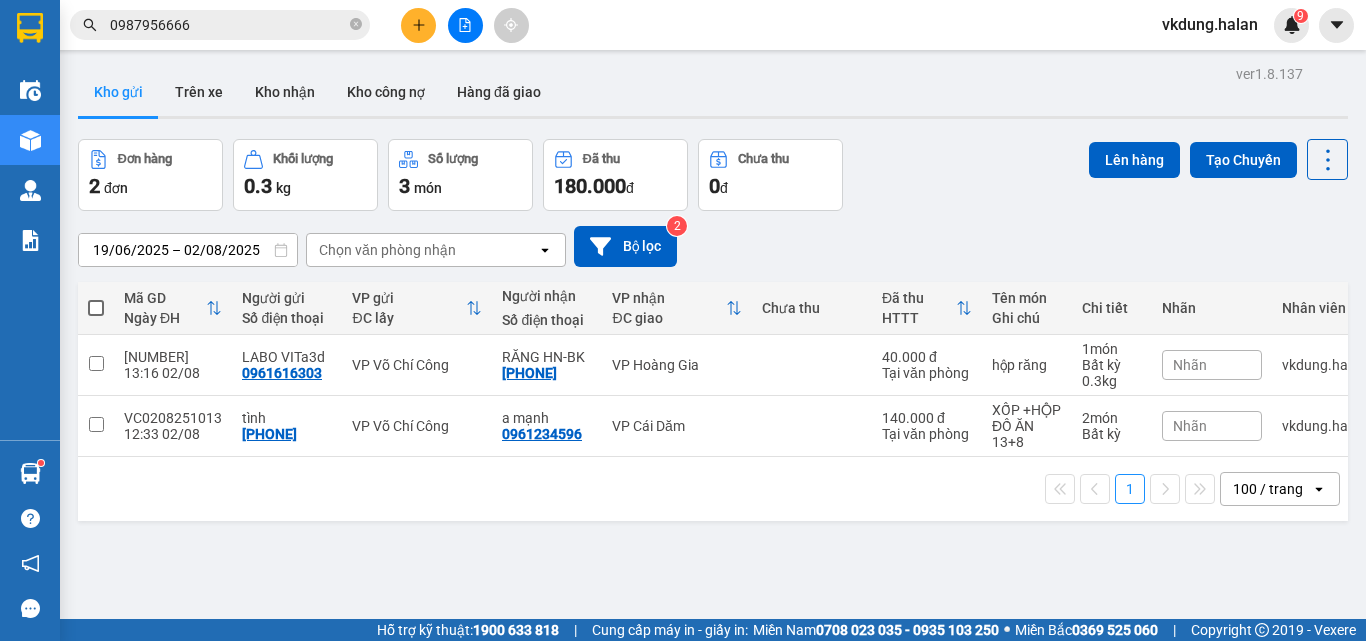 scroll, scrollTop: 0, scrollLeft: 0, axis: both 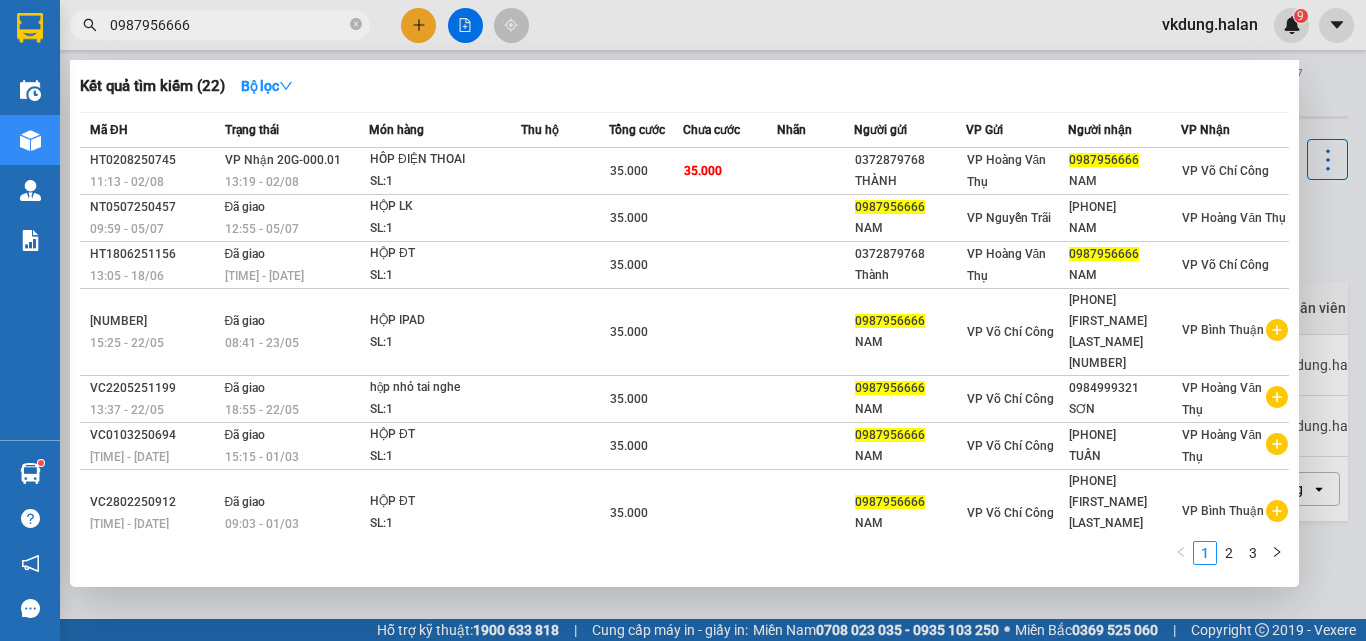 click on "0987956666" at bounding box center [228, 25] 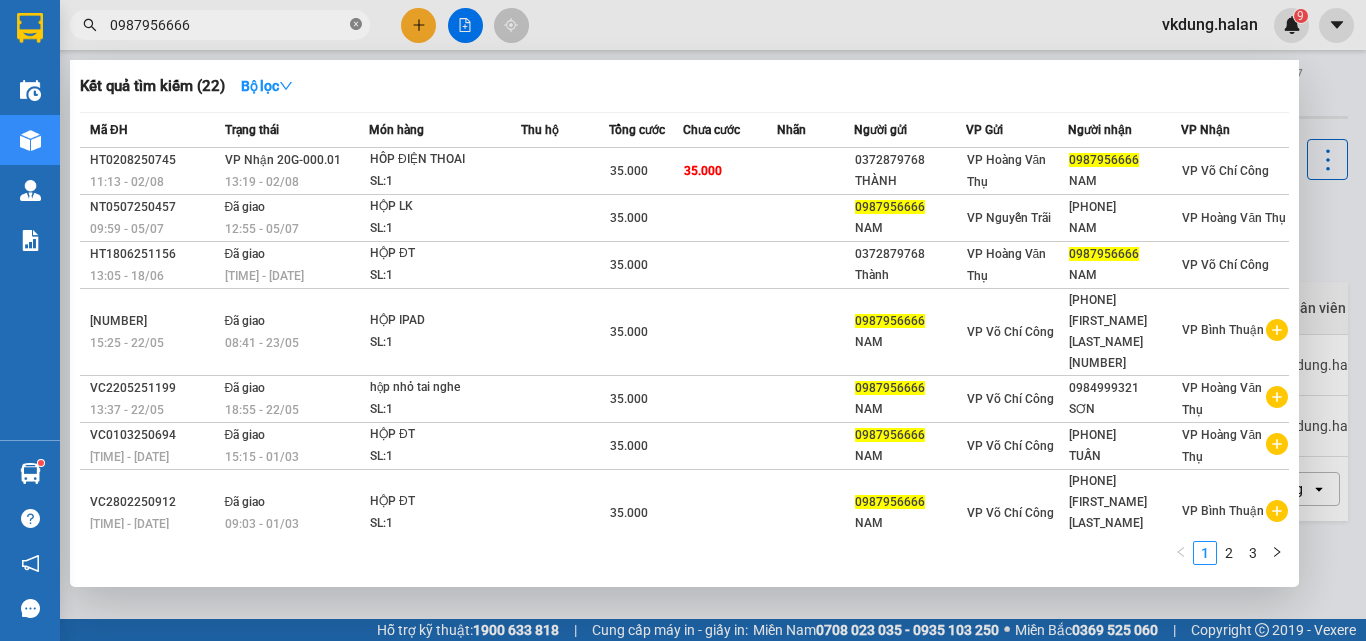click 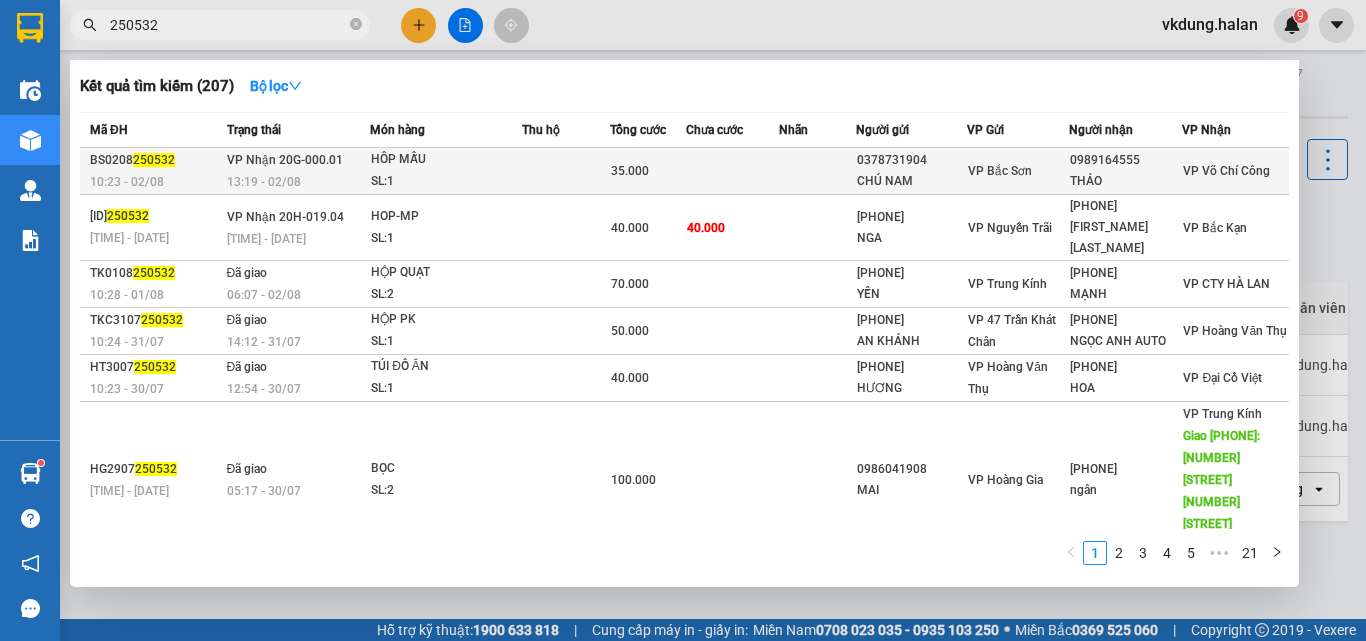 type on "250532" 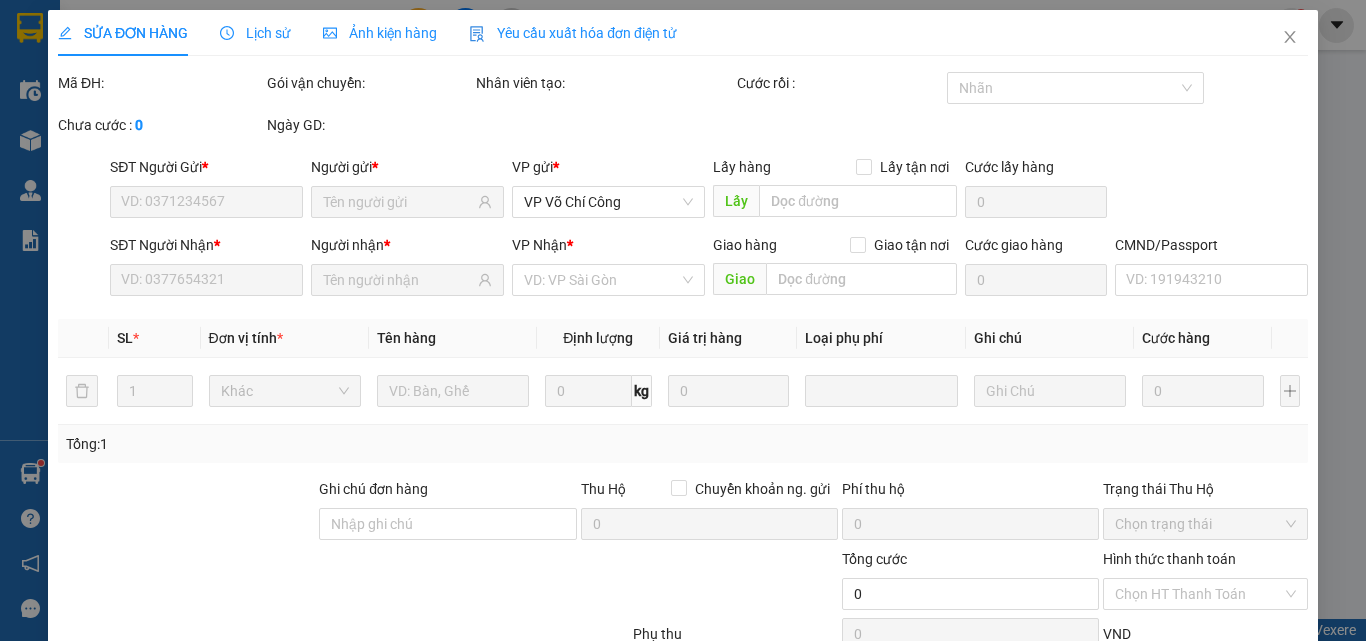 type on "0378731904" 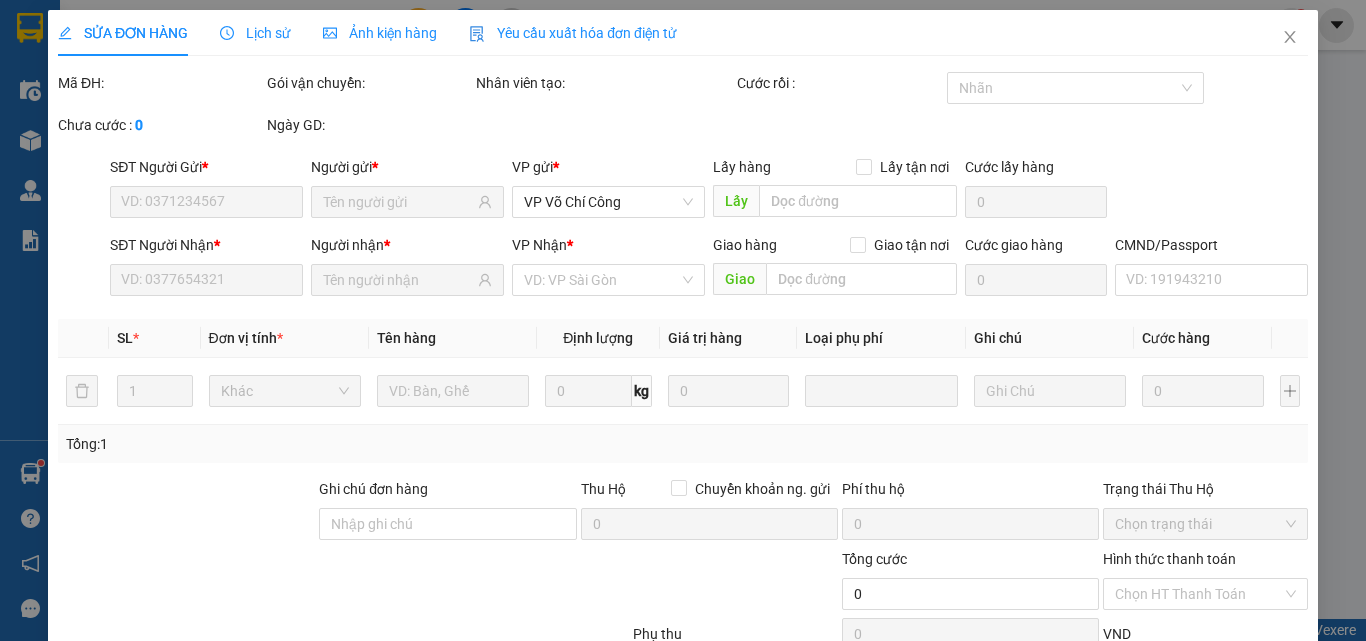 type on "CHÚ NAM" 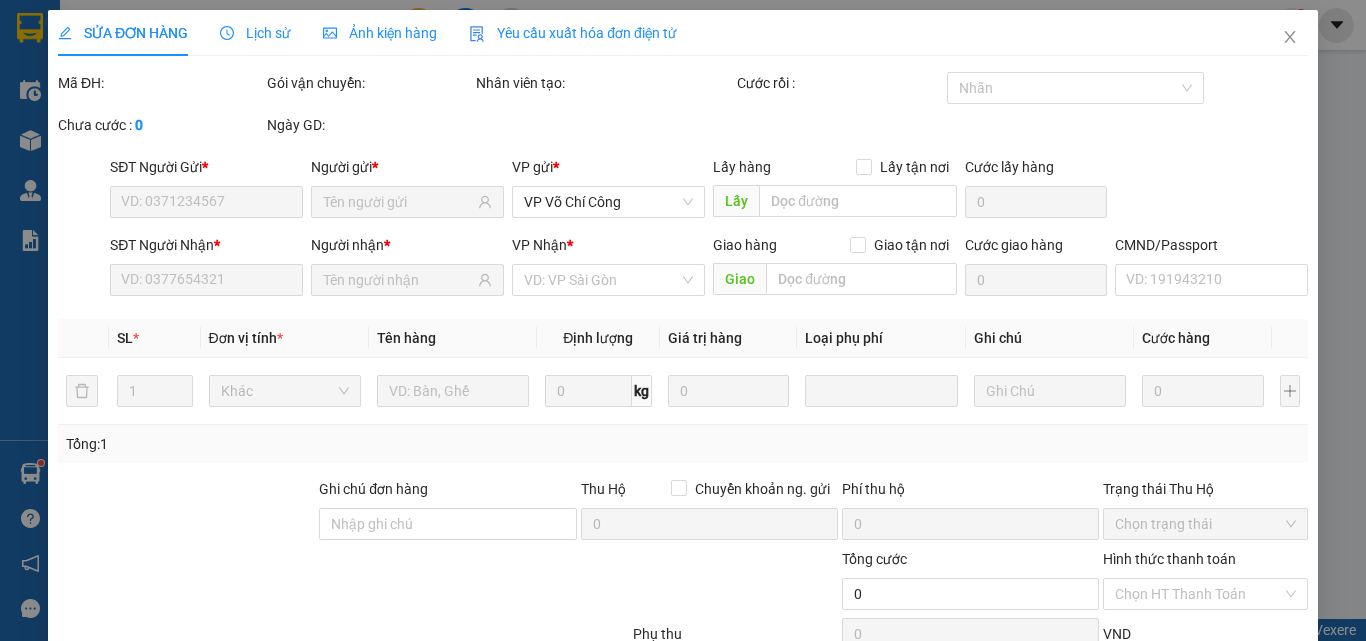 type on "0989164555" 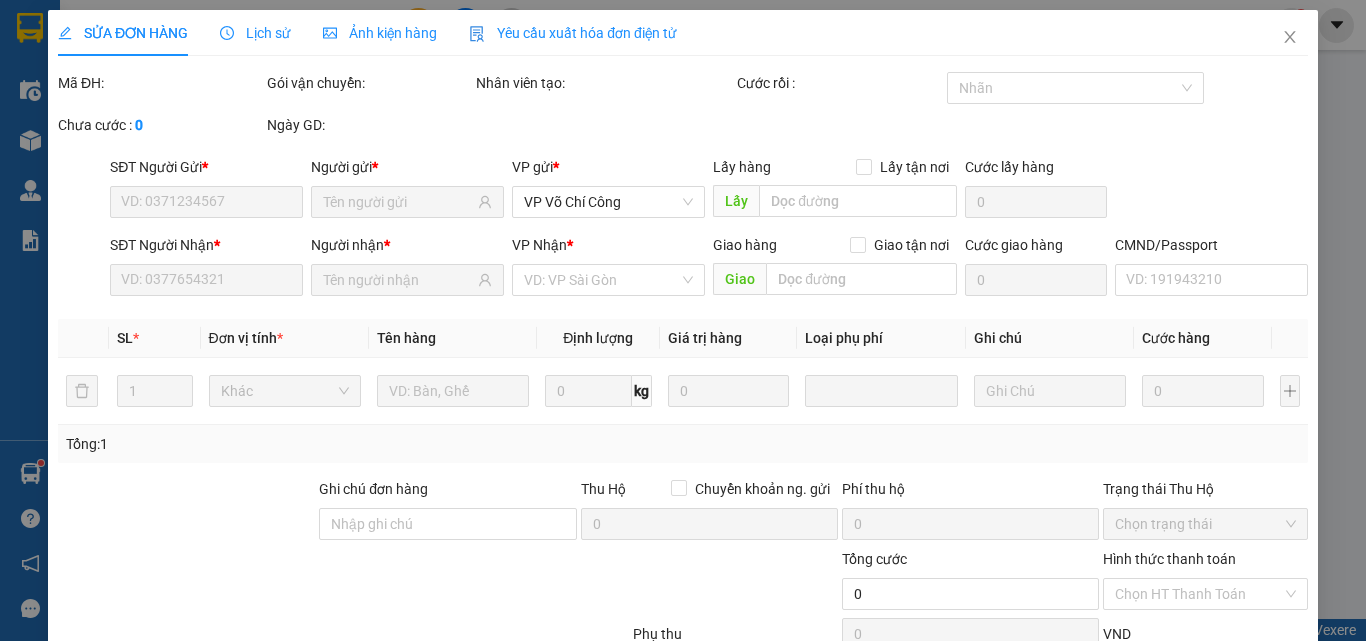 type on "35.000" 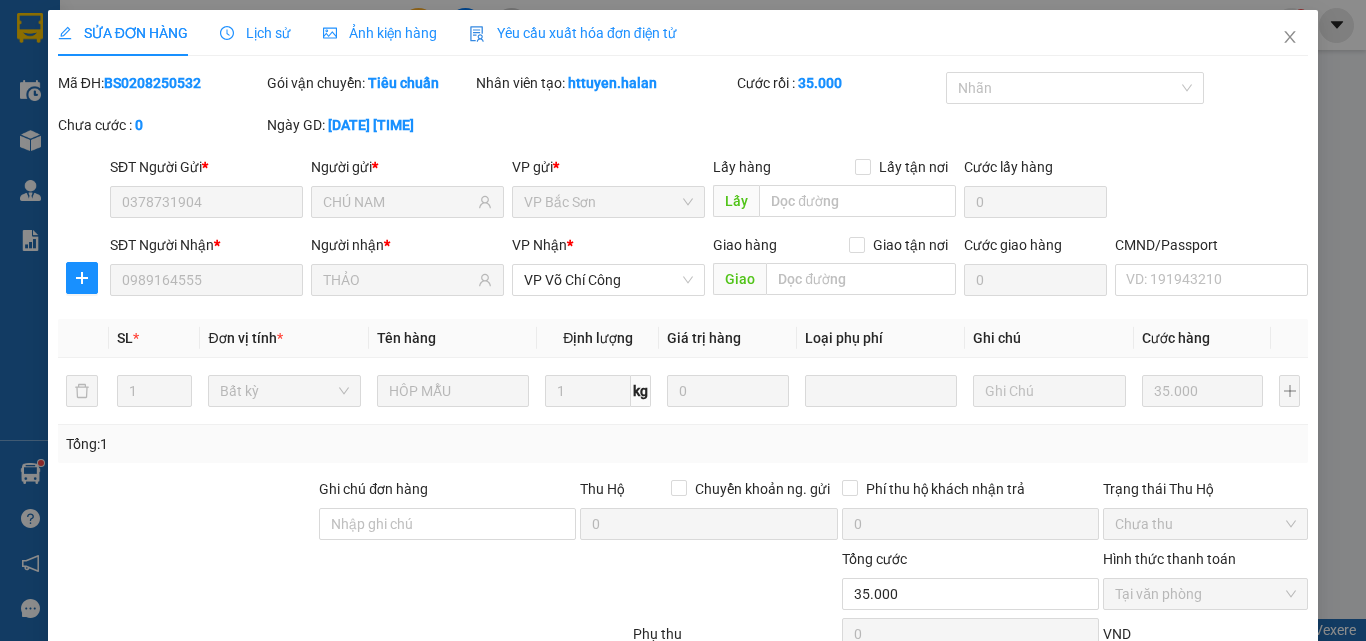 scroll, scrollTop: 138, scrollLeft: 0, axis: vertical 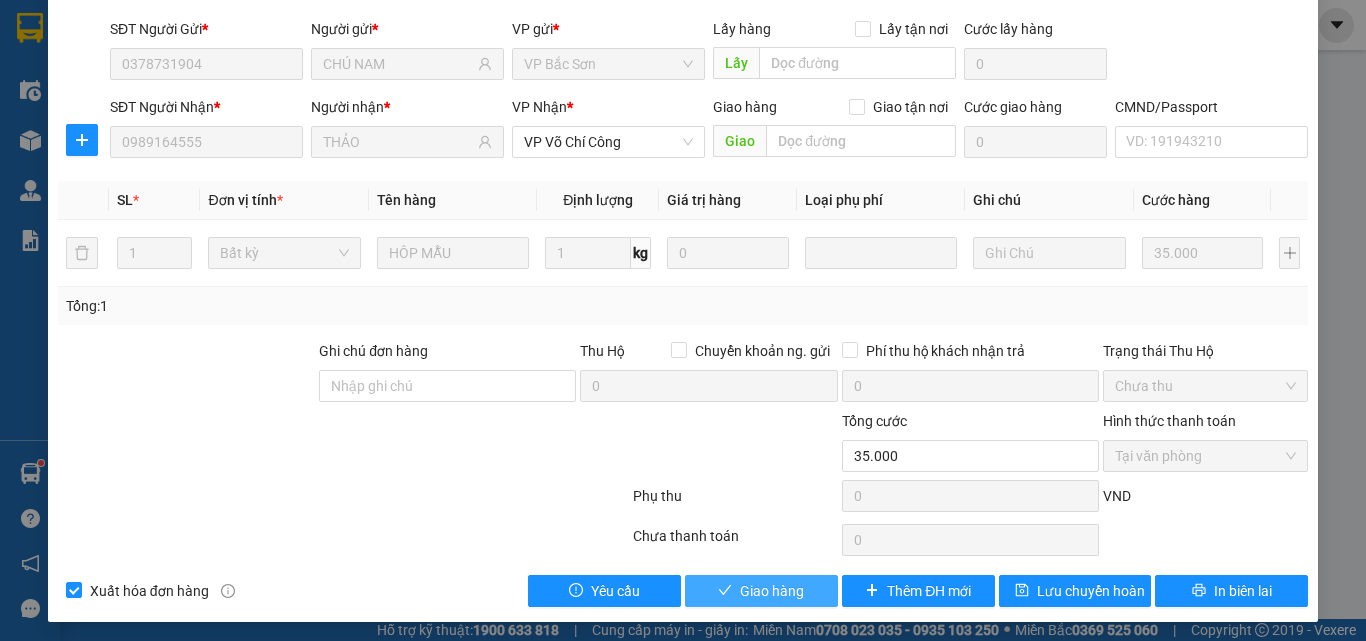 click on "Giao hàng" at bounding box center (772, 591) 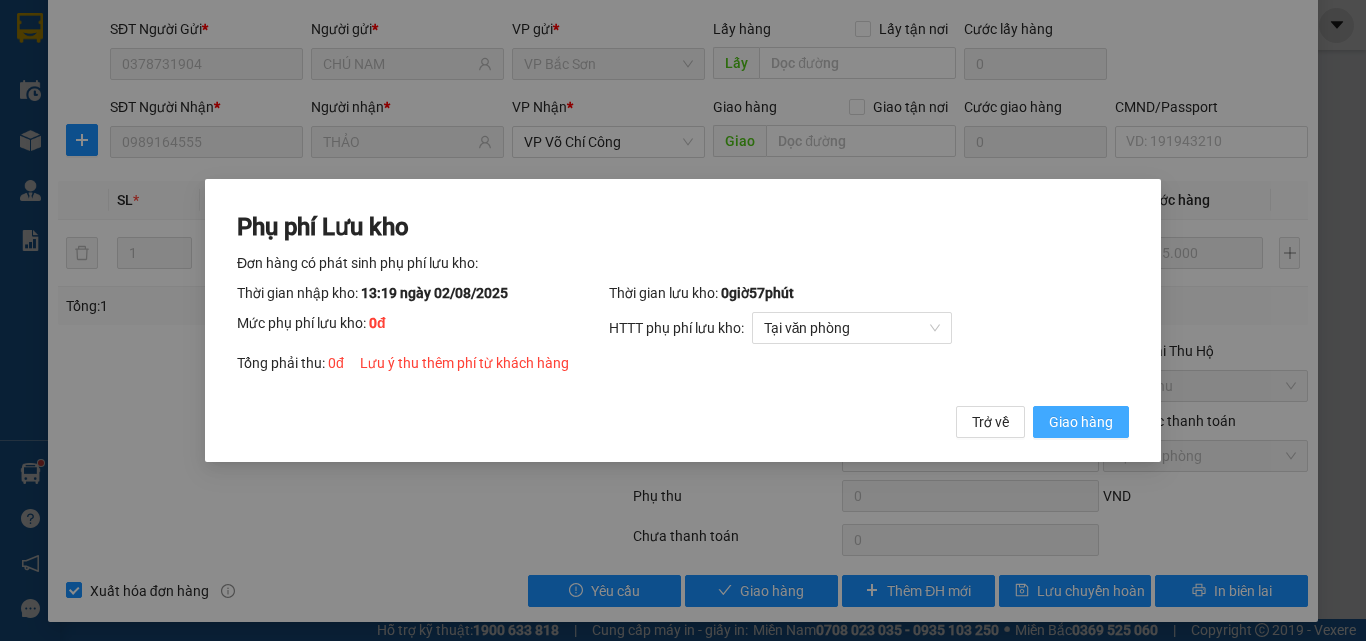 click on "Giao hàng" at bounding box center [1081, 422] 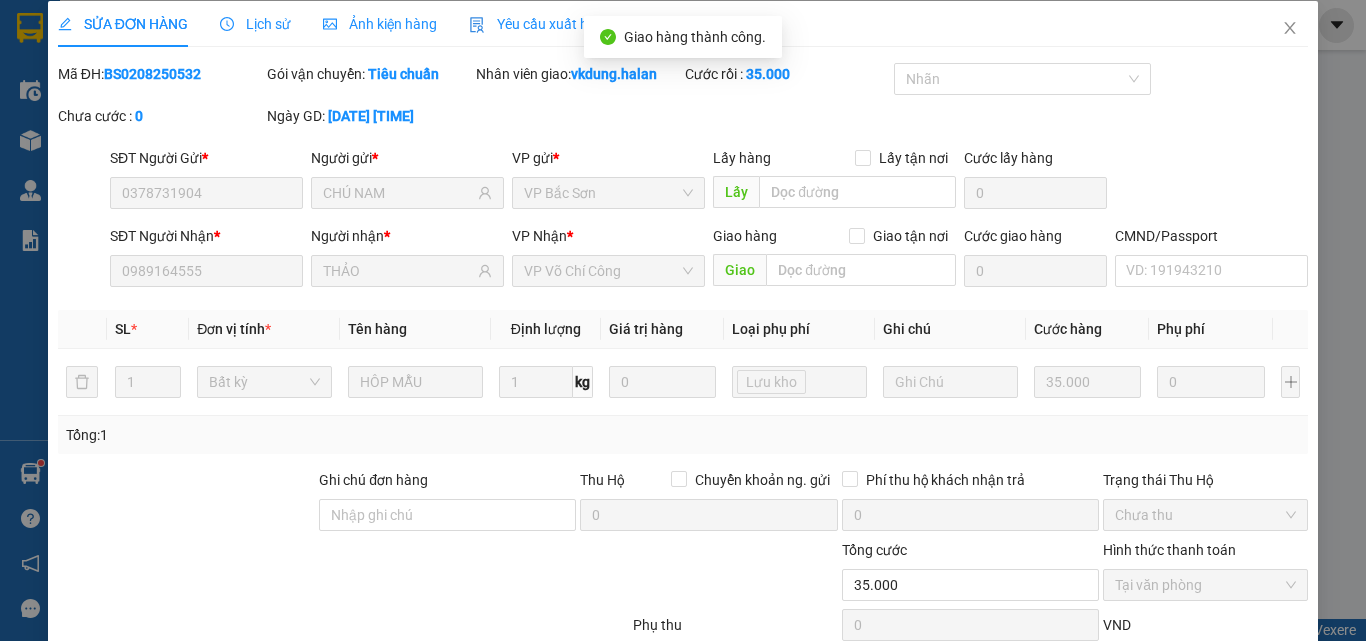 scroll, scrollTop: 0, scrollLeft: 0, axis: both 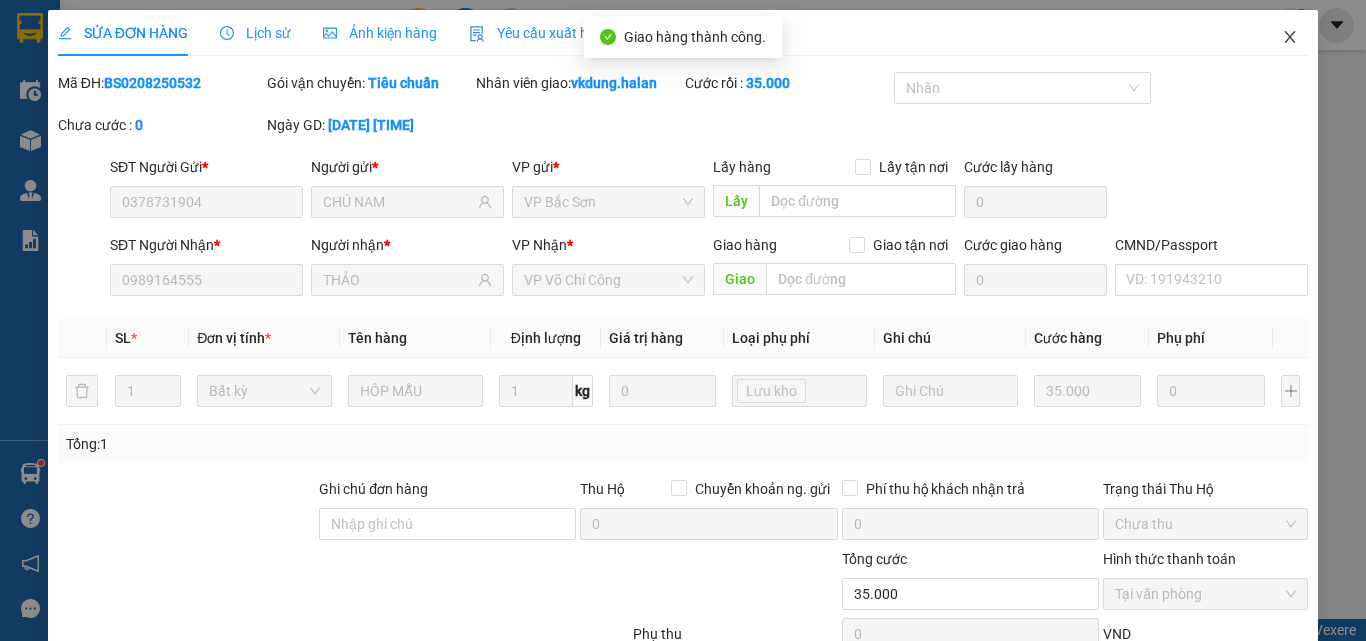 click 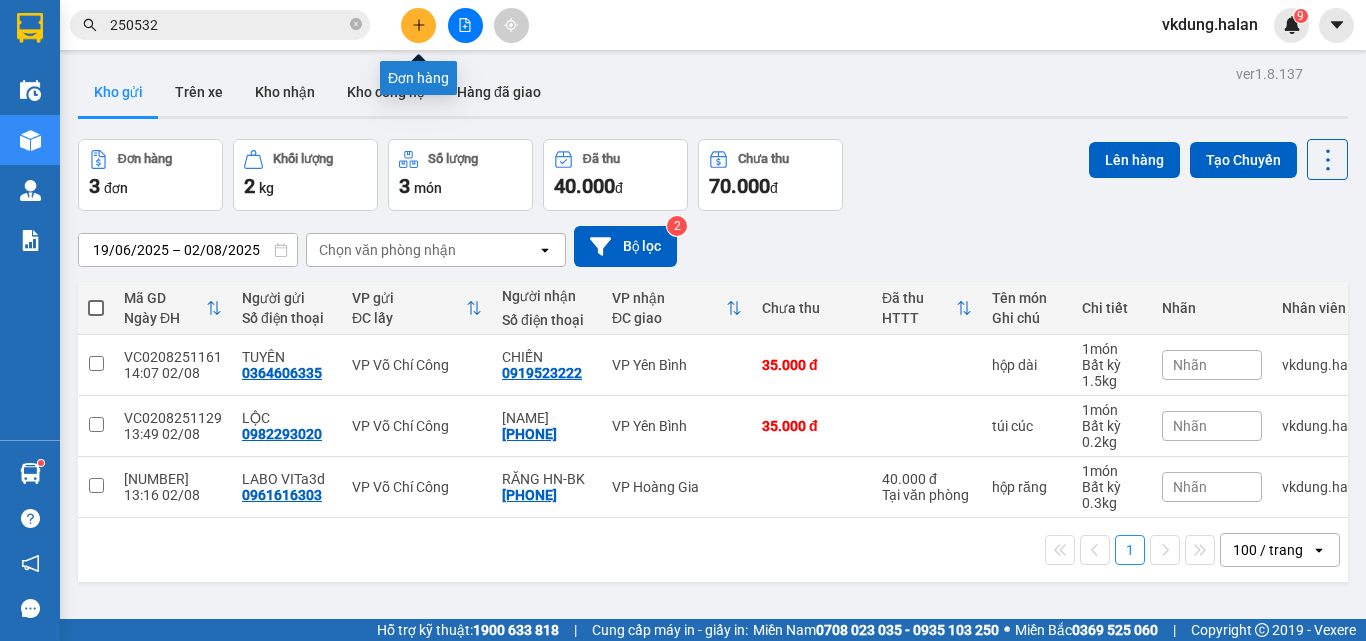 click 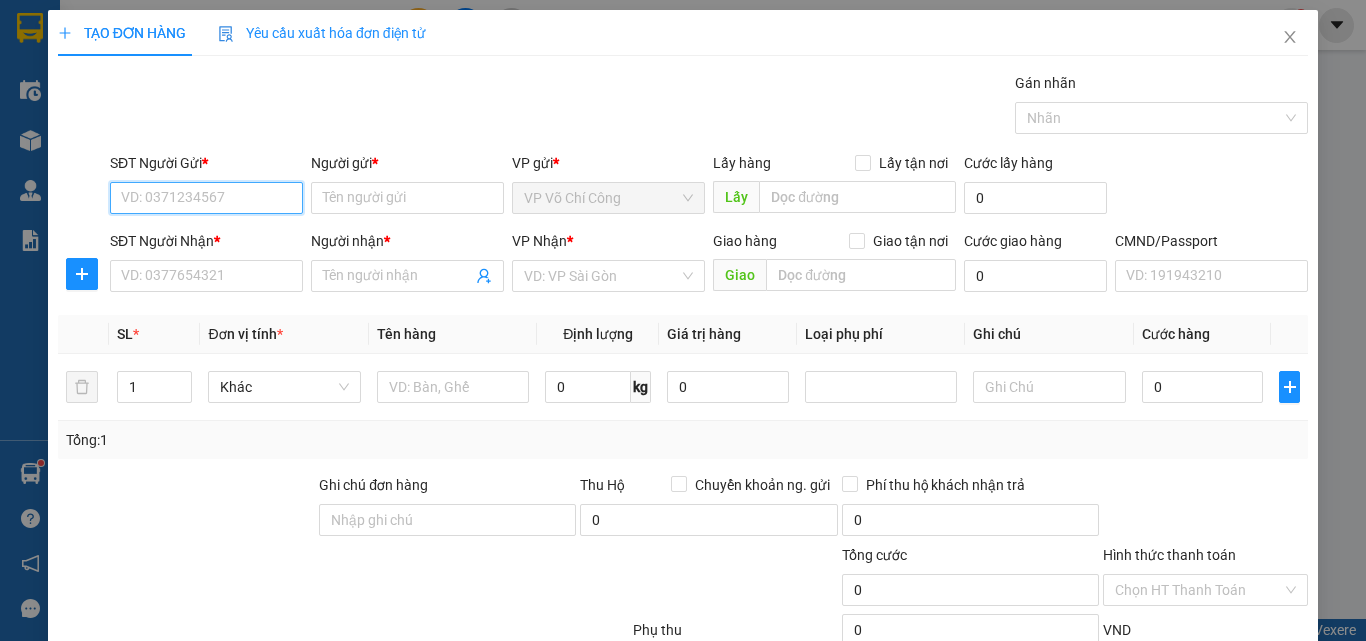 click on "SĐT Người Gửi  *" at bounding box center (206, 198) 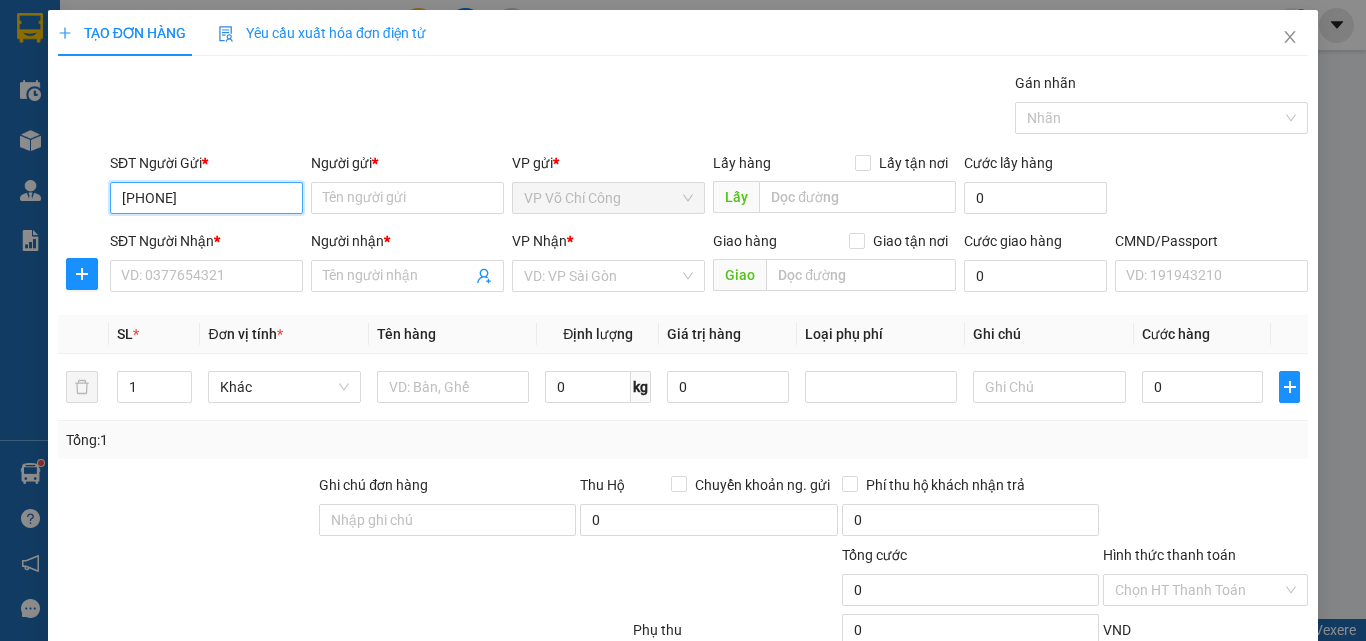 type on "0372627684" 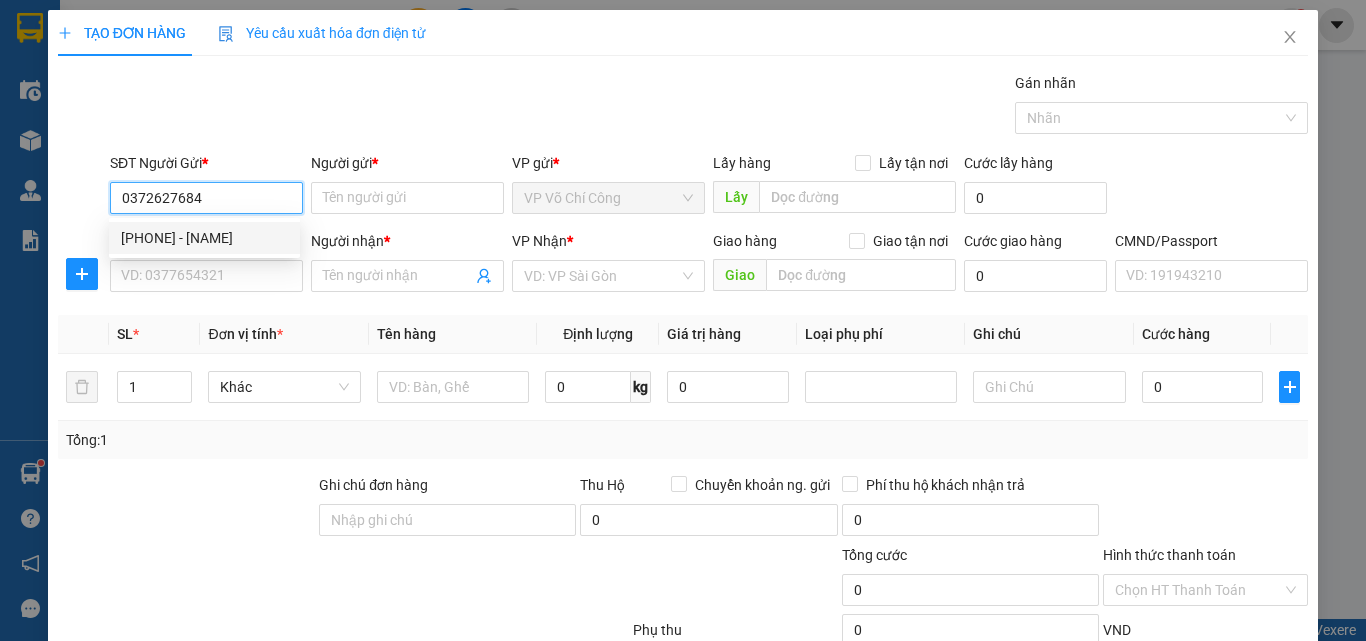 click on "[PHONE] - [NAME]" at bounding box center [204, 238] 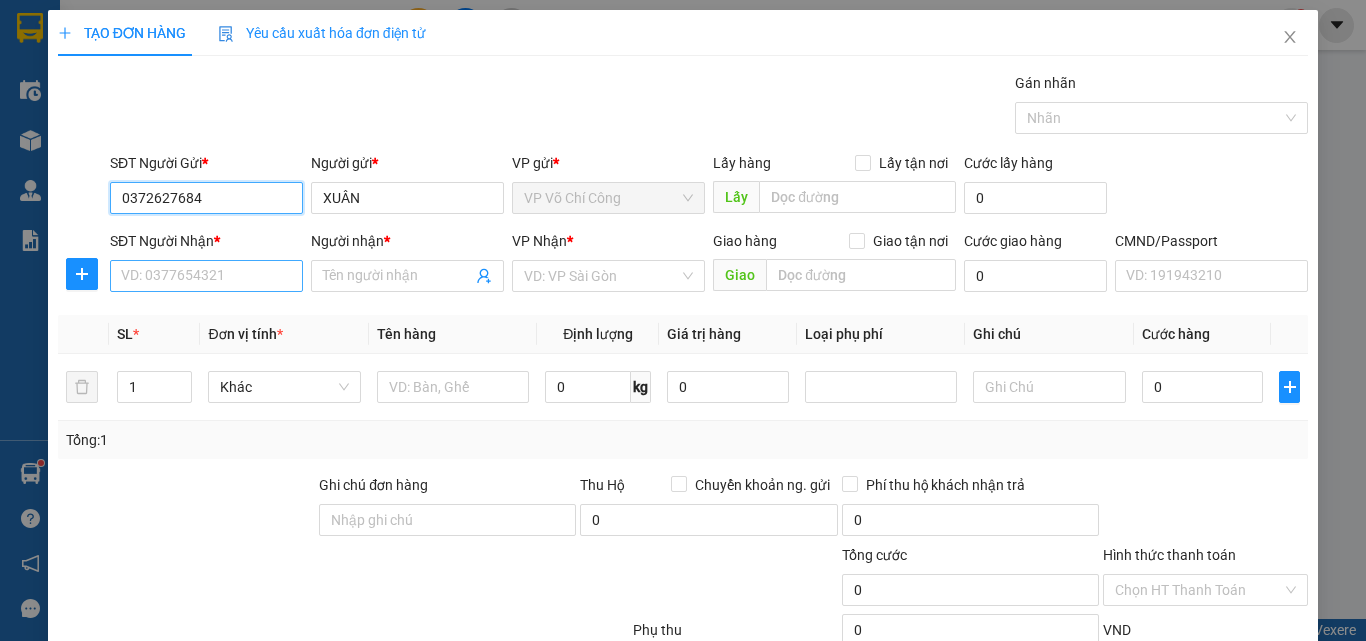 type on "0372627684" 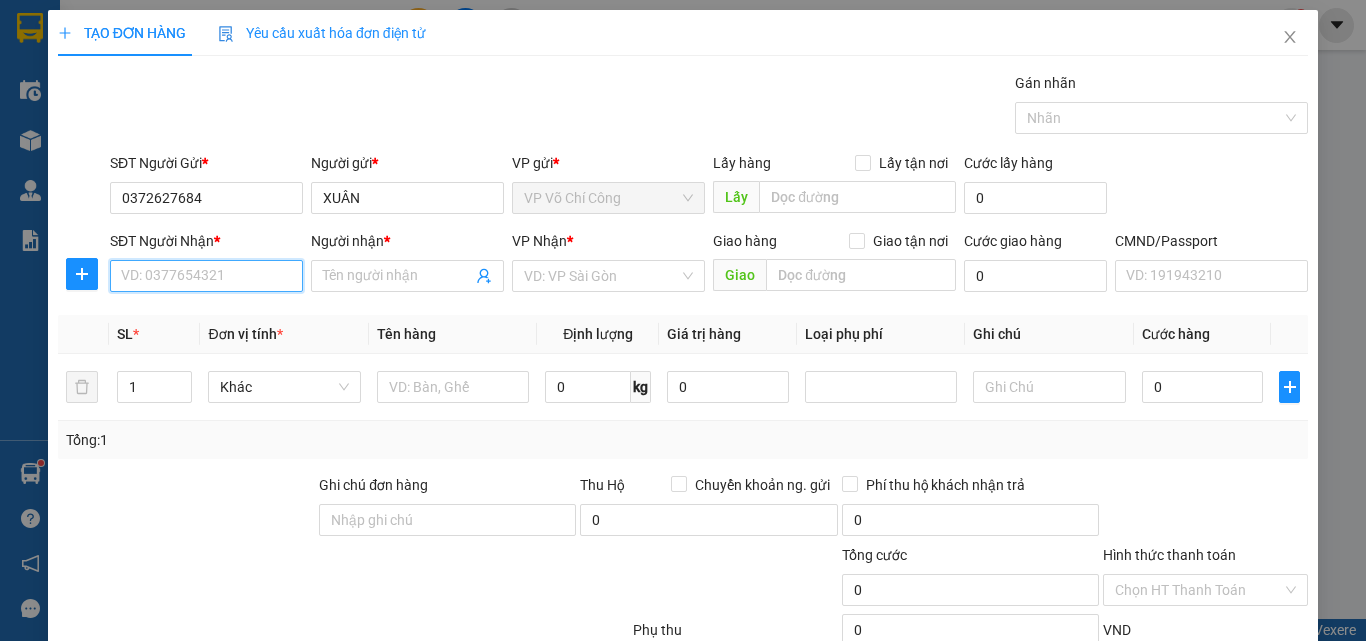 click on "SĐT Người Nhận  *" at bounding box center (206, 276) 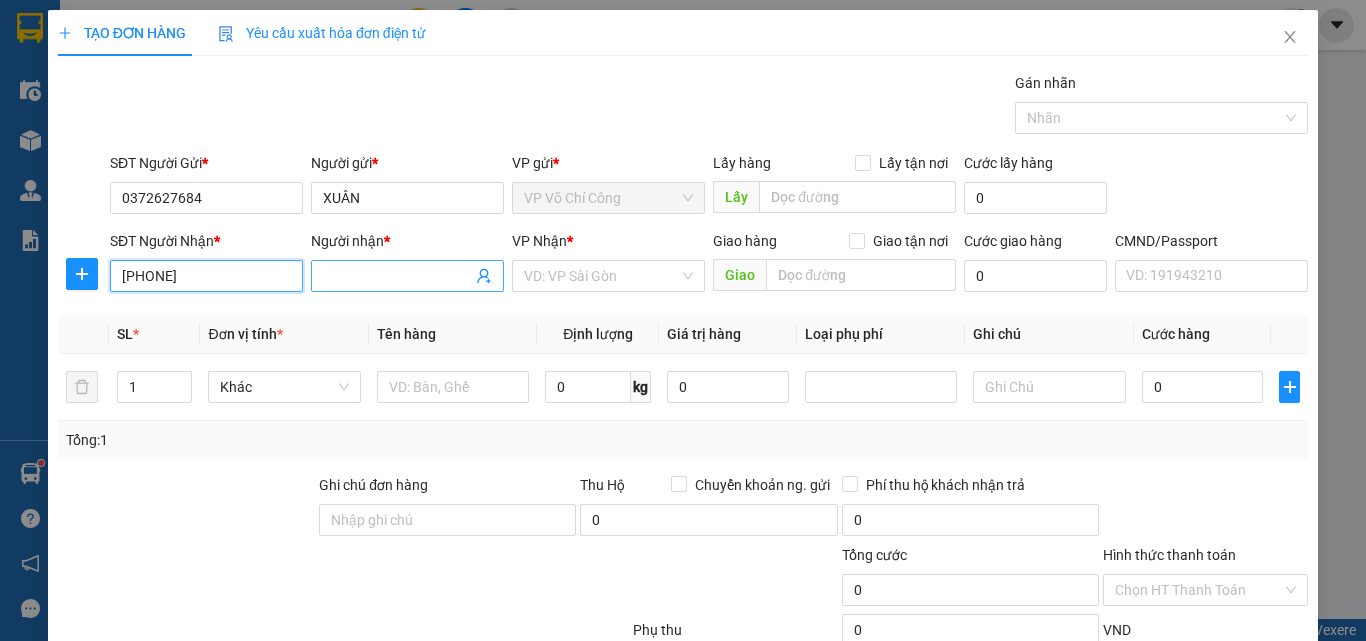 type on "[PHONE]" 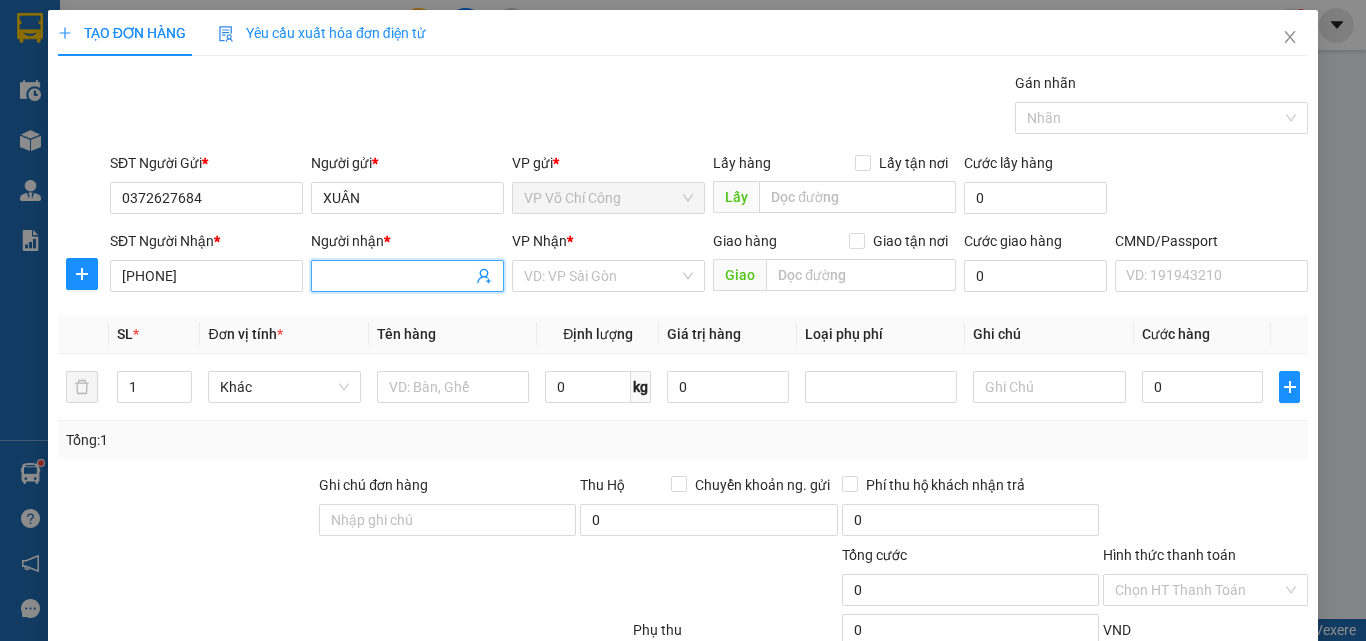 click on "Người nhận  *" at bounding box center [397, 276] 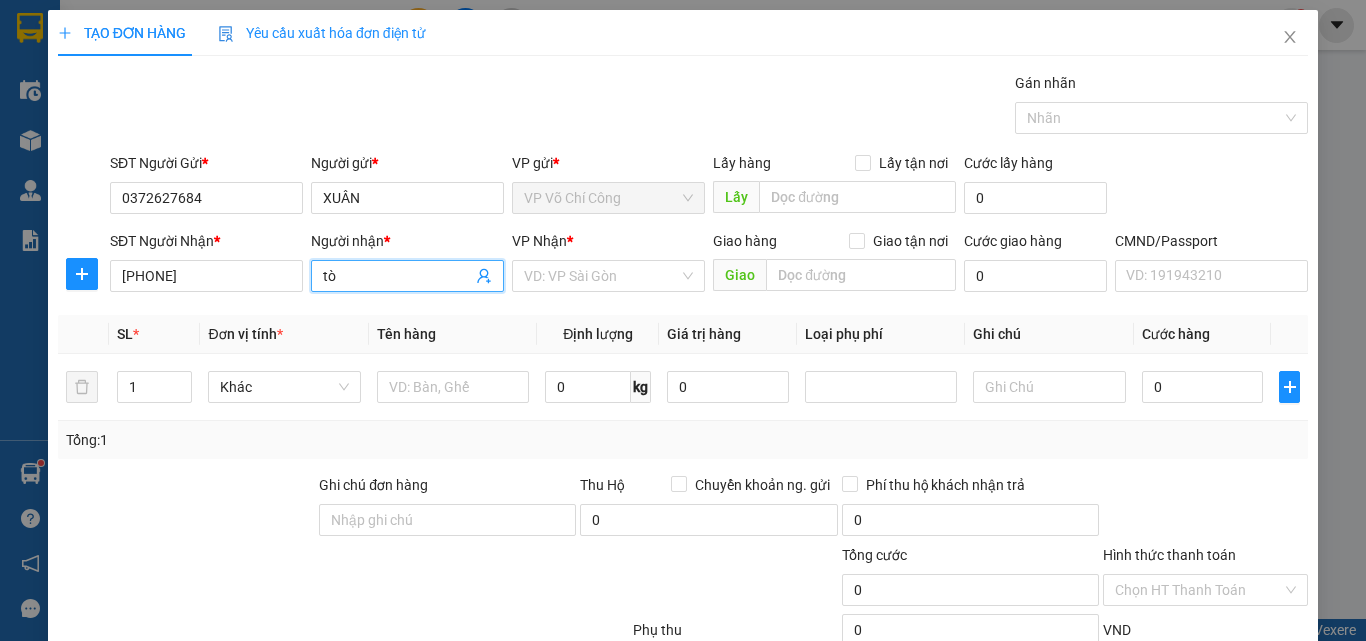 type on "t" 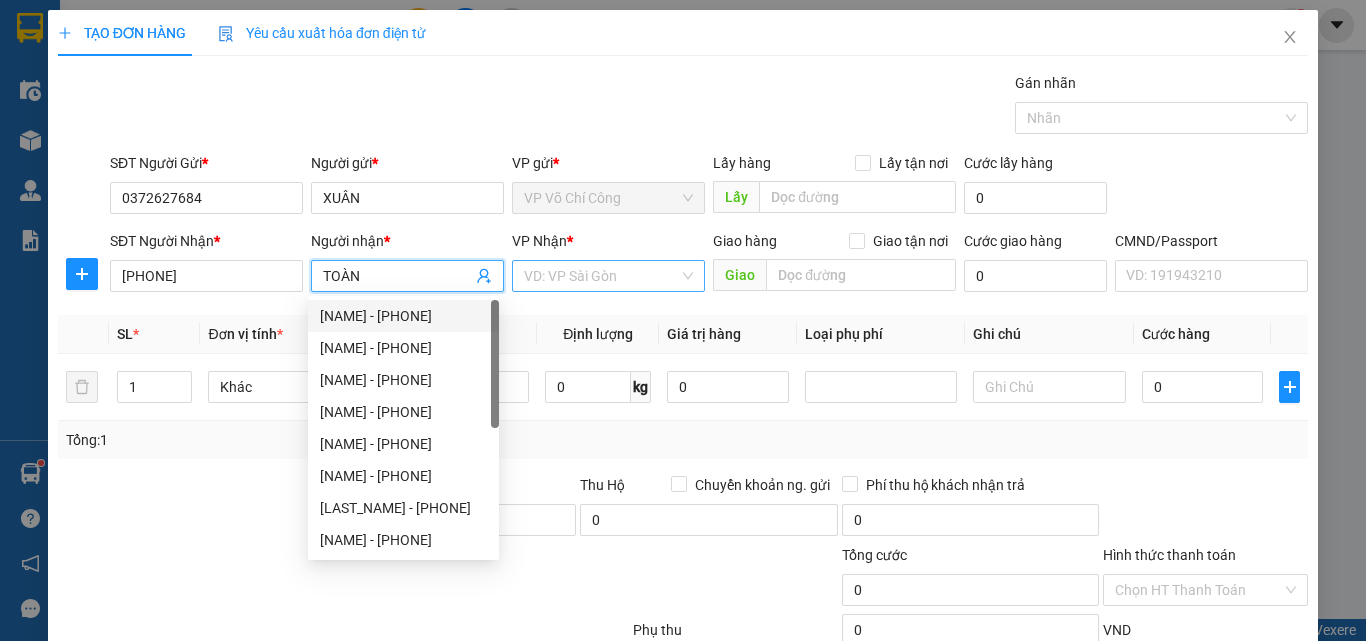 type on "TOÀN" 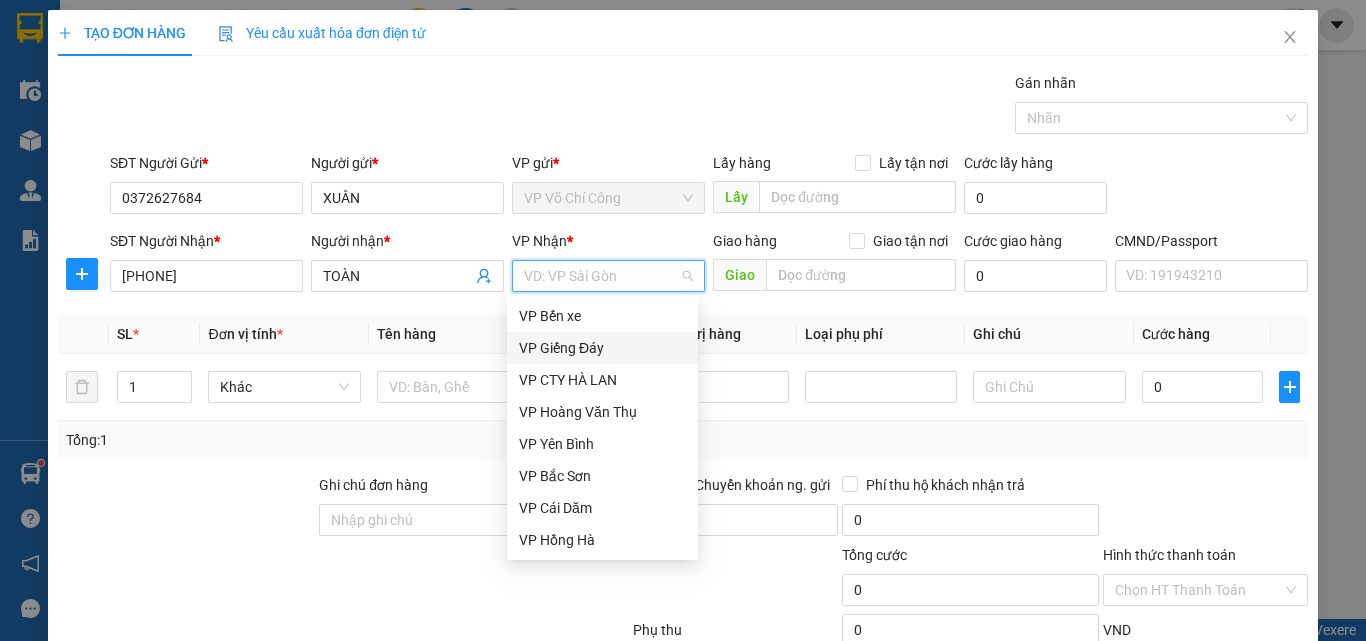 click on "VP Giếng Đáy" at bounding box center (602, 348) 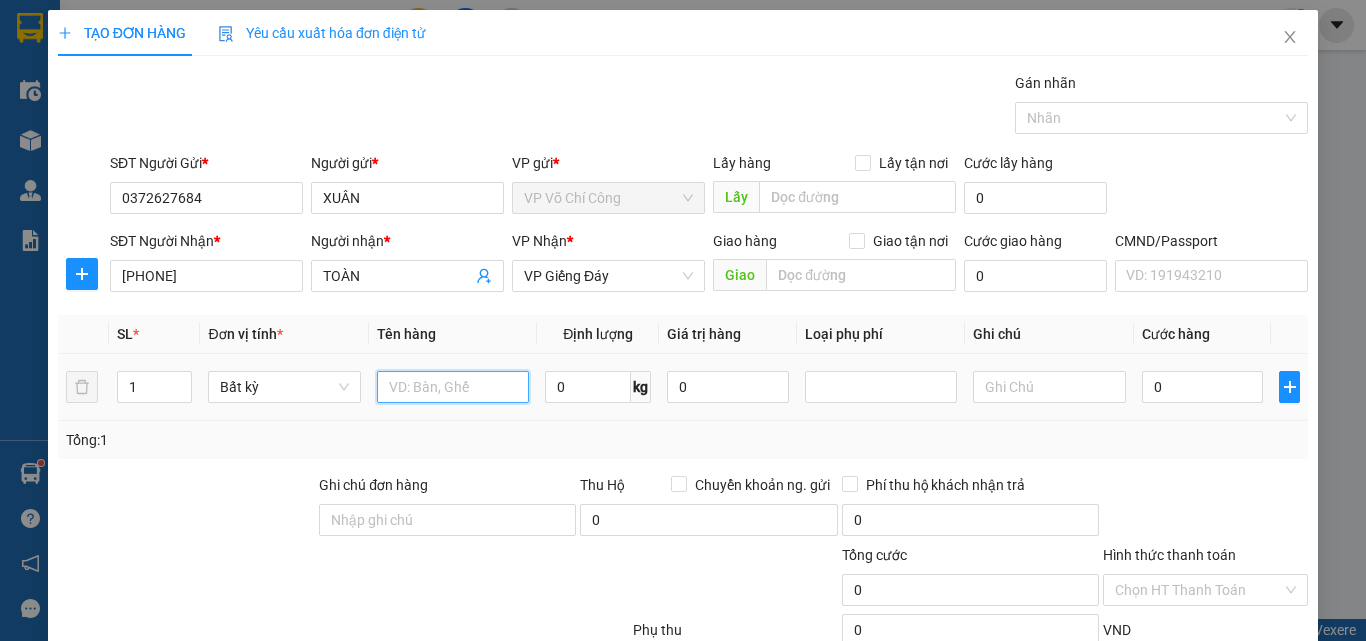 click at bounding box center [453, 387] 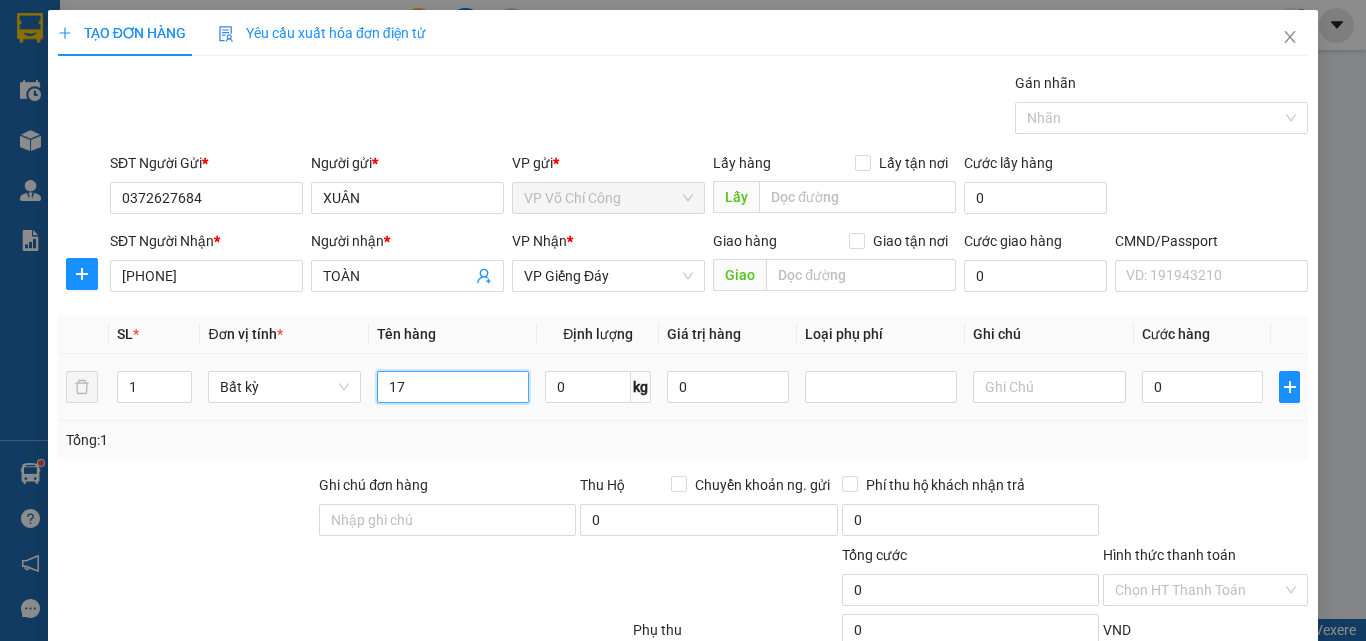 type on "1" 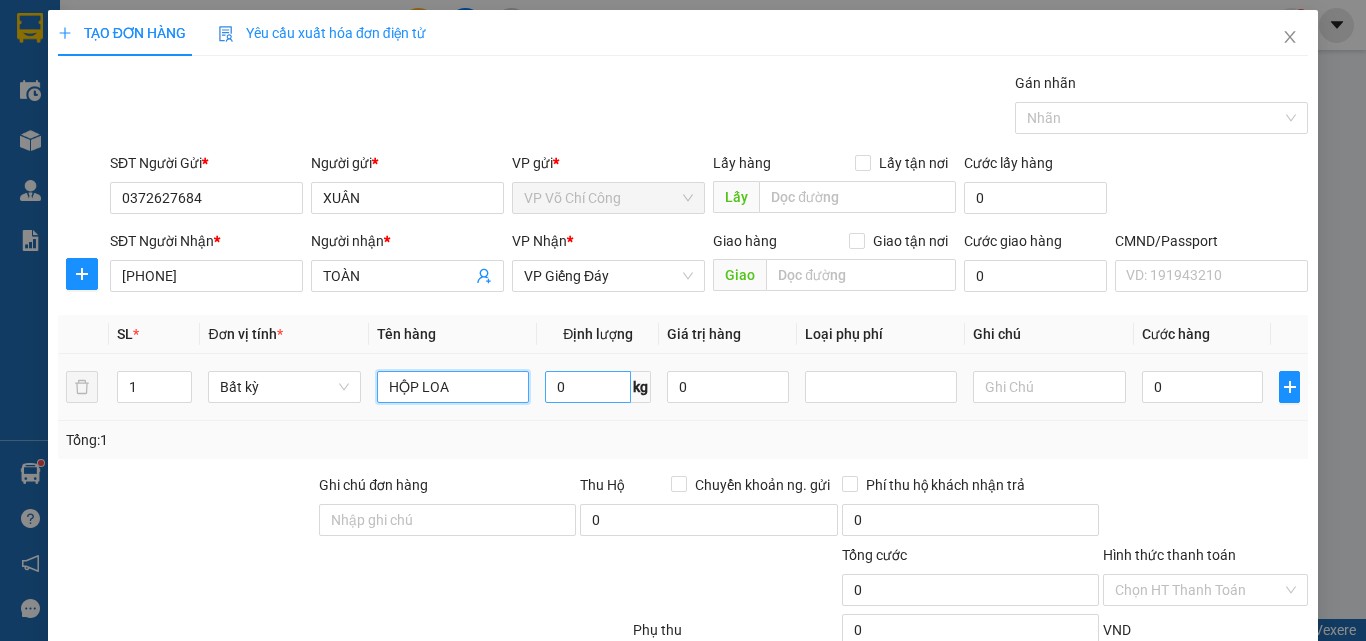 type on "HỘP LOA" 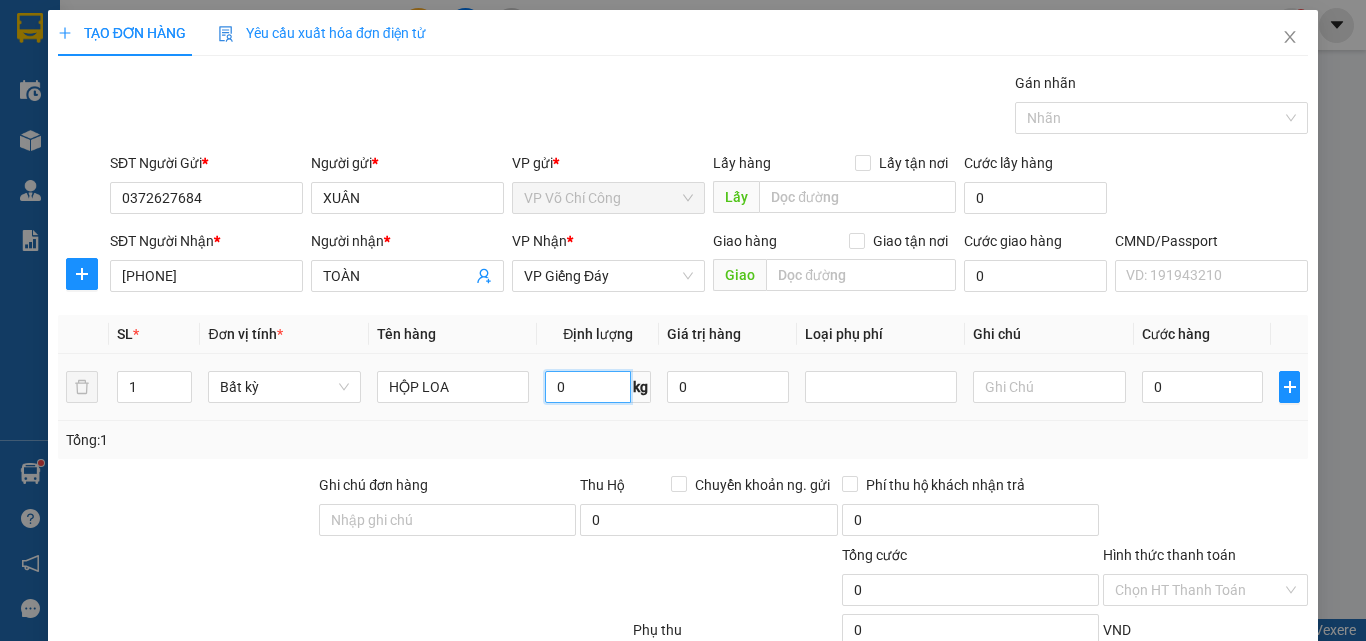 click on "0" at bounding box center (588, 387) 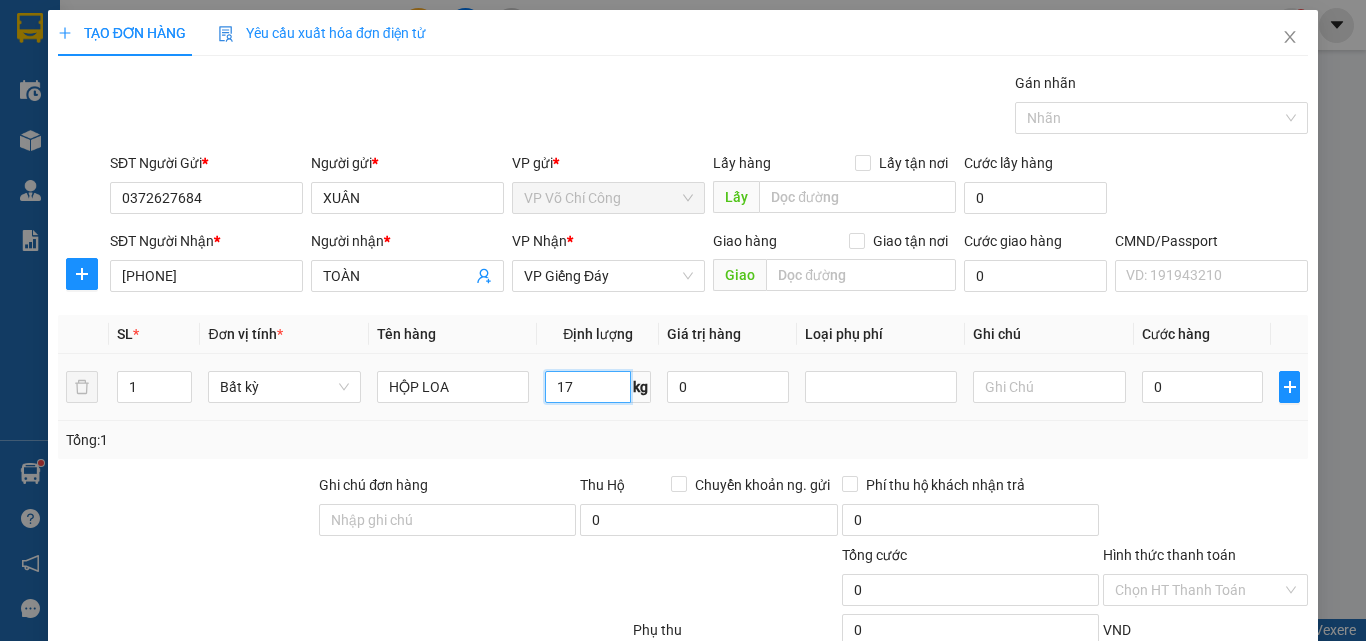 type on "17" 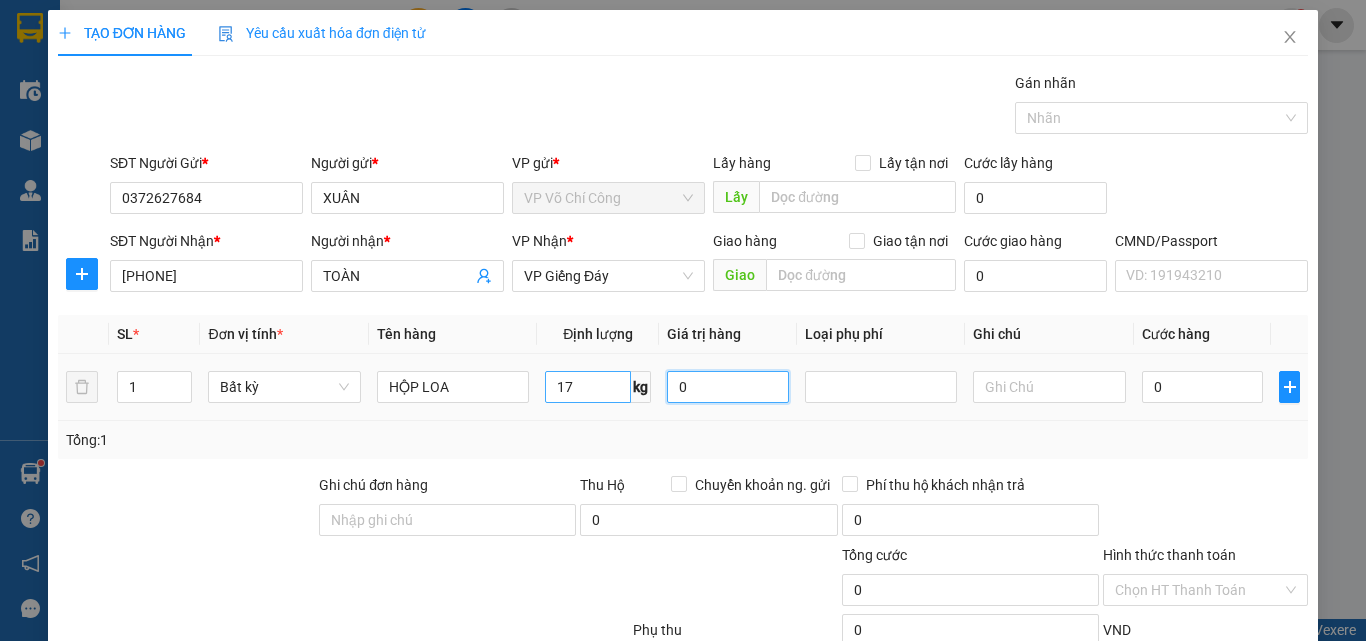 type on "80.000" 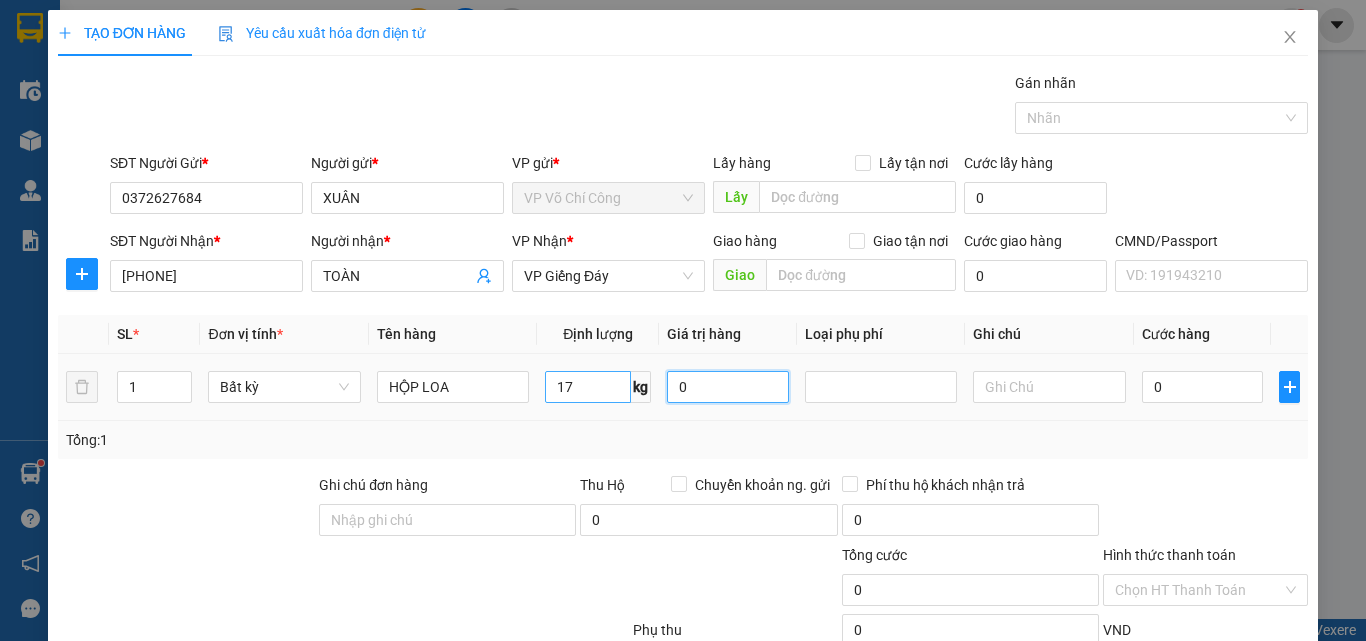 type on "80.000" 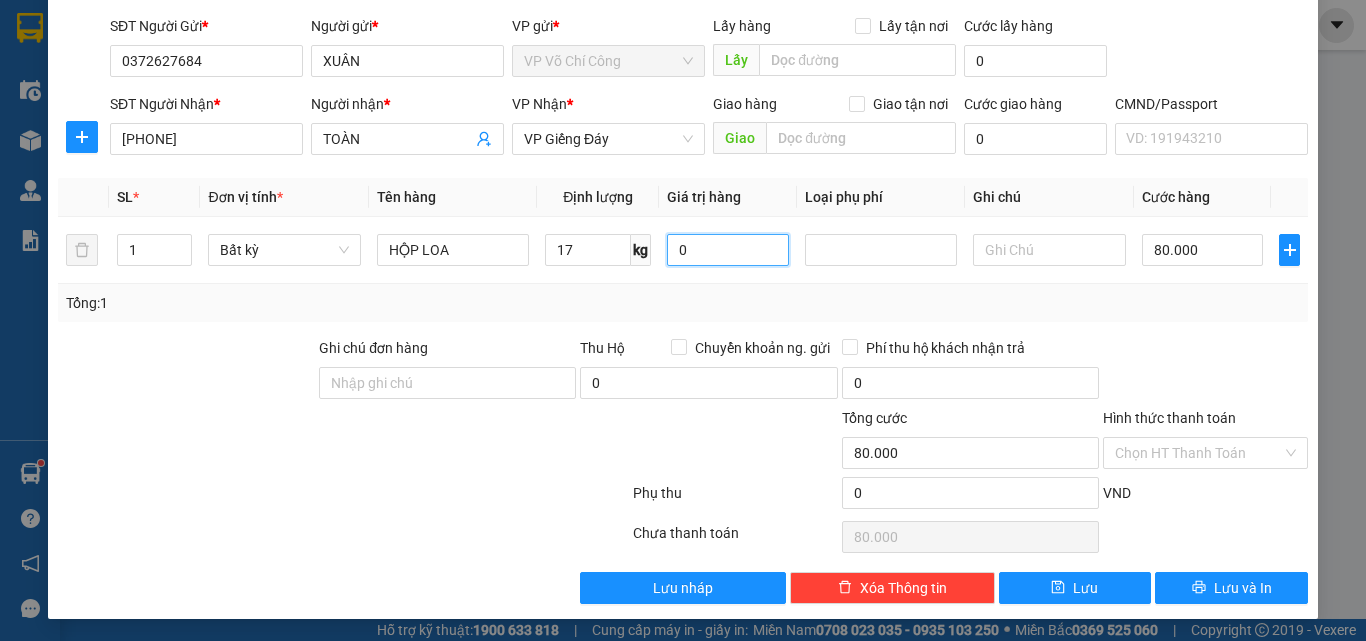 scroll, scrollTop: 139, scrollLeft: 0, axis: vertical 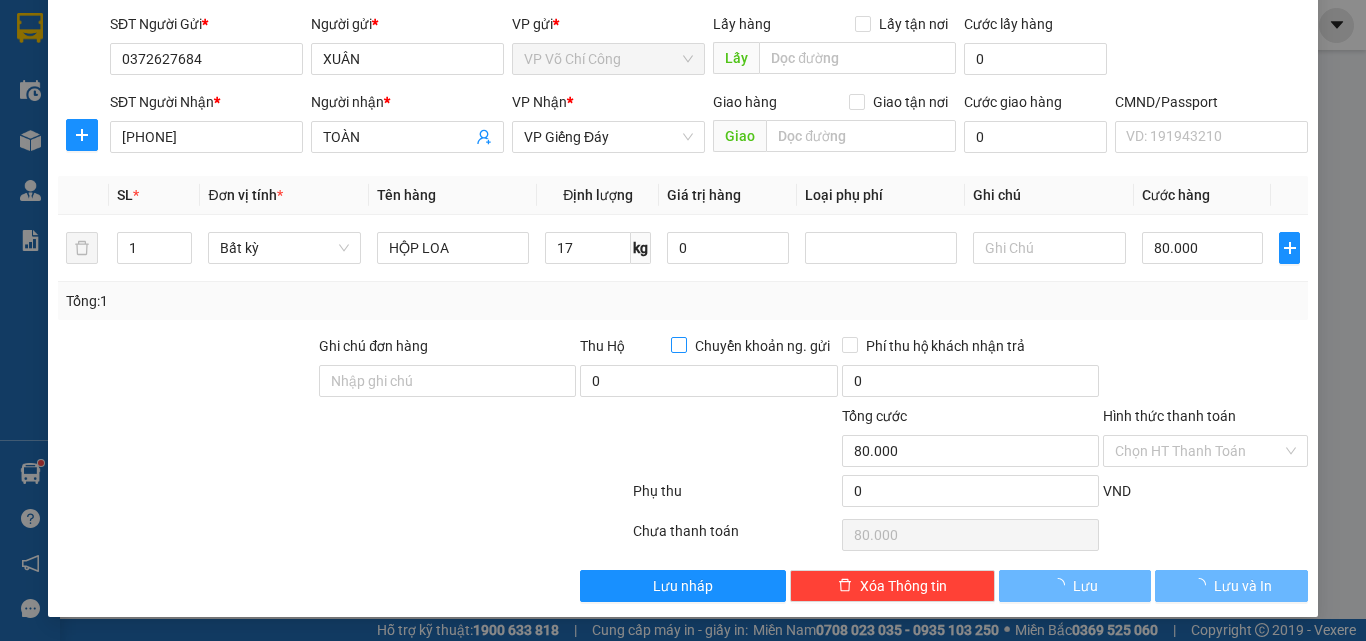 click on "Chuyển khoản ng. gửi" at bounding box center (678, 344) 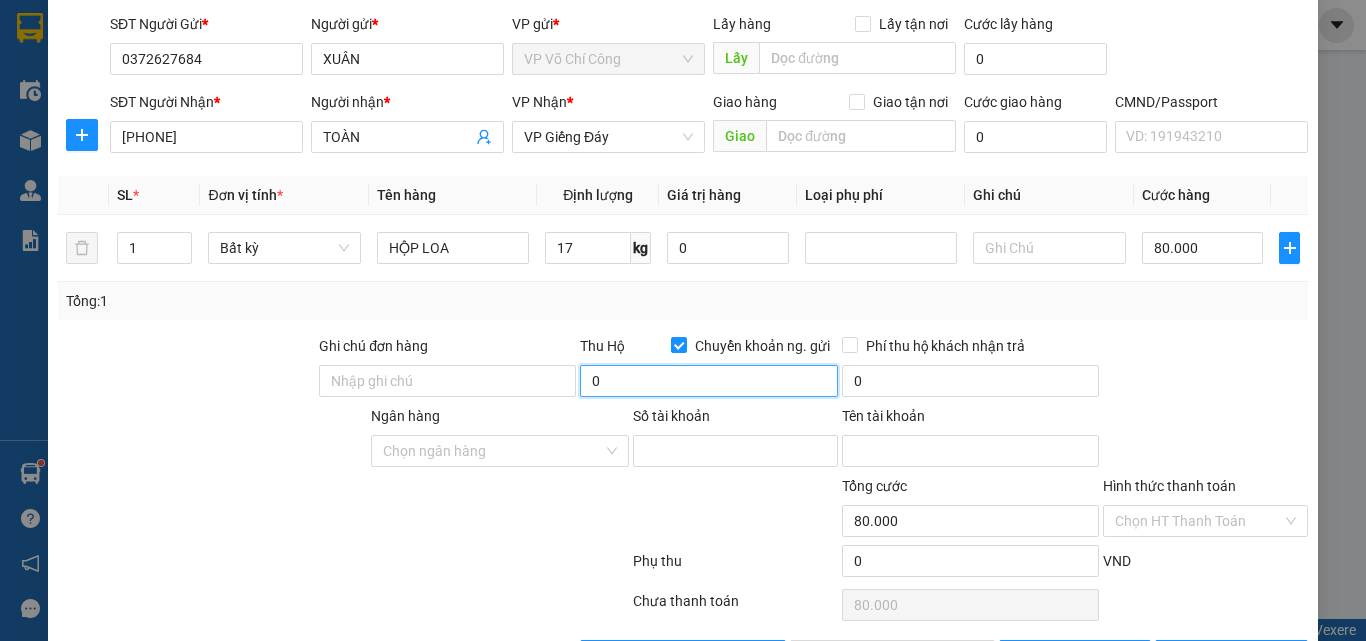 click on "0" at bounding box center [708, 381] 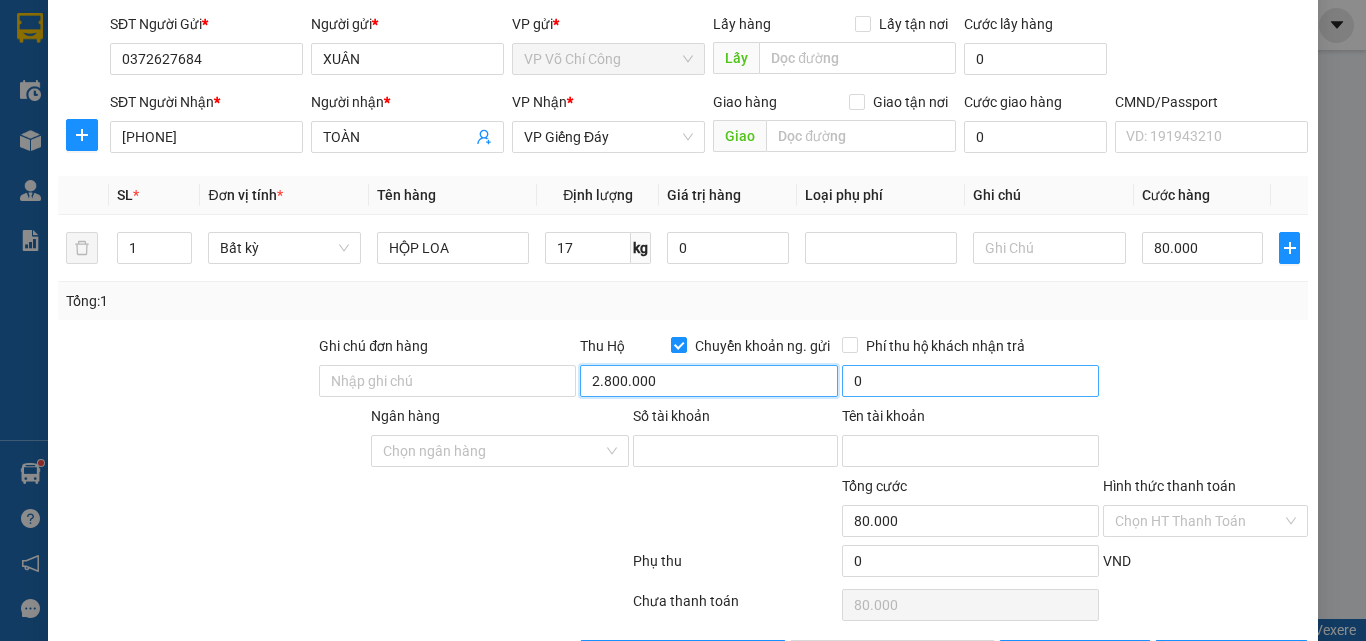 type on "2.800.000" 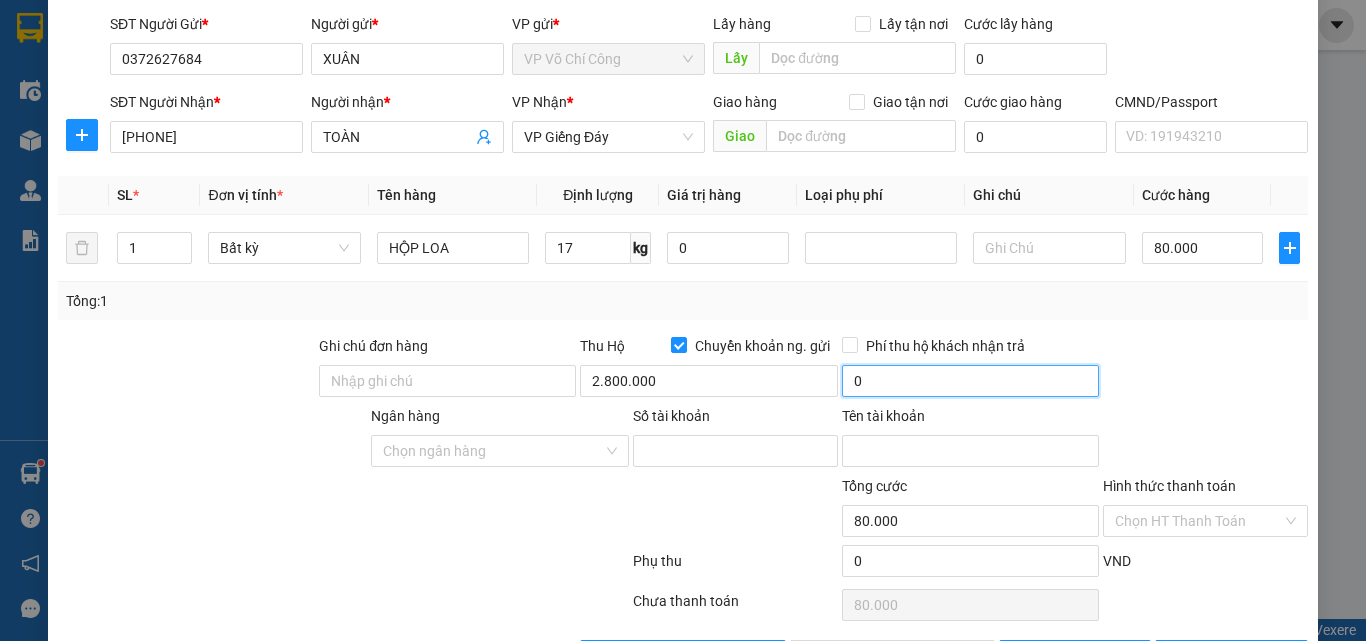 type on "40.000" 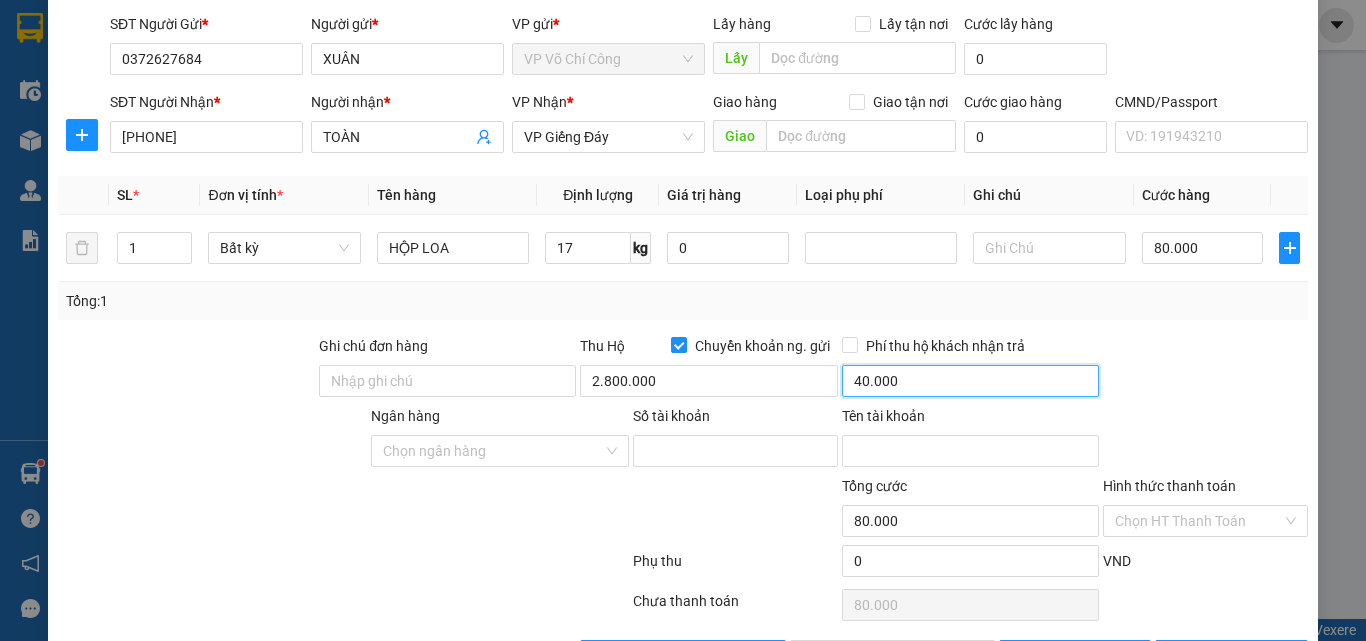 click on "40.000" at bounding box center [970, 381] 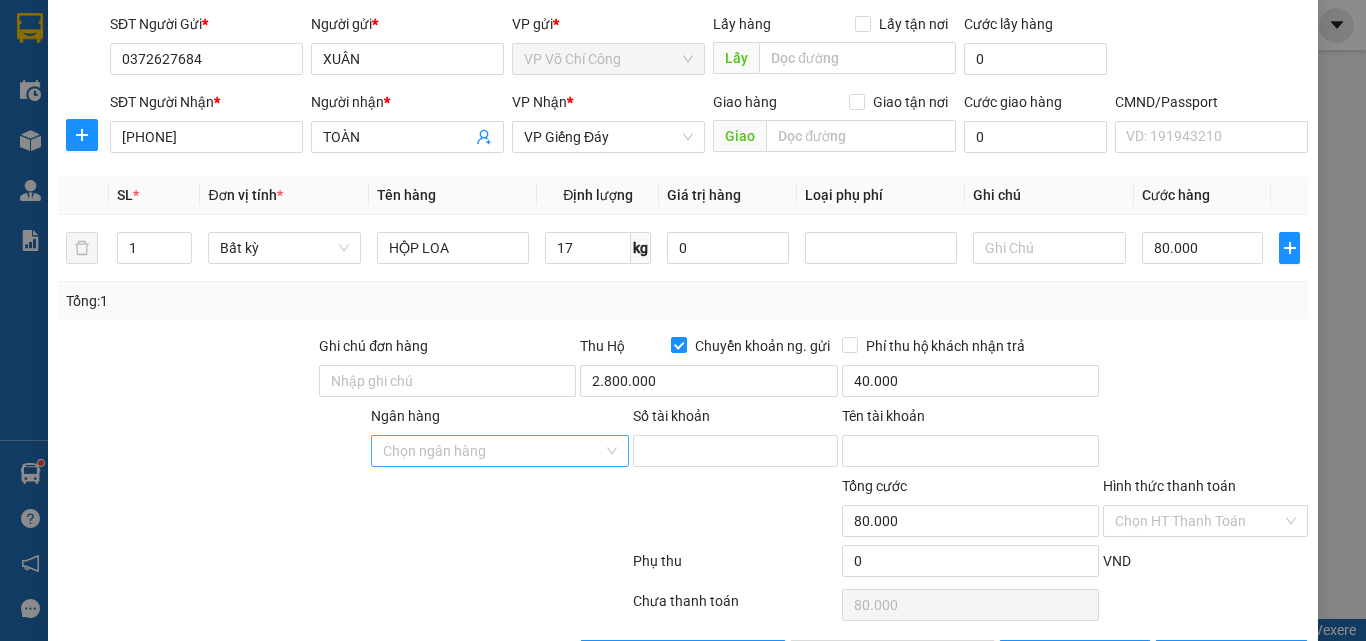 click on "Ngân hàng" at bounding box center (492, 451) 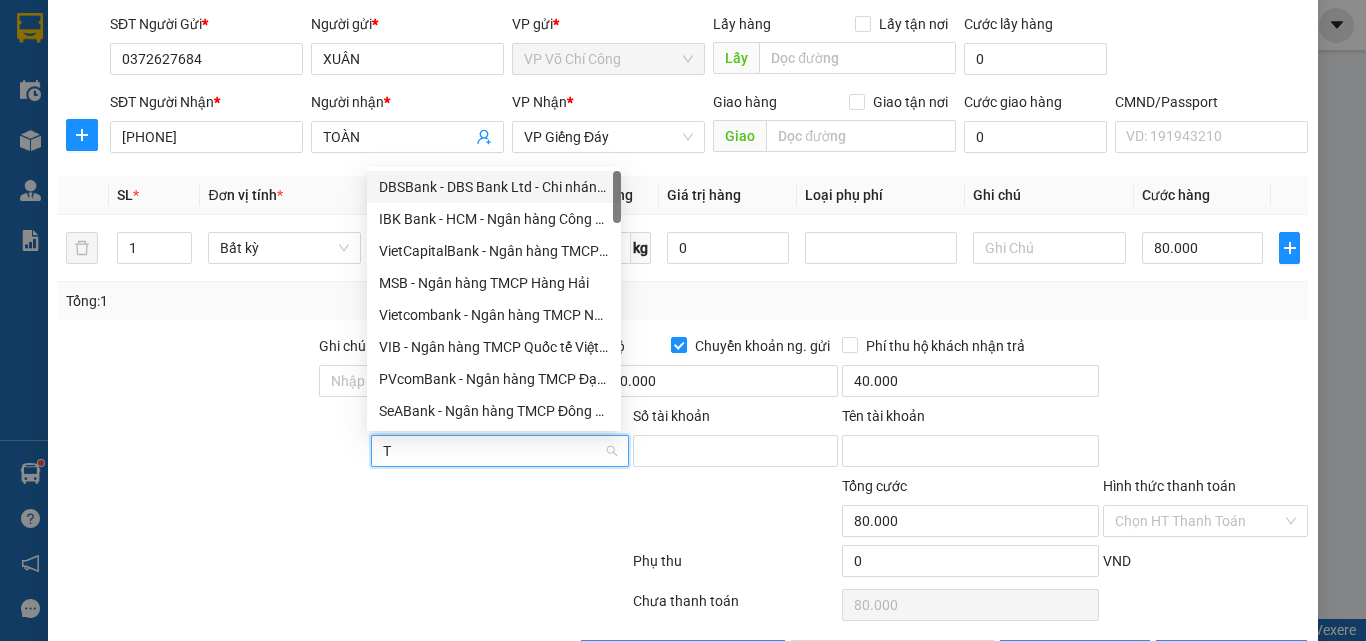 type on "TE" 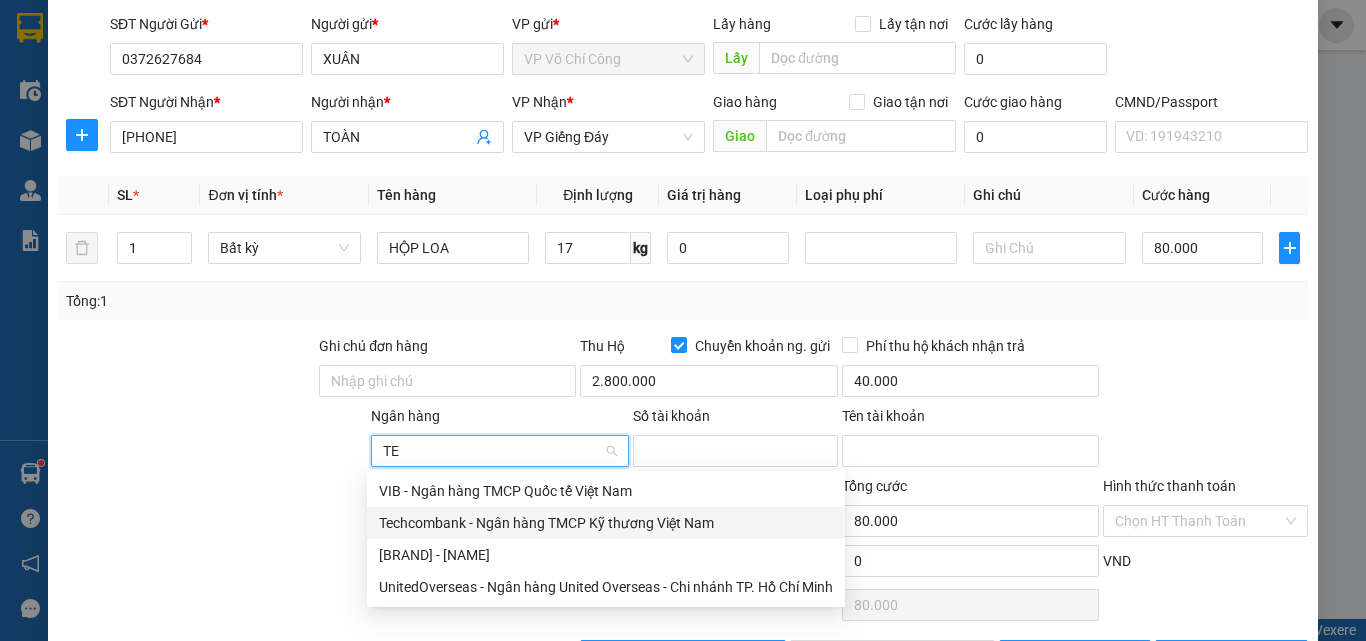 click on "Techcombank - Ngân hàng TMCP Kỹ thương Việt Nam" at bounding box center (606, 523) 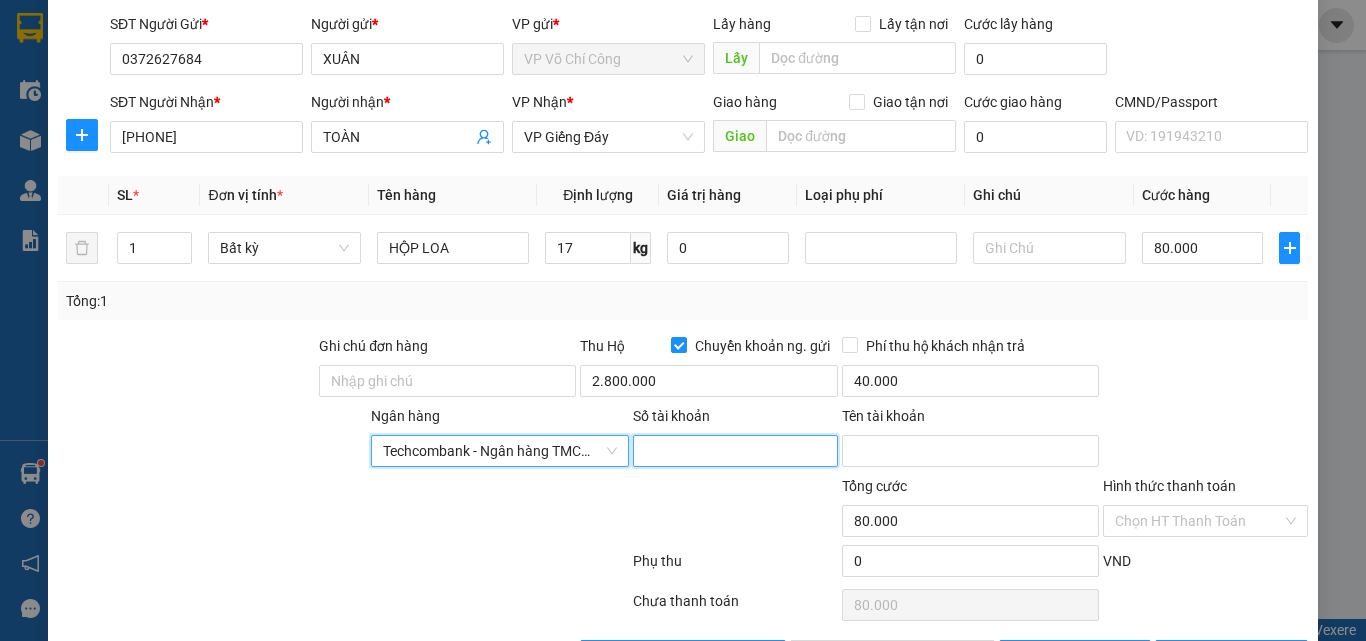 click on "Số tài khoản" at bounding box center [735, 451] 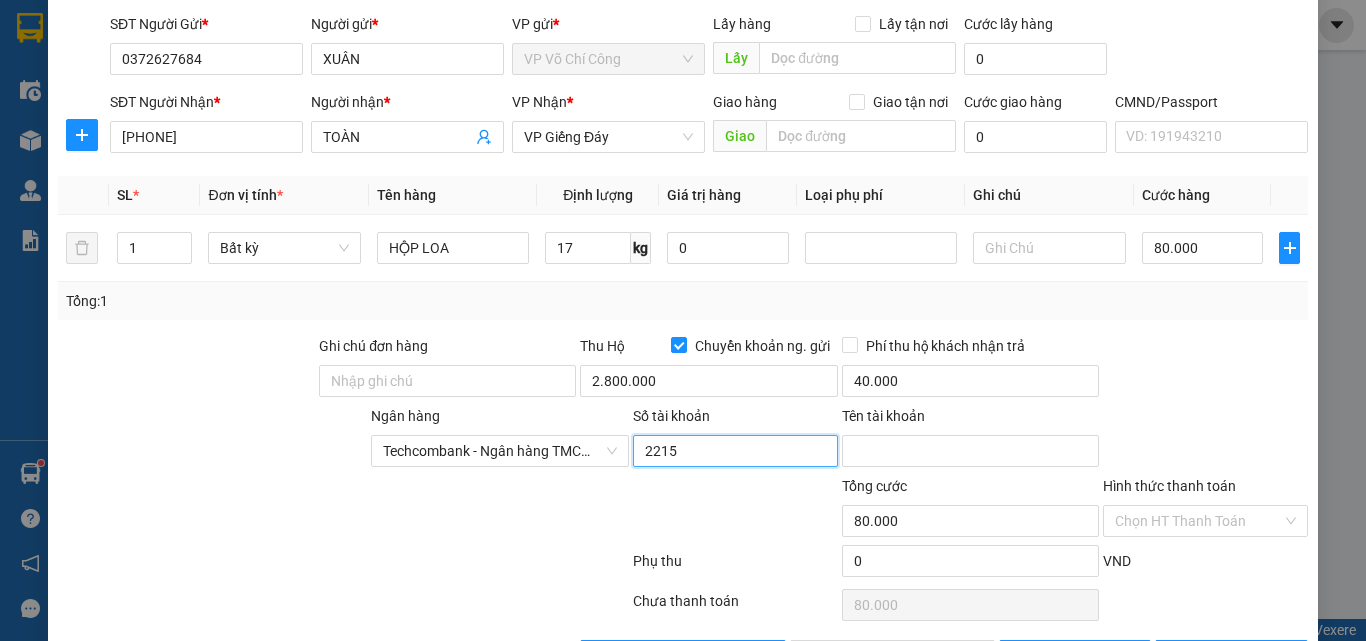 type on "[NUMBER]" 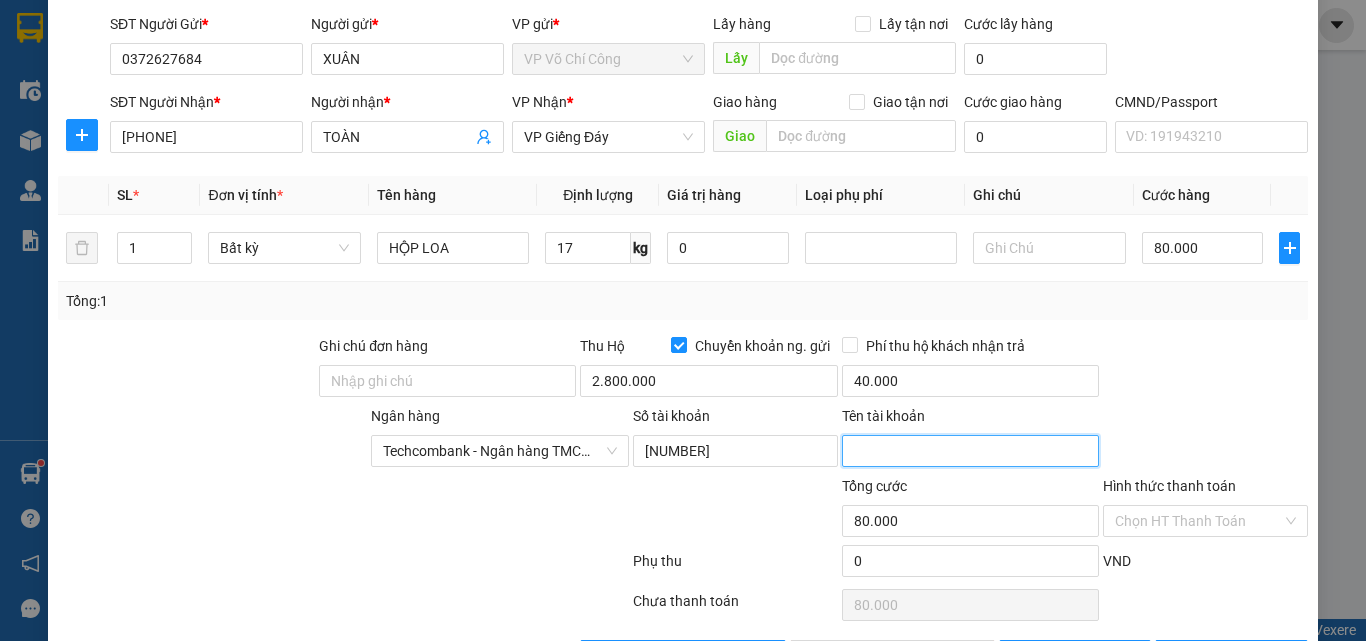 click on "Tên tài khoản" at bounding box center (970, 451) 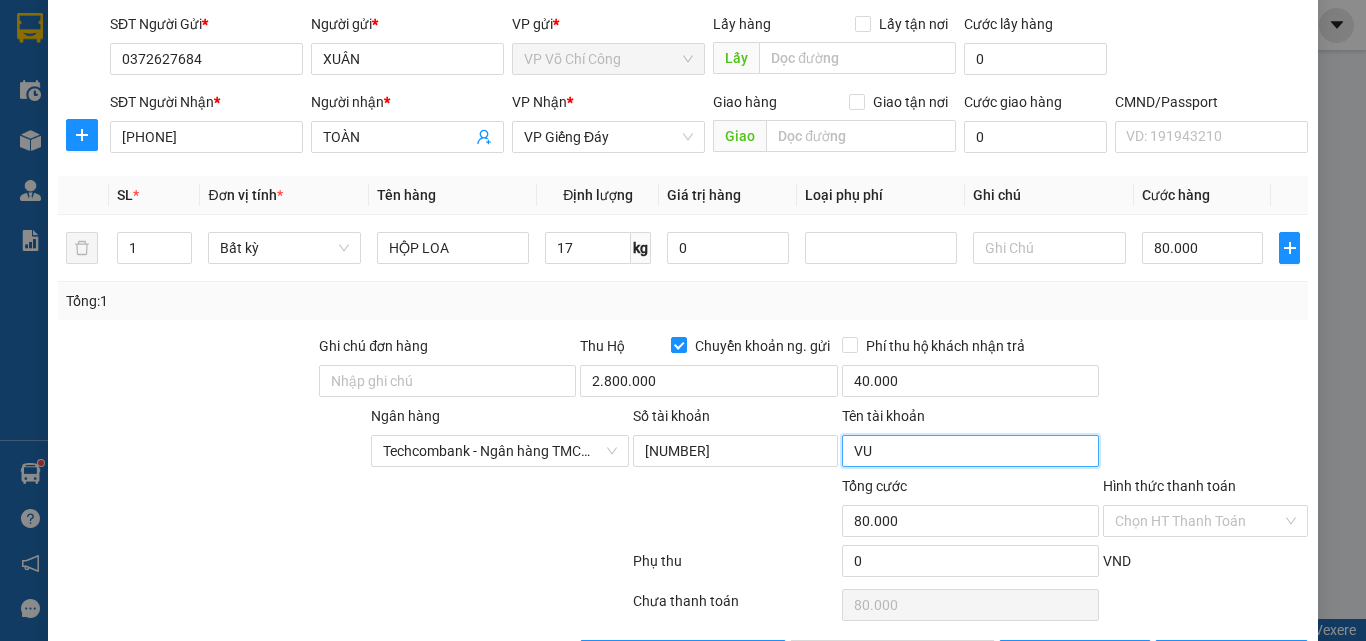 type on "[FIRST_NAME] [LAST_NAME]" 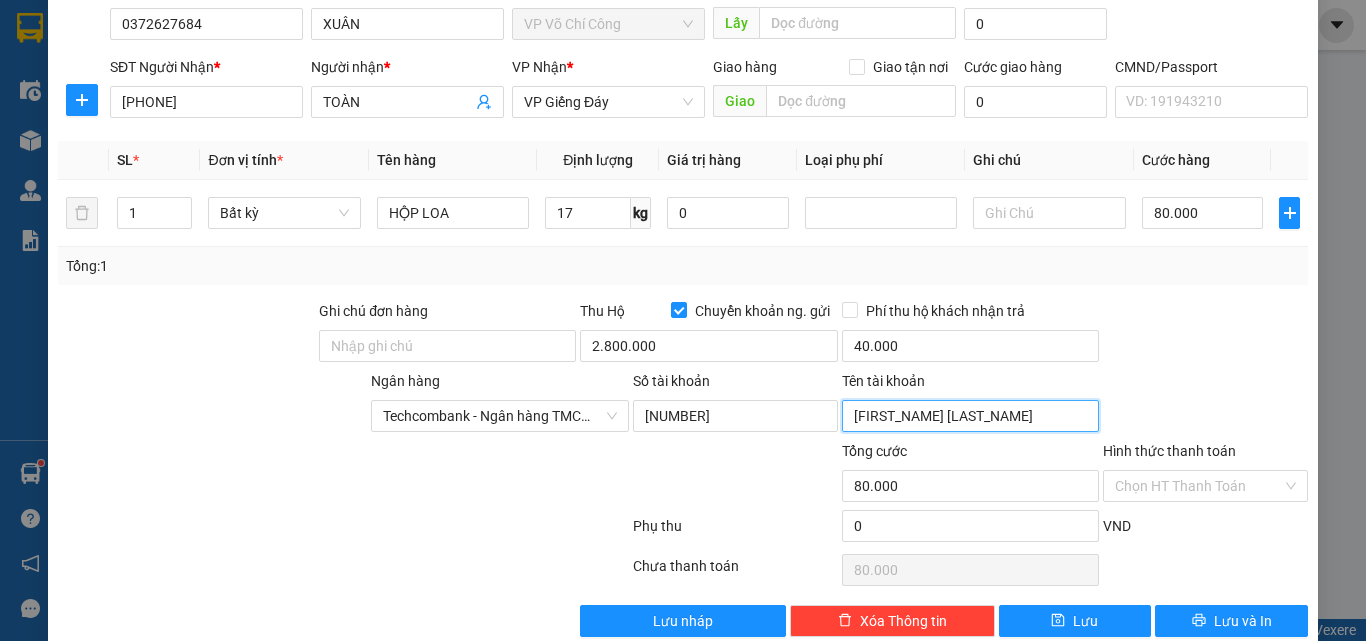 scroll, scrollTop: 209, scrollLeft: 0, axis: vertical 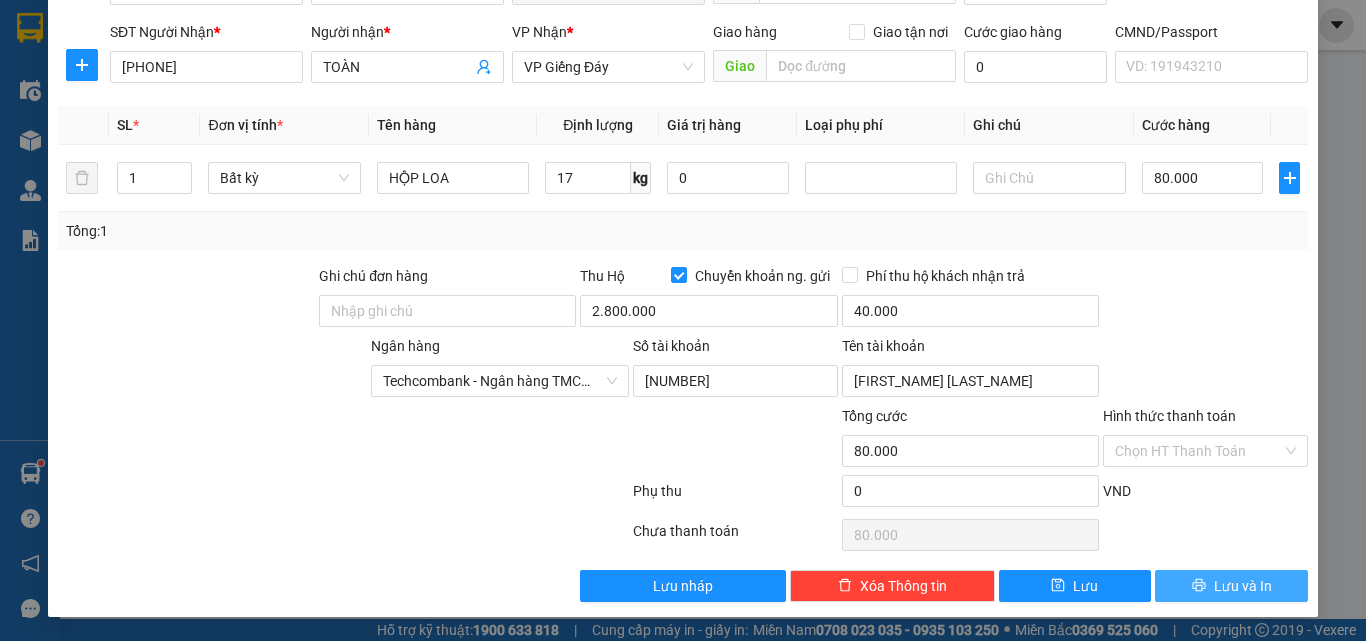 click on "Lưu và In" at bounding box center (1243, 586) 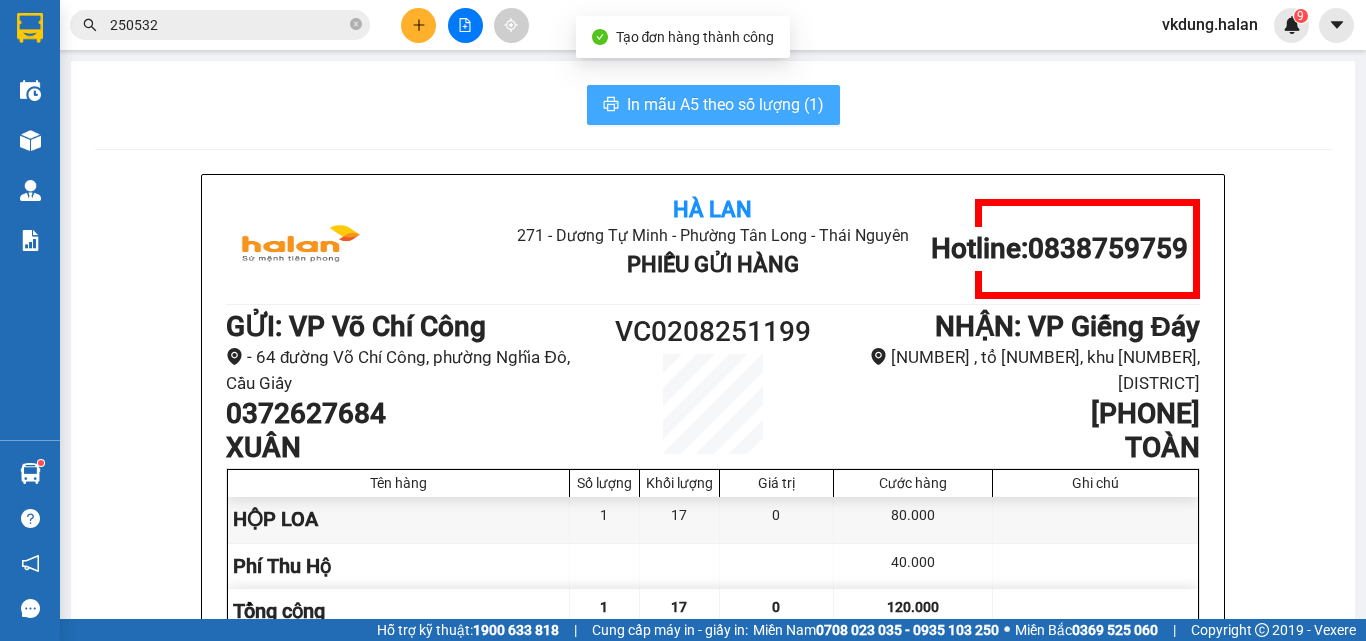 click on "In mẫu A5 theo số lượng
(1)" at bounding box center (725, 104) 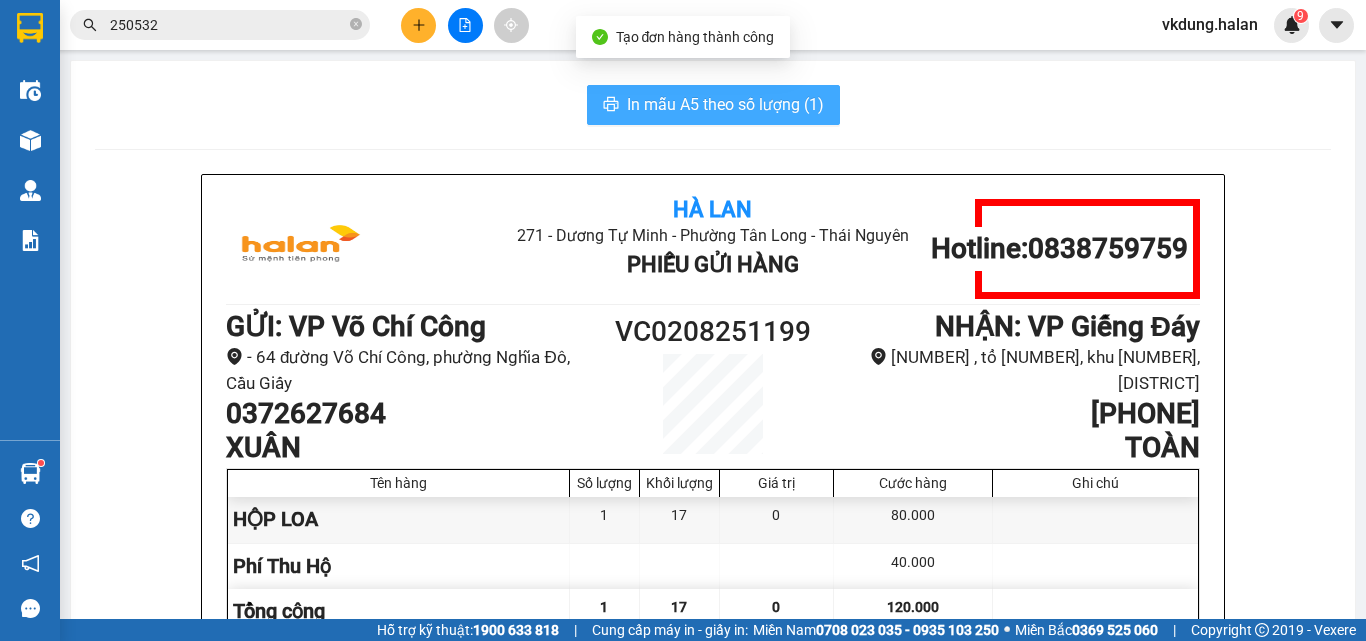 click on "In mẫu A5 theo số lượng
(1)" at bounding box center [725, 104] 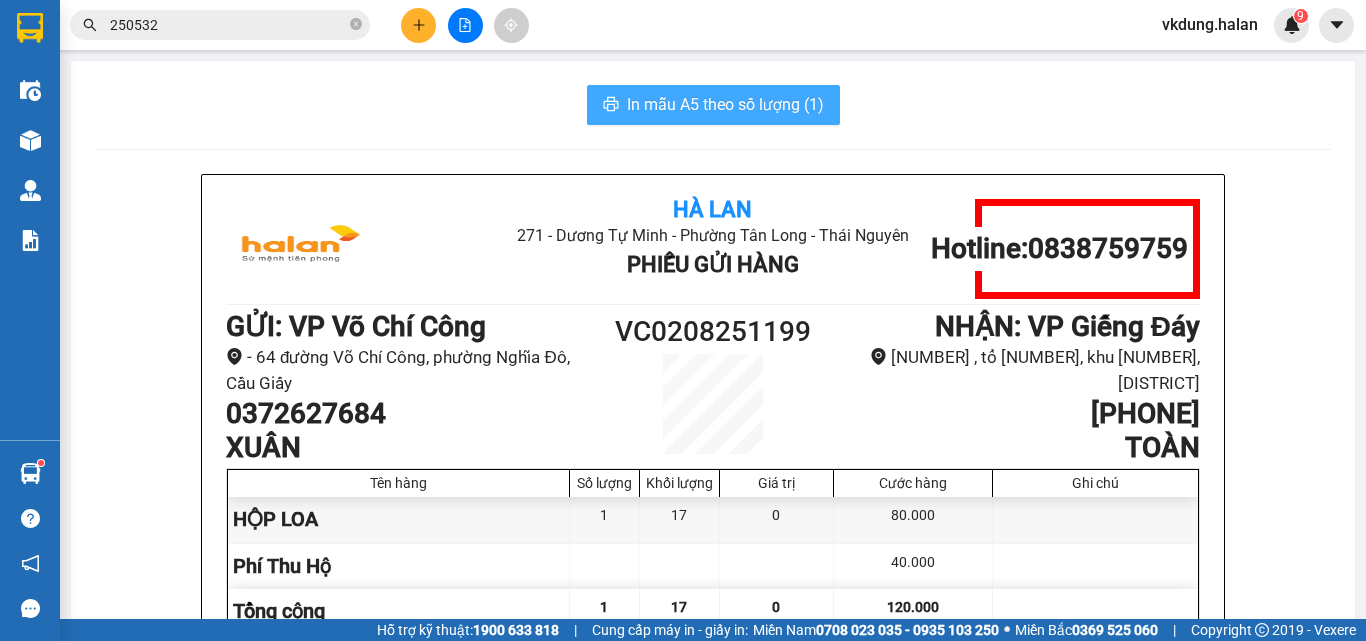 scroll, scrollTop: 0, scrollLeft: 0, axis: both 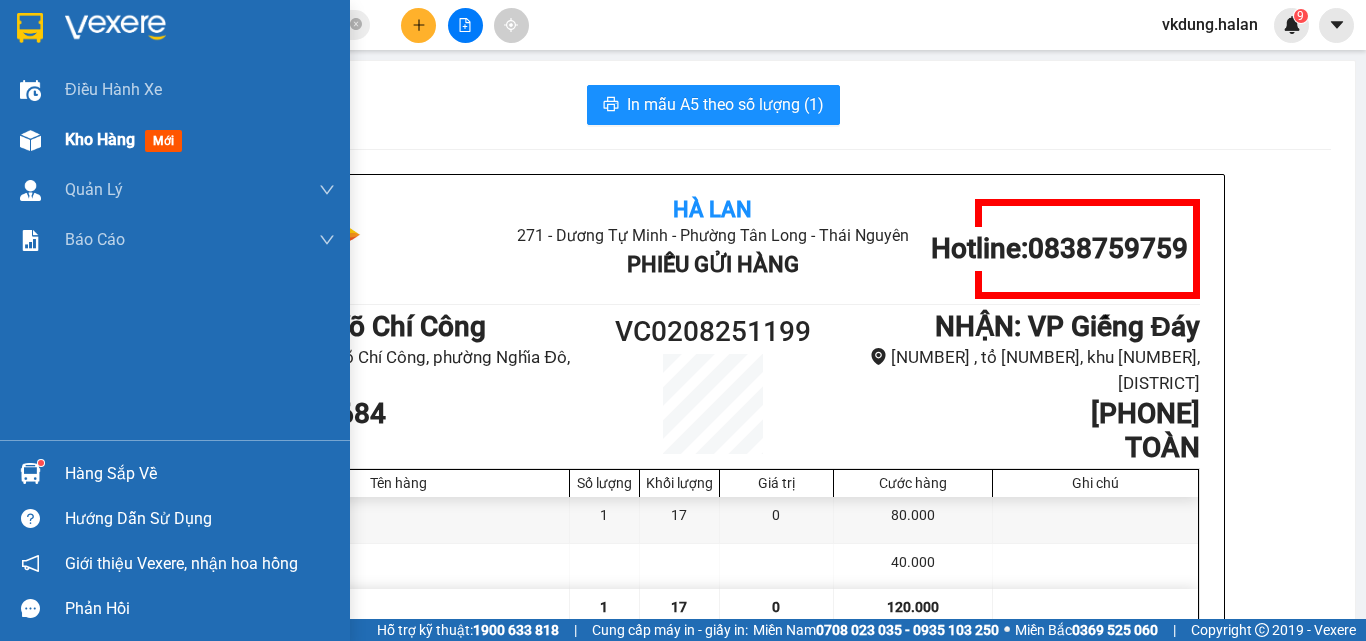 click on "Kho hàng" at bounding box center (100, 139) 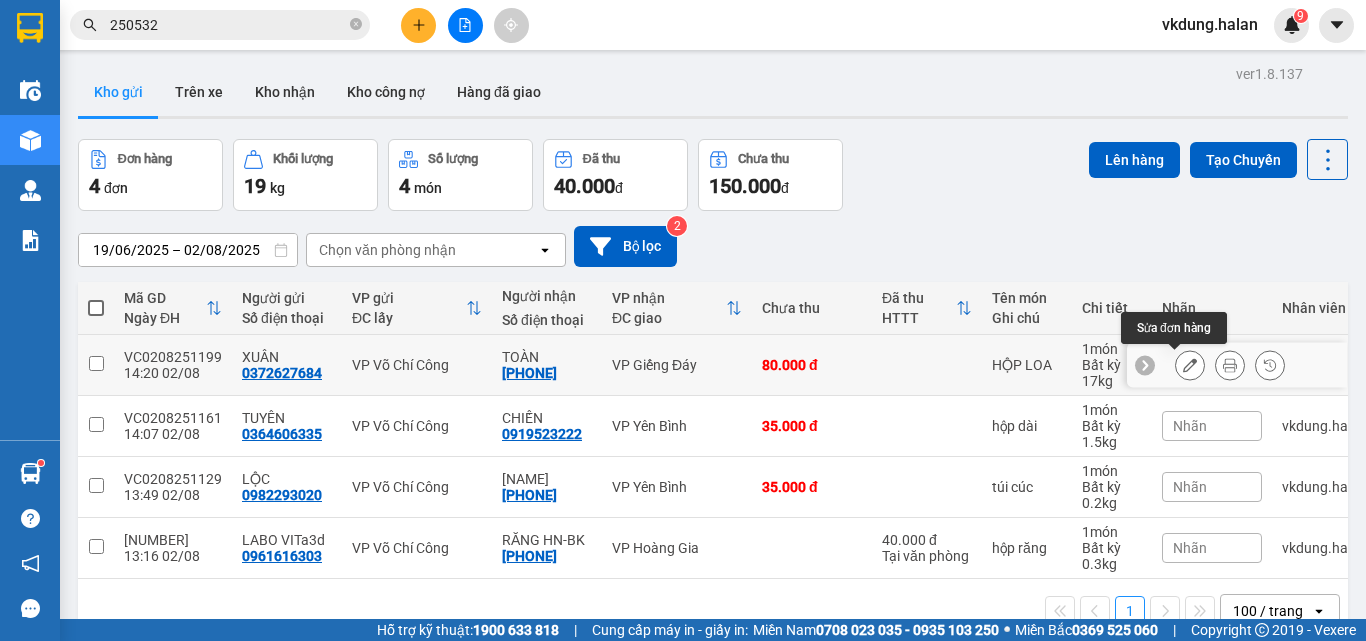 click 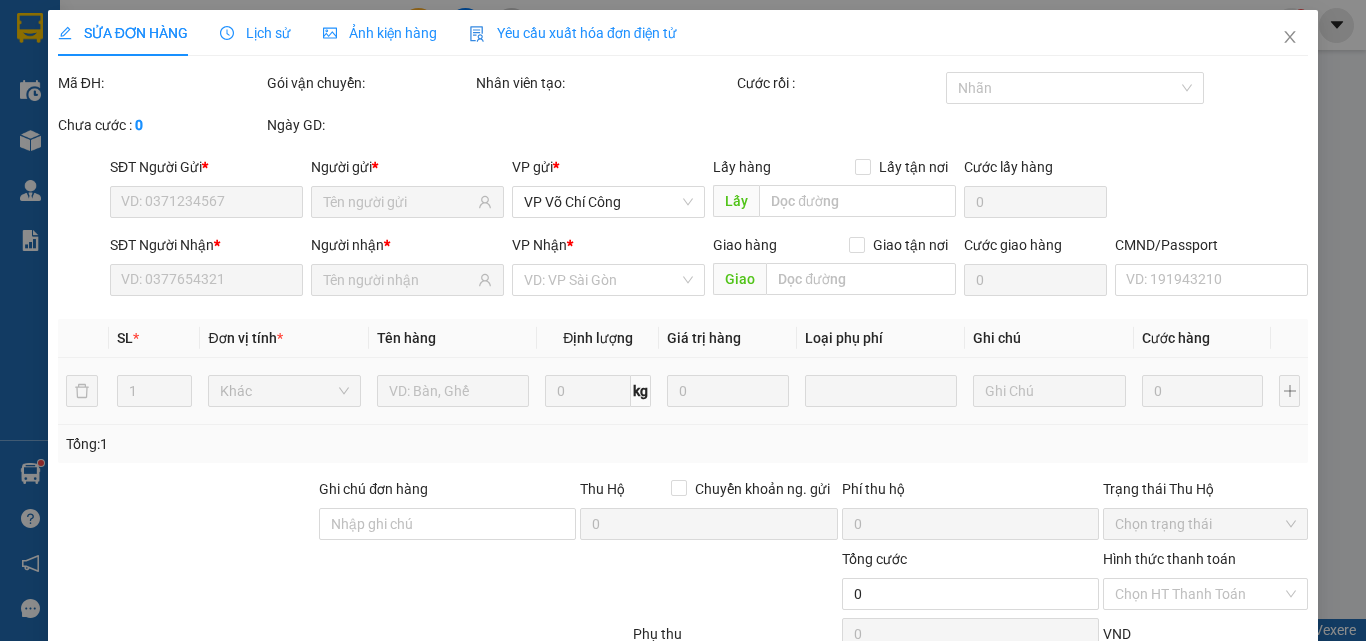 type on "0372627684" 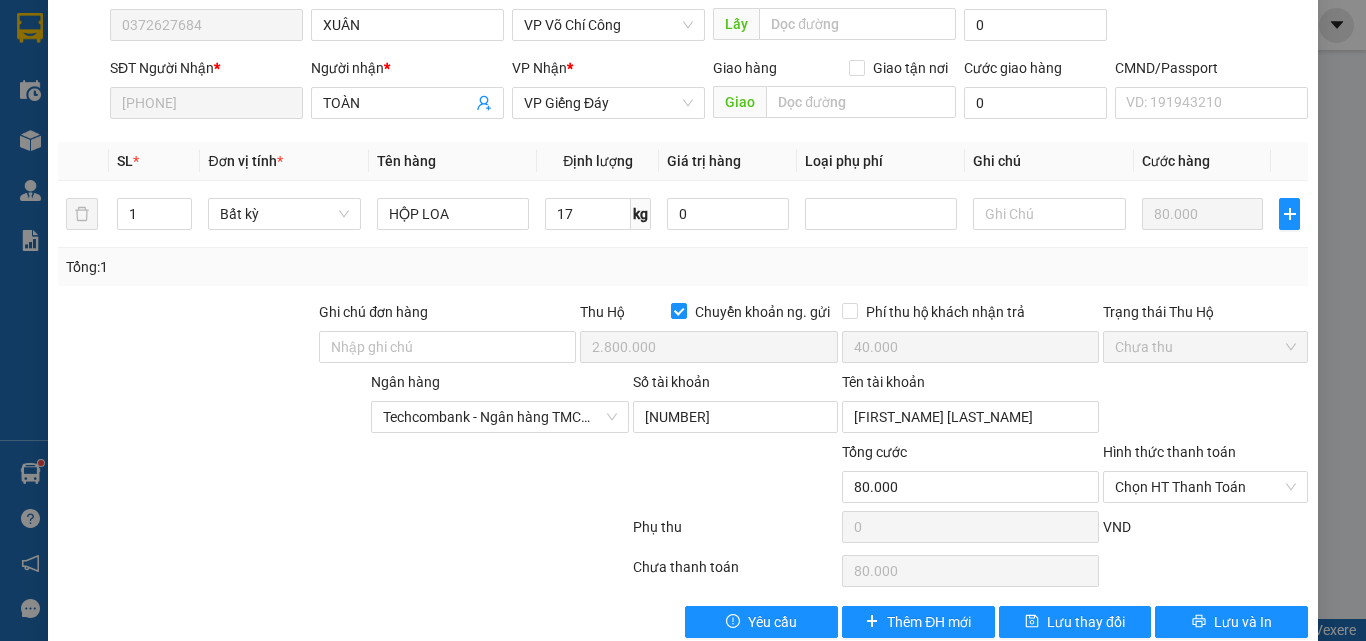scroll, scrollTop: 255, scrollLeft: 0, axis: vertical 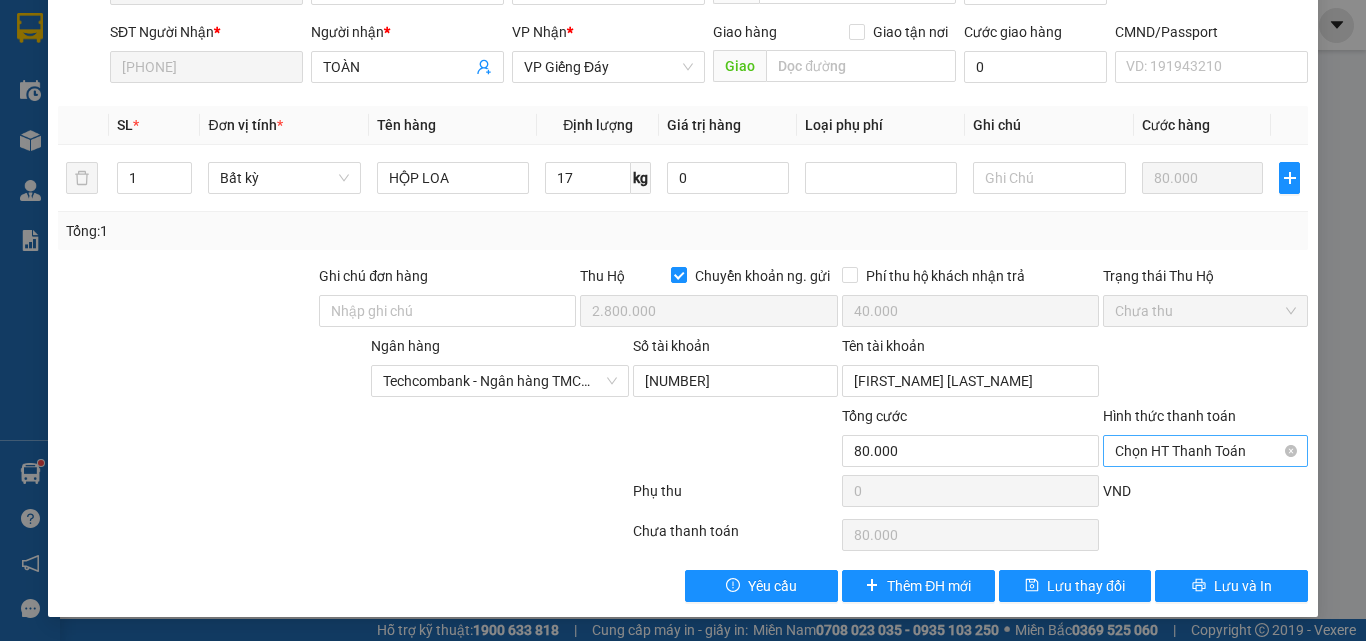 click on "Chọn HT Thanh Toán" at bounding box center [1205, 451] 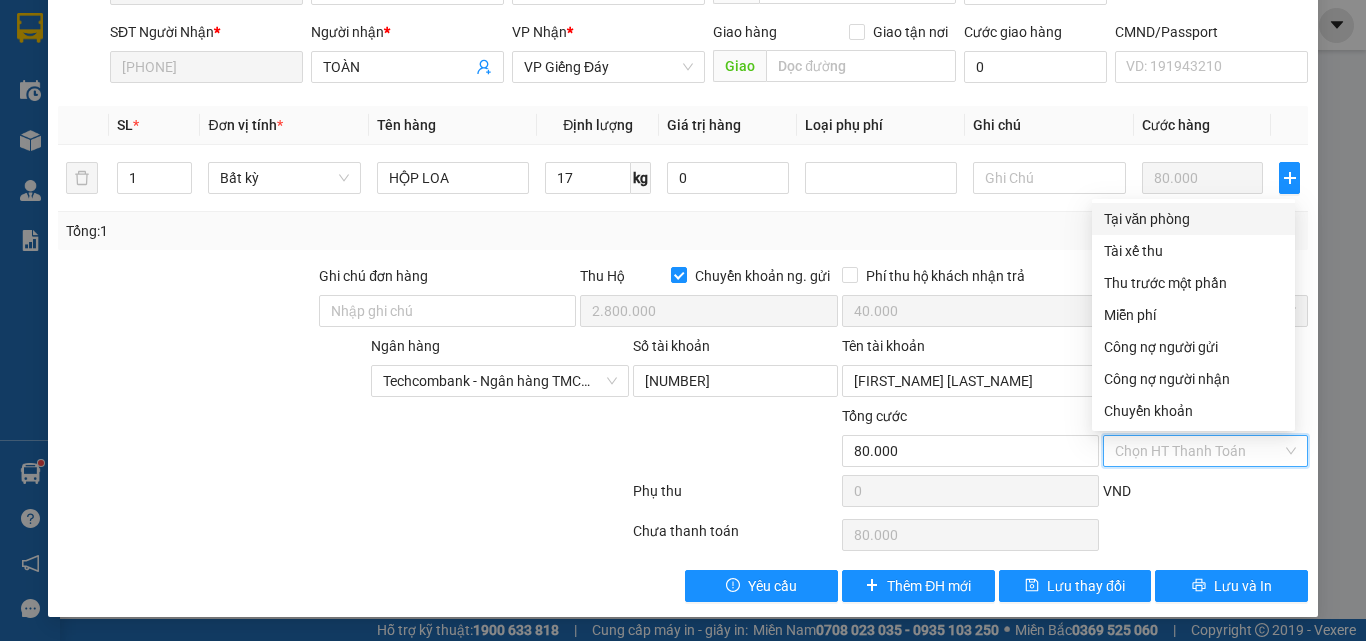 click on "Tại văn phòng" at bounding box center (1193, 219) 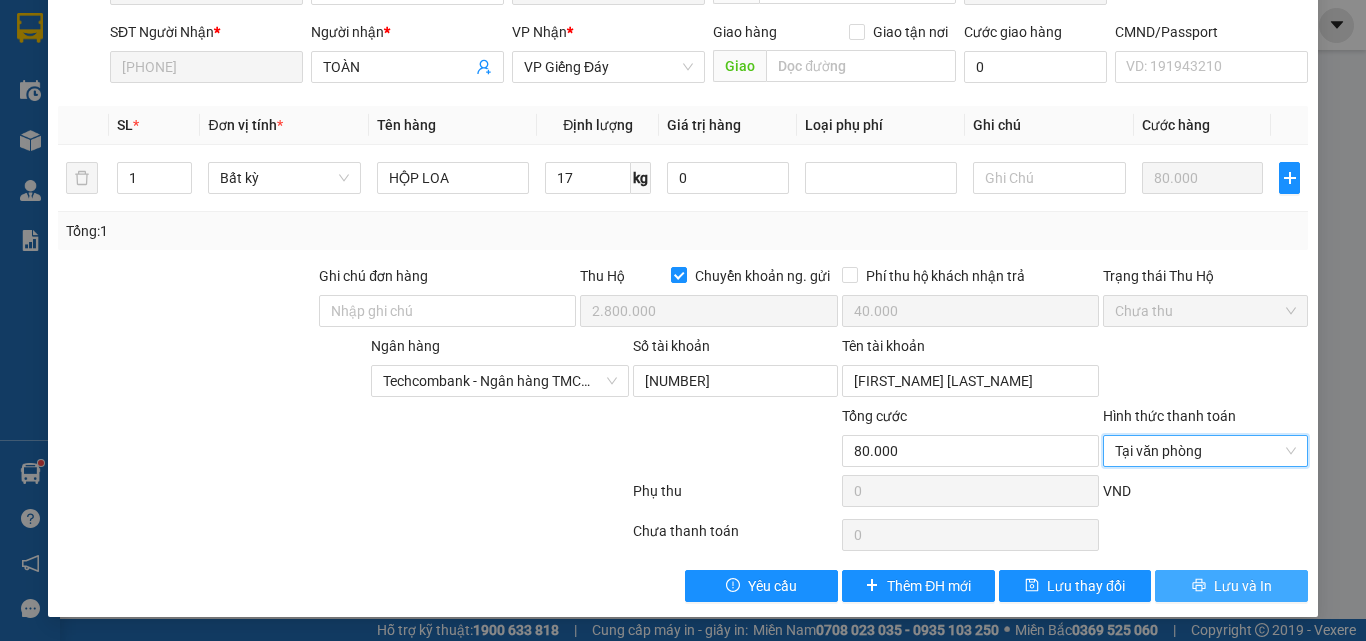 click on "Lưu và In" at bounding box center (1231, 586) 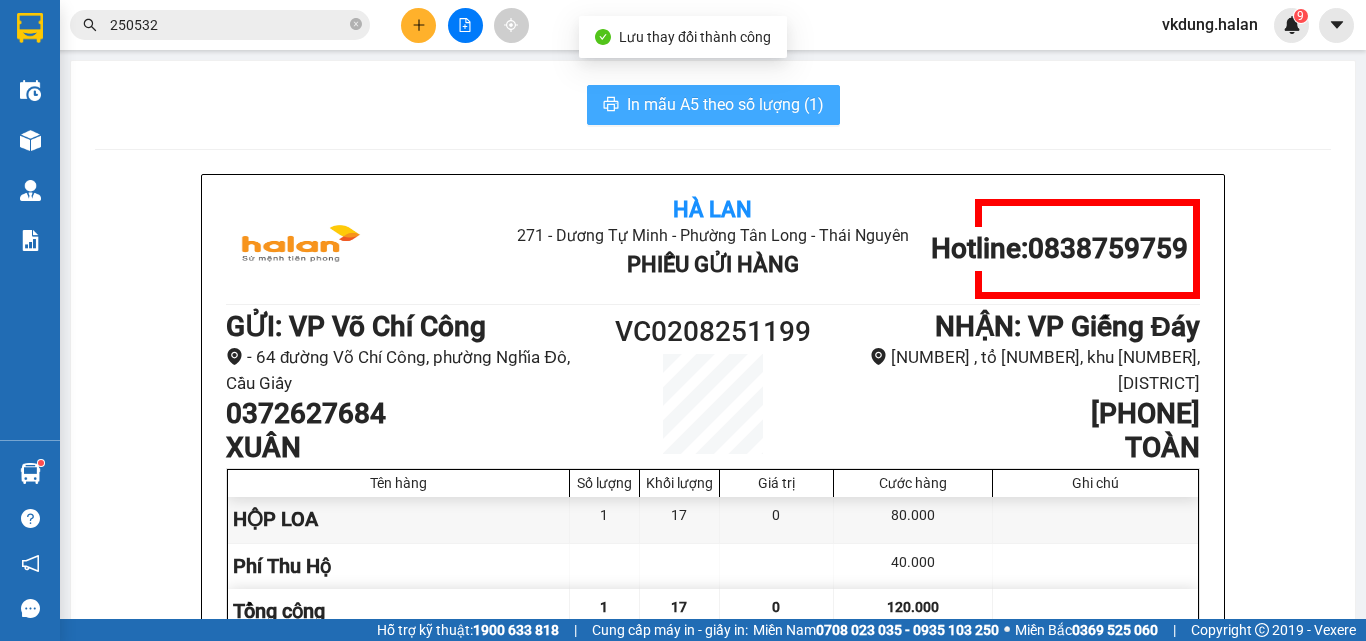 click on "In mẫu A5 theo số lượng
(1)" at bounding box center (725, 104) 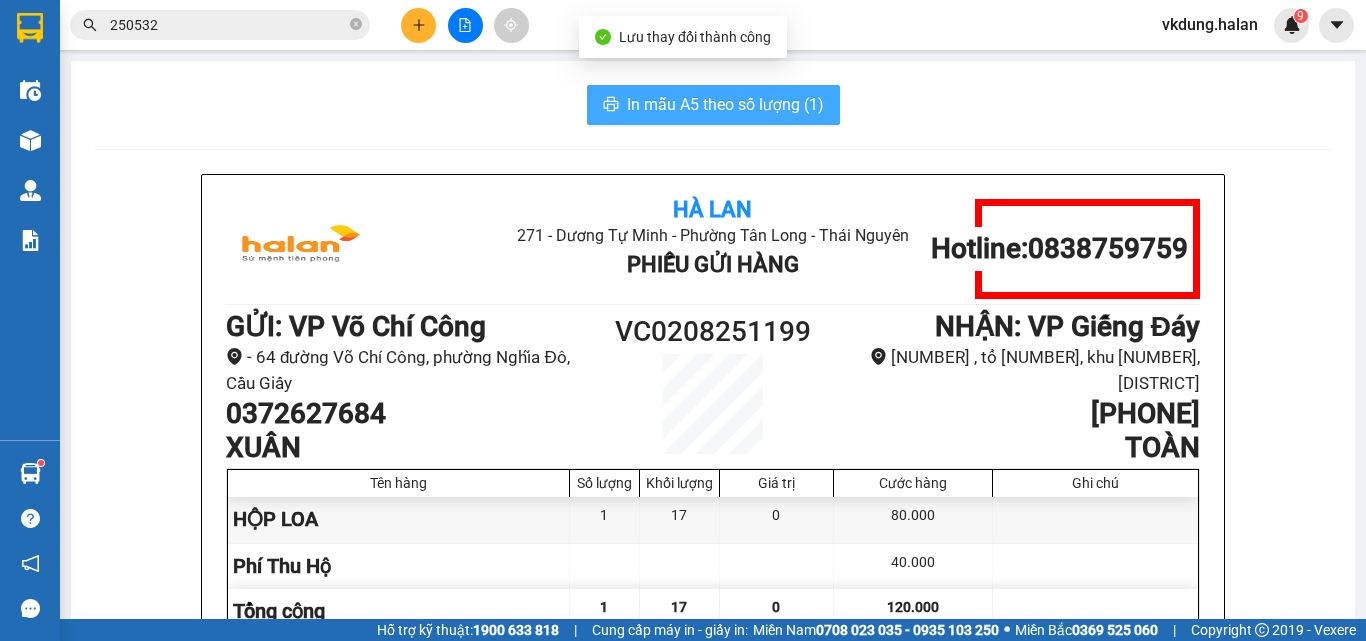 scroll, scrollTop: 0, scrollLeft: 0, axis: both 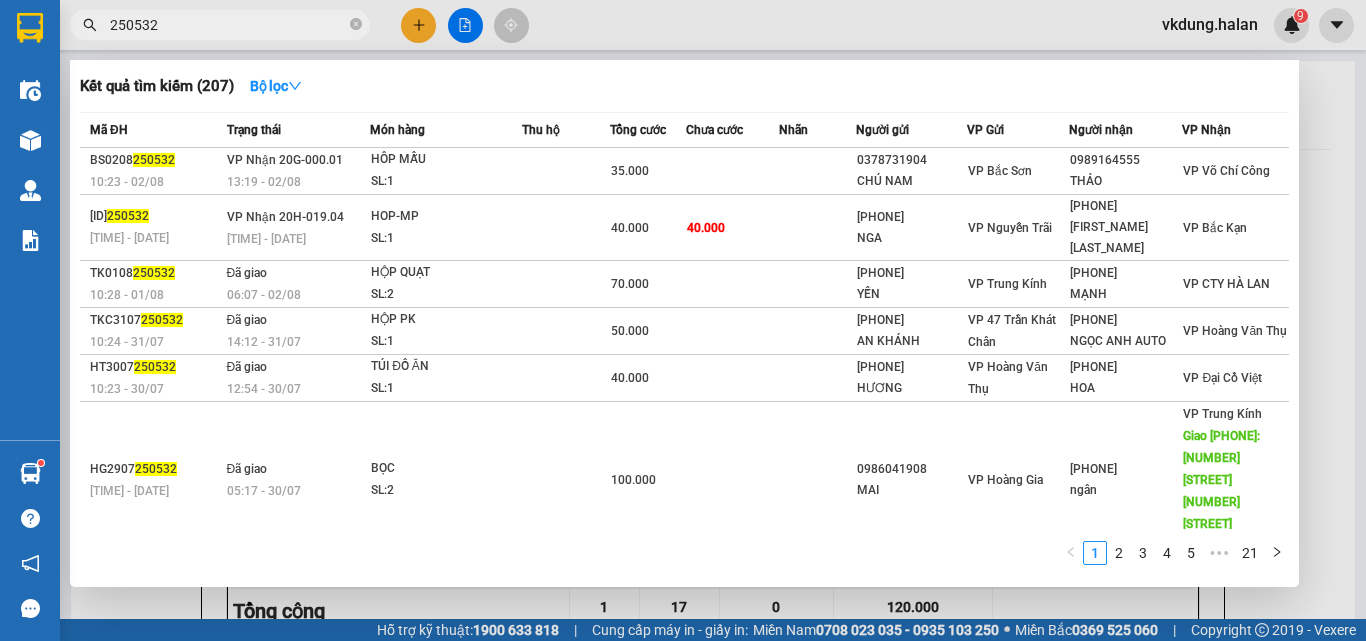 click on "250532" at bounding box center (220, 25) 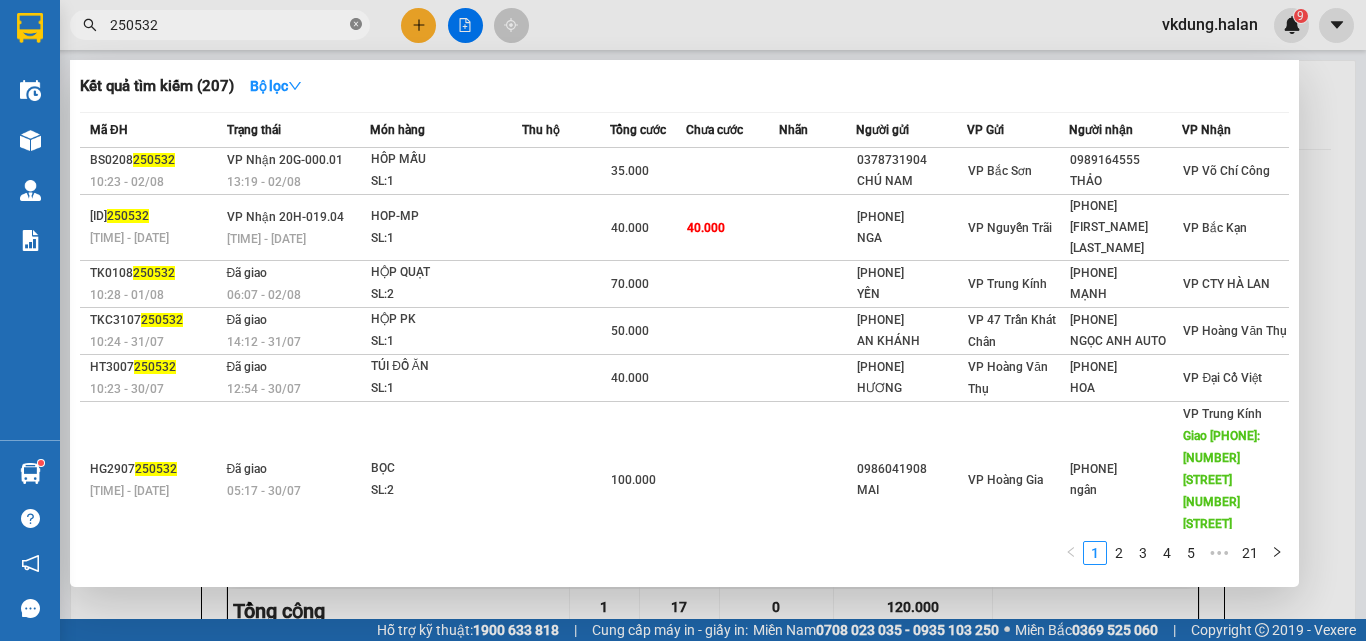 click 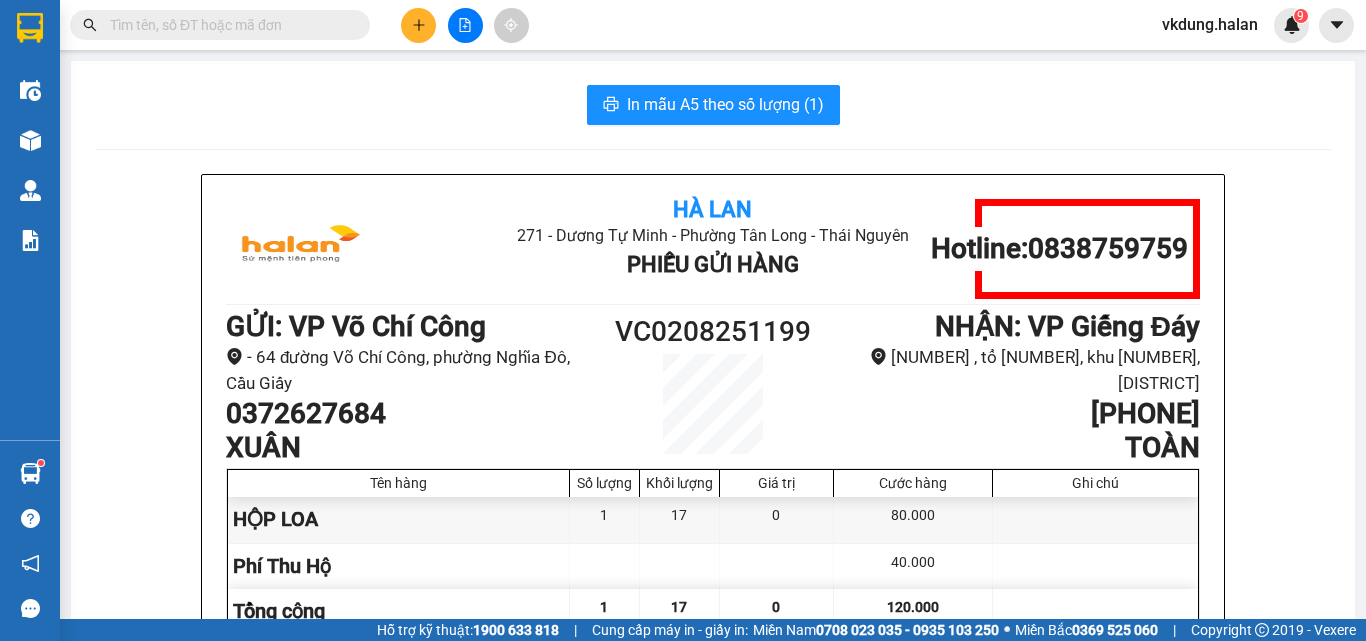 click at bounding box center [228, 25] 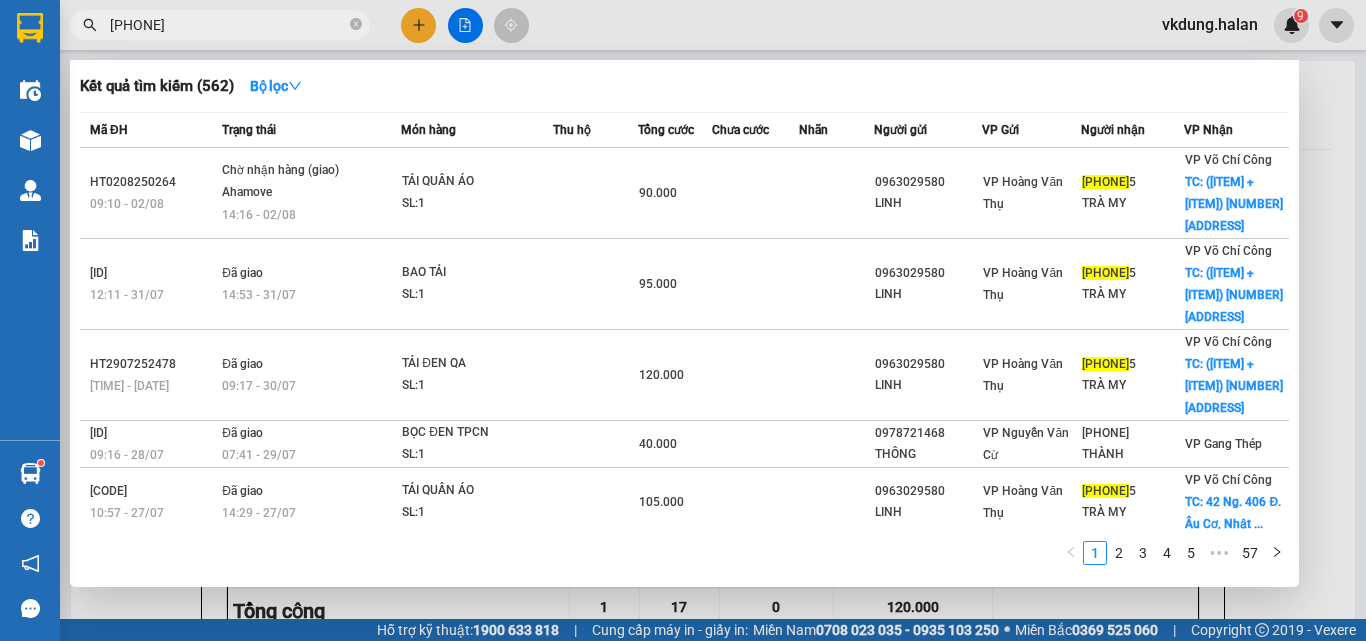 type on "0978729685" 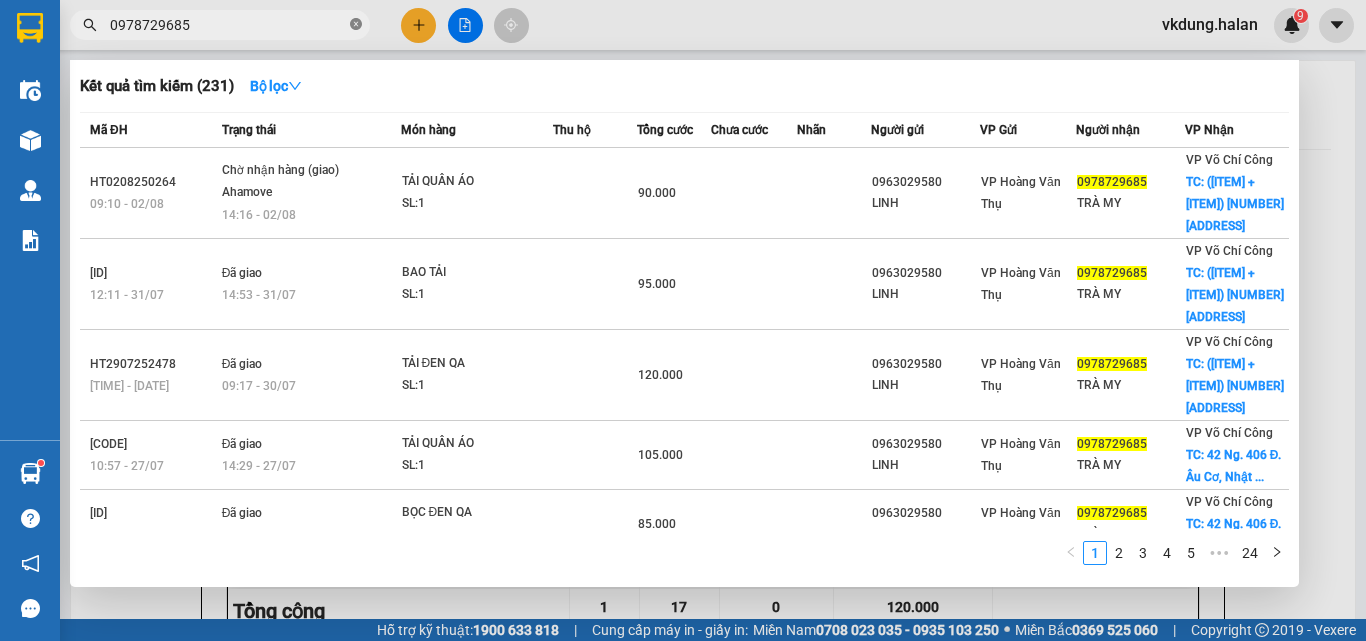 click 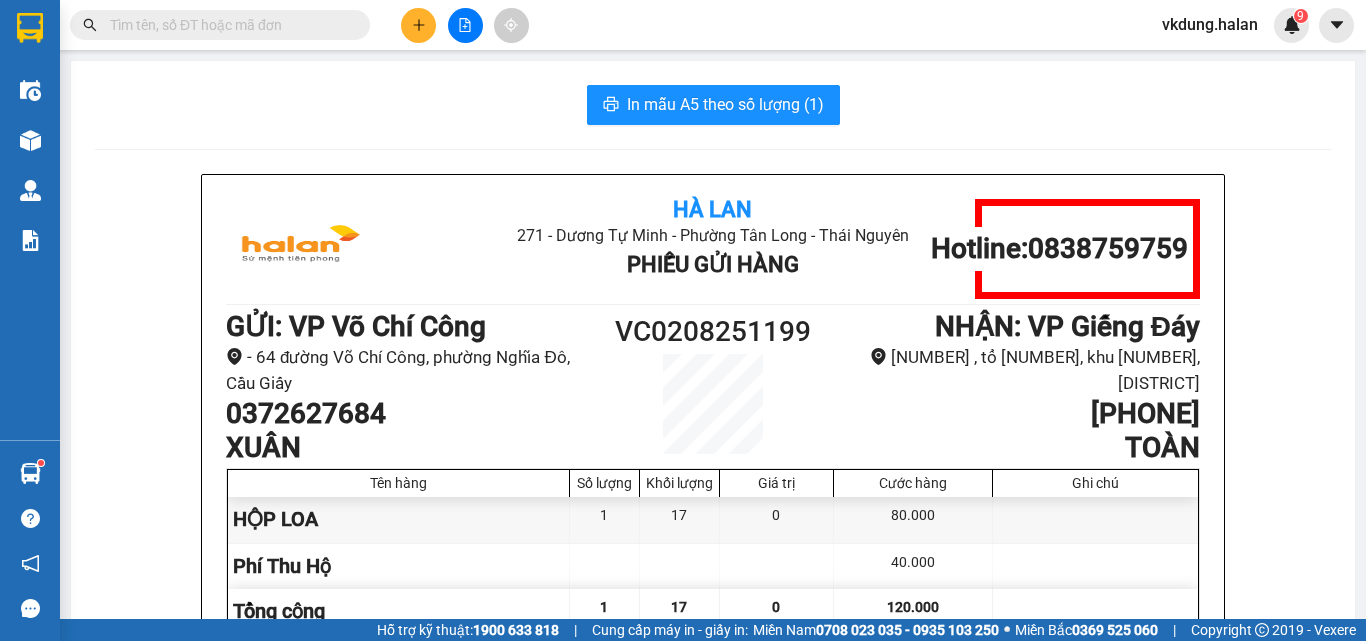 click on "Kết quả tìm kiếm ( 231 )  Bộ lọc  Mã ĐH Trạng thái Món hàng Thu hộ Tổng cước Chưa cước Nhãn Người gửi VP Gửi Người nhận VP Nhận HT0208250264 [TIME] - [DATE] Chờ nhận hàng (giao) Ahamove [TIME] - [DATE] TẢI QUẦN ÁO SL:  1 90.000 [PHONE] [NAME] VP Hoàng Văn Thụ [PHONE] [NAME] VP Võ Chí Công TC: (cần ngáng+dây) 42 Ng. 406... HT3107250937 [TIME] - [DATE] Đã giao   [TIME] - [DATE] BAO TẢI SL:  1 95.000 [PHONE] [NAME] VP Hoàng Văn Thụ [PHONE] [NAME] VP Võ Chí Công TC: (cần ngáng+dây) 42 Ng. 406... HT2907252478 [TIME] - [DATE] Đã giao   [TIME] - [DATE] TẢI ĐEN QA SL:  1 120.000 [PHONE] [NAME] VP Hoàng Văn Thụ [PHONE] [NAME] VP Võ Chí Công TC: (cần ngáng+dây) 42 Ng. 406... HT2707250537 [TIME] - [DATE] Đã giao   [TIME] - [DATE] TẢI QUẦN ÁO SL:  1 105.000 [PHONE] [NAME] VP Hoàng Văn Thụ [PHONE] [NAME] VP Võ Chí Công TC: 42 Ng. 406 Đ. Âu Cơ, Nhật ... HT2607250250 [TIME] - [DATE] Đã giao   SL:  1   1" at bounding box center [195, 25] 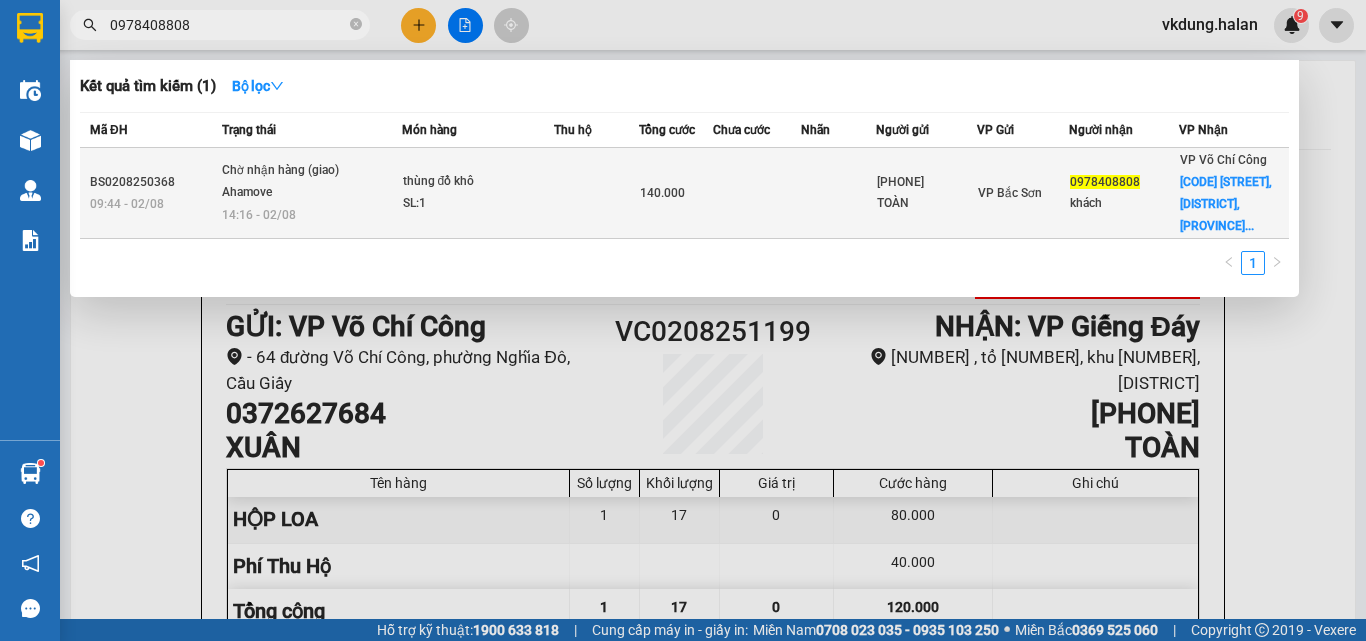 type on "0978408808" 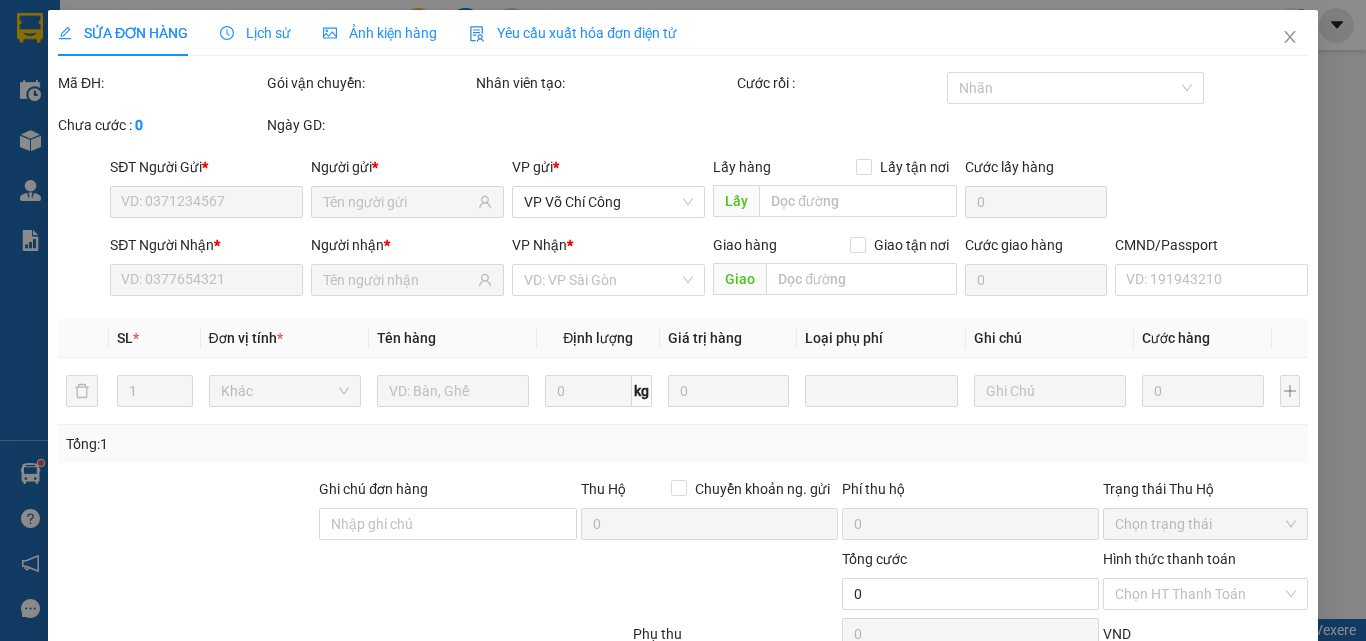 type on "[PHONE]" 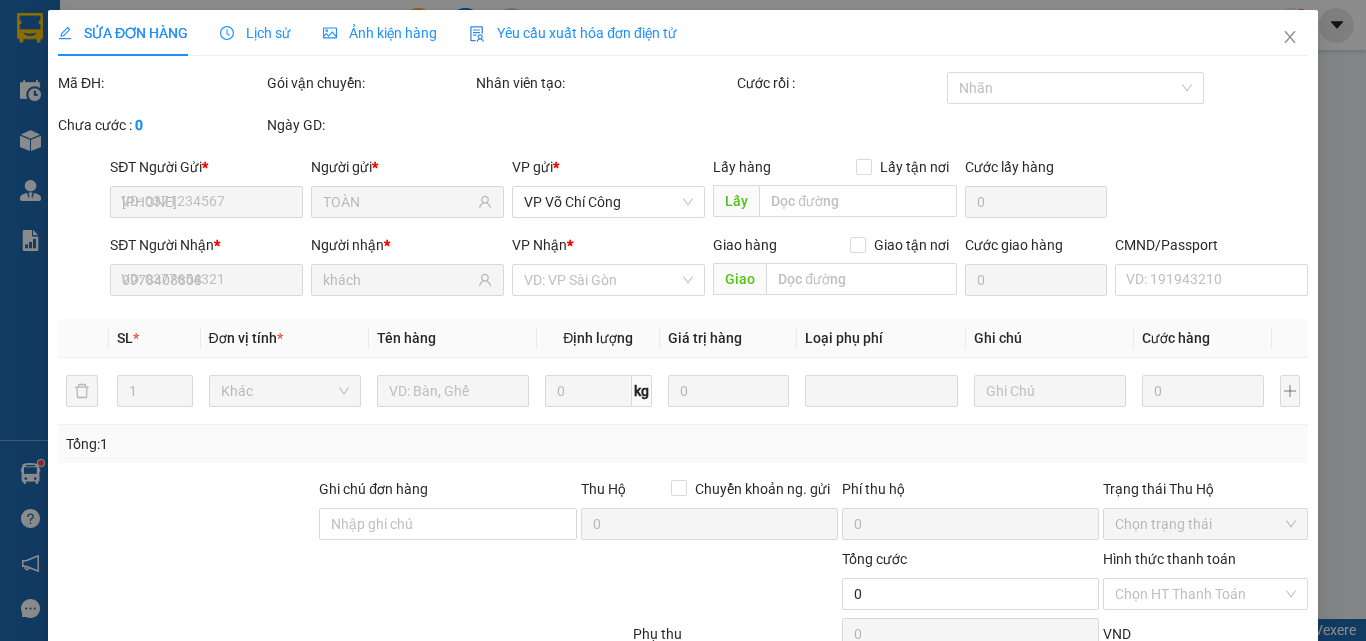 type on "[ADDRESS]" 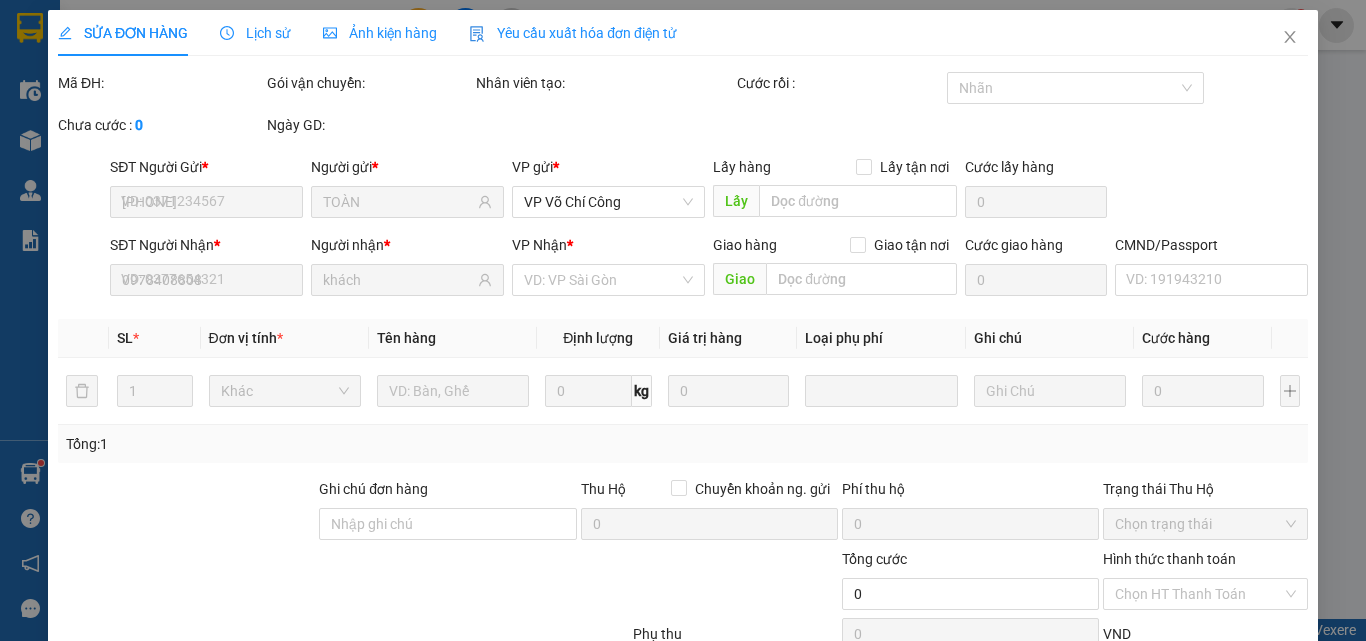 type on "100.000" 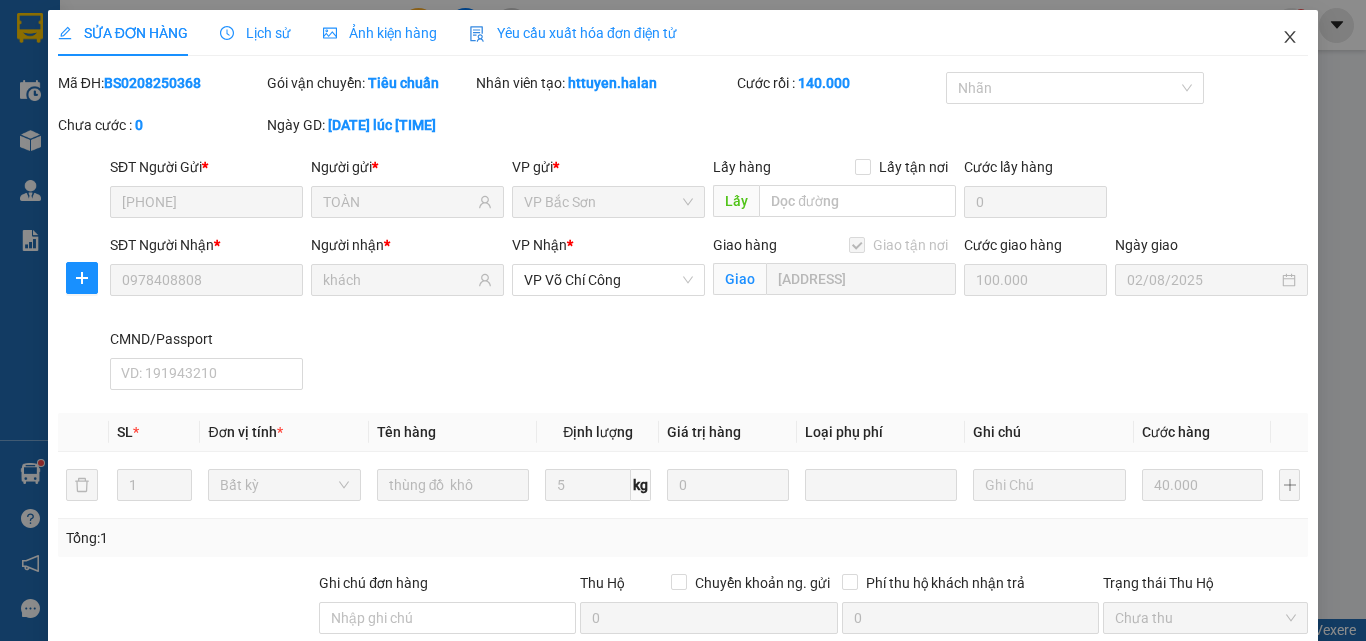 click 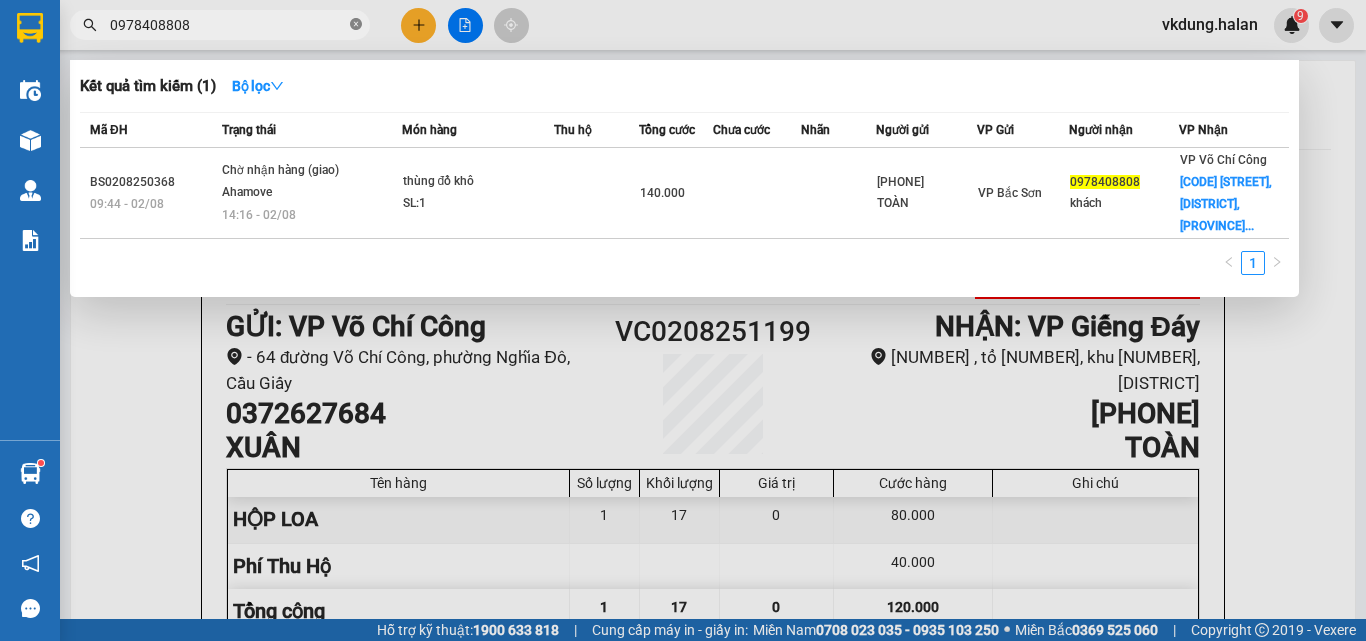 click 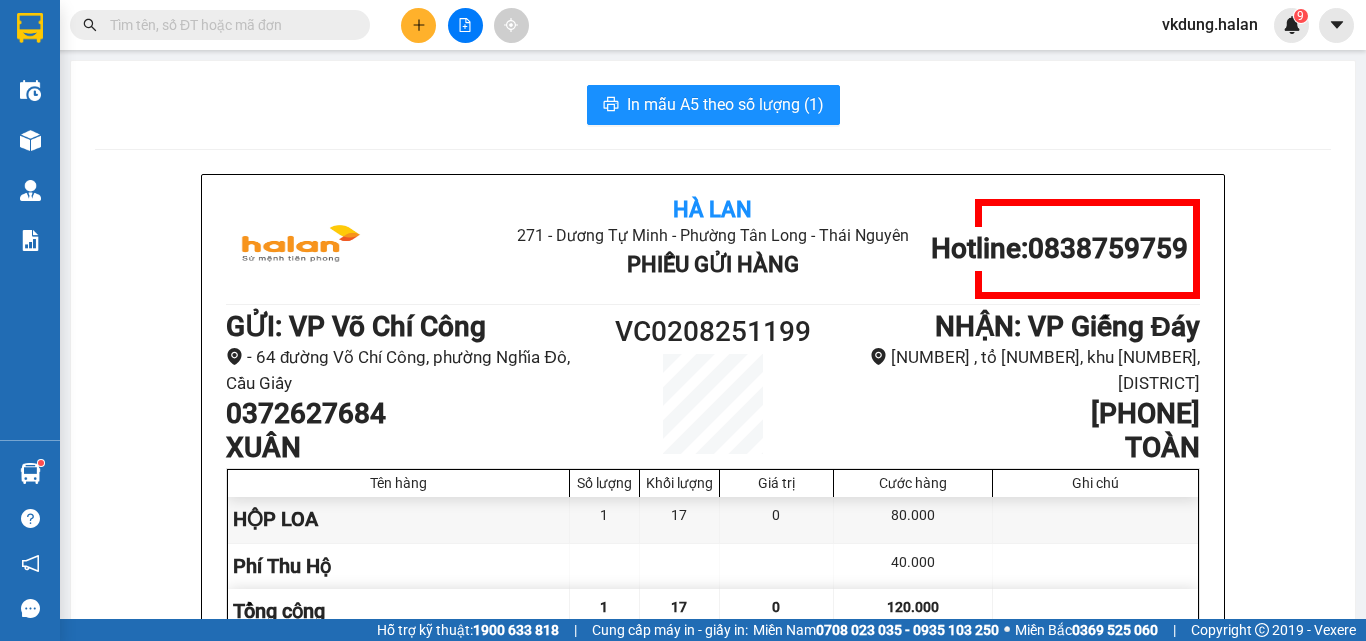 click at bounding box center (228, 25) 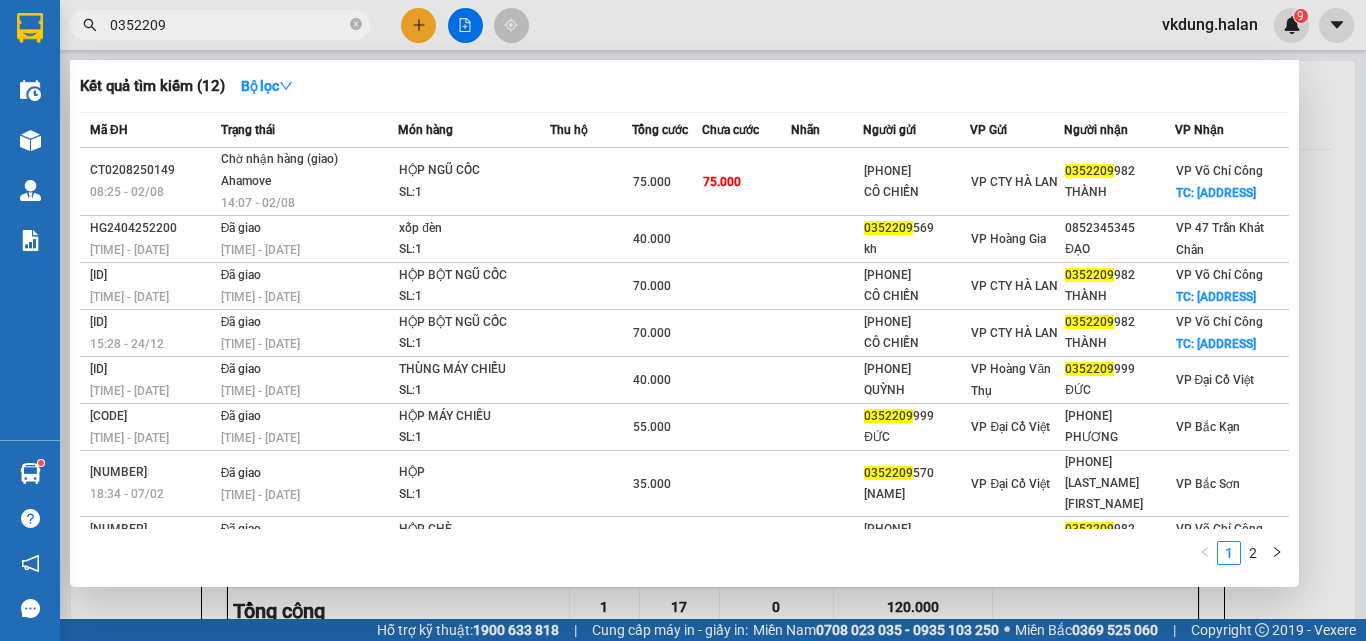 type on "0352209" 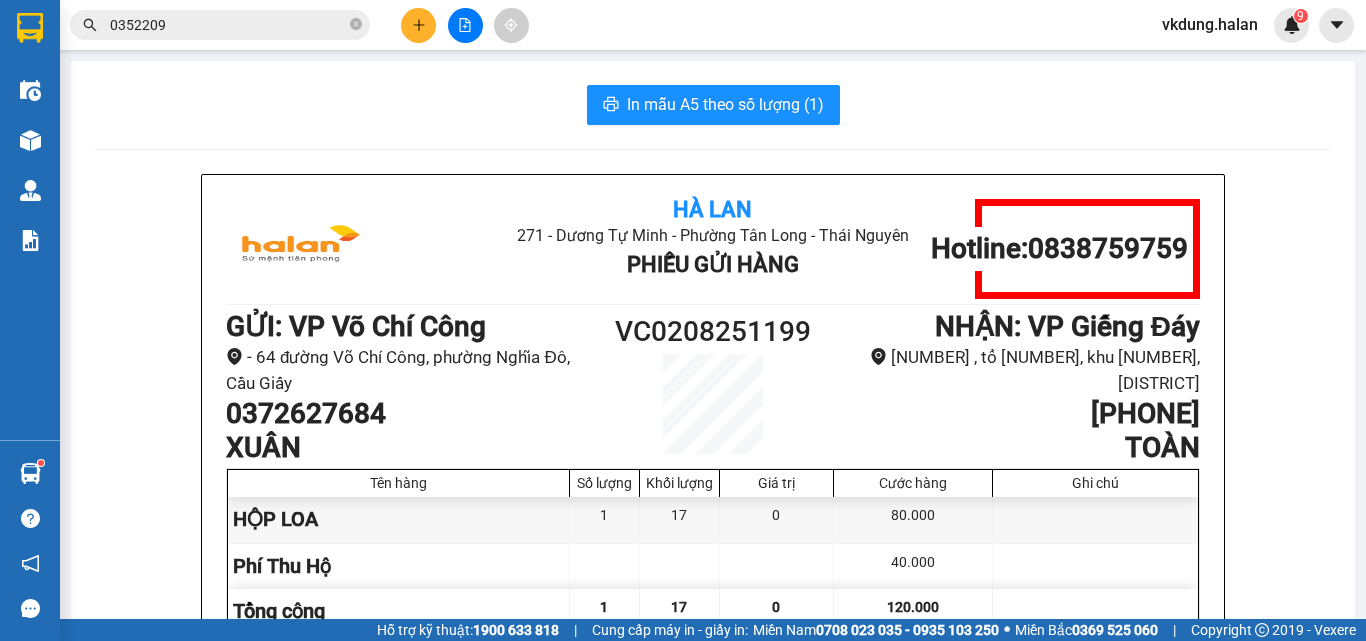 click 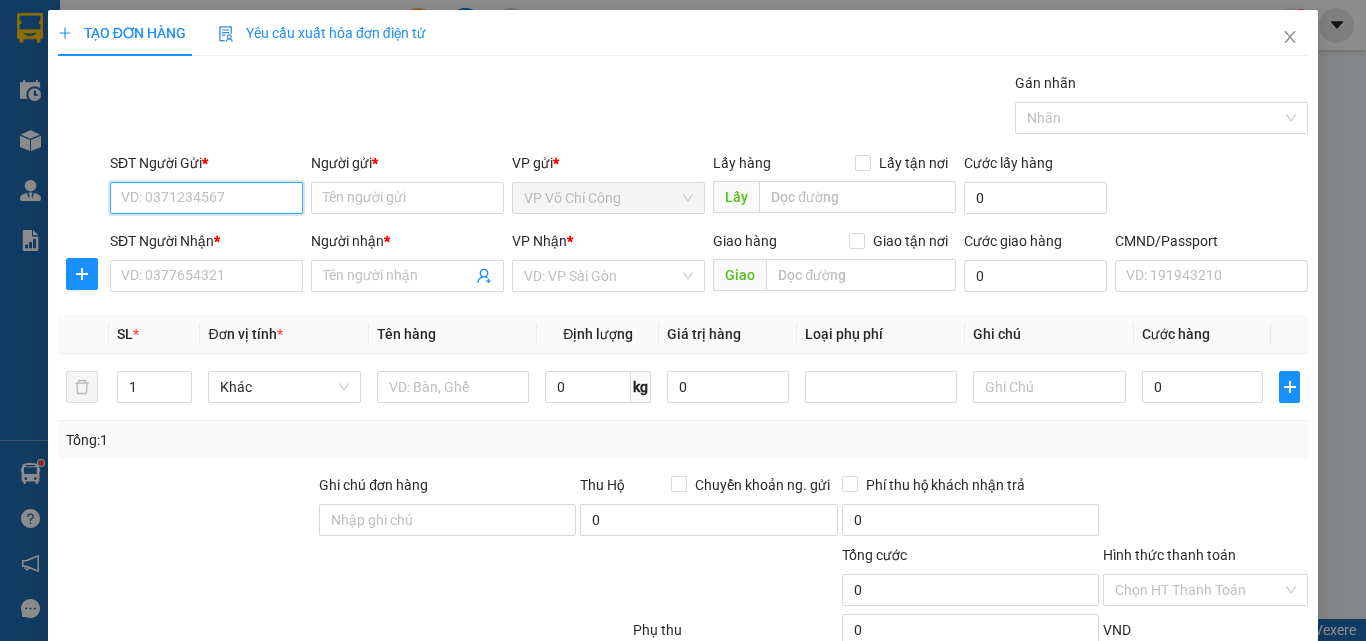 drag, startPoint x: 150, startPoint y: 196, endPoint x: 161, endPoint y: 194, distance: 11.18034 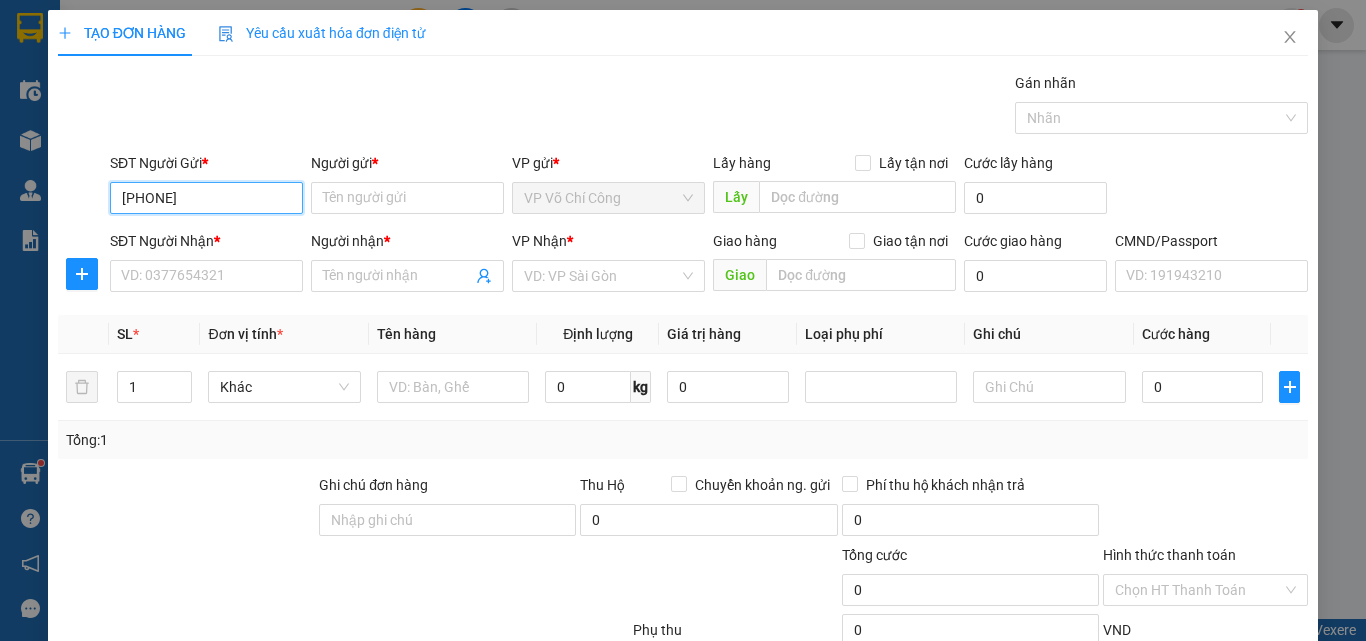 type on "[PHONE]" 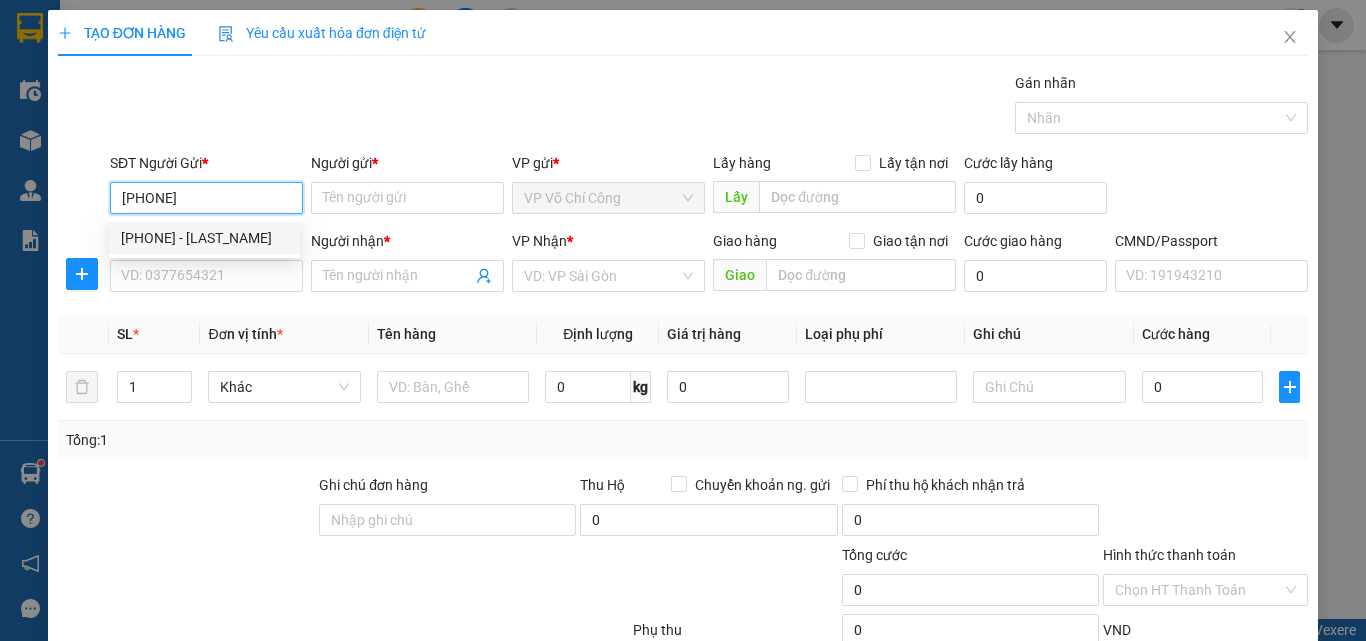 drag, startPoint x: 194, startPoint y: 236, endPoint x: 199, endPoint y: 255, distance: 19.646883 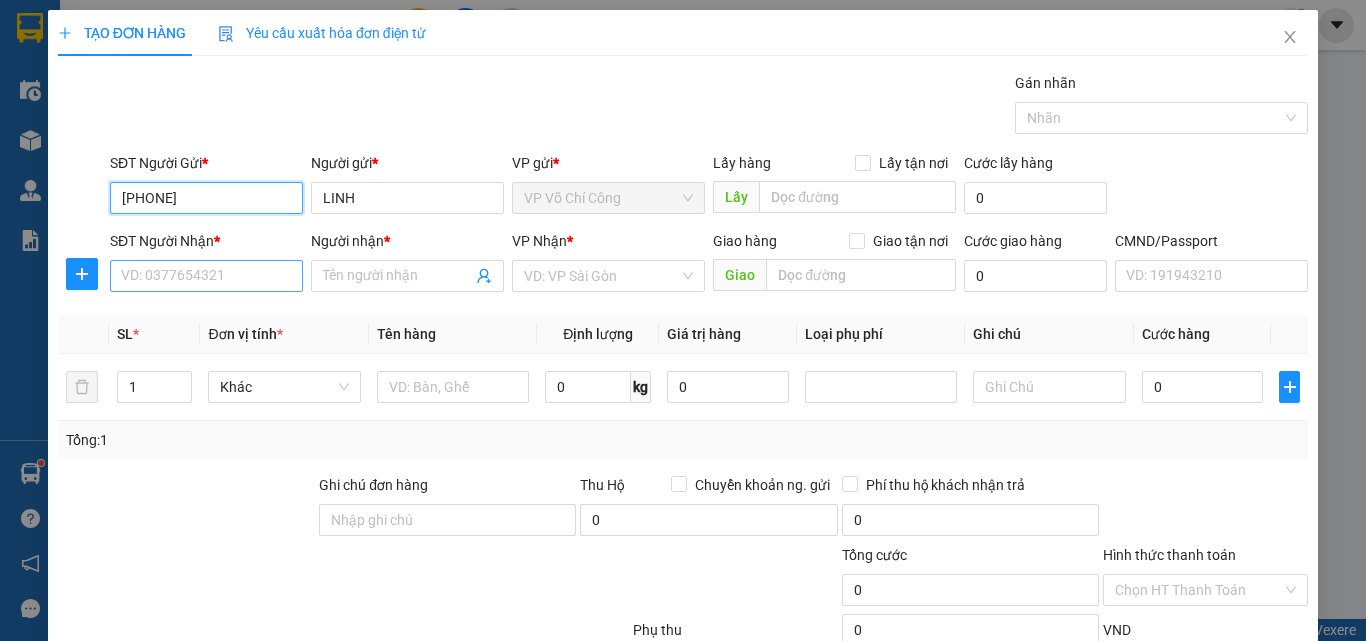type on "[PHONE]" 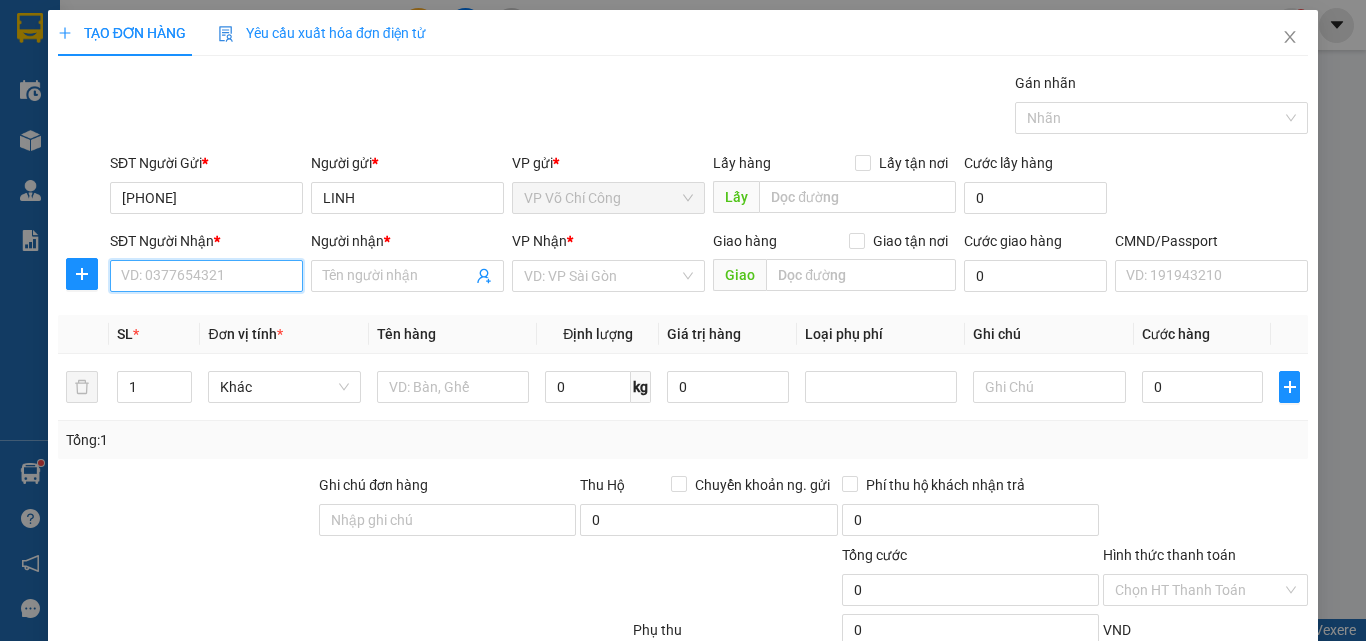 click on "SĐT Người Nhận  *" at bounding box center [206, 276] 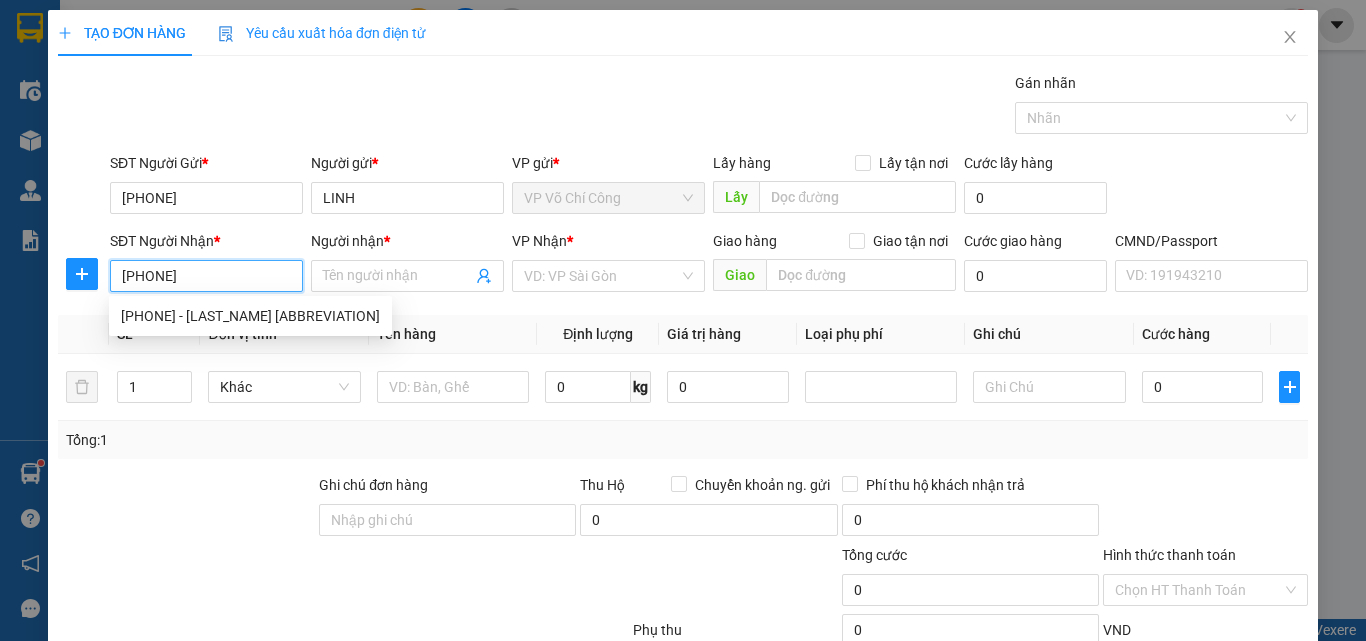 type on "0363854489" 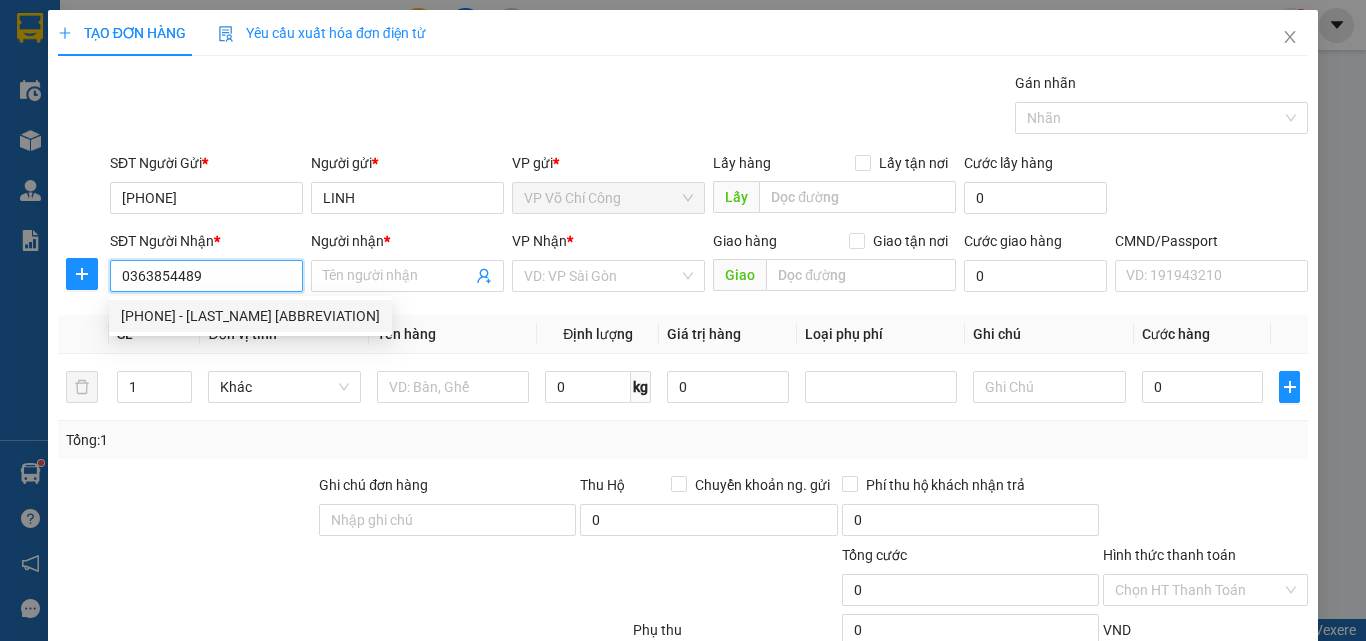 click on "[PHONE] - [LAST_NAME] [ABBREVIATION]" at bounding box center [250, 316] 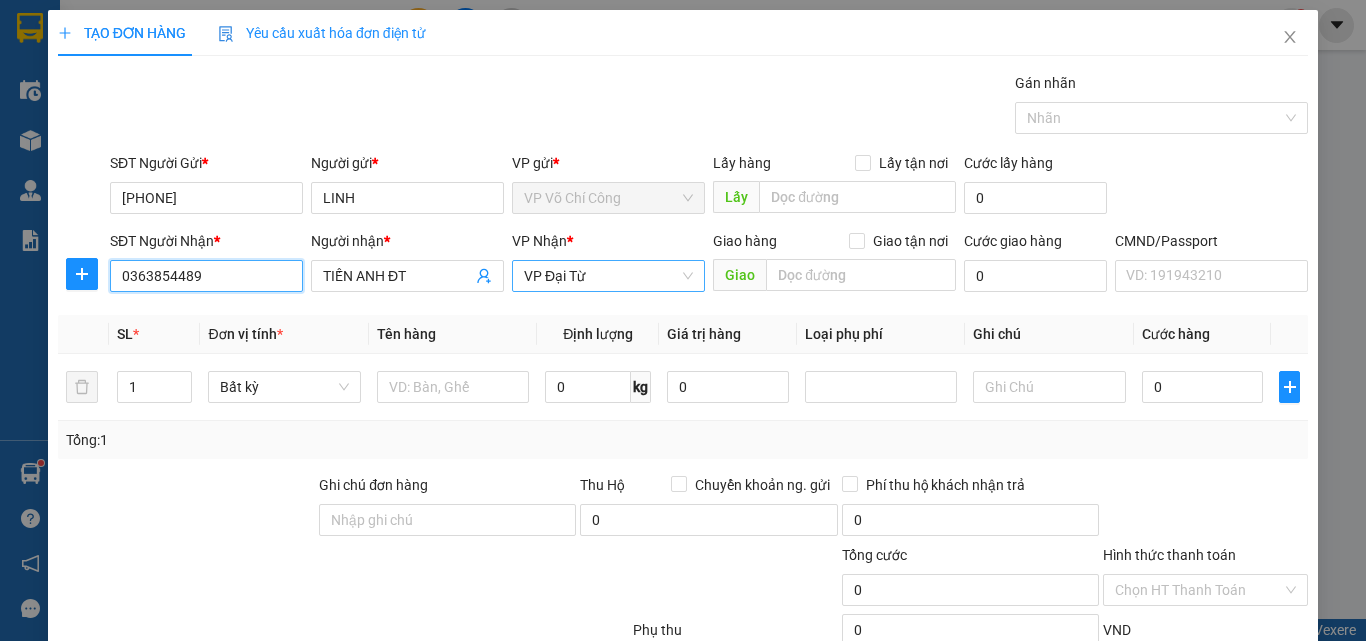 click on "VP Đại Từ" at bounding box center [608, 276] 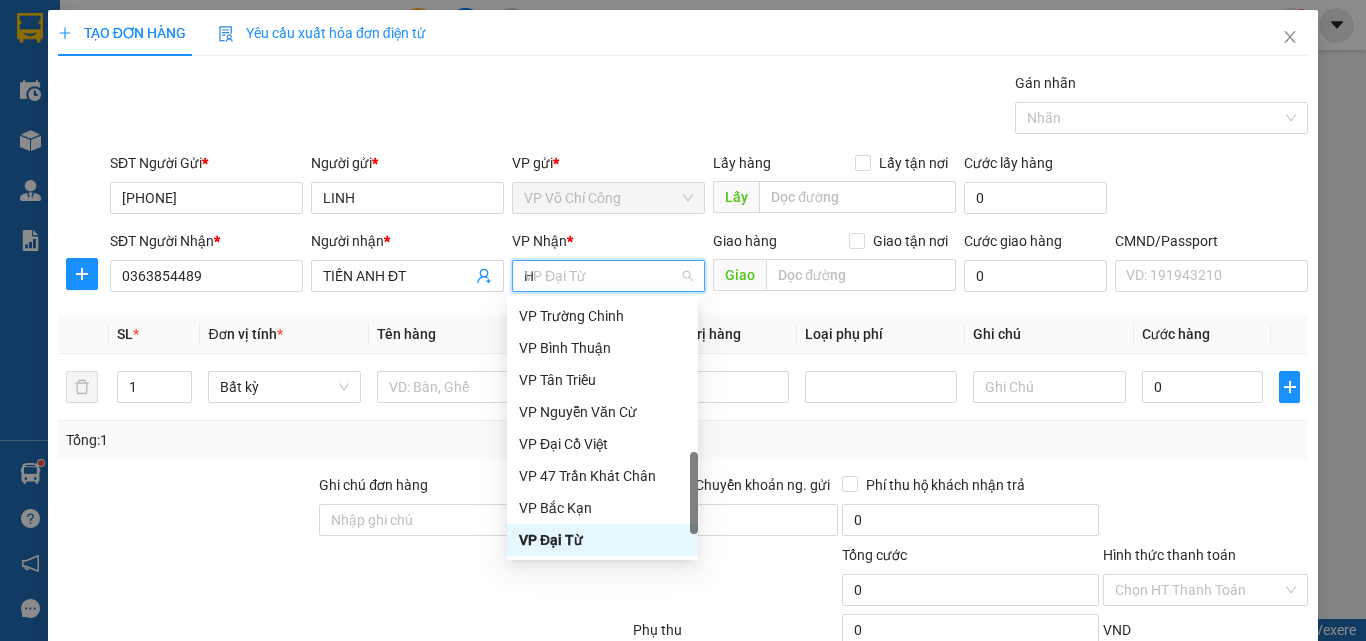 scroll, scrollTop: 256, scrollLeft: 0, axis: vertical 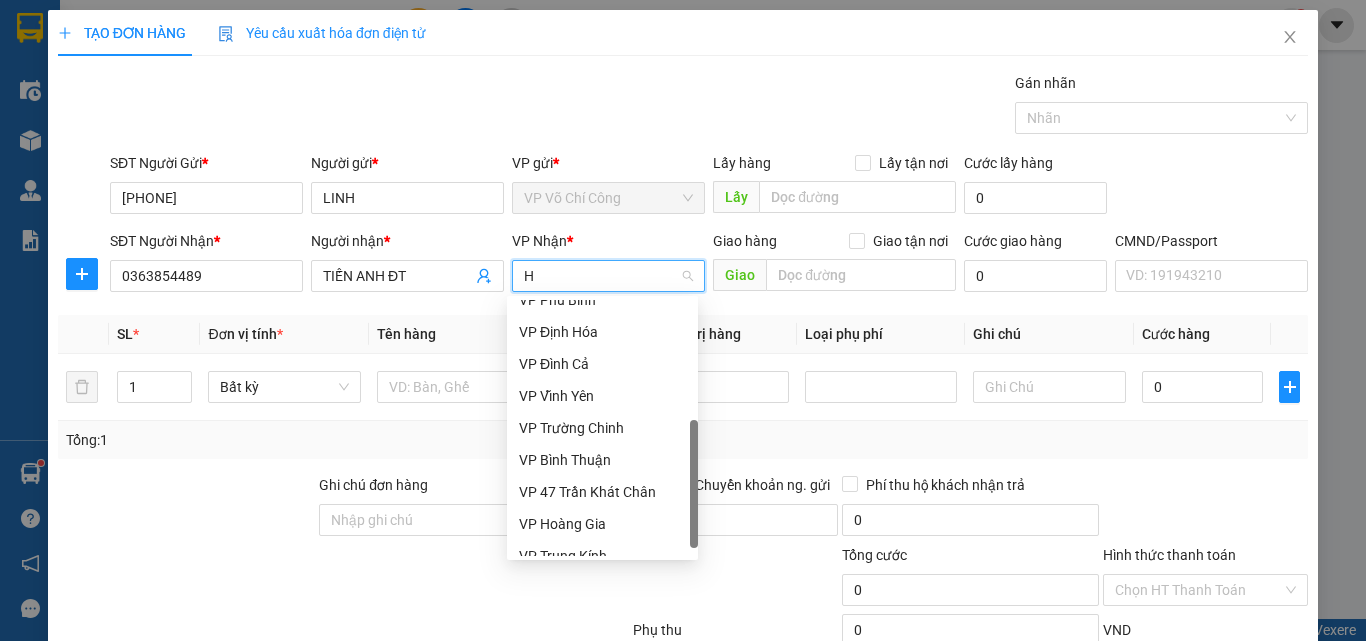 type on "HG" 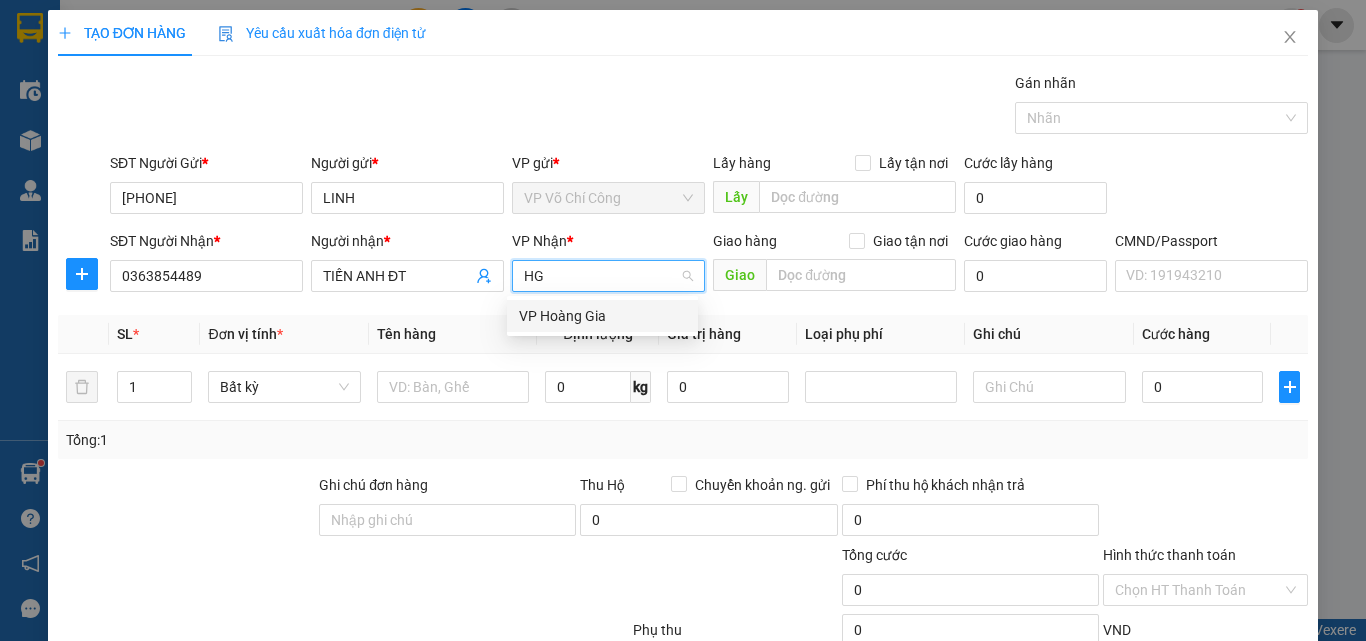 scroll, scrollTop: 0, scrollLeft: 0, axis: both 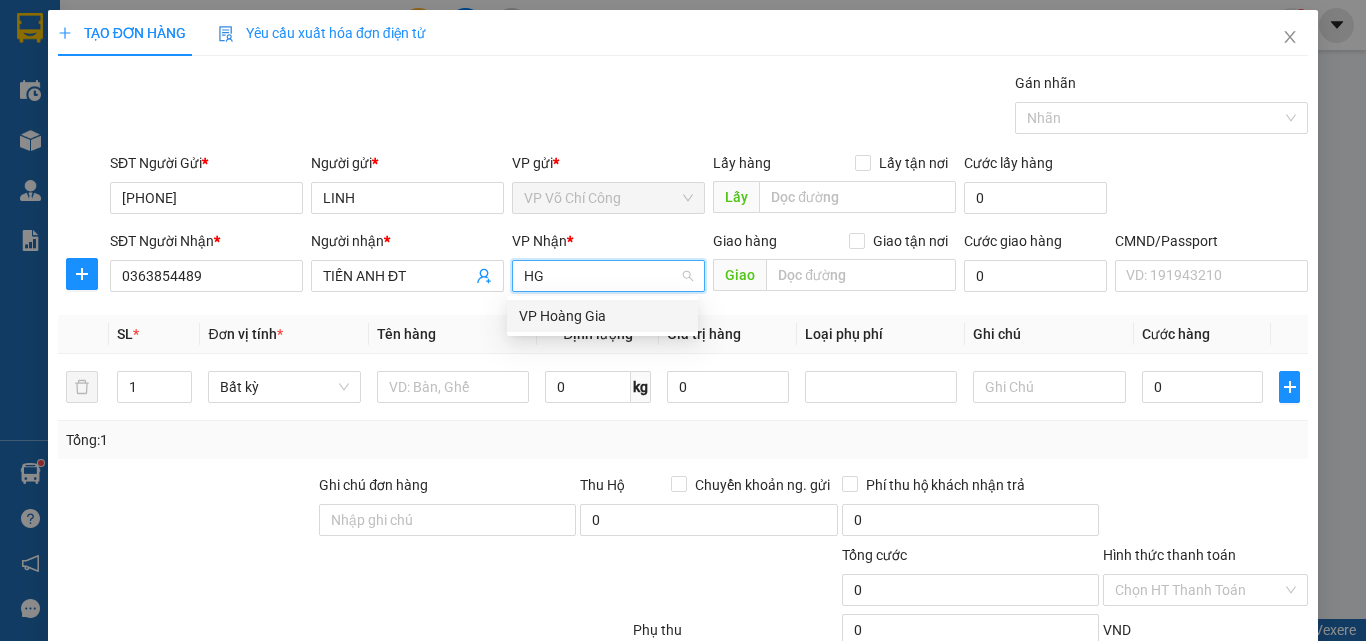 click on "VP Hoàng Gia" at bounding box center [602, 316] 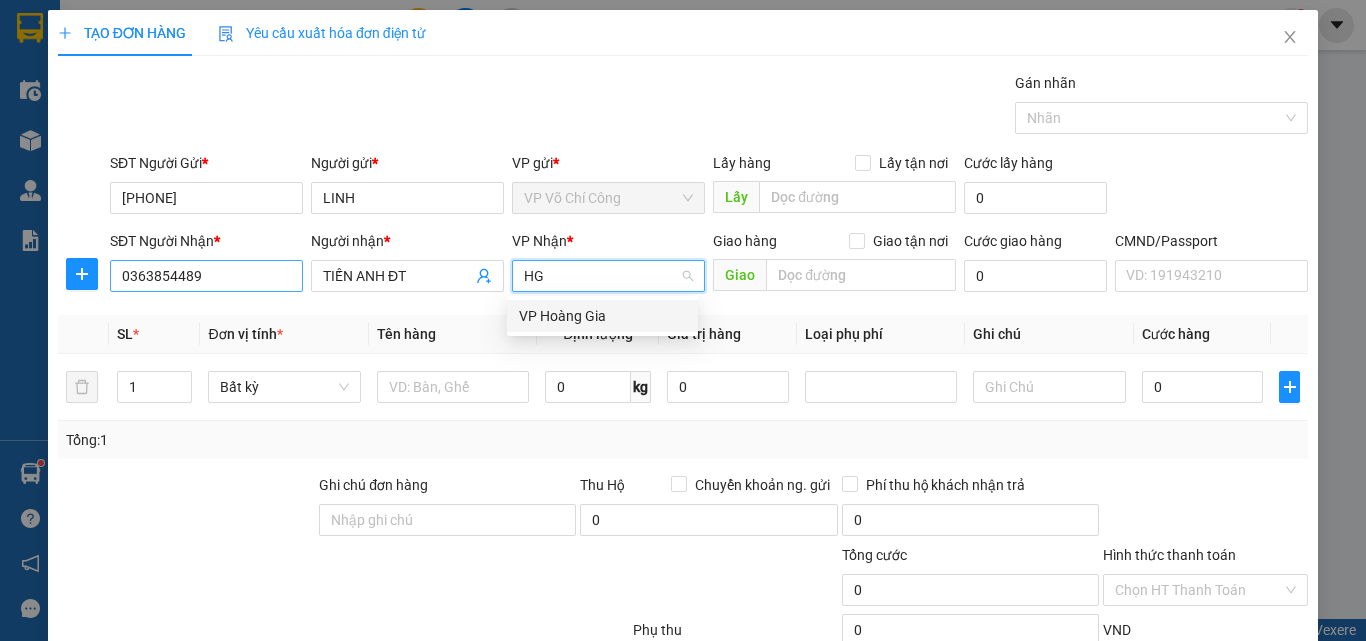 type 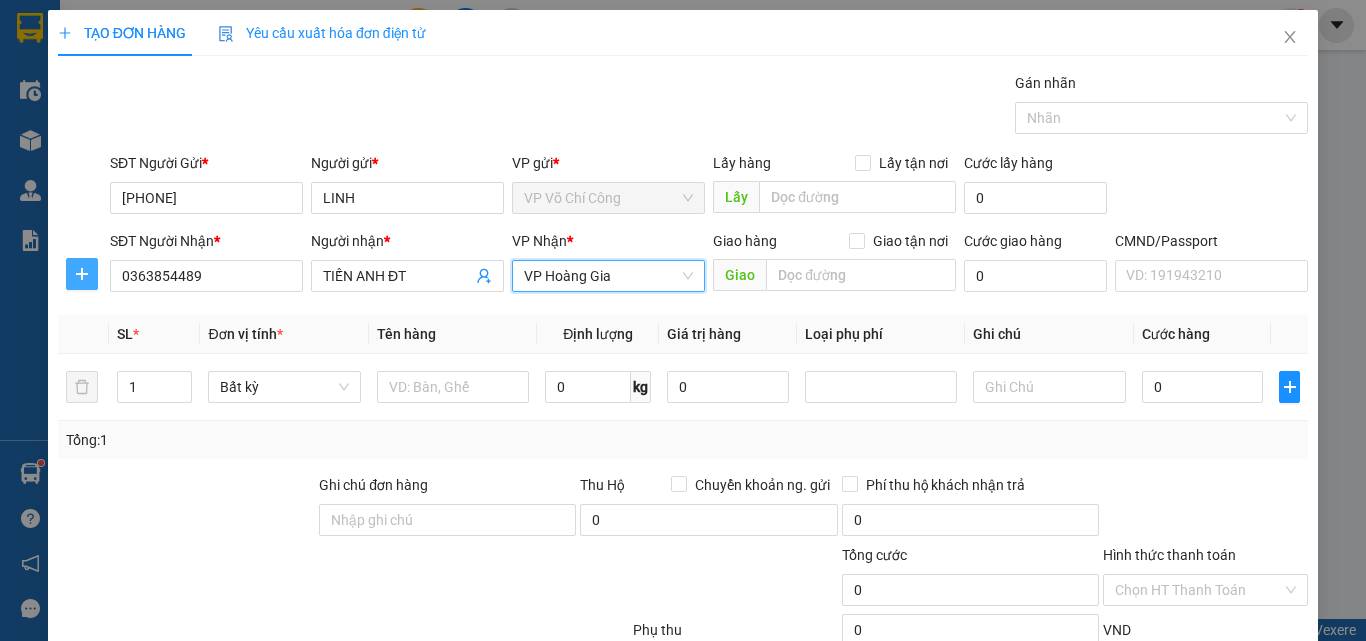 drag, startPoint x: 87, startPoint y: 268, endPoint x: 322, endPoint y: 296, distance: 236.6622 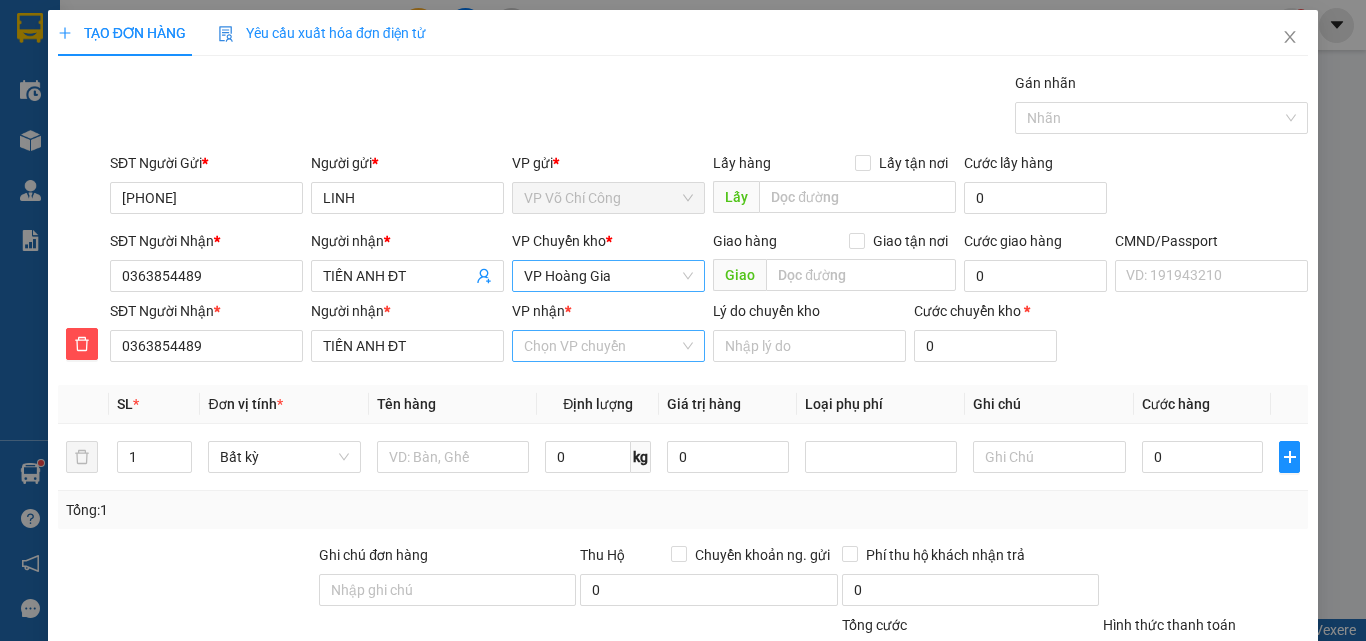 click on "VP nhận  *" at bounding box center [601, 346] 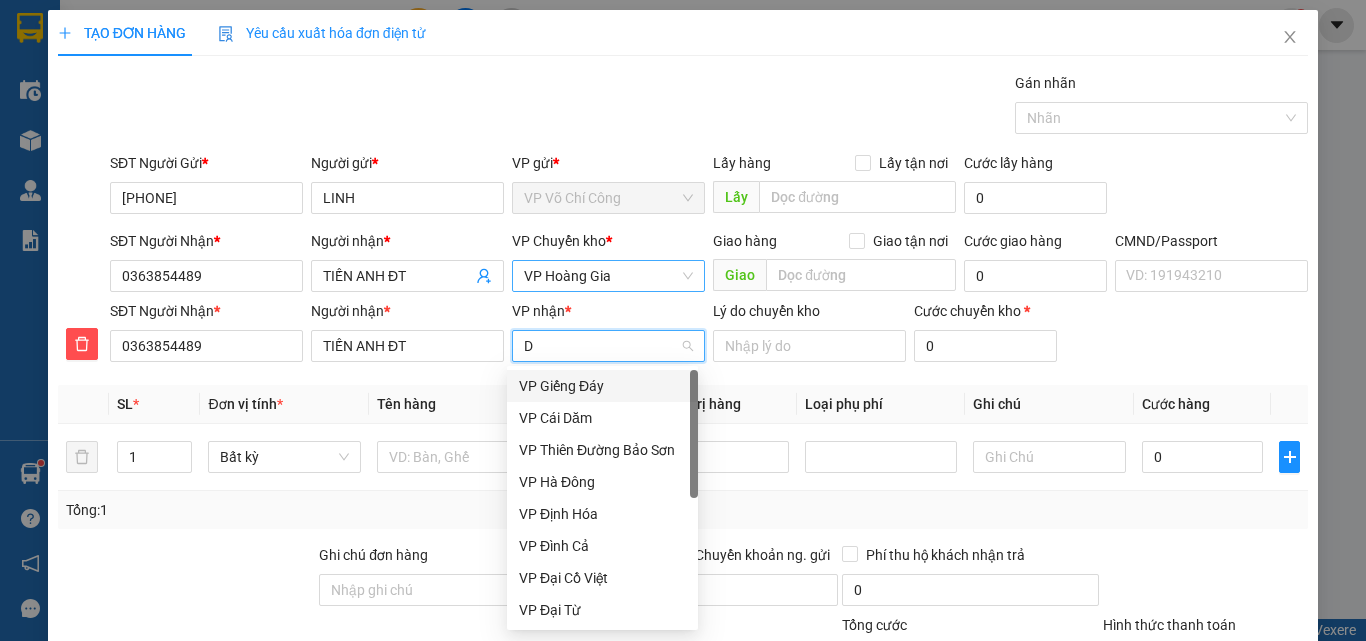 type on "DT" 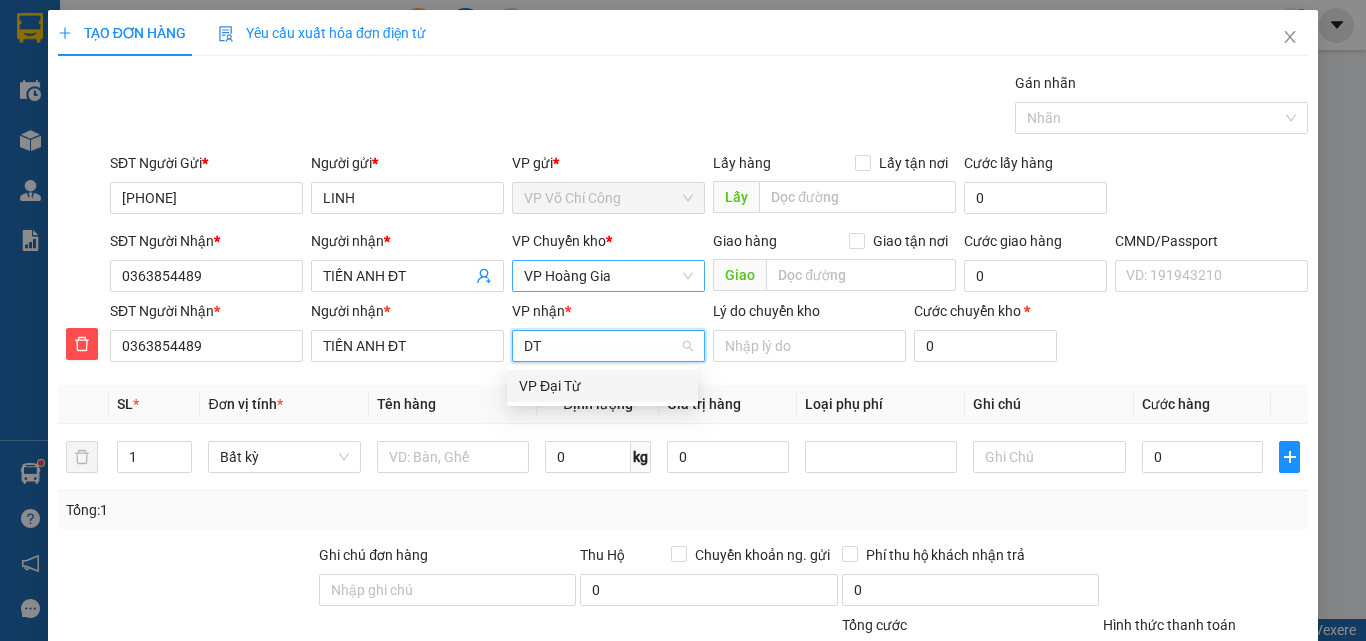 click on "VP Đại Từ" at bounding box center [602, 386] 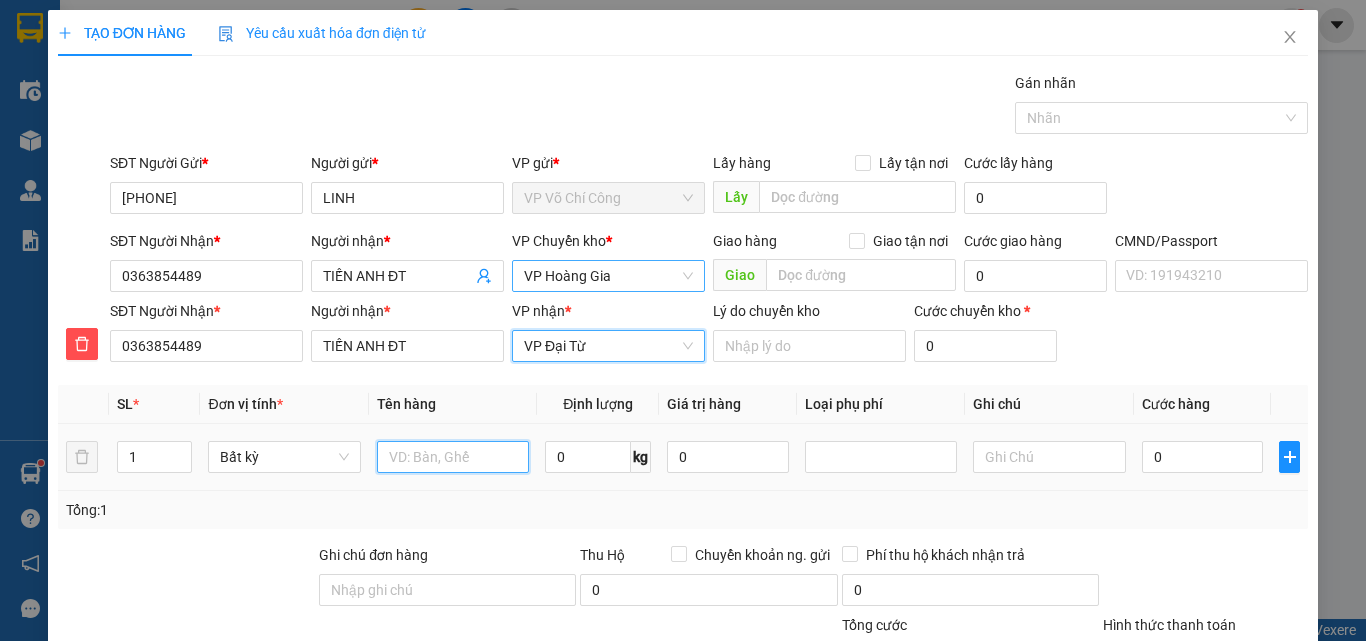 drag, startPoint x: 415, startPoint y: 460, endPoint x: 428, endPoint y: 460, distance: 13 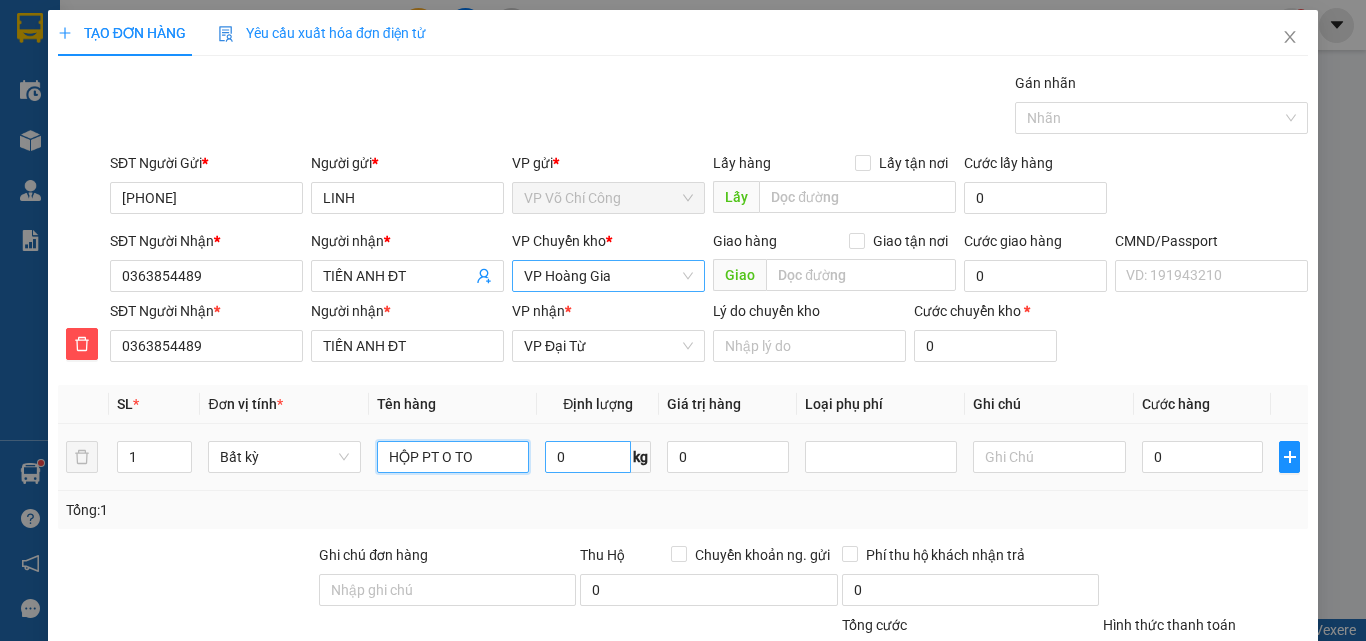 type on "HỘP PT O TO" 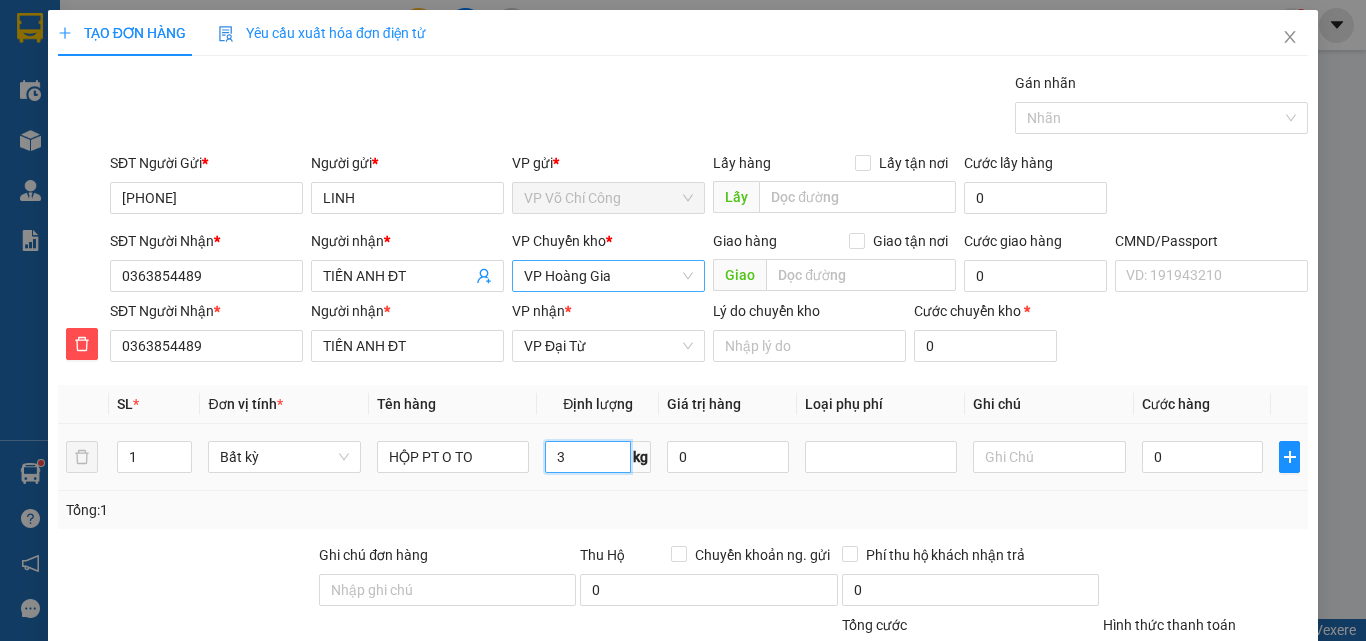 type on "3" 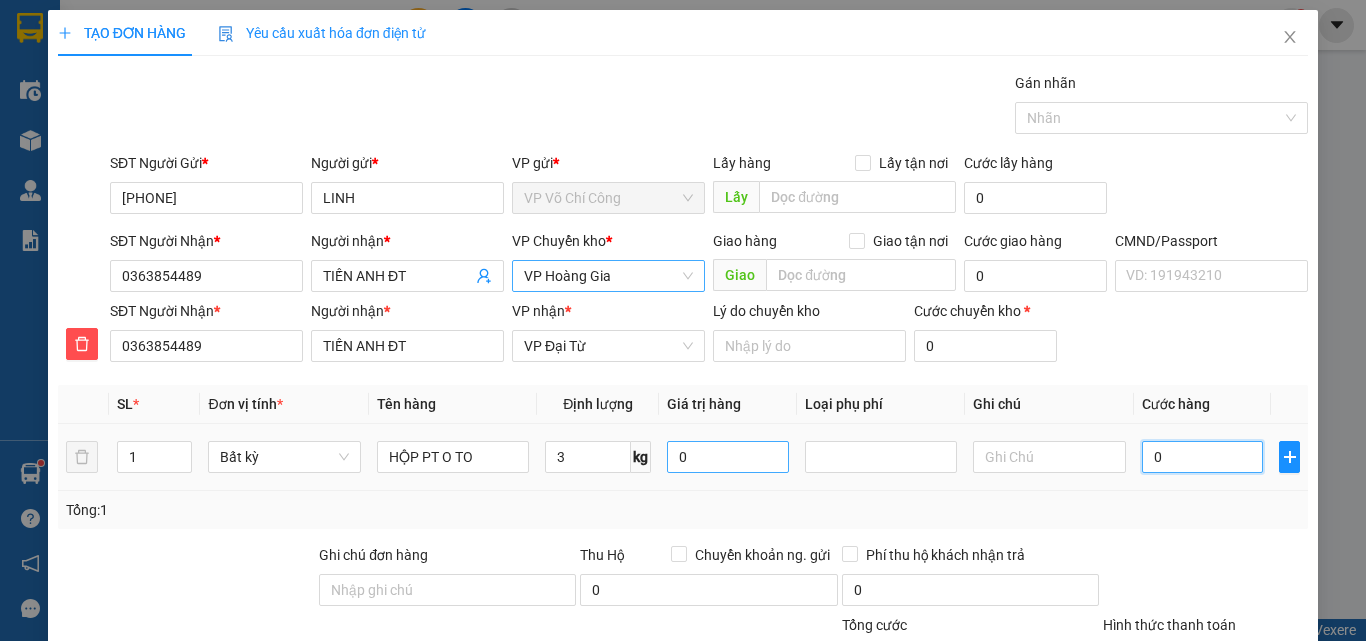 type on "55.000" 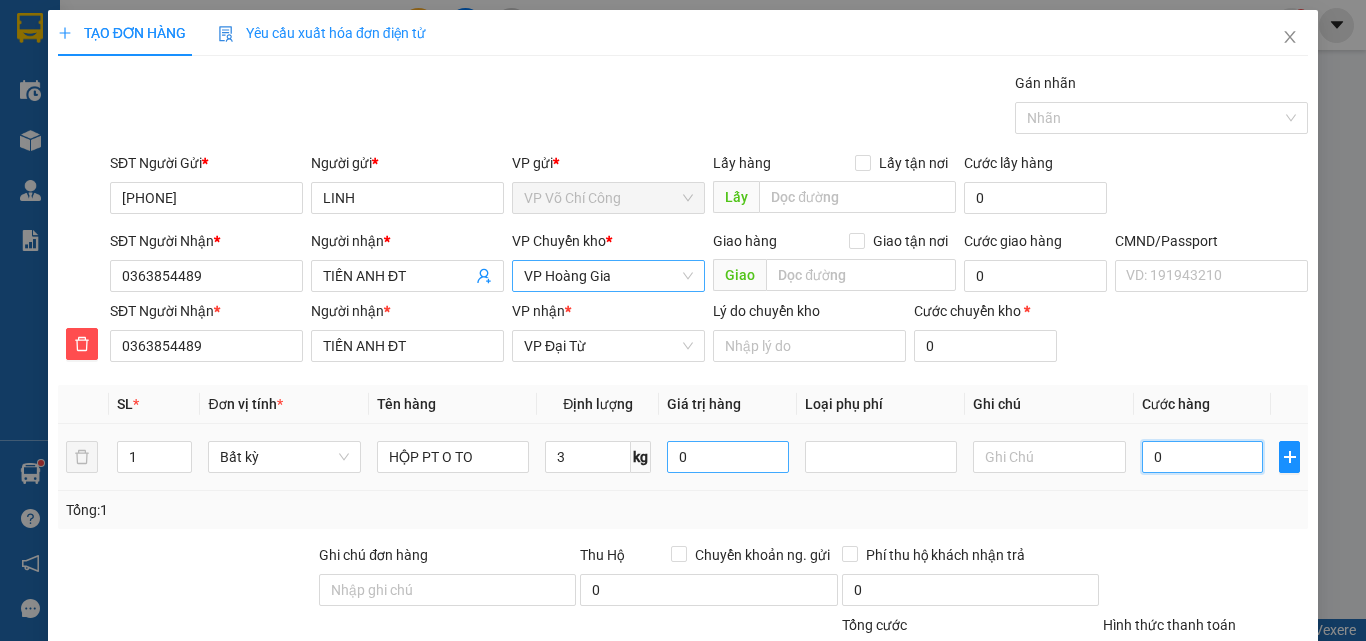 type on "55.000" 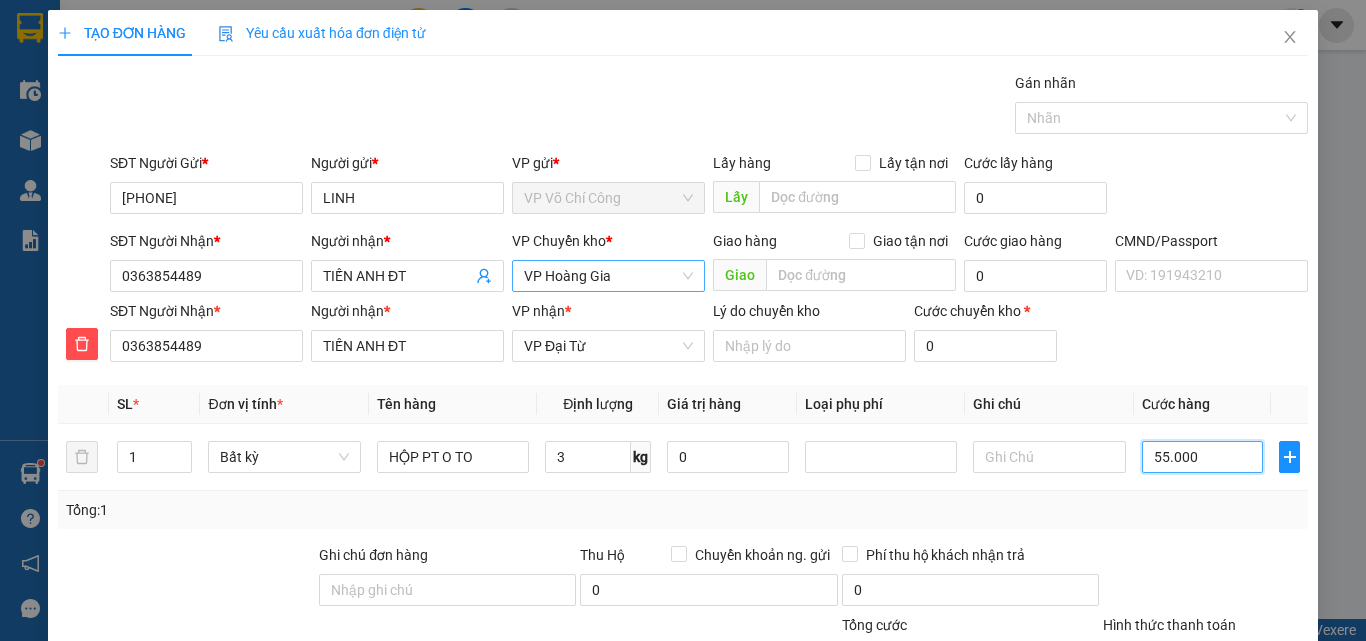 scroll, scrollTop: 209, scrollLeft: 0, axis: vertical 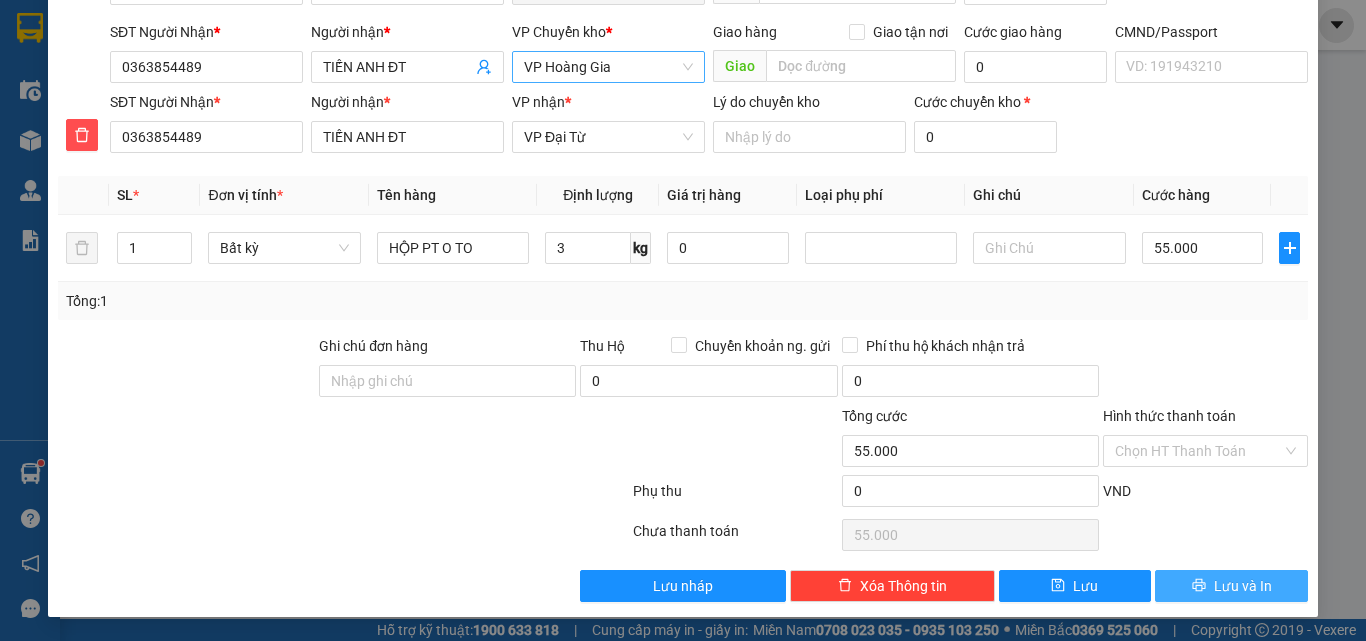 click on "Lưu và In" at bounding box center [1243, 586] 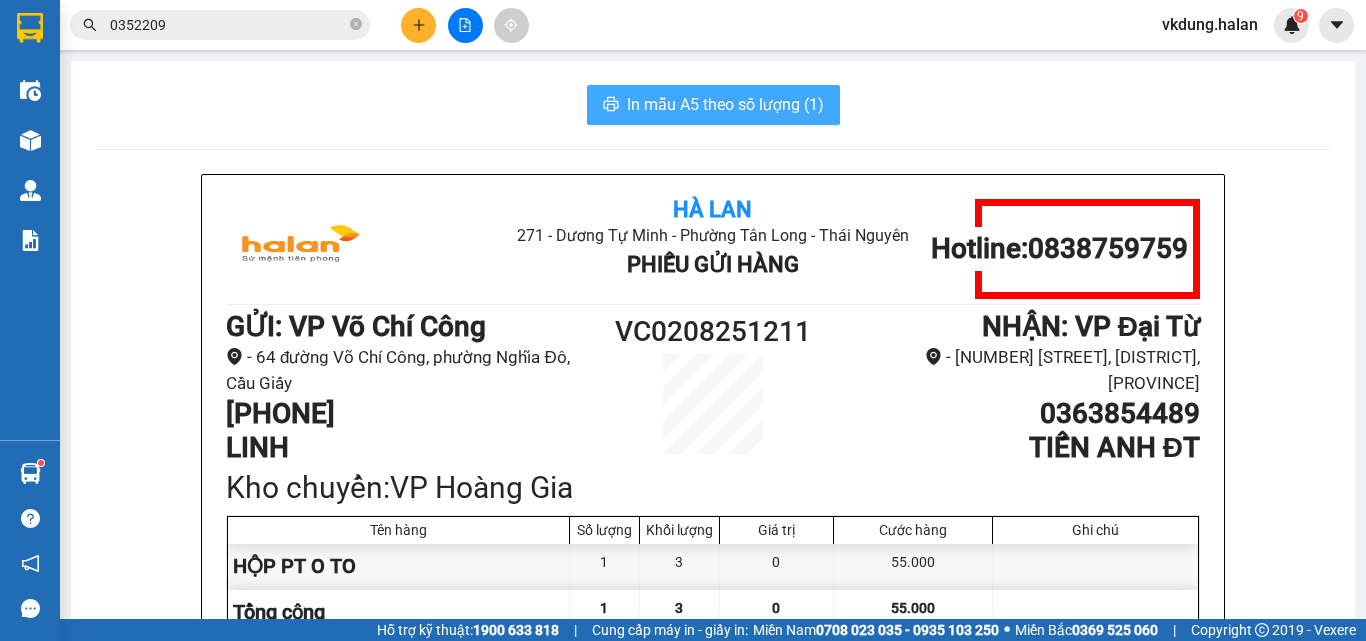 click on "In mẫu A5 theo số lượng
(1)" at bounding box center [725, 104] 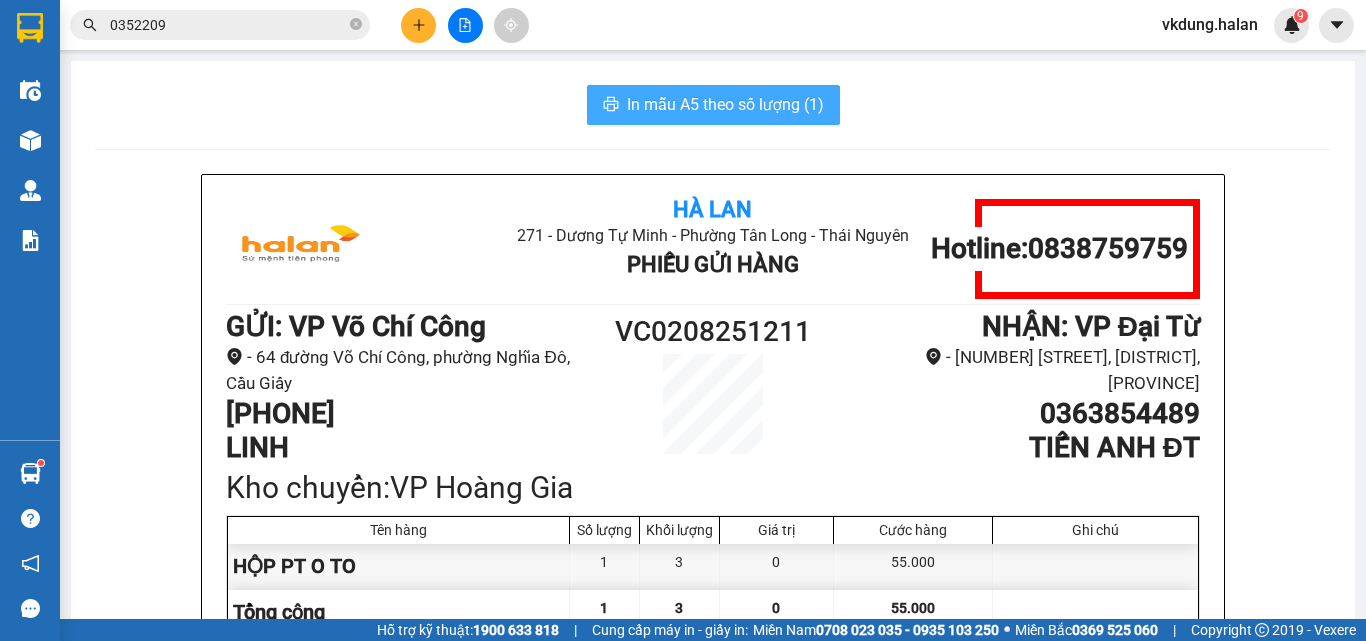 scroll, scrollTop: 0, scrollLeft: 0, axis: both 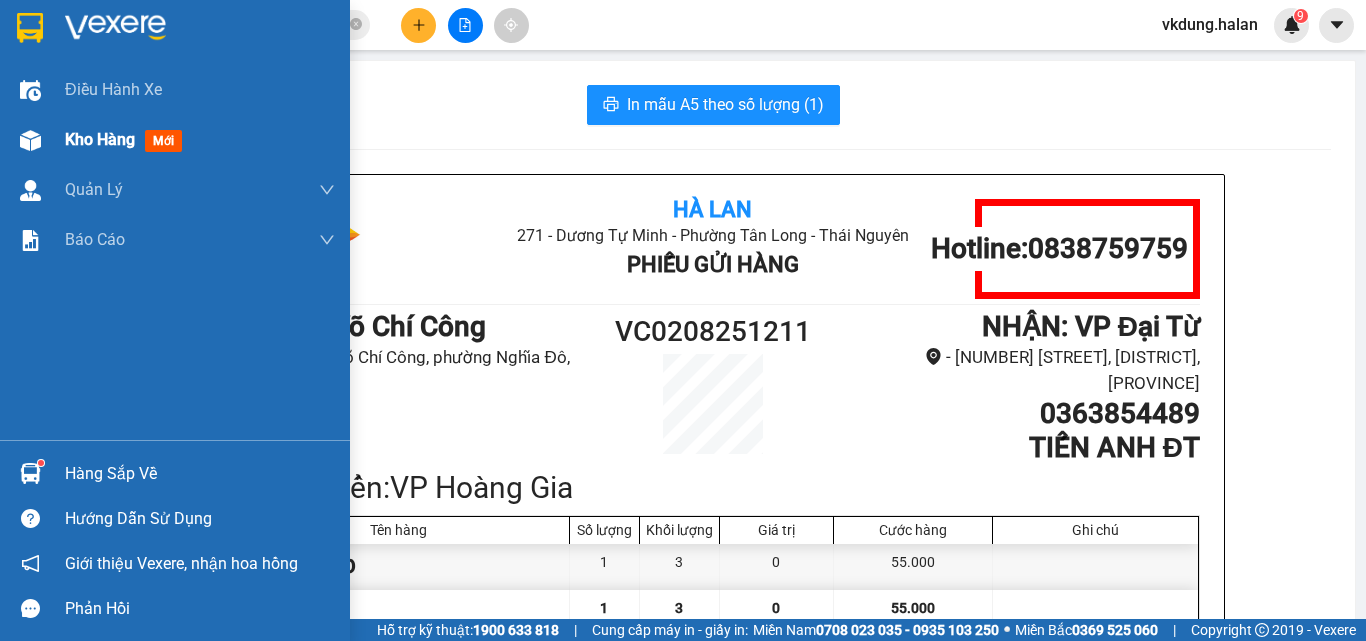 drag, startPoint x: 91, startPoint y: 136, endPoint x: 105, endPoint y: 138, distance: 14.142136 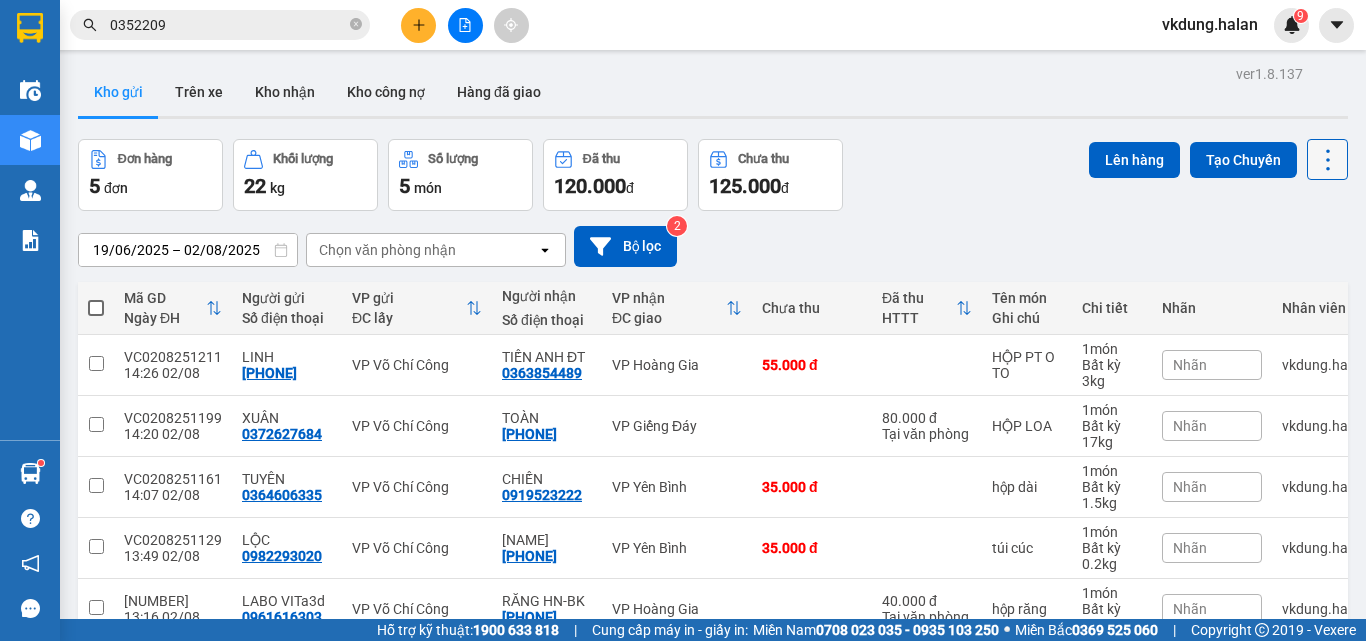 click 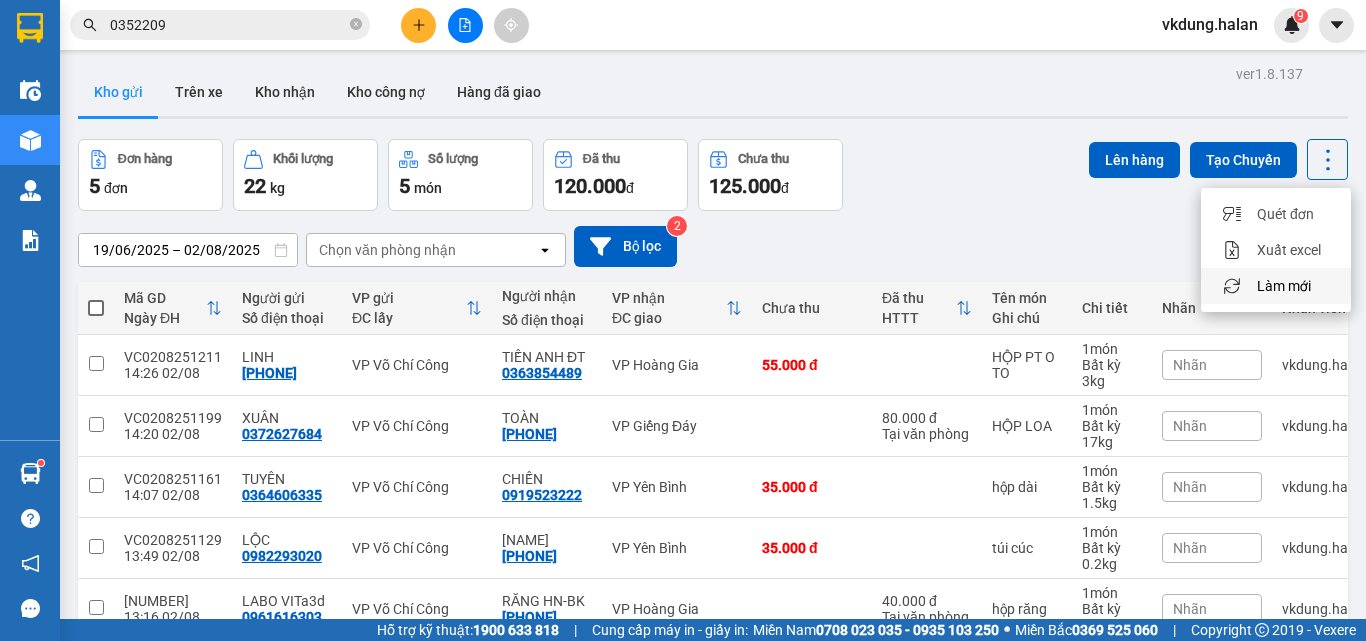 click on "Làm mới" at bounding box center (1284, 286) 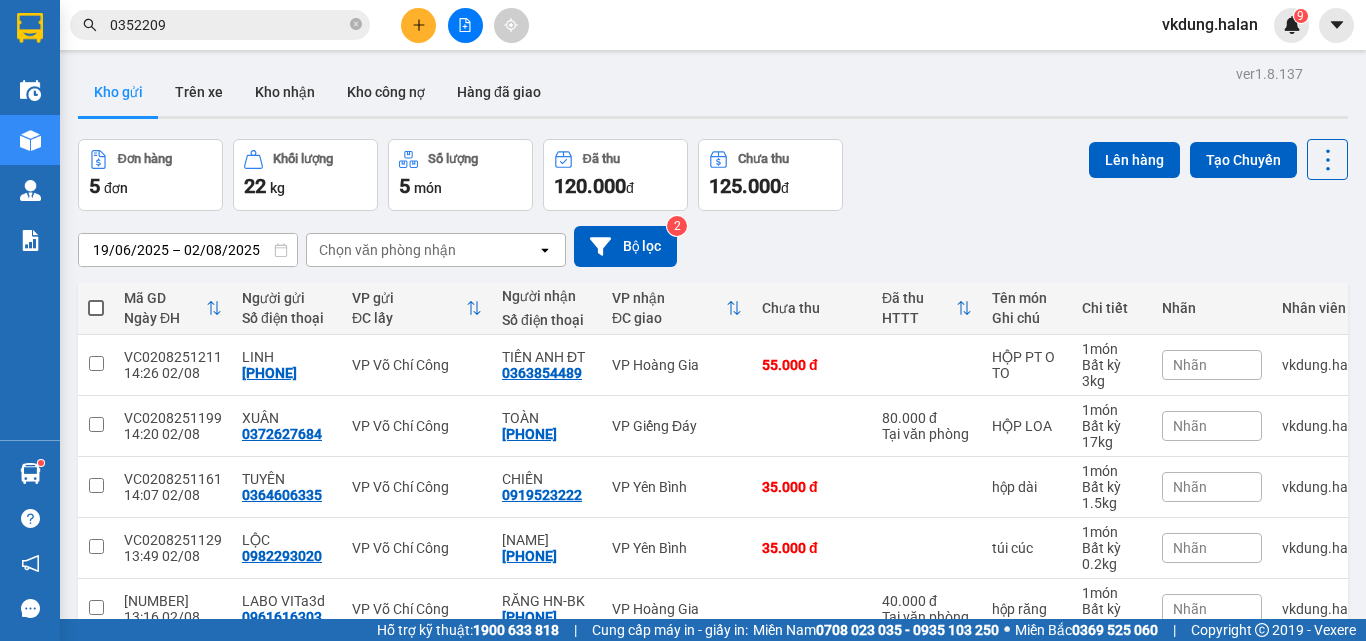 click at bounding box center [96, 308] 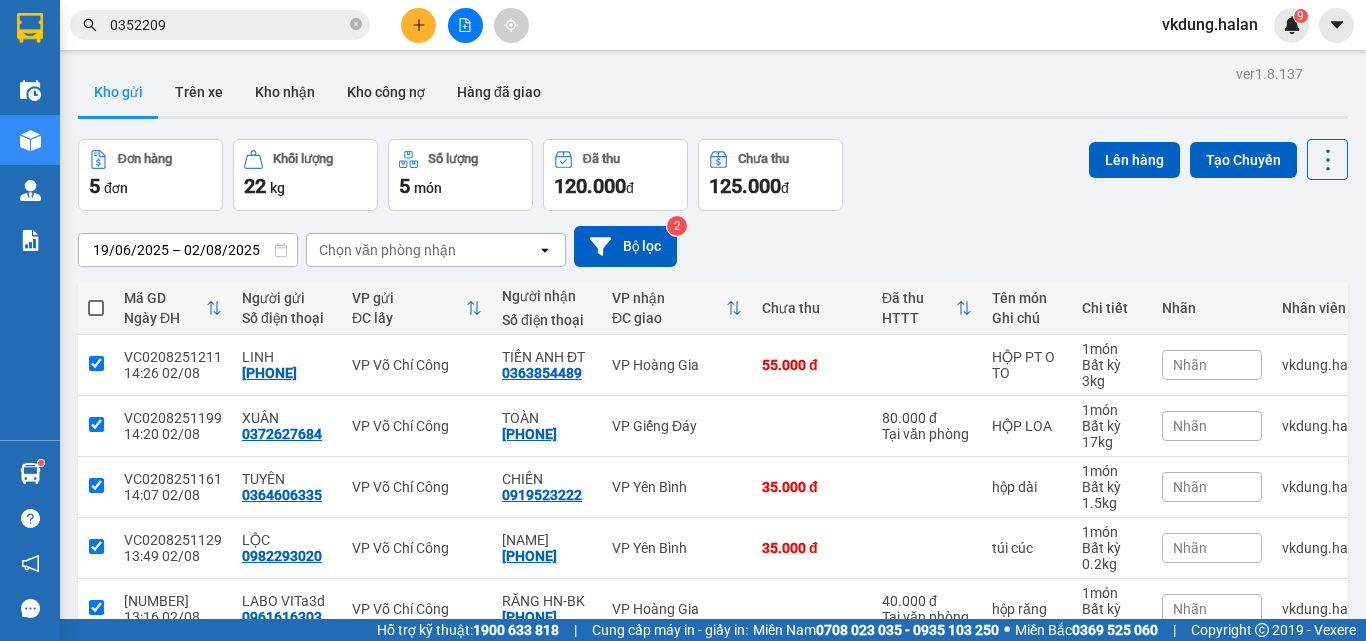 checkbox on "true" 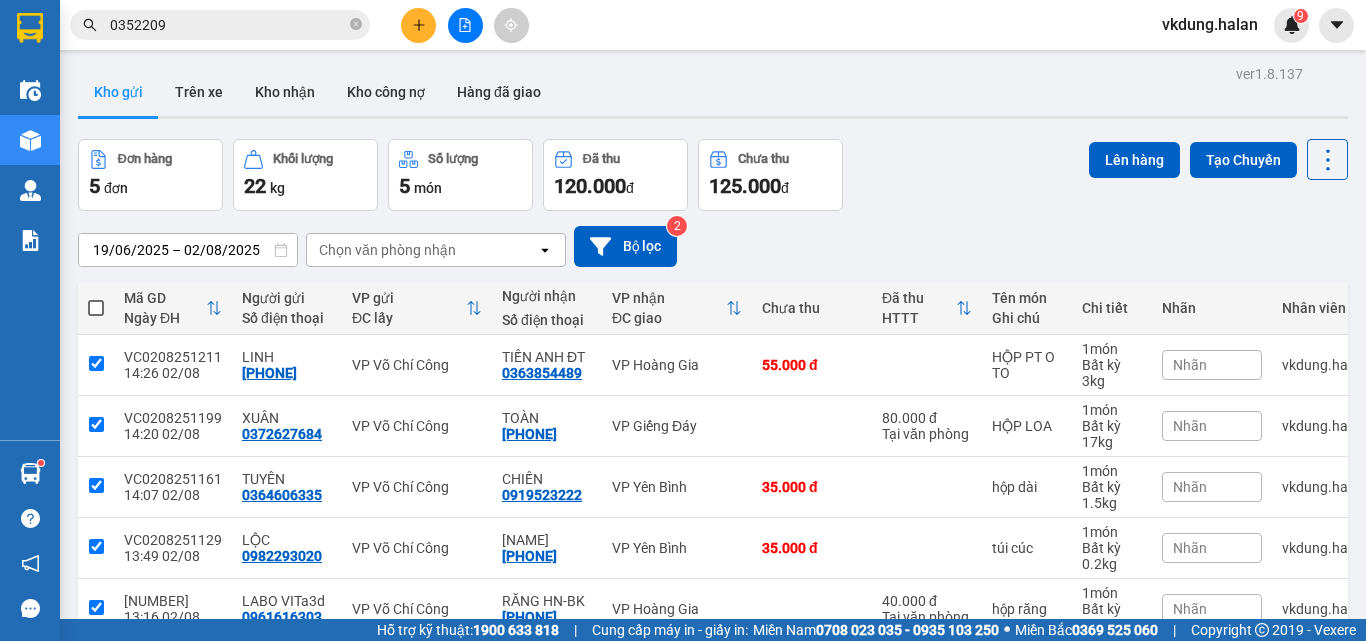 checkbox on "true" 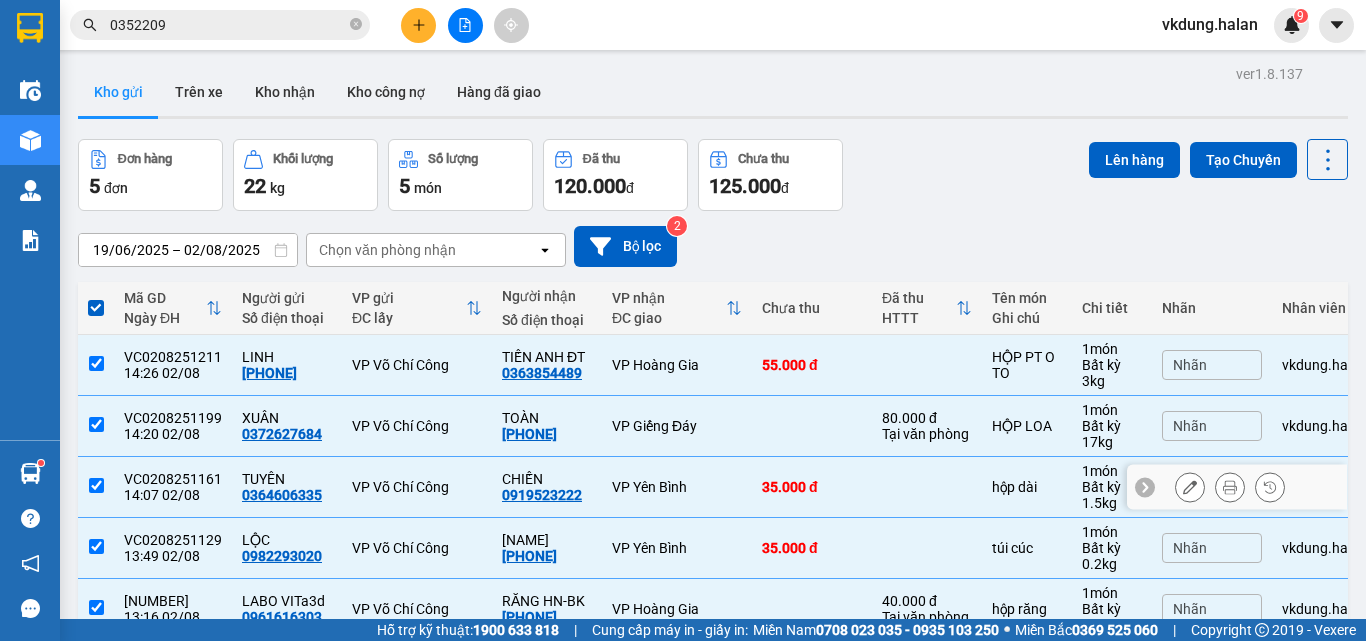 scroll, scrollTop: 100, scrollLeft: 0, axis: vertical 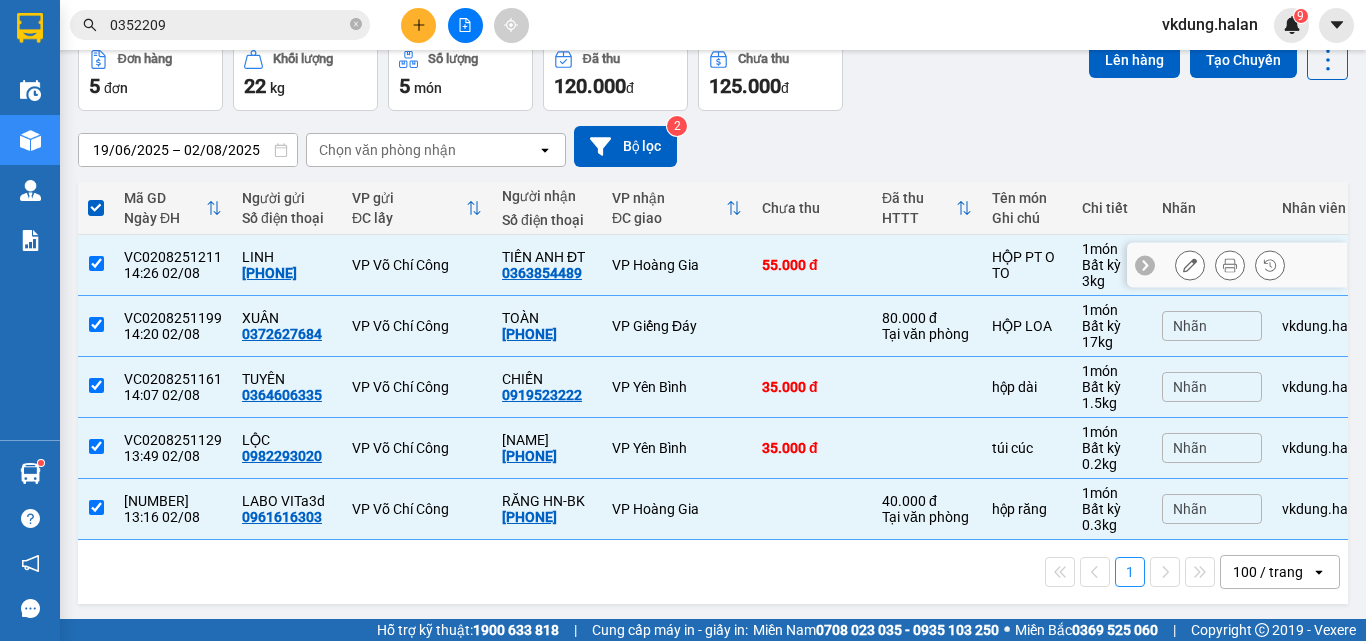 click at bounding box center (96, 263) 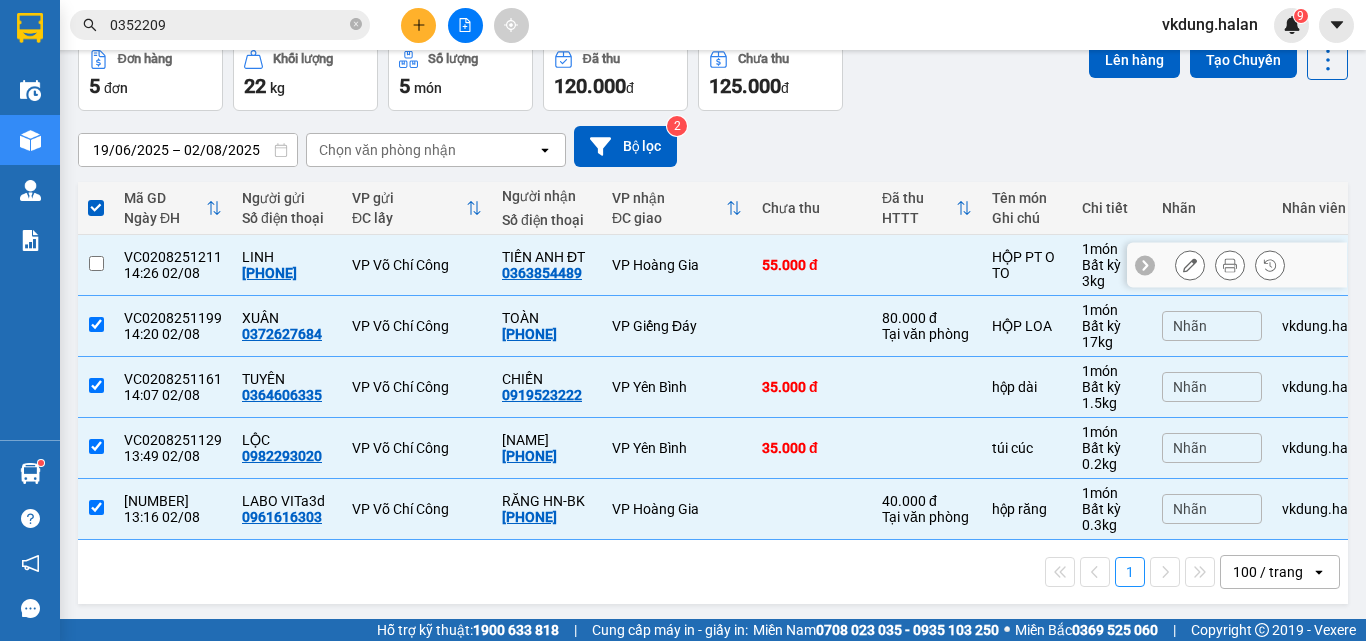 checkbox on "false" 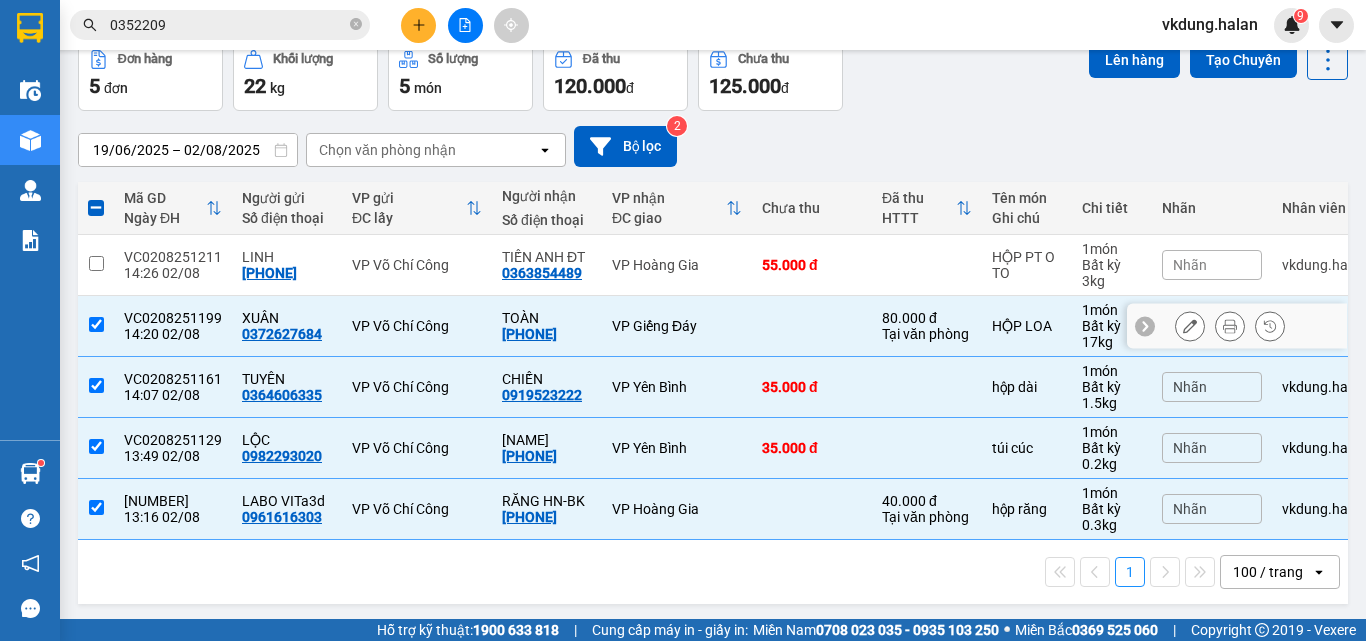 click at bounding box center [96, 324] 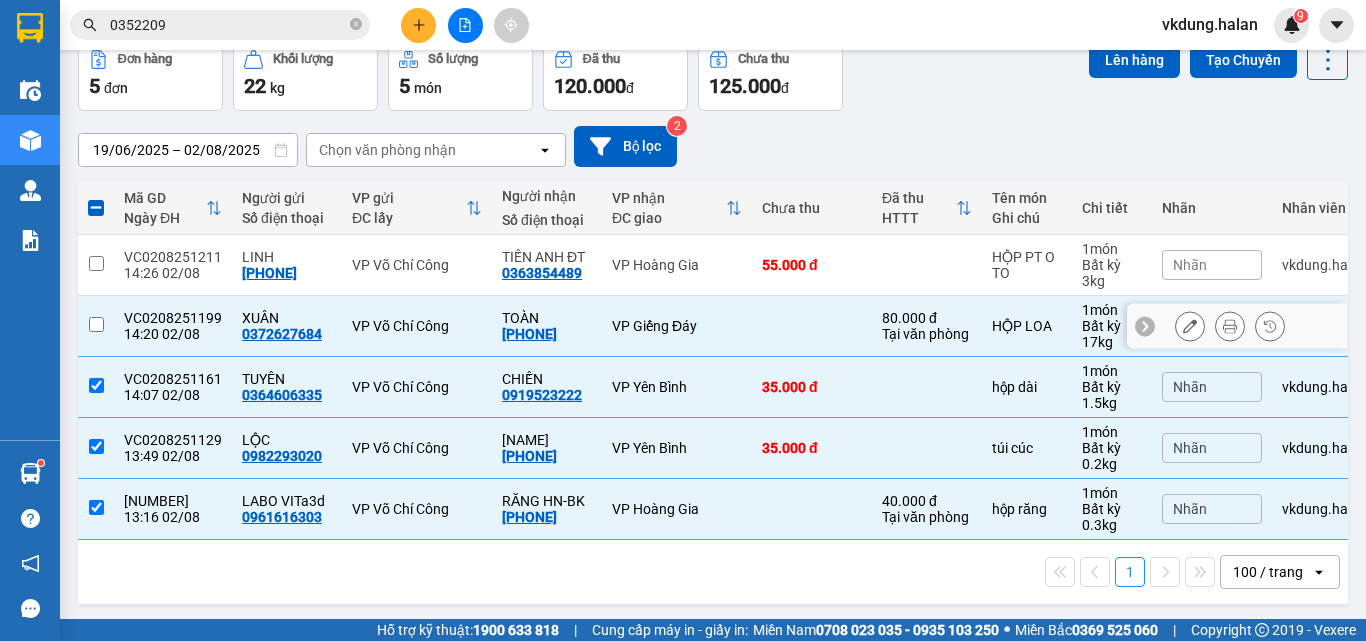 checkbox on "false" 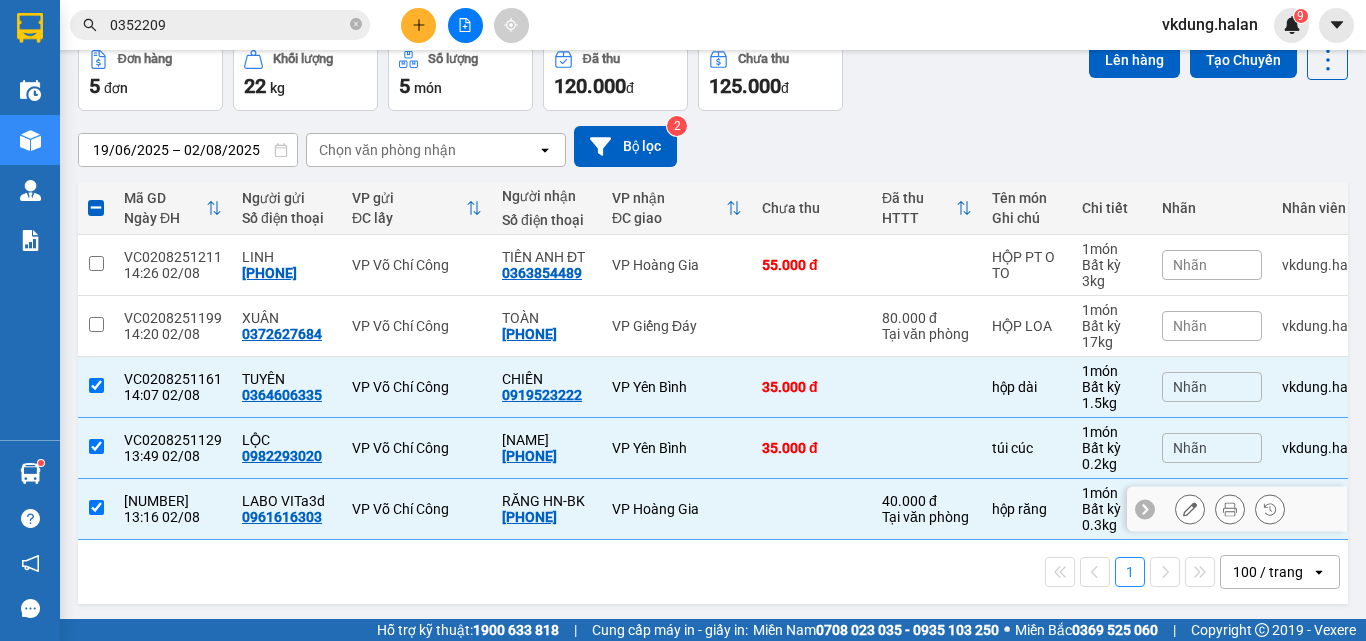 click at bounding box center [96, 509] 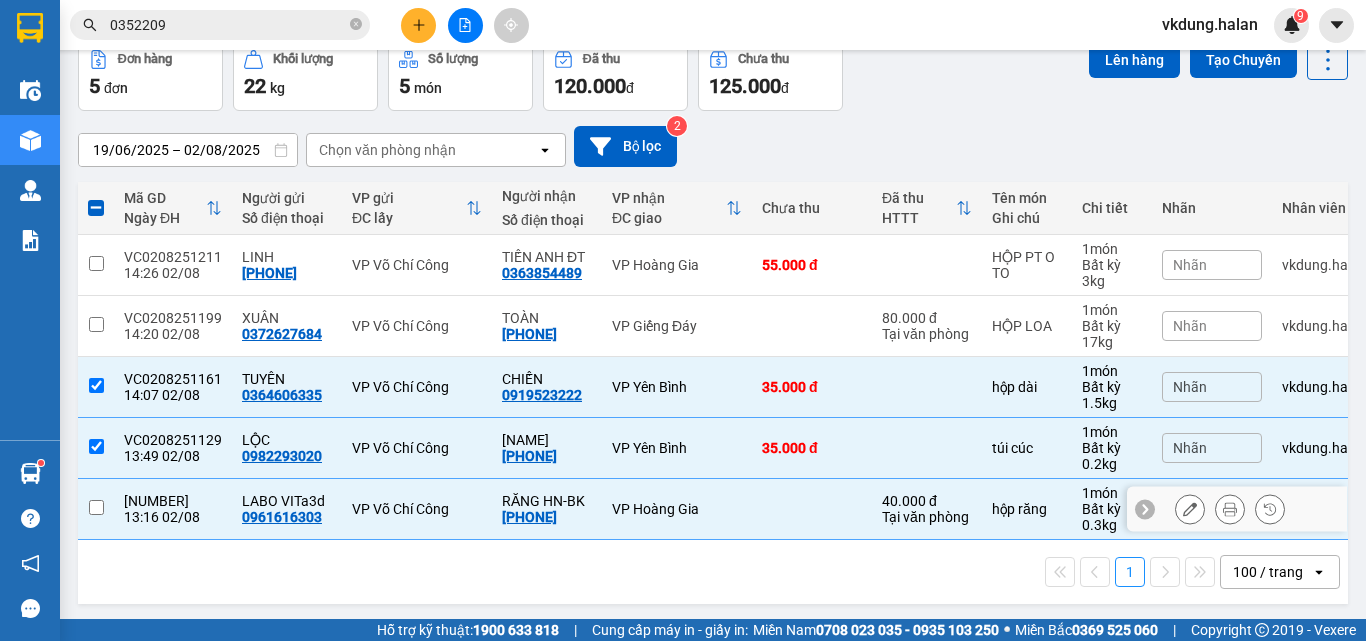 checkbox on "false" 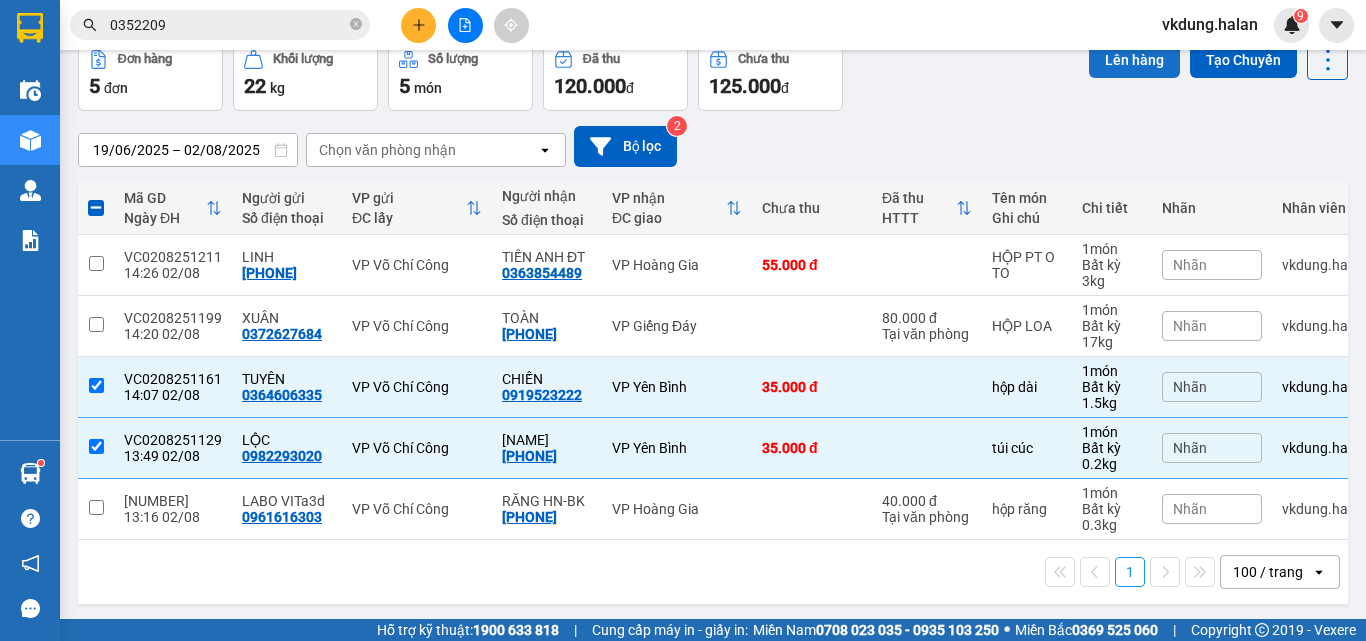 drag, startPoint x: 1135, startPoint y: 63, endPoint x: 1122, endPoint y: 62, distance: 13.038404 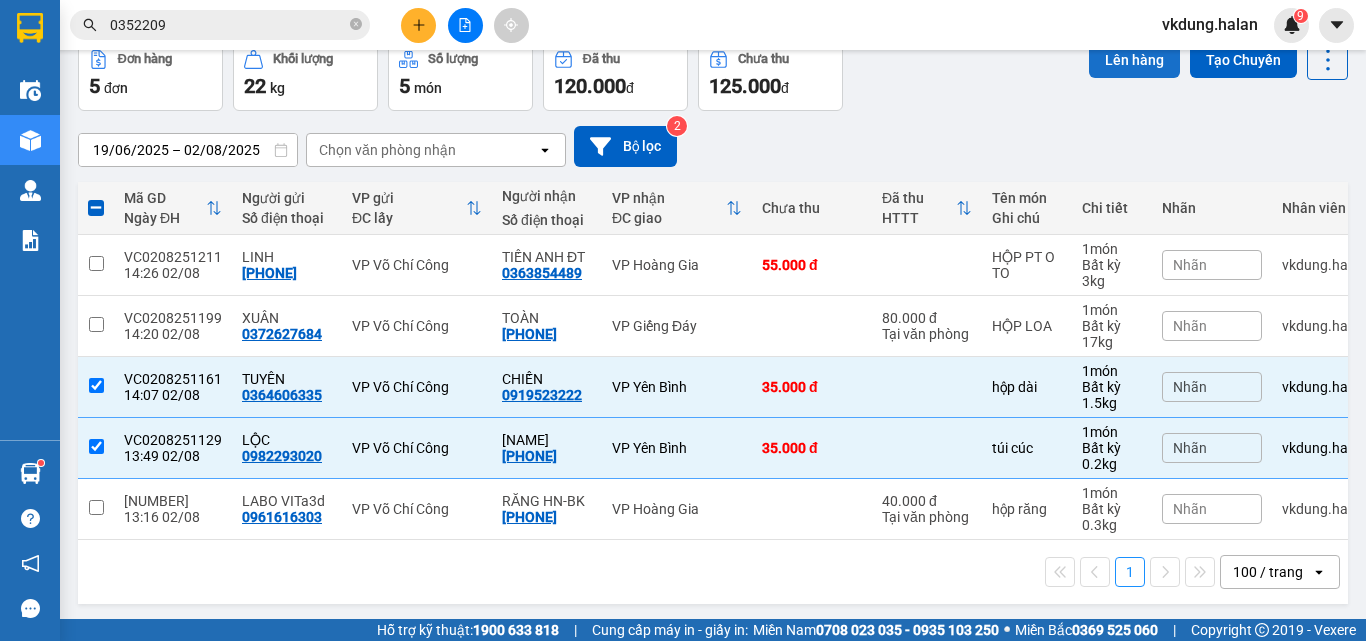 click on "Lên hàng" at bounding box center [1134, 60] 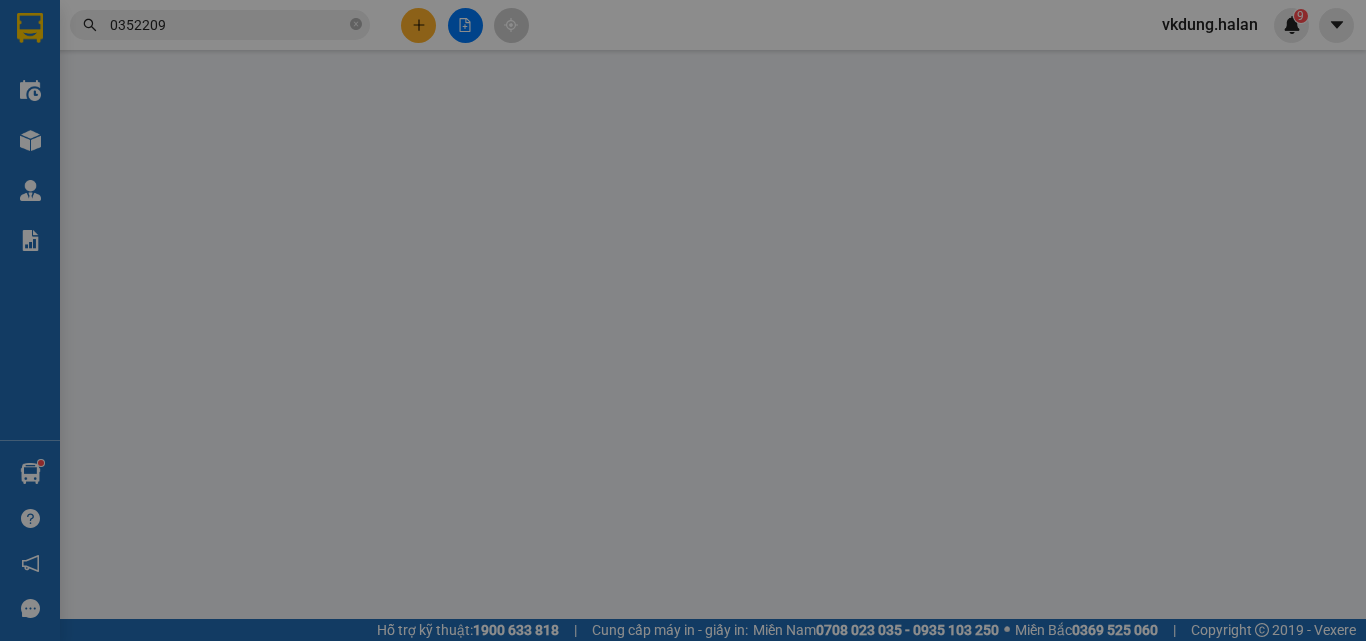scroll, scrollTop: 0, scrollLeft: 0, axis: both 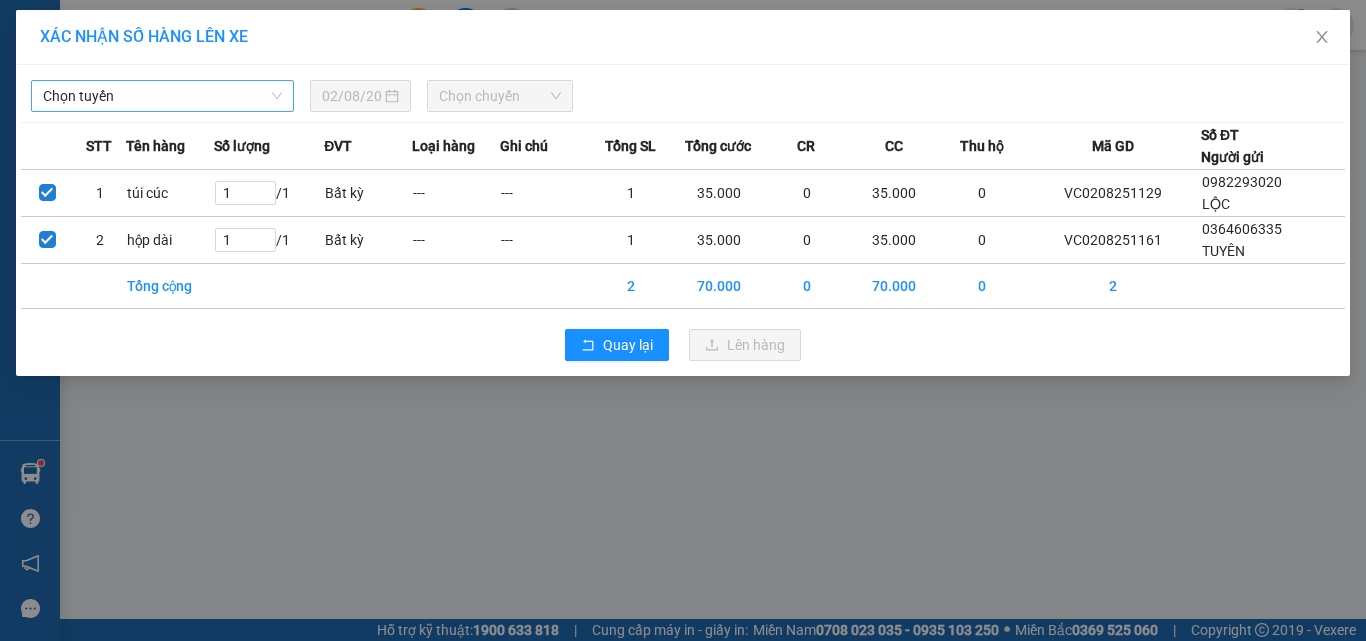 click on "Chọn tuyến" at bounding box center (162, 96) 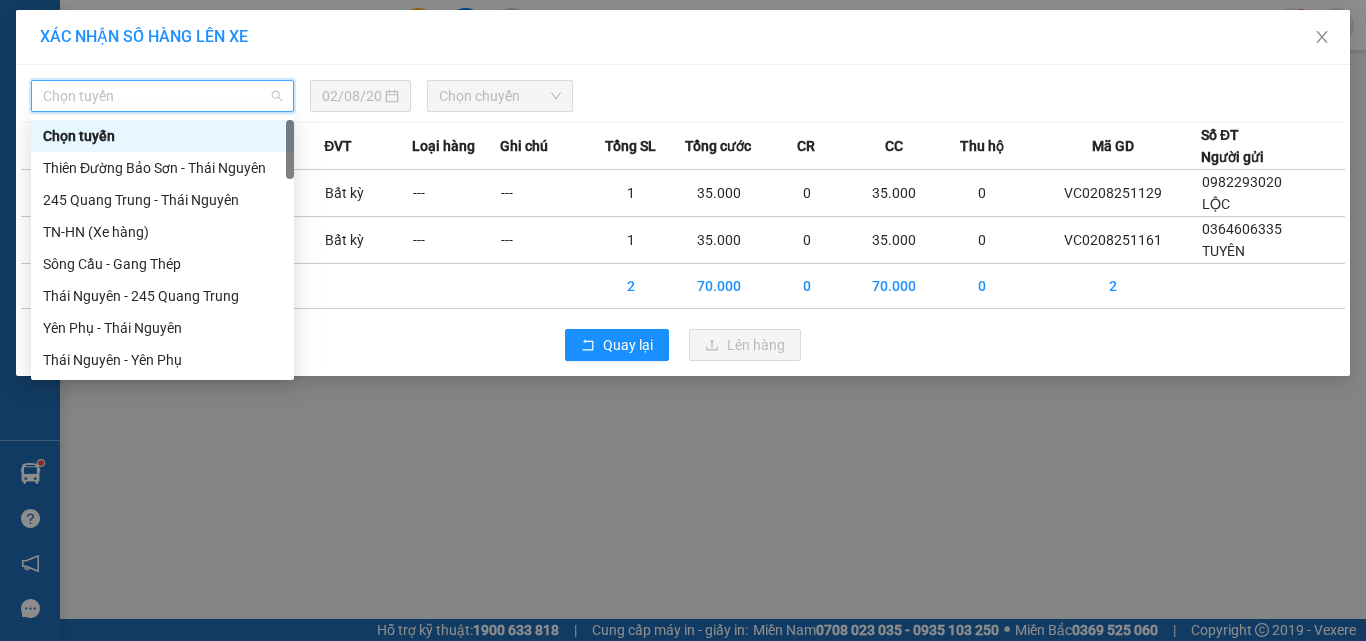 type on "X" 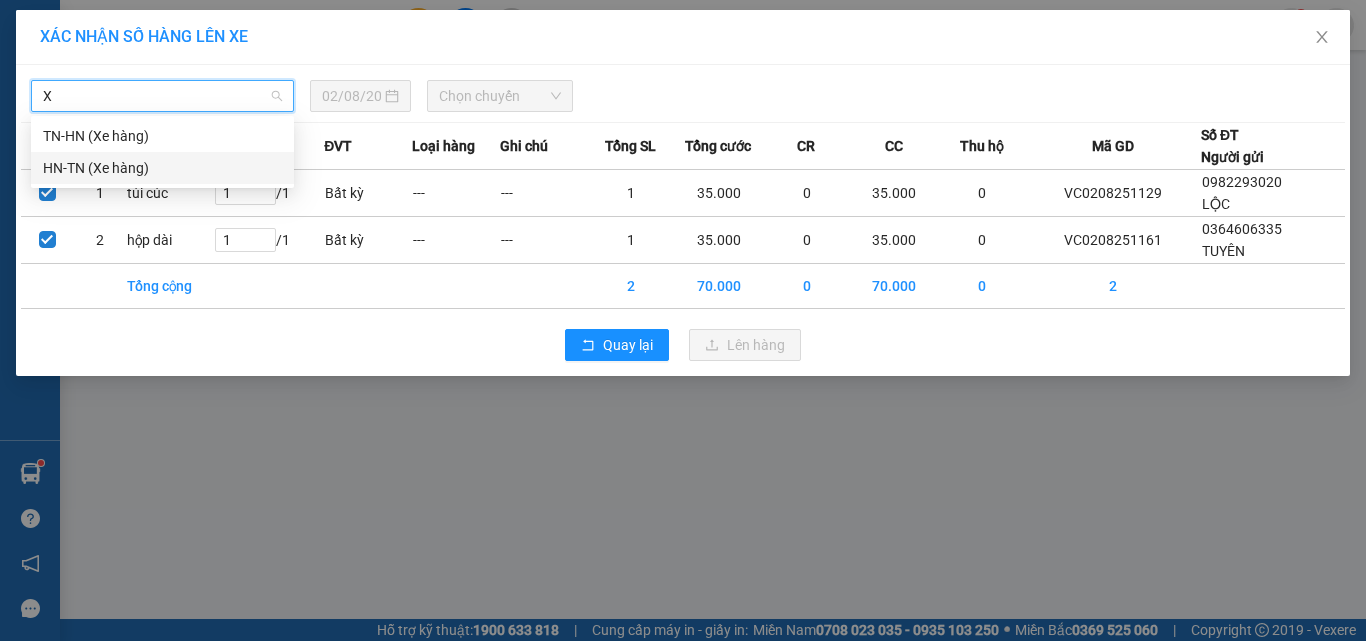 drag, startPoint x: 92, startPoint y: 166, endPoint x: 418, endPoint y: 112, distance: 330.44214 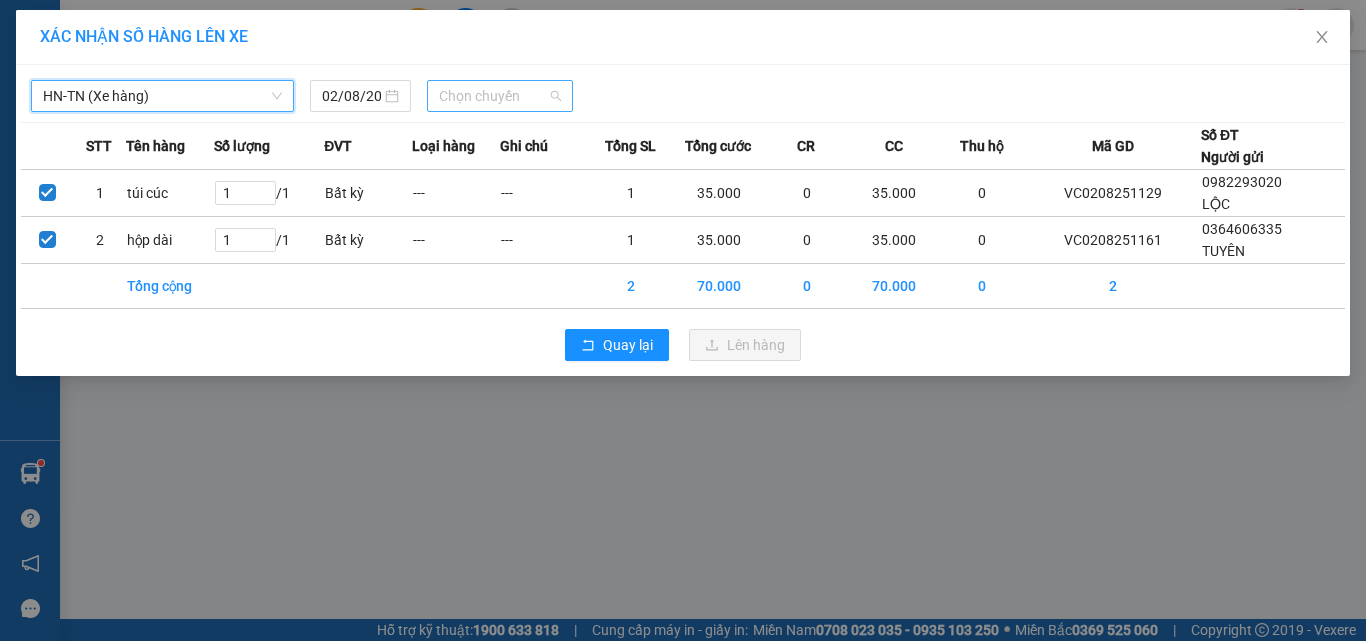 click on "Chọn chuyến" at bounding box center [500, 96] 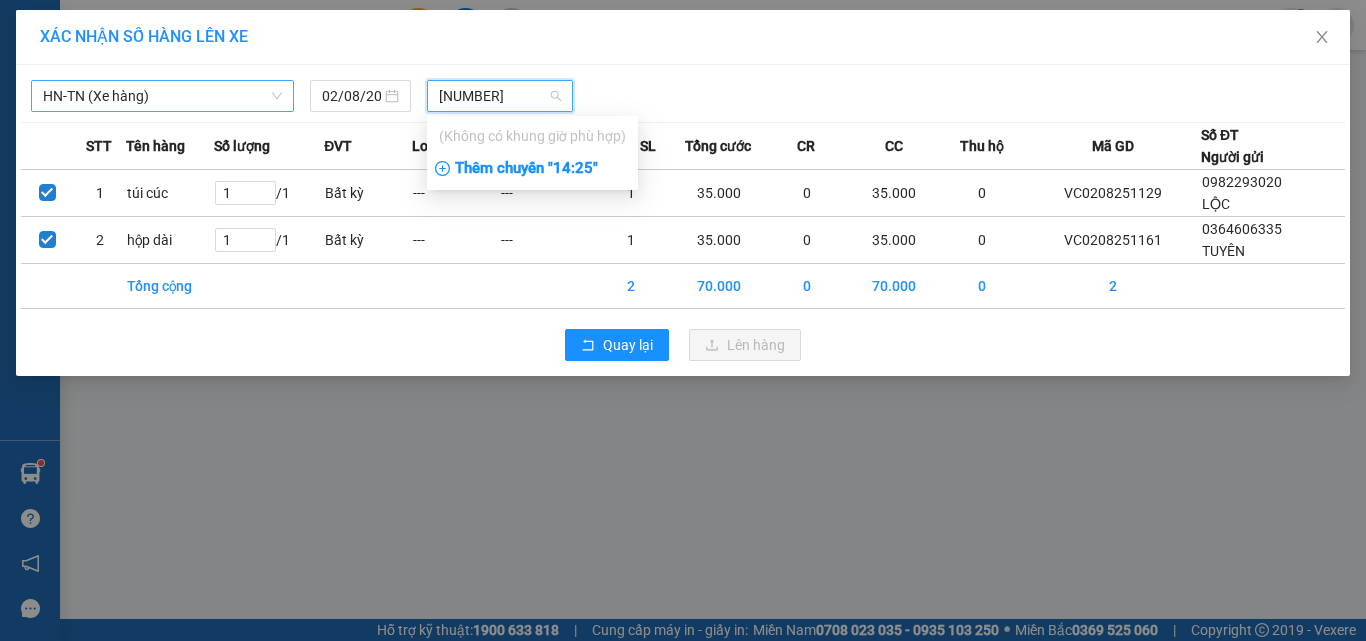 type on "[NUMBER]" 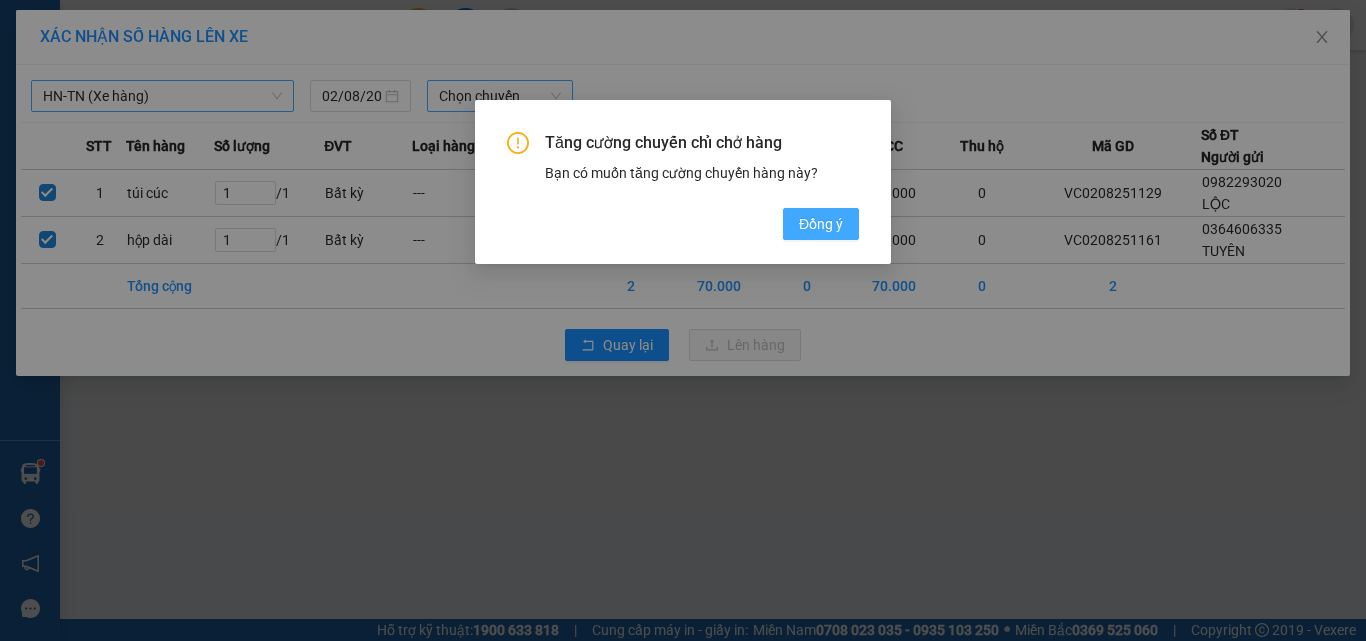 click on "Đồng ý" at bounding box center [821, 224] 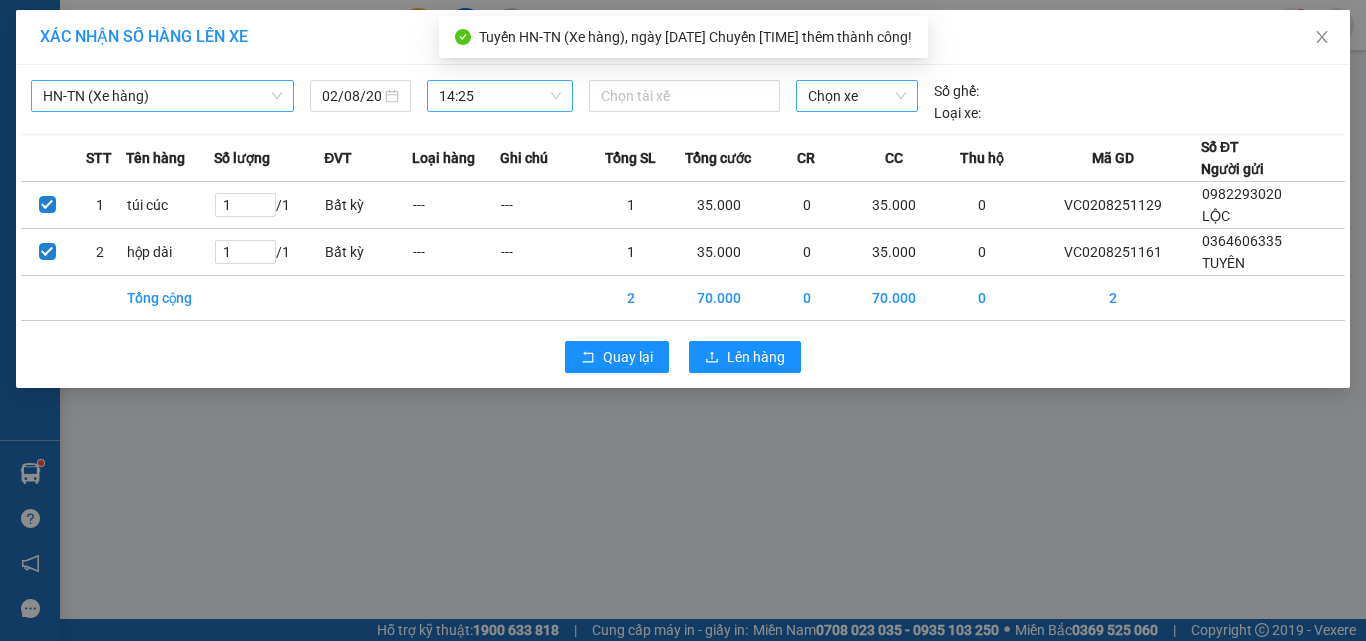 click on "Chọn xe" at bounding box center (857, 96) 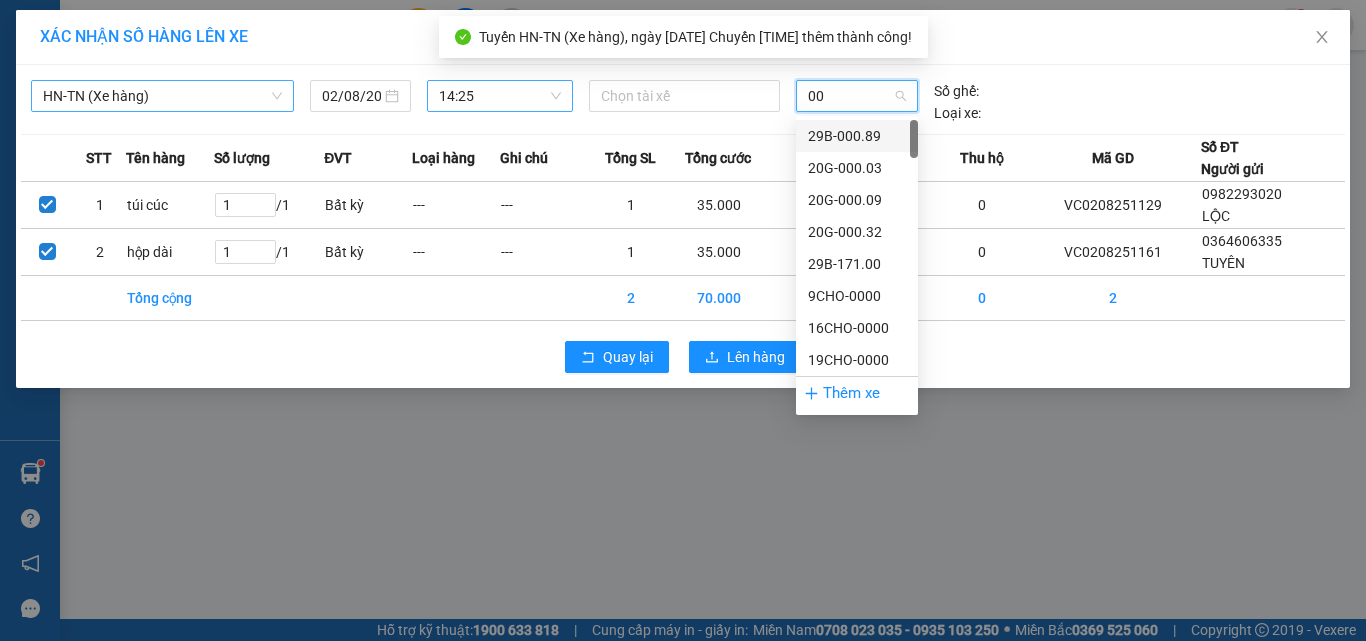 type on "009" 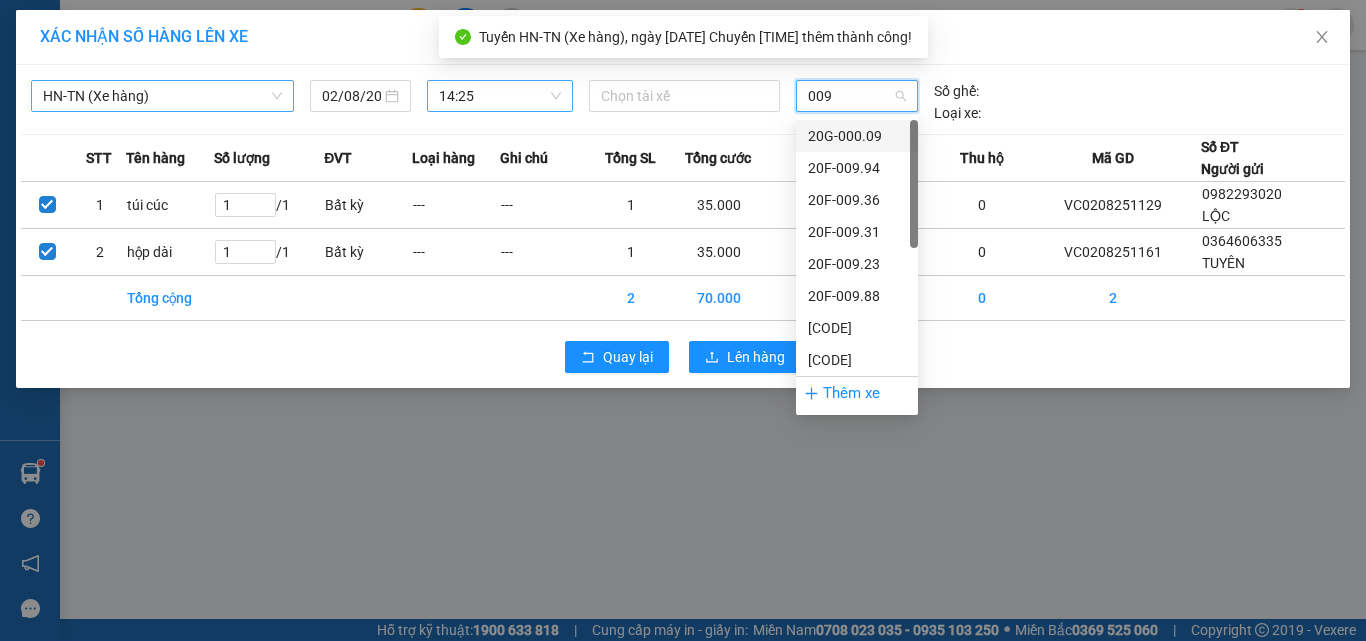 drag, startPoint x: 887, startPoint y: 135, endPoint x: 858, endPoint y: 130, distance: 29.427877 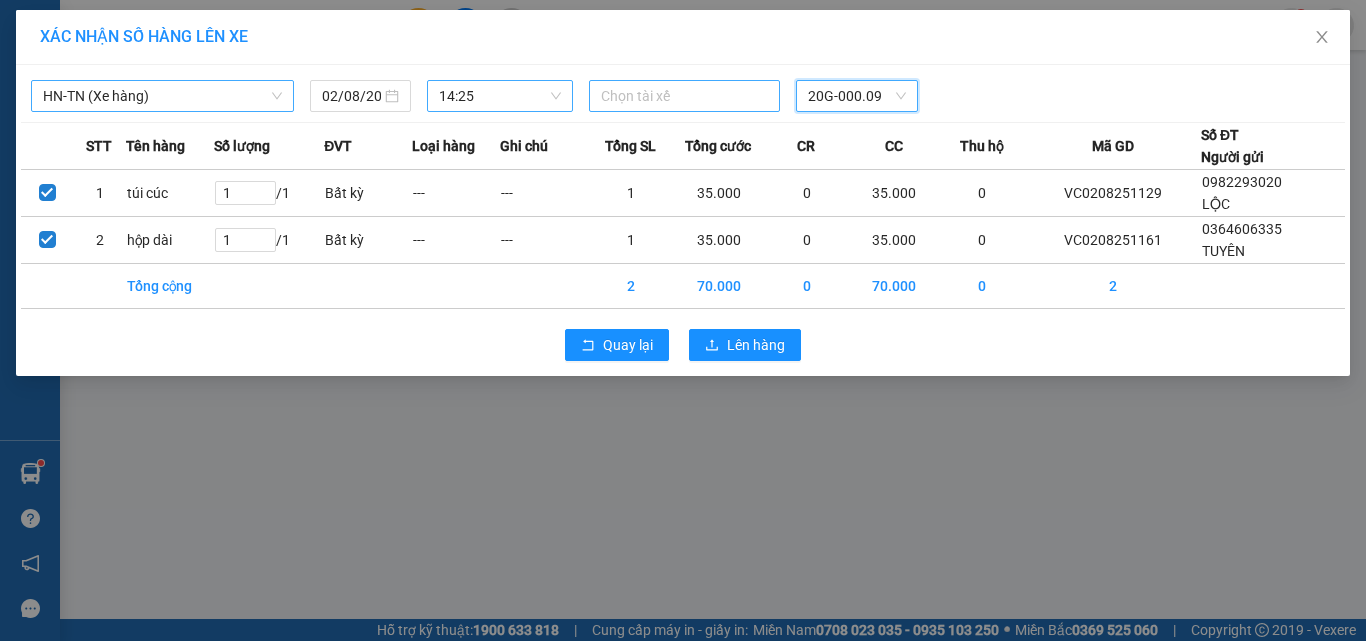 click at bounding box center [685, 96] 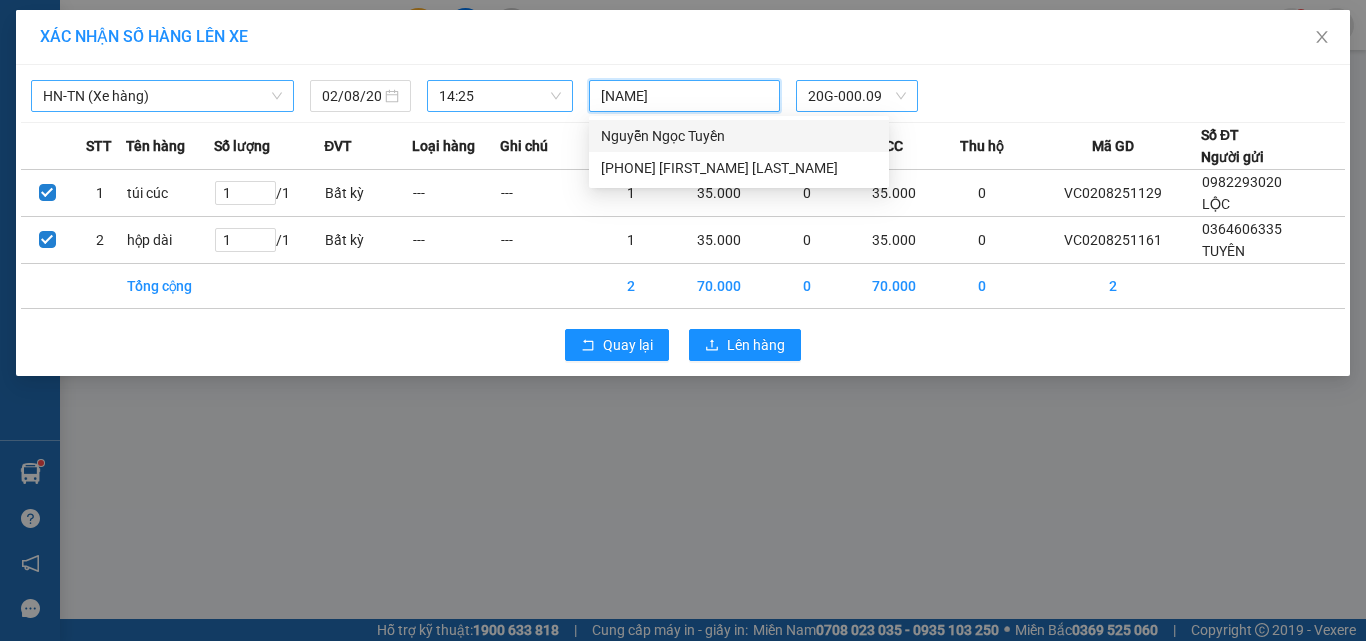 type on "NGỌC TUYEN" 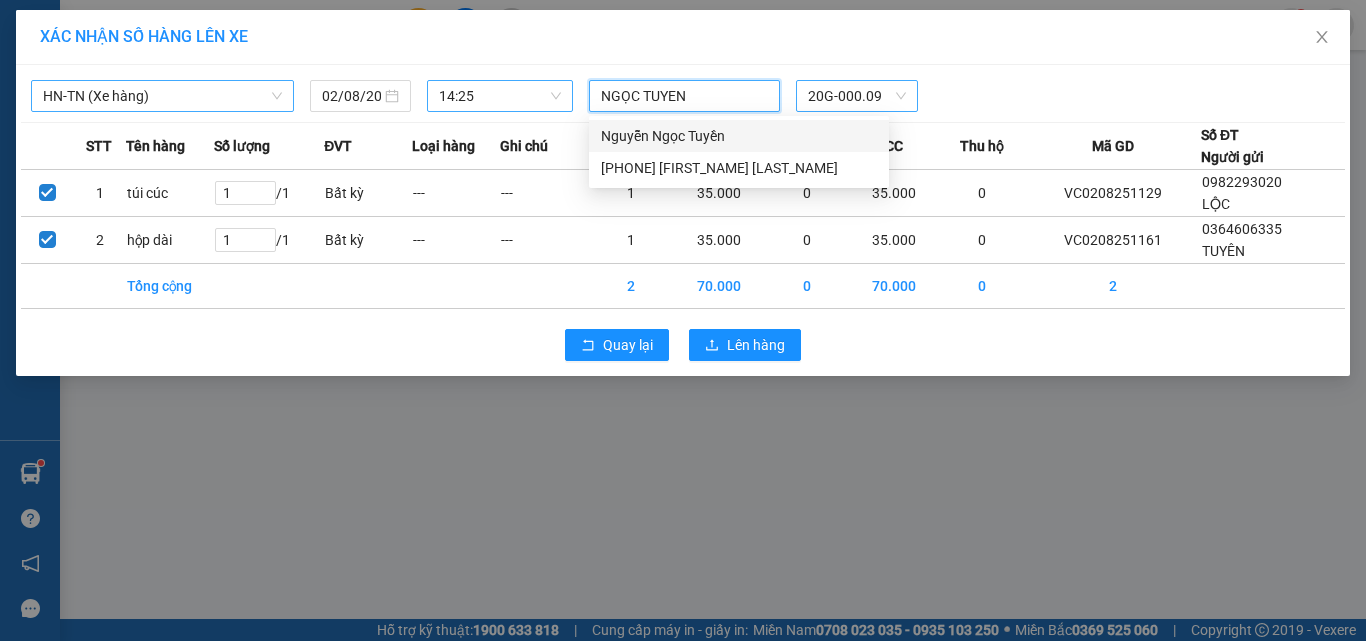 click on "Nguyễn Ngọc Tuyền" at bounding box center (739, 136) 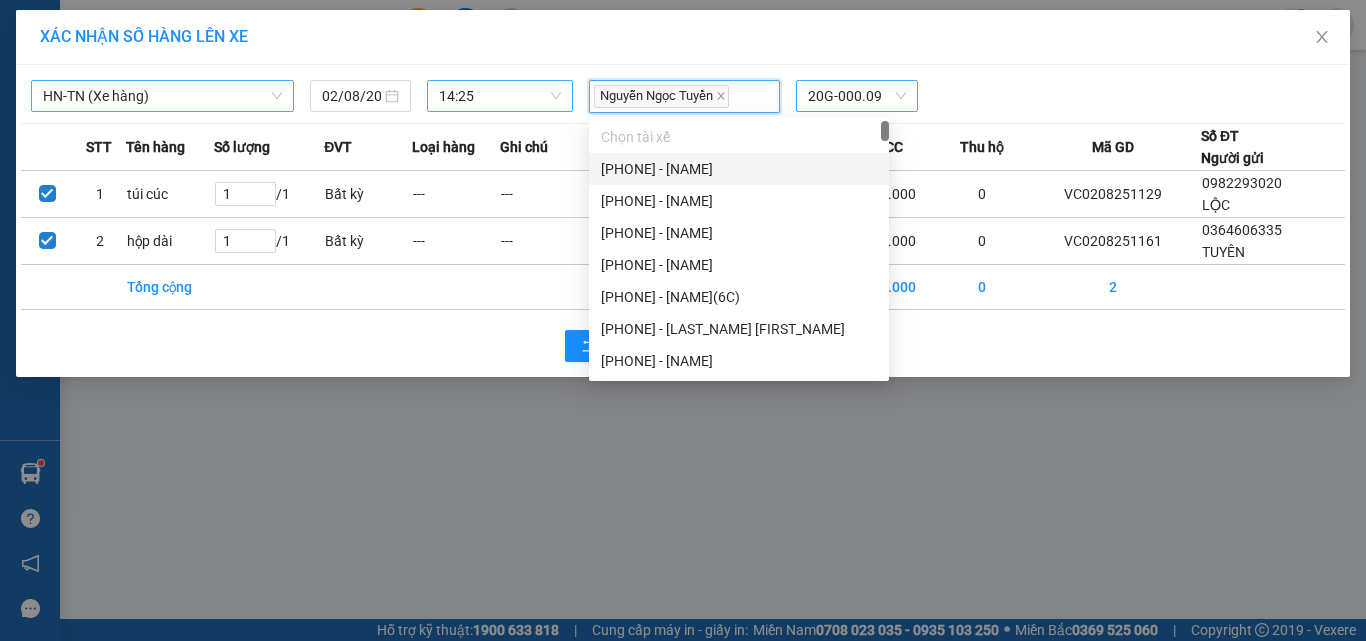 click on "20G-000.09" at bounding box center (857, 96) 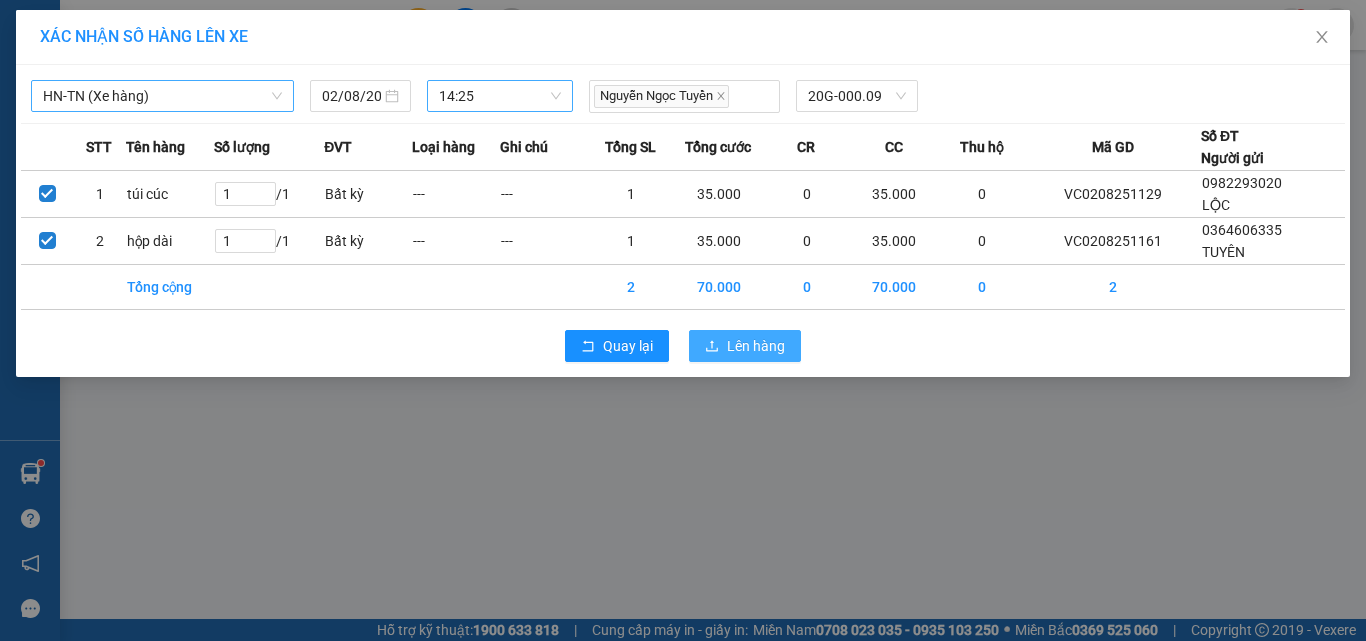 click on "Lên hàng" at bounding box center (756, 346) 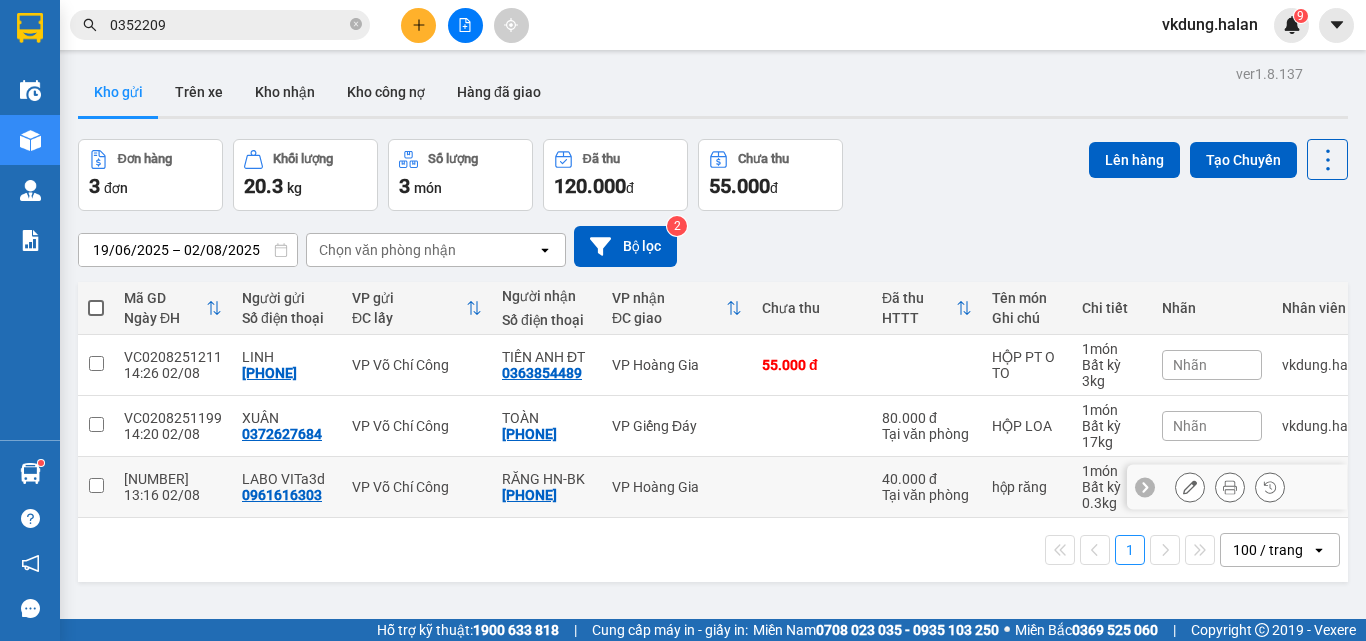 click at bounding box center (96, 485) 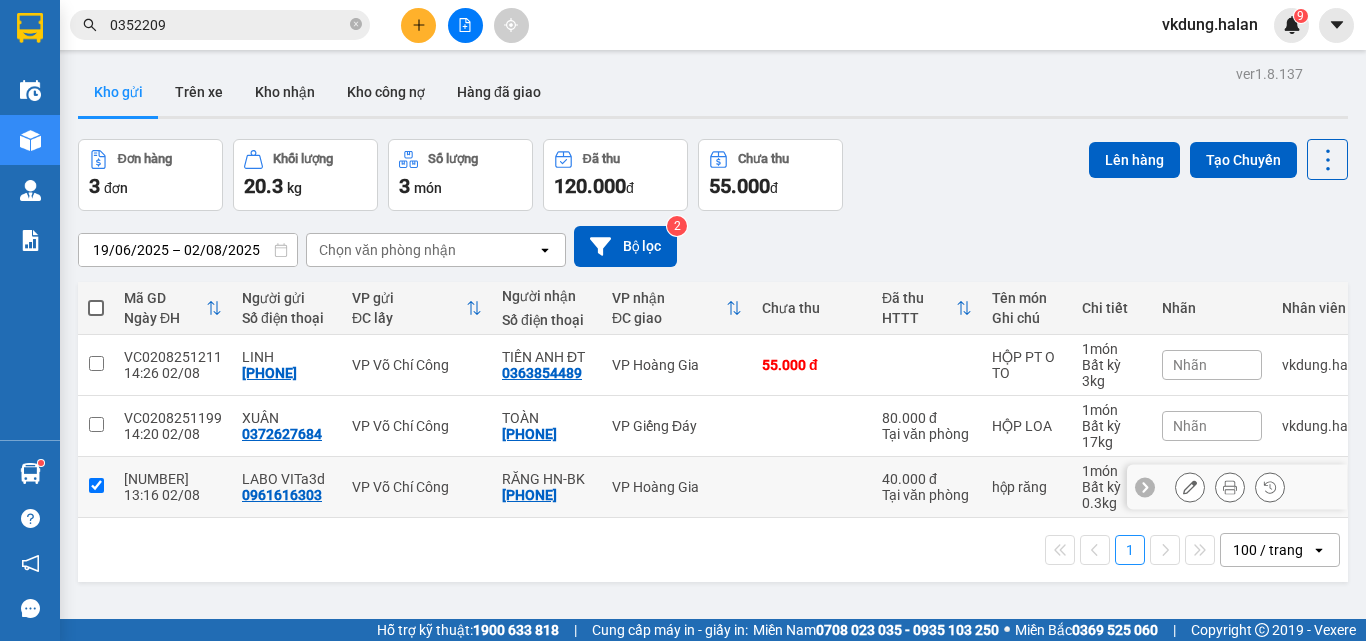 checkbox on "true" 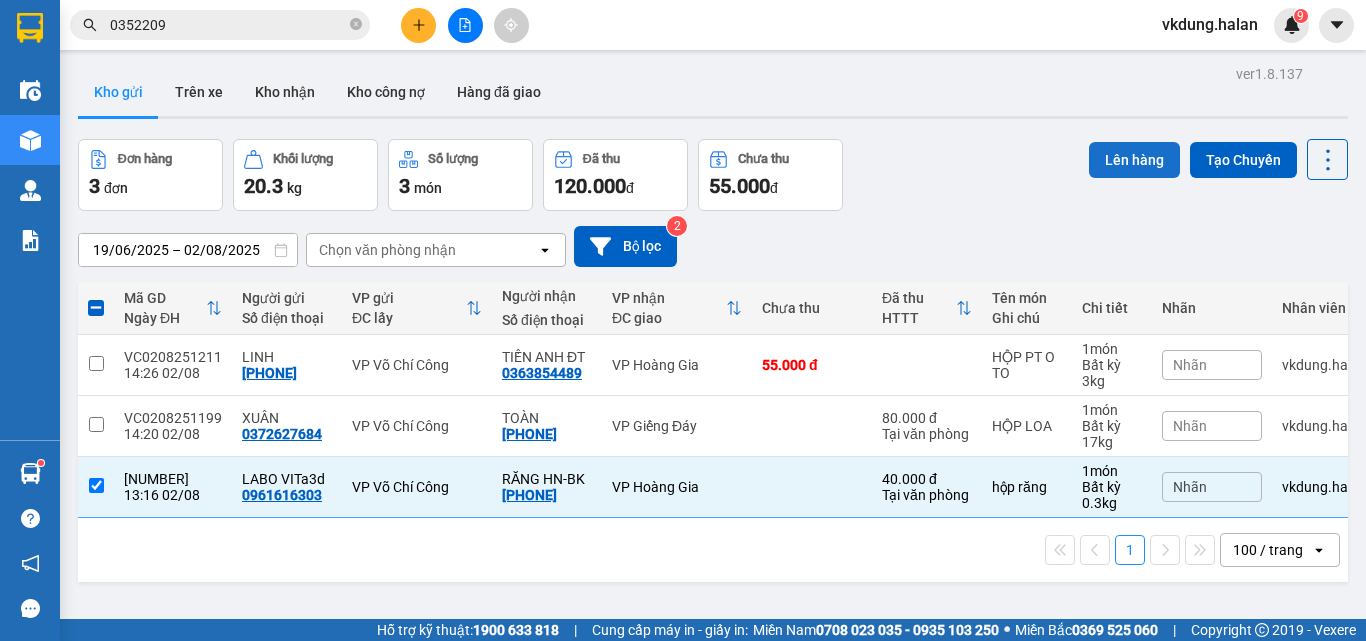 click on "Lên hàng" at bounding box center [1134, 160] 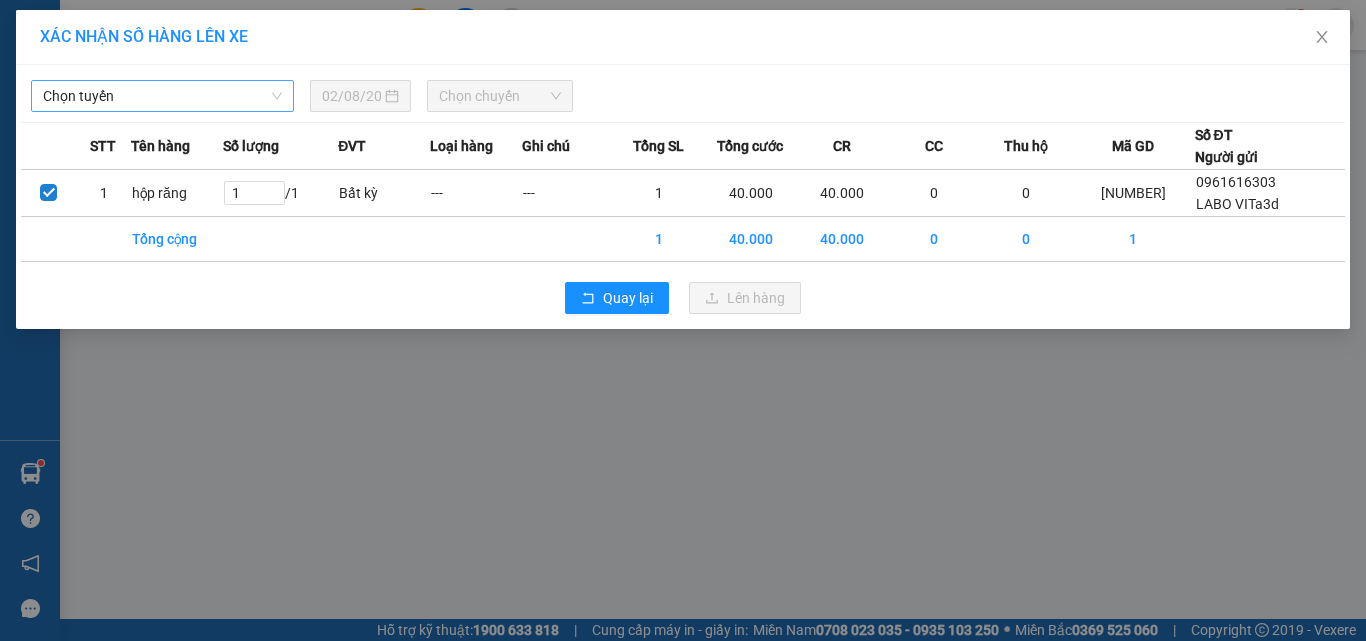 click on "Chọn tuyến" at bounding box center (162, 96) 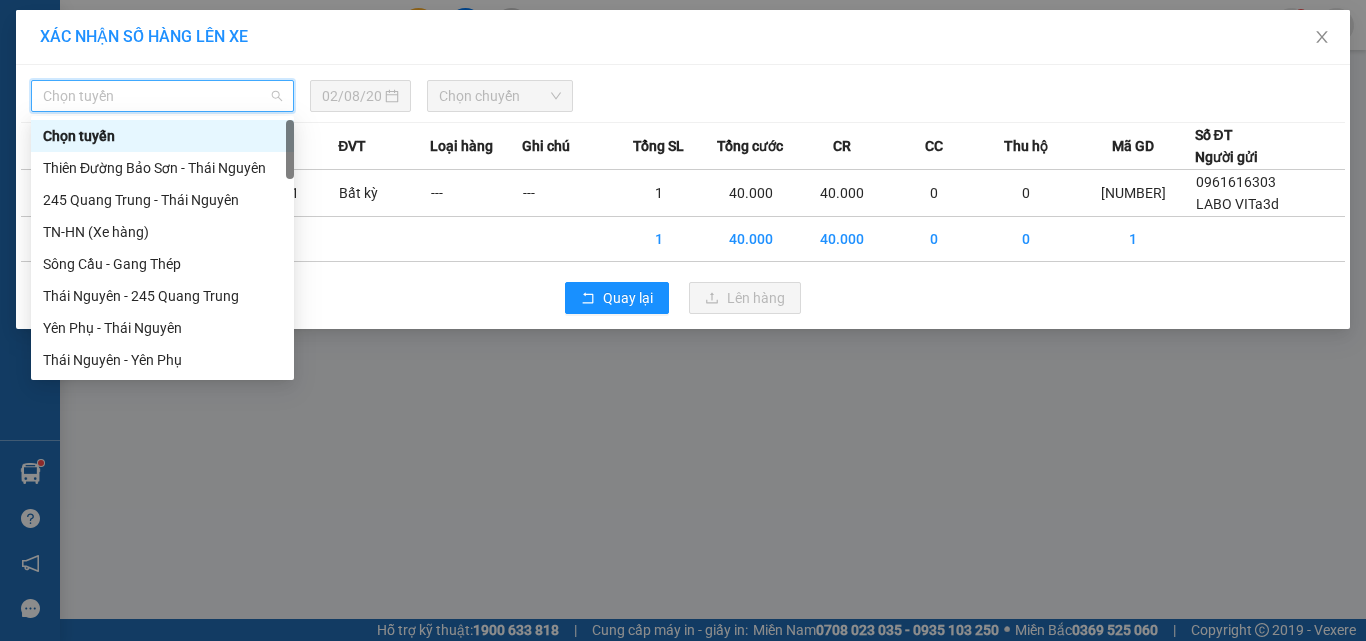 type on "X" 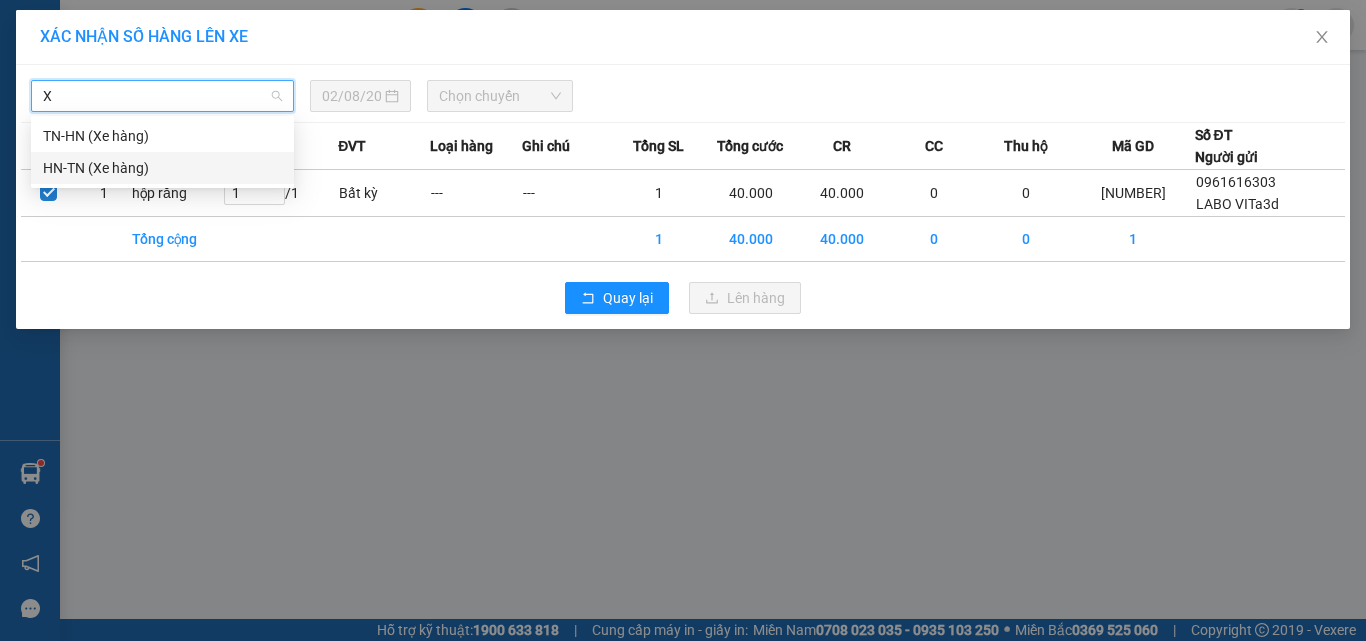 click on "HN-TN (Xe hàng)" at bounding box center (162, 168) 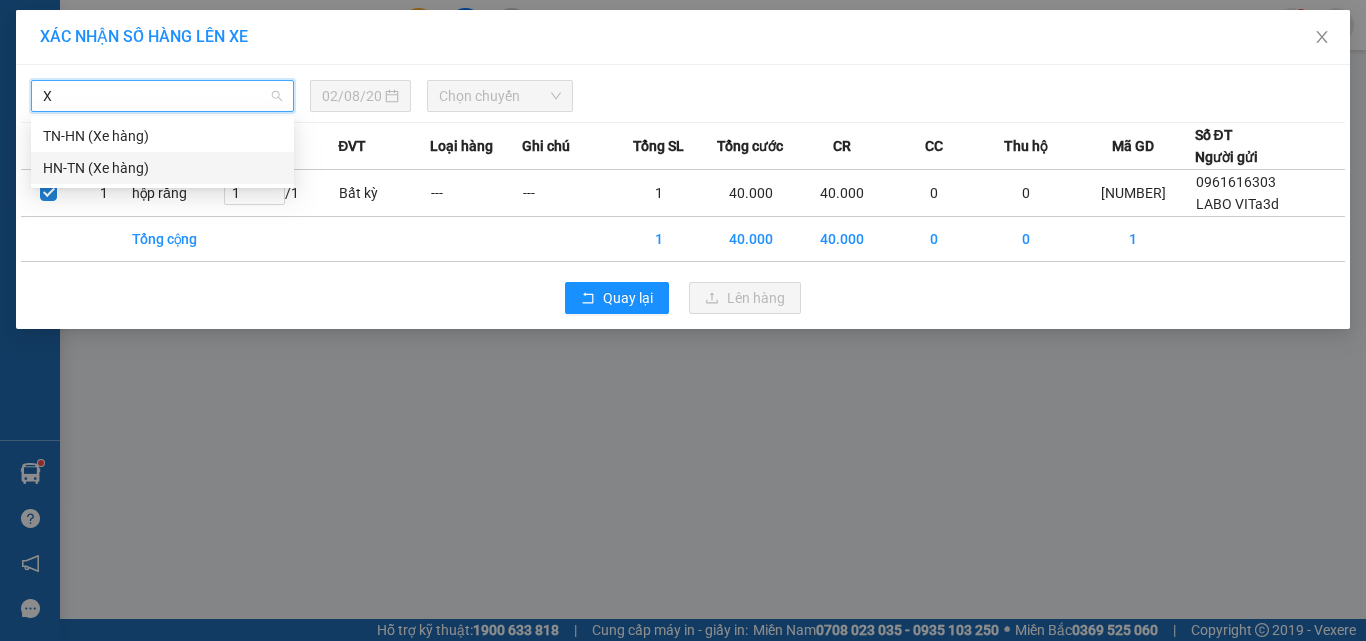 type 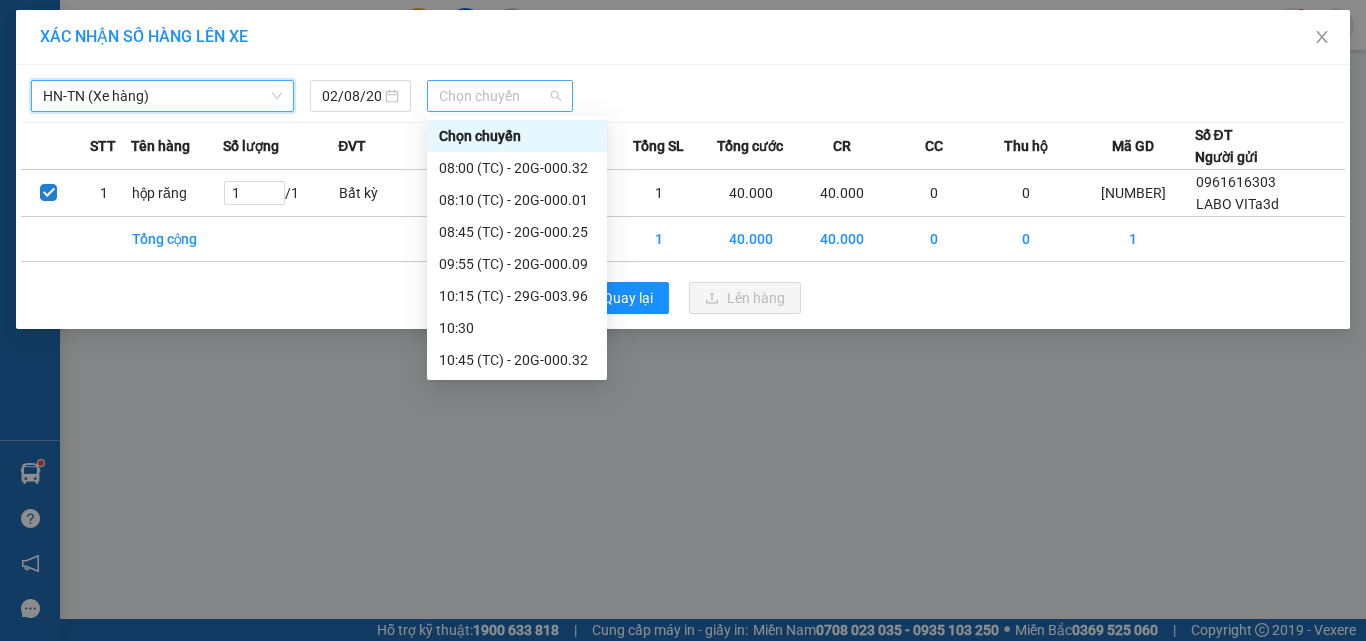 click on "Chọn chuyến" at bounding box center [500, 96] 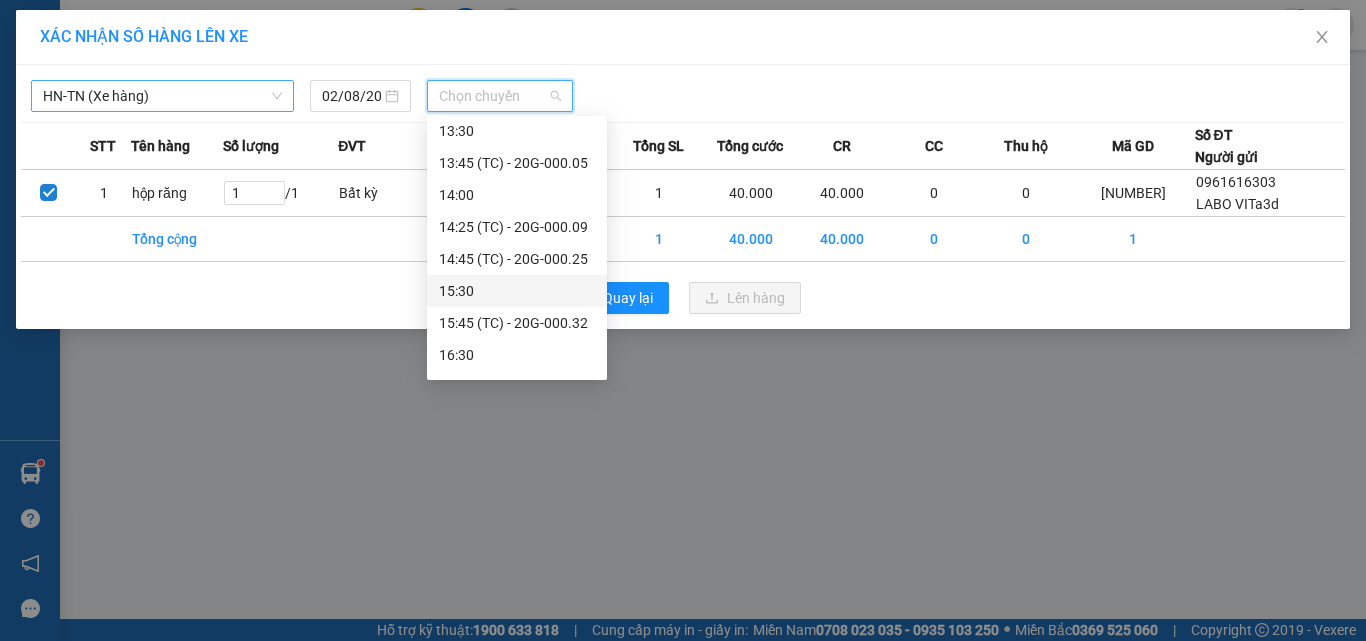 scroll, scrollTop: 400, scrollLeft: 0, axis: vertical 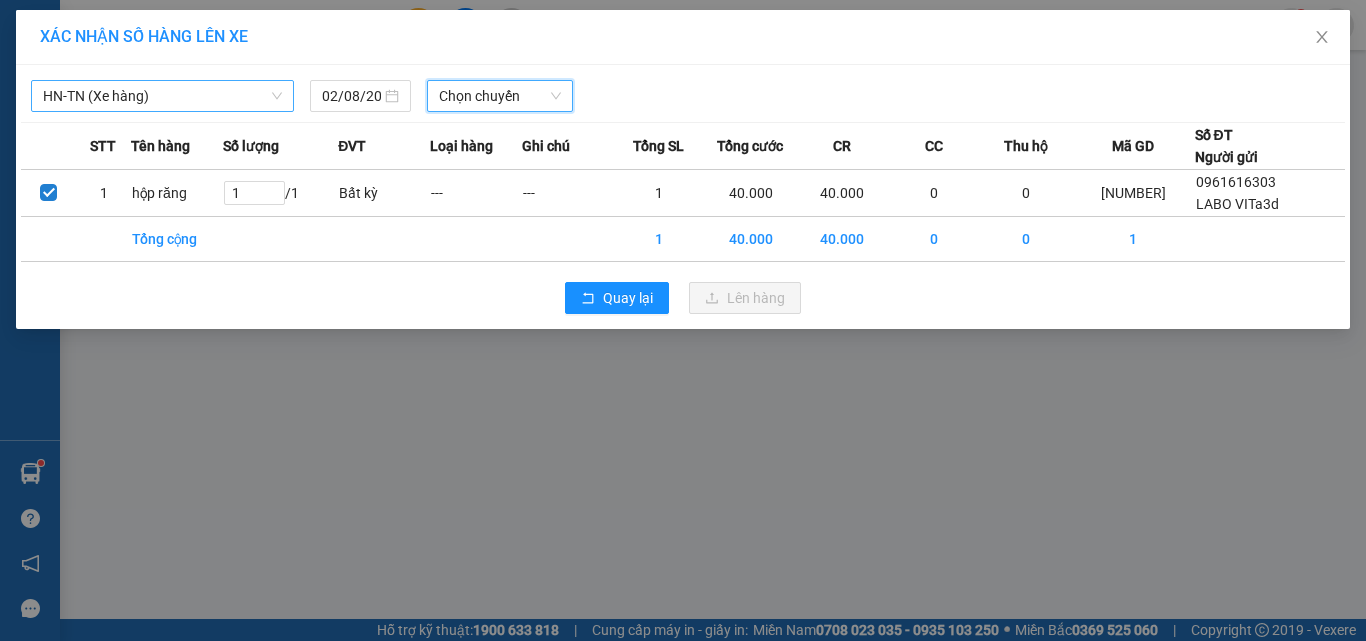 click on "XÁC NHẬN SỐ HÀNG LÊN XE HN-TN (Xe hàng) [DATE] Chọn chuyến Chọn chuyến STT Tên hàng Số lượng ĐVT Loại hàng Ghi chú Tổng SL Tổng cước CR CC Thu hộ Mã GD Số ĐT   Người gửi 1 hộp răng  1  /  1 Bất kỳ --- --- 1 [PRICE] [PRICE] 0 0 [NUMBER] [PHONE] LABO VITa3d     Tổng cộng         1 [PRICE] [PRICE] 0 0 1   Quay lại Lên hàng" at bounding box center (683, 320) 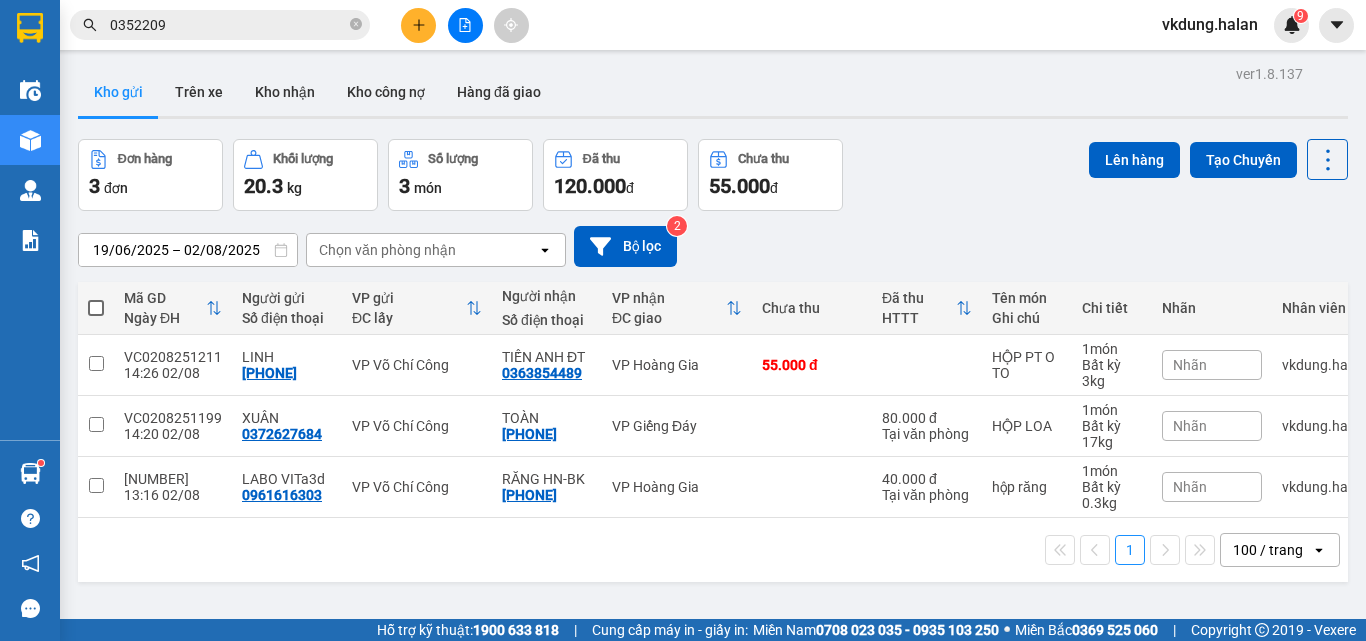 click on "ver 1.8.137 Kho gửi Trên xe Kho nhận Kho công nợ Hàng đã giao Đơn hàng 3 đơn Khối lượng 20.3 kg Số lượng 3 món Đã thu 120.000 đ Chưa thu 55.000 đ Lên hàng Tạo Chuyến [DATE] – [DATE] Press the down arrow key to interact with the calendar and select a date. Press the escape button to close the calendar. Selected date range is from [DATE] to [DATE]. Chọn văn phòng nhận open Bộ lọc 2 Mã GD Ngày ĐH Người gửi Số điện thoại VP gửi ĐC lấy Người nhận Số điện thoại VP nhận ĐC giao Chưa thu Đã thu HTTT Tên món Ghi chú Chi tiết Nhãn Nhân viên VC0208251211 14:26 02/08 LINH [PHONE] VP Võ Chí Công TIẾN ANH ĐT [PHONE] VP Hoàng Gia 55.000 đ HỘP PT O TO 1 món Bất kỳ 3 kg Nhãn vkdung.halan VC0208251199 14:20 02/08 XUÂN [PHONE] VP Võ Chí Công TOÀN [PHONE] VP Giếng Đáy 80.000 đ Tại văn phòng HỘP LOA 1 món Bất kỳ 17 kg Nhãn vkdung.halan VC0208251078 13:16 02/08" at bounding box center (713, 380) 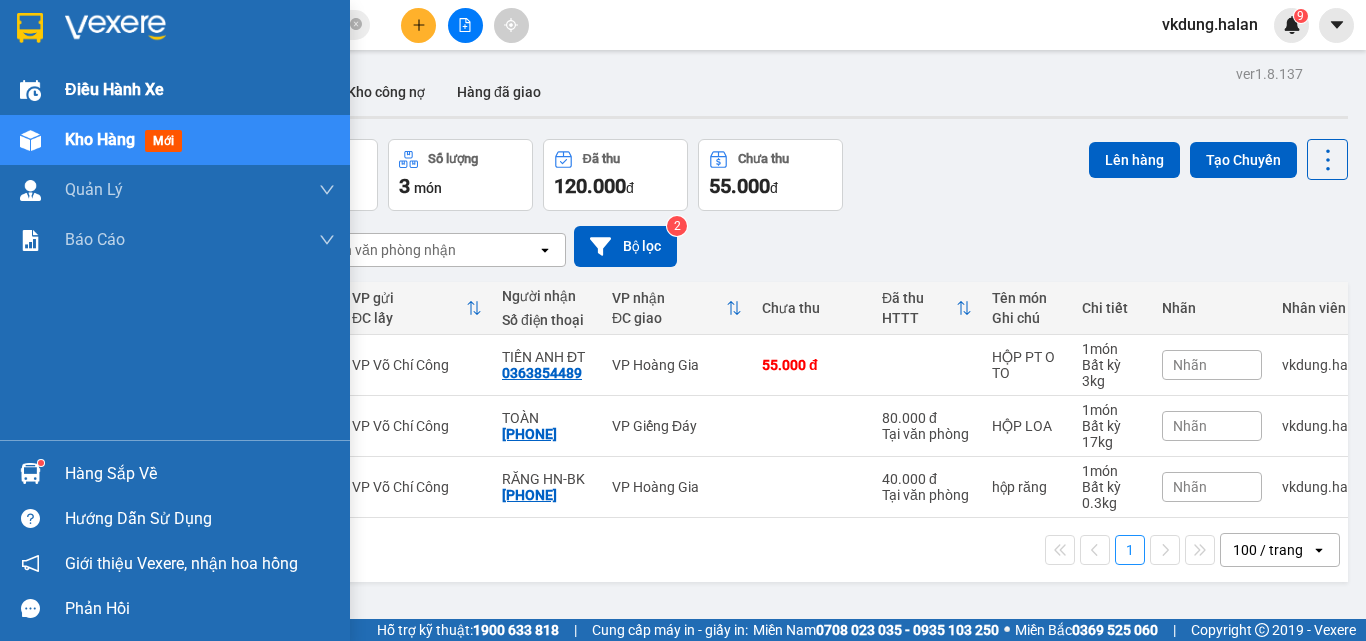 click on "Điều hành xe" at bounding box center [114, 89] 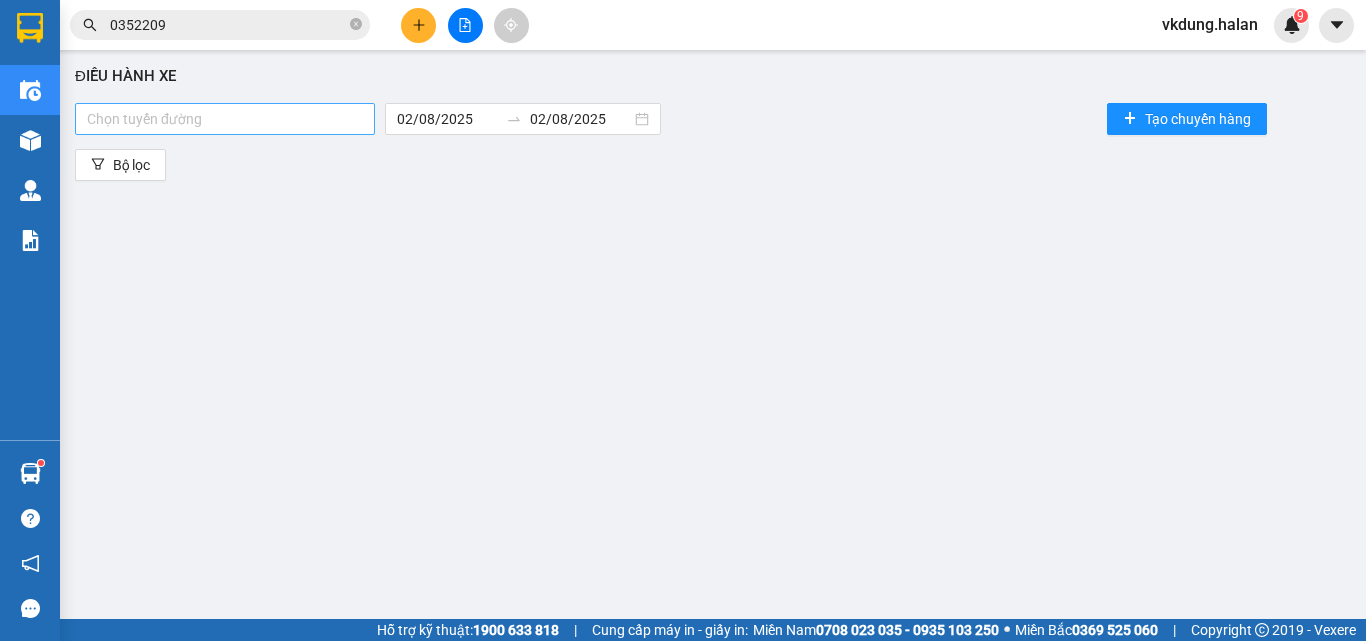 click at bounding box center (225, 119) 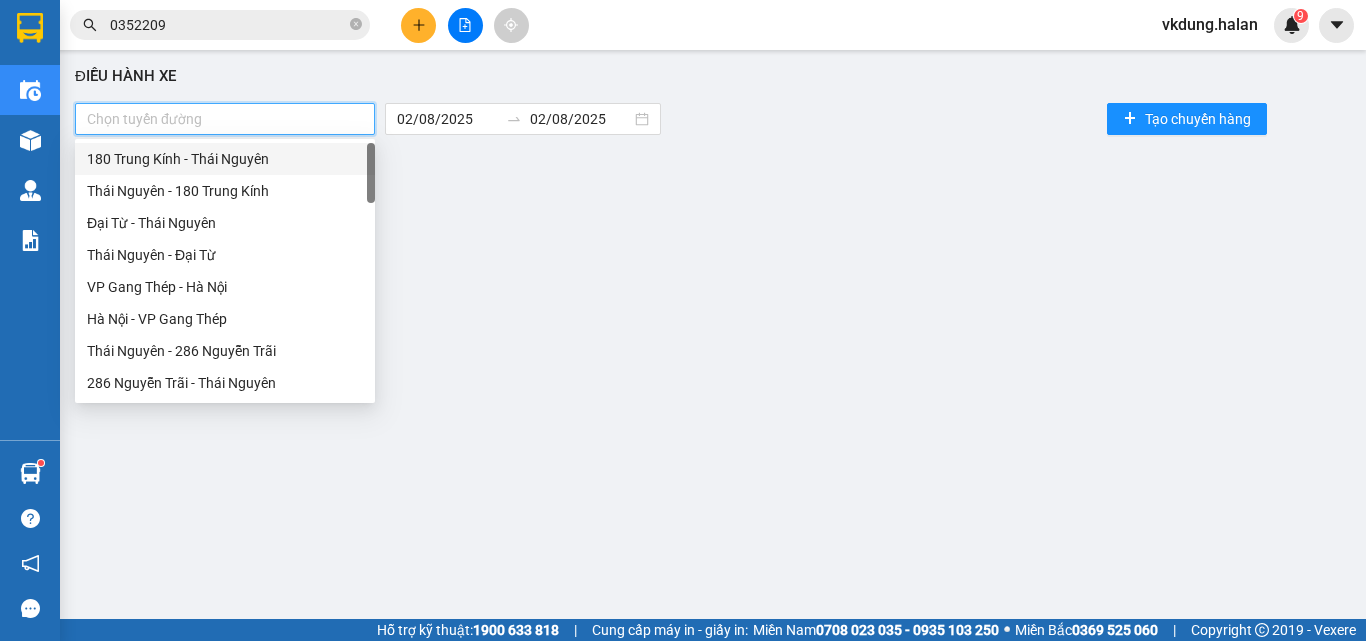 type on "X" 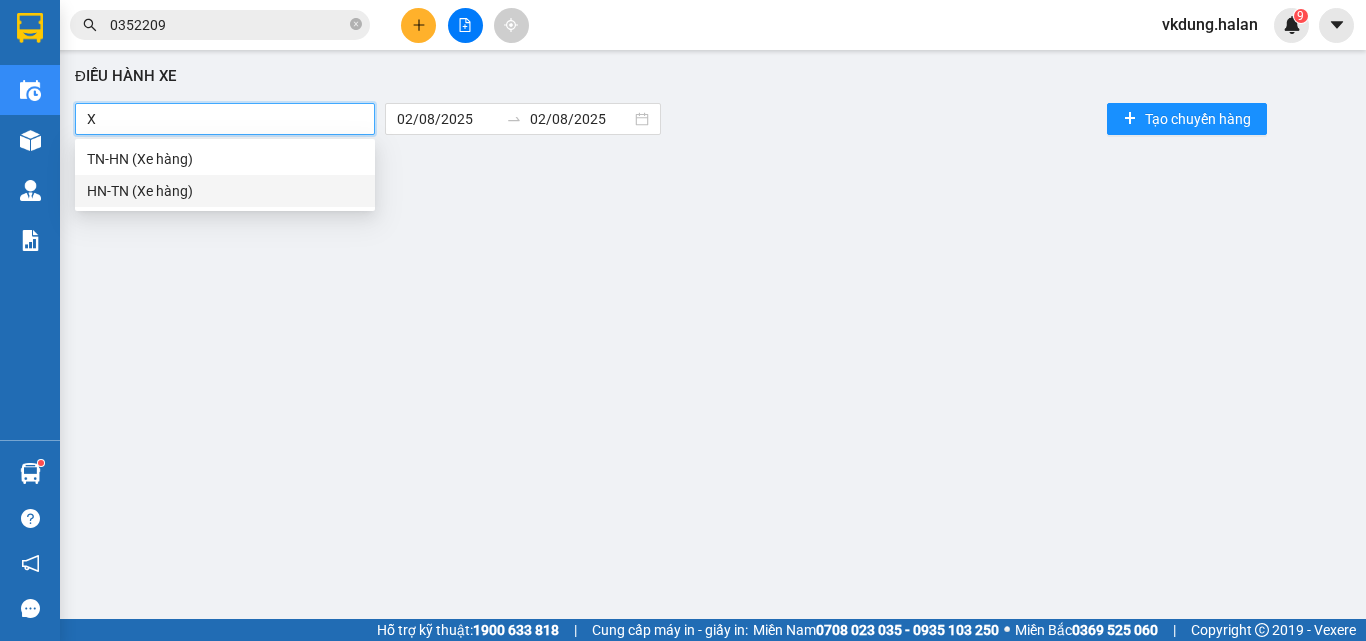 click on "HN-TN (Xe hàng)" at bounding box center (225, 191) 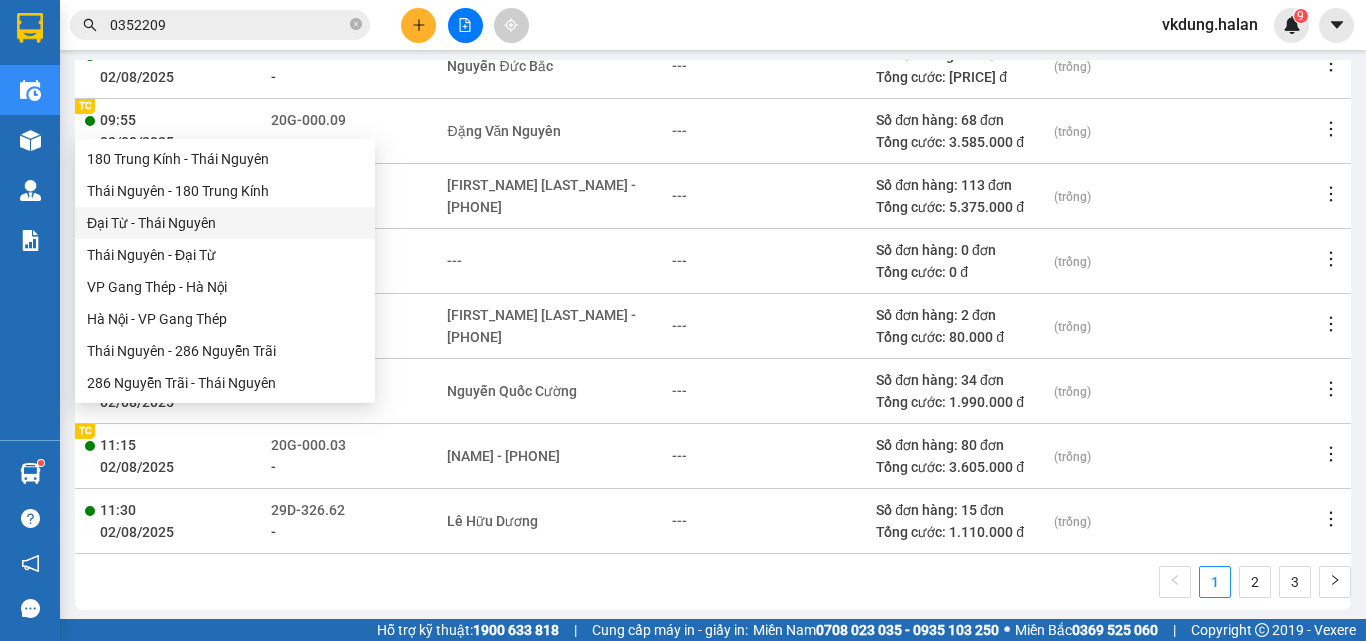scroll, scrollTop: 456, scrollLeft: 0, axis: vertical 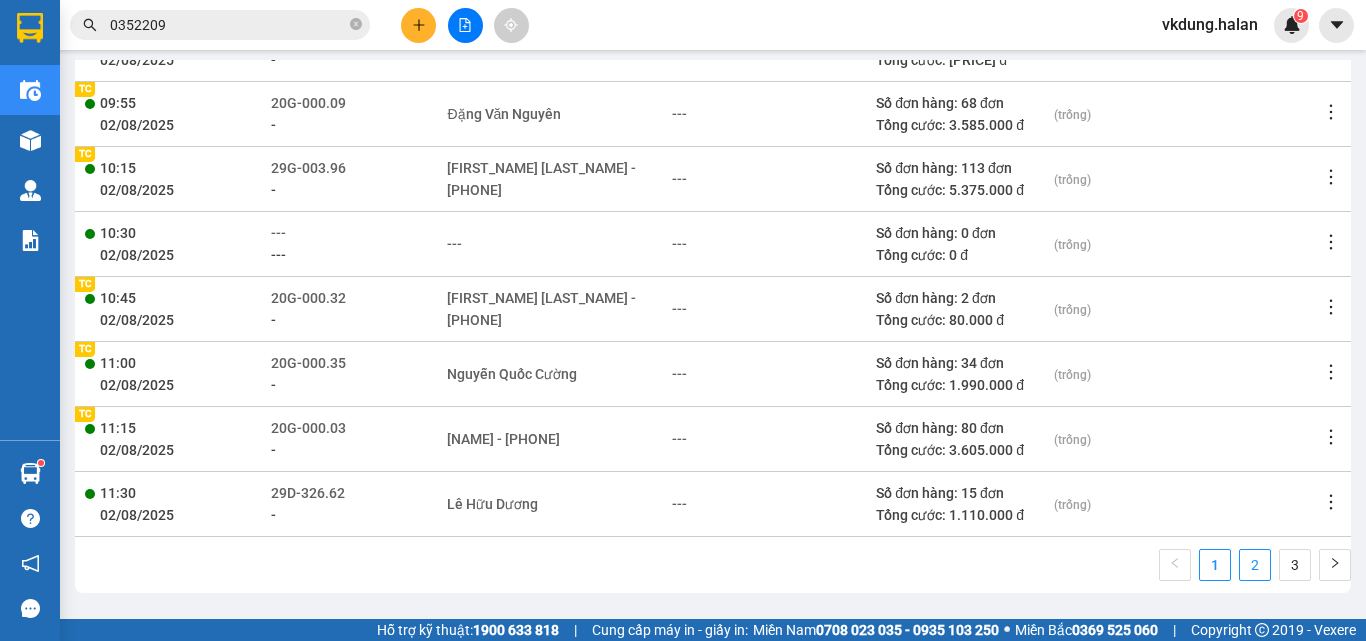 click on "2" at bounding box center [1255, 565] 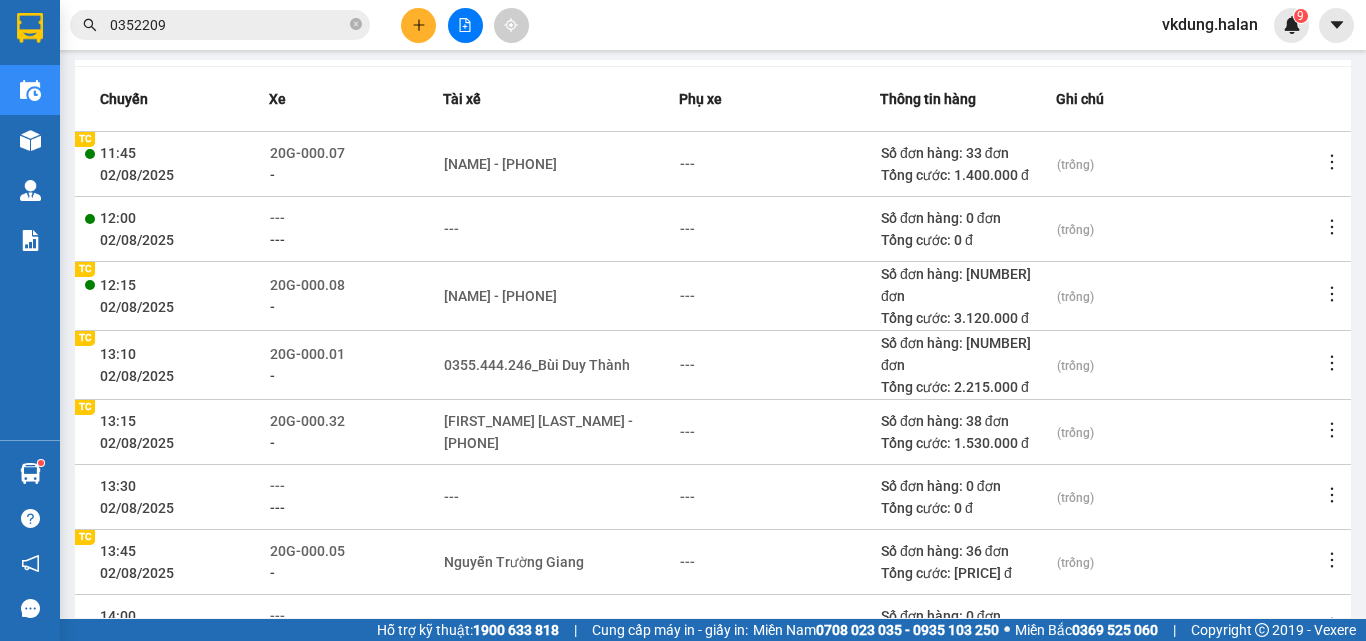 scroll, scrollTop: 156, scrollLeft: 0, axis: vertical 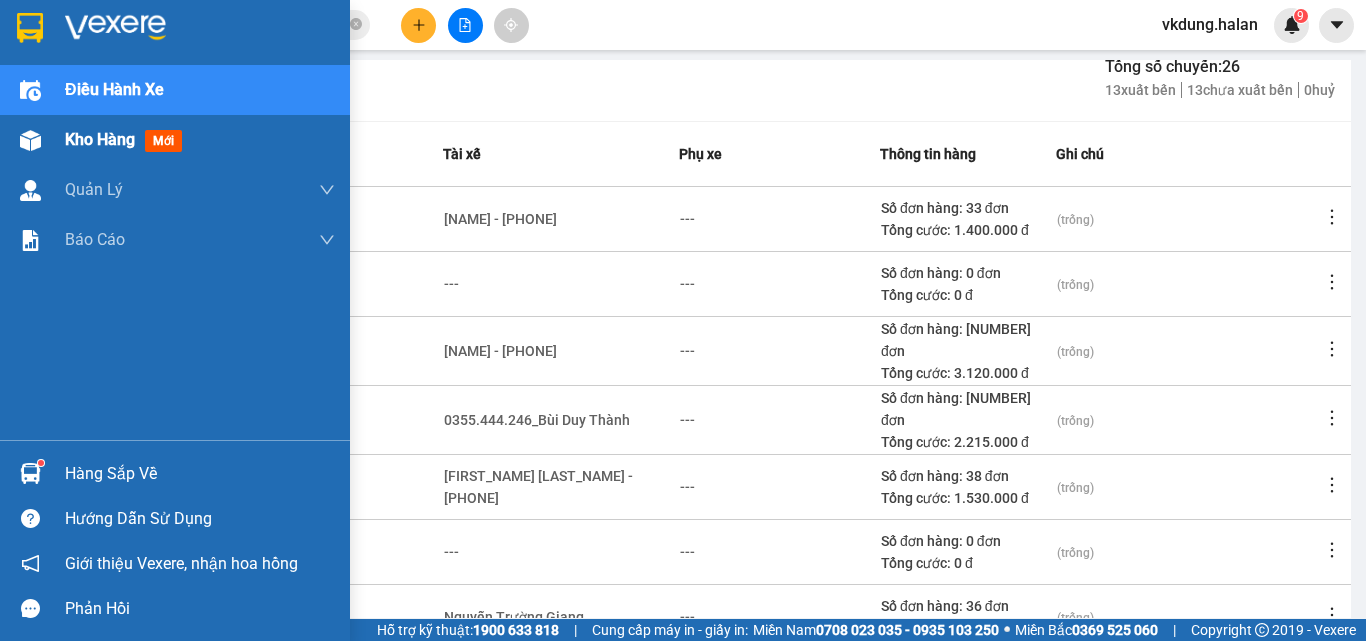 click on "Kho hàng" at bounding box center (100, 139) 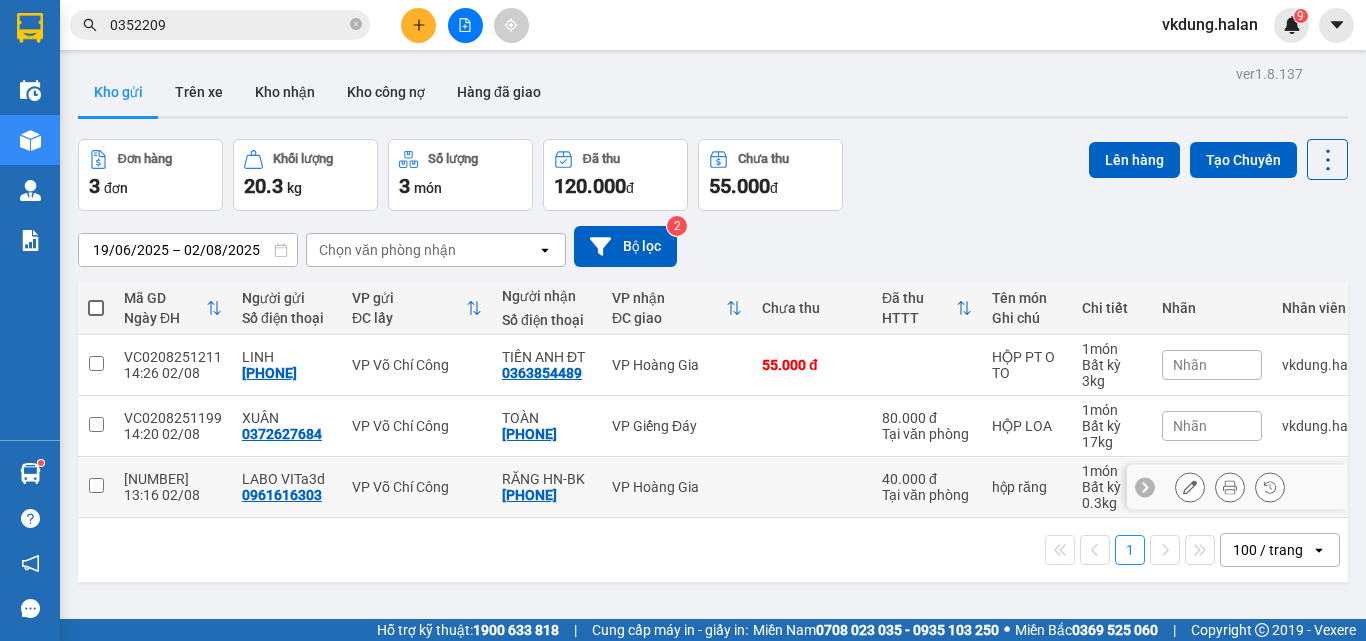 click at bounding box center (96, 485) 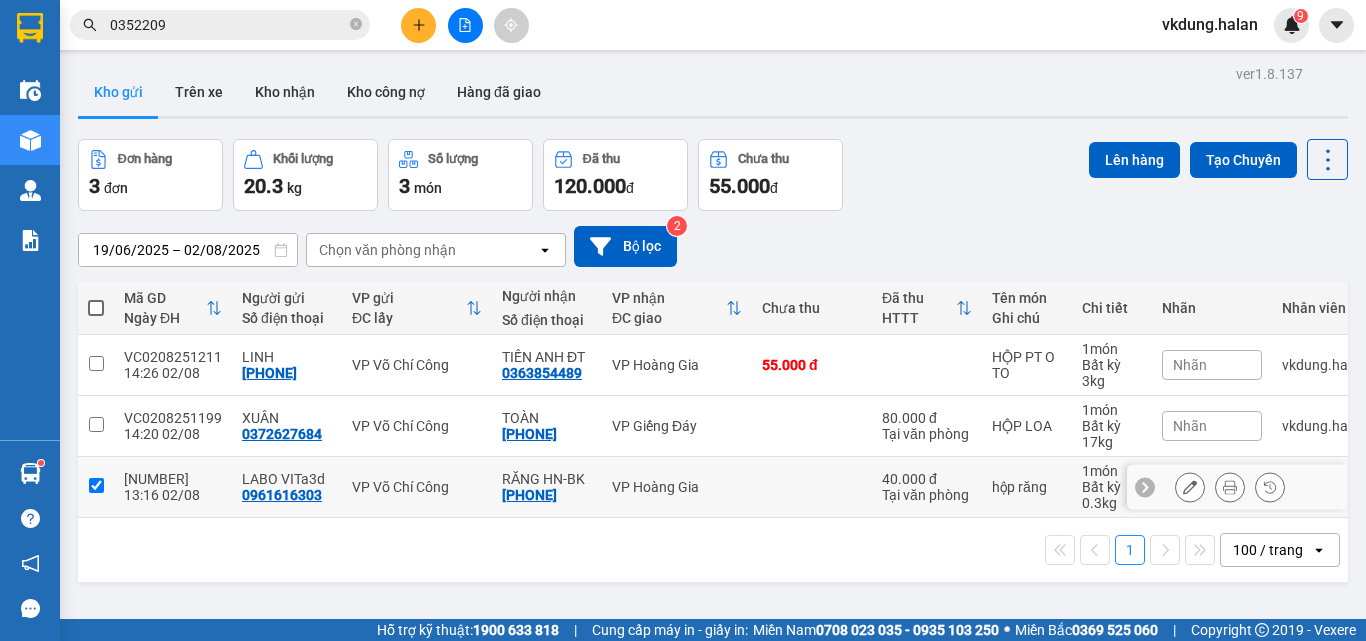 checkbox on "true" 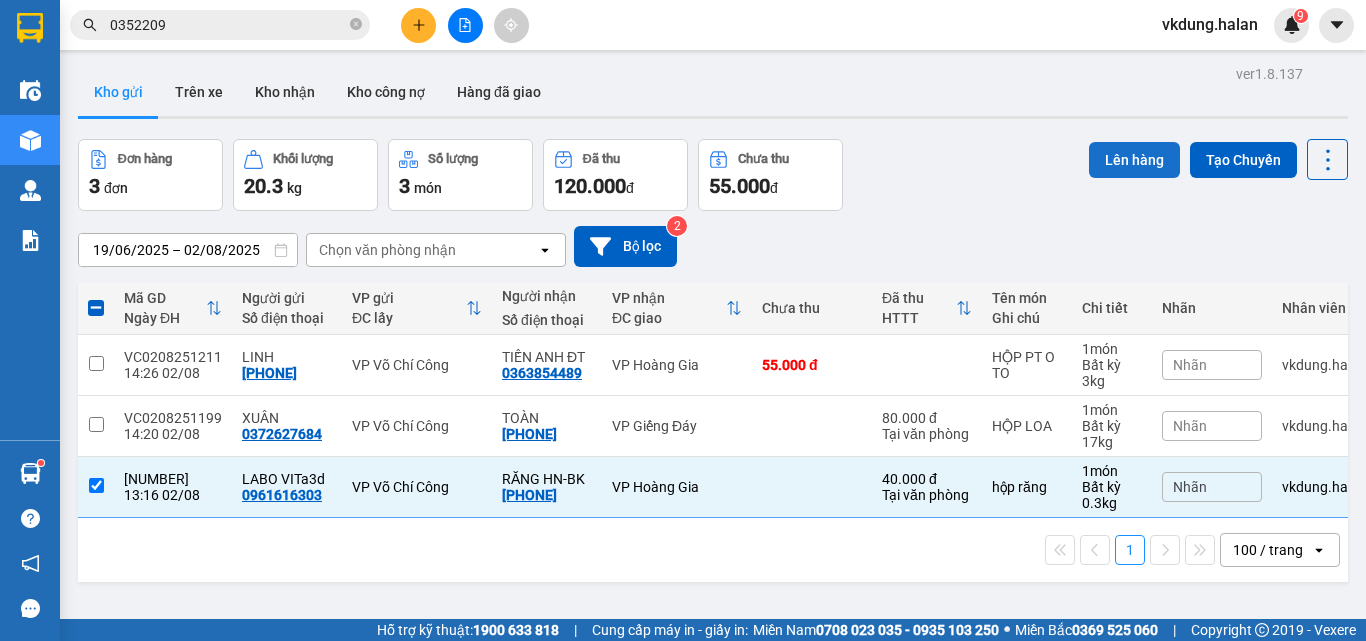 click on "Lên hàng" at bounding box center [1134, 160] 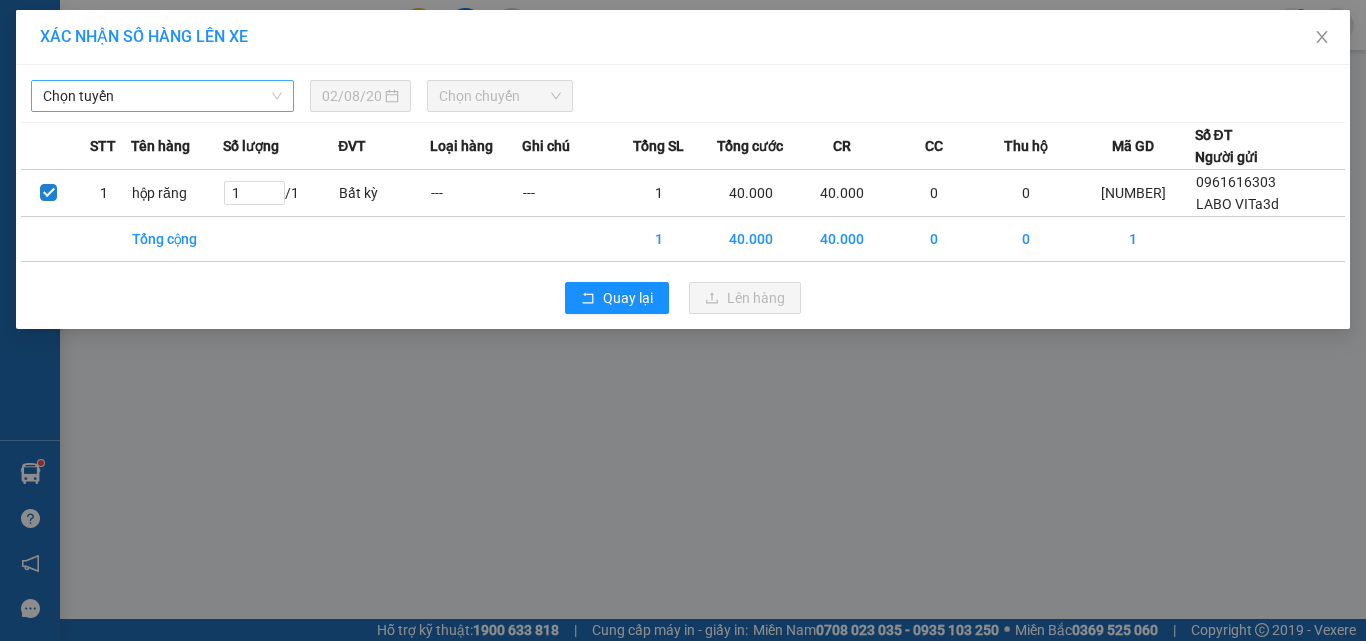 drag, startPoint x: 77, startPoint y: 81, endPoint x: 86, endPoint y: 86, distance: 10.29563 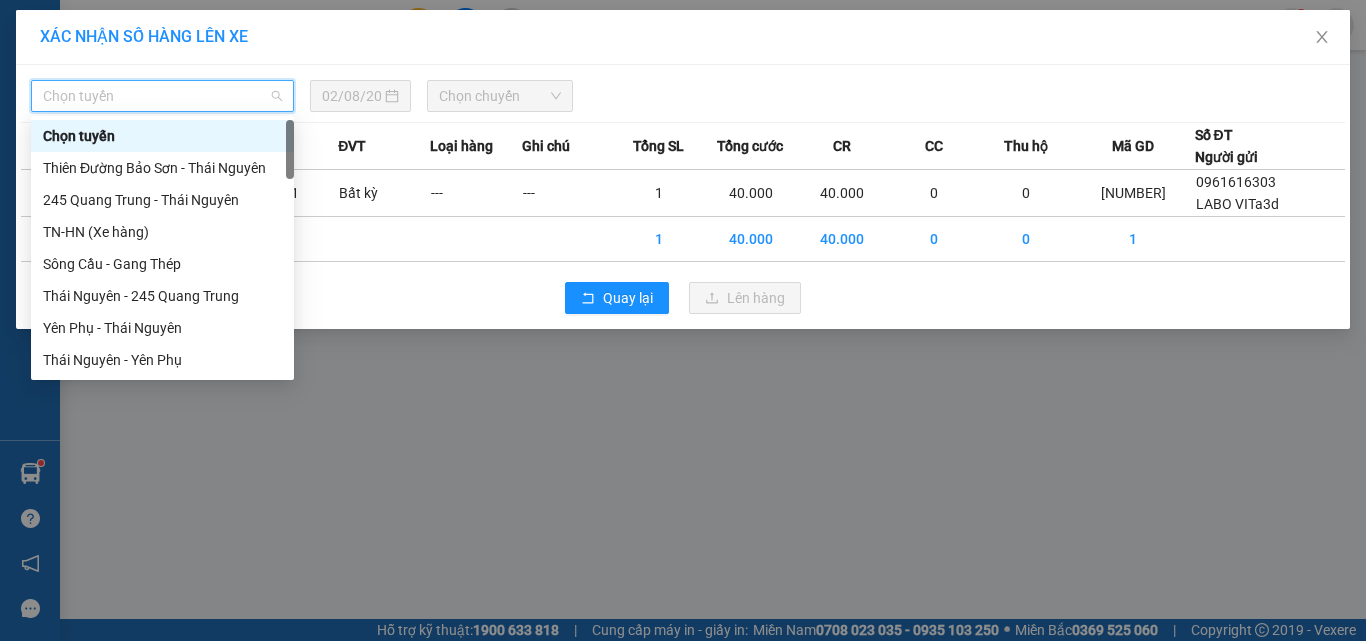 type on "X" 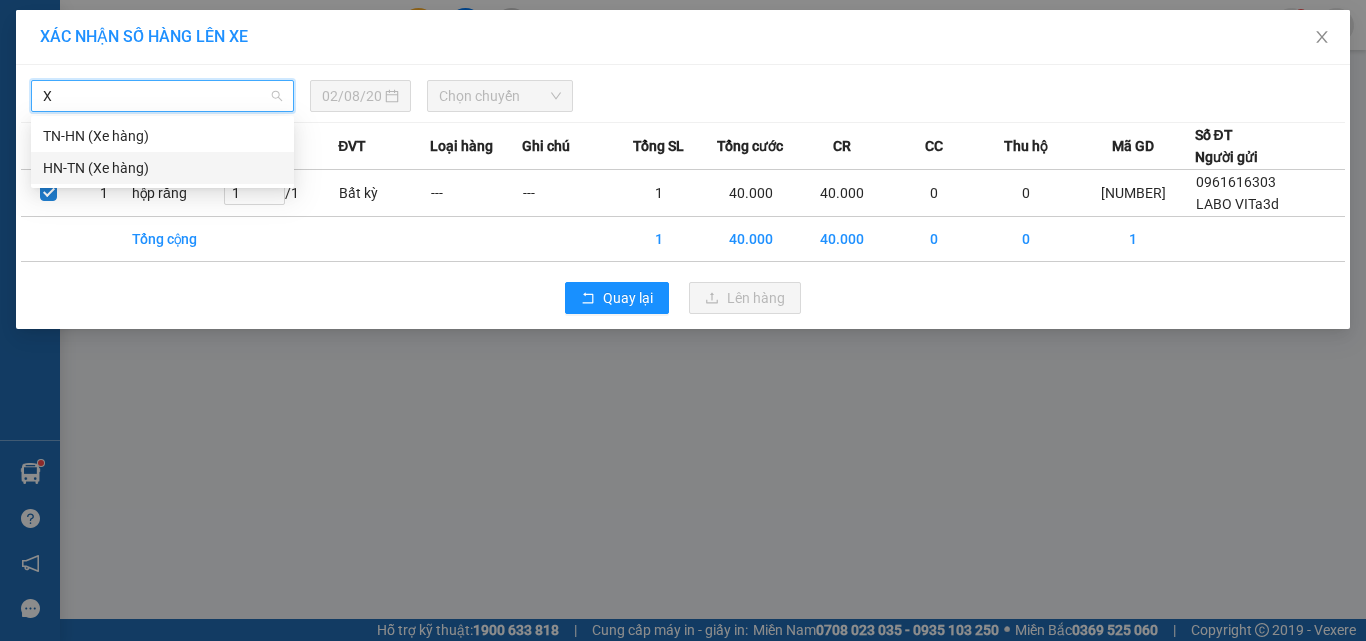 click on "HN-TN (Xe hàng)" at bounding box center (162, 168) 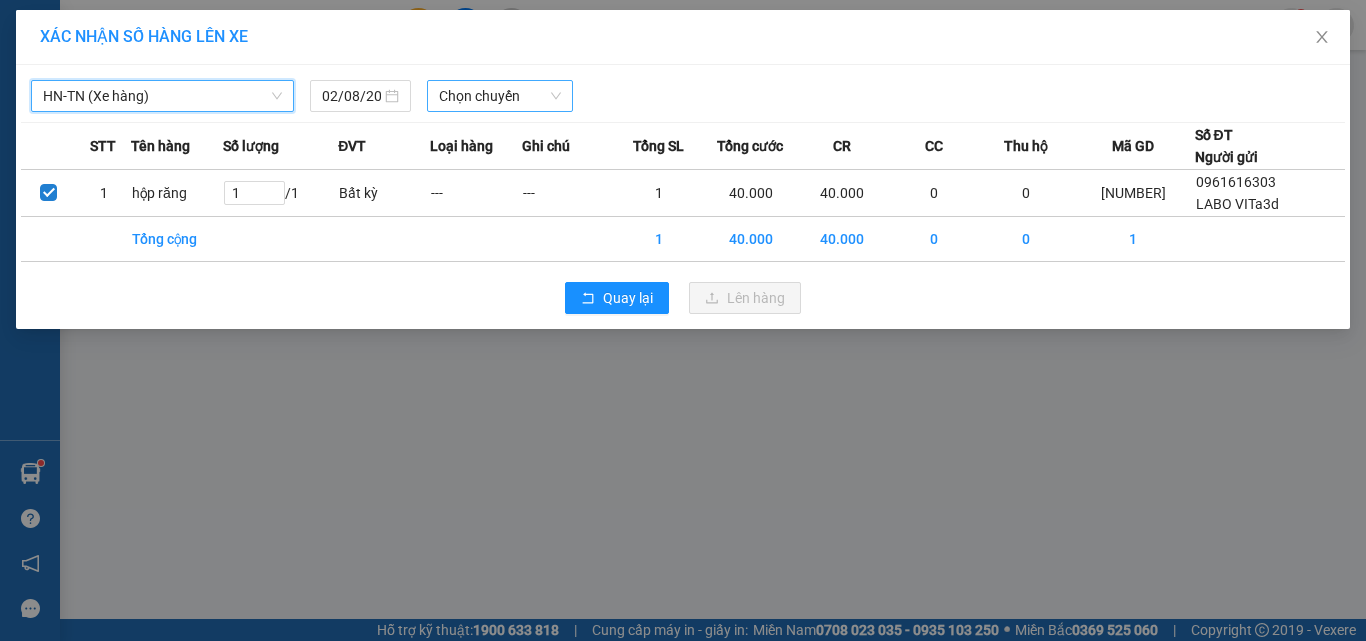 click on "Chọn chuyến" at bounding box center [500, 96] 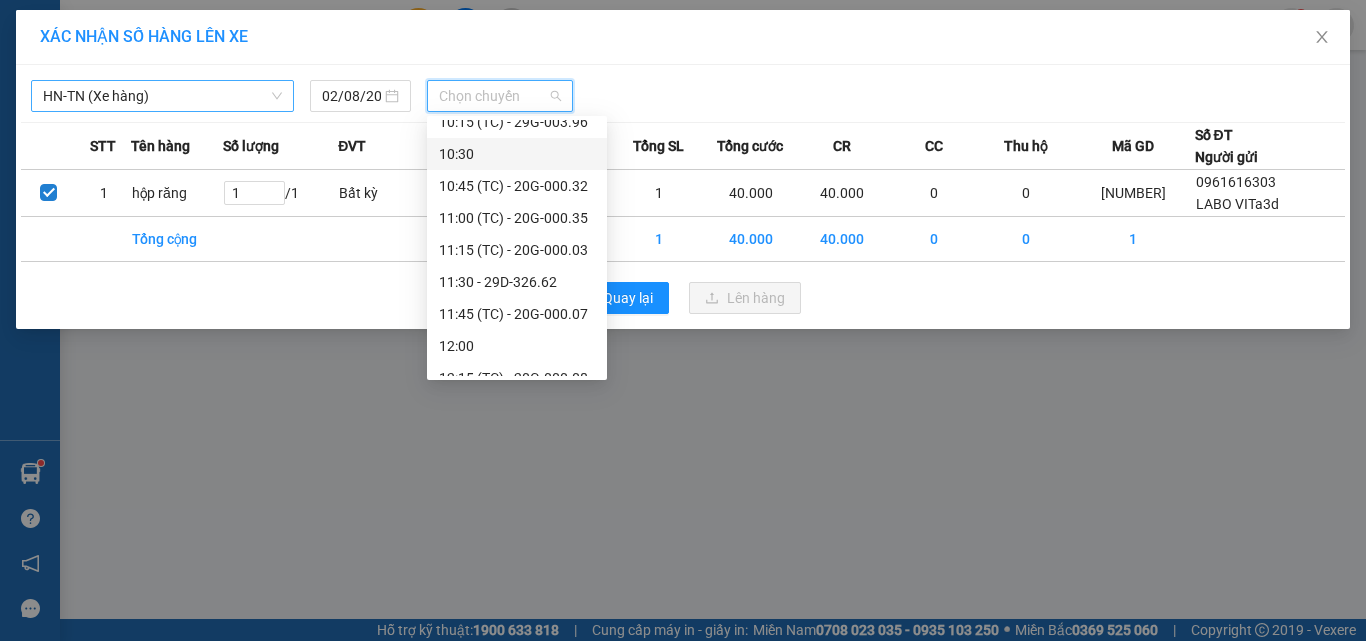 scroll, scrollTop: 300, scrollLeft: 0, axis: vertical 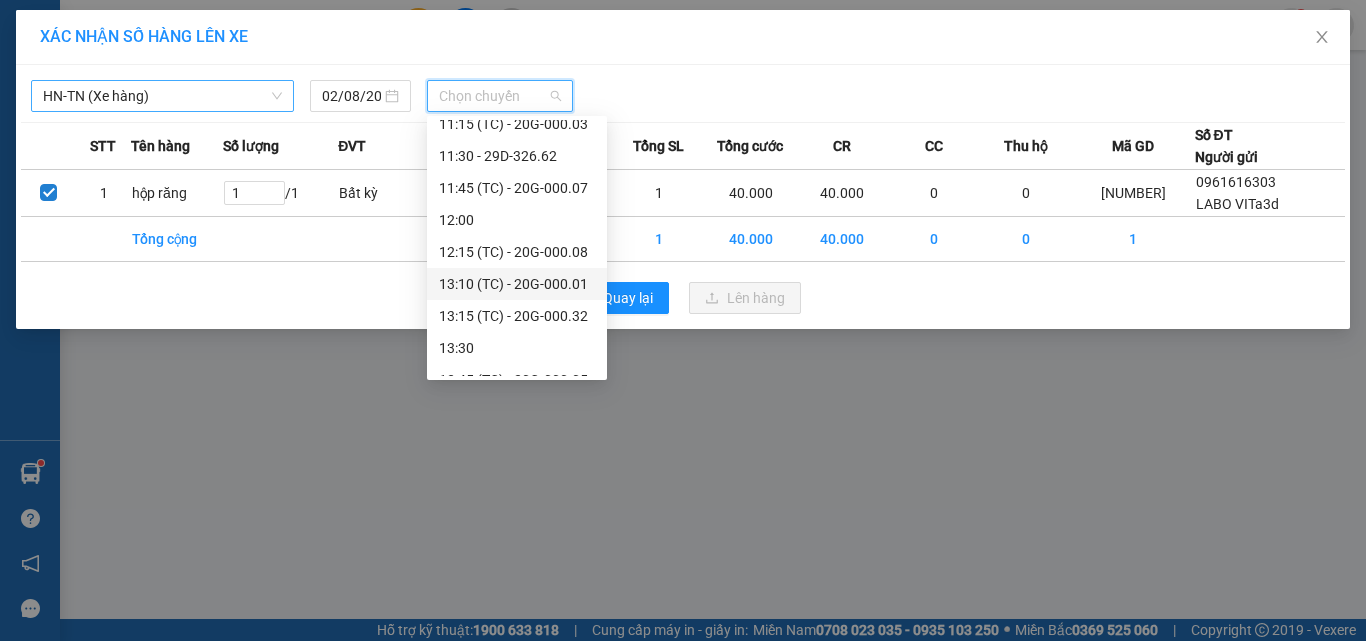 click on "[TIME] ([CODE]) - [CODE]" at bounding box center [517, 284] 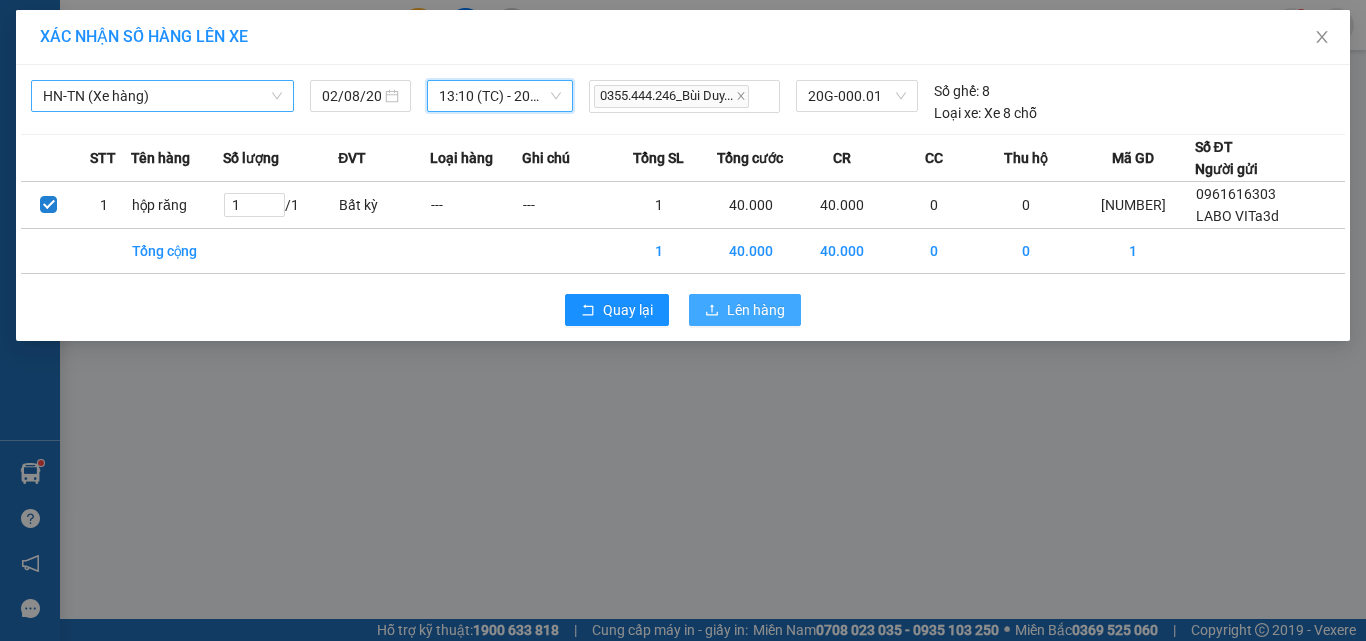 click on "Lên hàng" at bounding box center (756, 310) 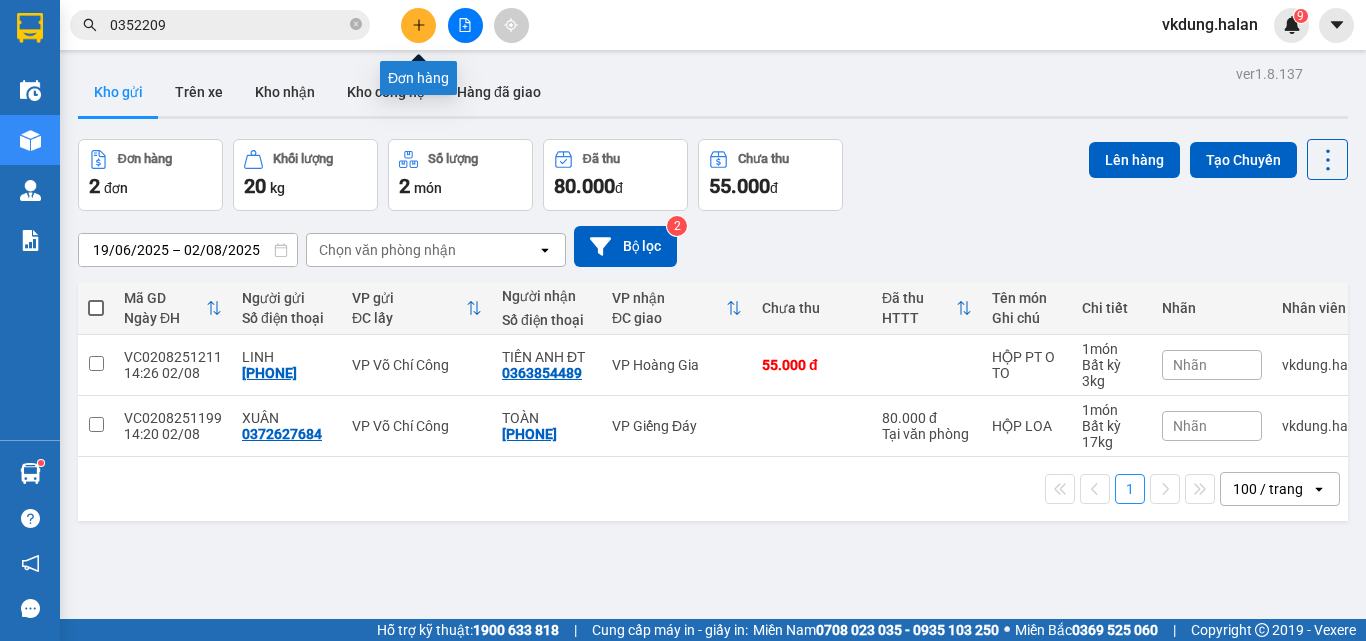 click at bounding box center (418, 25) 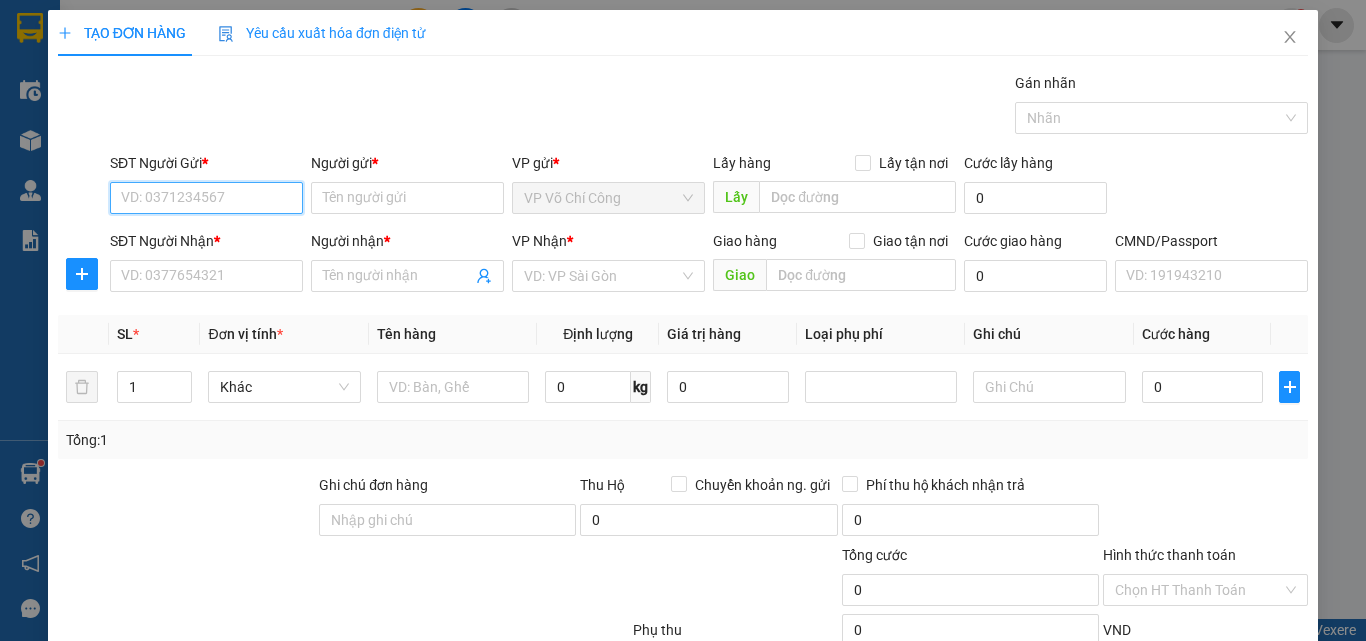 click on "SĐT Người Gửi  *" at bounding box center (206, 198) 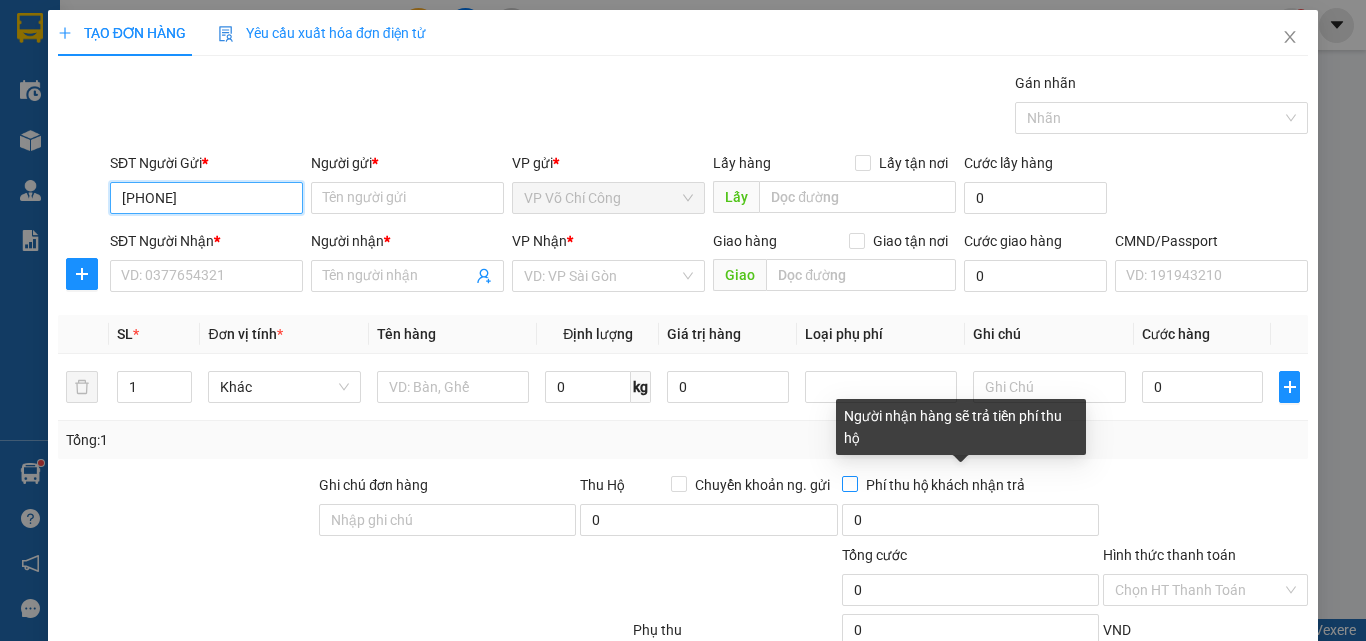 type on "[PHONE]" 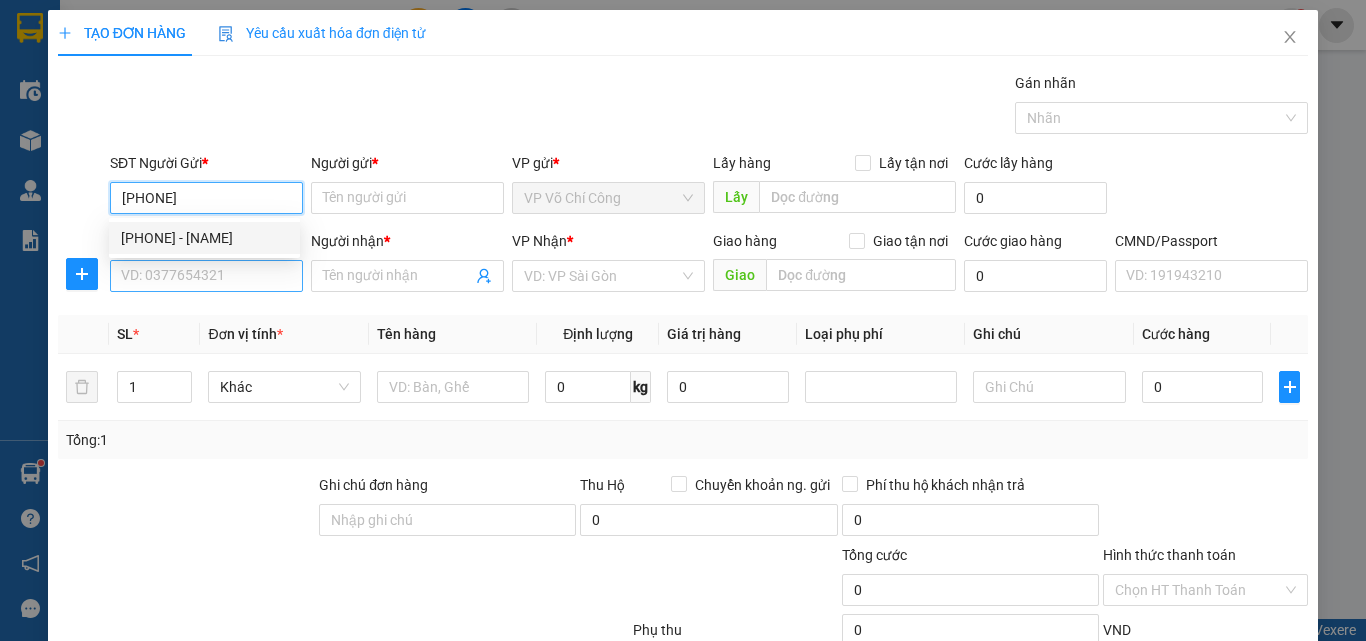 drag, startPoint x: 220, startPoint y: 233, endPoint x: 207, endPoint y: 266, distance: 35.468296 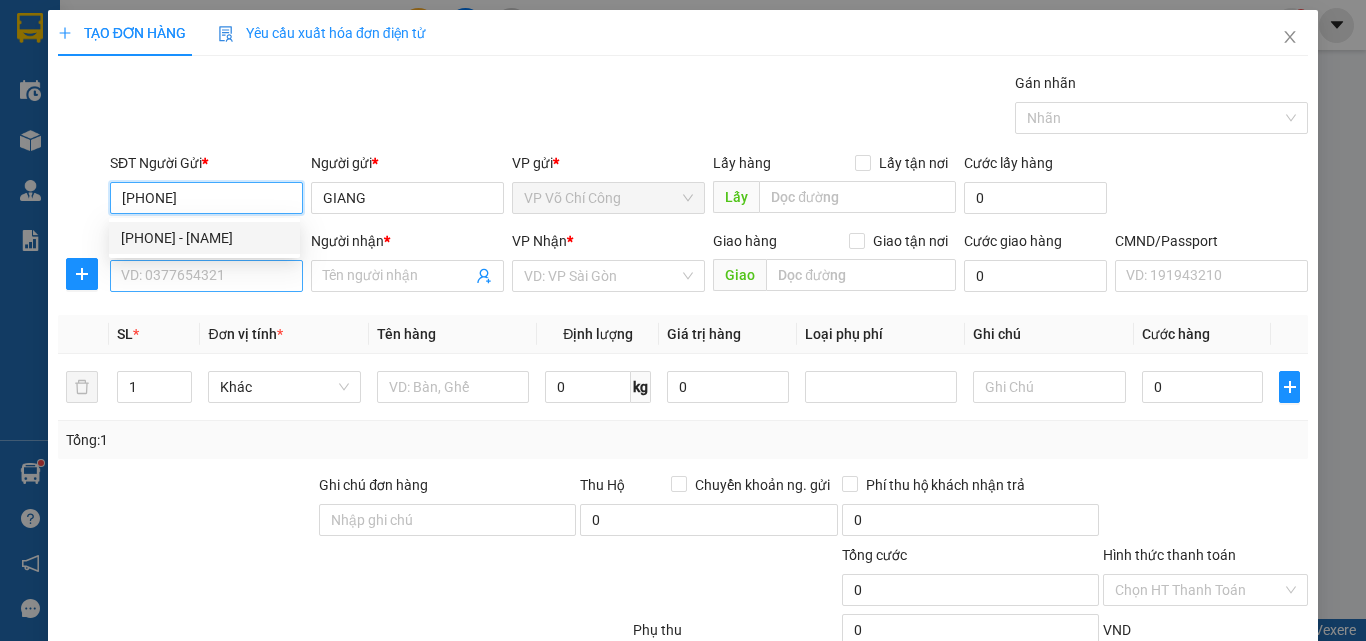 type on "[PHONE]" 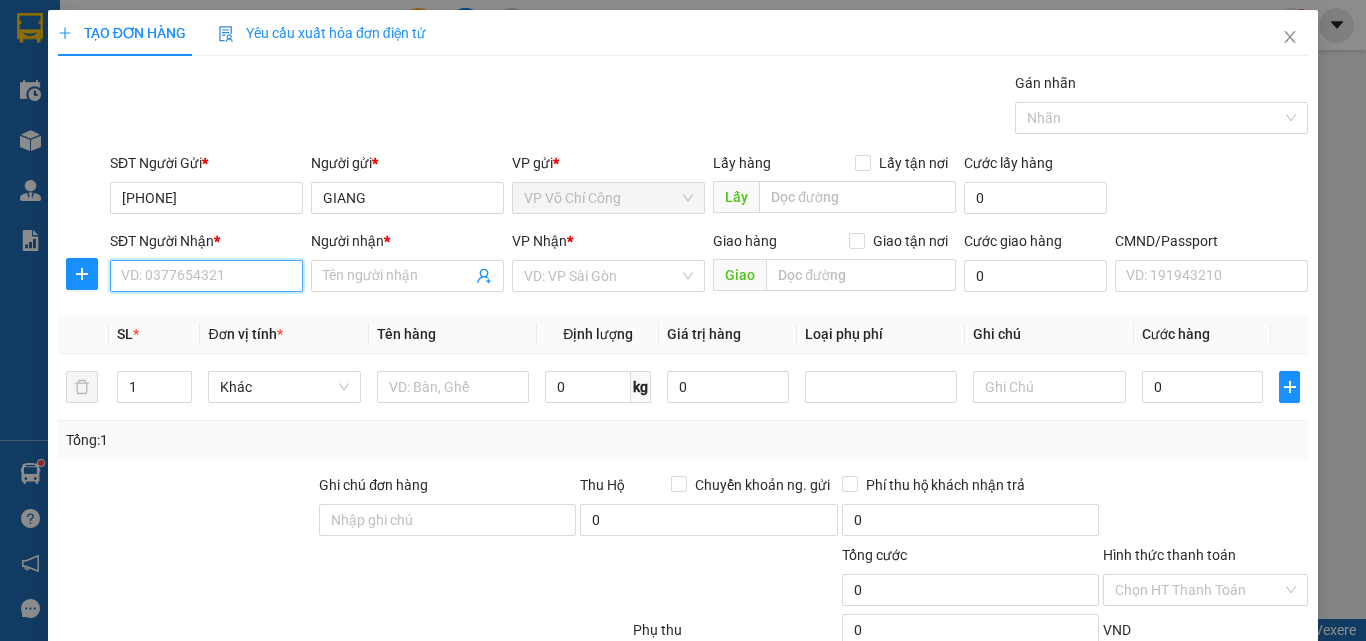 click on "SĐT Người Nhận  *" at bounding box center [206, 276] 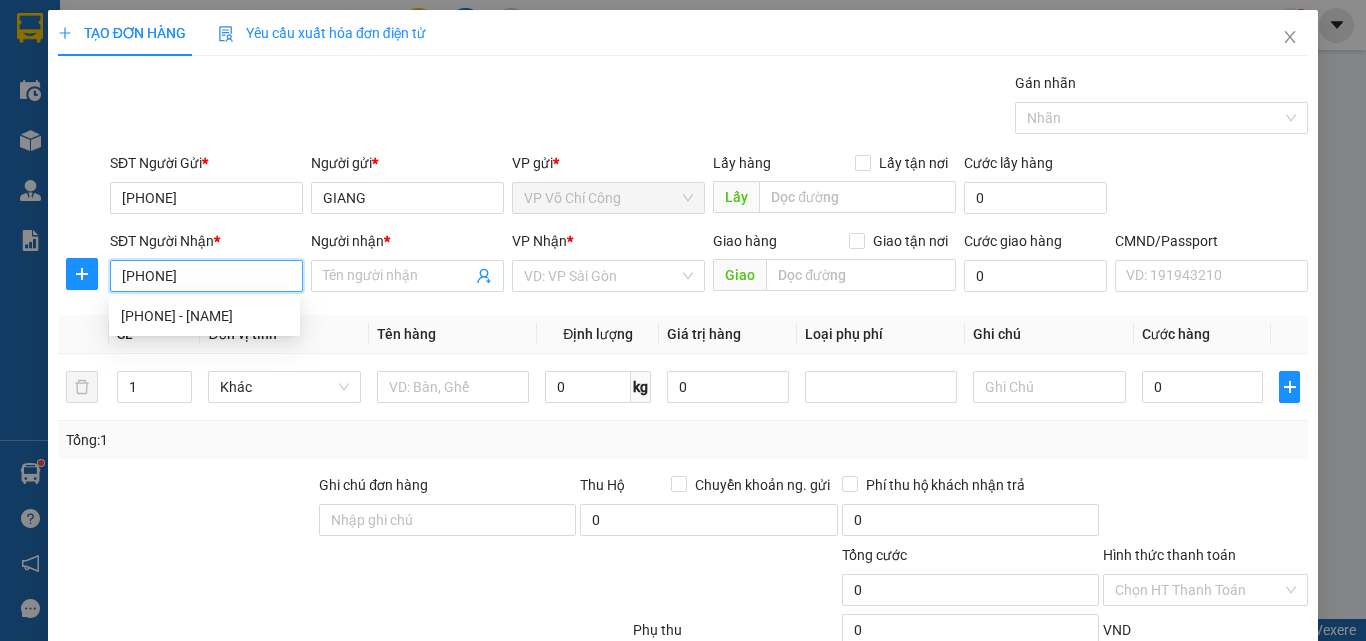 type on "[PHONE]" 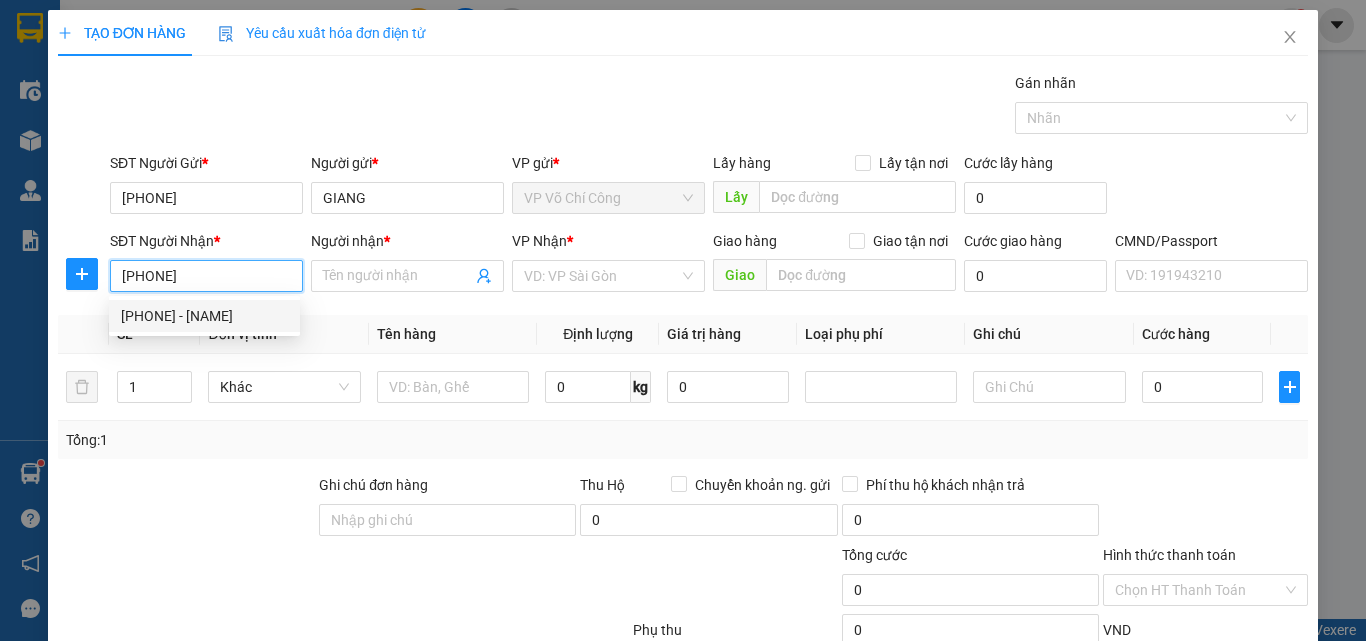 drag, startPoint x: 229, startPoint y: 313, endPoint x: 270, endPoint y: 304, distance: 41.976185 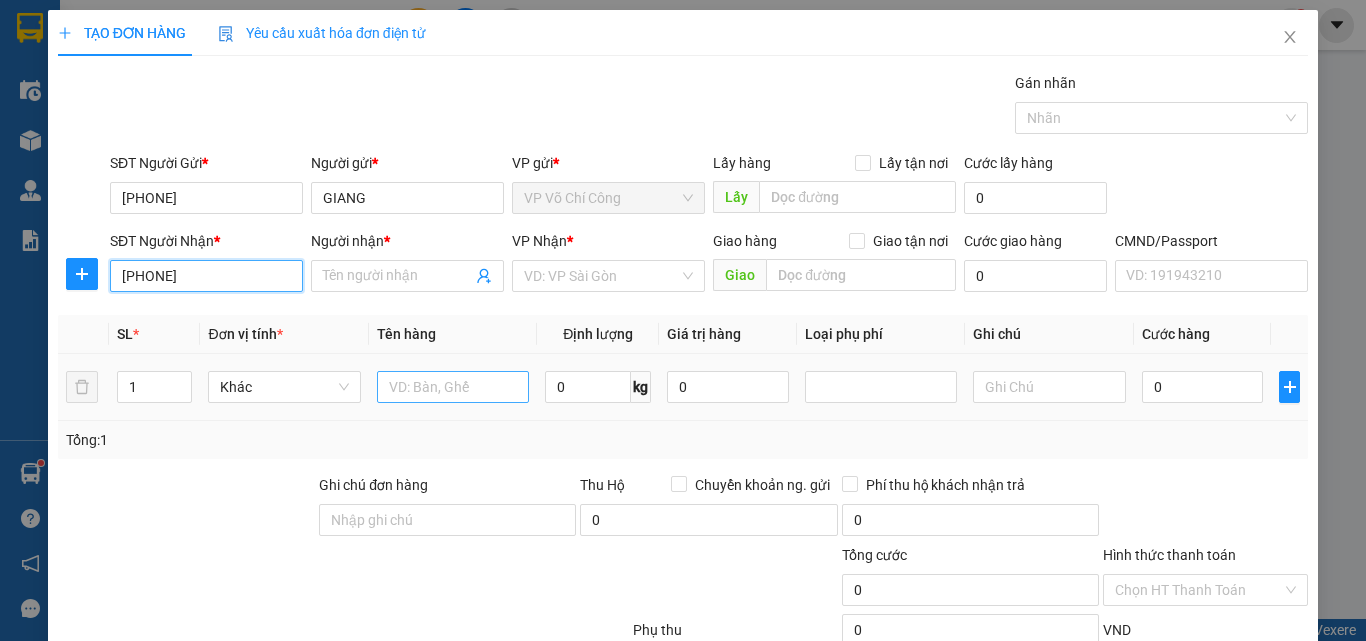 type on "LUYỆN" 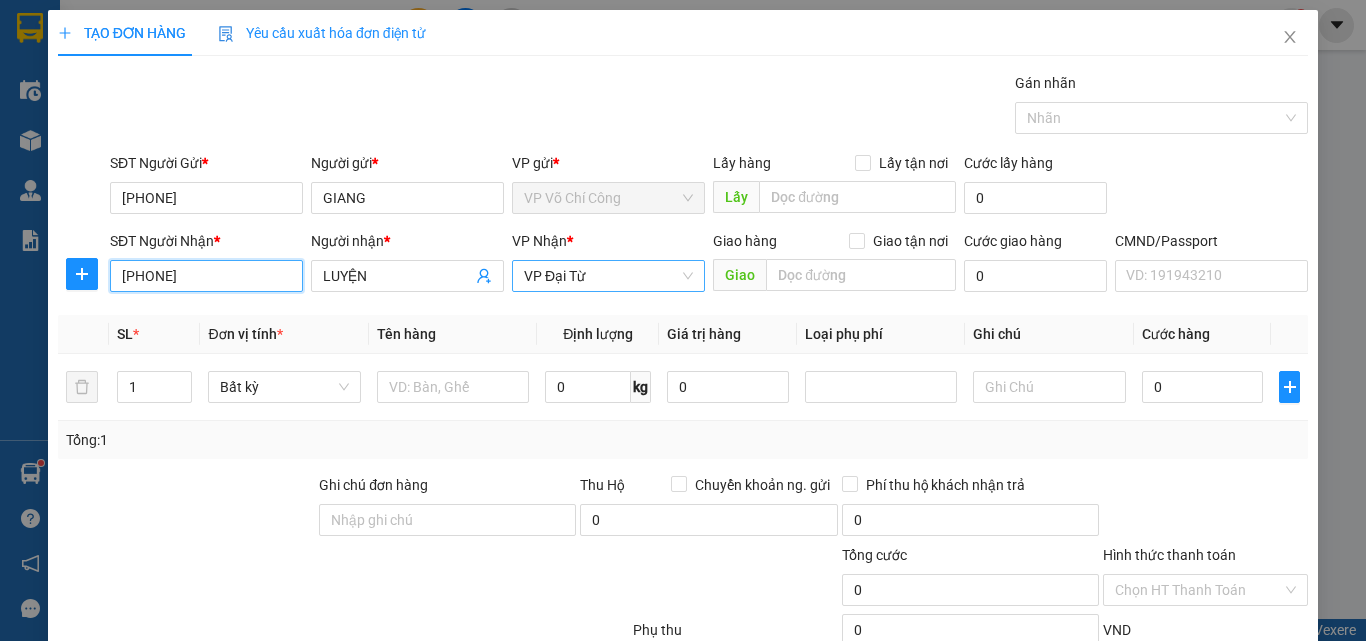 click on "VP Đại Từ" at bounding box center [608, 276] 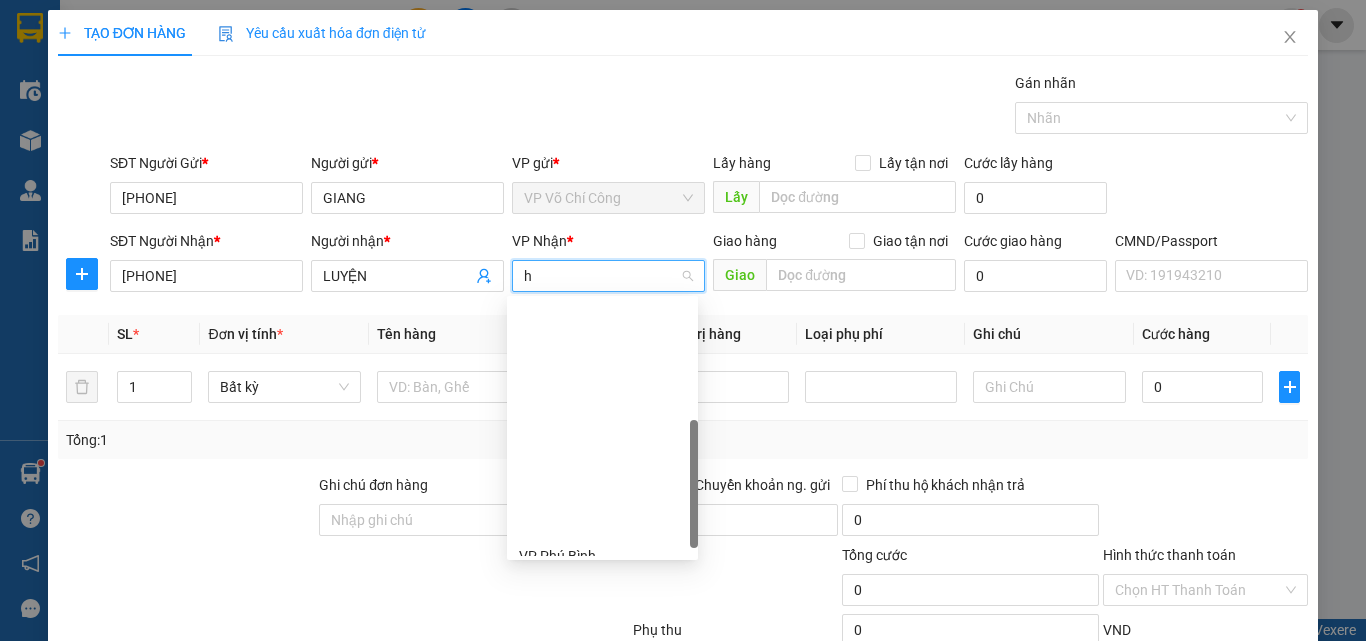 scroll, scrollTop: 256, scrollLeft: 0, axis: vertical 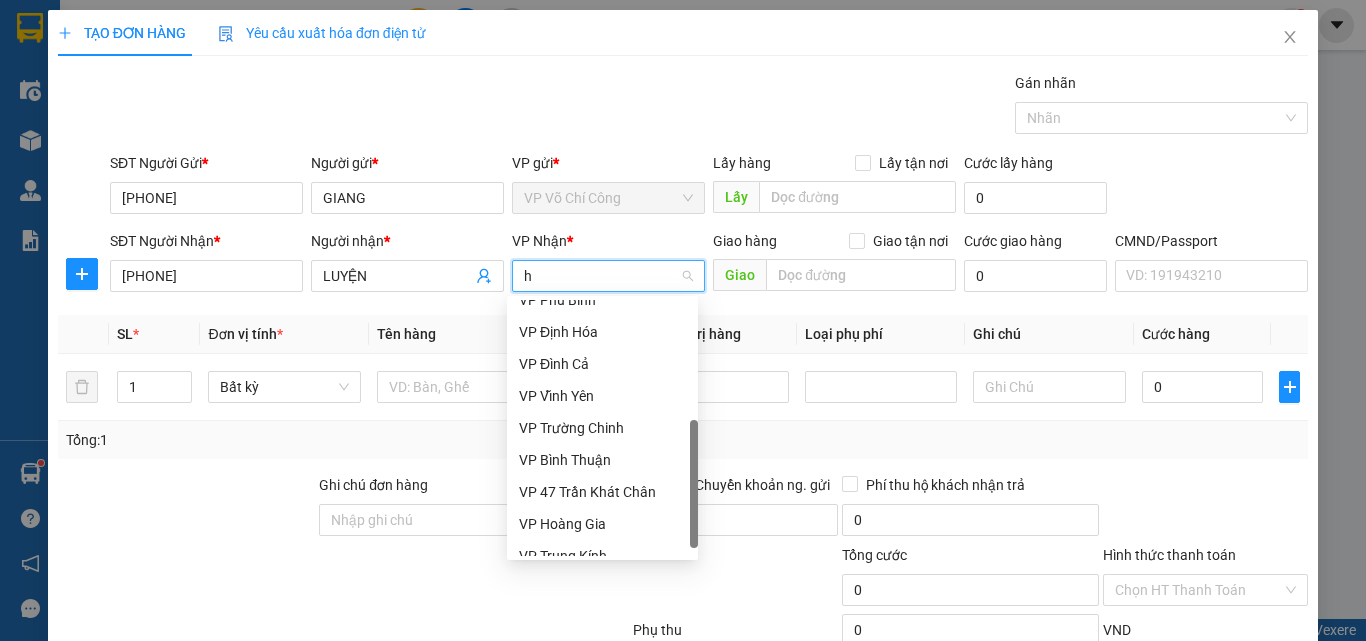 type on "hg" 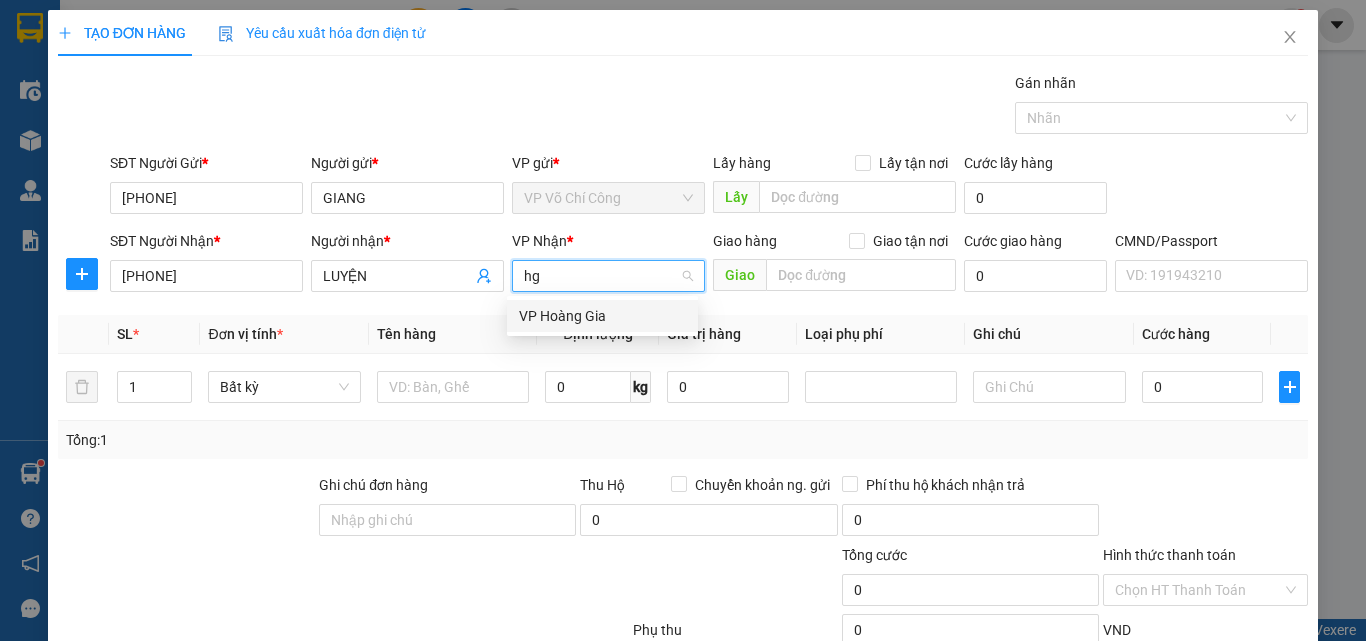 scroll, scrollTop: 0, scrollLeft: 0, axis: both 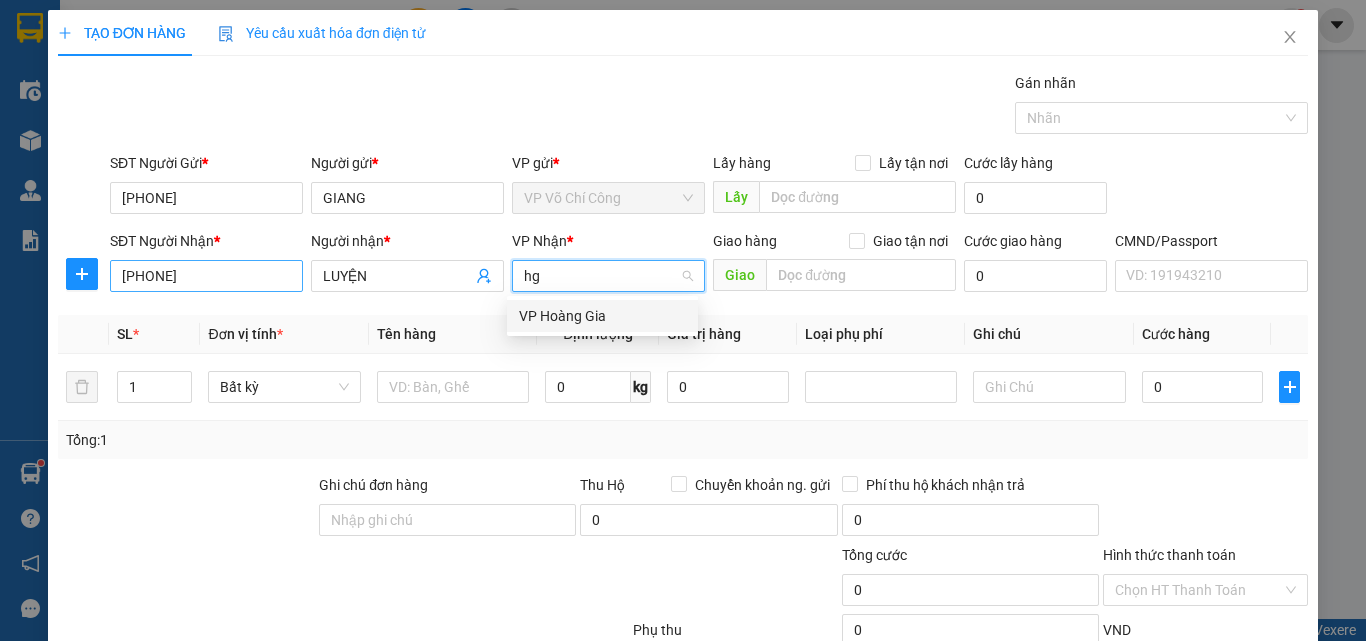 type 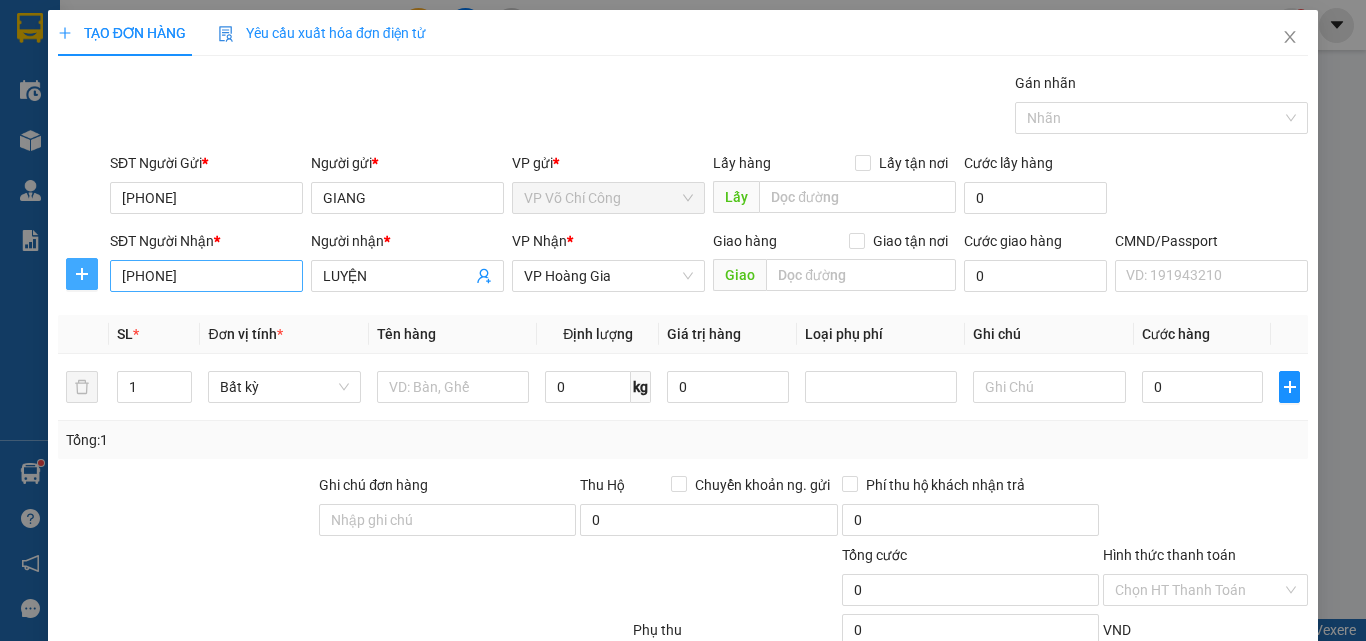 drag, startPoint x: 77, startPoint y: 274, endPoint x: 112, endPoint y: 274, distance: 35 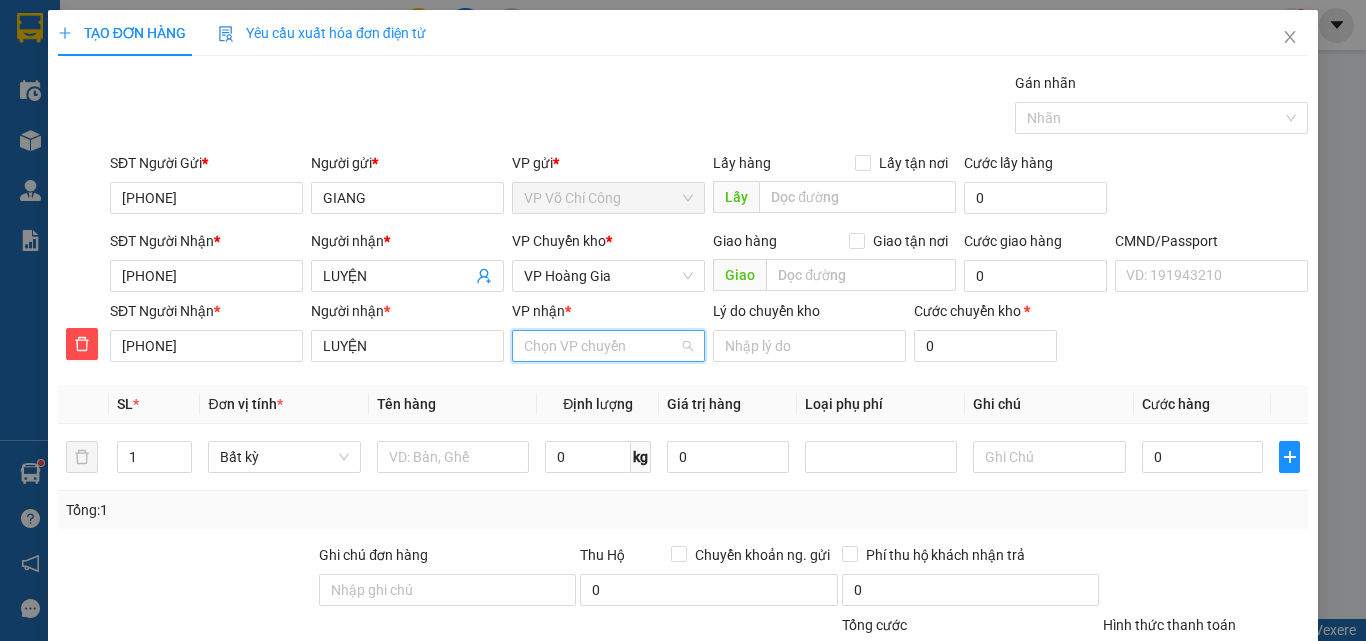click on "VP nhận  *" at bounding box center (601, 346) 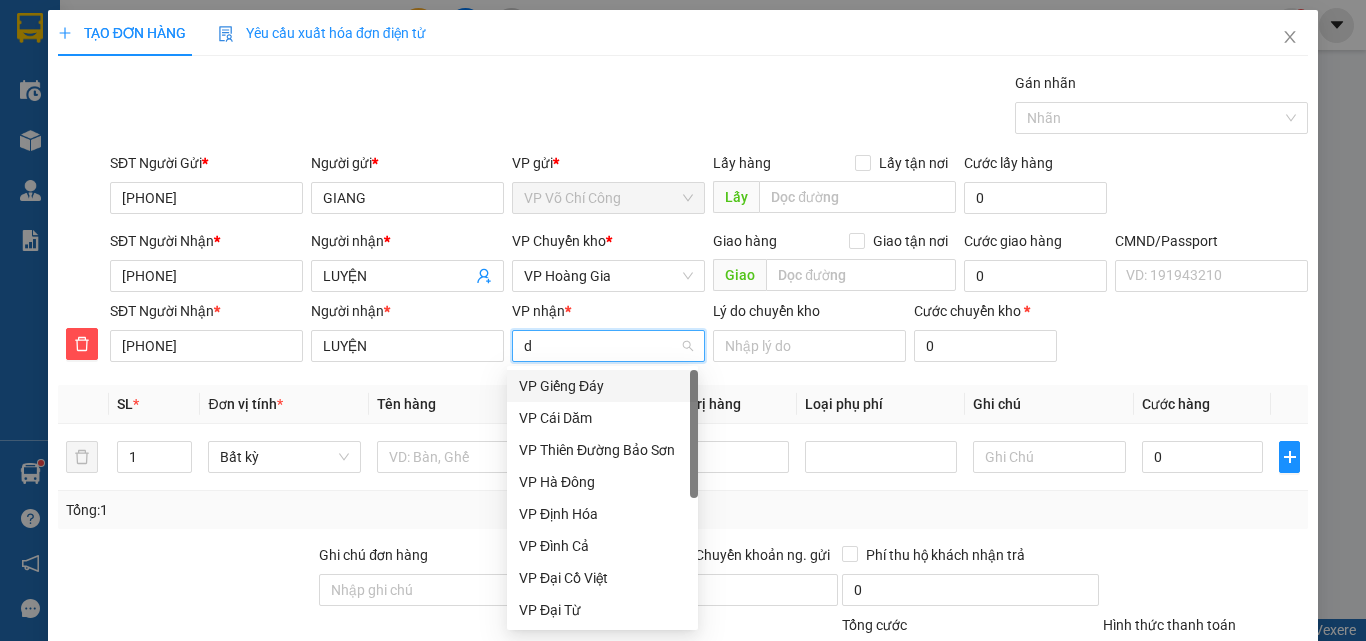 type on "dt" 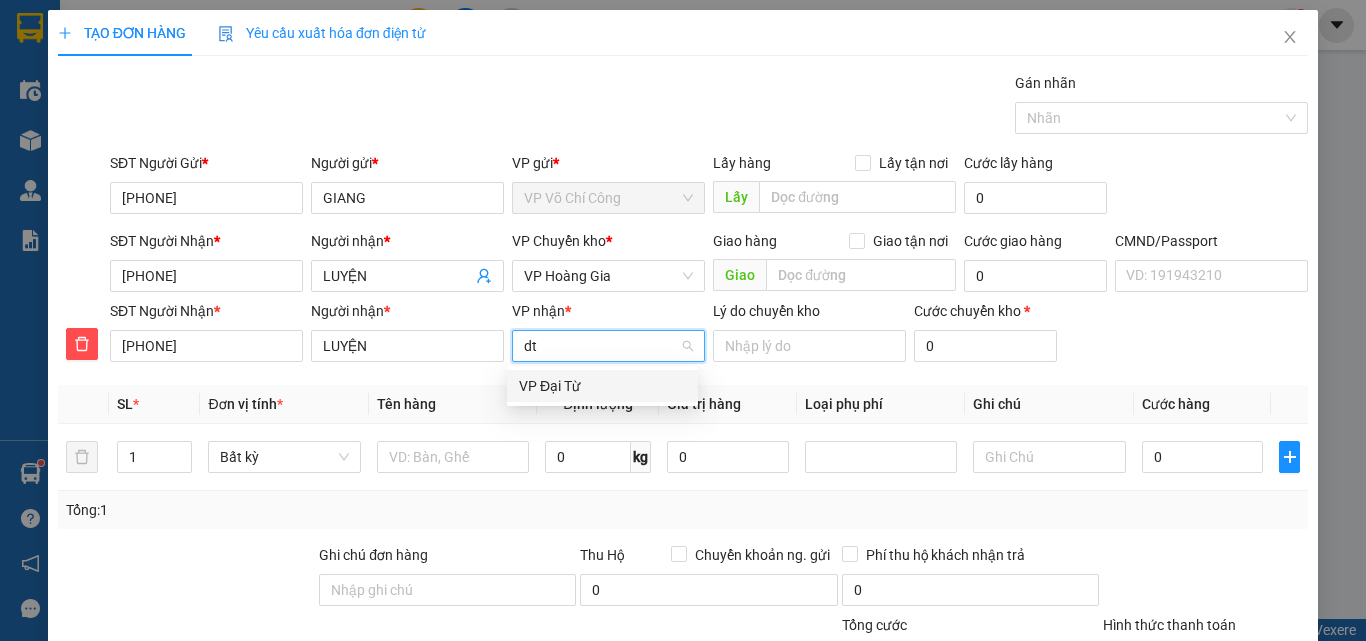 click on "VP Đại Từ" at bounding box center [602, 386] 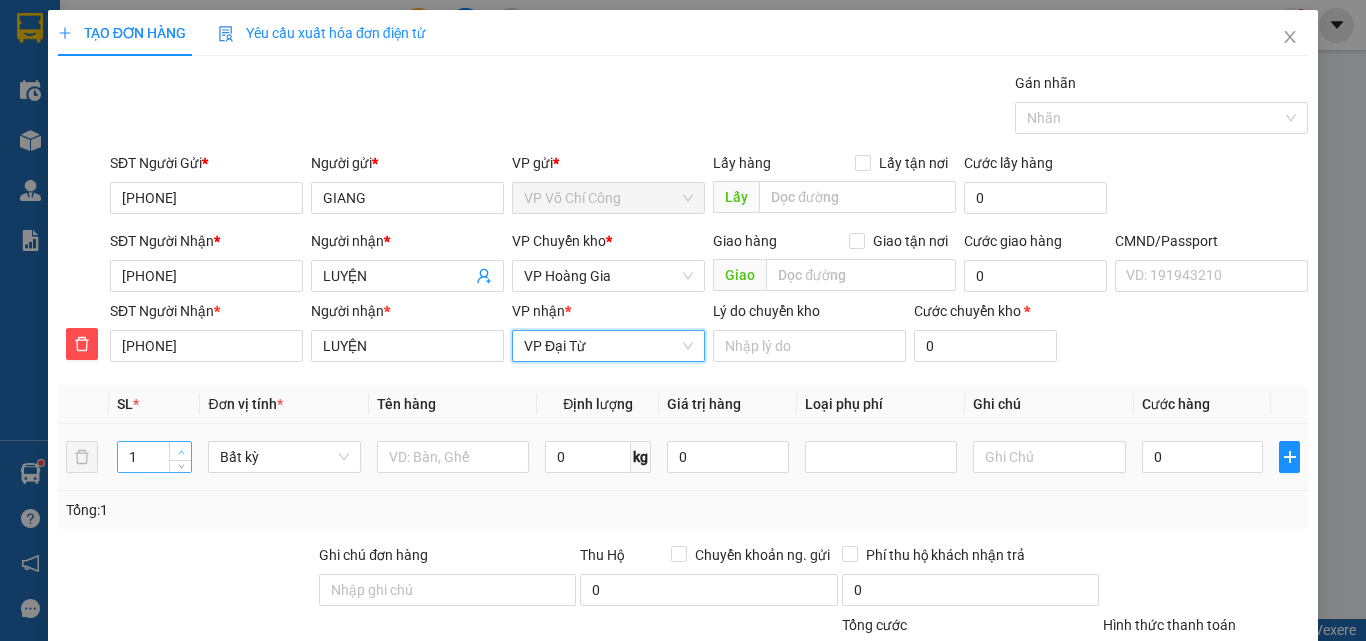 click at bounding box center [181, 452] 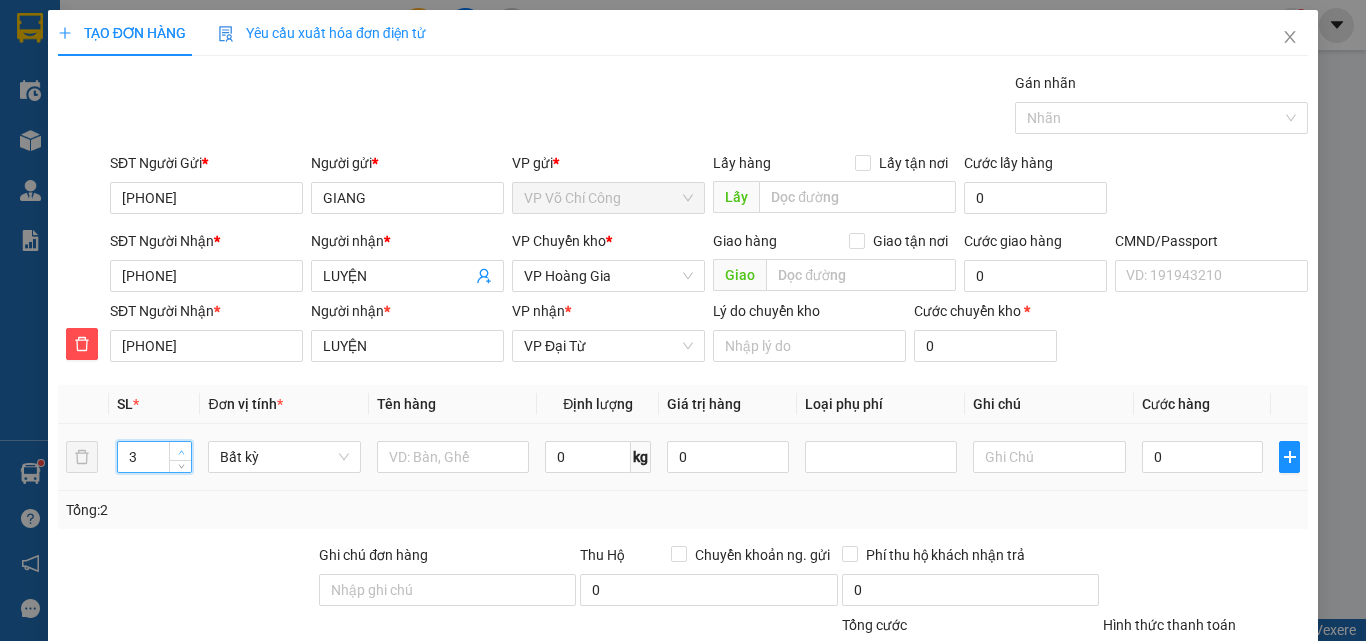 click at bounding box center [181, 452] 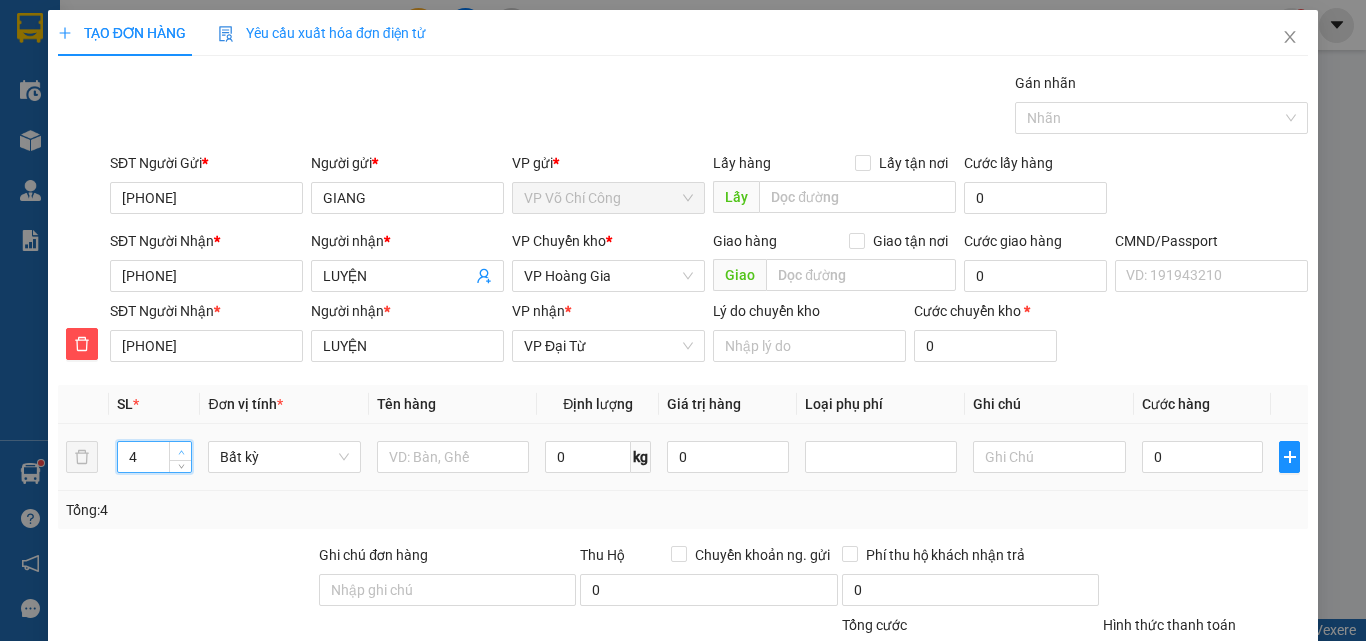 click at bounding box center (181, 452) 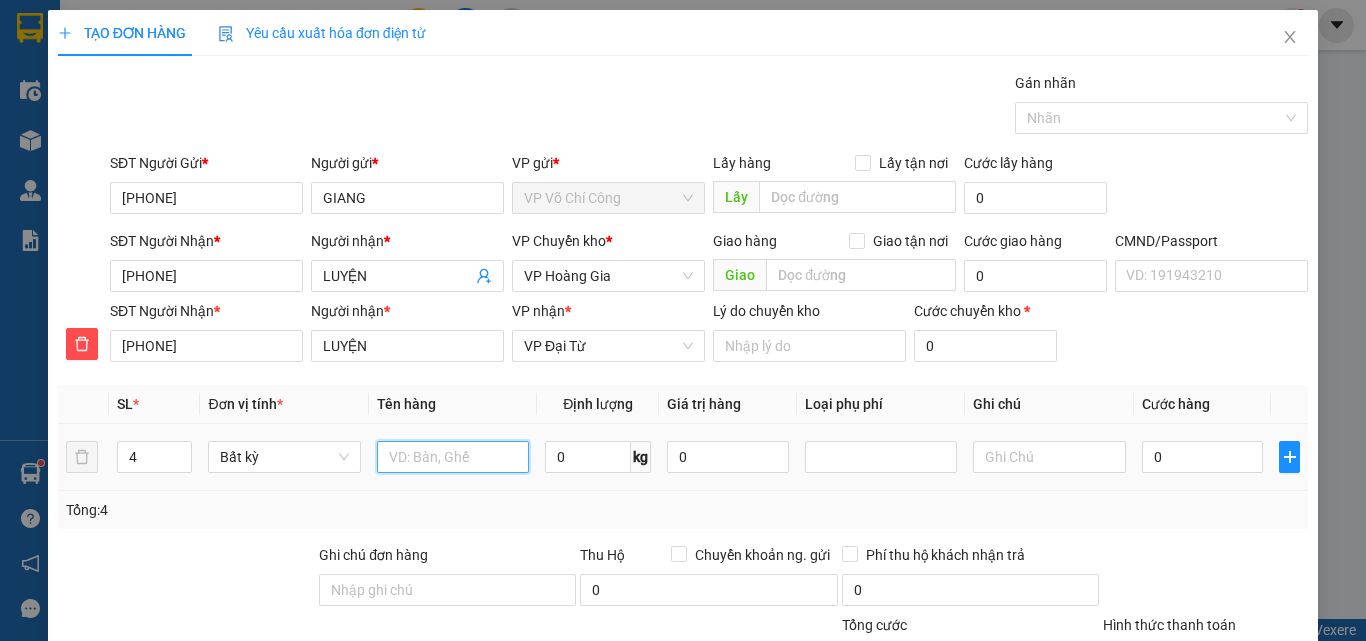 drag, startPoint x: 416, startPoint y: 454, endPoint x: 427, endPoint y: 450, distance: 11.7046995 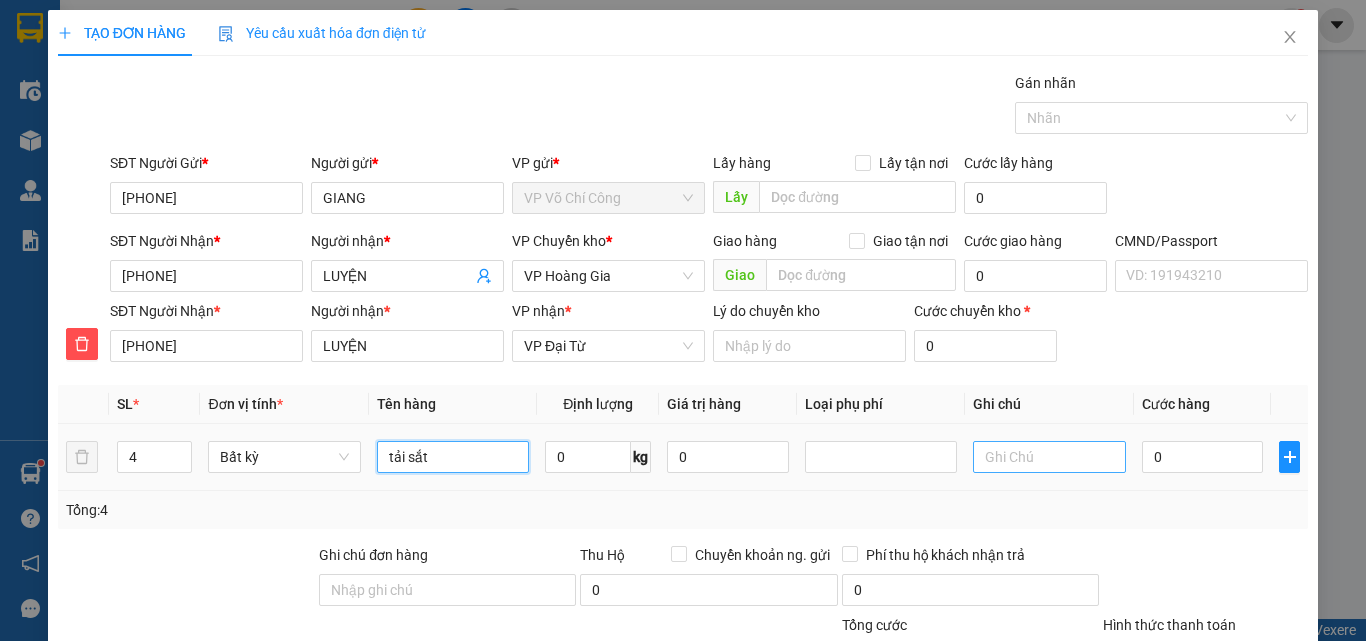type on "tải sắt" 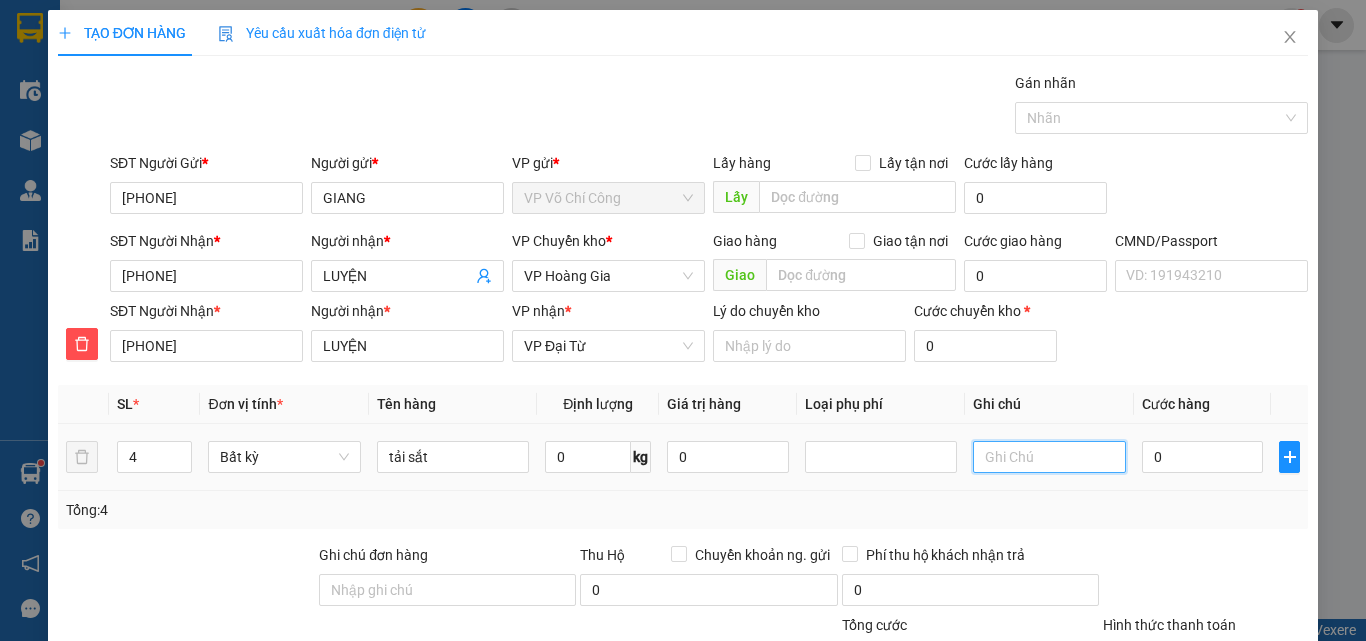 click at bounding box center [1049, 457] 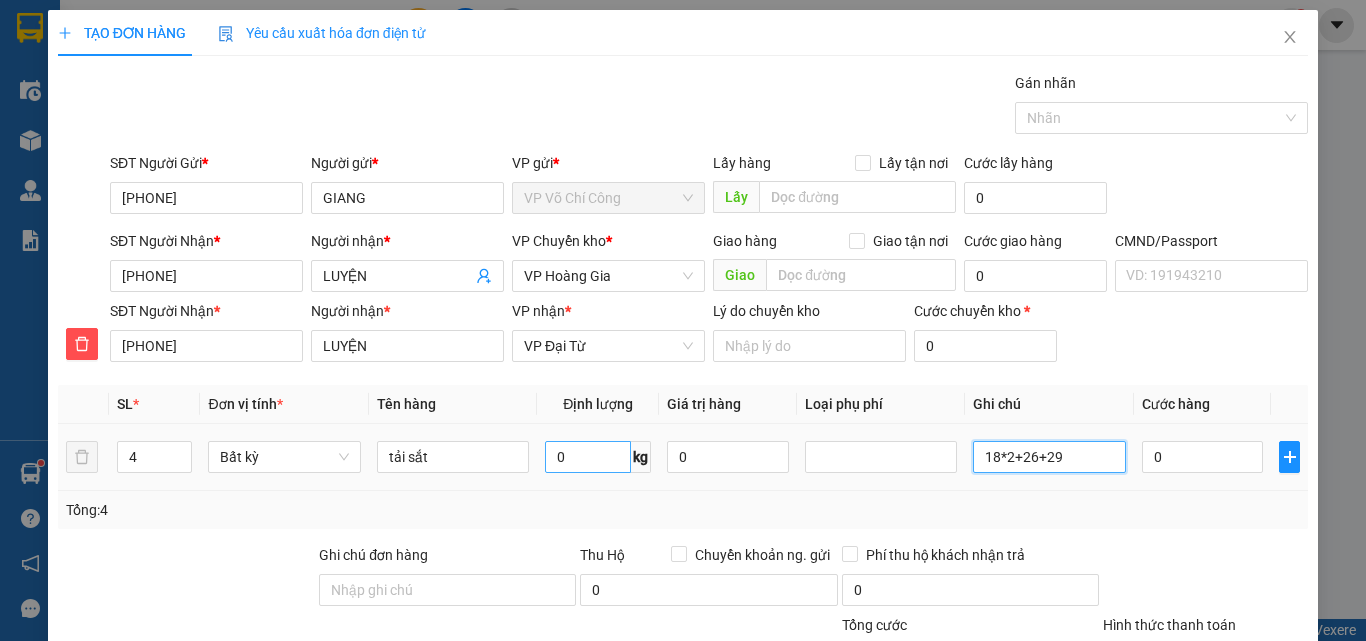 type on "18*2+26+29" 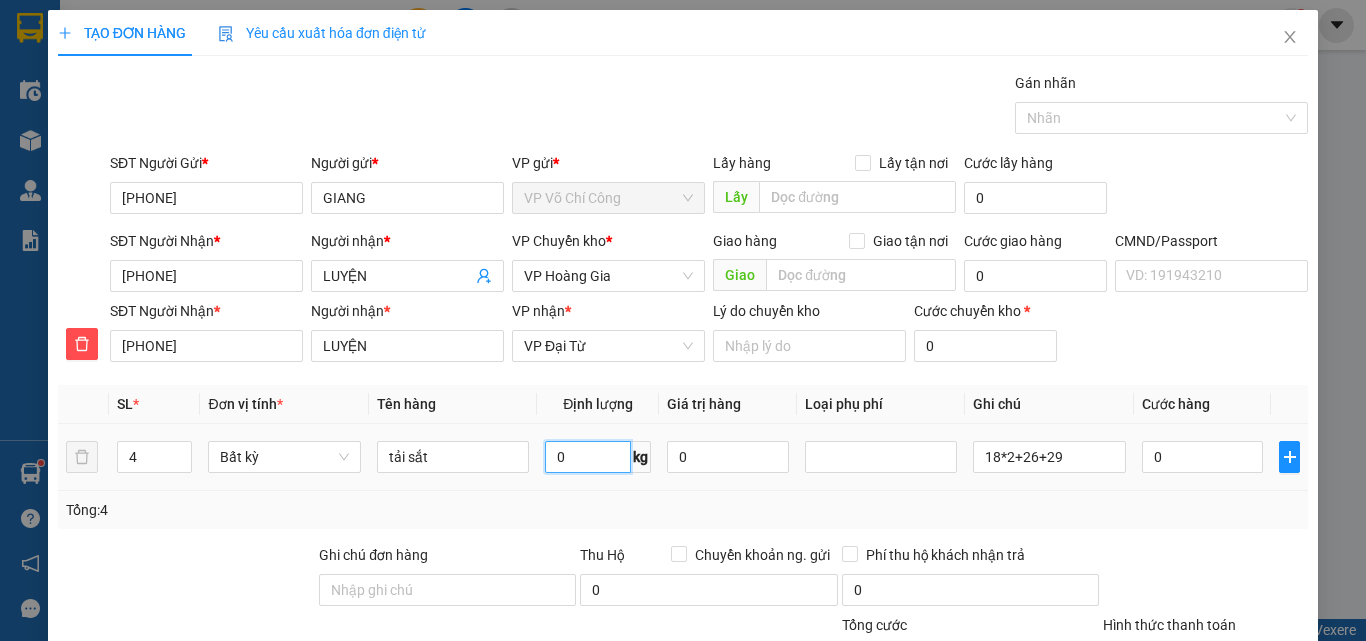 click on "0" at bounding box center (588, 457) 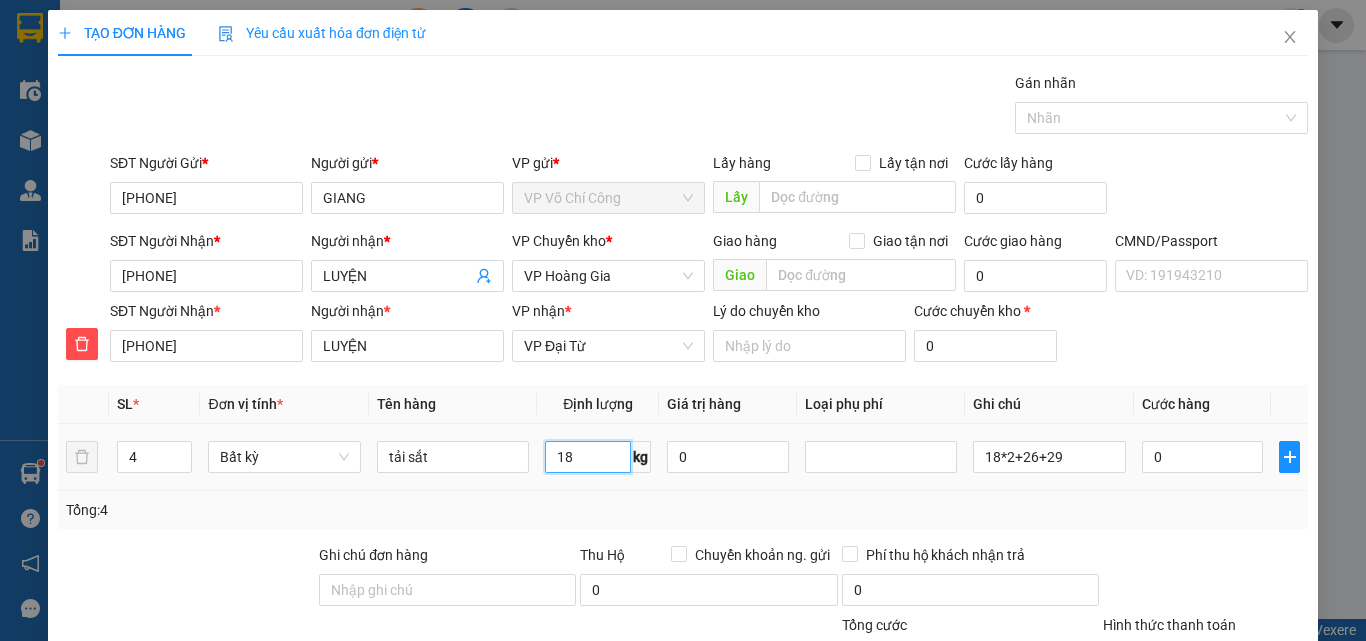 type on "18" 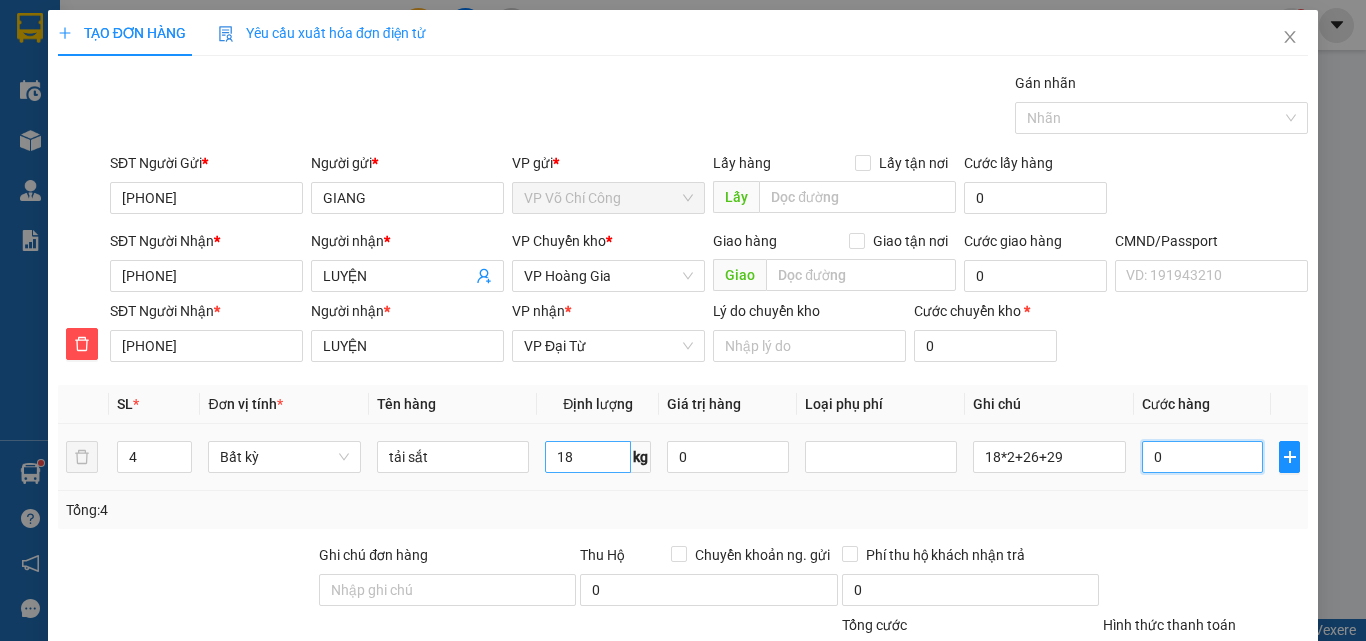 type on "75.000" 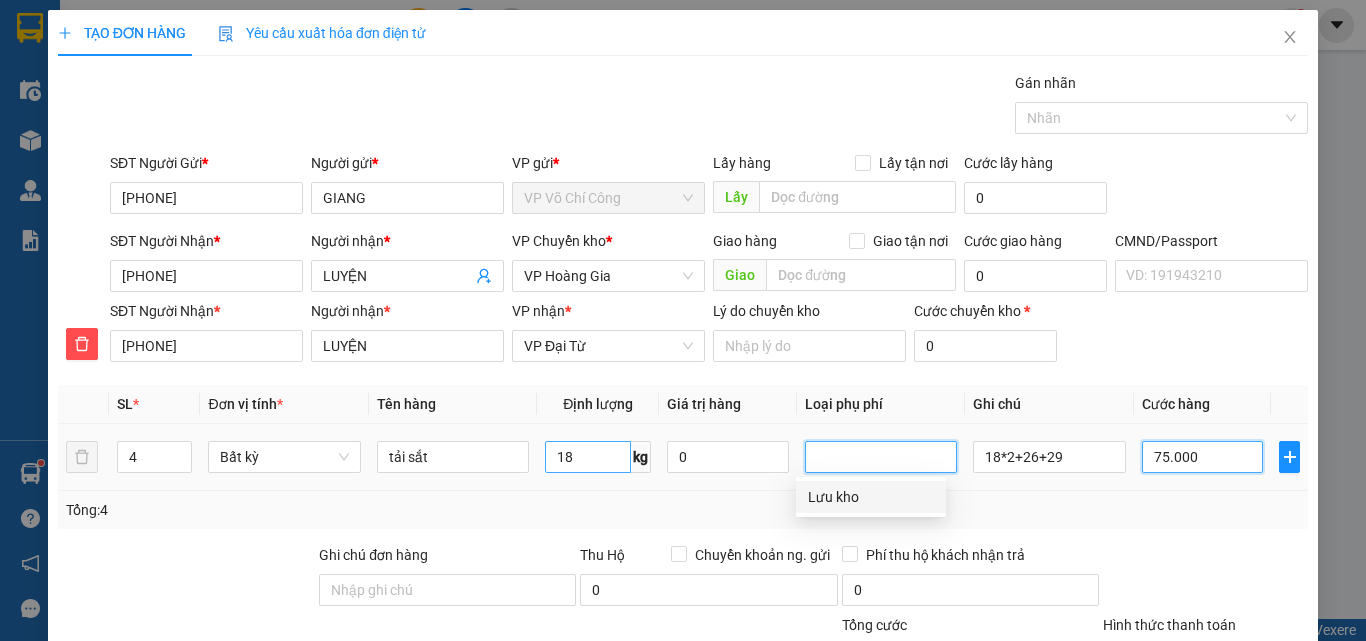 type on "75.000" 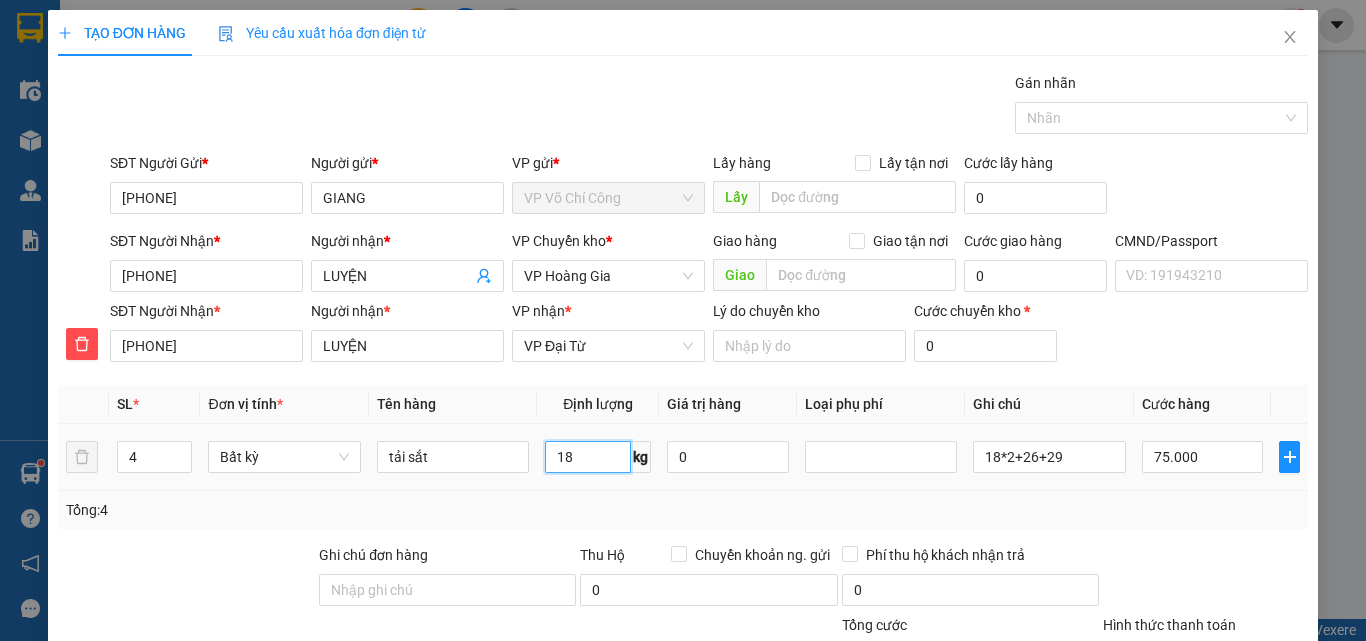 click on "18" at bounding box center (588, 457) 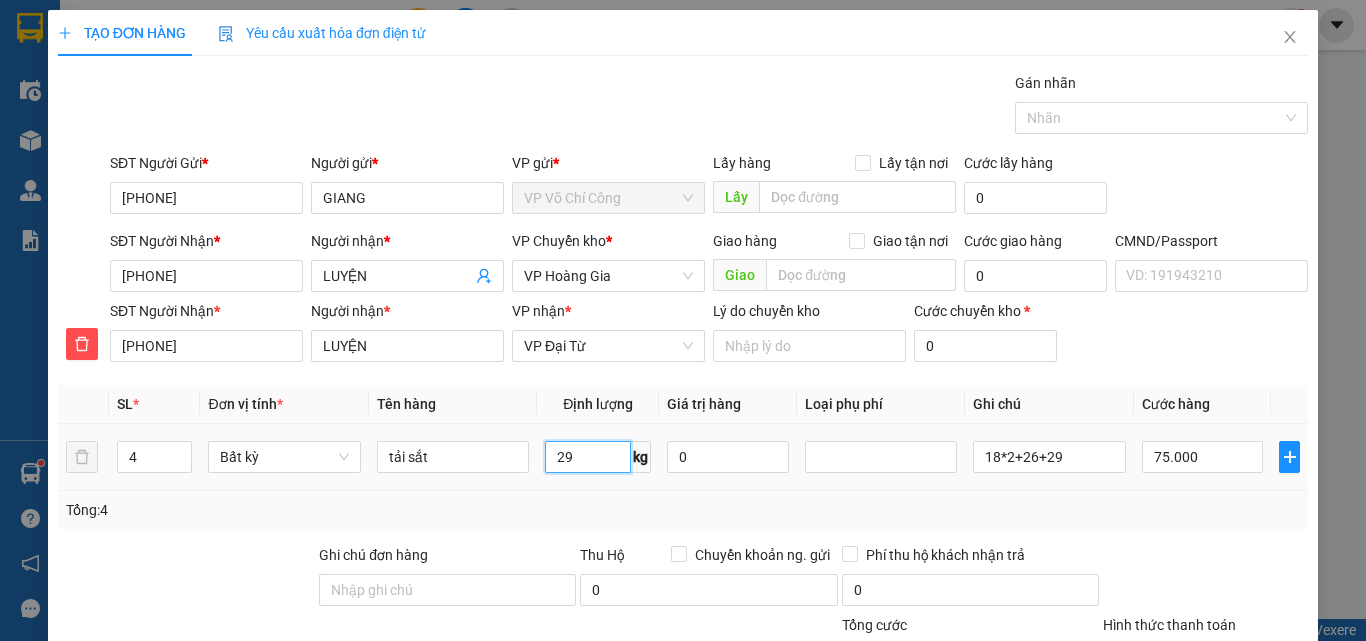 type on "29" 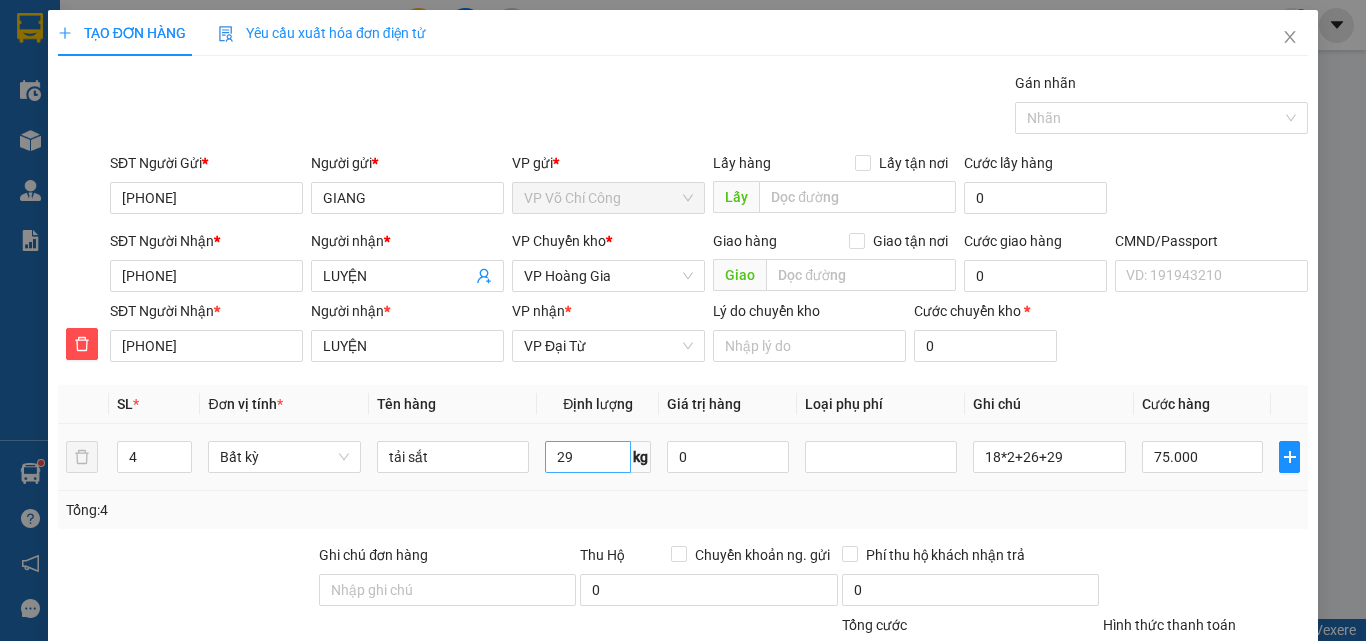 type on "80.000" 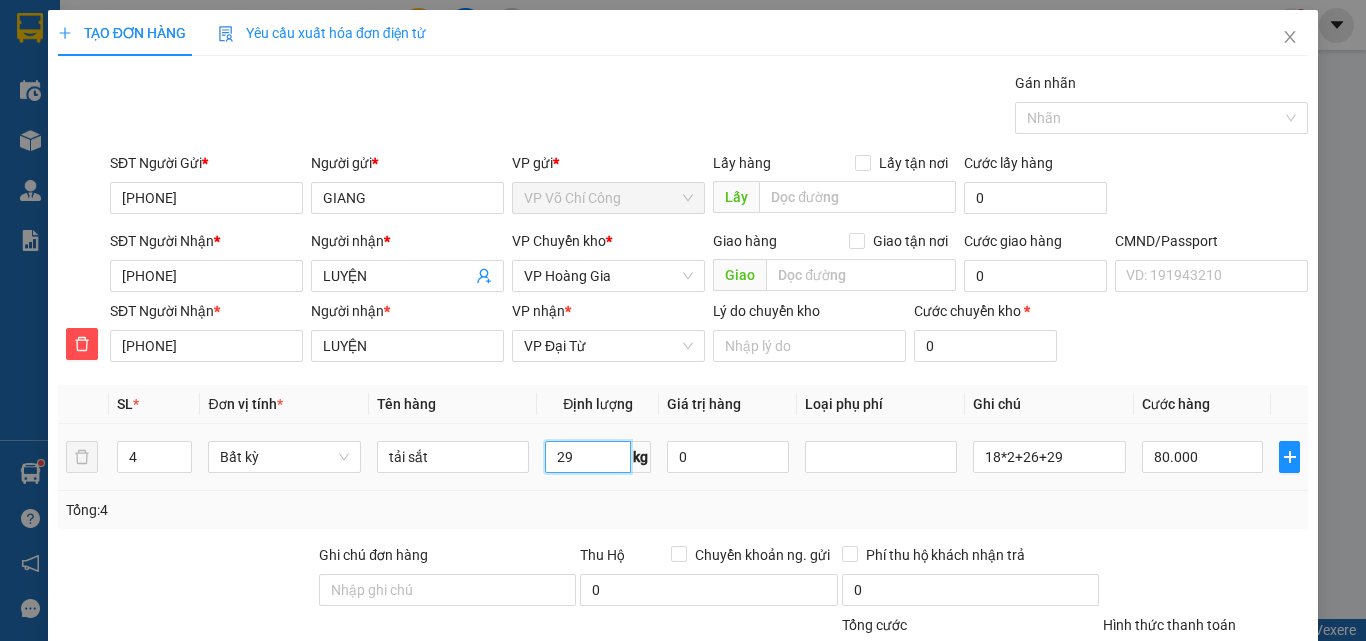 click on "29" at bounding box center (588, 457) 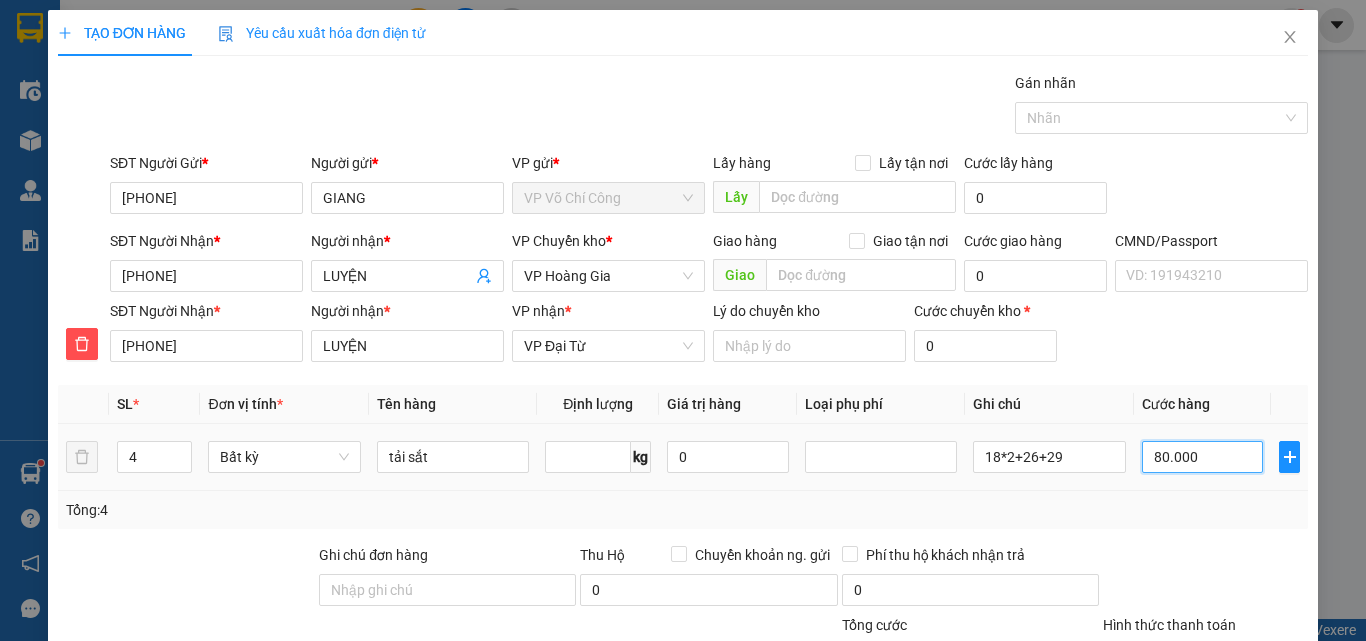 type on "0" 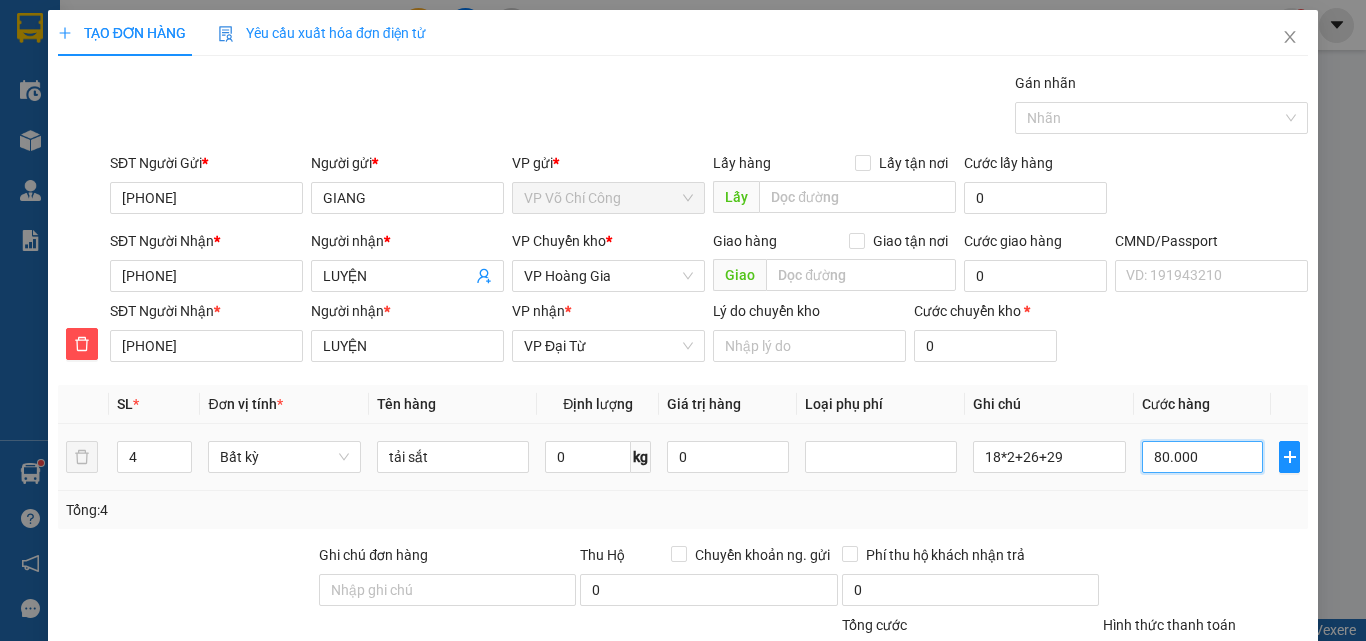 click on "80.000" at bounding box center [1203, 457] 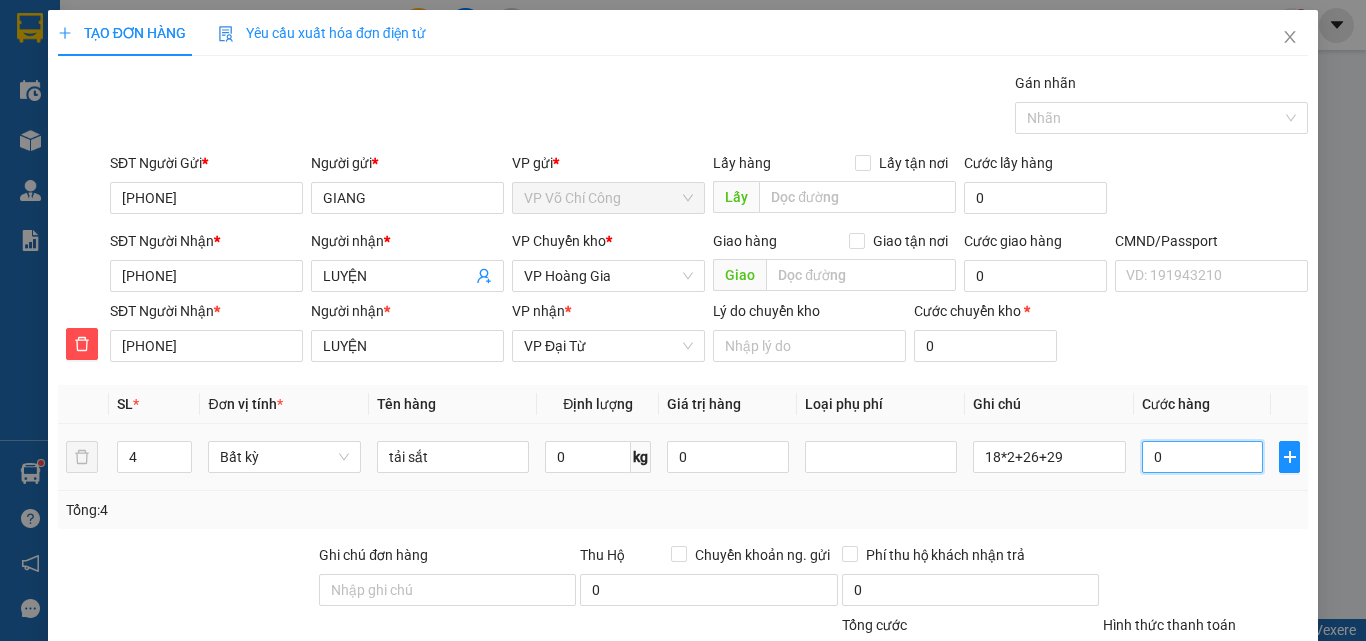 type on "02" 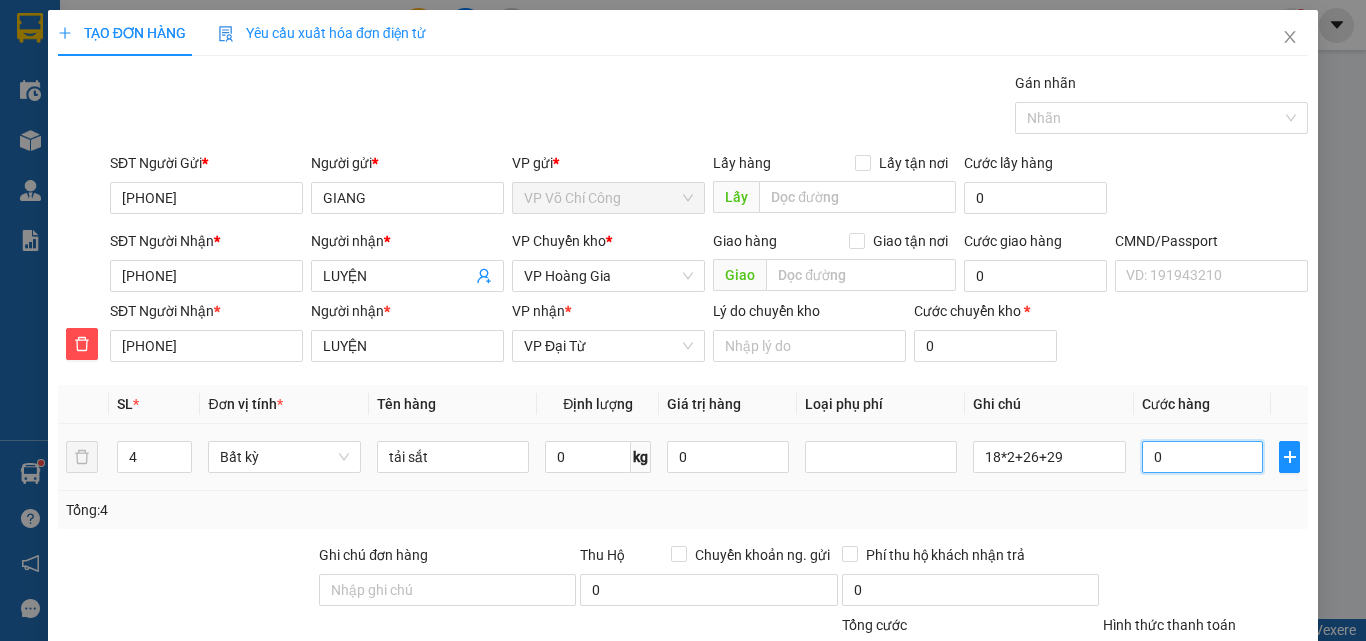 type on "2" 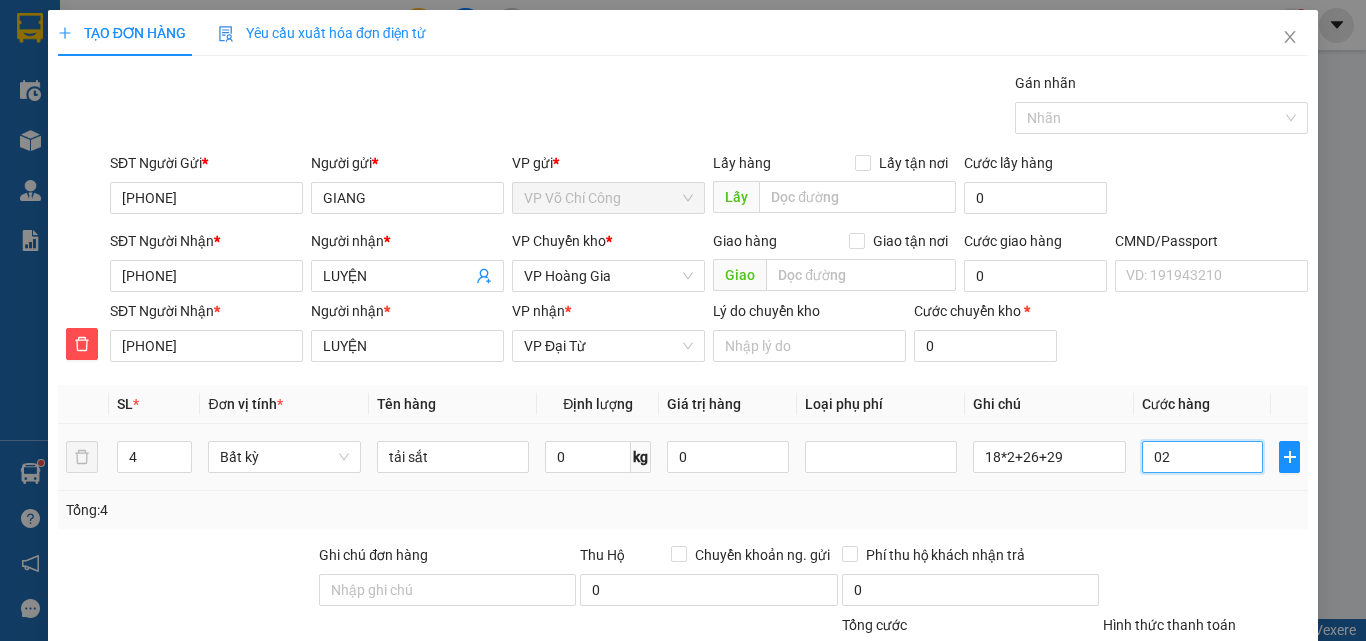 type on "025" 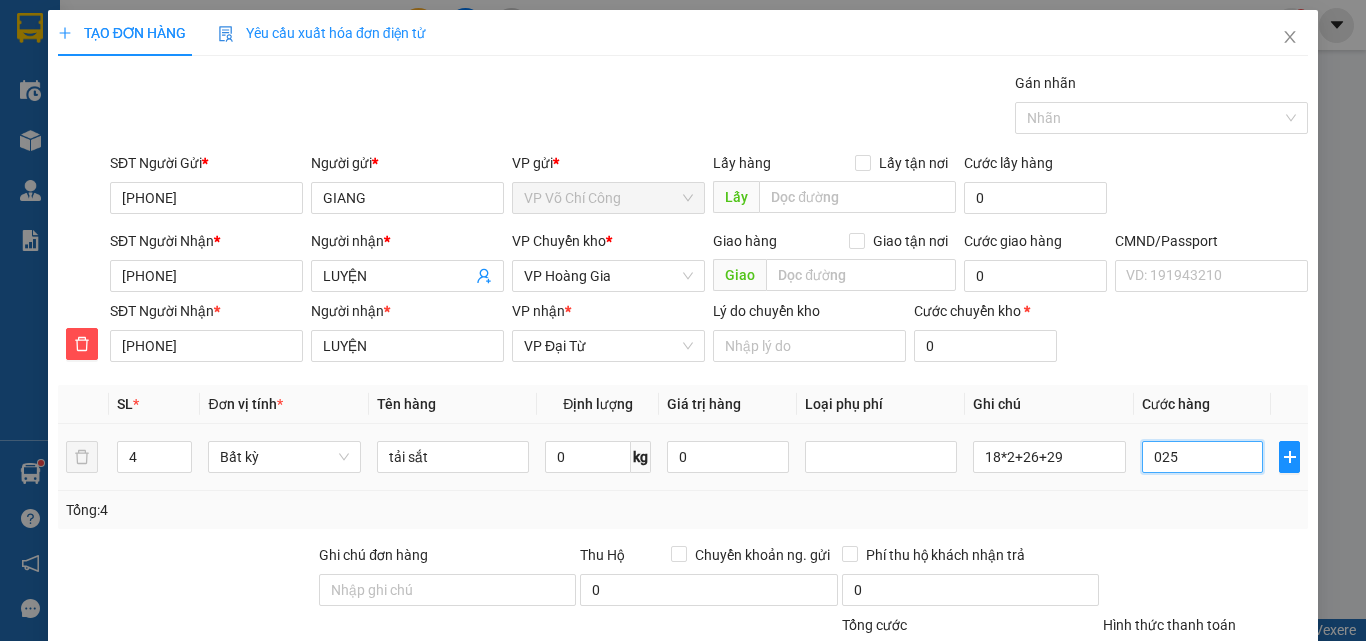 type on "0.250" 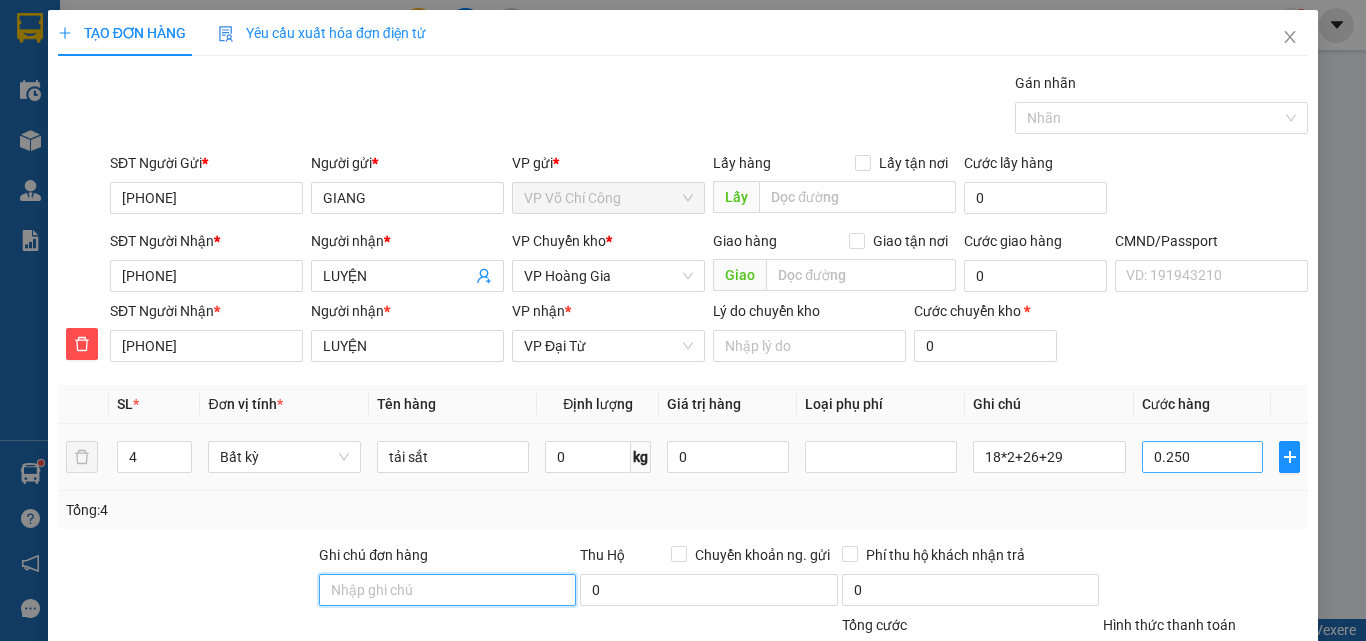 type on "250.000" 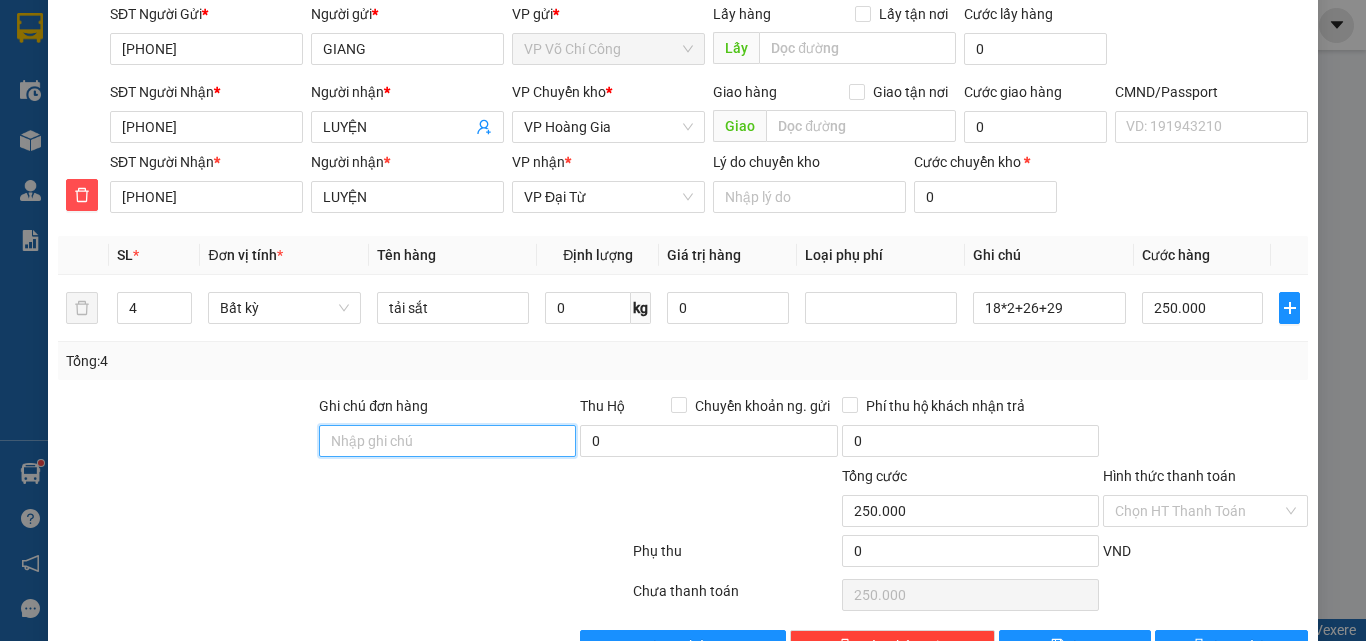 scroll, scrollTop: 209, scrollLeft: 0, axis: vertical 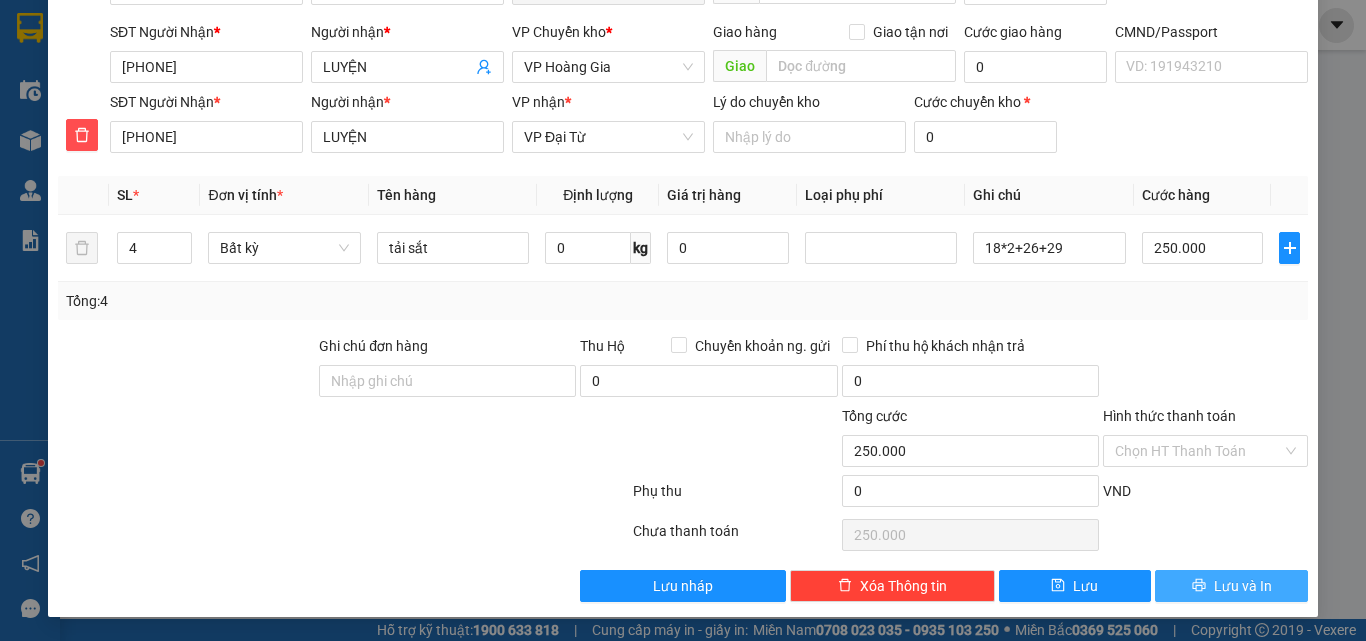 click on "Lưu và In" at bounding box center [1243, 586] 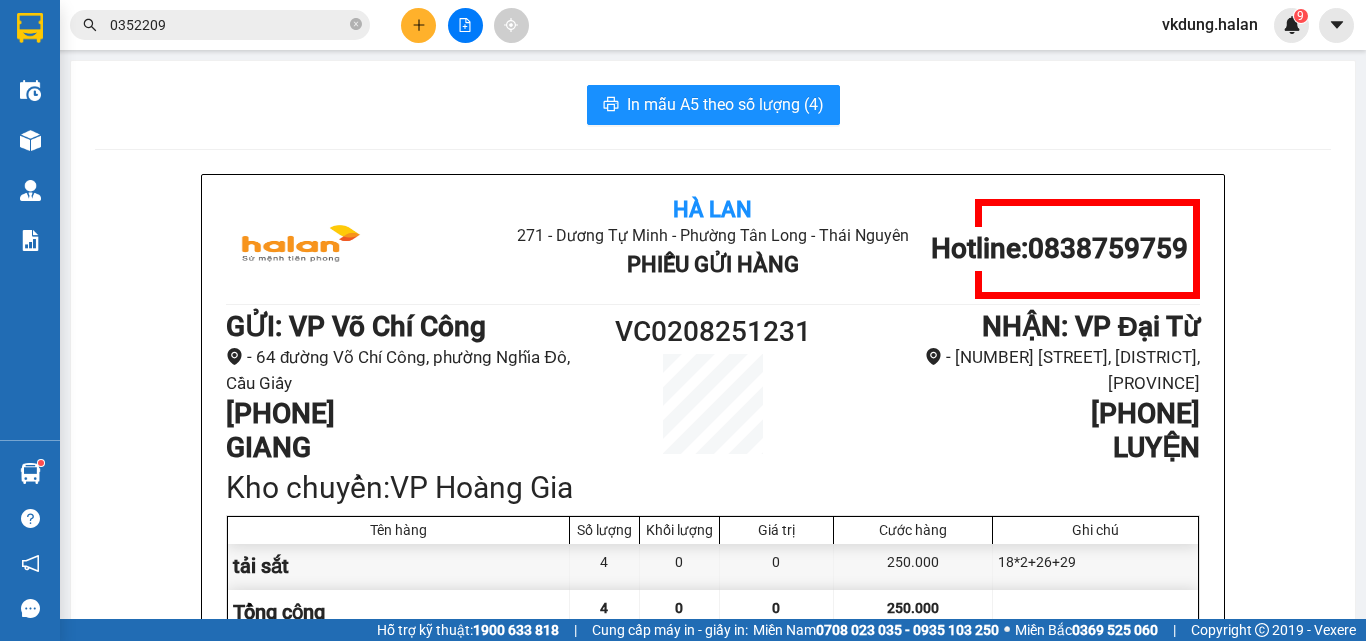 click 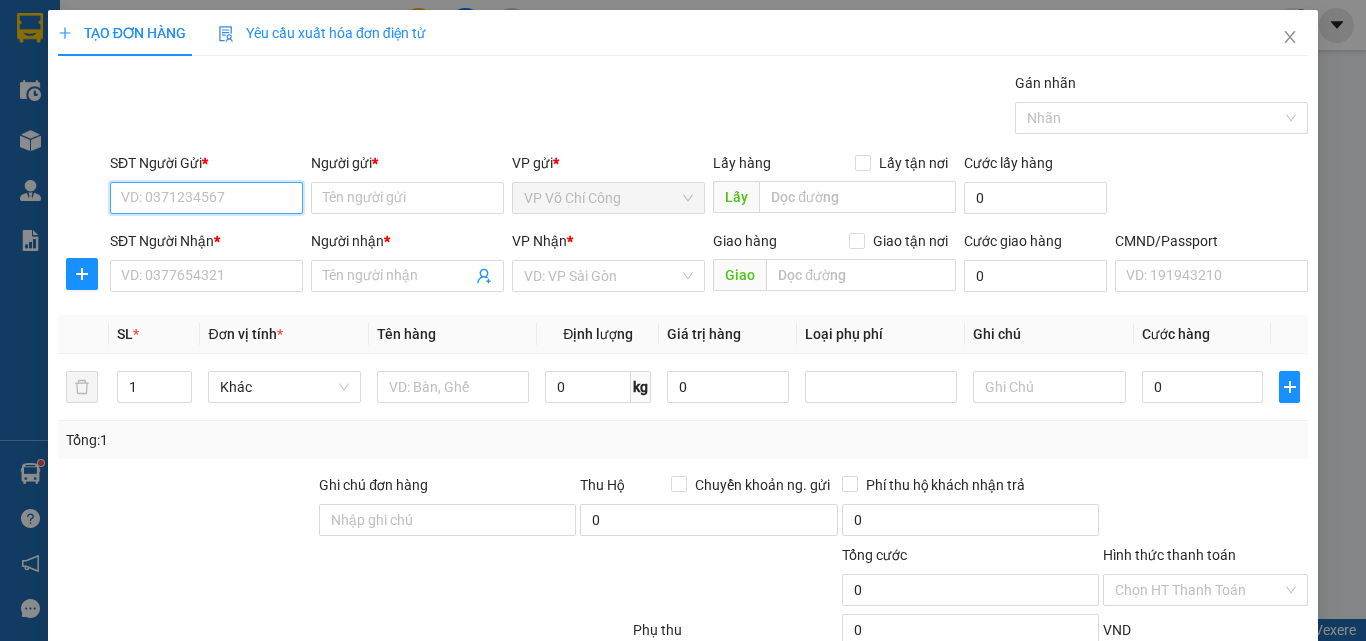 click on "SĐT Người Gửi  *" at bounding box center [206, 198] 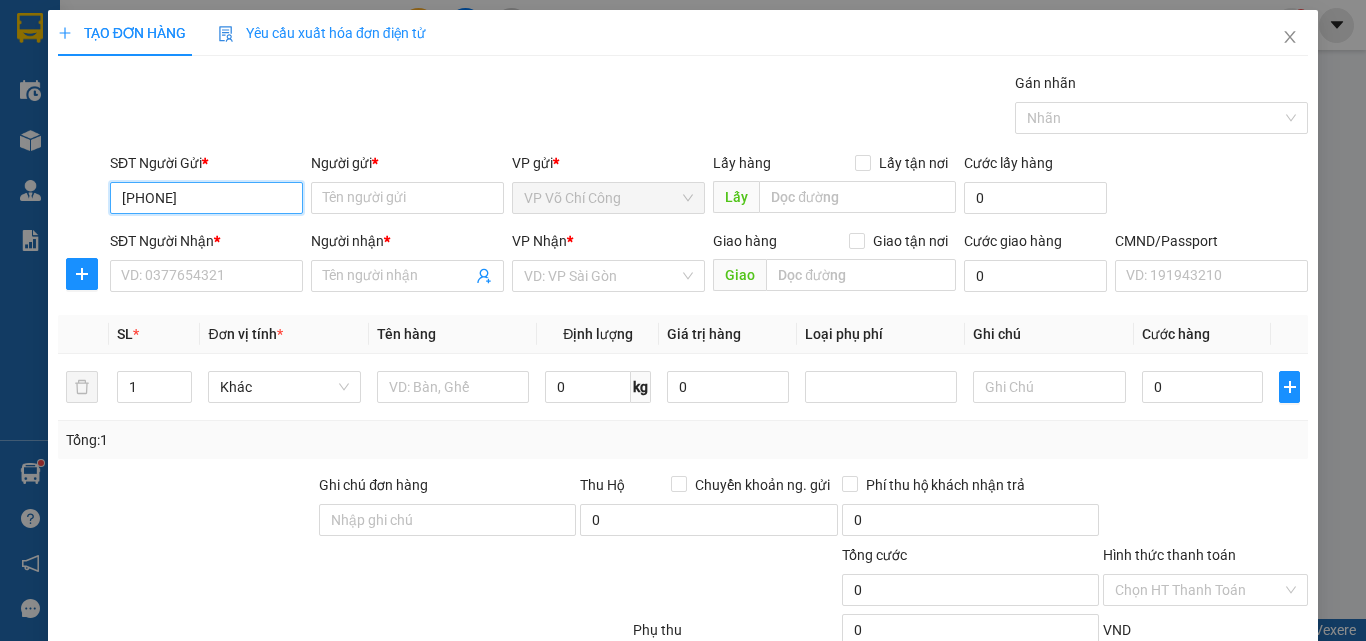type on "[PHONE]" 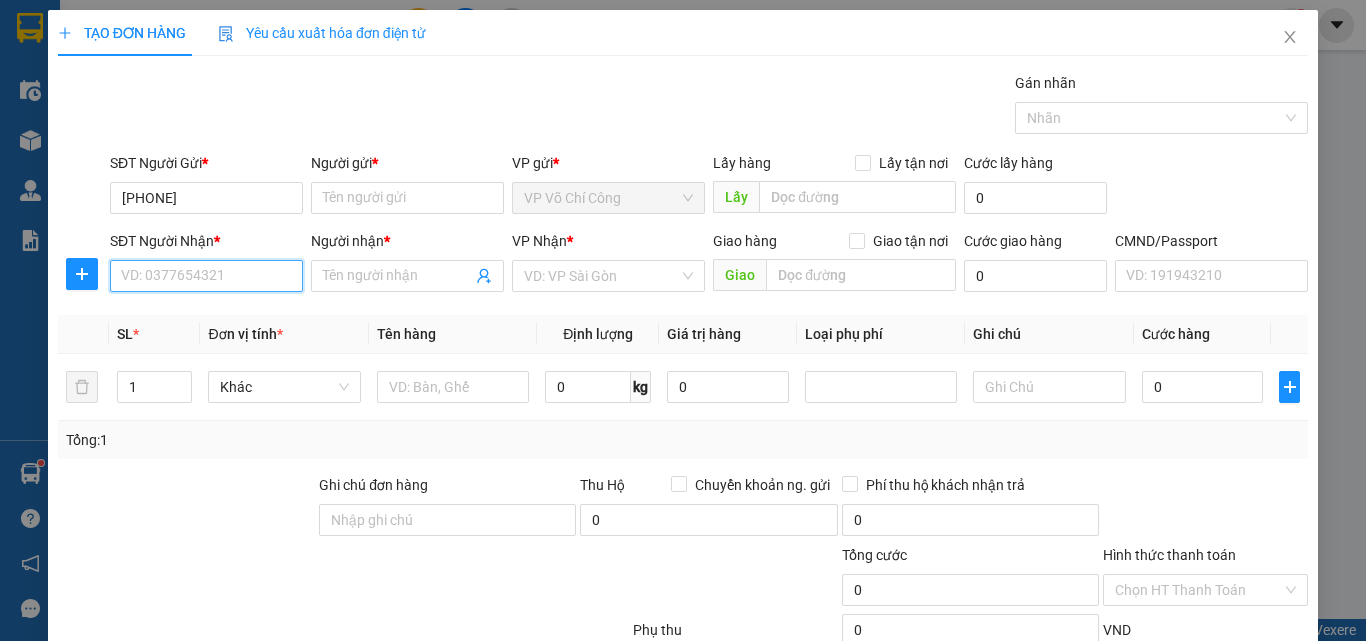 click on "SĐT Người Nhận  *" at bounding box center [206, 276] 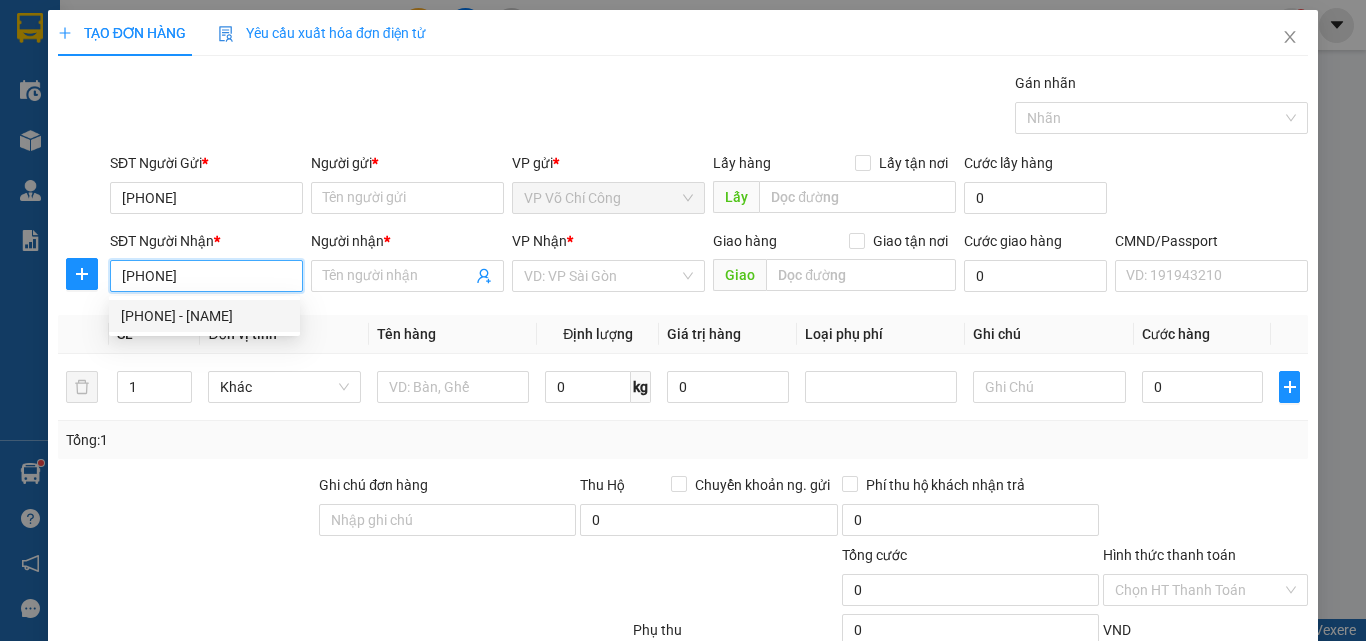 click on "[PHONE] - [NAME]" at bounding box center (204, 316) 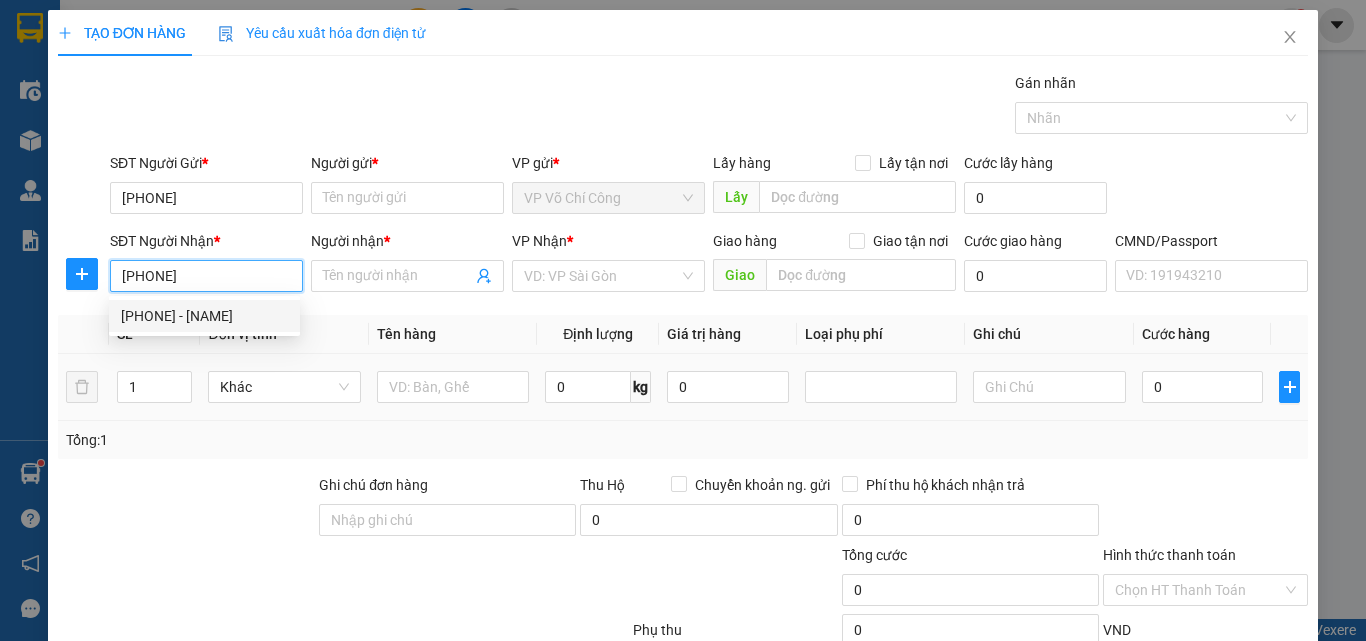 type on "[NAME]" 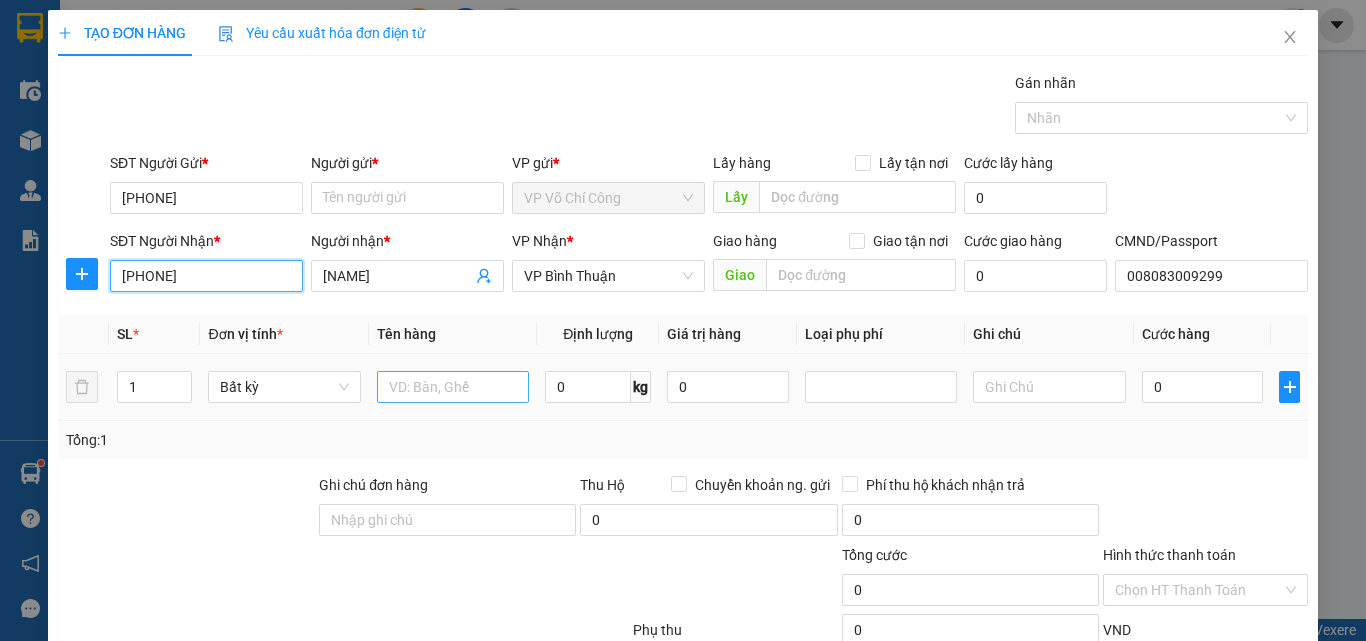 type on "[PHONE]" 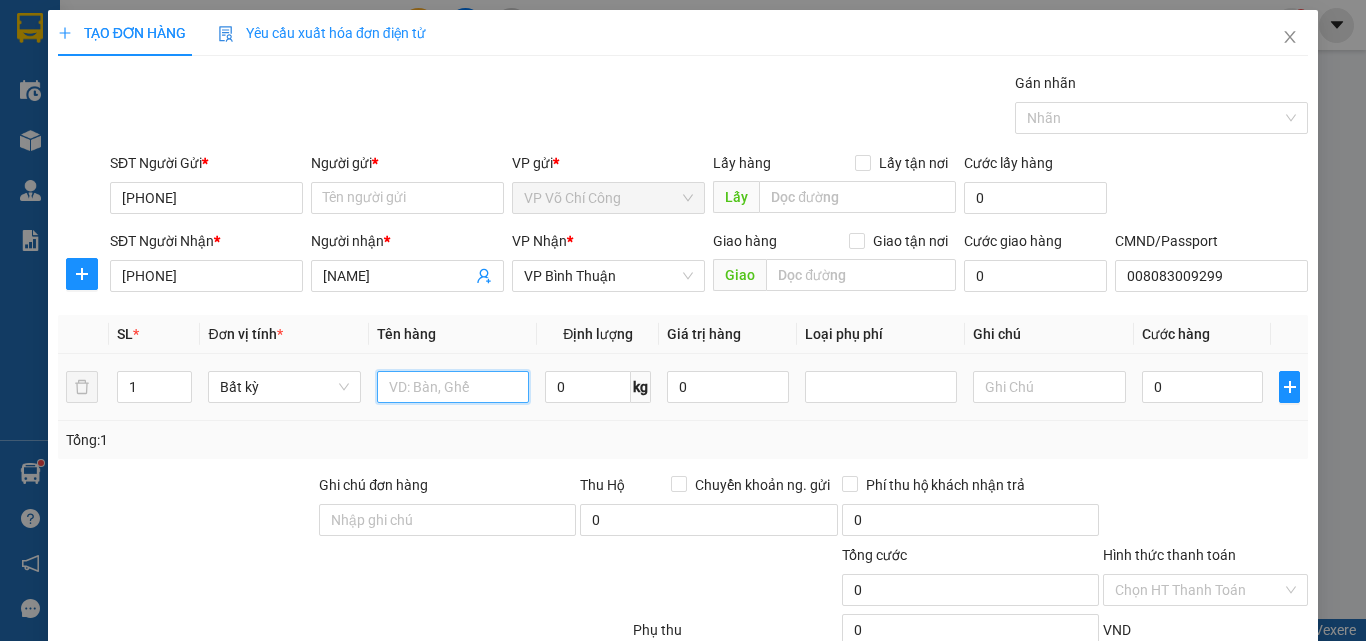 click at bounding box center [453, 387] 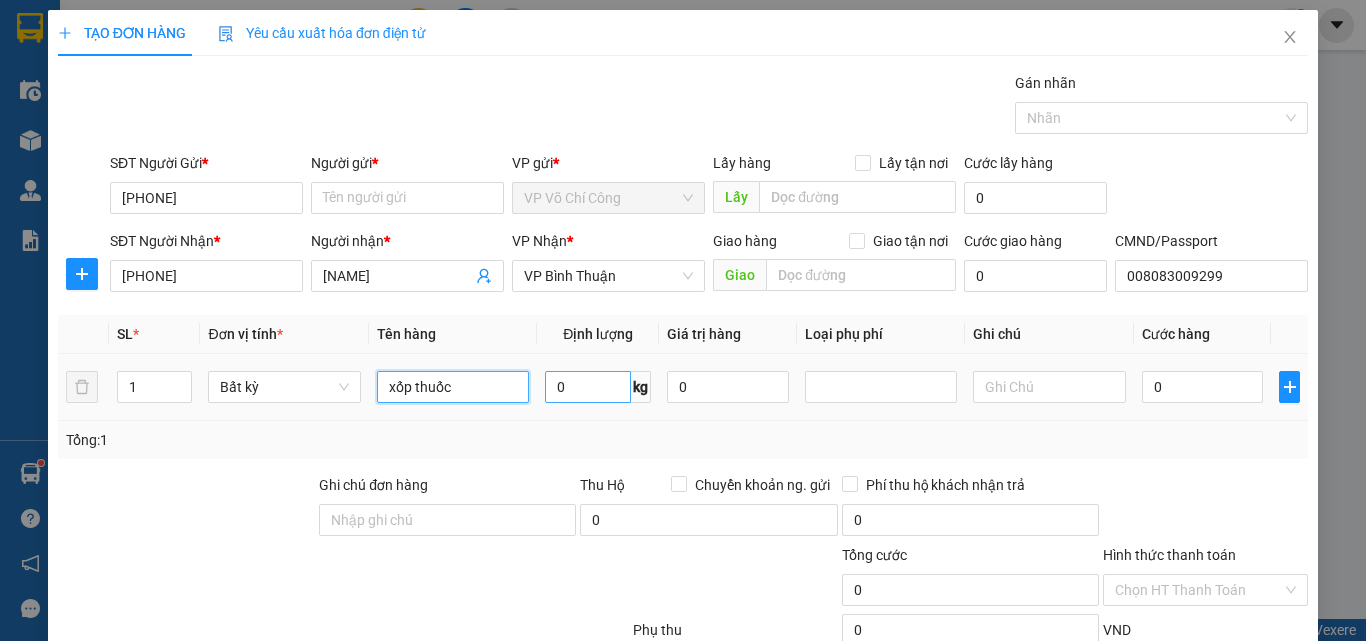 type on "xốp thuốc" 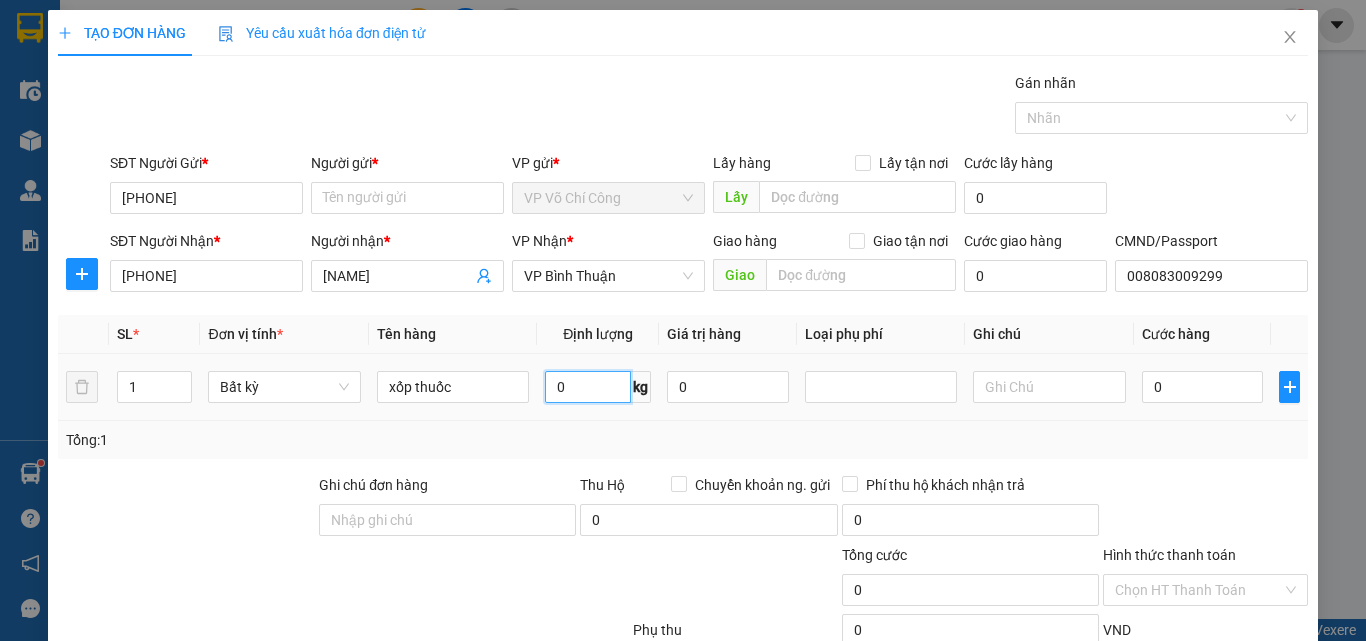 click on "0" at bounding box center (588, 387) 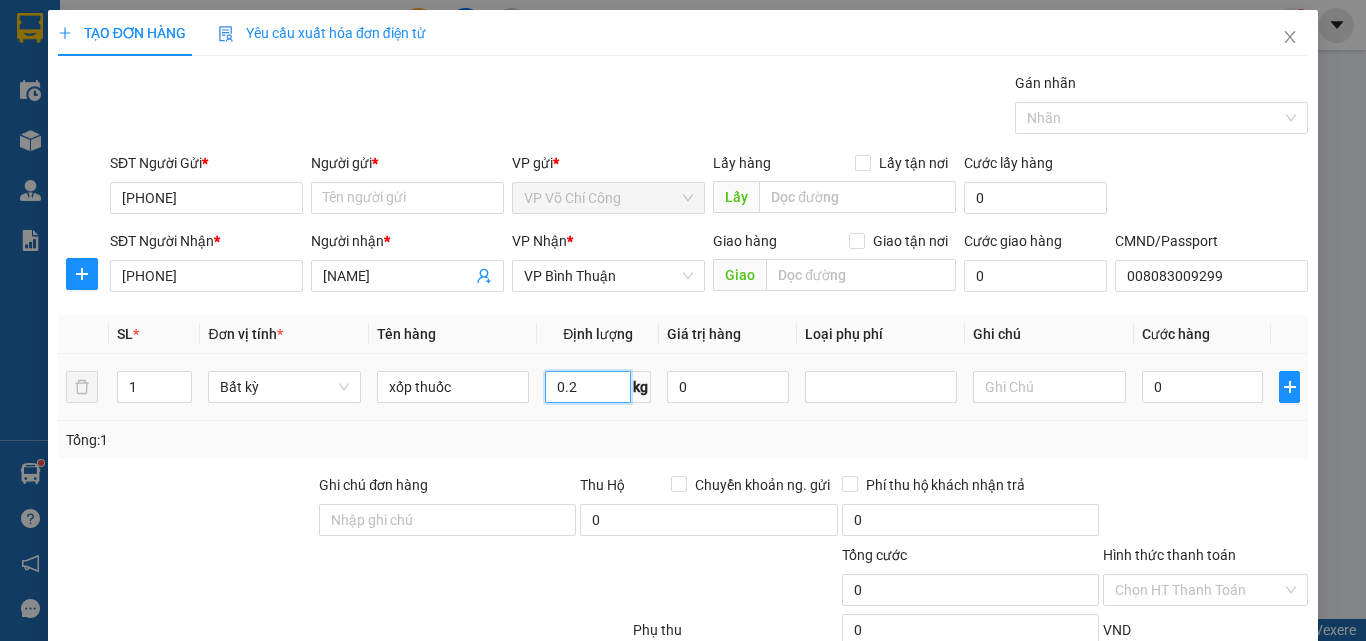 type on "0.2" 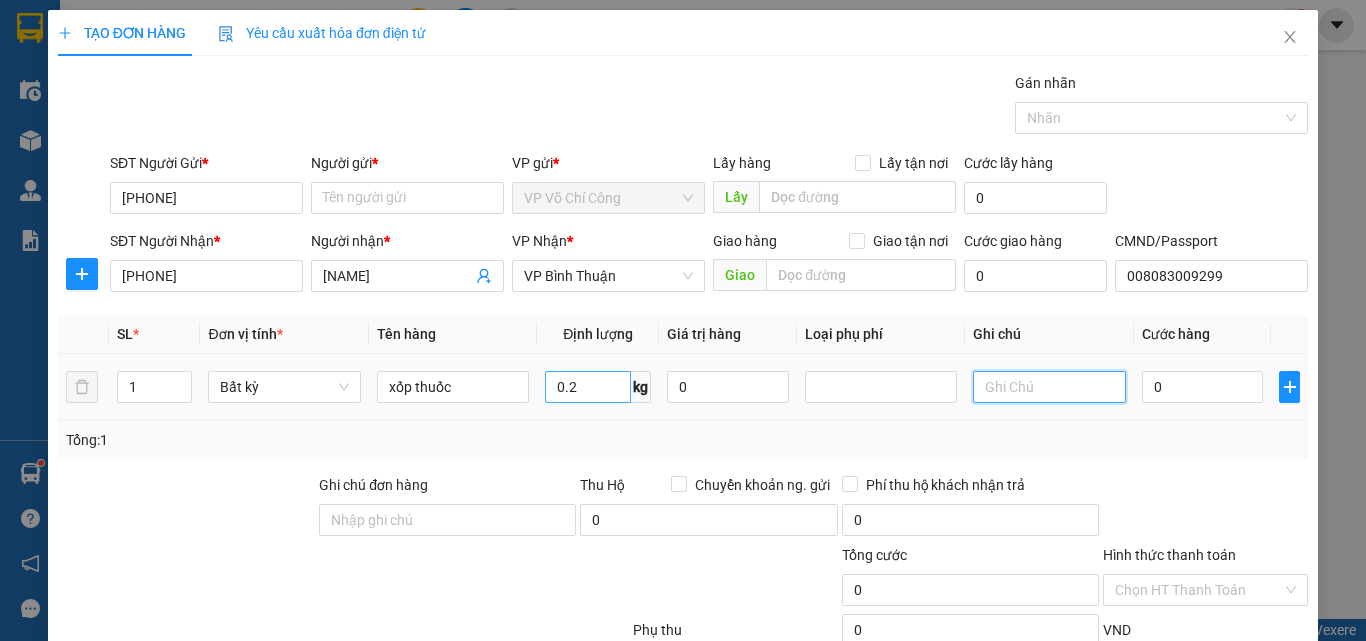 type on "35.000" 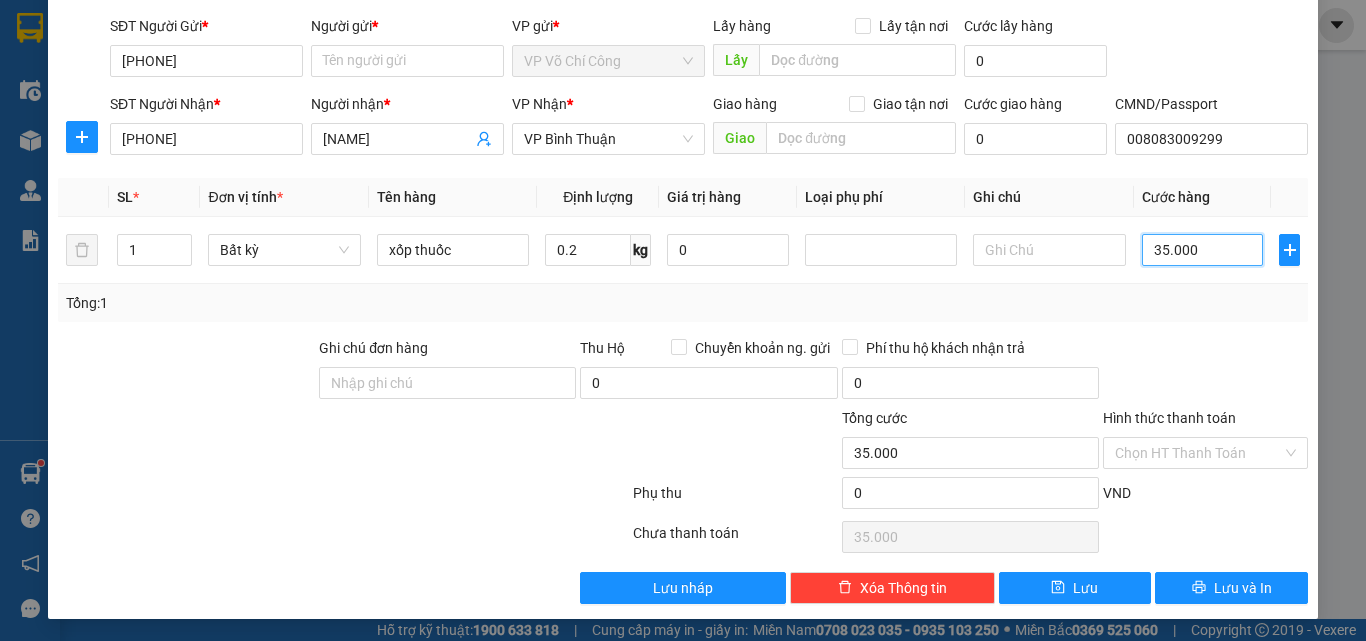 scroll, scrollTop: 139, scrollLeft: 0, axis: vertical 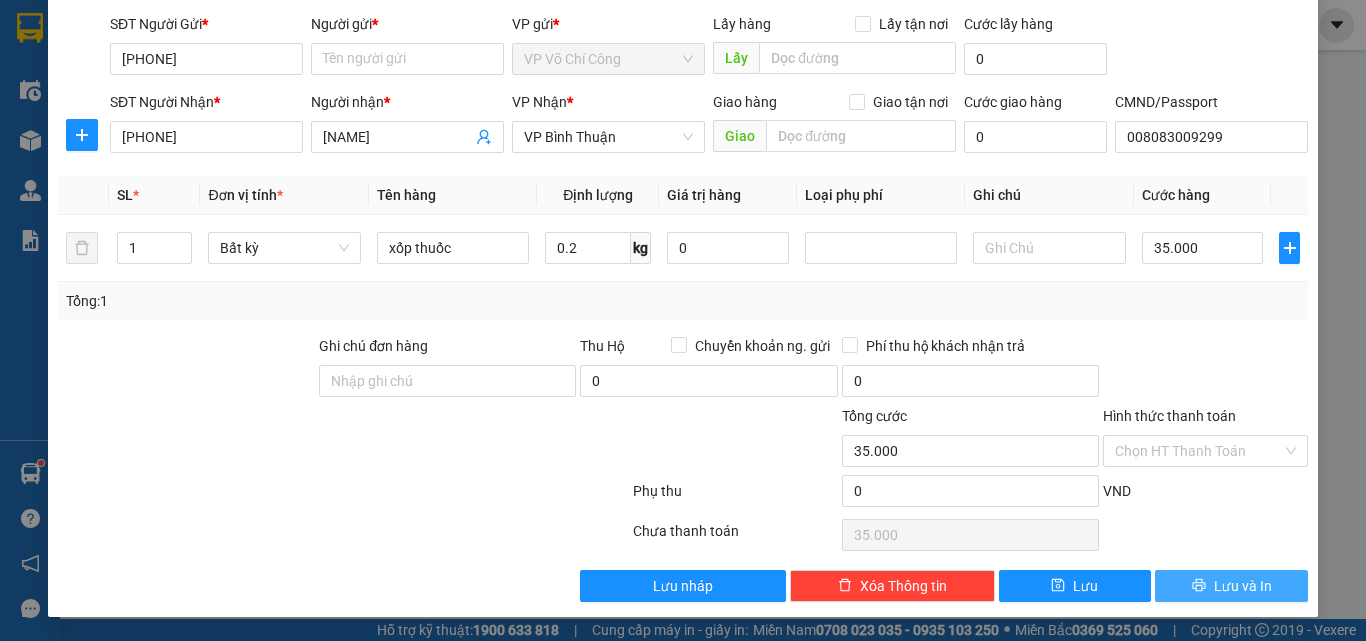 click on "Lưu và In" at bounding box center [1243, 586] 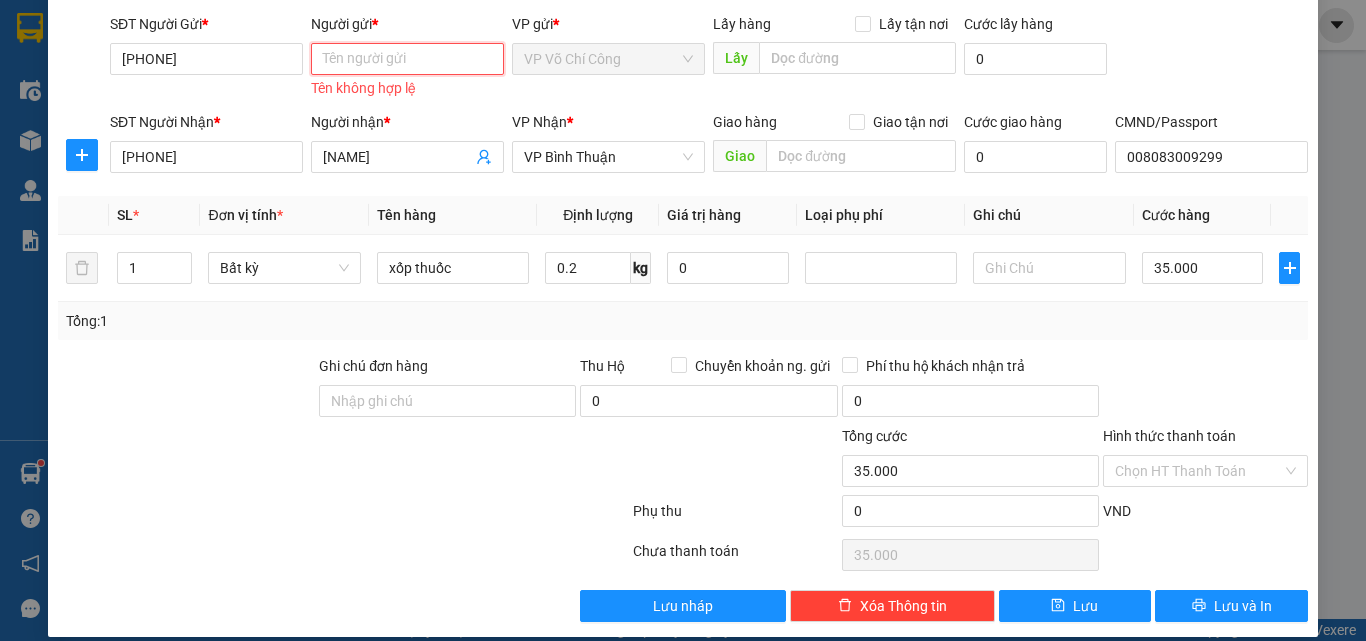 click on "Người gửi  *" at bounding box center (407, 59) 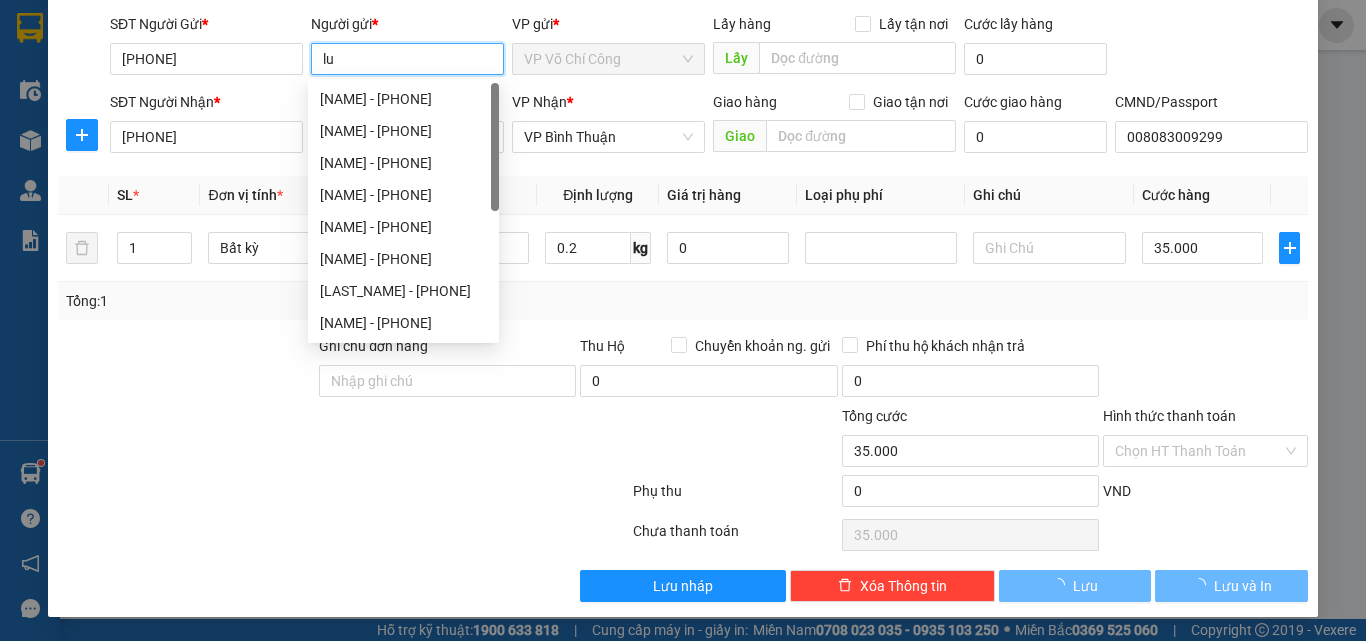type on "l" 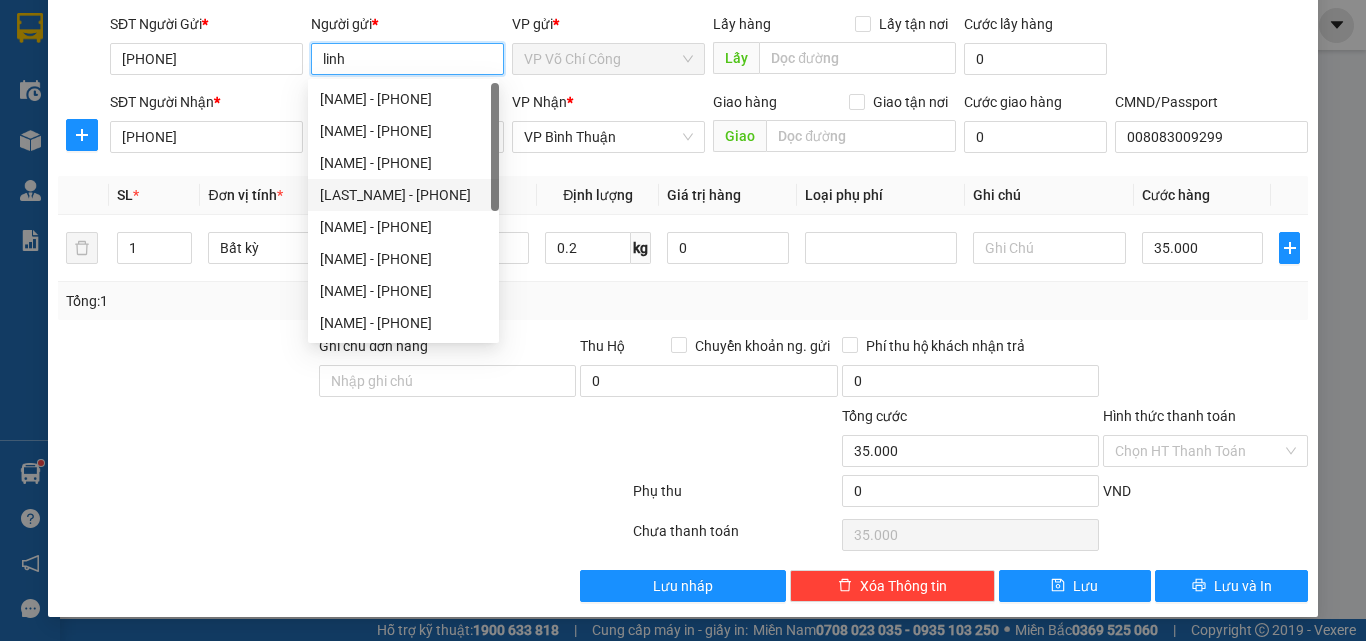 type on "linh" 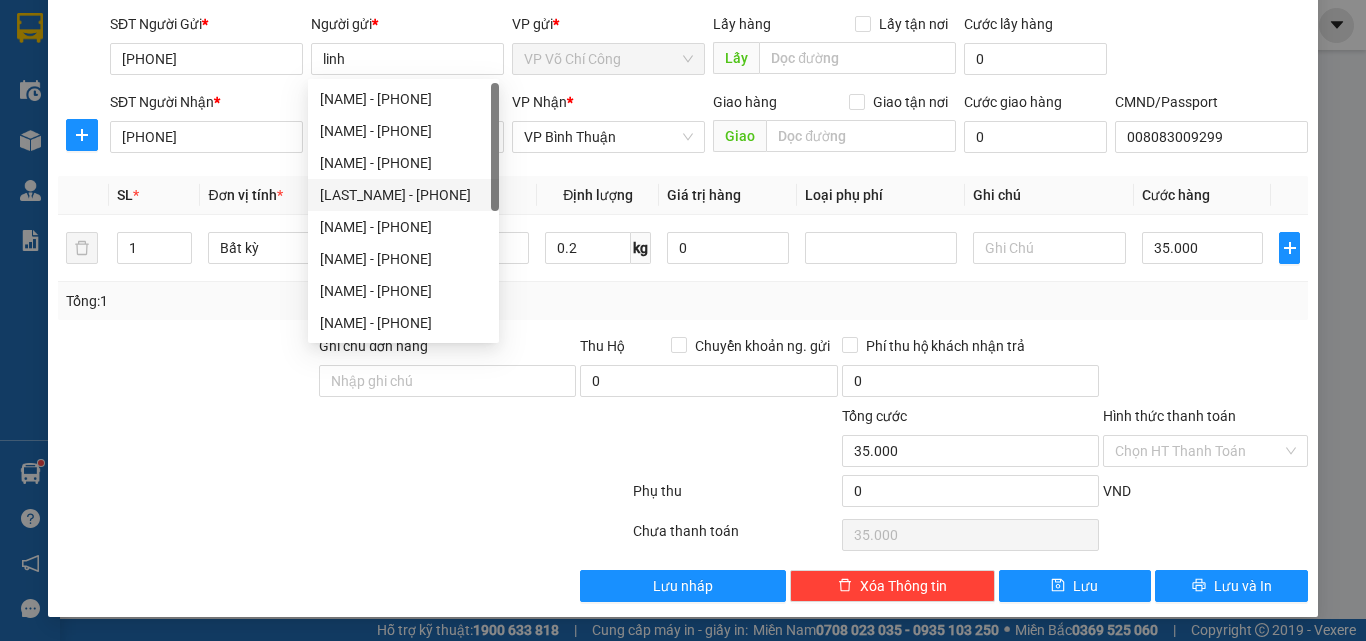 click at bounding box center [239, 440] 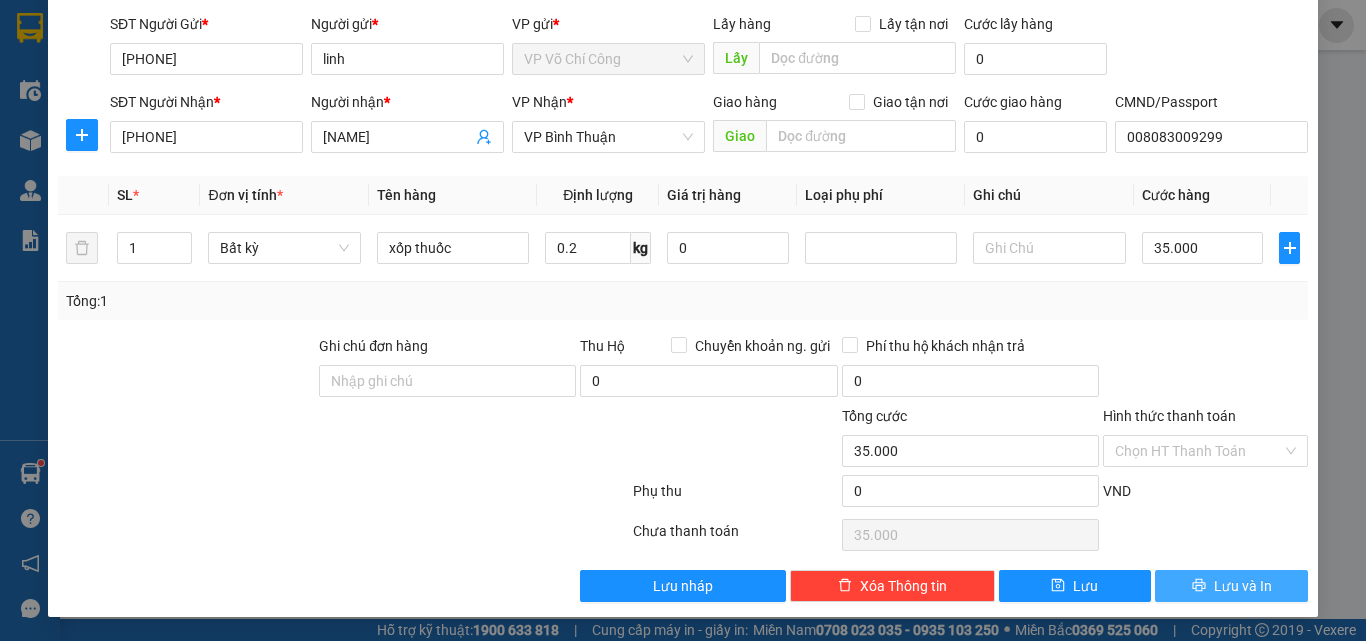 click on "Lưu và In" at bounding box center (1243, 586) 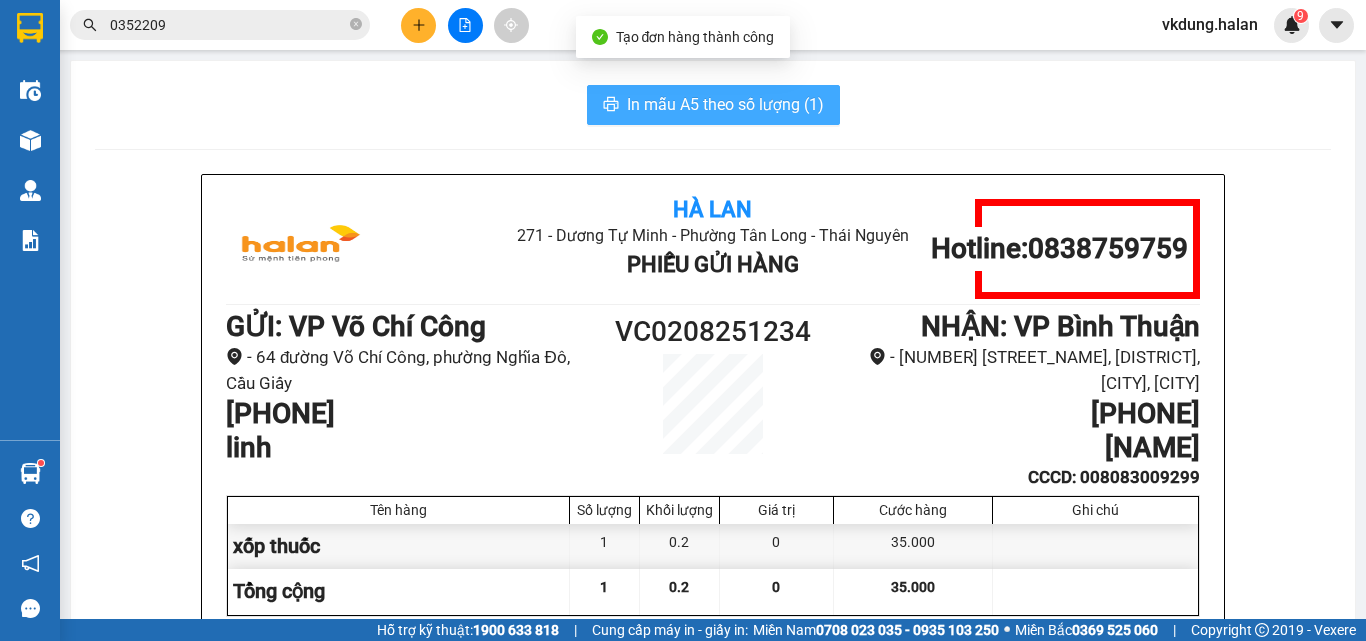 click on "In mẫu A5 theo số lượng
(1)" at bounding box center (713, 105) 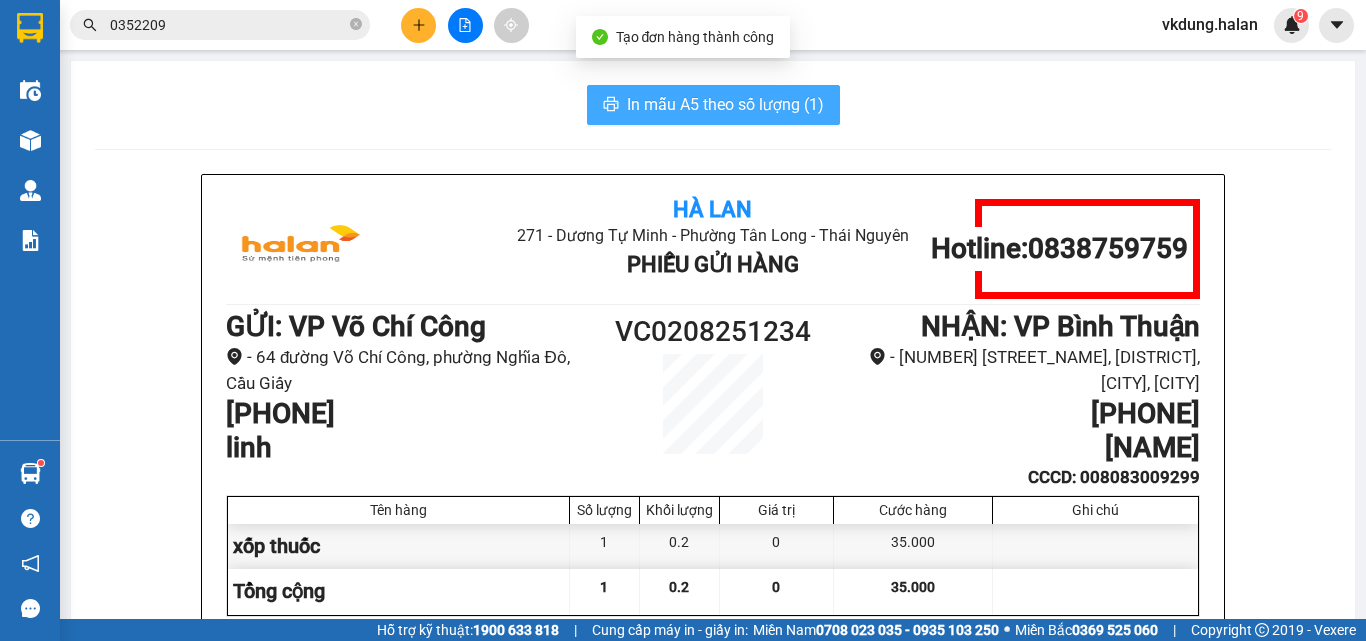 scroll, scrollTop: 0, scrollLeft: 0, axis: both 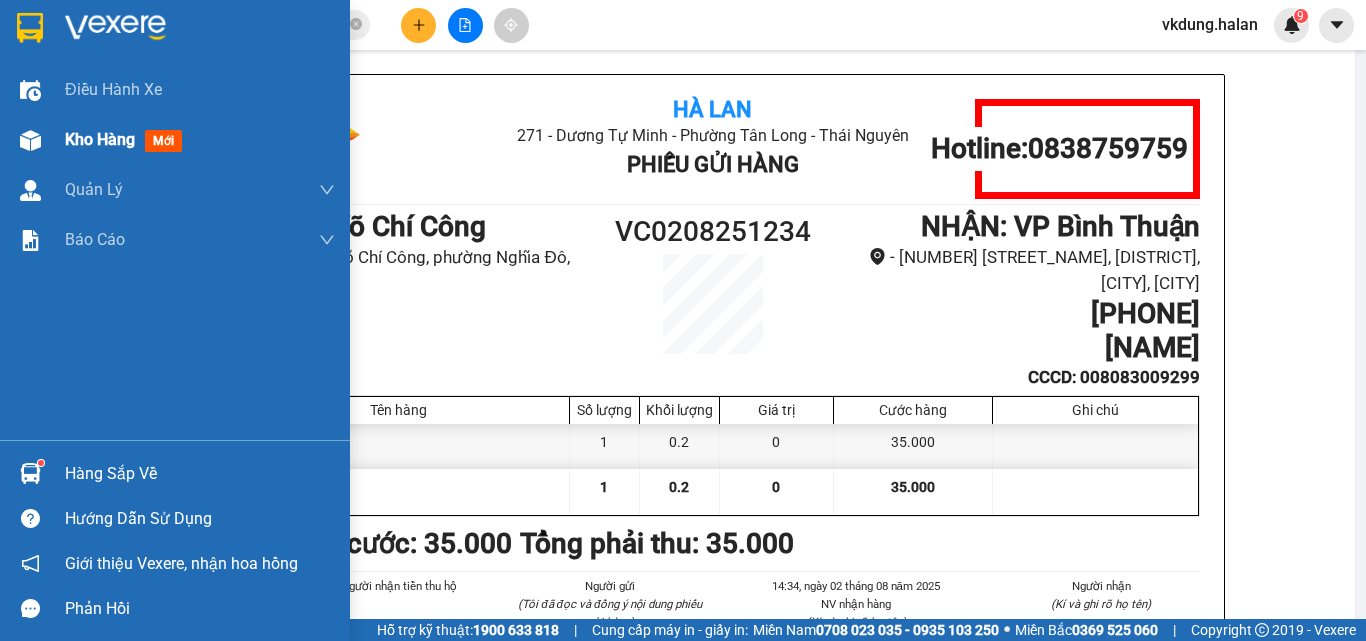 click on "Kho hàng" at bounding box center (100, 139) 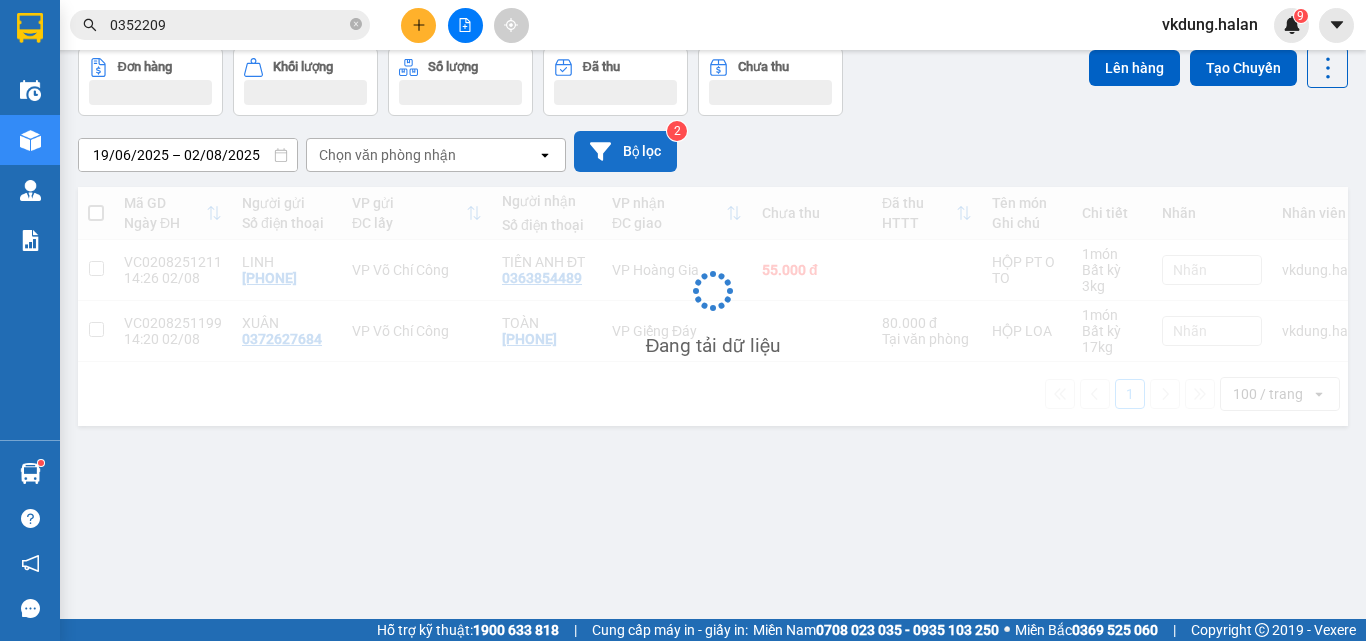 scroll, scrollTop: 92, scrollLeft: 0, axis: vertical 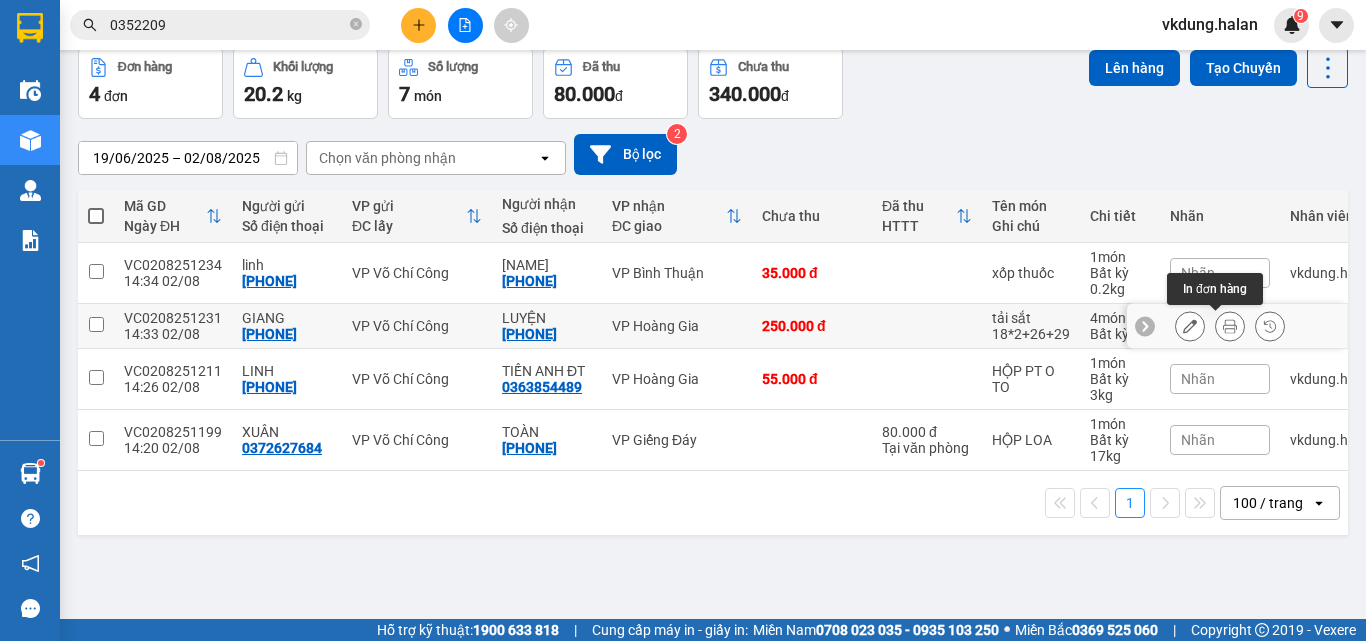click 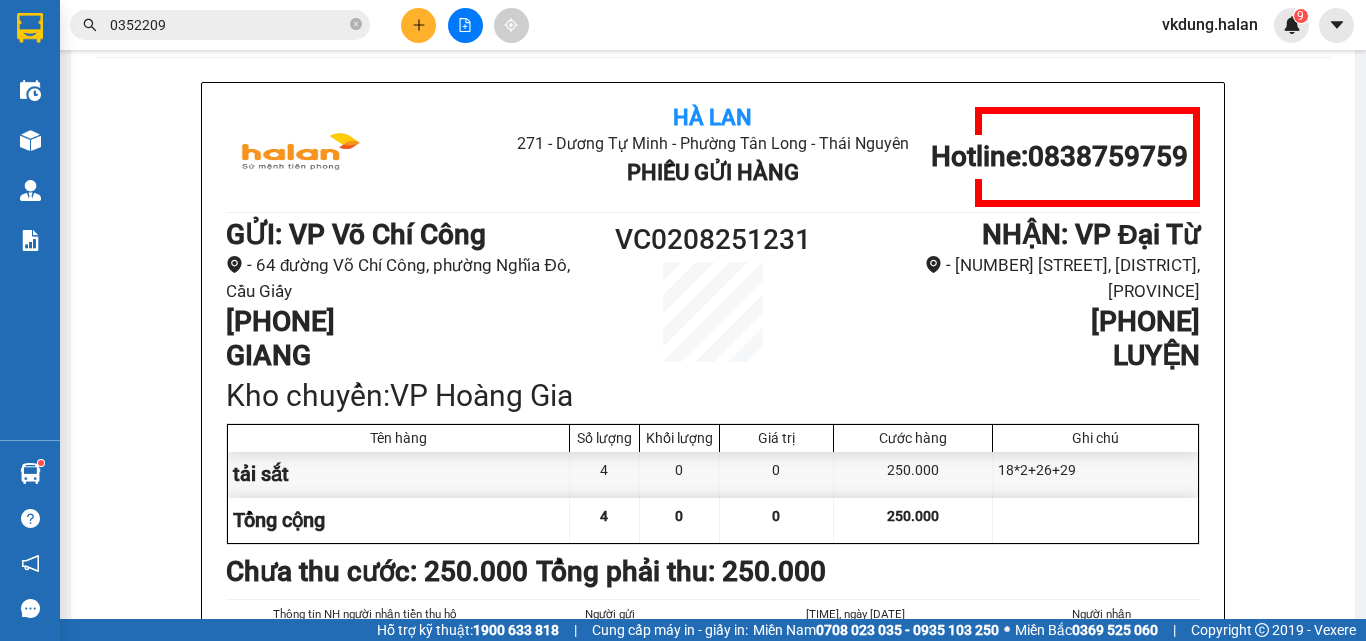 scroll, scrollTop: 0, scrollLeft: 0, axis: both 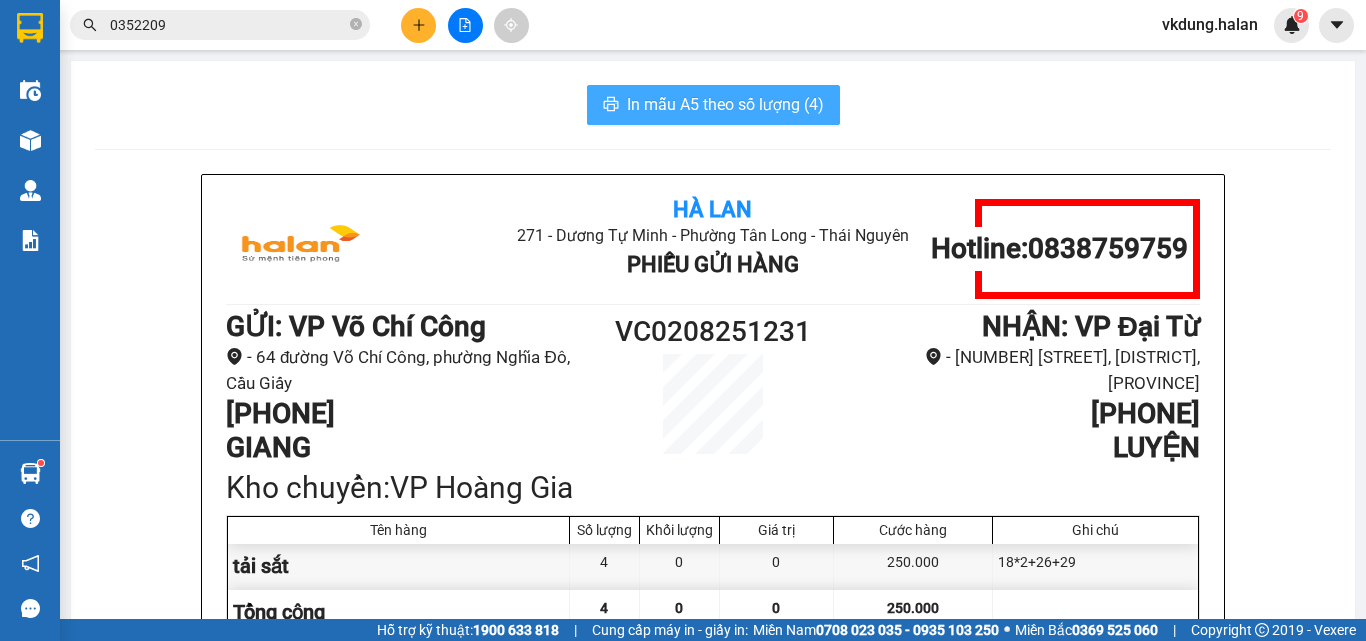 click on "In mẫu A5 theo số lượng
(4)" at bounding box center [725, 104] 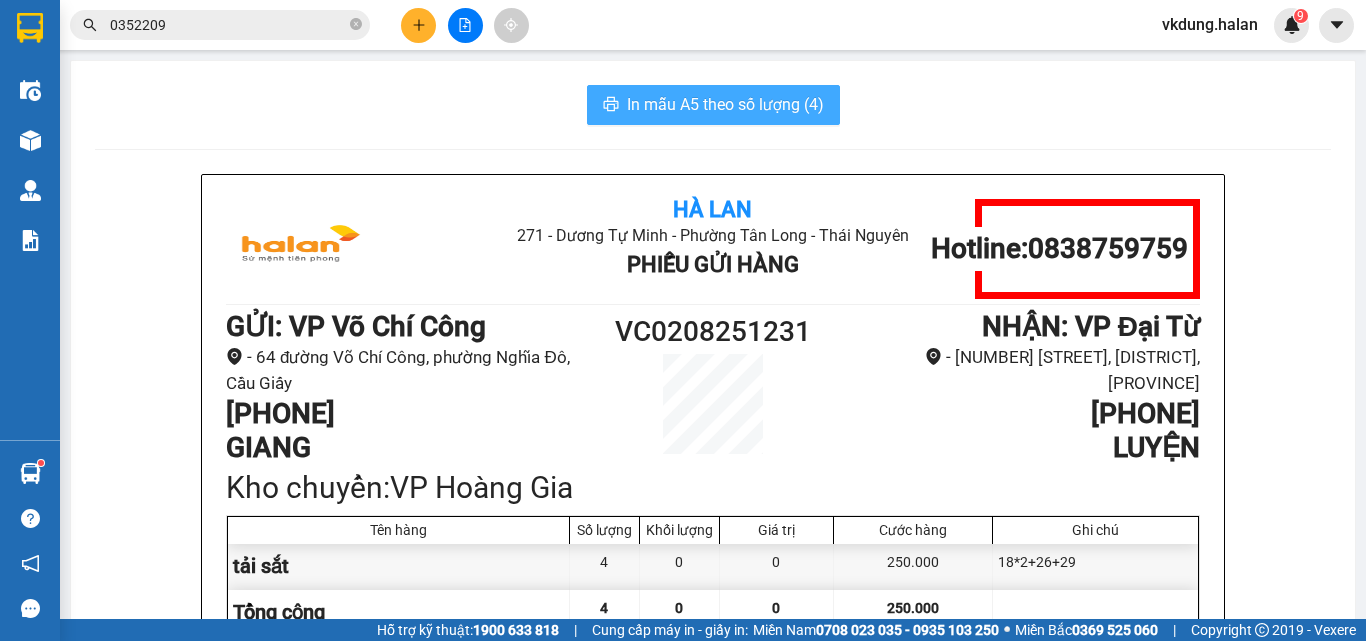 click on "In mẫu A5 theo số lượng
(4)" at bounding box center [725, 104] 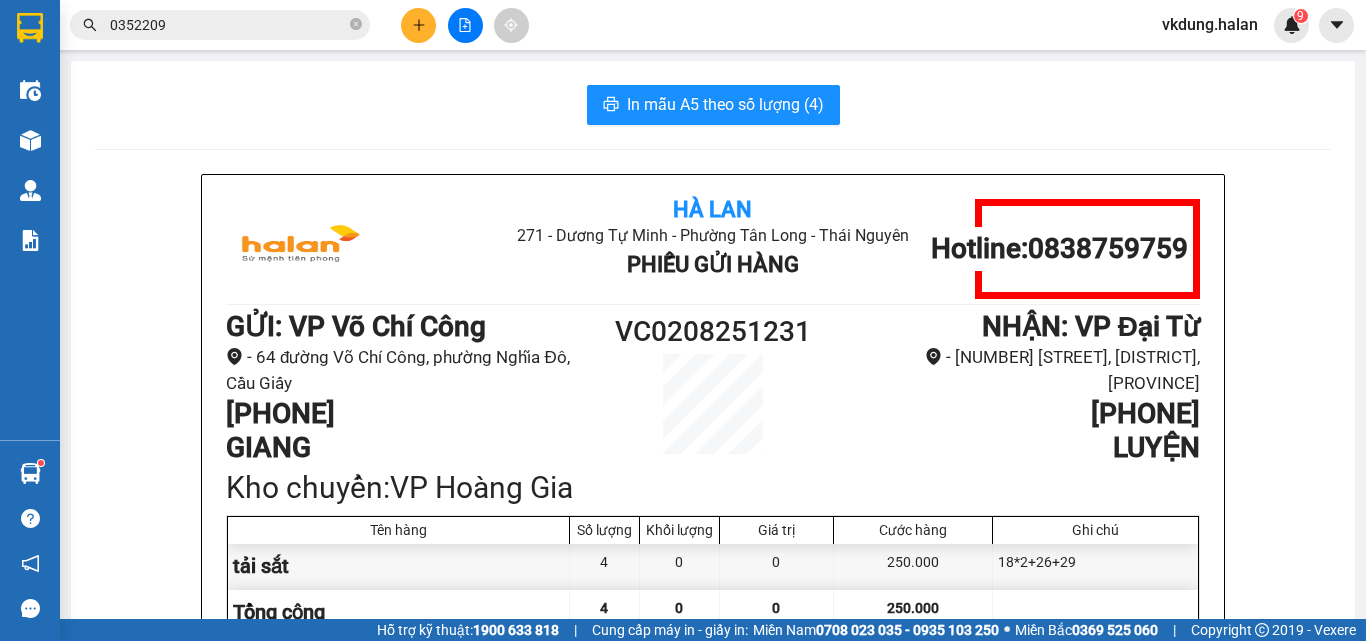 click 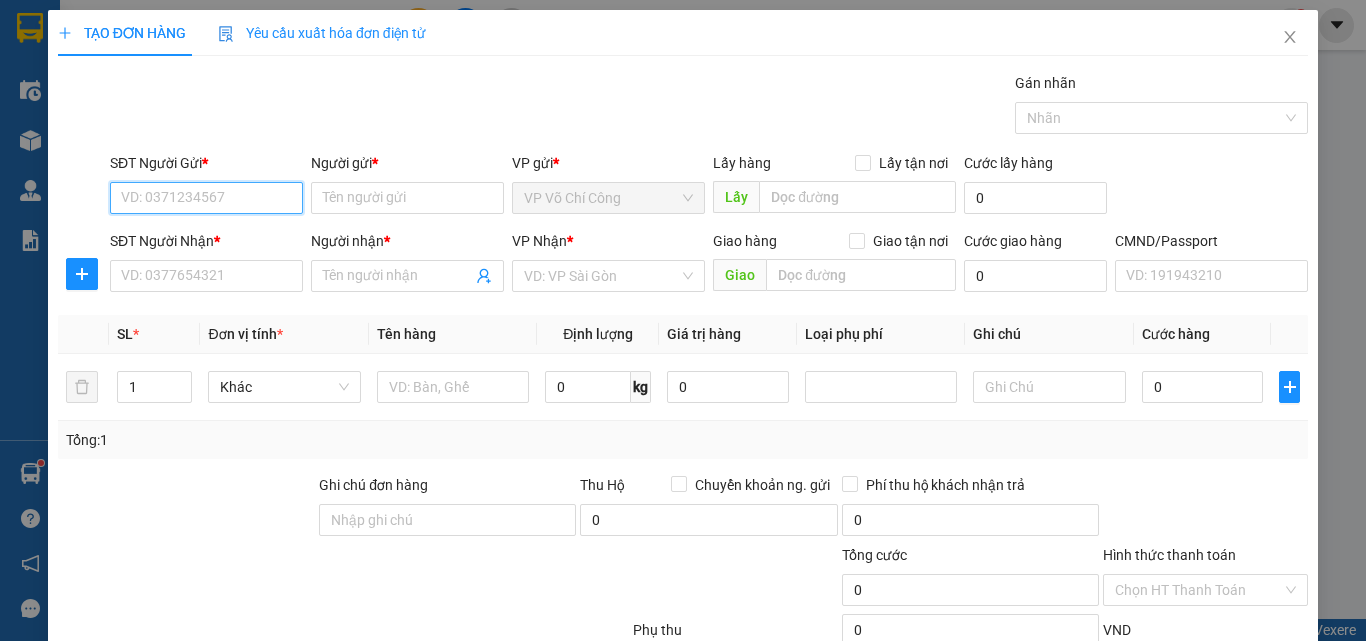 click on "SĐT Người Gửi  *" at bounding box center [206, 198] 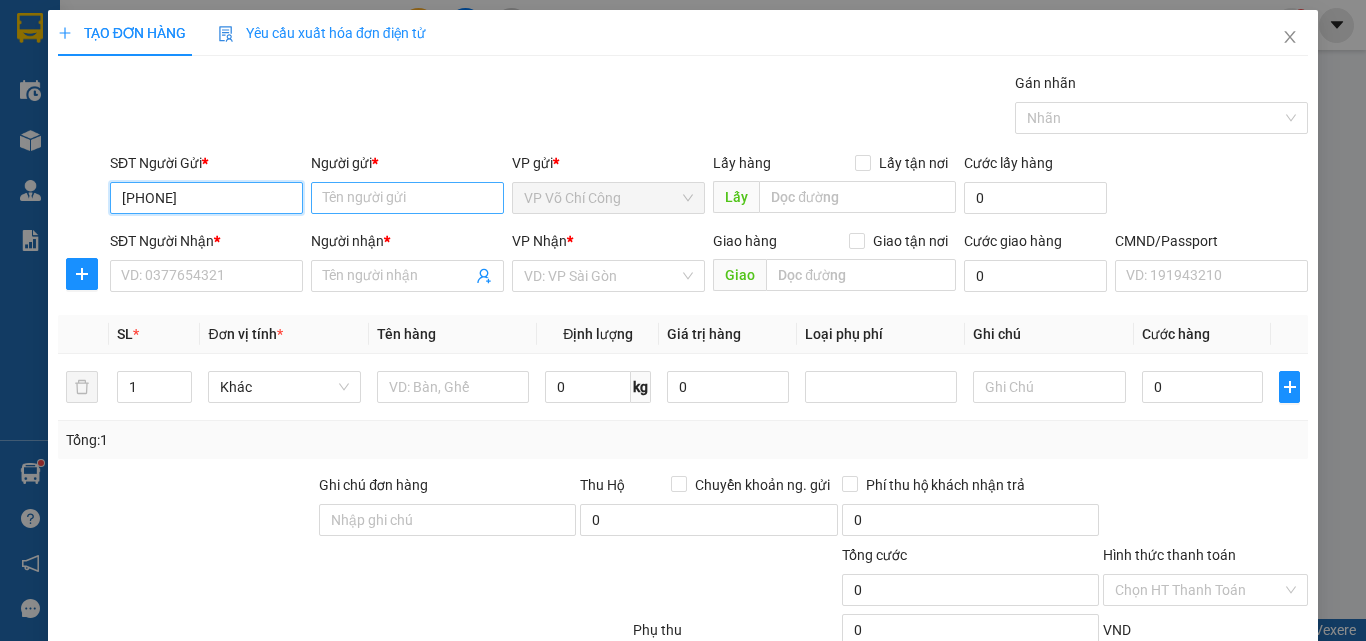 type on "[PHONE]" 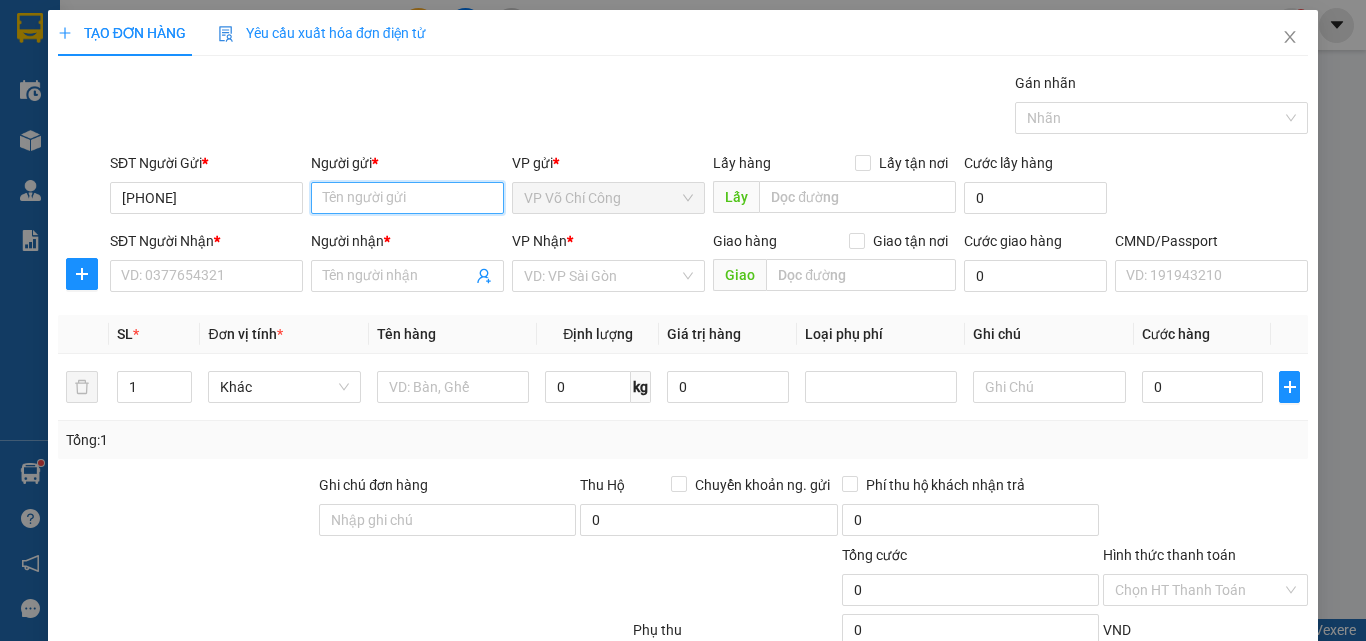 click on "Người gửi  *" at bounding box center (407, 198) 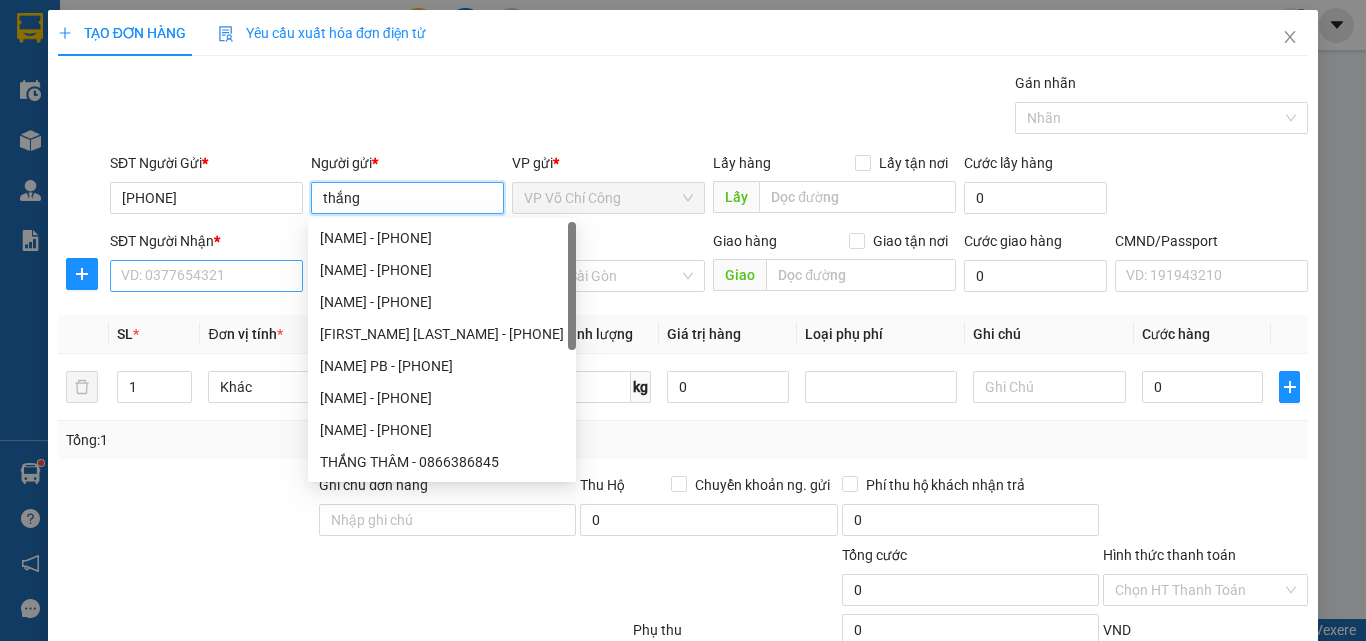 type on "thắng" 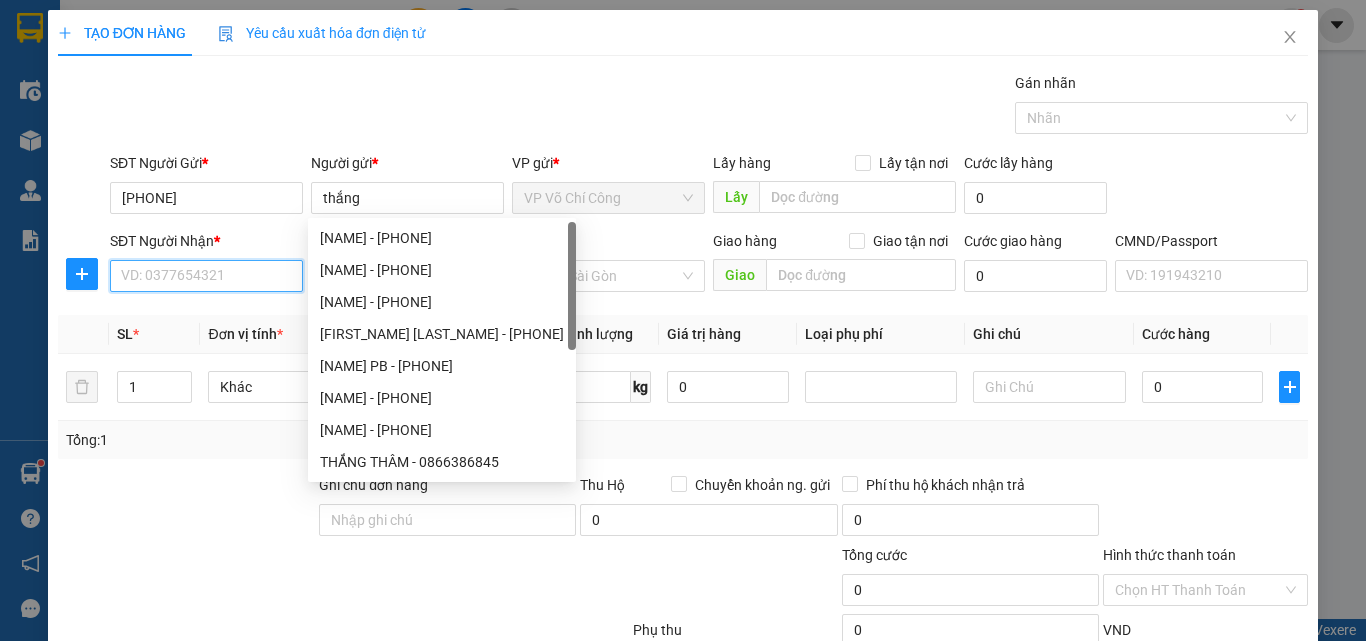 click on "SĐT Người Nhận  *" at bounding box center [206, 276] 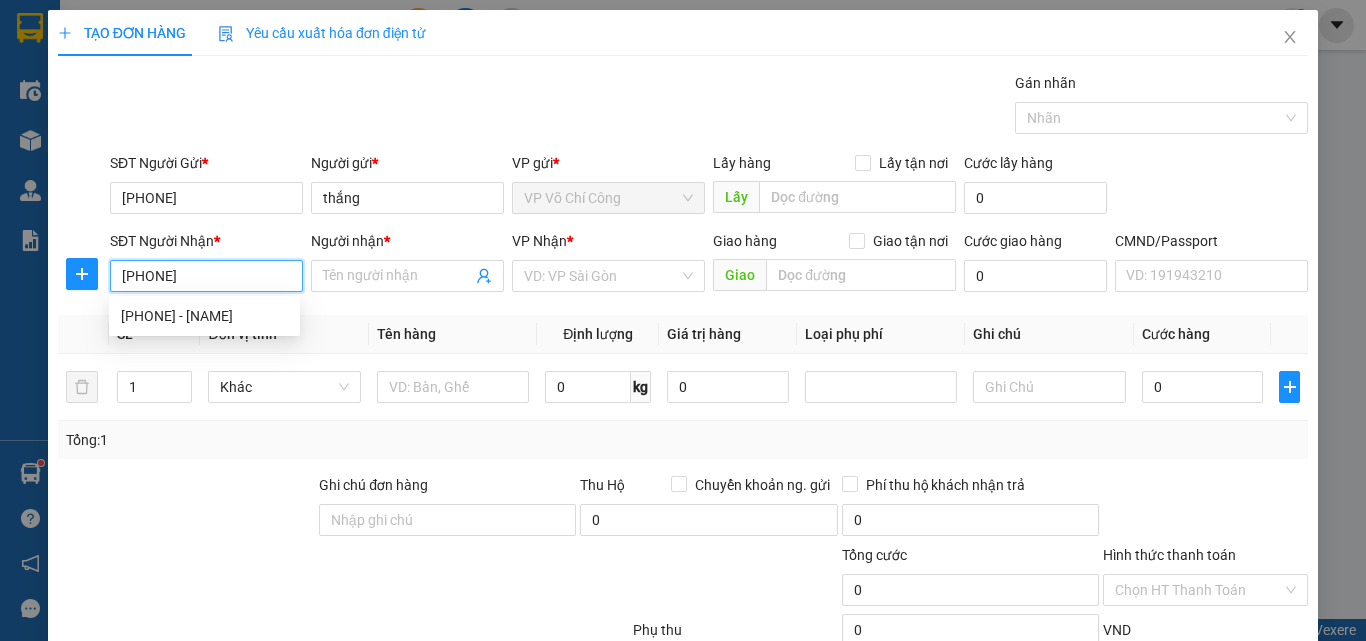 type on "[PHONE]" 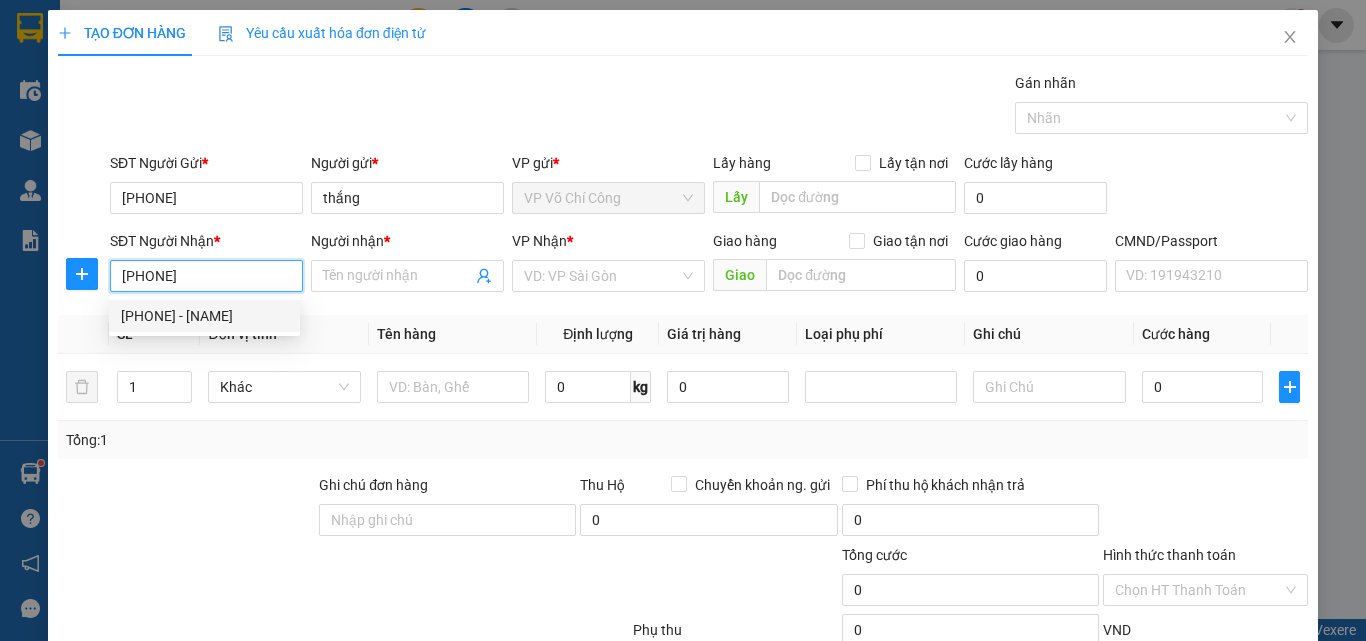 drag, startPoint x: 216, startPoint y: 316, endPoint x: 434, endPoint y: 268, distance: 223.22186 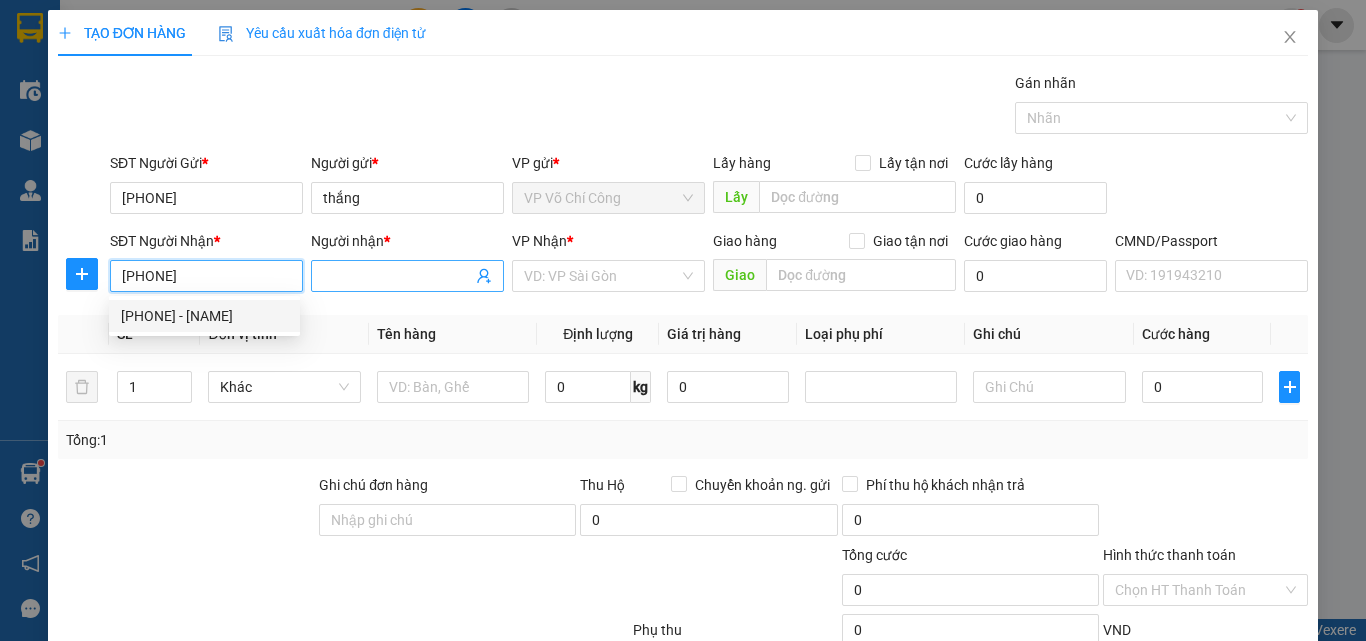 click on "[PHONE] - [NAME]" at bounding box center (204, 316) 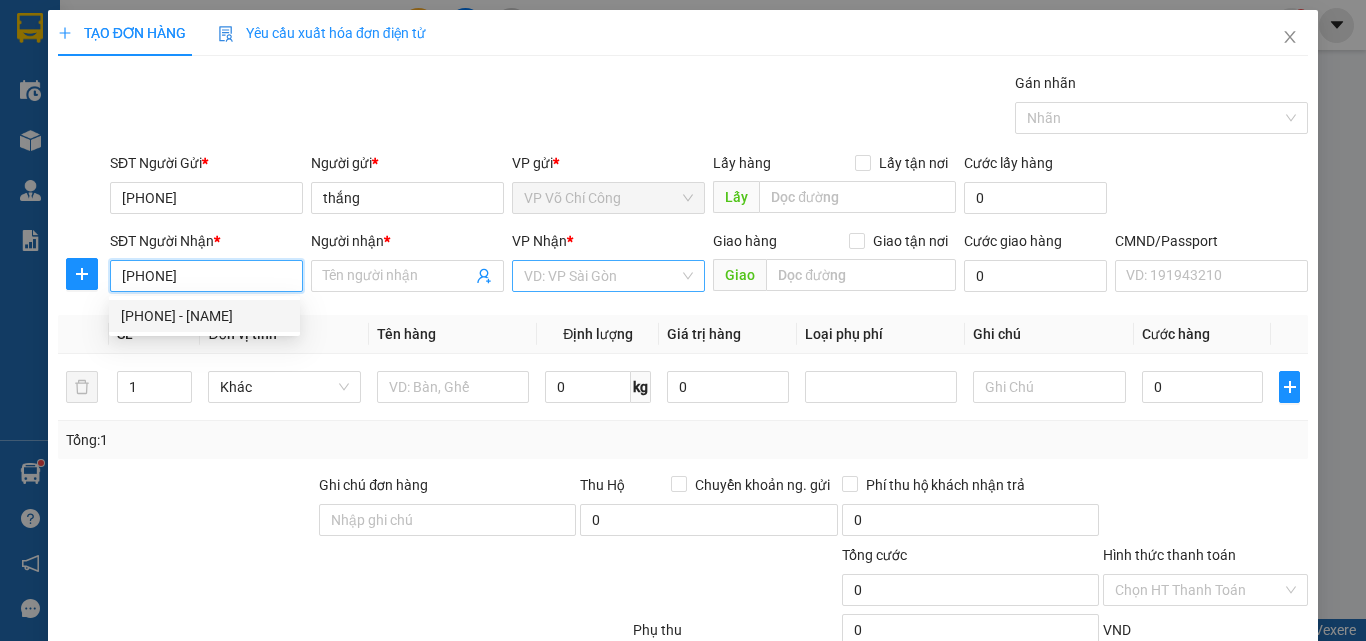 type on "HIẾU" 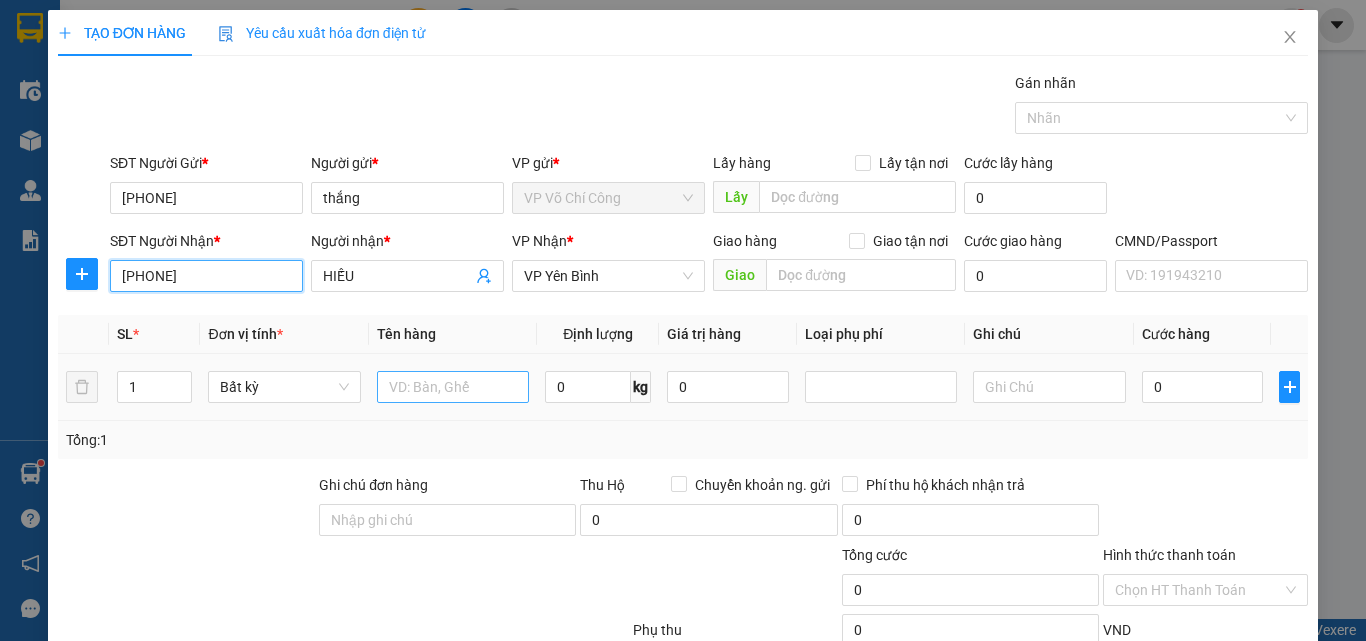 type on "[PHONE]" 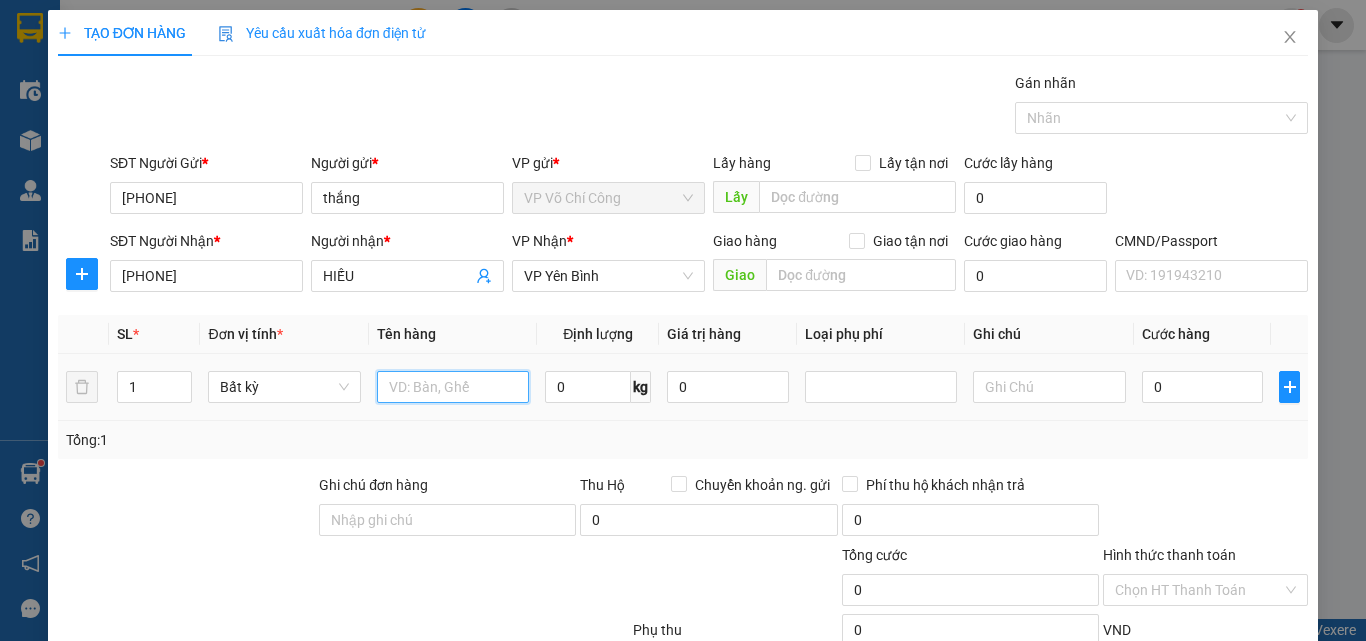 click at bounding box center (453, 387) 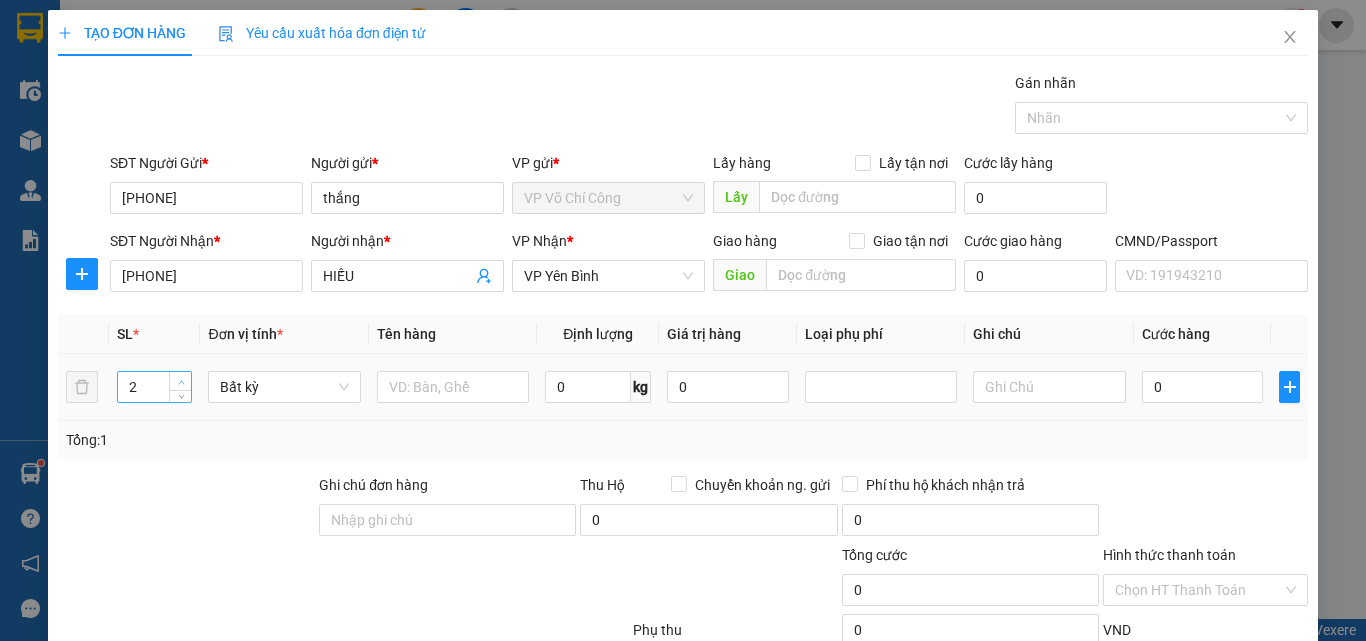 click 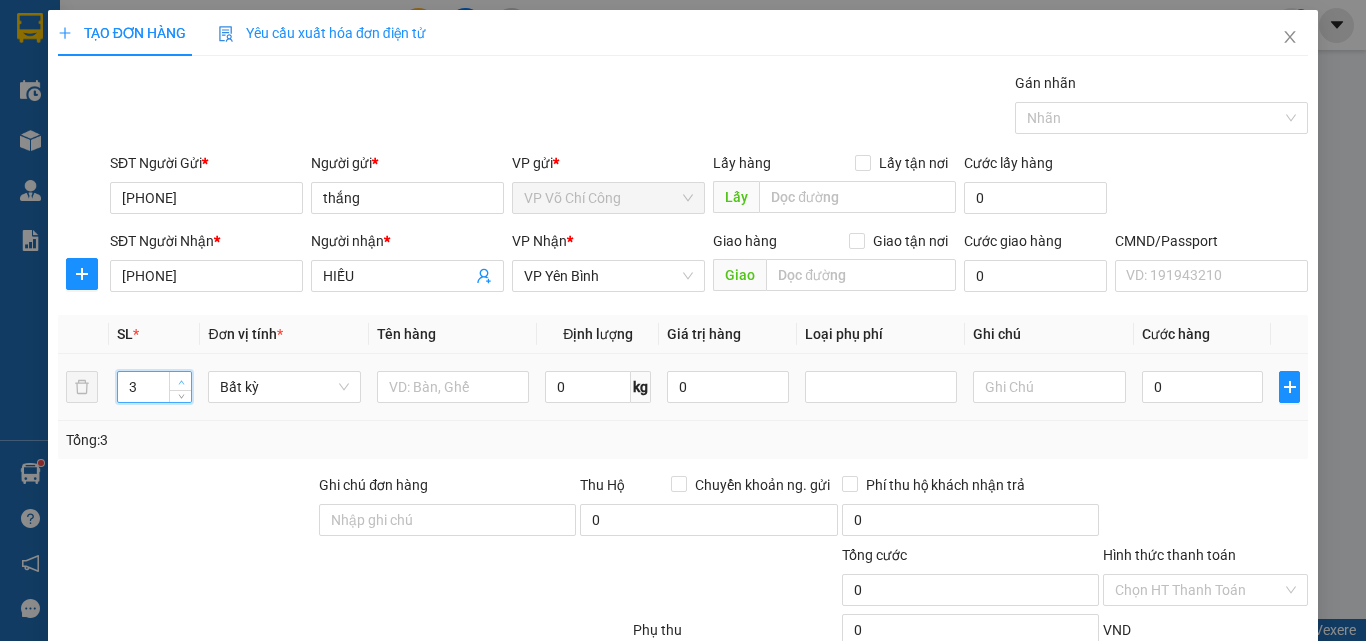 click 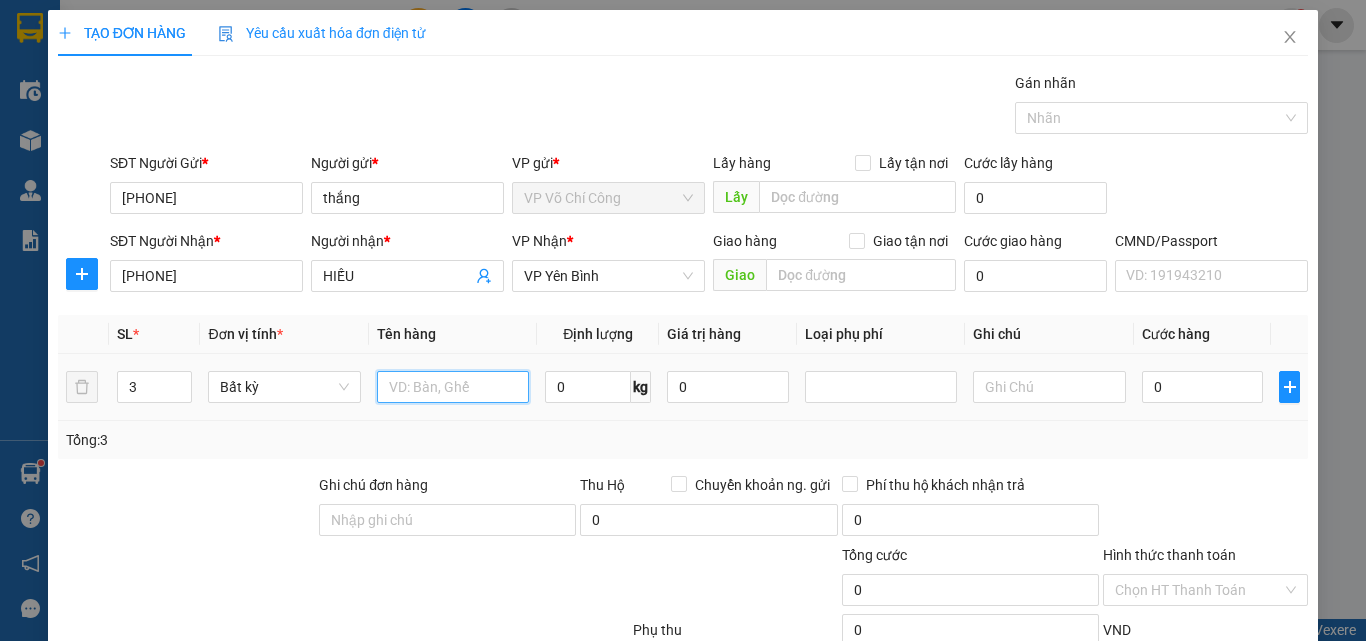 click at bounding box center (453, 387) 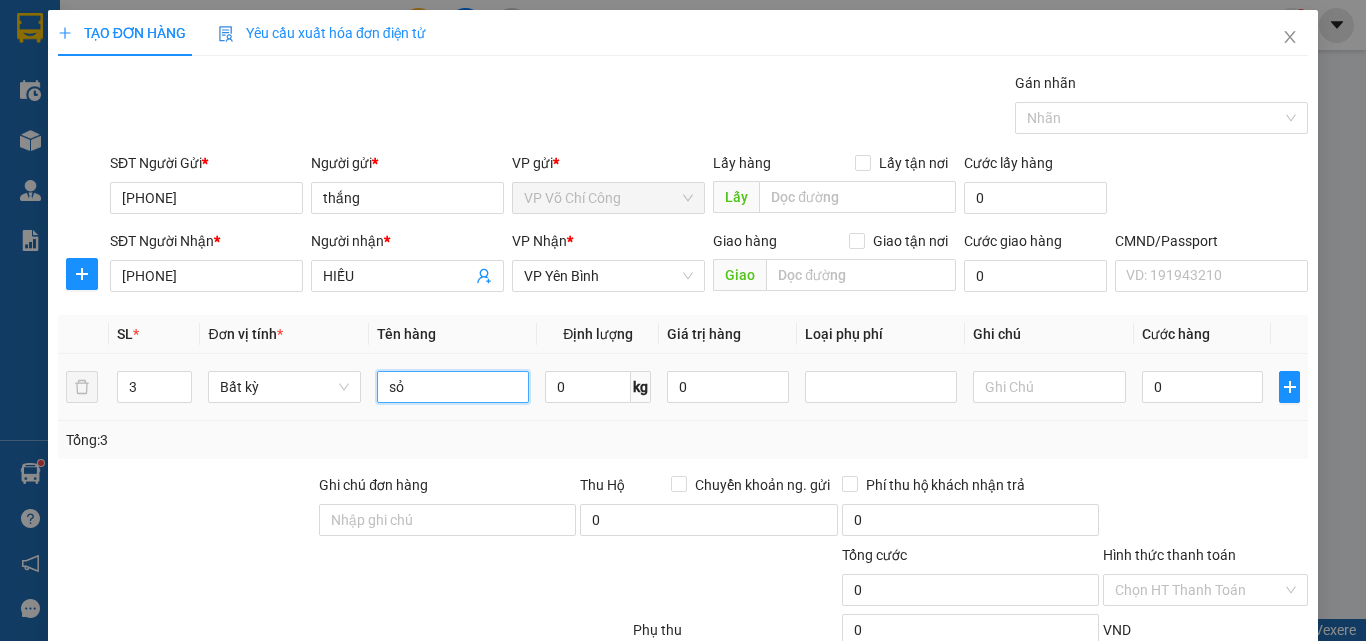 type on "s" 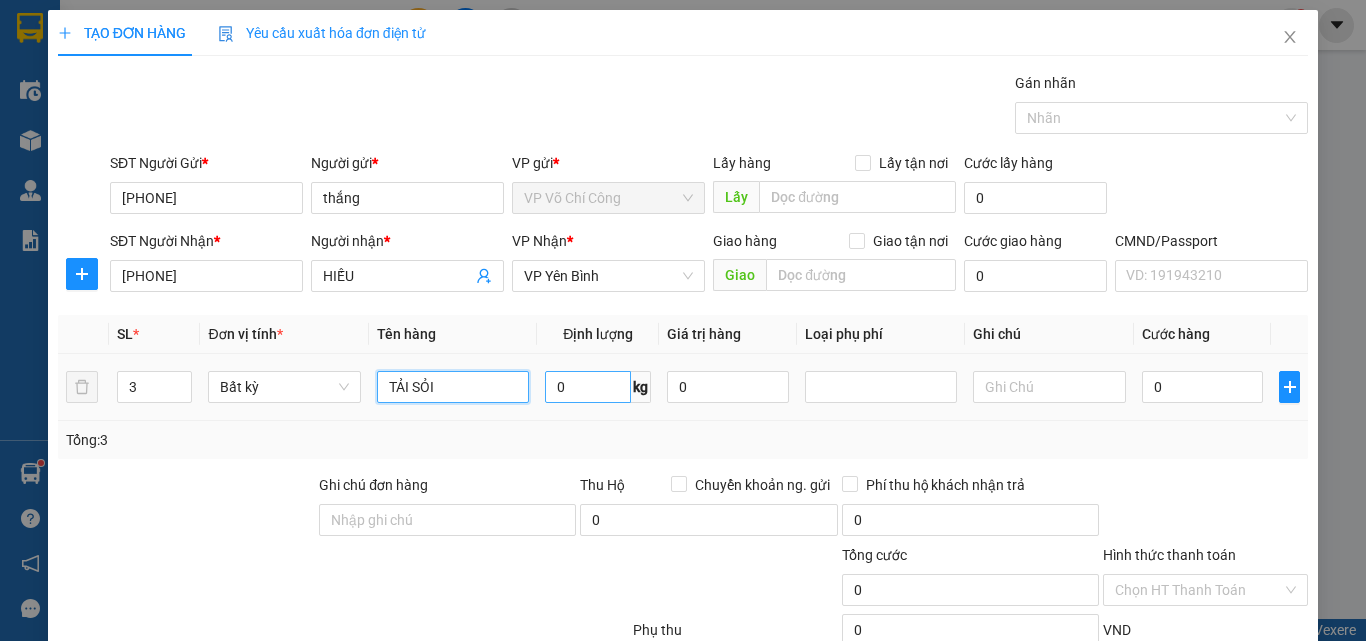 type on "TẢI SỎI" 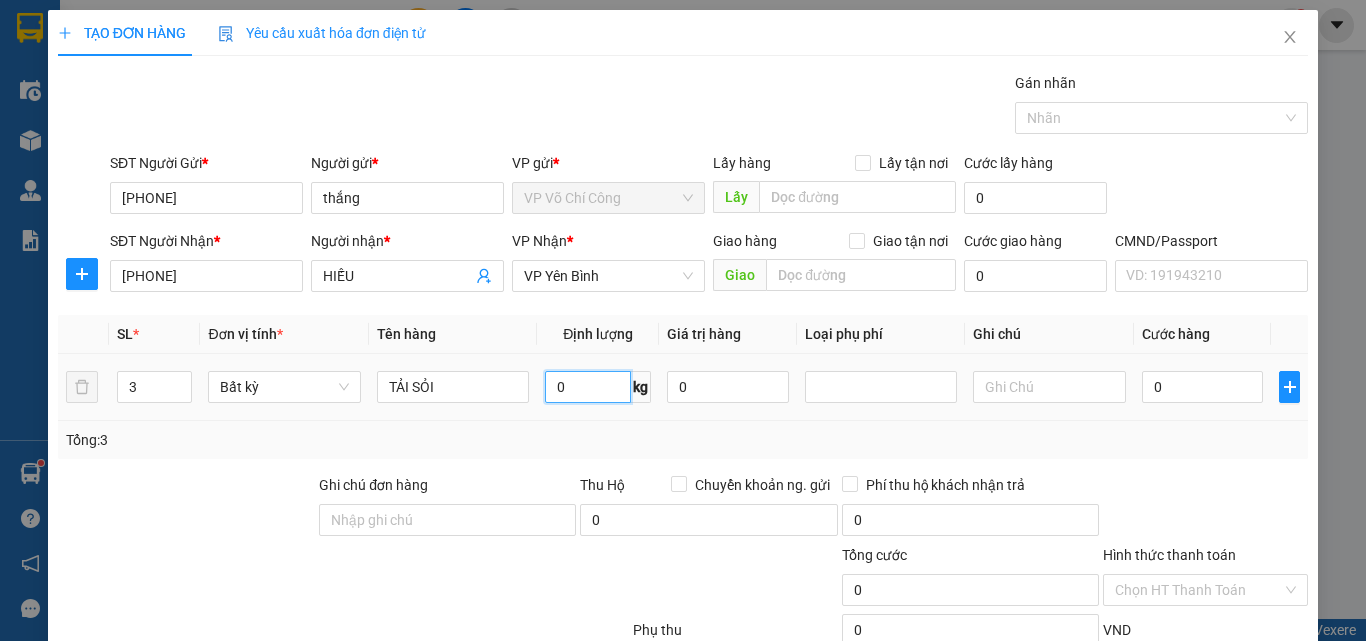 click on "0" at bounding box center (588, 387) 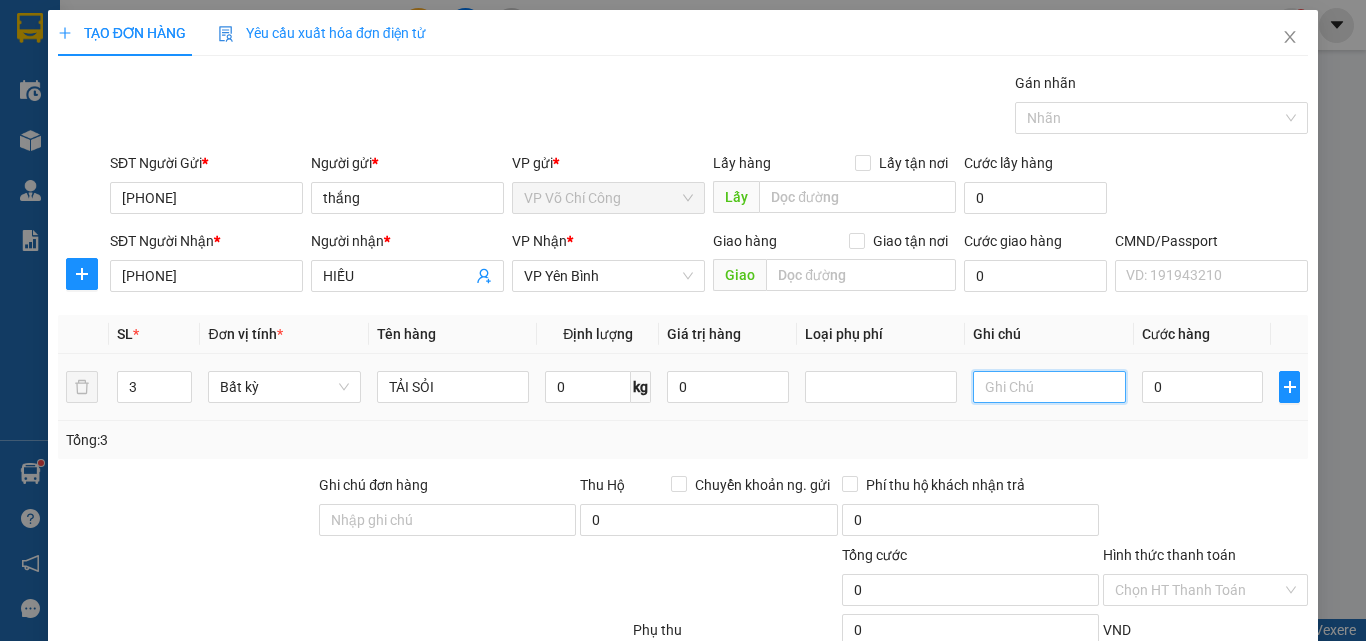 click at bounding box center [1049, 387] 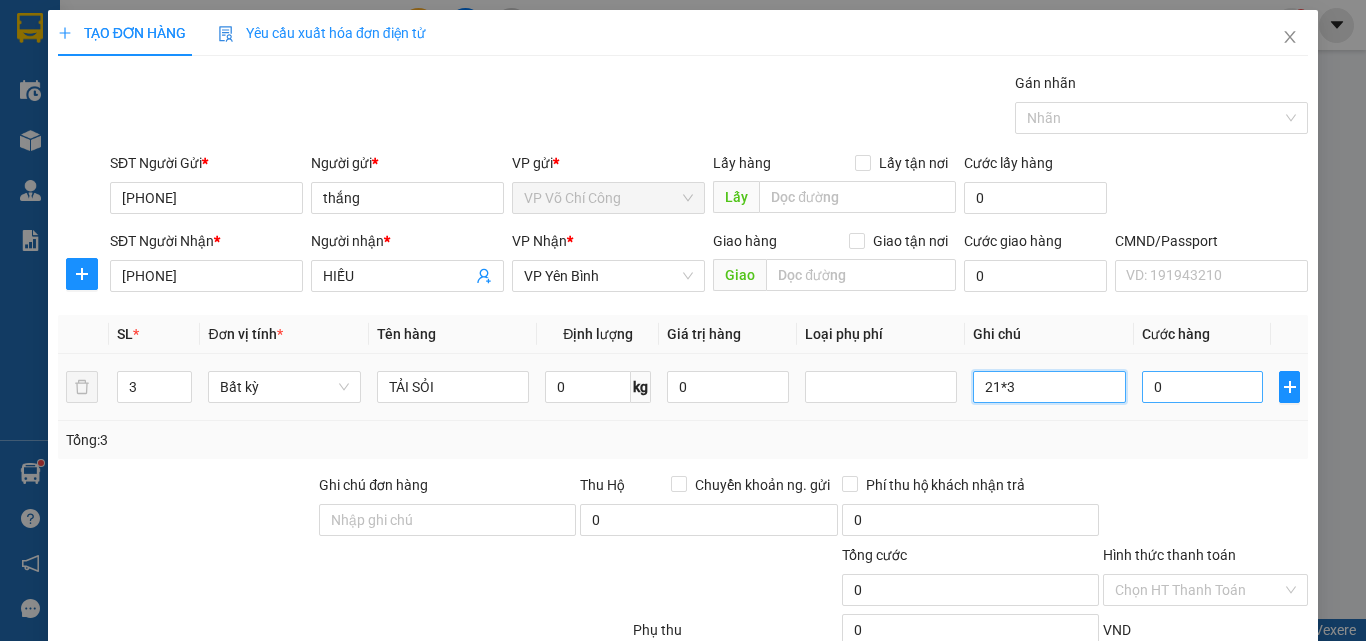 type on "21*3" 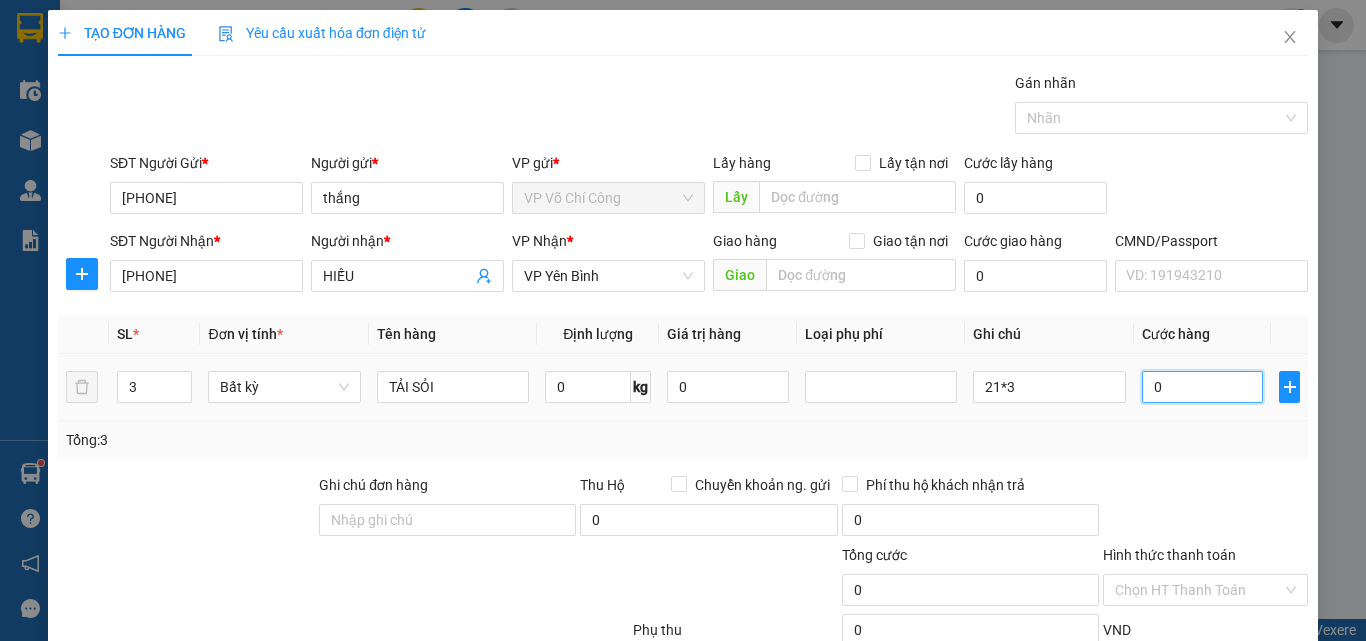 click on "0" at bounding box center [1203, 387] 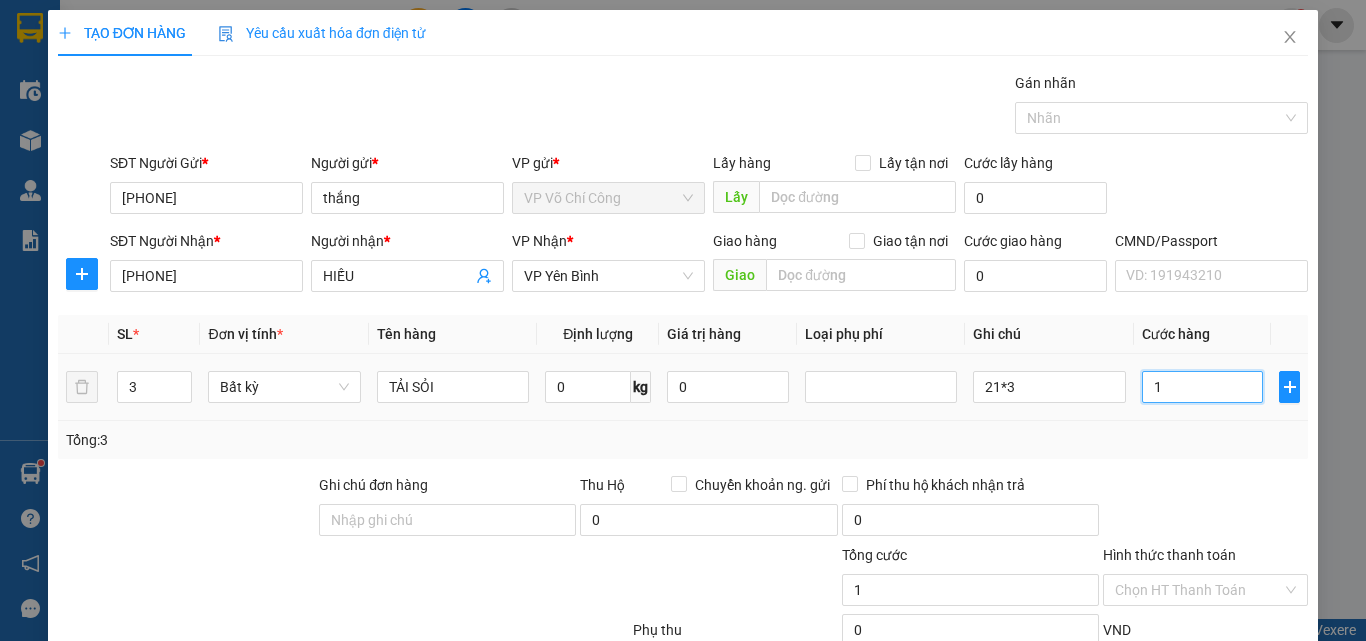 type on "16" 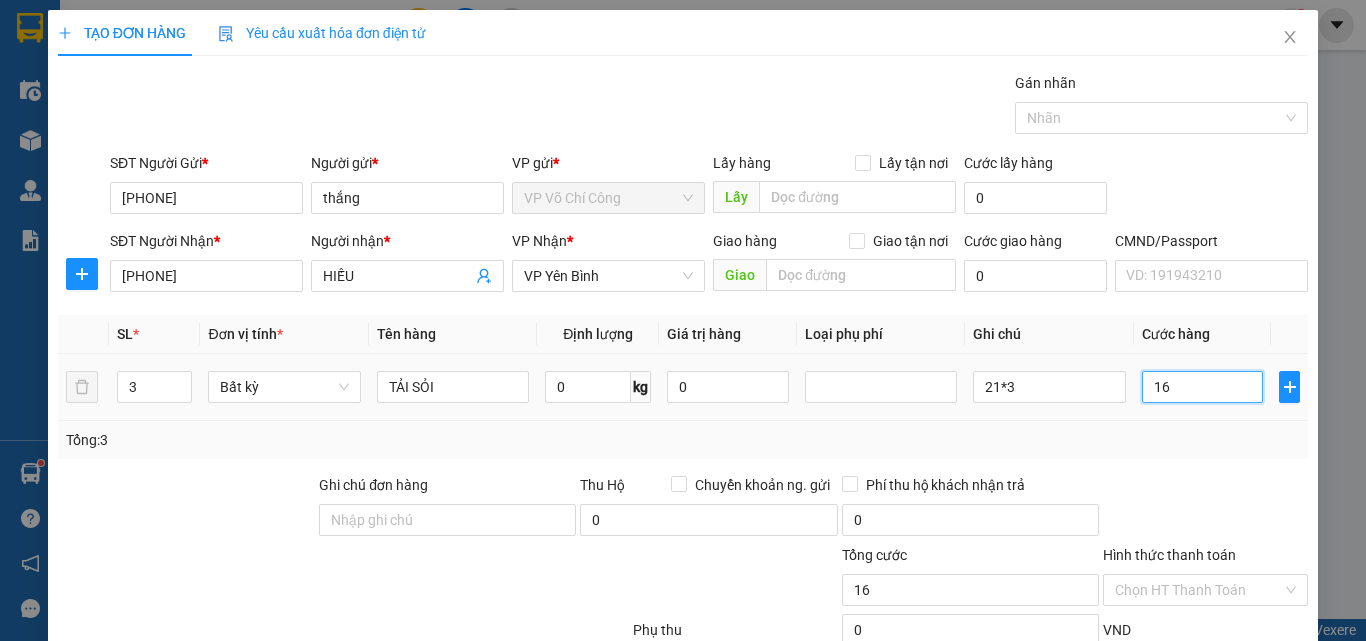 type on "165" 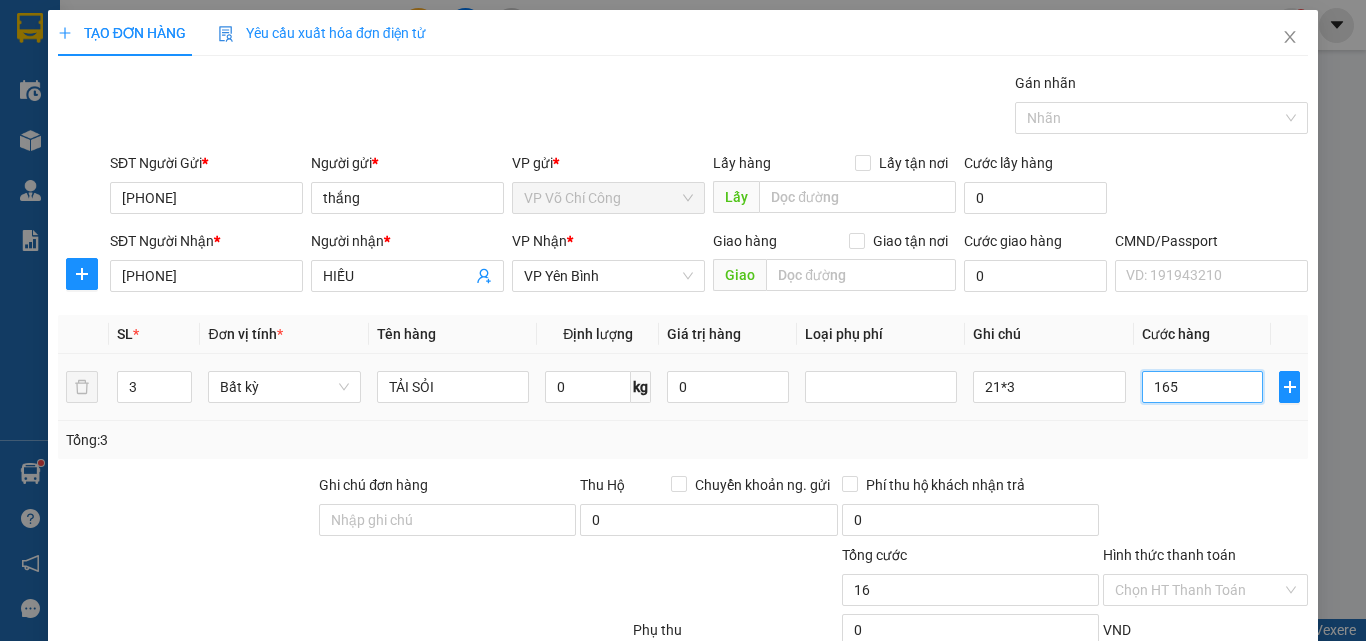 type on "165" 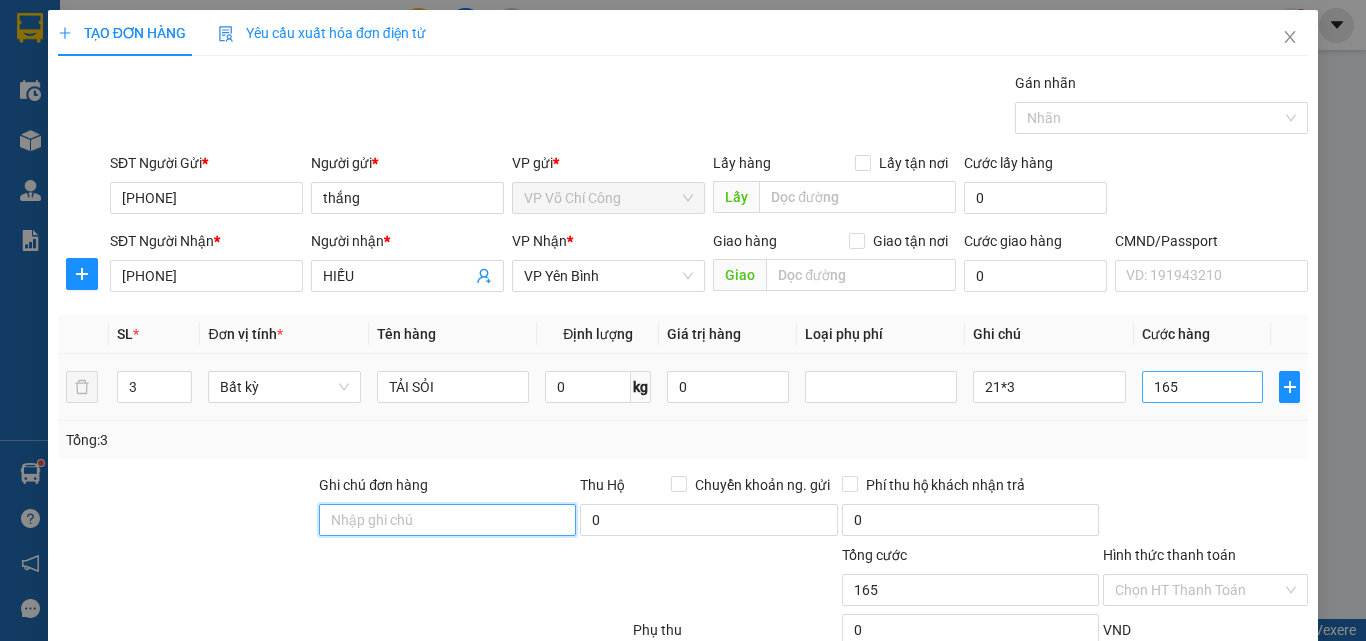 type on "165.000" 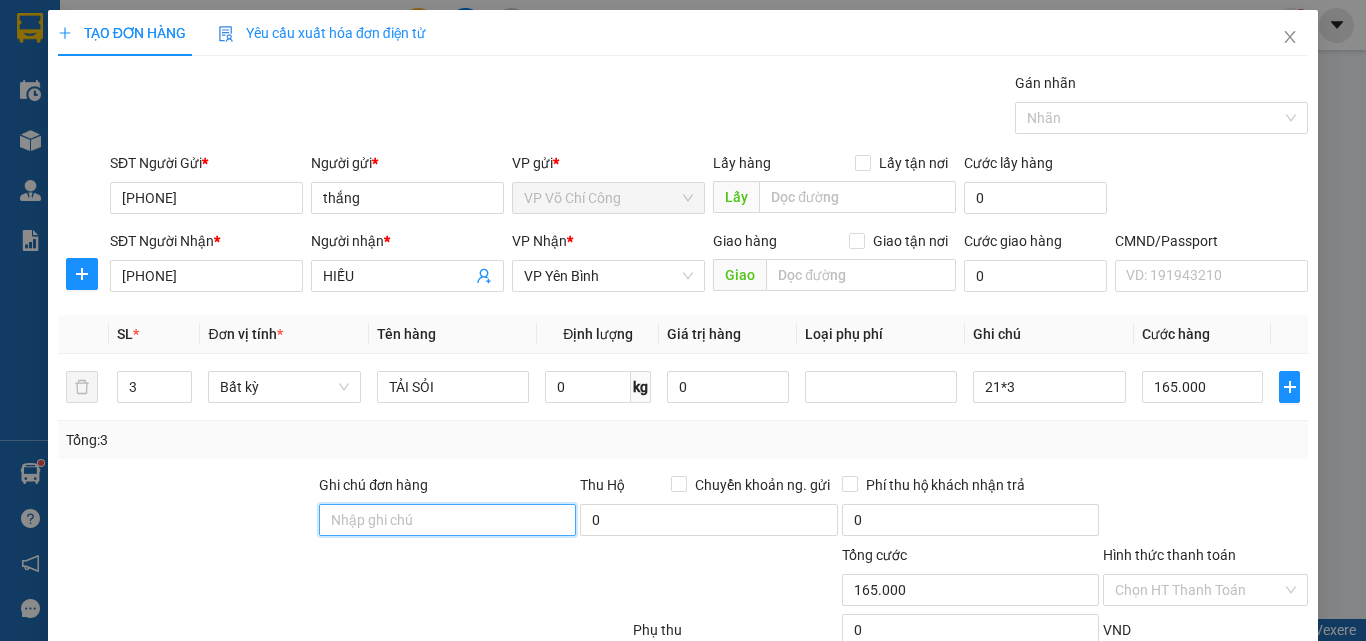 scroll, scrollTop: 139, scrollLeft: 0, axis: vertical 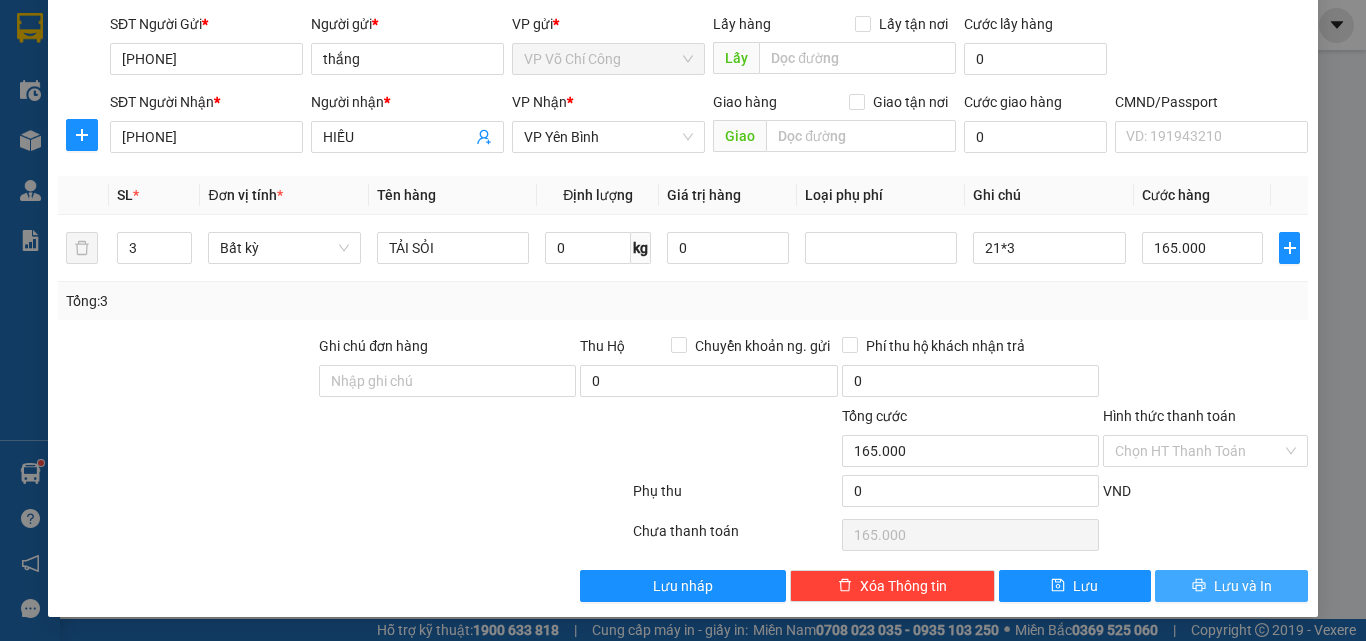 click on "Lưu và In" at bounding box center (1243, 586) 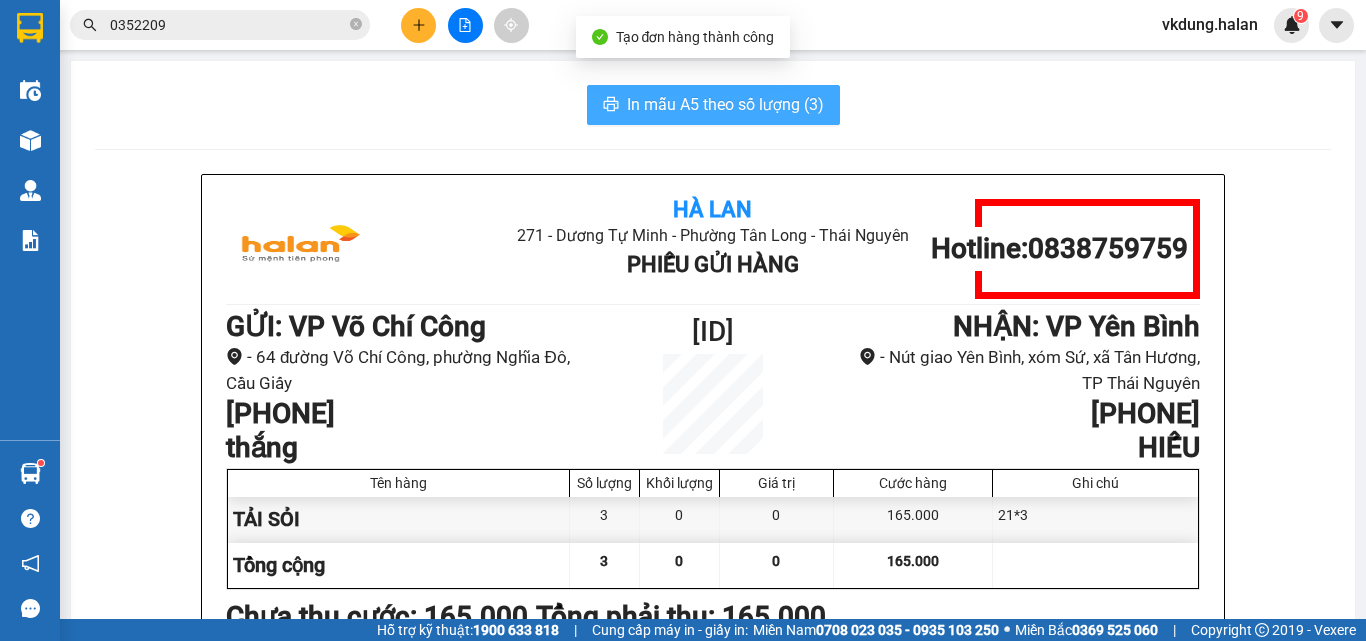 click on "In mẫu A5 theo số lượng
(3)" at bounding box center (725, 104) 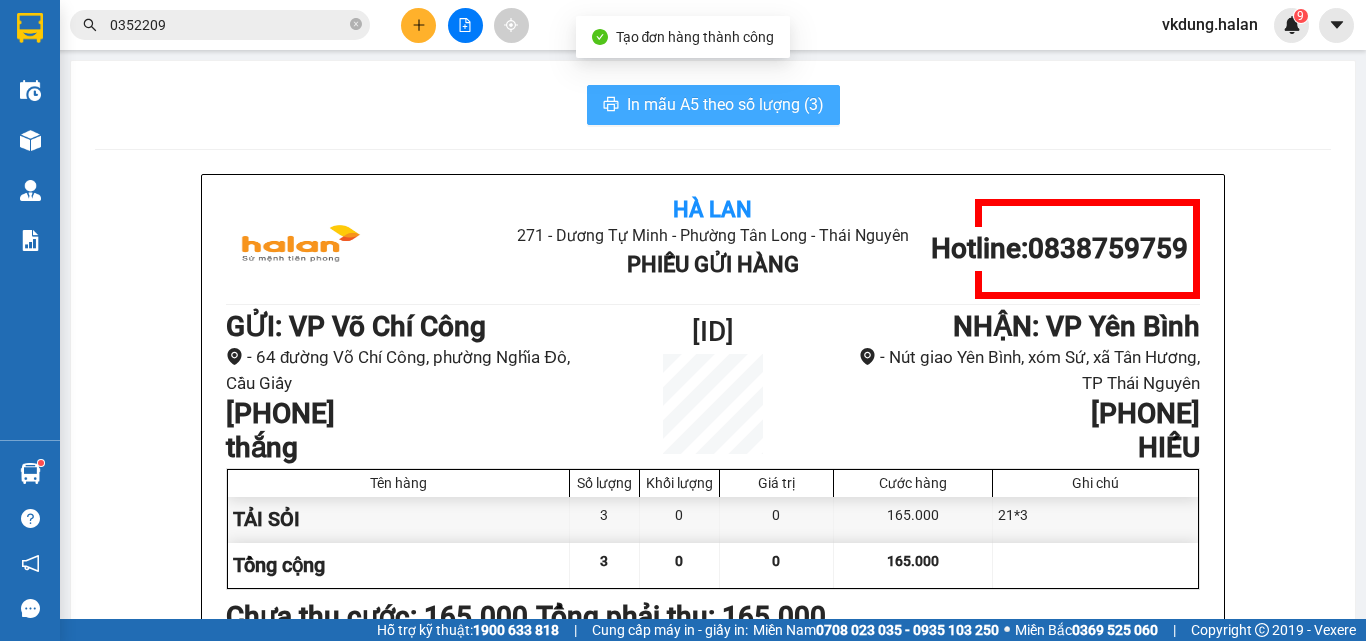 scroll, scrollTop: 0, scrollLeft: 0, axis: both 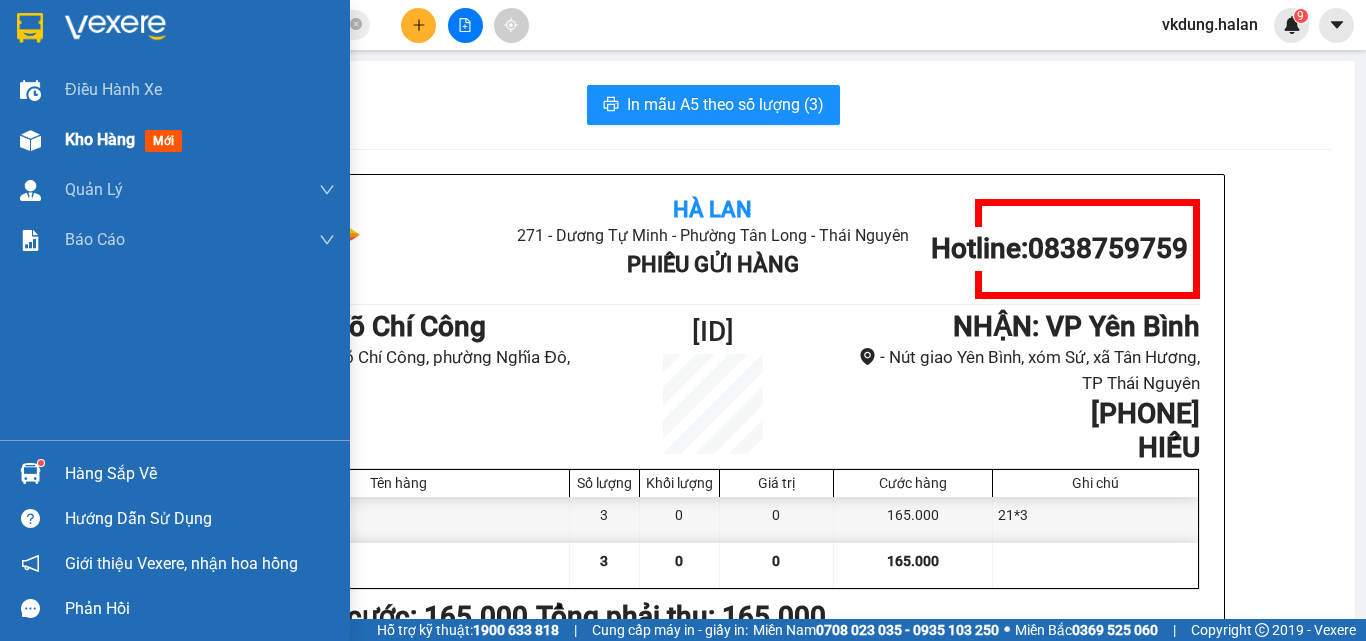 click on "Kho hàng" at bounding box center [100, 139] 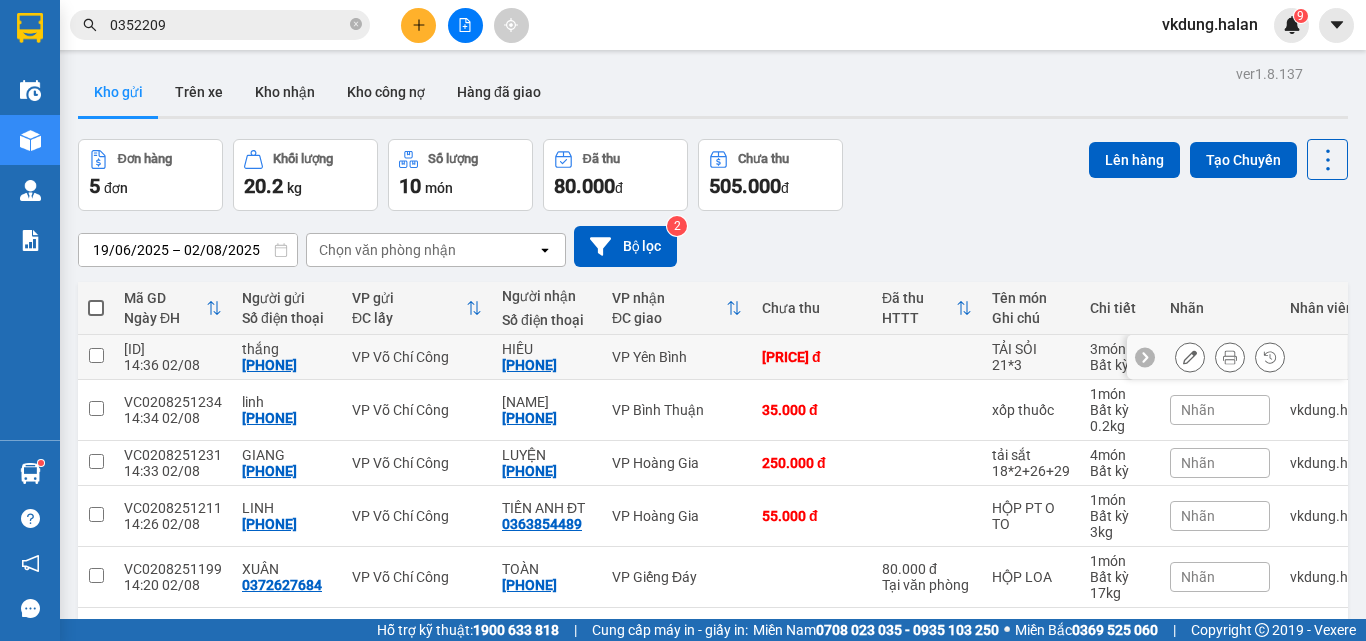 click 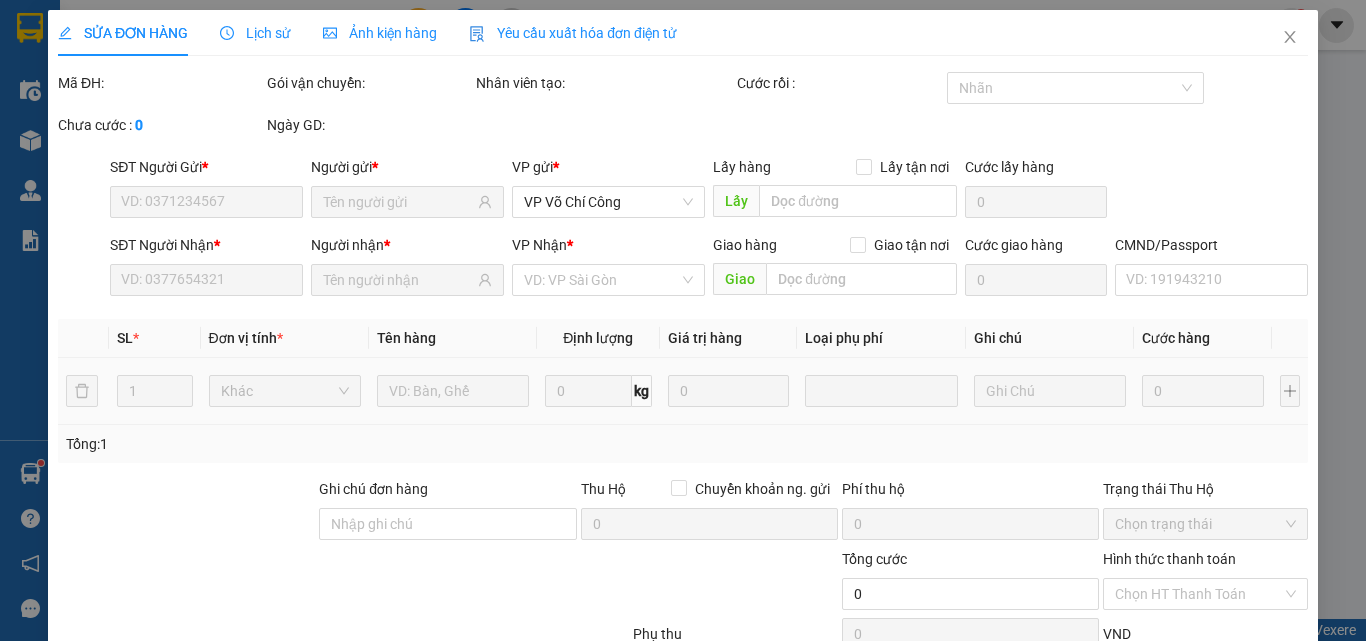 type on "[PHONE]" 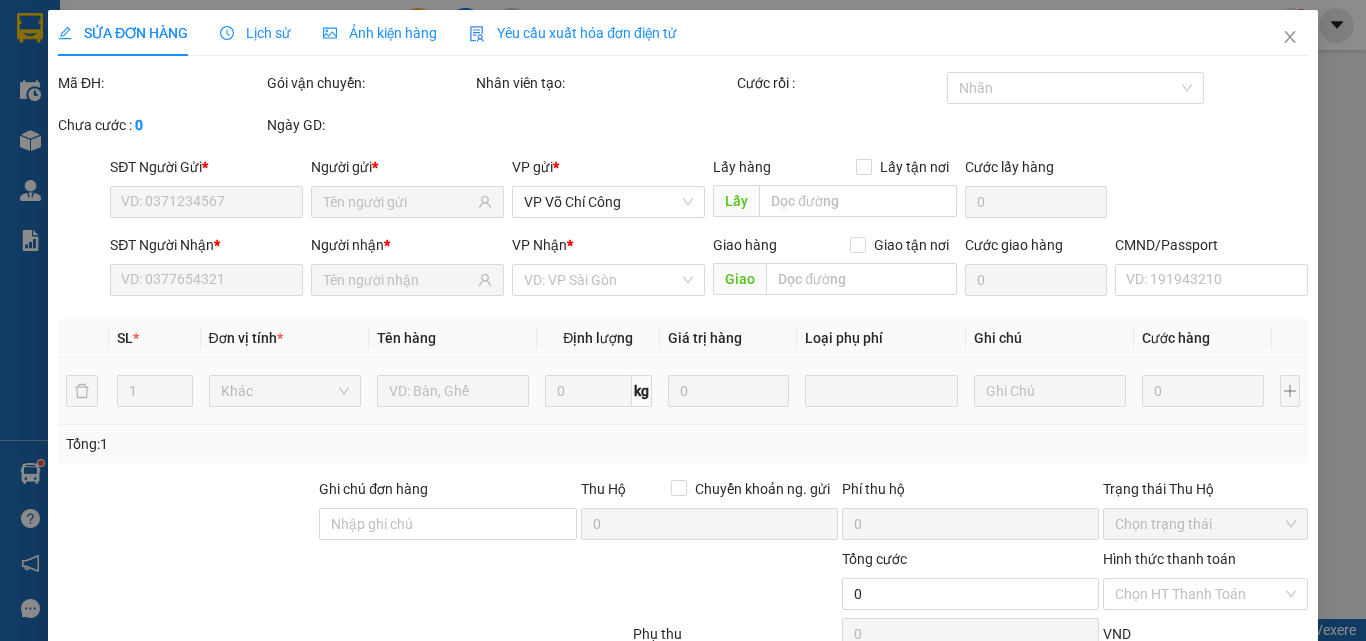 type on "[PHONE]" 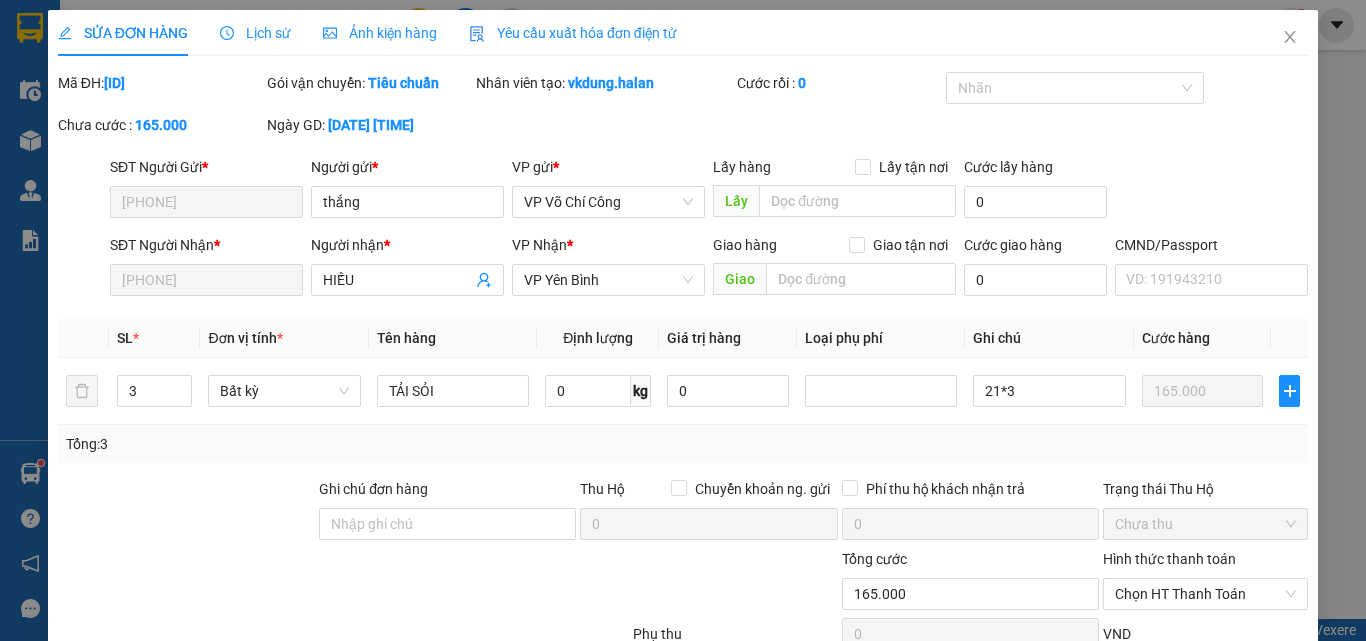 scroll, scrollTop: 143, scrollLeft: 0, axis: vertical 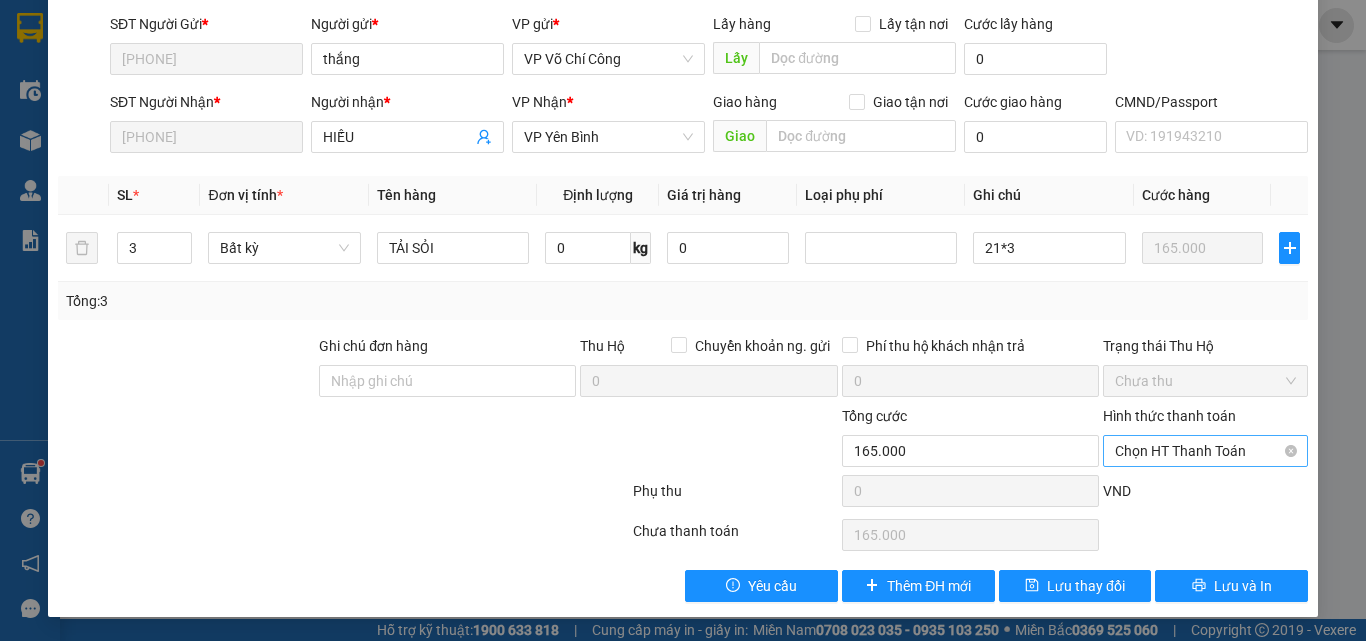 click on "Chọn HT Thanh Toán" at bounding box center [1205, 451] 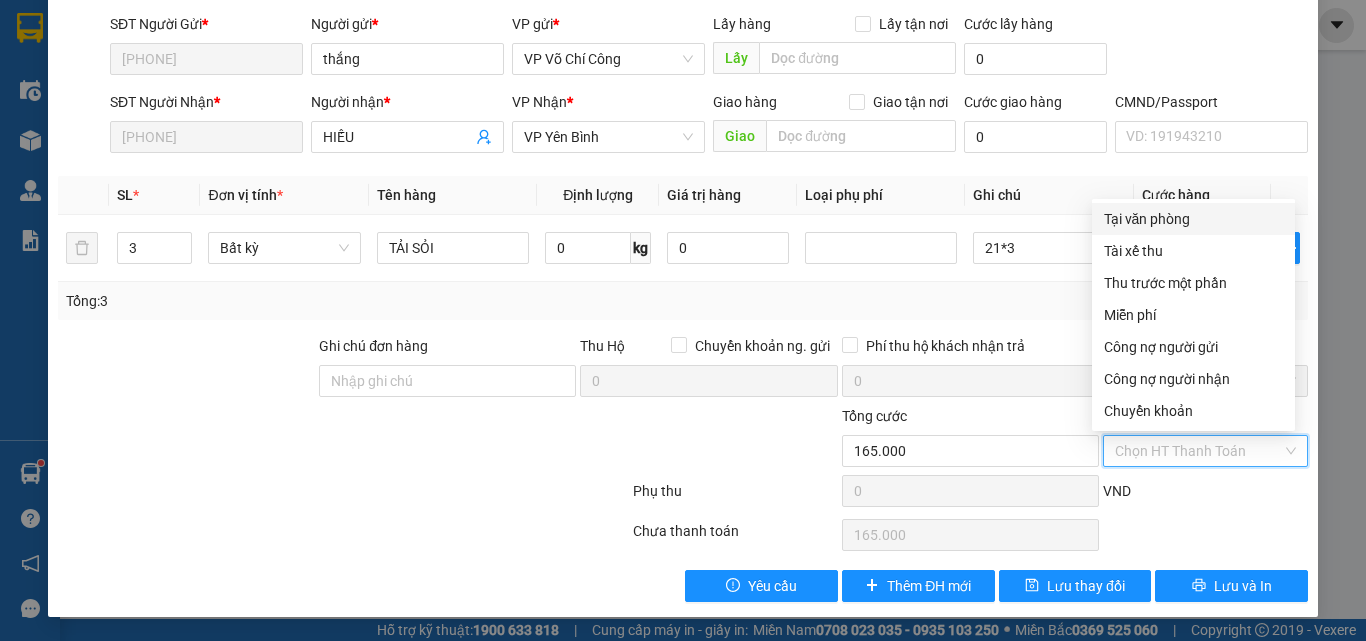 click on "Tại văn phòng" at bounding box center (1193, 219) 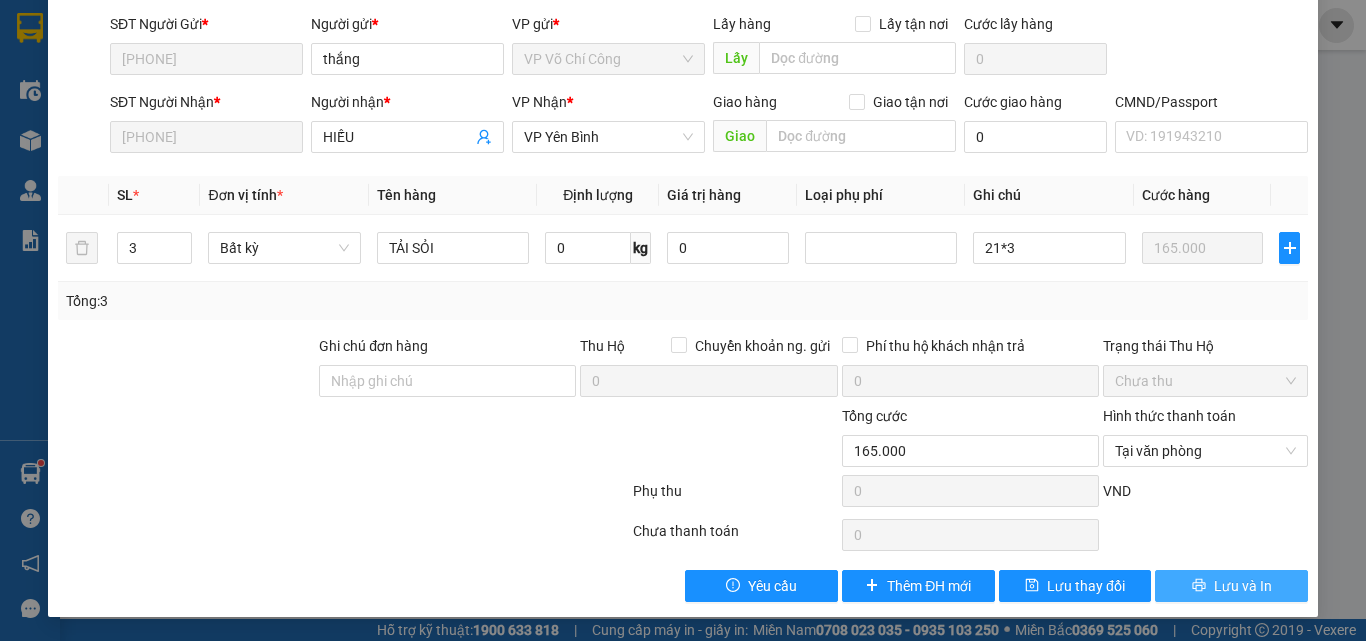 click on "Lưu và In" at bounding box center [1243, 586] 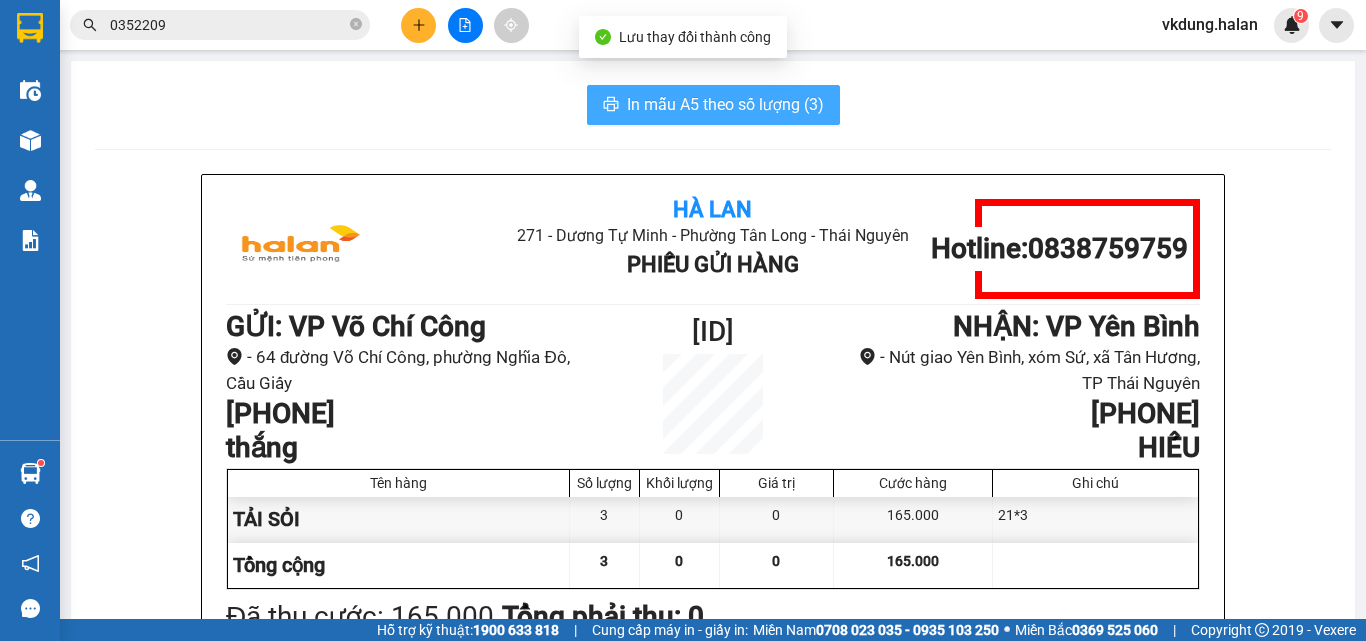 click on "In mẫu A5 theo số lượng
(3)" at bounding box center [725, 104] 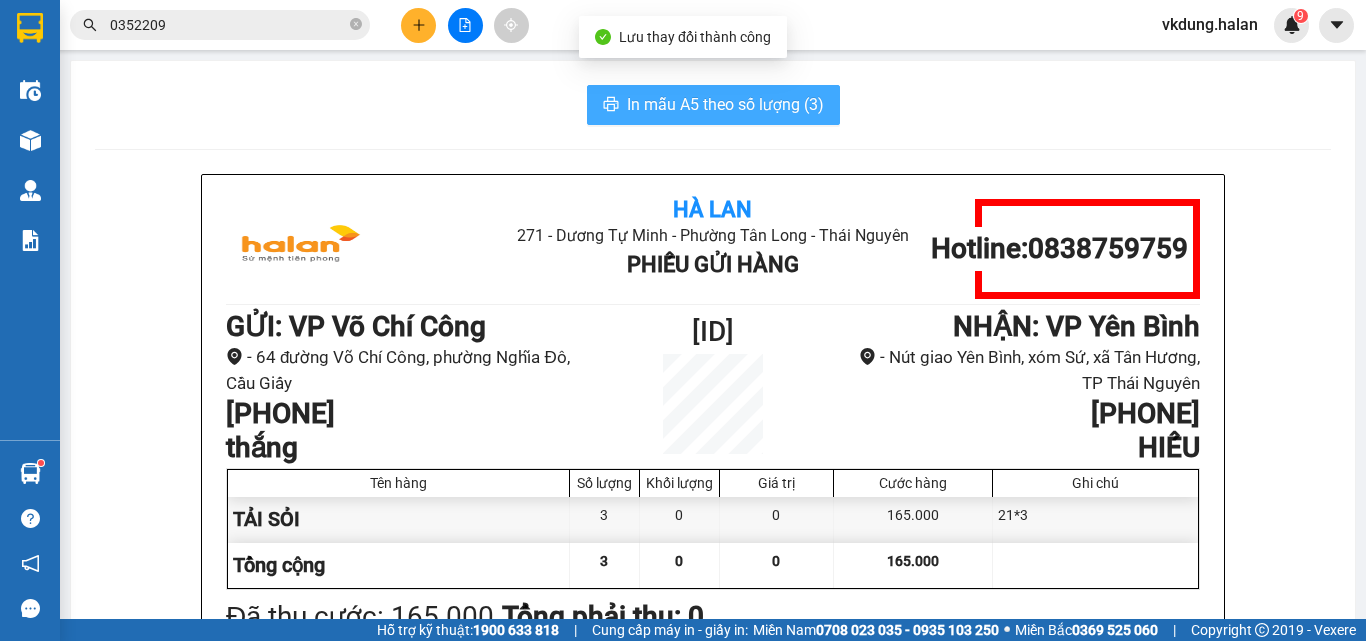 scroll, scrollTop: 0, scrollLeft: 0, axis: both 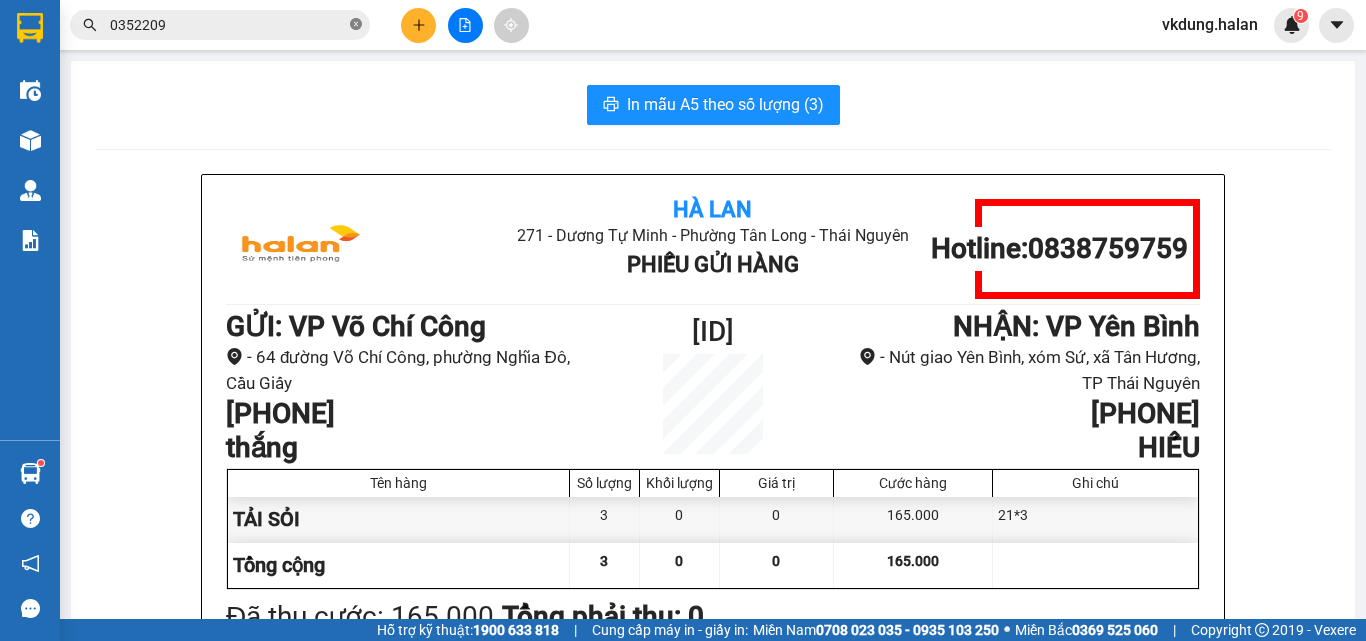 click 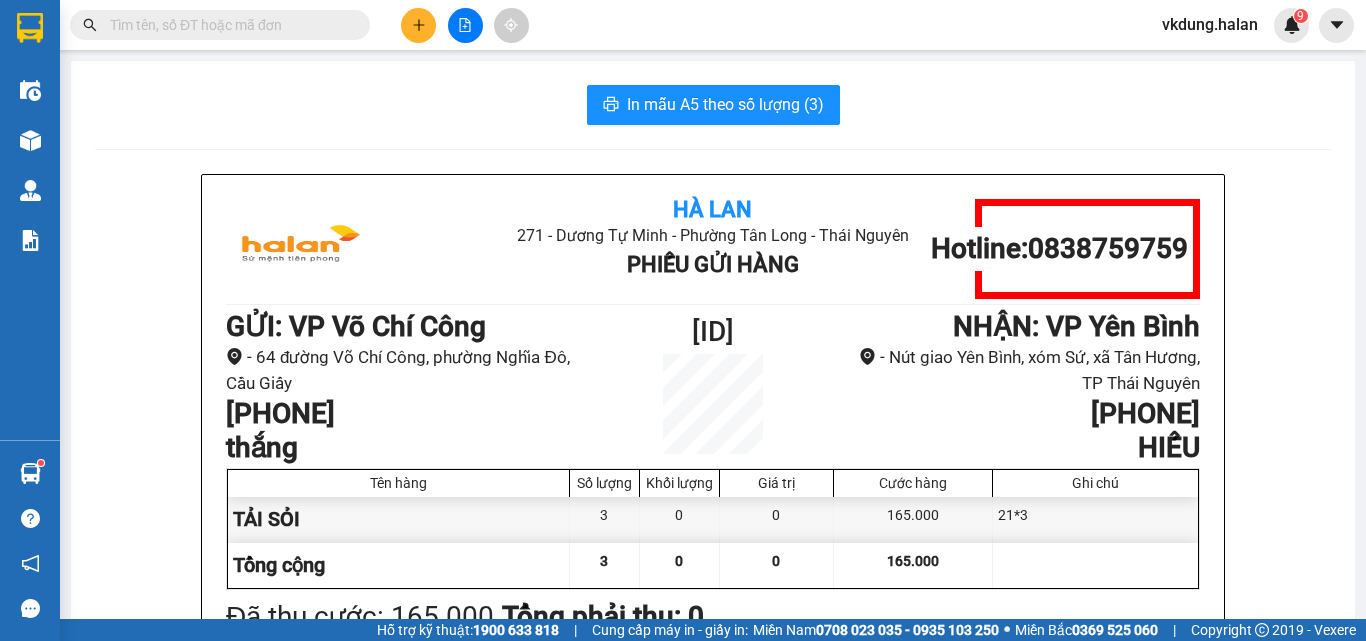 click at bounding box center (228, 25) 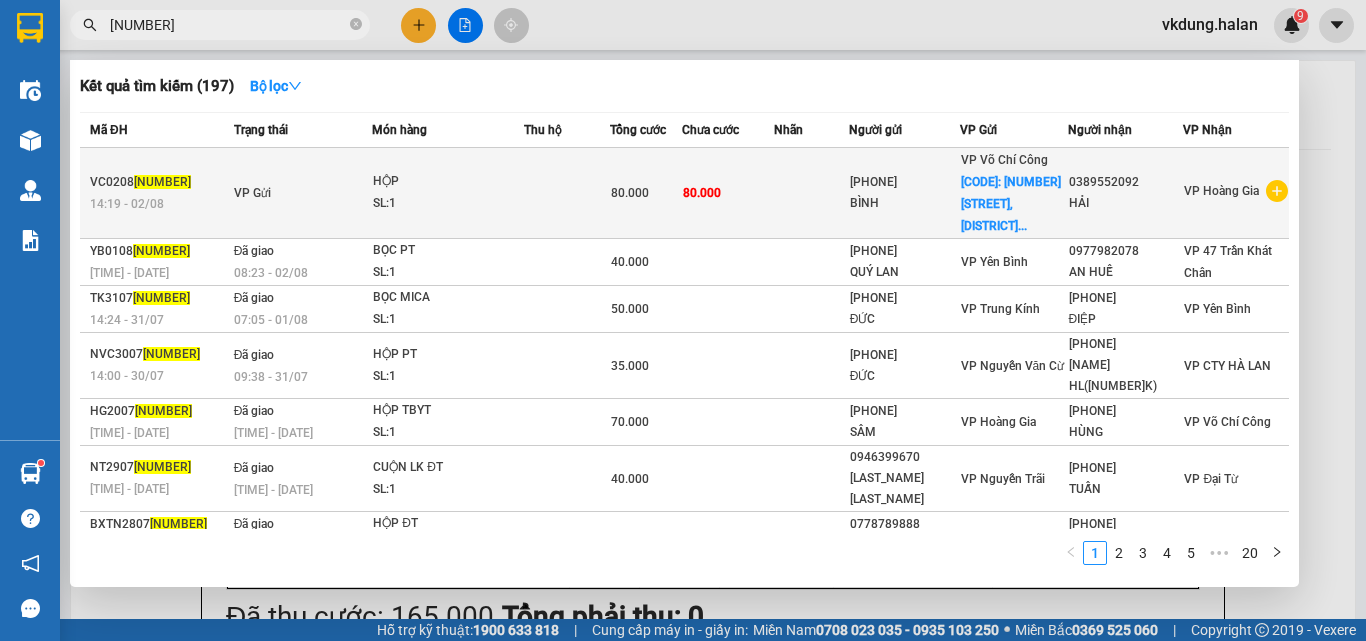 type on "[NUMBER]" 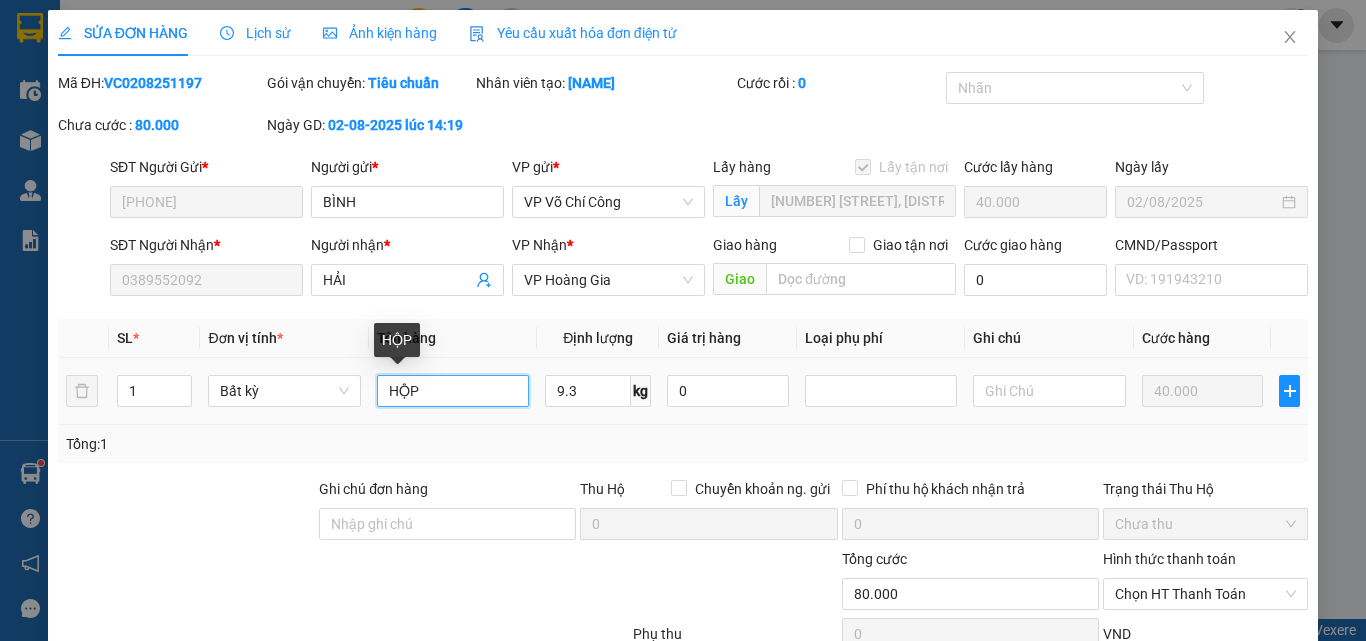 click on "HỘP" at bounding box center [453, 391] 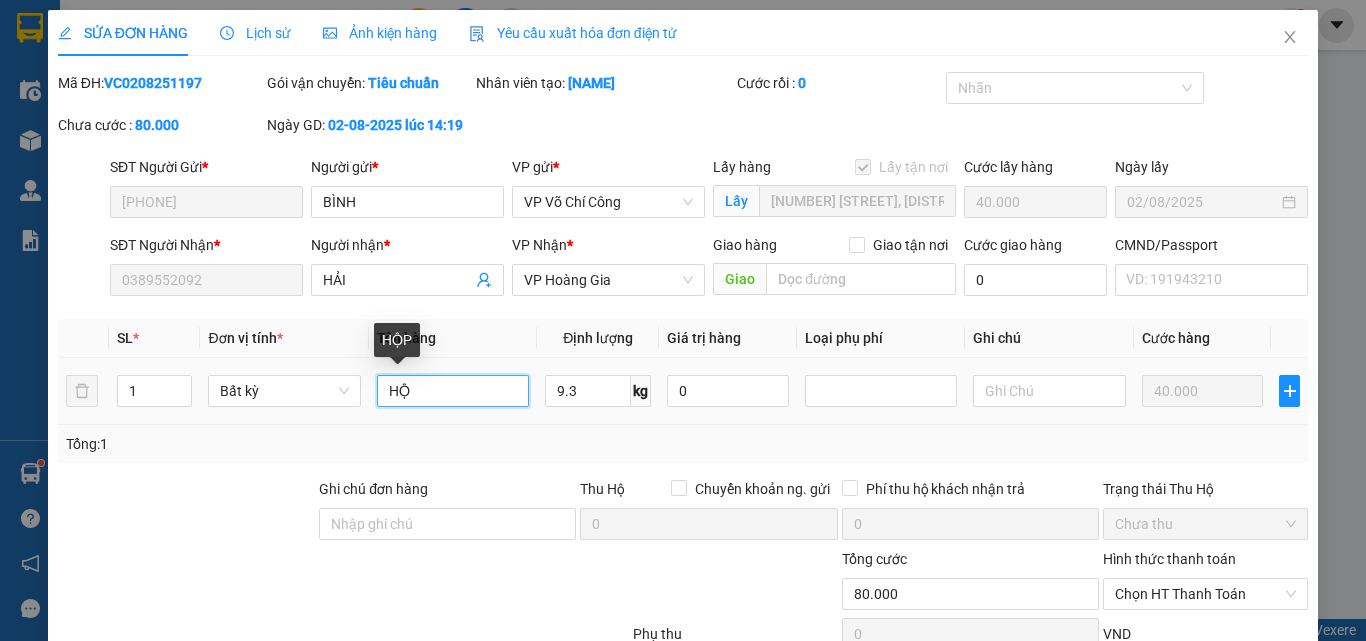 type on "H" 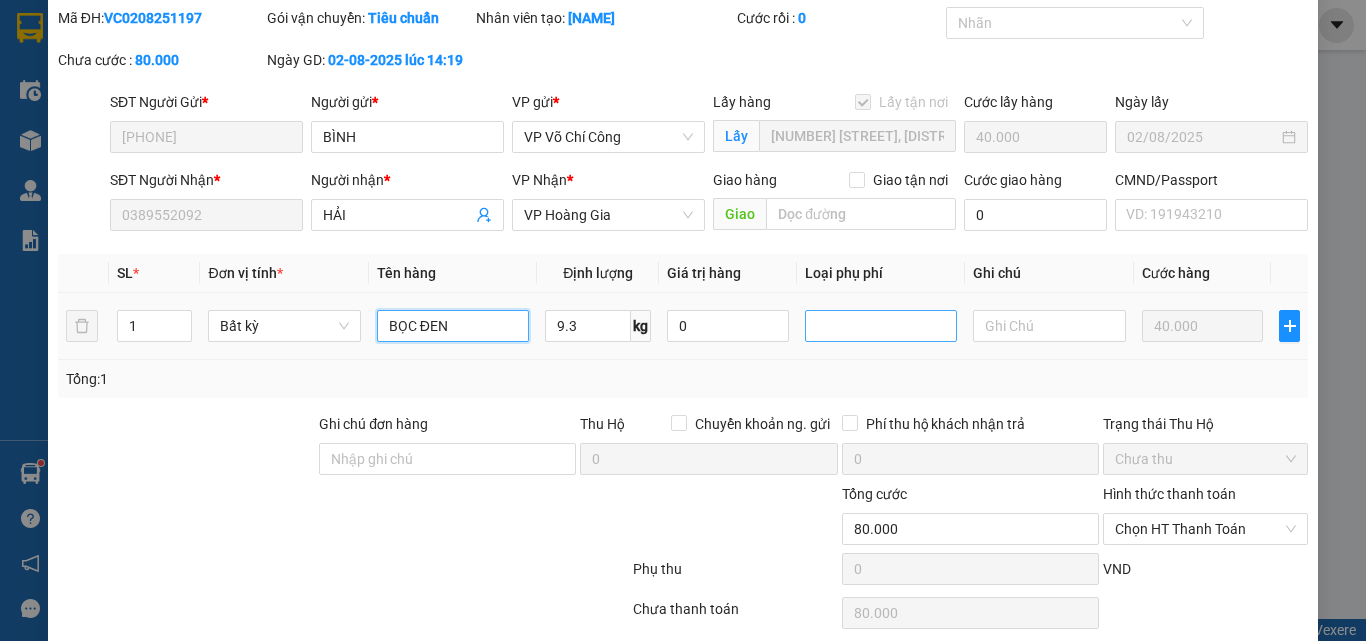 scroll, scrollTop: 143, scrollLeft: 0, axis: vertical 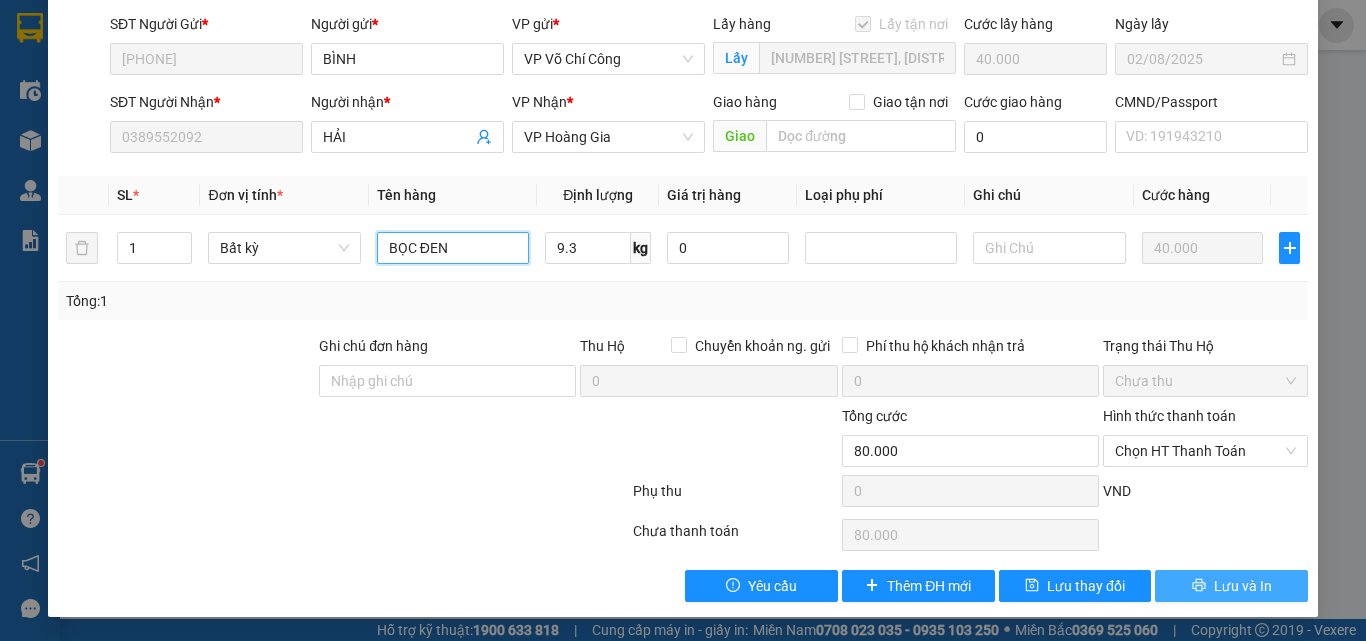 type on "BỌC ĐEN" 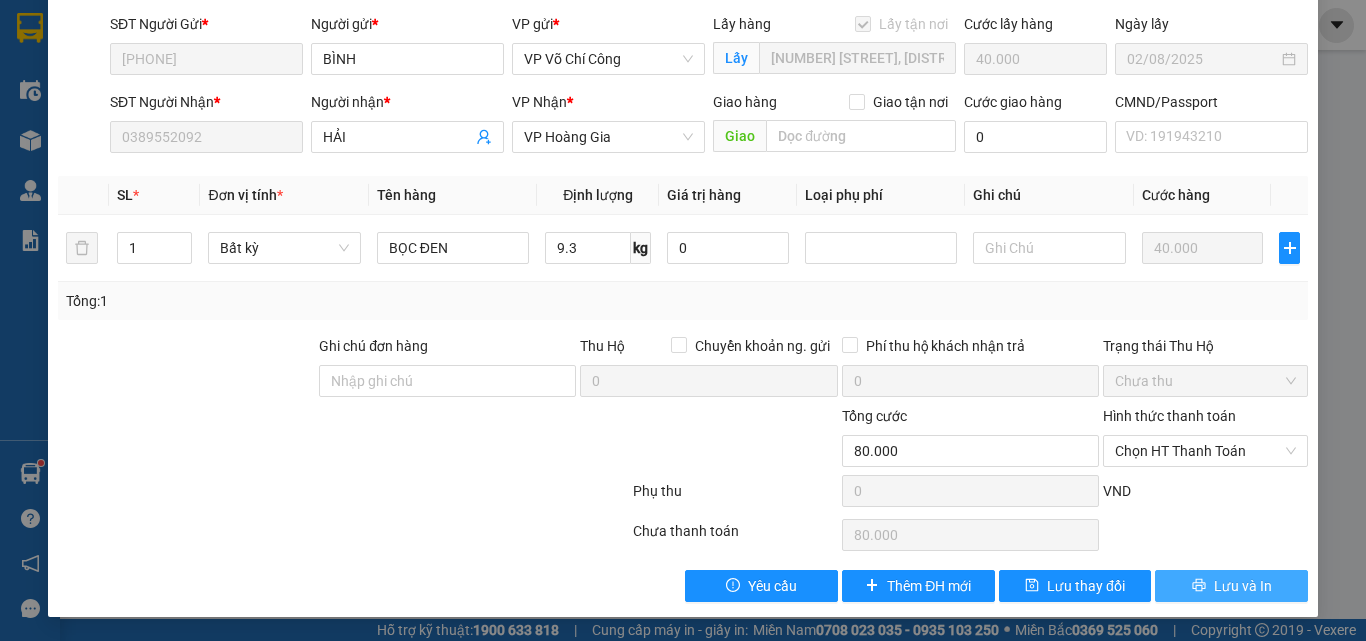 click on "Lưu và In" at bounding box center (1243, 586) 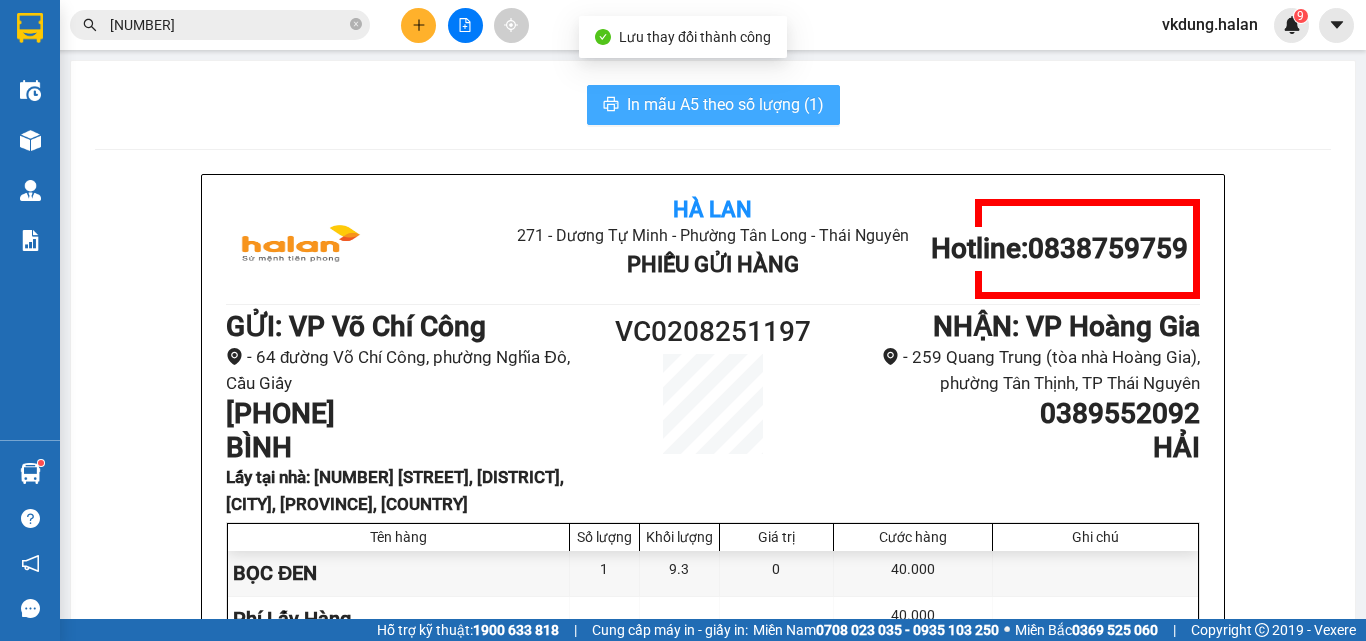 click on "In mẫu A5 theo số lượng
(1)" at bounding box center (725, 104) 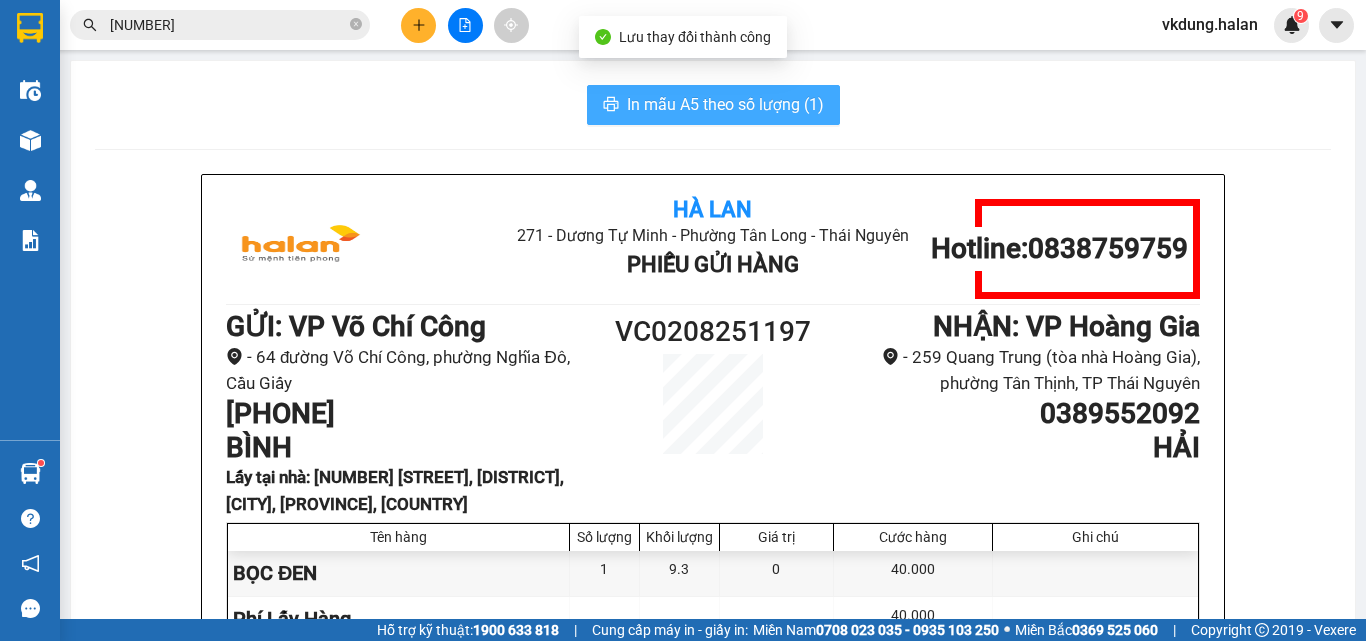 click on "In mẫu A5 theo số lượng
(1)" at bounding box center [725, 104] 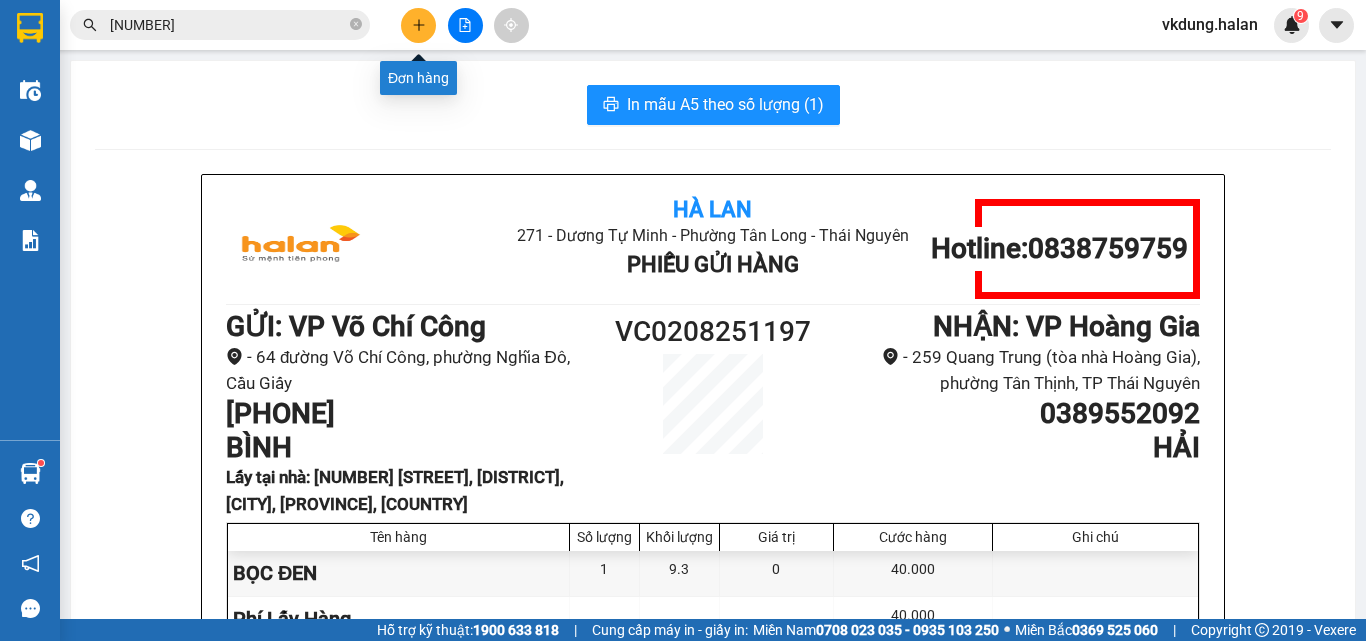 click 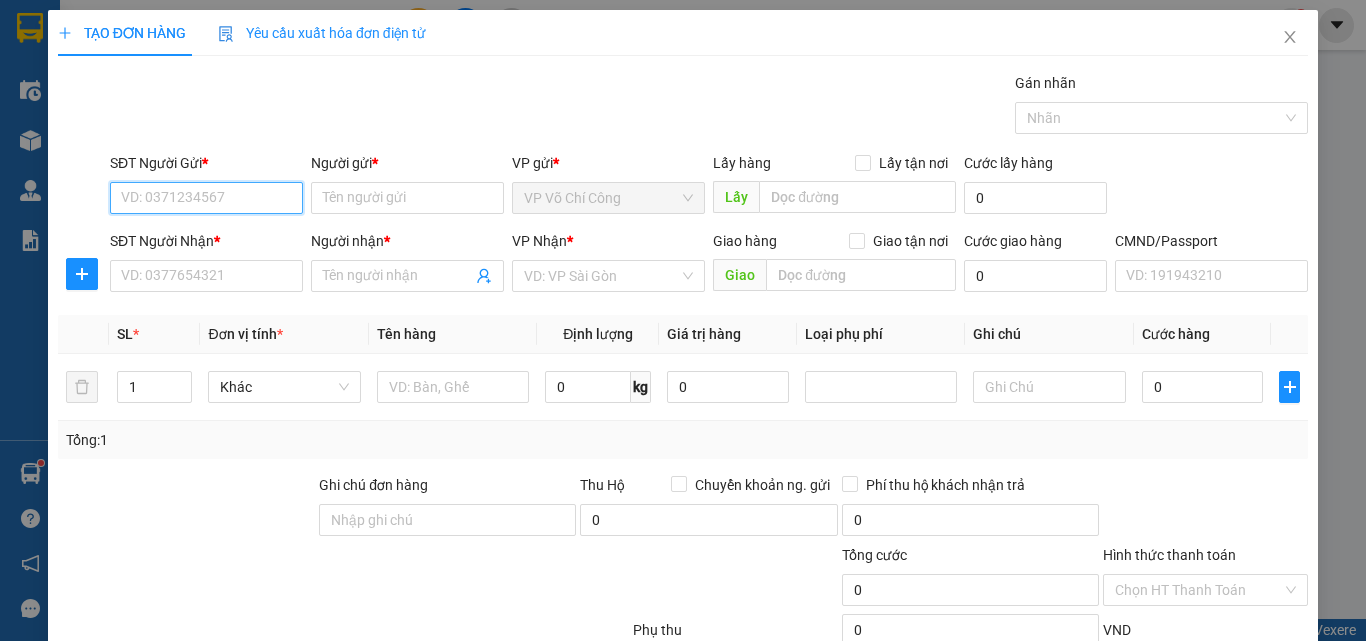 click on "SĐT Người Gửi  *" at bounding box center [206, 198] 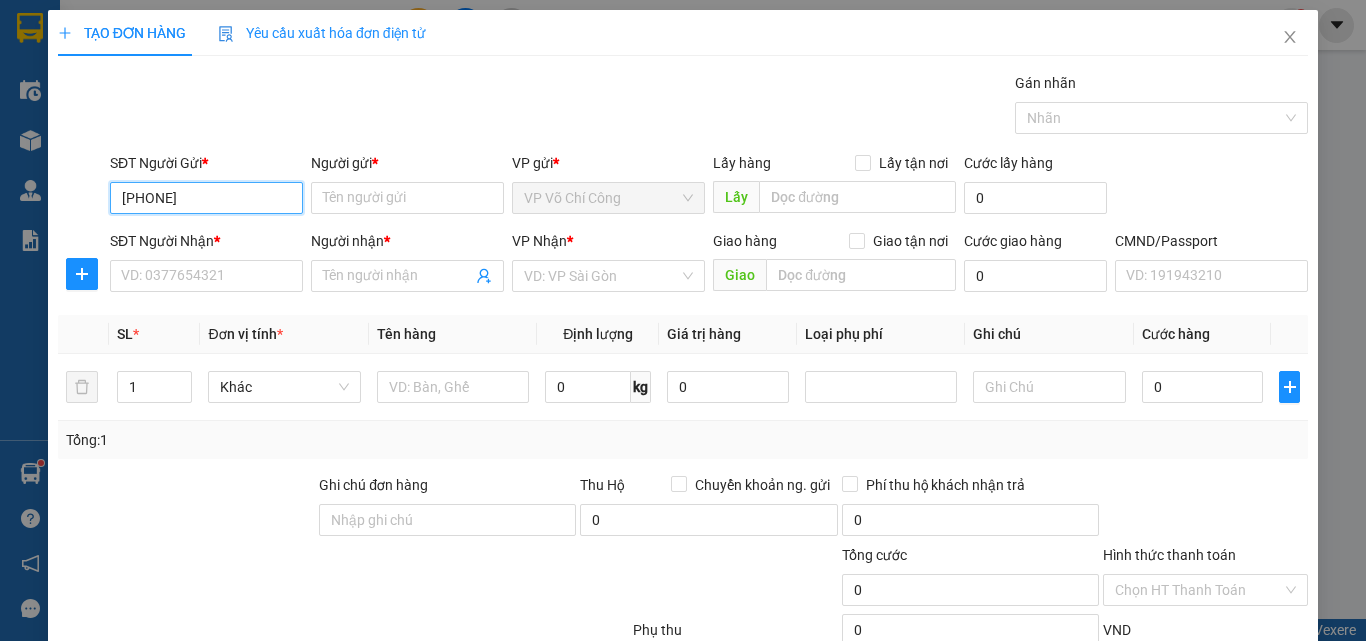 type on "[PHONE]" 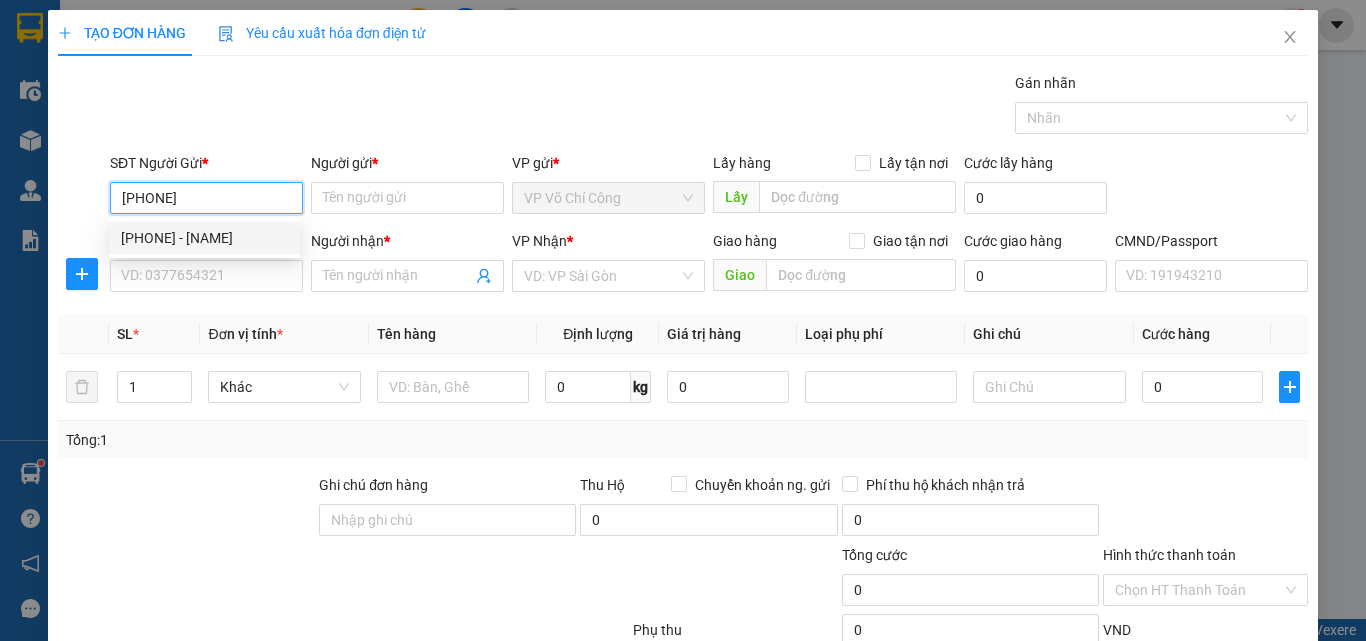 click on "[PHONE] - [NAME]" at bounding box center (204, 238) 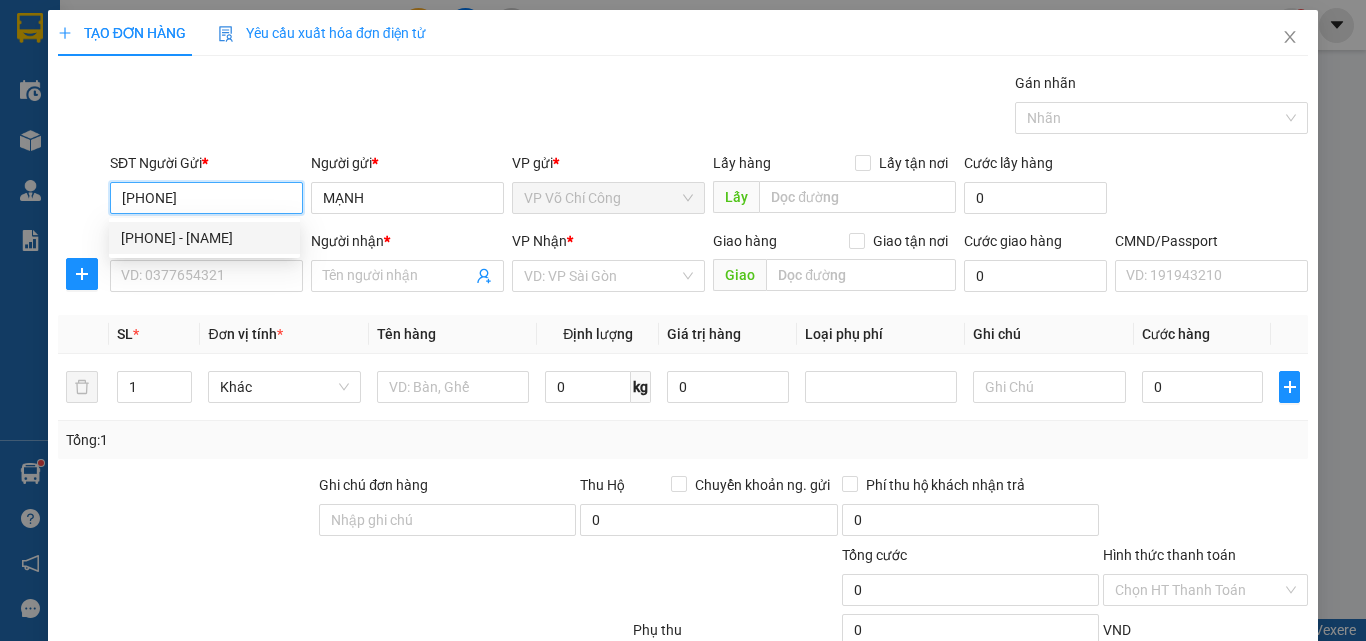 type on "MẠNH" 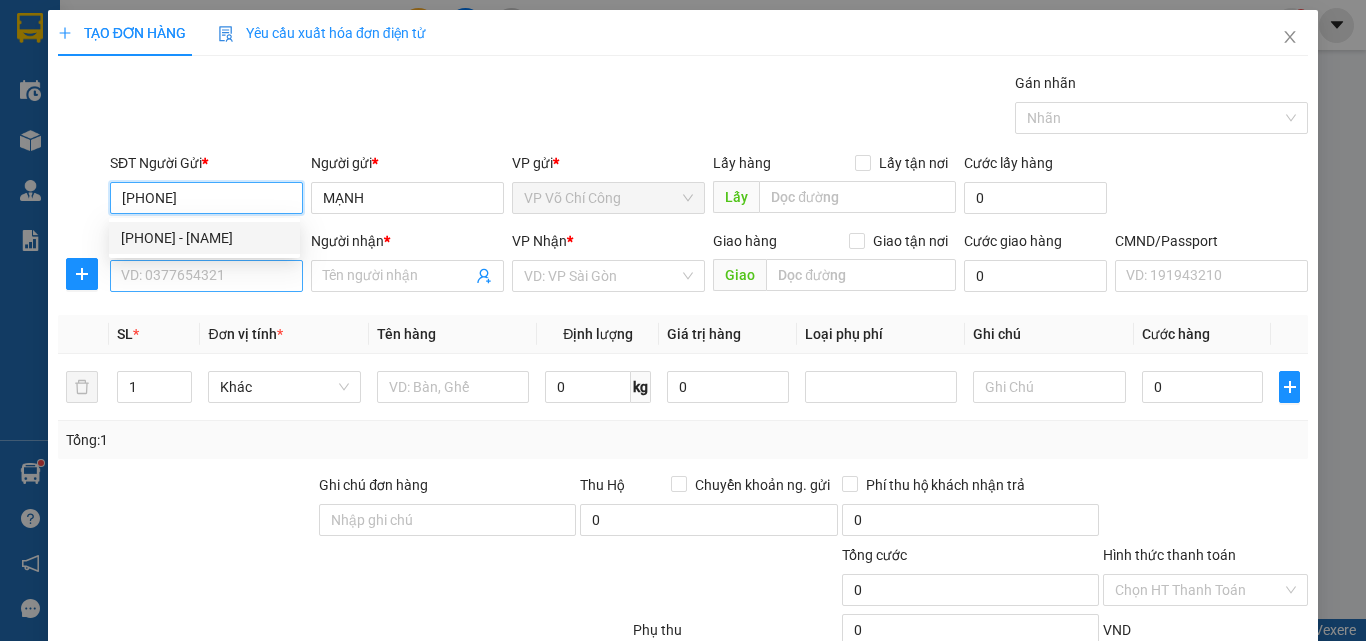 type on "[PHONE]" 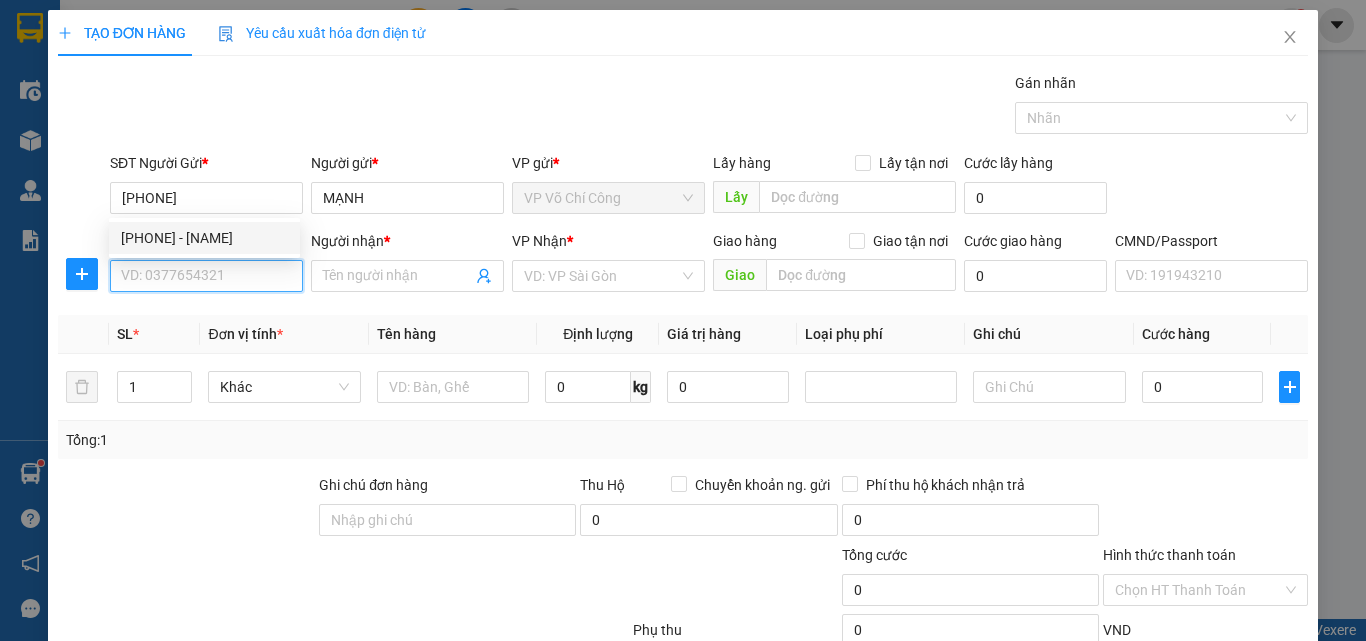 click on "SĐT Người Nhận  *" at bounding box center [206, 276] 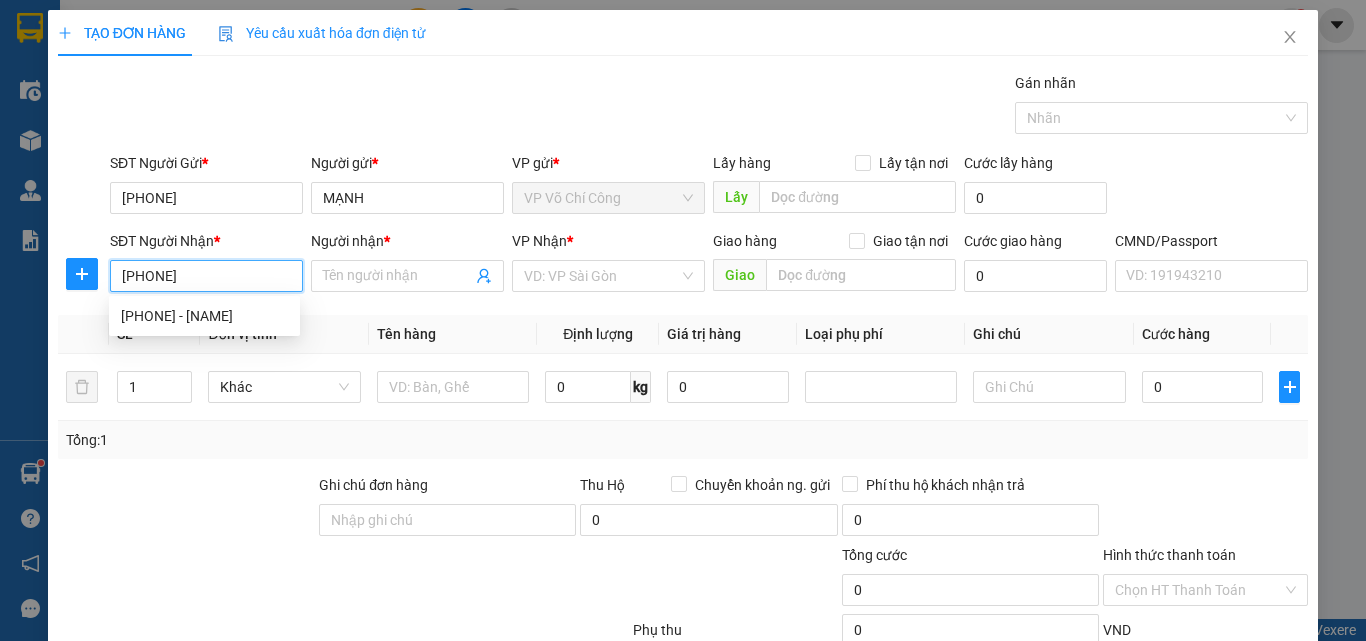 type on "[PHONE]" 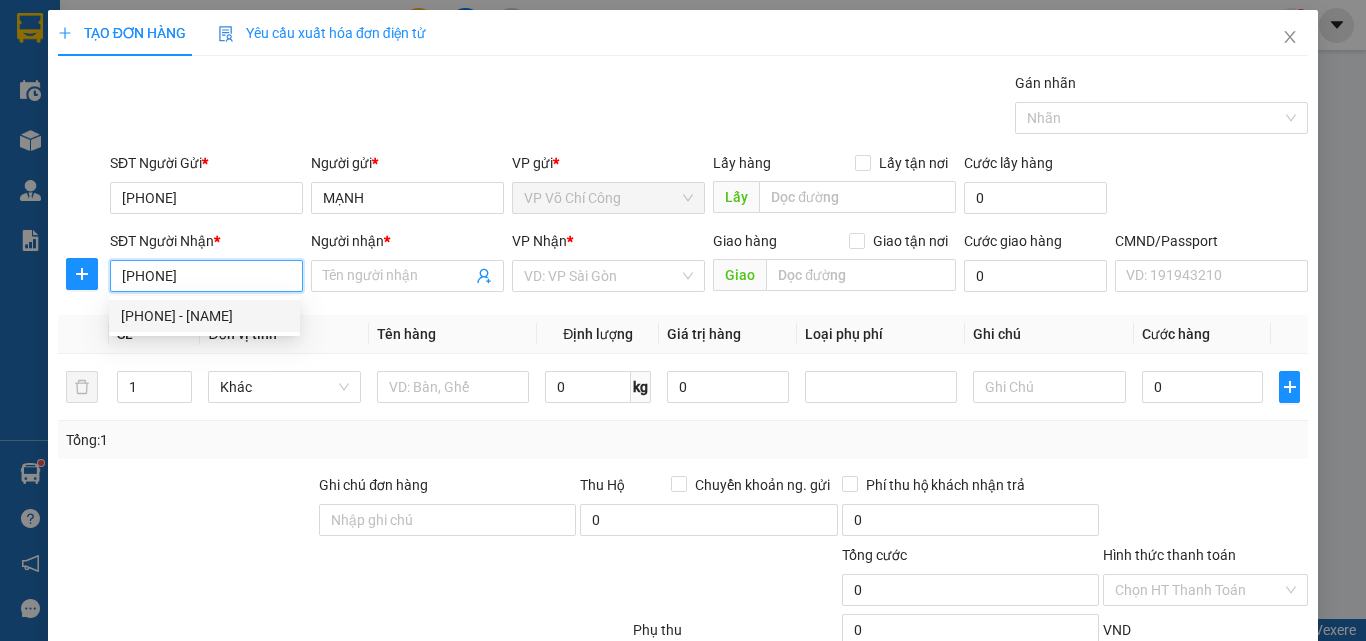 click on "[PHONE] - [NAME]" at bounding box center (204, 316) 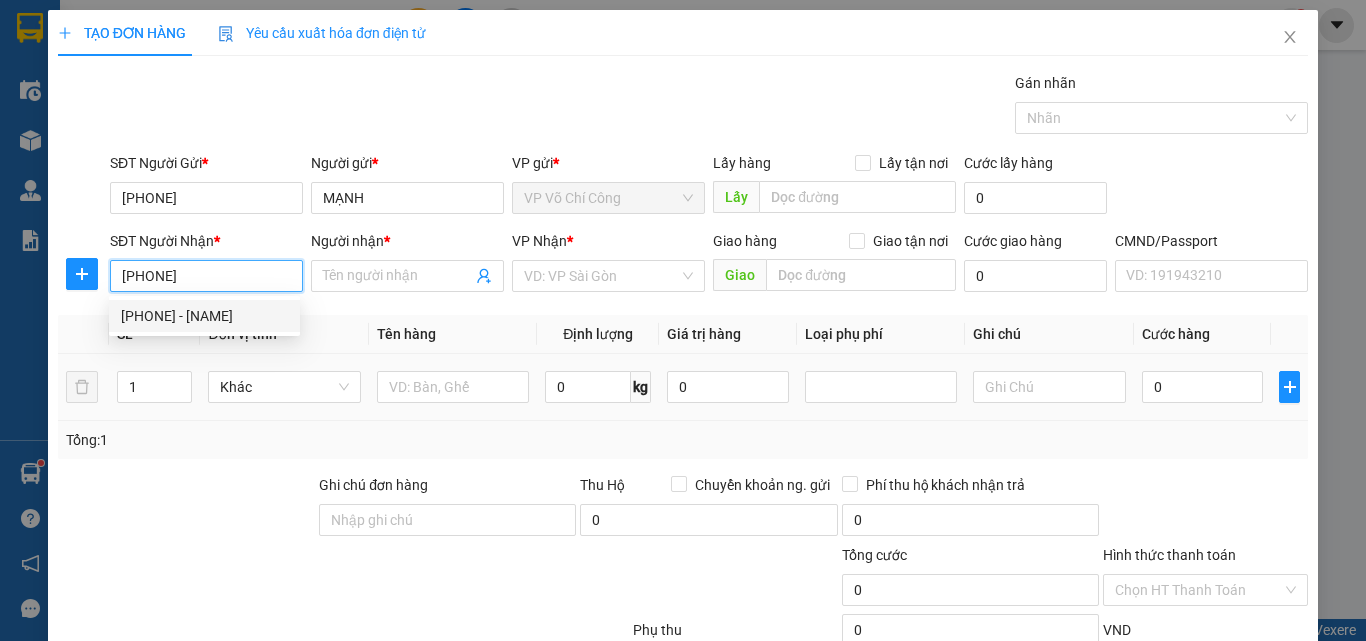 type on "BIÊN" 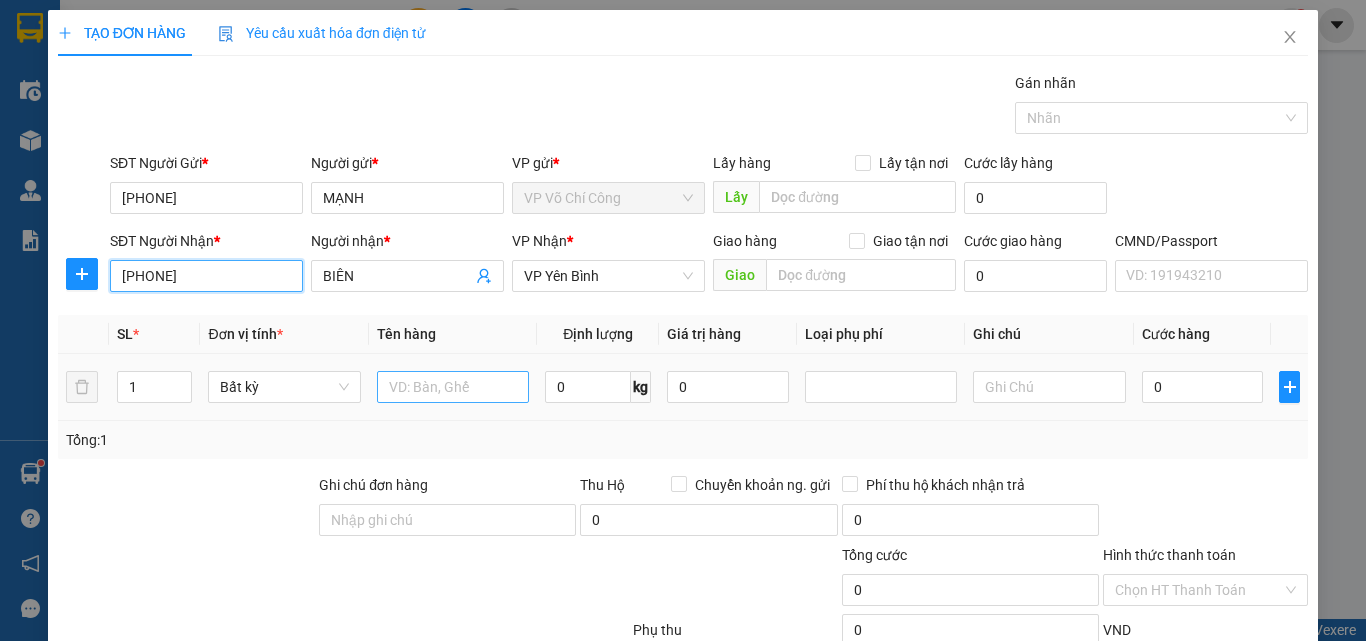 type on "[PHONE]" 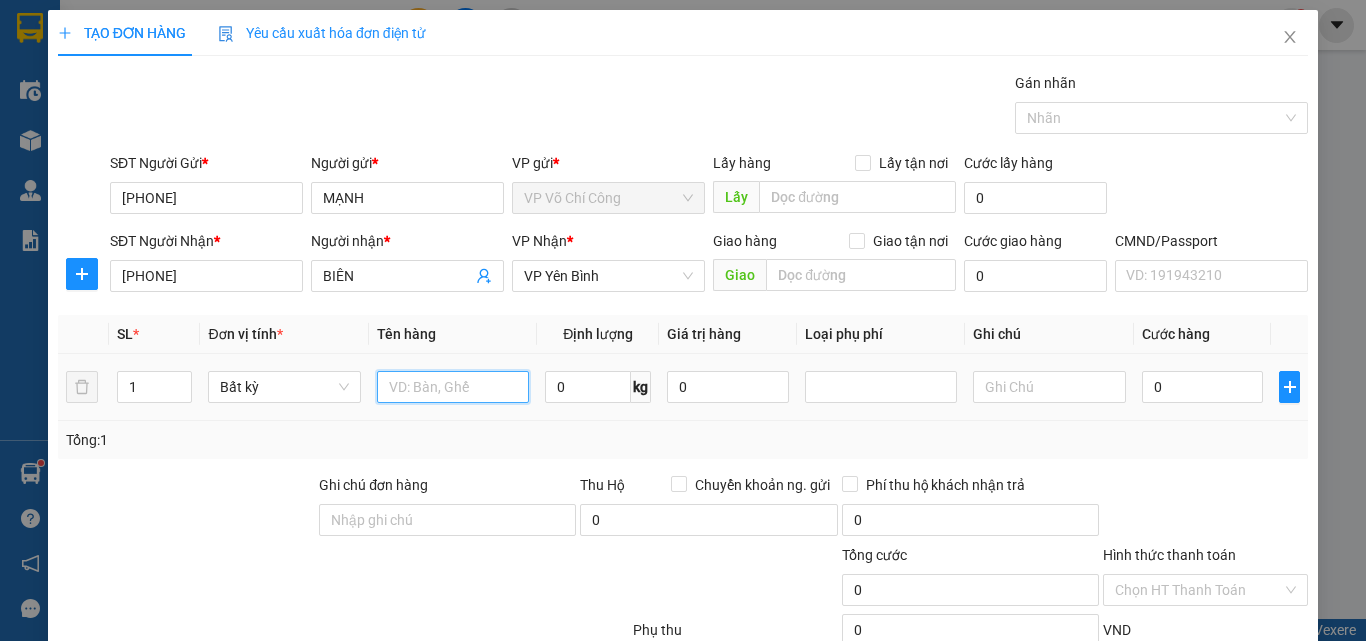 click at bounding box center [453, 387] 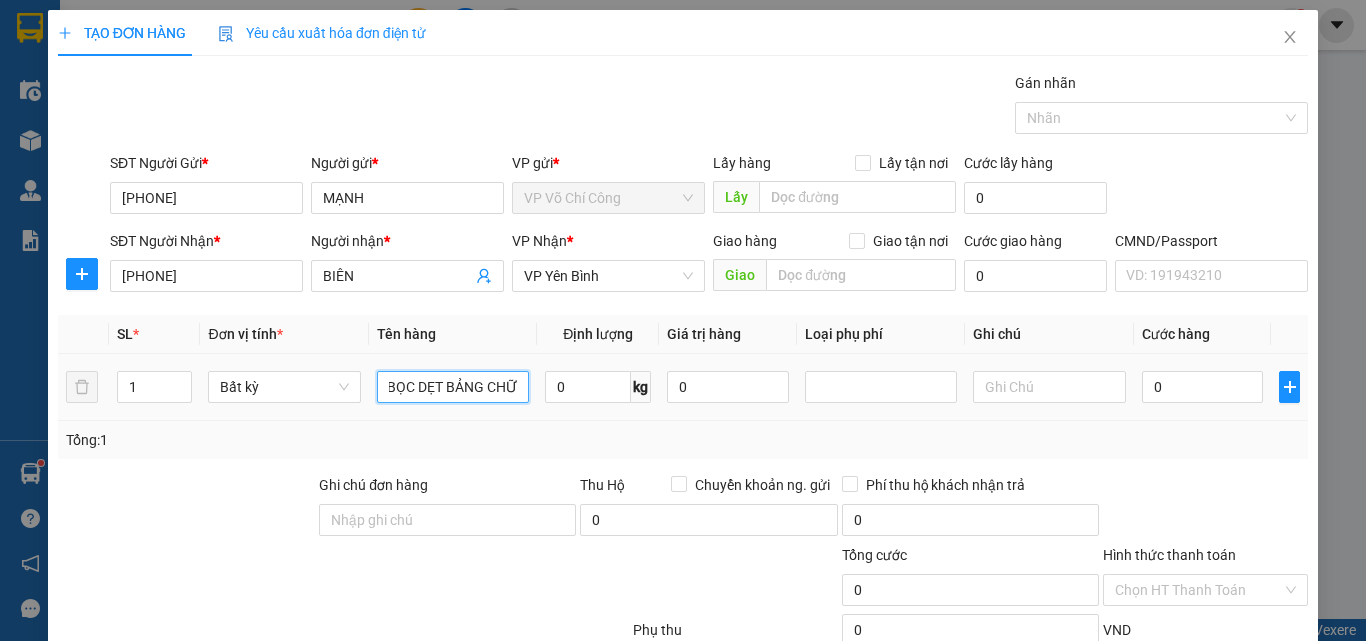 scroll, scrollTop: 0, scrollLeft: 6, axis: horizontal 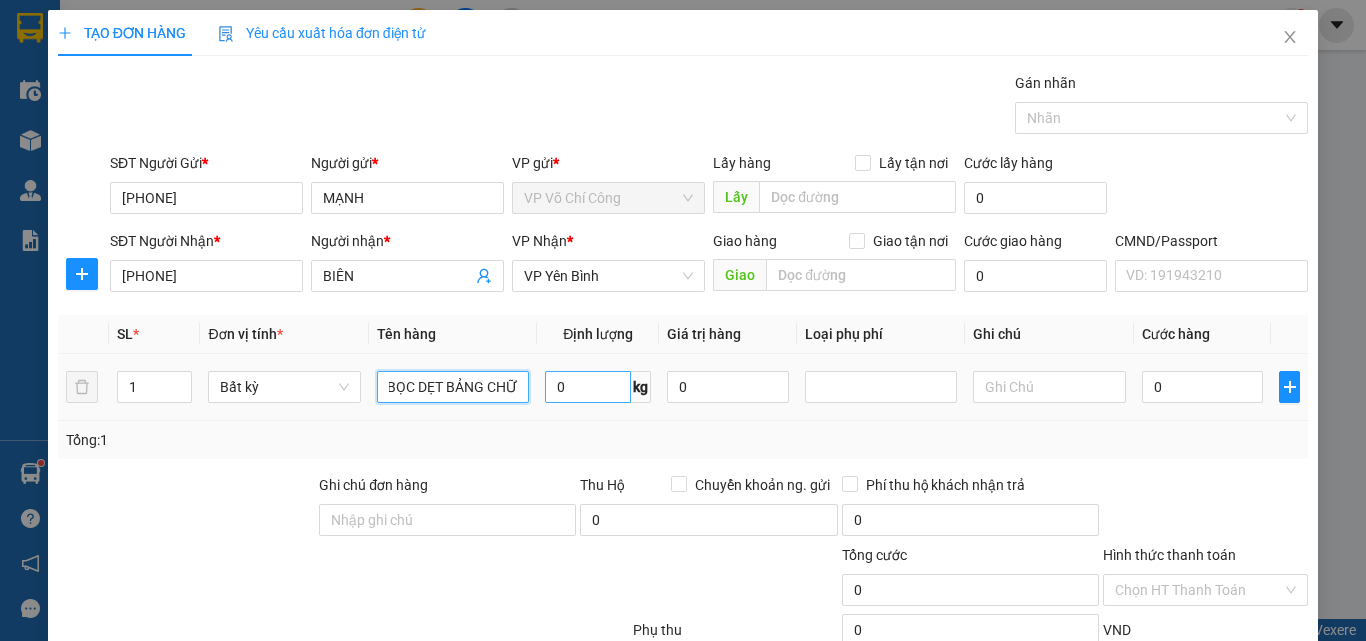 type on "BỌC DẸT BẢNG CHỮ" 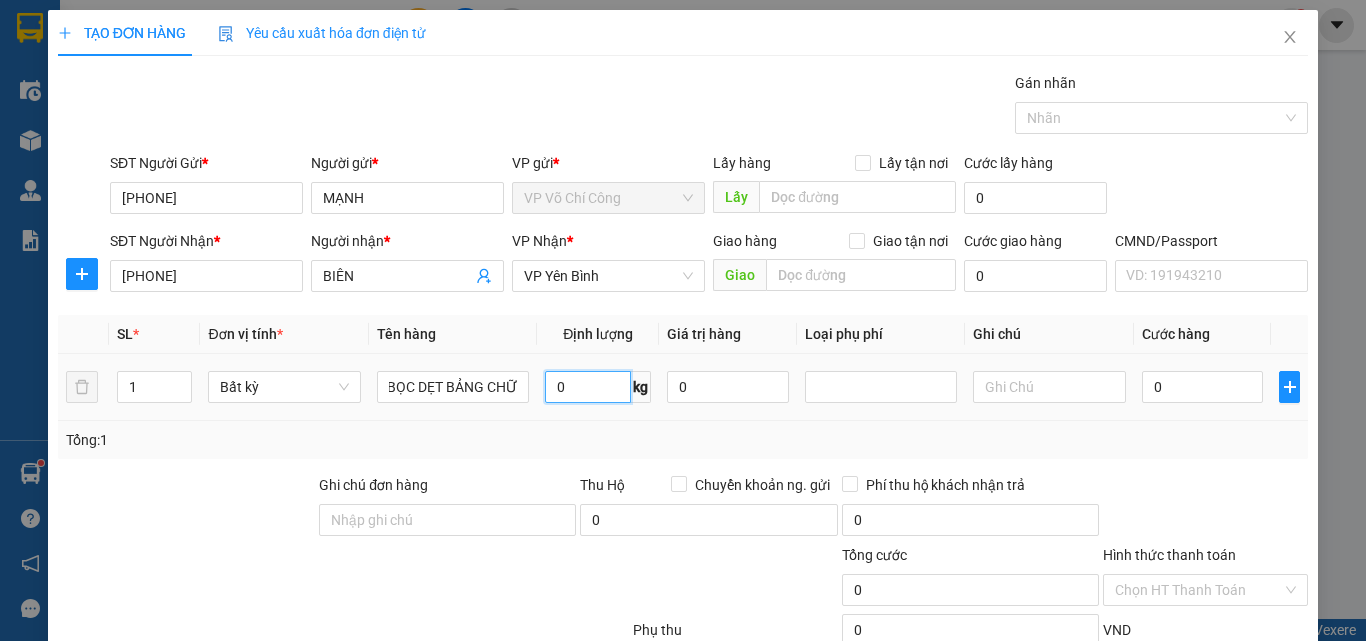 click on "0" at bounding box center (588, 387) 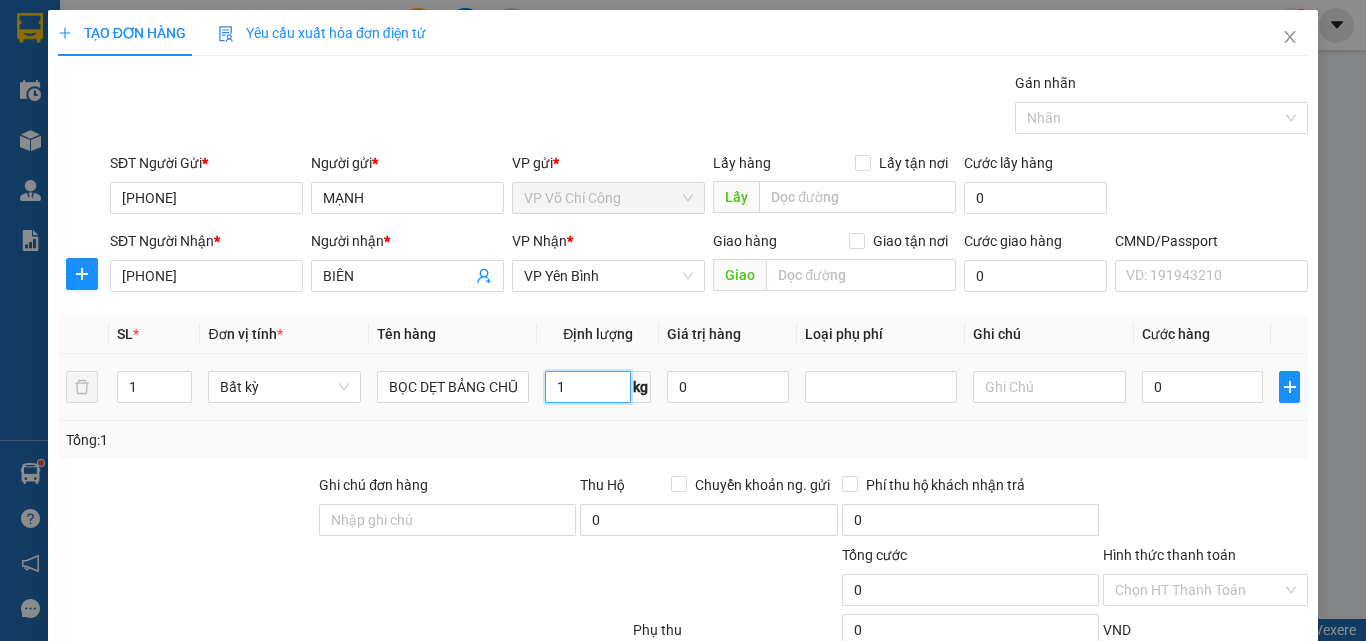type on "1" 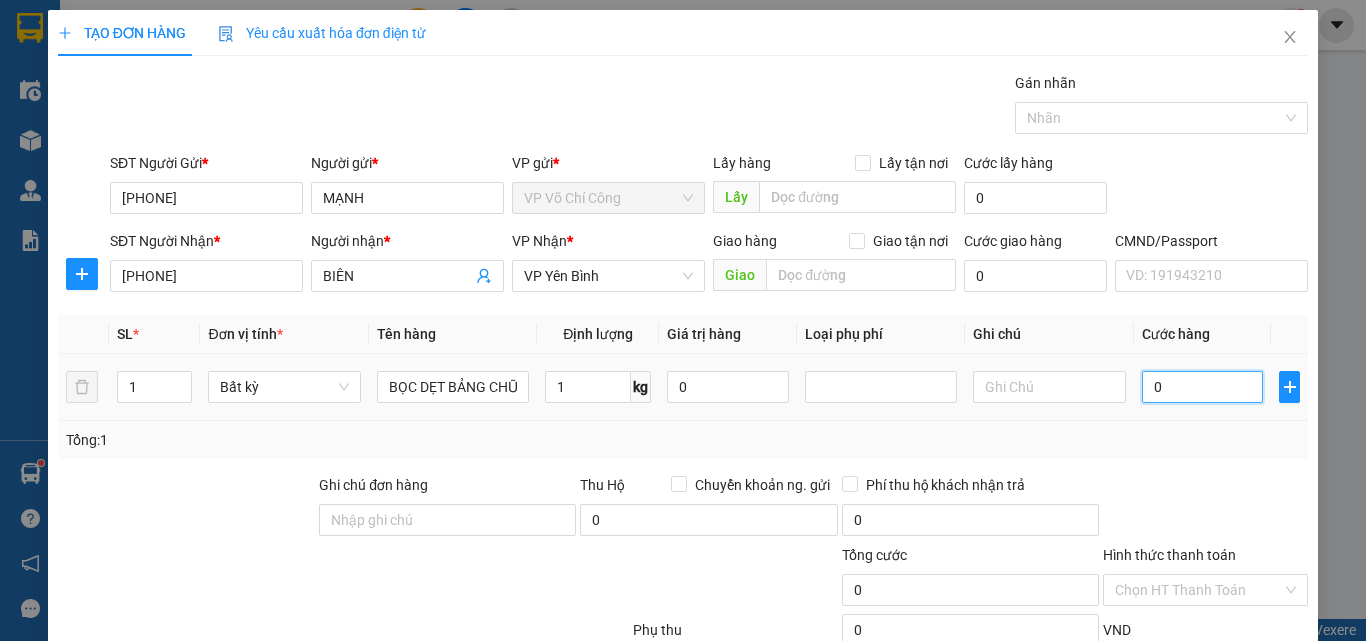 type on "35.000" 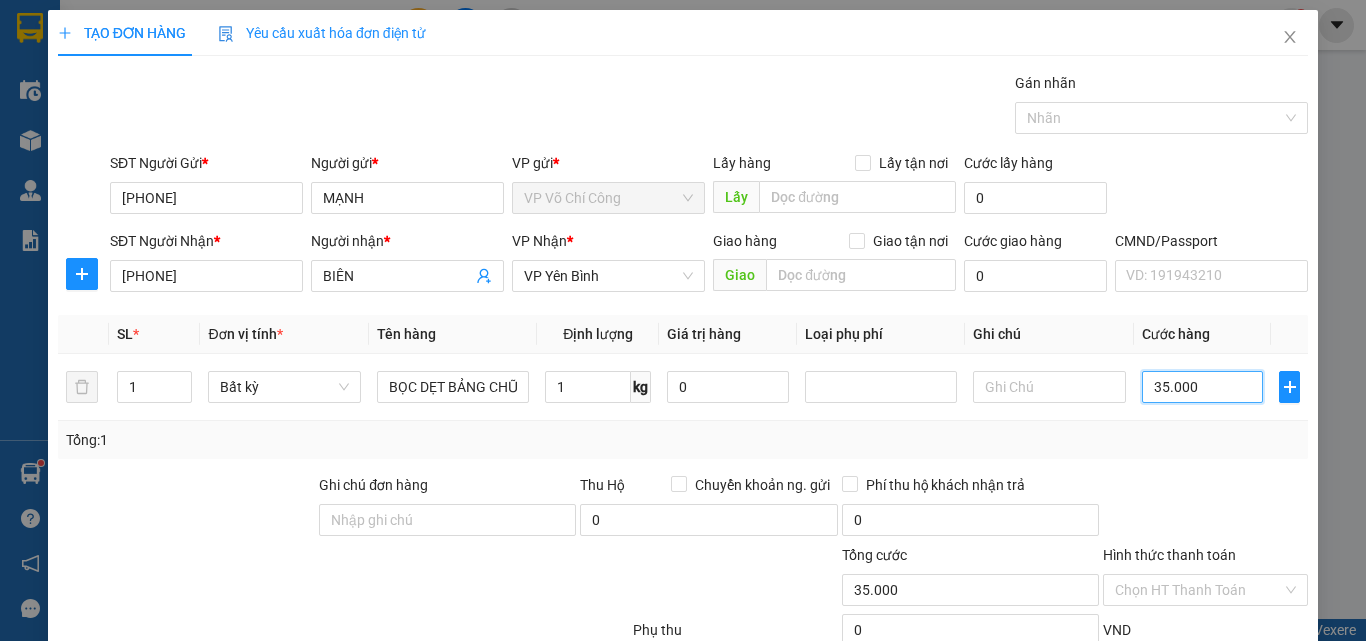 scroll, scrollTop: 139, scrollLeft: 0, axis: vertical 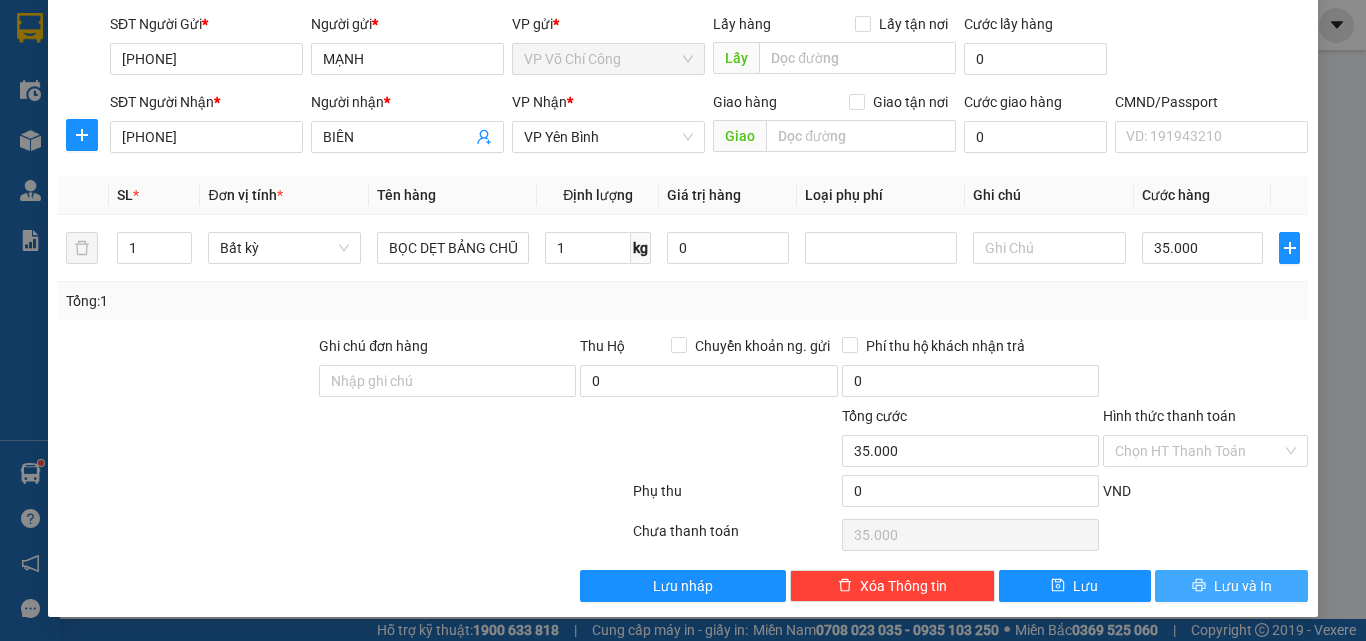 click on "Lưu và In" at bounding box center [1243, 586] 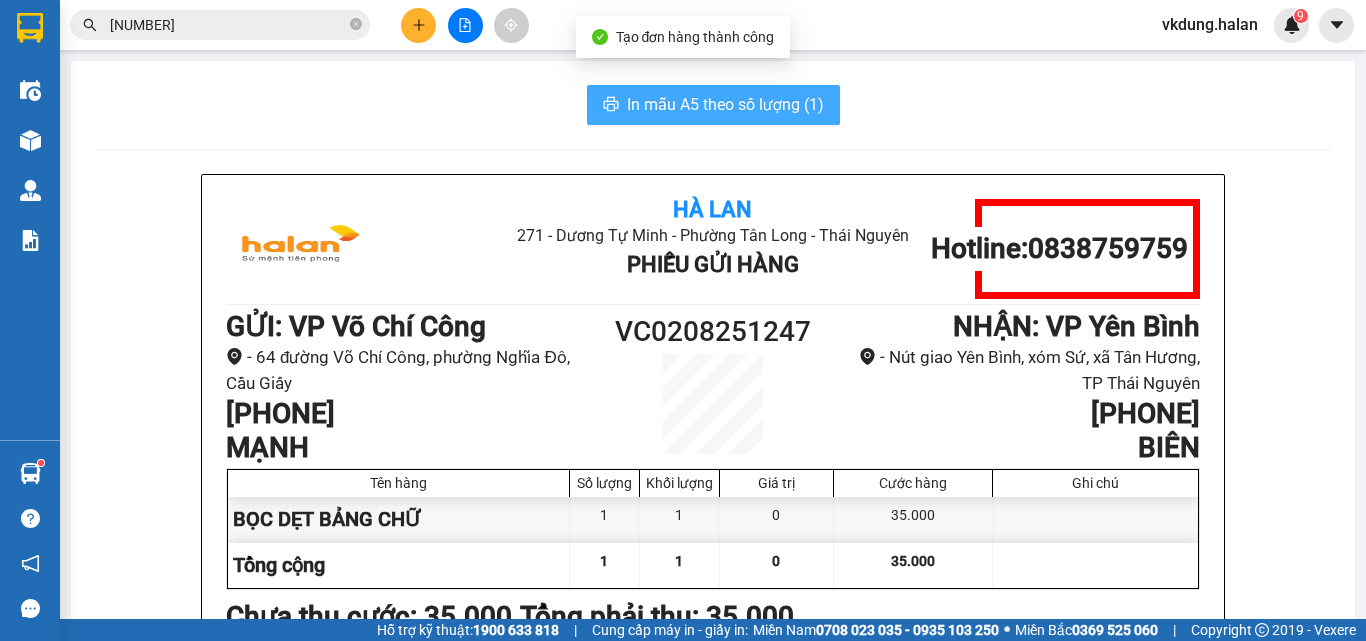 click on "In mẫu A5 theo số lượng
(1)" at bounding box center (725, 104) 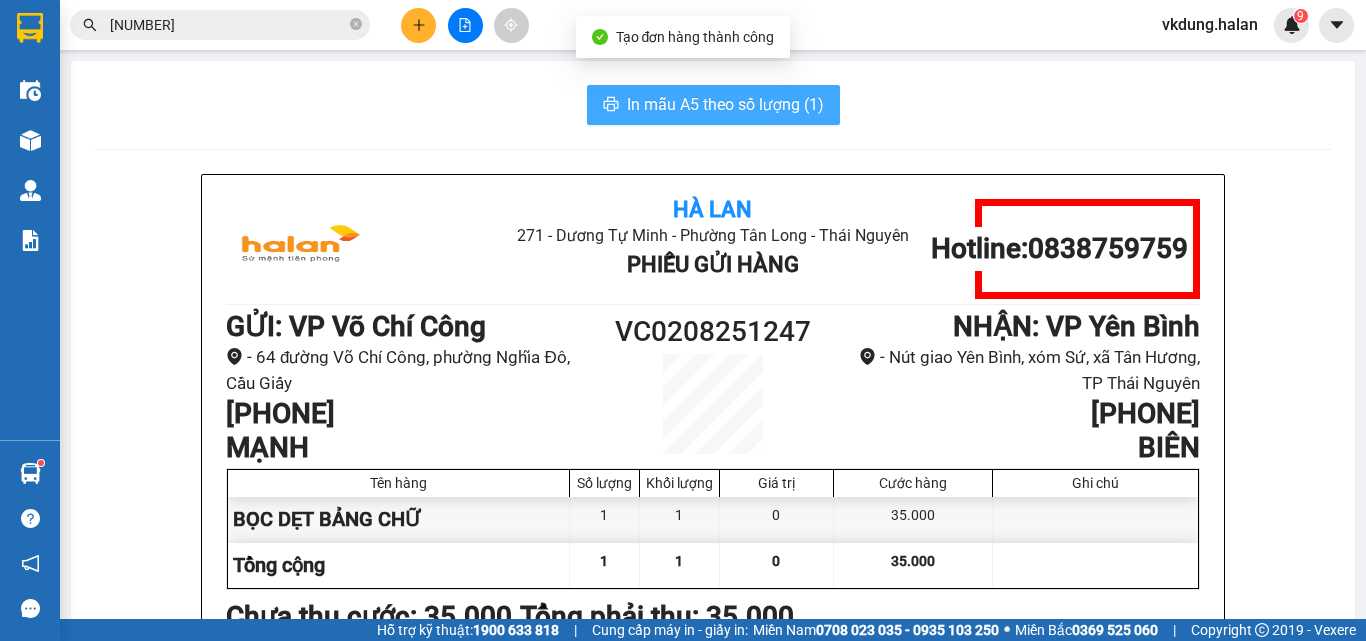 click on "In mẫu A5 theo số lượng
(1)" at bounding box center [725, 104] 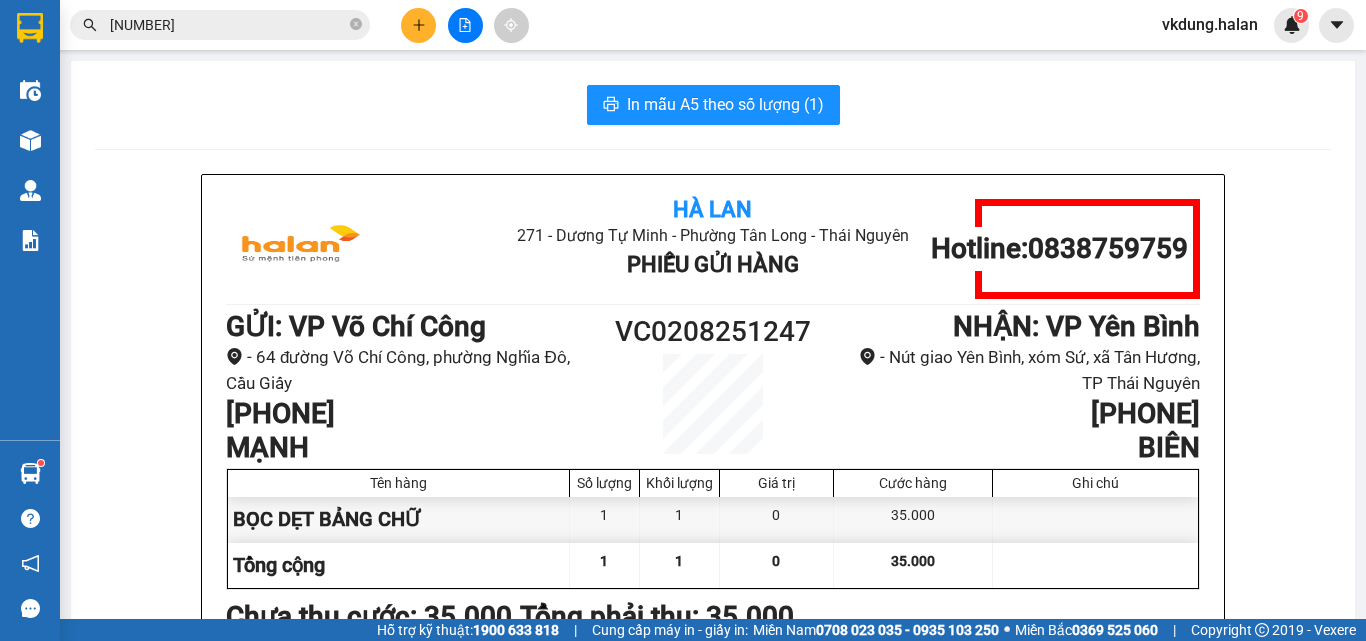 click on "[NUMBER]" at bounding box center [228, 25] 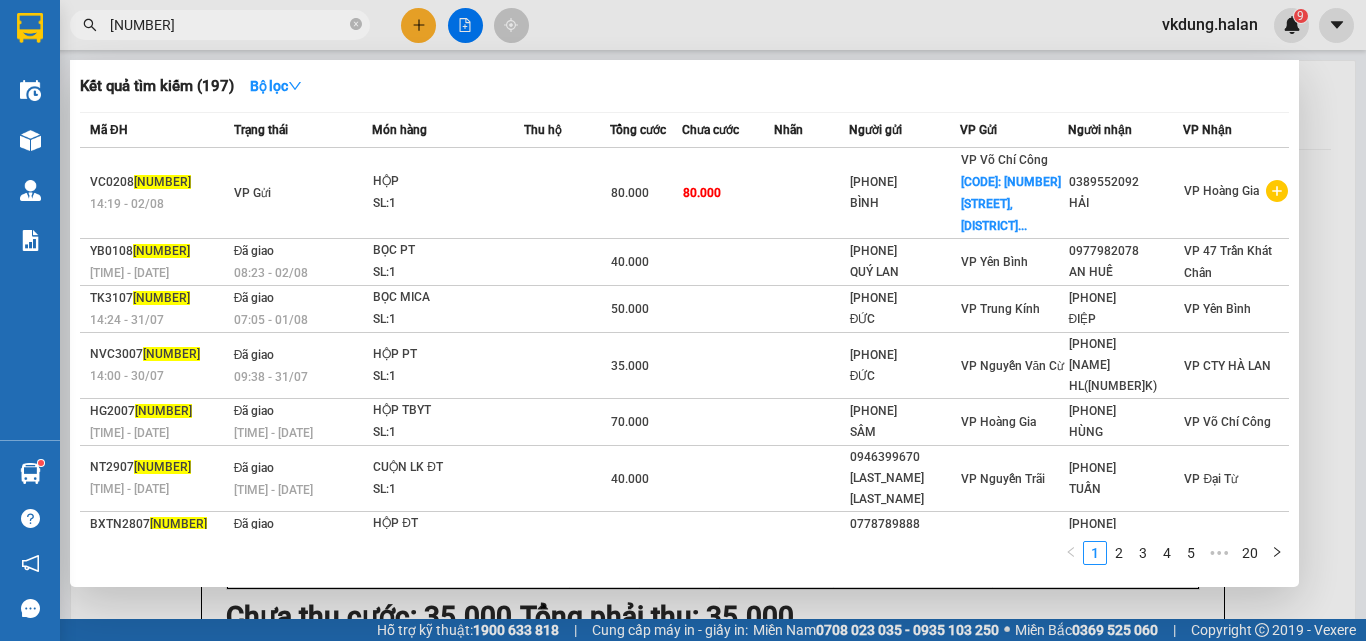 click on "[NUMBER]" at bounding box center (228, 25) 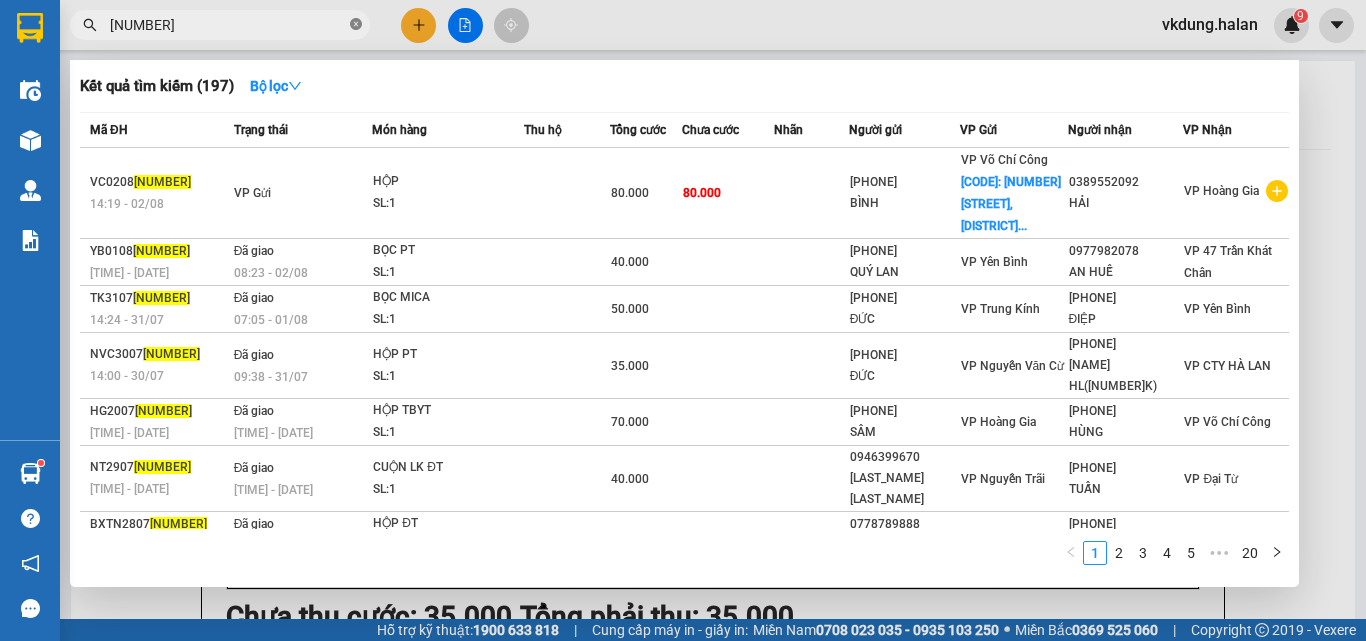 click 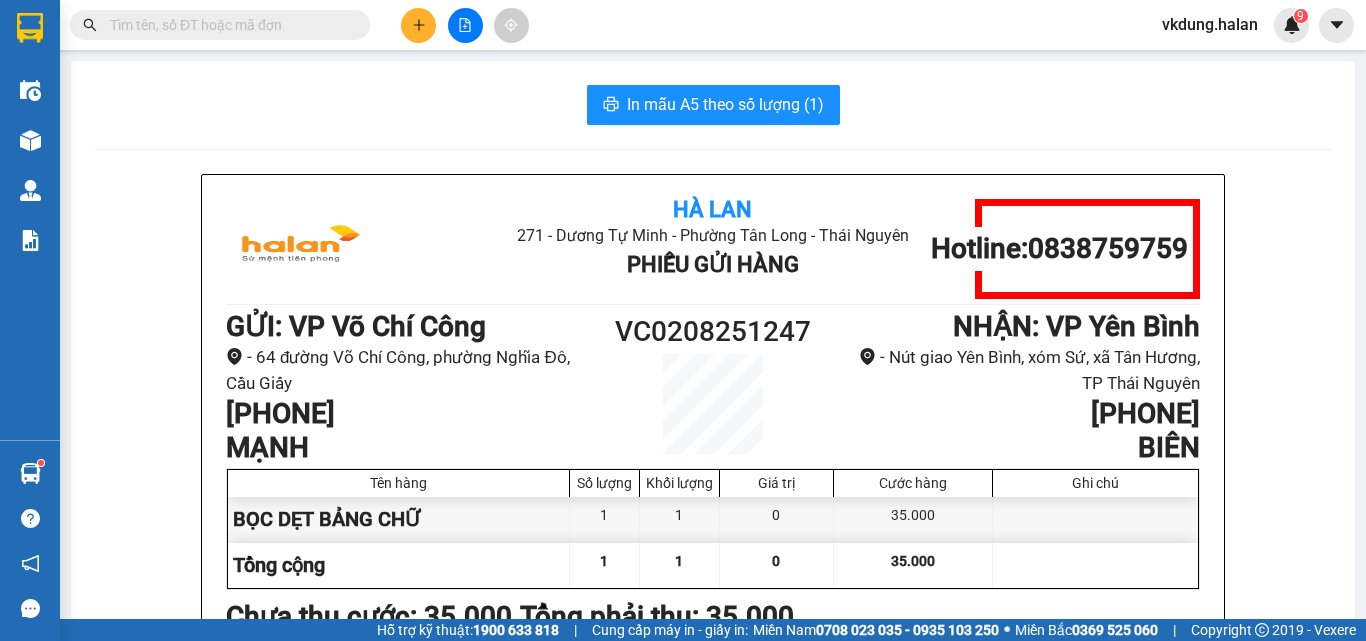 click at bounding box center [228, 25] 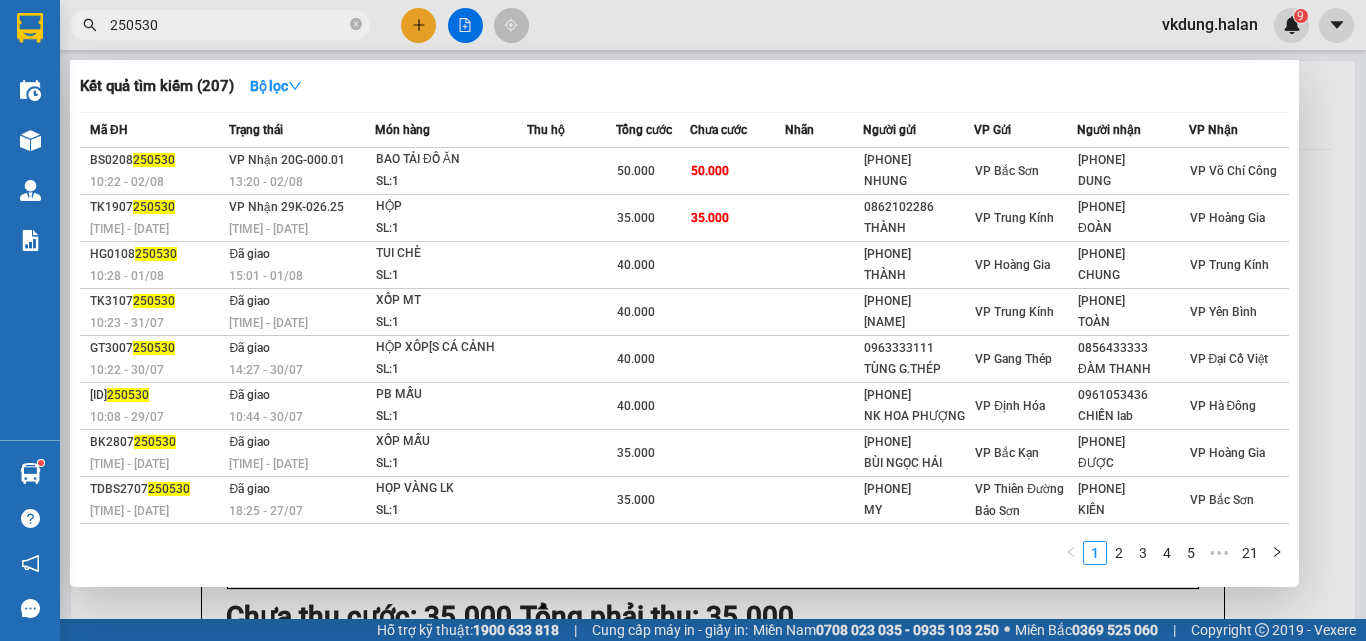 type on "250530" 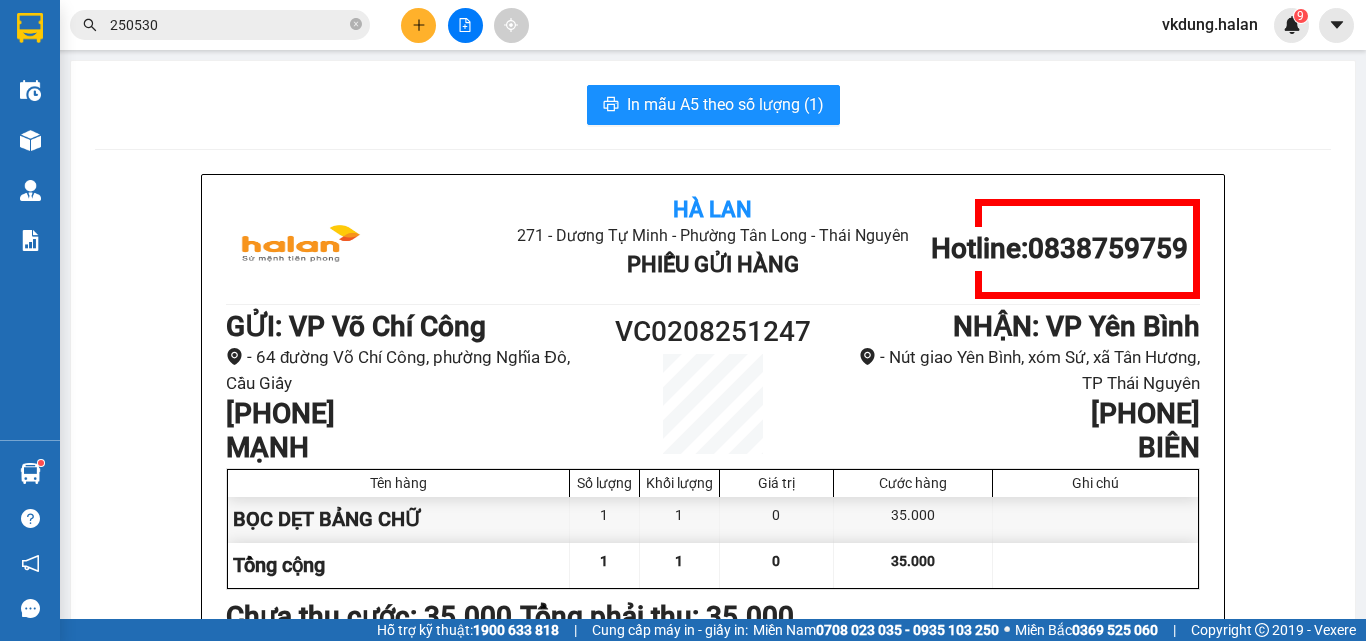 click on "250530" at bounding box center [228, 25] 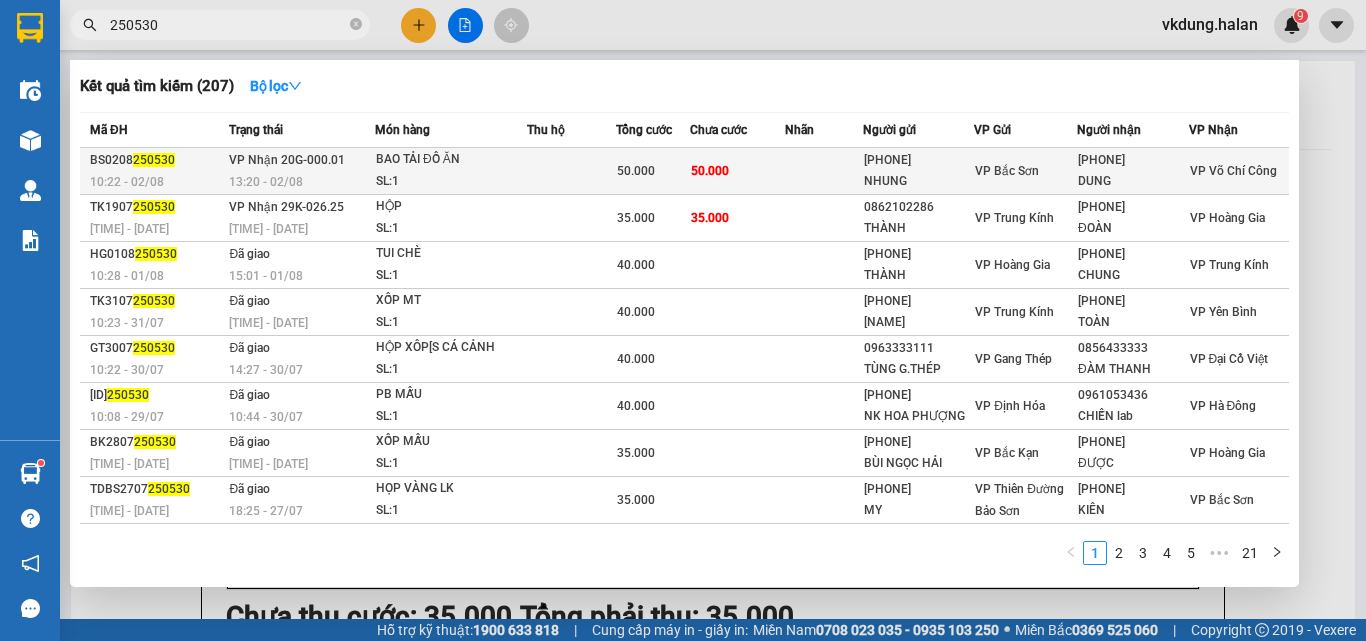 click on "BAO TẢI ĐỒ ĂN" at bounding box center (451, 160) 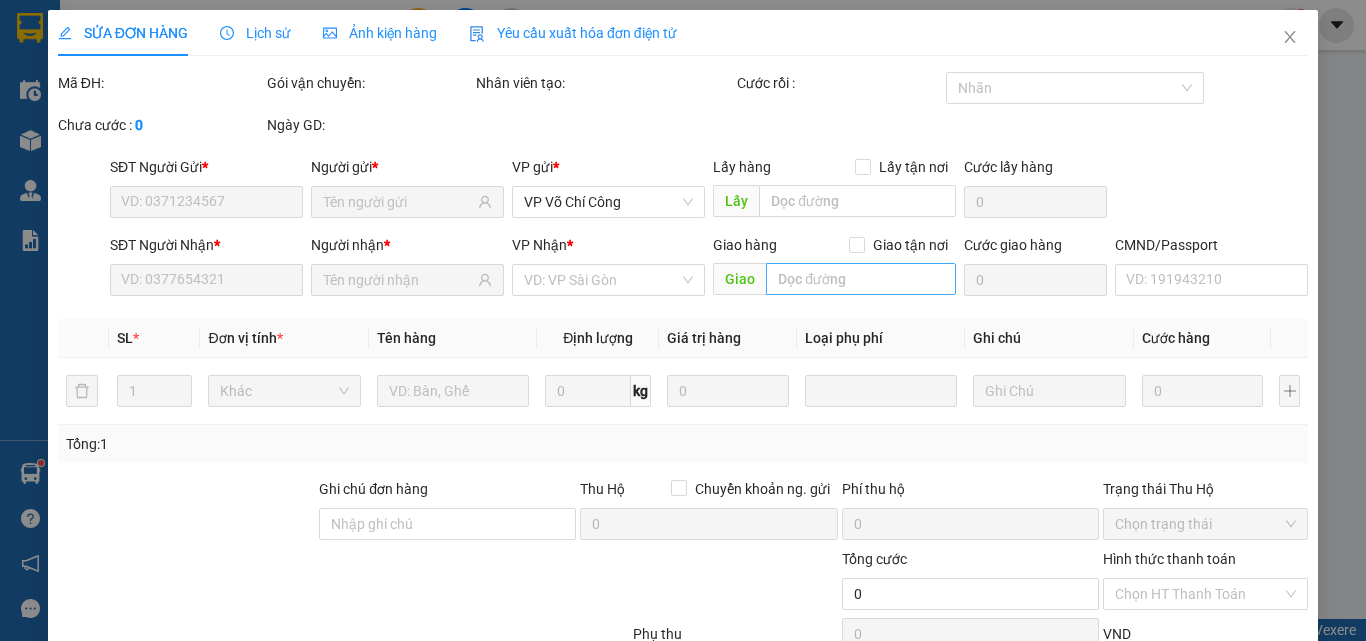 type on "[PHONE]" 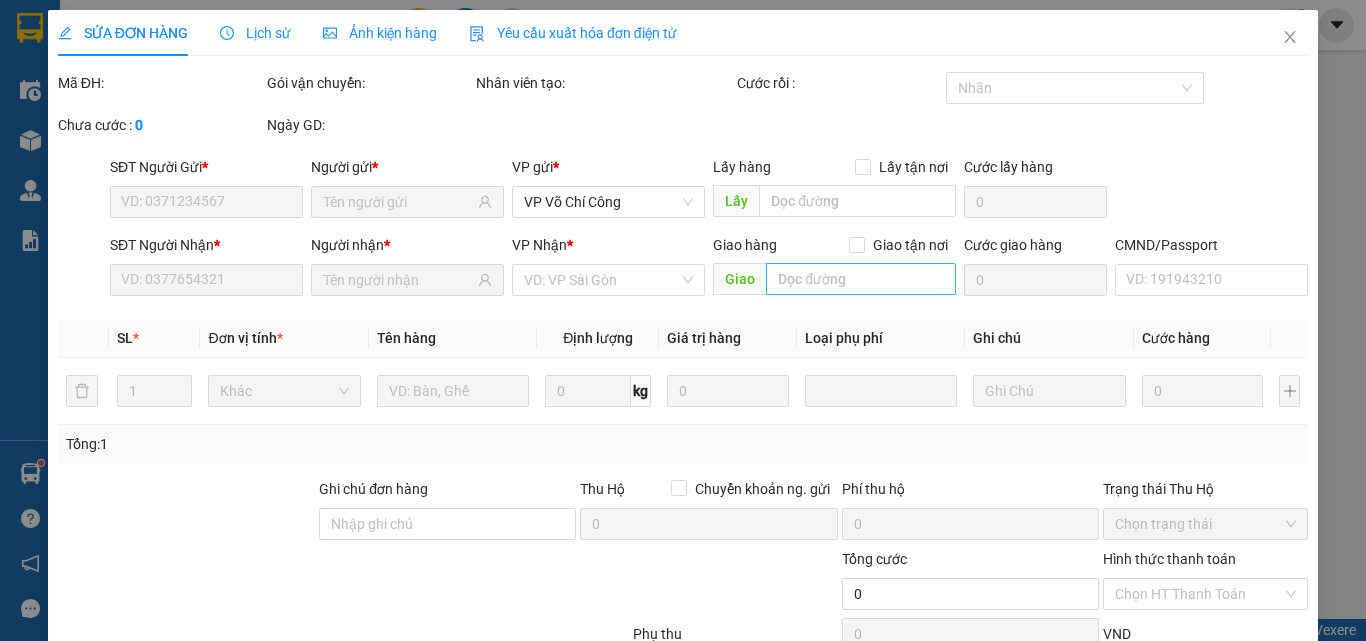 type on "NHUNG" 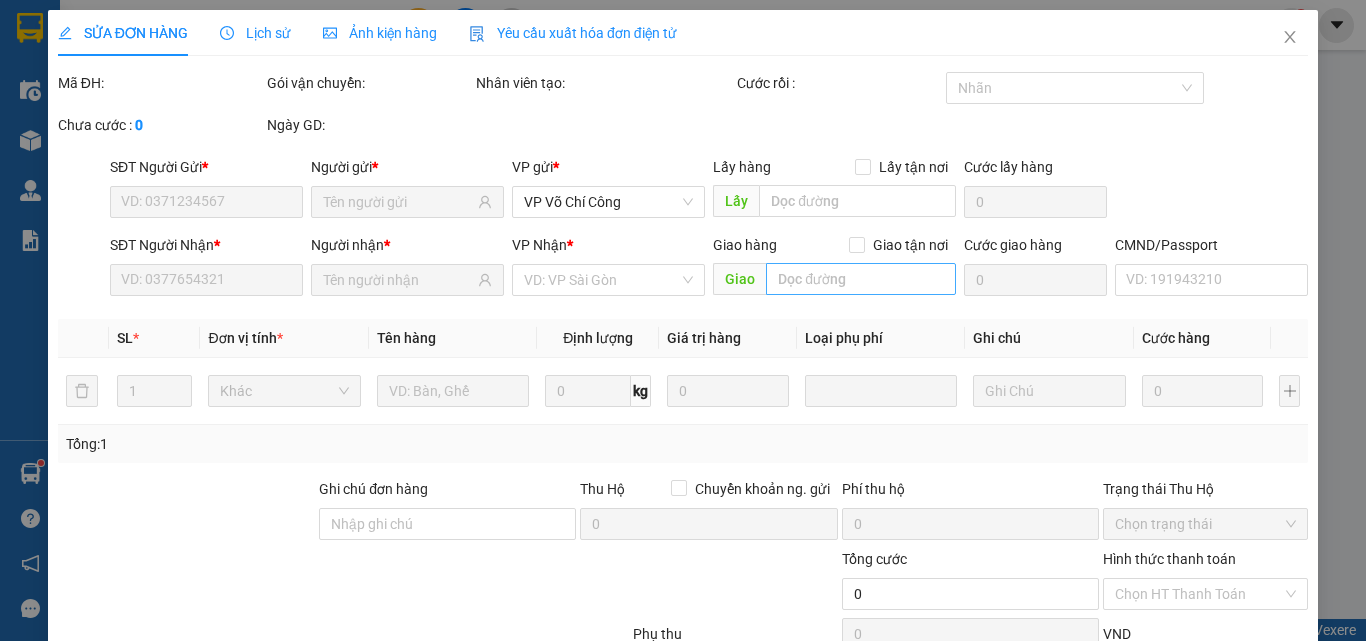 type on "50.000" 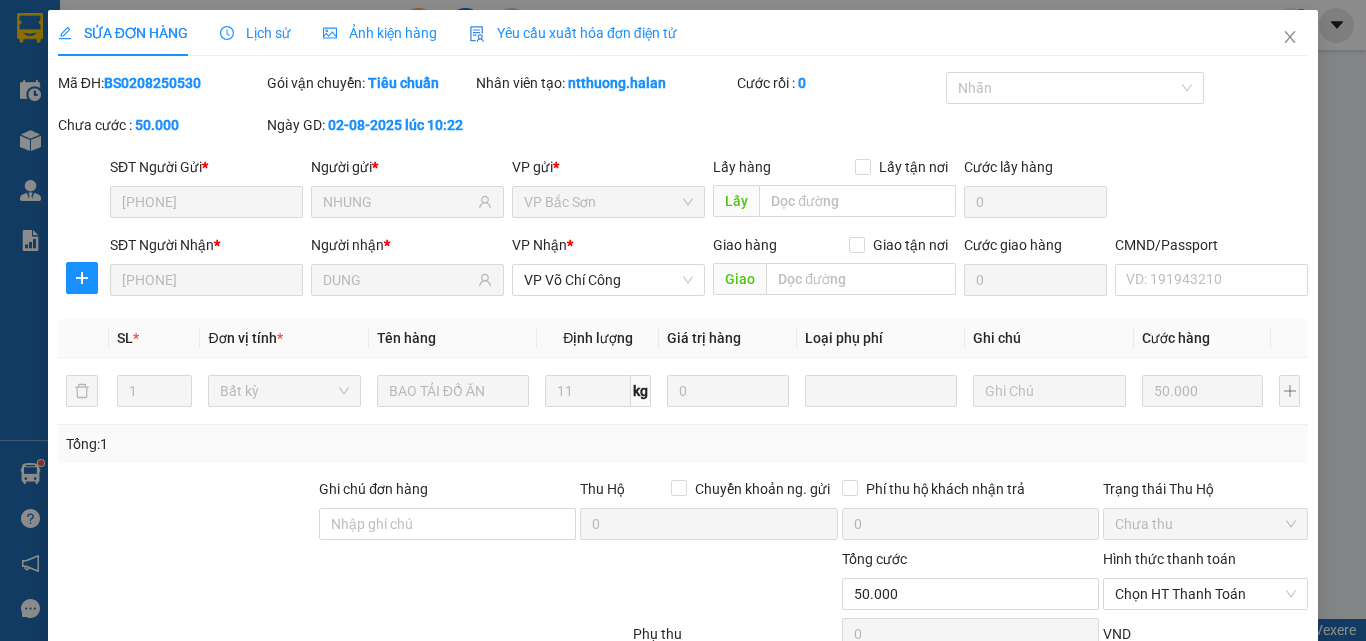 scroll, scrollTop: 143, scrollLeft: 0, axis: vertical 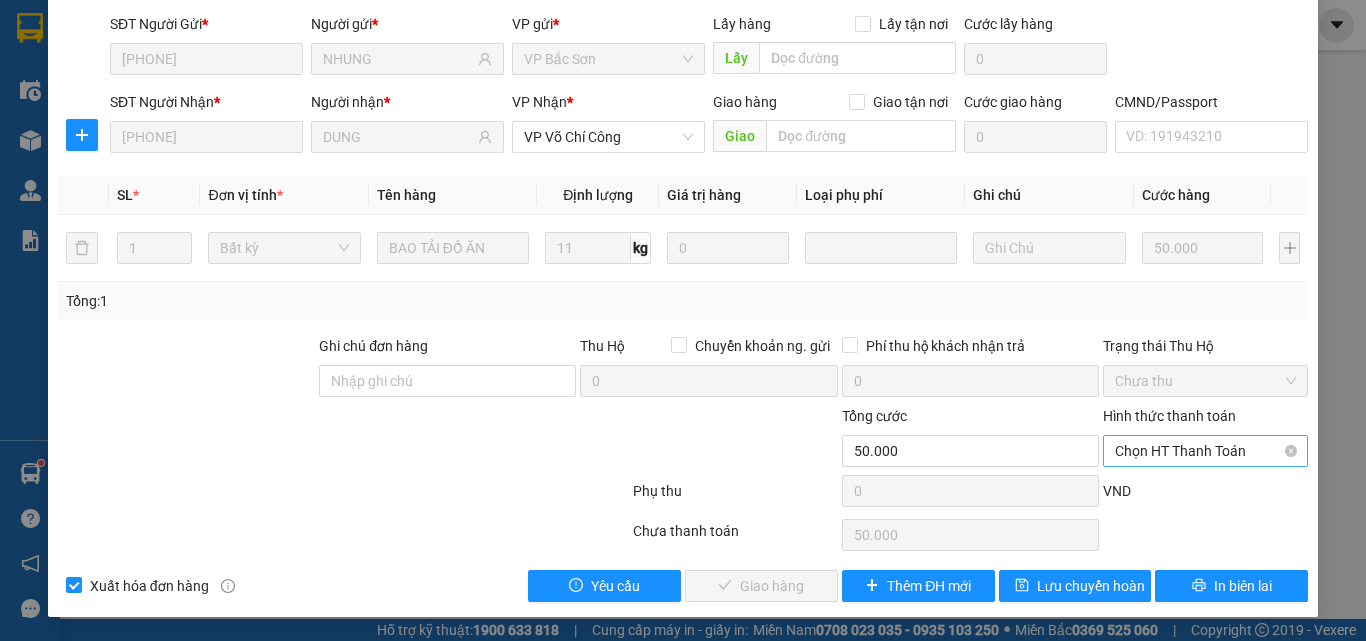 click on "Chọn HT Thanh Toán" at bounding box center (1205, 451) 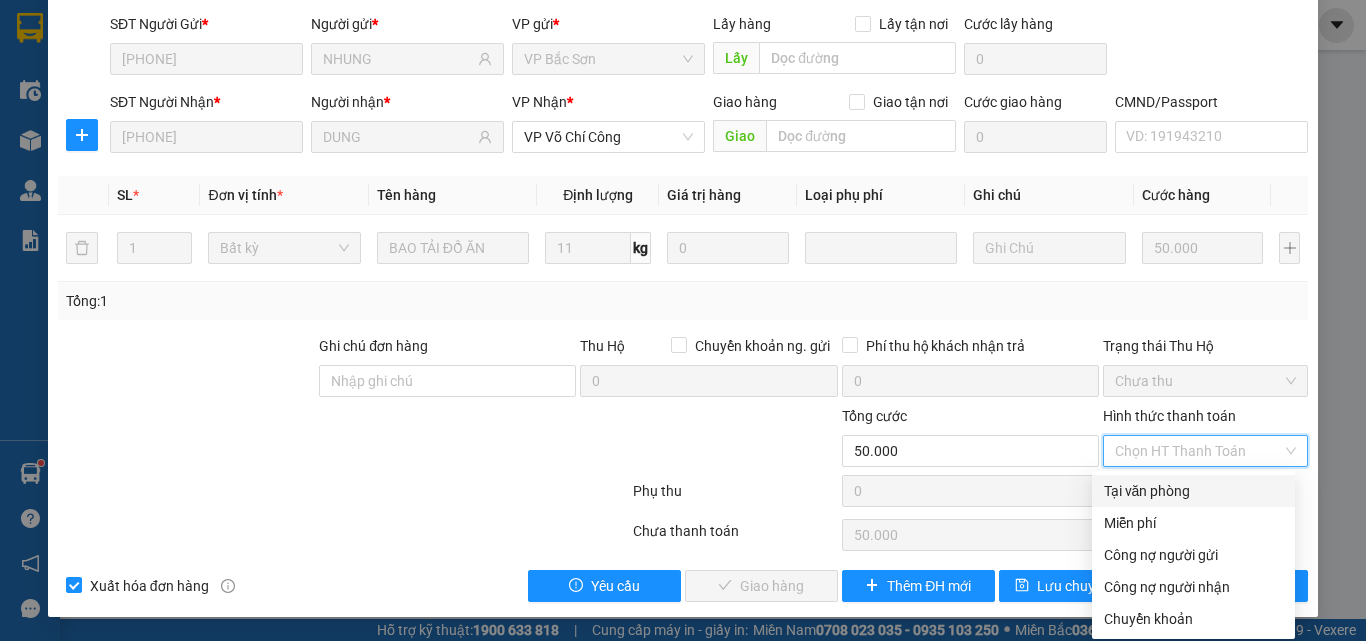 drag, startPoint x: 1151, startPoint y: 486, endPoint x: 1002, endPoint y: 529, distance: 155.08063 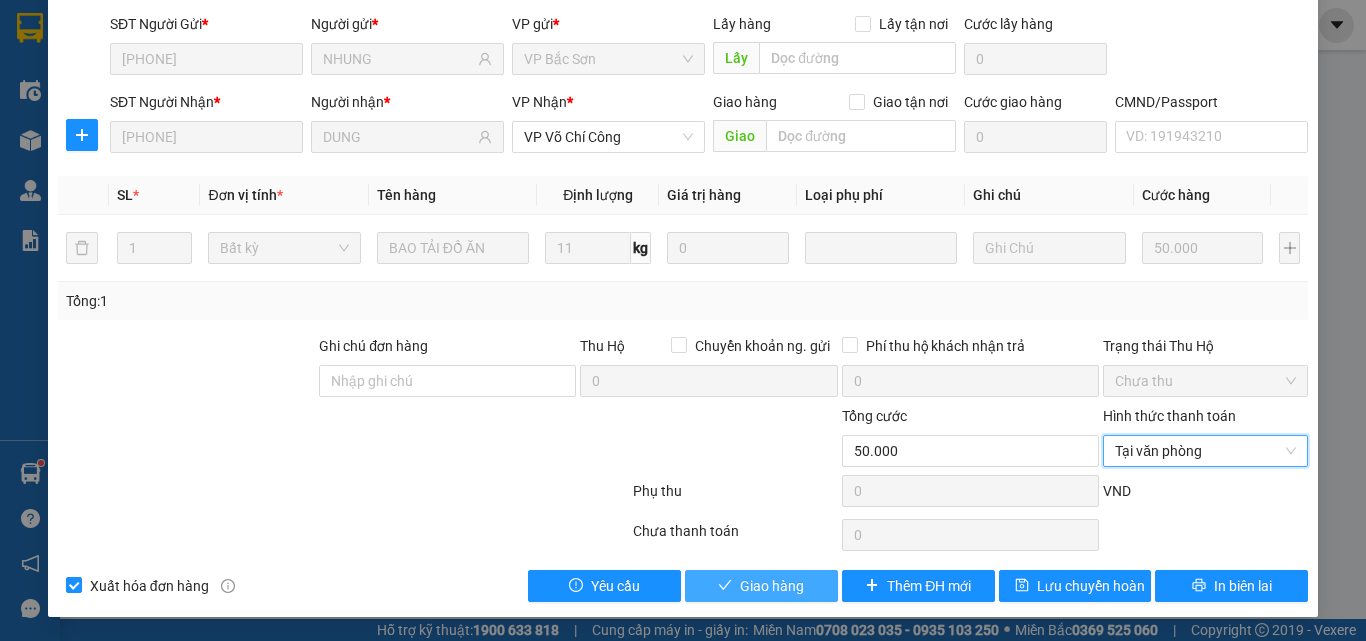 click on "Giao hàng" at bounding box center (772, 586) 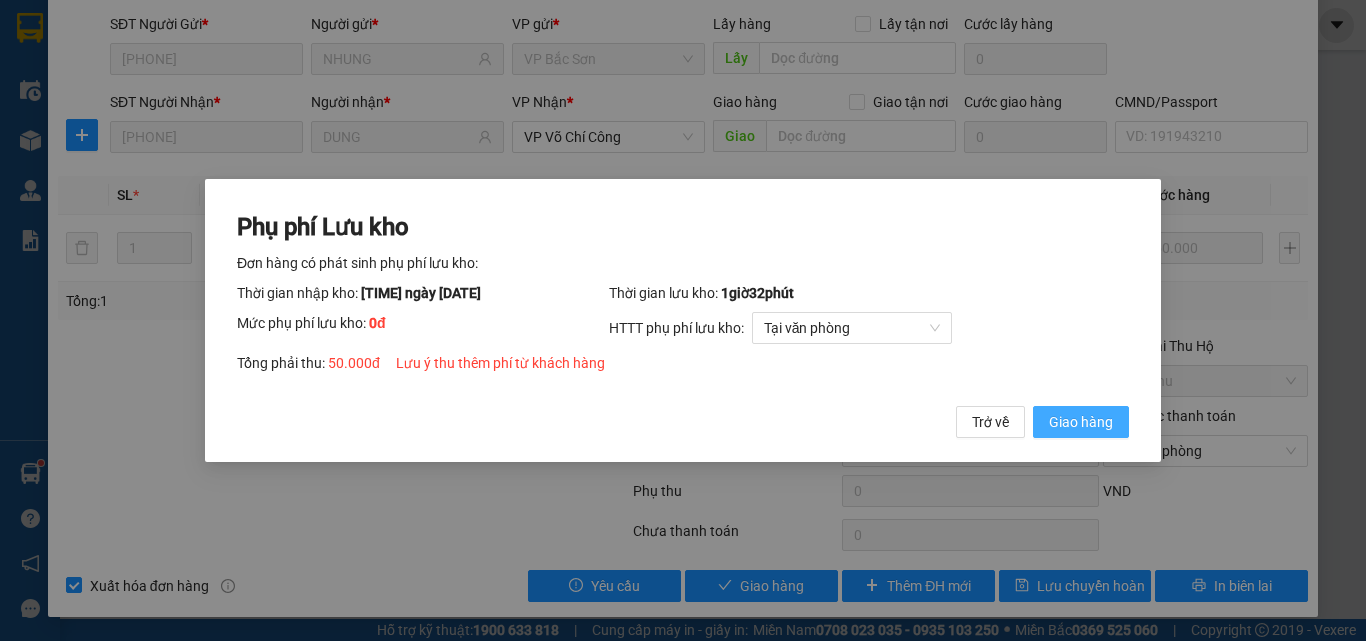 click on "Giao hàng" at bounding box center [1081, 422] 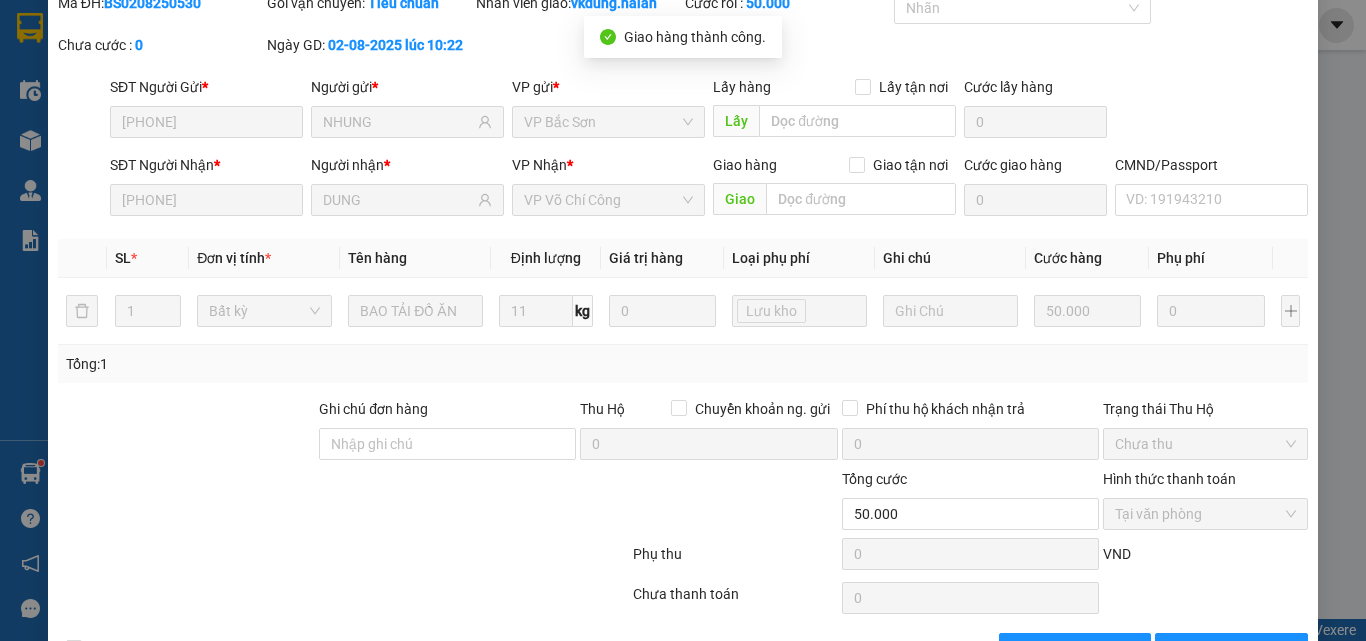 scroll, scrollTop: 0, scrollLeft: 0, axis: both 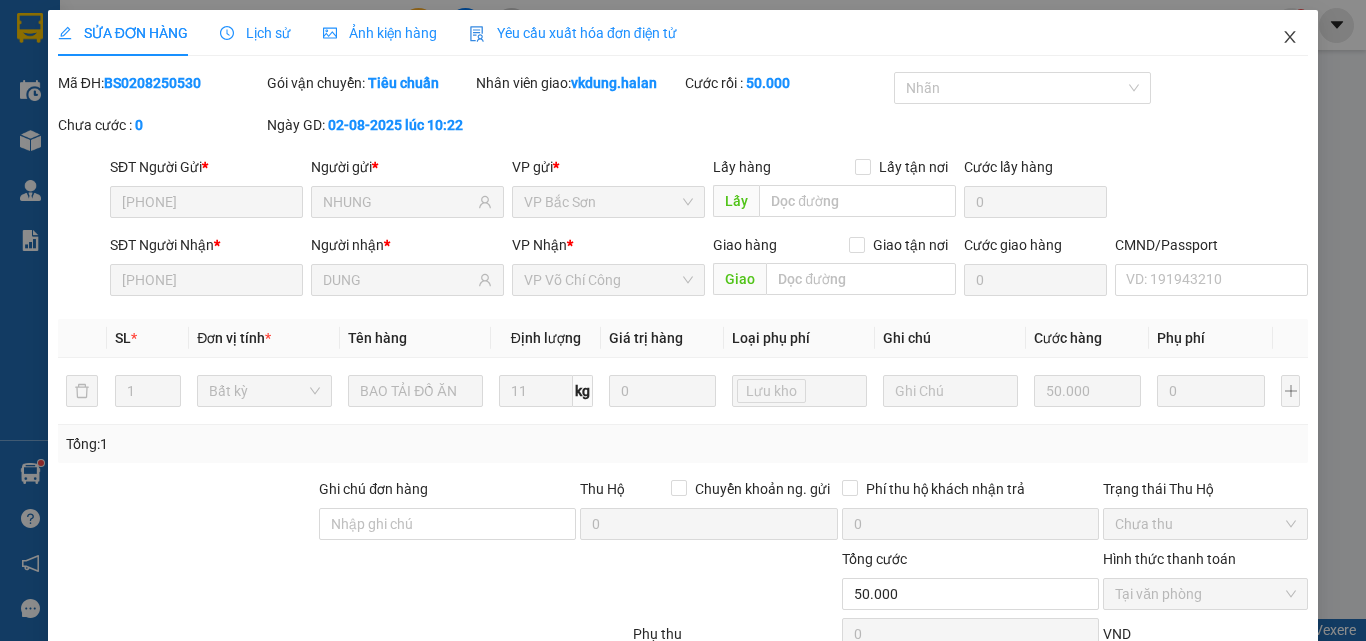 click 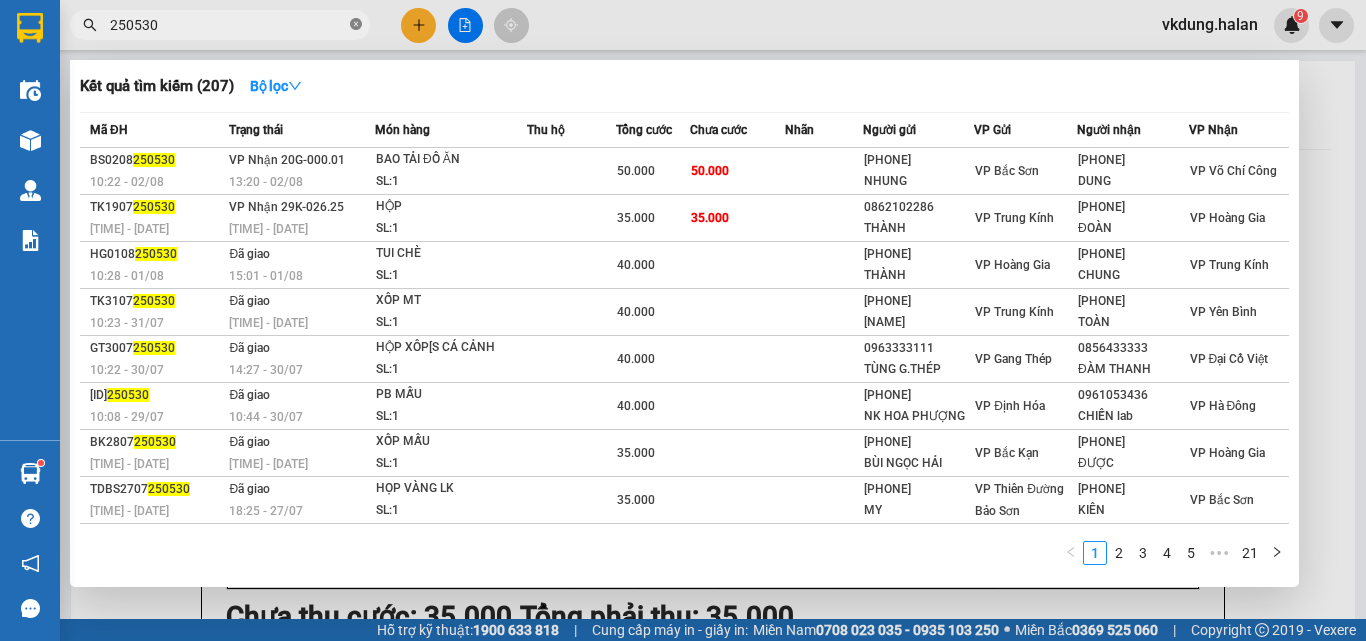 click 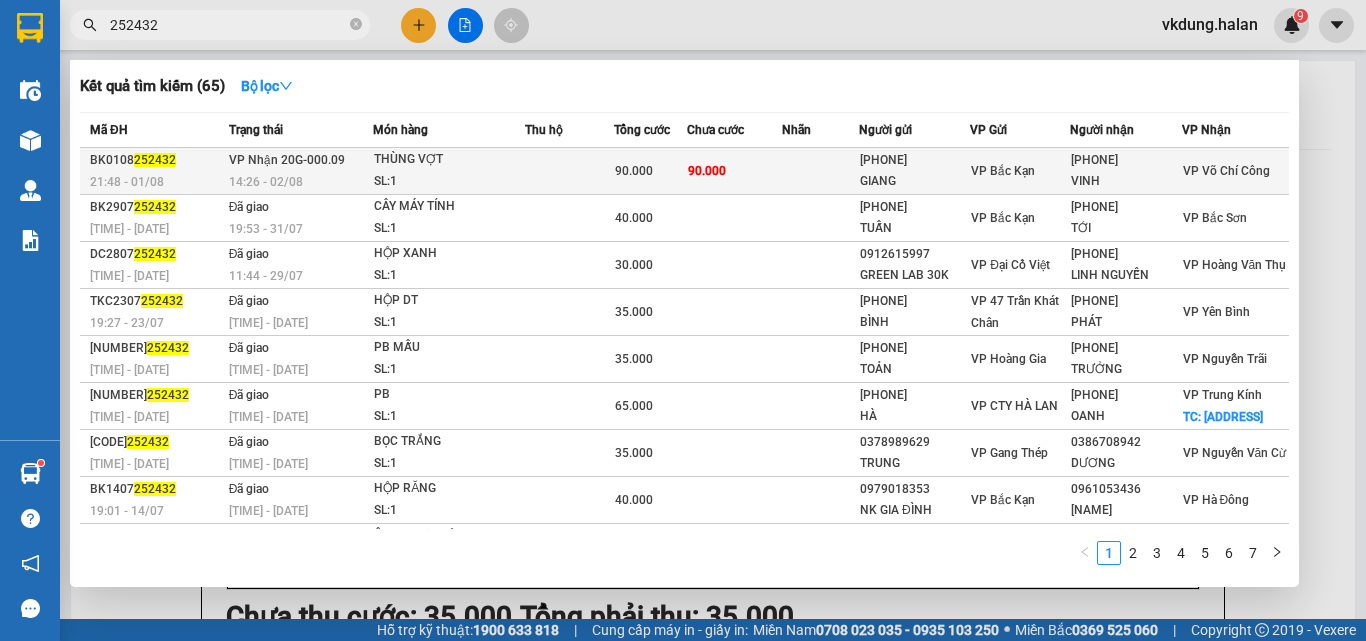 type on "252432" 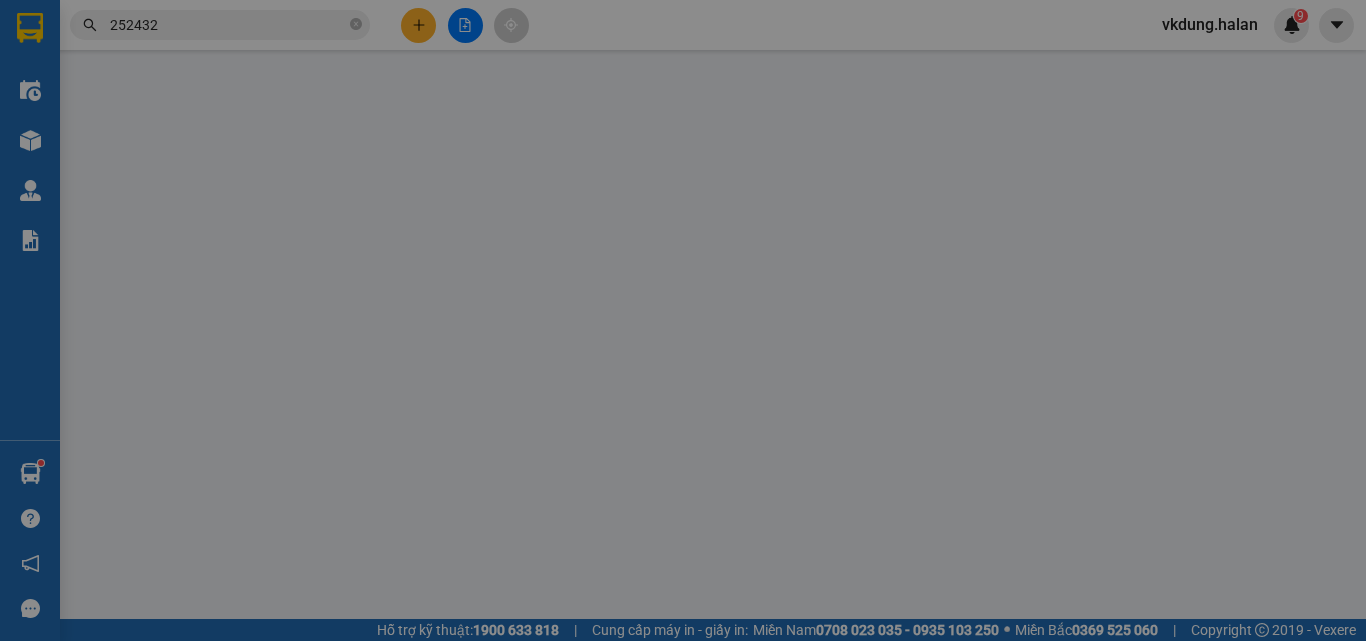type on "[PHONE]" 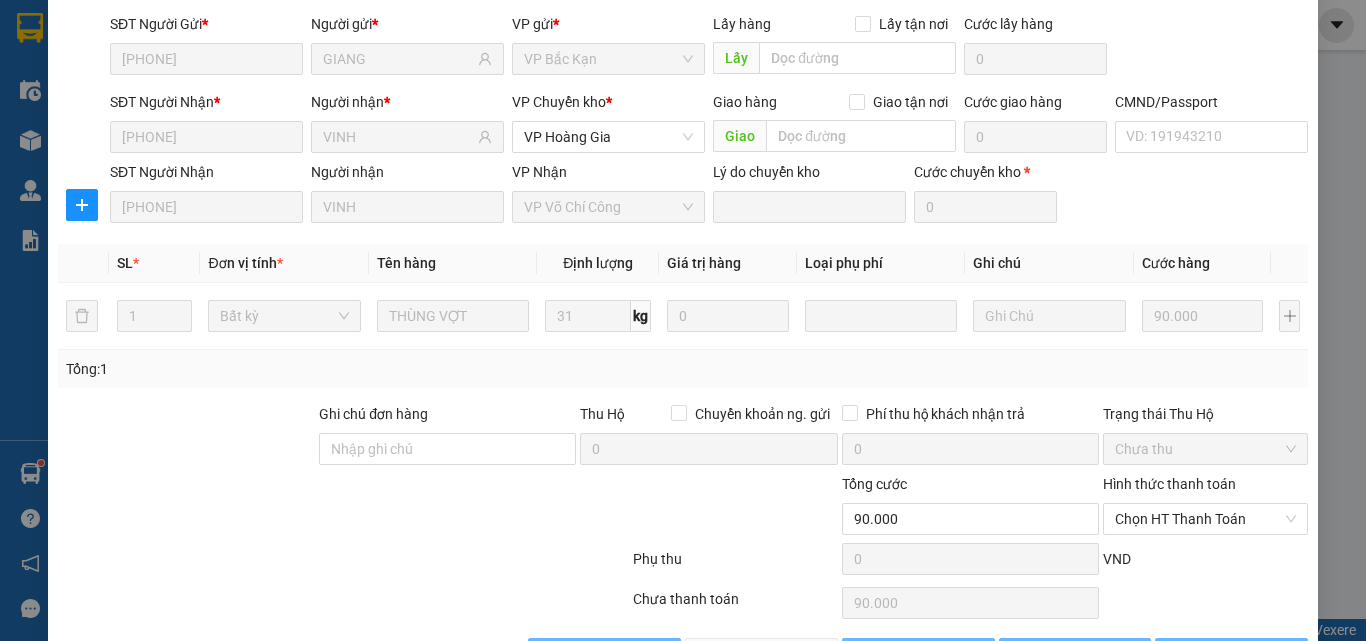 scroll, scrollTop: 211, scrollLeft: 0, axis: vertical 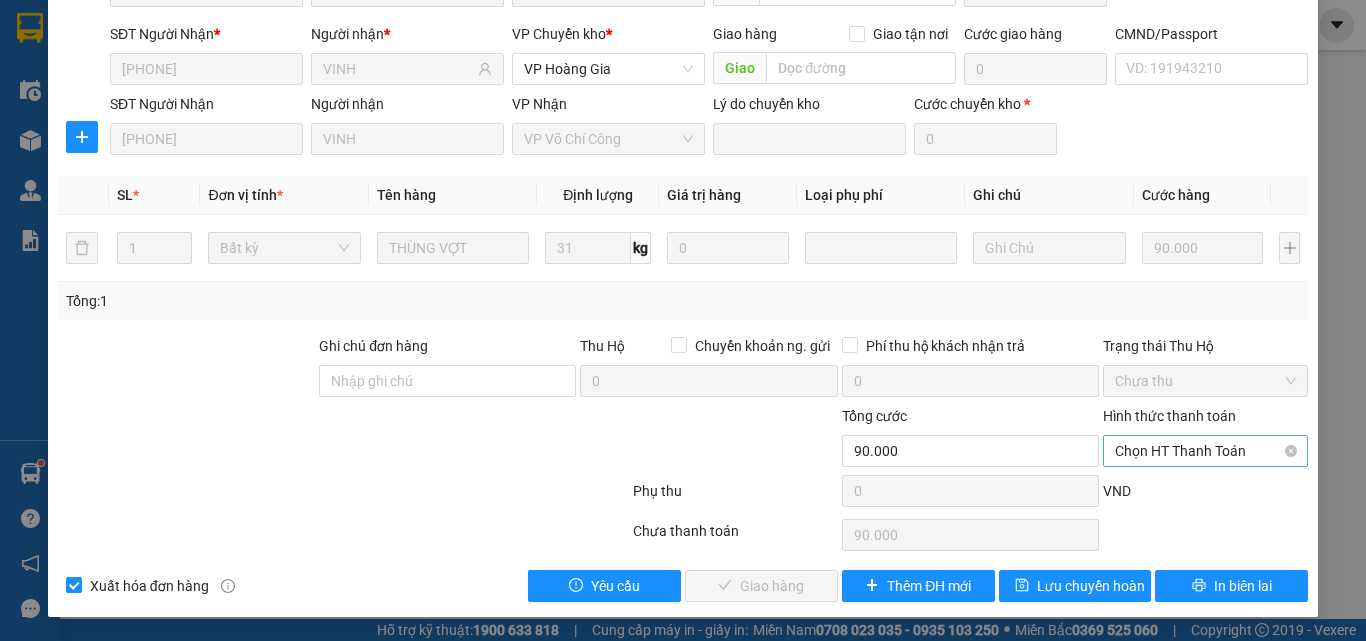 click on "Chọn HT Thanh Toán" at bounding box center (1205, 451) 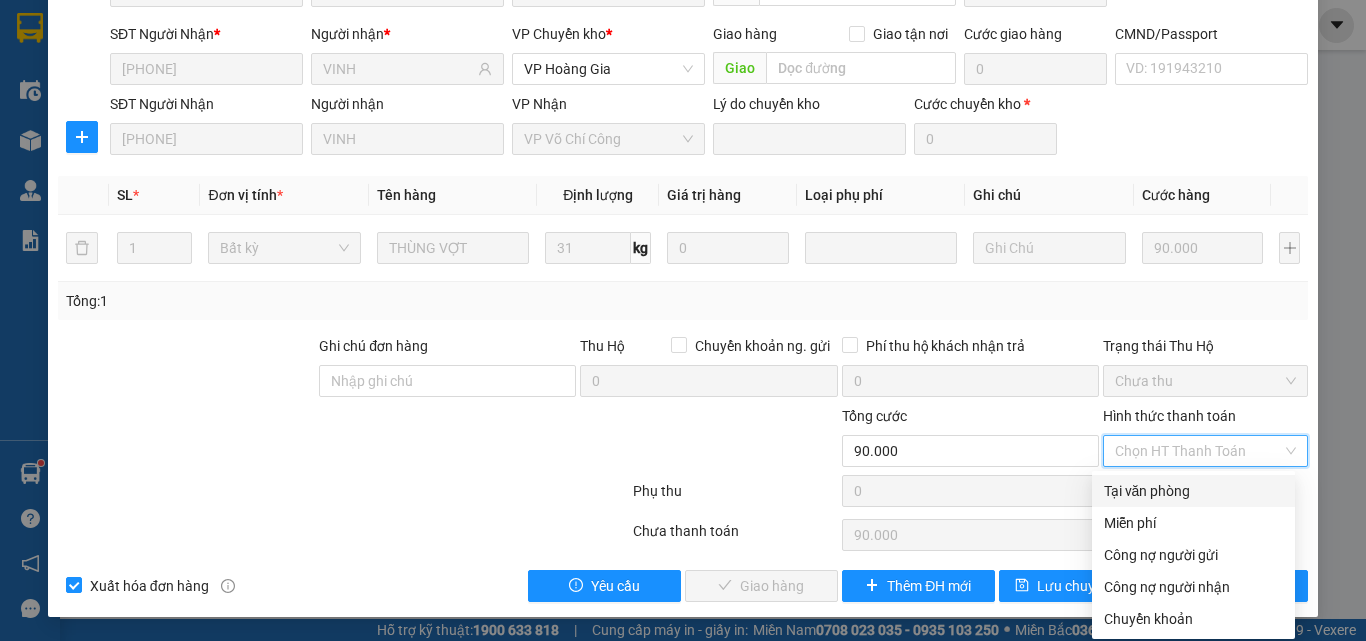 drag, startPoint x: 1173, startPoint y: 485, endPoint x: 943, endPoint y: 539, distance: 236.2541 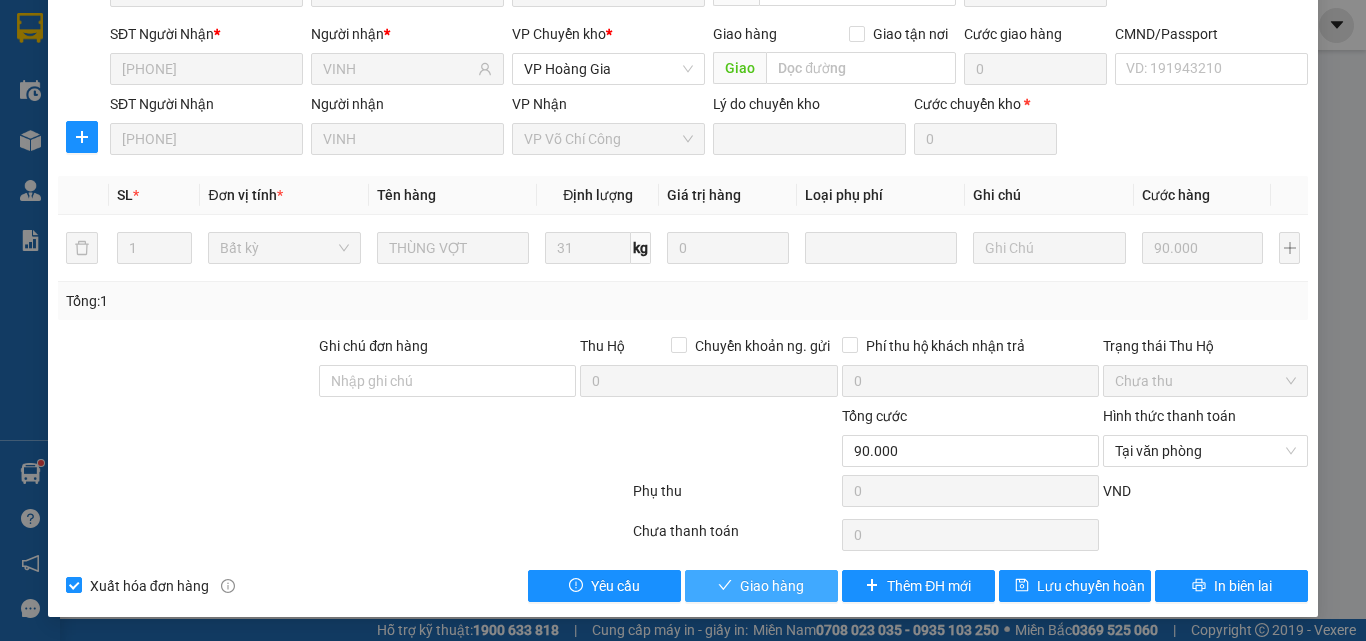 click on "Giao hàng" at bounding box center (772, 586) 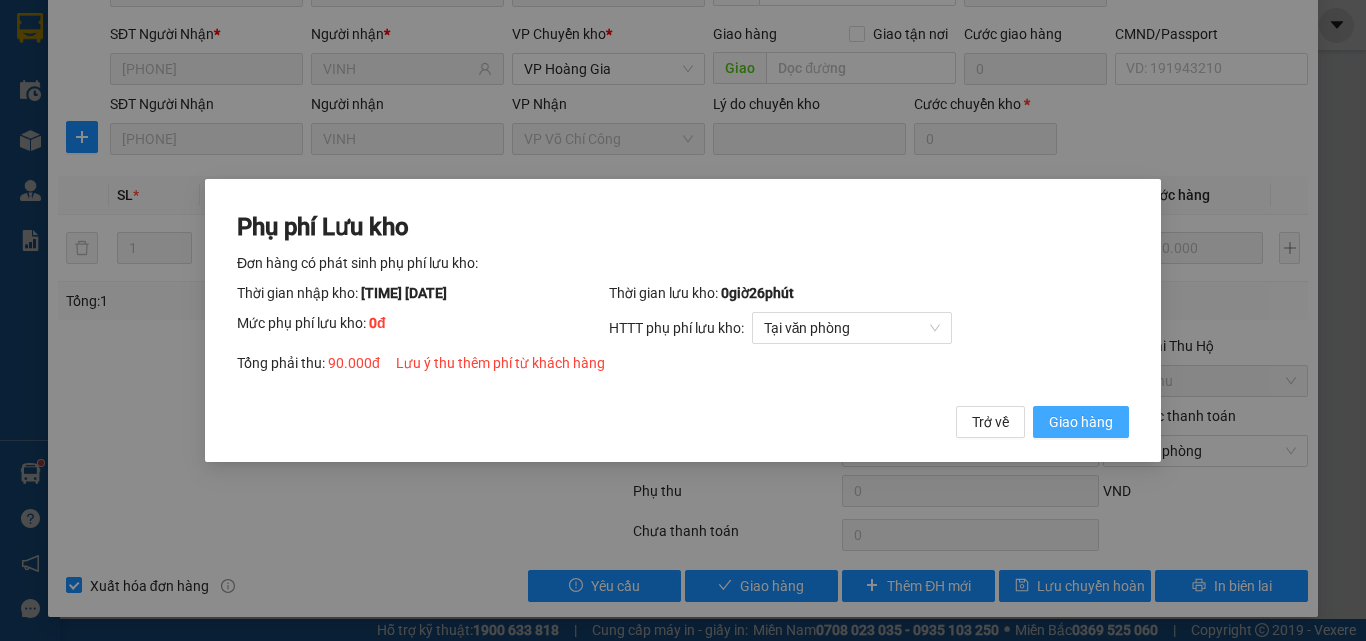 click on "Giao hàng" at bounding box center [1081, 422] 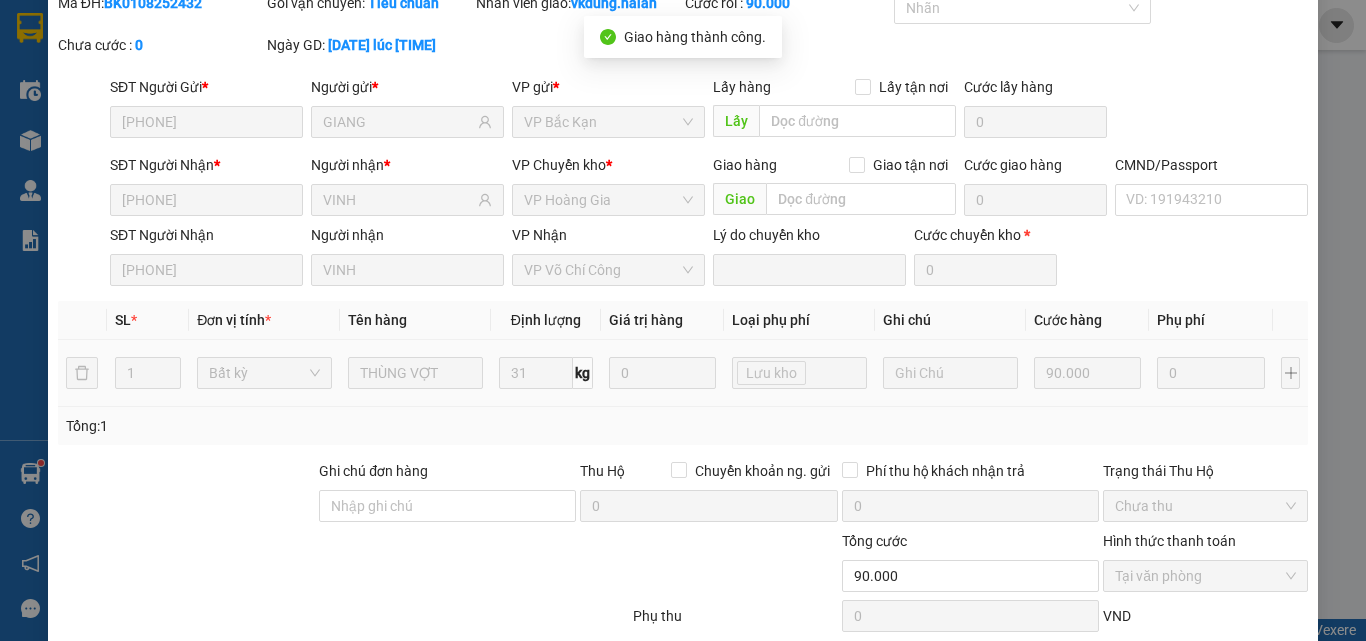 scroll, scrollTop: 0, scrollLeft: 0, axis: both 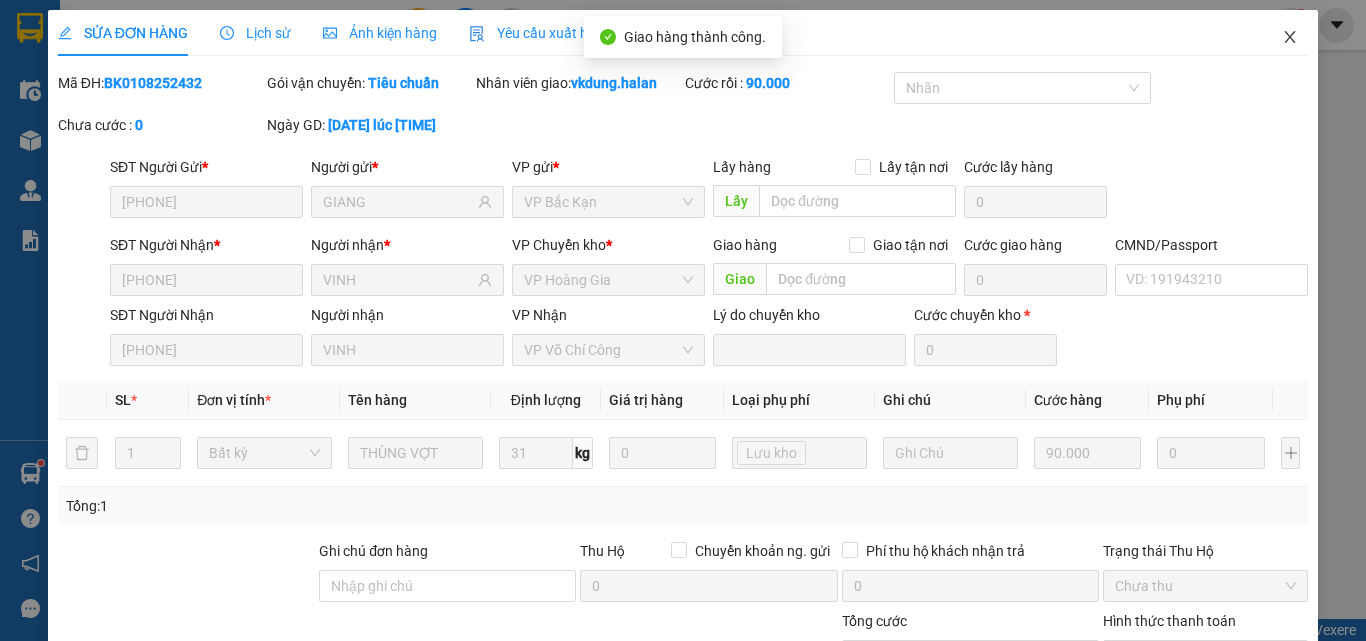 click 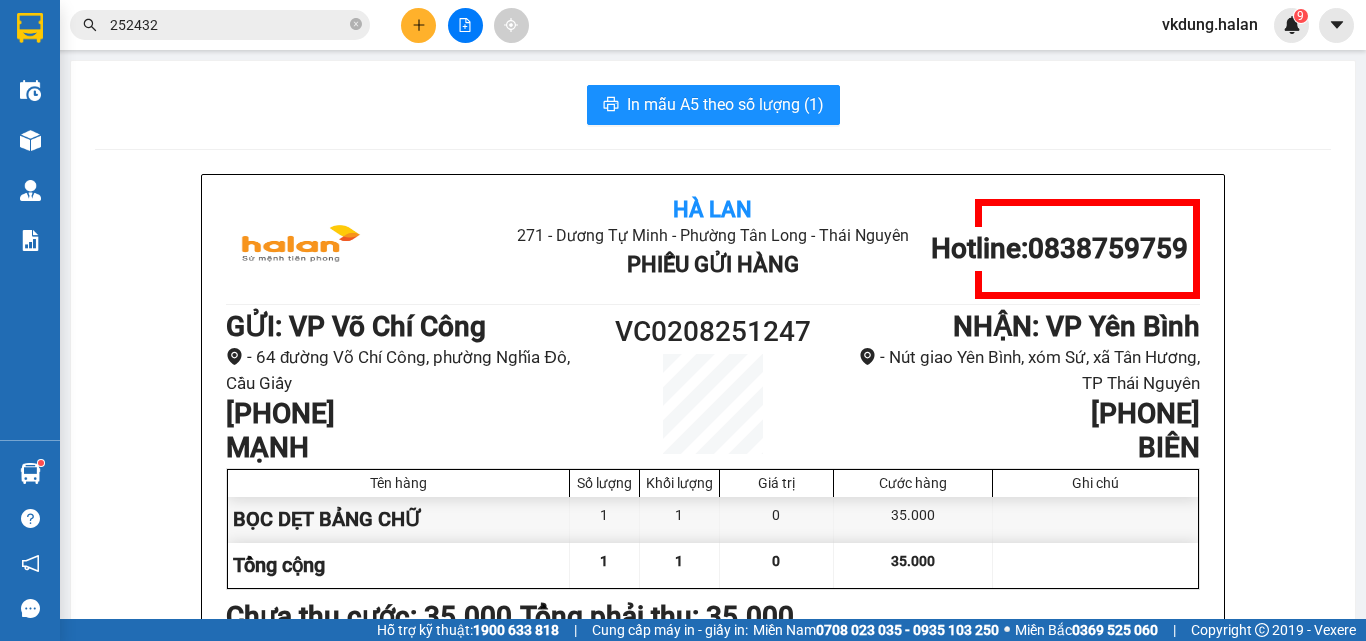 click on "252432" at bounding box center (228, 25) 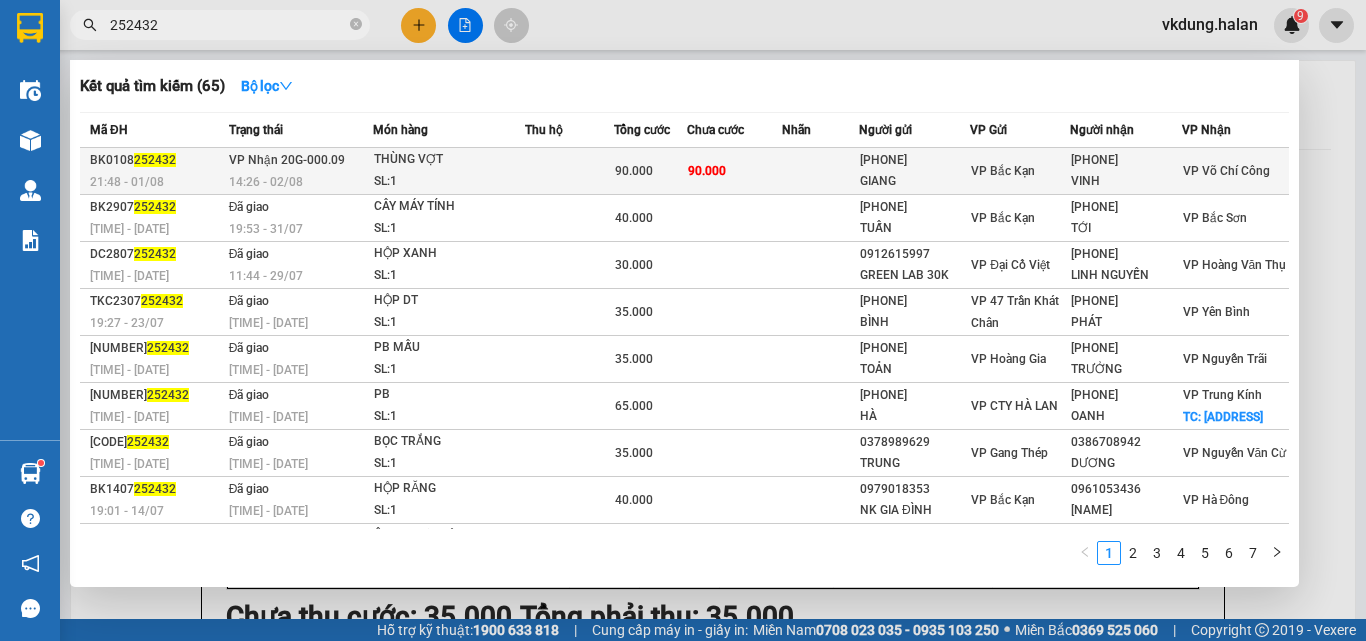 click on "SL:  1" at bounding box center (449, 182) 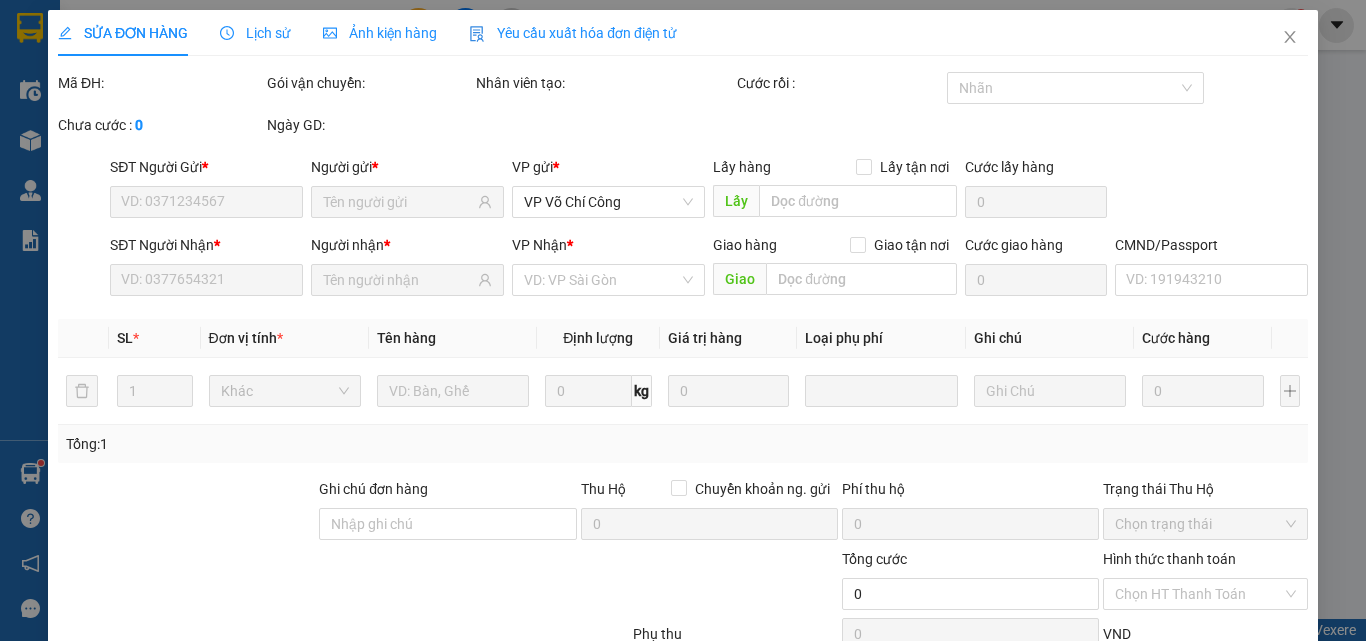 type on "[PHONE]" 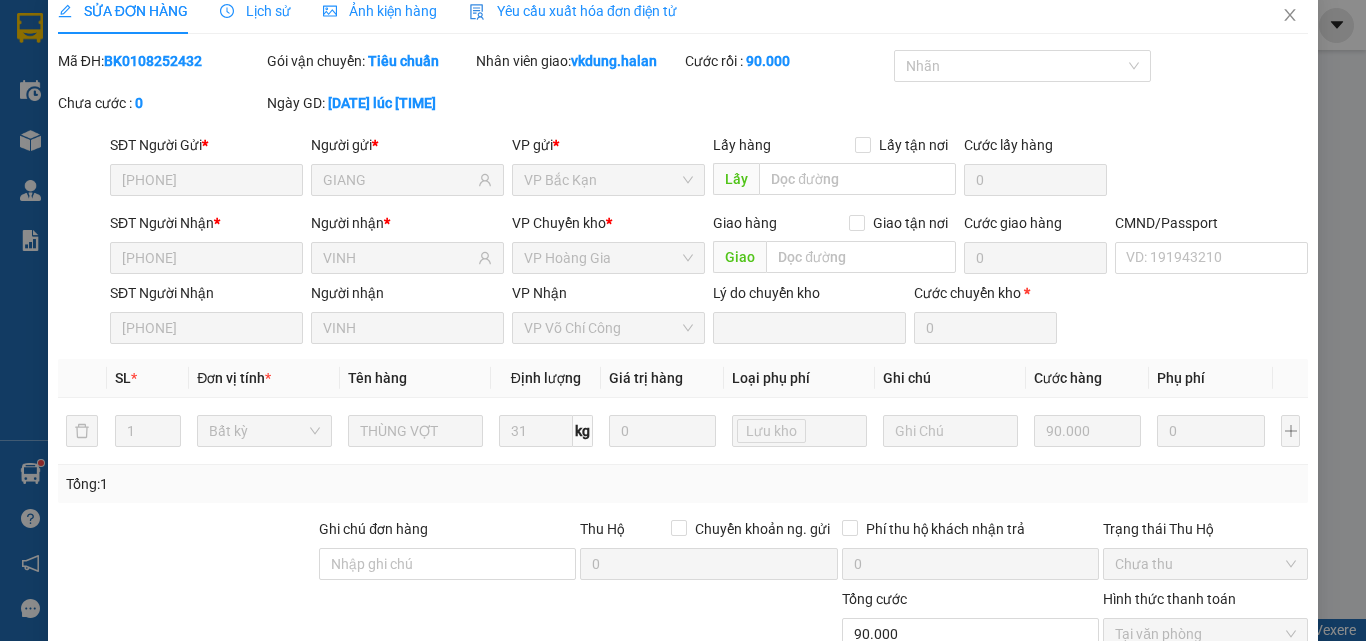 scroll, scrollTop: 0, scrollLeft: 0, axis: both 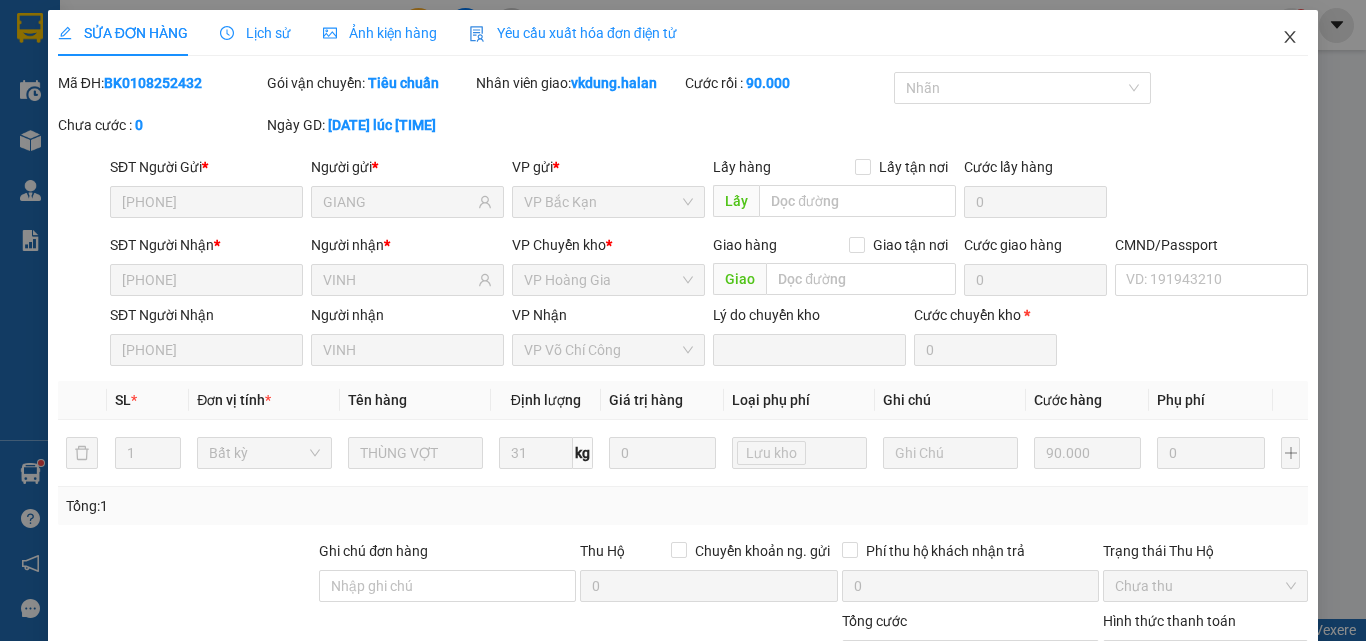 click 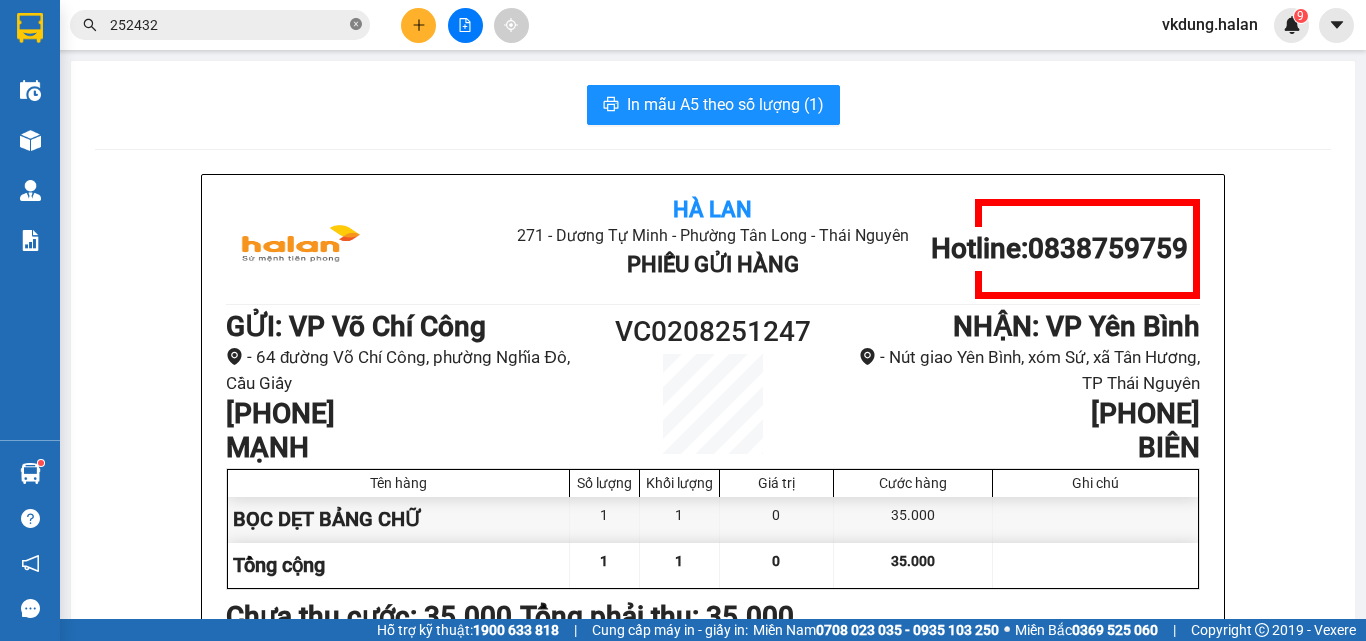 click 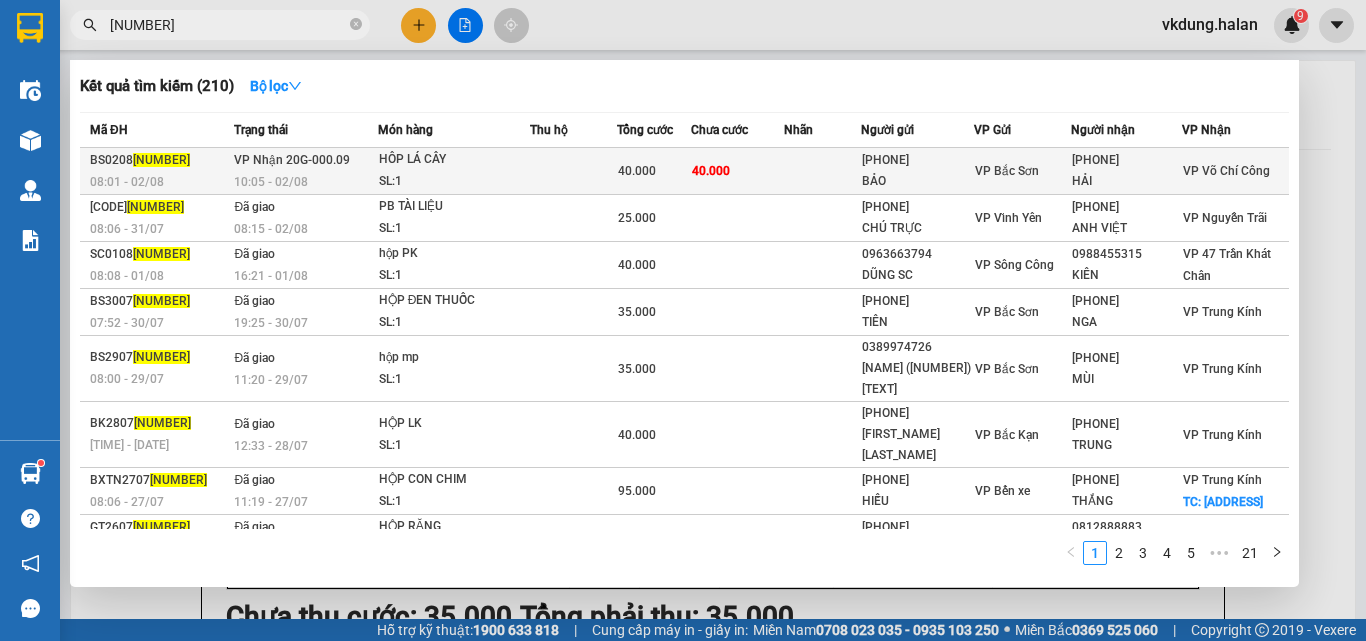 type on "[NUMBER]" 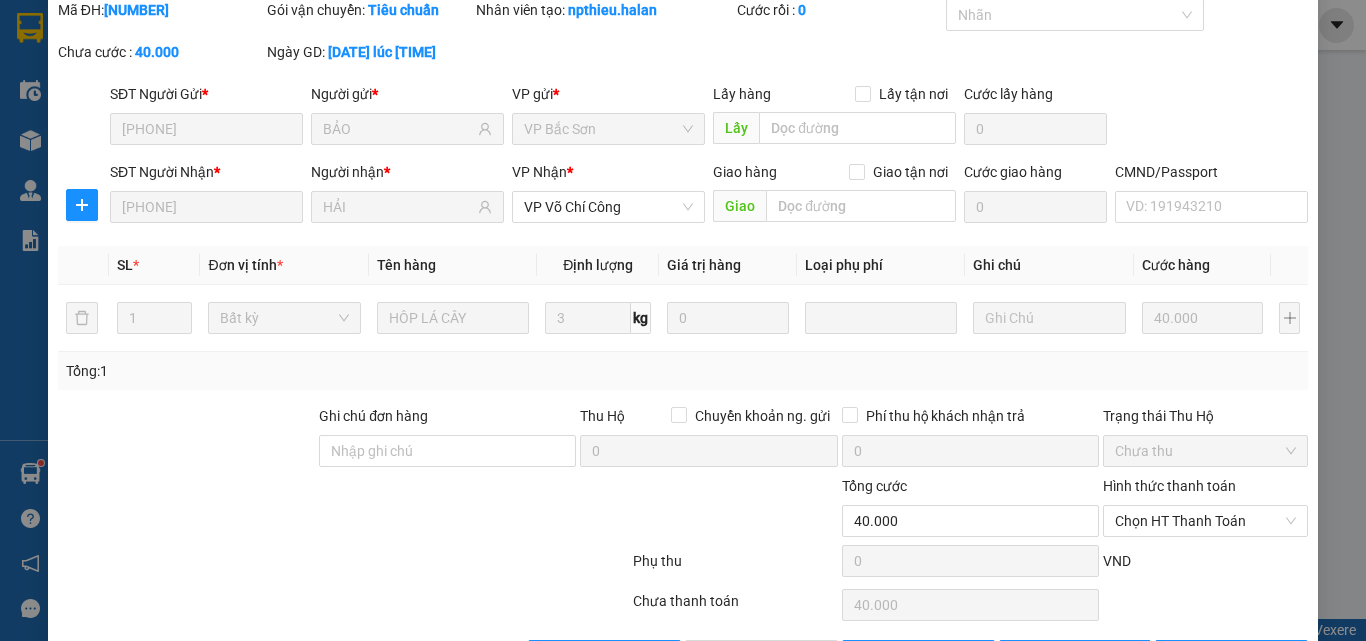 scroll, scrollTop: 143, scrollLeft: 0, axis: vertical 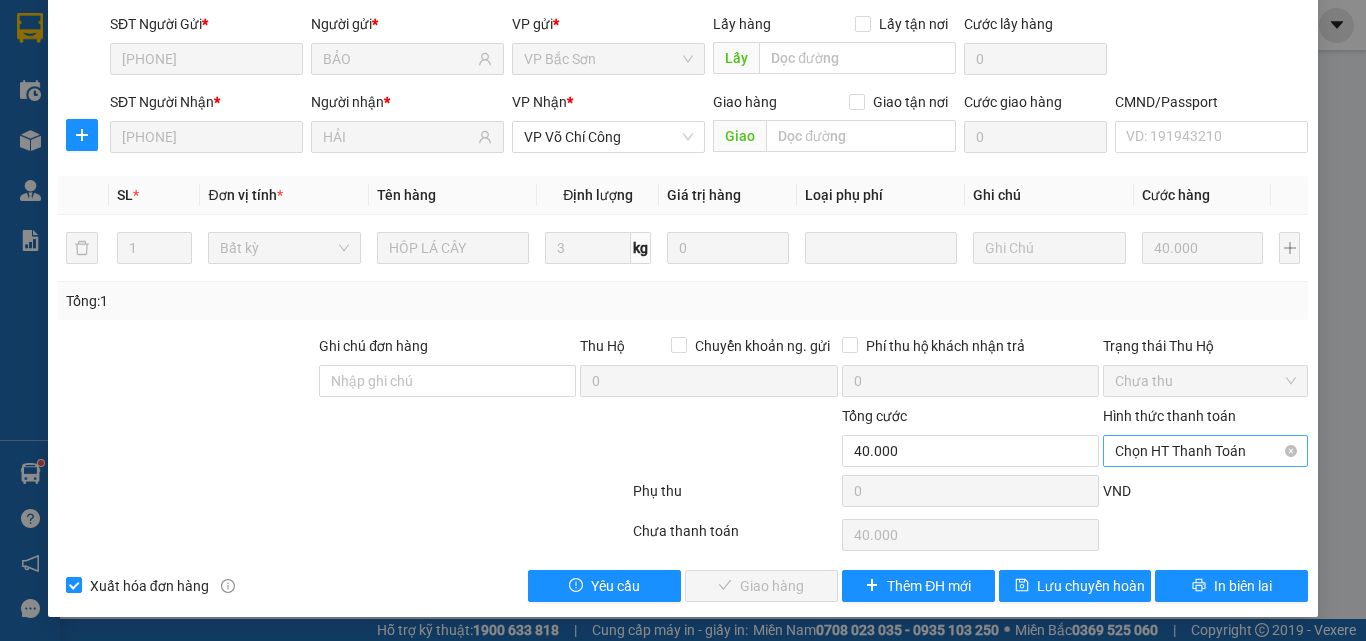click on "Chọn HT Thanh Toán" at bounding box center [1205, 451] 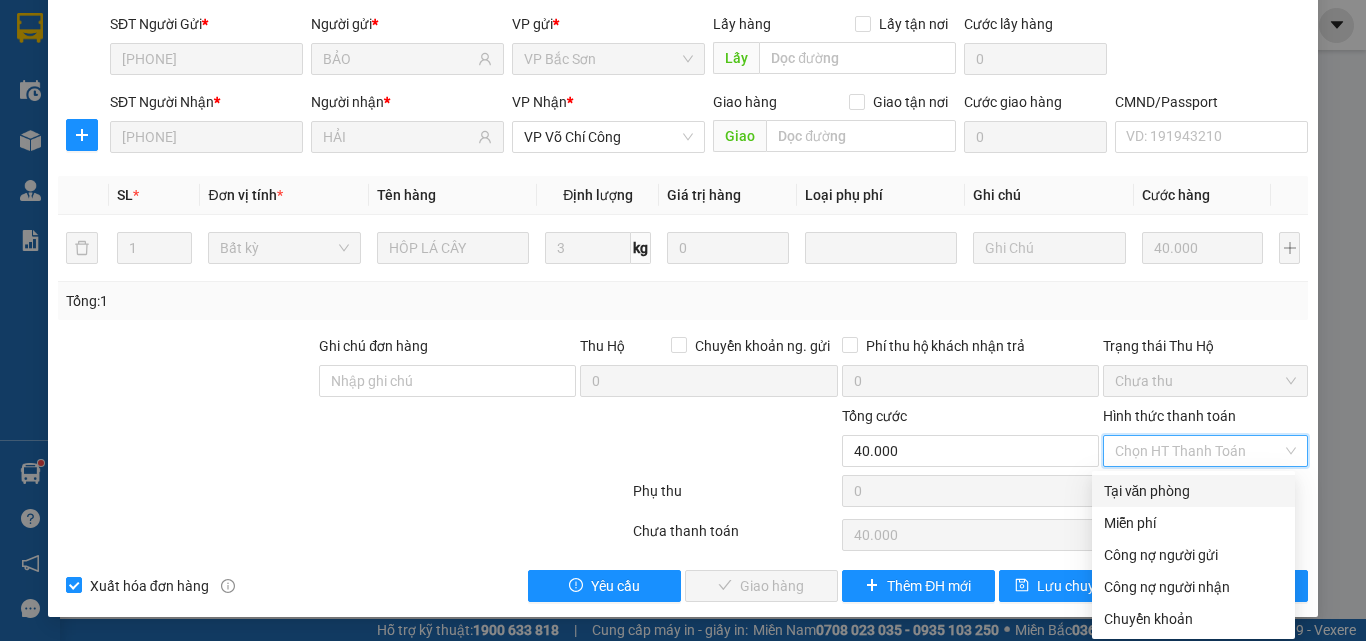 drag, startPoint x: 1177, startPoint y: 490, endPoint x: 1005, endPoint y: 546, distance: 180.8867 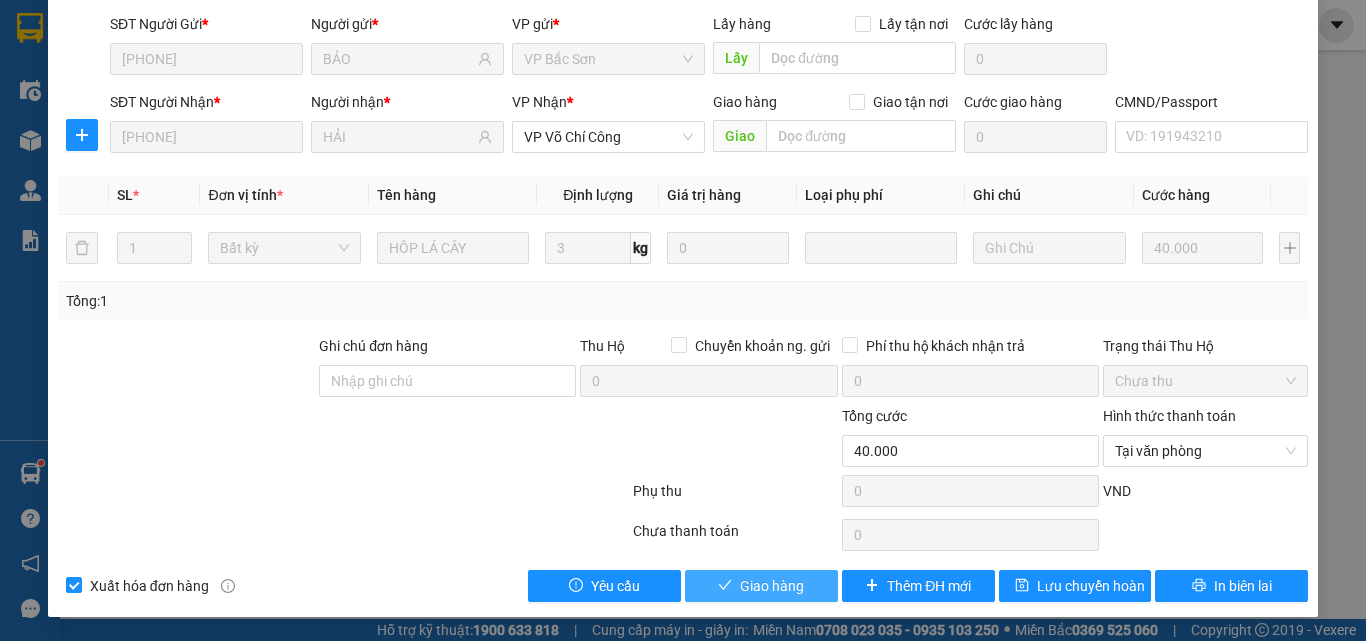 click on "Giao hàng" at bounding box center [772, 586] 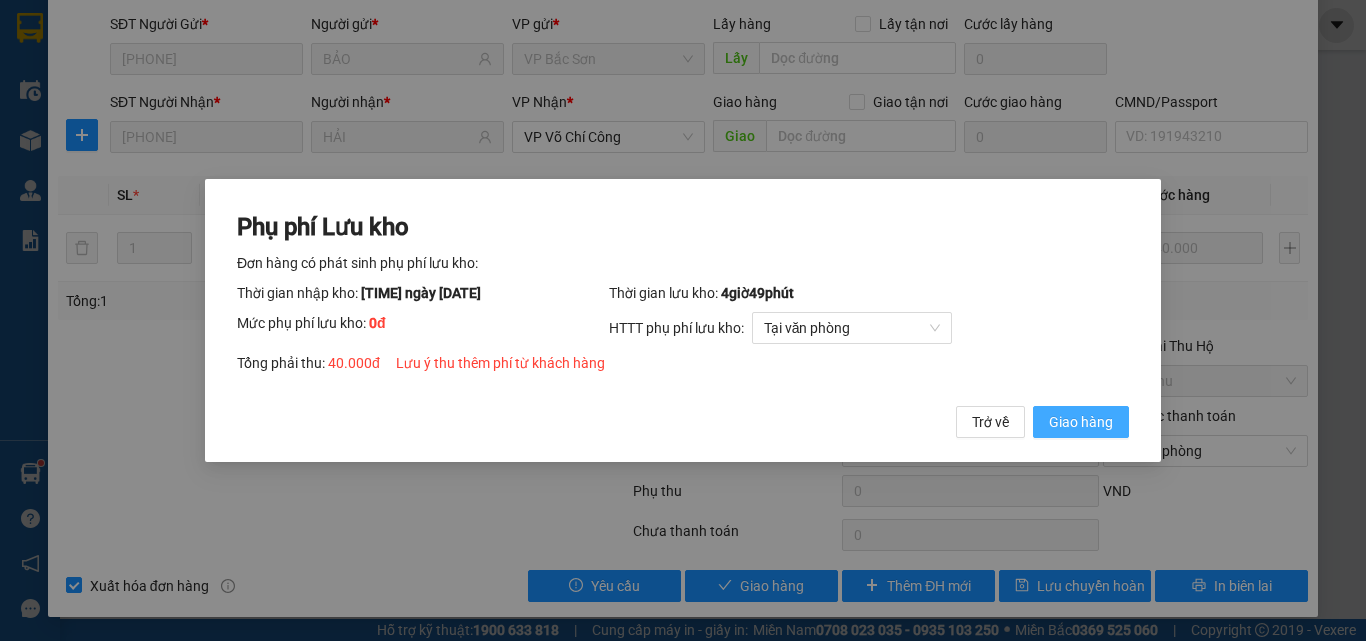 click on "Giao hàng" at bounding box center (1081, 422) 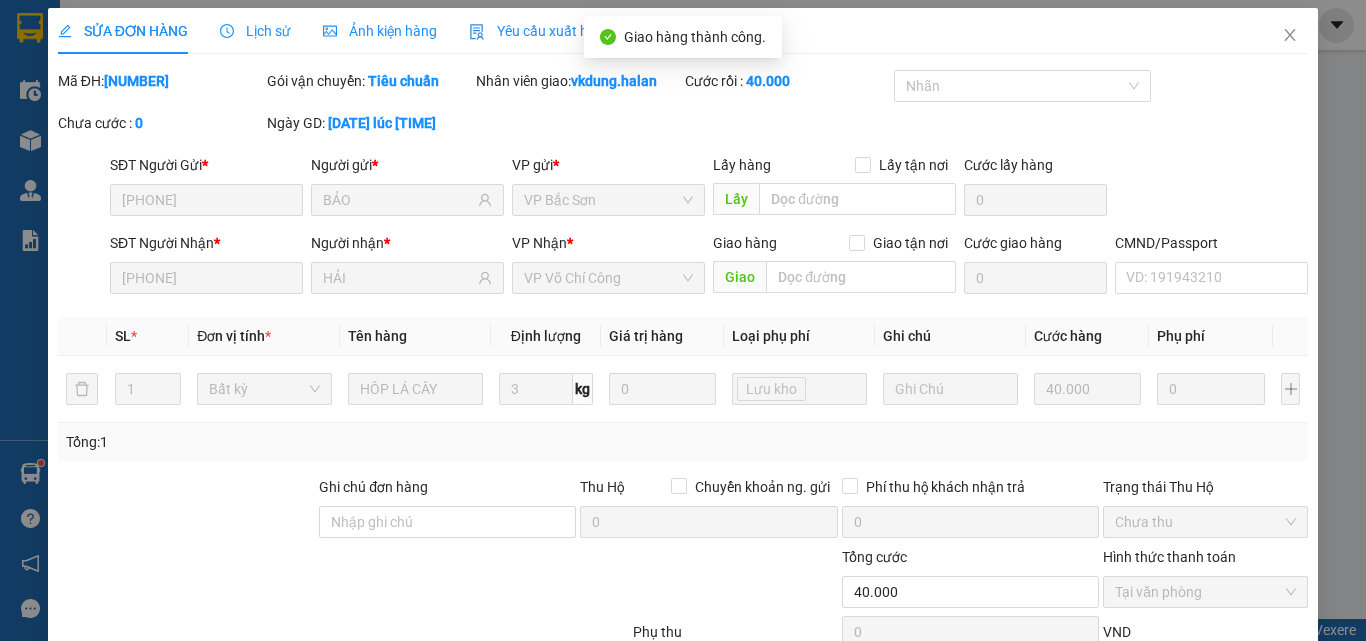 scroll, scrollTop: 0, scrollLeft: 0, axis: both 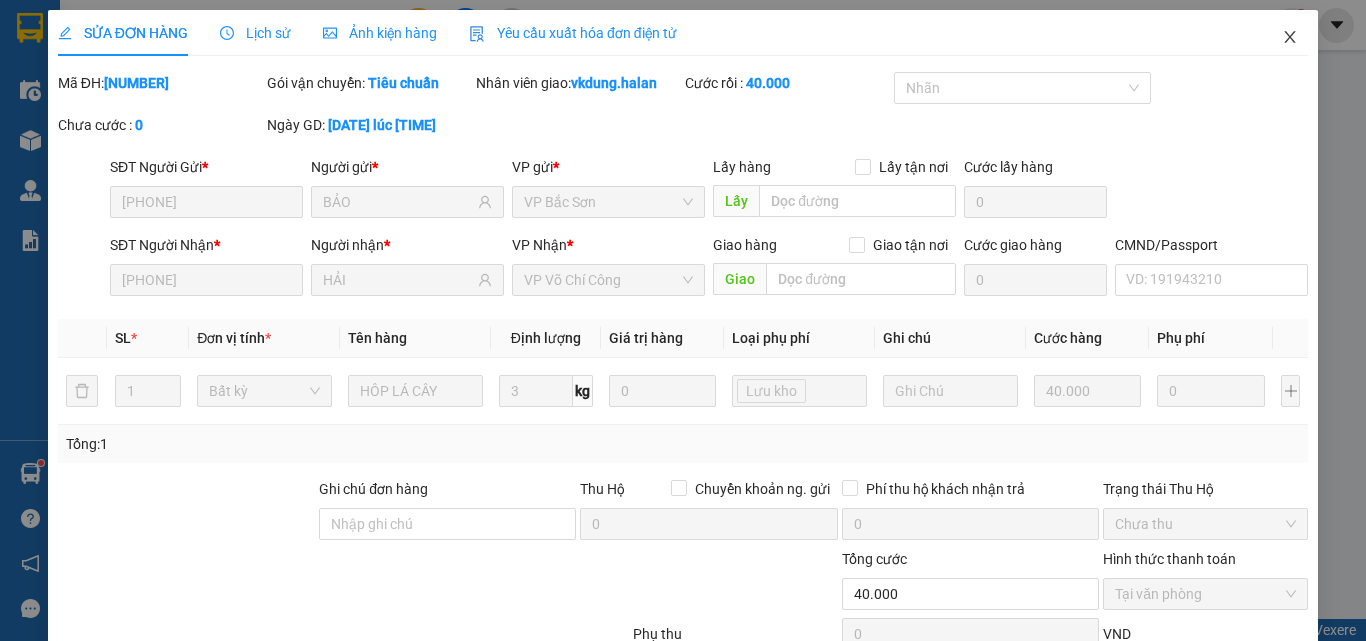 click 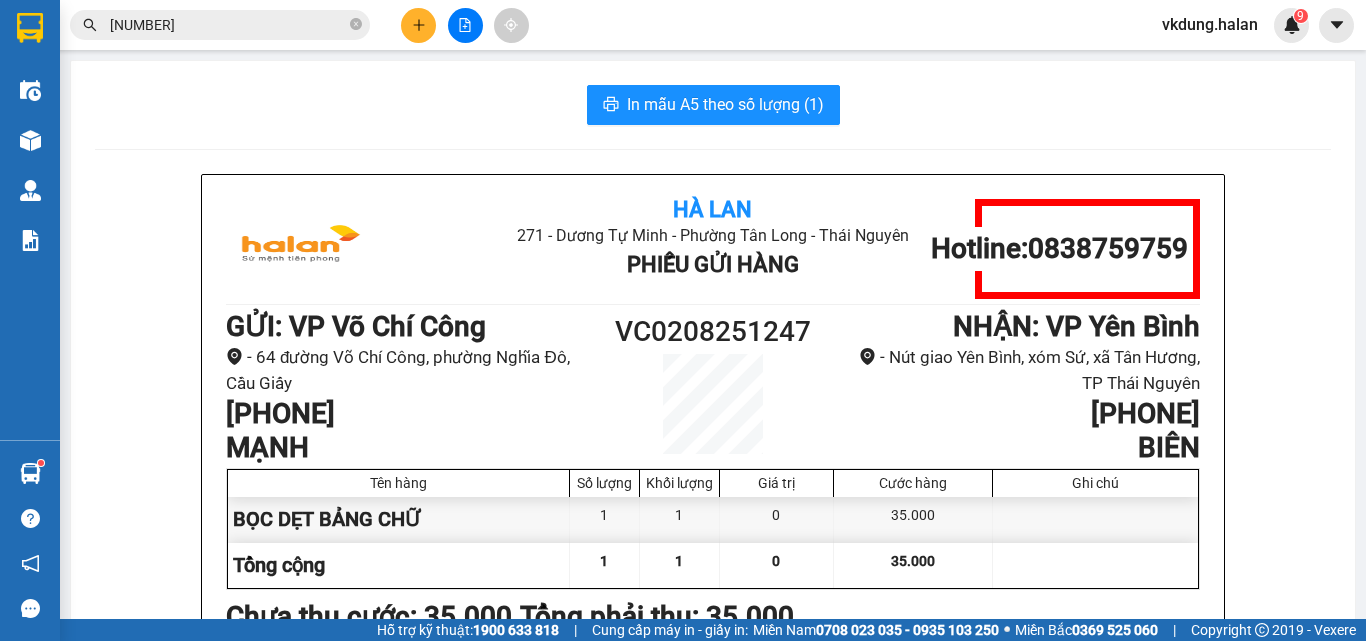 click on "[NUMBER]" at bounding box center [220, 25] 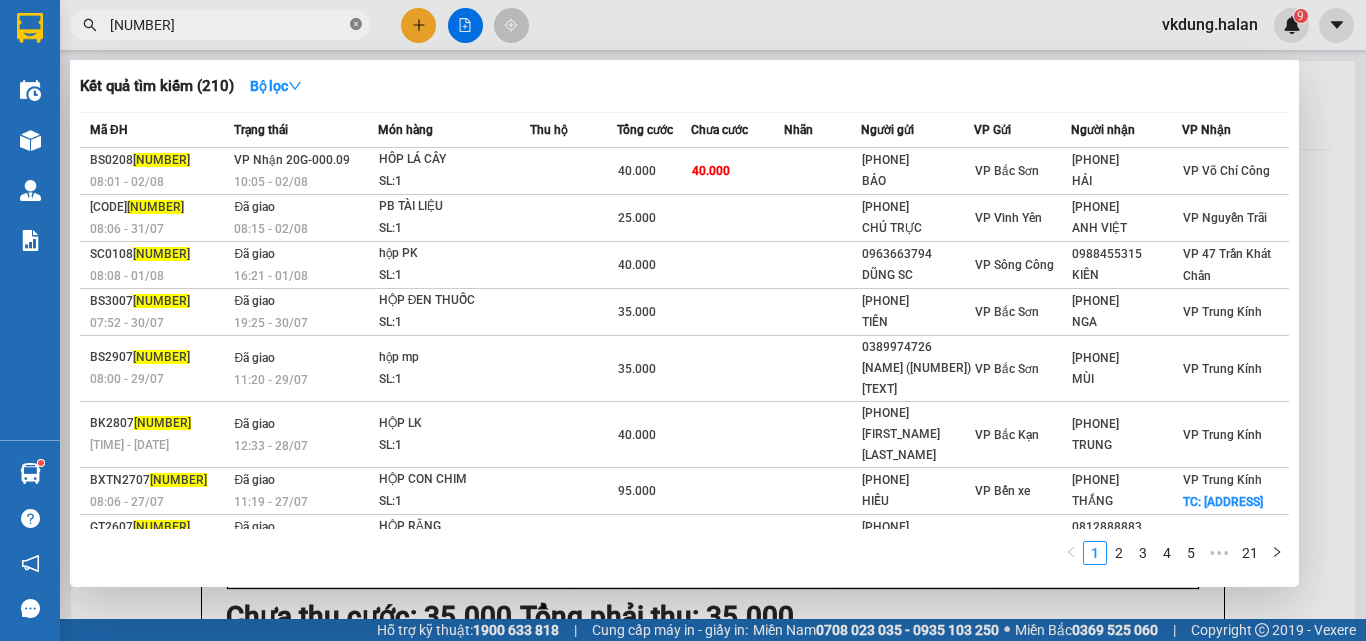 click at bounding box center (356, 25) 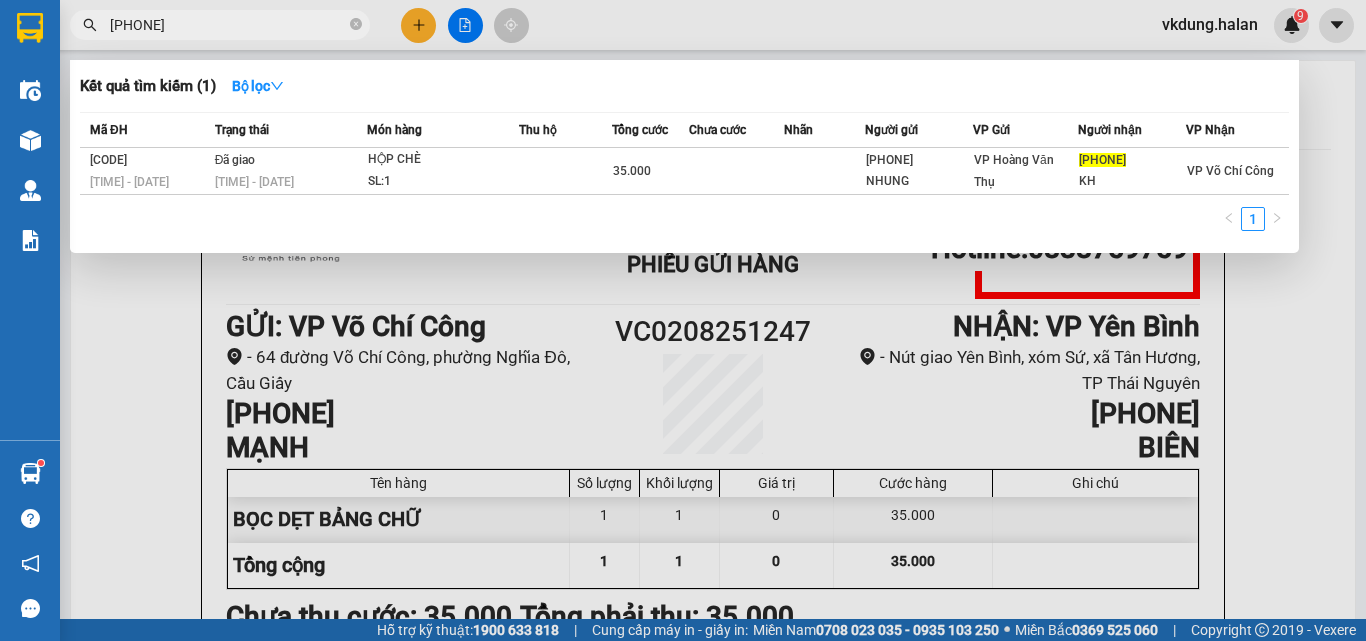 type on "[PHONE]" 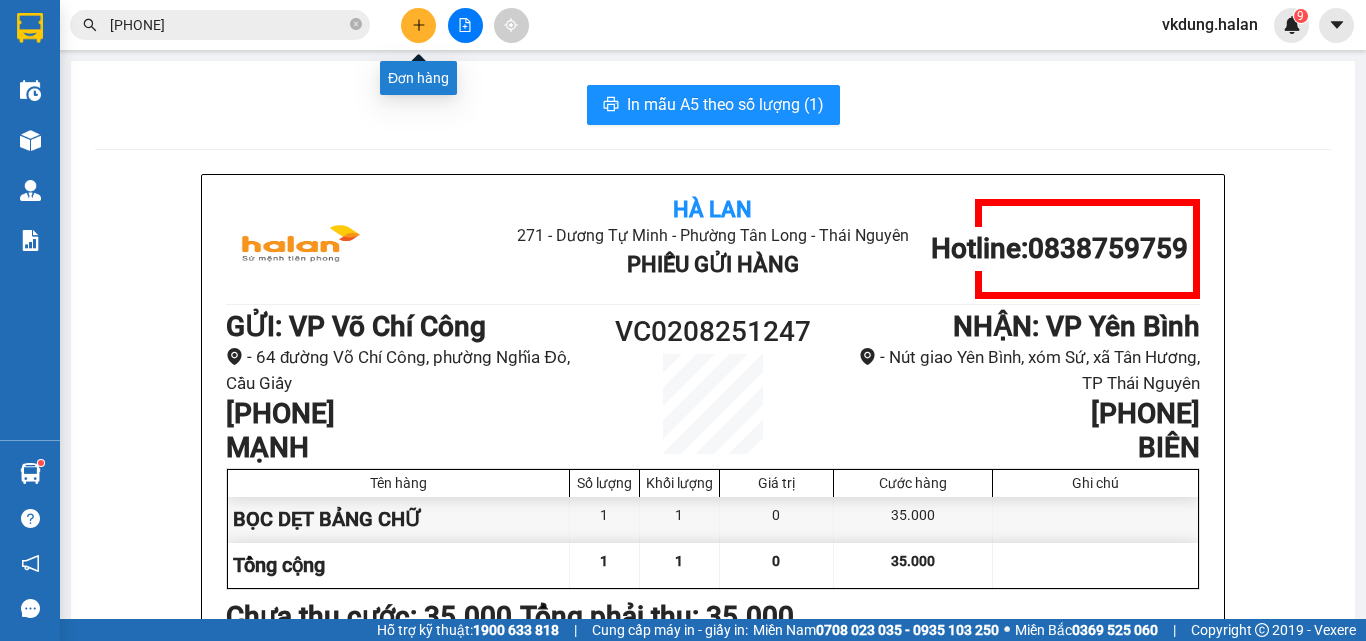 click 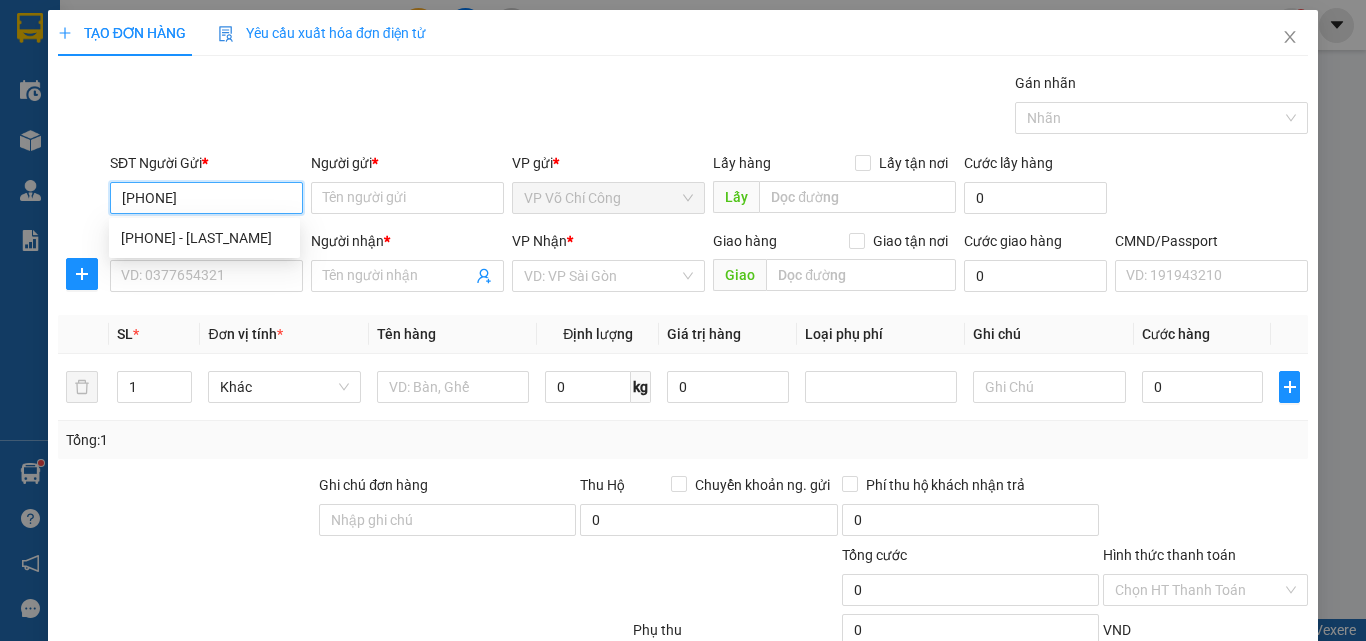 type on "[PHONE]" 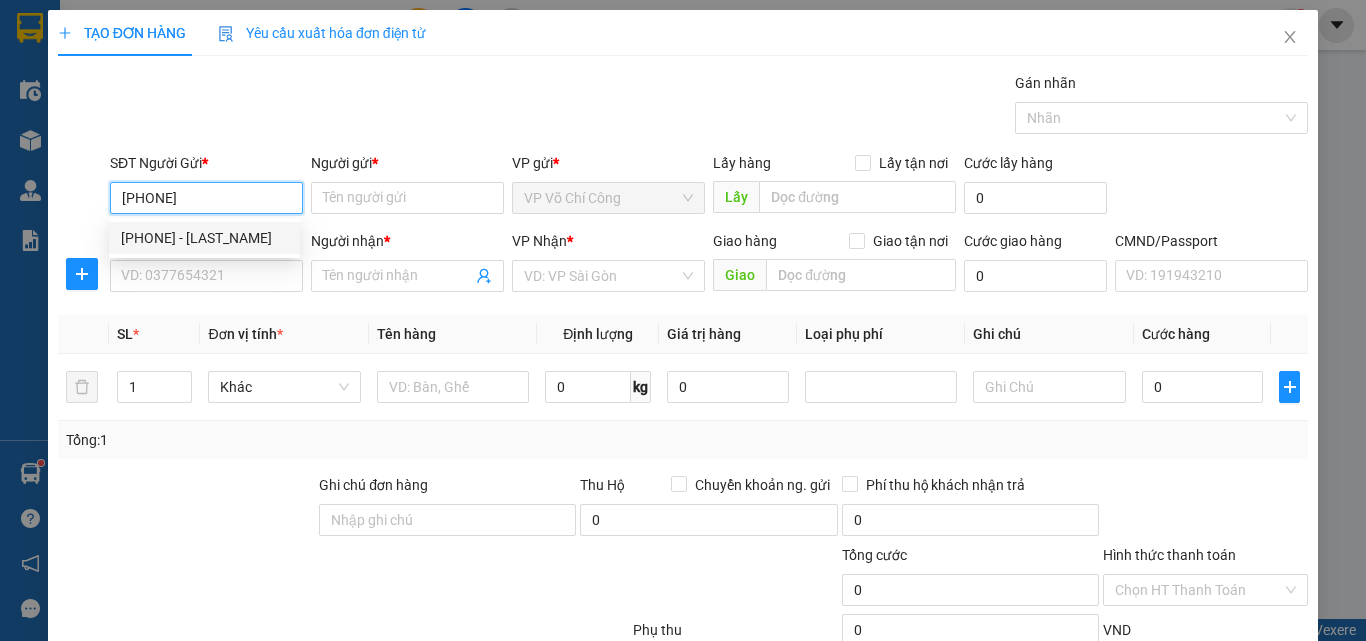 click on "[PHONE] - [LAST_NAME]" at bounding box center (204, 238) 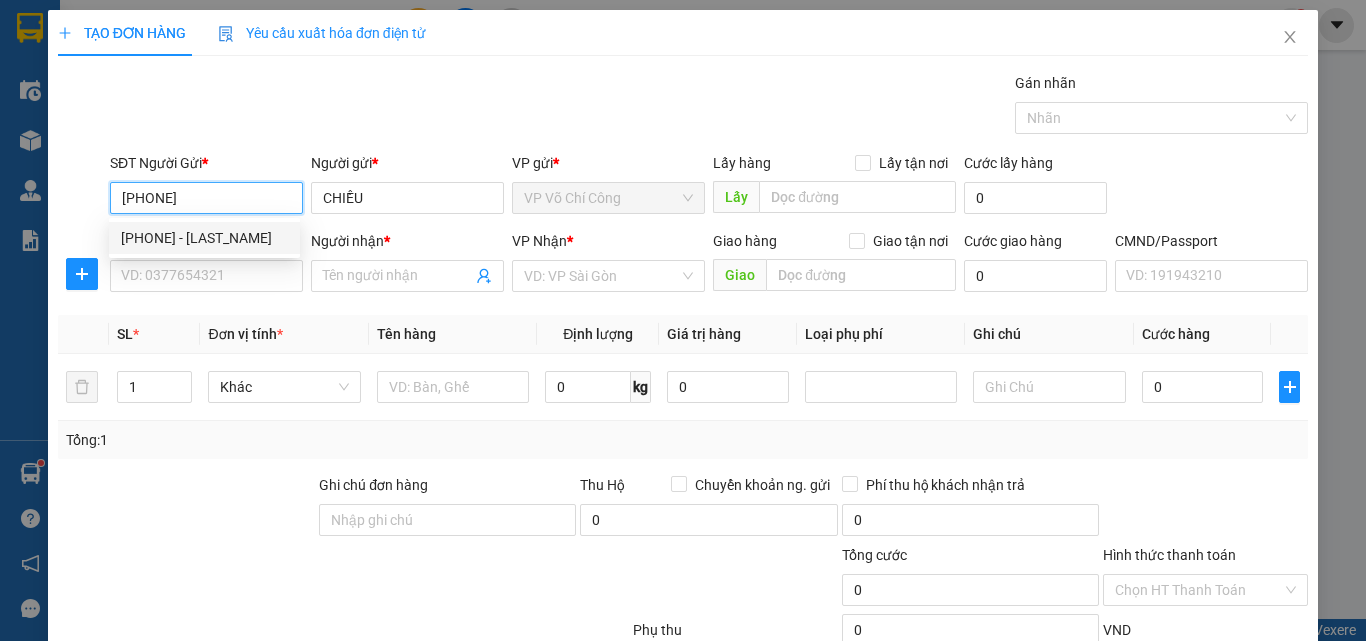 type on "CHIỀU" 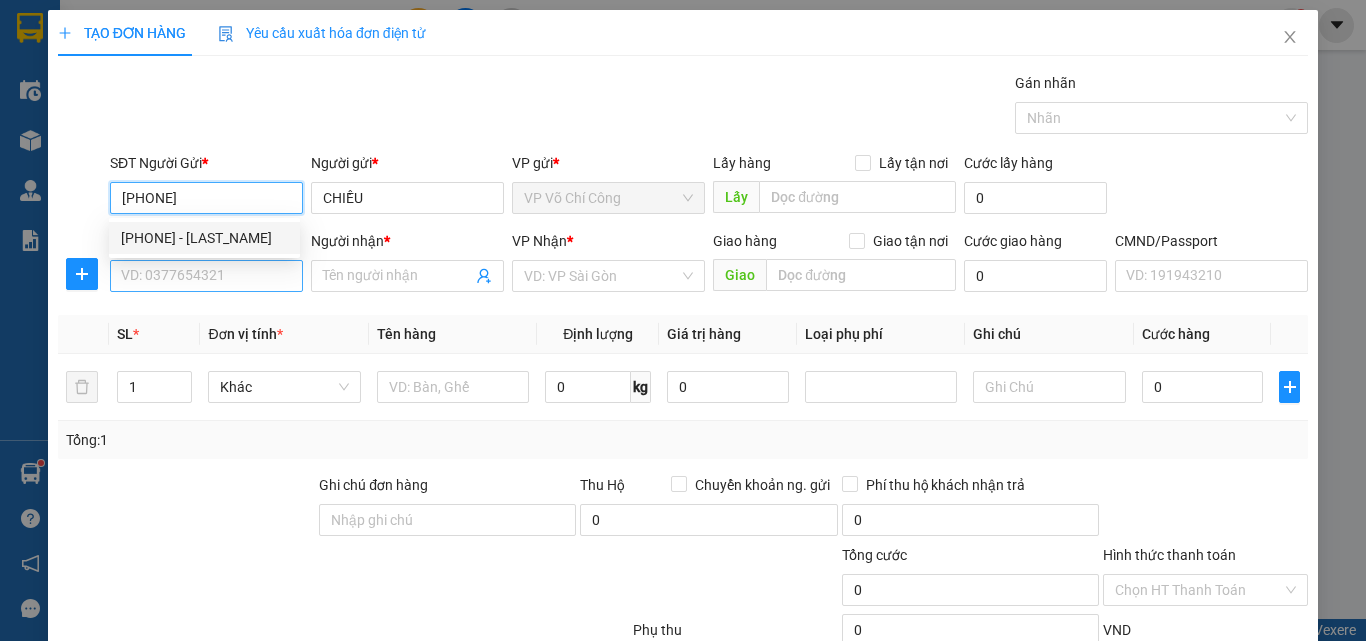 type on "[PHONE]" 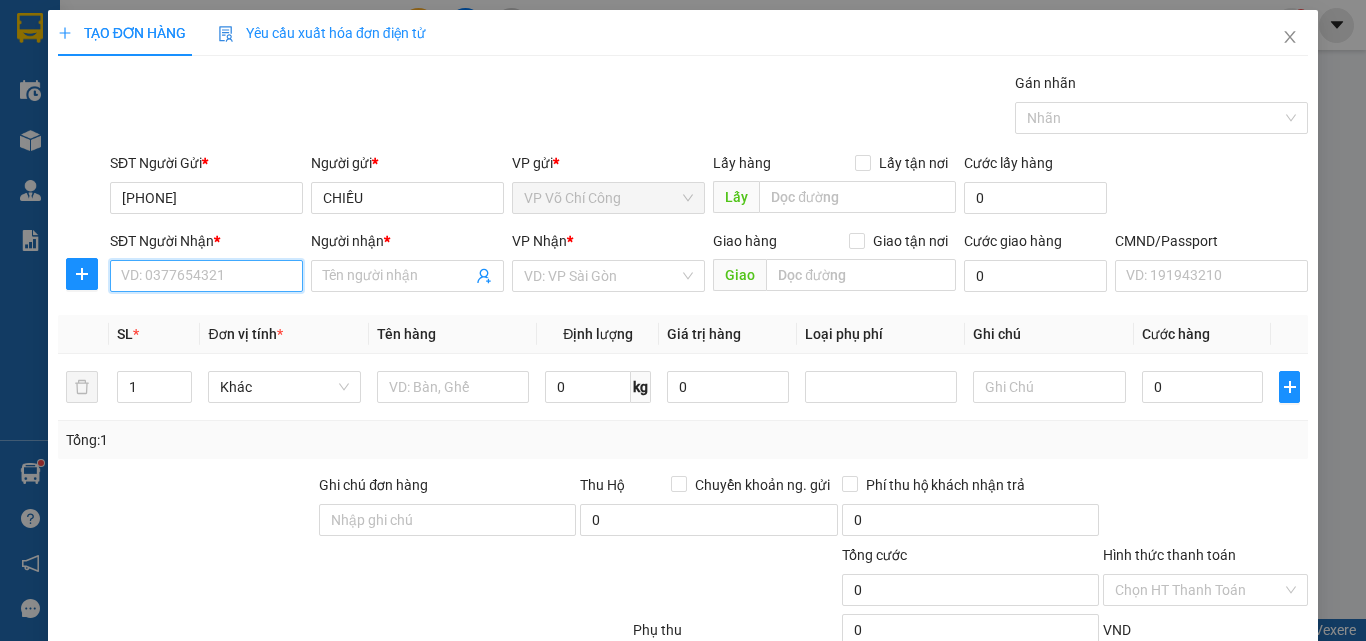 click on "SĐT Người Nhận  *" at bounding box center (206, 276) 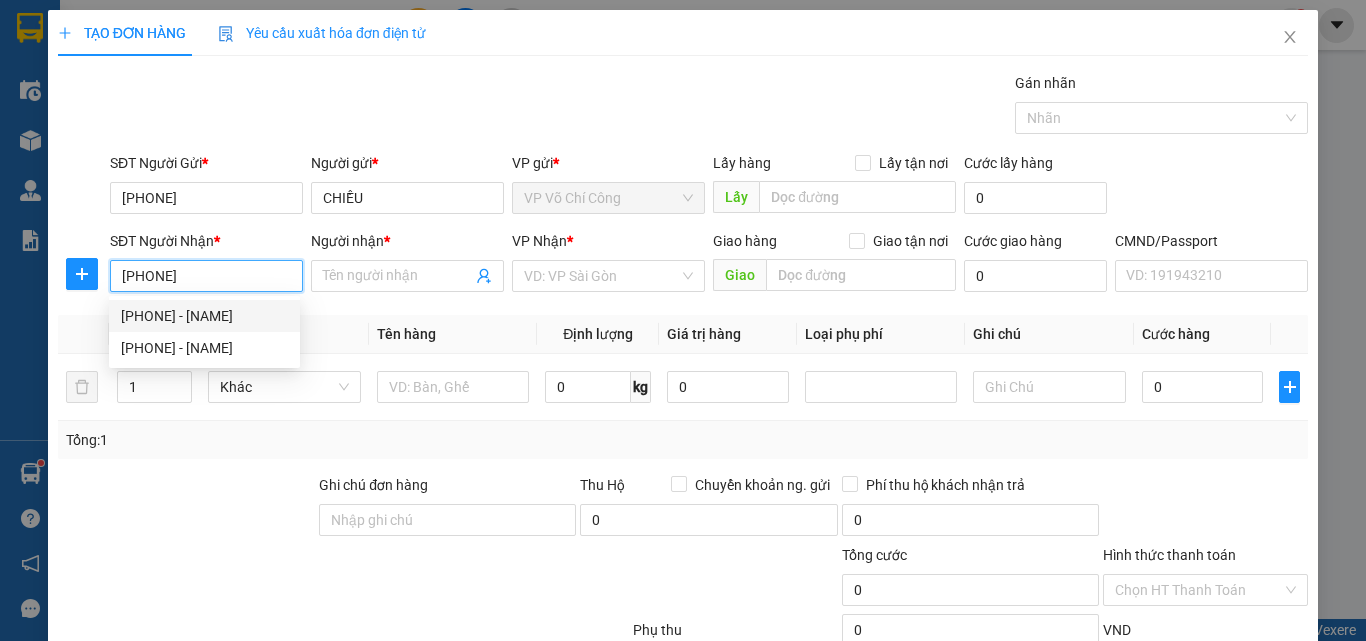 click on "[PHONE] - [NAME]" at bounding box center [204, 316] 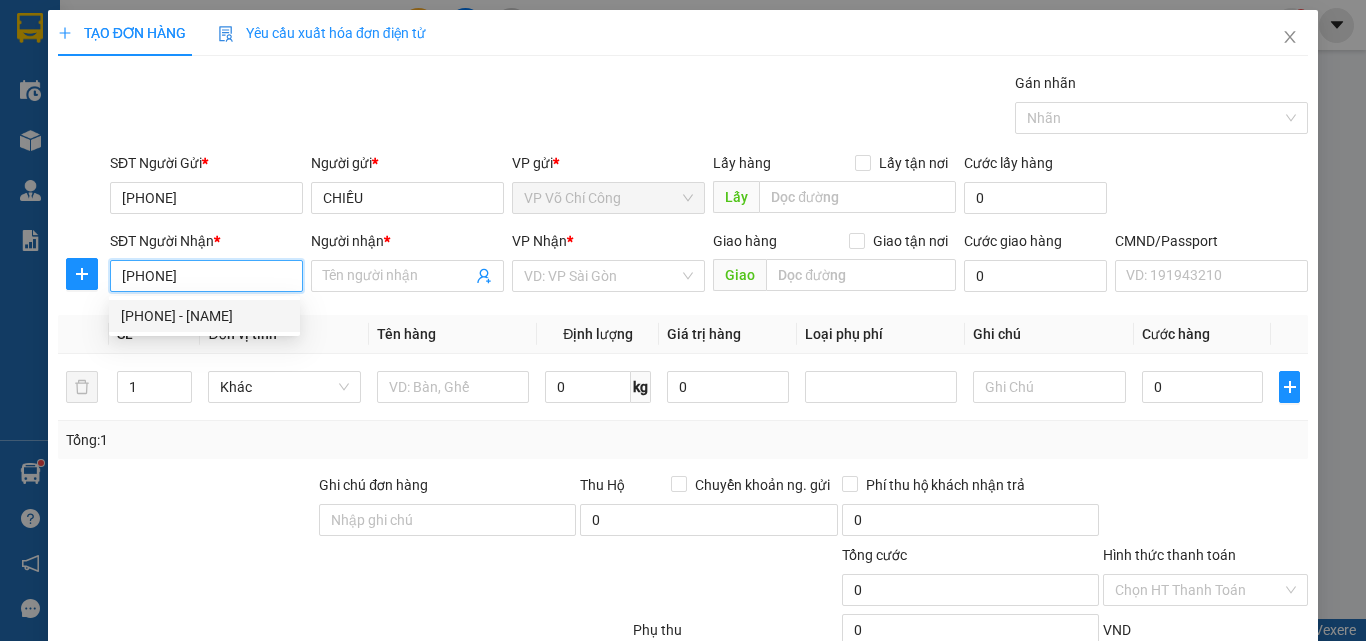 type on "[NAME]" 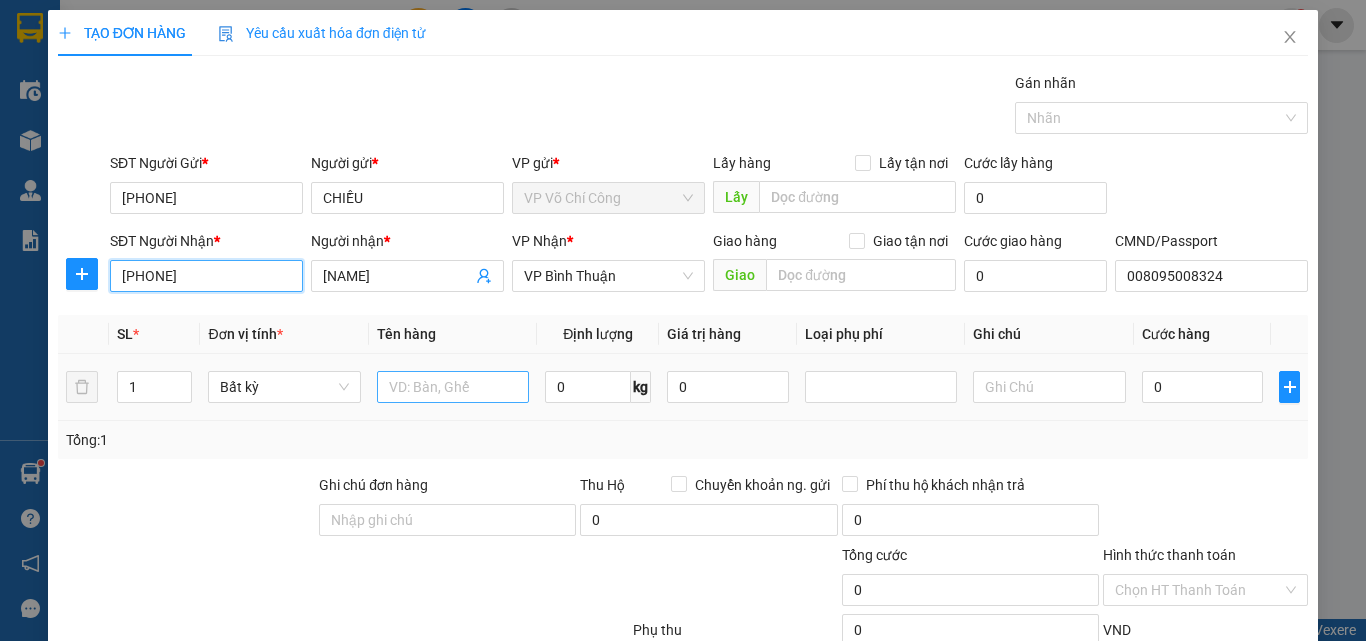 type on "[PHONE]" 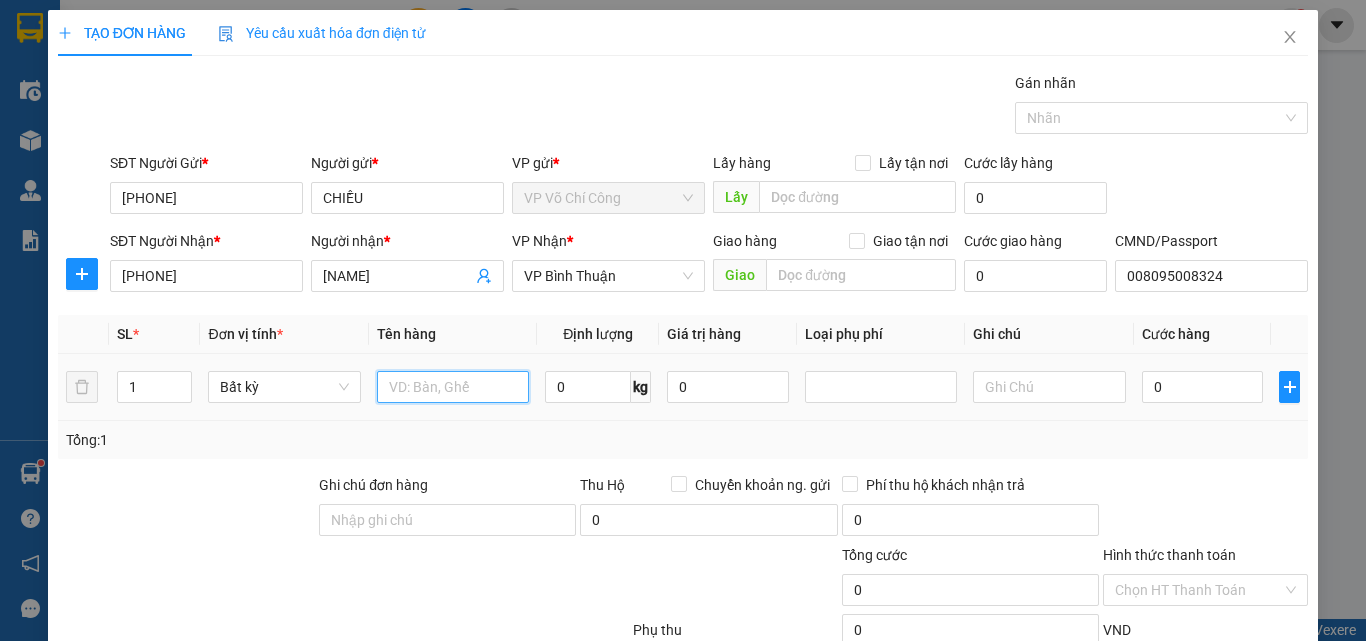 click at bounding box center [453, 387] 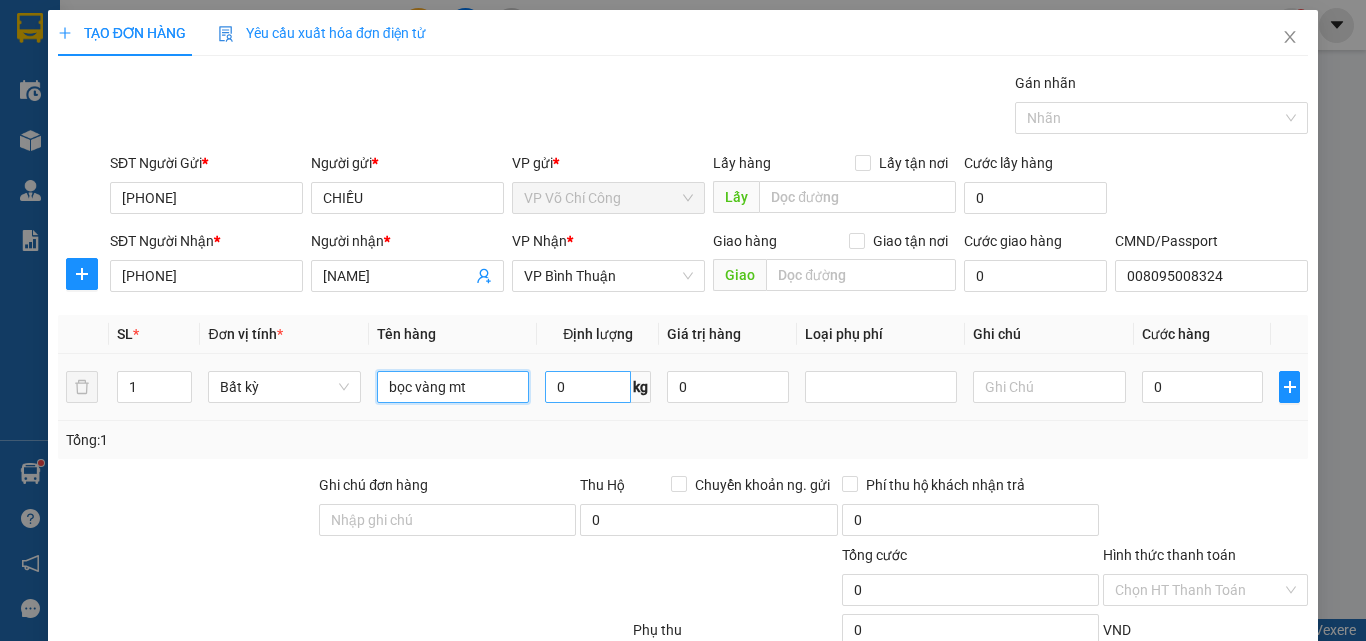 type on "bọc vàng mt" 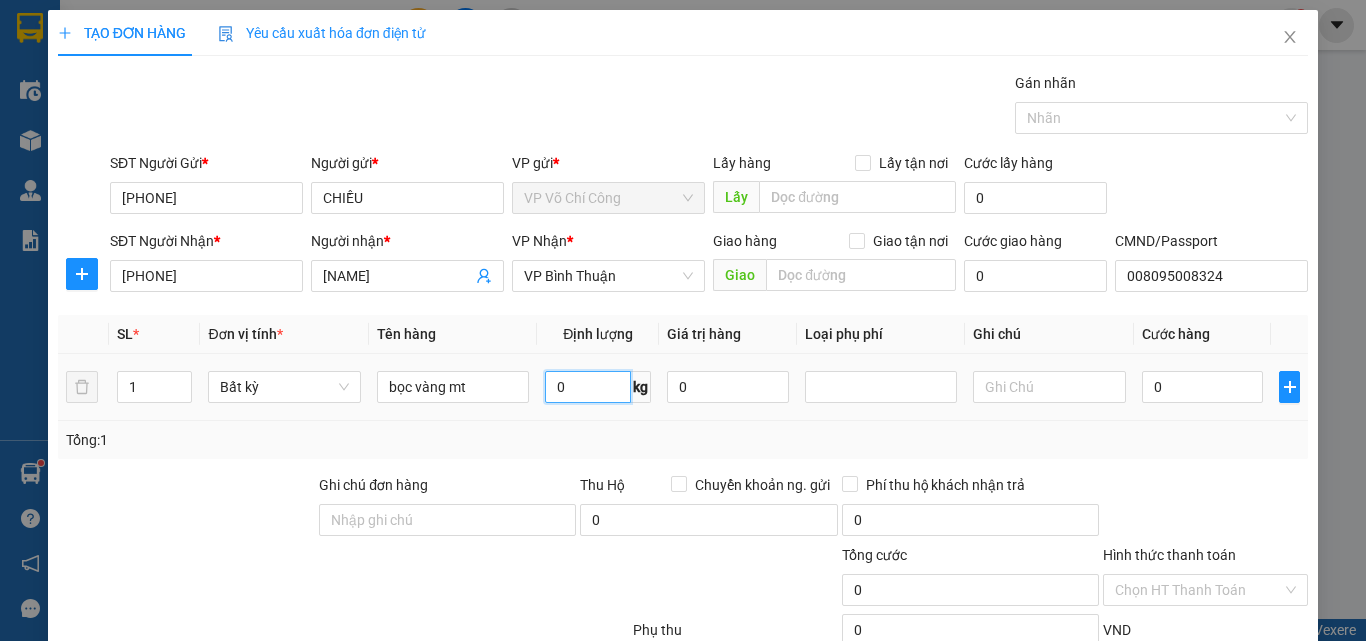 click on "0" at bounding box center [588, 387] 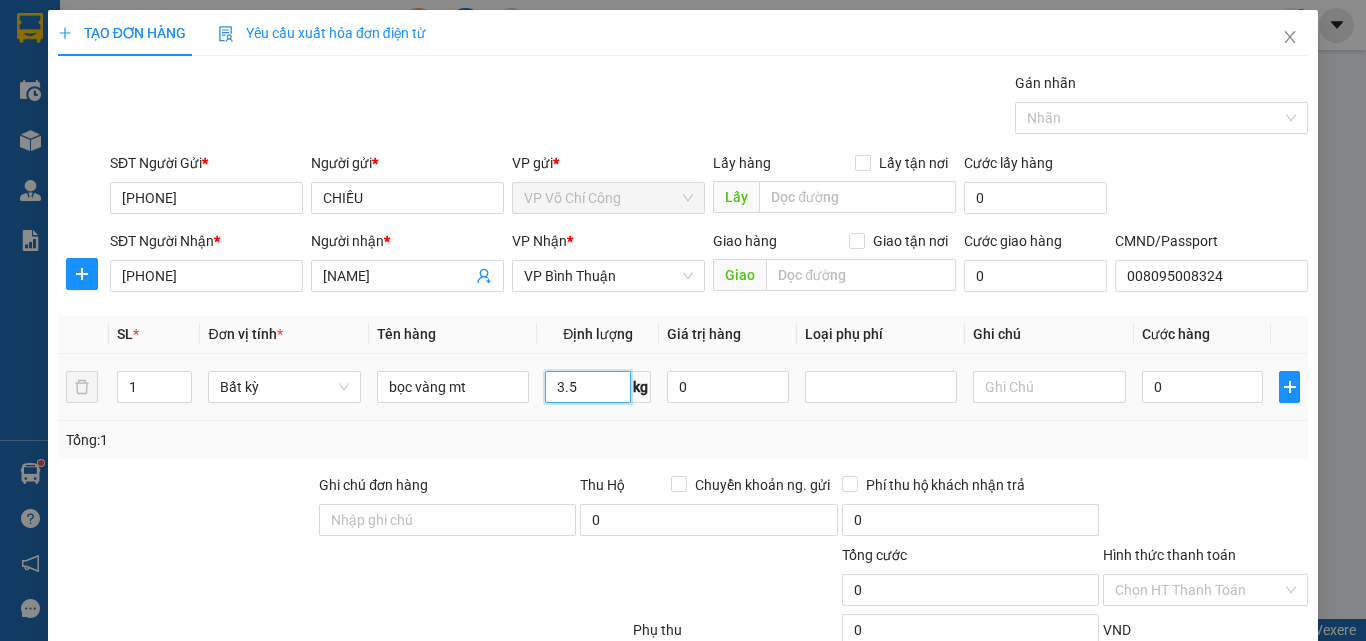 type 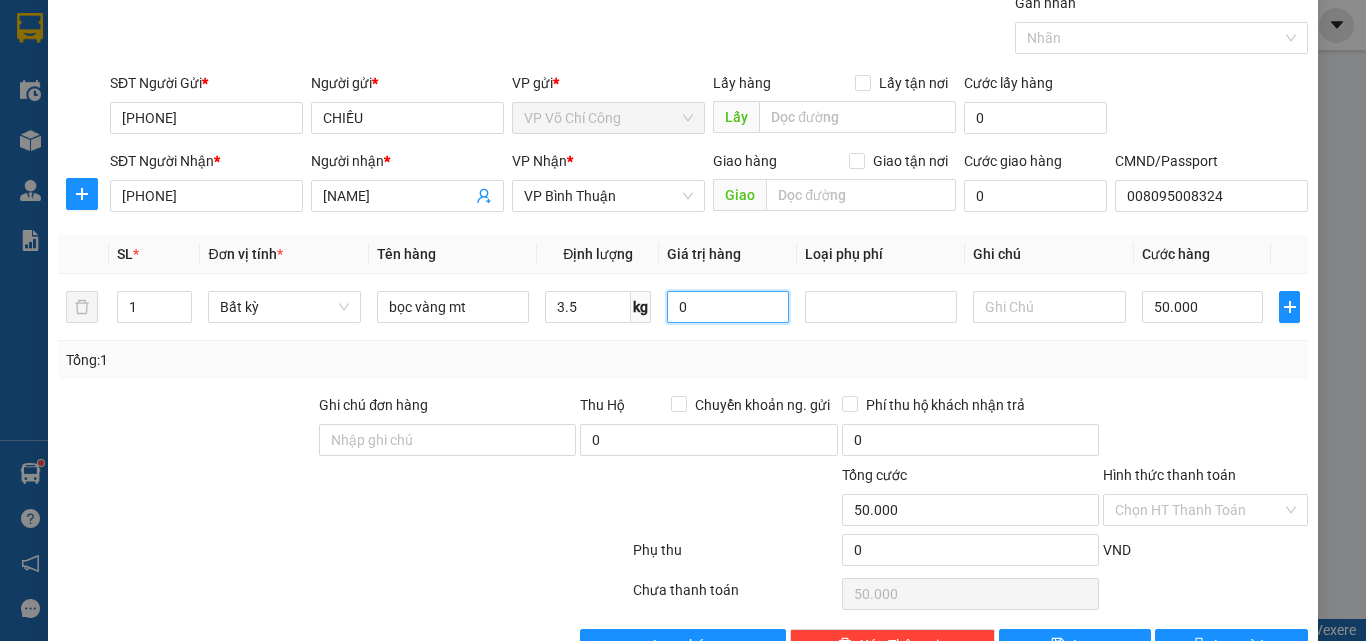 scroll, scrollTop: 139, scrollLeft: 0, axis: vertical 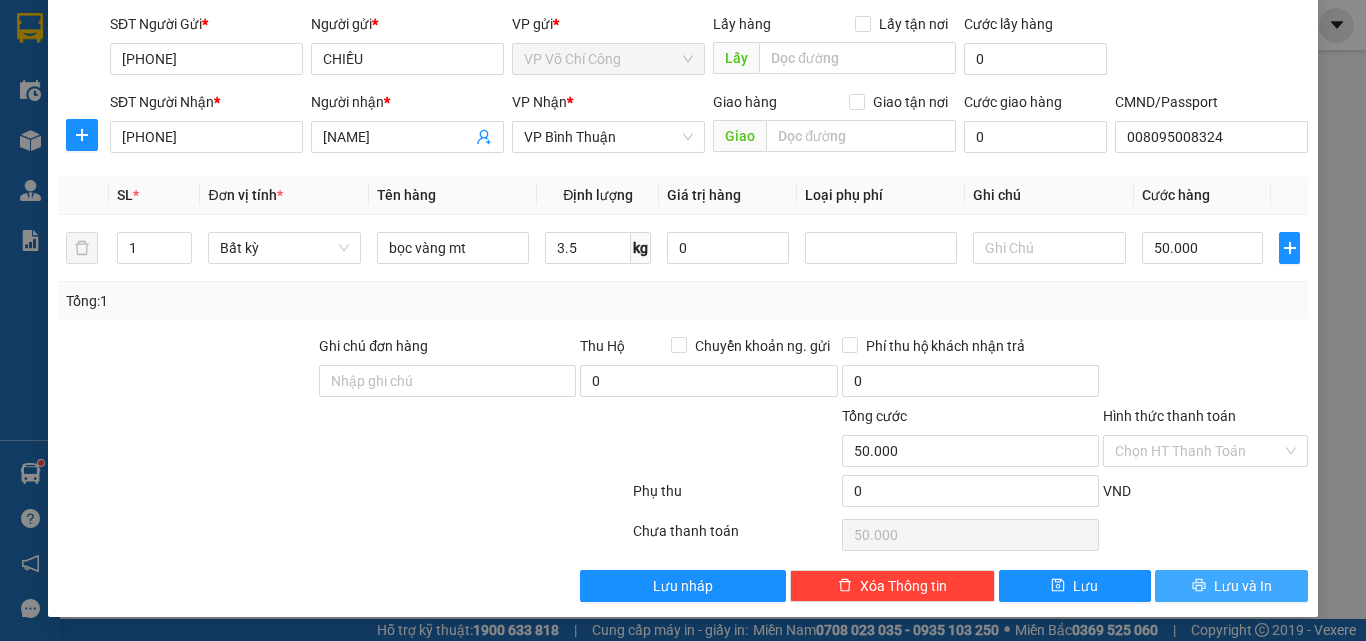 click on "Lưu và In" at bounding box center [1243, 586] 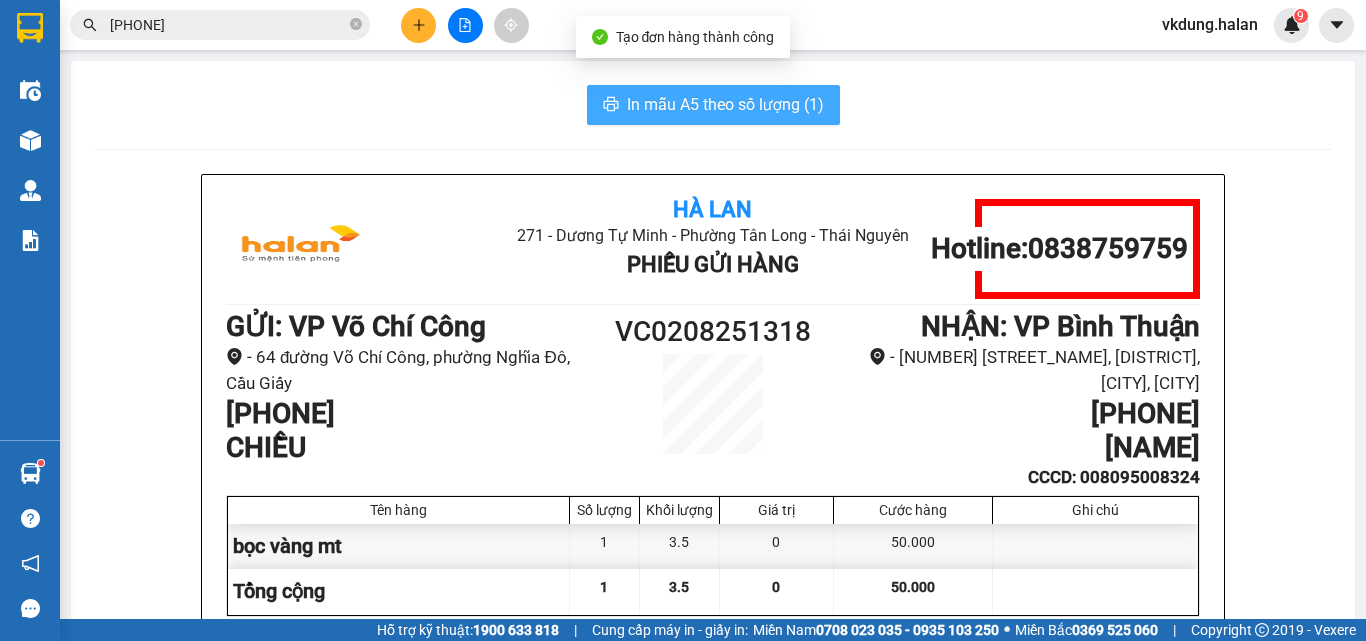 click on "In mẫu A5 theo số lượng
(1)" at bounding box center (725, 104) 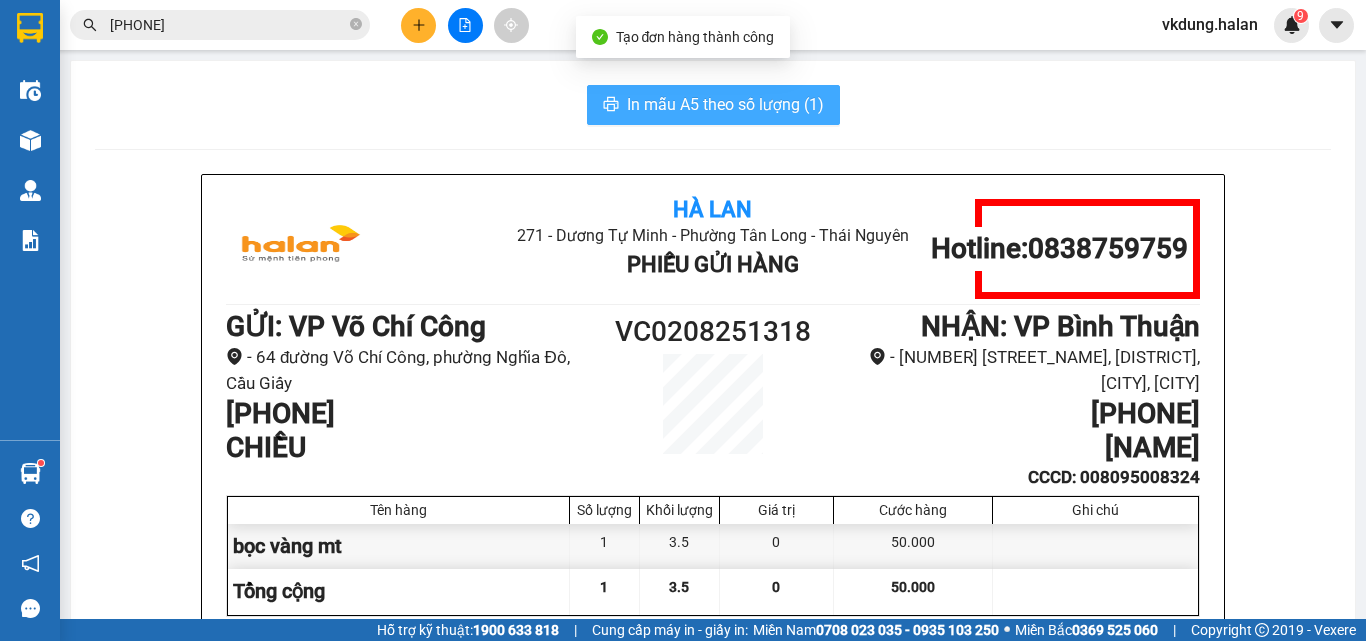 click on "In mẫu A5 theo số lượng
(1)" at bounding box center (725, 104) 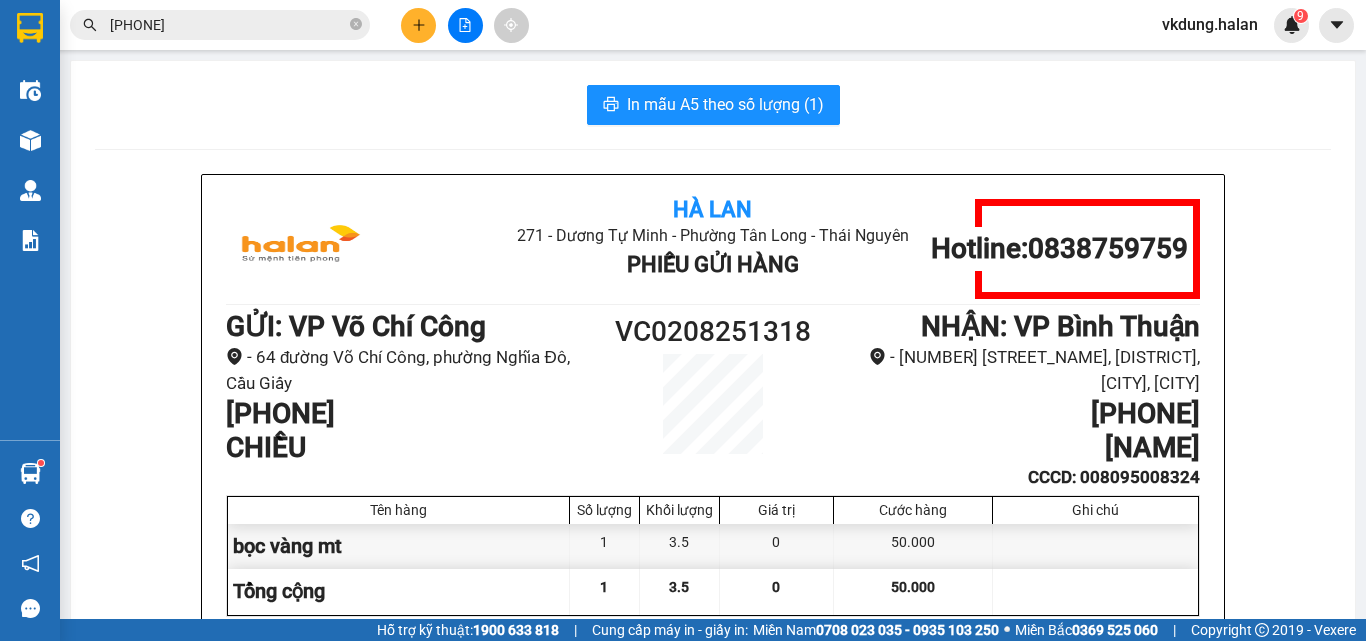 click on "[PHONE]" at bounding box center (228, 25) 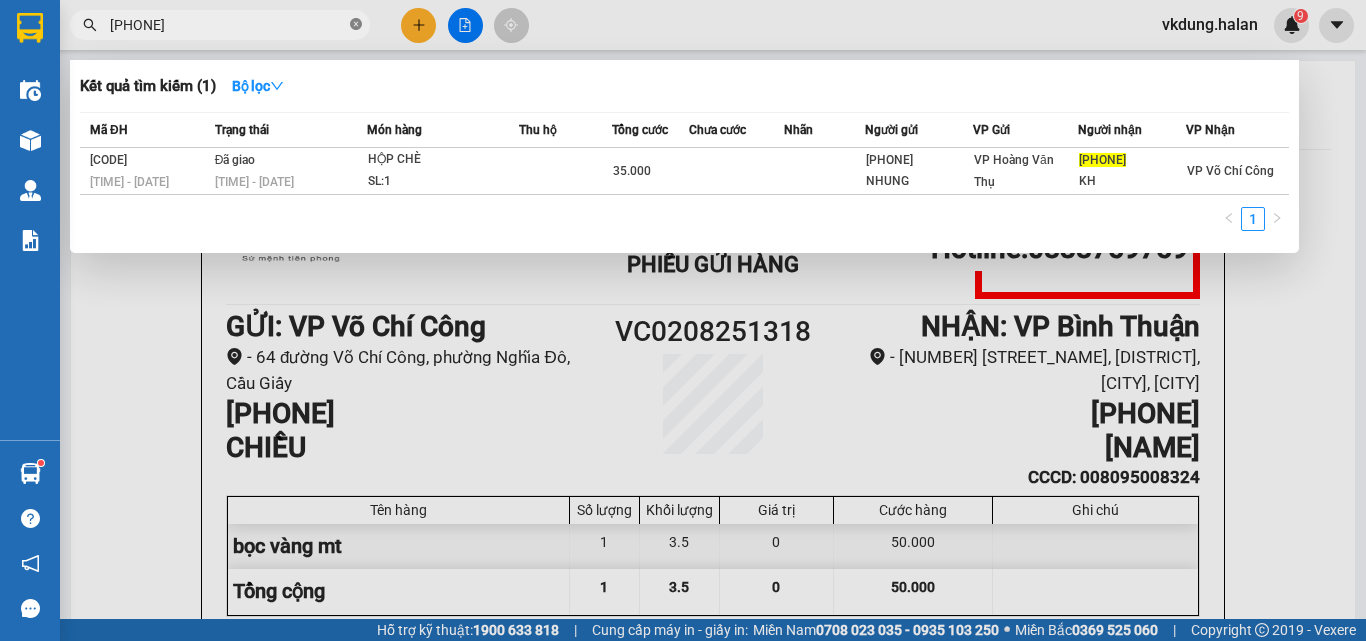 click 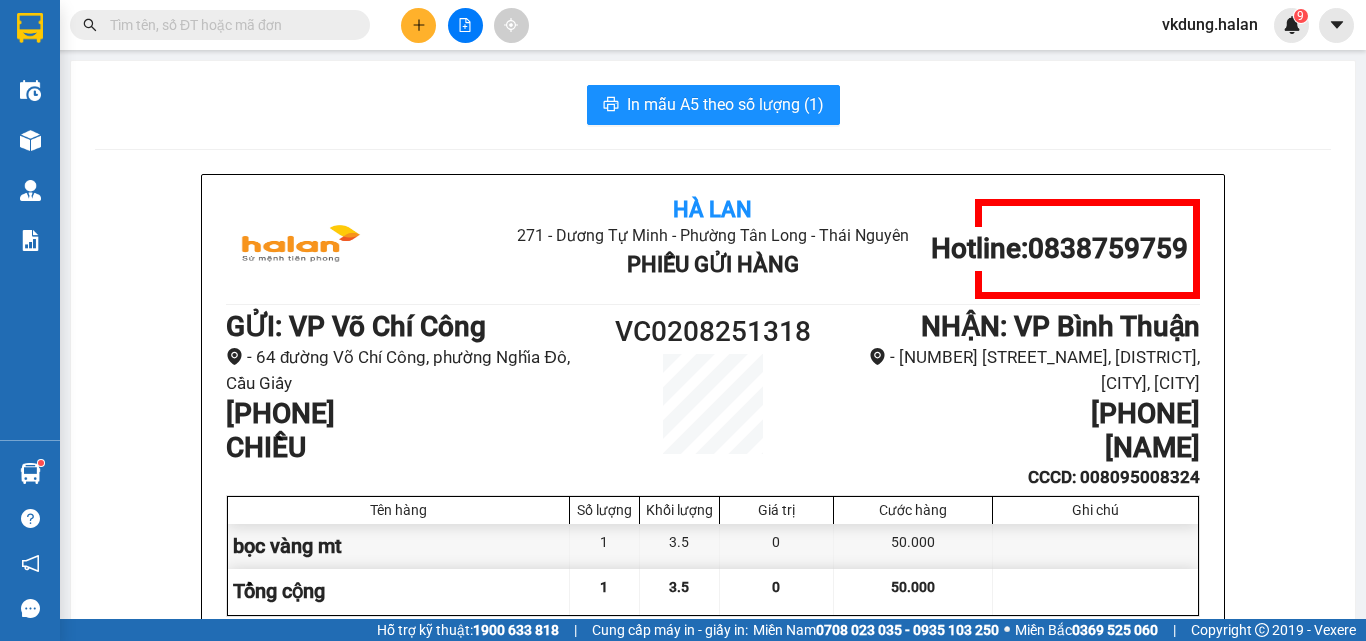 click at bounding box center (228, 25) 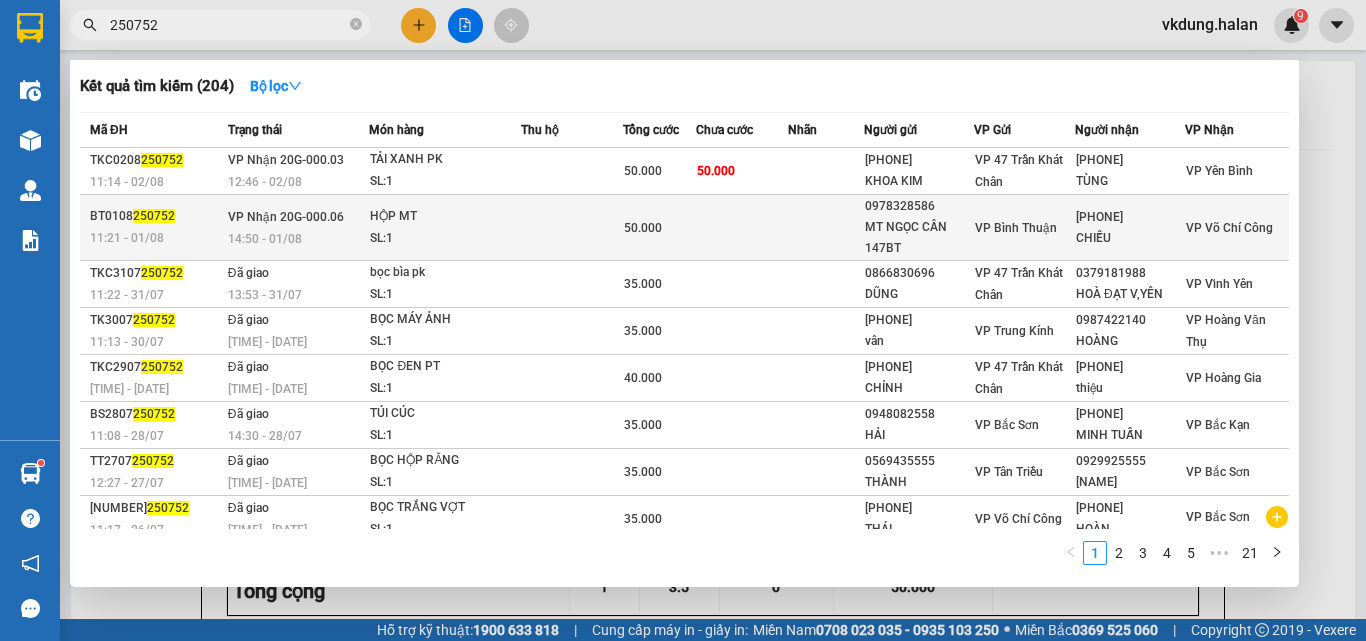 click on "50.000" at bounding box center [659, 228] 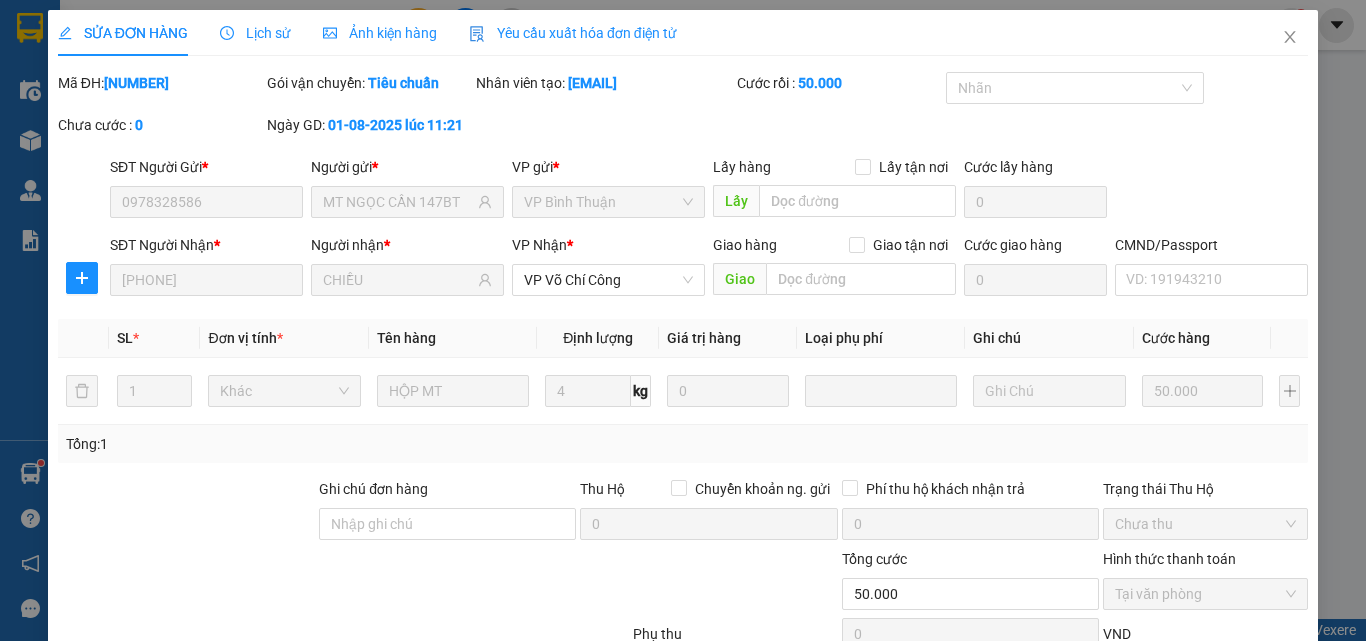 scroll, scrollTop: 143, scrollLeft: 0, axis: vertical 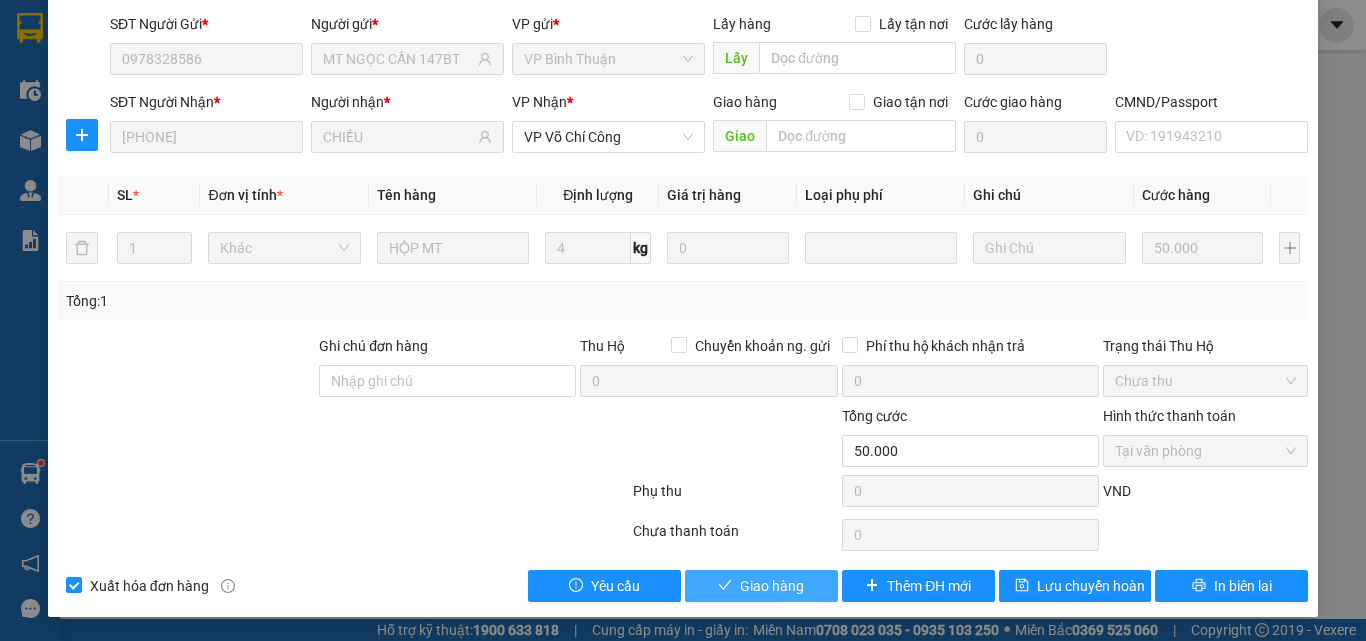 click on "Giao hàng" at bounding box center [772, 586] 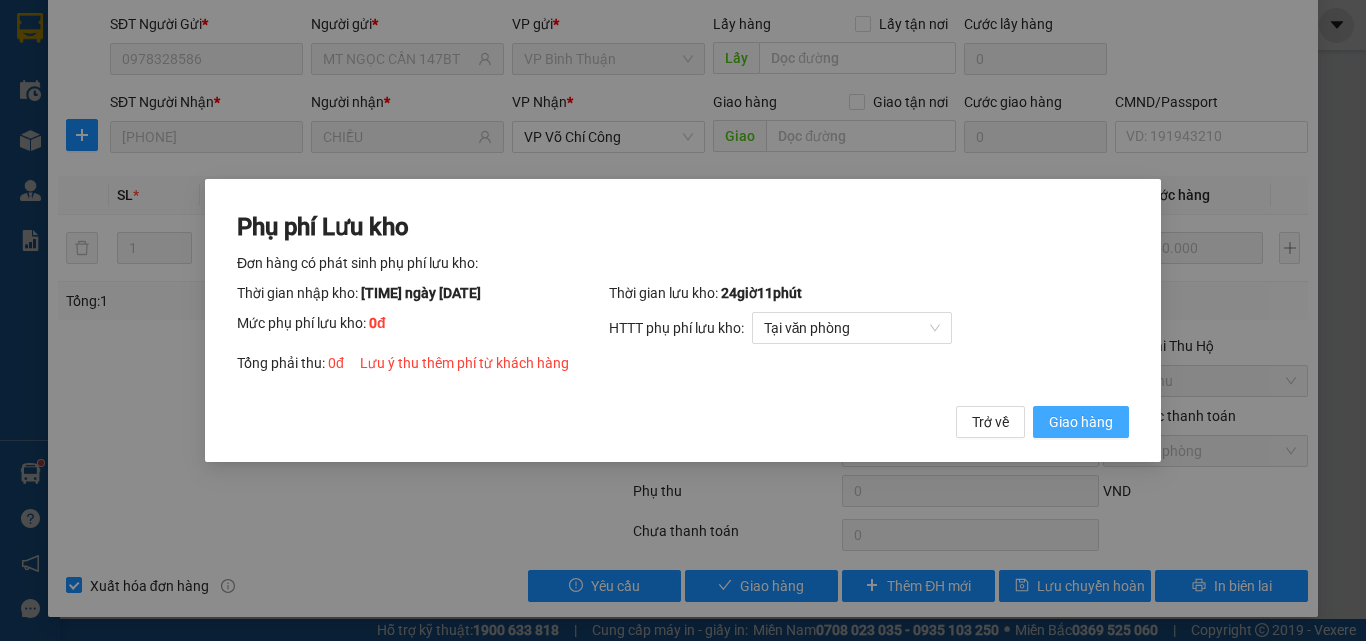 click on "Giao hàng" at bounding box center (1081, 422) 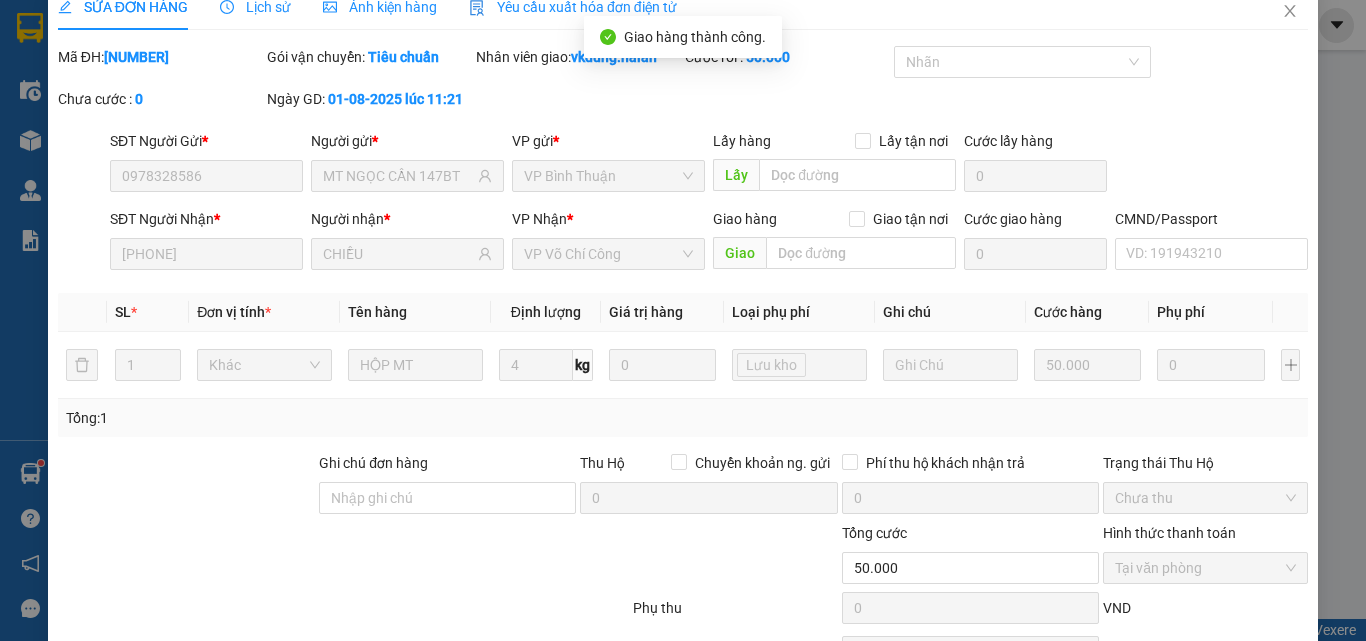 scroll, scrollTop: 0, scrollLeft: 0, axis: both 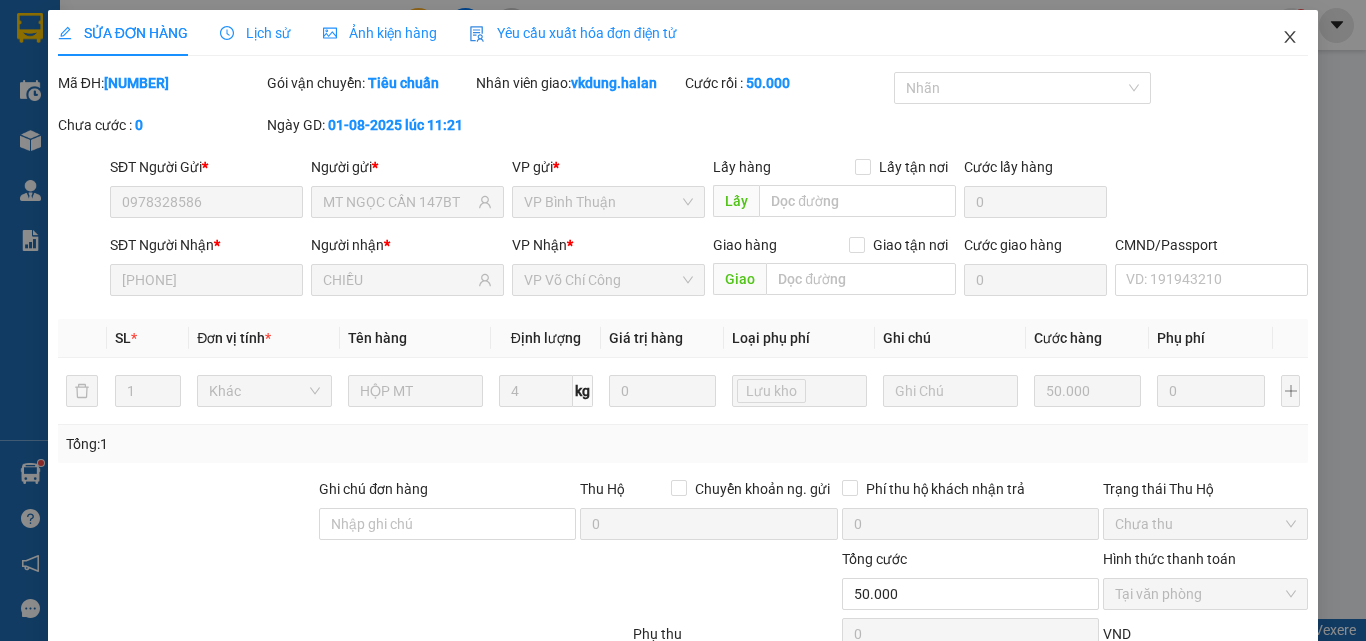 click 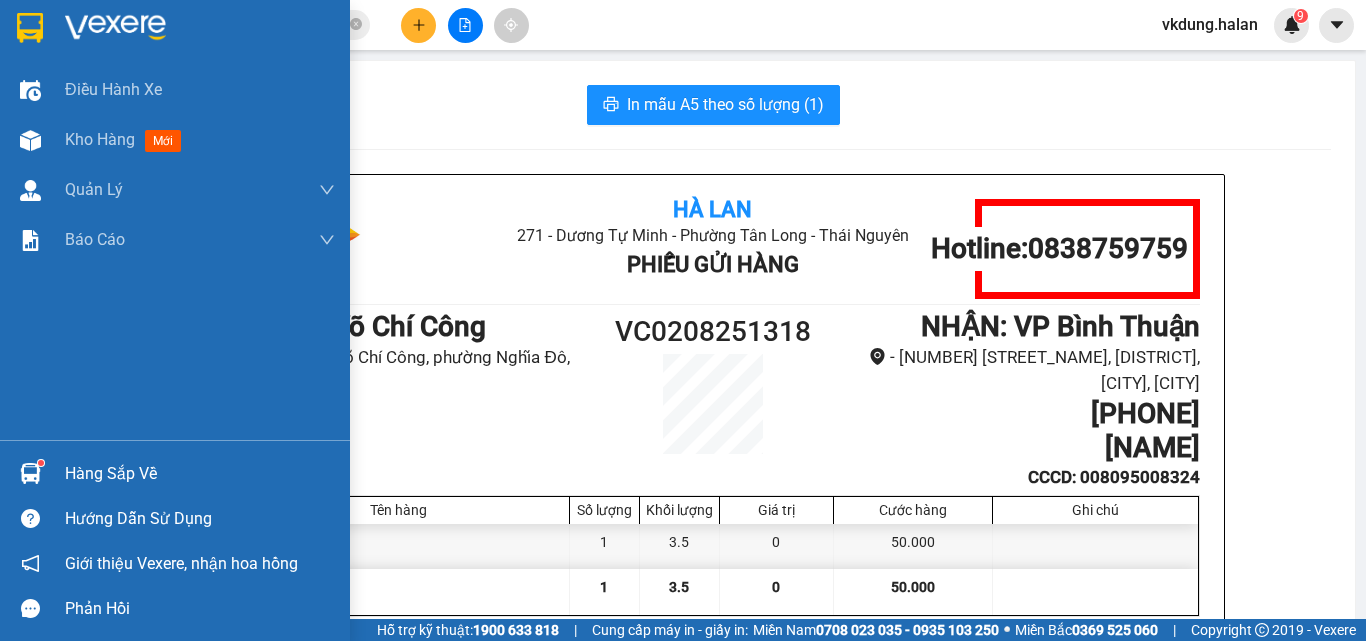 click on "Hàng sắp về" at bounding box center (200, 474) 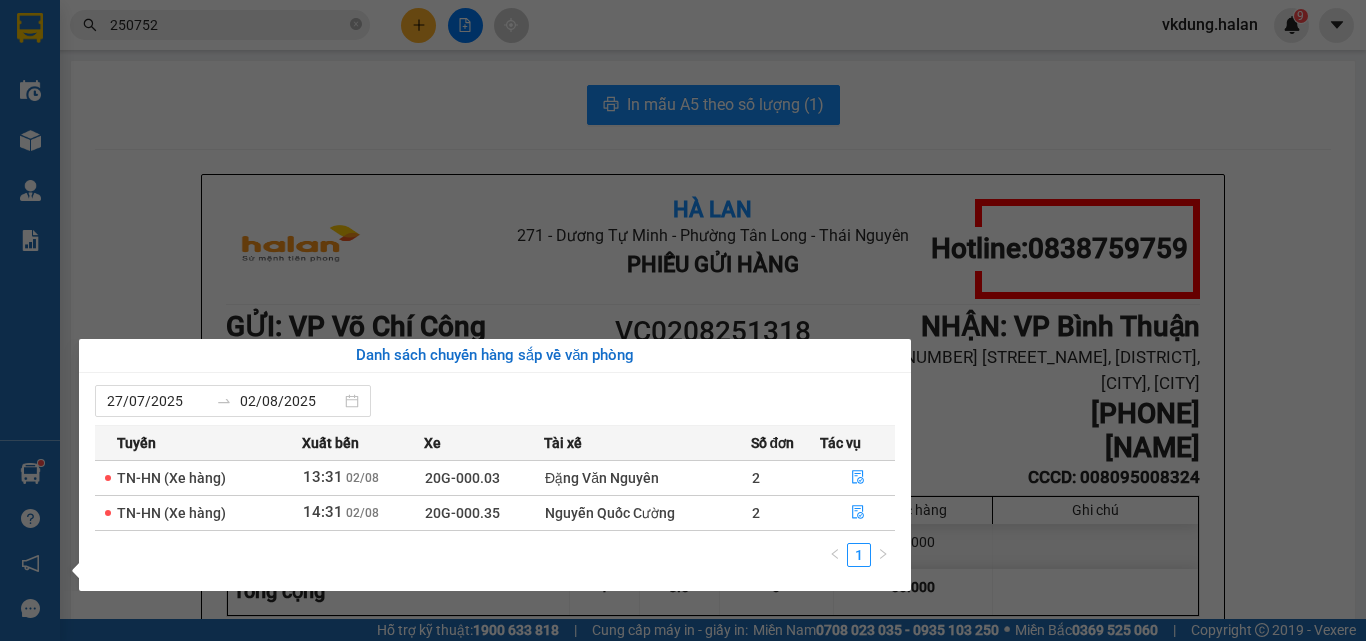 click on "Kết quả tìm kiếm ( [NUMBER] )  Bộ lọc  Mã ĐH Trạng thái Món hàng Thu hộ Tổng cước Chưa cước Nhãn Người gửi VP Gửi Người nhận VP Nhận [NUMBER] [DATE] VP Nhận   [PLATE_NUMBER] [TIME] - [DATE] TẢI XANH PK SL:  1 [PRICE] [PRICE] [PHONE] [LAST_NAME] VP [STREET_NAME] [PHONE] [LAST_NAME] VP [CITY] [NUMBER] [DATE] VP Nhận   [PLATE_NUMBER] [TIME] - [DATE] HỘP MT SL:  1 [PRICE] [PHONE] [LAST_NAME] [ABBREVIATION] VP [CITY] [PHONE] [LAST_NAME] VP [CITY] [NUMBER] [DATE] Đã giao   [TIME] - [DATE] bọc bìa pk SL:  1 [PRICE] [PHONE] [LAST_NAME] VP [STREET_NAME] [PHONE] [LAST_NAME] [ABBREVIATION] VP [CITY] [NUMBER] [DATE] Đã giao   [TIME] - [DATE] BỌC MÁY ẢNH SL:  1 [PRICE] [PHONE] [LAST_NAME] VP [CITY] [PHONE] [LAST_NAME] VP [CITY] [NUMBER] [DATE] Đã giao   [TIME] - [DATE] BỌC ĐEN PT SL:  1 [PRICE] [LAST_NAME] VP [STREET_NAME] [PHONE] [LAST_NAME] VP [CITY] [NUMBER] [DATE] Đã giao   [TIME] - [DATE] BỌC ĐEN SL:  1 [PRICE] [LAST_NAME] VP [STREET_NAME] [PHONE] [LAST_NAME] VP [CITY]" at bounding box center (683, 320) 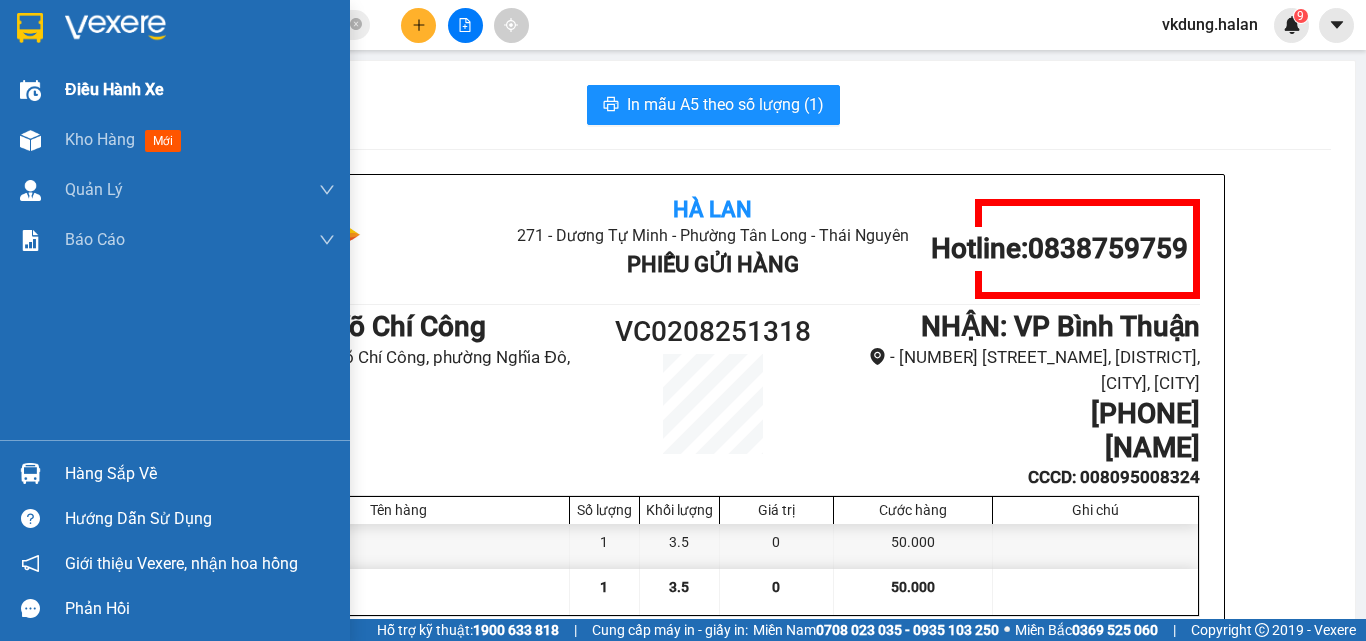 click on "Điều hành xe" at bounding box center [114, 89] 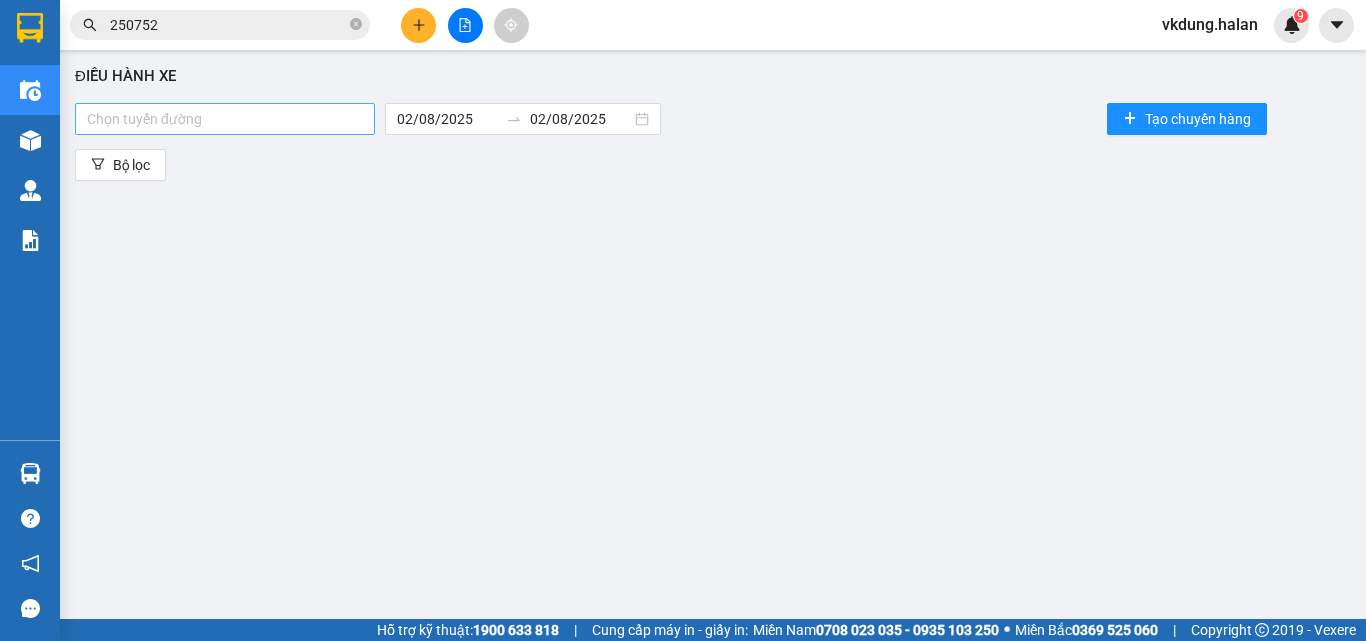 click at bounding box center [225, 119] 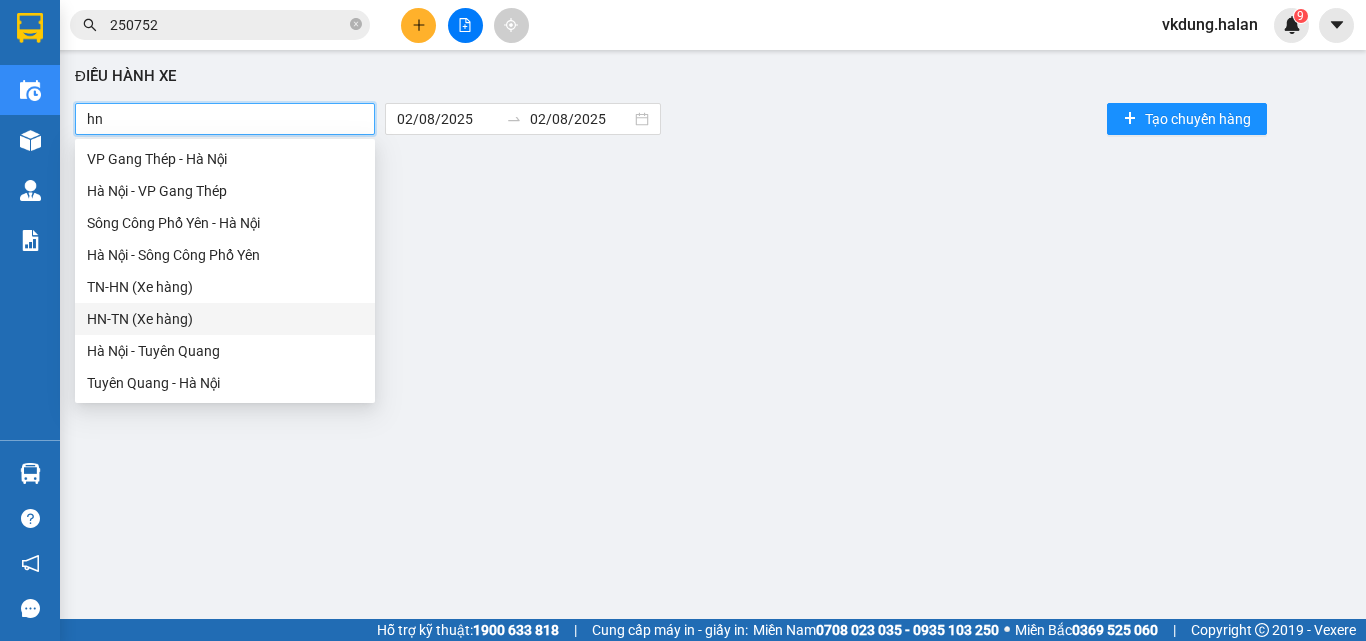 scroll, scrollTop: 64, scrollLeft: 0, axis: vertical 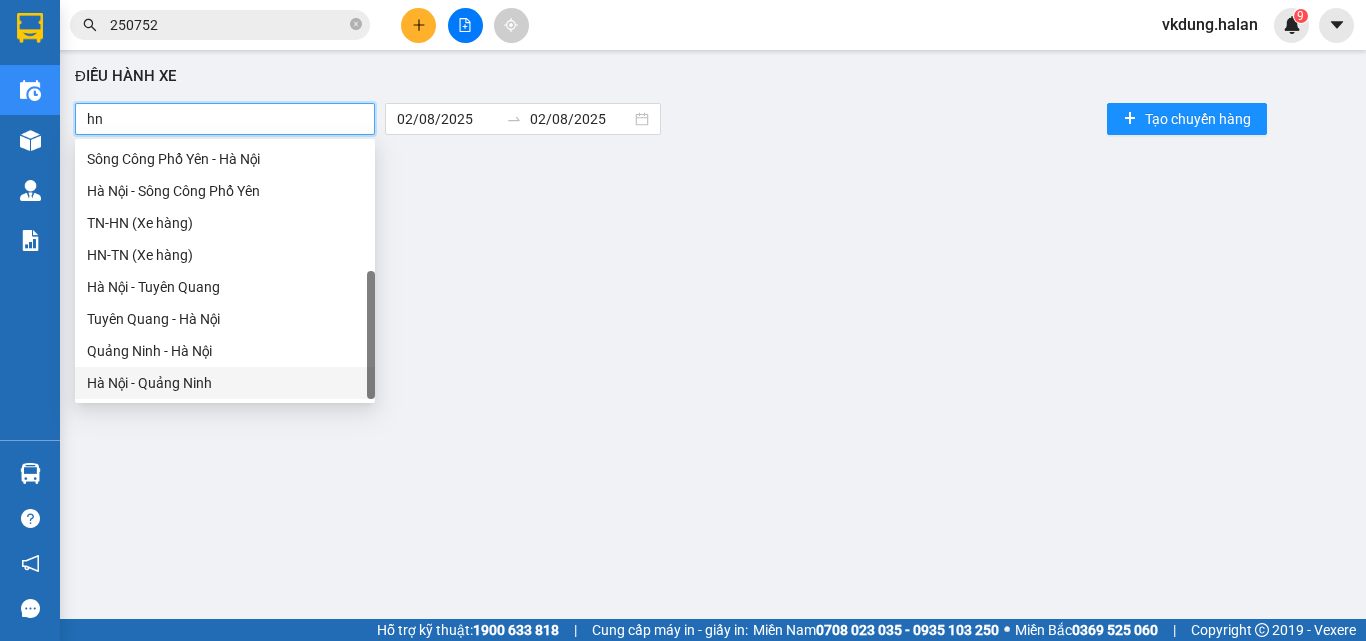 click on "Hà Nội - Quảng Ninh" at bounding box center [225, 383] 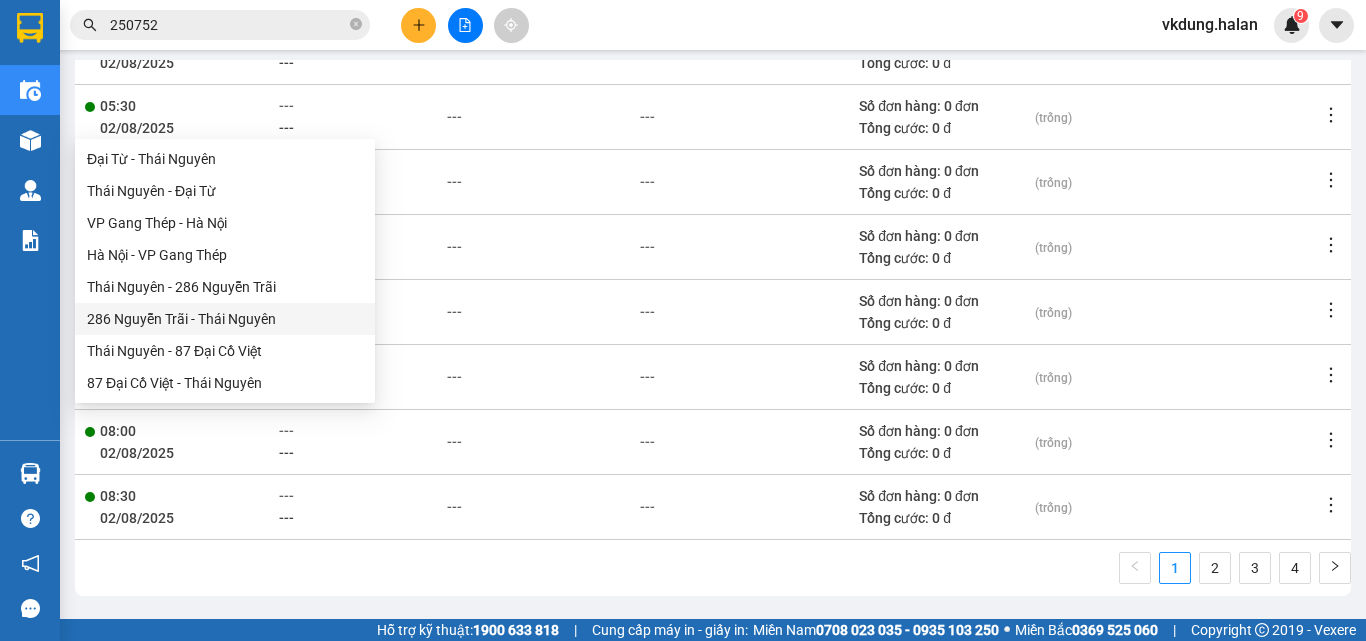 scroll, scrollTop: 456, scrollLeft: 0, axis: vertical 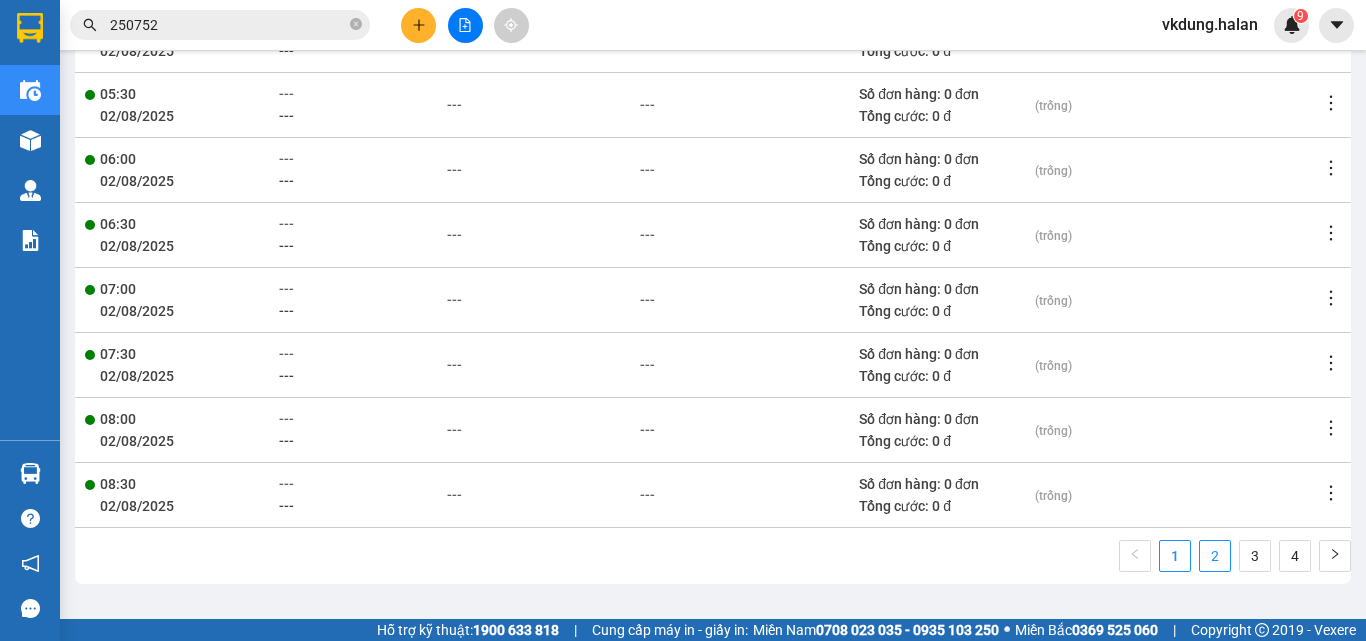 click on "2" at bounding box center [1215, 556] 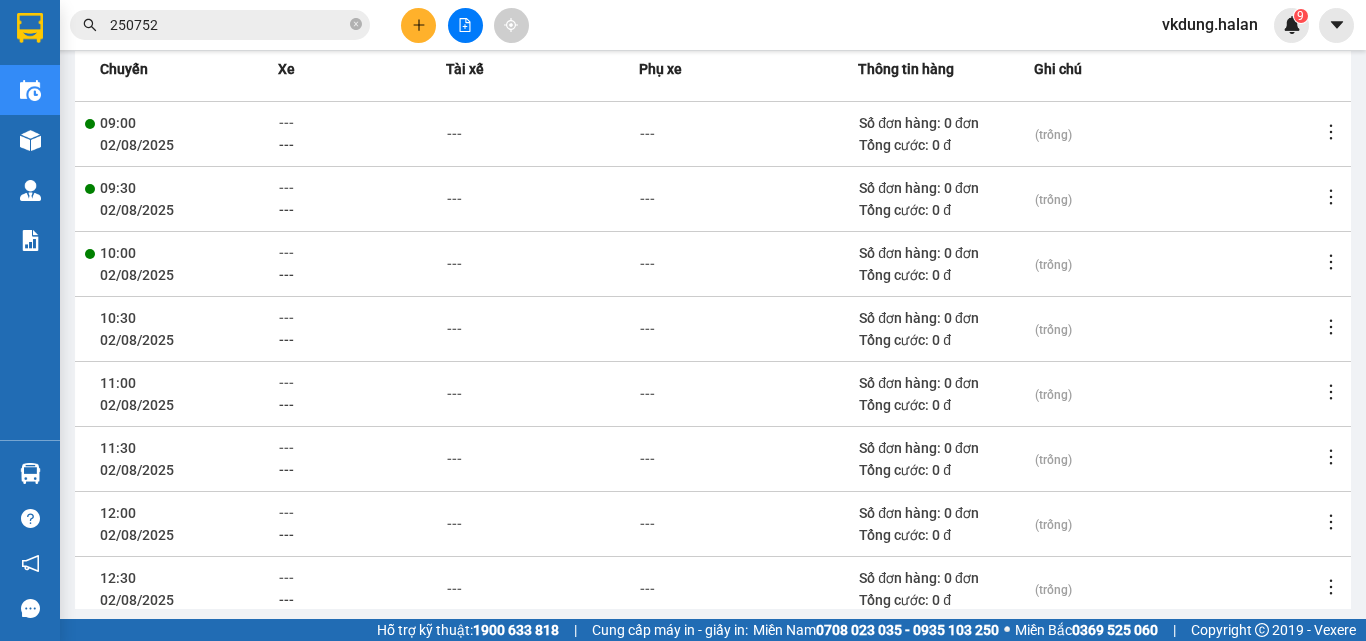 scroll, scrollTop: 456, scrollLeft: 0, axis: vertical 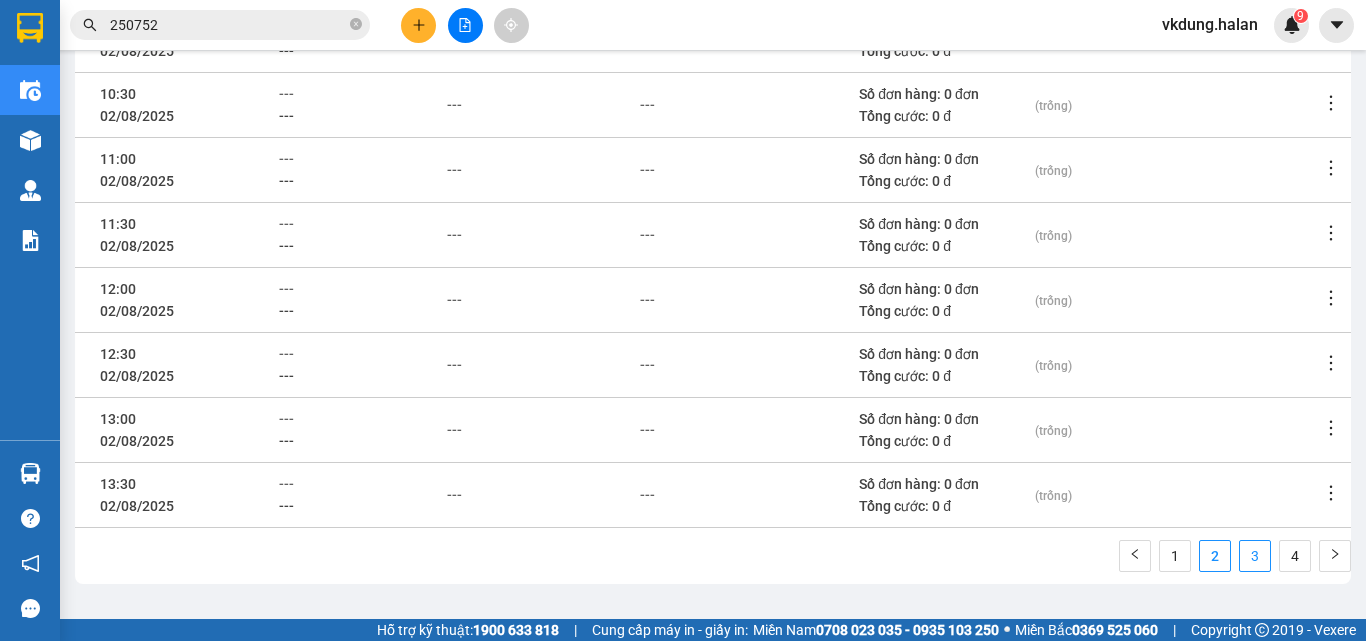 click on "3" at bounding box center [1255, 556] 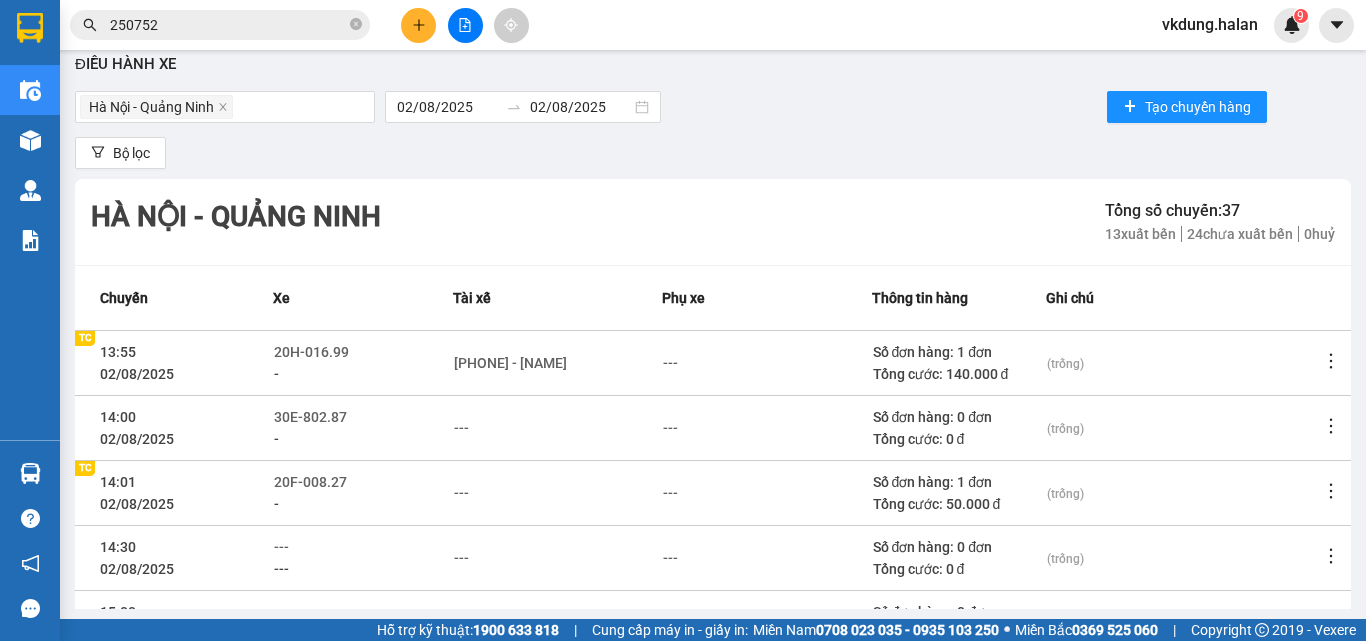 scroll, scrollTop: 0, scrollLeft: 0, axis: both 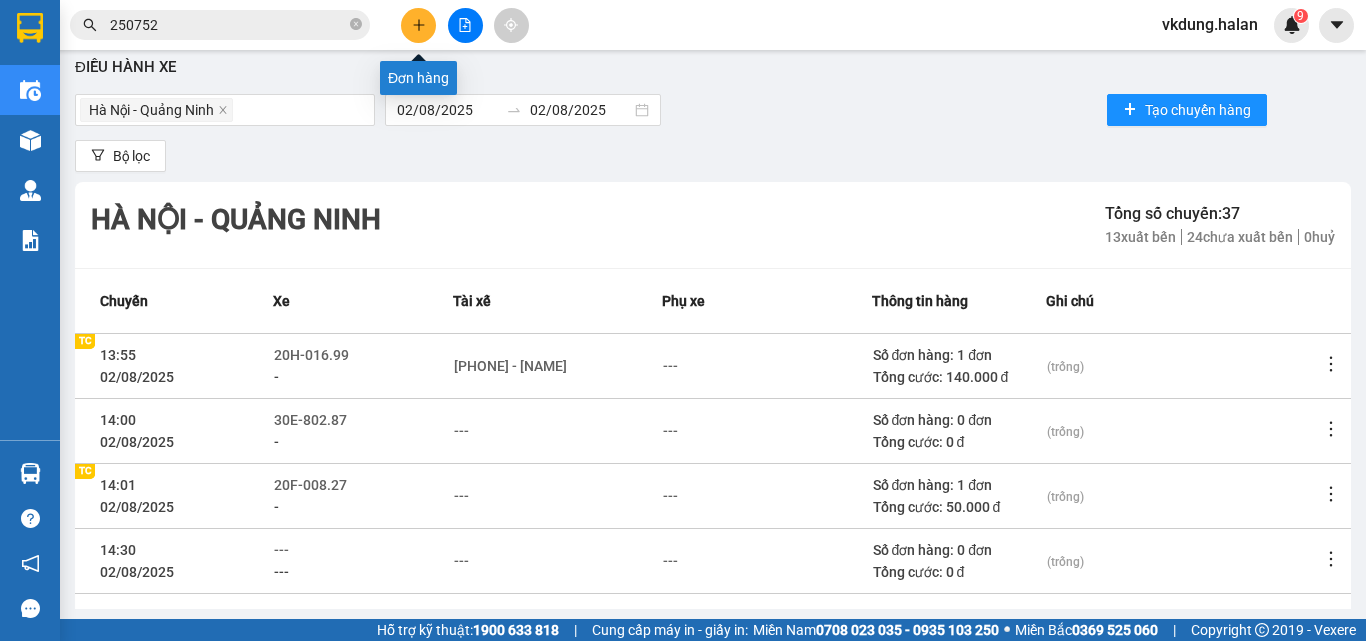 click 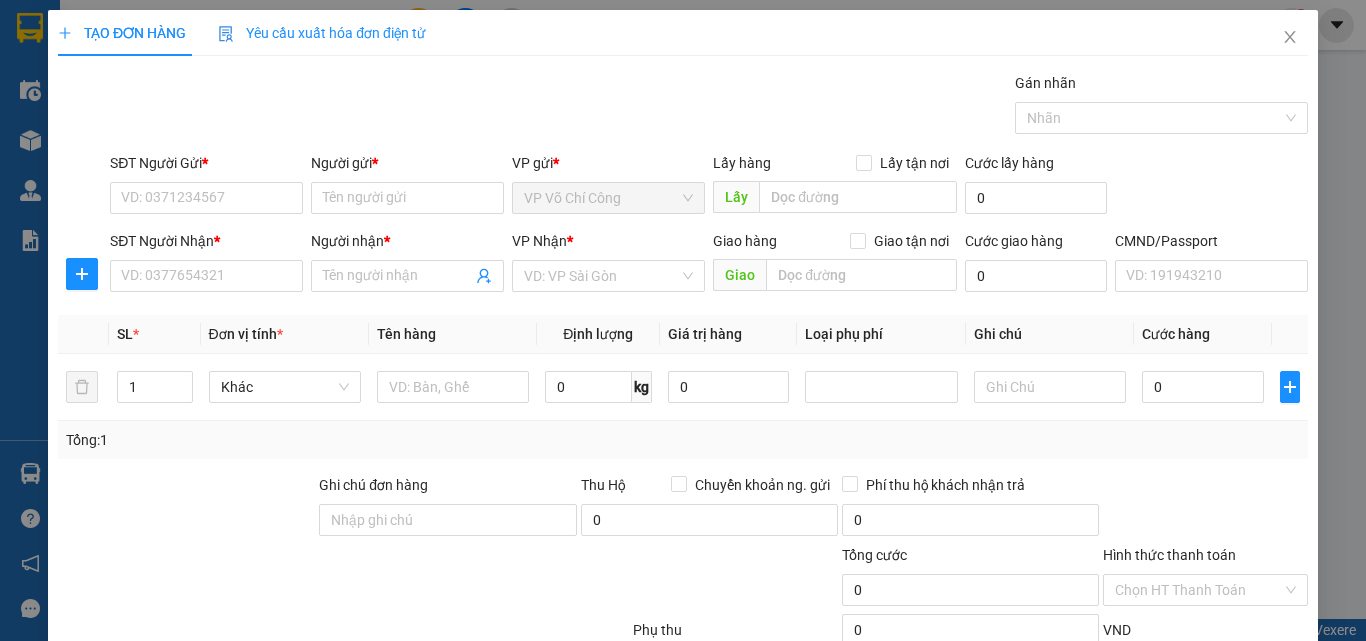 scroll, scrollTop: 0, scrollLeft: 0, axis: both 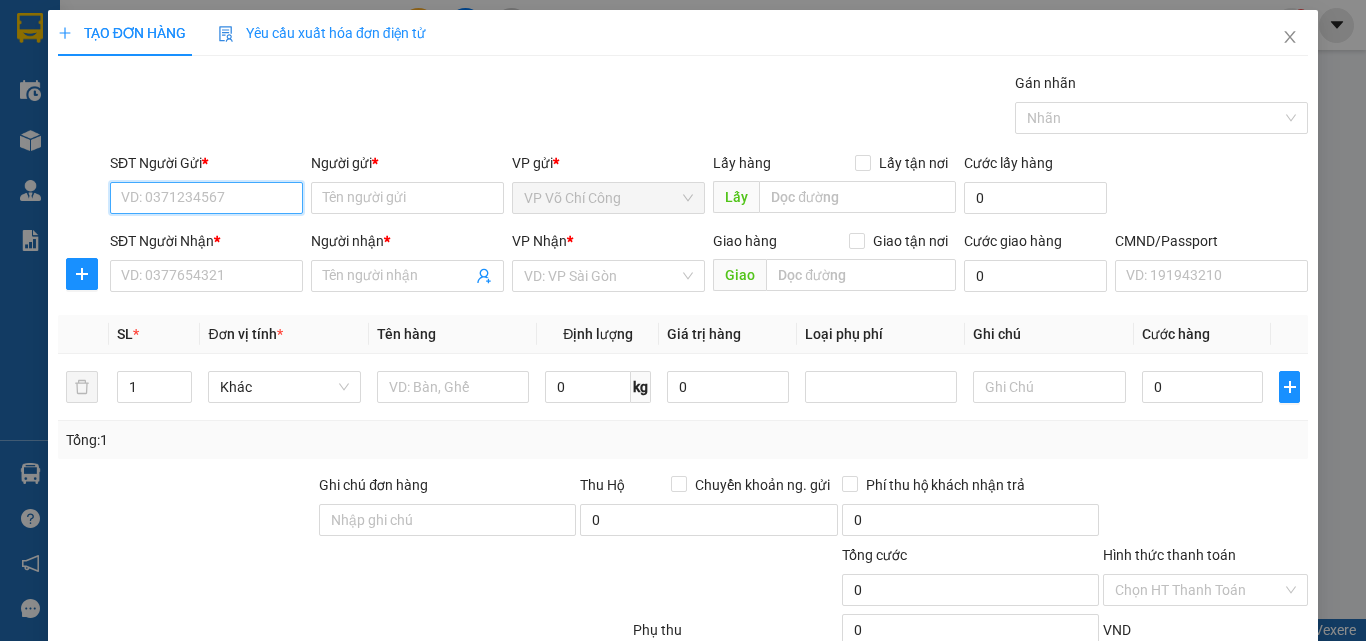 click on "SĐT Người Gửi  *" at bounding box center [206, 198] 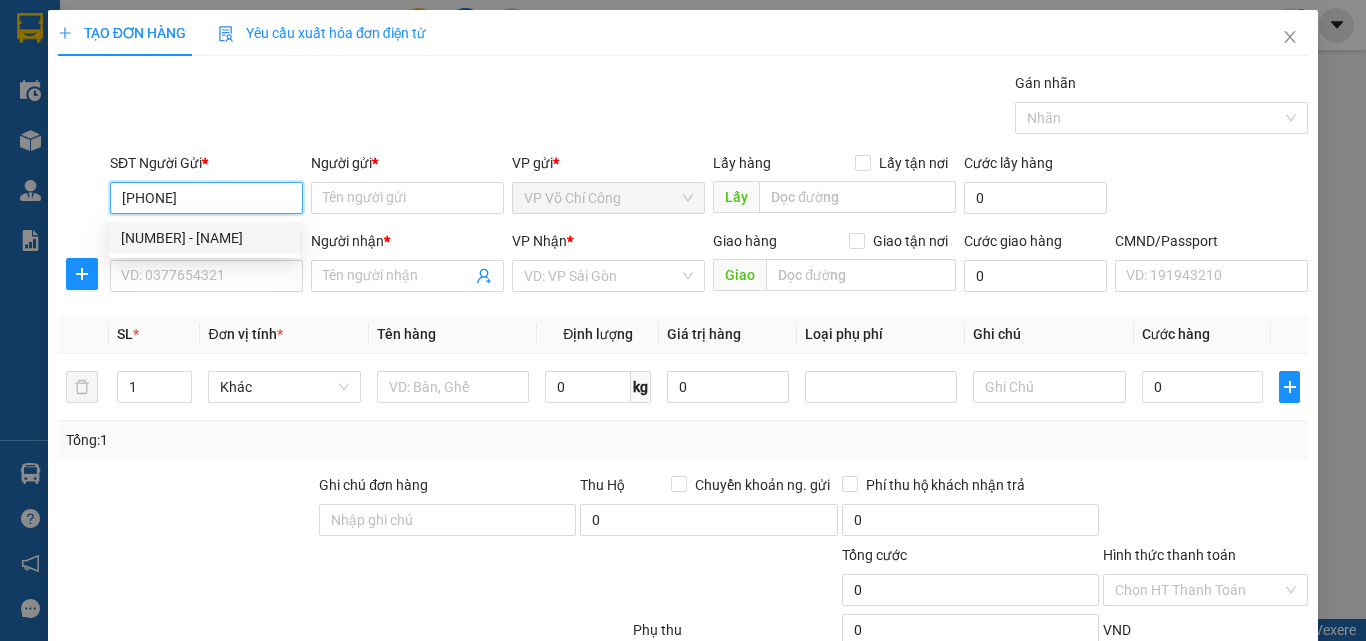 click on "[NUMBER] - [NAME]" at bounding box center [204, 238] 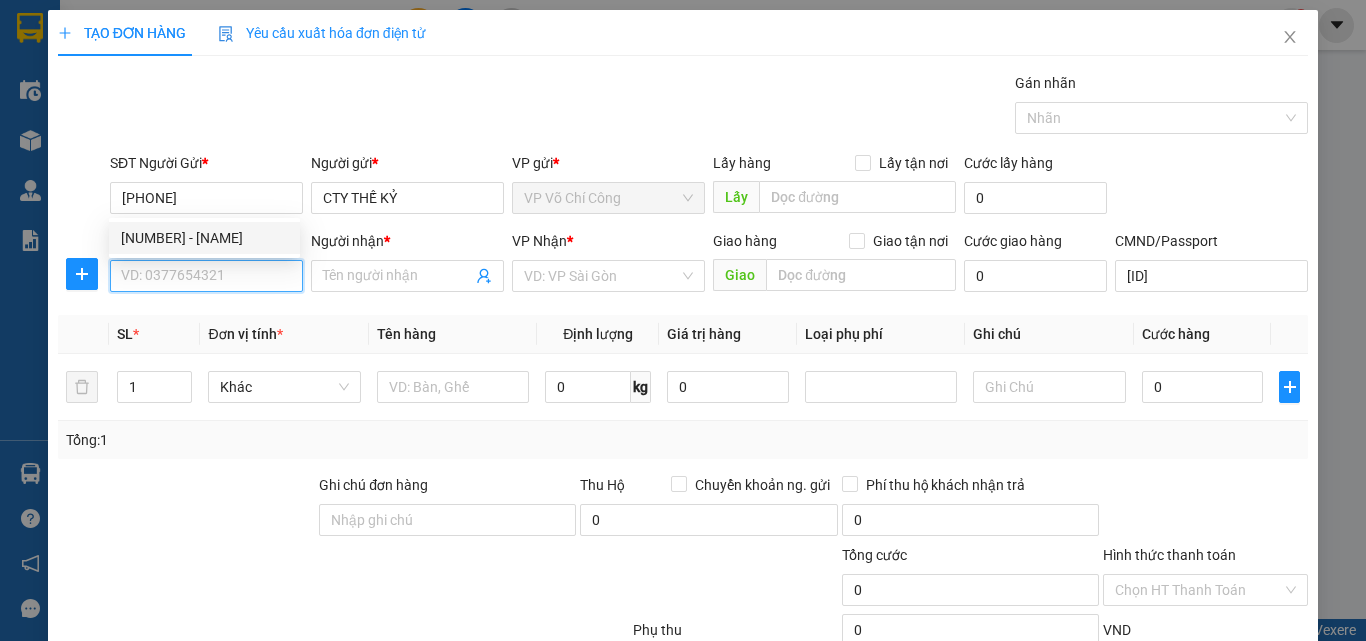 click on "SĐT Người Nhận  *" at bounding box center (206, 276) 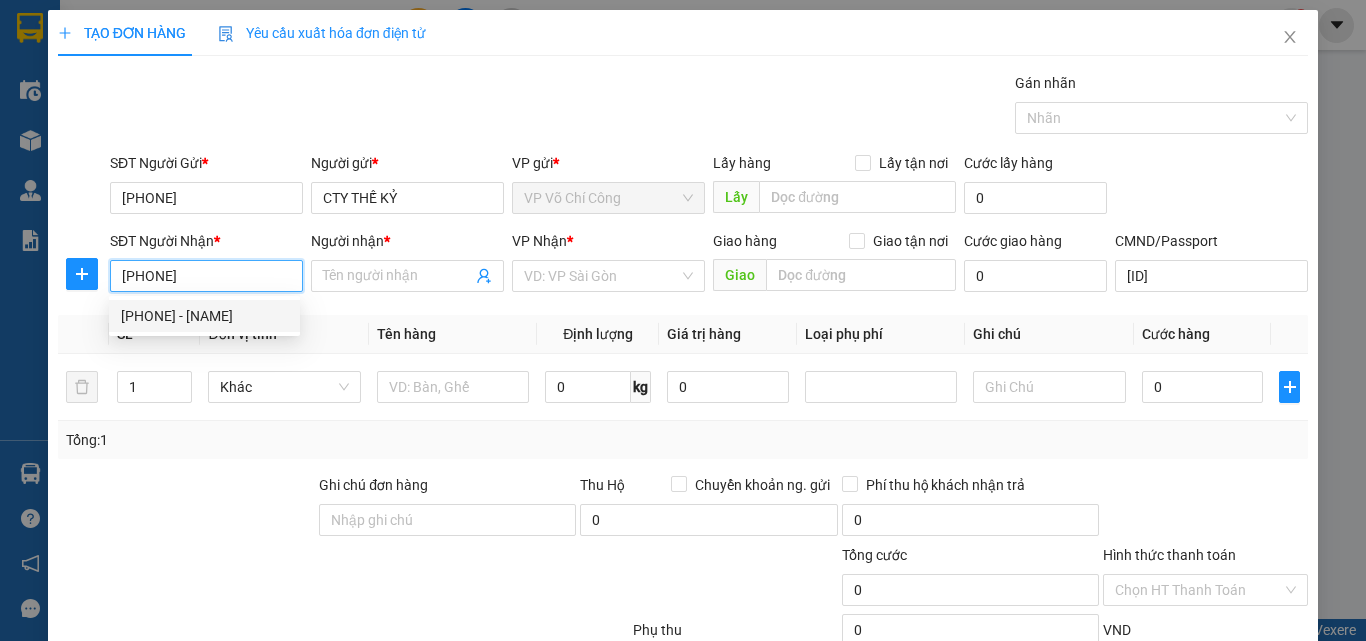 click on "[PHONE] - [NAME]" at bounding box center [204, 316] 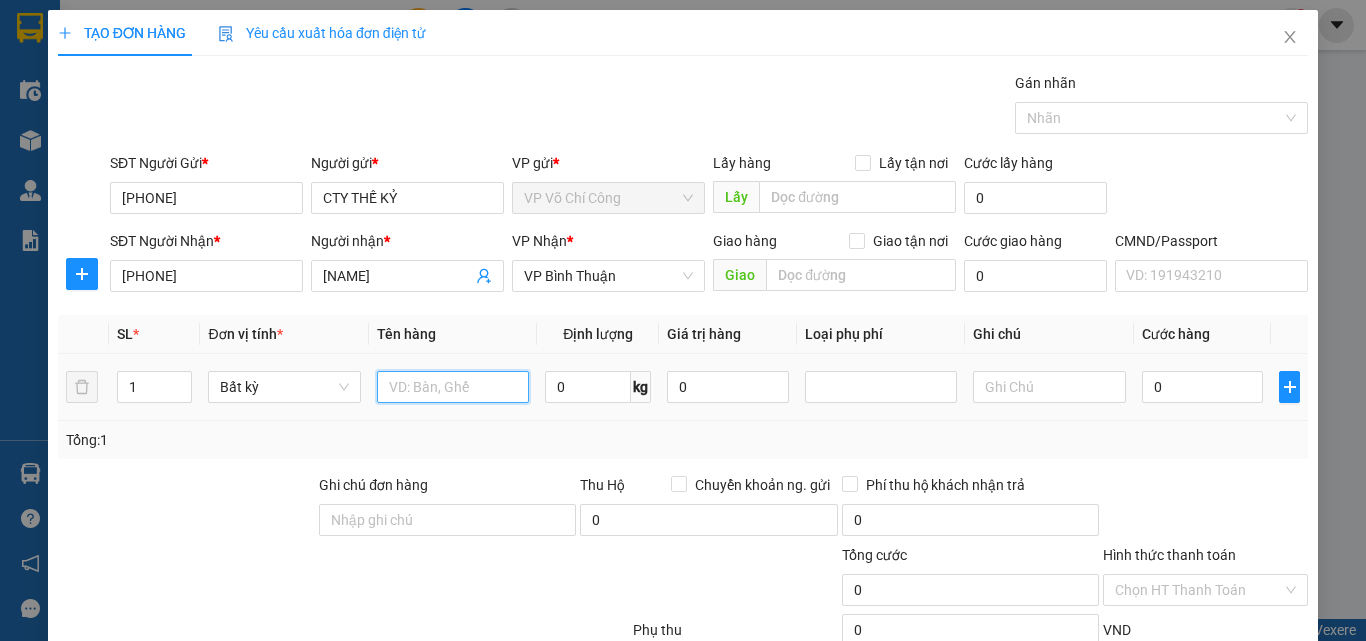 click at bounding box center (453, 387) 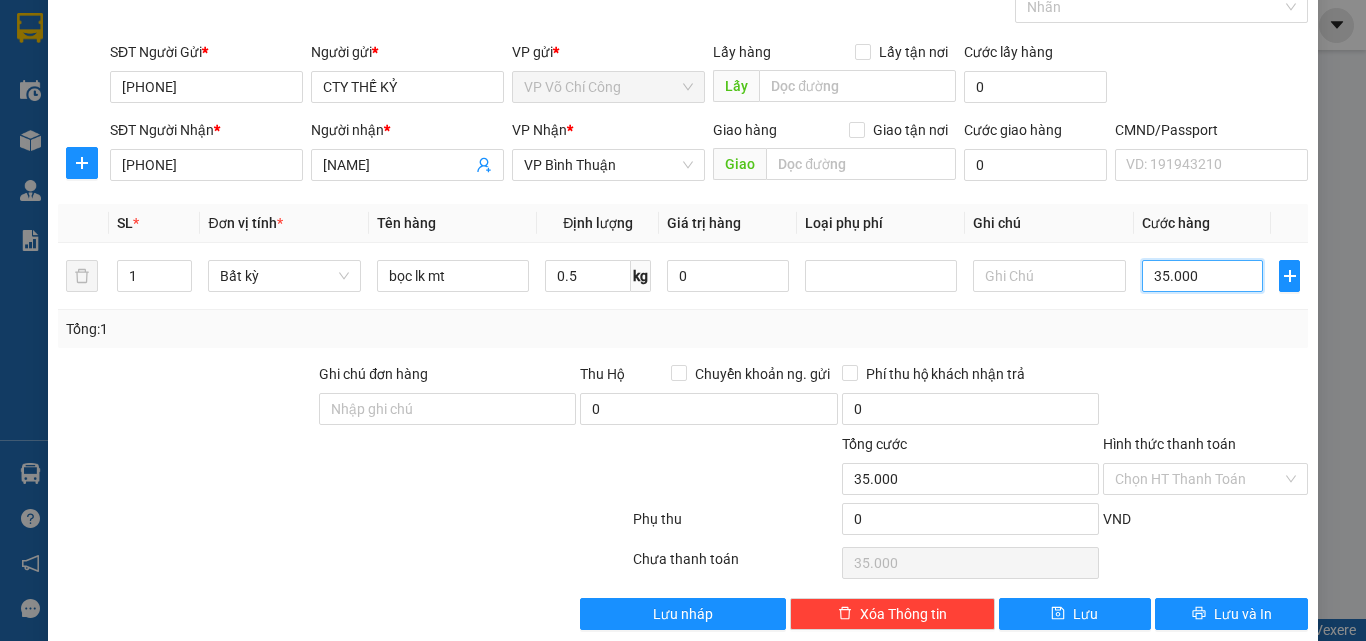 scroll, scrollTop: 139, scrollLeft: 0, axis: vertical 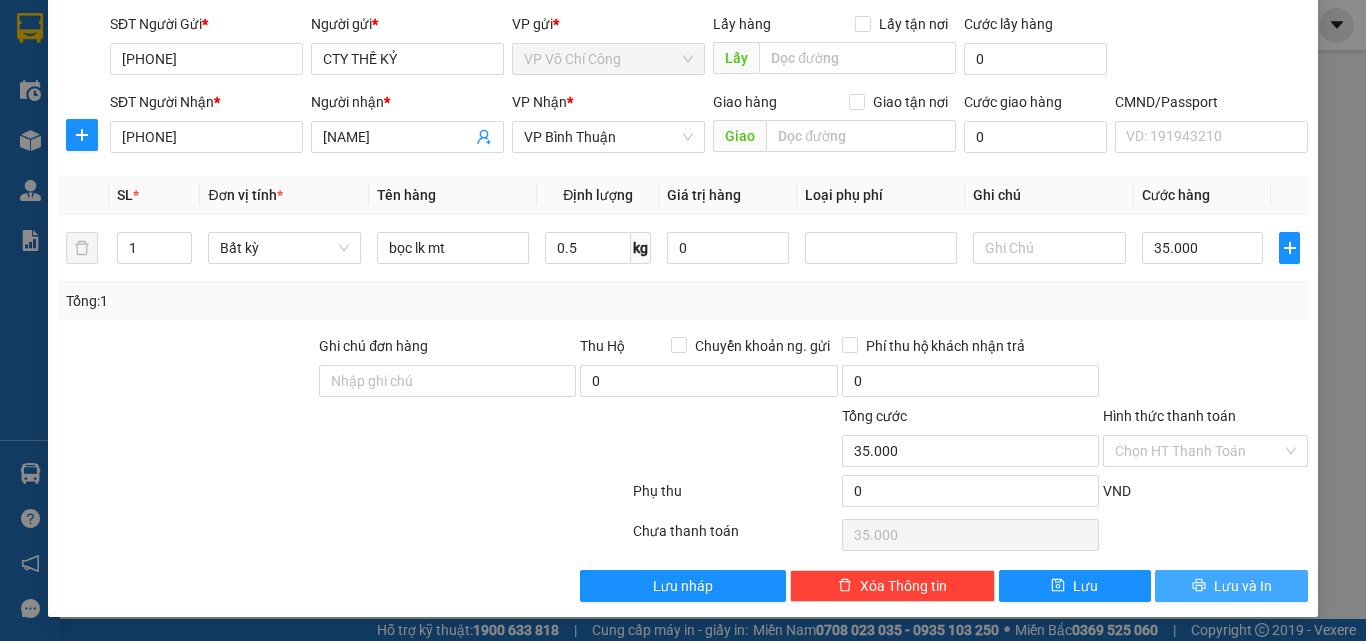 click on "Lưu và In" at bounding box center [1231, 586] 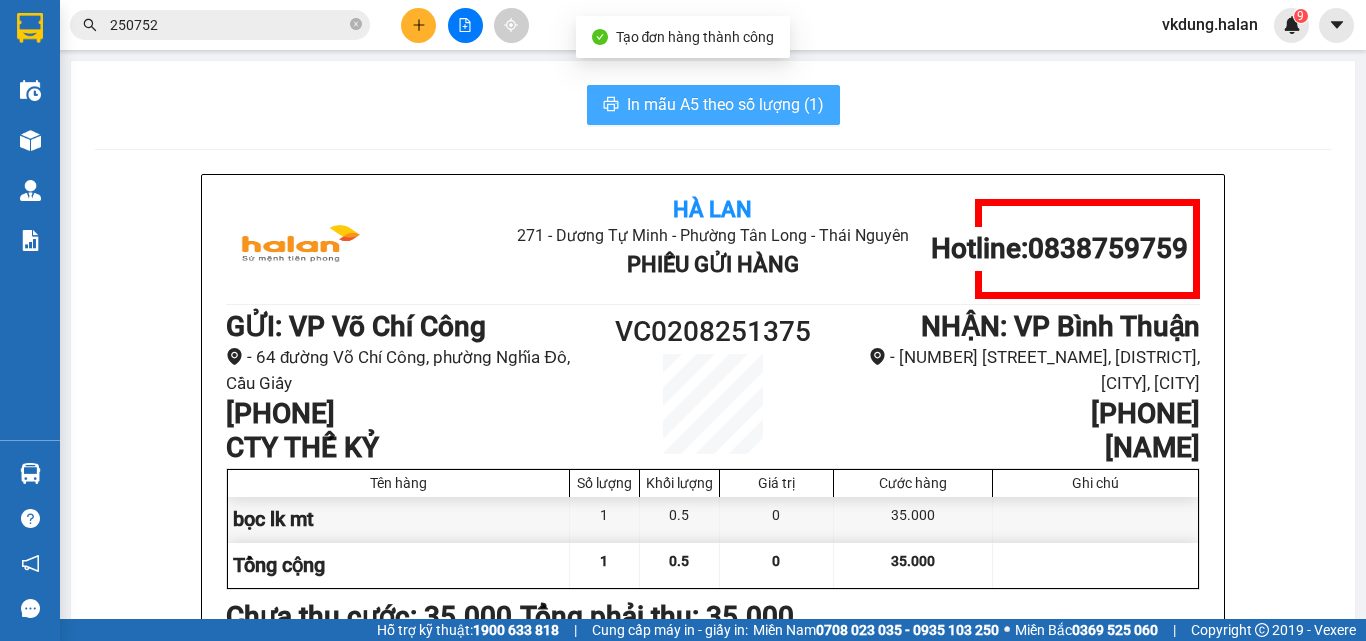 click on "In mẫu A5 theo số lượng
(1)" at bounding box center (725, 104) 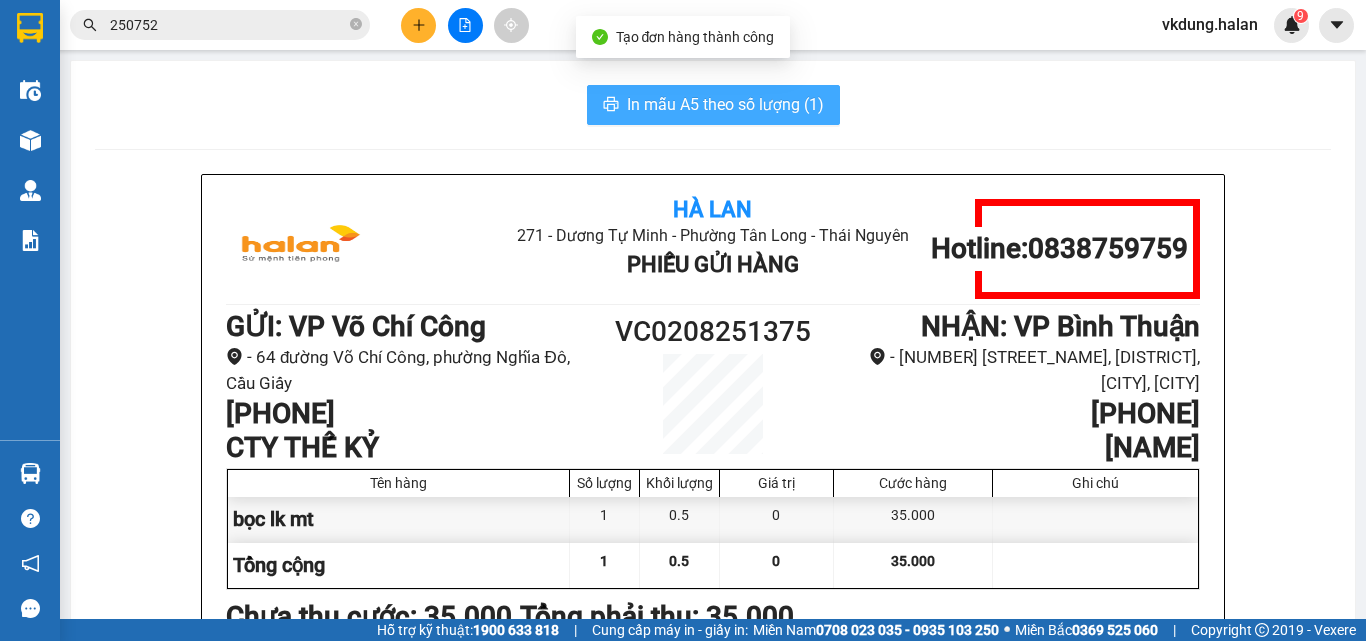 scroll, scrollTop: 0, scrollLeft: 0, axis: both 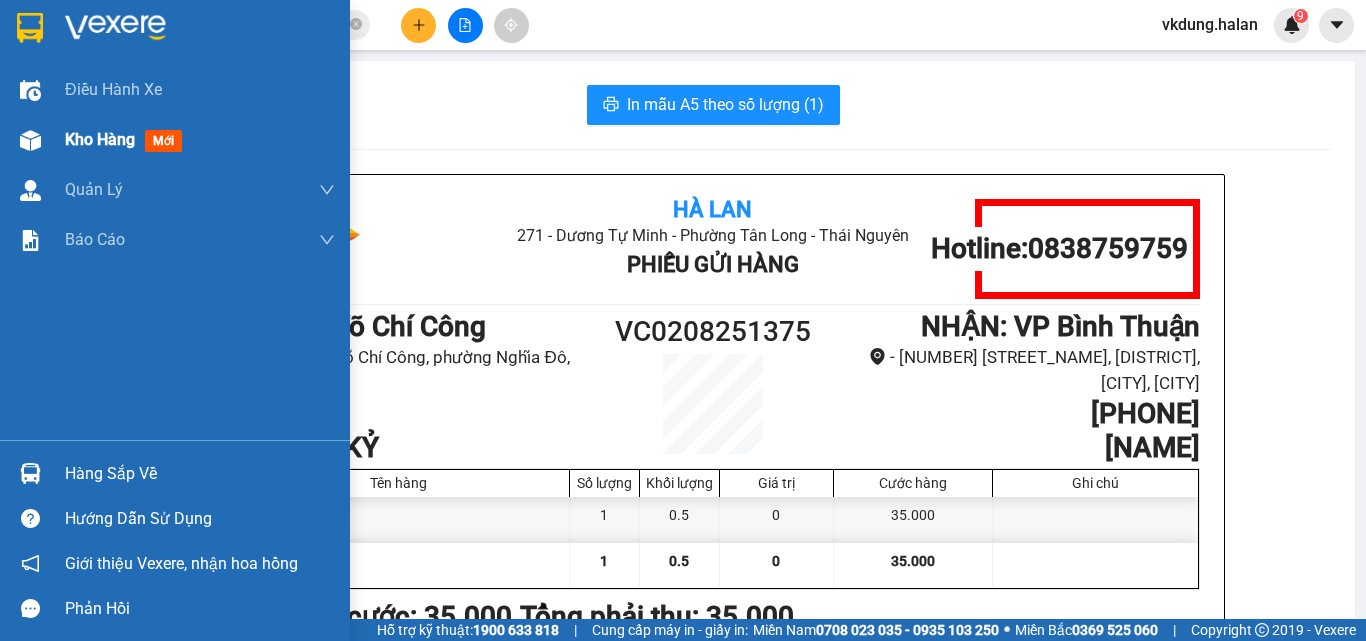 click on "Kho hàng" at bounding box center [100, 139] 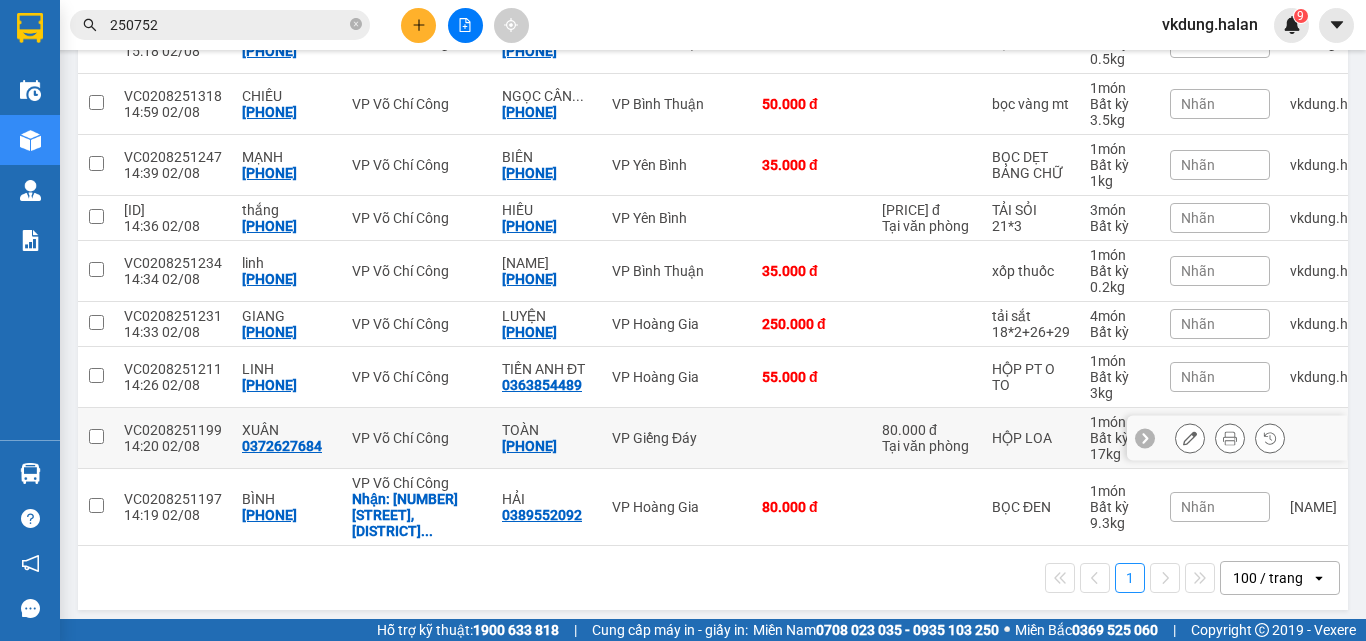 scroll, scrollTop: 323, scrollLeft: 0, axis: vertical 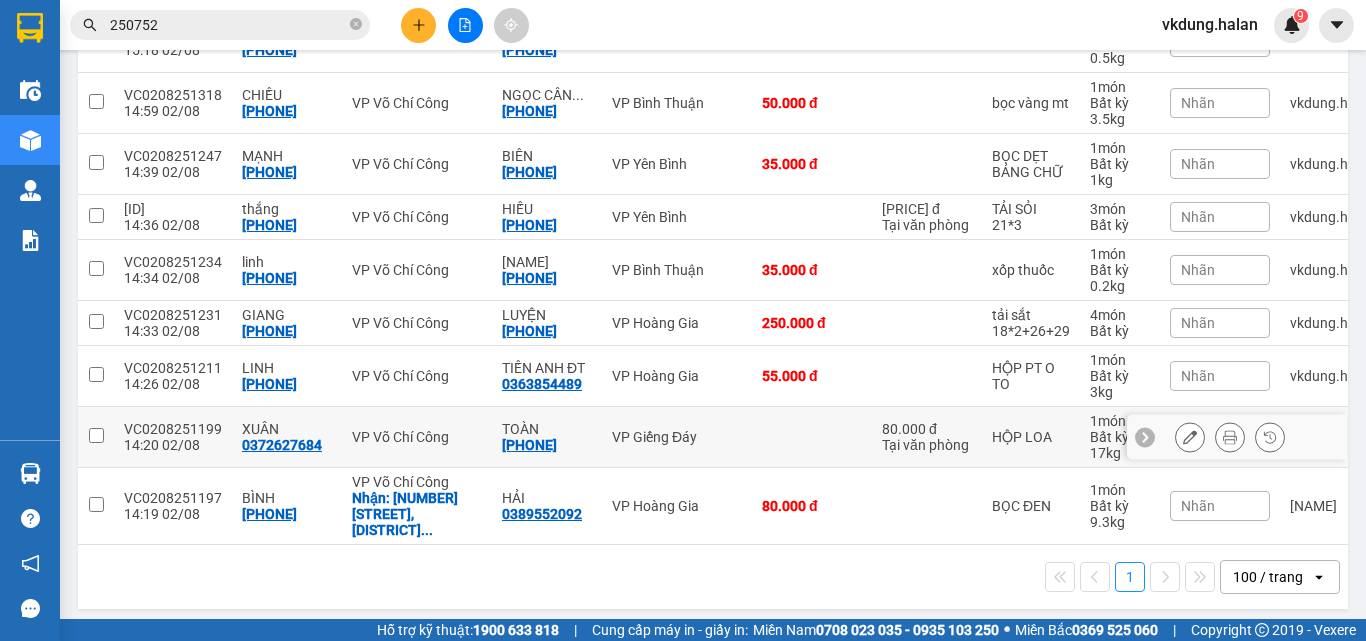 click at bounding box center [96, 435] 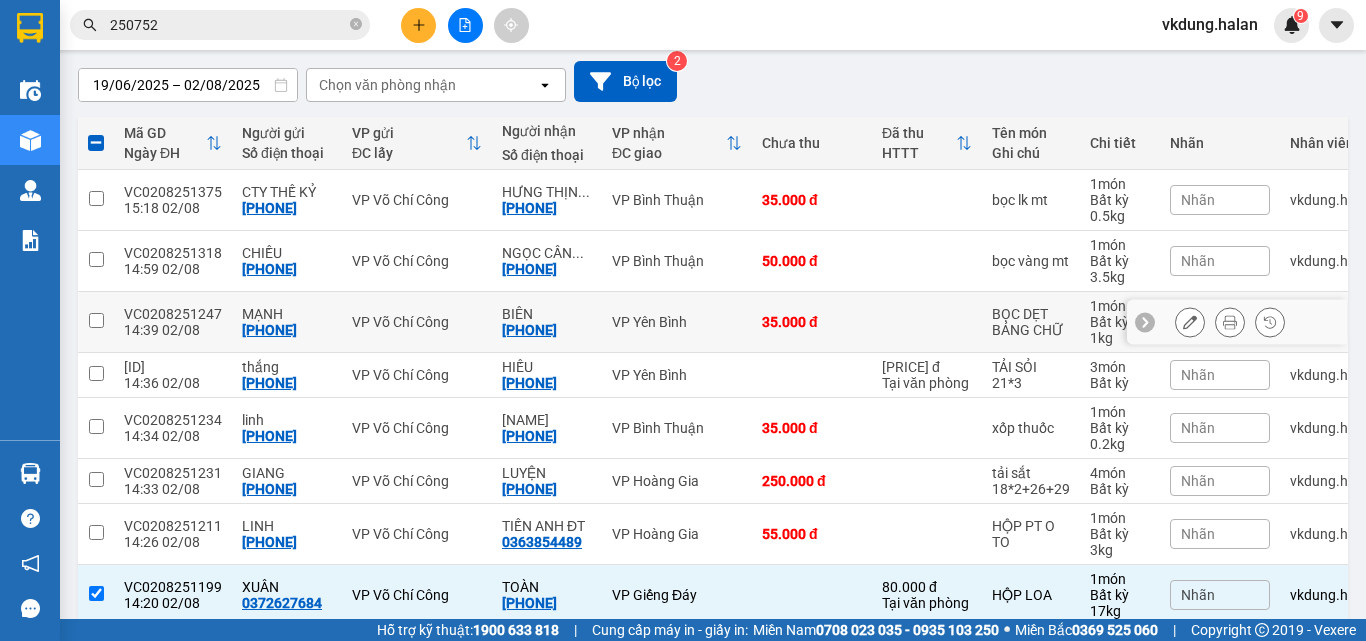 scroll, scrollTop: 0, scrollLeft: 0, axis: both 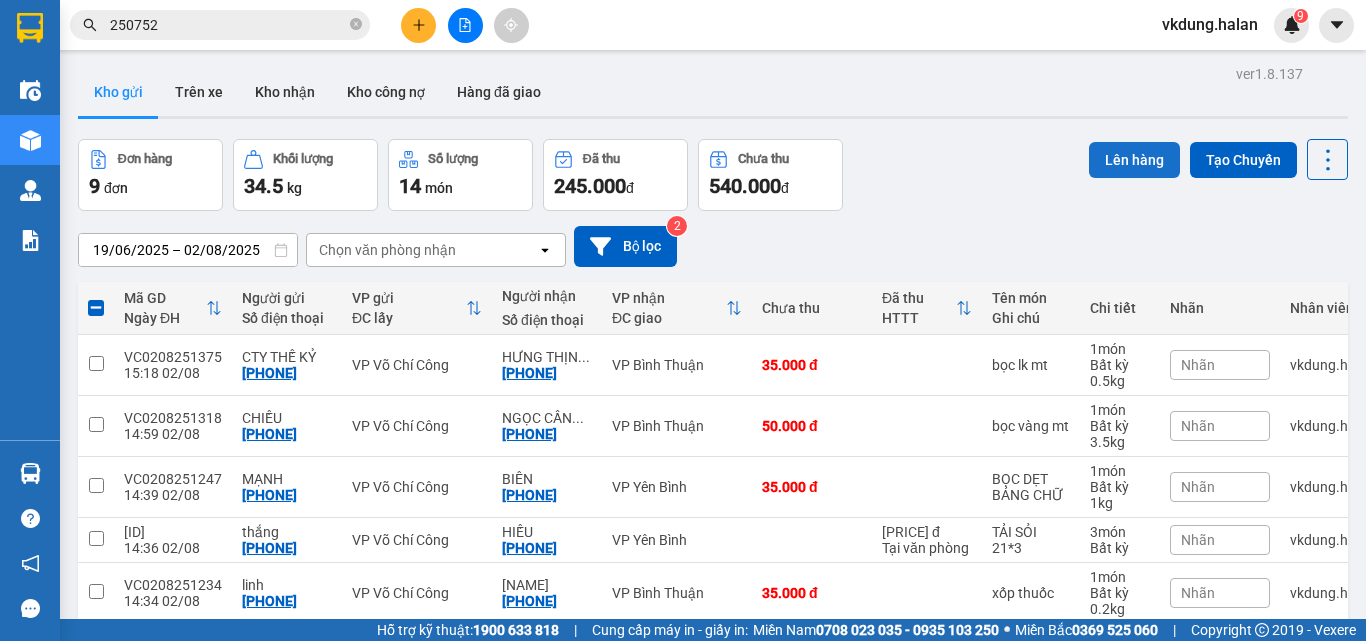 click on "Lên hàng" at bounding box center (1134, 160) 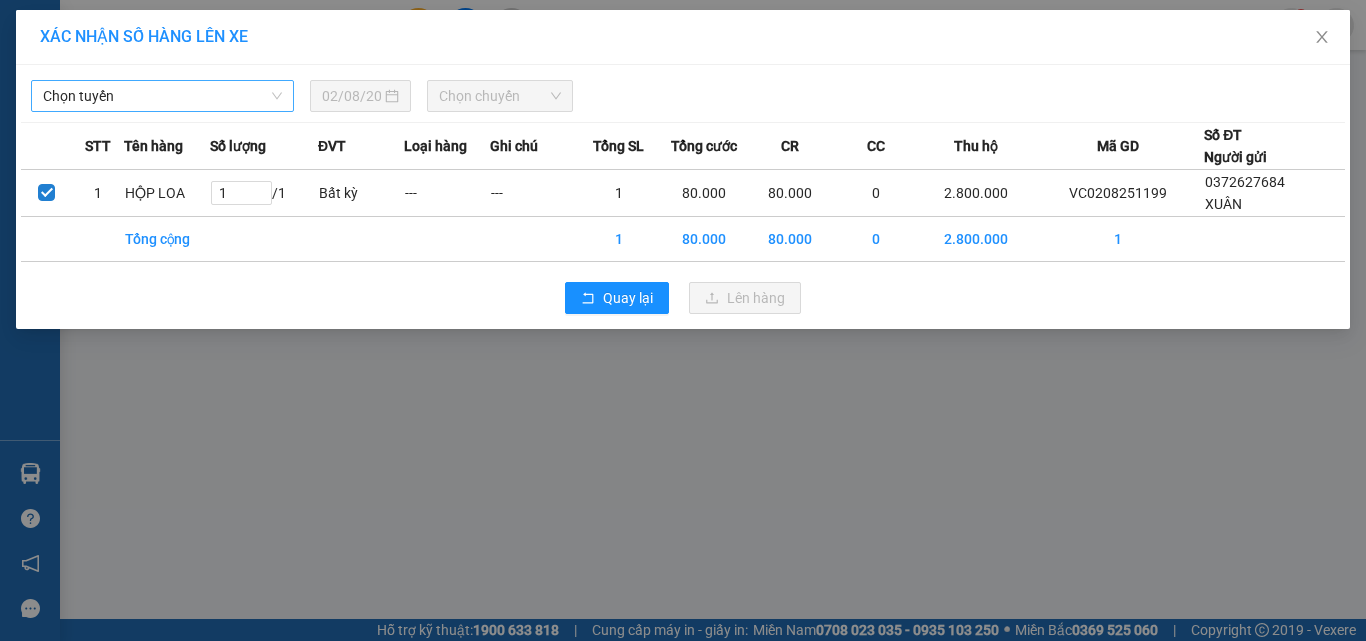 click on "Chọn tuyến" at bounding box center [162, 96] 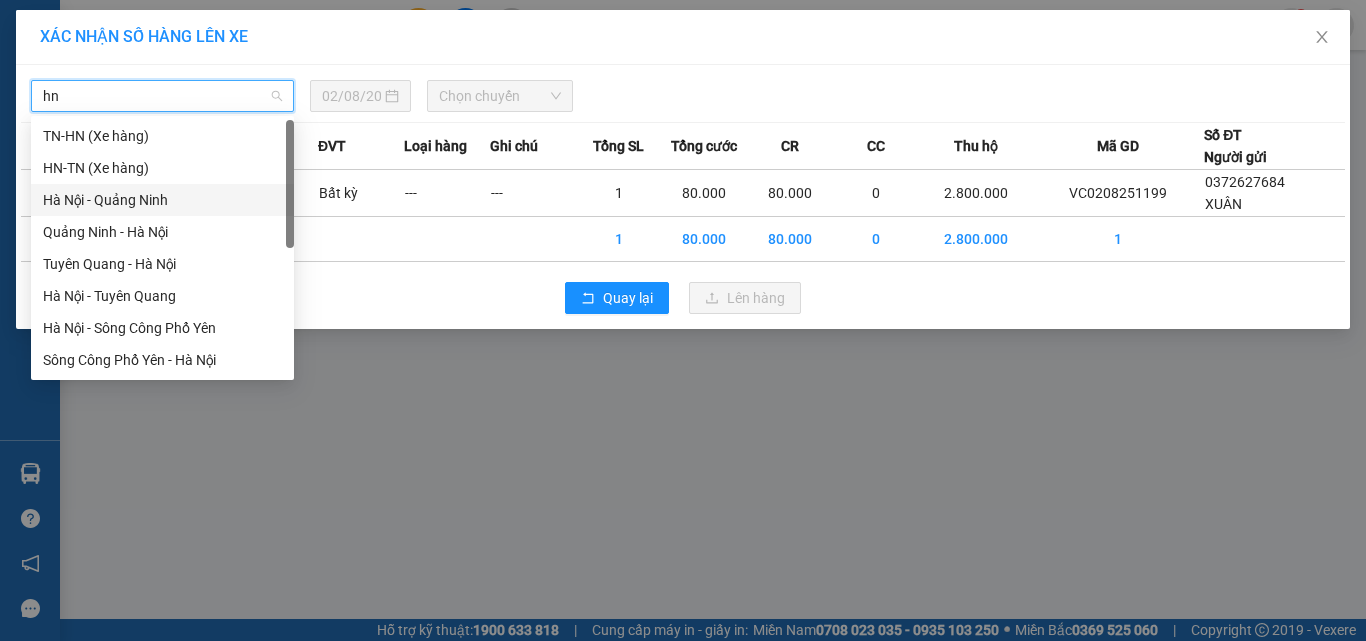 click on "Hà Nội - Quảng Ninh" at bounding box center (162, 200) 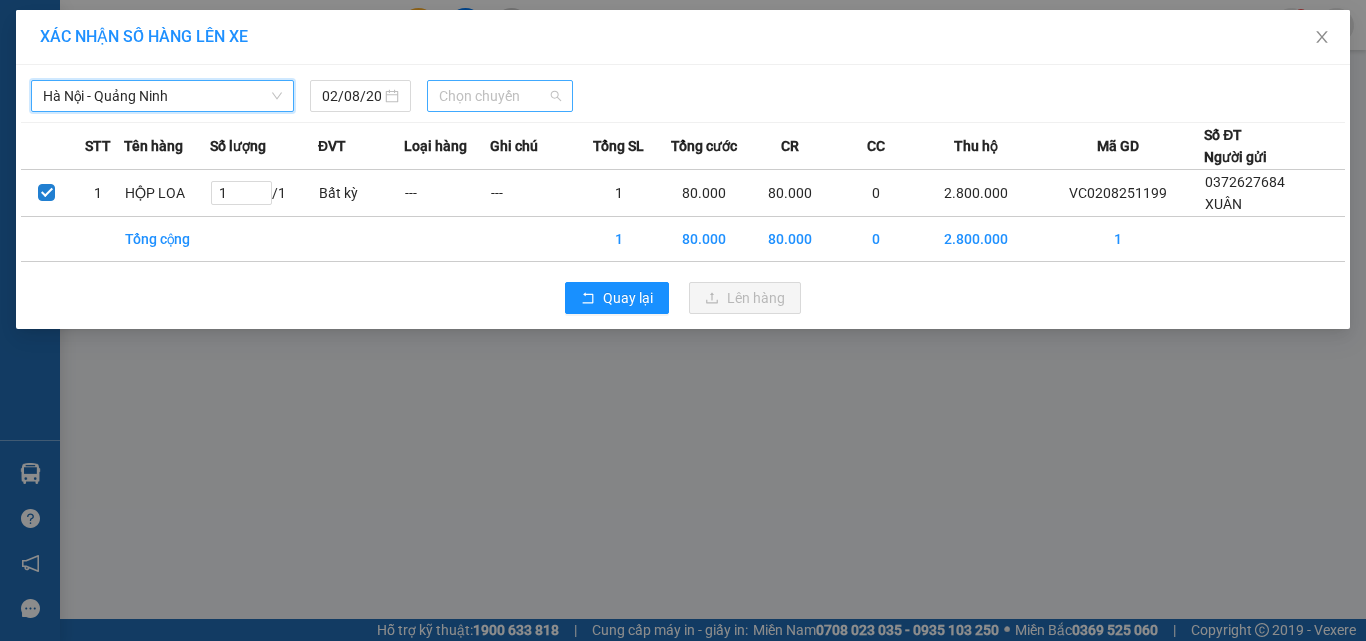 click on "Chọn chuyến" at bounding box center (500, 96) 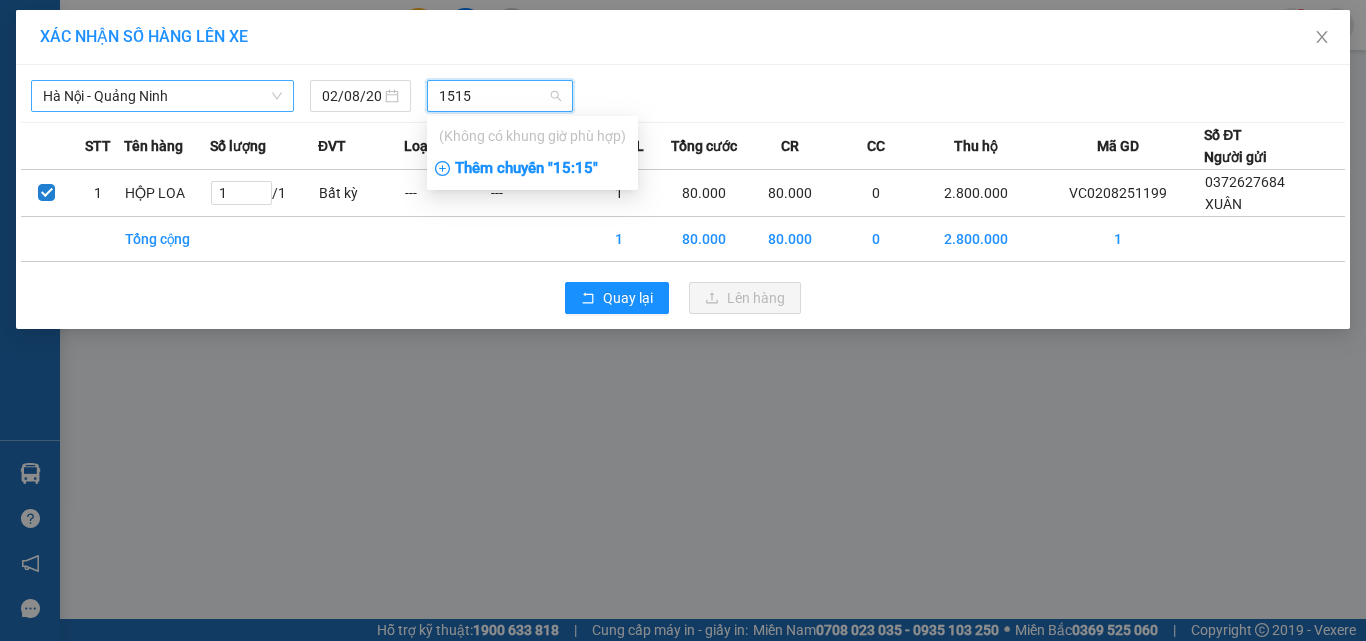 drag, startPoint x: 548, startPoint y: 168, endPoint x: 565, endPoint y: 168, distance: 17 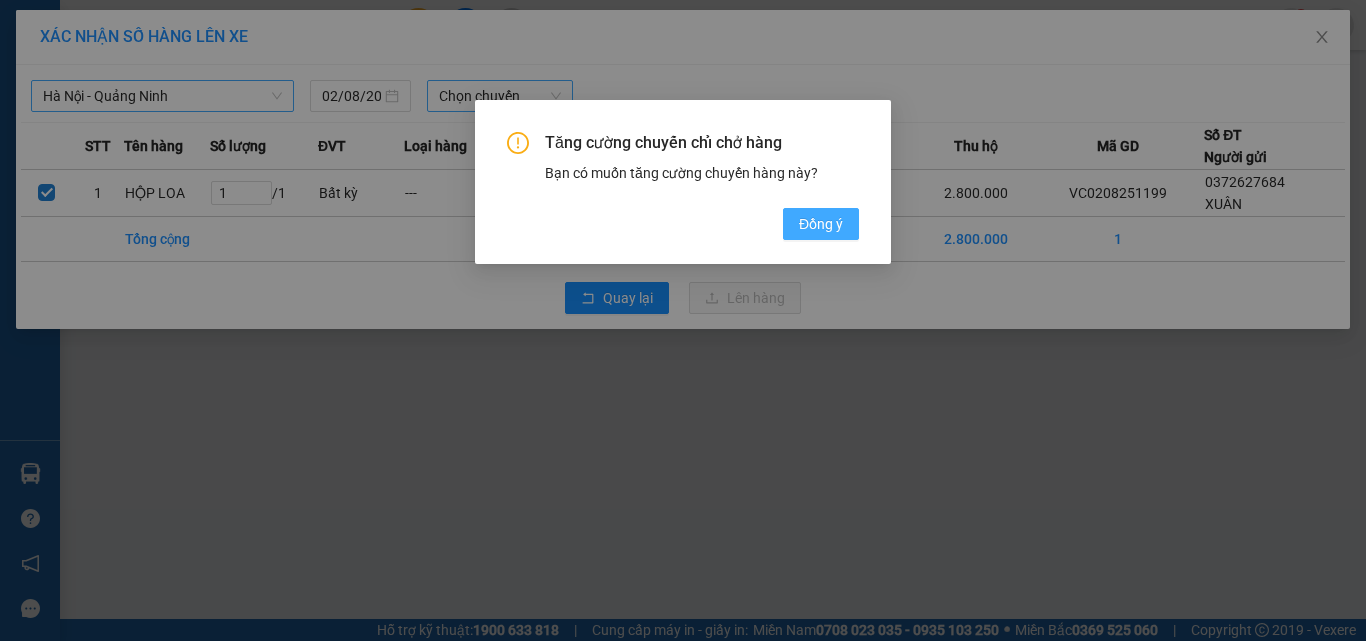 click on "Đồng ý" at bounding box center (821, 224) 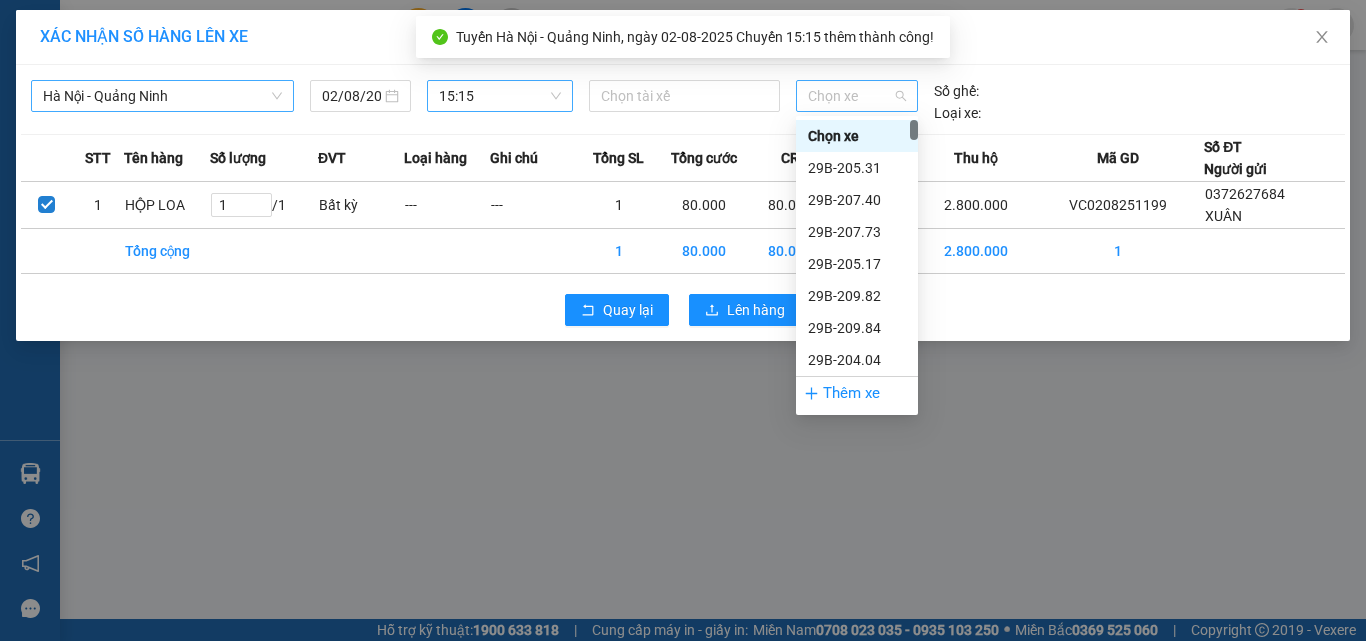 click on "Chọn xe" at bounding box center (857, 96) 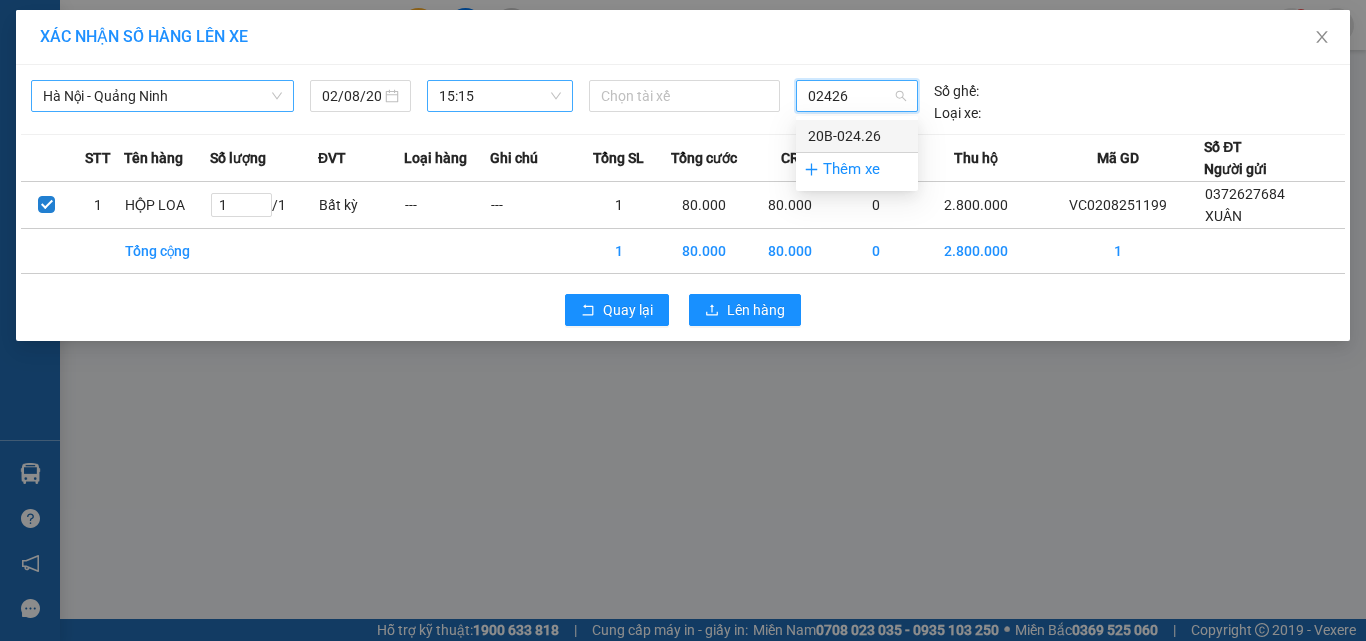 click on "20B-024.26" at bounding box center [857, 136] 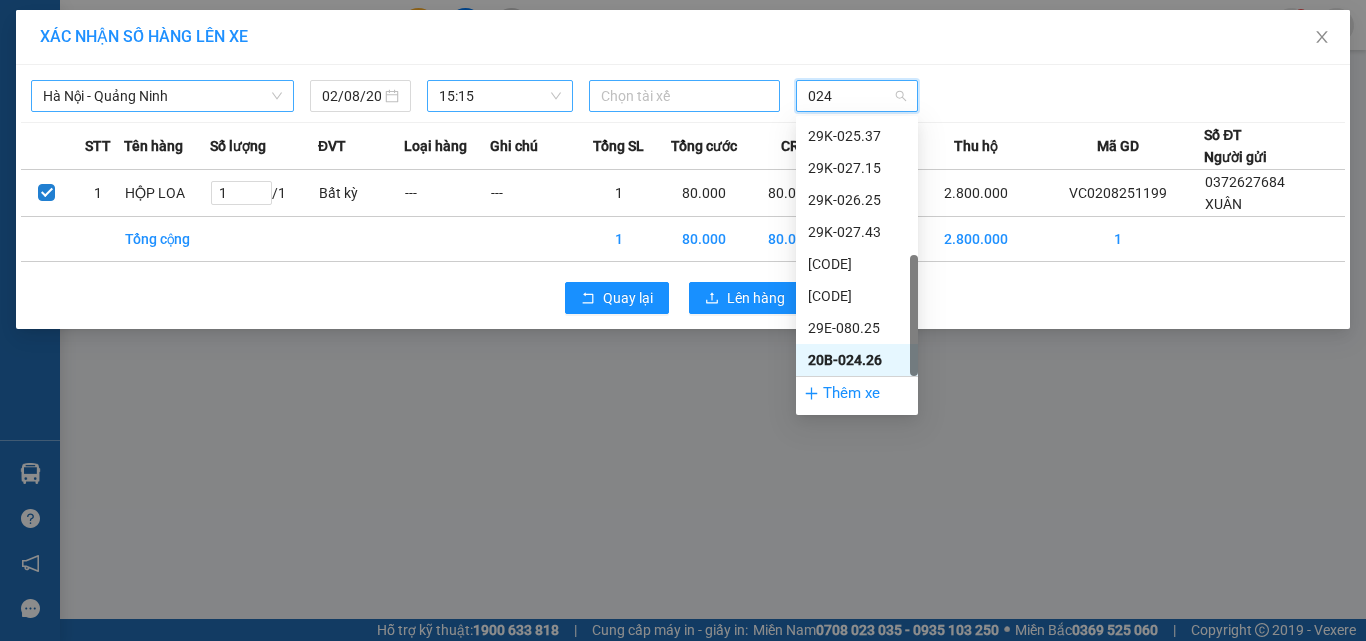 scroll, scrollTop: 0, scrollLeft: 0, axis: both 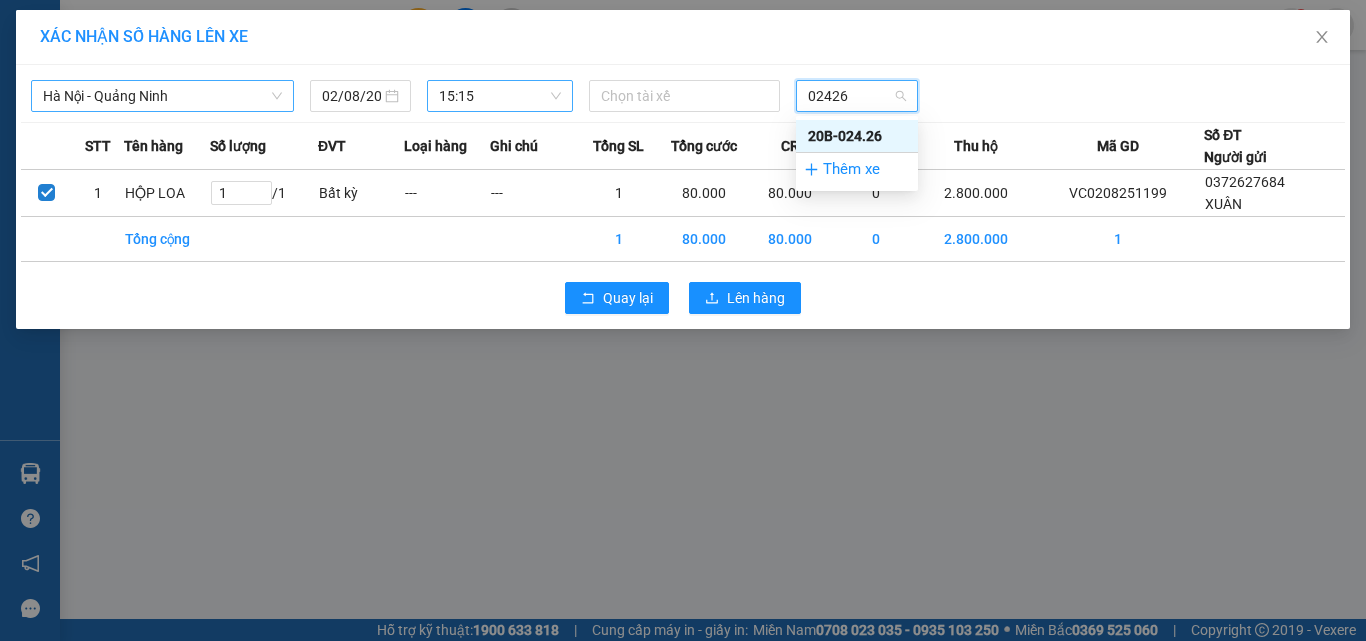 click on "20B-024.26" at bounding box center (857, 136) 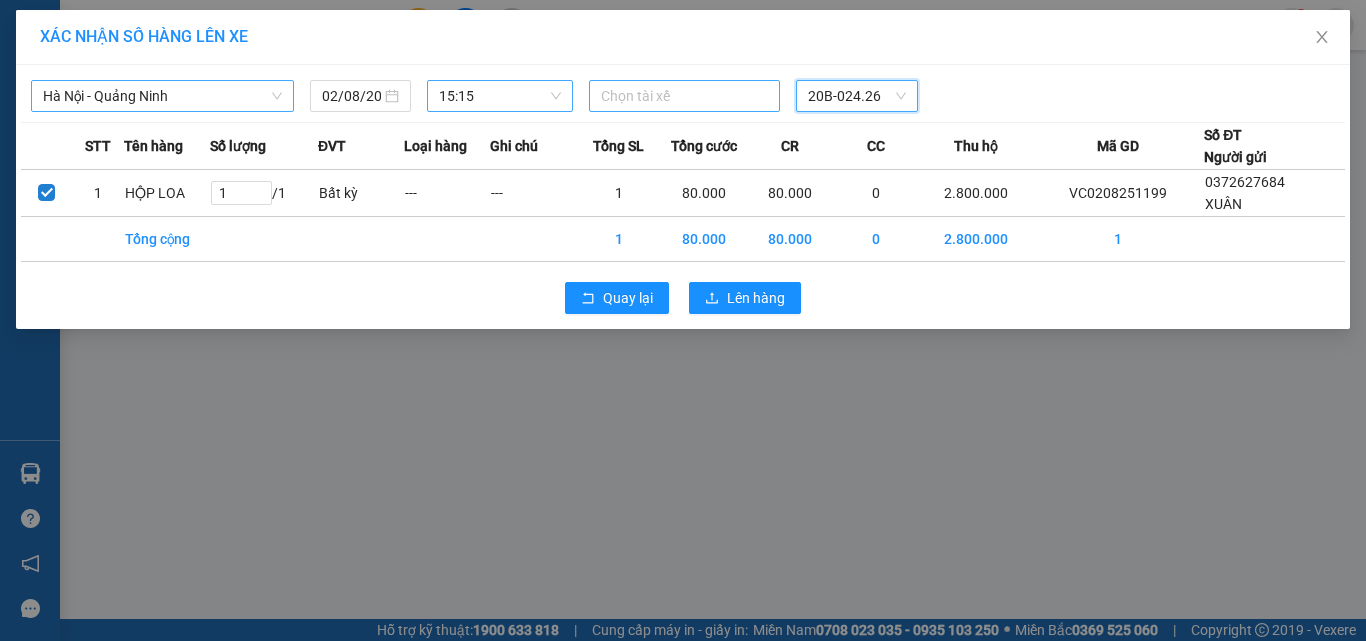 click at bounding box center (685, 96) 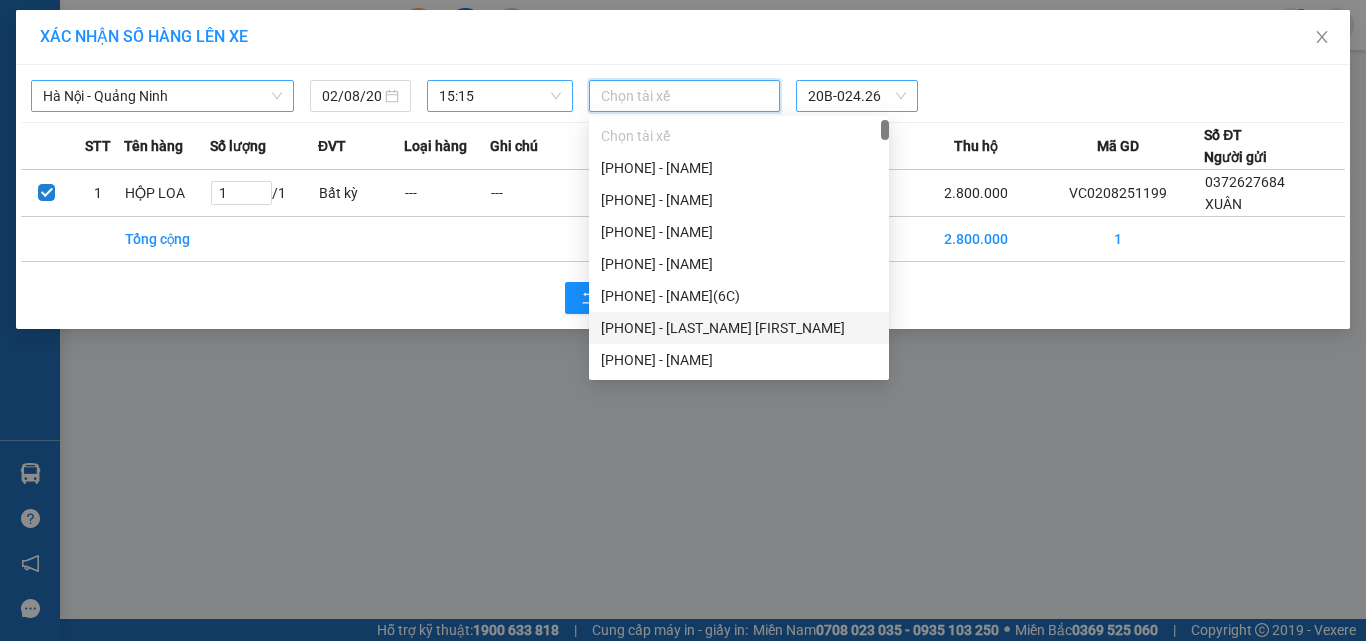 click on "XÁC NHẬN SỐ HÀNG LÊN XE Hà Nội - Quảng Ninh [DATE] [TIME] Chọn tài xế [NUMBER] STT Tên hàng Số lượng ĐVT Loại hàng Ghi chú Tổng SL Tổng cước CR CC Thu hộ Mã GD Số ĐT Người gửi 1 HỘP LOA 1 / 1 Bất kỳ --- --- 1 80.000 80.000 0 2.800.000 VC0208251199 [PHONE] XUÂN Tổng cộng 1 80.000 80.000 0 2.800.000 1 Quay lại Lên hàng" at bounding box center (683, 320) 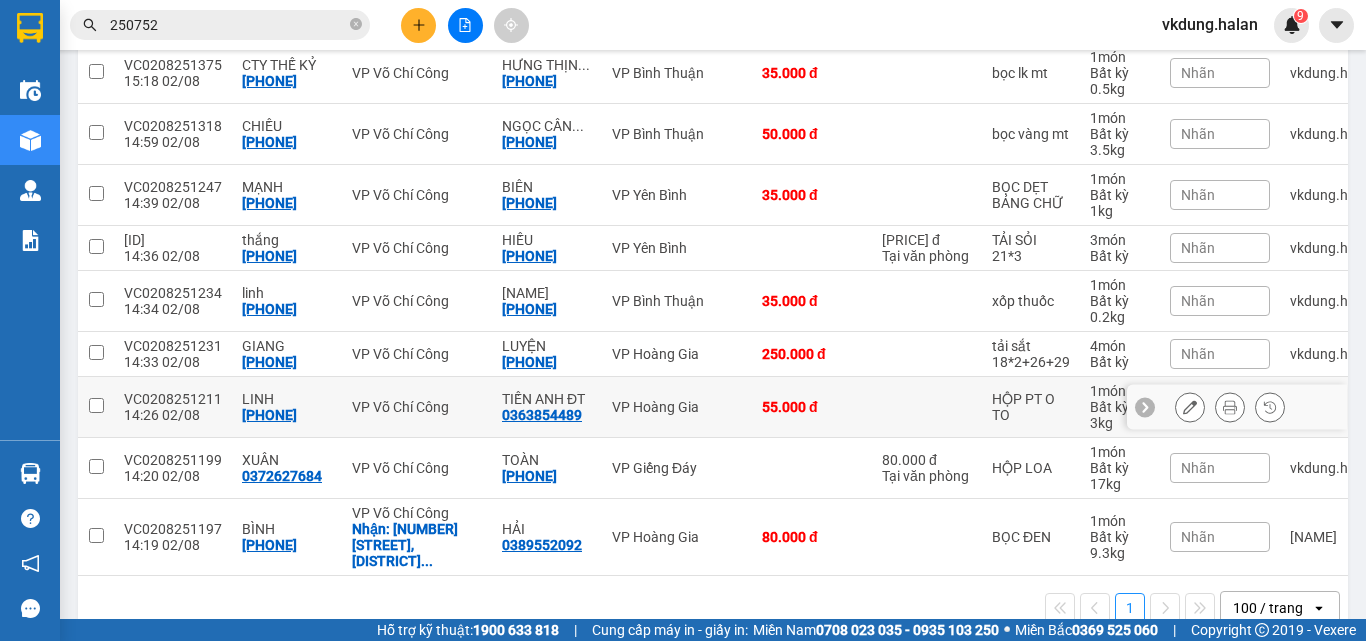 scroll, scrollTop: 300, scrollLeft: 0, axis: vertical 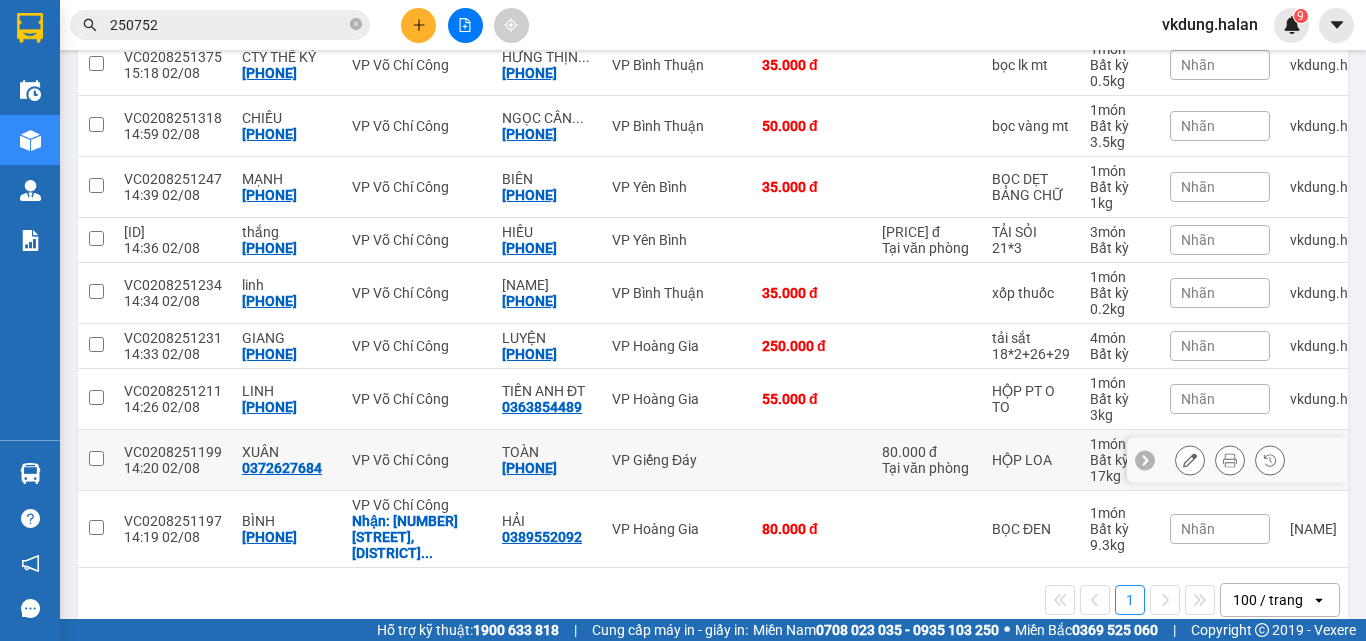 click at bounding box center [96, 458] 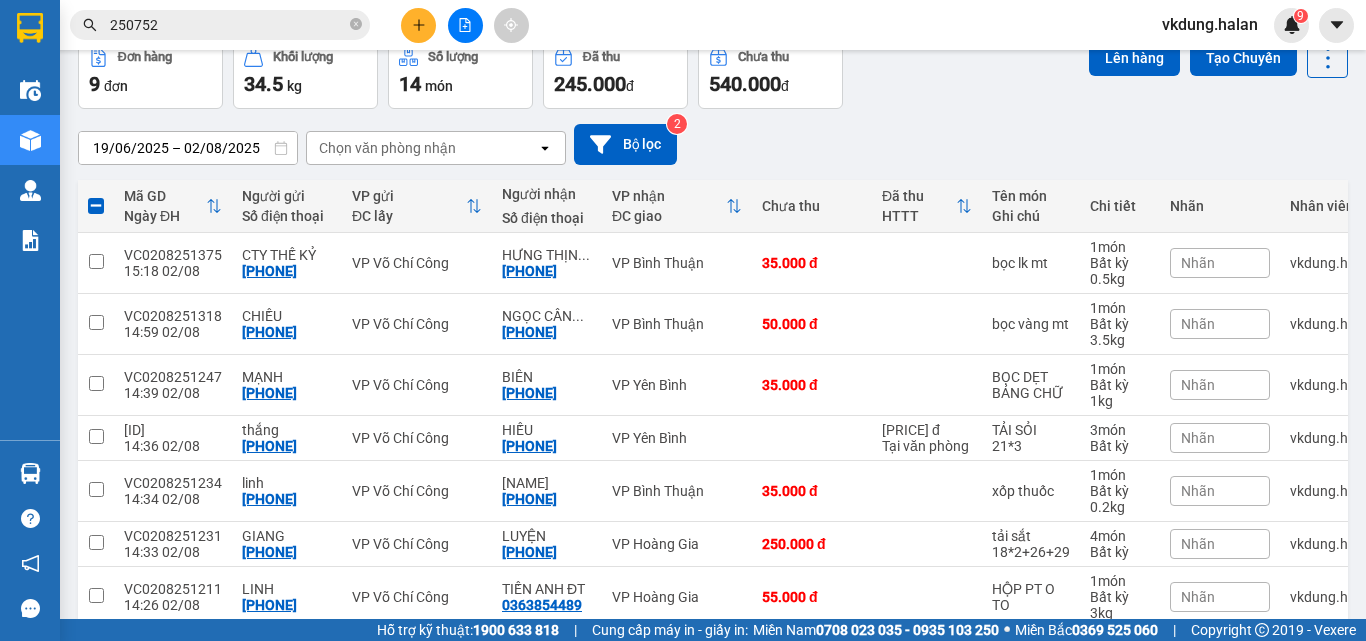 scroll, scrollTop: 0, scrollLeft: 0, axis: both 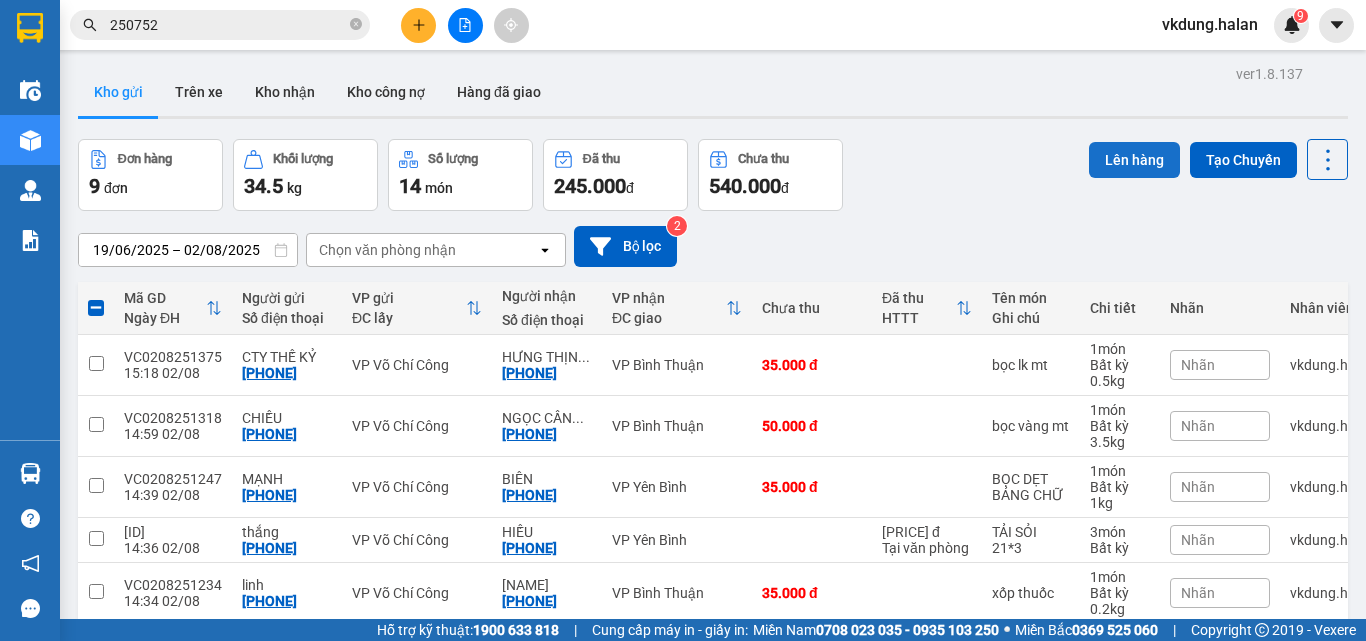 click on "Lên hàng" at bounding box center (1134, 160) 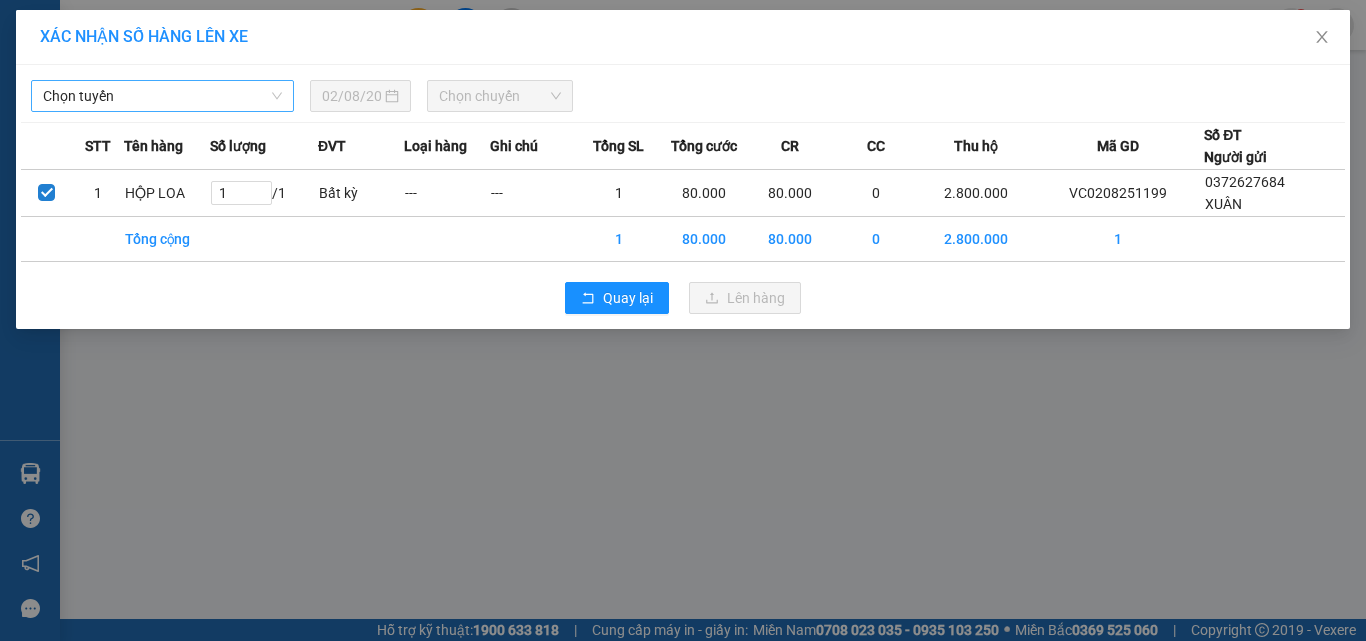 click on "Chọn tuyến" at bounding box center [162, 96] 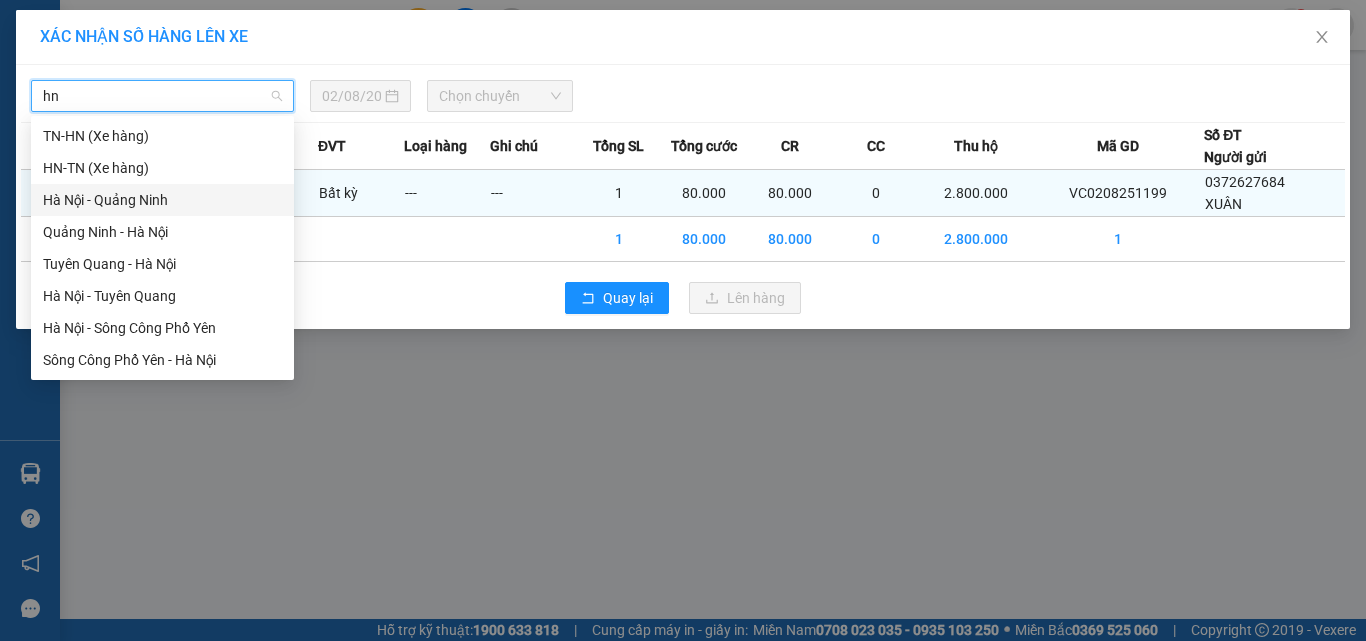 click on "Hà Nội - Quảng Ninh" at bounding box center [162, 200] 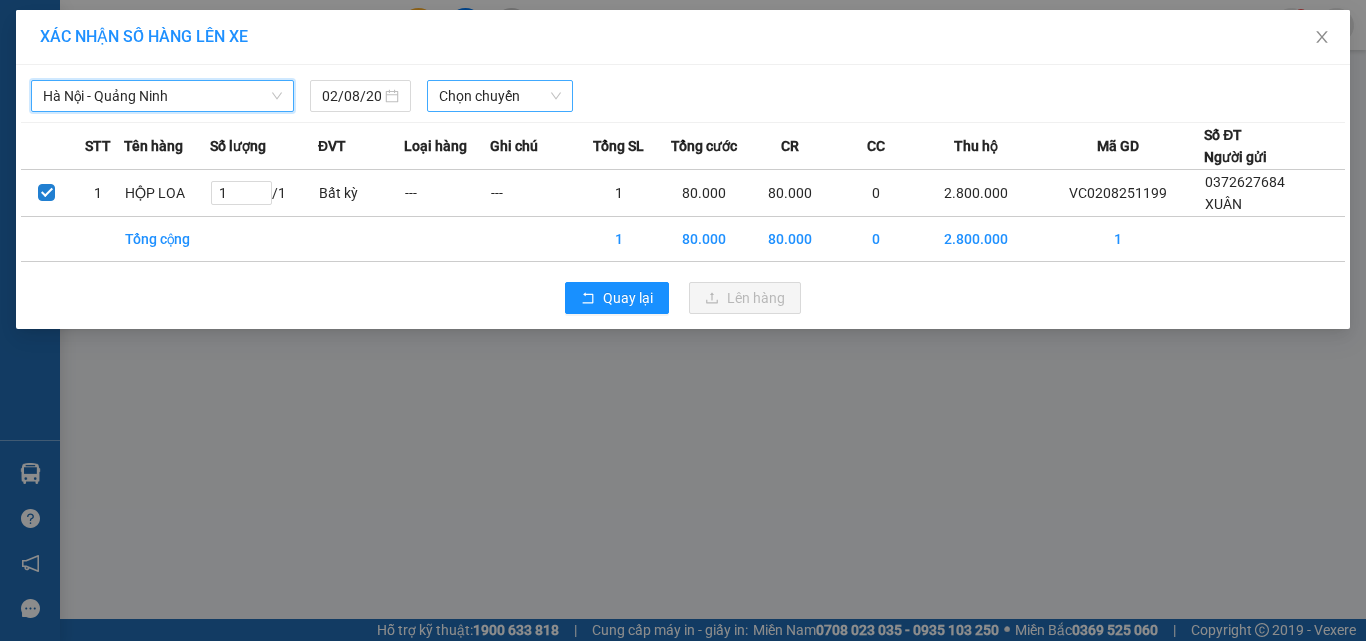 click on "Chọn chuyến" at bounding box center [500, 96] 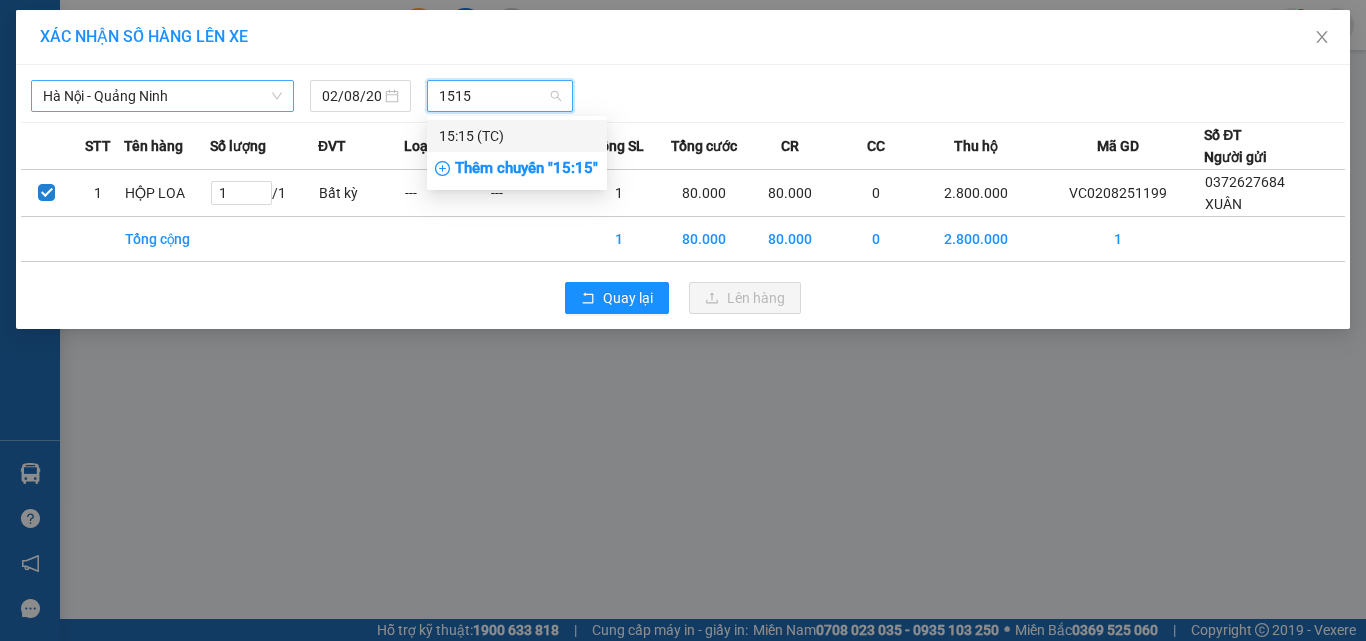 click on "[TIME]   (TC)" at bounding box center (517, 136) 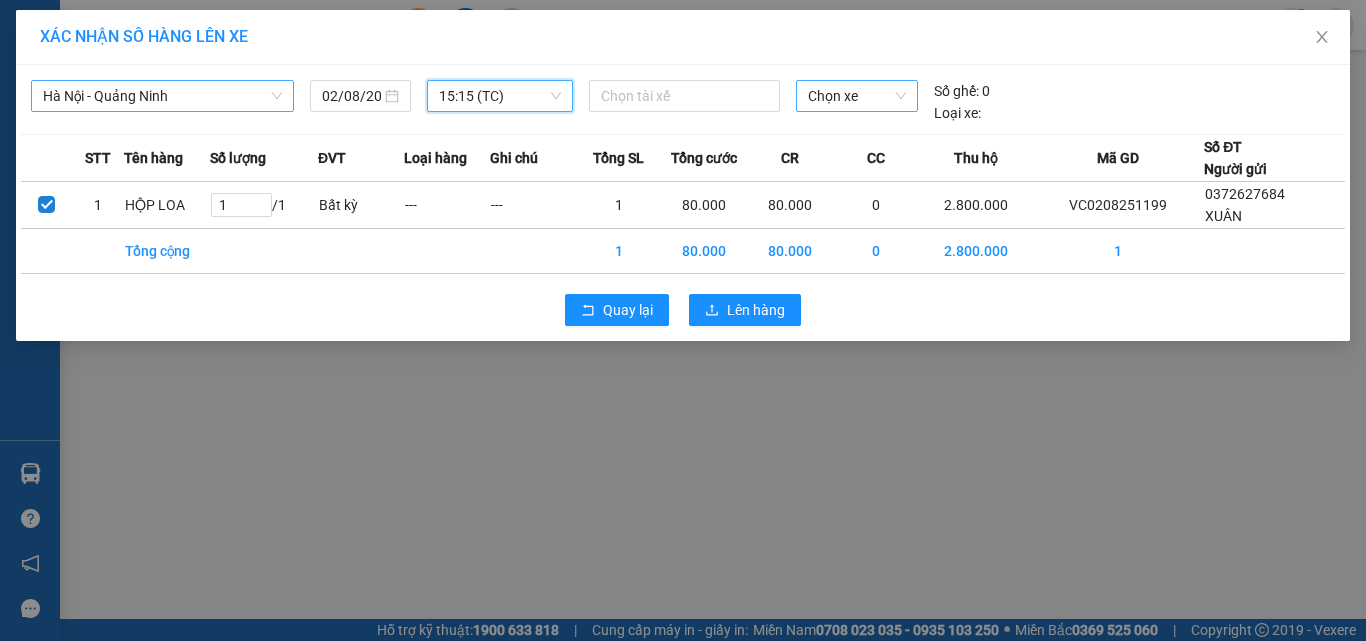 click on "Chọn xe" at bounding box center [857, 96] 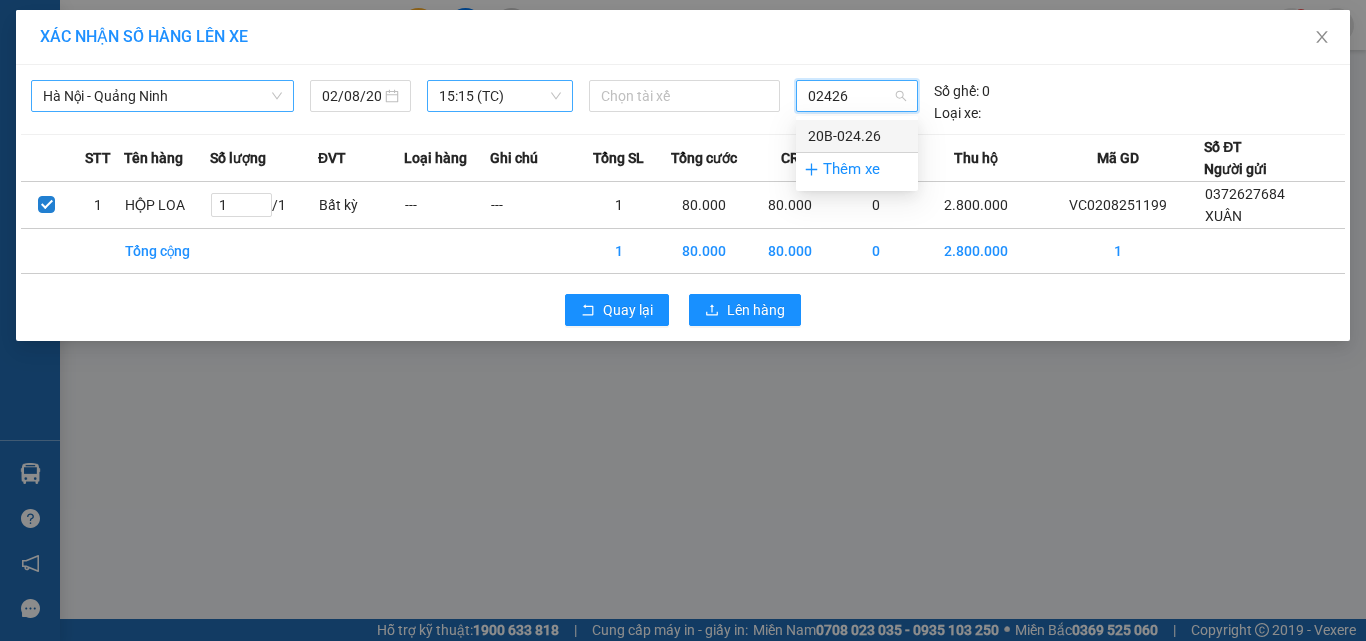 click on "20B-024.26" at bounding box center (857, 136) 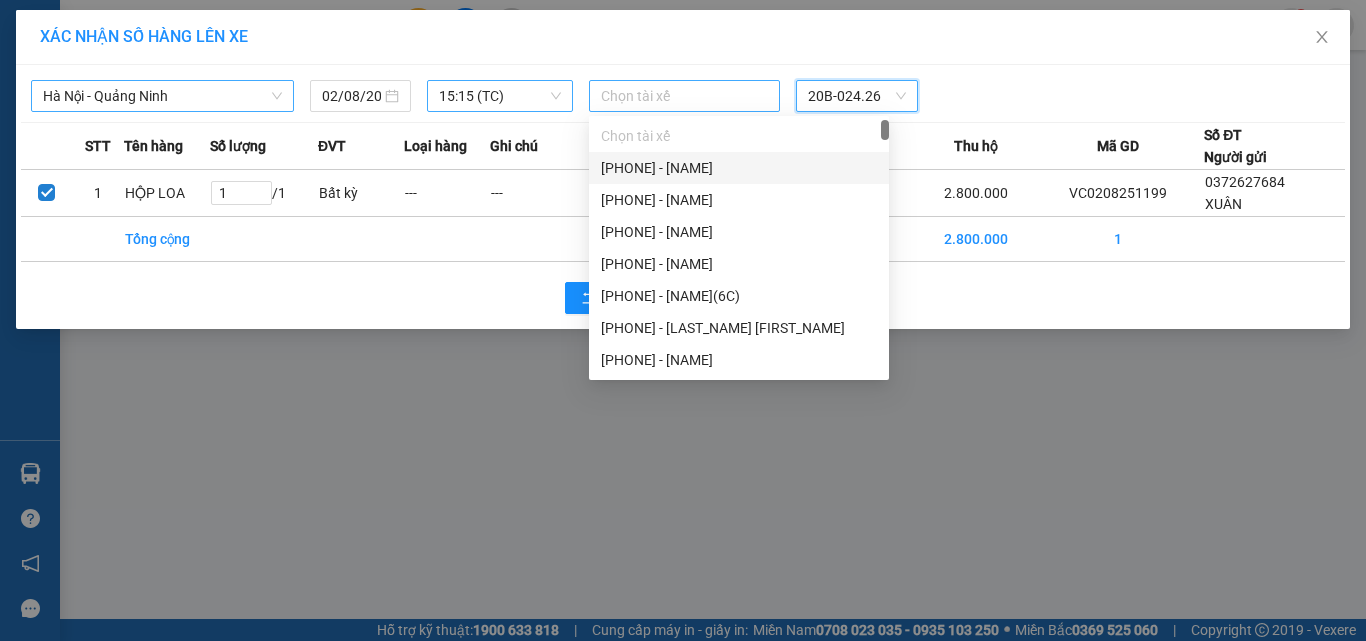 click at bounding box center [685, 96] 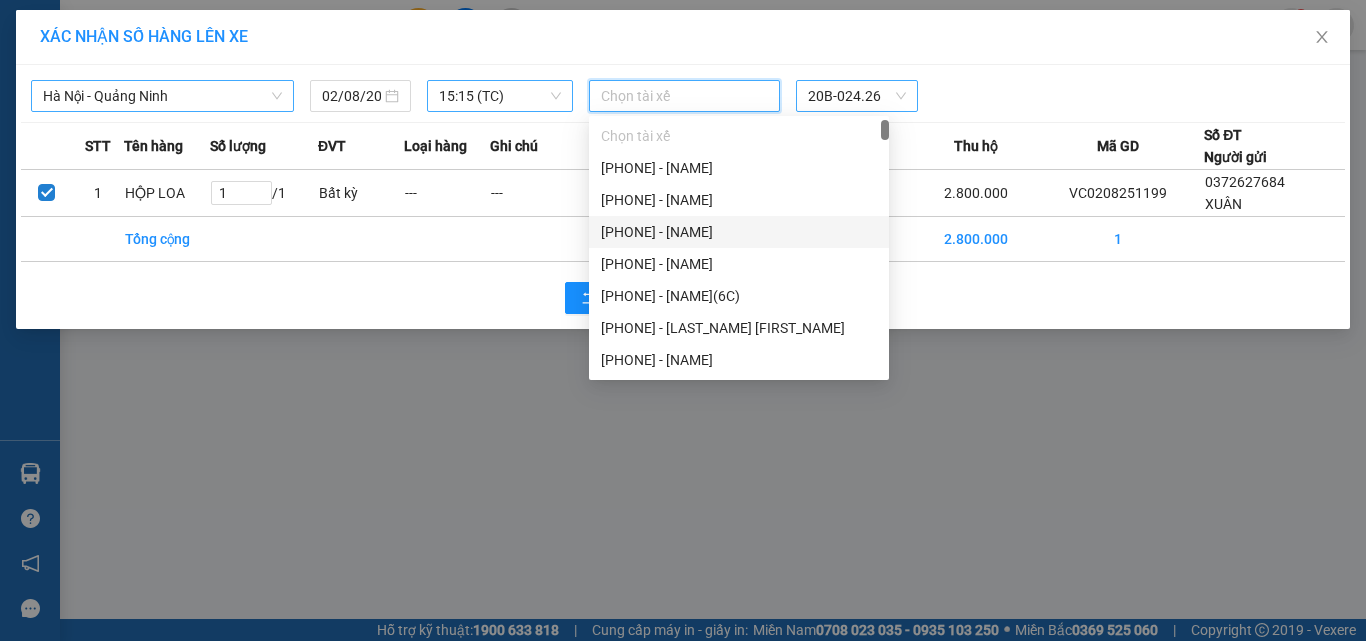 click on "20B-024.26" at bounding box center [857, 96] 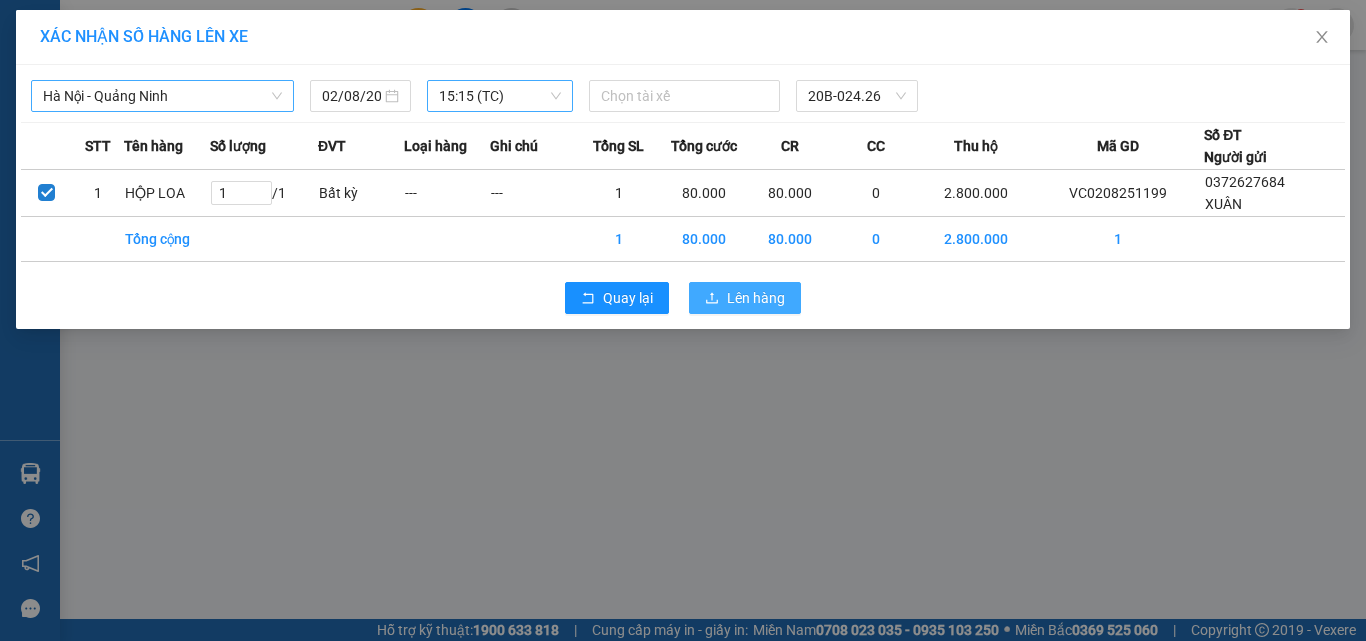 click on "Lên hàng" at bounding box center [756, 298] 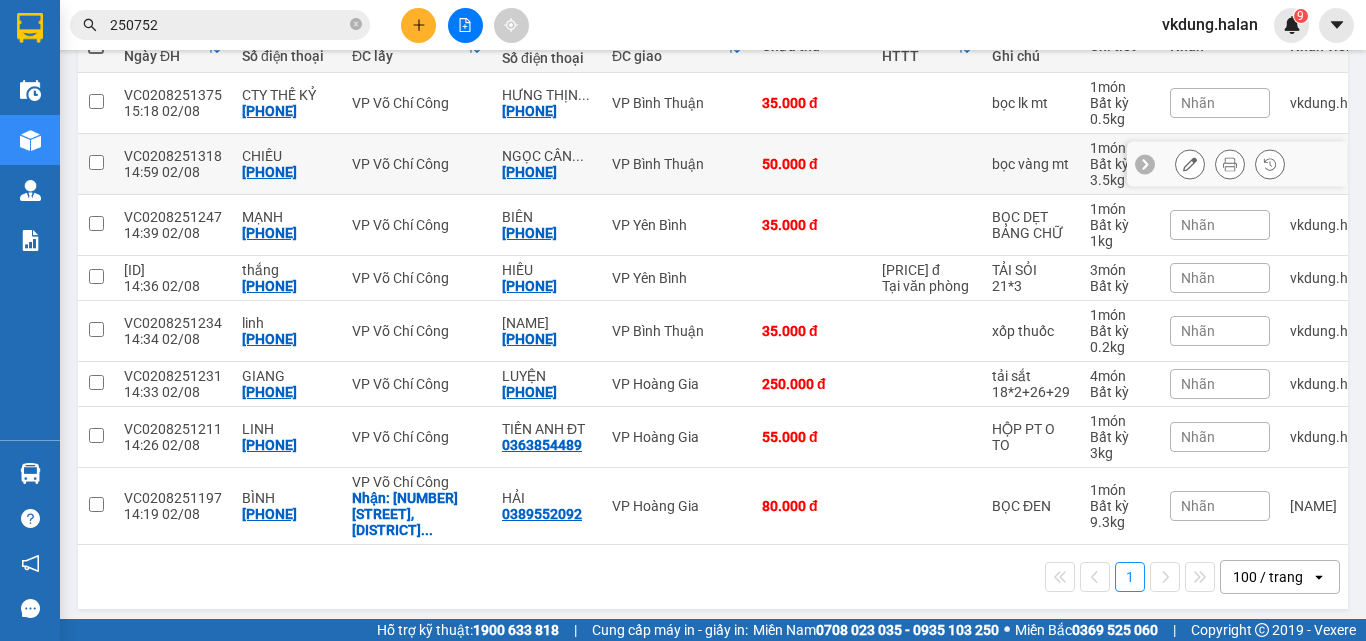 scroll, scrollTop: 162, scrollLeft: 0, axis: vertical 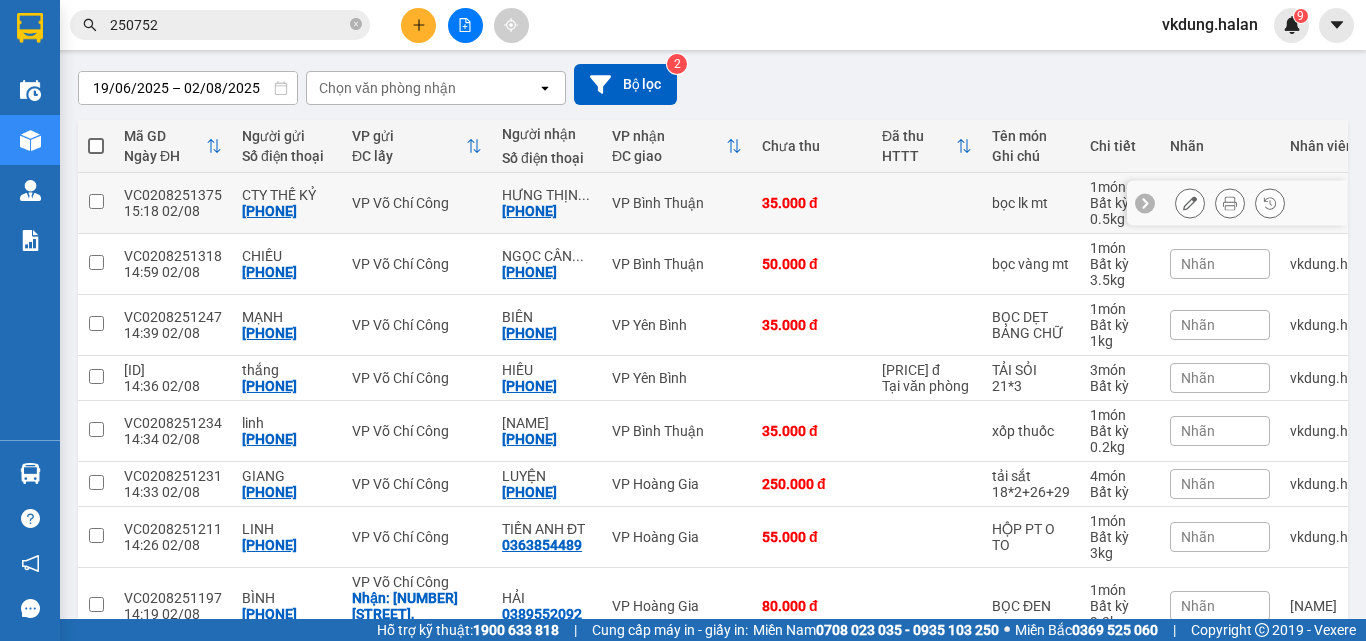 click at bounding box center [96, 201] 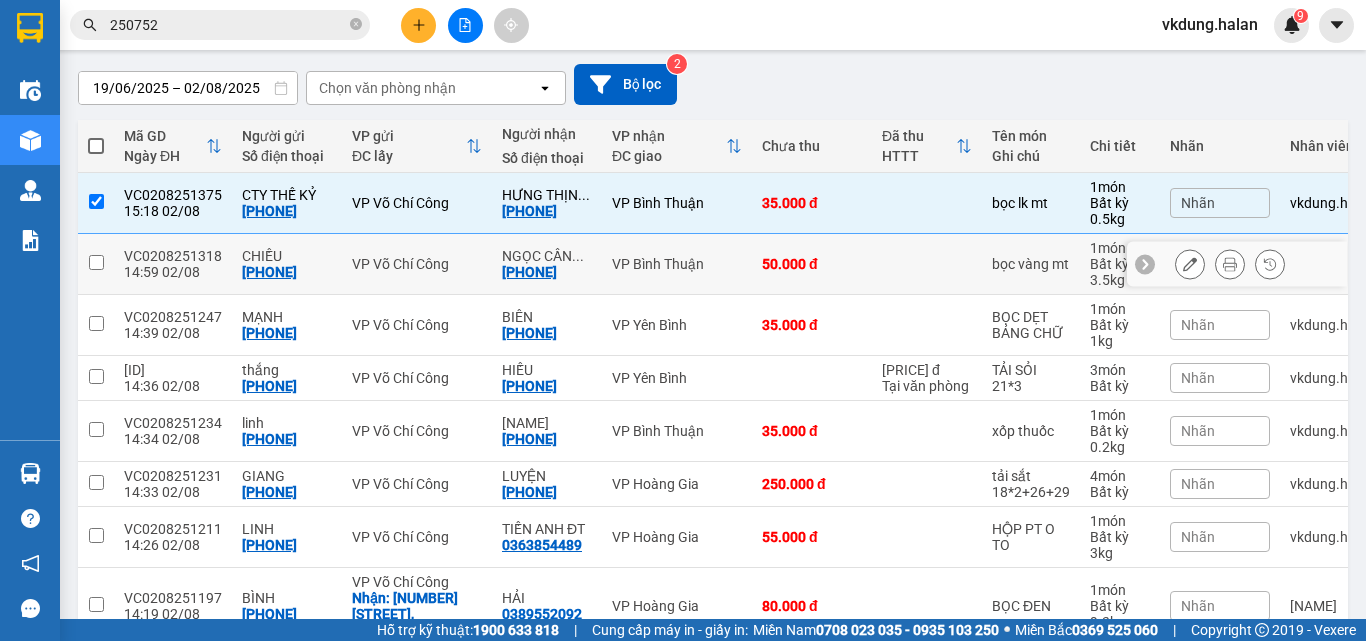 click at bounding box center [96, 262] 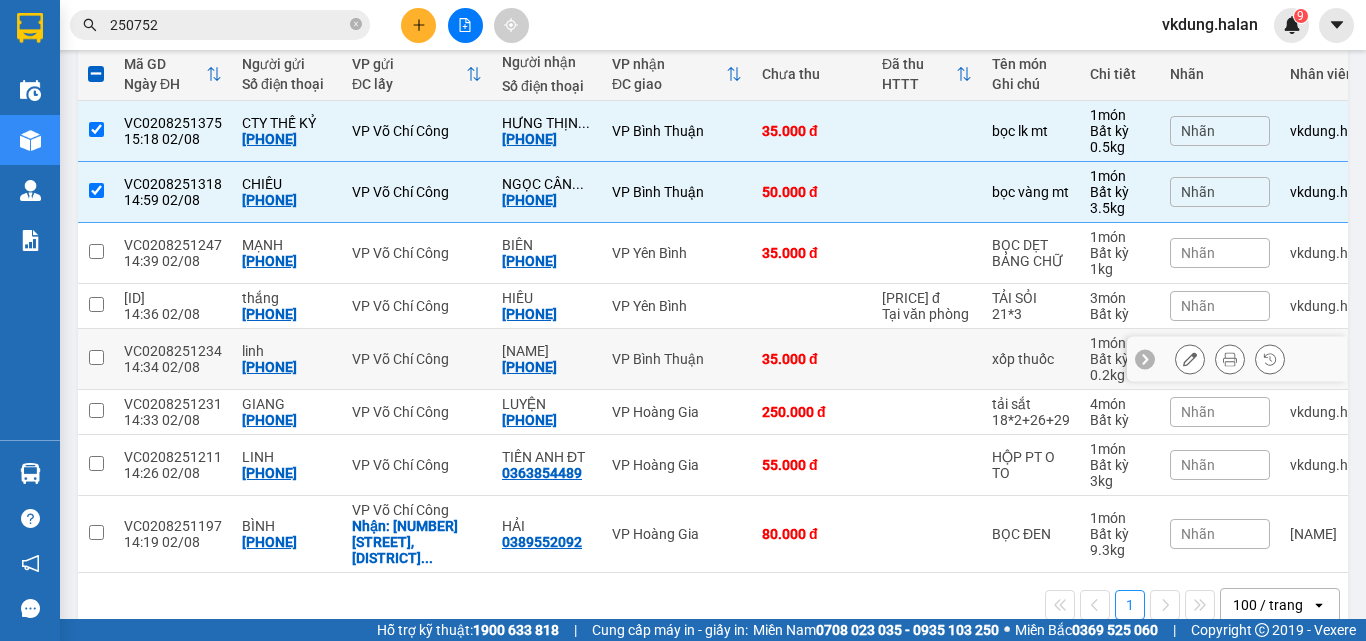 scroll, scrollTop: 262, scrollLeft: 0, axis: vertical 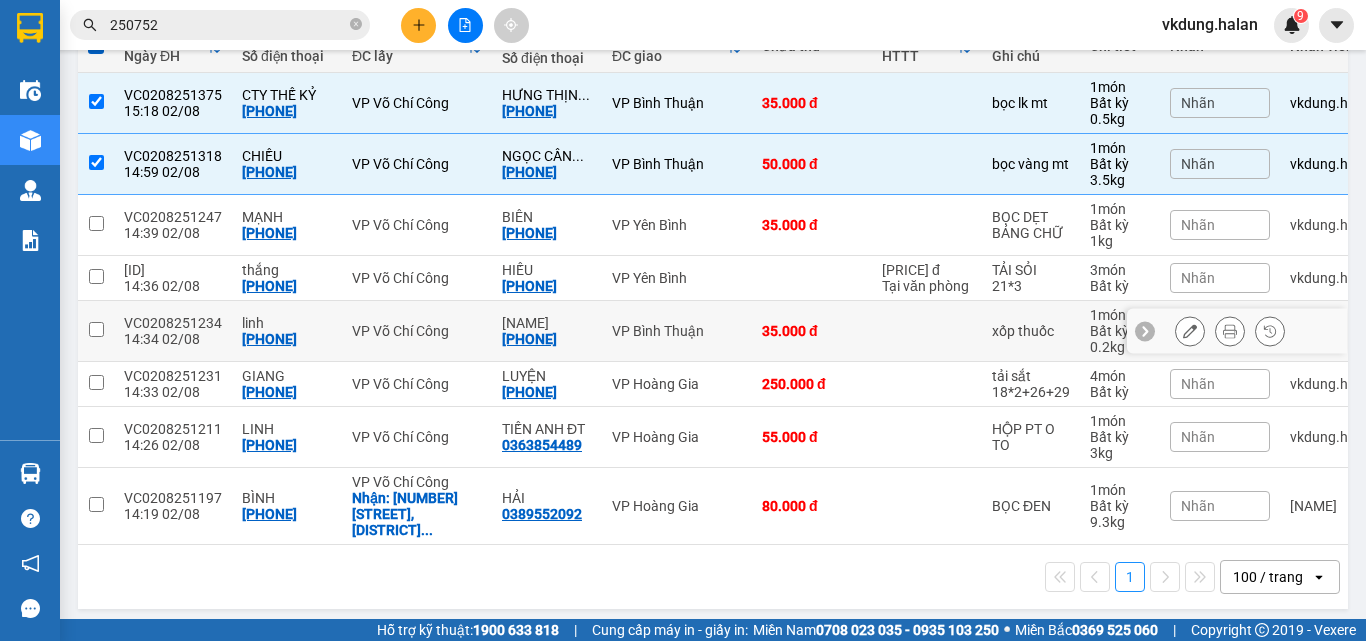 click at bounding box center [96, 331] 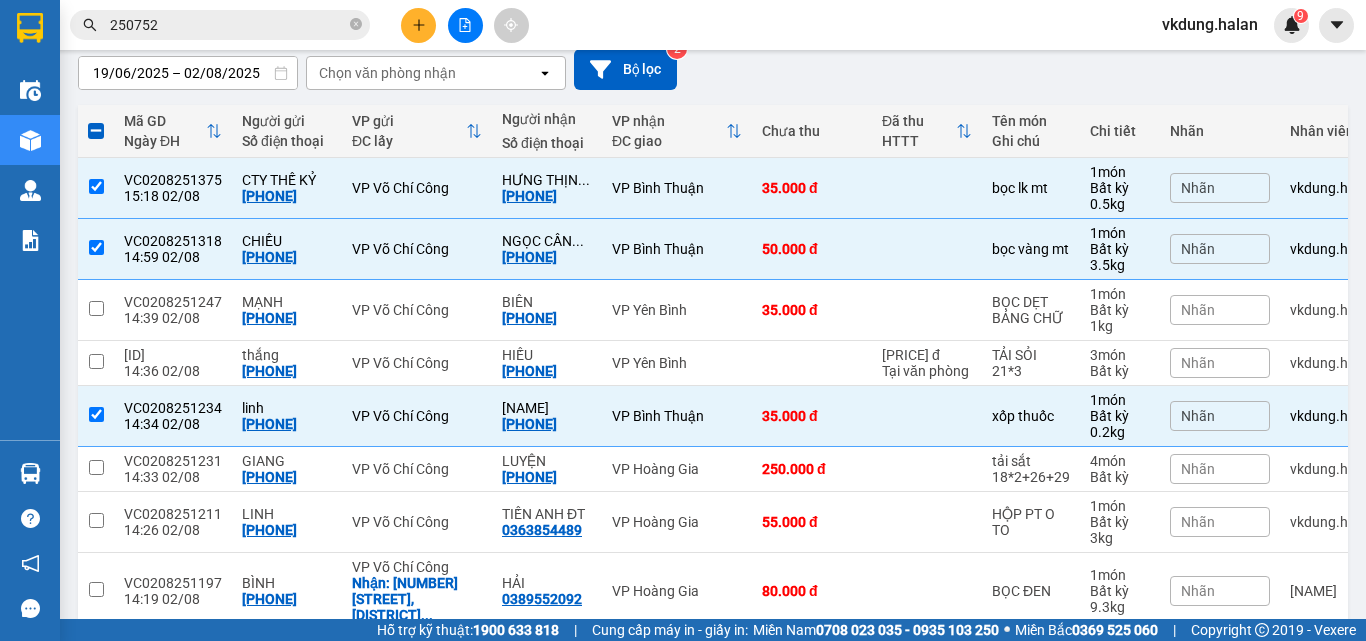 scroll, scrollTop: 0, scrollLeft: 0, axis: both 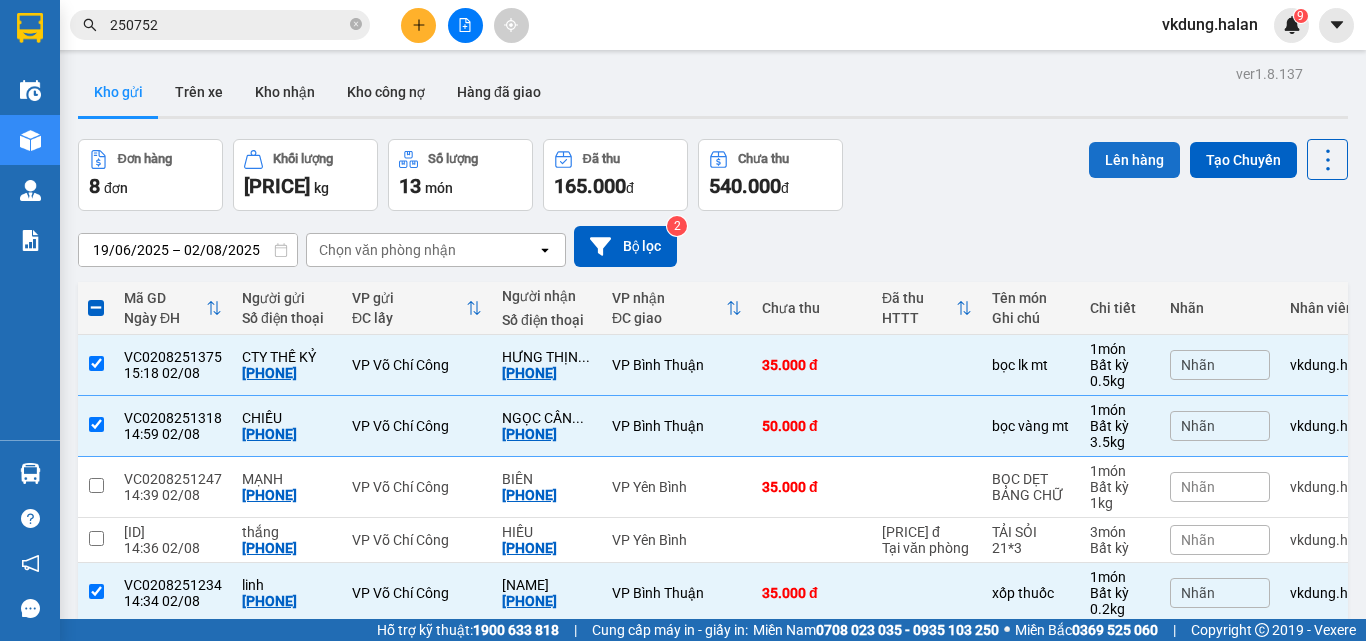 click on "Lên hàng" at bounding box center [1134, 160] 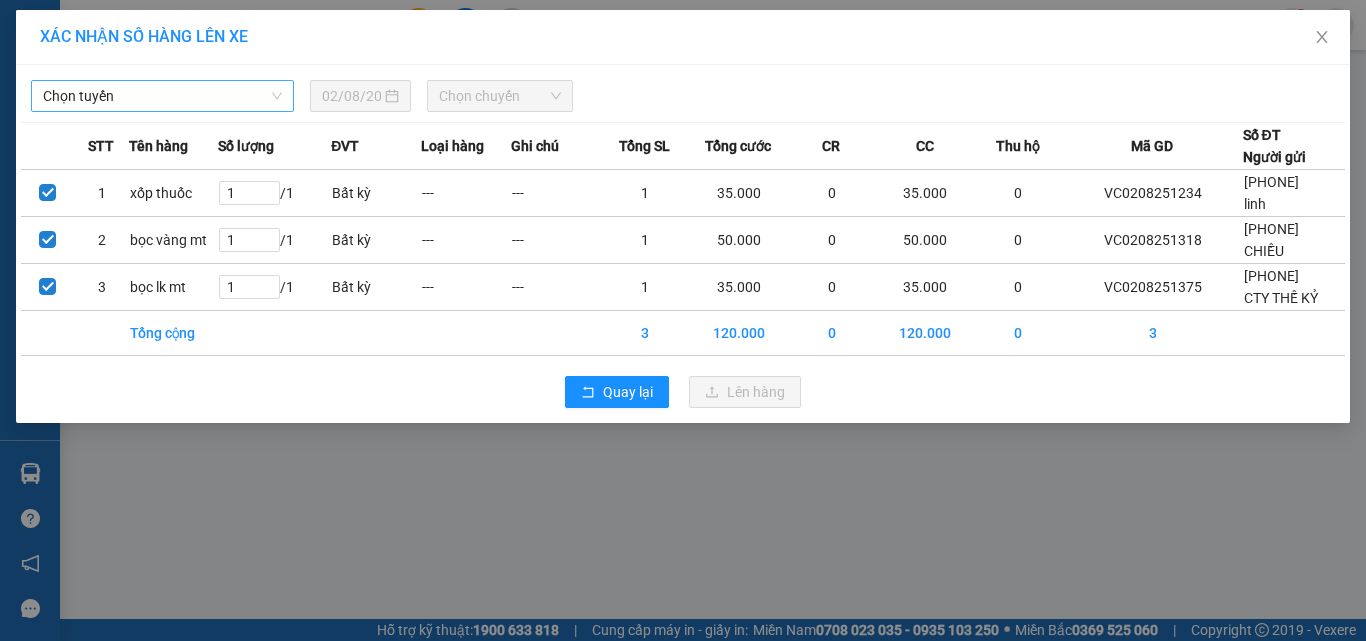 click on "Chọn tuyến" at bounding box center [162, 96] 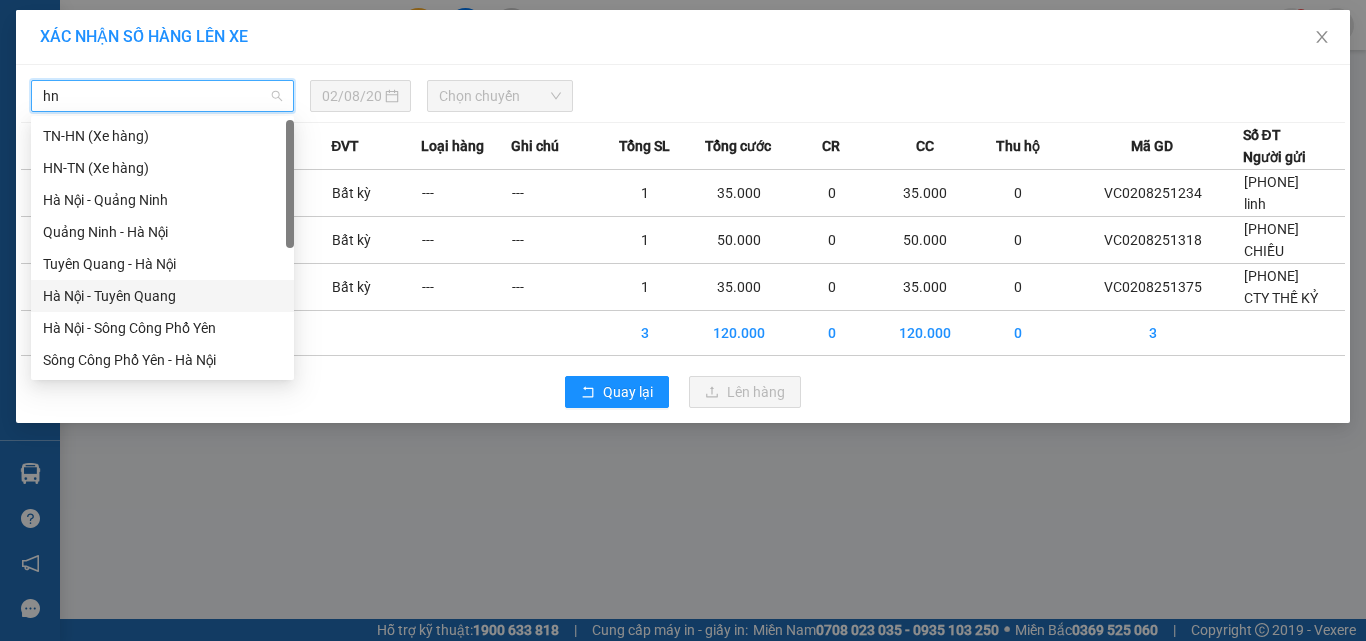 click on "Hà Nội - Tuyên Quang" at bounding box center (162, 296) 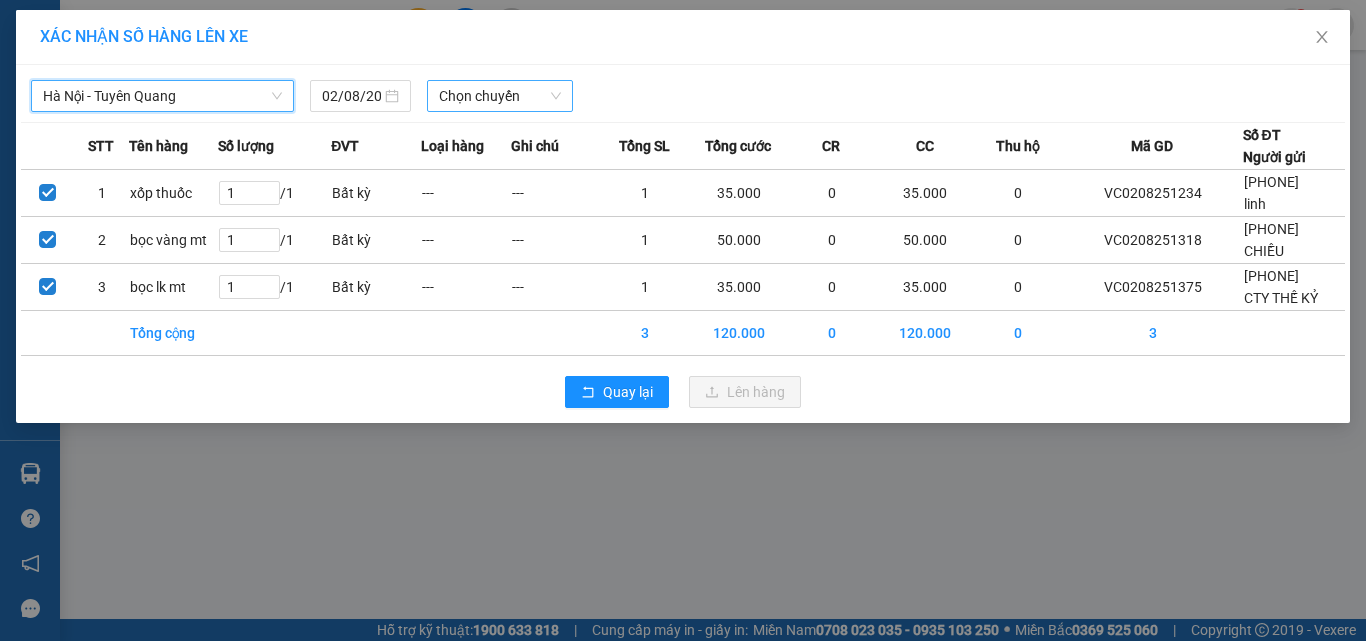 click on "Chọn chuyến" at bounding box center [500, 96] 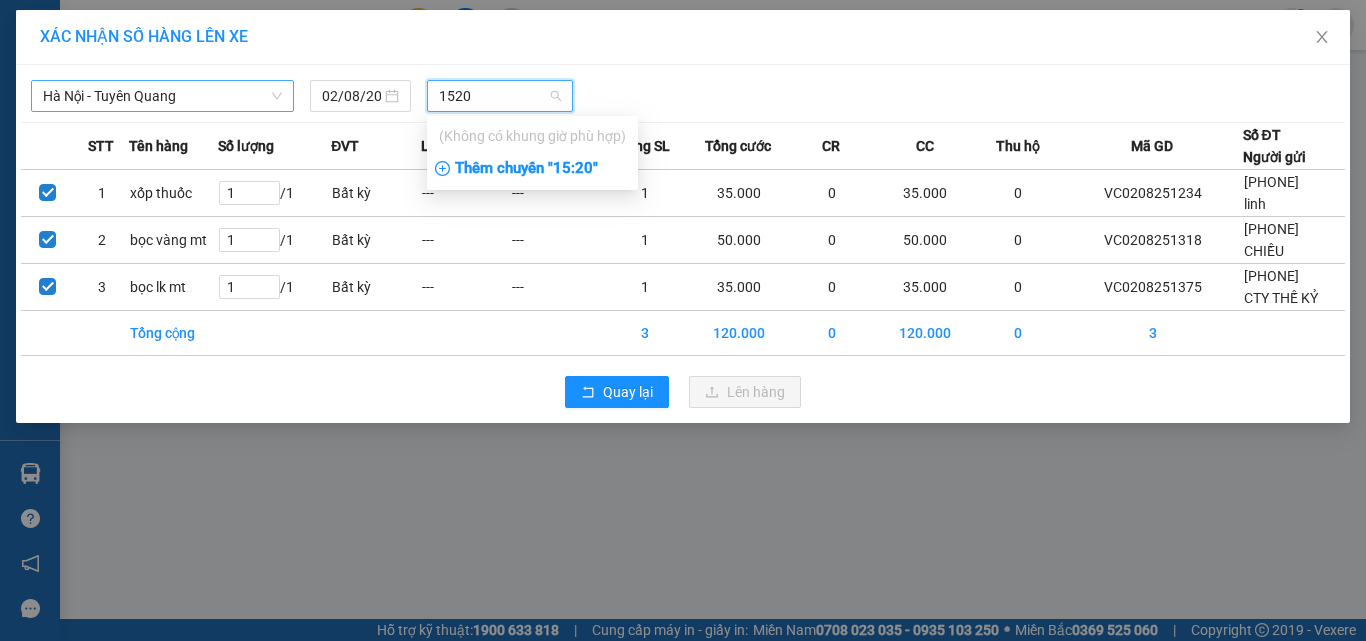 click on "Thêm chuyến " [TIME] "" at bounding box center [532, 169] 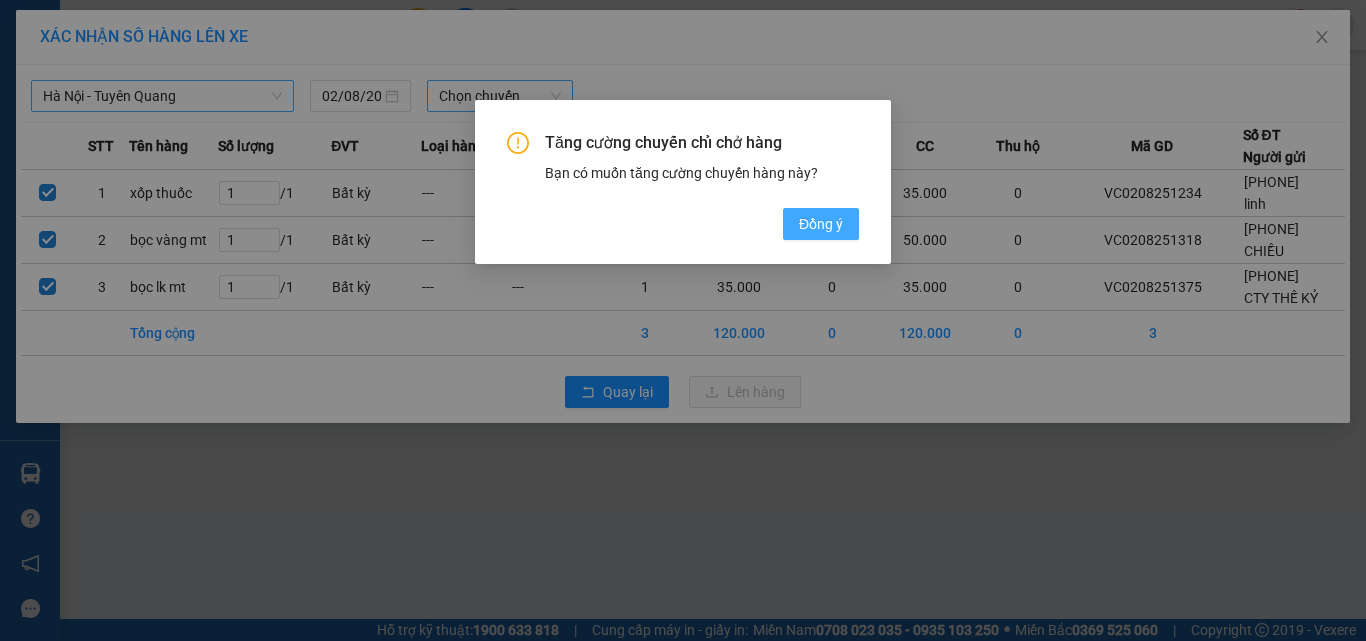 click on "Đồng ý" at bounding box center [821, 224] 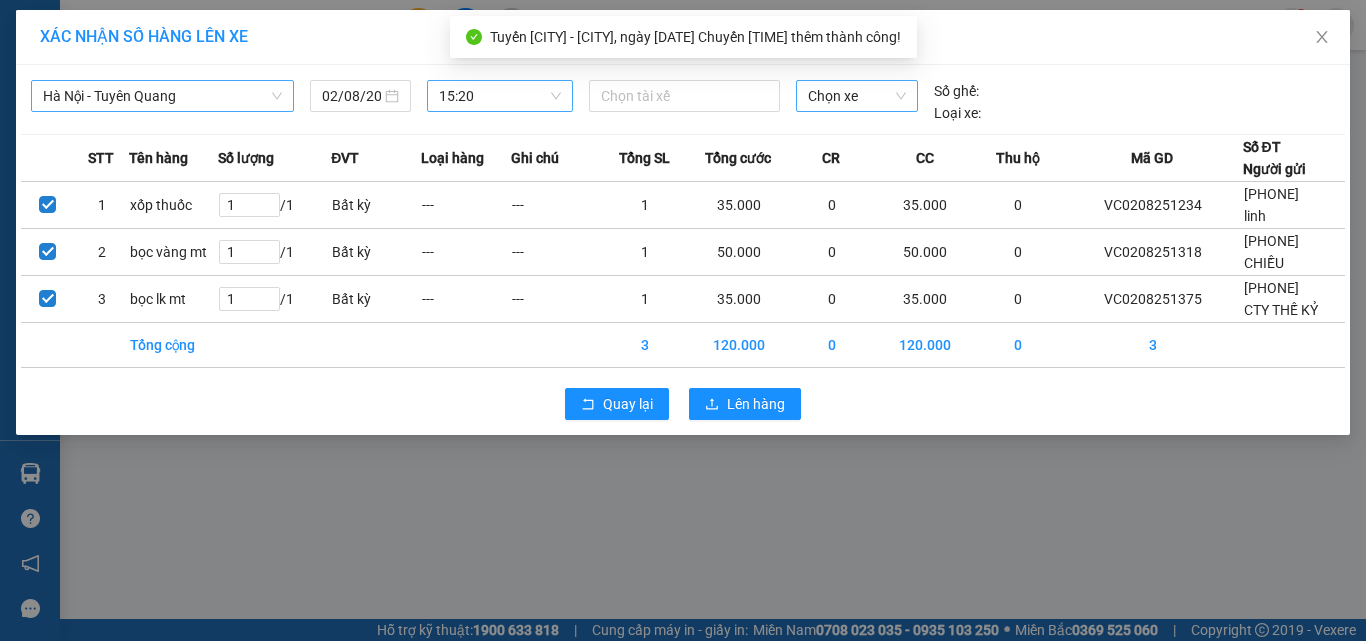 click on "Chọn xe" at bounding box center (857, 96) 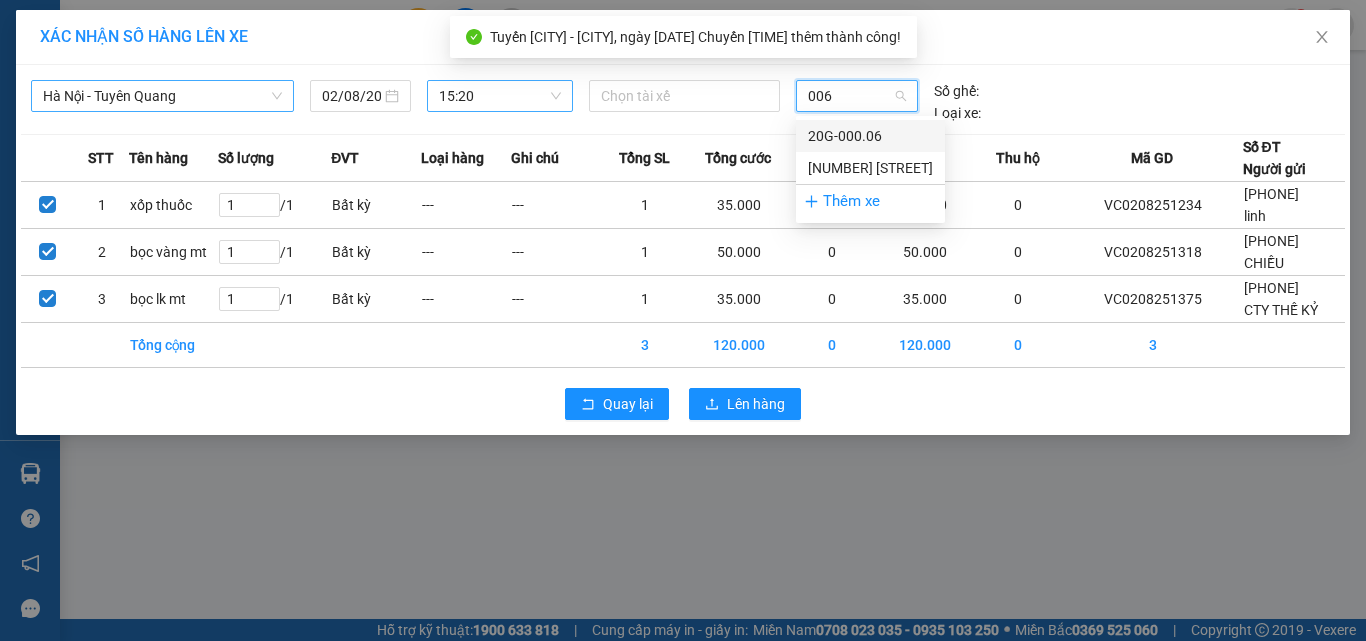 click on "20G-000.06" at bounding box center (870, 136) 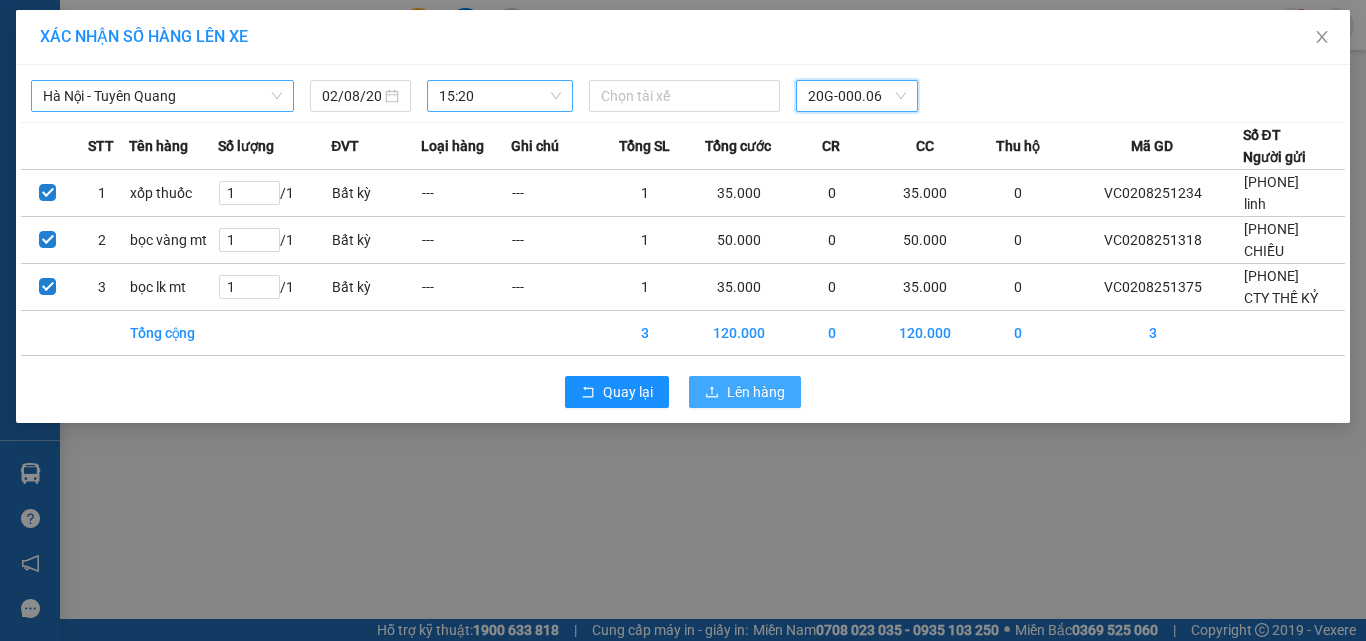 click on "Lên hàng" at bounding box center (756, 392) 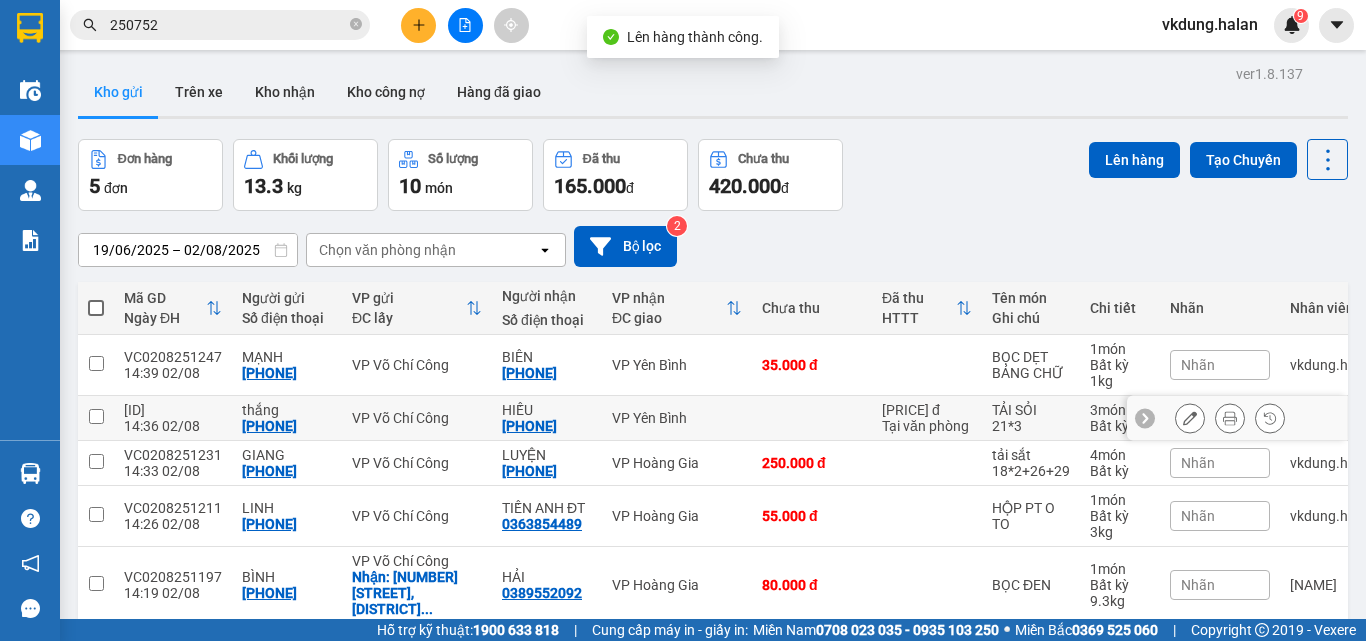 scroll, scrollTop: 92, scrollLeft: 0, axis: vertical 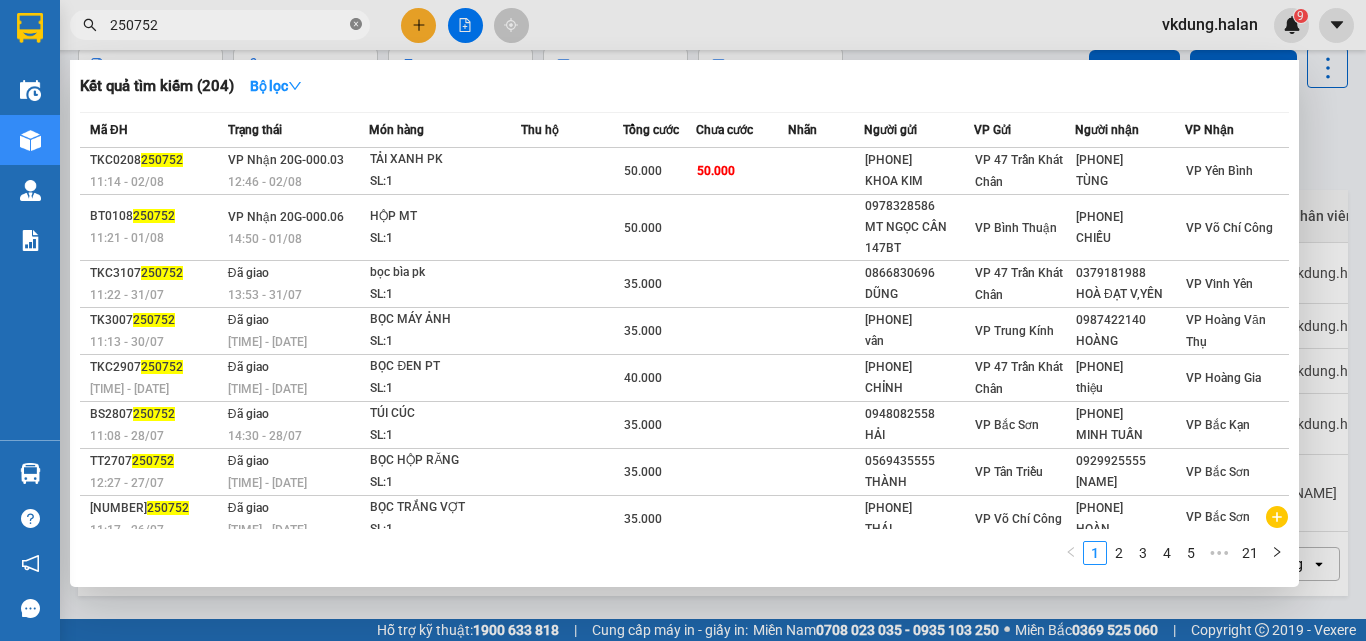 click 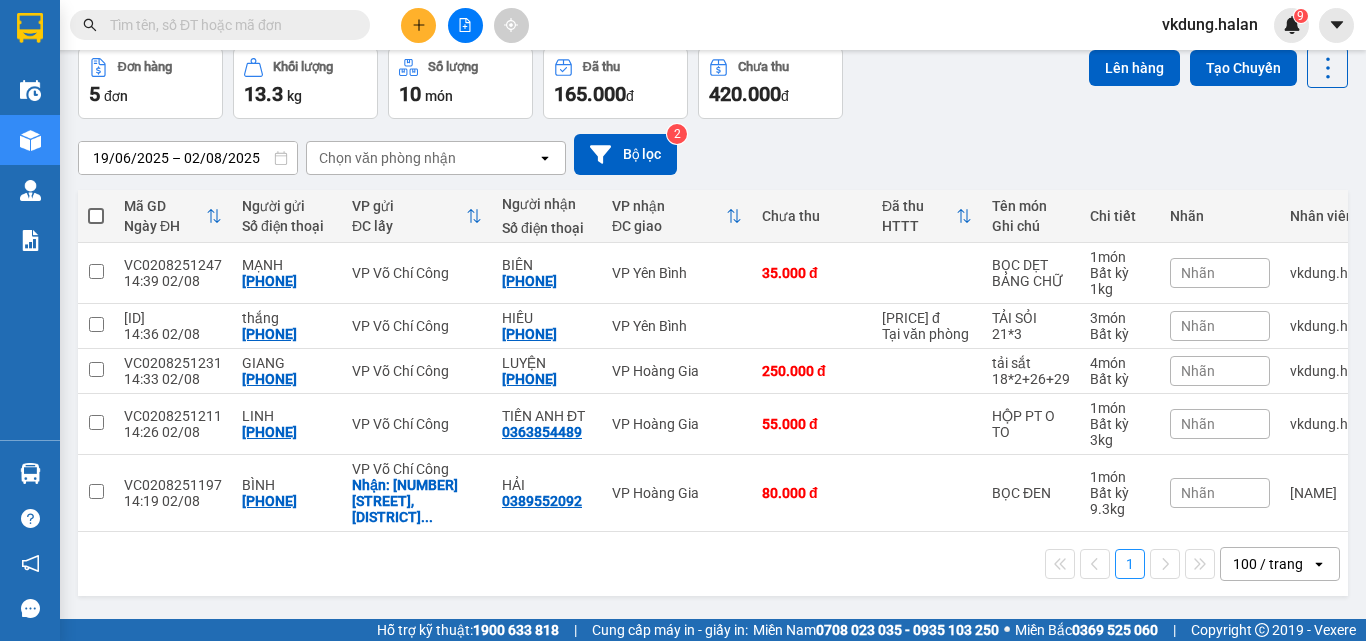 click at bounding box center (228, 25) 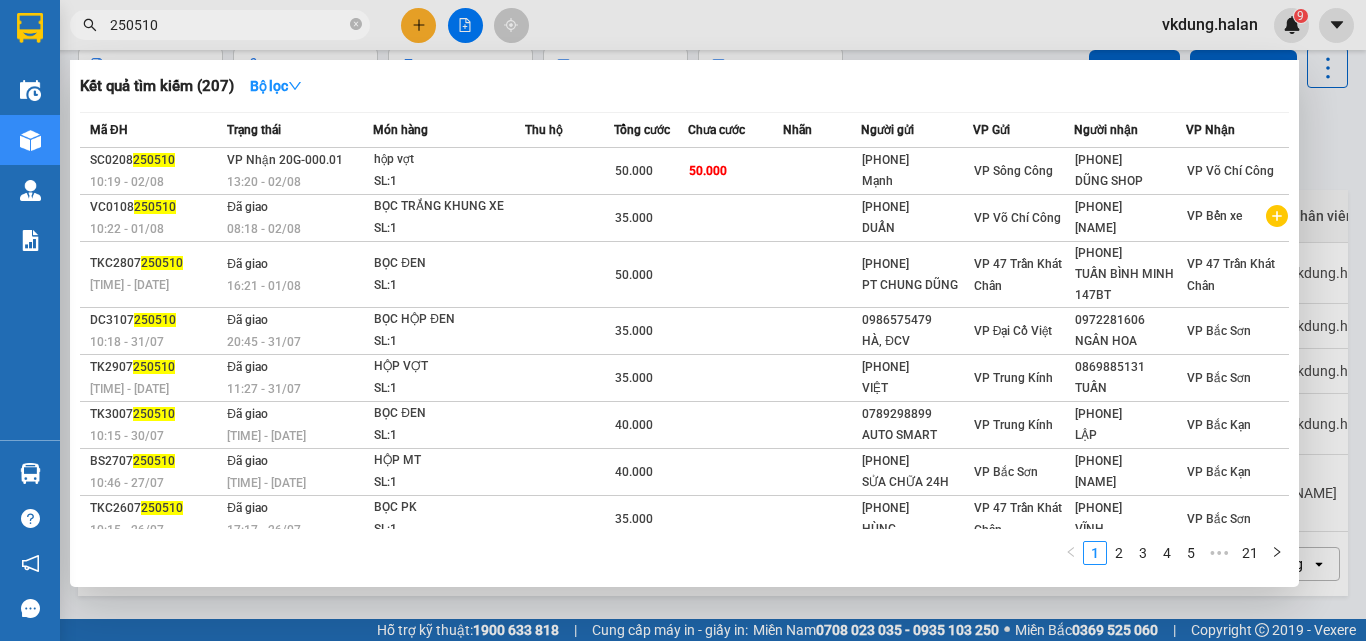 click at bounding box center [683, 320] 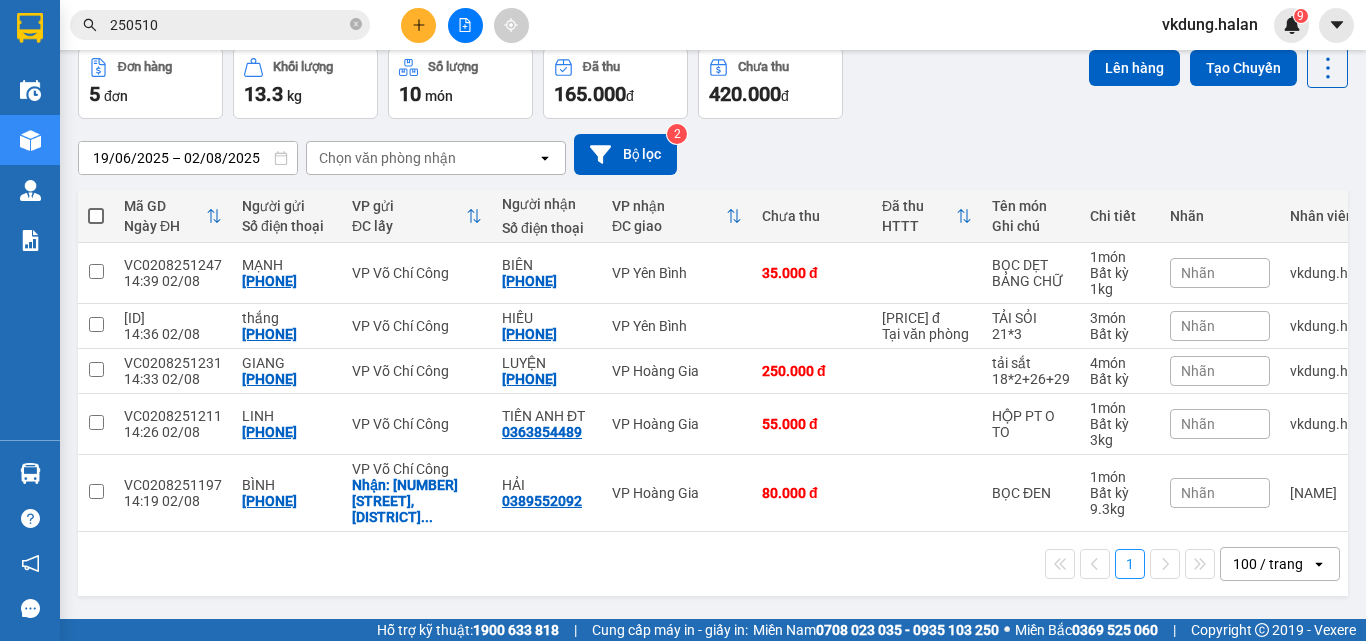 click at bounding box center (96, 216) 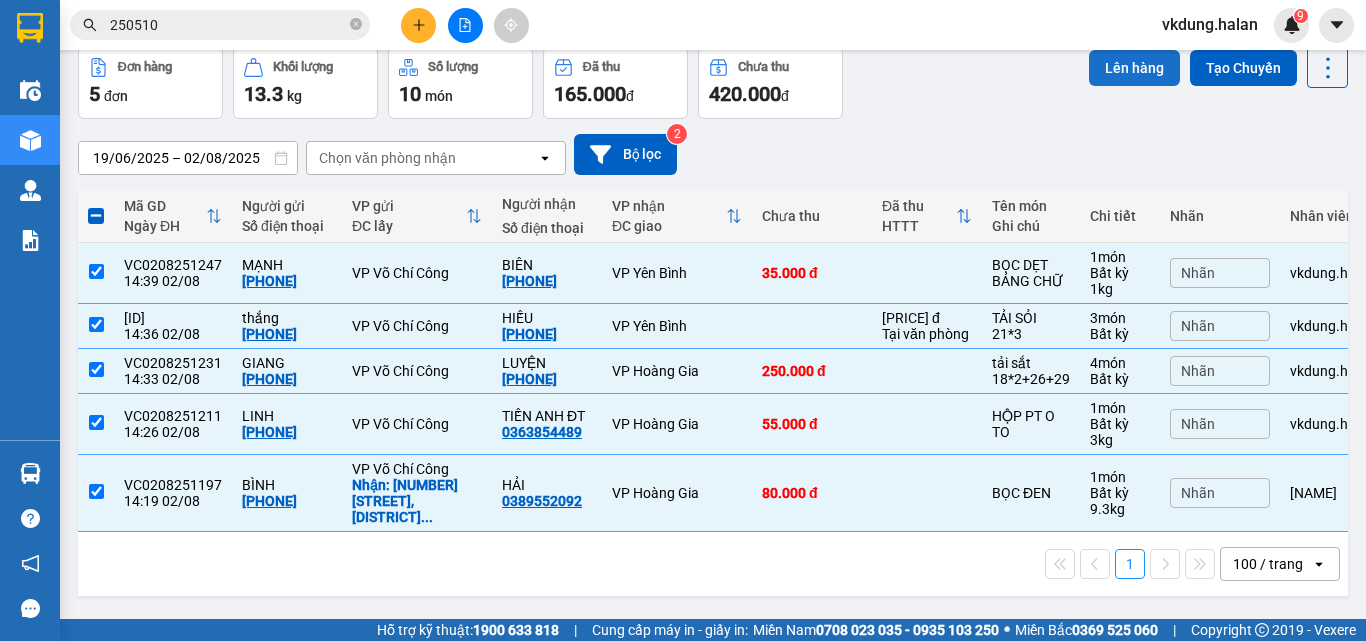 click on "Lên hàng" at bounding box center (1134, 68) 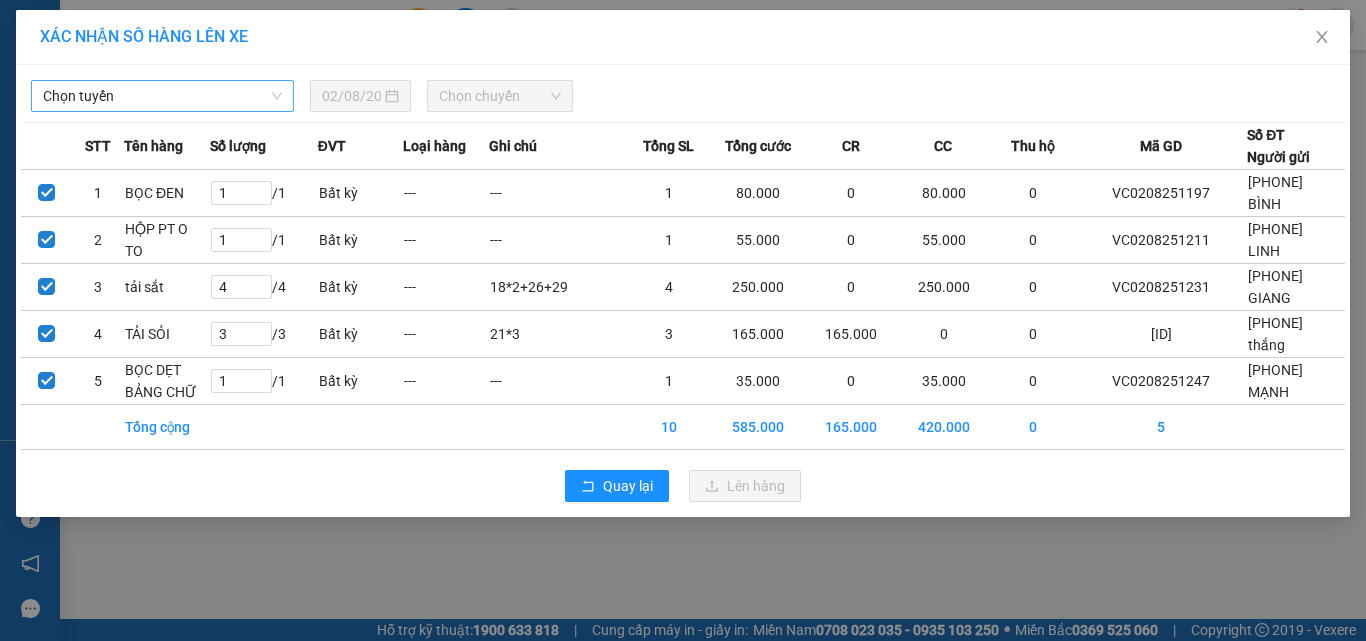 click on "Chọn tuyến" at bounding box center [162, 96] 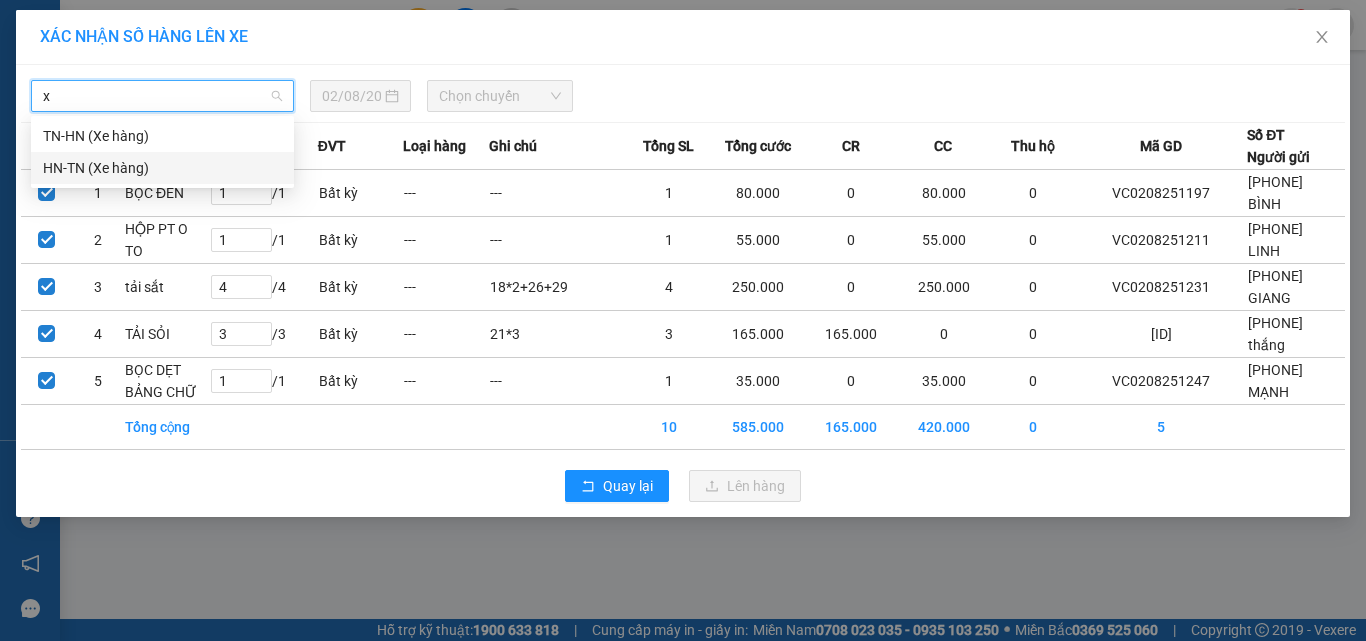 click on "HN-TN (Xe hàng)" at bounding box center (162, 168) 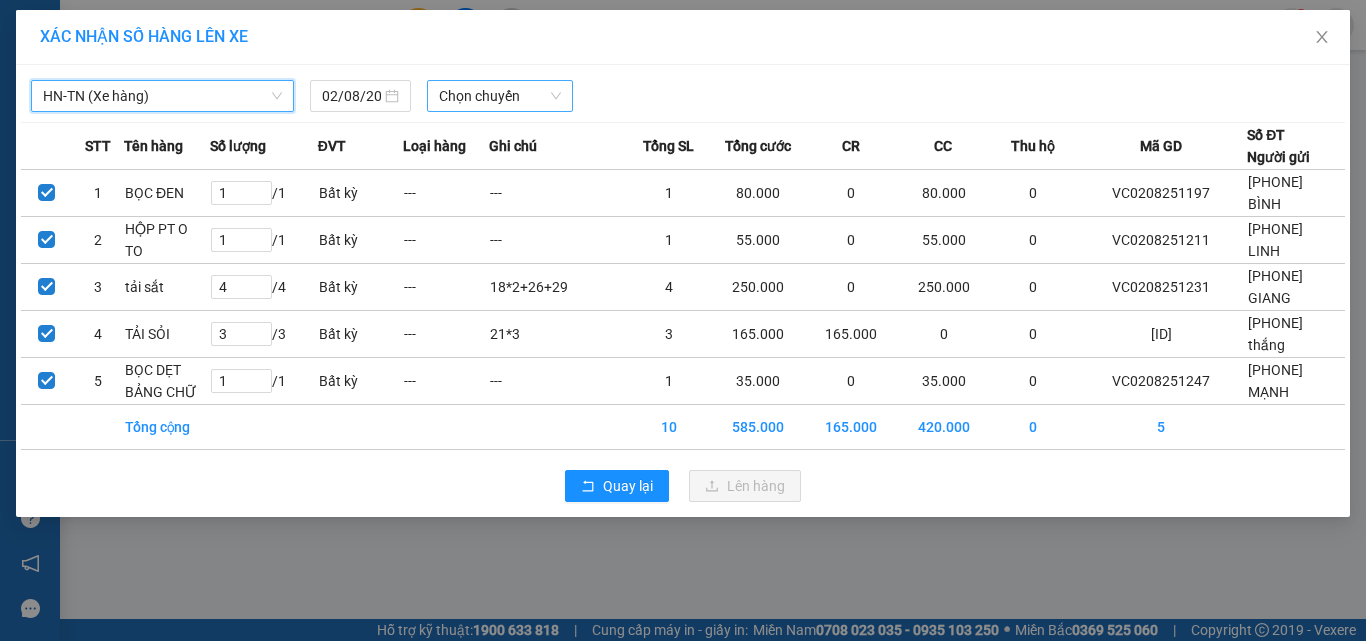 click on "Chọn chuyến" at bounding box center [500, 96] 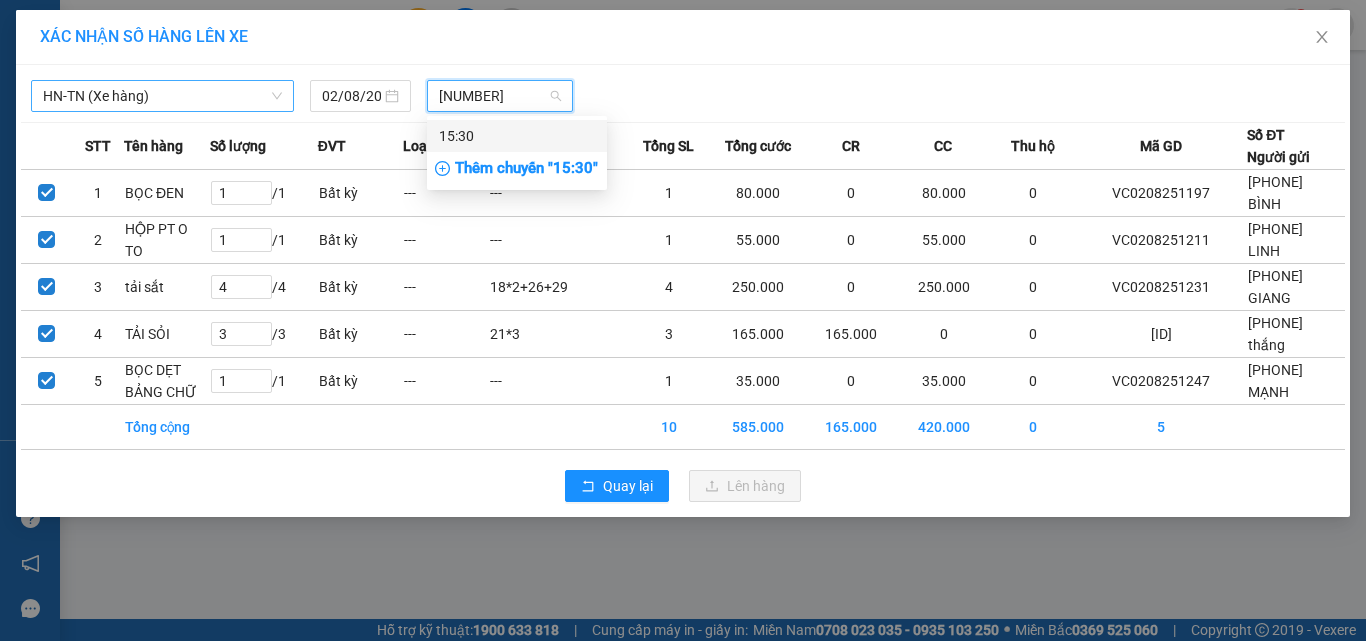 click on "15:30" at bounding box center (517, 136) 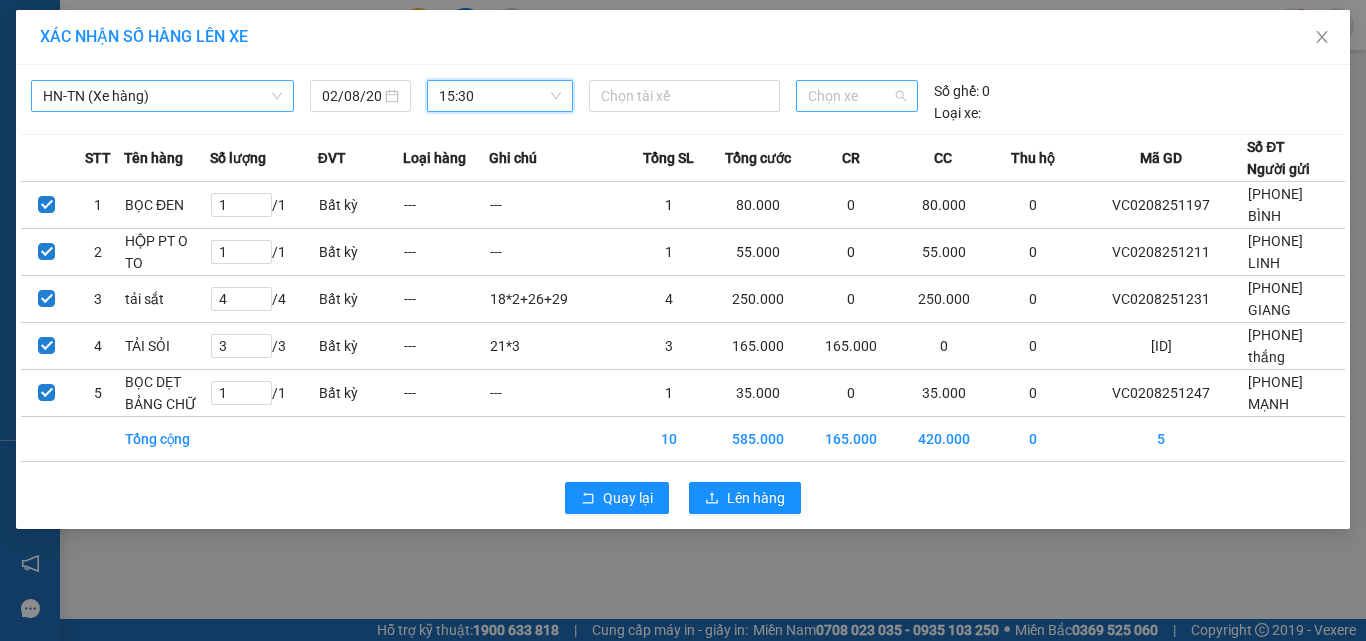 click on "Chọn xe" at bounding box center (857, 96) 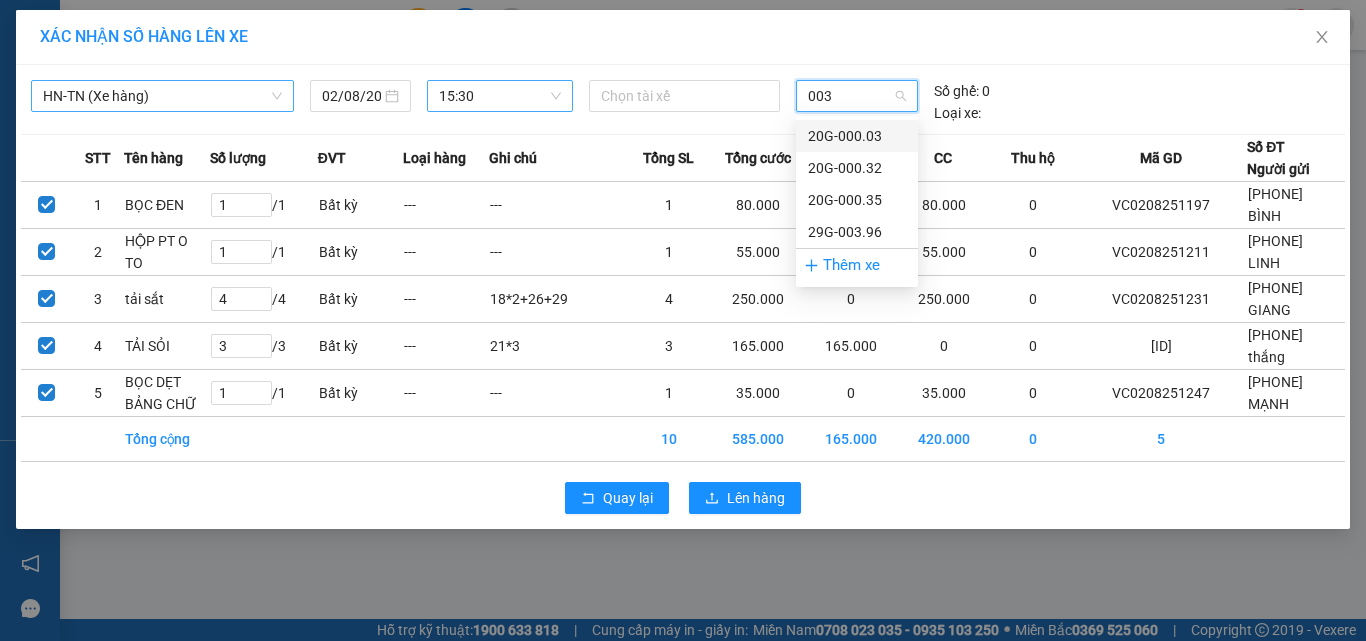 click on "20G-000.03" at bounding box center [857, 136] 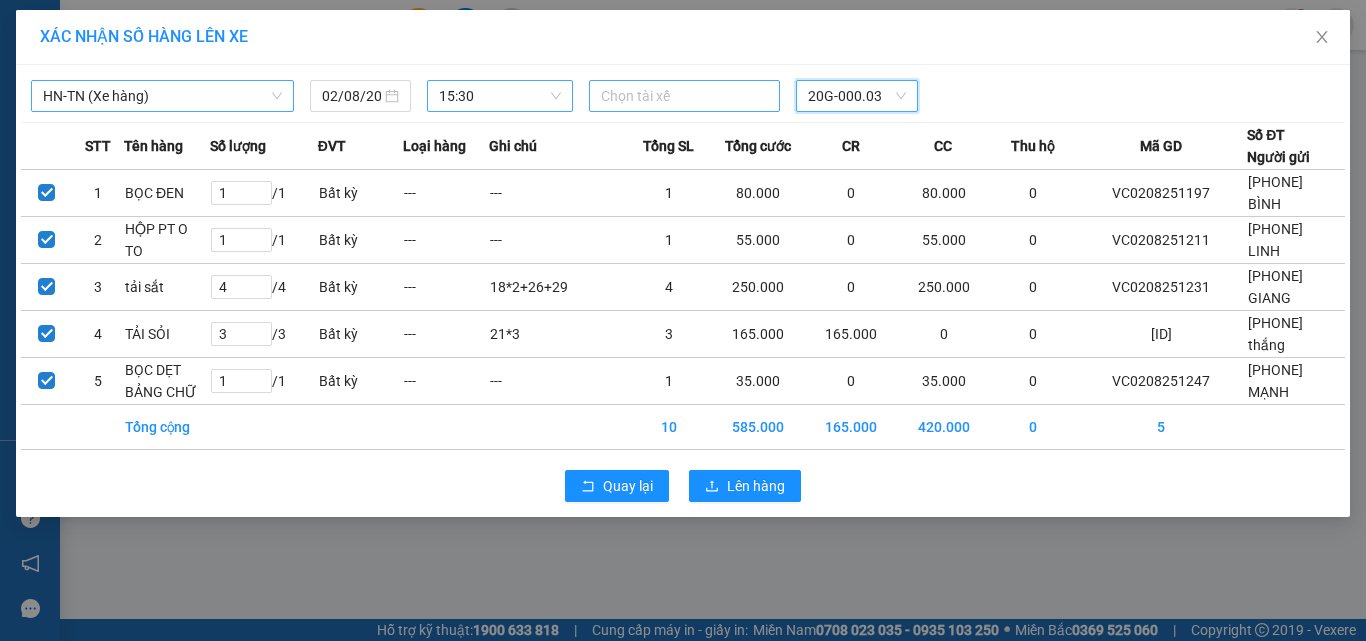 click at bounding box center (685, 96) 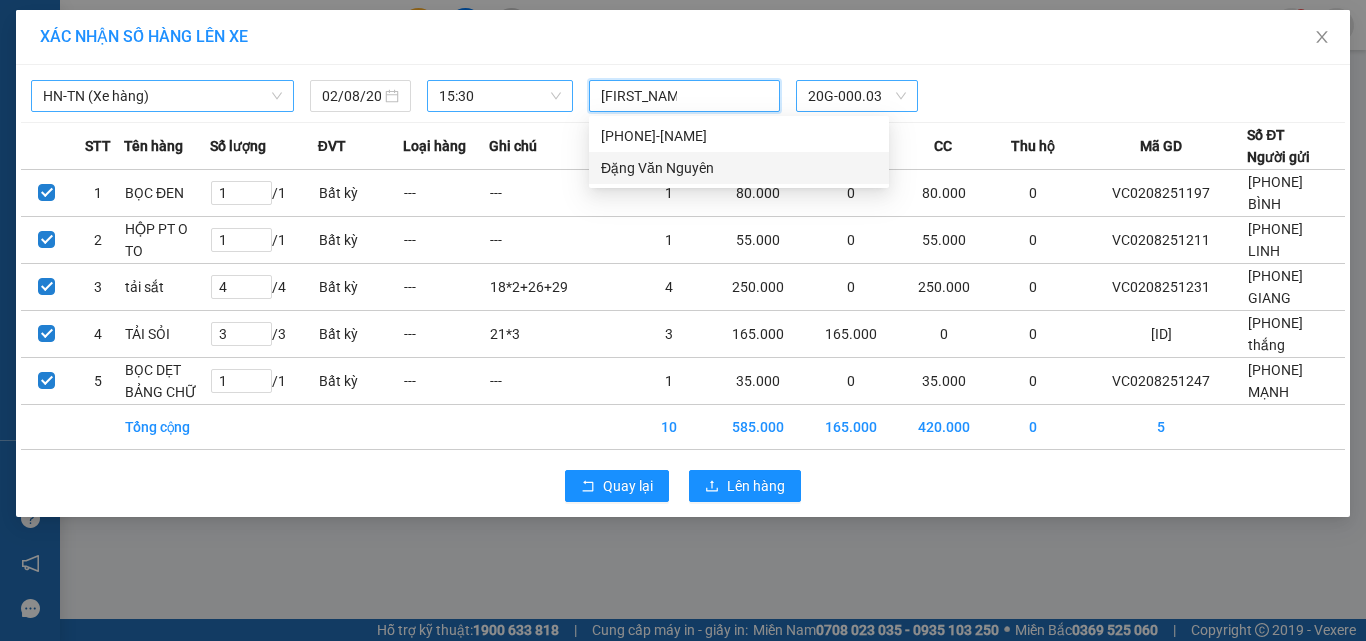 click on "Đặng Văn Nguyên" at bounding box center [739, 168] 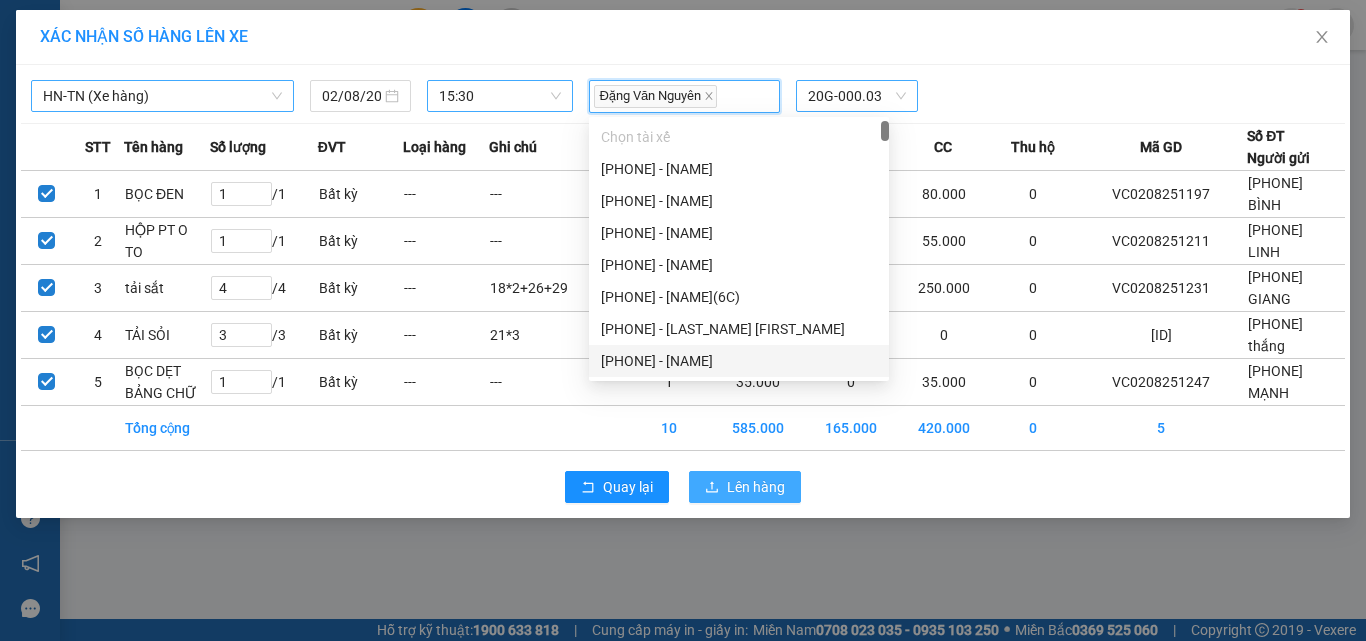 click on "Lên hàng" at bounding box center [756, 487] 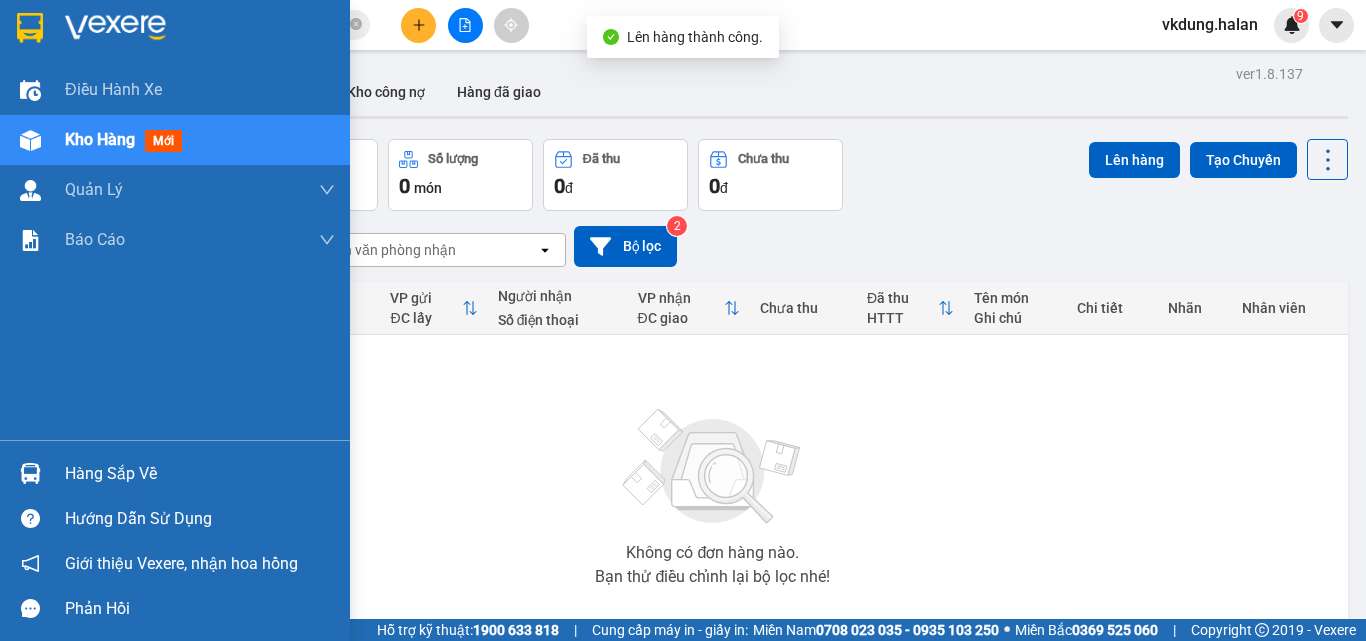 drag, startPoint x: 127, startPoint y: 467, endPoint x: 187, endPoint y: 466, distance: 60.00833 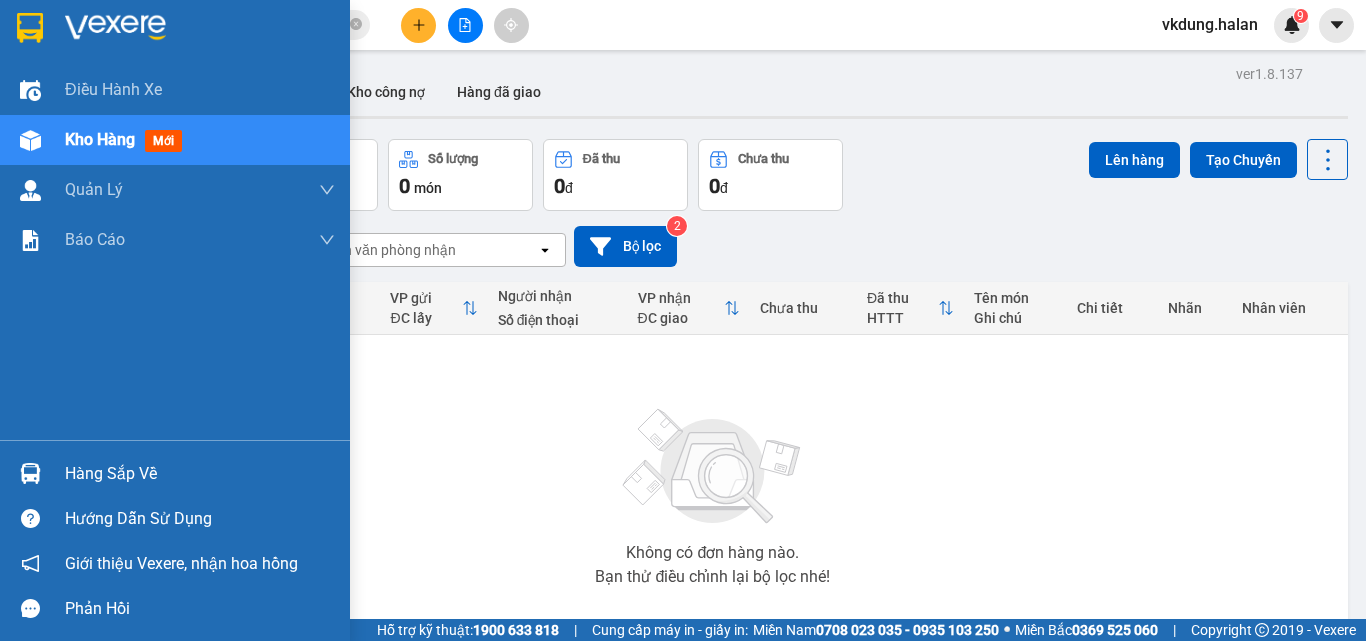 drag, startPoint x: 98, startPoint y: 464, endPoint x: 159, endPoint y: 461, distance: 61.073727 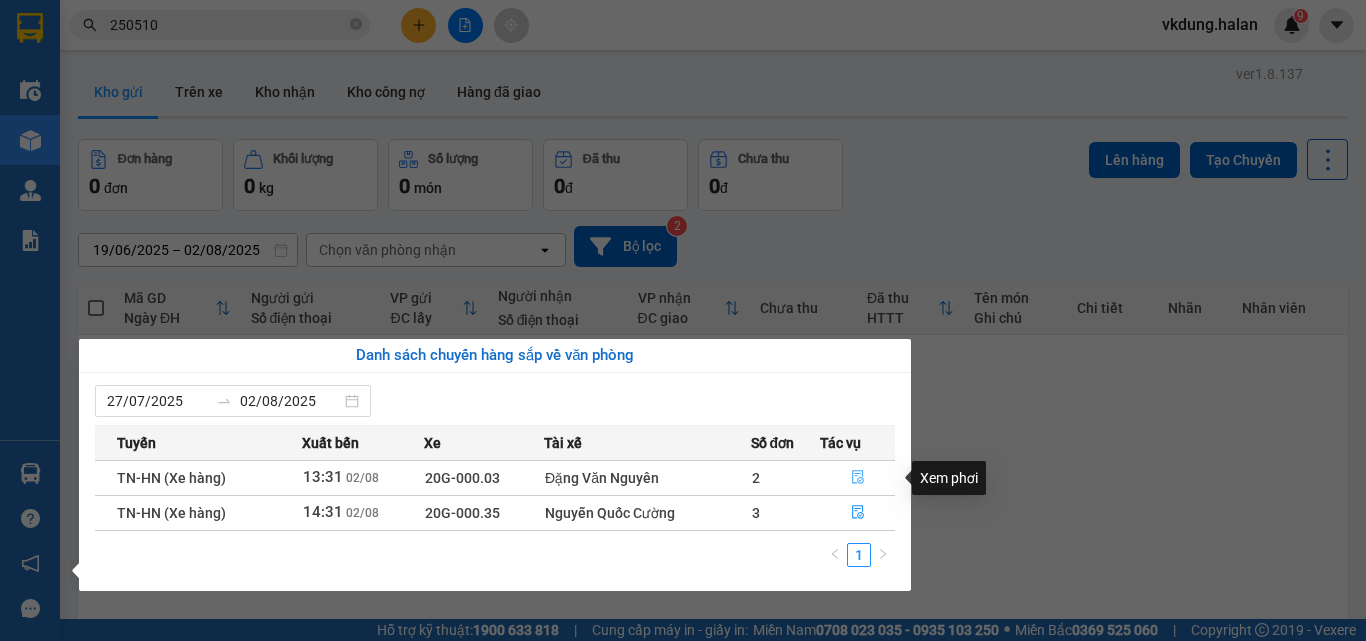 click 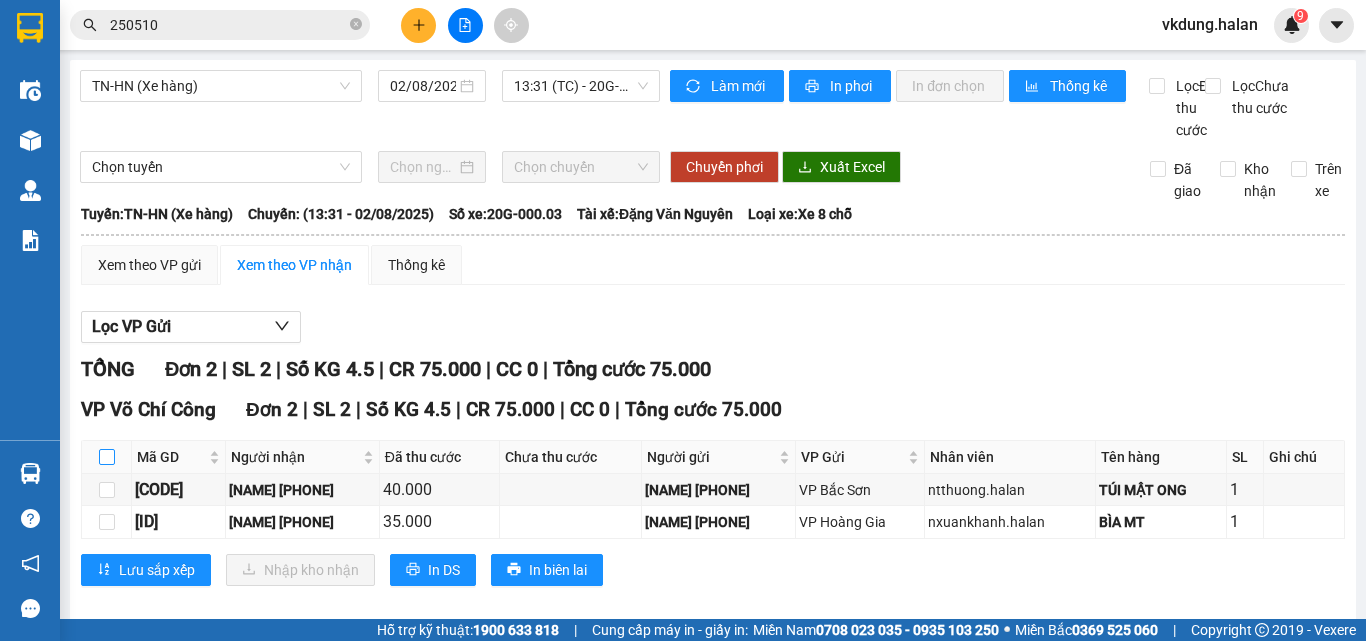 drag, startPoint x: 105, startPoint y: 475, endPoint x: 128, endPoint y: 494, distance: 29.832869 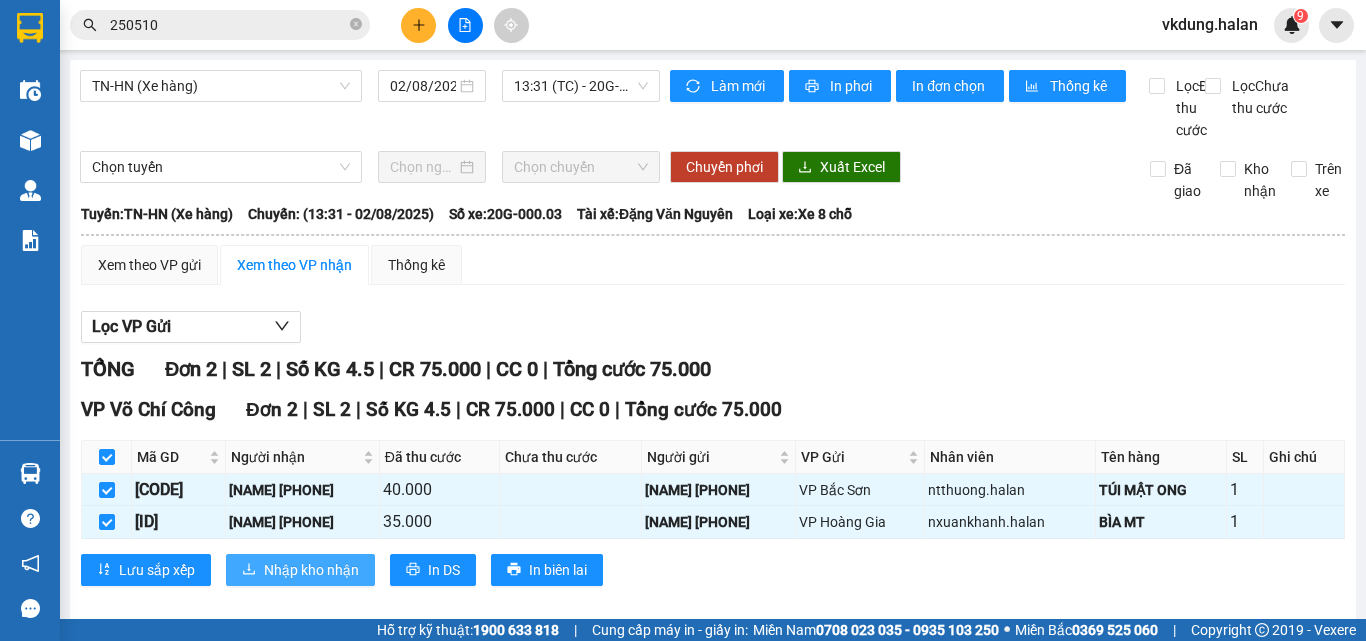 click on "Nhập kho nhận" at bounding box center [311, 570] 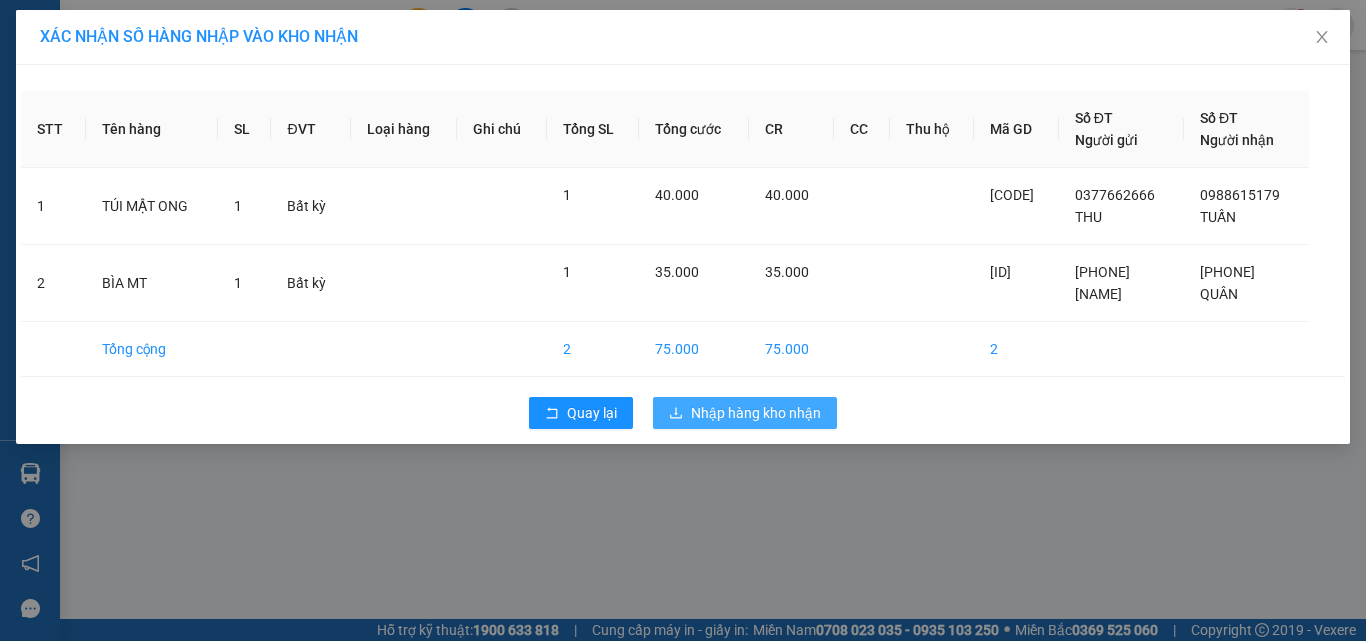 click on "Nhập hàng kho nhận" at bounding box center (756, 413) 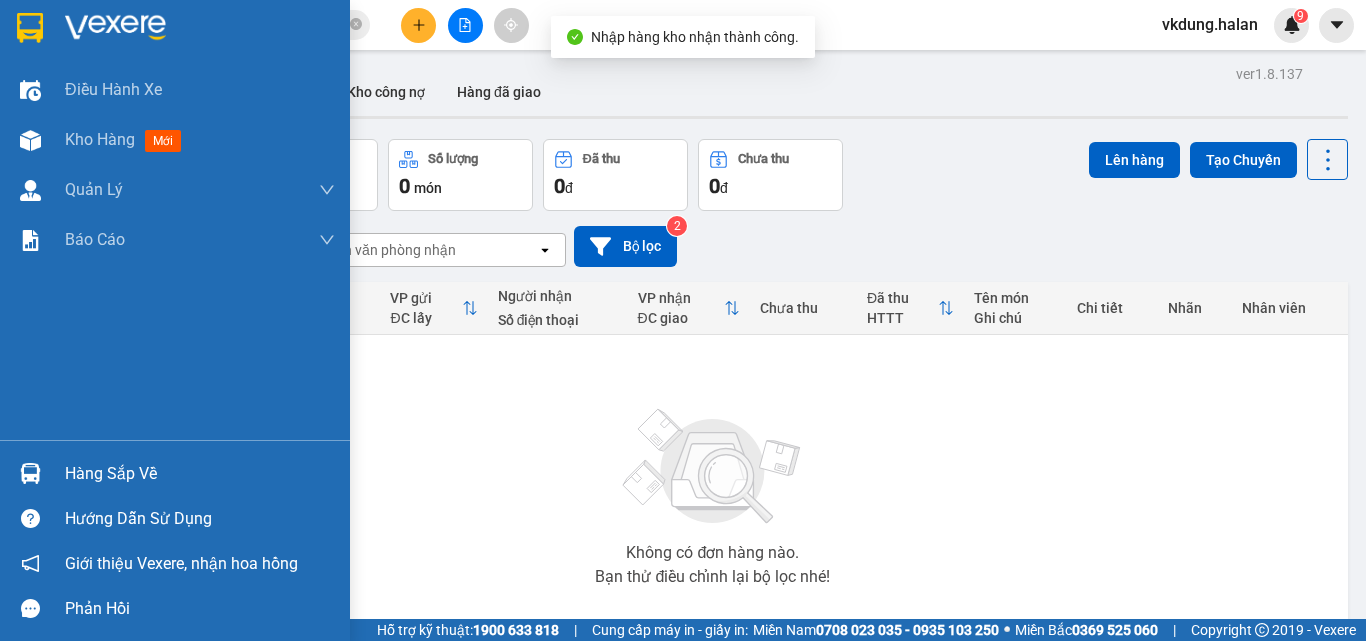 click on "Hàng sắp về" at bounding box center (200, 474) 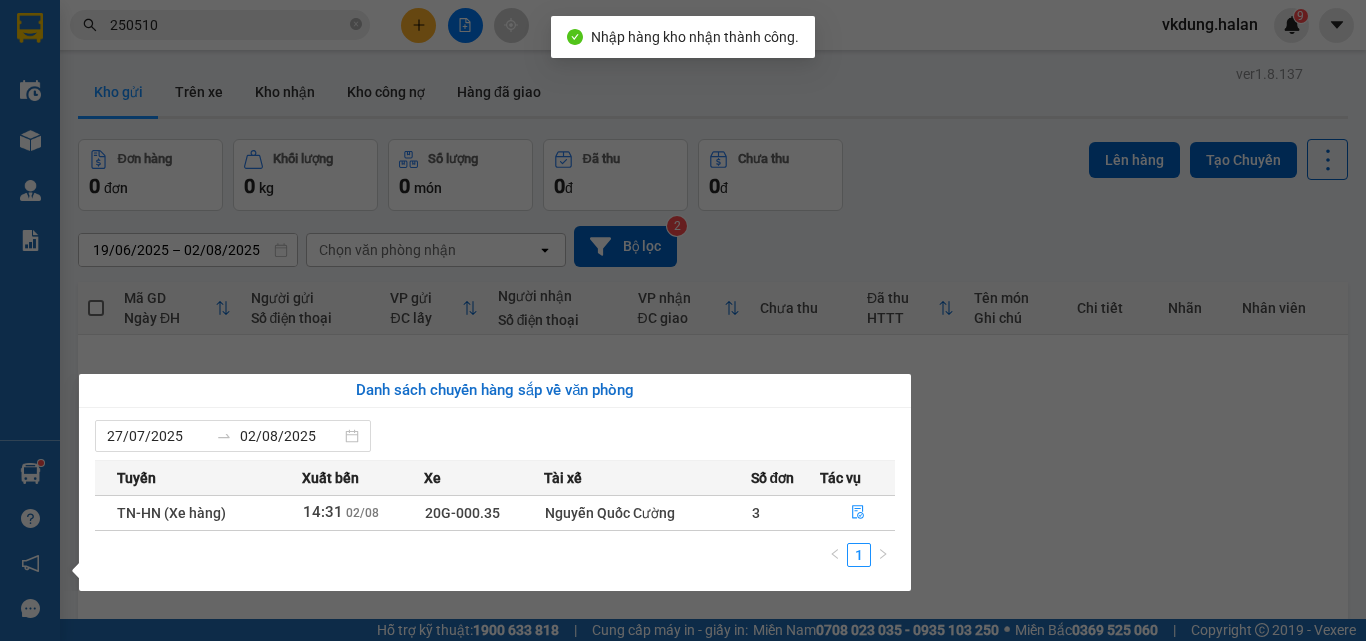 click on "Kết quả tìm kiếm ( [NUMBER] )  Bộ lọc  Mã ĐH Trạng thái Món hàng Thu hộ Tổng cước Chưa cước Nhãn Người gửi VP Gửi Người nhận VP Nhận [NUMBER] [DATE] VP Nhận   [PLATE_NUMBER] [TIME] - [DATE] hộp vợt SL:  1 [PRICE] [PRICE] [PHONE] [LAST_NAME] VP [CITY] [PHONE] [LAST_NAME] VP [CITY] [NUMBER] [DATE] Đã giao   [TIME] - [DATE] BỌC TRẮNG KHUNG XE SL:  1 [PRICE] [PHONE] [LAST_NAME] VP [CITY] [PHONE] [LAST_NAME] BXE VP [CITY] [NUMBER] [DATE] Đã giao   [TIME] - [DATE] BỌC ĐEN SL:  1 [PRICE] [LAST_NAME] [LAST_NAME] [LAST_NAME] VP [STREET_NAME] [PHONE] [FIRST_NAME] [LAST_NAME] [ABBREVIATION] VP [CITY] [NUMBER] [DATE] Đã giao   [TIME] - [DATE] BỌC HỘP ĐEN SL:  1 [PRICE] [LAST_NAME], [ABBREVIATION] VP [CITY] [PHONE] [LAST_NAME] VP [CITY] [NUMBER] [DATE] Đã giao   [TIME] - [DATE] HỘP VỢT SL:  1 [PRICE] [LAST_NAME] VP [CITY] [PHONE] [LAST_NAME] VP [CITY] [NUMBER]   SL:" at bounding box center [683, 320] 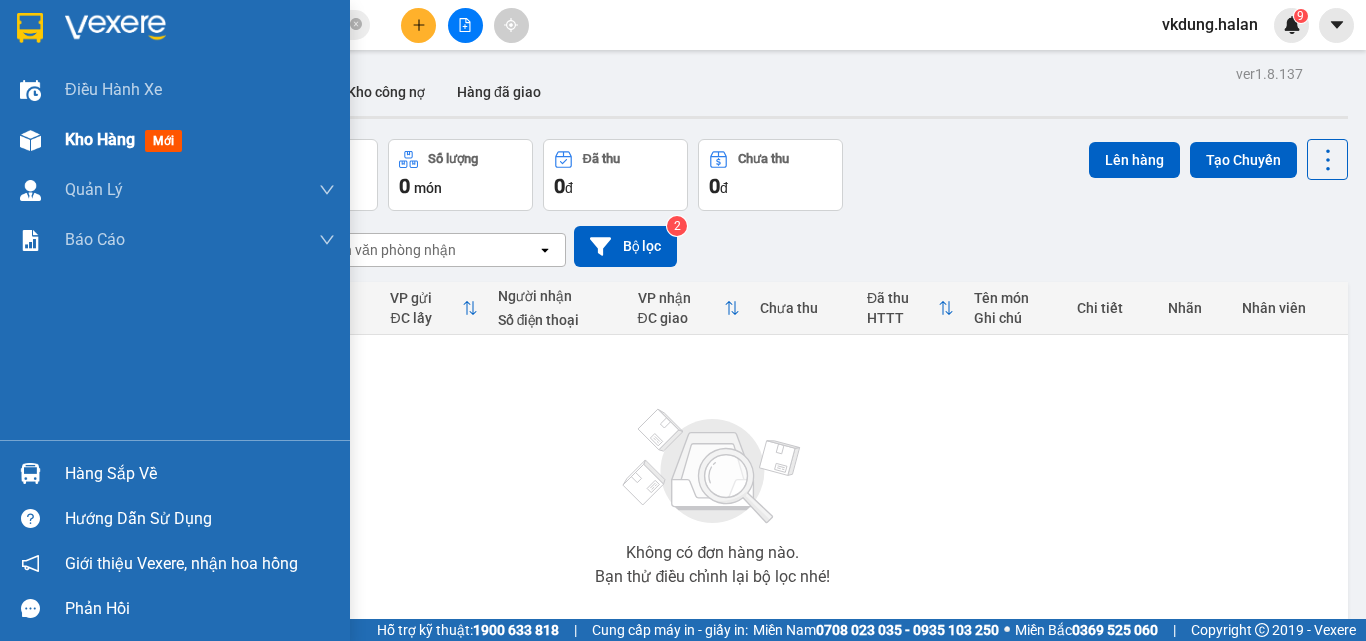 drag, startPoint x: 83, startPoint y: 140, endPoint x: 271, endPoint y: 171, distance: 190.53871 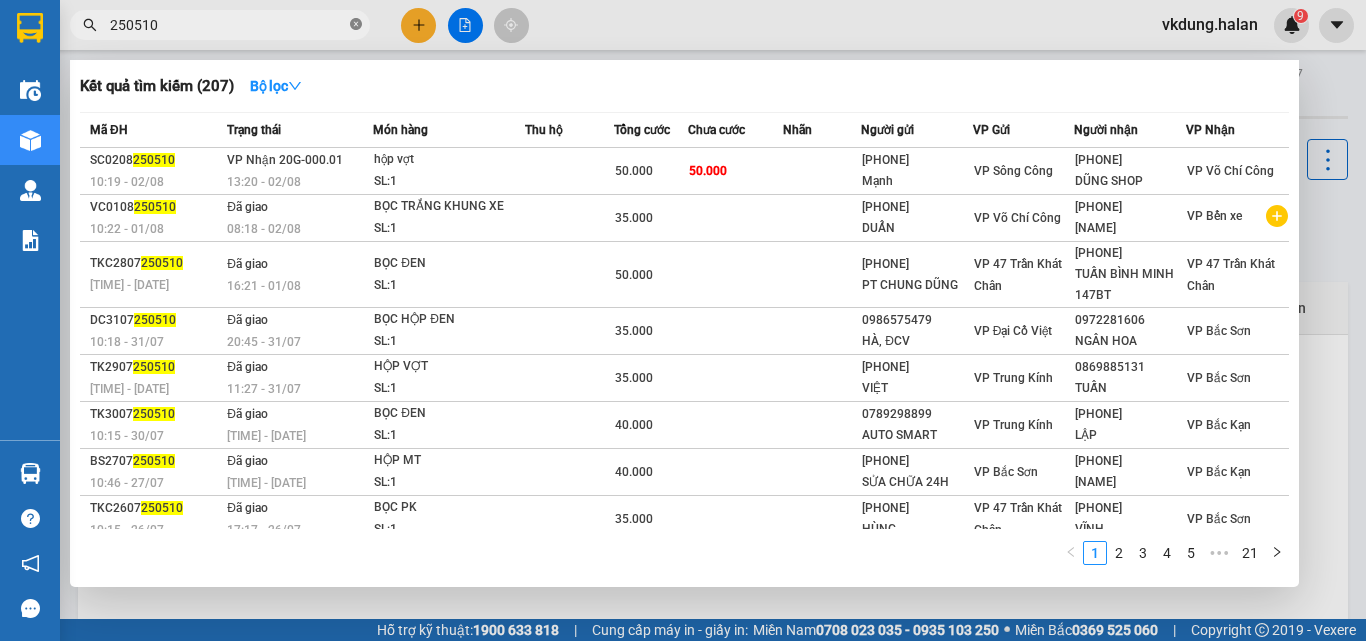 click 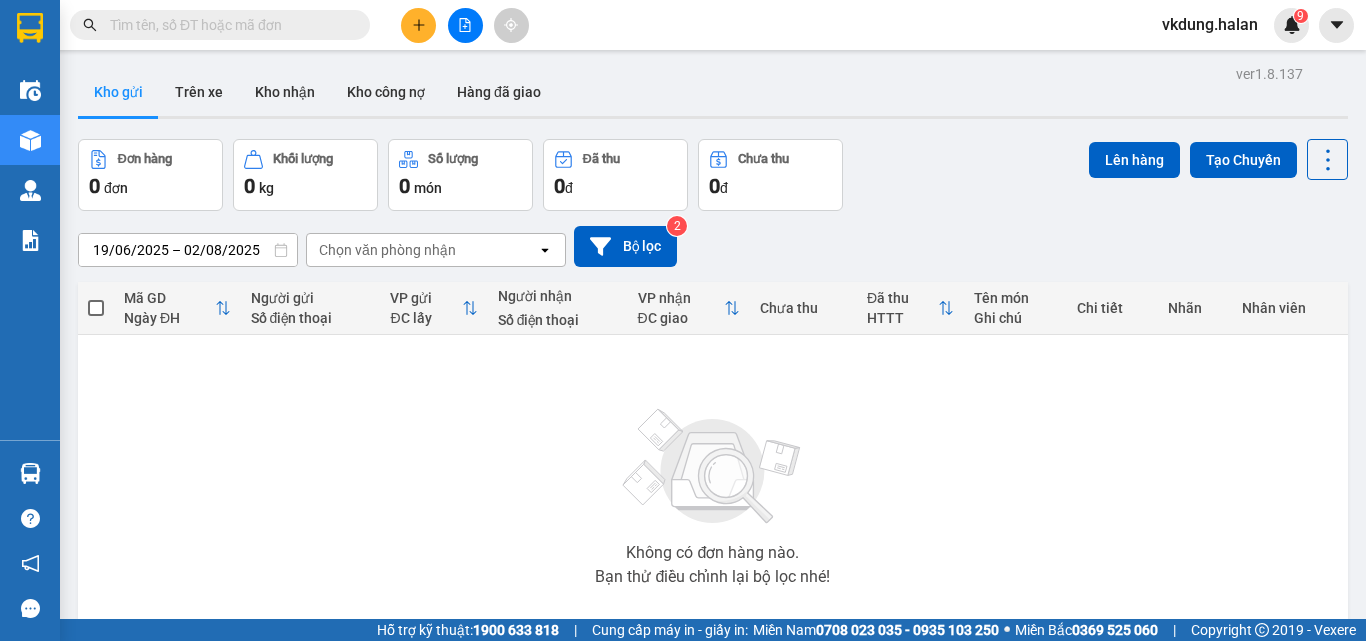 click at bounding box center (228, 25) 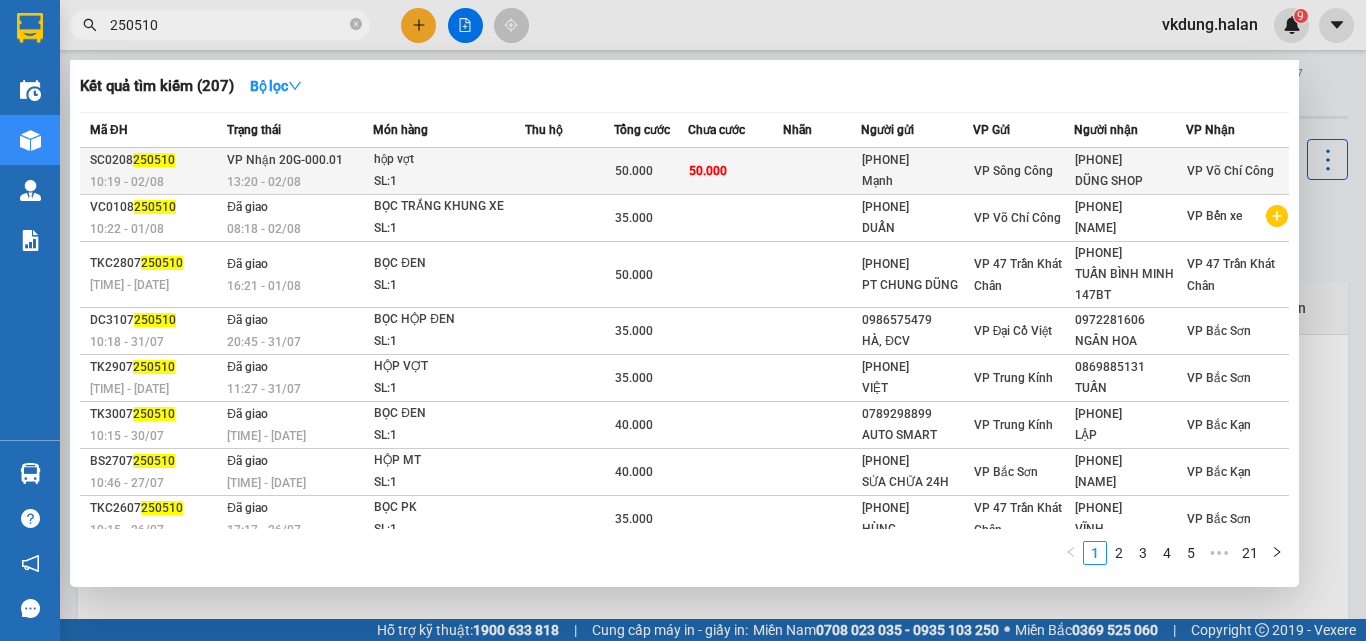 click at bounding box center (569, 171) 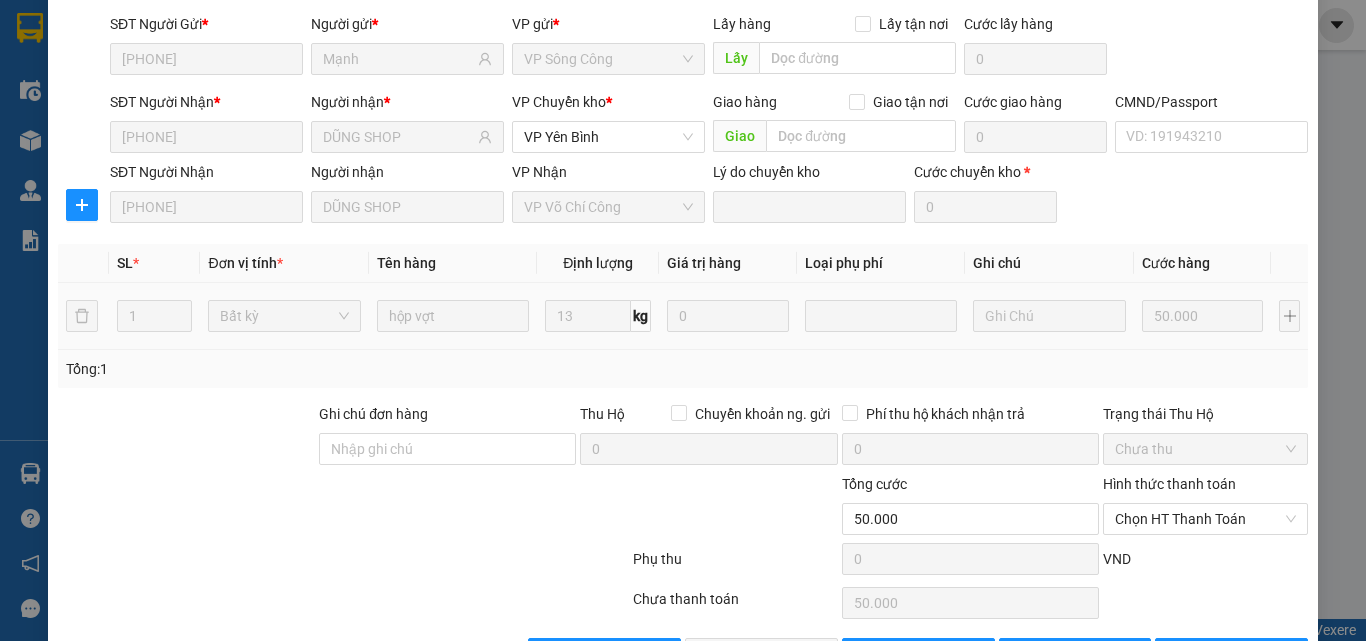 scroll, scrollTop: 211, scrollLeft: 0, axis: vertical 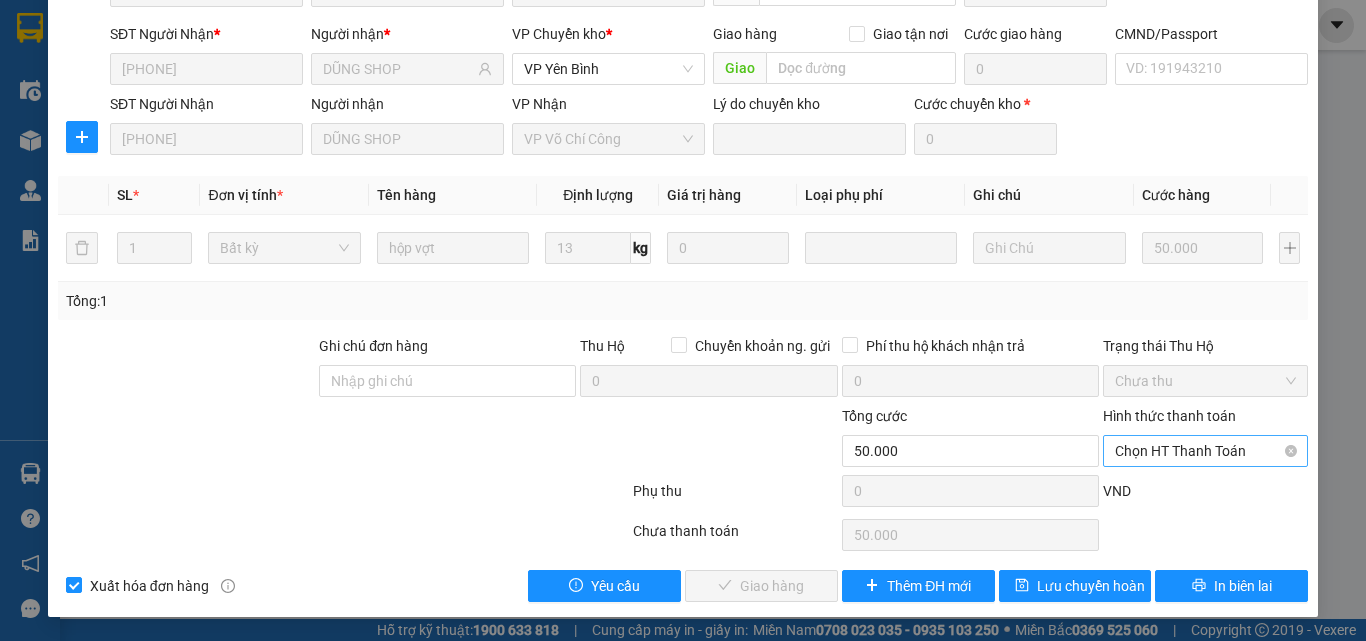 click on "Chọn HT Thanh Toán" at bounding box center [1205, 451] 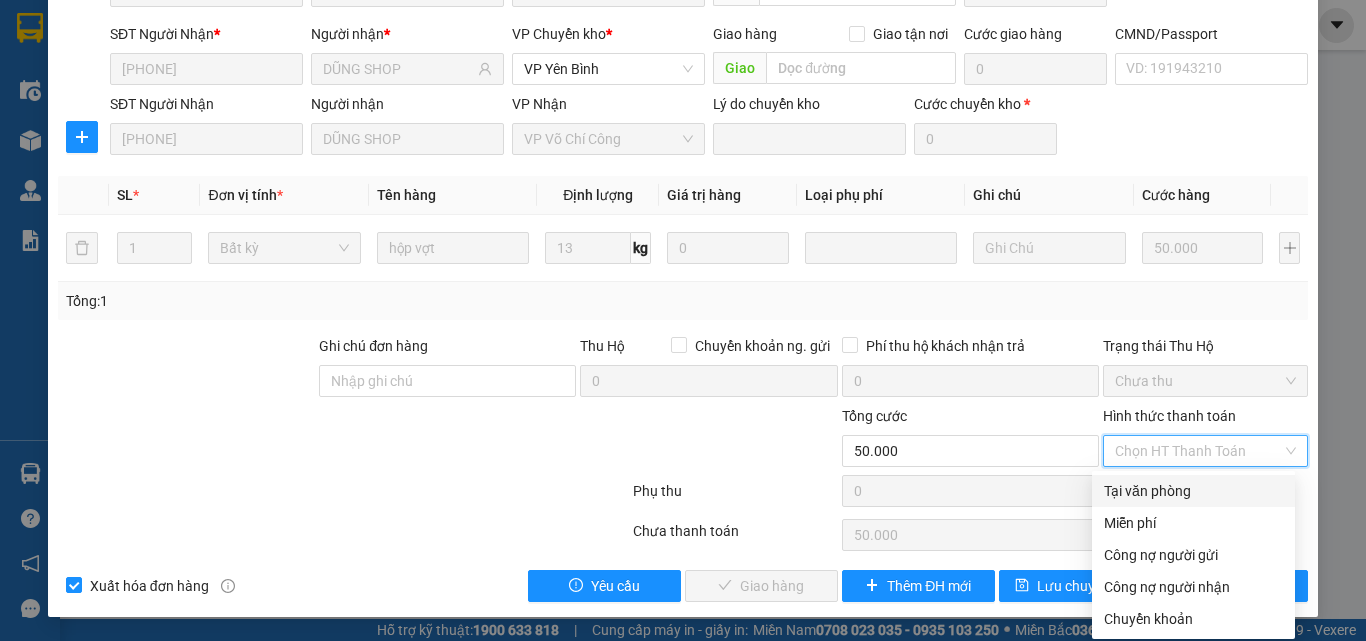click on "Tại văn phòng" at bounding box center [1193, 491] 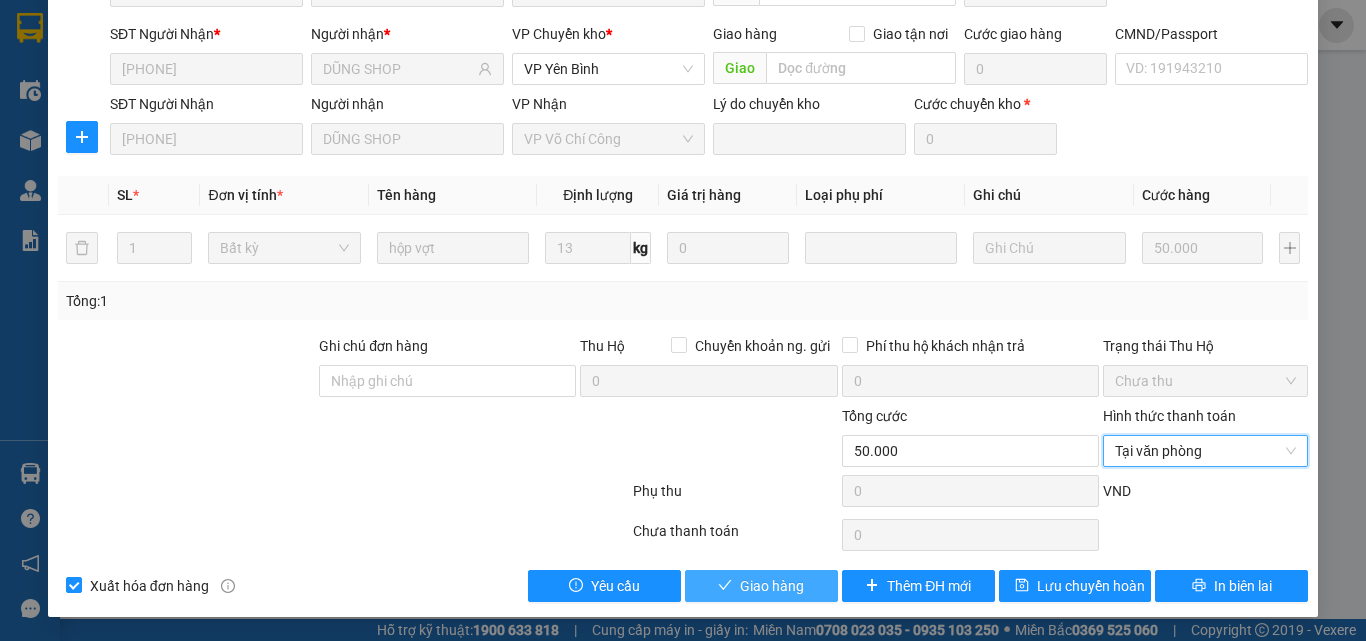 drag, startPoint x: 776, startPoint y: 585, endPoint x: 805, endPoint y: 566, distance: 34.669872 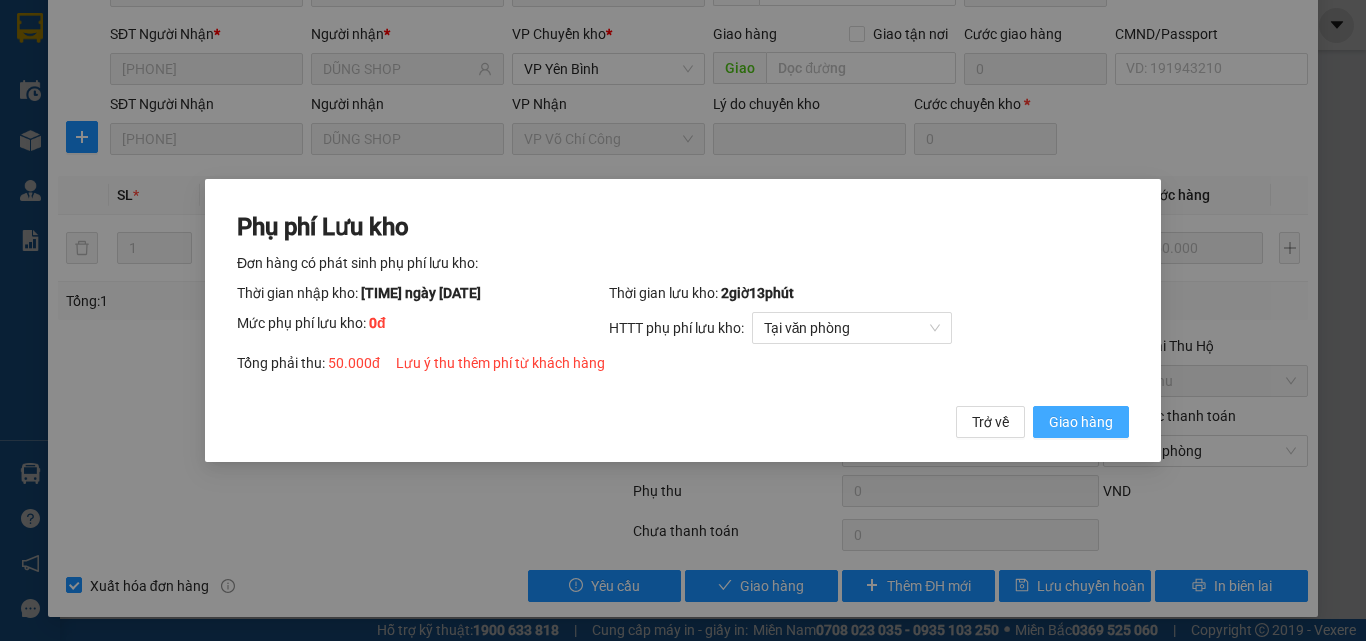 click on "Giao hàng" at bounding box center [1081, 422] 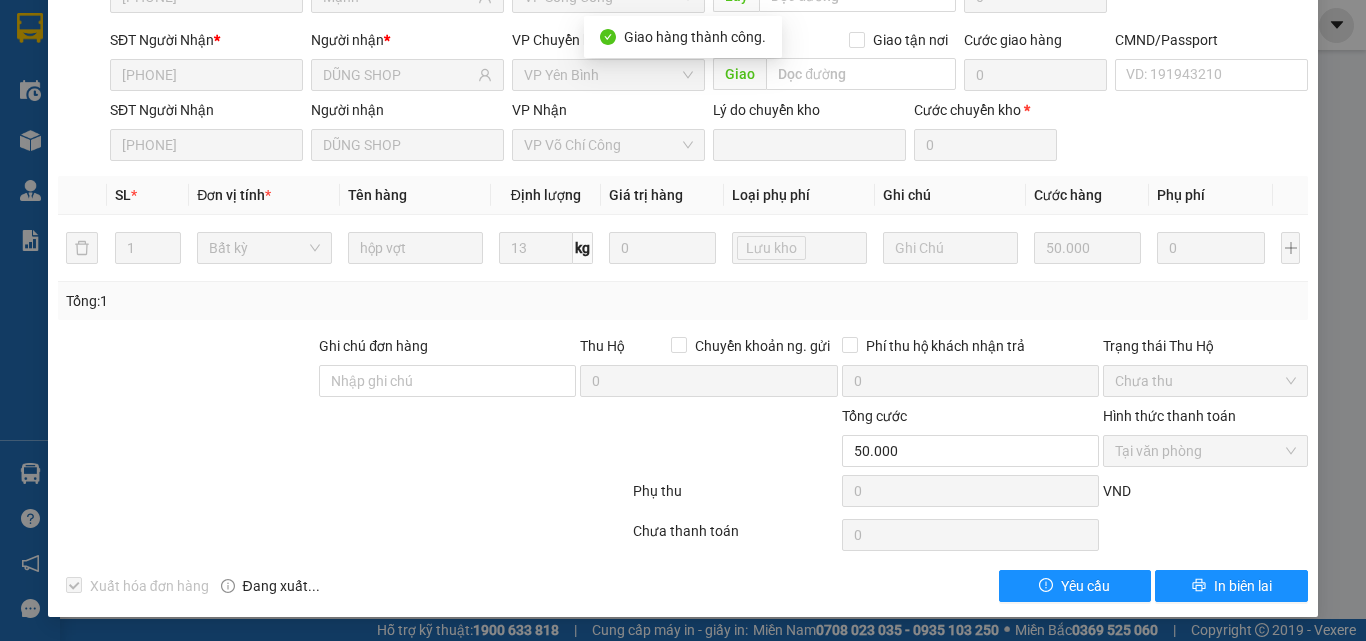 scroll, scrollTop: 0, scrollLeft: 0, axis: both 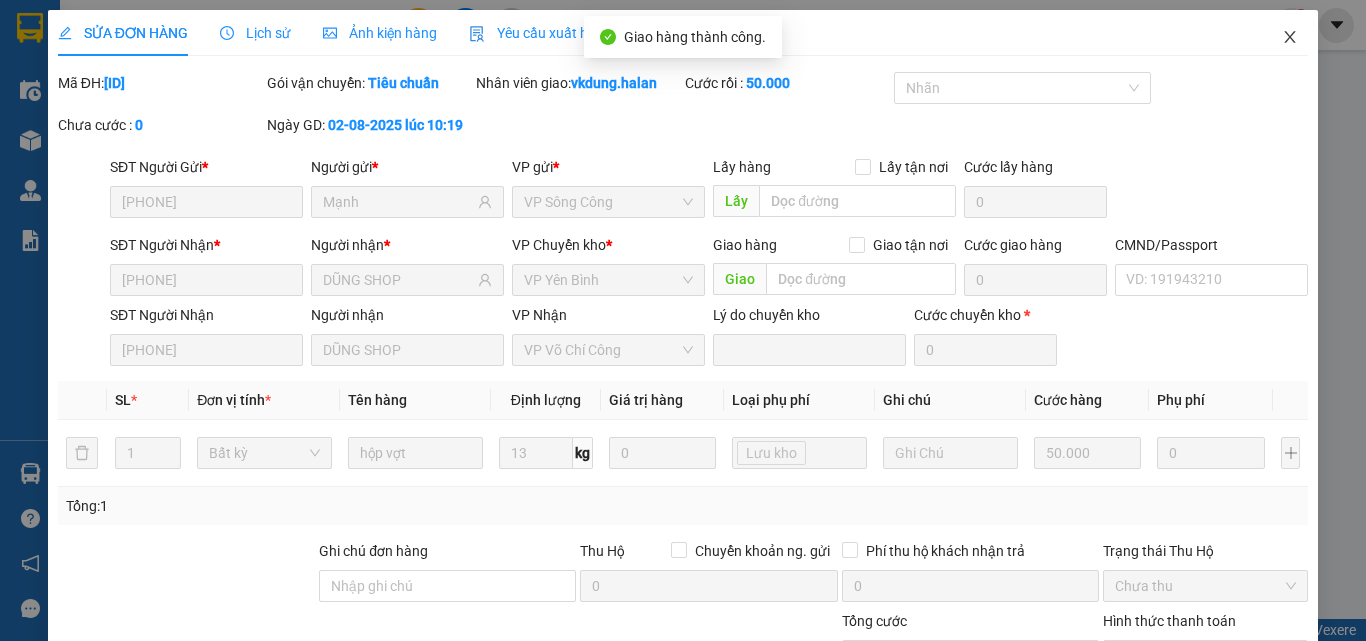 click 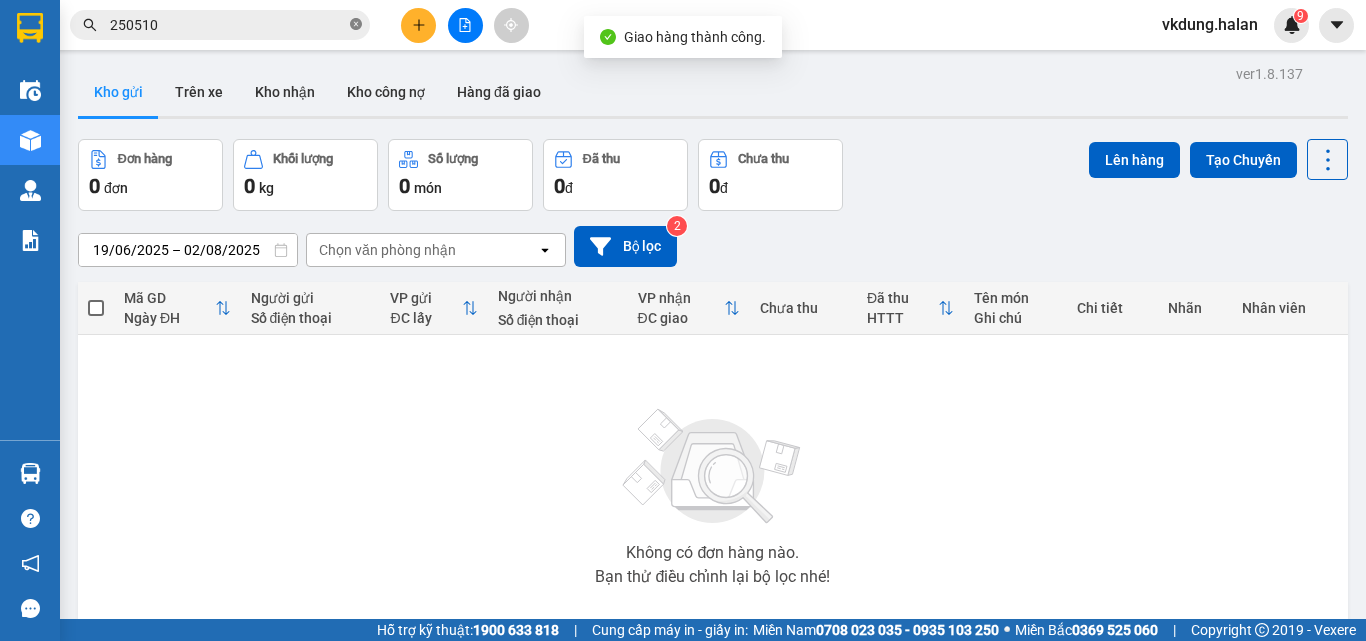 click 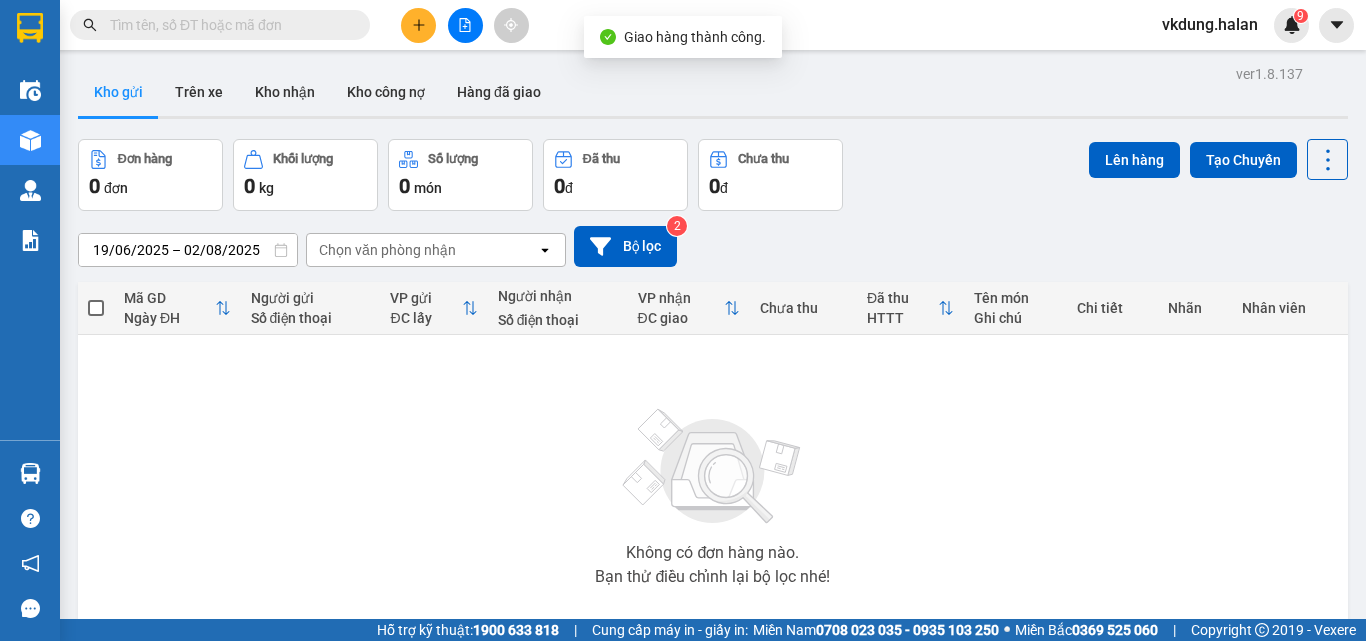 click at bounding box center (228, 25) 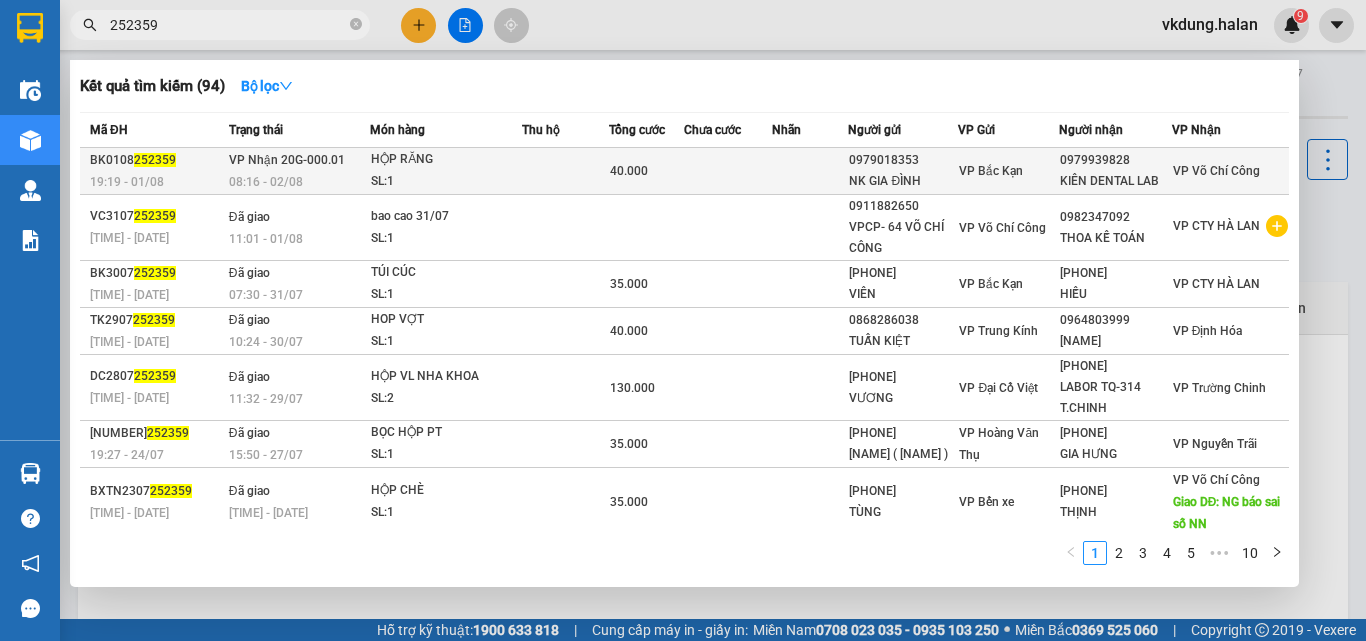 click on "SL:  1" at bounding box center (446, 182) 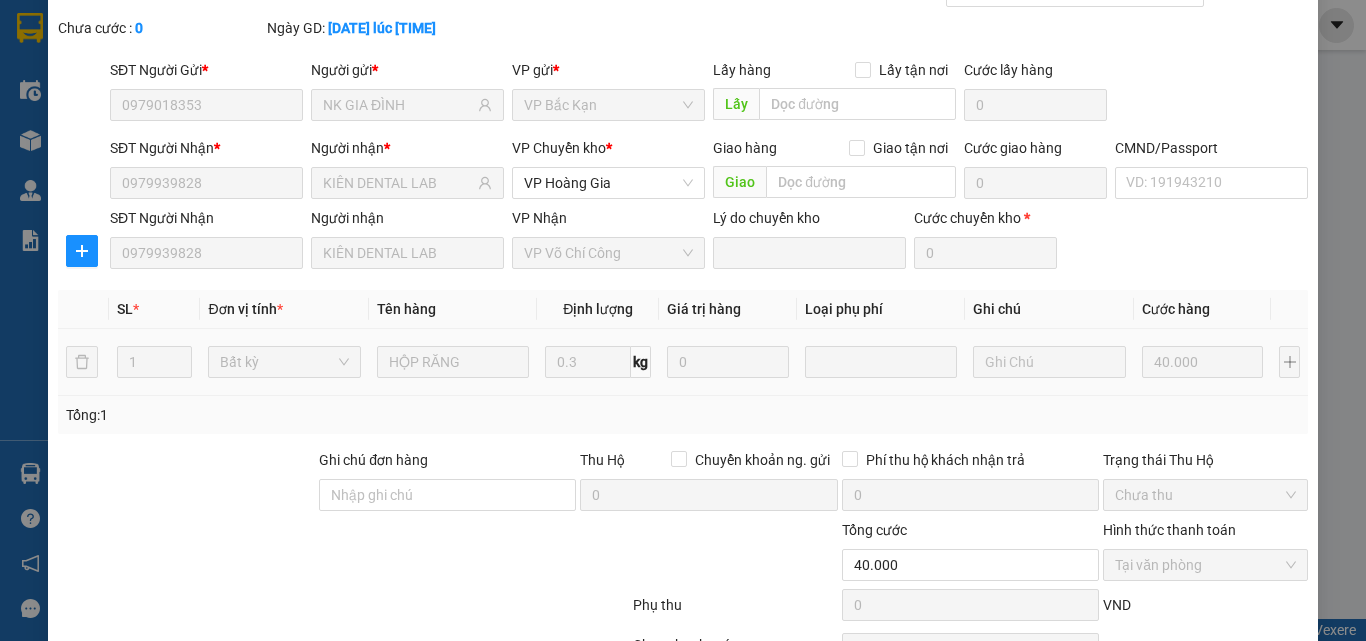 scroll, scrollTop: 211, scrollLeft: 0, axis: vertical 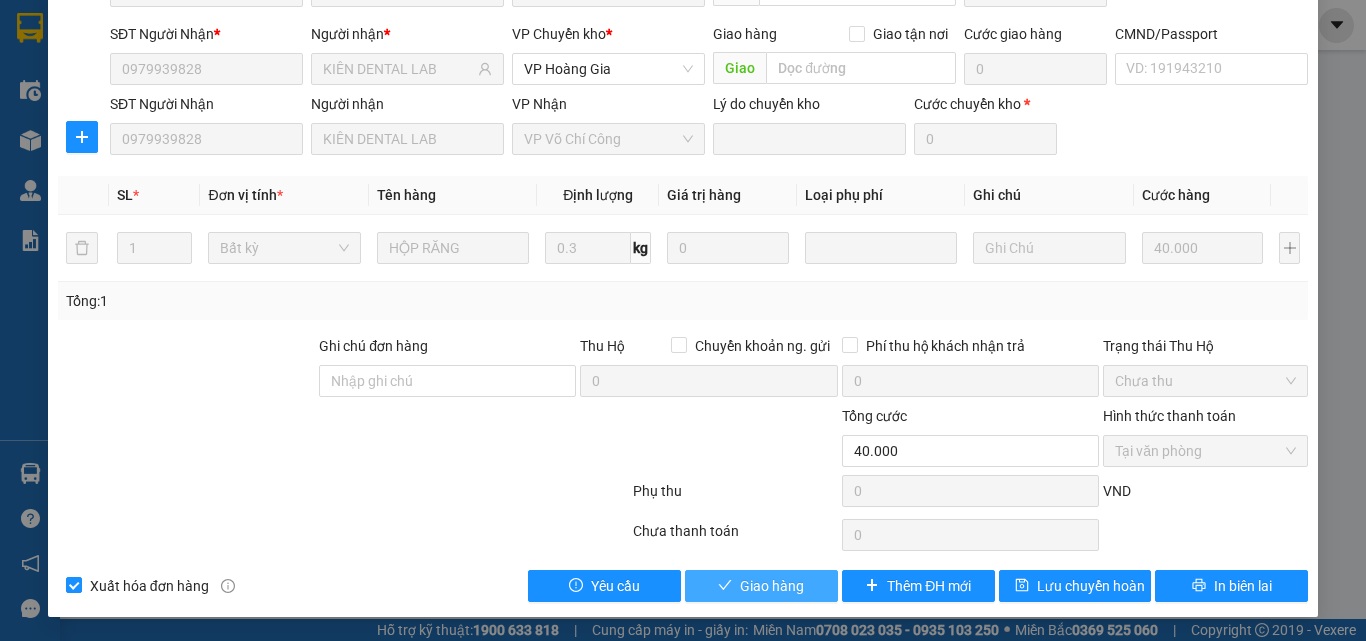 click on "Giao hàng" at bounding box center [772, 586] 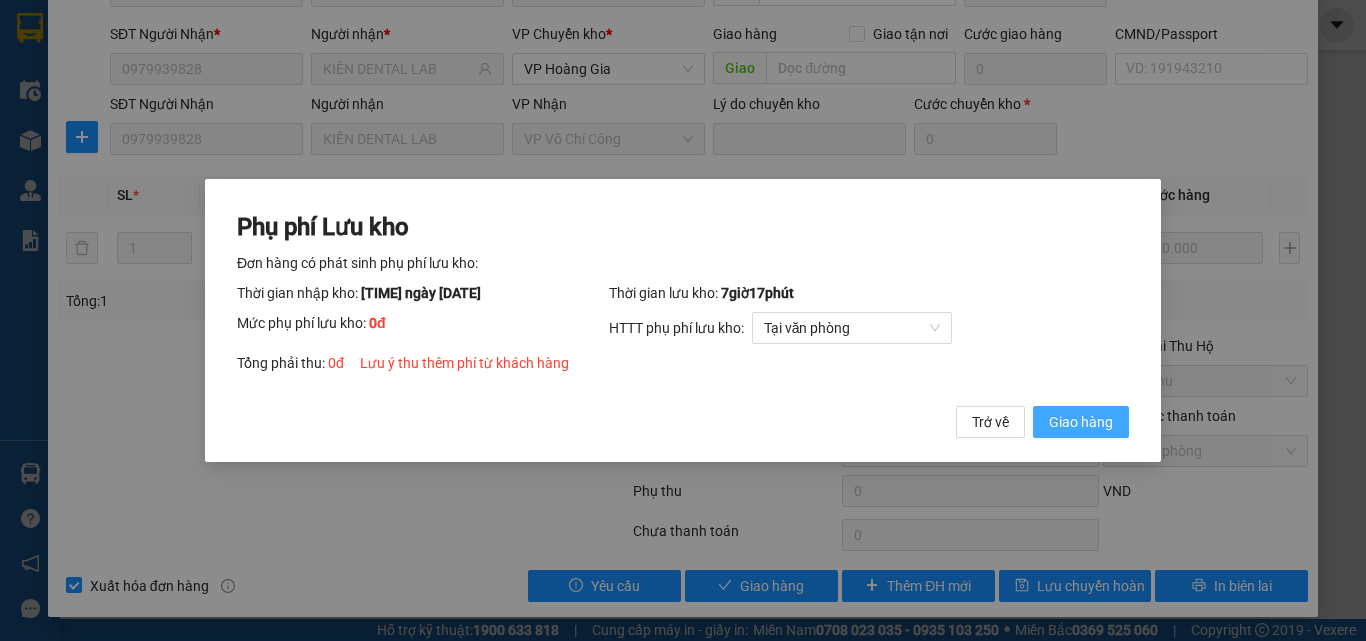 click on "Giao hàng" at bounding box center (1081, 422) 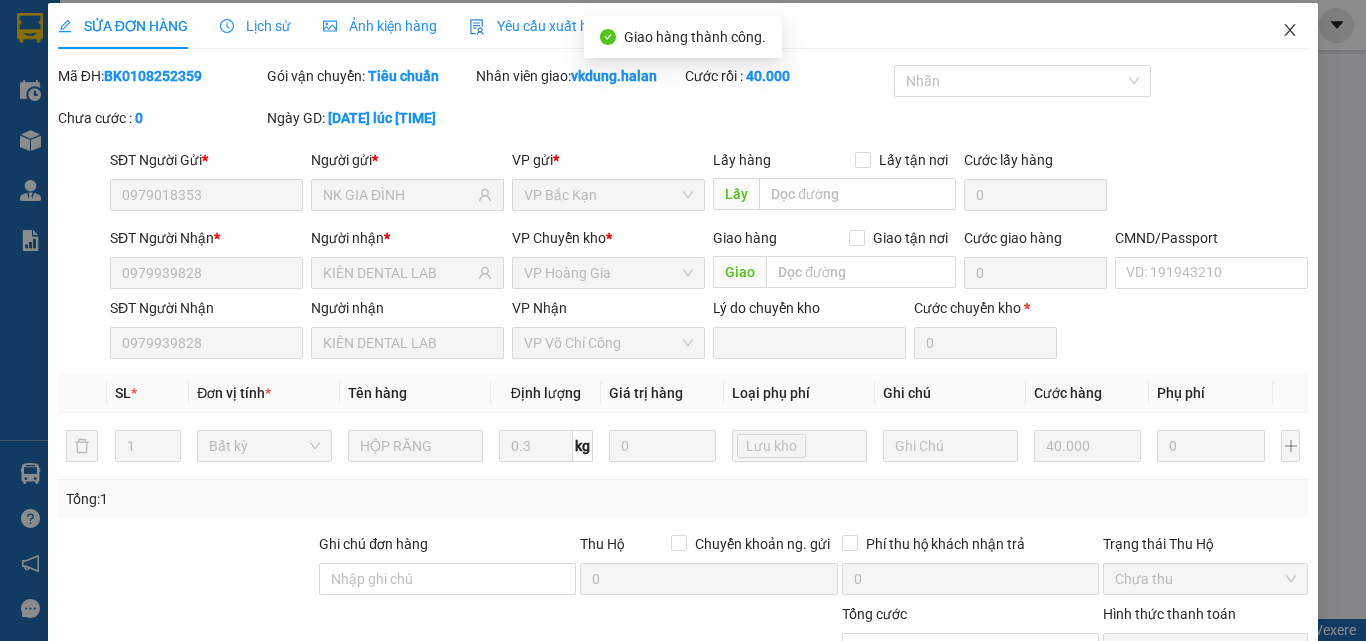 scroll, scrollTop: 0, scrollLeft: 0, axis: both 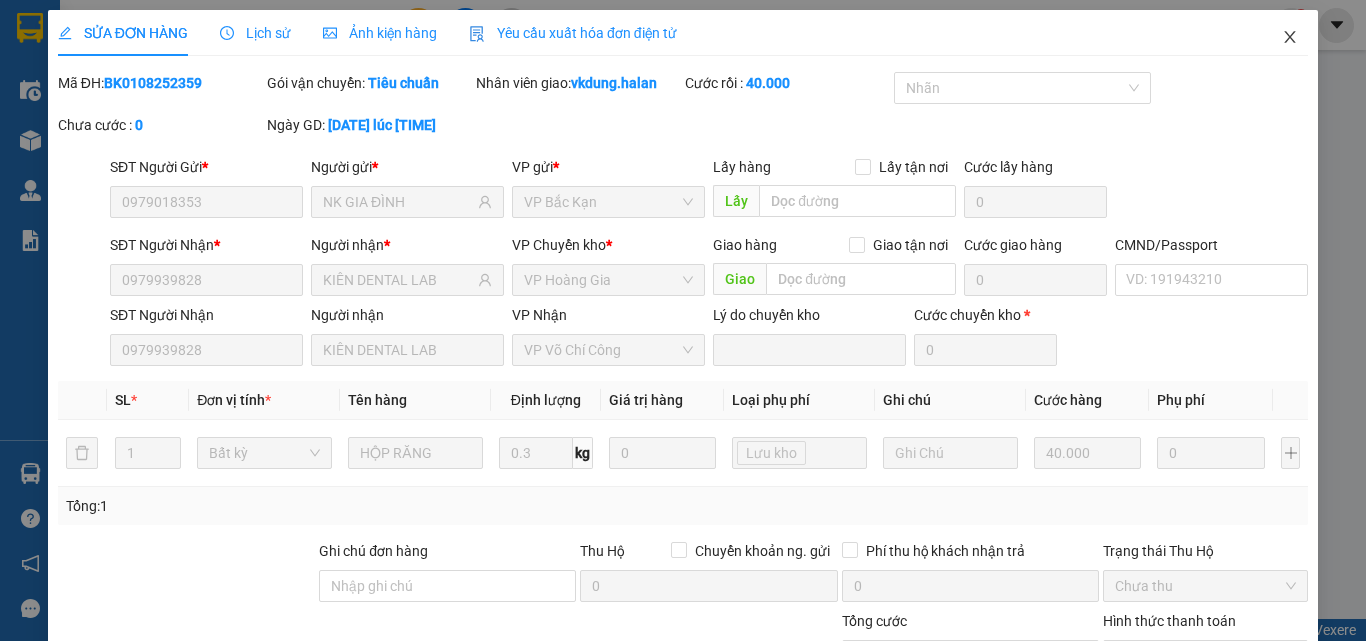 click 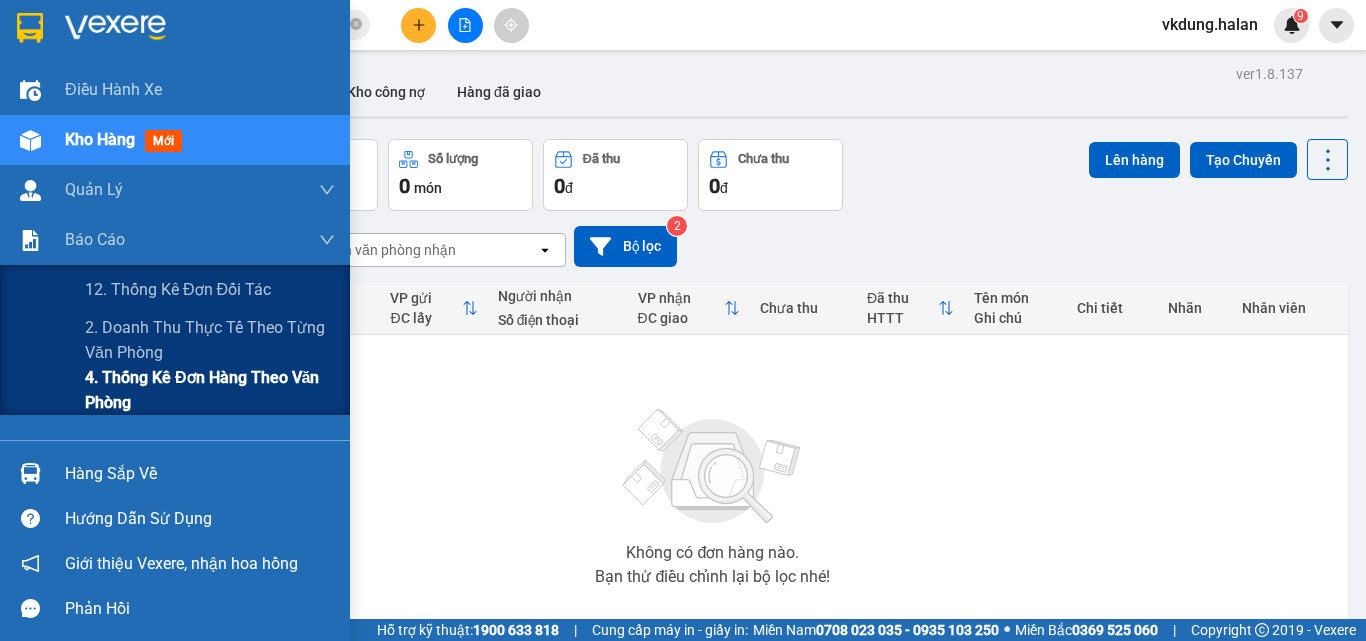 drag, startPoint x: 152, startPoint y: 389, endPoint x: 187, endPoint y: 367, distance: 41.340054 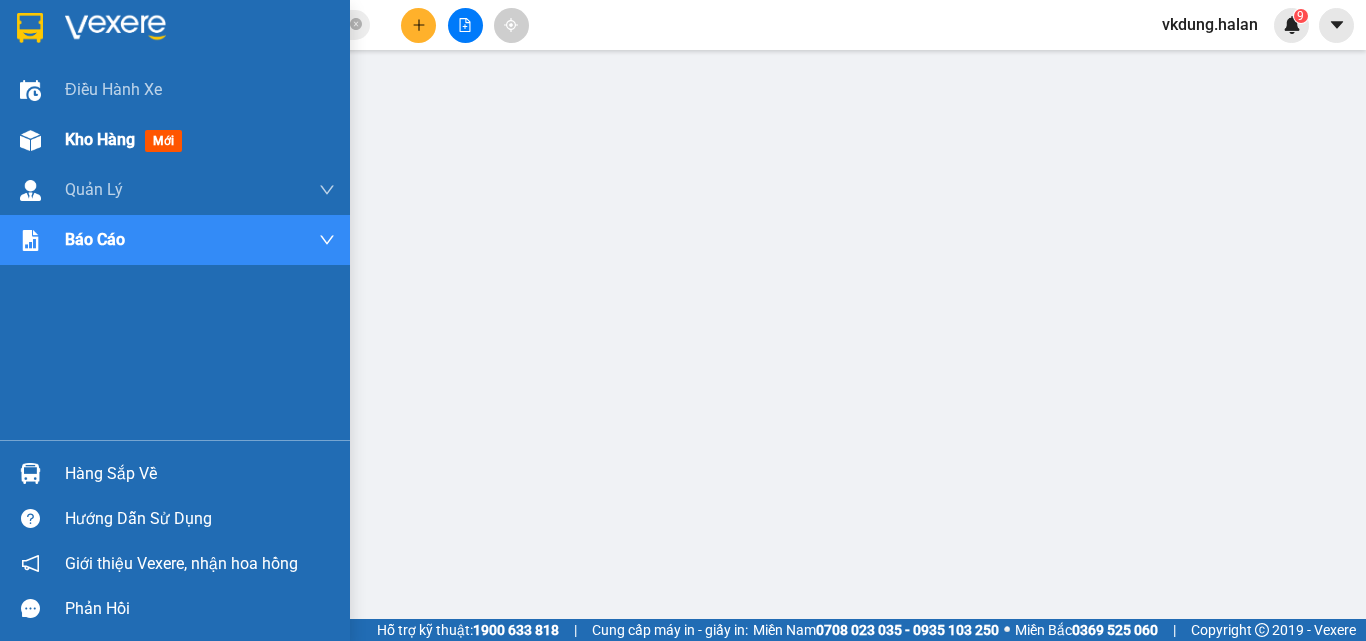 click on "Kho hàng" at bounding box center [100, 139] 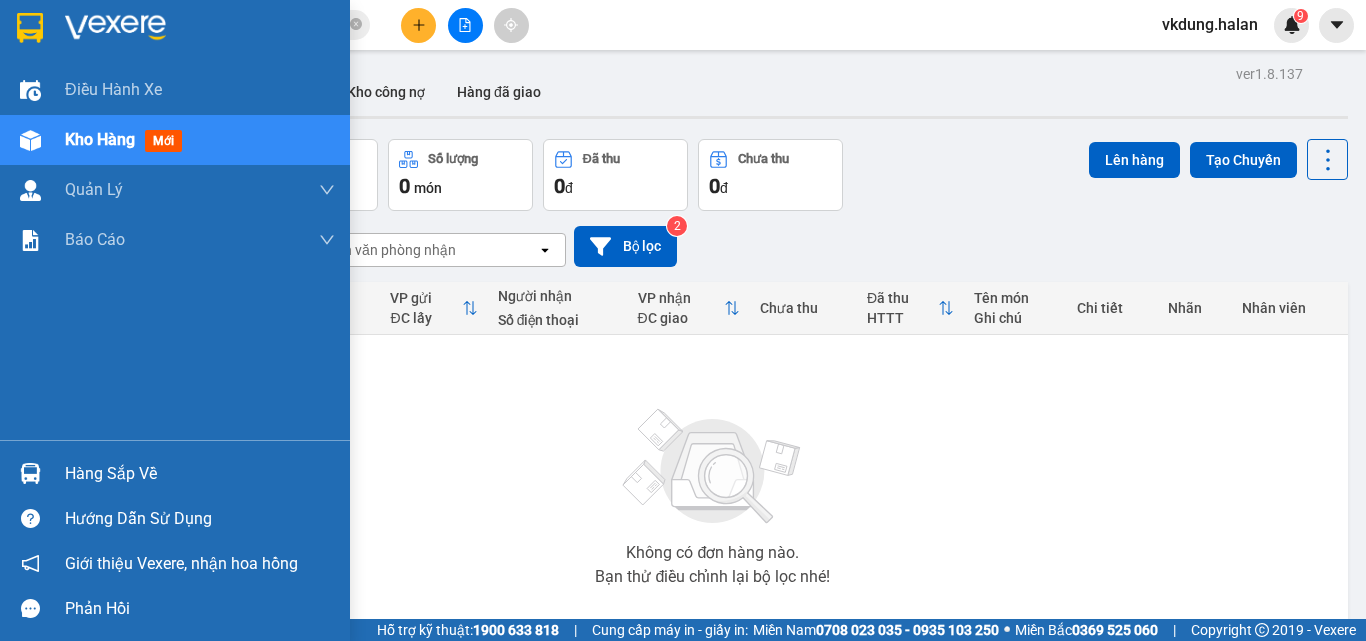 drag, startPoint x: 126, startPoint y: 468, endPoint x: 136, endPoint y: 467, distance: 10.049875 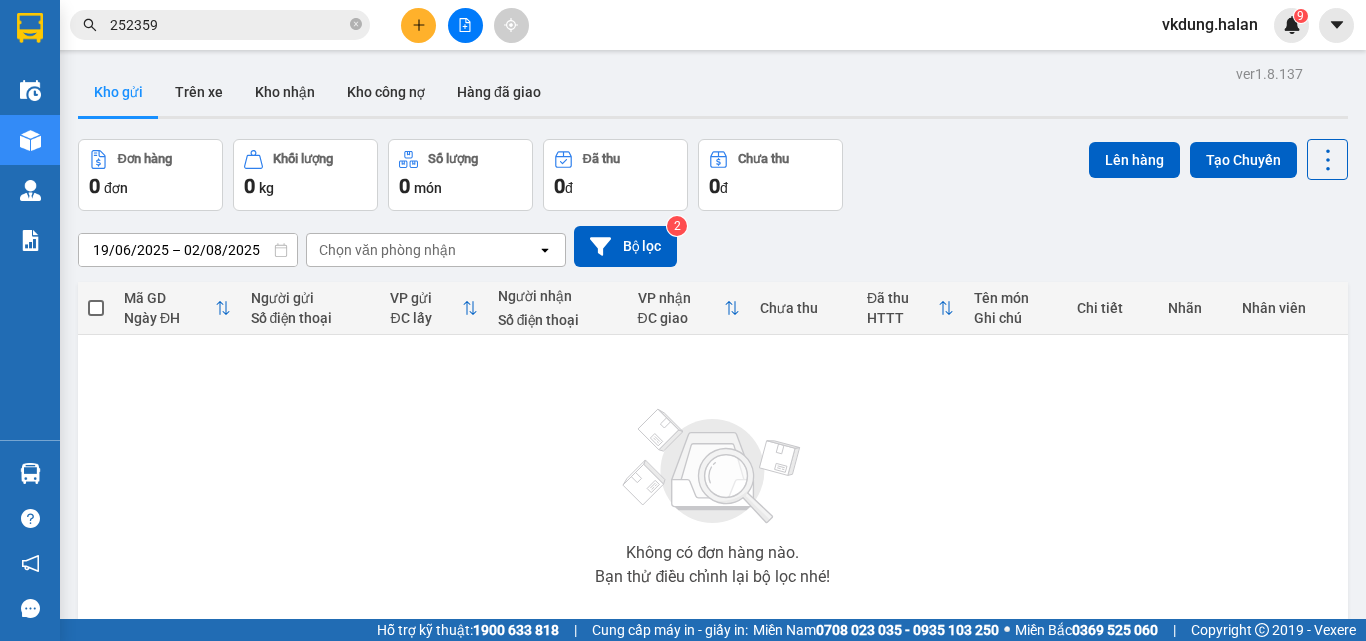 click on "Kết quả tìm kiếm ( 94 )  Bộ lọc  Mã ĐH Trạng thái Món hàng Thu hộ Tổng cước Chưa cước Nhãn Người gửi VP Gửi Người nhận VP Nhận BK0108 252359 [TIME] - [DATE] VP Nhận   20G-000.01 [TIME] - [DATE] HỘP RĂNG SL:  1 40.000 [PHONE] [NAME] GIA ĐÌNH VP Bắc Kạn [PHONE] [NAME] DENTAL LAB VP Võ Chí Công VC3107 252359 [TIME] - [DATE] Đã giao   [TIME] - [DATE] bao cao 31/07 SL:  1 [PHONE] VPCP- 64 VÕ CHÍ CÔNG VP Võ Chí Công [PHONE] [NAME] KẾ TOÁN VP CTY HÀ LAN BK3007 252359 [TIME] - [DATE] Đã giao   [TIME] - [DATE] TÚI CÚC SL:  1 35.000 [PHONE] [NAME] VP Bắc Kạn [PHONE] [NAME] VP CTY HÀ LAN TK2907 252359 [TIME] - [DATE] Đã giao   [TIME] - [DATE] HOP VỢT SL:  1 40.000 [PHONE] [NAME] VP Trung Kính [PHONE] [NAME] Đ.HOÁ VP Định Hóa DC2807 252359 [TIME] - [DATE] Đã giao   [TIME] - [DATE] HỘP VL NHA KHOA SL:  2 130.000 [PHONE] [NAME] VP Đại Cồ Việt [PHONE] LABOR TQ-314 T.CHINH VP Trường Chinh HT2407 252359 Đã giao" at bounding box center [683, 320] 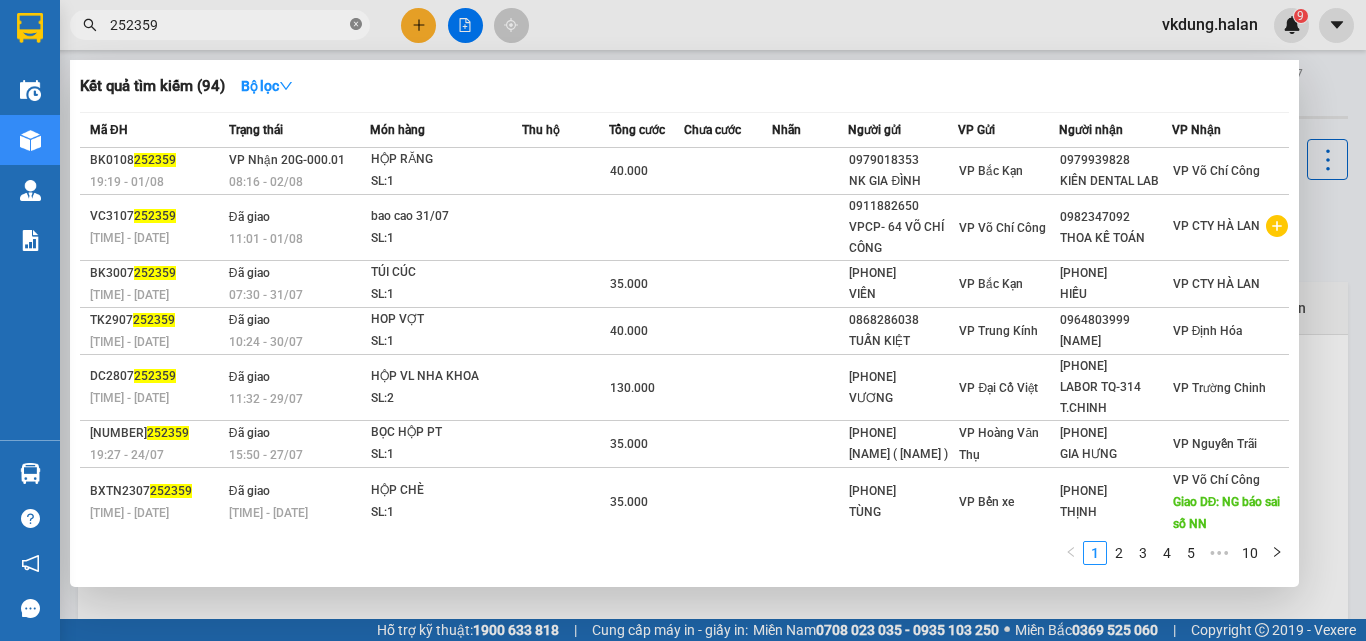 click 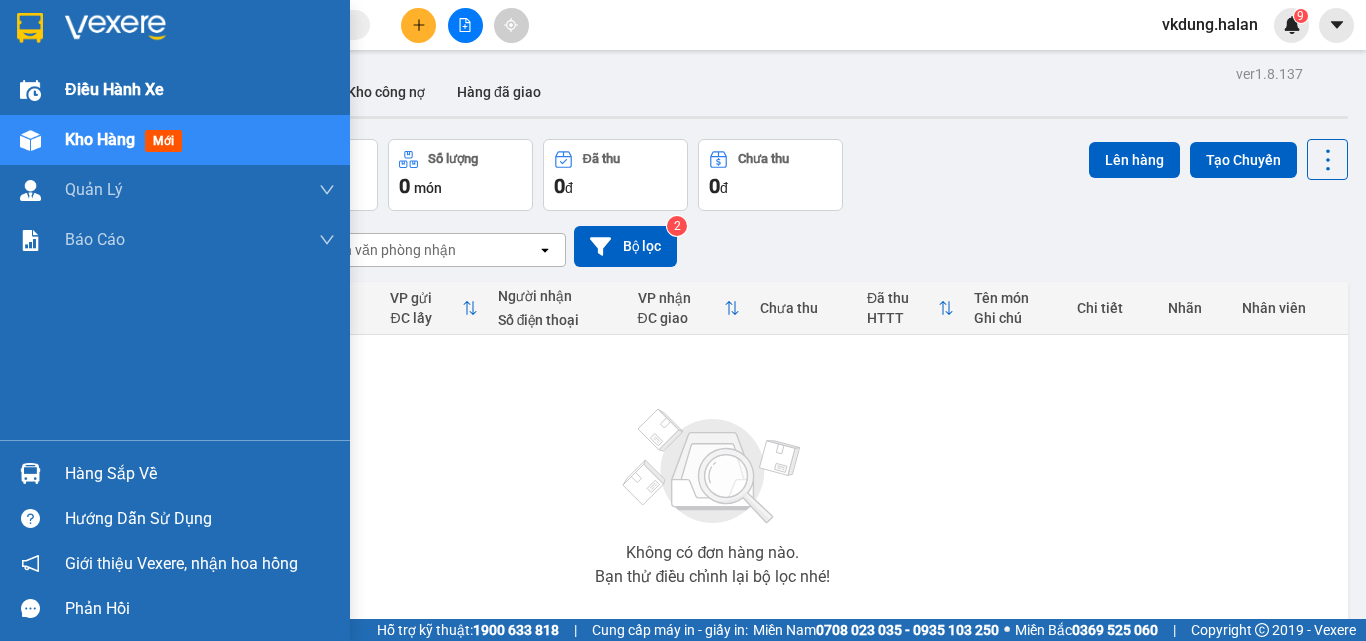 drag, startPoint x: 86, startPoint y: 79, endPoint x: 198, endPoint y: 103, distance: 114.54257 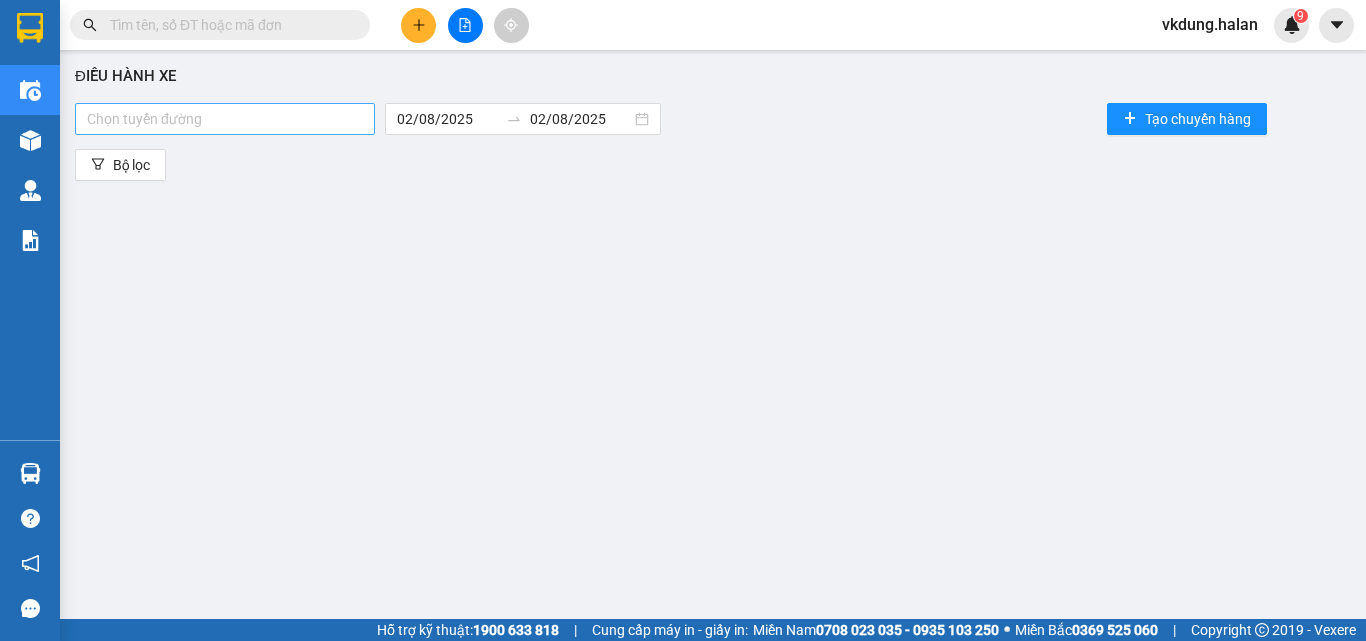 click at bounding box center [225, 119] 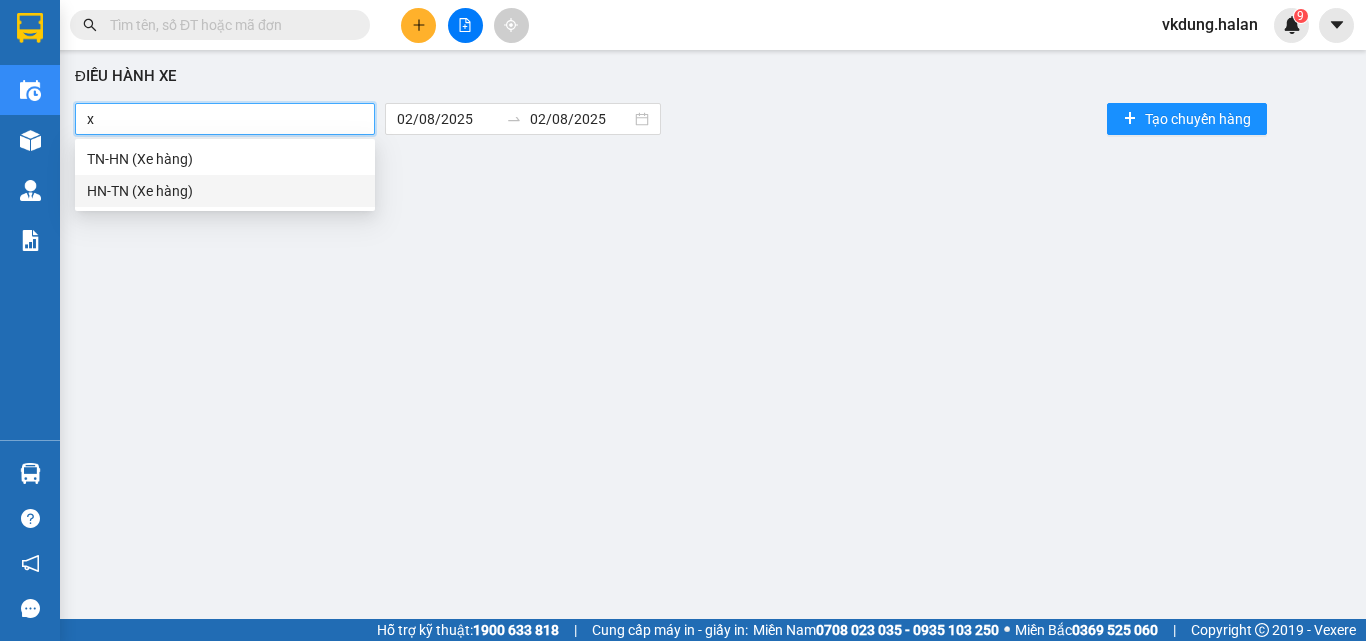 click on "HN-TN (Xe hàng)" at bounding box center (225, 191) 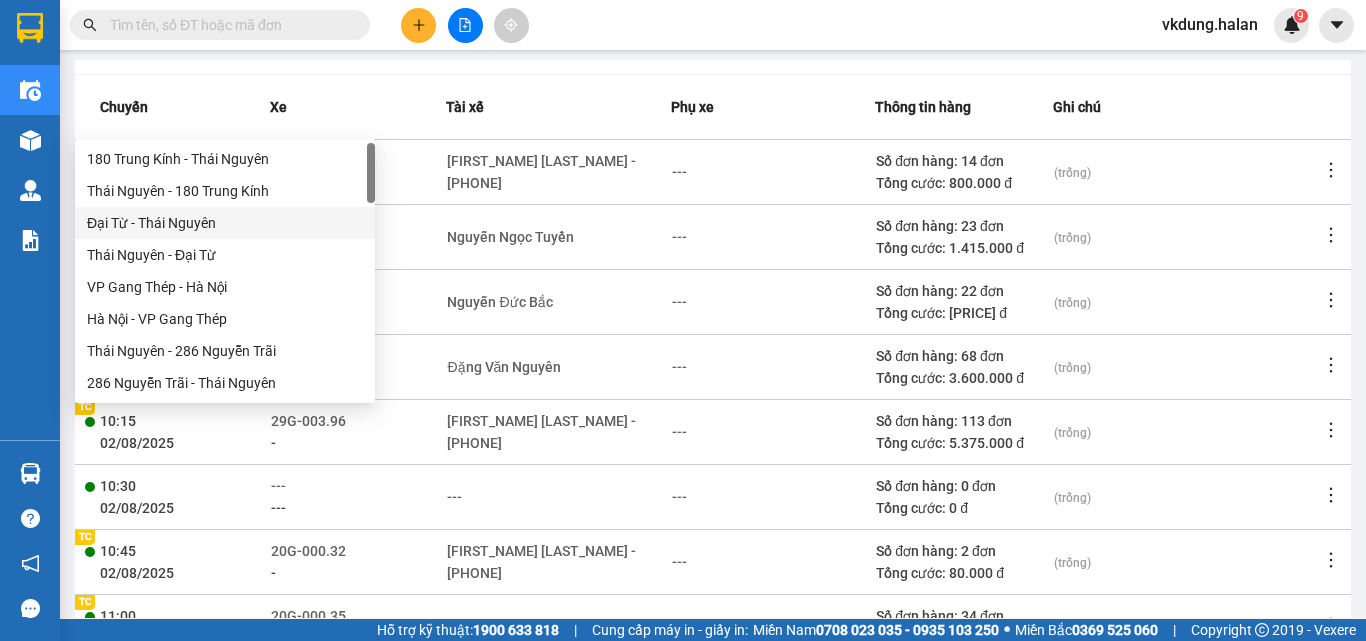 scroll, scrollTop: 456, scrollLeft: 0, axis: vertical 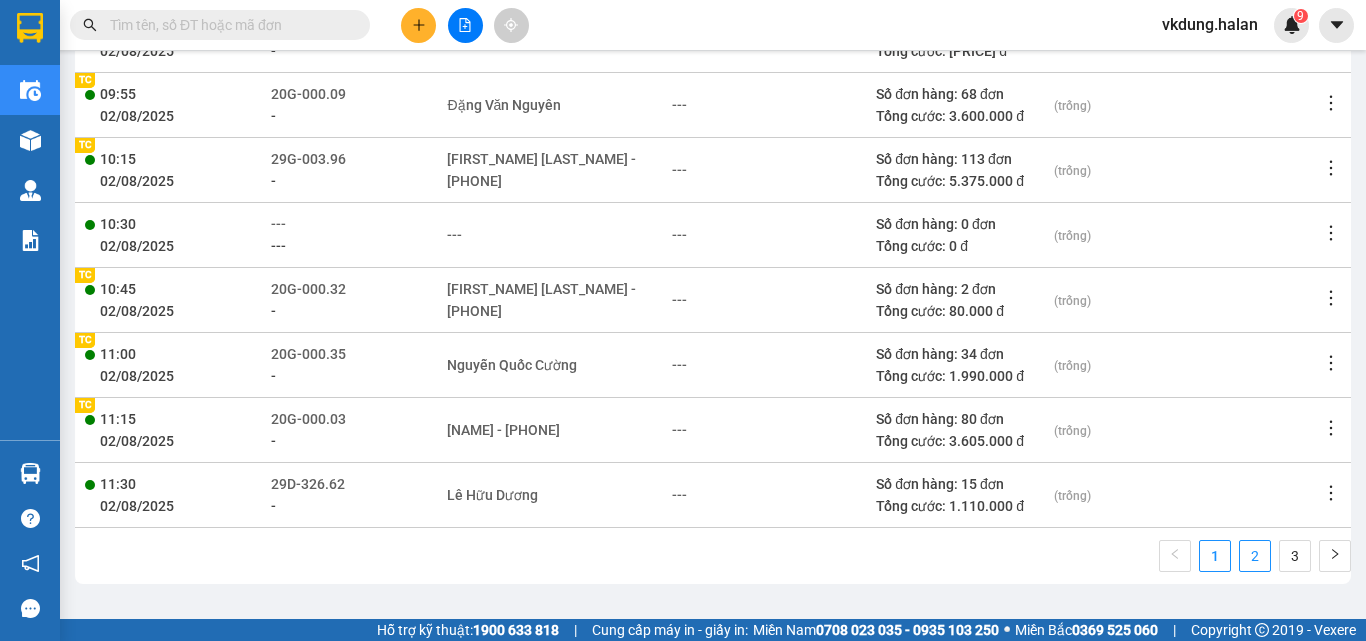 click on "2" at bounding box center (1255, 556) 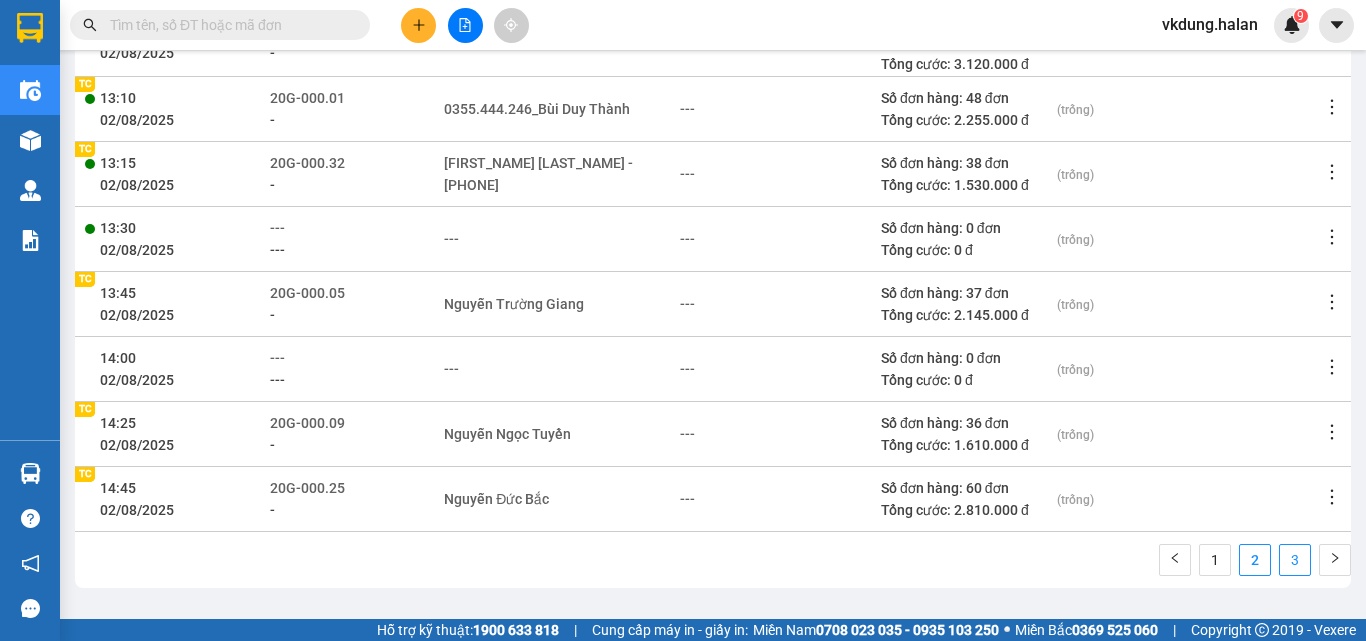 click on "3" at bounding box center (1295, 560) 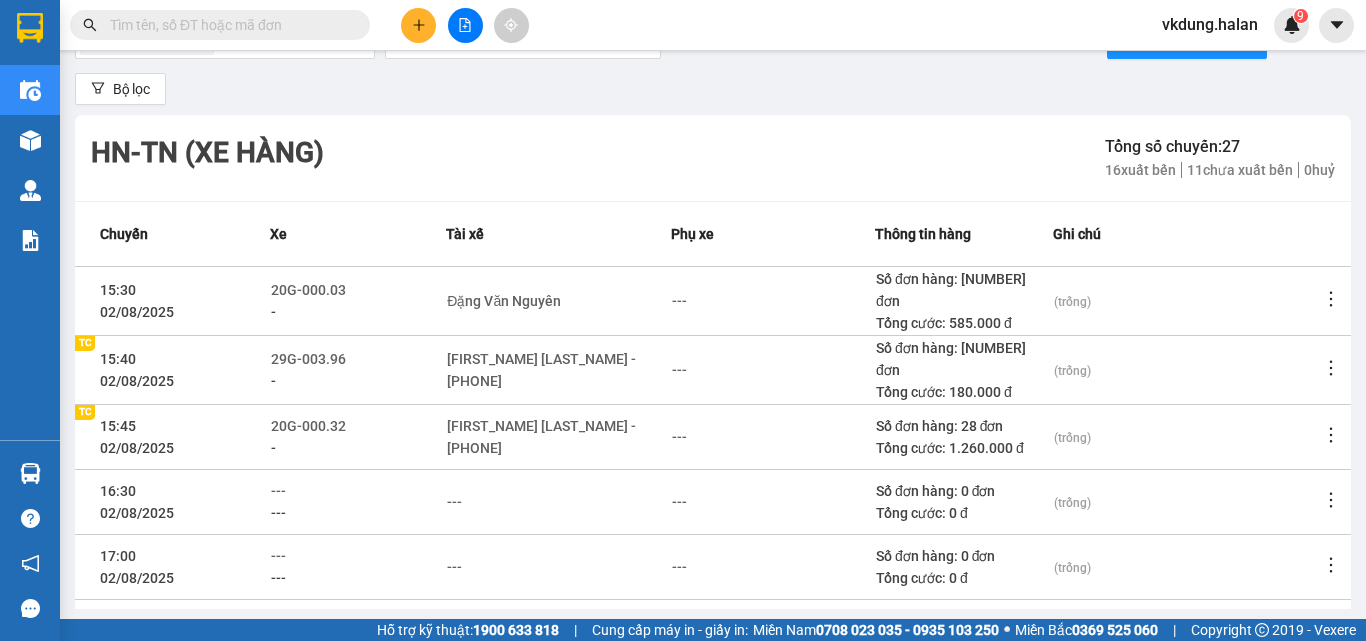 scroll, scrollTop: 61, scrollLeft: 0, axis: vertical 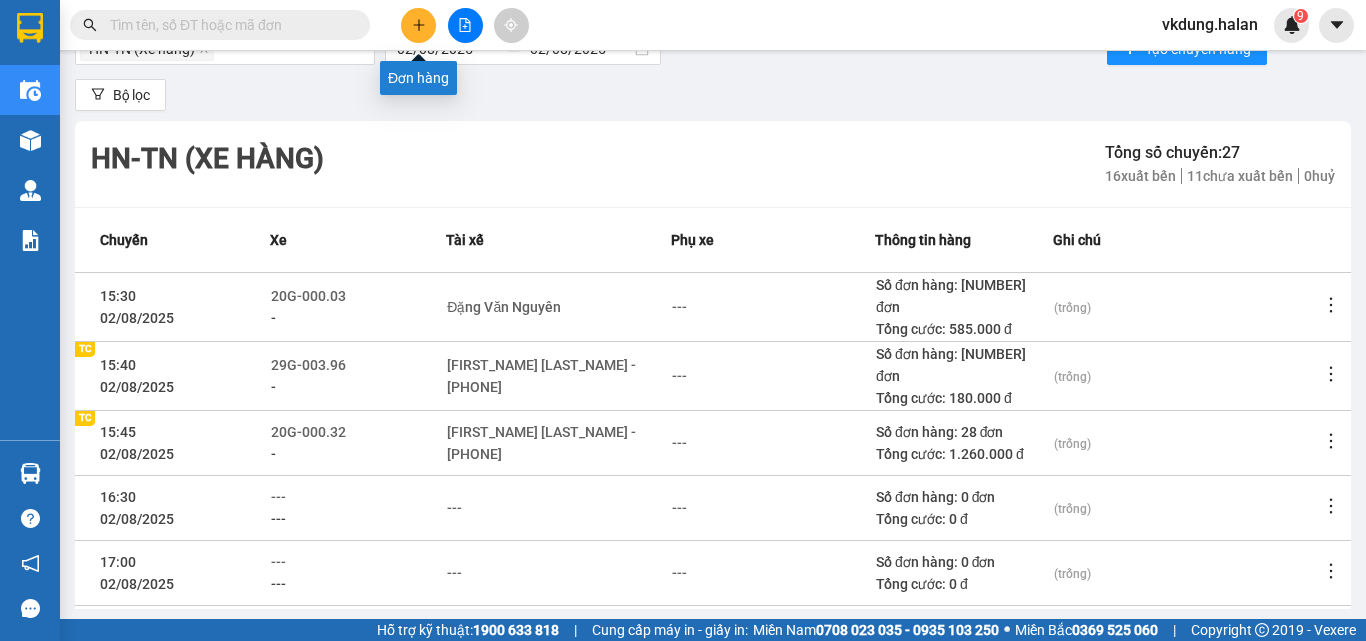 click 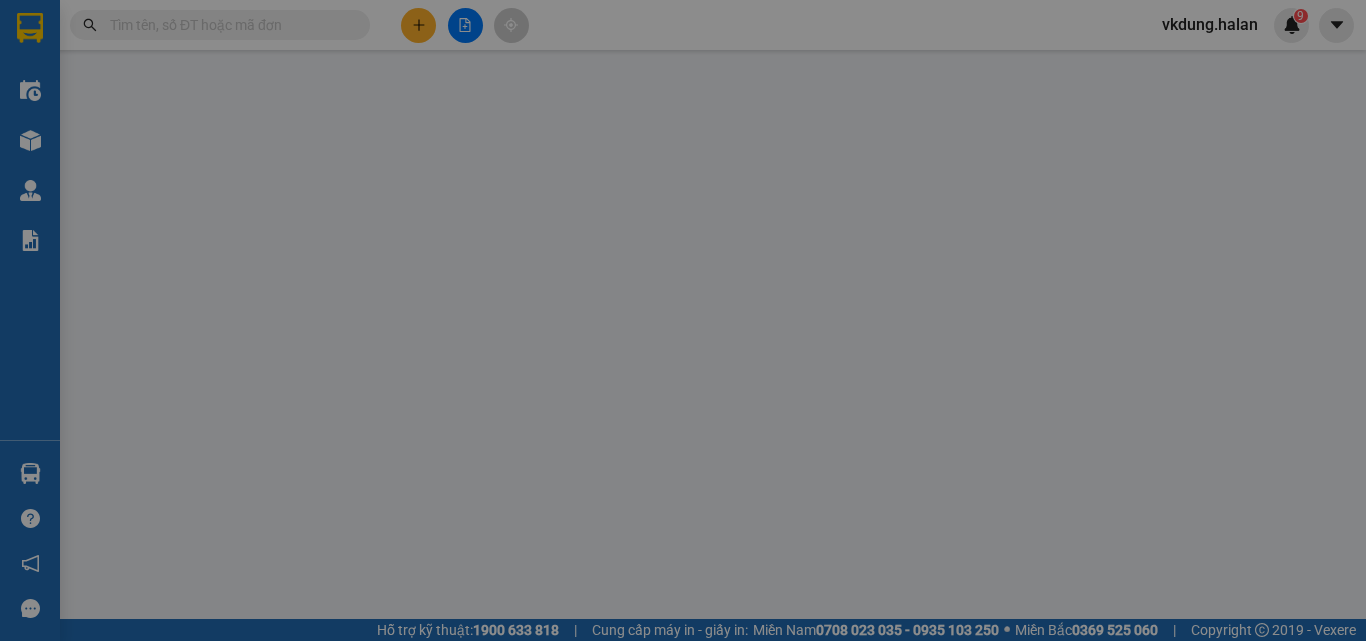 scroll, scrollTop: 0, scrollLeft: 0, axis: both 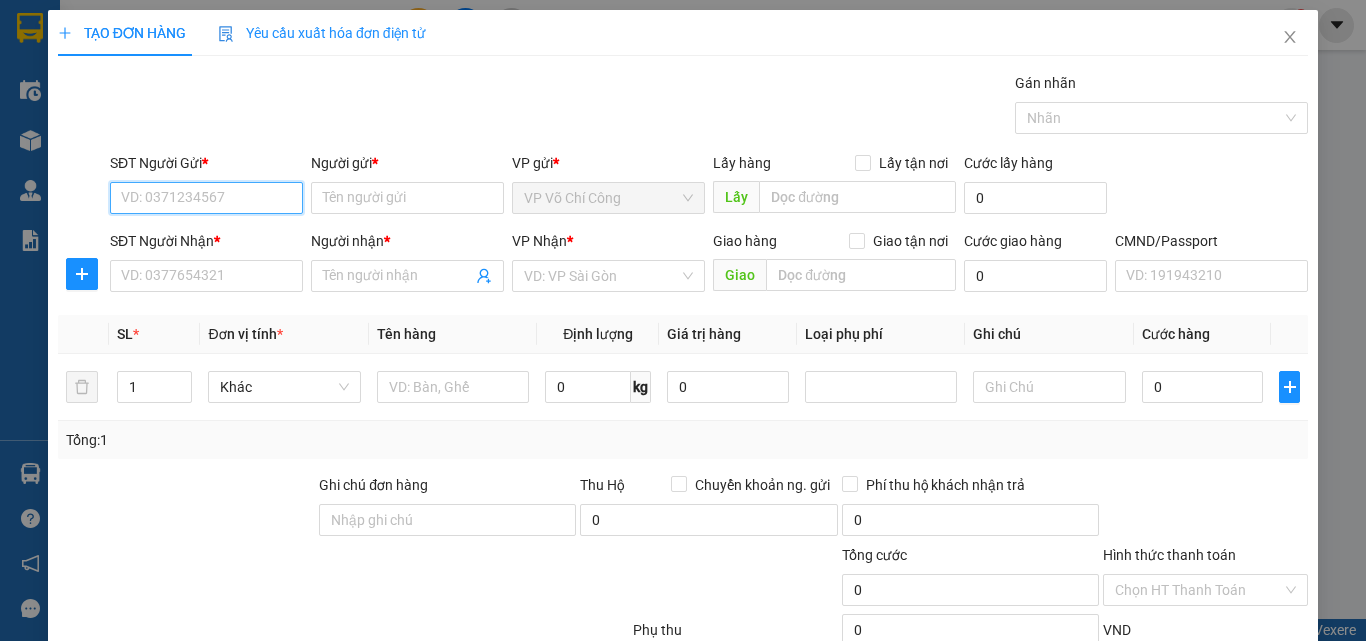 drag, startPoint x: 174, startPoint y: 198, endPoint x: 186, endPoint y: 198, distance: 12 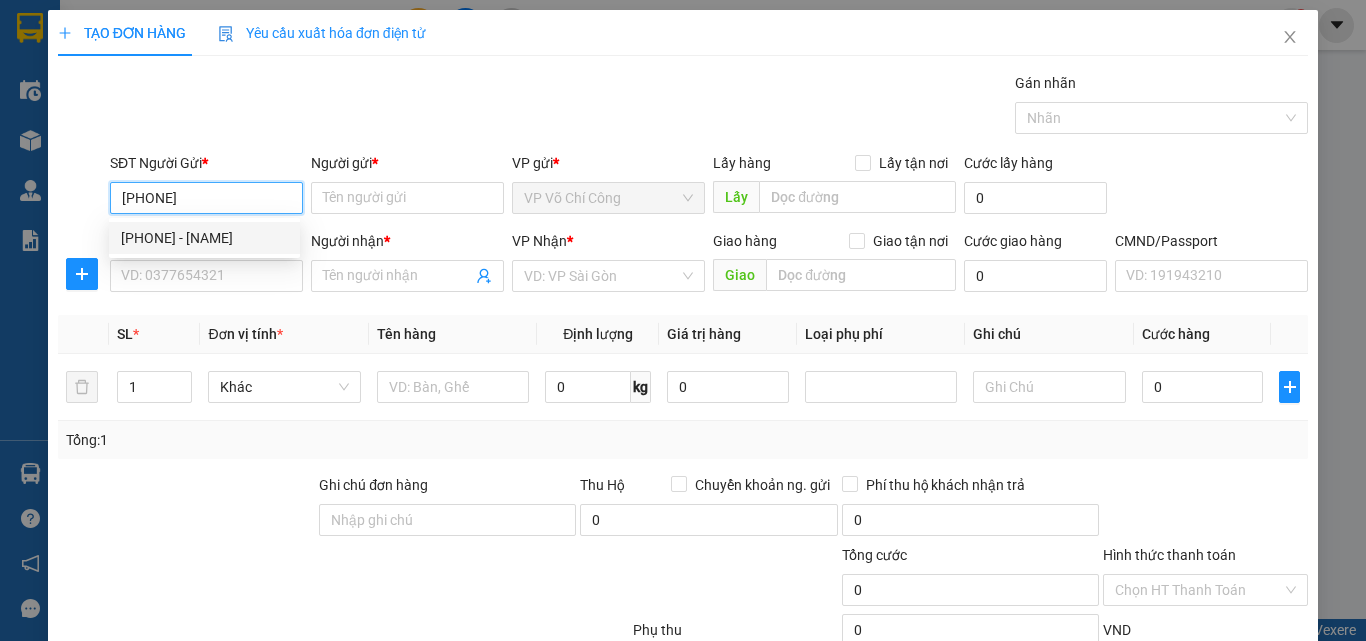 drag, startPoint x: 238, startPoint y: 237, endPoint x: 203, endPoint y: 255, distance: 39.357338 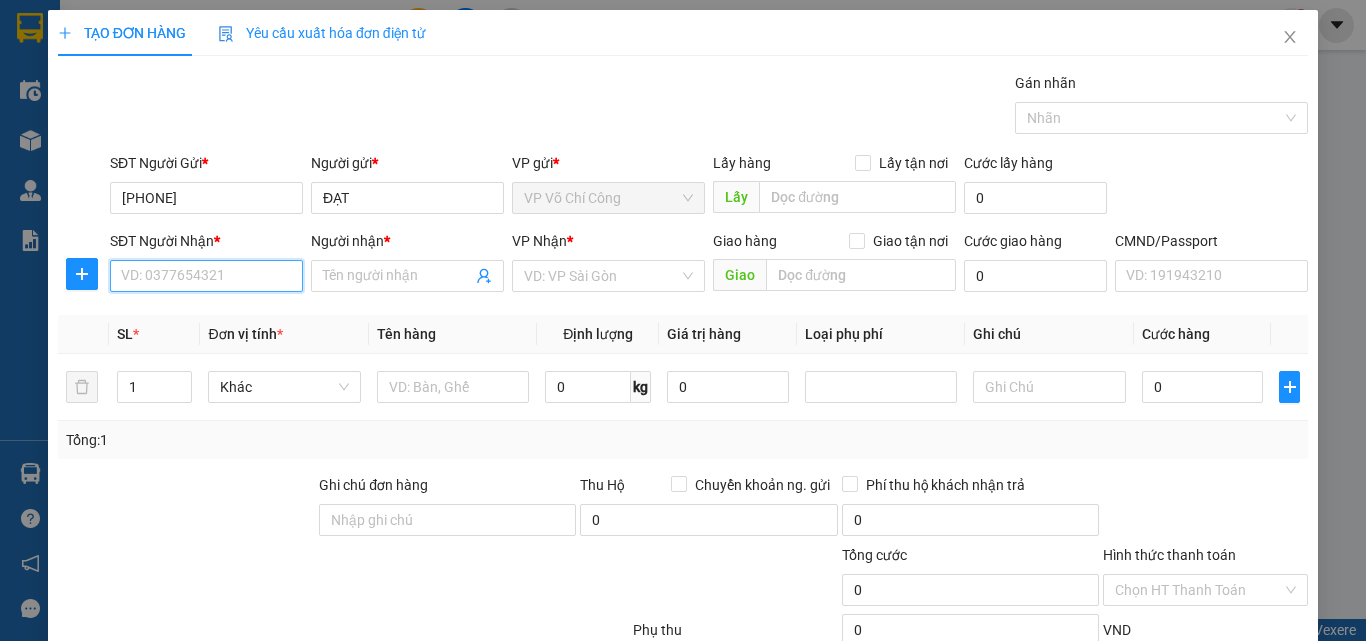click on "SĐT Người Nhận  *" at bounding box center (206, 276) 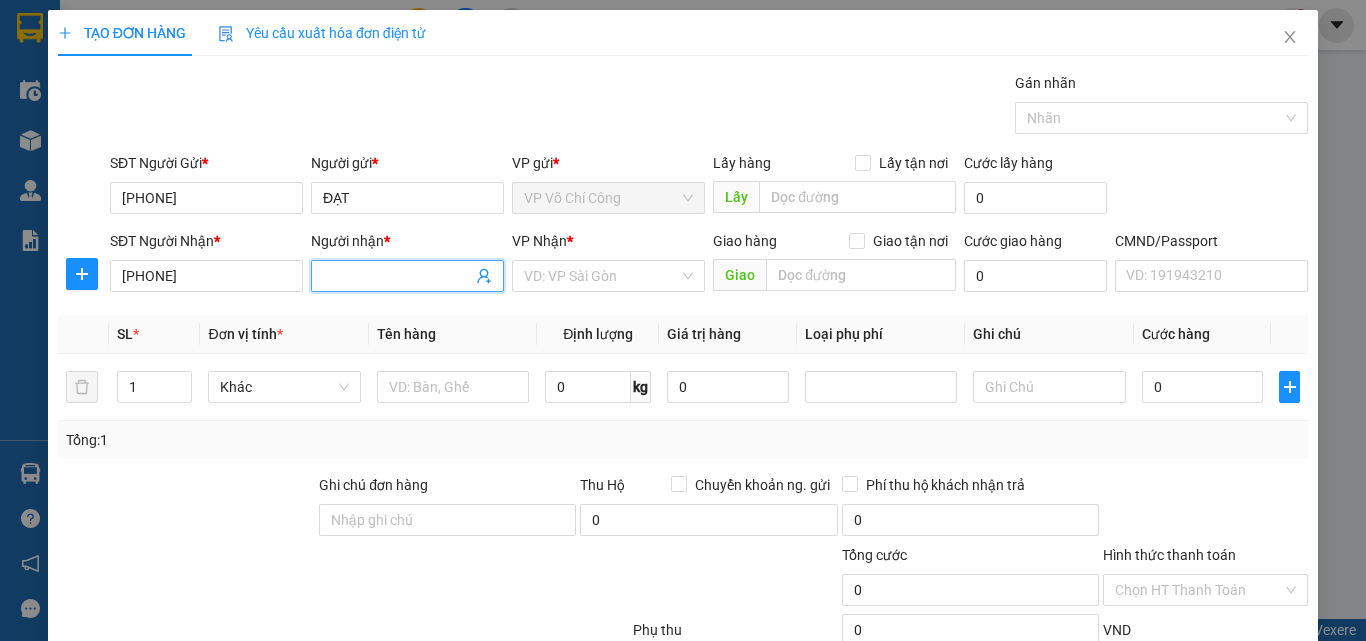 click on "Người nhận  *" at bounding box center [397, 276] 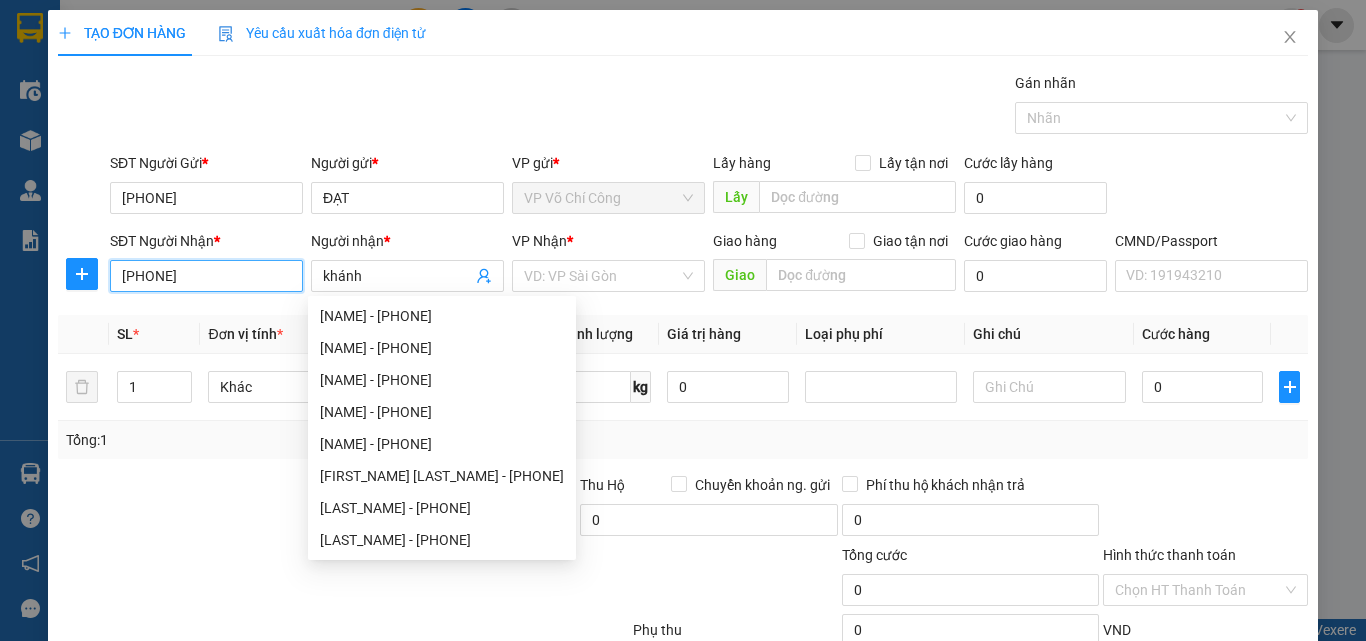 drag, startPoint x: 140, startPoint y: 273, endPoint x: 185, endPoint y: 258, distance: 47.434166 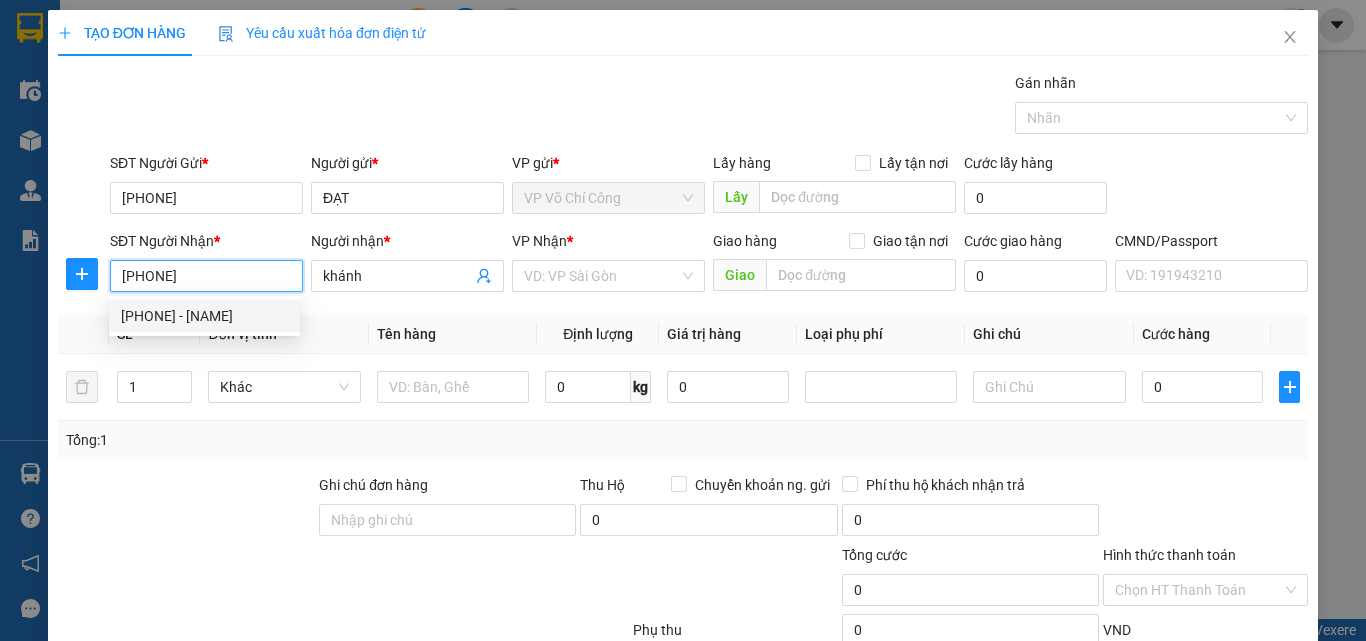 drag, startPoint x: 240, startPoint y: 323, endPoint x: 260, endPoint y: 324, distance: 20.024984 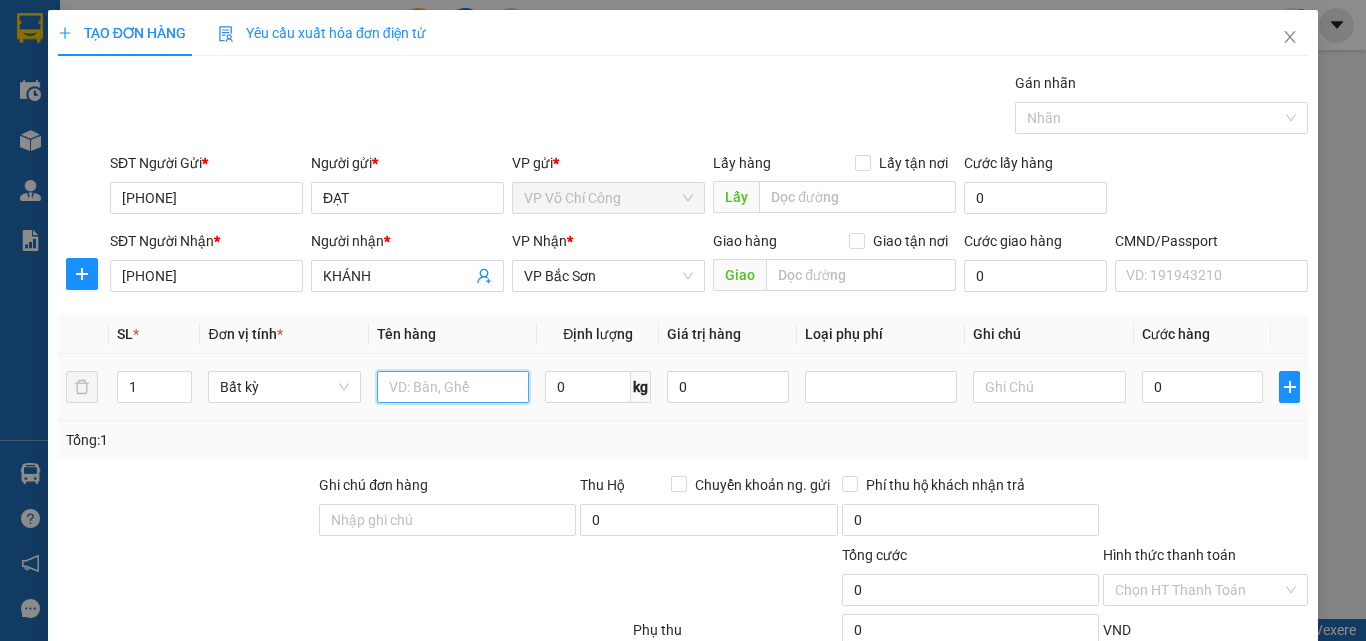 click at bounding box center (453, 387) 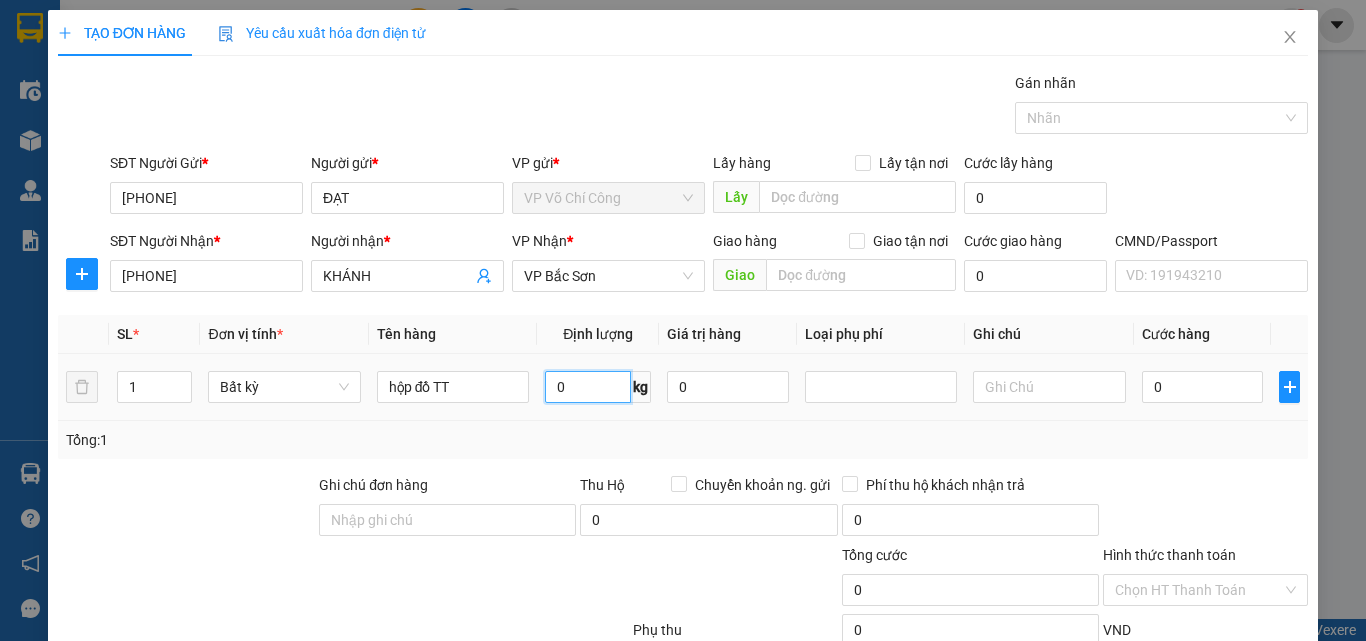 click on "0" at bounding box center (588, 387) 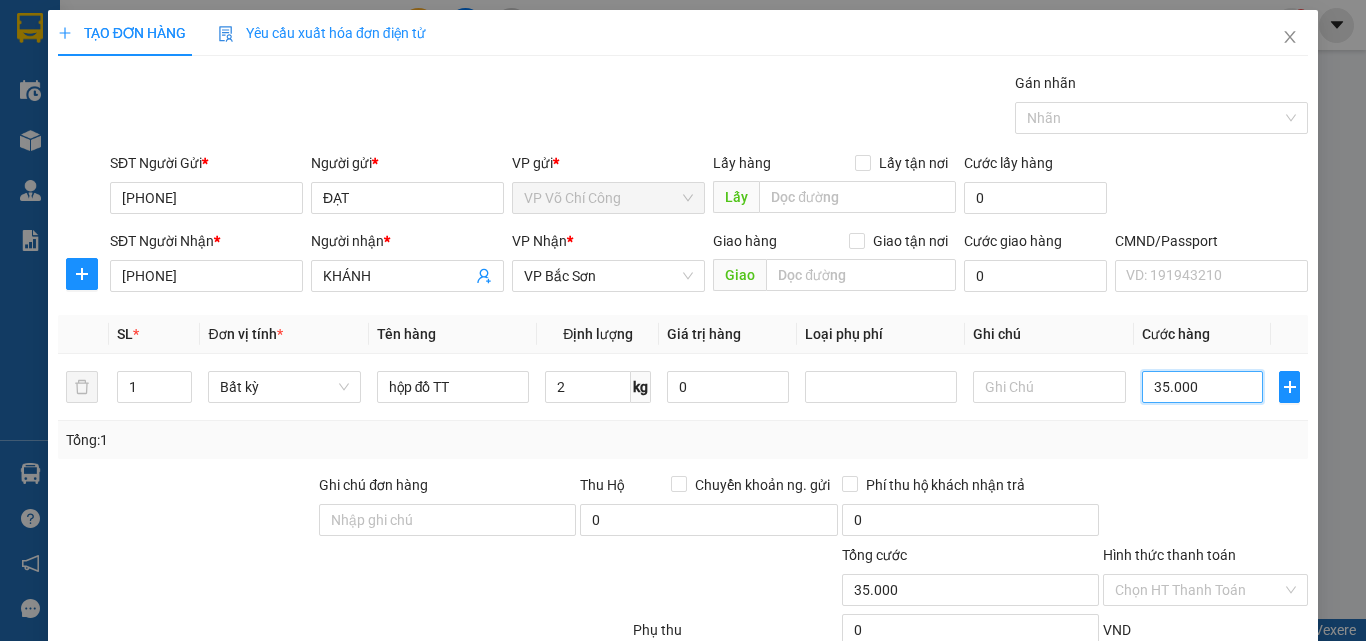 scroll, scrollTop: 139, scrollLeft: 0, axis: vertical 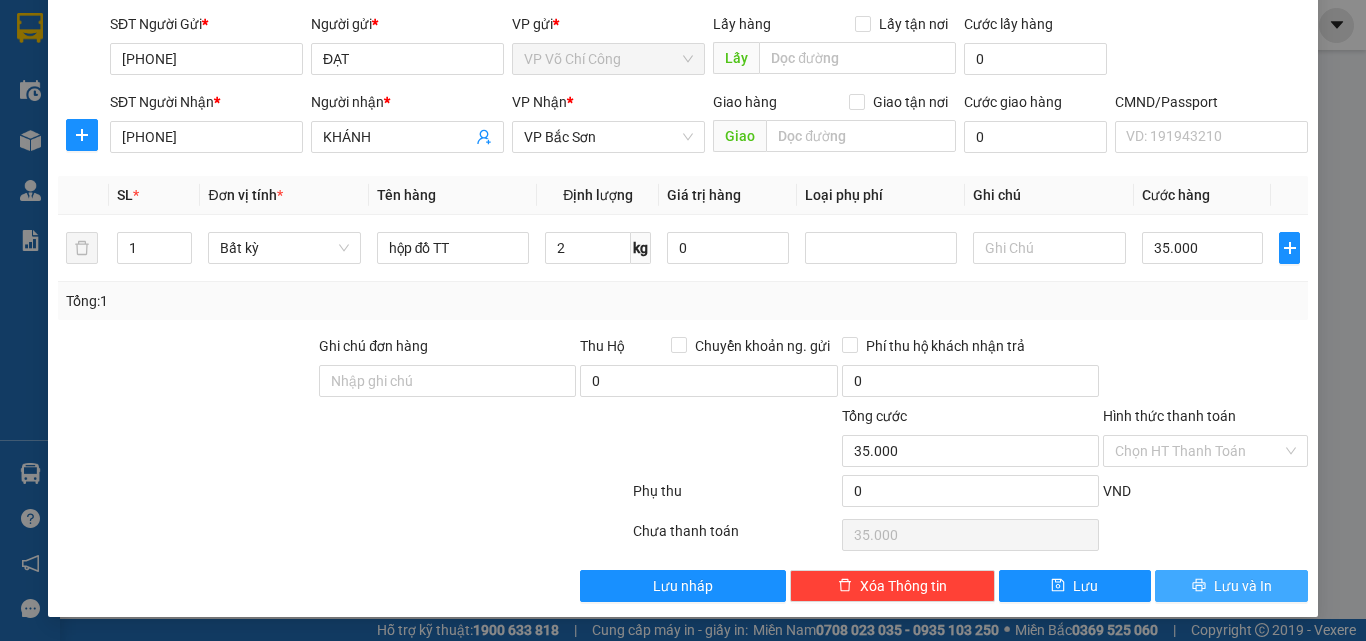 click on "Lưu và In" at bounding box center [1231, 586] 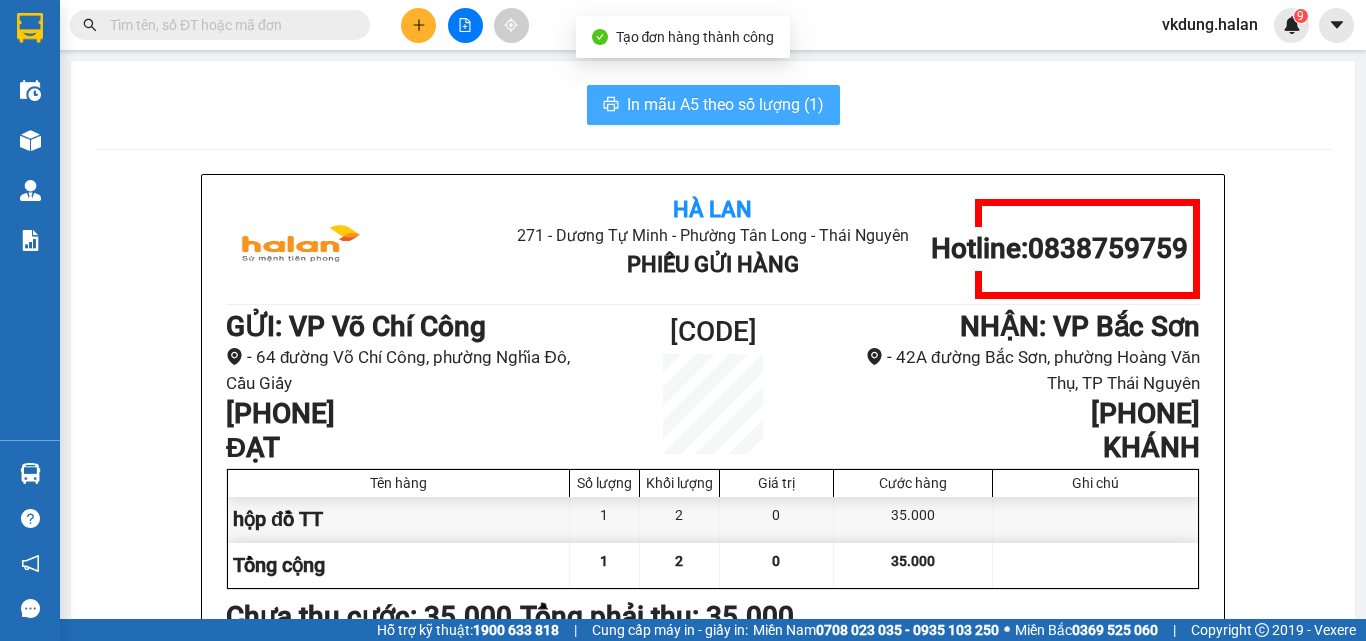 click on "In mẫu A5 theo số lượng
(1)" at bounding box center [725, 104] 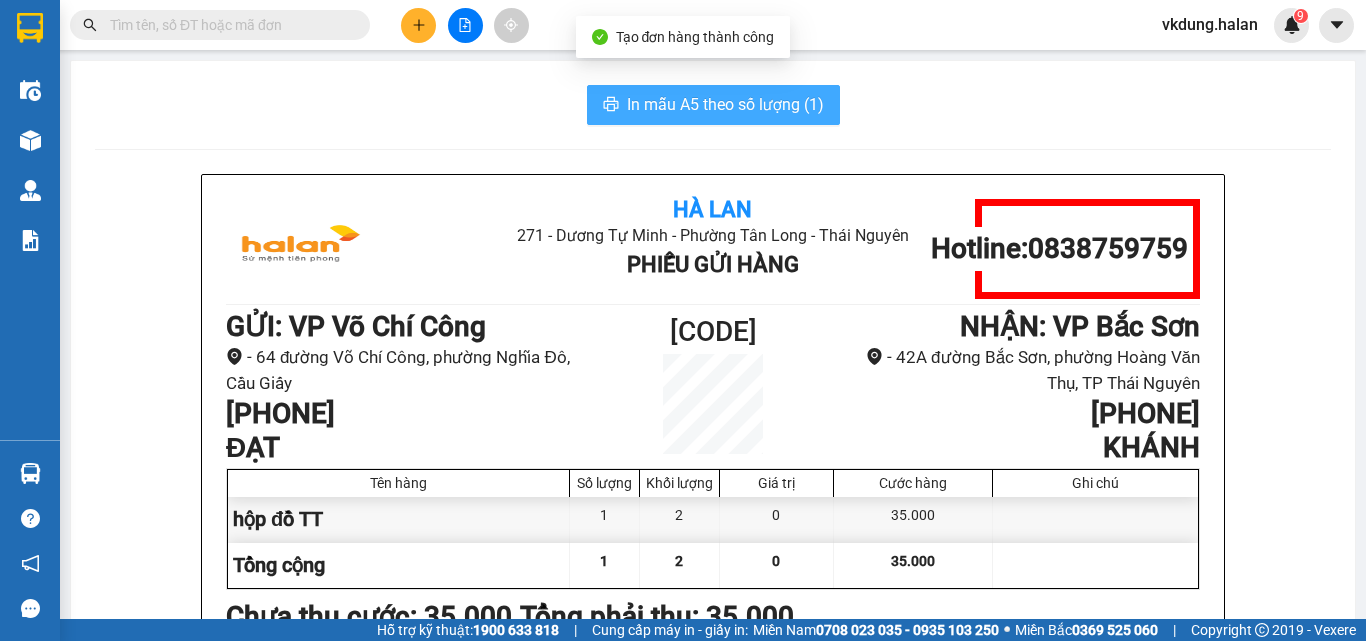 click on "In mẫu A5 theo số lượng
(1)" at bounding box center (725, 104) 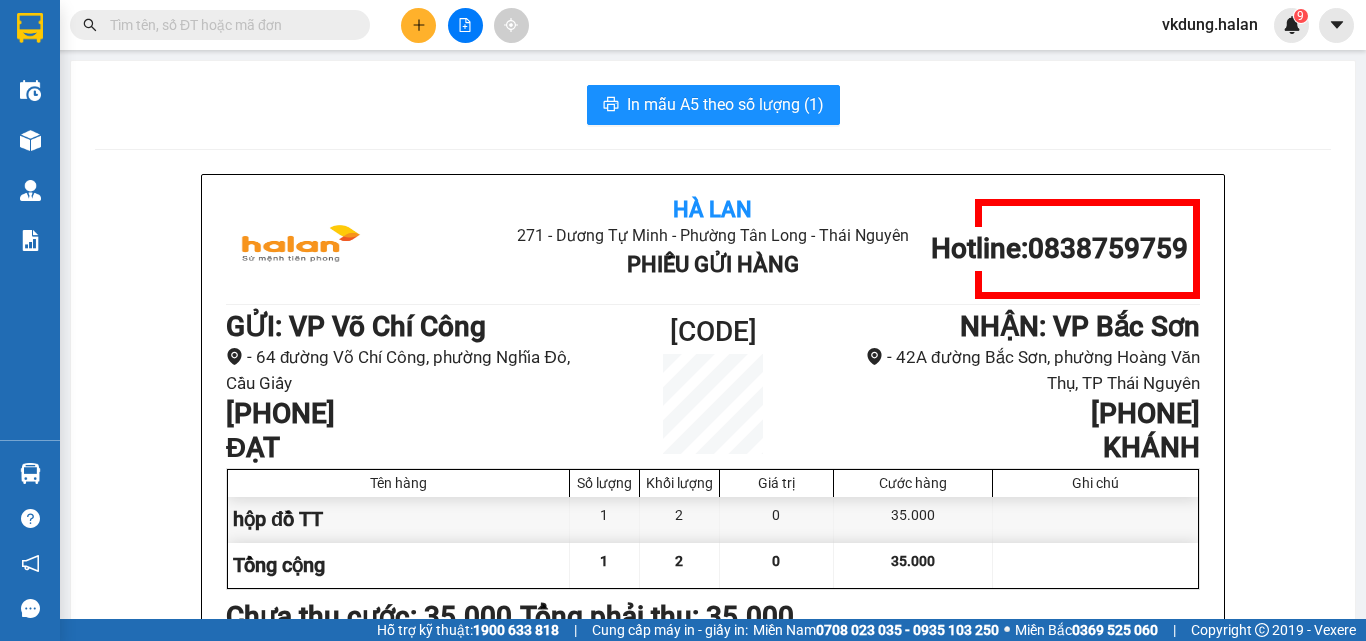 click at bounding box center [228, 25] 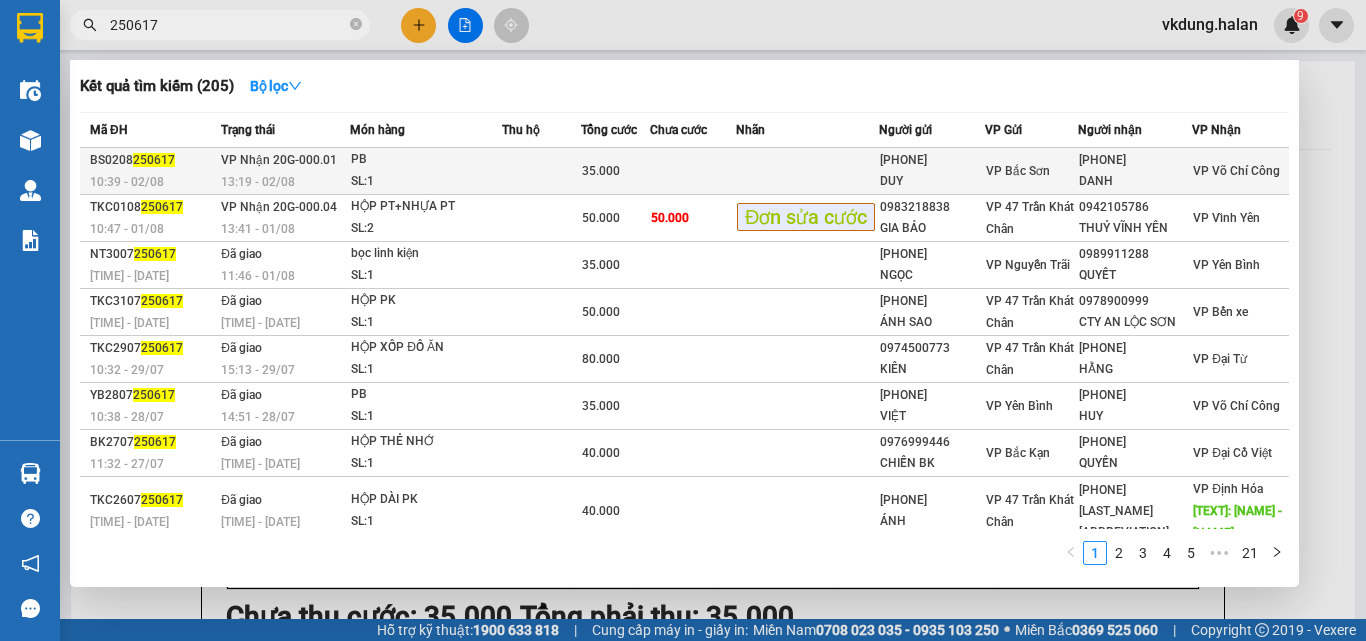 click at bounding box center [807, 171] 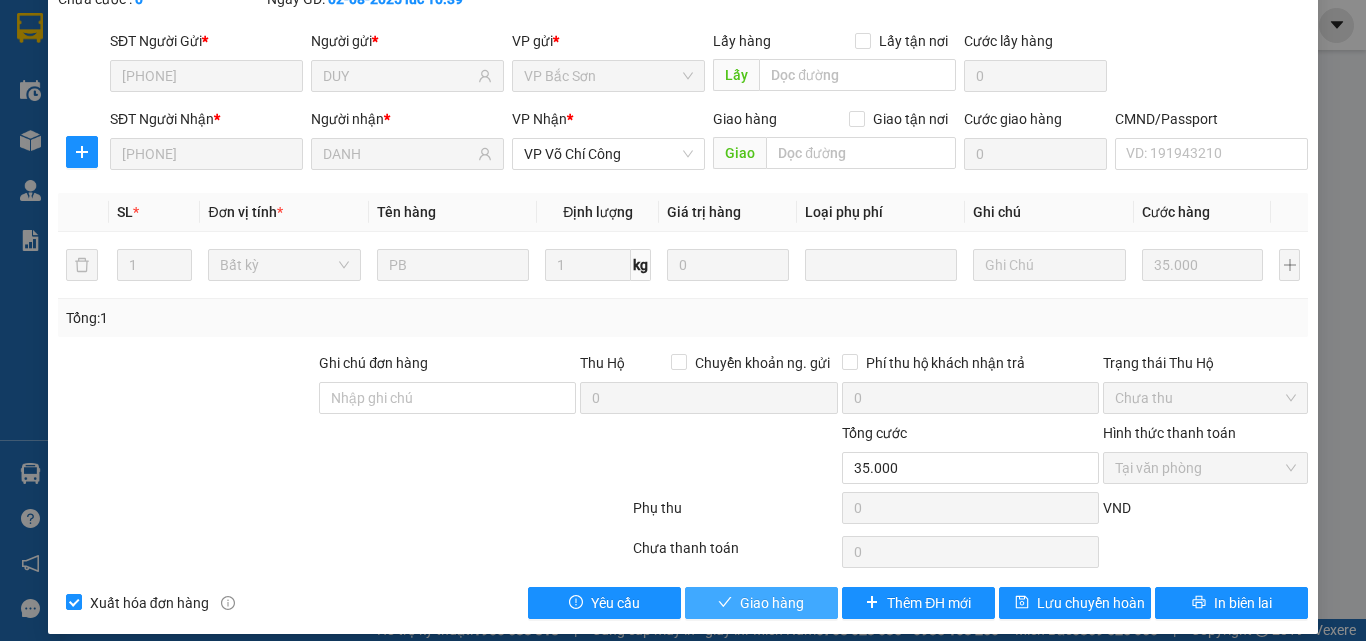 scroll, scrollTop: 143, scrollLeft: 0, axis: vertical 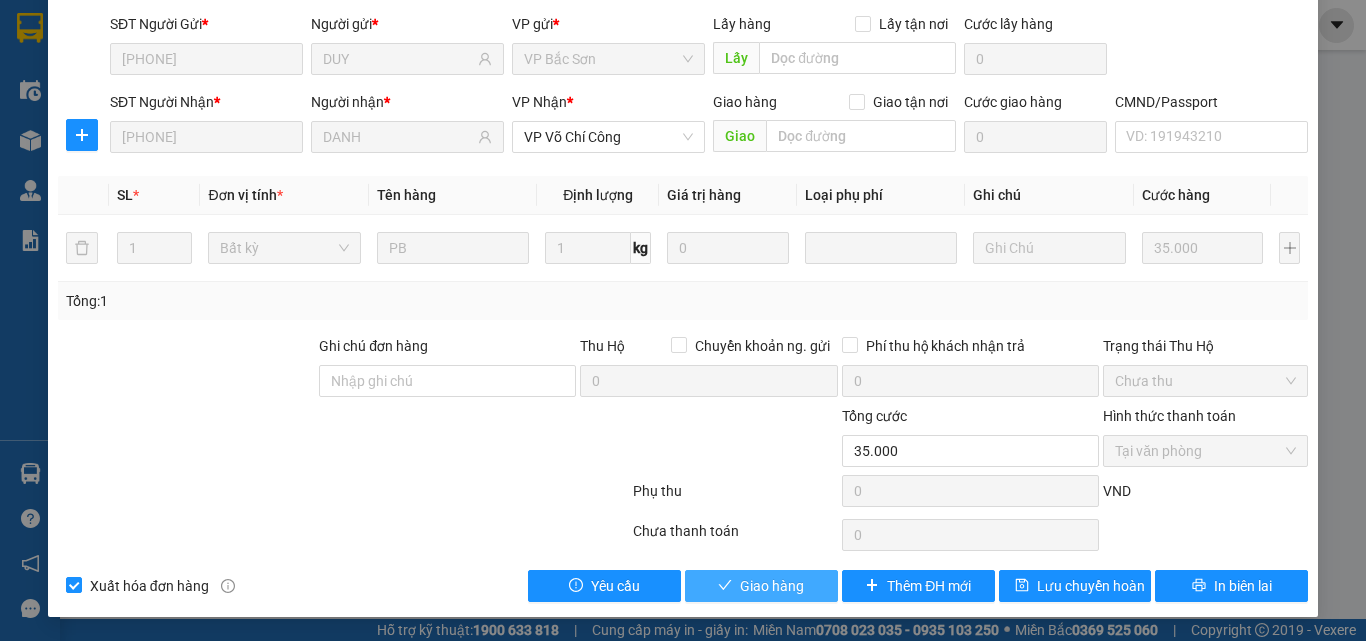 click on "Giao hàng" at bounding box center (772, 586) 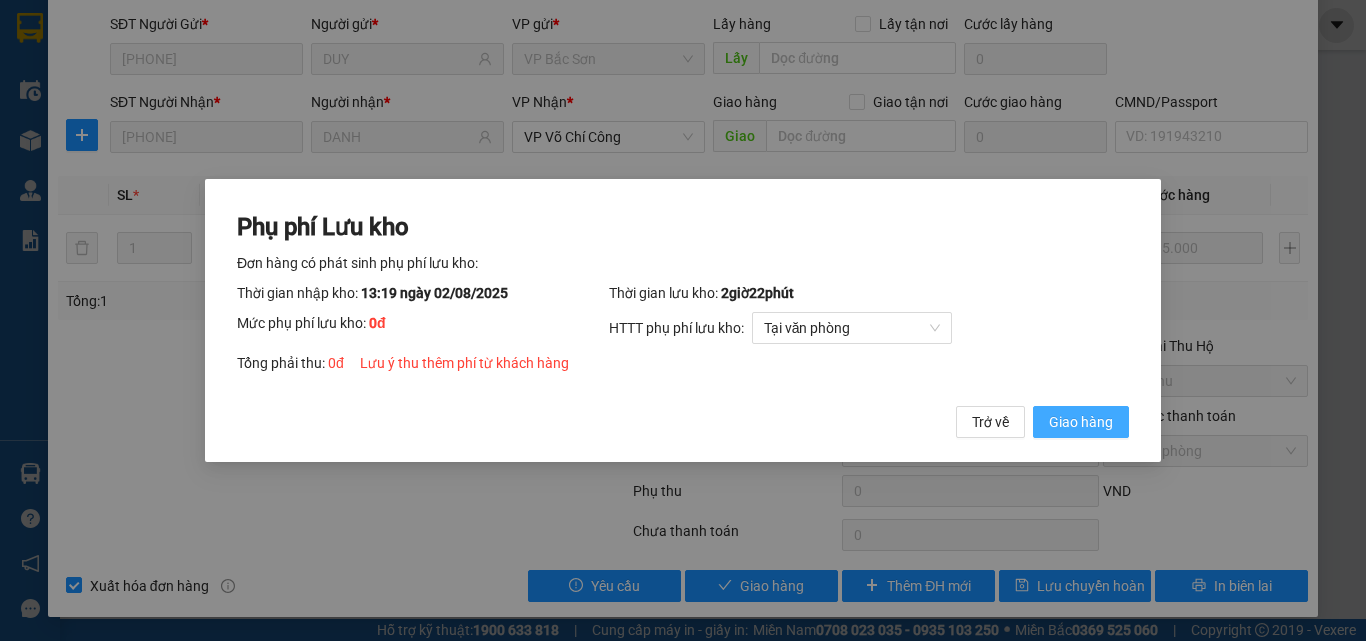 click on "Giao hàng" at bounding box center (1081, 422) 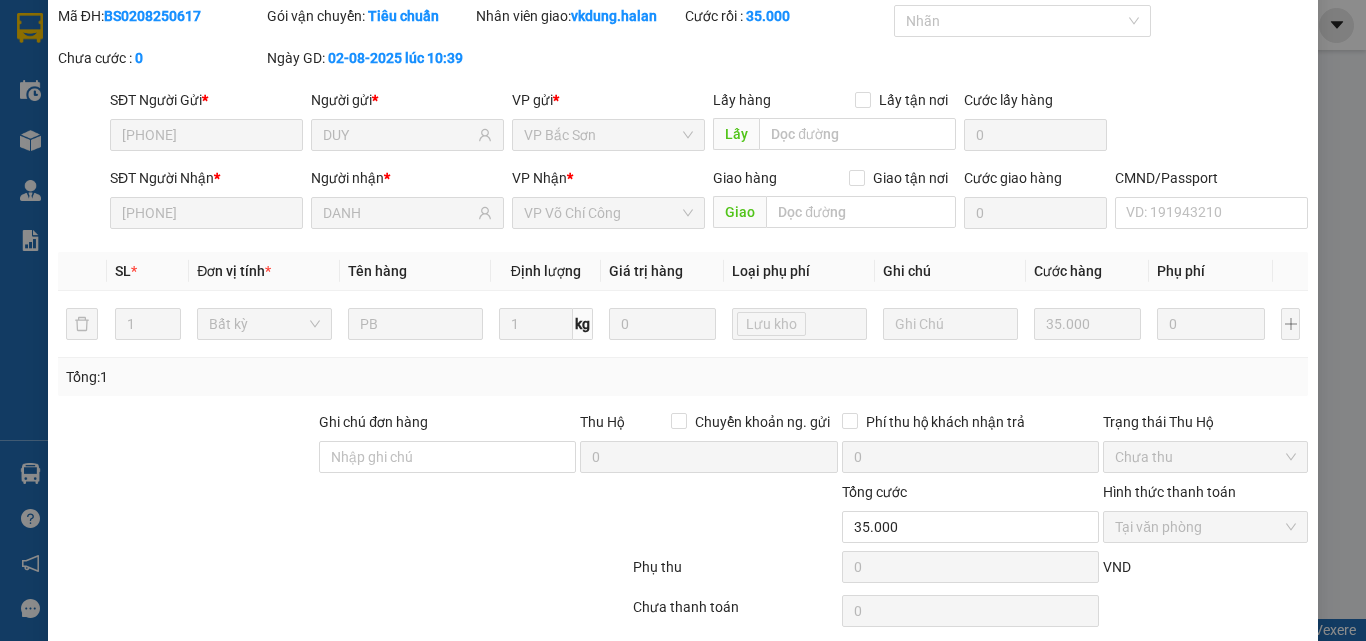 scroll, scrollTop: 0, scrollLeft: 0, axis: both 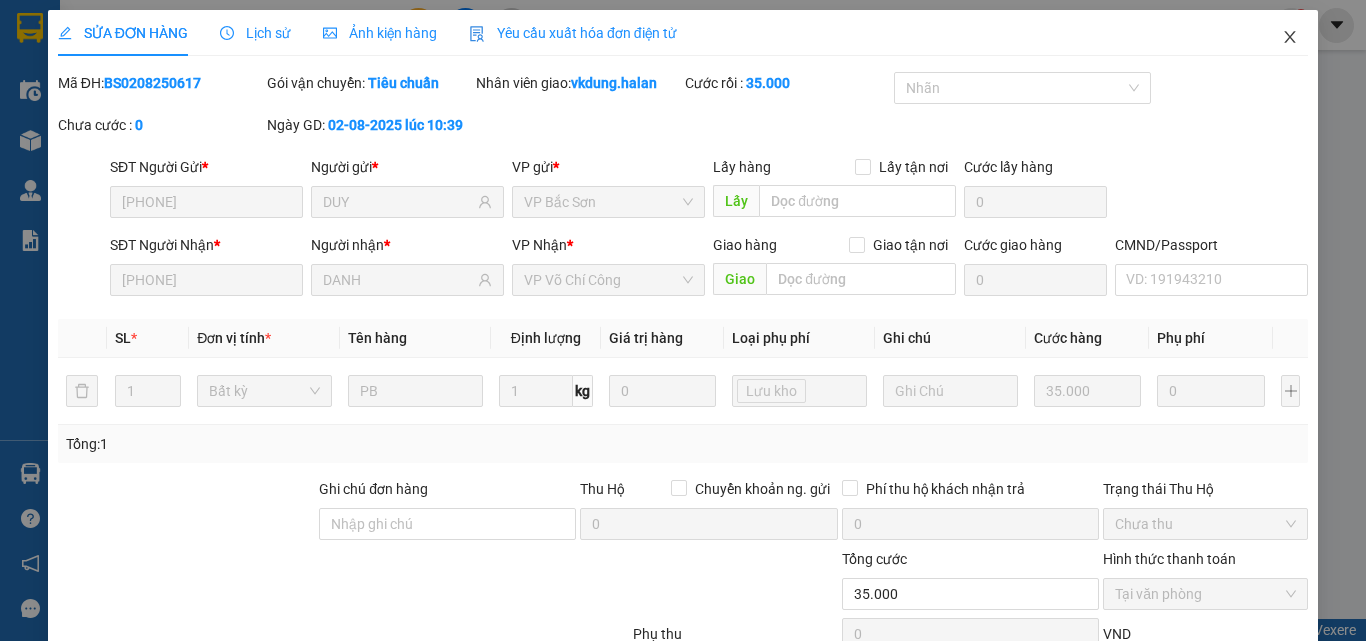 drag, startPoint x: 1275, startPoint y: 33, endPoint x: 1245, endPoint y: 53, distance: 36.05551 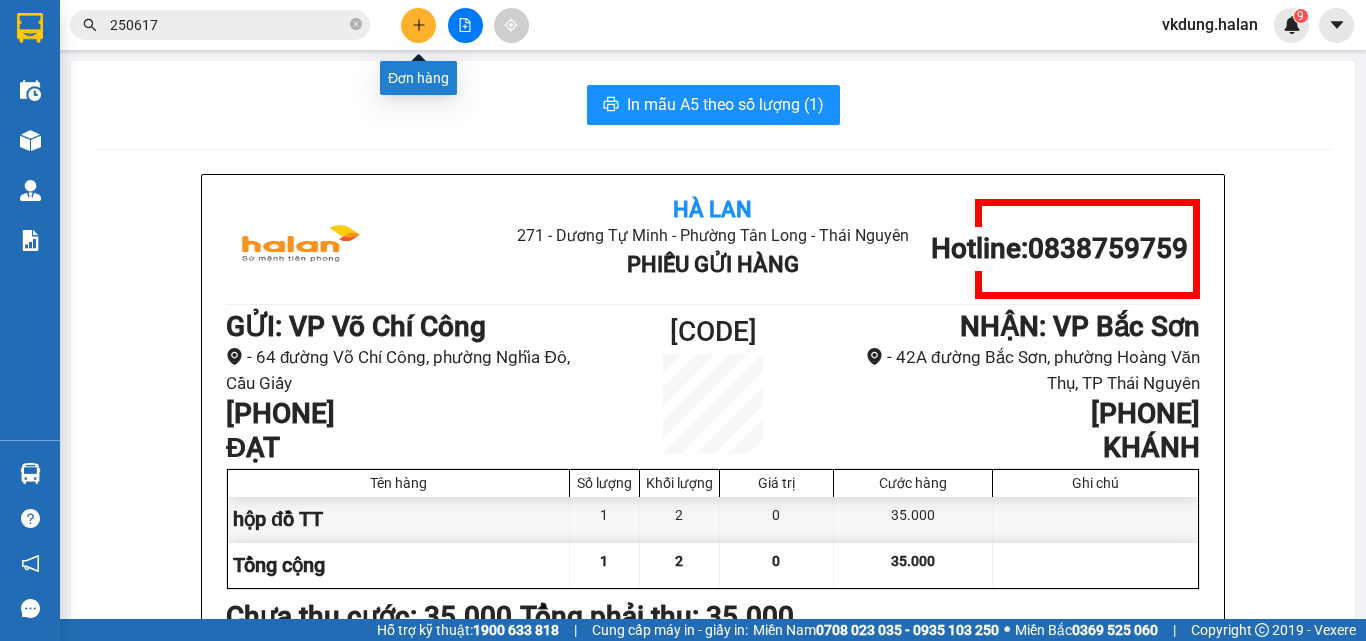 click at bounding box center [418, 25] 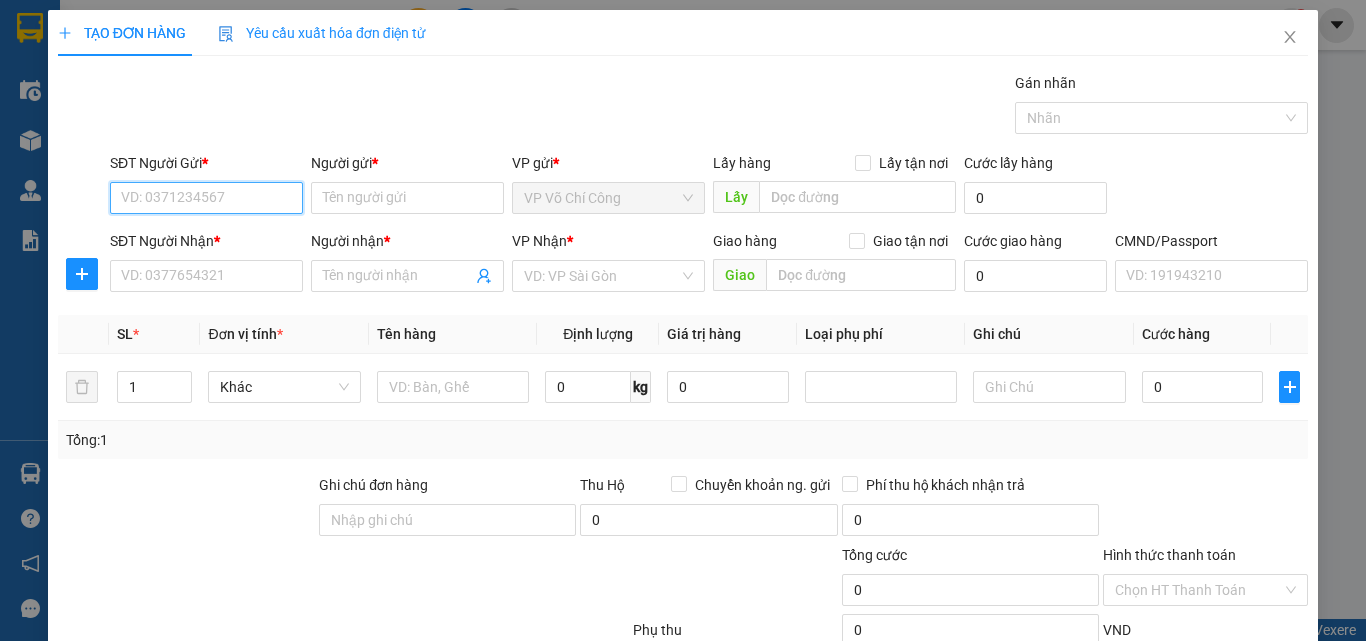 drag, startPoint x: 169, startPoint y: 194, endPoint x: 181, endPoint y: 195, distance: 12.0415945 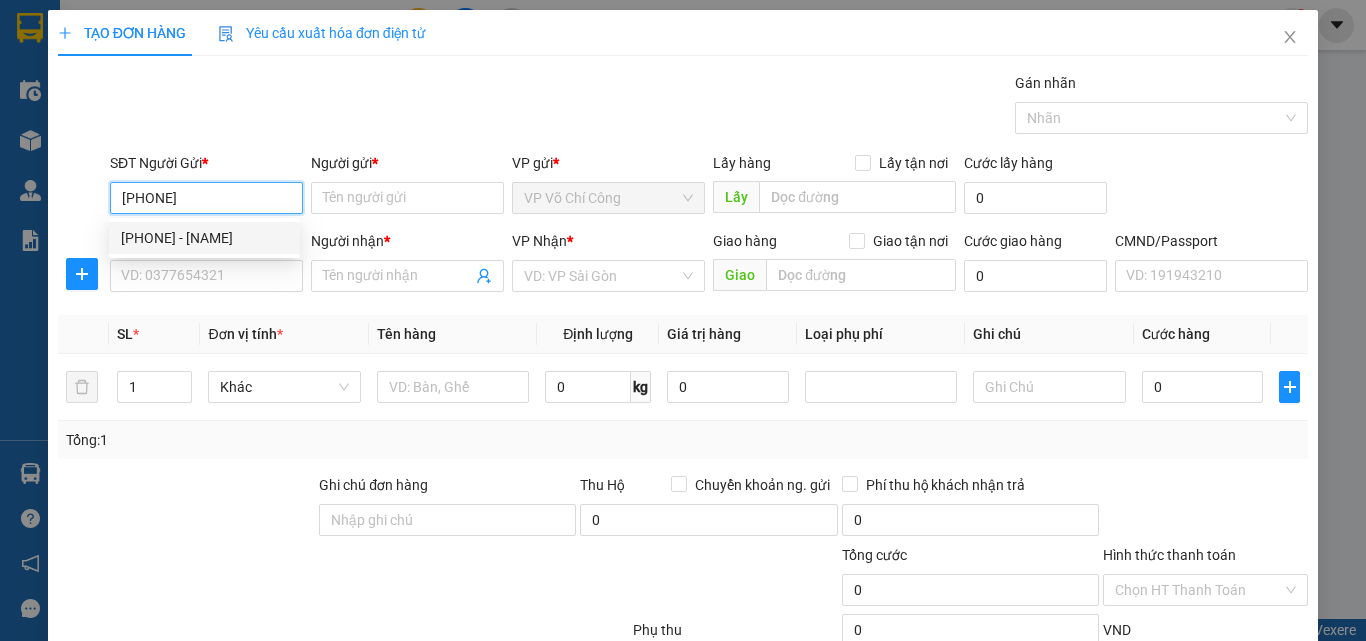 click on "[PHONE] - [NAME]" at bounding box center (204, 238) 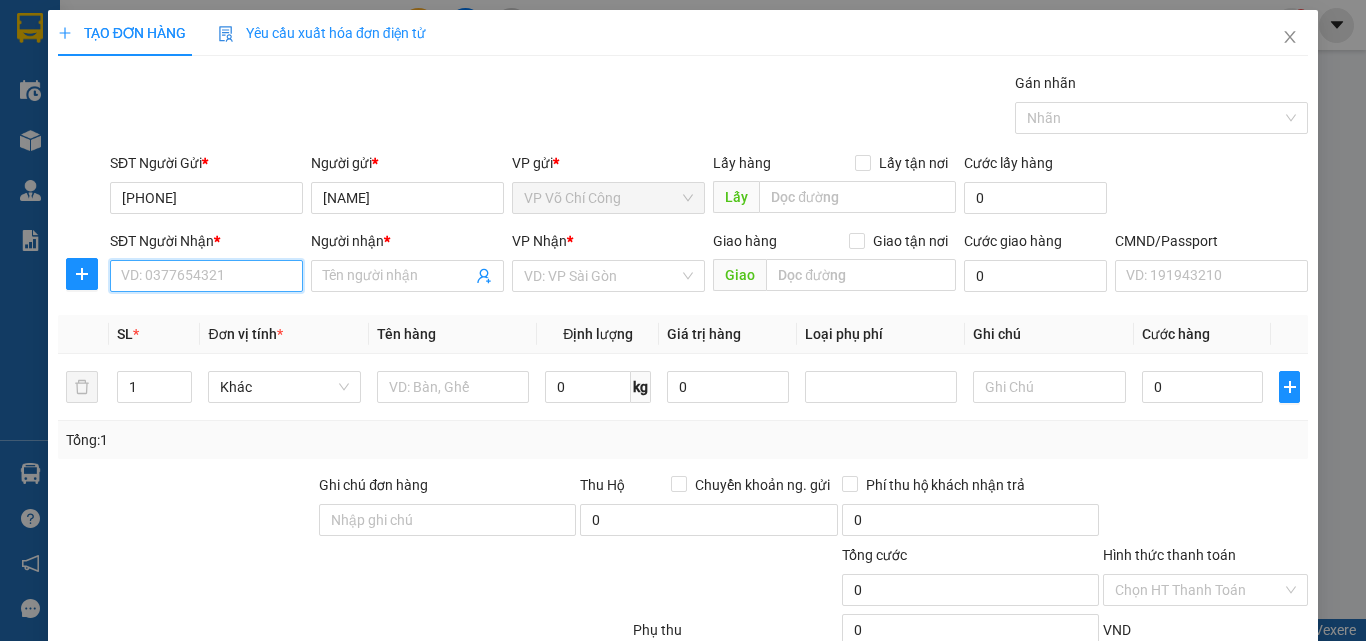 click on "SĐT Người Nhận  *" at bounding box center [206, 276] 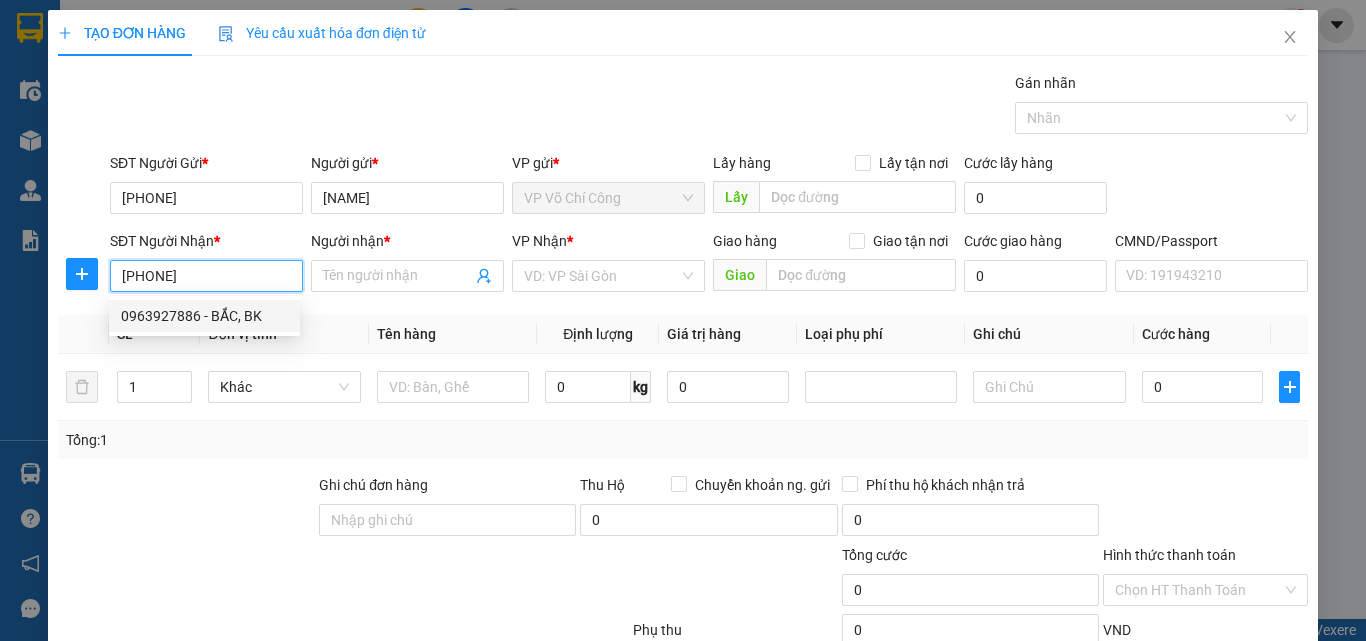 drag, startPoint x: 254, startPoint y: 309, endPoint x: 269, endPoint y: 312, distance: 15.297058 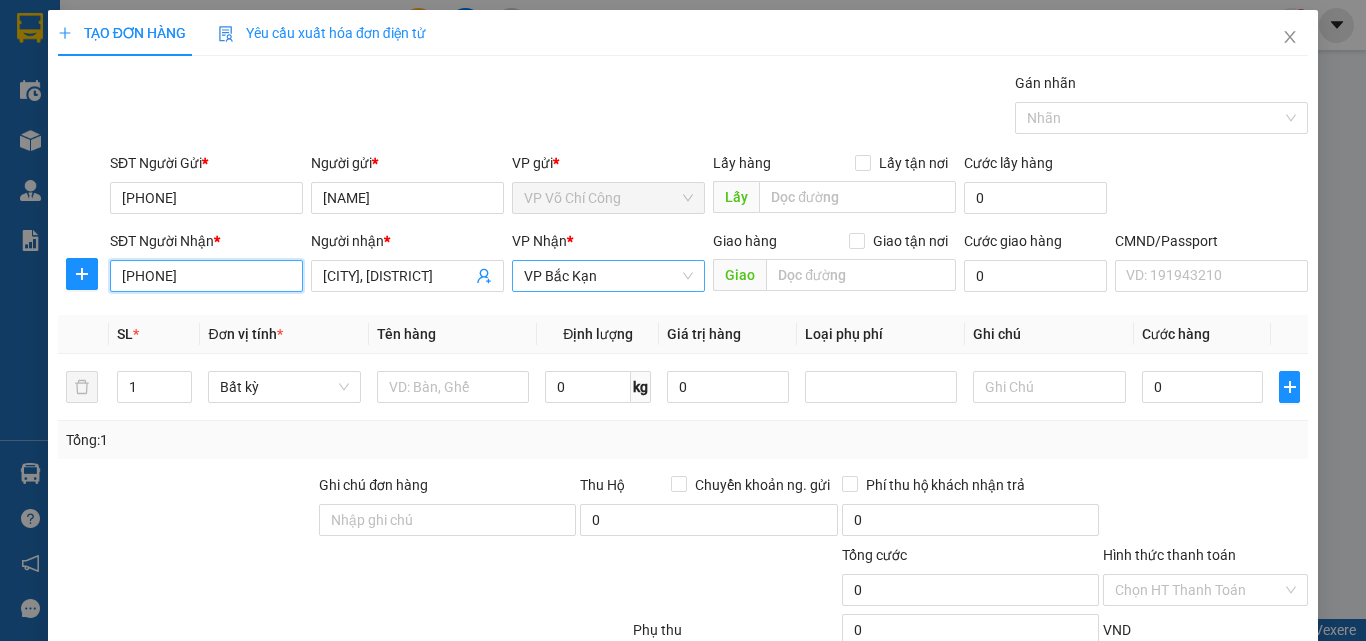 click on "VP Bắc Kạn" at bounding box center [608, 276] 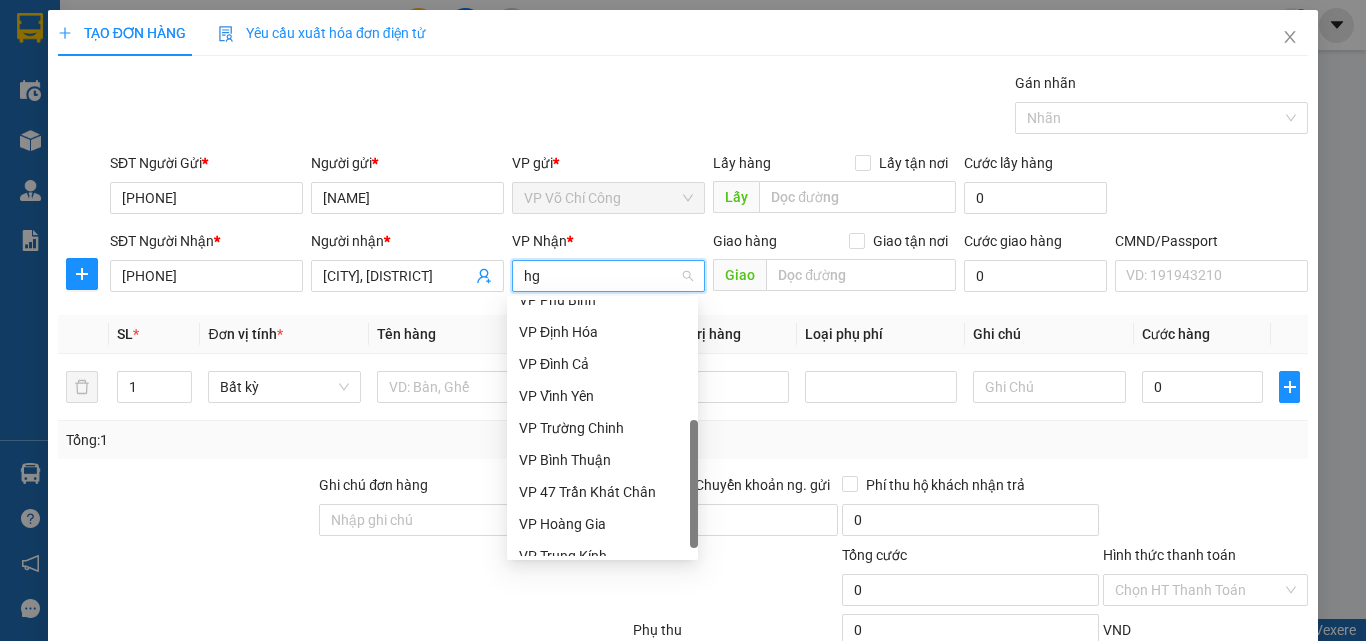 scroll, scrollTop: 0, scrollLeft: 0, axis: both 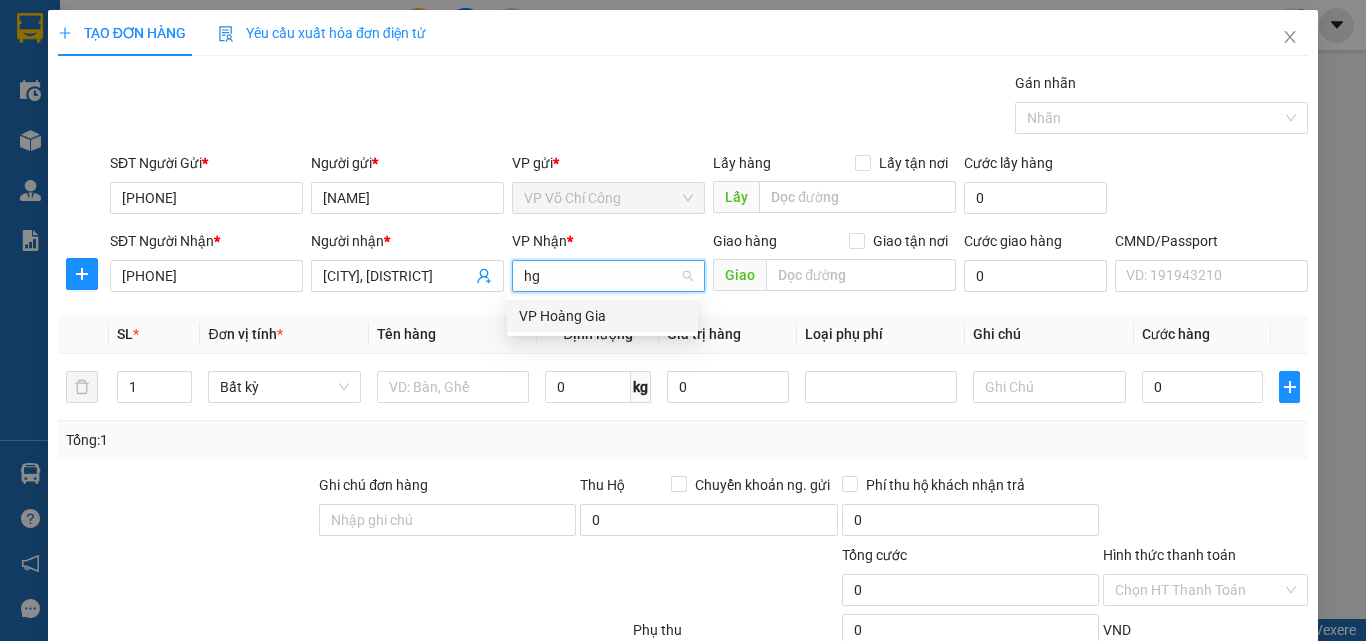 drag, startPoint x: 585, startPoint y: 311, endPoint x: 572, endPoint y: 337, distance: 29.068884 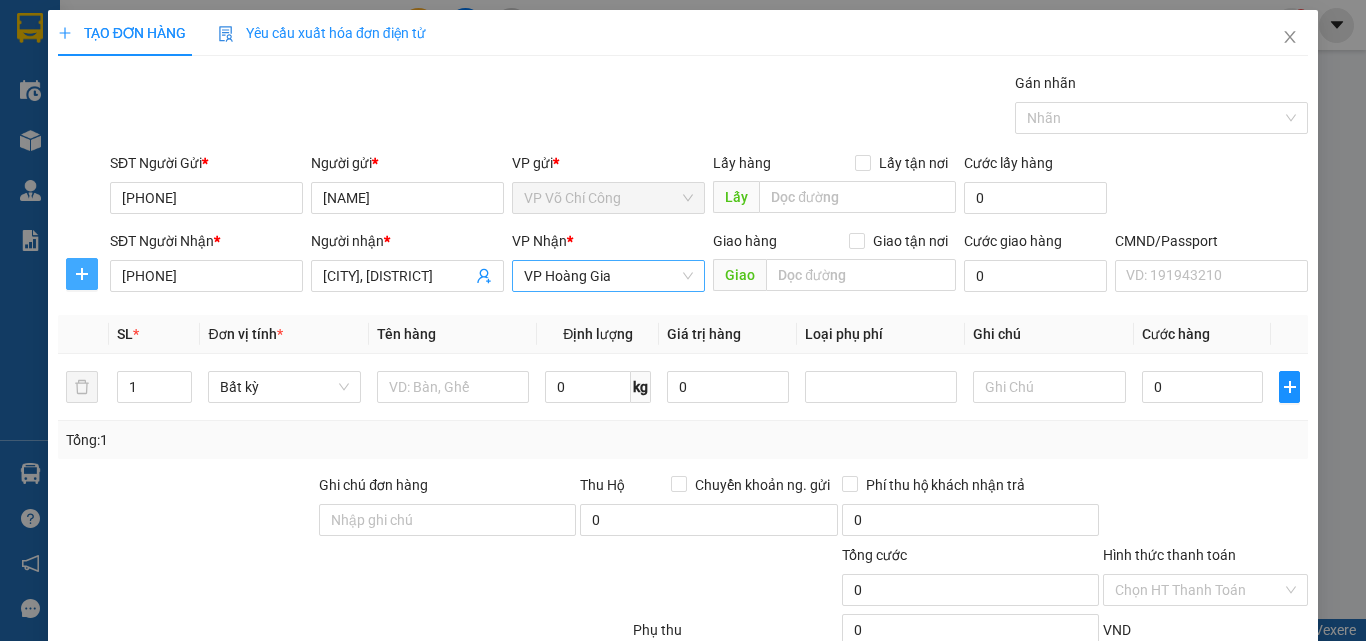 click 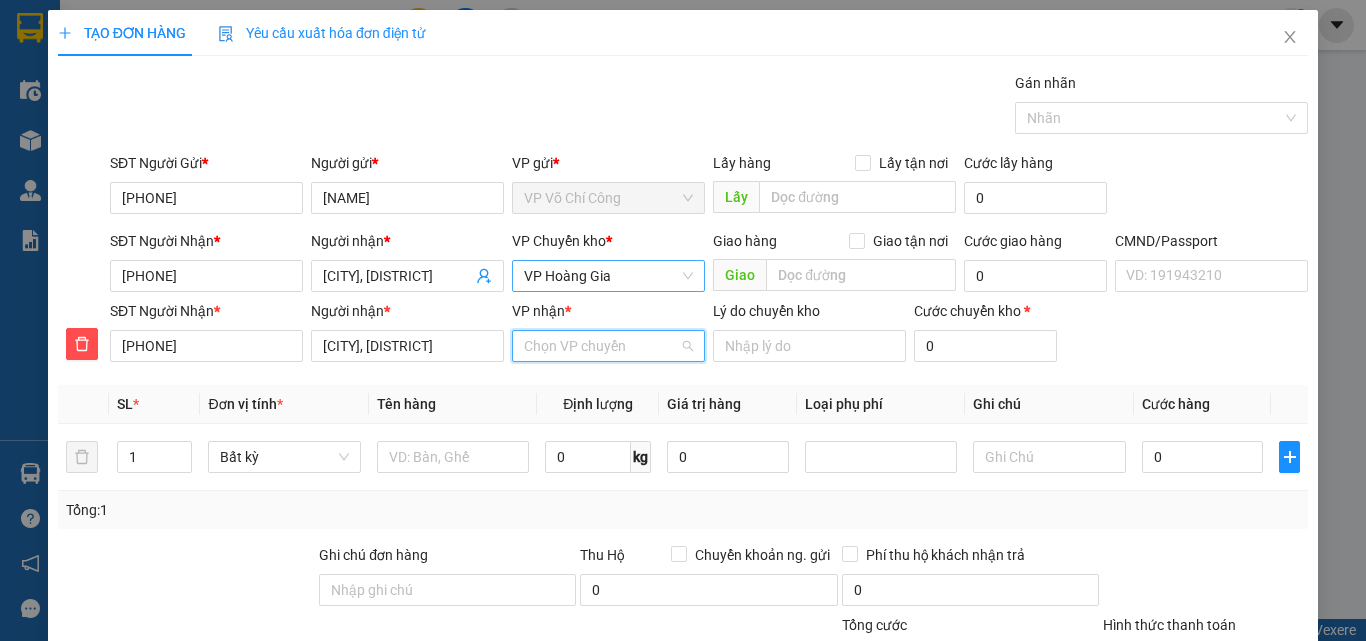 click on "VP nhận  *" at bounding box center (601, 346) 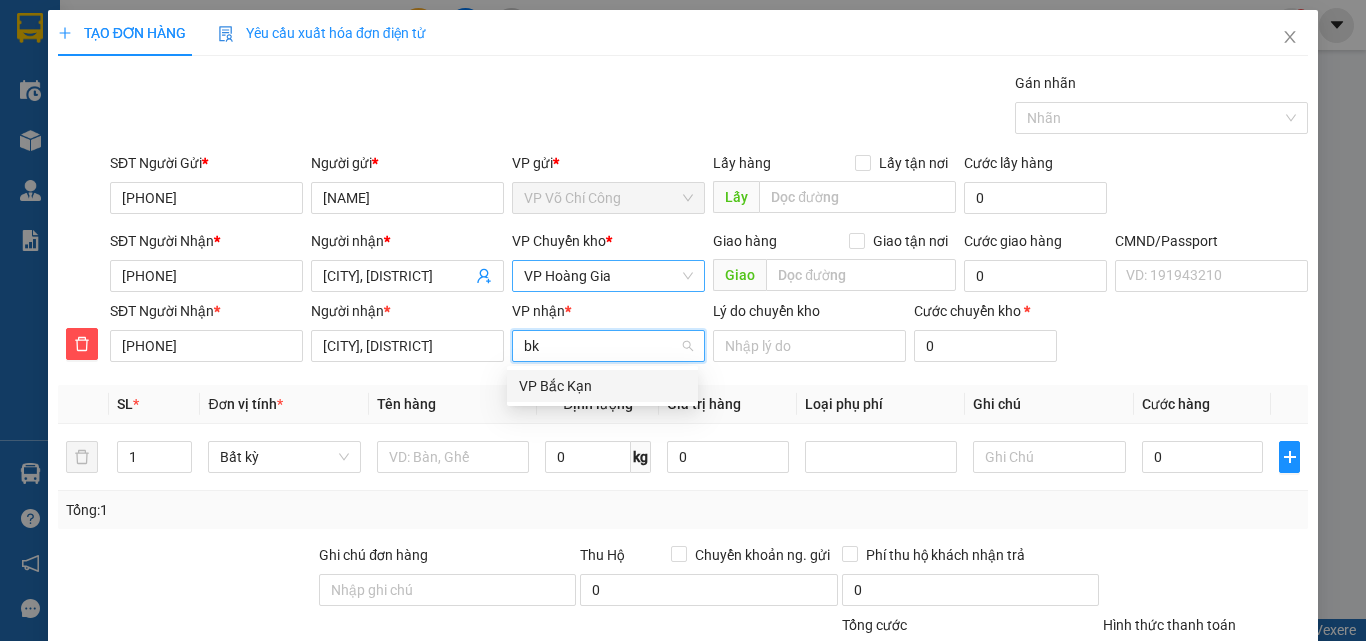 click on "VP Bắc Kạn" at bounding box center (602, 386) 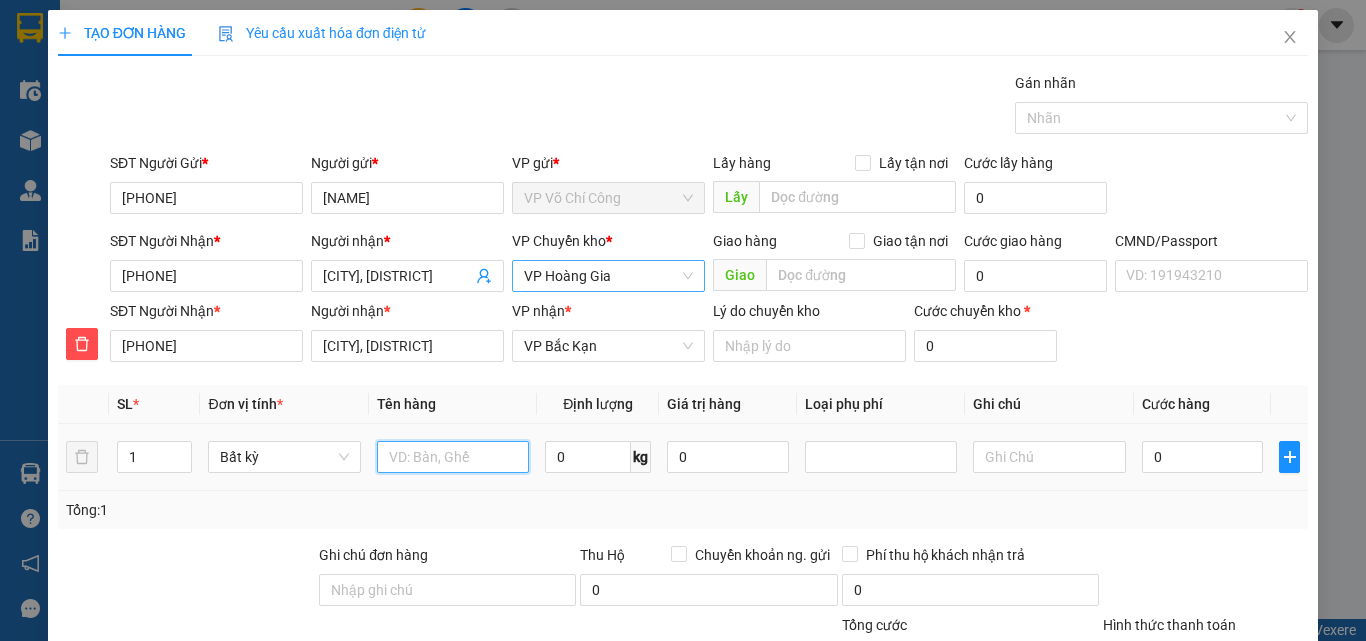 click at bounding box center [453, 457] 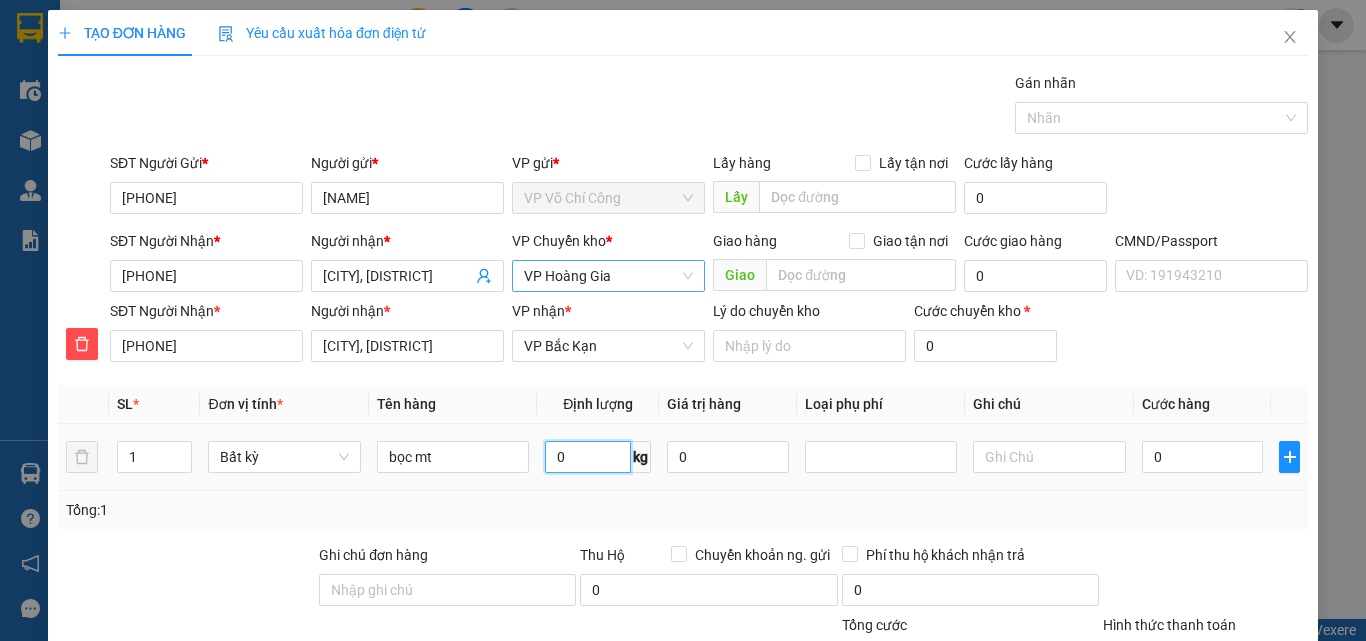 click on "0" at bounding box center (588, 457) 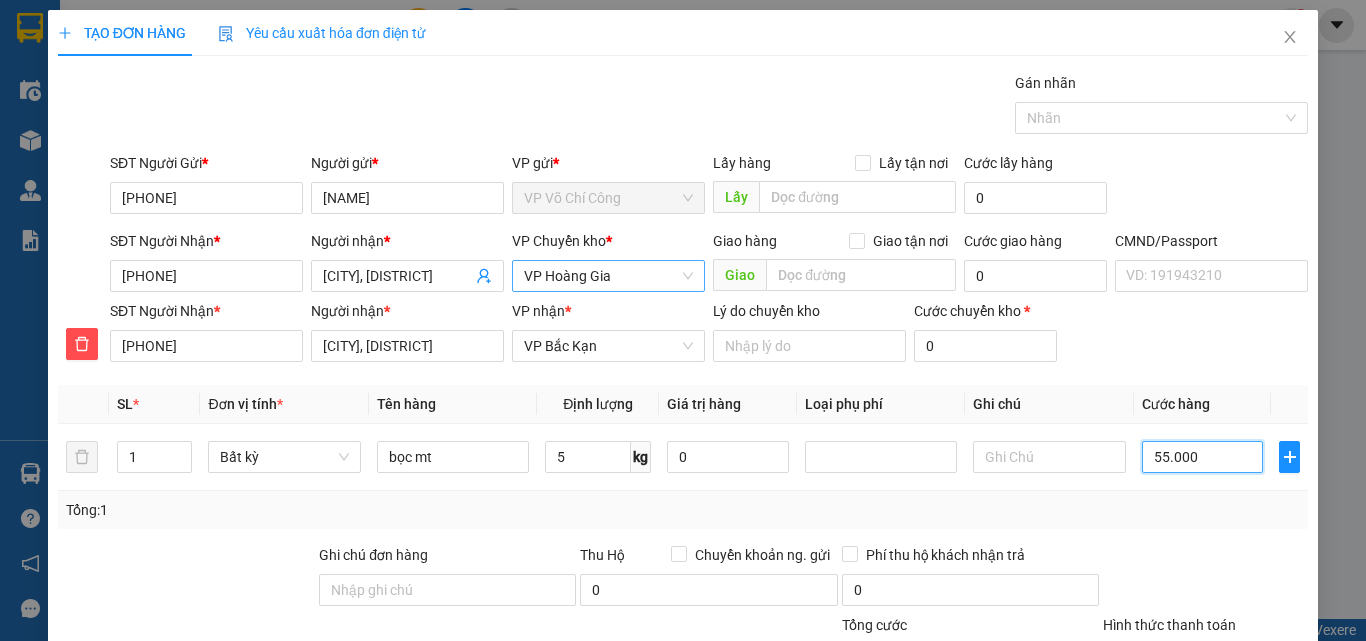 scroll, scrollTop: 209, scrollLeft: 0, axis: vertical 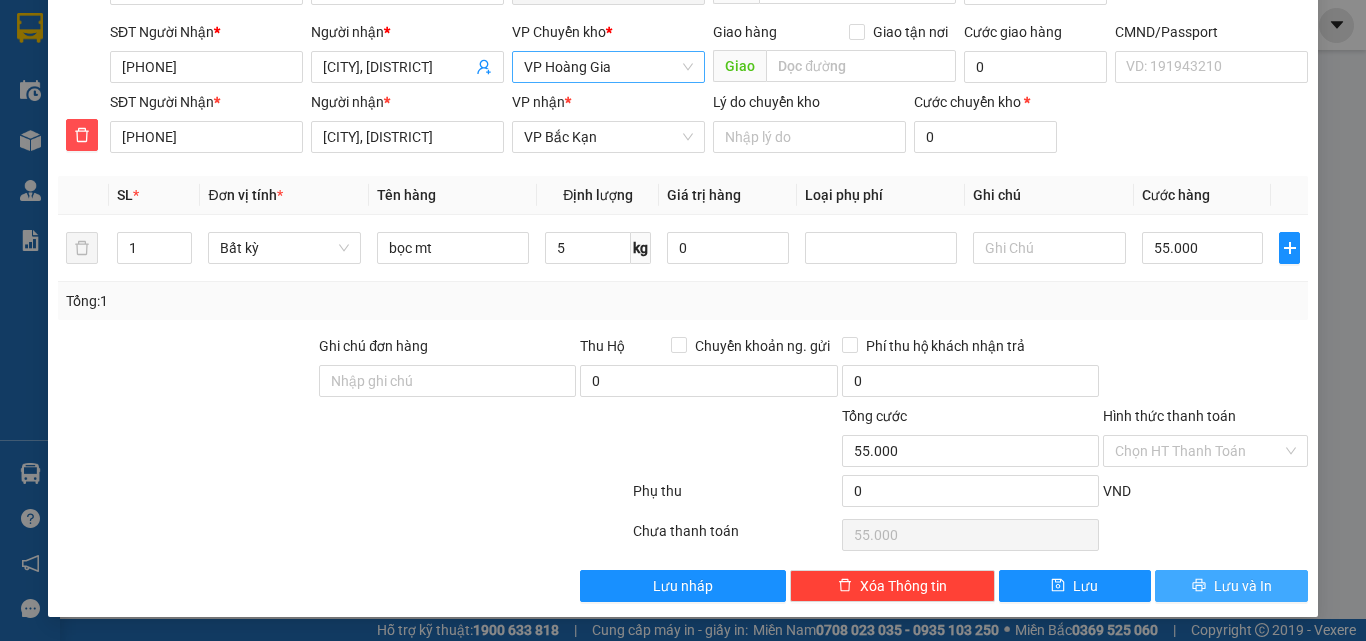 click on "Lưu và In" at bounding box center [1243, 586] 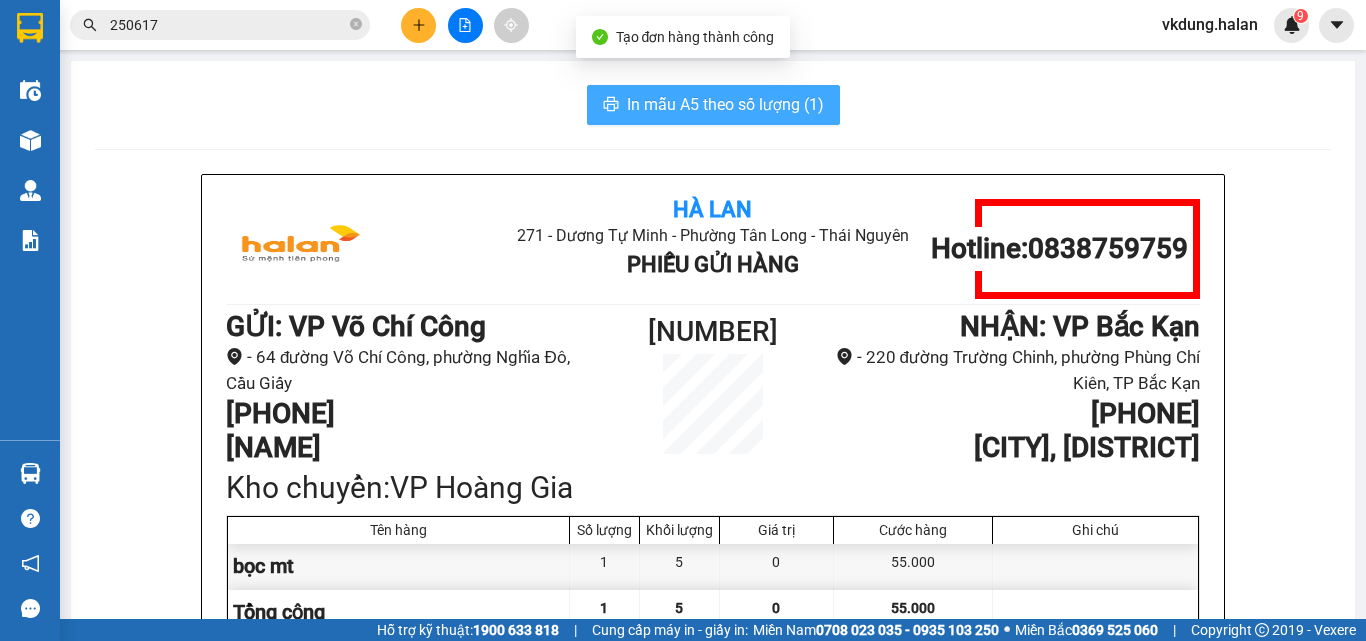 click on "In mẫu A5 theo số lượng
(1)" at bounding box center [725, 104] 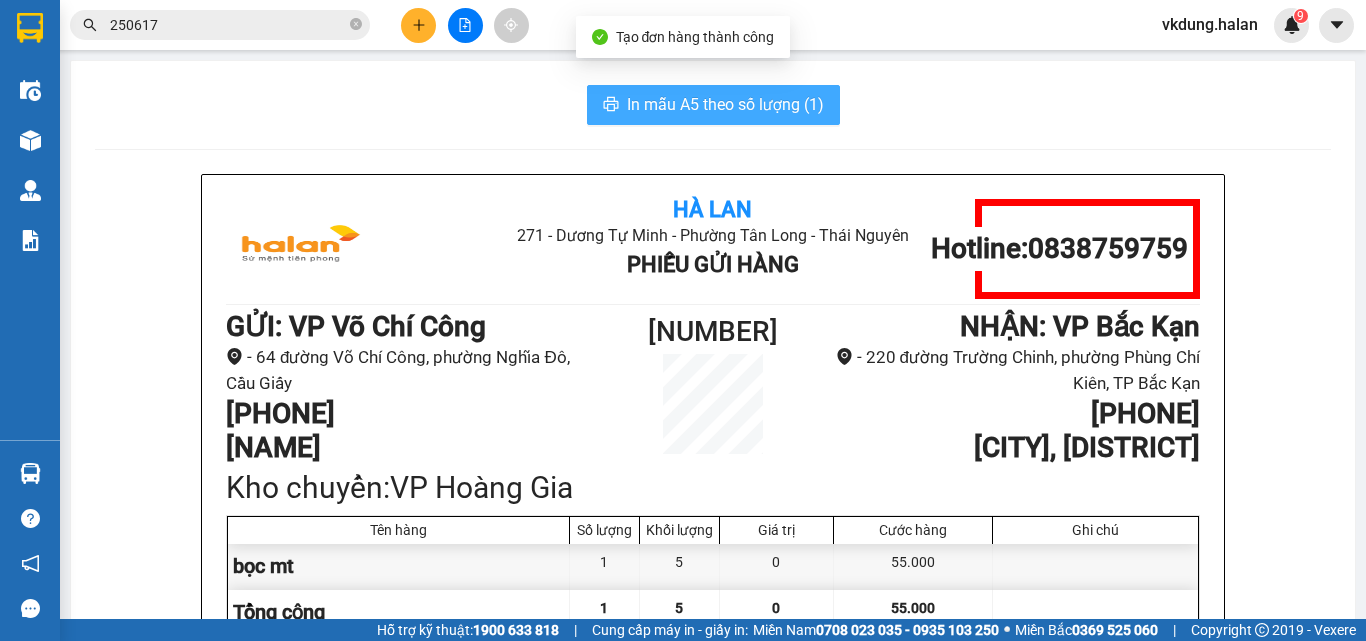 click on "In mẫu A5 theo số lượng
(1)" at bounding box center [725, 104] 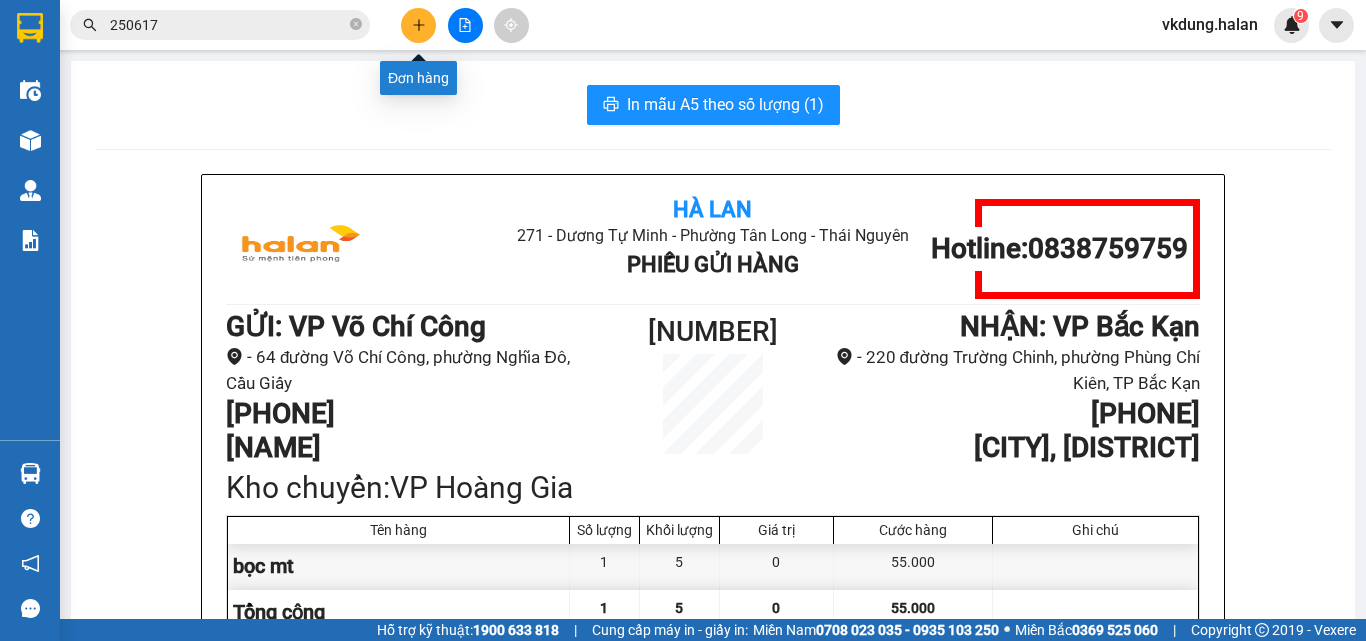 click at bounding box center (418, 25) 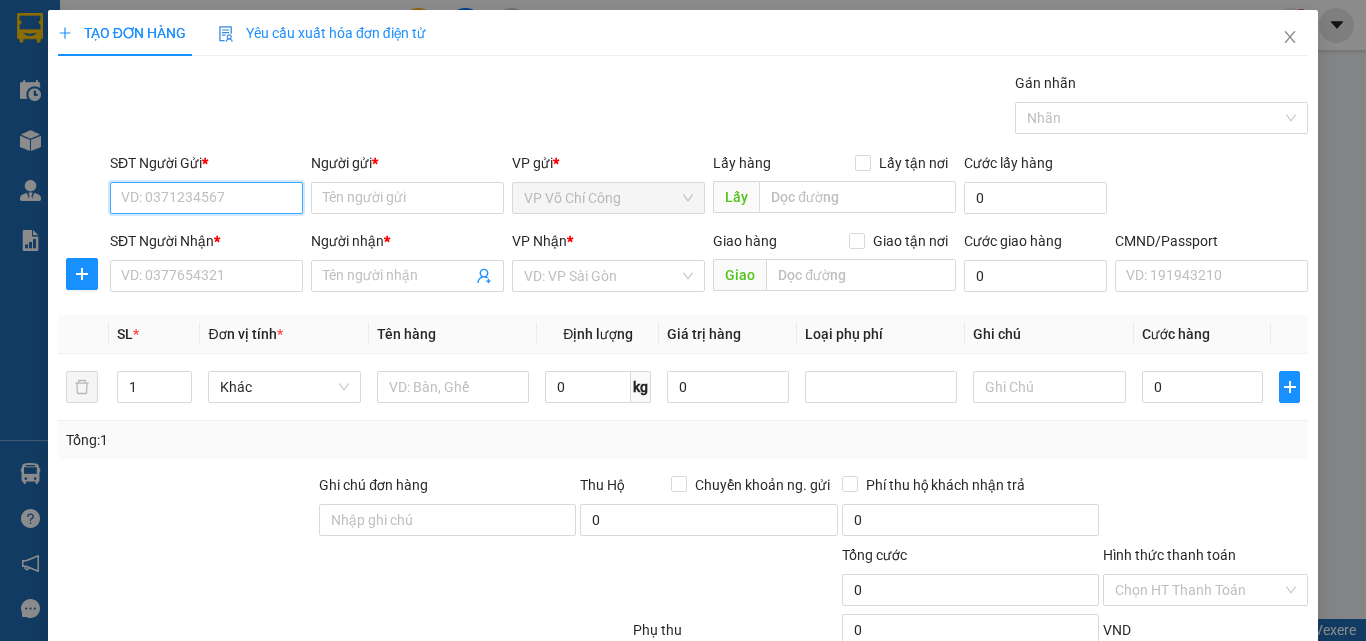 click on "SĐT Người Gửi  *" at bounding box center (206, 198) 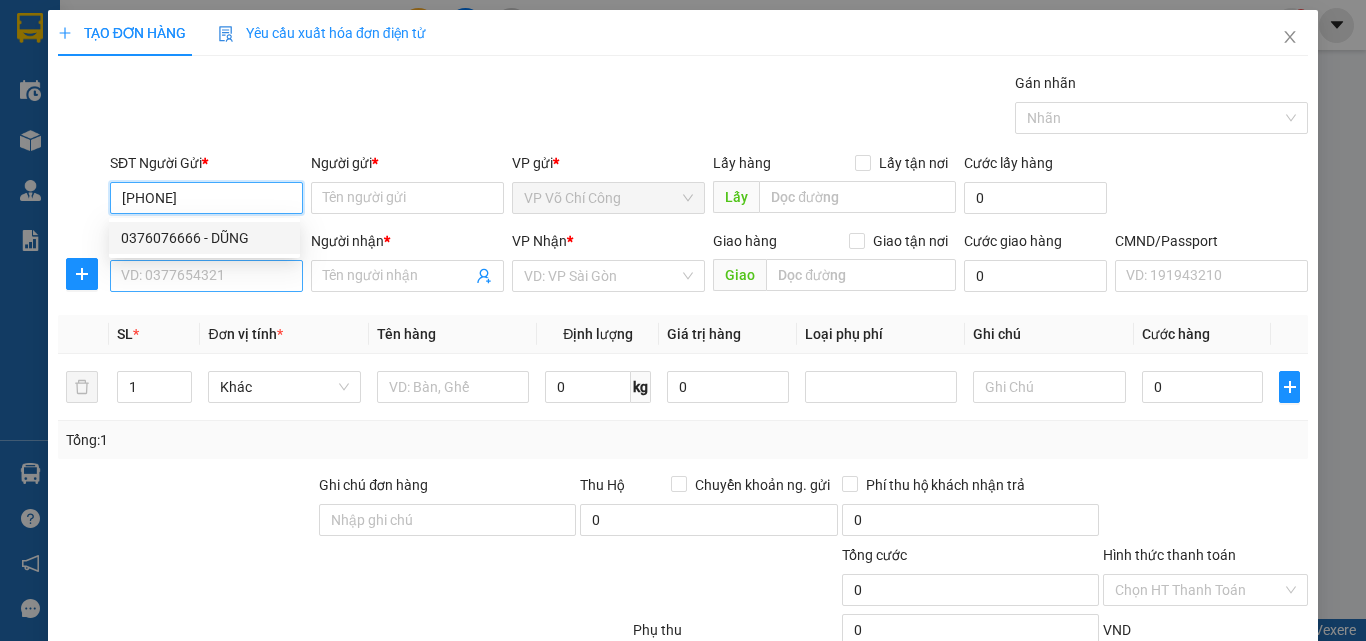 drag, startPoint x: 216, startPoint y: 232, endPoint x: 197, endPoint y: 267, distance: 39.824615 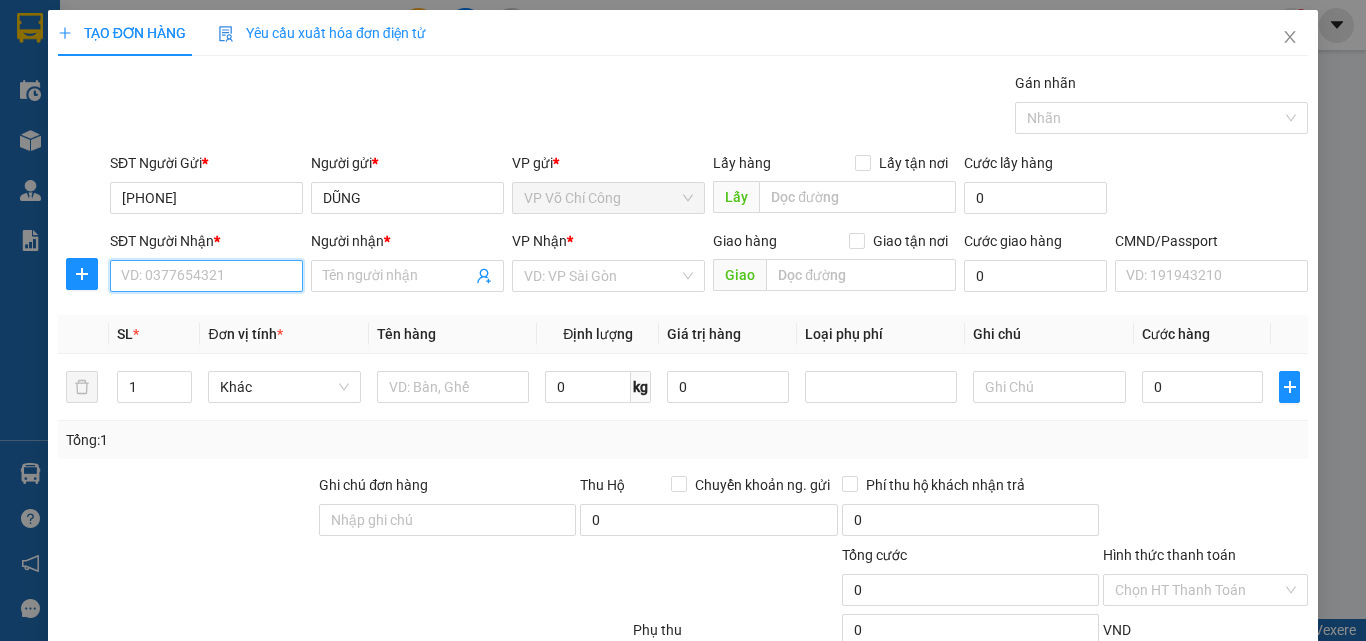 click on "SĐT Người Nhận  *" at bounding box center (206, 276) 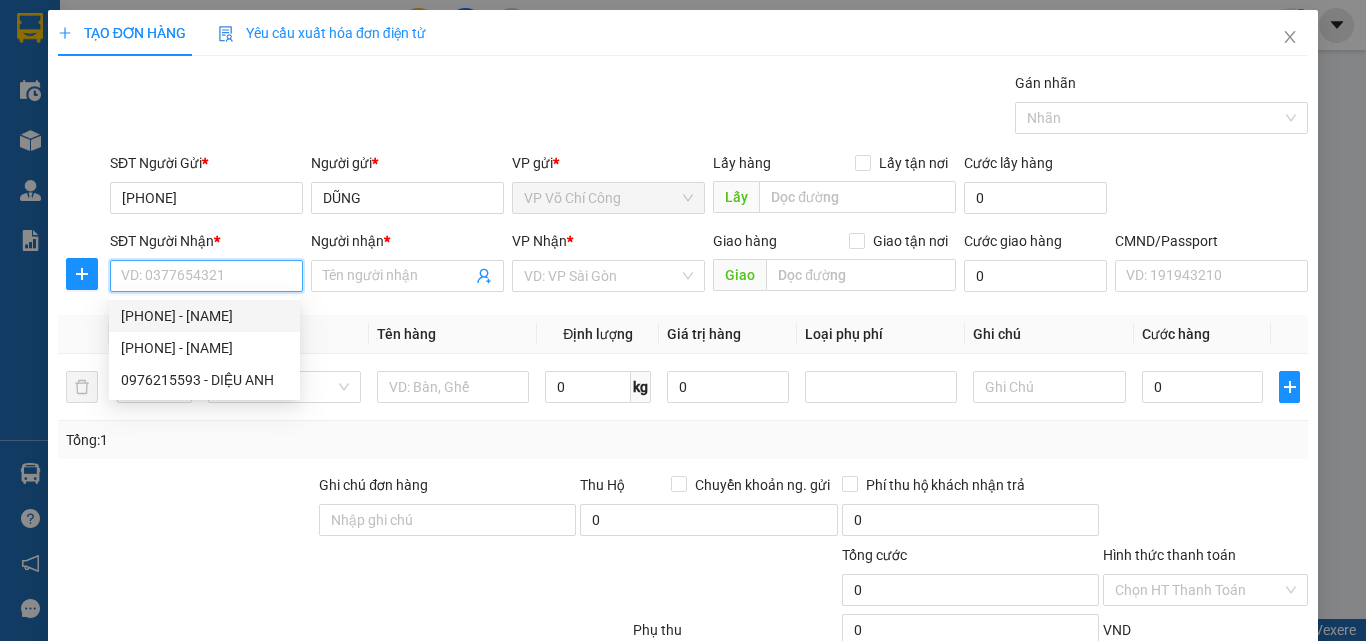 click on "[PHONE] - [NAME]" at bounding box center [204, 316] 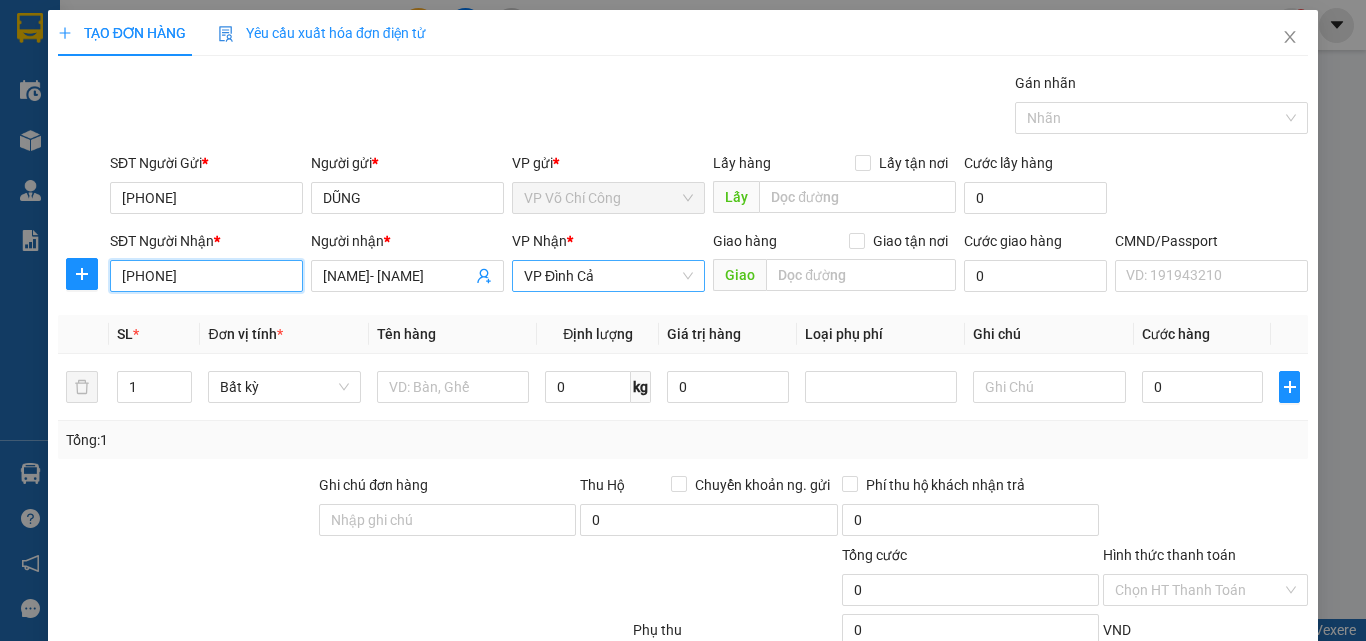 click on "VP Đình Cả" at bounding box center [608, 276] 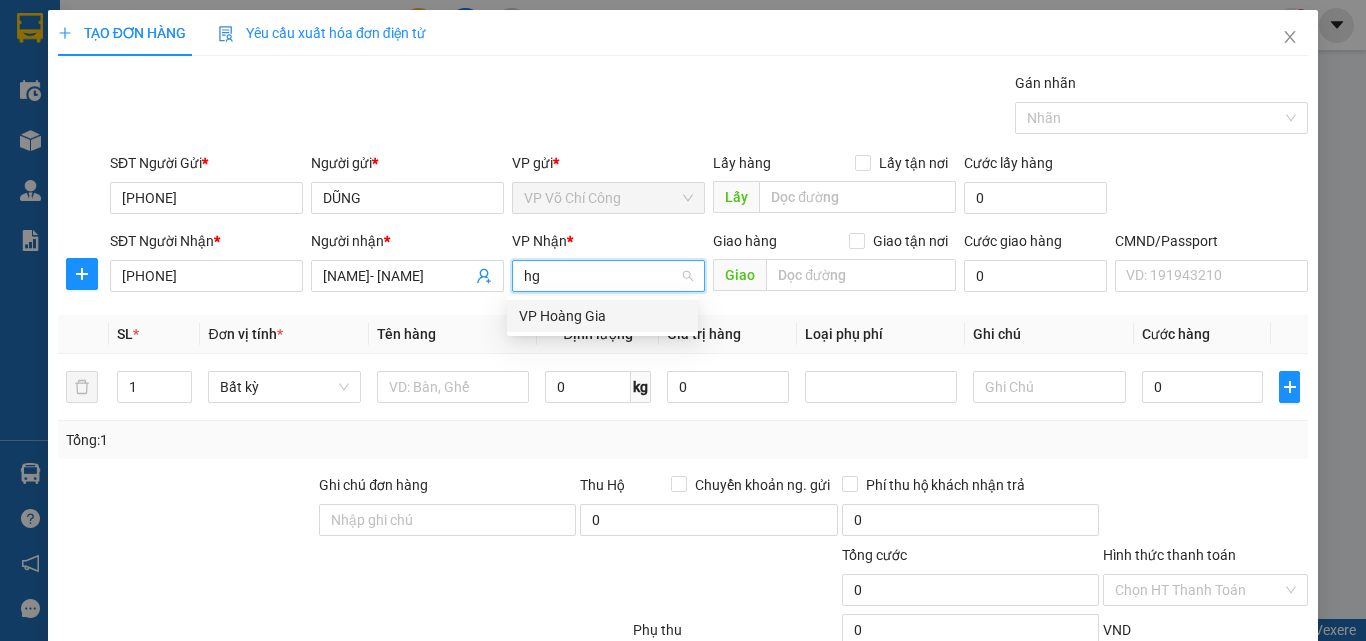 scroll, scrollTop: 0, scrollLeft: 0, axis: both 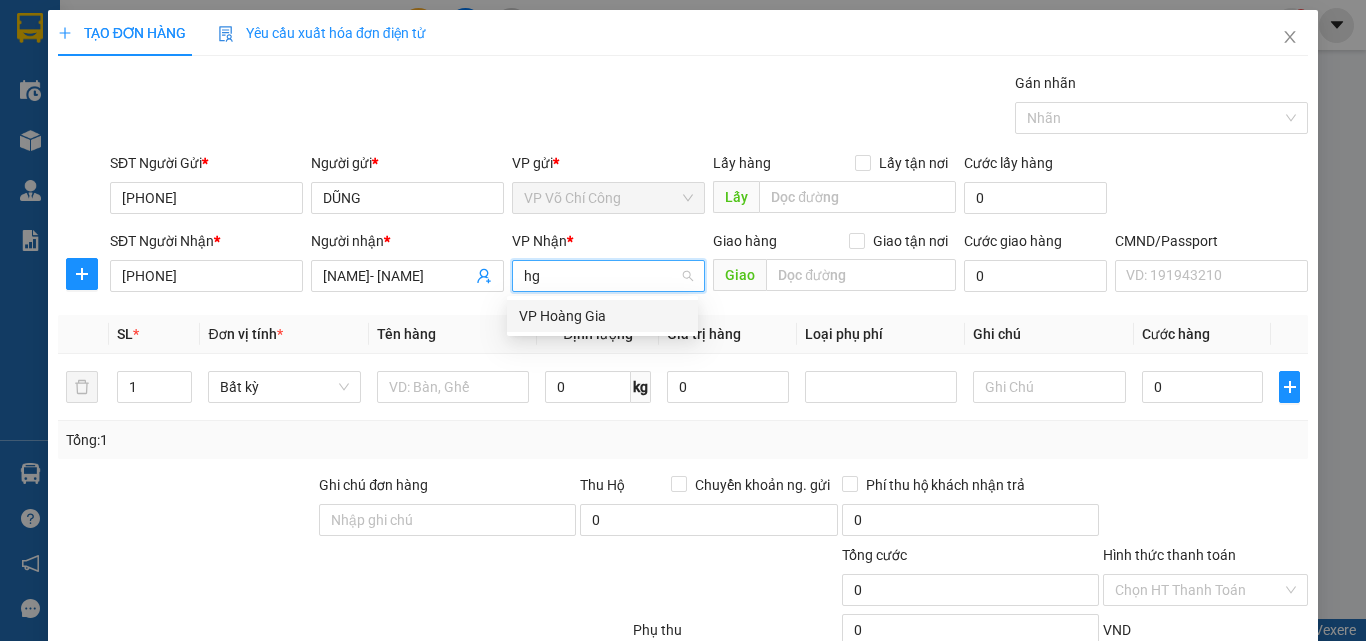 click on "VP Hoàng Gia" at bounding box center (602, 316) 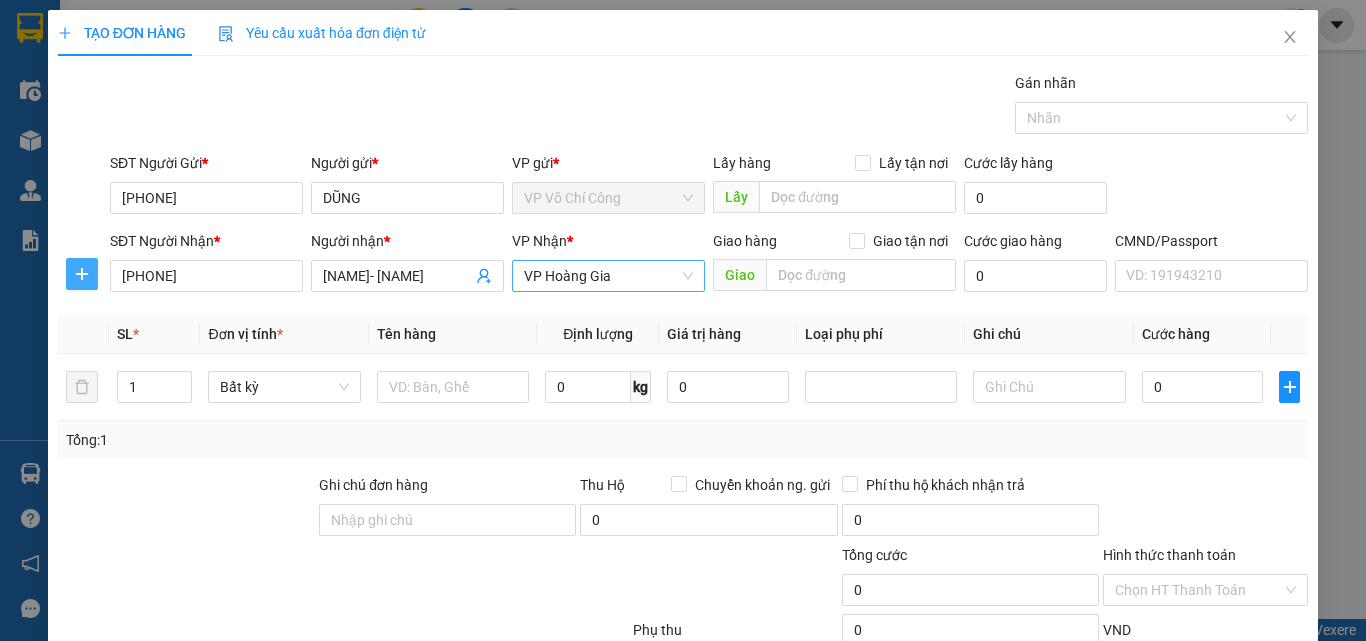 click 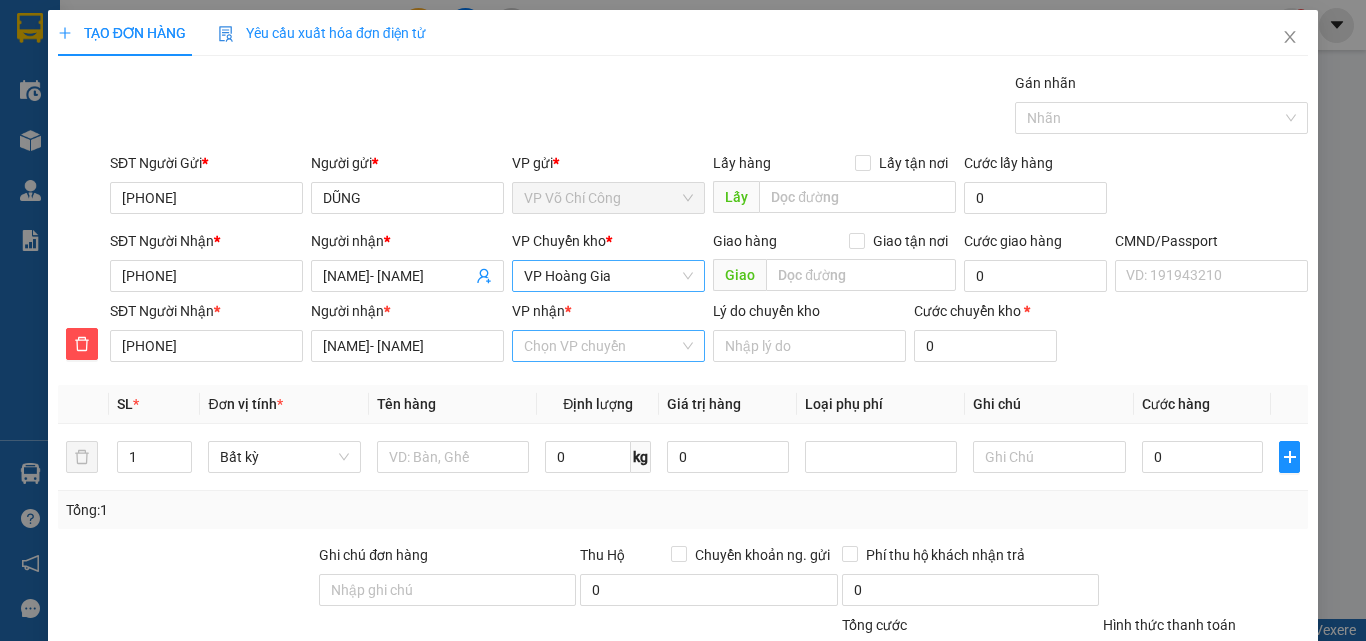 click on "VP nhận  *" at bounding box center [601, 346] 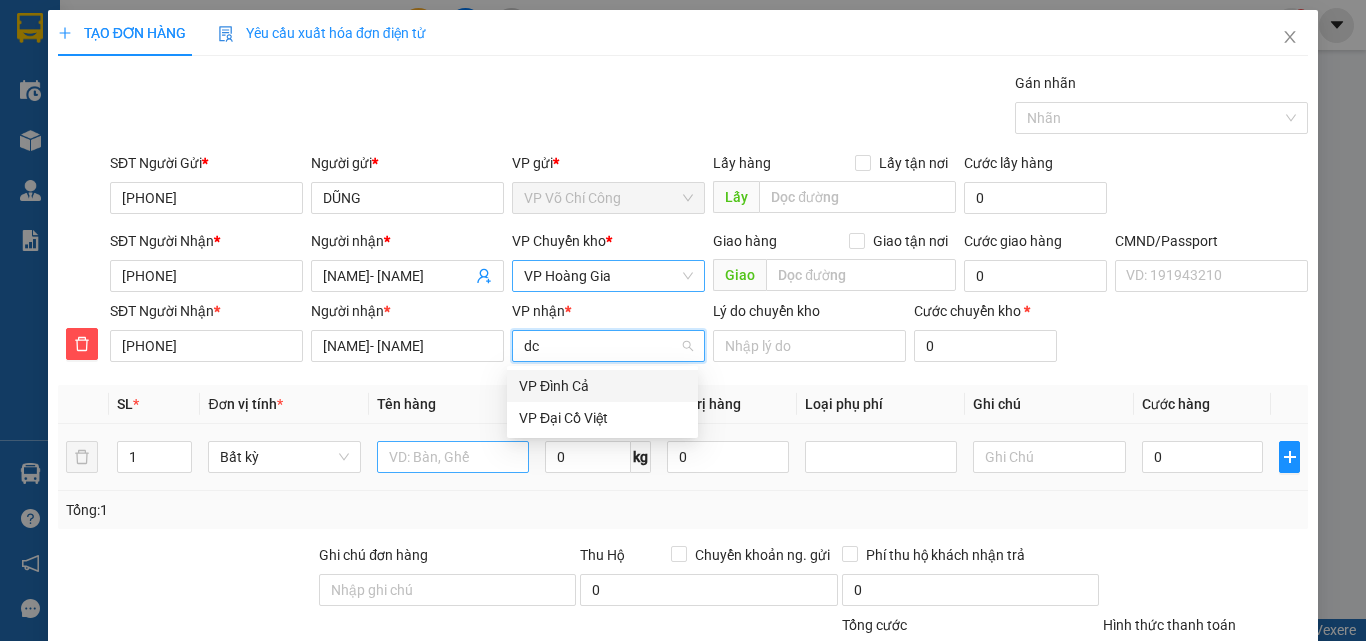 drag, startPoint x: 555, startPoint y: 387, endPoint x: 430, endPoint y: 451, distance: 140.43147 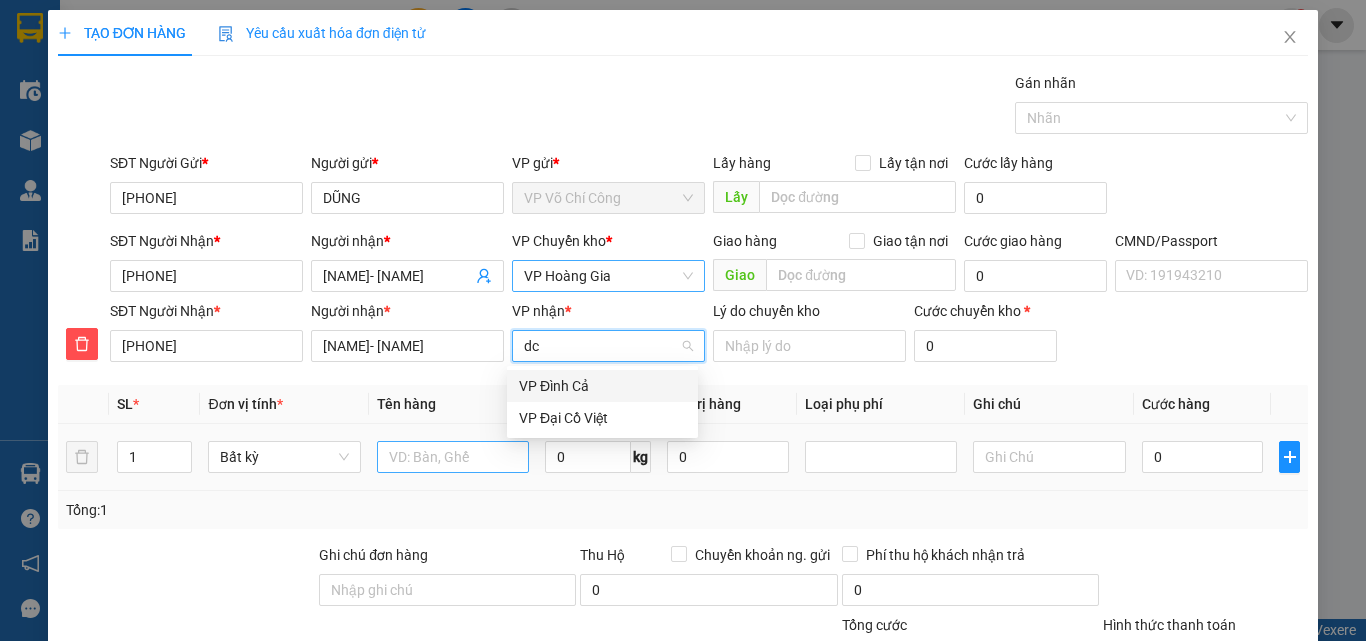 click on "VP Đình Cả" at bounding box center (602, 386) 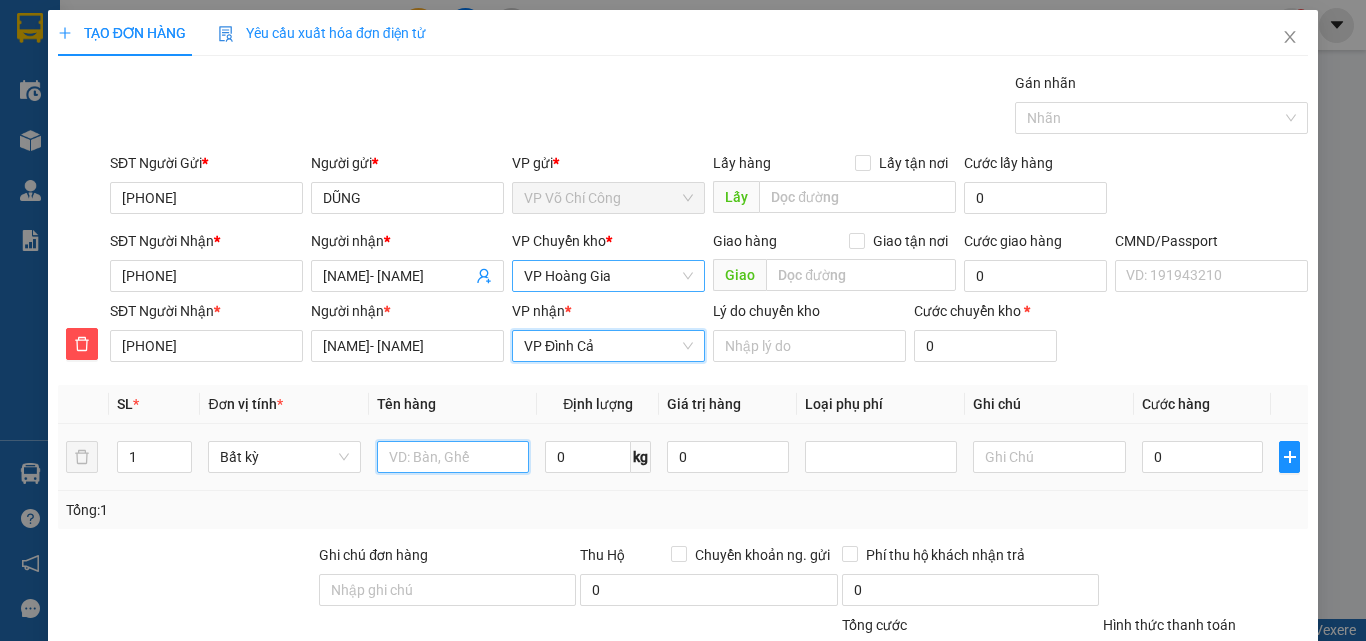 click at bounding box center [453, 457] 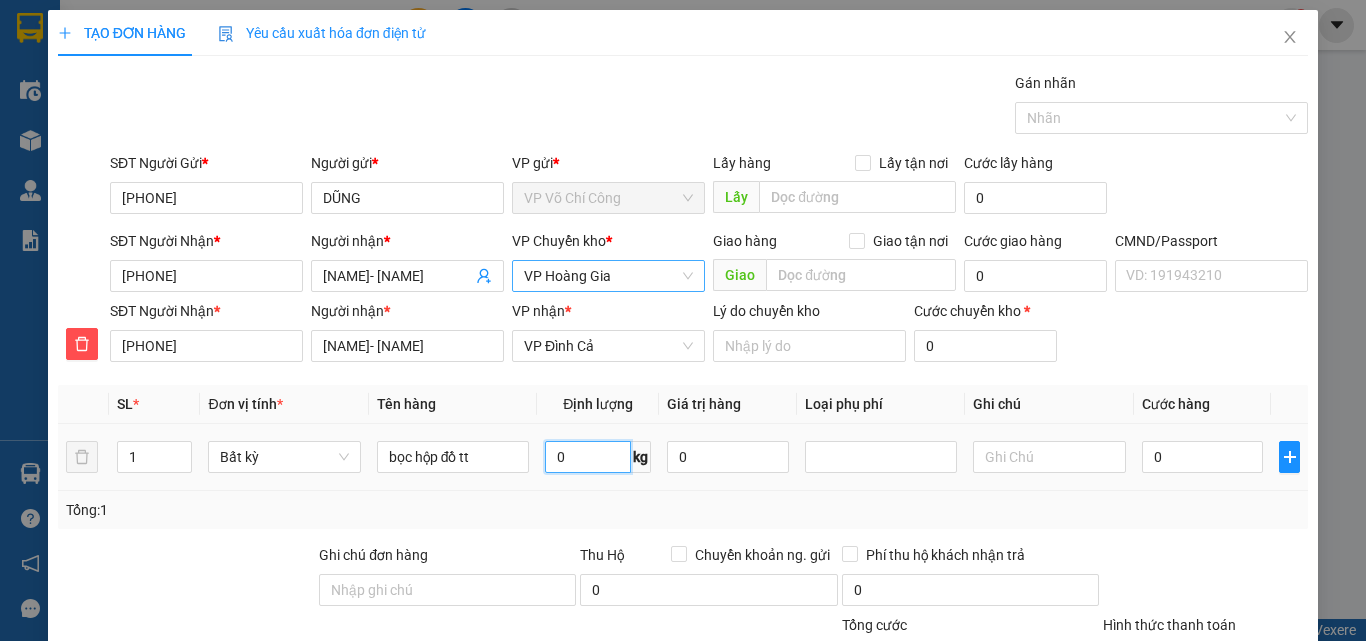 click on "0" at bounding box center [588, 457] 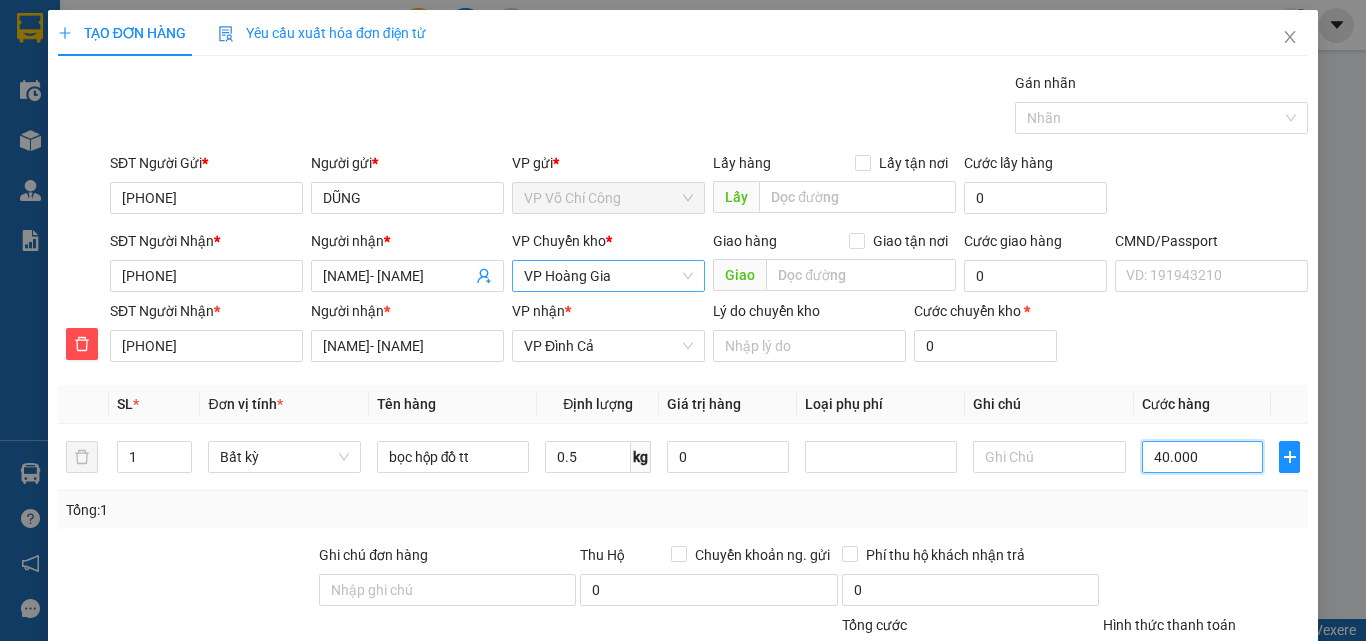 scroll, scrollTop: 209, scrollLeft: 0, axis: vertical 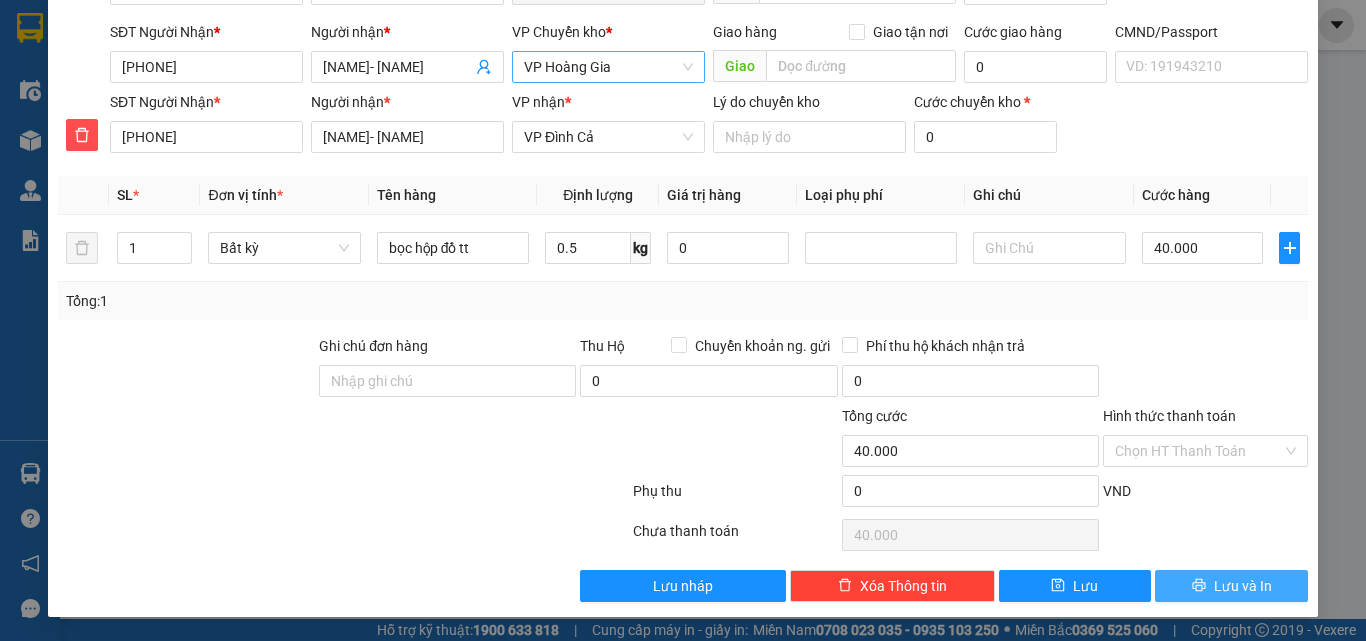 drag, startPoint x: 1259, startPoint y: 581, endPoint x: 1191, endPoint y: 543, distance: 77.89737 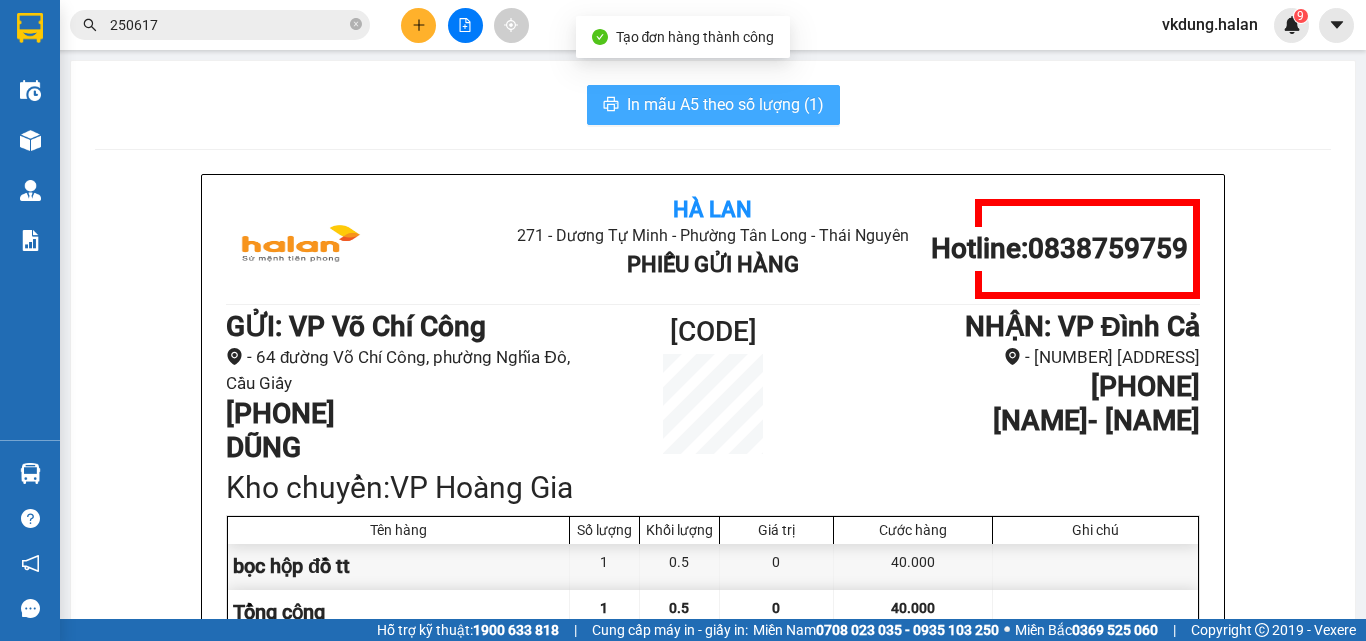 click on "In mẫu A5 theo số lượng
(1)" at bounding box center [725, 104] 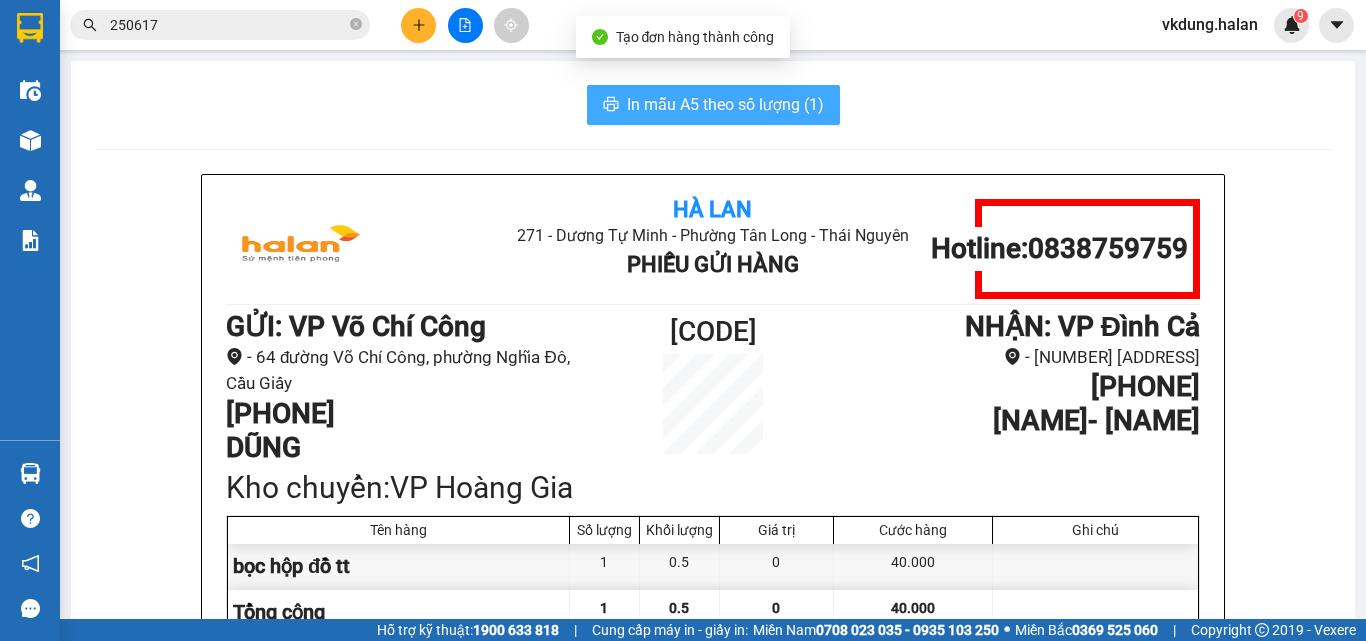scroll, scrollTop: 0, scrollLeft: 0, axis: both 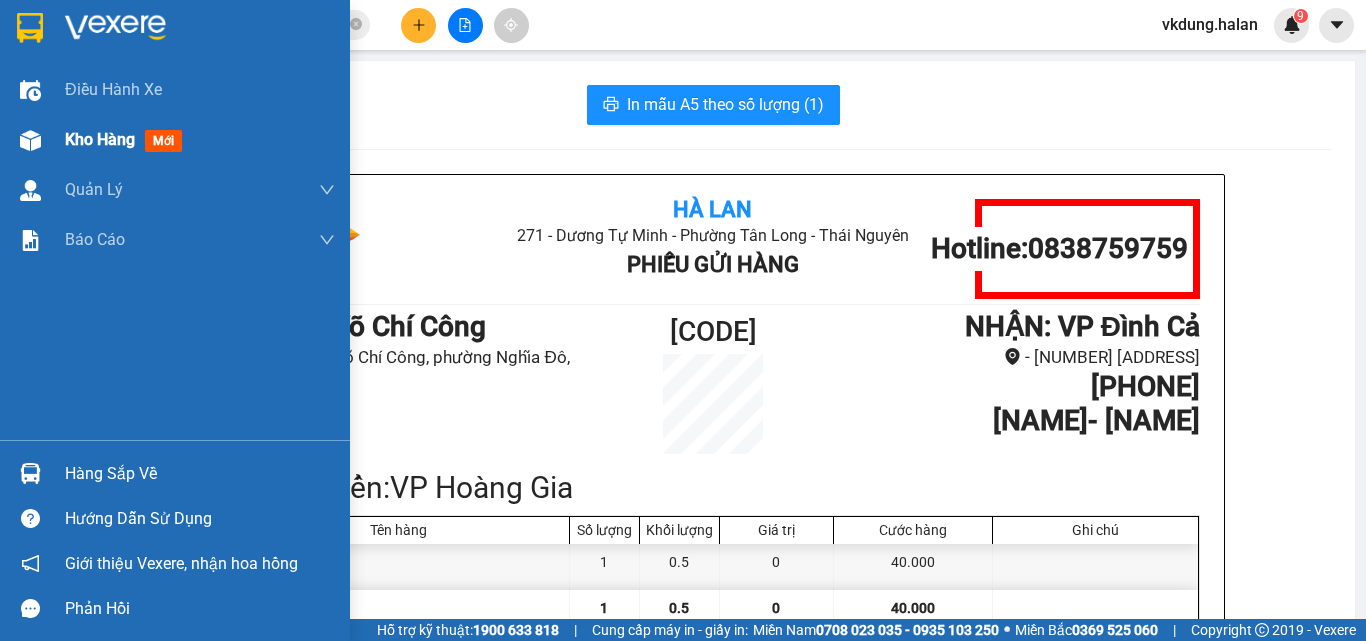 click on "Kho hàng" at bounding box center [100, 139] 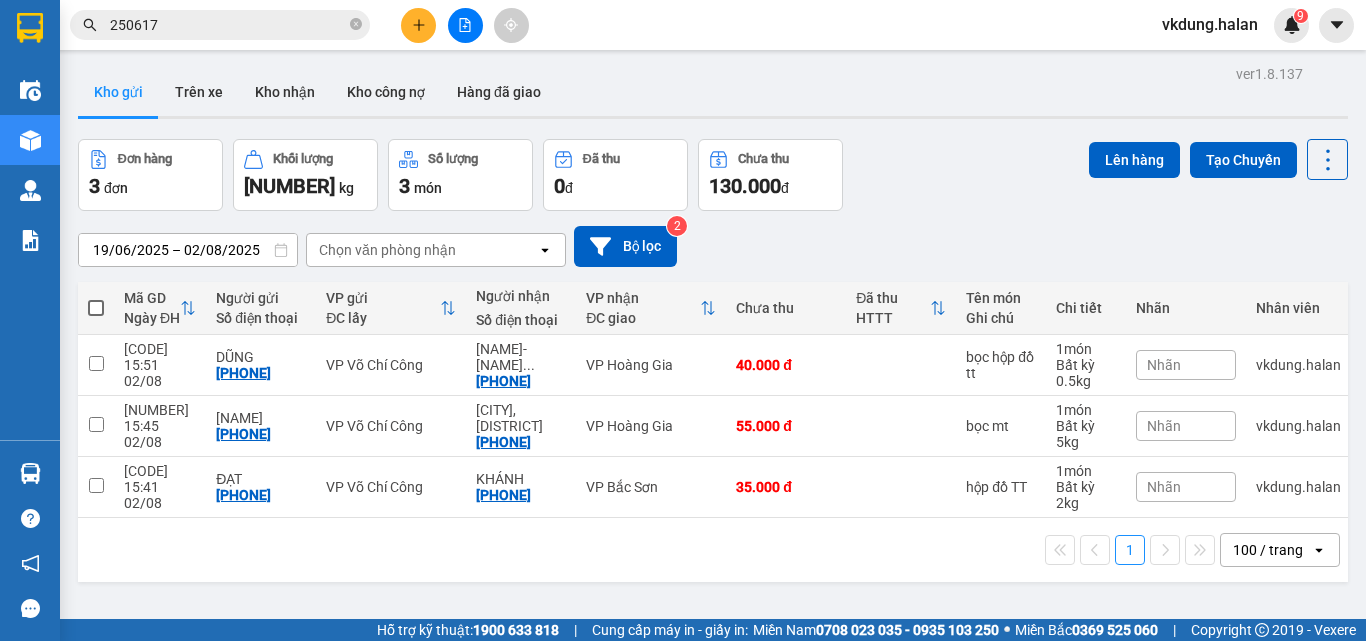 drag, startPoint x: 90, startPoint y: 301, endPoint x: 239, endPoint y: 285, distance: 149.8566 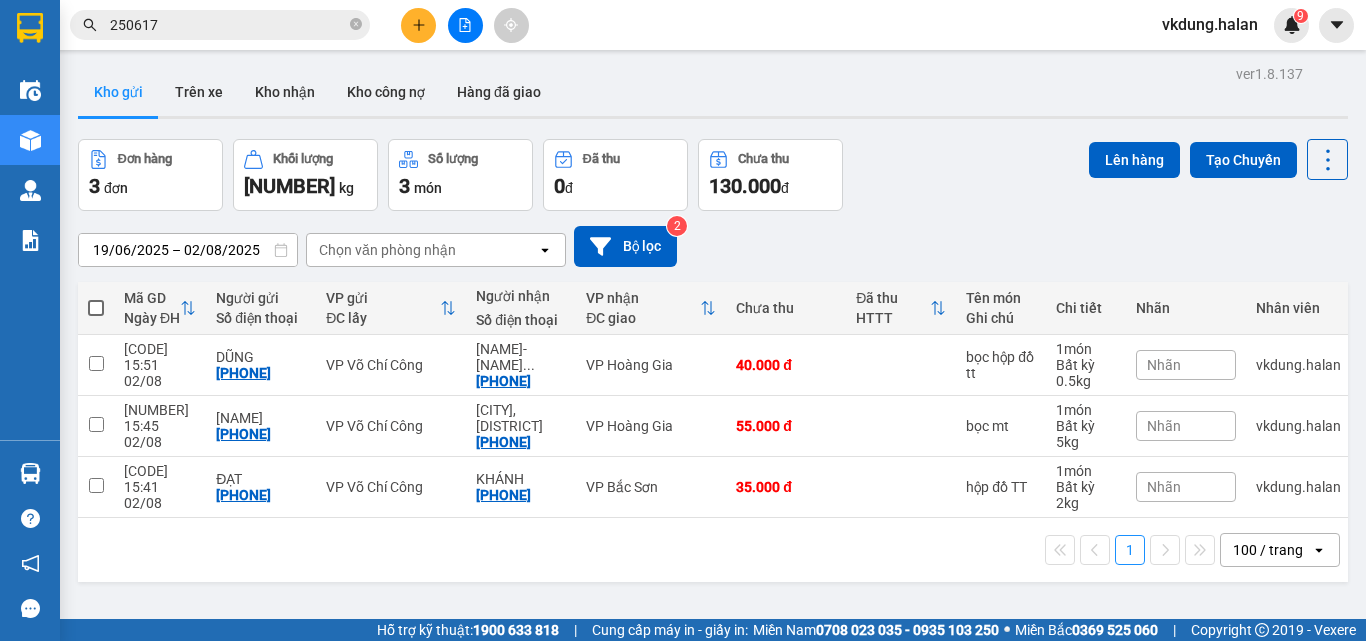 click at bounding box center (96, 308) 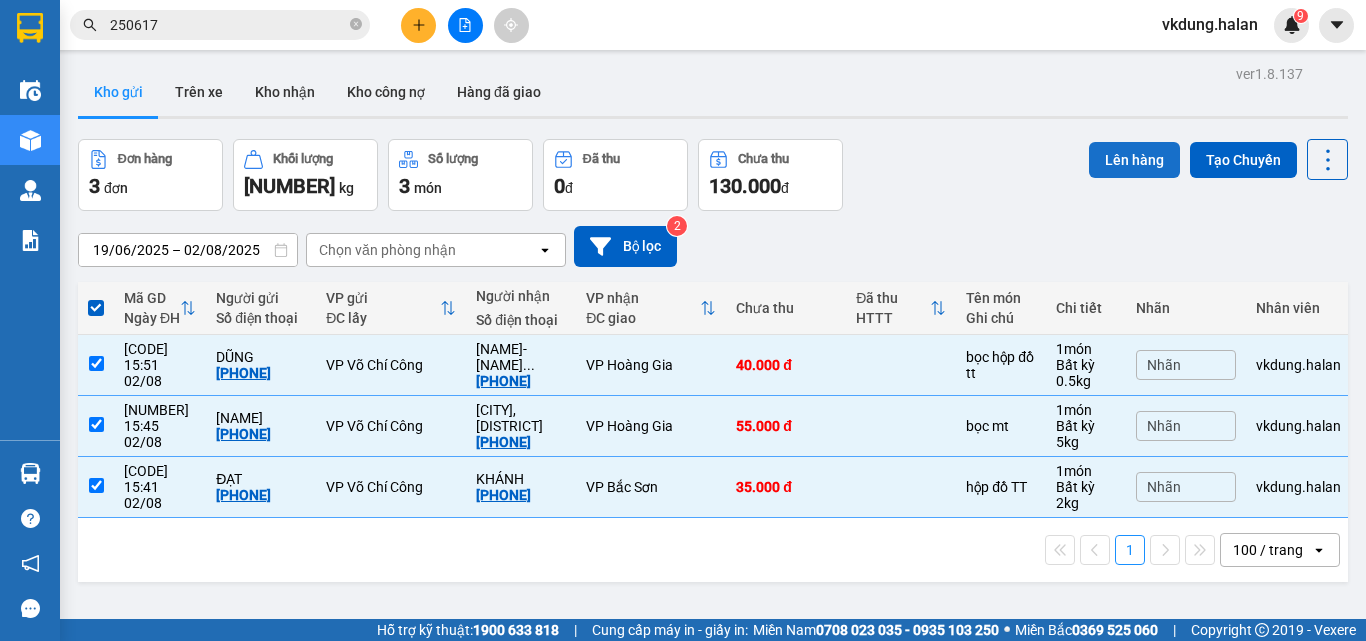 click on "Lên hàng" at bounding box center (1134, 160) 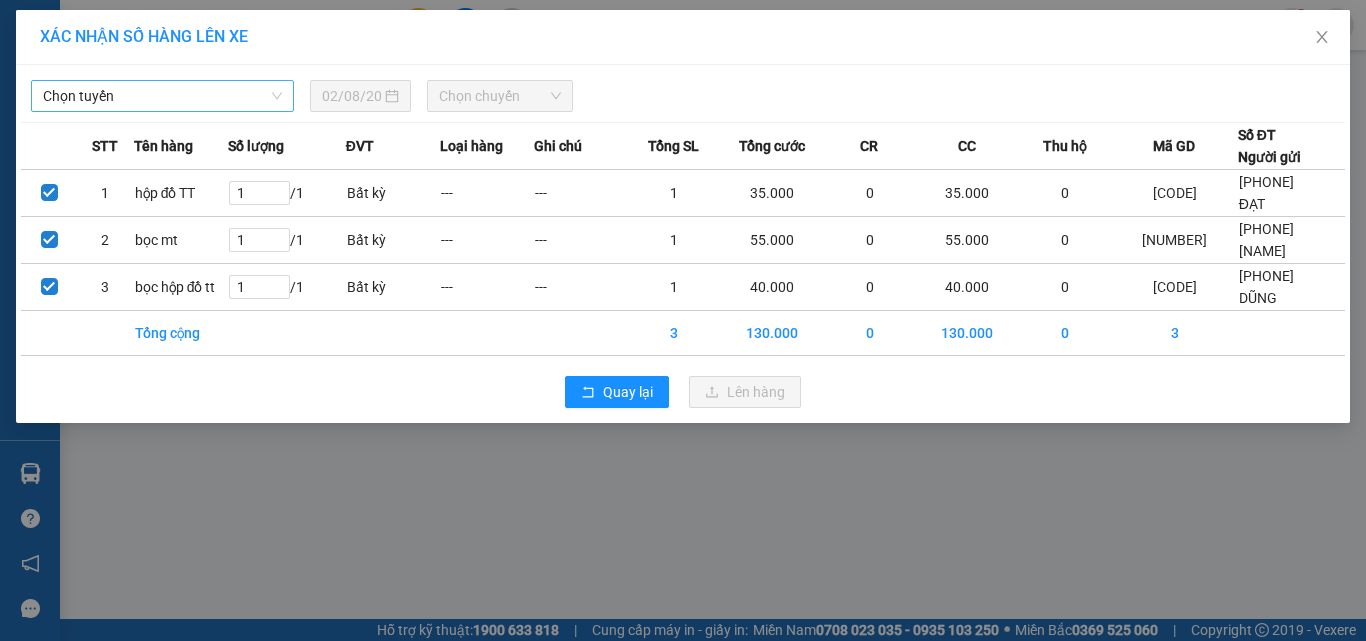click on "Chọn tuyến" at bounding box center (162, 96) 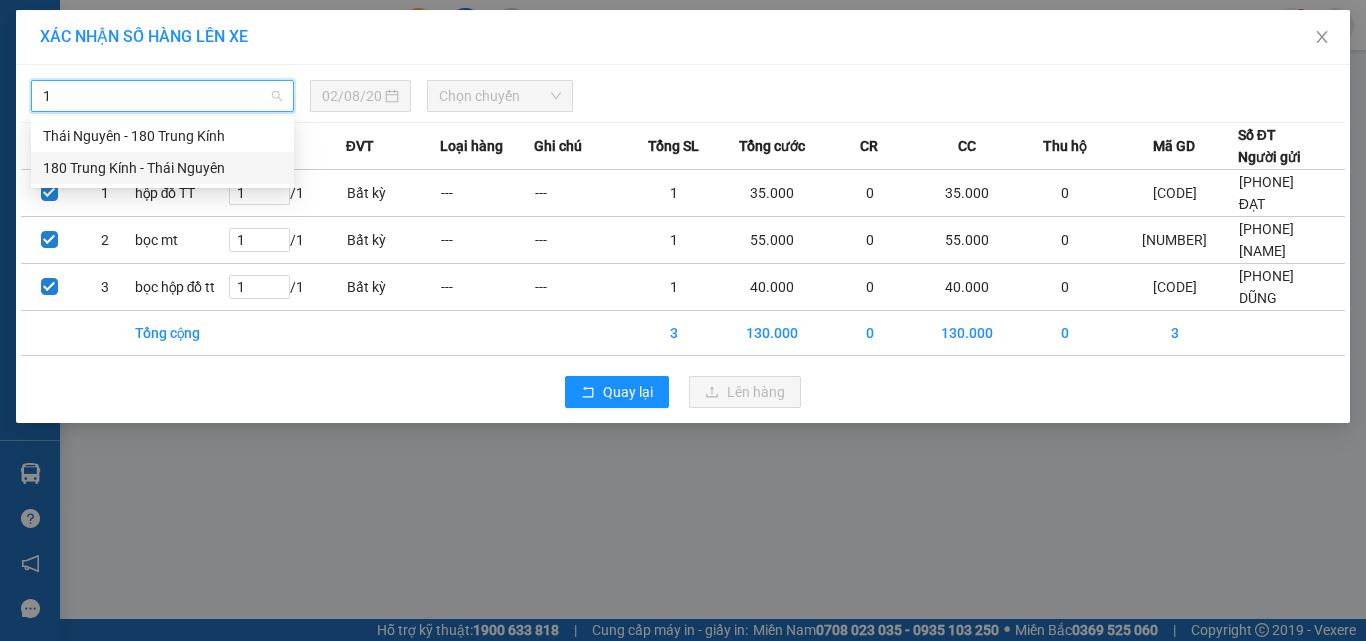 click on "180 Trung Kính - Thái Nguyên" at bounding box center [162, 168] 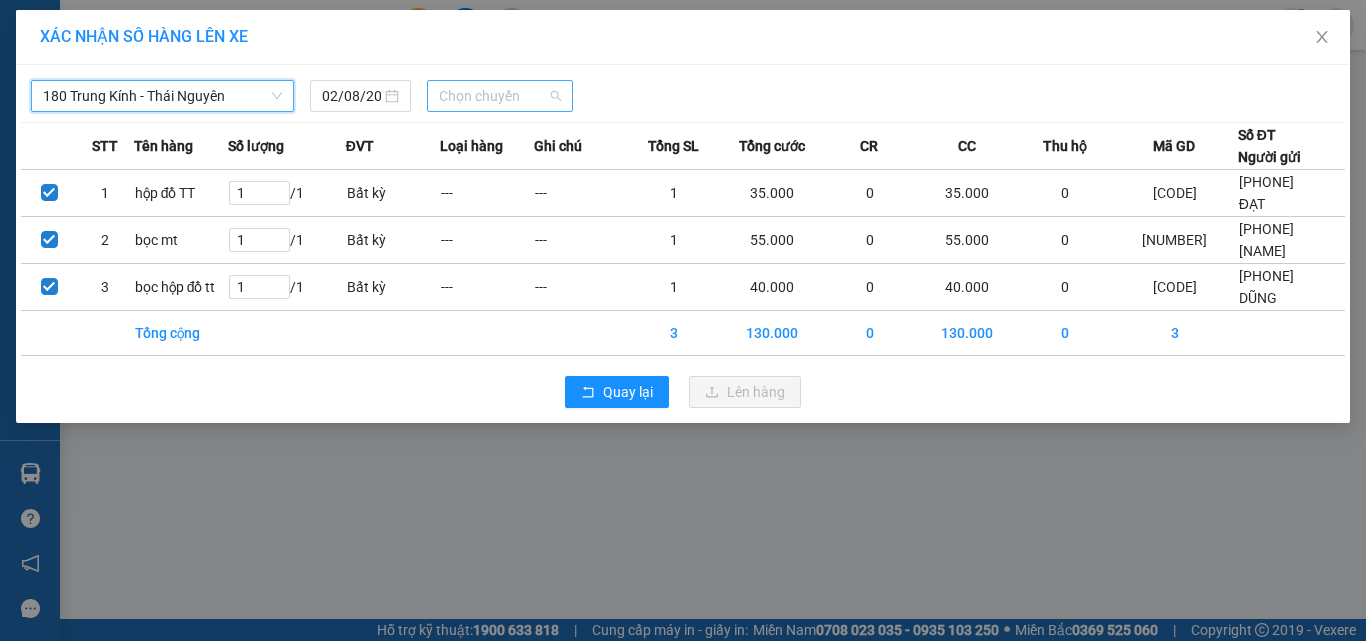 drag, startPoint x: 473, startPoint y: 91, endPoint x: 483, endPoint y: 88, distance: 10.440307 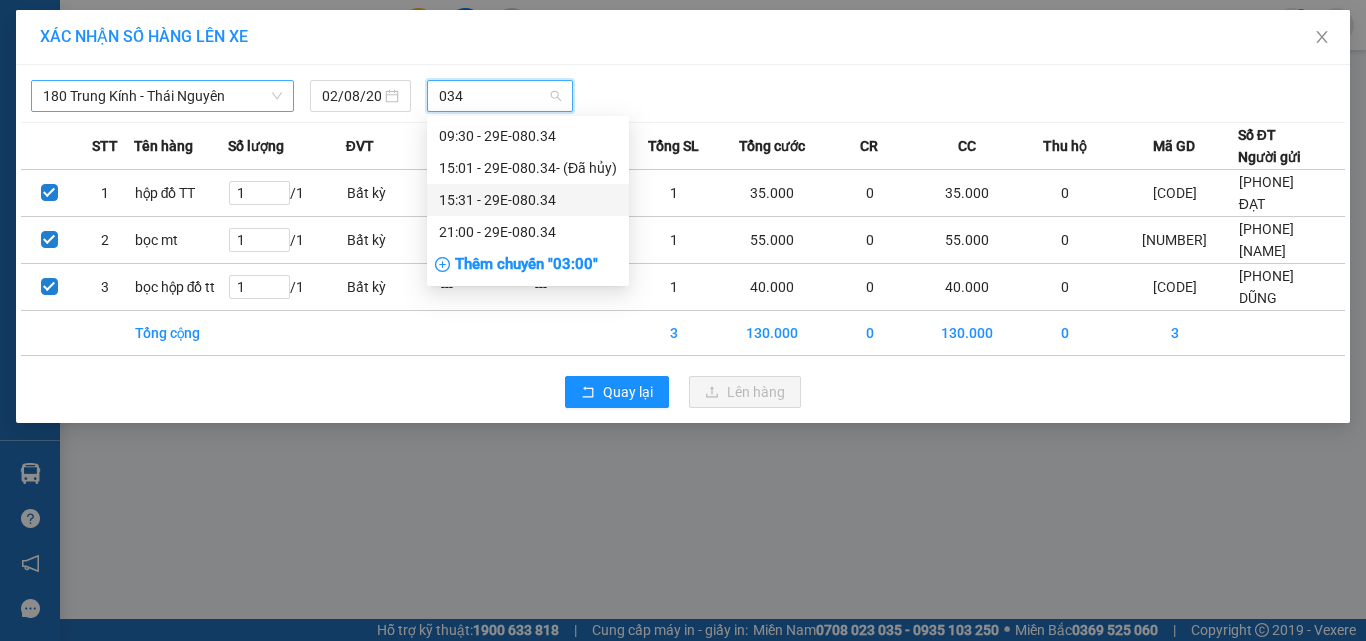 click on "[TIME]     - [CODE]" at bounding box center [528, 200] 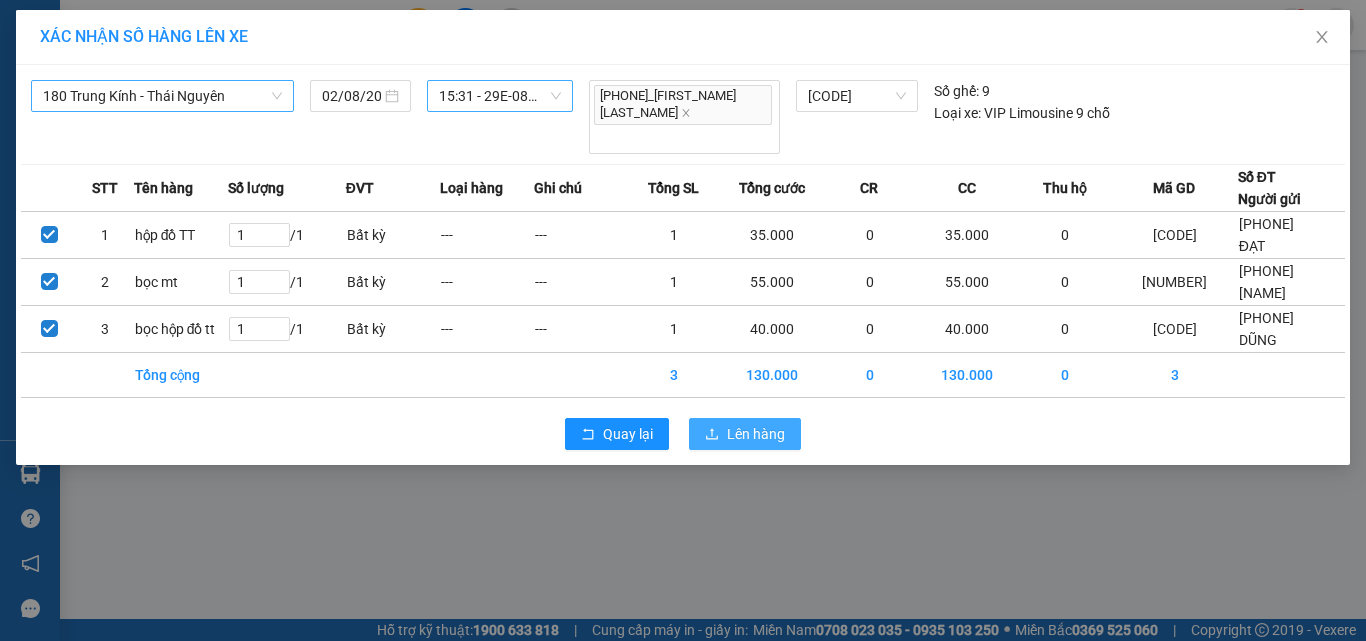 click on "Lên hàng" at bounding box center (756, 434) 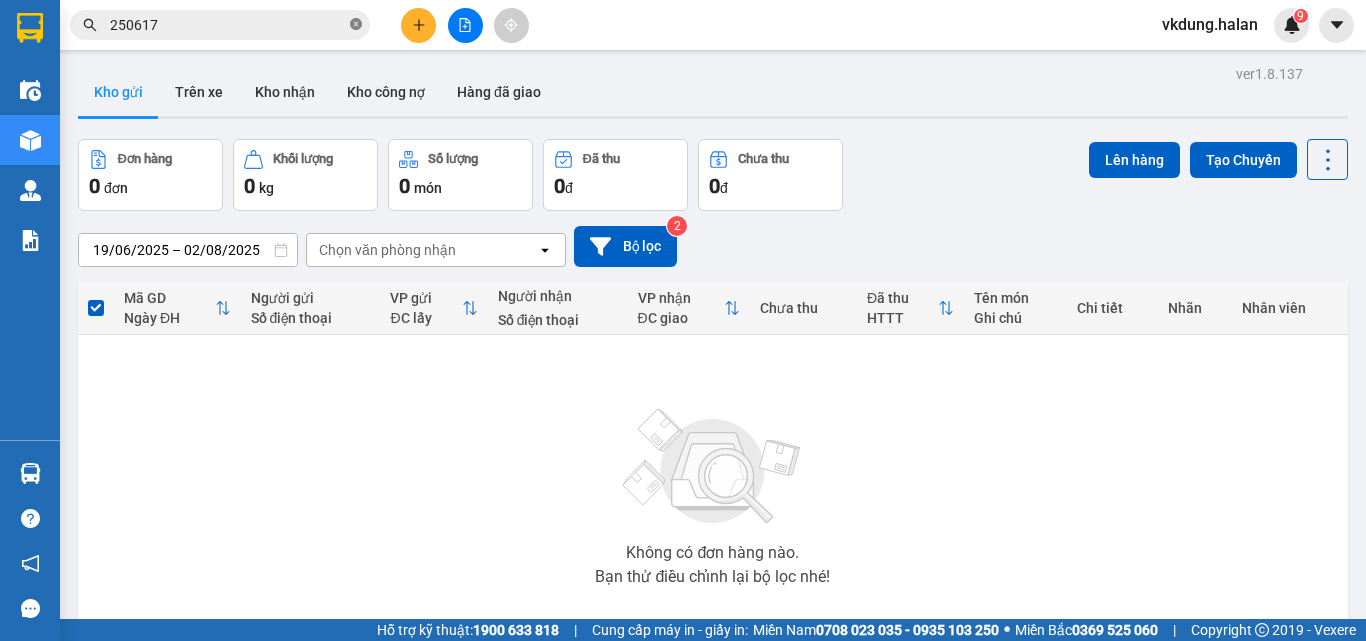 click 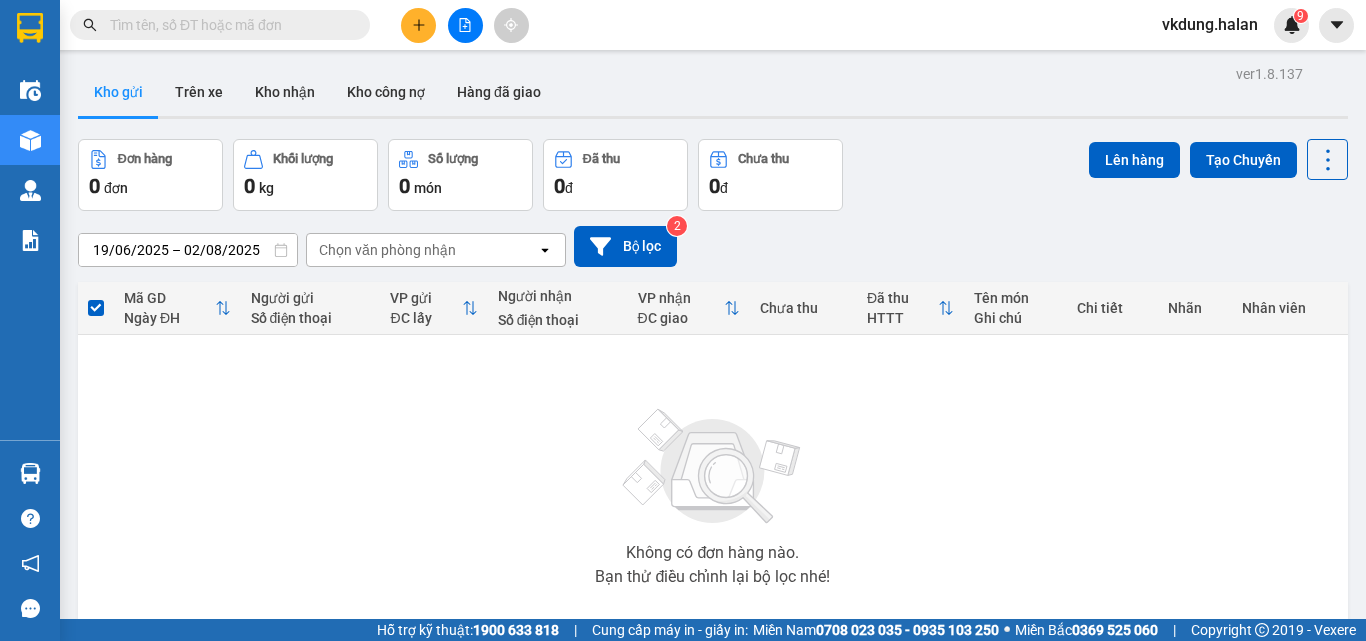 click at bounding box center (228, 25) 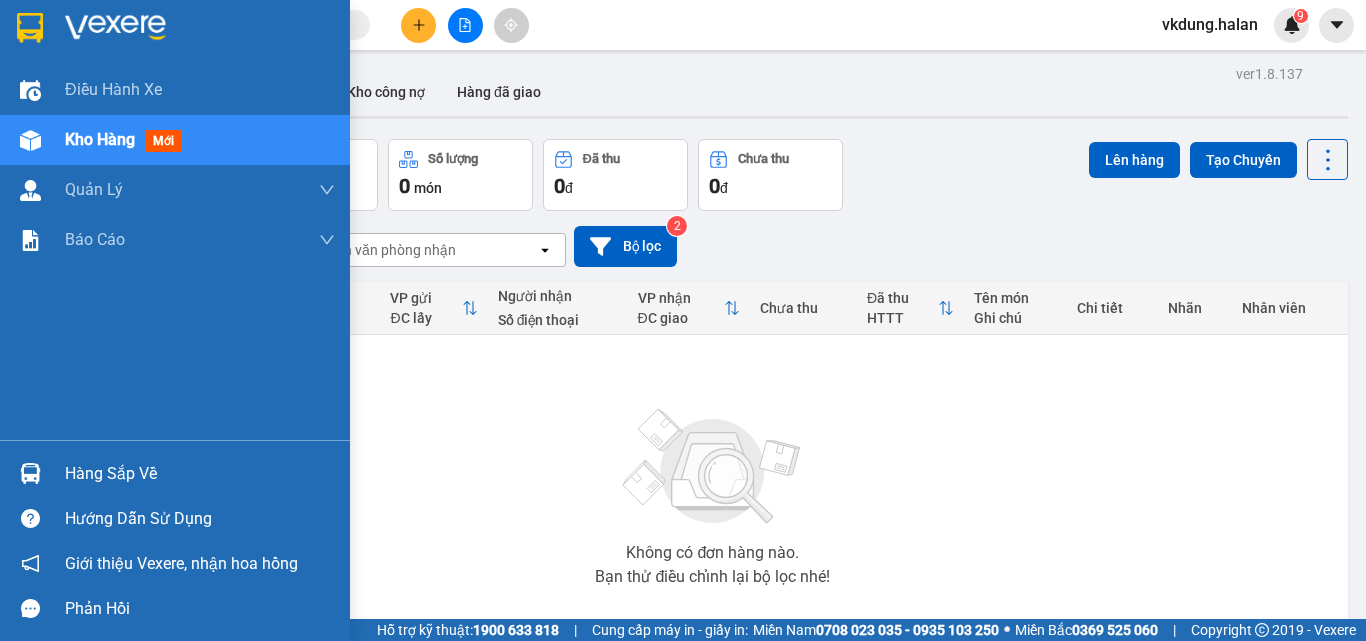 click on "Hàng sắp về" at bounding box center [200, 474] 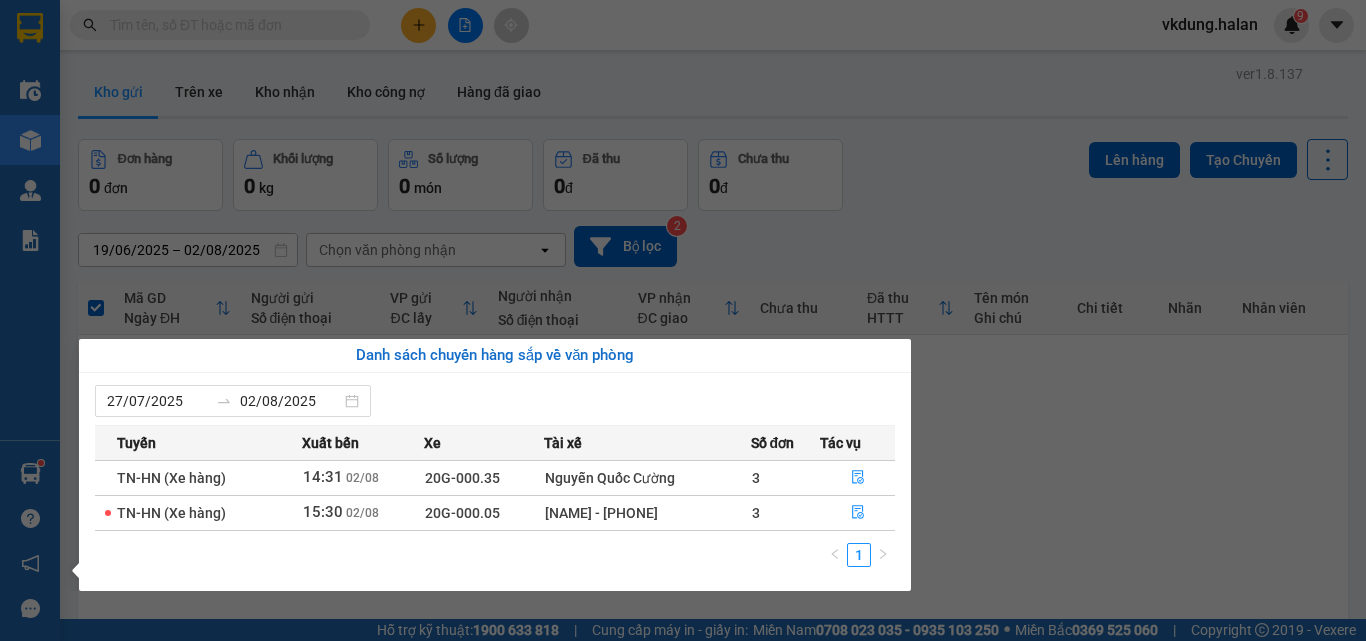 click on "Kết quả tìm kiếm ( 205 )  Bộ lọc  Mã ĐH Trạng thái Món hàng Thu hộ Tổng cước Chưa cước Nhãn Người gửi VP Gửi Người nhận VP Nhận BS0208250617 [TIME] - [DATE] VP Nhận   20G-000.01 [TIME] - [DATE] PB SL:  1 35.000 [PHONE] [NAME] VP Bắc Sơn [PHONE] [NAME] VP Võ Chí Công TKC0108250617 [TIME] - [DATE] VP Nhận   20G-000.04 [TIME] - [DATE] HỘP PT+NHỰA PT SL:  2 50.000 50.000 Đơn sửa cước [PHONE] [NAME] VP 47 Trần Khát Chân [PHONE] [NAME] VP Vĩnh Yên NT3007250617 [TIME] - [DATE] Đã giao   [TIME] - [DATE] bọc linh kiện SL:  1 35.000 [PHONE] [NAME] VP Nguyễn Trãi [PHONE] [NAME] VP Yên Bình TKC3107250617 [TIME] - [DATE] Đã giao   [TIME] - [DATE] HỘP  PK SL:  1 50.000 [PHONE] [NAME] VP 47 Trần Khát Chân [PHONE] [NAME] VP Bến xe TKC2907250617 [TIME] - [DATE] Đã giao   [TIME] - [DATE] HỘP  XỐP ĐỒ ĂN SL:  1 80.000 [PHONE] [NAME] VP 47 Trần Khát Chân [PHONE] [NAME] VP Đại Từ   PB 1" at bounding box center [683, 320] 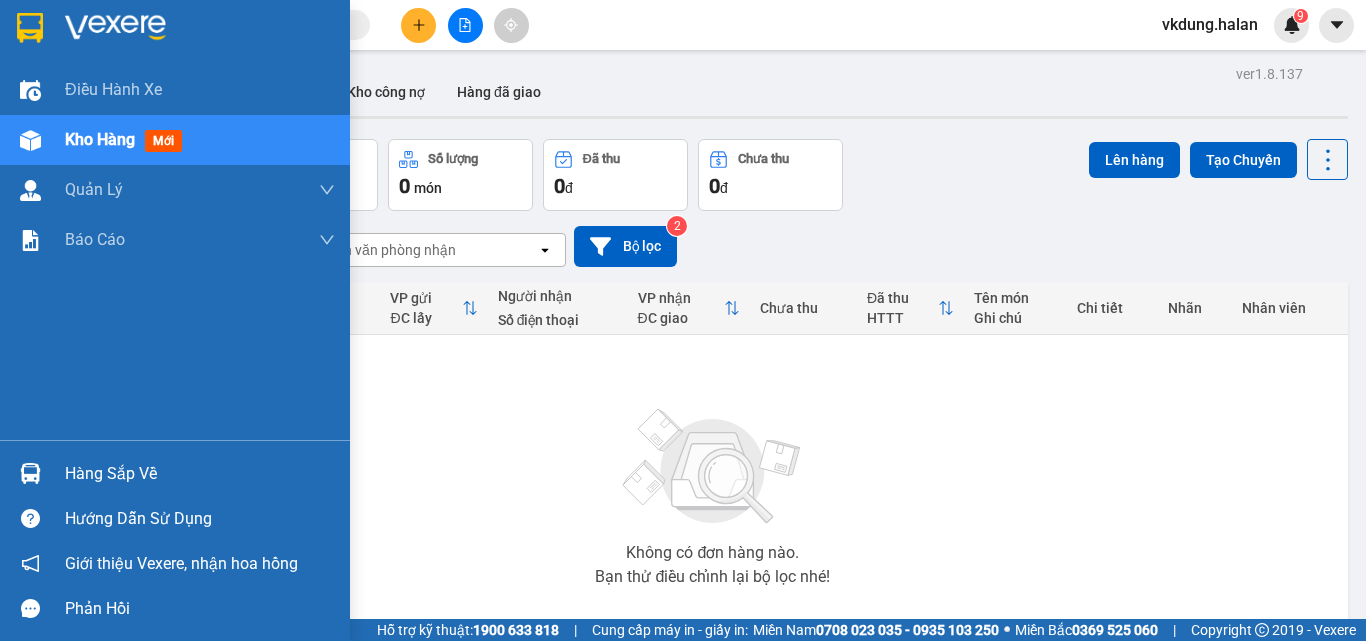 click on "Hàng sắp về" at bounding box center [200, 474] 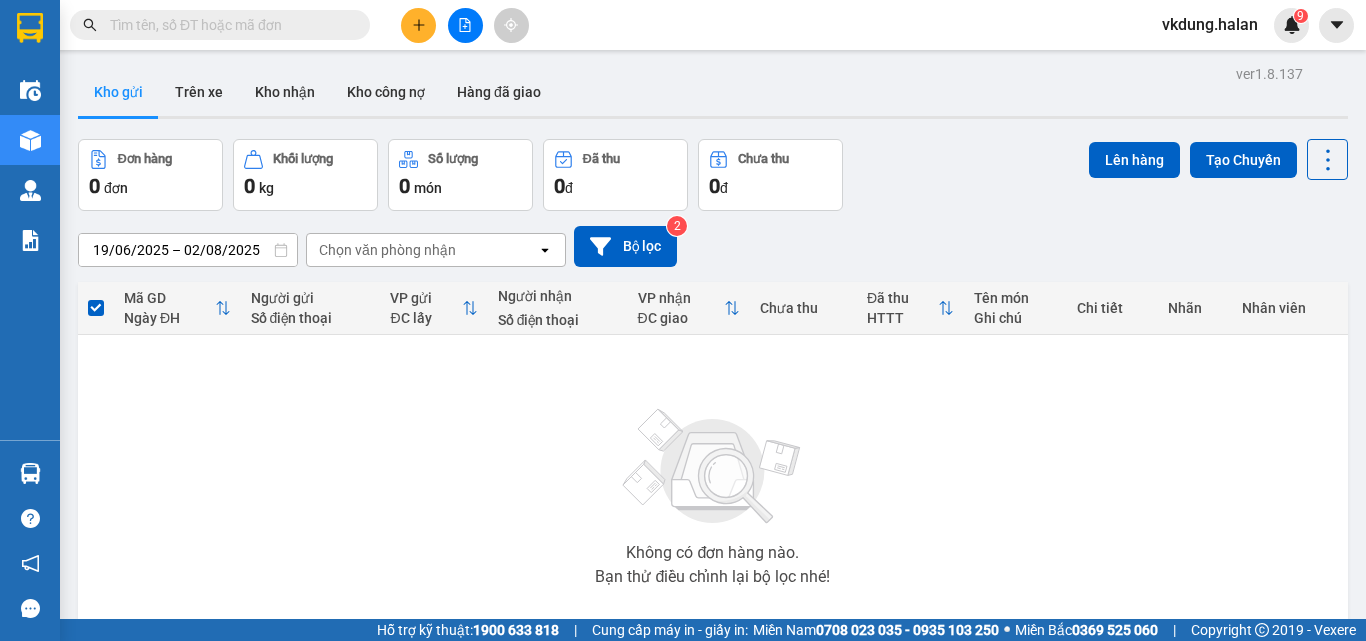 drag, startPoint x: 1089, startPoint y: 440, endPoint x: 201, endPoint y: 208, distance: 917.8061 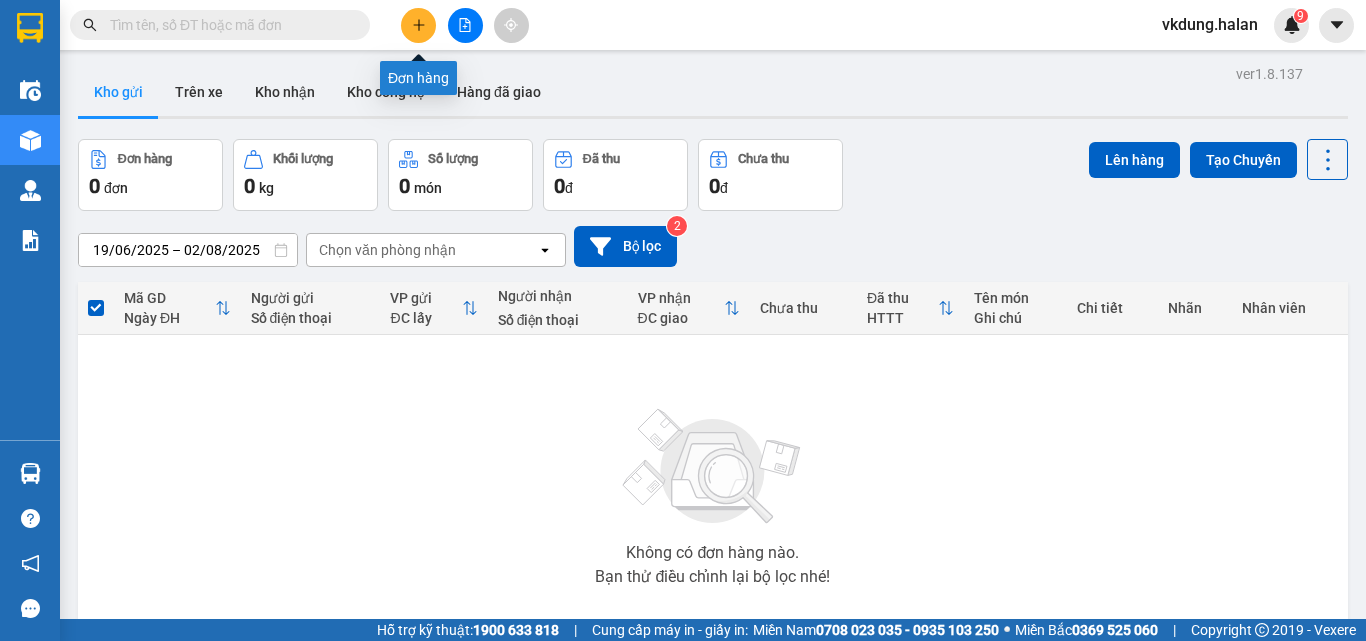 click 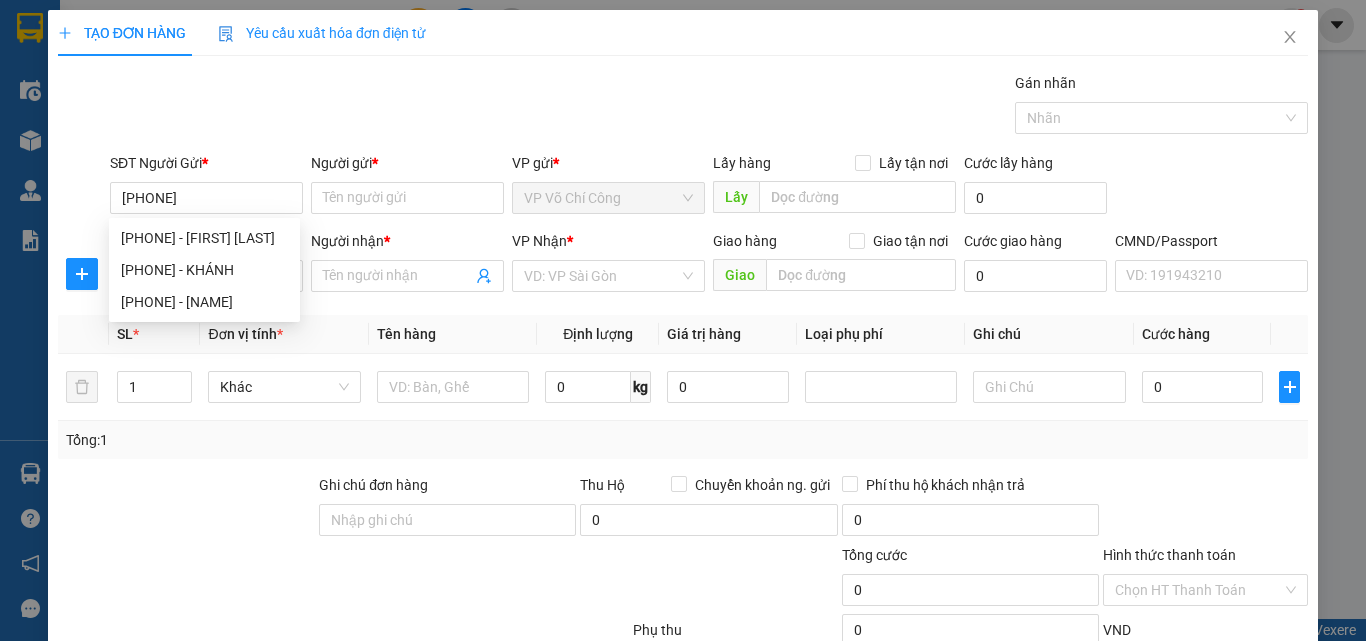 scroll, scrollTop: 0, scrollLeft: 0, axis: both 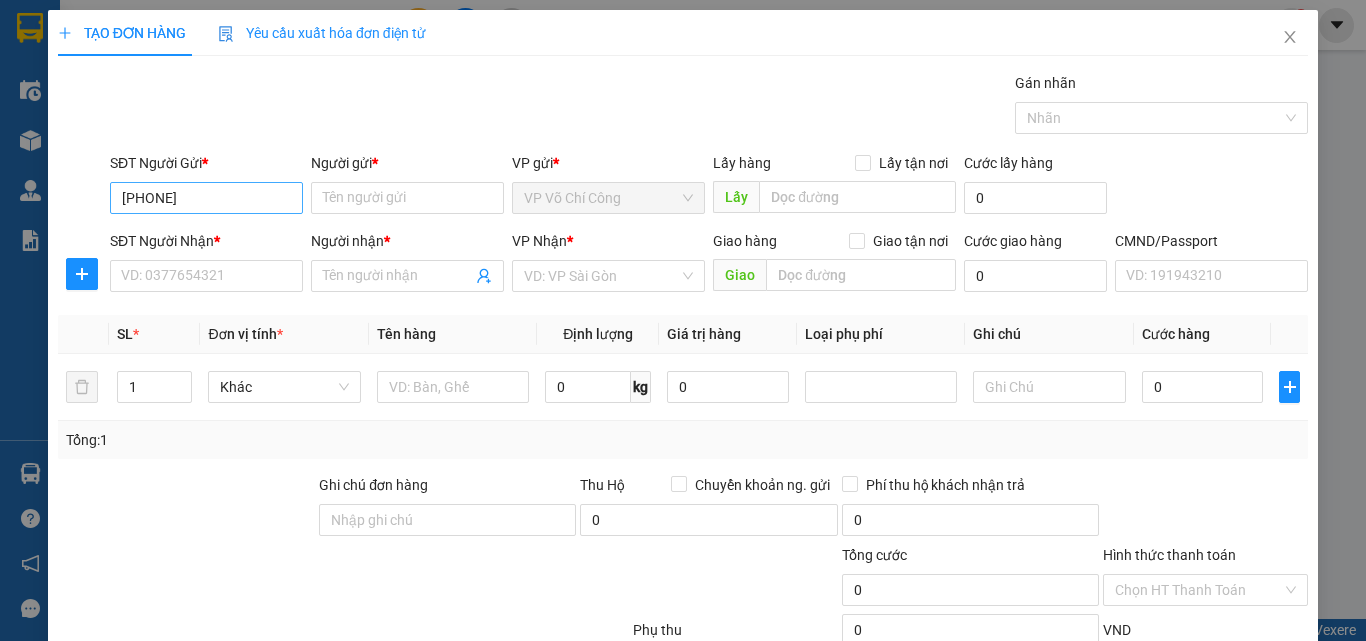 click on "09666668282" at bounding box center (206, 198) 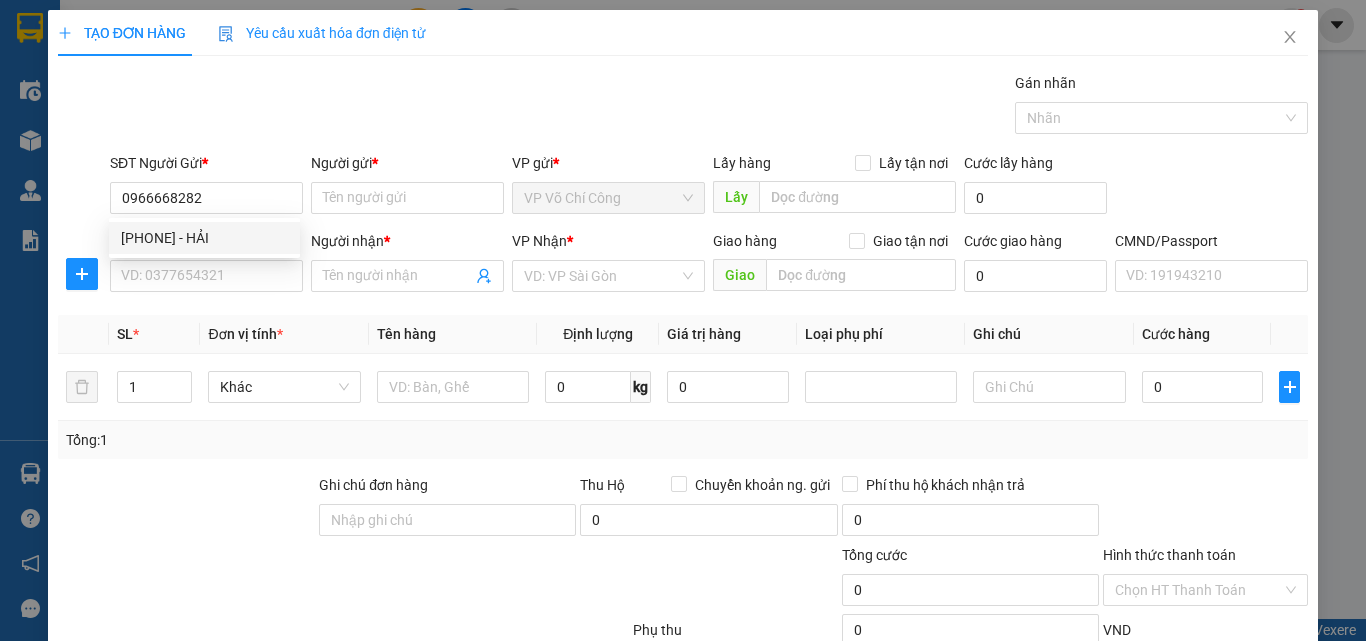 click on "0966668282 - HẢI" at bounding box center (204, 238) 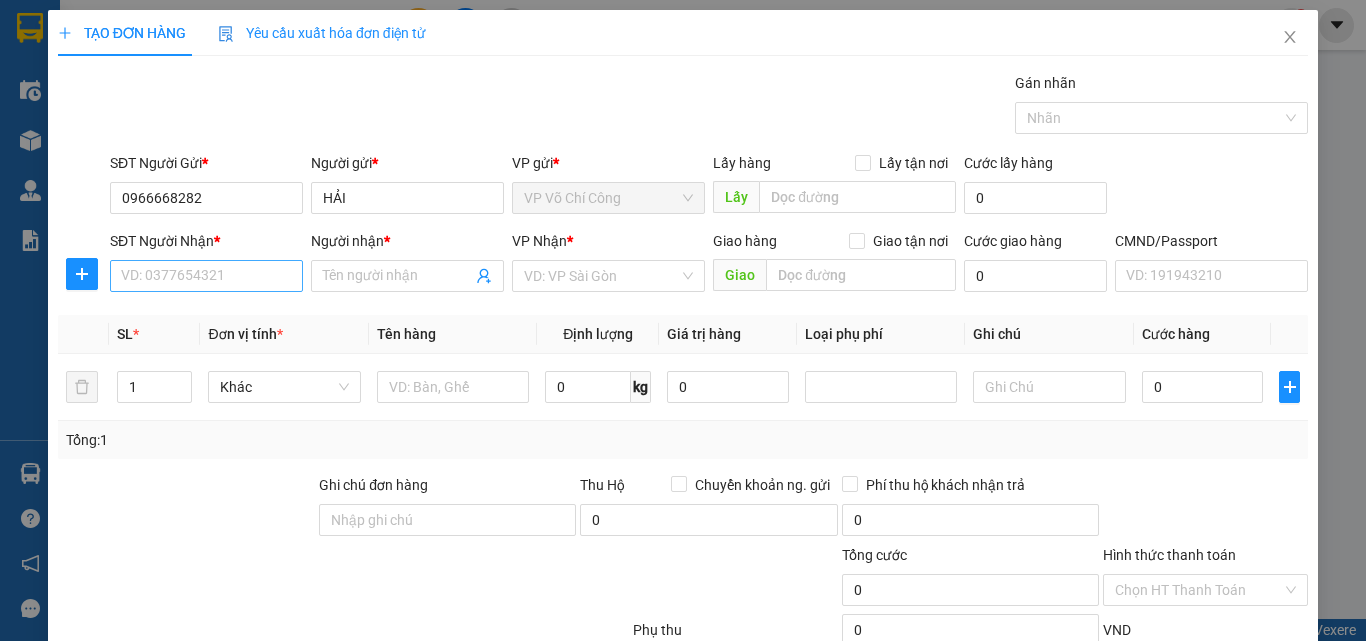 type on "0966668282" 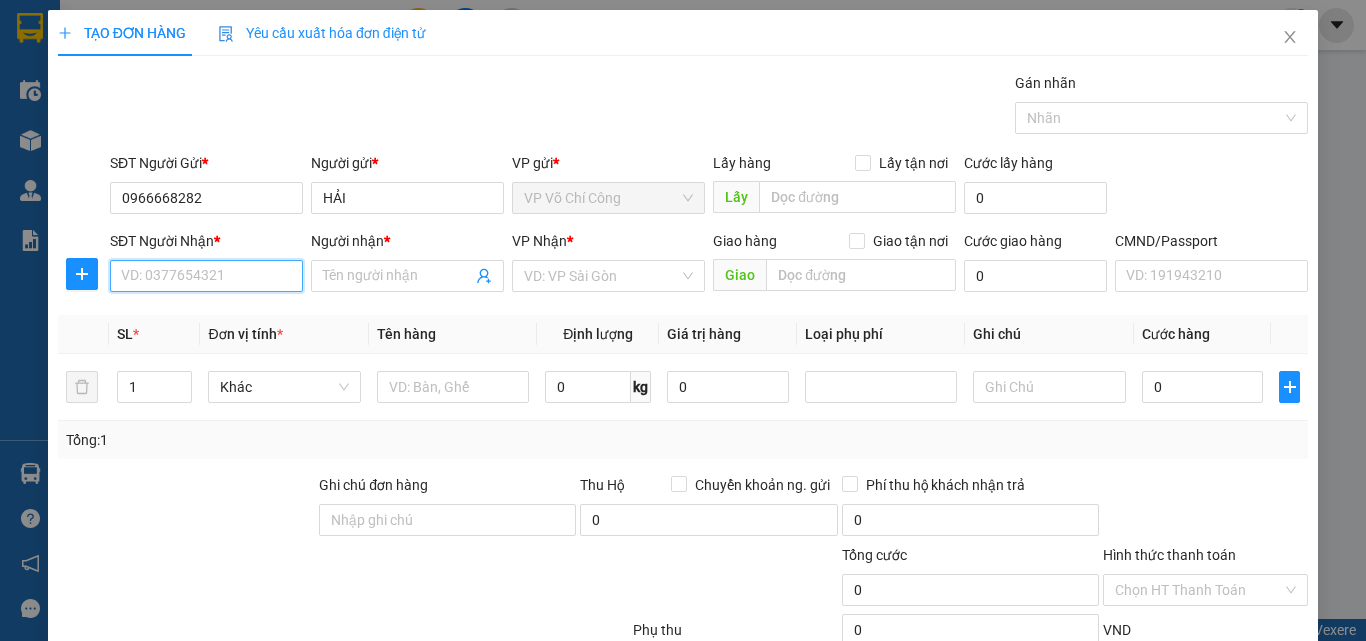 click on "SĐT Người Nhận  *" at bounding box center [206, 276] 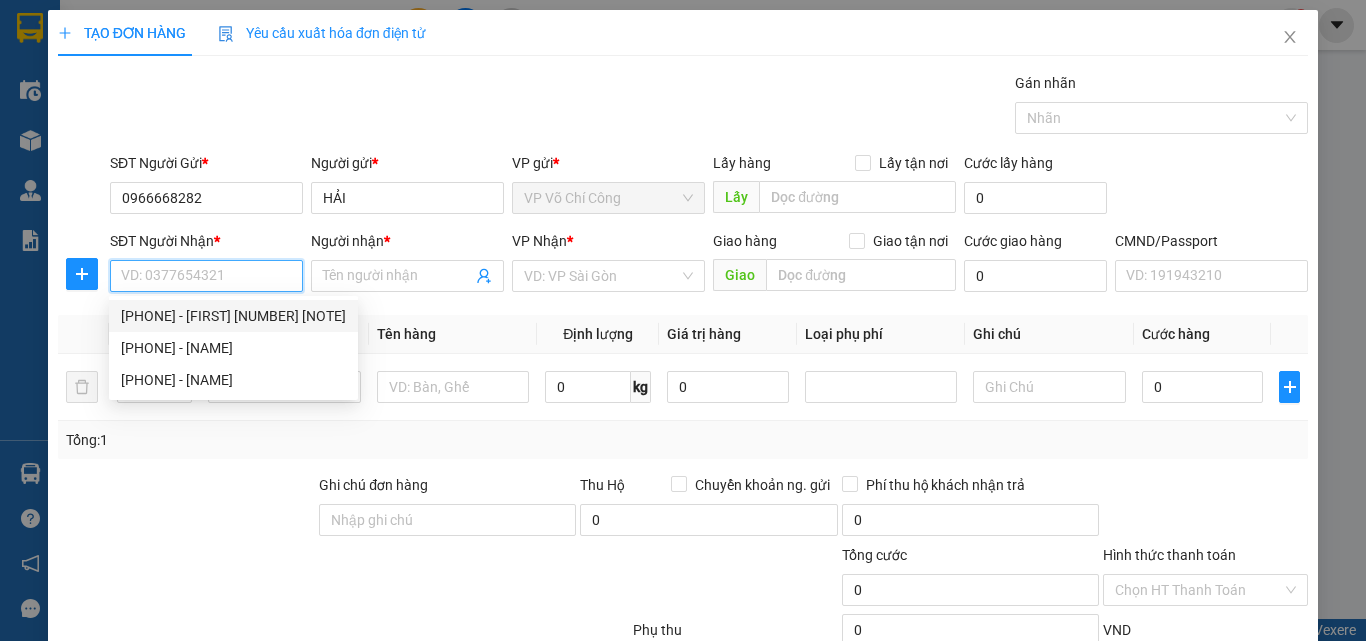 click on "0389974726 - VÂN 35K HÀNG DỄ VỠ XIN NHẸ TAY" at bounding box center (233, 316) 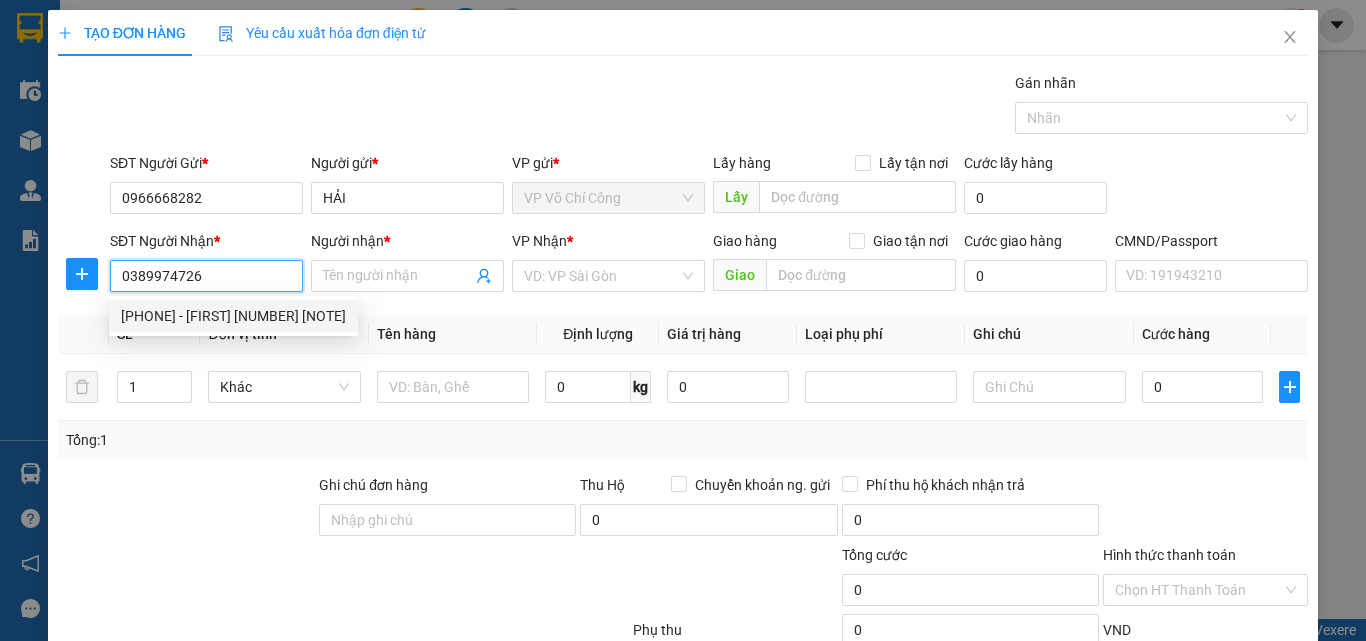 type on "VÂN 35K HÀNG DỄ VỠ XIN NHẸ TAY" 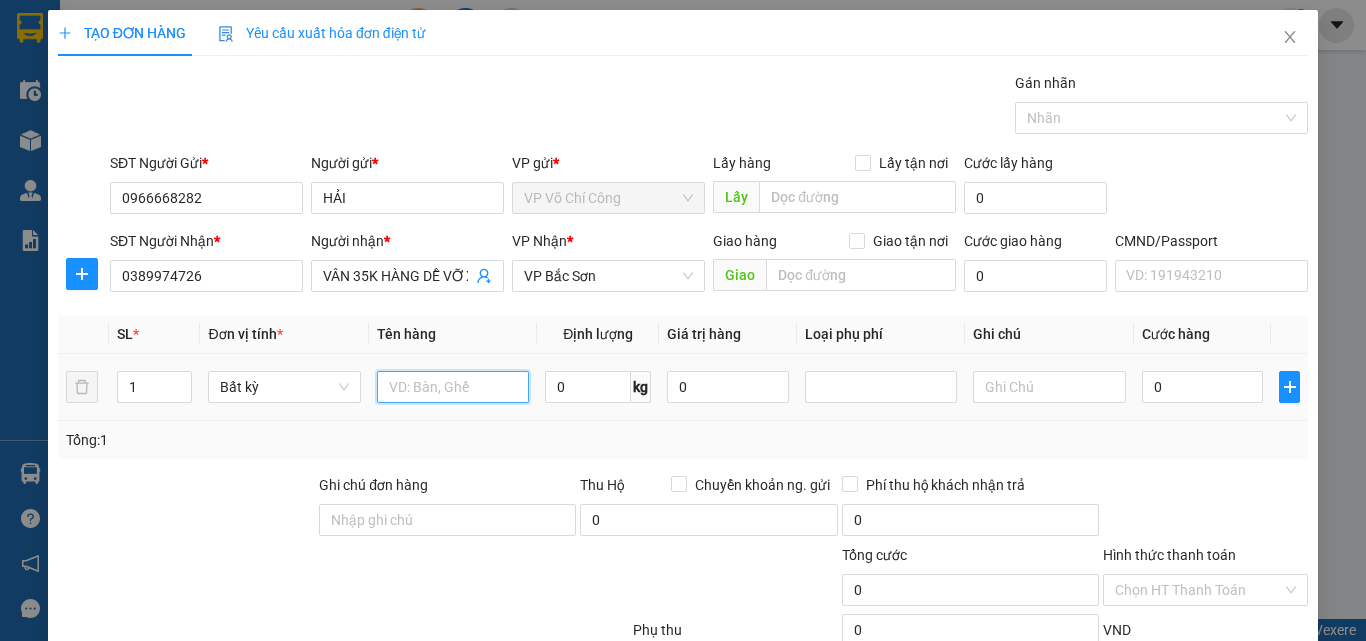 click at bounding box center [453, 387] 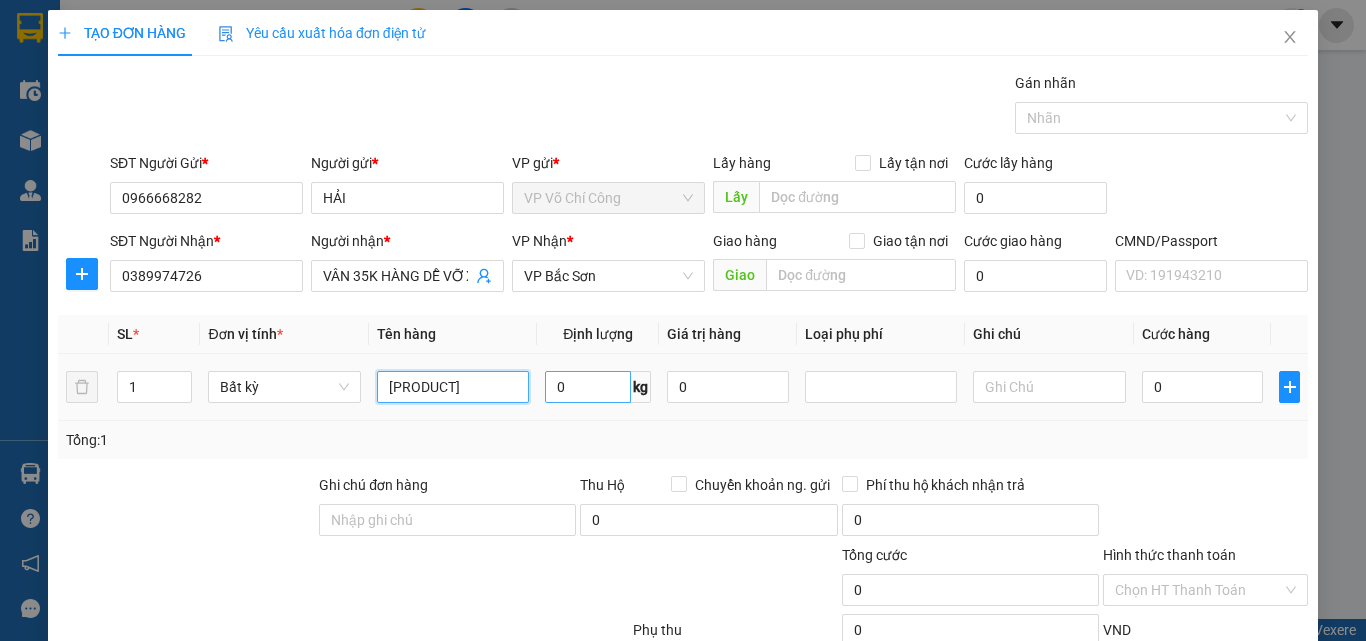 type on "hộp đồ gd" 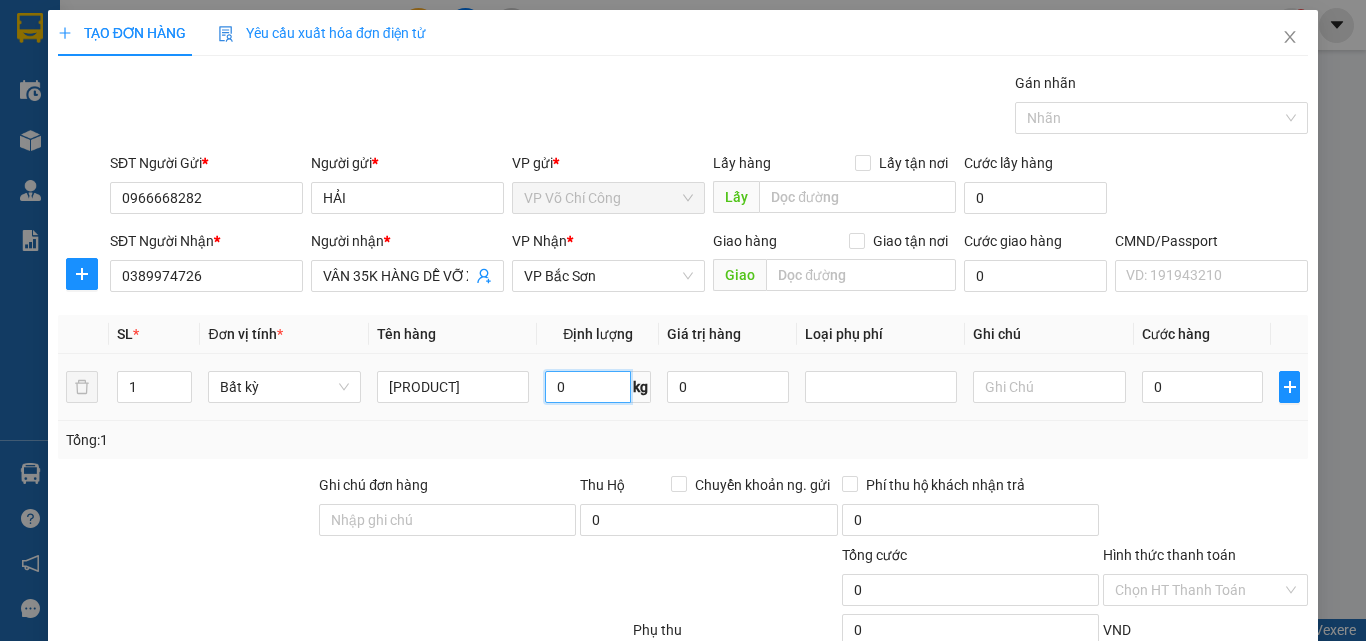 click on "0" at bounding box center [588, 387] 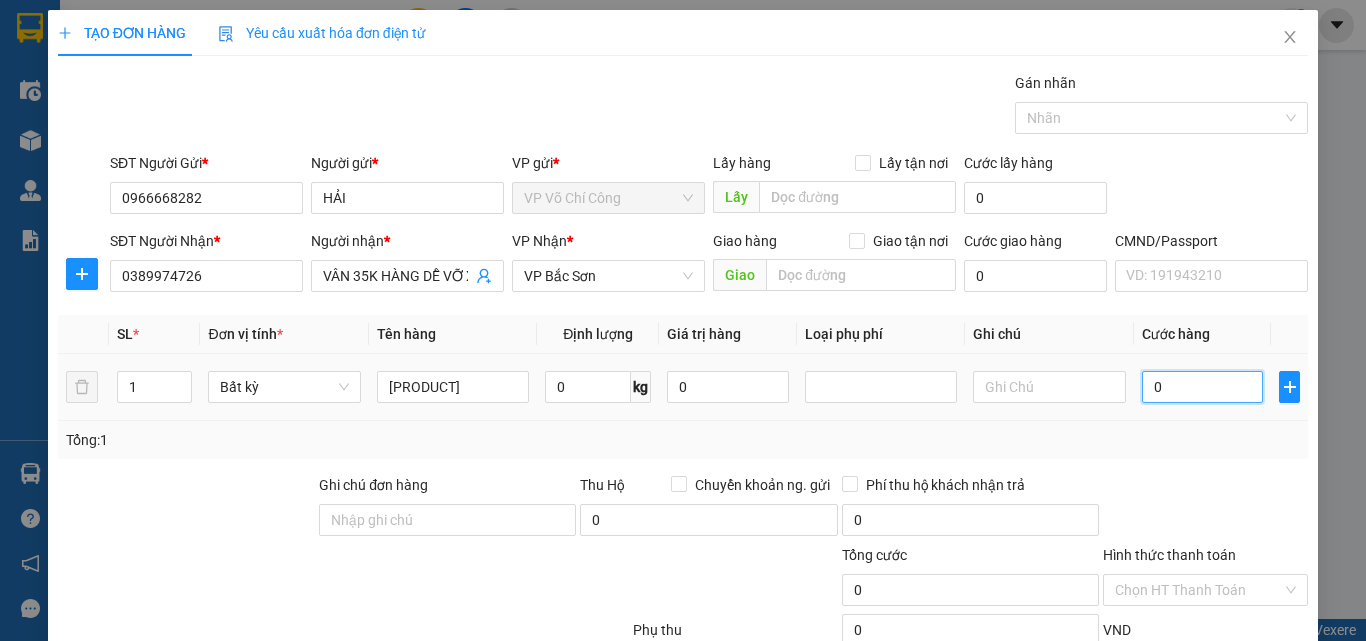 click on "0" at bounding box center [1203, 387] 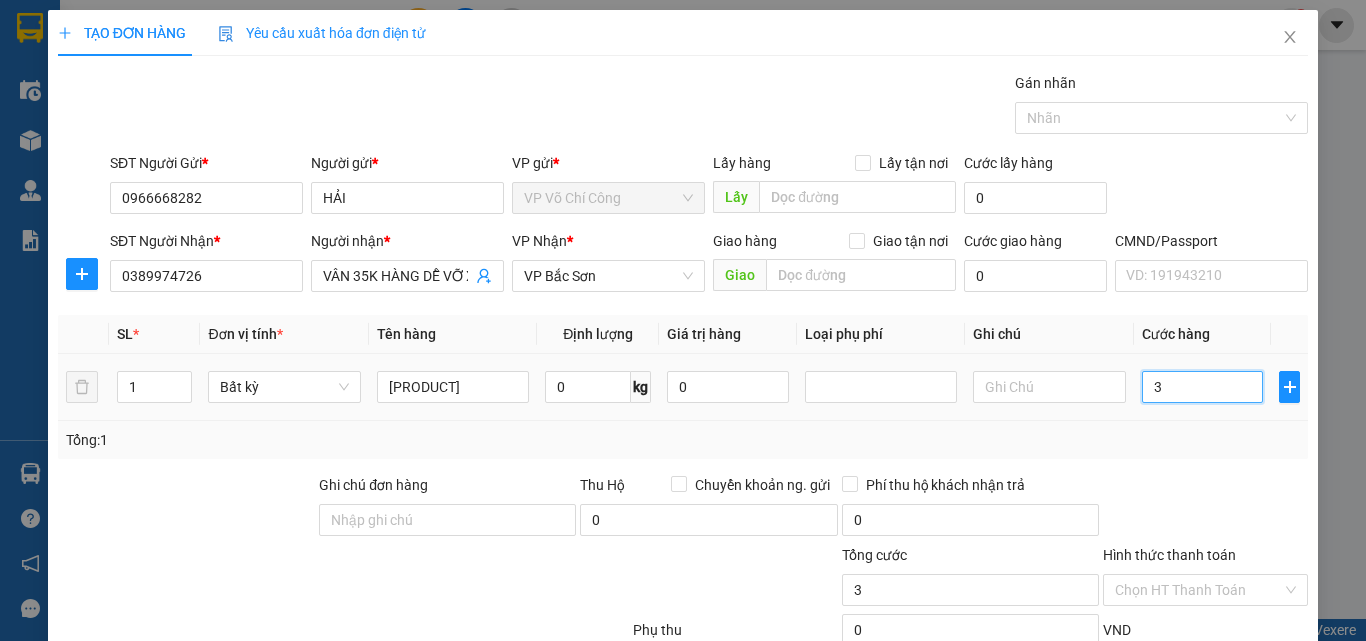 type on "35" 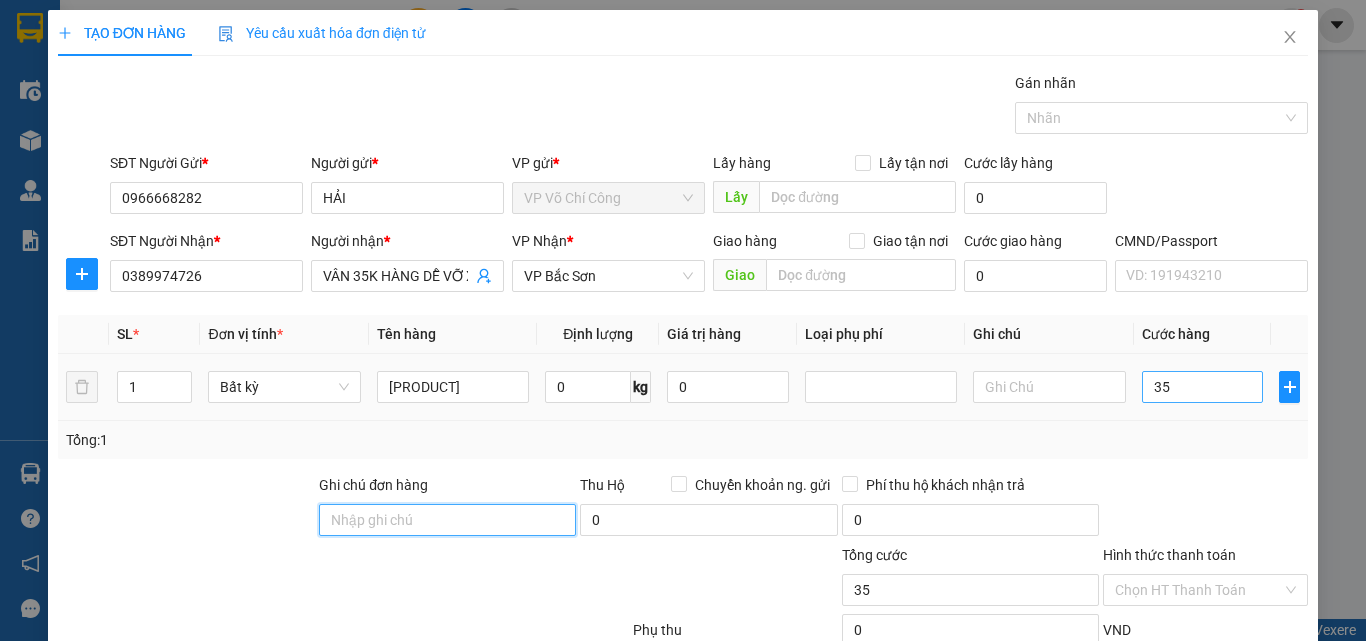 type on "35.000" 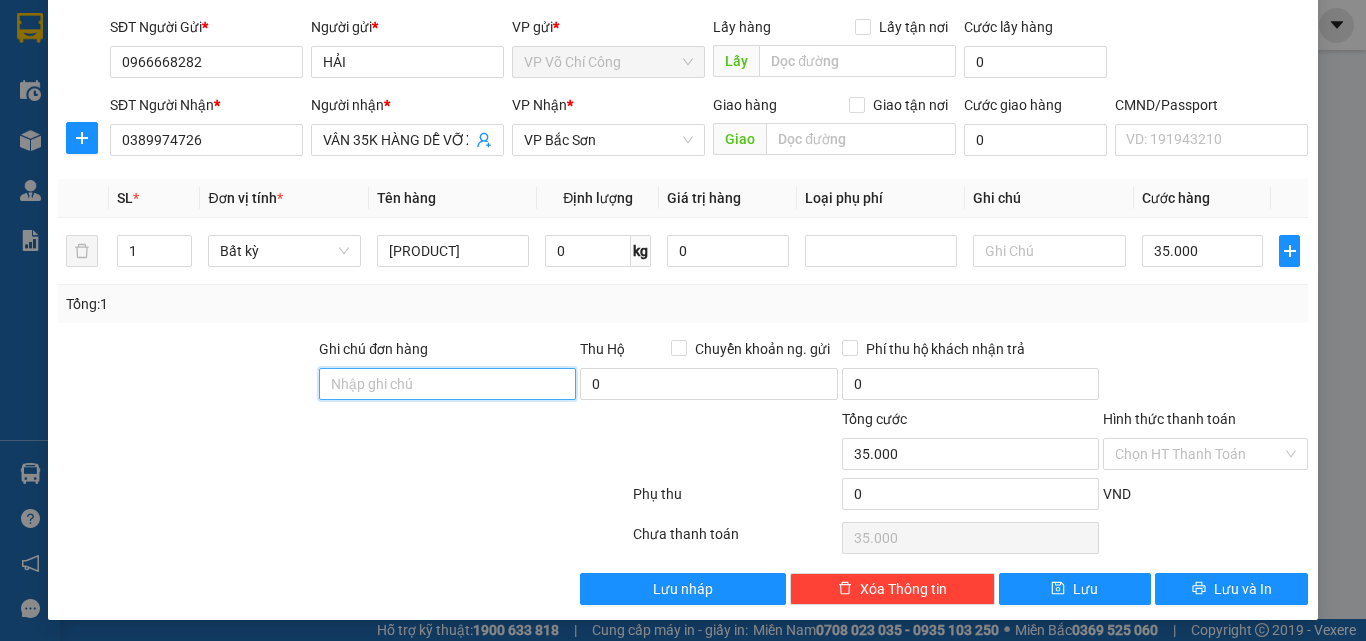 scroll, scrollTop: 139, scrollLeft: 0, axis: vertical 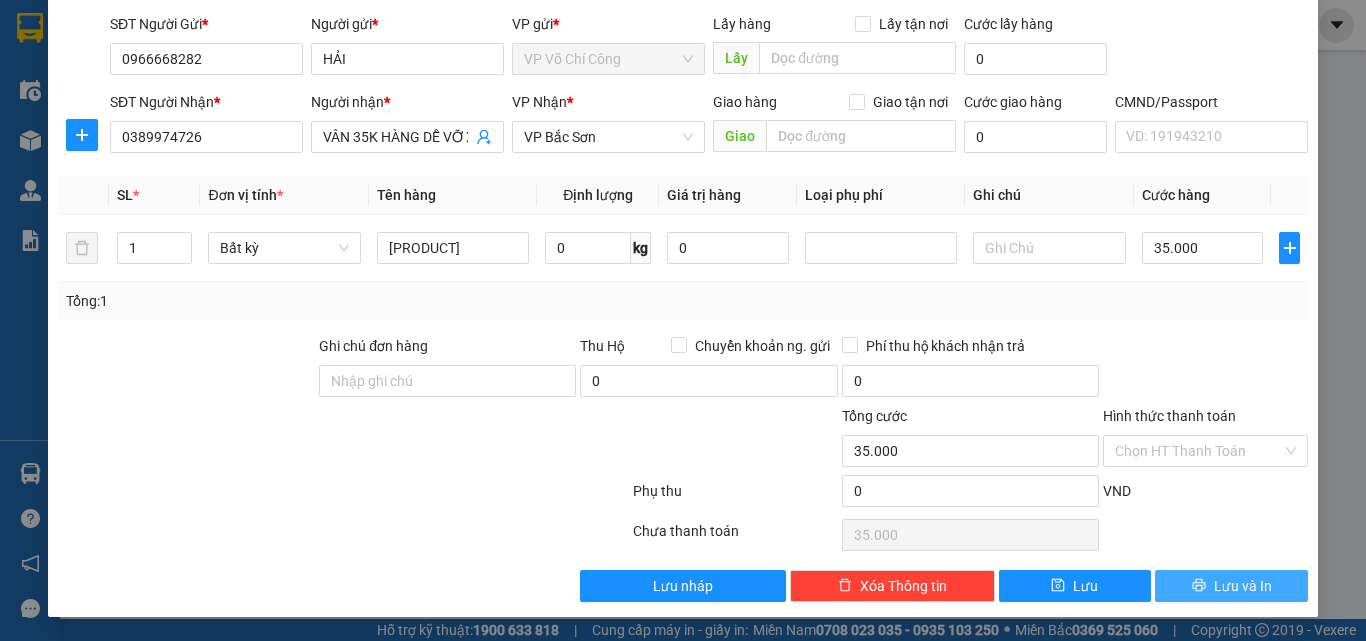 click on "Lưu và In" at bounding box center [1243, 586] 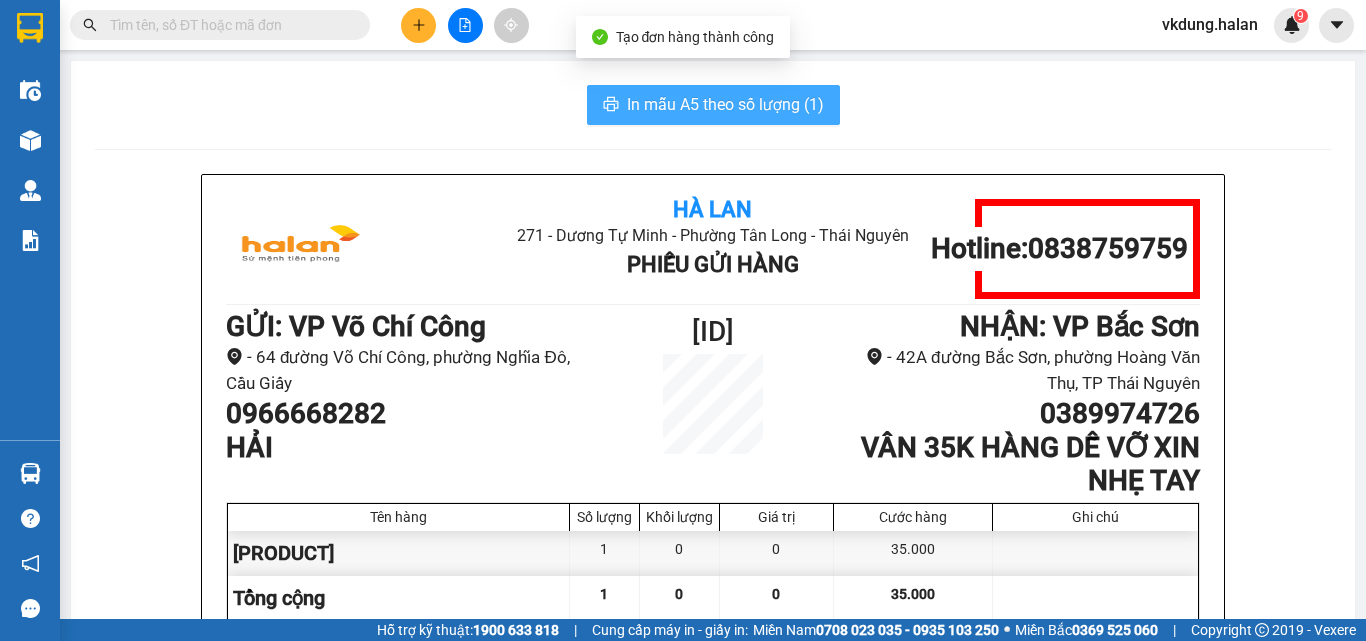 click on "In mẫu A5 theo số lượng
(1)" at bounding box center [725, 104] 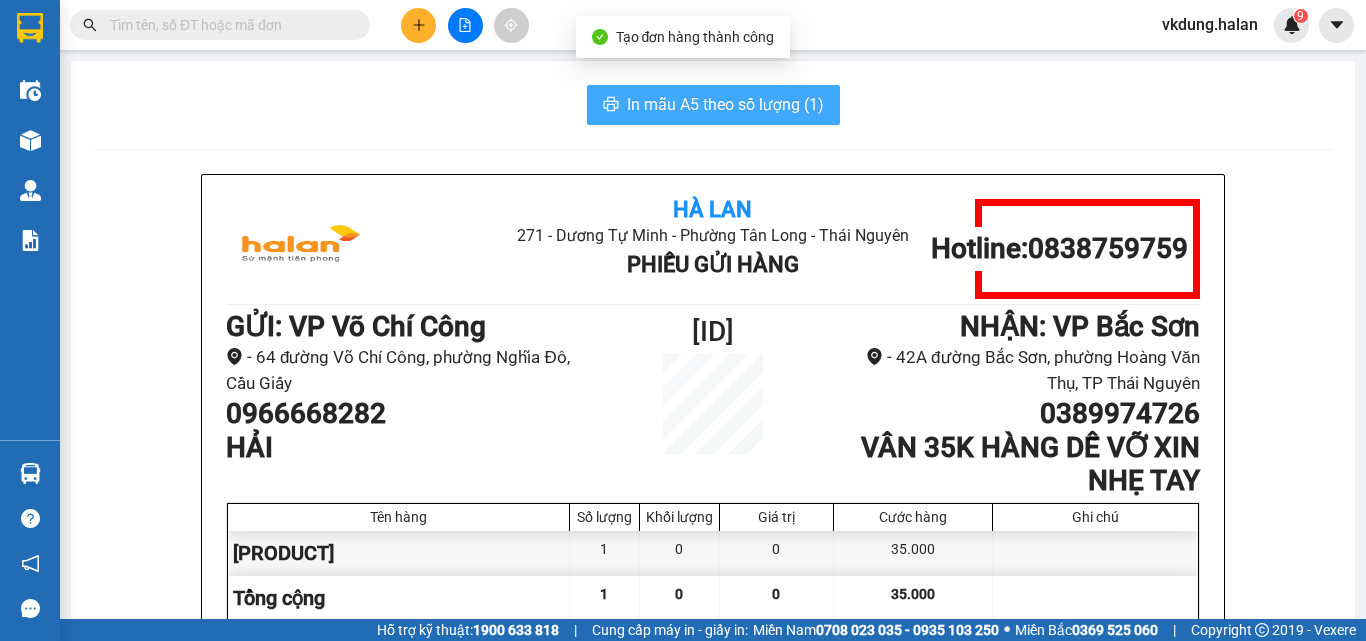 click on "In mẫu A5 theo số lượng
(1)" at bounding box center [725, 104] 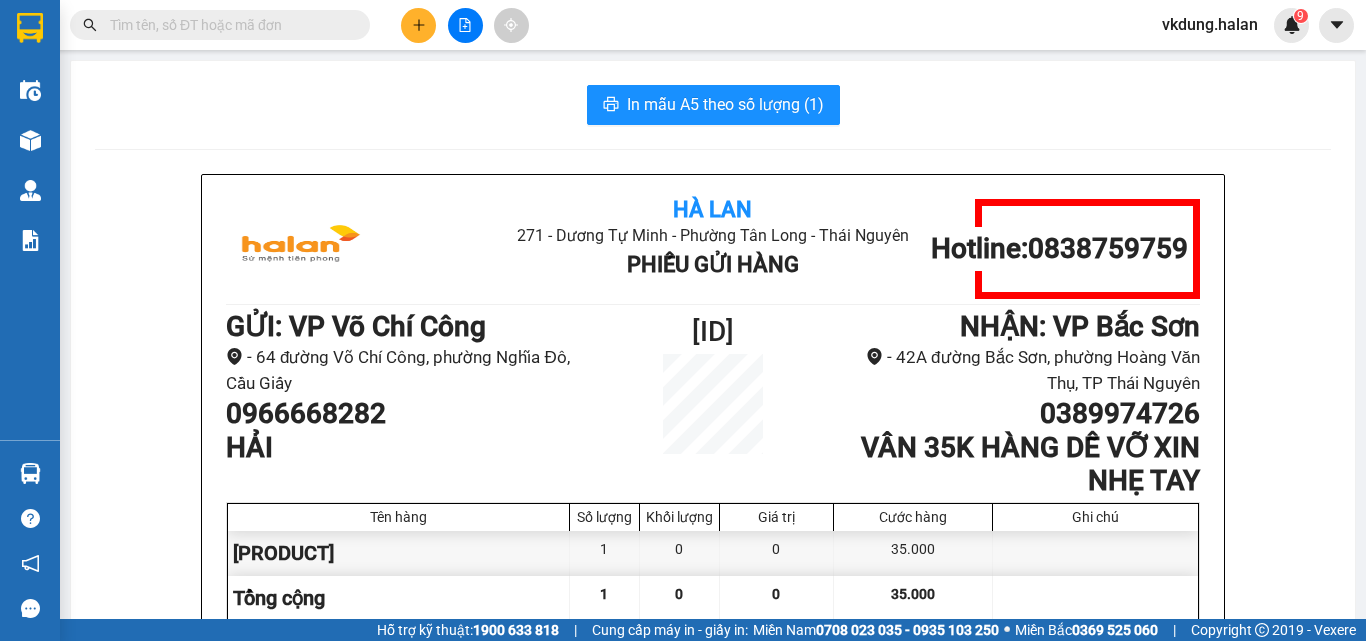 click at bounding box center [228, 25] 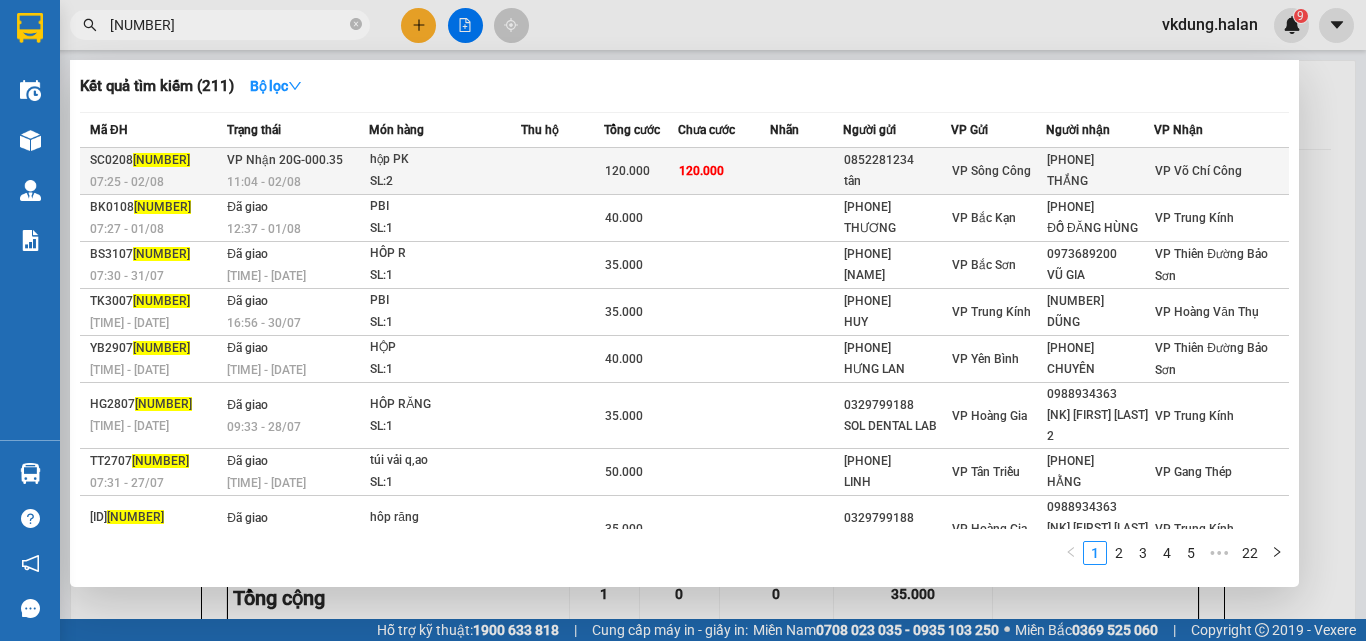 type on "250061" 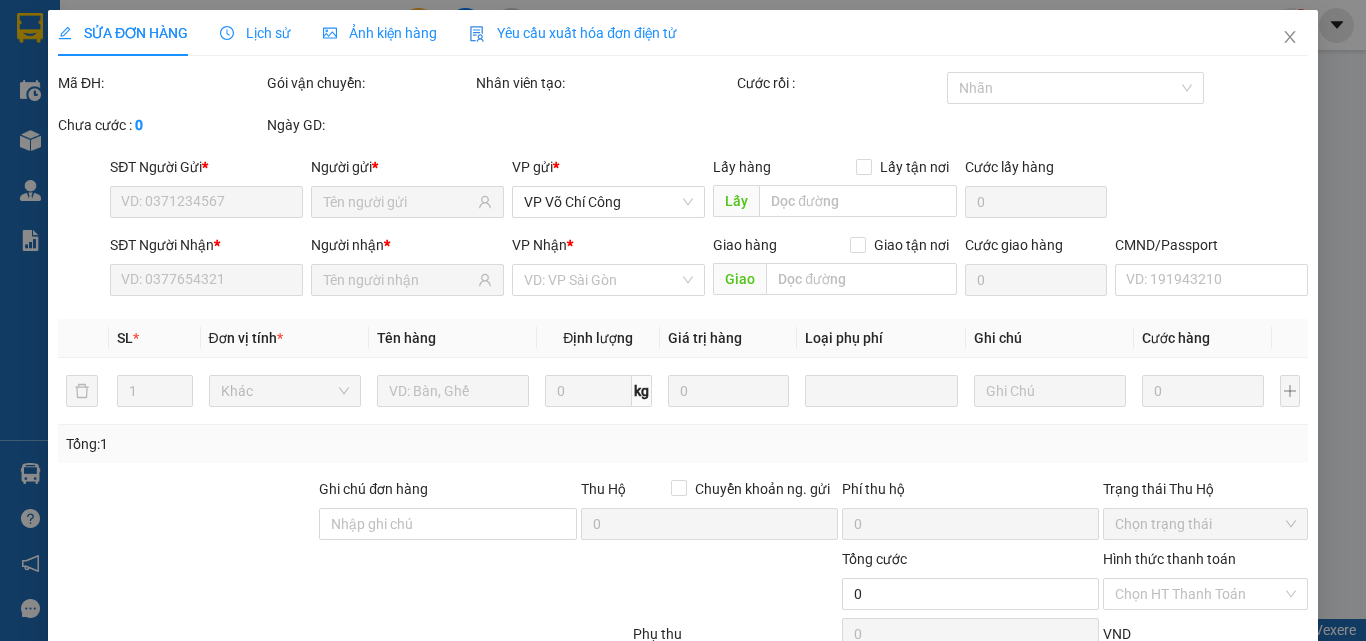 type on "0852281234" 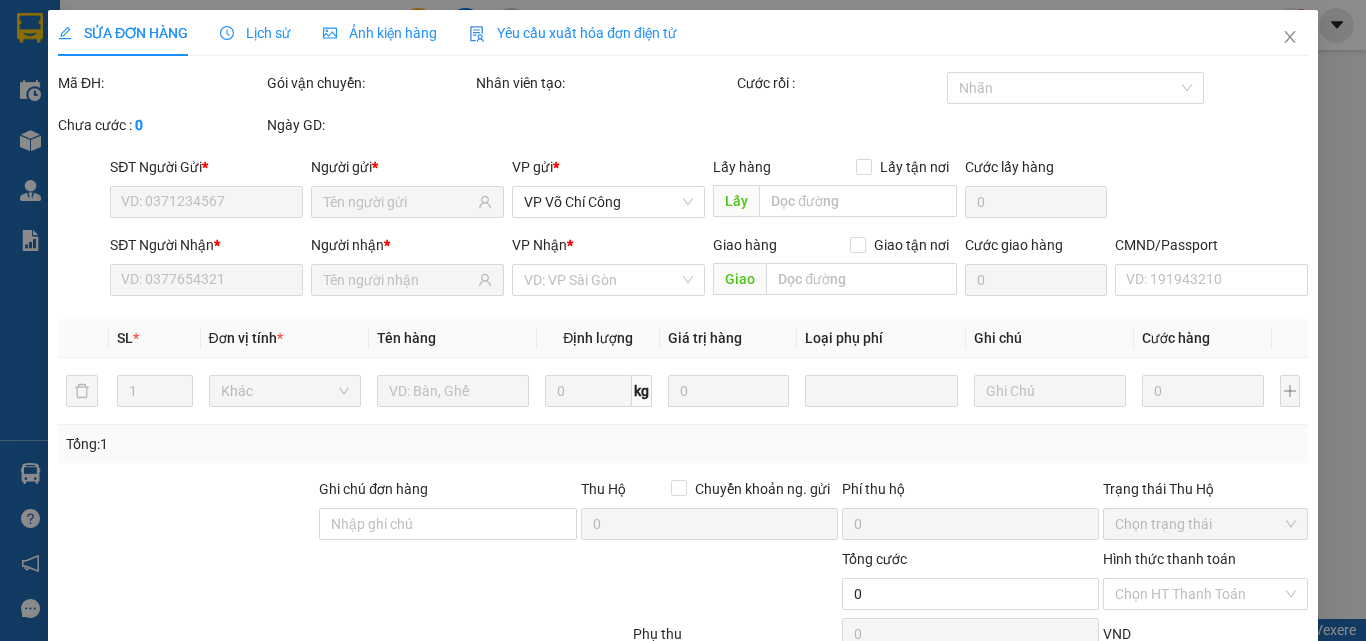 type on "tân" 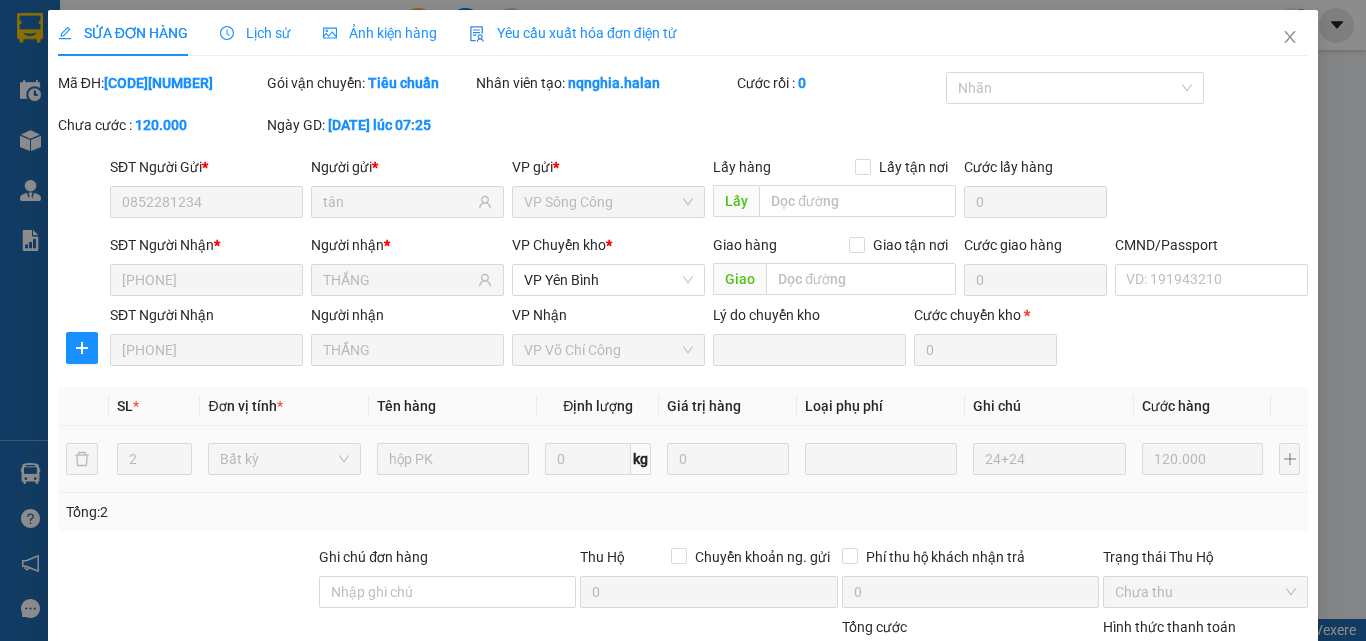 scroll, scrollTop: 211, scrollLeft: 0, axis: vertical 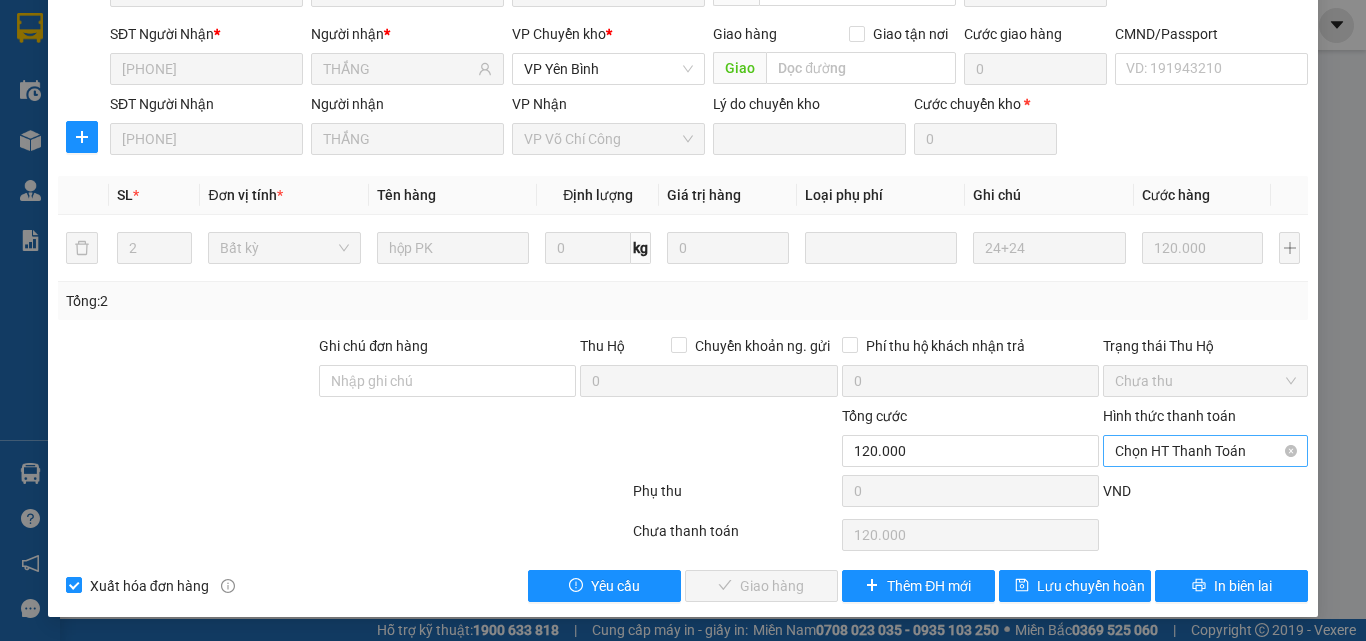 click on "Chọn HT Thanh Toán" at bounding box center [1205, 451] 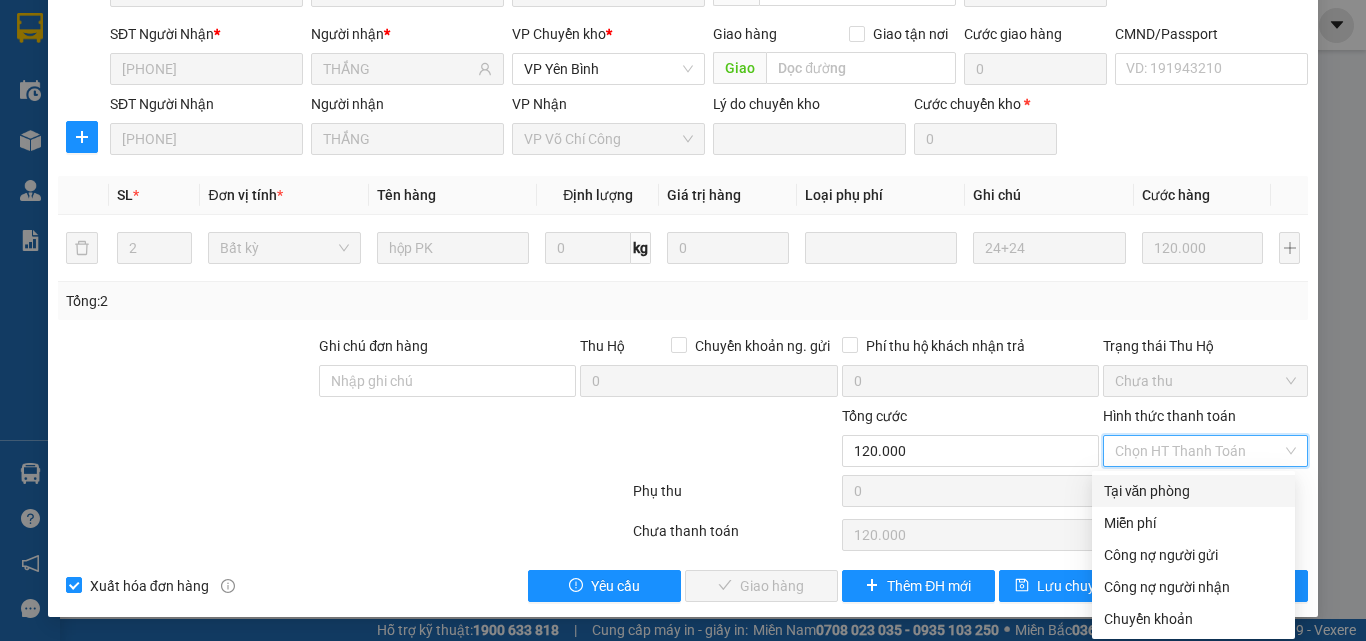 click on "Tại văn phòng" at bounding box center [1193, 491] 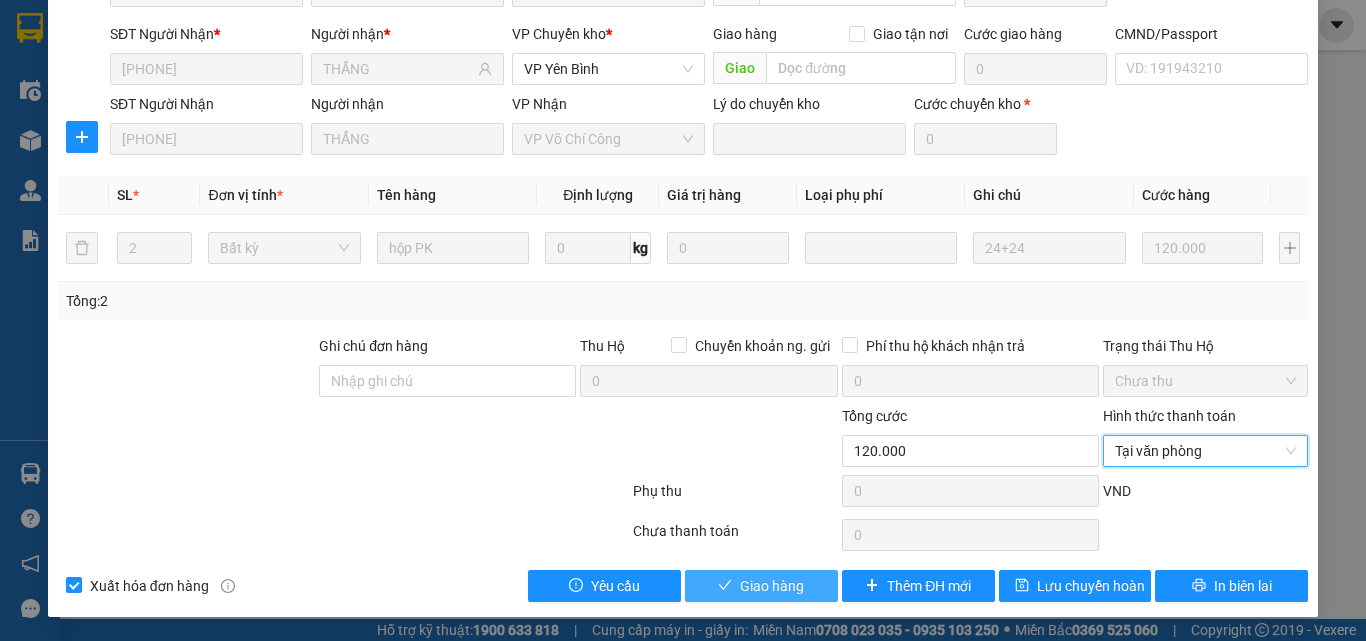 click on "Giao hàng" at bounding box center (772, 586) 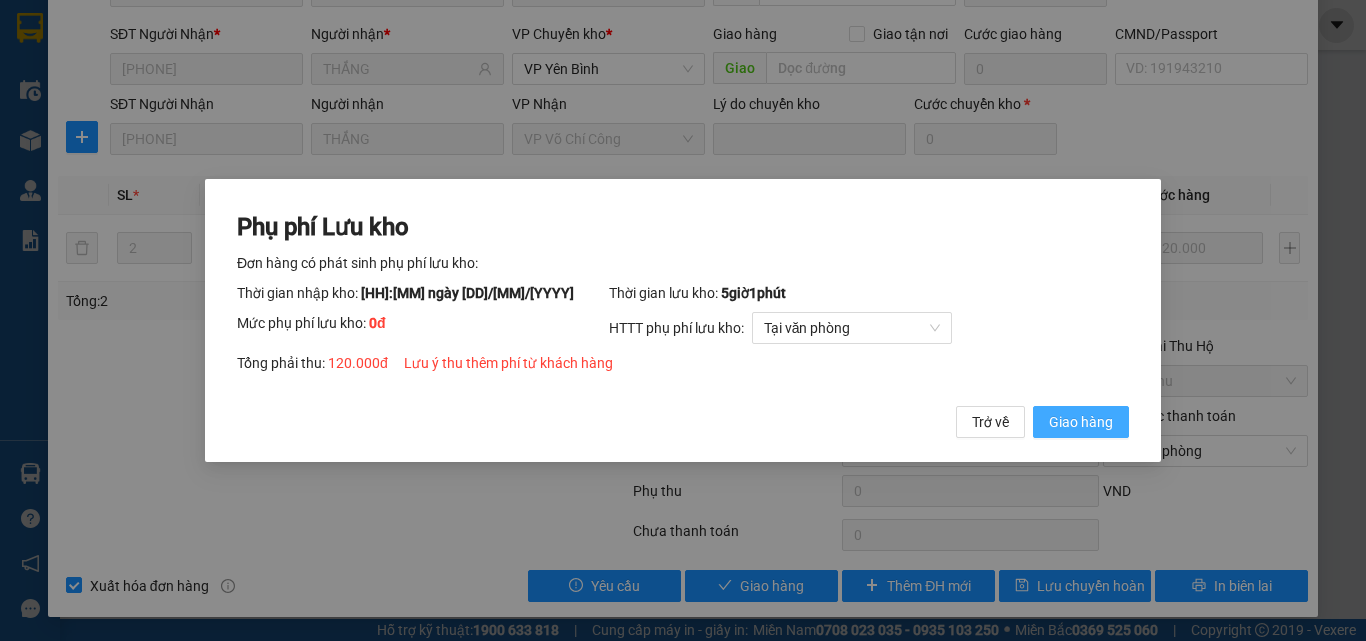 click on "Giao hàng" at bounding box center (1081, 422) 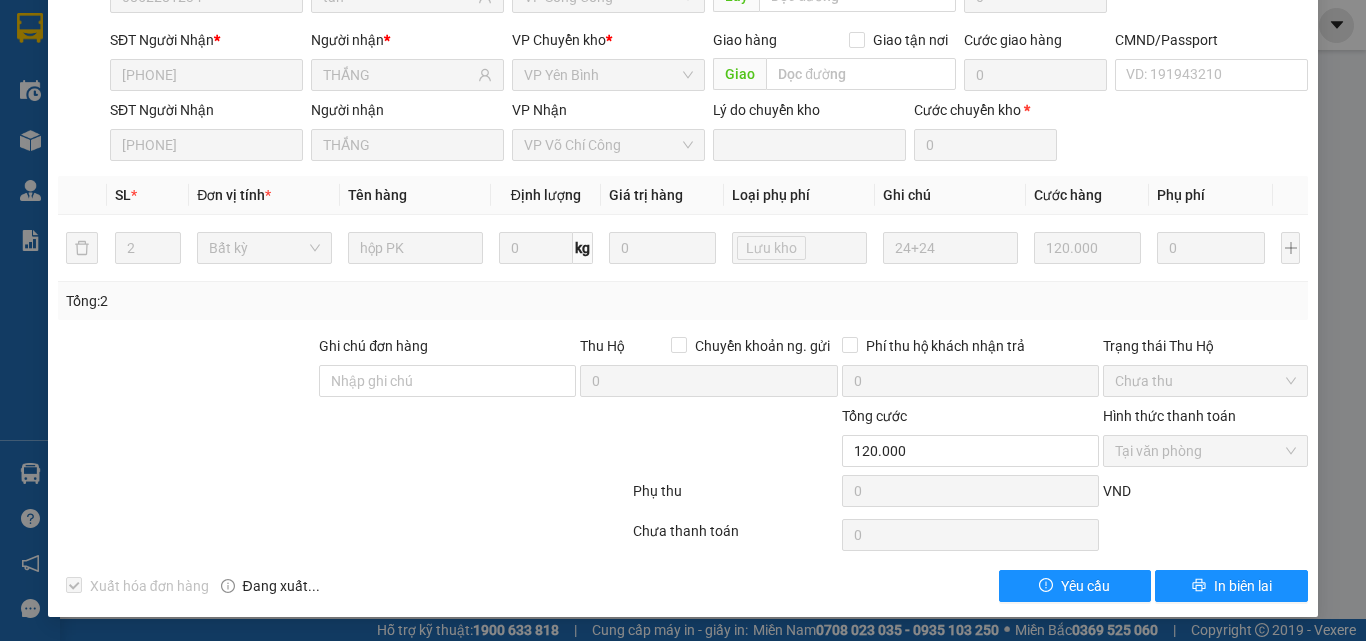 scroll, scrollTop: 0, scrollLeft: 0, axis: both 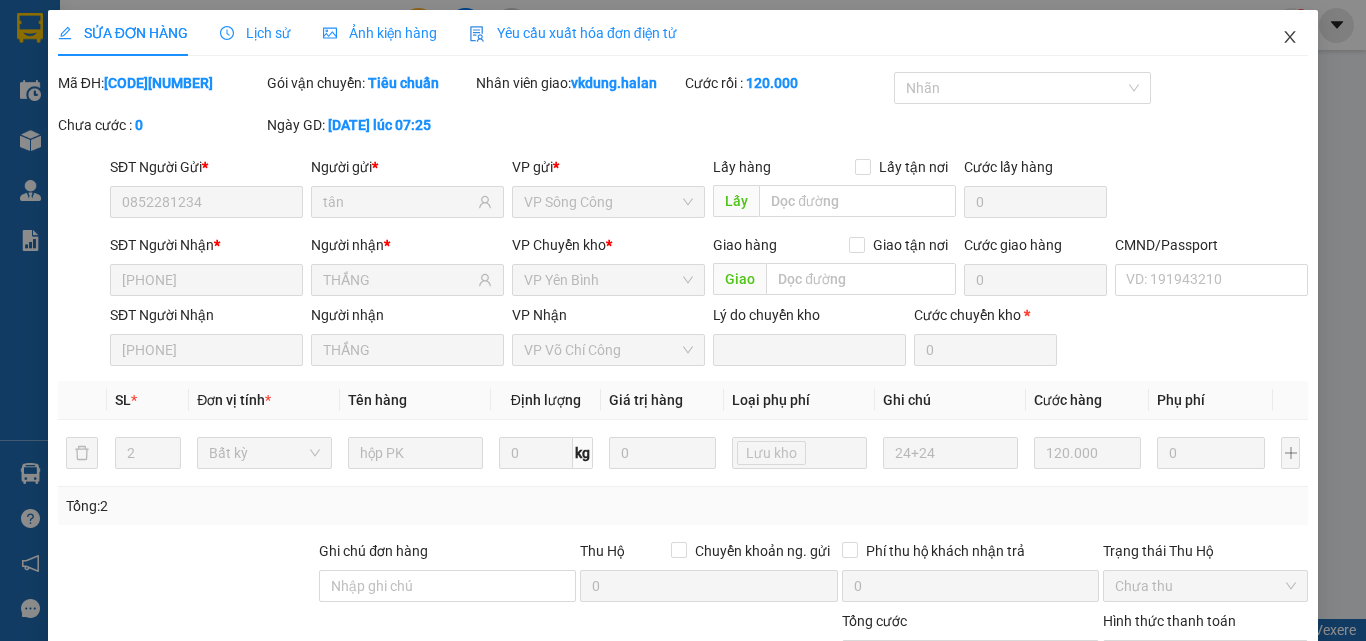 click 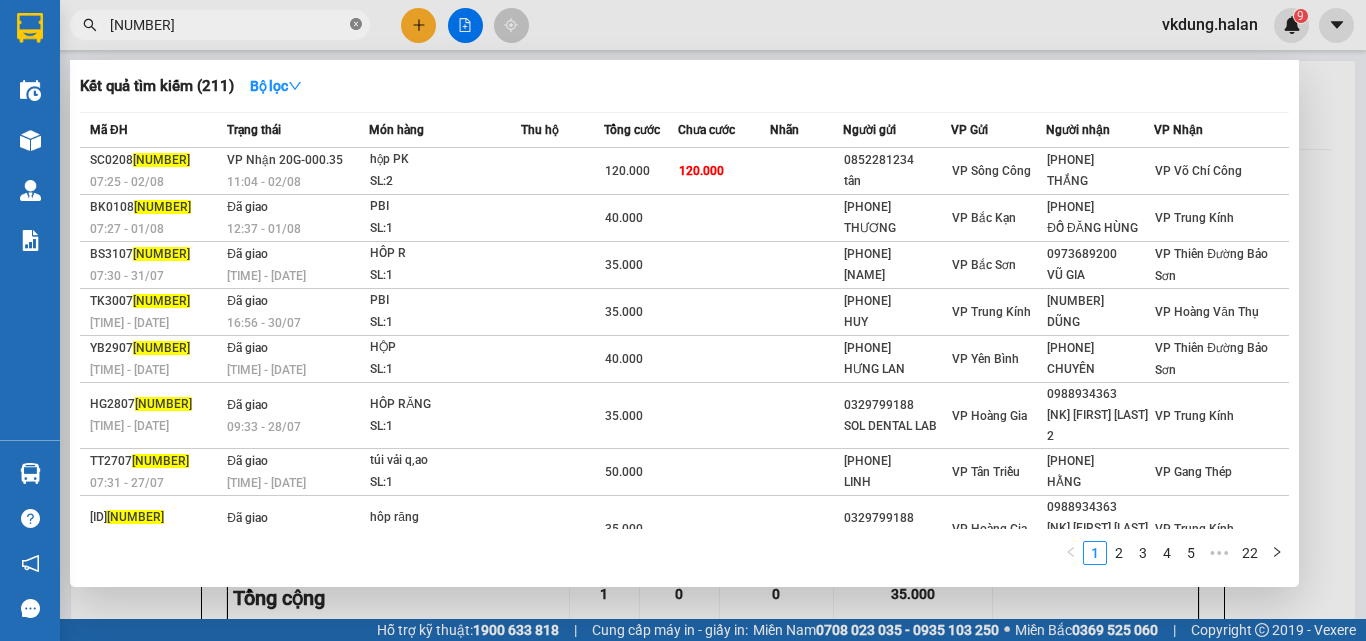 click 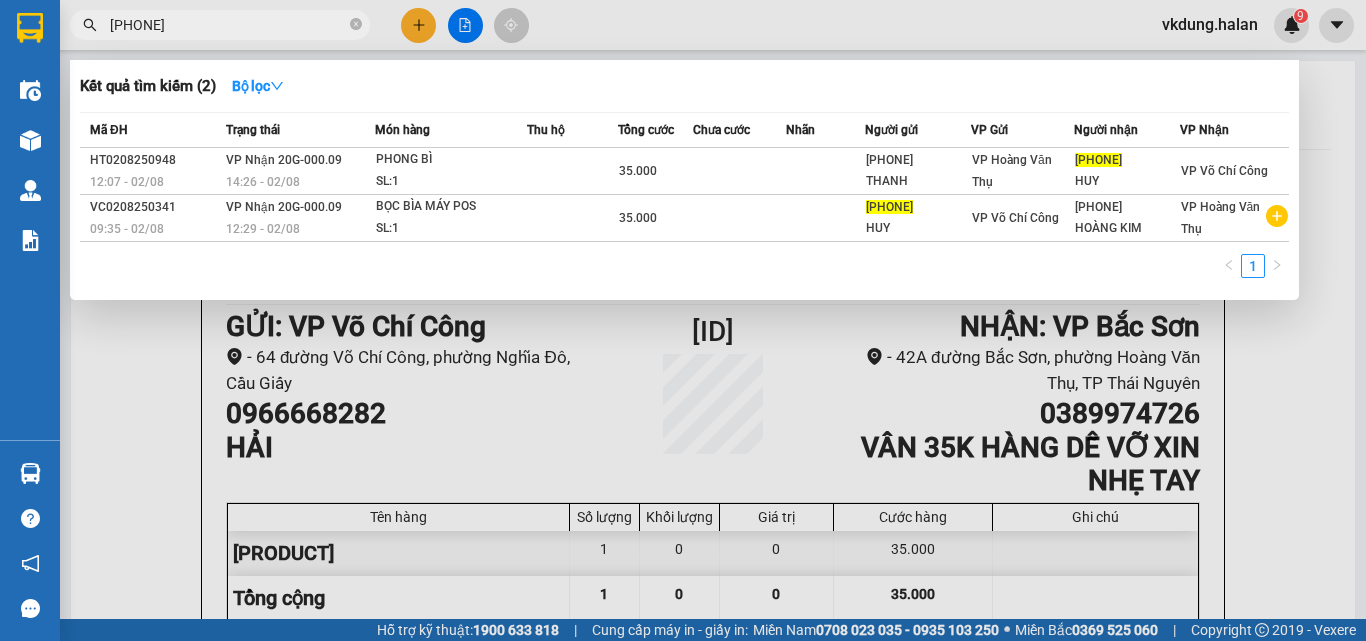 type on "0974424998" 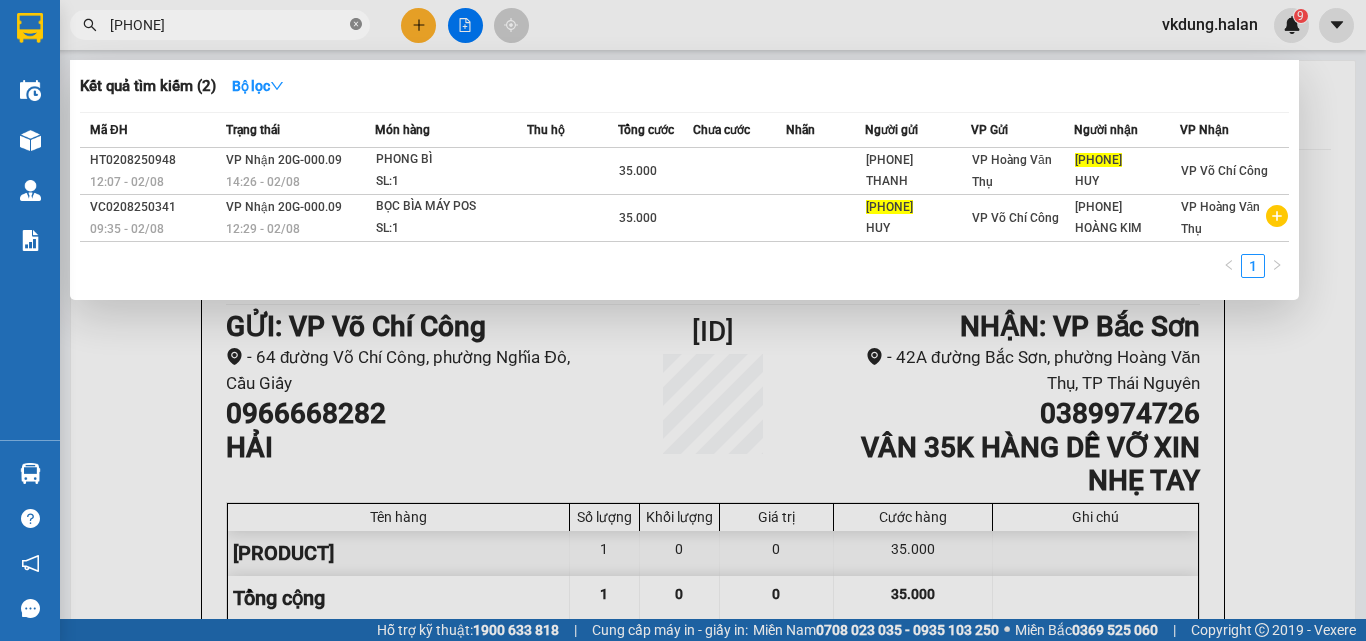 click 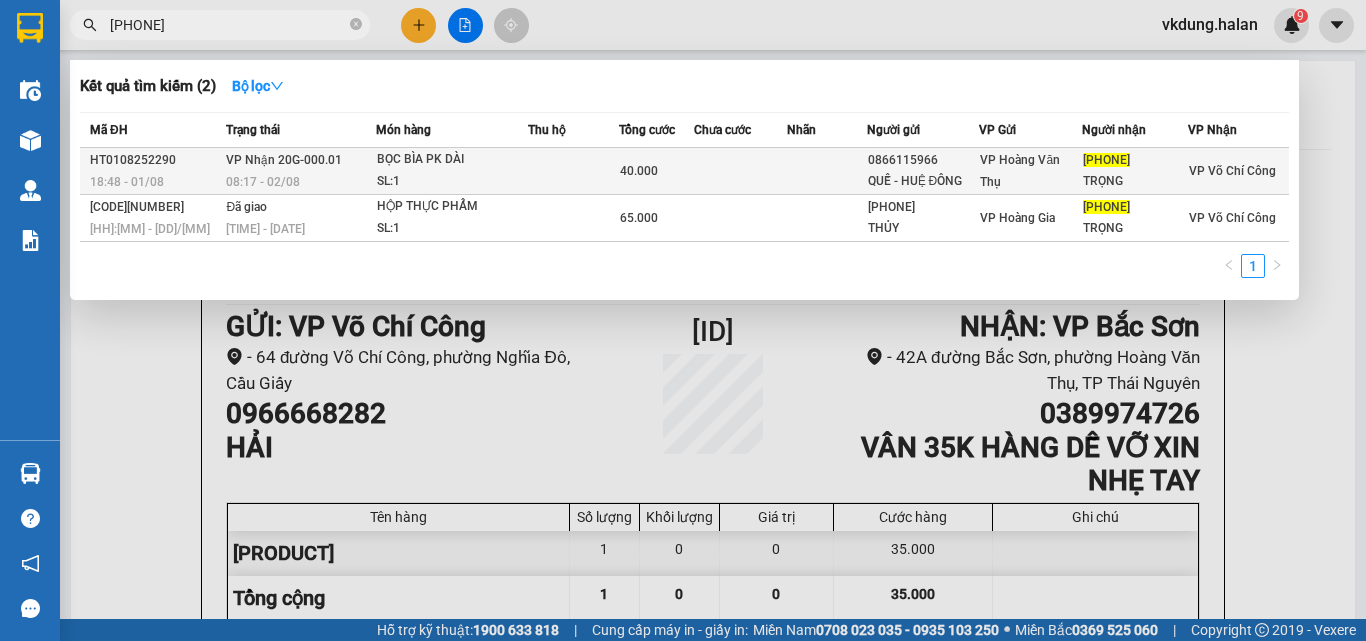 type on "0986688998" 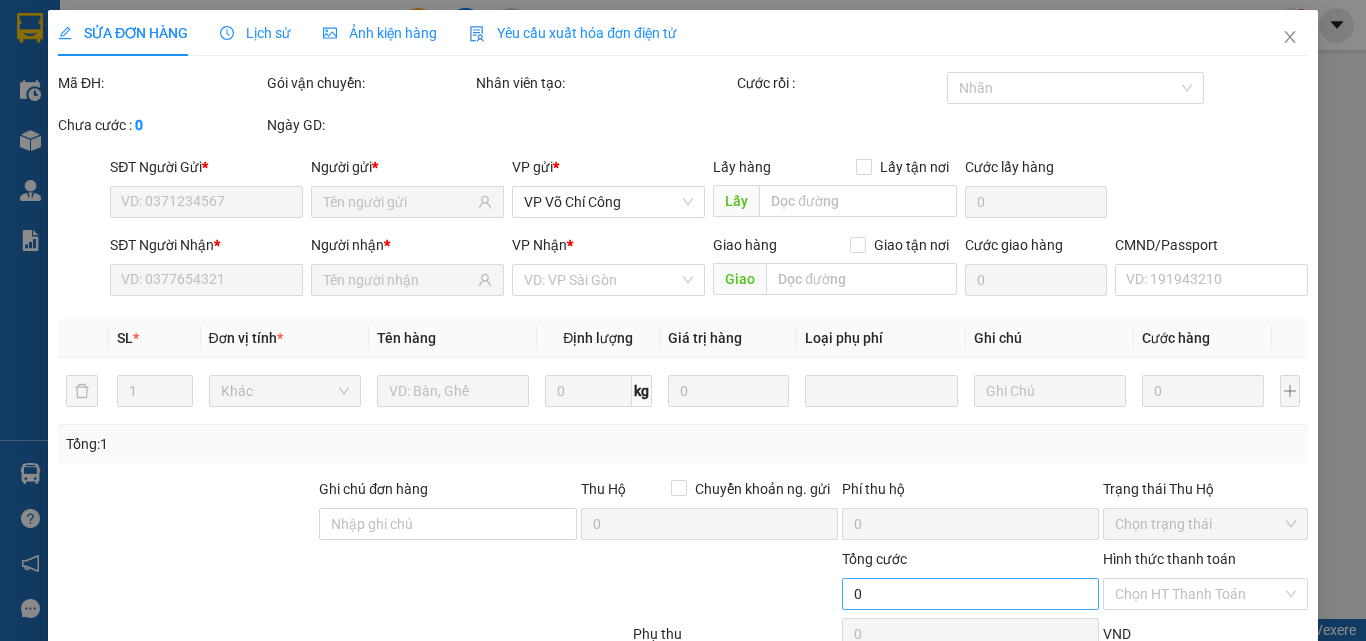 type on "0866115966" 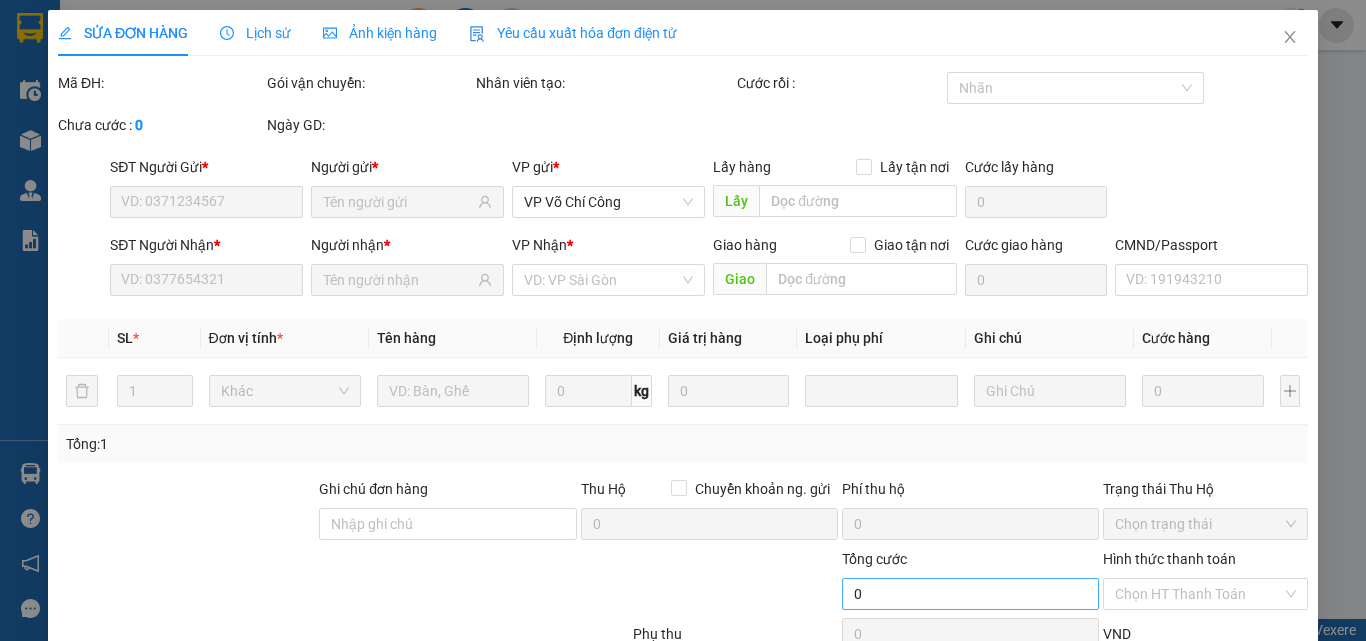 type on "QUẾ - HUỆ ĐÔNG" 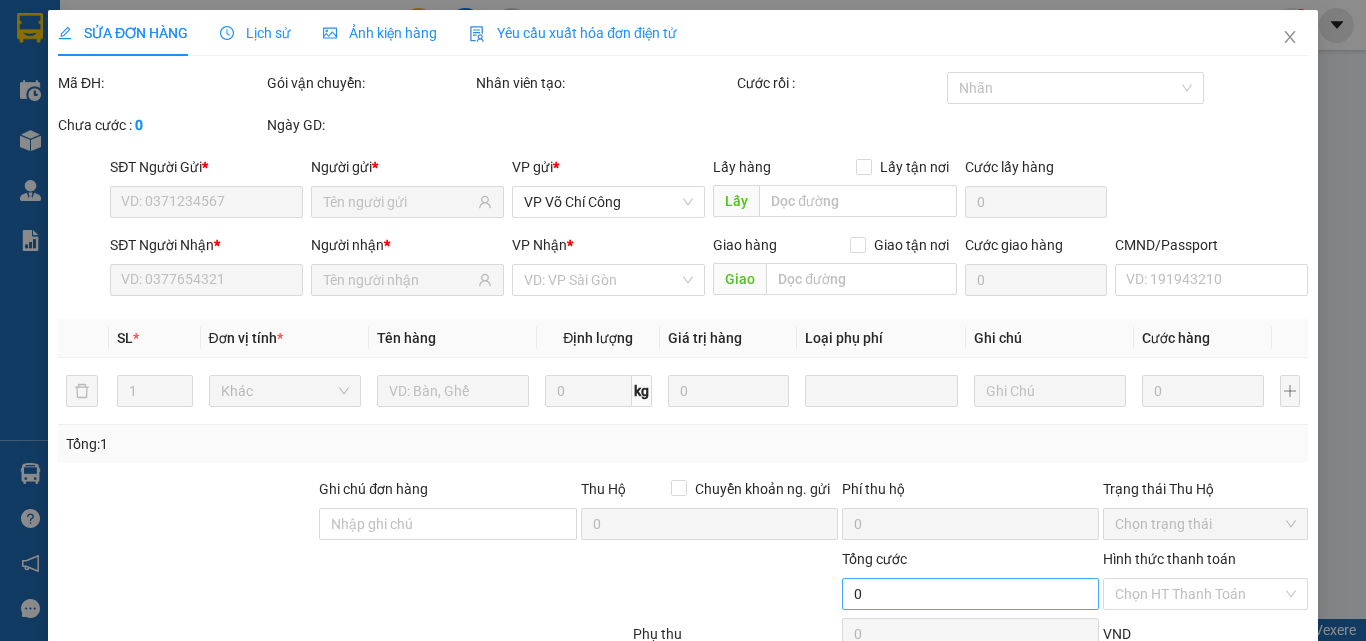 type on "0986688998" 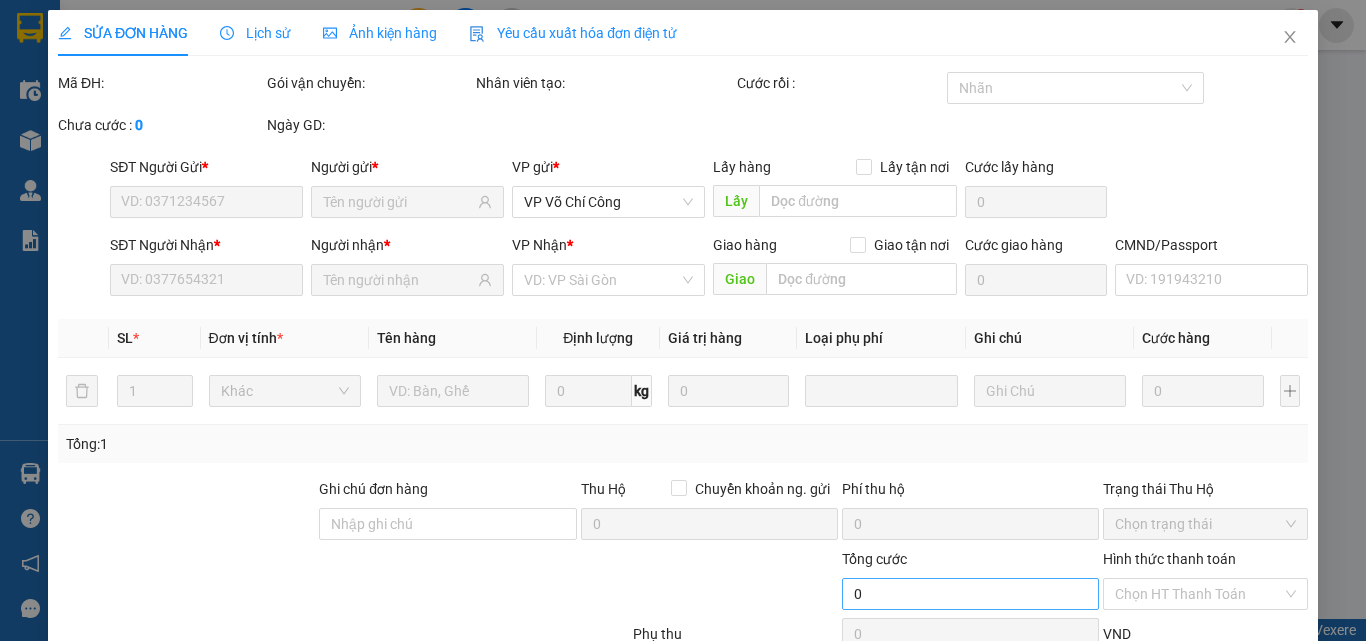 type on "40.000" 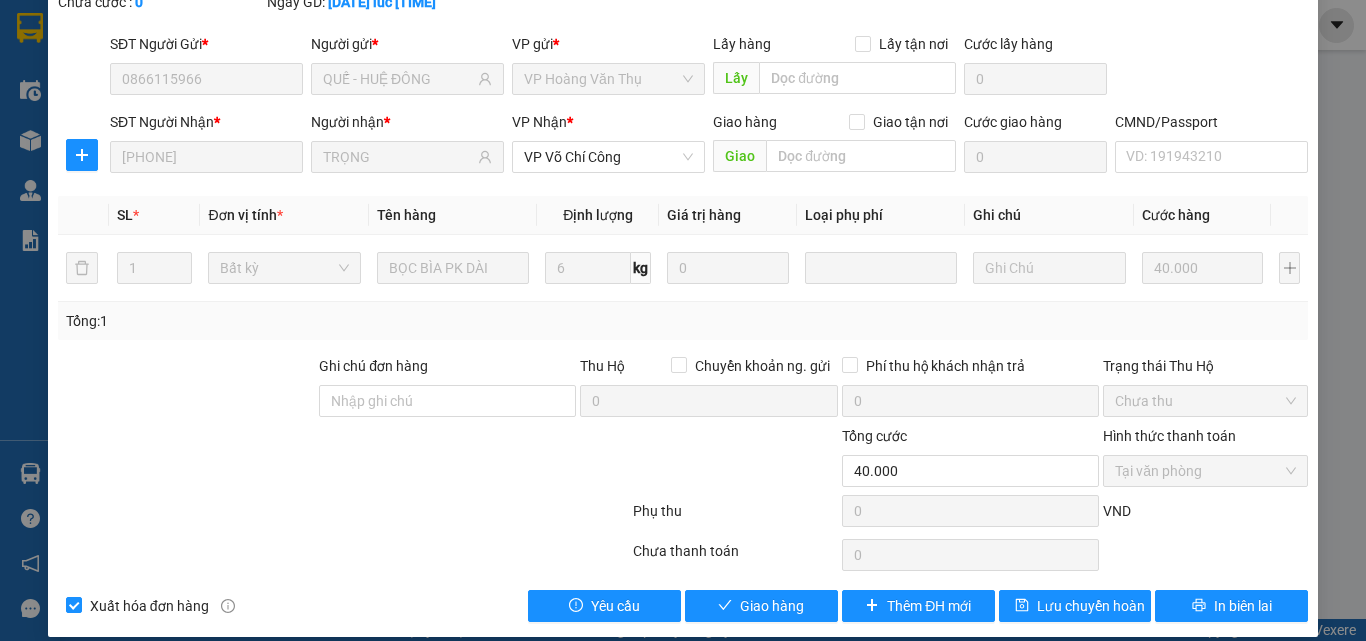 scroll, scrollTop: 143, scrollLeft: 0, axis: vertical 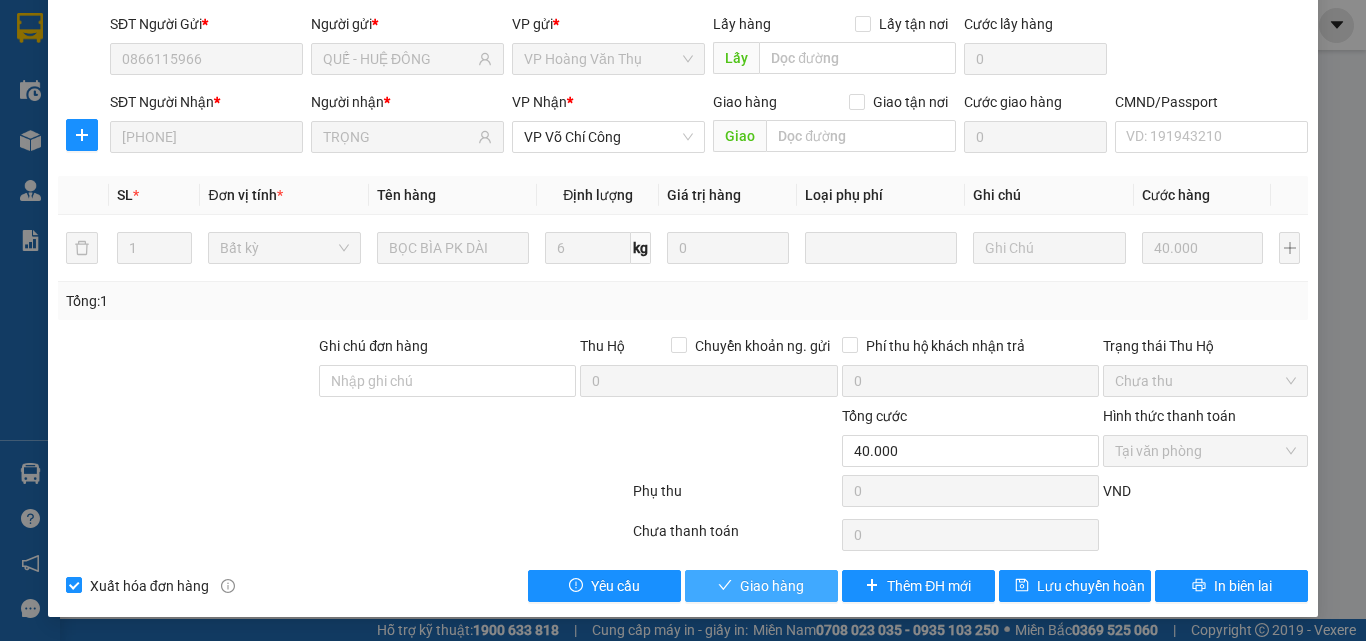 click on "Giao hàng" at bounding box center (772, 586) 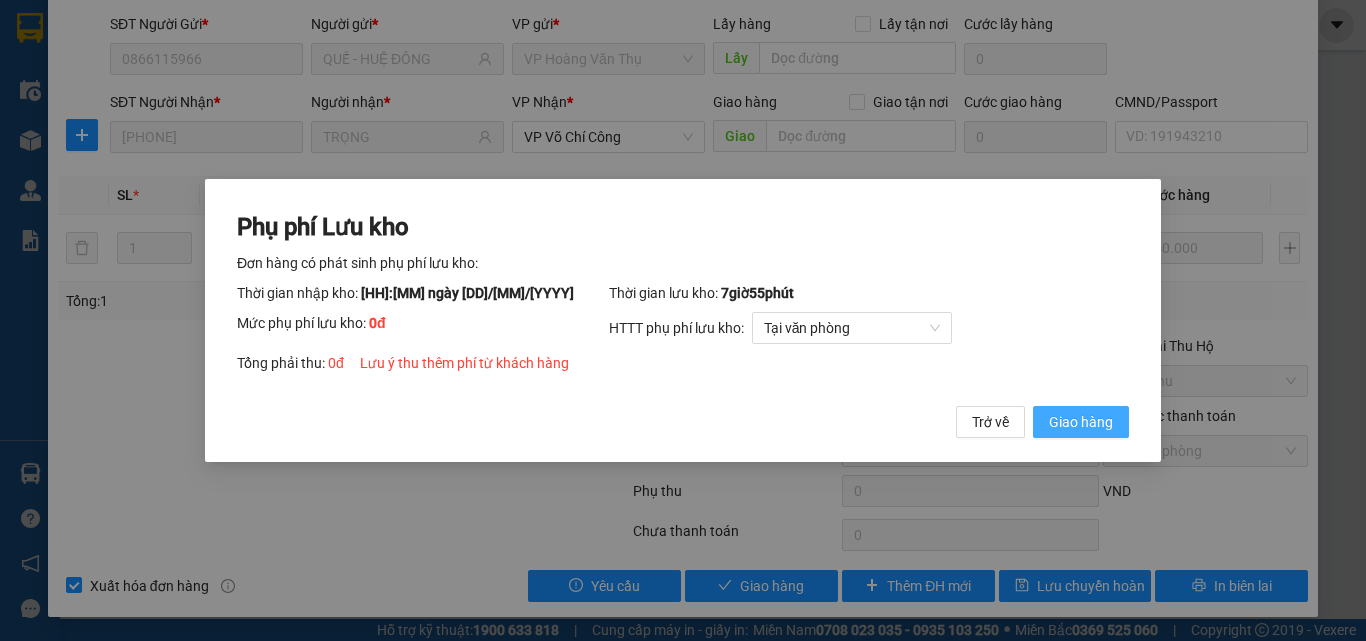 click on "Giao hàng" at bounding box center (1081, 422) 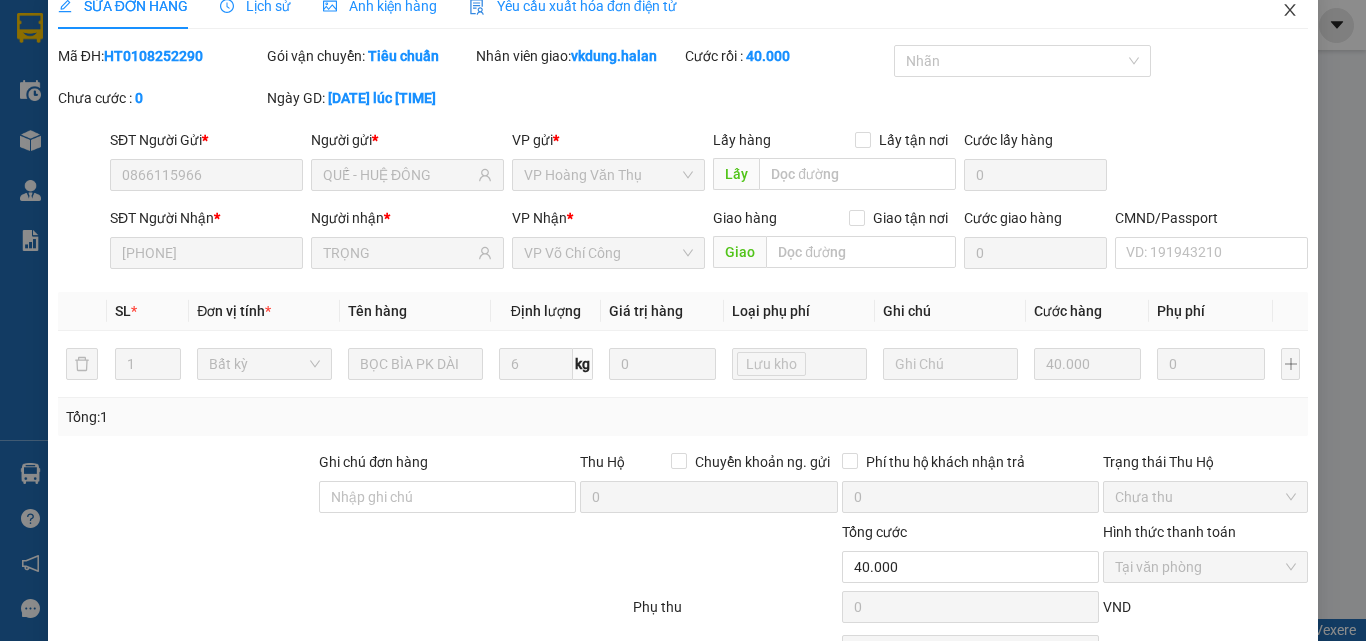scroll, scrollTop: 0, scrollLeft: 0, axis: both 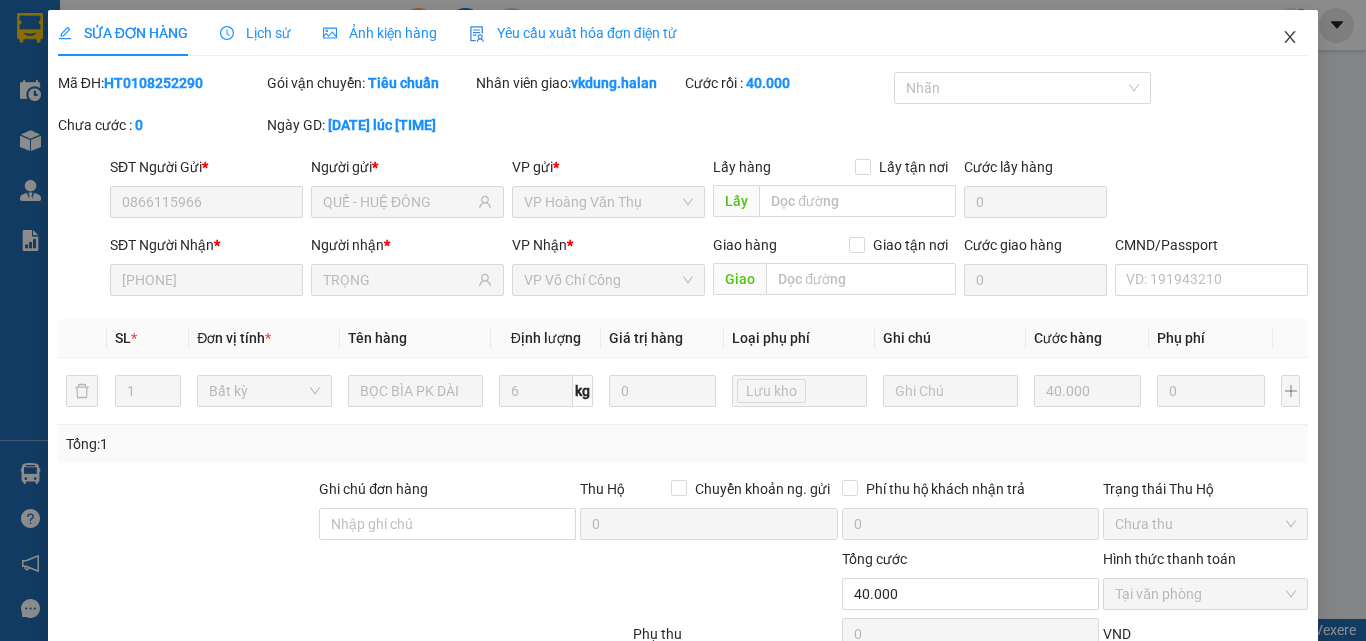 click 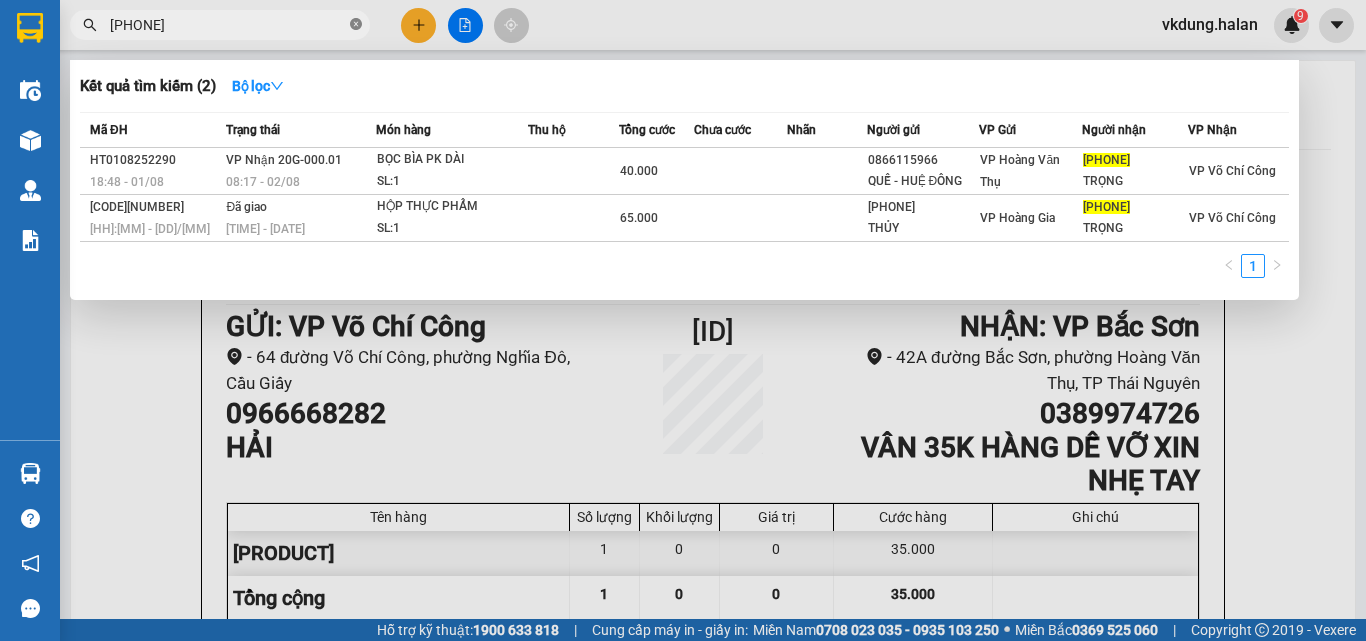 click 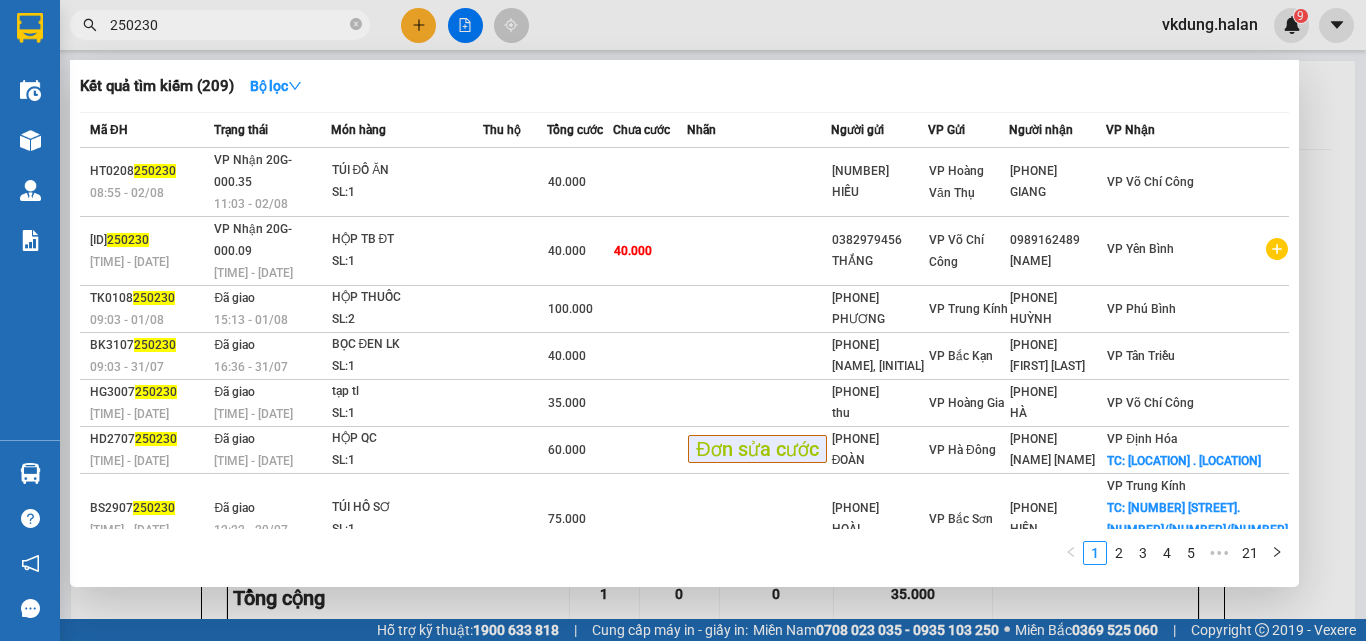 type on "250230" 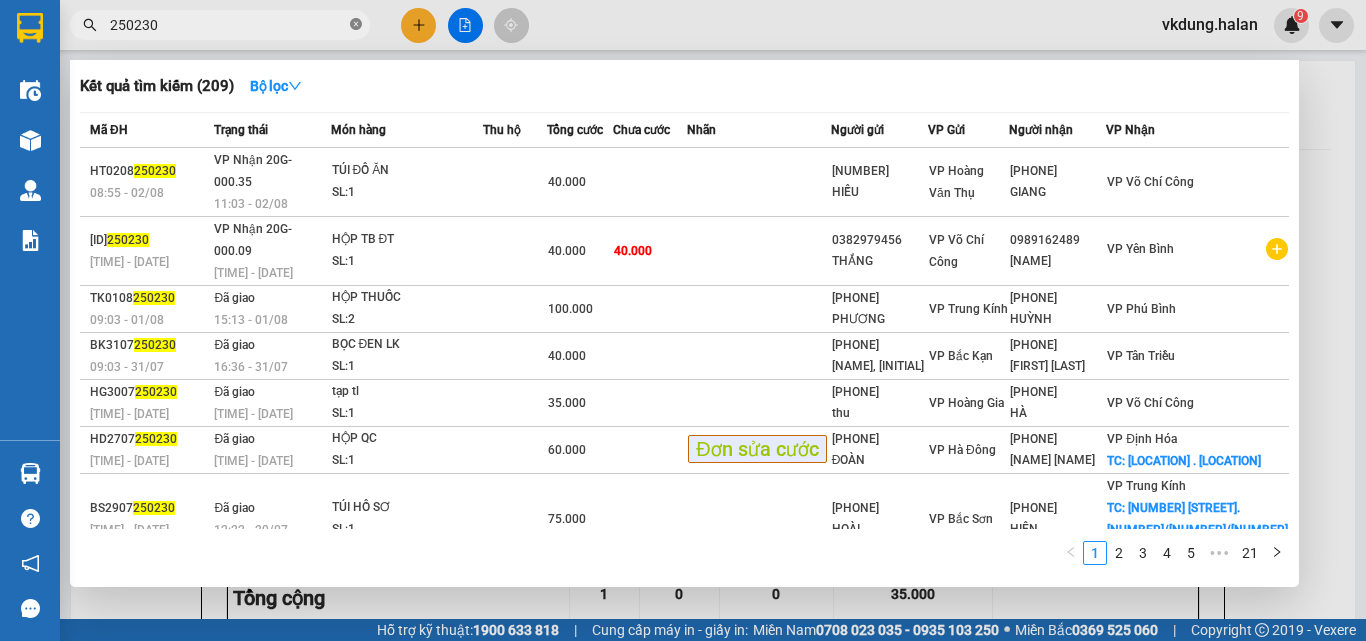 click 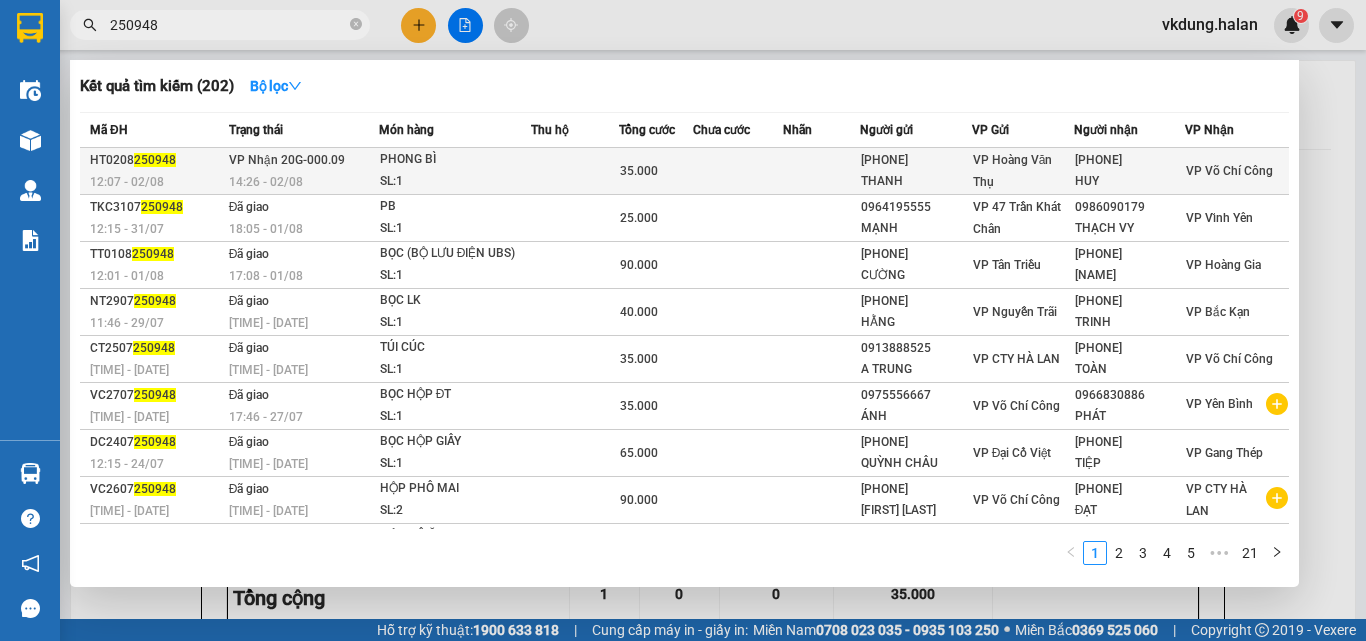 type on "250948" 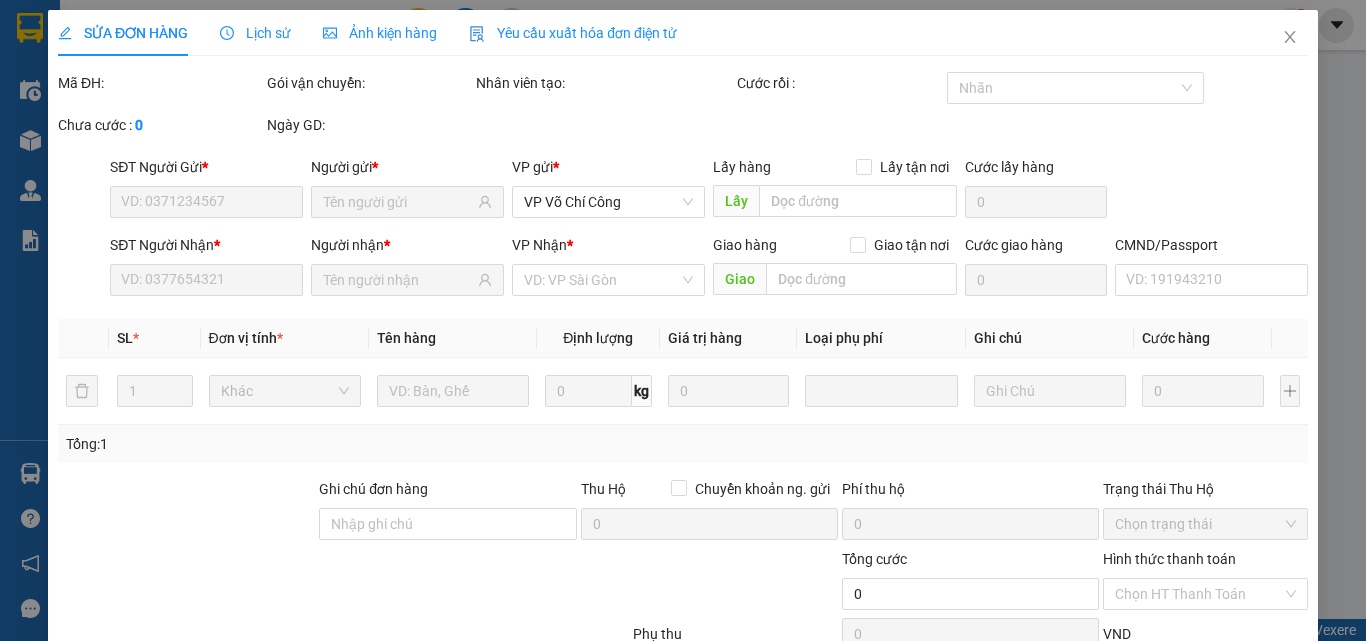 type on "0378687882" 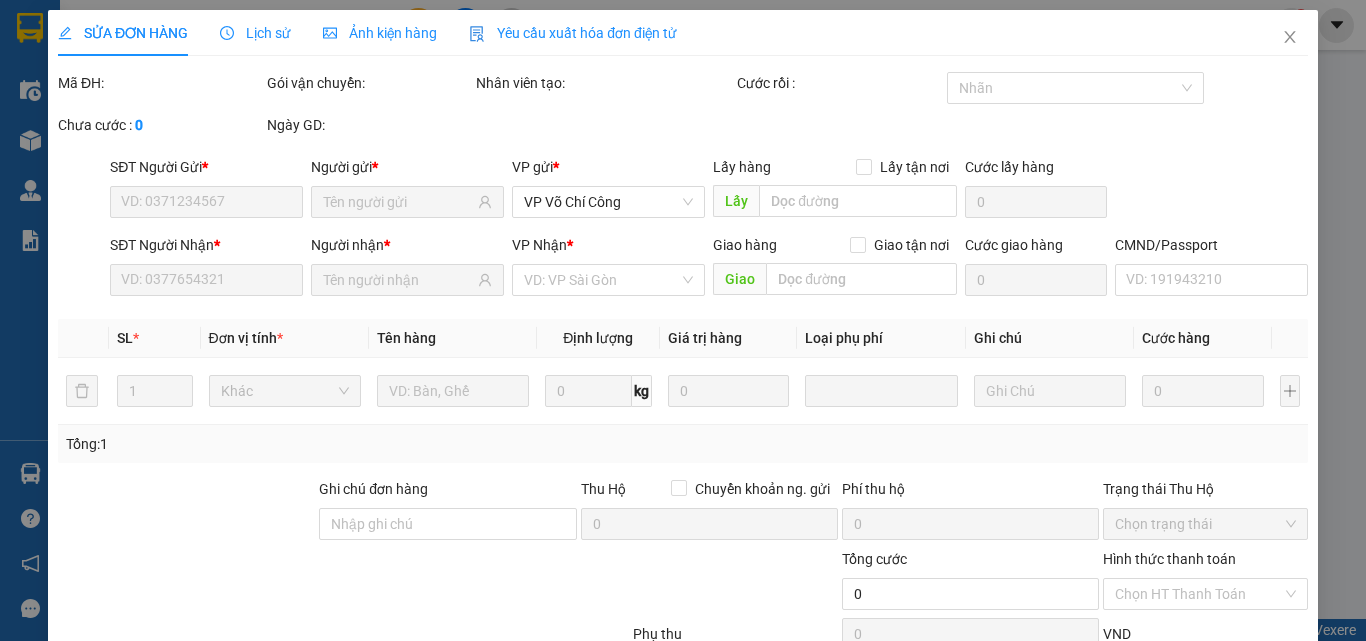 type on "0974424998" 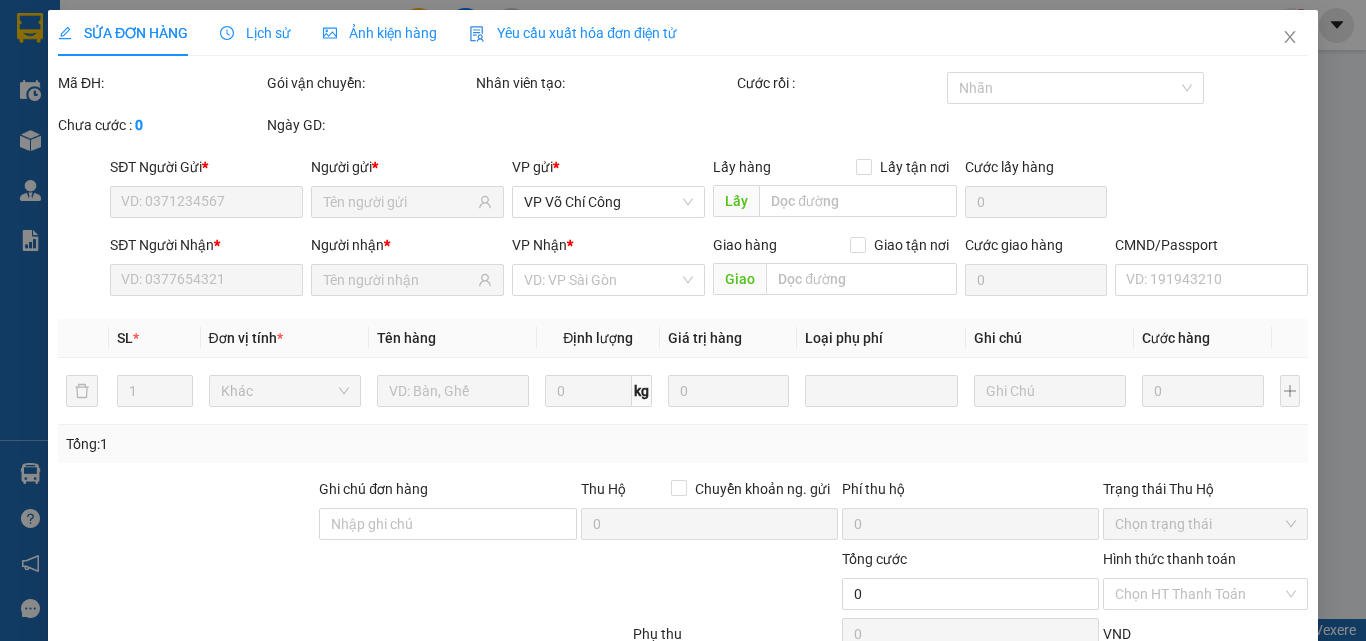 type on "35.000" 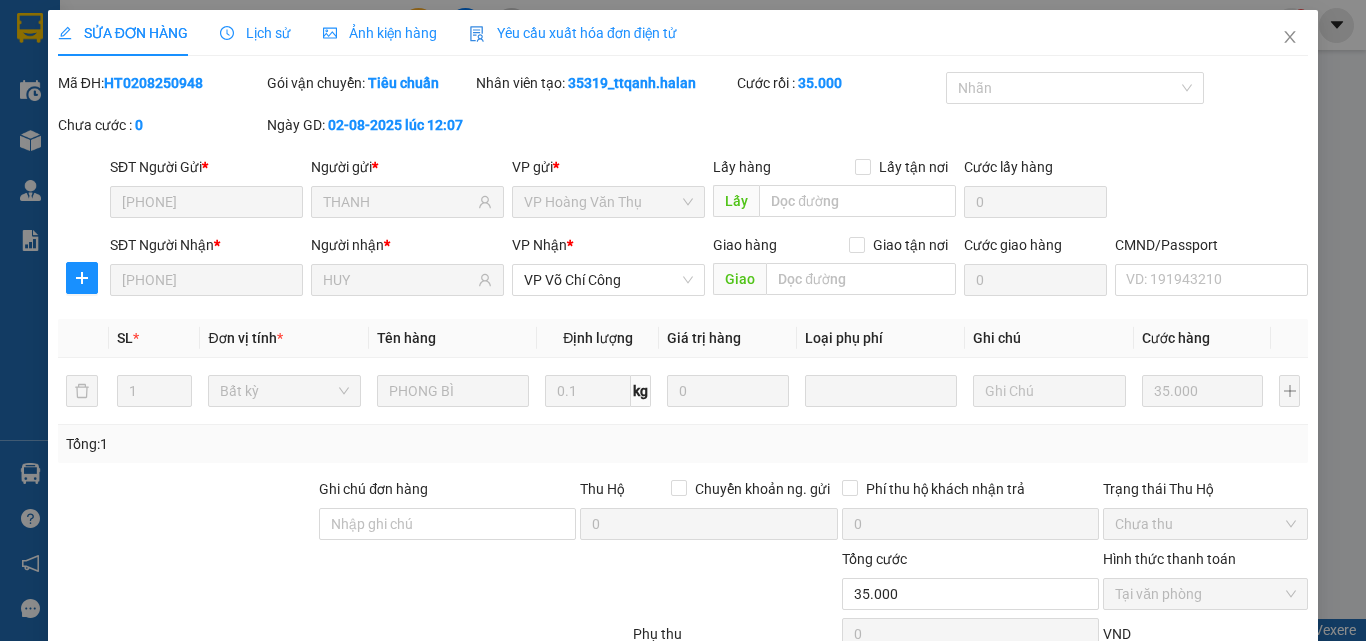 scroll, scrollTop: 143, scrollLeft: 0, axis: vertical 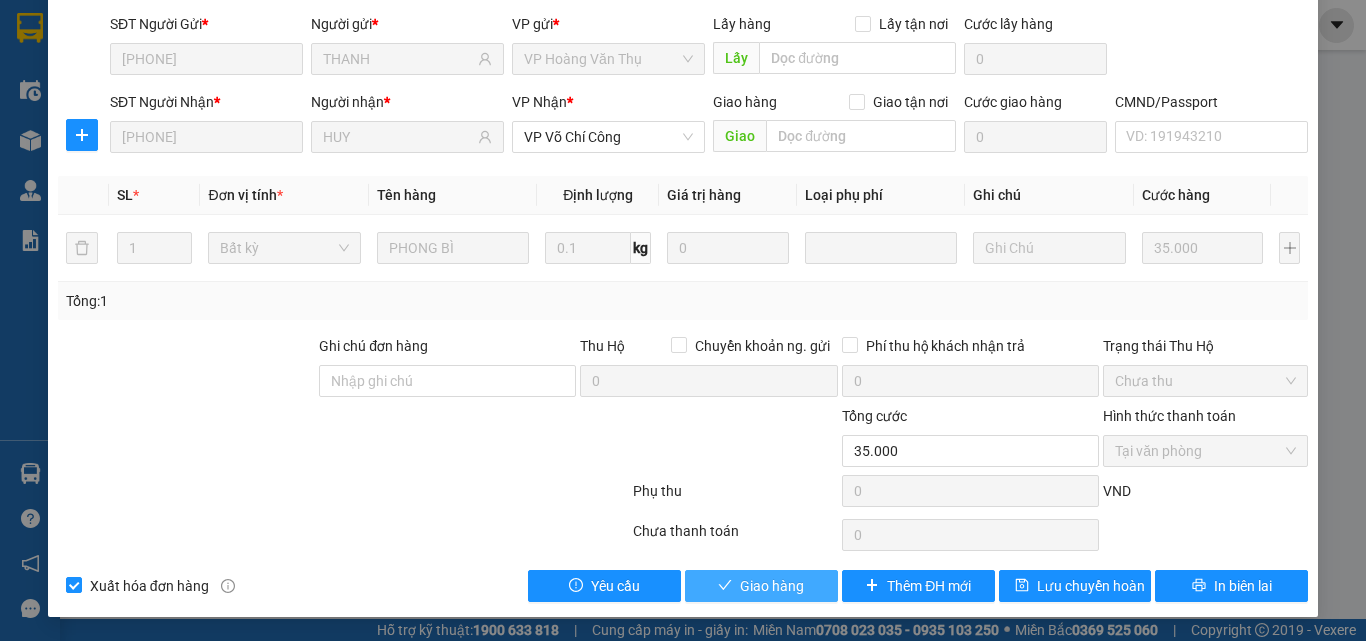 click on "Giao hàng" at bounding box center (772, 586) 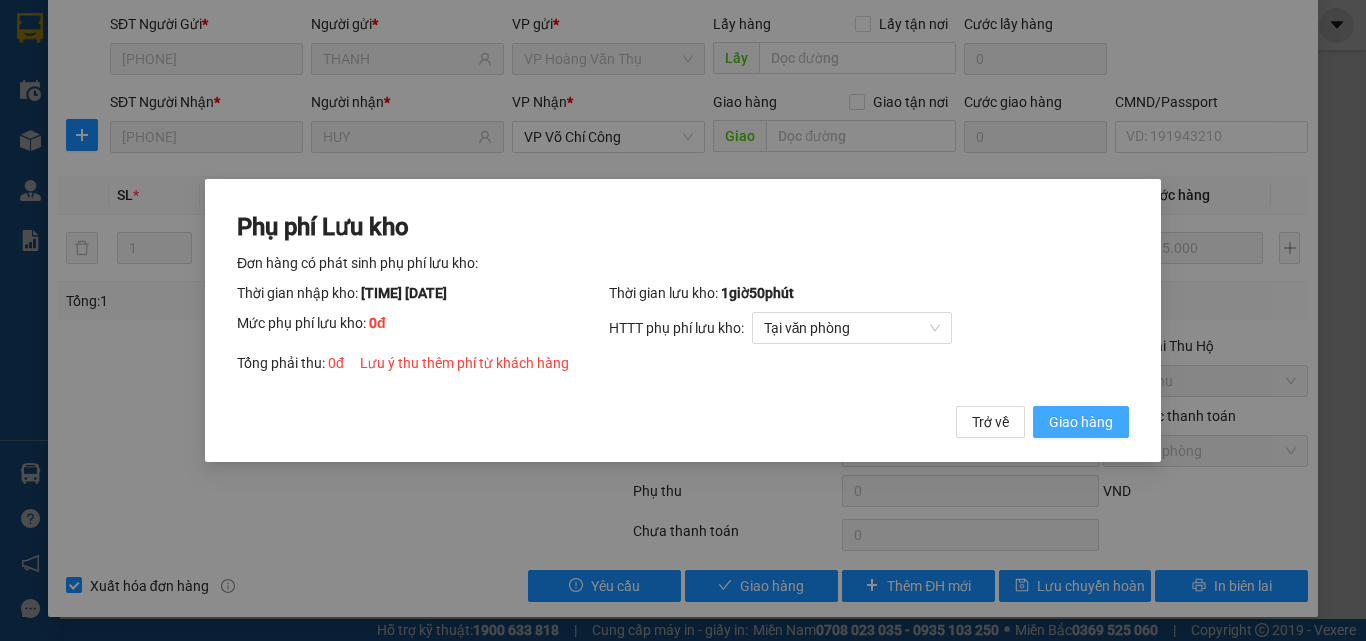 click on "Giao hàng" at bounding box center (1081, 422) 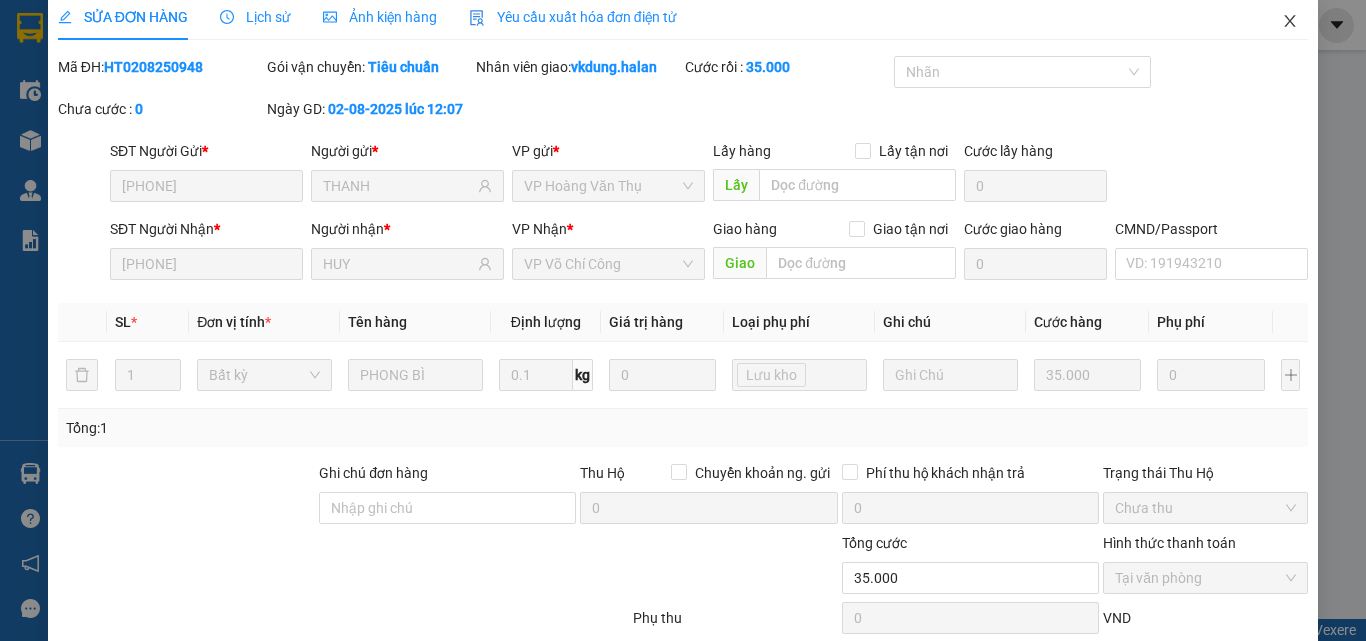 scroll, scrollTop: 0, scrollLeft: 0, axis: both 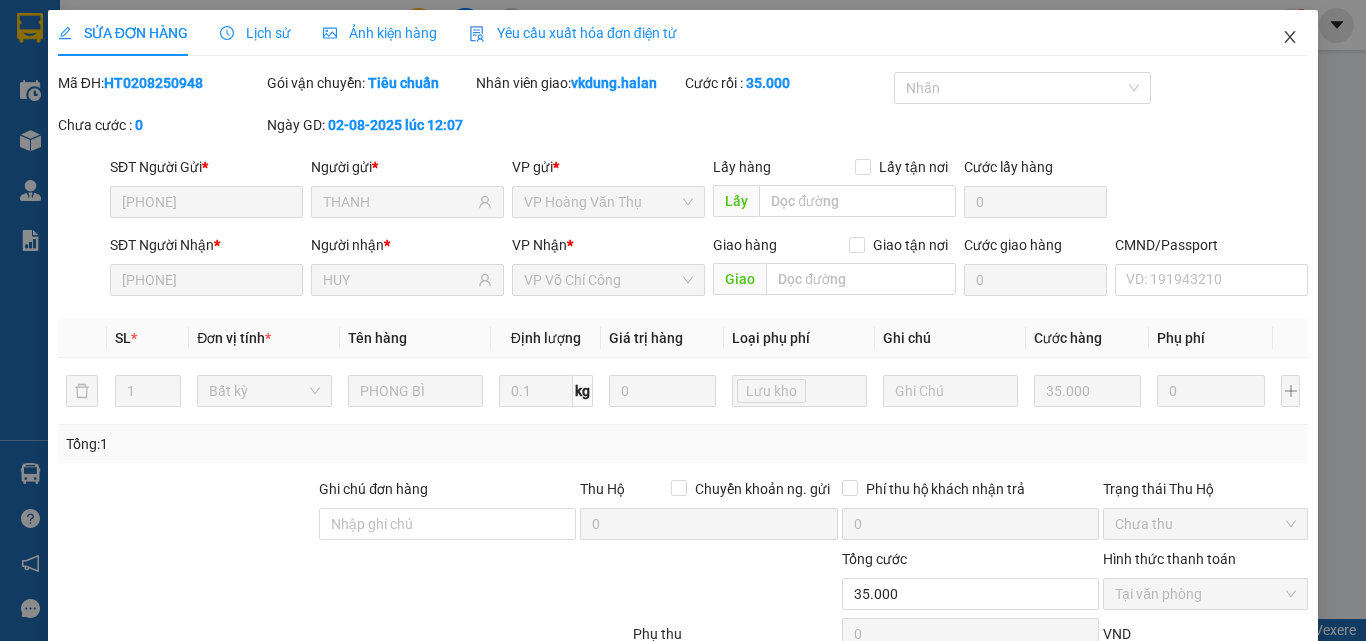 click 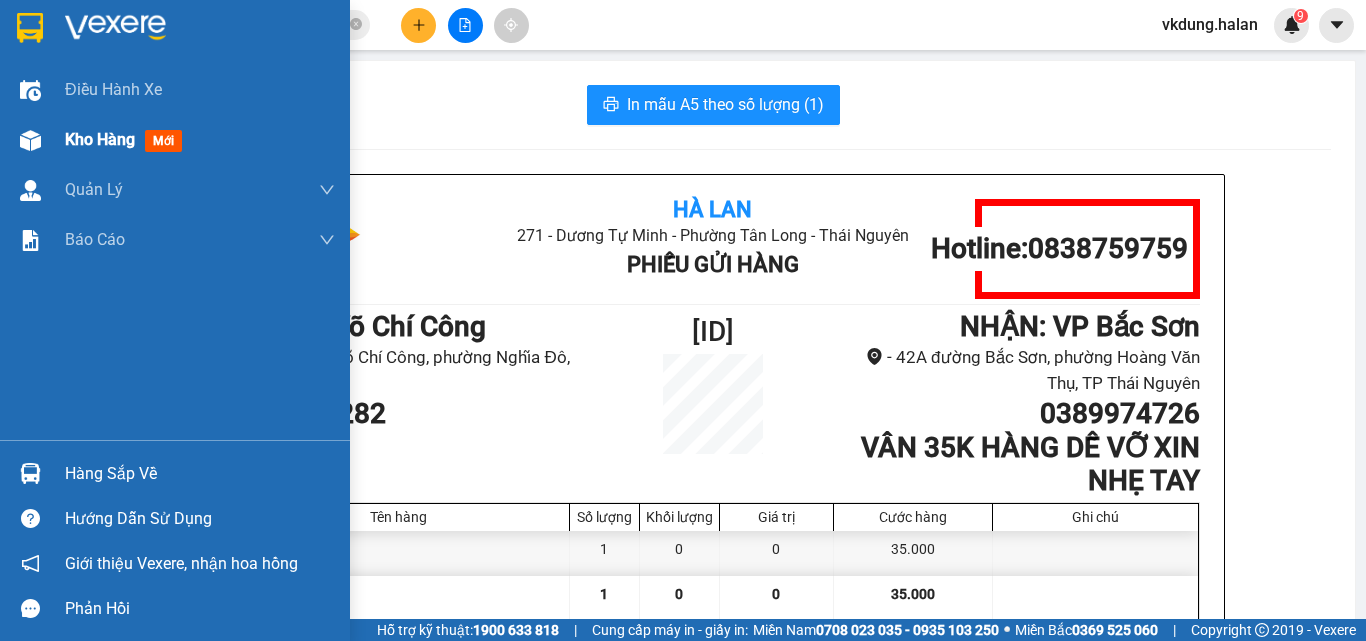 click on "Kho hàng" at bounding box center (100, 139) 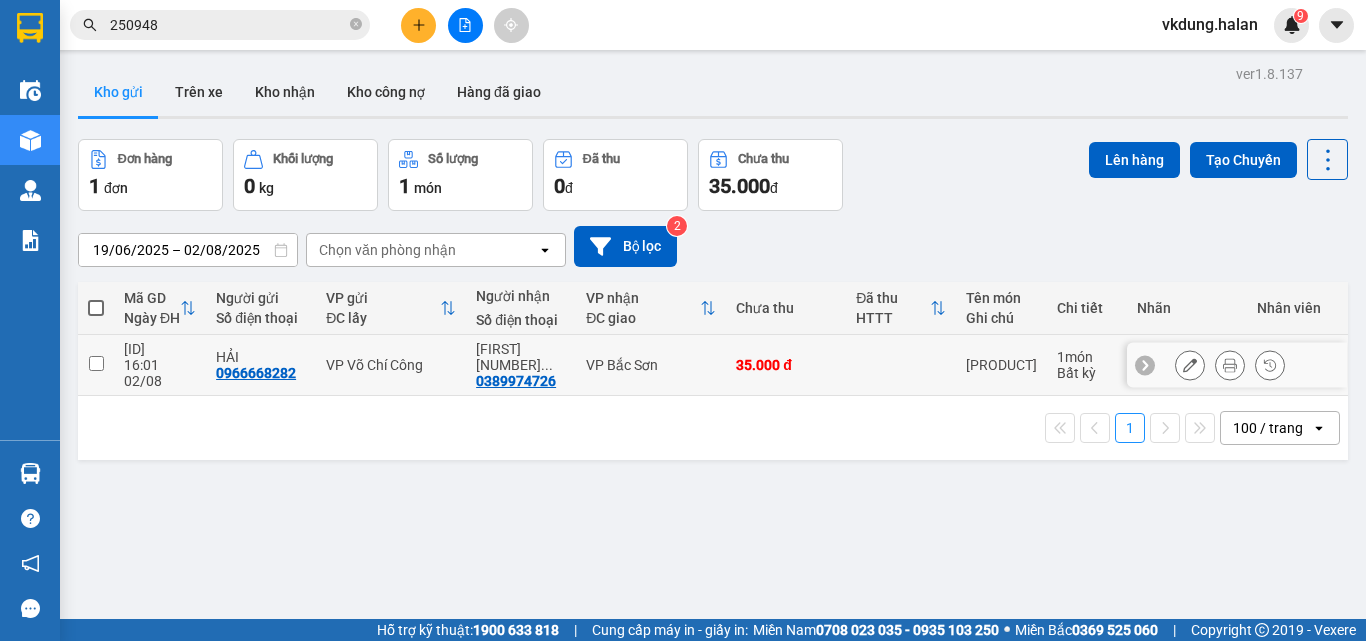 click at bounding box center [96, 363] 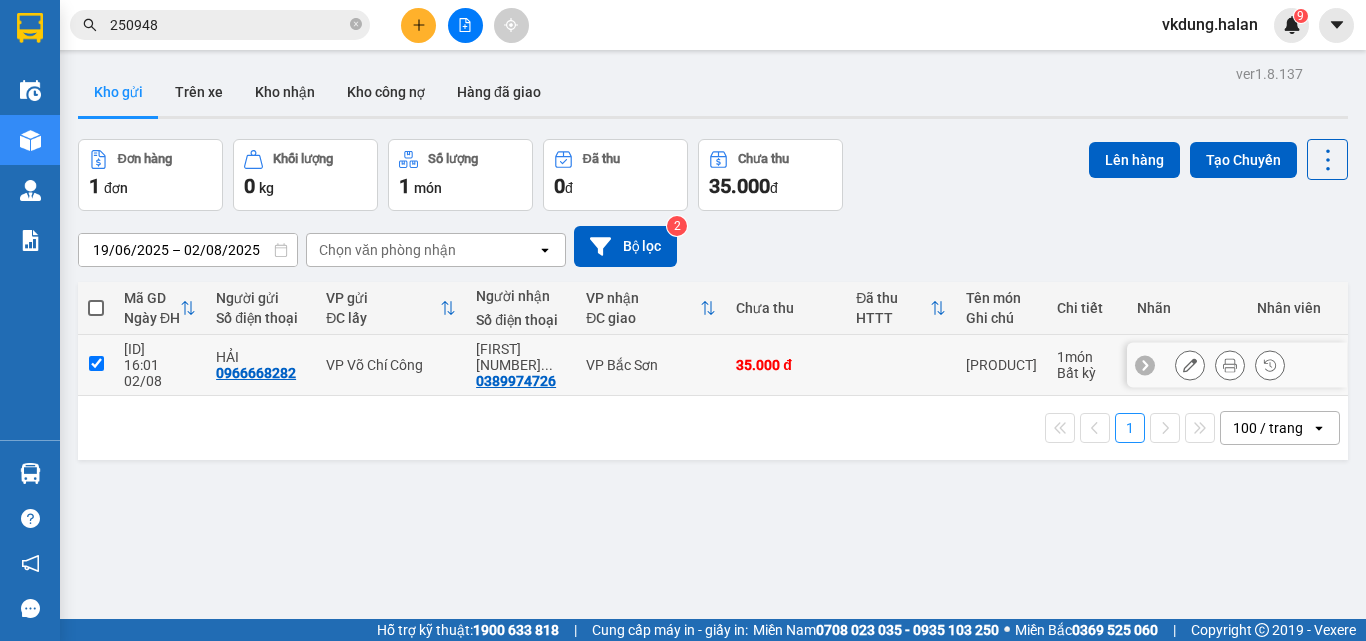 checkbox on "true" 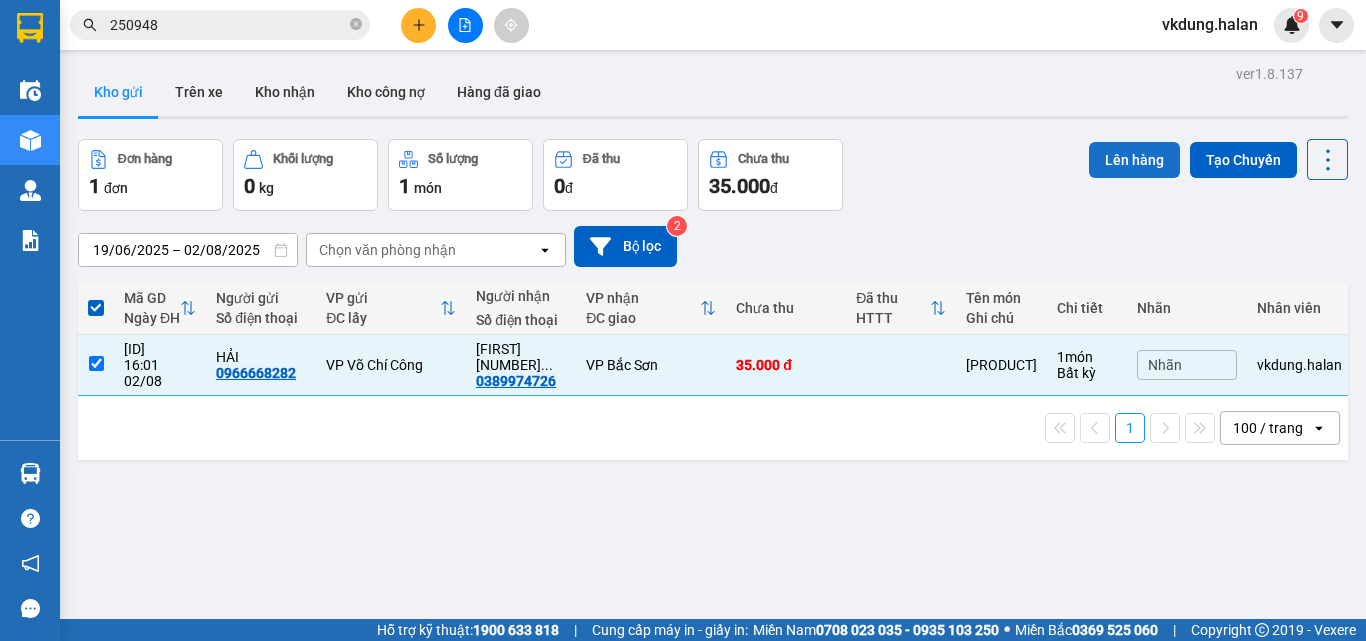 click on "Lên hàng" at bounding box center [1134, 160] 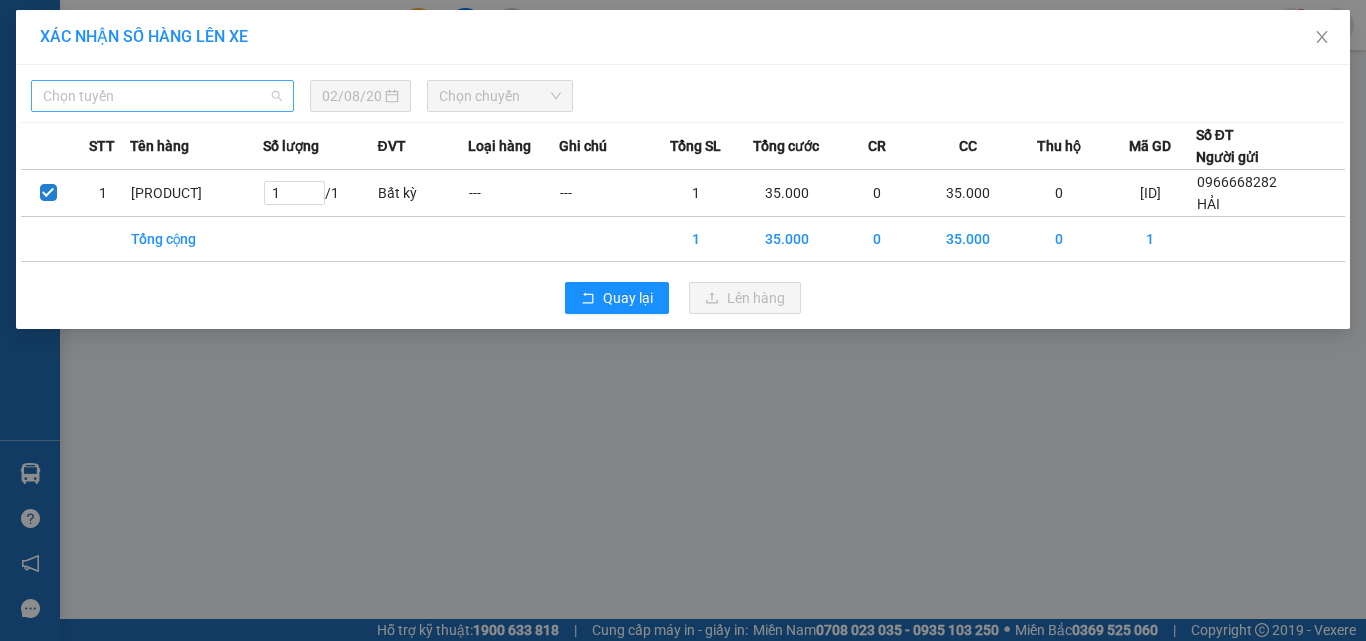 click on "Chọn tuyến" at bounding box center (162, 96) 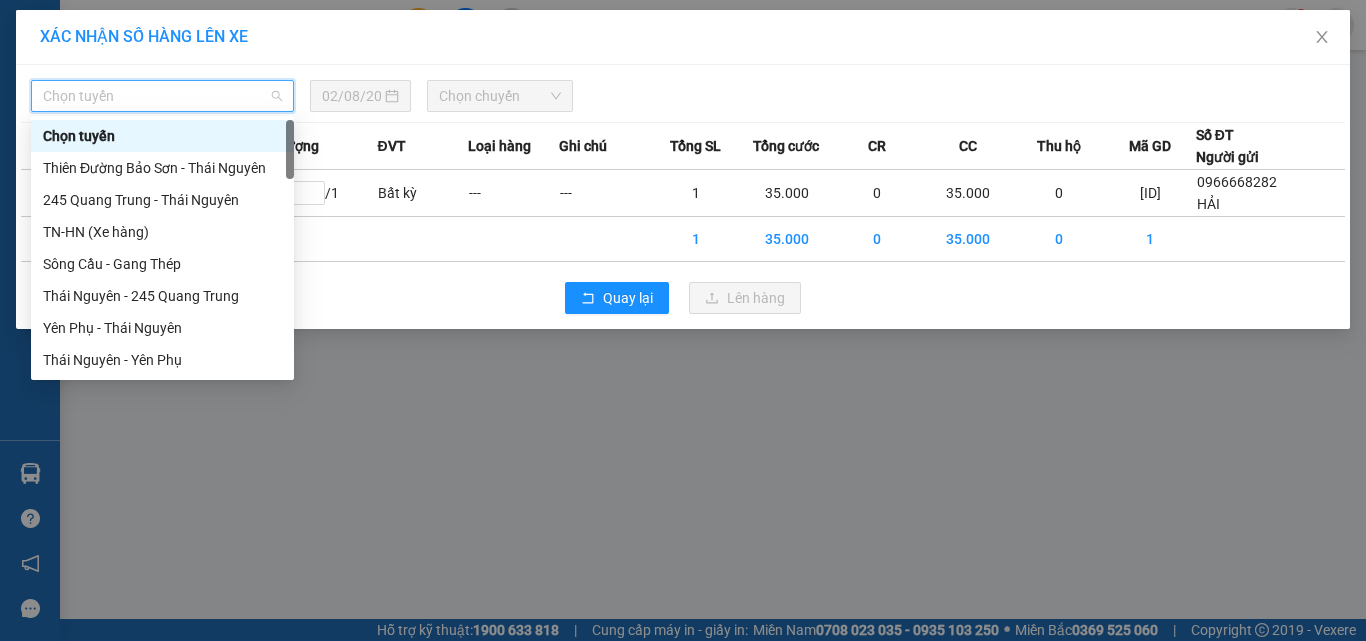 type on "x" 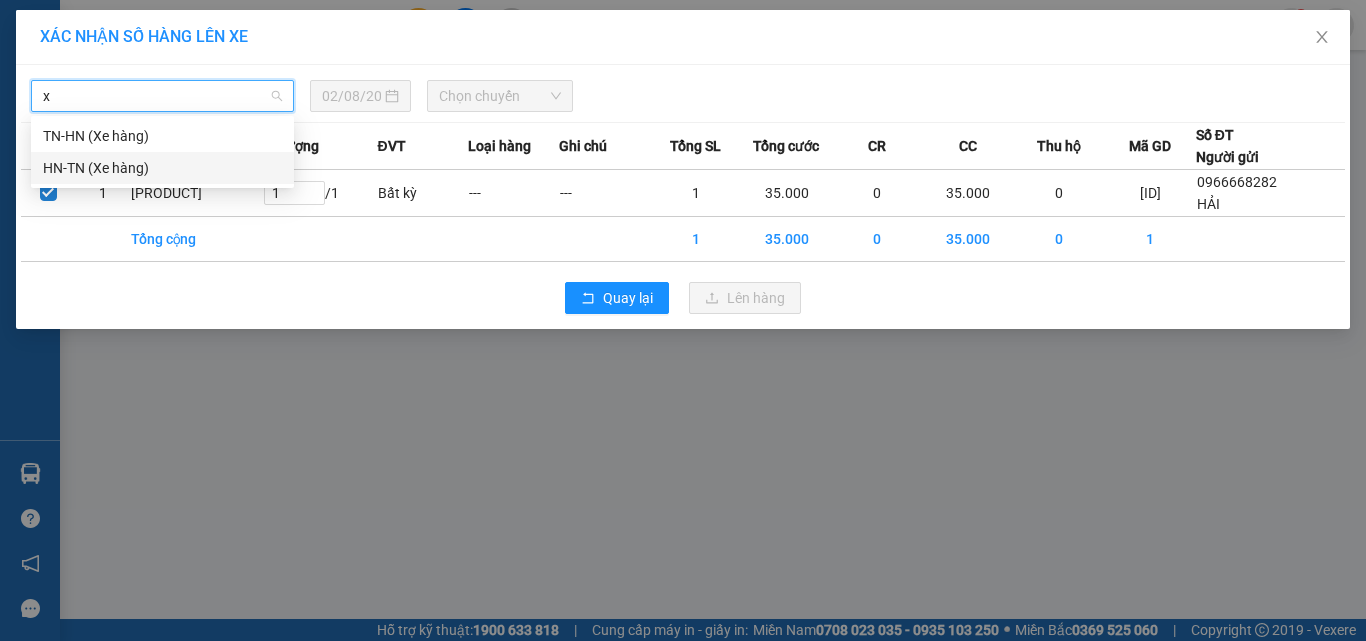 click on "HN-TN (Xe hàng)" at bounding box center [162, 168] 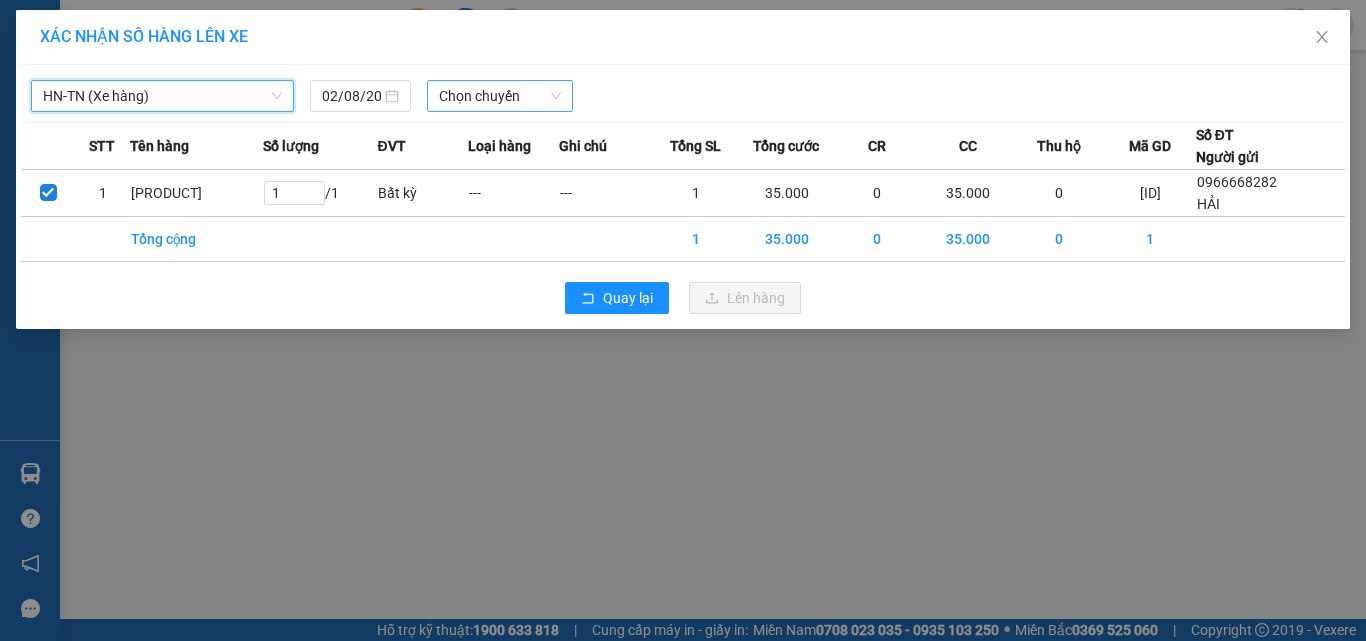click on "Chọn chuyến" at bounding box center [500, 96] 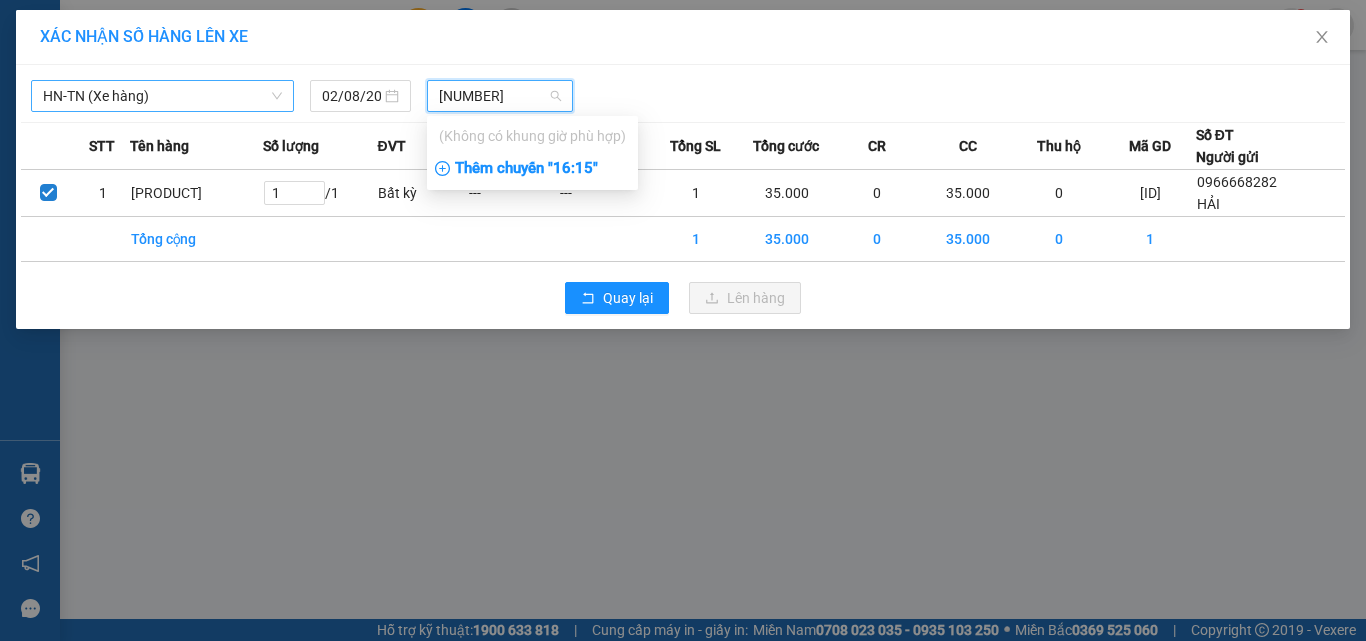 type on "1615" 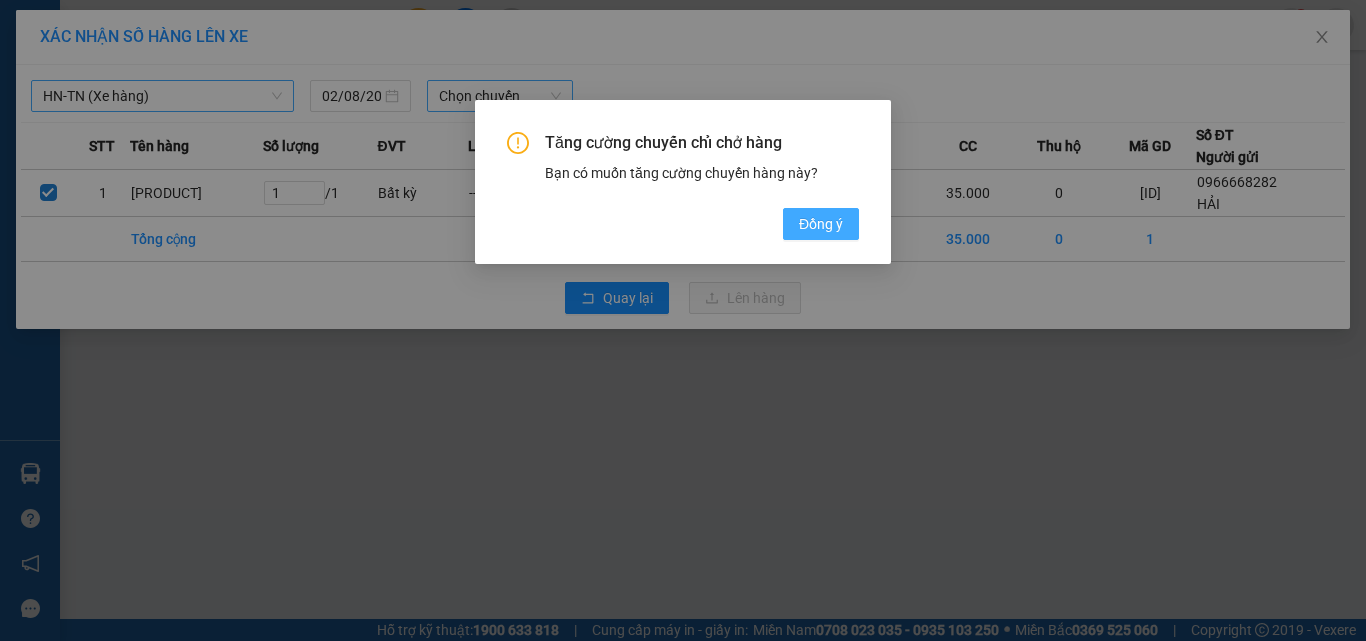 click on "Đồng ý" at bounding box center (821, 224) 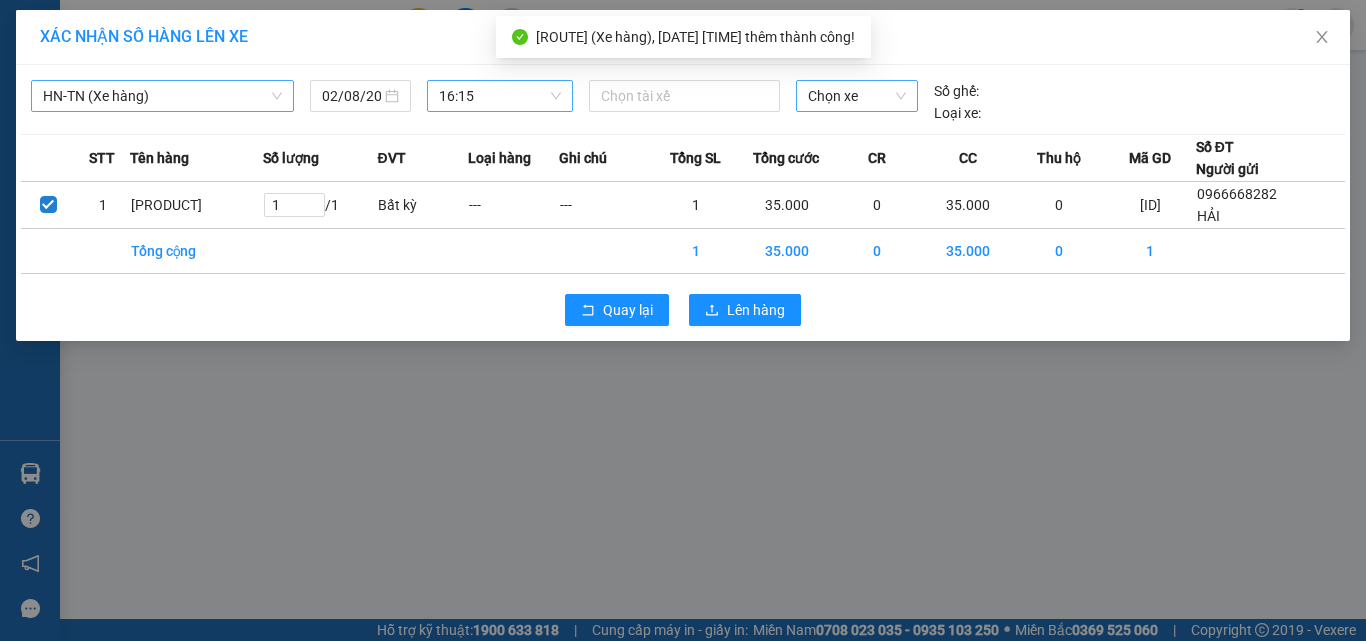click on "Chọn xe" at bounding box center (857, 96) 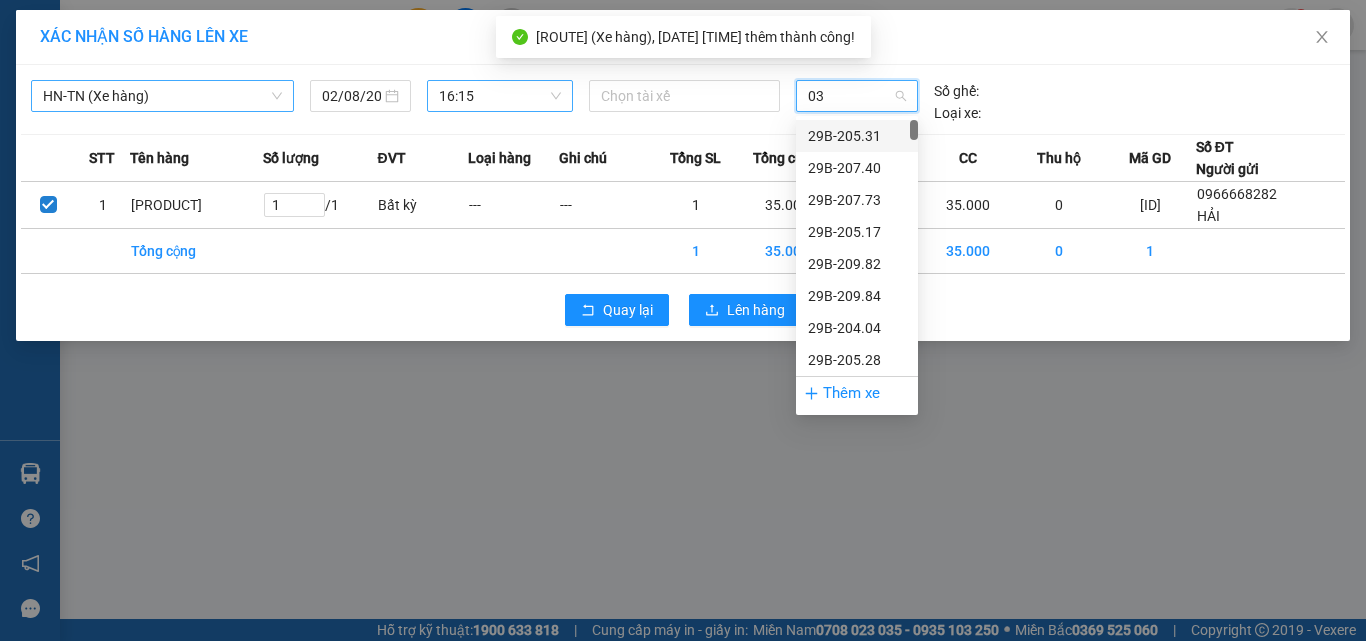 type on "035" 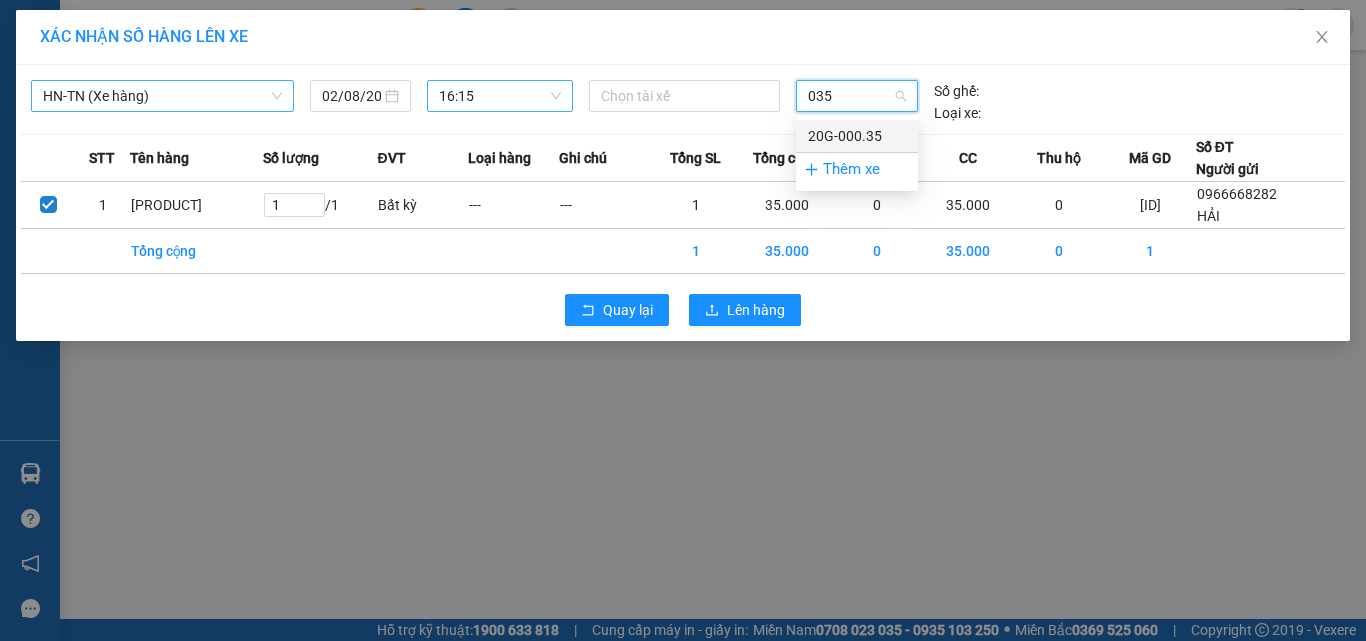 click on "20G-000.35" at bounding box center (857, 136) 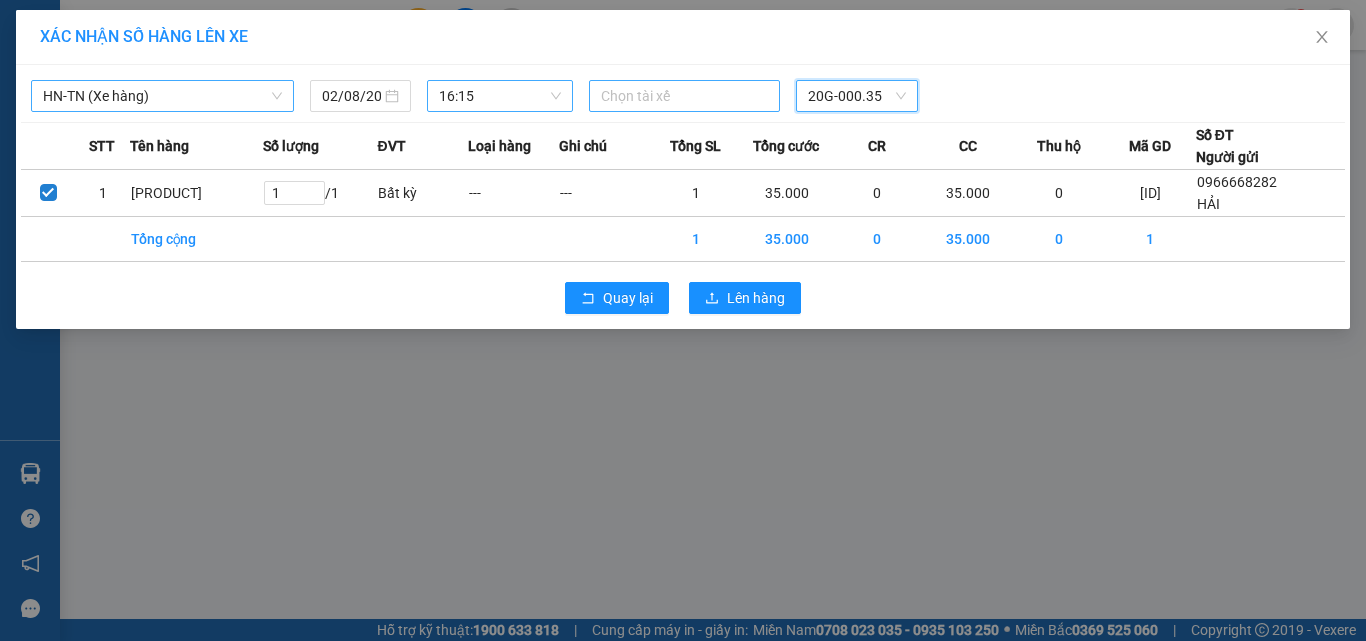 click at bounding box center (685, 96) 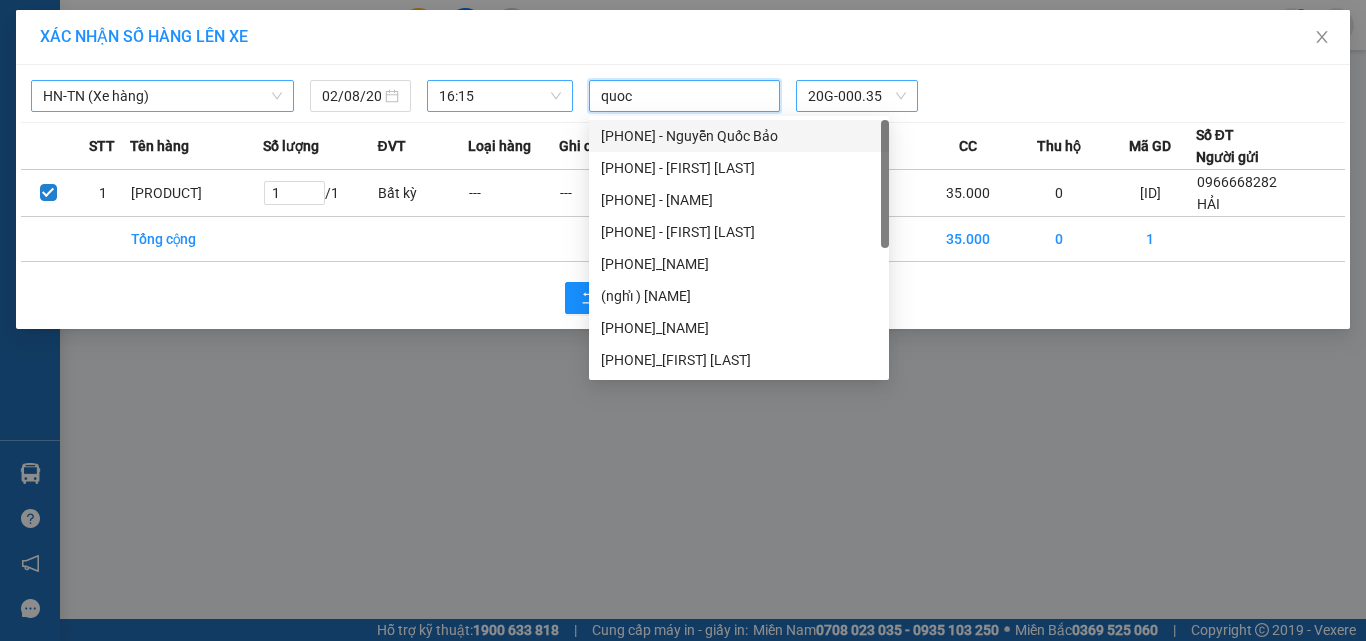 type on "quoc c" 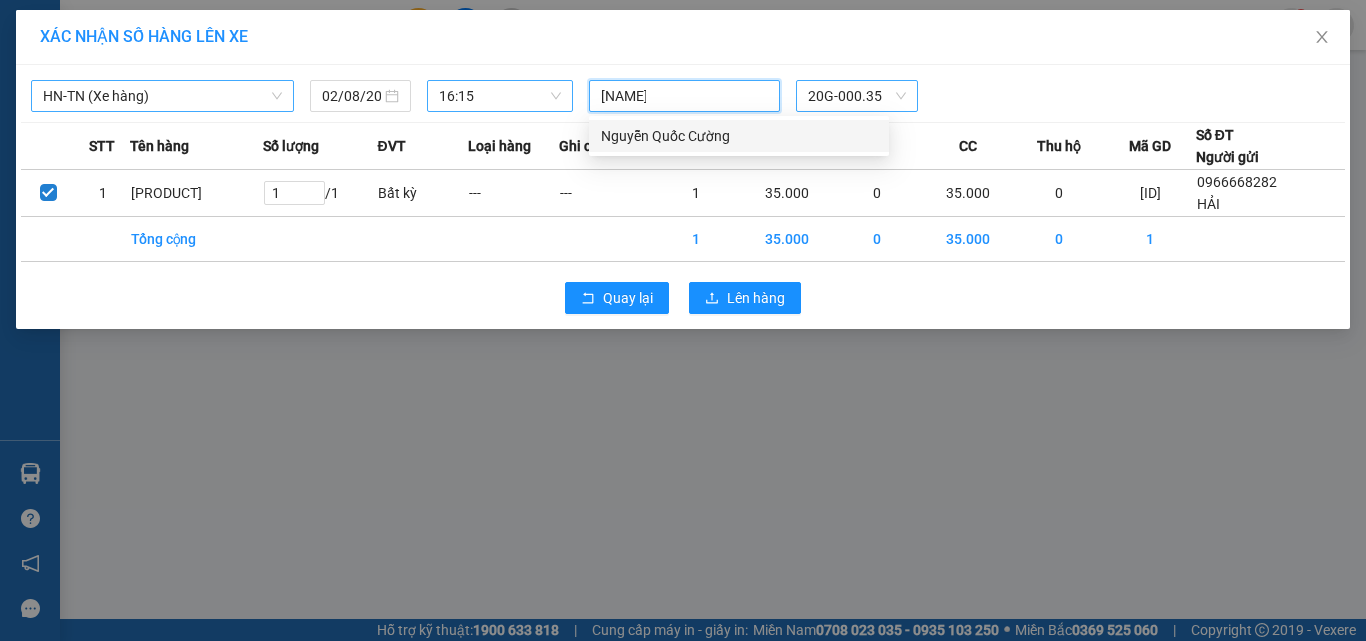click on "Nguyễn Quốc Cường" at bounding box center [739, 136] 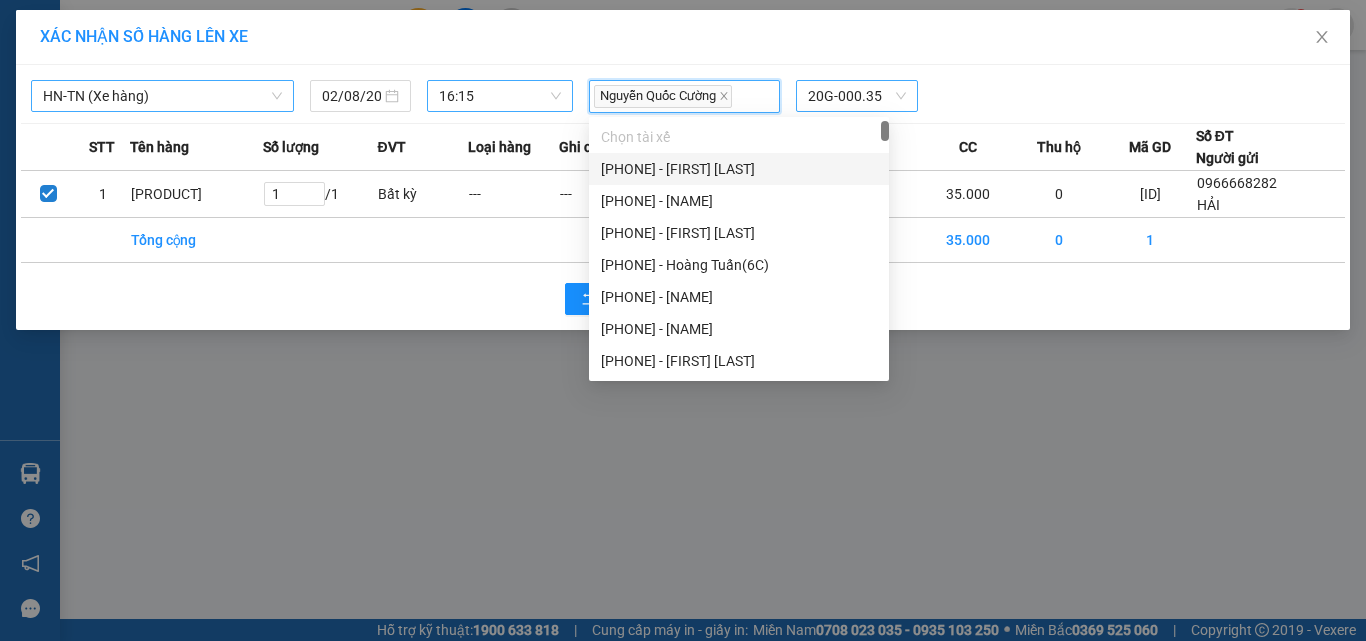 click on "20G-000.35" at bounding box center (857, 96) 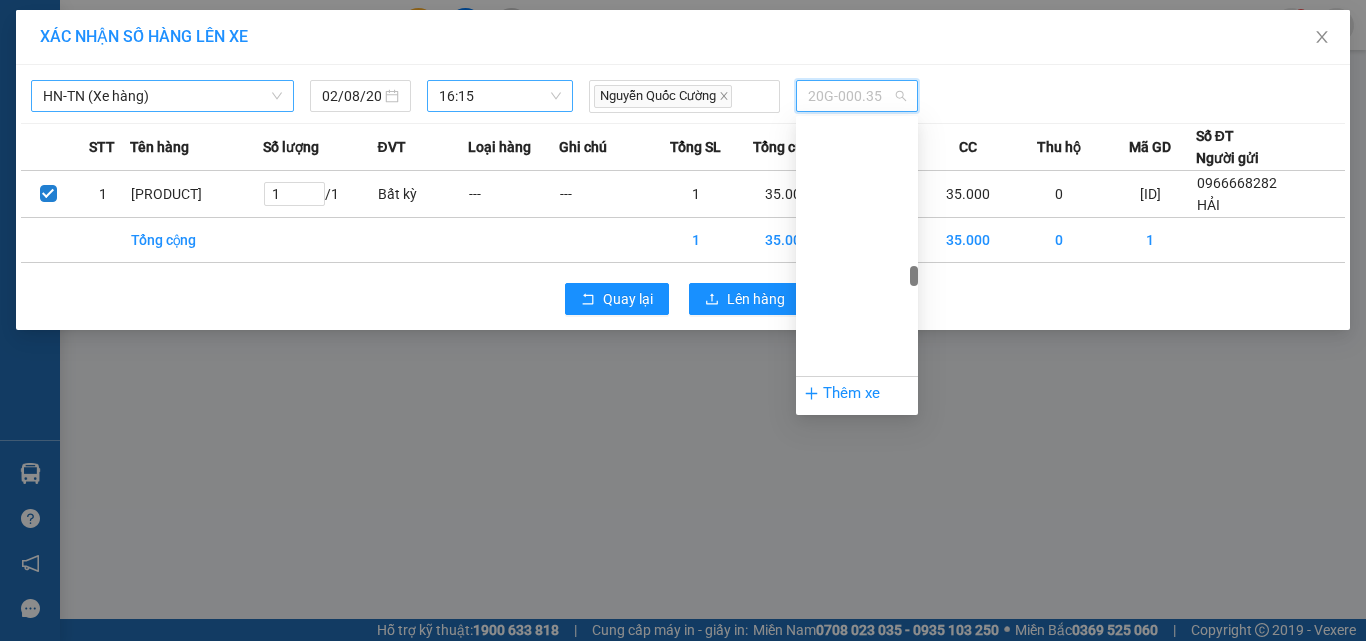 scroll, scrollTop: 4408, scrollLeft: 0, axis: vertical 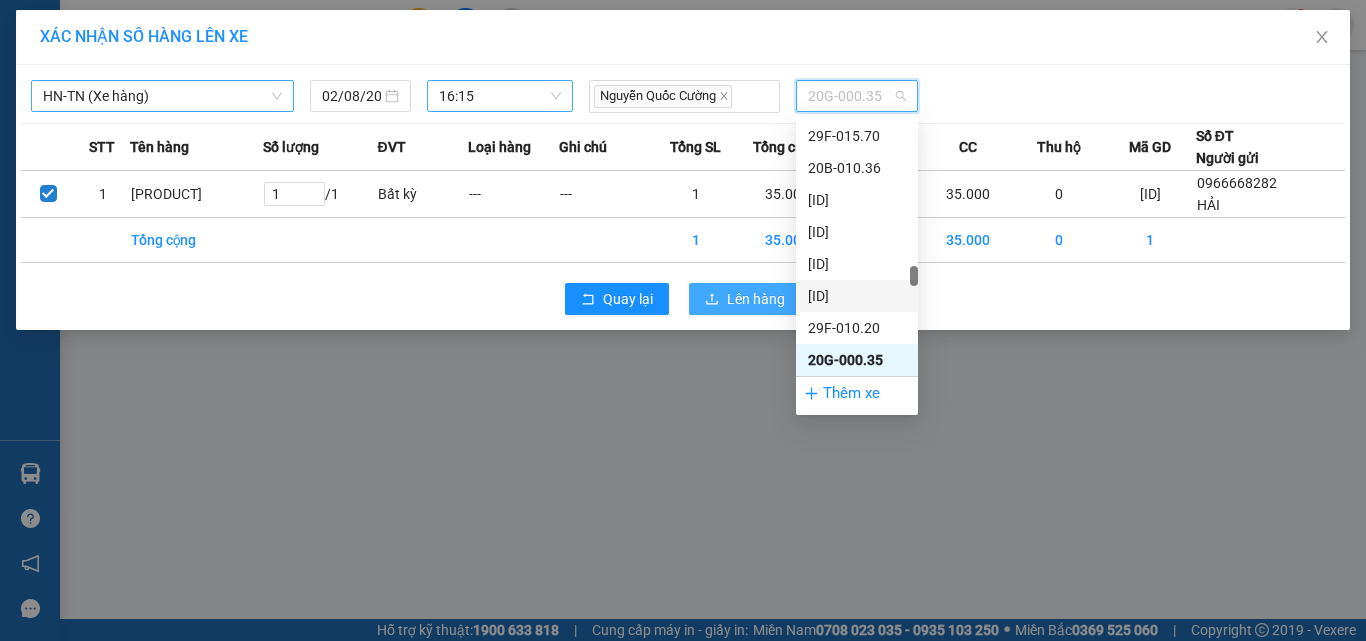 click on "Lên hàng" at bounding box center [756, 299] 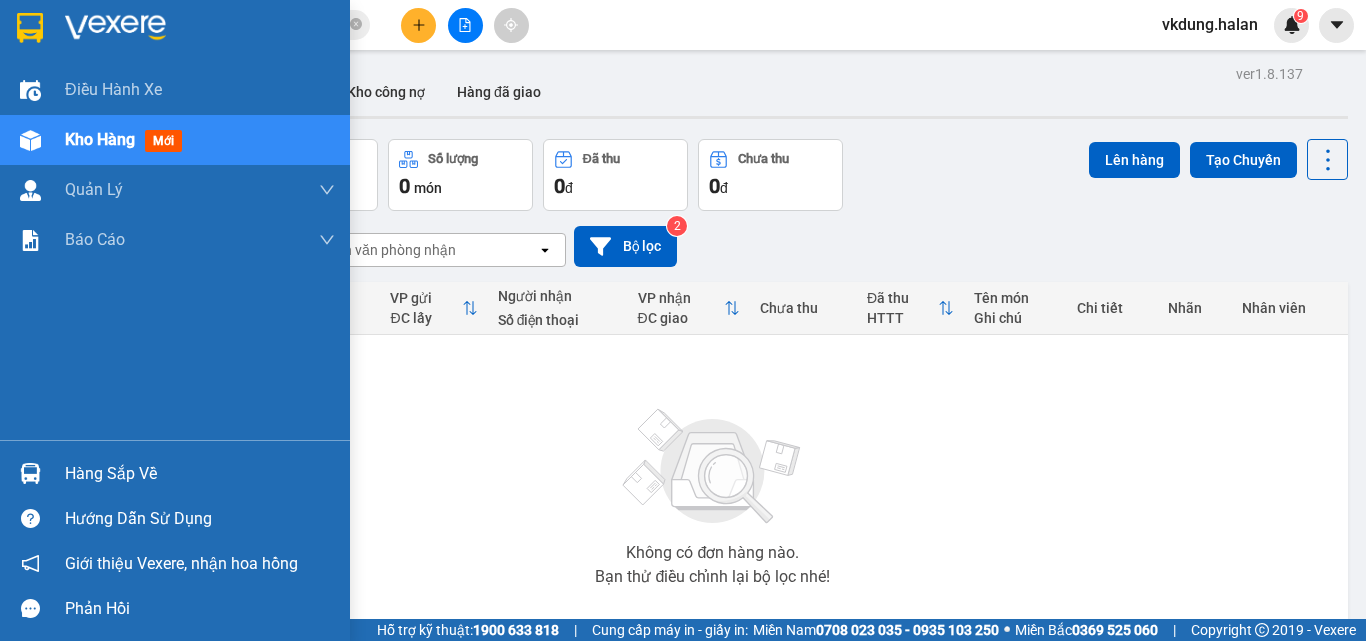 click on "Hàng sắp về" at bounding box center (200, 474) 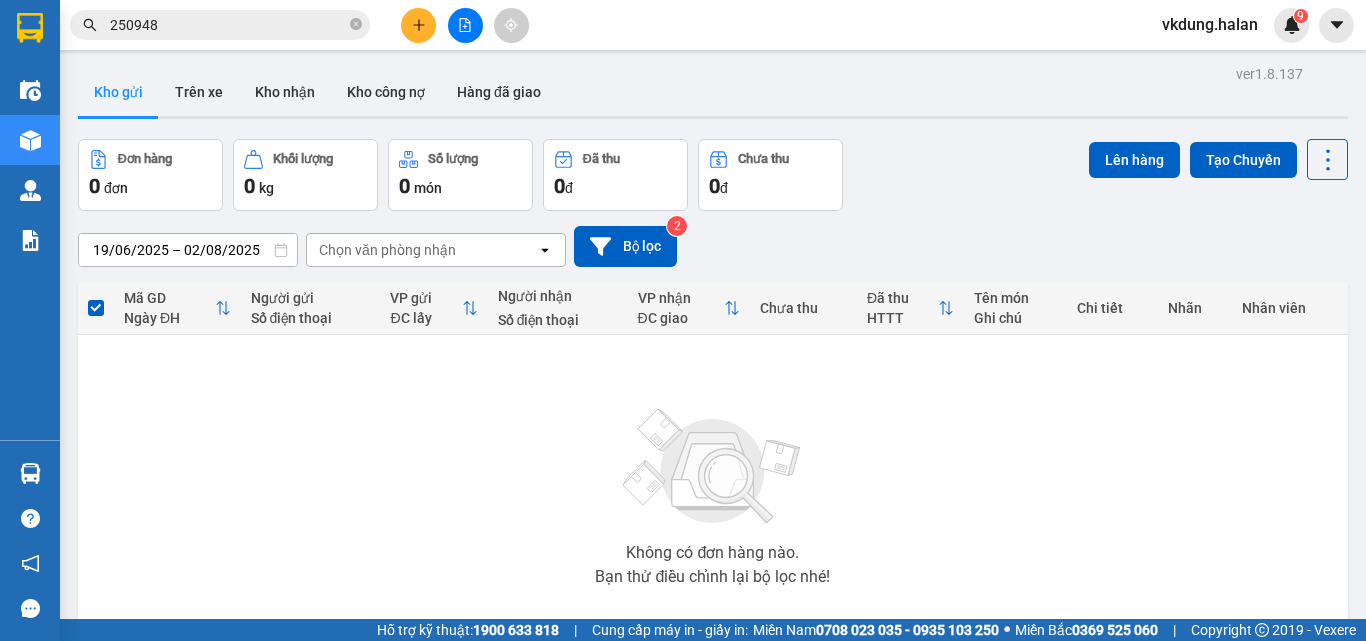 click on "Kết quả tìm kiếm ( 202 )  Bộ lọc  Mã ĐH Trạng thái Món hàng Thu hộ Tổng cước Chưa cước Nhãn Người gửi VP Gửi Người nhận VP Nhận HT0208 250948 12:07 - 02/08 VP Nhận   20G-000.09 14:26 - 02/08 PHONG BÌ SL:  1 35.000 0378687882 THANH VP Hoàng Văn Thụ 0974424998 HUY VP Võ Chí Công TKC3107 250948 12:15 - 31/07 Đã giao   18:05 - 01/08 PB SL:  1 25.000 0964195555 MẠNH  VP 47 Trần Khát Chân 0986090179 THẠCH VY VP Vĩnh Yên TT0108 250948 12:01 - 01/08 Đã giao   17:08 - 01/08 BỌC (BỘ LƯU ĐIỆN UBS) SL:  1 90.000 0987602945 CƯỜNG VP Tân Triều 0335368865 thuyết VP Hoàng Gia NT2907 250948 11:46 - 29/07 Đã giao   19:12 - 29/07 BỌC LK SL:  1 40.000 0337801906 HẰNG  VP Nguyễn Trãi 0915096654 TRINH VP Bắc Kạn CT2507 250948 11:55 - 25/07 Đã giao   07:15 - 28/07 TÚI CÚC SL:  1 35.000 0913888525 A TRUNG VP CTY HÀ LAN 0973268299 TOÀN VP Võ Chí Công VC2707 250948 14:39 - 27/07 Đã giao   17:46 - 27/07 BỌC HỘP ĐT SL:  1" at bounding box center [683, 320] 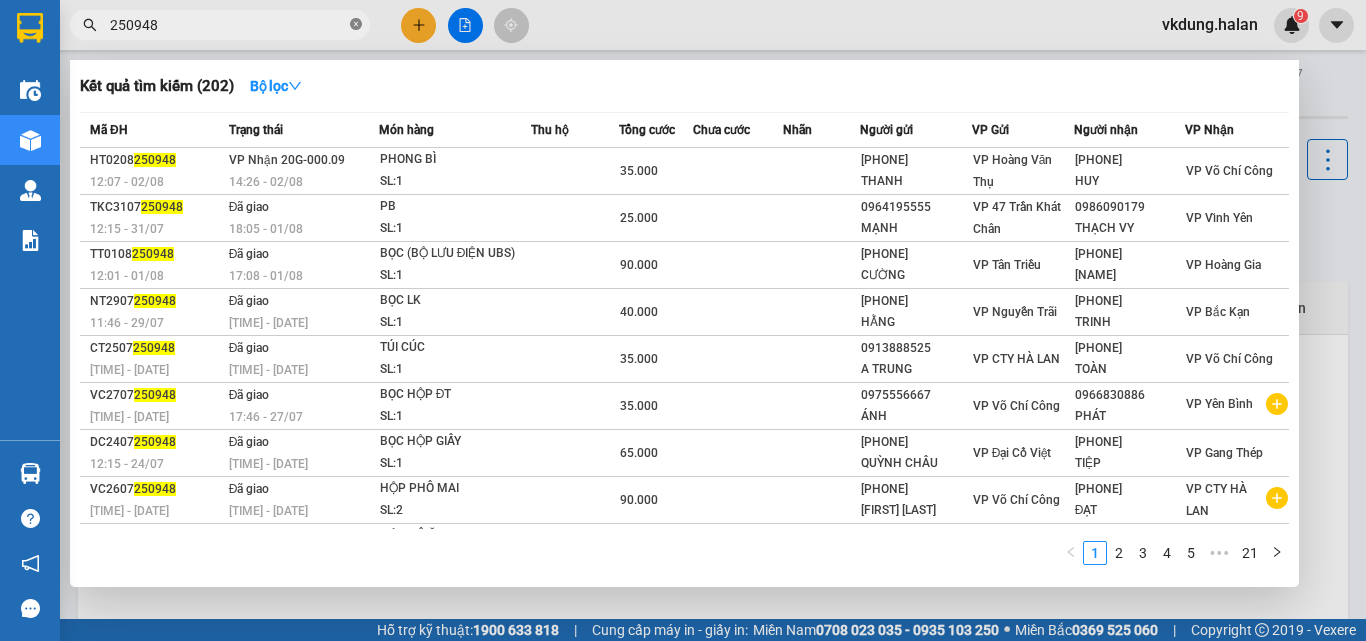 click 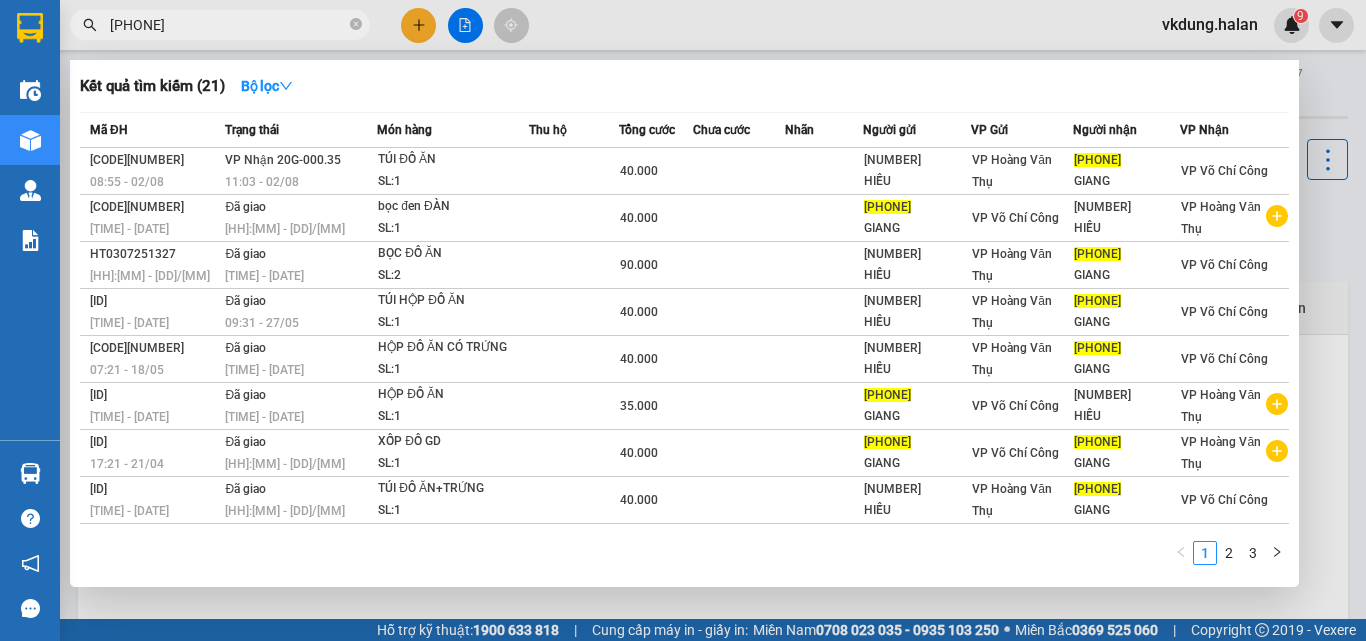 type on "0562936959" 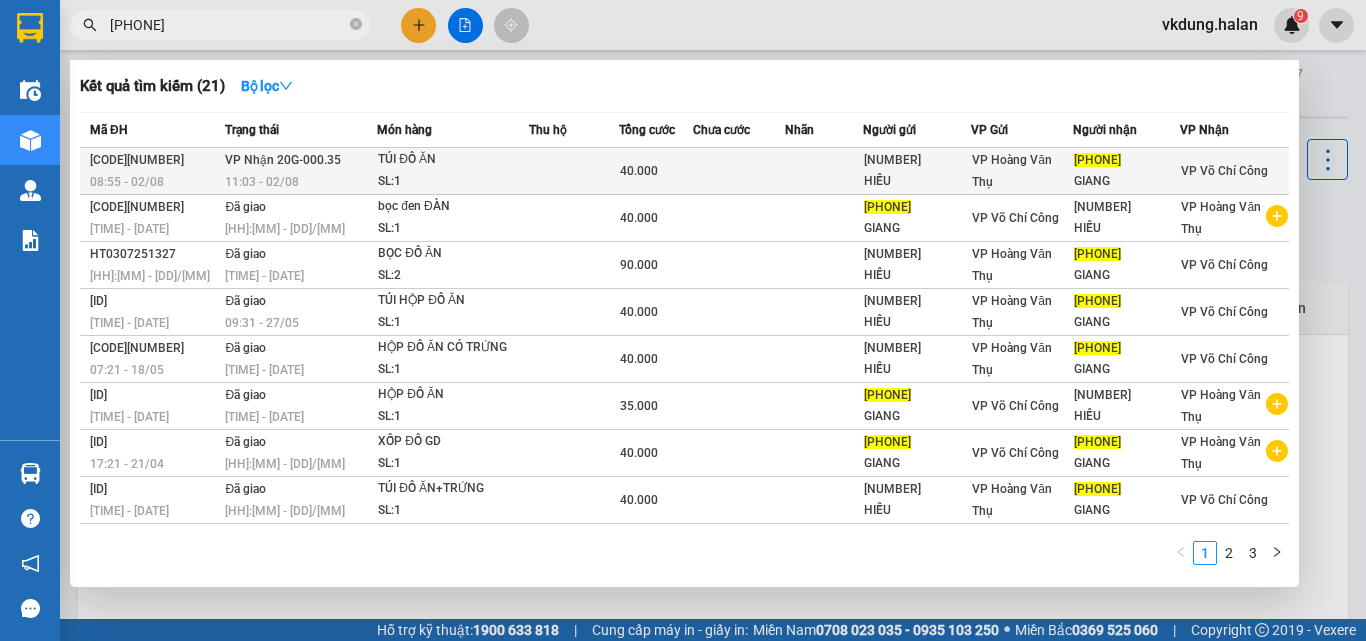 click on "TÚI ĐỒ ĂN" at bounding box center (453, 160) 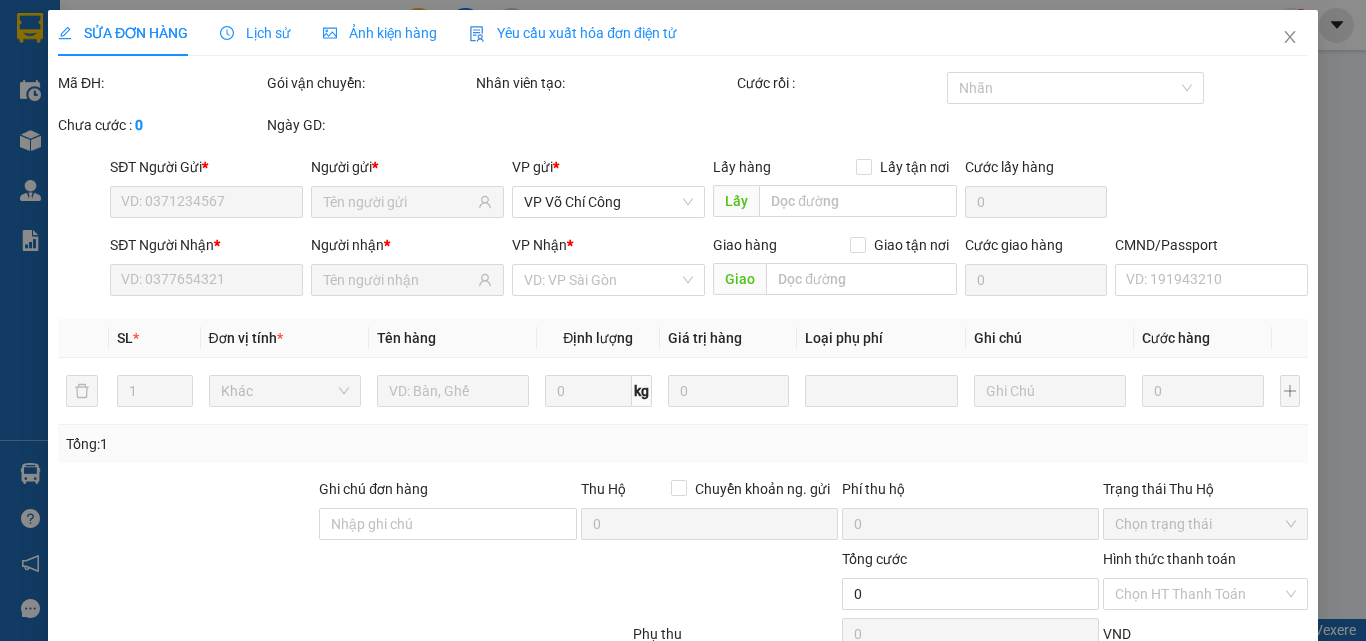 type on "0383788677" 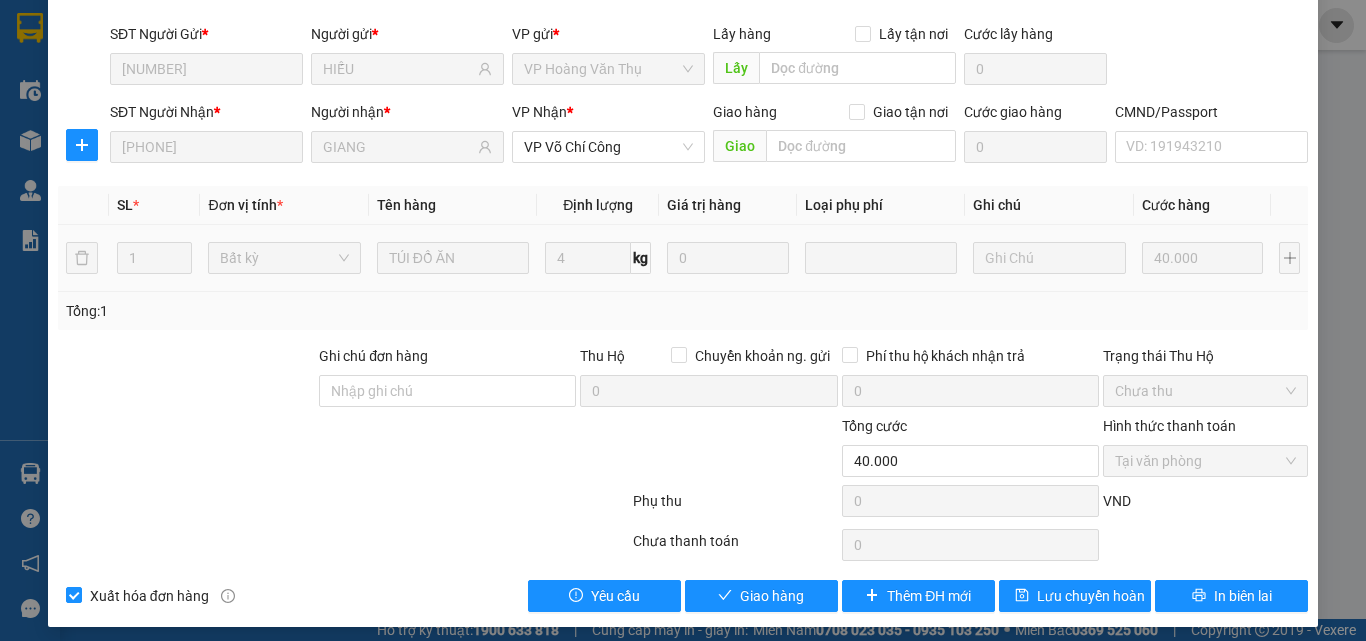 scroll, scrollTop: 143, scrollLeft: 0, axis: vertical 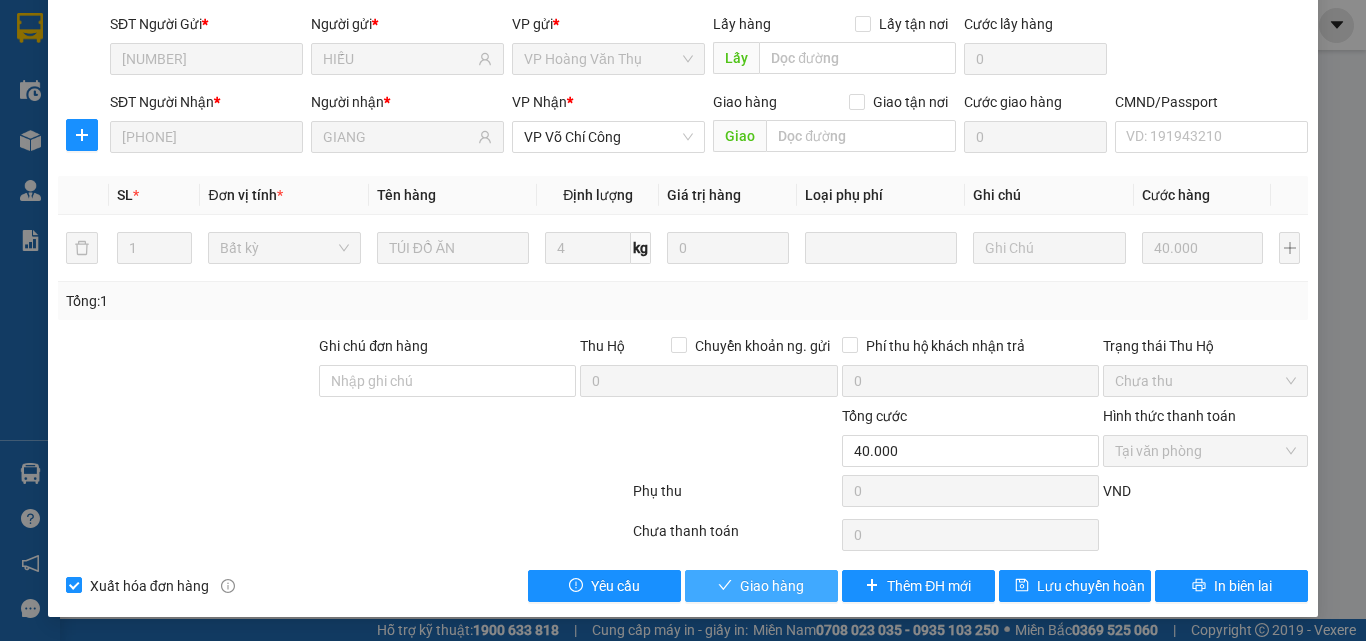 click on "Giao hàng" at bounding box center (772, 586) 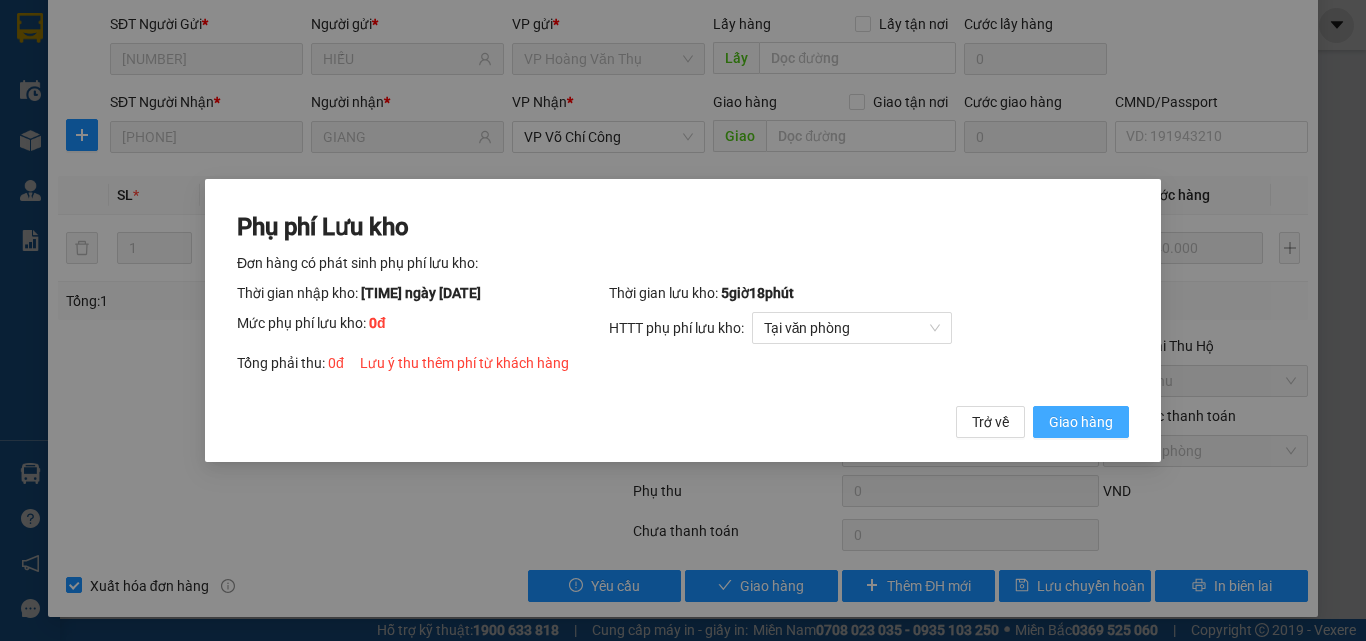 click on "Giao hàng" at bounding box center [1081, 422] 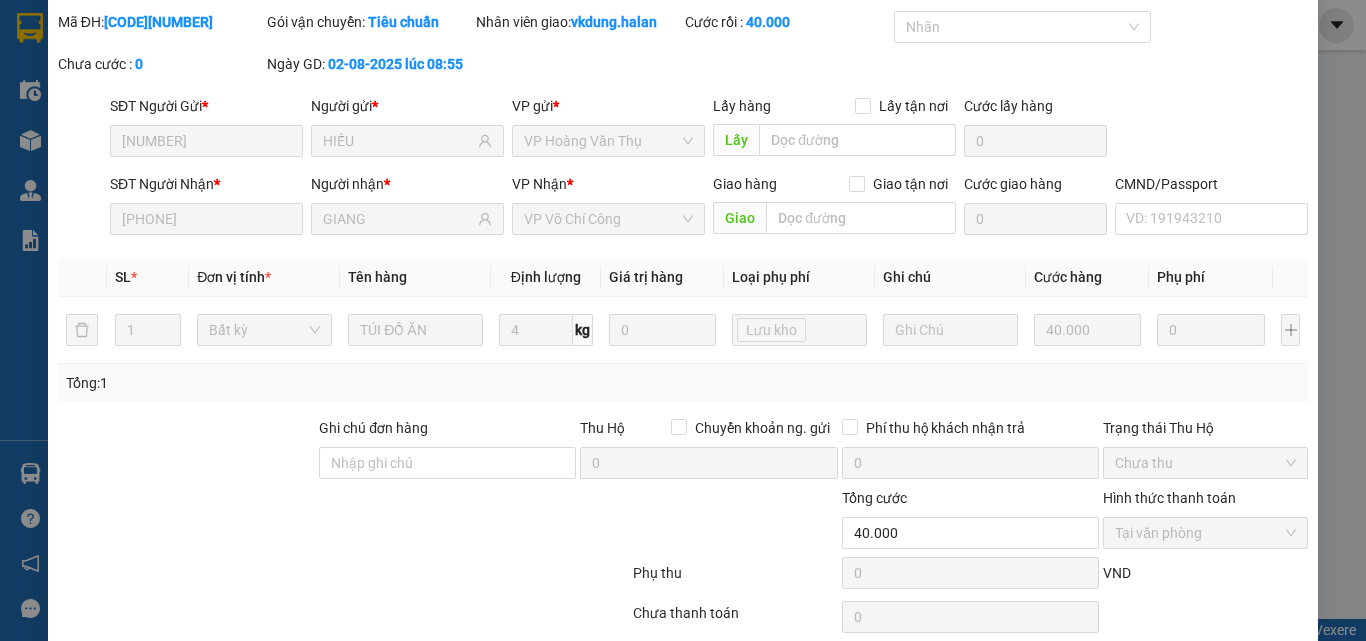 scroll, scrollTop: 0, scrollLeft: 0, axis: both 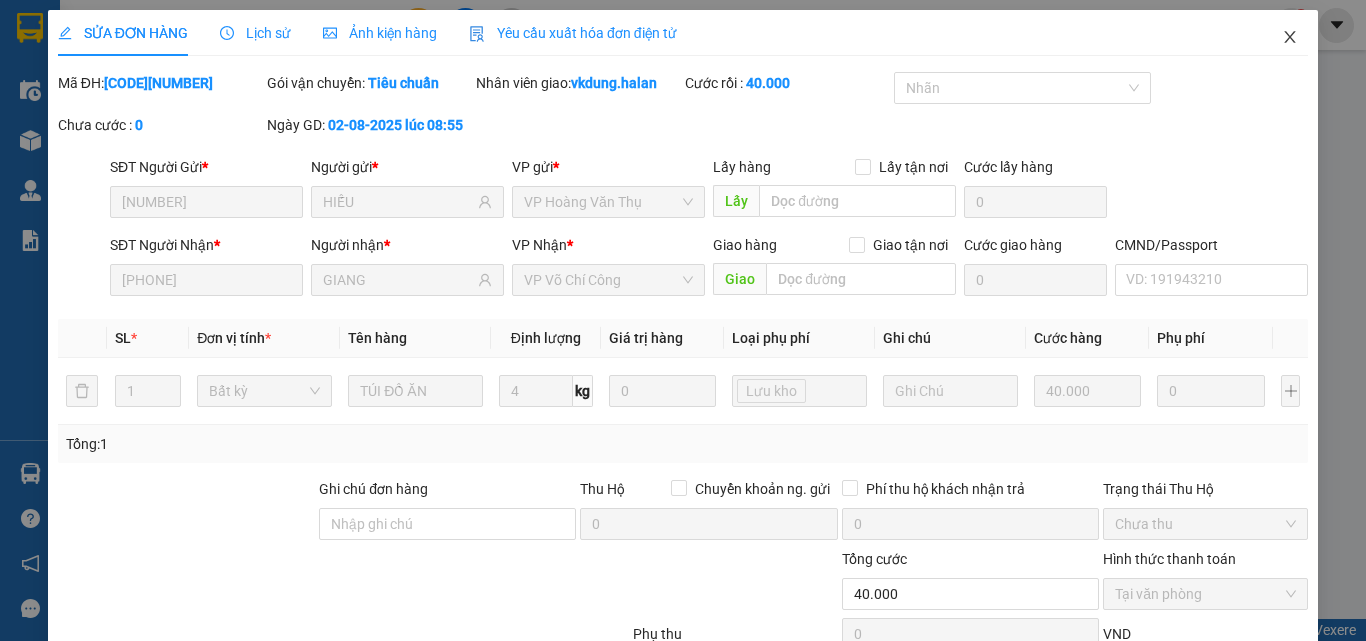 click 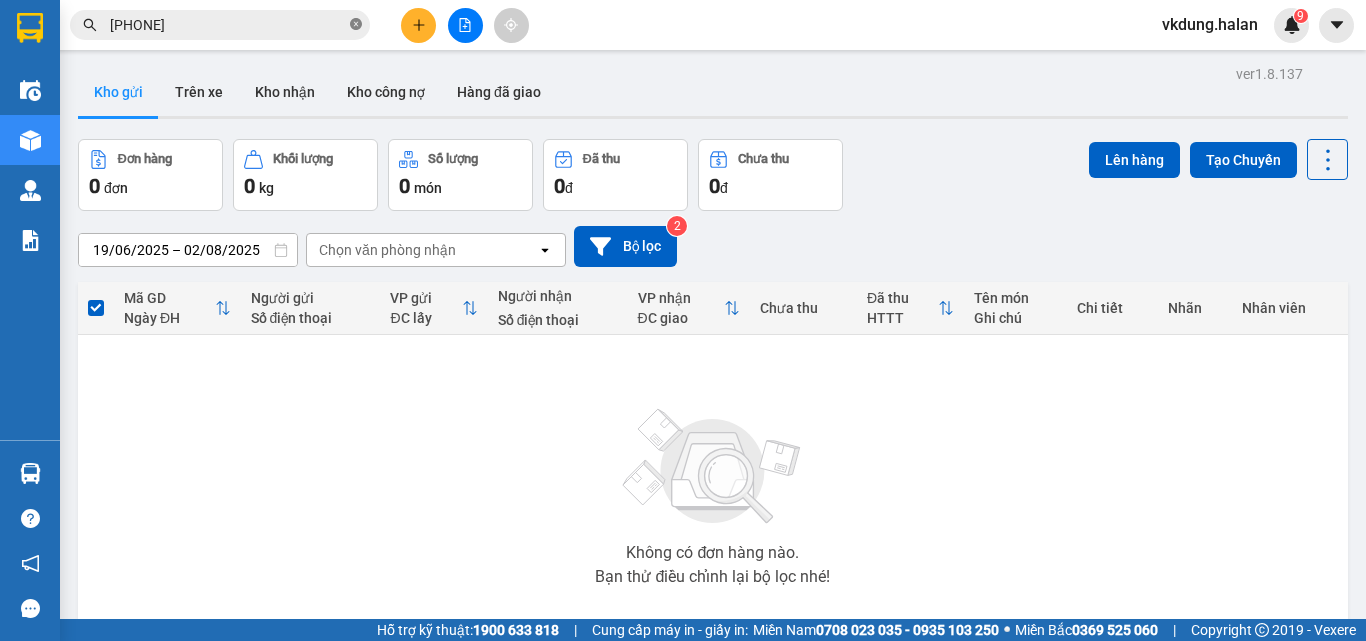 click 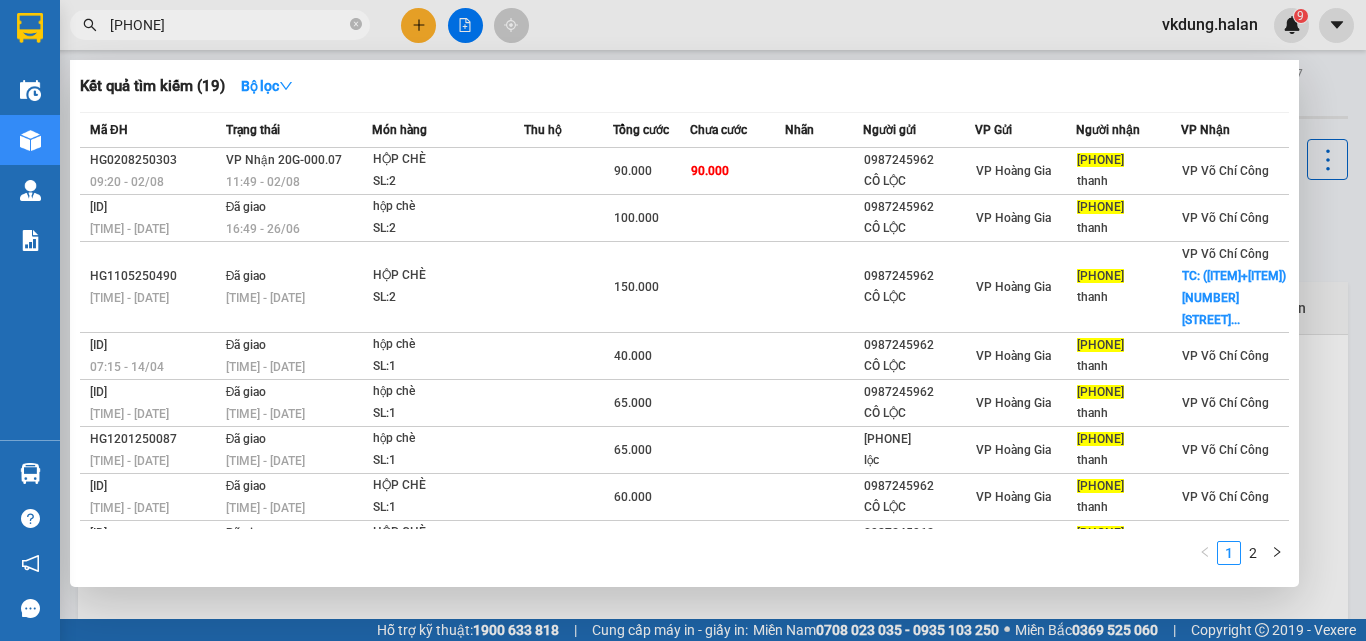 type on "0982394168" 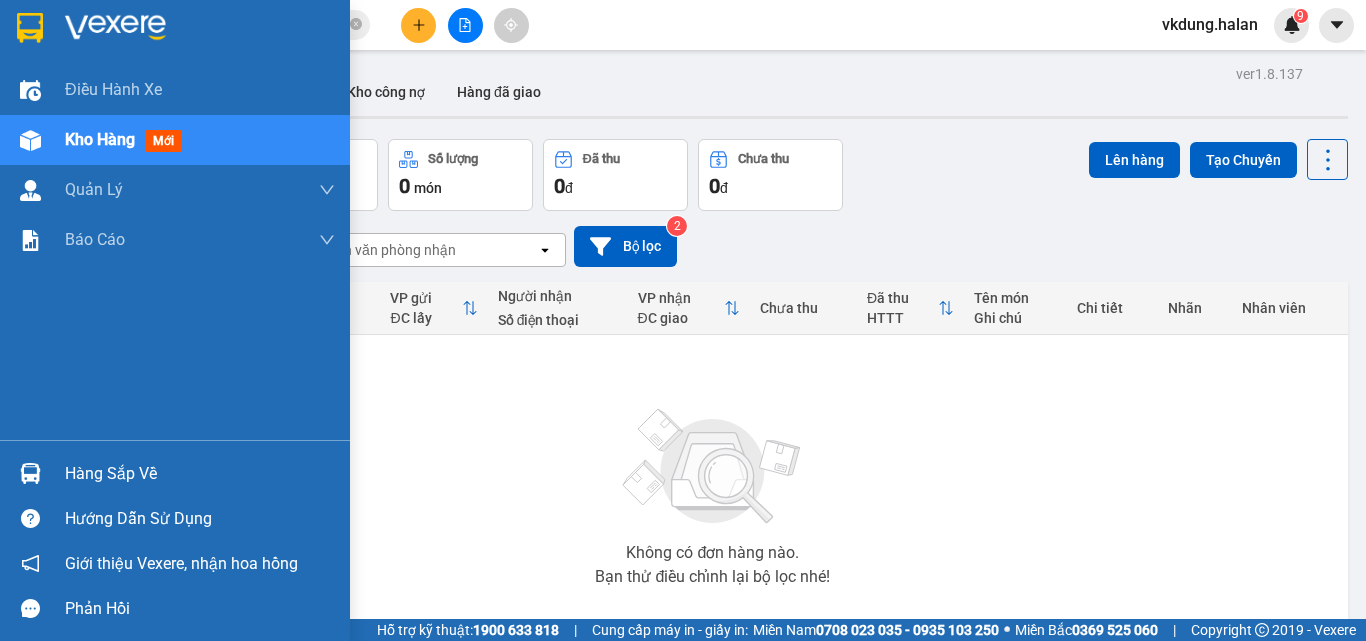click on "Hàng sắp về" at bounding box center [200, 474] 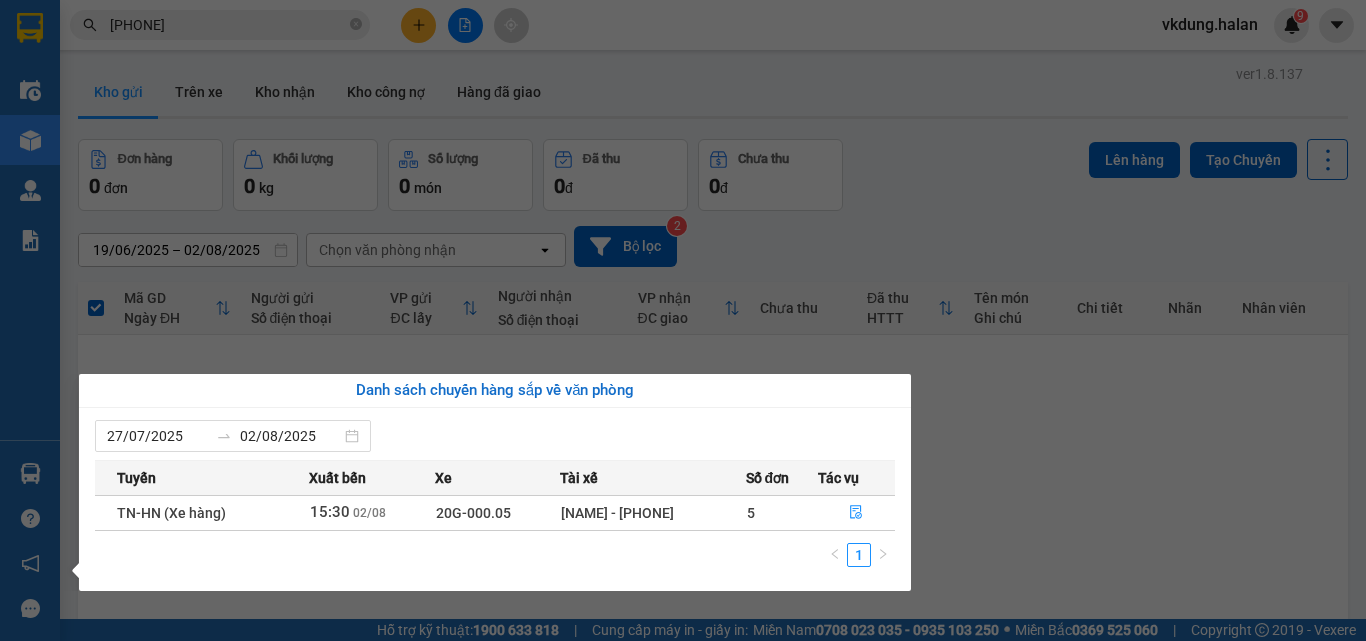 click on "Kết quả tìm kiếm ( 19 )  Bộ lọc  Mã ĐH Trạng thái Món hàng Thu hộ Tổng cước Chưa cước Nhãn Người gửi VP Gửi Người nhận VP Nhận HG0208250303 09:20 - 02/08 VP Nhận   20G-000.07 11:49 - 02/08 HỘP CHÈ SL:  2 90.000 90.000 0987245962 CÔ LỘC VP Hoàng Gia 0982394168 thanh VP Võ Chí Công HG2606251075 13:00 - 26/06 Đã giao   16:49 - 26/06 hộp chè SL:  2 100.000 0987245962 CÔ LỘC VP Hoàng Gia 0982394168 thanh VP Võ Chí Công HG1105250490 11:09 - 11/05 Đã giao   14:30 - 11/05 HỘP CHÈ SL:  2 150.000 0987245962 CÔ LỘC VP Hoàng Gia 0982394168 thanh VP Võ Chí Công TC: (Cần ngáng+dây) H2 Ng. 120... HG1404250045 07:15 - 14/04 Đã giao   17:05 - 15/04 hộp chè SL:  1 40.000 0987245962 CÔ LỘC VP Hoàng Gia 0982394168 thanh VP Võ Chí Công HG1601250179 08:16 - 16/01 Đã giao   15:11 - 16/01 hộp chè SL:  1 65.000 0987245962 CÔ LỘC VP Hoàng Gia 0982394168 thanh VP Võ Chí Công HG1201250087 08:06 - 12/01 Đã giao   14:35 - 12/01 1" at bounding box center (683, 320) 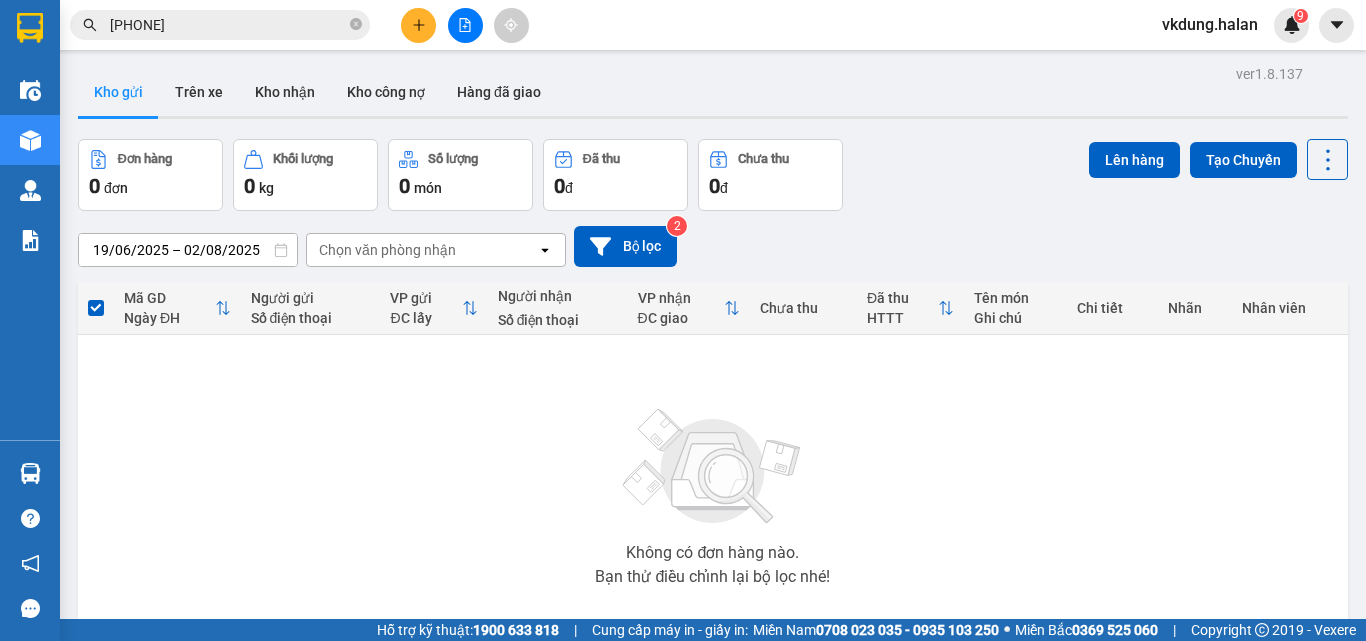 click on "0982394168" at bounding box center (228, 25) 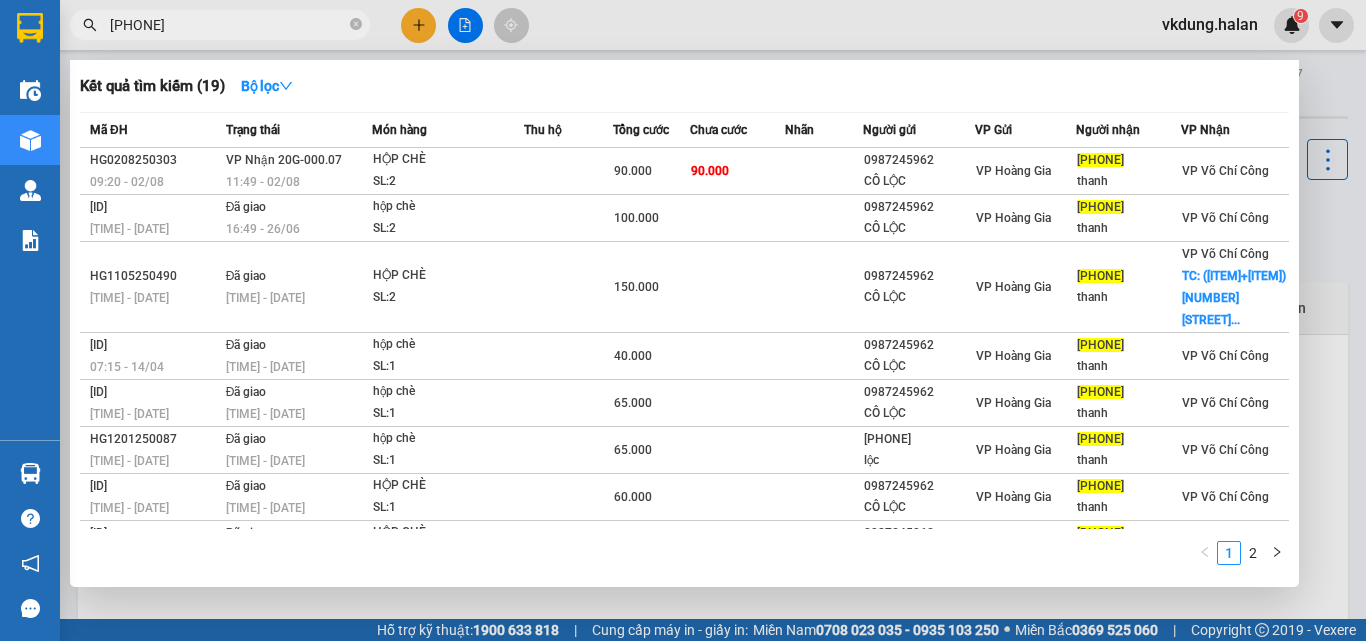 click at bounding box center [683, 320] 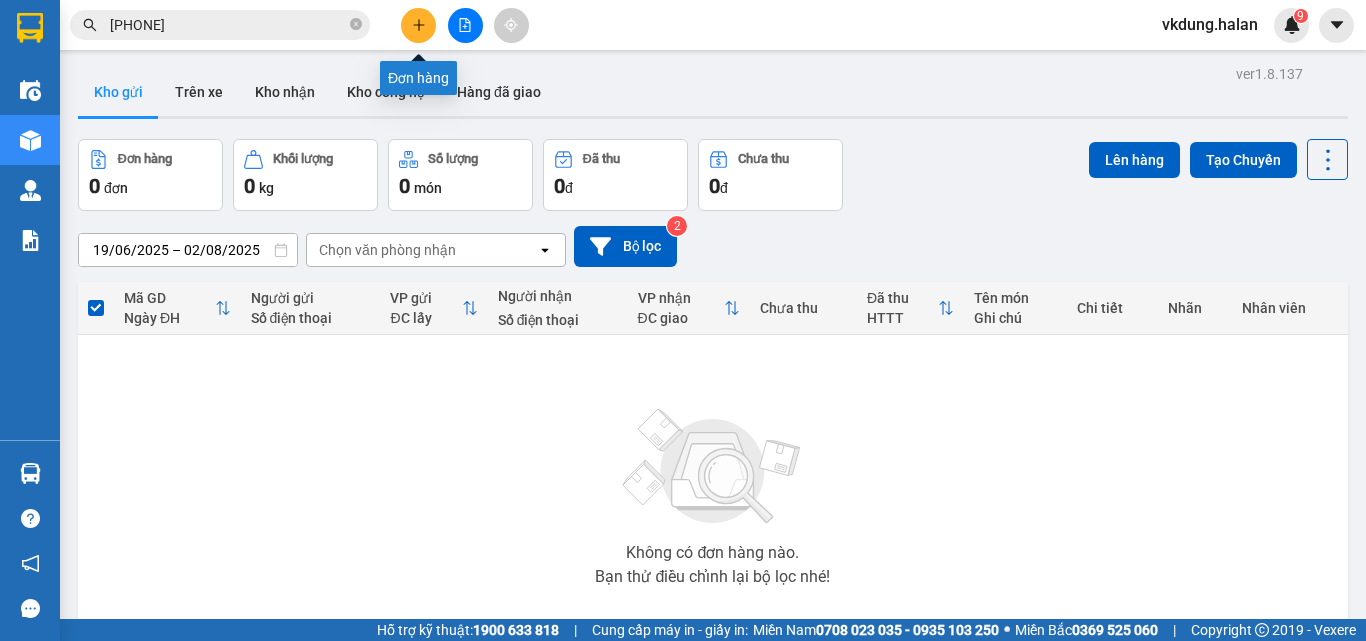 click at bounding box center (418, 25) 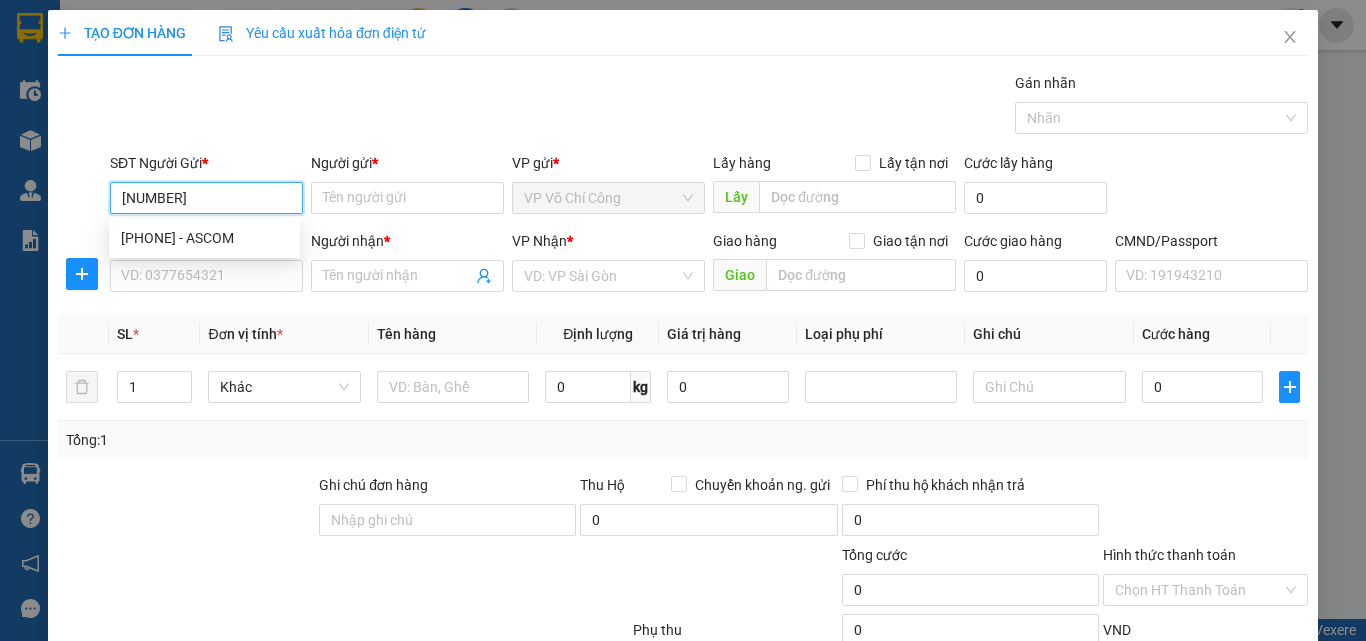 type on "0852205599" 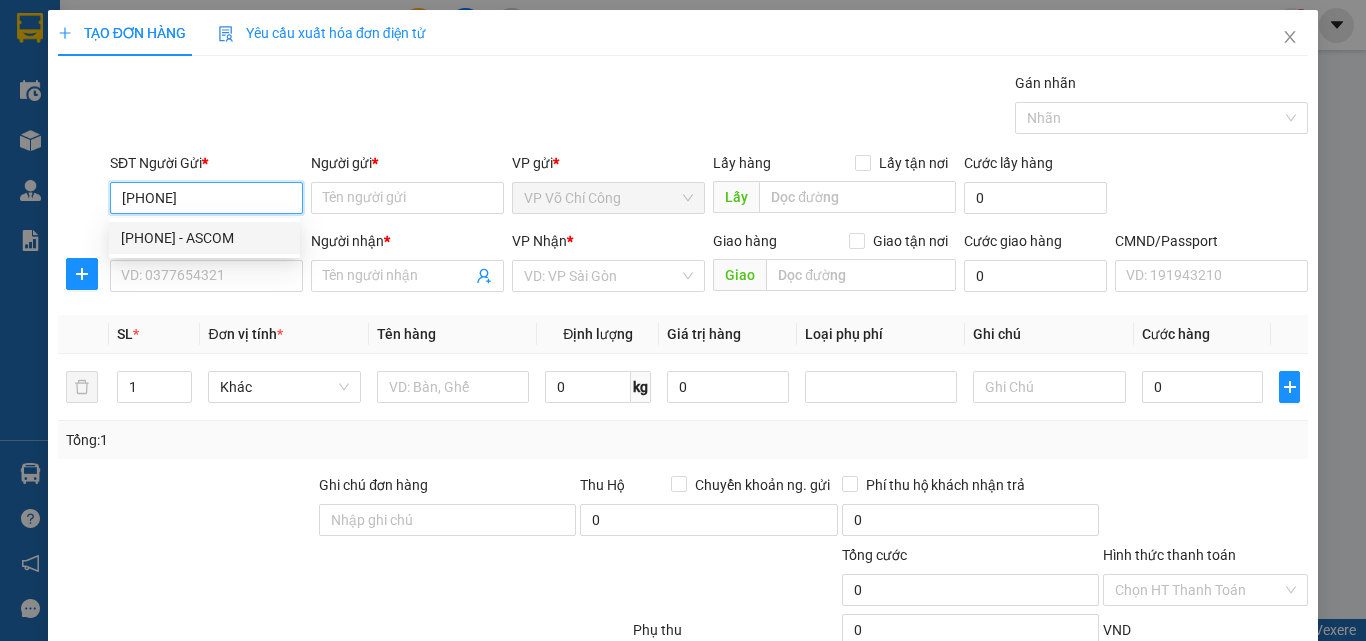 drag, startPoint x: 203, startPoint y: 235, endPoint x: 210, endPoint y: 265, distance: 30.805843 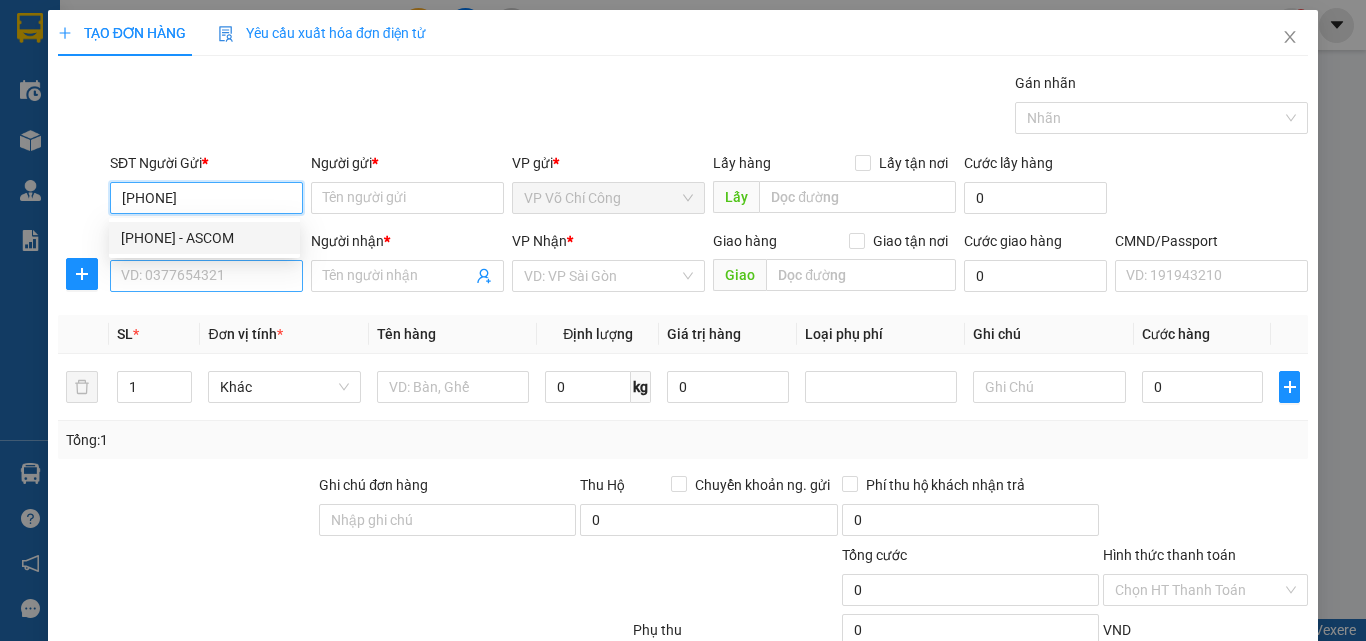 click on "0852205599 - ASCOM" at bounding box center (204, 238) 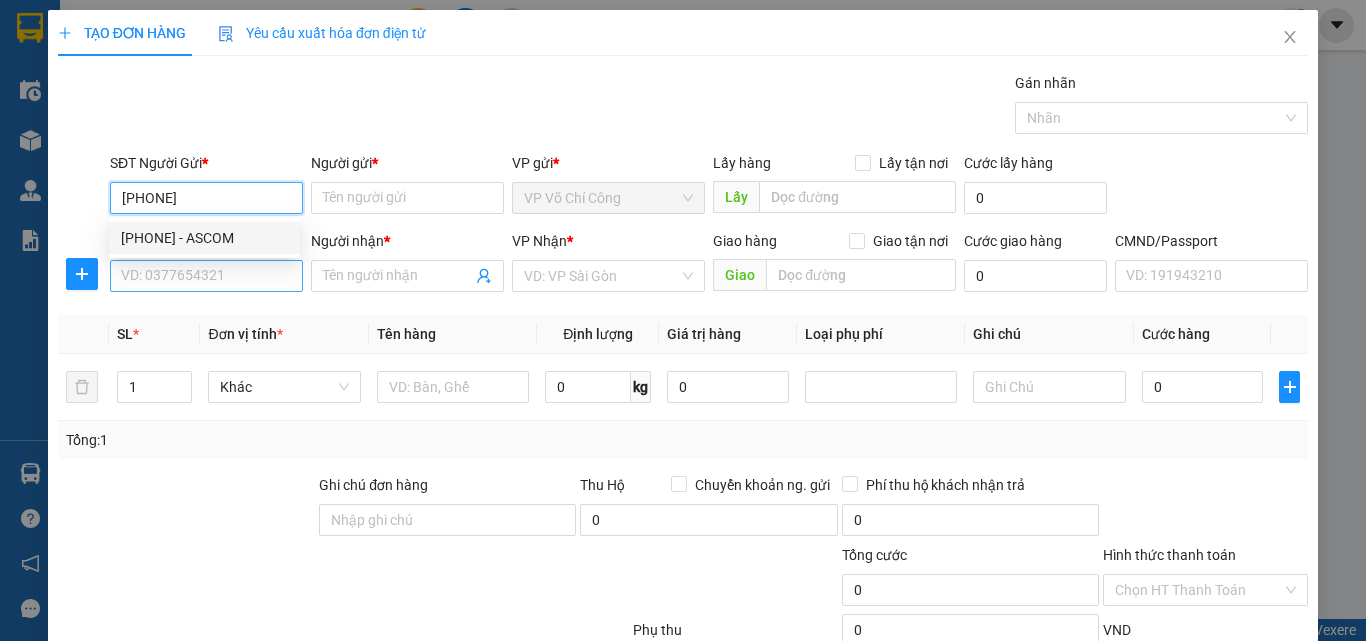 type on "ASCOM" 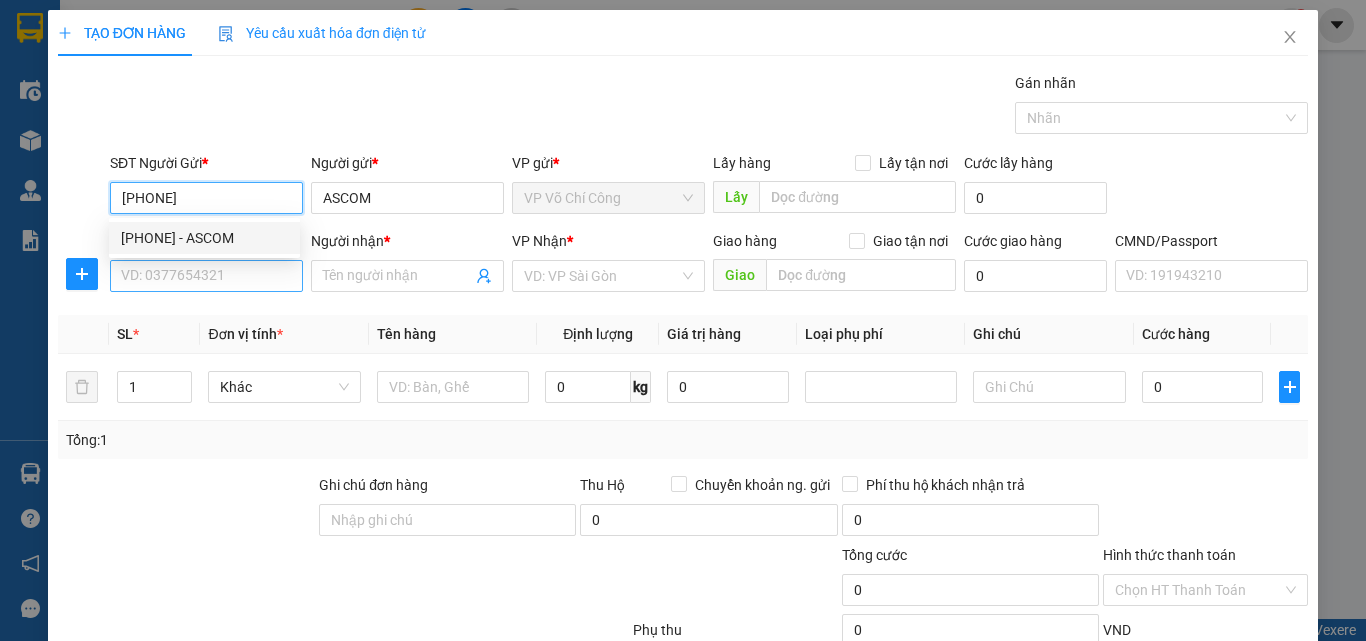 type on "0852205599" 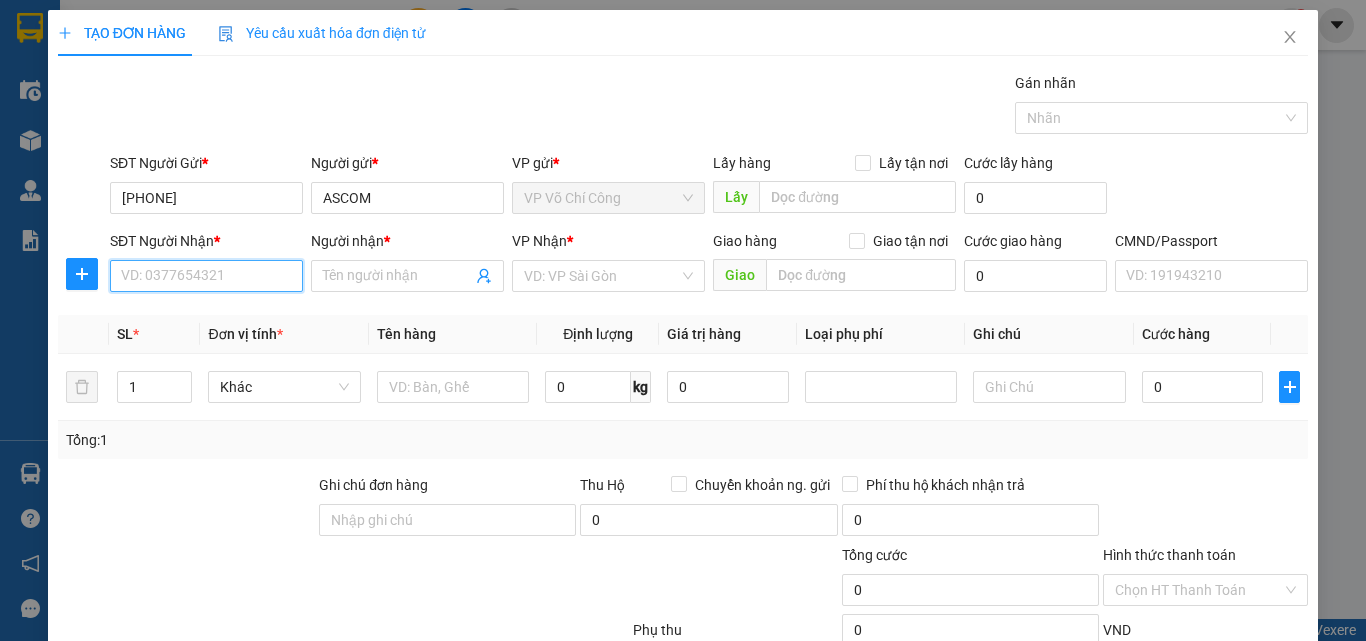 click on "SĐT Người Nhận  *" at bounding box center [206, 276] 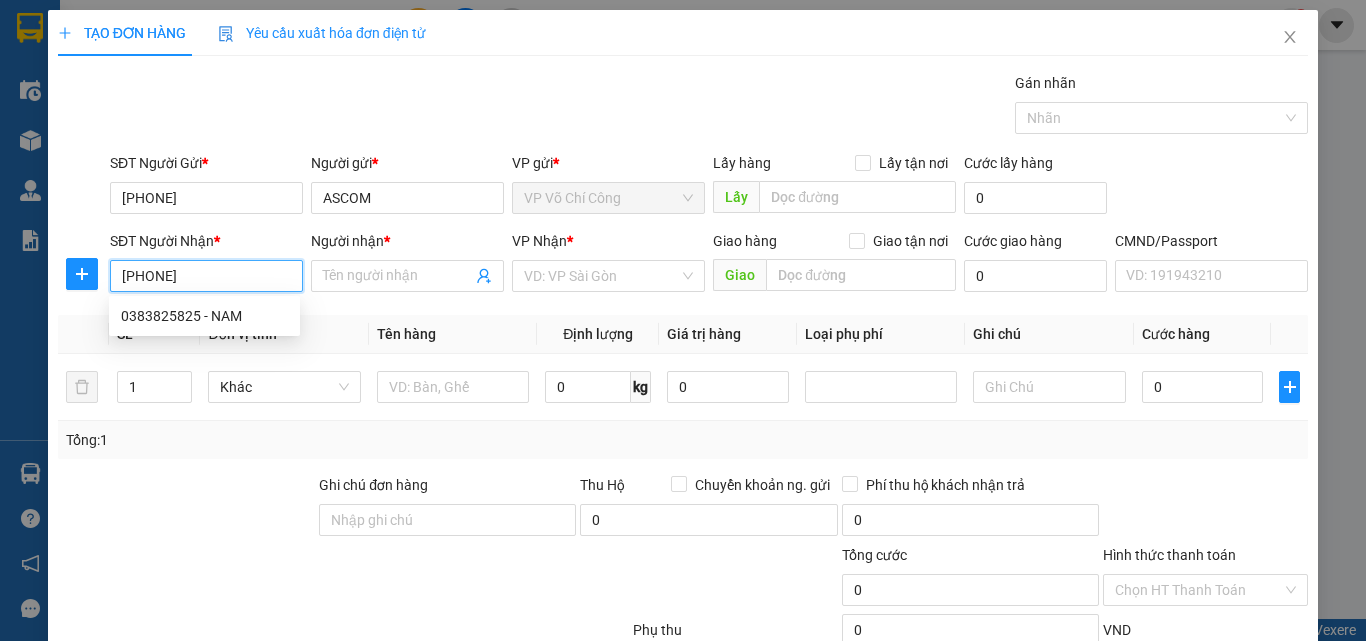 type on "0383825825" 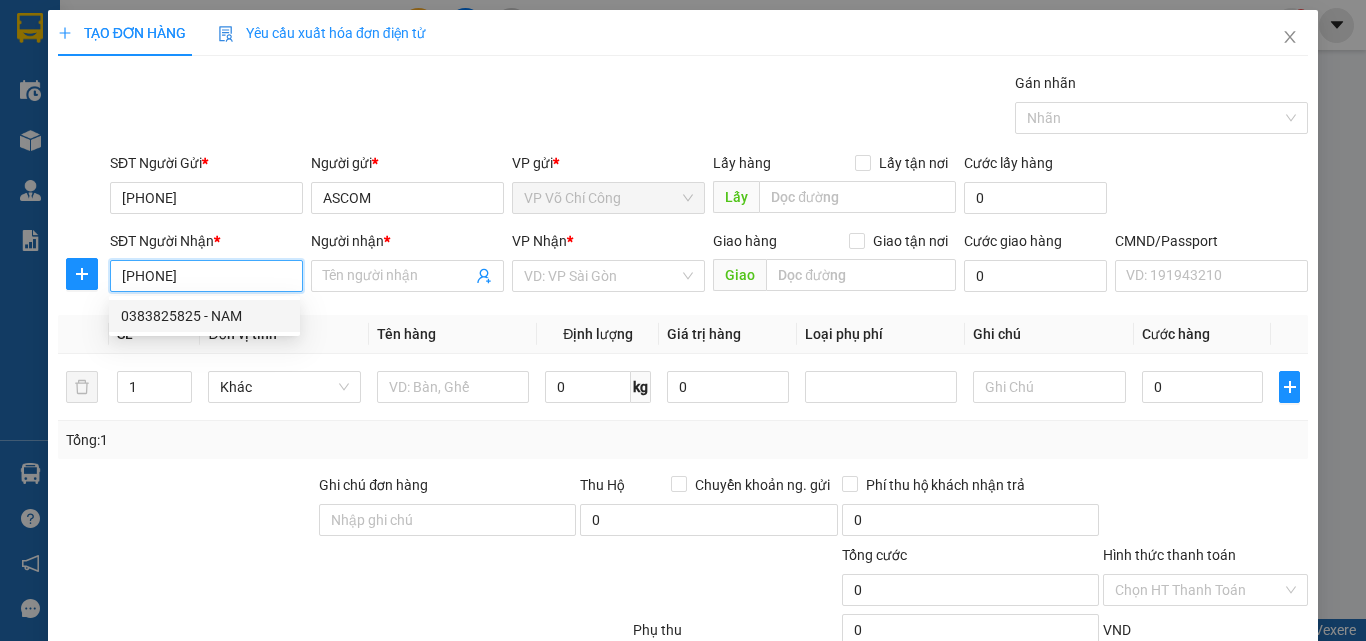 click on "0383825825 - NAM" at bounding box center [204, 316] 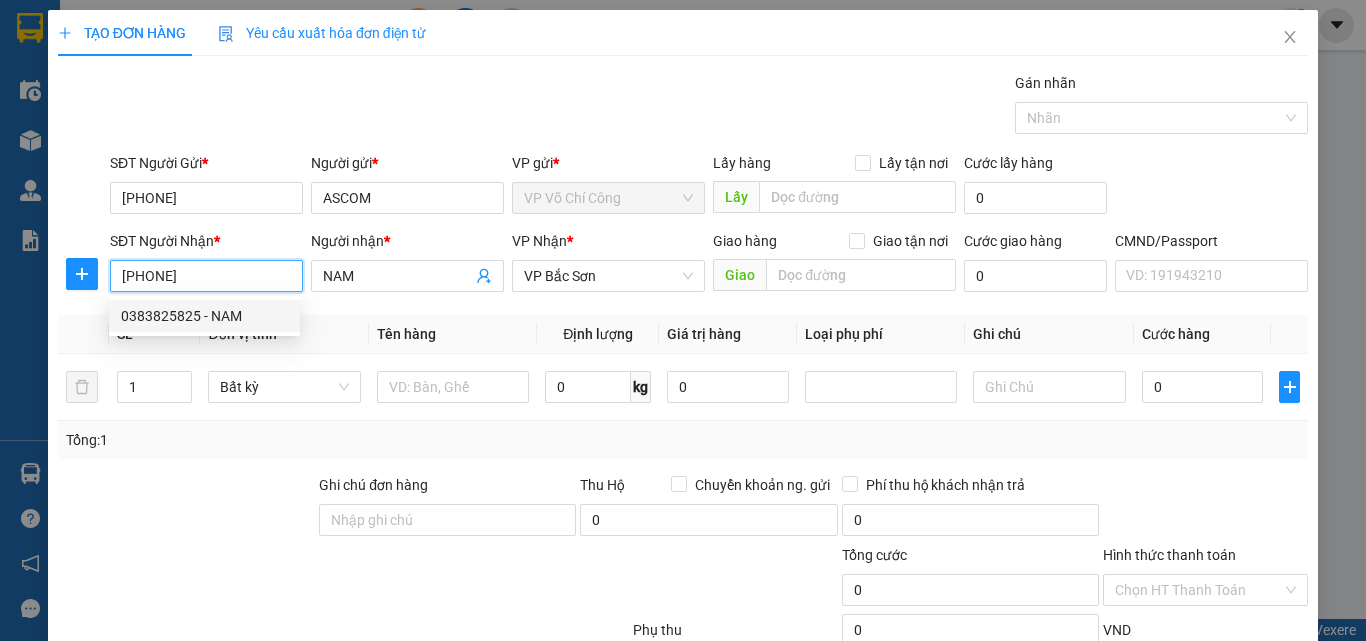 drag, startPoint x: 196, startPoint y: 275, endPoint x: 104, endPoint y: 280, distance: 92.13577 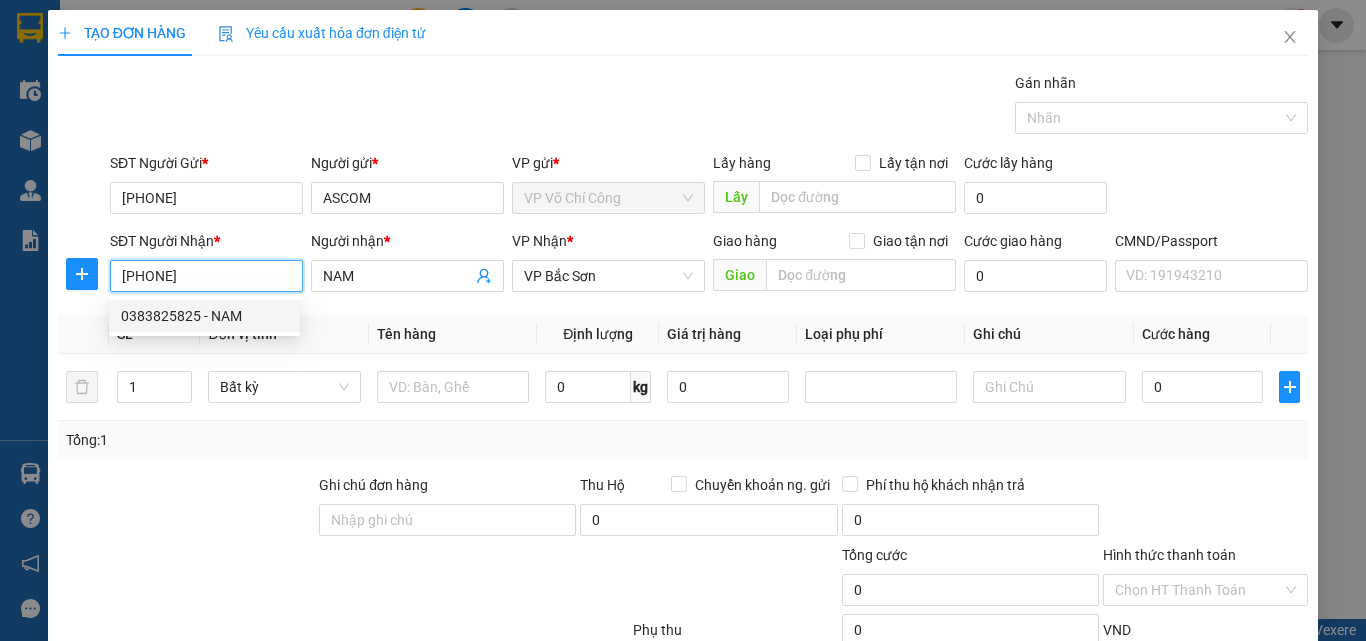 type on "0383825825" 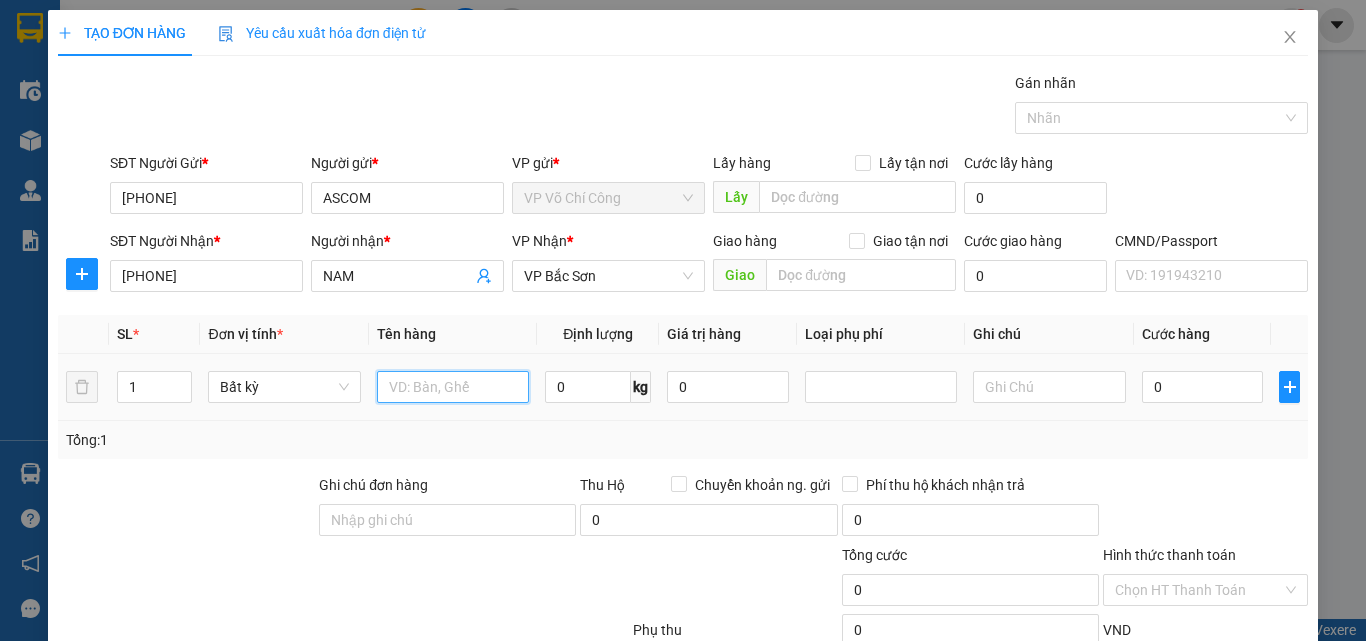 click at bounding box center (453, 387) 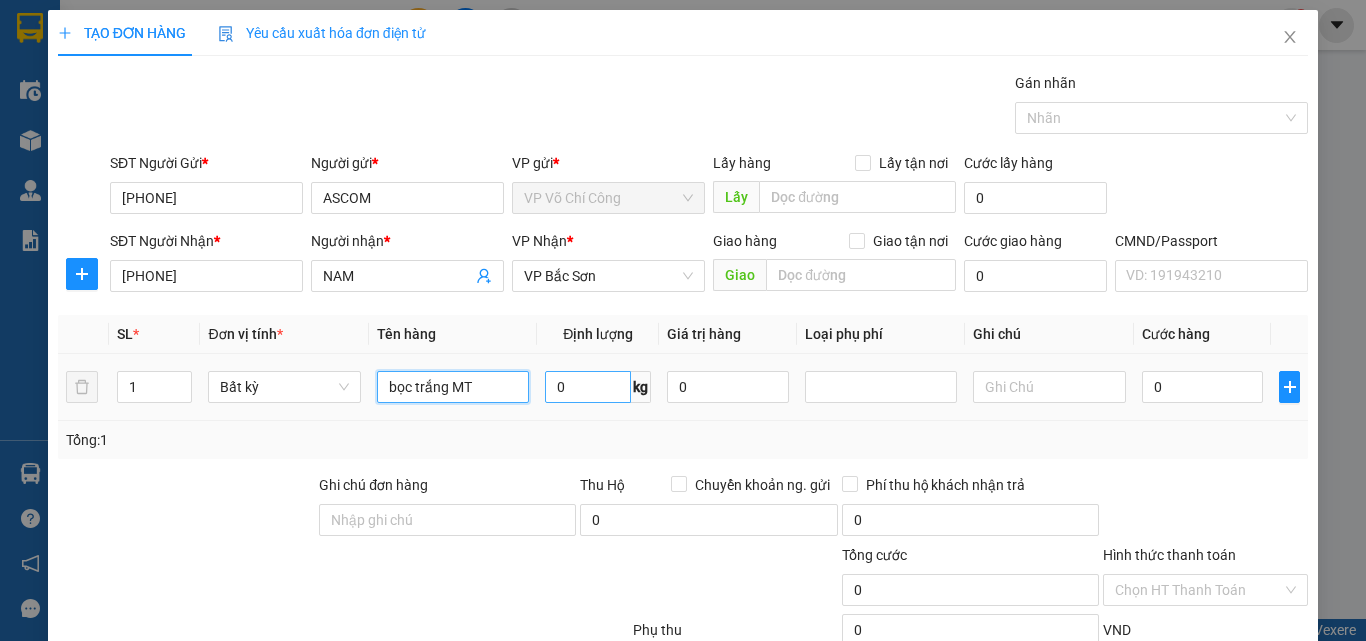 type on "bọc trắng MT" 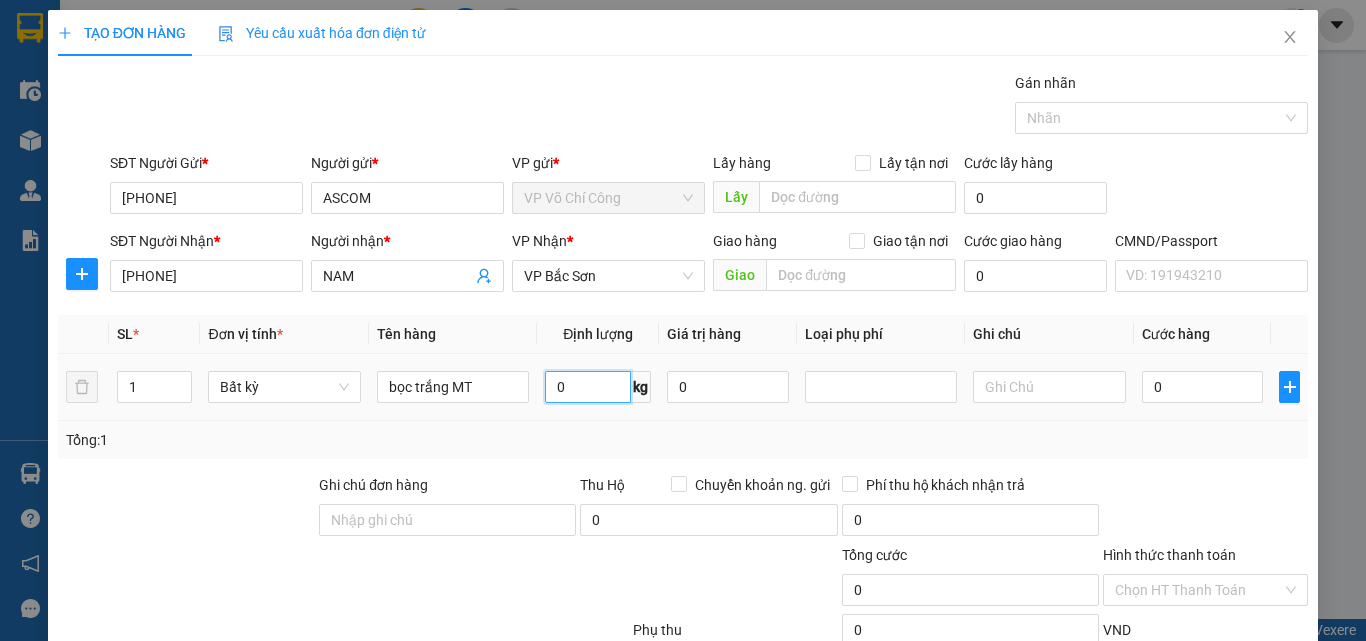 click on "0" at bounding box center (588, 387) 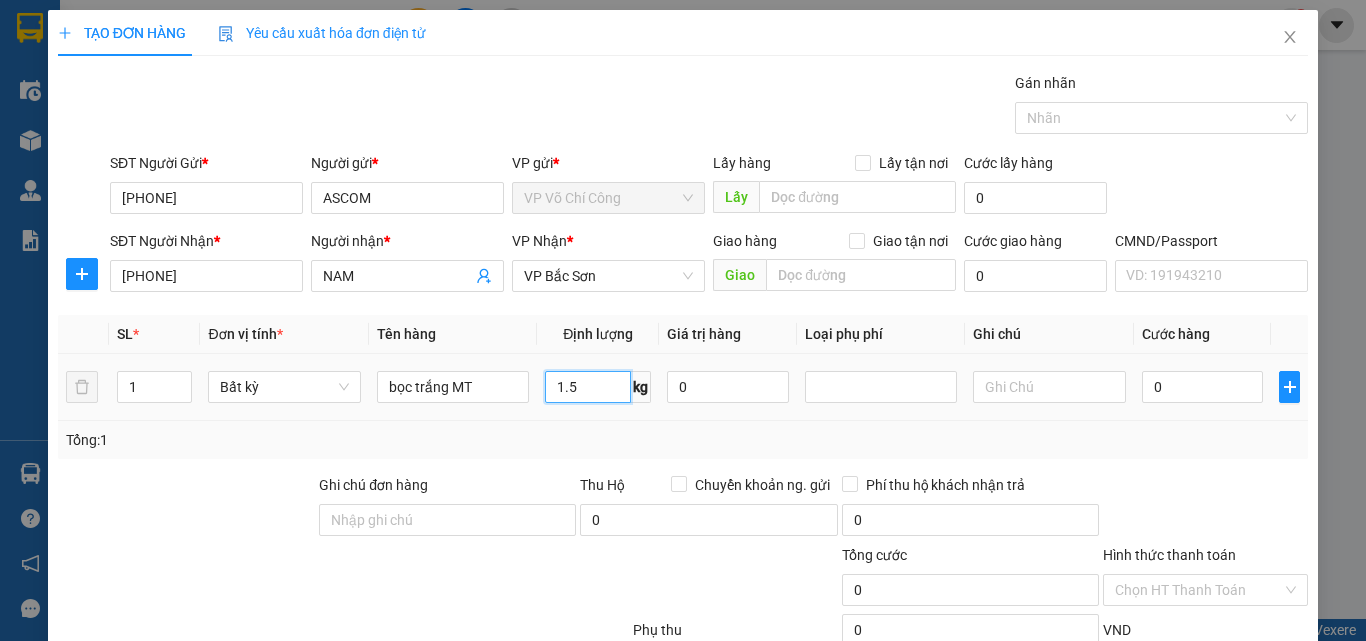 type on "1.5" 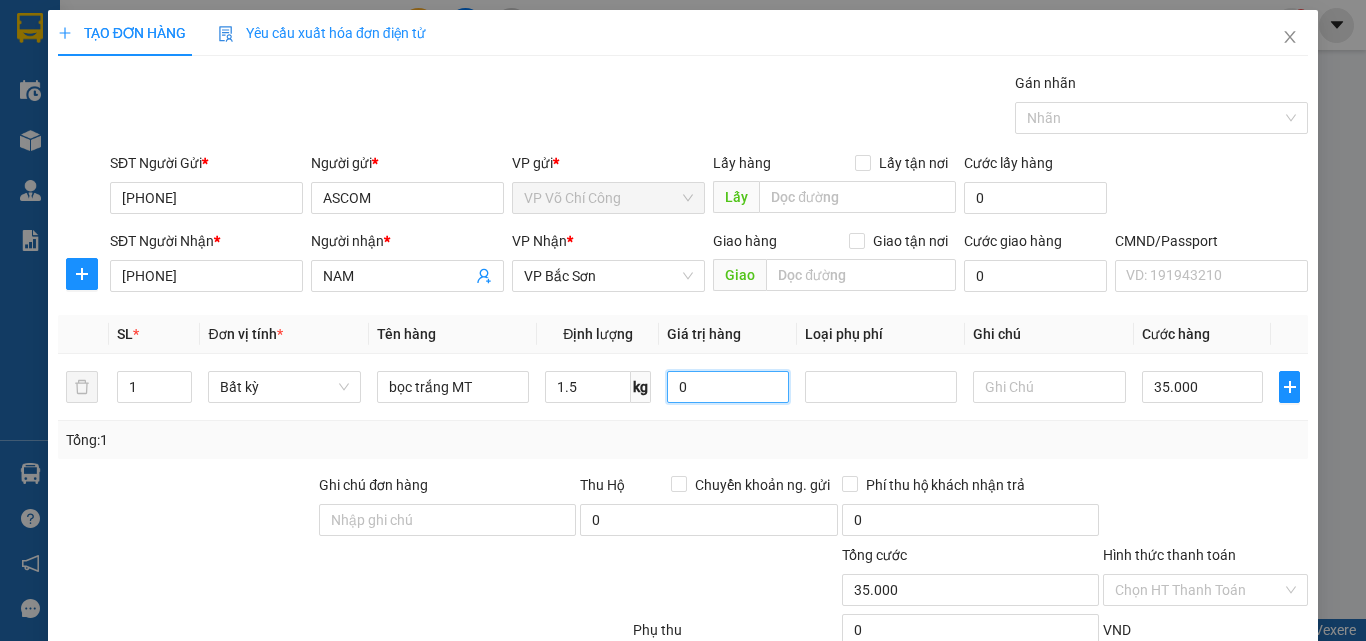 type on "35.000" 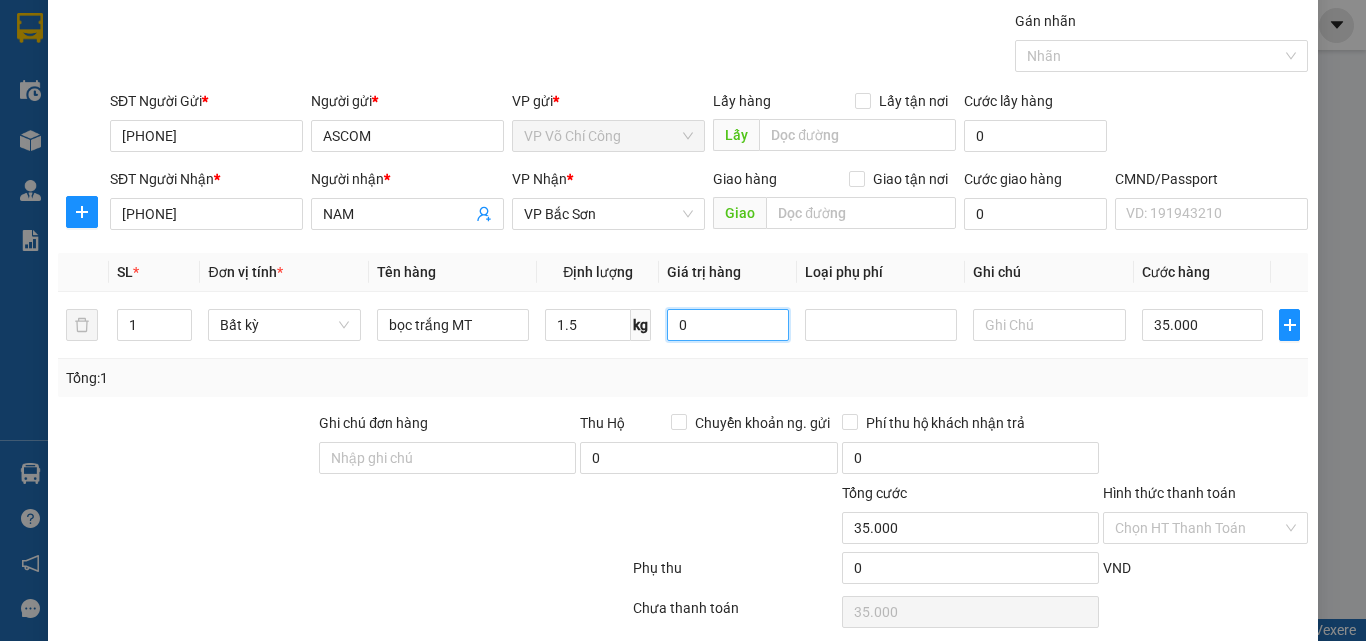 scroll, scrollTop: 139, scrollLeft: 0, axis: vertical 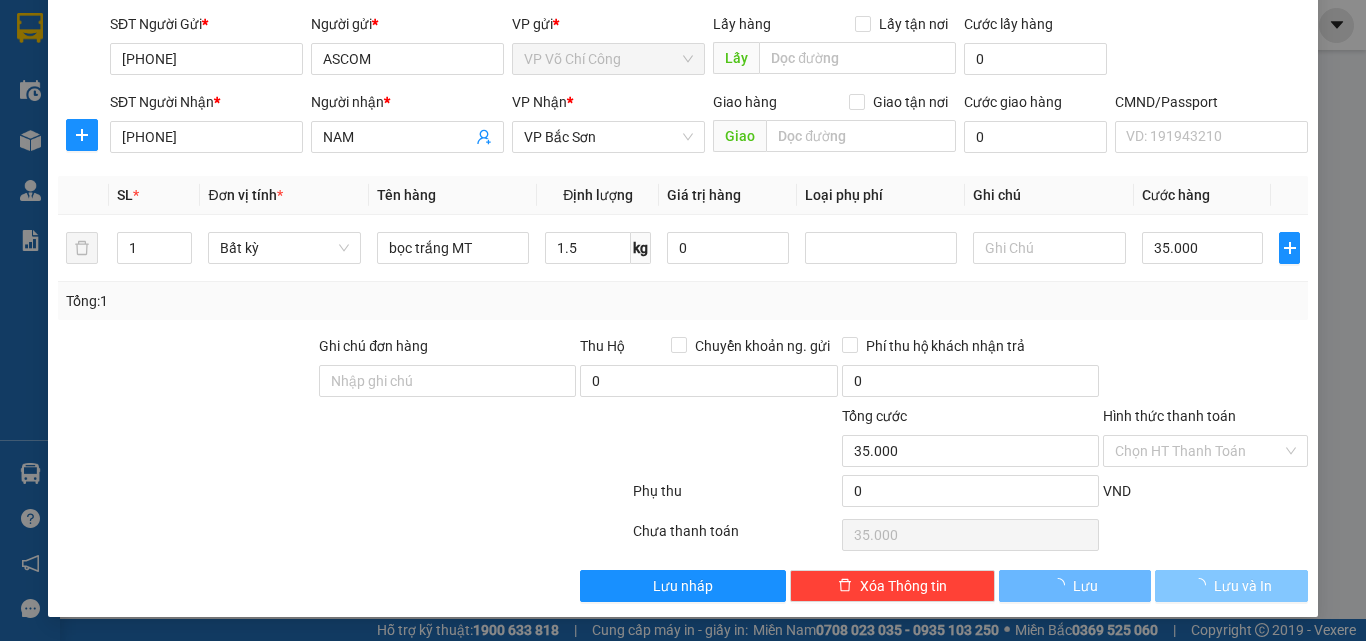 click on "Lưu và In" at bounding box center [1243, 586] 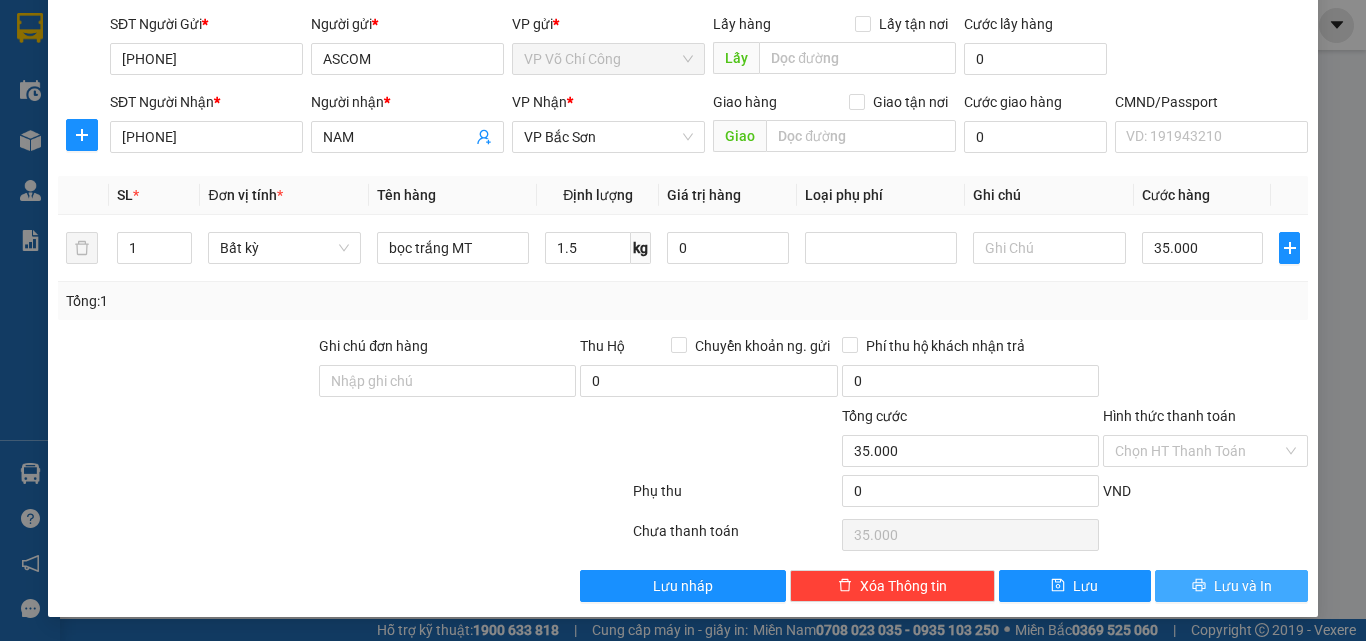 click on "Lưu và In" at bounding box center (1243, 586) 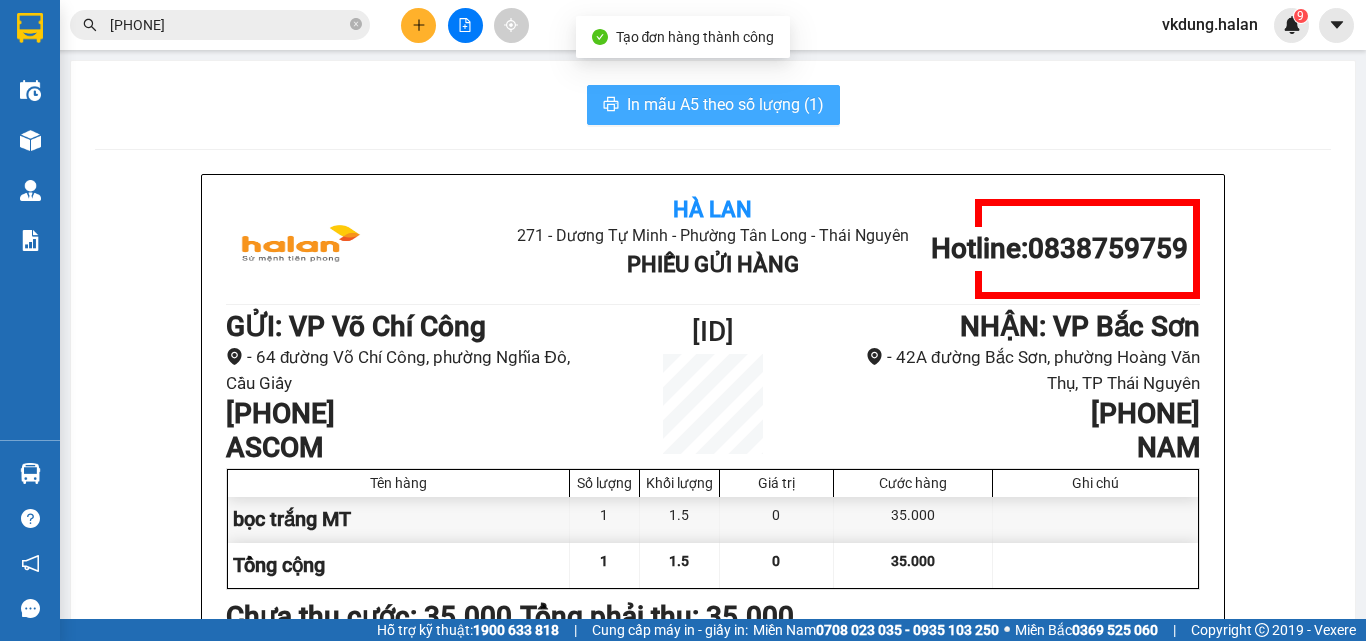 click on "In mẫu A5 theo số lượng
(1)" at bounding box center (725, 104) 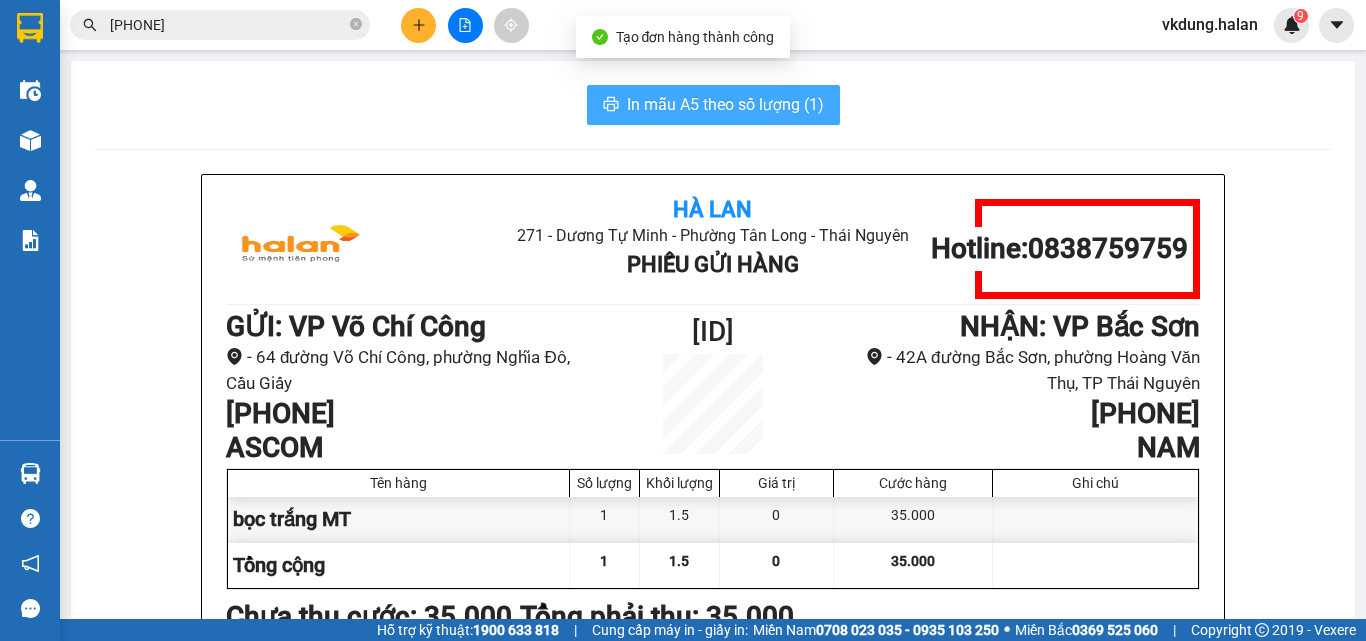 click on "In mẫu A5 theo số lượng
(1)" at bounding box center (725, 104) 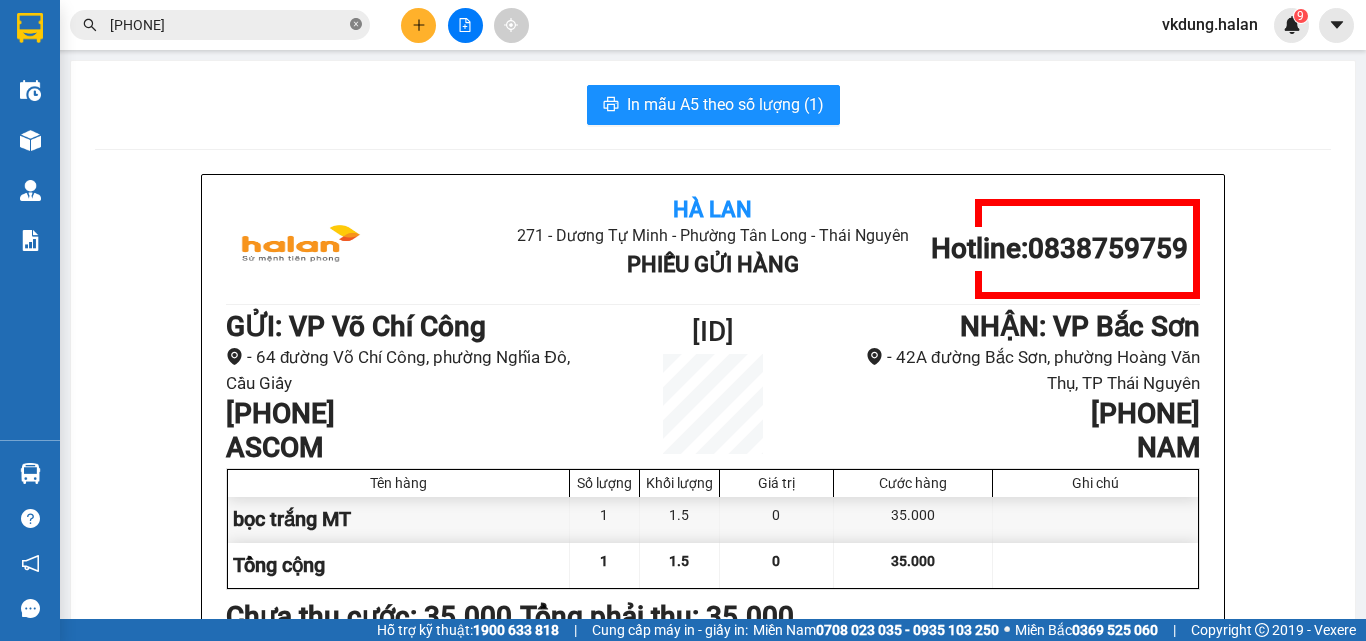 click 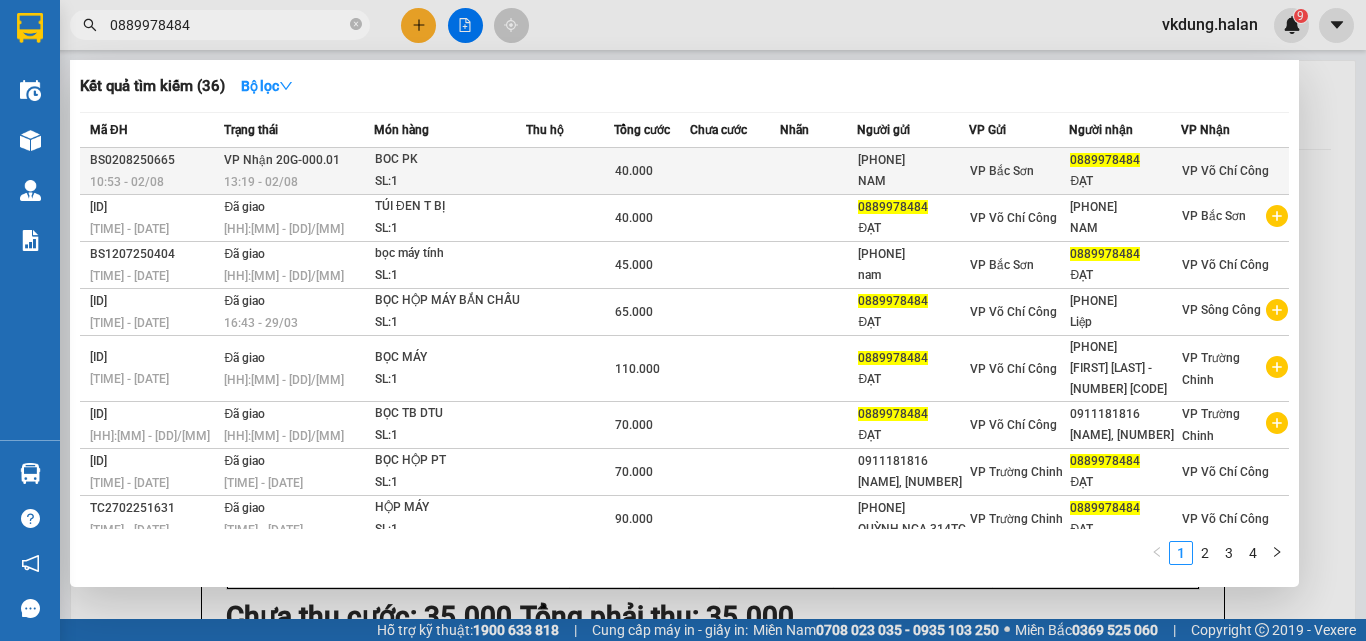 type on "0889978484" 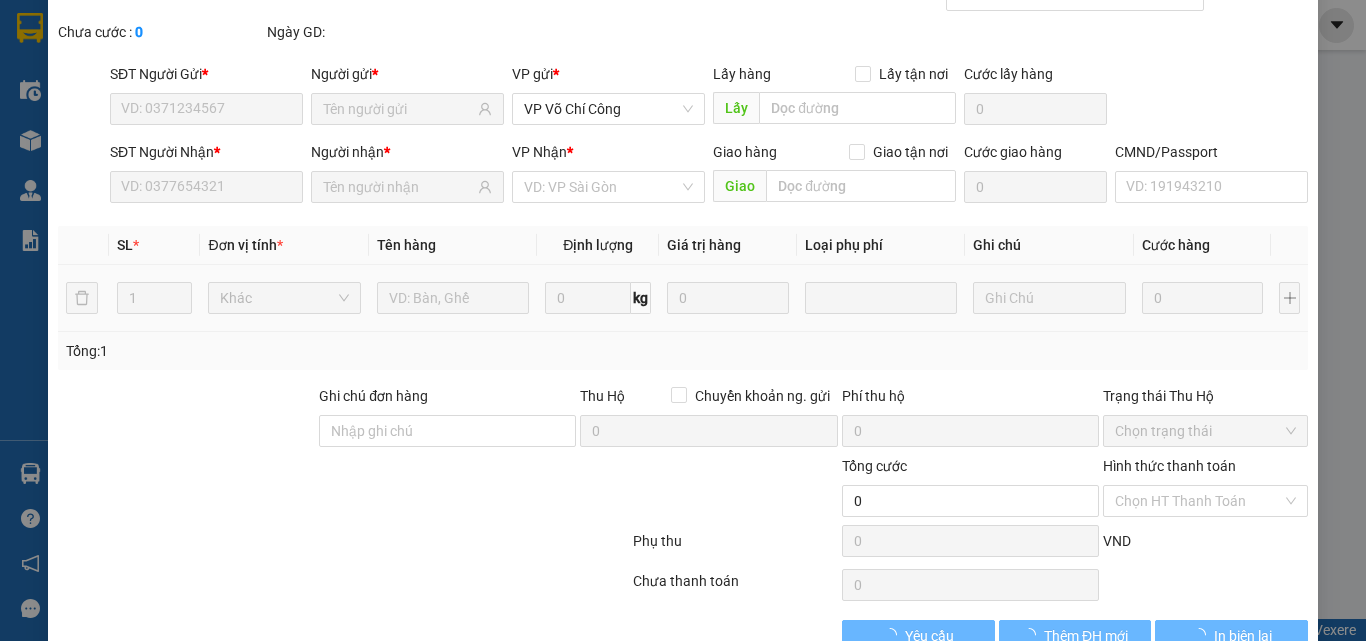 type on "0383825825" 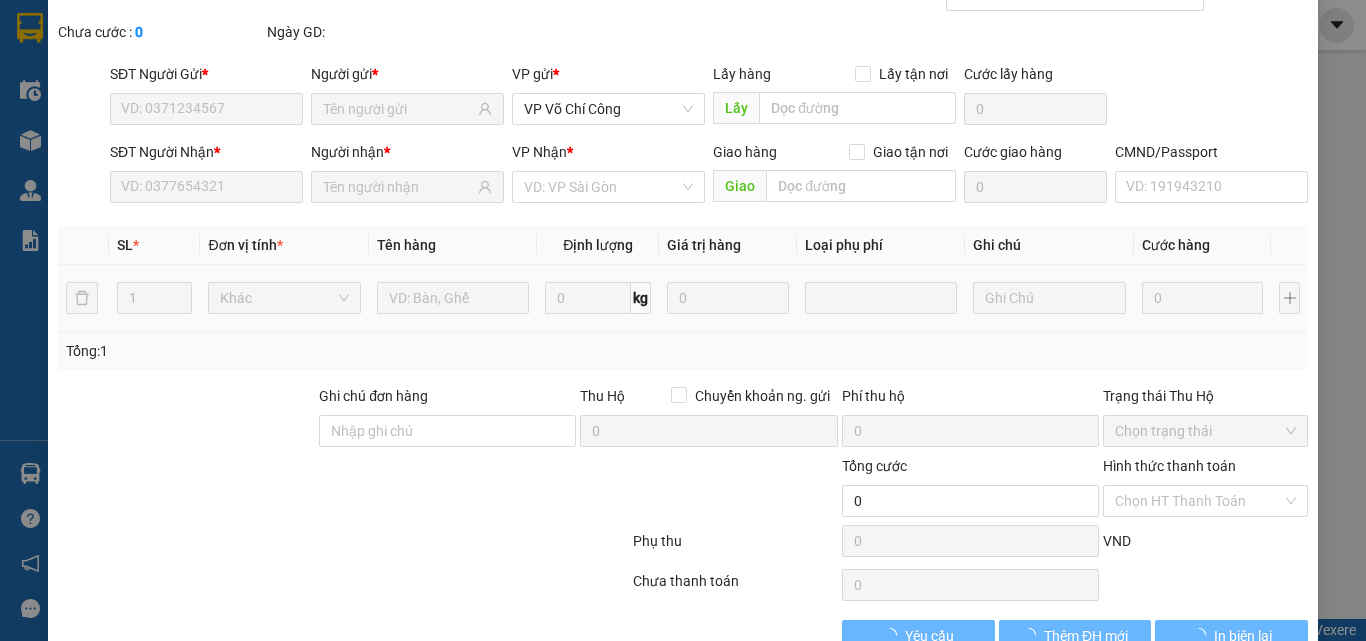 type on "NAM" 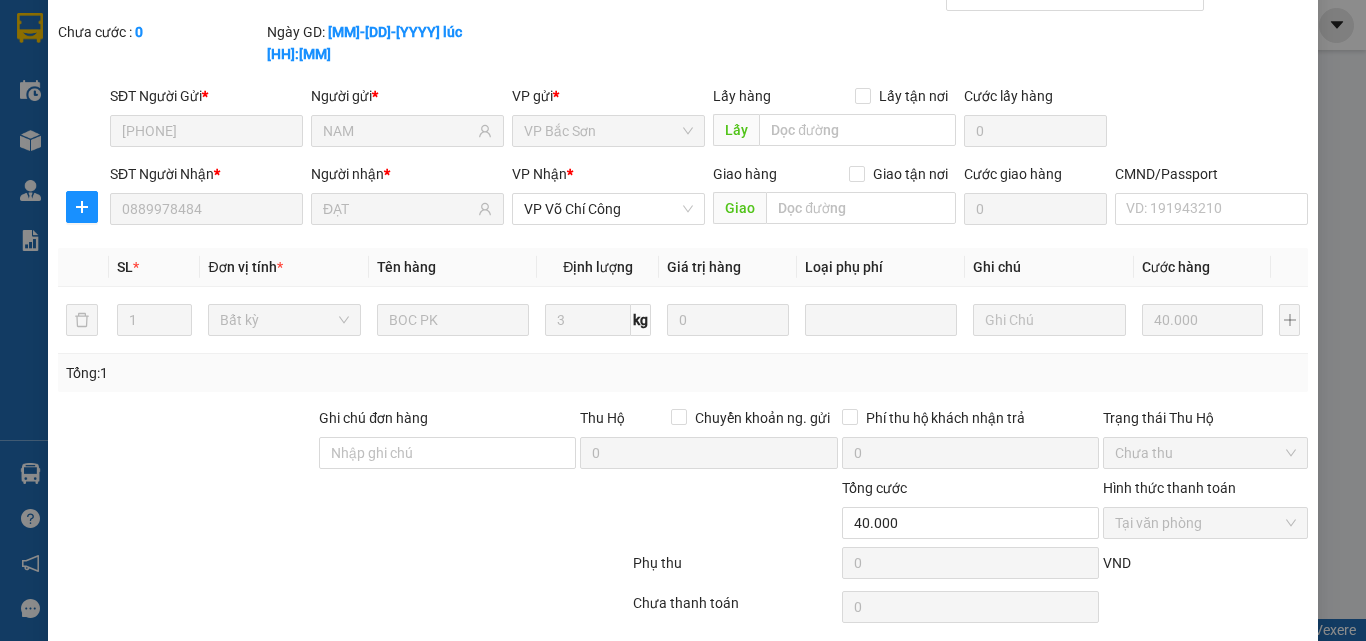 scroll, scrollTop: 143, scrollLeft: 0, axis: vertical 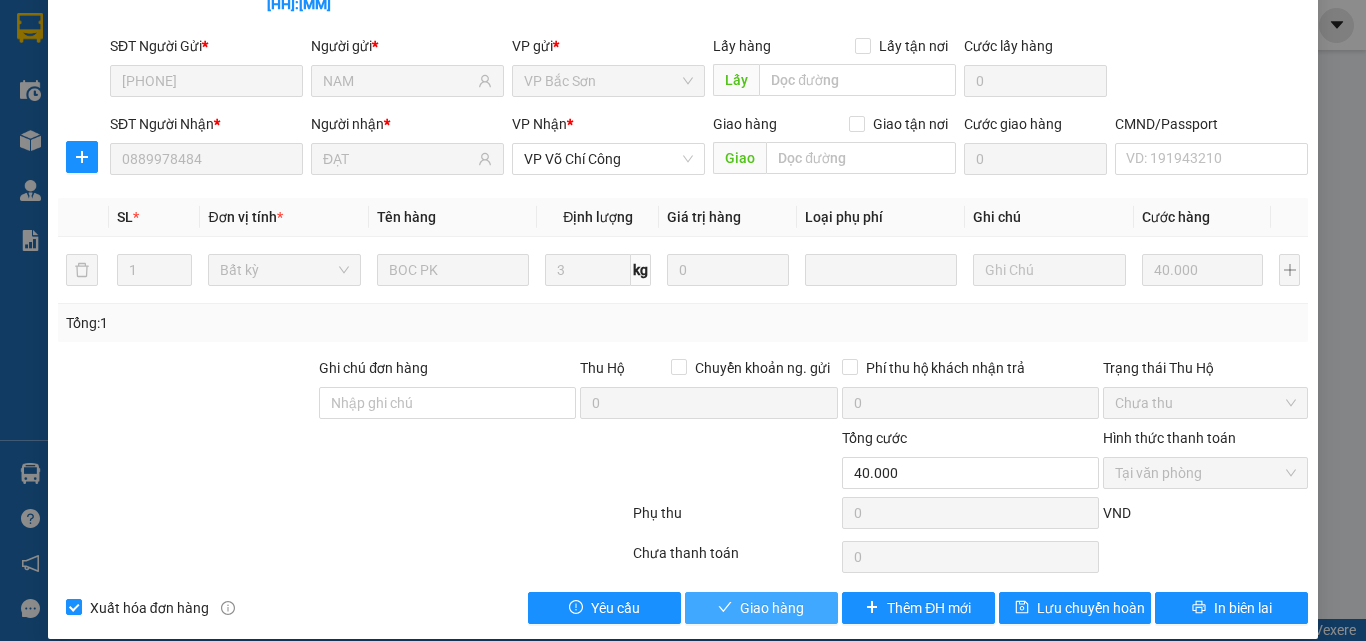 click on "Giao hàng" at bounding box center [772, 608] 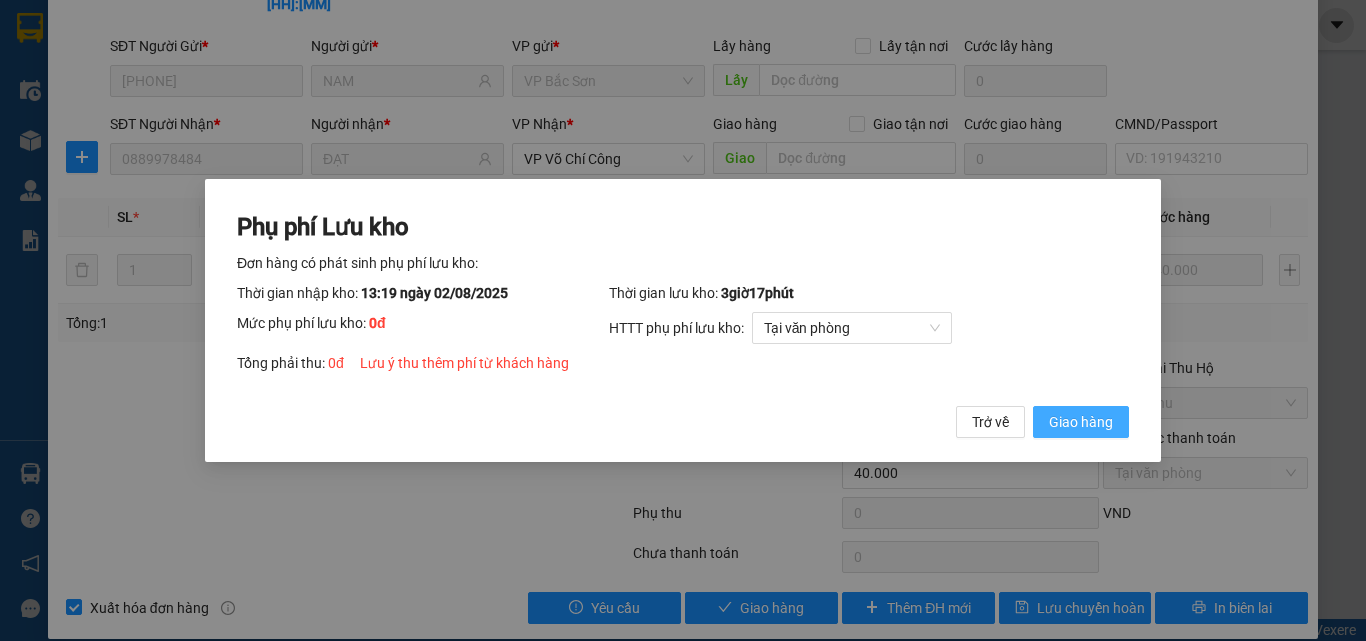 click on "Giao hàng" at bounding box center [1081, 422] 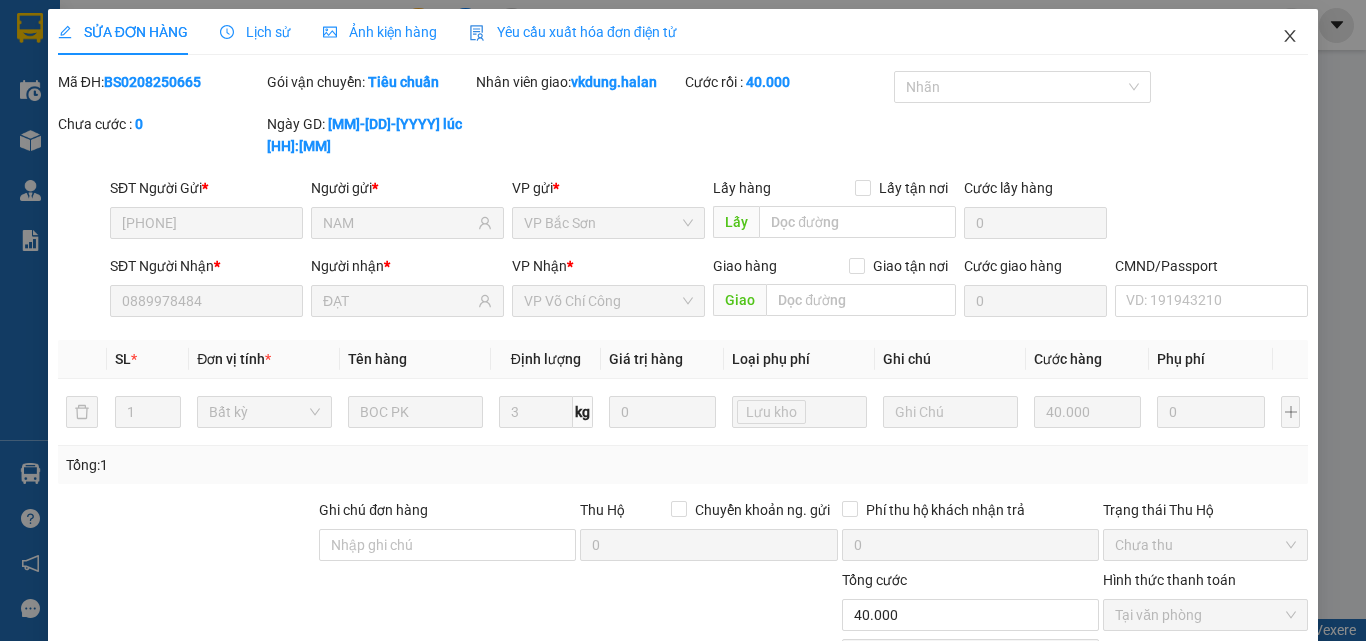 scroll, scrollTop: 0, scrollLeft: 0, axis: both 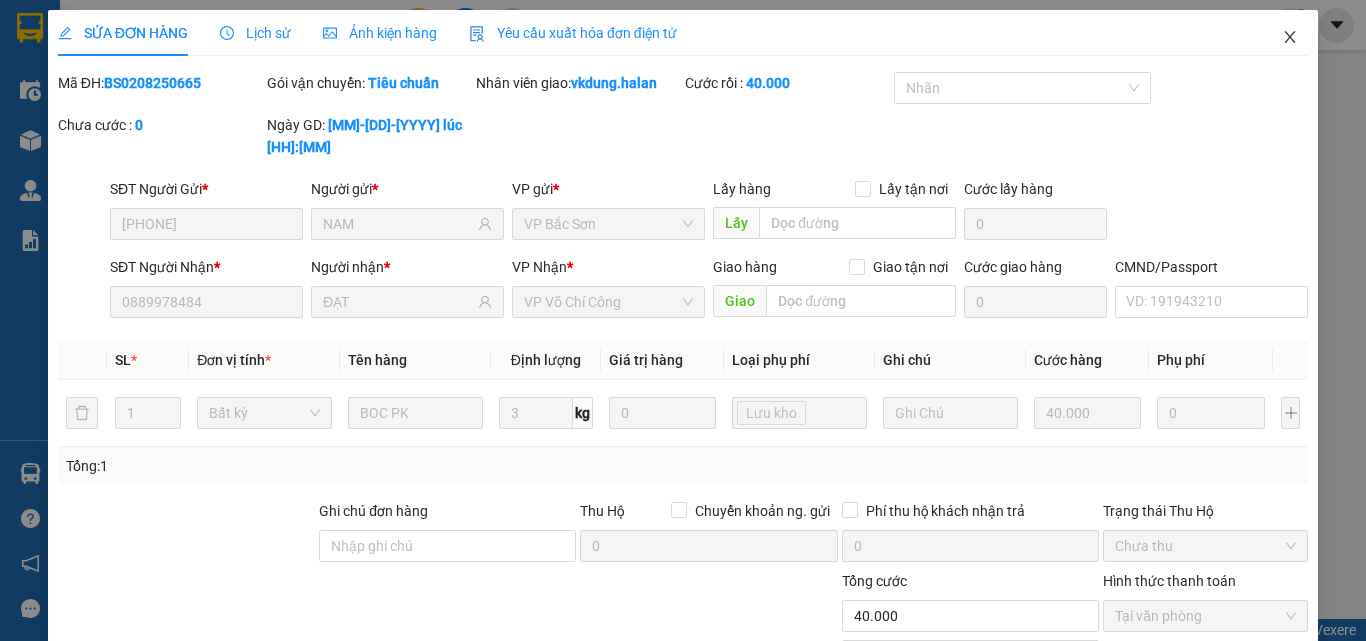 click 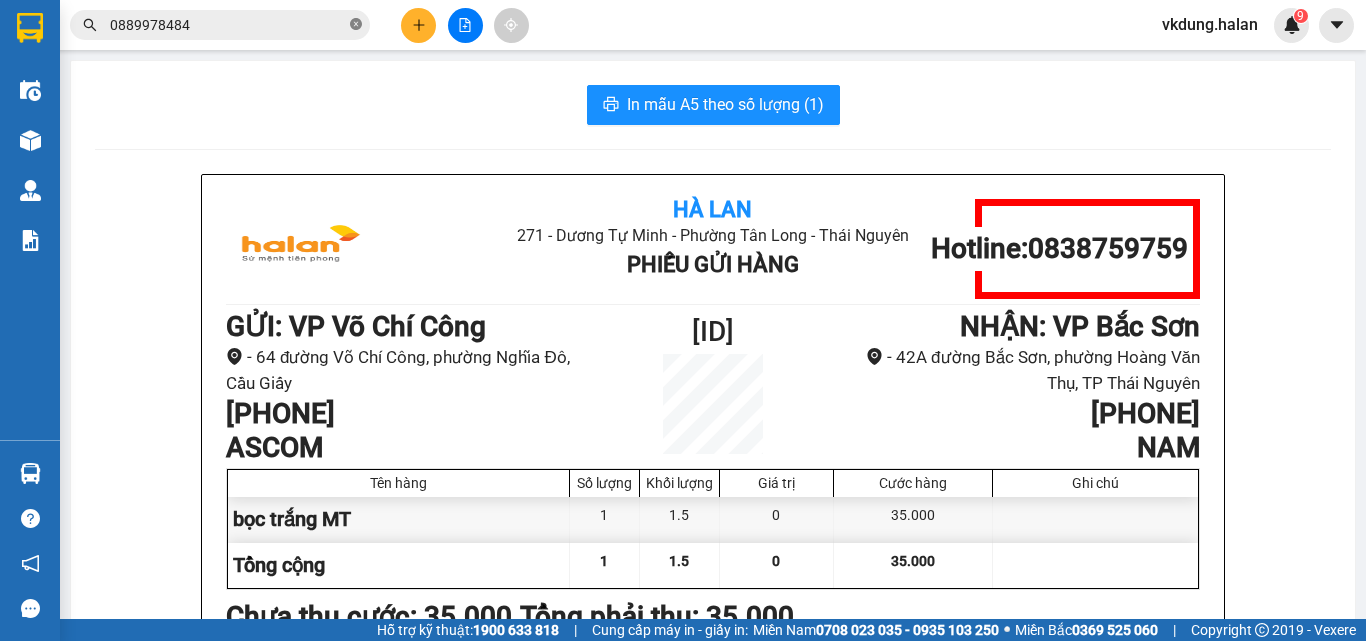 click 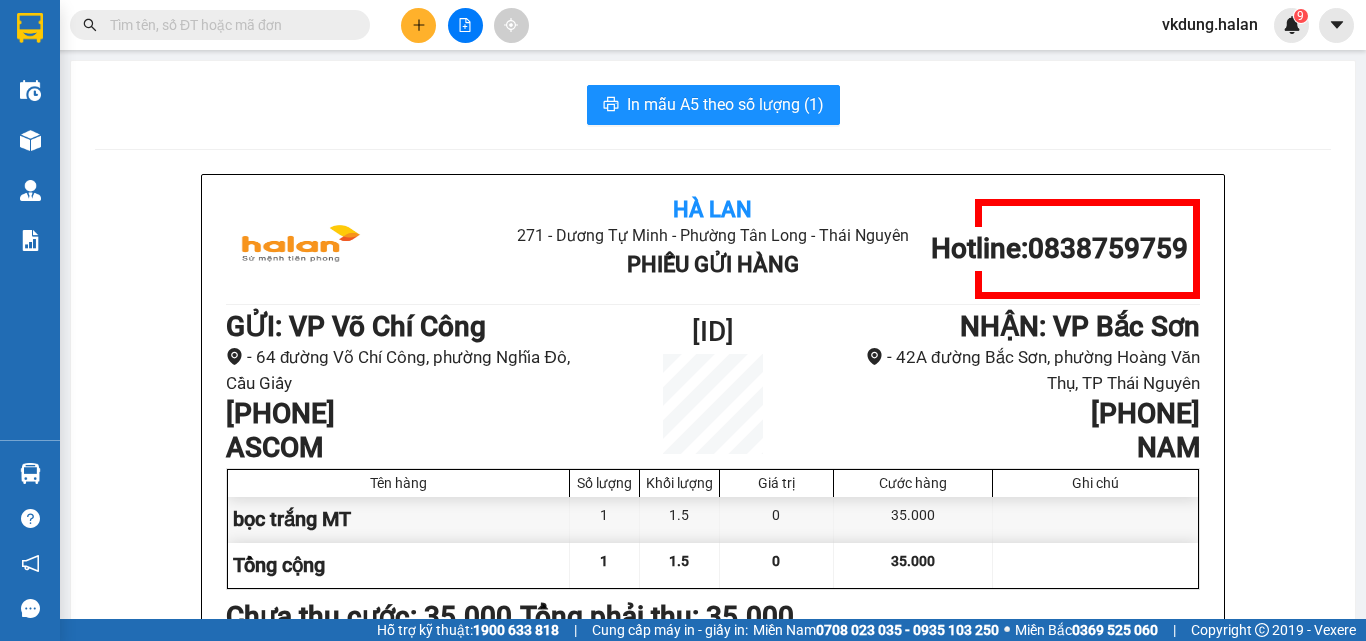 click at bounding box center [228, 25] 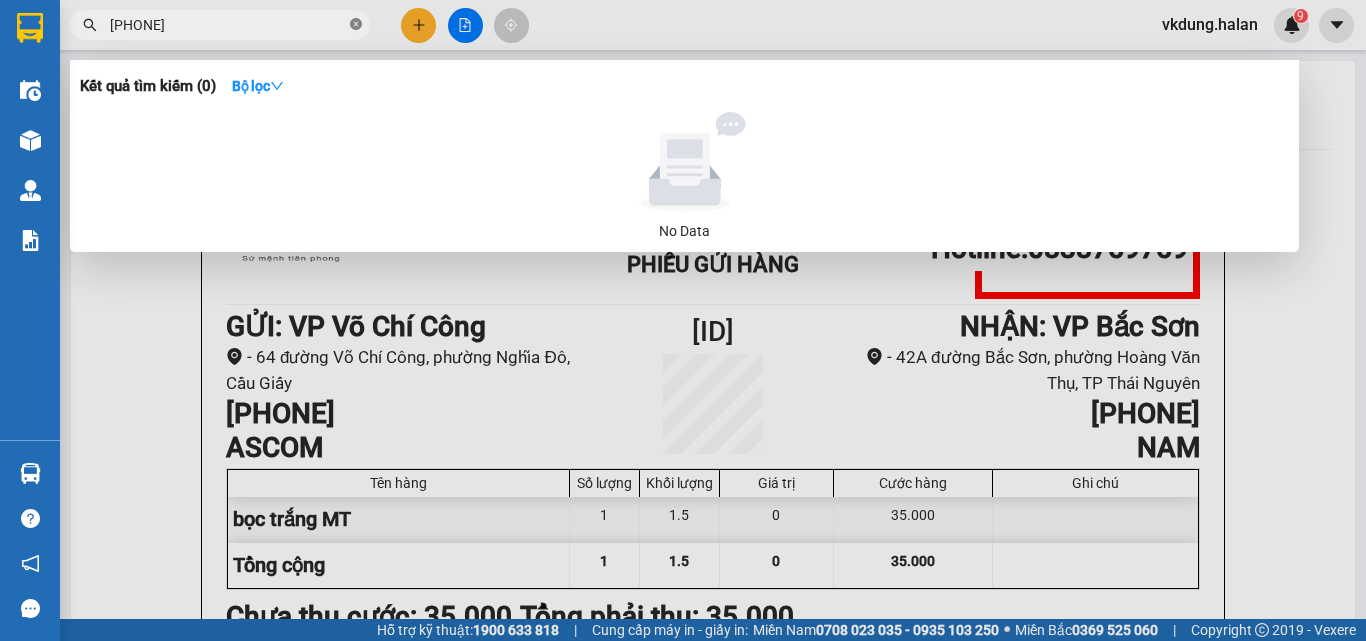 click 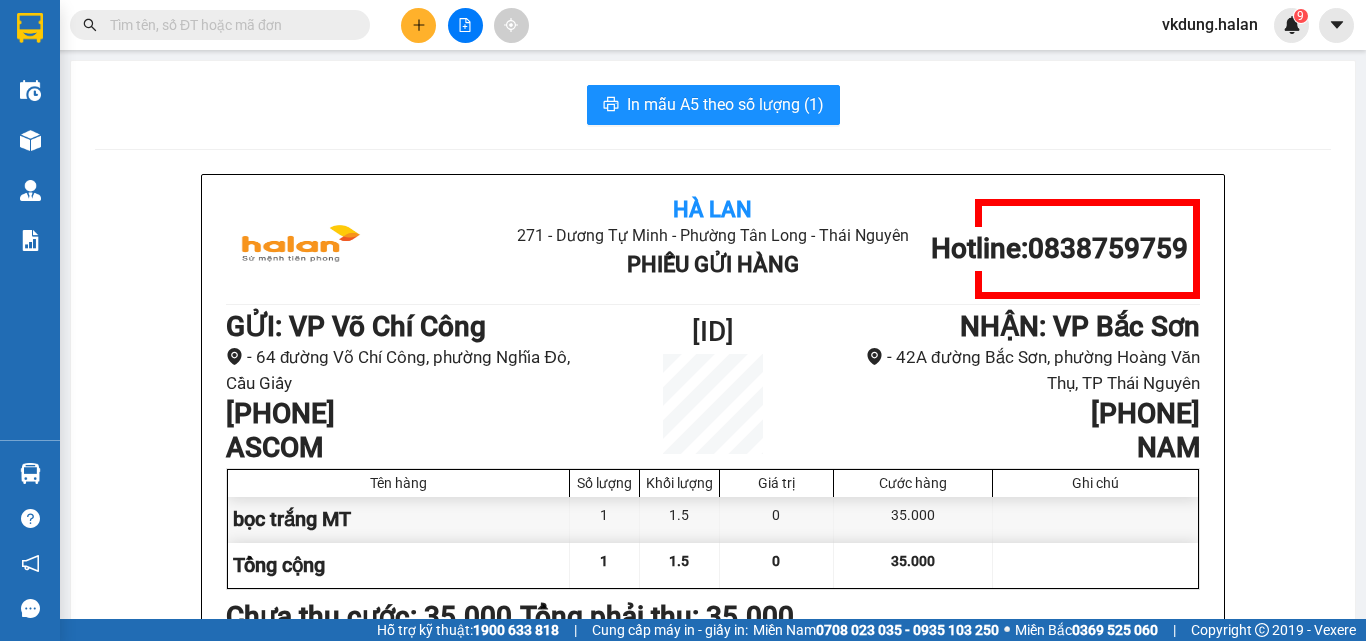 click at bounding box center [228, 25] 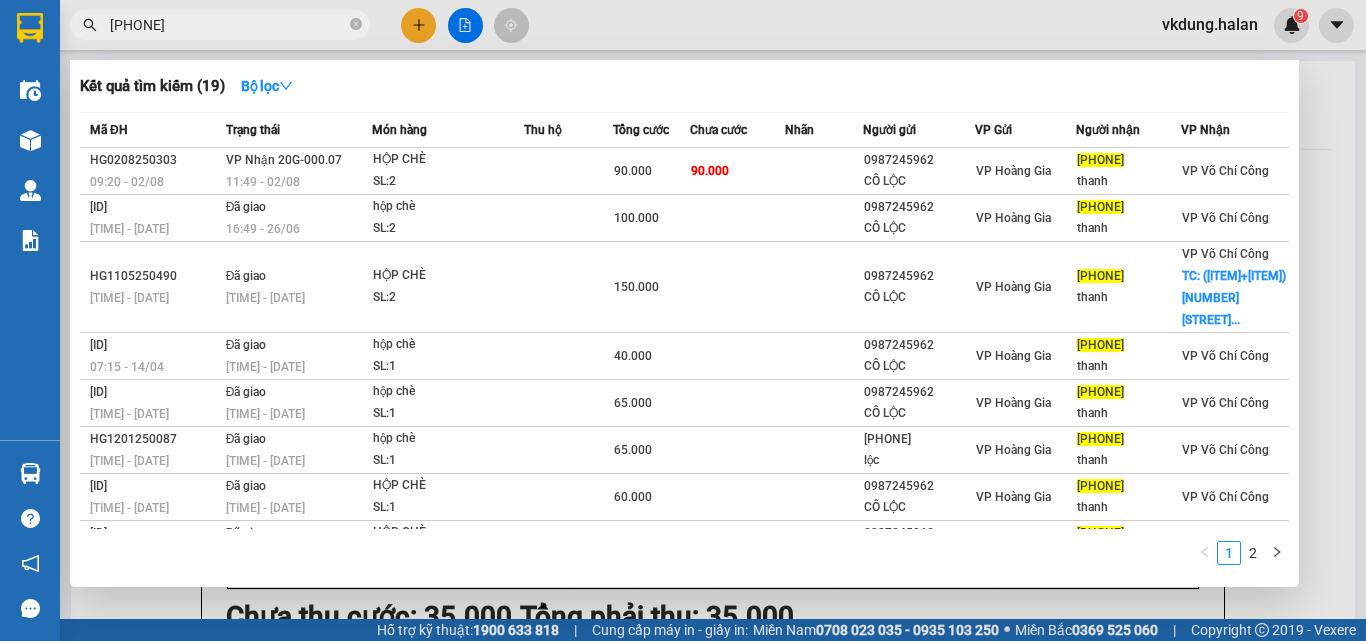 type on "0982394168" 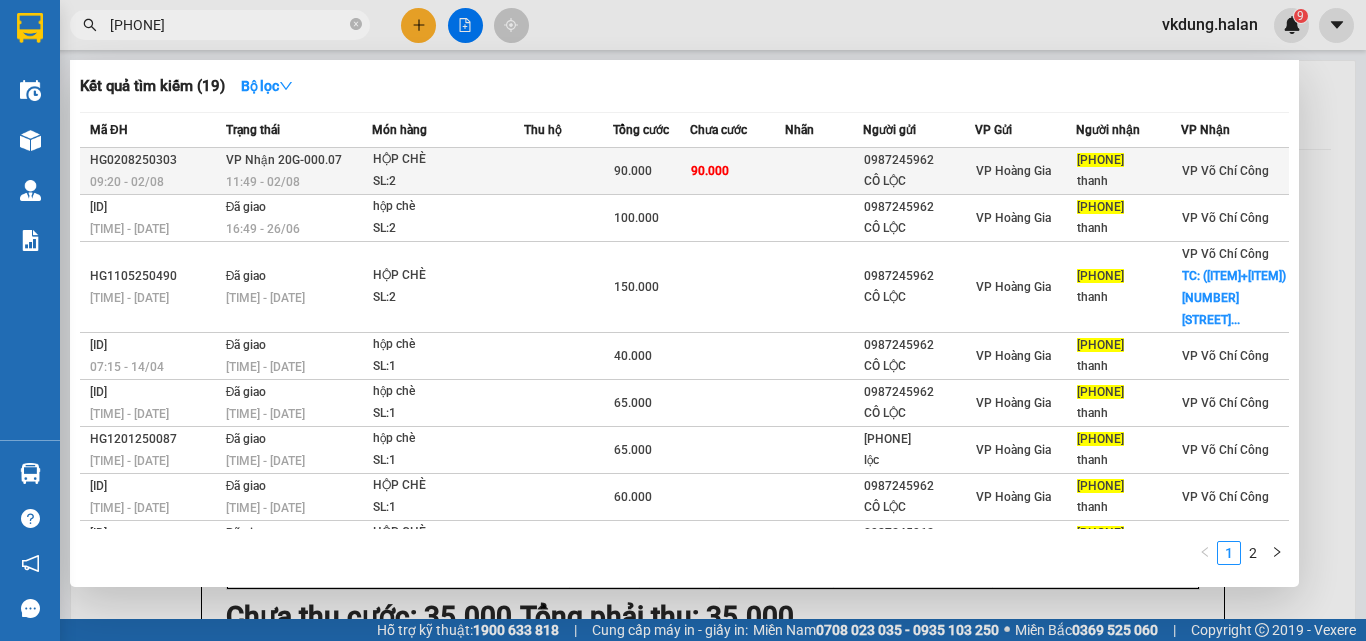 click on "HỘP CHÈ" at bounding box center (448, 160) 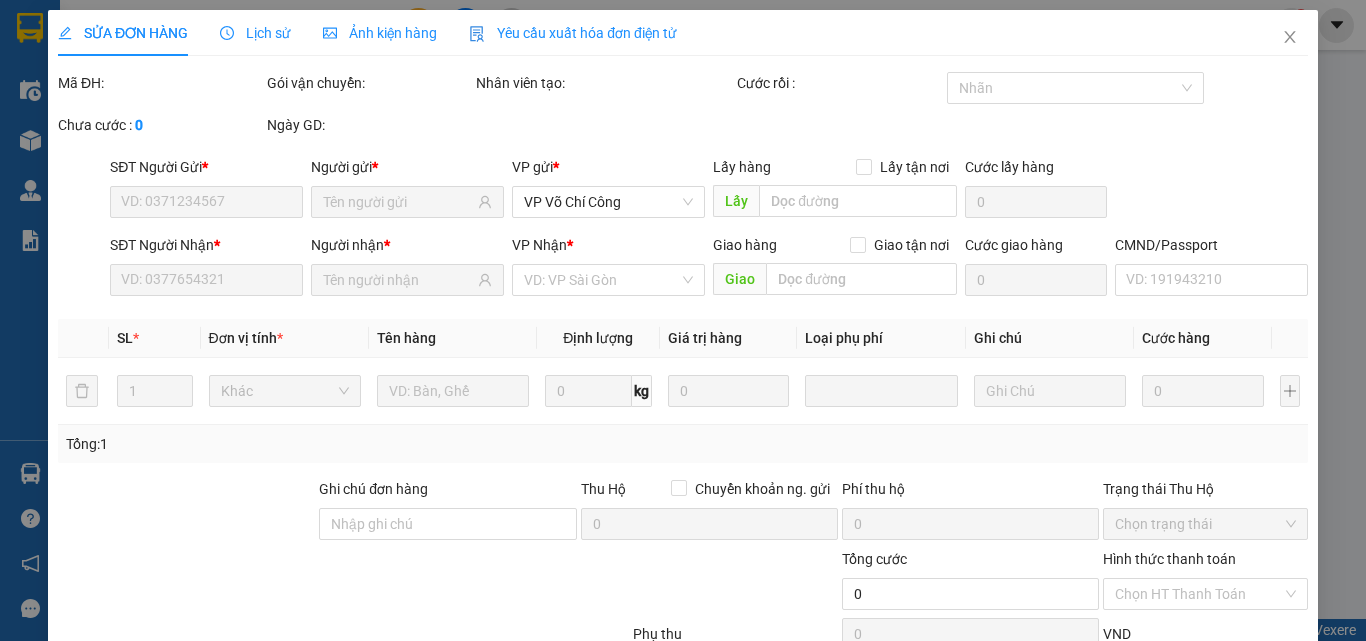 type on "0987245962" 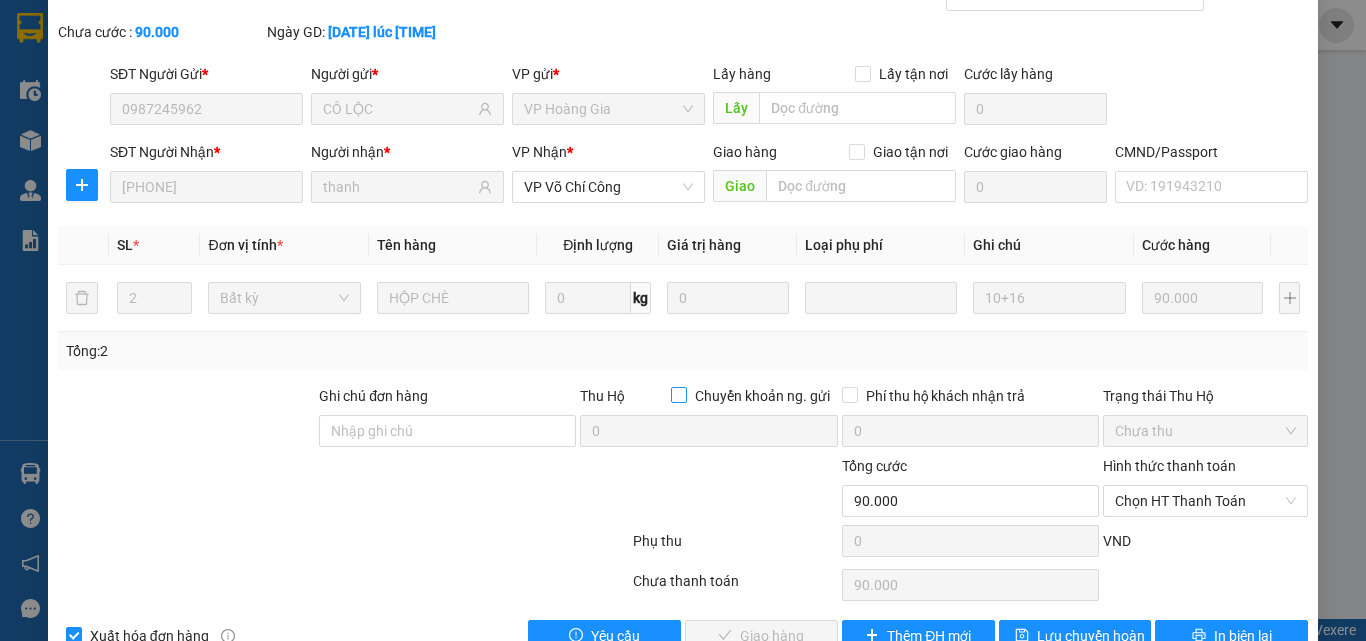scroll, scrollTop: 143, scrollLeft: 0, axis: vertical 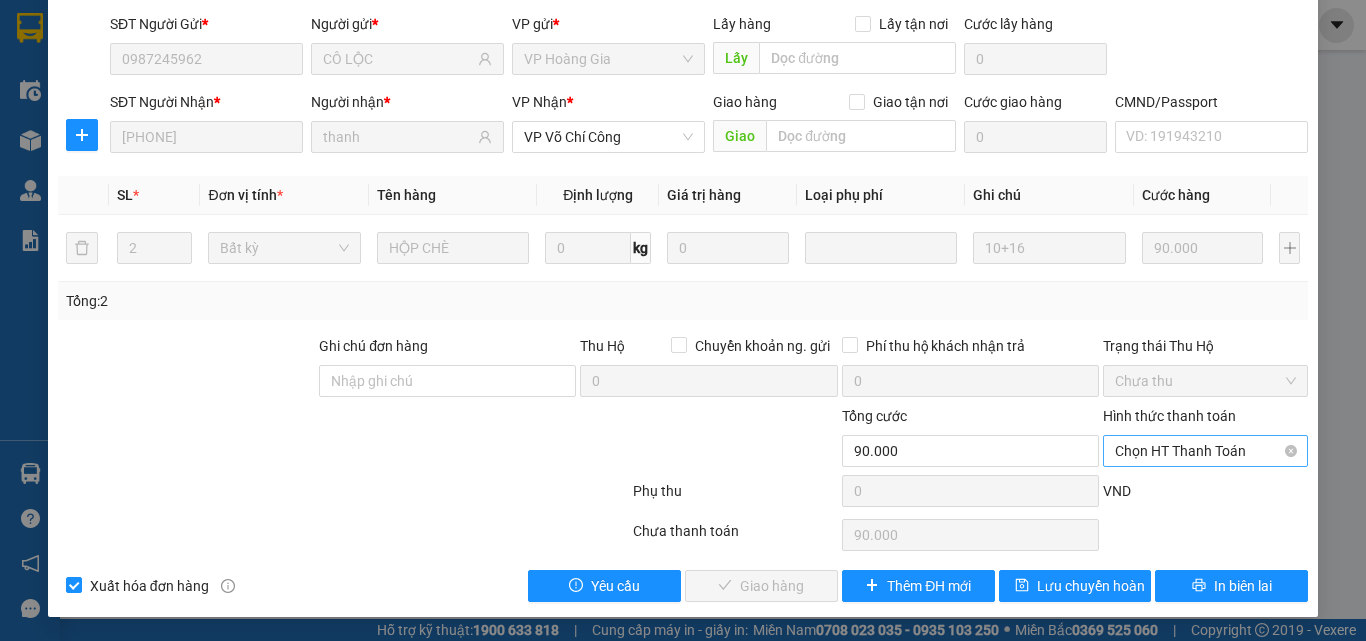 click on "Chọn HT Thanh Toán" at bounding box center [1205, 451] 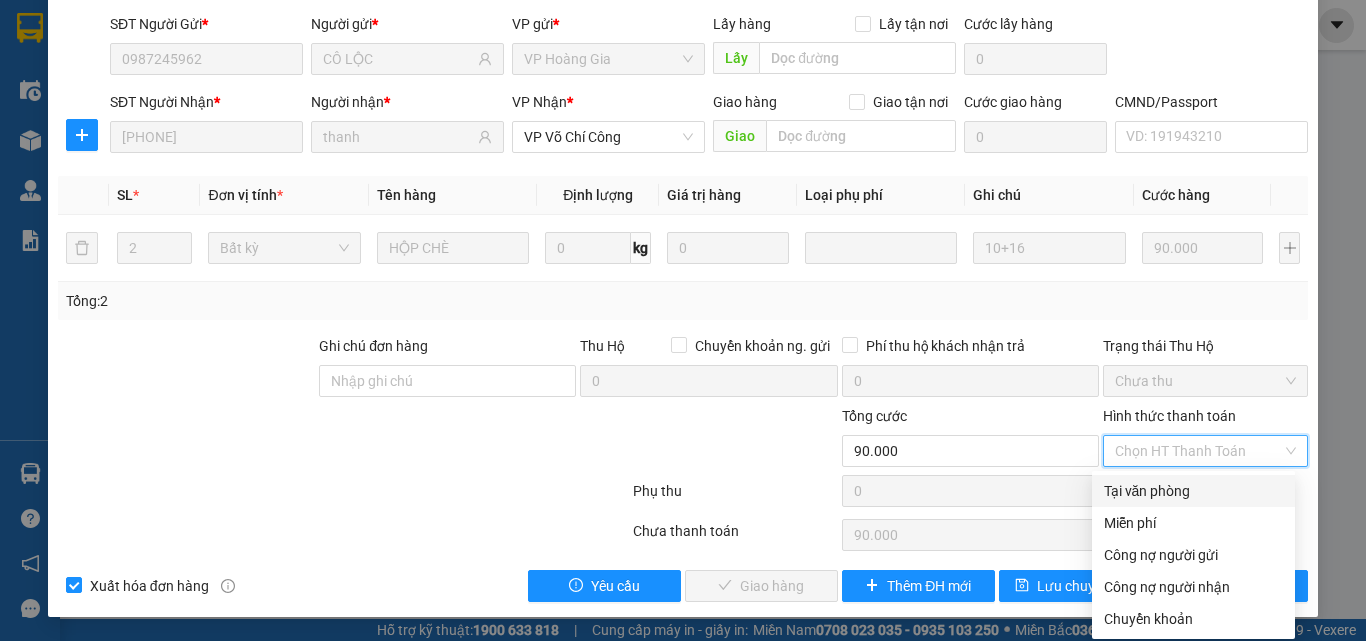 click on "Tại văn phòng" at bounding box center (1193, 491) 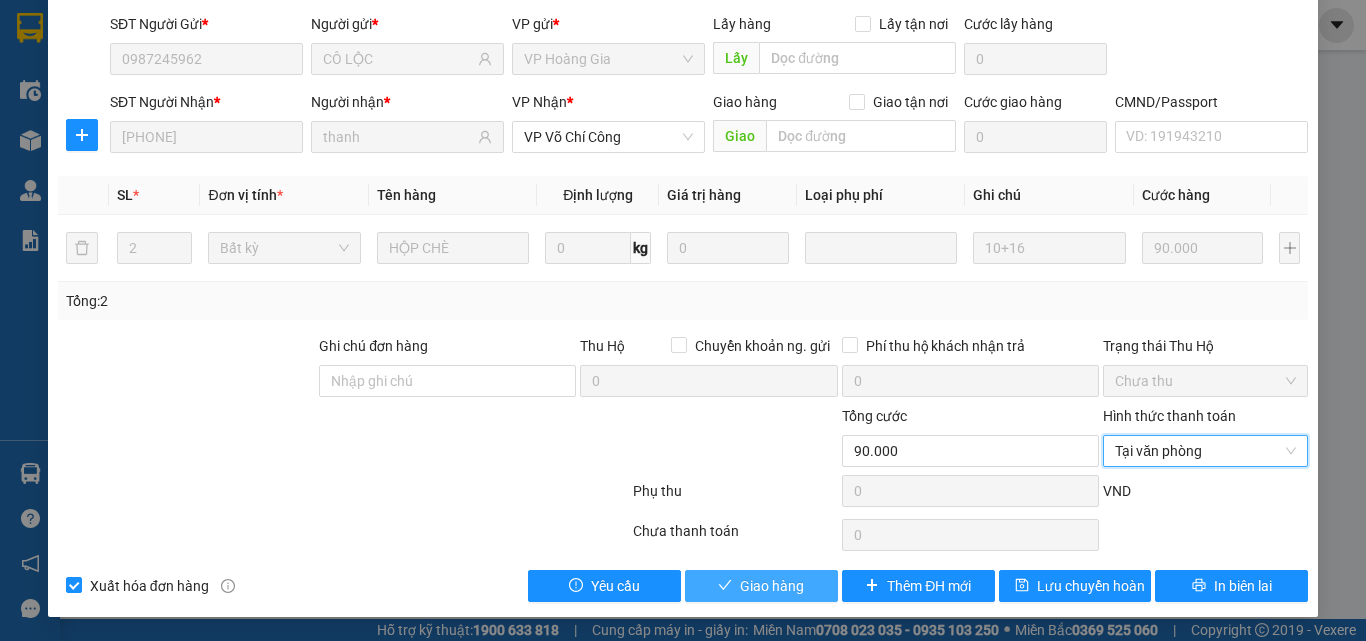 click on "Giao hàng" at bounding box center (772, 586) 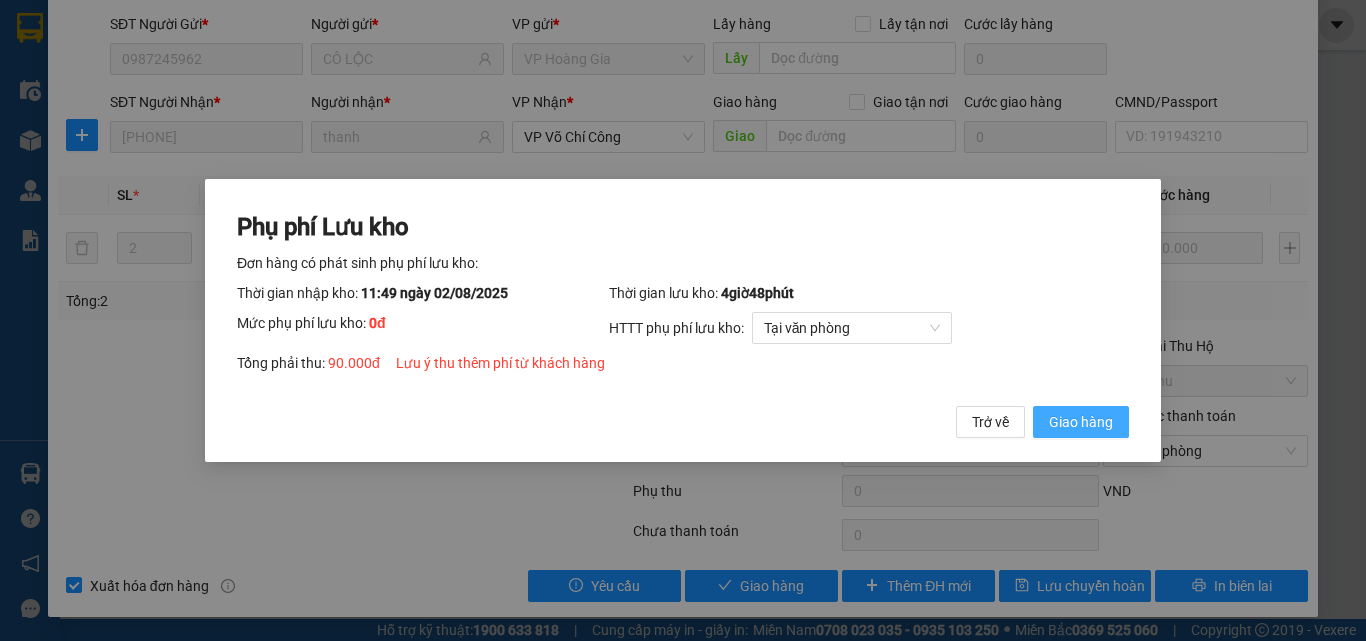 click on "Giao hàng" at bounding box center (1081, 422) 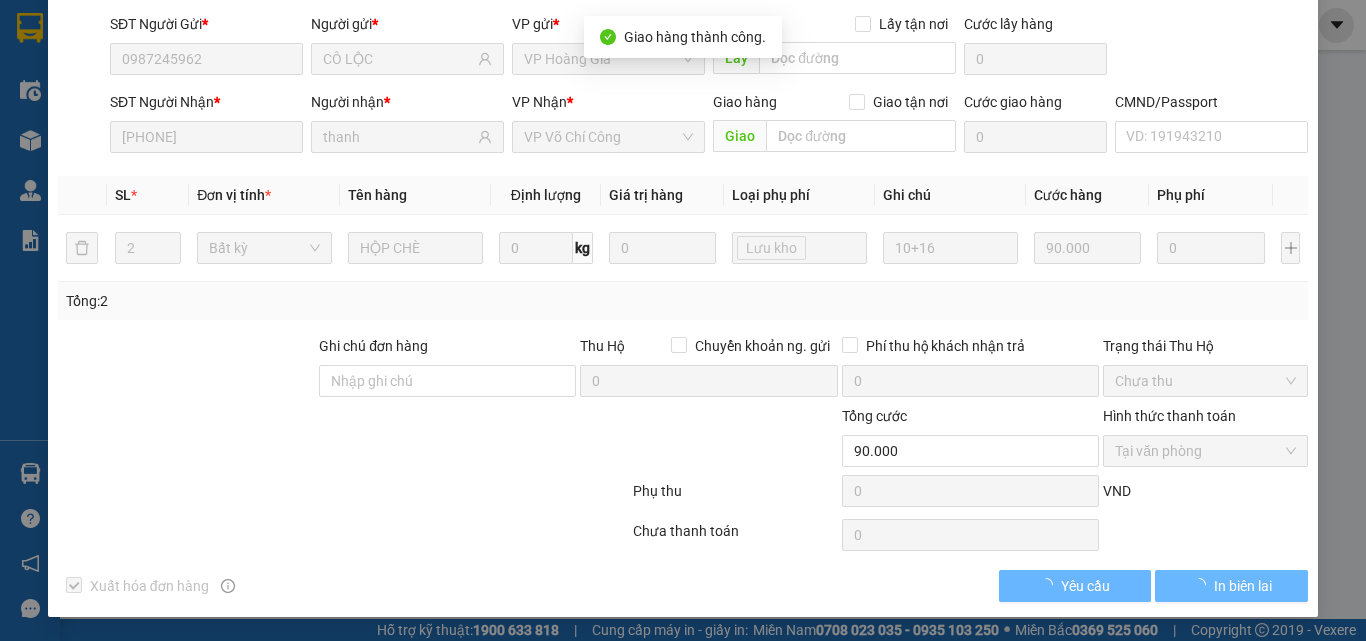 scroll, scrollTop: 0, scrollLeft: 0, axis: both 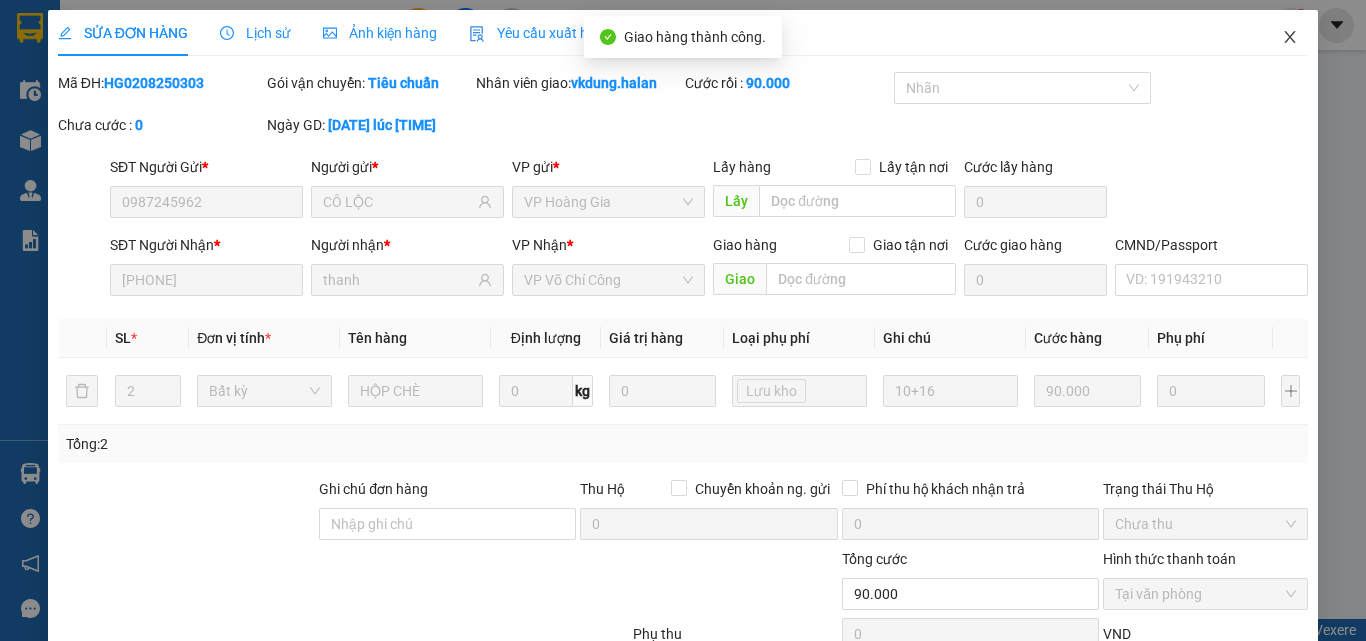 click 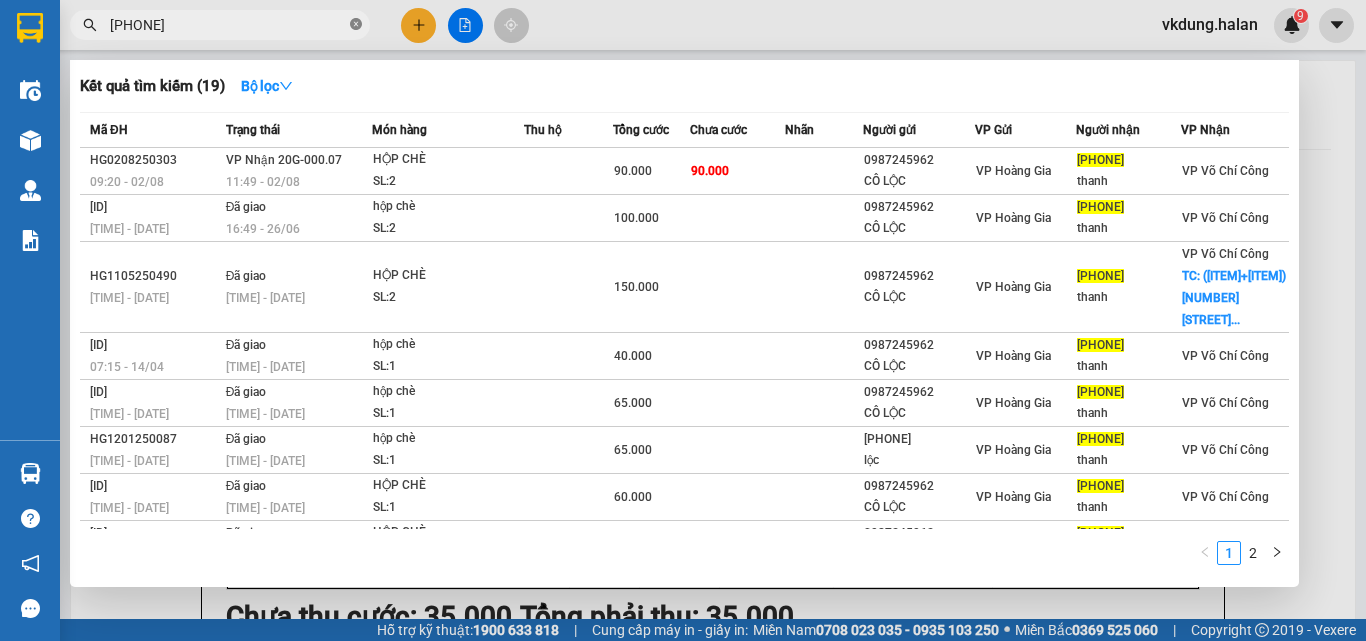 click 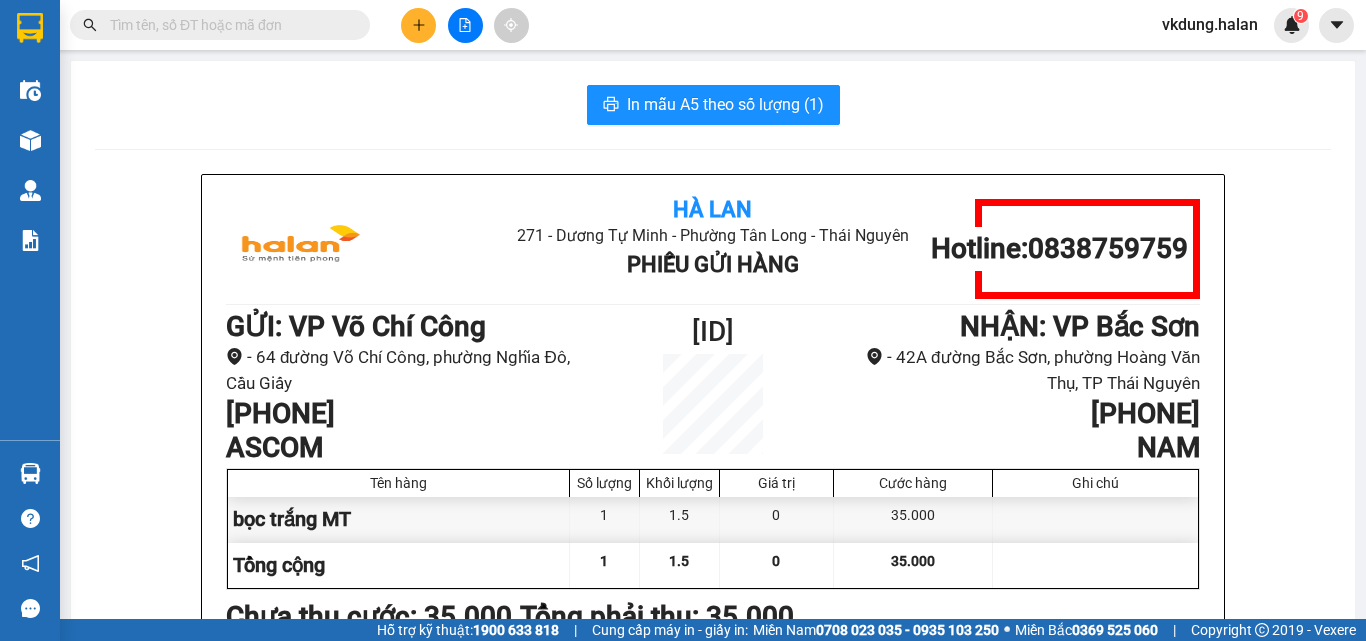 click at bounding box center [228, 25] 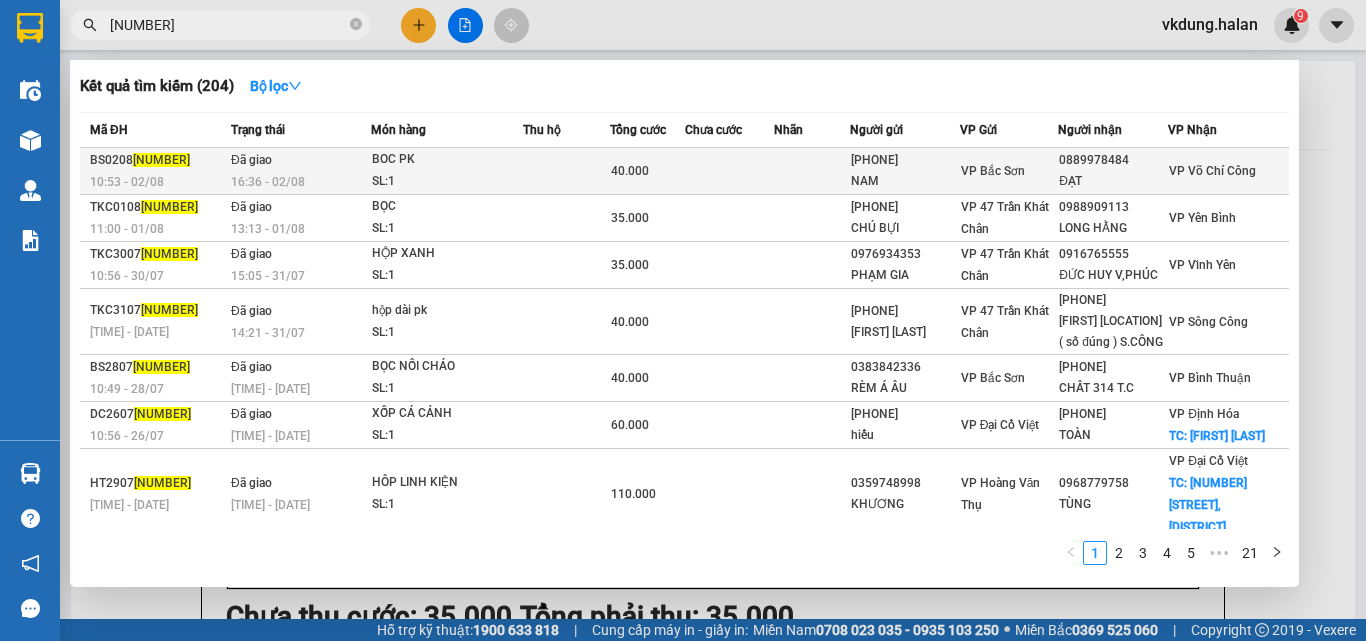 type on "250665" 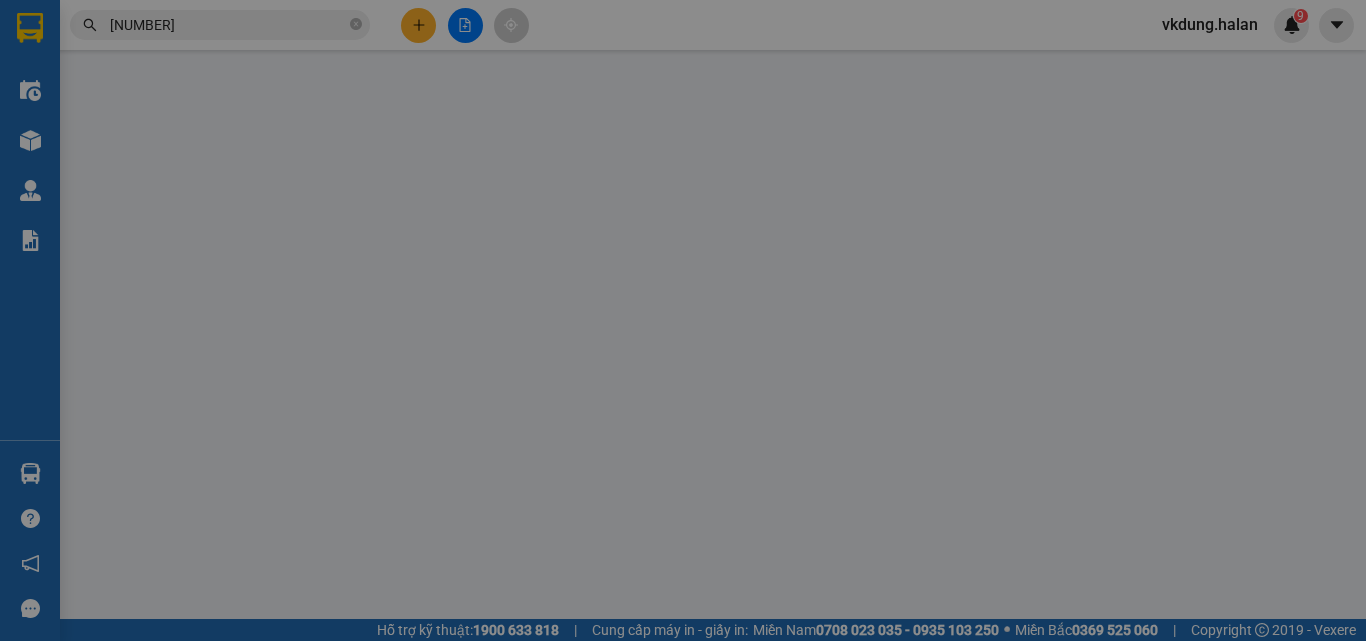 type on "0383825825" 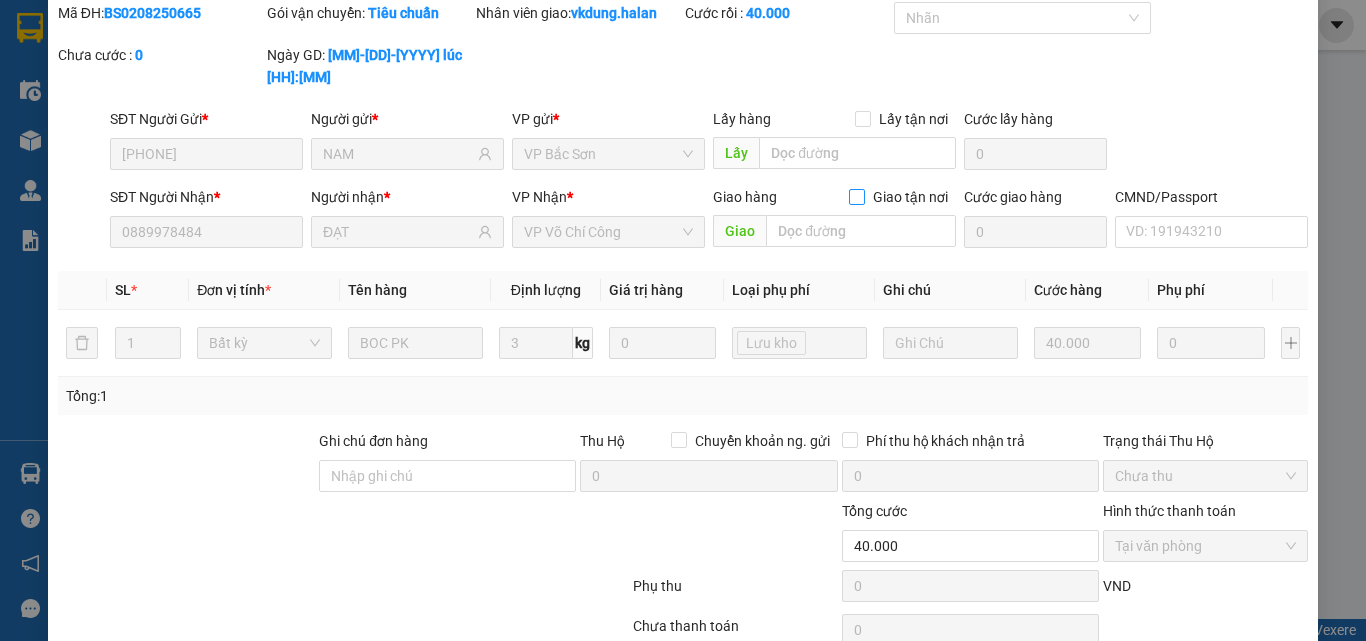 scroll, scrollTop: 0, scrollLeft: 0, axis: both 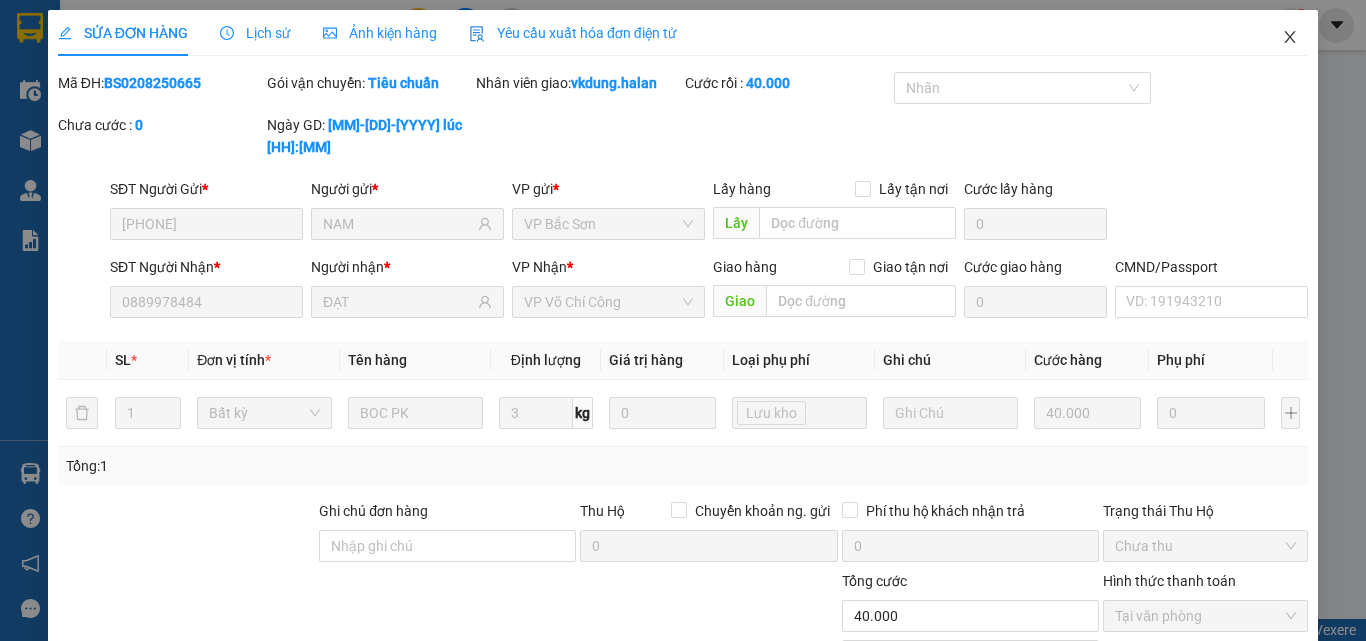click 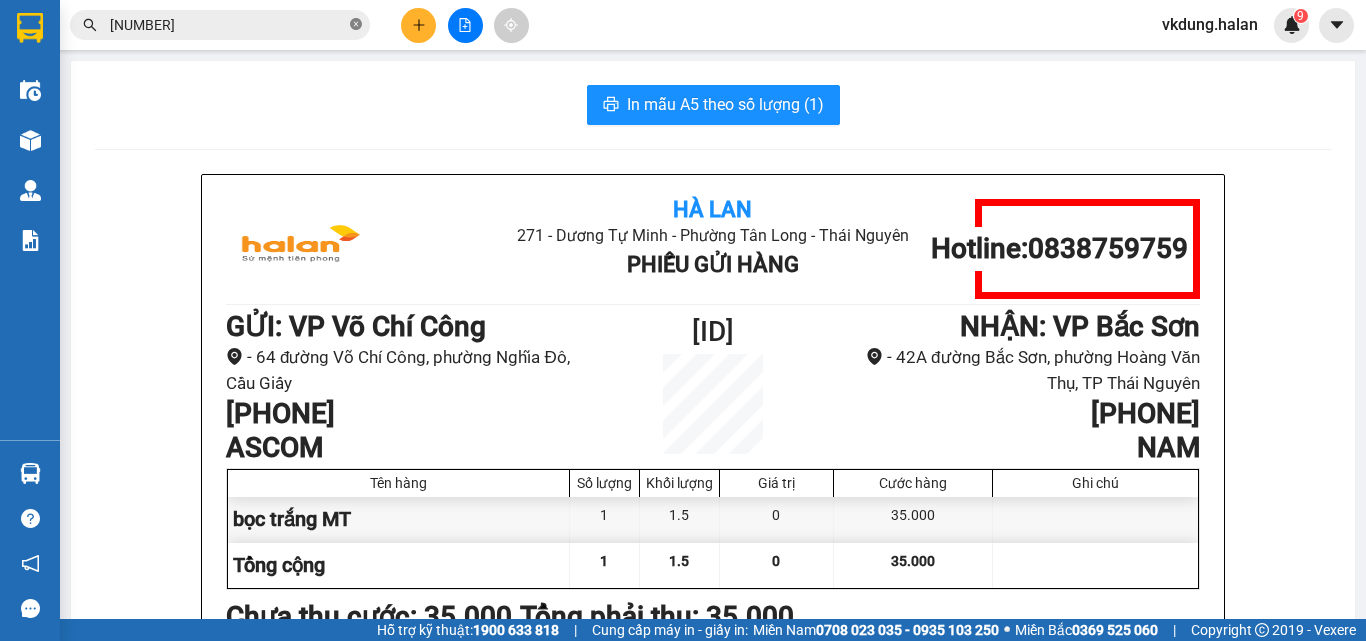 click 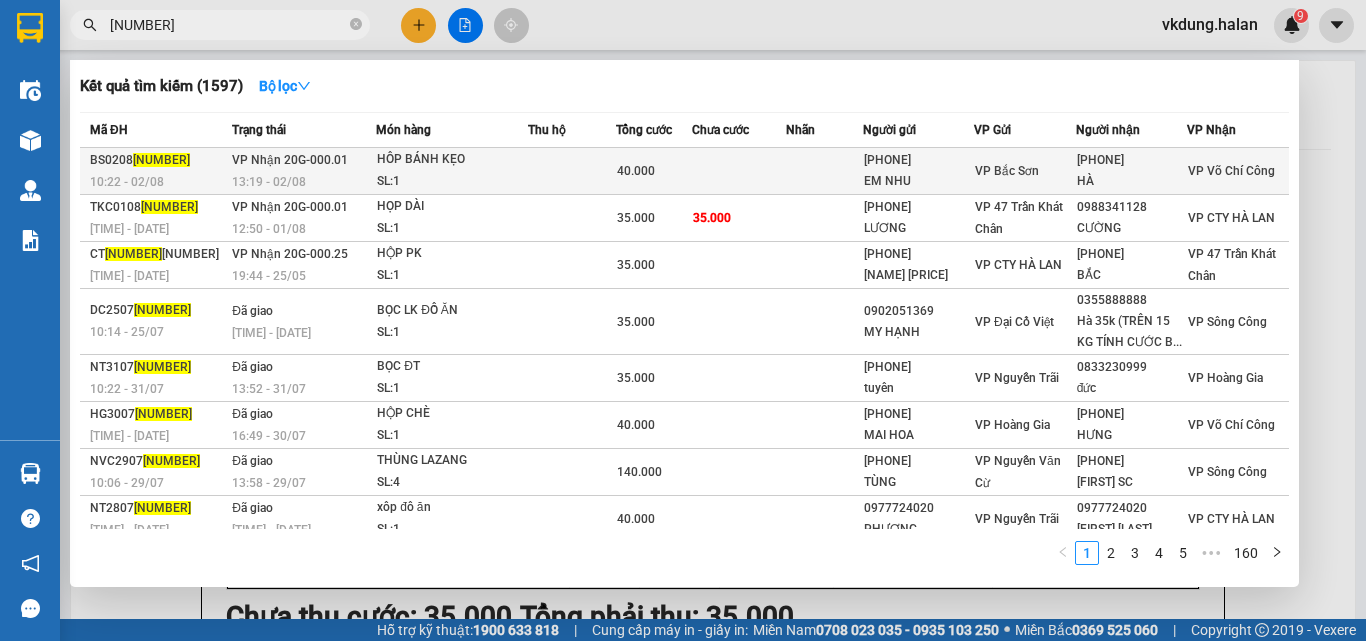 type on "250525" 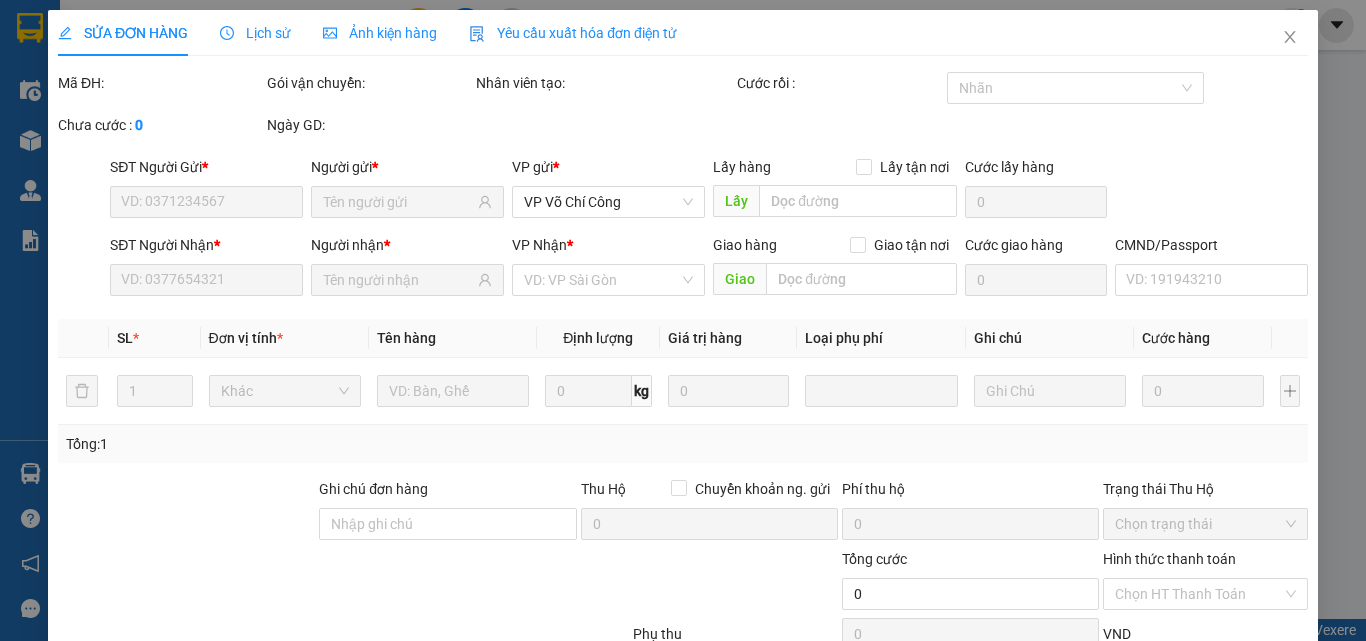 type on "0347407386" 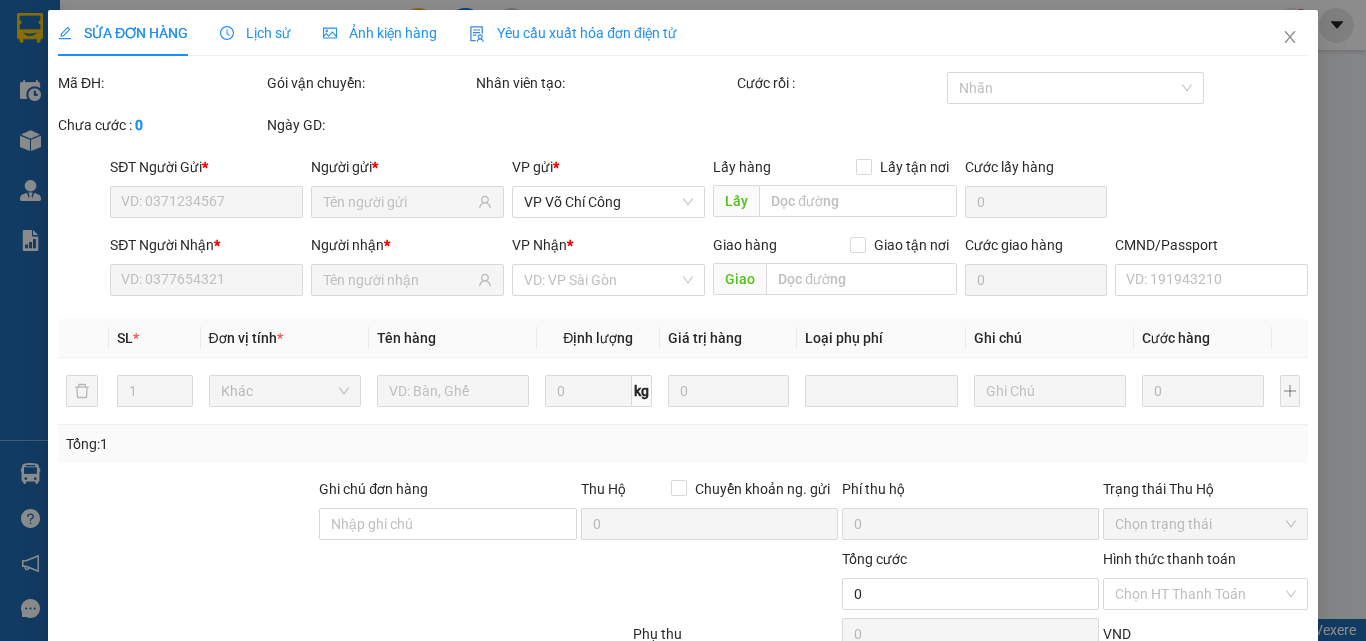 type on "EM NHU" 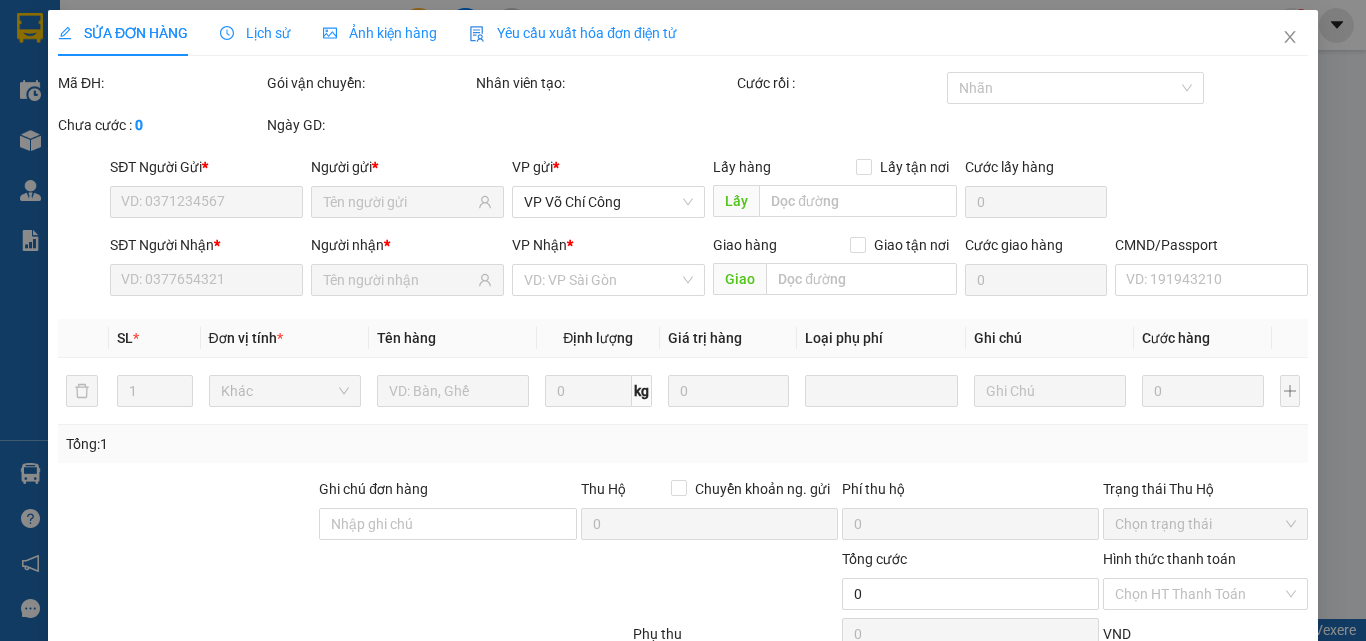 type on "0363783229" 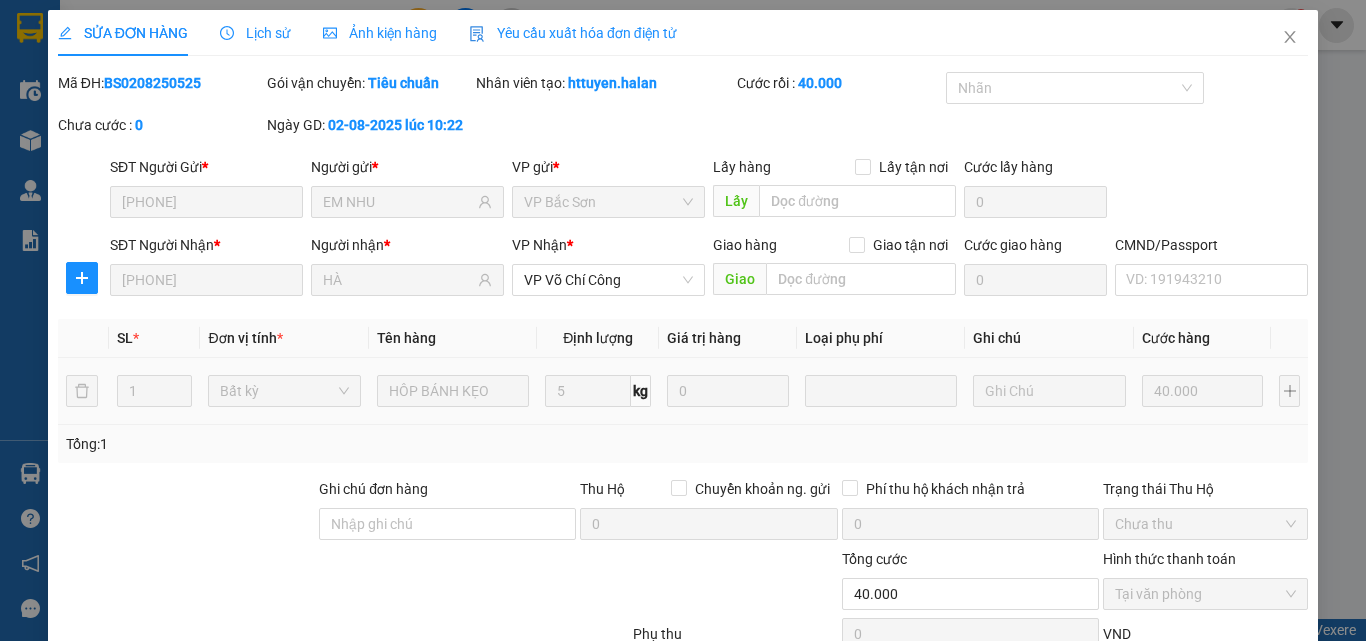 scroll, scrollTop: 143, scrollLeft: 0, axis: vertical 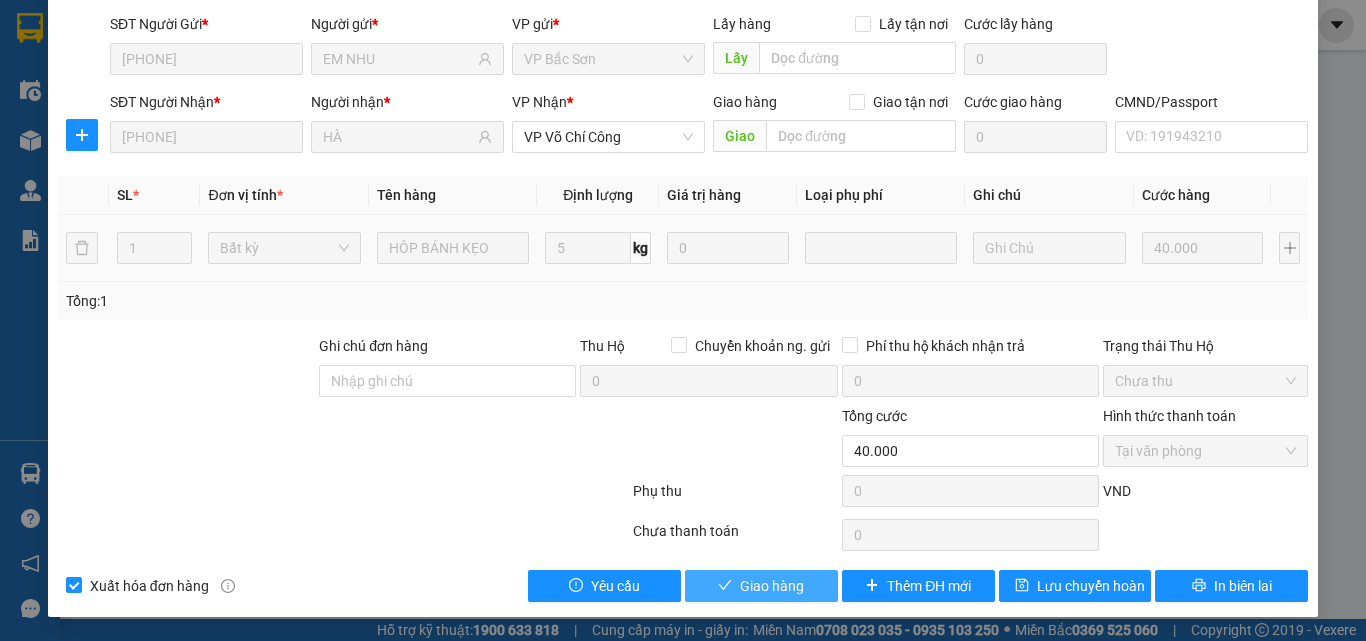 click on "Giao hàng" at bounding box center (772, 586) 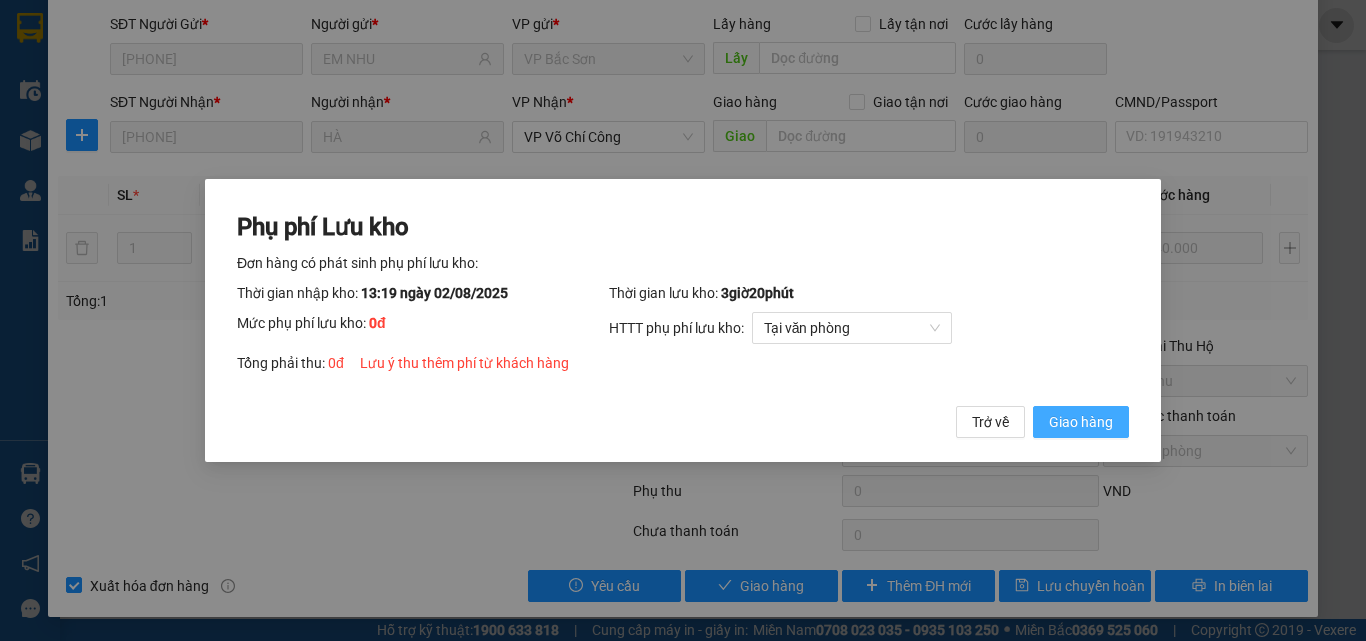 click on "Giao hàng" at bounding box center [1081, 422] 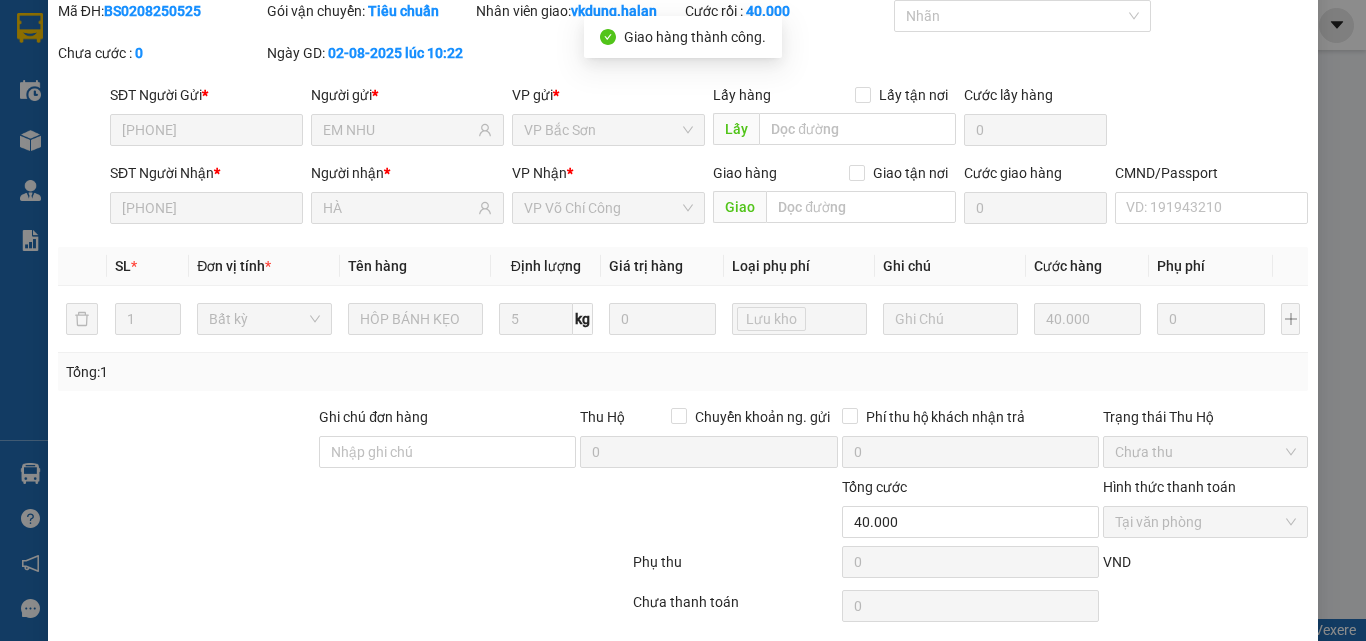 scroll, scrollTop: 0, scrollLeft: 0, axis: both 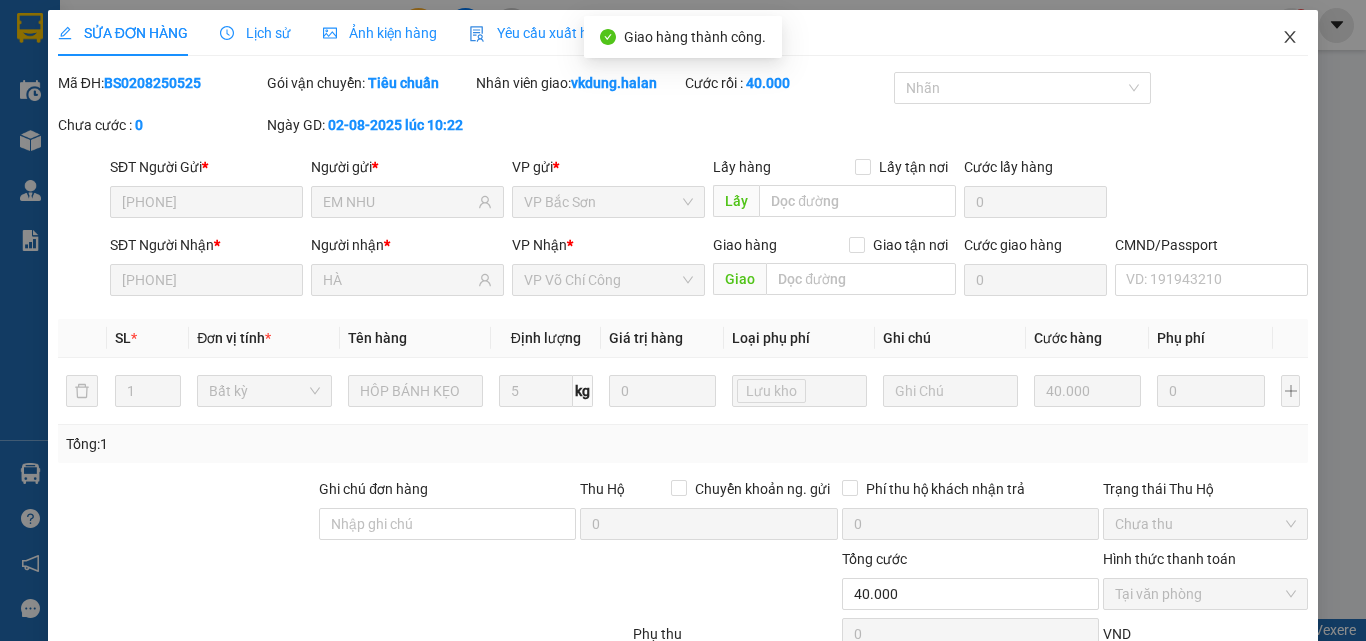 click 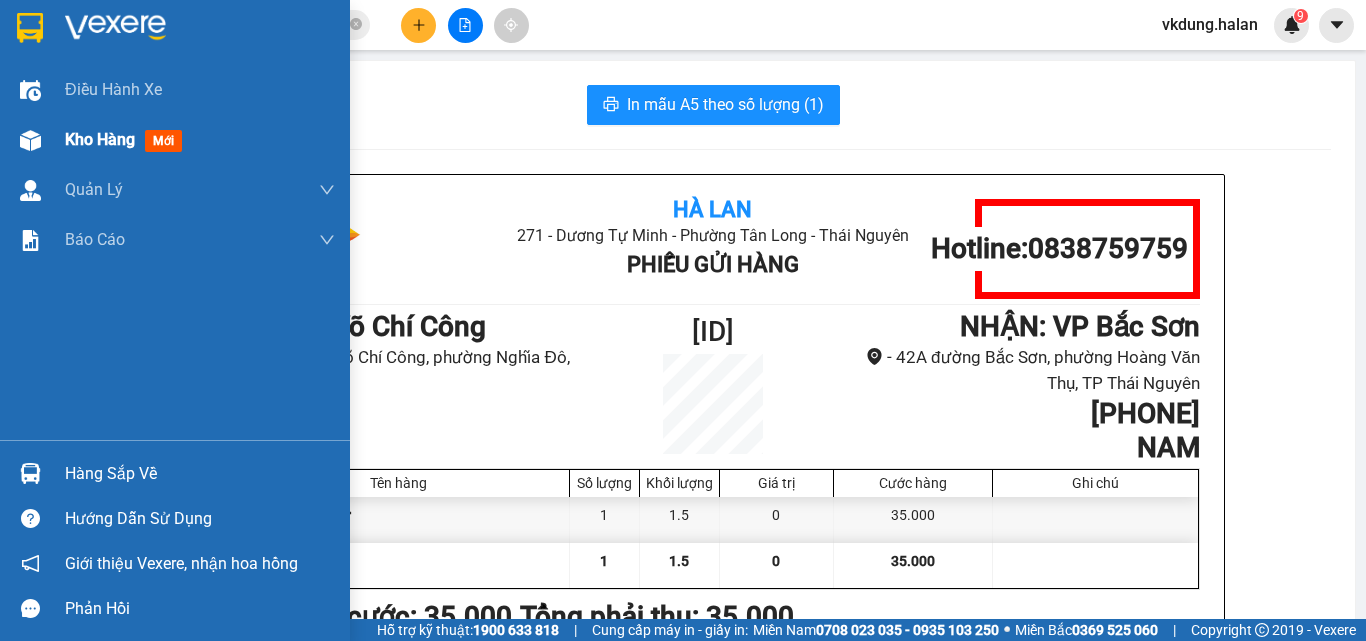 click on "Kho hàng" at bounding box center [100, 139] 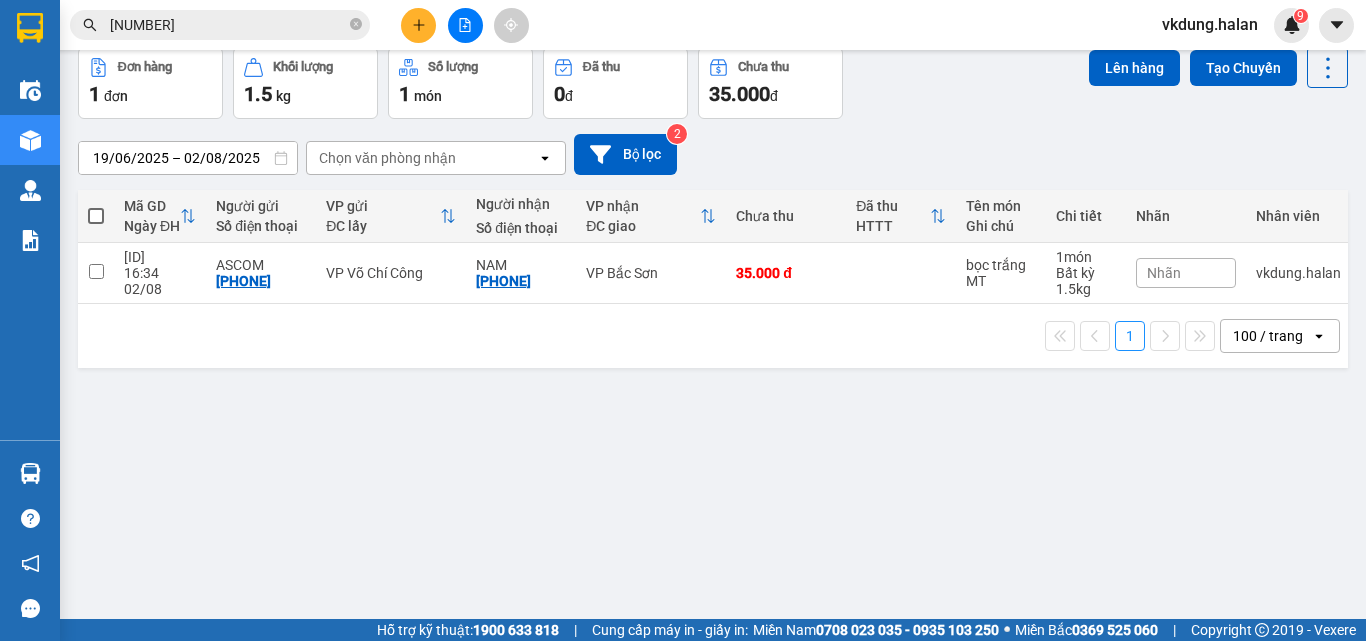 scroll, scrollTop: 0, scrollLeft: 0, axis: both 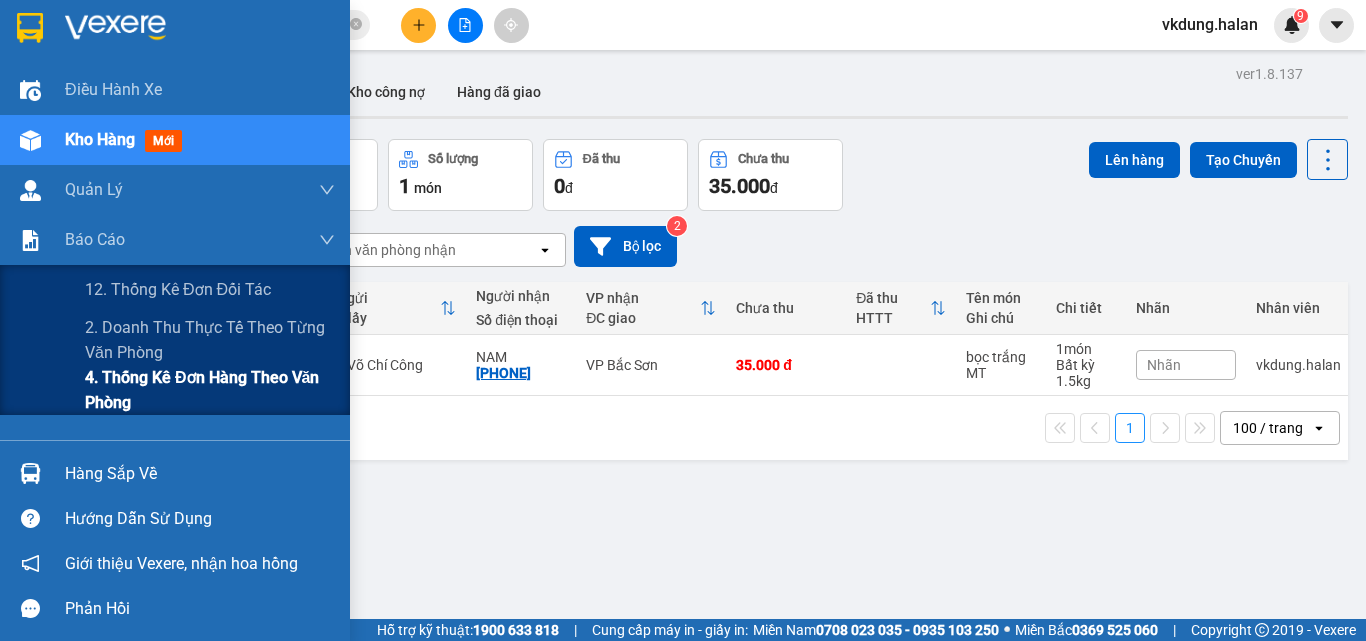 click on "4. Thống kê đơn hàng theo văn phòng" at bounding box center (210, 390) 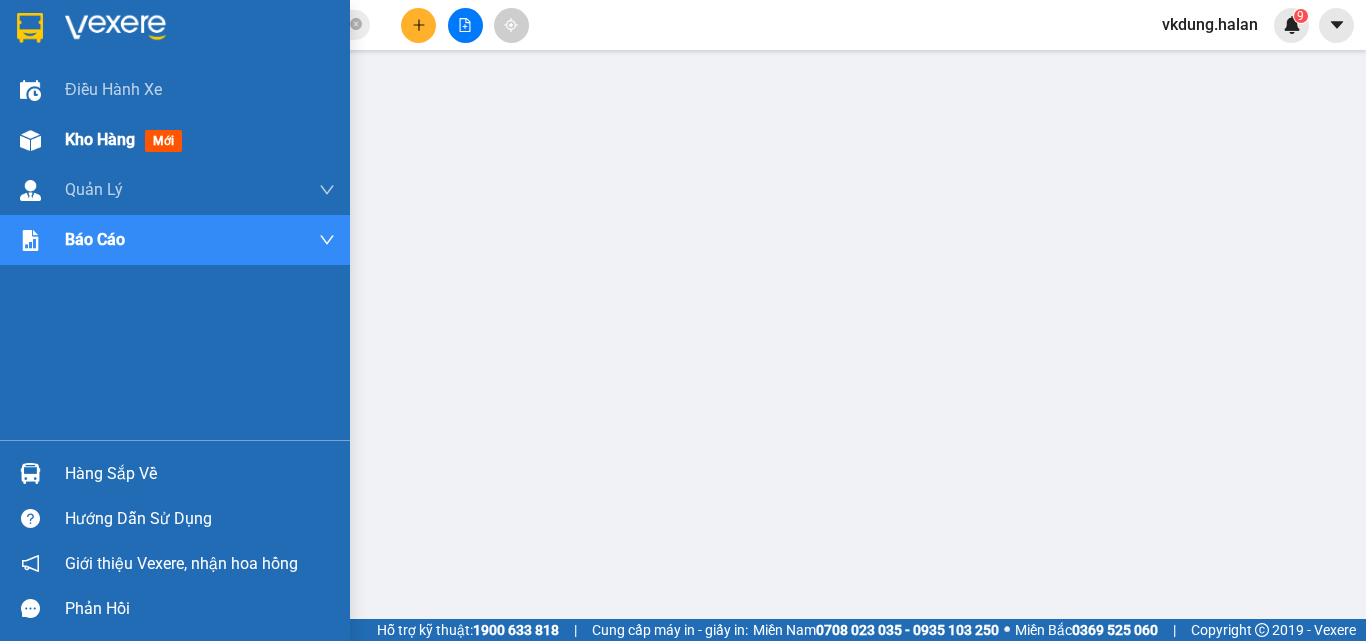 click on "Kho hàng mới" at bounding box center [200, 140] 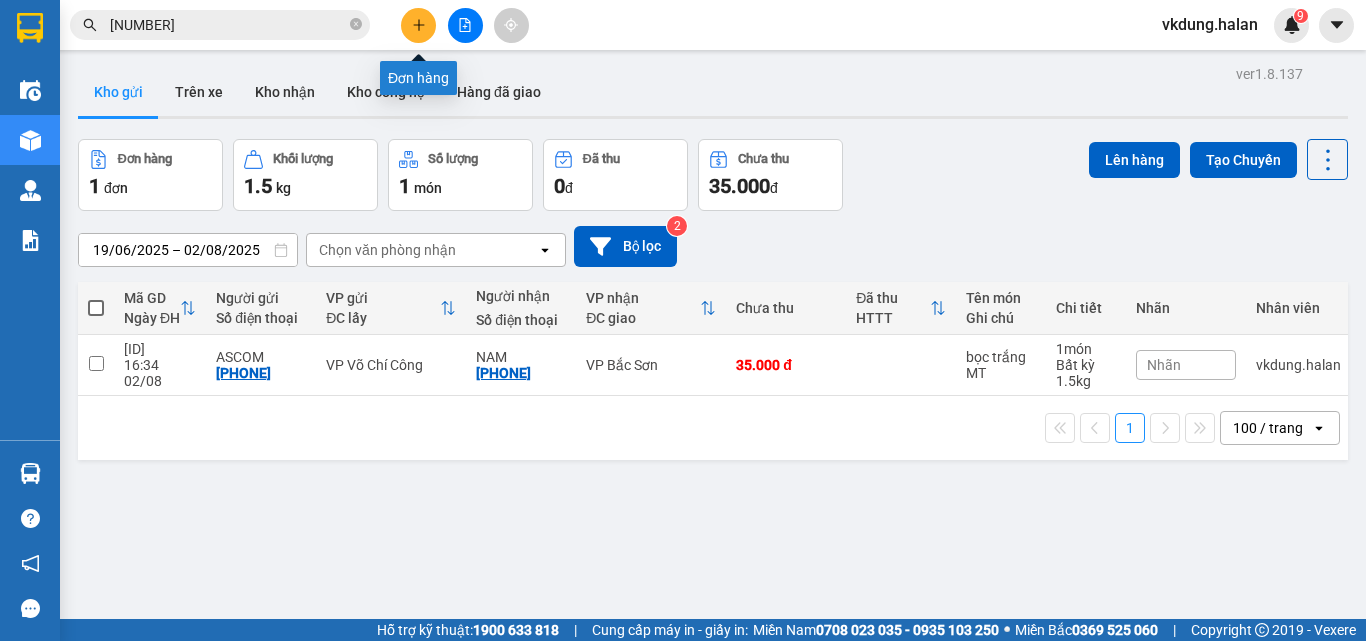 click 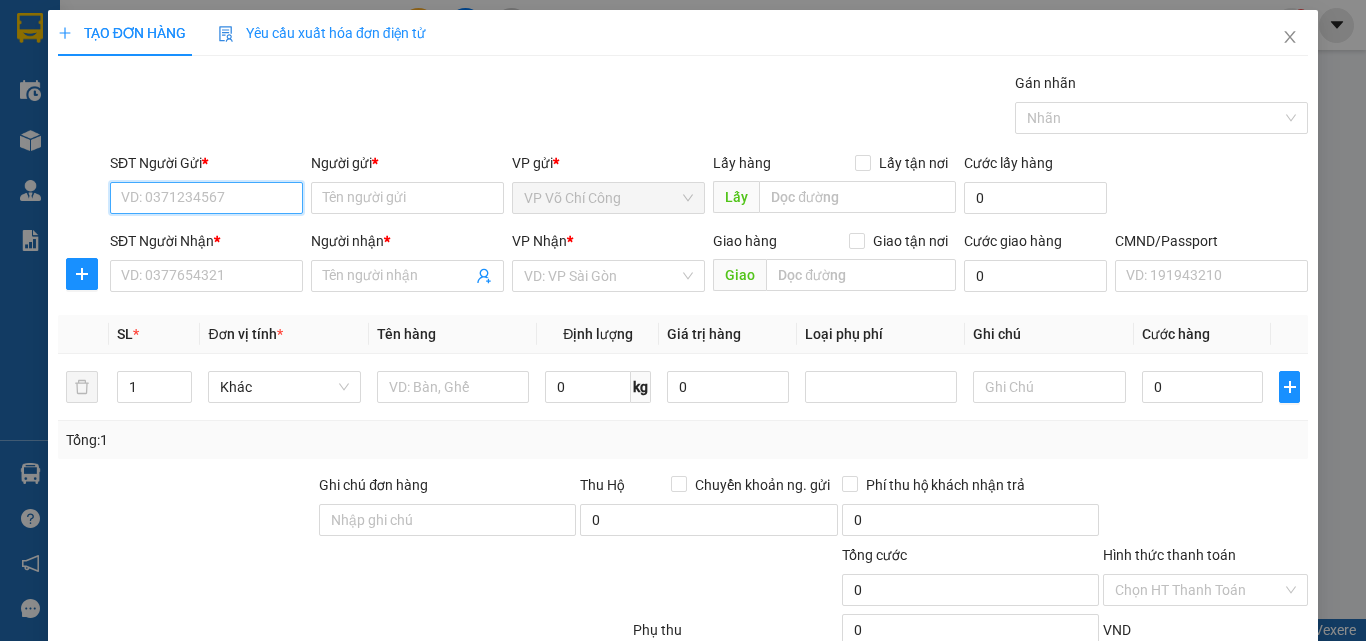 click on "SĐT Người Gửi  *" at bounding box center [206, 198] 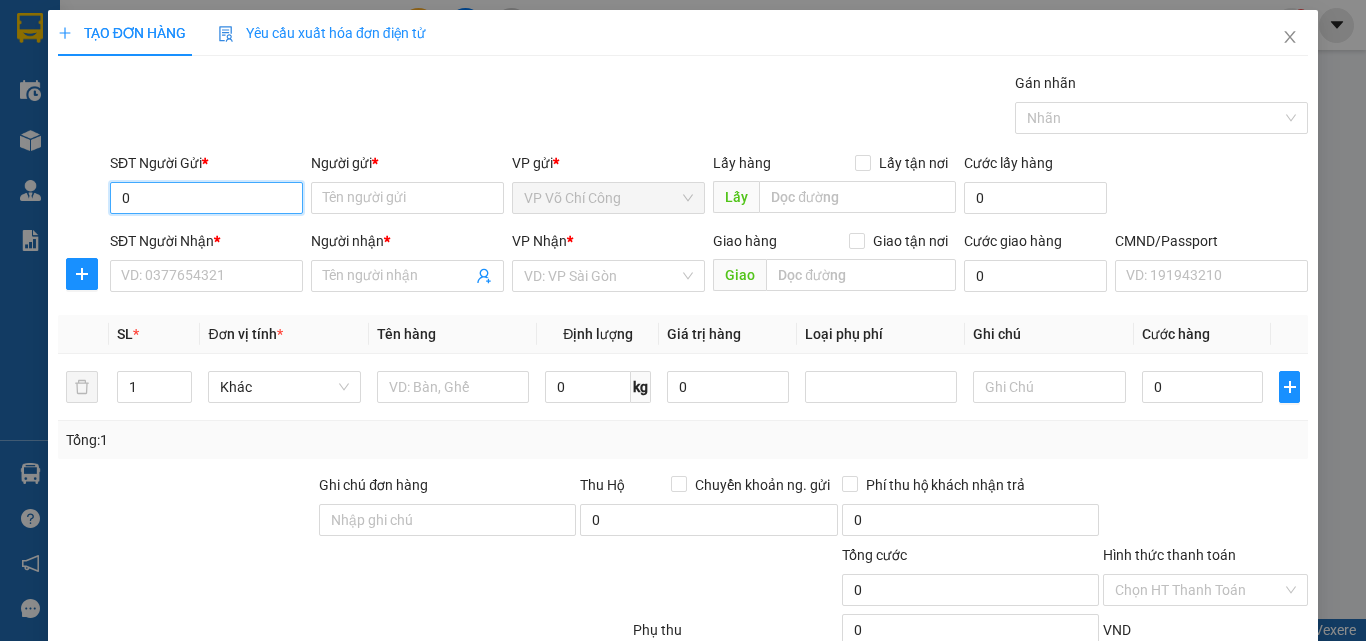 click on "0" at bounding box center [206, 198] 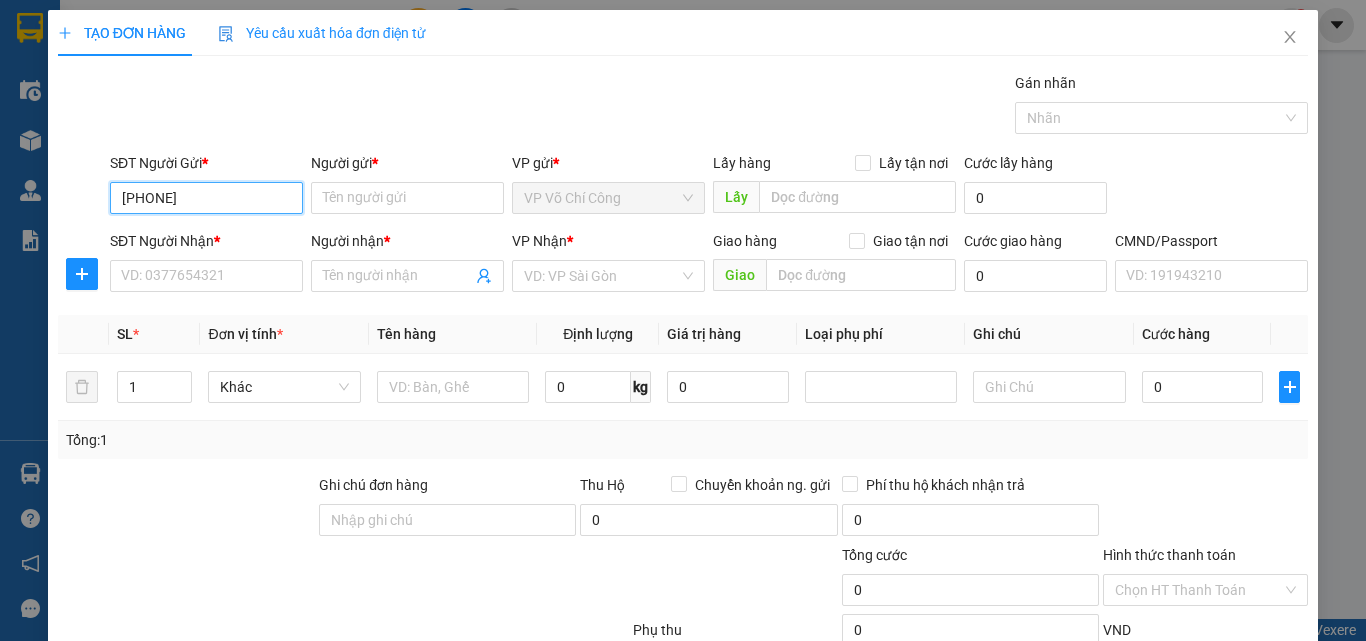 click on "0937141592" at bounding box center (206, 198) 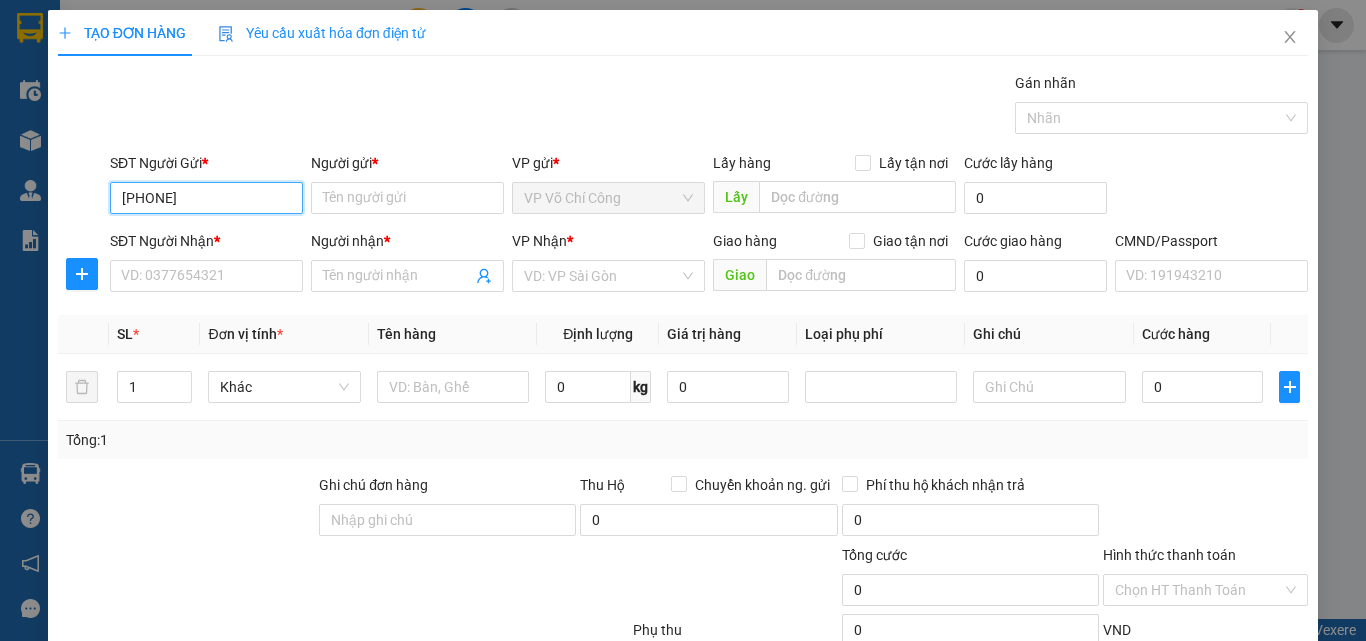 type on "0973141592" 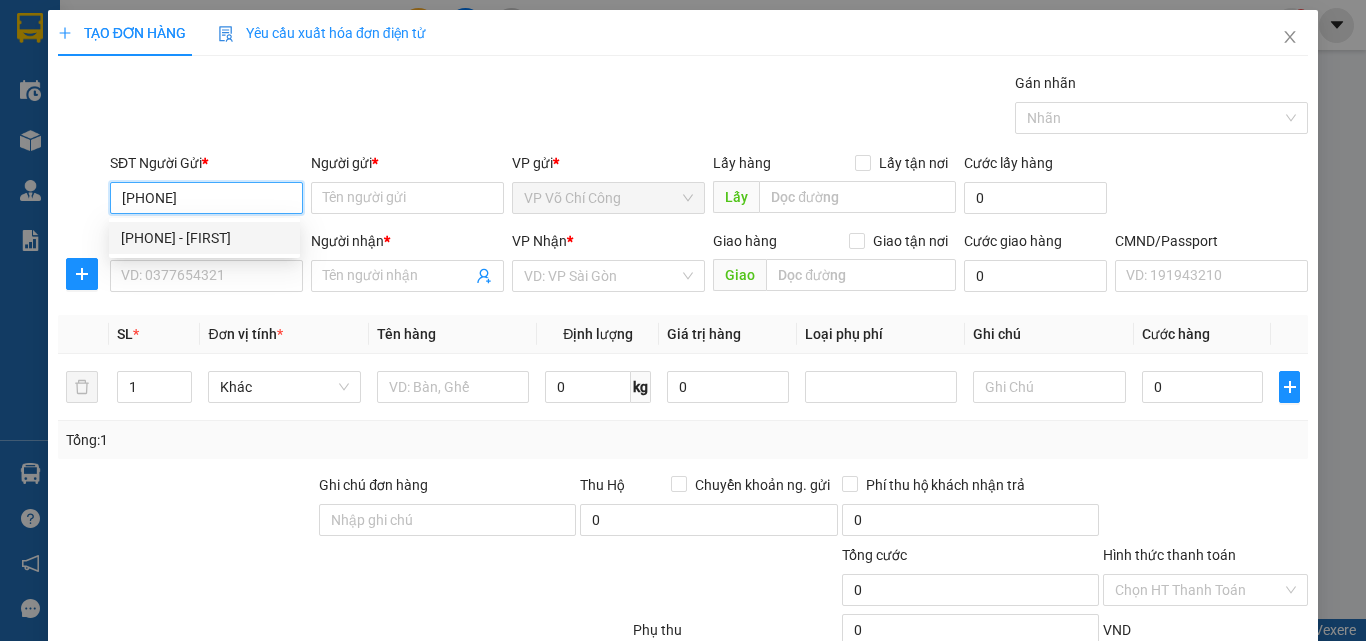 click on "0973141592 - MAI" at bounding box center [204, 238] 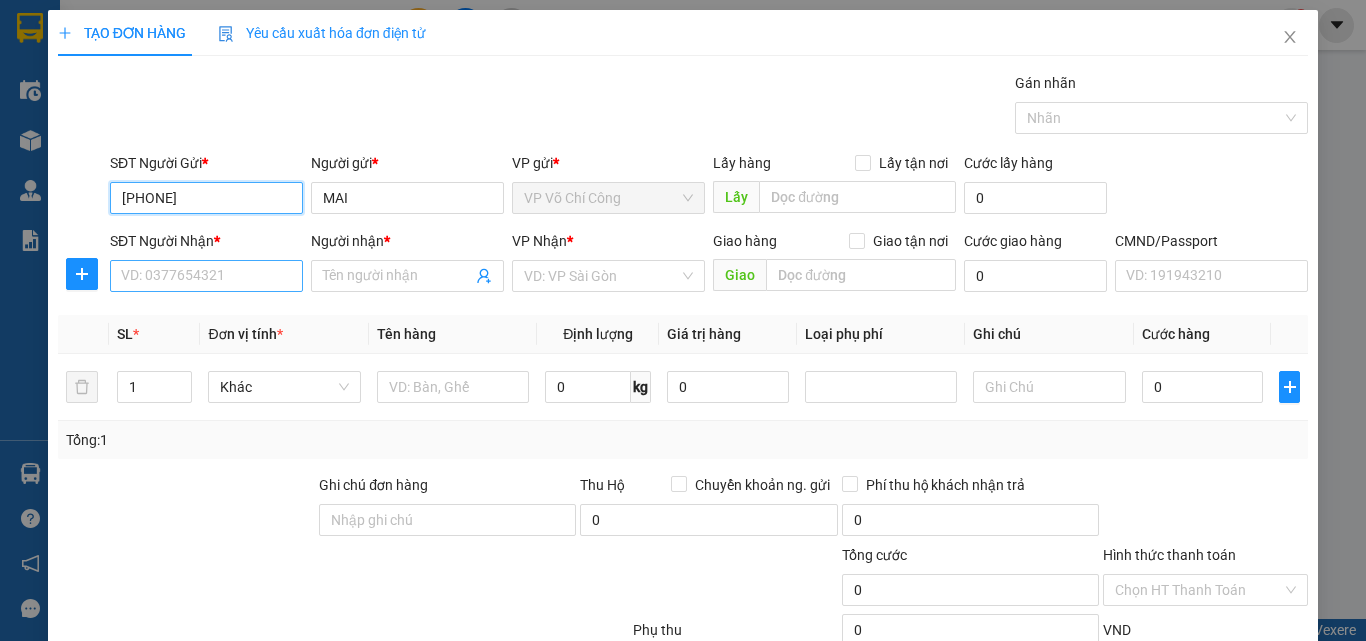 type on "0973141592" 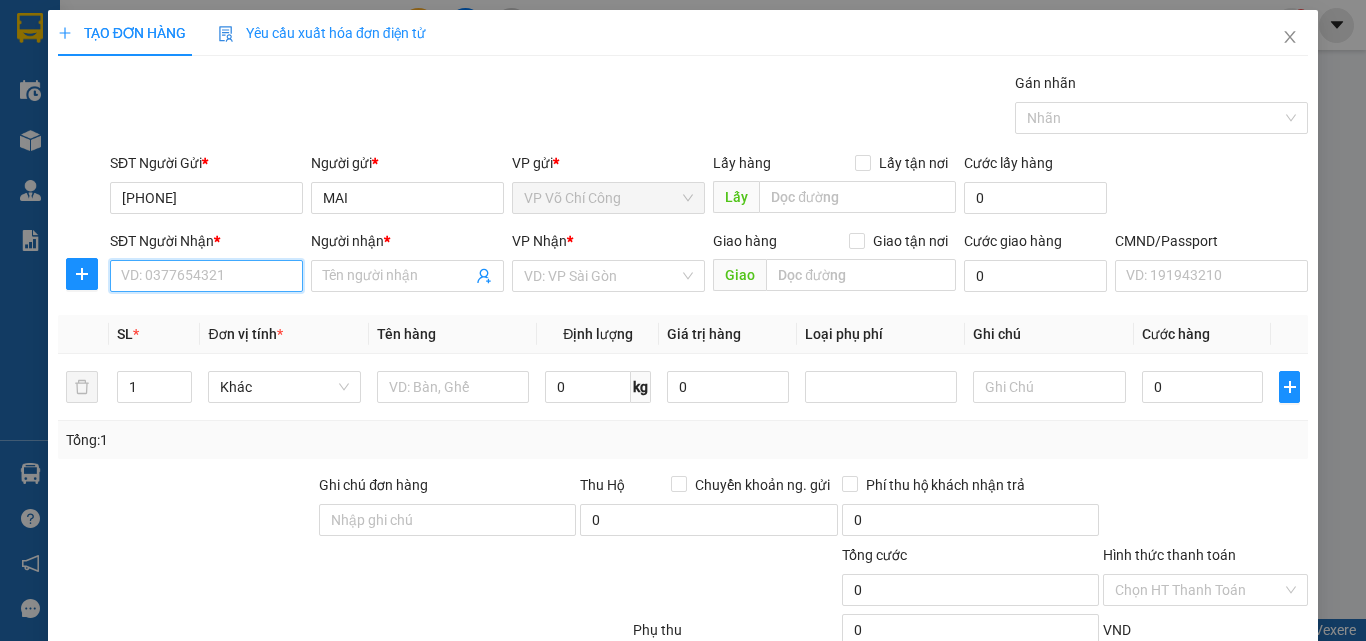 click on "SĐT Người Nhận  *" at bounding box center (206, 276) 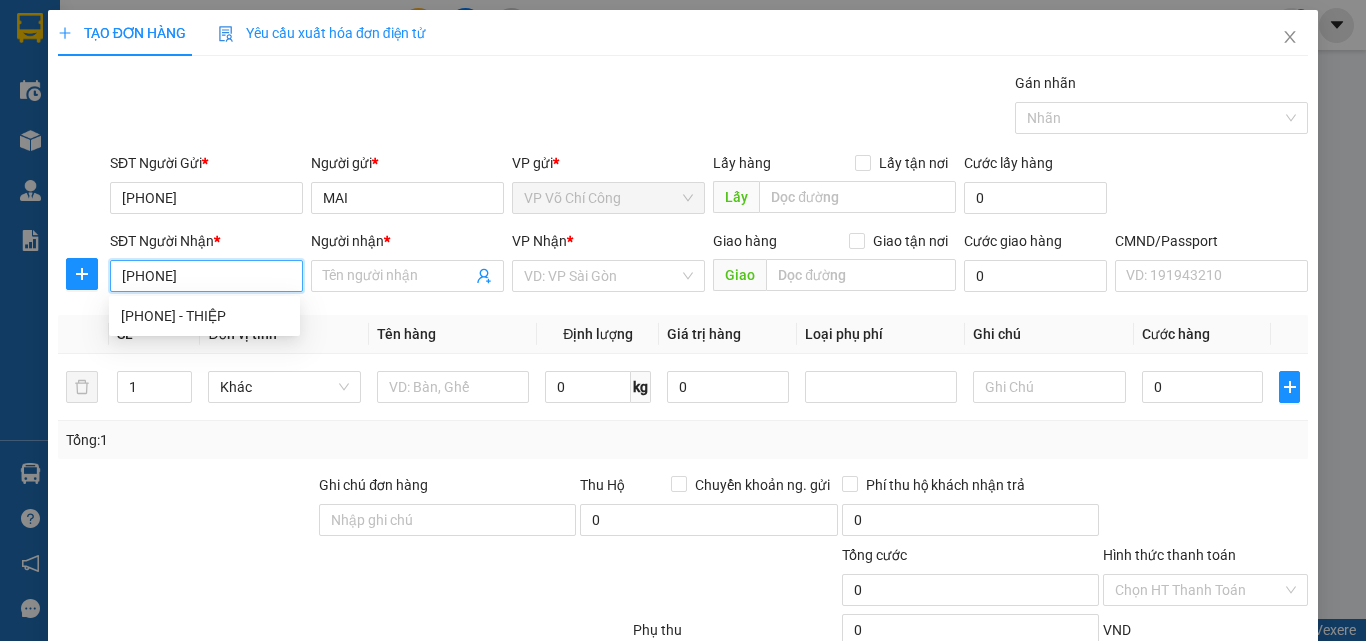 type on "0965311888" 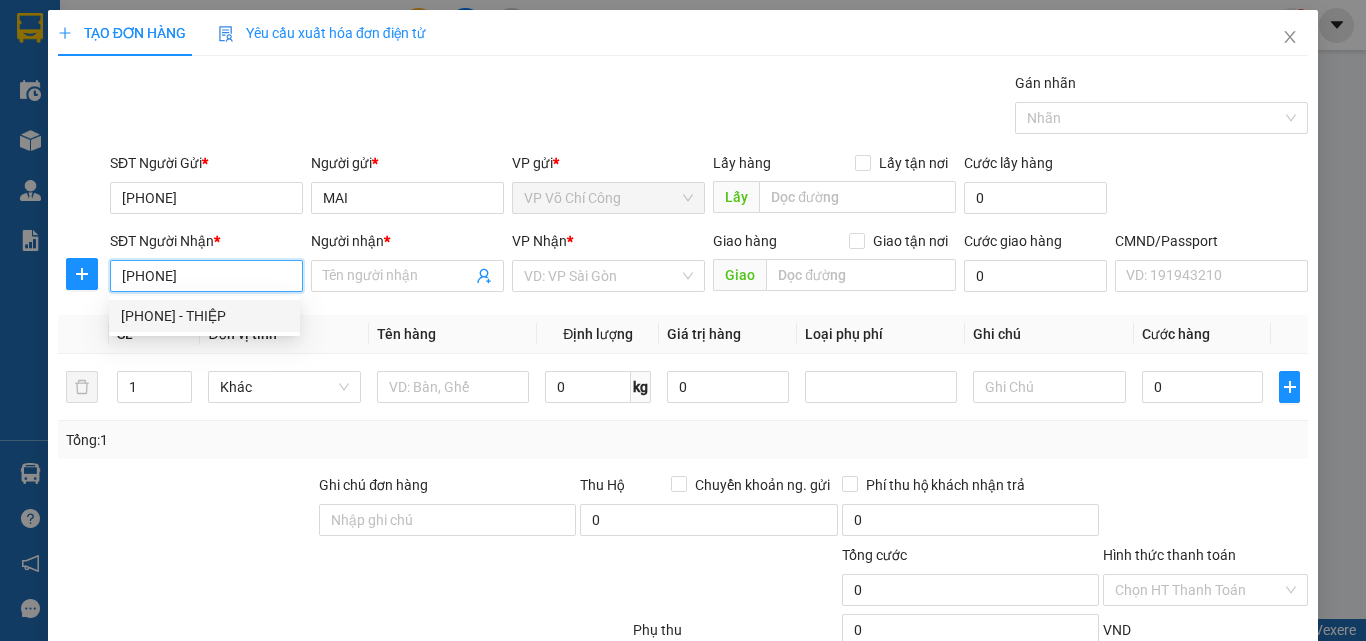click on "0965311888 - THIỆP" at bounding box center (204, 316) 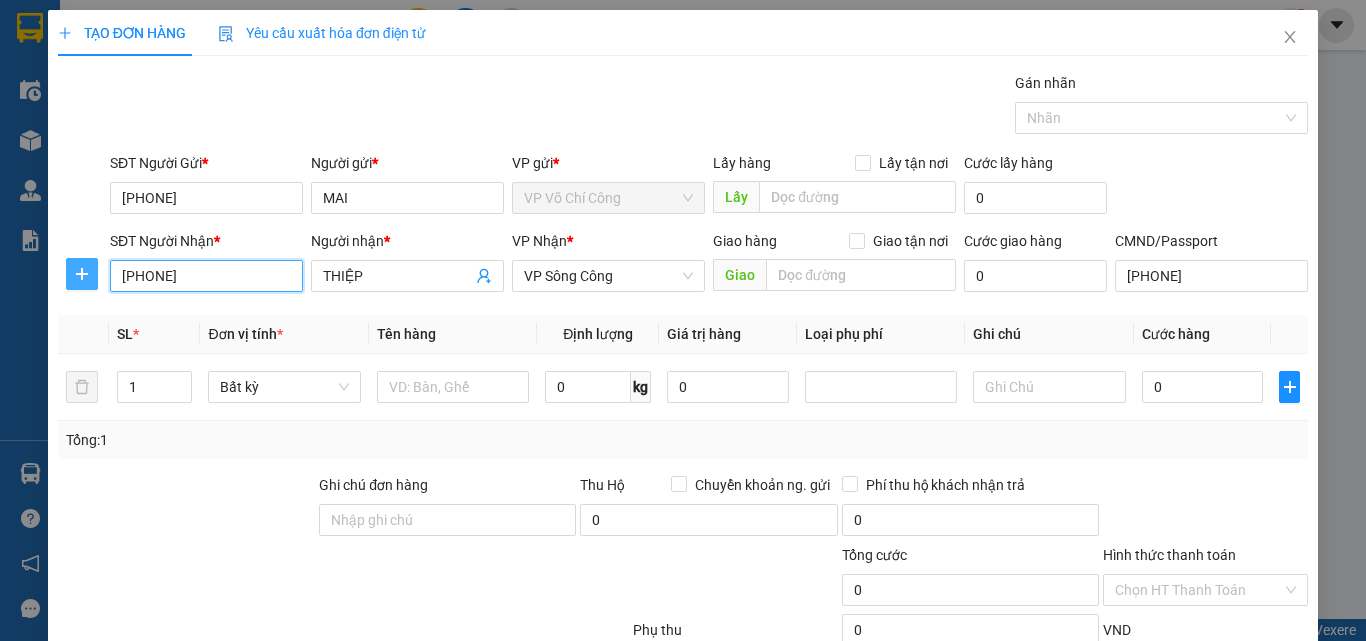 type on "0965311888" 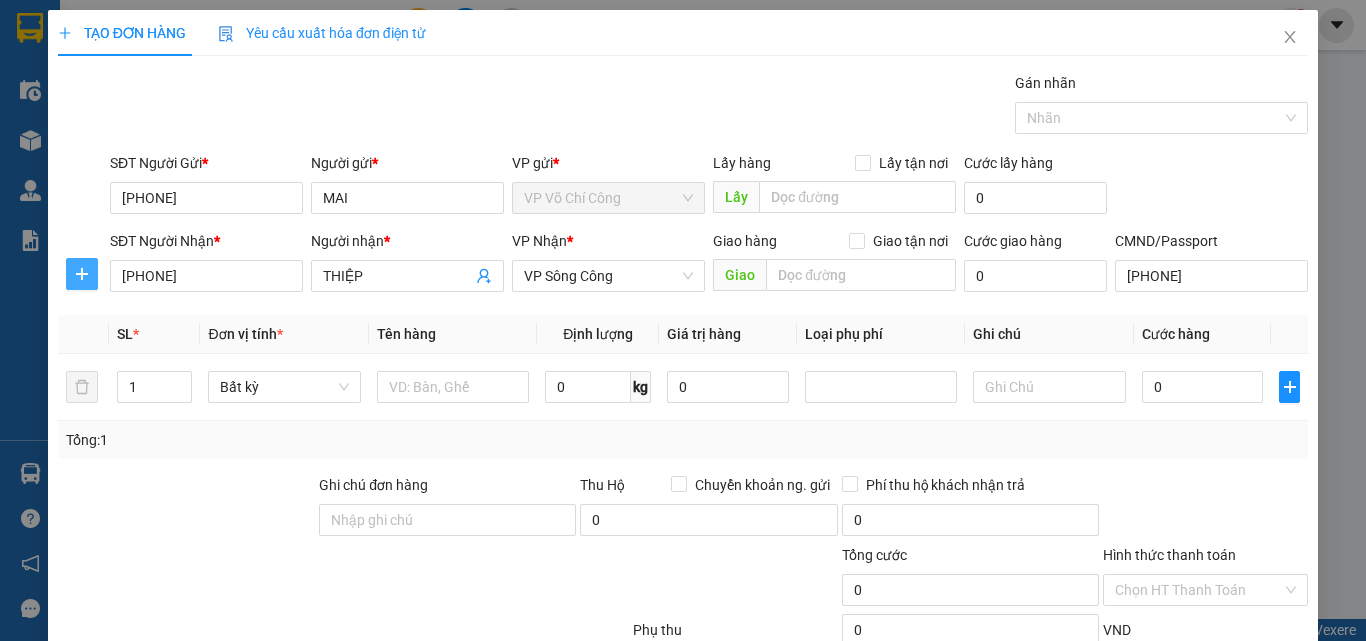 click 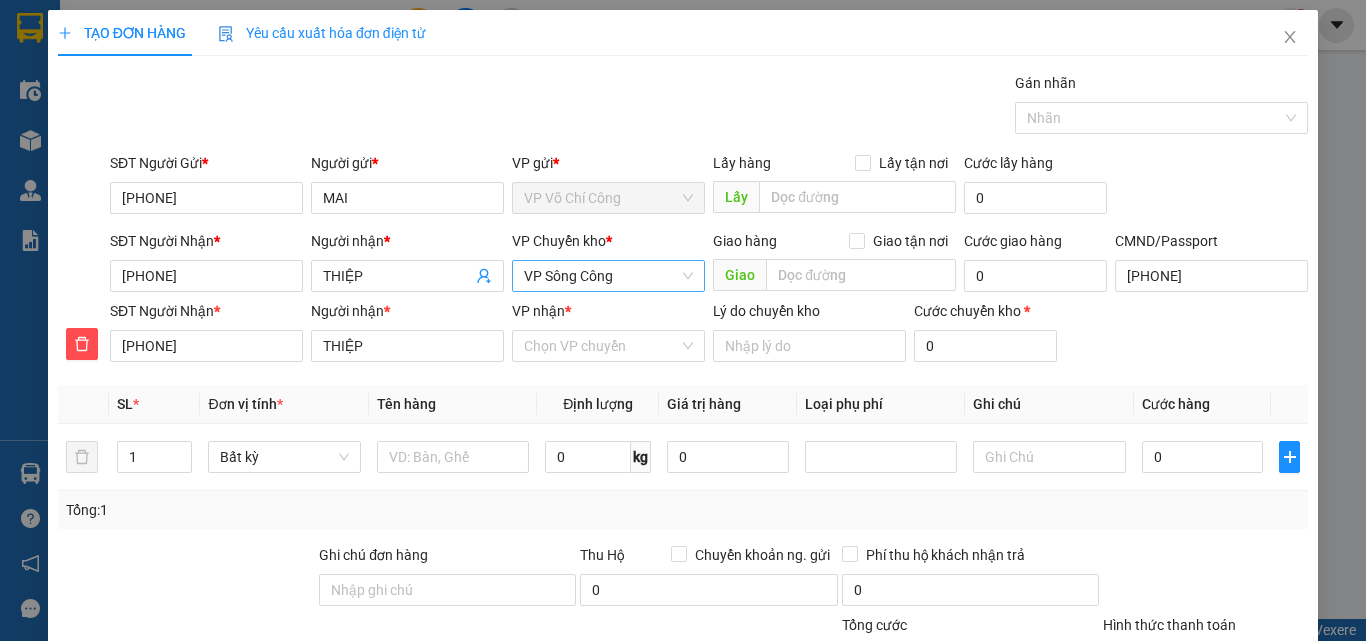 click on "VP Sông Công" at bounding box center (608, 276) 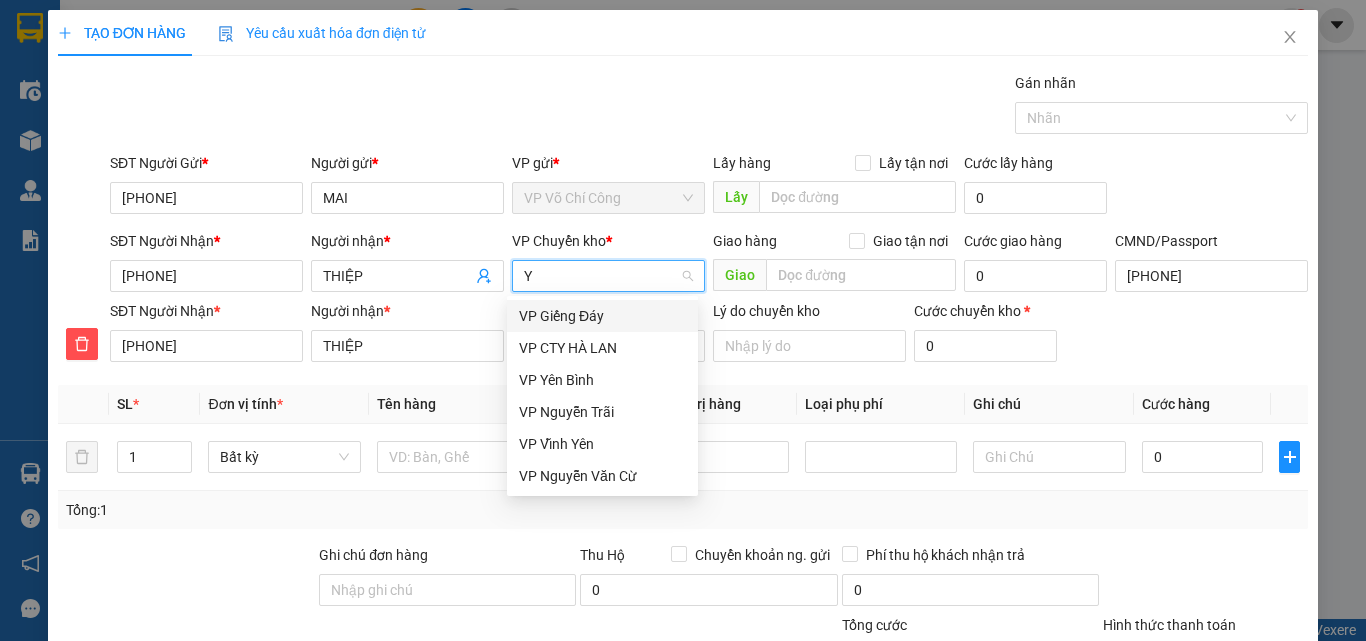 scroll, scrollTop: 0, scrollLeft: 0, axis: both 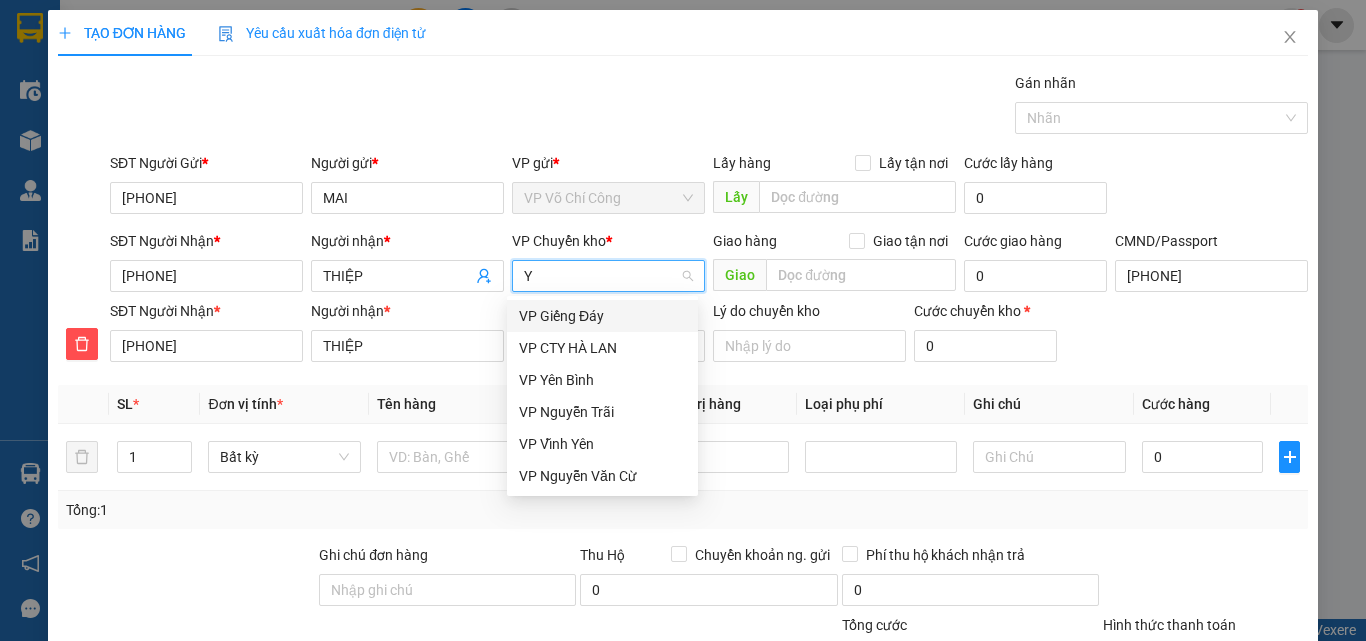 type on "YB" 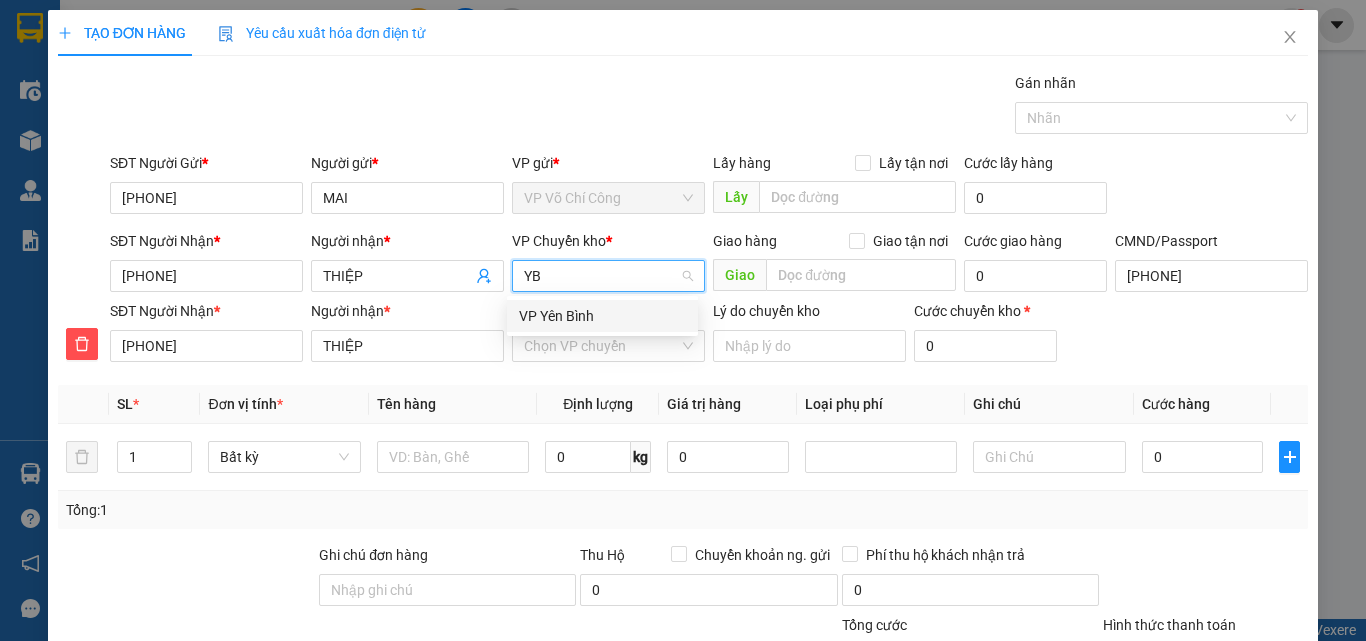 click on "VP Yên Bình" at bounding box center [602, 316] 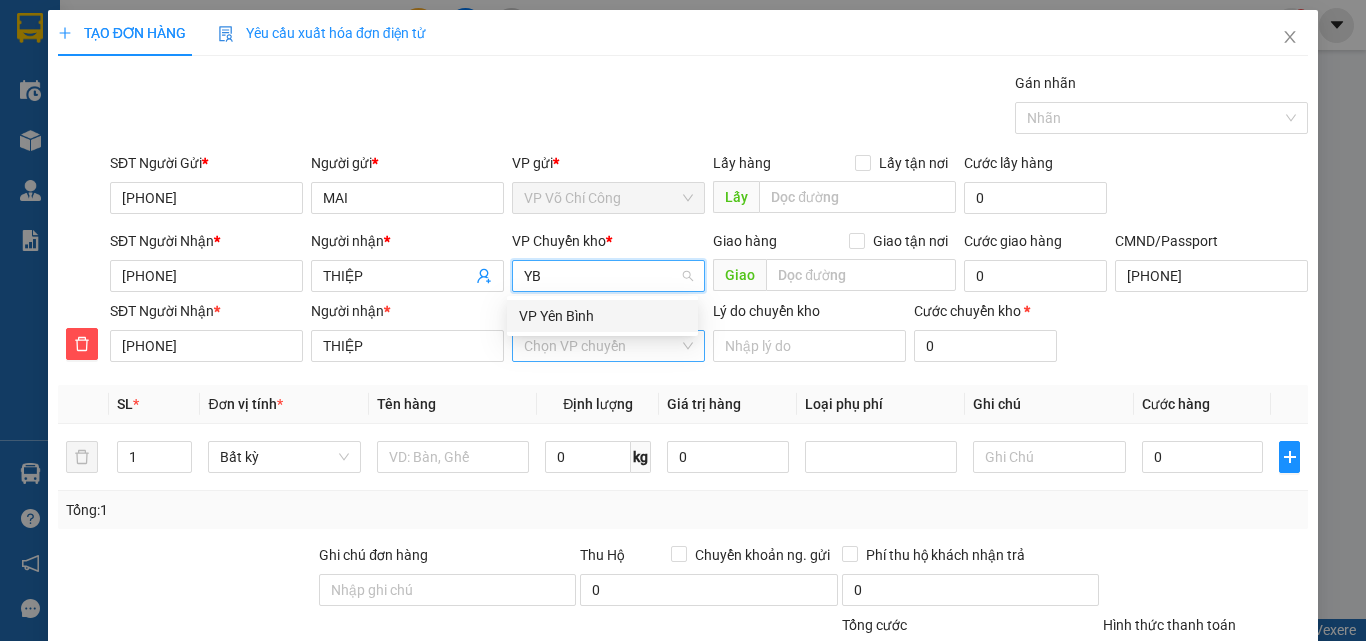 type 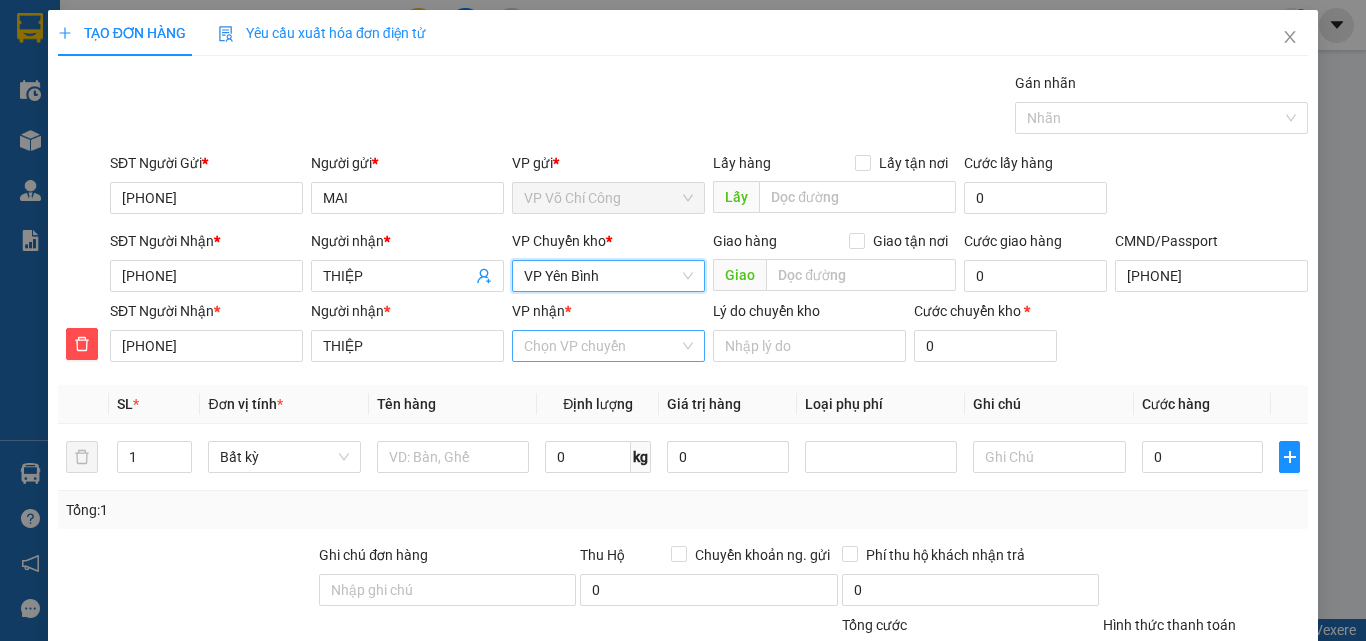 click on "VP nhận  *" at bounding box center [601, 346] 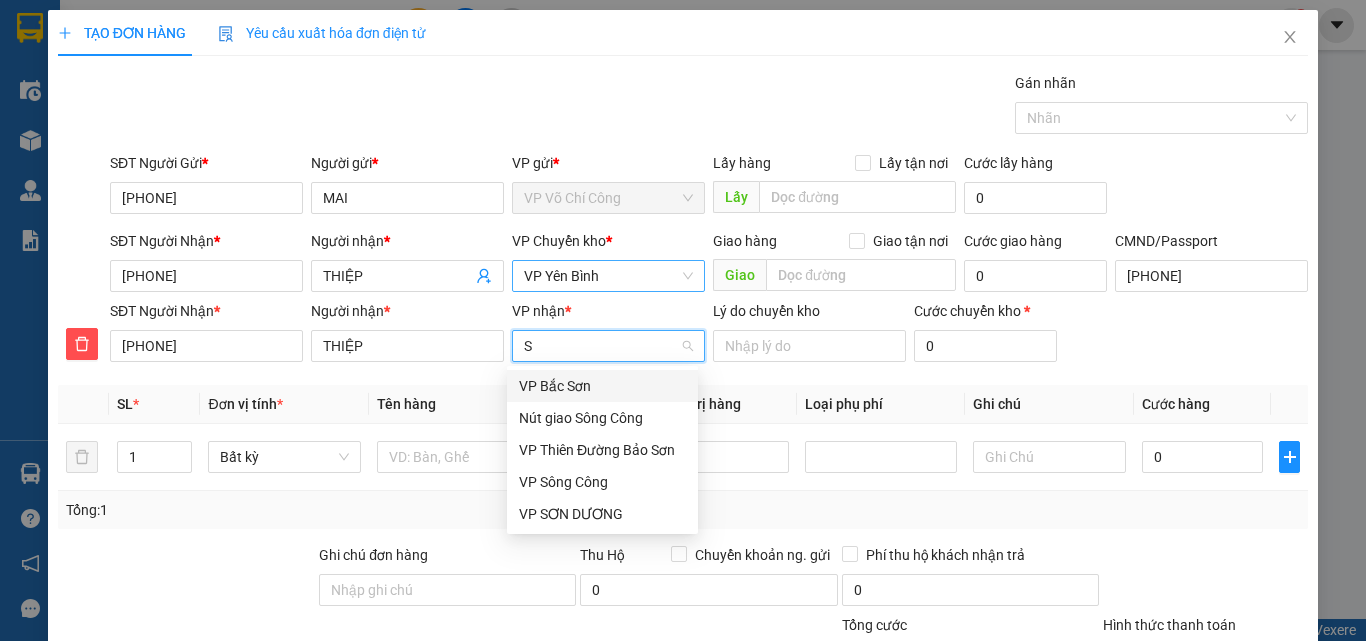type on "SC" 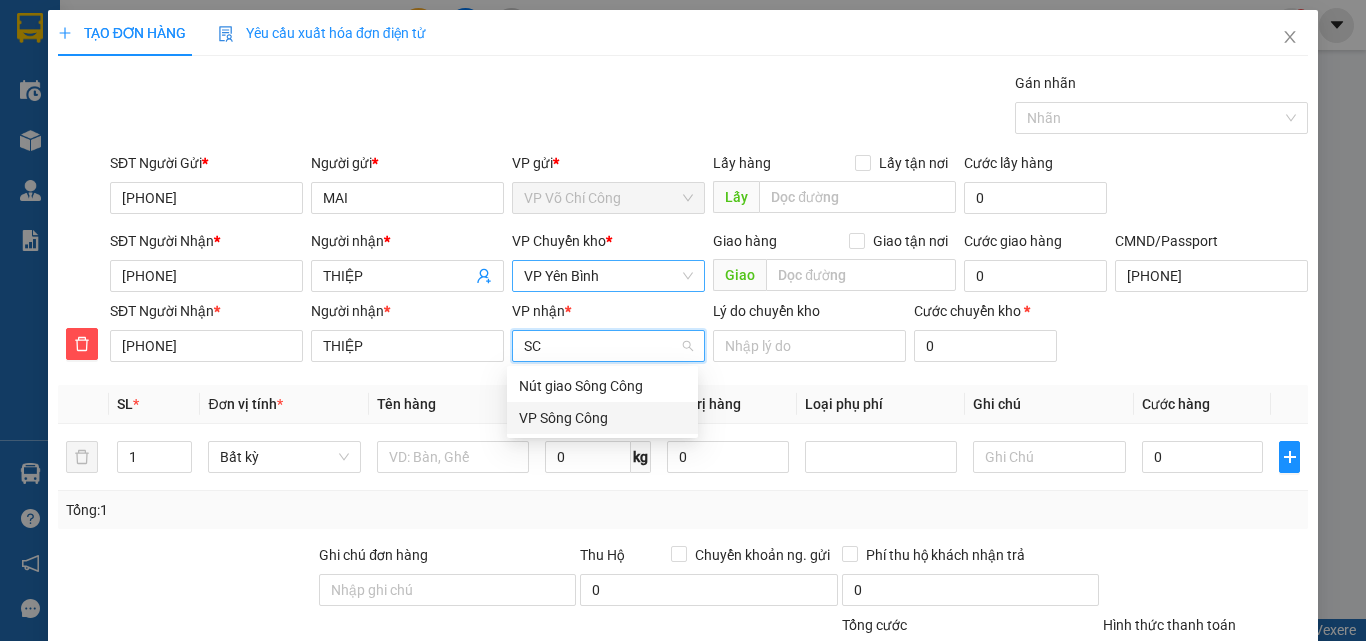 click on "VP Sông Công" at bounding box center [602, 418] 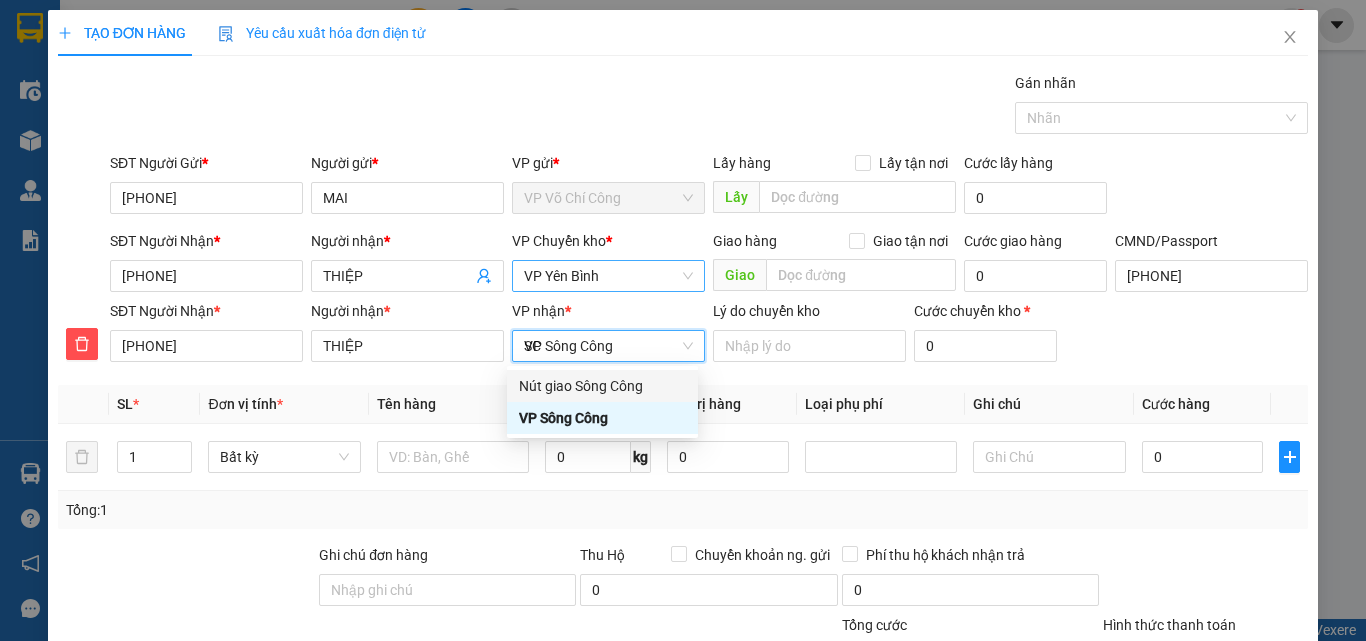 type 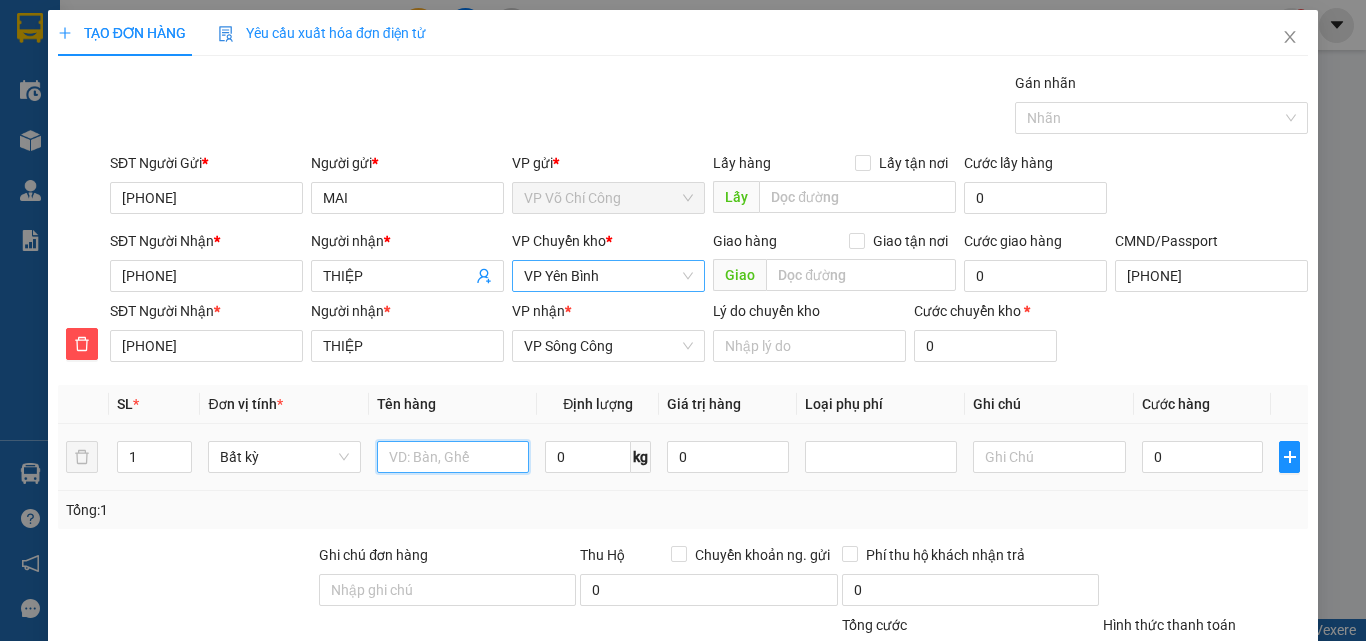 click at bounding box center [453, 457] 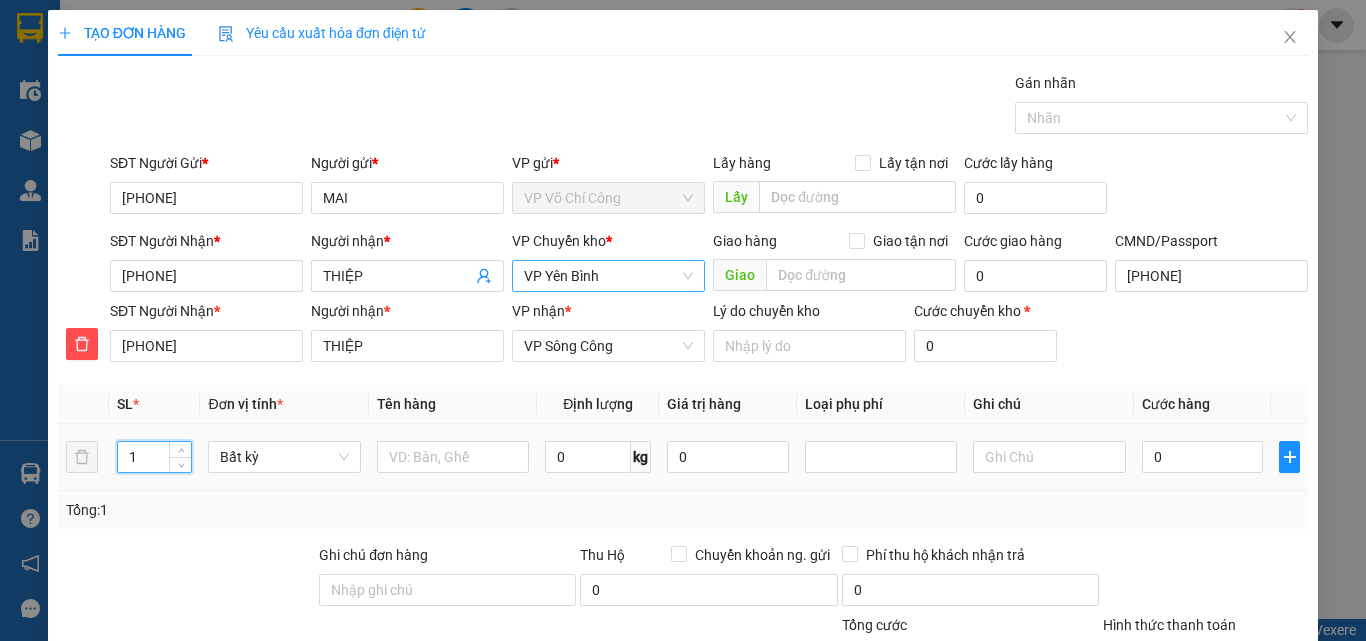 click on "1" at bounding box center [155, 457] 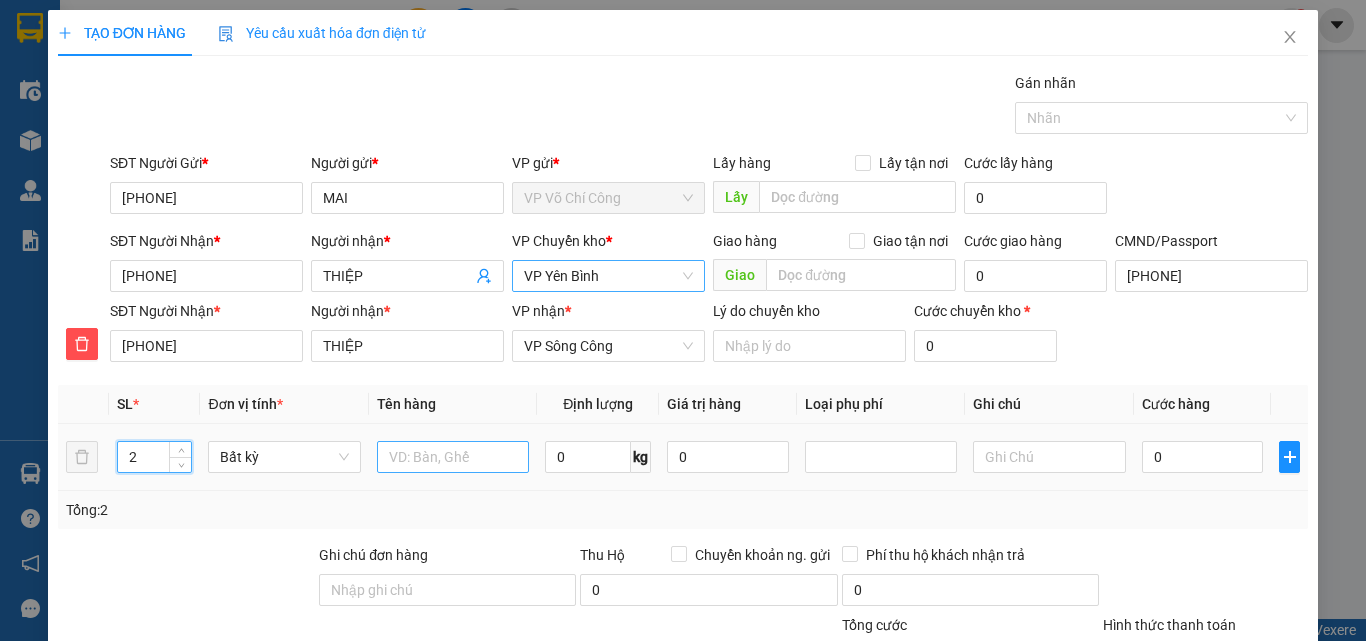 type on "2" 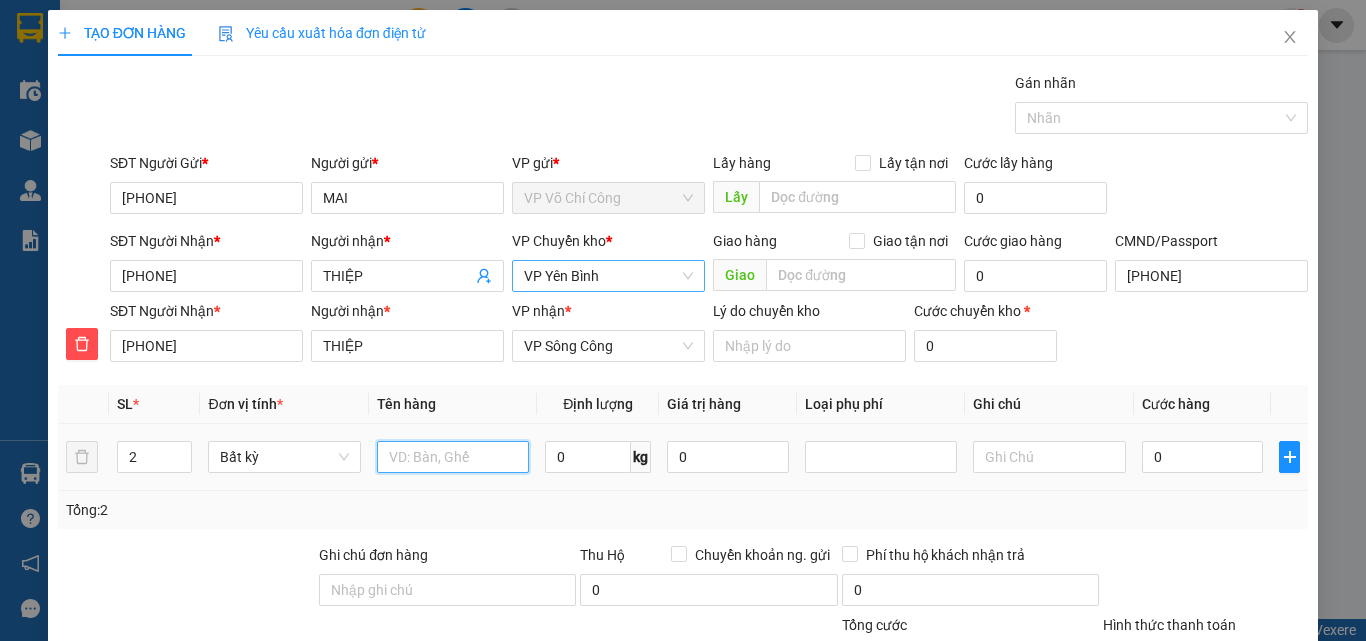 click at bounding box center [453, 457] 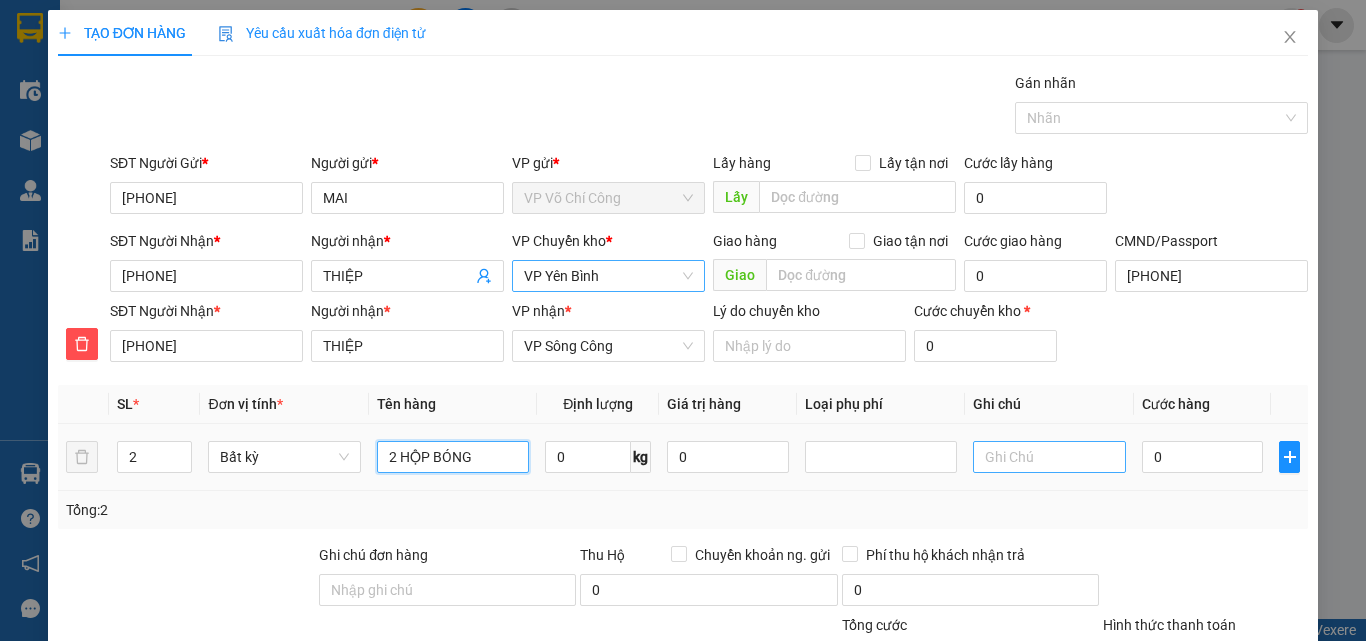 type on "2 HỘP BÓNG" 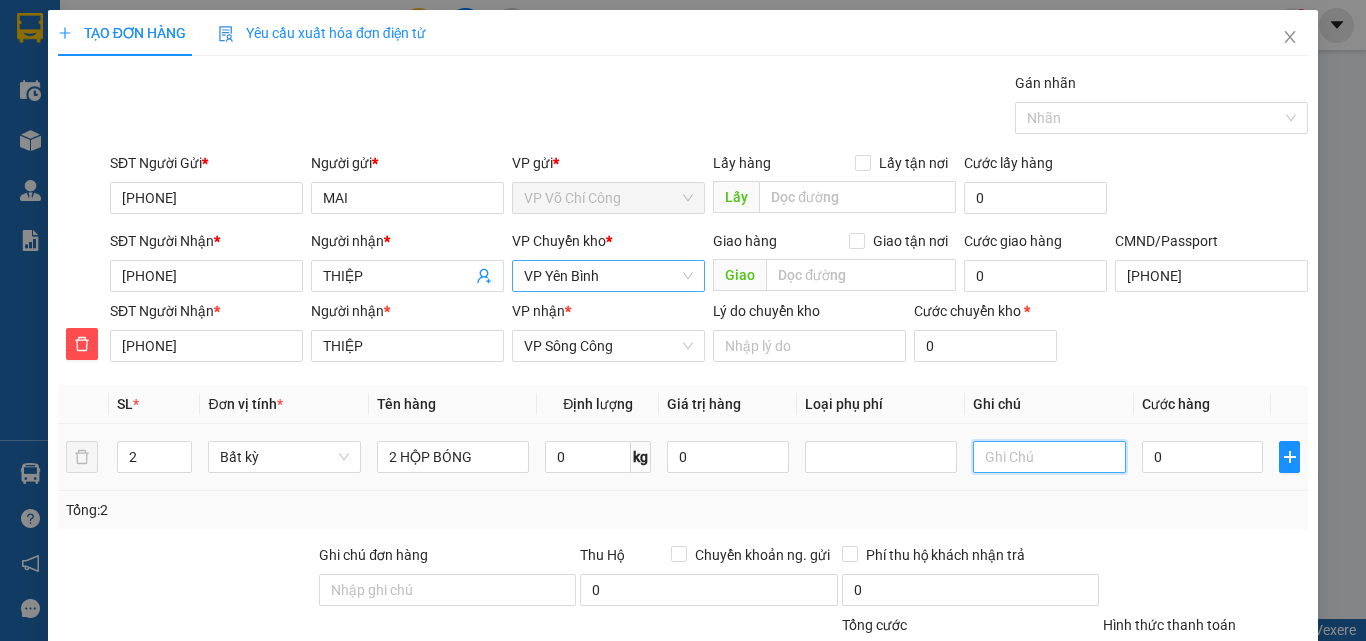 click at bounding box center [1049, 457] 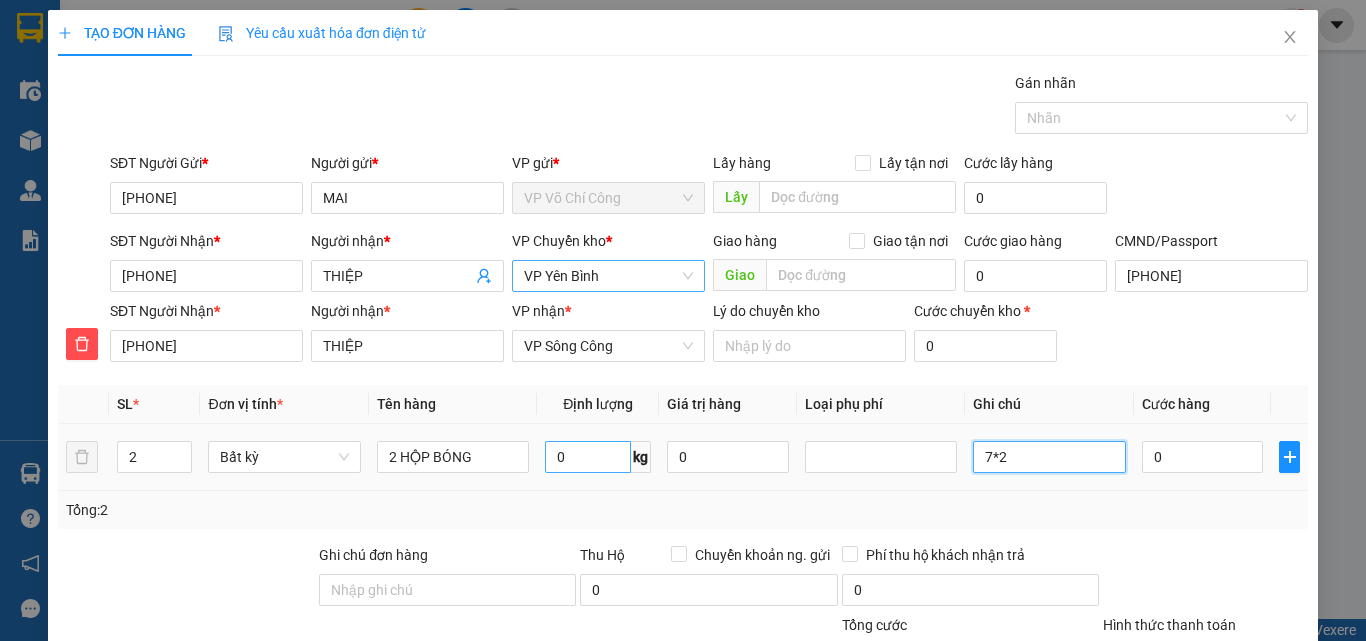 type on "7*2" 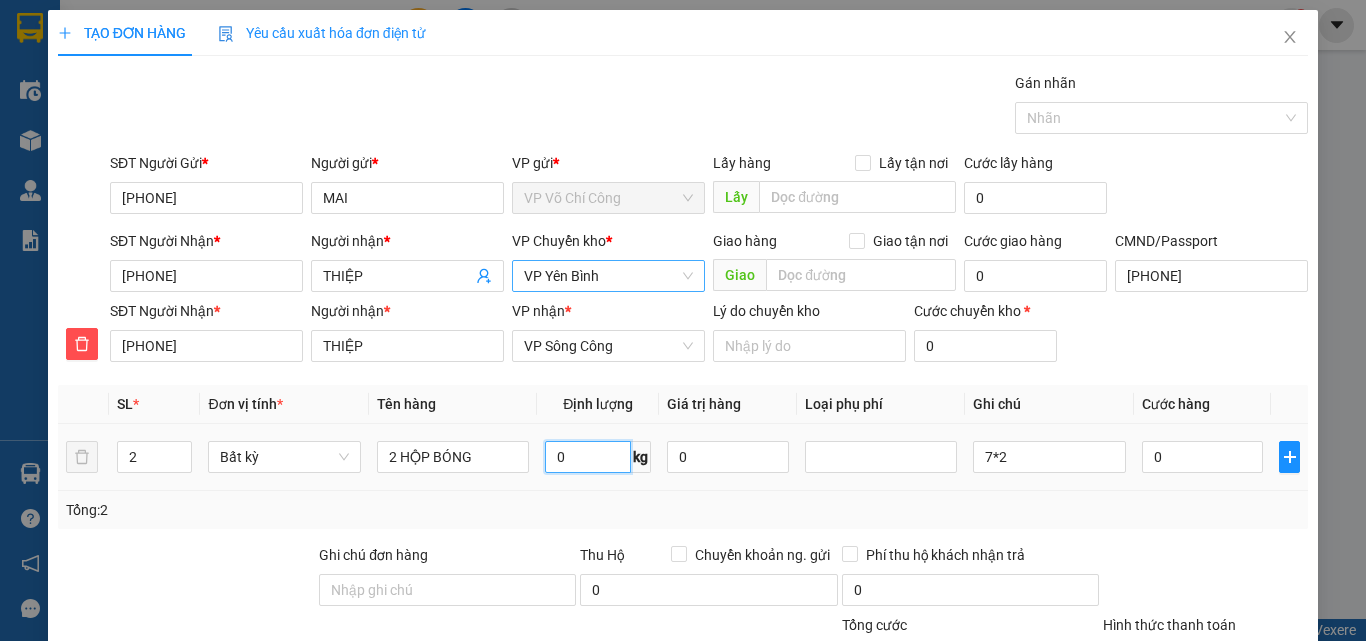 click on "0" at bounding box center (588, 457) 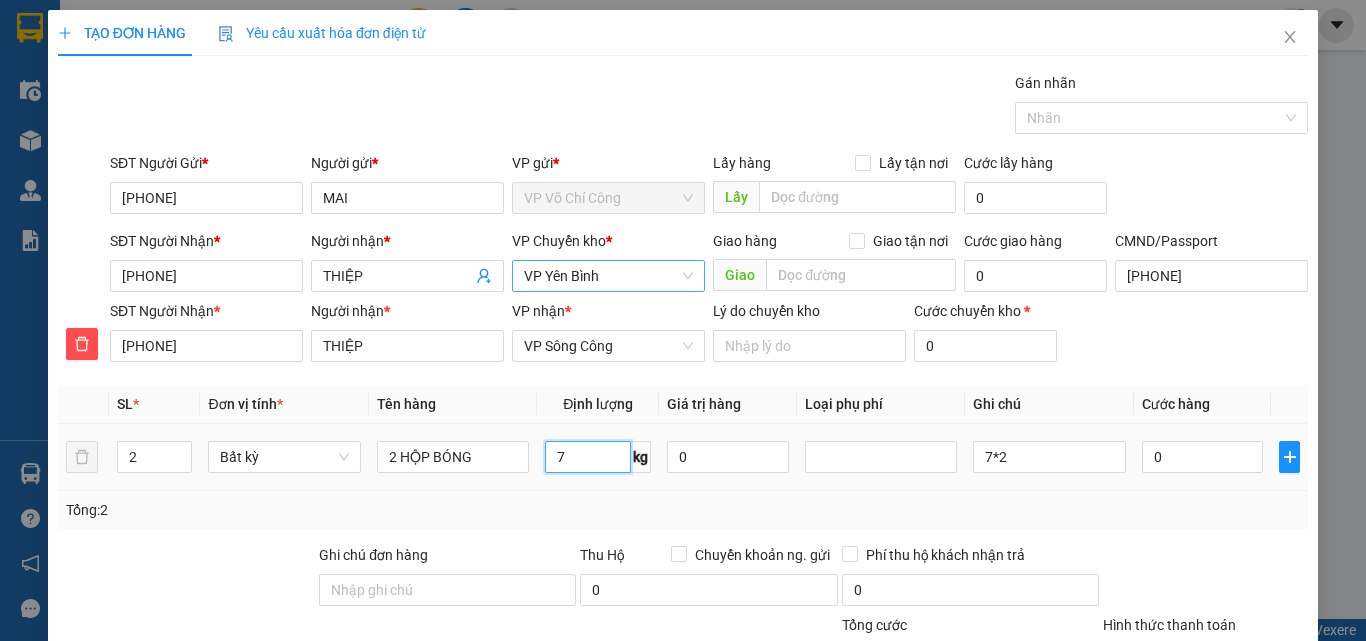 type on "7" 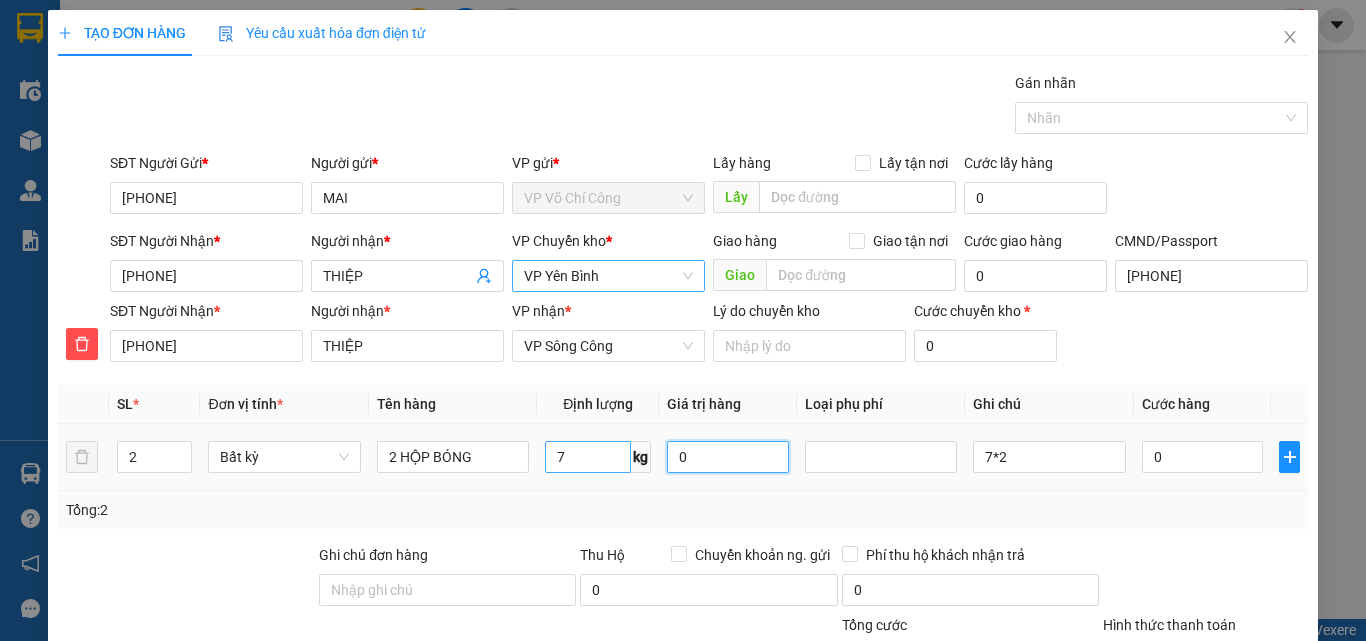 type on "40.000" 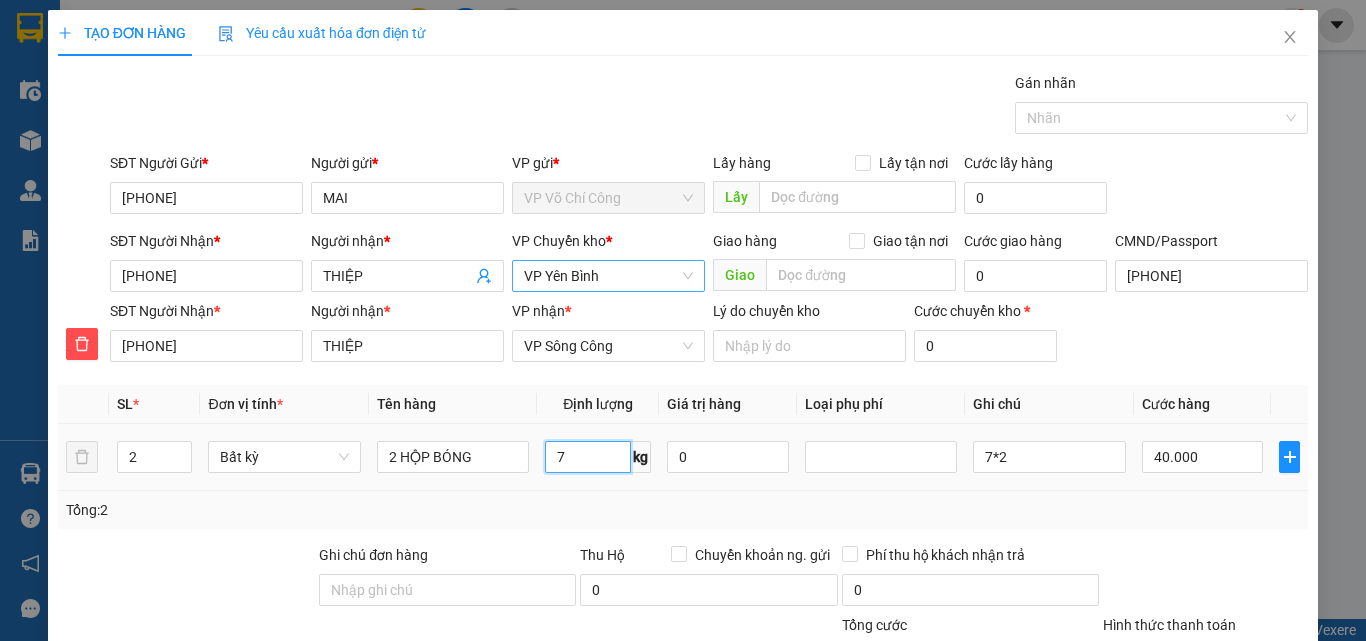 click on "7" at bounding box center (588, 457) 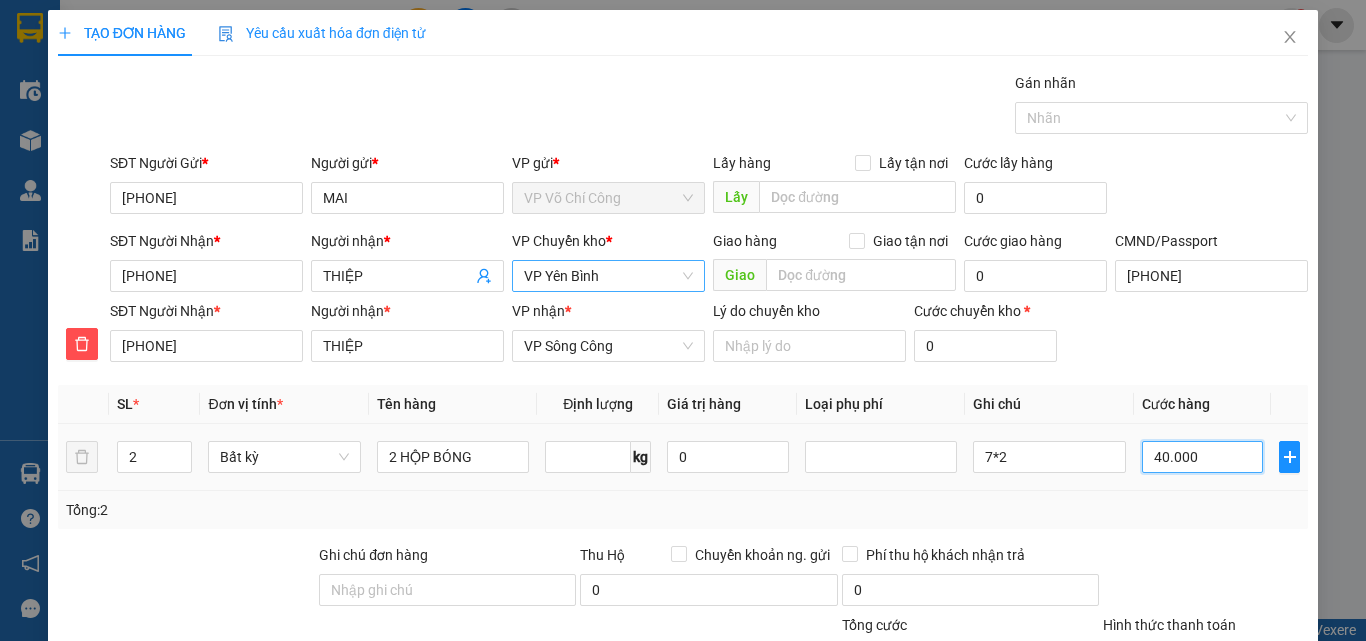 click on "40.000" at bounding box center [1203, 457] 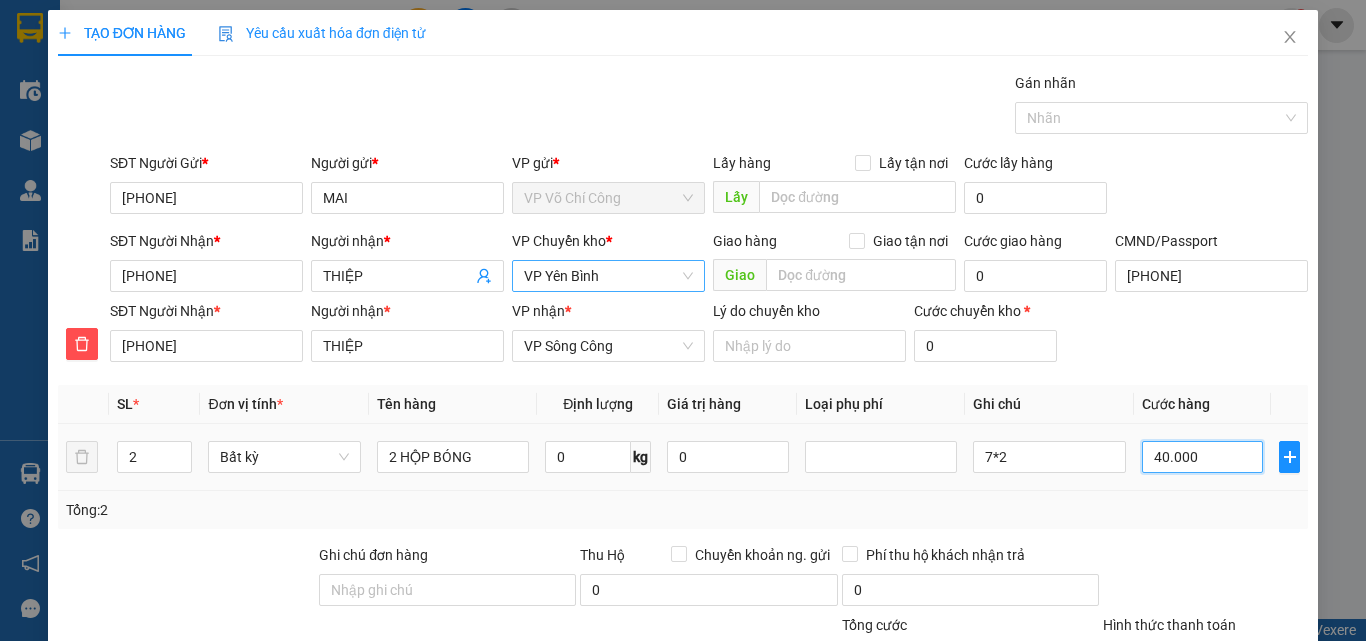 type on "0" 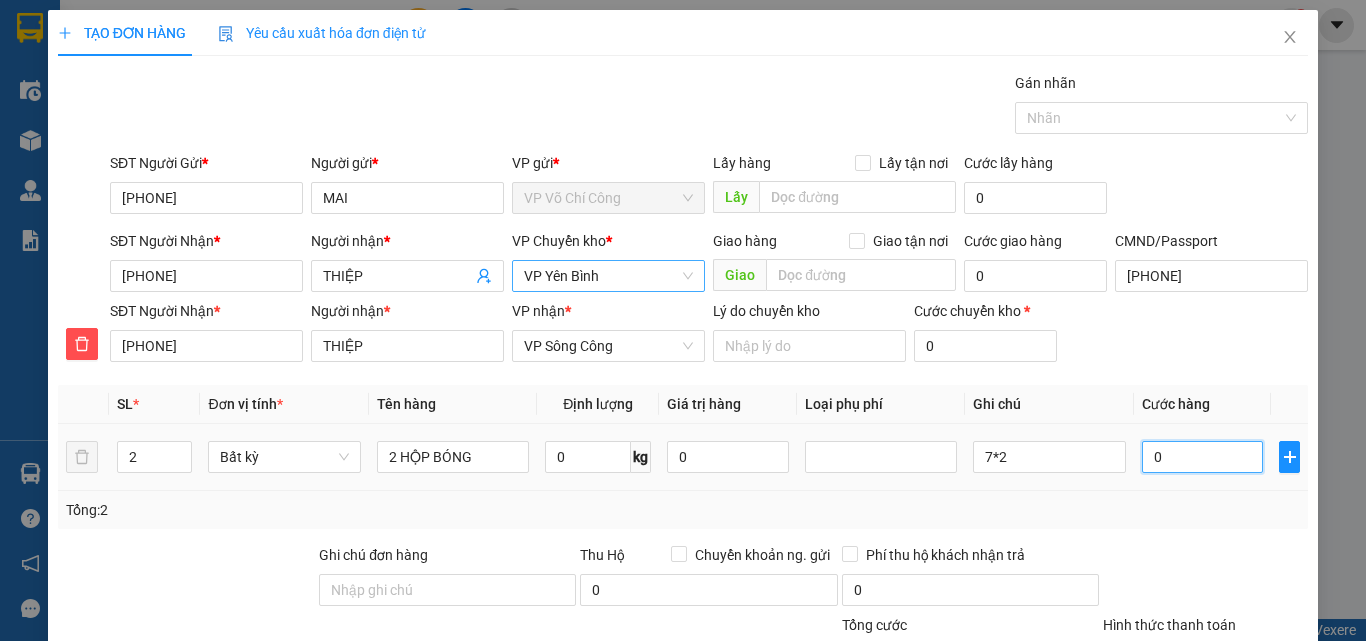 type on "07" 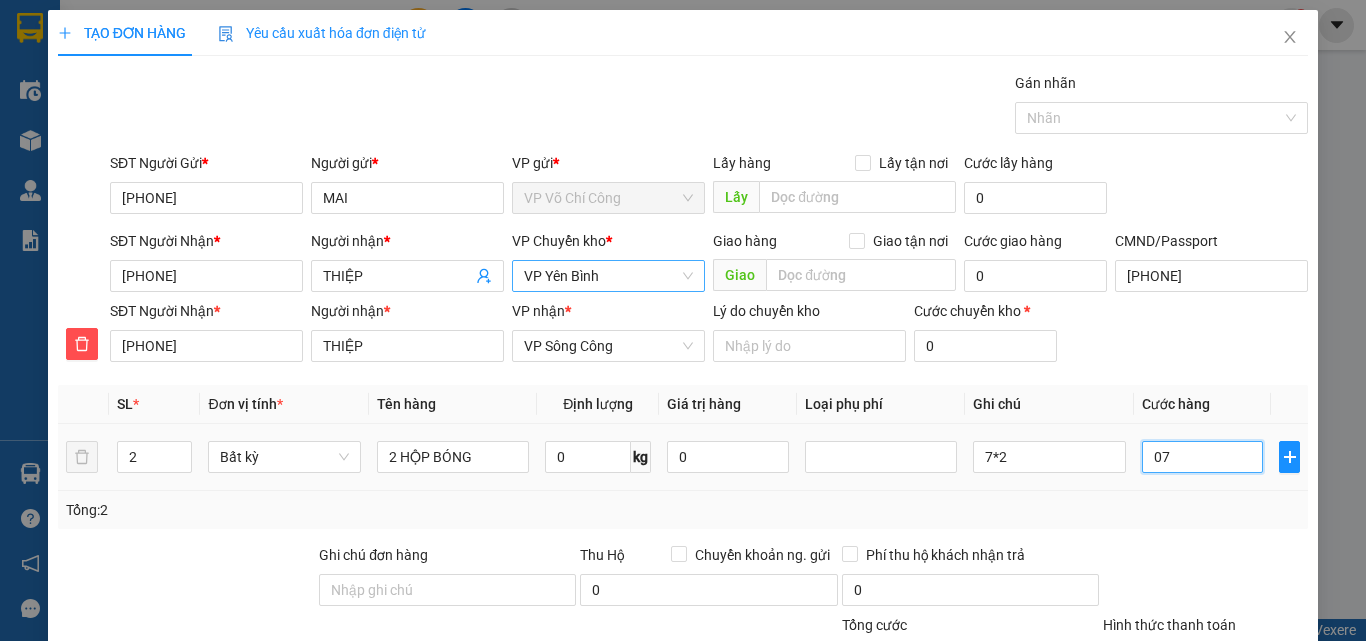 type on "070" 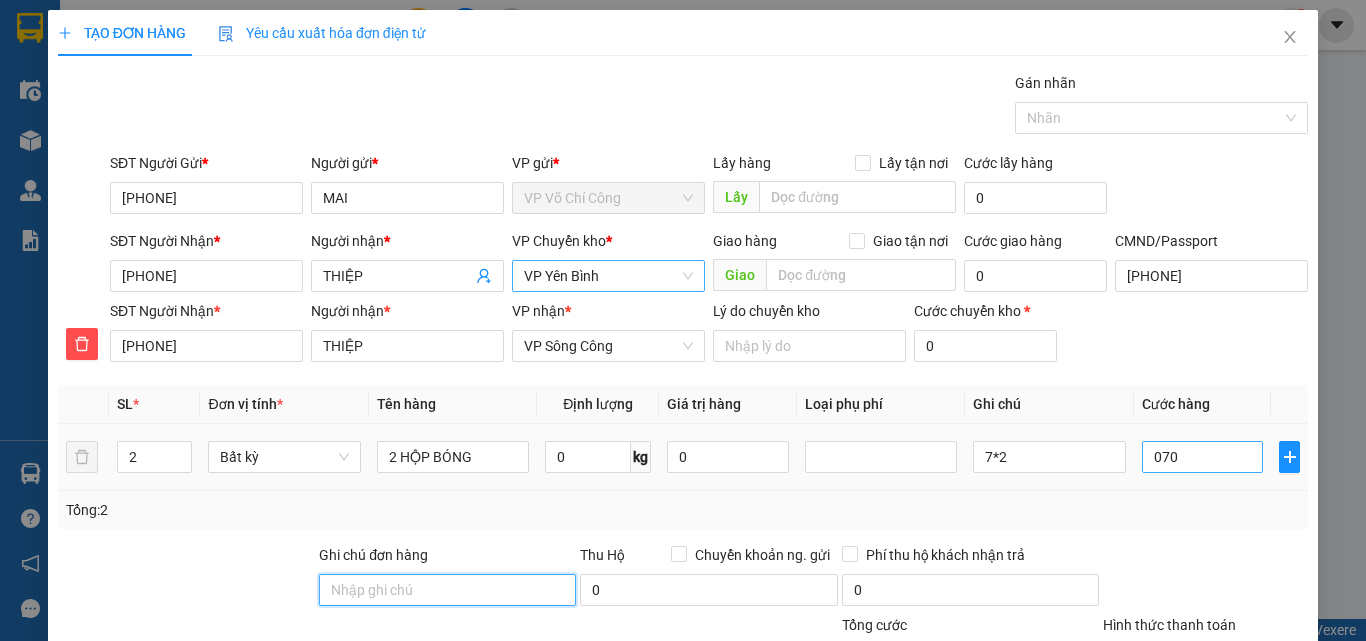 type on "70.000" 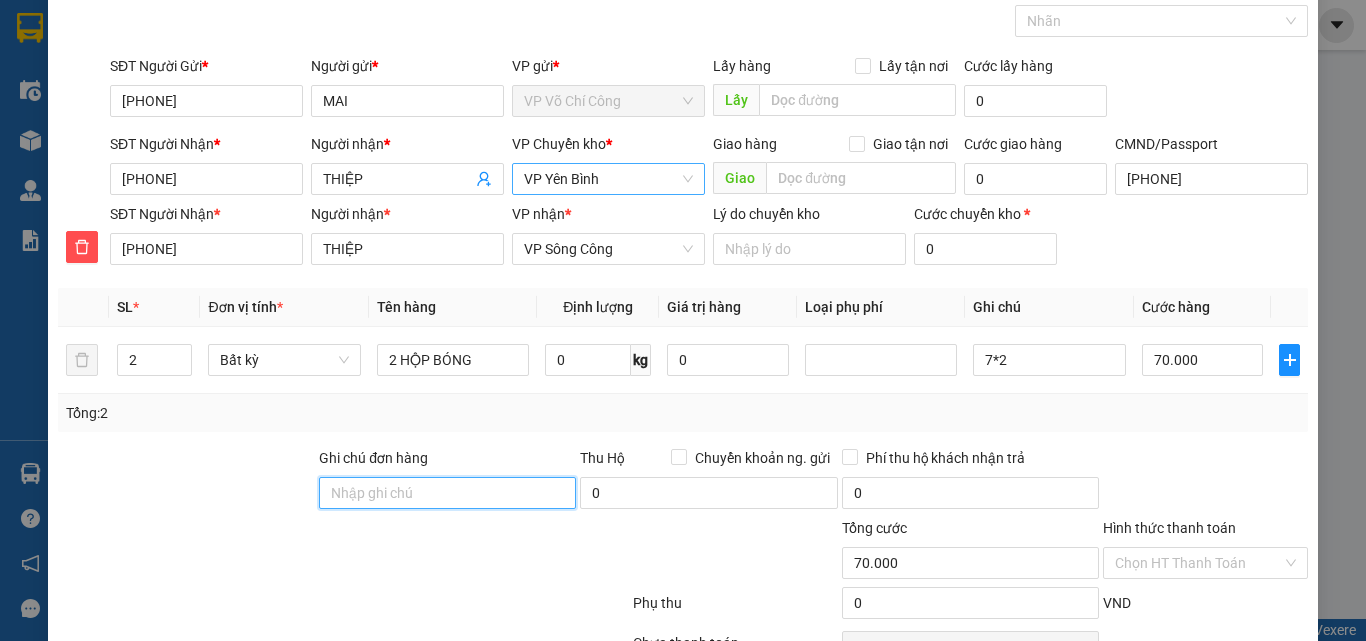 scroll, scrollTop: 209, scrollLeft: 0, axis: vertical 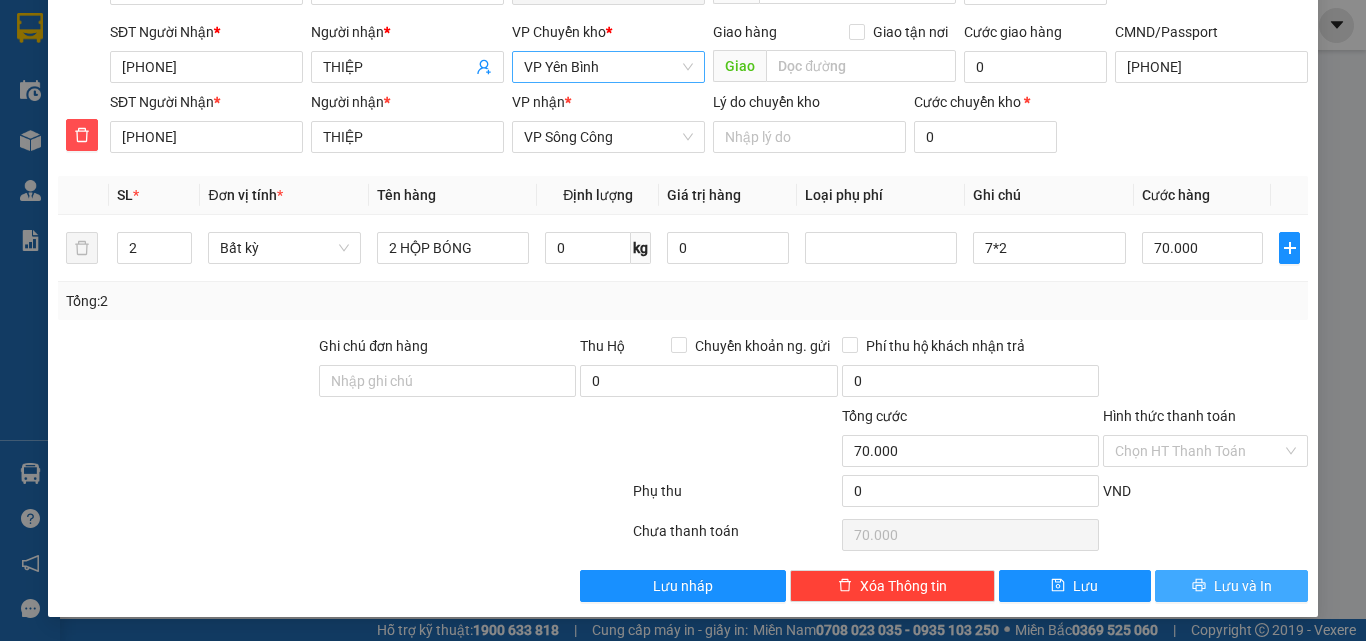 click on "Lưu và In" at bounding box center [1231, 586] 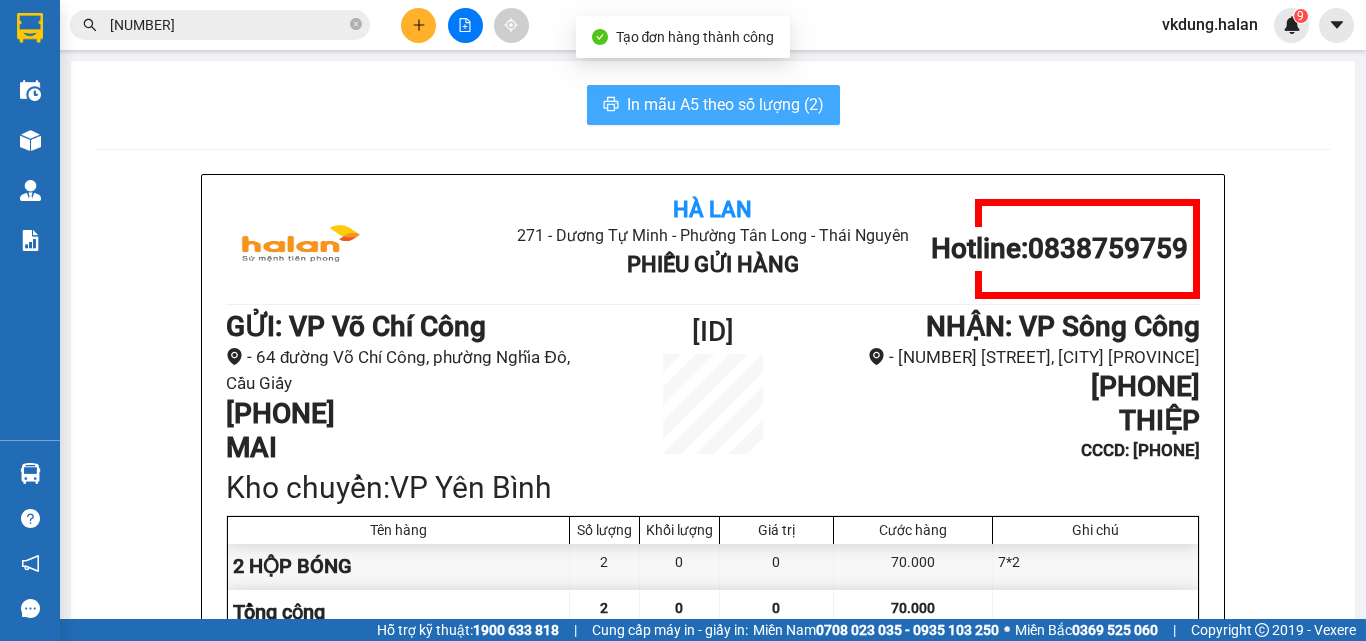 click on "In mẫu A5 theo số lượng
(2)" at bounding box center [725, 104] 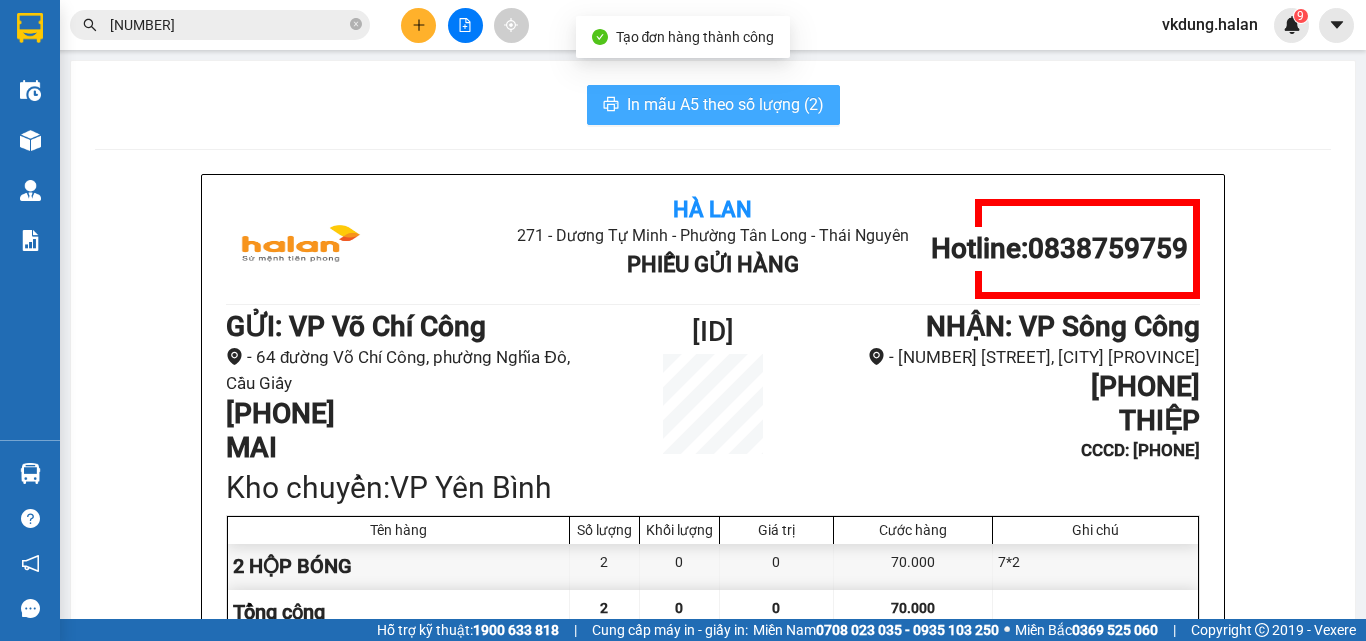 click on "In mẫu A5 theo số lượng
(2)" at bounding box center [725, 104] 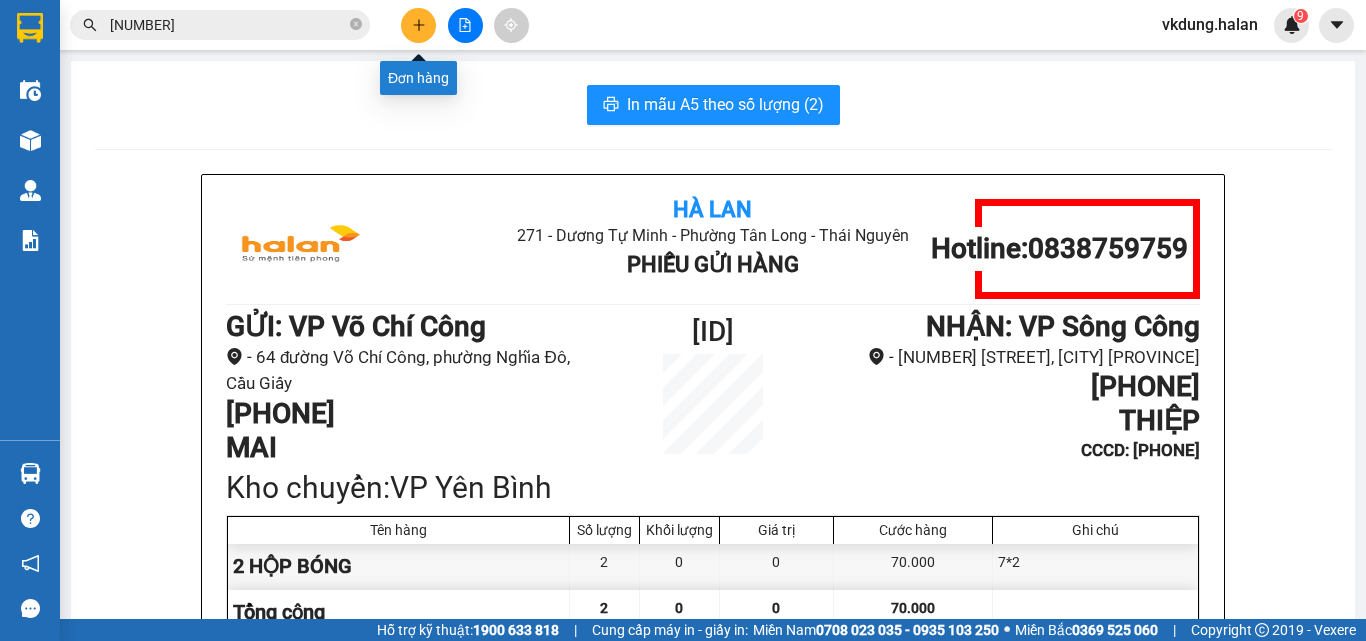 click 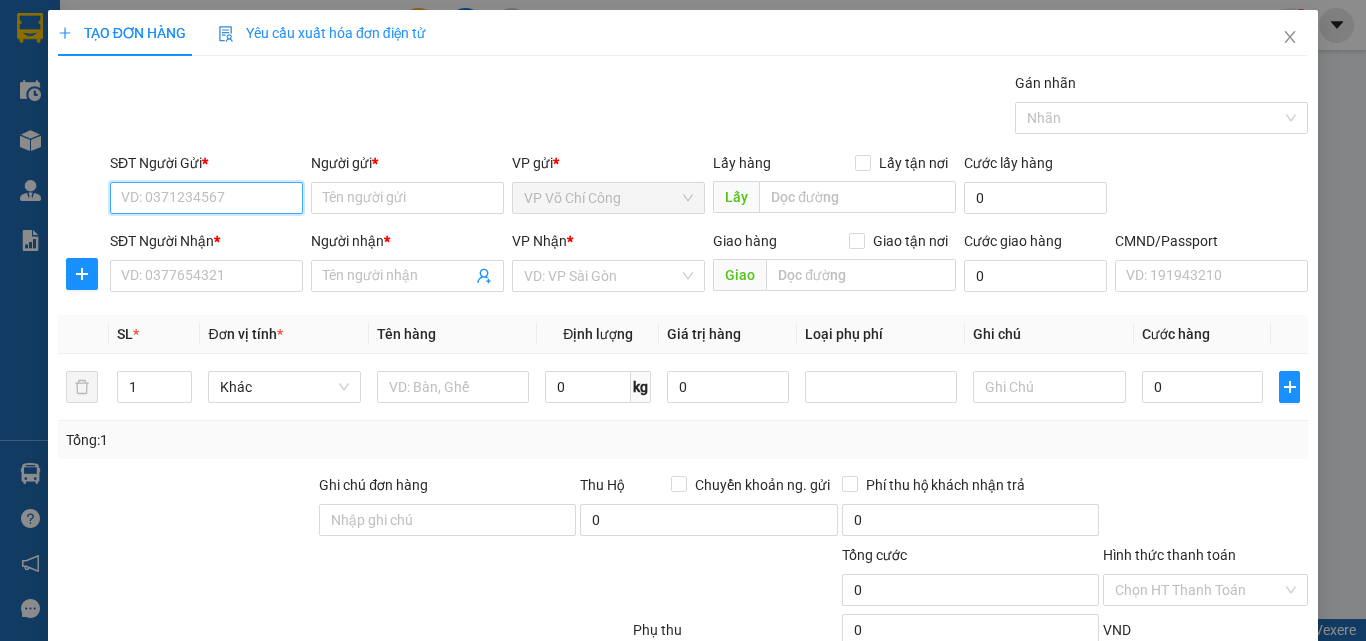 click on "SĐT Người Gửi  *" at bounding box center (206, 198) 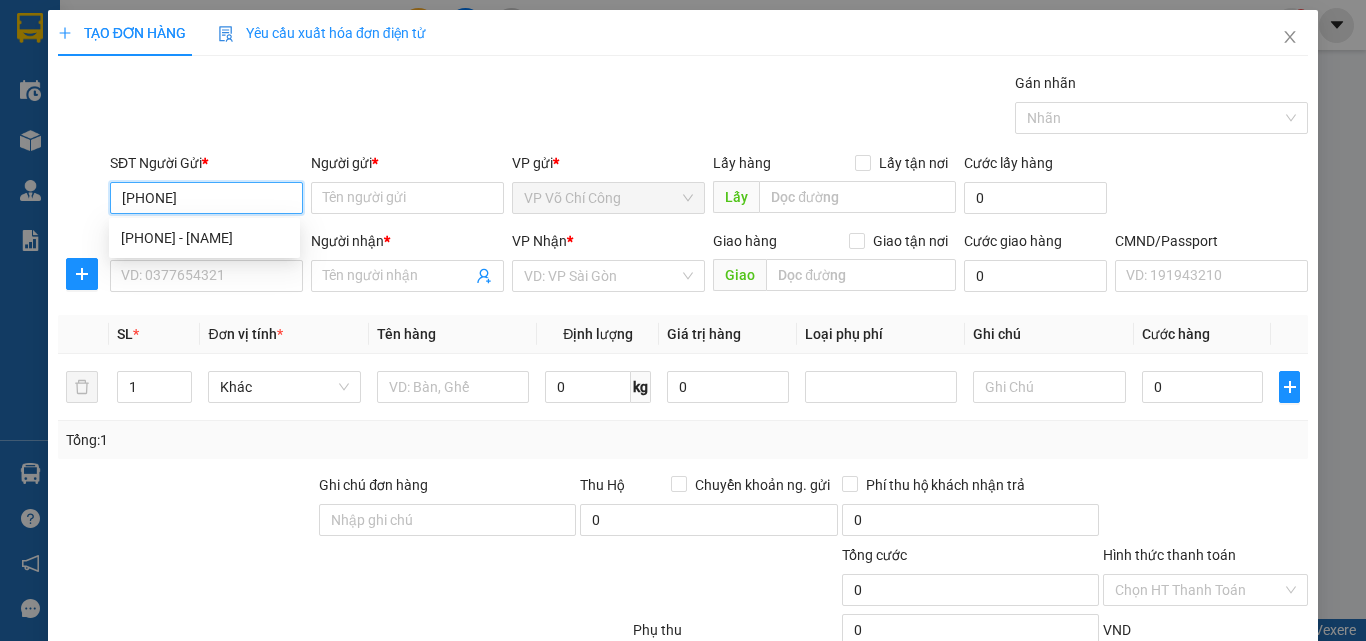 type on "0936170528" 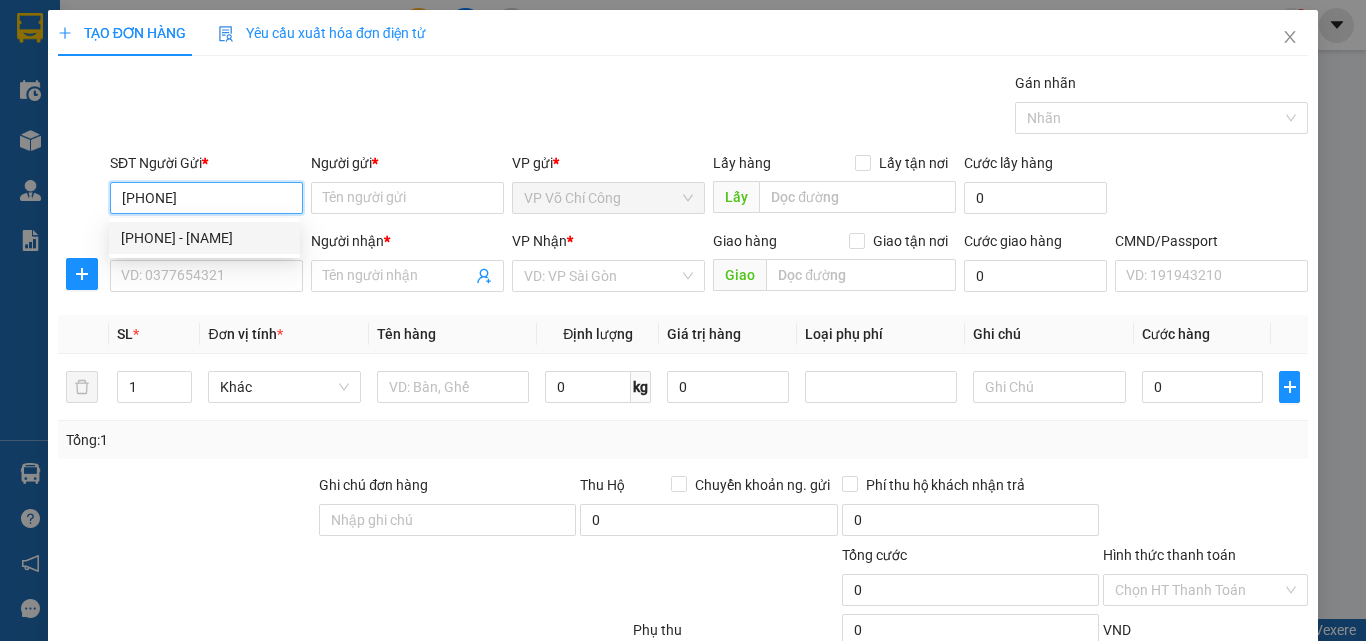 click on "0936170528 - HÀ" at bounding box center [204, 238] 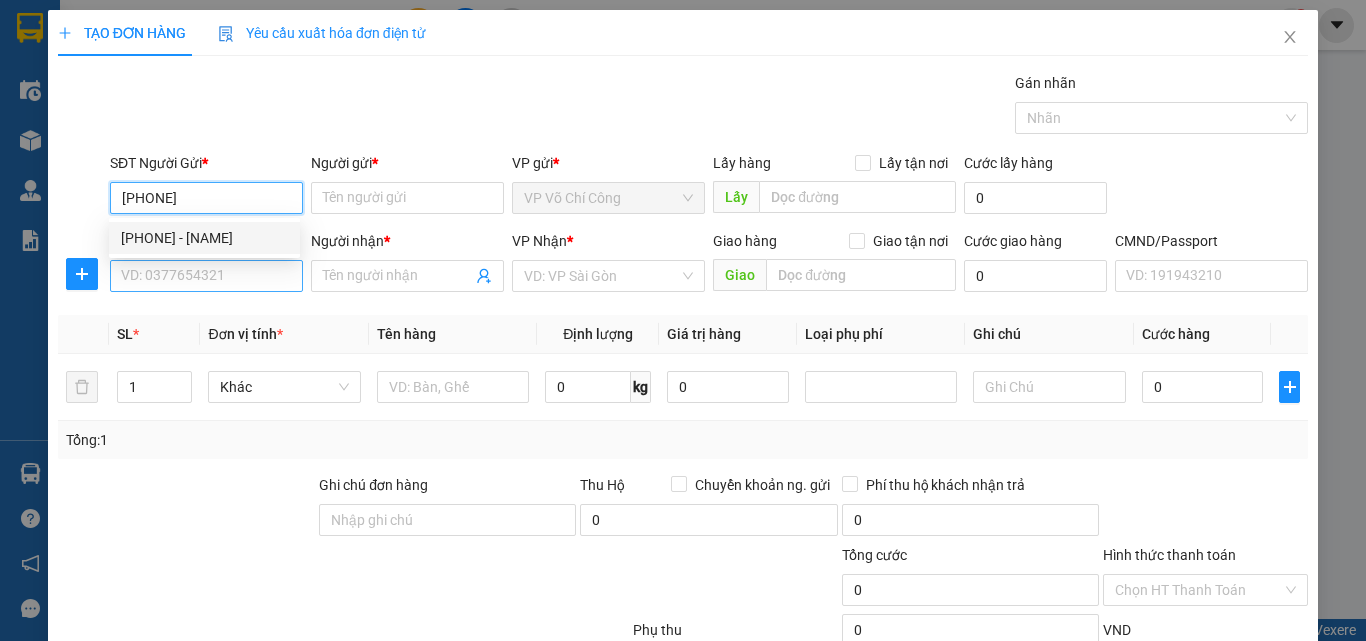 type on "HÀ" 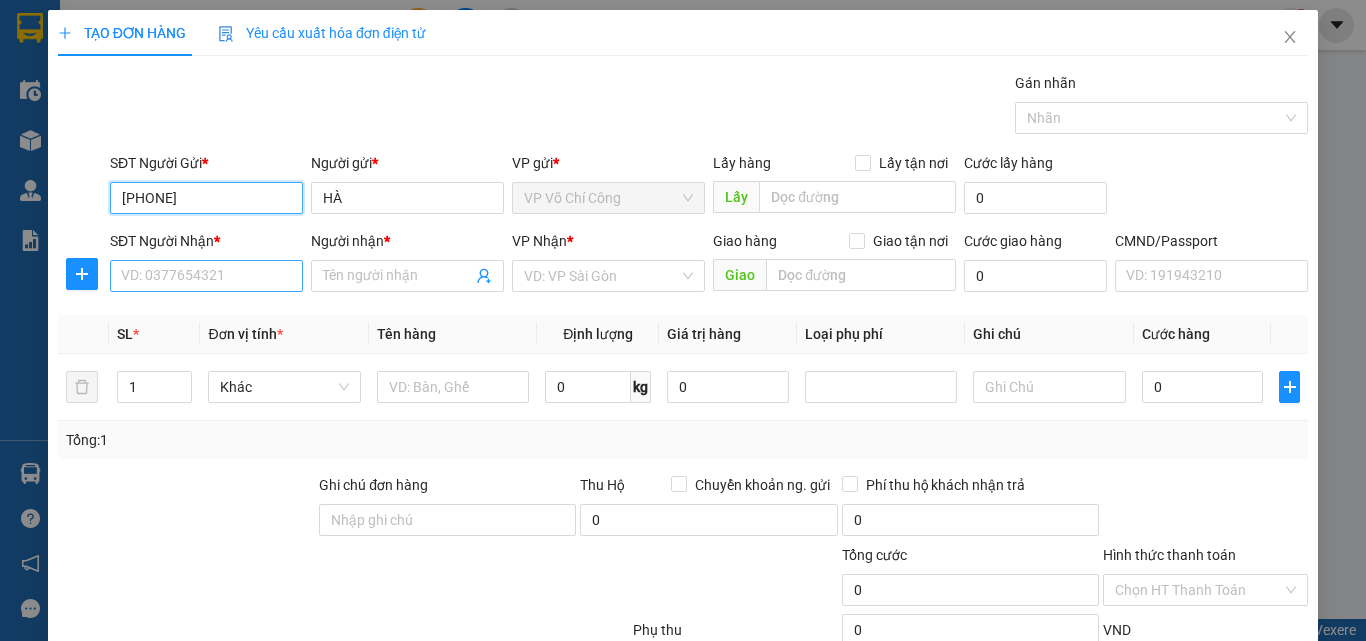 type on "0936170528" 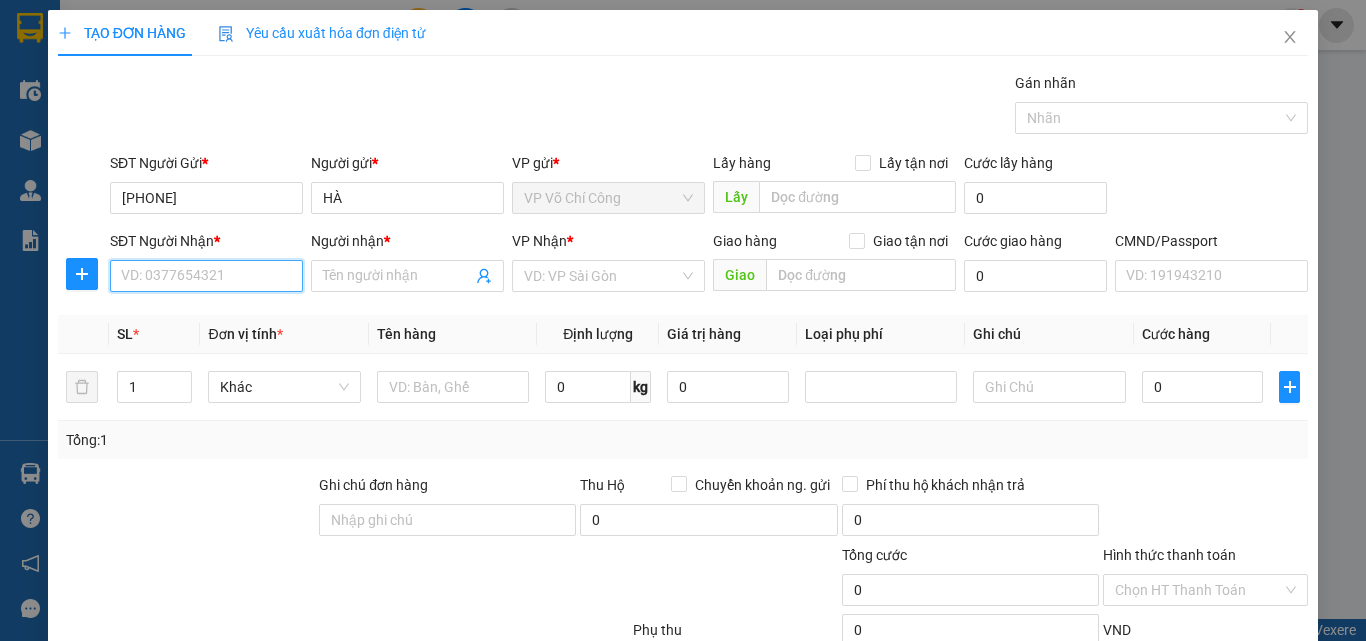 click on "SĐT Người Nhận  *" at bounding box center (206, 276) 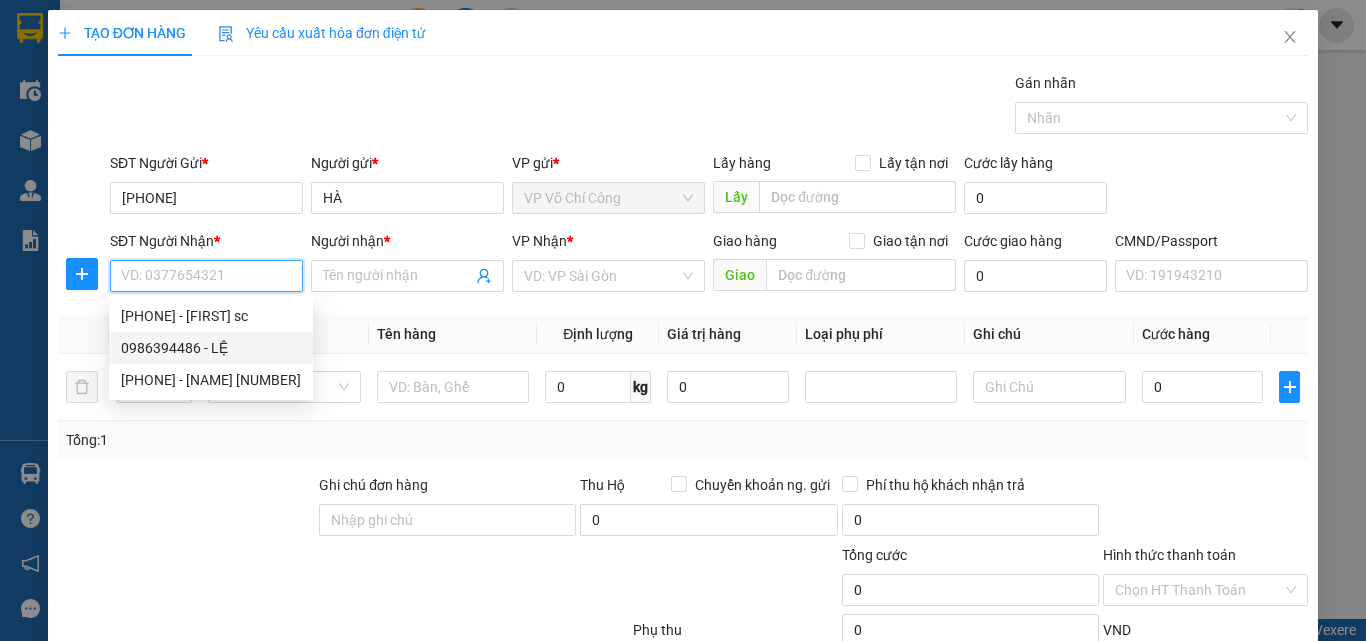 click on "0986394486 - LỆ" at bounding box center [211, 348] 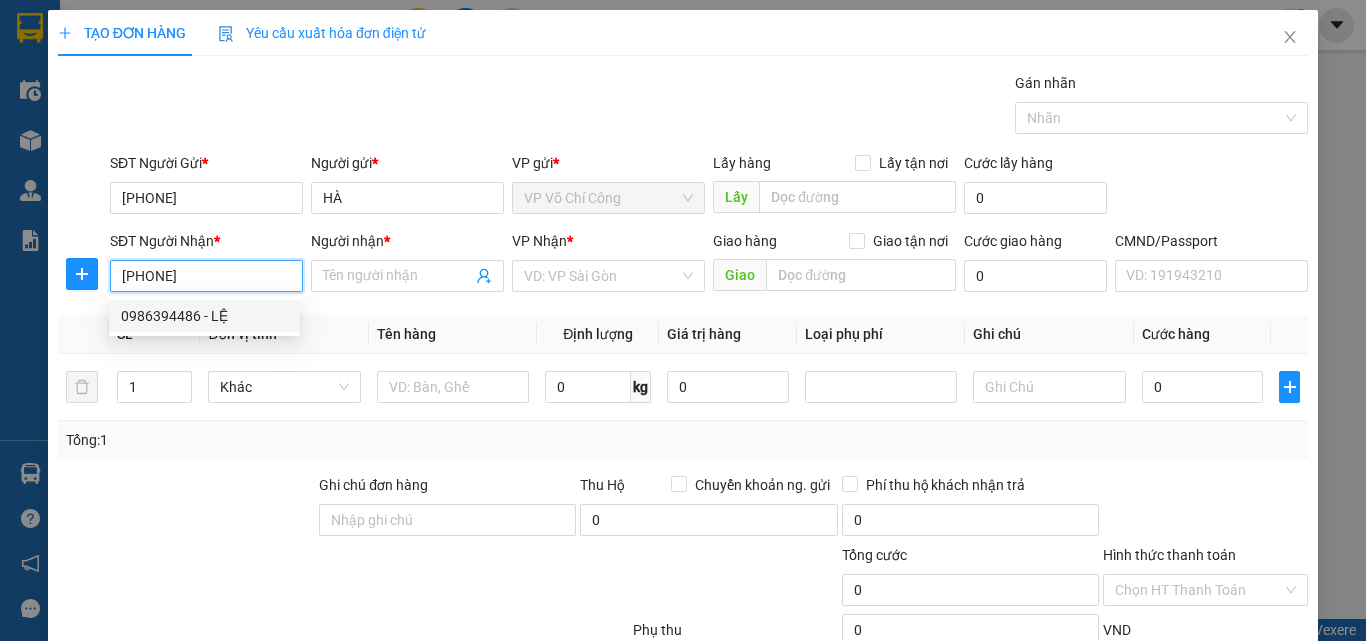 type on "LỆ" 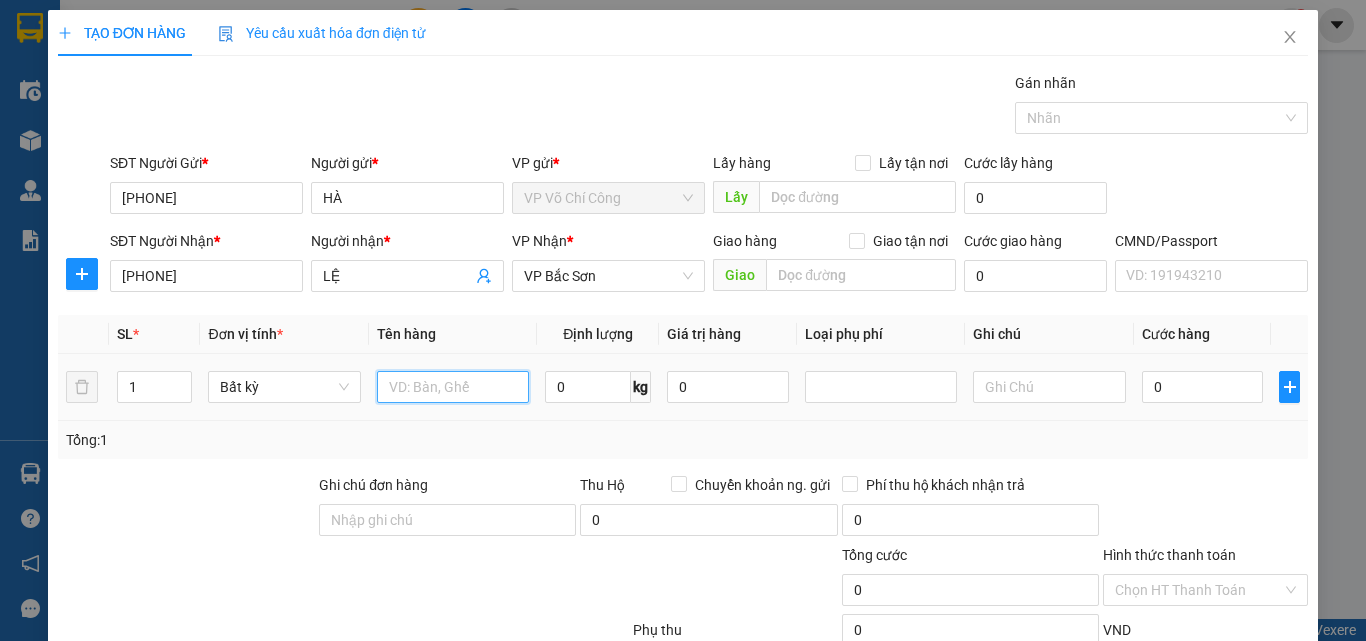 click at bounding box center [453, 387] 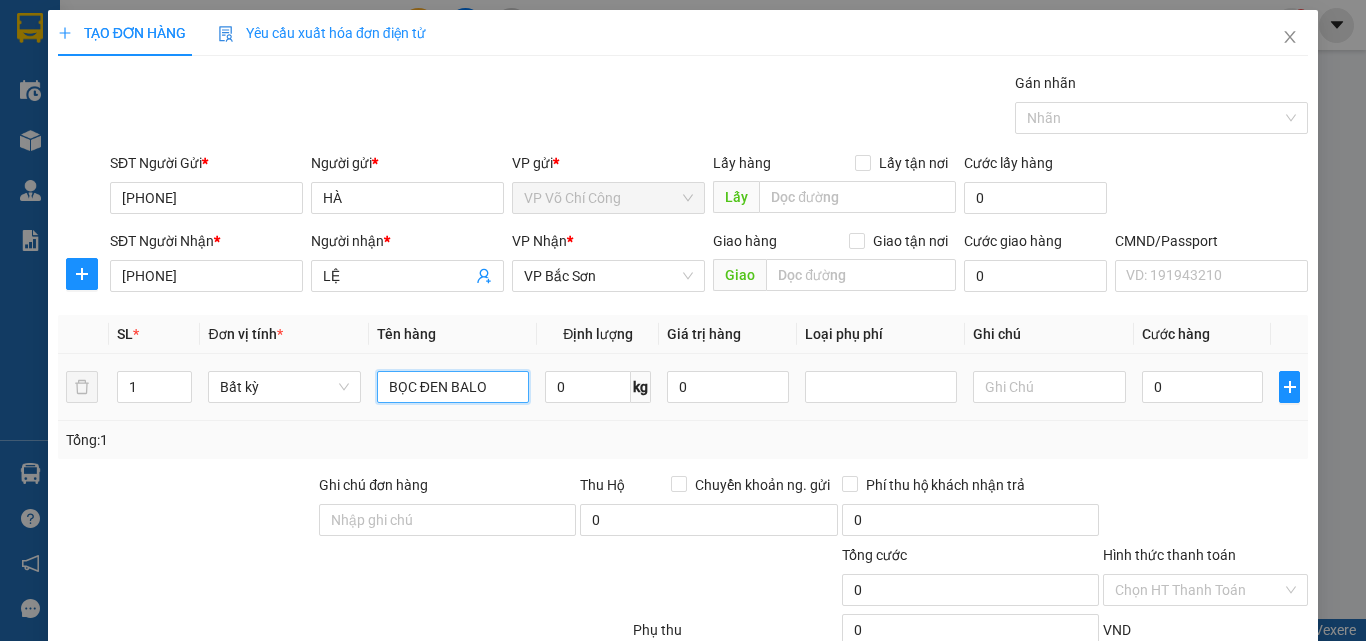 type on "BỌC ĐEN BALO" 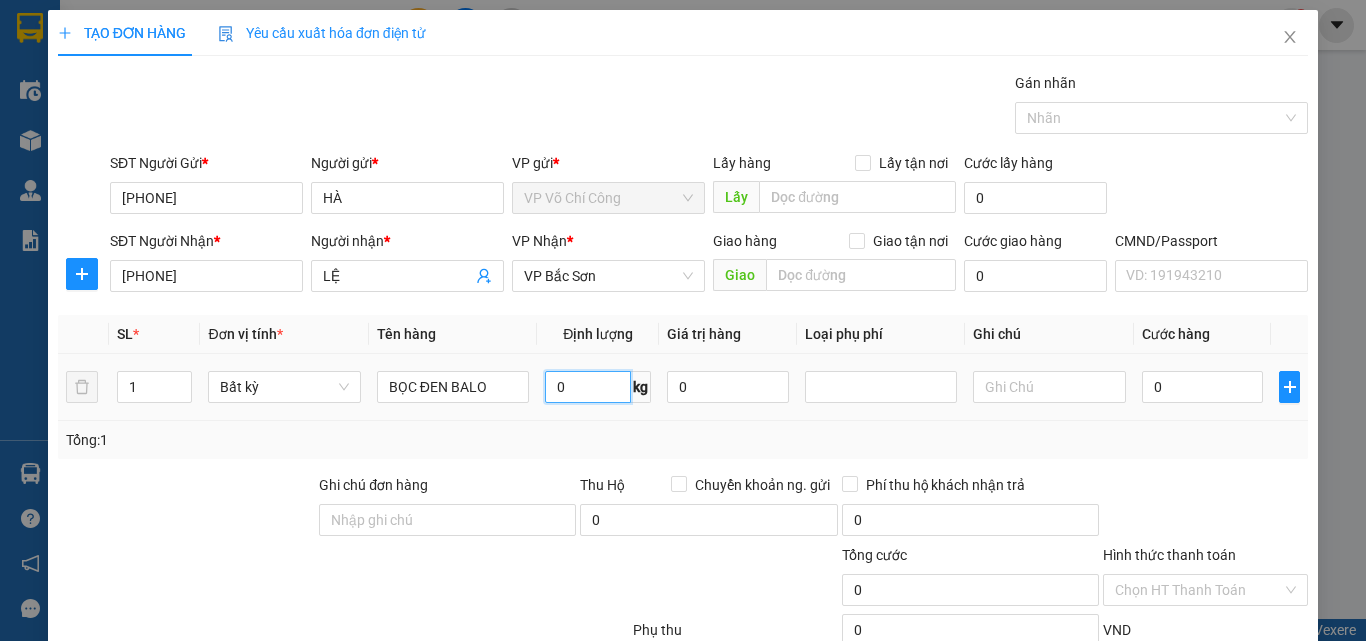 click on "0" at bounding box center [588, 387] 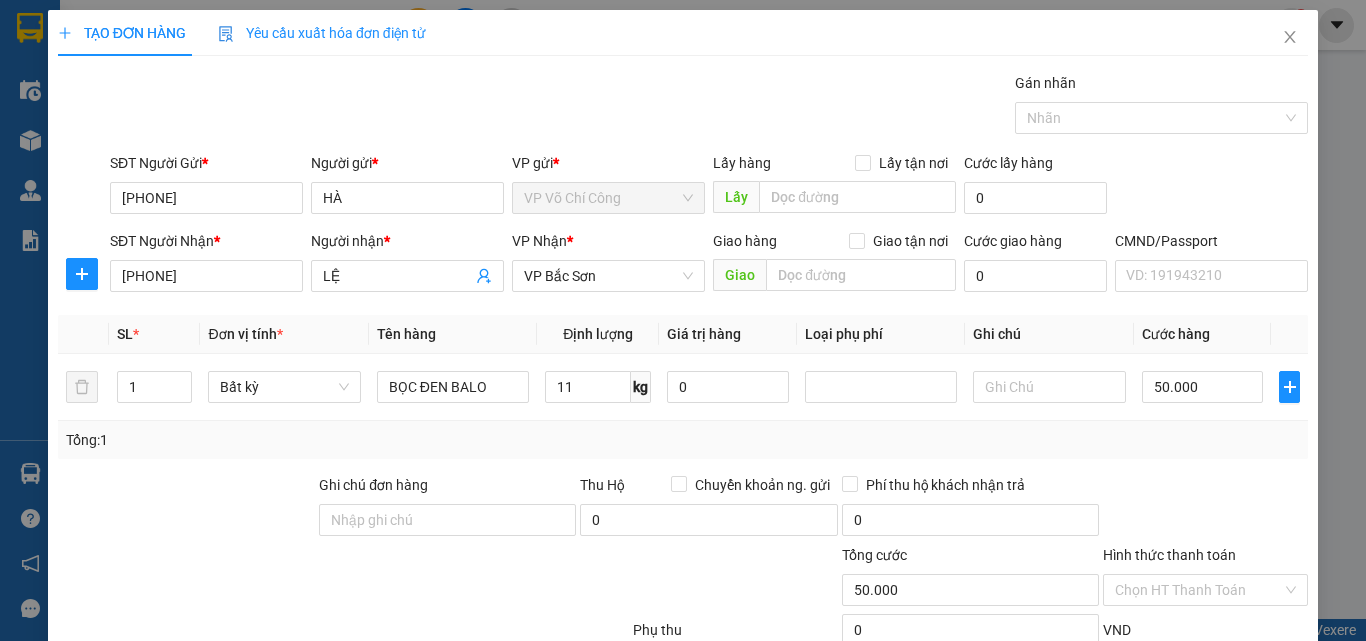 click on "Lưu và In" at bounding box center (1243, 725) 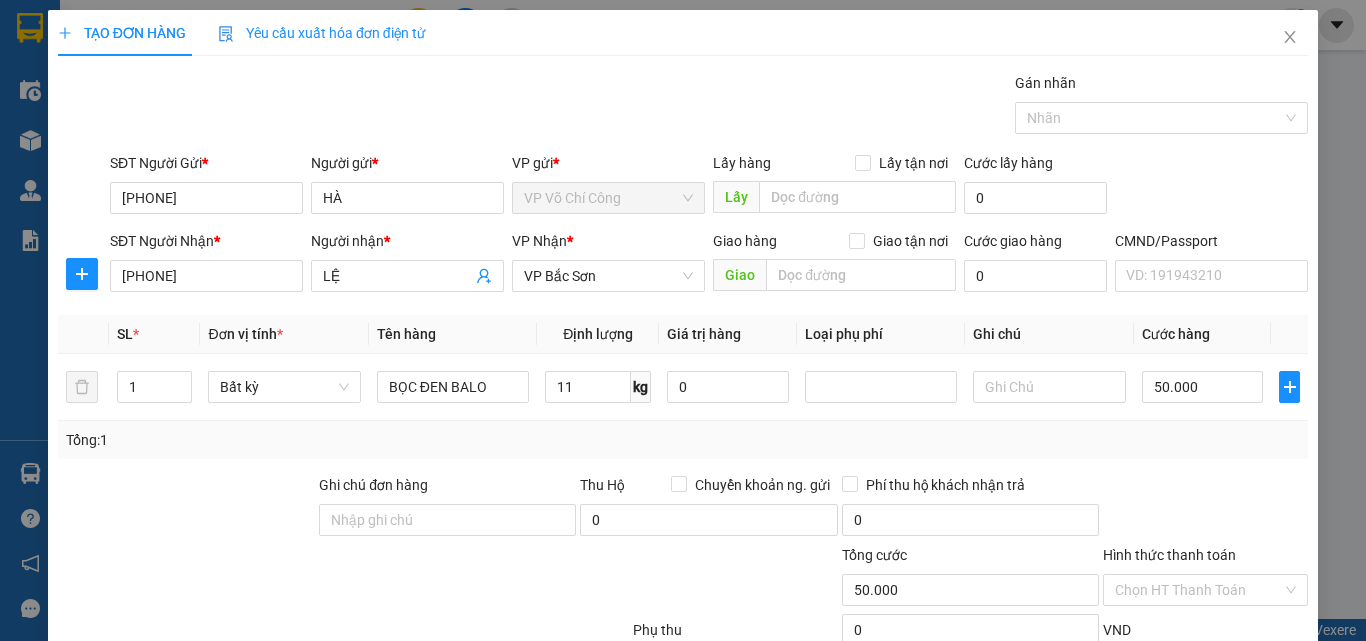 click on "Lưu và In" at bounding box center [1243, 725] 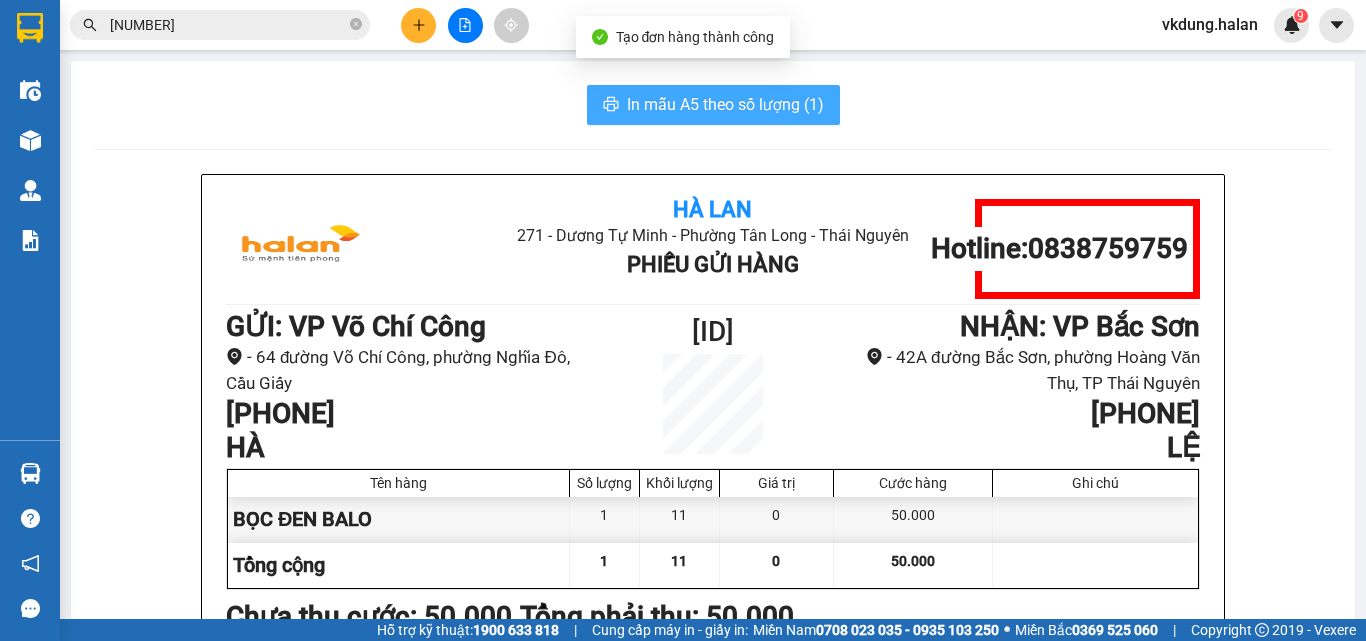 click on "In mẫu A5 theo số lượng
(1)" at bounding box center (725, 104) 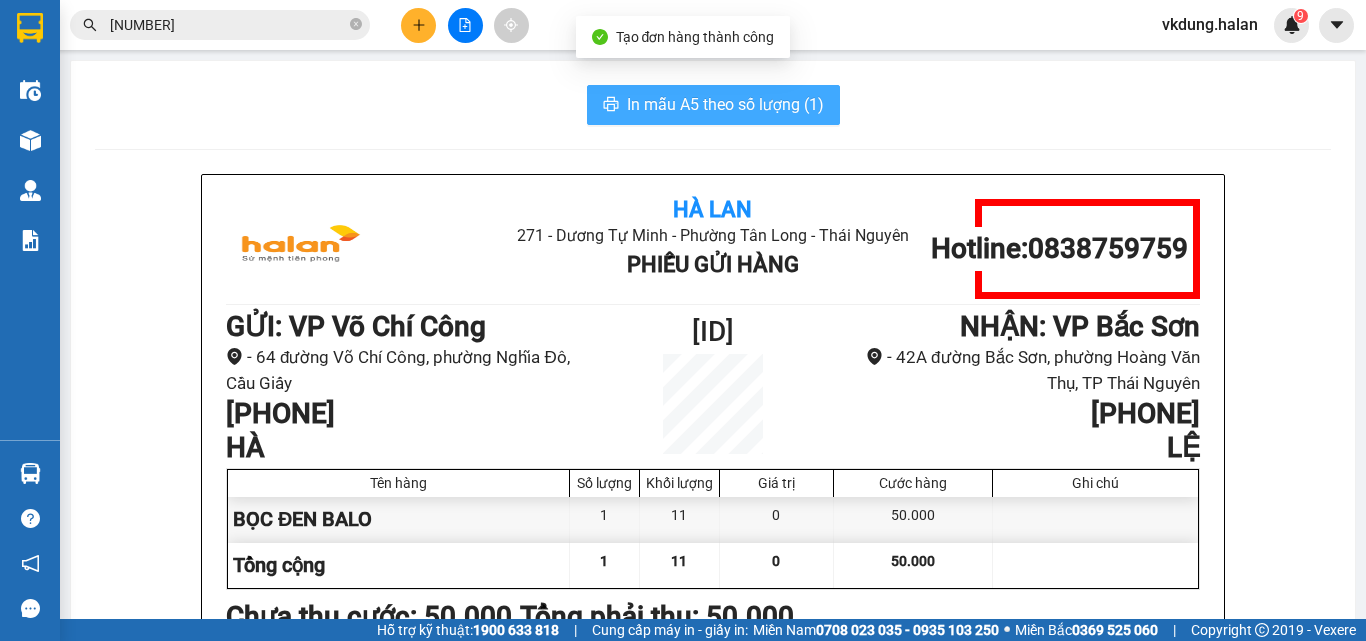 click on "In mẫu A5 theo số lượng
(1)" at bounding box center (725, 104) 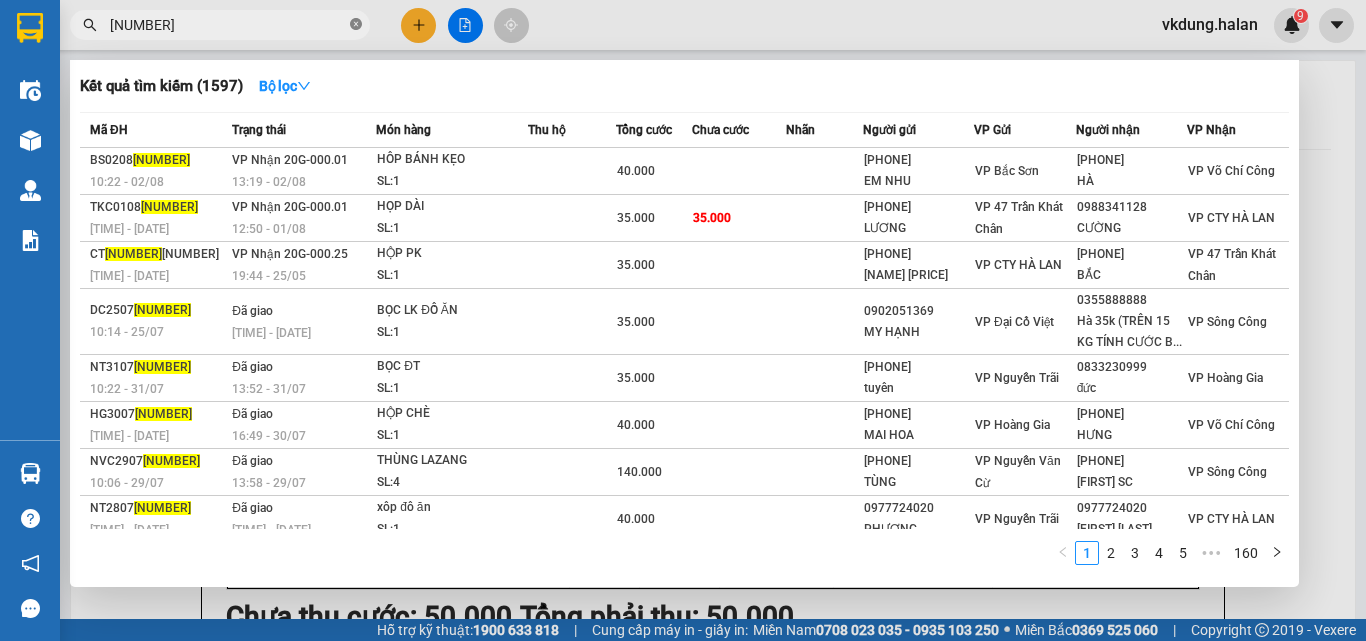 click 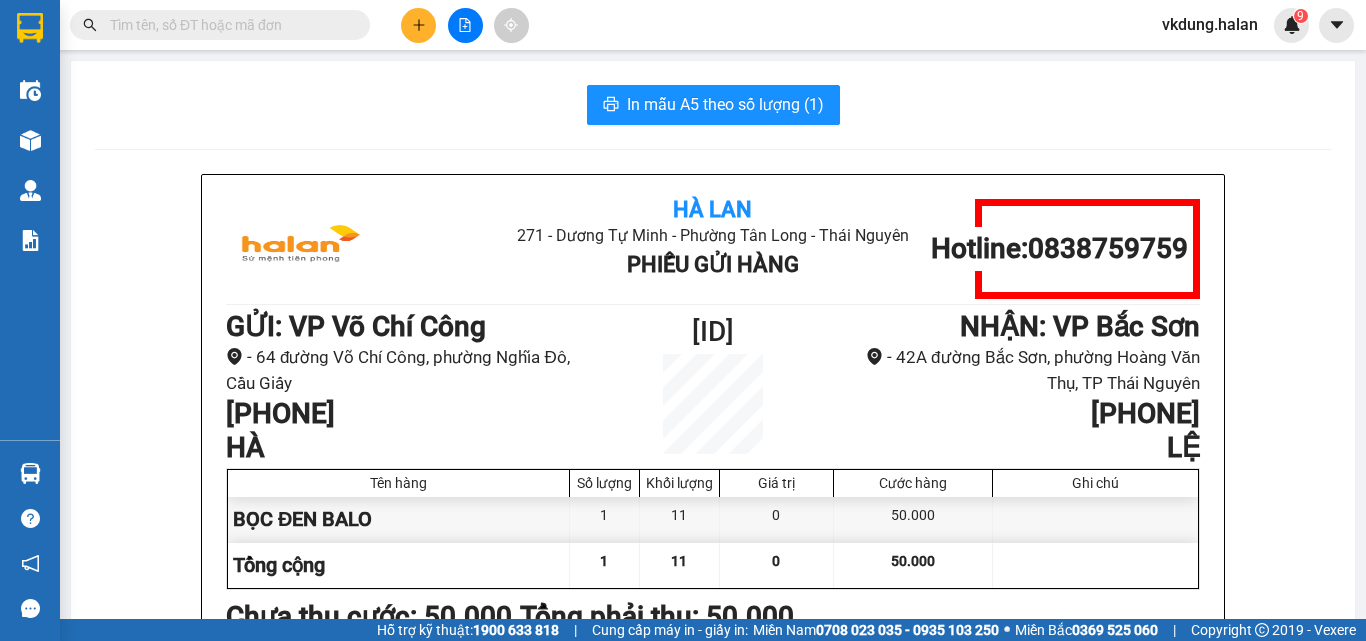 click at bounding box center (228, 25) 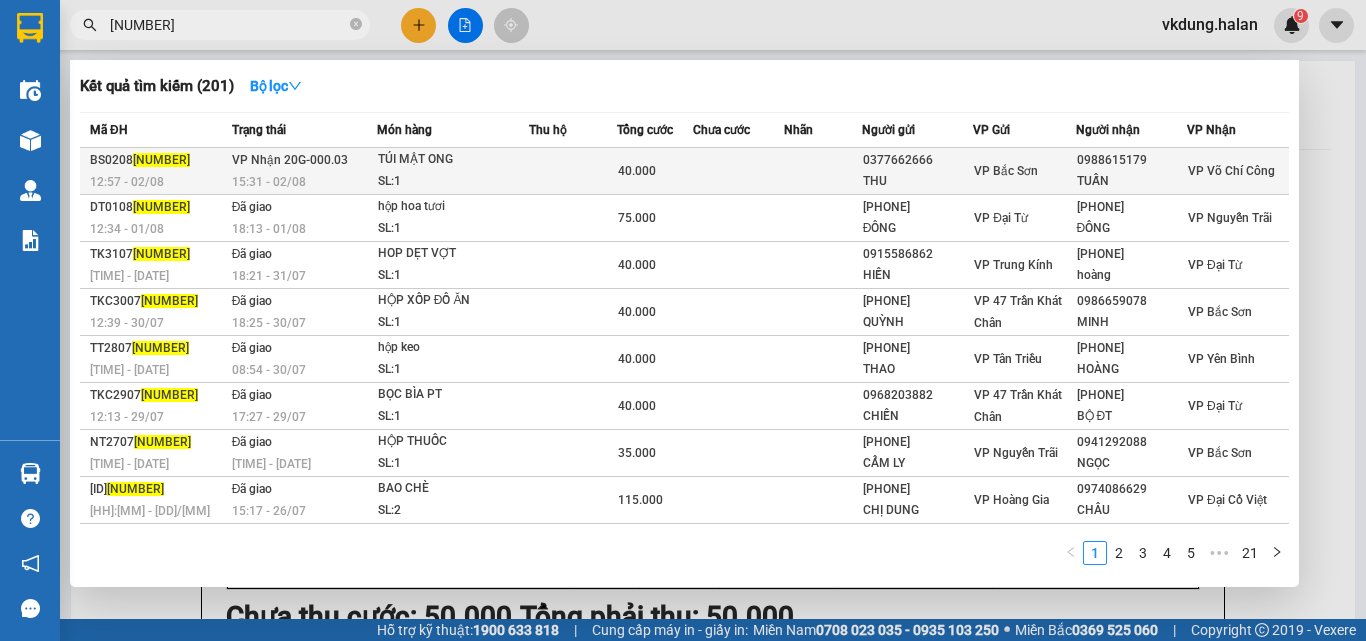 type on "251056" 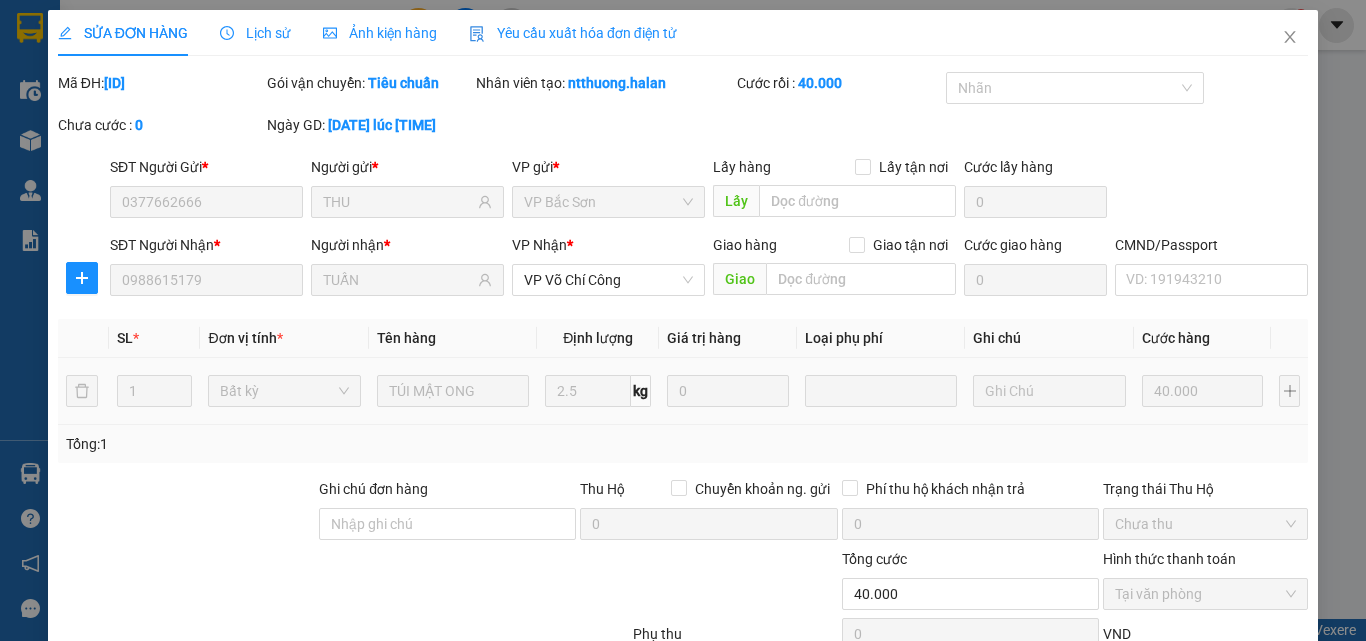 type on "0377662666" 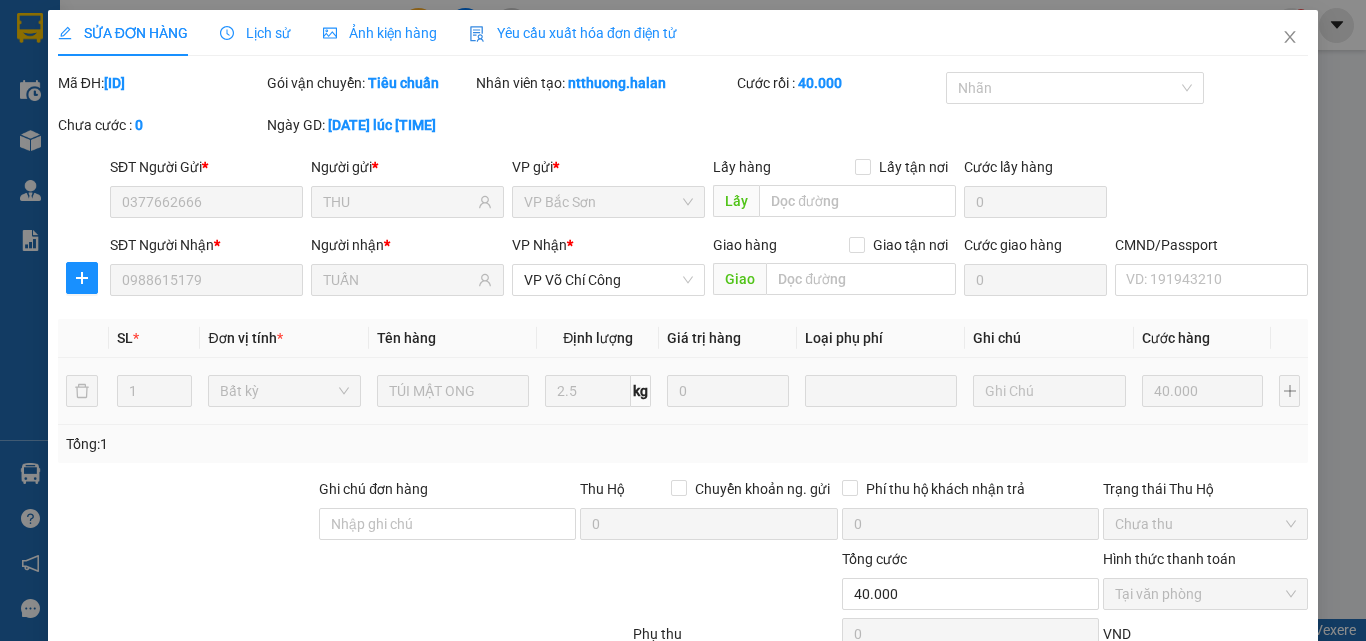 type on "0988615179" 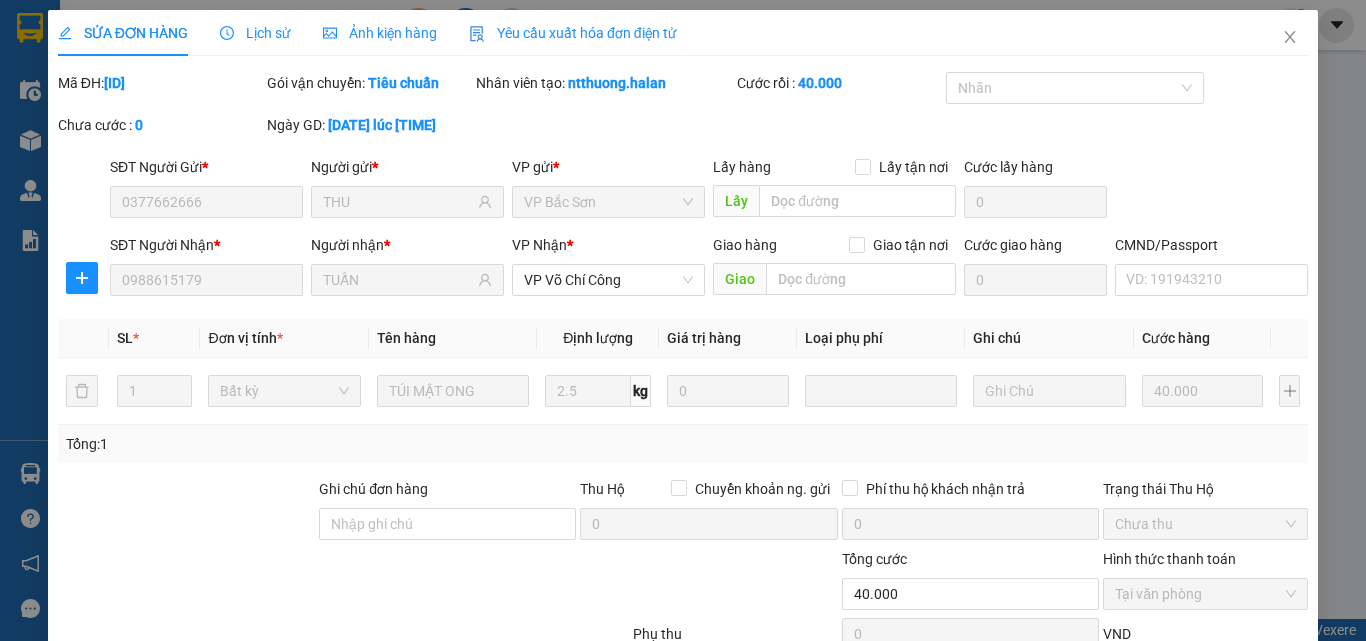 click on "Giao hàng" at bounding box center [772, 729] 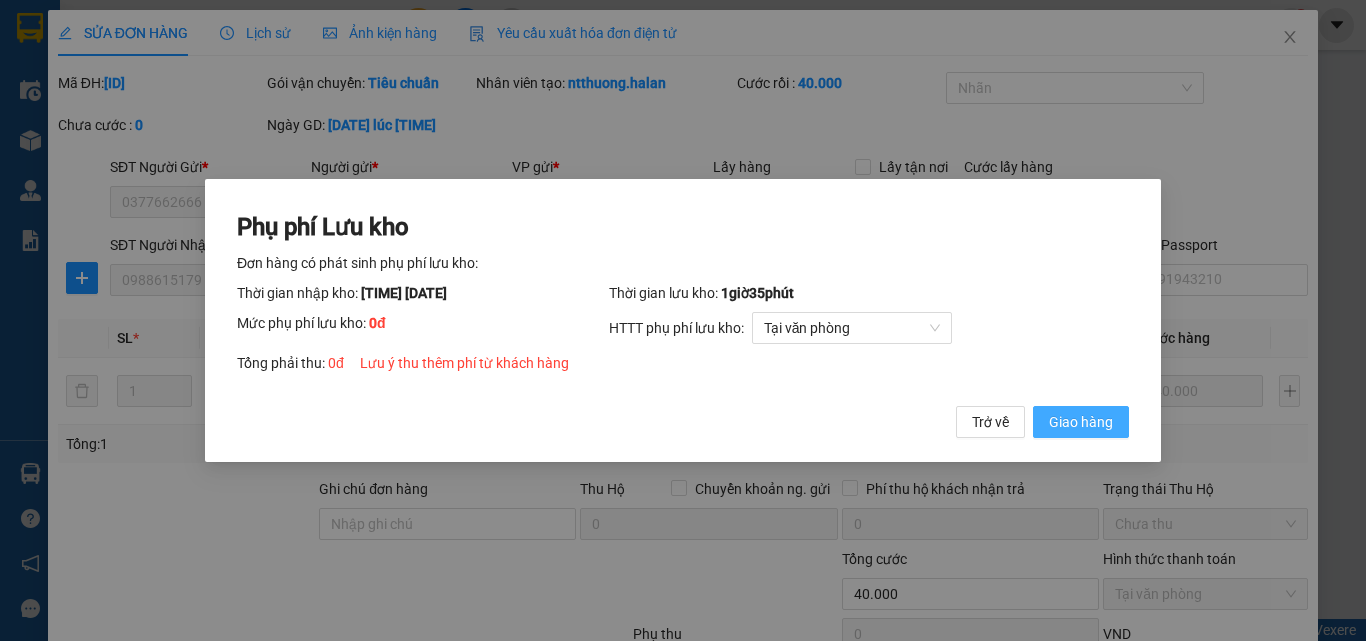 click on "Giao hàng" at bounding box center [1081, 422] 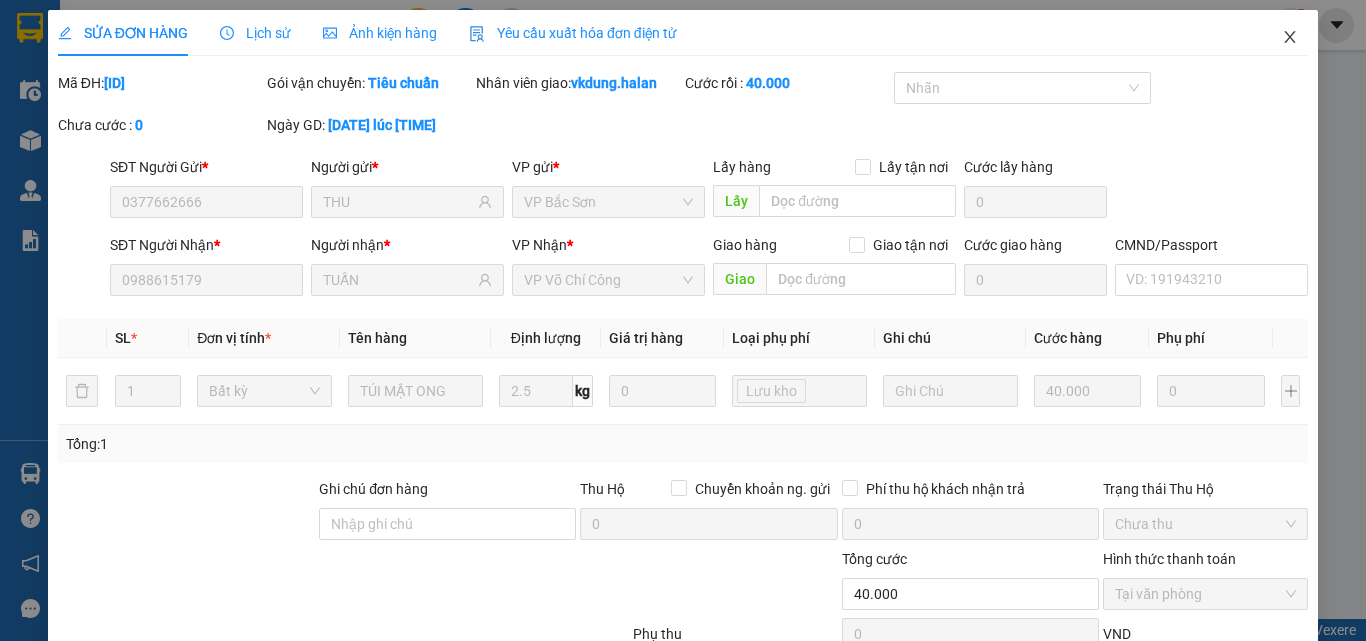 click 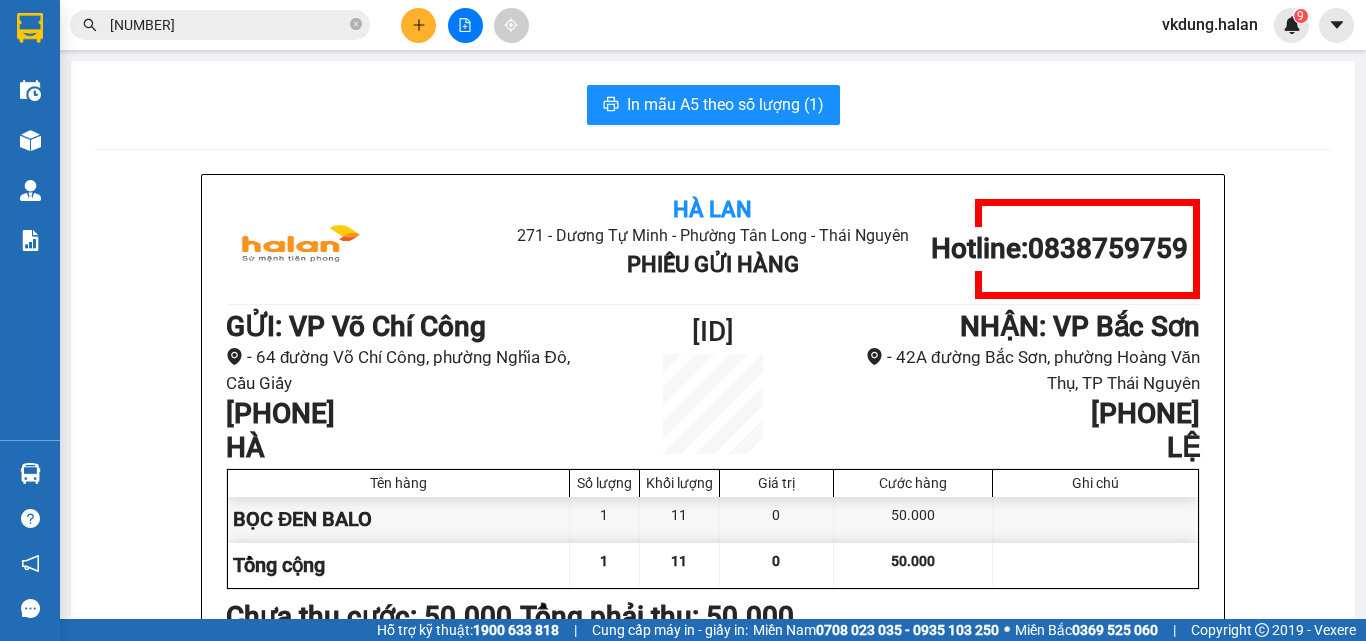 click on "251056" at bounding box center [228, 25] 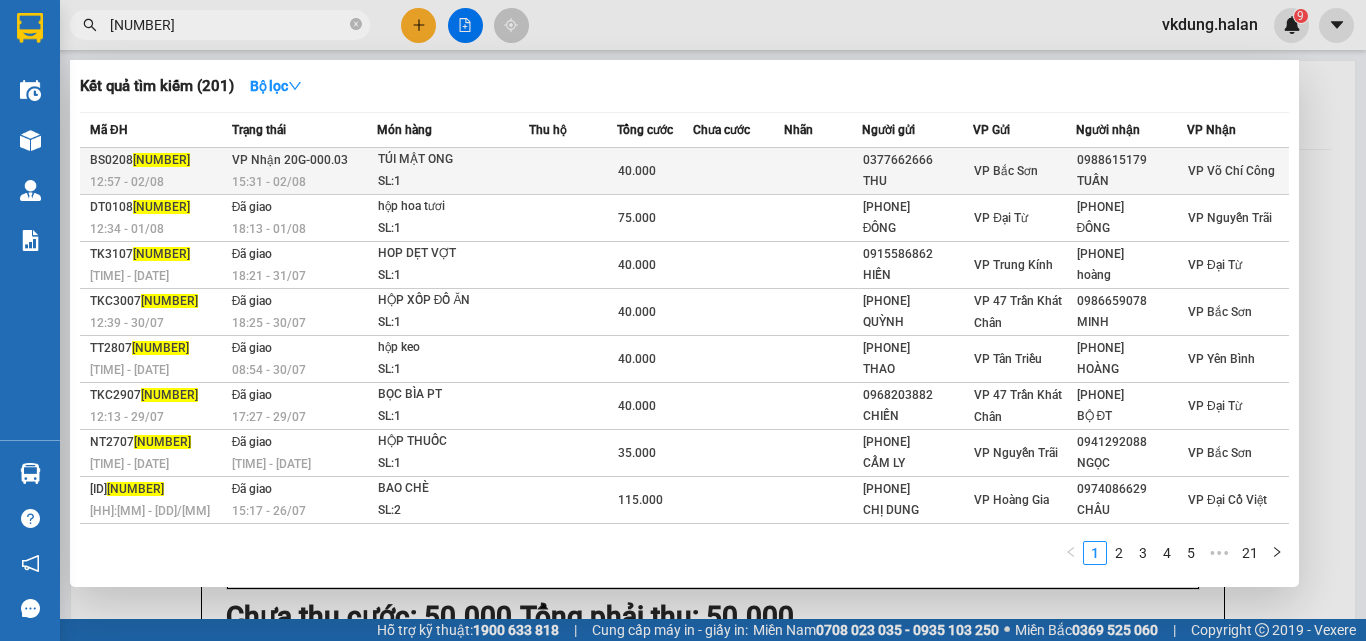 click on "TÚI MẬT ONG" at bounding box center [453, 160] 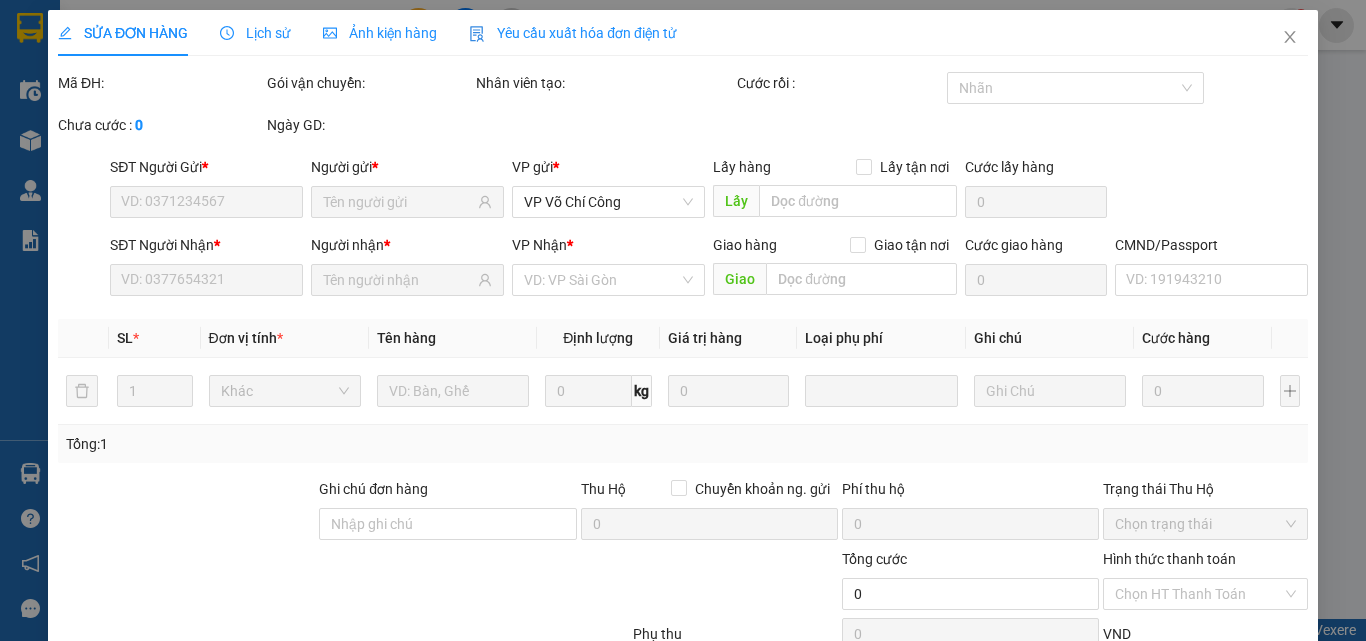 type on "0377662666" 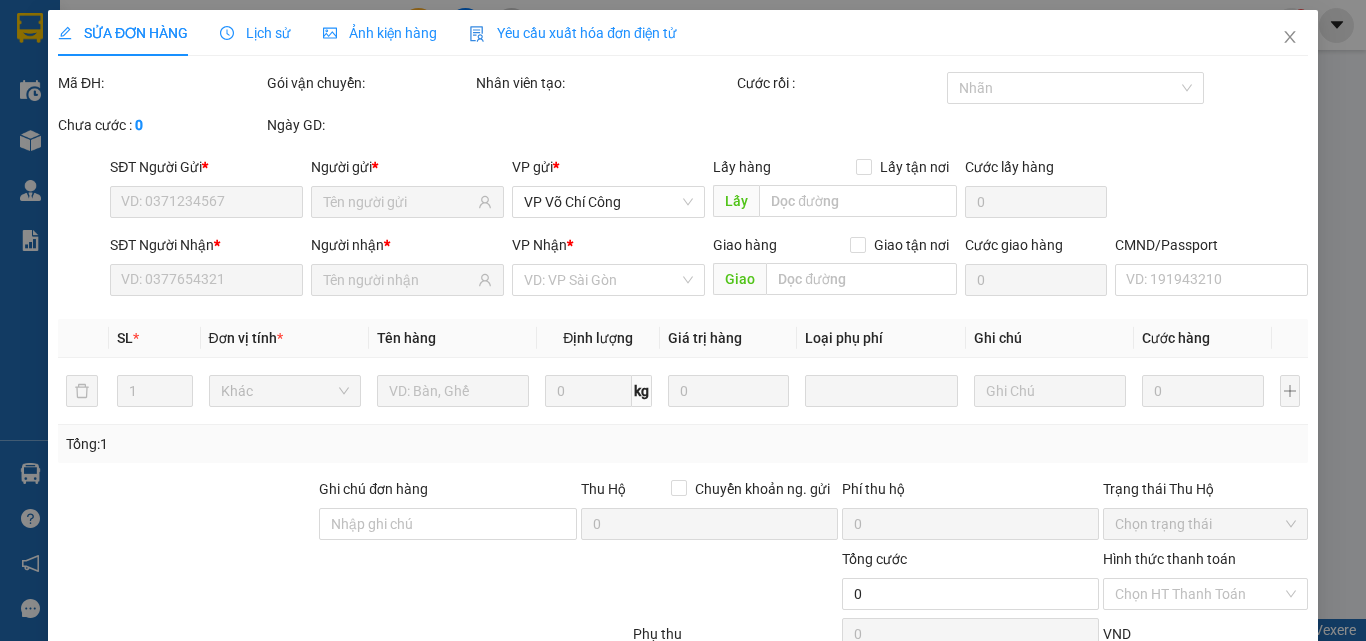 type on "THU" 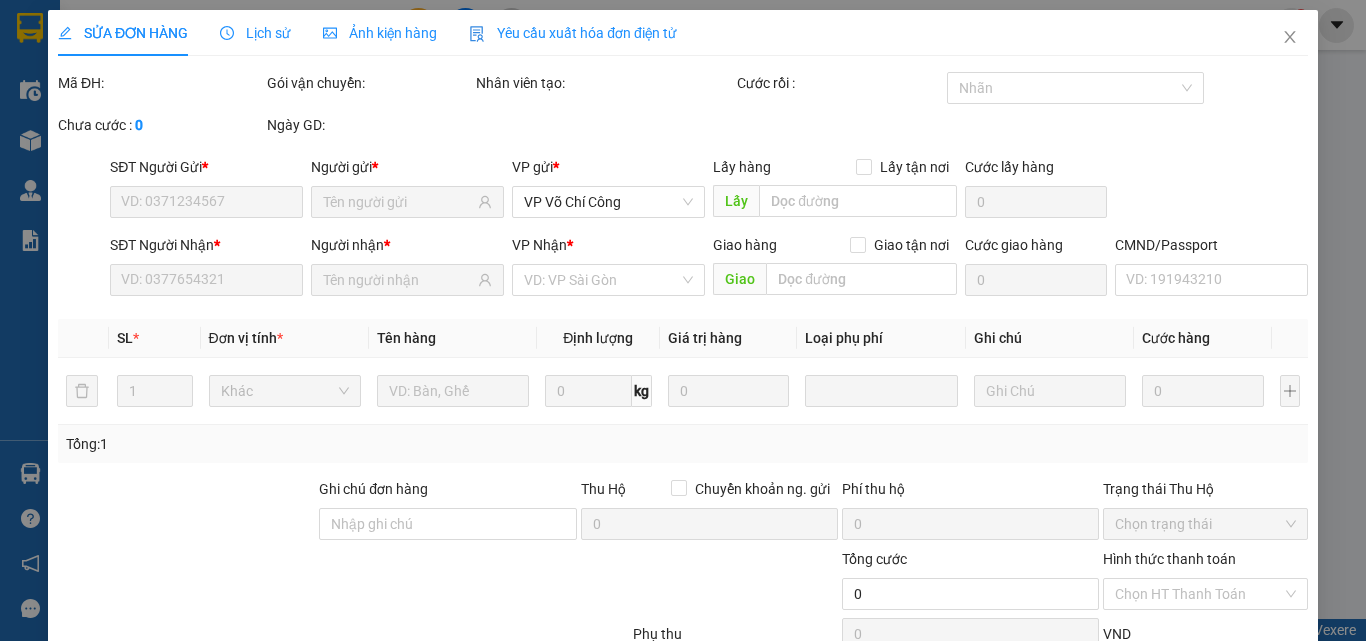 type on "0988615179" 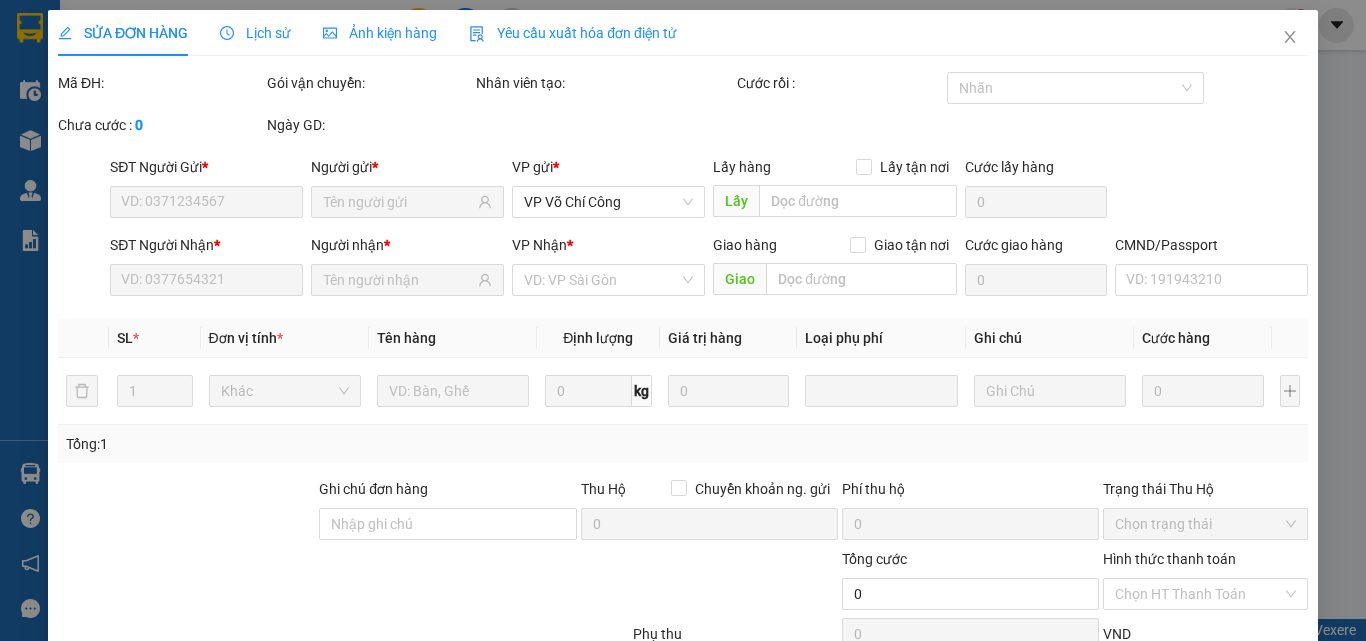 type on "TUẤN" 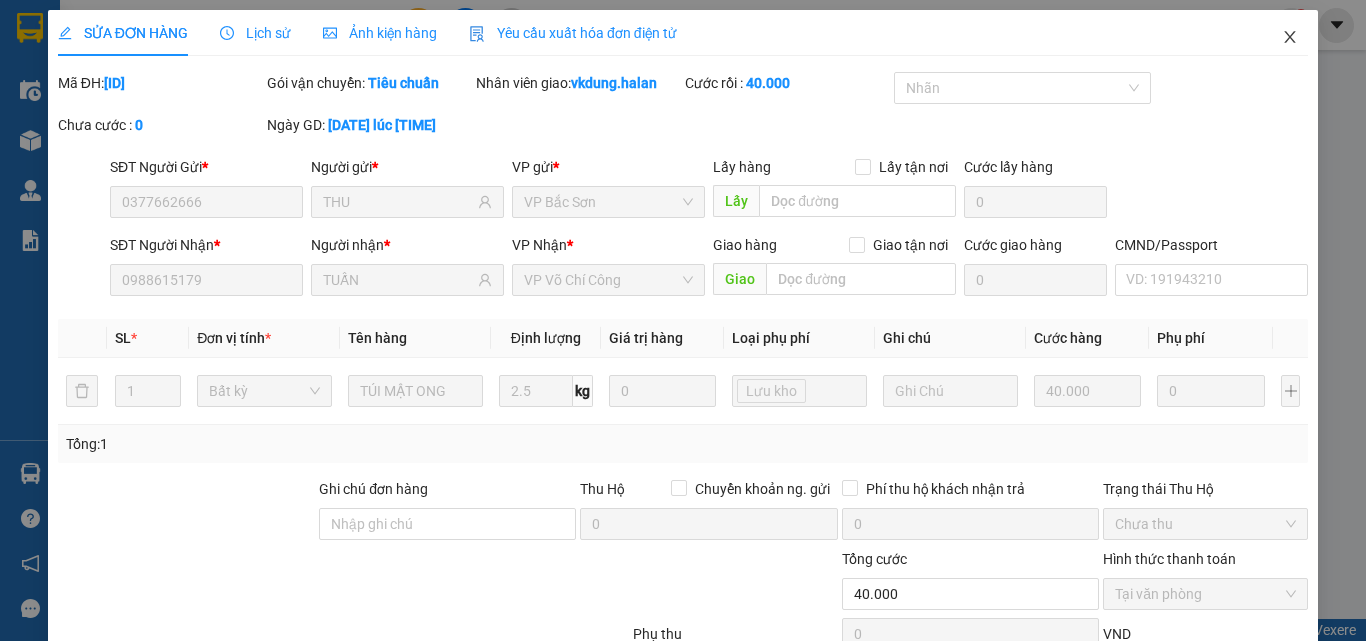 click 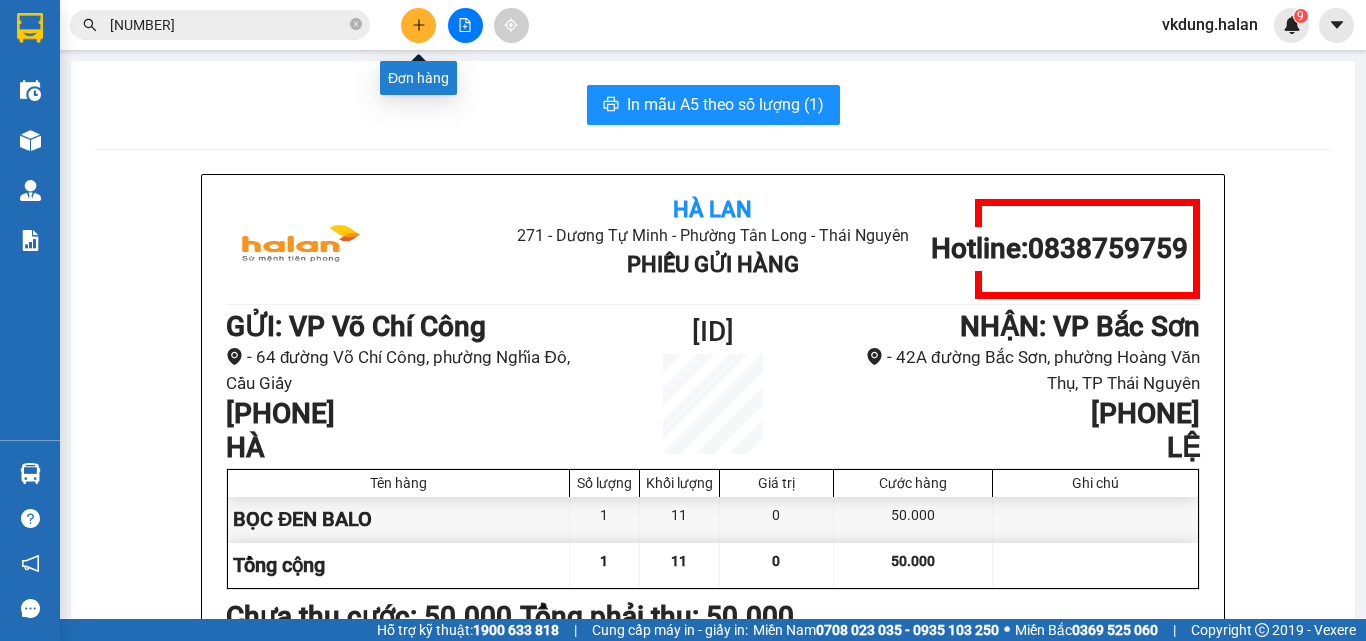 click 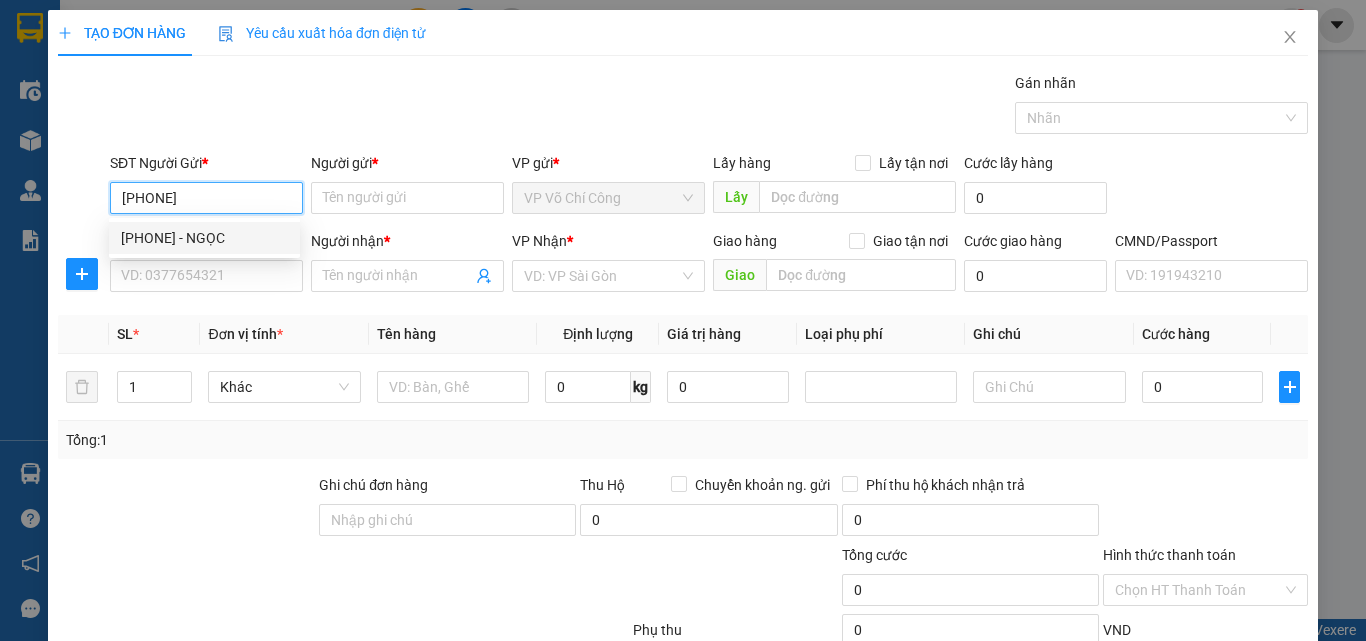 click on "0989258207 - NGỌC" at bounding box center [204, 238] 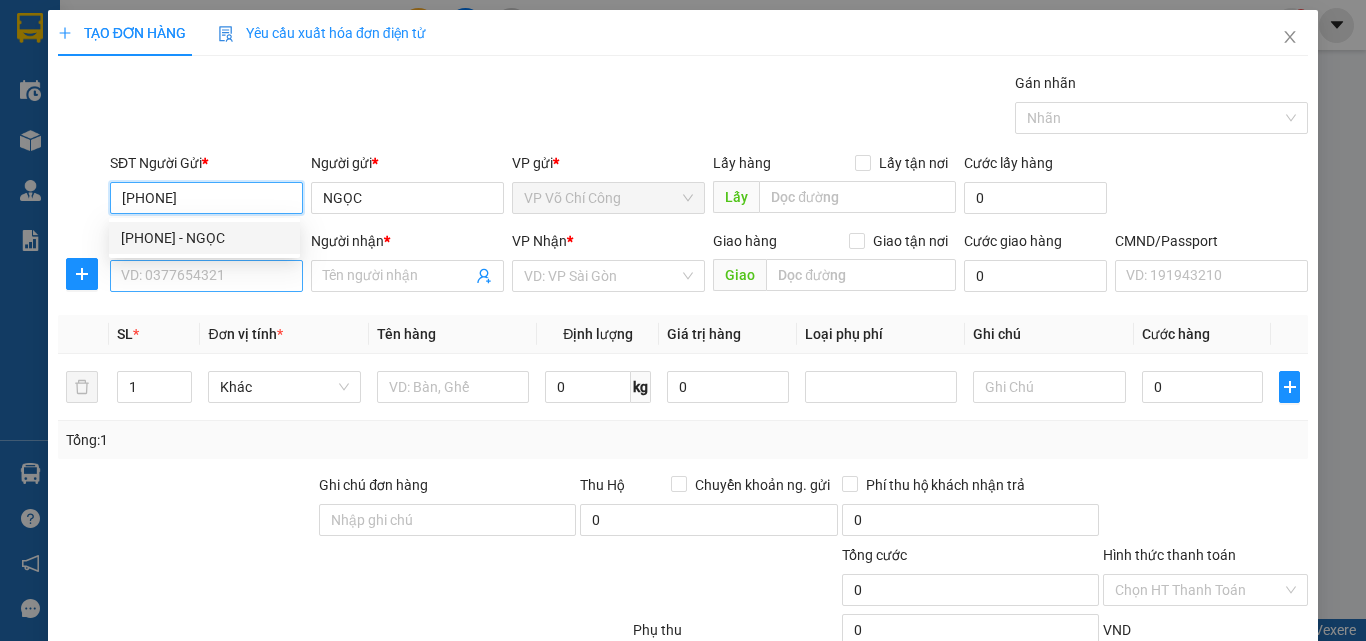 type on "0989258207" 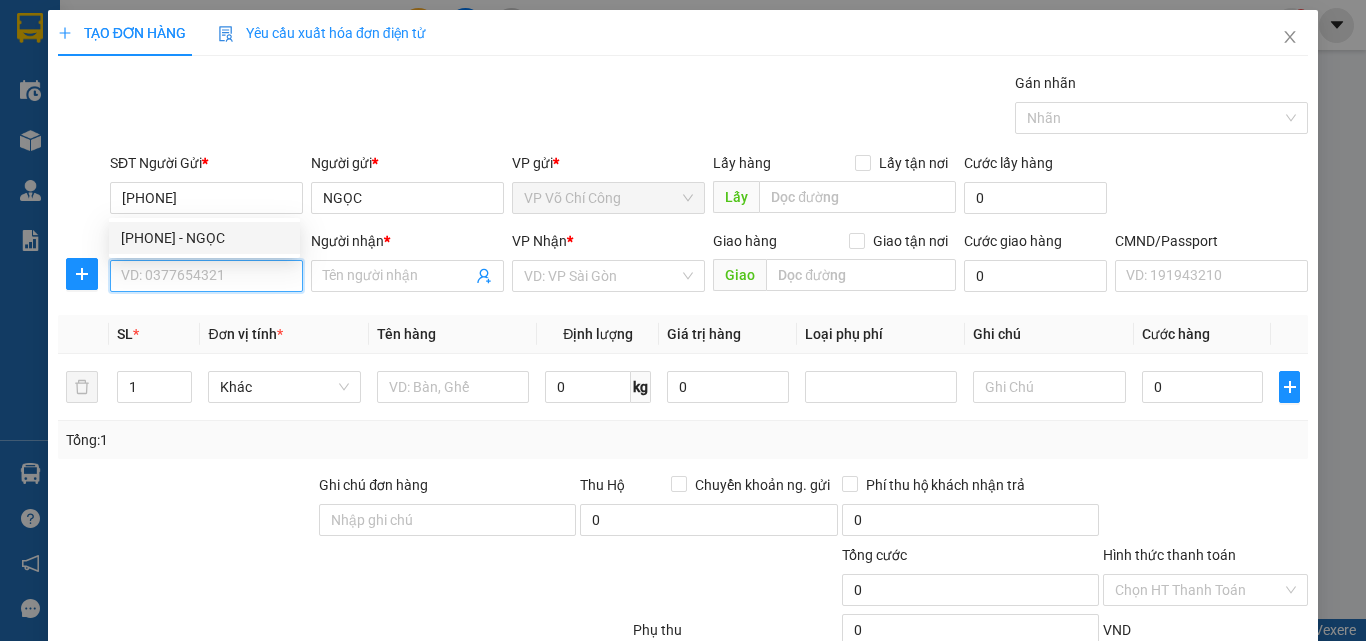 click on "SĐT Người Nhận  *" at bounding box center [206, 276] 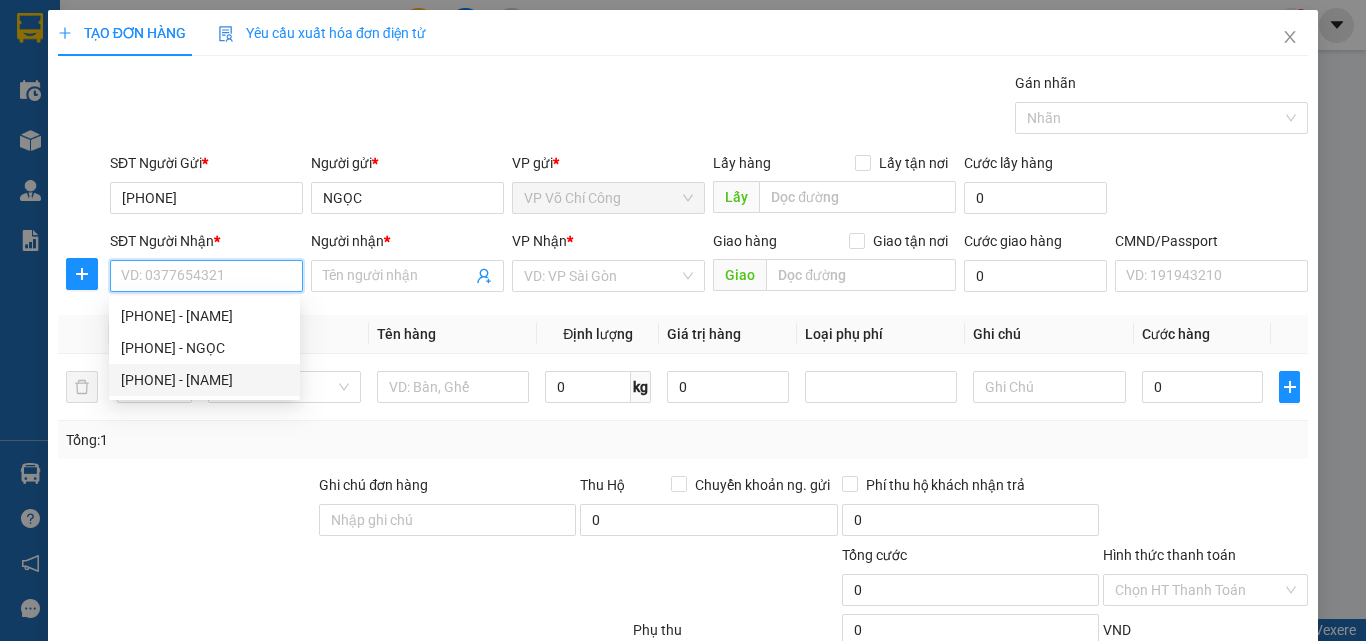 click on "0947370663 - THU THANH" at bounding box center (204, 380) 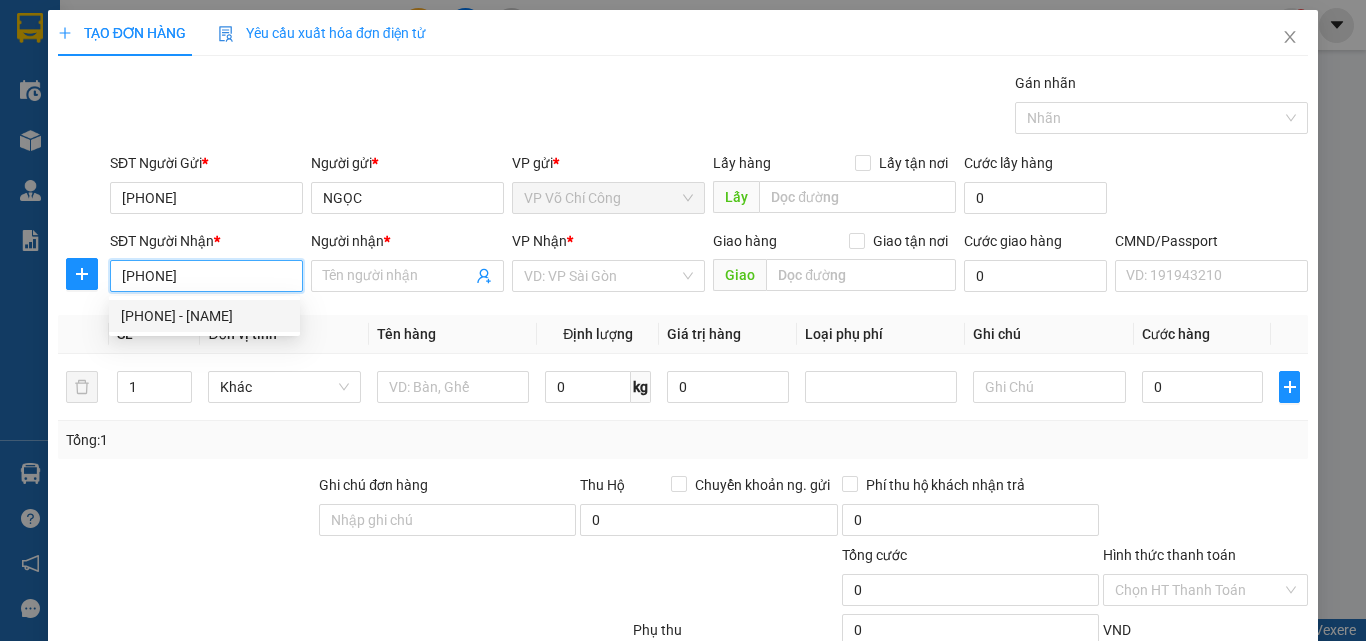 type on "THU THANH" 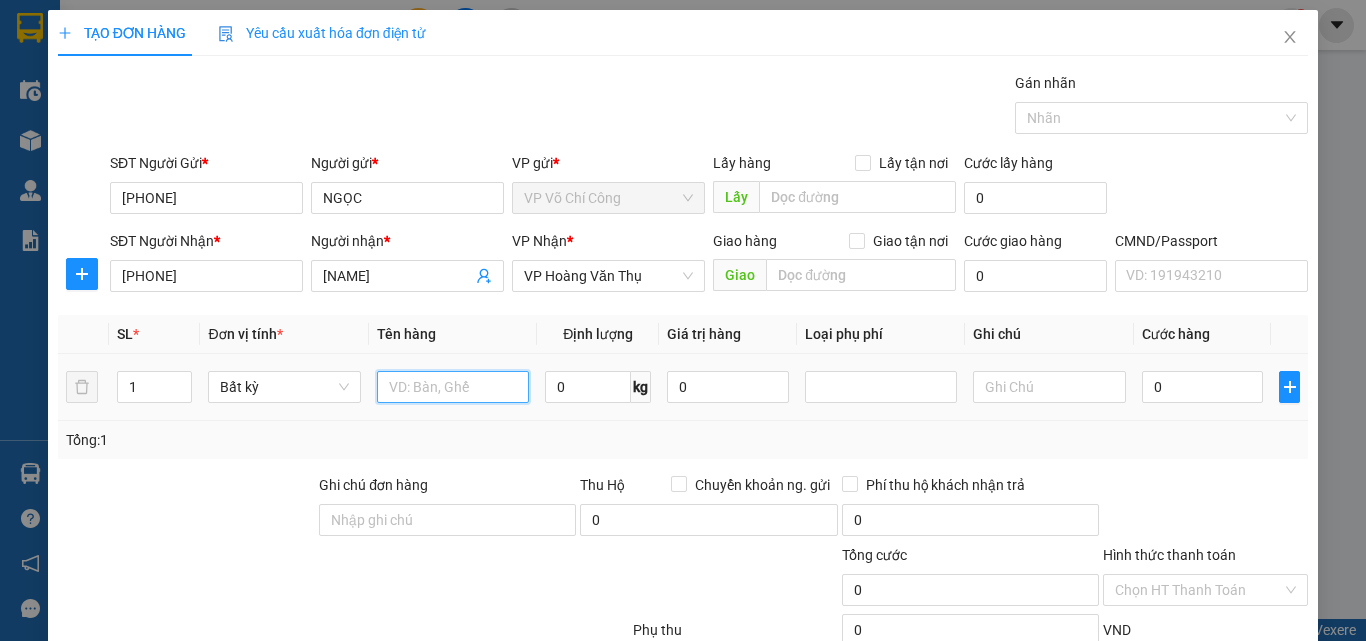 drag, startPoint x: 433, startPoint y: 393, endPoint x: 438, endPoint y: 382, distance: 12.083046 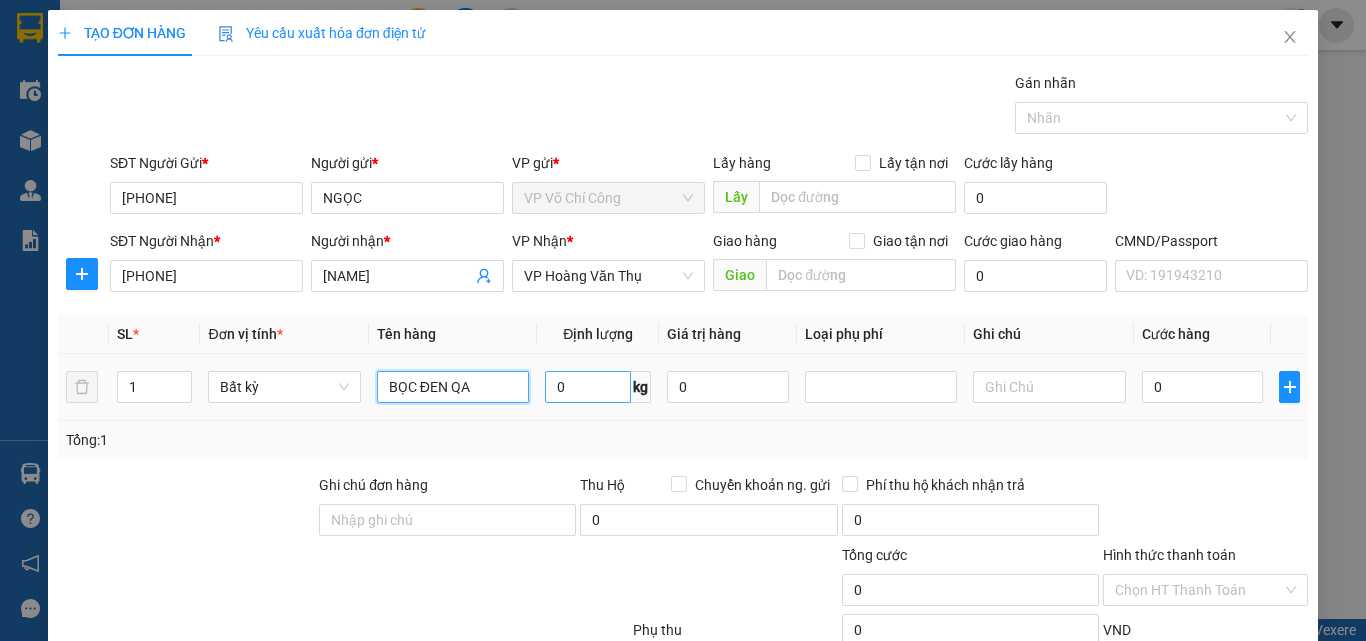 type on "BỌC ĐEN QA" 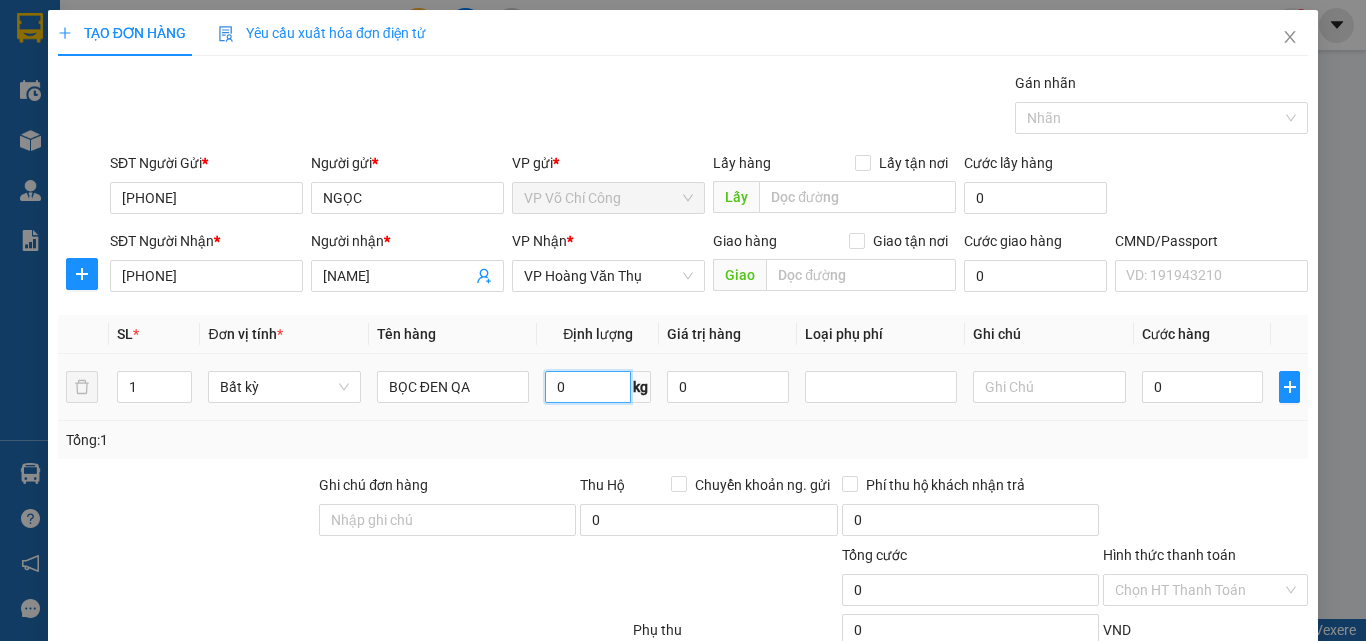 click on "0" at bounding box center [588, 387] 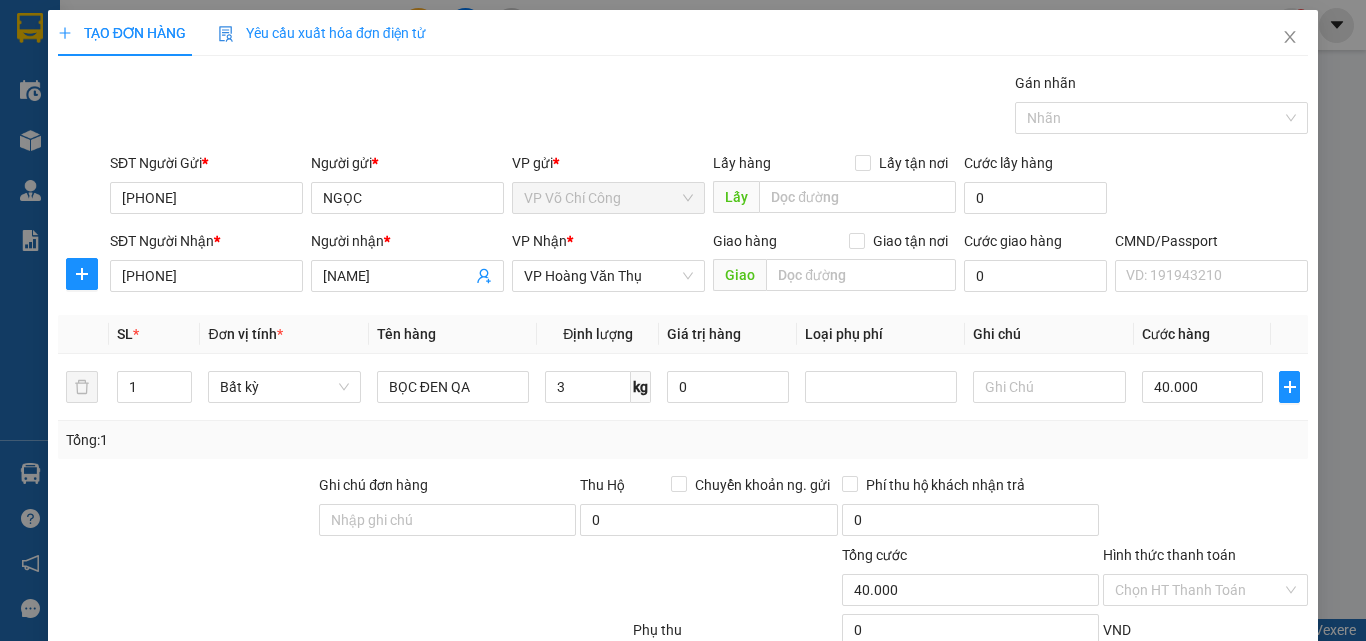 click on "Lưu và In" at bounding box center (1243, 725) 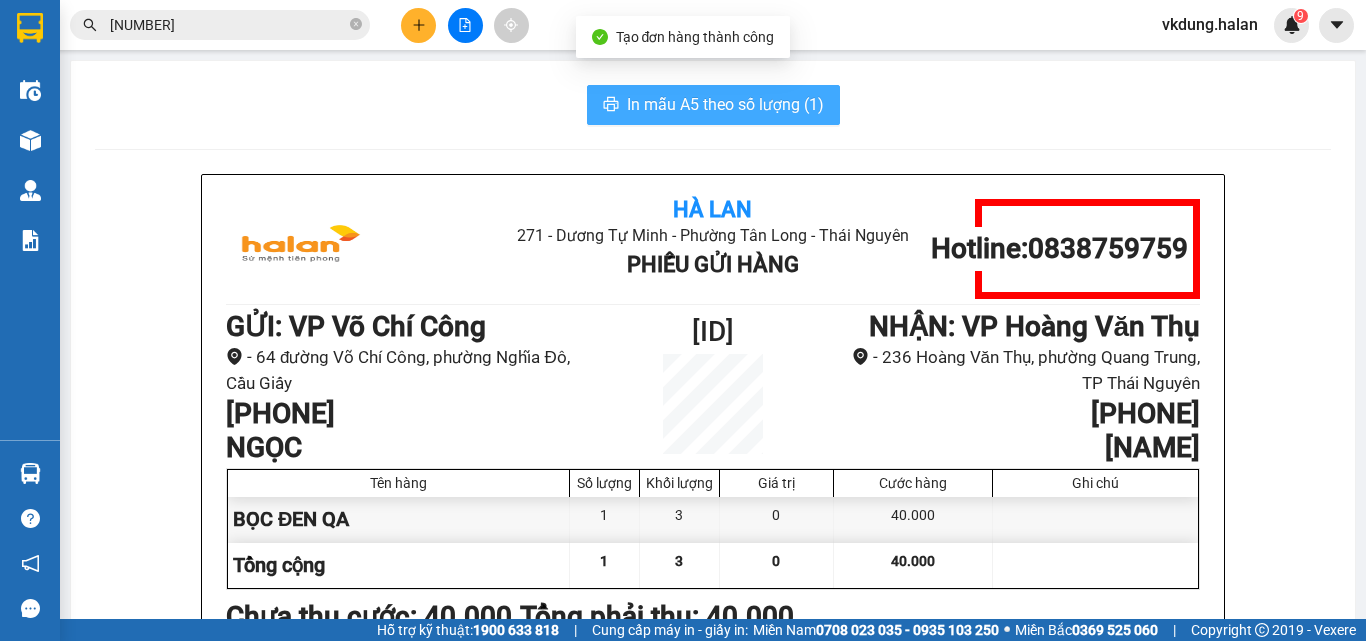 click on "In mẫu A5 theo số lượng
(1)" at bounding box center [725, 104] 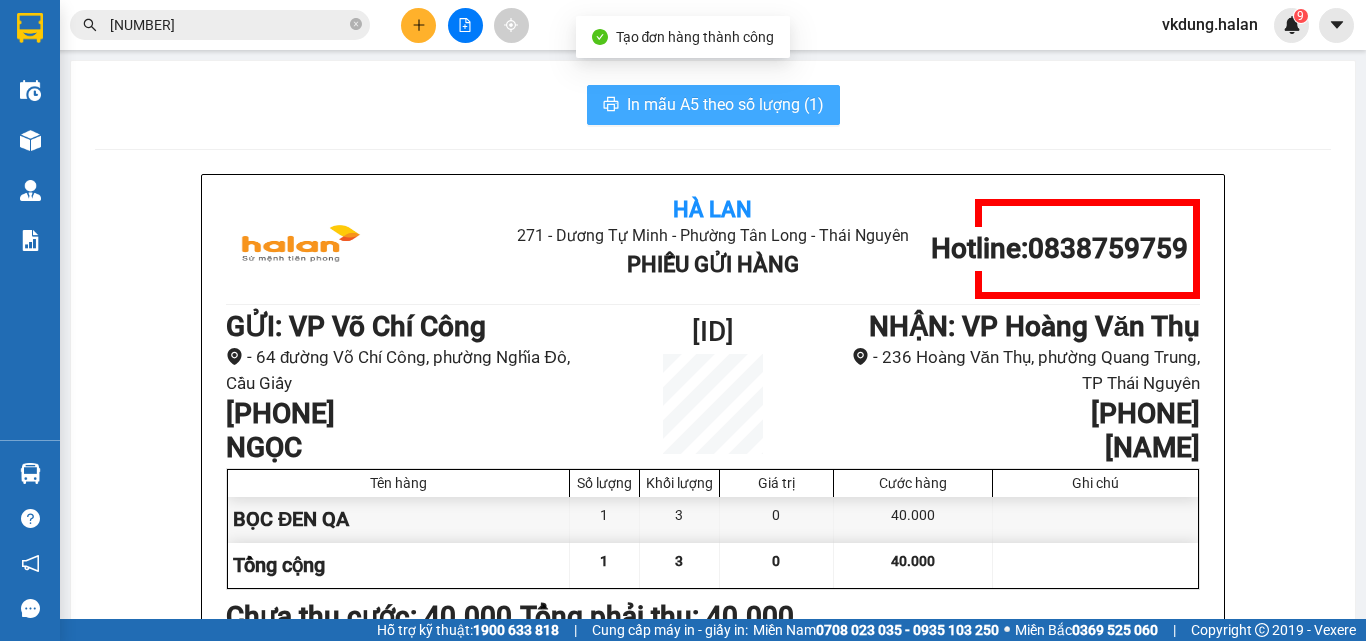 click on "In mẫu A5 theo số lượng
(1)" at bounding box center (725, 104) 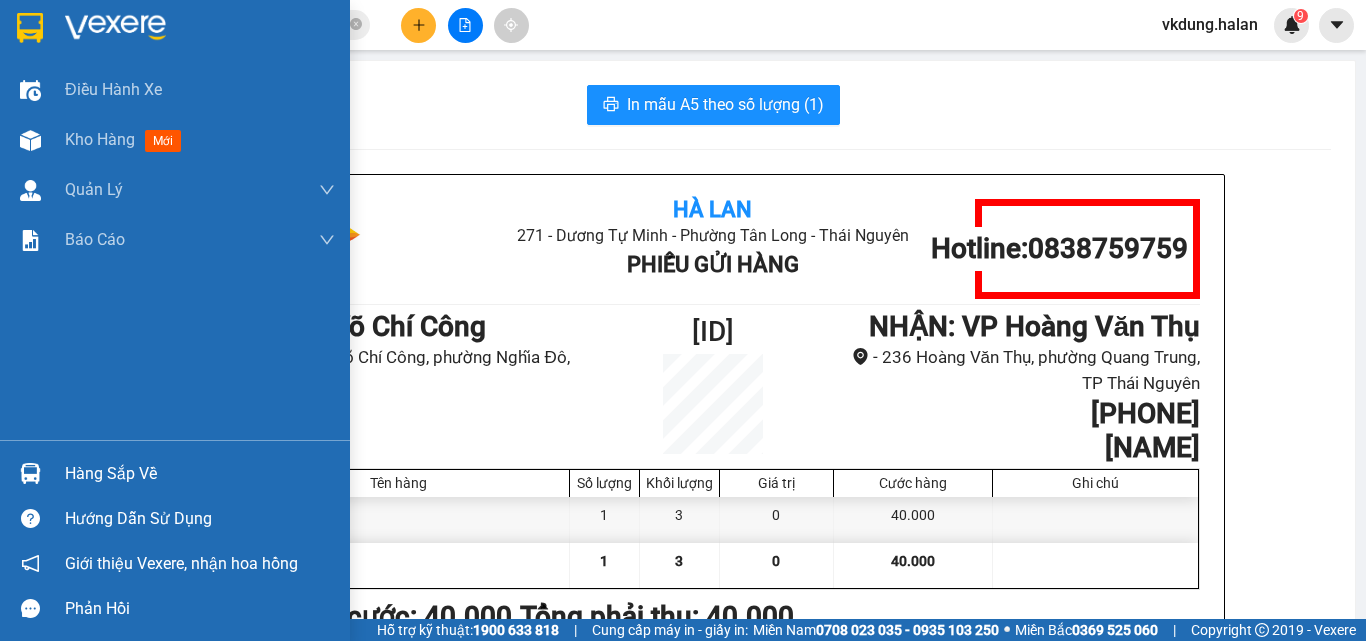click on "Hàng sắp về" at bounding box center (200, 474) 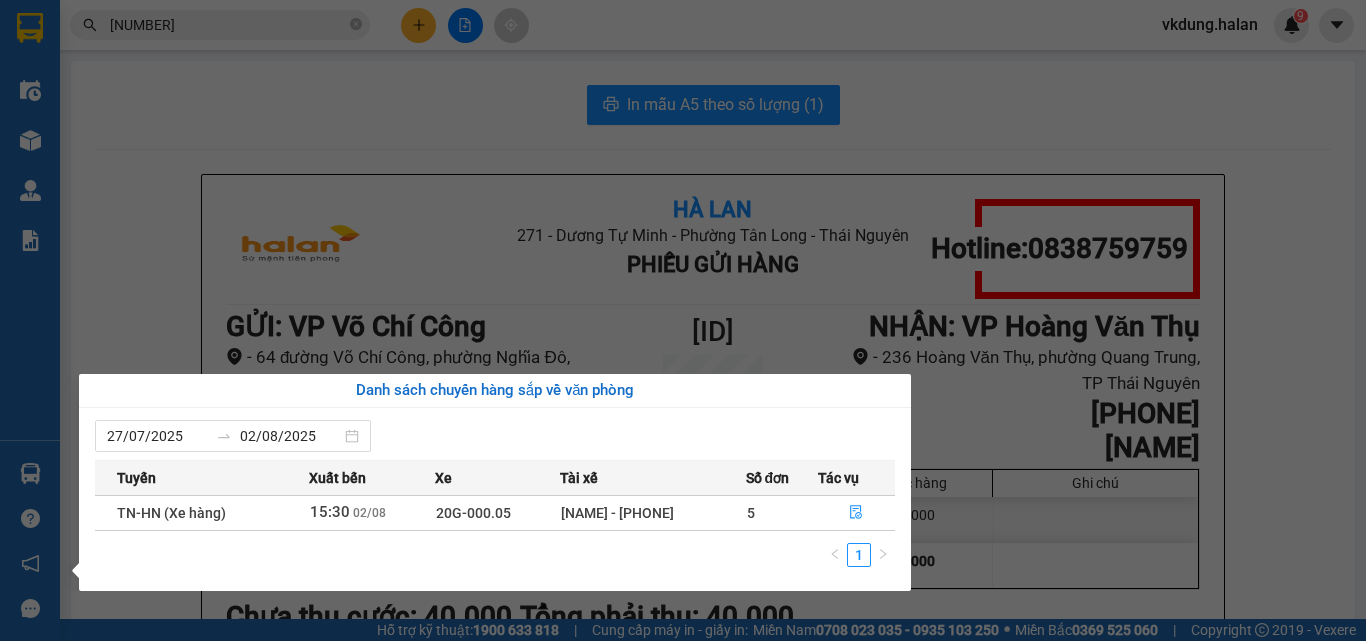 click on "Kết quả tìm kiếm ( 201 )  Bộ lọc  Mã ĐH Trạng thái Món hàng Thu hộ Tổng cước Chưa cước Nhãn Người gửi VP Gửi Người nhận VP Nhận BS0208 251056 12:57 - 02/08 VP Nhận   20G-000.03 15:31 - 02/08 TÚI MẬT ONG SL:  1 40.000 0377662666 THU VP Bắc Sơn 0988615179 TUẤN VP Võ Chí Công DT0108 251056 12:34 - 01/08 Đã giao   18:13 - 01/08 hộp hoa tươi SL:  1 75.000 0963133528 ĐÔNG VP Đại Từ 0963133528 ĐÔNG VP Nguyễn Trãi TK3107 251056 13:06 - 31/07 Đã giao   18:21 - 31/07 HOP  DẸT VỢT SL:  1 40.000 0915586862 HIỀN VP Trung Kính 0976141982 hoàng VP Đại Từ TKC3007 251056 12:39 - 30/07 Đã giao   18:25 - 30/07 HỘP XỐP ĐỒ ĂN SL:  1 40.000 0941995363 QUỲNH VP 47 Trần Khát Chân 0986659078 MINH  VP Bắc Sơn TT2807 251056 12:17 - 28/07 Đã giao   08:54 - 30/07 hộp keo SL:  1 40.000 0981736179 THAO VP Tân Triều 0888880844 HOÀNG VP Yên Bình TKC2907 251056 12:13 - 29/07 Đã giao   17:27 - 29/07 BỌC BÌA PT SL:  1   1" at bounding box center (683, 320) 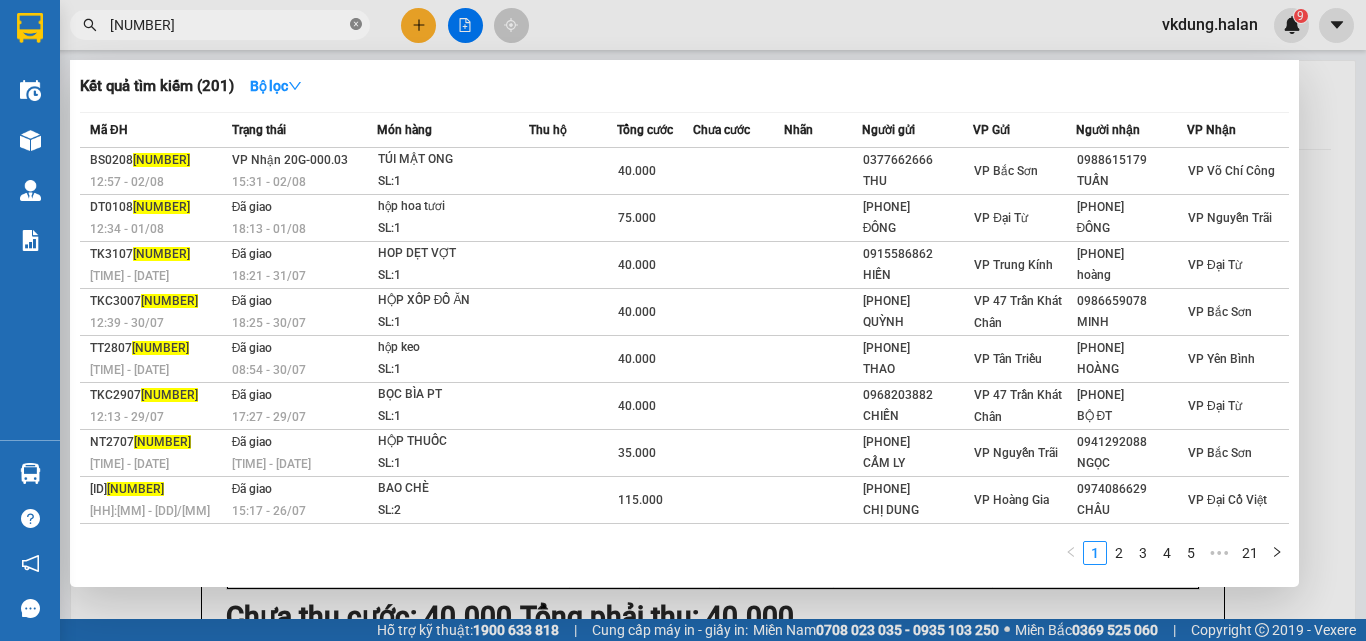 click 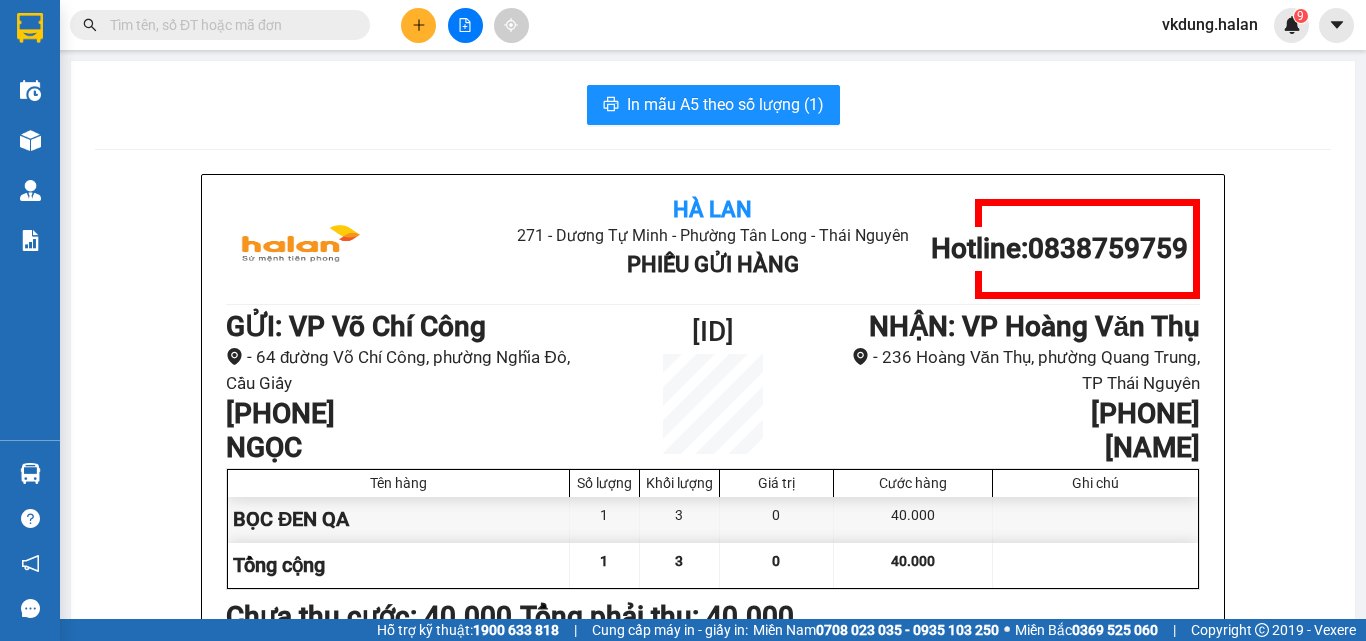 click at bounding box center [228, 25] 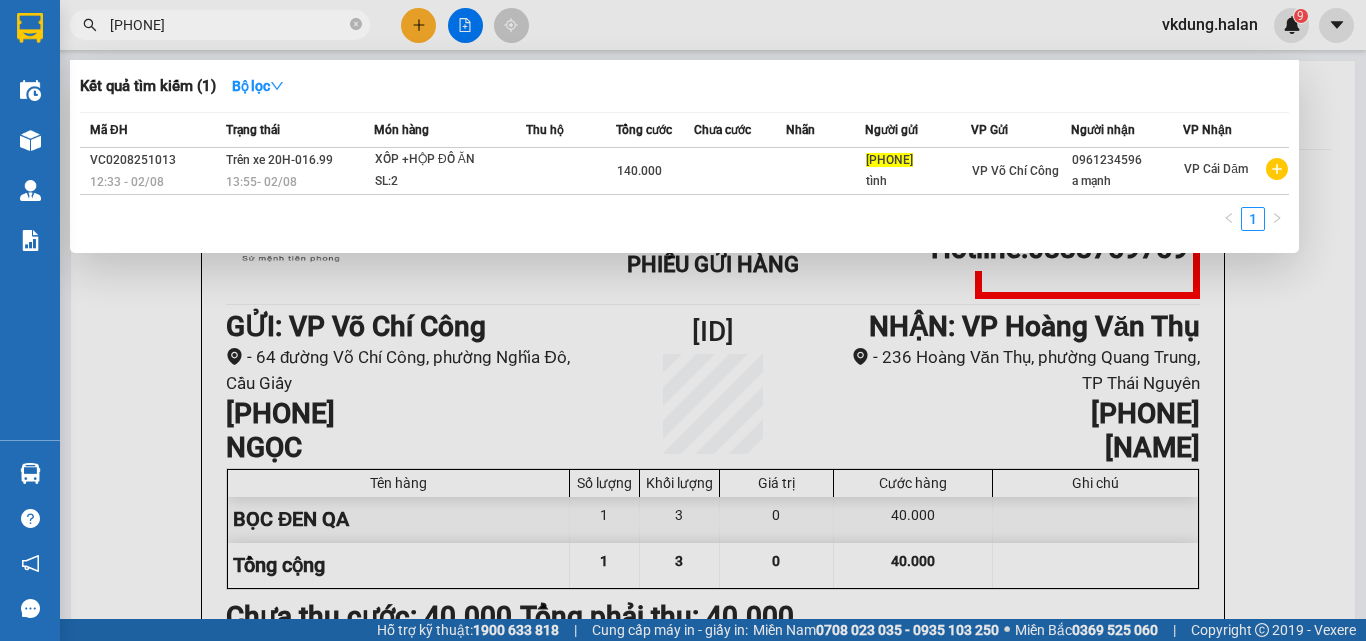 type on "[PHONE]" 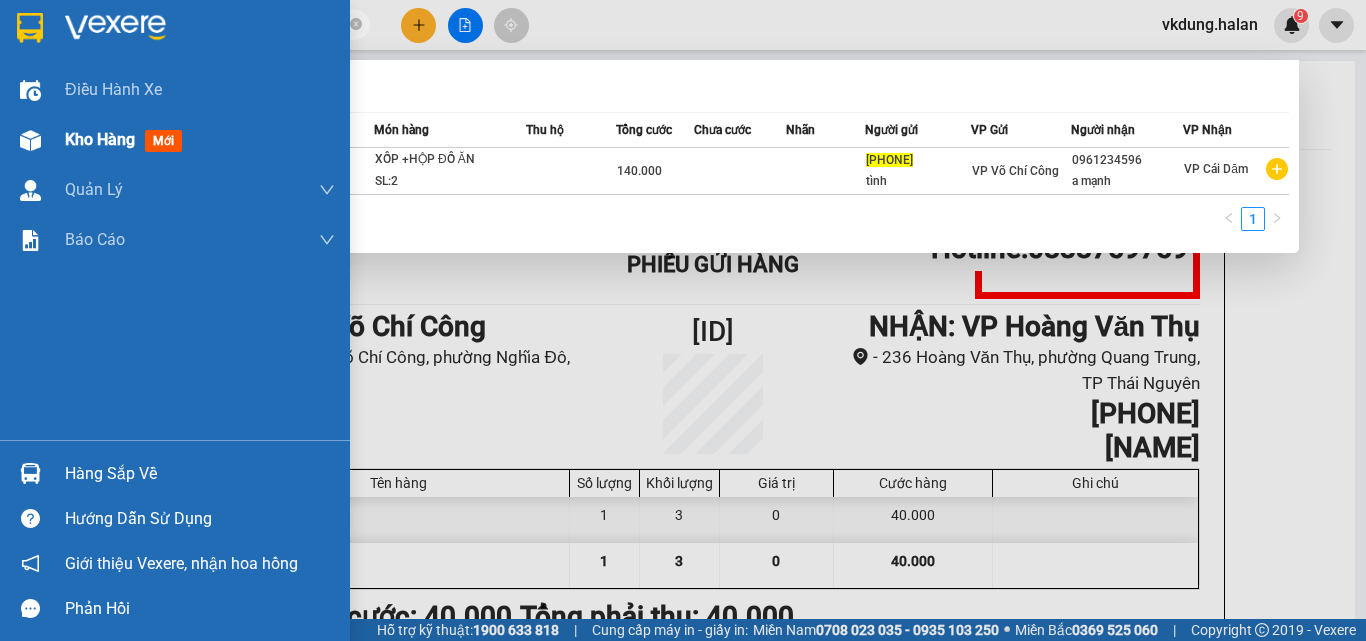 click on "Kho hàng" at bounding box center [100, 139] 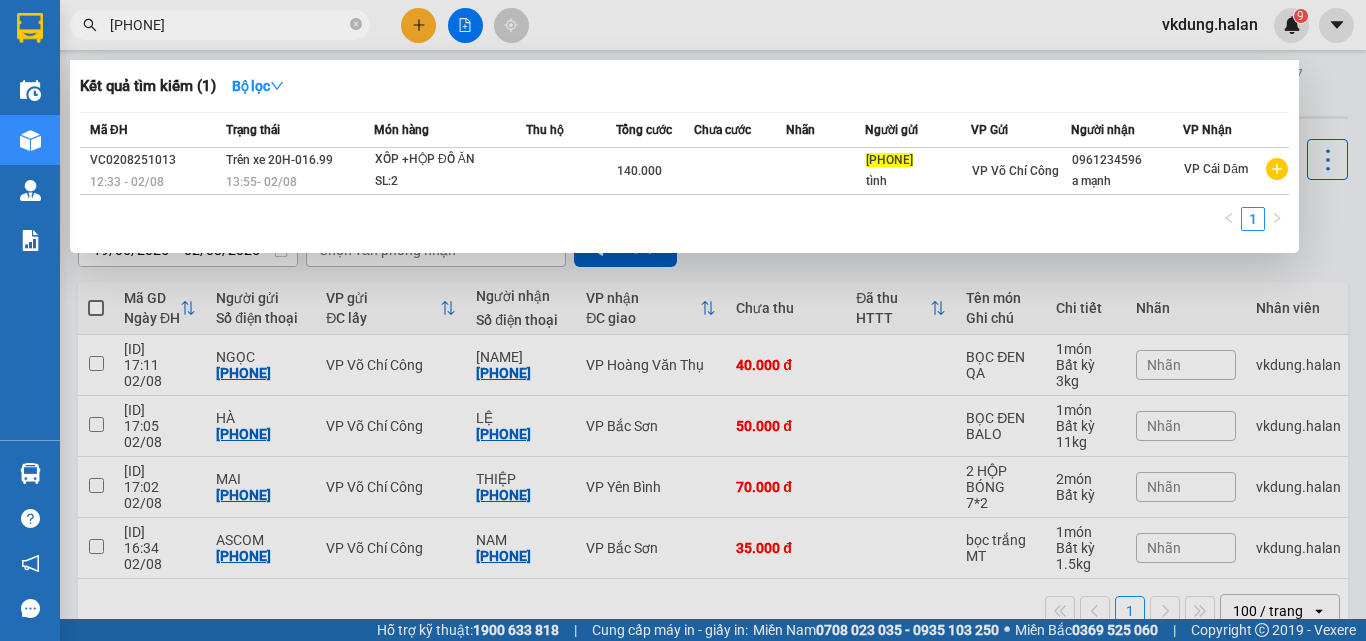 click at bounding box center [683, 320] 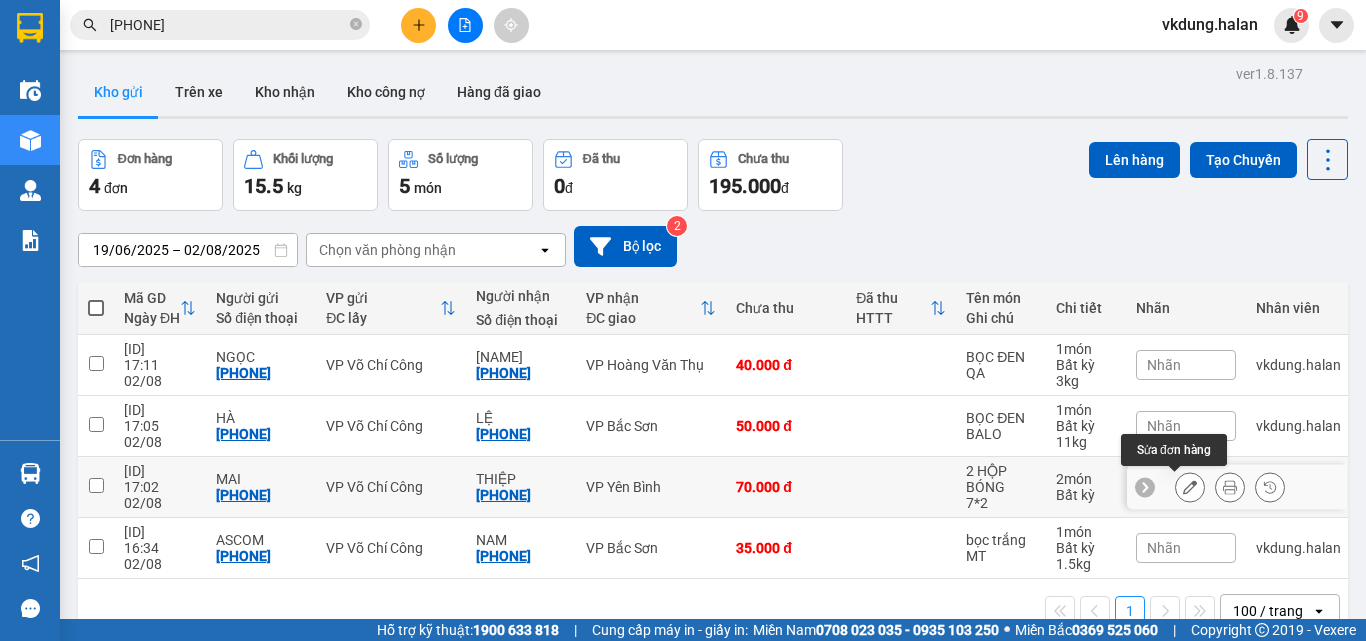 click 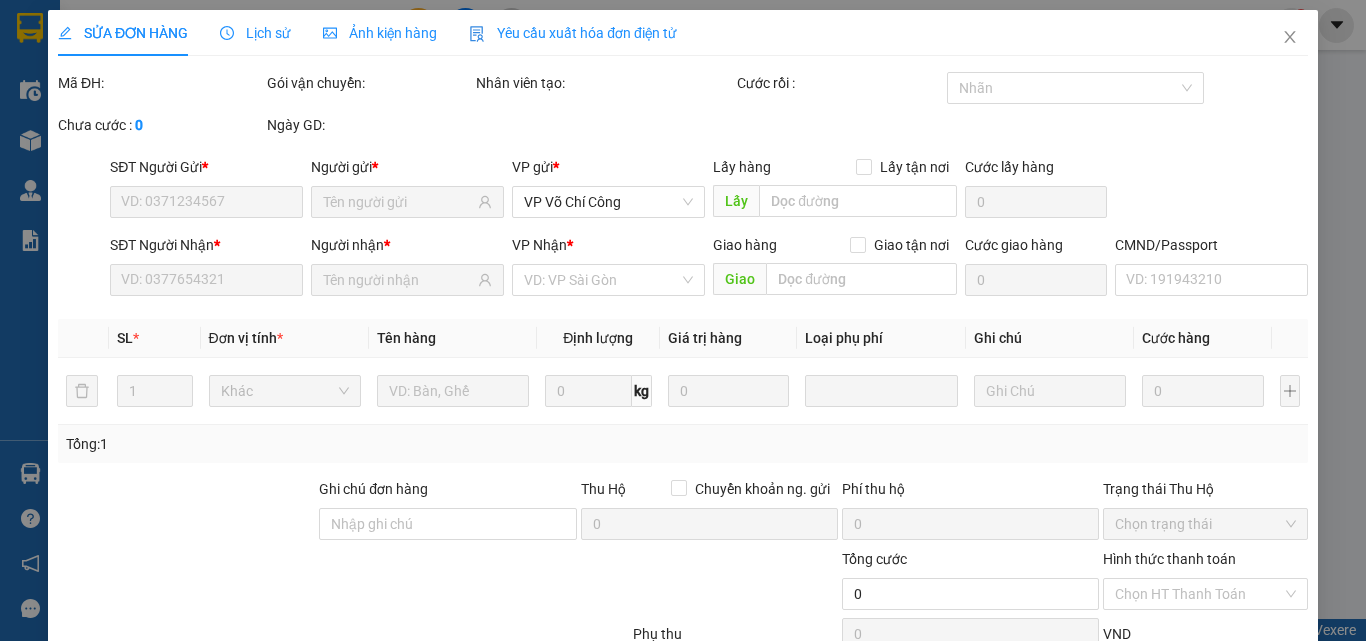 type on "0973141592" 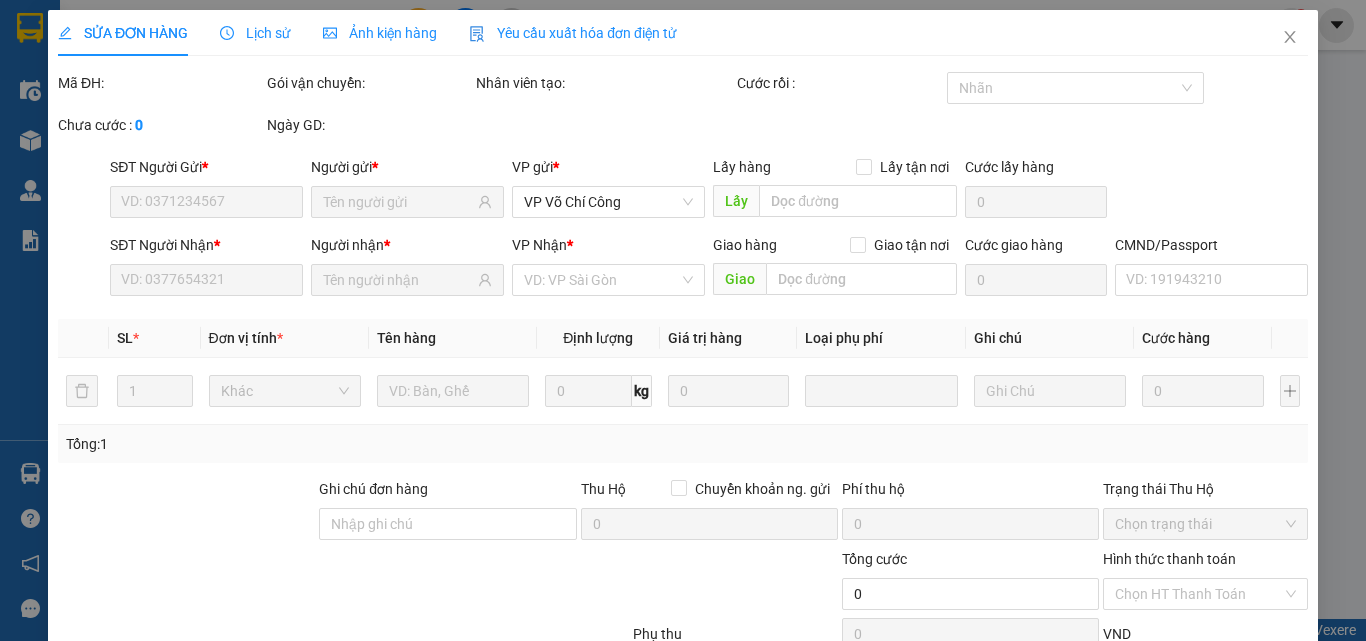 type on "0965311888" 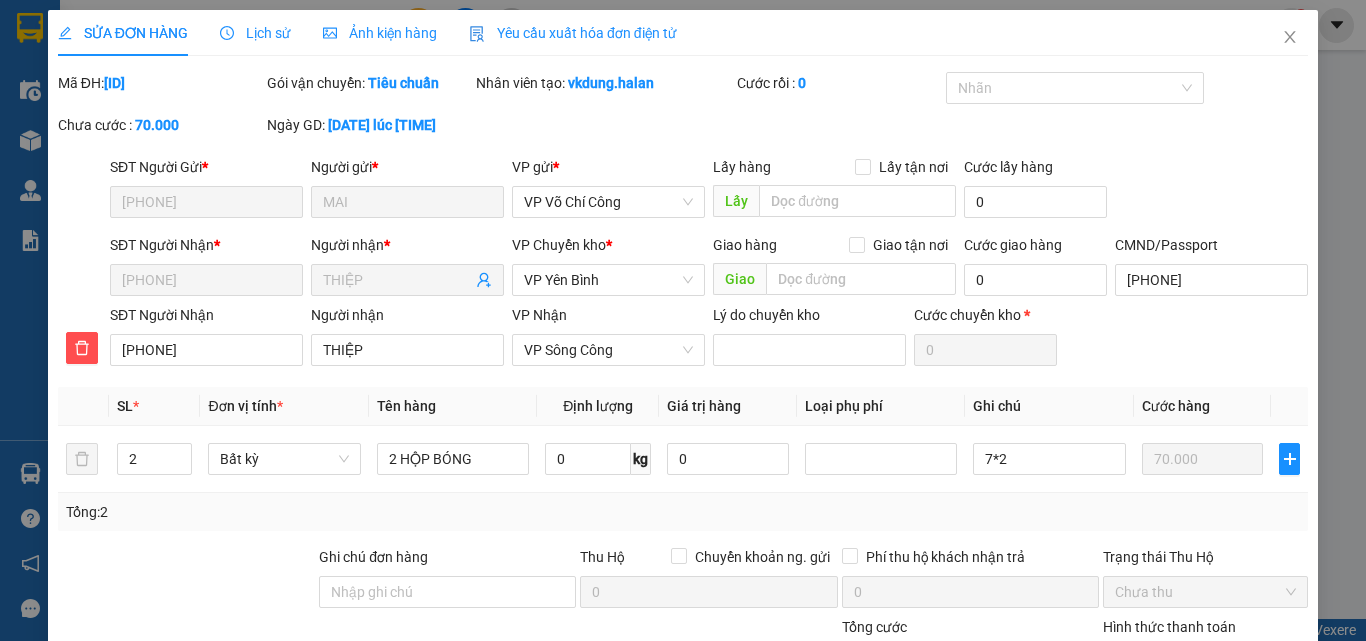 click on "Chọn HT Thanh Toán" at bounding box center [1205, 662] 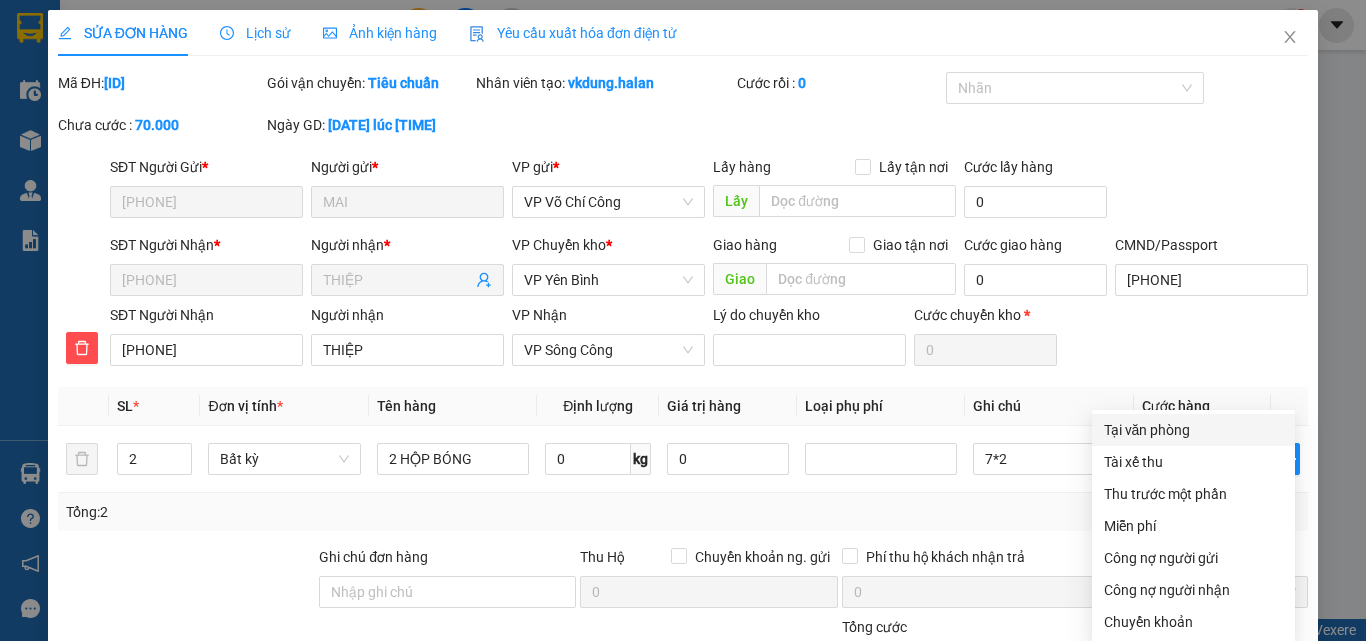 click on "Tại văn phòng" at bounding box center [1193, 430] 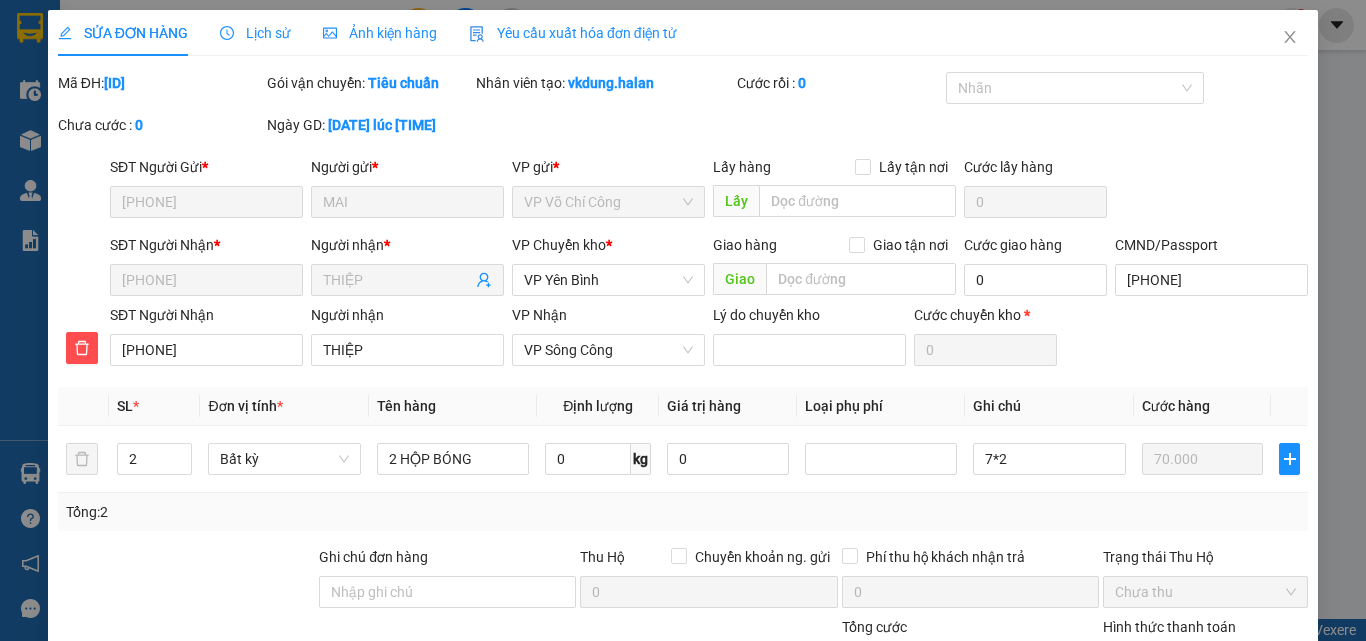 click on "Lưu và In" at bounding box center [1243, 797] 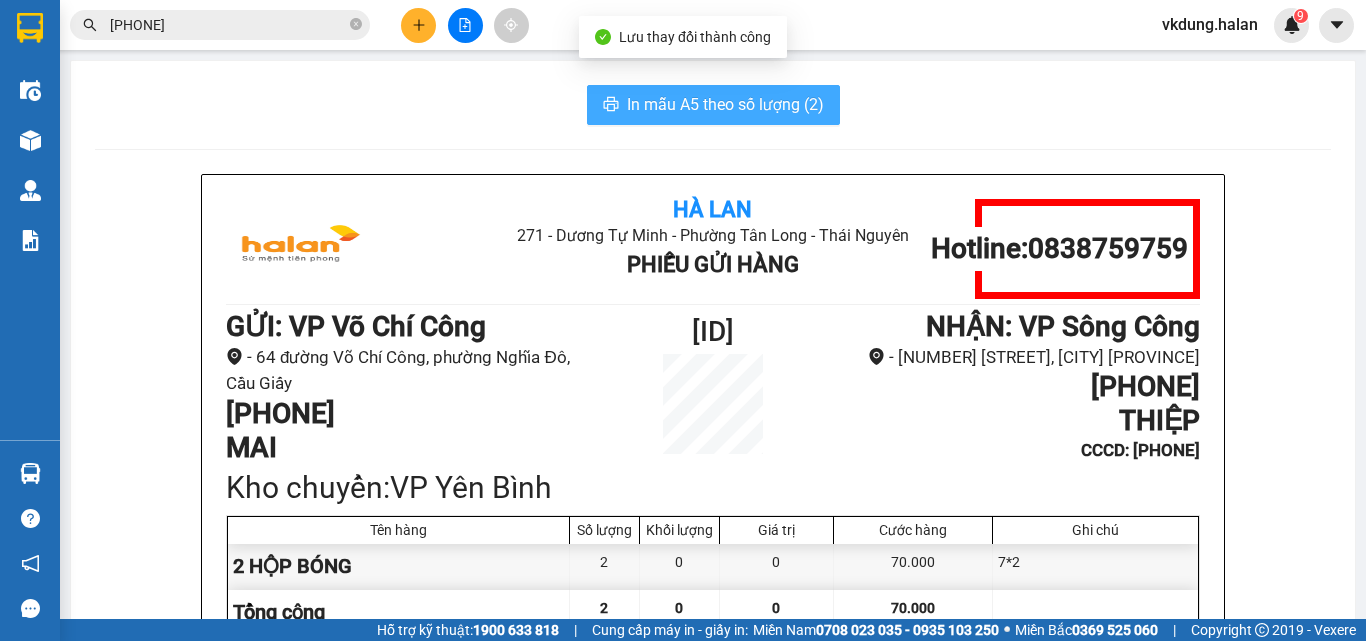 click on "In mẫu A5 theo số lượng
(2)" at bounding box center [725, 104] 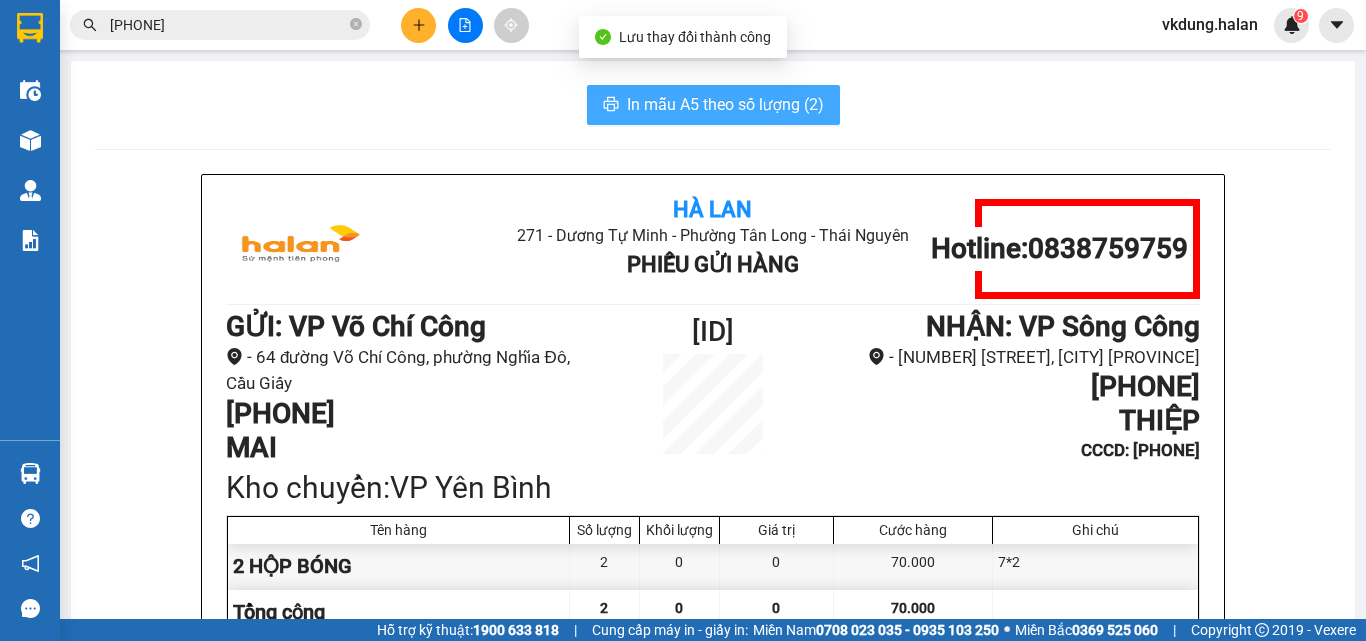 click on "In mẫu A5 theo số lượng
(2)" at bounding box center [725, 104] 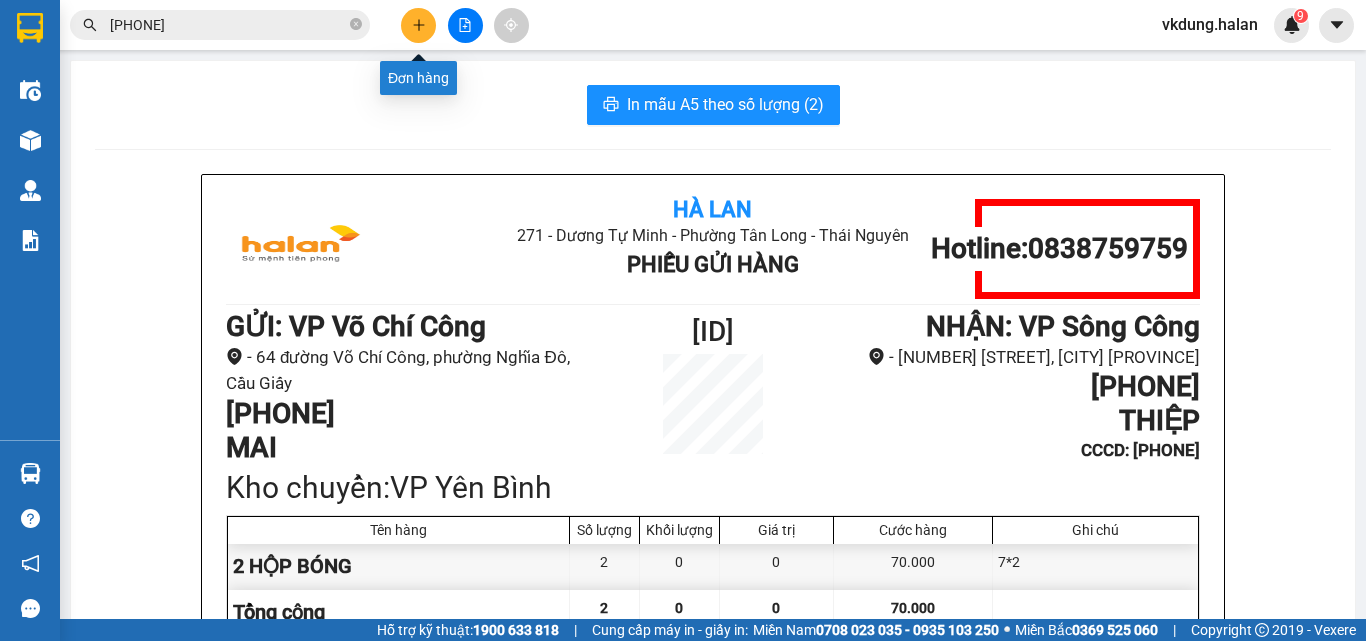 click 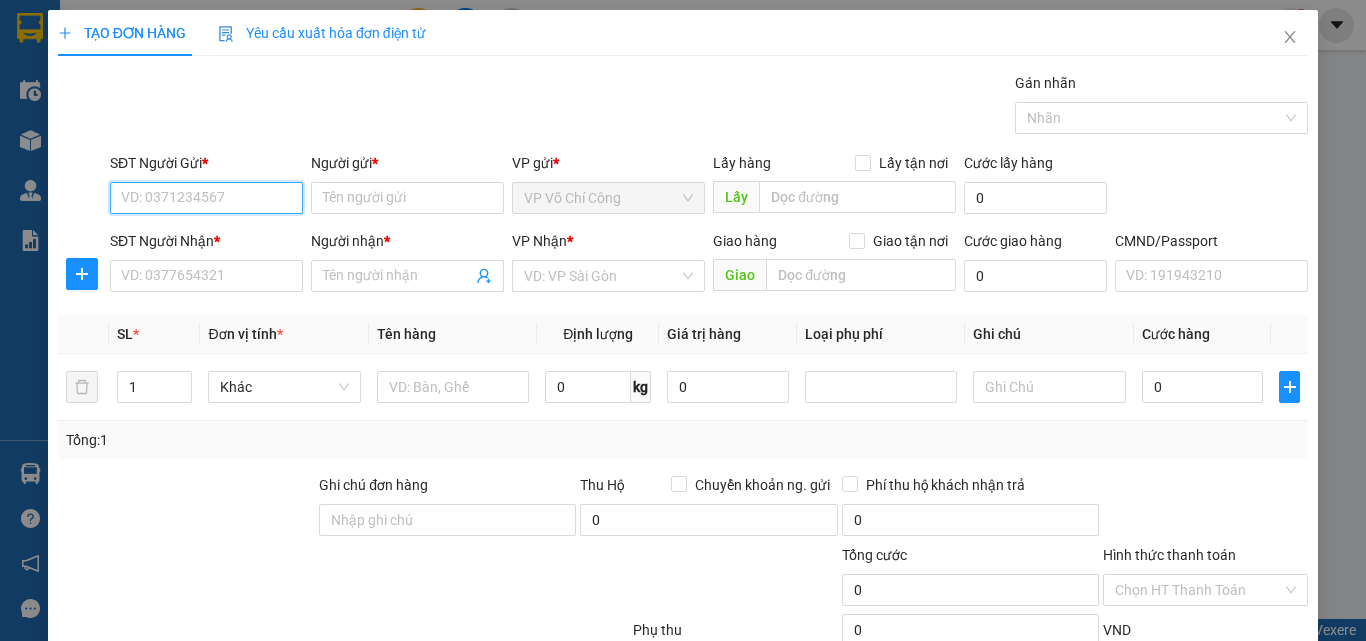 click on "SĐT Người Gửi  *" at bounding box center (206, 198) 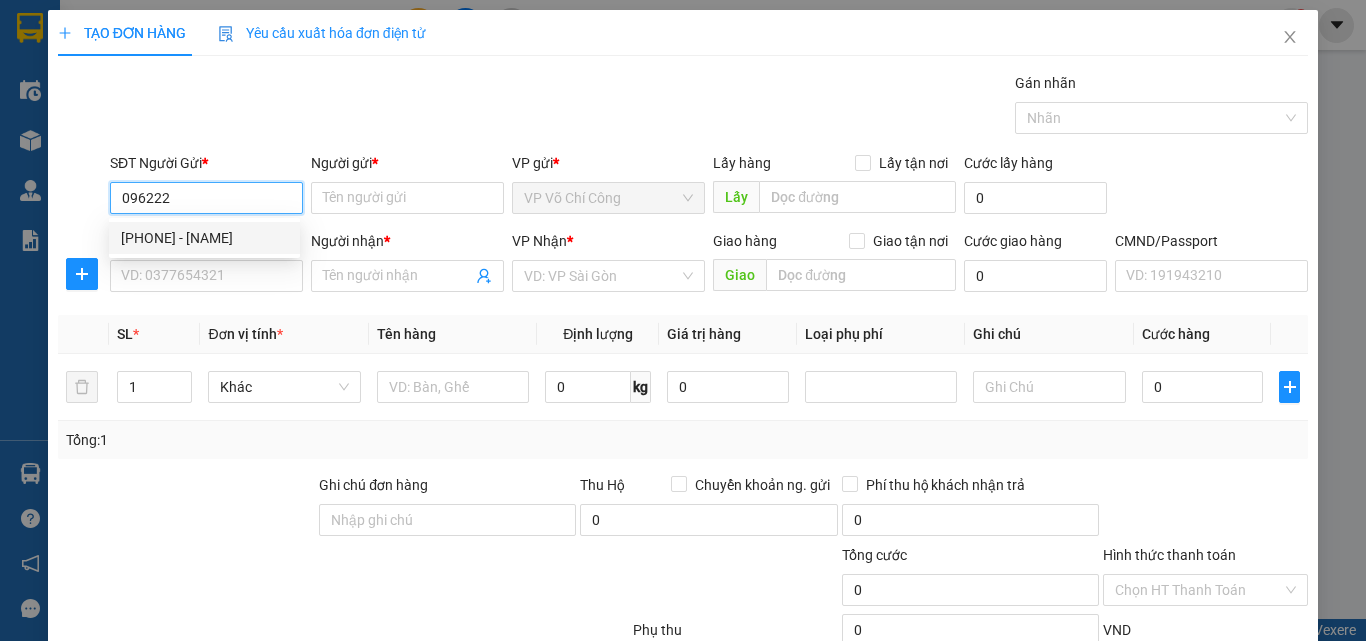 click on "0962224888 - ĐẠT" at bounding box center (204, 238) 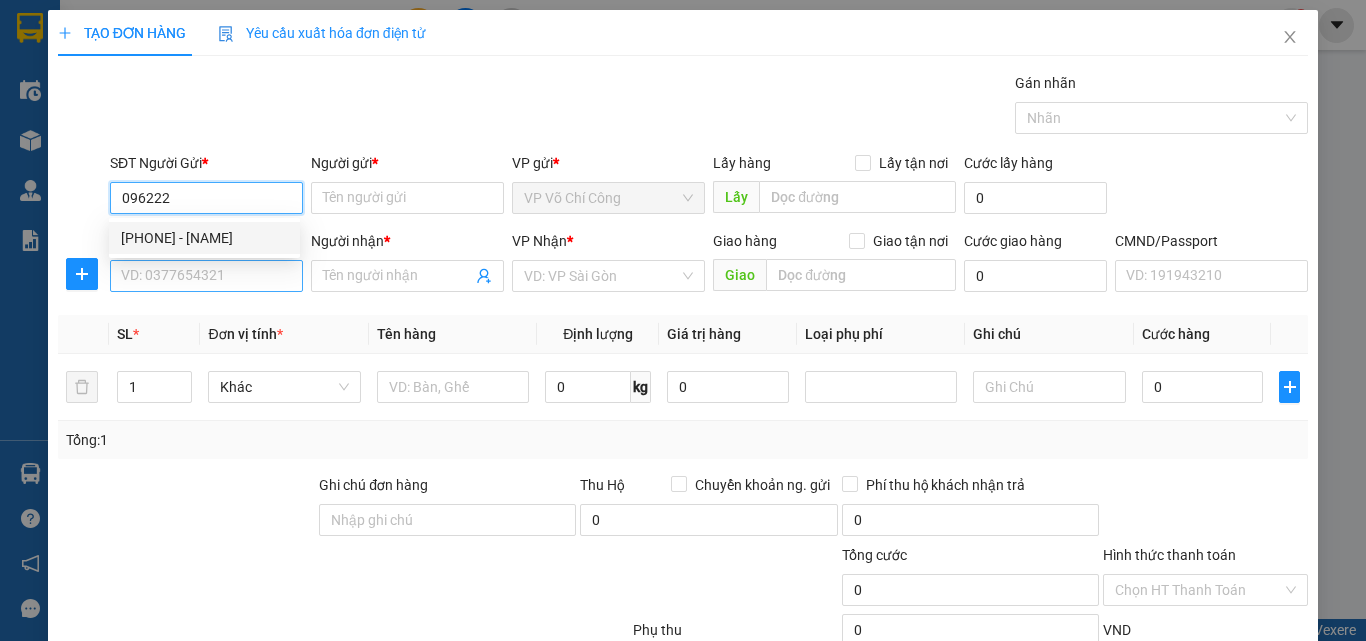 type on "0962224888" 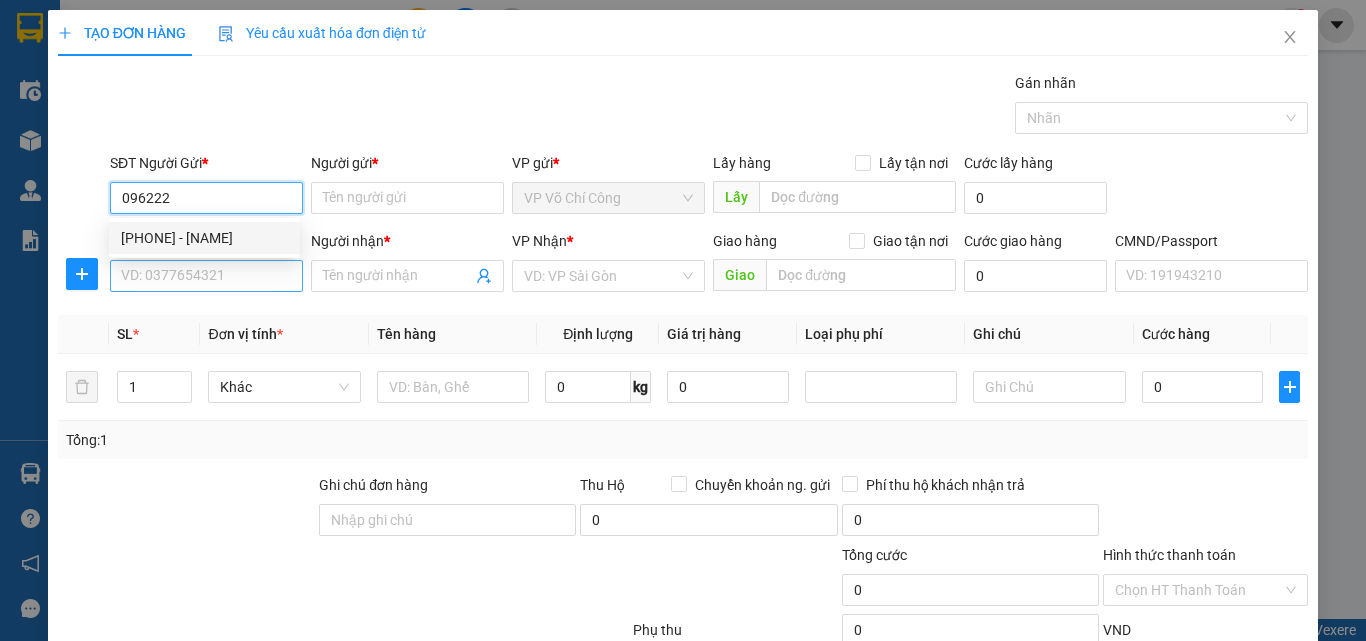 type on "ĐẠT" 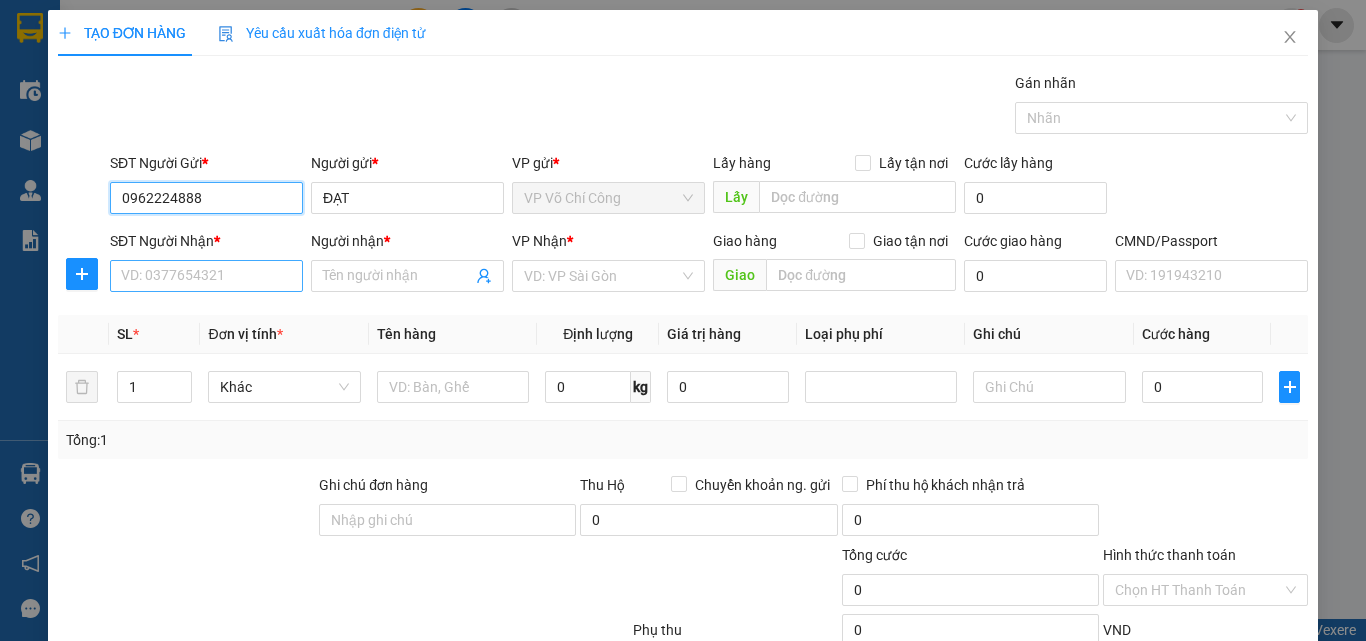 type on "0962224888" 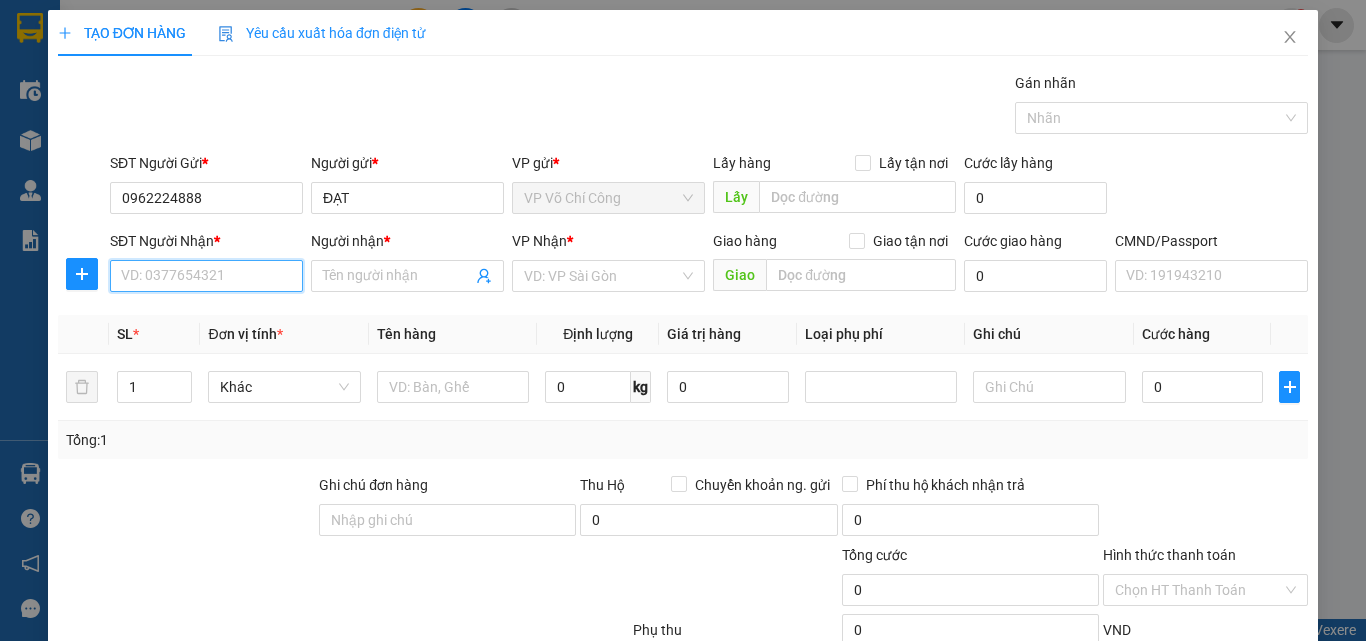 click on "SĐT Người Nhận  *" at bounding box center (206, 276) 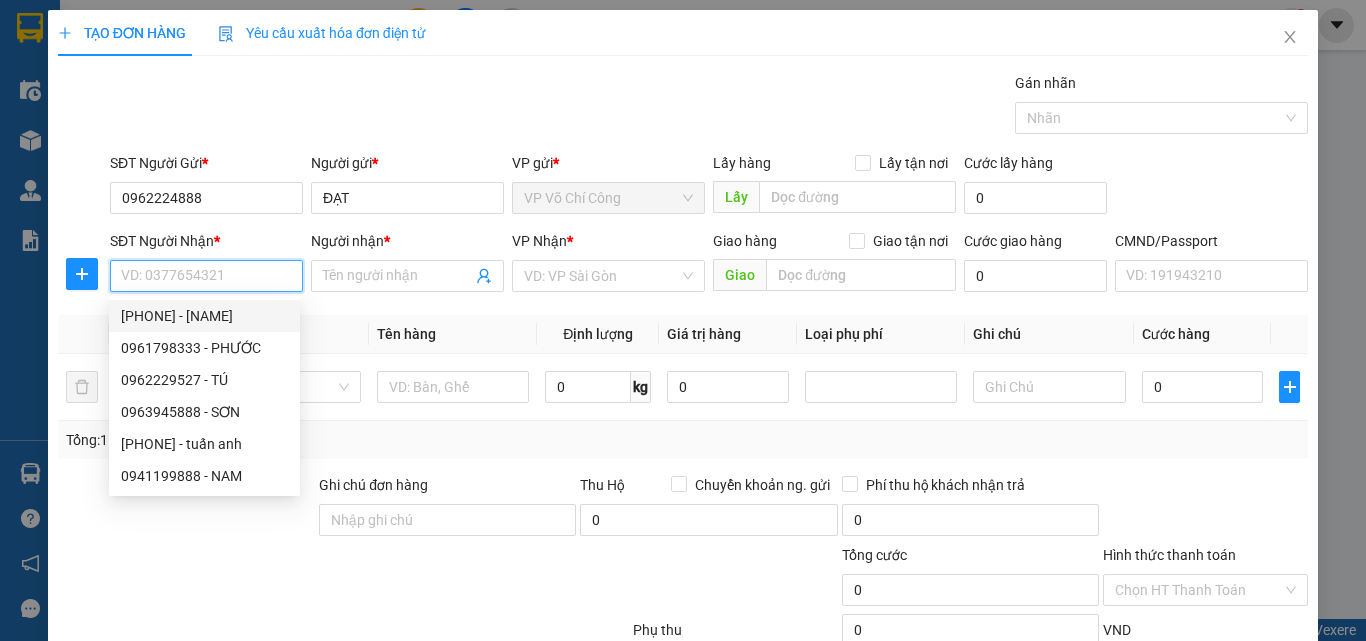 click on "SĐT Người Nhận  *" at bounding box center [206, 276] 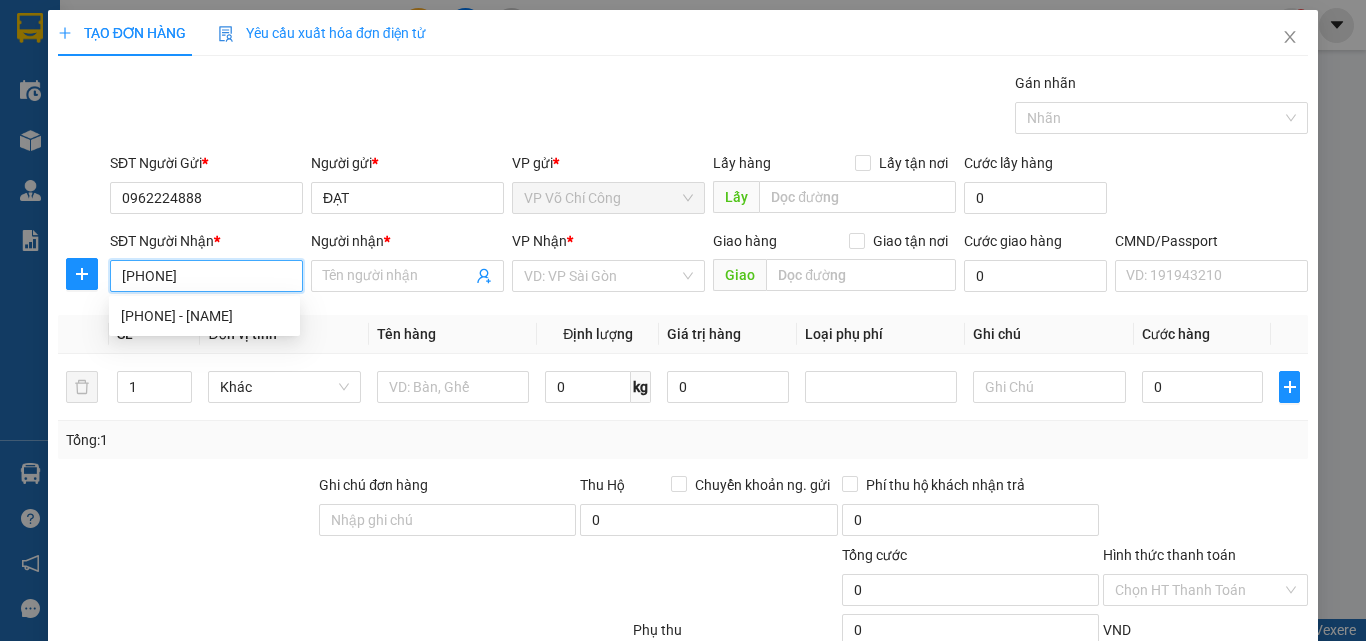 type on "0389648888" 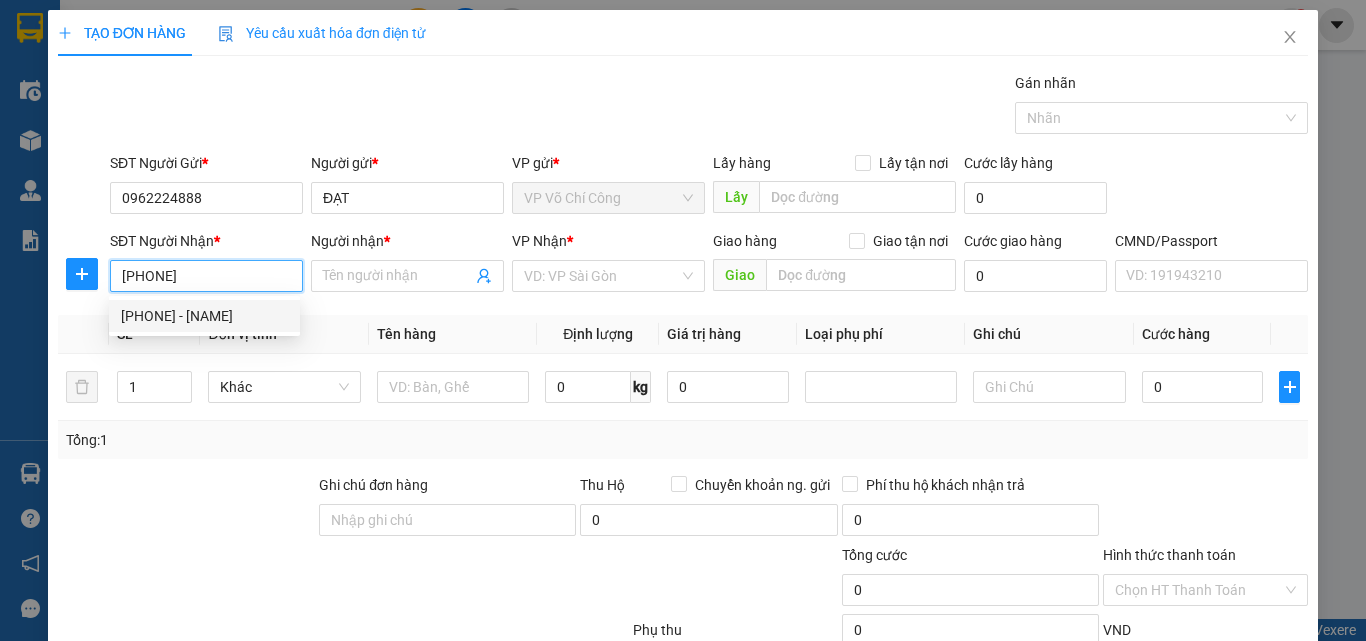 click on "0389648888 - TÙNG" at bounding box center (204, 316) 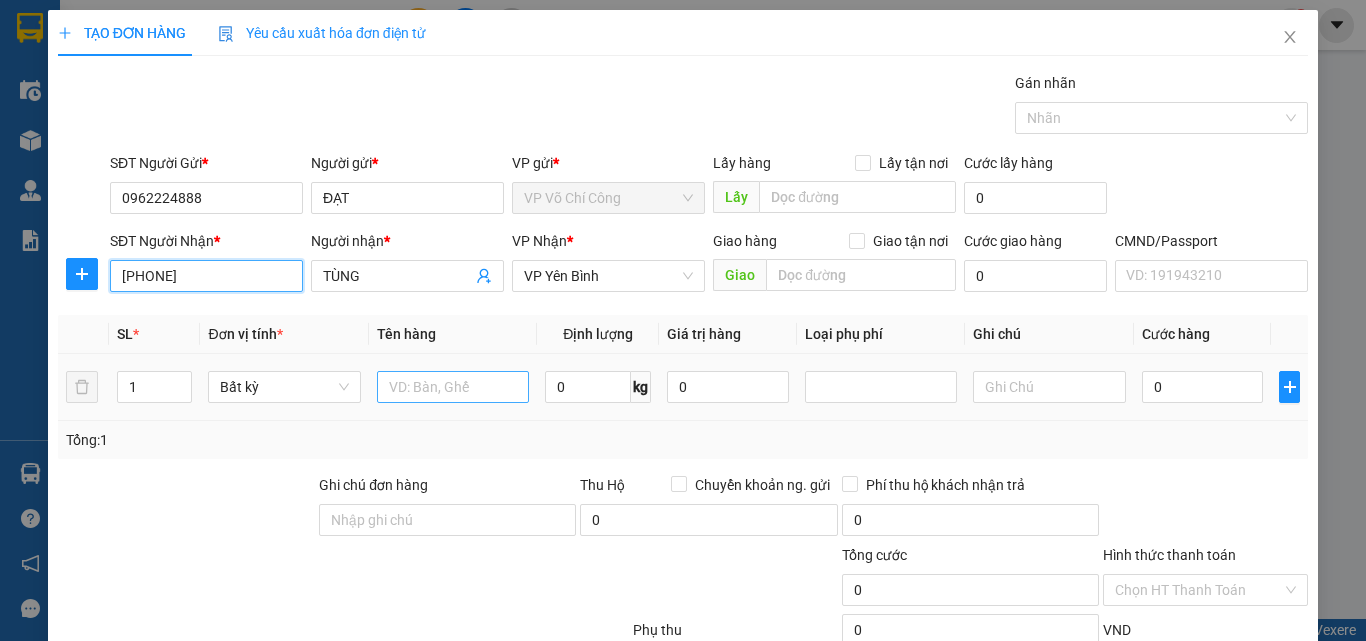 type on "0389648888" 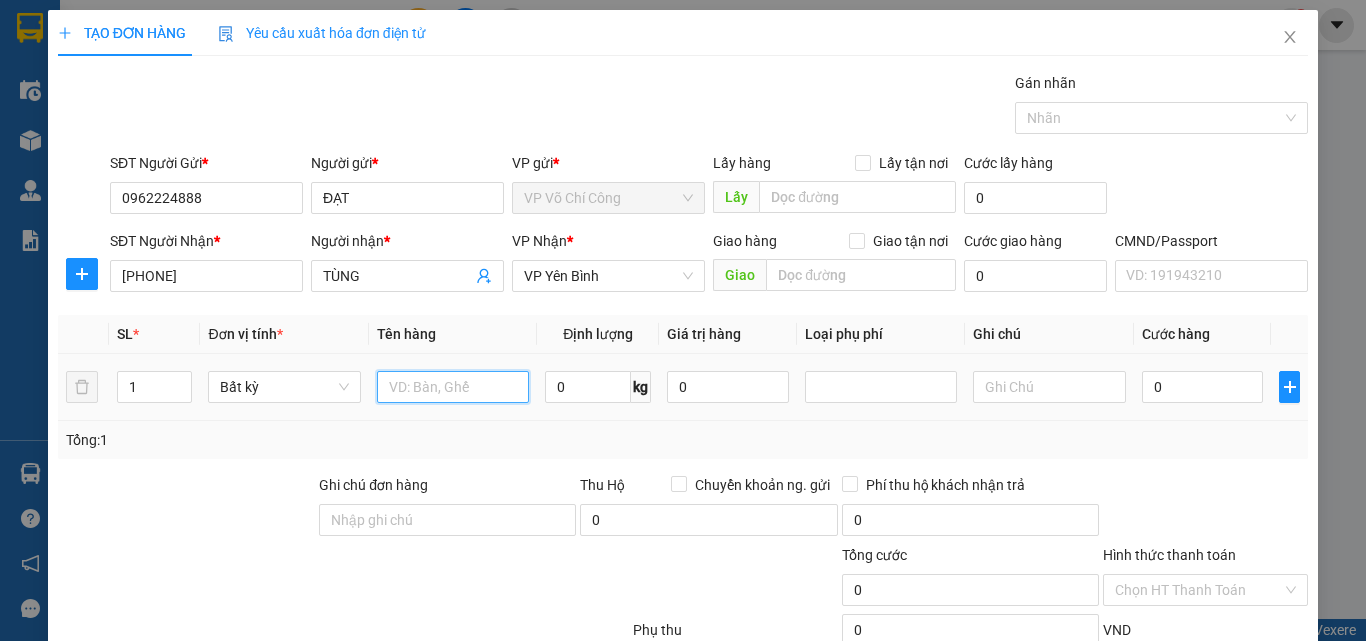 click at bounding box center [453, 387] 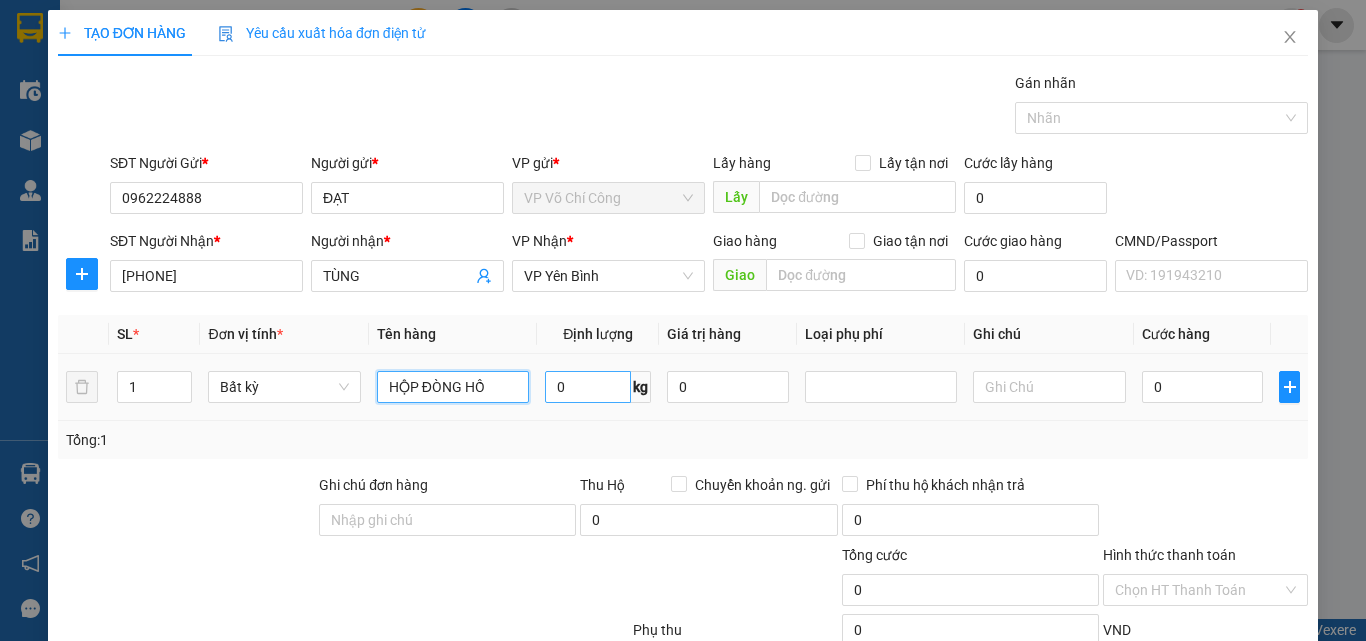 type on "HỘP ĐÒNG HỒ" 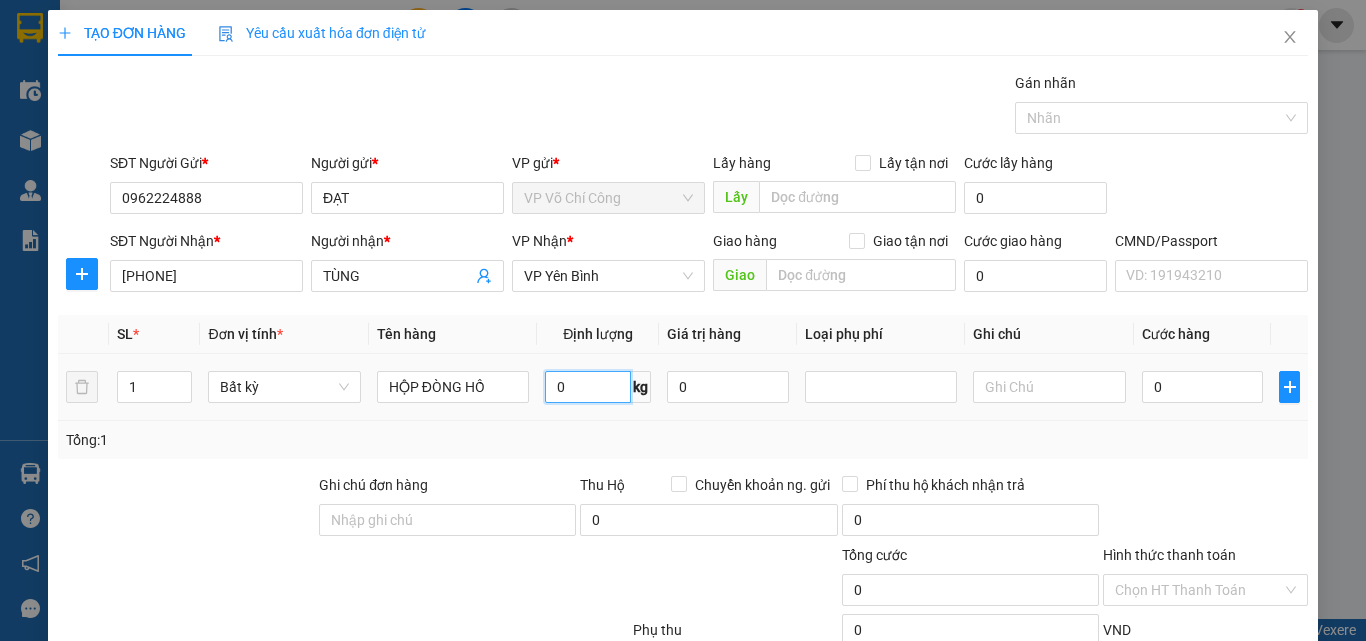 click on "0" at bounding box center (588, 387) 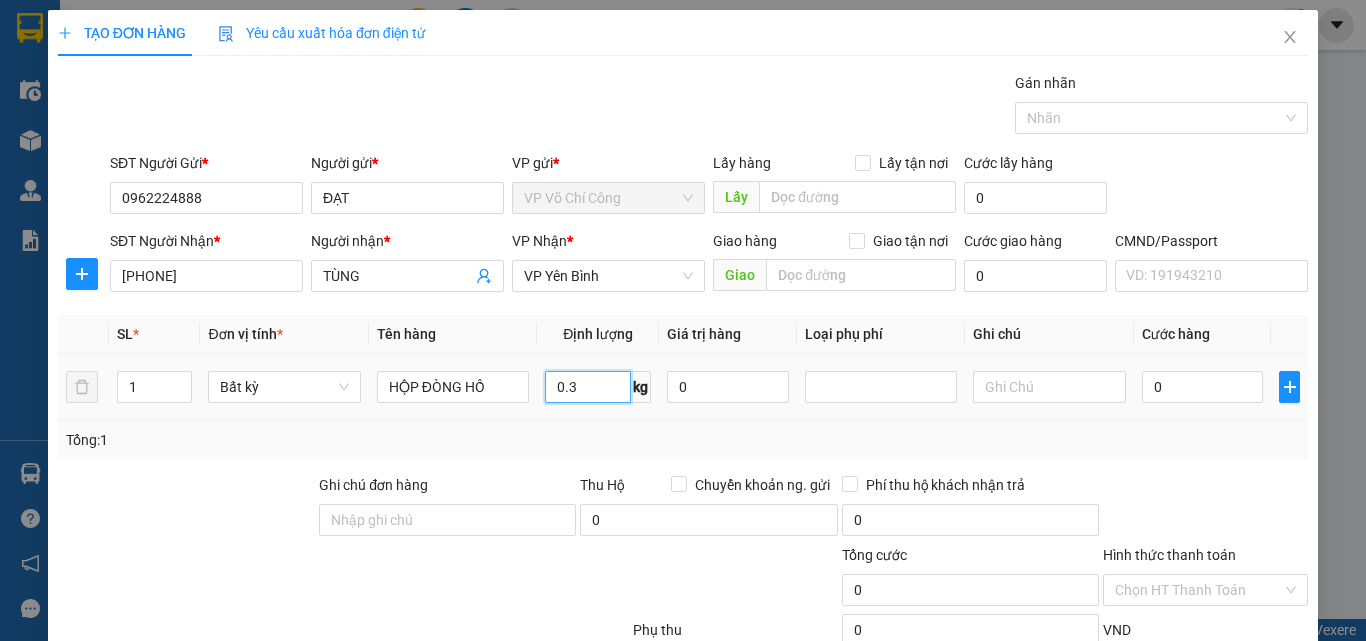 type on "0.3" 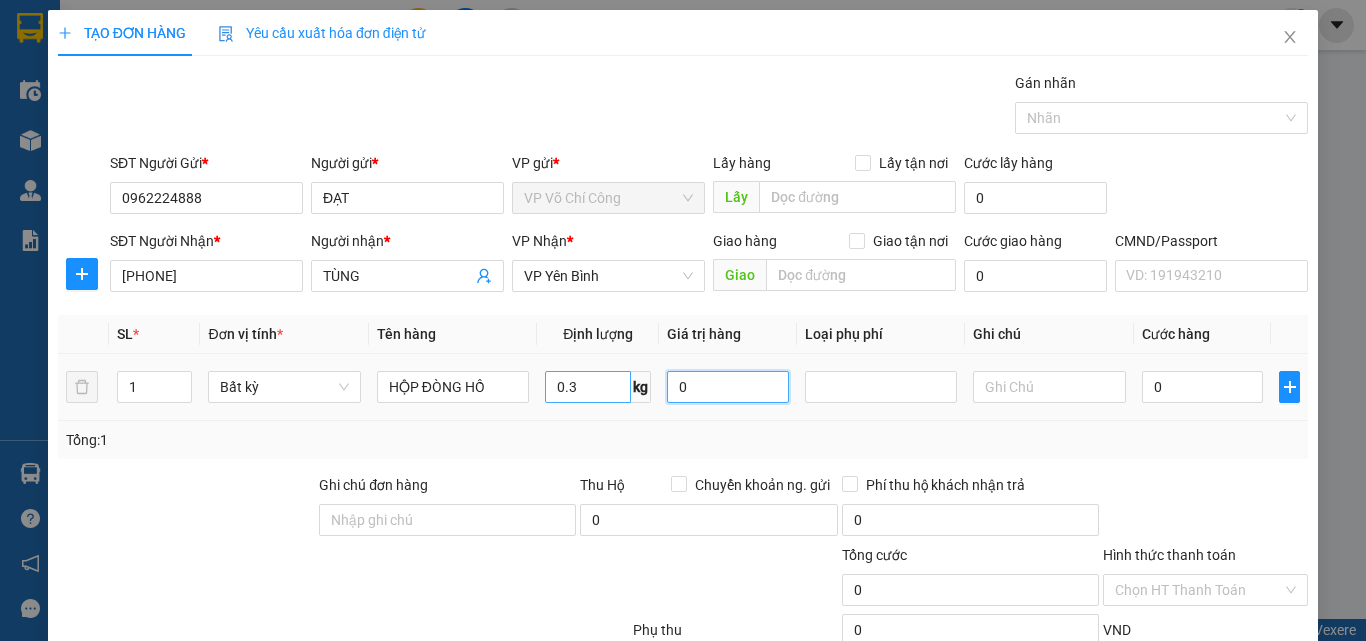 type on "35.000" 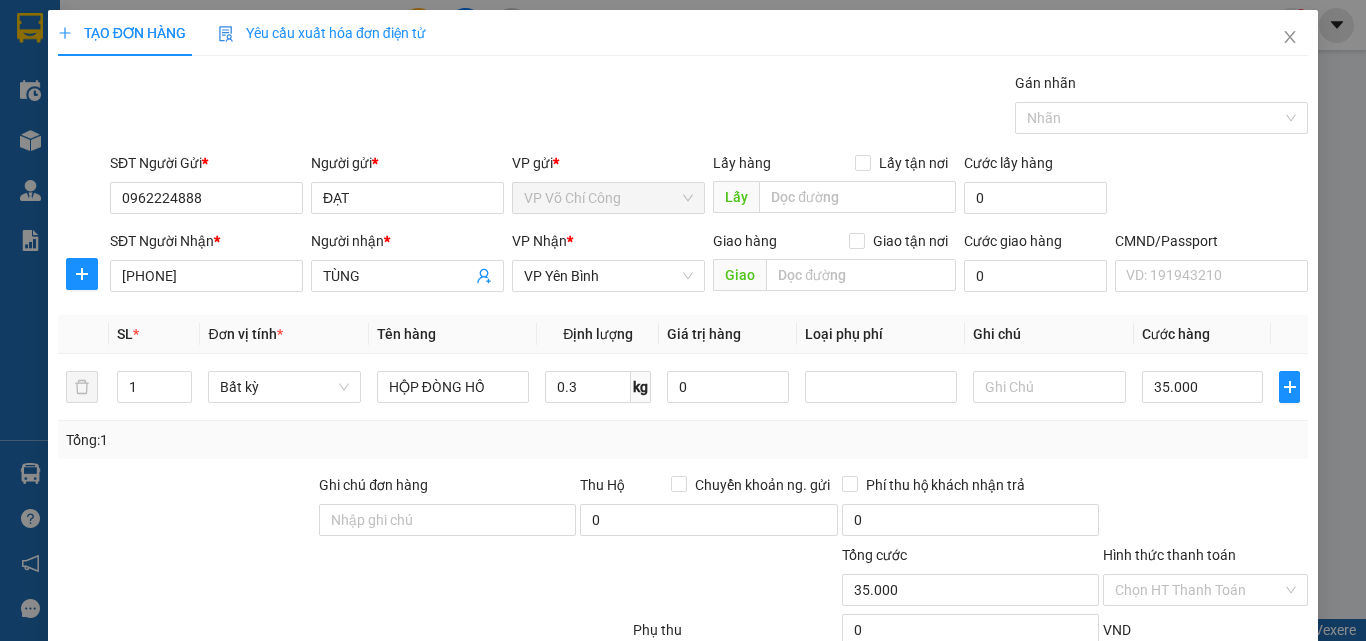 click on "Lưu và In" at bounding box center (1243, 725) 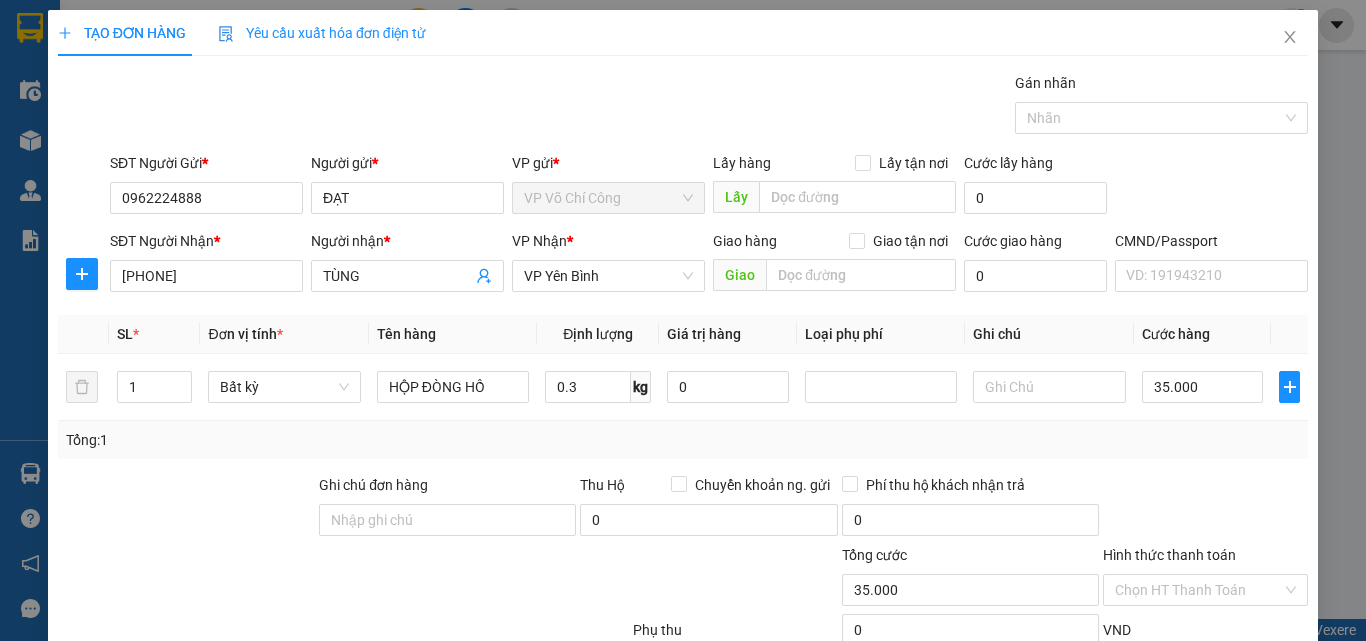 click on "Lưu và In" at bounding box center [1243, 725] 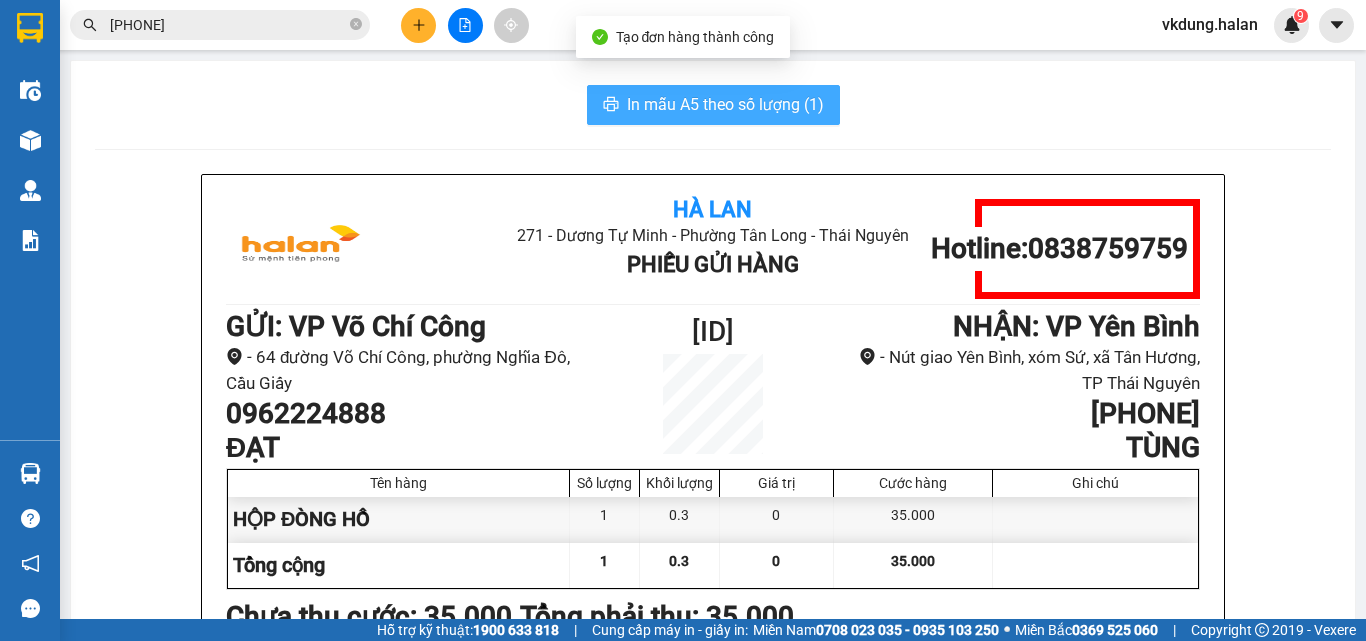 click on "In mẫu A5 theo số lượng
(1)" at bounding box center [725, 104] 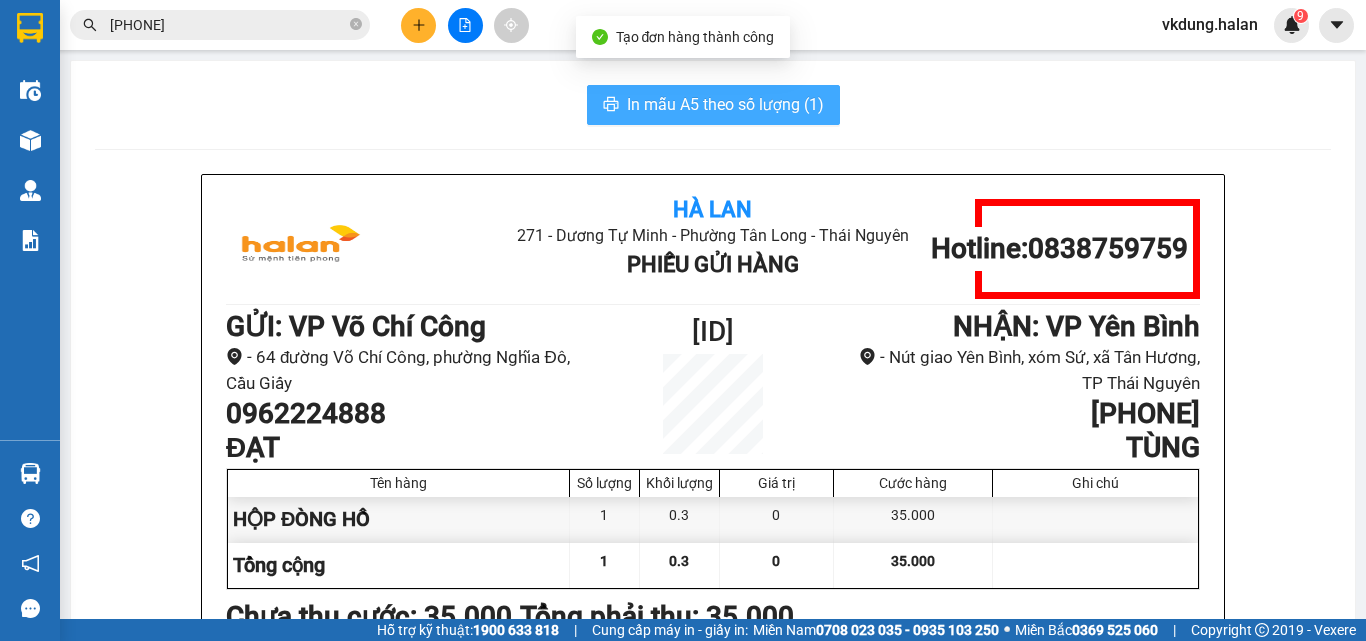 click on "In mẫu A5 theo số lượng
(1)" at bounding box center (725, 104) 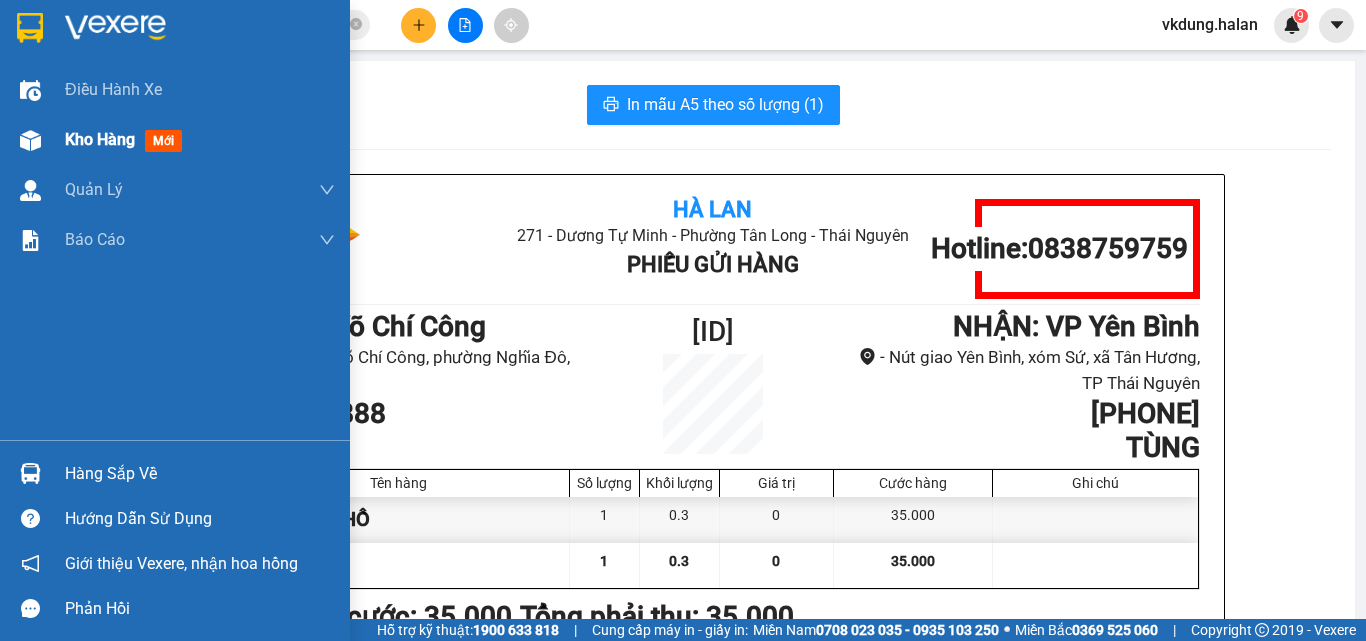 click on "Kho hàng" at bounding box center [100, 139] 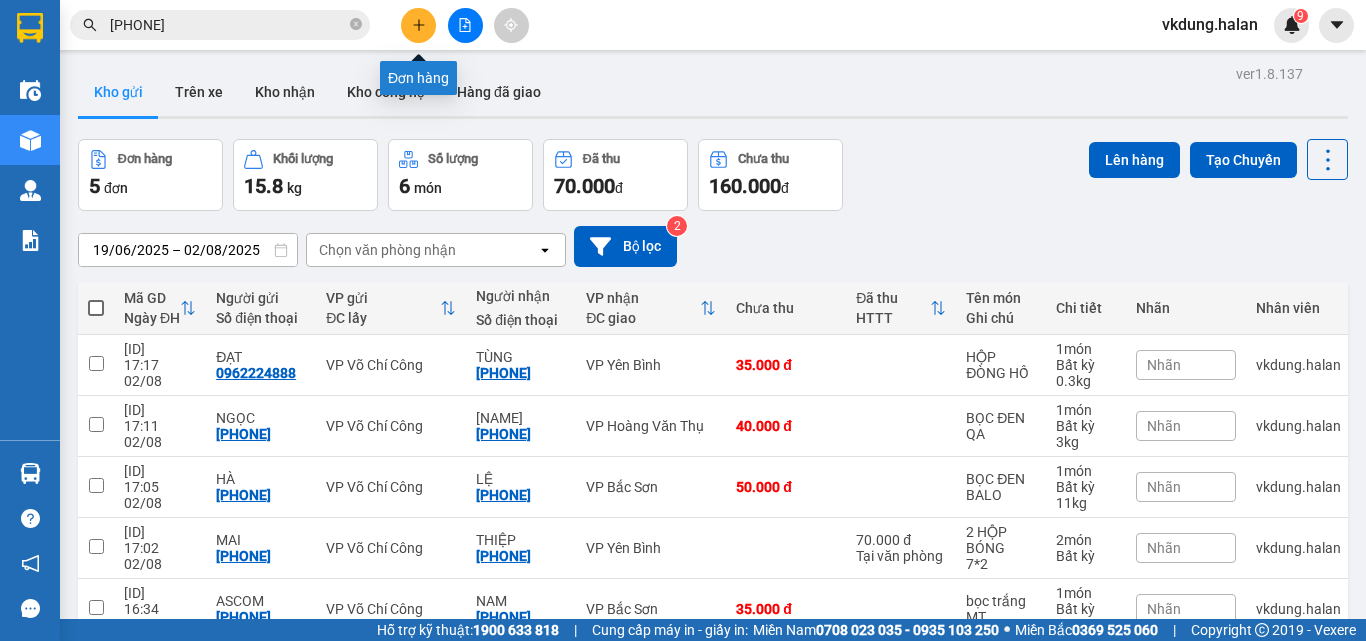 click 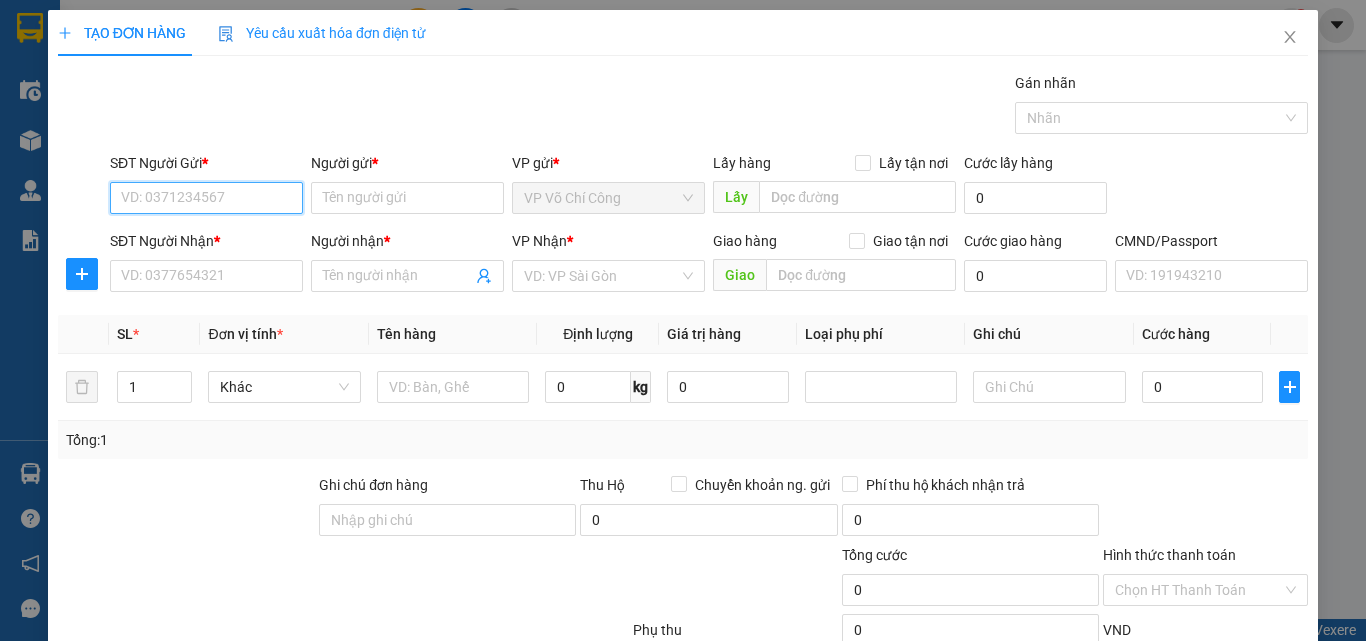 click on "SĐT Người Gửi  *" at bounding box center (206, 198) 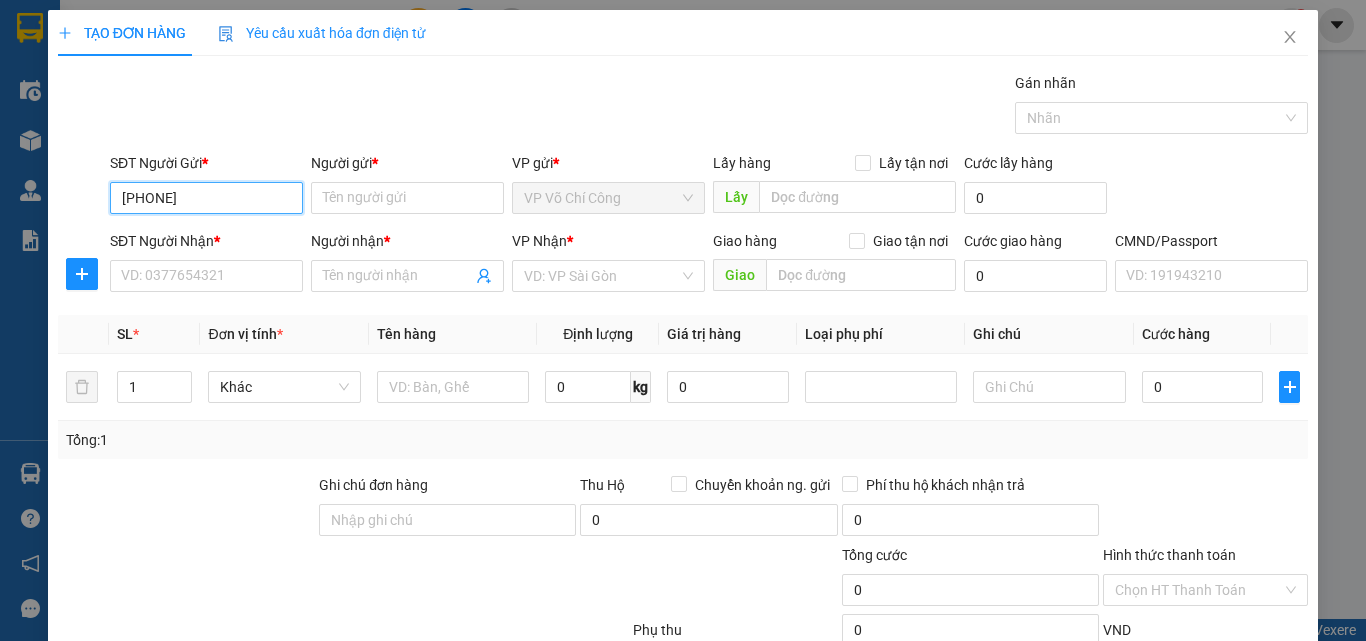 type on "0357133718" 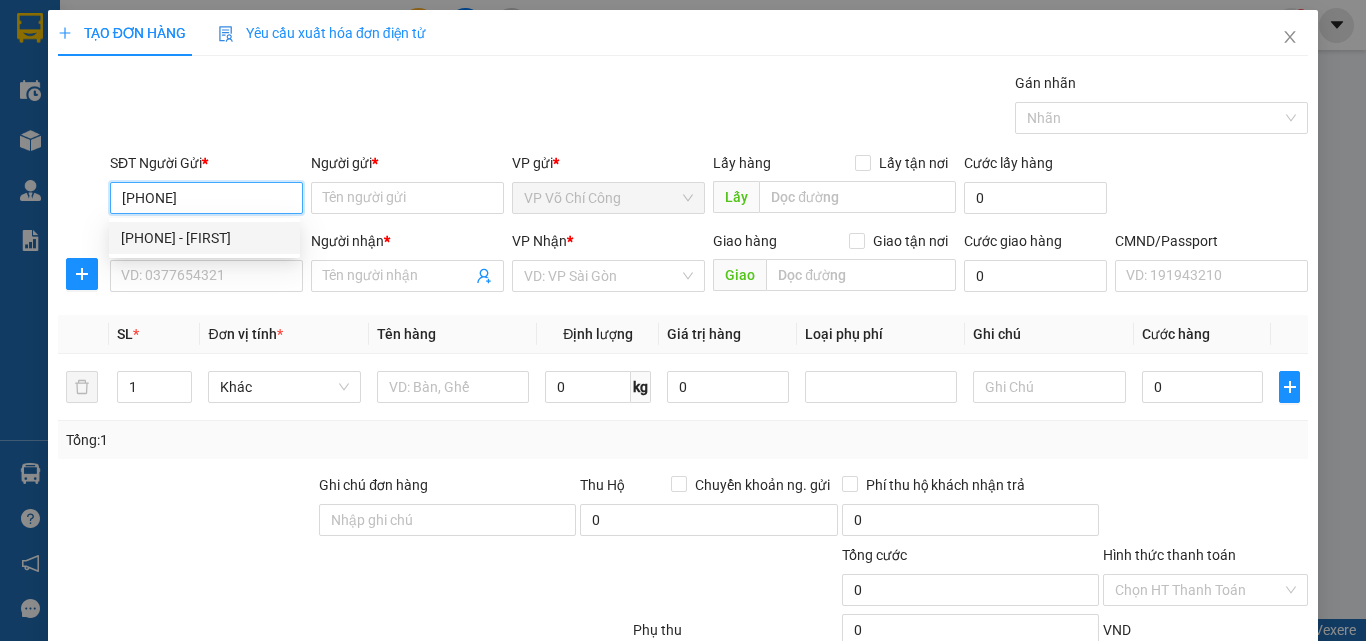 click on "0357133718 - TÂN" at bounding box center (204, 238) 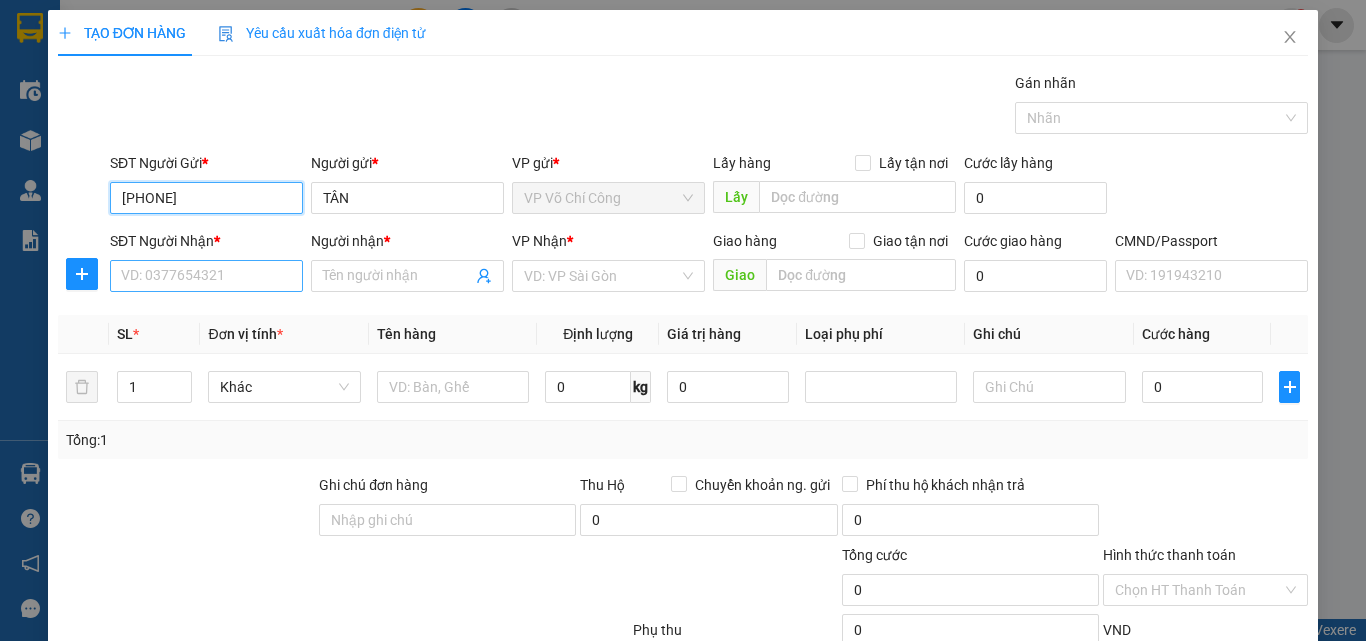 type on "0357133718" 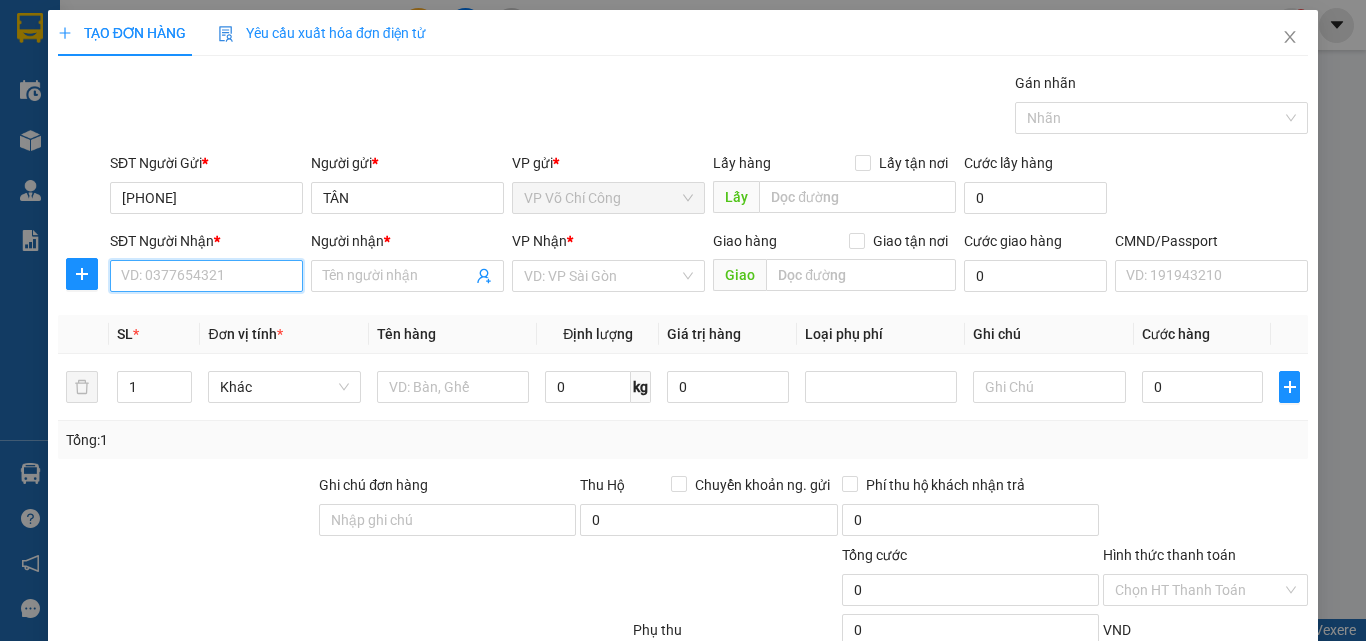 click on "SĐT Người Nhận  *" at bounding box center (206, 276) 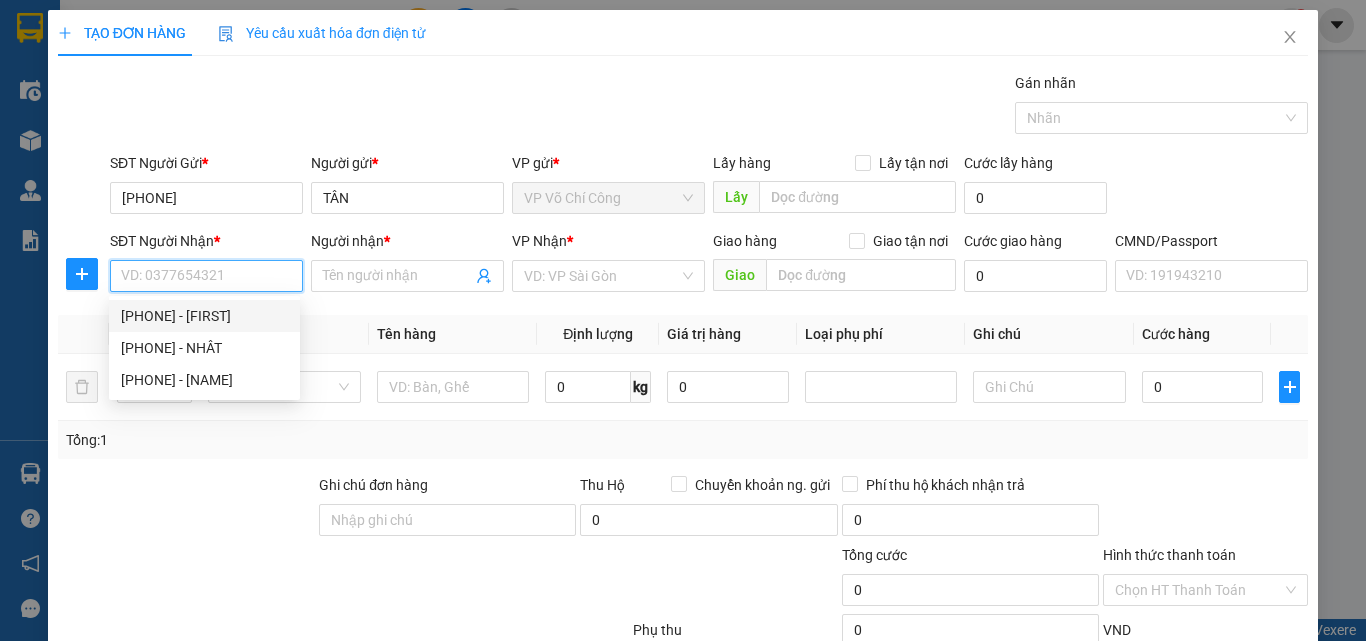 click on "0357133718 - TÂN" at bounding box center [204, 316] 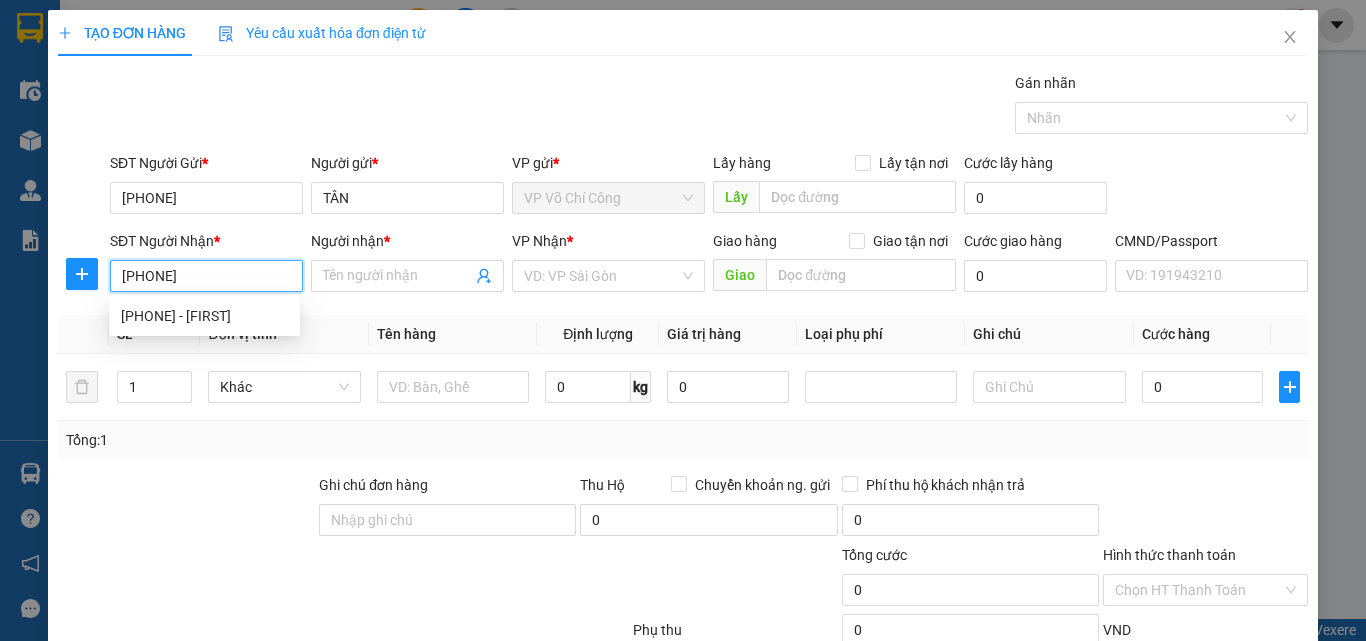 type on "0357133718" 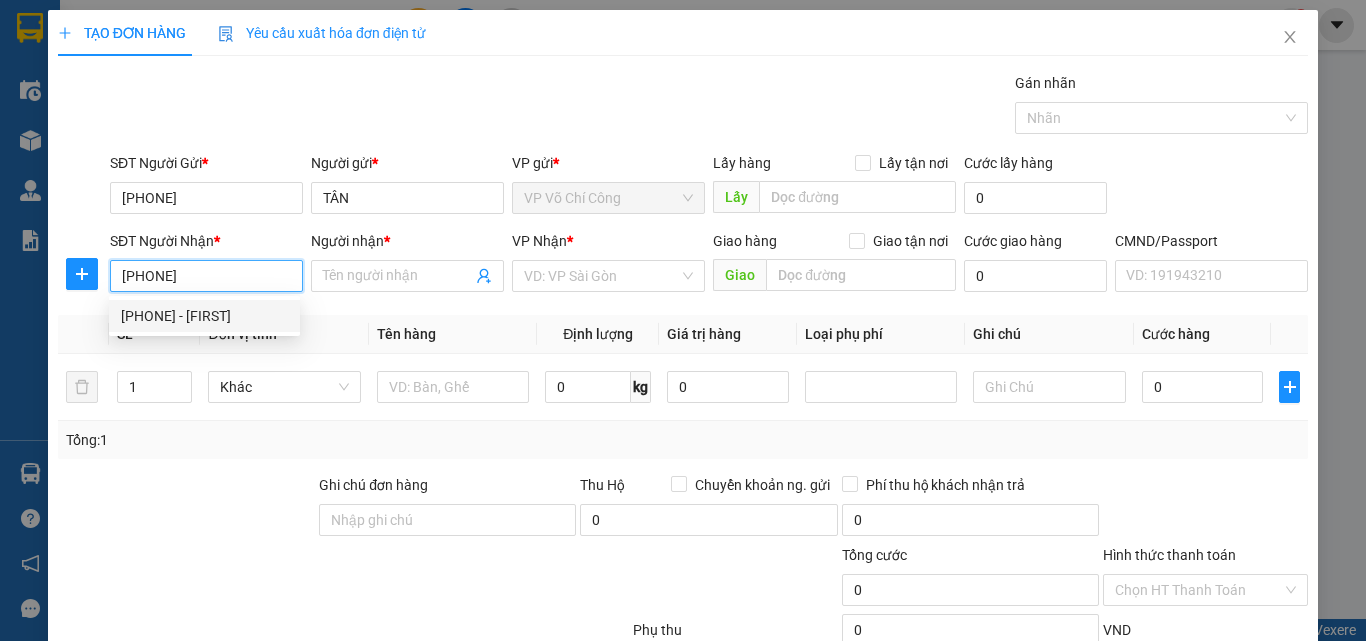 type on "TÂN" 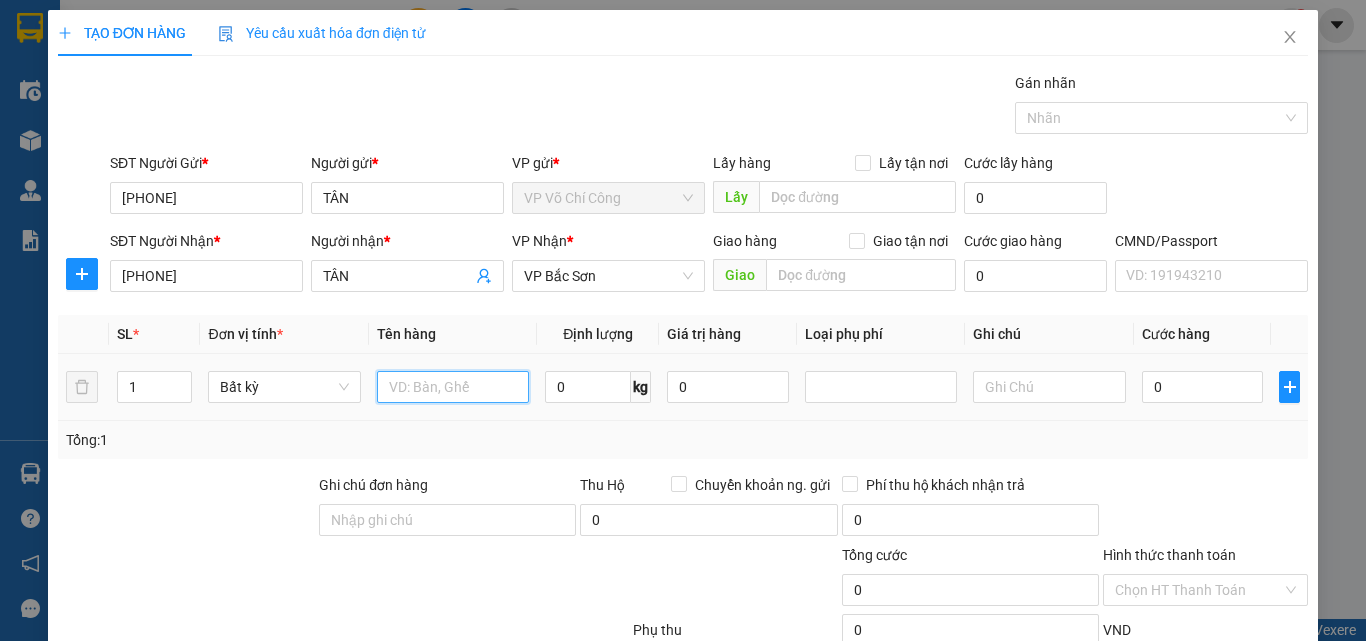 click at bounding box center (453, 387) 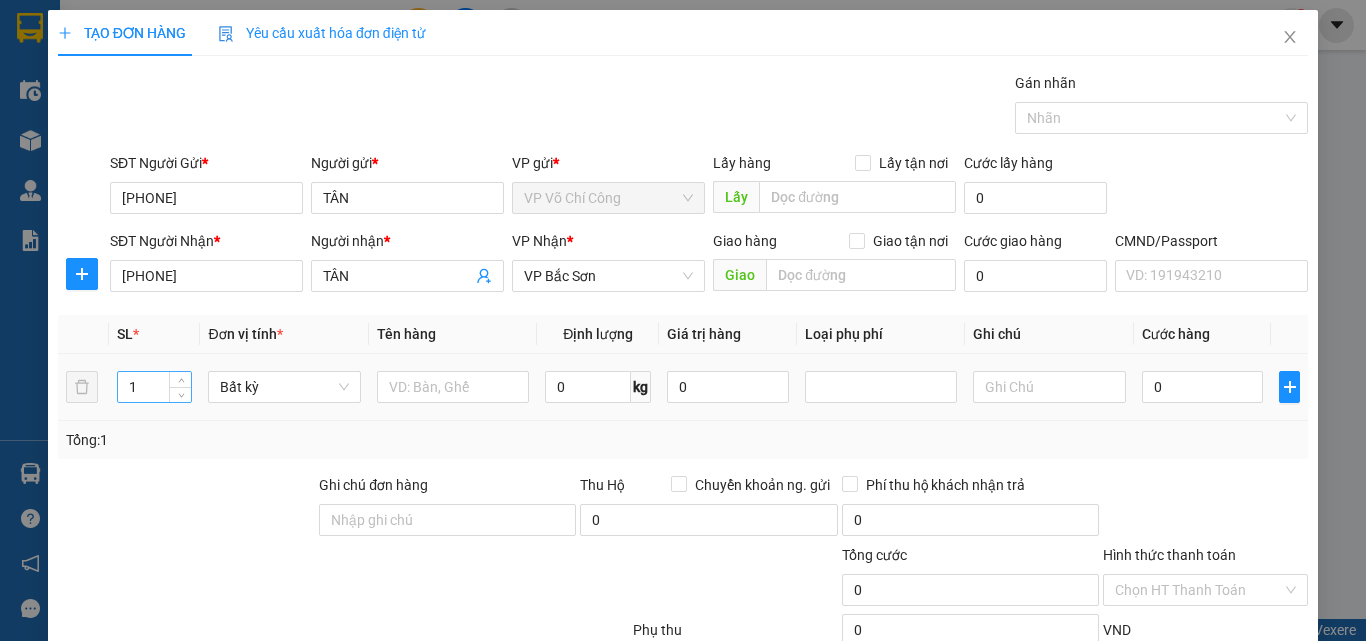 click on "1" at bounding box center (155, 387) 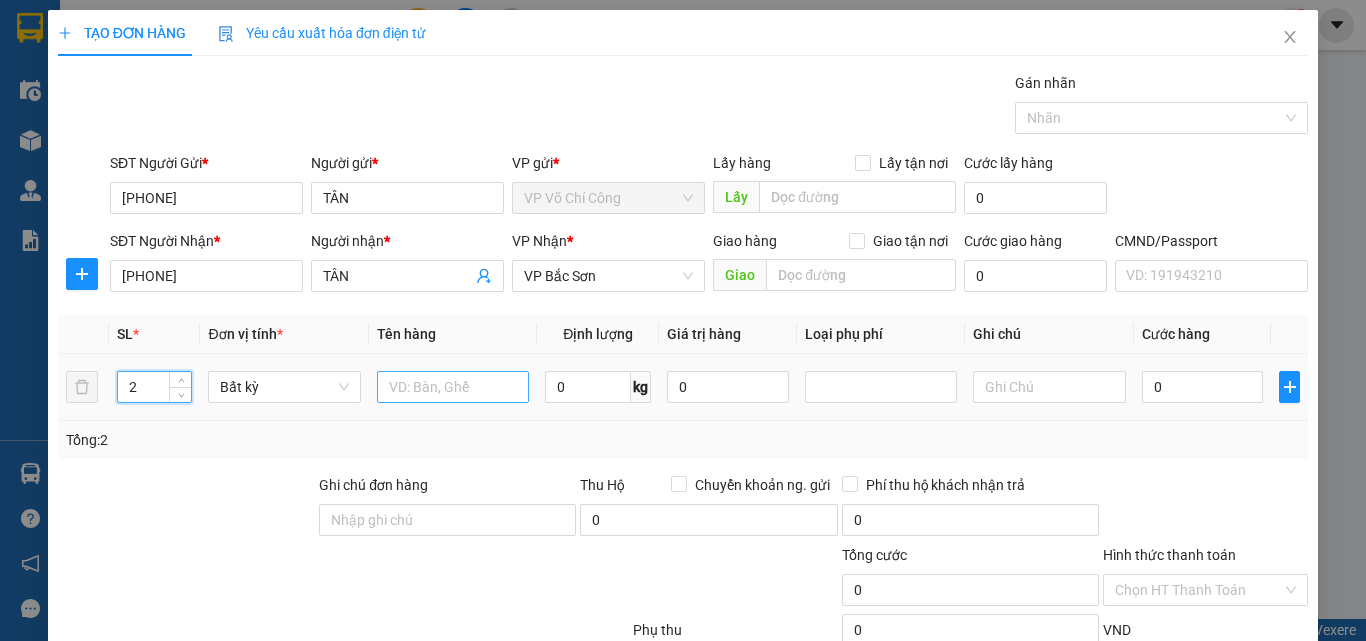 type on "2" 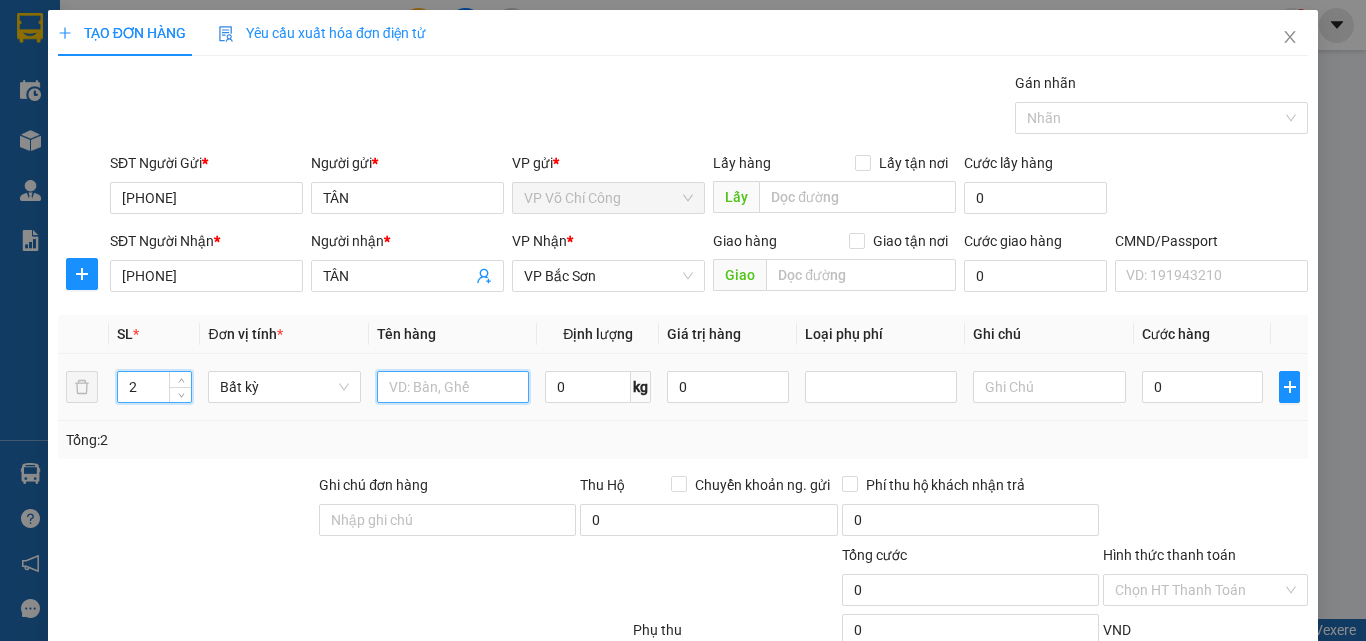 click at bounding box center [453, 387] 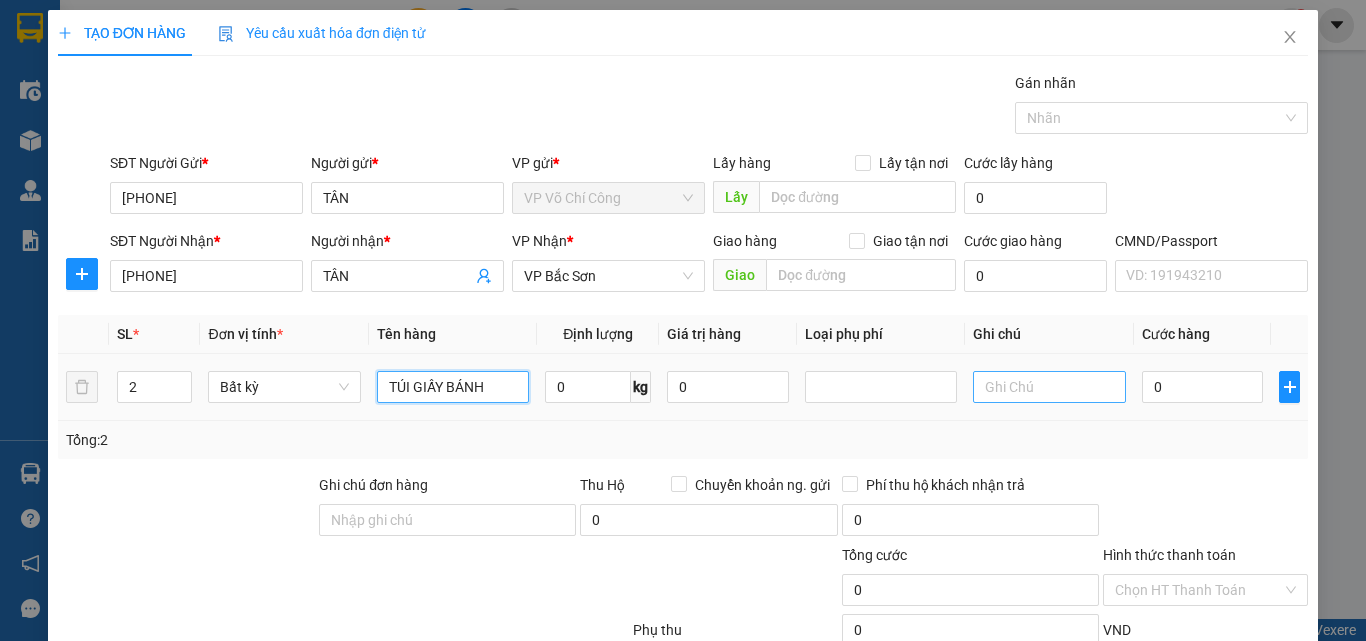 type on "TÚI GIẤY BÁNH" 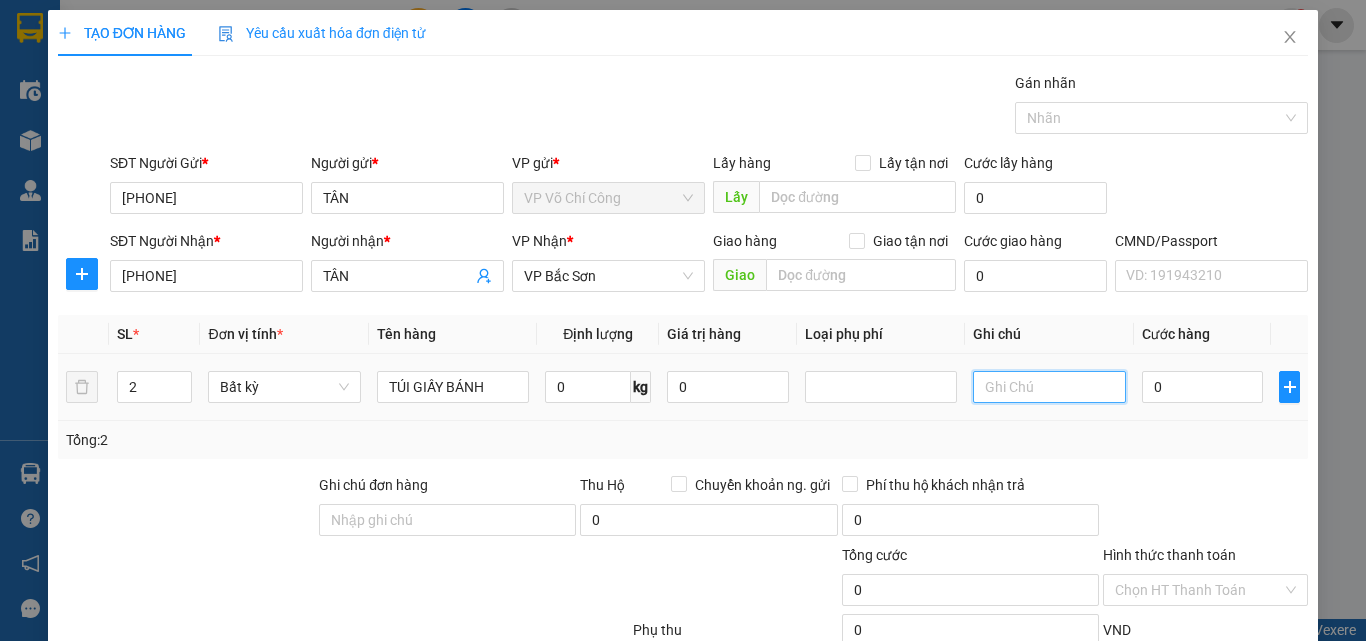 click at bounding box center (1049, 387) 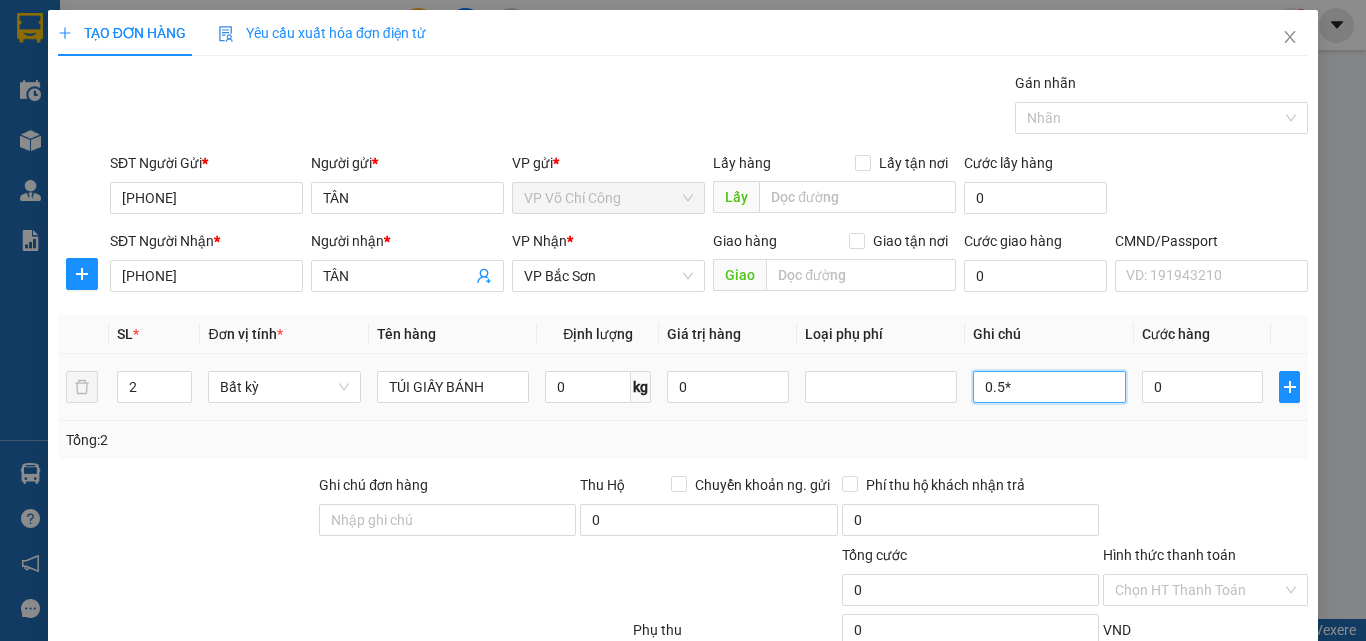 type on "0.5*2" 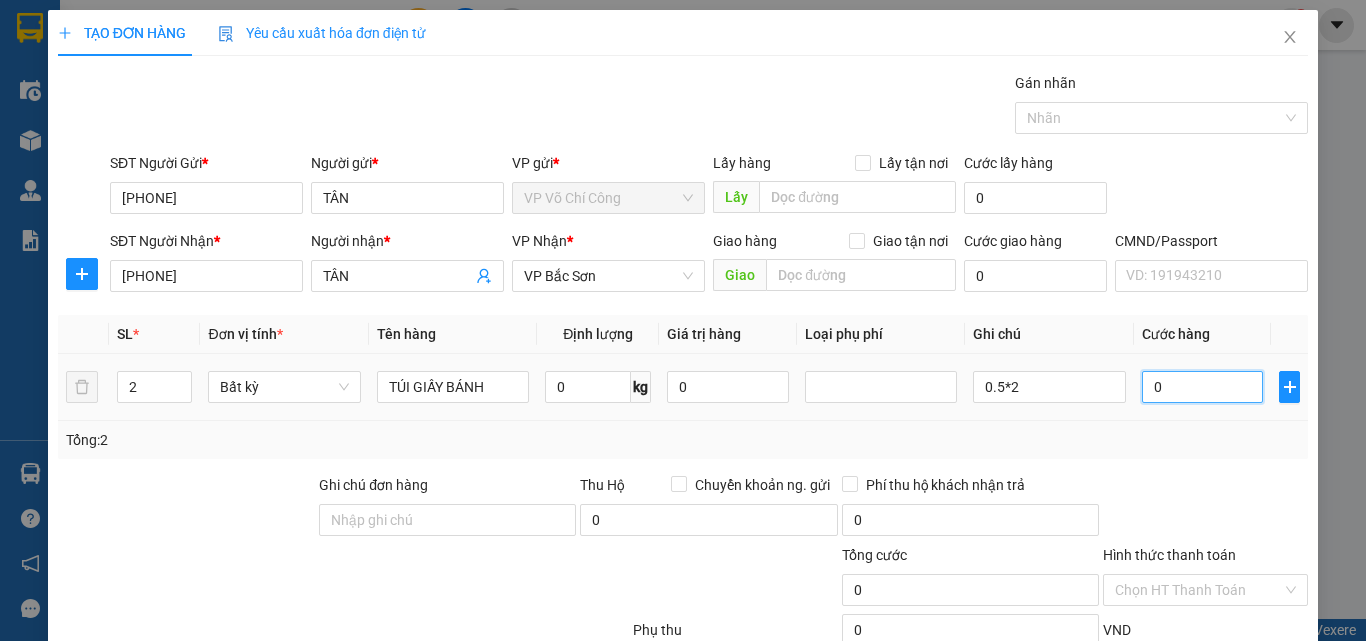 click on "0" at bounding box center (1203, 387) 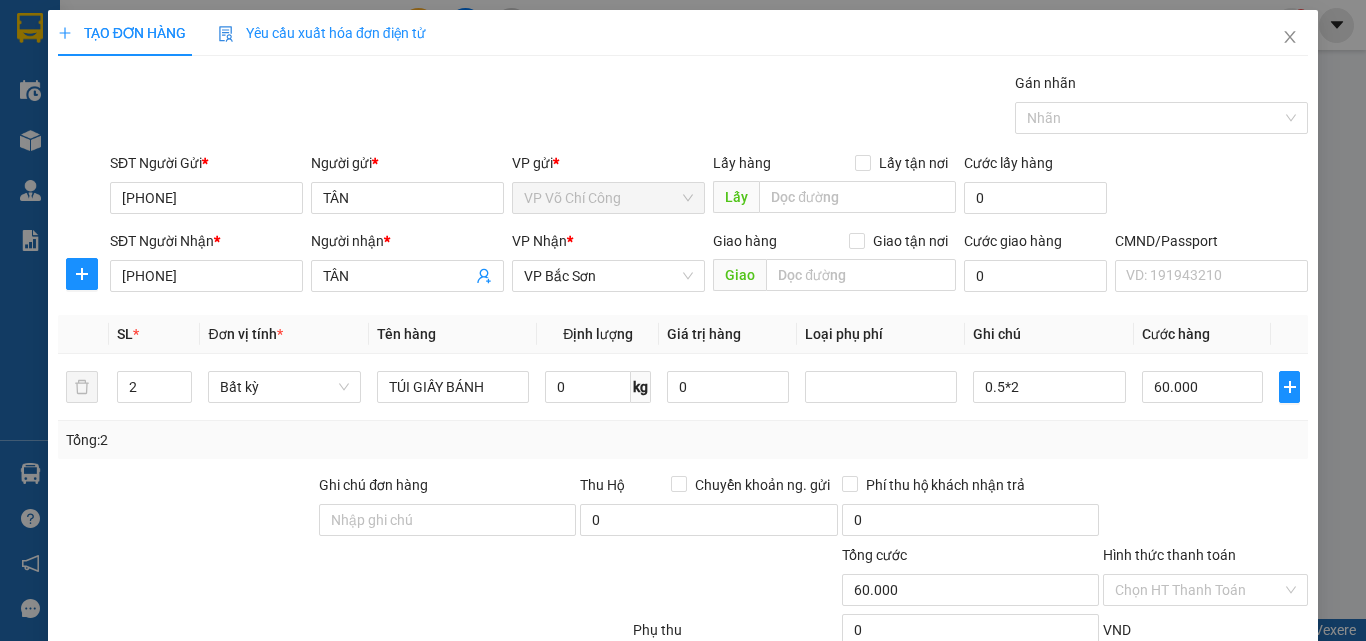 click on "Lưu và In" at bounding box center [1243, 725] 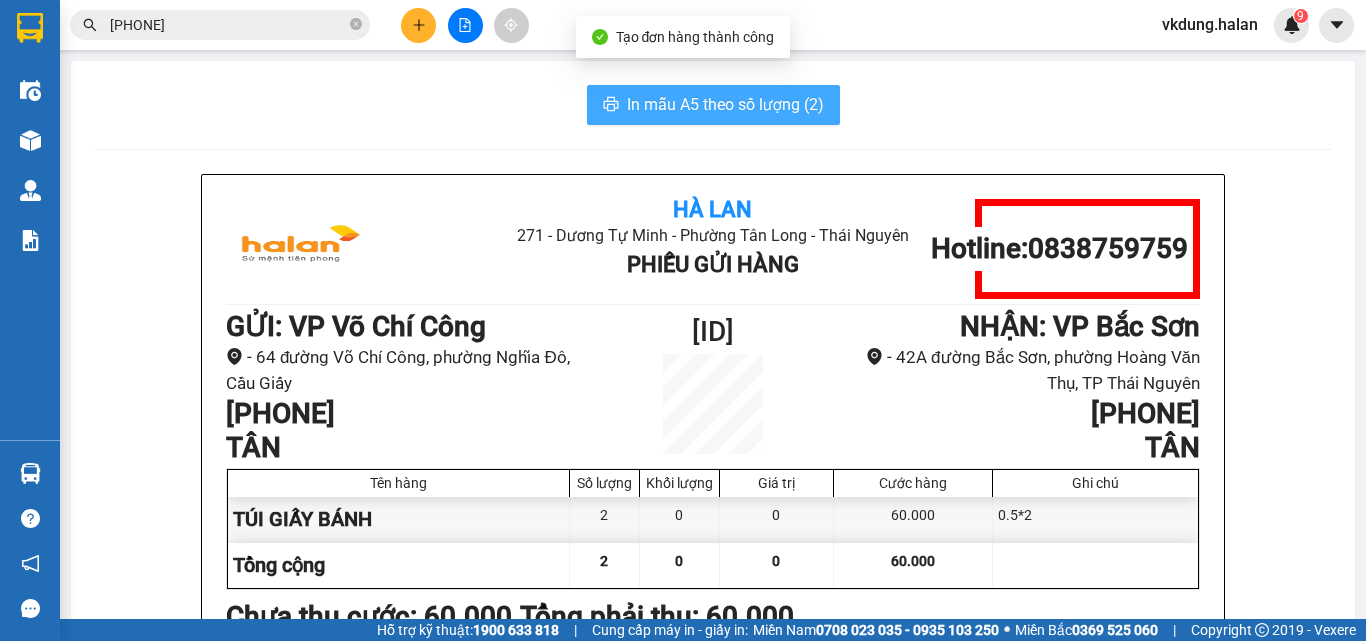 click on "In mẫu A5 theo số lượng
(2)" at bounding box center [725, 104] 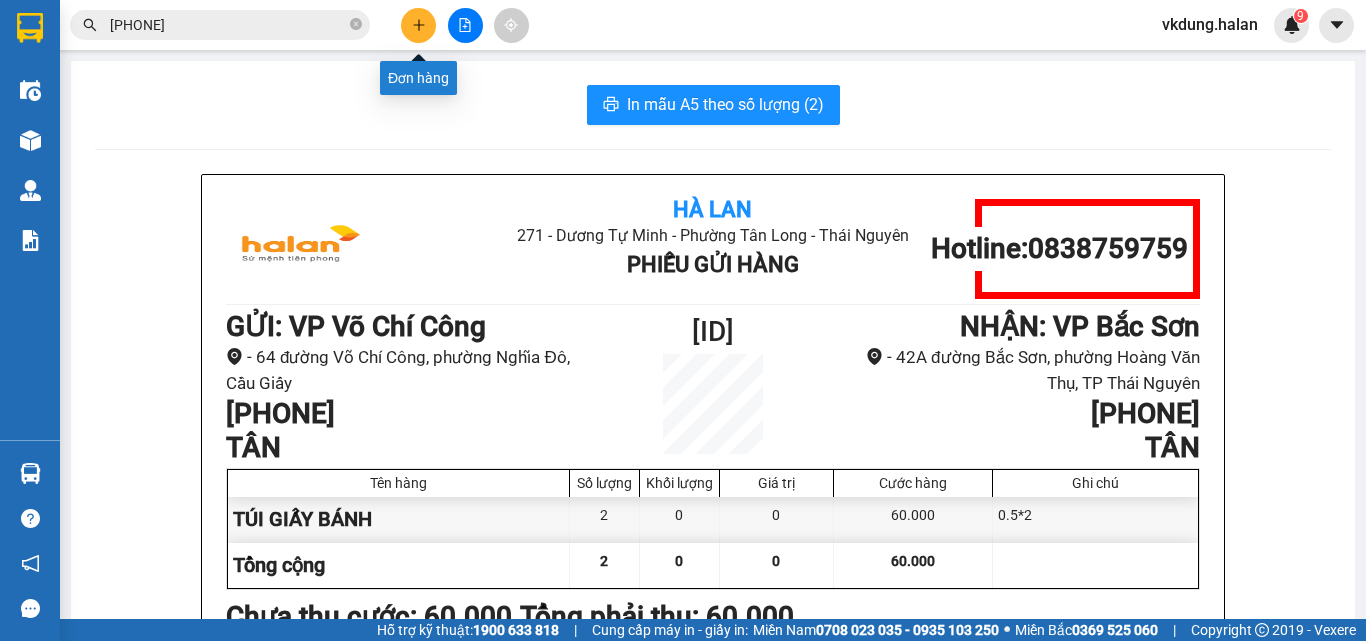 click 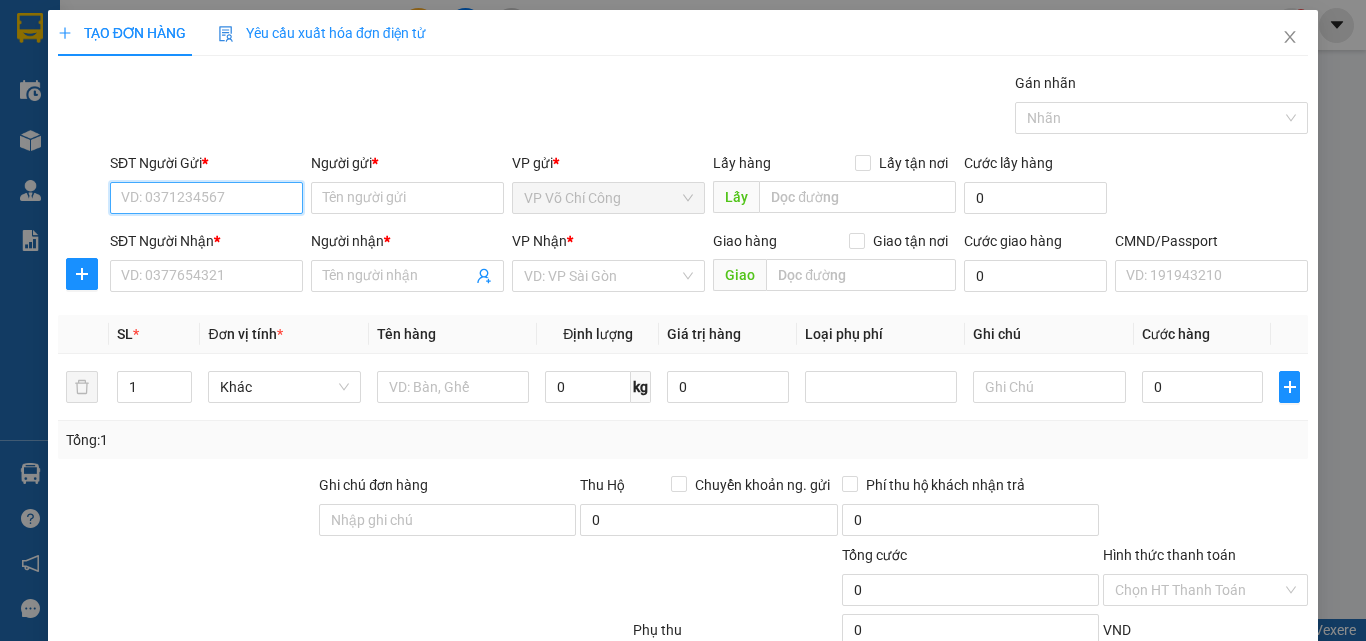 click on "SĐT Người Gửi  *" at bounding box center (206, 198) 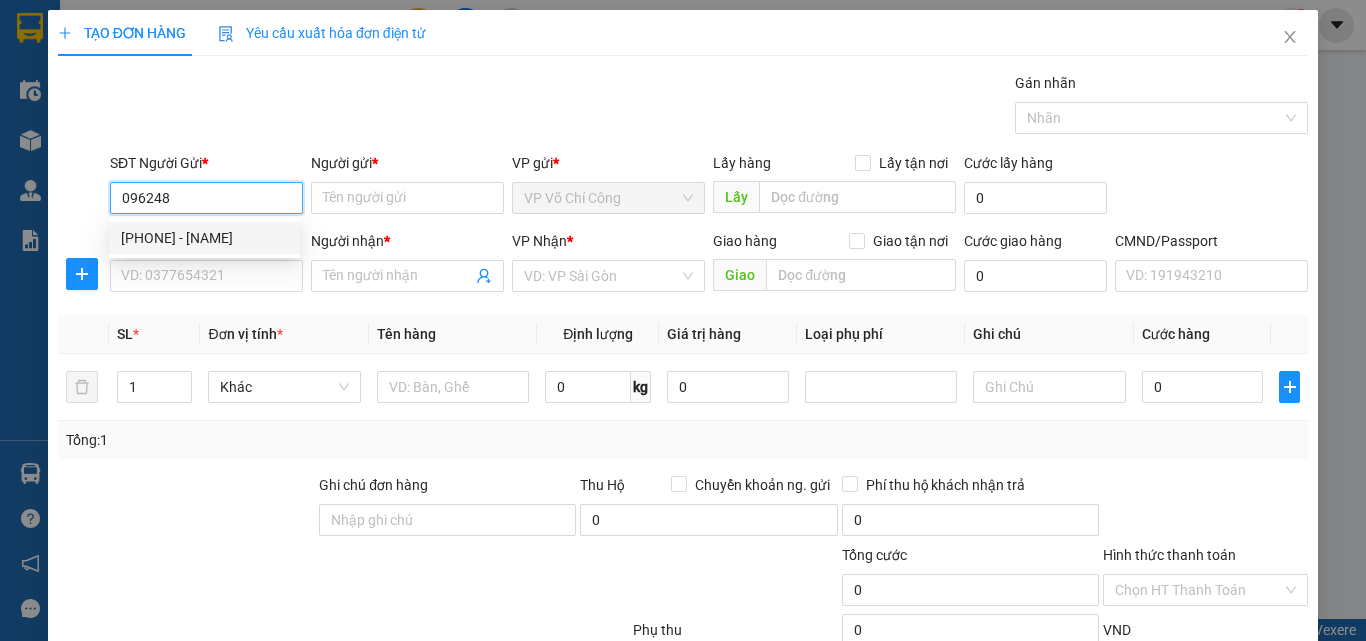 click on "0962485959 - LONG" at bounding box center [204, 238] 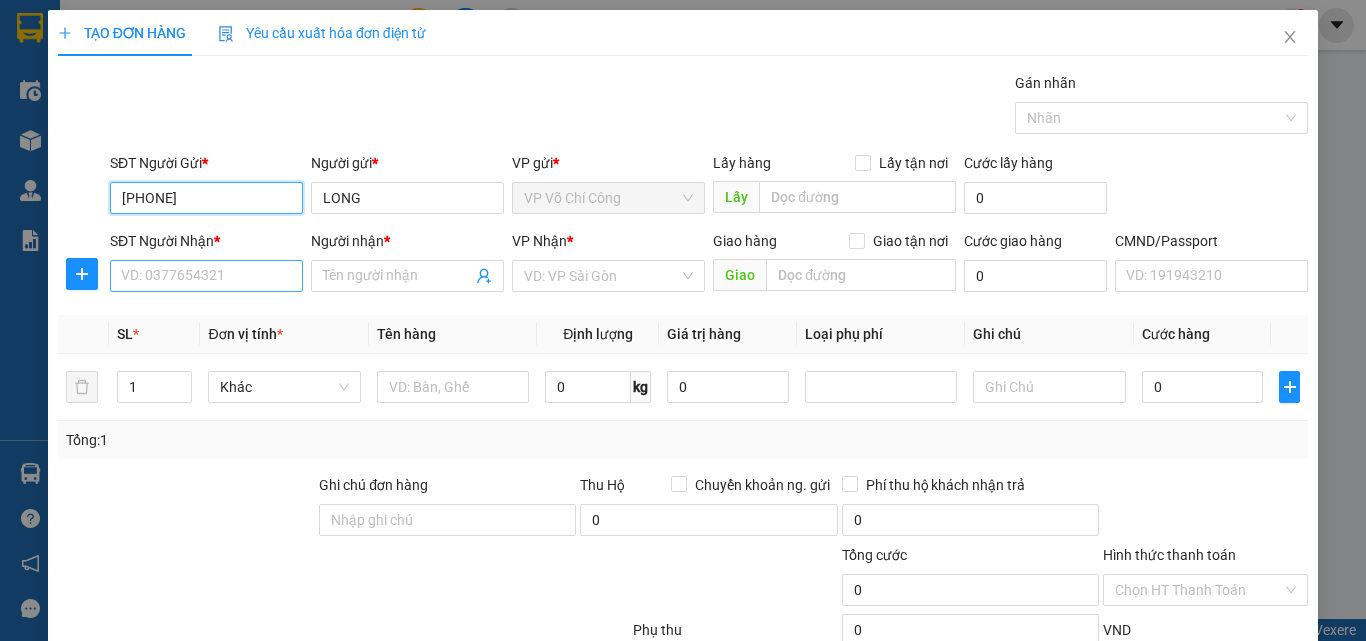 type on "0962485959" 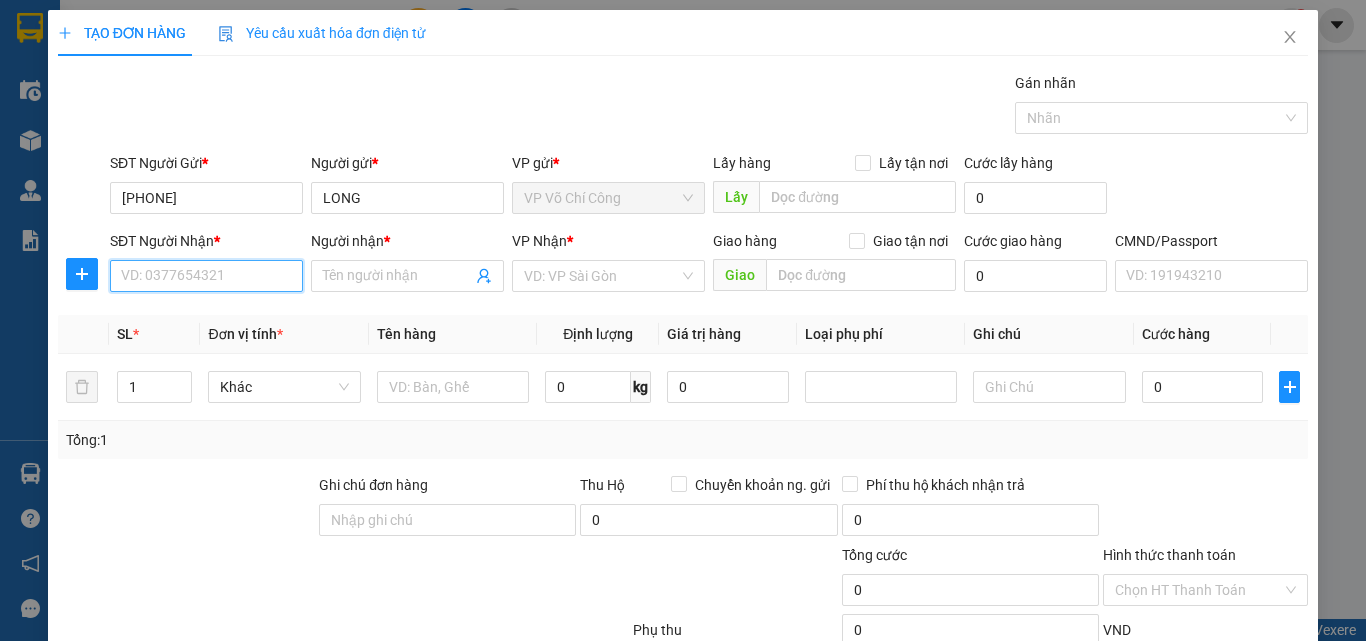 click on "SĐT Người Nhận  *" at bounding box center (206, 276) 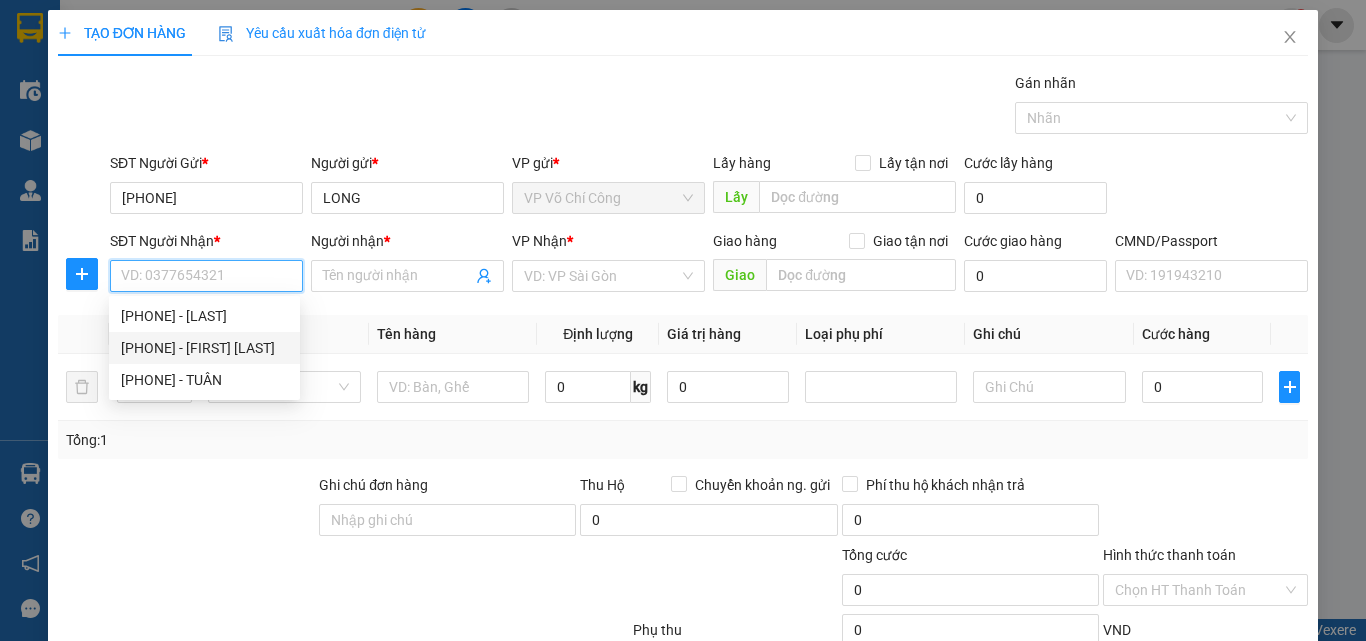 click on "0983086843 - DƯƠNG HẢI NAM" at bounding box center (204, 348) 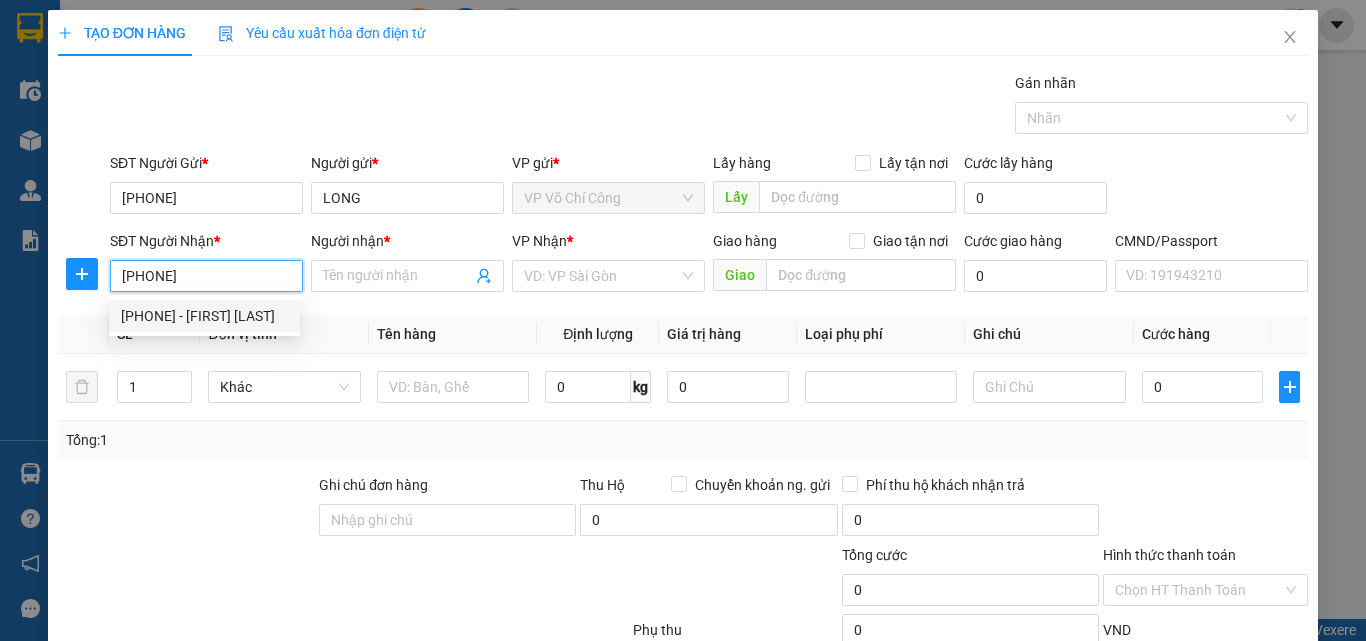 type on "DƯƠNG HẢI NAM" 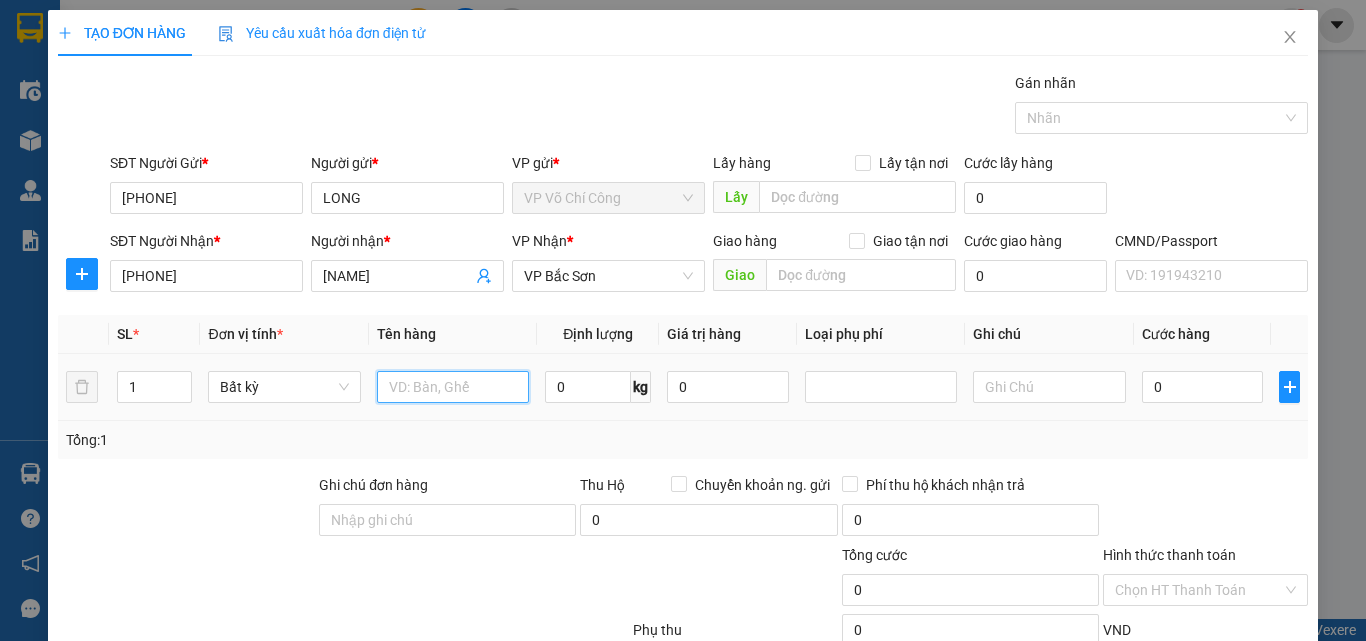 click at bounding box center [453, 387] 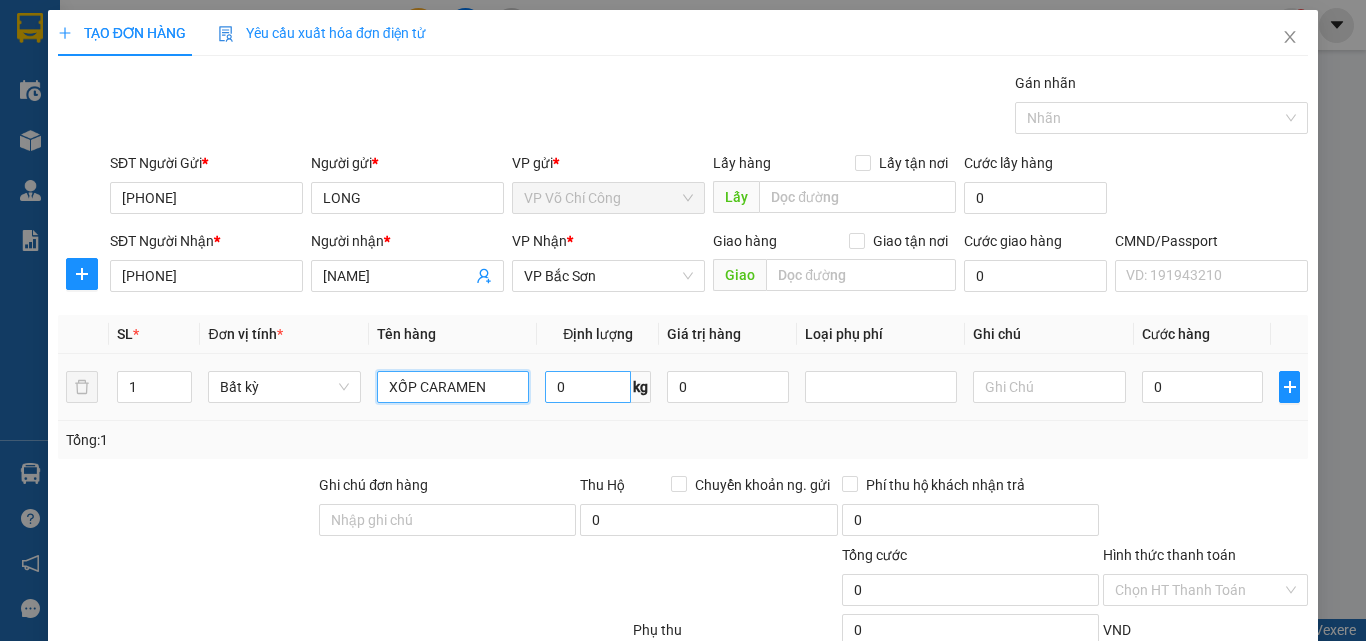 type on "XỐP CARAMEN" 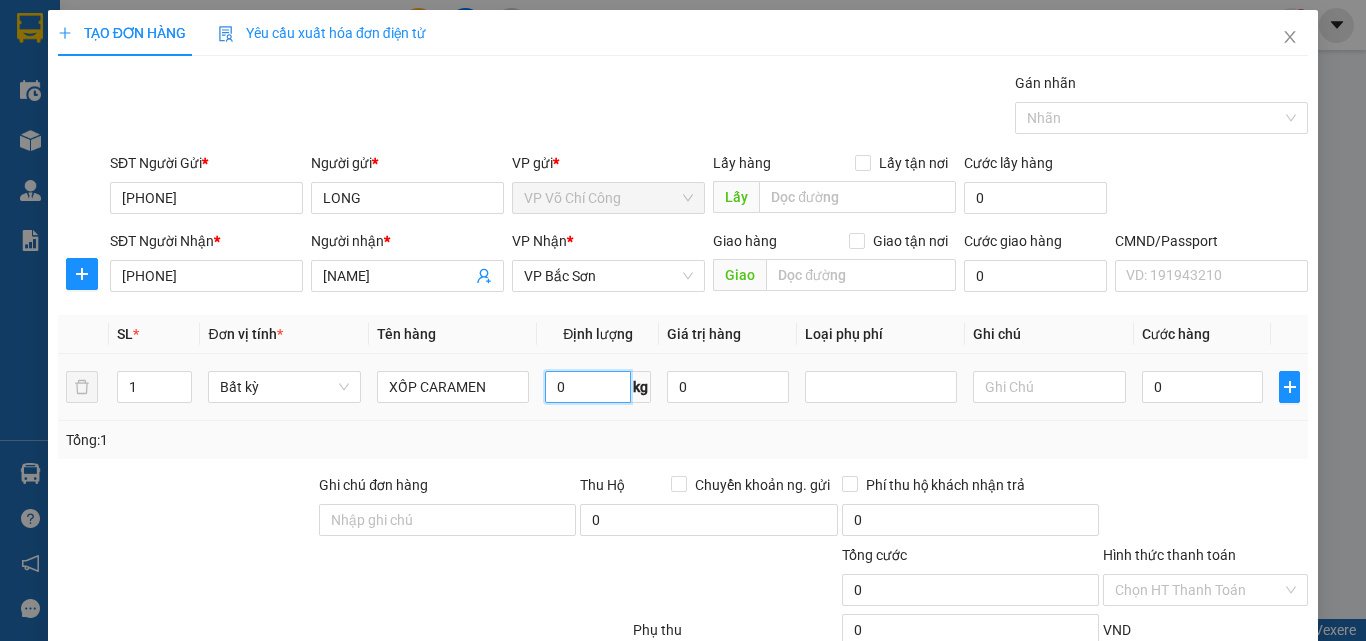 click on "0" at bounding box center (588, 387) 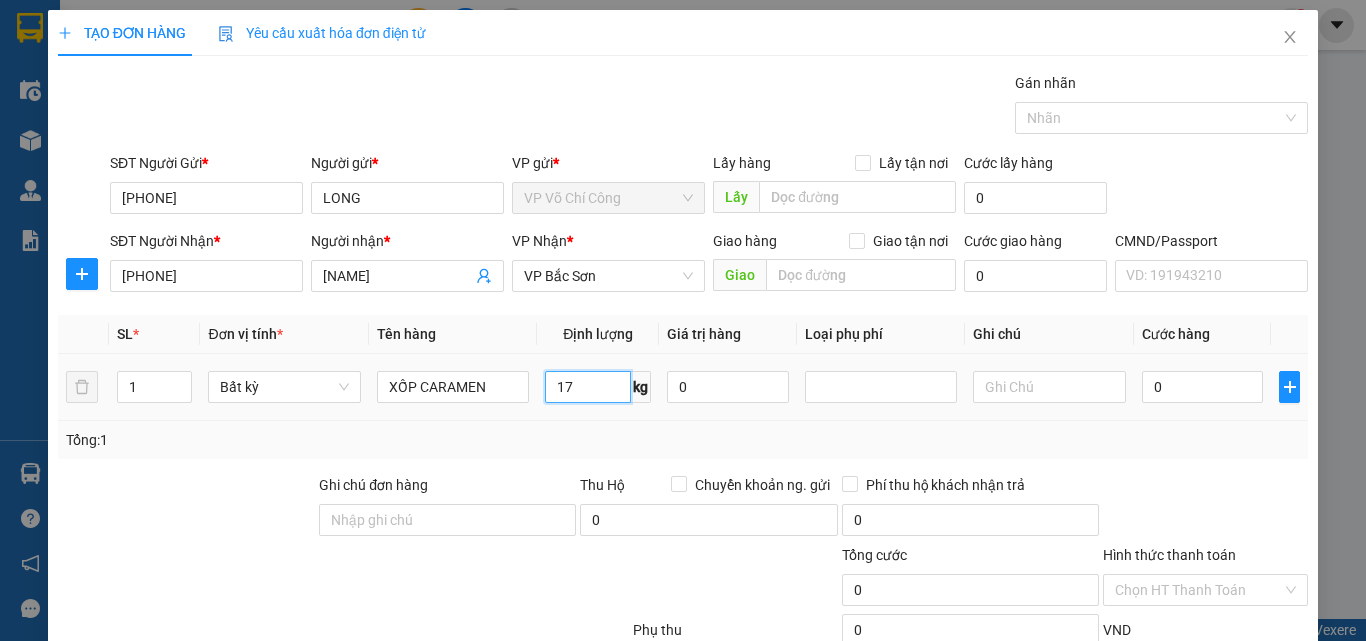 type on "17" 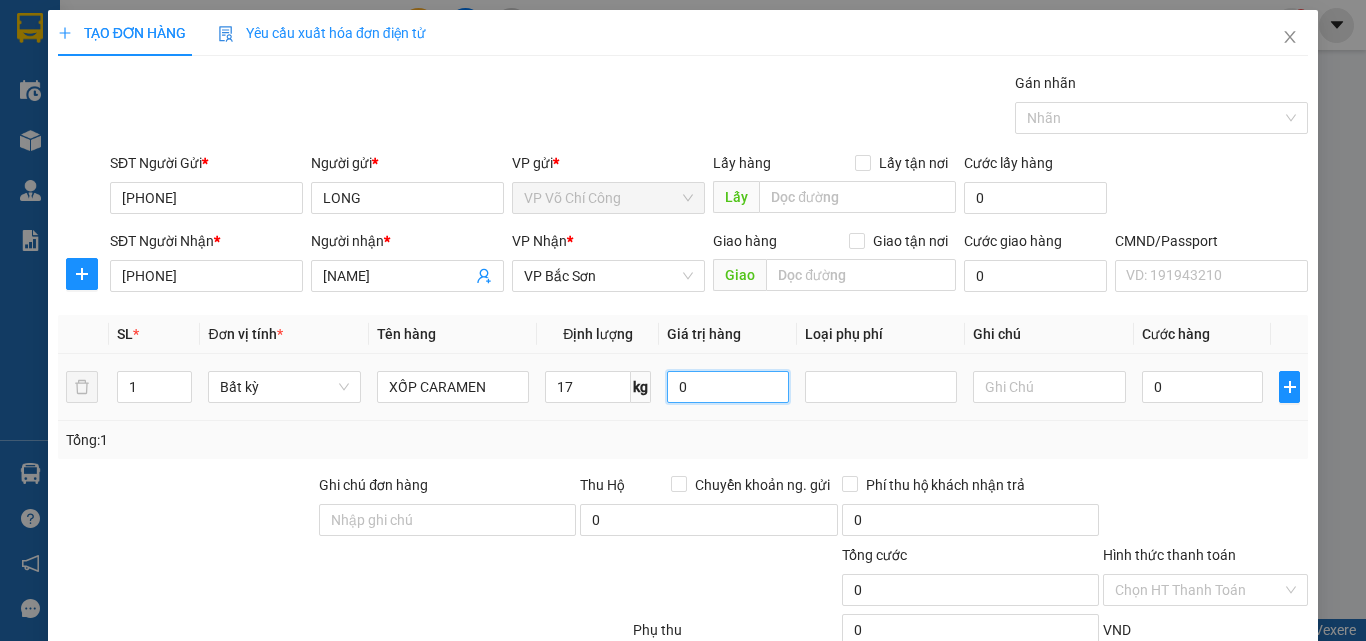 type on "60.000" 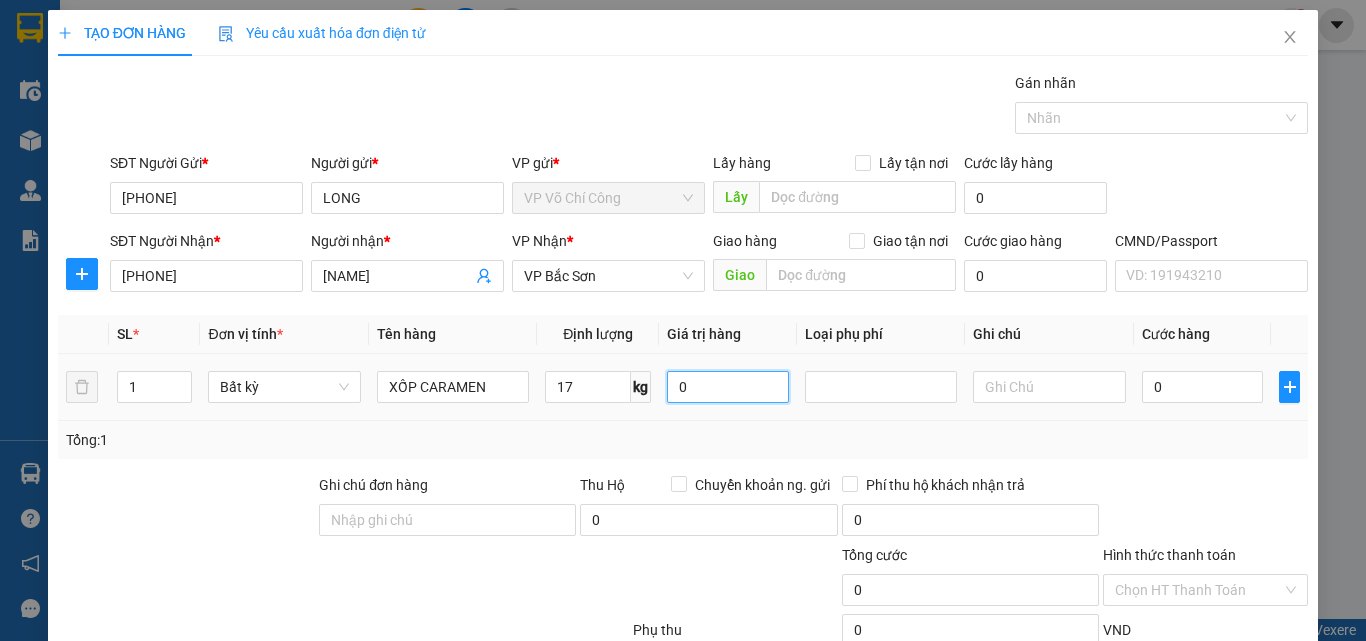 type on "60.000" 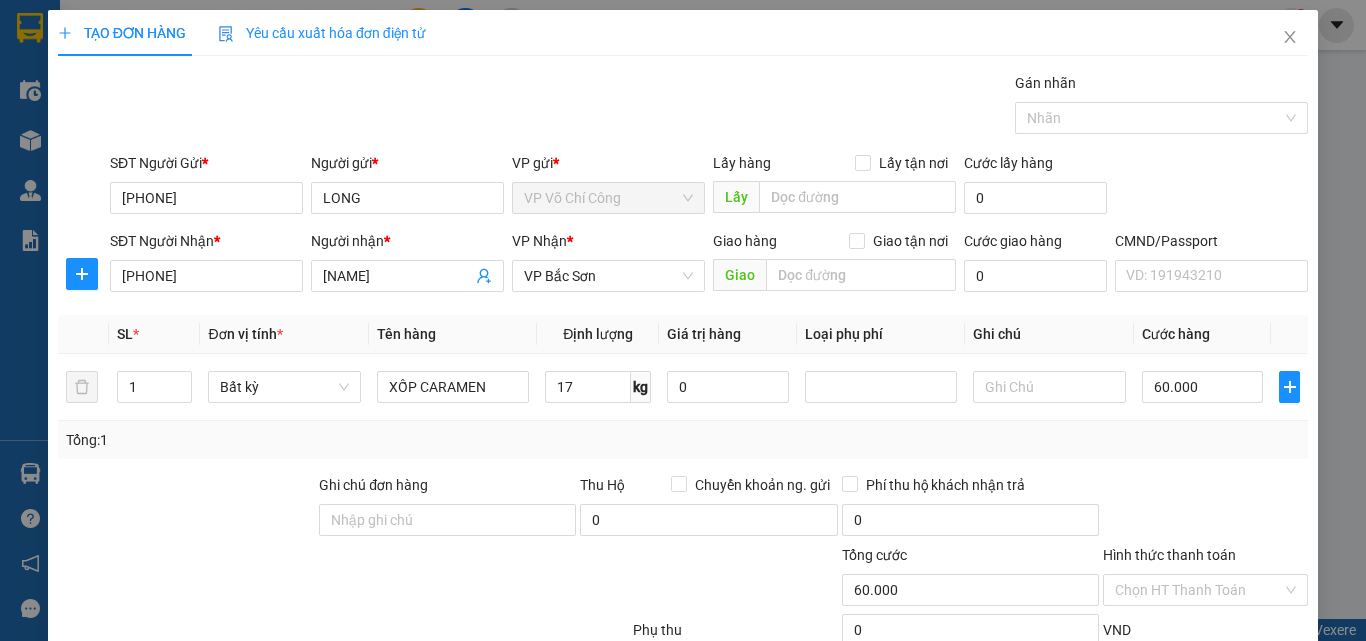 click on "Lưu và In" at bounding box center [1243, 725] 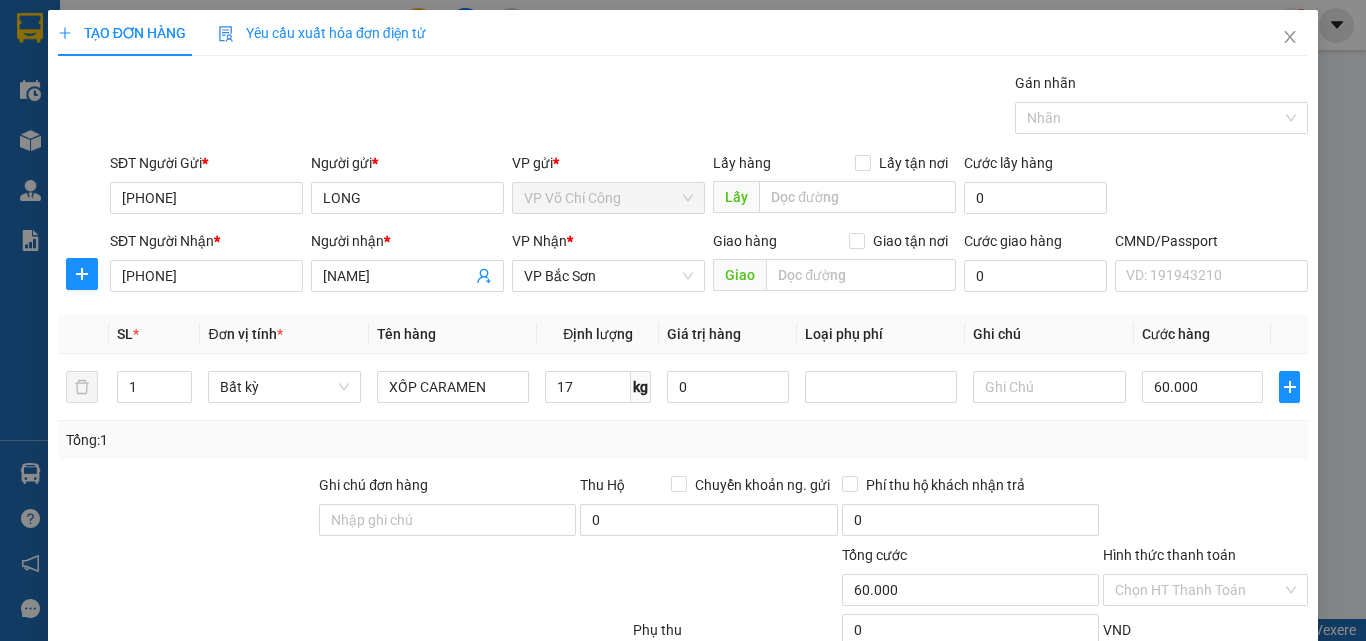 click on "Lưu và In" at bounding box center (1243, 725) 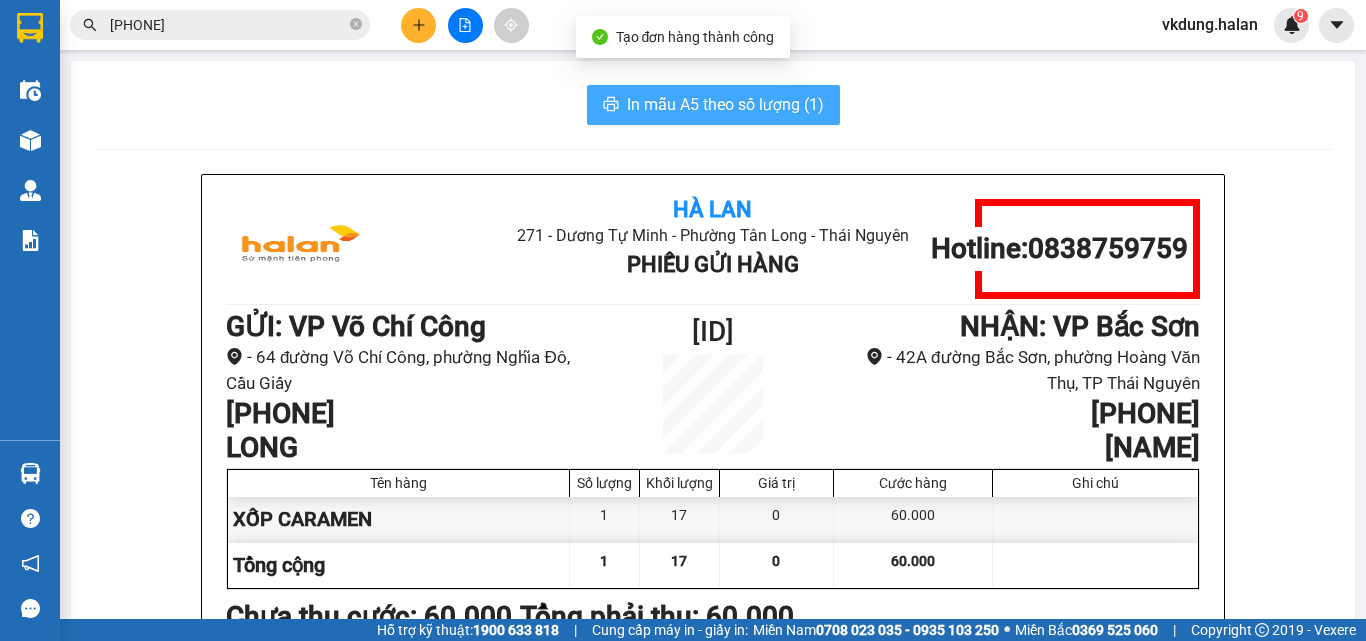 click on "In mẫu A5 theo số lượng
(1)" at bounding box center (725, 104) 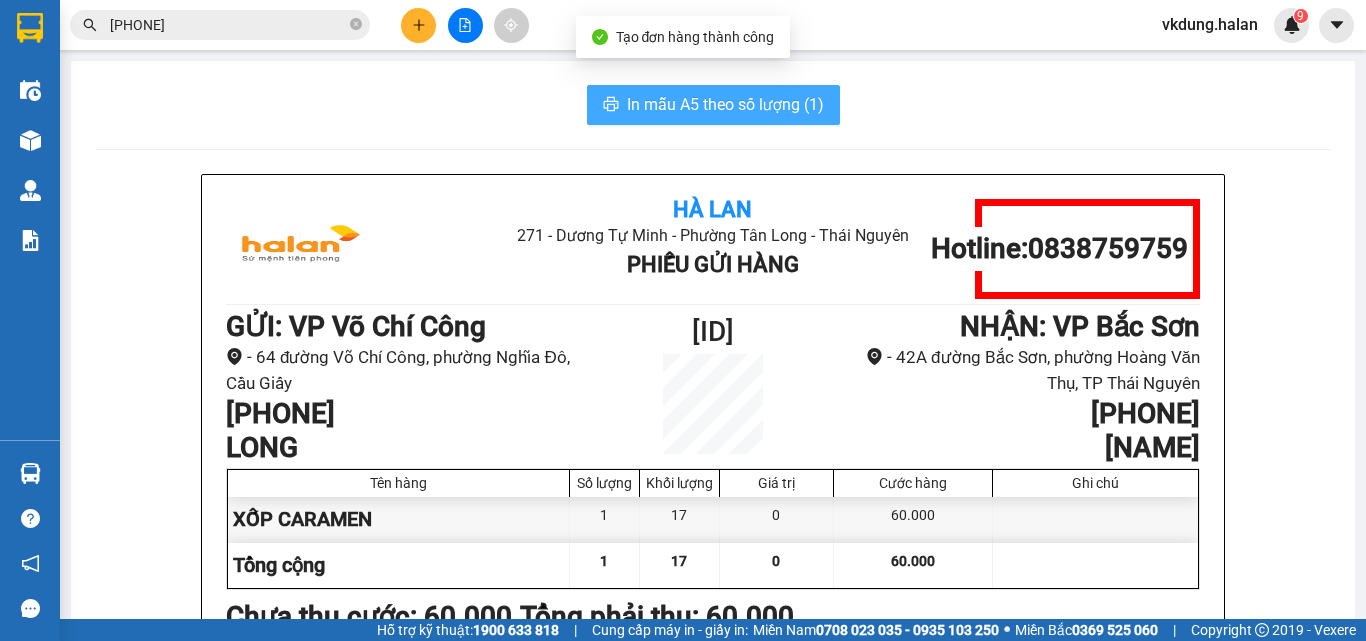 click on "In mẫu A5 theo số lượng
(1)" at bounding box center (725, 104) 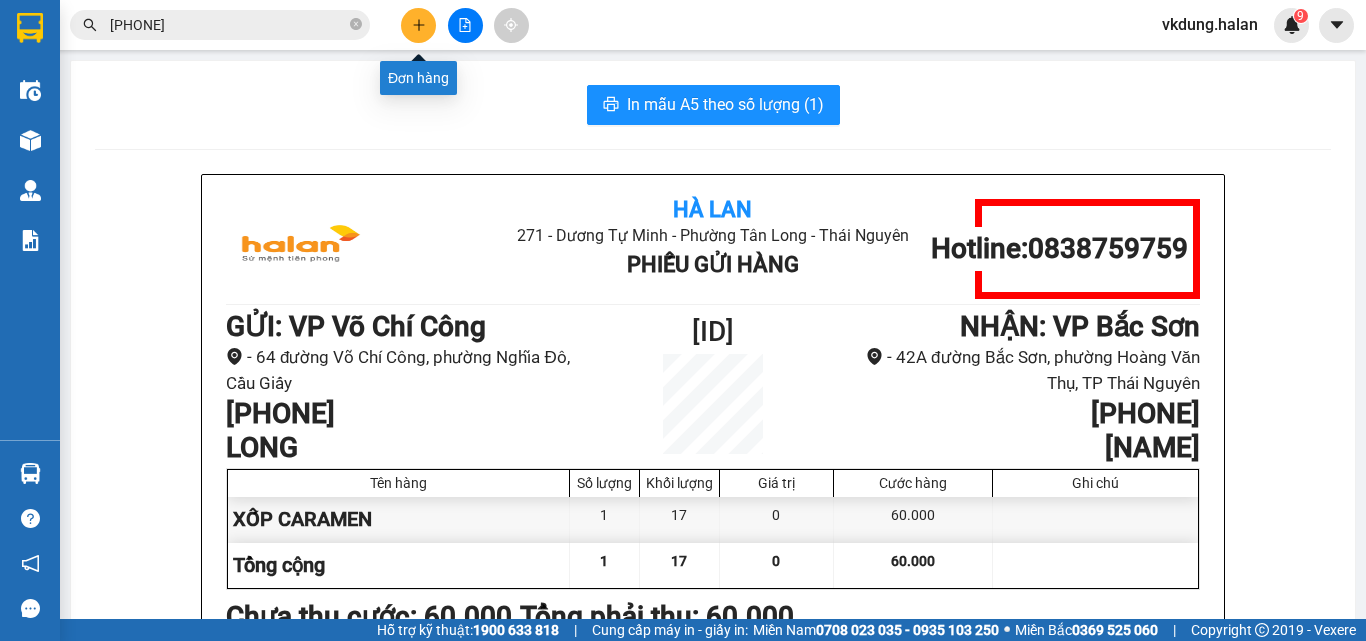 click 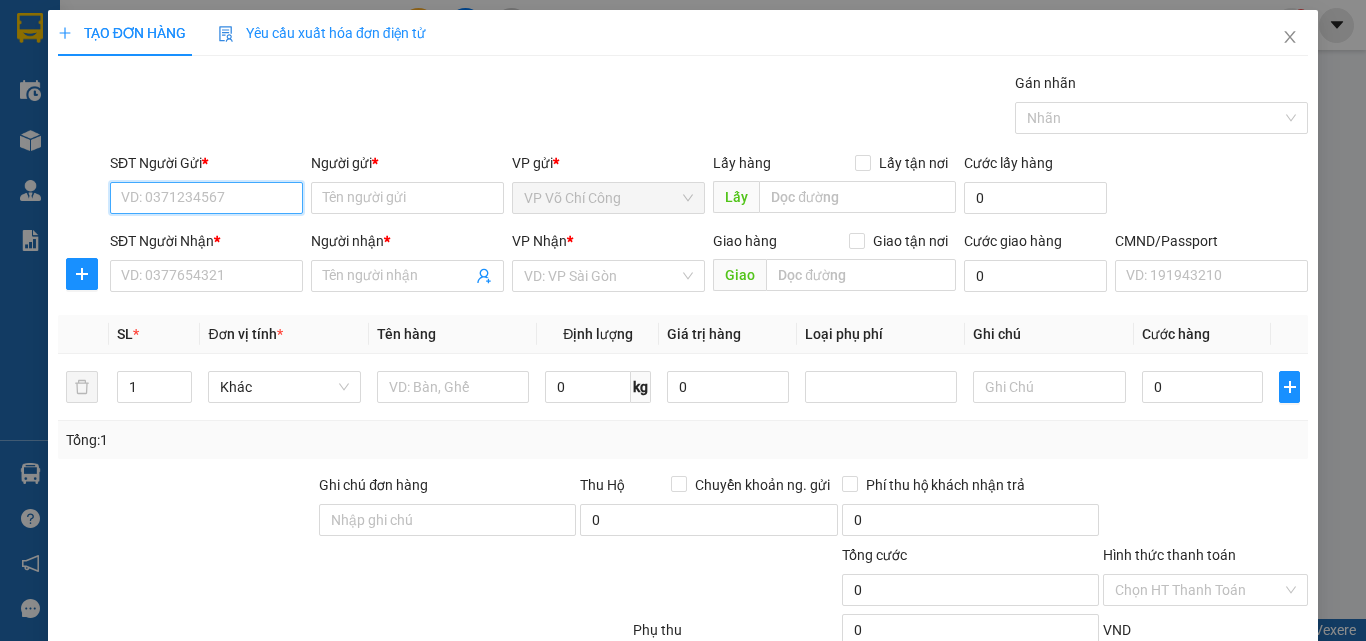 click on "SĐT Người Gửi  *" at bounding box center [206, 198] 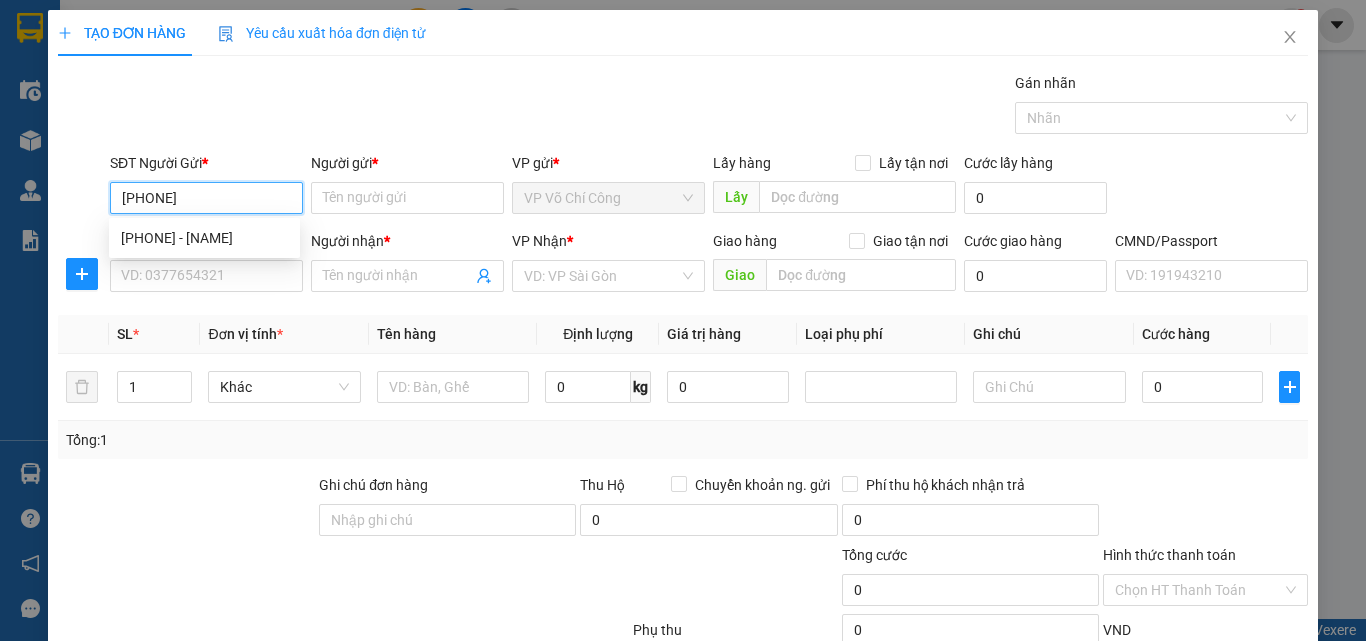 type on "0832836211" 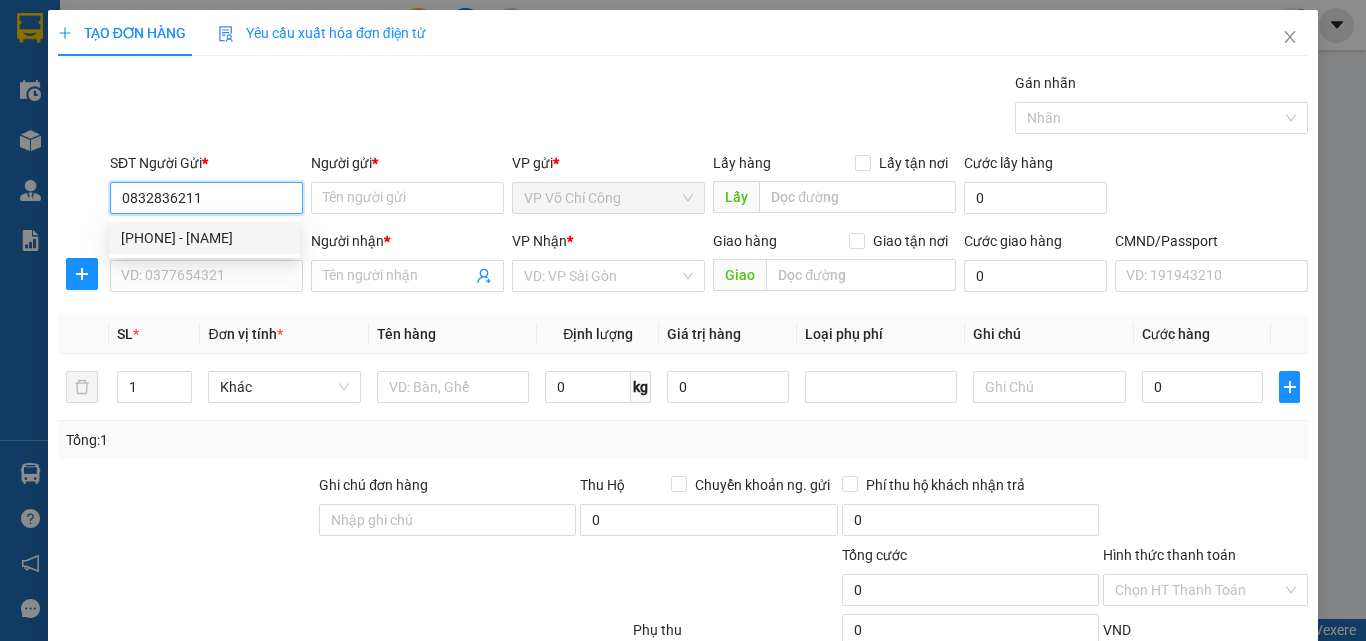 click on "0832836211 - tuấn" at bounding box center (204, 238) 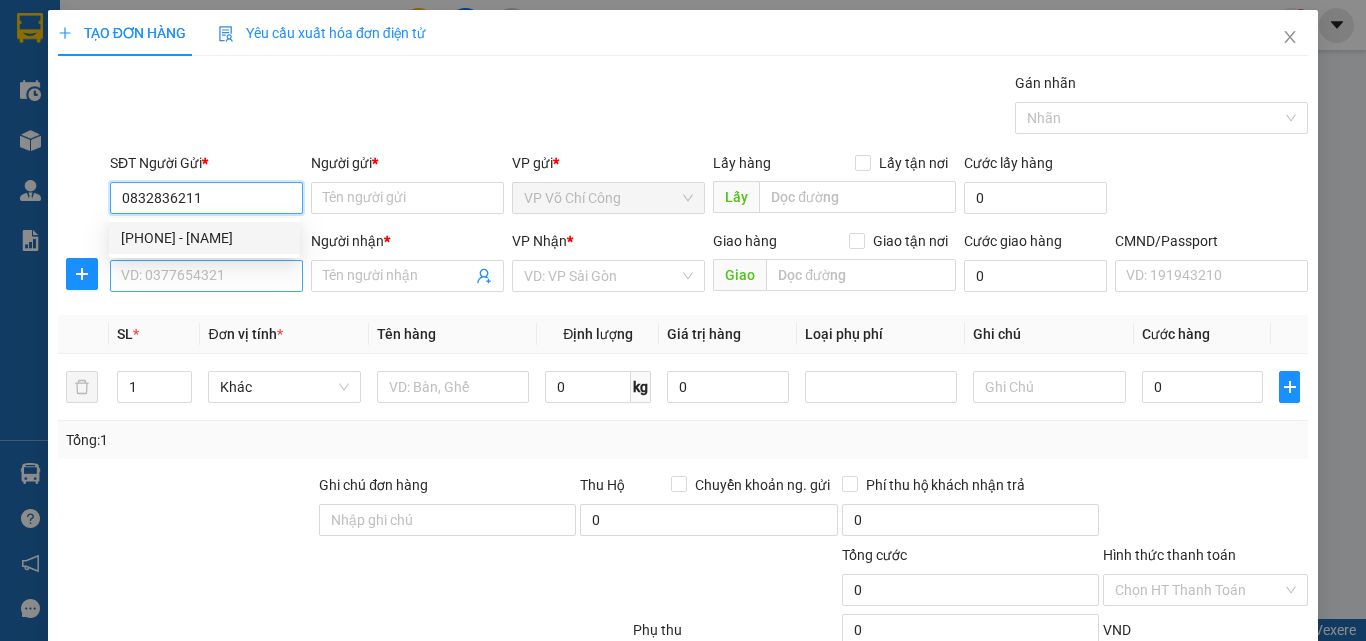 type on "tuấn" 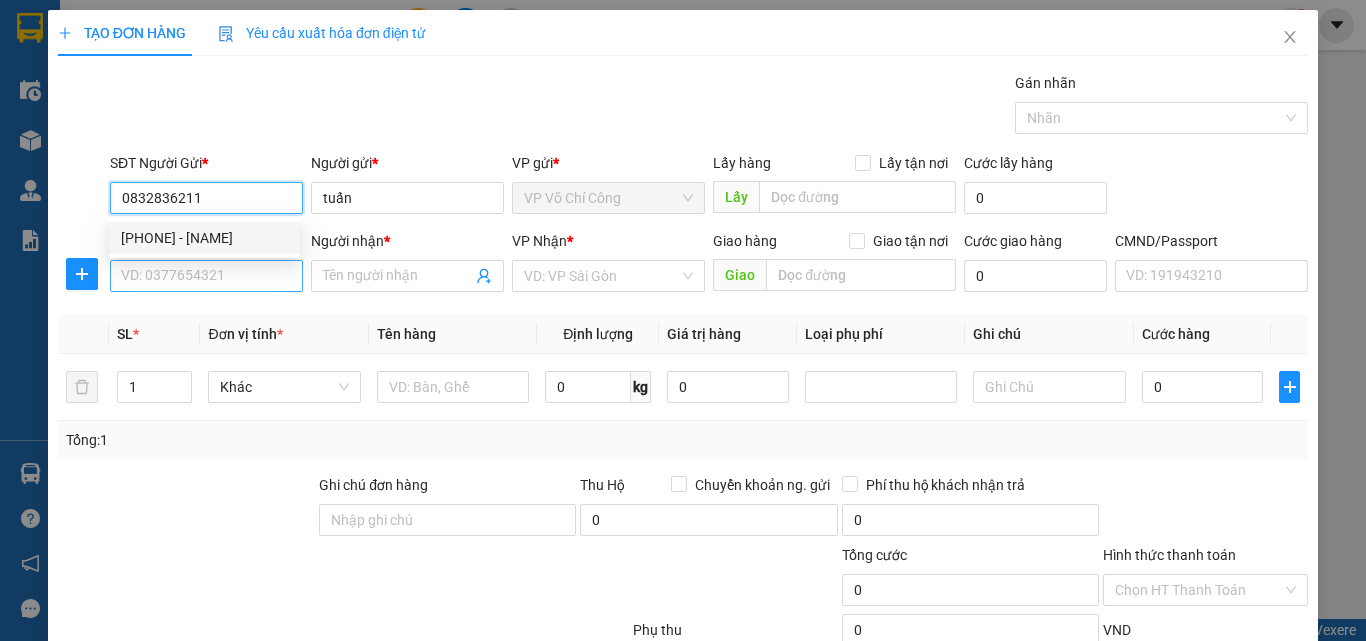 type on "0832836211" 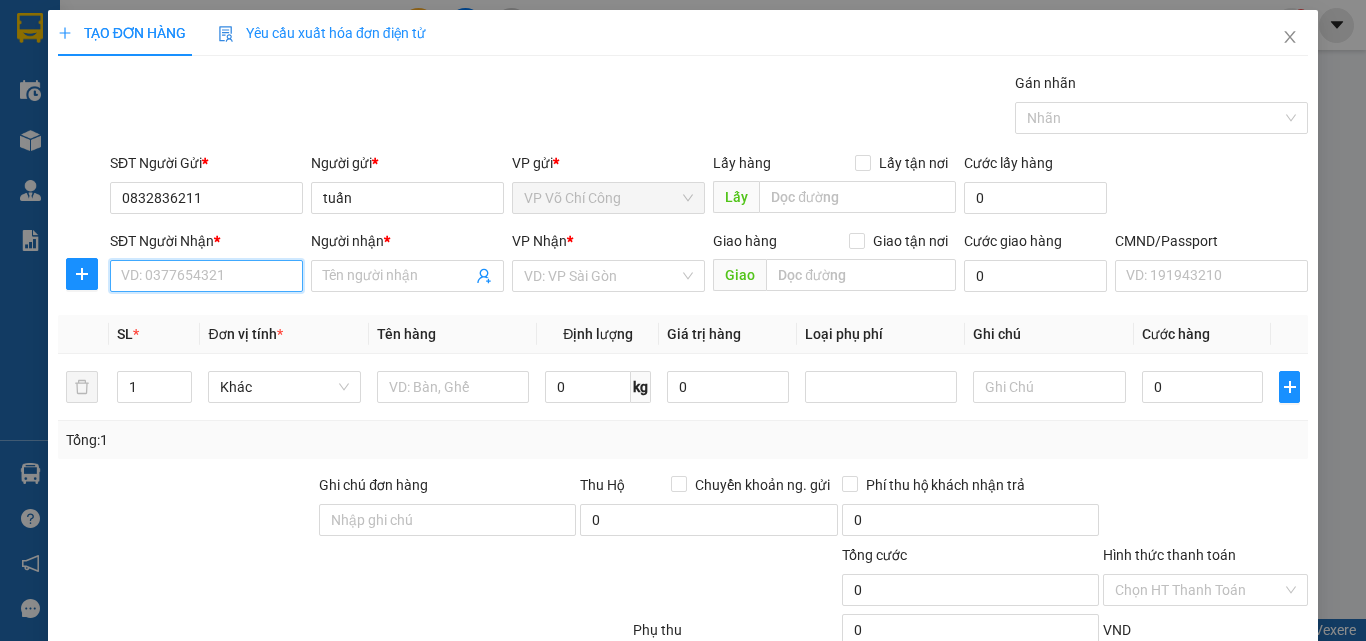 click on "SĐT Người Nhận  *" at bounding box center (206, 276) 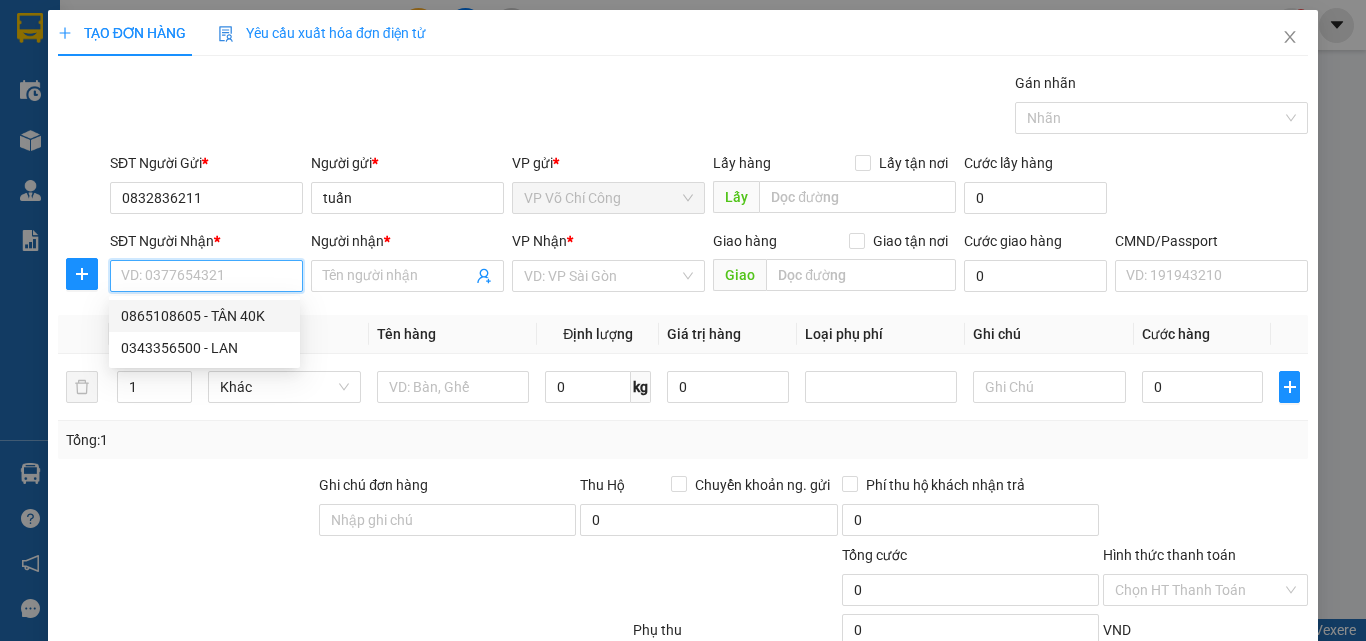 click on "0865108605 - TÂN 40K" at bounding box center [204, 316] 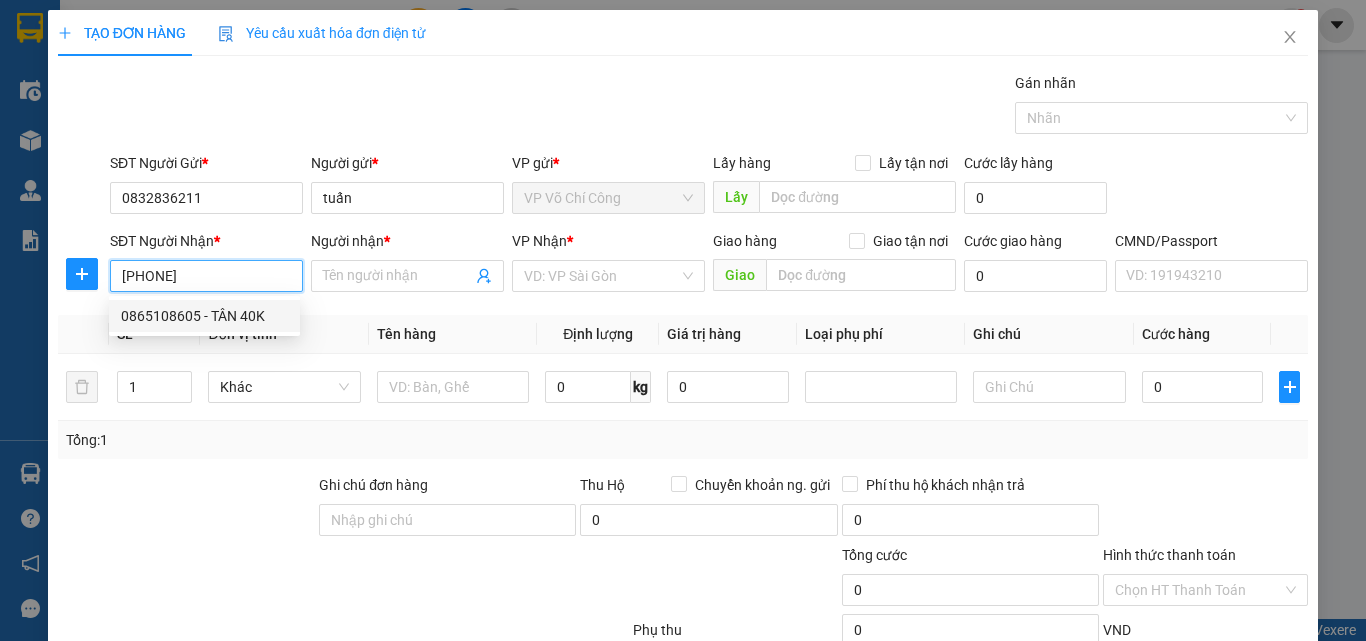 type on "TÂN 40K" 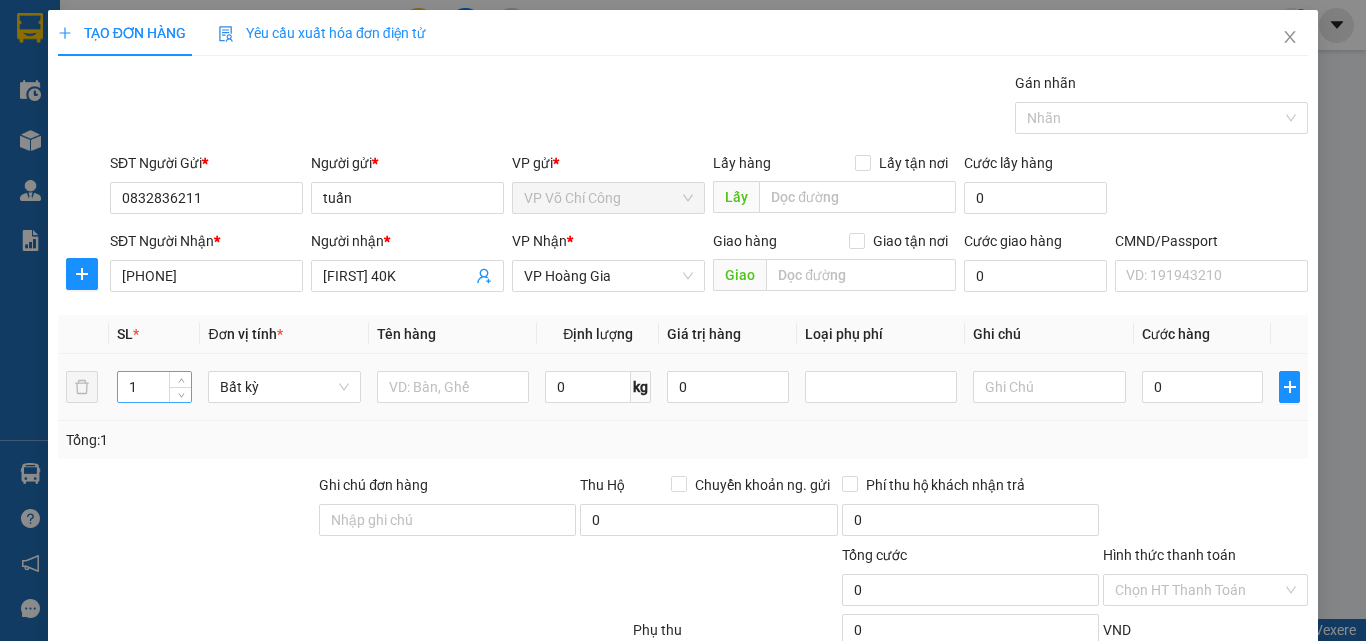 click on "1" at bounding box center [155, 387] 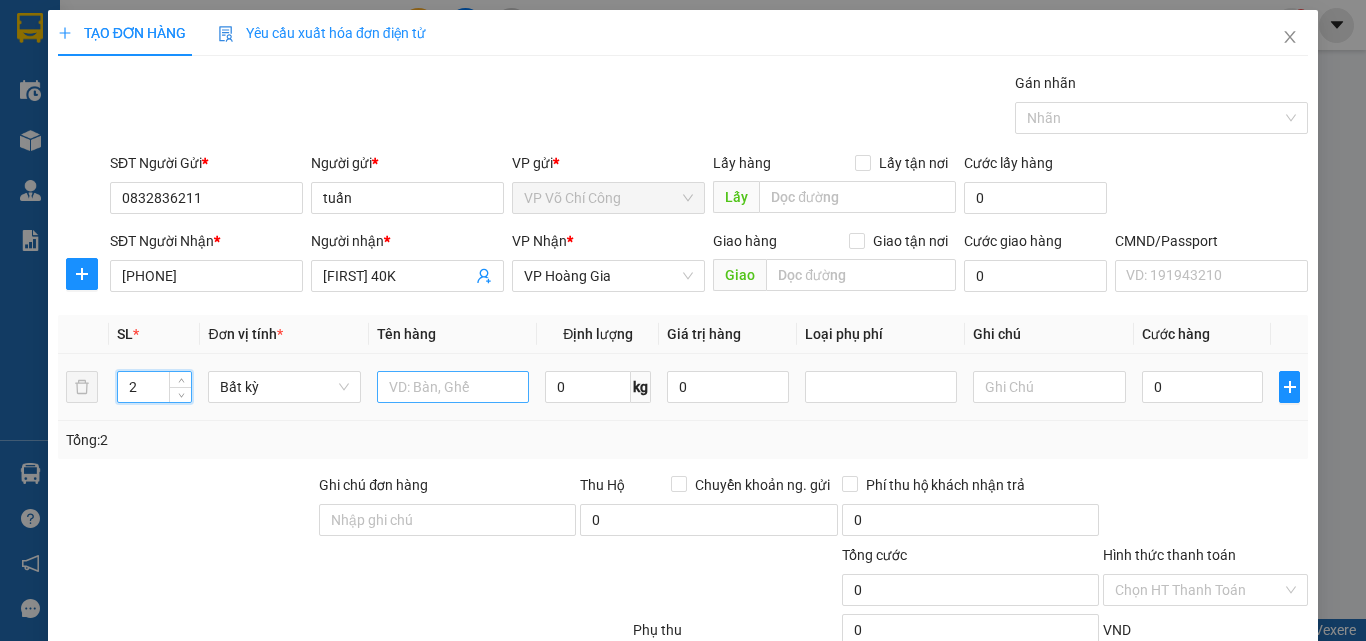 type on "2" 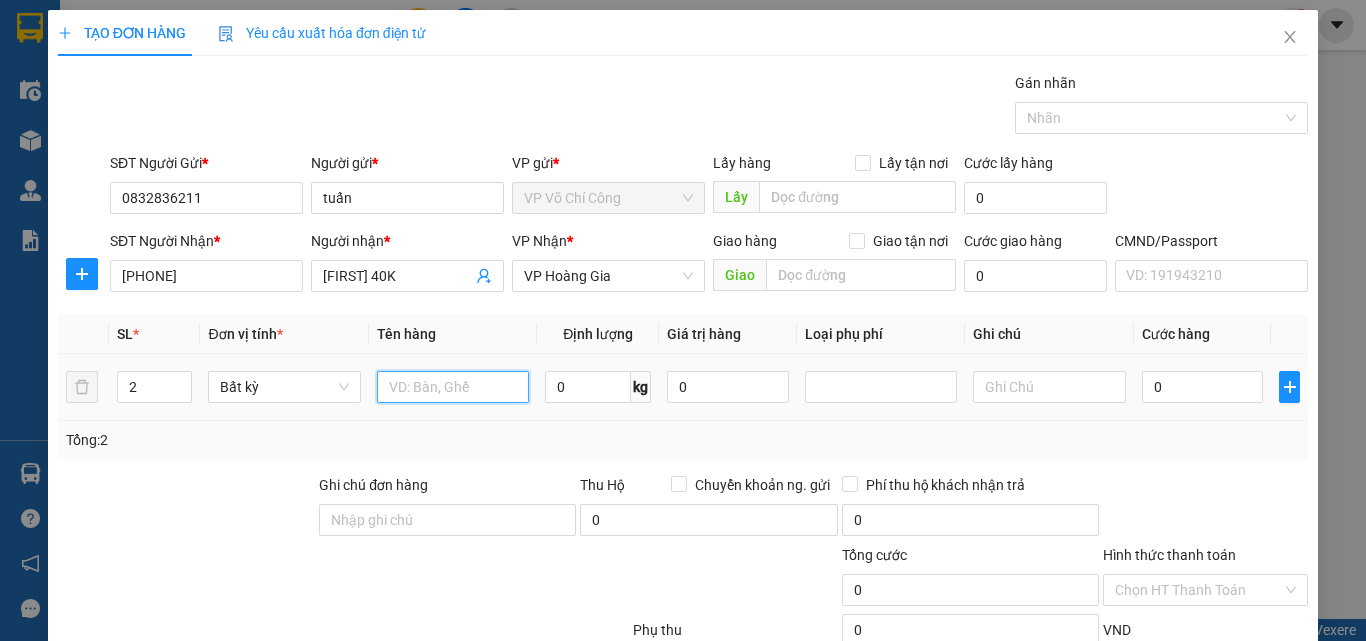 click at bounding box center [453, 387] 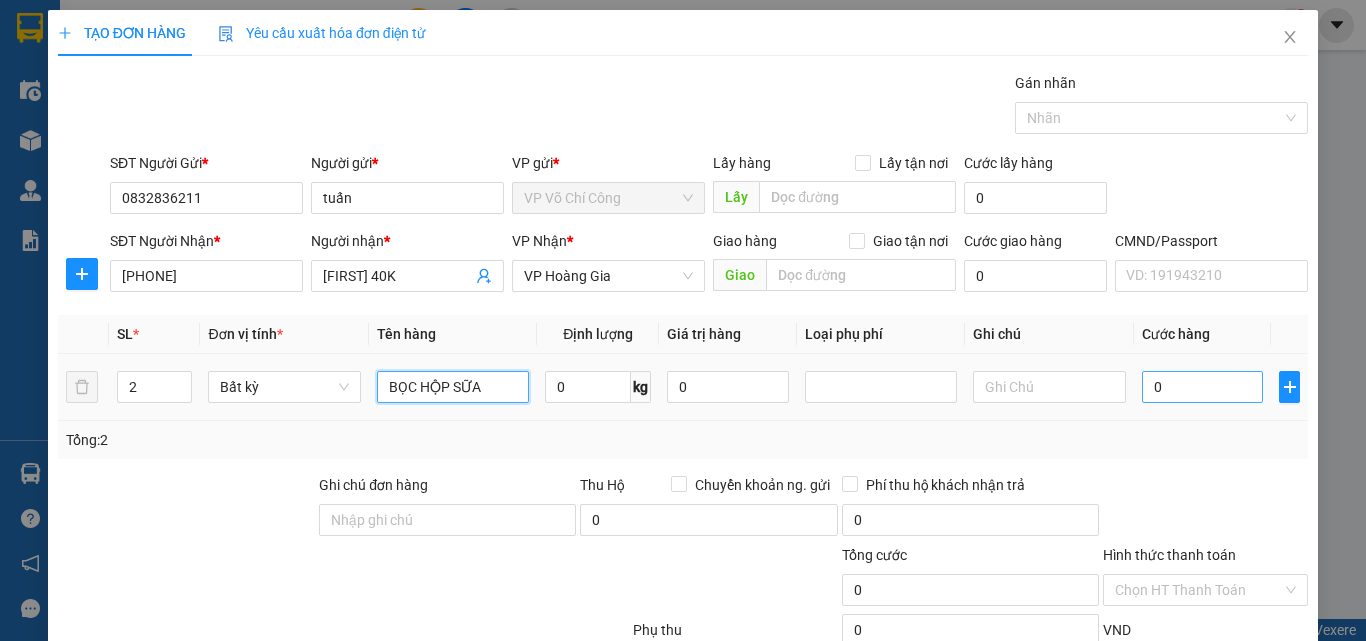 type on "BỌC HỘP SỮA" 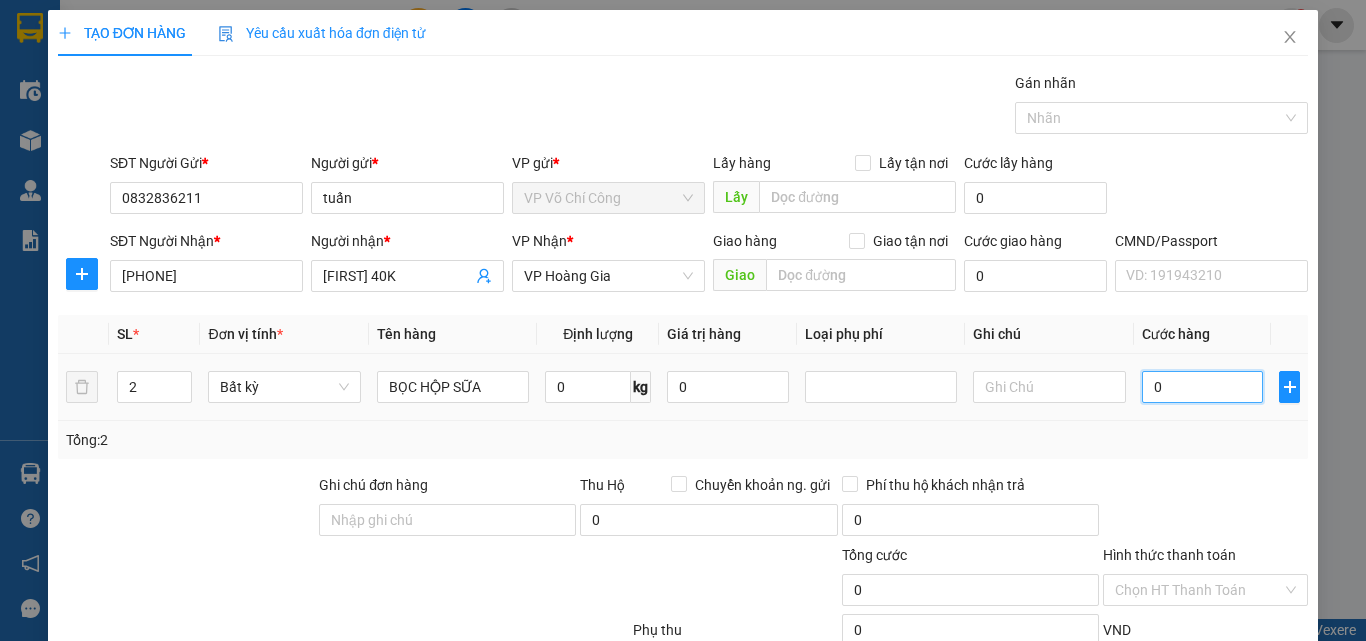 click on "0" at bounding box center [1203, 387] 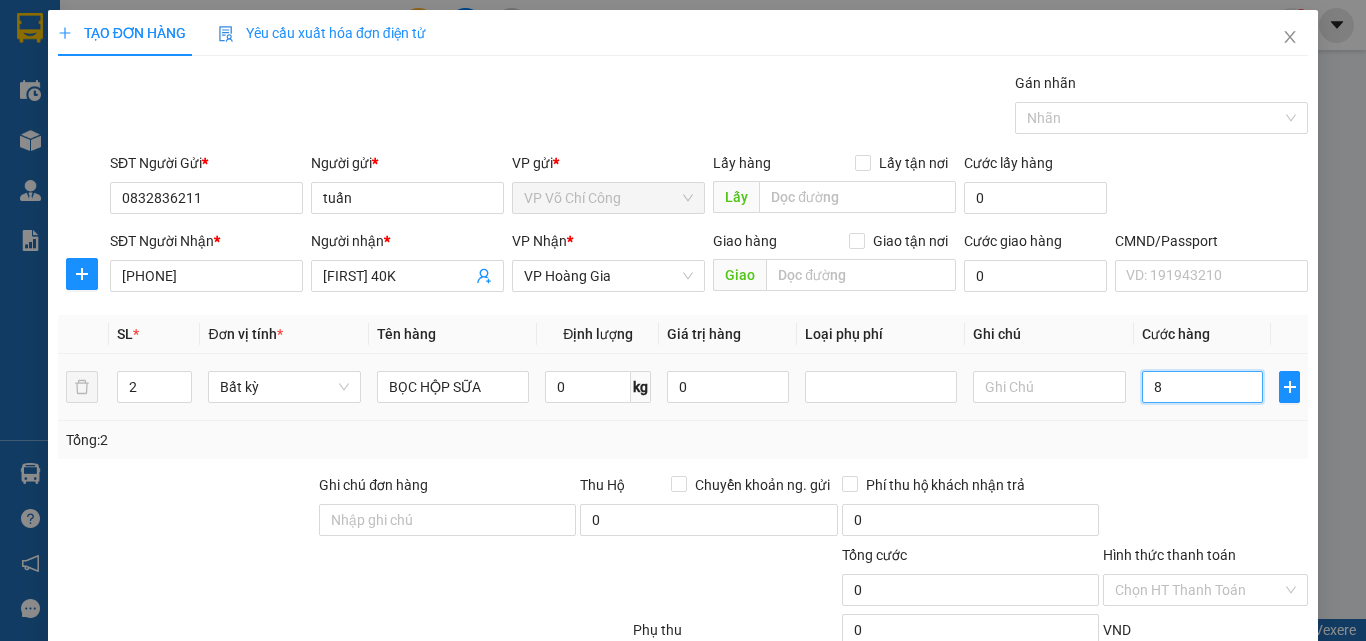 type on "8" 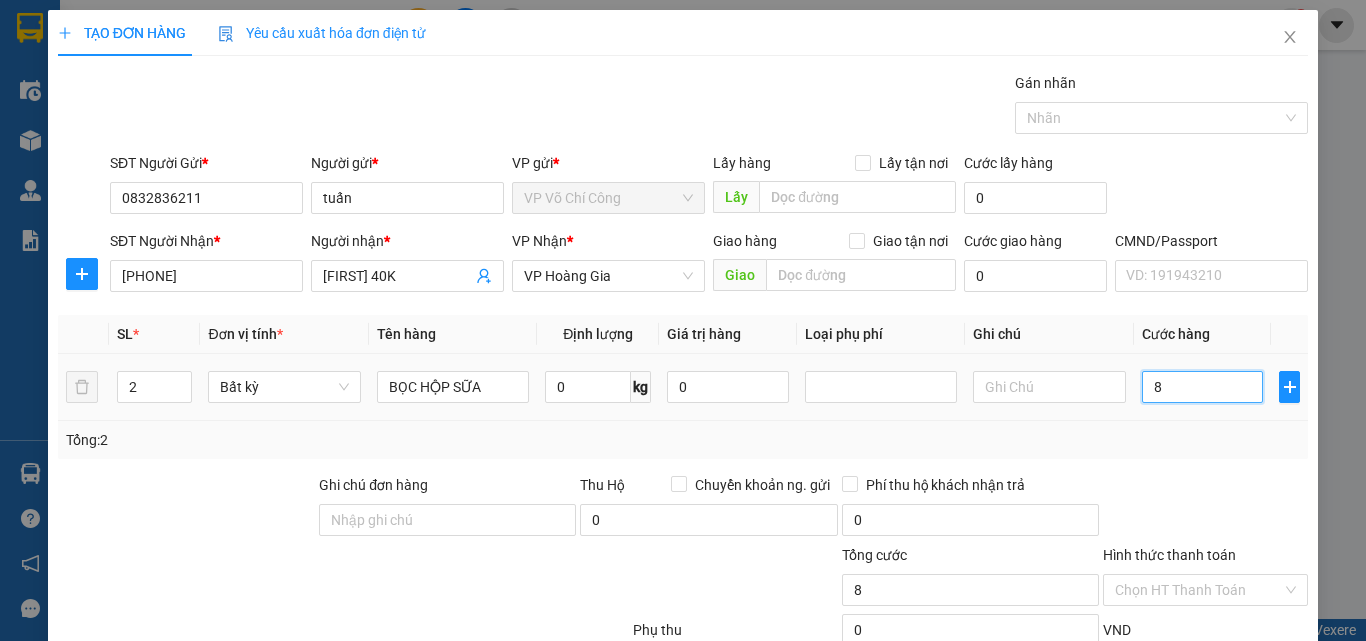 type on "80" 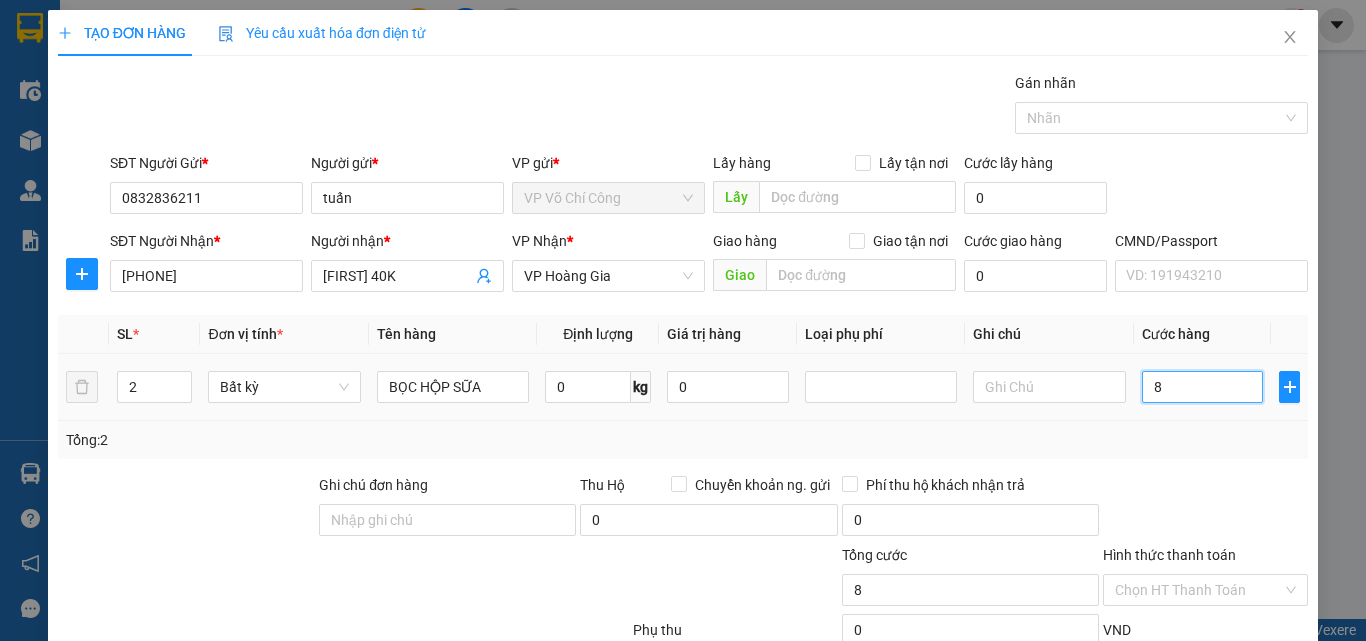type on "80" 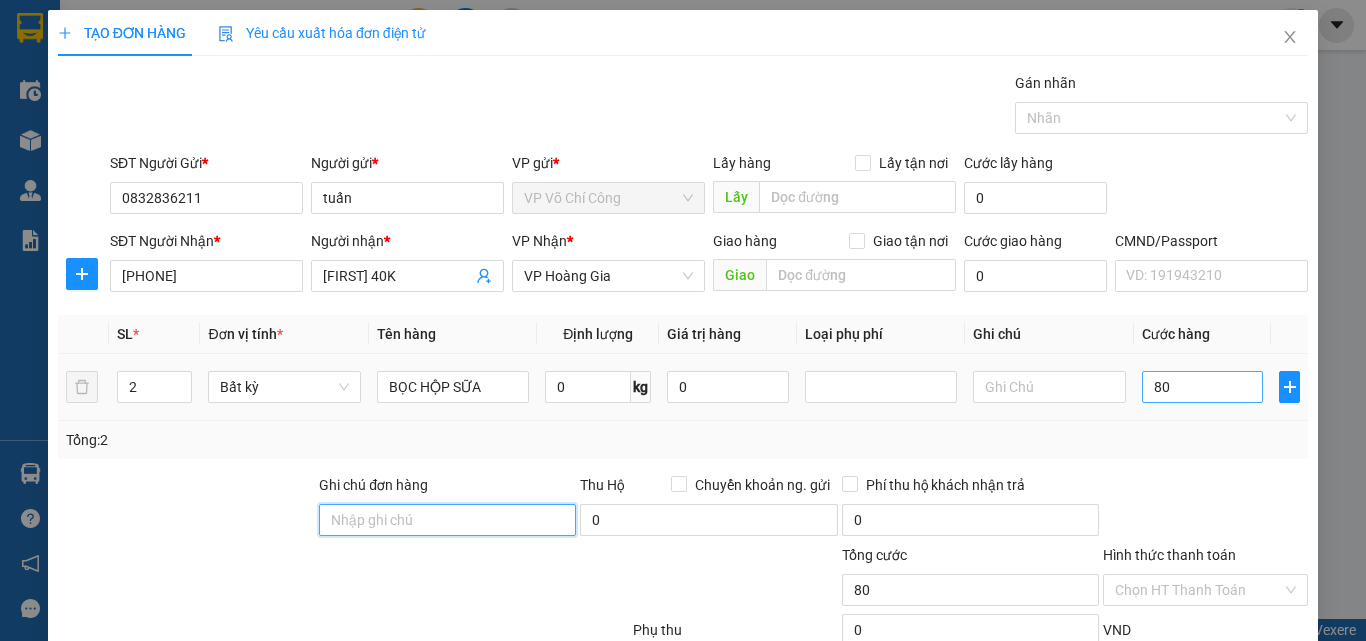 type on "80.000" 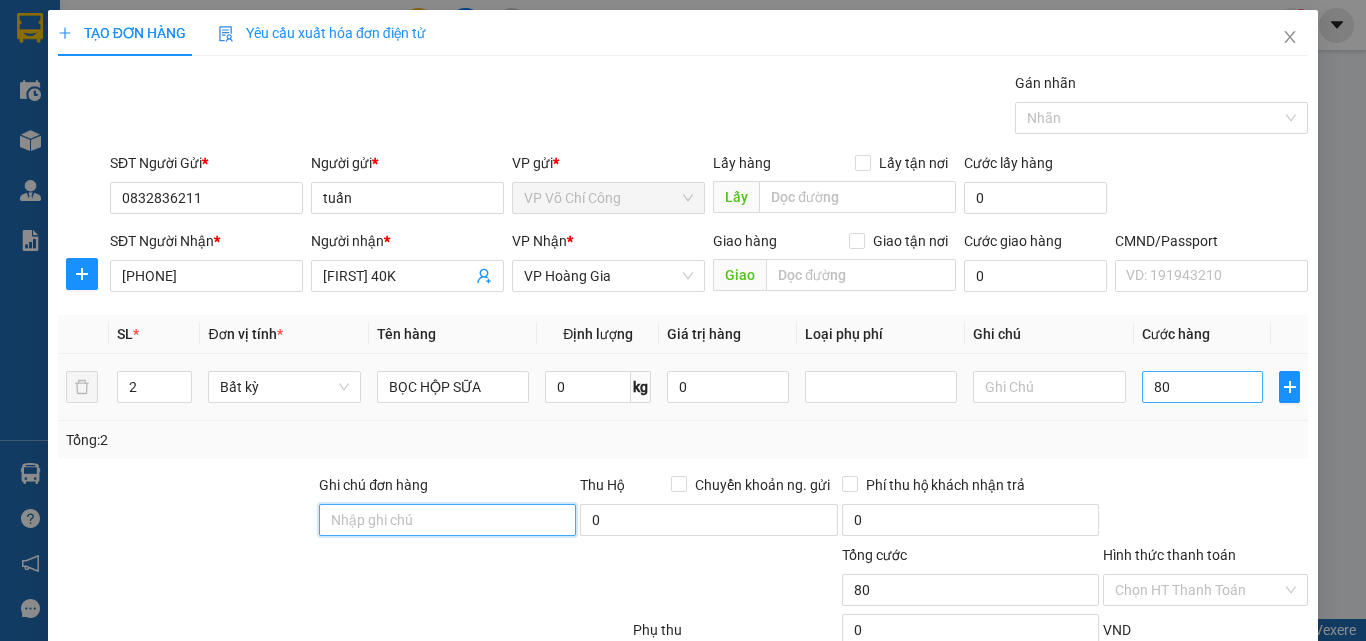 type on "80.000" 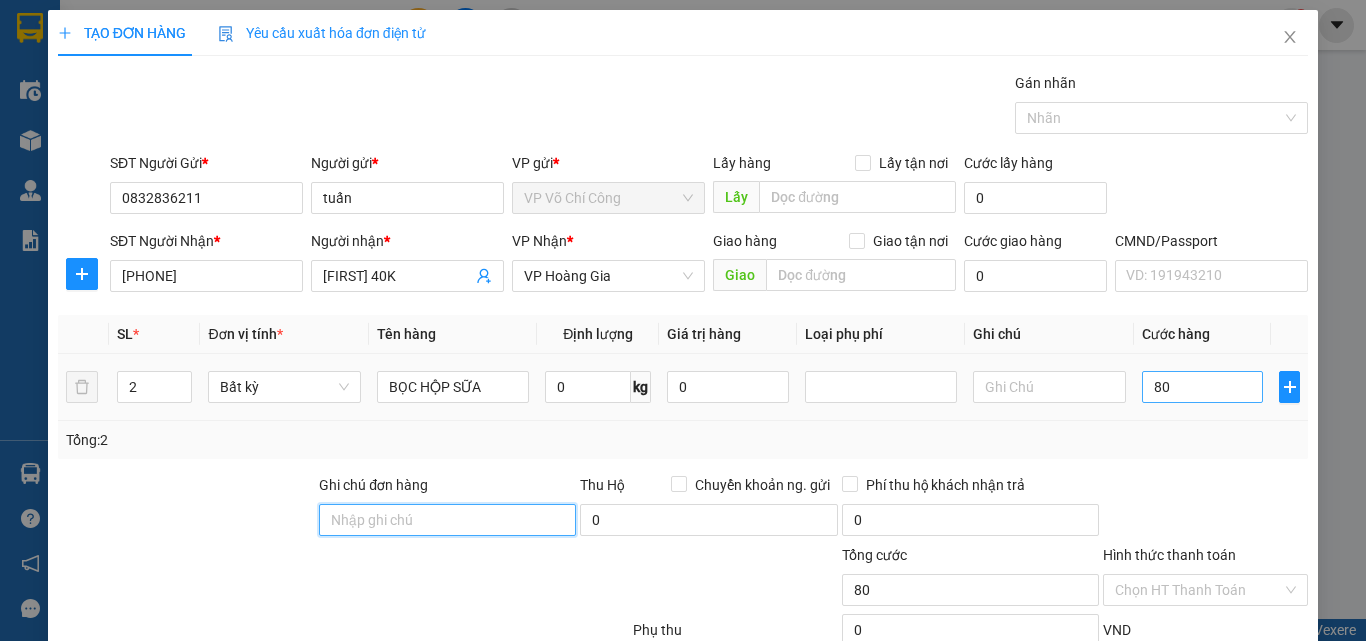 type on "80.000" 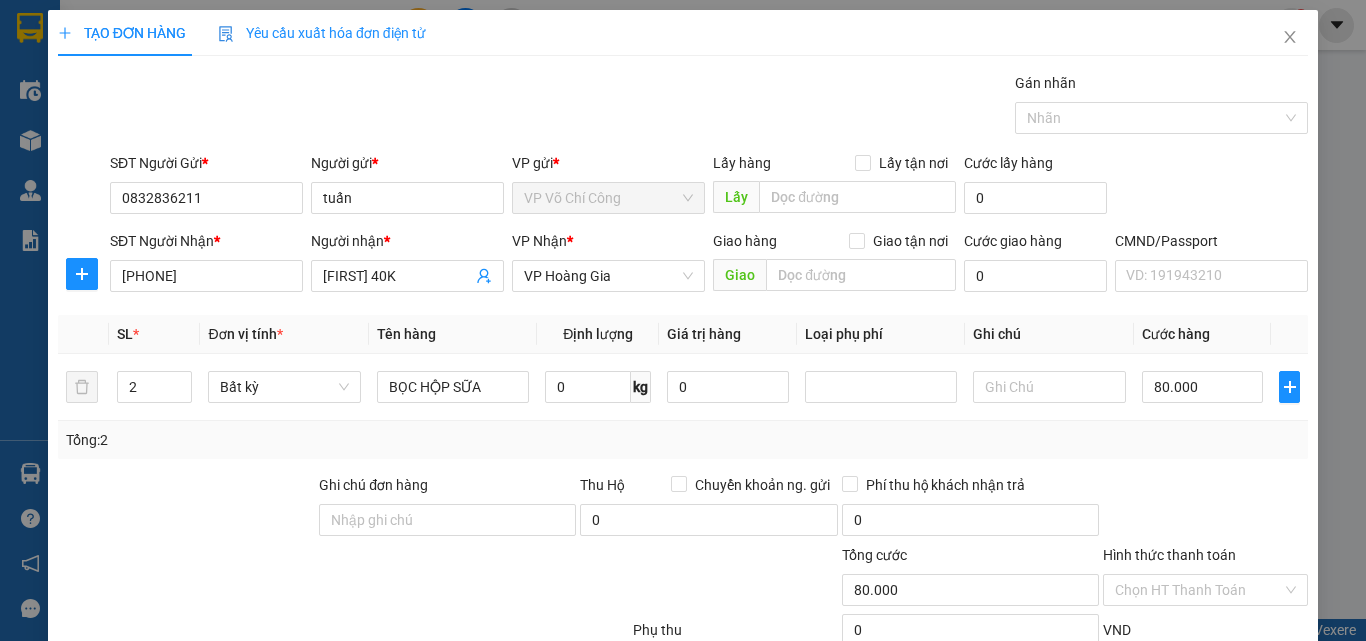 click on "Lưu và In" at bounding box center (1243, 725) 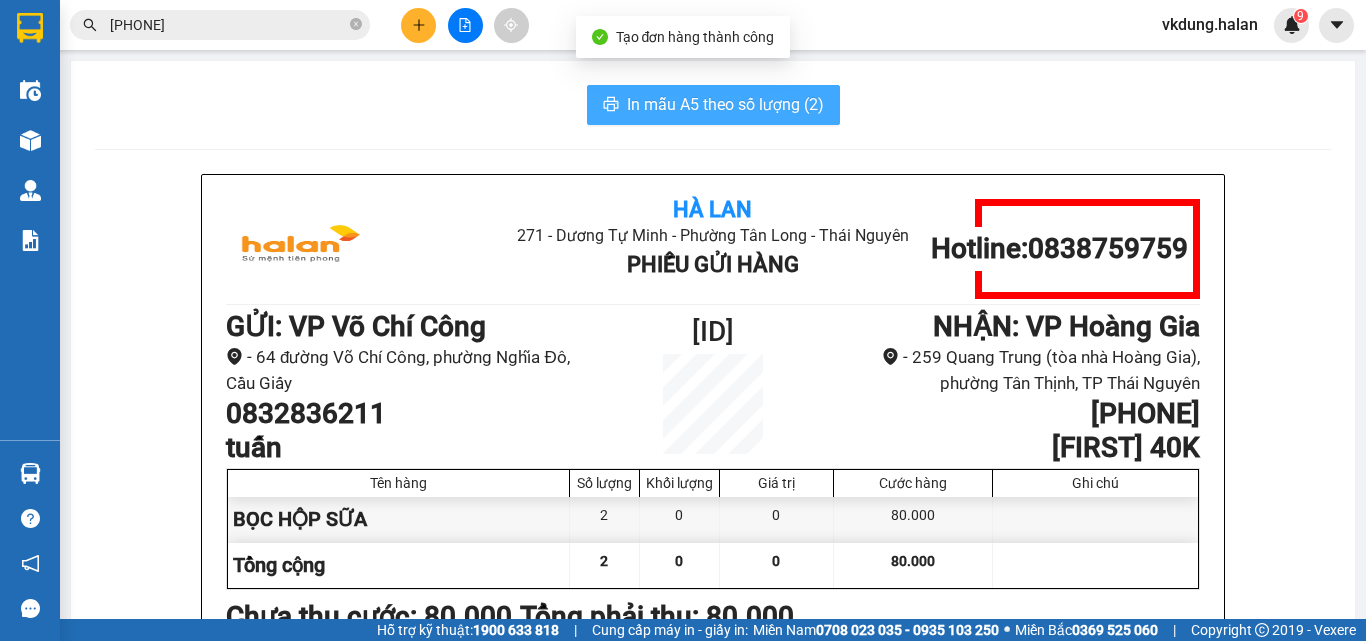 click on "In mẫu A5 theo số lượng
(2)" at bounding box center (713, 105) 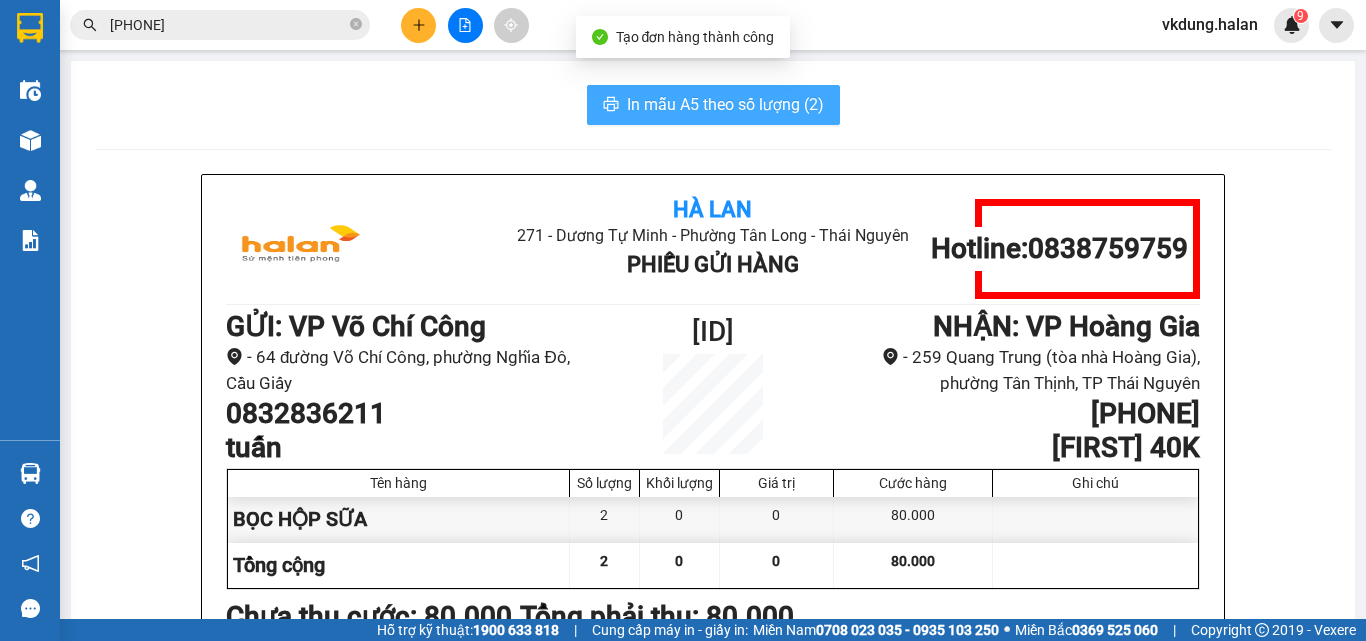 click on "In mẫu A5 theo số lượng
(2)" at bounding box center (725, 104) 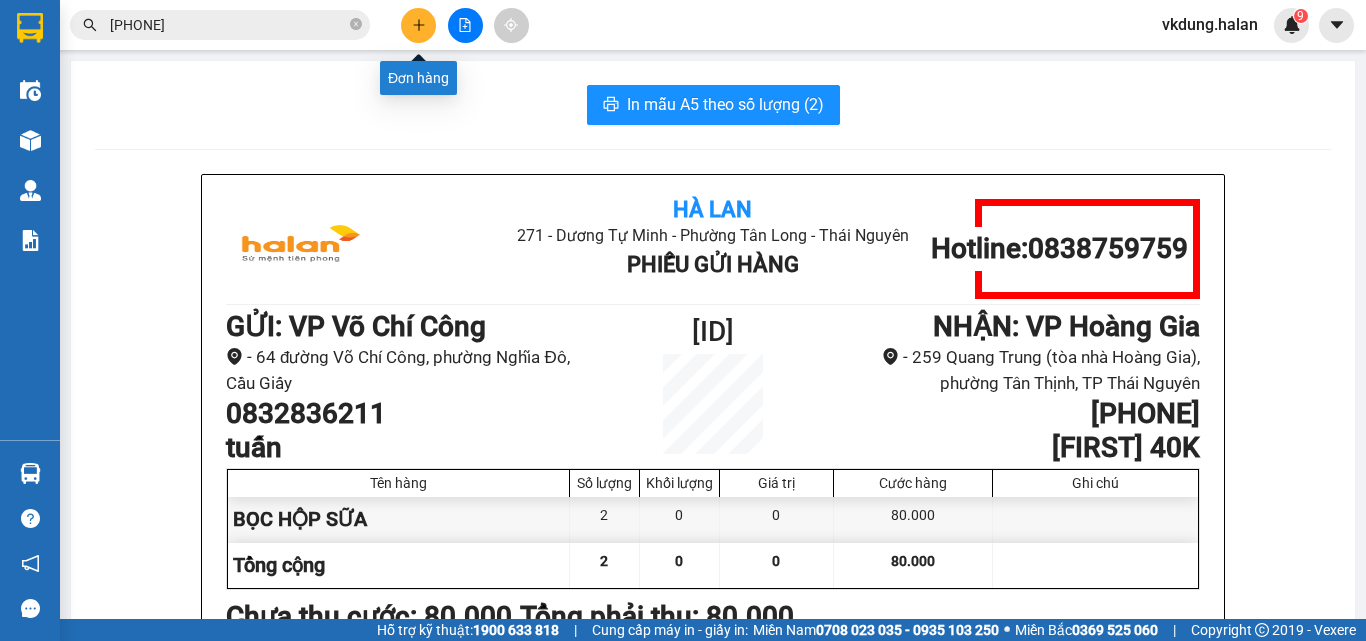 click 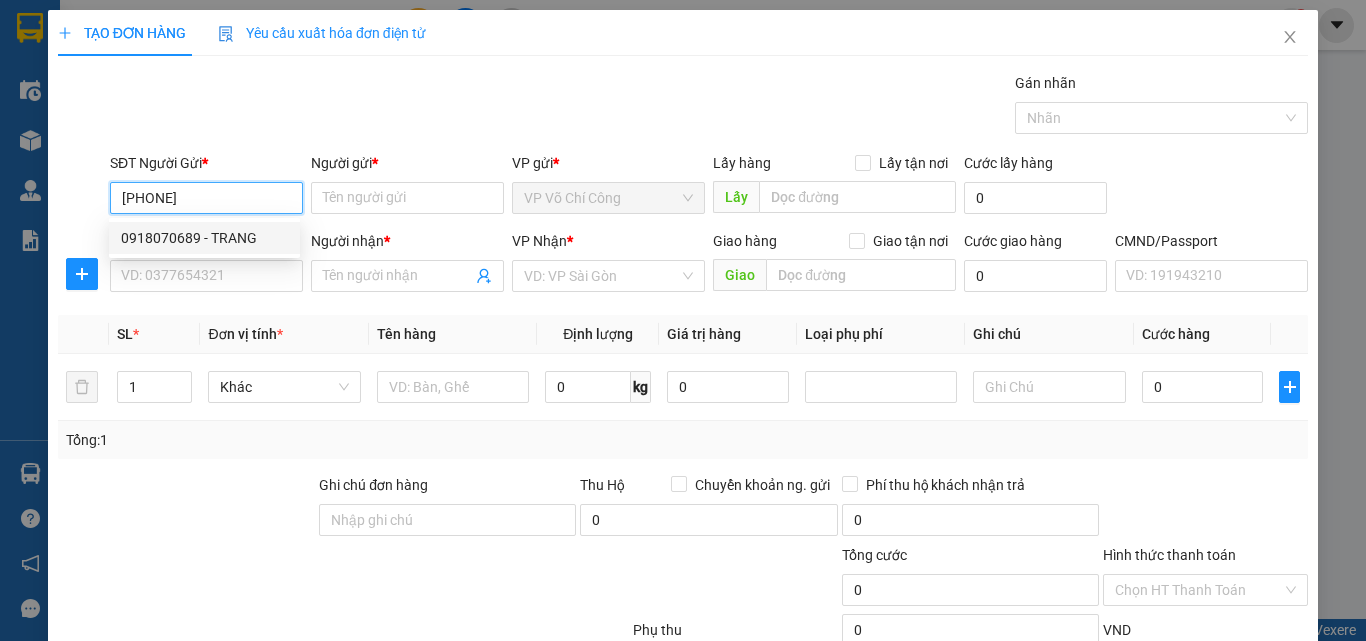 click on "0918070689 - TRANG" at bounding box center [204, 238] 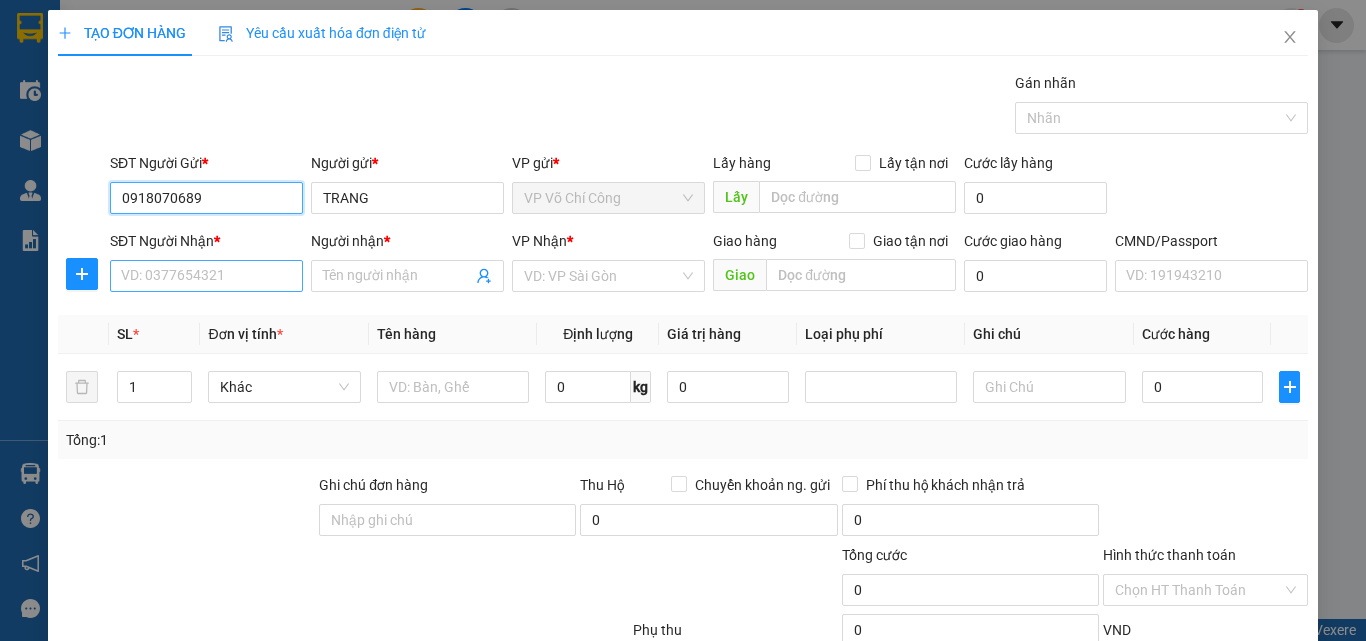 type on "0918070689" 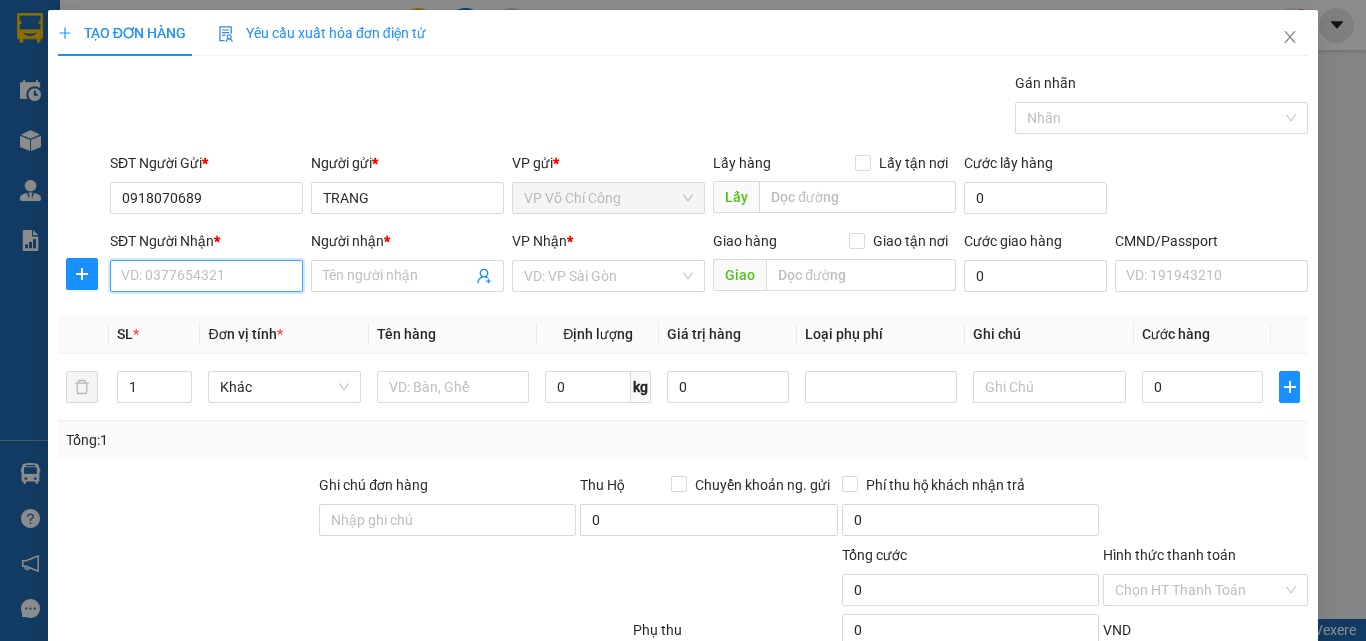click on "SĐT Người Nhận  *" at bounding box center (206, 276) 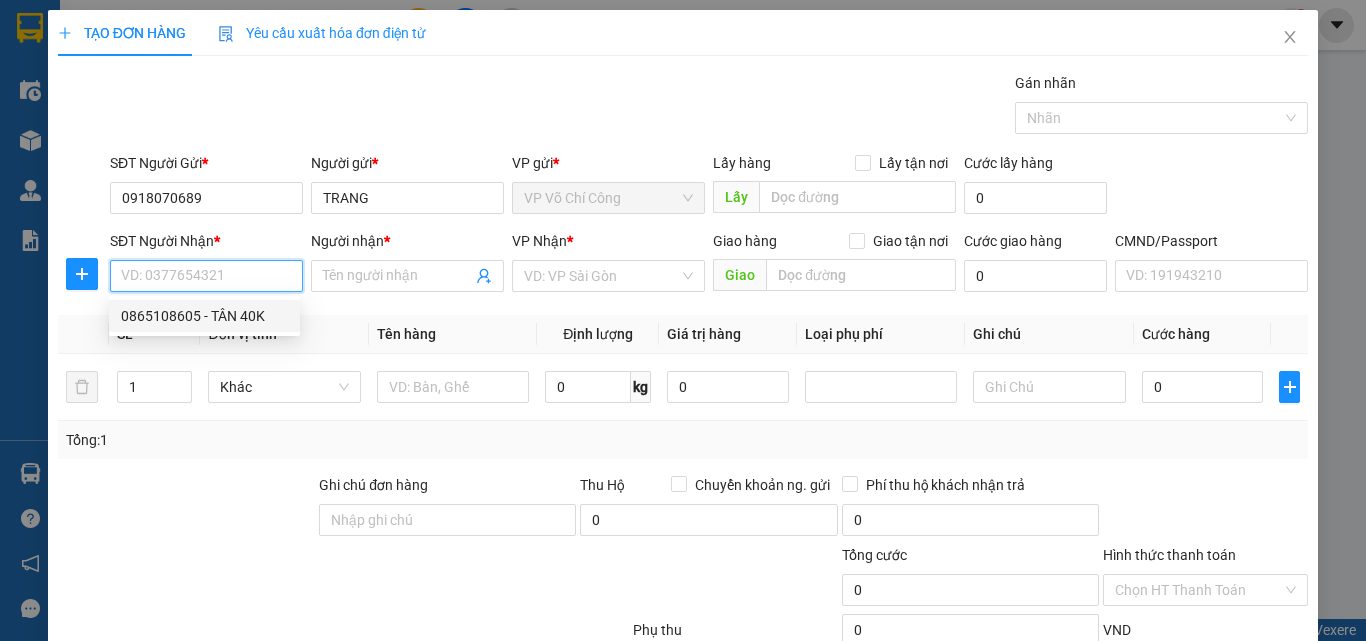 click on "0865108605 - TÂN 40K" at bounding box center (204, 316) 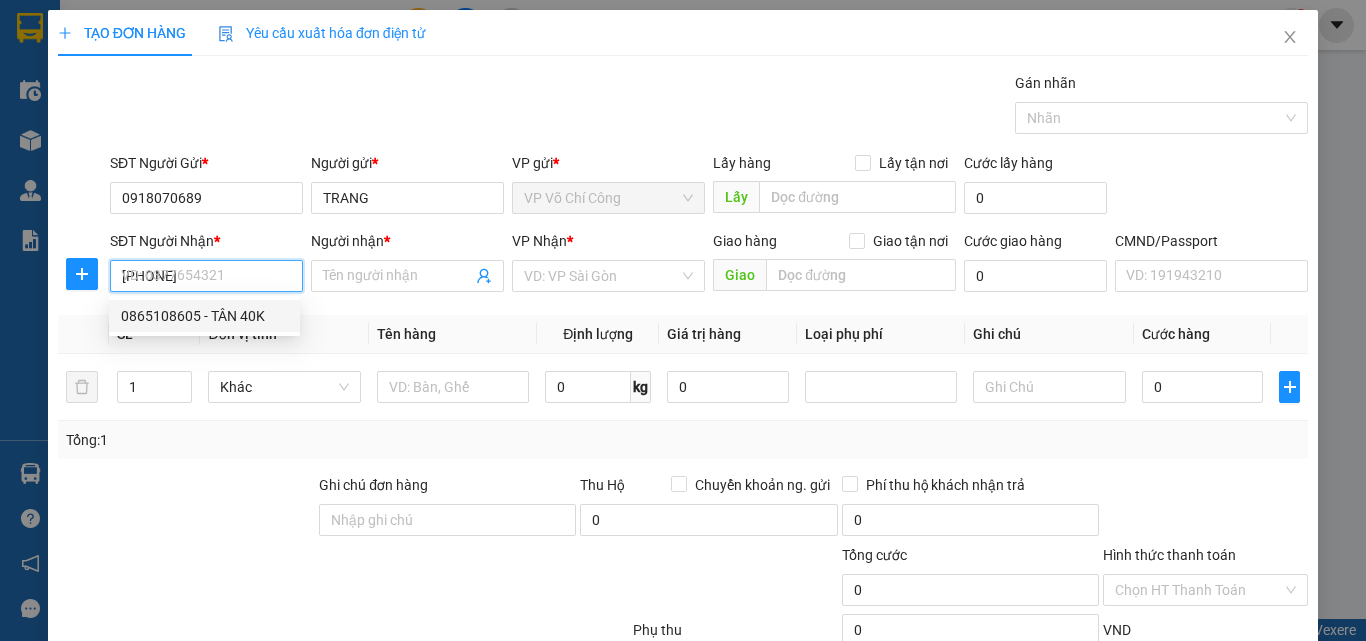 type on "TÂN 40K" 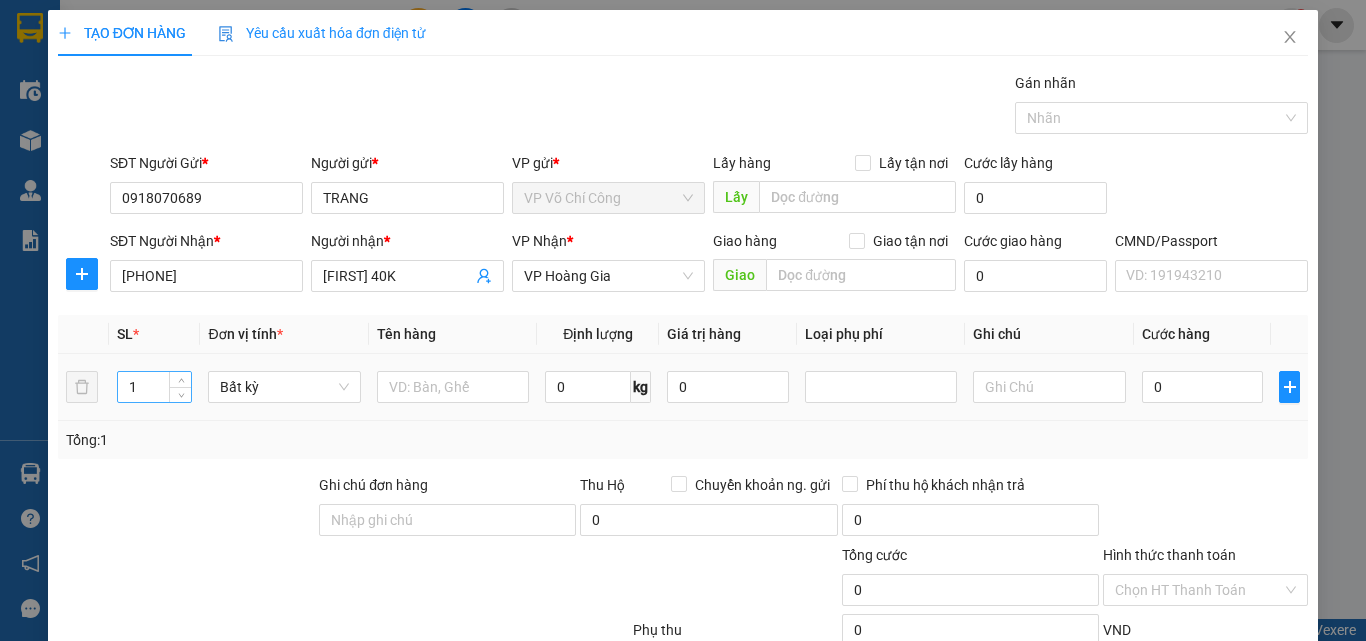 click on "1" at bounding box center [155, 387] 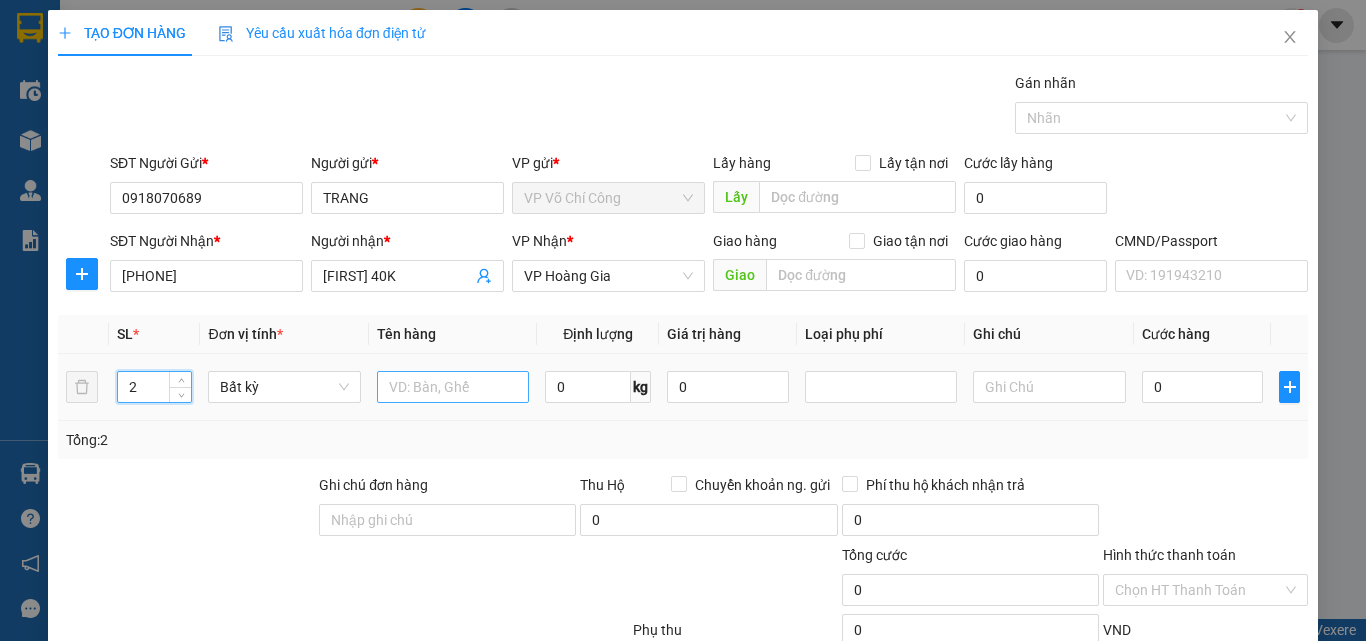type 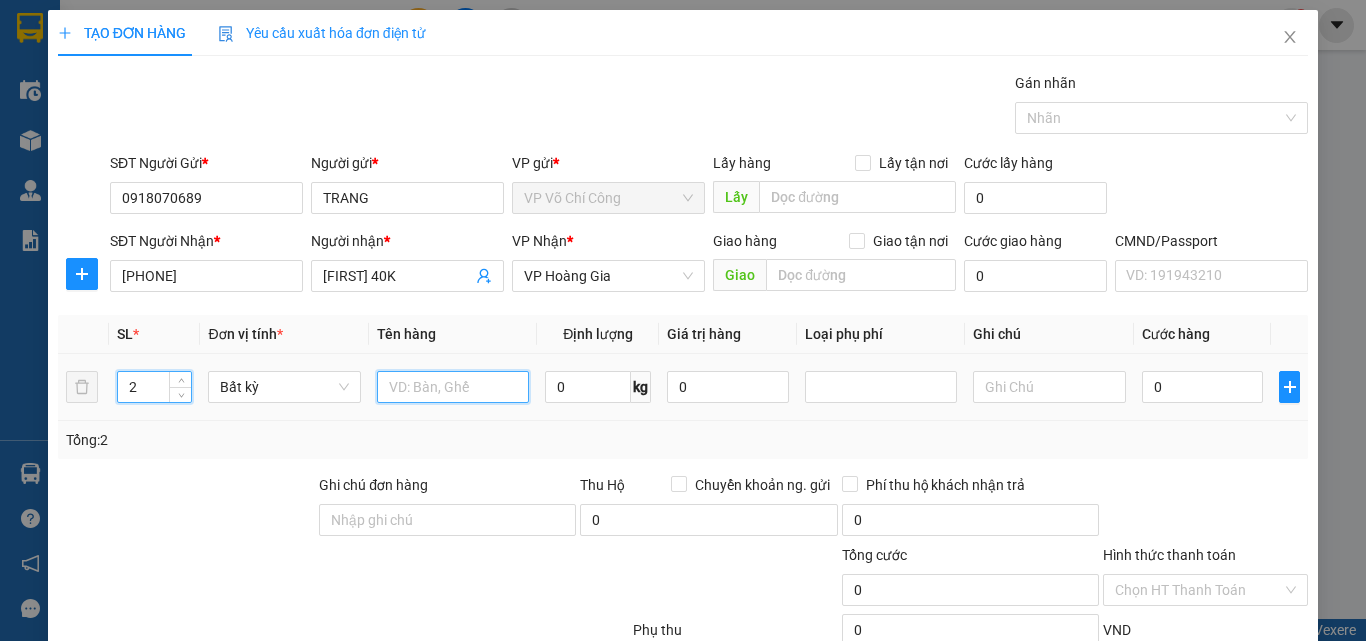 click at bounding box center (453, 387) 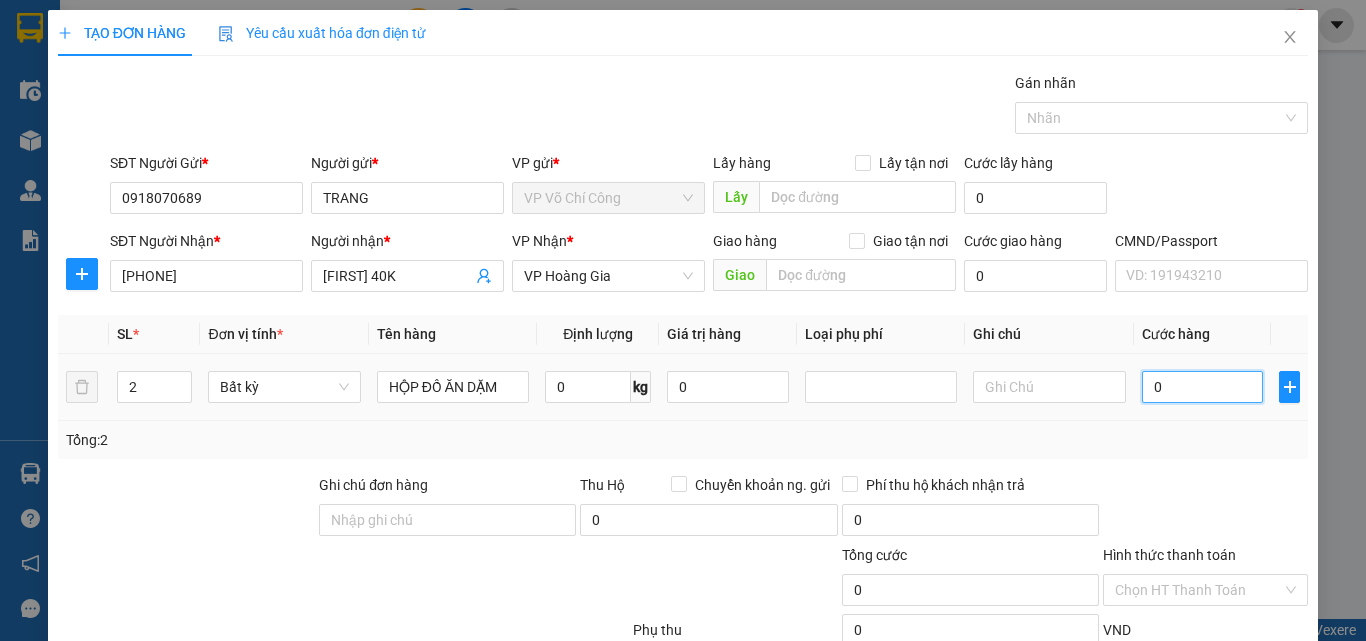 click on "0" at bounding box center [1203, 387] 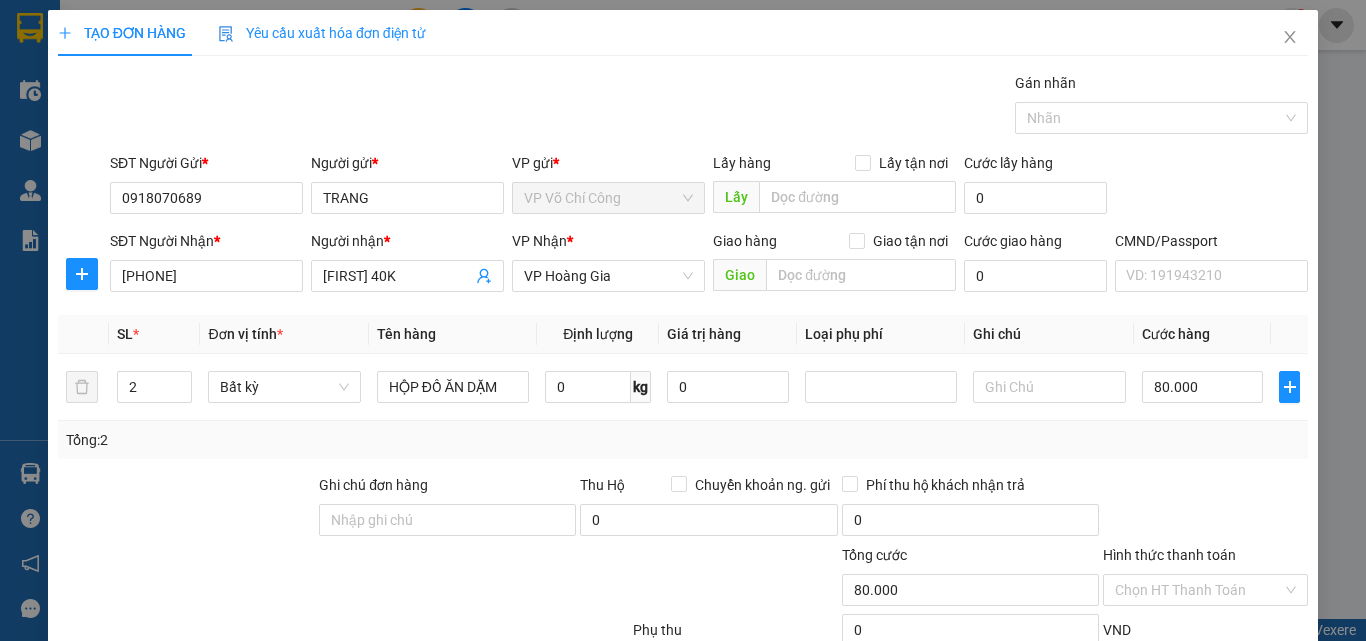 click on "Lưu và In" at bounding box center (1243, 725) 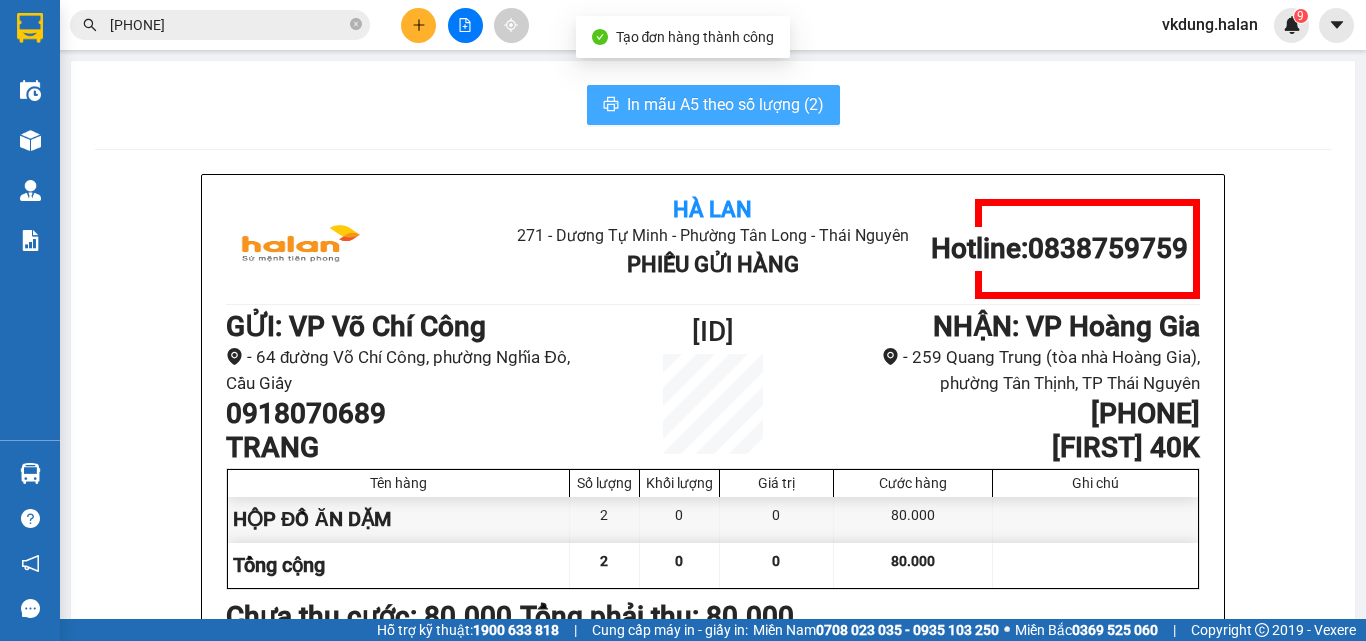 click on "In mẫu A5 theo số lượng
(2)" at bounding box center (725, 104) 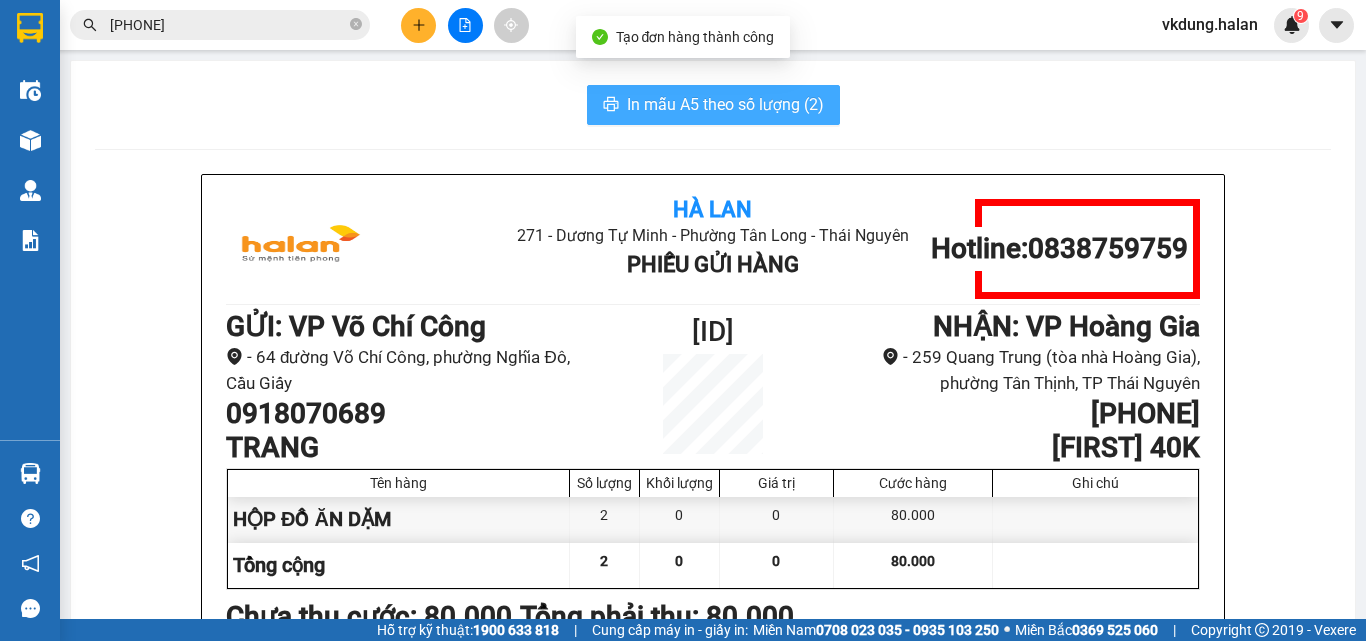 click on "In mẫu A5 theo số lượng
(2)" at bounding box center [725, 104] 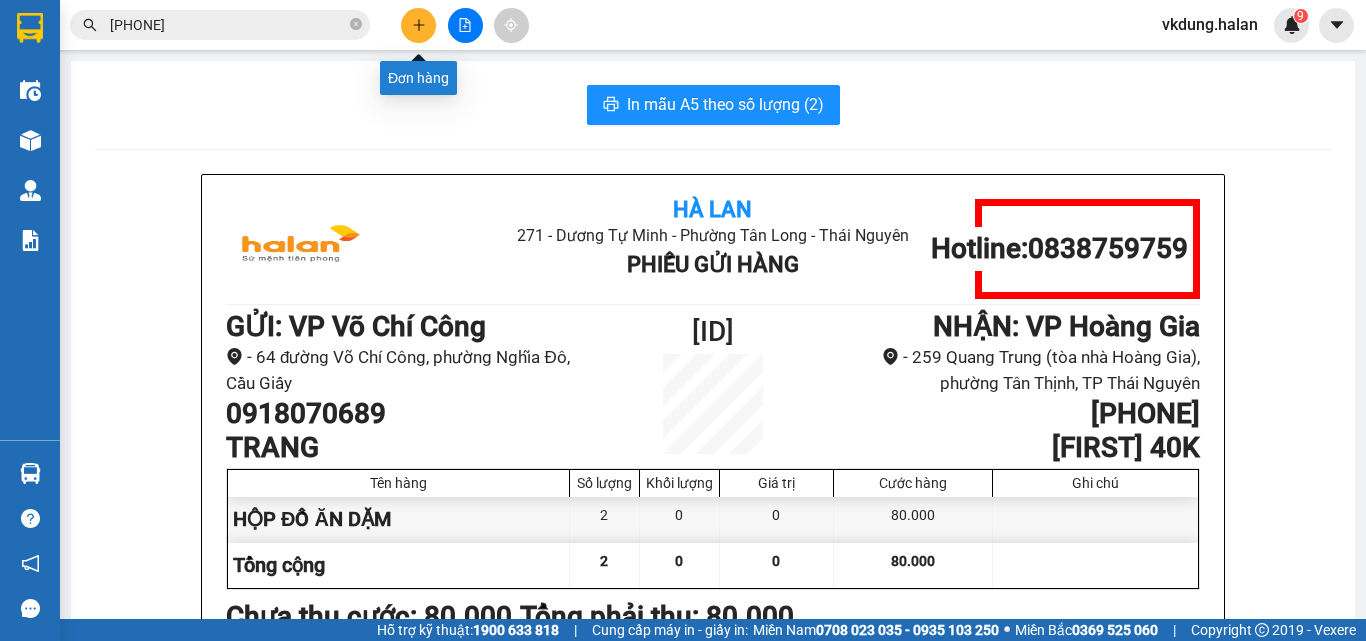 click 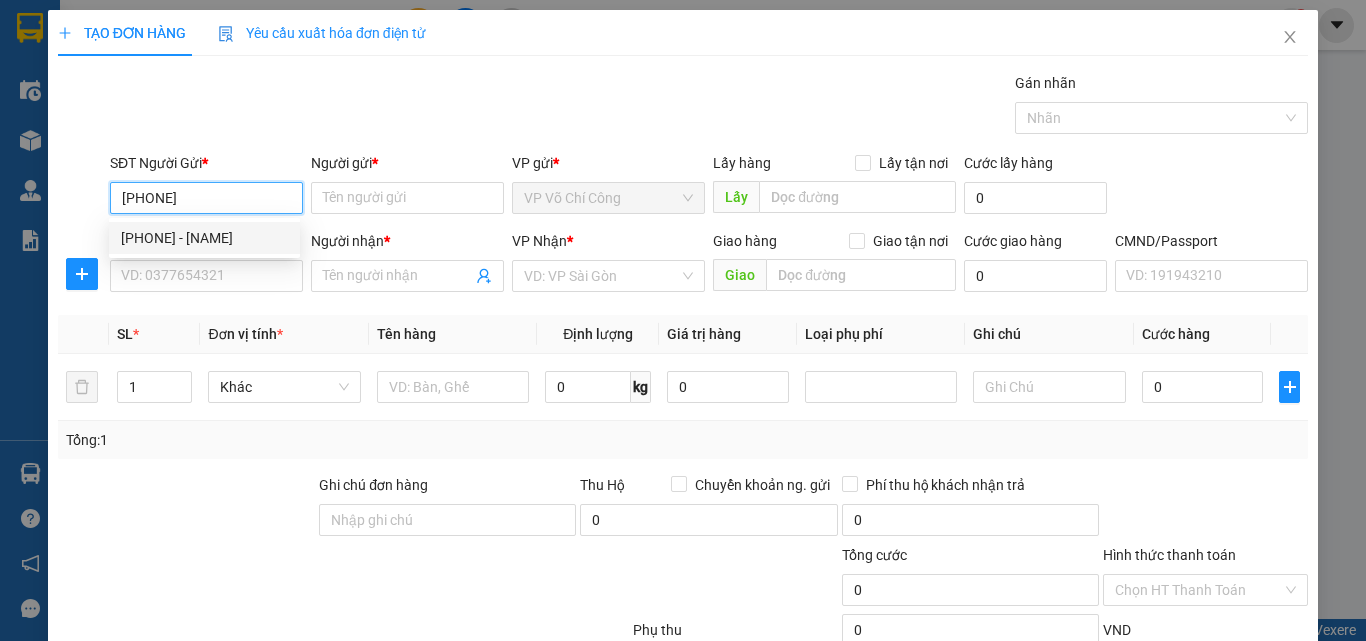 click on "0968969313 - SƠN" at bounding box center [204, 238] 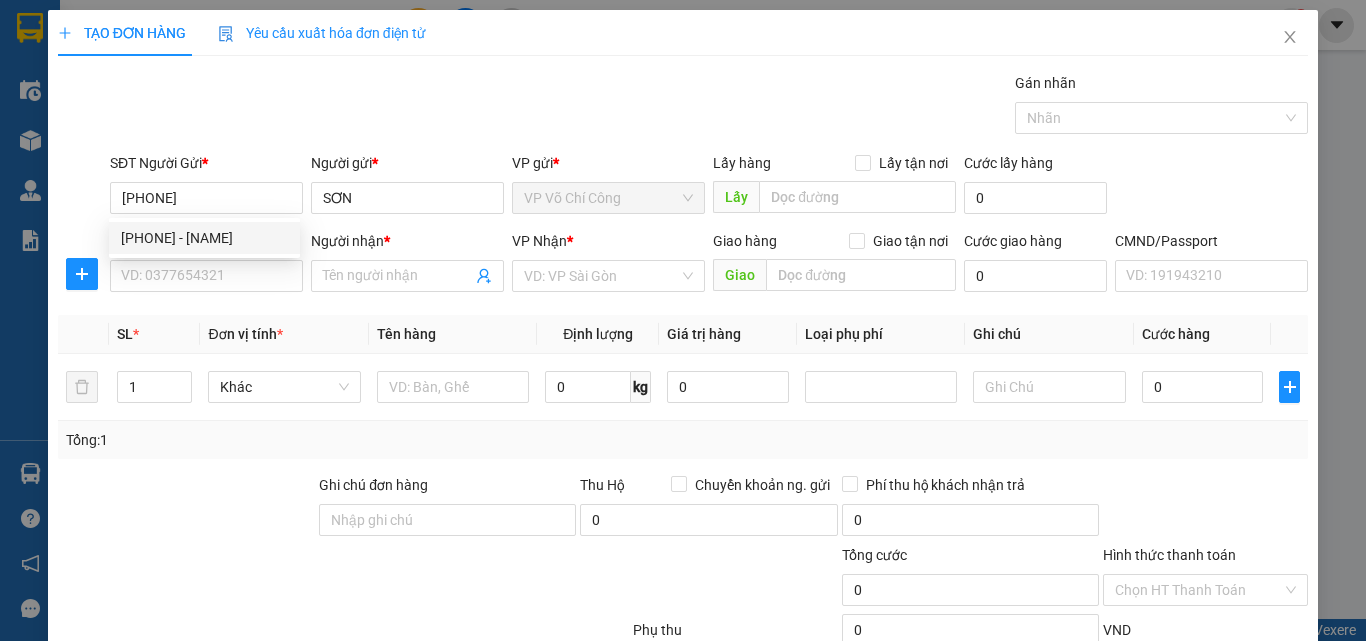 click on "SĐT Người Nhận  *" at bounding box center (206, 245) 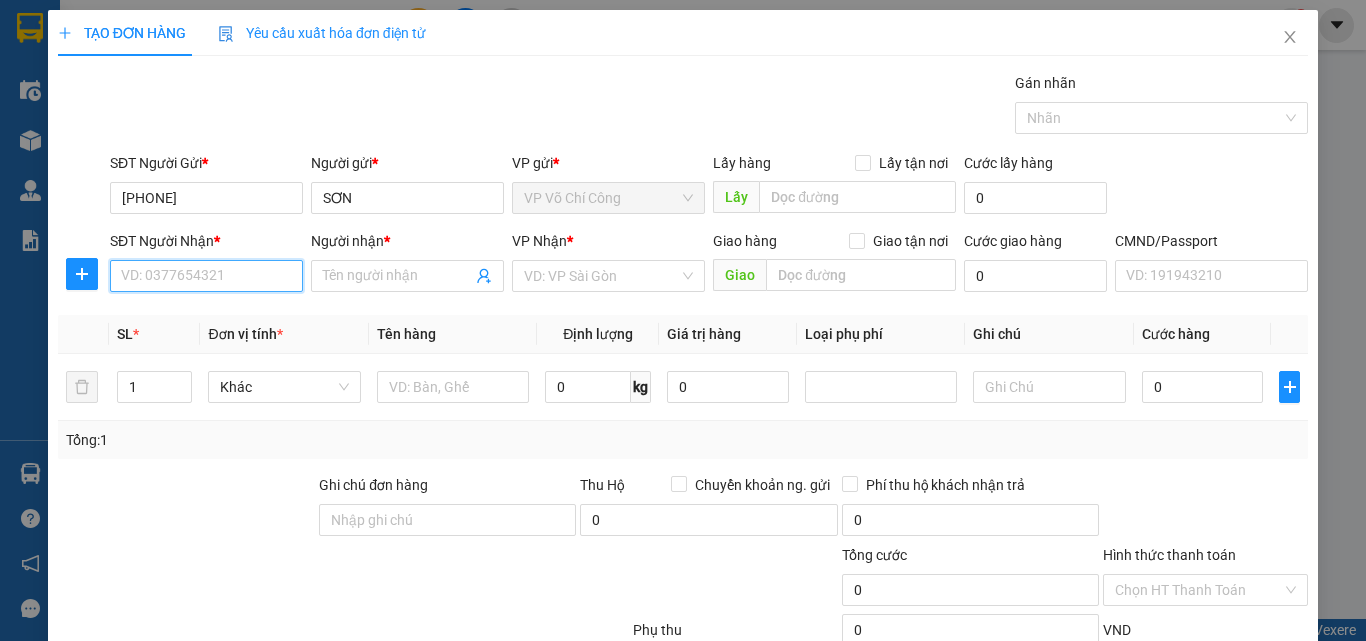 click on "SĐT Người Nhận  *" at bounding box center (206, 276) 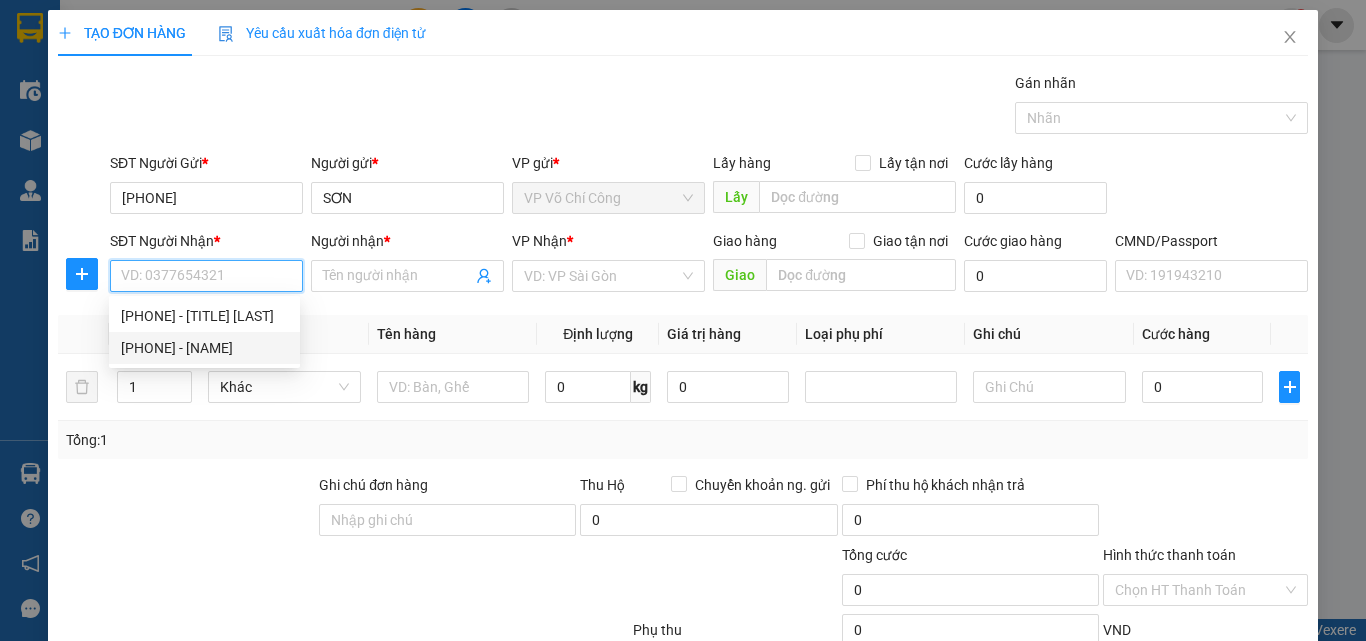 click on "0915969313 - BÌNH" at bounding box center [204, 348] 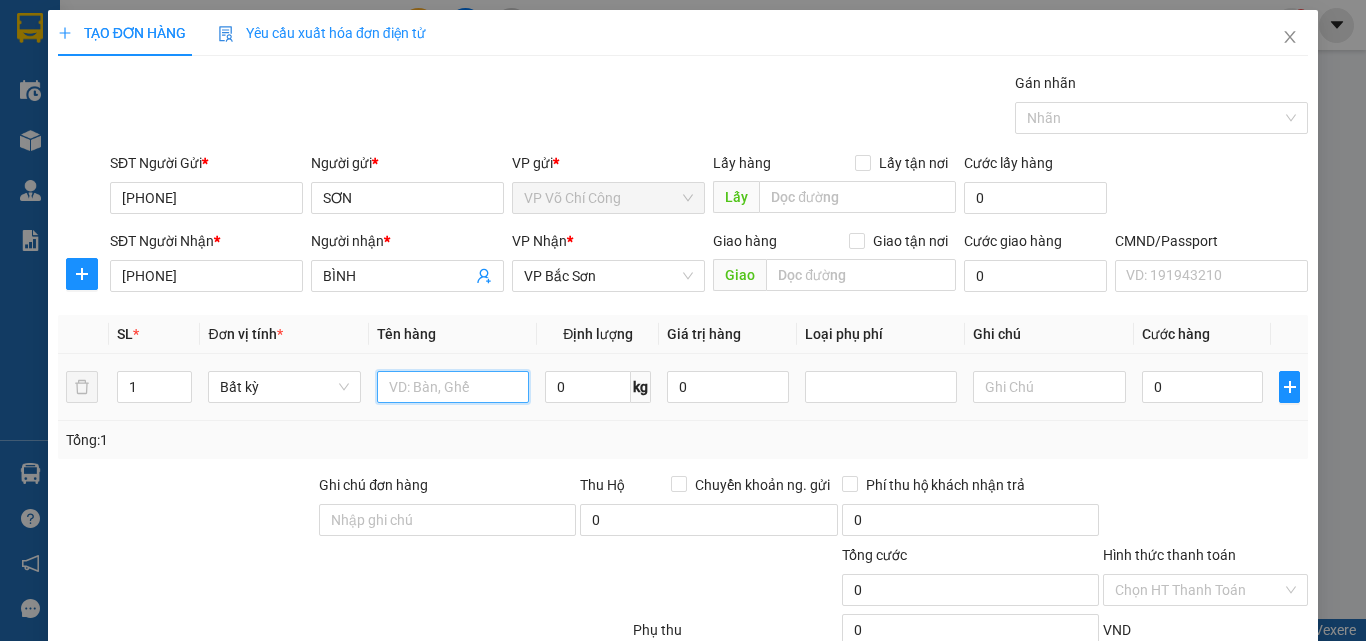 click at bounding box center [453, 387] 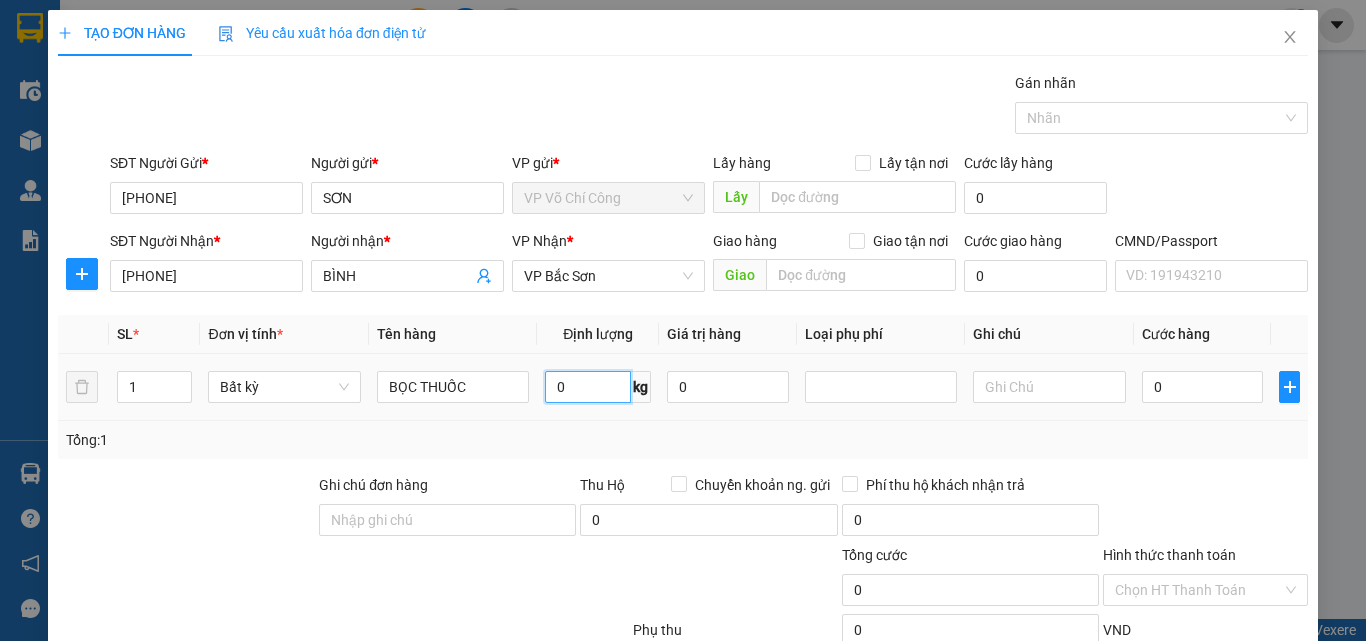 click on "0" at bounding box center (588, 387) 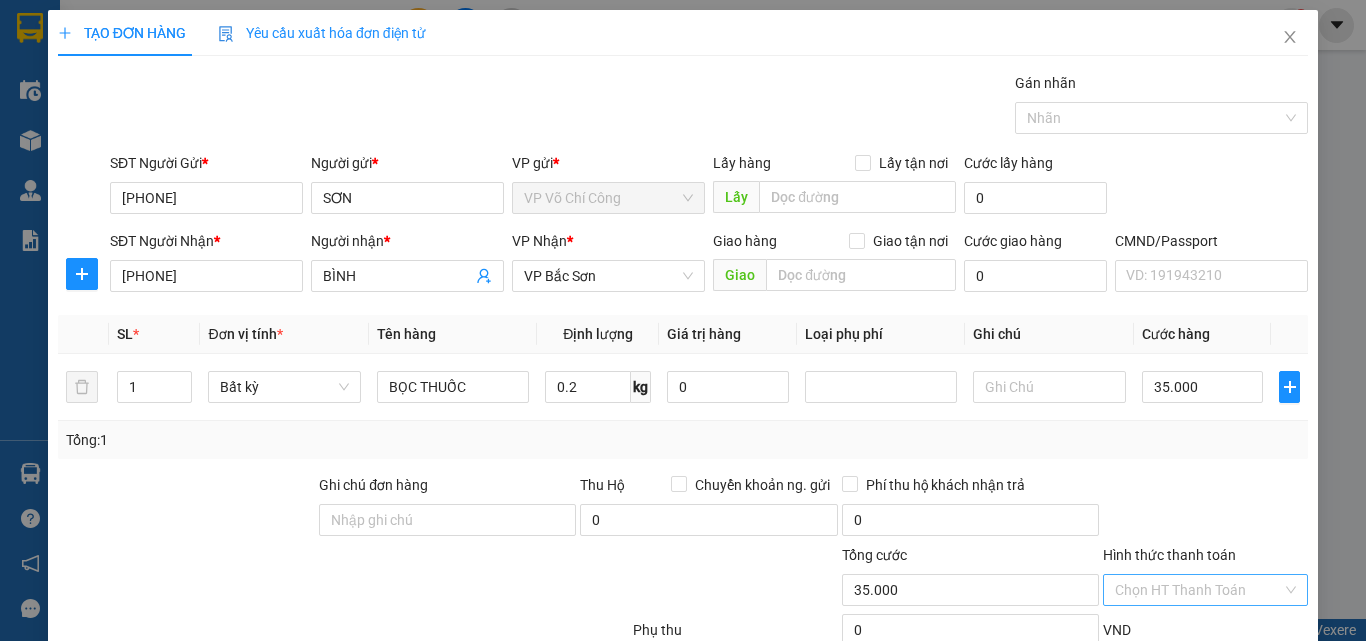 click on "Hình thức thanh toán" at bounding box center (1198, 590) 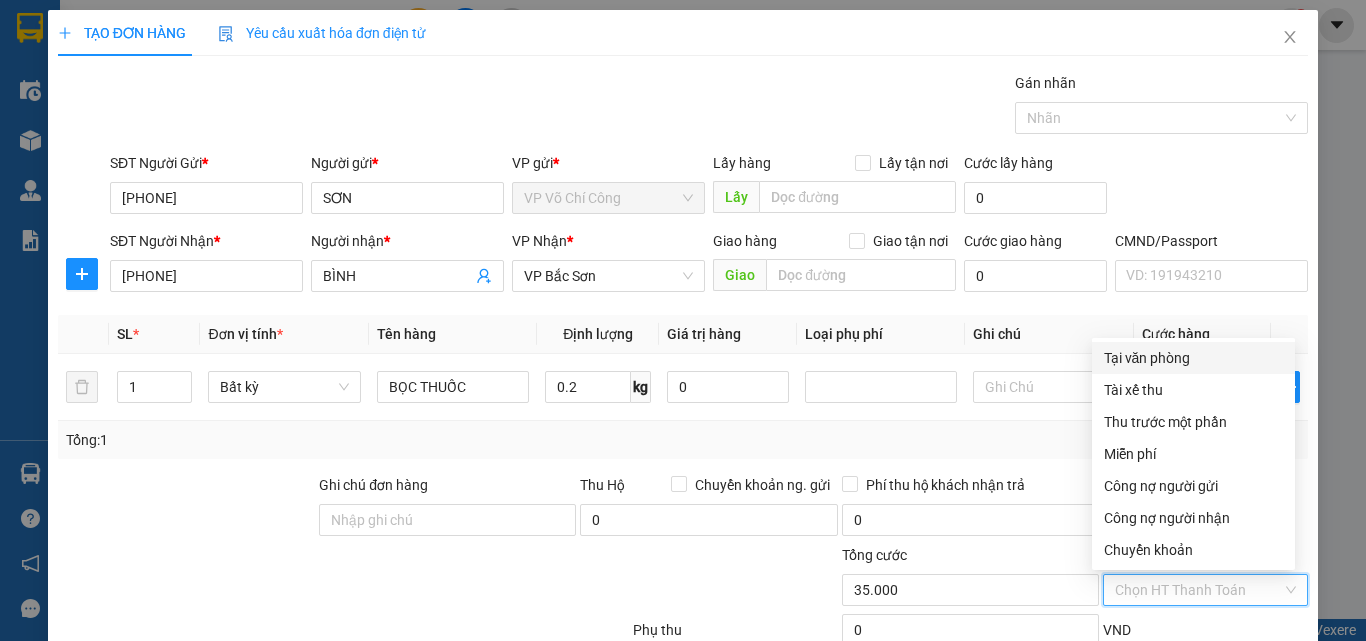click on "Tại văn phòng" at bounding box center (1193, 358) 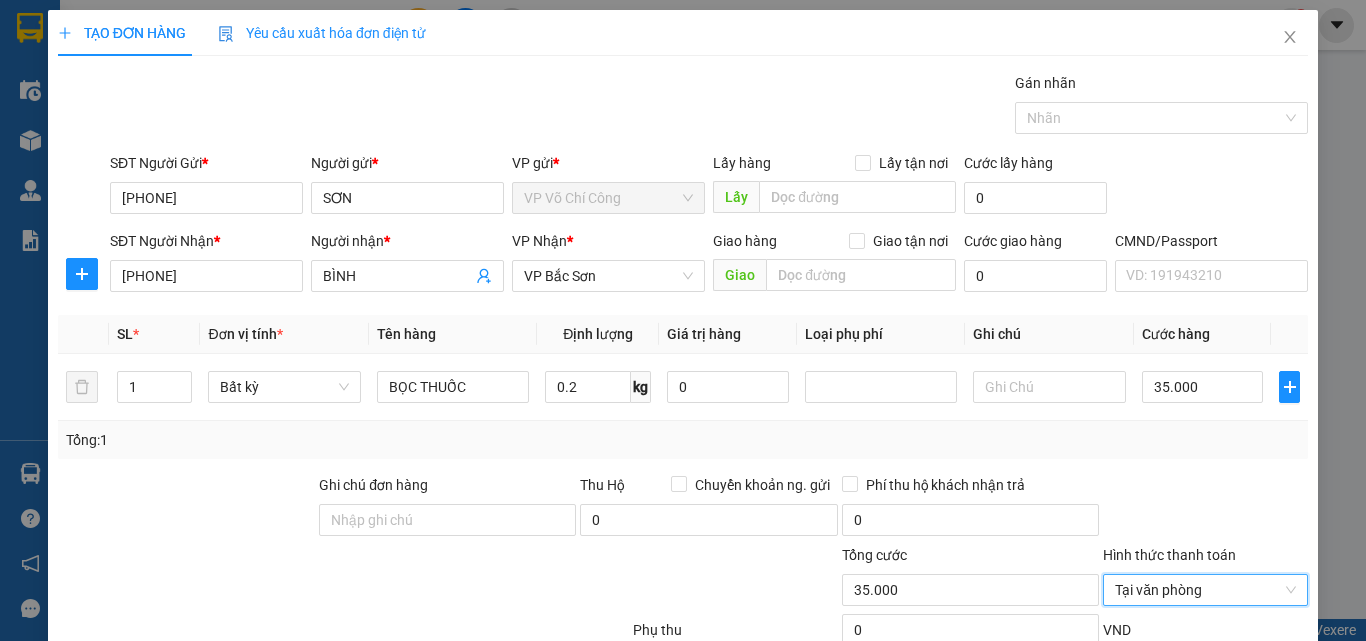 click on "Lưu và In" at bounding box center [1243, 725] 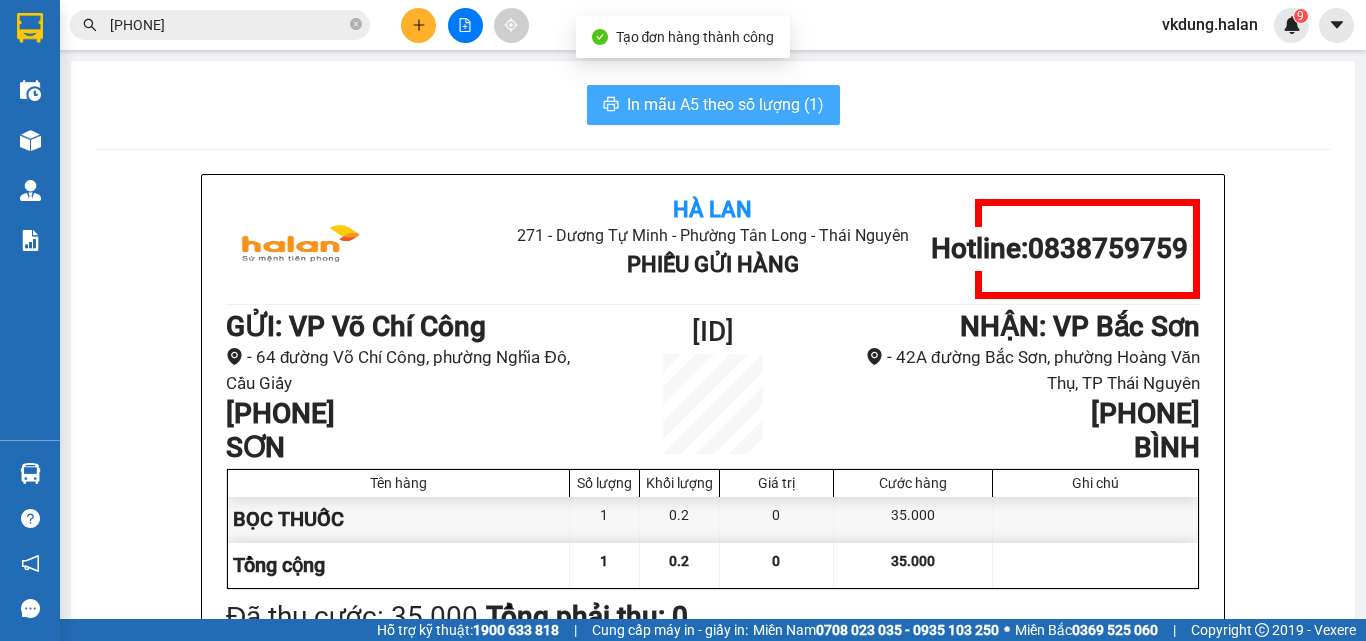click on "In mẫu A5 theo số lượng
(1)" at bounding box center (725, 104) 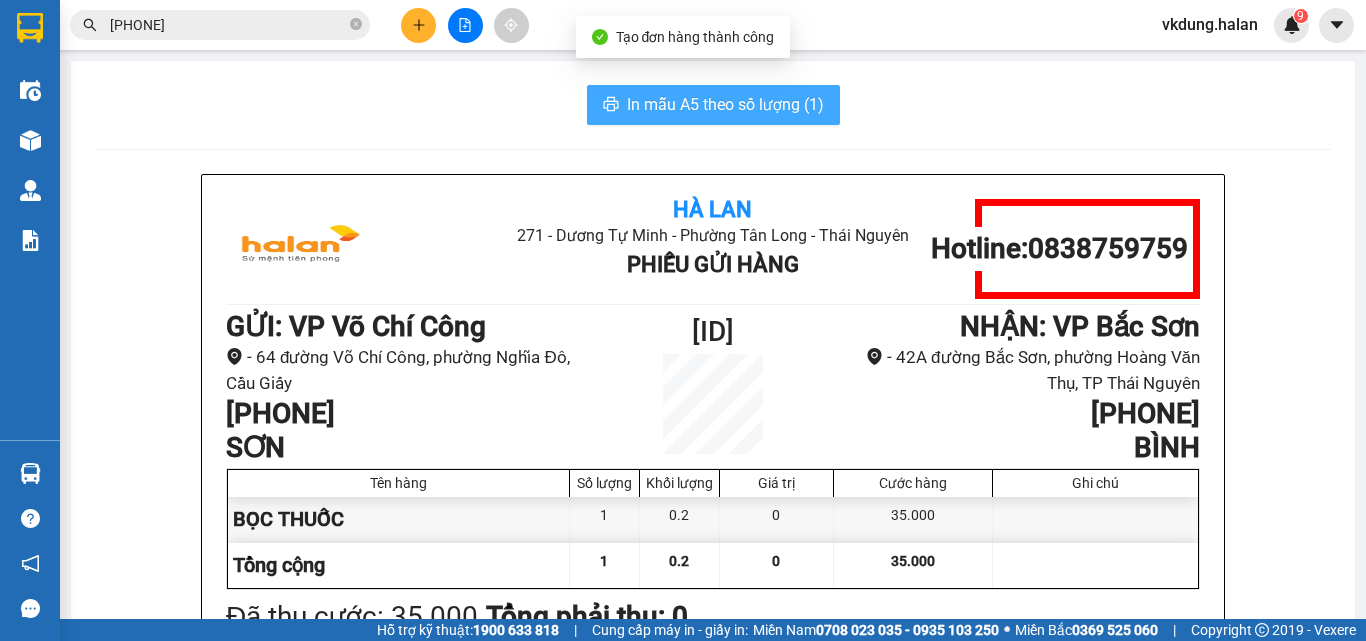 click on "In mẫu A5 theo số lượng
(1)" at bounding box center [725, 104] 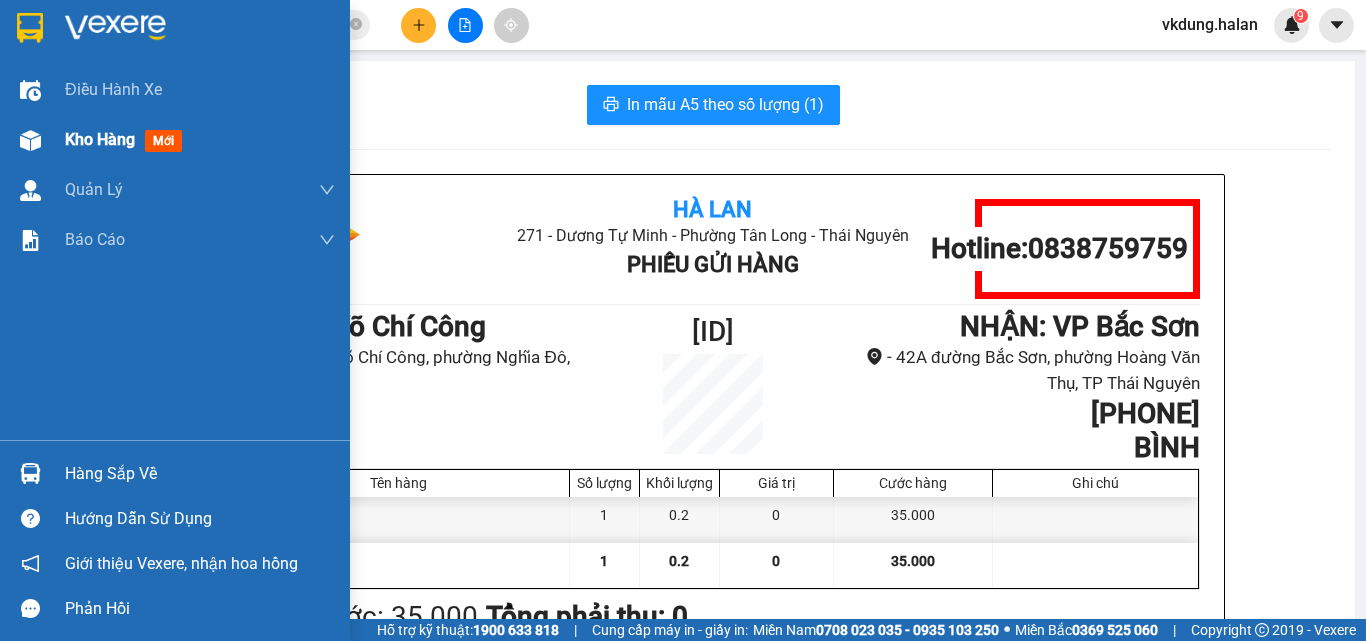 click on "Kho hàng" at bounding box center (100, 139) 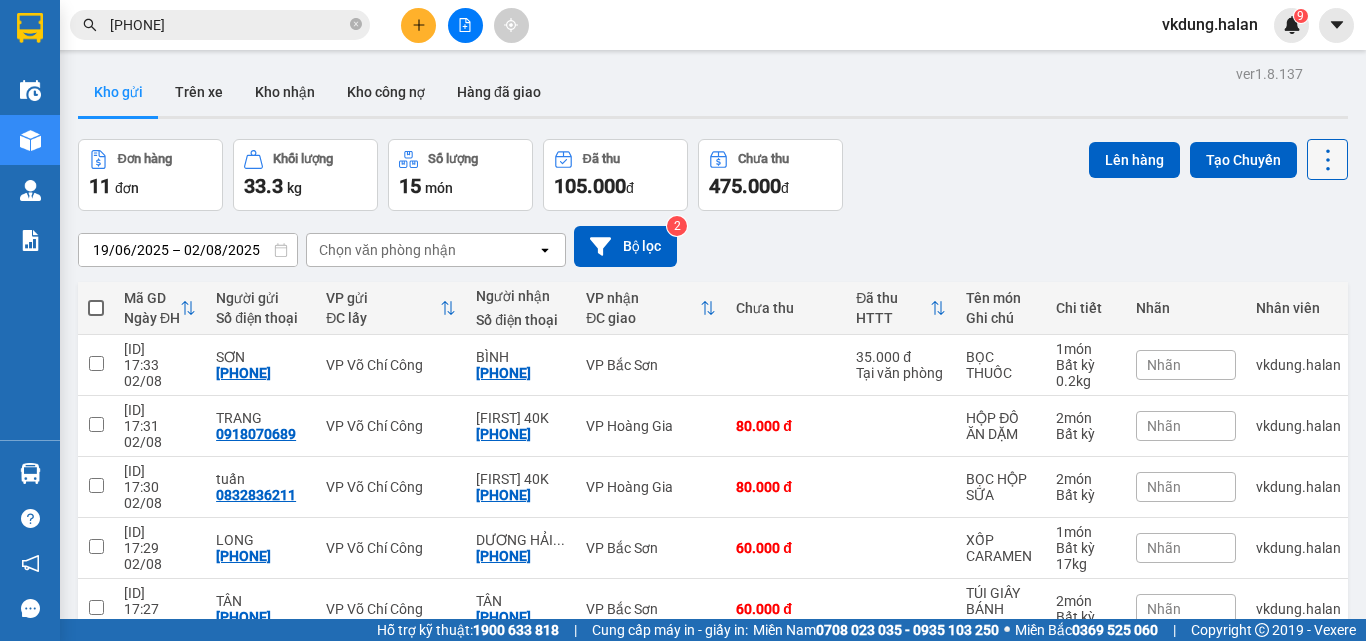 click 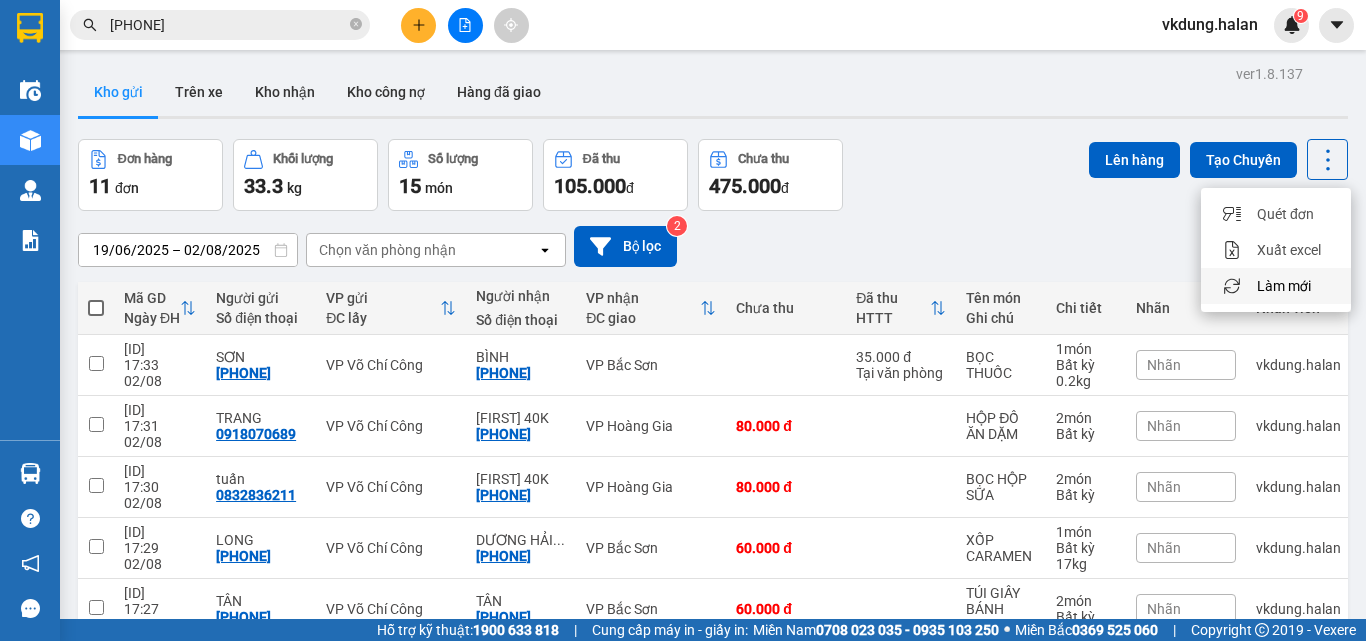 click on "Làm mới" at bounding box center (1284, 286) 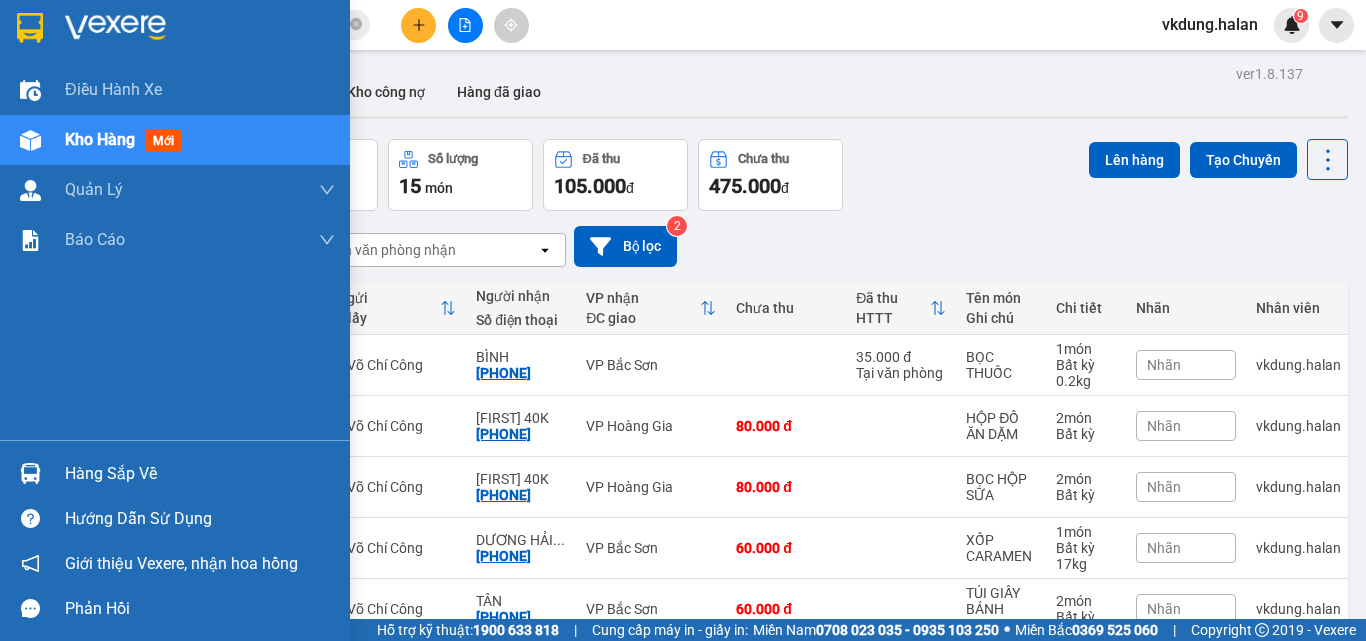click on "Hàng sắp về" at bounding box center (200, 474) 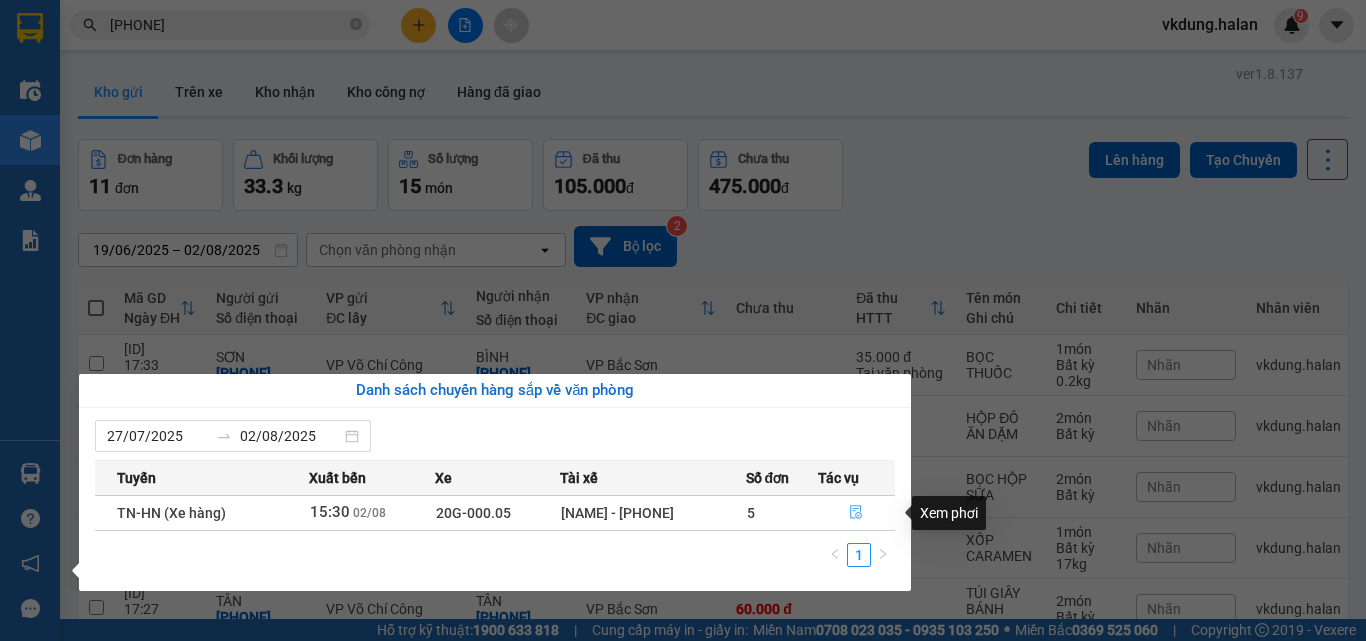 click 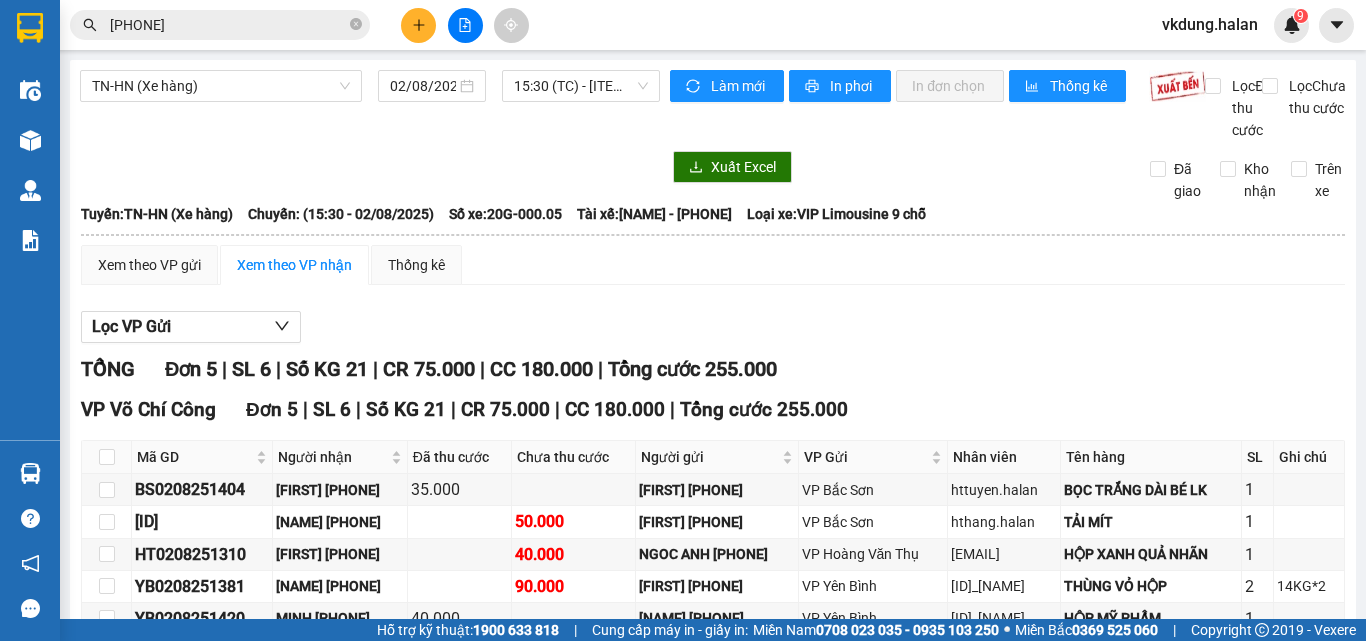 click on "[PHONE]" at bounding box center (228, 25) 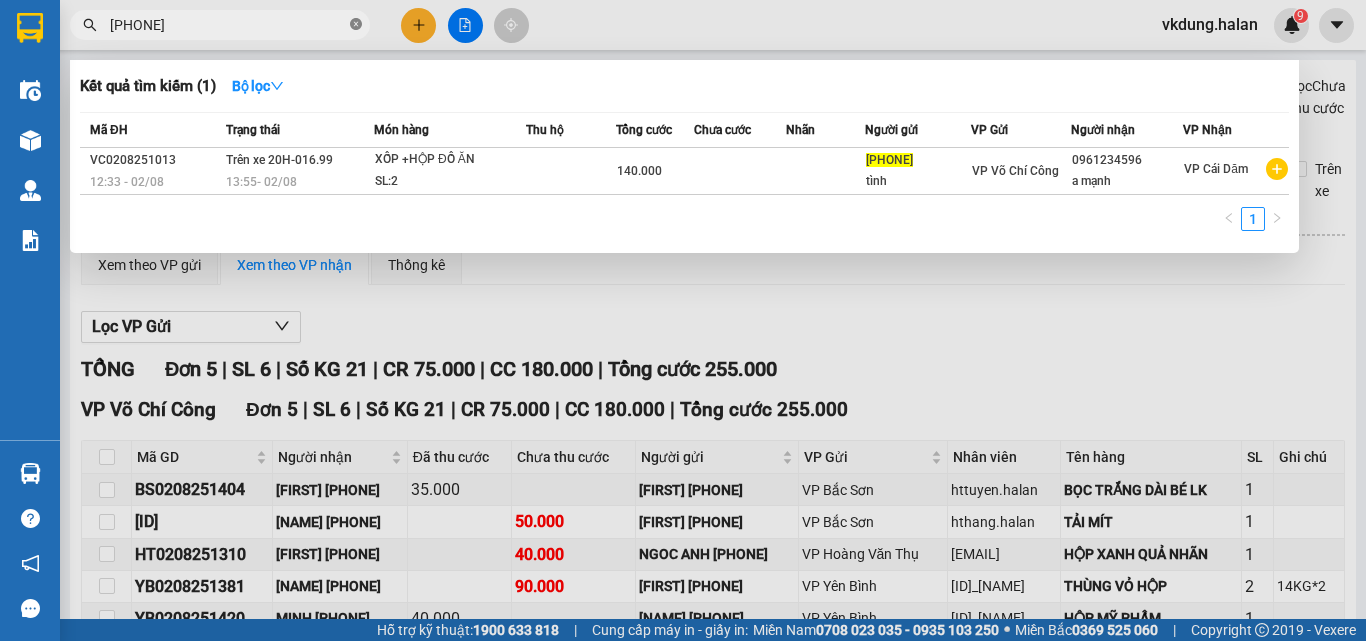 click 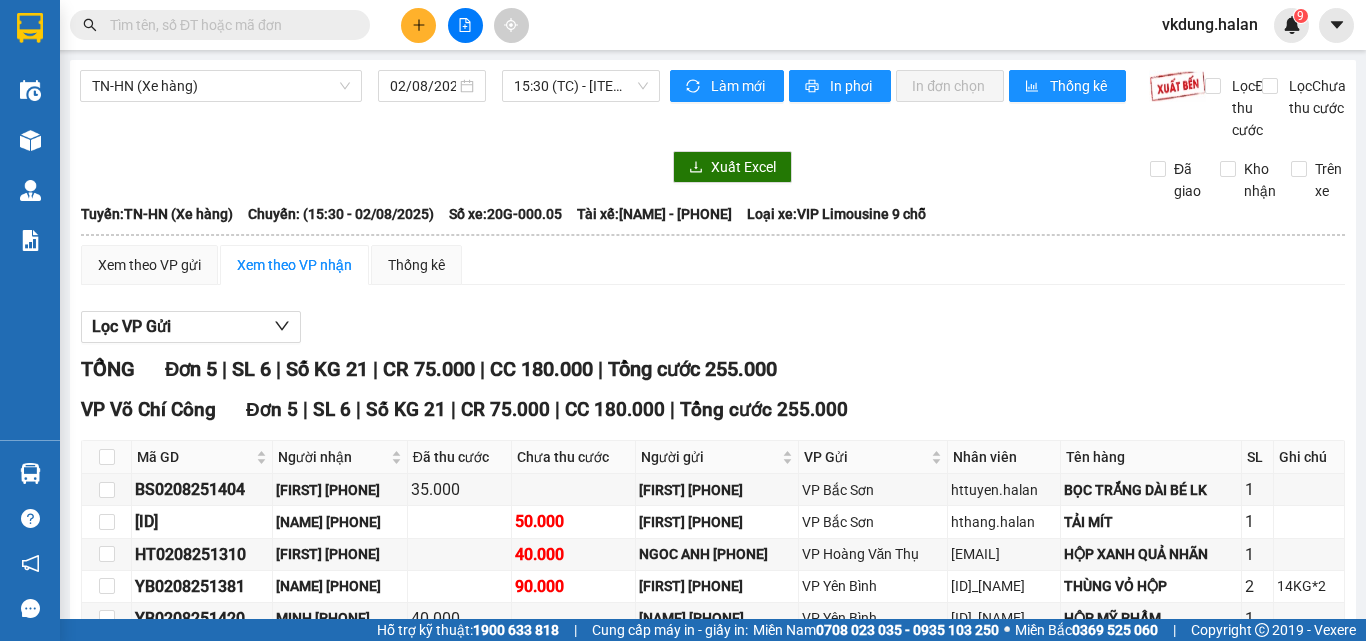 click at bounding box center [228, 25] 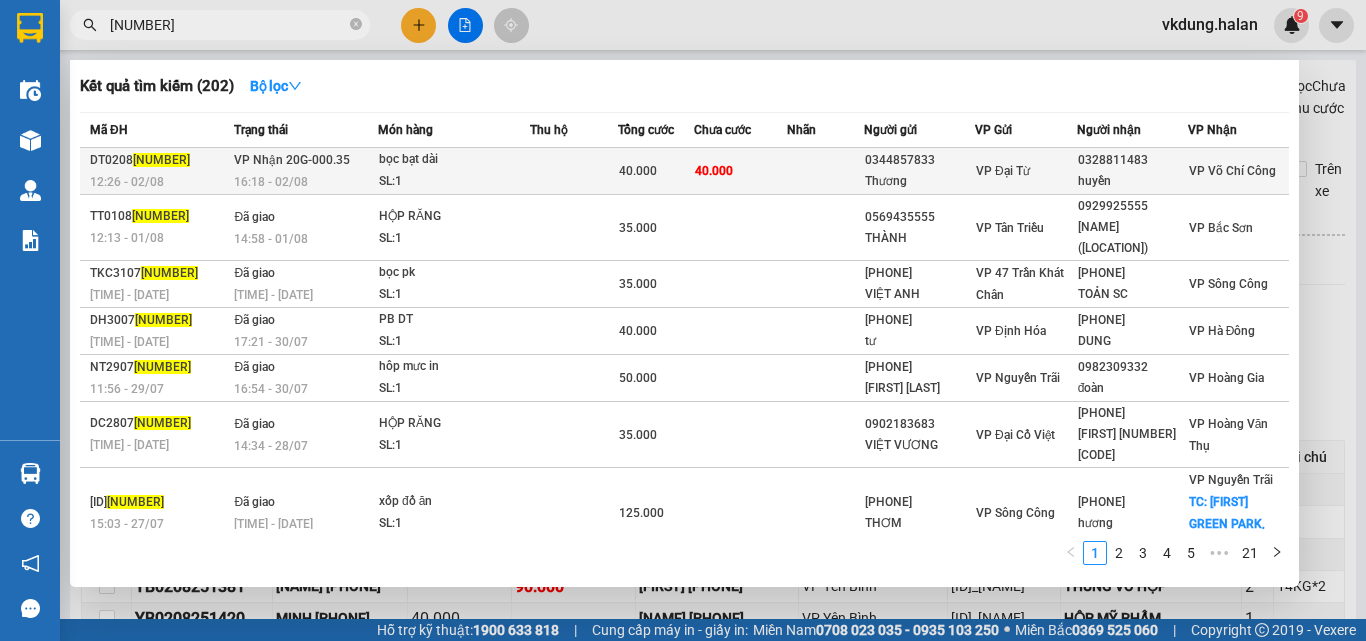 click on "40.000" at bounding box center [741, 171] 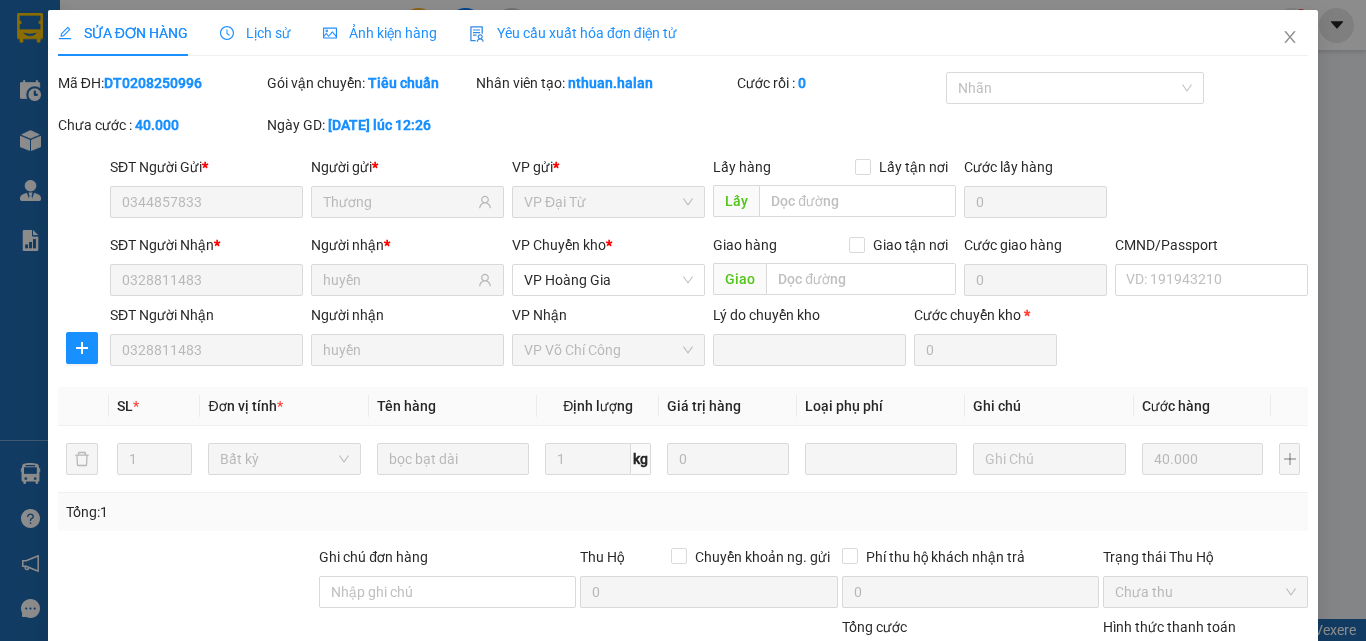 click on "Chọn HT Thanh Toán" at bounding box center [1205, 662] 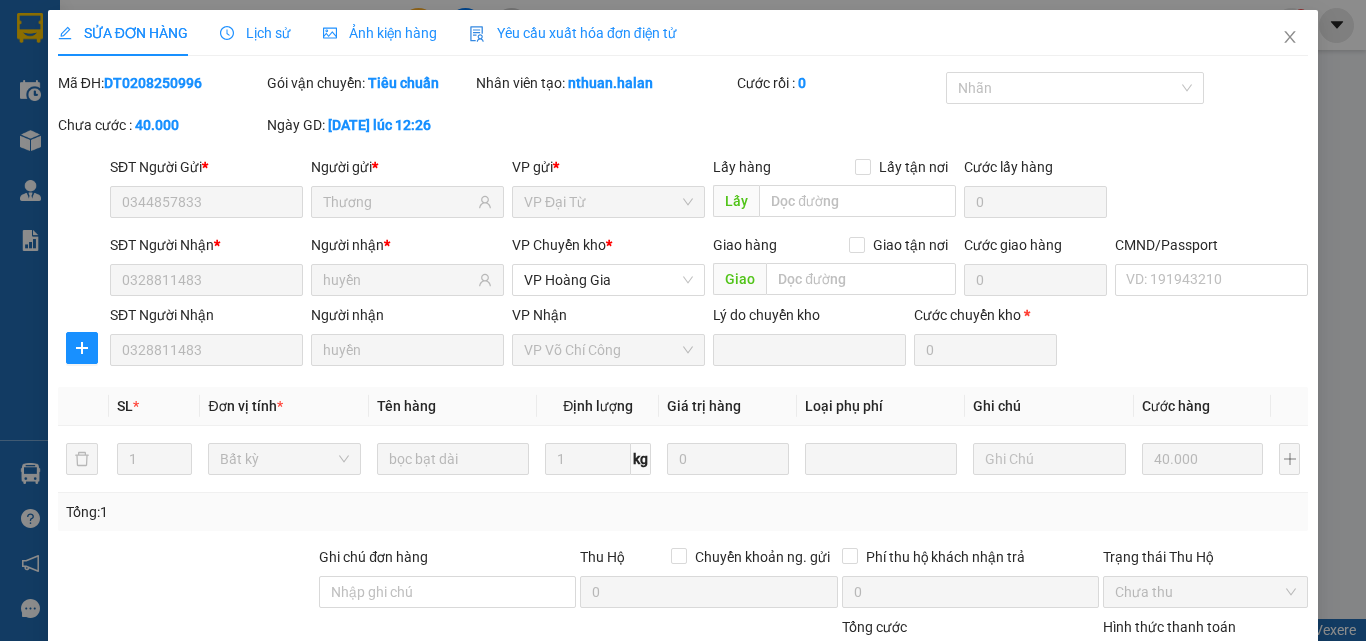 click on "Tại văn phòng" at bounding box center (1193, 702) 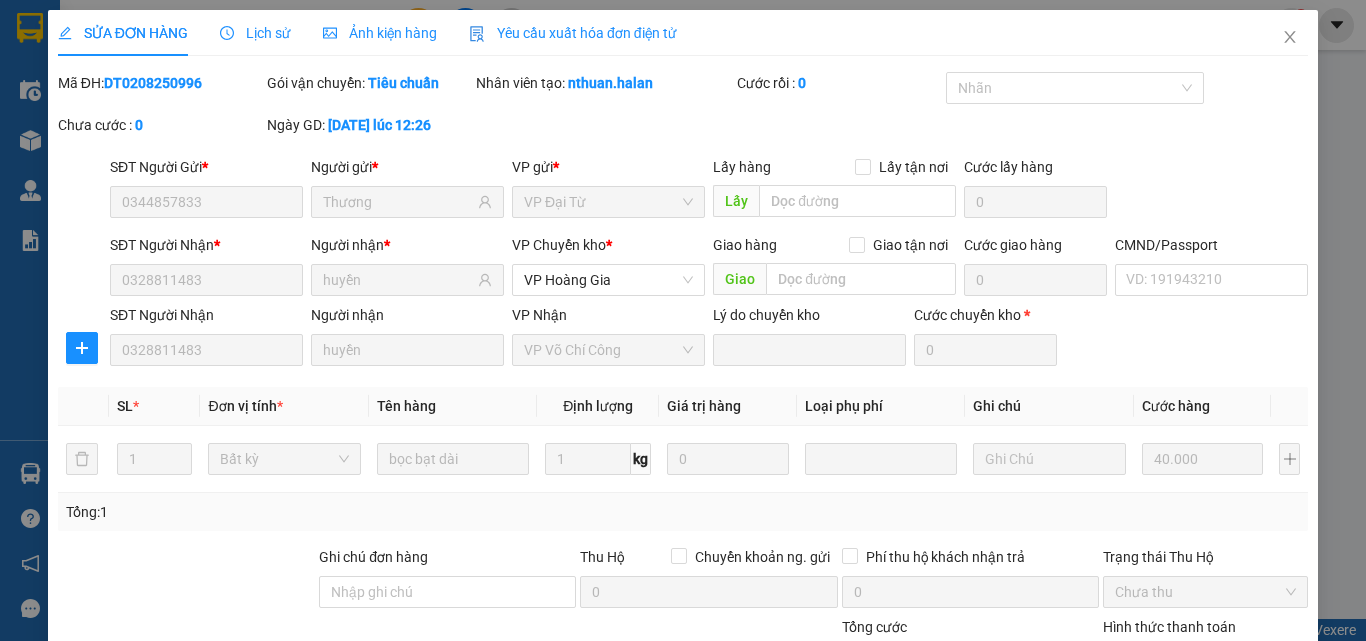 click on "Giao hàng" at bounding box center [761, 797] 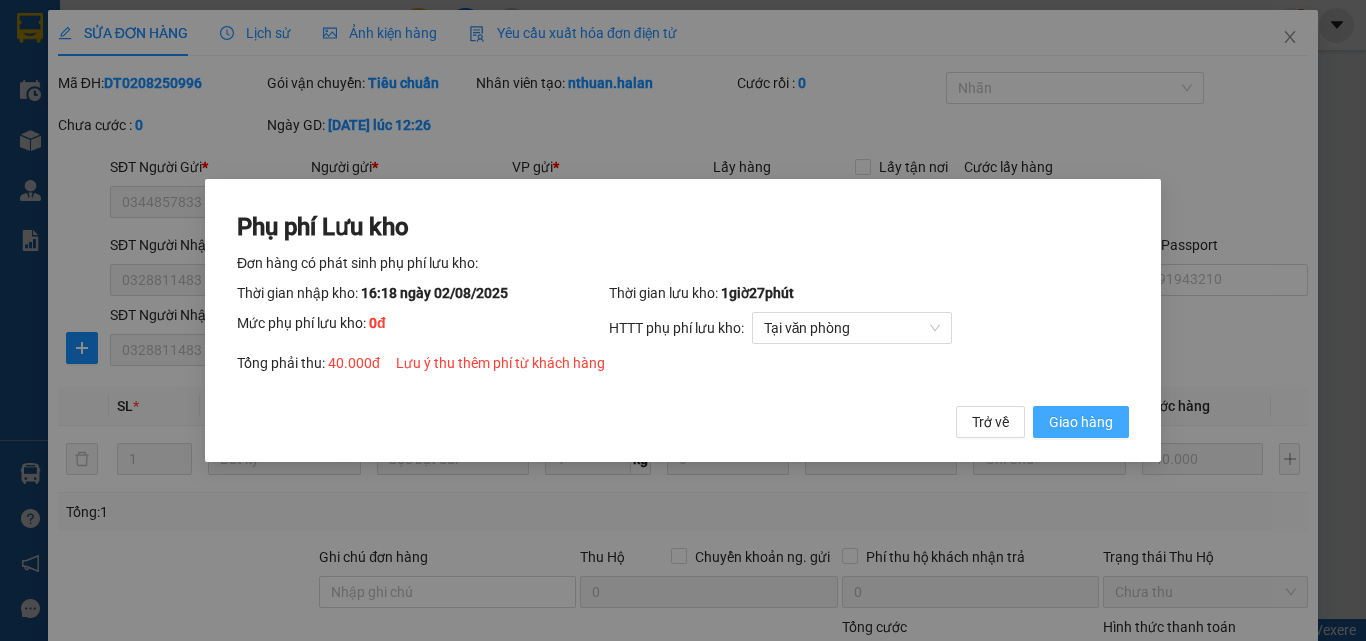 click on "Giao hàng" at bounding box center [1081, 422] 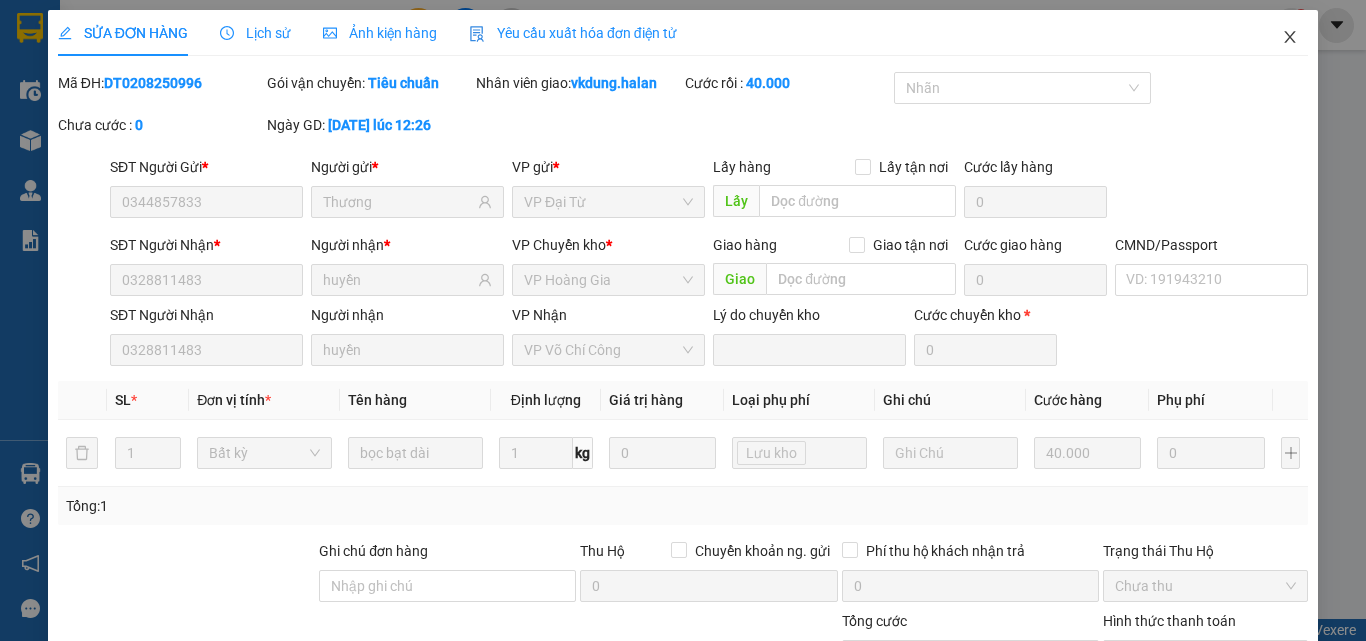 click 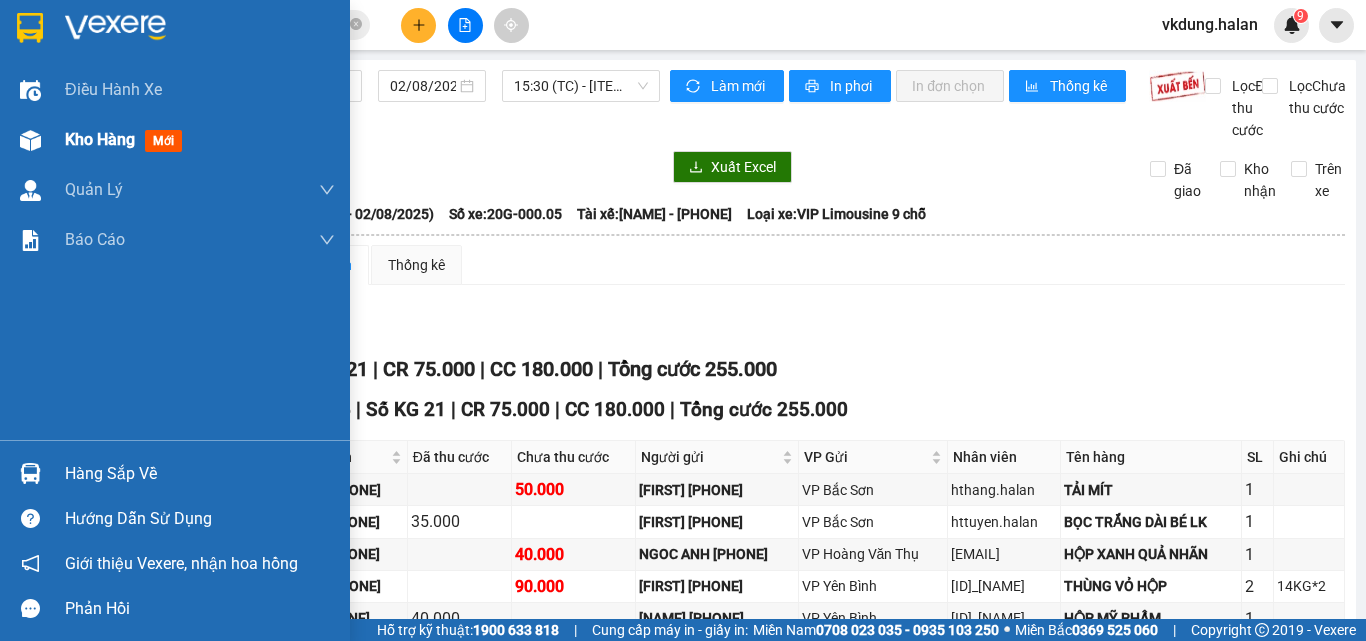 click on "Kho hàng" at bounding box center (100, 139) 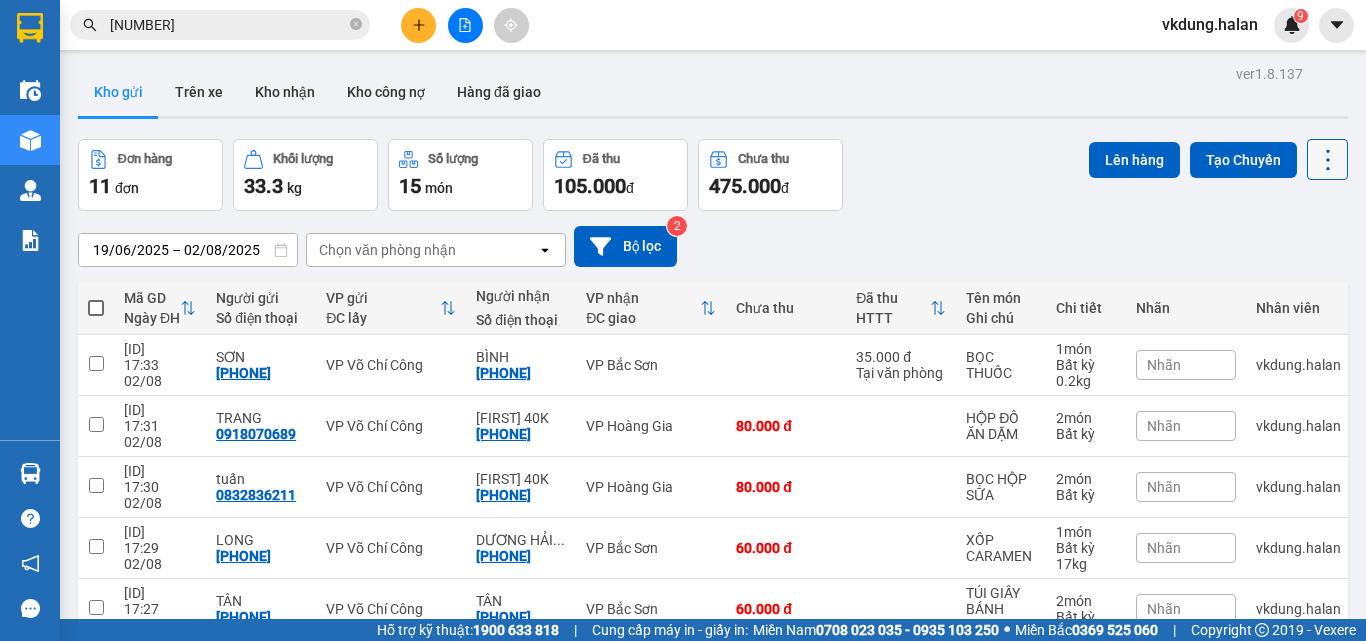 click 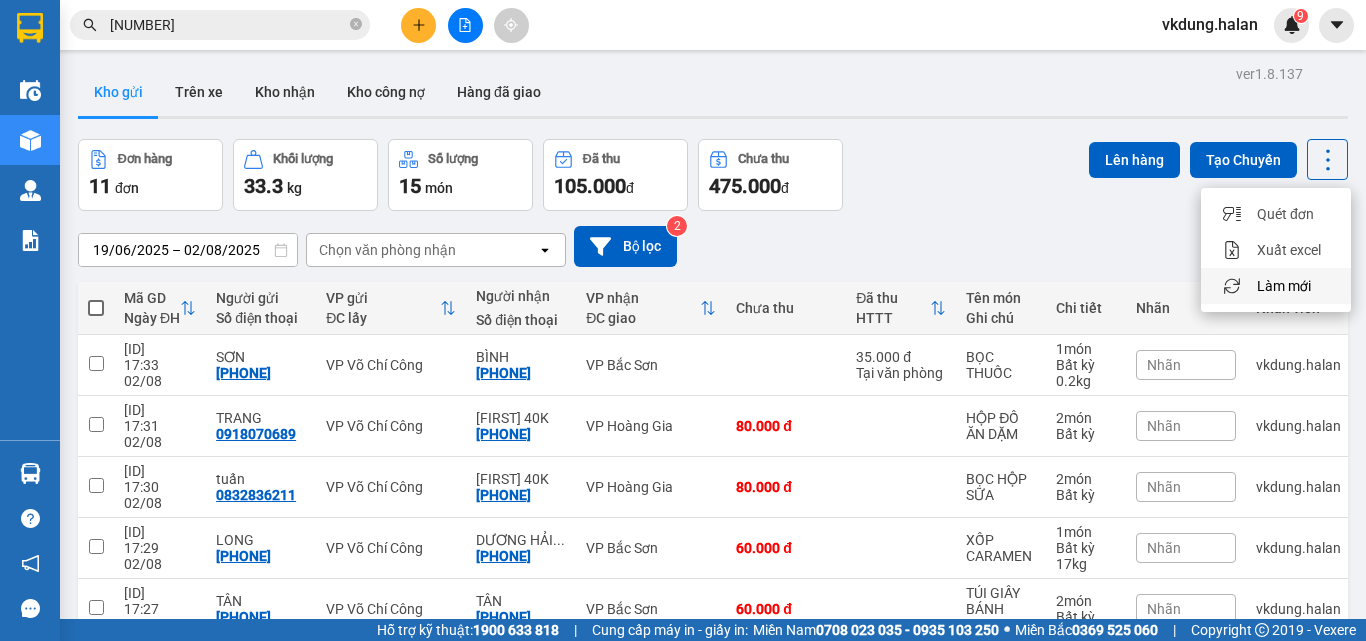 click on "Làm mới" at bounding box center [1284, 286] 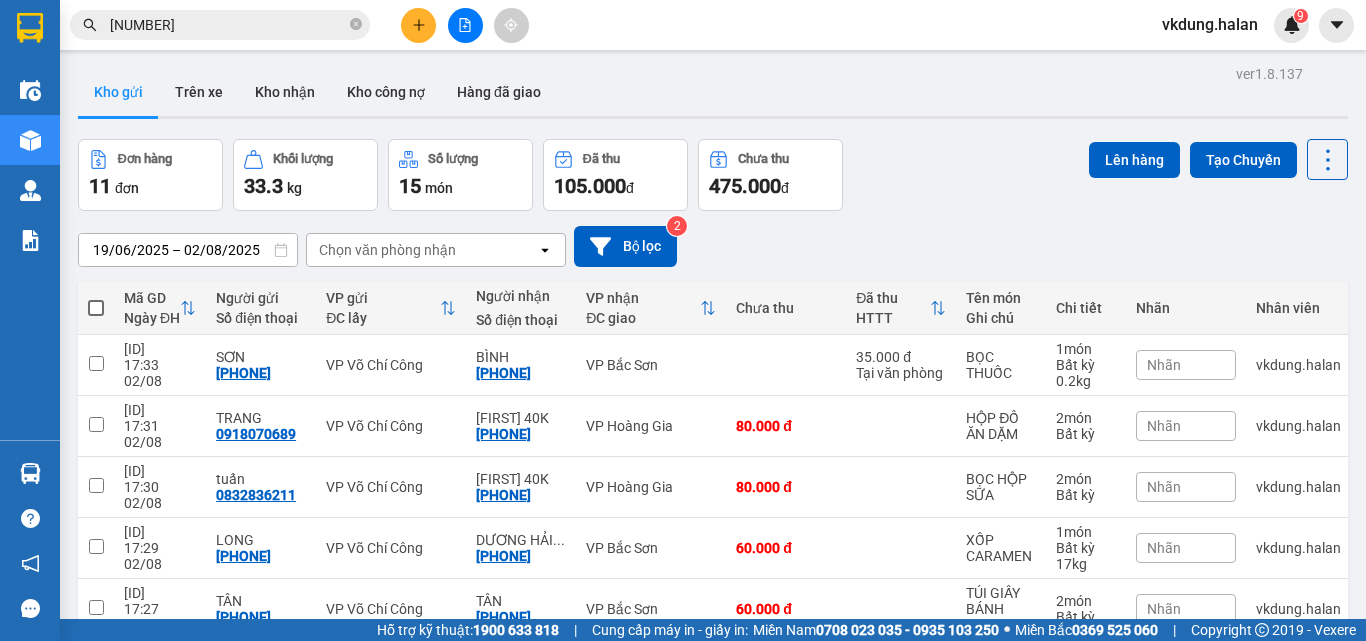 click at bounding box center [96, 308] 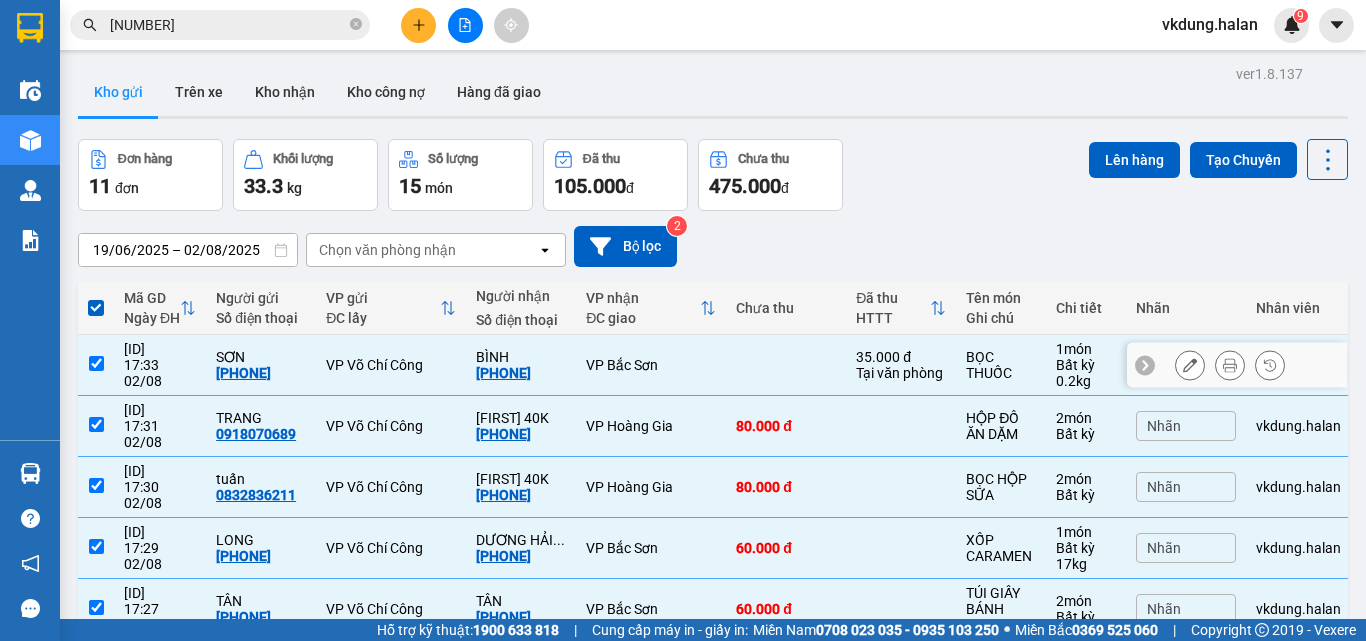 click at bounding box center (96, 363) 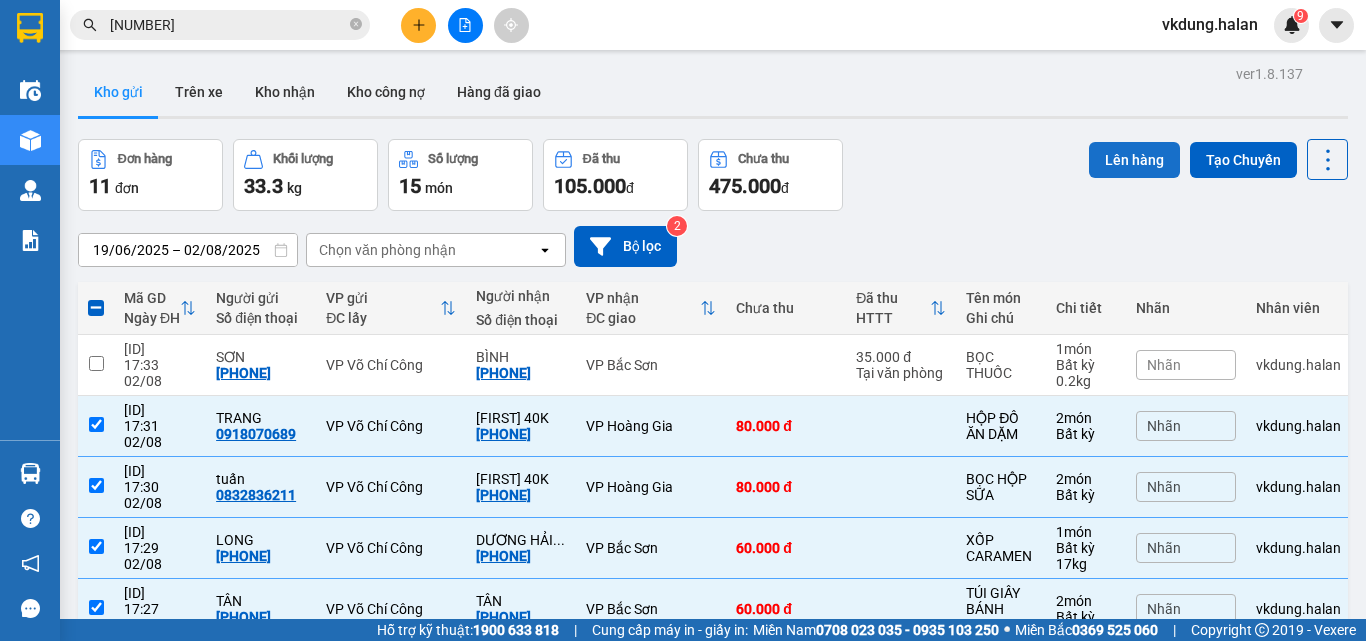 click on "Lên hàng" at bounding box center [1134, 160] 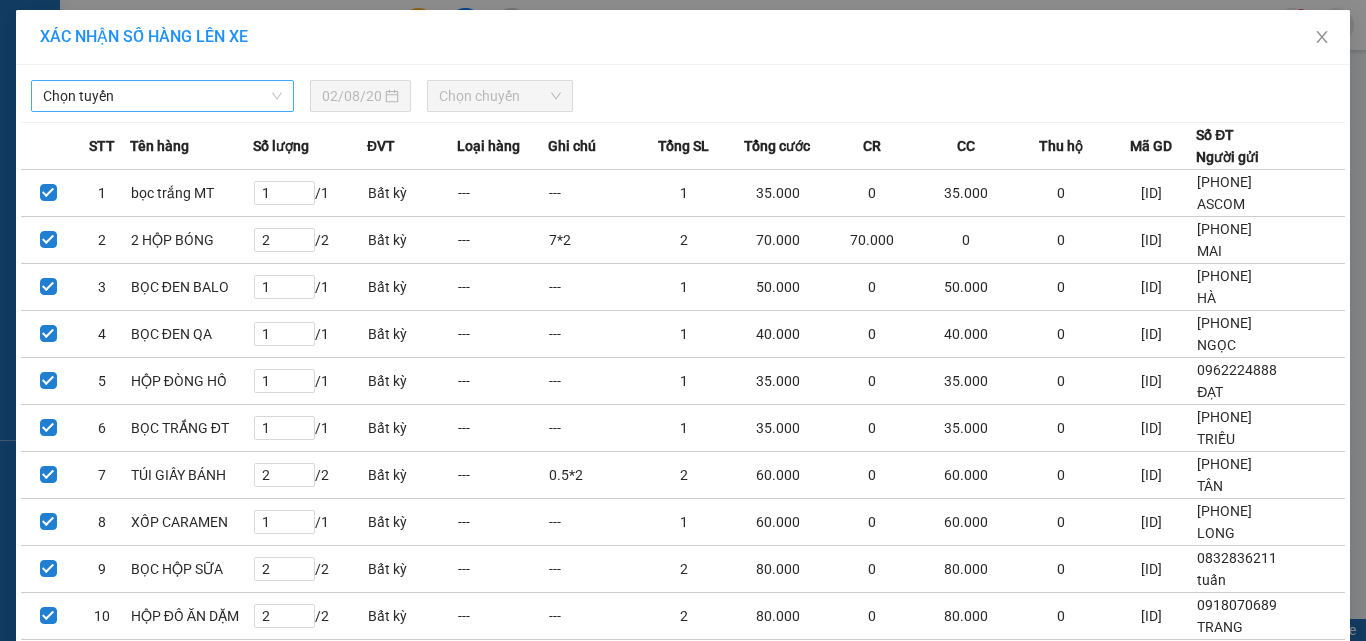 click on "Chọn tuyến" at bounding box center (162, 96) 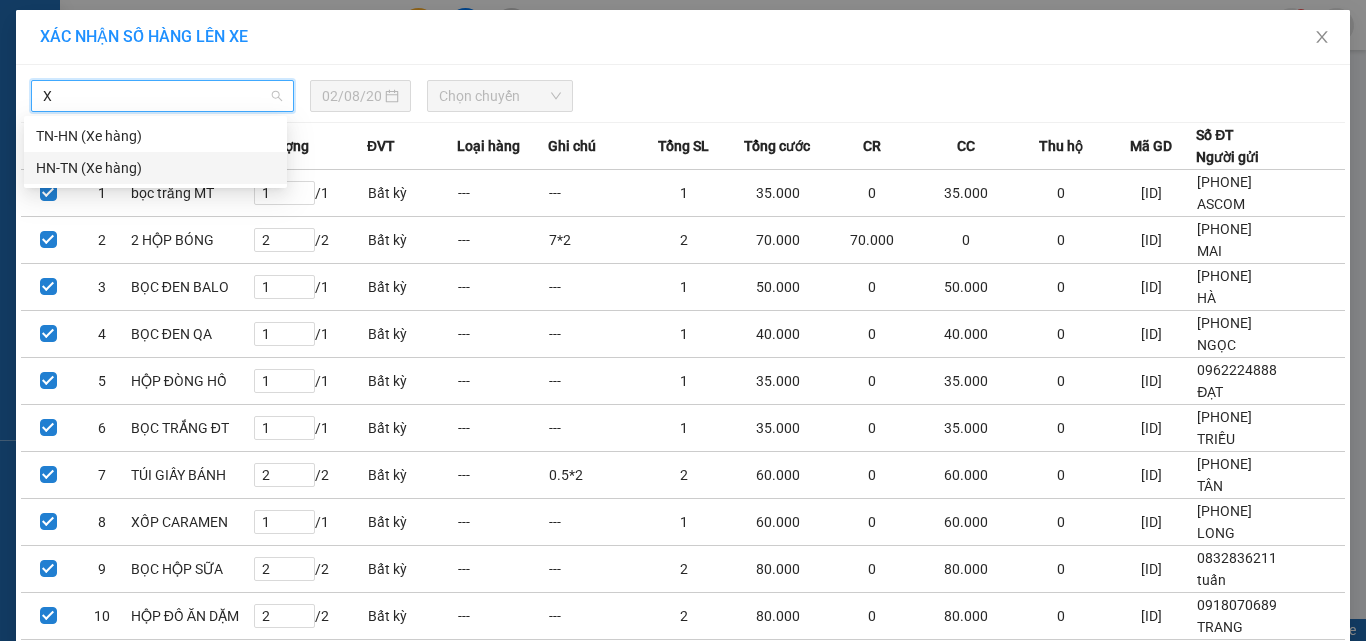 click on "HN-TN (Xe hàng)" at bounding box center (155, 168) 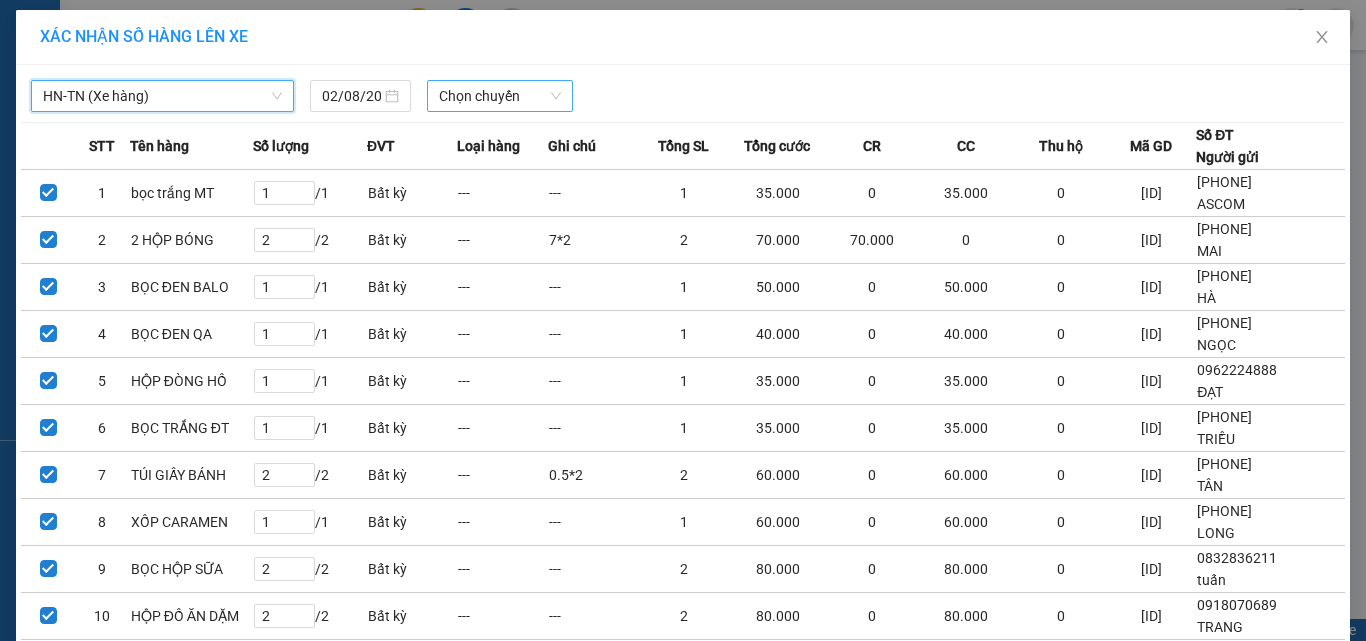 click on "Chọn chuyến" at bounding box center [500, 96] 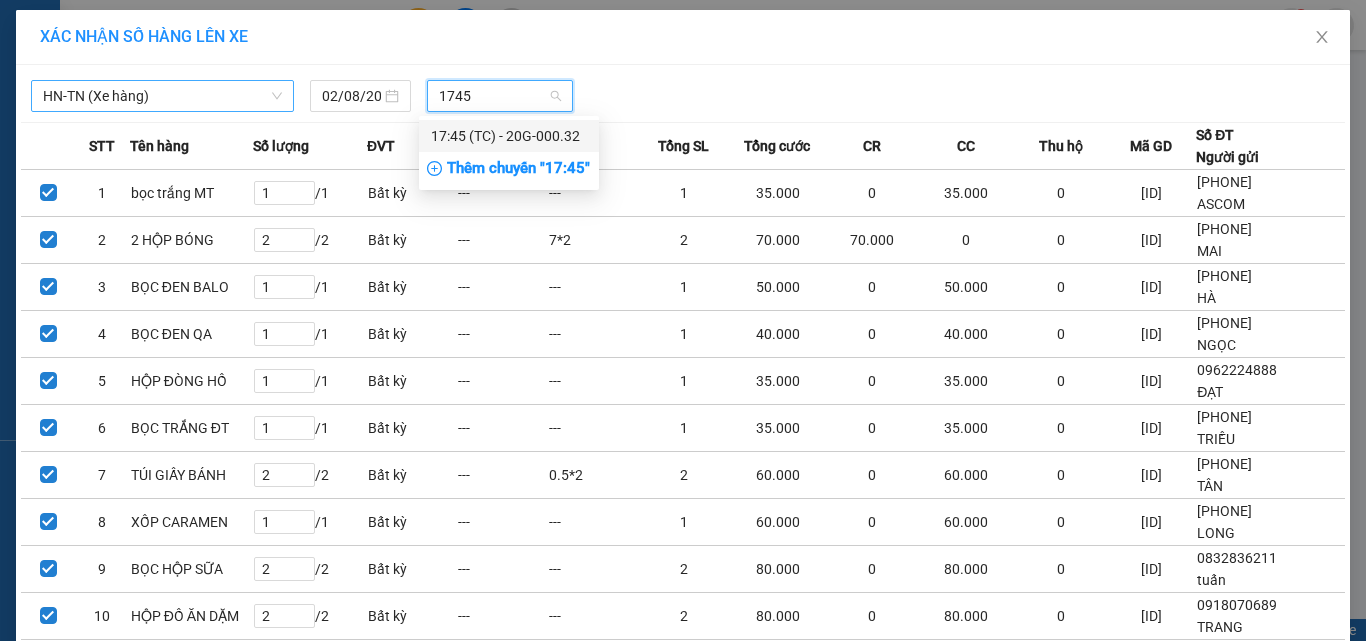 click on "1745" at bounding box center [493, 96] 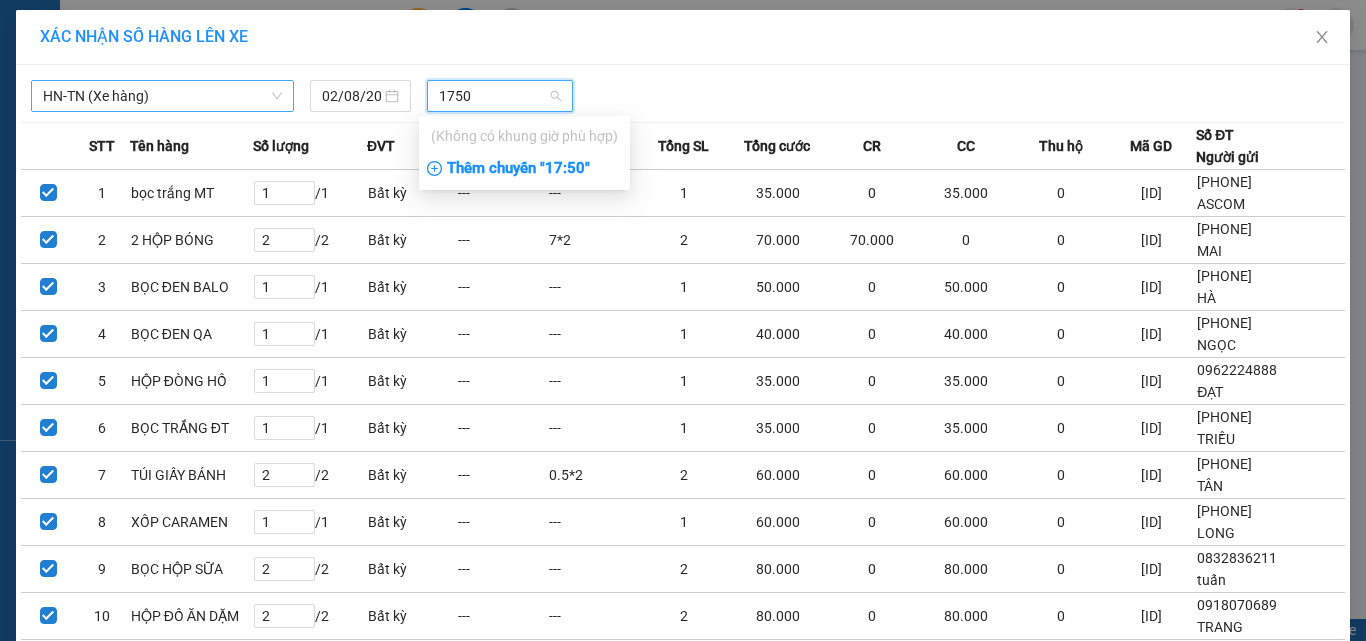 click on "Thêm chuyến " 17:50 "" at bounding box center (524, 169) 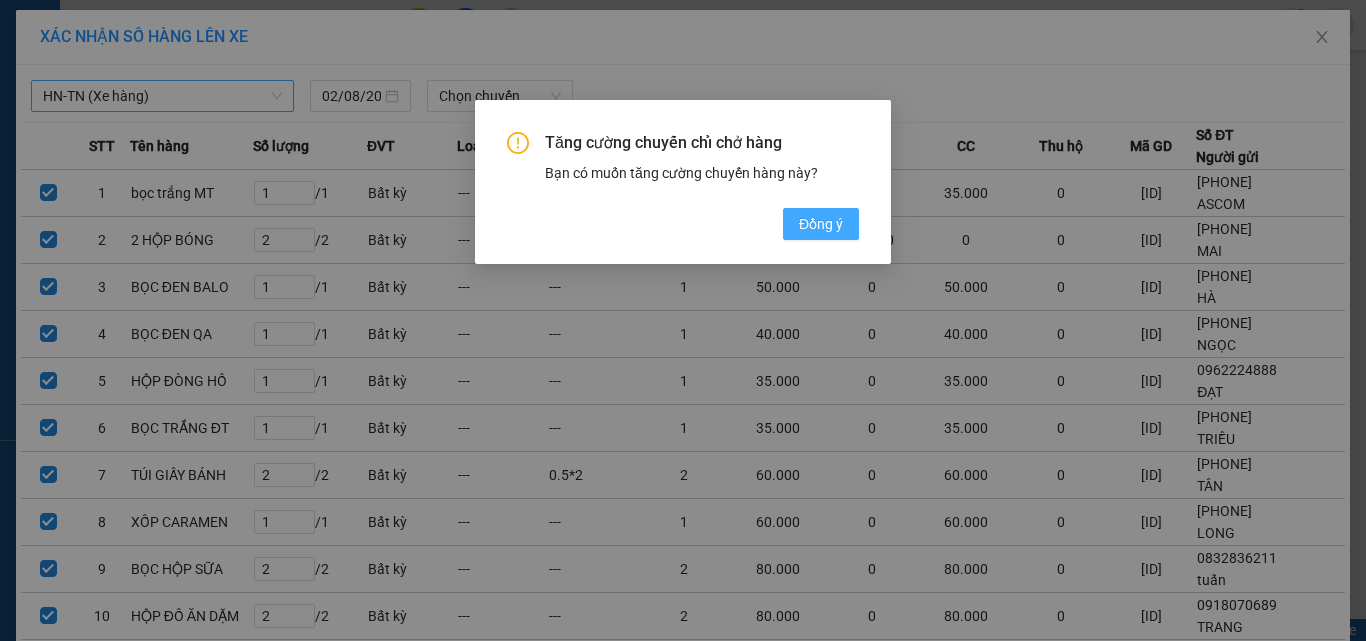 click on "Đồng ý" at bounding box center [821, 224] 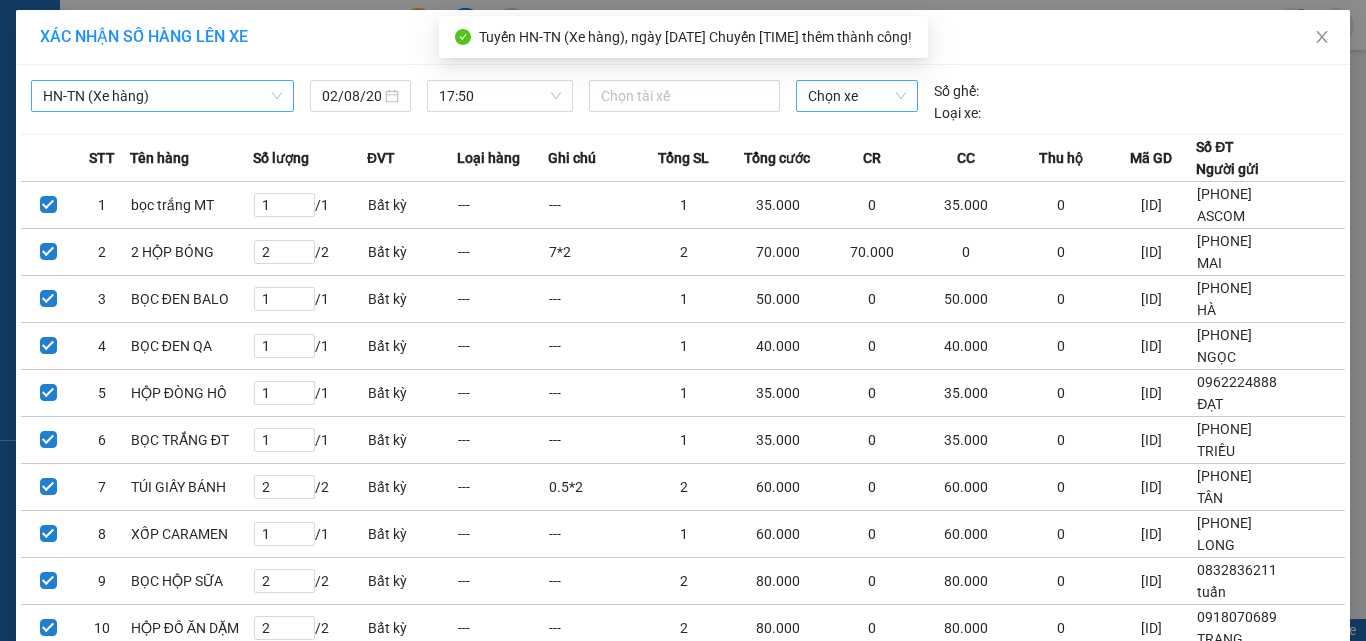 click on "Chọn xe" at bounding box center [857, 96] 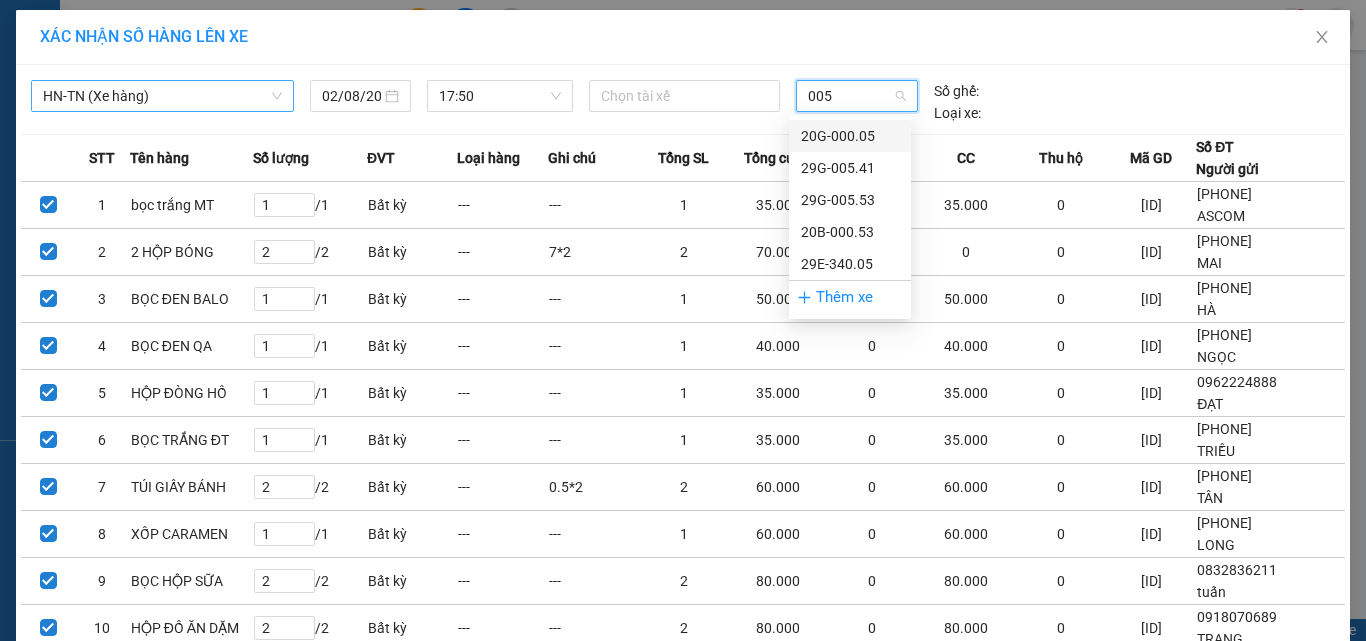click on "20G-000.05" at bounding box center [850, 136] 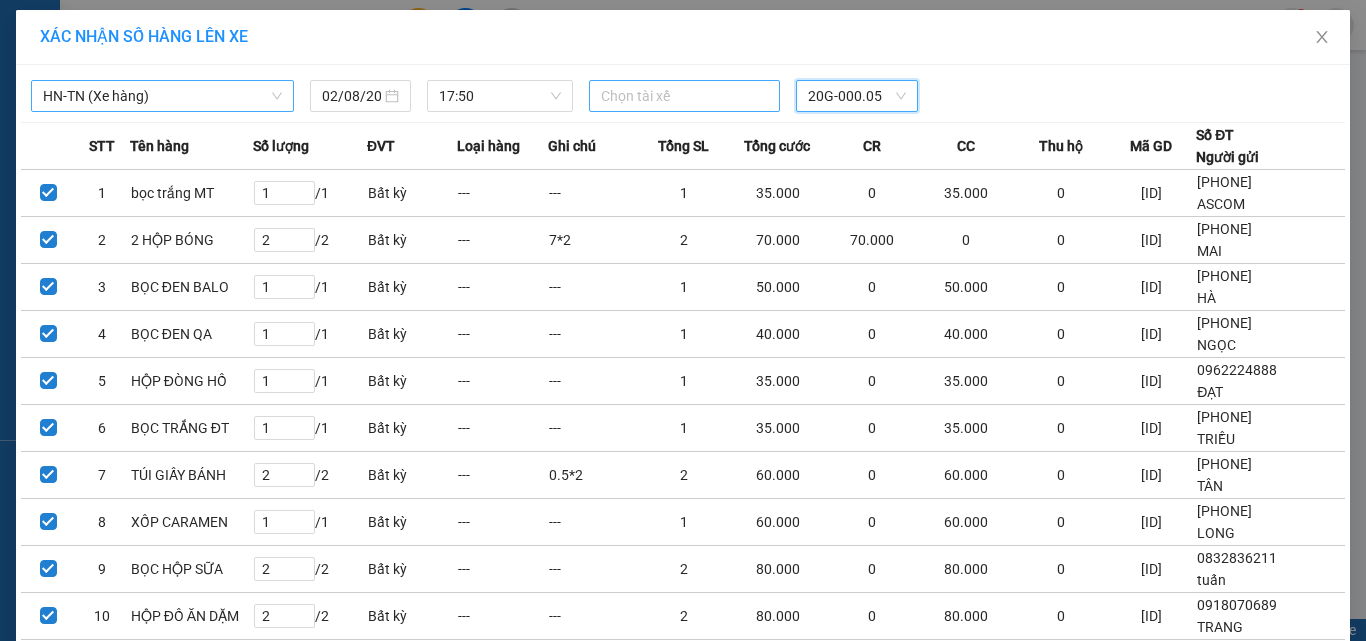 click at bounding box center [685, 96] 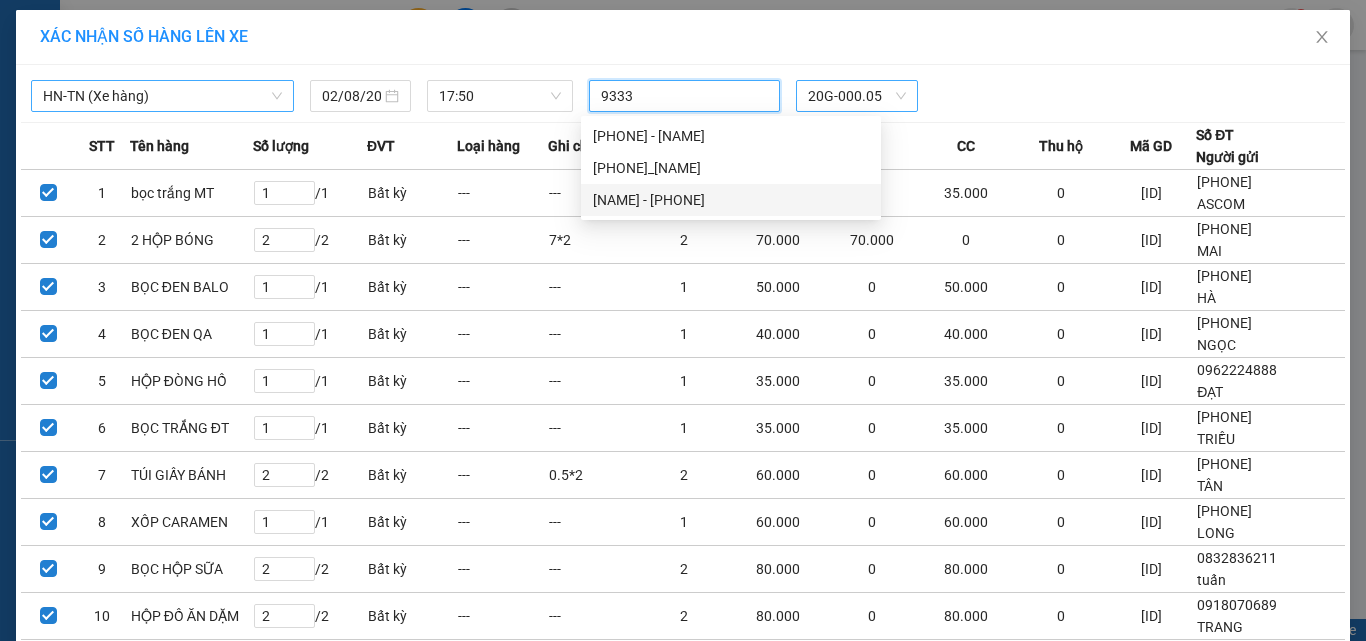 click on "[NAME] - [PHONE]" at bounding box center (731, 200) 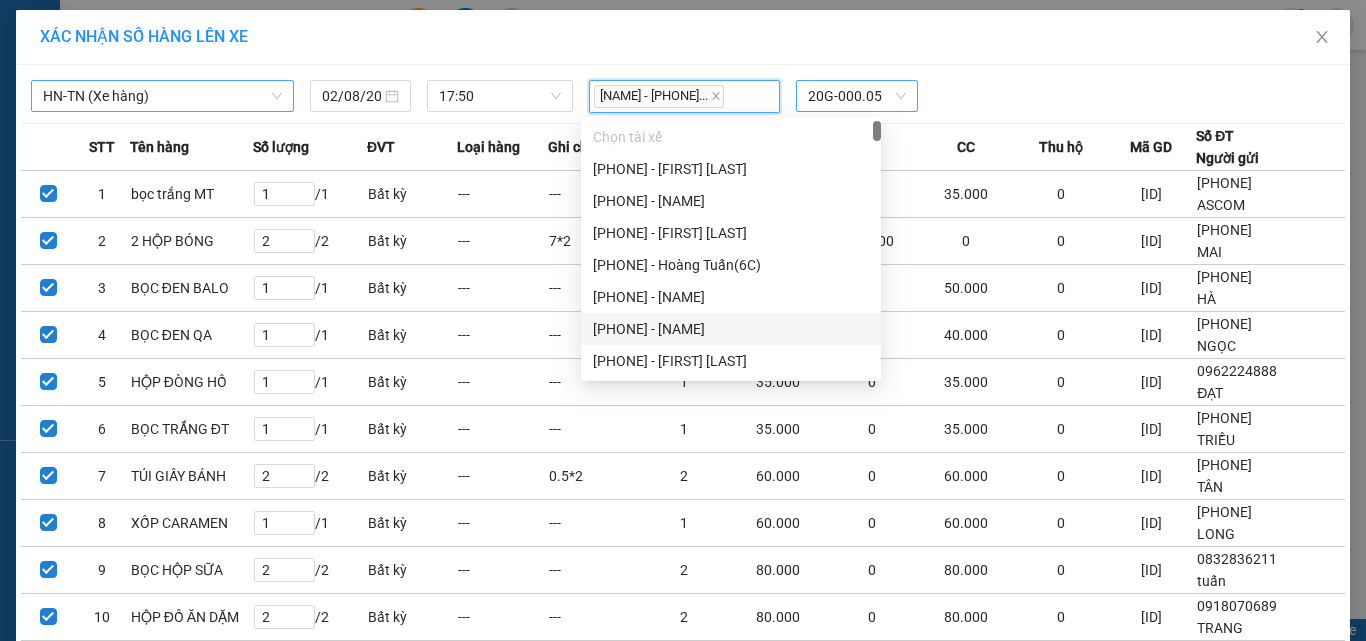 click on "Lên hàng" at bounding box center (756, 722) 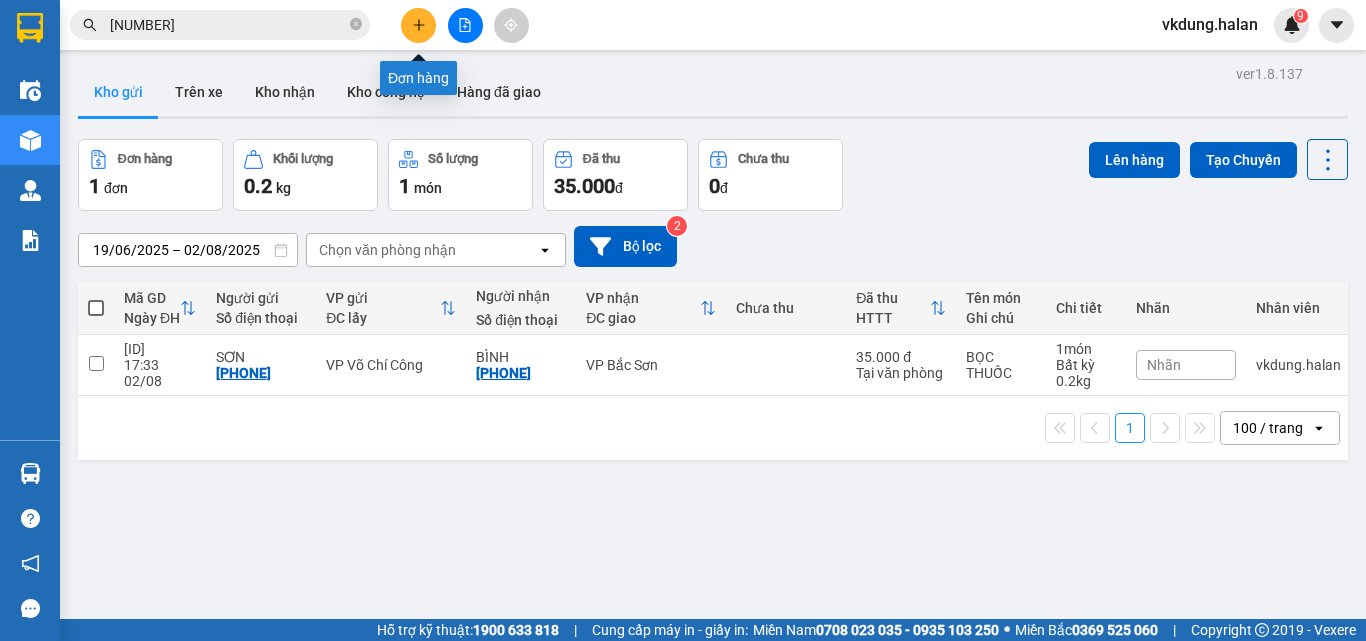 click 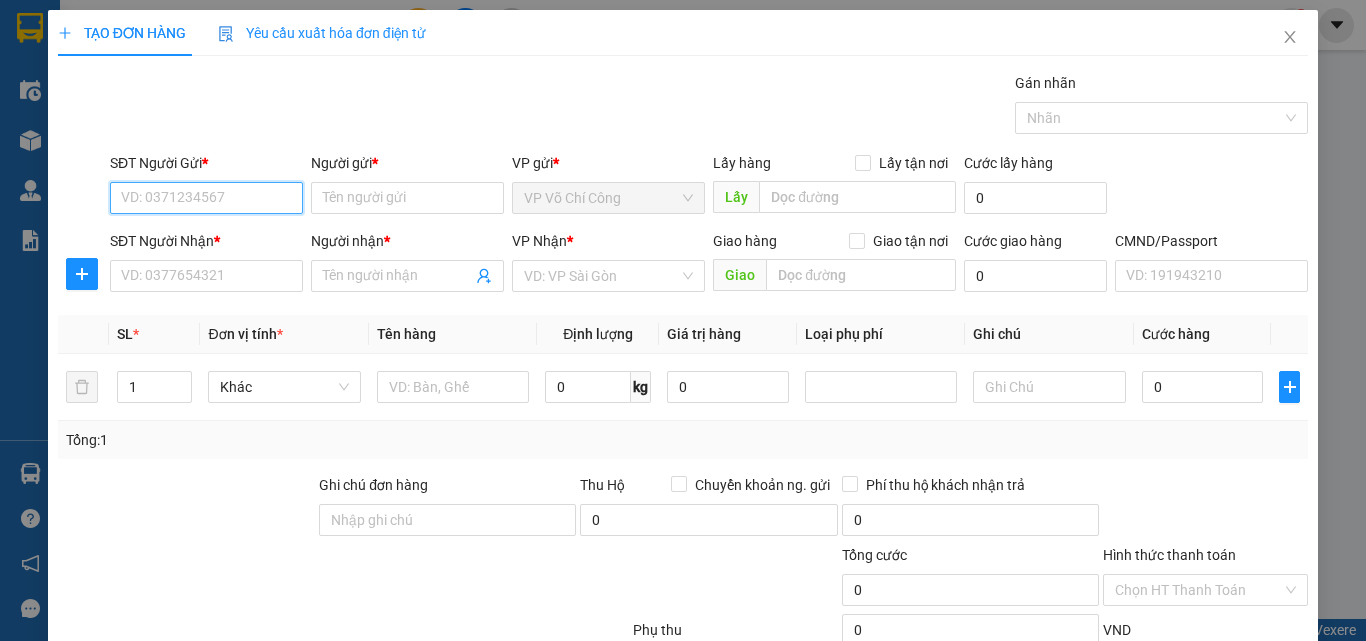click on "SĐT Người Gửi  *" at bounding box center (206, 198) 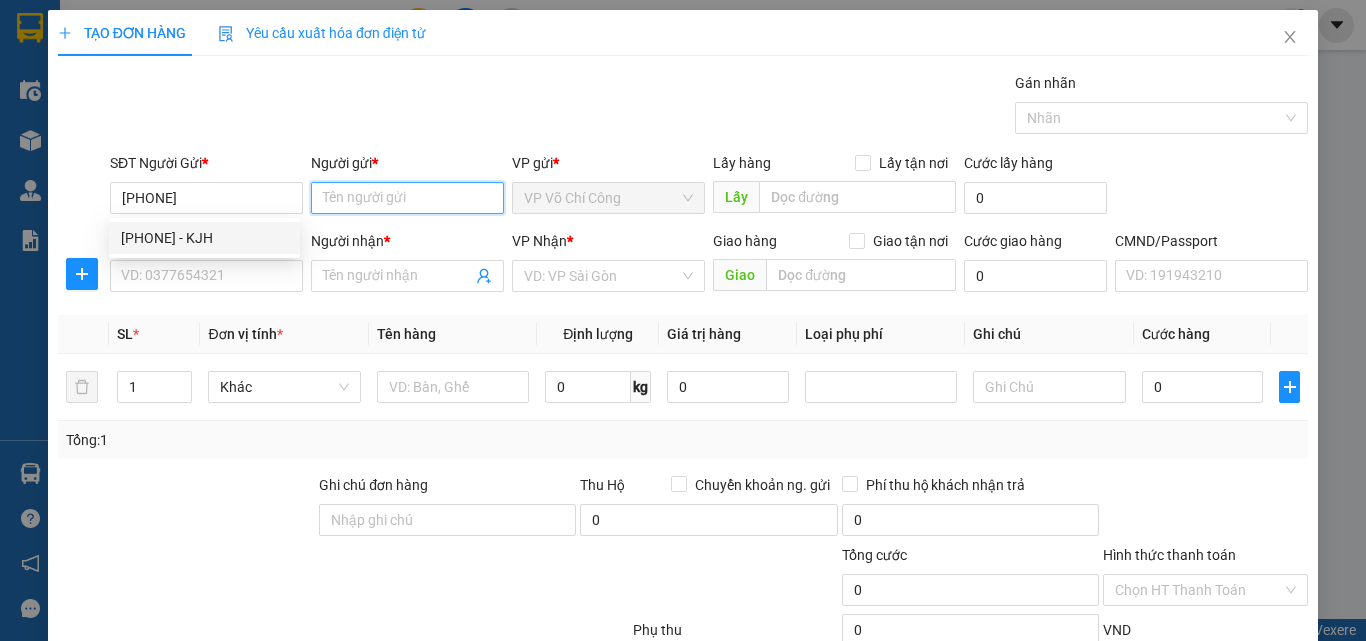 click on "Người gửi  *" at bounding box center (407, 198) 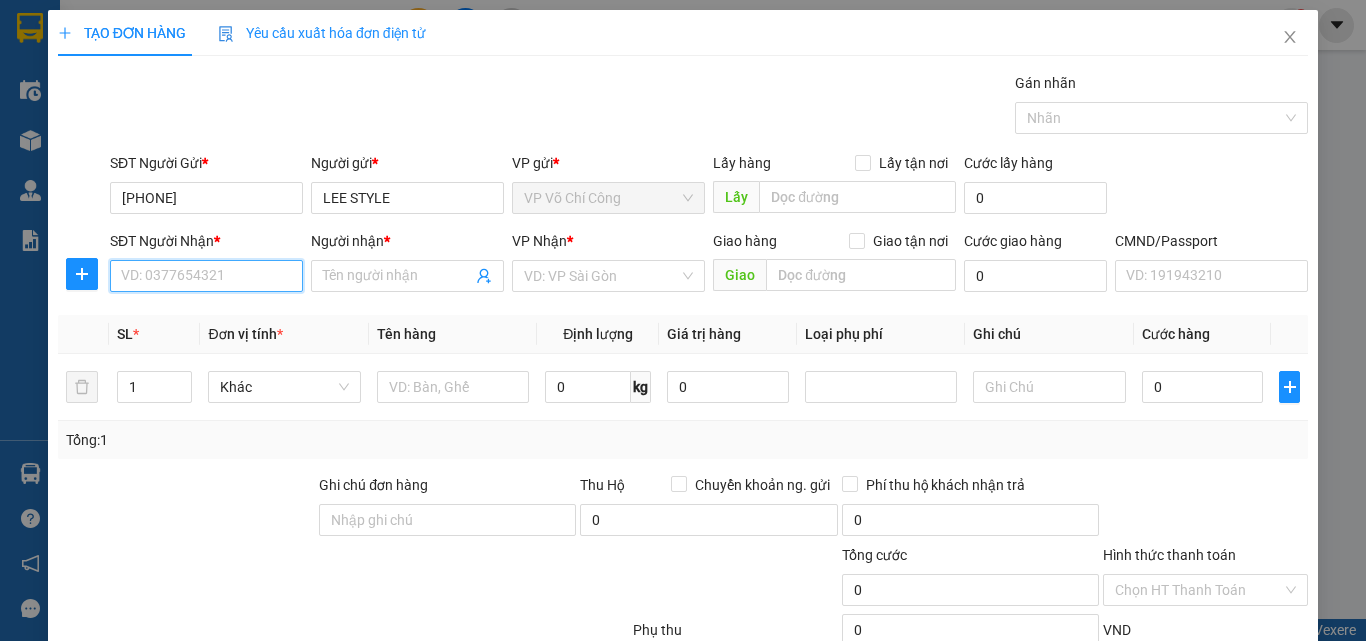 click on "SĐT Người Nhận  *" at bounding box center [206, 276] 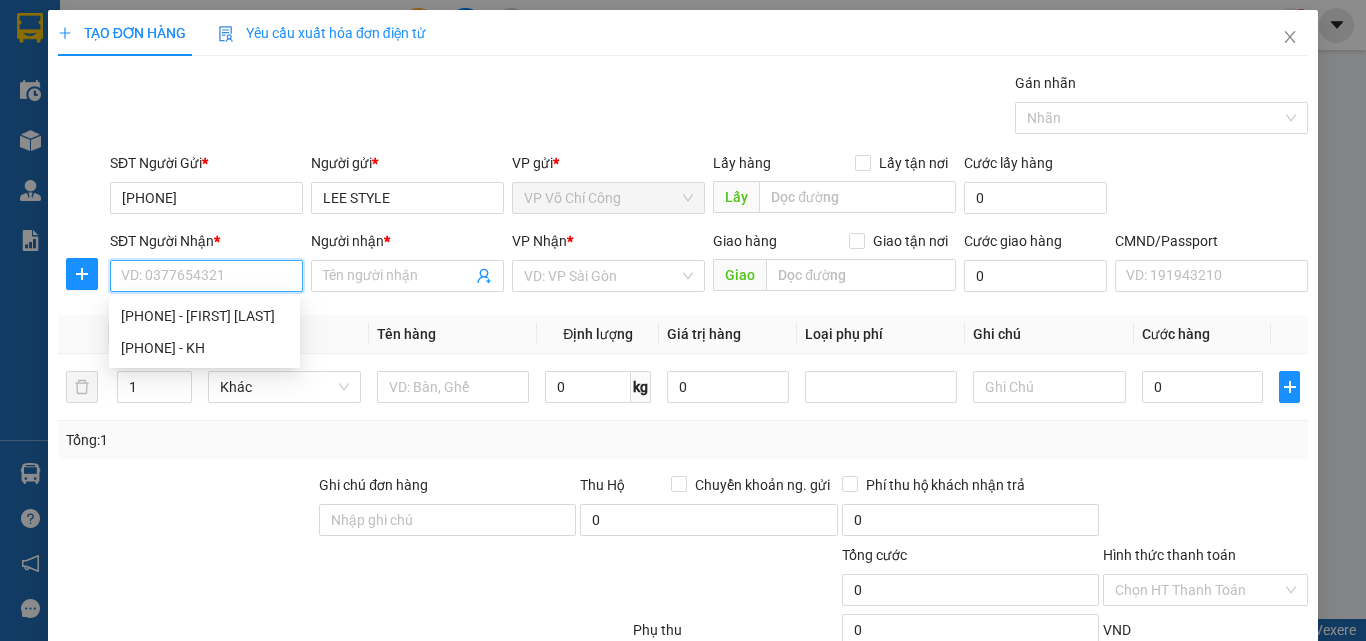 click on "SĐT Người Nhận  *" at bounding box center [206, 276] 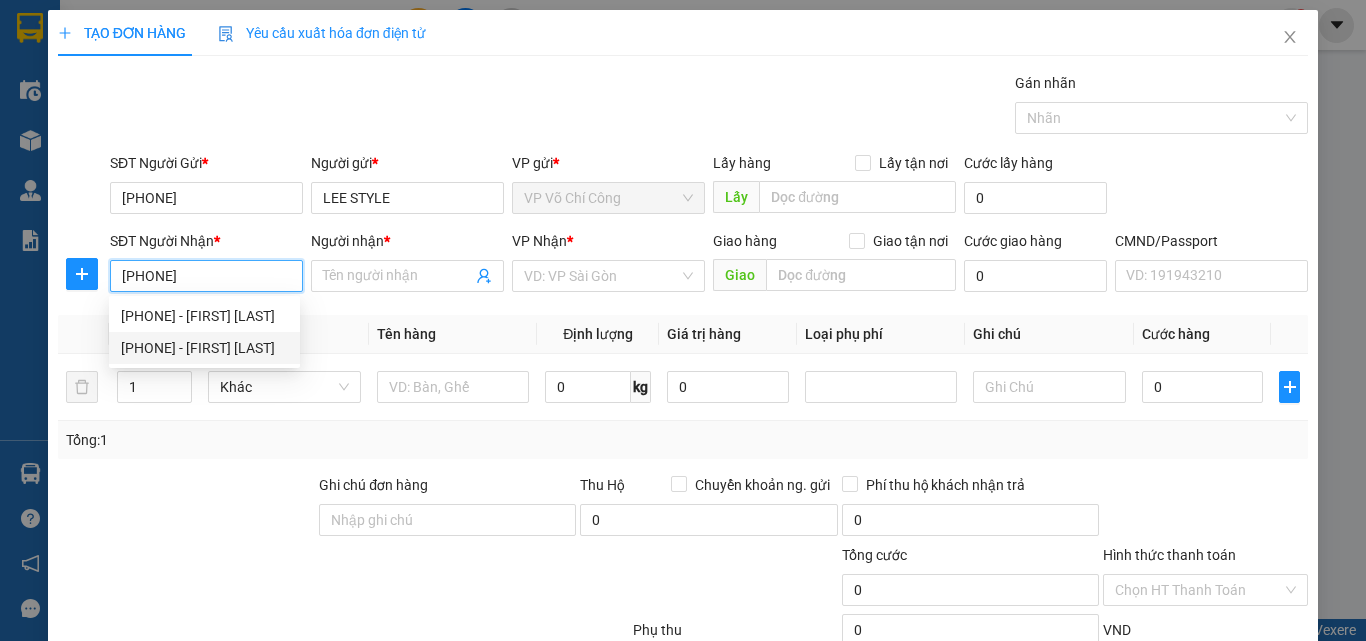click on "0976382570 - LƯƠNG PHẠM" at bounding box center (204, 348) 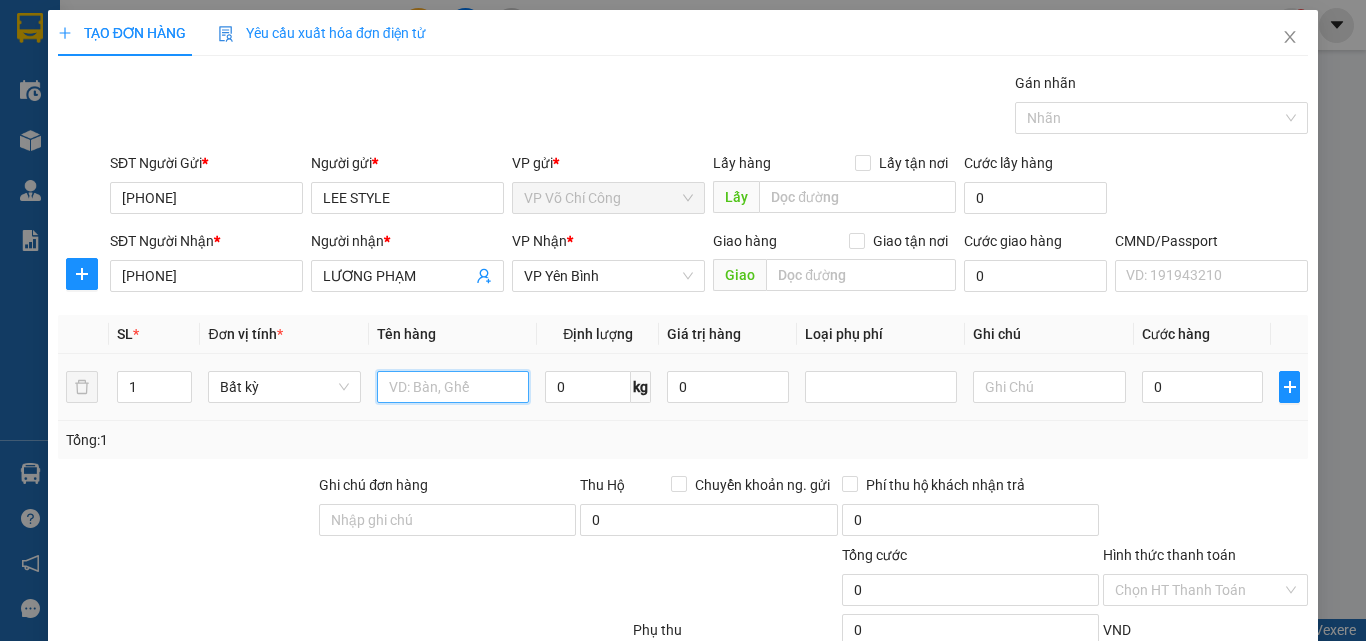 click at bounding box center (453, 387) 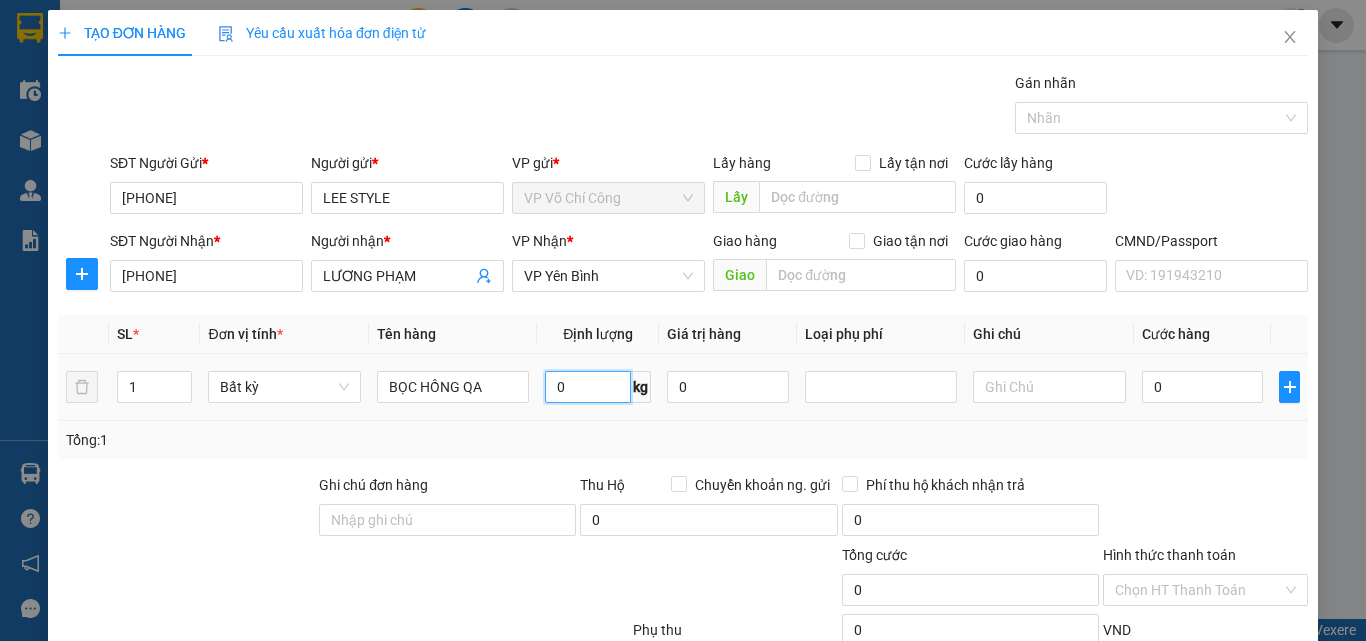 click on "0" at bounding box center (588, 387) 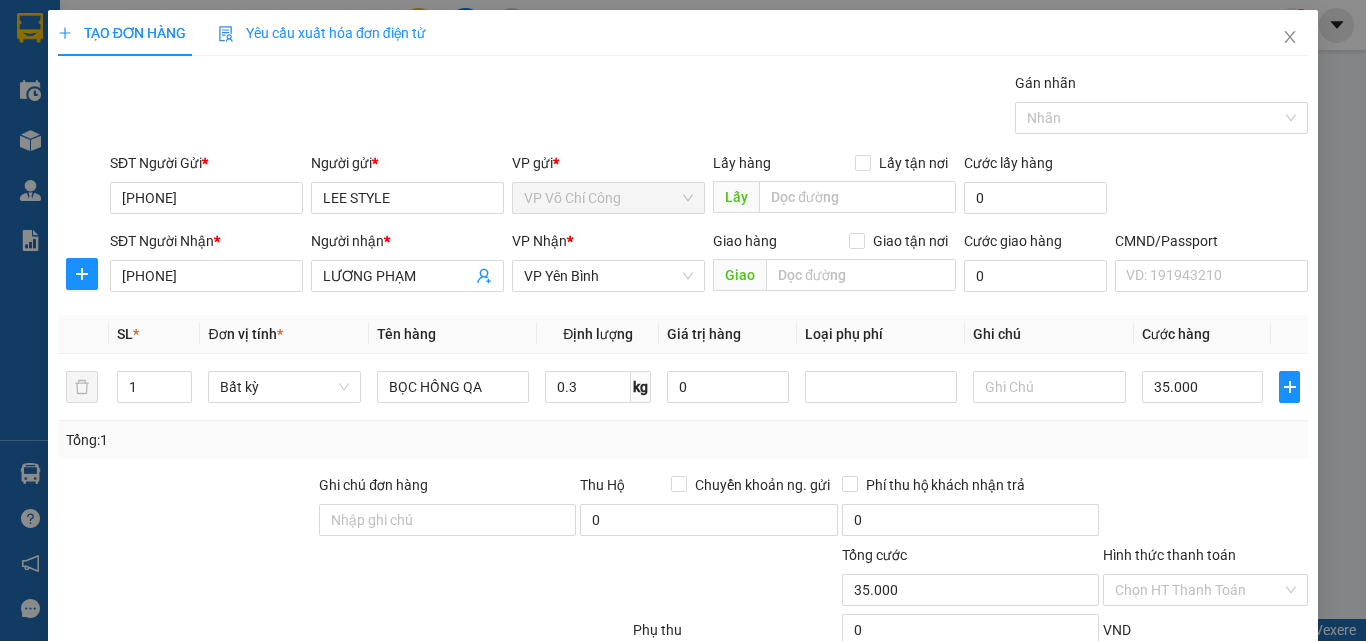 click on "Lưu và In" at bounding box center (1243, 725) 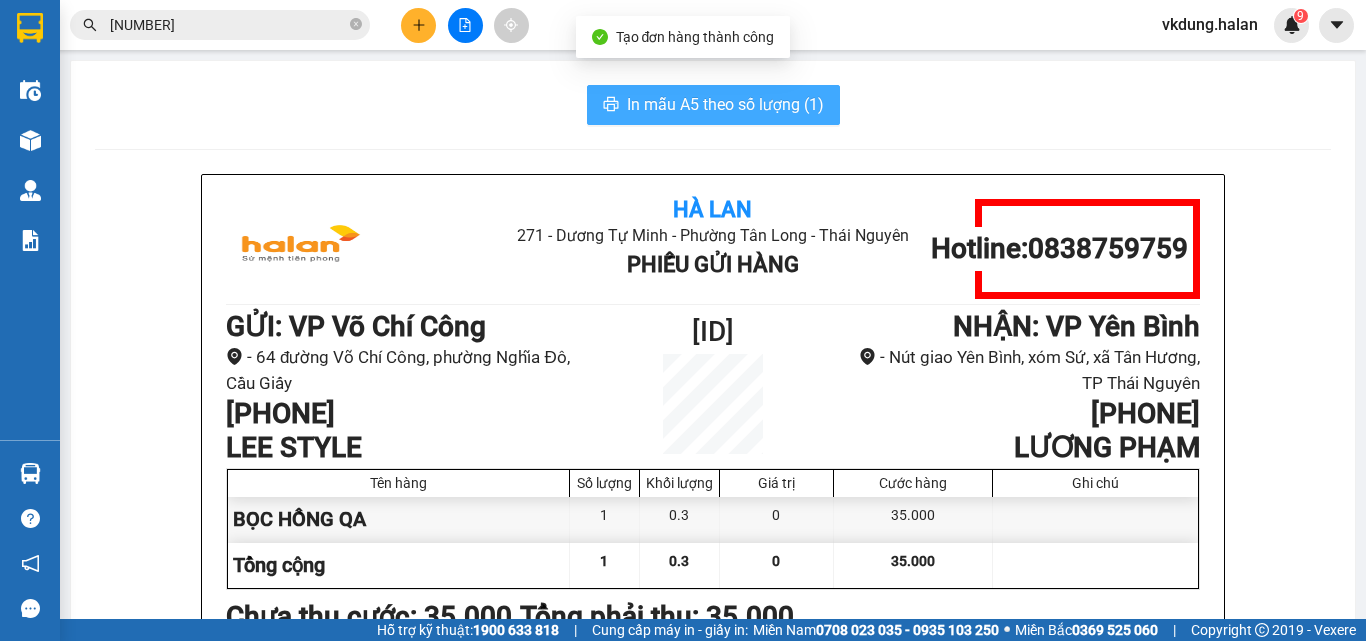 click on "In mẫu A5 theo số lượng
(1)" at bounding box center (725, 104) 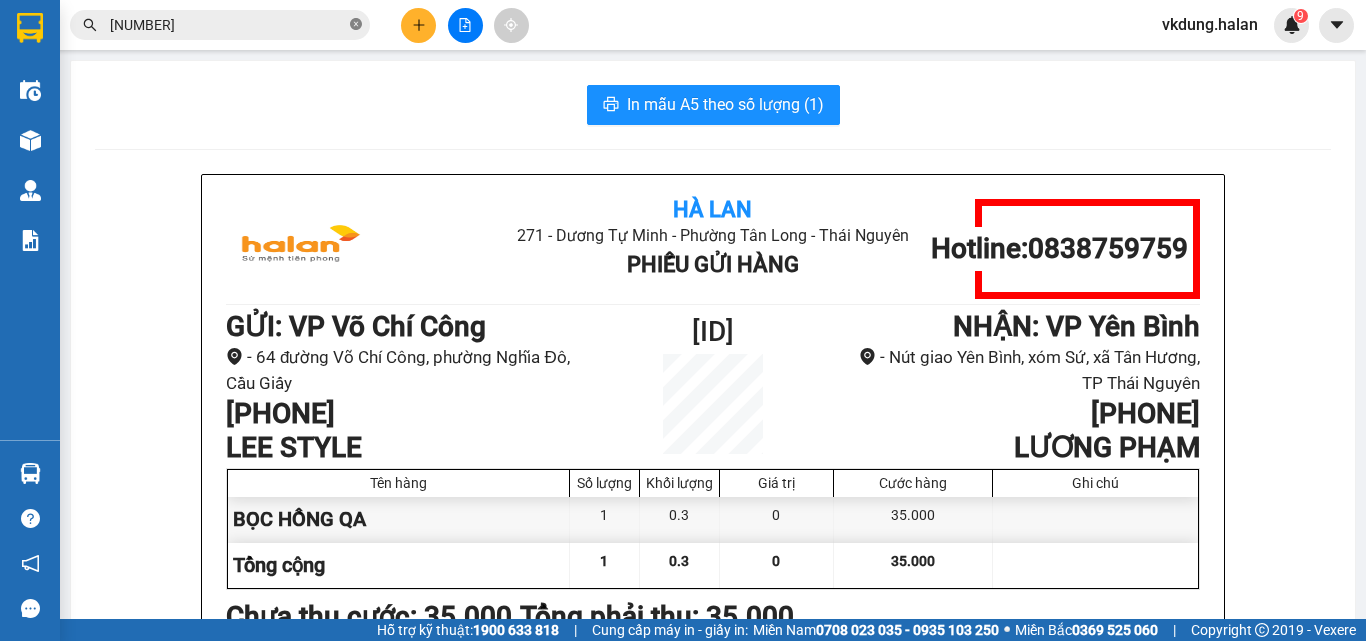 click 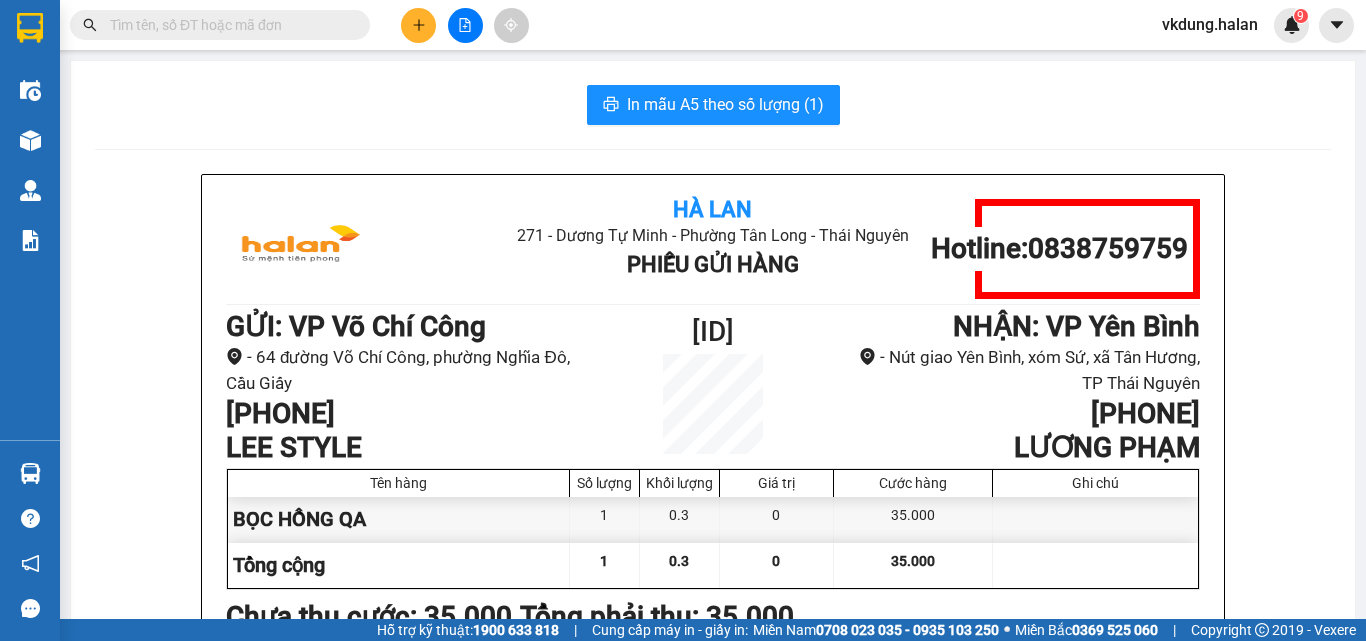 click at bounding box center (228, 25) 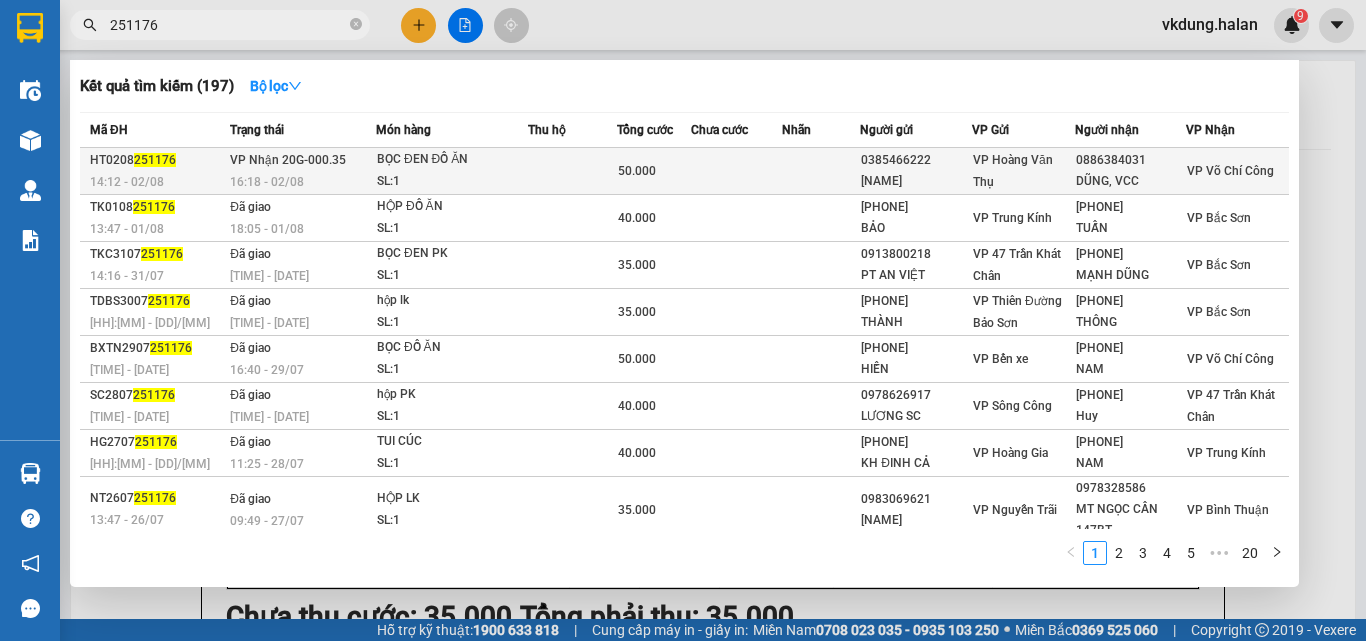 click at bounding box center (572, 171) 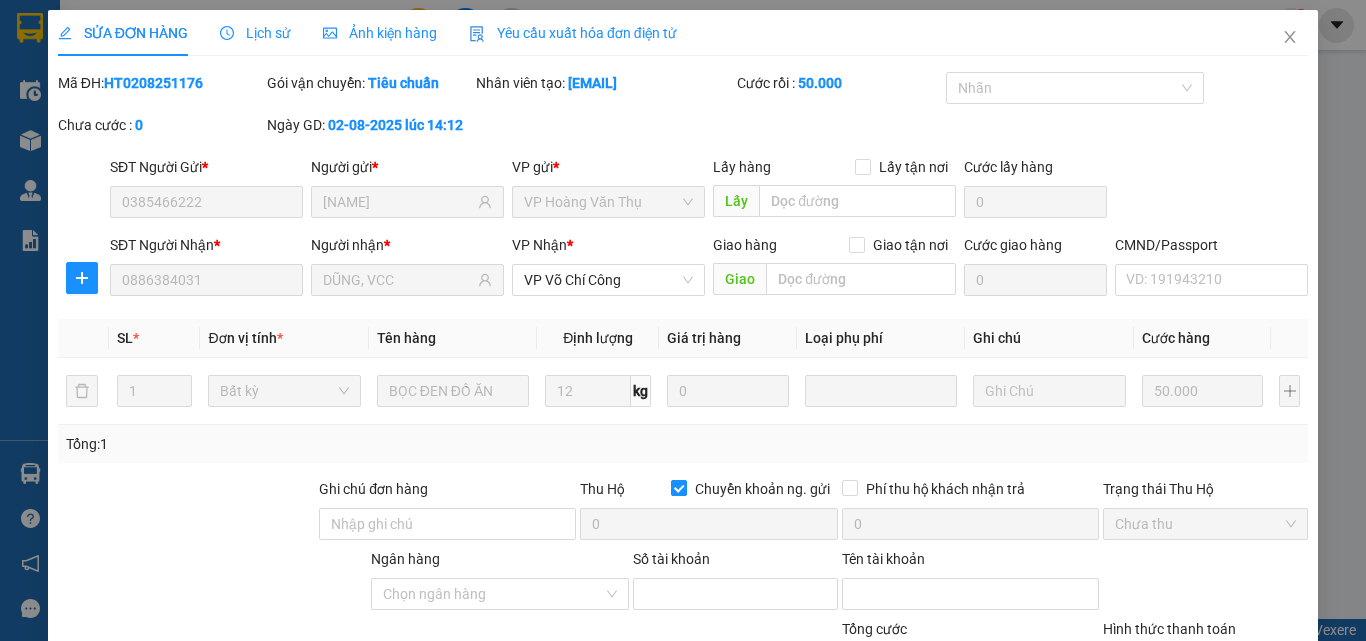 click on "Chuyển khoản ng. gửi" at bounding box center (678, 487) 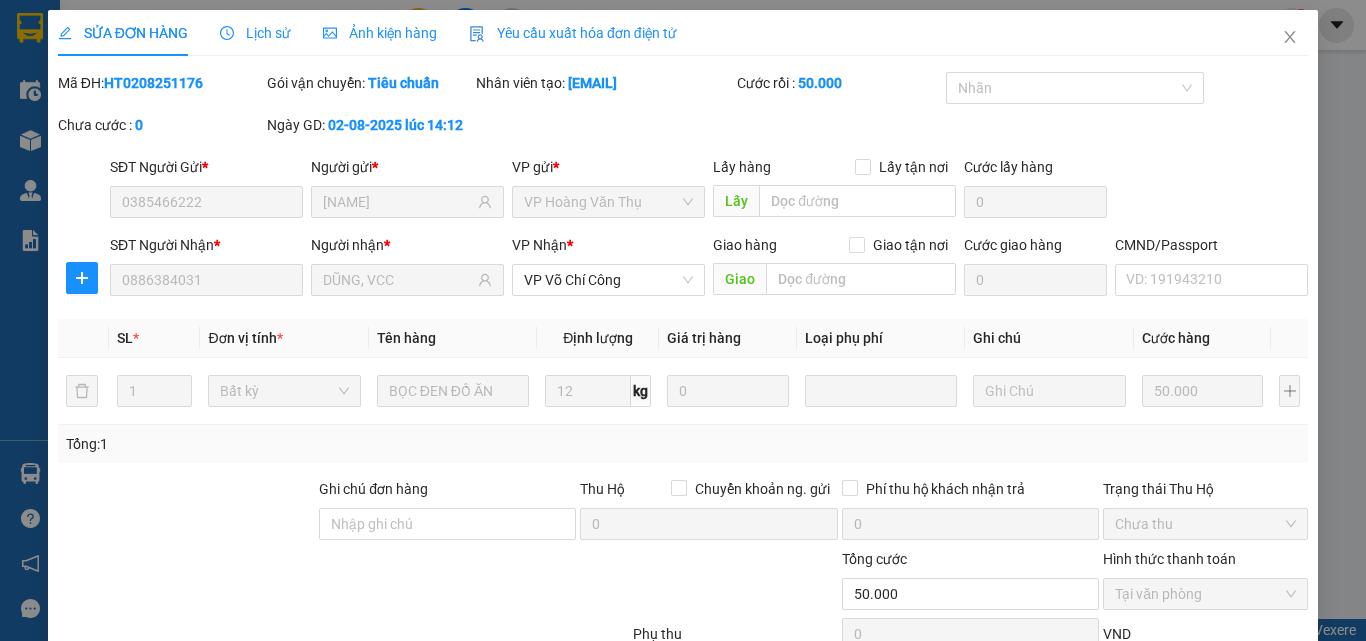 click on "Giao hàng" at bounding box center [772, 729] 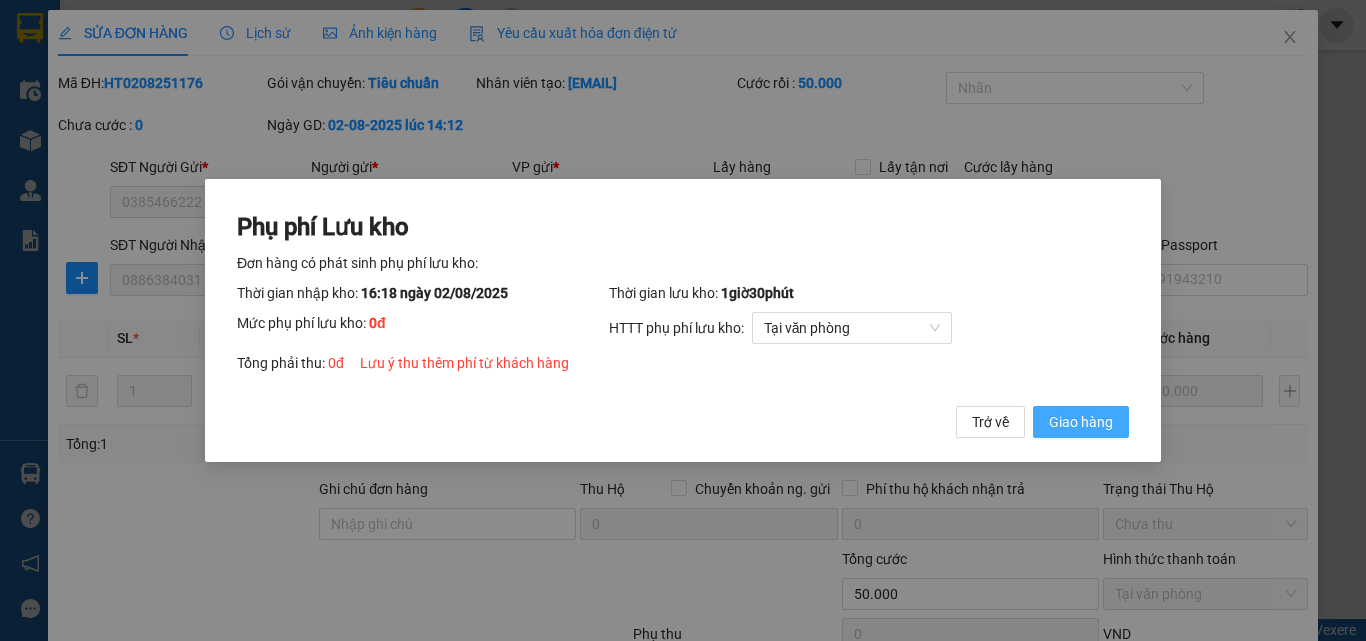 click on "Giao hàng" at bounding box center [1081, 422] 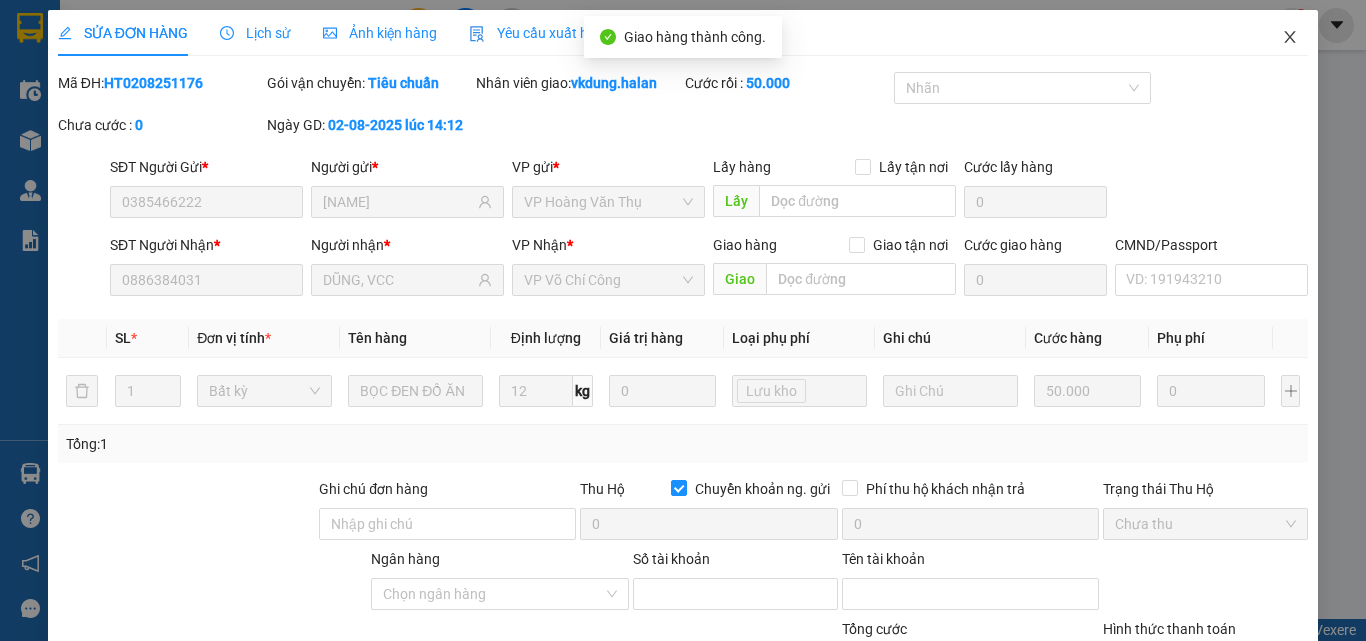 click 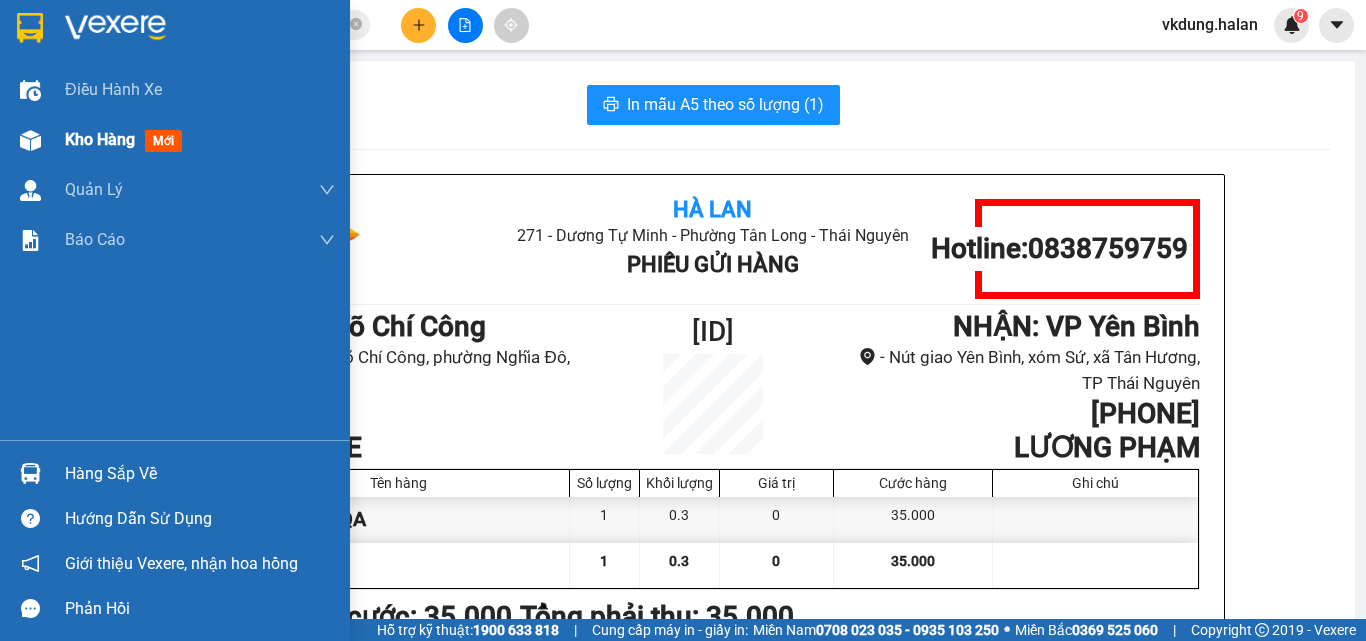 click on "Kho hàng" at bounding box center [100, 139] 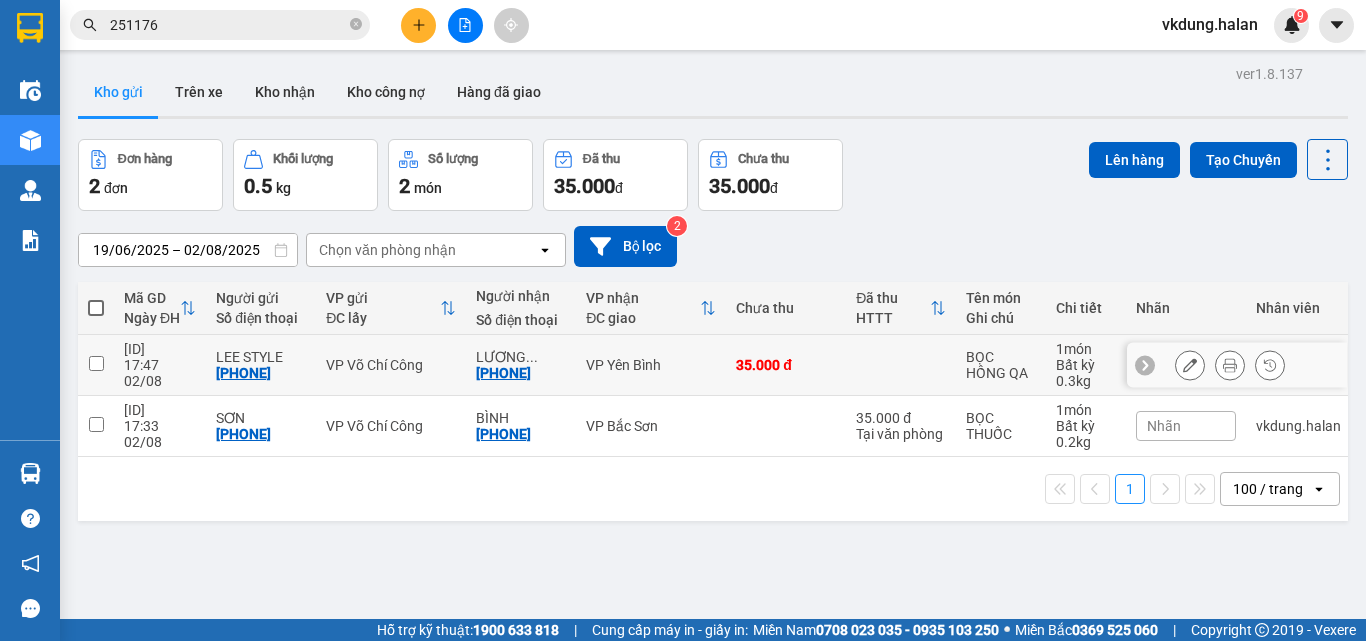 click at bounding box center [96, 363] 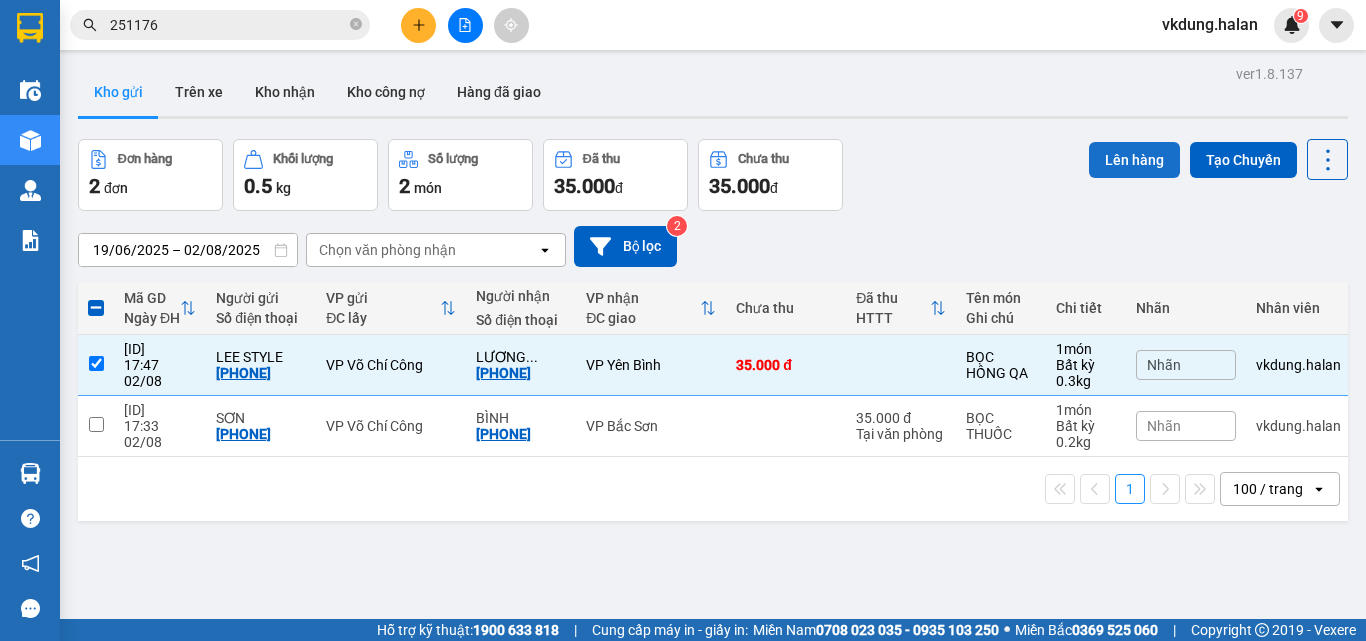 click on "Lên hàng" at bounding box center (1134, 160) 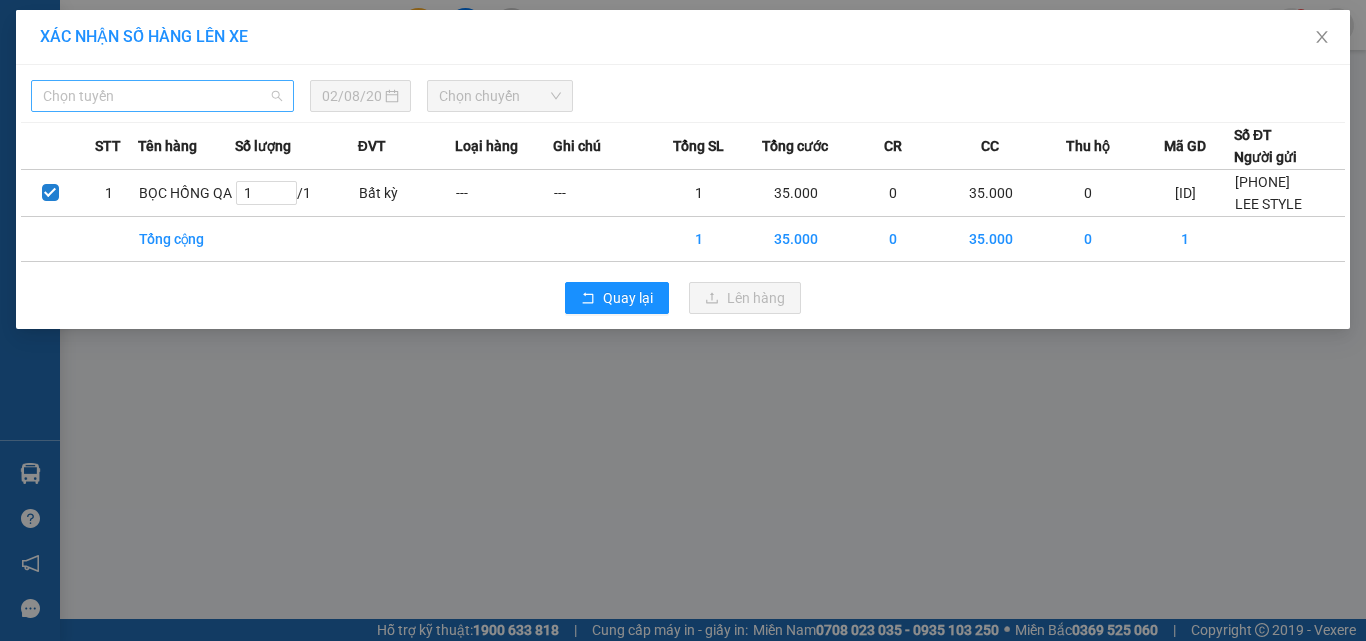 click on "Chọn tuyến" at bounding box center [162, 96] 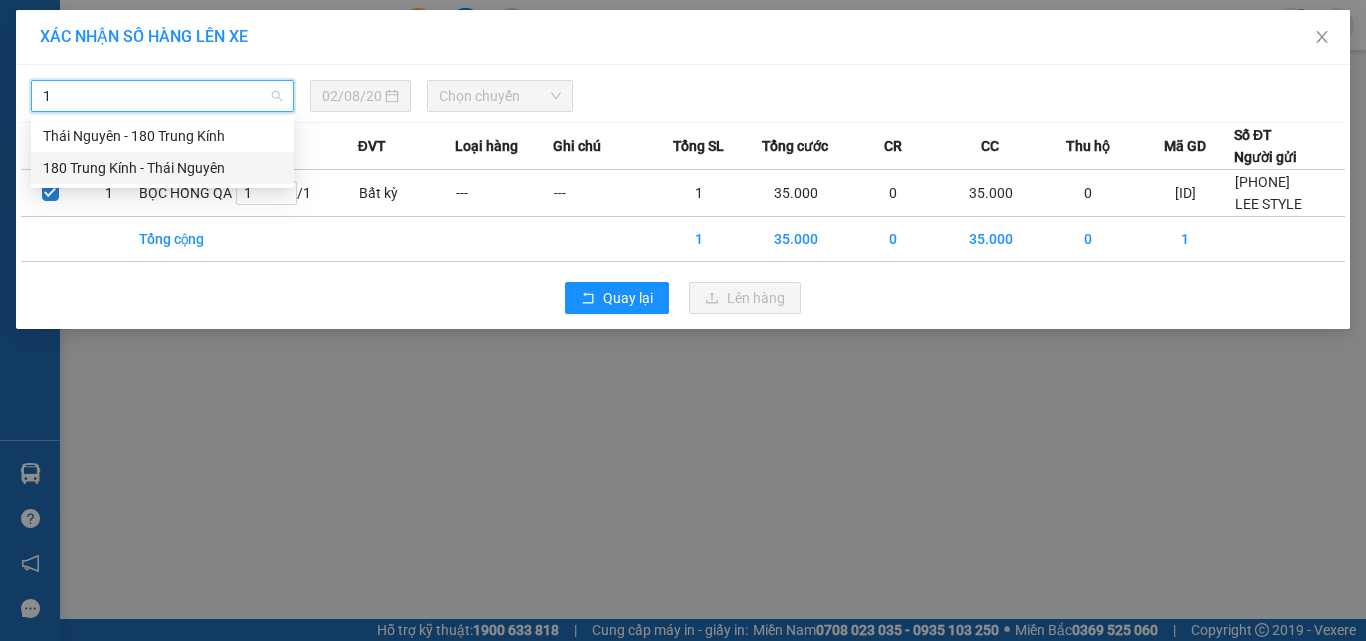 click on "180 Trung Kính - Thái Nguyên" at bounding box center (162, 168) 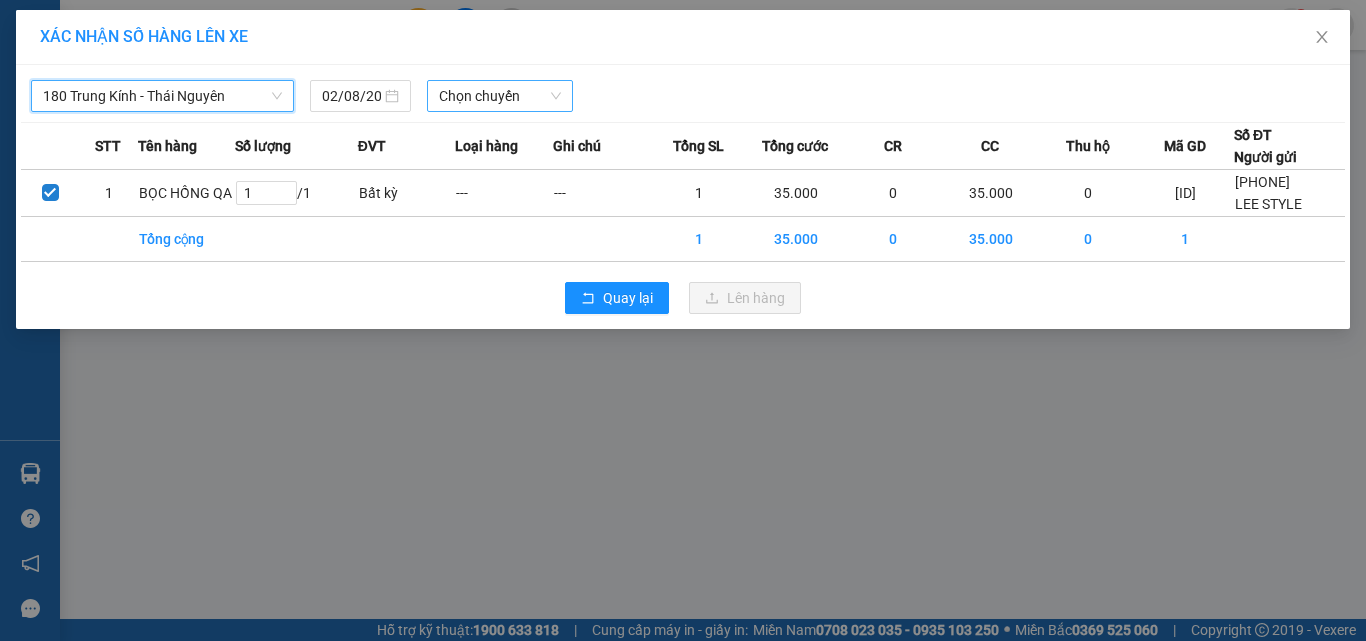 click on "Chọn chuyến" at bounding box center (500, 96) 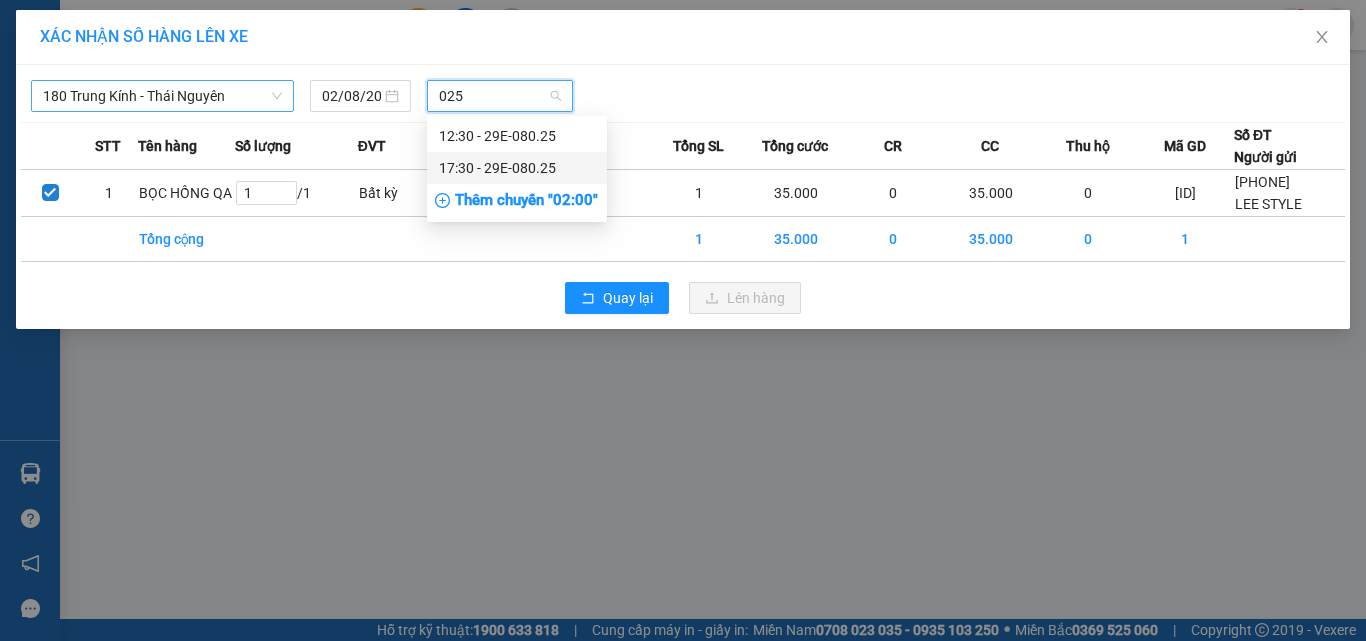 click on "17:30     - 29E-080.25" at bounding box center [517, 168] 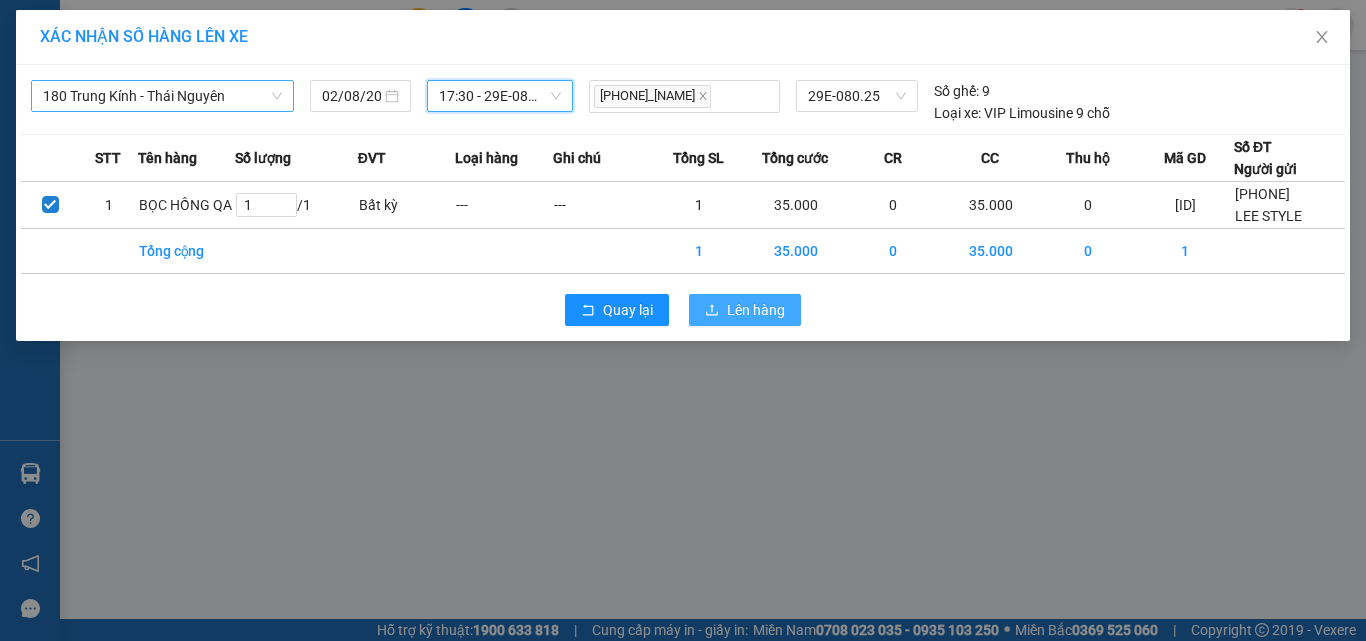 click on "Lên hàng" at bounding box center [756, 310] 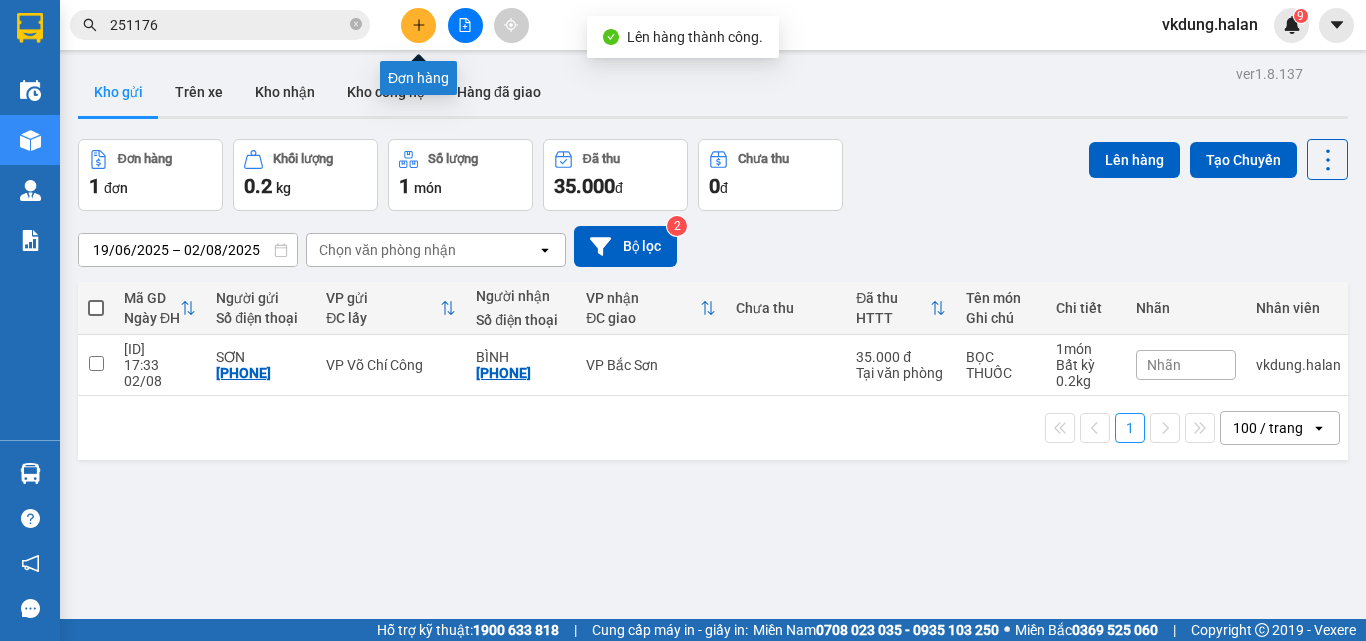 click 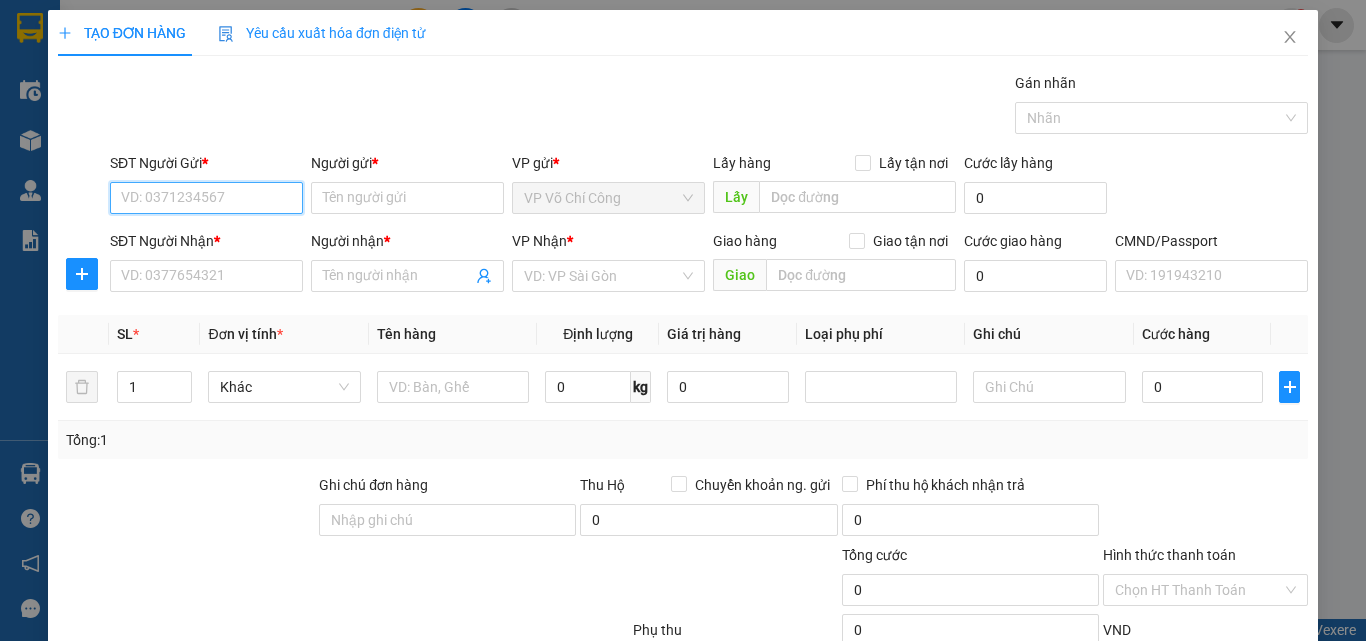 click on "SĐT Người Gửi  *" at bounding box center (206, 198) 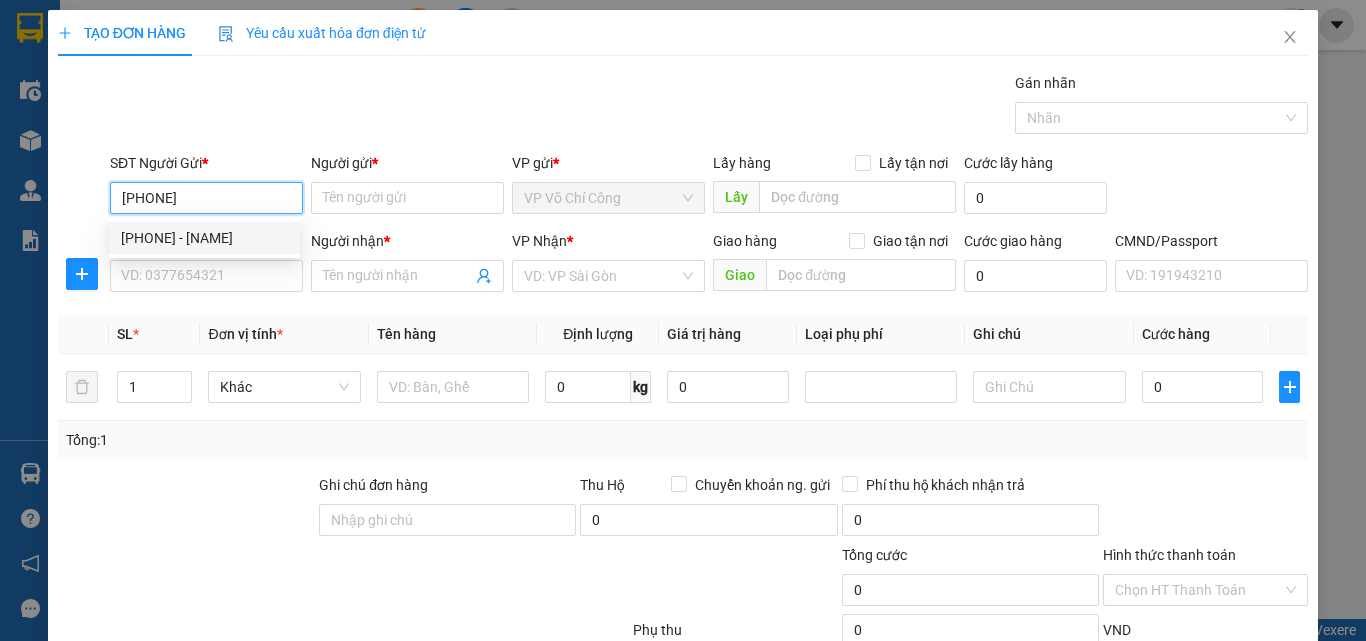 click on "0588886699 - DUNG" at bounding box center (204, 238) 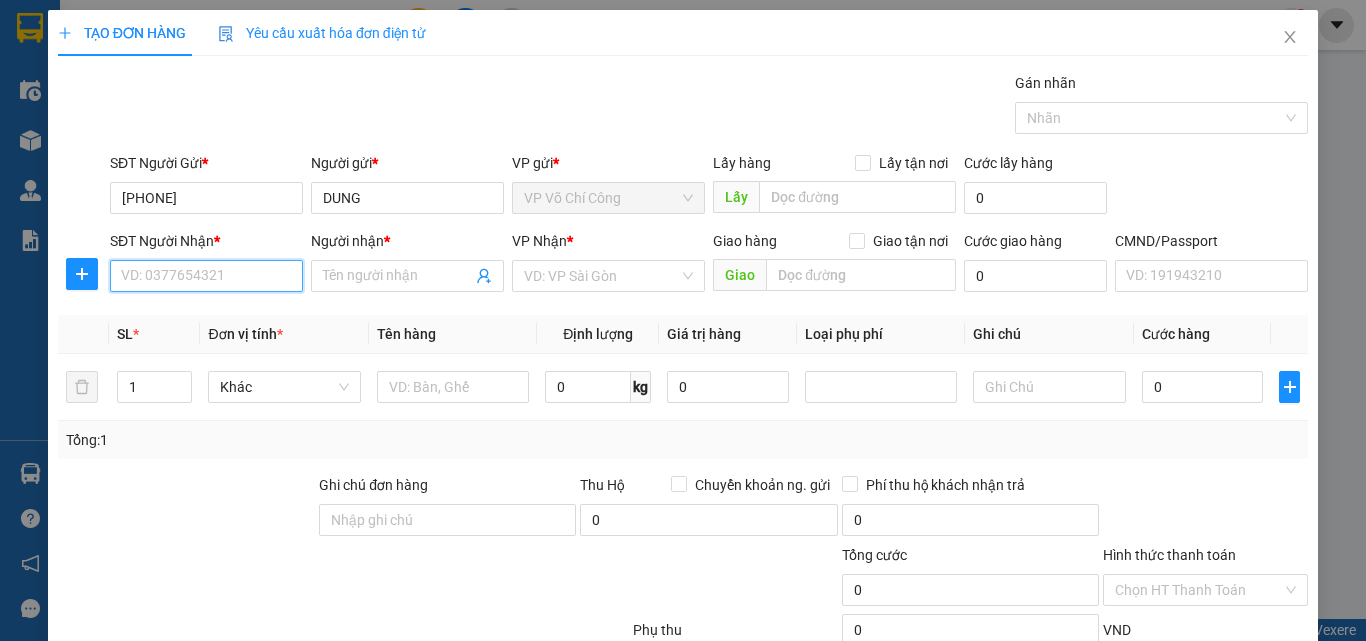 click on "SĐT Người Nhận  *" at bounding box center [206, 276] 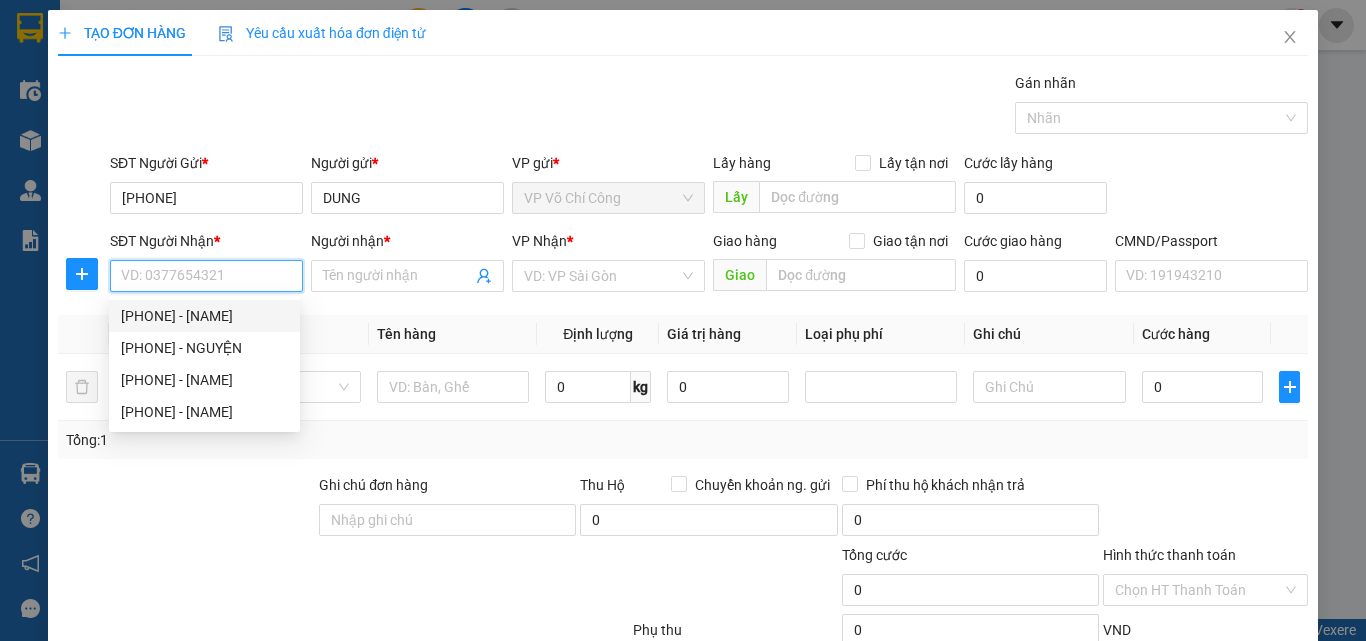 click on "SĐT Người Nhận  *" at bounding box center (206, 276) 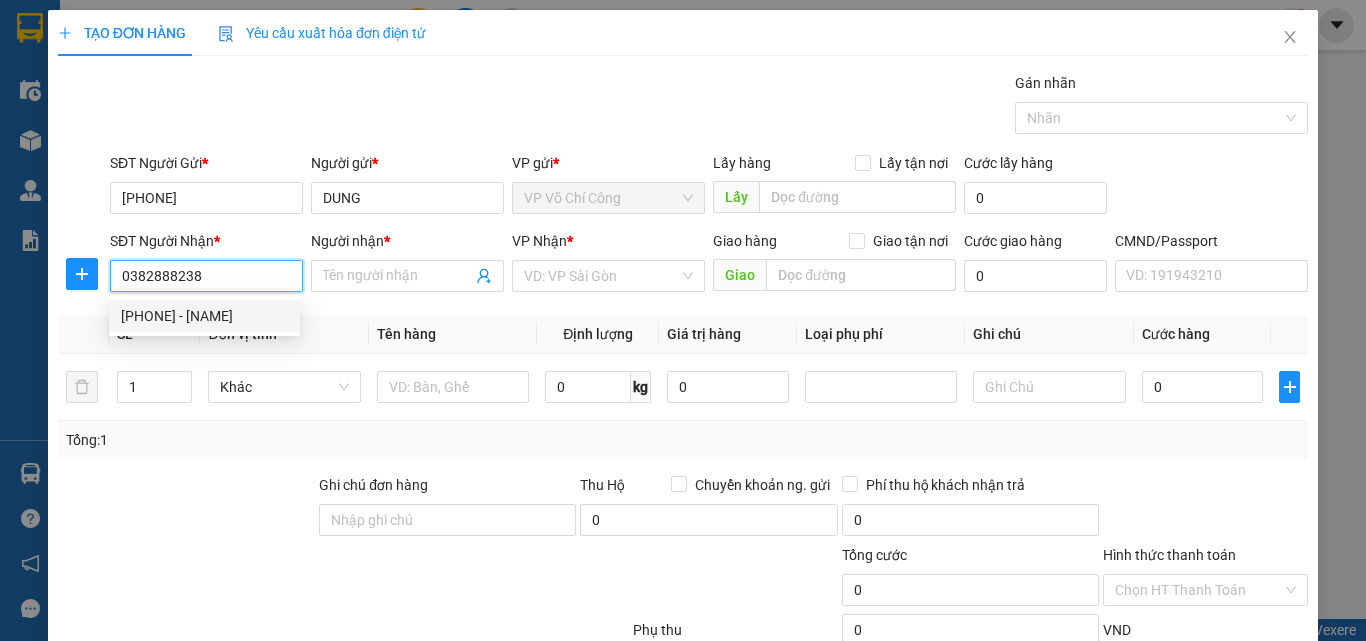click on "0382888238 - BÌNH" at bounding box center [204, 316] 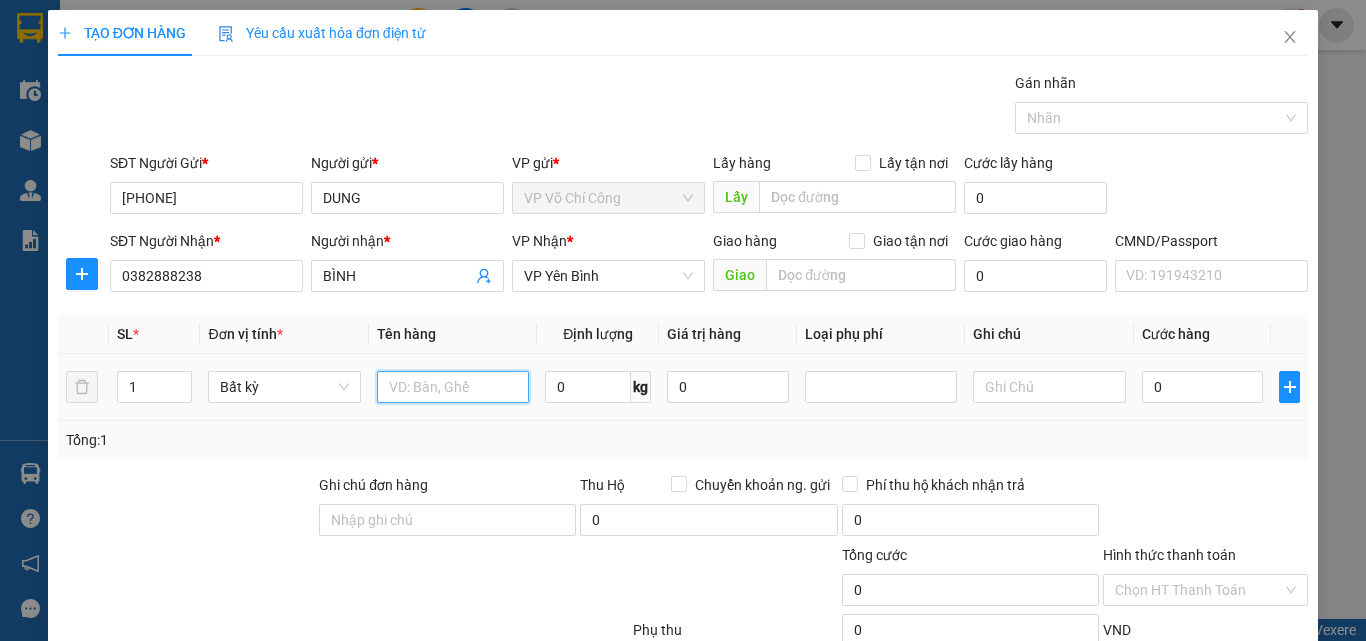 click at bounding box center (453, 387) 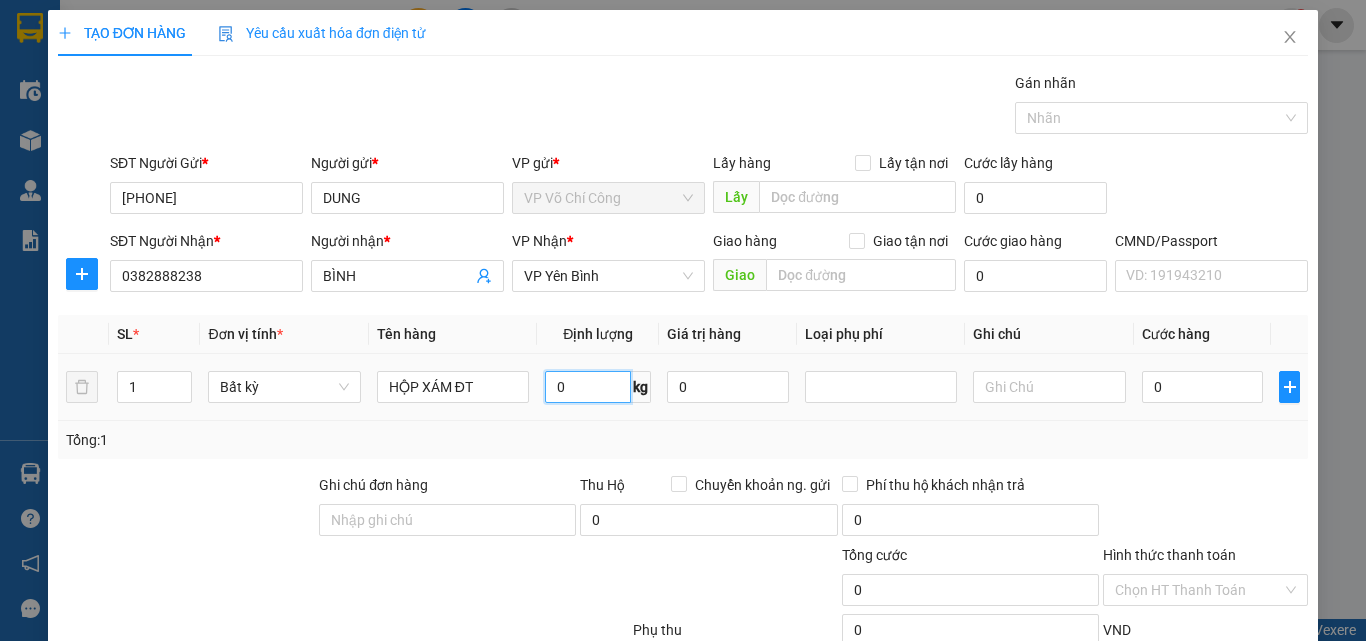 click on "0" at bounding box center (588, 387) 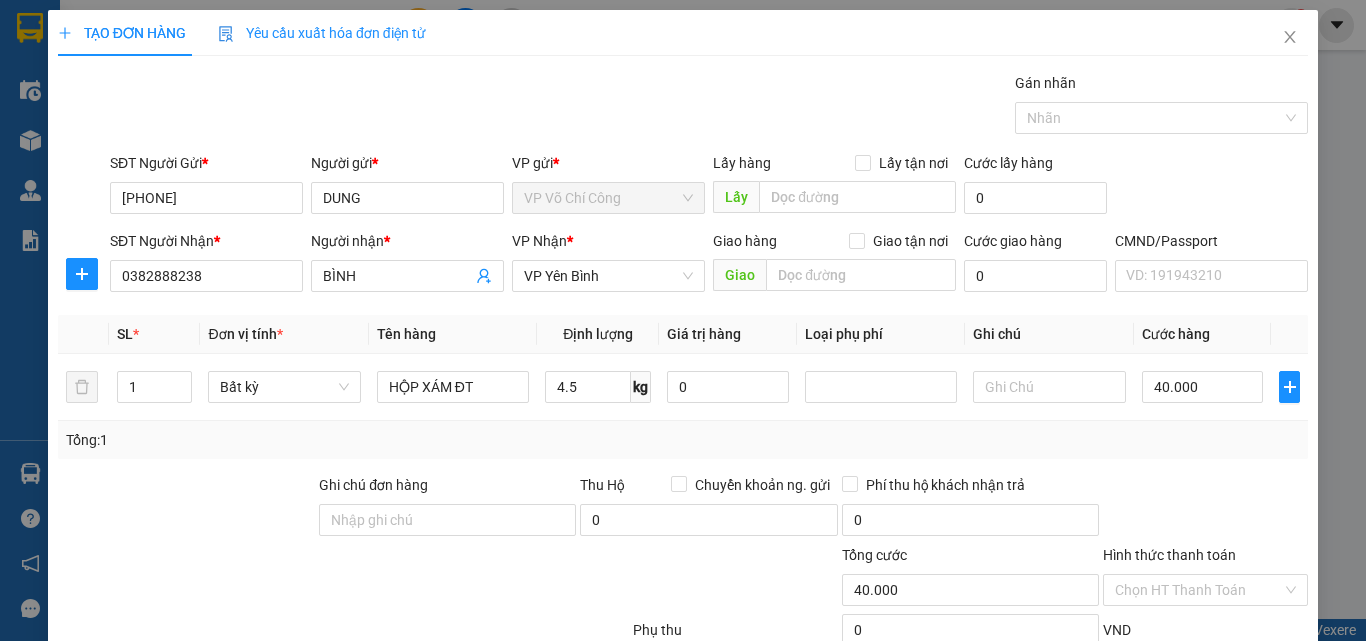 click on "Lưu và In" at bounding box center (1231, 725) 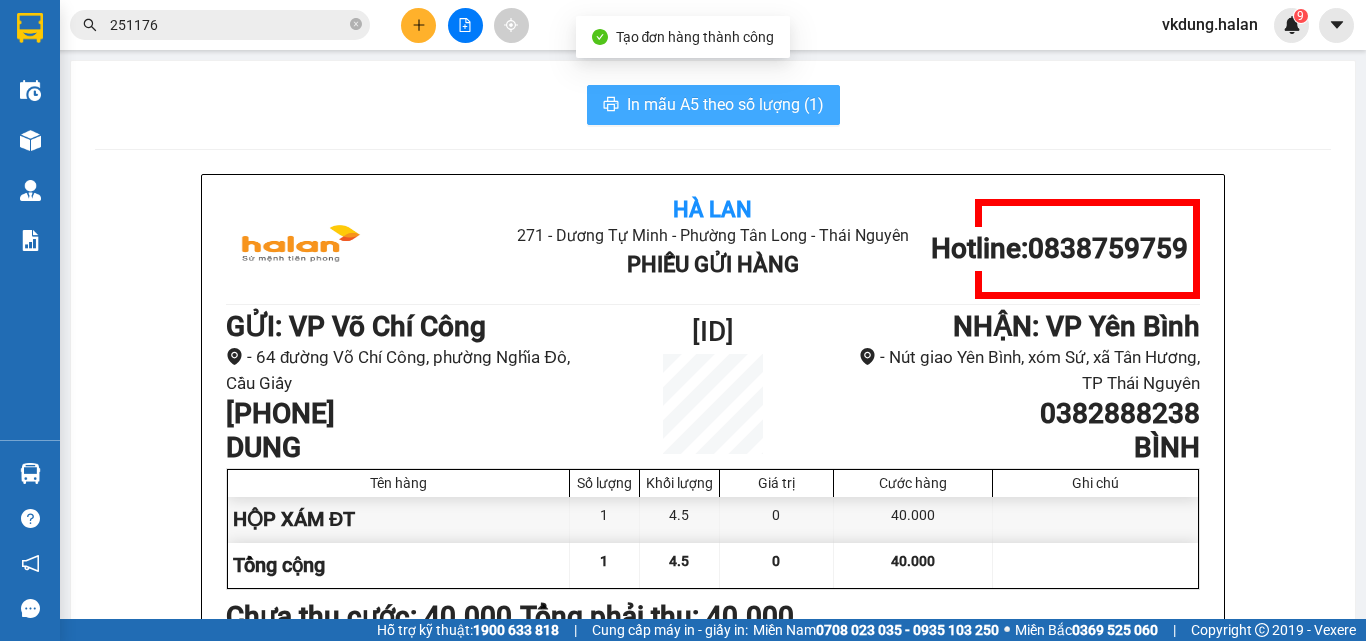 click on "In mẫu A5 theo số lượng
(1)" at bounding box center (725, 104) 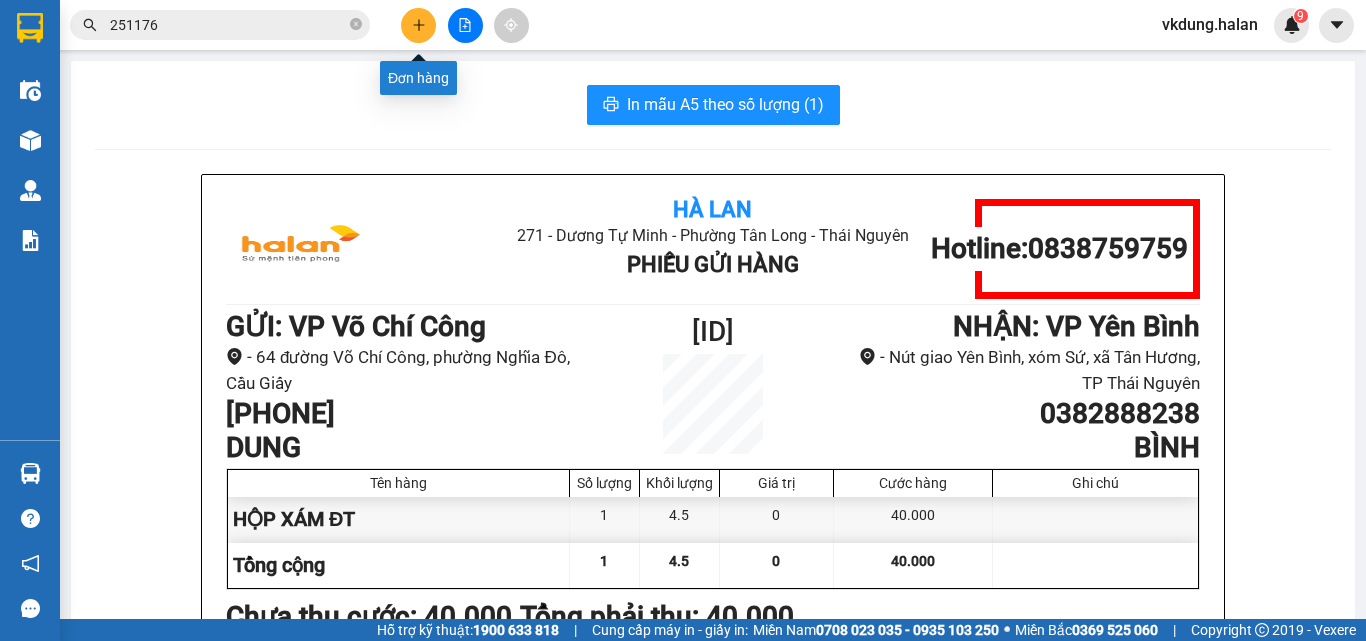 click 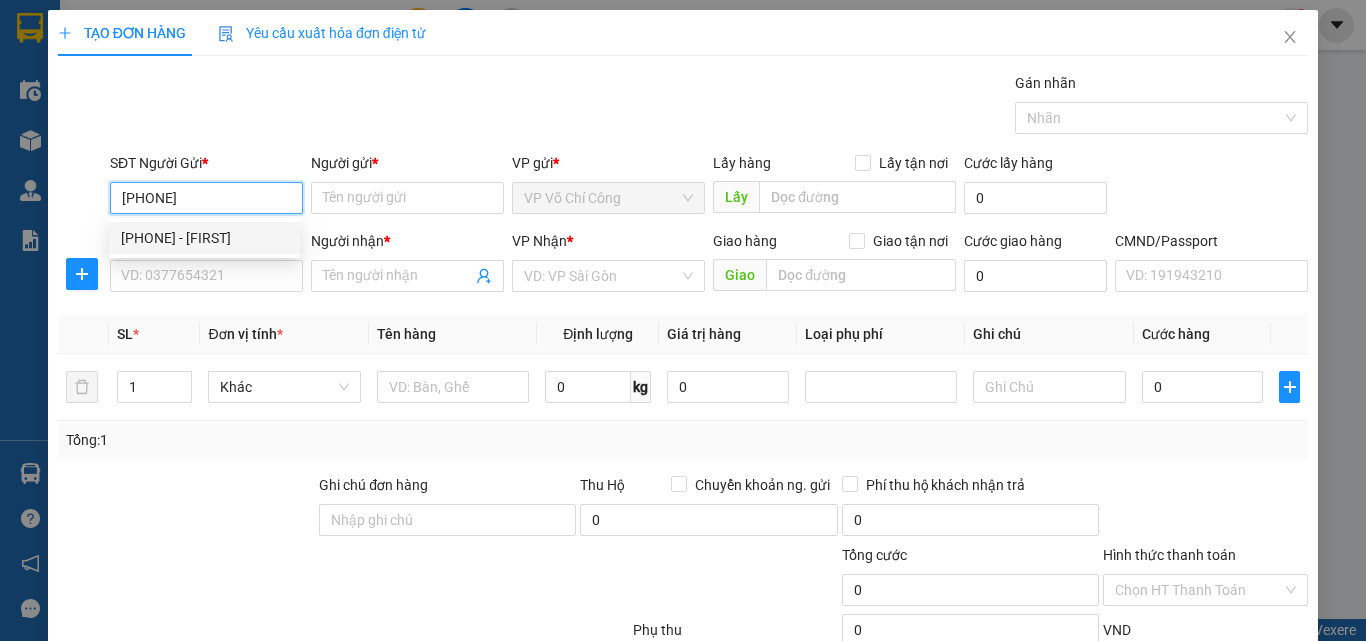 click on "0983798666 - HẢI" at bounding box center [204, 238] 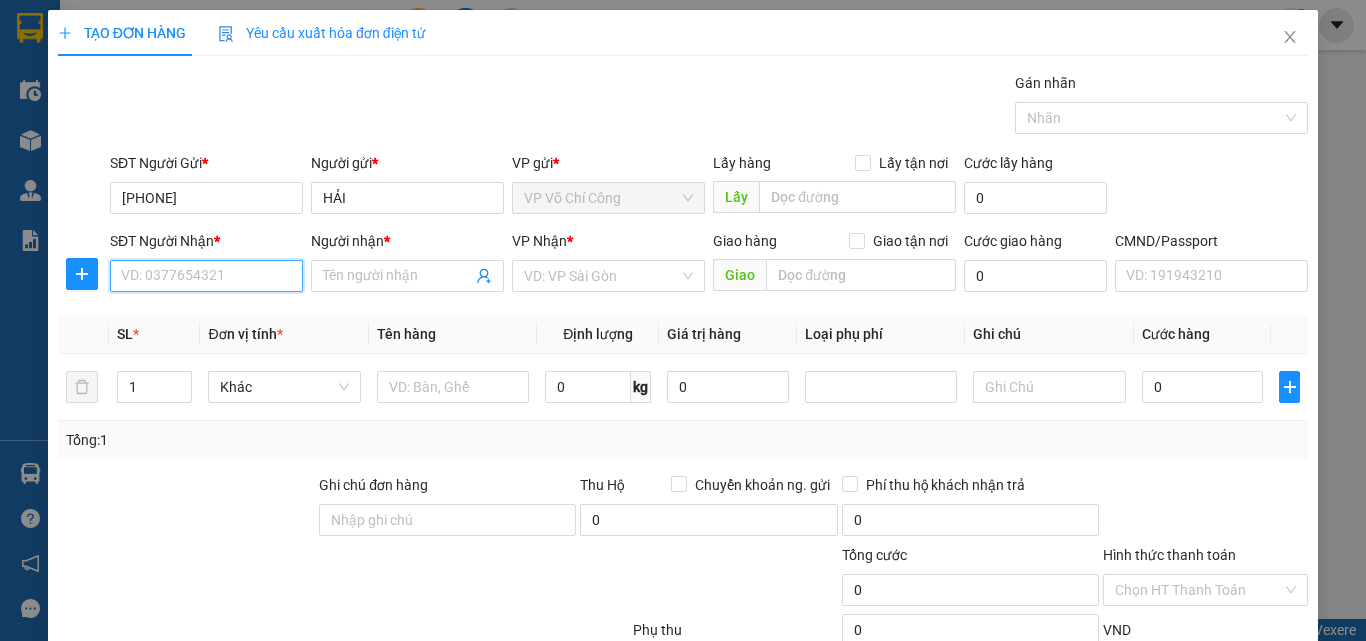 click on "SĐT Người Nhận  *" at bounding box center [206, 276] 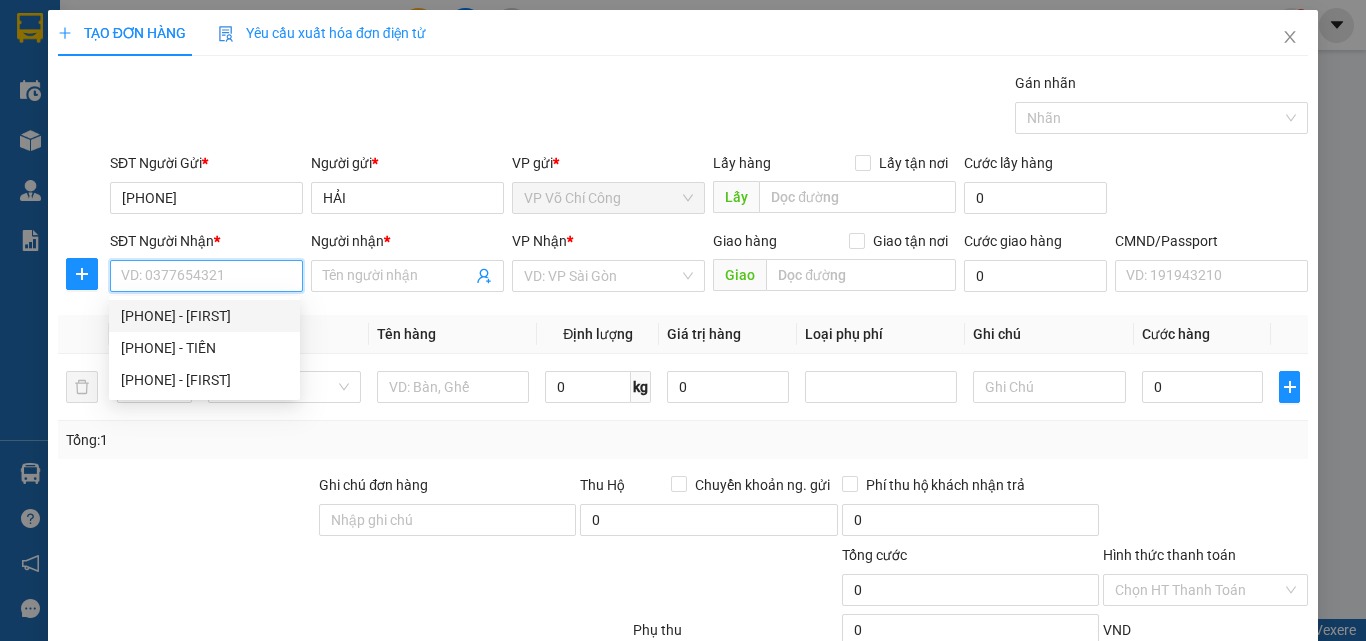 click on "0983798666 - HẢI" at bounding box center (204, 316) 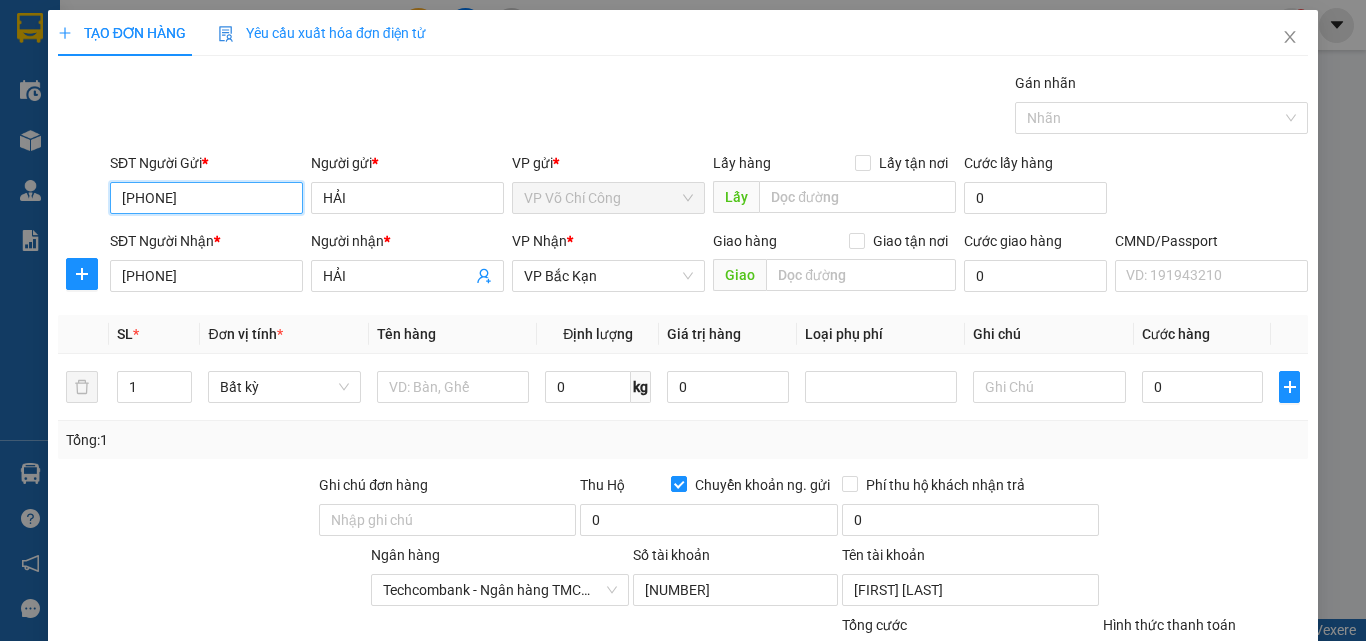 click on "0983798666" at bounding box center (206, 198) 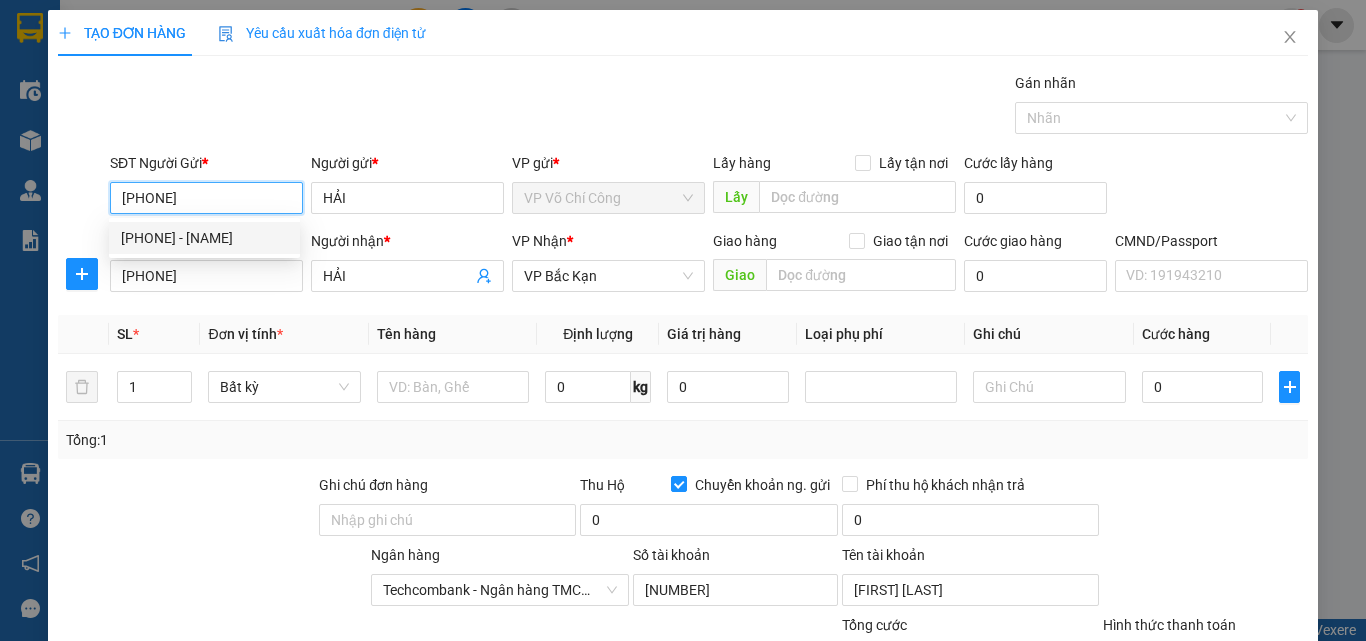 click on "0823501888 - TUẤN VINH" at bounding box center [204, 238] 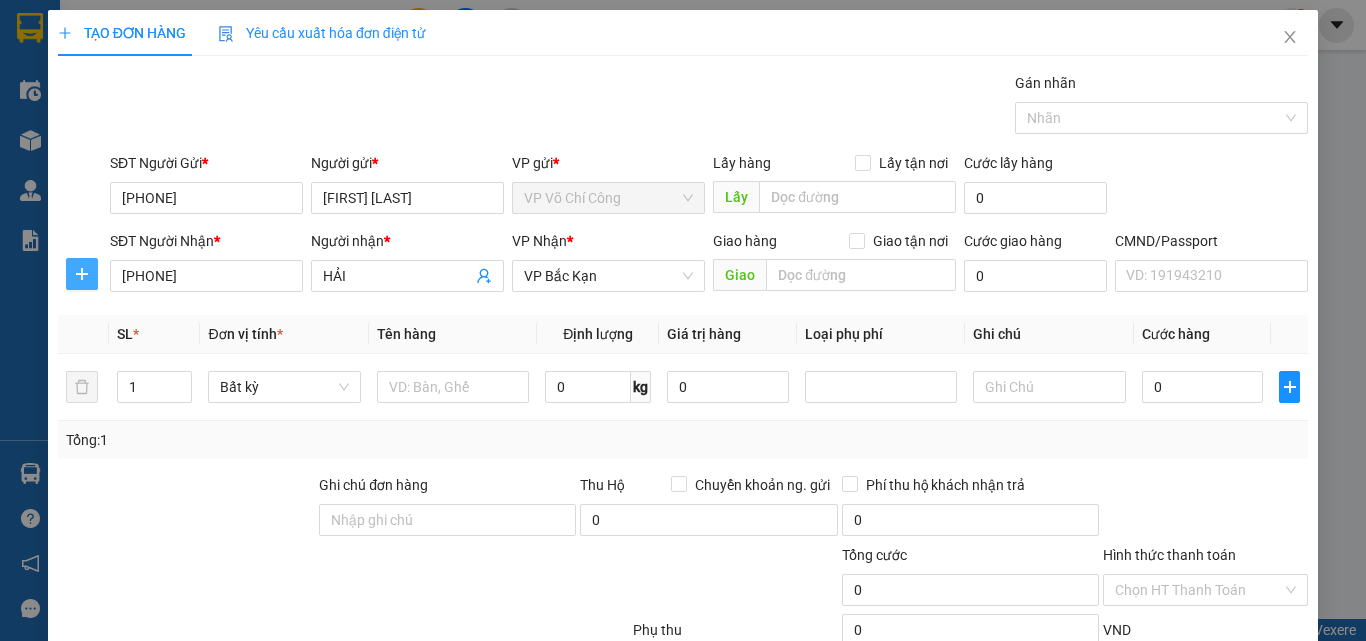 click 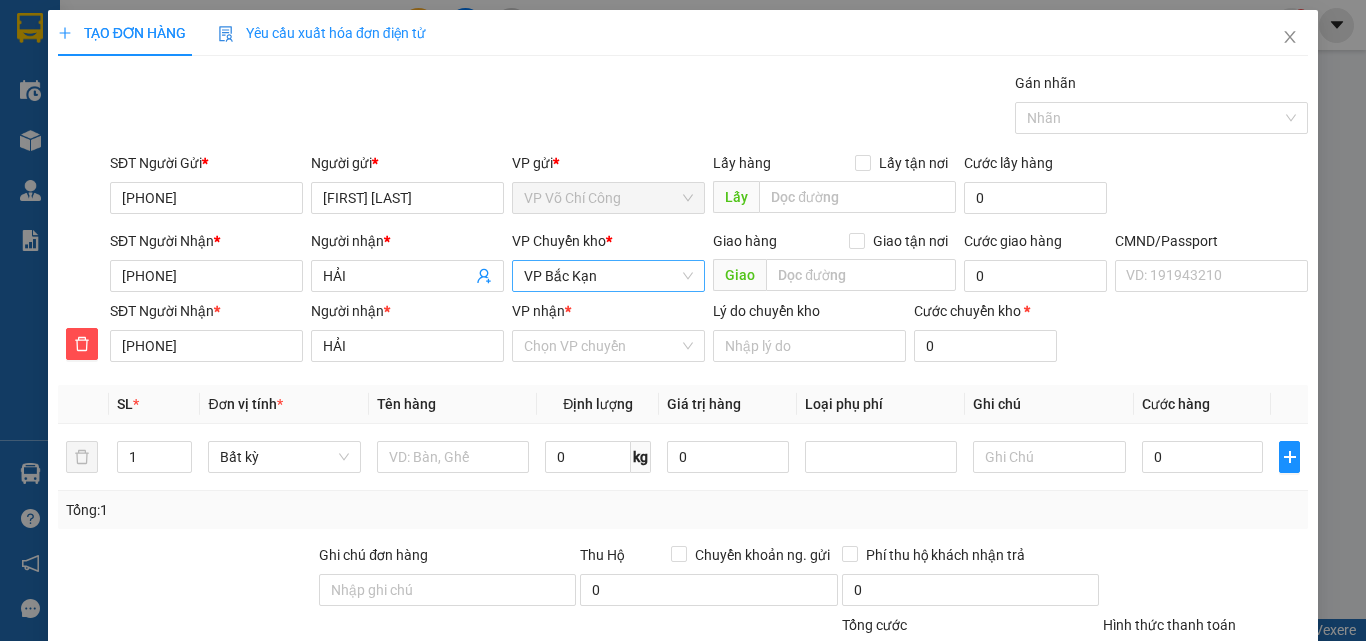 click on "VP Bắc Kạn" at bounding box center (608, 276) 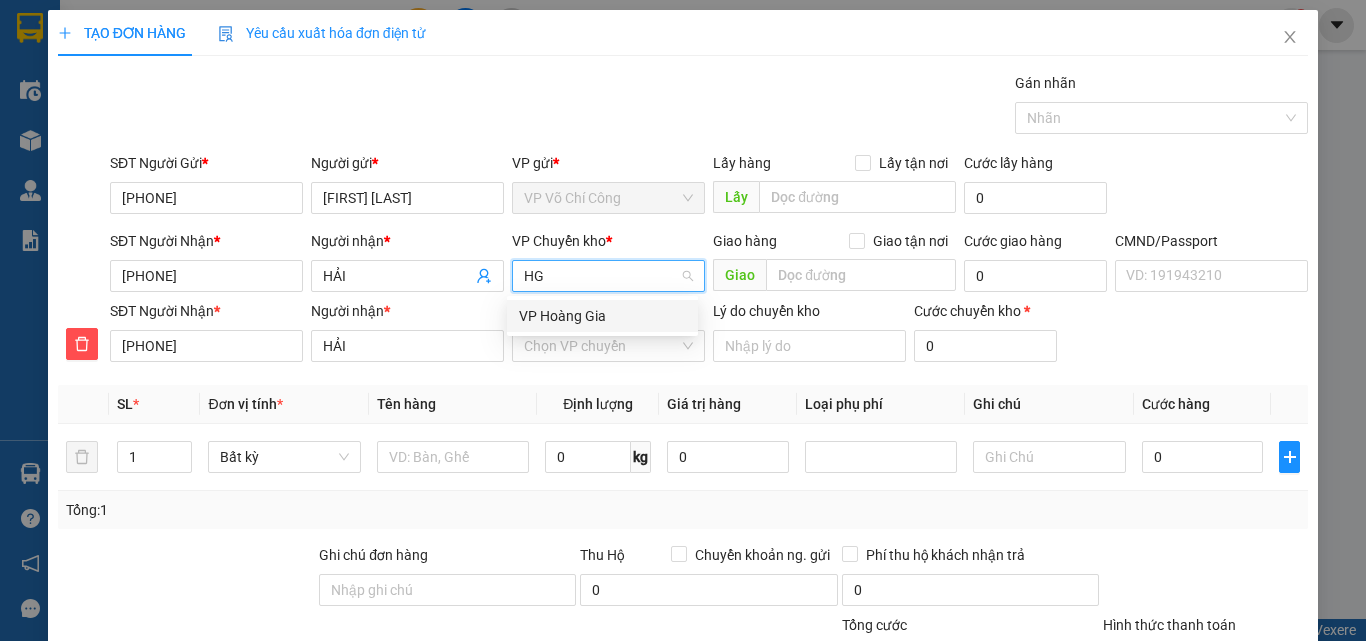 click on "VP Hoàng Gia" at bounding box center (602, 316) 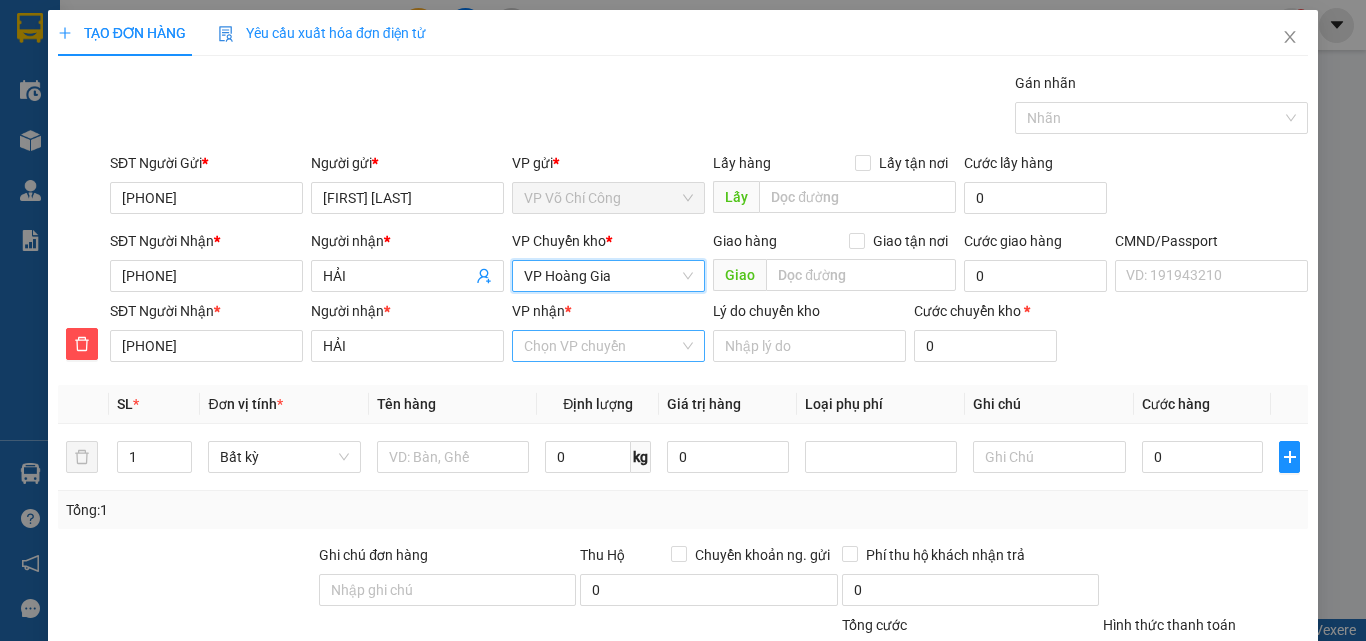 click on "VP nhận  *" at bounding box center [601, 346] 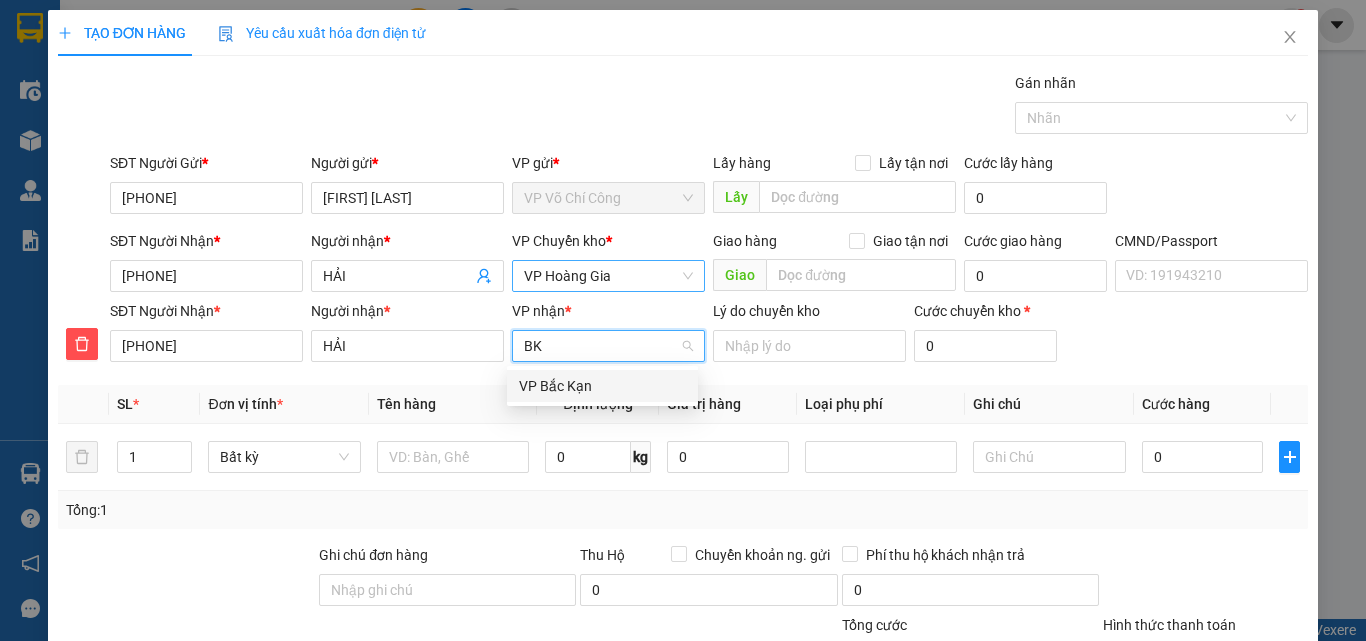 click on "VP Bắc Kạn" at bounding box center [602, 386] 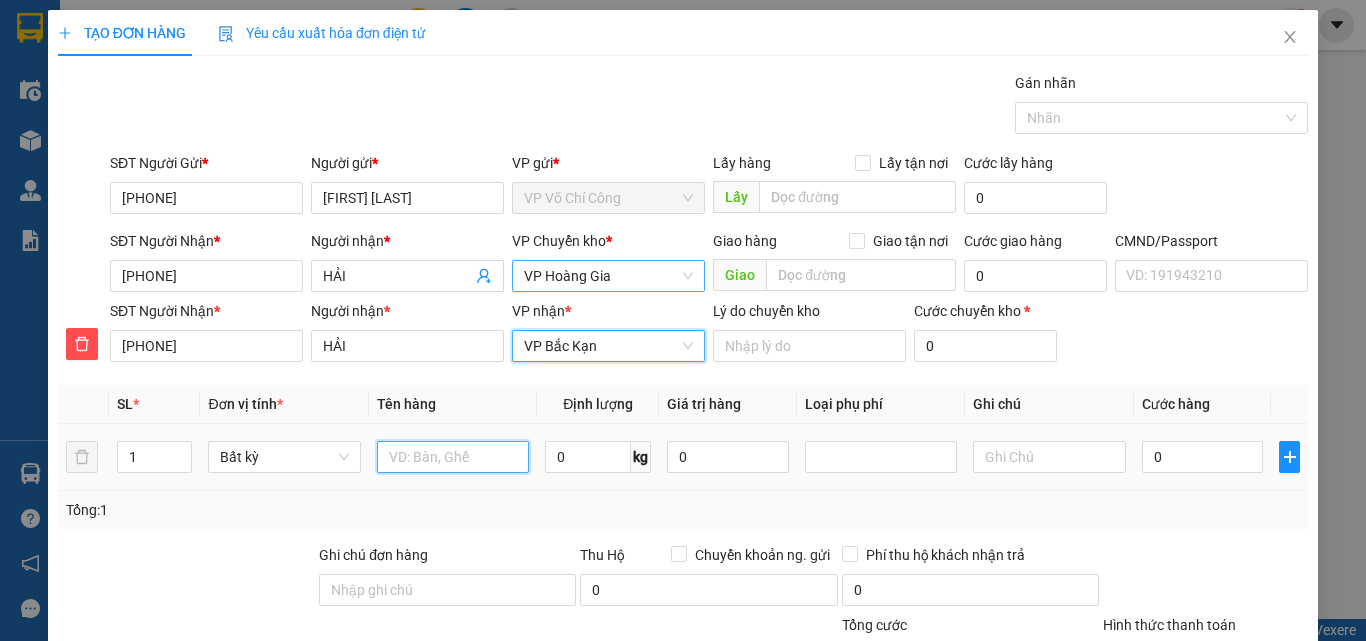 click at bounding box center [453, 457] 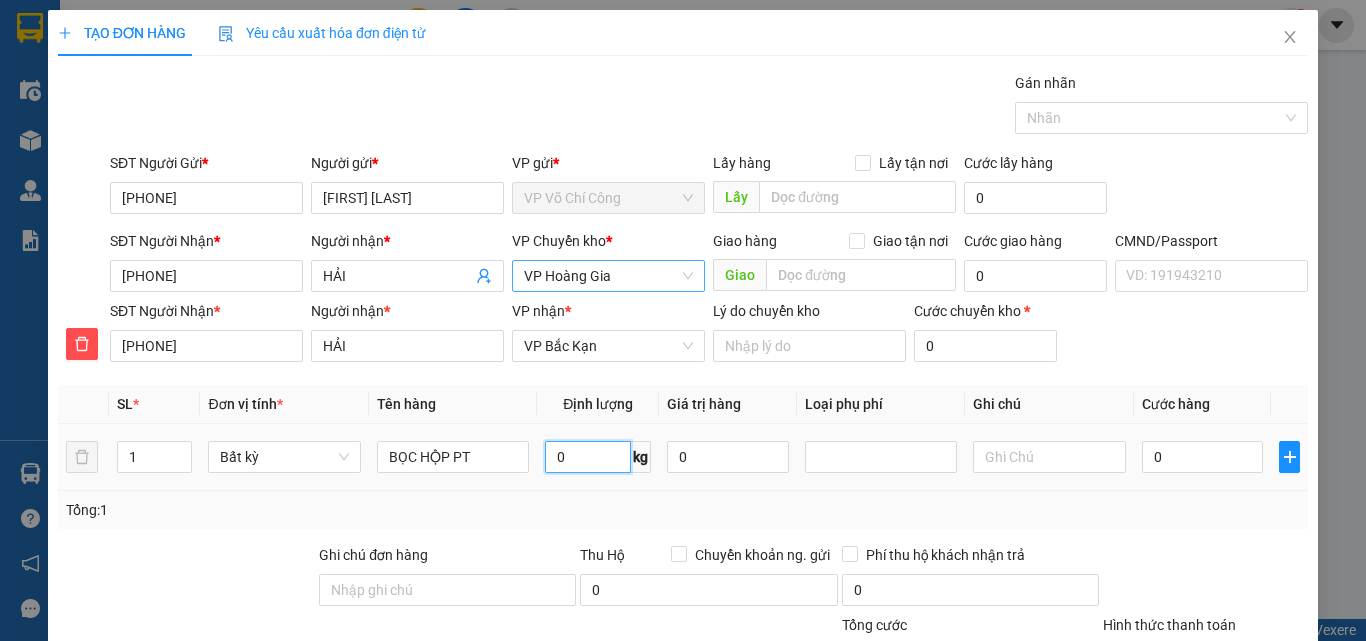 click on "0" at bounding box center (588, 457) 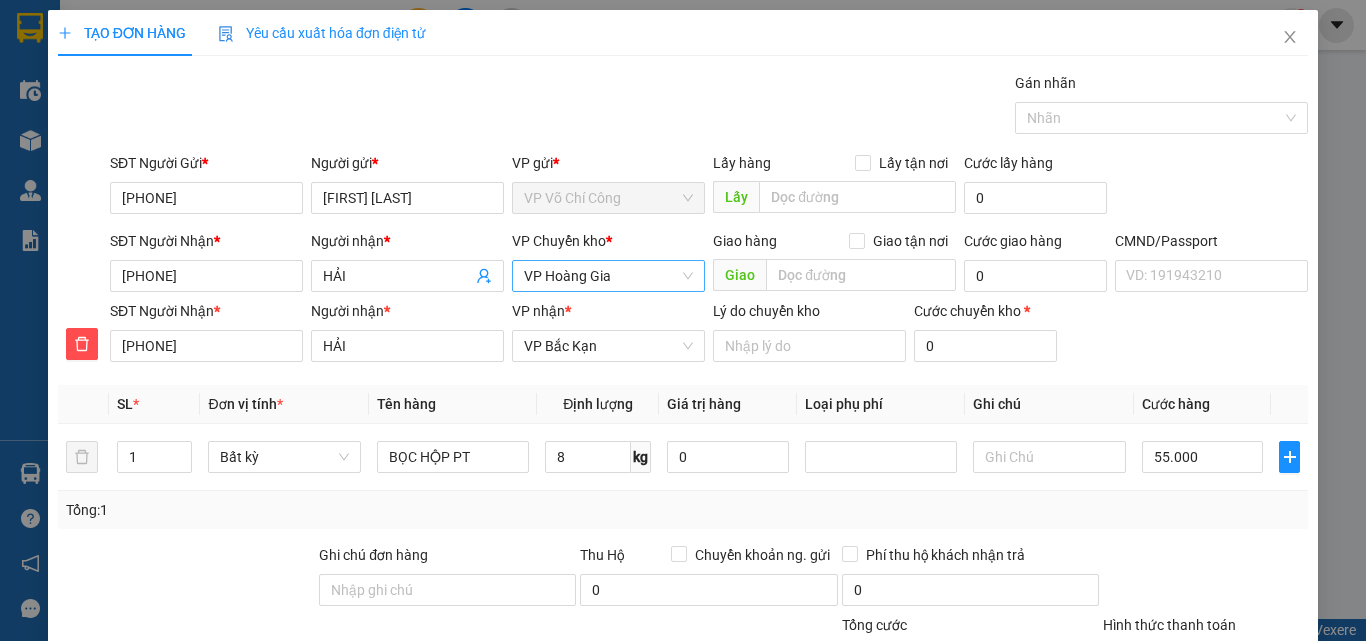 click on "Lưu và In" at bounding box center [1243, 795] 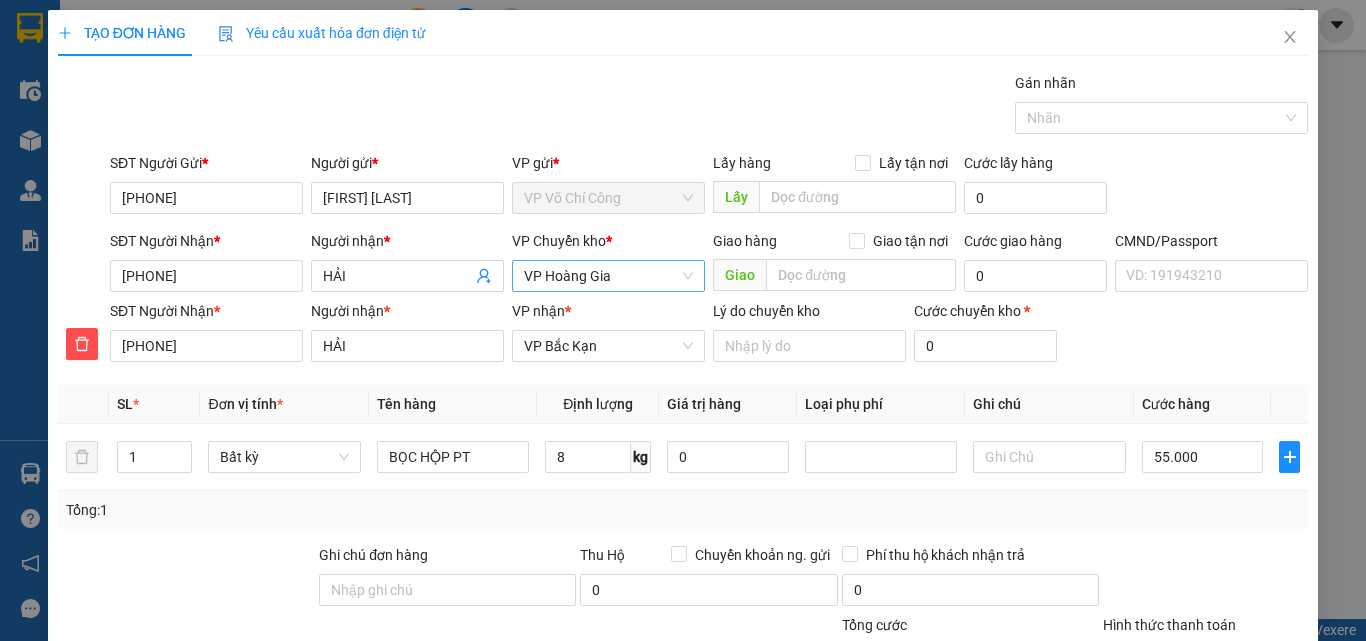 click on "Lưu và In" at bounding box center (1243, 795) 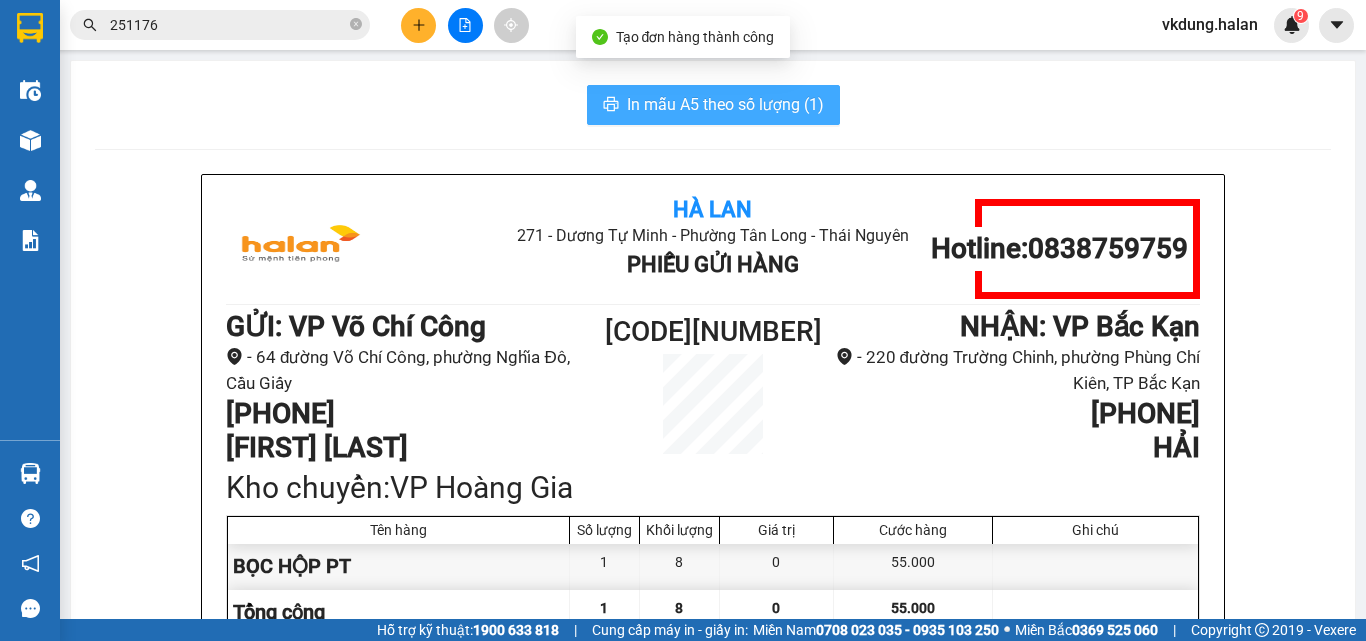click on "In mẫu A5 theo số lượng
(1)" at bounding box center [725, 104] 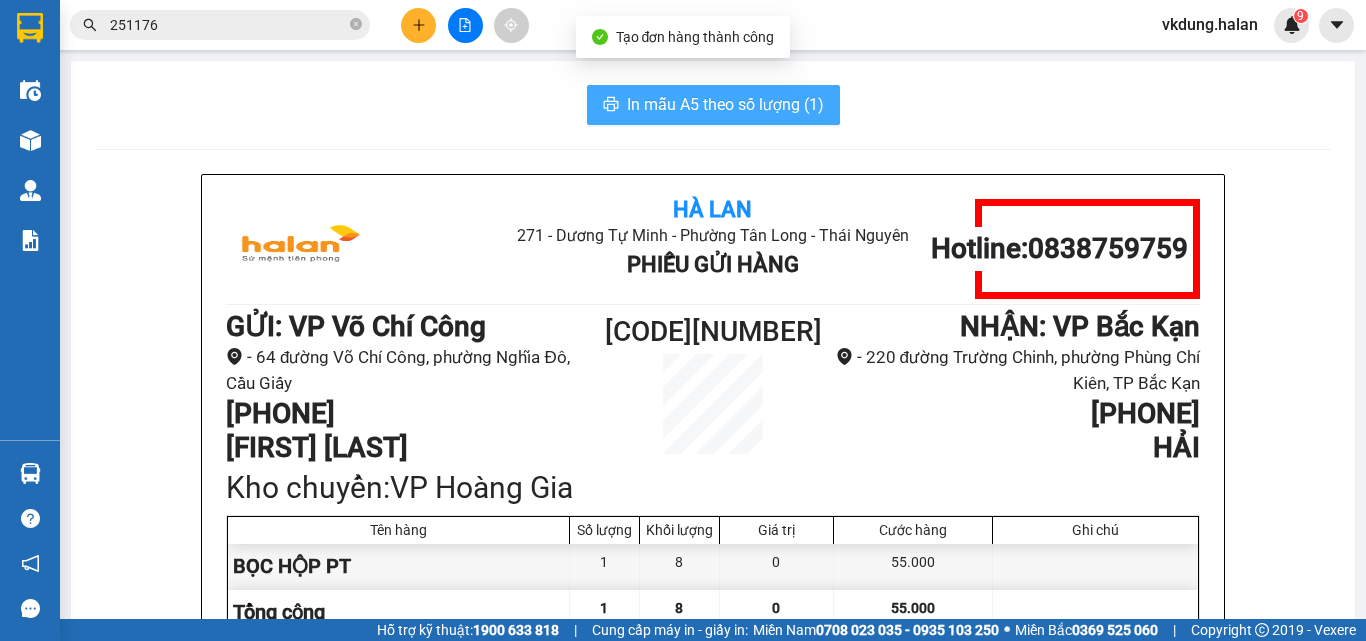 click on "In mẫu A5 theo số lượng
(1)" at bounding box center (725, 104) 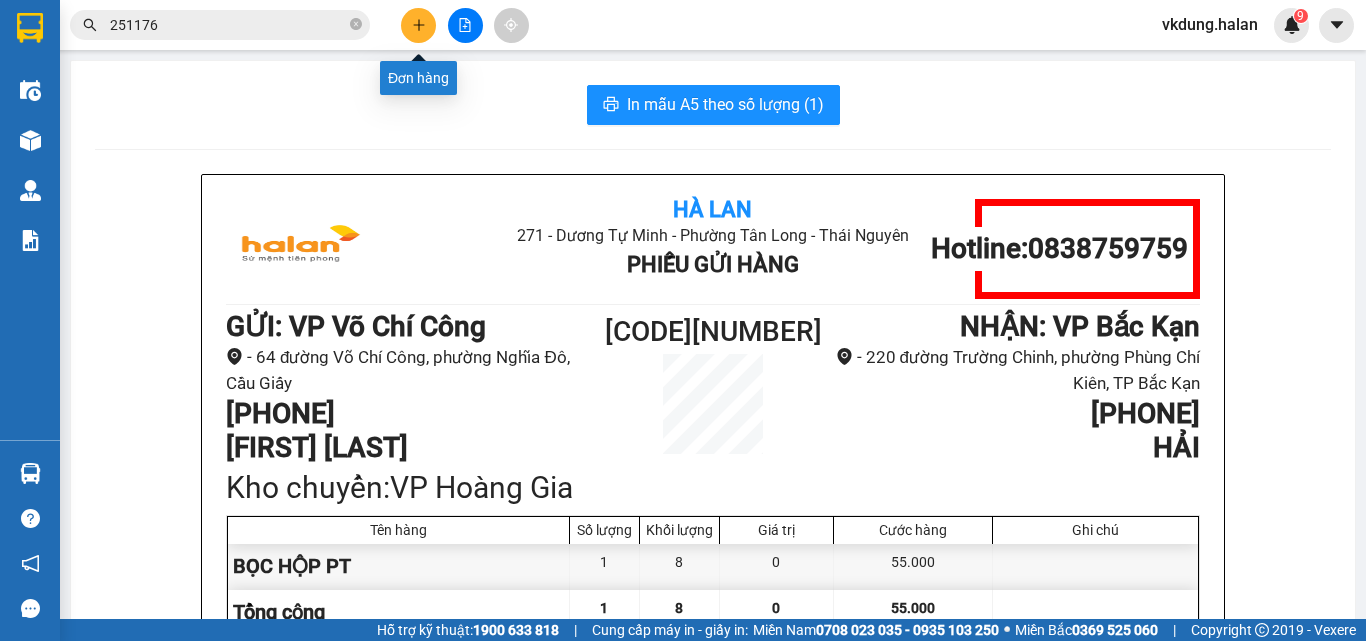 click 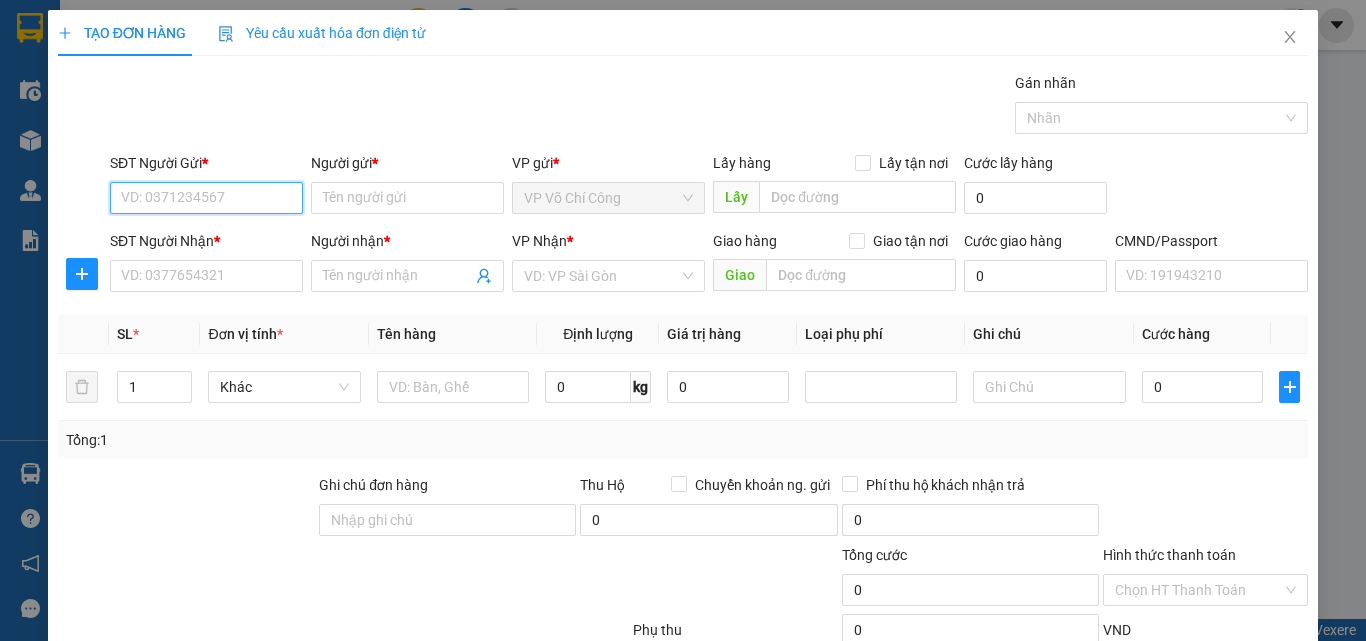 click on "SĐT Người Gửi  *" at bounding box center (206, 198) 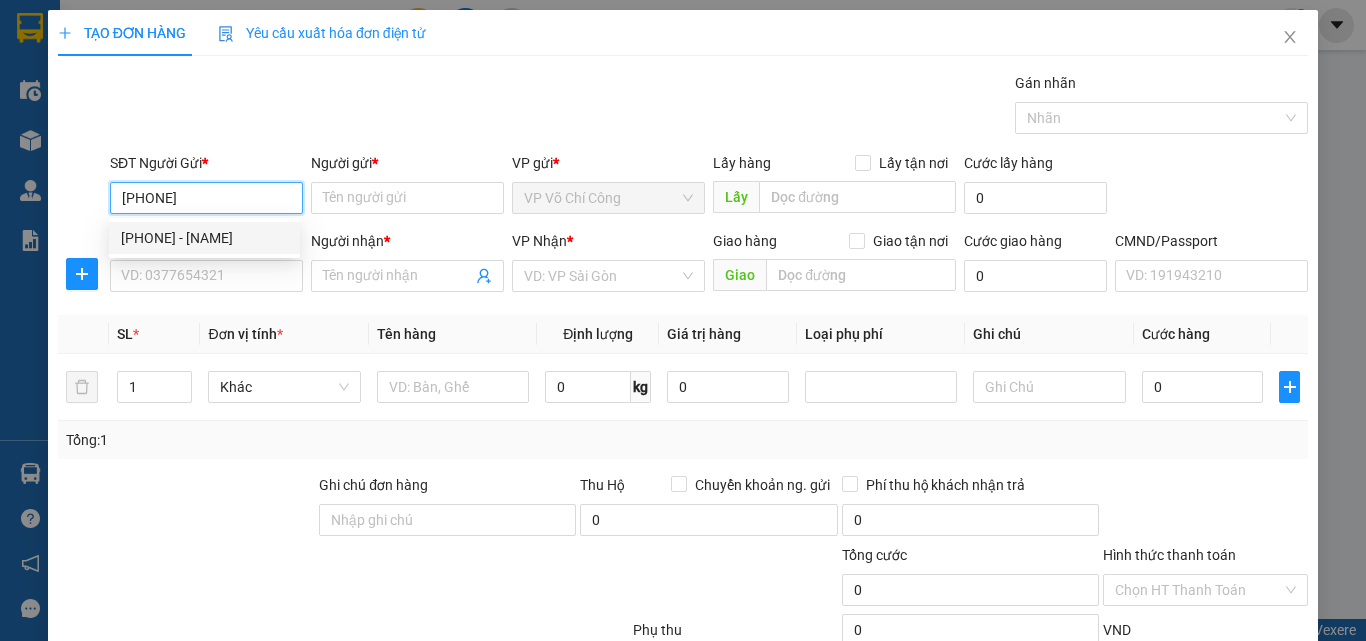 click on "0969268262 - THỊNH" at bounding box center (204, 238) 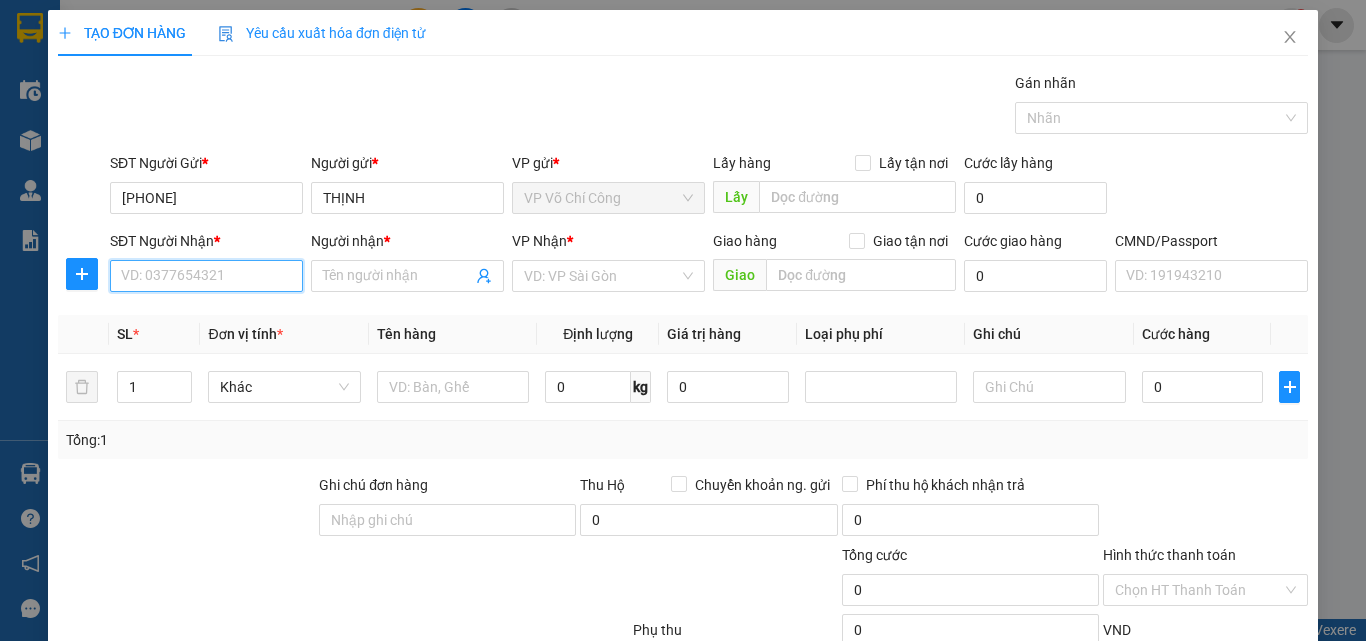 click on "SĐT Người Nhận  *" at bounding box center (206, 276) 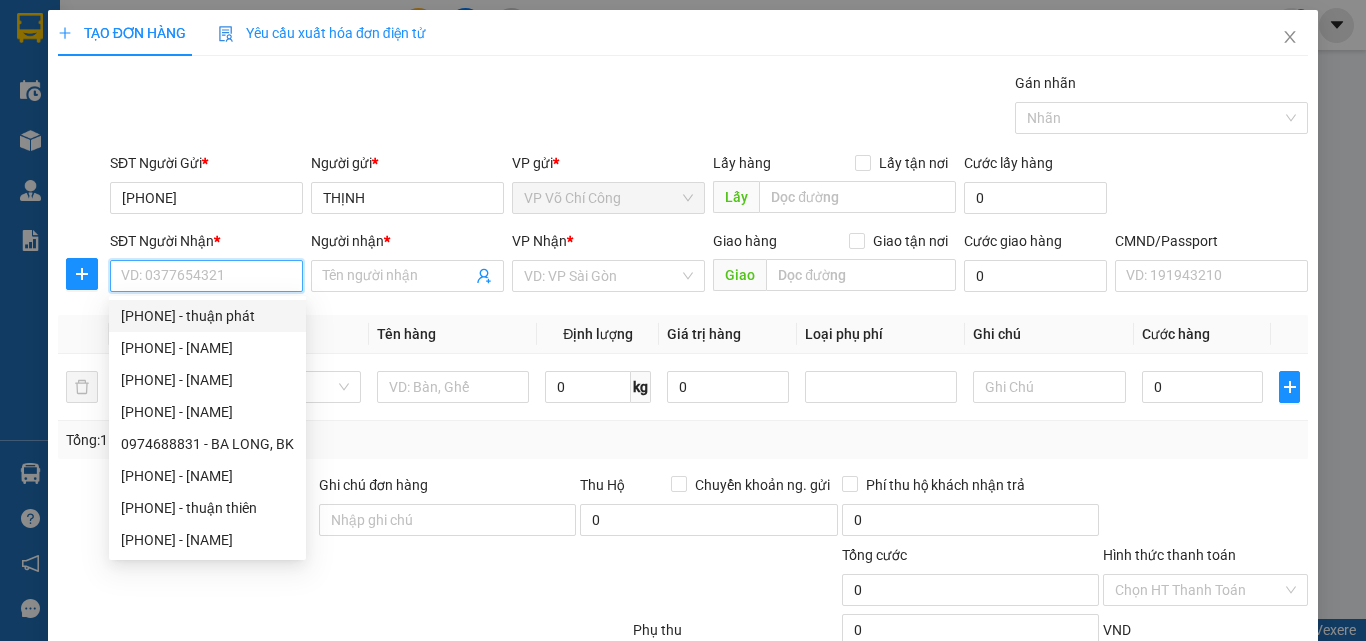 click on "0988315405 - thuận phát" at bounding box center [207, 316] 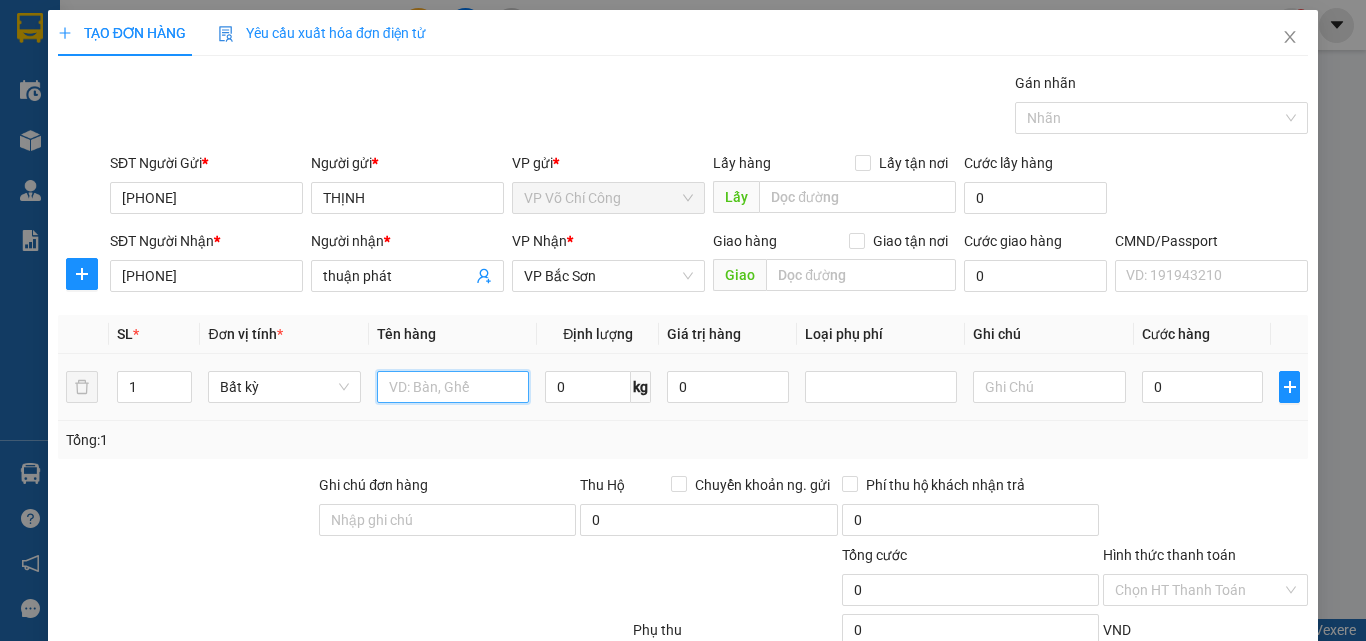 click at bounding box center [453, 387] 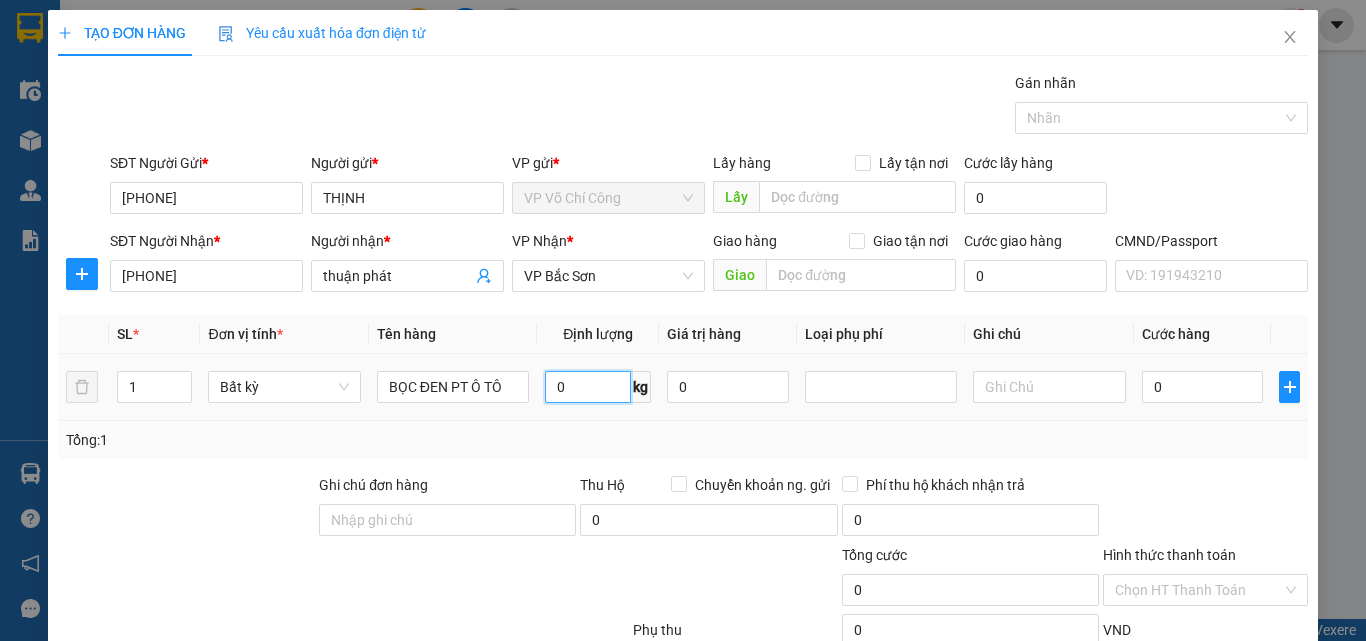click on "0" at bounding box center (588, 387) 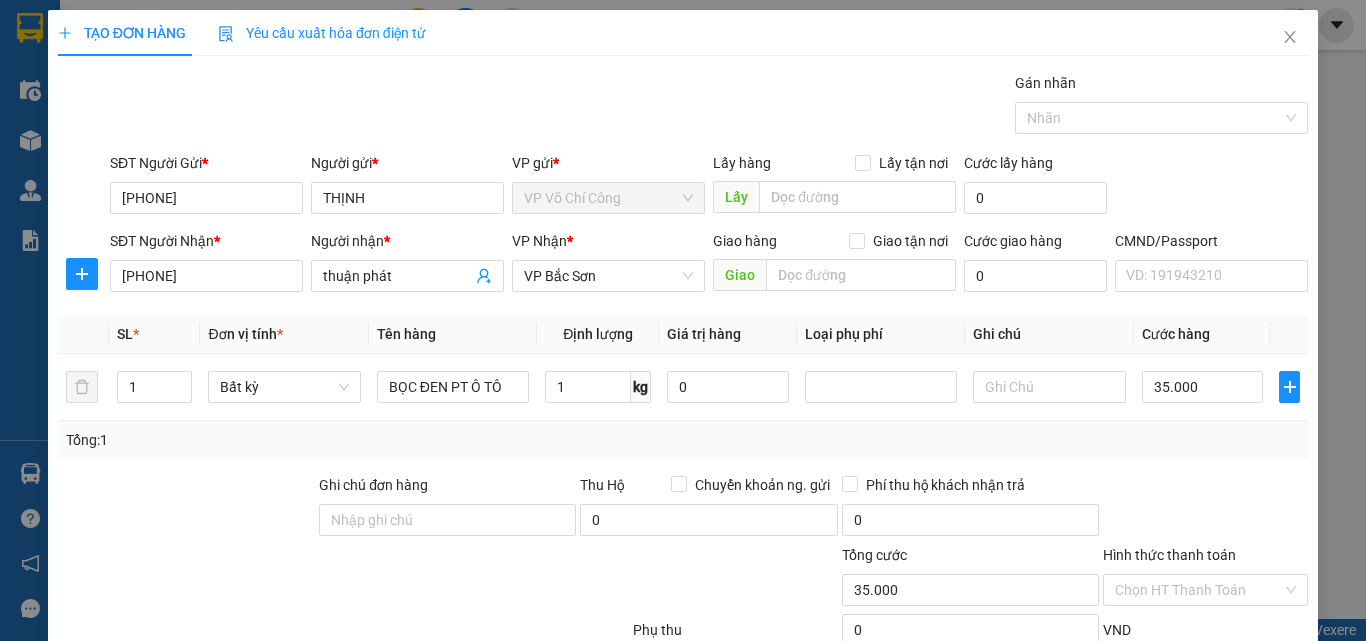 click on "Lưu và In" at bounding box center (1243, 725) 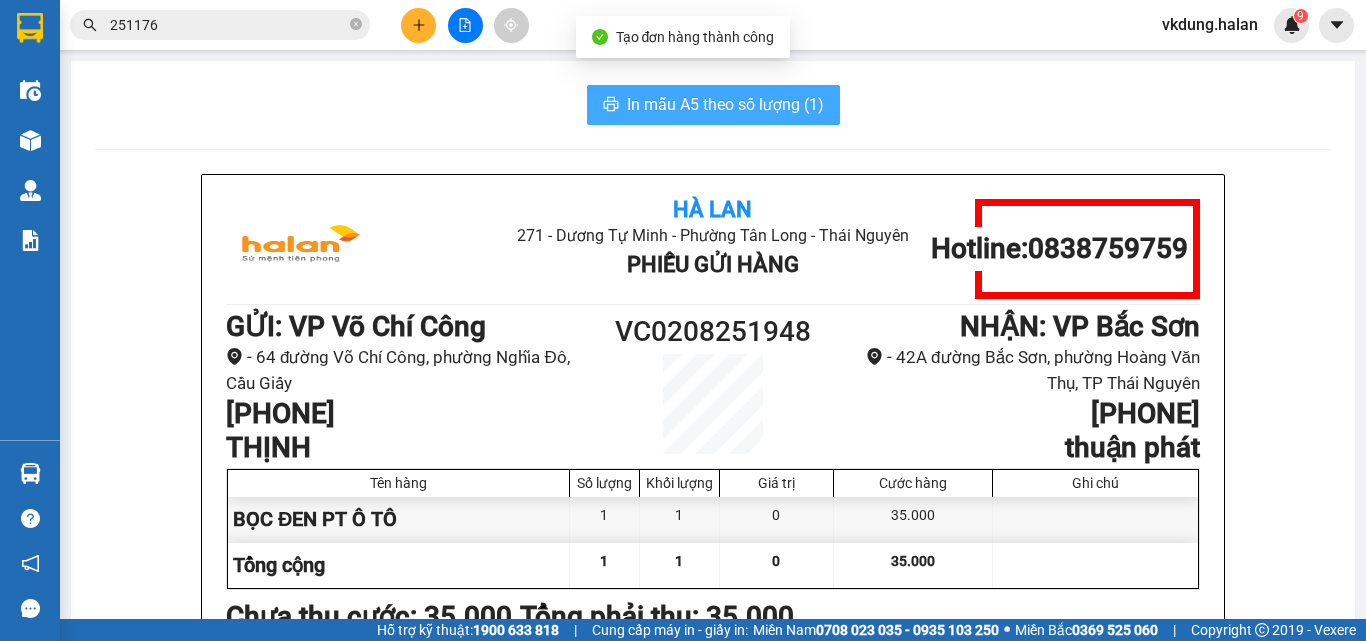 click on "In mẫu A5 theo số lượng
(1)" at bounding box center (713, 105) 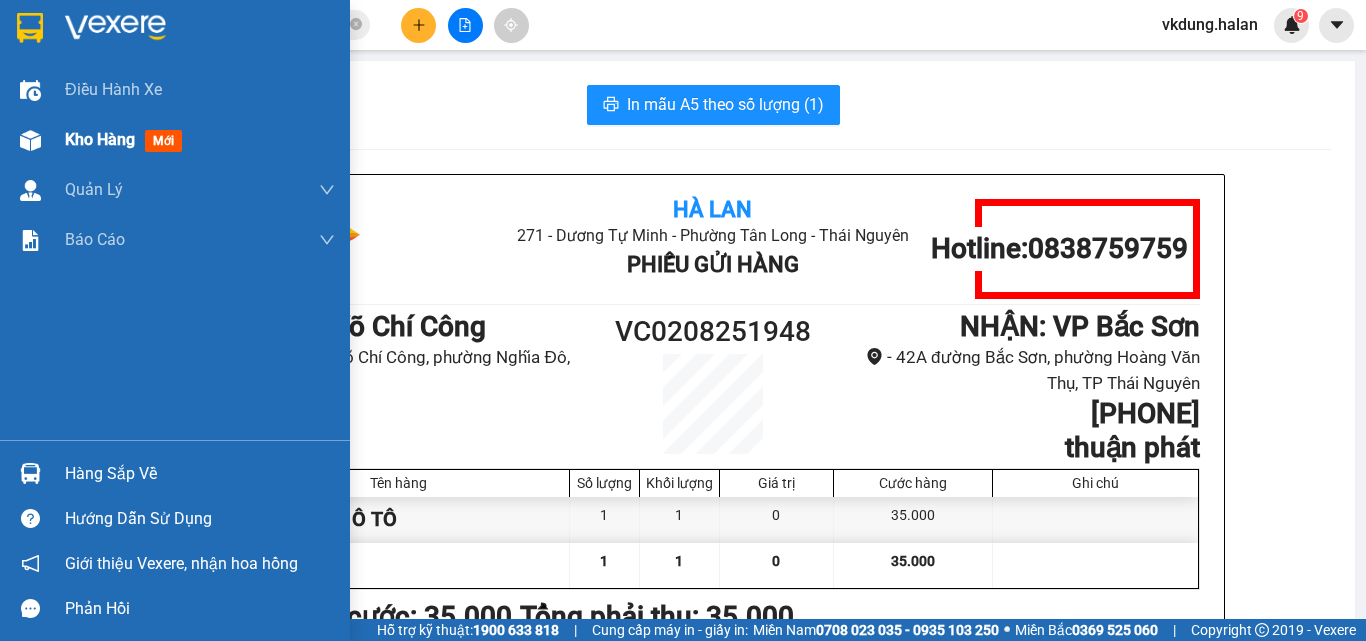 click on "Kho hàng" at bounding box center (100, 139) 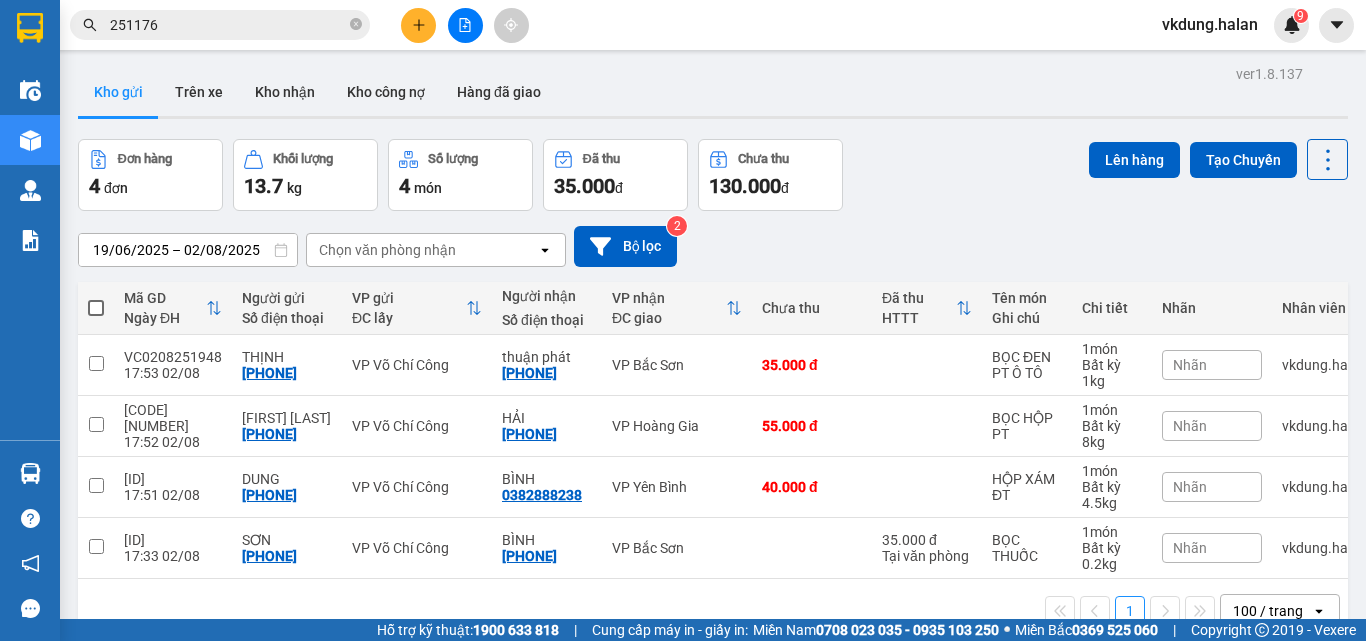 click at bounding box center [96, 308] 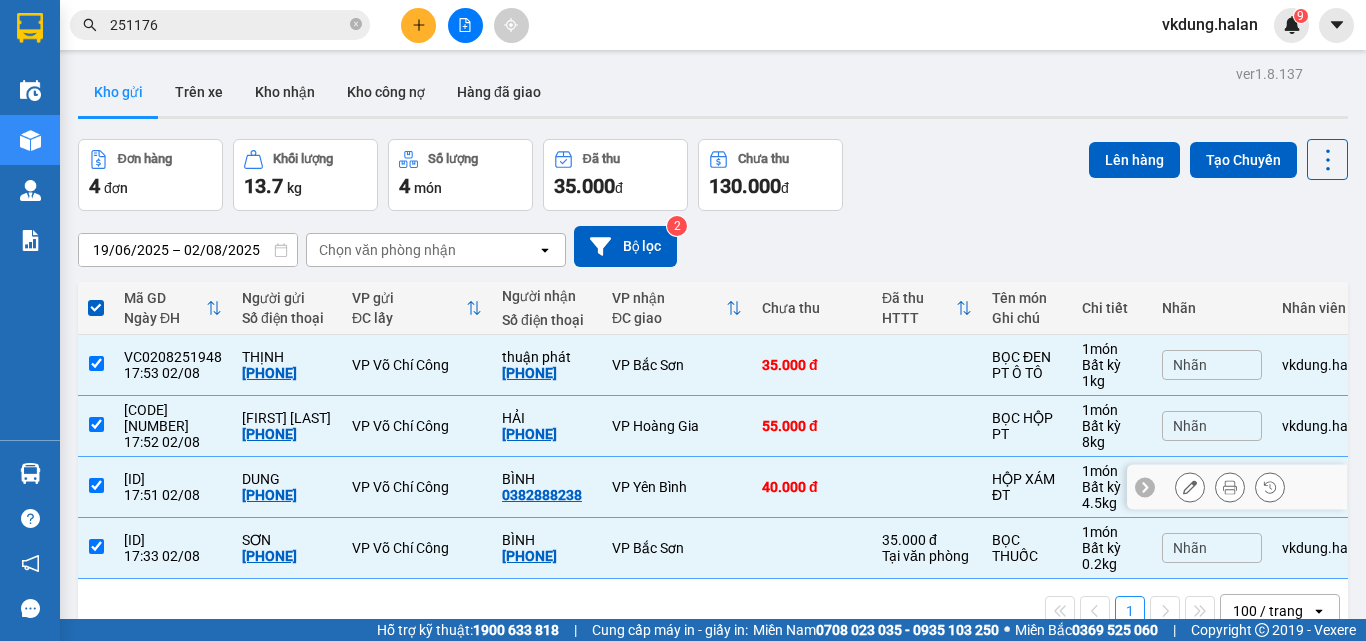 click at bounding box center [96, 485] 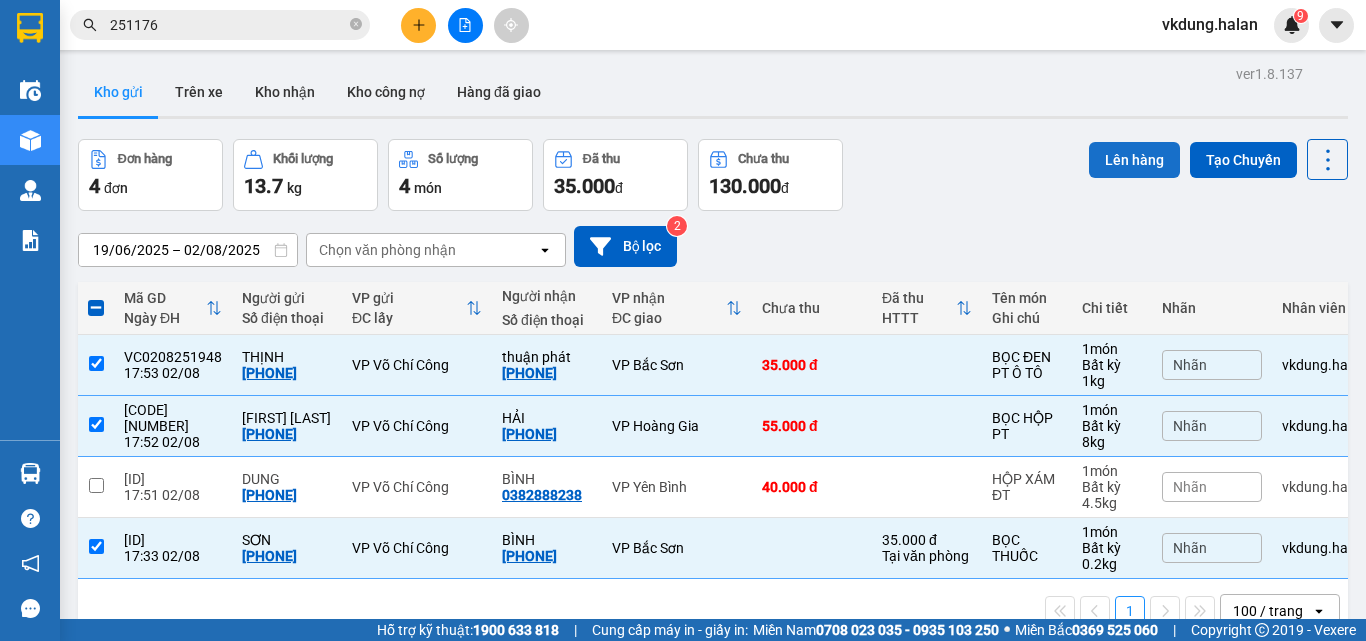click on "Lên hàng" at bounding box center [1134, 160] 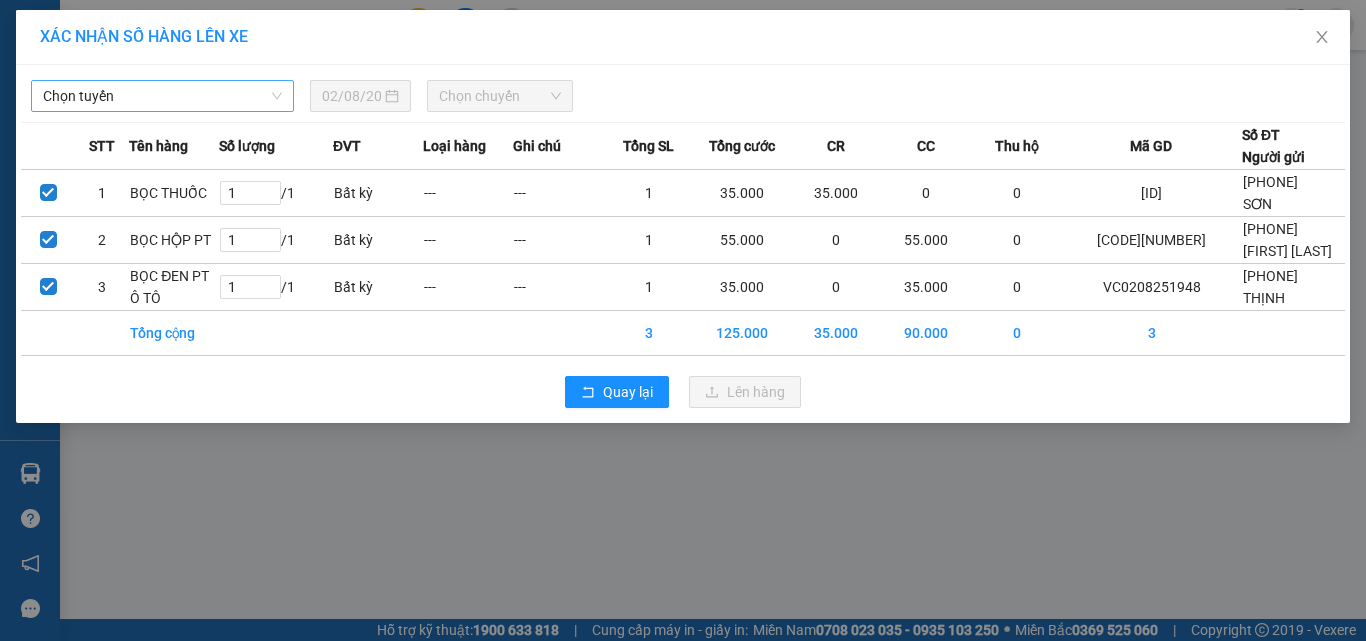 click on "Chọn tuyến" at bounding box center (162, 96) 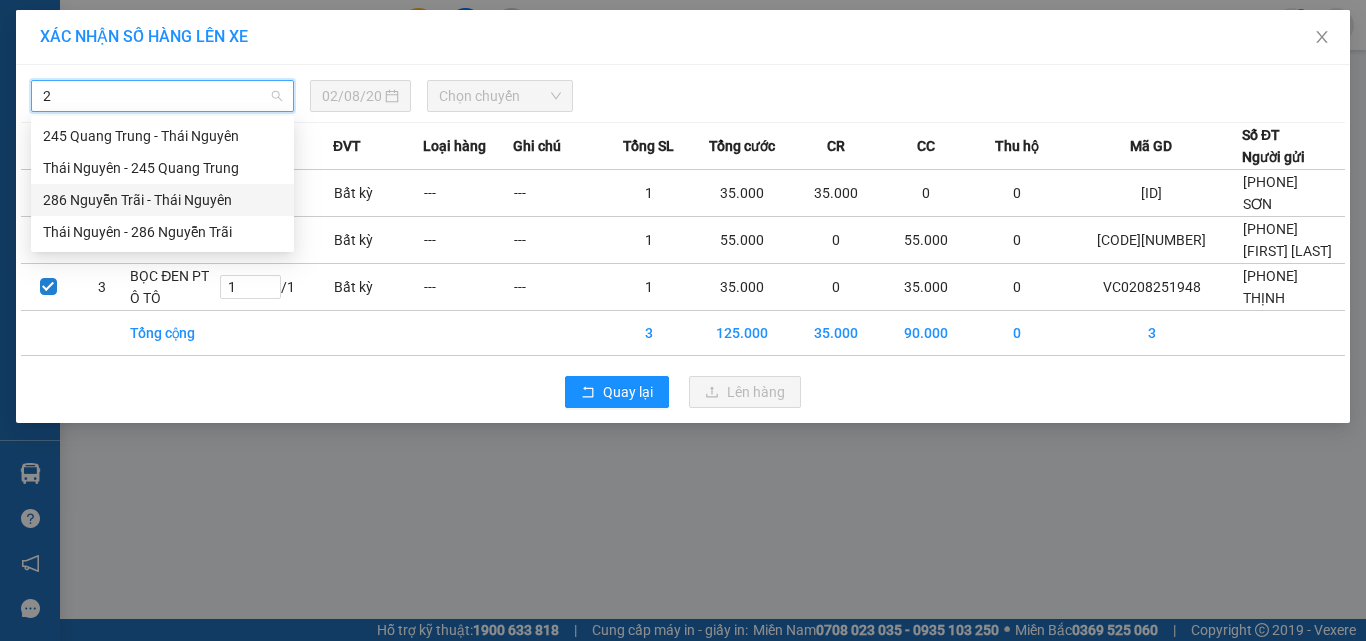 click on "286 Nguyễn Trãi - Thái Nguyên" at bounding box center [162, 200] 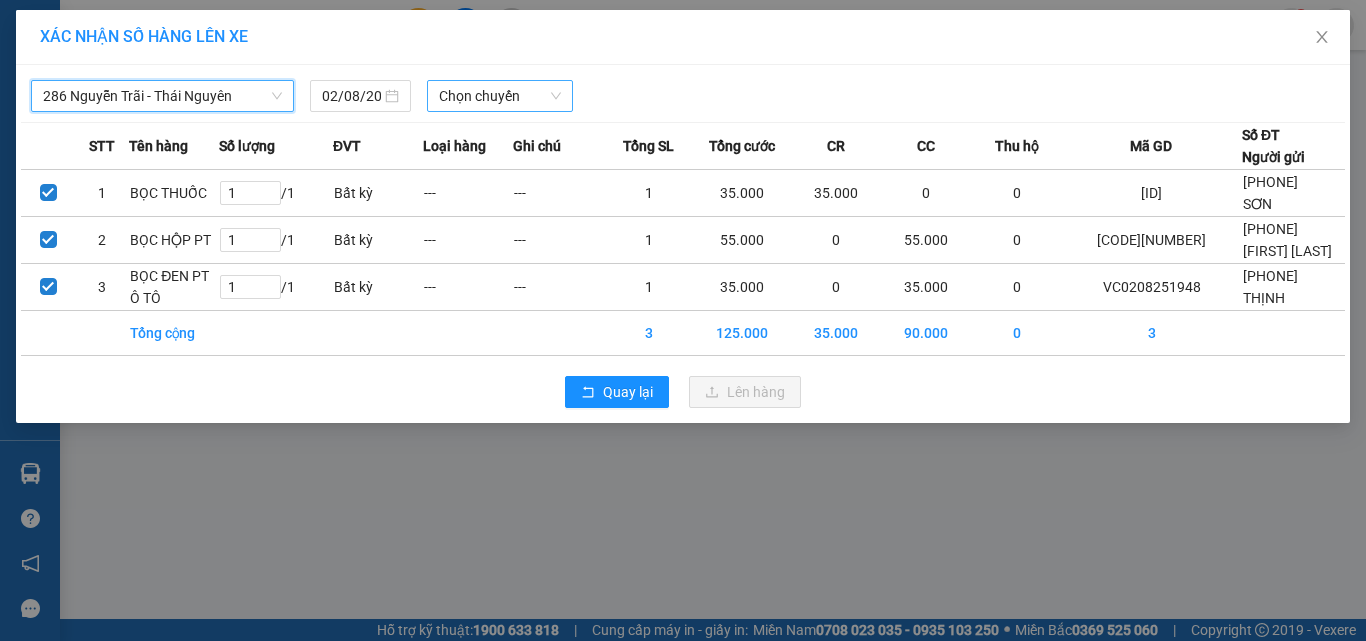 click on "Chọn chuyến" at bounding box center (500, 96) 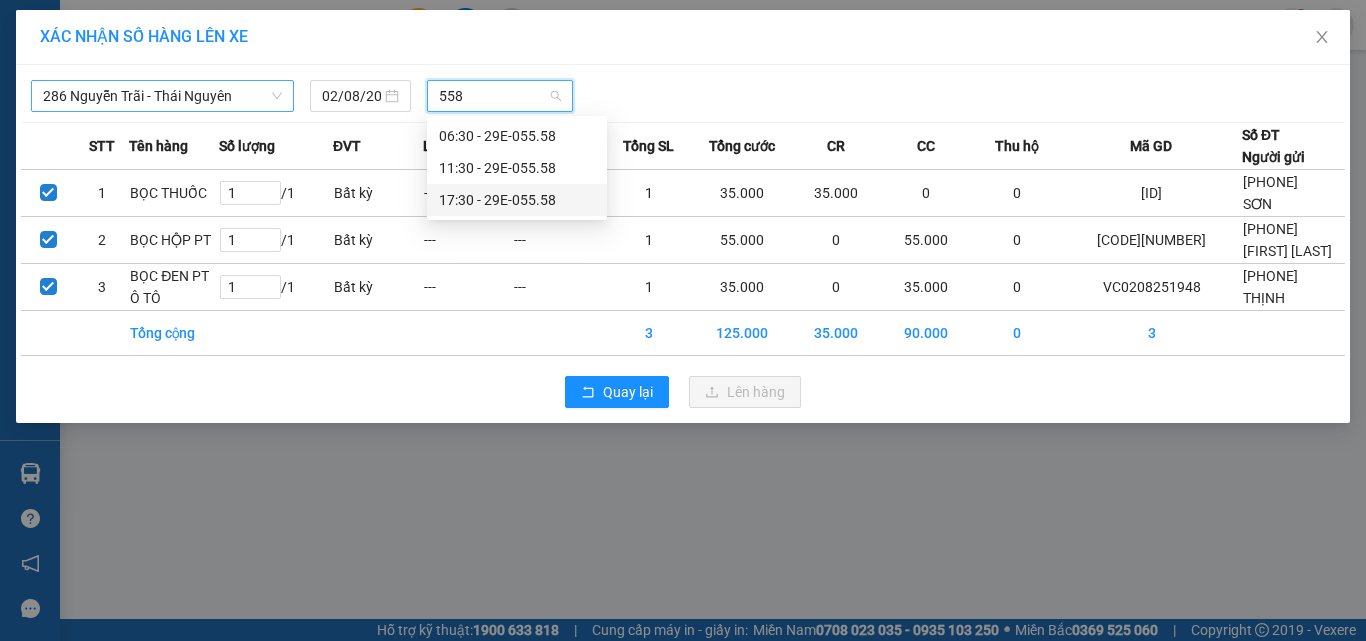 click on "17:30     - 29E-055.58" at bounding box center [517, 200] 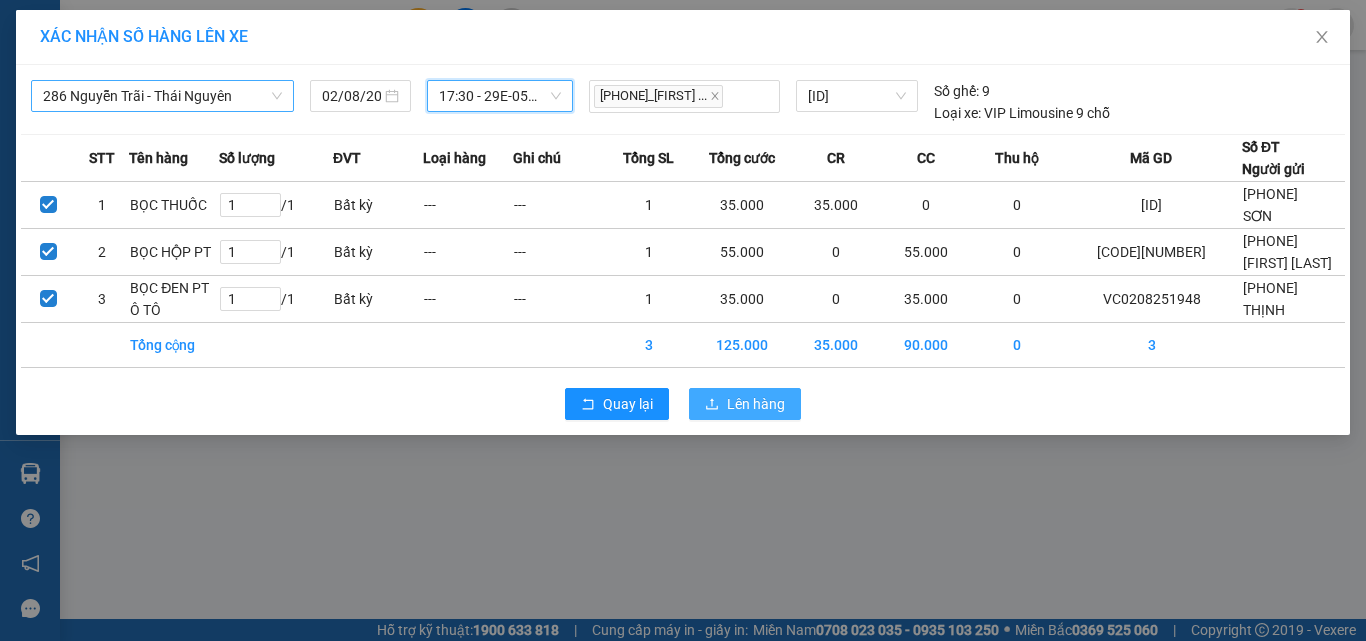 click on "Lên hàng" at bounding box center [756, 404] 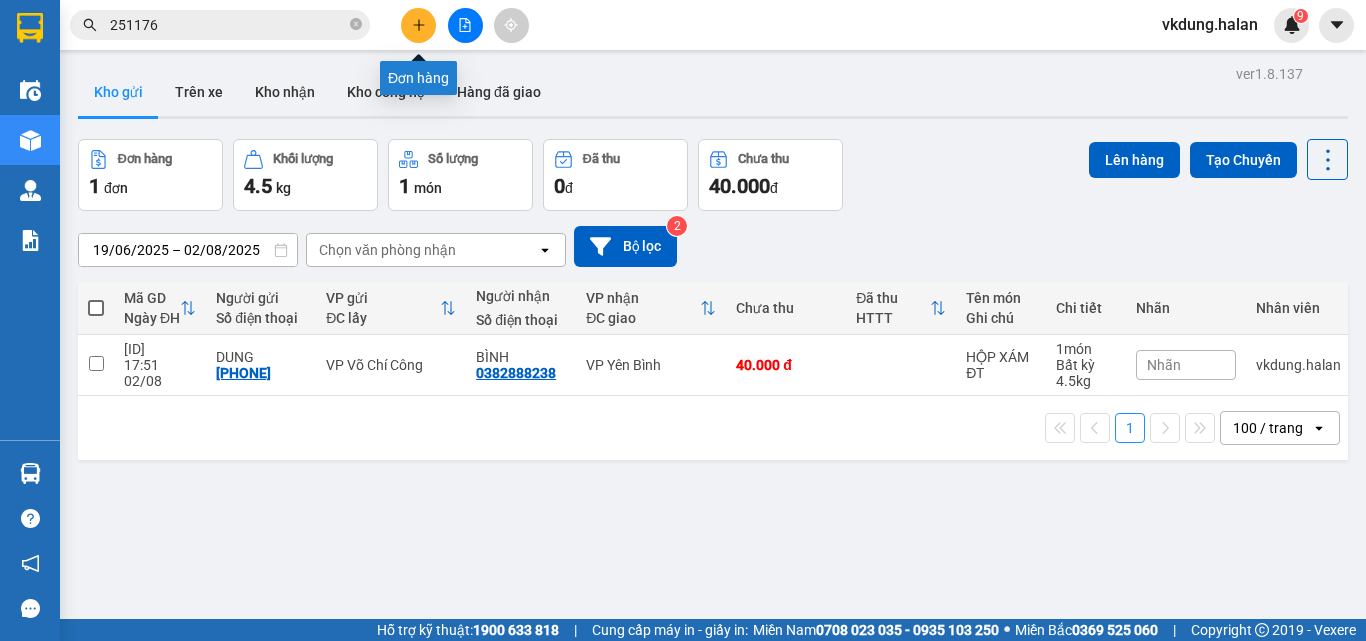 click 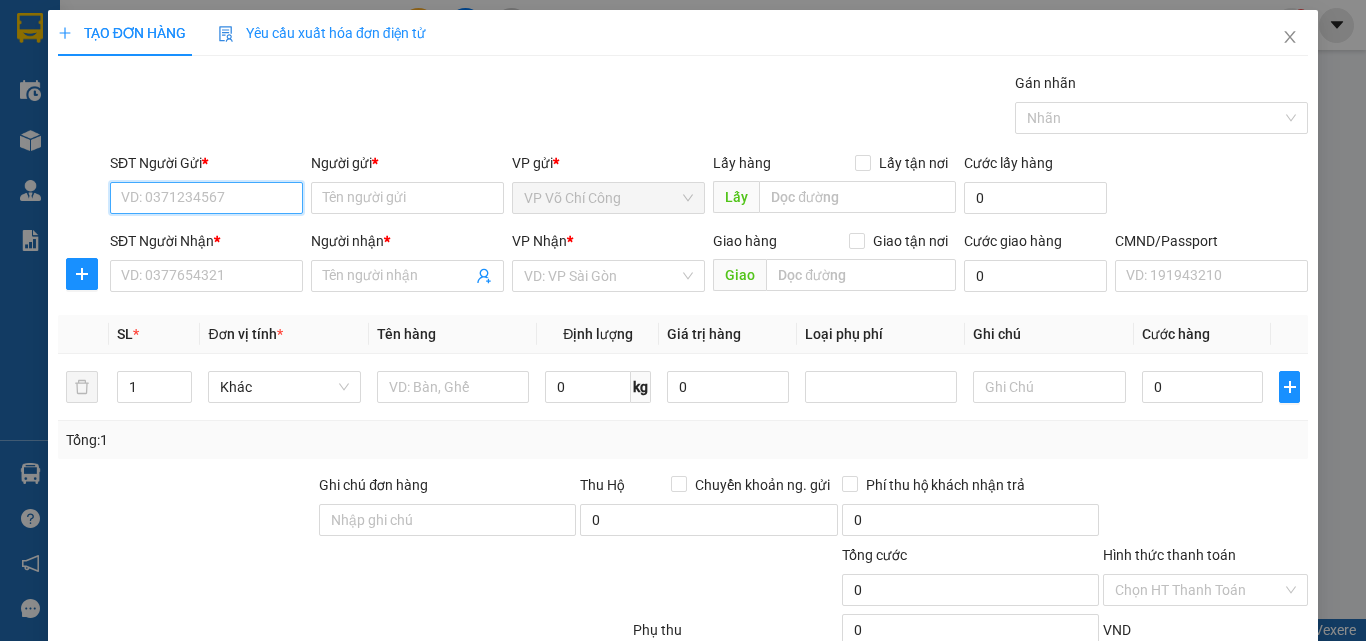click on "SĐT Người Gửi  *" at bounding box center (206, 198) 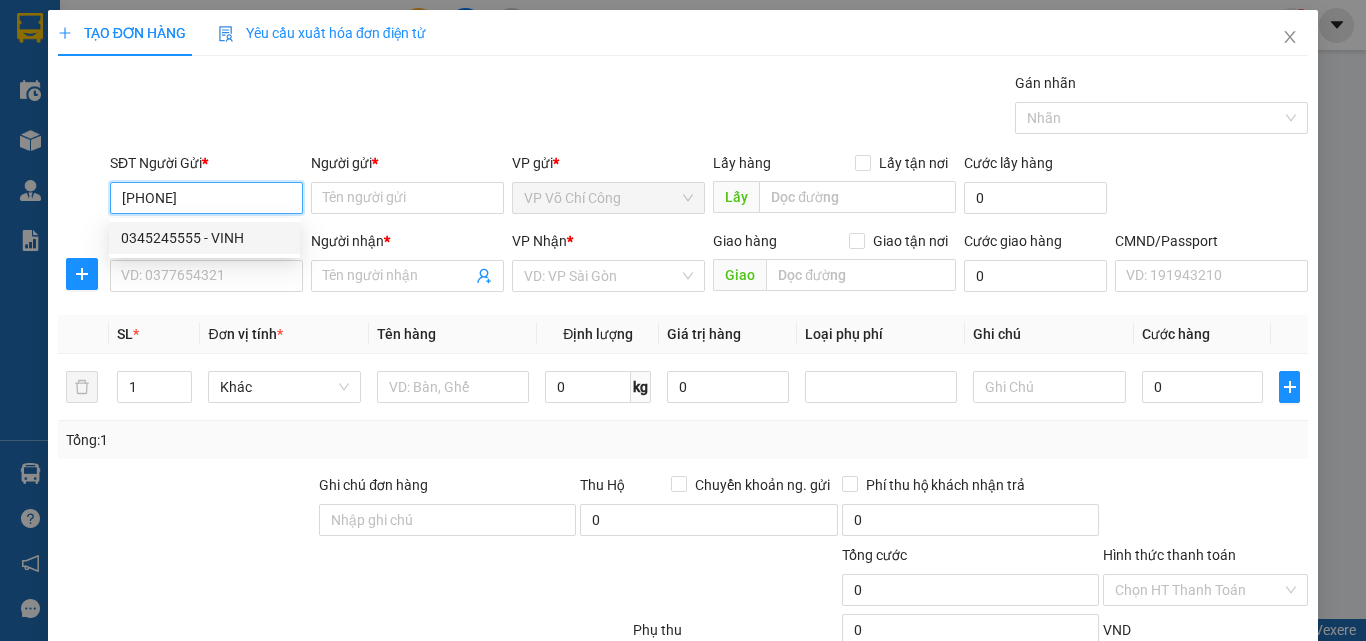 click on "0345245555 - VINH" at bounding box center (204, 238) 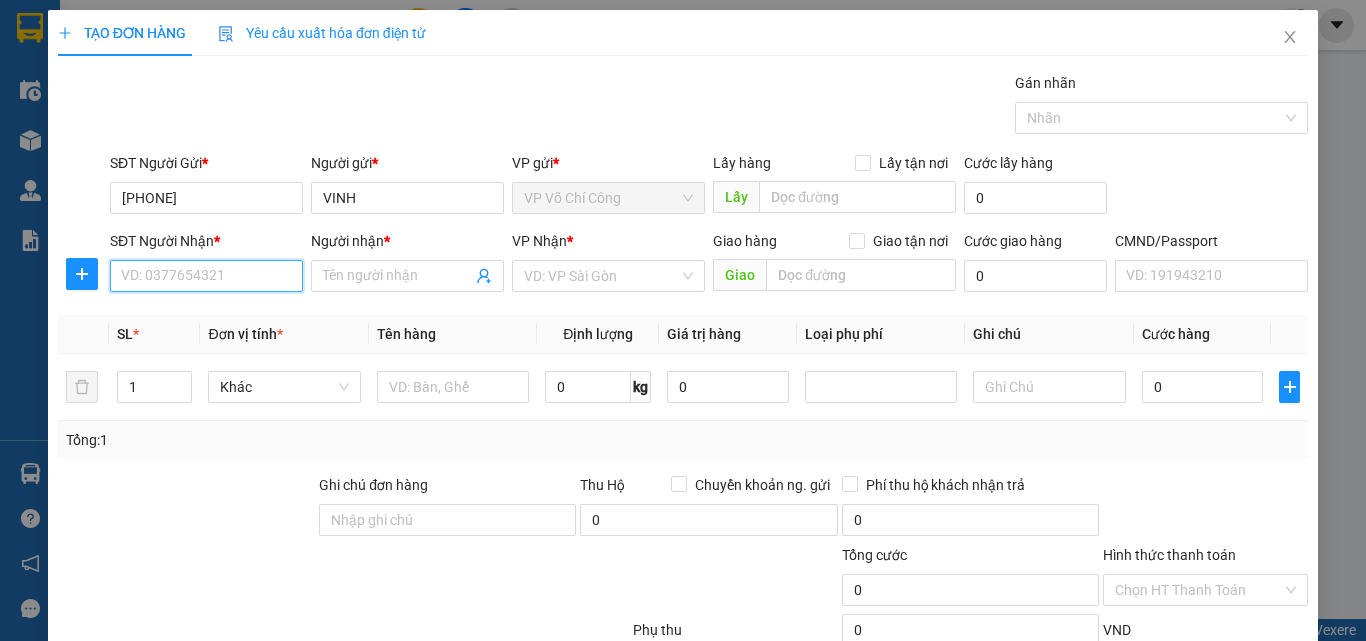 click on "SĐT Người Nhận  *" at bounding box center [206, 276] 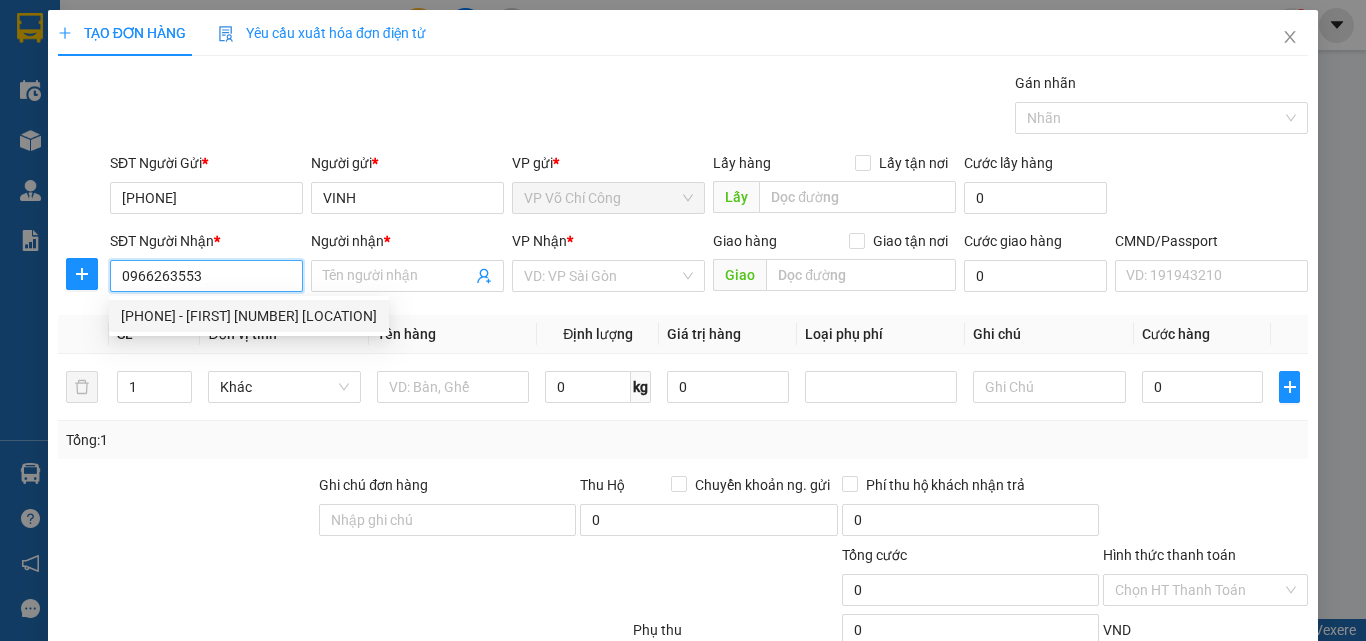 click on "0966263553 - NGHĨA 147 BT" at bounding box center [249, 316] 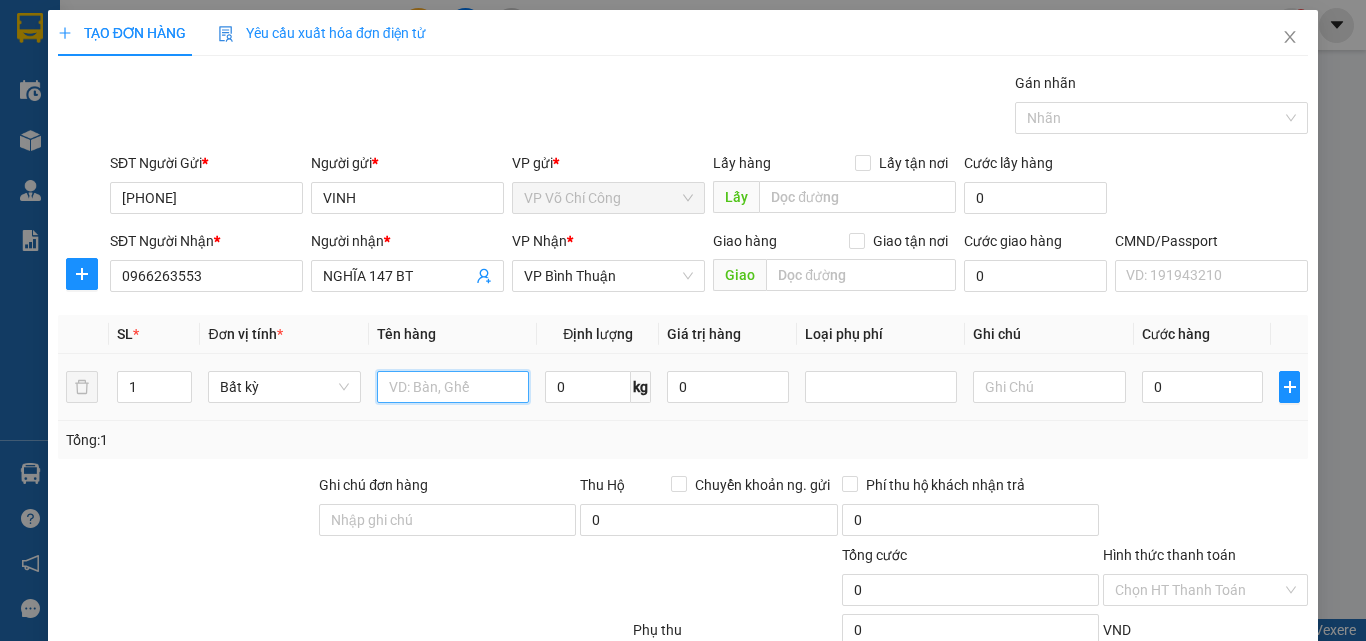 click at bounding box center [453, 387] 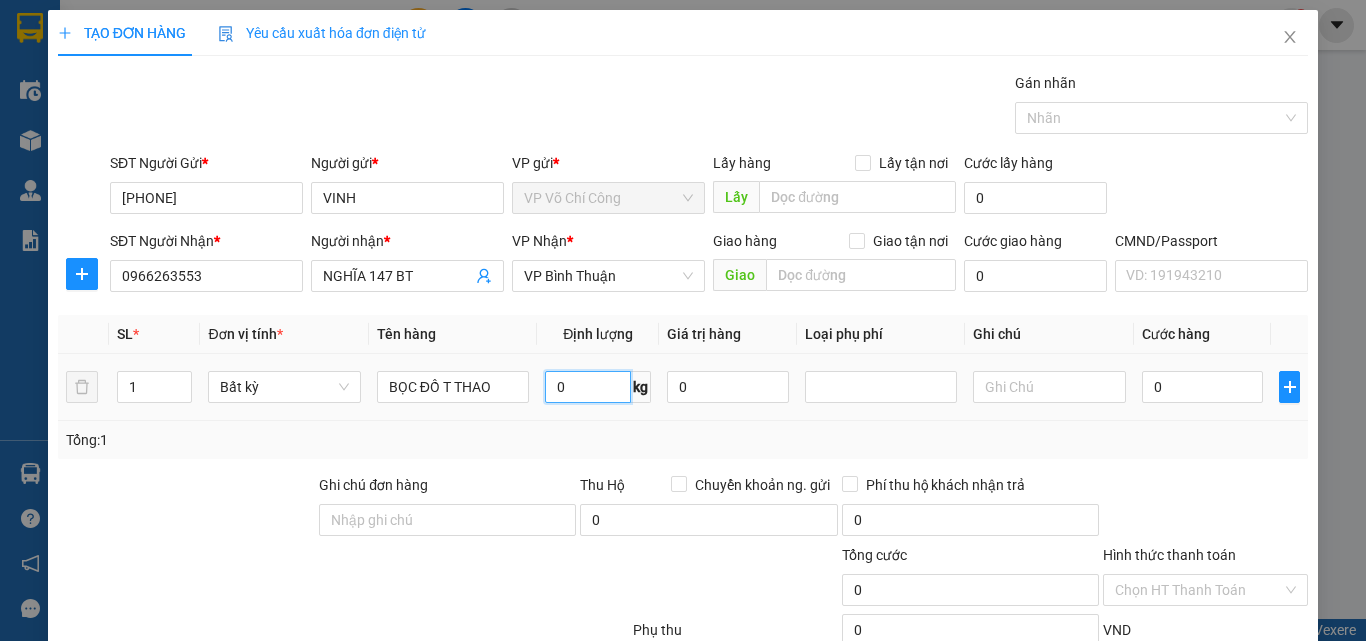 click on "0" at bounding box center (588, 387) 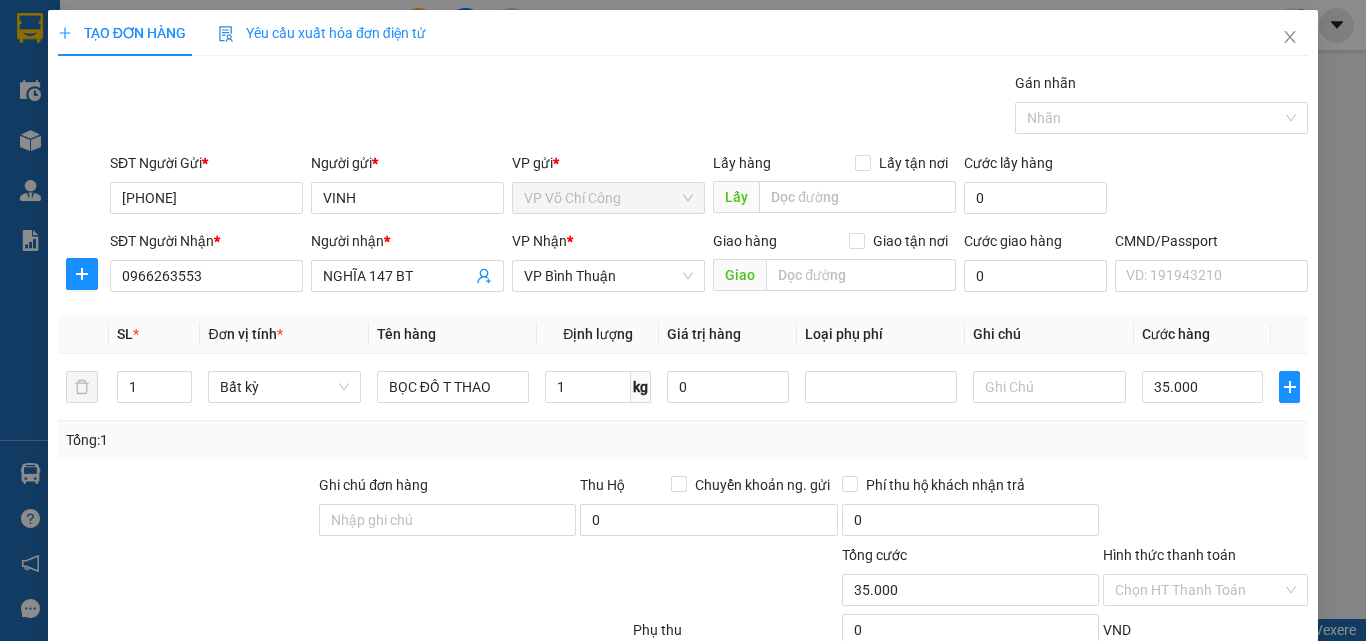 click on "Lưu và In" at bounding box center (1231, 725) 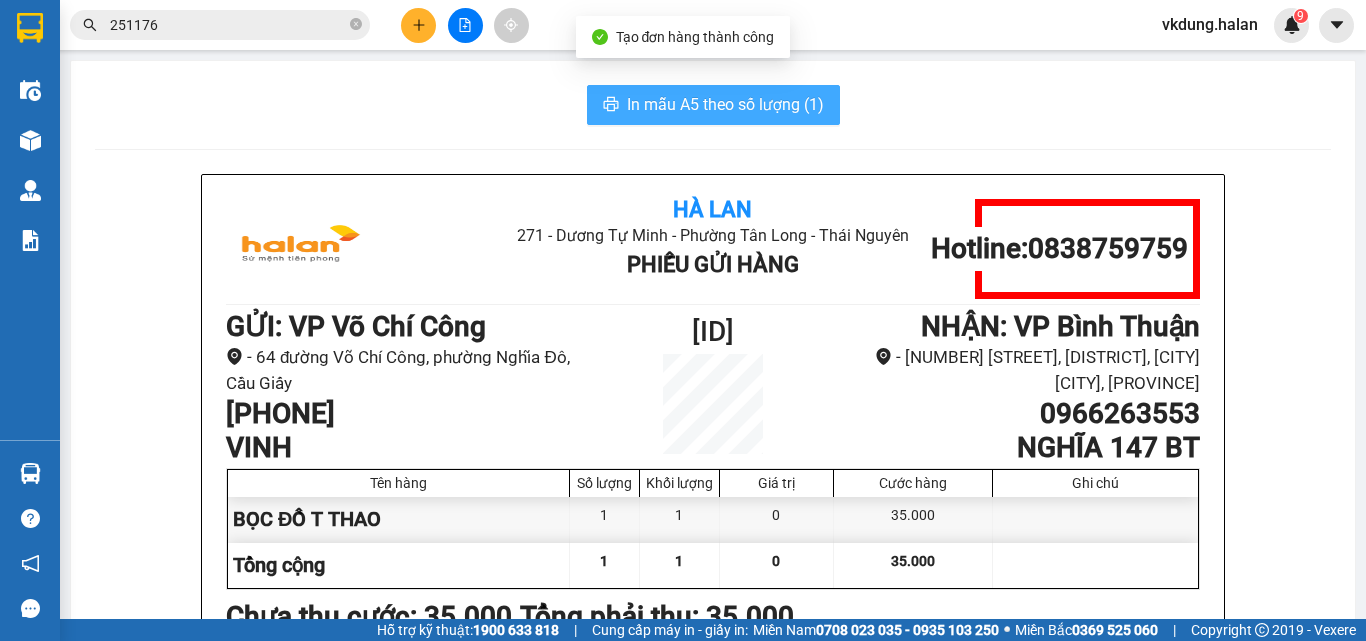 click on "In mẫu A5 theo số lượng
(1)" at bounding box center (725, 104) 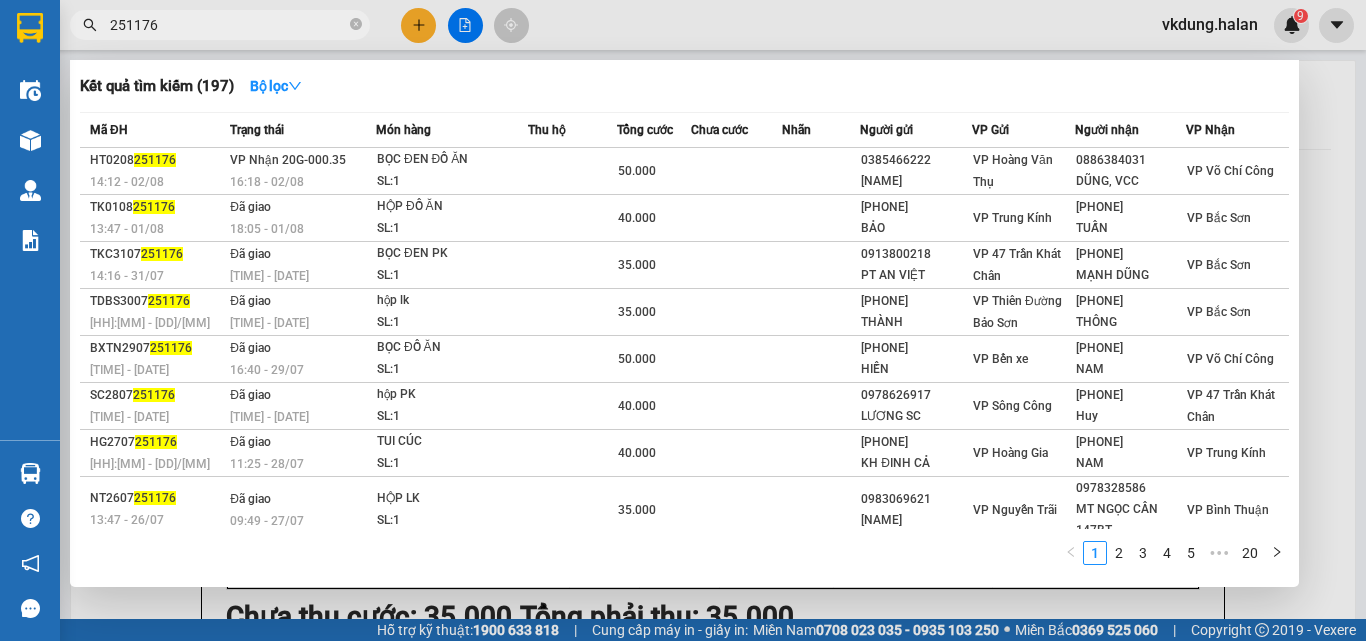 click on "251176" at bounding box center [228, 25] 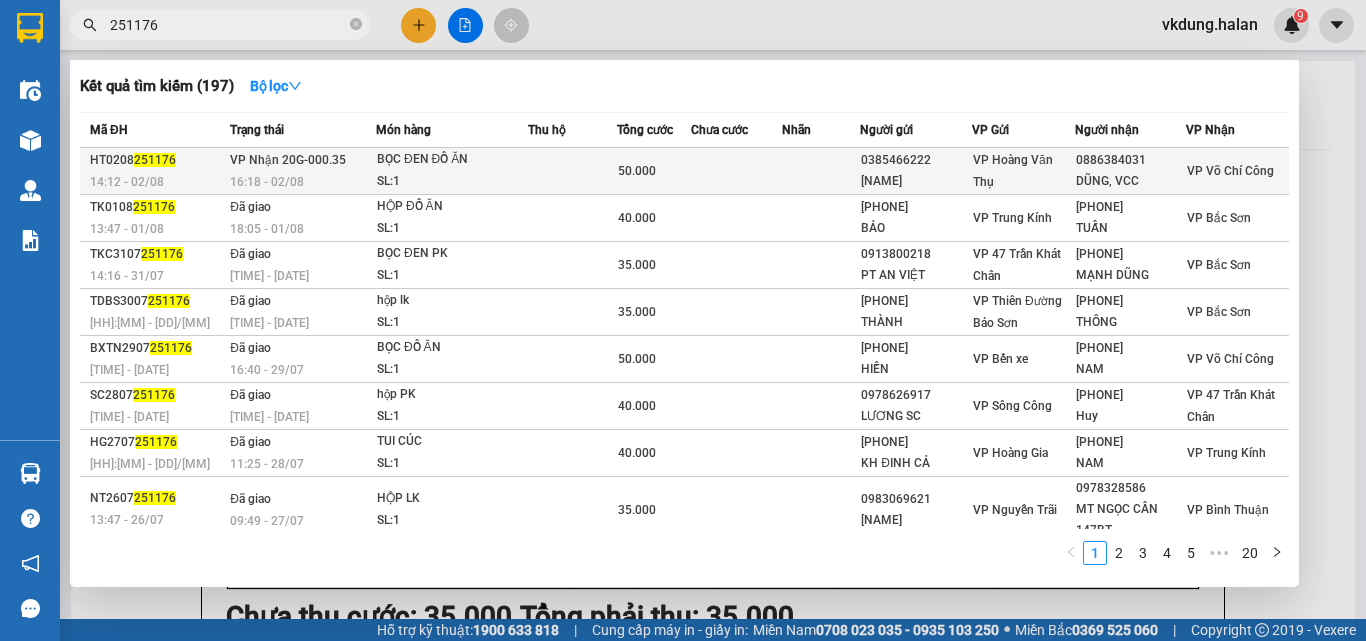 click on "SL:  1" at bounding box center [452, 182] 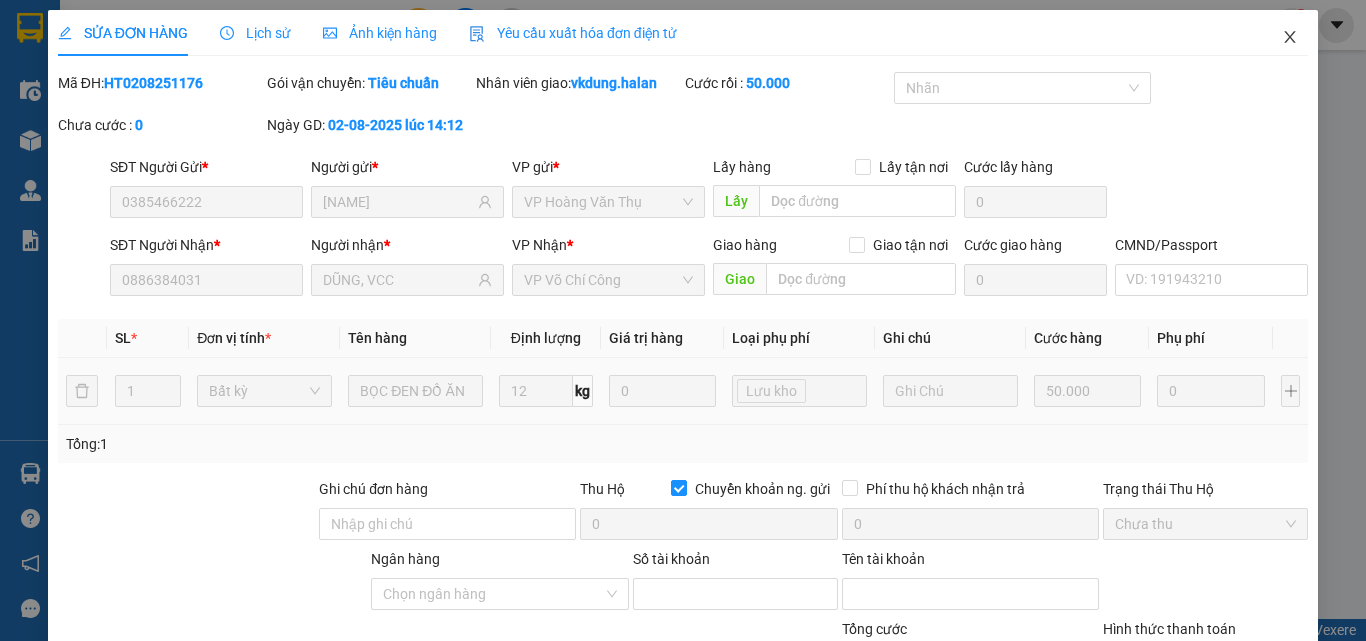click 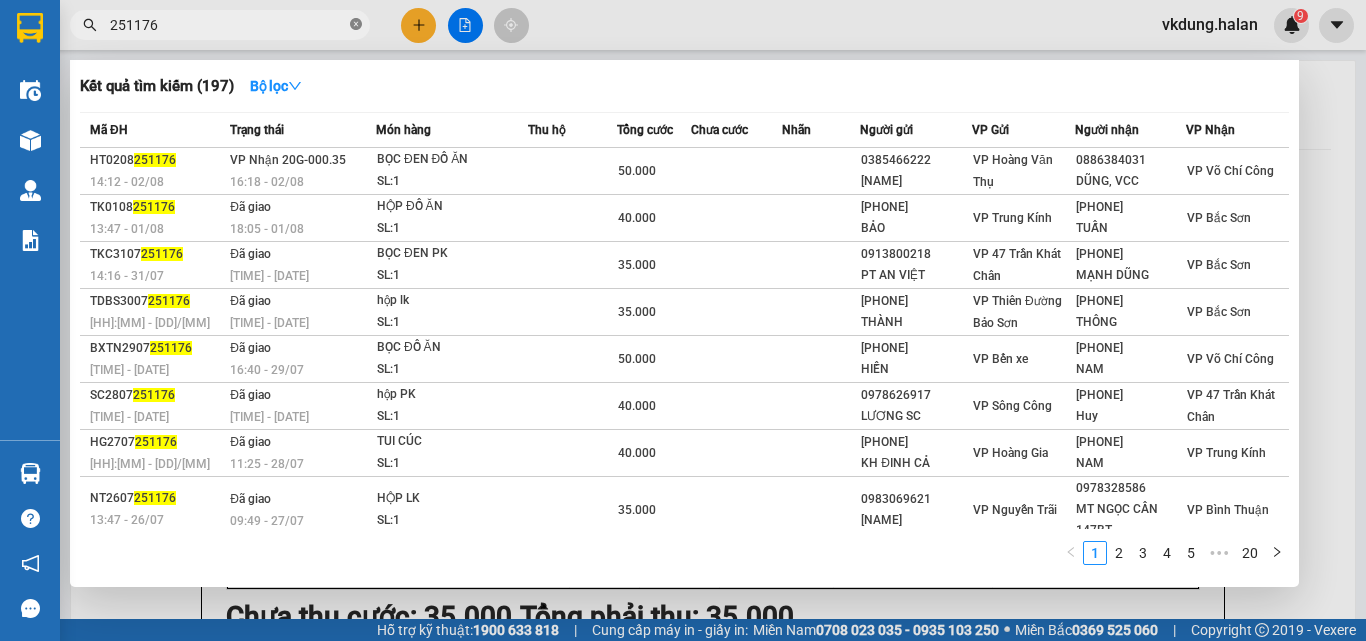 click 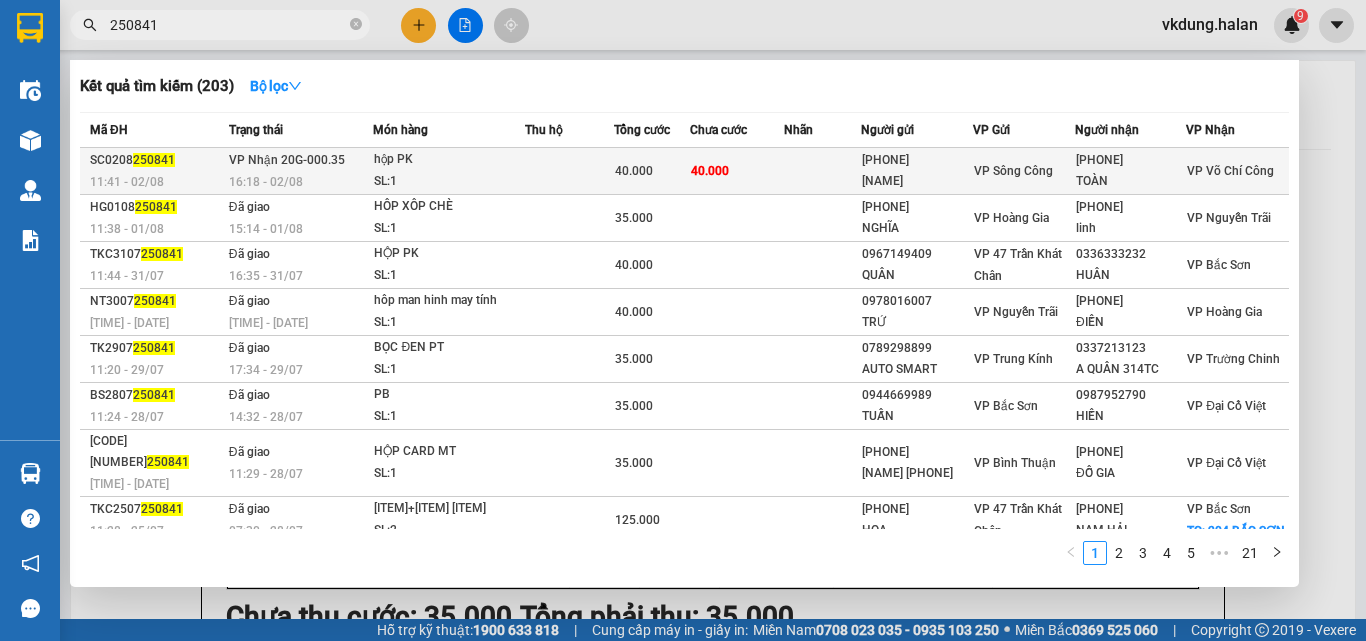 click on "40.000" at bounding box center (737, 171) 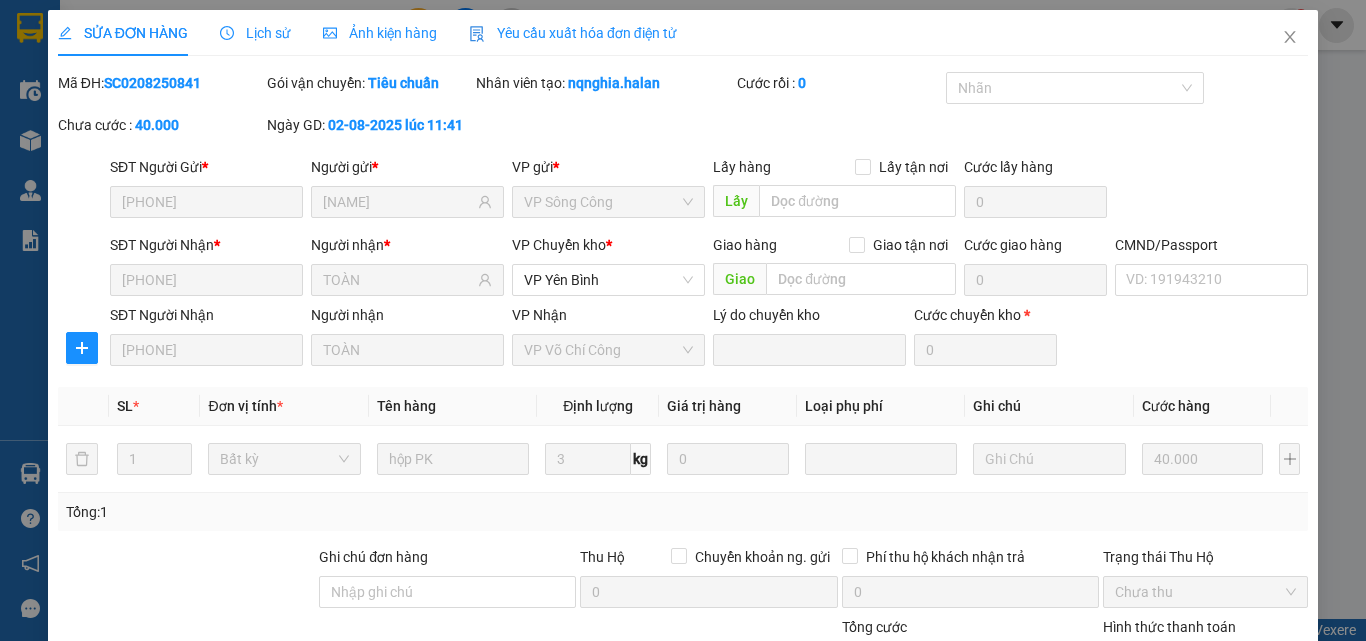 click on "Chọn HT Thanh Toán" at bounding box center (1205, 662) 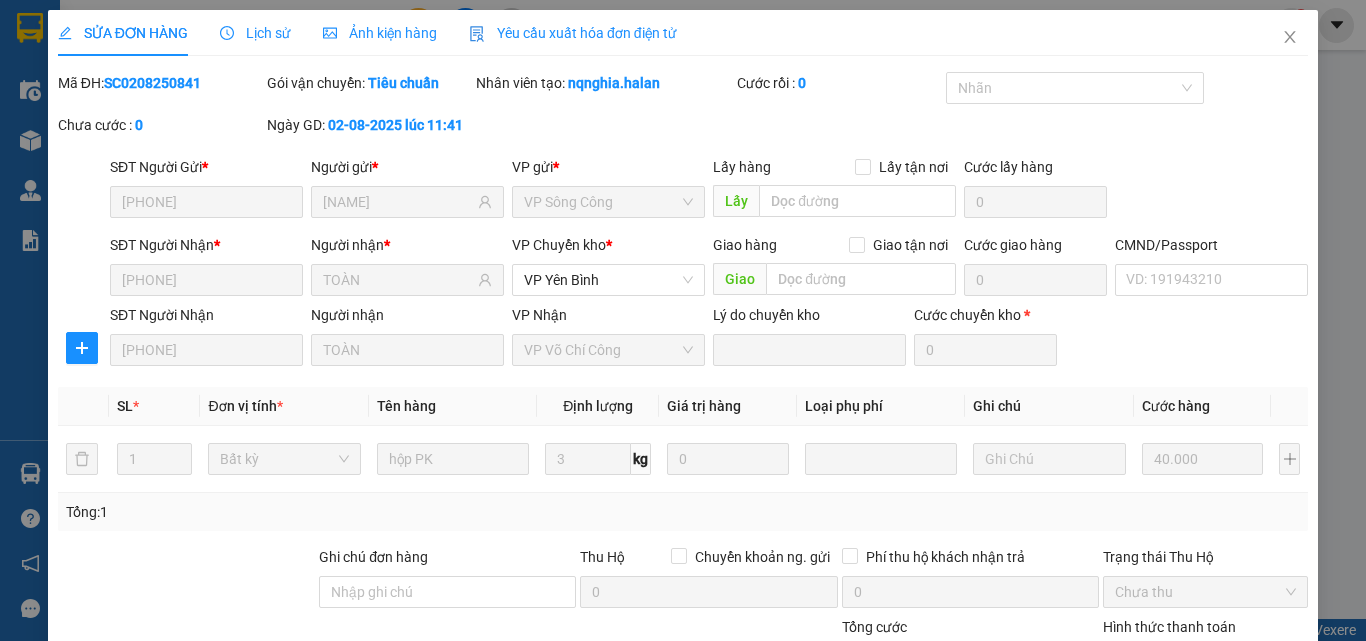click on "Giao hàng" at bounding box center [772, 797] 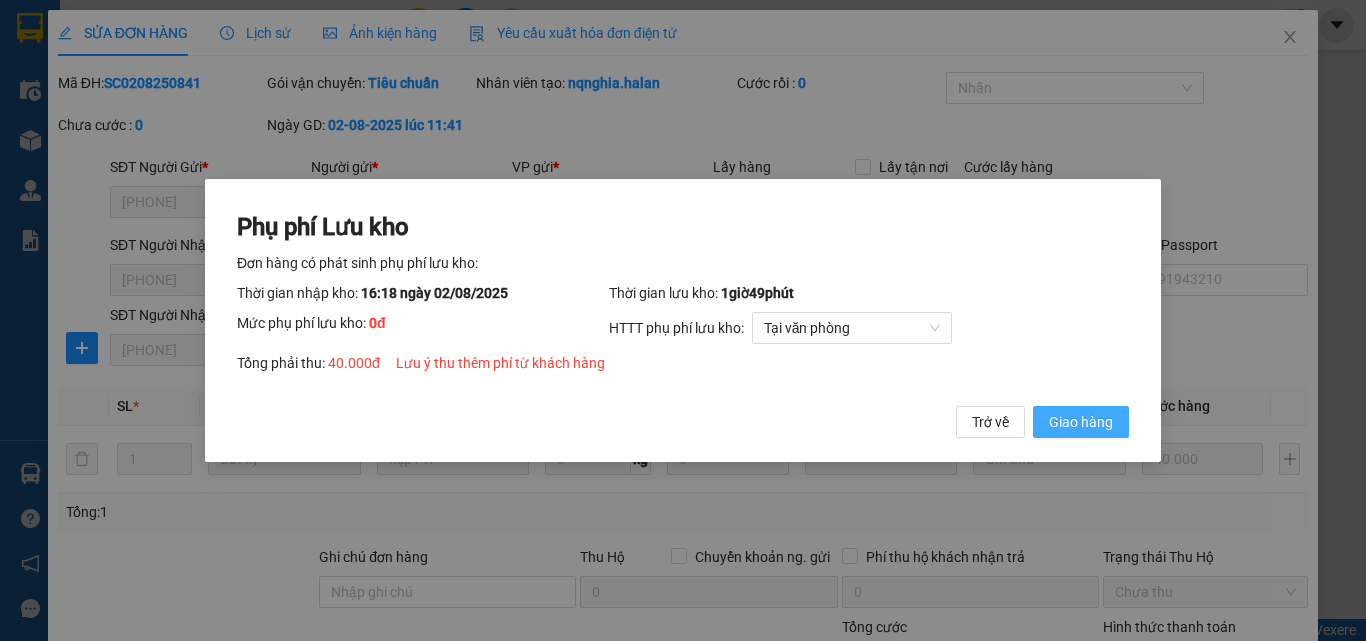 click on "Giao hàng" at bounding box center [1081, 422] 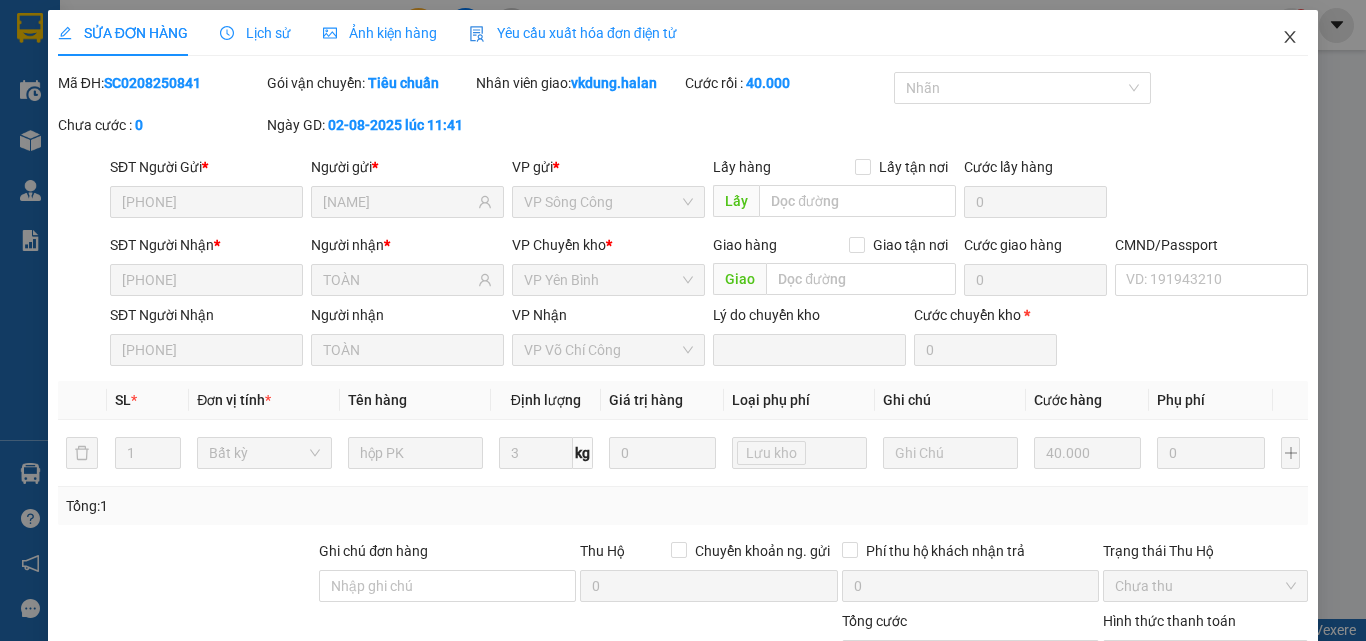 click 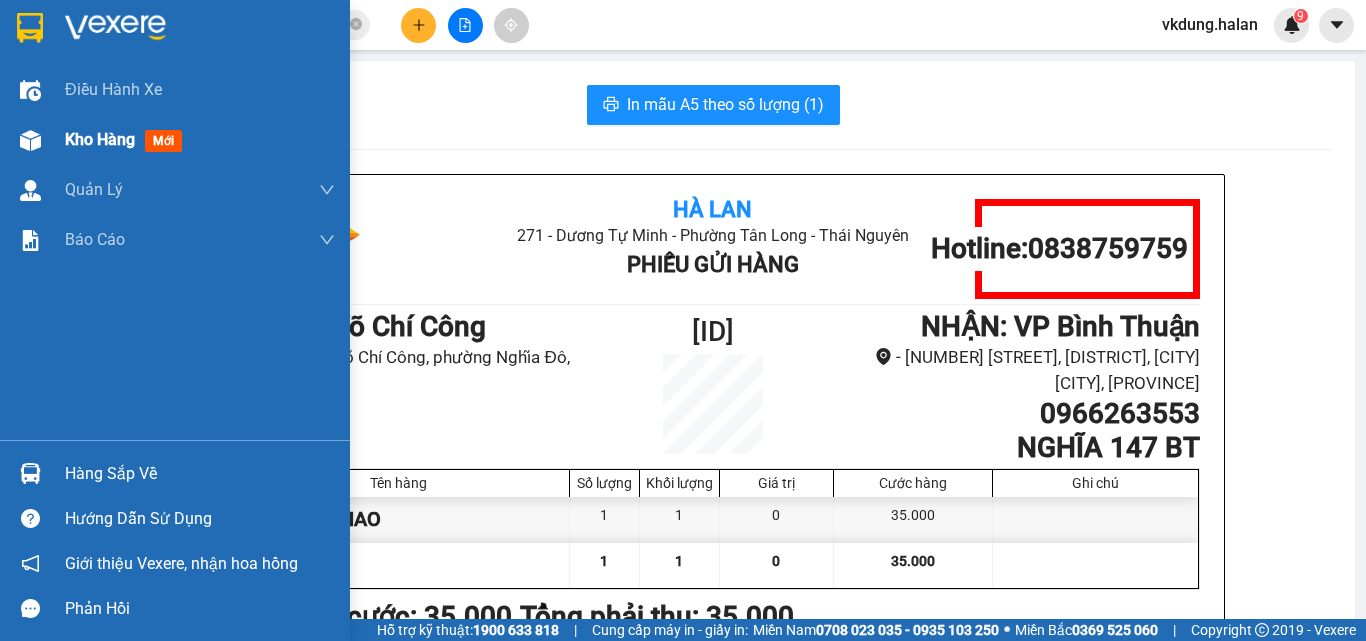 click on "Kho hàng" at bounding box center [100, 139] 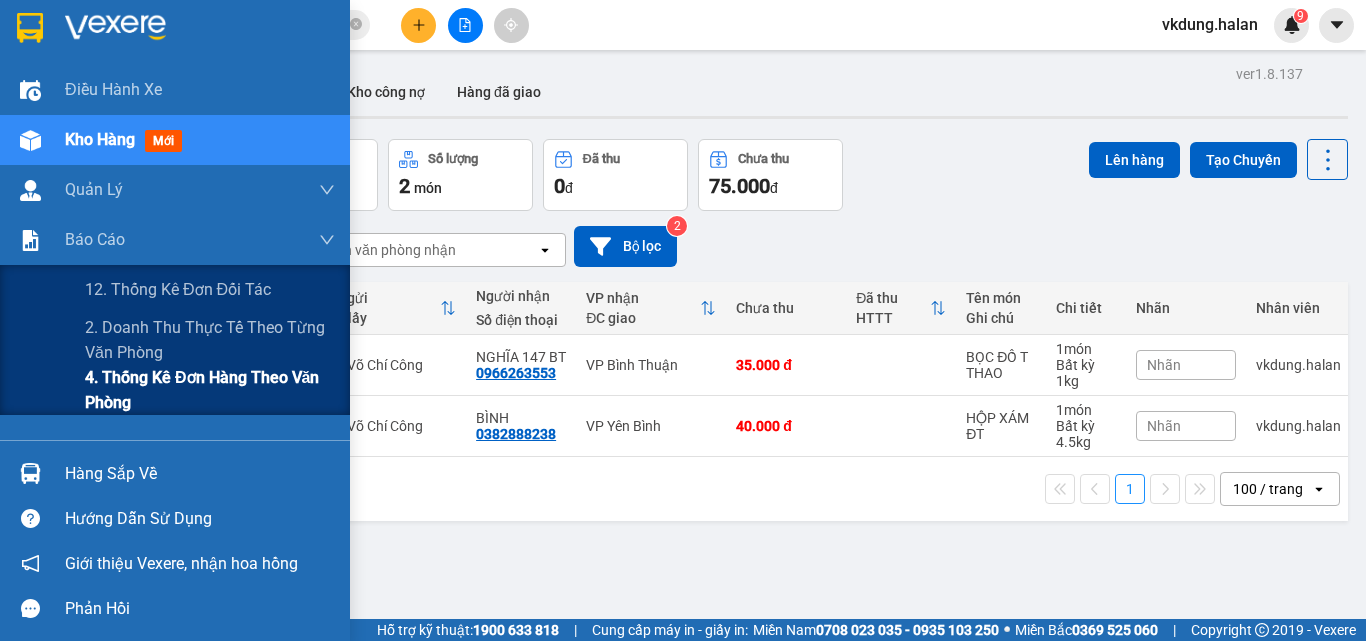 click on "4. Thống kê đơn hàng theo văn phòng" at bounding box center (210, 390) 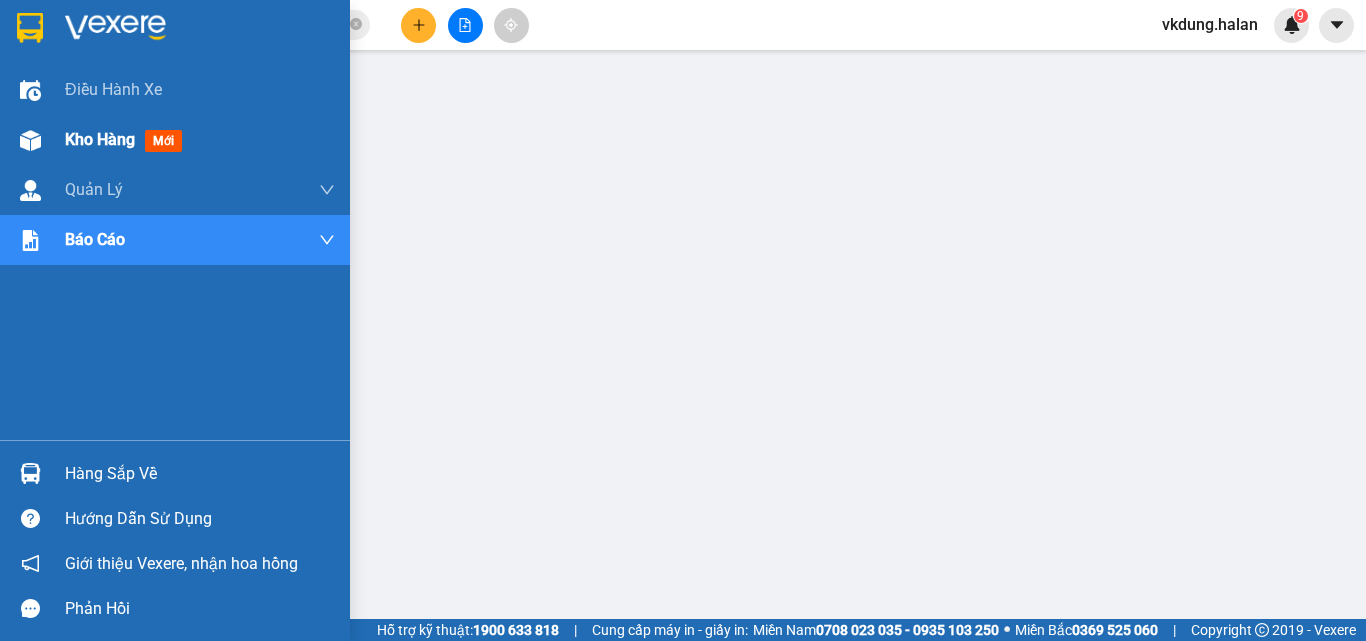 click on "Kho hàng" at bounding box center [100, 139] 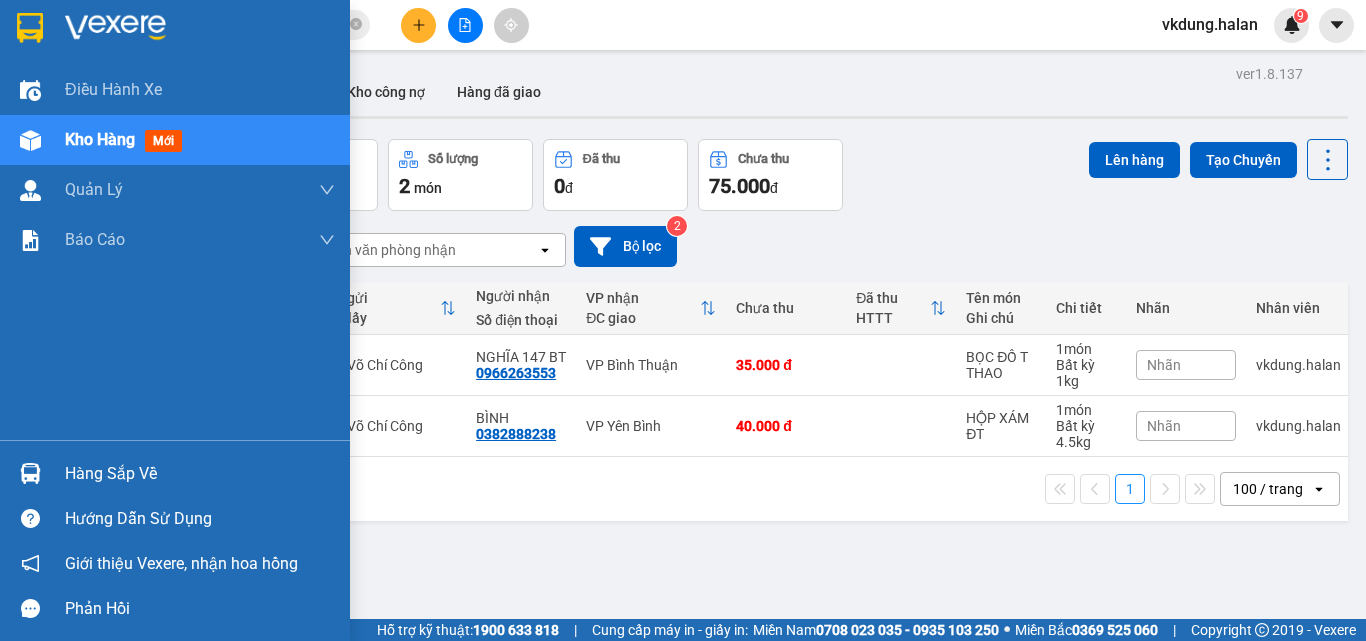 click on "Hàng sắp về" at bounding box center (200, 474) 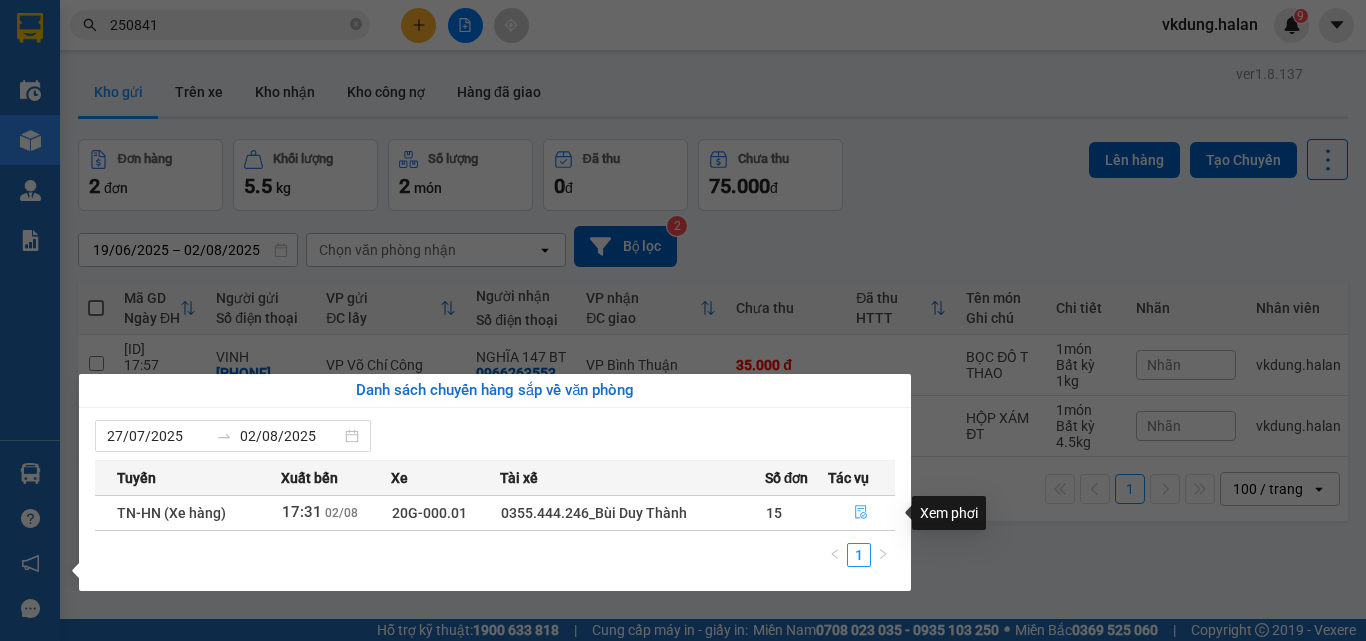 click 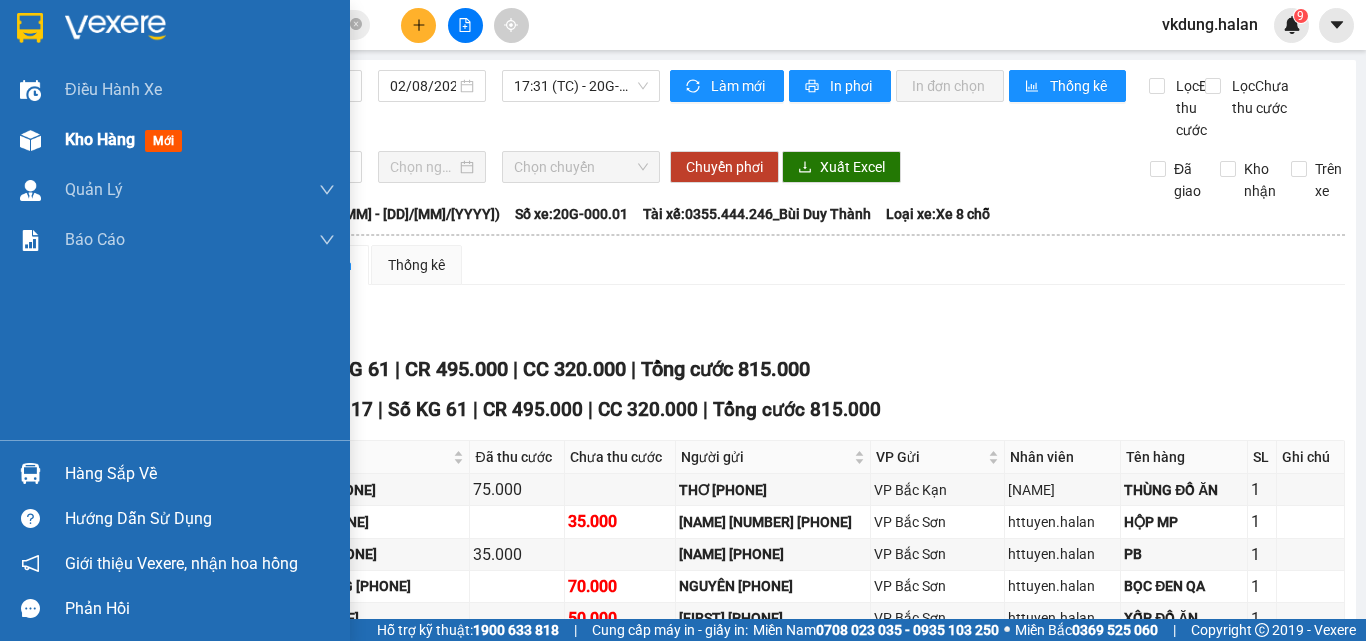 click on "Kho hàng" at bounding box center [100, 139] 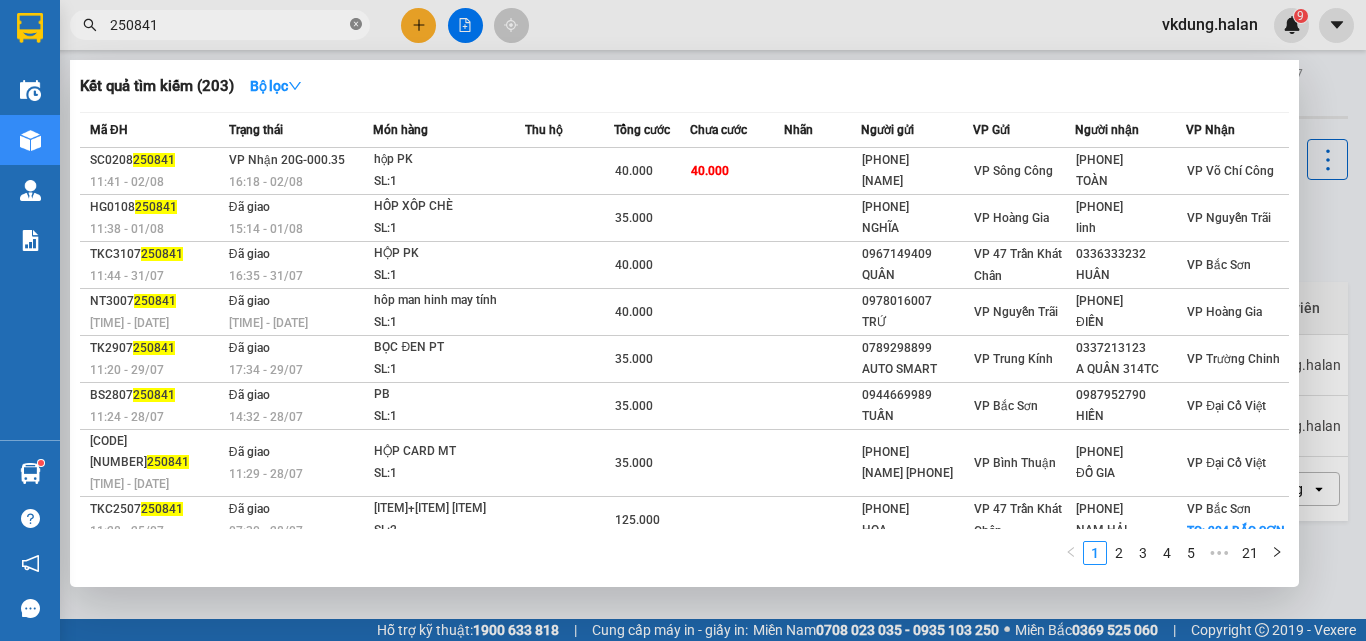 click 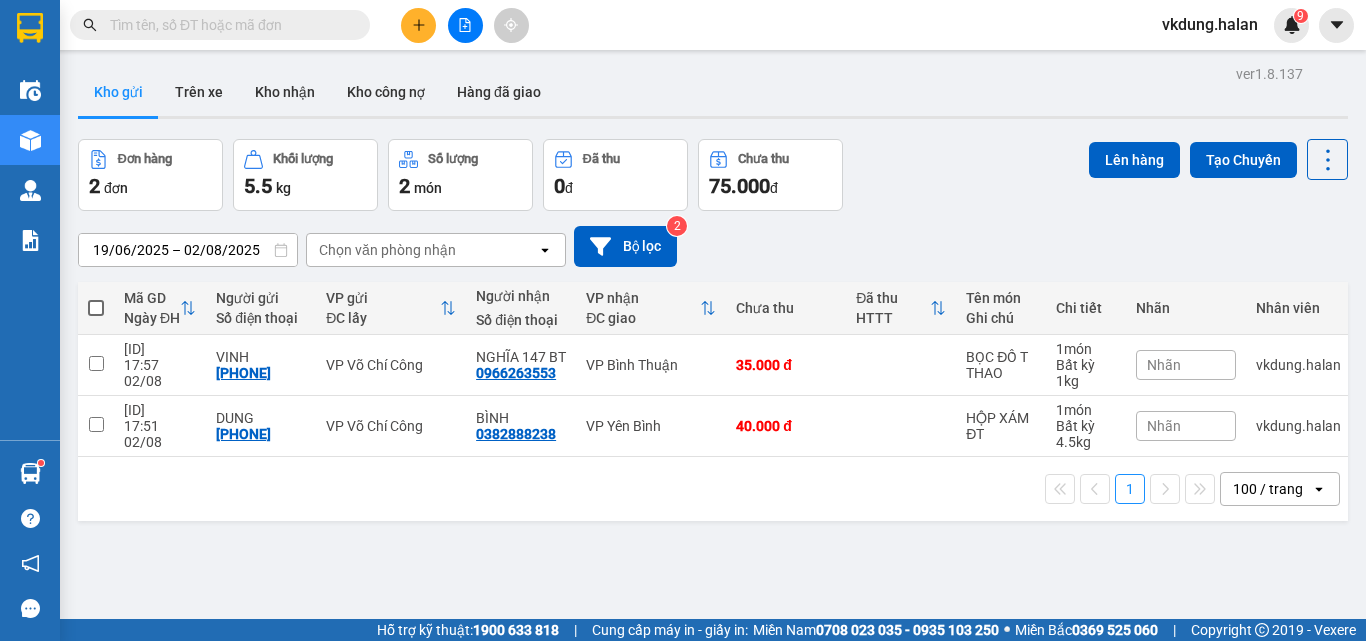 click at bounding box center (228, 25) 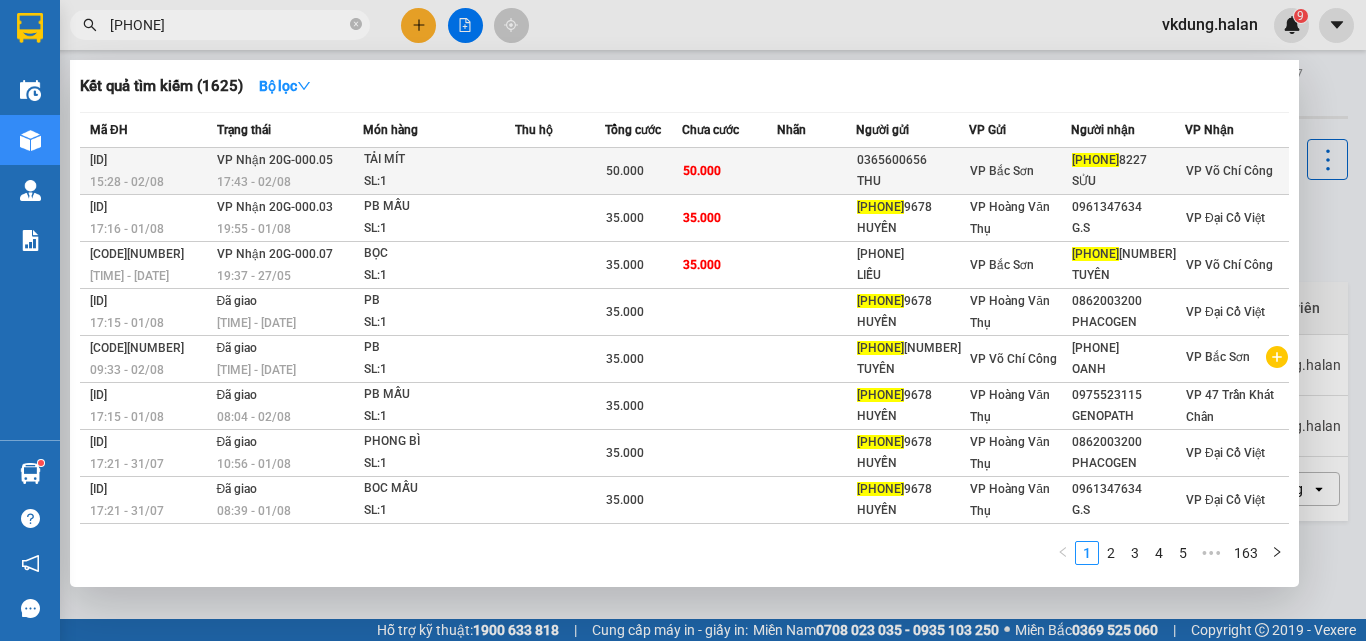 click at bounding box center [560, 171] 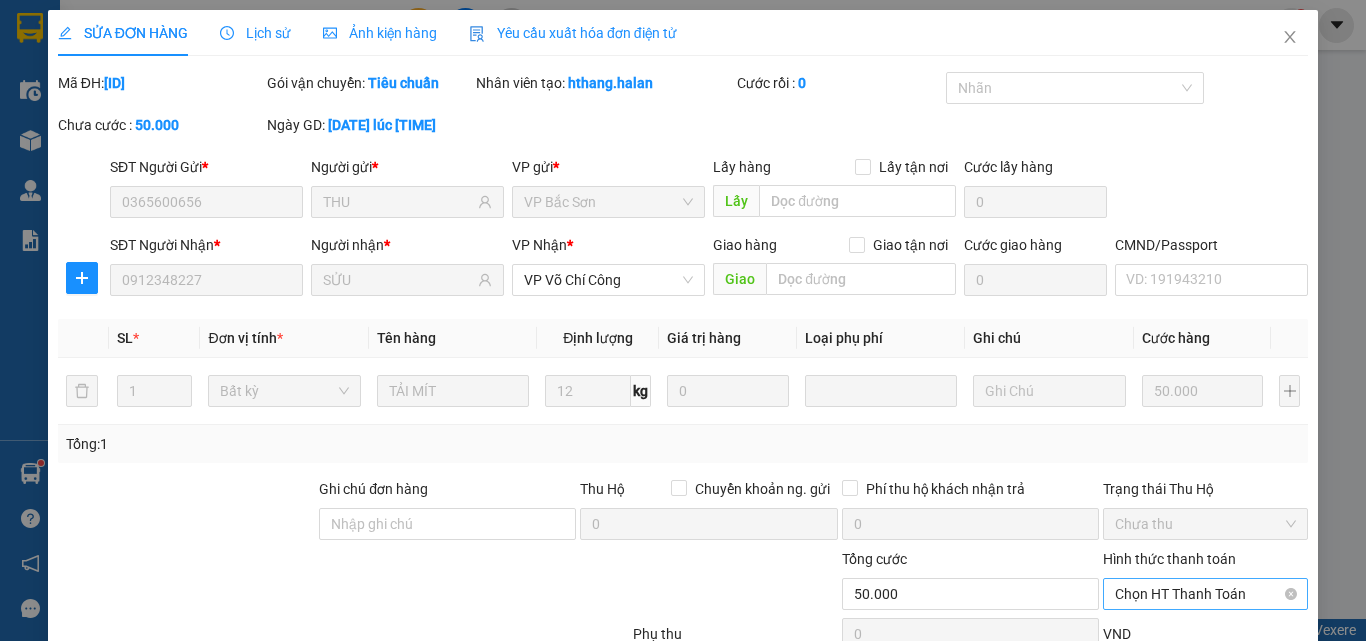 click on "Chọn HT Thanh Toán" at bounding box center [1205, 594] 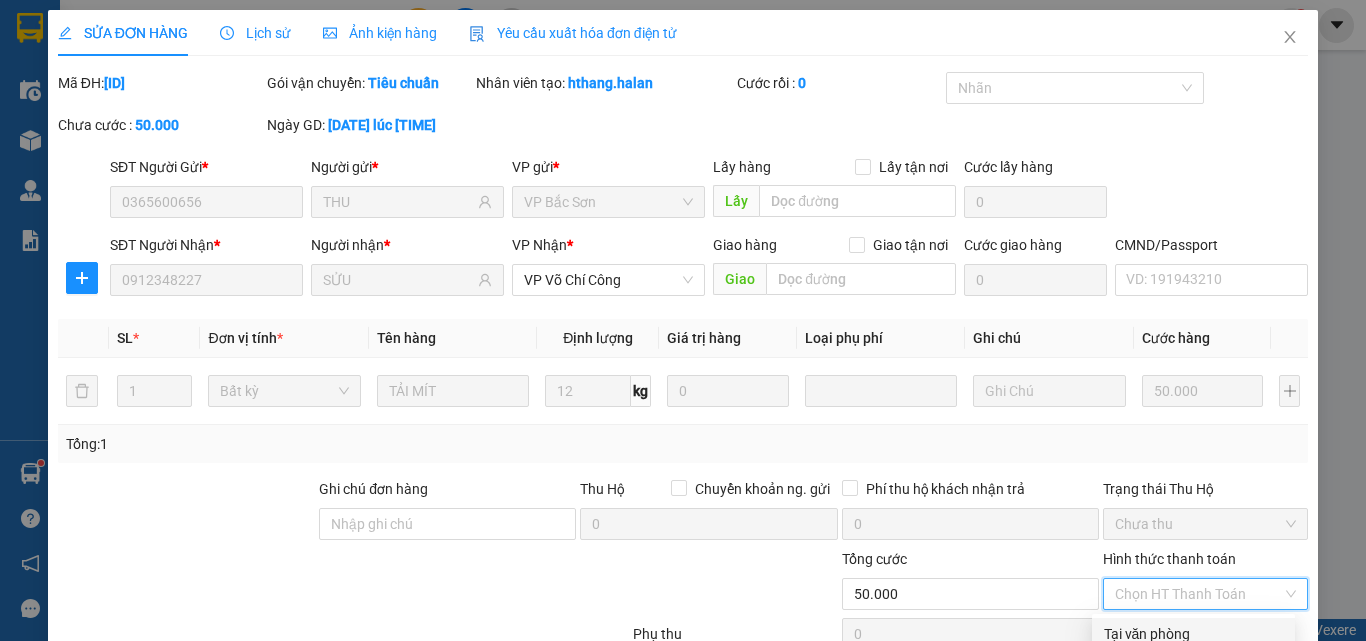 click on "Tại văn phòng" at bounding box center (1193, 634) 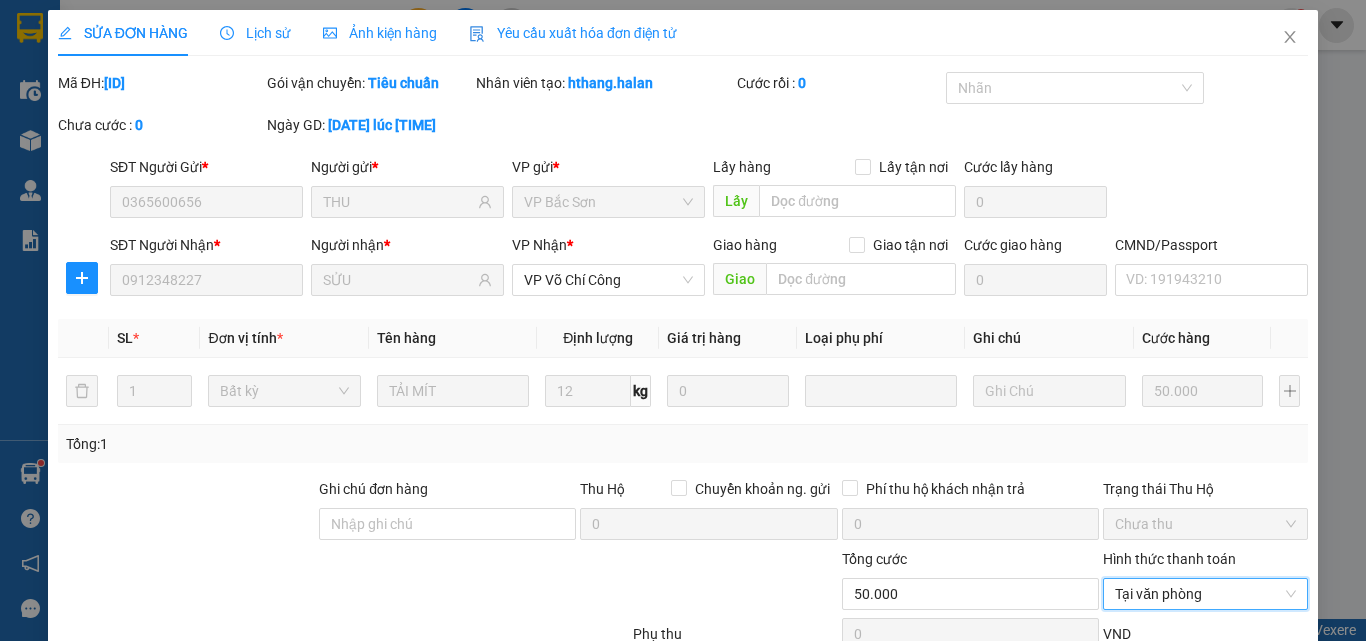 click on "Giao hàng" at bounding box center [772, 729] 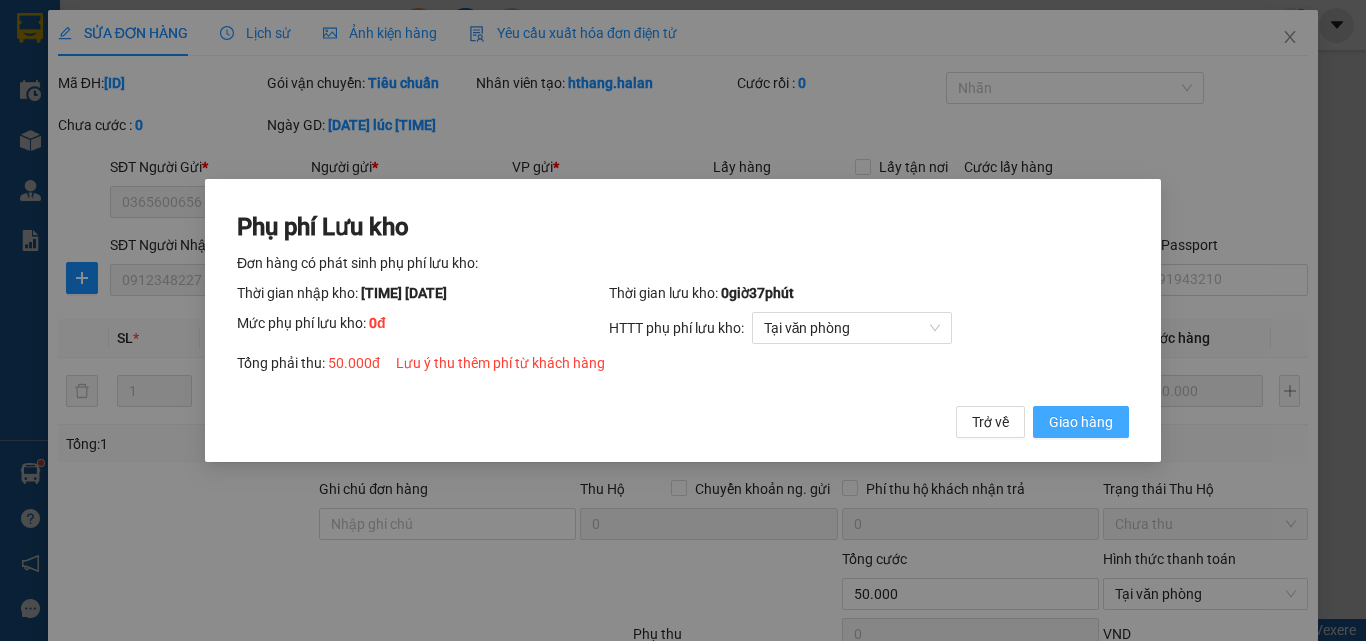 click on "Giao hàng" at bounding box center [1081, 422] 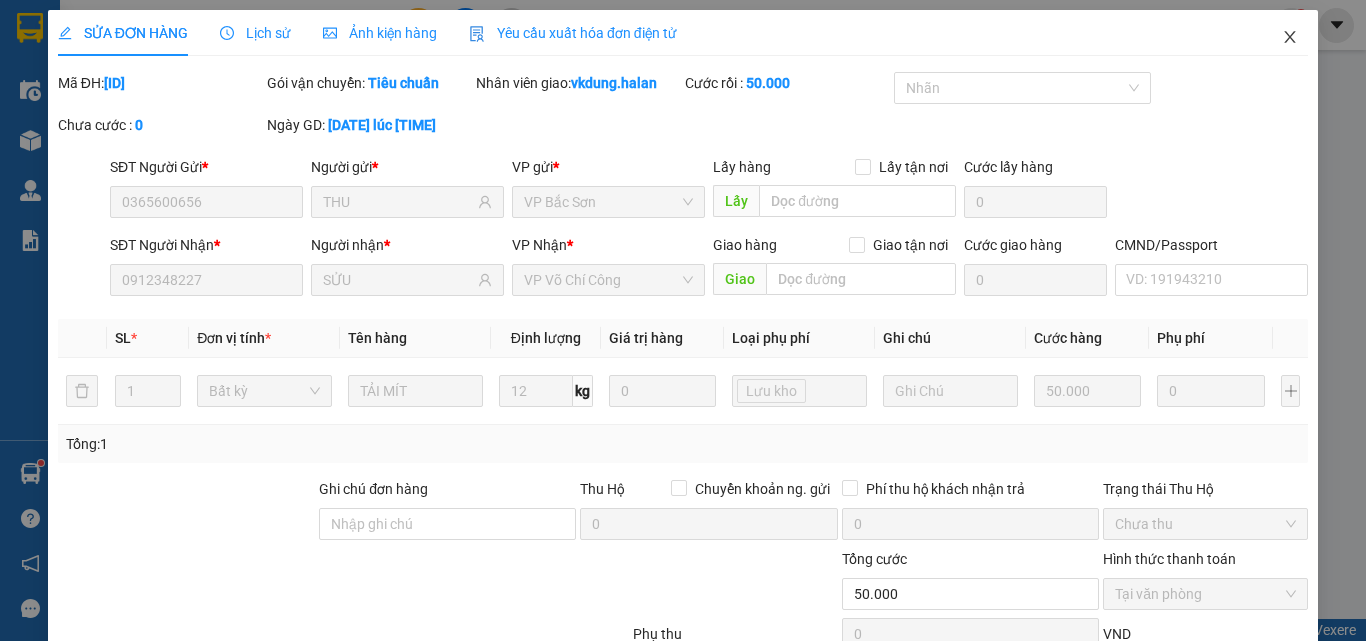 click 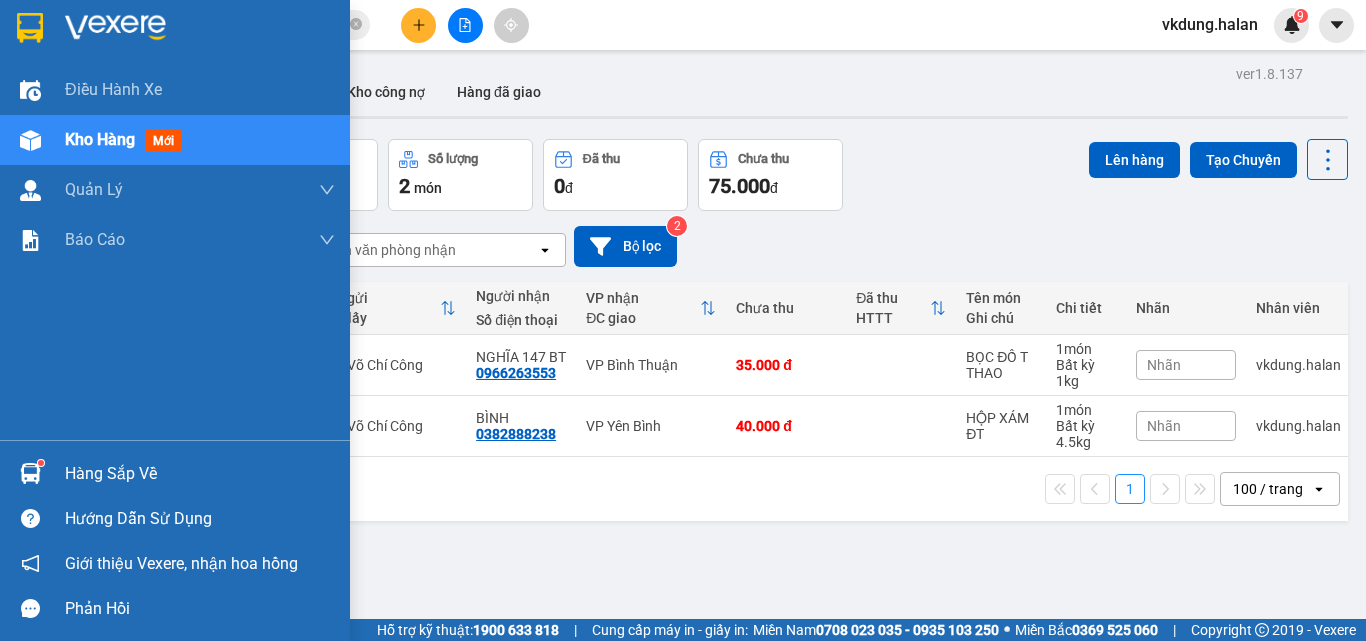 click on "Hàng sắp về" at bounding box center (200, 474) 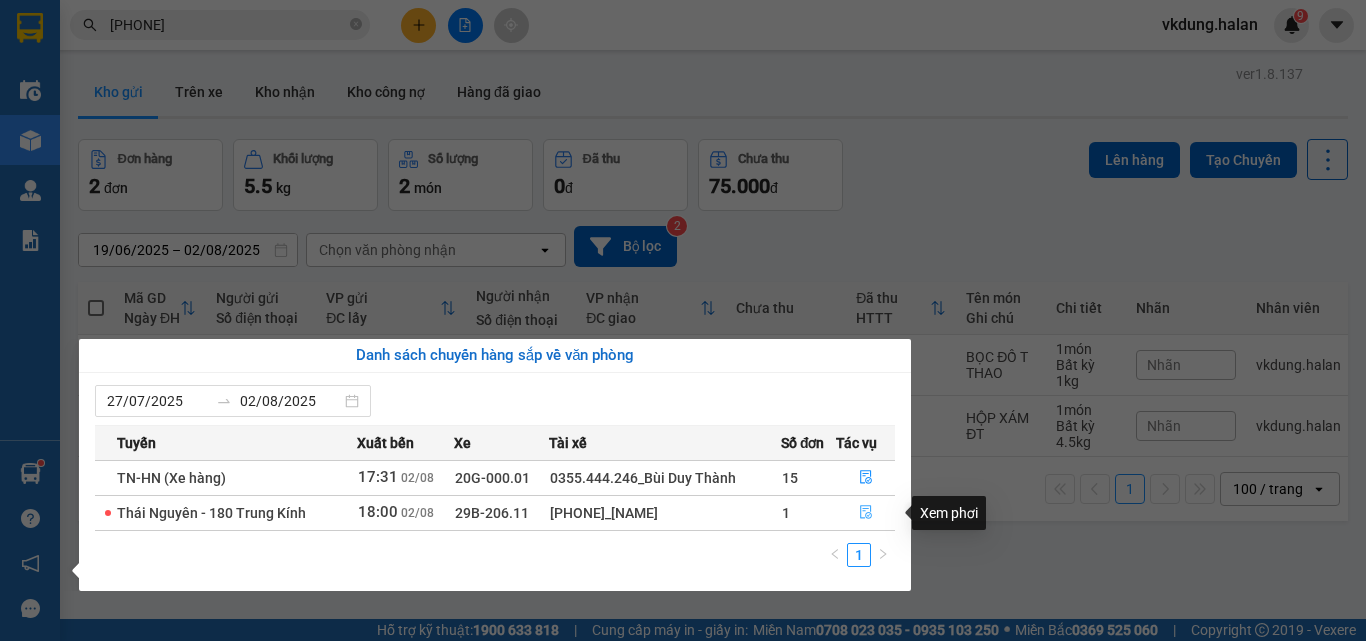 click 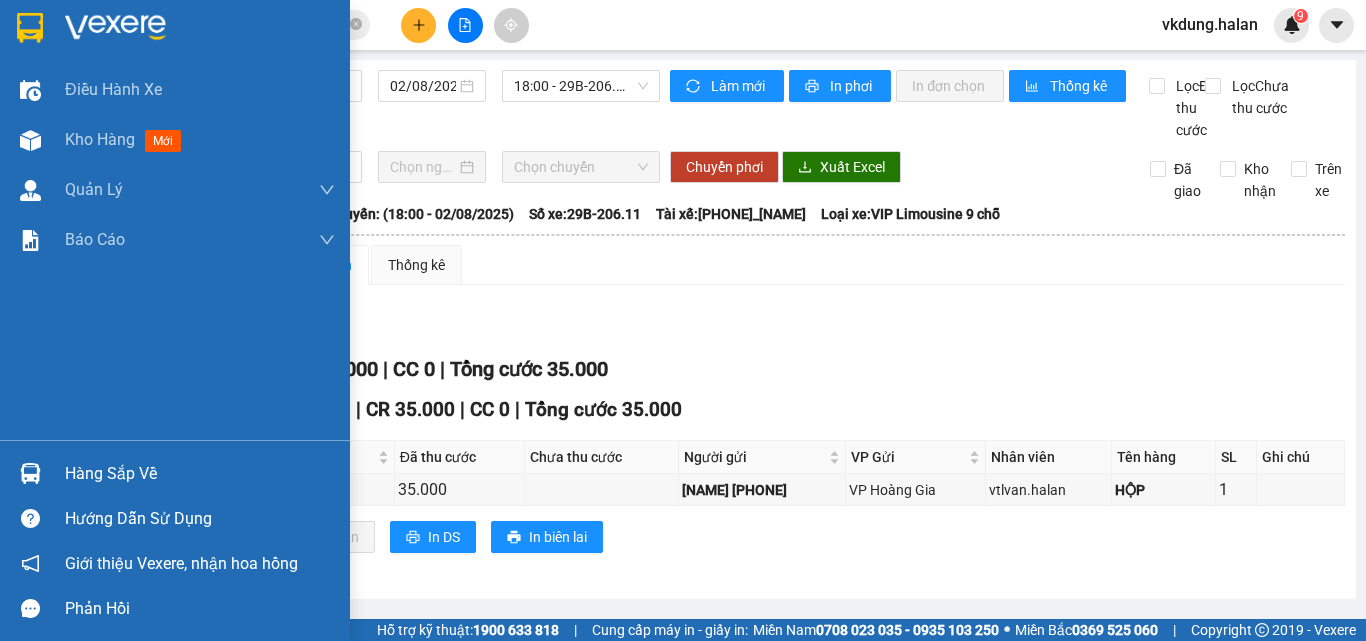 click on "Hàng sắp về" at bounding box center (200, 474) 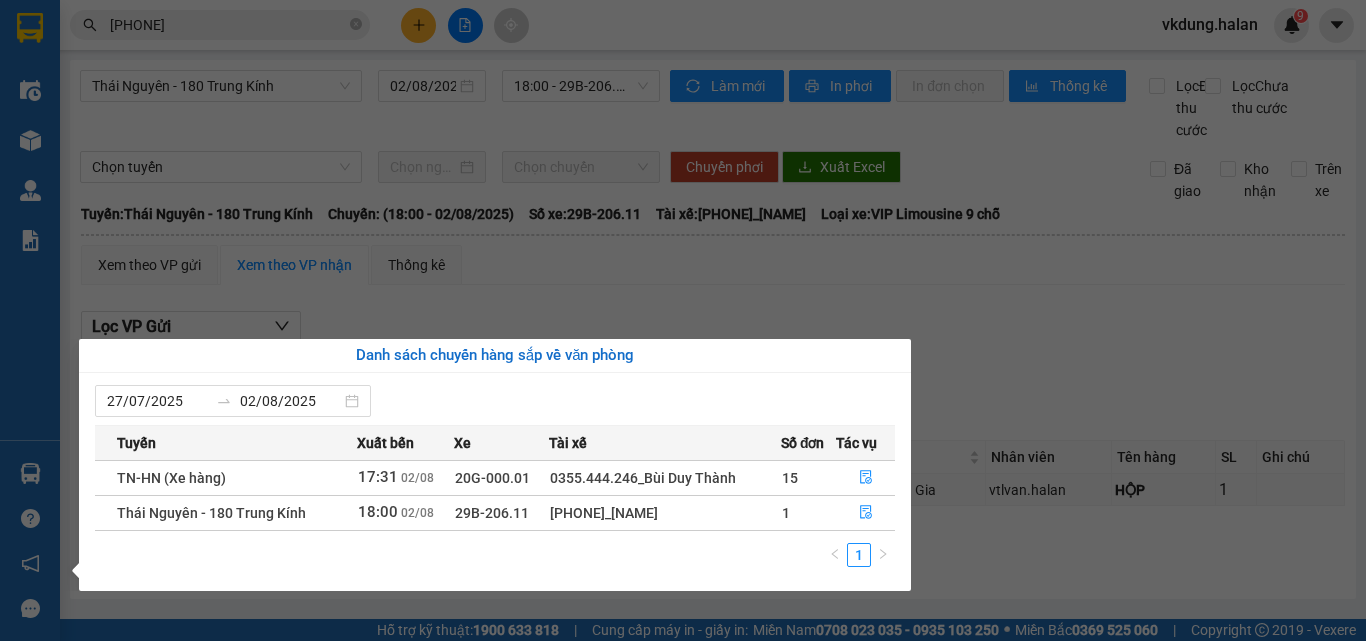 click on "Kết quả tìm kiếm ( 1625 )  Bộ lọc  Mã ĐH Trạng thái Món hàng Thu hộ Tổng cước Chưa cước Nhãn Người gửi VP Gửi Người nhận VP Nhận BS0208251406 15:28 - 02/08 VP Nhận   20G-000.05 17:43 - 02/08 TẢI MÍT SL:  1 50.000 50.000 0365600656 THU VP Bắc Sơn 091234 8227 SỬU VP Võ Chí Công HT0108251974 17:16 - 01/08 VP Nhận   20G-000.03 19:55 - 01/08 PB MẪU SL:  1 35.000 35.000 091234 9678 HUYỀN VP Hoàng Văn Thụ 0961347634 G.S VP Đại Cồ Việt BS2705251636 16:15 - 27/05 VP Nhận   20G-000.07 19:37 - 27/05 BỌC SL:  1 35.000 35.000 0986599211 LIỄU VP Bắc Sơn 091234 3051 TUYÊN VP Võ Chí Công HT0108251966 17:15 - 01/08 Đã giao   13:51 - 02/08 PB SL:  1 35.000 091234 9678 HUYỀN VP Hoàng Văn Thụ 0862003200 PHACOGEN VP Đại Cồ Việt VC0208250339 09:33 - 02/08 Đã giao   13:18 - 02/08 PB SL:  1 35.000 091234 3051 TUYÊN VP Võ Chí Công 0986599211  OANH VP Bắc Sơn HT0108251969 17:15 - 01/08 Đã giao   08:04 - 02/08 PB MẪU SL:" at bounding box center [683, 320] 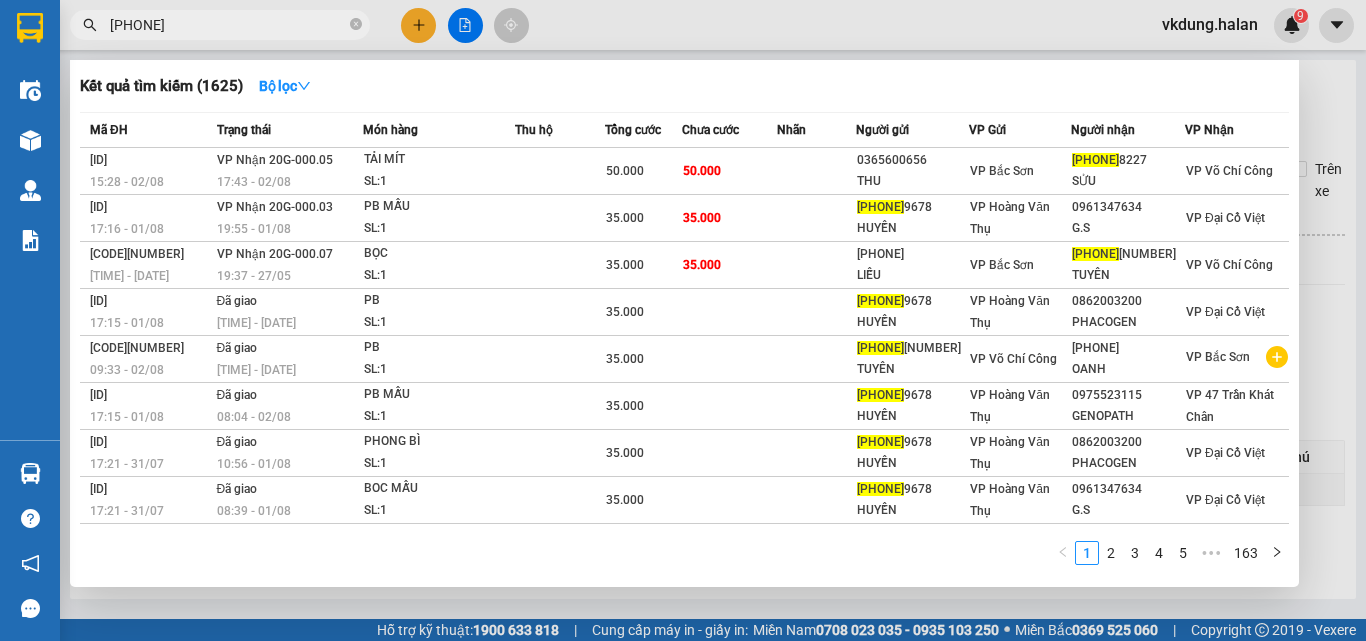 click 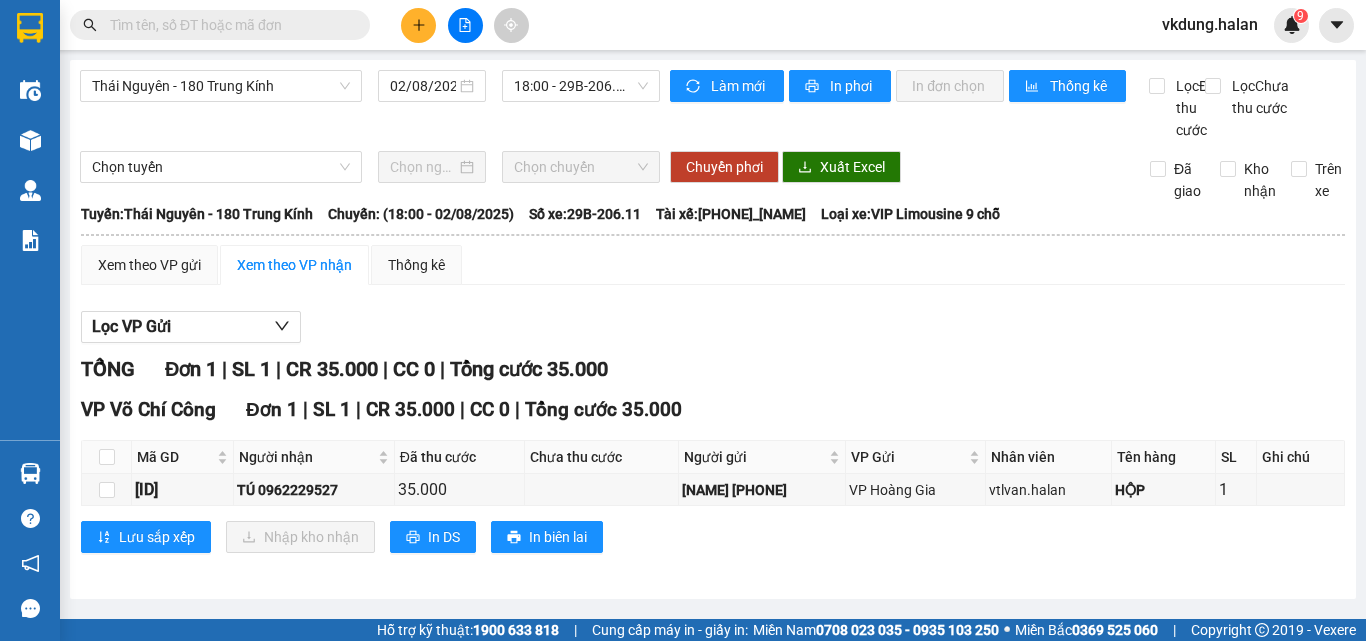 click at bounding box center [228, 25] 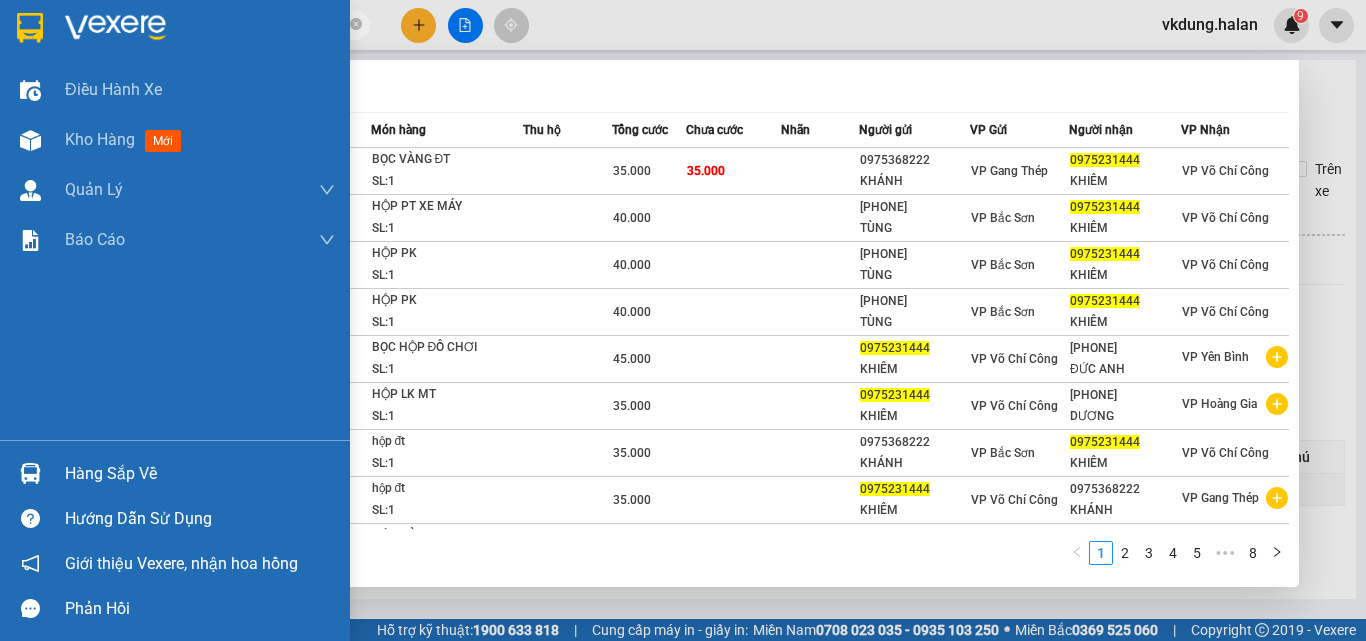 click on "Hàng sắp về" at bounding box center (200, 474) 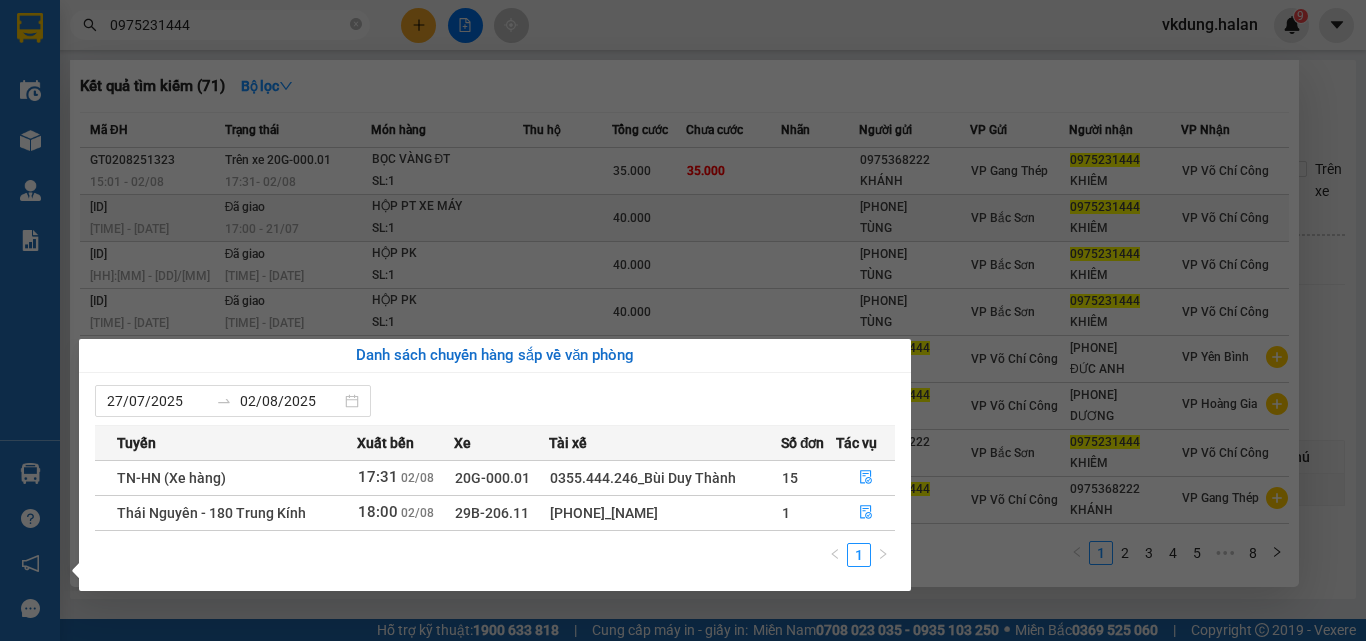 drag, startPoint x: 770, startPoint y: 250, endPoint x: 217, endPoint y: 201, distance: 555.1666 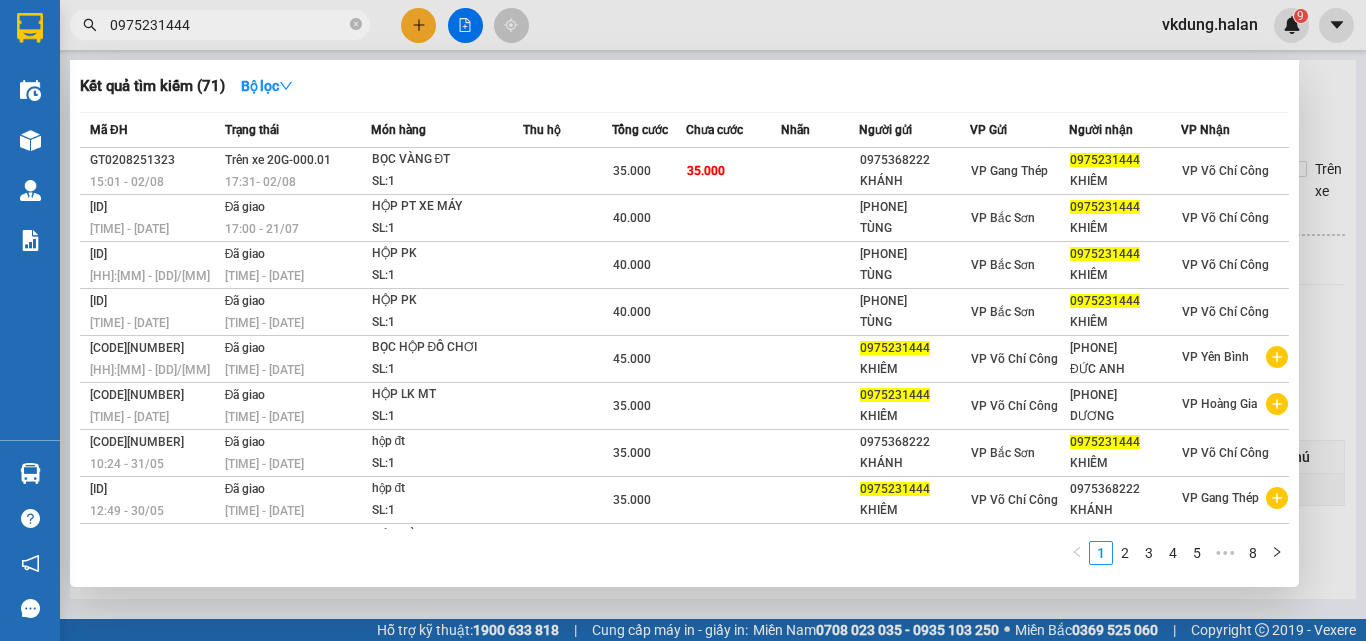 click at bounding box center (683, 320) 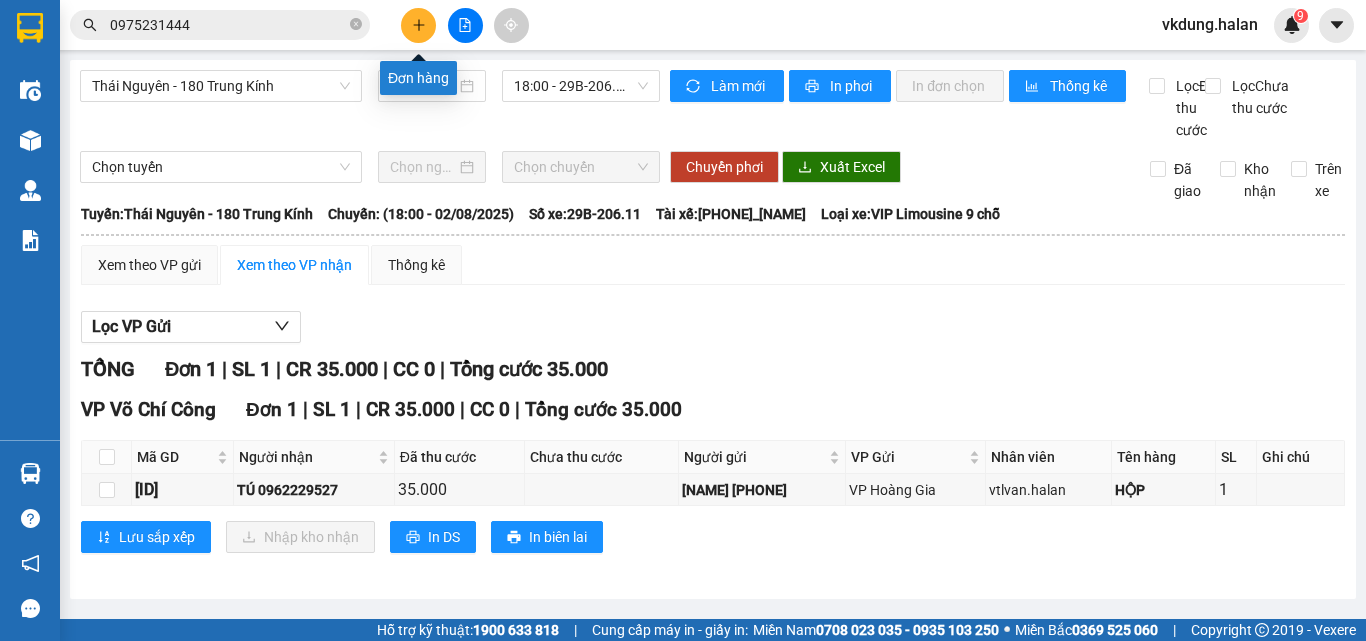 click 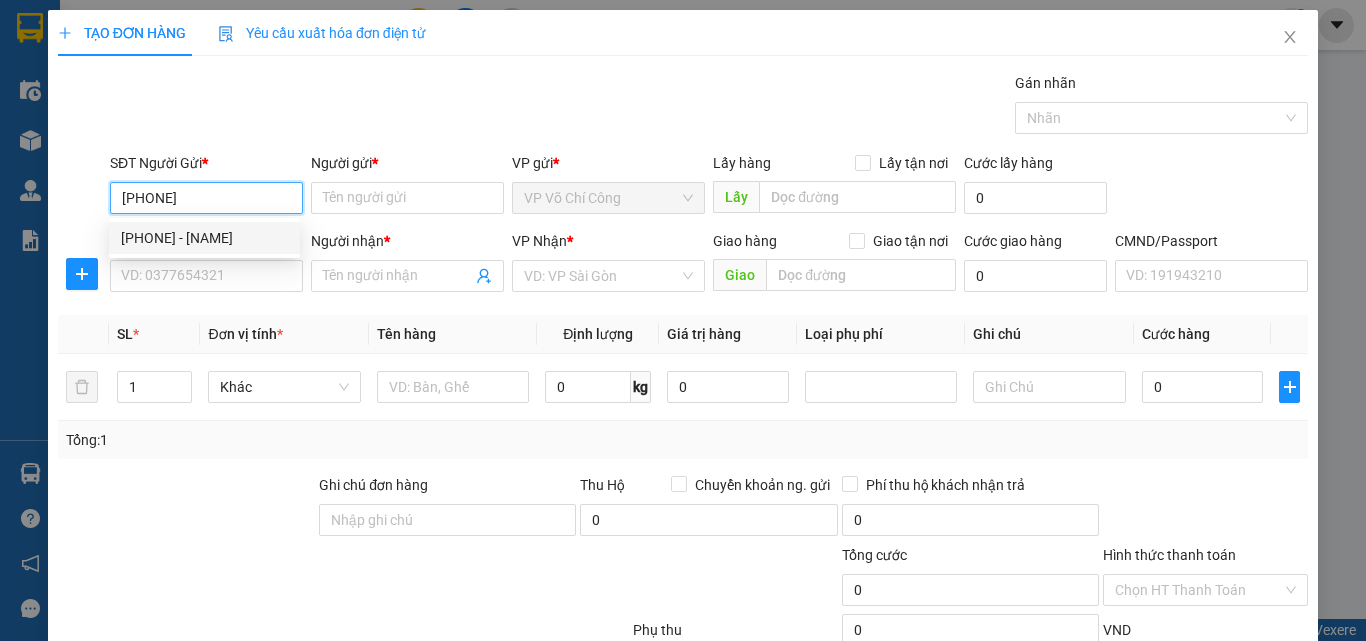 click on "0366093335 - BẮC" at bounding box center (204, 238) 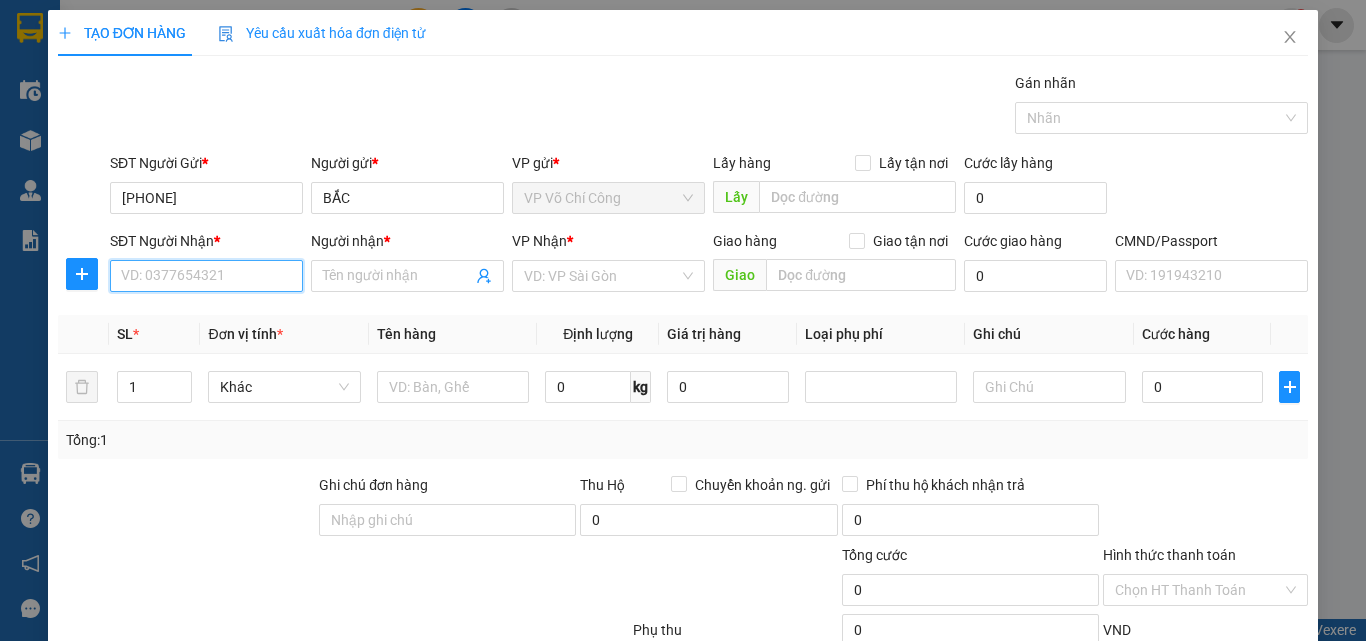 click on "SĐT Người Nhận  *" at bounding box center (206, 276) 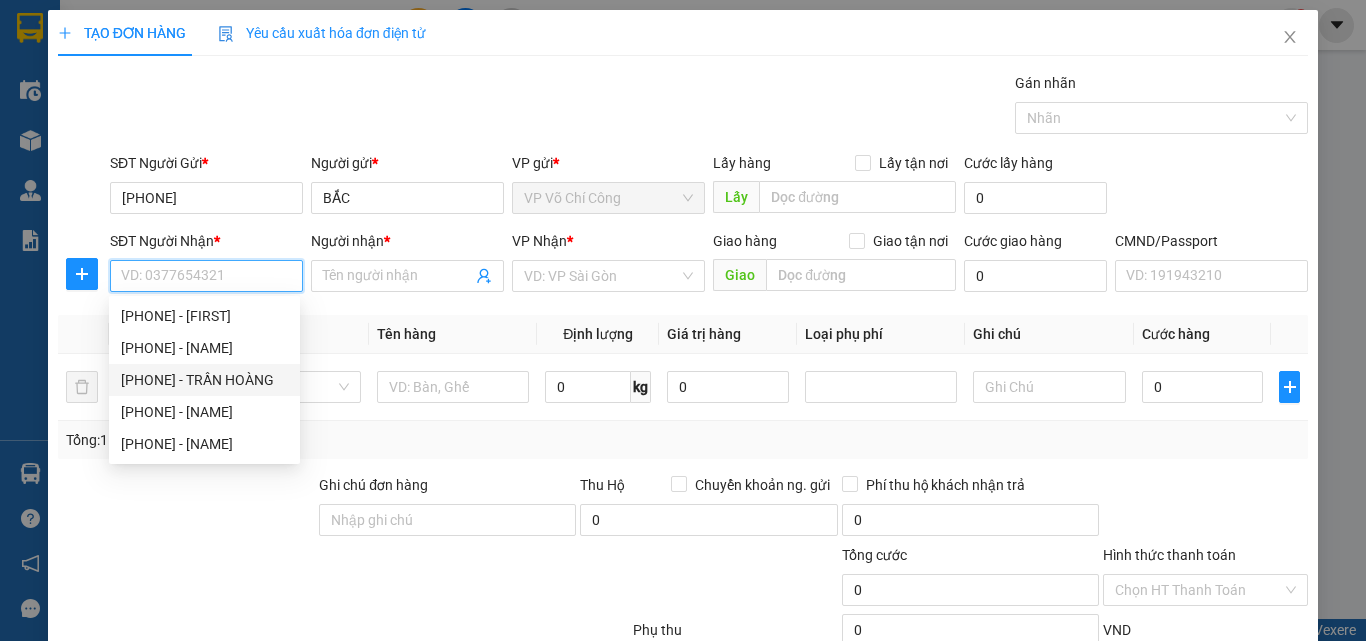 click on "0357516518 - TRẦN HOÀNG" at bounding box center (204, 380) 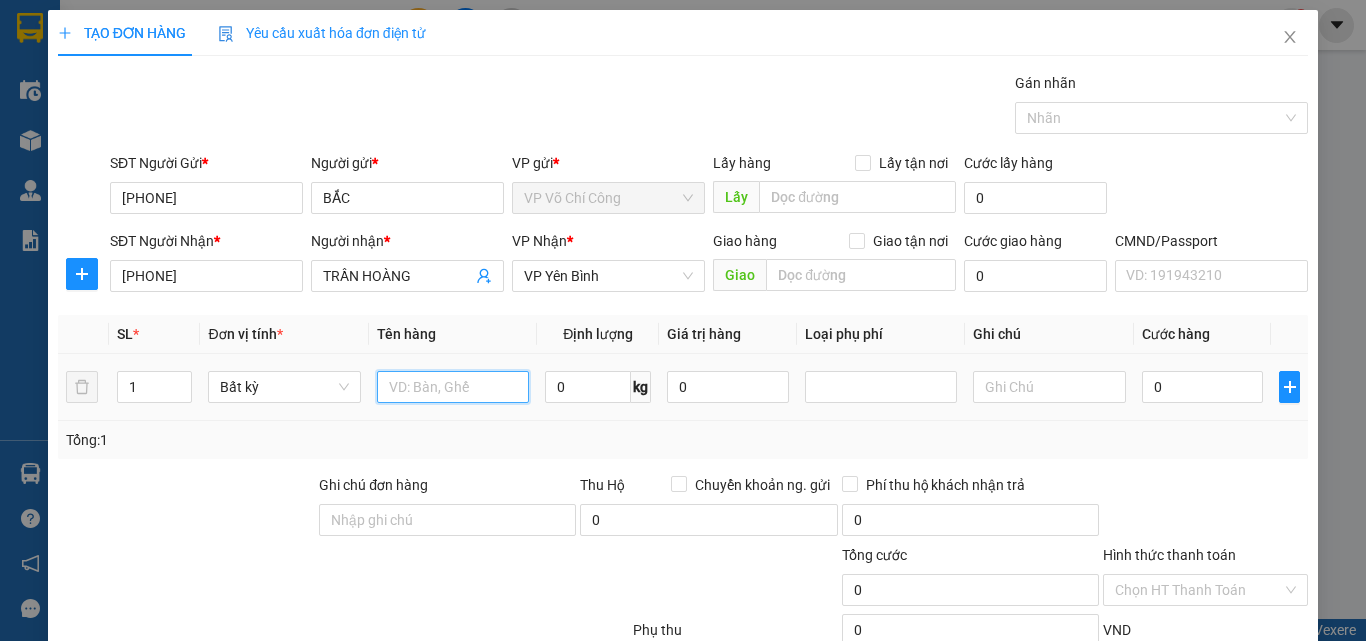 click at bounding box center [453, 387] 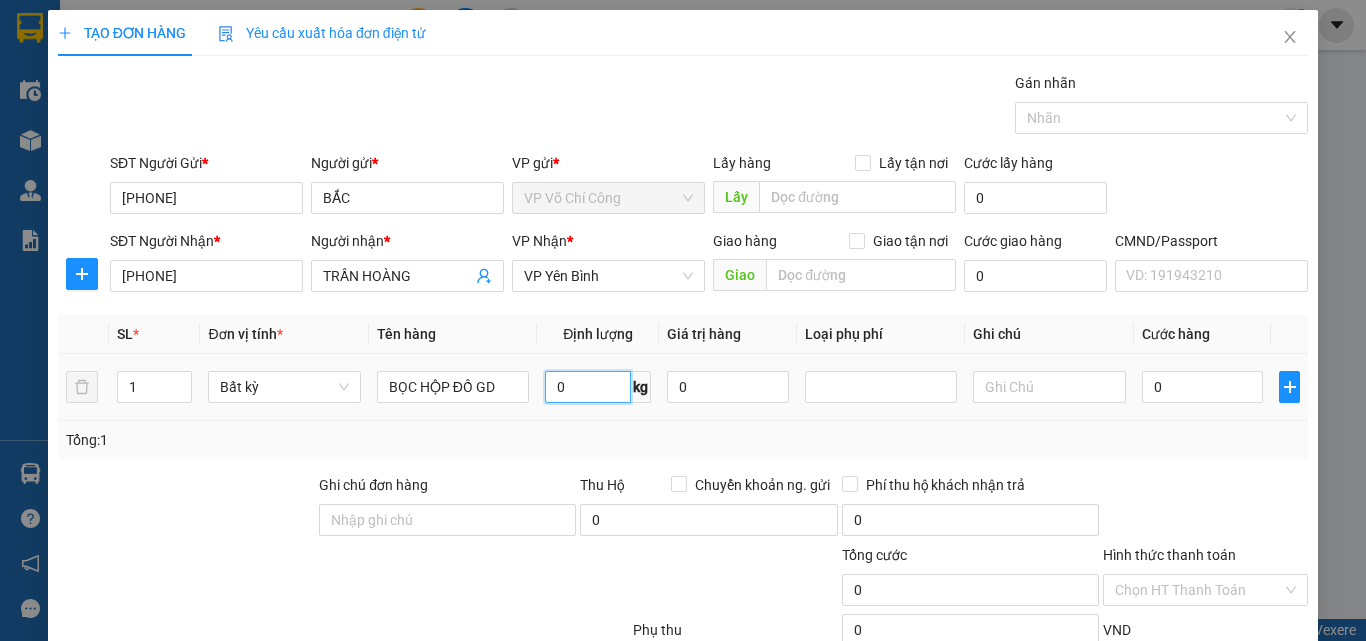 click on "0" at bounding box center [588, 387] 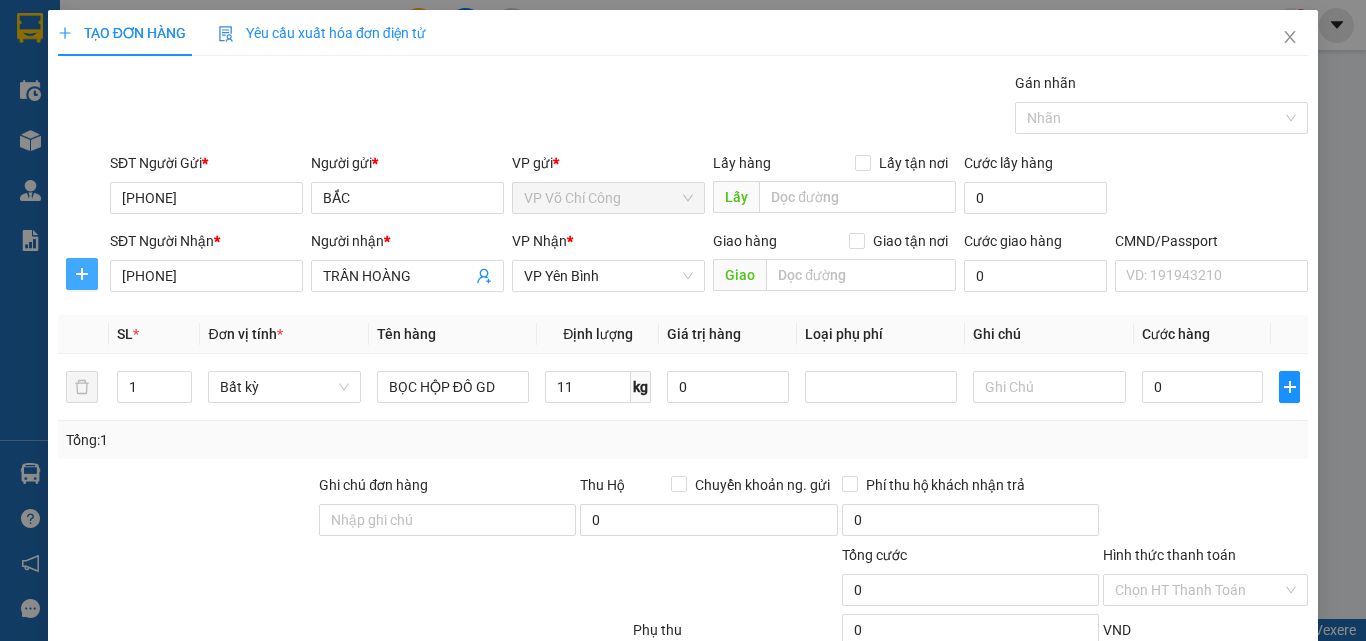 click 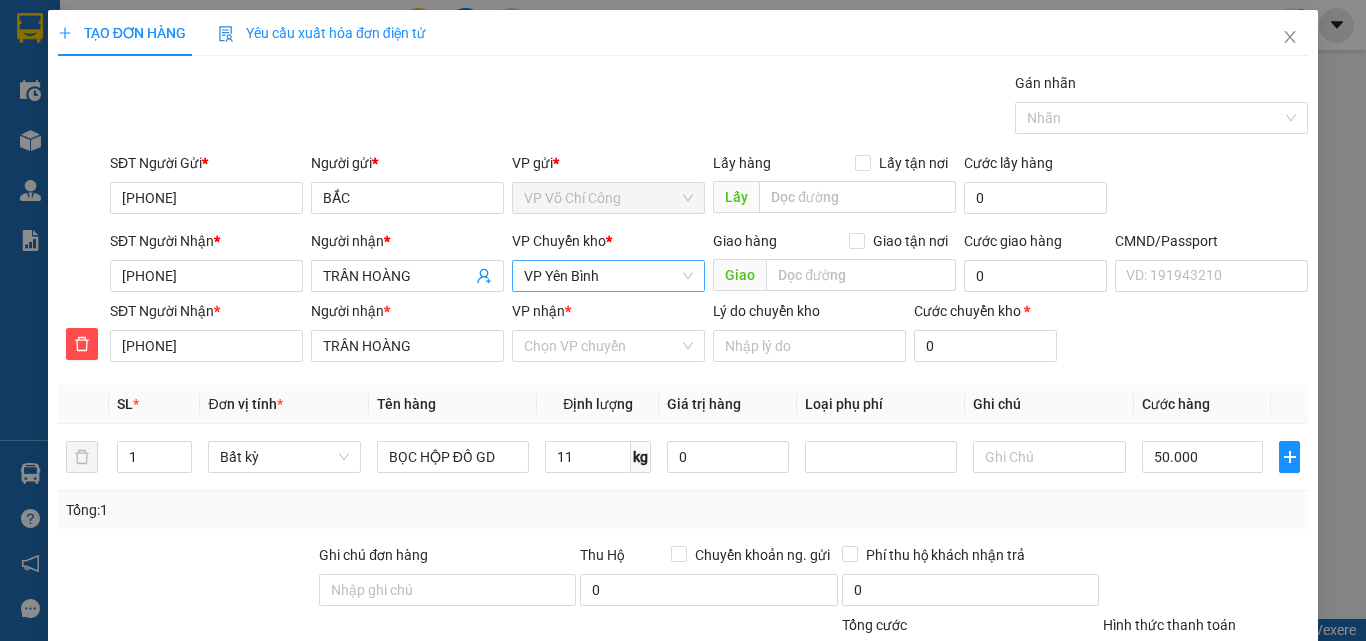 click on "VP Yên Bình" at bounding box center (608, 276) 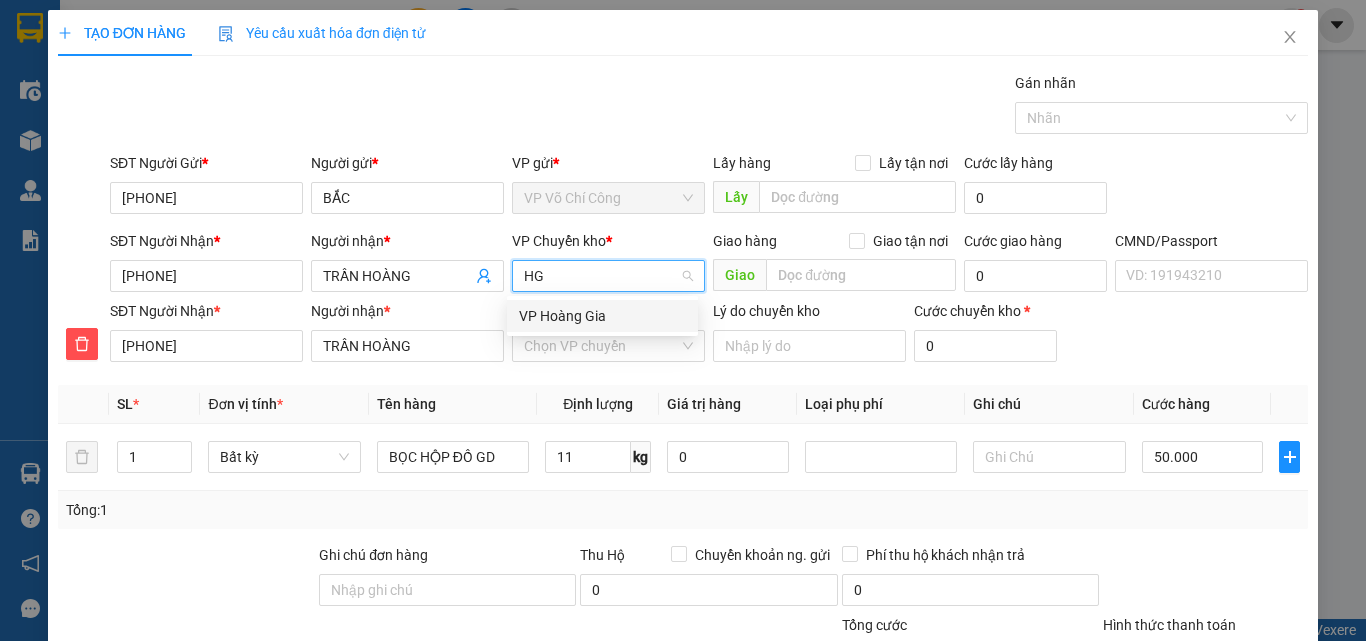 click on "VP Hoàng Gia" at bounding box center [602, 316] 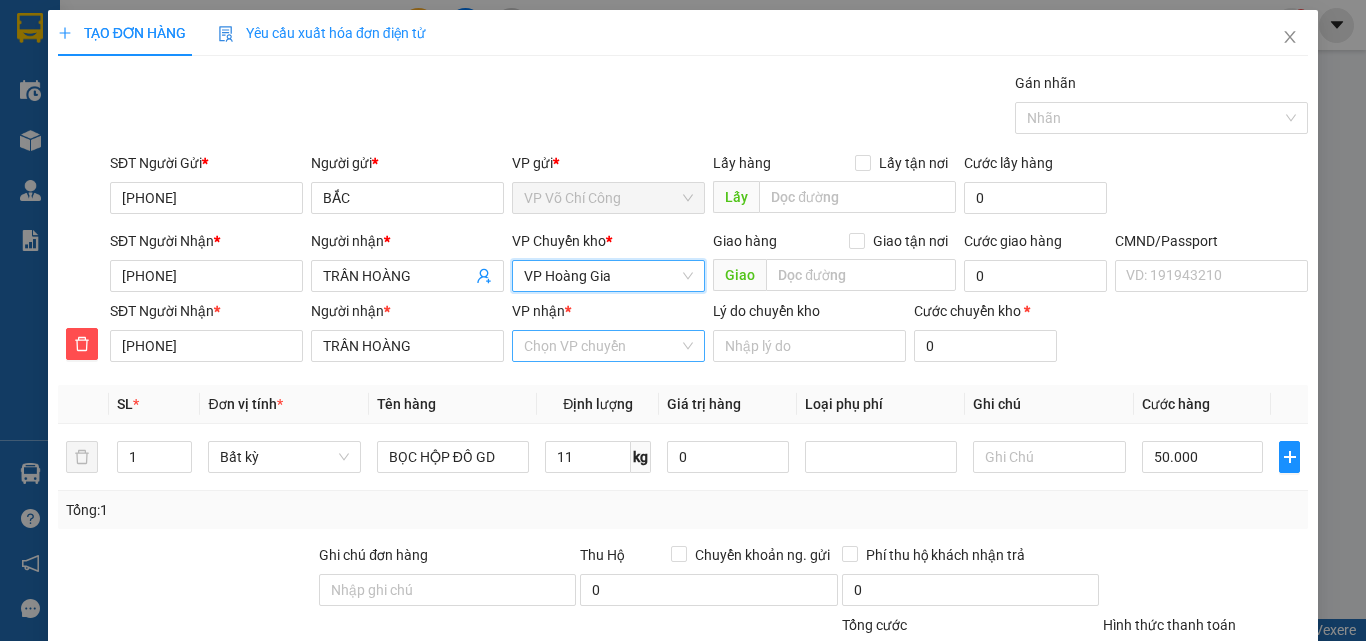 click on "VP nhận  *" at bounding box center (601, 346) 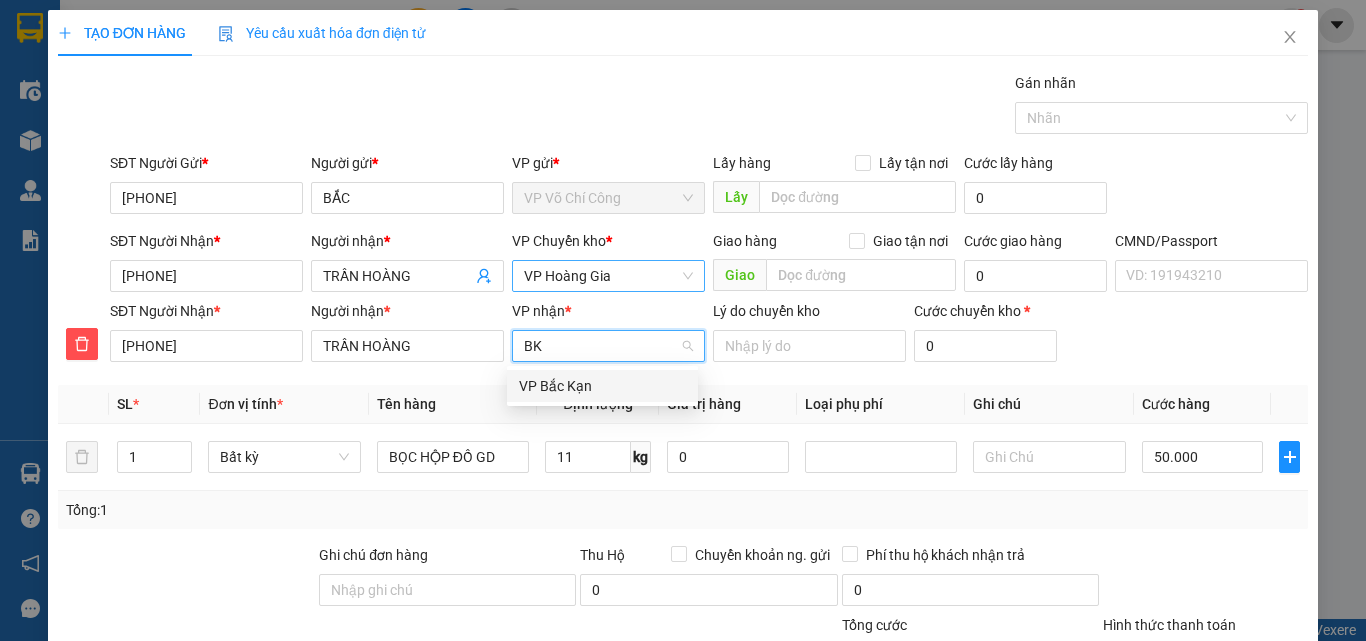 click on "VP Bắc Kạn" at bounding box center [602, 386] 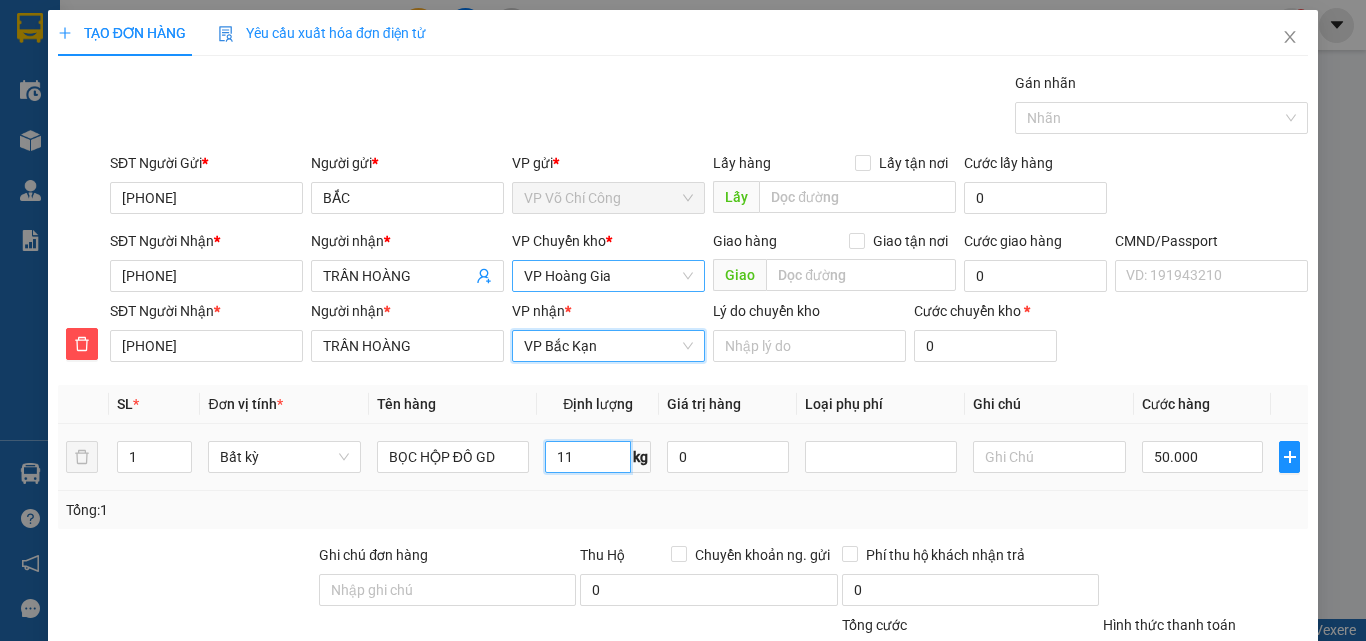 click on "11" at bounding box center (588, 457) 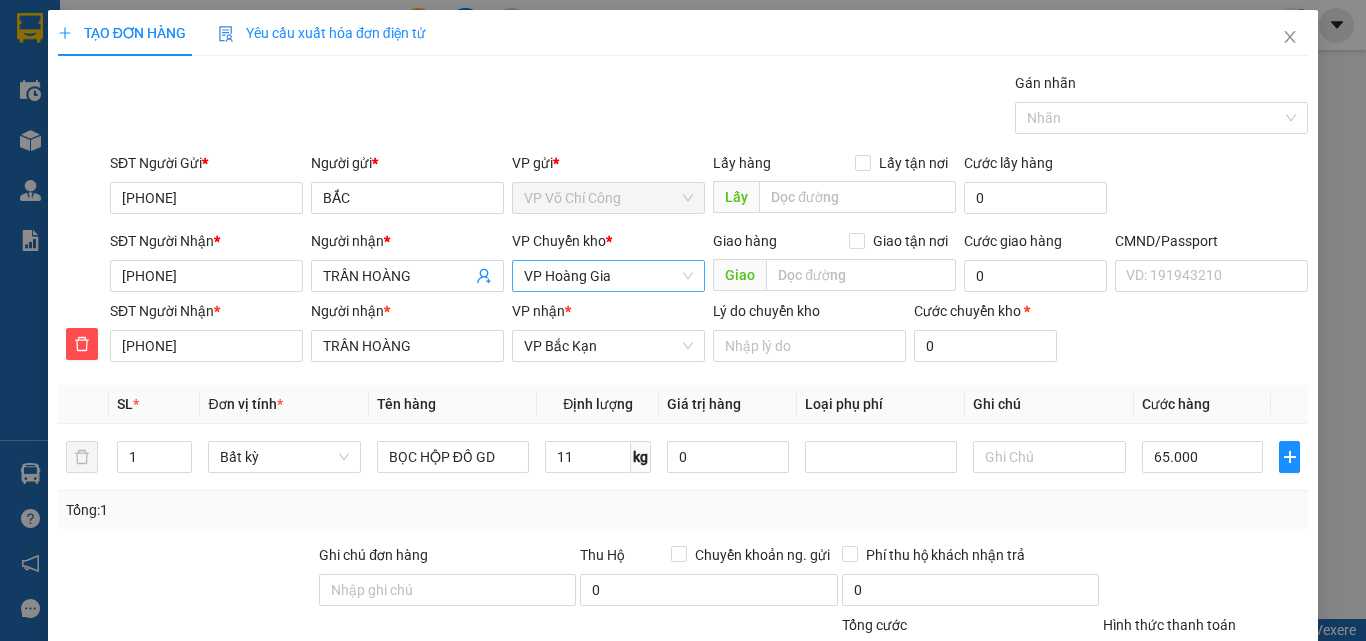 click on "Lưu và In" at bounding box center [1243, 795] 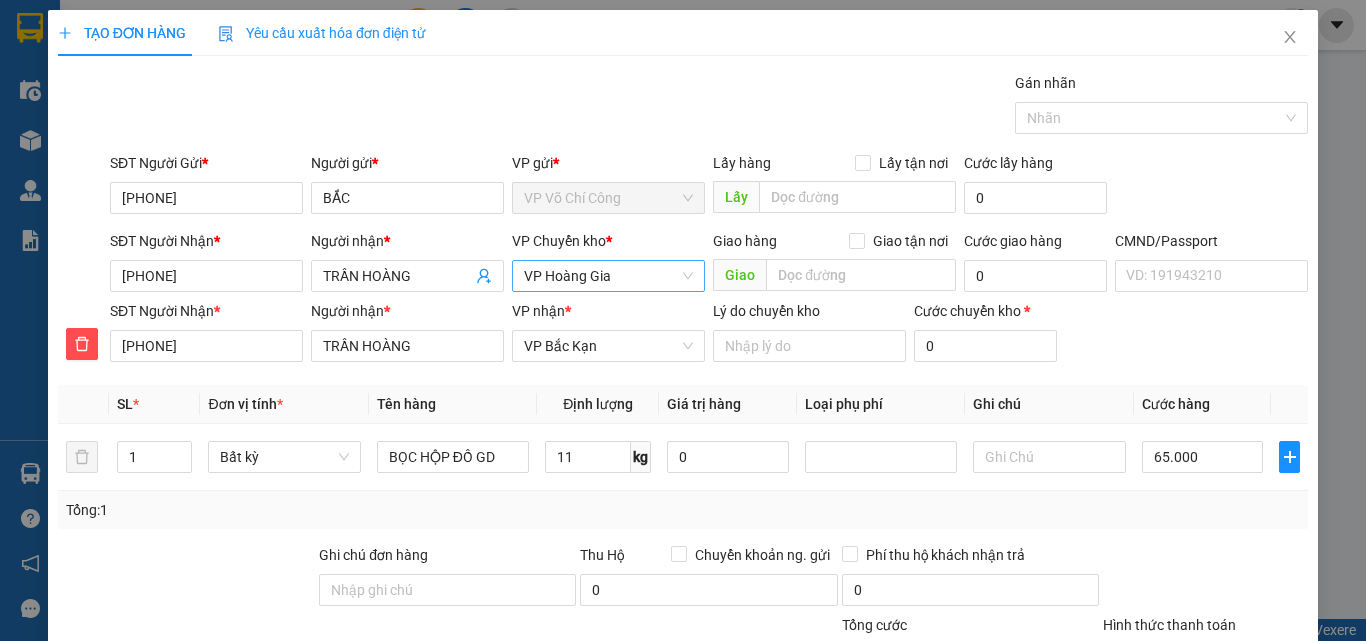 click on "Lưu và In" at bounding box center (1243, 795) 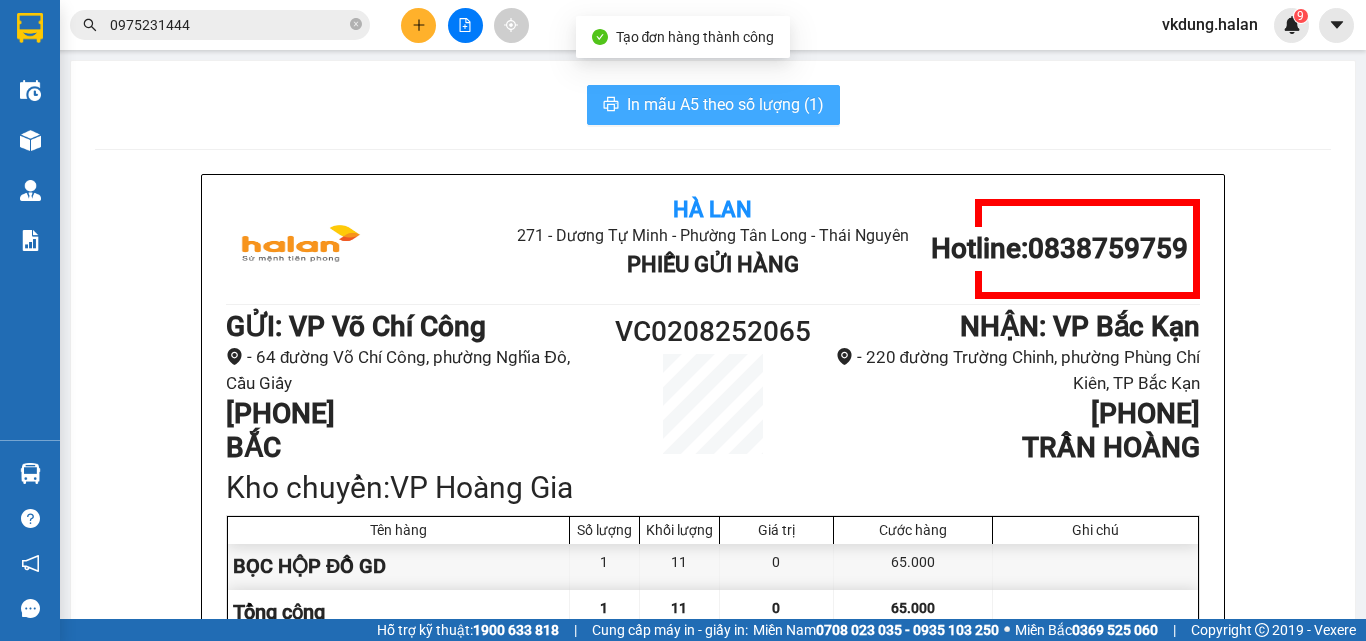 click on "In mẫu A5 theo số lượng
(1)" at bounding box center [725, 104] 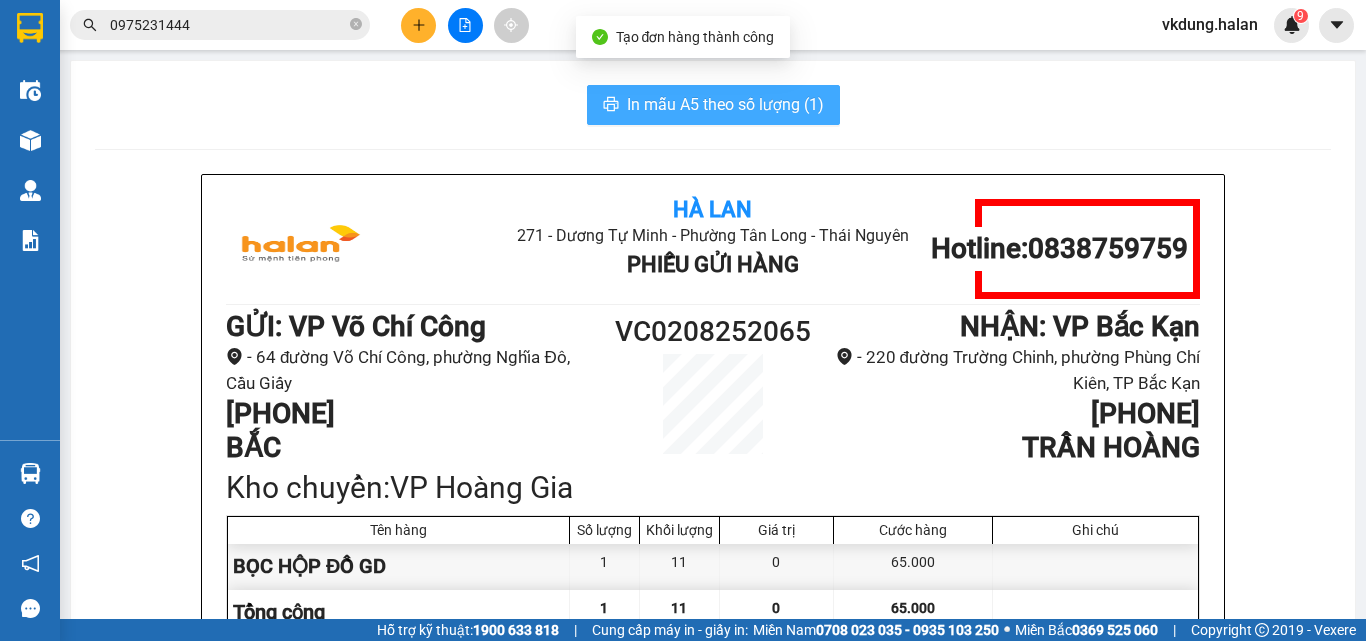 click on "In mẫu A5 theo số lượng
(1)" at bounding box center [725, 104] 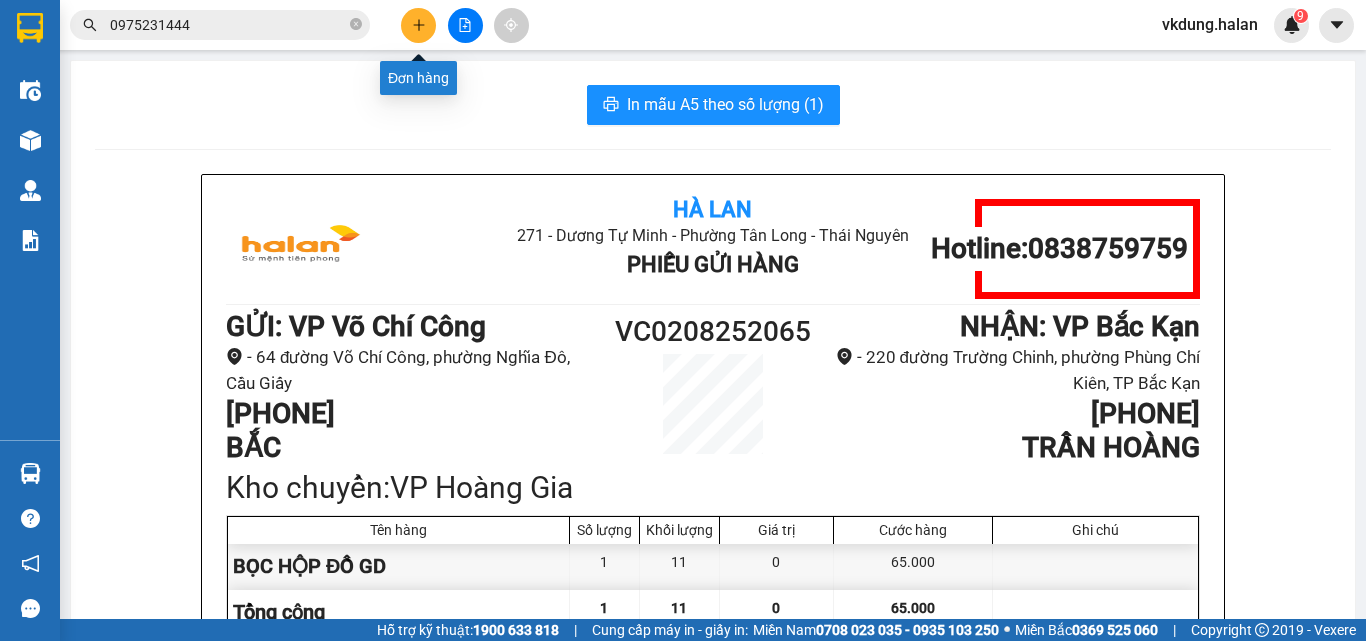 click 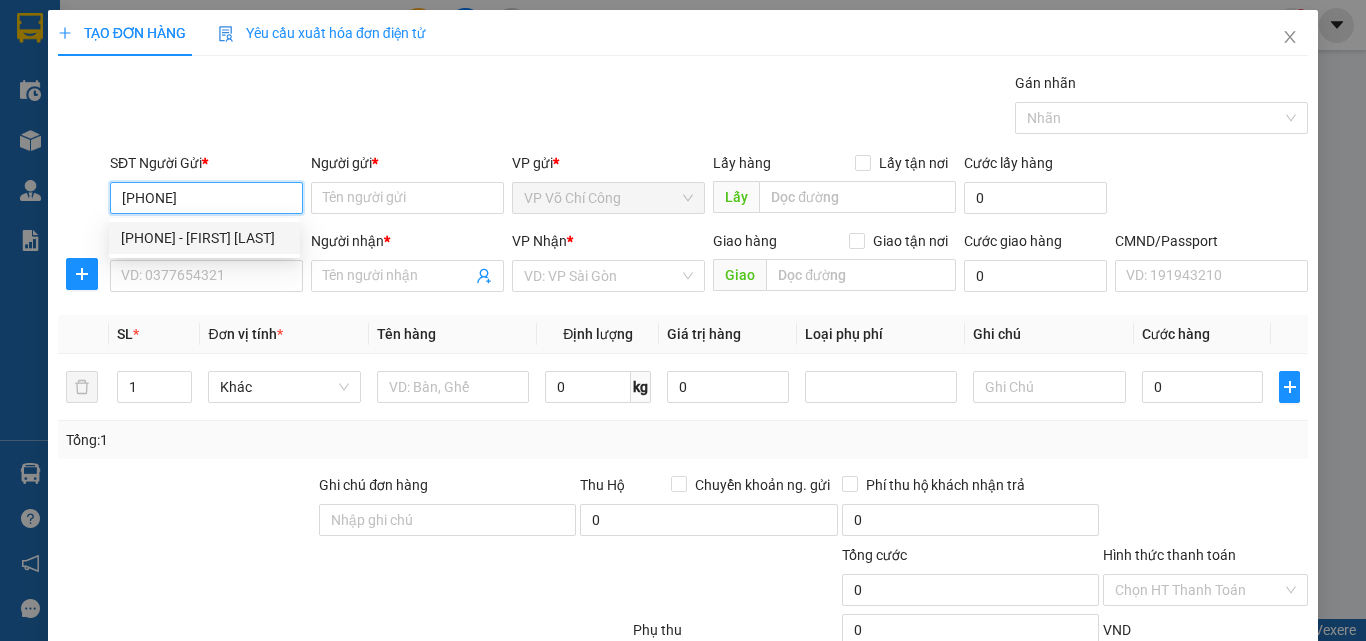 click on "0904351008 - THIỆN" at bounding box center (204, 238) 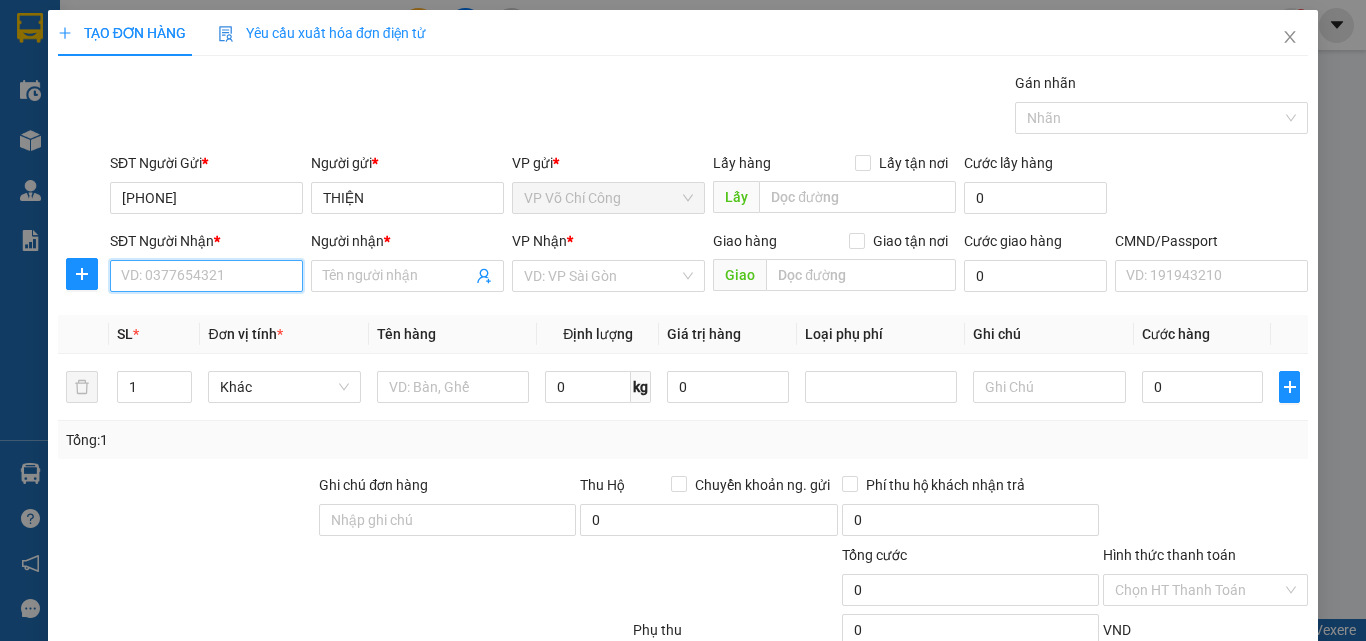 click on "SĐT Người Nhận  *" at bounding box center [206, 276] 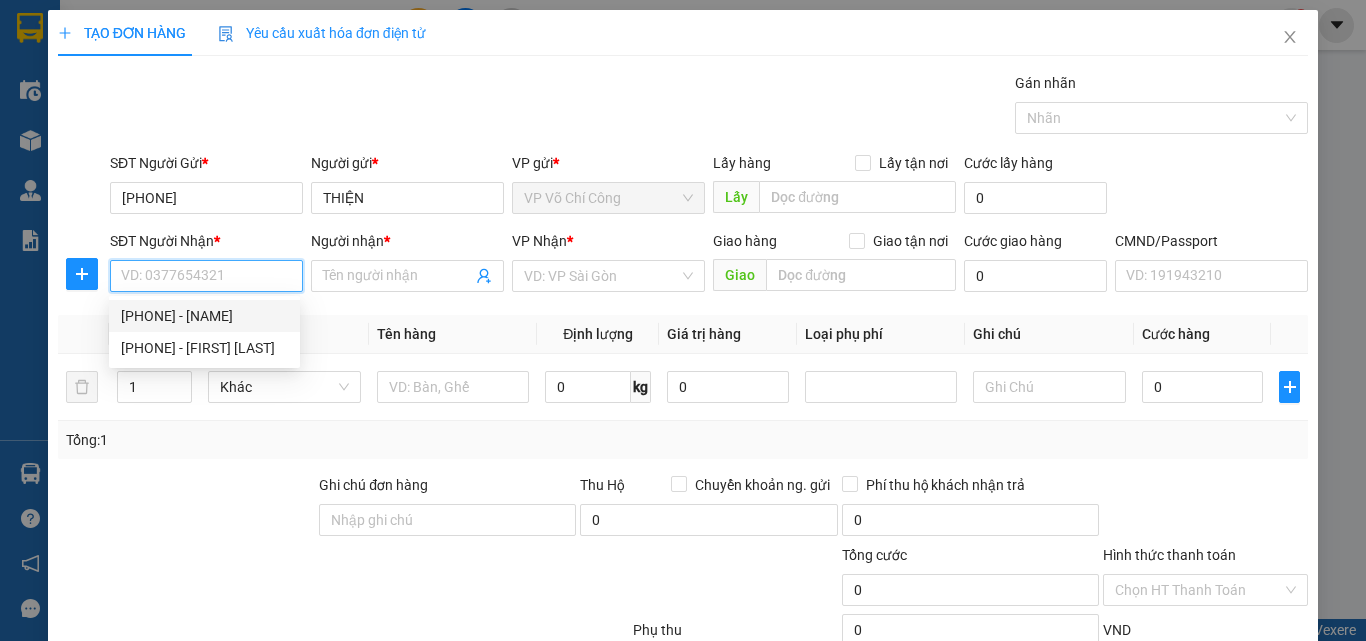click on "SĐT Người Nhận  *" at bounding box center [206, 276] 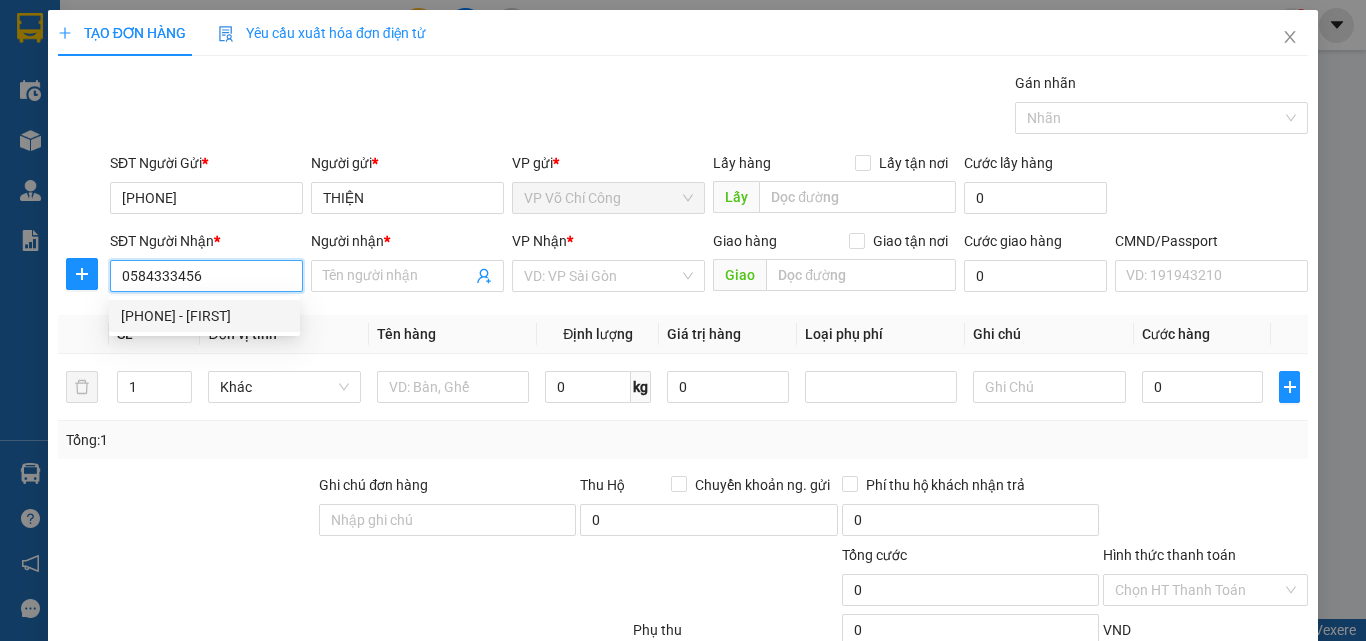 click on "0584333456 - TRƯỜNG" at bounding box center (204, 316) 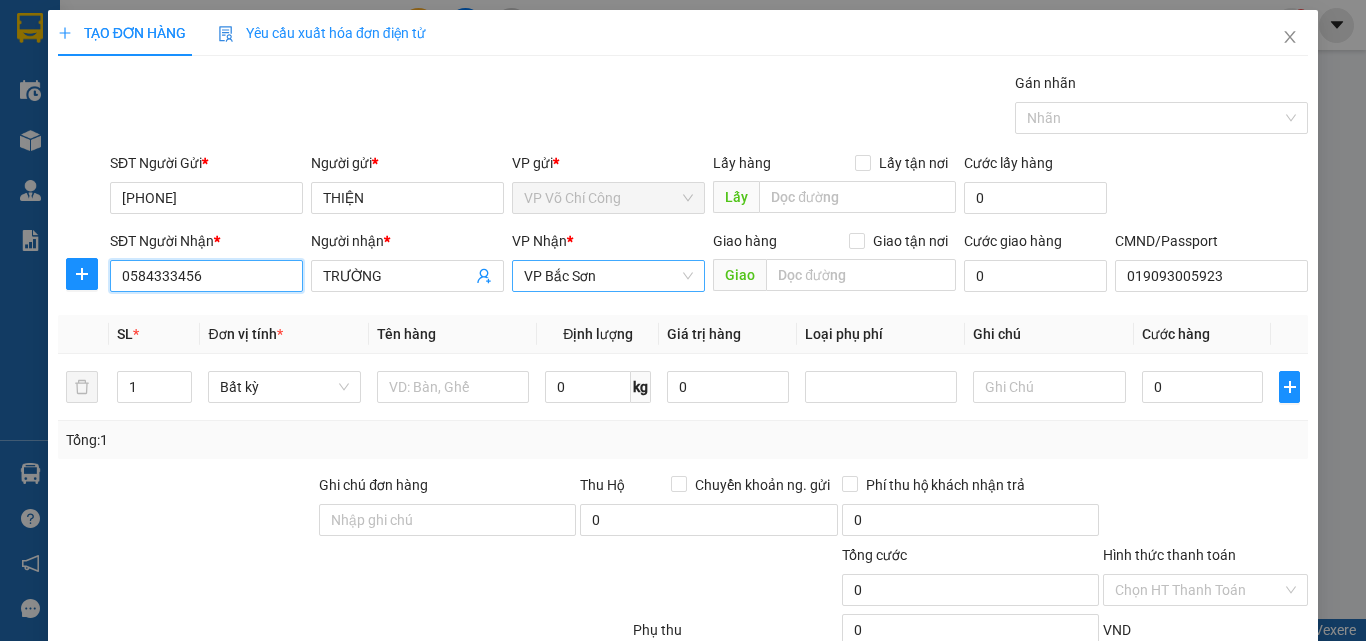 click on "VP Bắc Sơn" at bounding box center (608, 276) 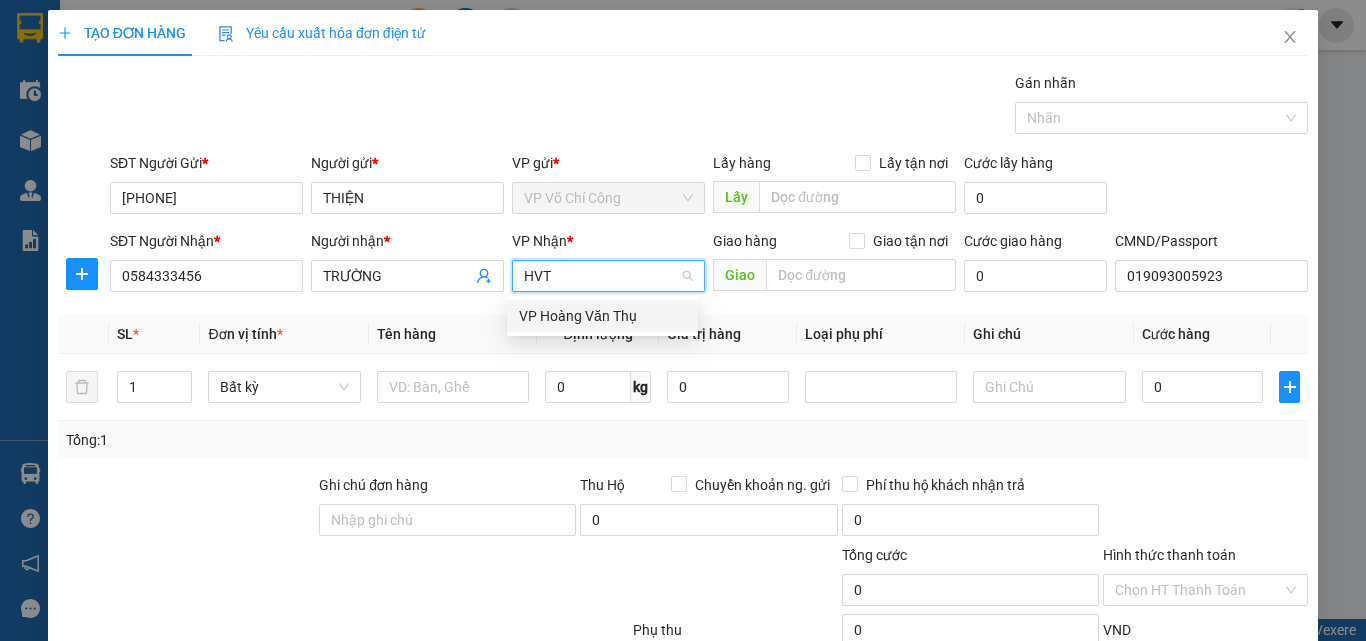 click on "VP Hoàng Văn Thụ" at bounding box center [602, 316] 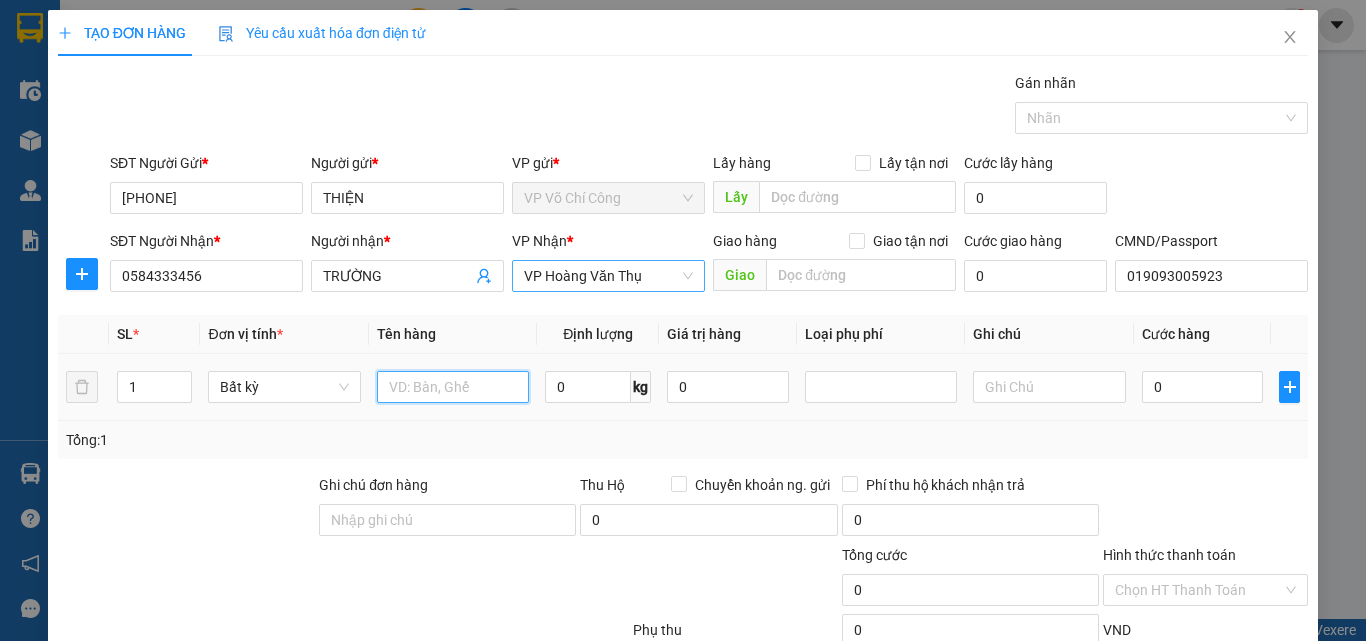 click at bounding box center [453, 387] 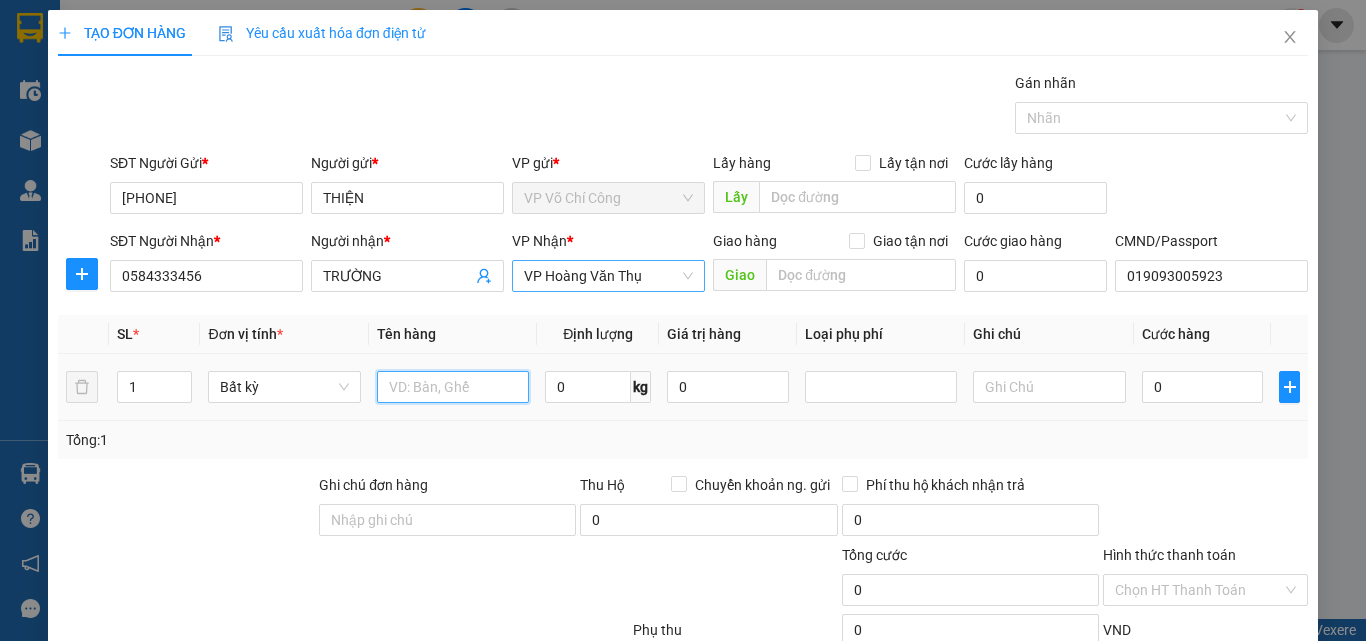 click at bounding box center [453, 387] 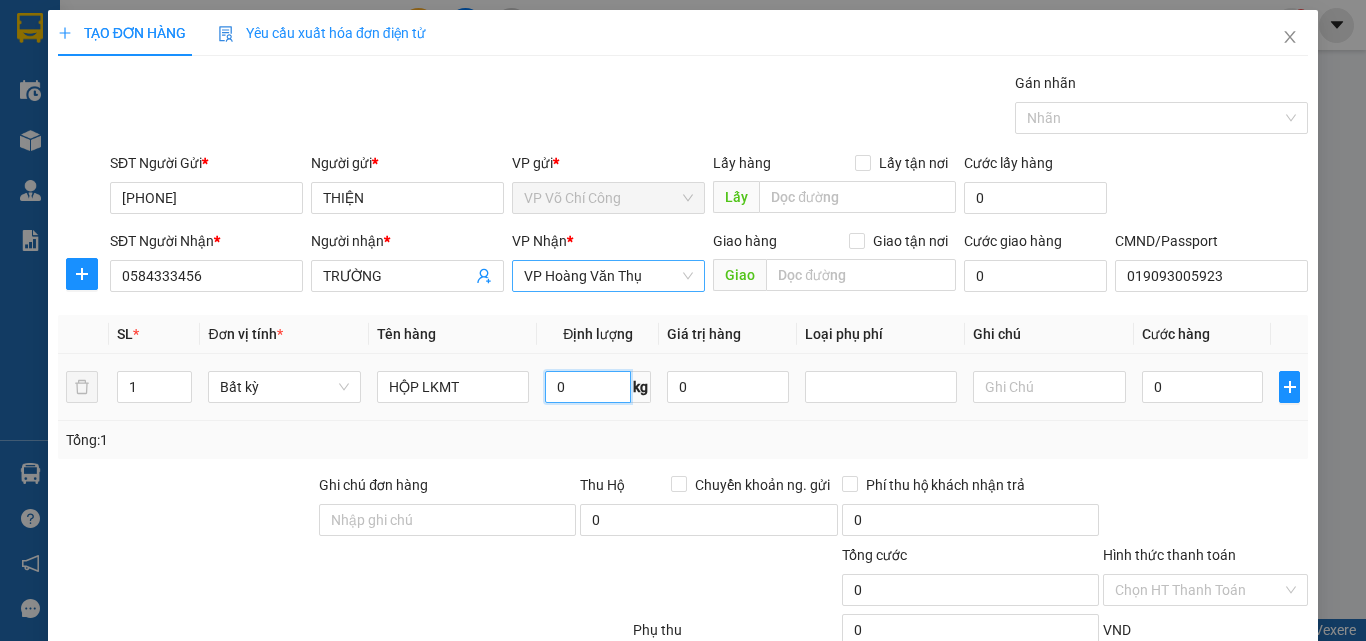 click on "0" at bounding box center [588, 387] 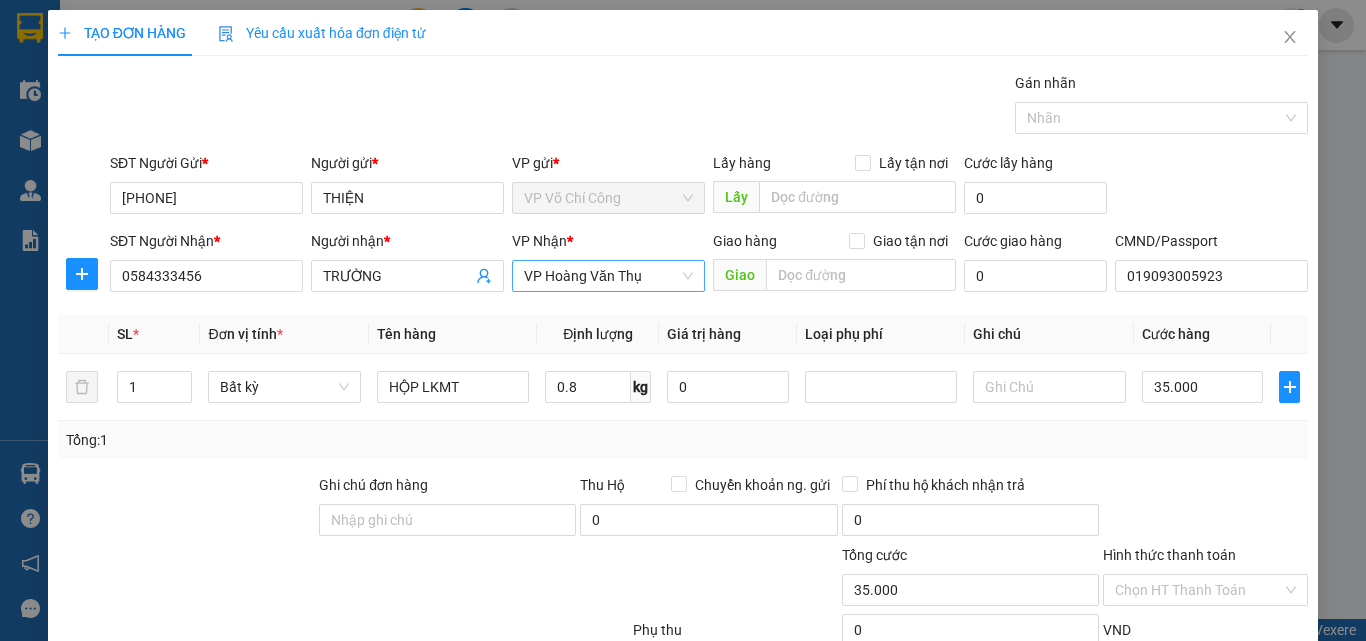 click on "Lưu và In" at bounding box center (1243, 725) 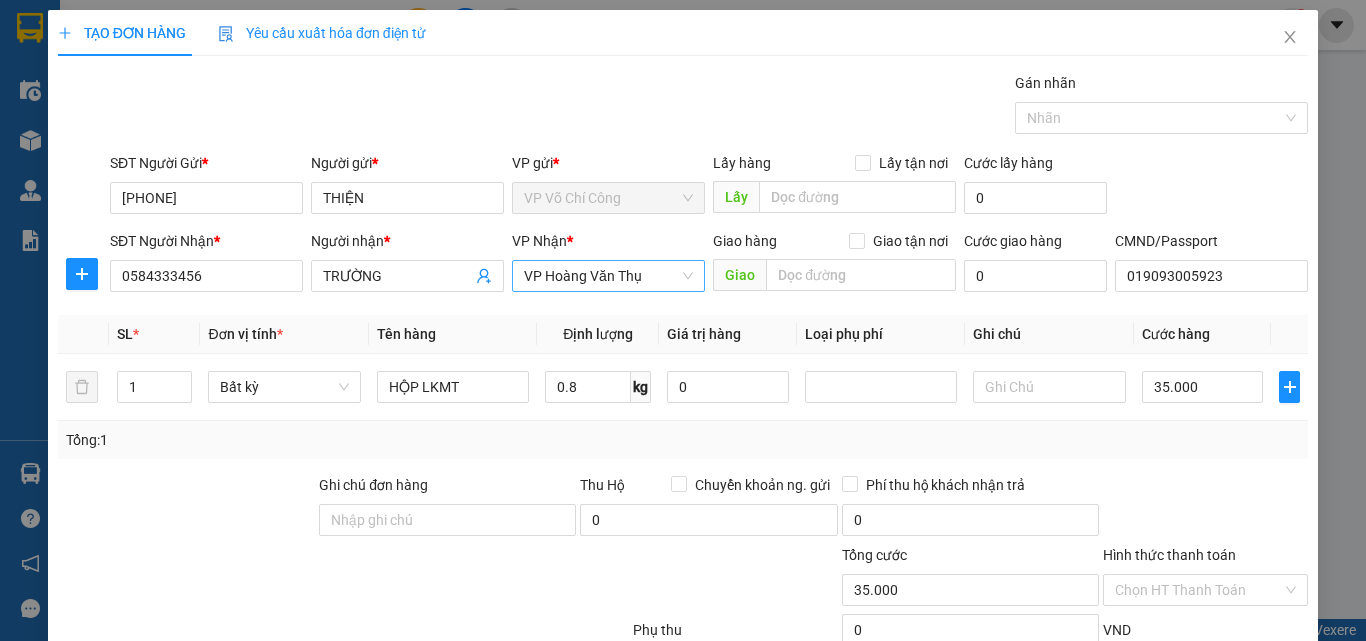 click on "Lưu và In" at bounding box center (1243, 725) 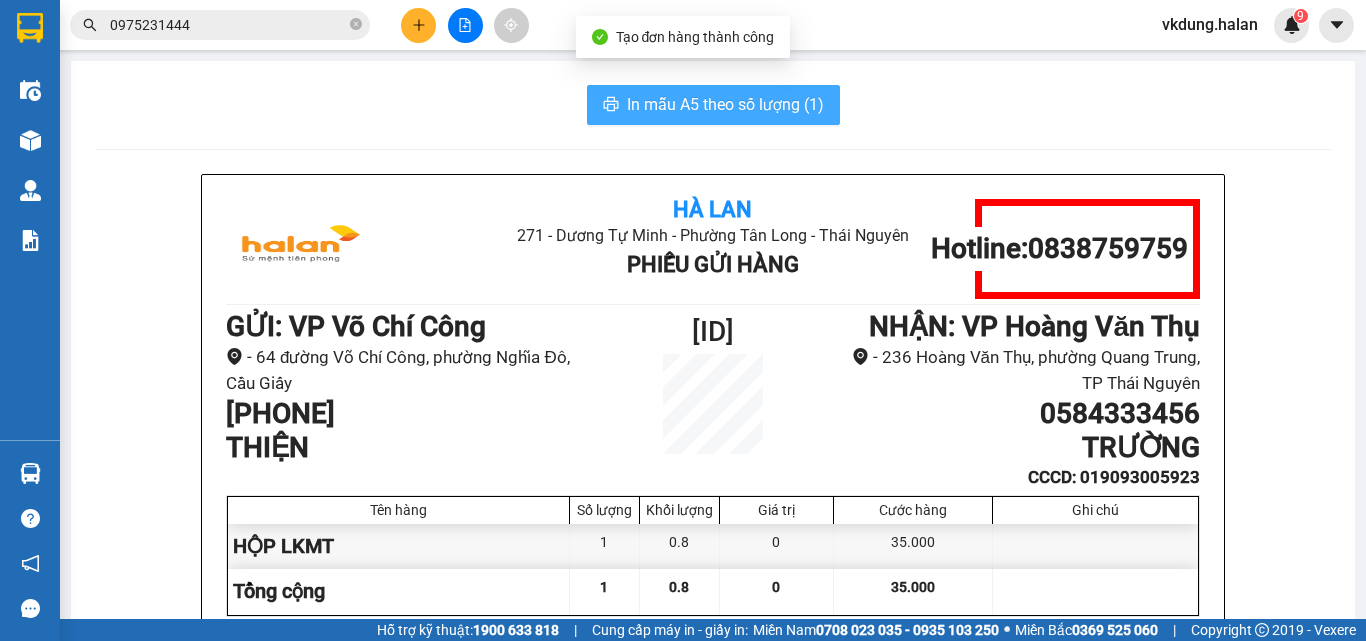click on "In mẫu A5 theo số lượng
(1)" at bounding box center [725, 104] 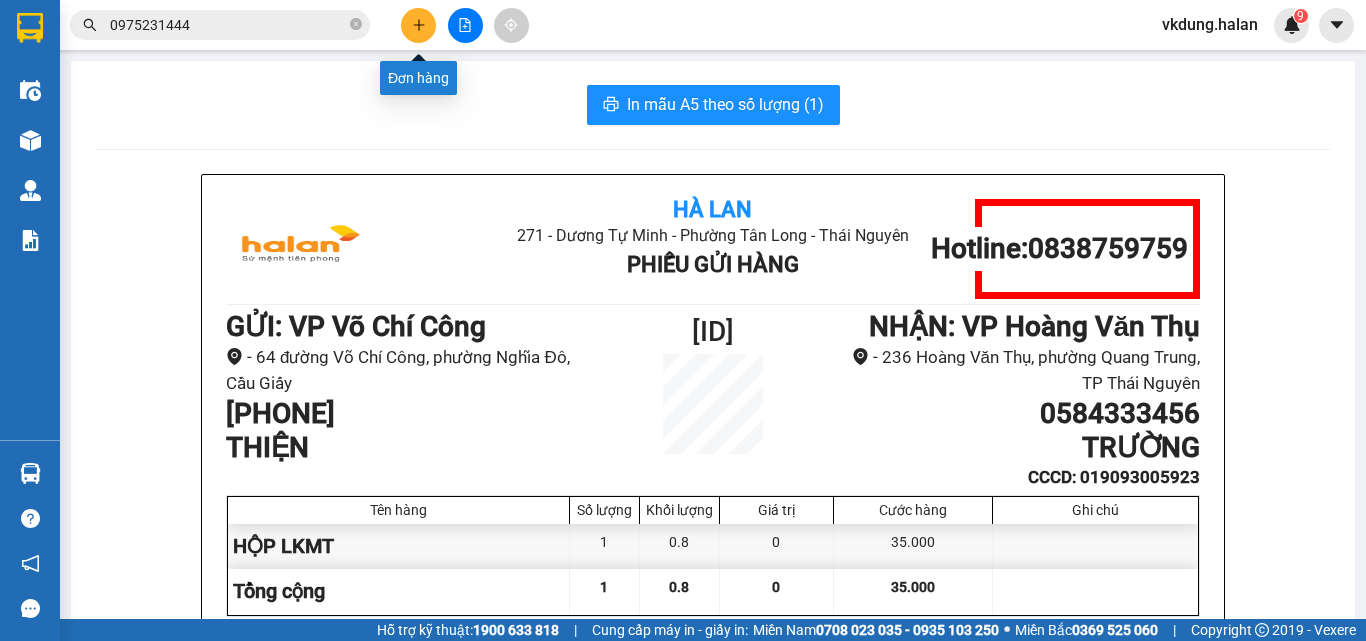 click 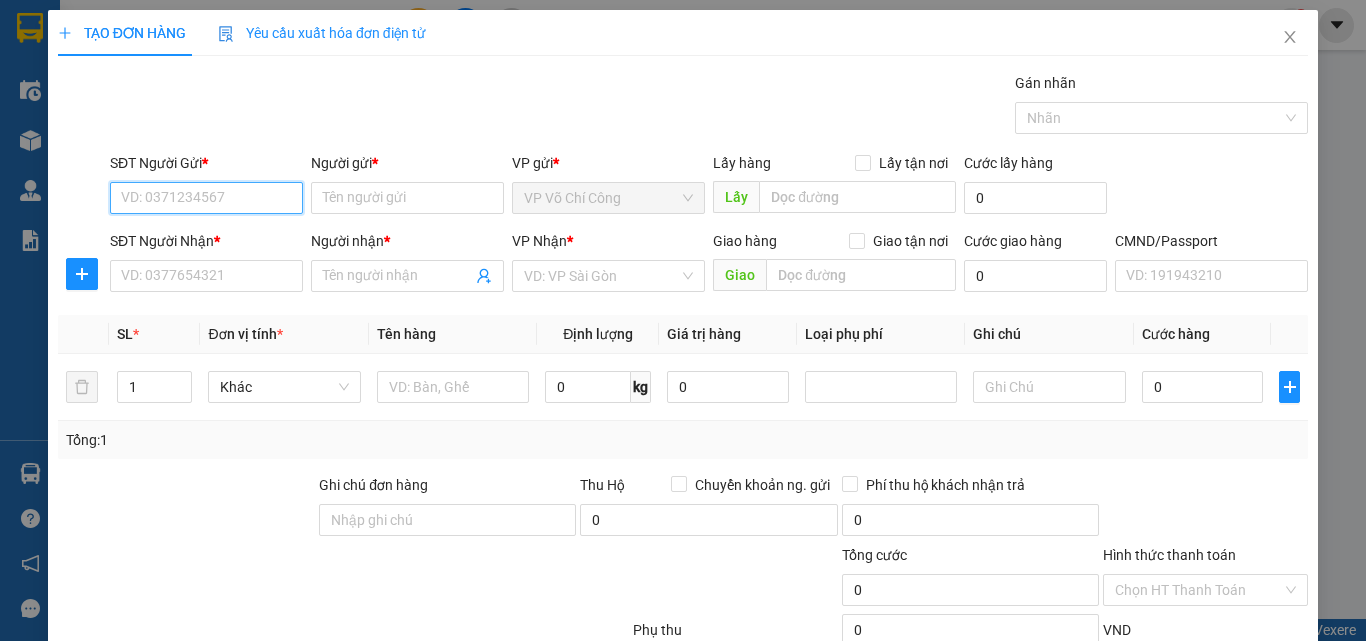 click on "SĐT Người Gửi  *" at bounding box center [206, 198] 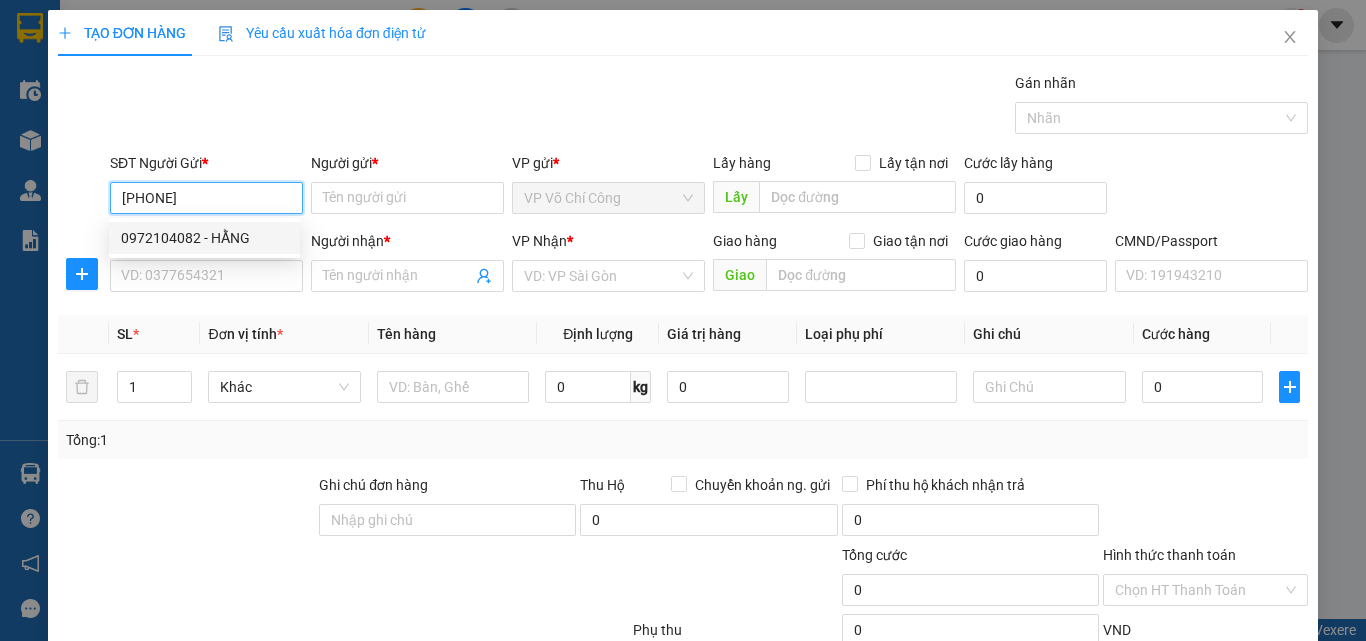 click on "0972104082 - HẰNG" at bounding box center [204, 238] 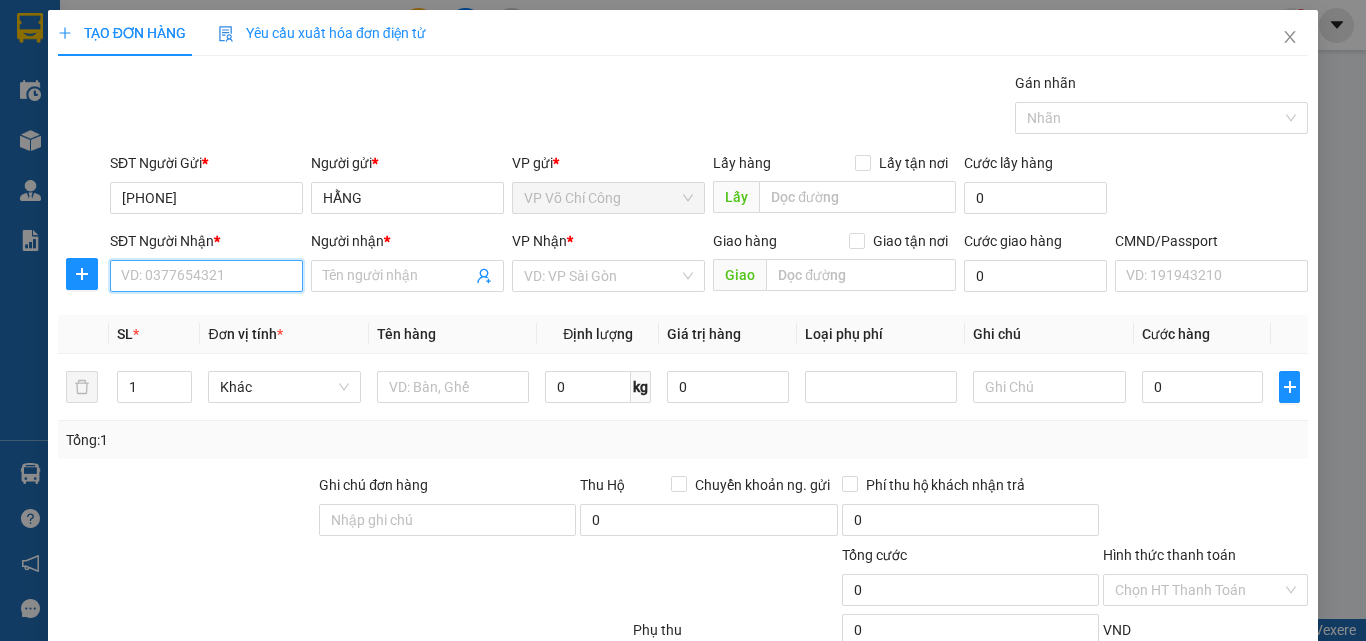 click on "SĐT Người Nhận  *" at bounding box center (206, 276) 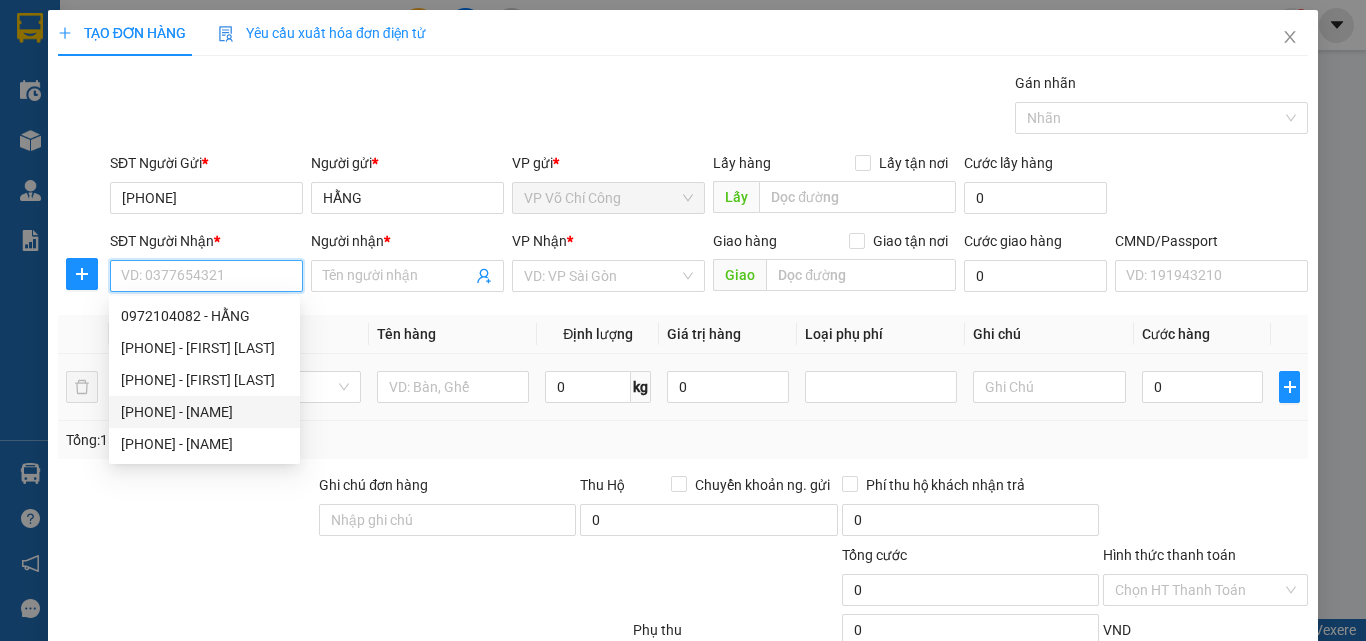 click on "0819106049 - Lam" at bounding box center (204, 412) 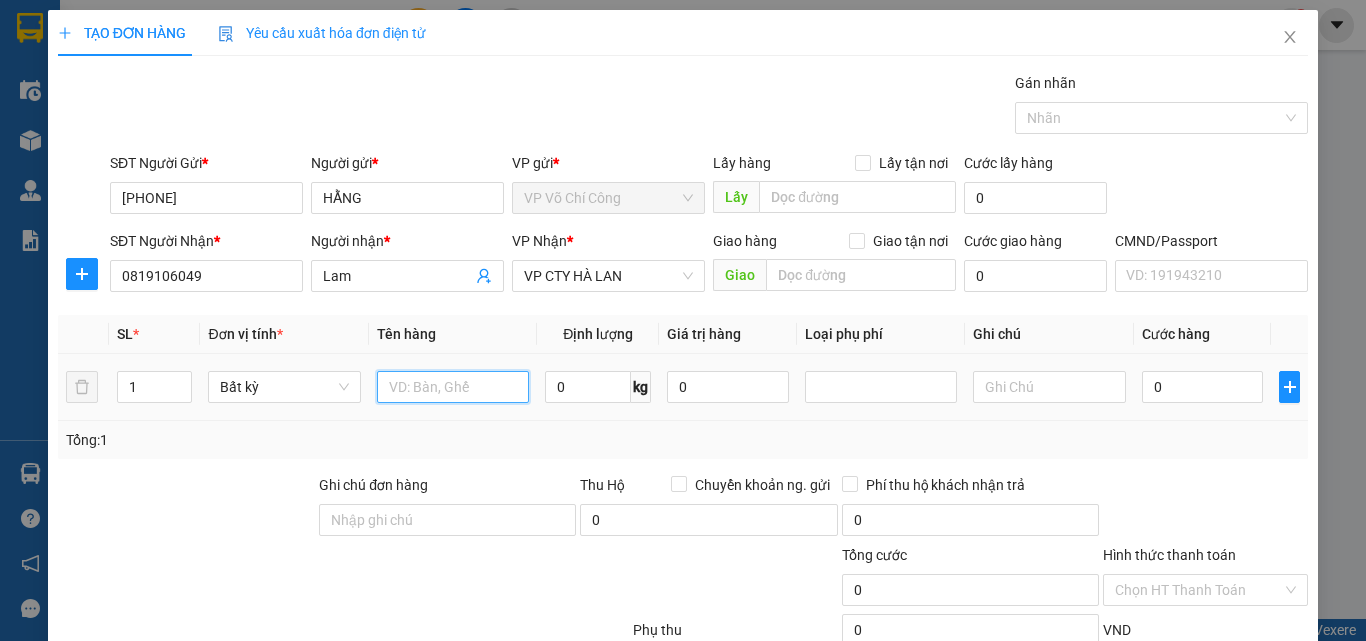 click at bounding box center [453, 387] 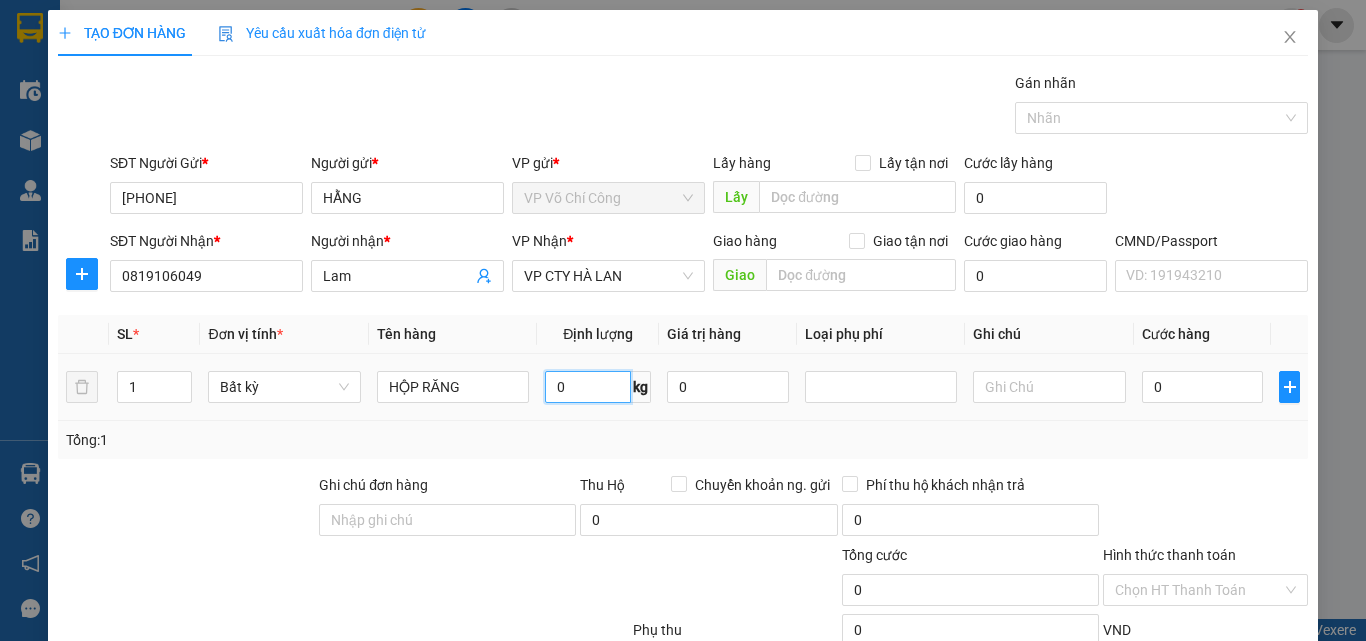 click on "0" at bounding box center (588, 387) 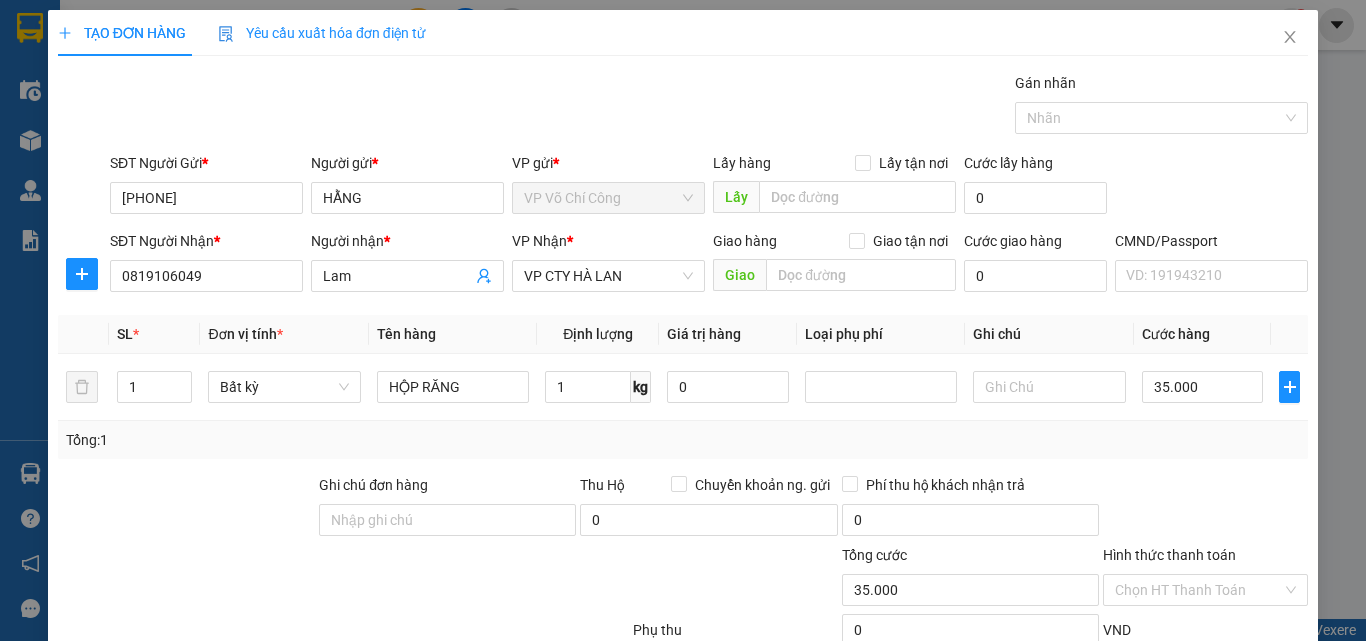 click on "Lưu và In" at bounding box center [1243, 725] 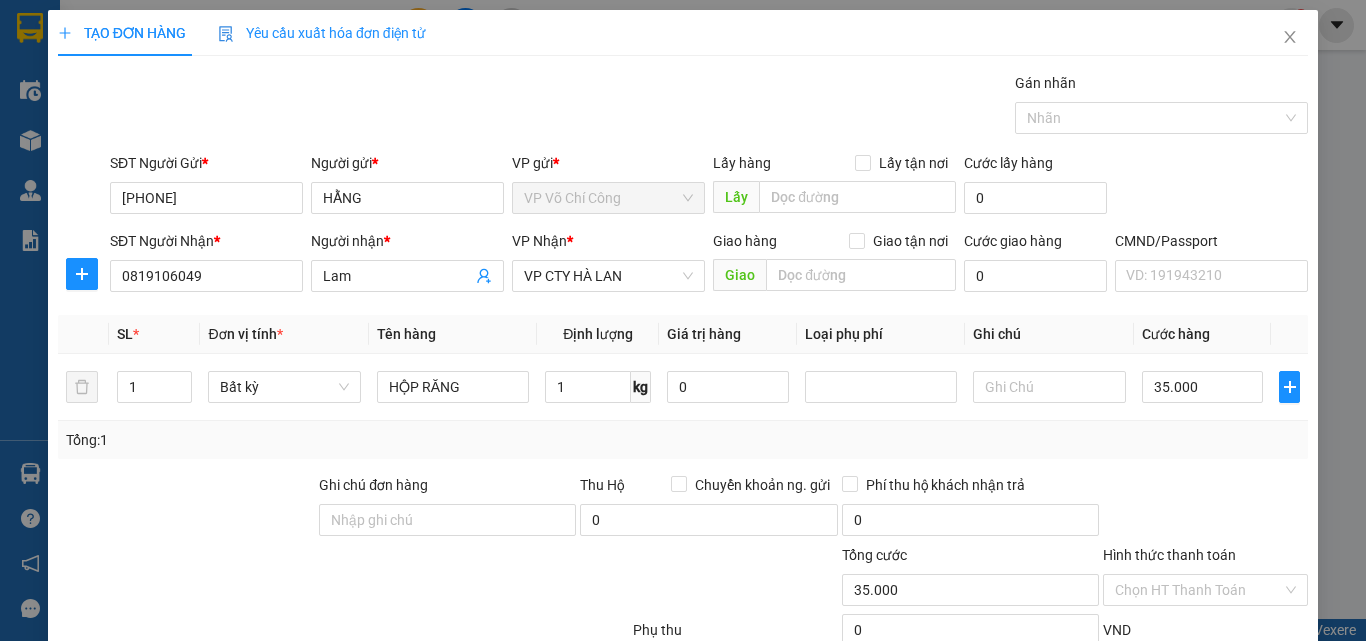 click on "Lưu và In" at bounding box center (1243, 725) 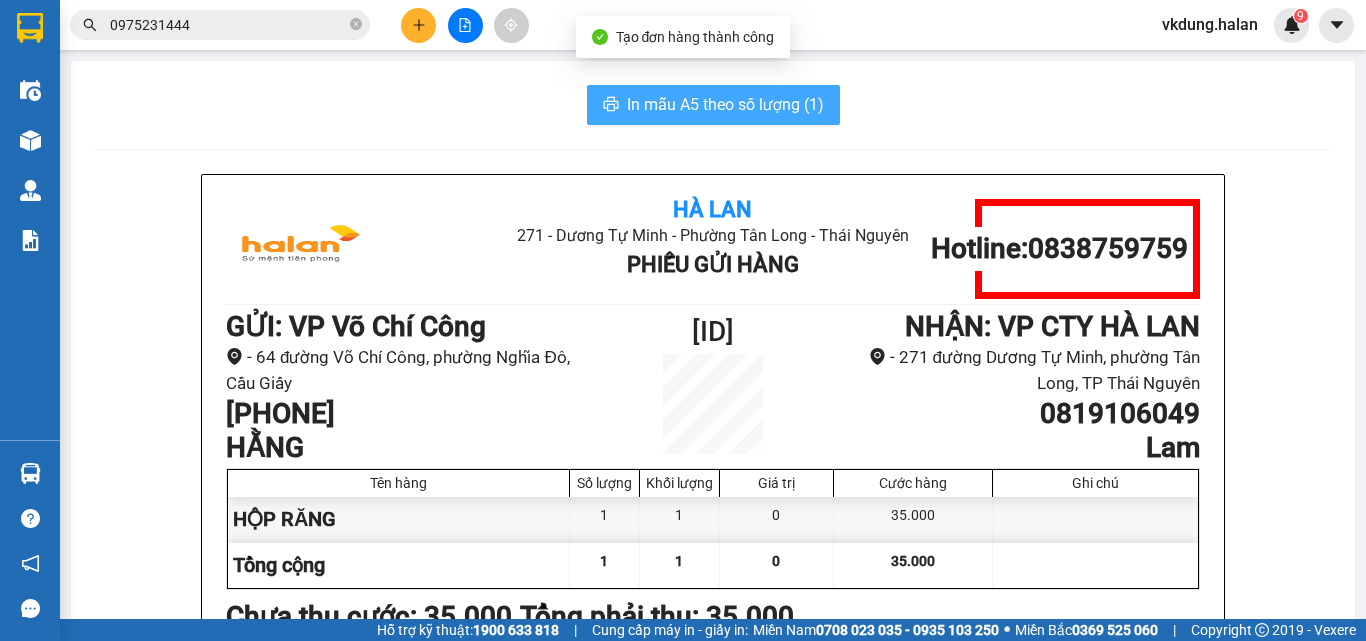 click on "In mẫu A5 theo số lượng
(1)" at bounding box center [725, 104] 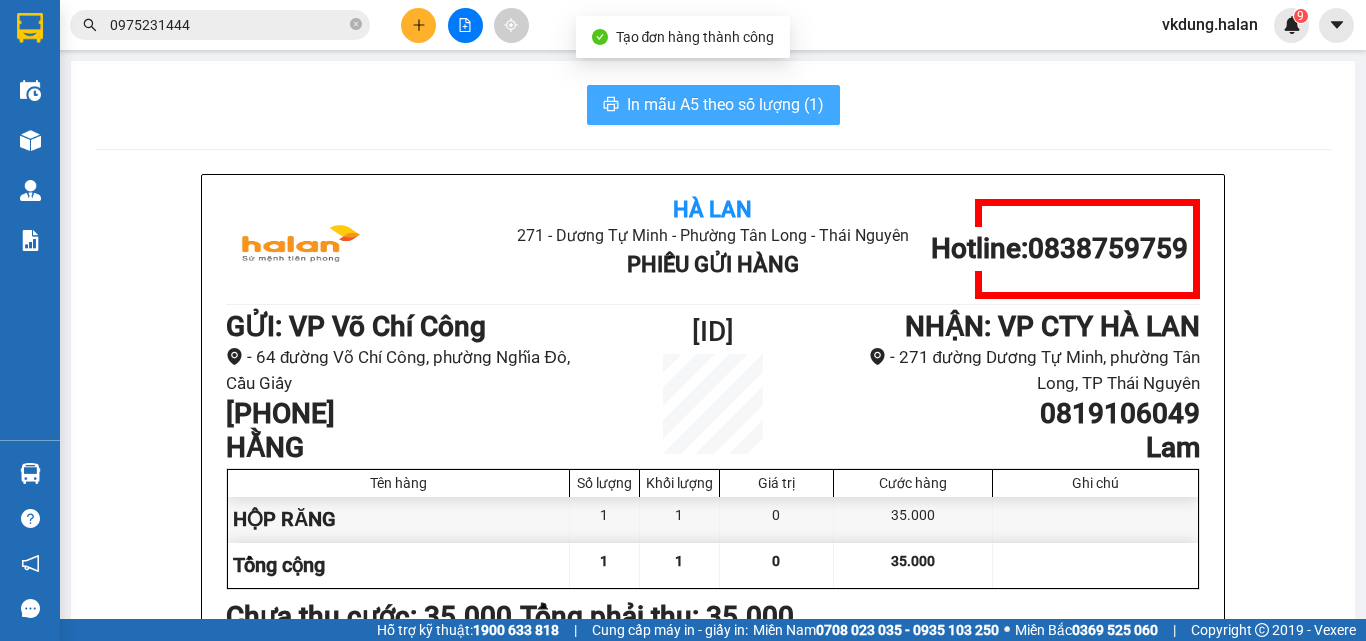 click on "In mẫu A5 theo số lượng
(1)" at bounding box center [725, 104] 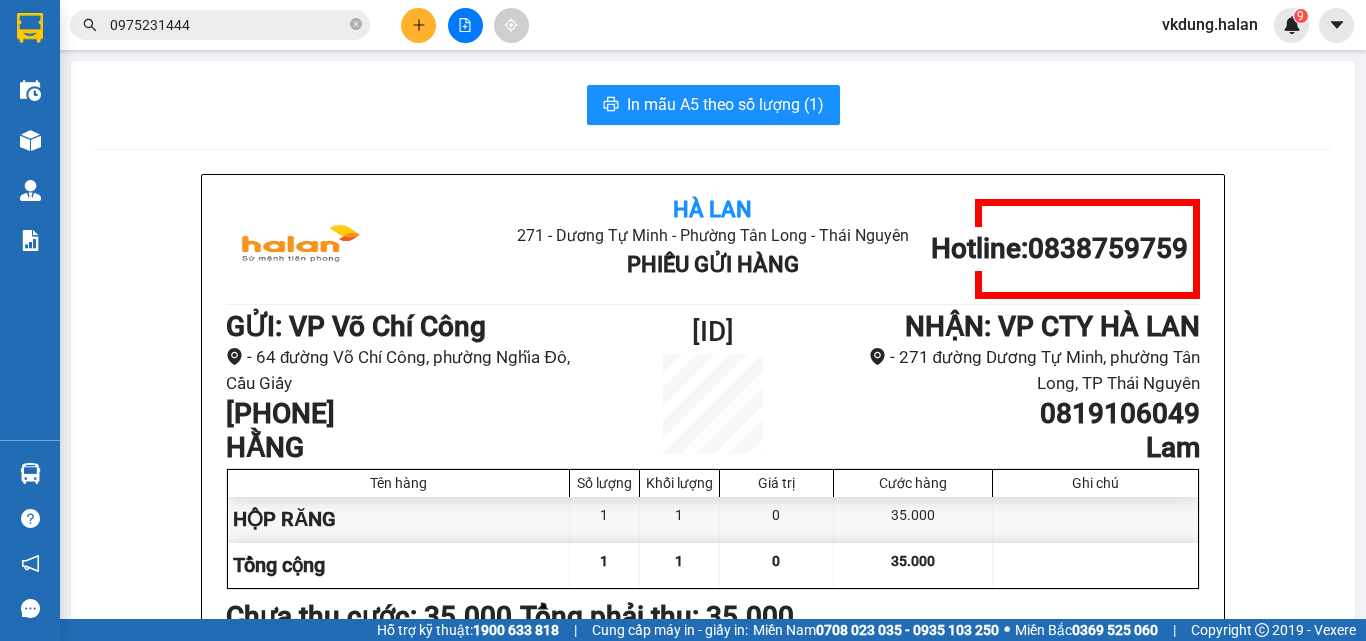 scroll, scrollTop: 0, scrollLeft: 0, axis: both 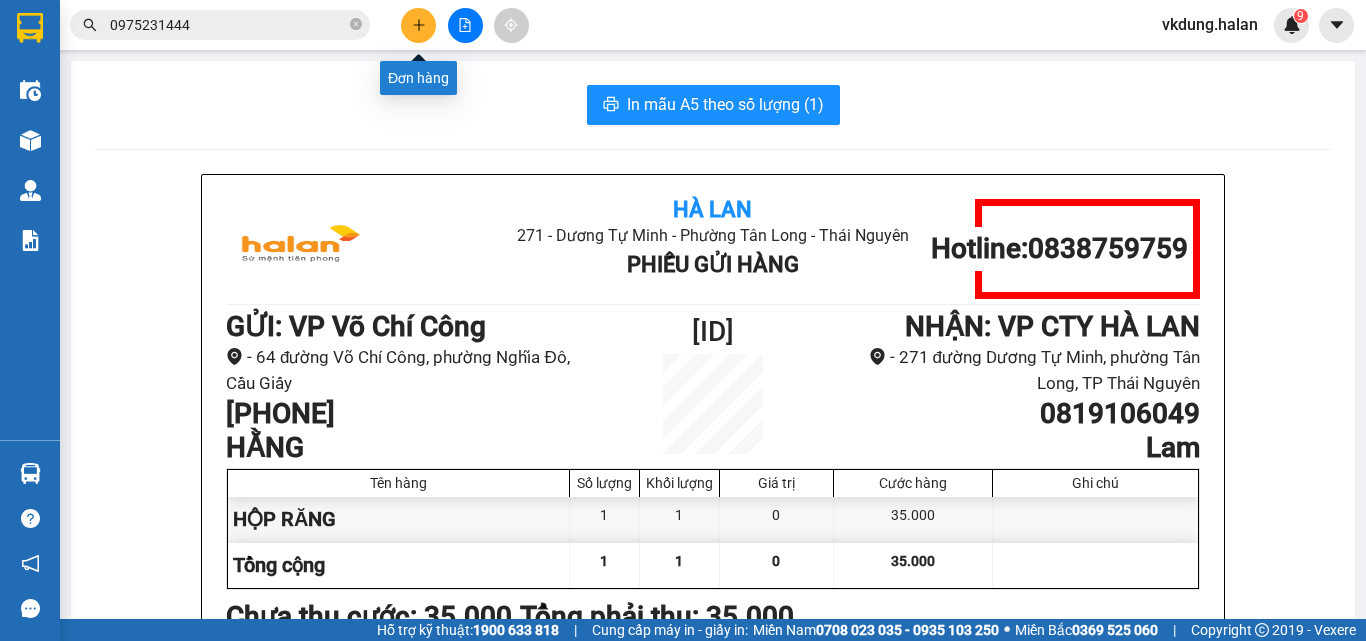 click 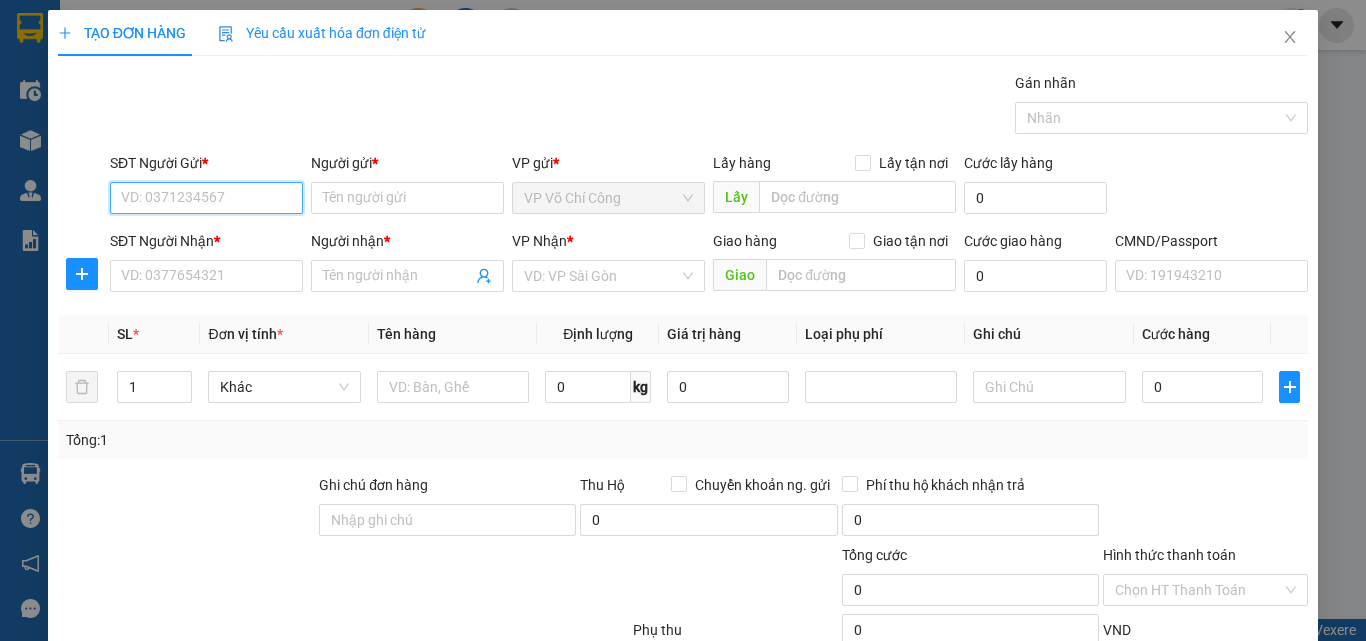 click on "SĐT Người Gửi  *" at bounding box center [206, 198] 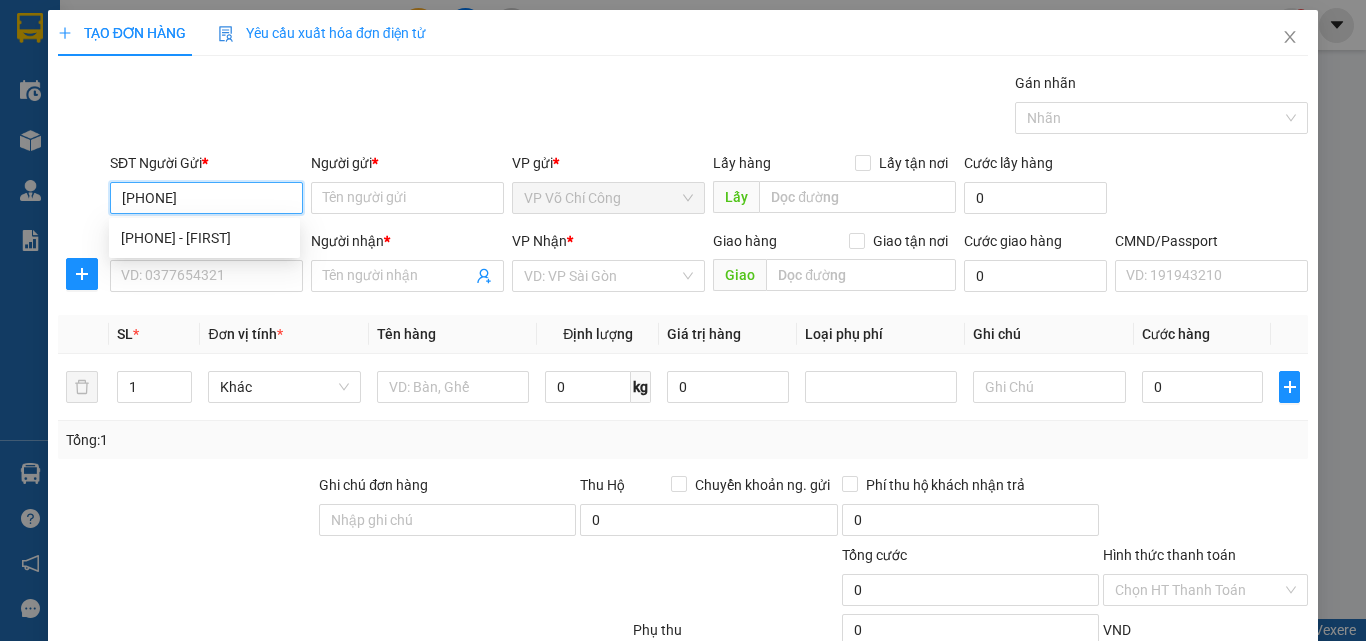 type on "[PHONE]" 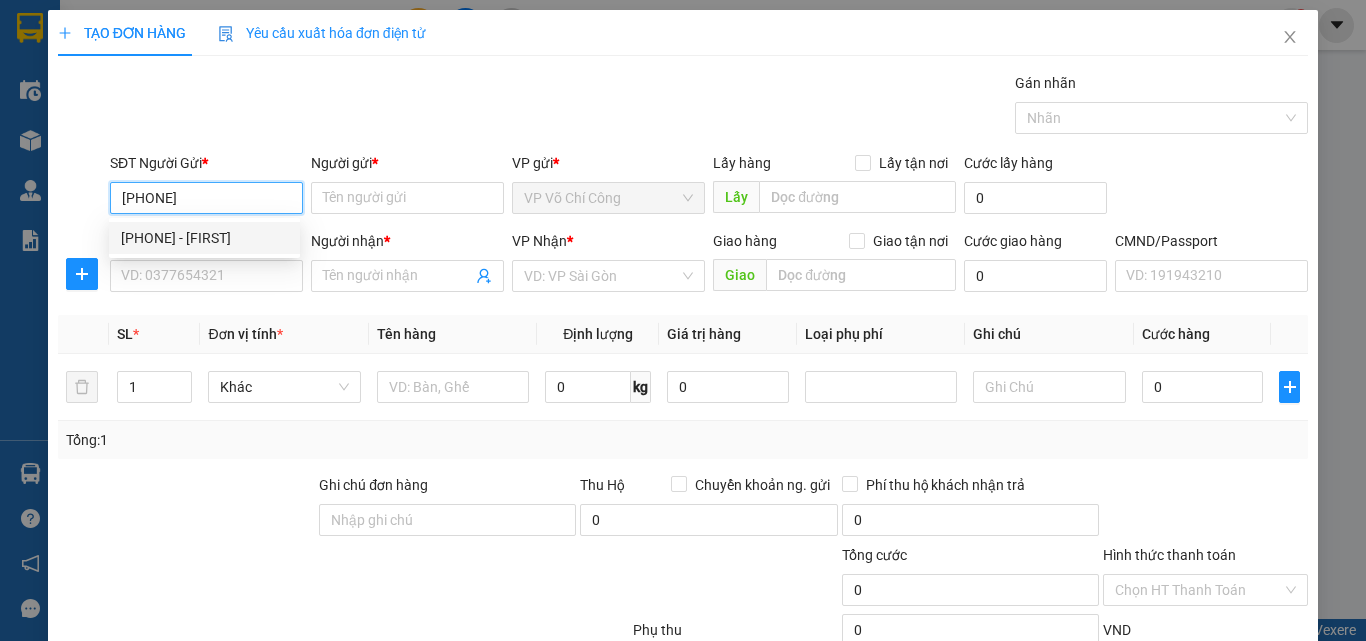 click on "[PHONE] - [FIRST]" at bounding box center (204, 238) 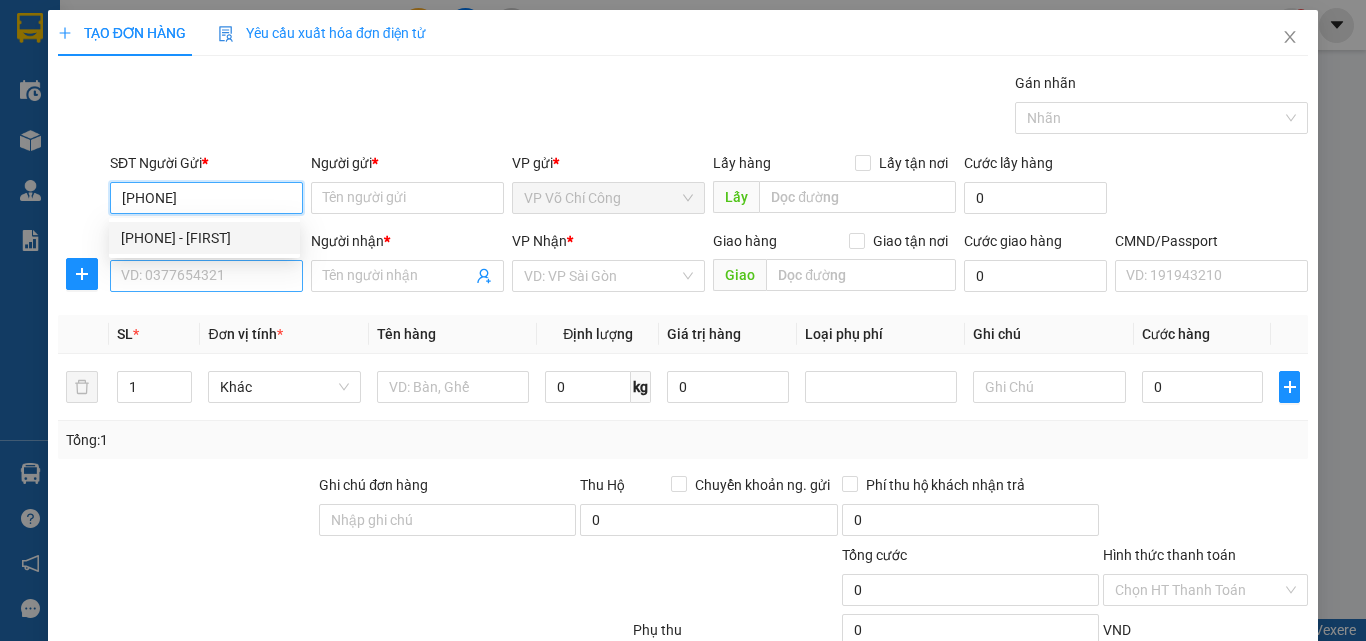 type on "GIANG" 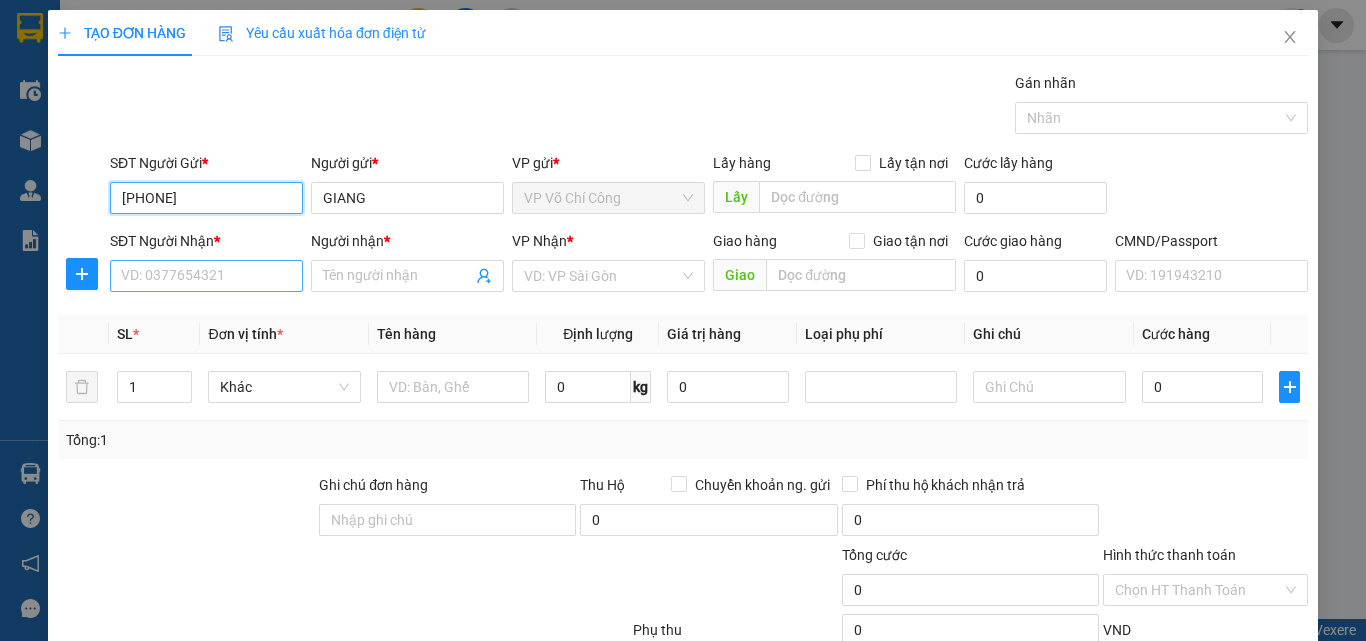 type on "[PHONE]" 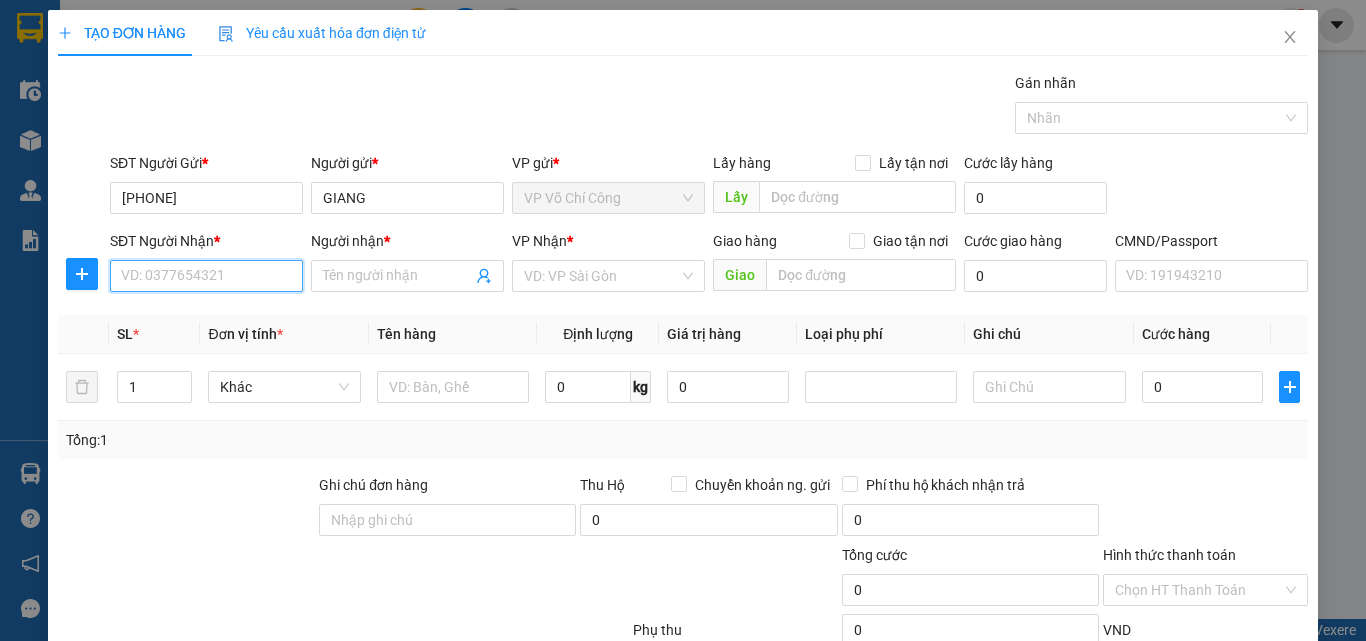 click on "SĐT Người Nhận  *" at bounding box center (206, 276) 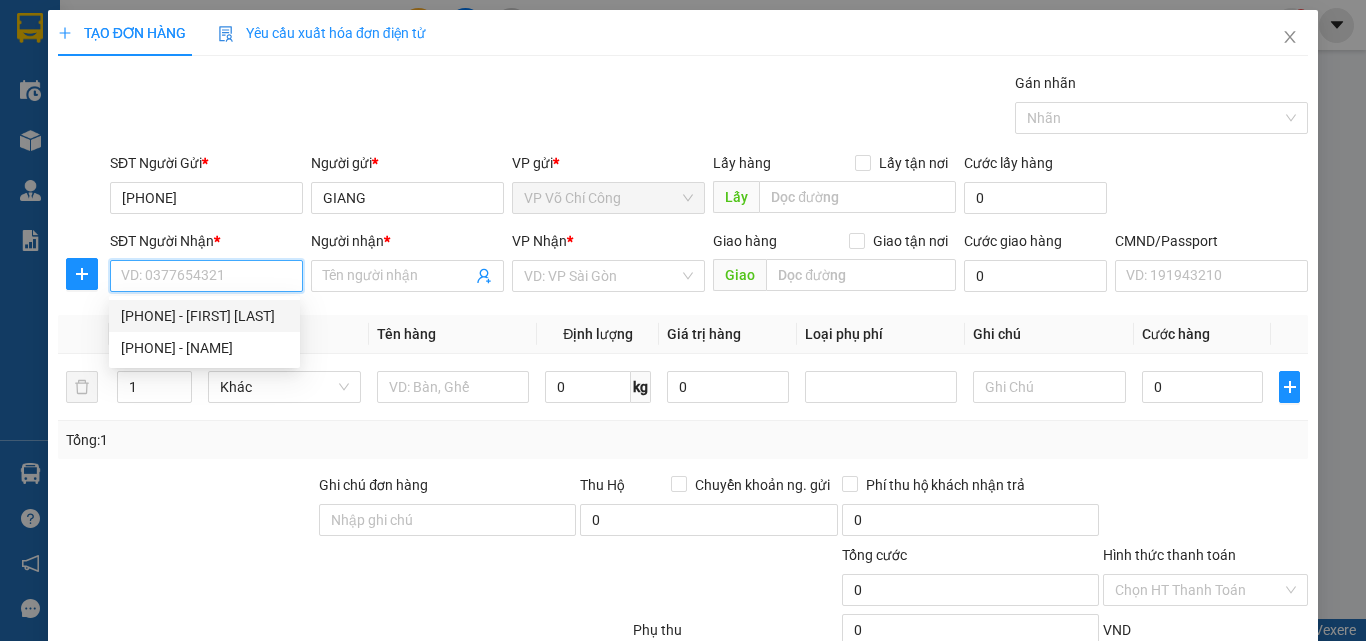 click on "[PHONE] - [FIRST] [LAST]" at bounding box center [204, 316] 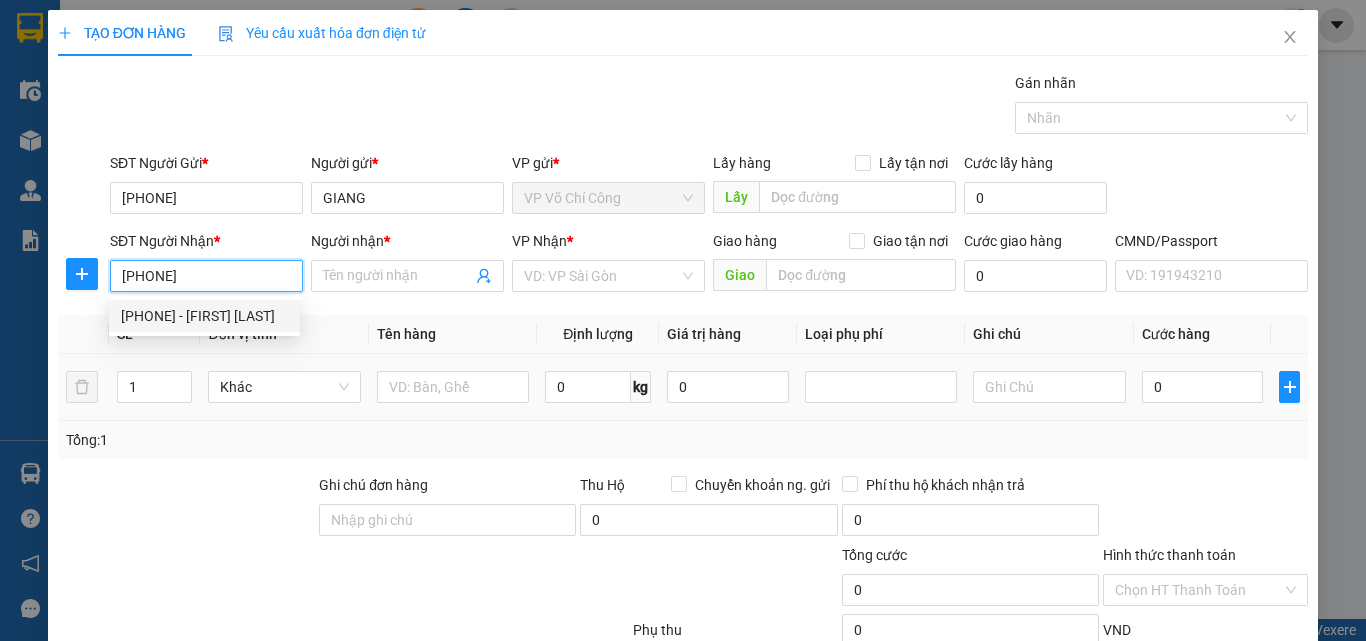 type on "TÙNG" 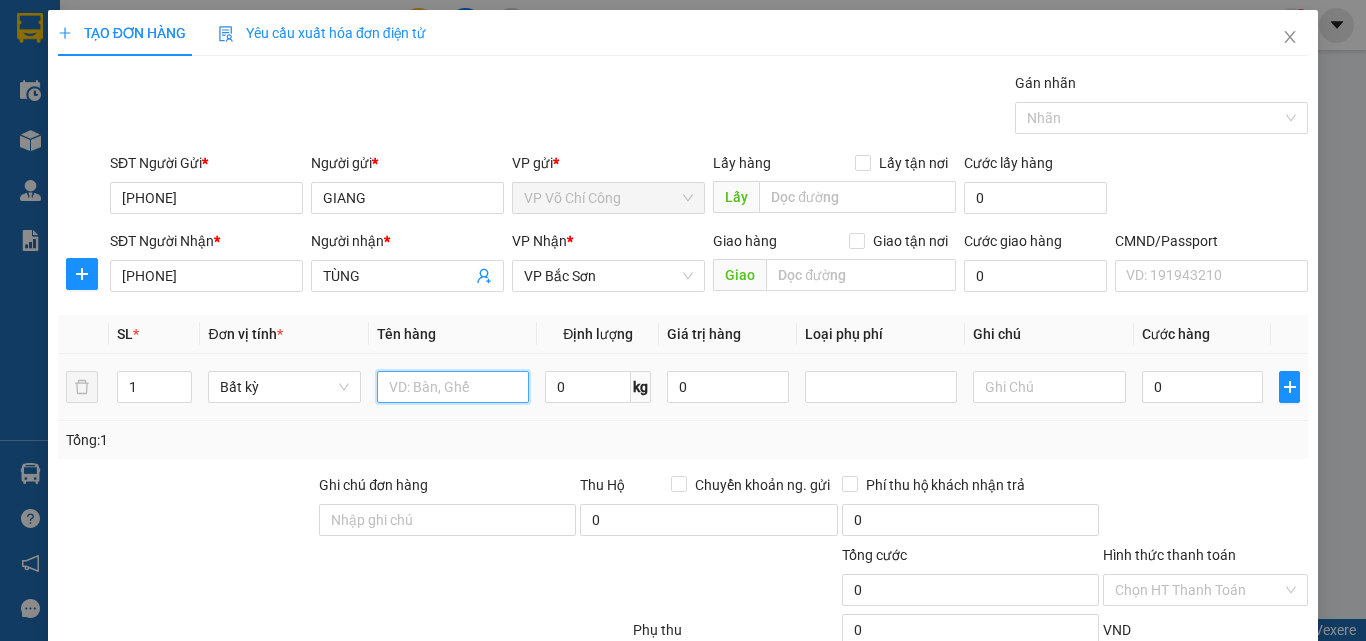 click at bounding box center [453, 387] 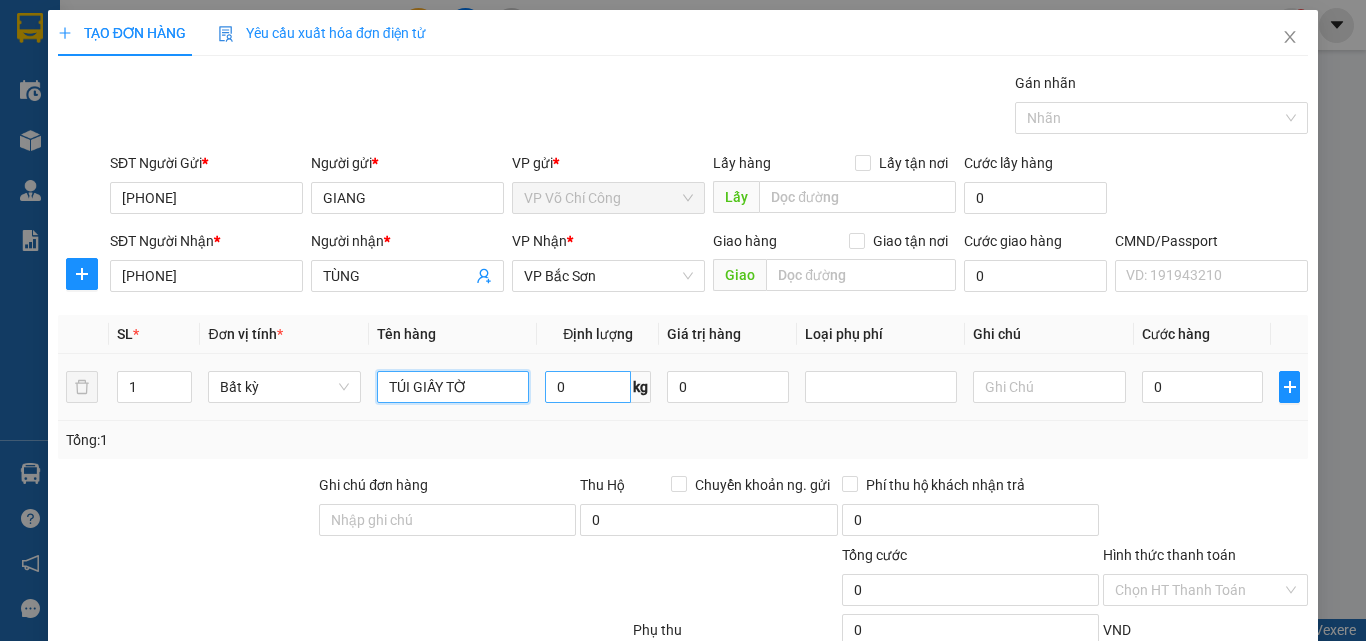 type on "TÚI GIẤY TỜ" 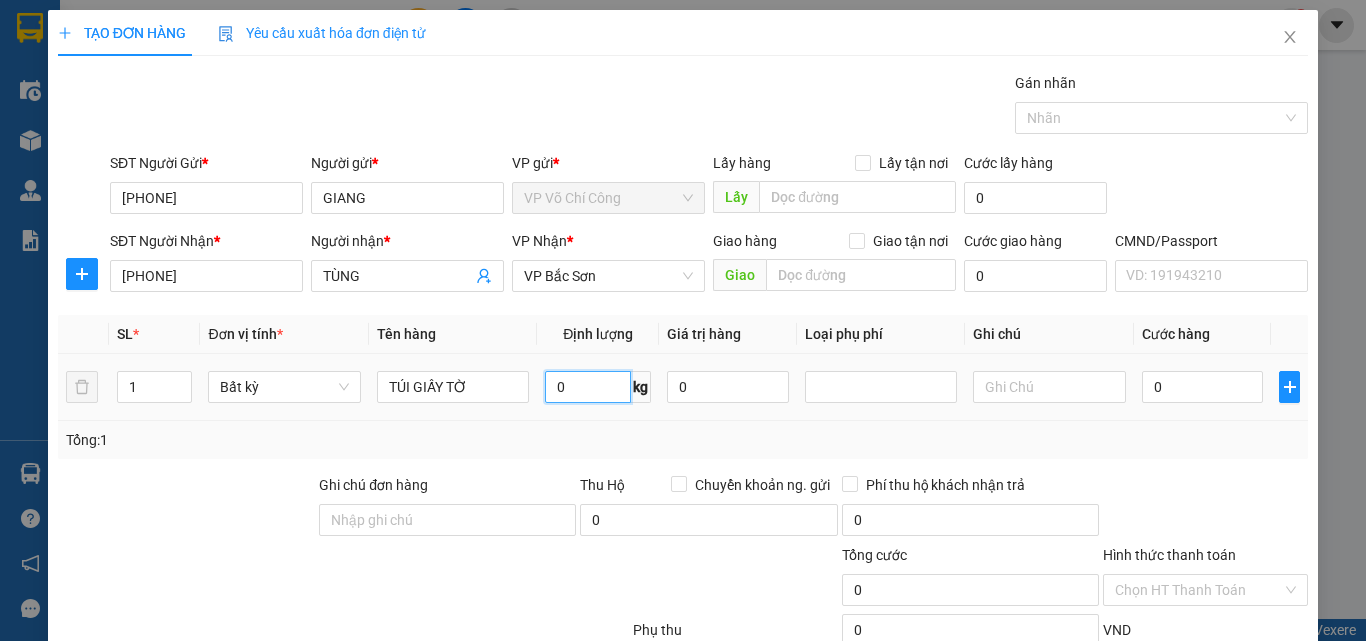 click on "0" at bounding box center (588, 387) 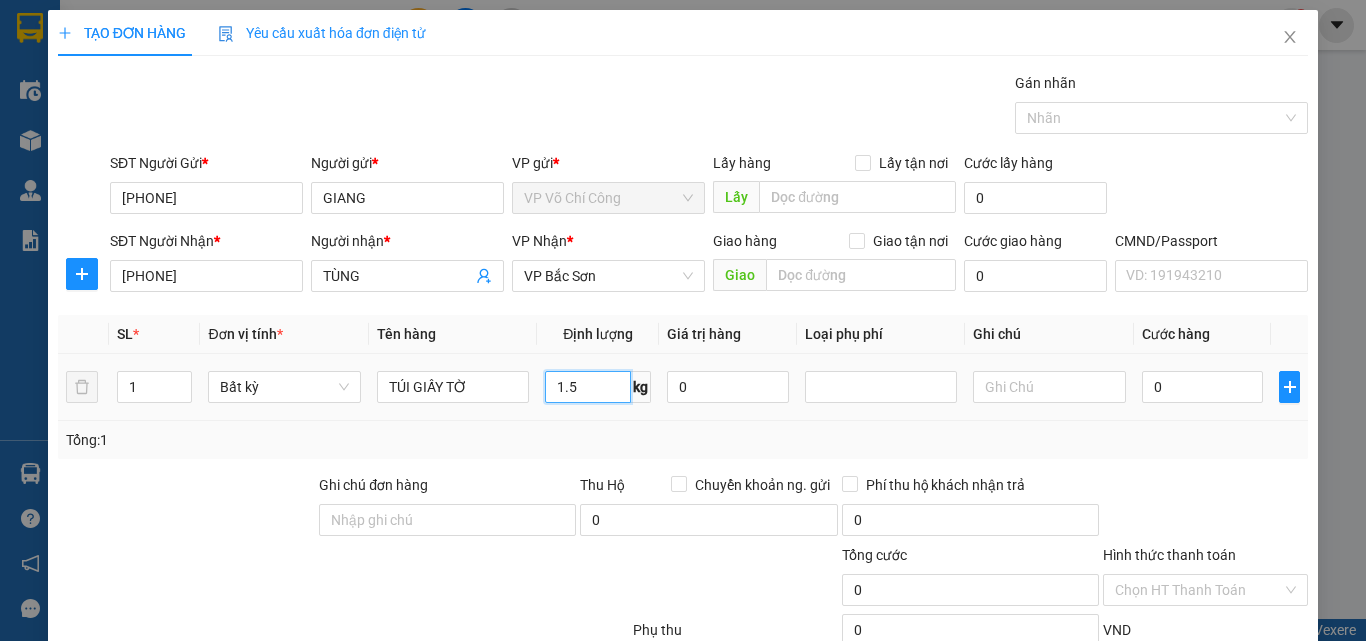 type on "1.5" 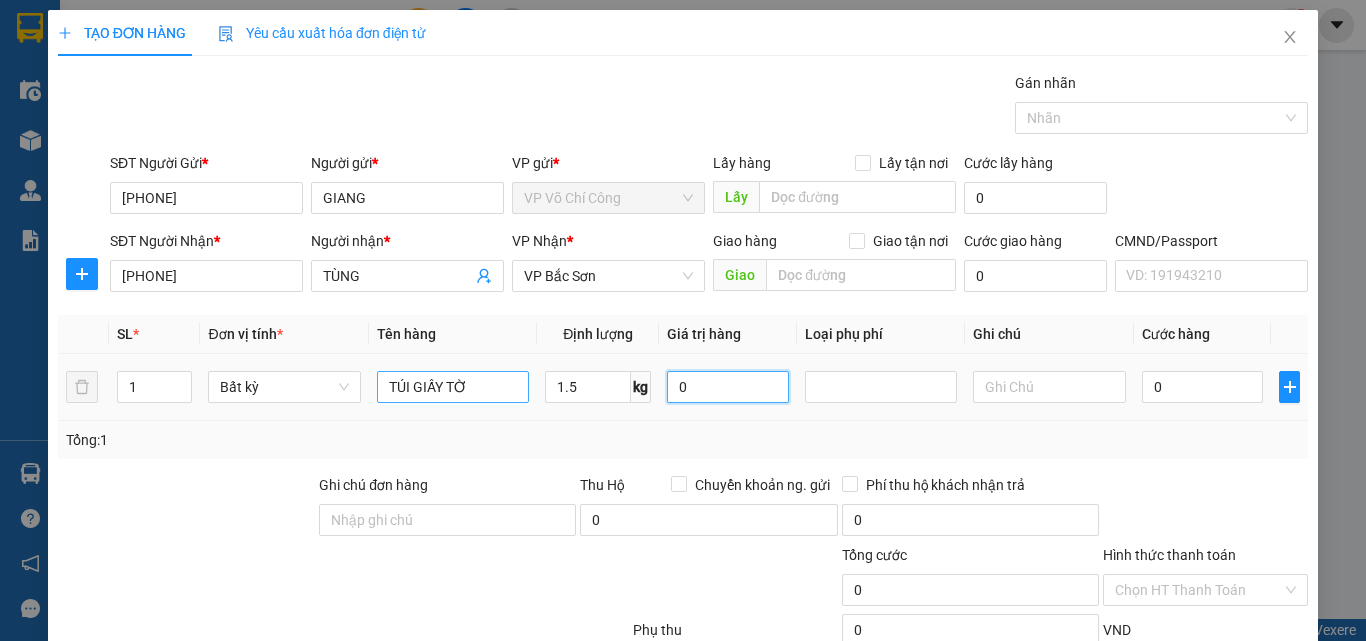 type on "35.000" 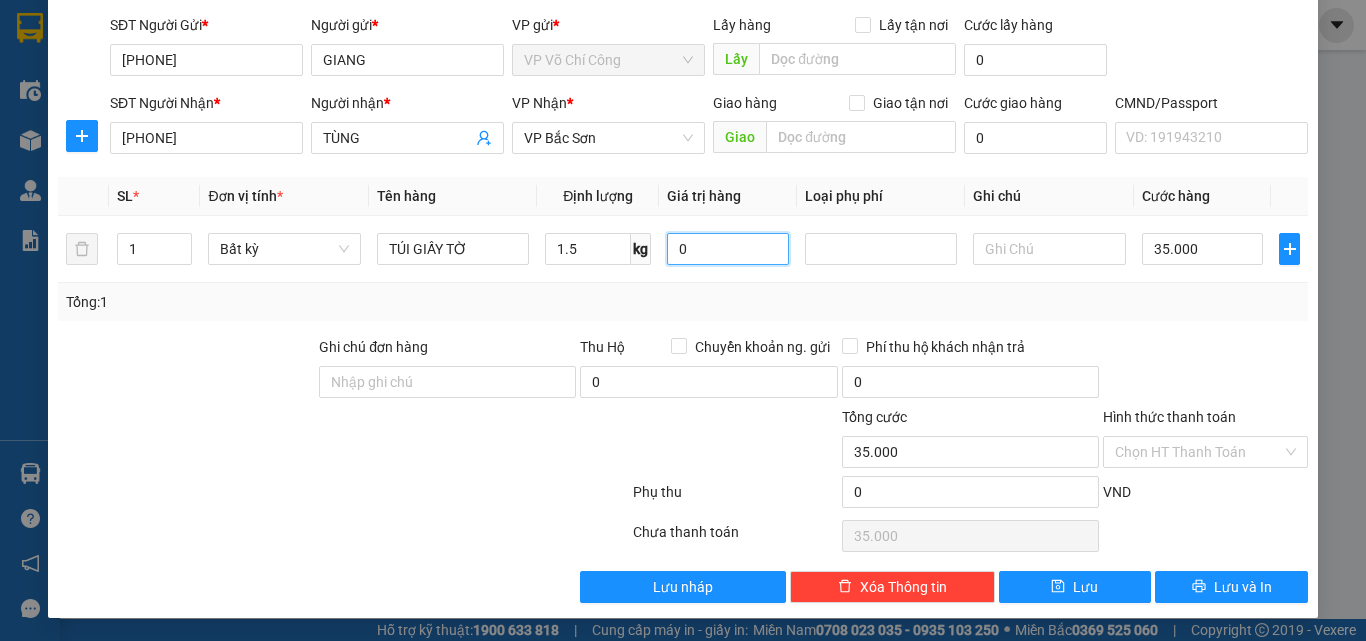 scroll, scrollTop: 139, scrollLeft: 0, axis: vertical 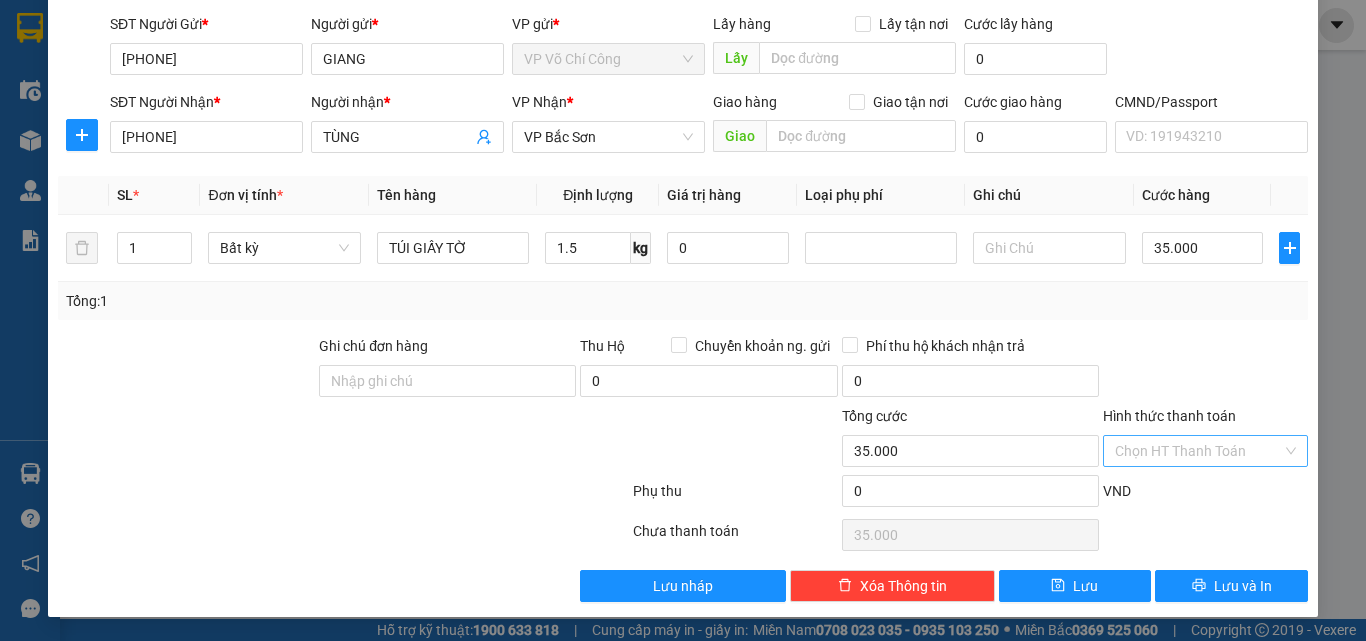 click on "Hình thức thanh toán" at bounding box center (1198, 451) 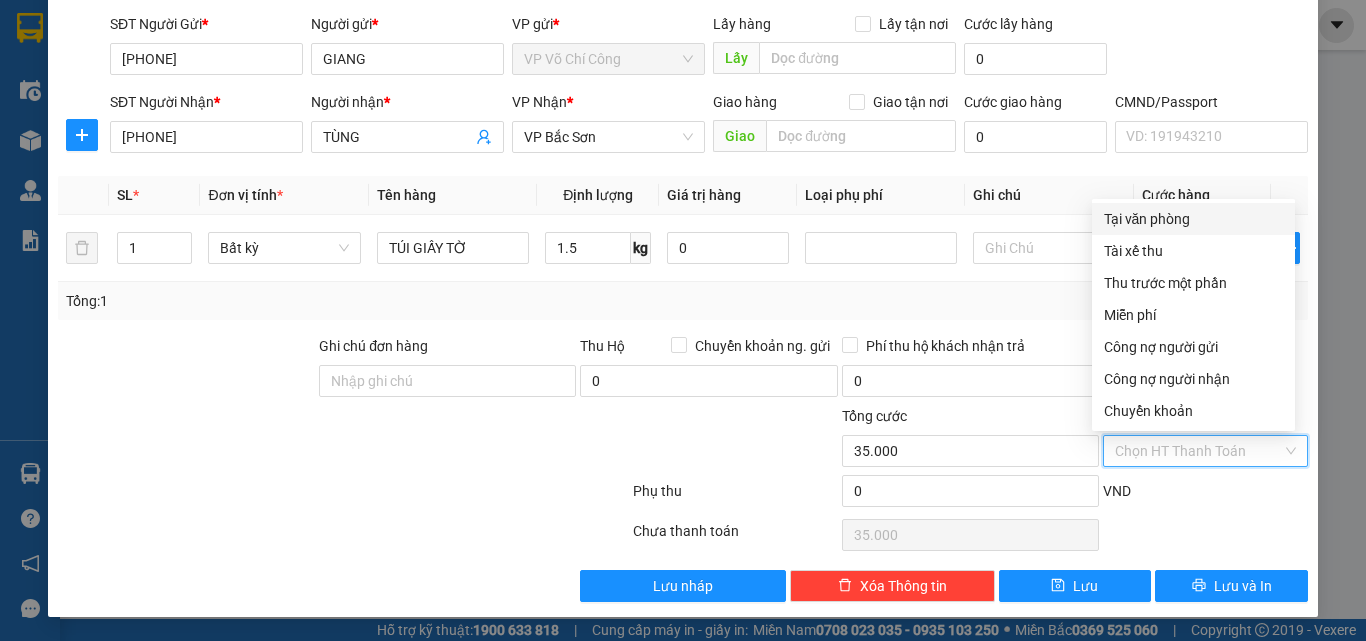 click on "Tại văn phòng" at bounding box center [1193, 219] 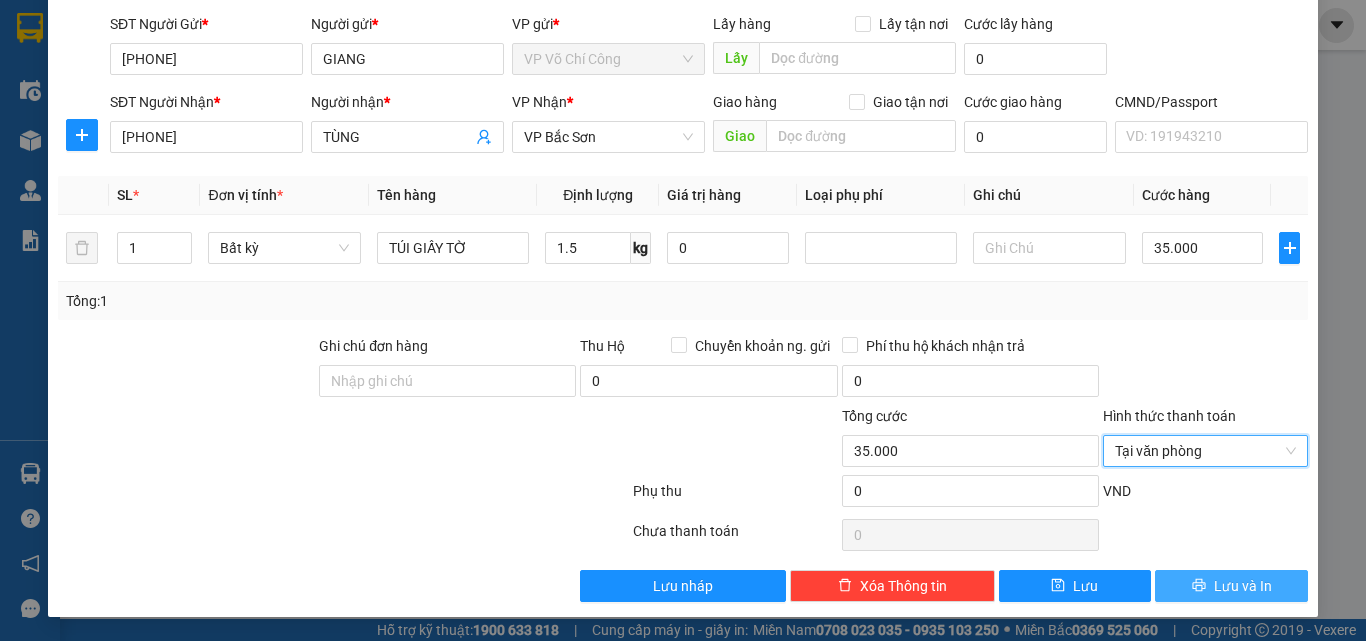 click on "Lưu và In" at bounding box center [1231, 586] 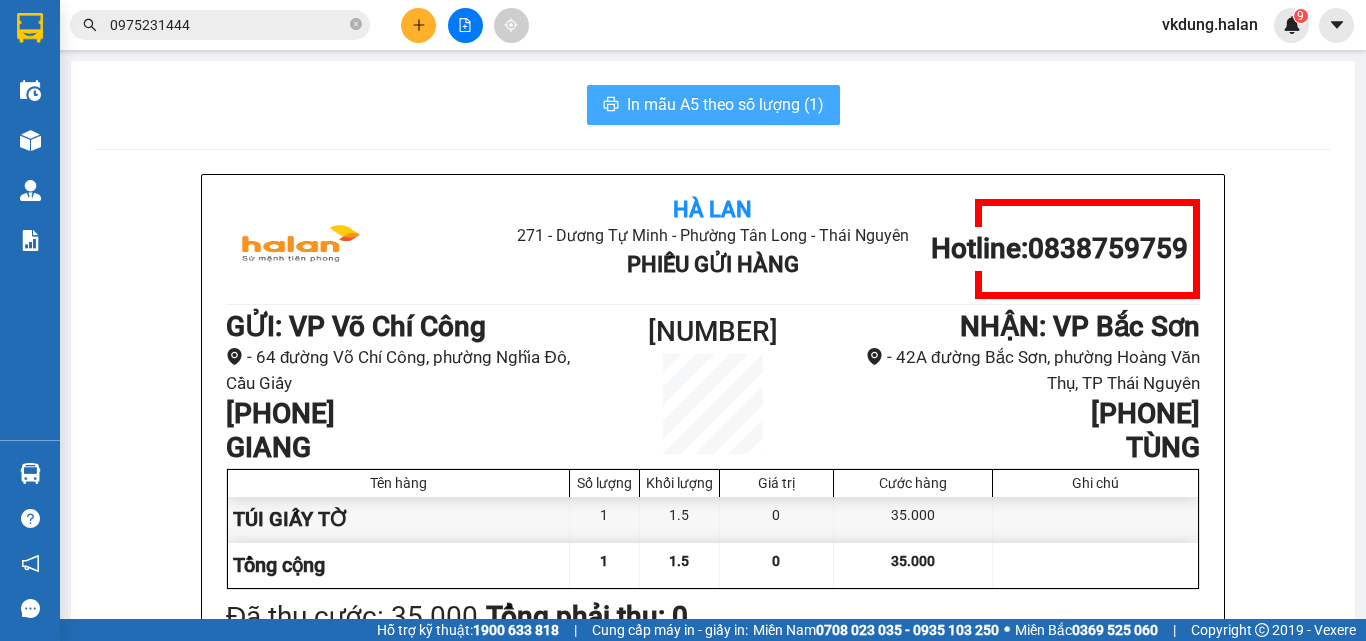 click on "In mẫu A5 theo số lượng
(1)" at bounding box center (713, 105) 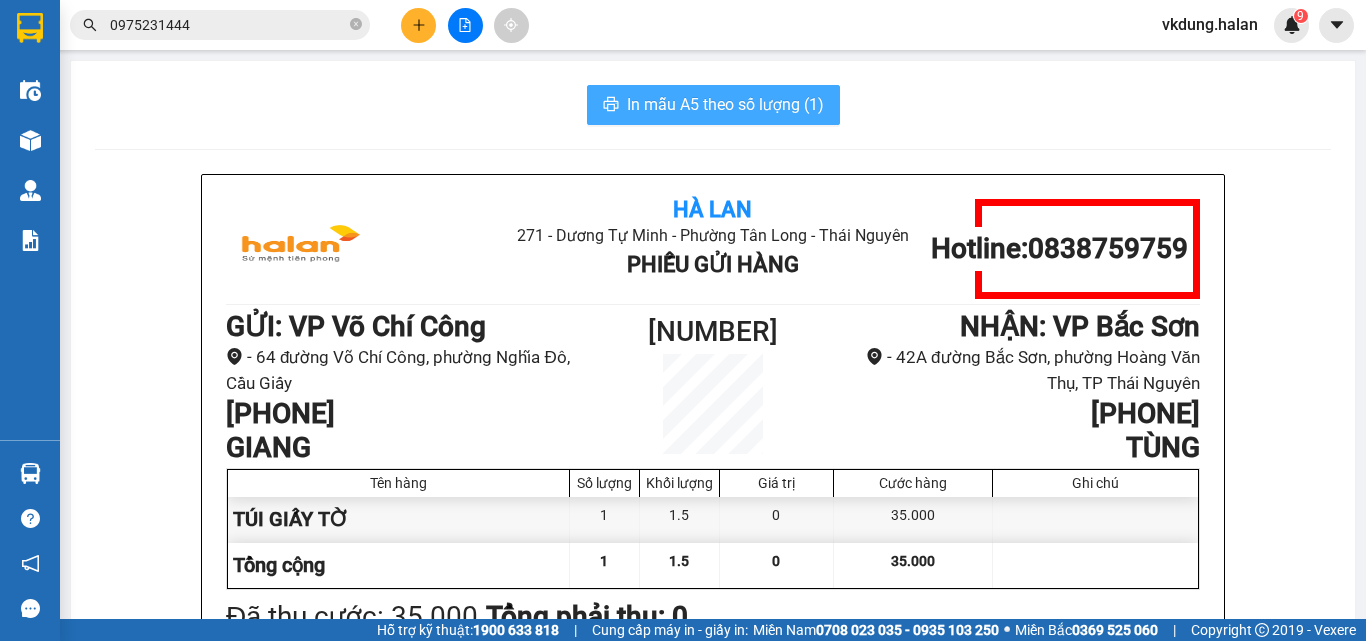 click on "In mẫu A5 theo số lượng
(1)" at bounding box center (725, 104) 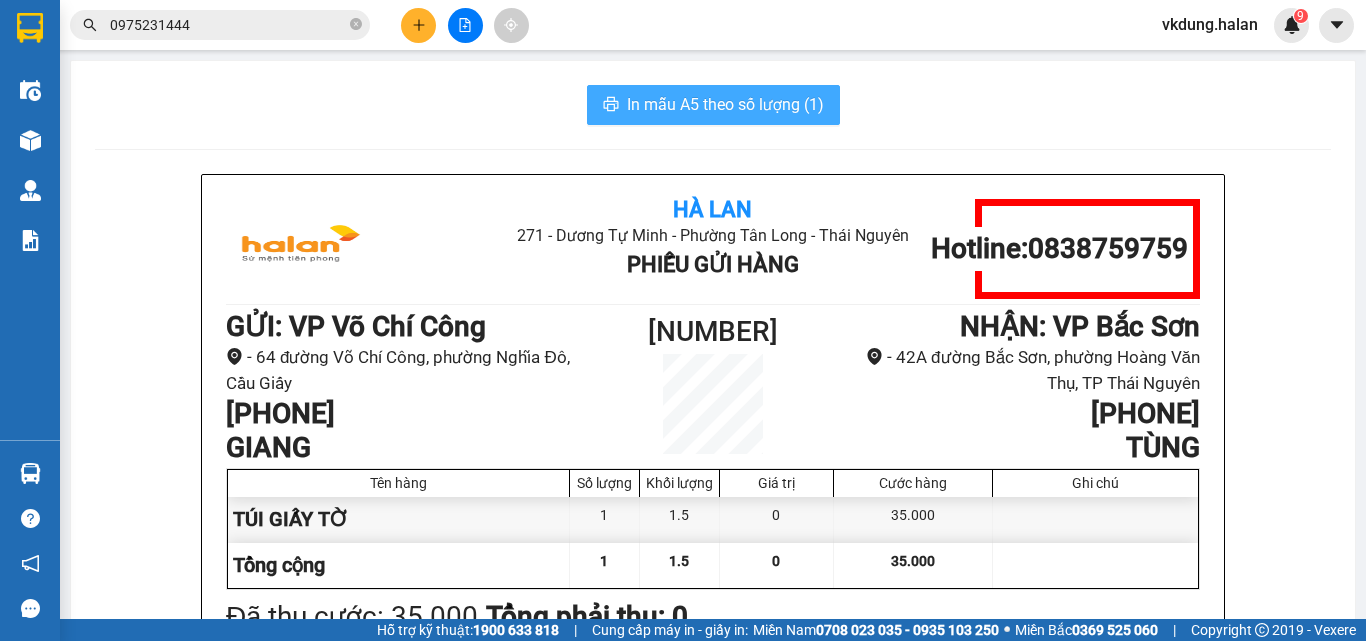 scroll, scrollTop: 0, scrollLeft: 0, axis: both 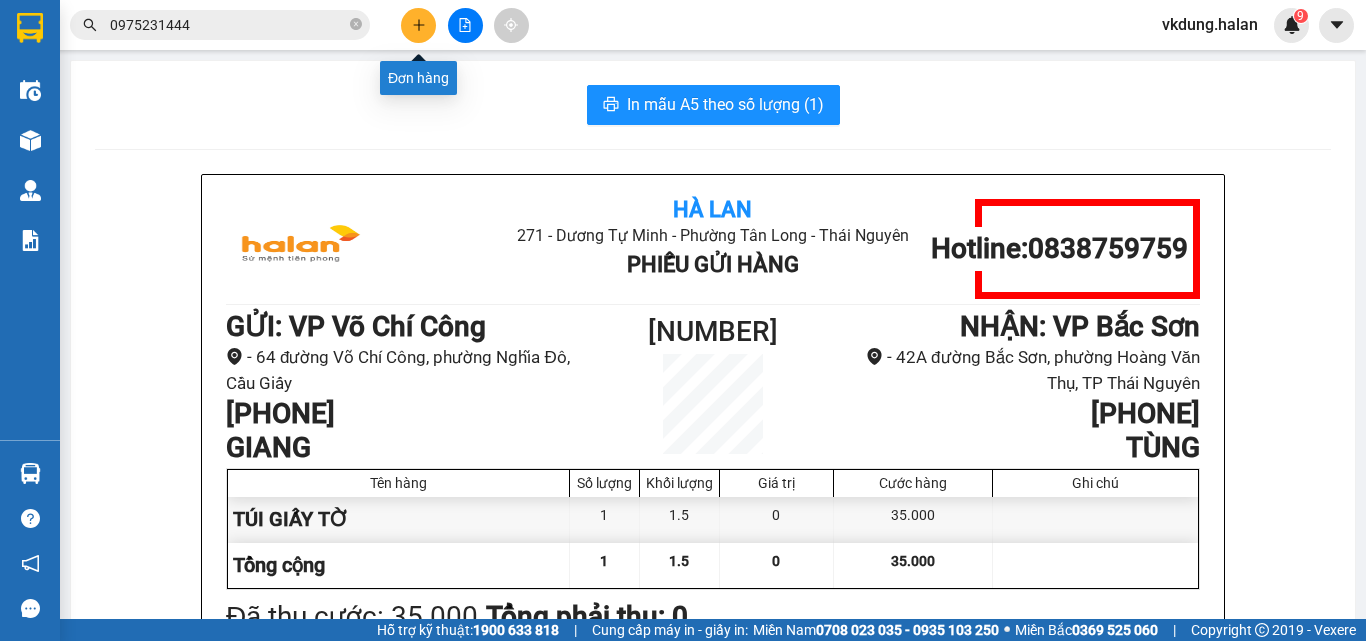 click 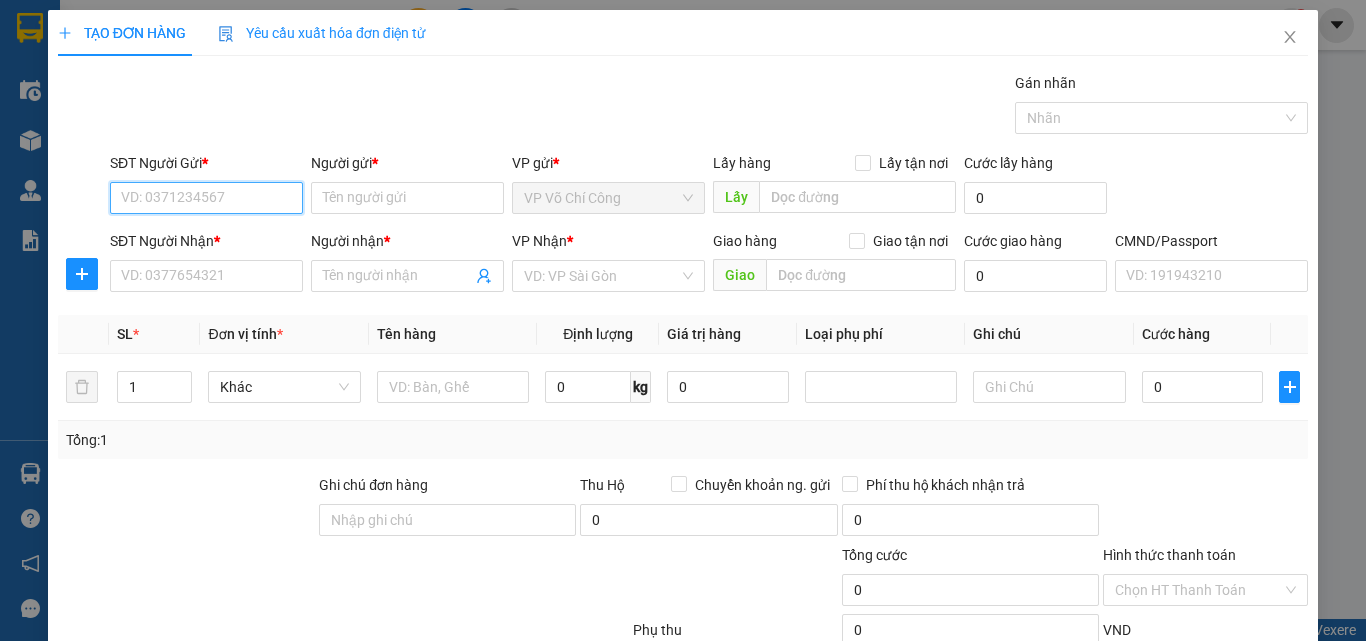 click on "SĐT Người Gửi  *" at bounding box center [206, 198] 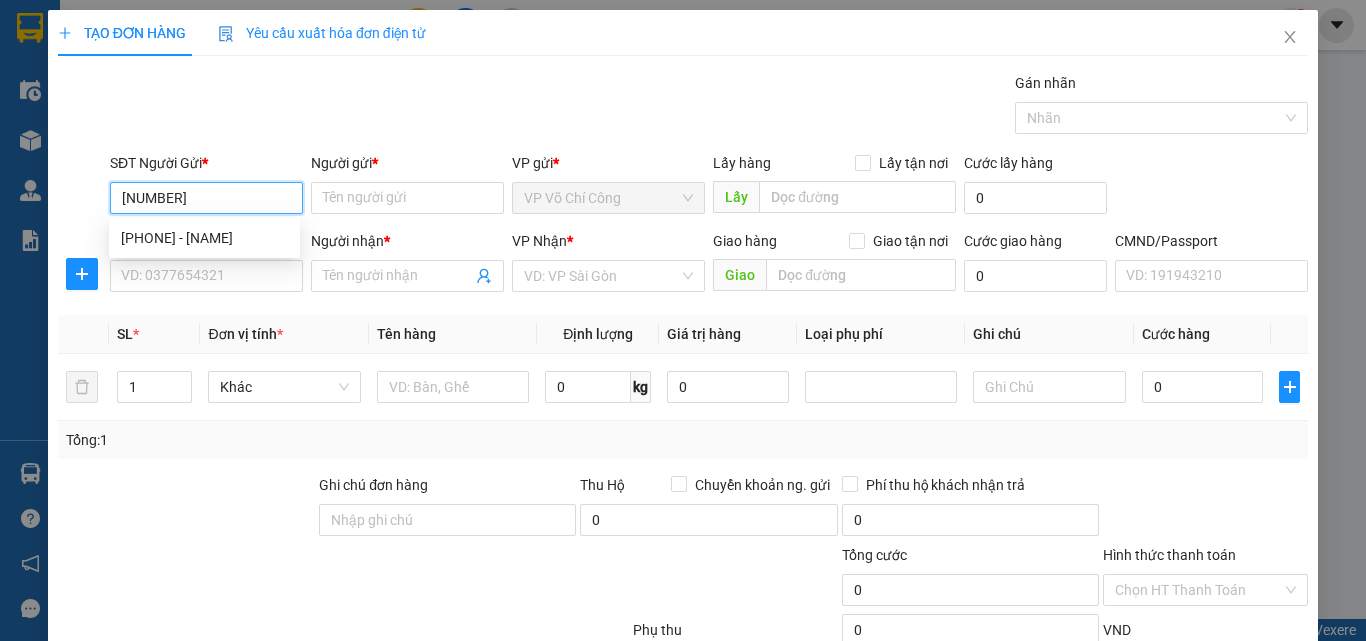 type on "0869053658" 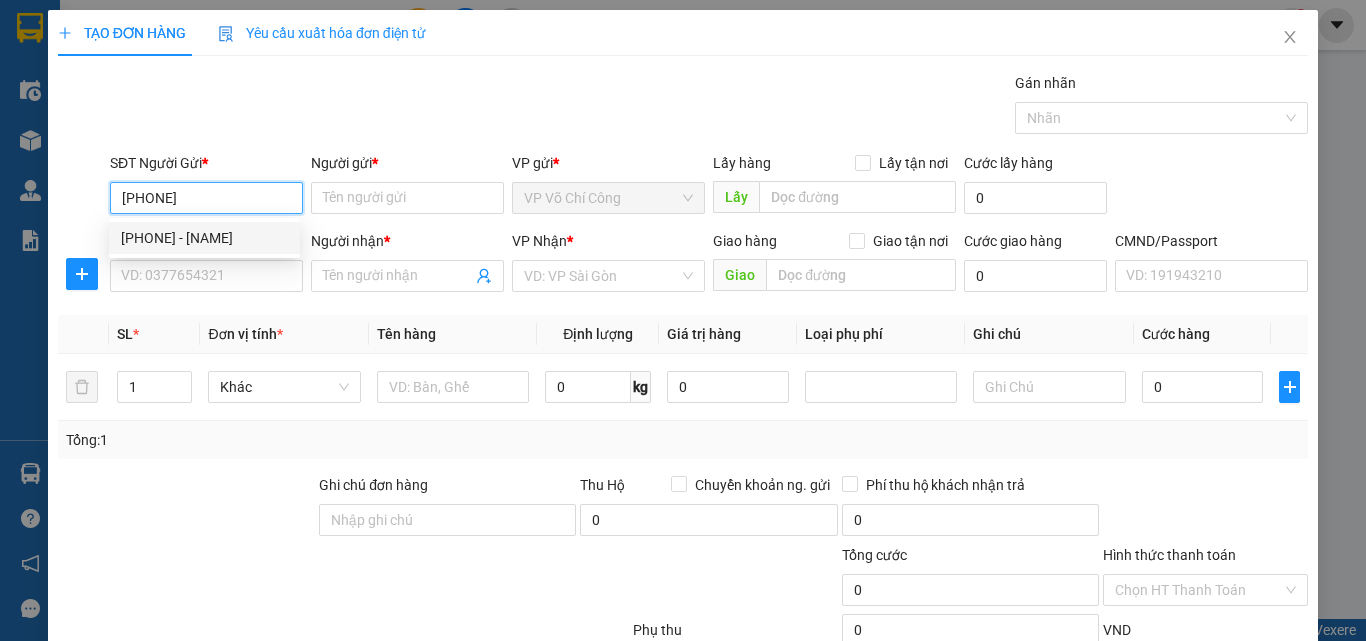 click on "0869053658 - NÔNG MẠNH LINH" at bounding box center [204, 238] 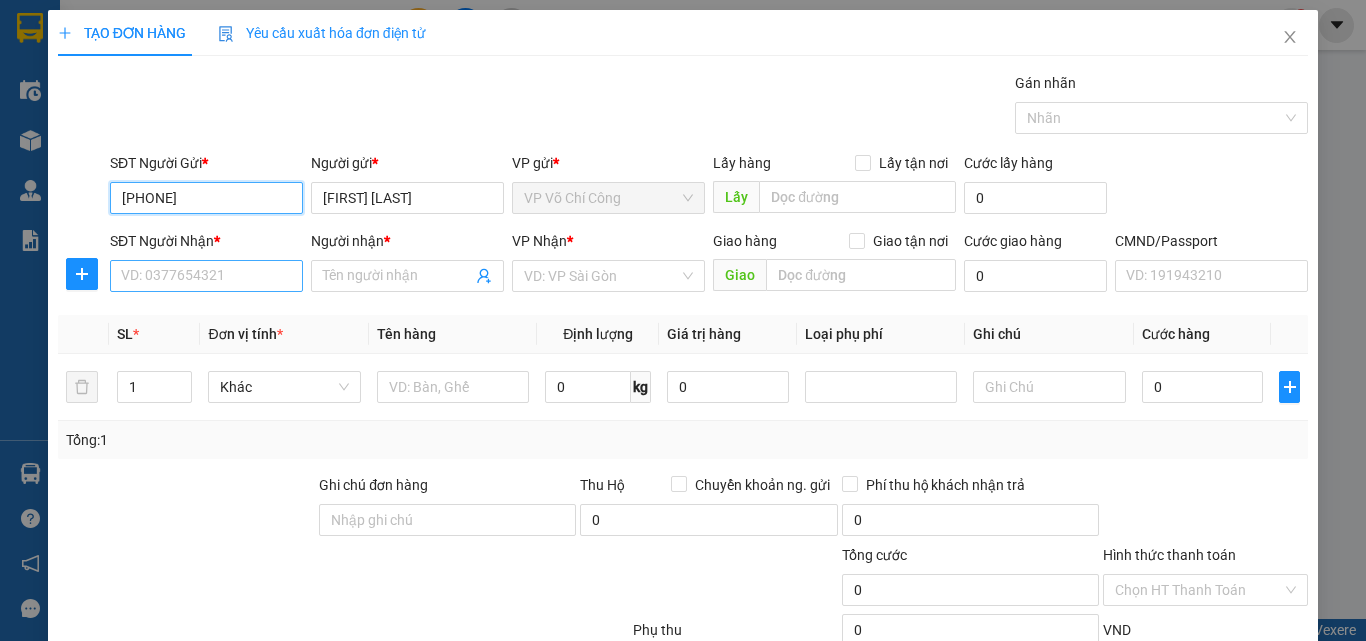 type on "0869053658" 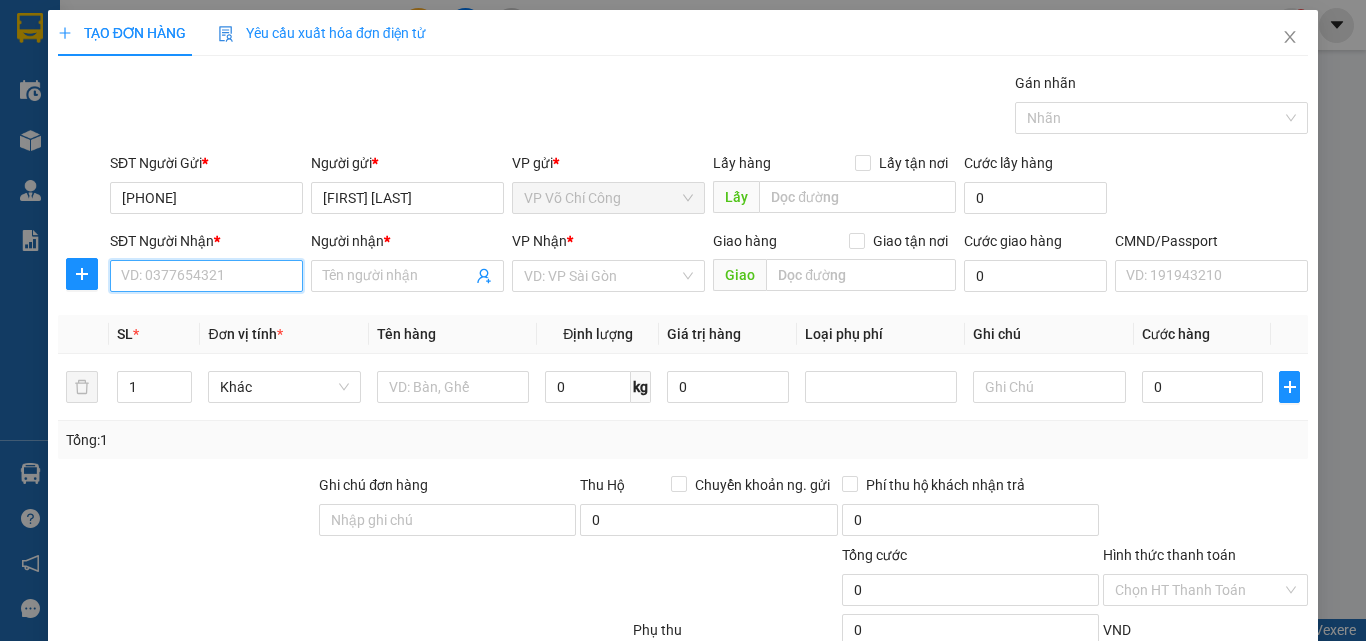 click on "SĐT Người Nhận  *" at bounding box center [206, 276] 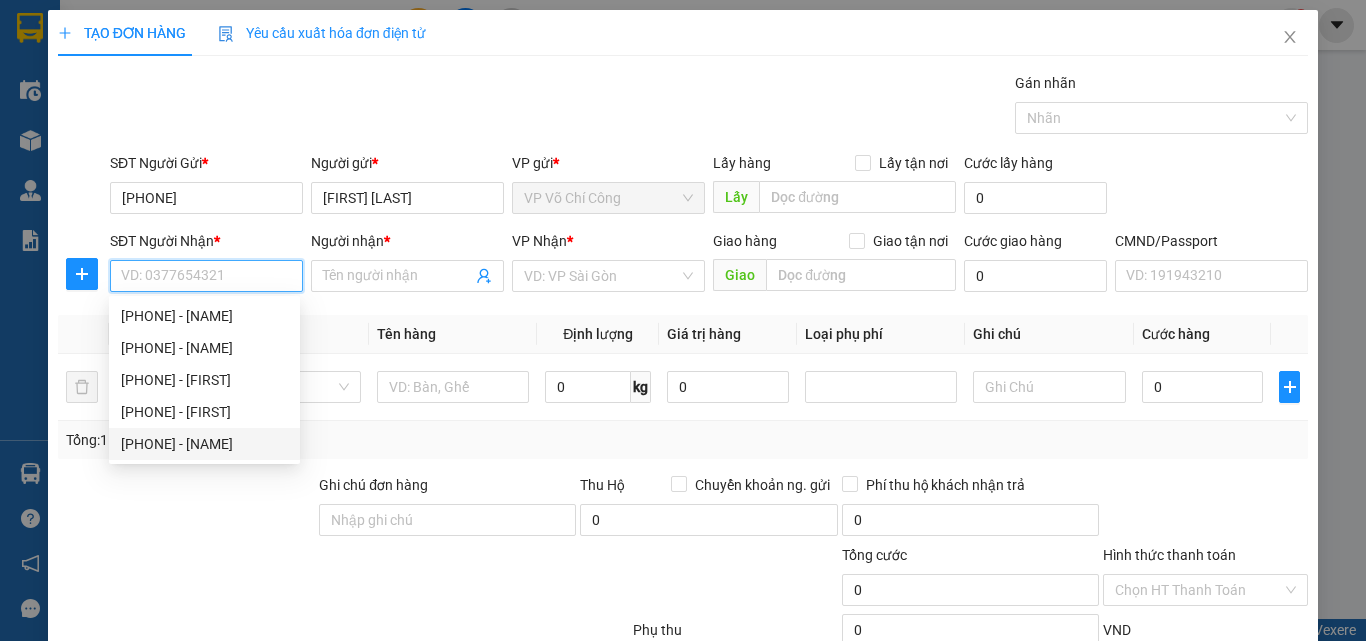 click on "0855365232 - HỒNG VÂN" at bounding box center [204, 444] 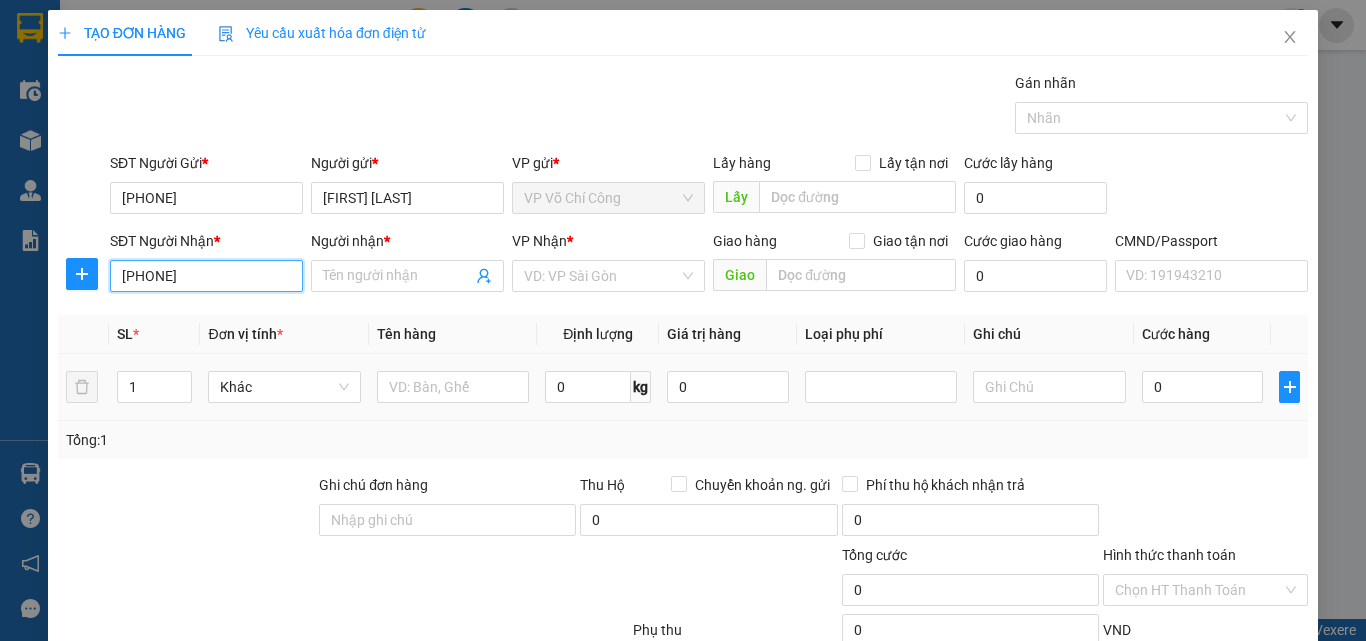type on "HỒNG VÂN" 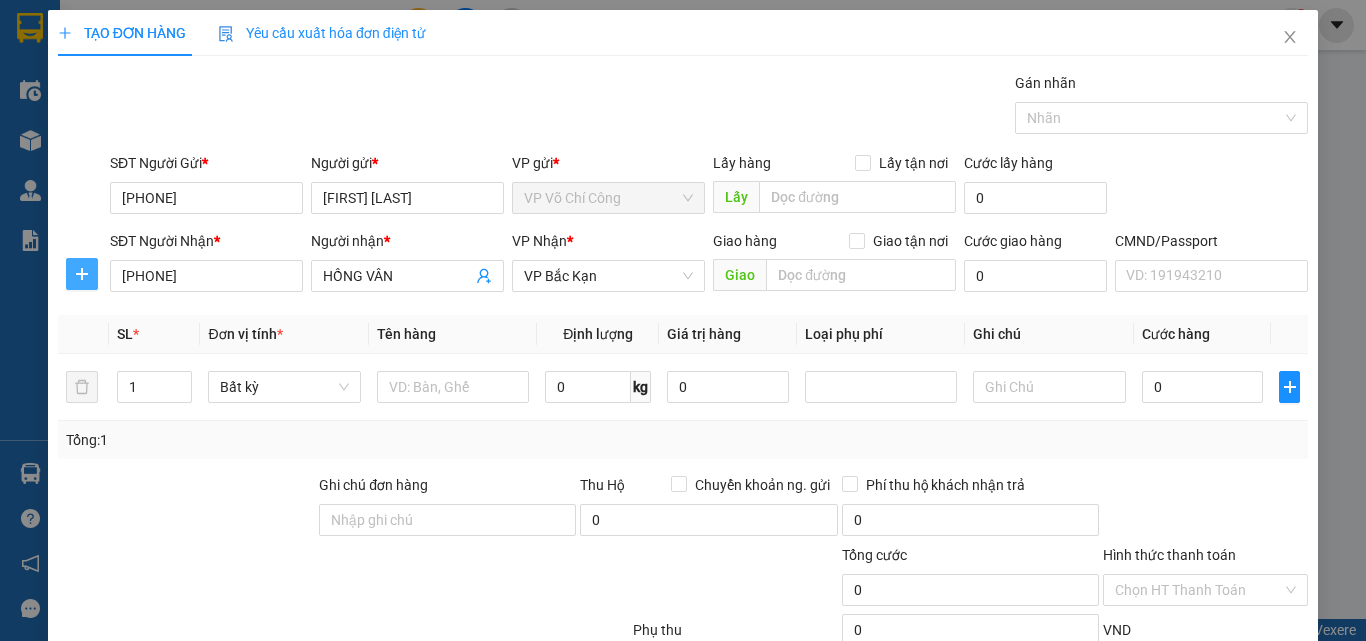 click 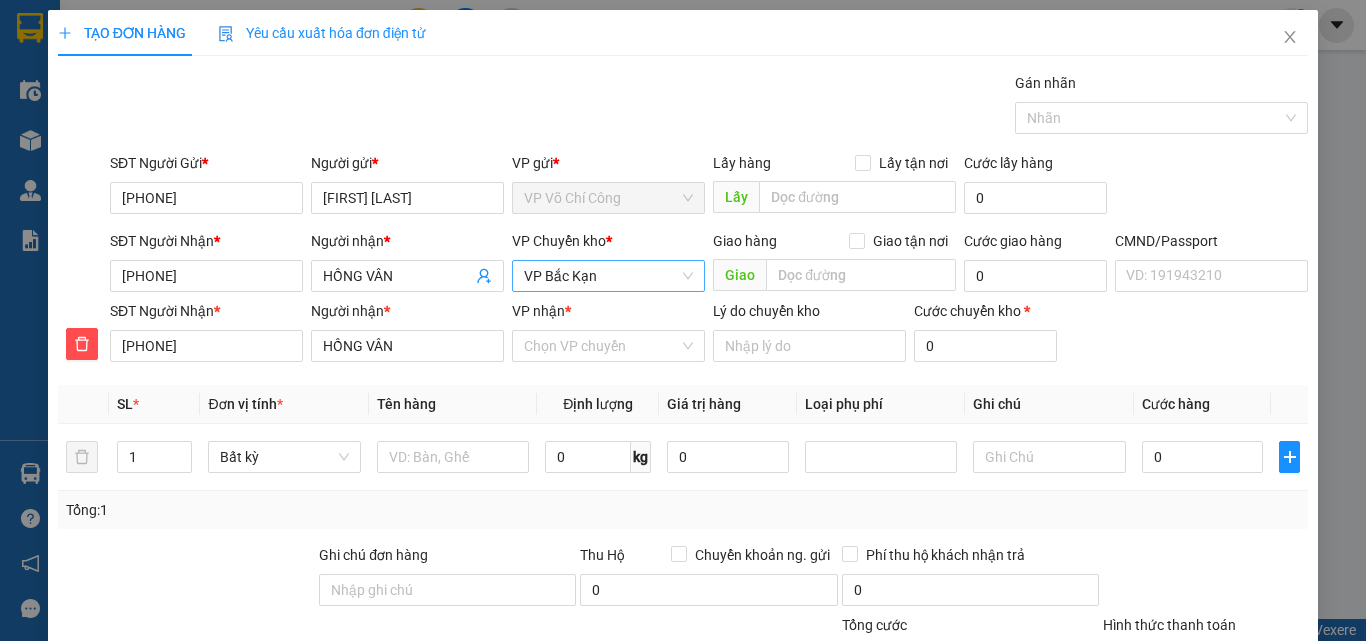 click on "VP Bắc Kạn" at bounding box center (608, 276) 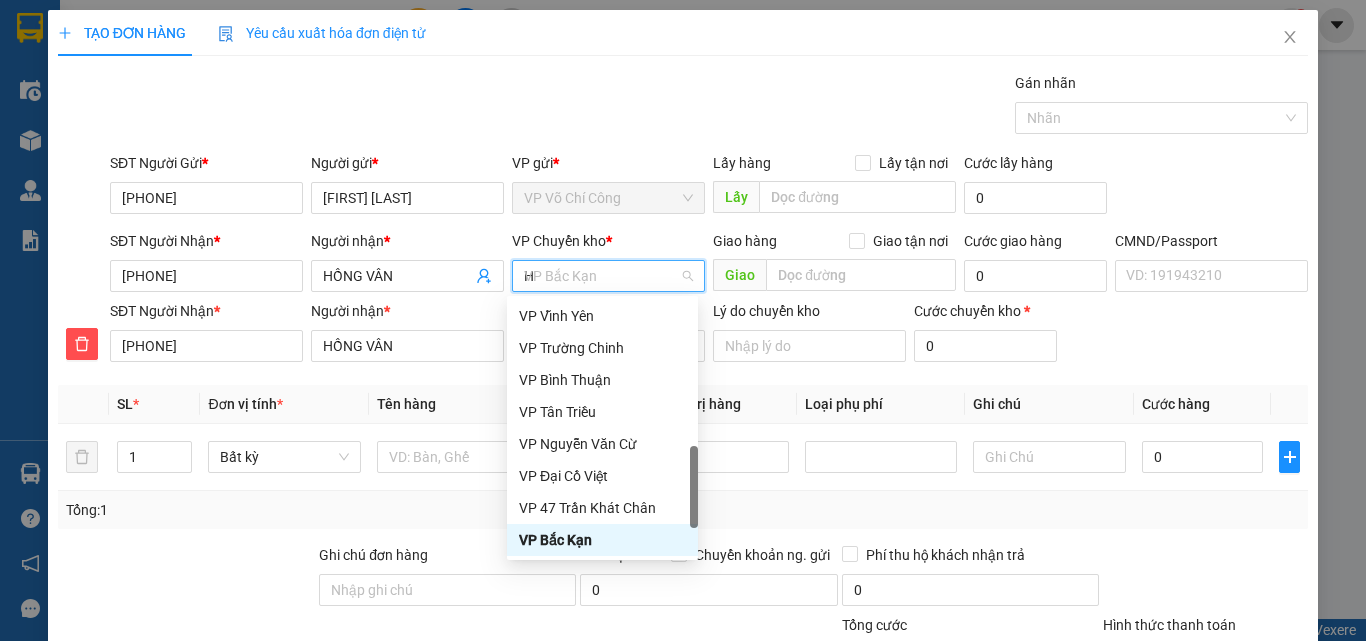 scroll, scrollTop: 256, scrollLeft: 0, axis: vertical 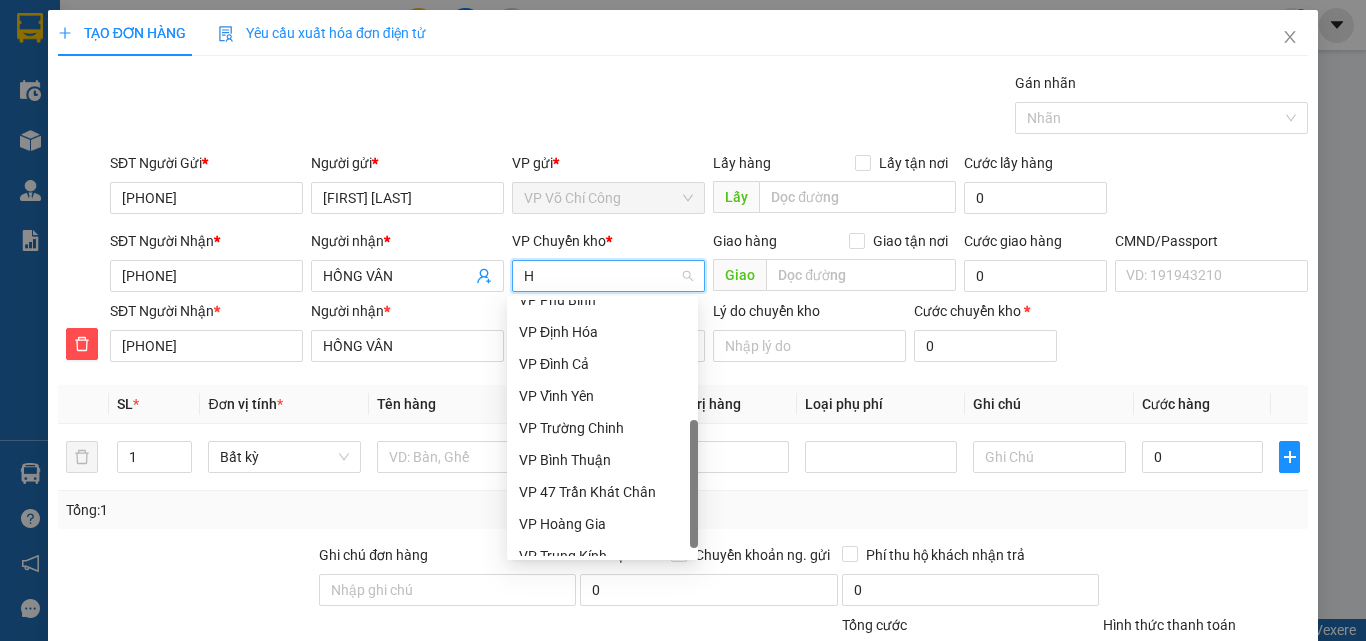 type on "HG" 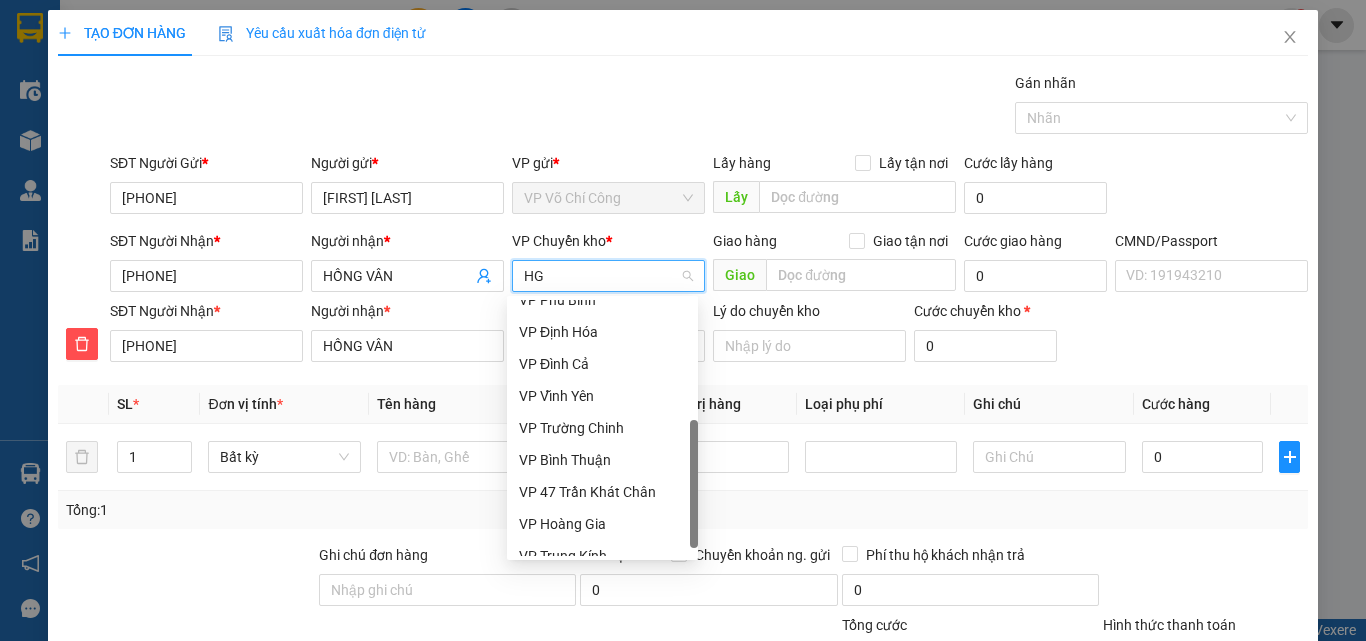 scroll, scrollTop: 0, scrollLeft: 0, axis: both 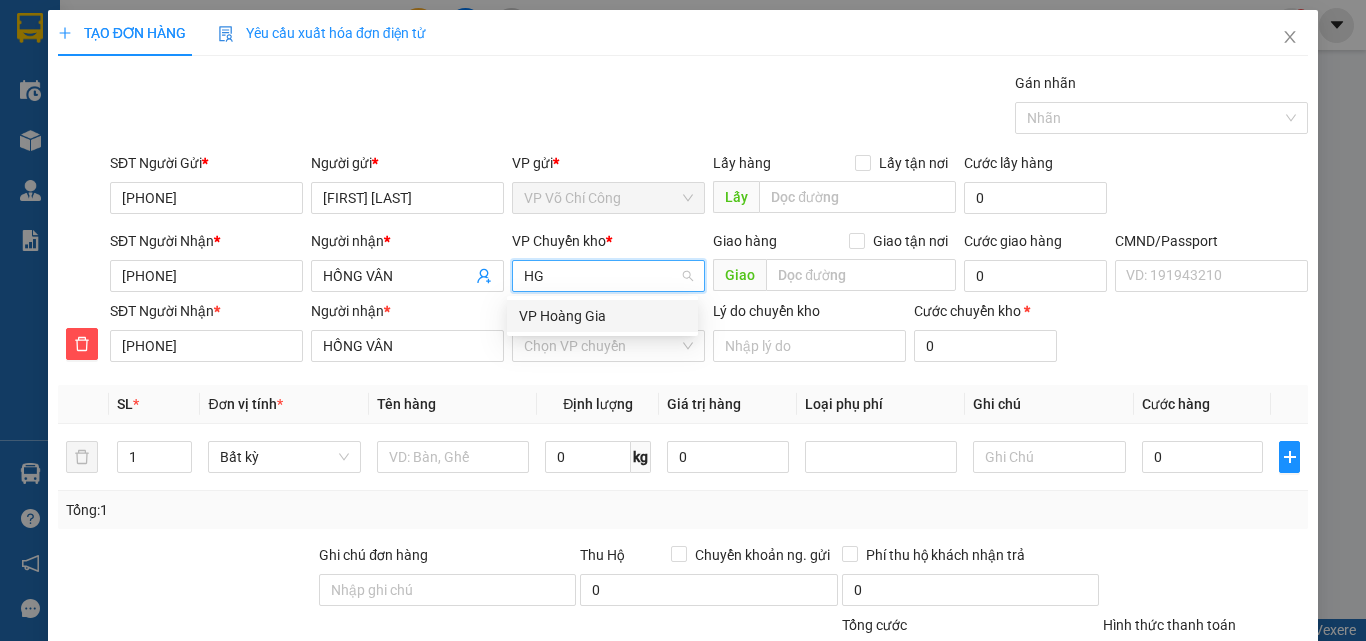 click on "VP Hoàng Gia" at bounding box center [602, 316] 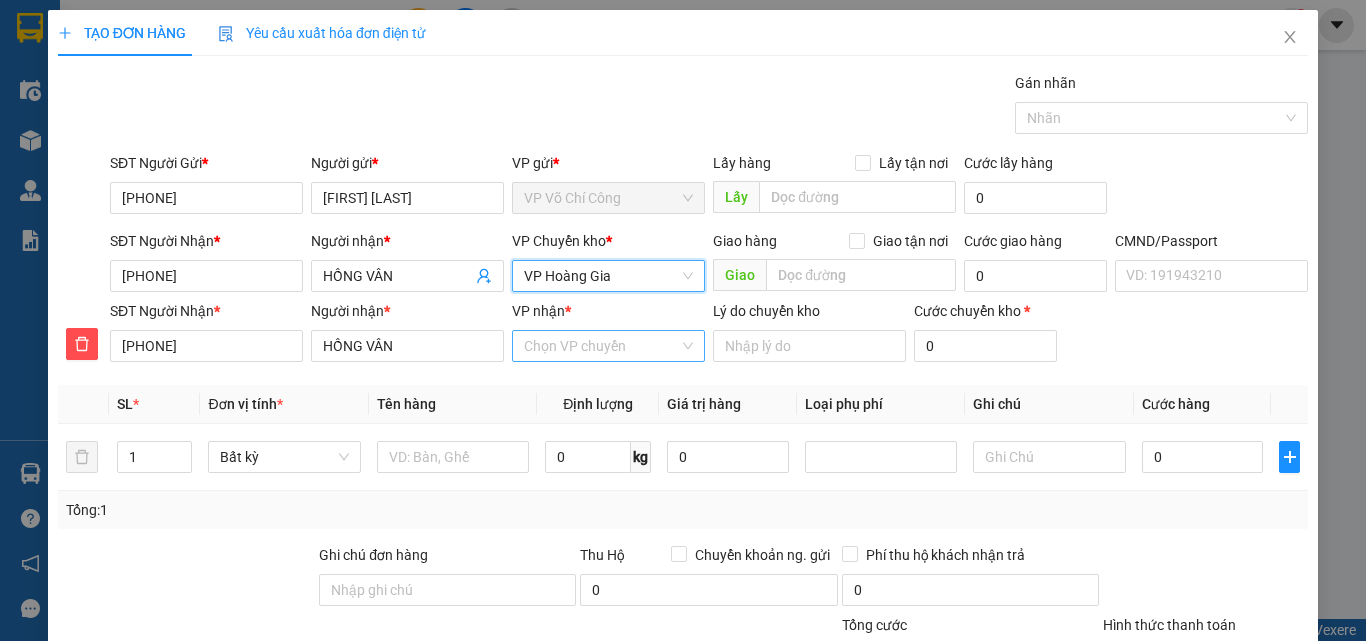 click on "VP nhận  *" at bounding box center [601, 346] 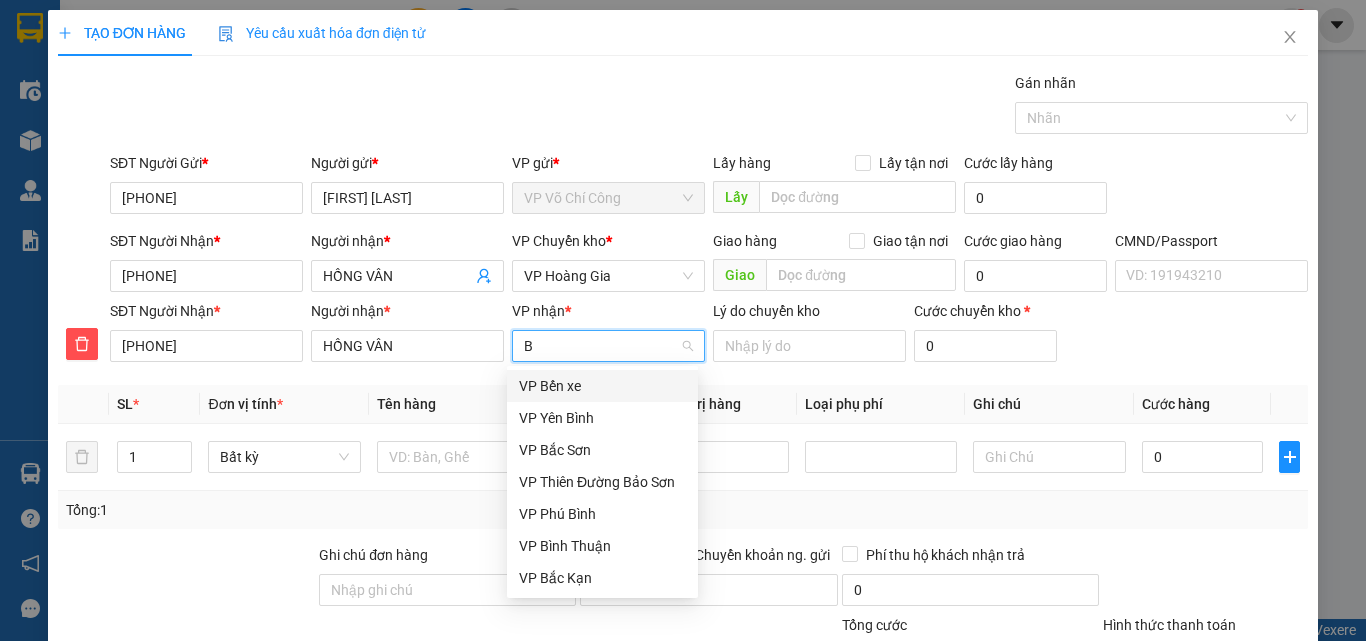 type on "BK" 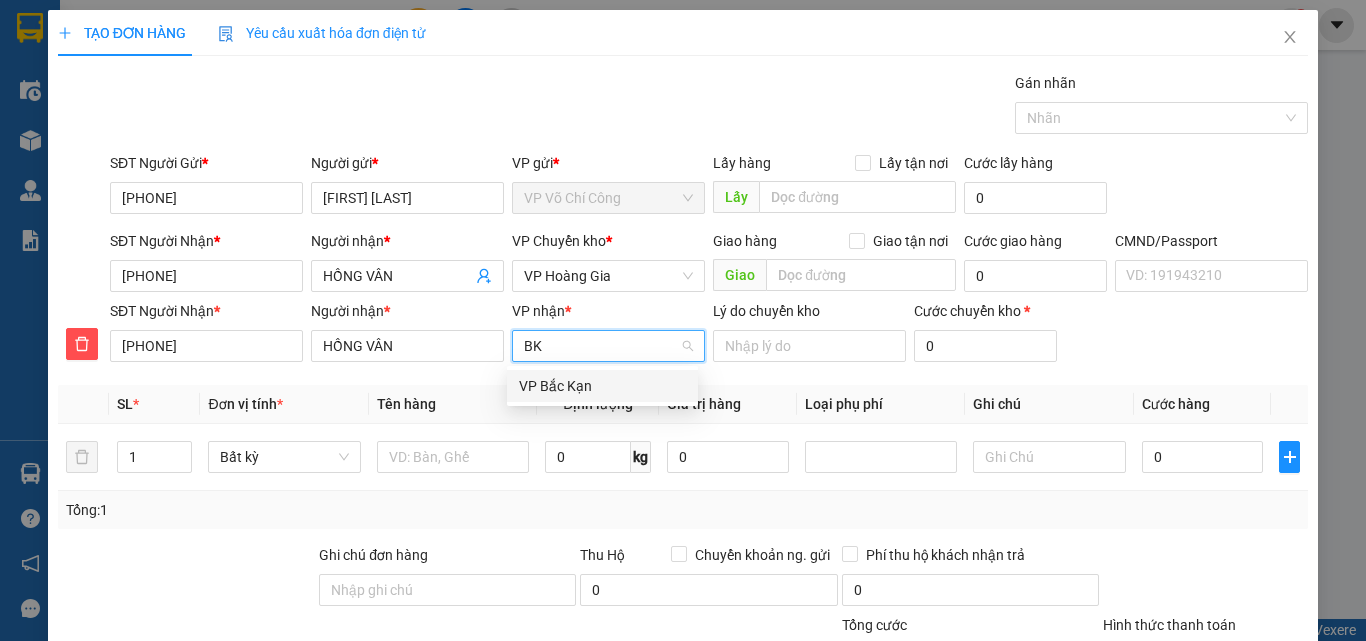 click on "VP Bắc Kạn" at bounding box center [602, 386] 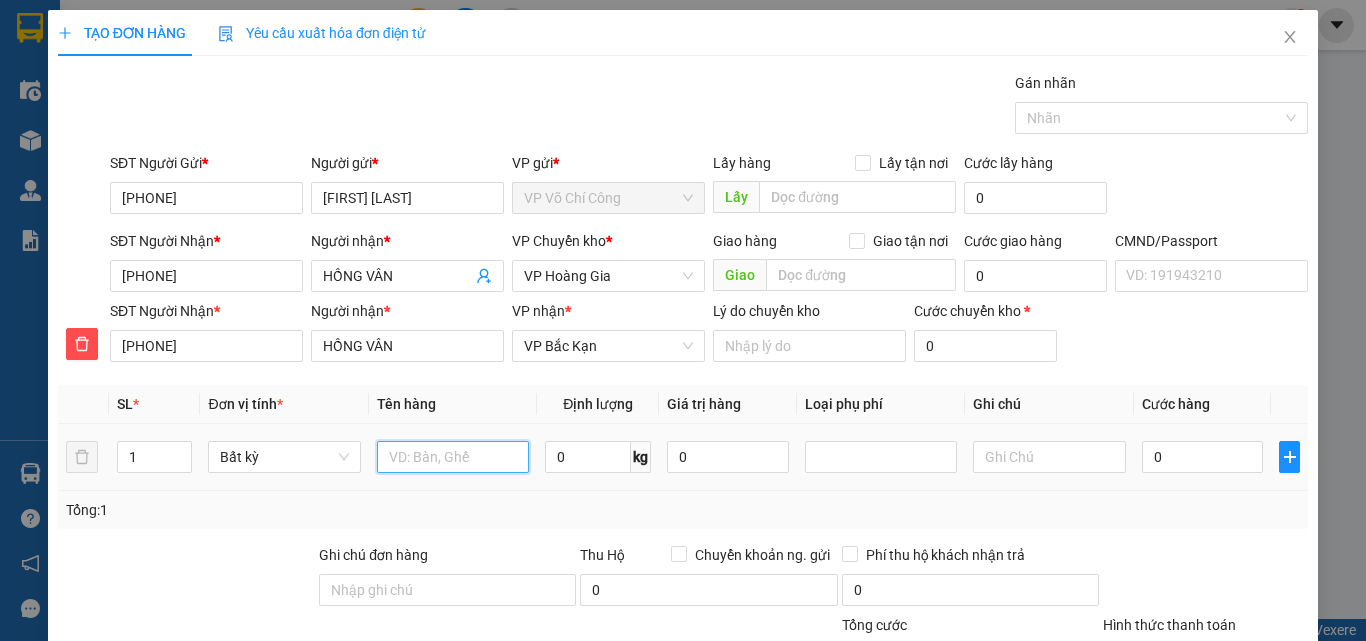 click at bounding box center (453, 457) 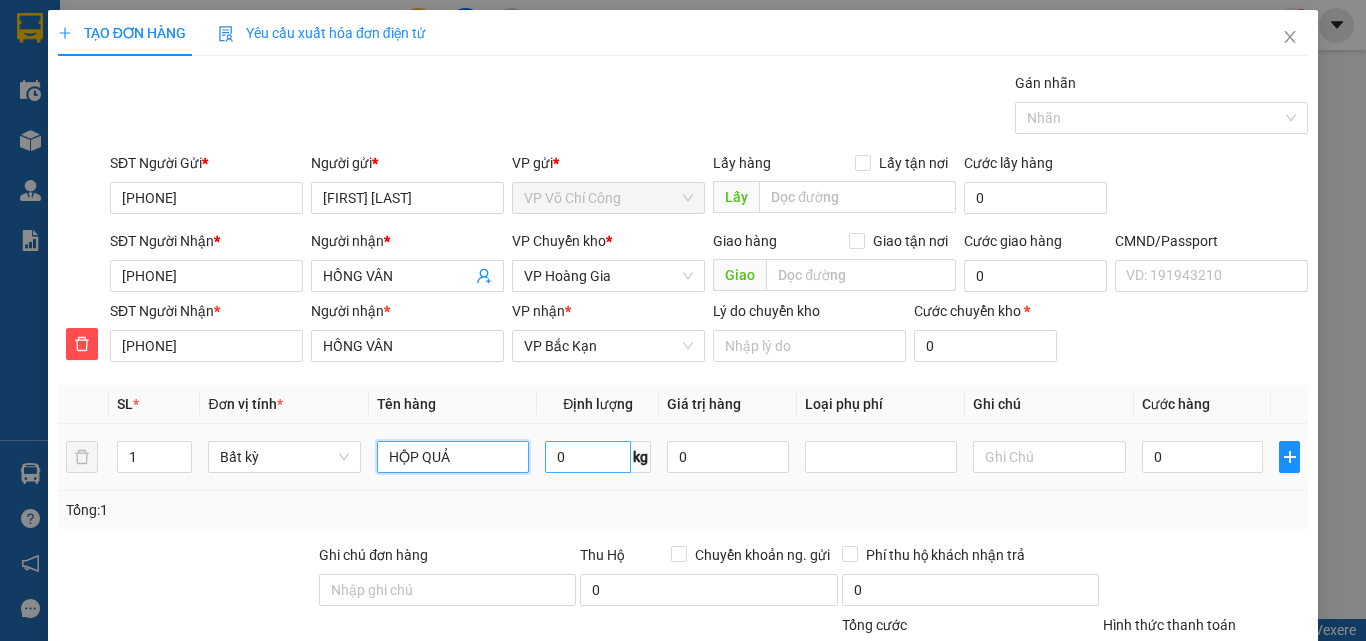 type on "HỘP QUẢ" 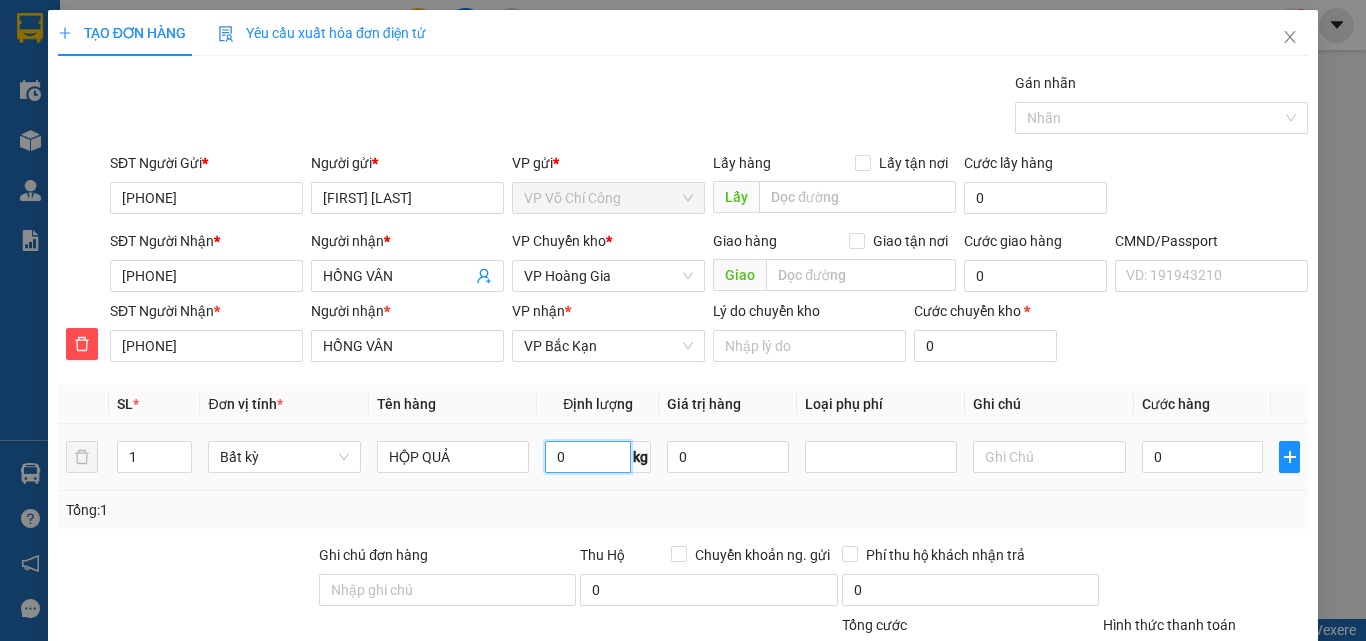click on "0" at bounding box center [588, 457] 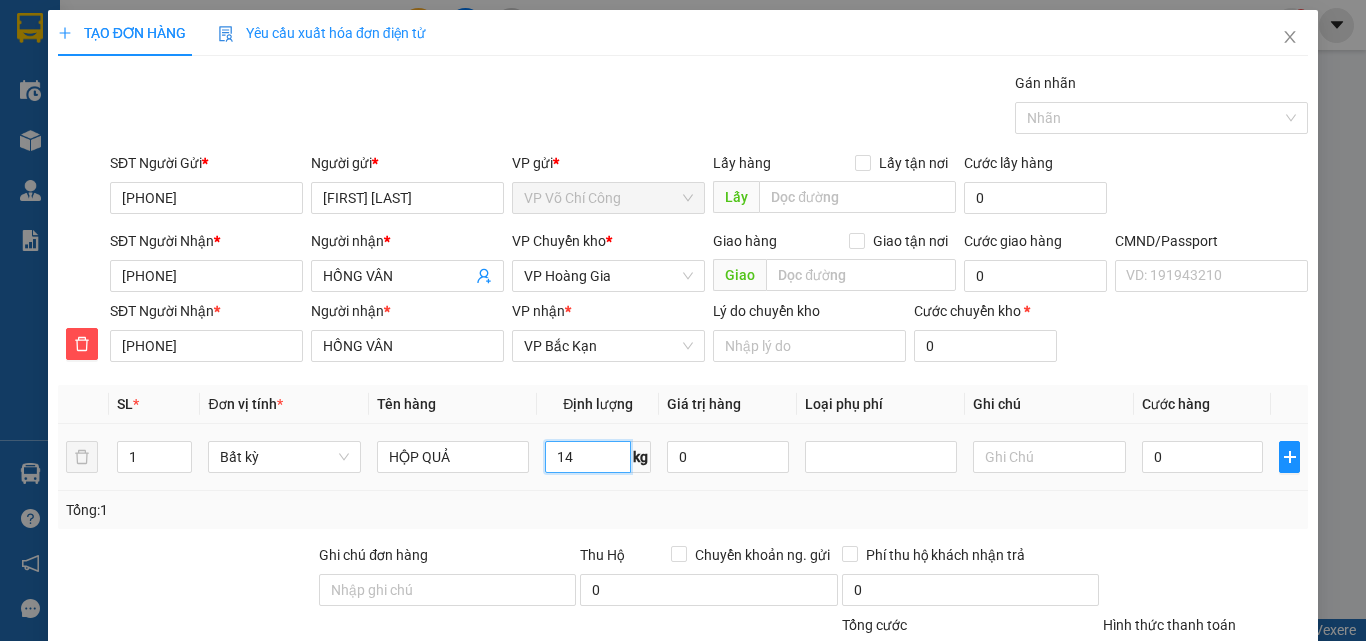 type on "14" 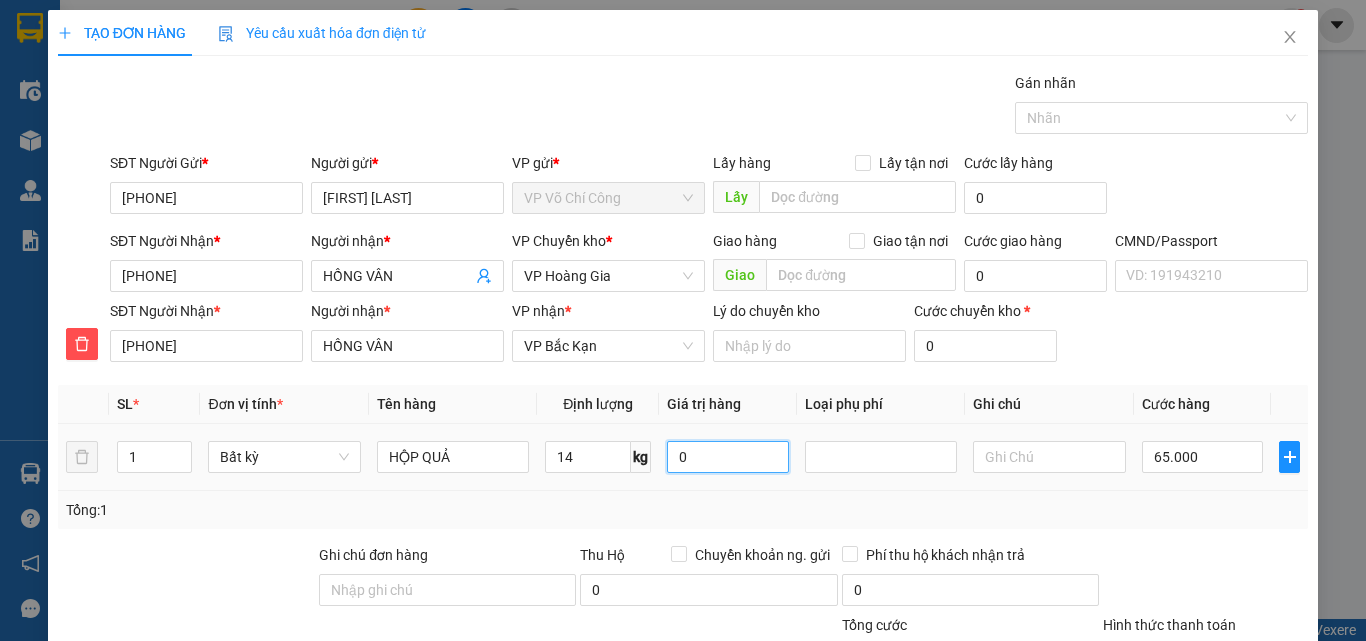 type on "65.000" 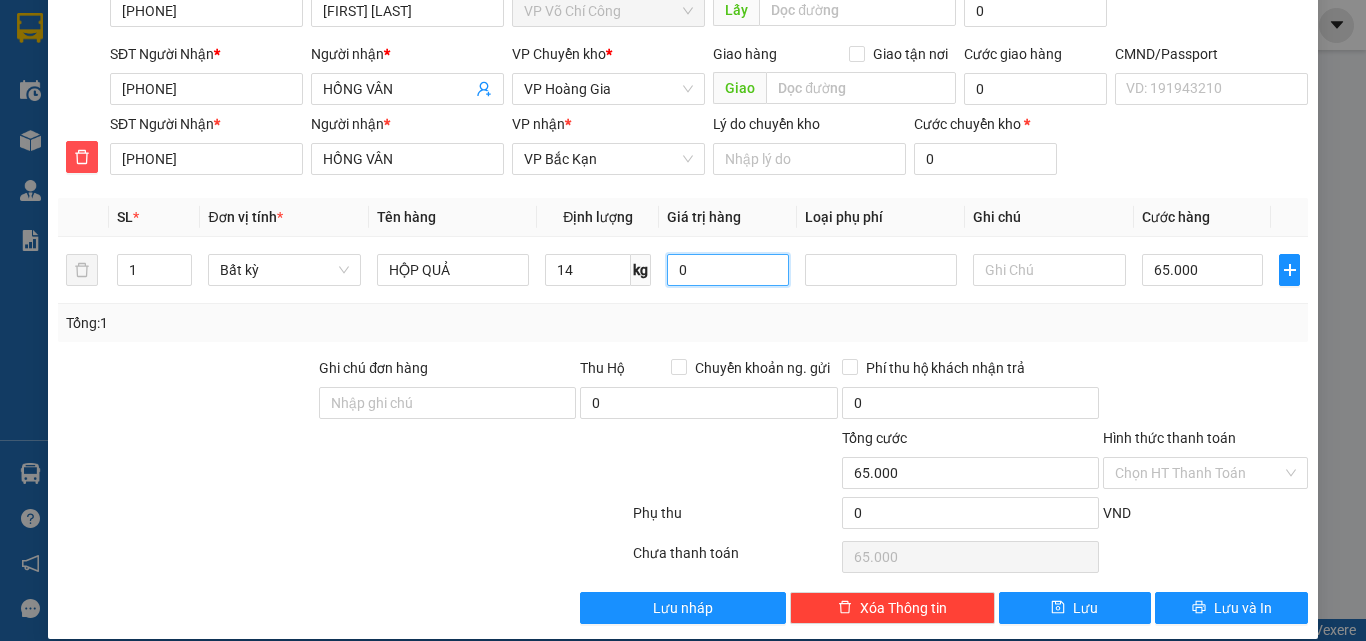 scroll, scrollTop: 209, scrollLeft: 0, axis: vertical 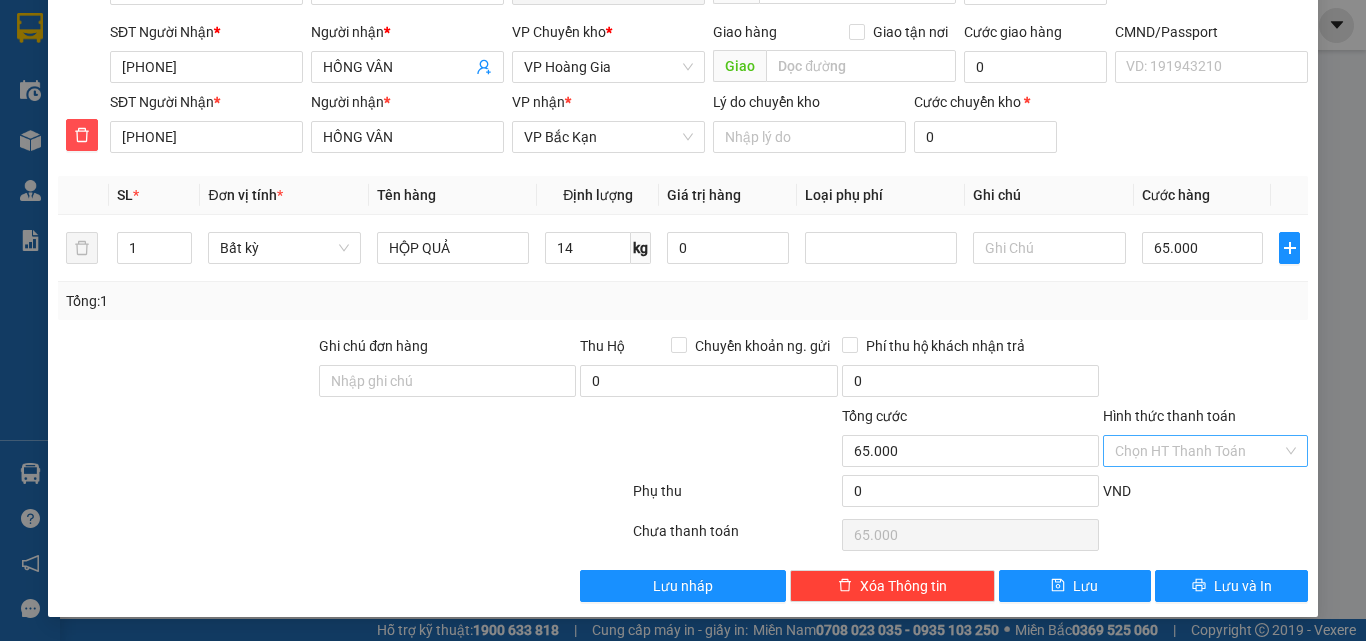 click on "Hình thức thanh toán" at bounding box center [1198, 451] 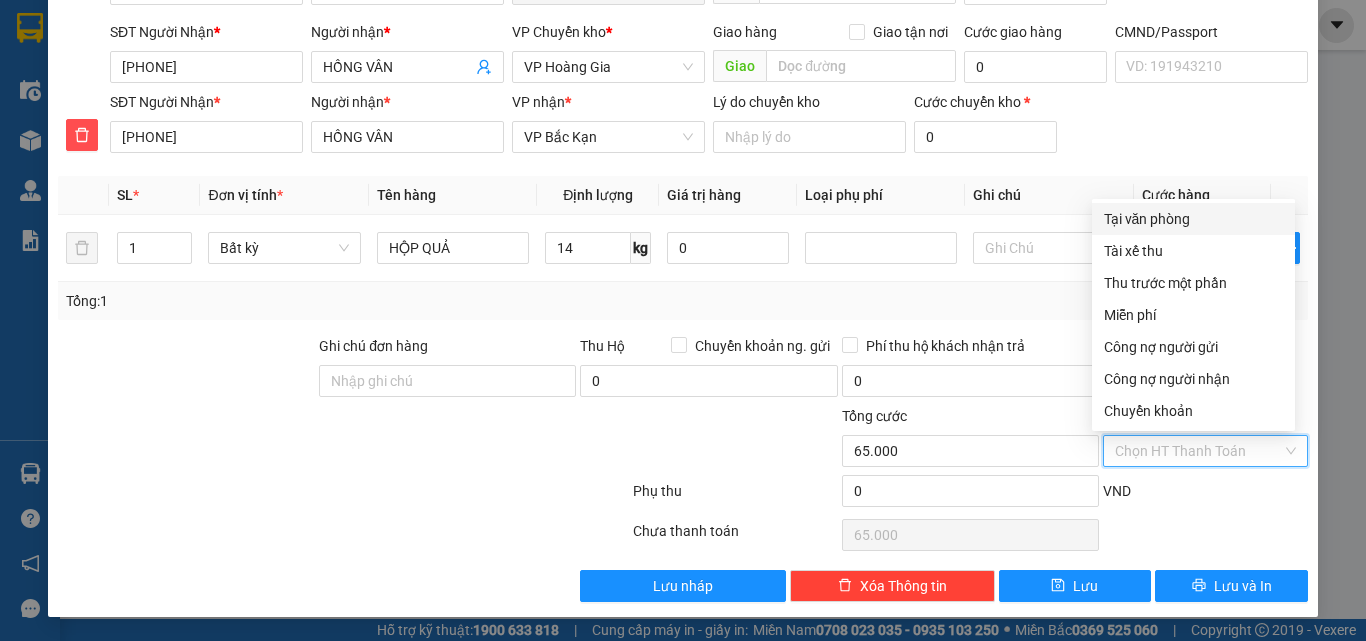 click on "Tại văn phòng" at bounding box center [1193, 219] 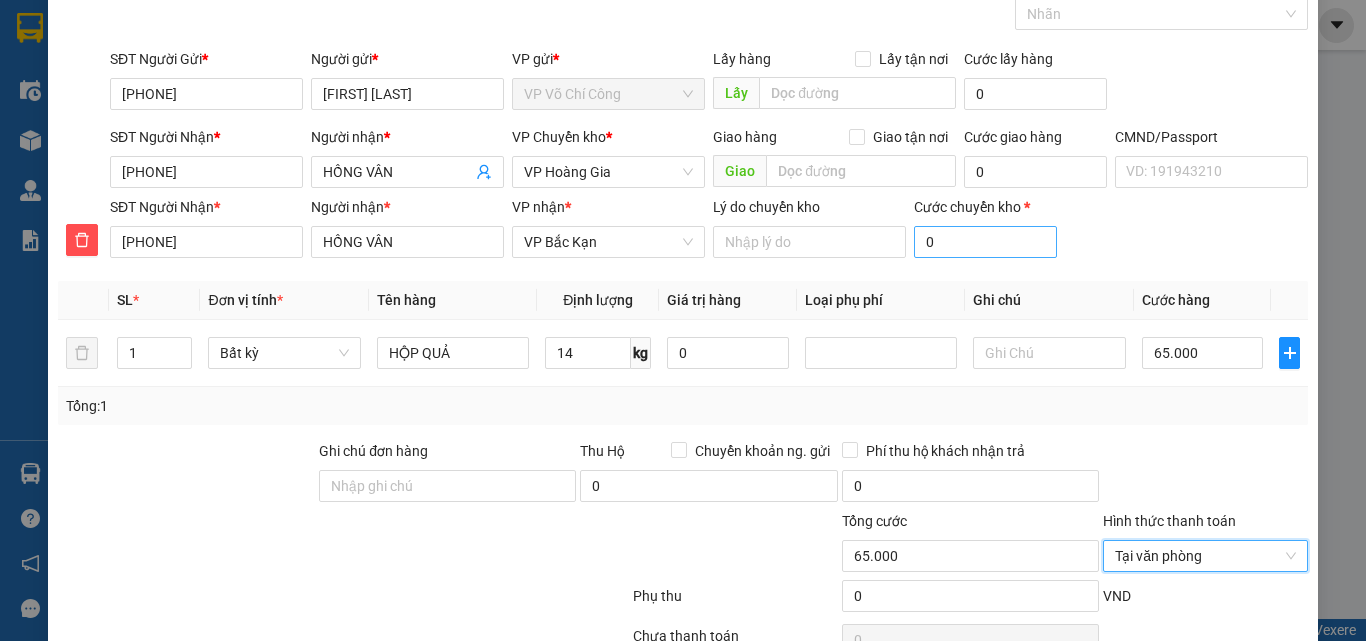 scroll, scrollTop: 209, scrollLeft: 0, axis: vertical 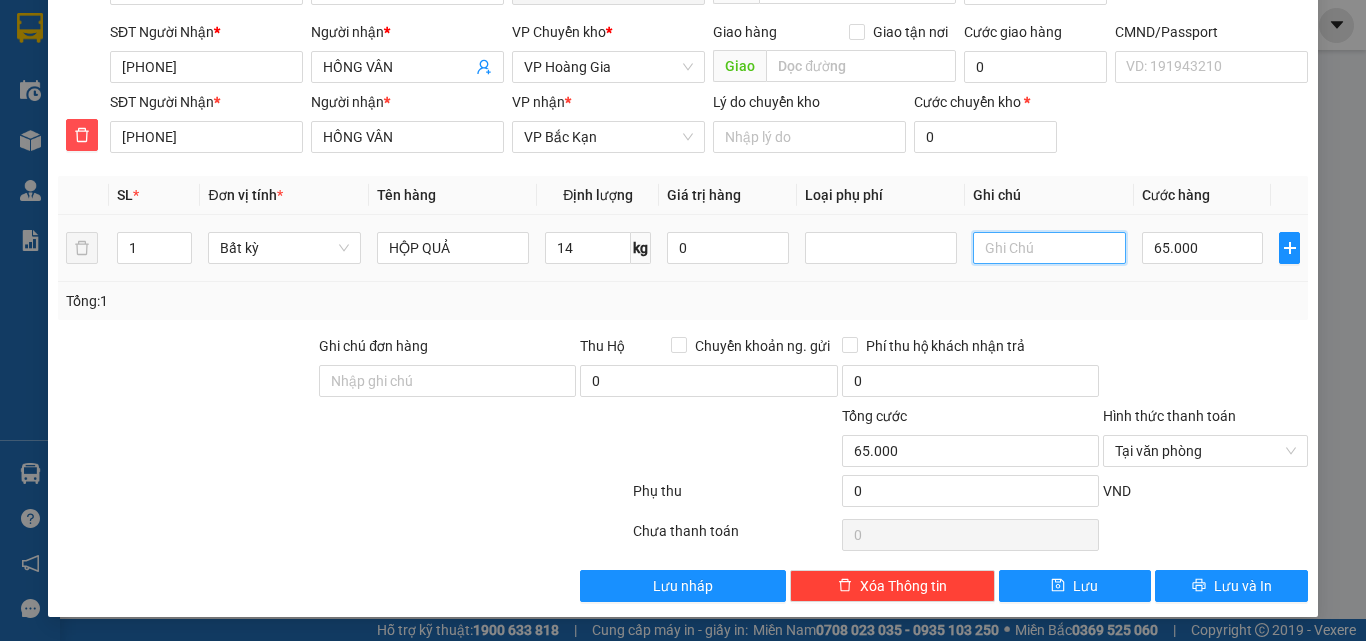 click at bounding box center (1049, 248) 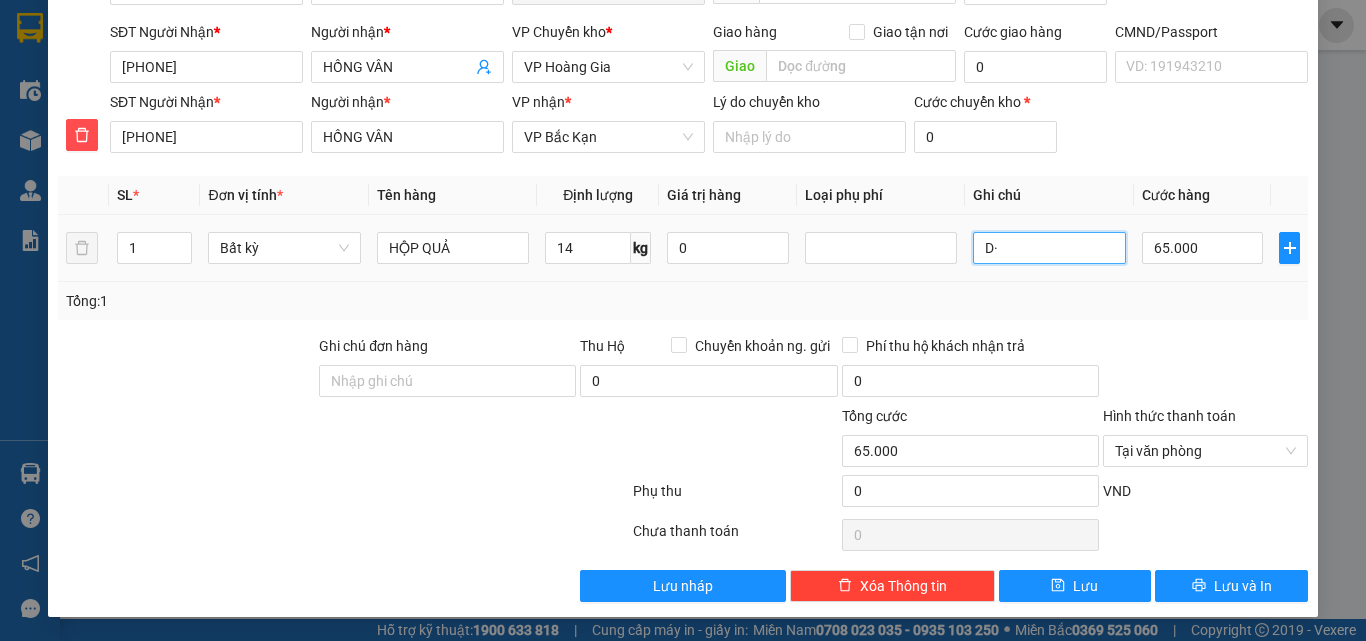 type on "D" 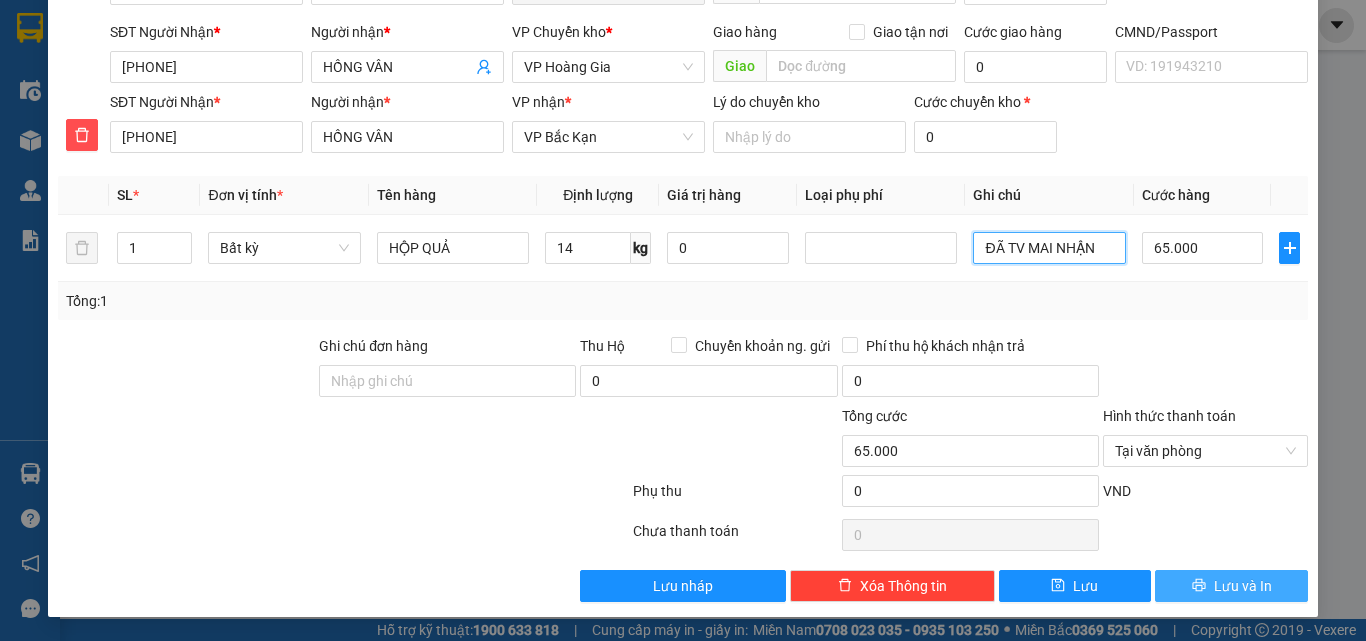 type on "ĐÃ TV MAI NHẬN" 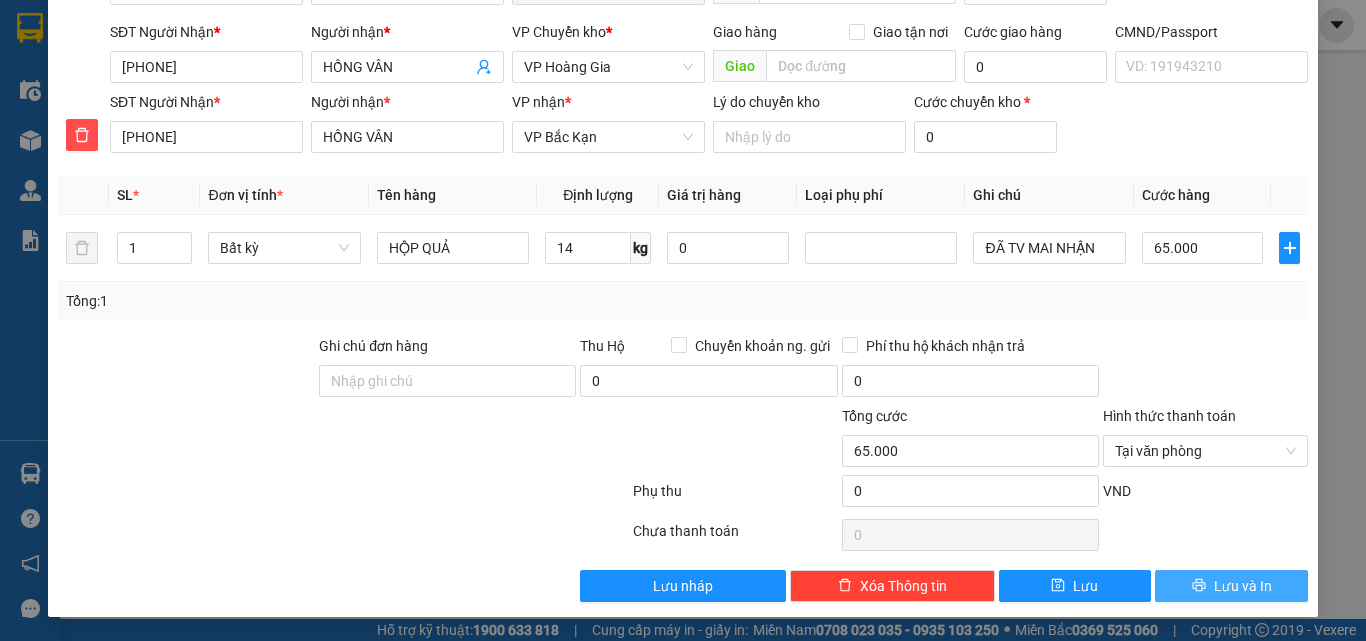 click on "Lưu và In" at bounding box center (1243, 586) 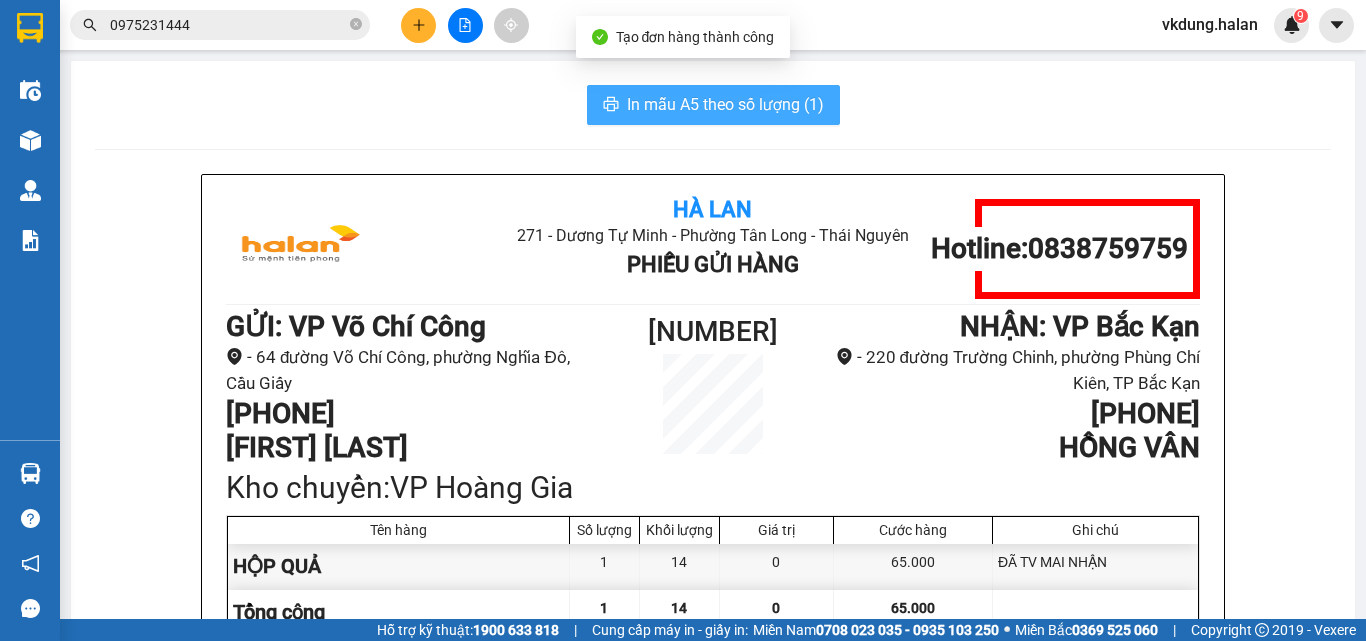 click on "In mẫu A5 theo số lượng
(1)" at bounding box center (725, 104) 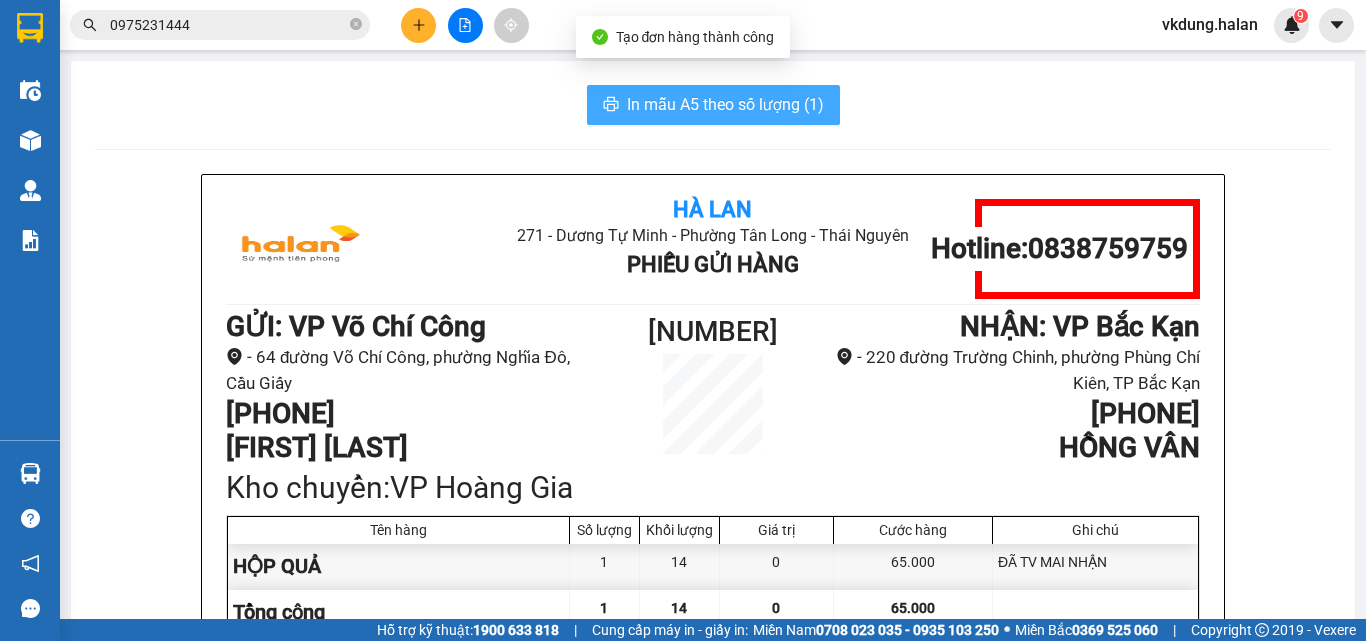 click on "In mẫu A5 theo số lượng
(1)" at bounding box center [725, 104] 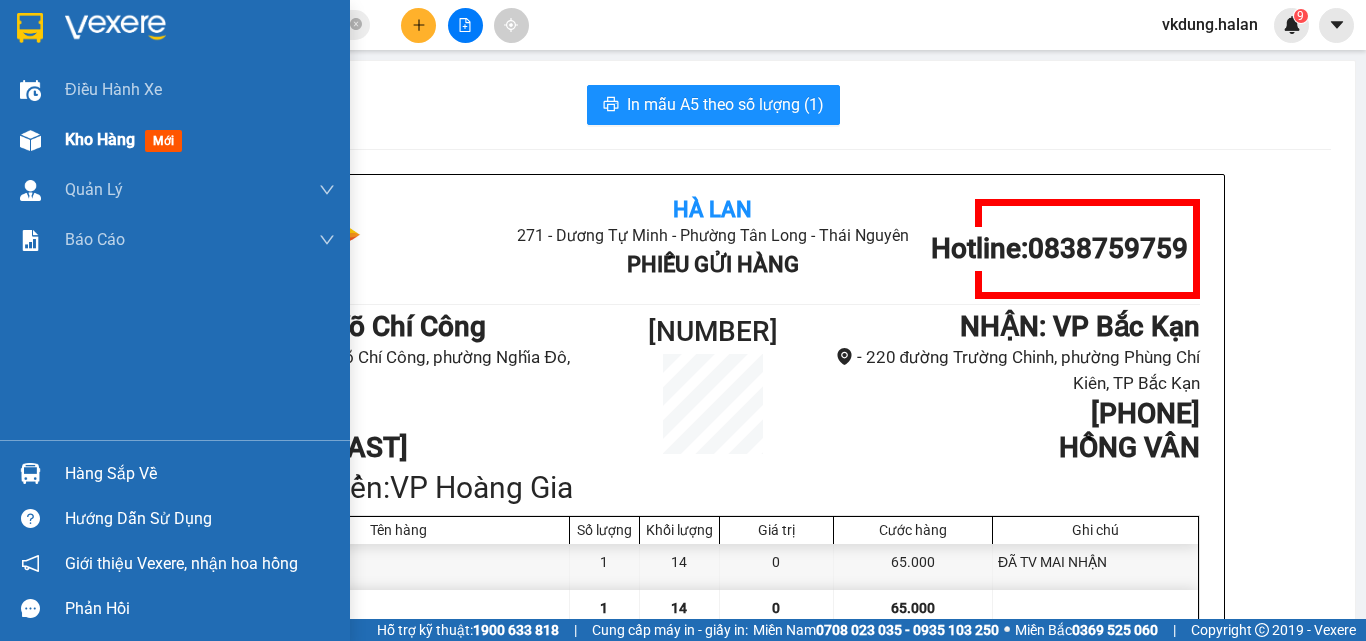 click on "Kho hàng" at bounding box center [100, 139] 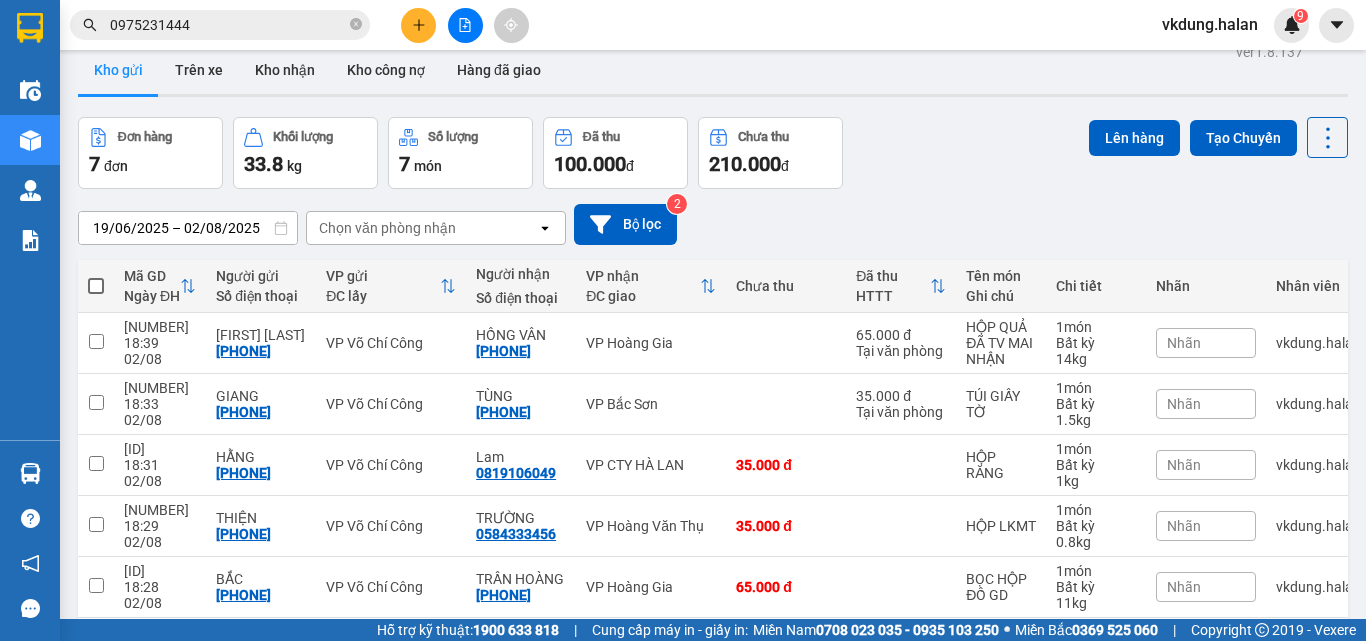 scroll, scrollTop: 0, scrollLeft: 0, axis: both 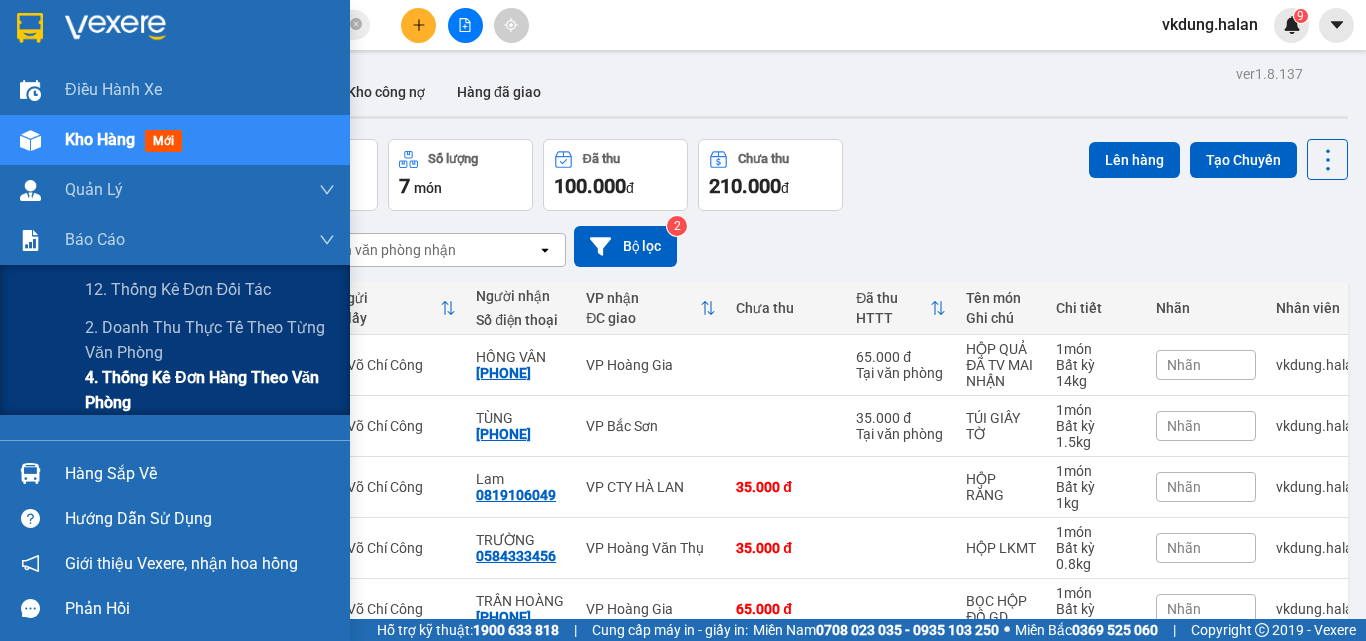click on "4. Thống kê đơn hàng theo văn phòng" at bounding box center (210, 390) 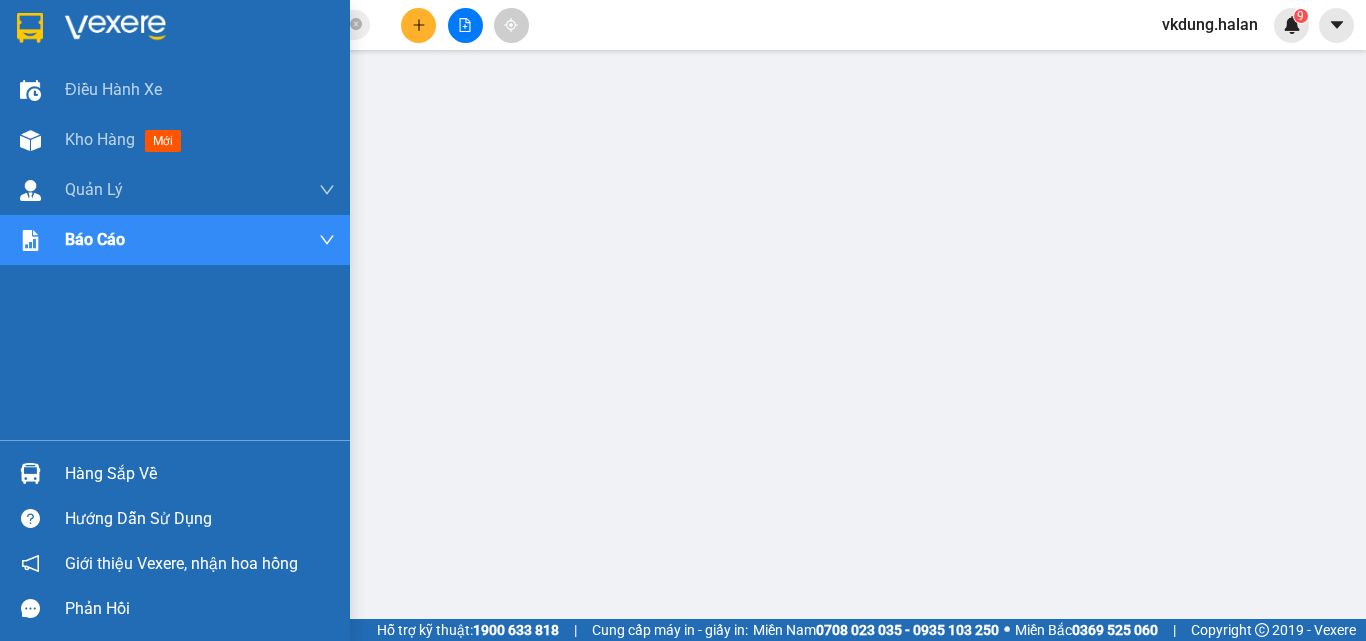 click on "Hàng sắp về" at bounding box center [200, 474] 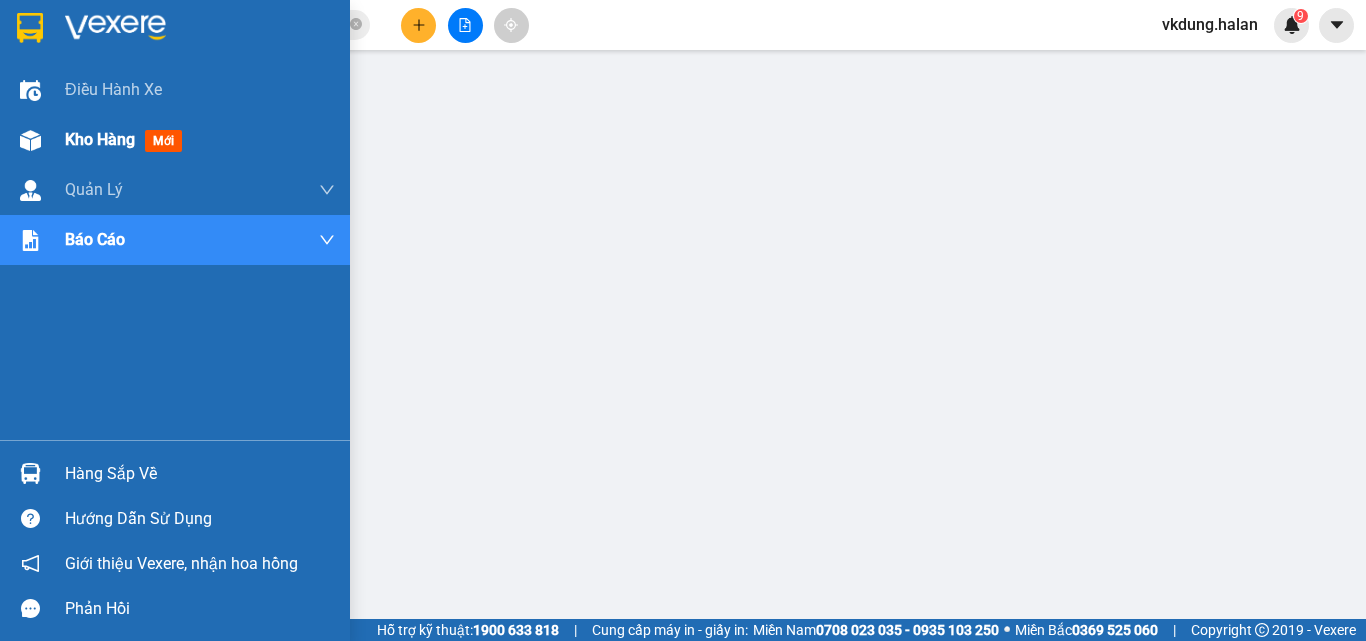 click on "Kho hàng mới" at bounding box center [200, 140] 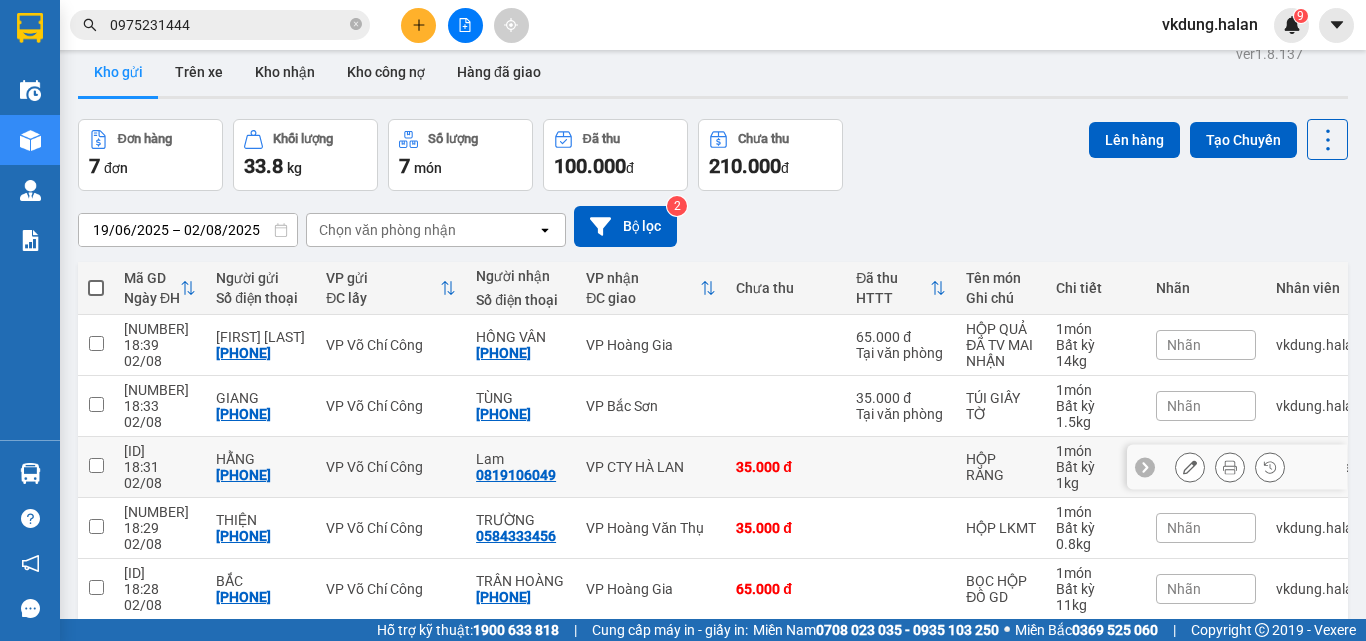 scroll, scrollTop: 0, scrollLeft: 0, axis: both 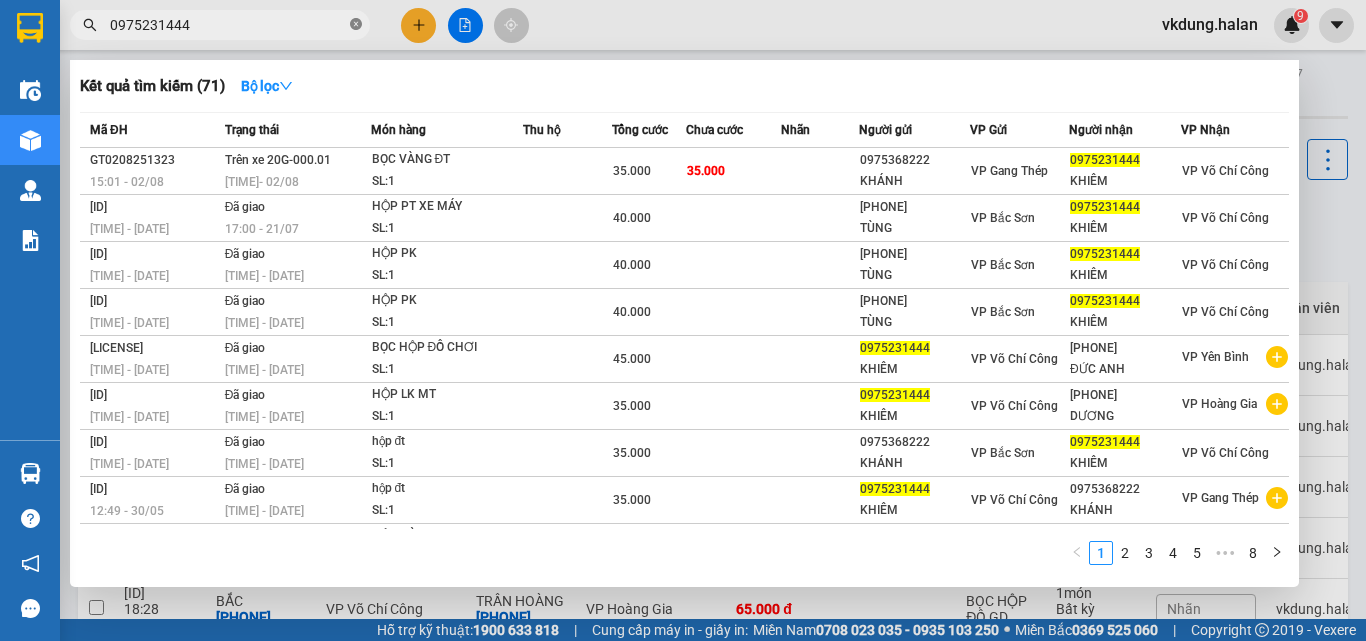 click 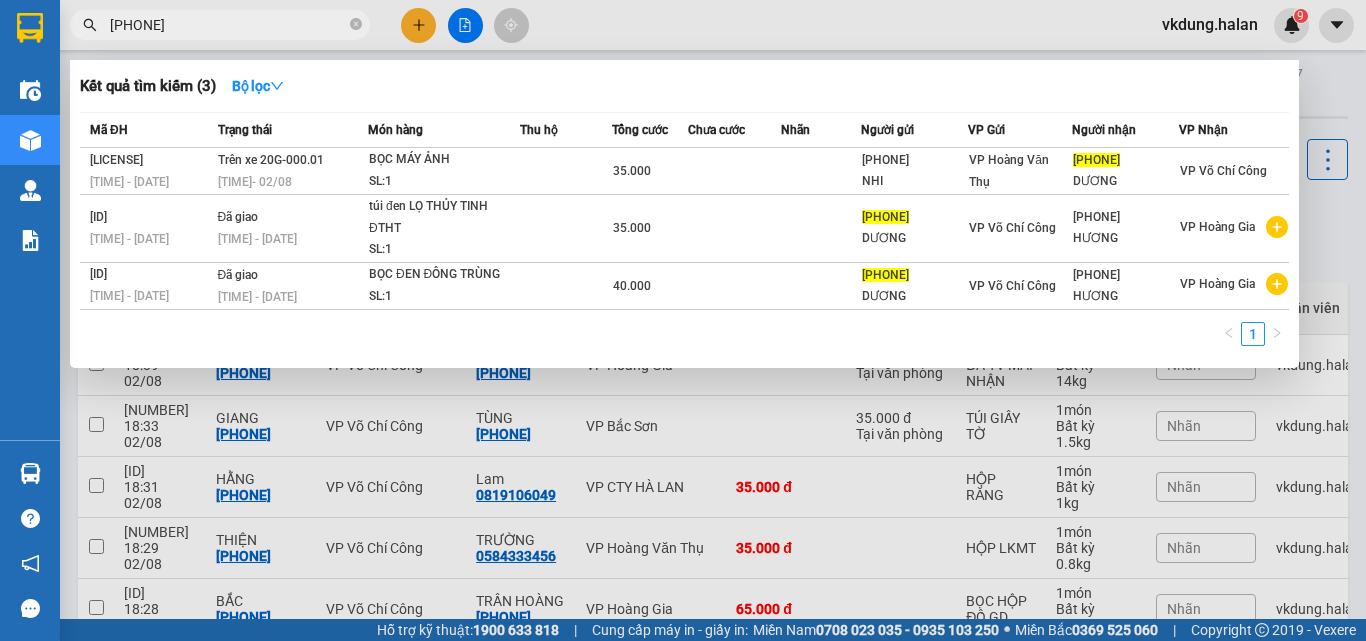 type on "0395964980" 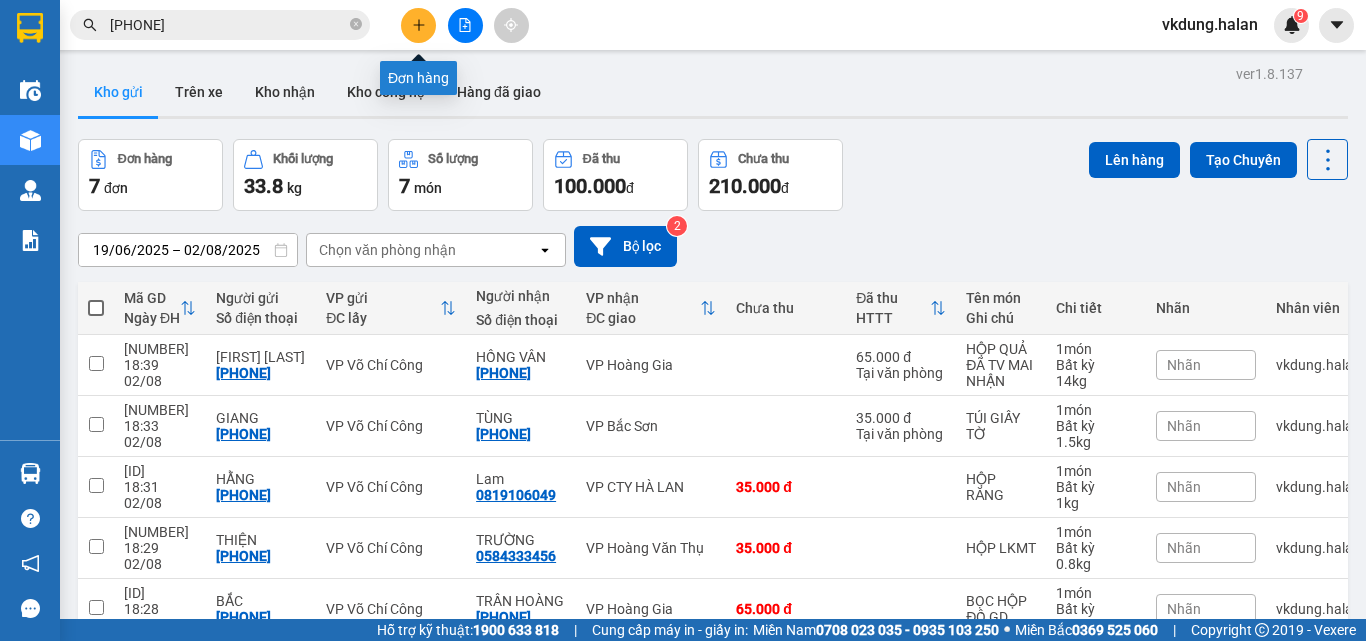 click 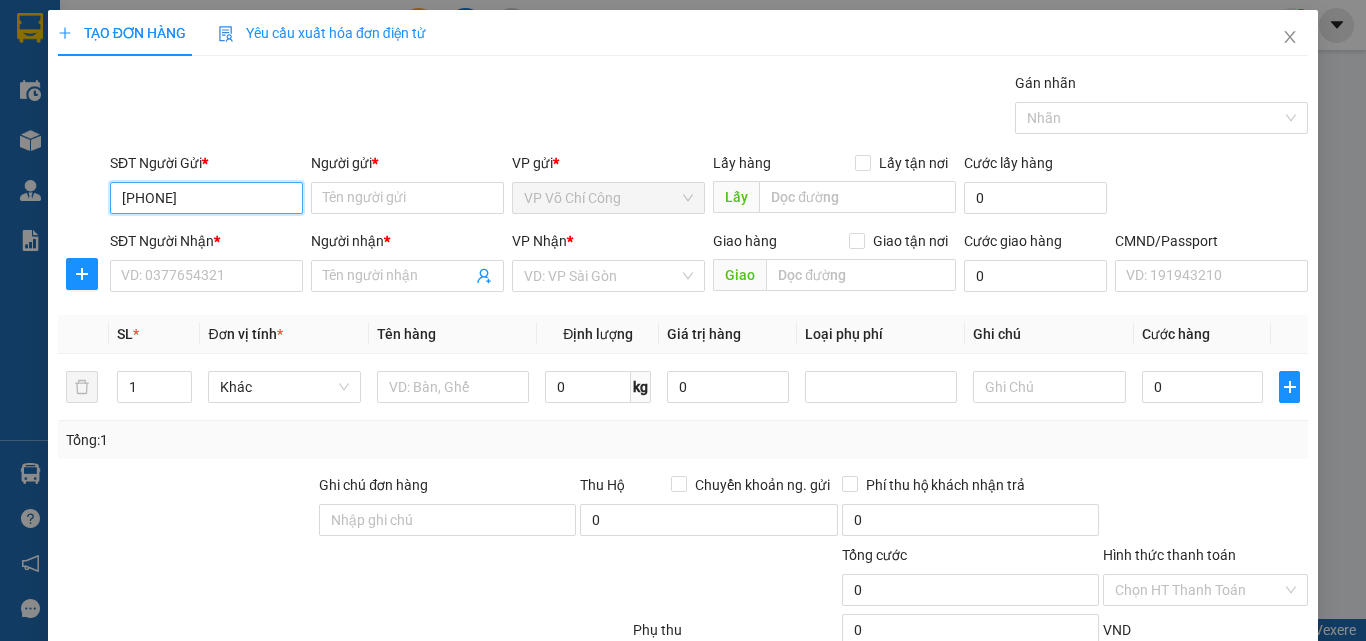 type on "0355184018" 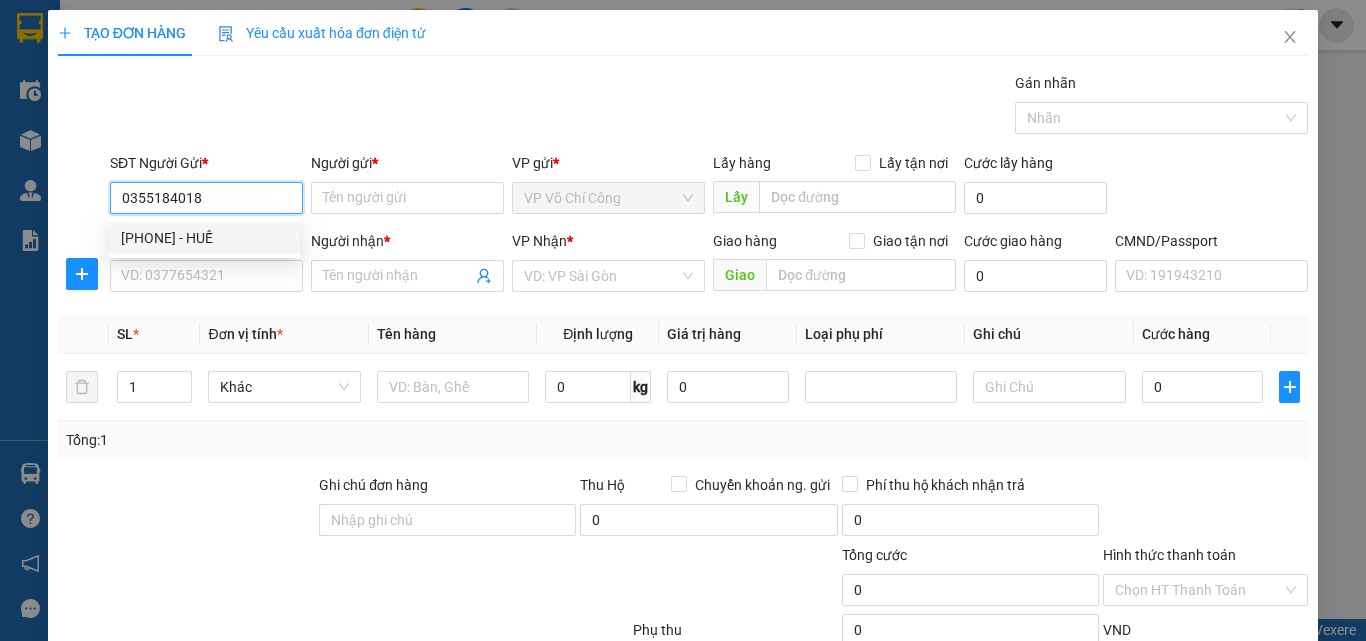 click on "0355184018 - HUẾ" at bounding box center (204, 238) 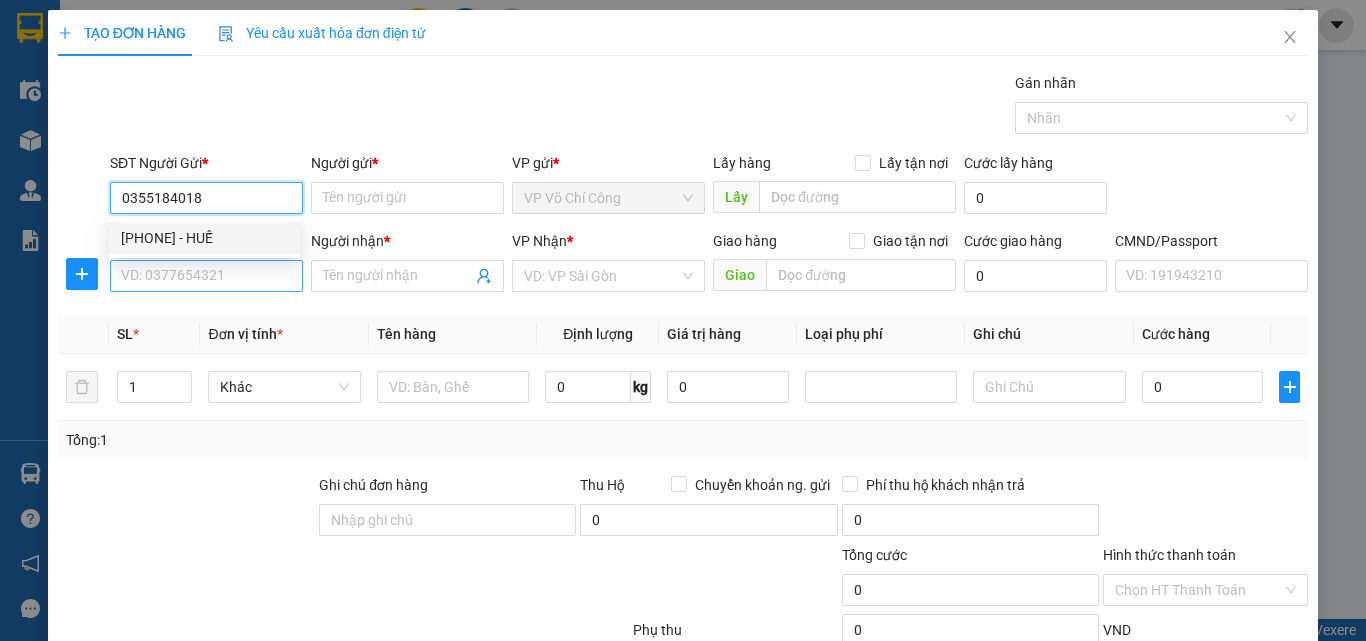 type on "HUẾ" 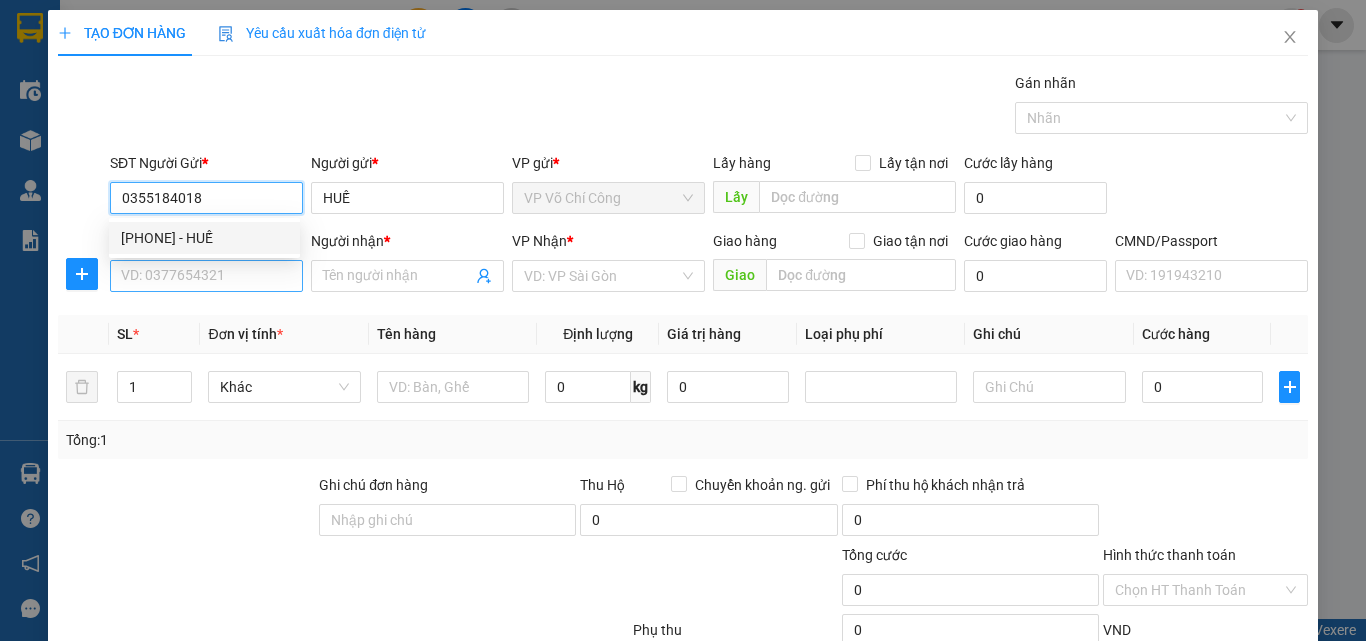 type on "0355184018" 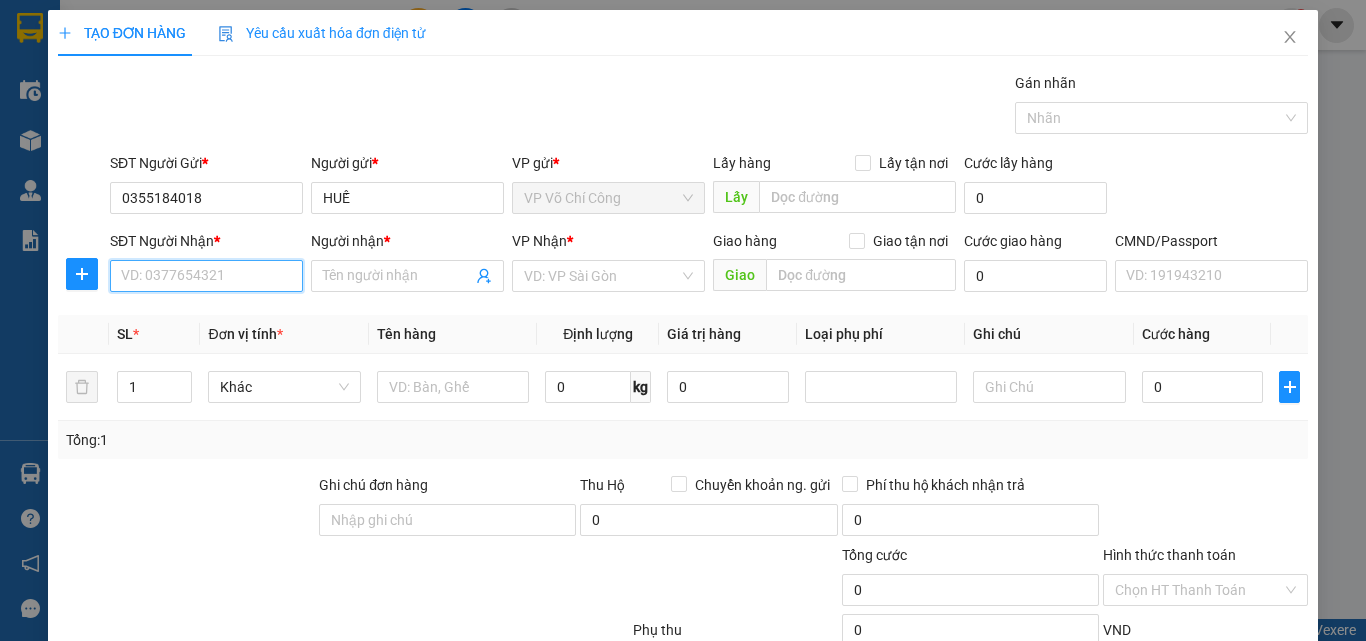 click on "SĐT Người Nhận  *" at bounding box center (206, 276) 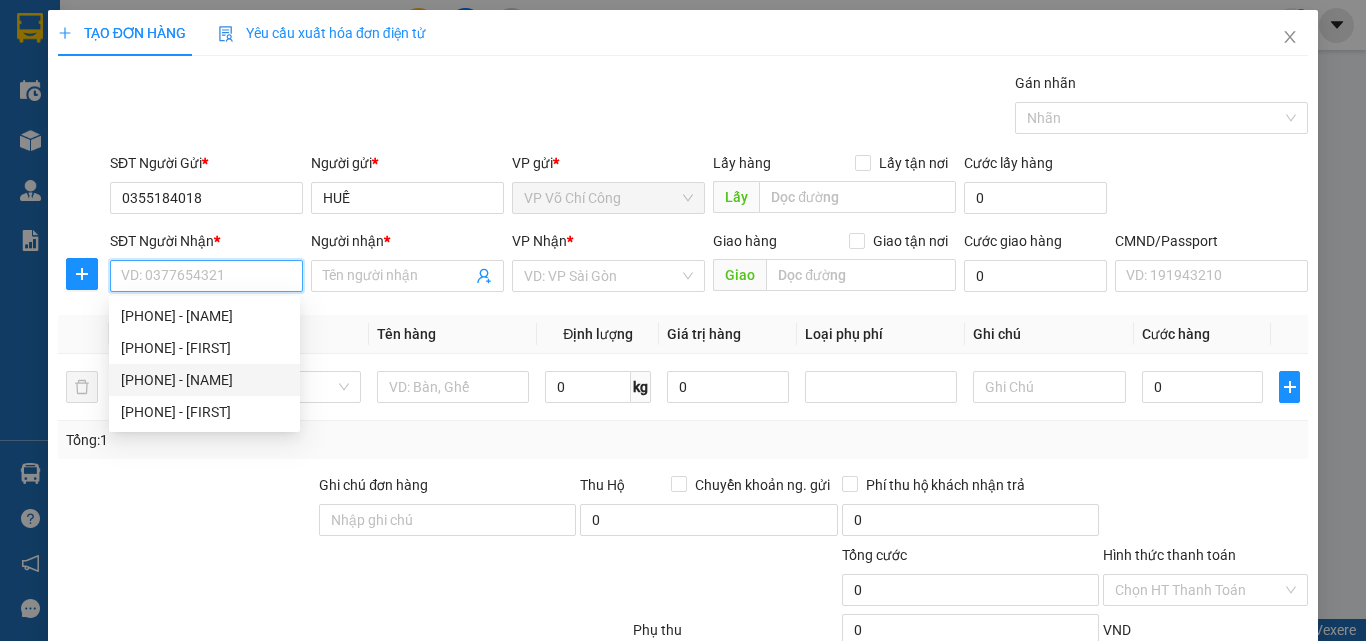 click on "0982626037 - TRANG" at bounding box center [204, 380] 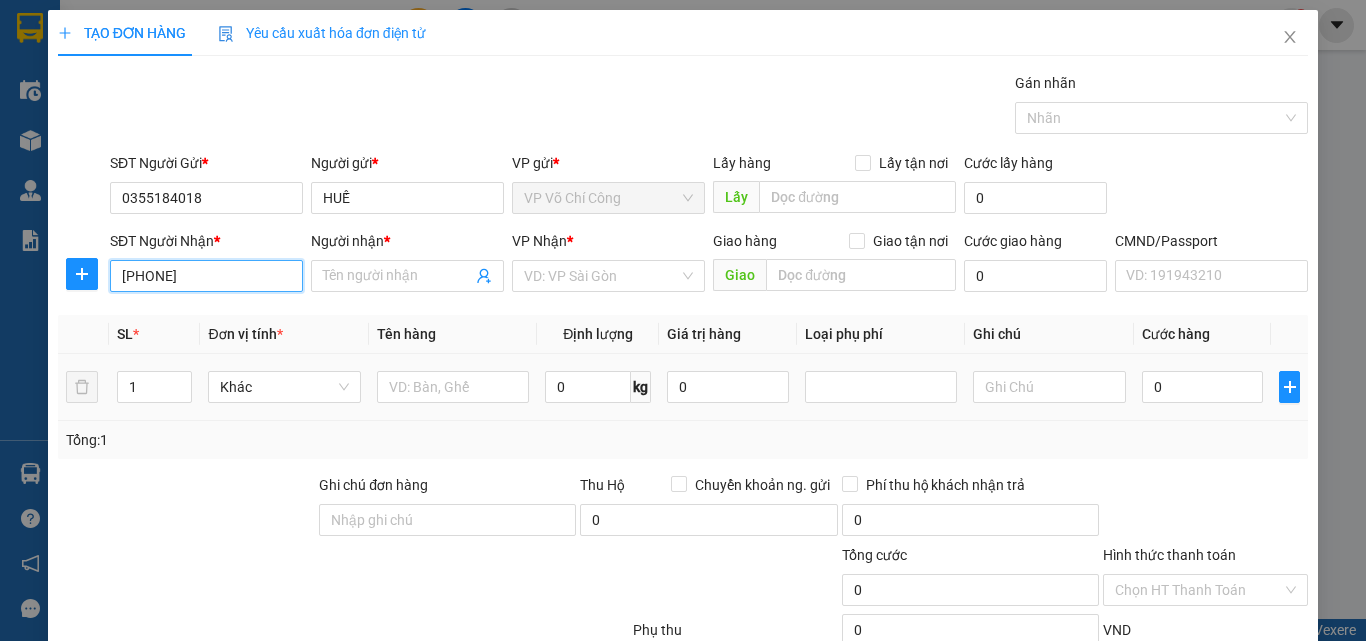 type on "TRANG" 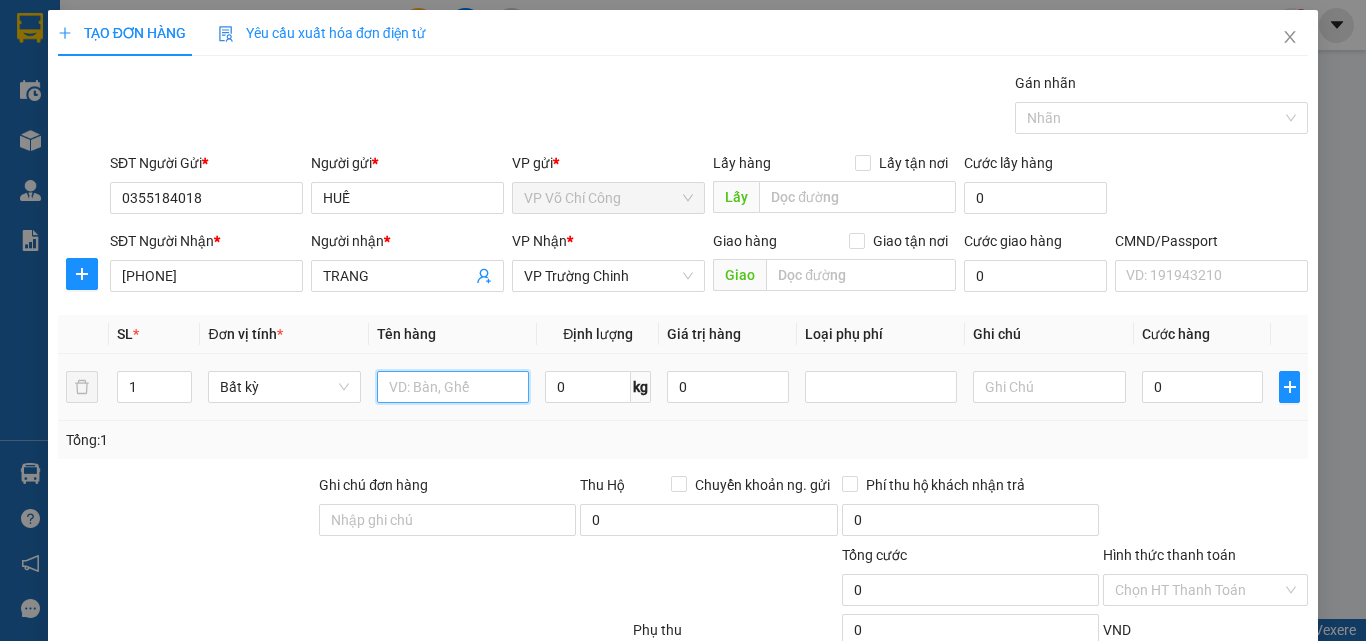 click at bounding box center [453, 387] 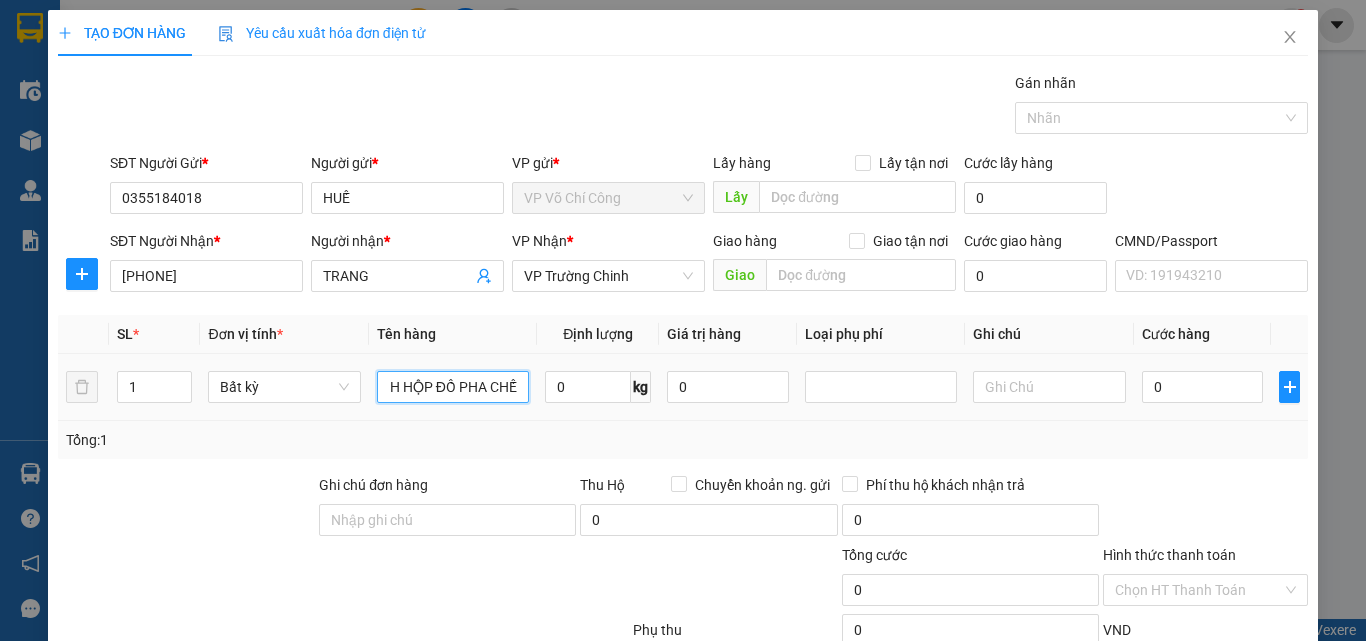 scroll, scrollTop: 0, scrollLeft: 60, axis: horizontal 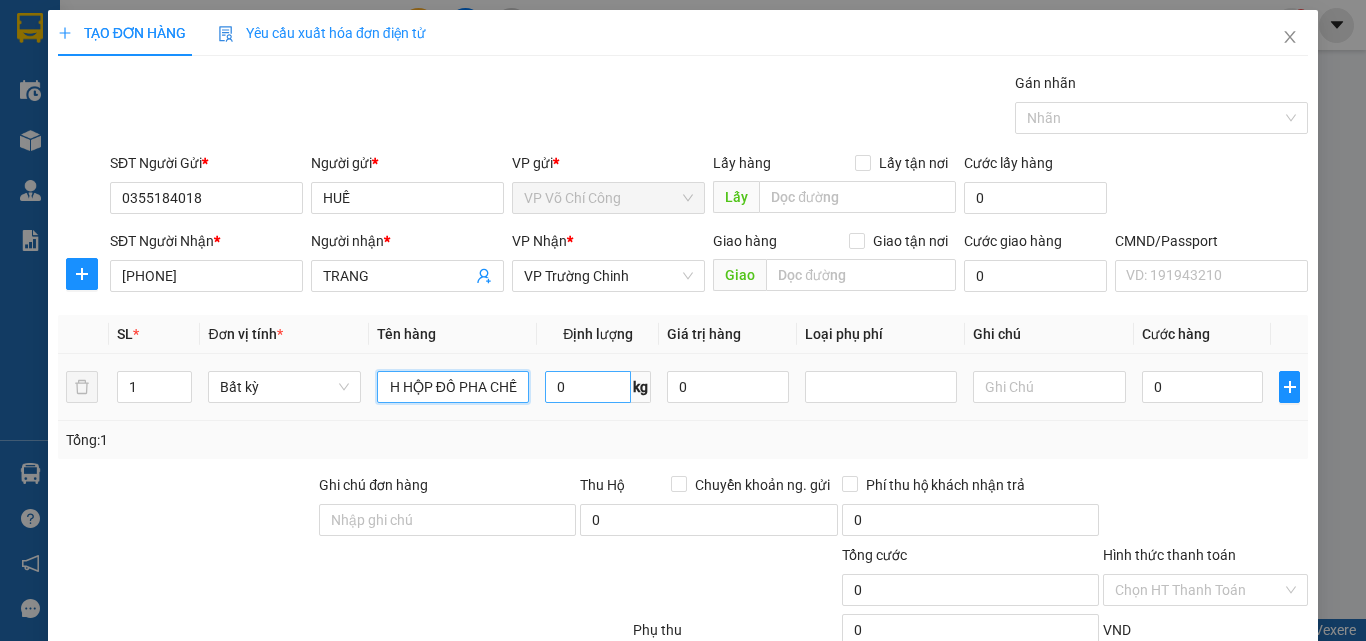 type on "HỘP DÍNH HỘP ĐỒ PHA CHẾ" 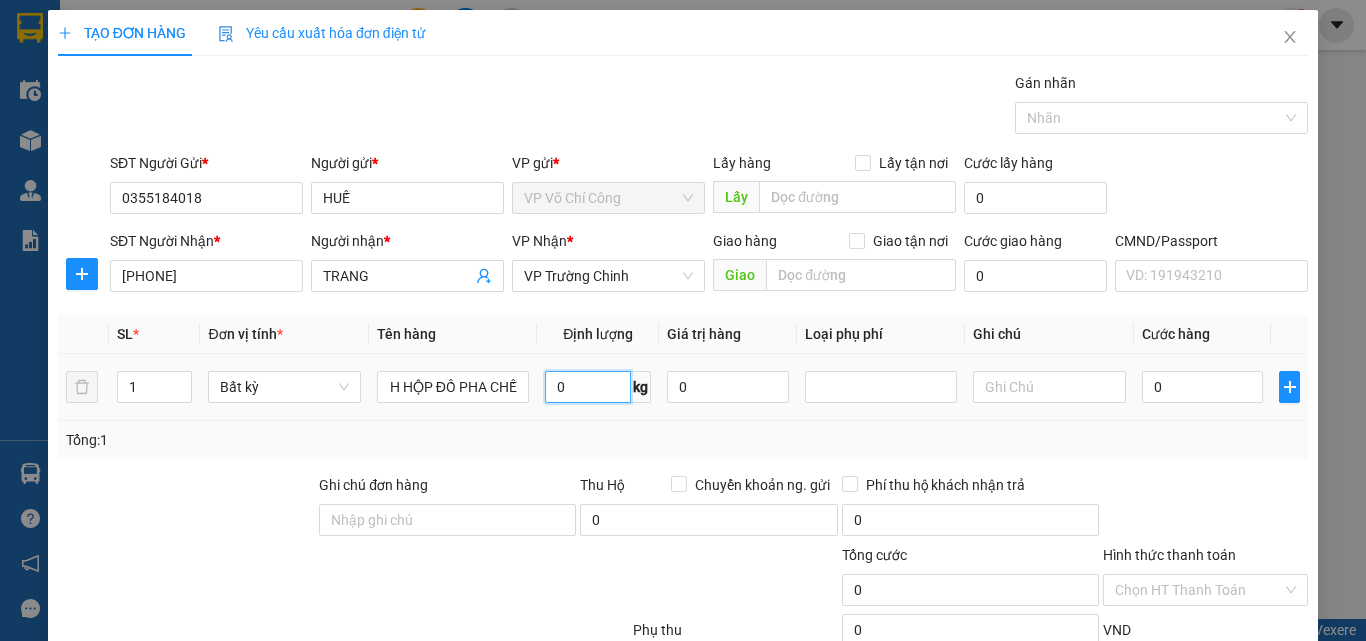 click on "0" at bounding box center [588, 387] 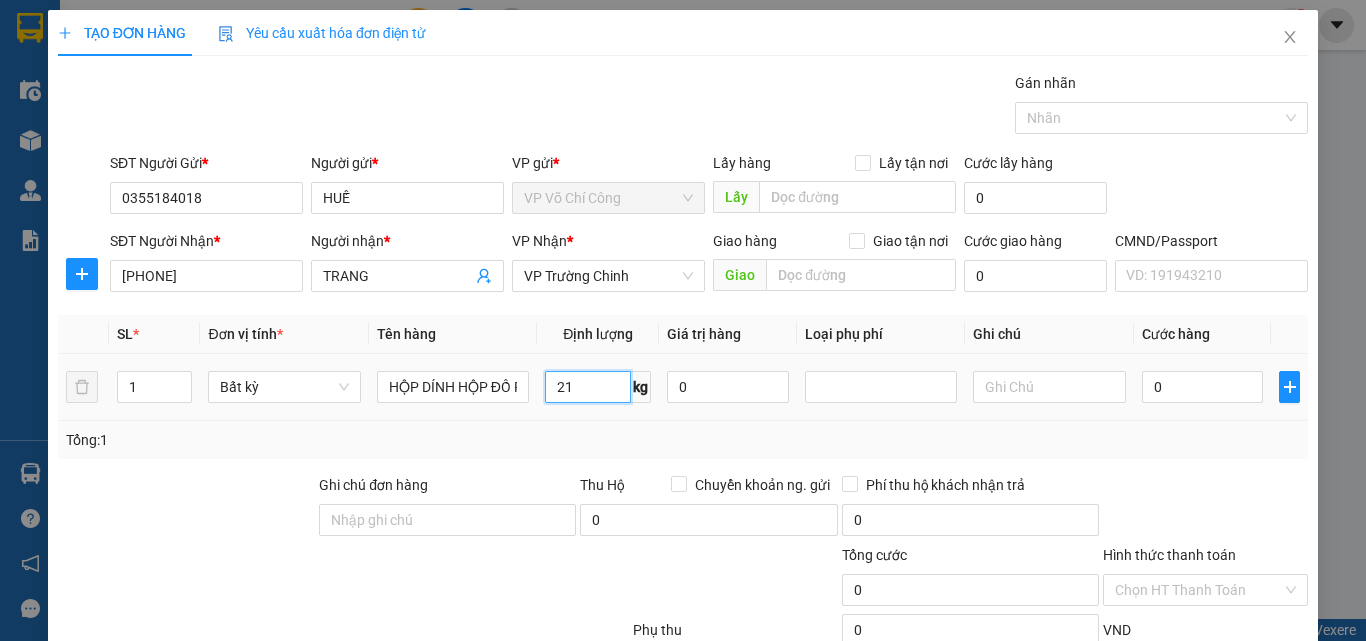 type on "21" 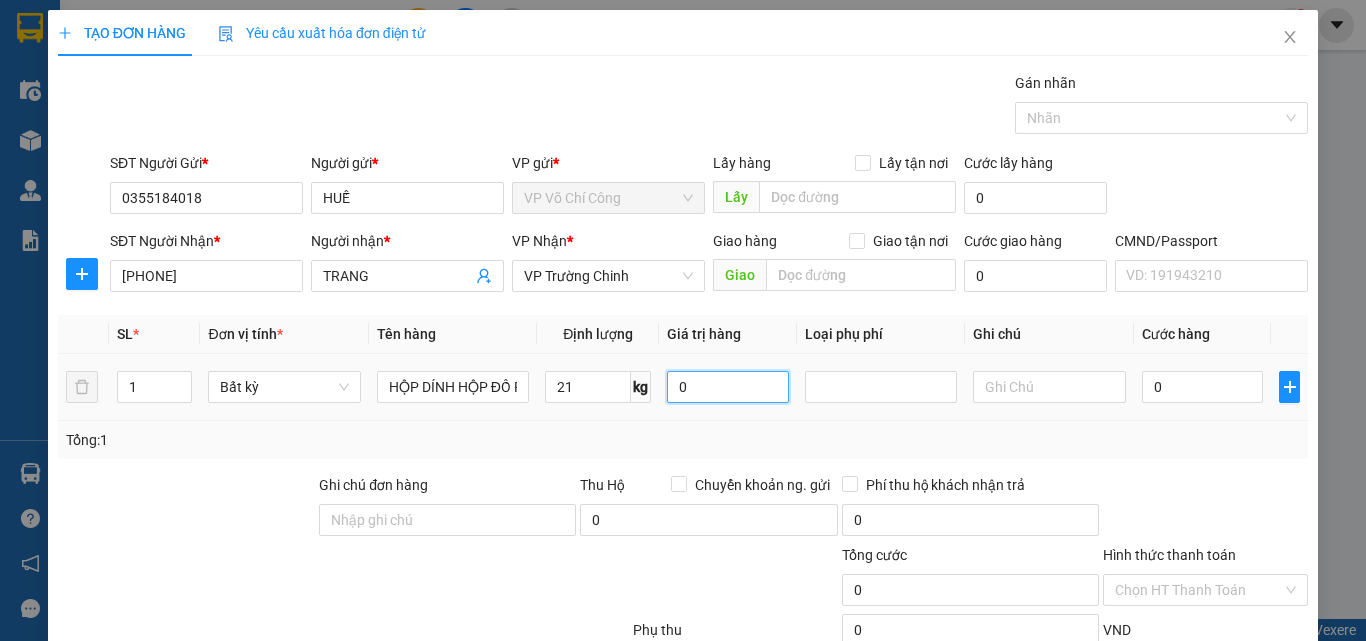 type on "70.000" 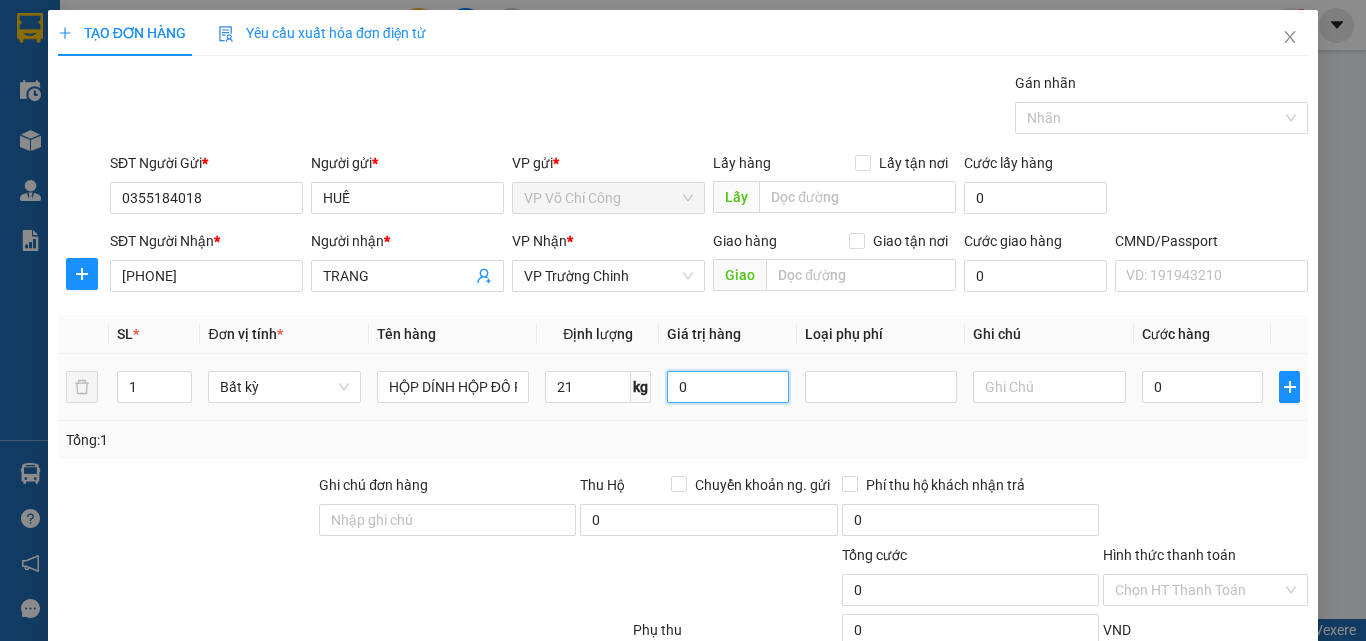 type on "70.000" 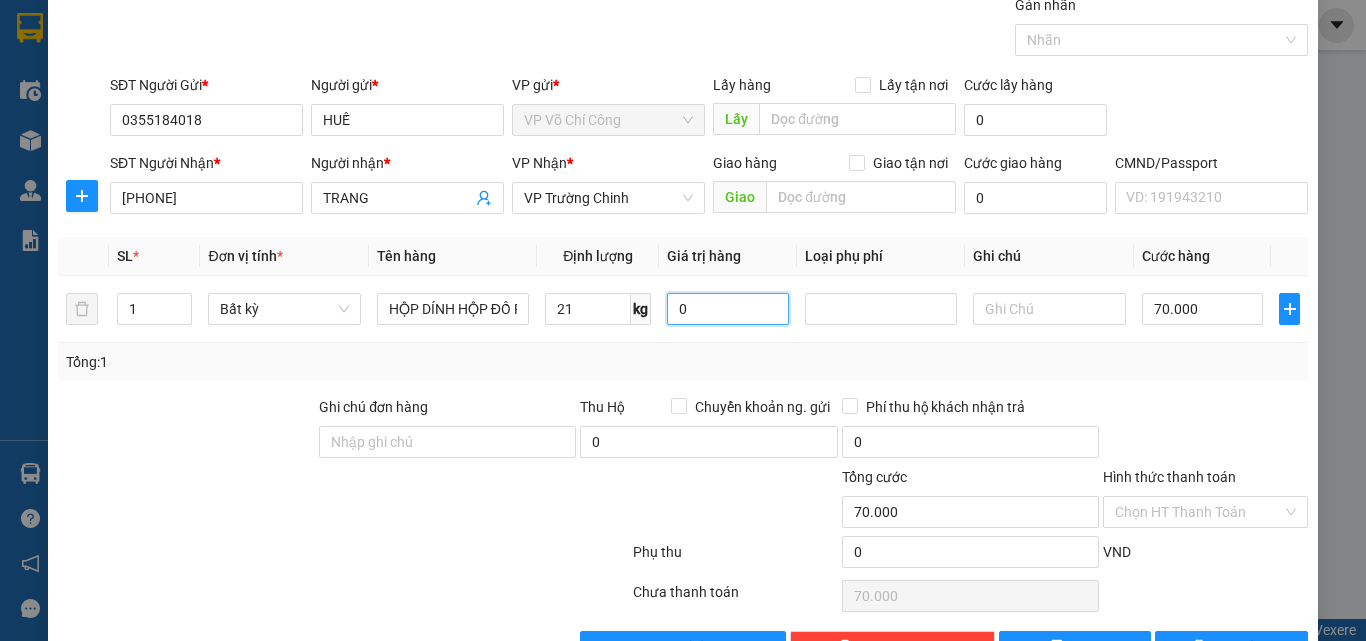 scroll, scrollTop: 139, scrollLeft: 0, axis: vertical 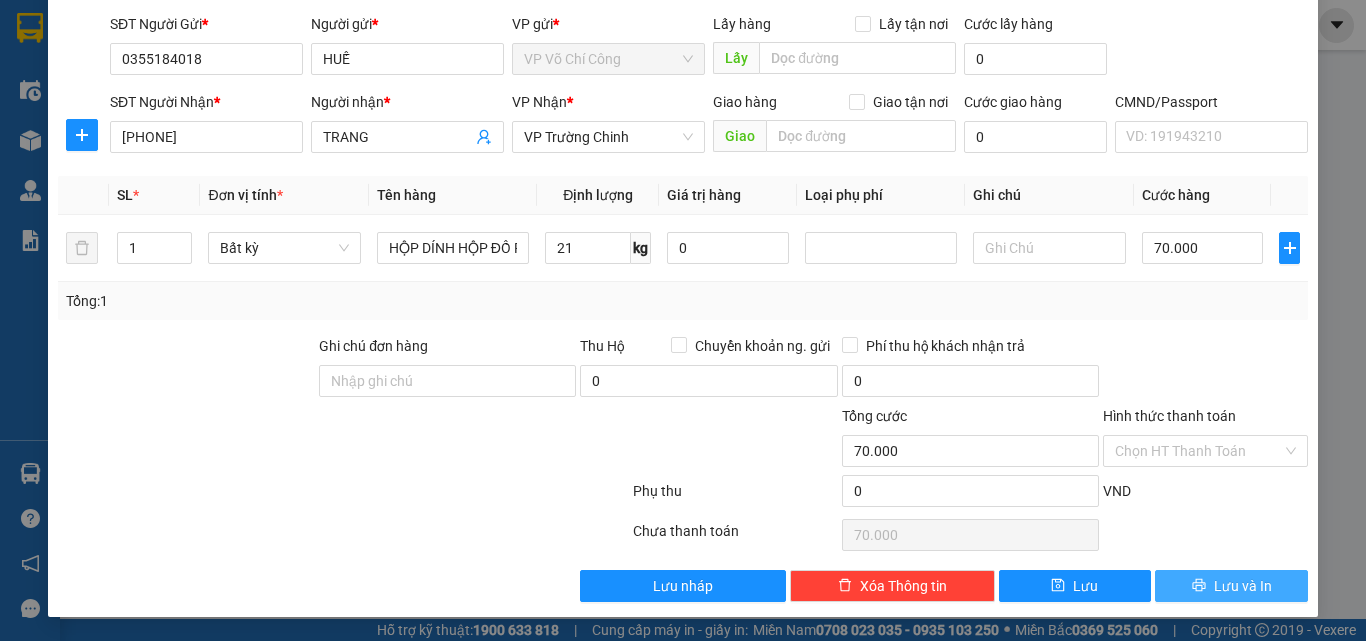 click on "Lưu và In" at bounding box center [1243, 586] 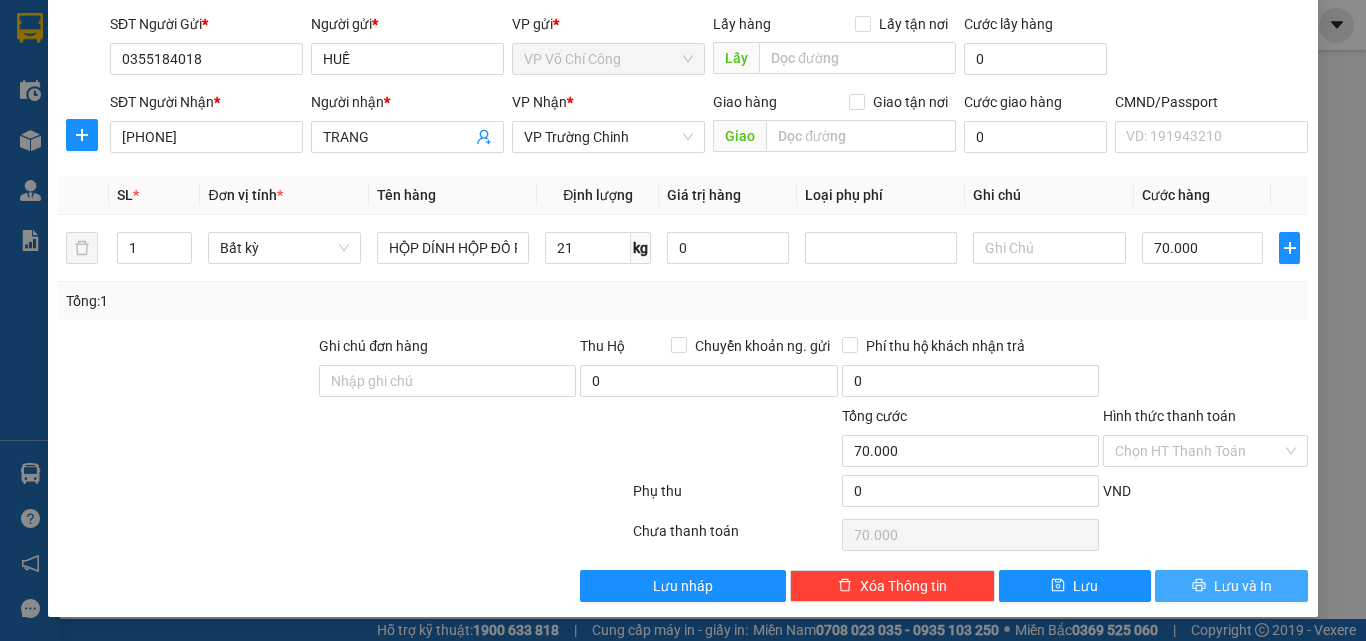 click on "Lưu và In" at bounding box center [1243, 586] 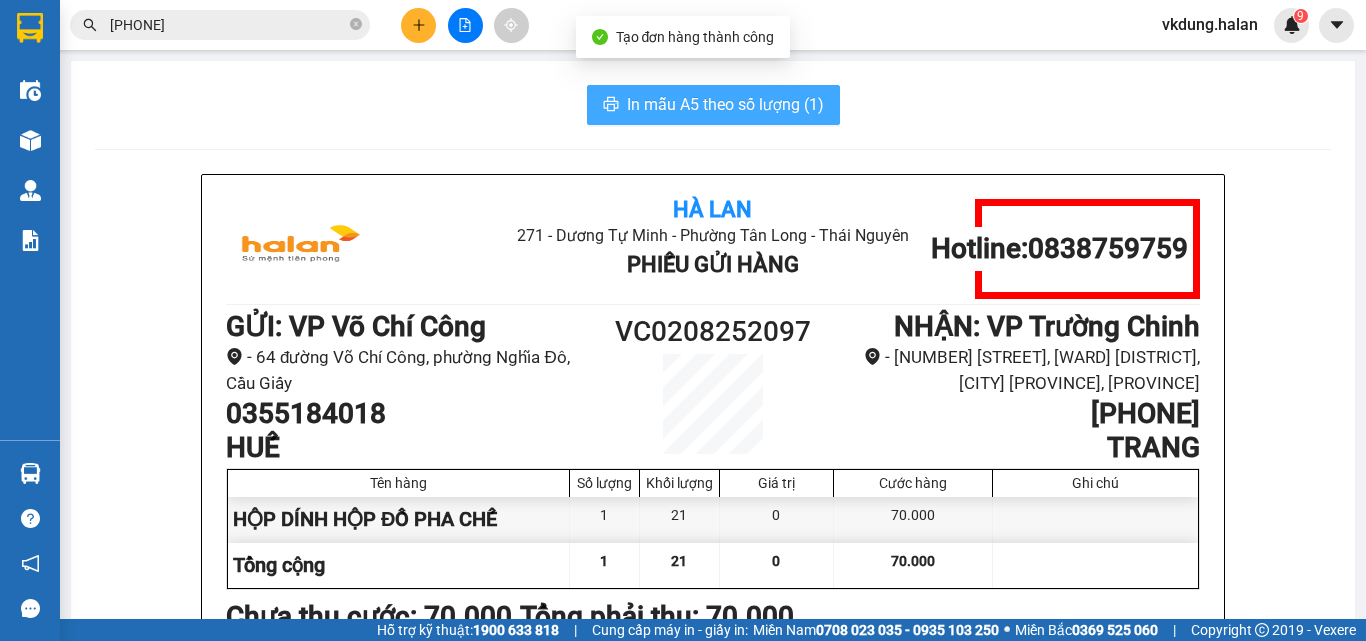 click on "In mẫu A5 theo số lượng
(1)" at bounding box center (725, 104) 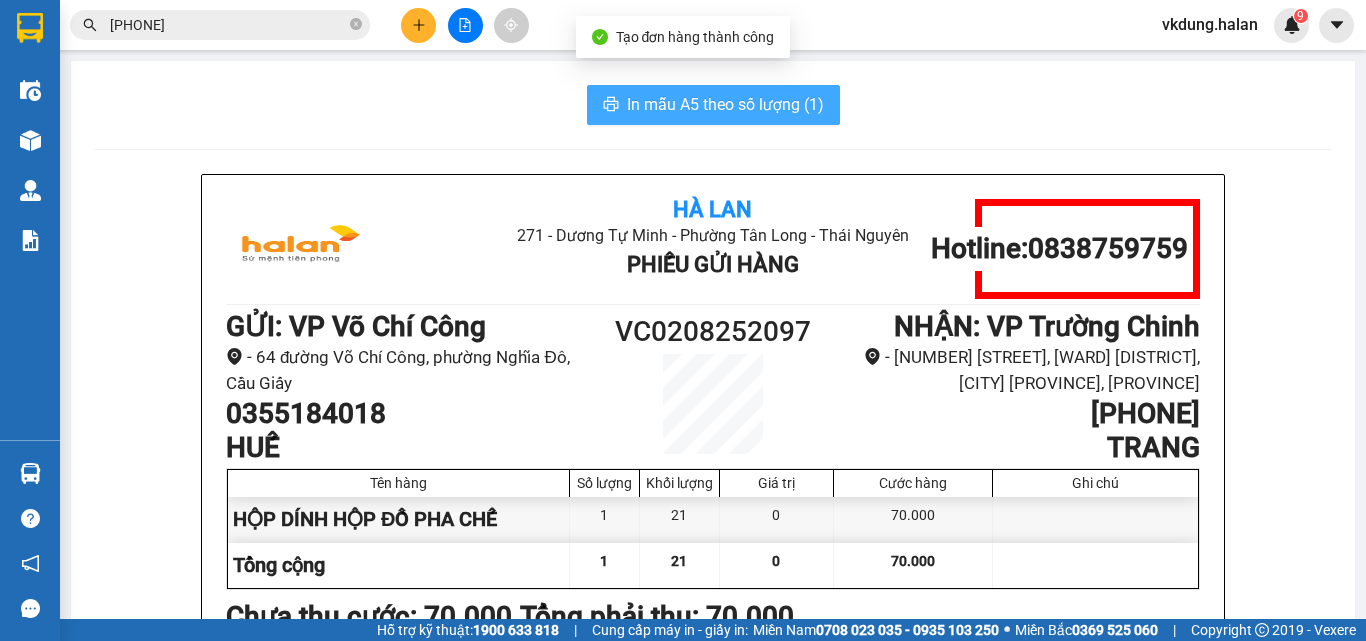 scroll, scrollTop: 0, scrollLeft: 0, axis: both 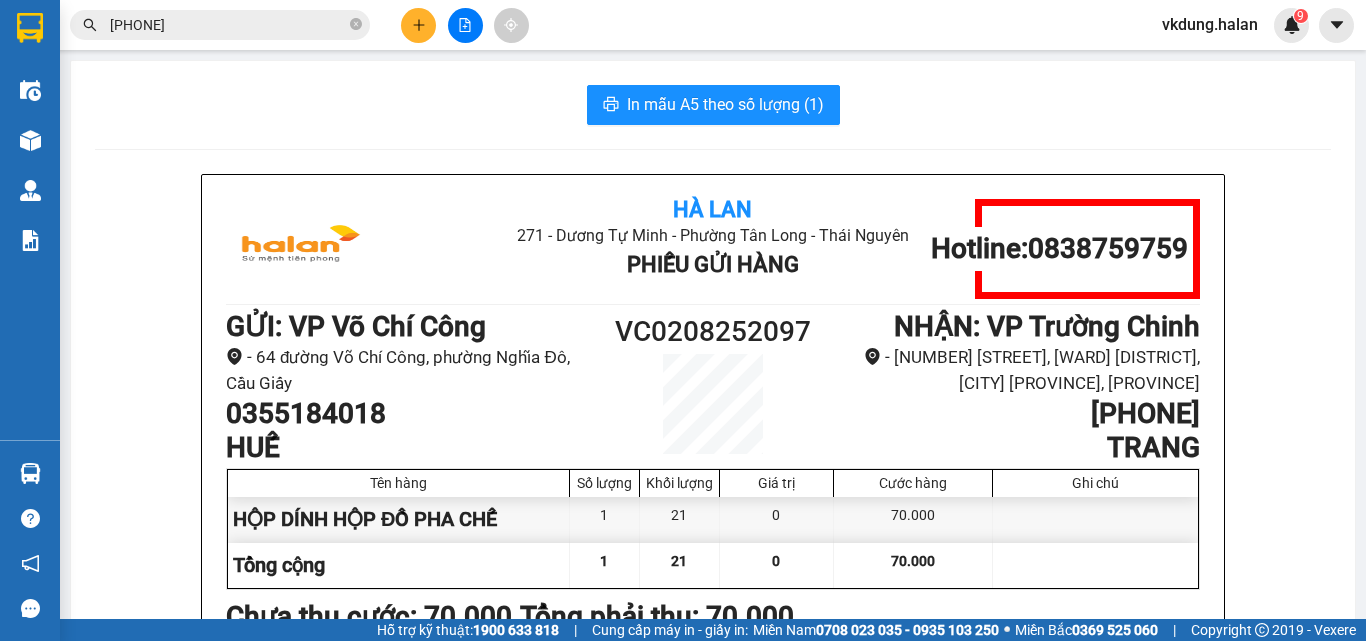 click on "0395964980" at bounding box center [228, 25] 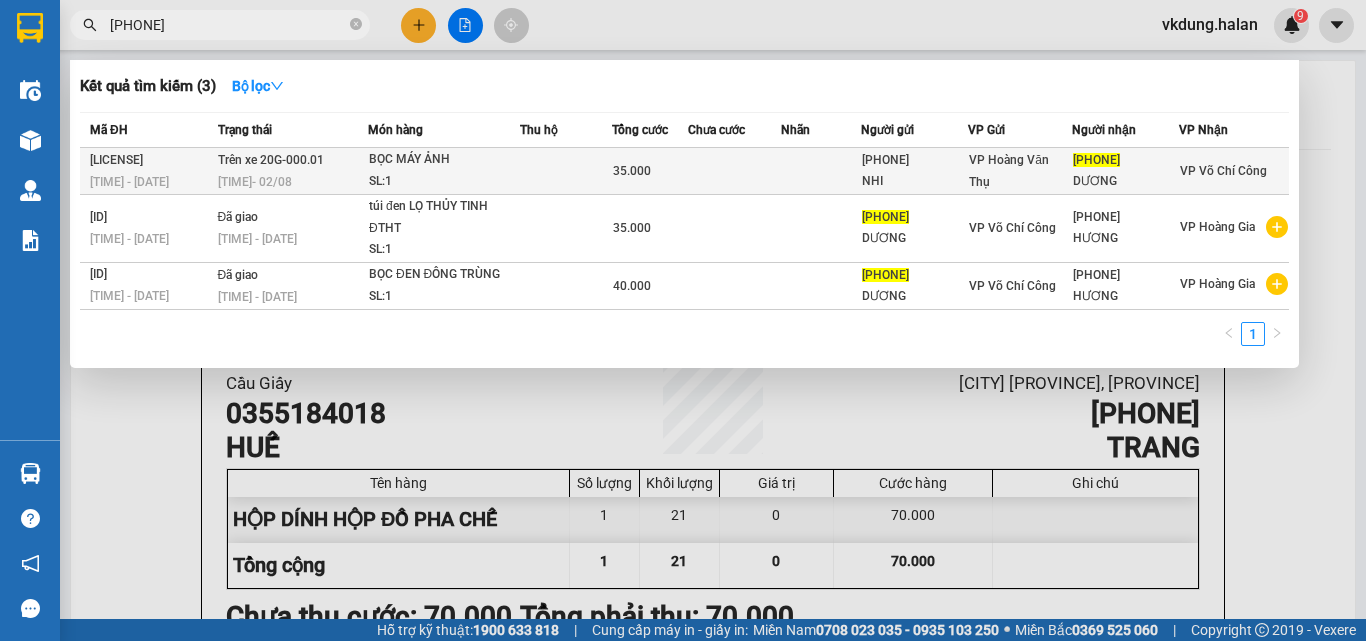click at bounding box center [735, 171] 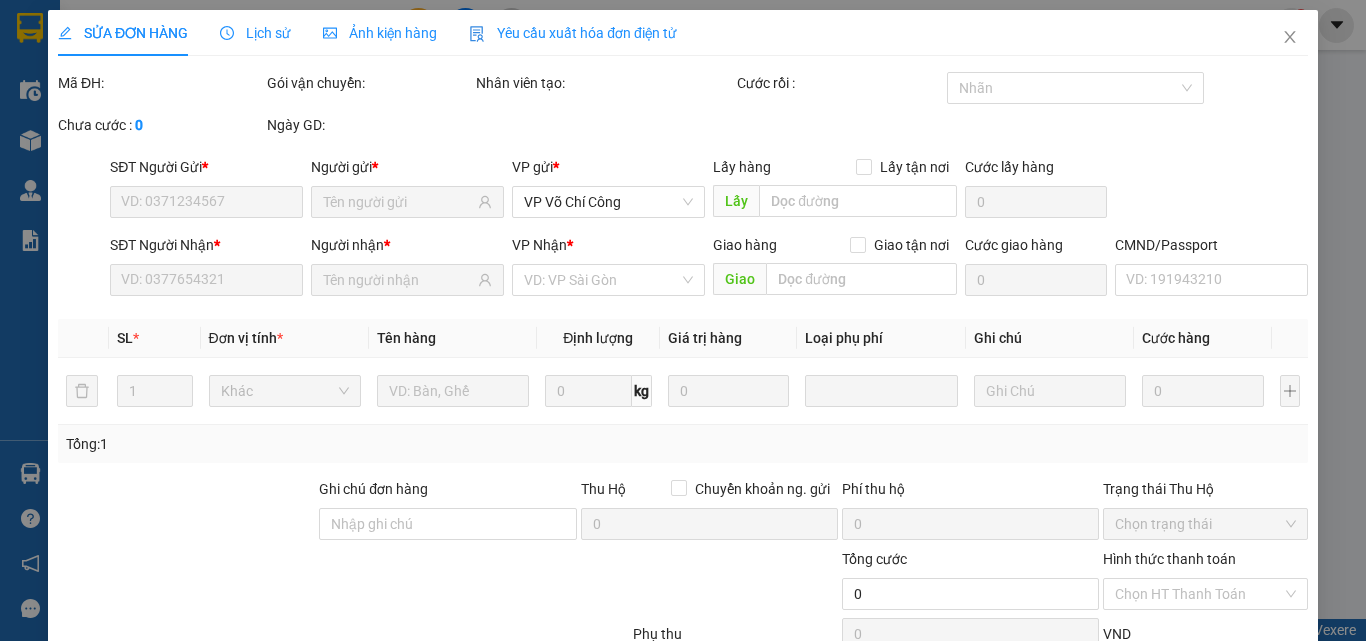 type on "0983392003" 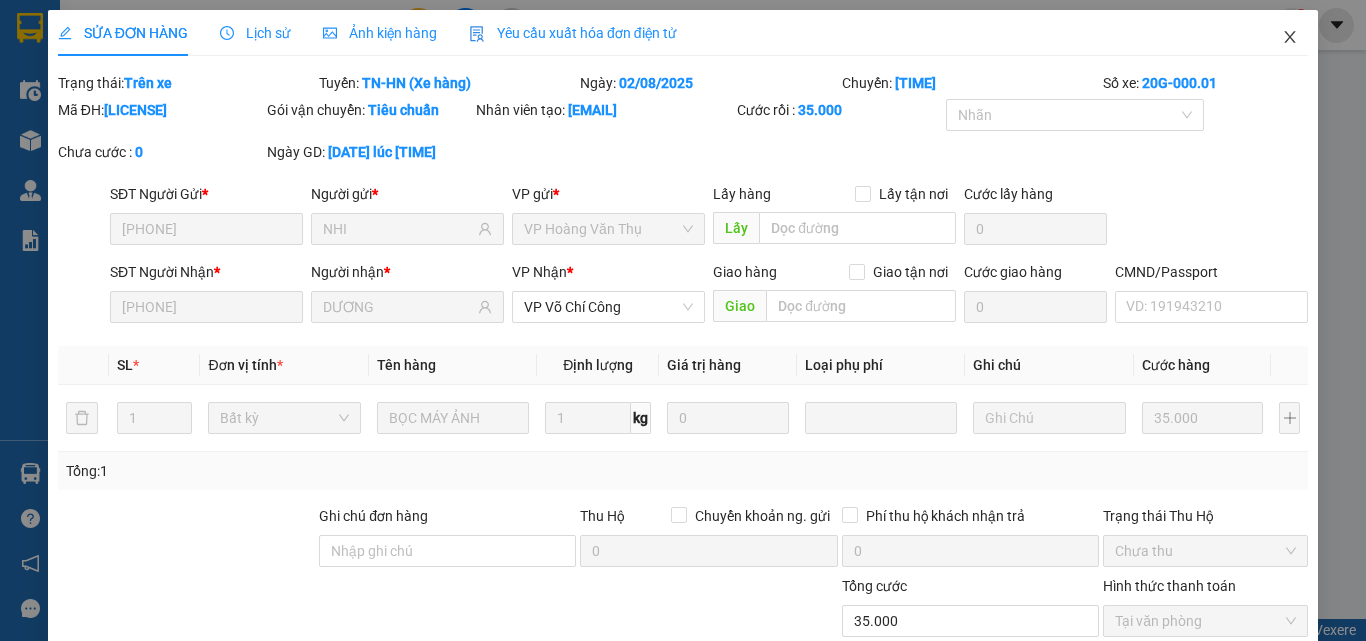 click 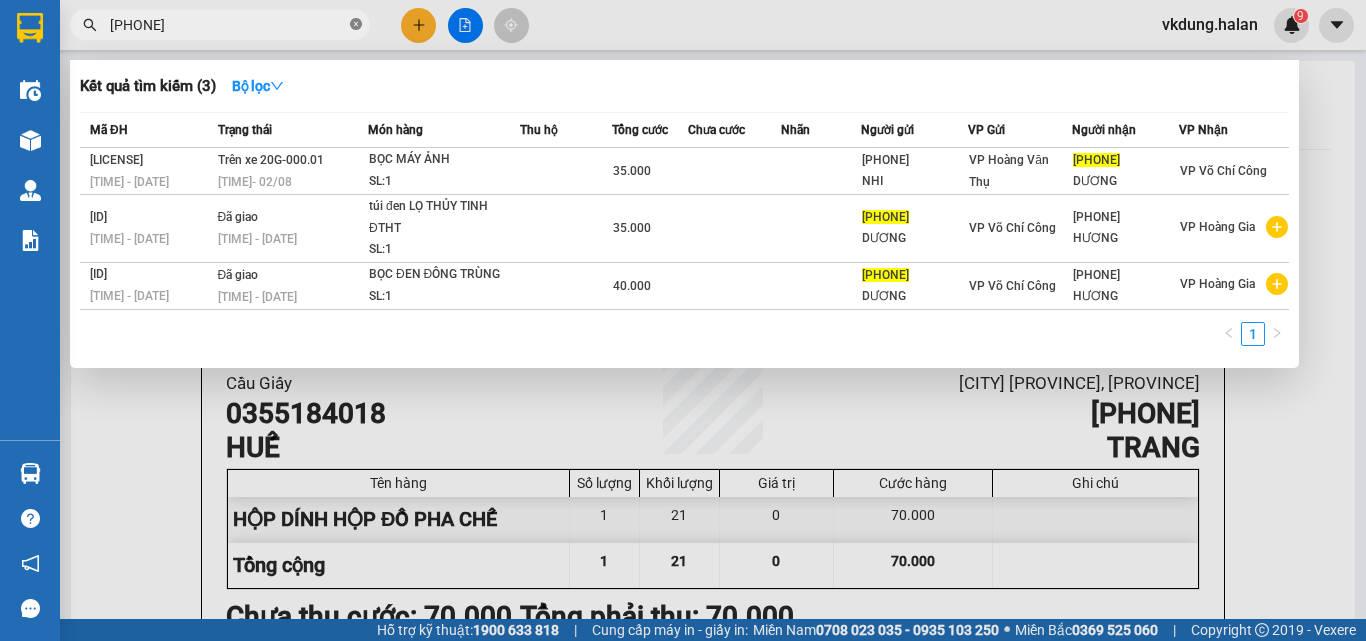 click 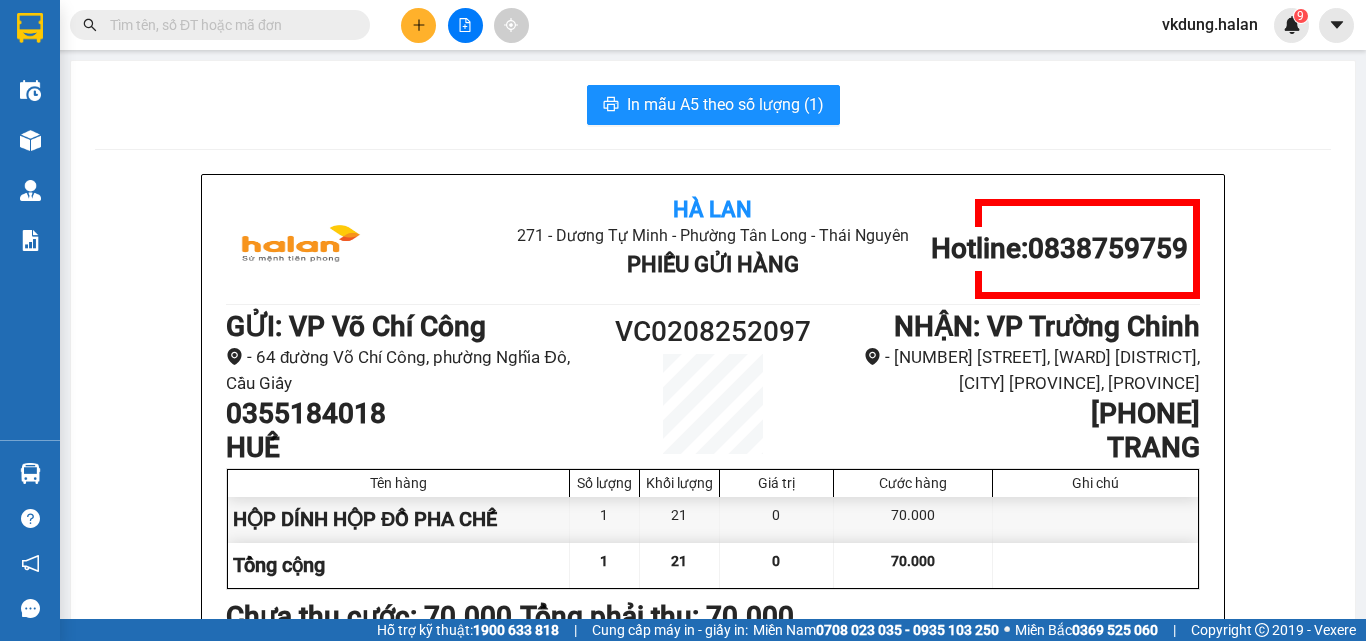click at bounding box center [228, 25] 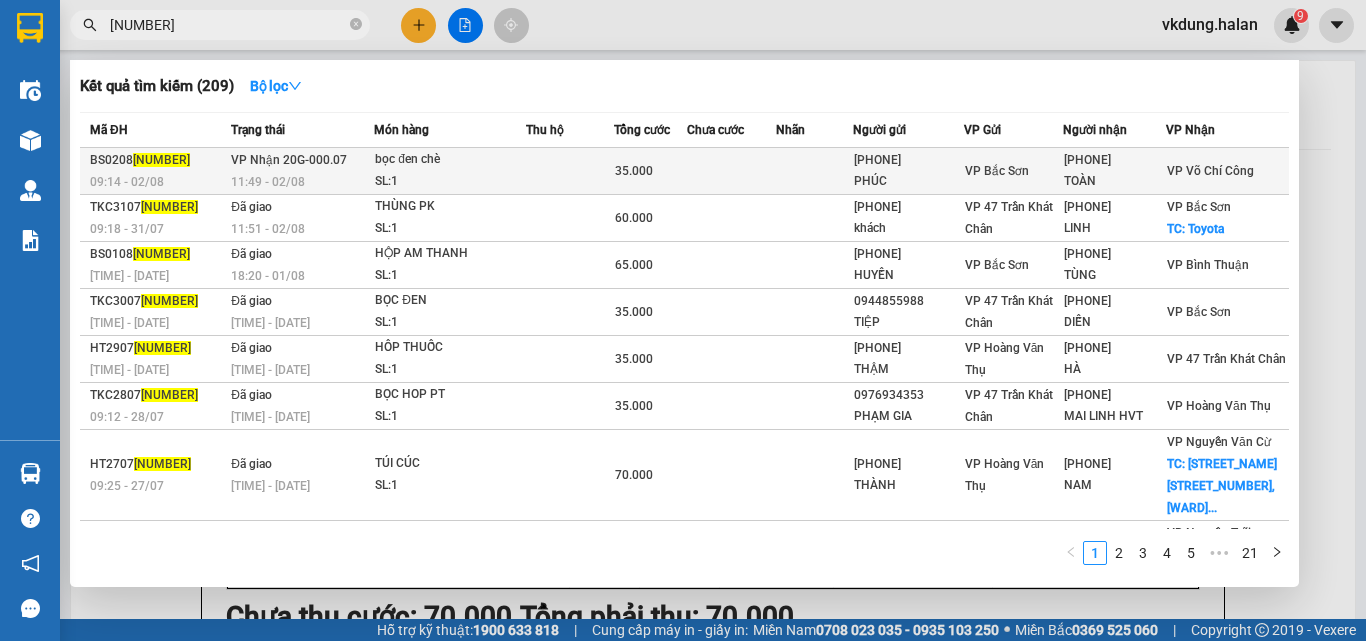 type on "250278" 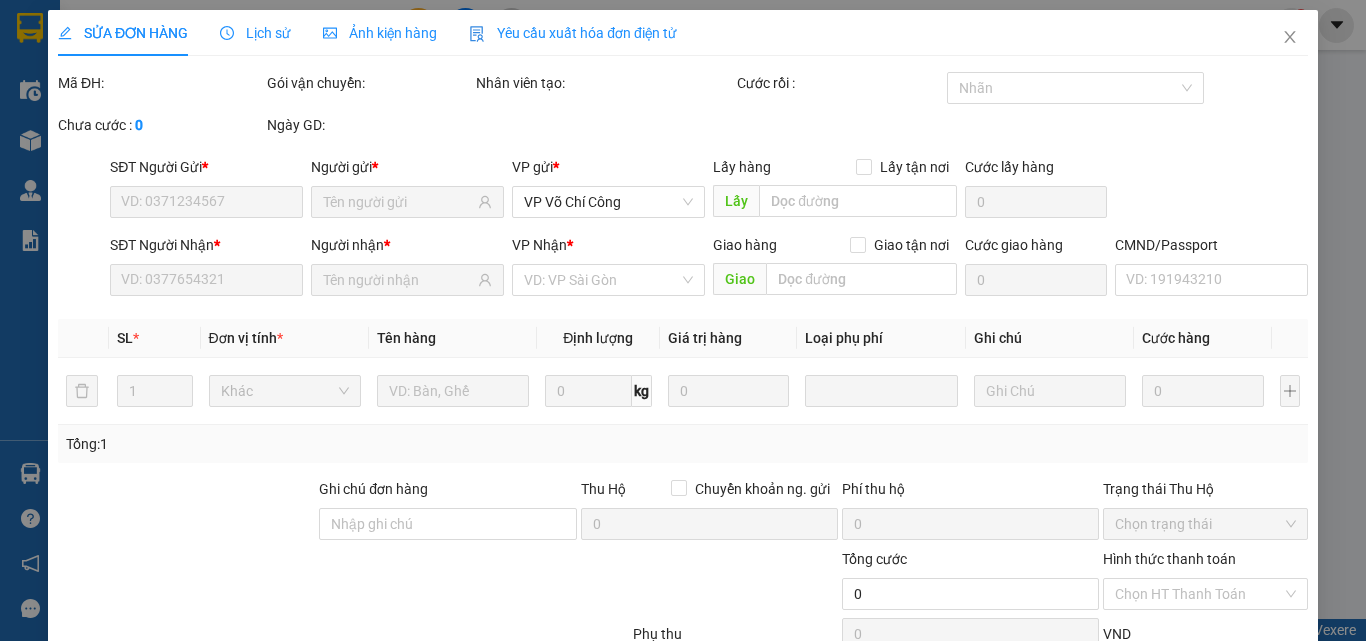 type on "0912805346" 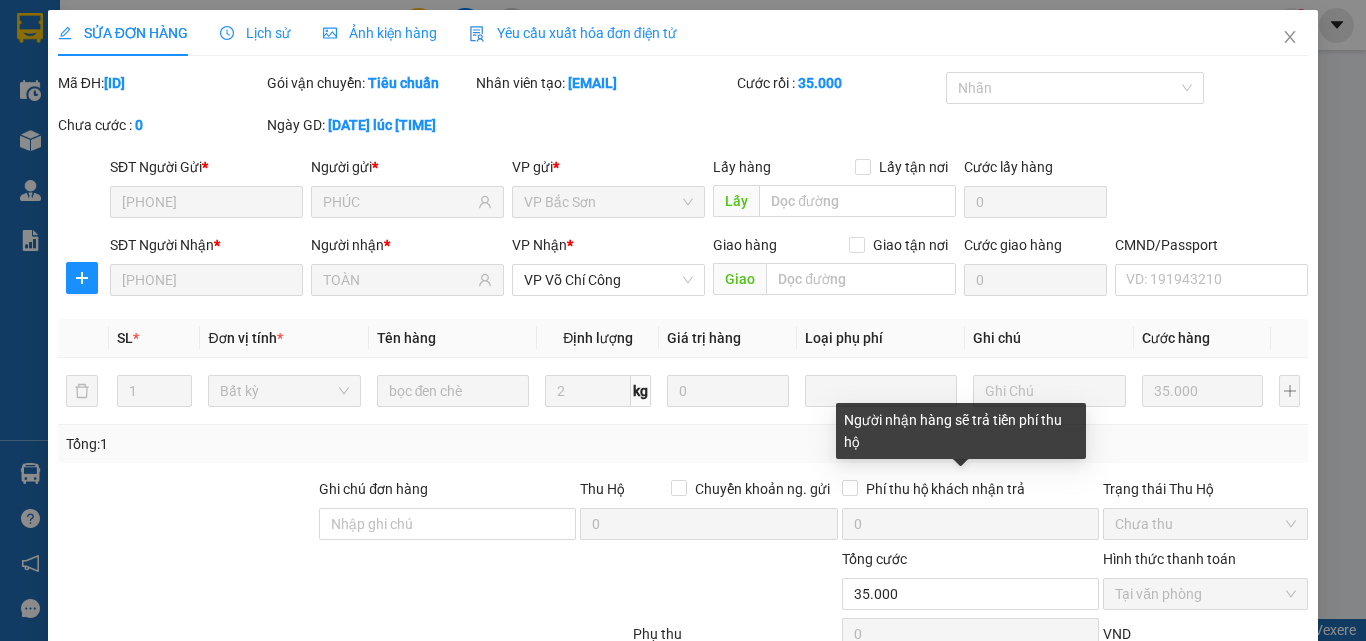 scroll, scrollTop: 143, scrollLeft: 0, axis: vertical 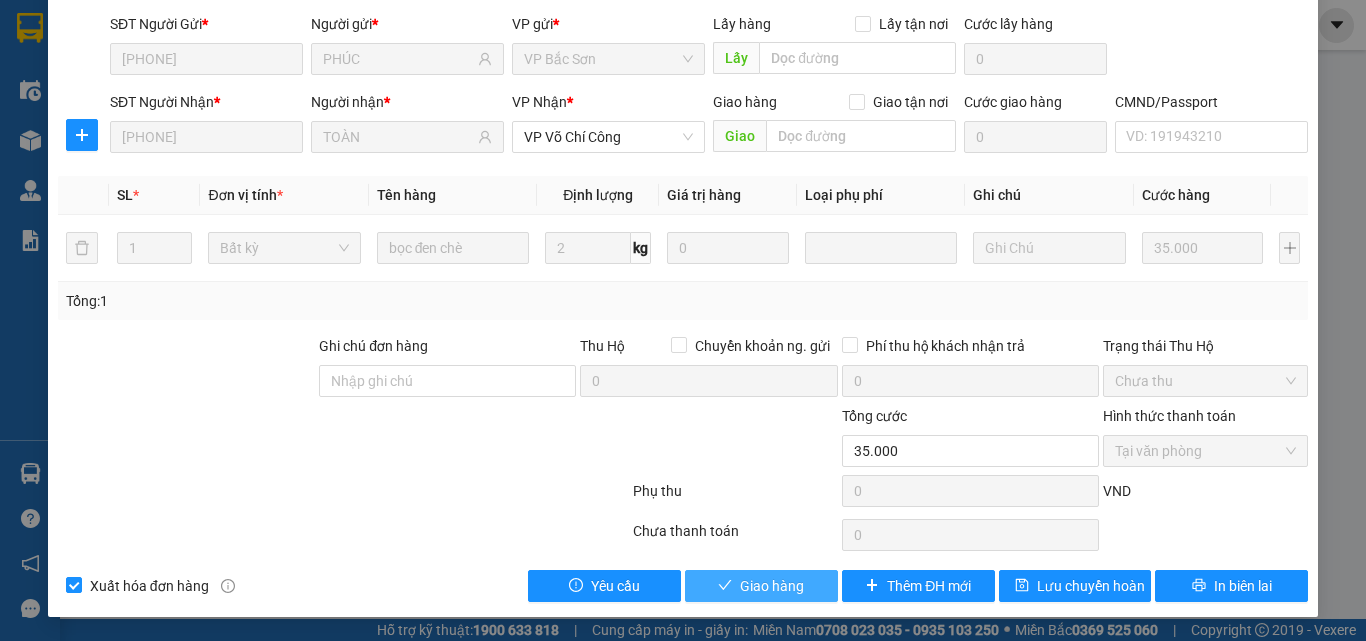 click on "Giao hàng" at bounding box center [772, 586] 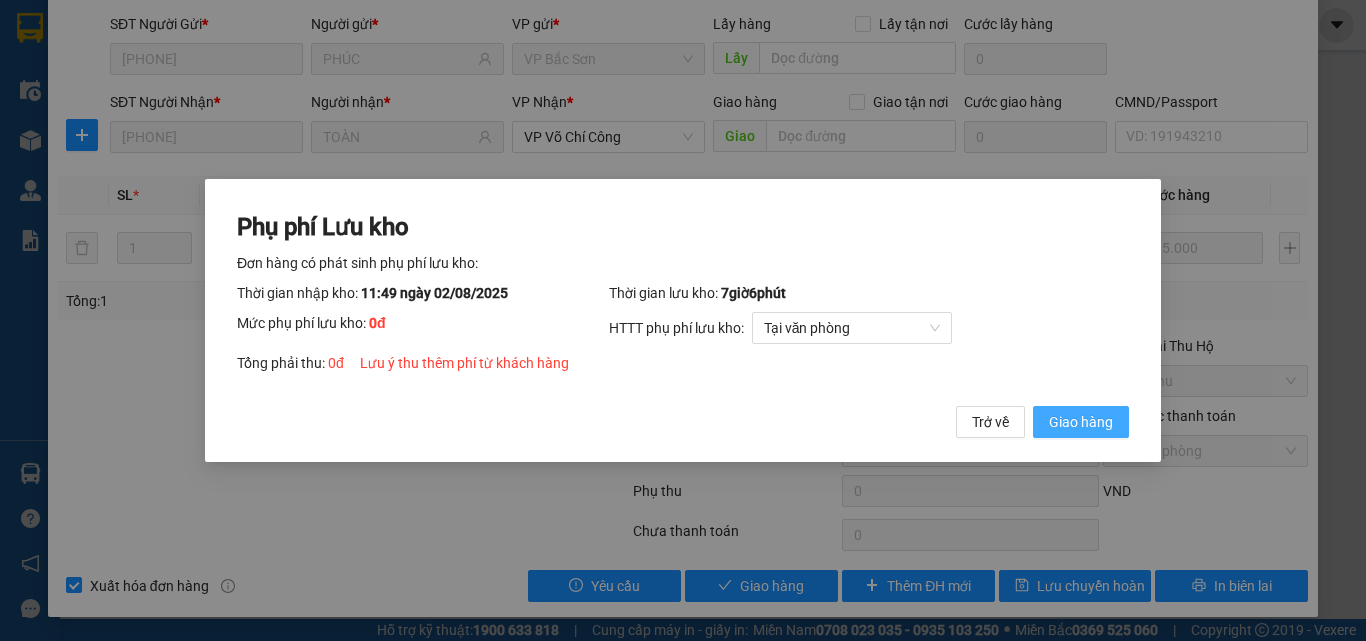 click on "Giao hàng" at bounding box center [1081, 422] 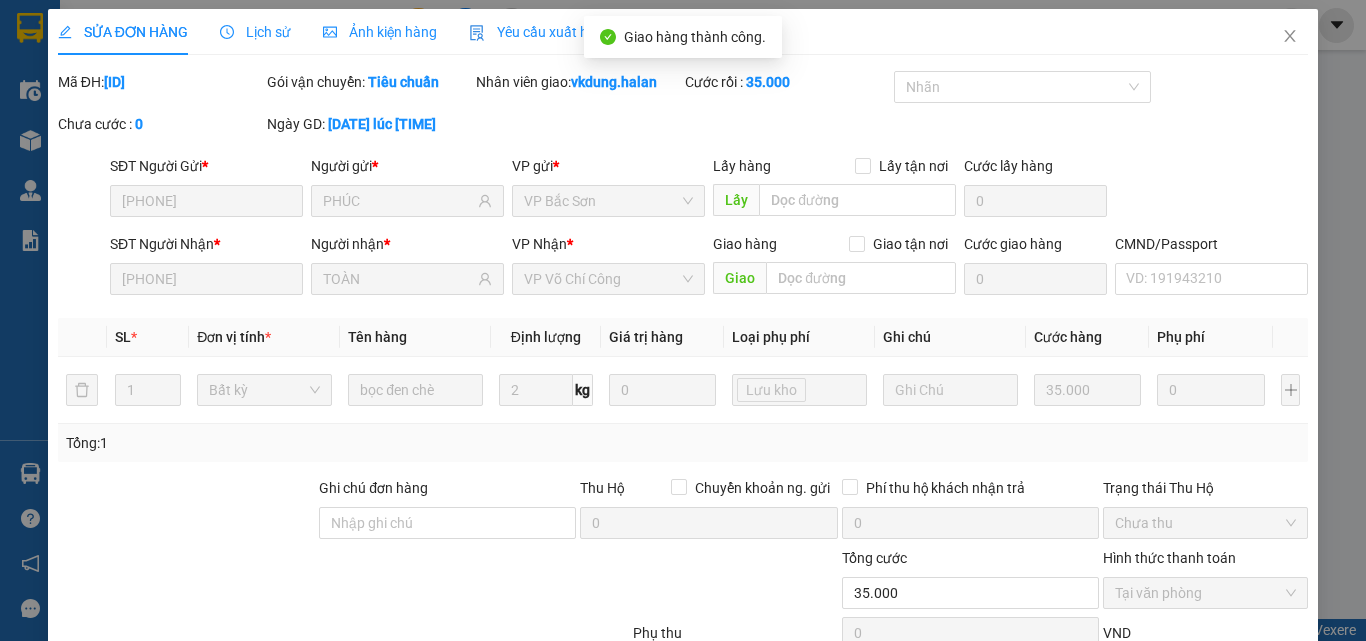 scroll, scrollTop: 0, scrollLeft: 0, axis: both 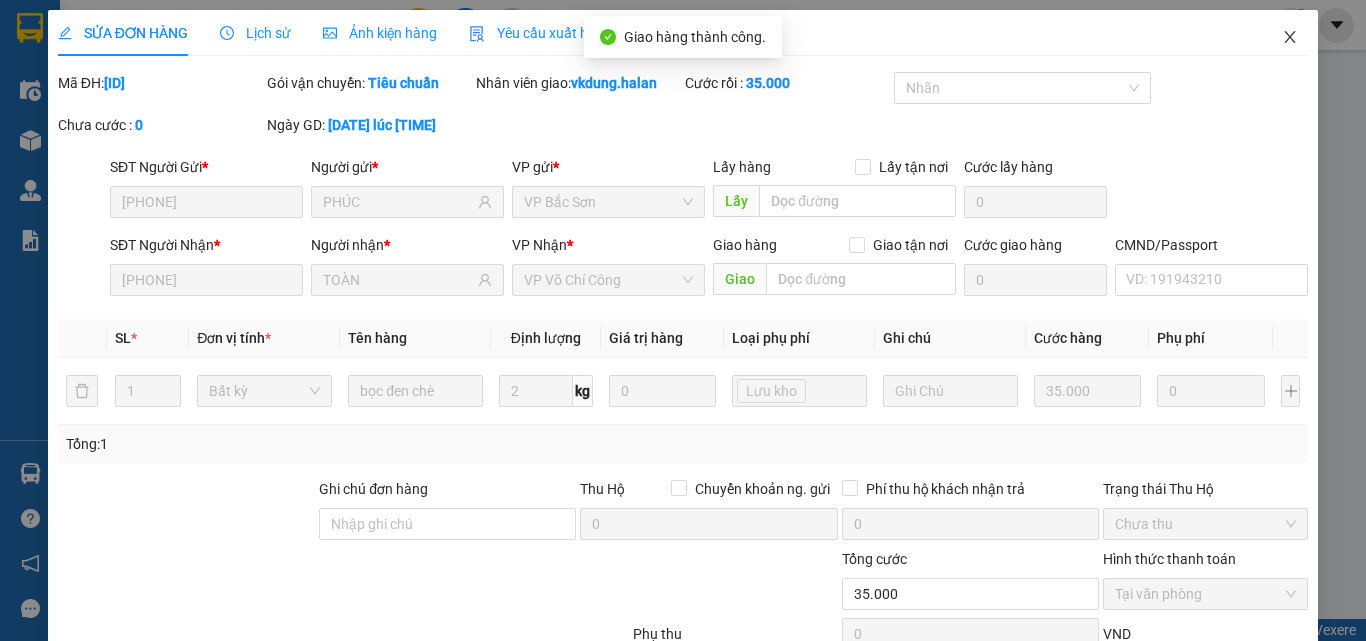 click 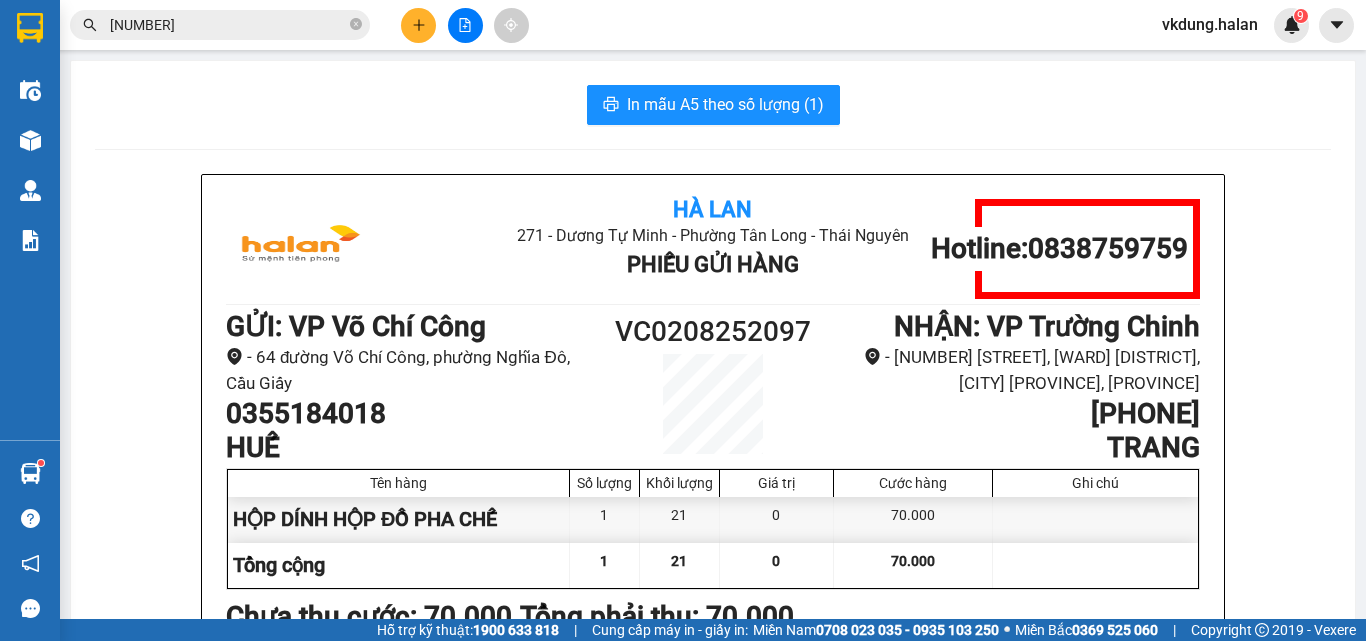 click on "250278" at bounding box center (228, 25) 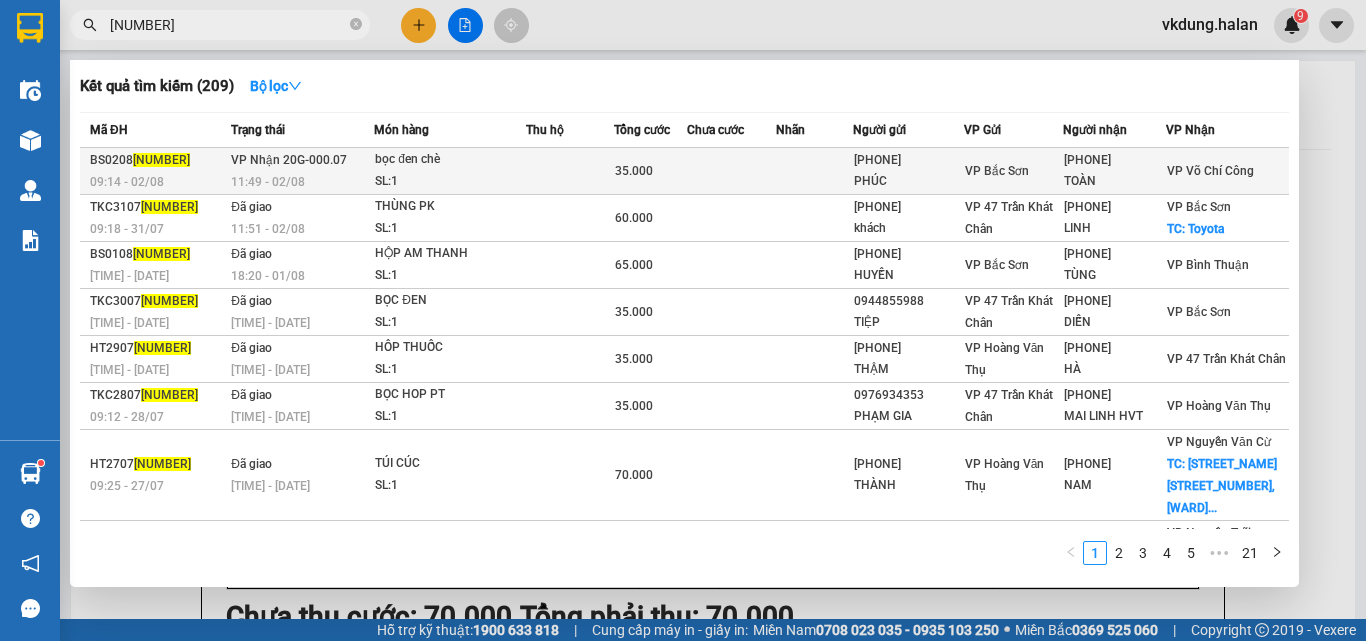 click on "VP Nhận   20G-000.07" at bounding box center [289, 160] 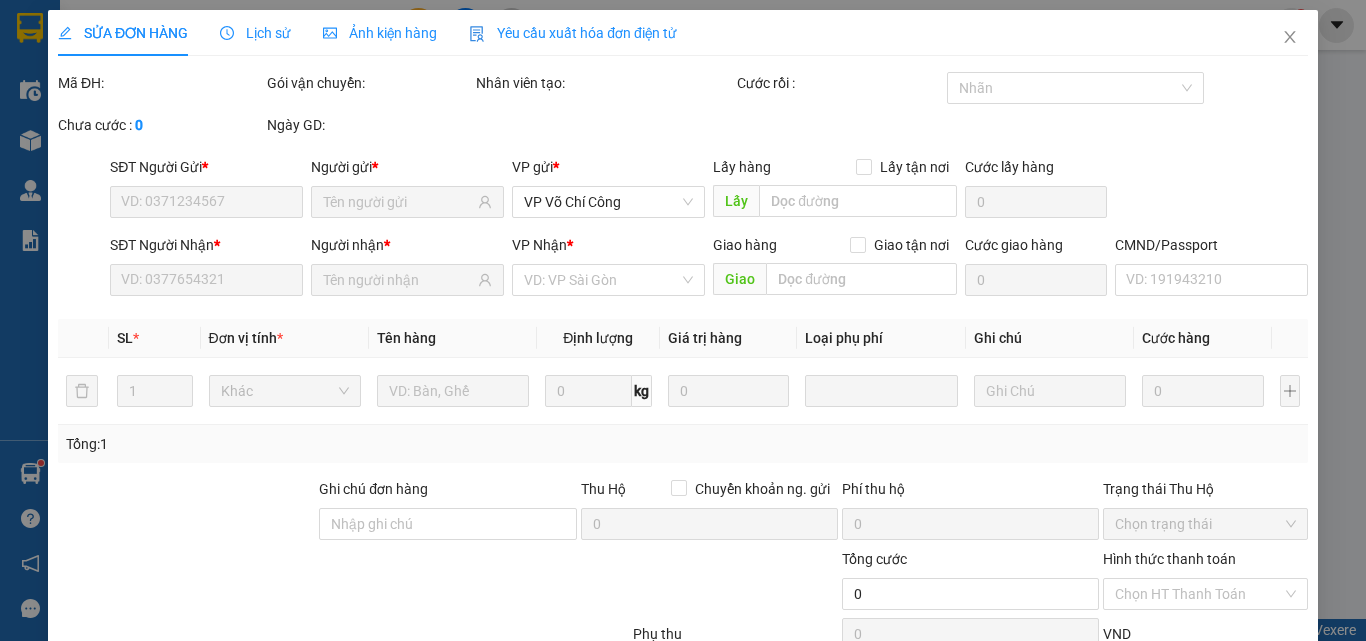 type on "0912805346" 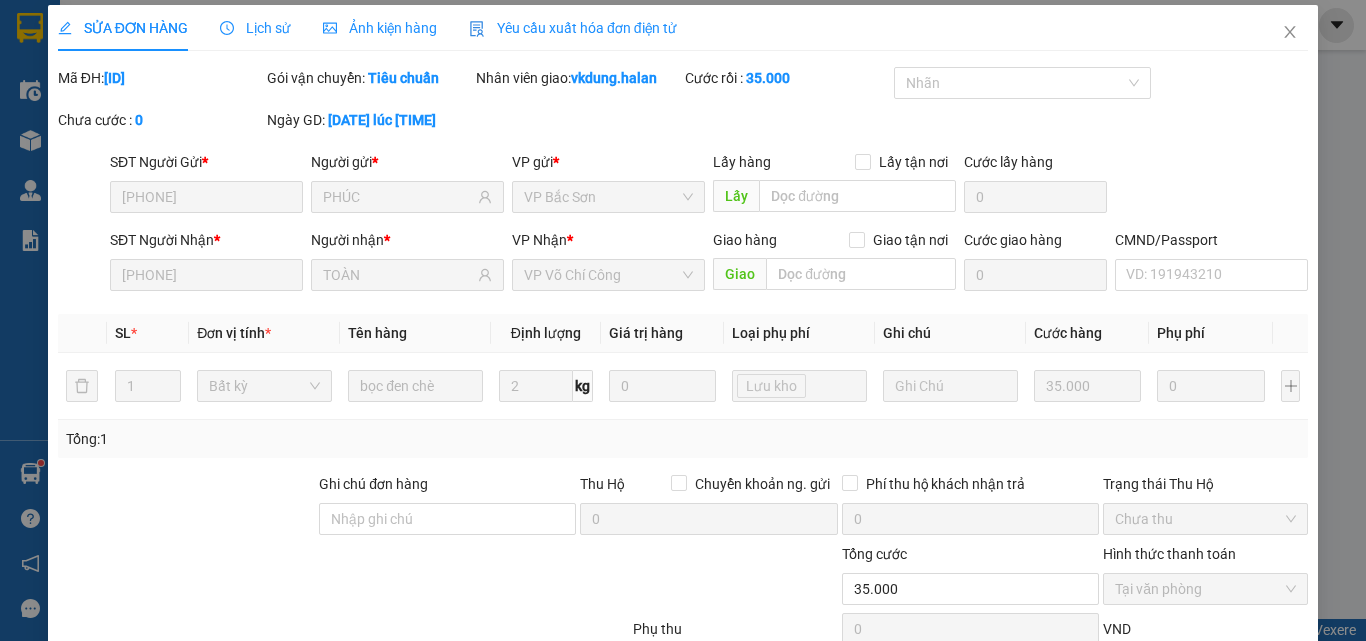 scroll, scrollTop: 0, scrollLeft: 0, axis: both 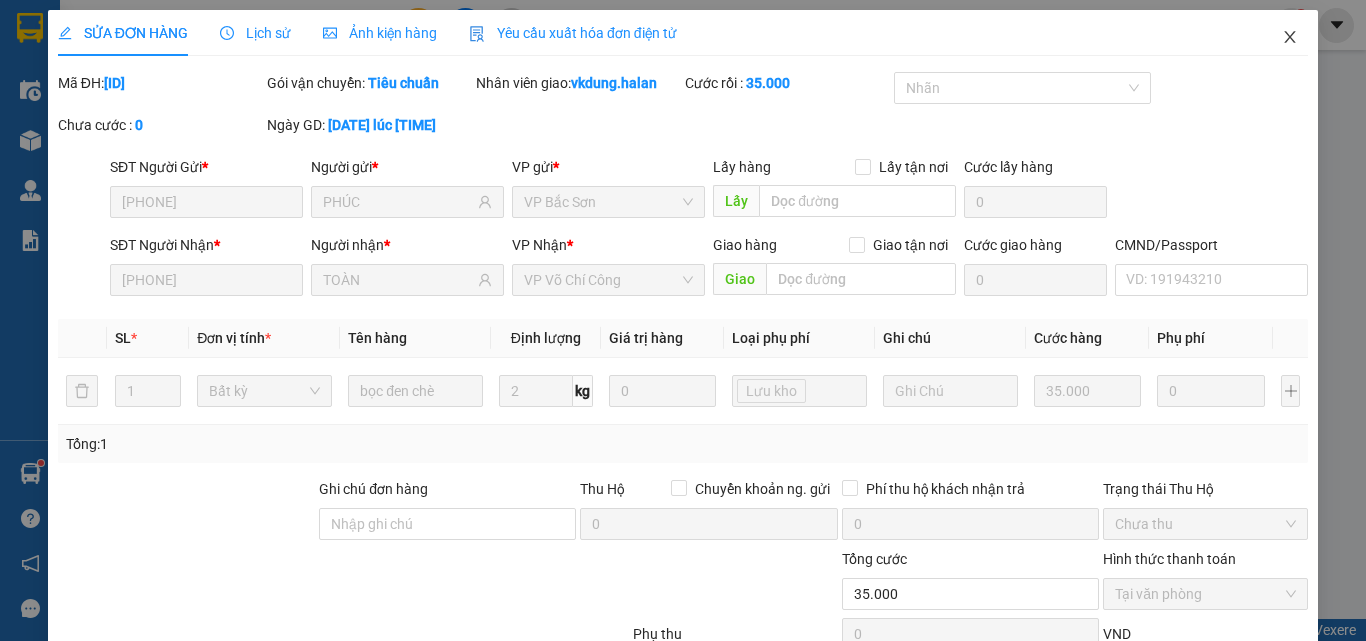 click 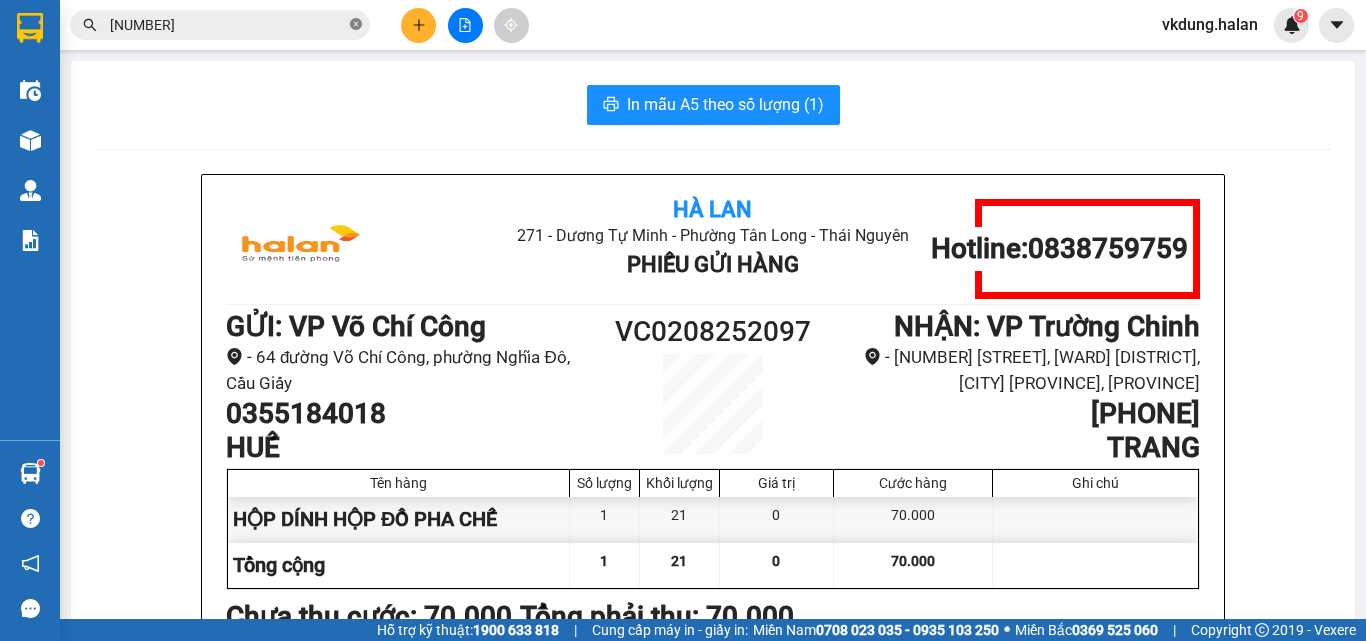 click 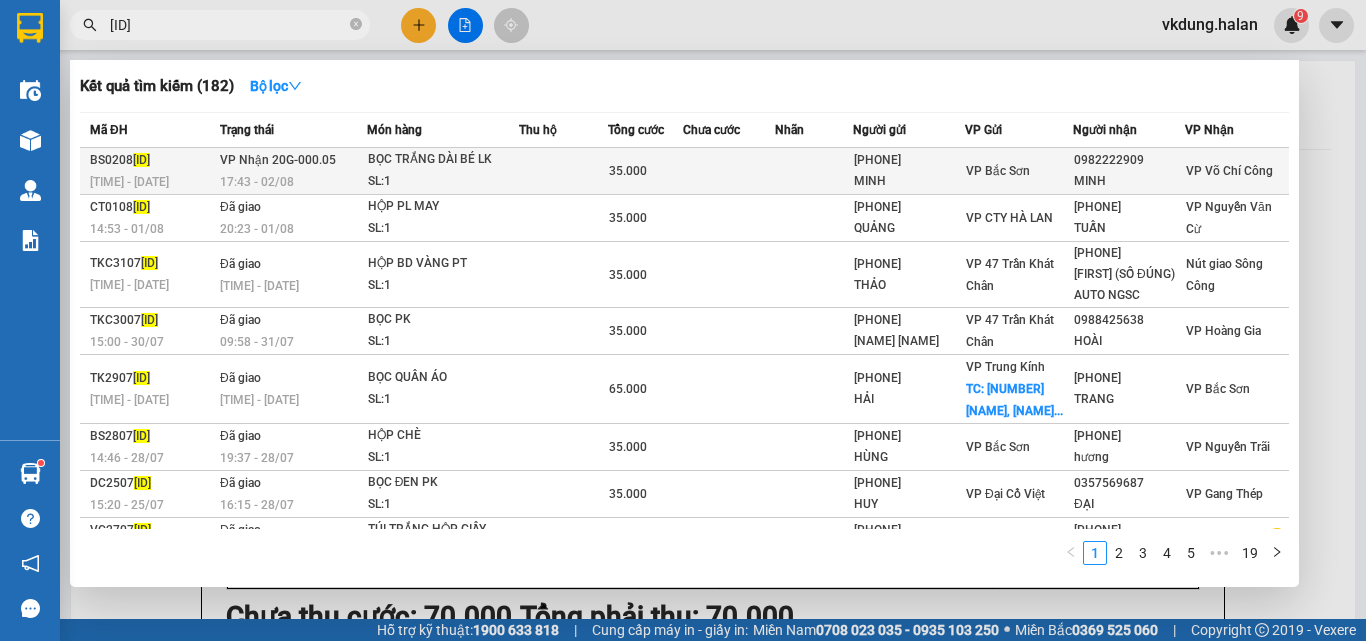 type on "251404" 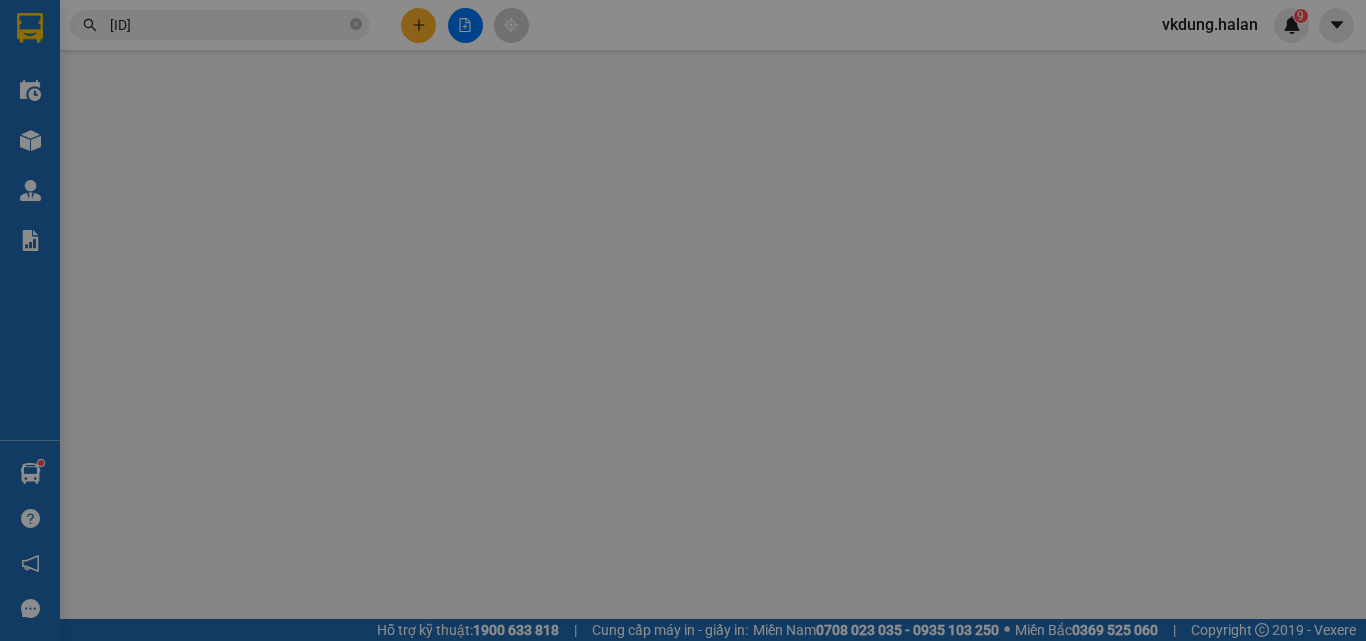 type on "0916188828" 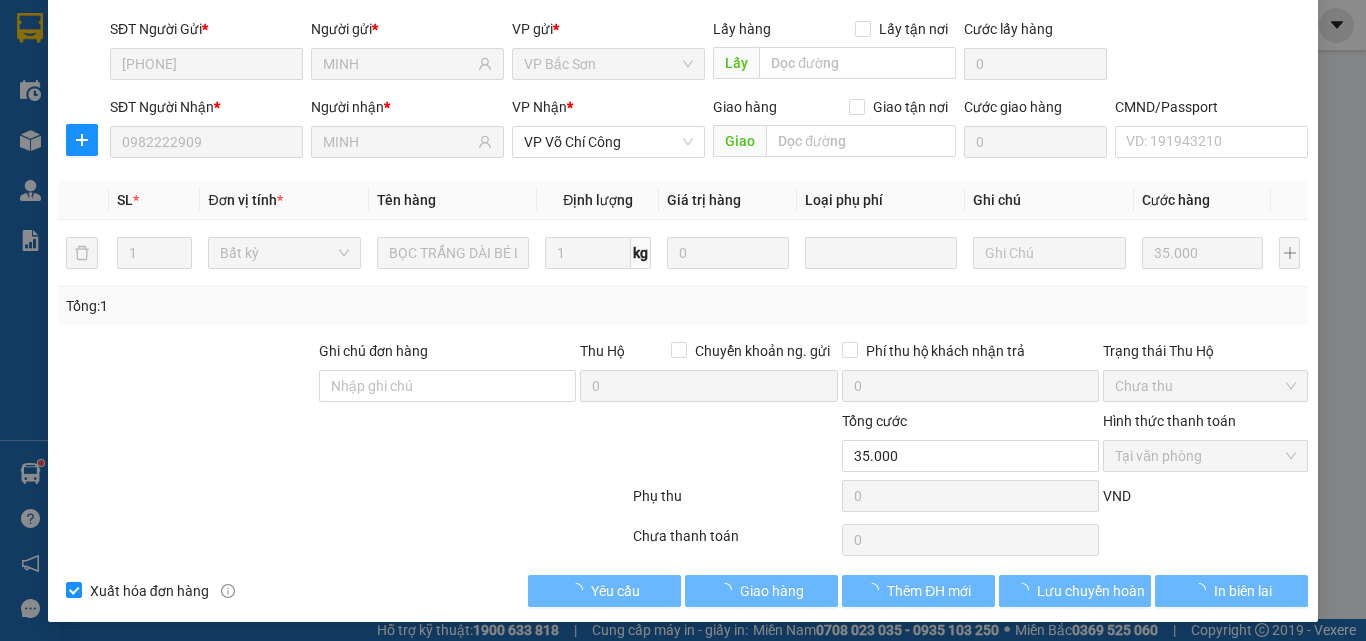 scroll, scrollTop: 143, scrollLeft: 0, axis: vertical 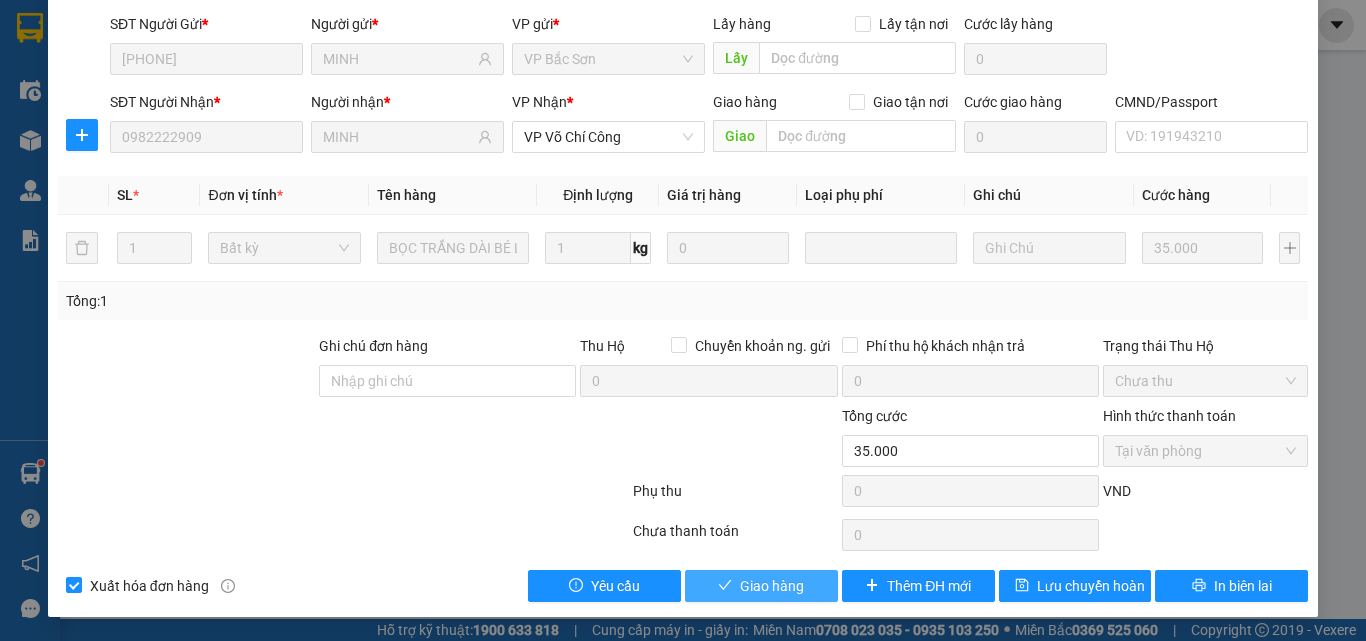 click on "Giao hàng" at bounding box center (772, 586) 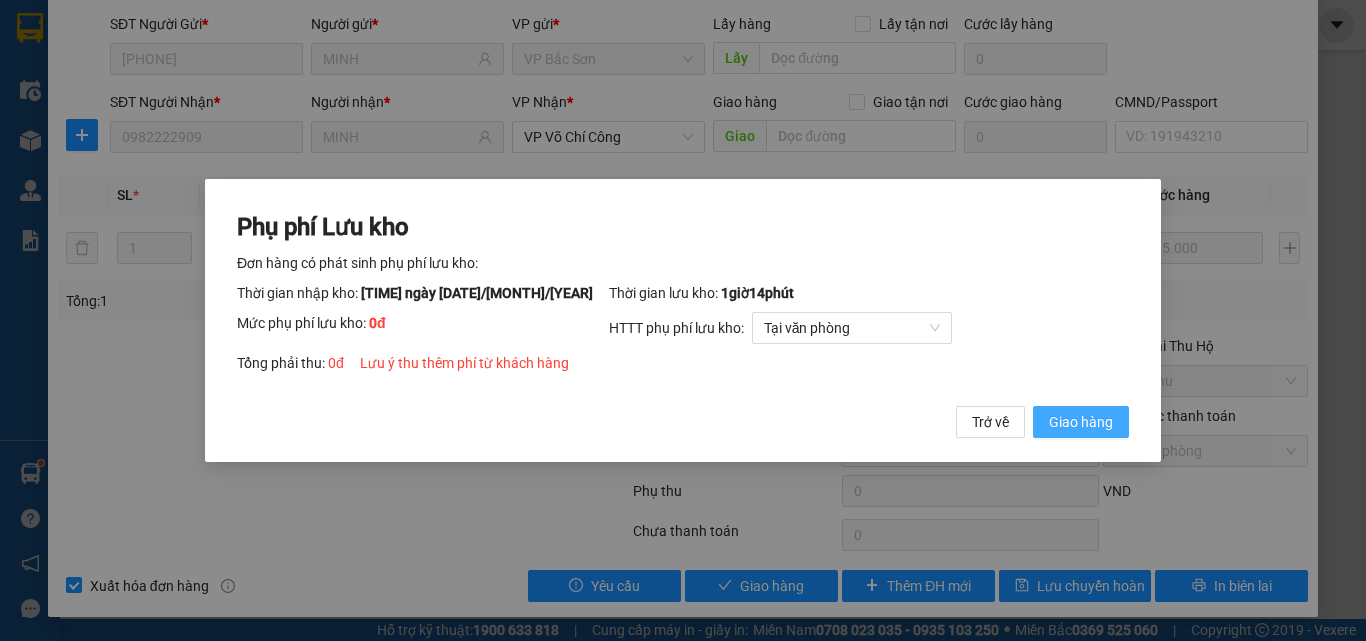 click on "Giao hàng" at bounding box center (1081, 422) 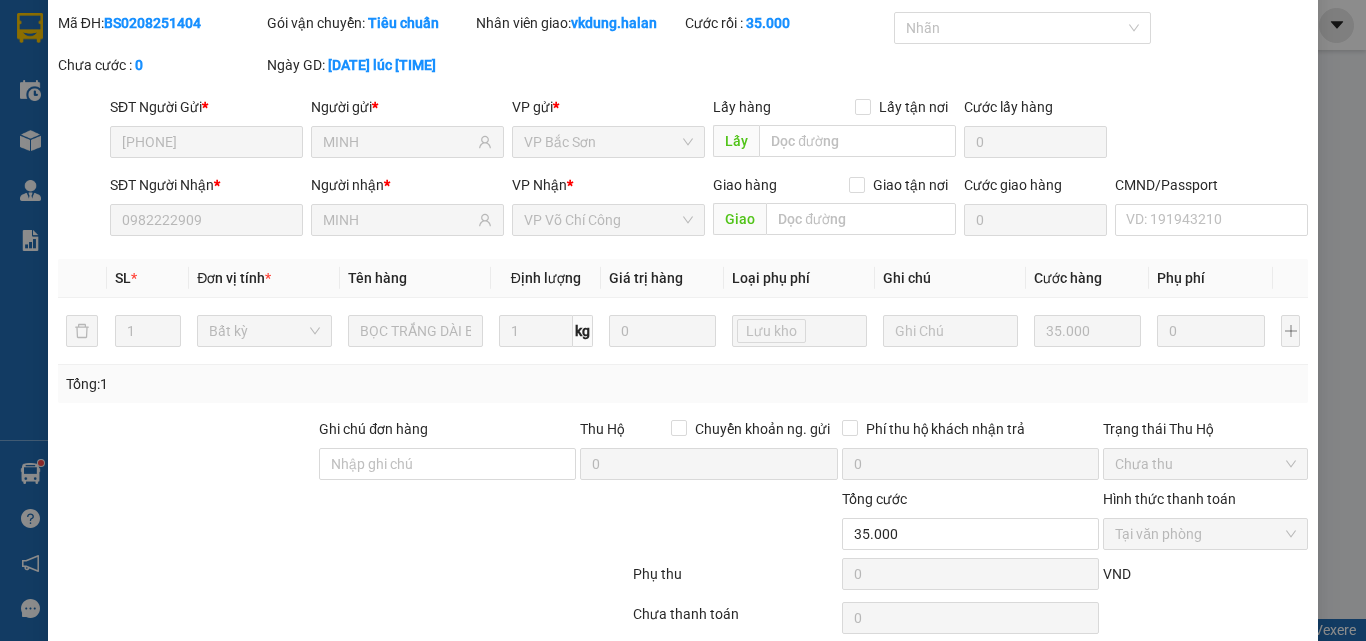 scroll, scrollTop: 0, scrollLeft: 0, axis: both 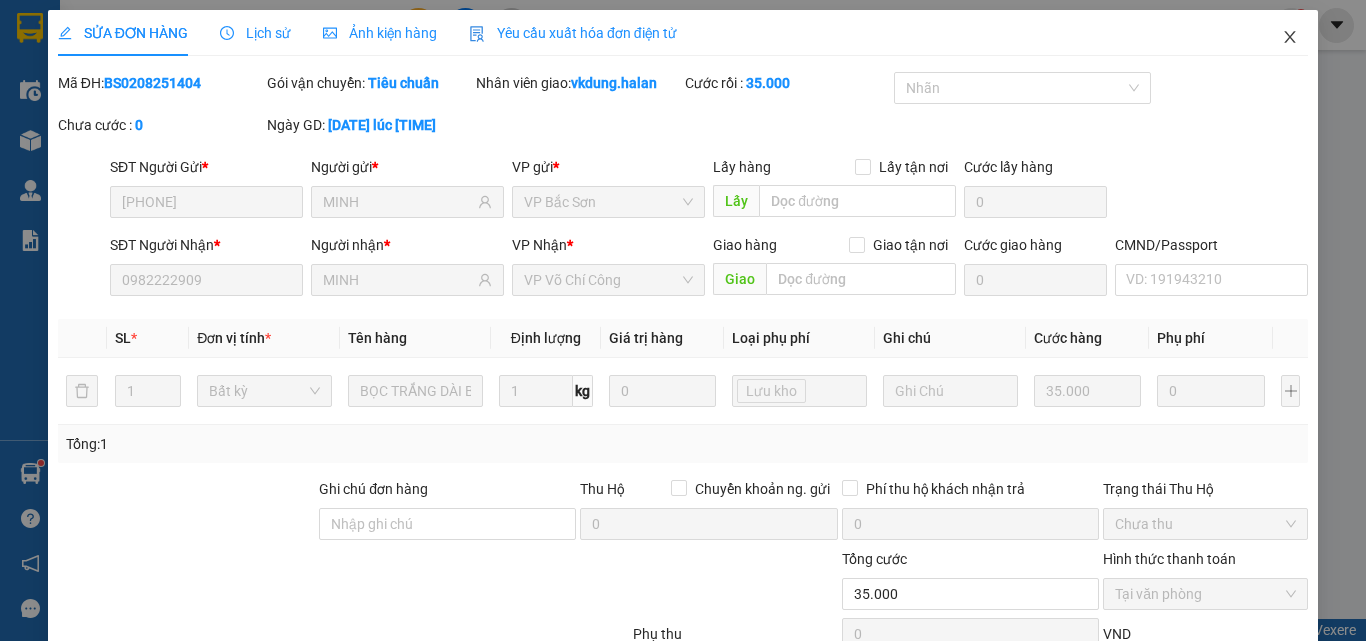 click 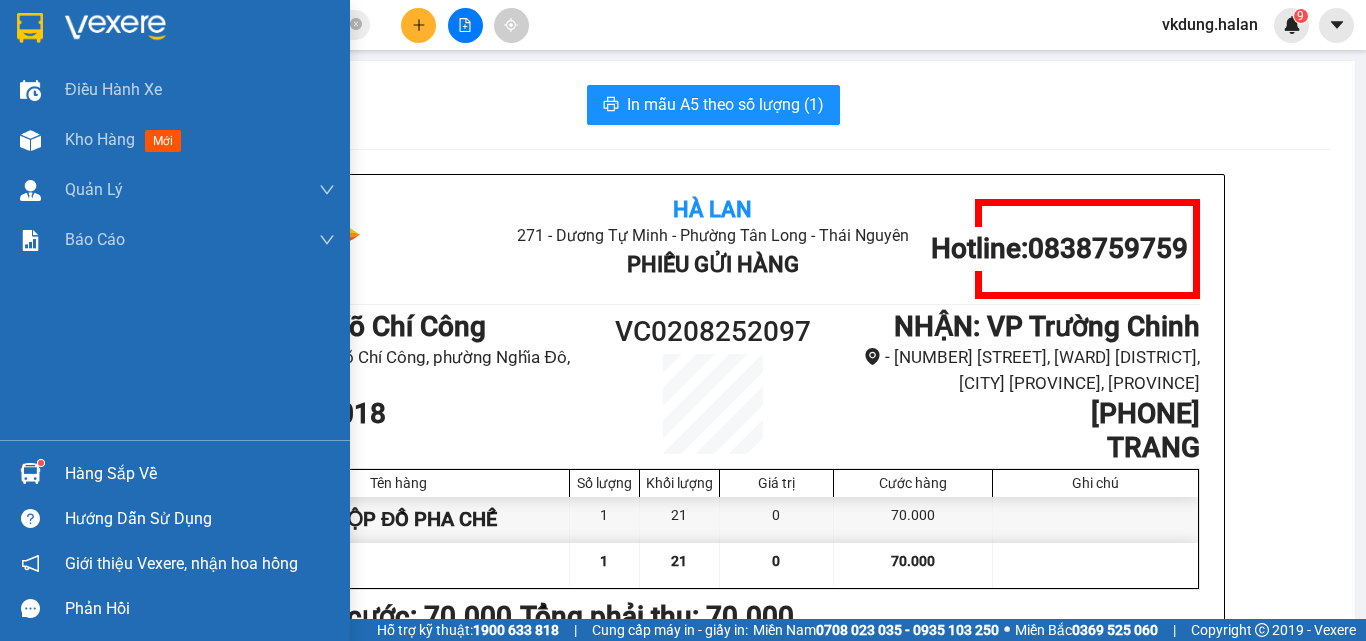 click on "Hàng sắp về" at bounding box center [200, 474] 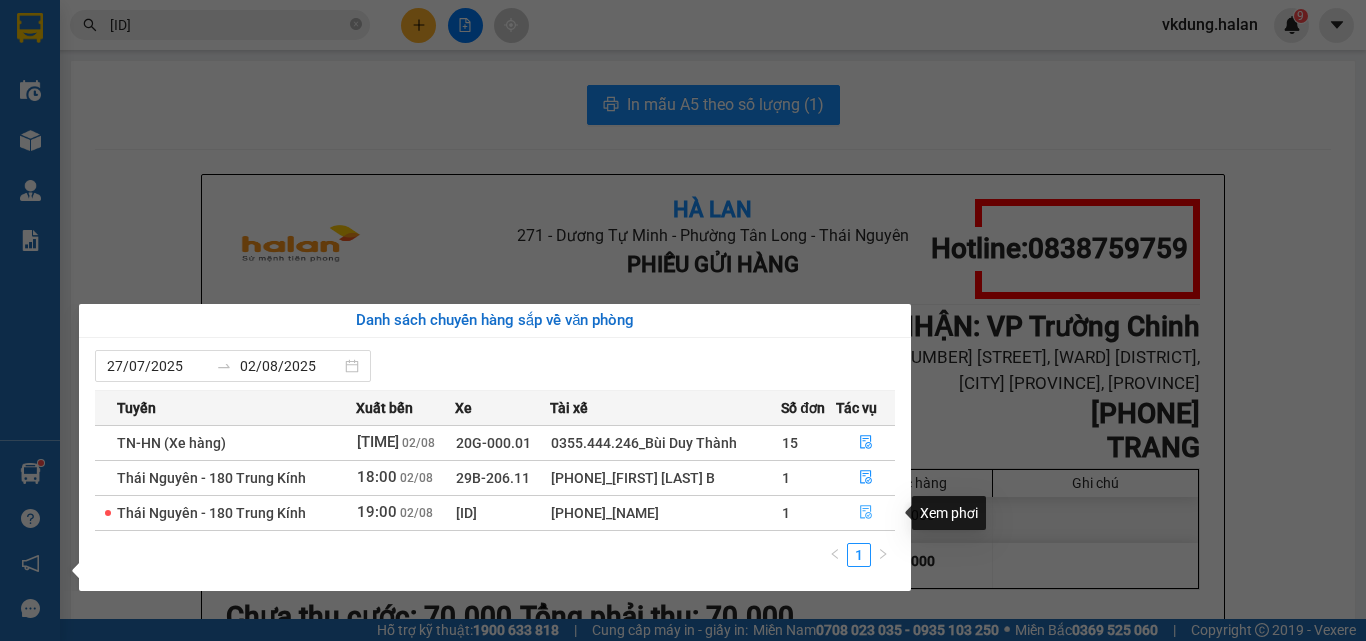 click 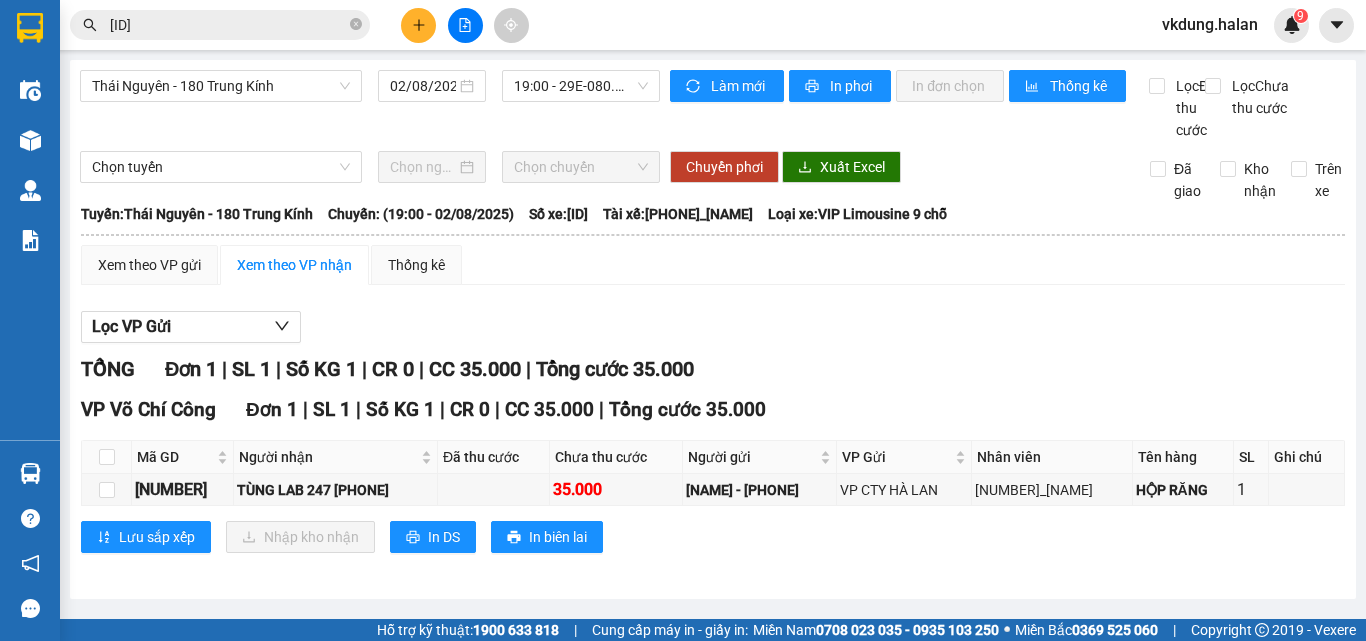 scroll, scrollTop: 12, scrollLeft: 0, axis: vertical 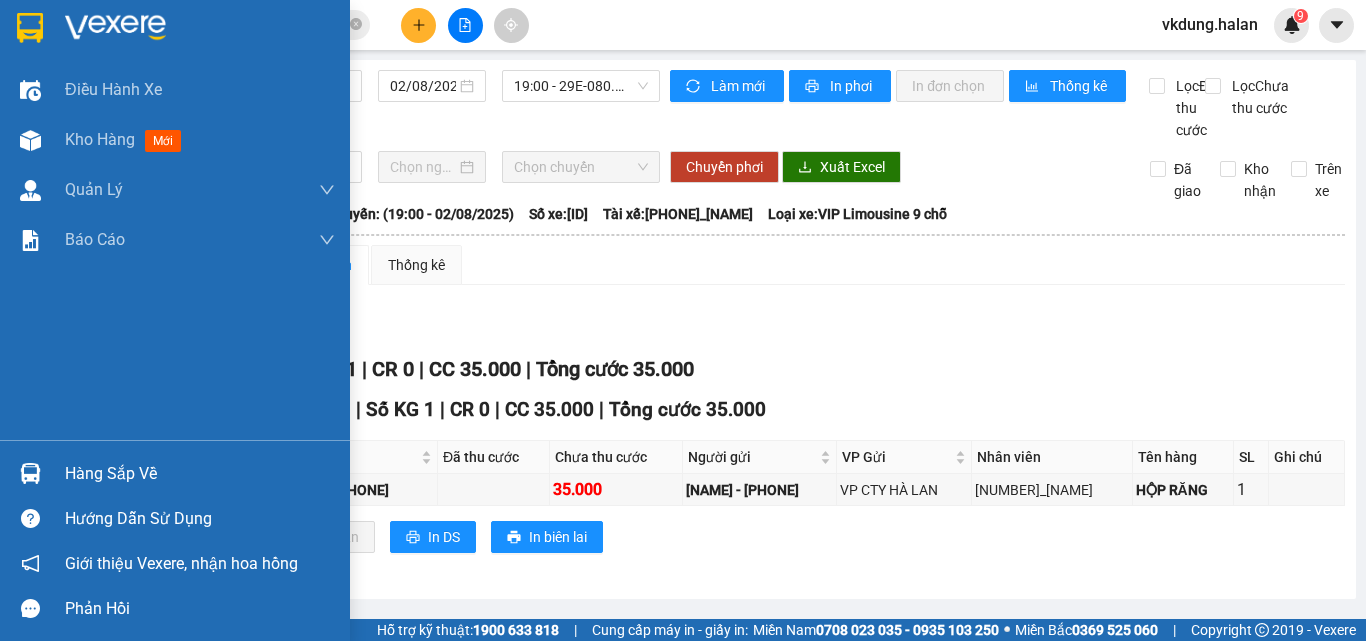 click on "Hàng sắp về" at bounding box center [200, 474] 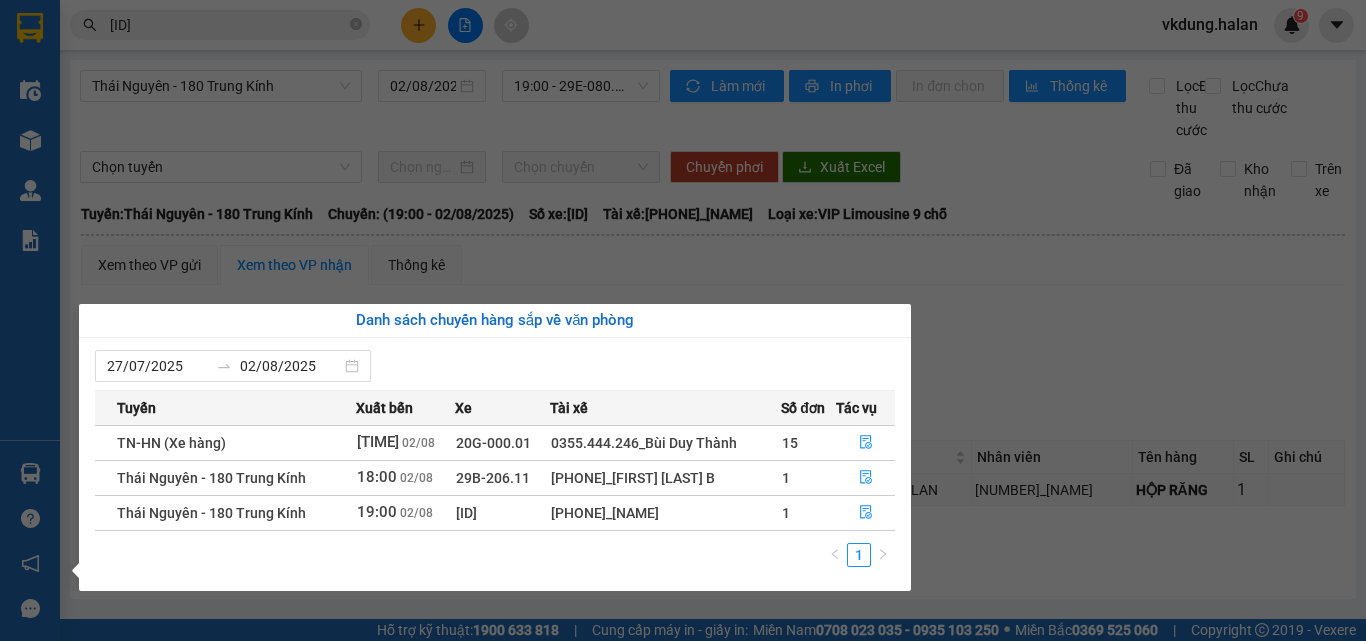 click on "Kết quả tìm kiếm ( 182 )  Bộ lọc  Mã ĐH Trạng thái Món hàng Thu hộ Tổng cước Chưa cước Nhãn Người gửi VP Gửi Người nhận VP Nhận BS0208 251404 15:27 - 02/08 VP Nhận   20G-000.05 17:43 - 02/08 BỌC TRẮNG DÀI BÉ LK SL:  1 35.000 0916188828 MINH VP Bắc Sơn 0982222909 MINH  VP Võ Chí Công CT0108 251404 14:53 - 01/08 Đã giao   20:23 - 01/08 HỘP PL MAY SL:  1 35.000 0973419536 QUẢNG VP CTY HÀ LAN 0988237045 TUẤN VP Nguyễn Văn Cừ TKC3107 251404 15:18 - 31/07 Đã giao   07:56 - 01/08 HỘP BD VÀNG PT SL:  1 35.000 0975358083 THẢO  VP 47 Trần Khát Chân 0974225702 XOAN (SỐ ĐÚNG) AUTO NGSC Nút giao Sông Công TKC3007 251404 15:00 - 30/07 Đã giao   09:58 - 31/07 BỌC PK SL:  1 35.000 0948367997 HẰNG QUẢNG VP 47 Trần Khát Chân 0988425638 HOÀI VP Hoàng Gia TK2907 251404 14:45 - 29/07 Đã giao   19:07 - 29/07 BỌC QUẦN ÁO SL:  1 65.000 0782346662 HẢI VP Trung Kính TC: 100 Đ. Trần Duy Hưng, Trun... 0983544487 TRANG" at bounding box center (683, 320) 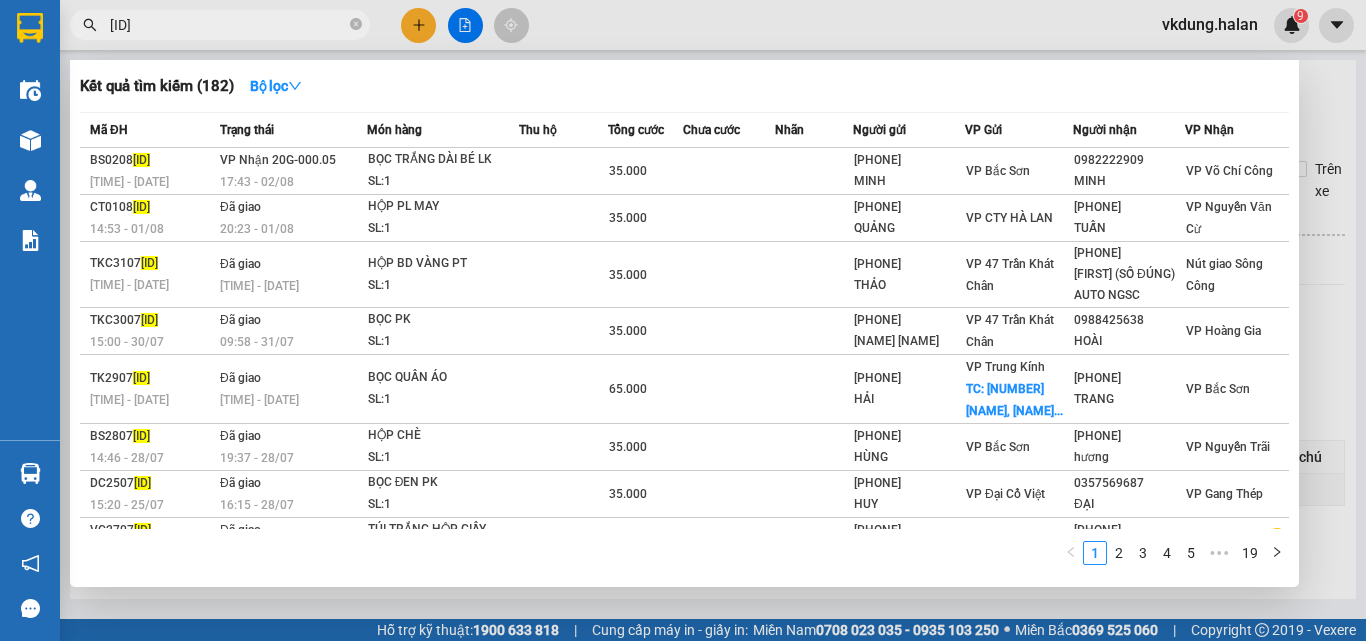 click on "251404" at bounding box center [228, 25] 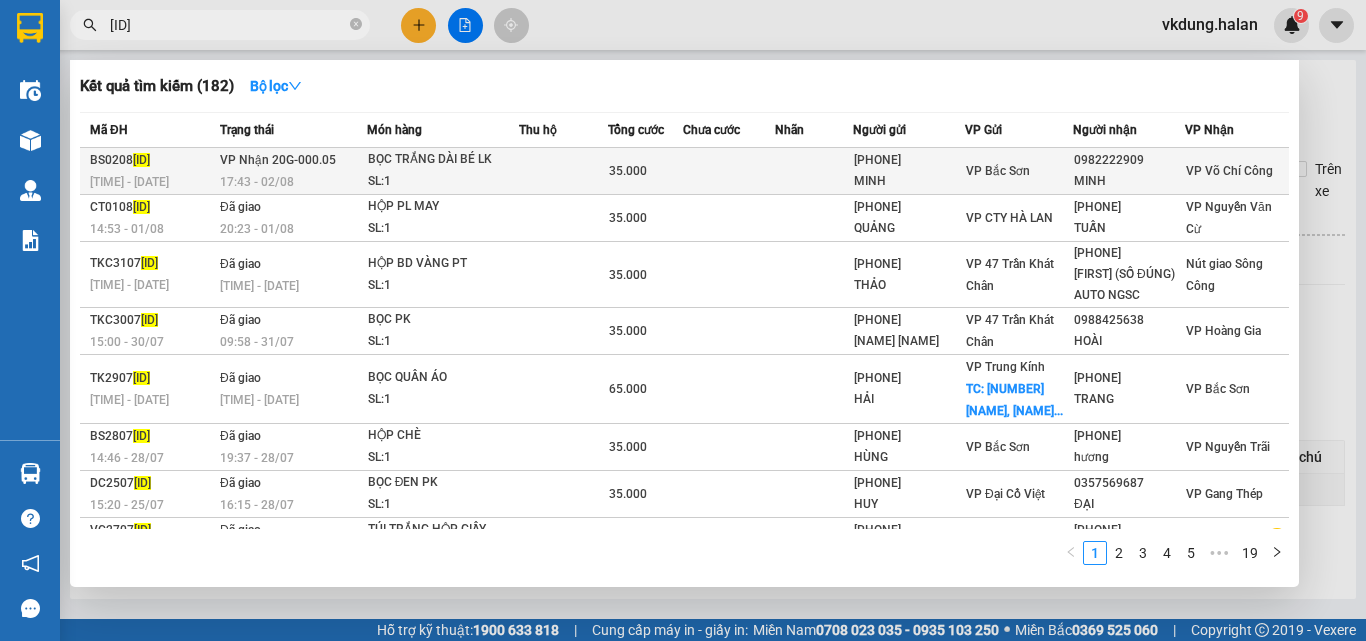 click at bounding box center [729, 171] 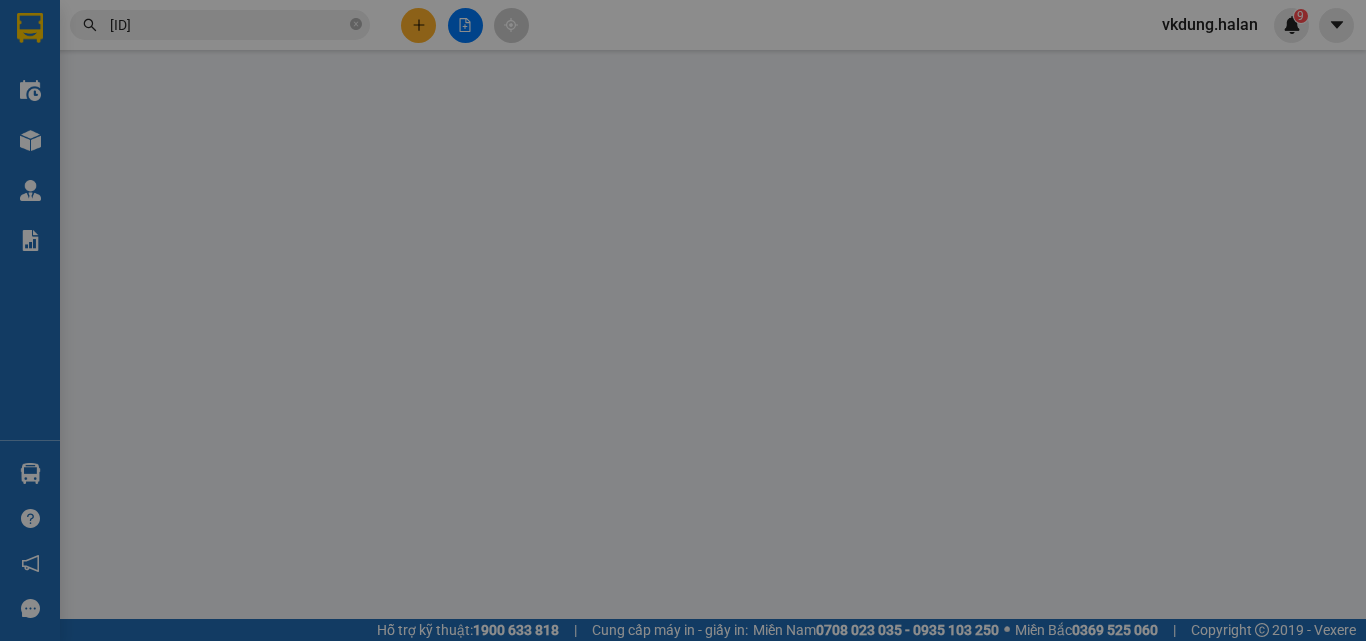 scroll, scrollTop: 0, scrollLeft: 0, axis: both 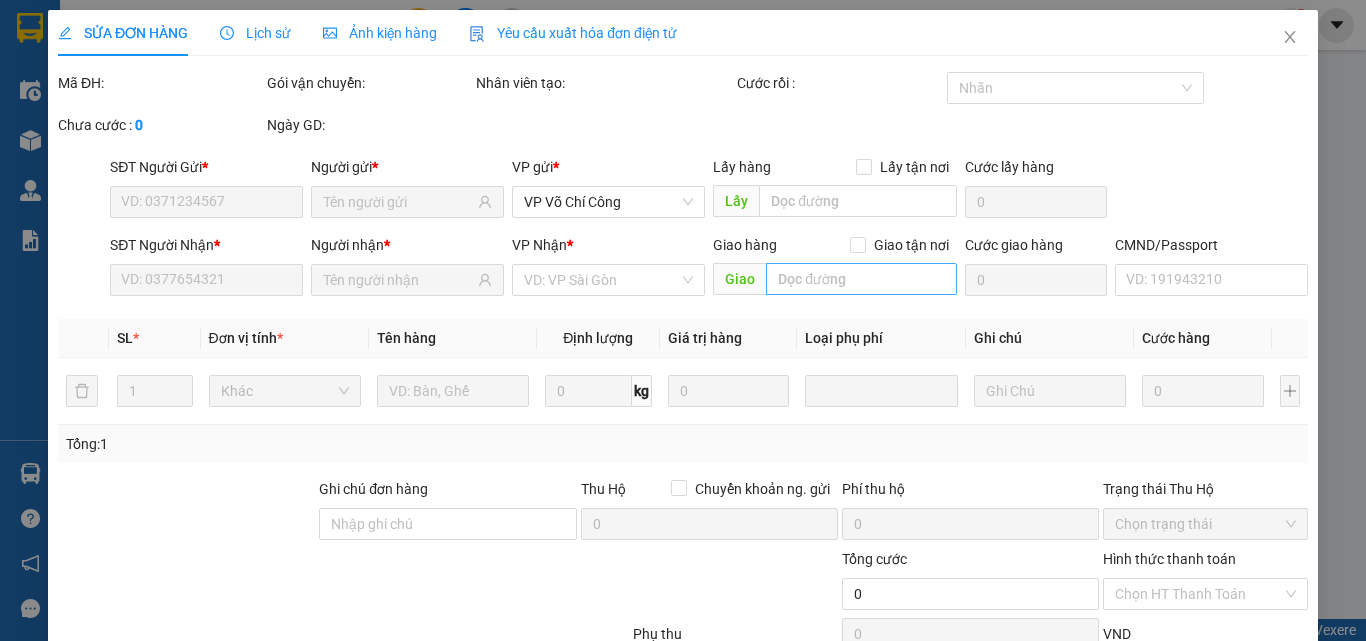 type on "0916188828" 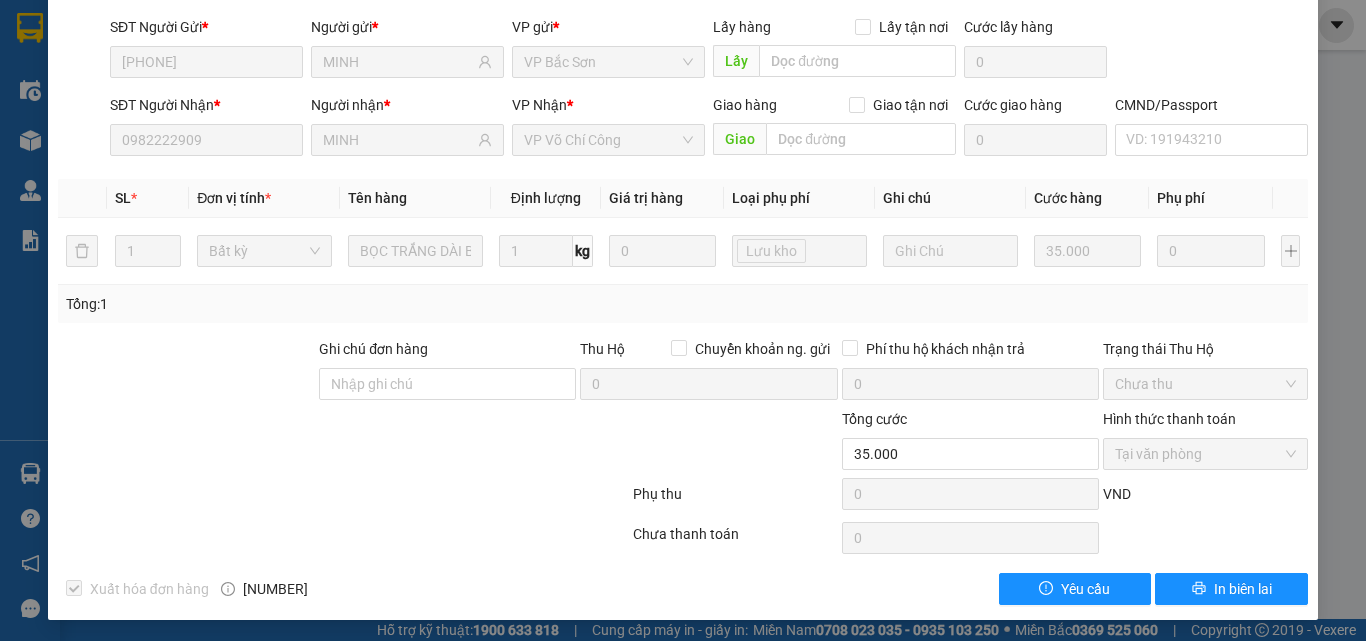 scroll, scrollTop: 0, scrollLeft: 0, axis: both 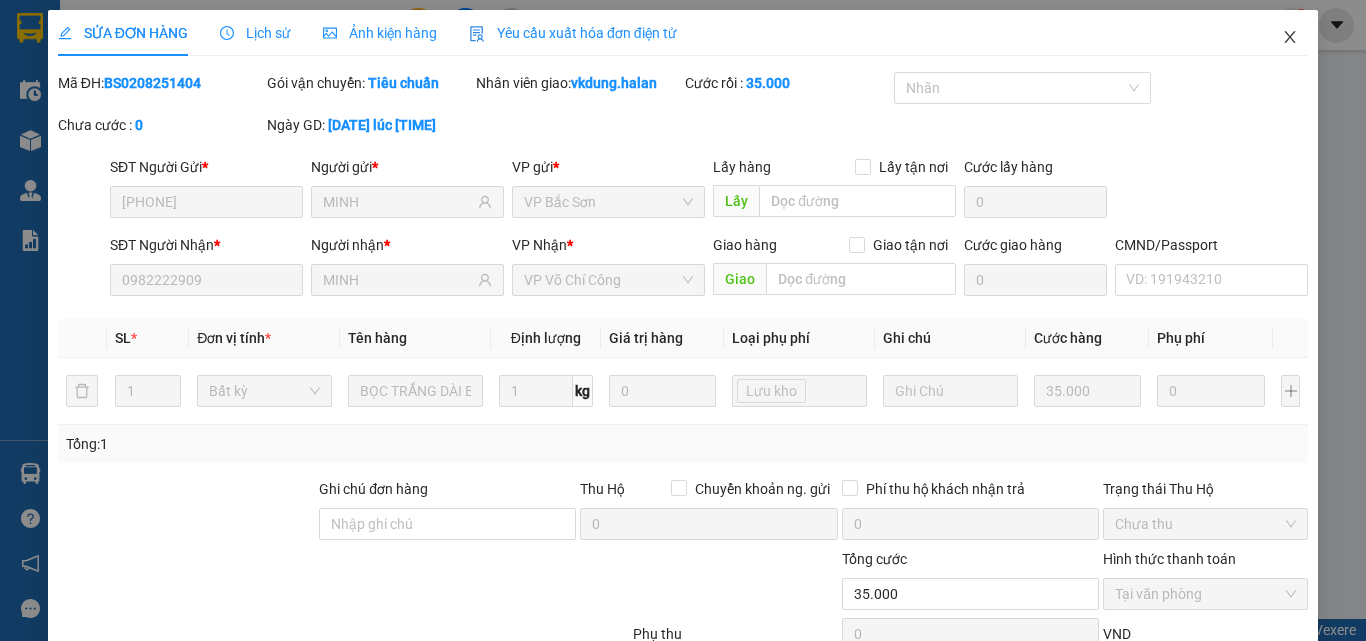 click 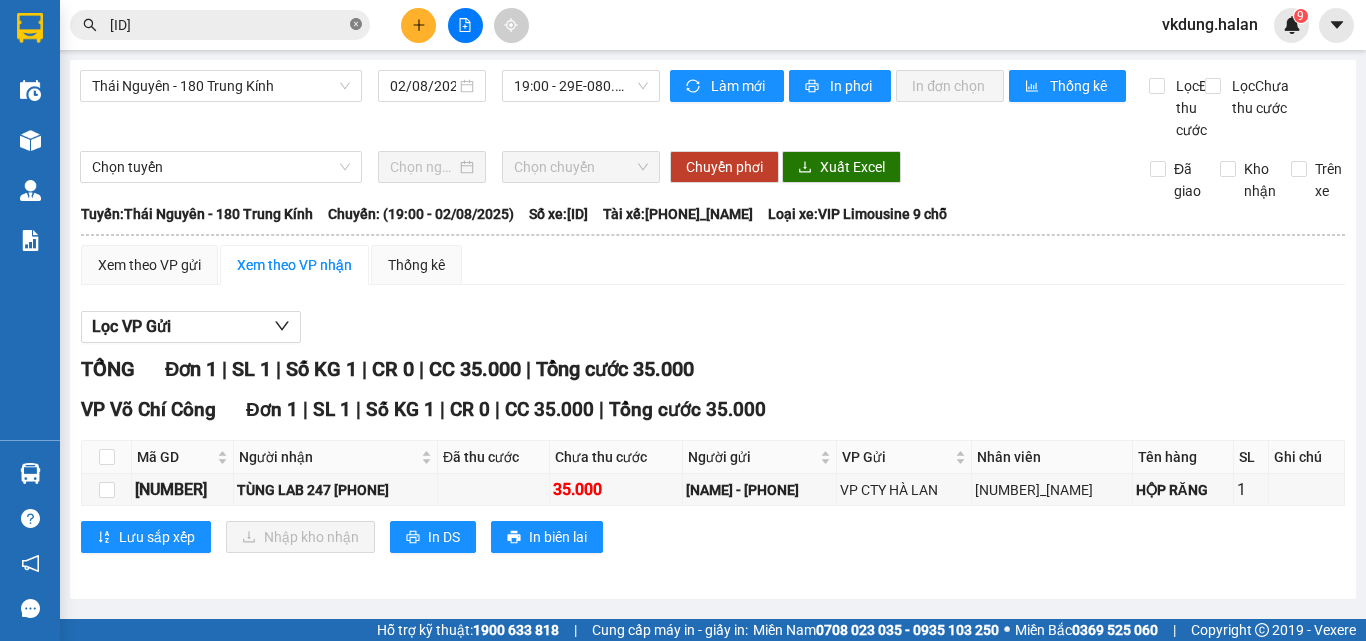 click 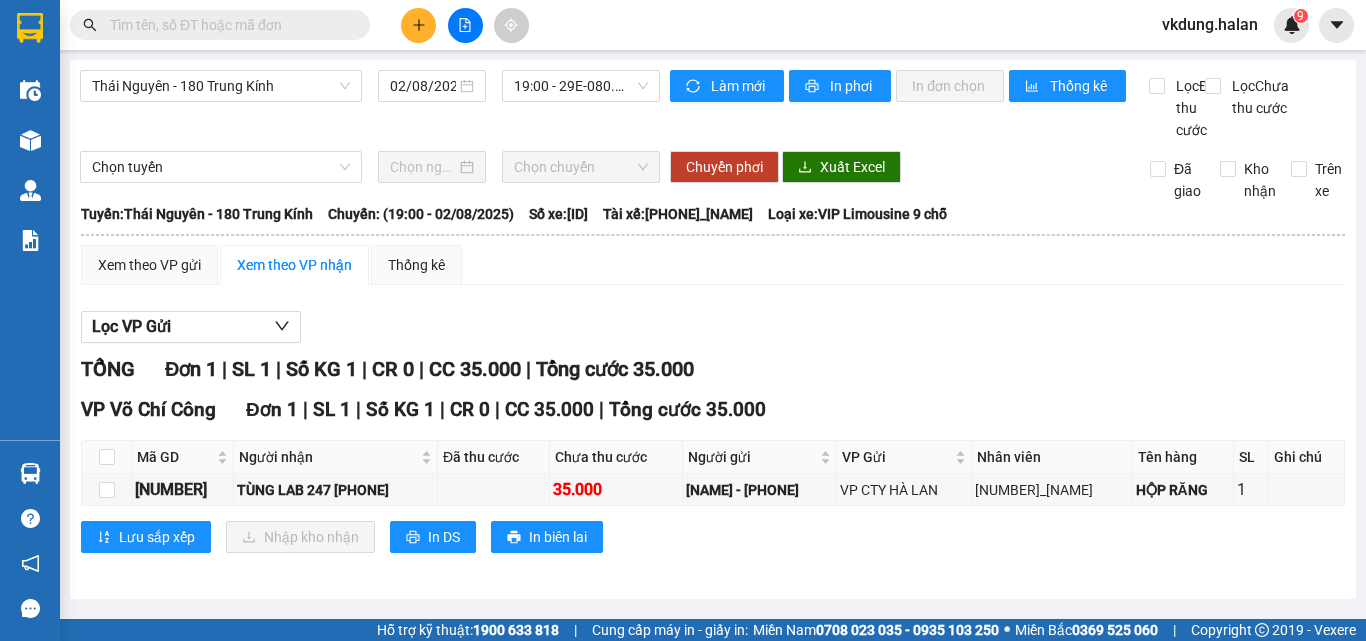 click at bounding box center [228, 25] 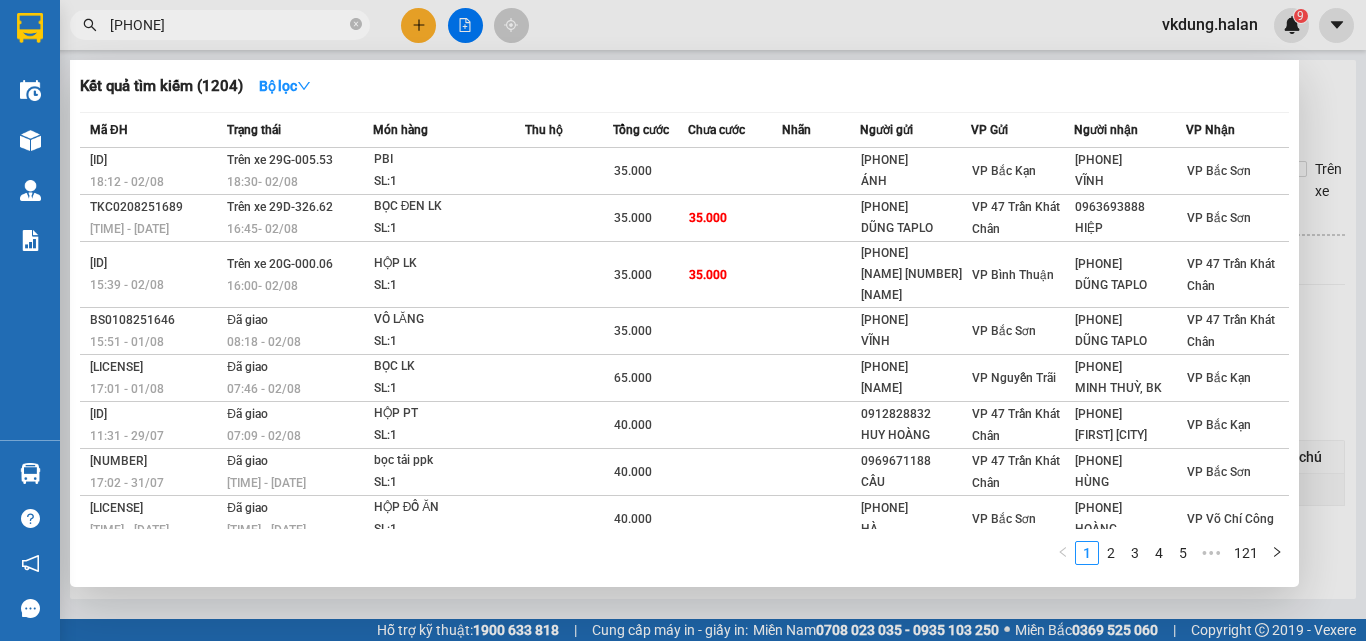 type on "0912822173" 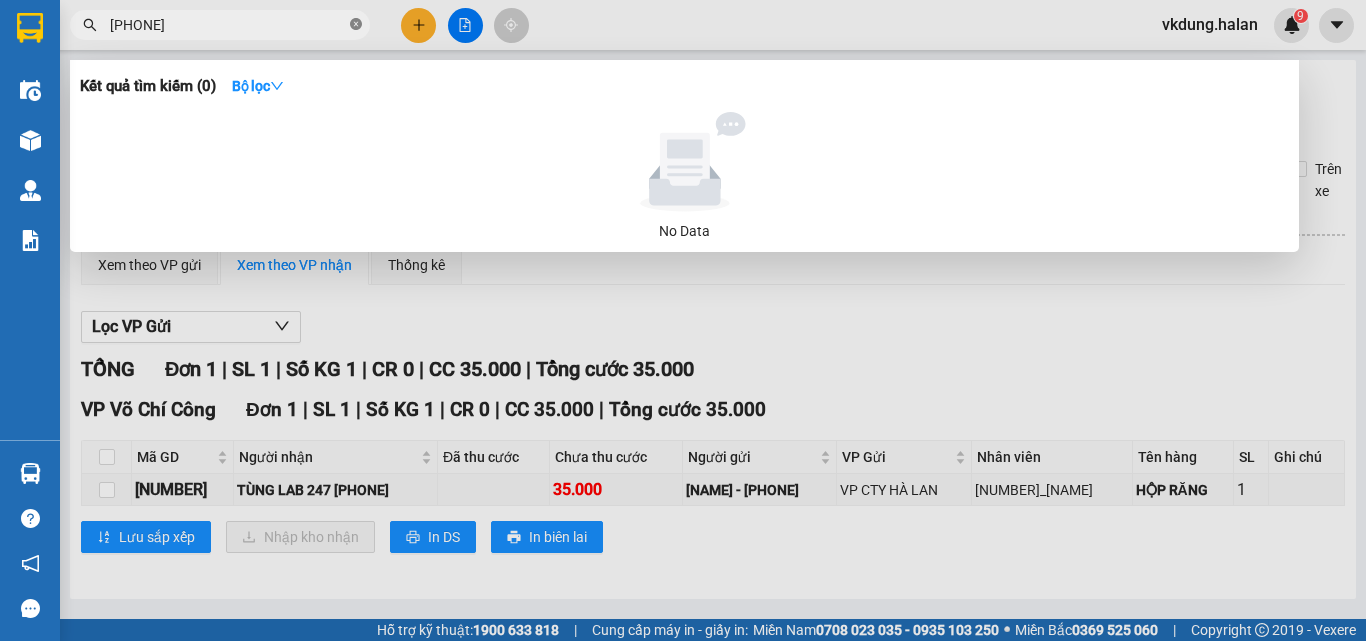 click 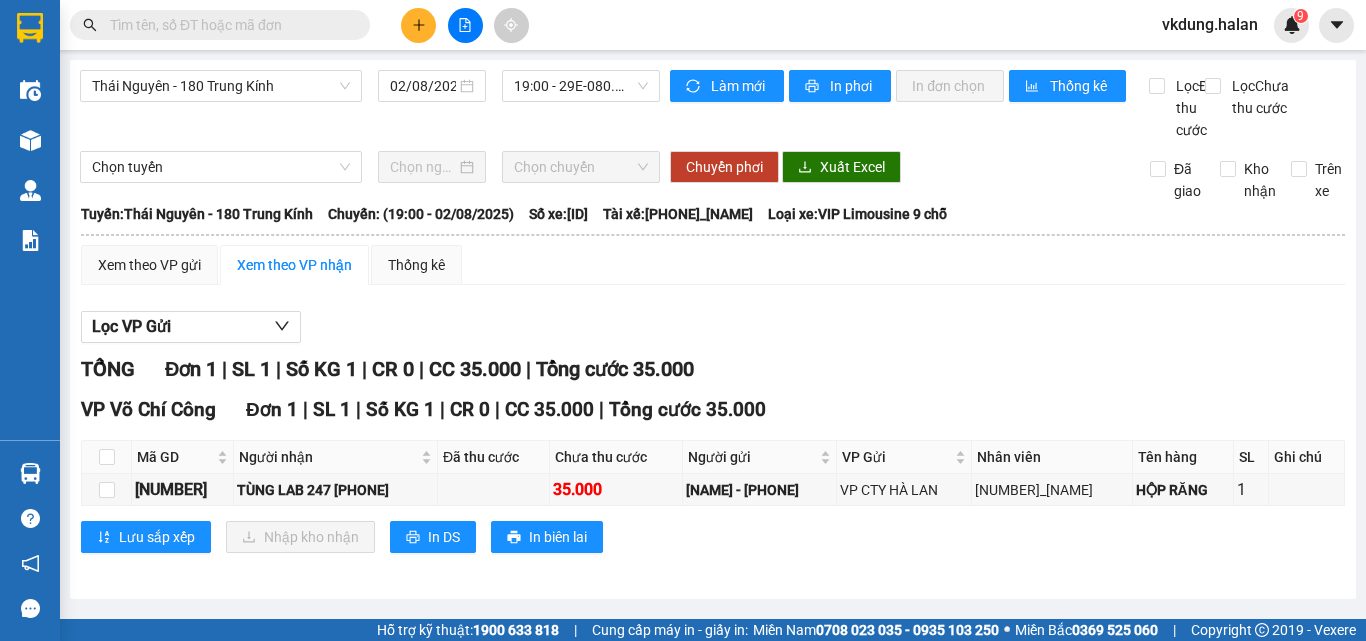 click at bounding box center [228, 25] 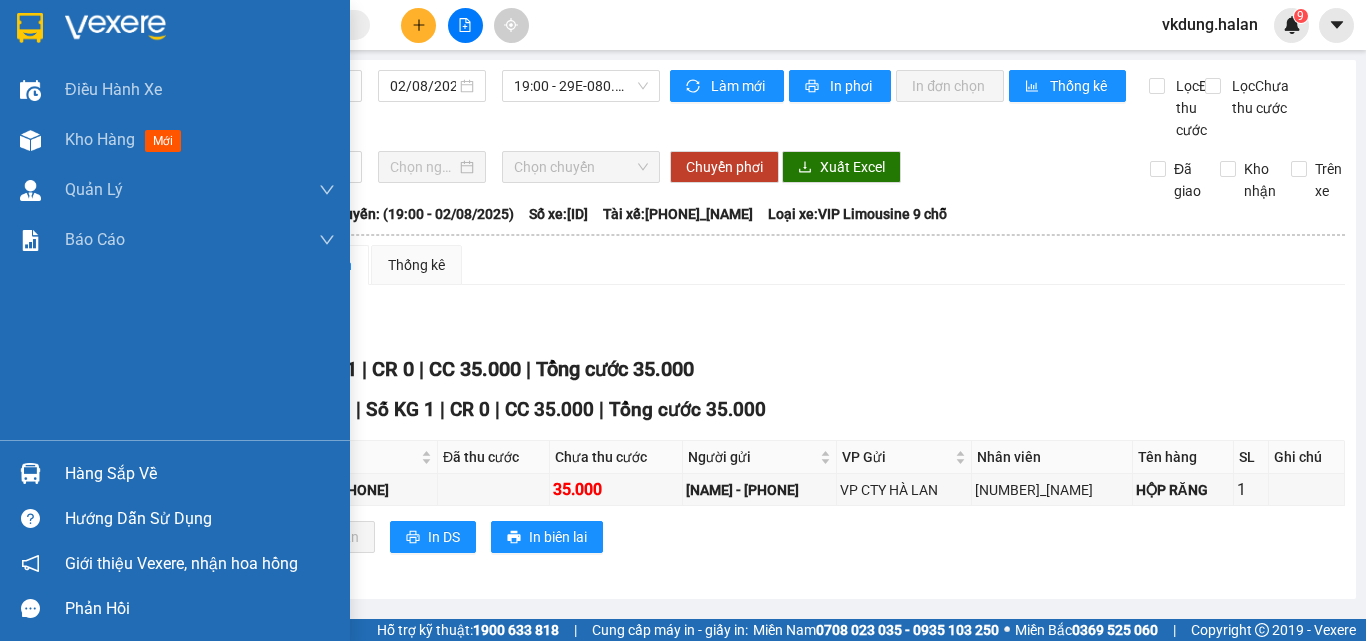 click on "Hàng sắp về" at bounding box center (200, 474) 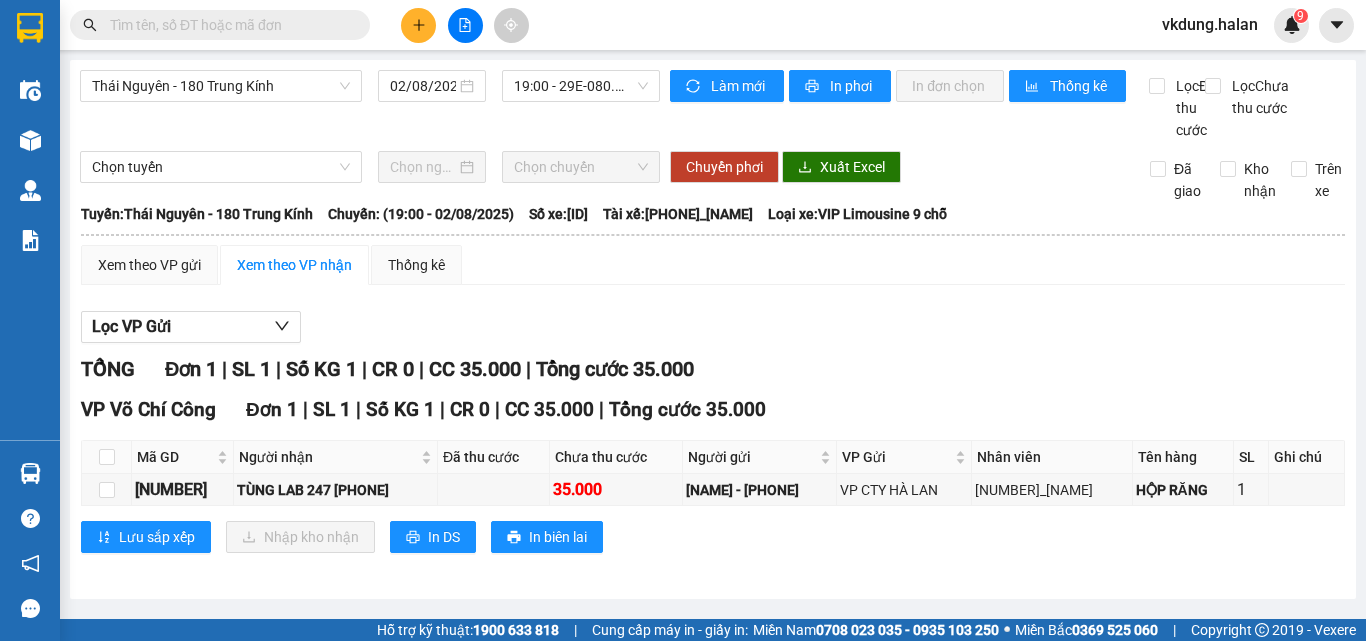 click on "Kết quả tìm kiếm ( 0 )  Bộ lọc  No Data vkdung.halan 9     Điều hành xe     Kho hàng mới     Quản Lý Quản lý chuyến Quản lý kiểm kho     Báo cáo 12. Thống kê đơn đối tác 2. Doanh thu thực tế theo từng văn phòng 4. Thống kê đơn hàng theo văn phòng Hàng sắp về Hướng dẫn sử dụng Giới thiệu Vexere, nhận hoa hồng Phản hồi Phần mềm hỗ trợ bạn tốt chứ? Thái Nguyên - 180 Trung Kính 02/08/2025 19:00     - 29E-080.34  Làm mới In phơi In đơn chọn Thống kê Lọc  Đã thu cước Lọc  Chưa thu cước Chọn tuyến Chọn chuyến Chuyển phơi Xuất Excel Đã giao Kho nhận Trên xe Hà Lan   02083737373   271 - Dương Tự Minh - Phường Tân Long - Thái Nguyên 19:01 - 02/08/2025 Tuyến:  Thái Nguyên - 180 Trung Kính Chuyến:   (19:00 - 02/08/2025) Tài xế:  0967.712.042_Hoàng Quang Khải   Số xe:  29E-080.34 Loại xe:  VIP Limousine 9 chỗ Tuyến:  Thái Nguyên - 180 Trung Kính" at bounding box center [683, 320] 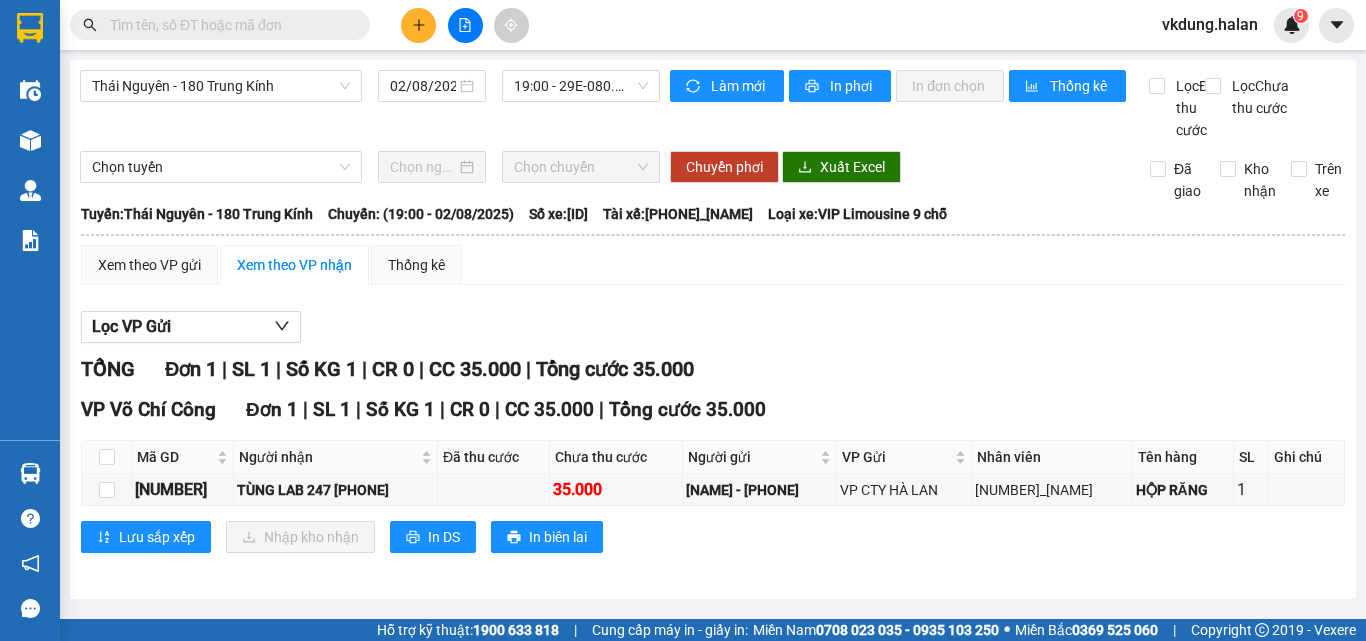 click at bounding box center (228, 25) 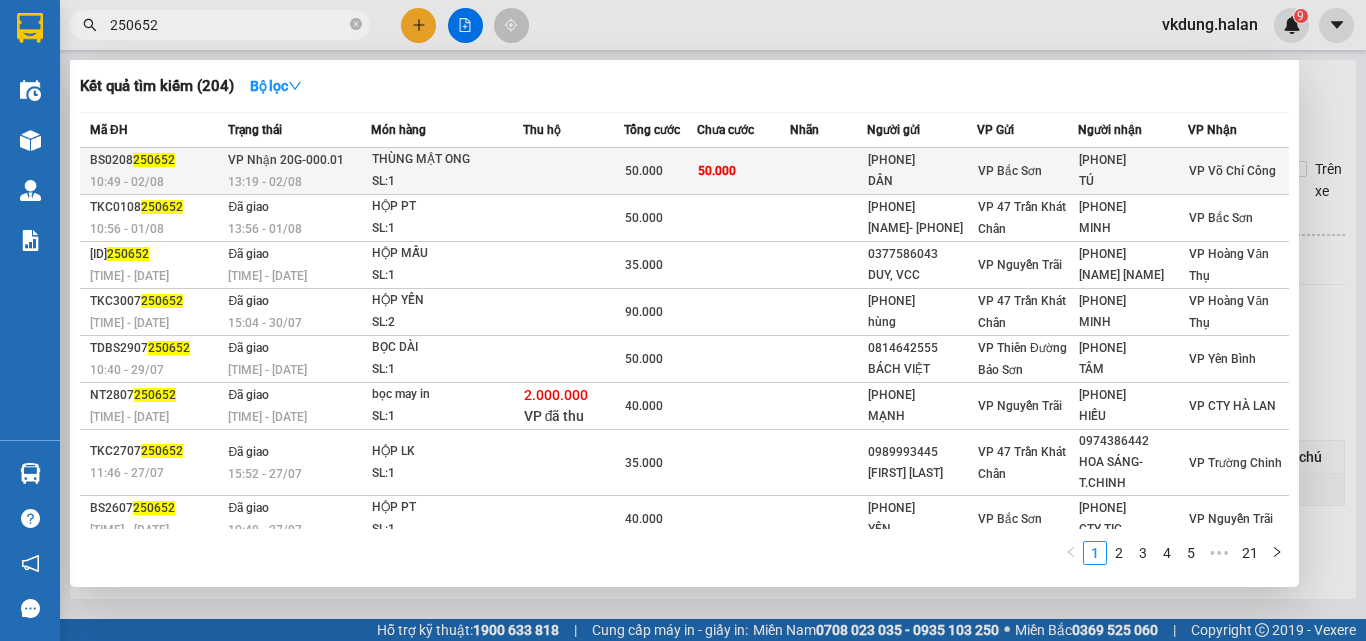 type on "250652" 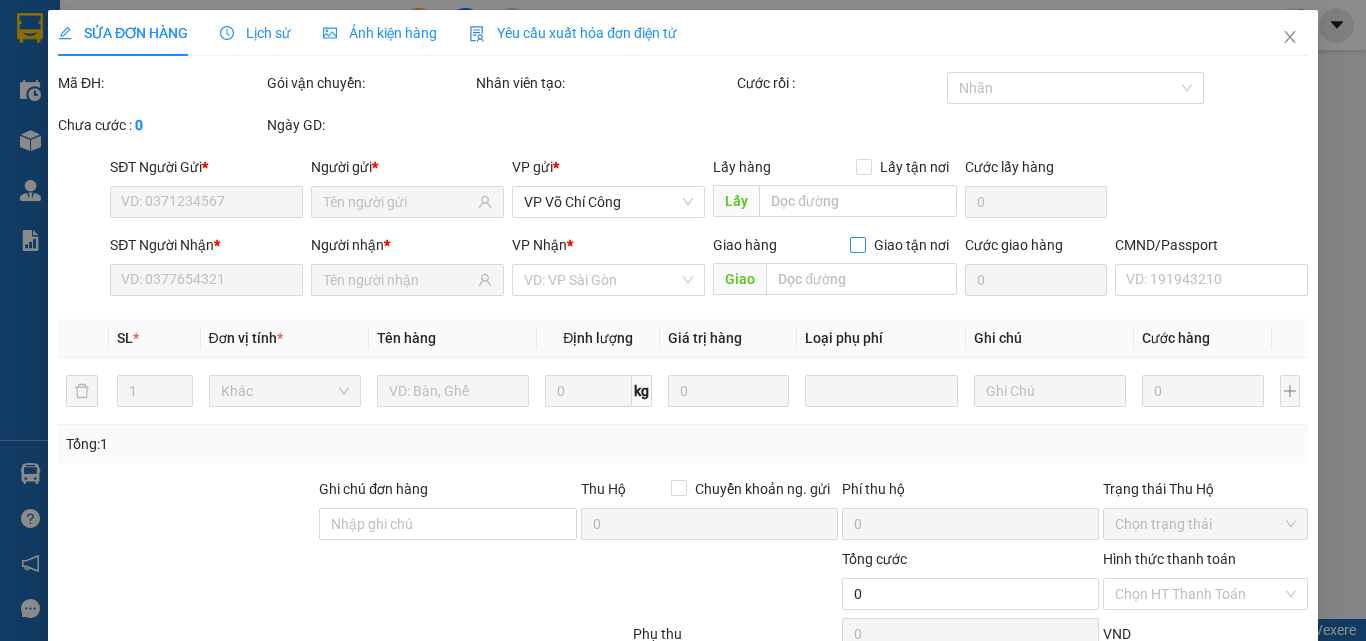 type on "0377375107" 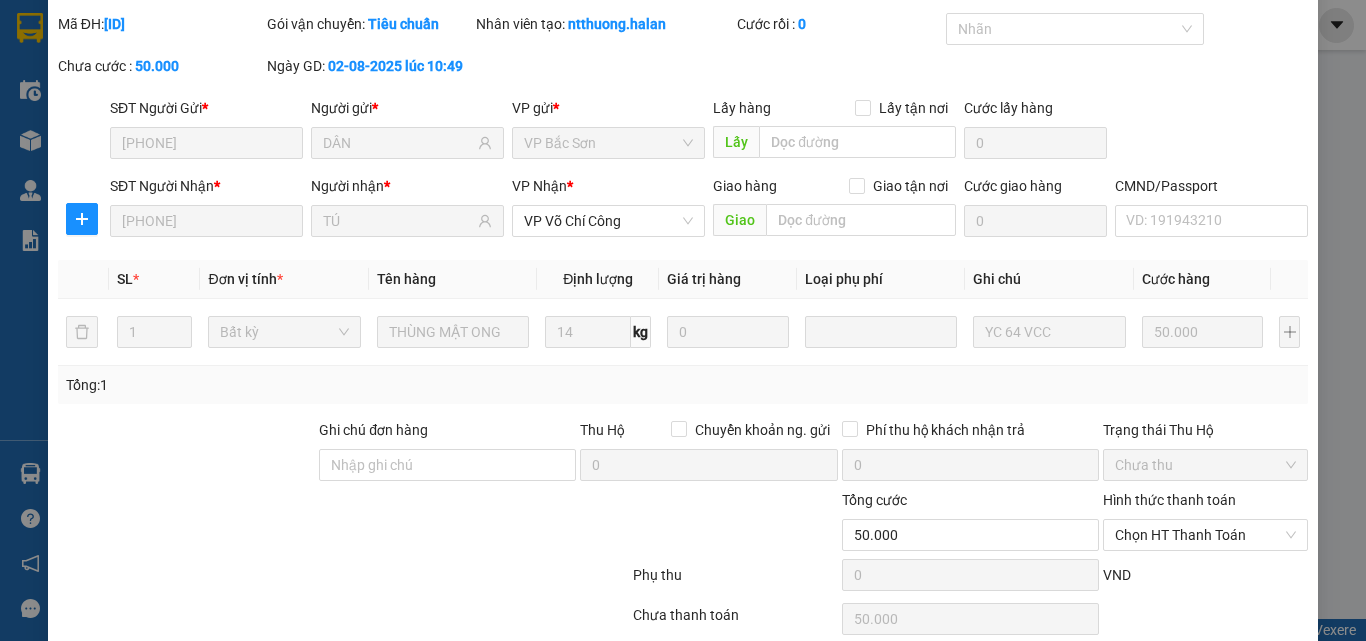 scroll, scrollTop: 143, scrollLeft: 0, axis: vertical 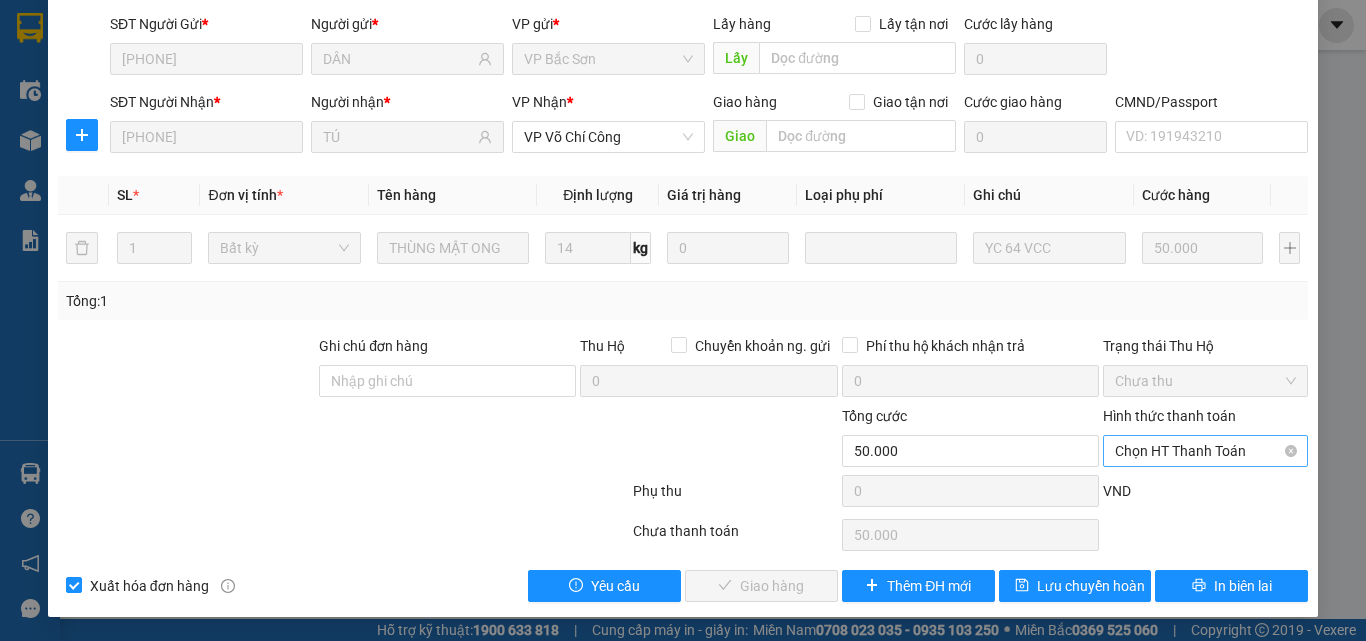 click on "Chọn HT Thanh Toán" at bounding box center (1205, 451) 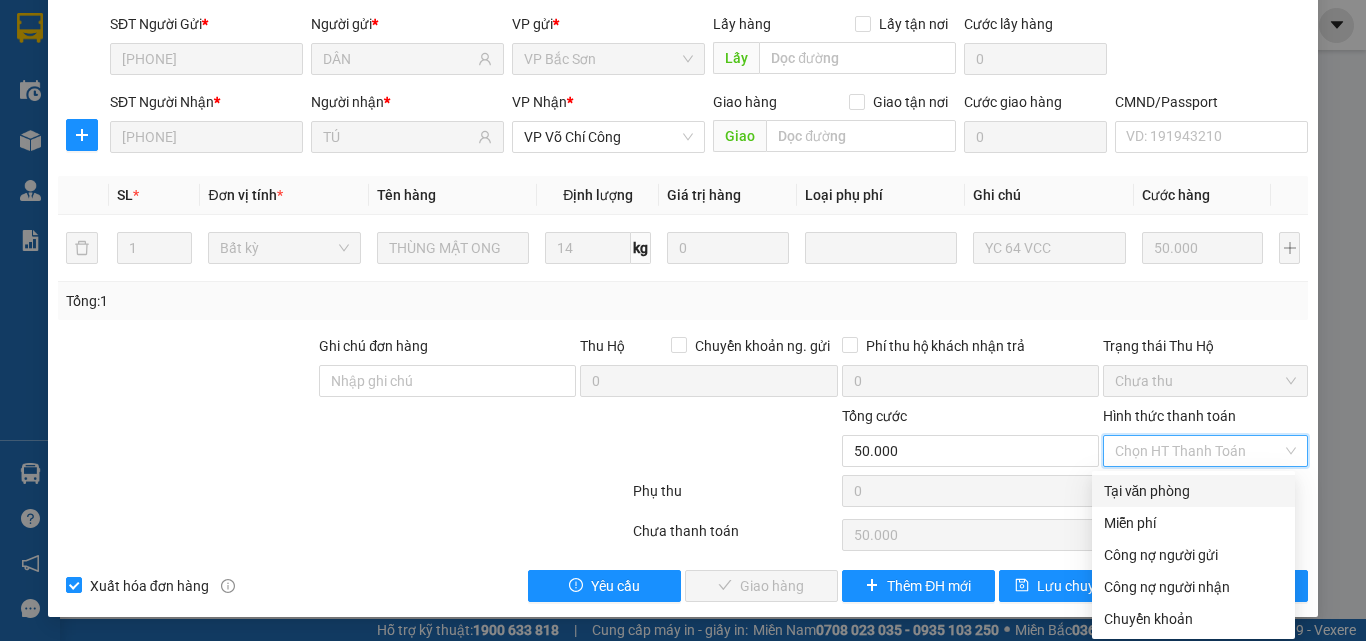 click on "Tại văn phòng" at bounding box center [1193, 491] 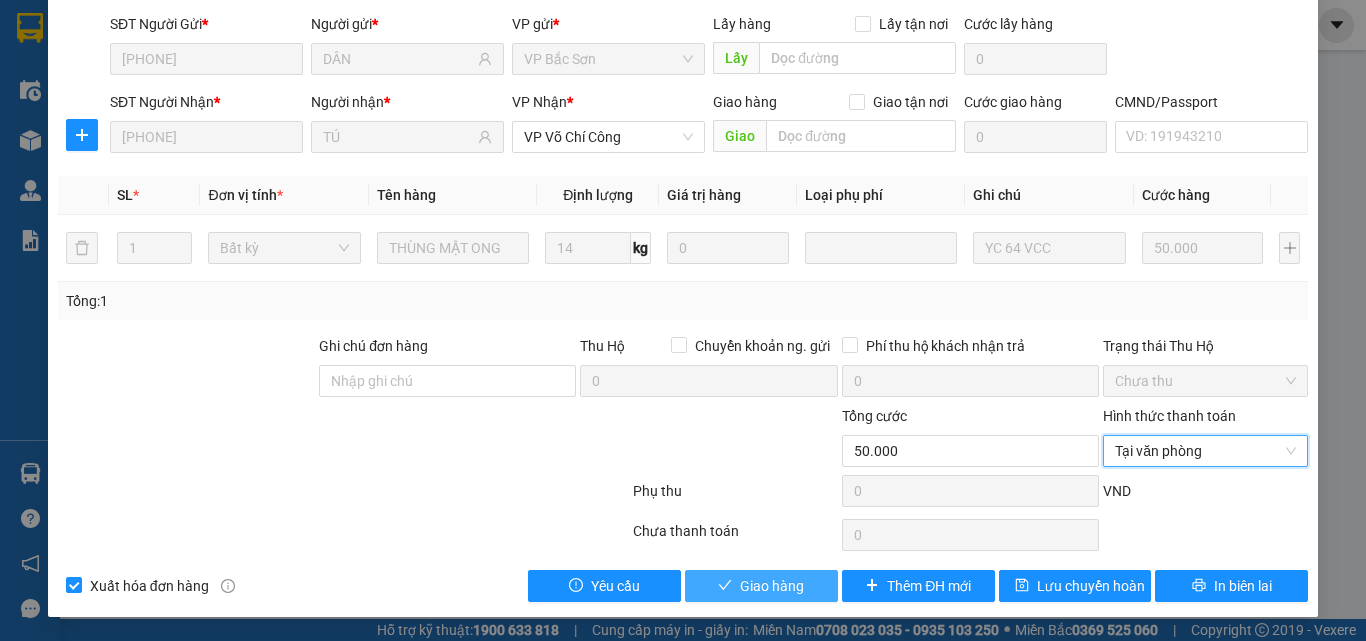 click on "Giao hàng" at bounding box center [772, 586] 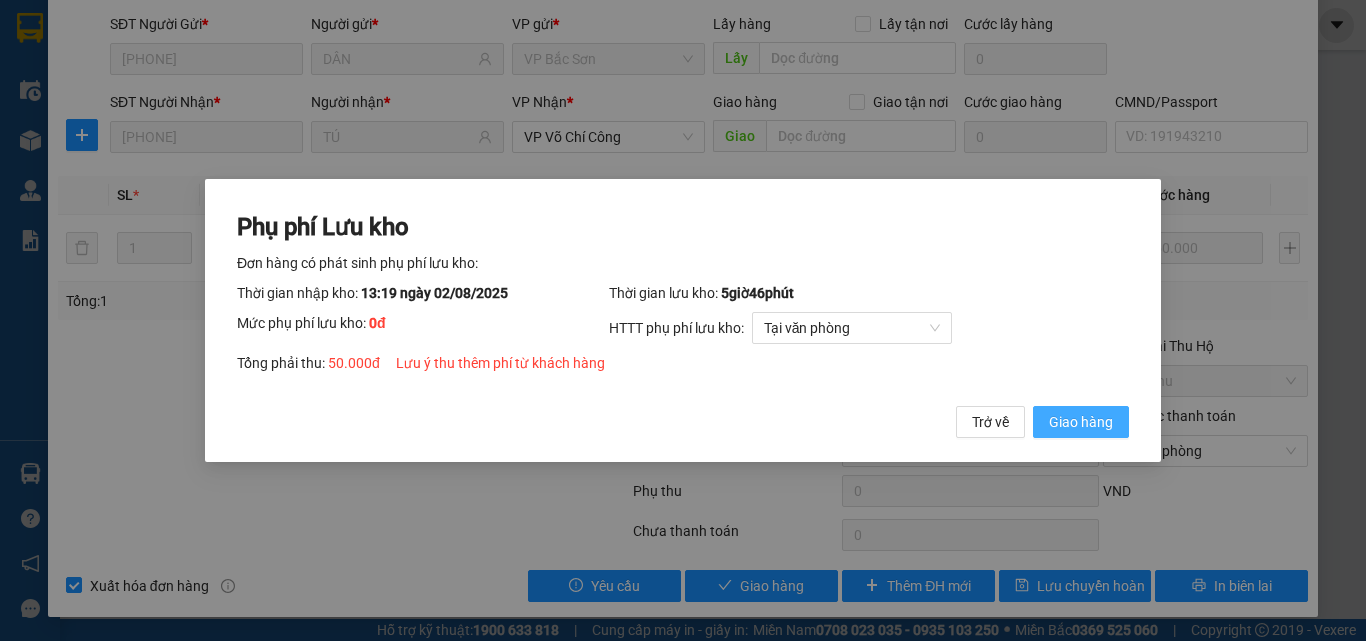 click on "Giao hàng" at bounding box center (1081, 422) 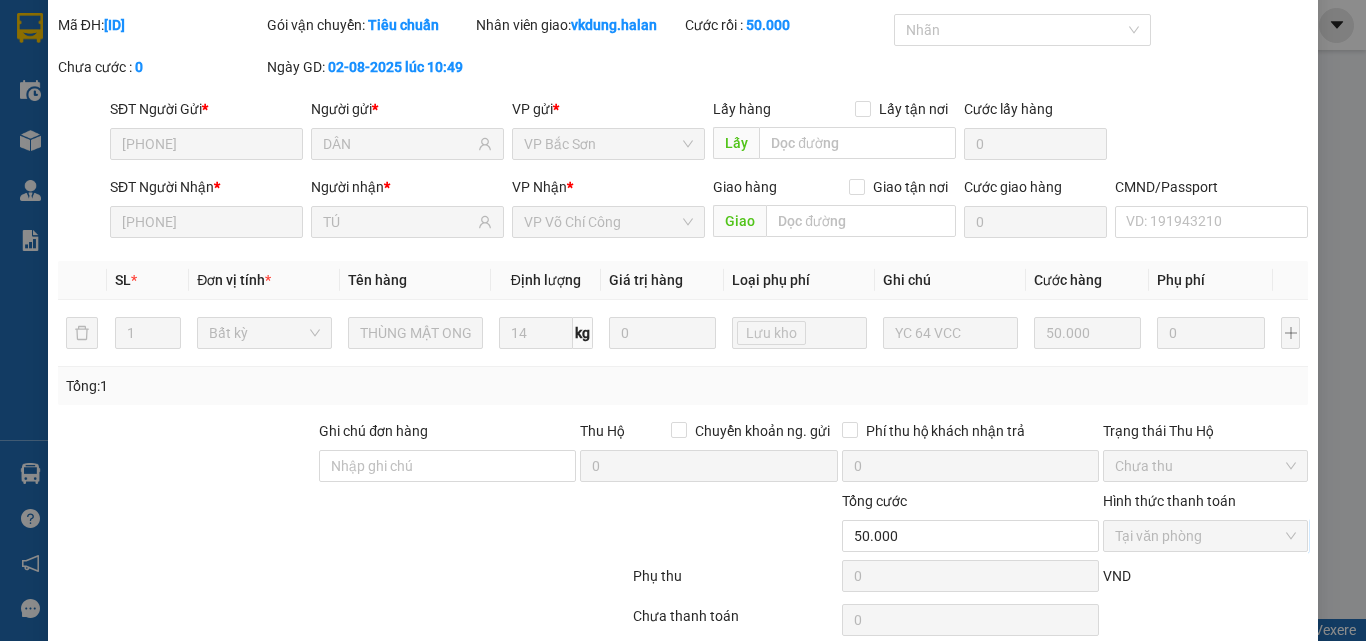 scroll, scrollTop: 0, scrollLeft: 0, axis: both 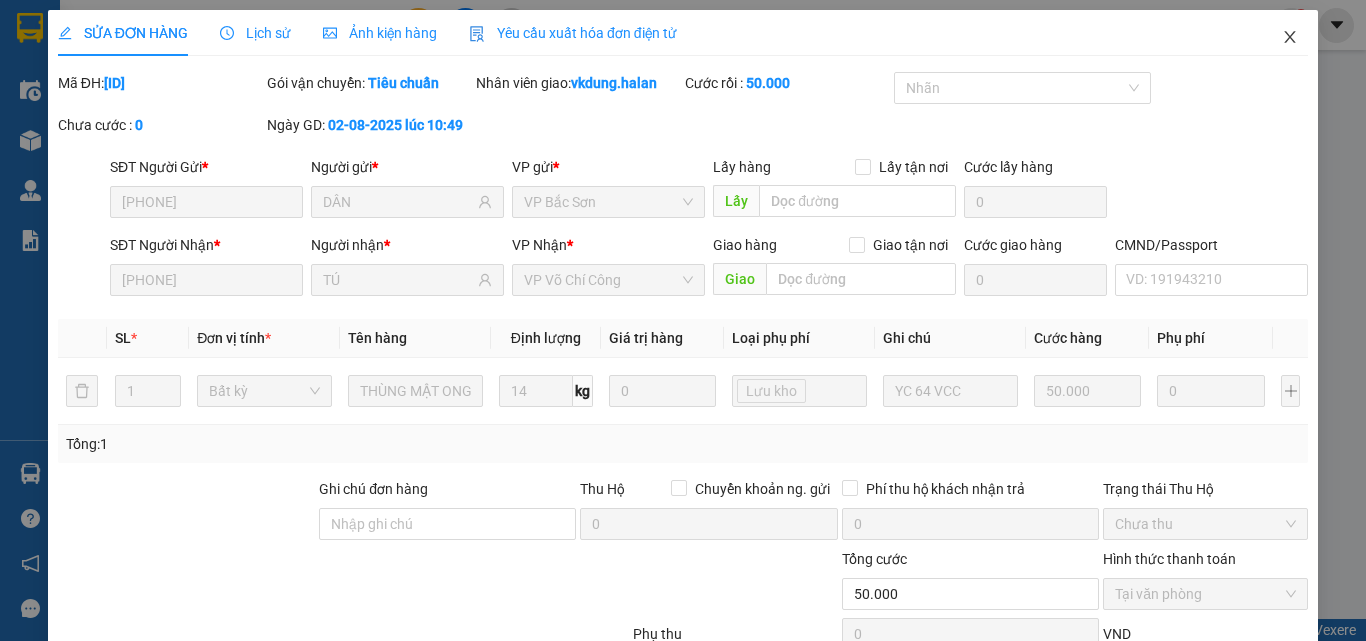 click 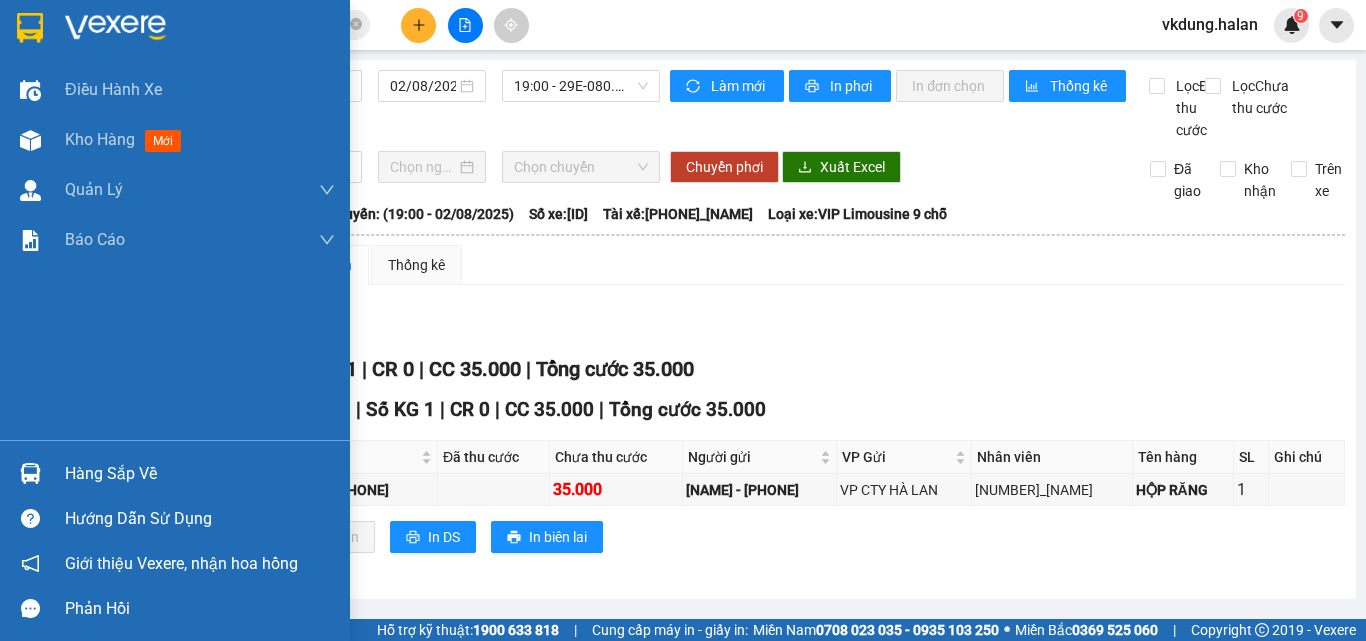 click on "Hàng sắp về" at bounding box center [200, 474] 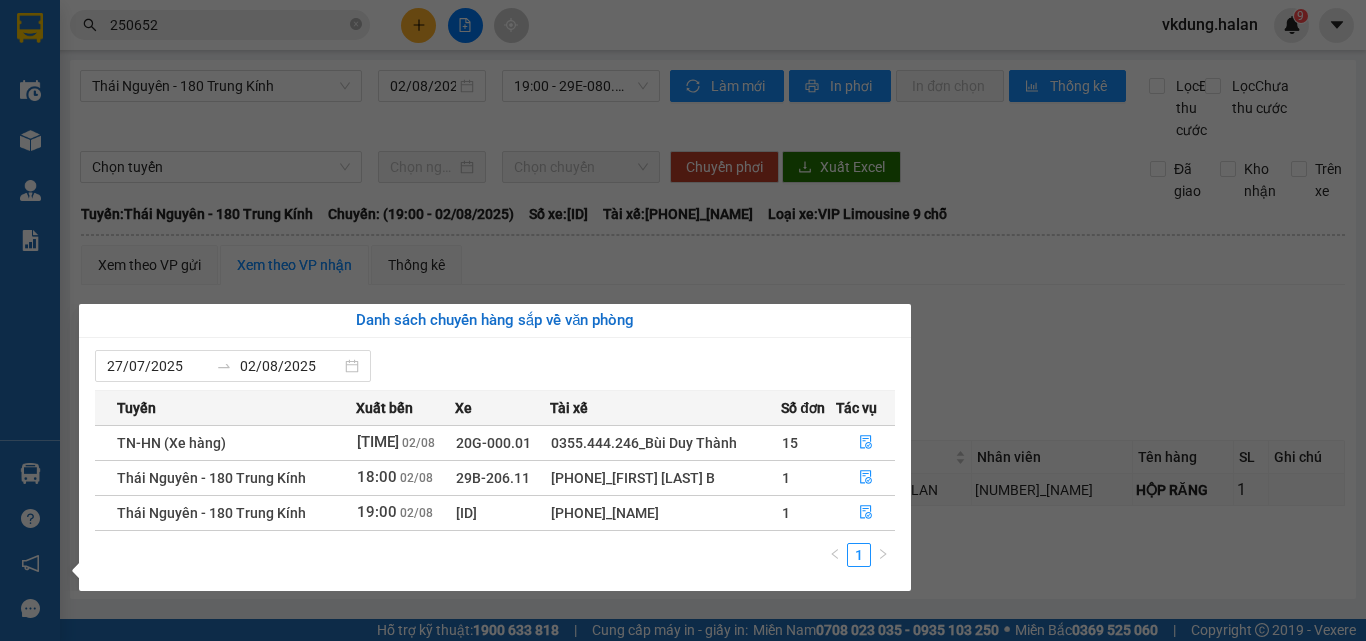click on "Kết quả tìm kiếm ( 204 )  Bộ lọc  Mã ĐH Trạng thái Món hàng Thu hộ Tổng cước Chưa cước Nhãn Người gửi VP Gửi Người nhận VP Nhận BS0208 250652 10:49 - 02/08 VP Nhận   20G-000.01 13:19 - 02/08 THÙNG MẬT ONG SL:  1 50.000 50.000 0377375107 DÂN VP Bắc Sơn 0908990059 TÚ VP Võ Chí Công TKC0108 250652 10:56 - 01/08 Đã giao   13:56 - 01/08 HỘP PT SL:  1 50.000 0359126390 ĐỨC MY- 0984203882 VP 47 Trần Khát Chân 0328602695 MINH  VP Bắc Sơn NT3107 250652 10:54 - 31/07 Đã giao   14:58 - 31/07 HỘP MẪU SL:  1 35.000 0377586043 DUY, VCC VP Nguyễn Trãi 0358628333 PHẠM ĐIỆP LAB VP Hoàng Văn Thụ TKC3007 250652 10:52 - 30/07 Đã giao   15:04 - 30/07 HỘP YẾN SL:  2 90.000 0356003333 hùng VP 47 Trần Khát Chân 0828288199 MINH VP Hoàng Văn Thụ TDBS2907 250652 10:40 - 29/07 Đã giao   14:45 - 29/07 BỌC DÀI SL:  1 50.000 0814642555 BÁCH VIỆT VP Thiên Đường Bảo Sơn 0982290191 TÂM VP Yên Bình NT2807 250652 Đã giao" at bounding box center [683, 320] 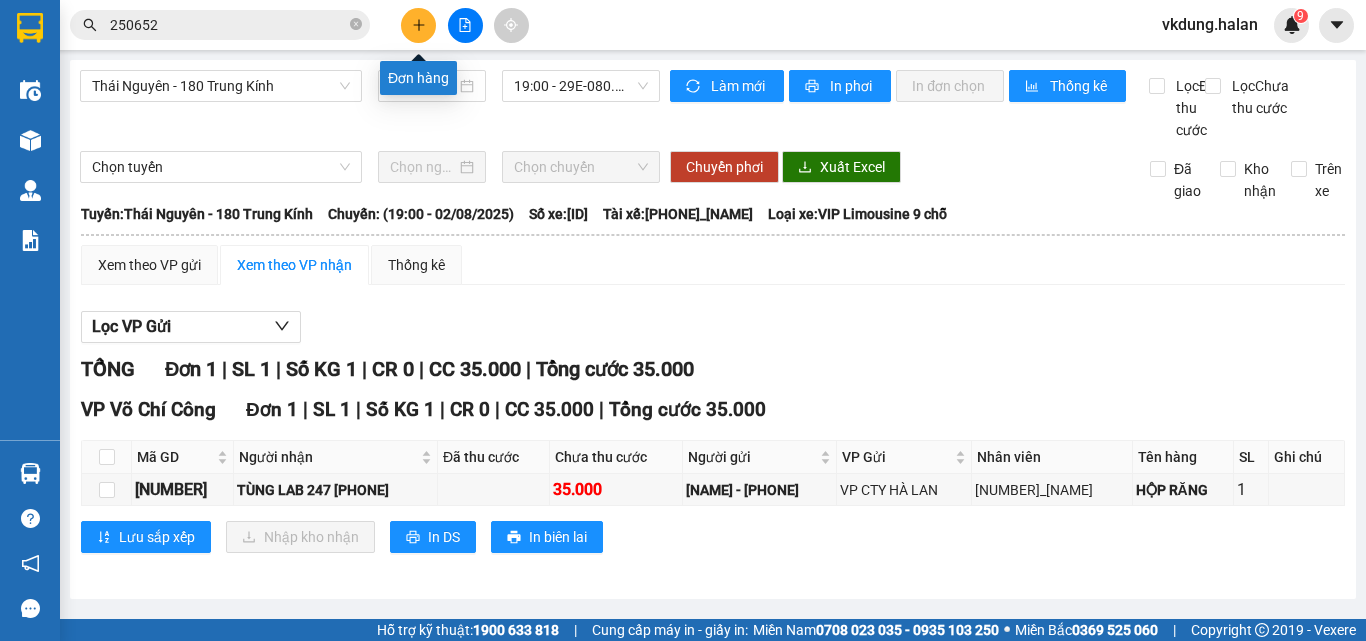 click 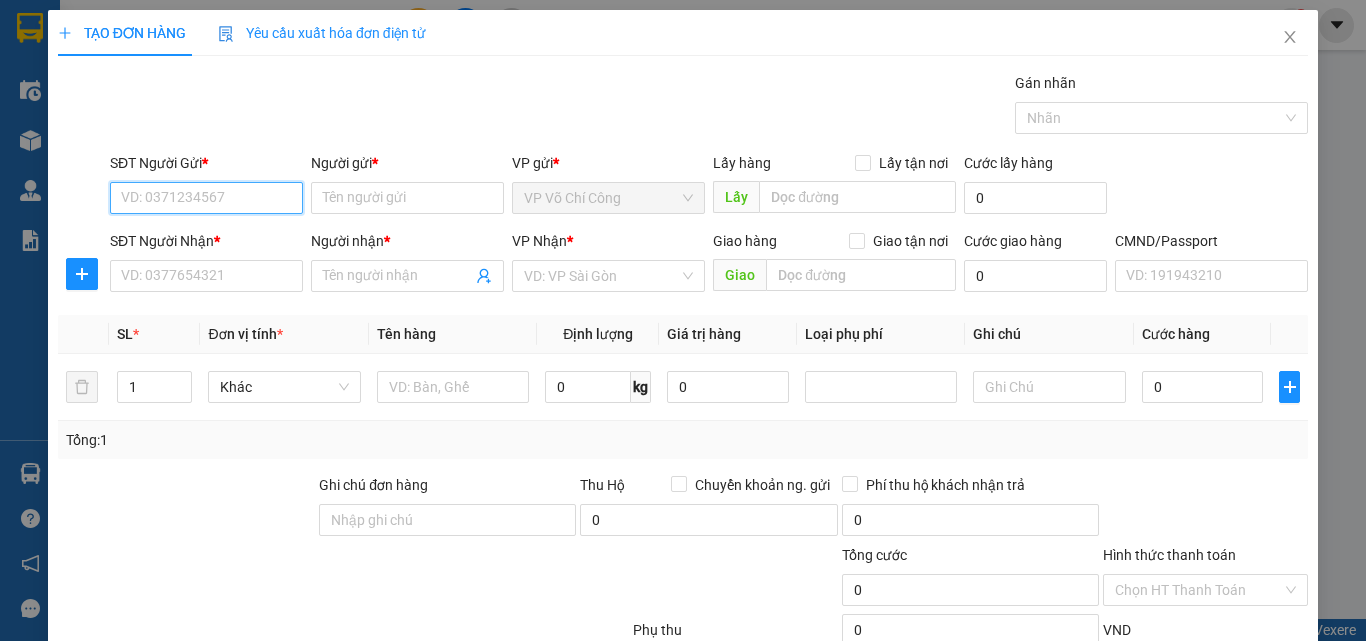click on "SĐT Người Gửi  *" at bounding box center [206, 198] 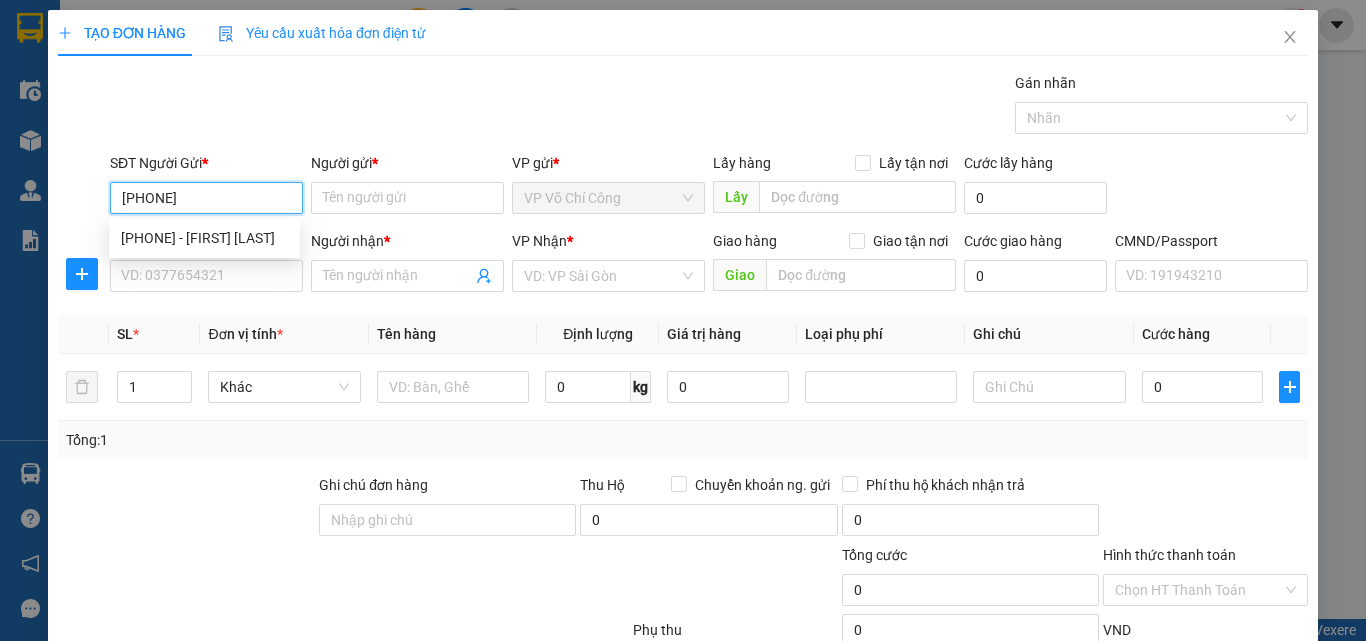 type on "0818668686" 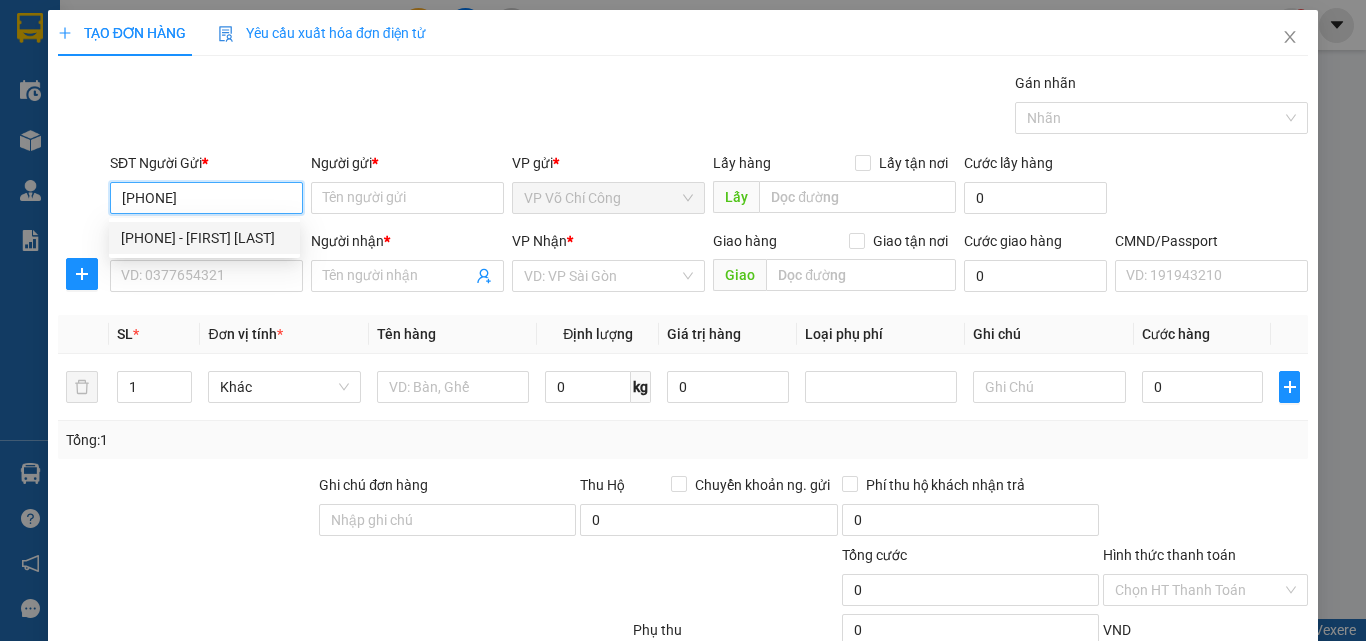 click on "0818668686 - TUẤN" at bounding box center (204, 238) 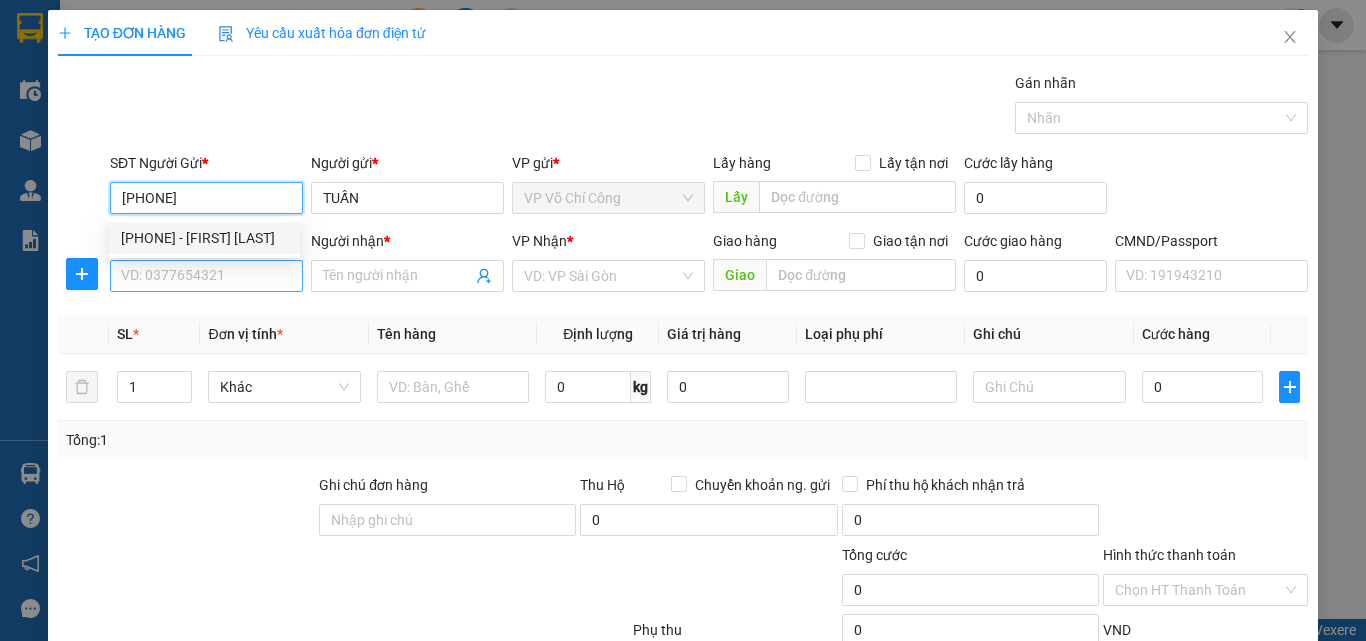 type on "0818668686" 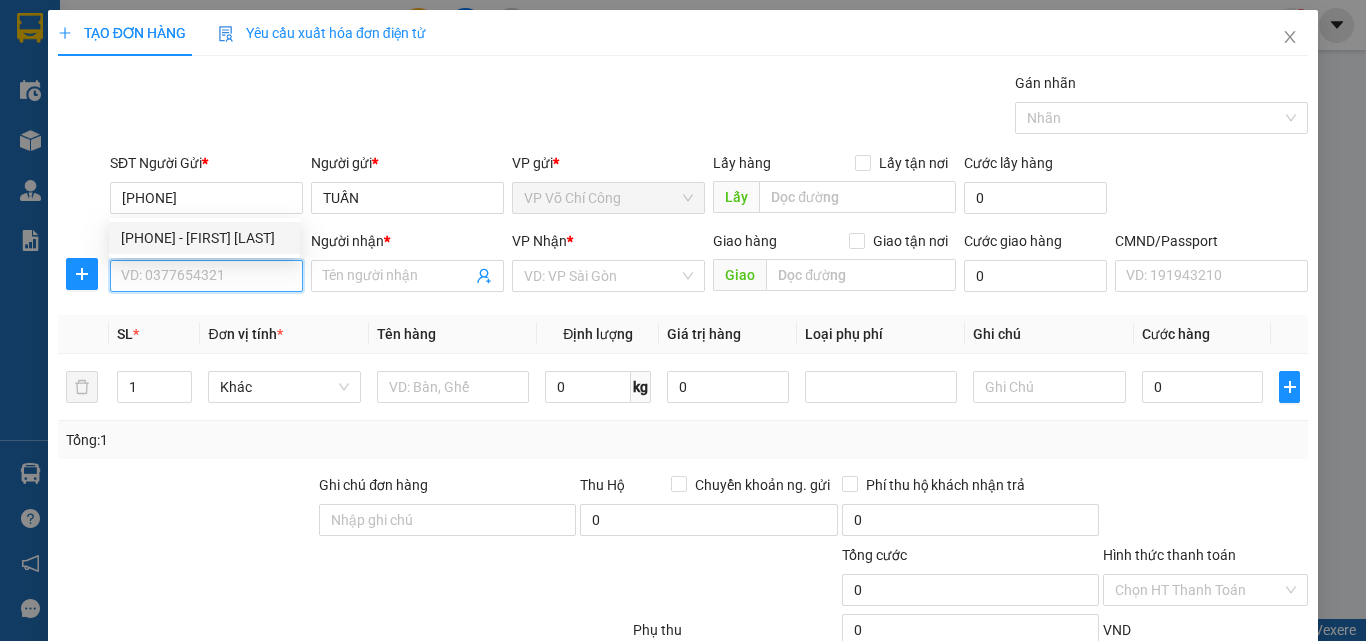 click on "SĐT Người Nhận  *" at bounding box center (206, 276) 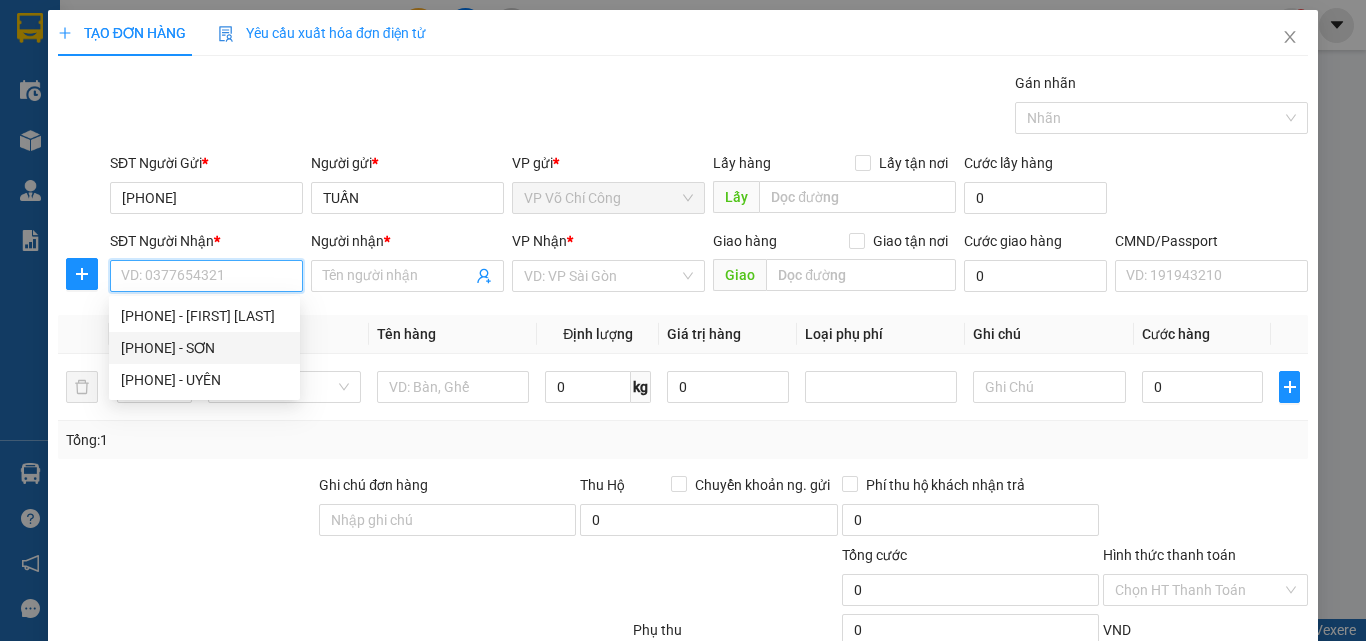 click on "0328377989 - SƠN" at bounding box center (204, 348) 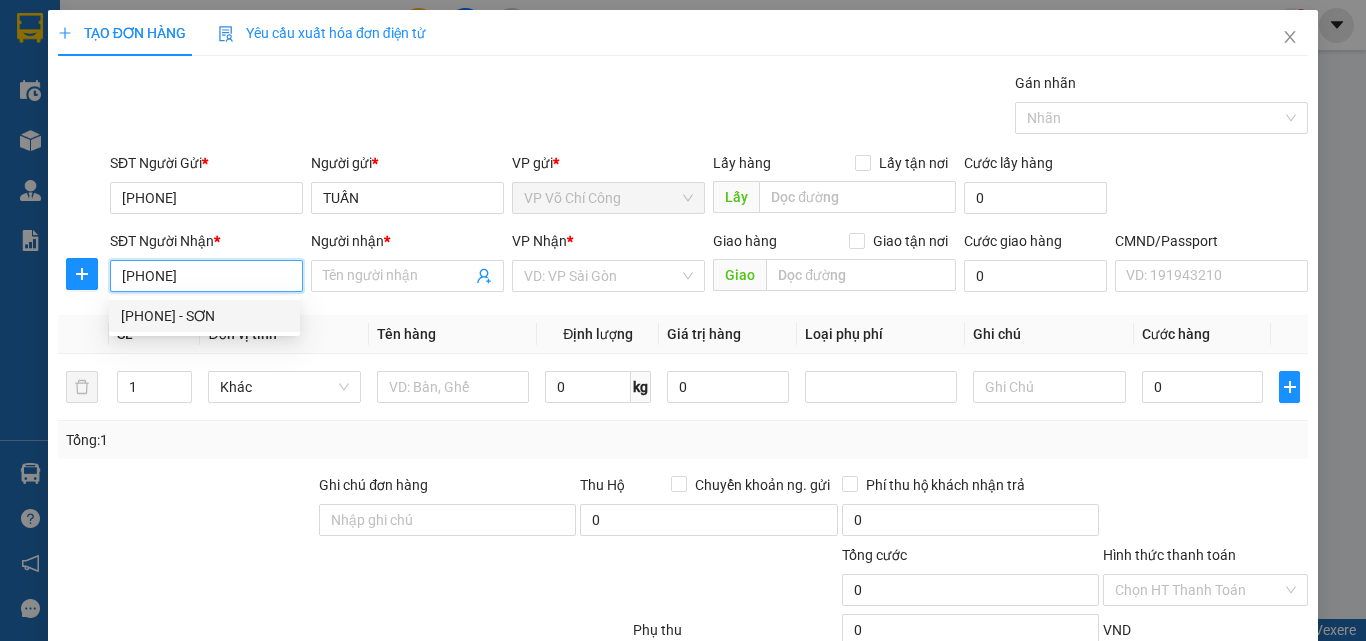 type on "SƠN" 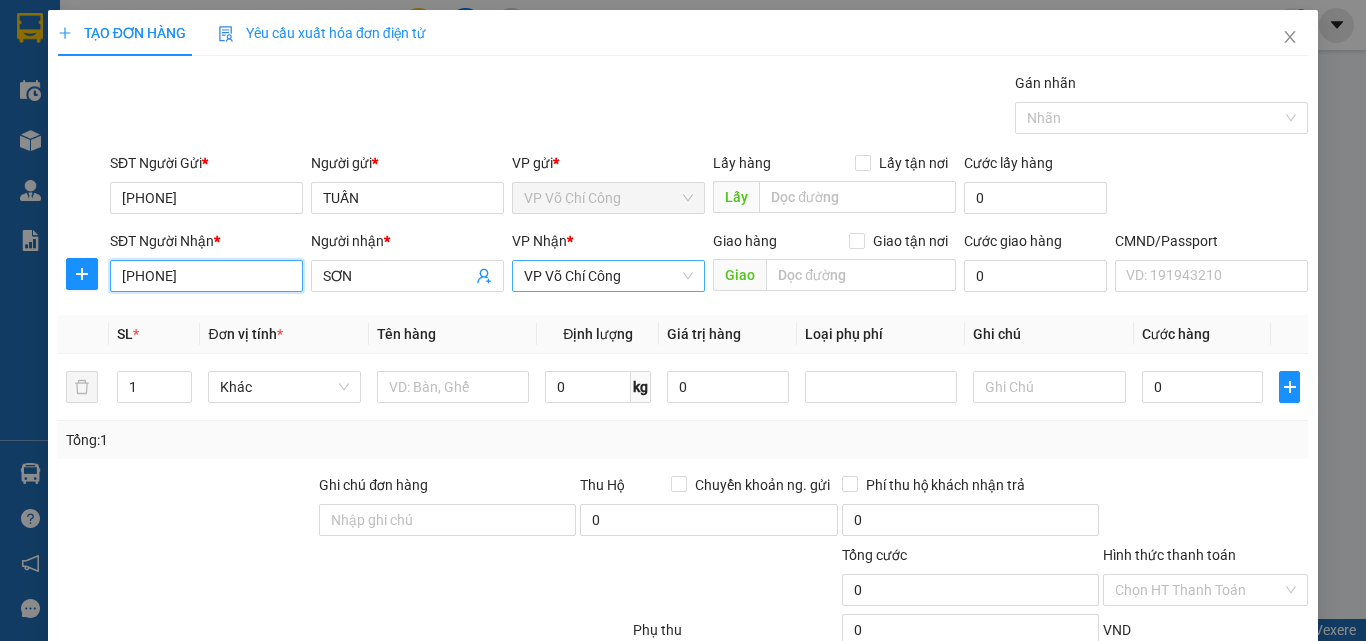 click on "VP Võ Chí Công" at bounding box center [608, 276] 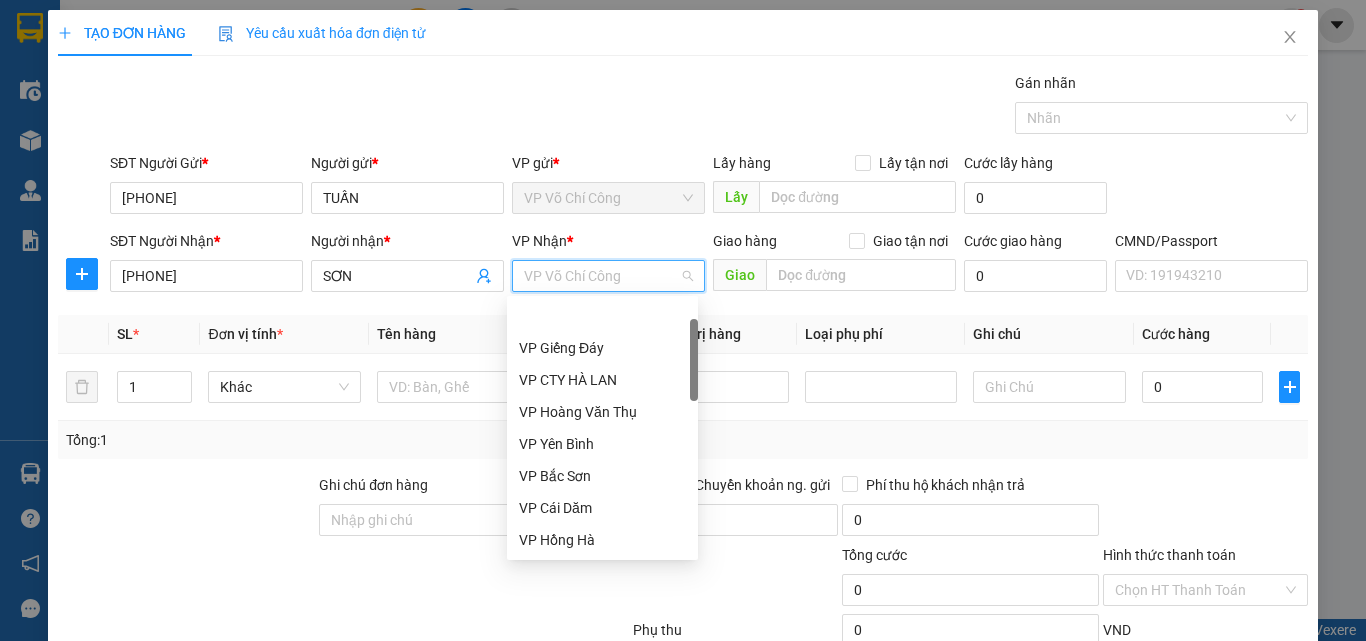 scroll, scrollTop: 64, scrollLeft: 0, axis: vertical 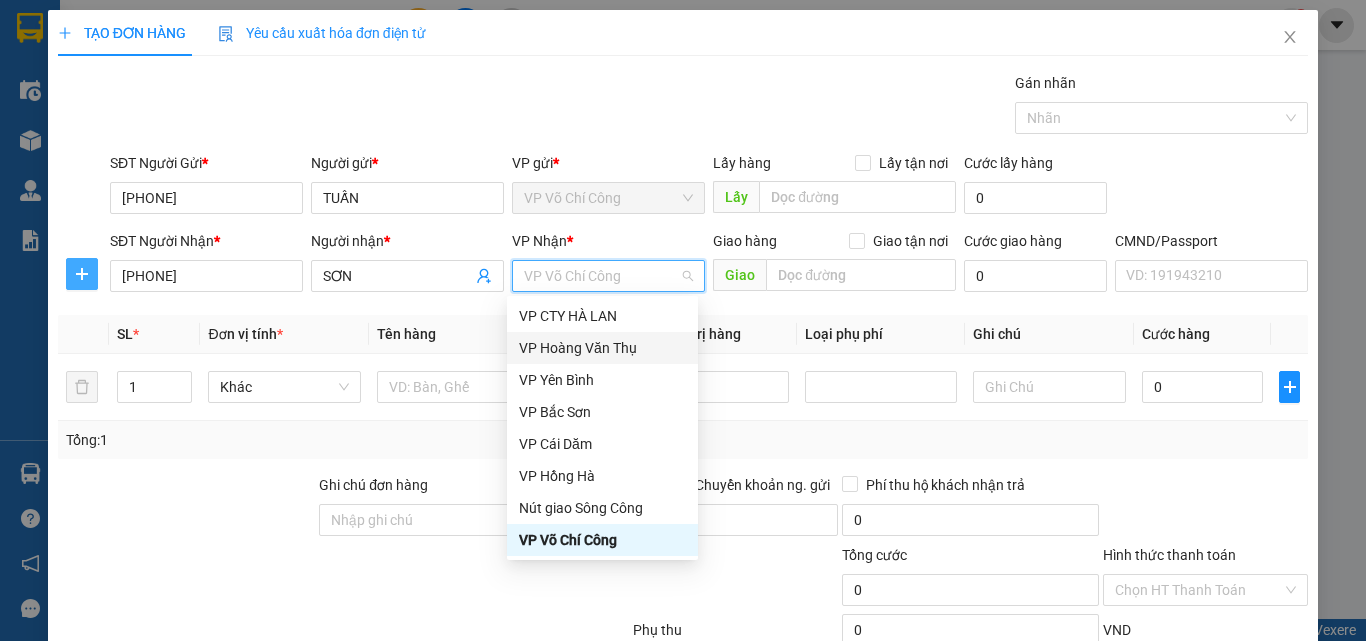 click 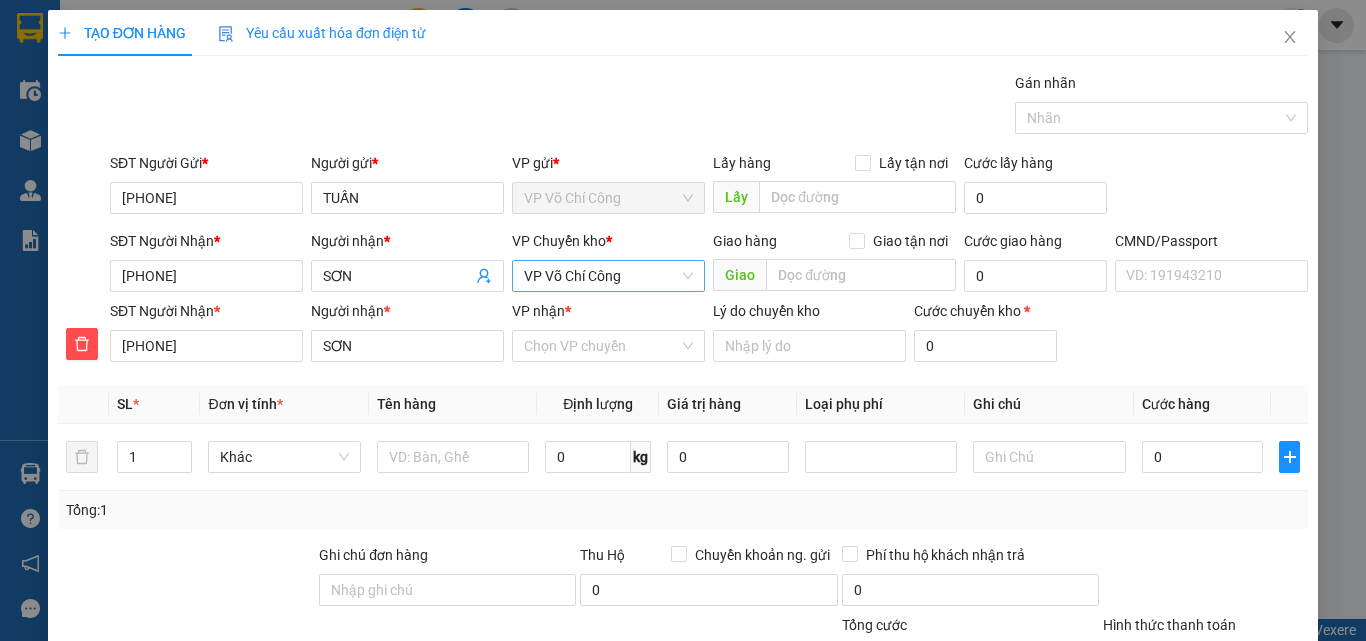 click on "VP Võ Chí Công" at bounding box center (608, 276) 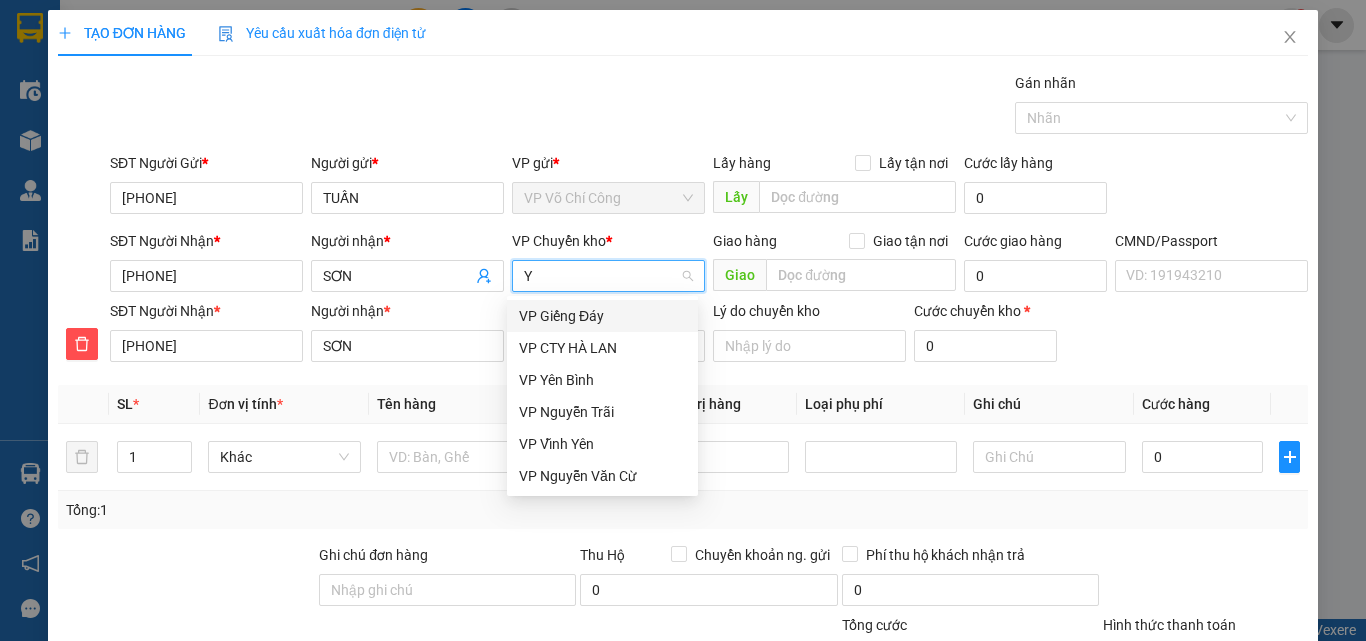 scroll, scrollTop: 0, scrollLeft: 0, axis: both 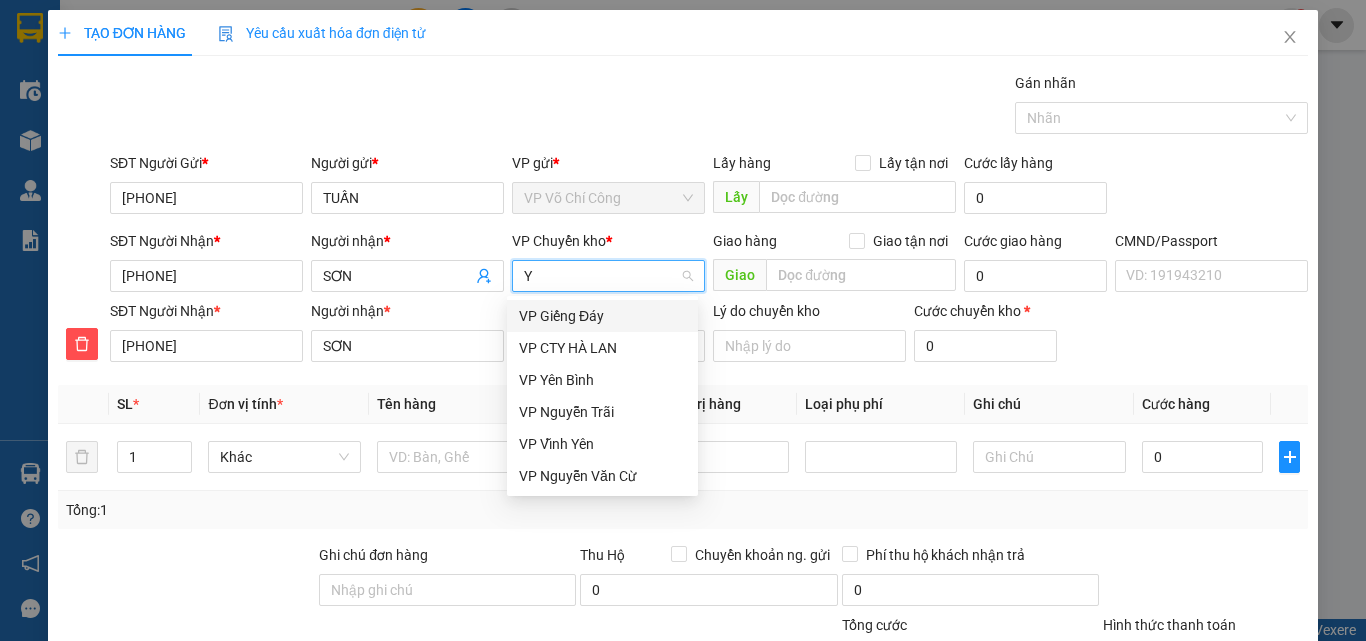 type on "YB" 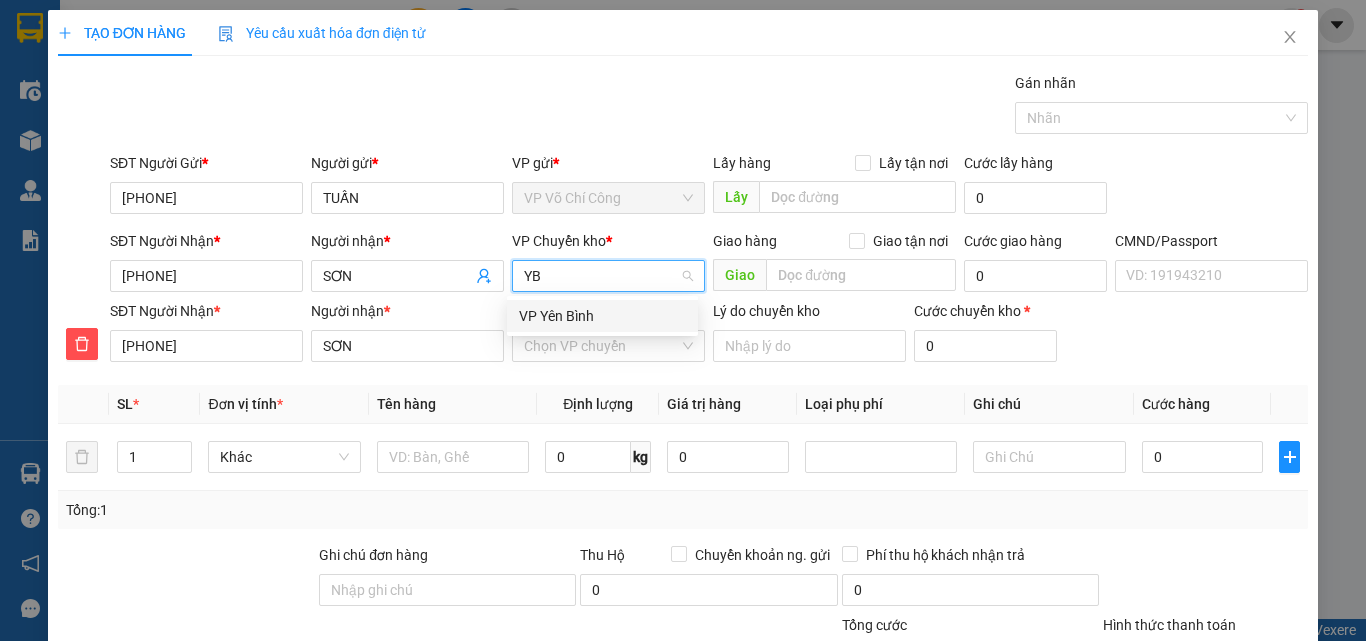 click on "VP Yên Bình" at bounding box center (602, 316) 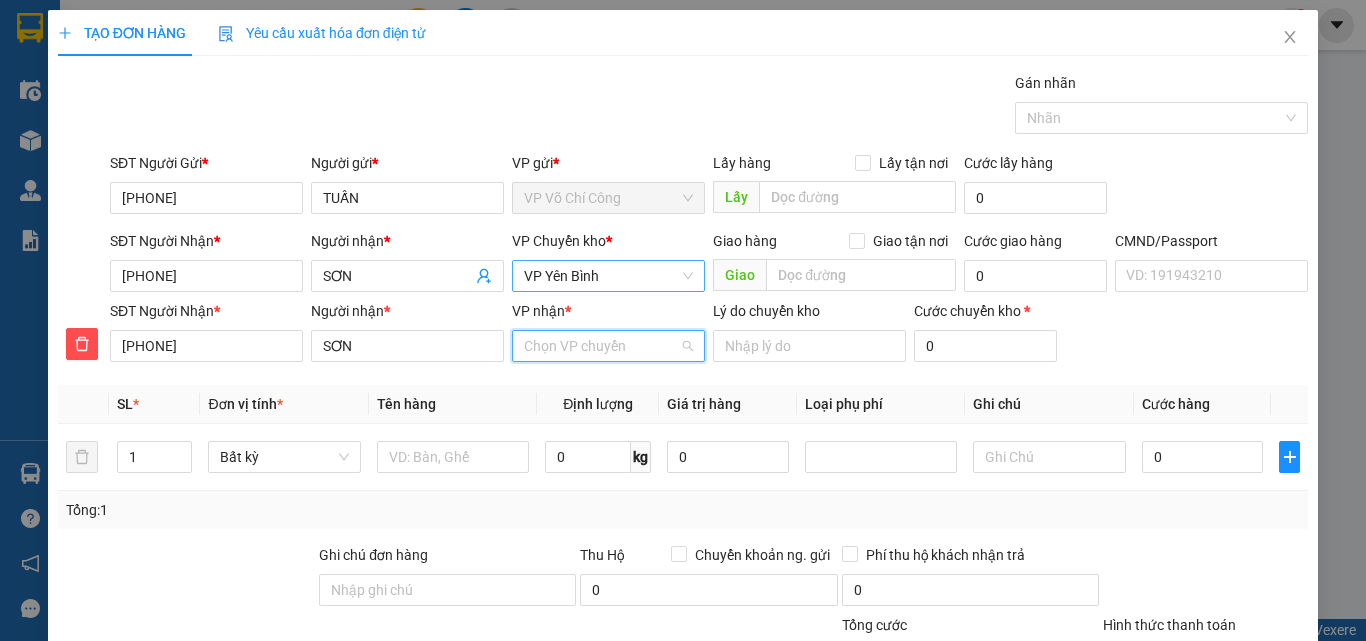 click on "VP nhận  *" at bounding box center (601, 346) 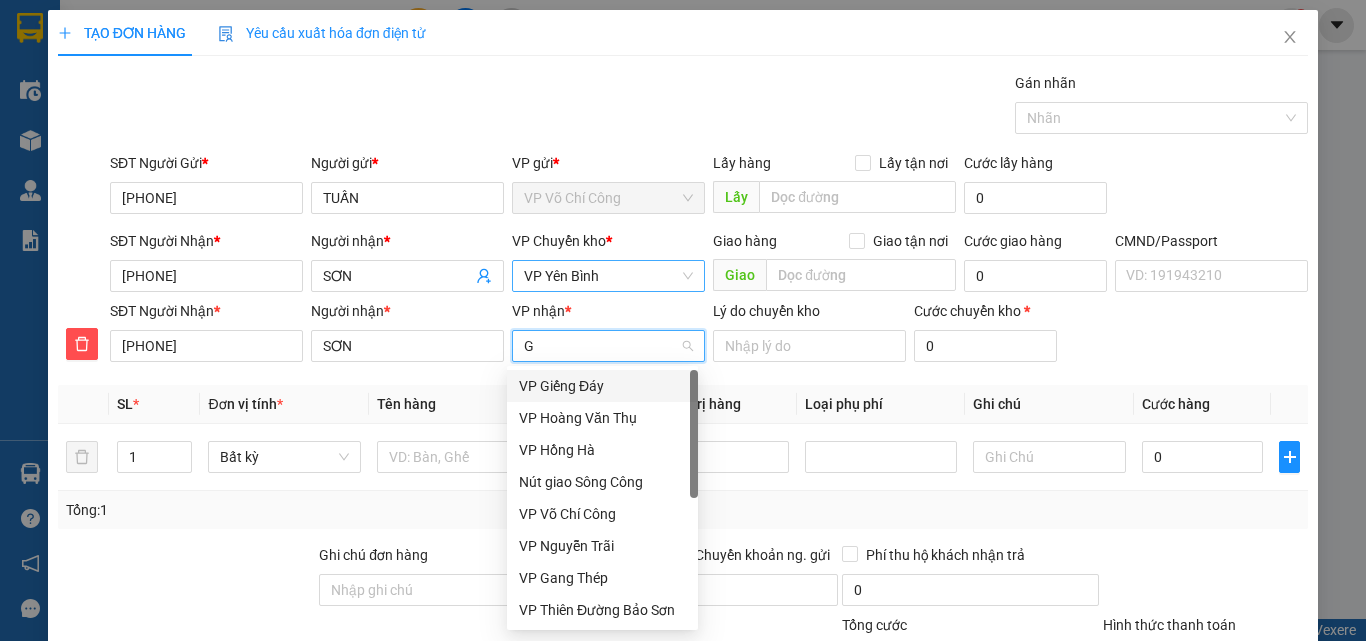 type on "GT" 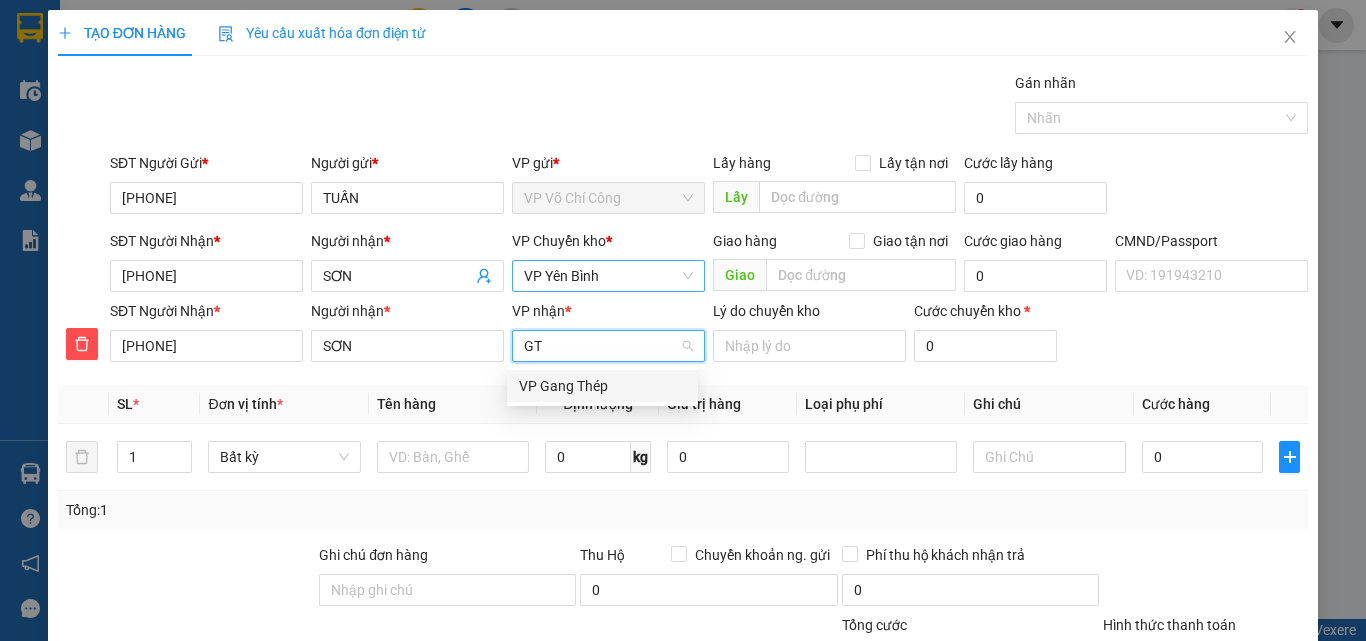 click on "VP Gang Thép" at bounding box center (602, 386) 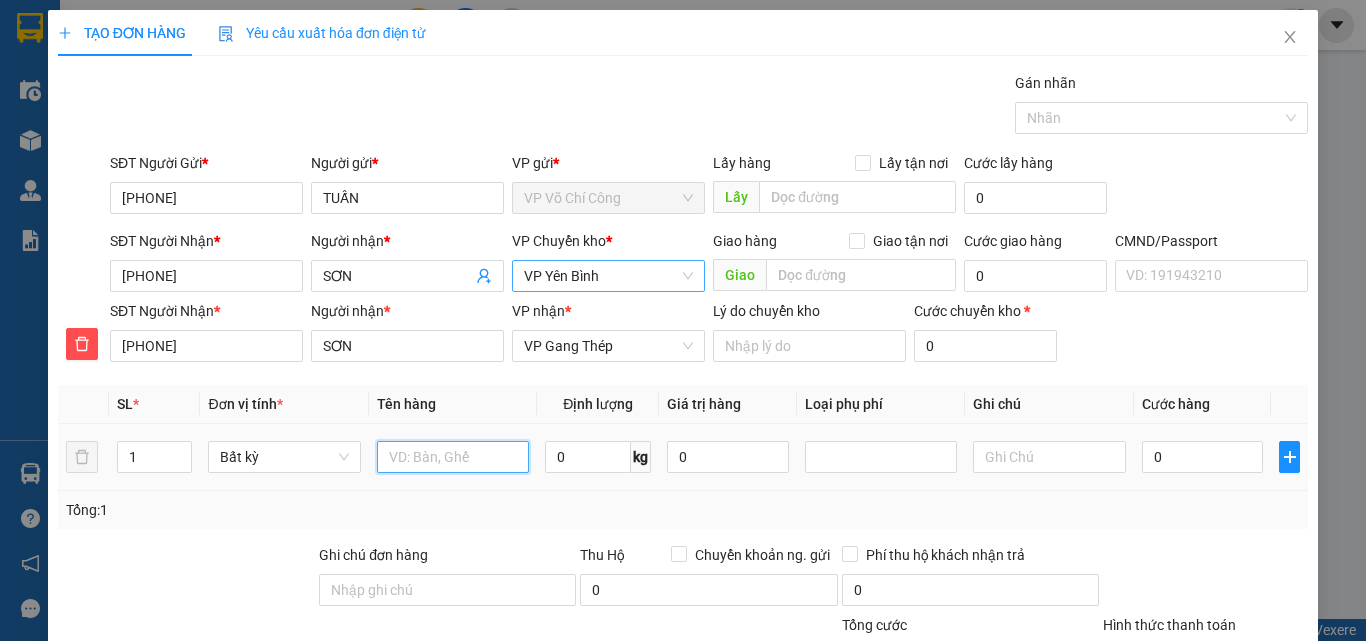 click at bounding box center [453, 457] 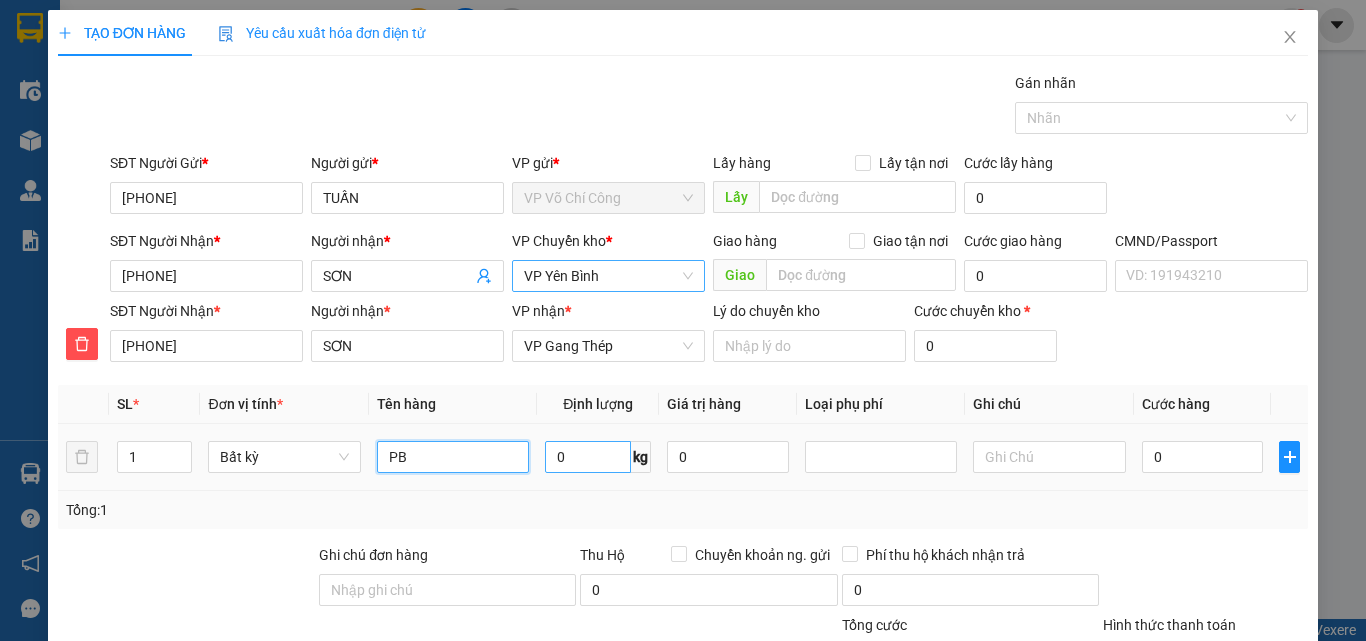 type on "PB" 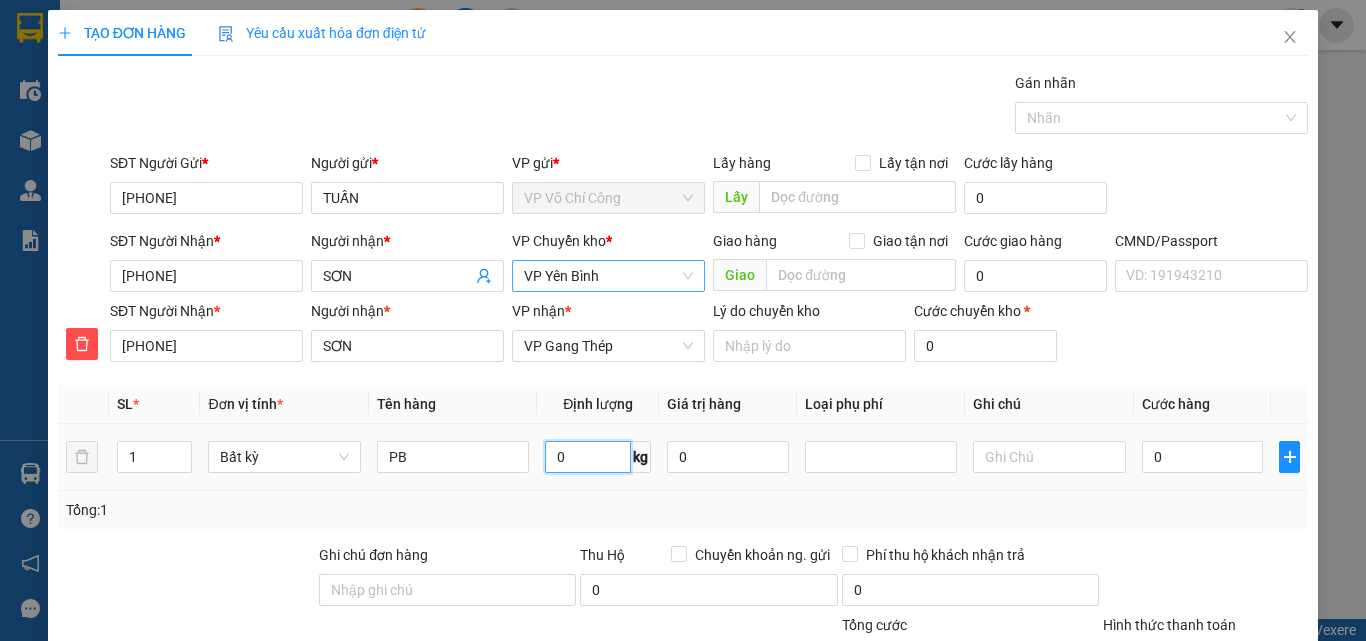click on "0" at bounding box center (588, 457) 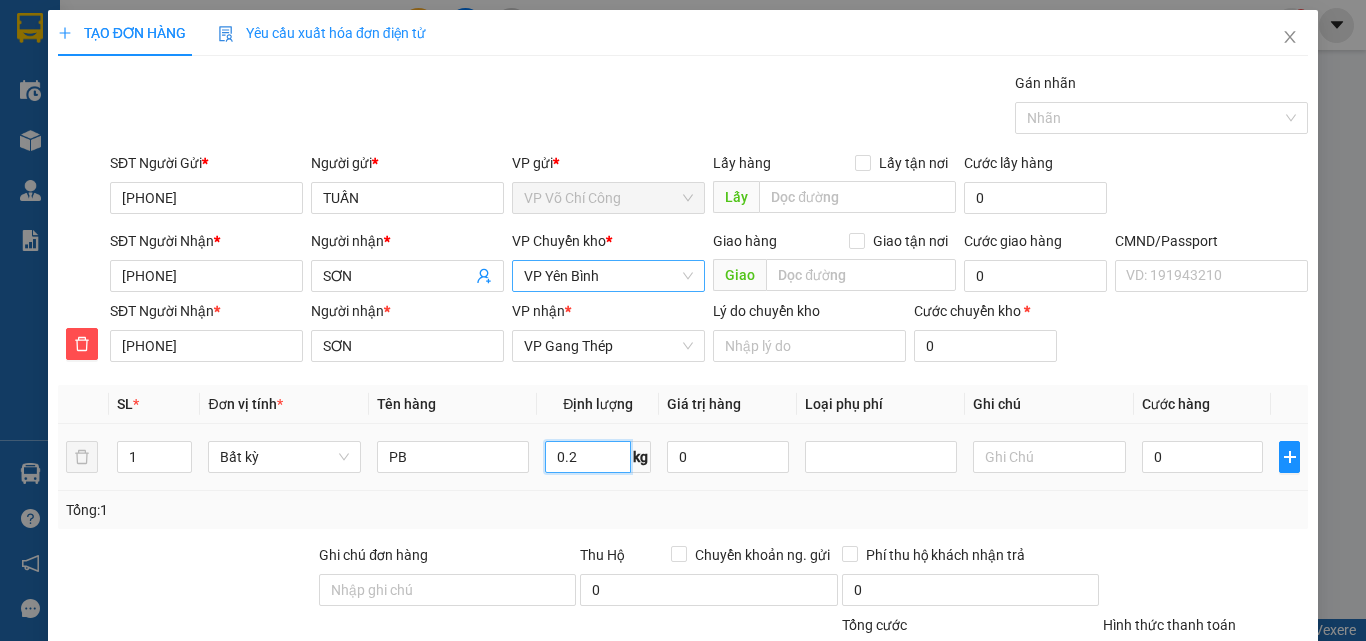 type on "0.2" 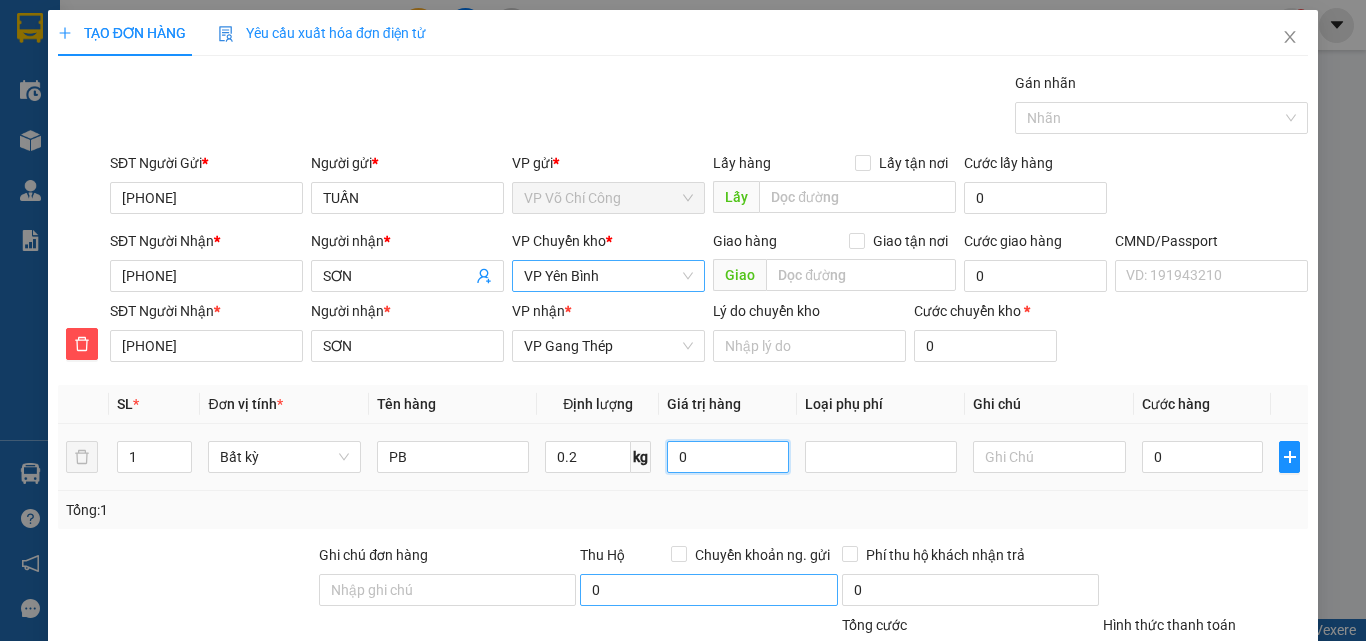 type on "35.000" 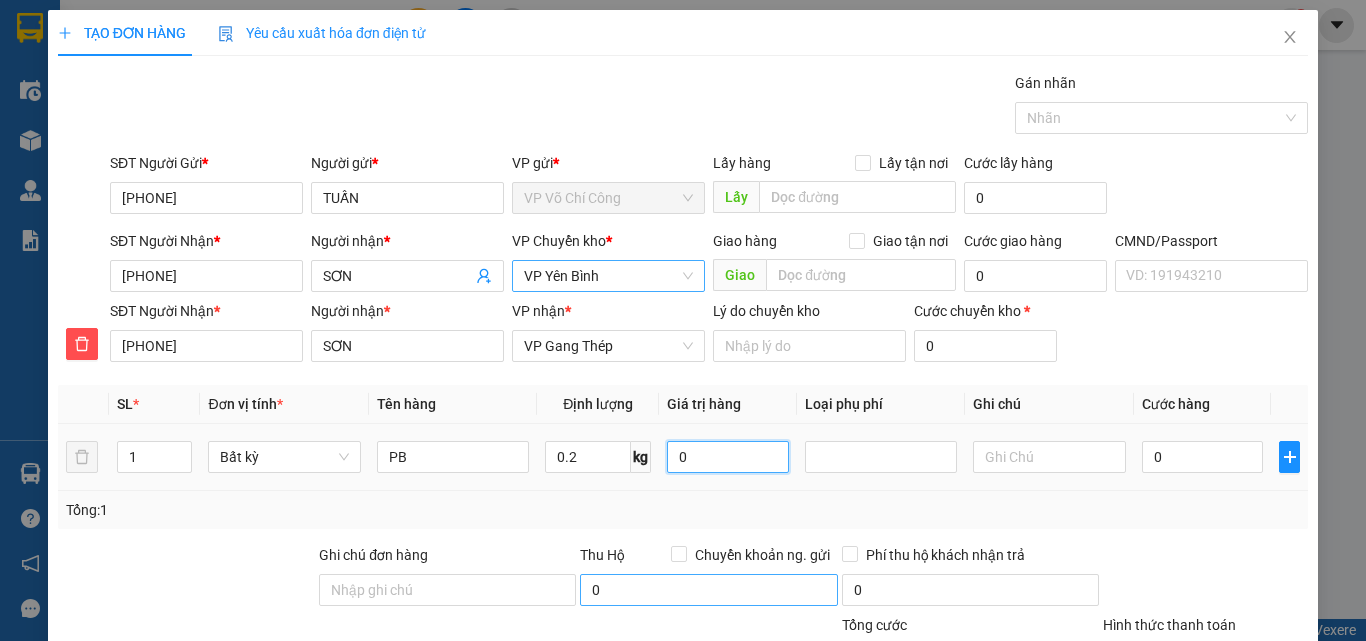 type on "35.000" 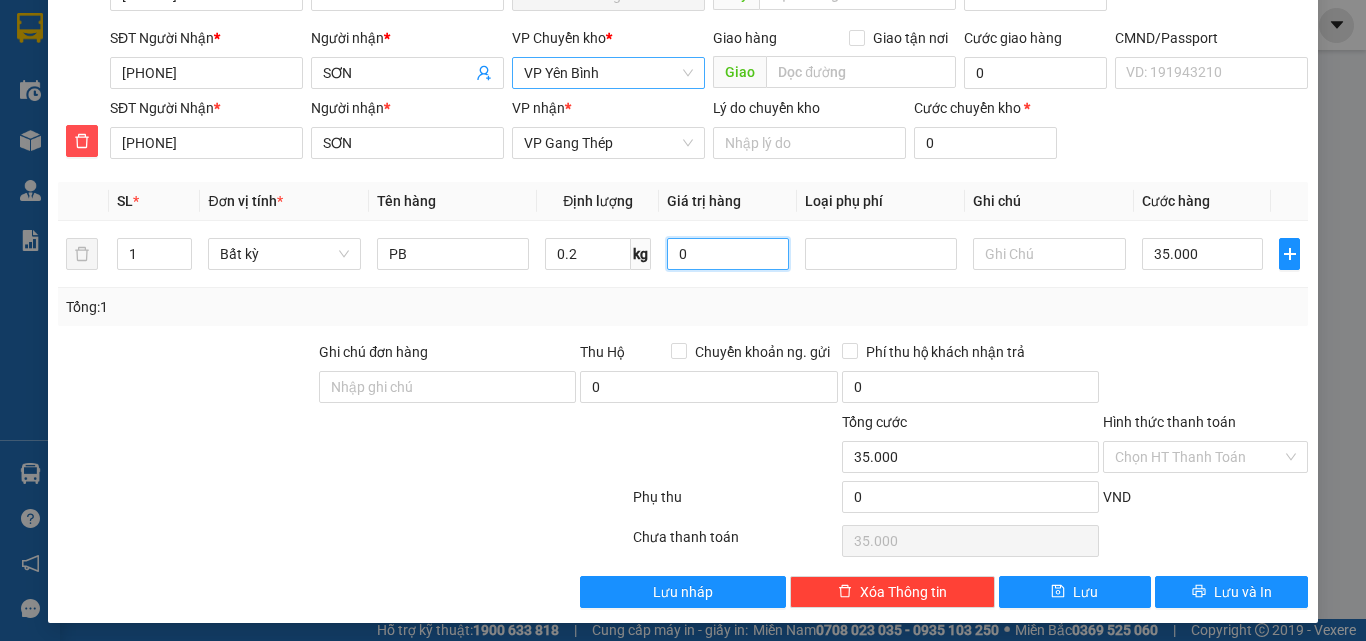 scroll, scrollTop: 209, scrollLeft: 0, axis: vertical 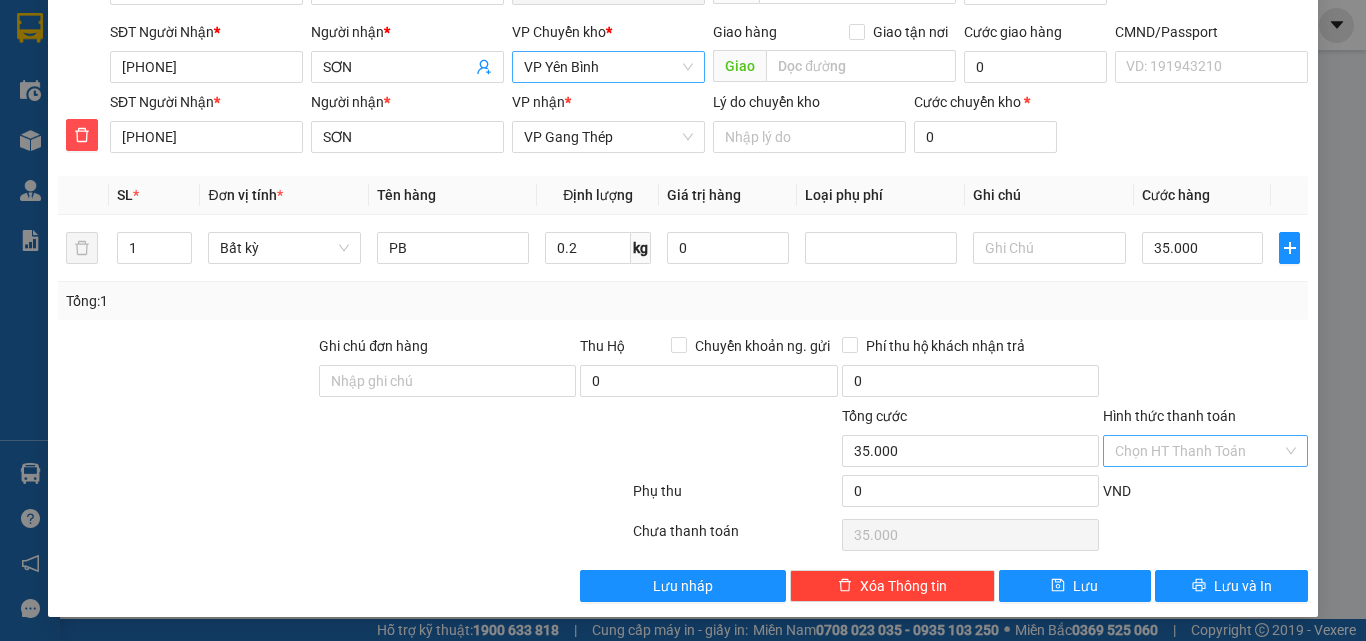 click on "Hình thức thanh toán" at bounding box center [1198, 451] 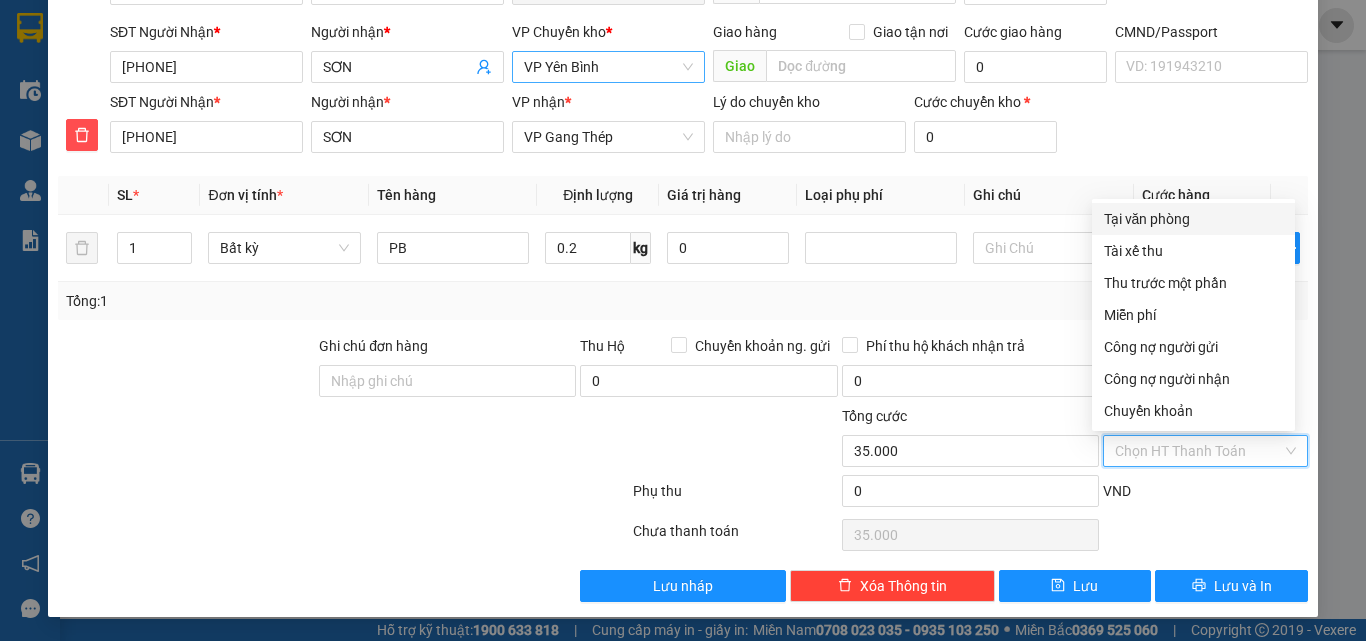 click on "Tại văn phòng" at bounding box center [1193, 219] 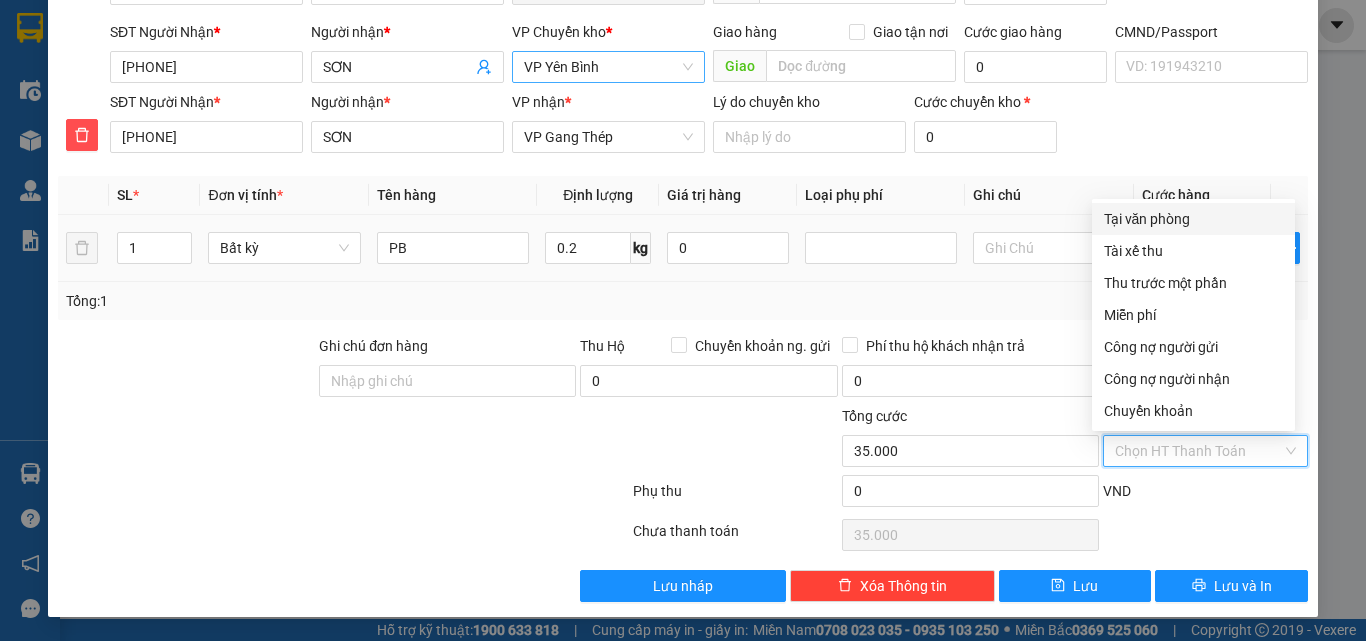 type on "0" 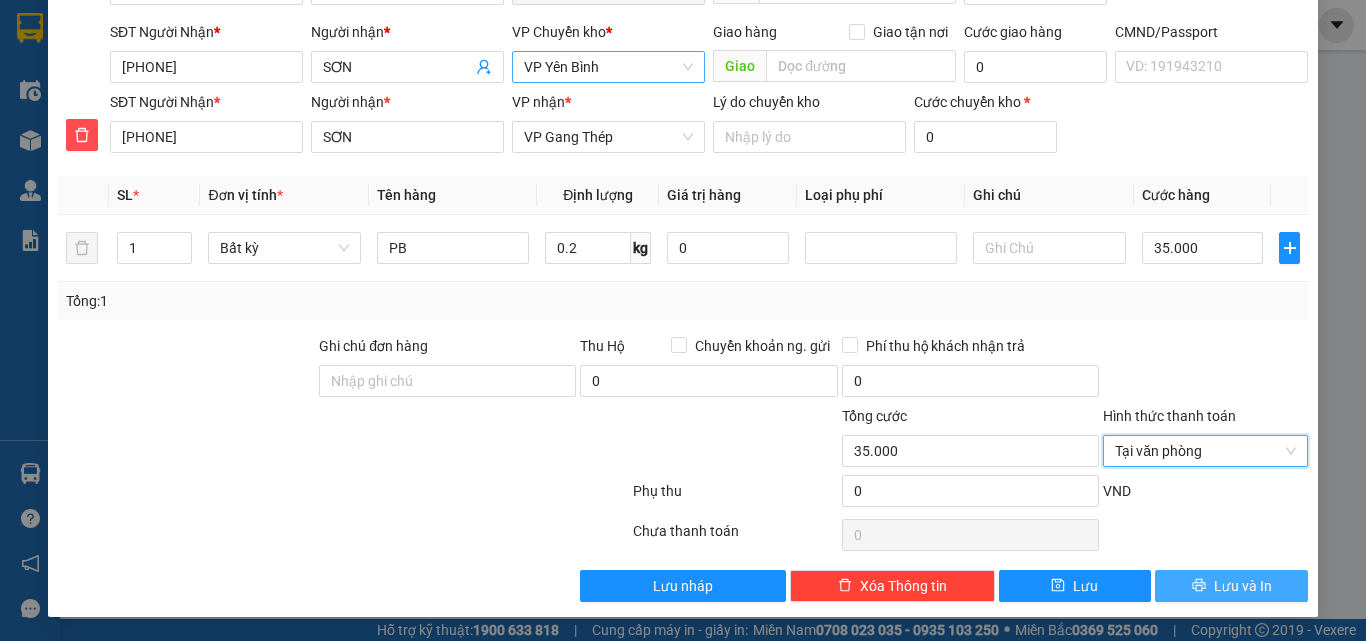 click on "Lưu và In" at bounding box center (1243, 586) 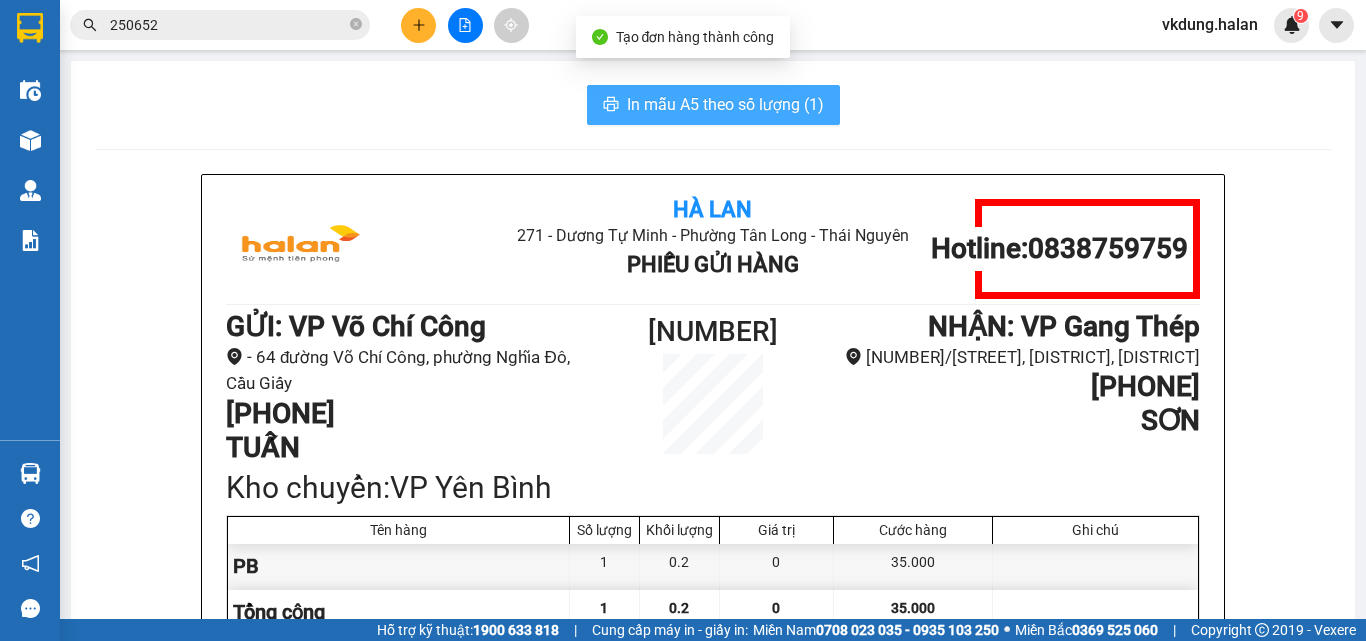 click on "In mẫu A5 theo số lượng
(1)" at bounding box center (725, 104) 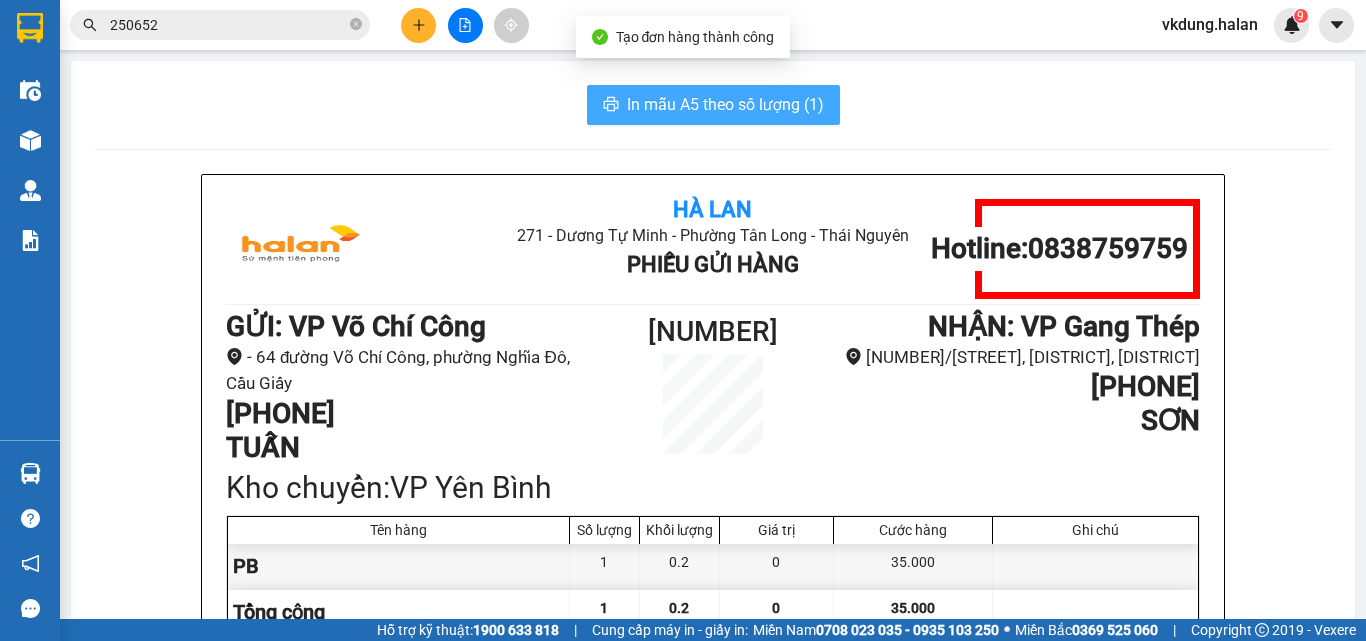 click on "In mẫu A5 theo số lượng
(1)" at bounding box center [725, 104] 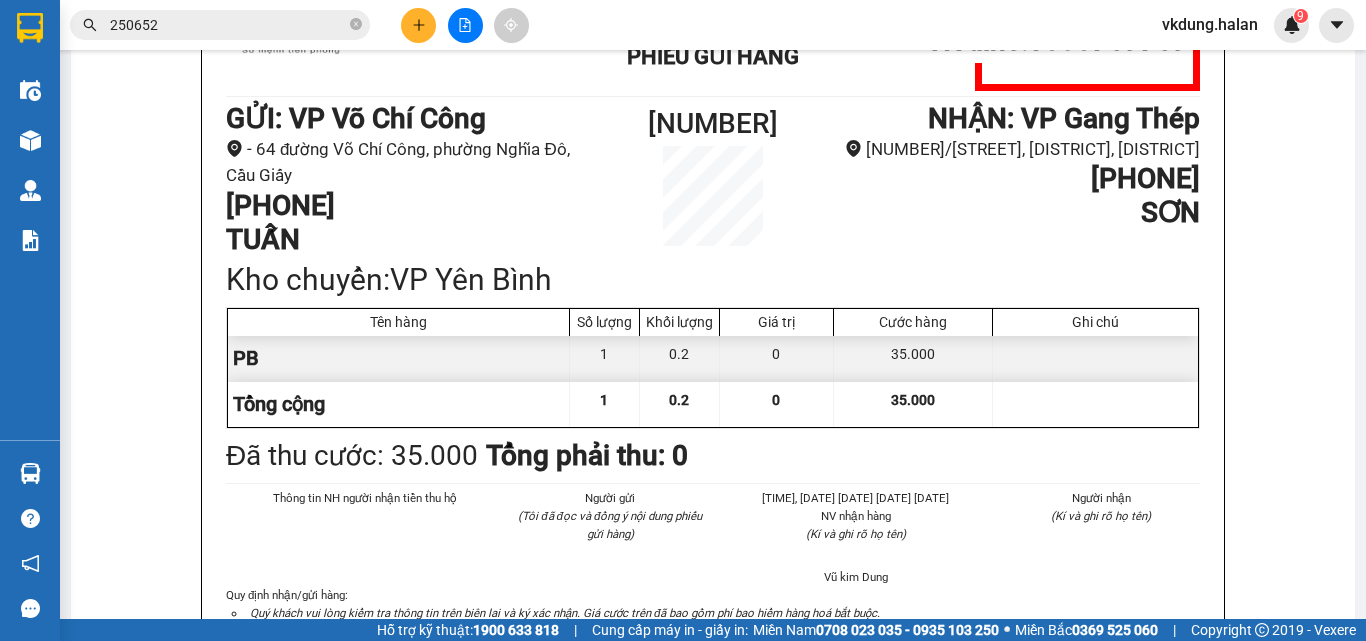 scroll, scrollTop: 0, scrollLeft: 0, axis: both 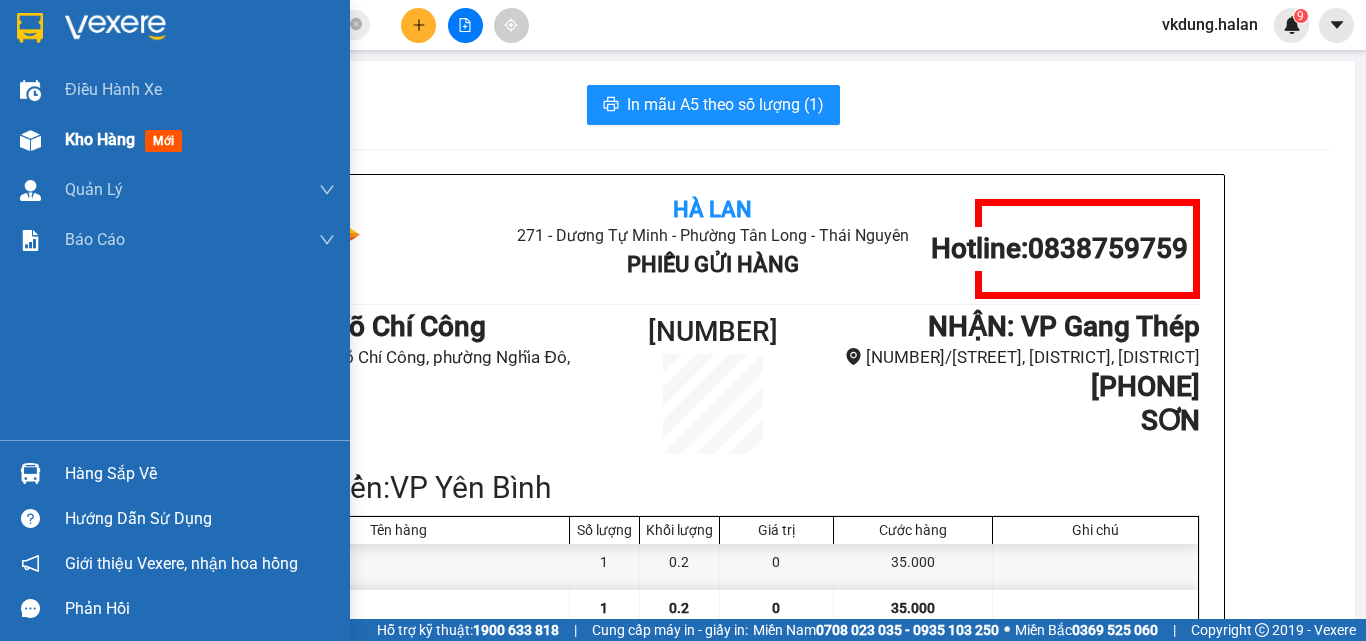 click on "Kho hàng" at bounding box center [100, 139] 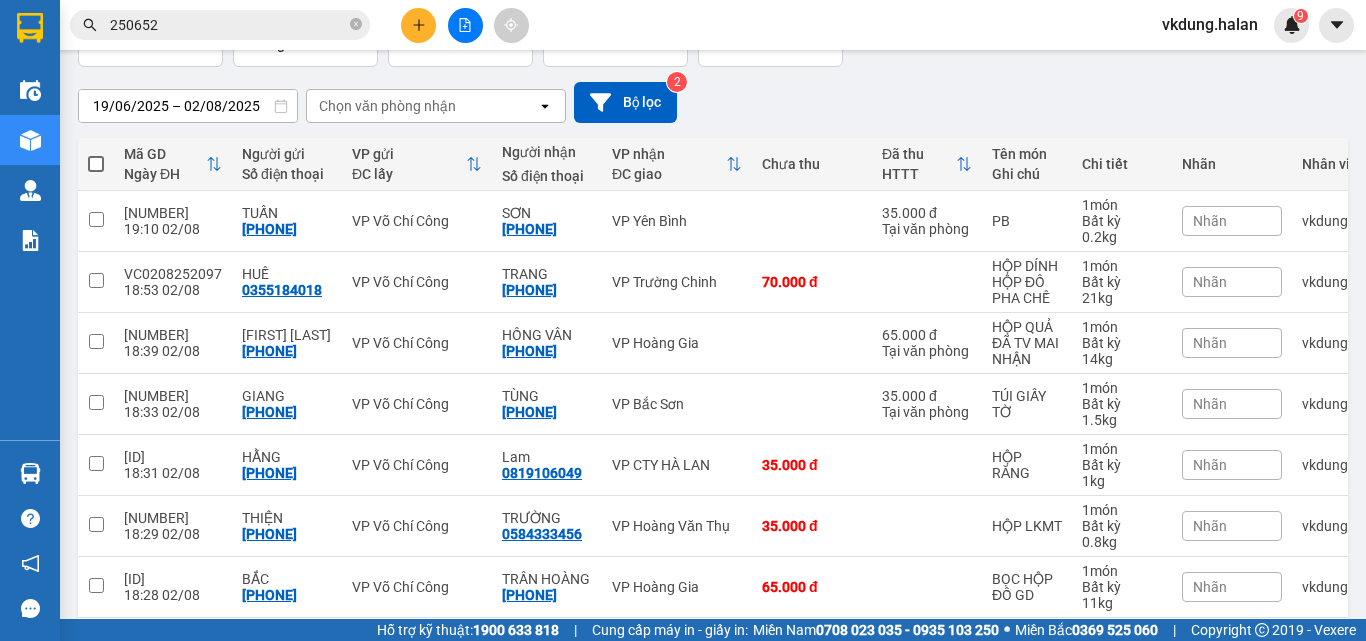 scroll, scrollTop: 0, scrollLeft: 0, axis: both 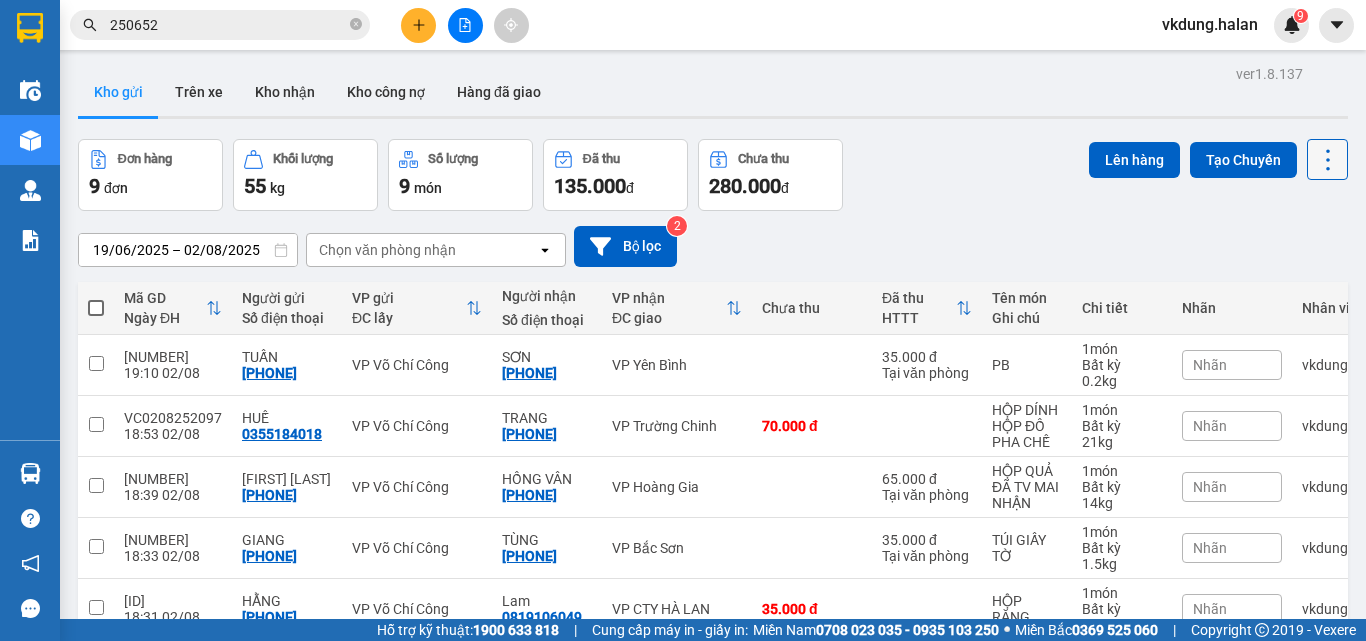 click 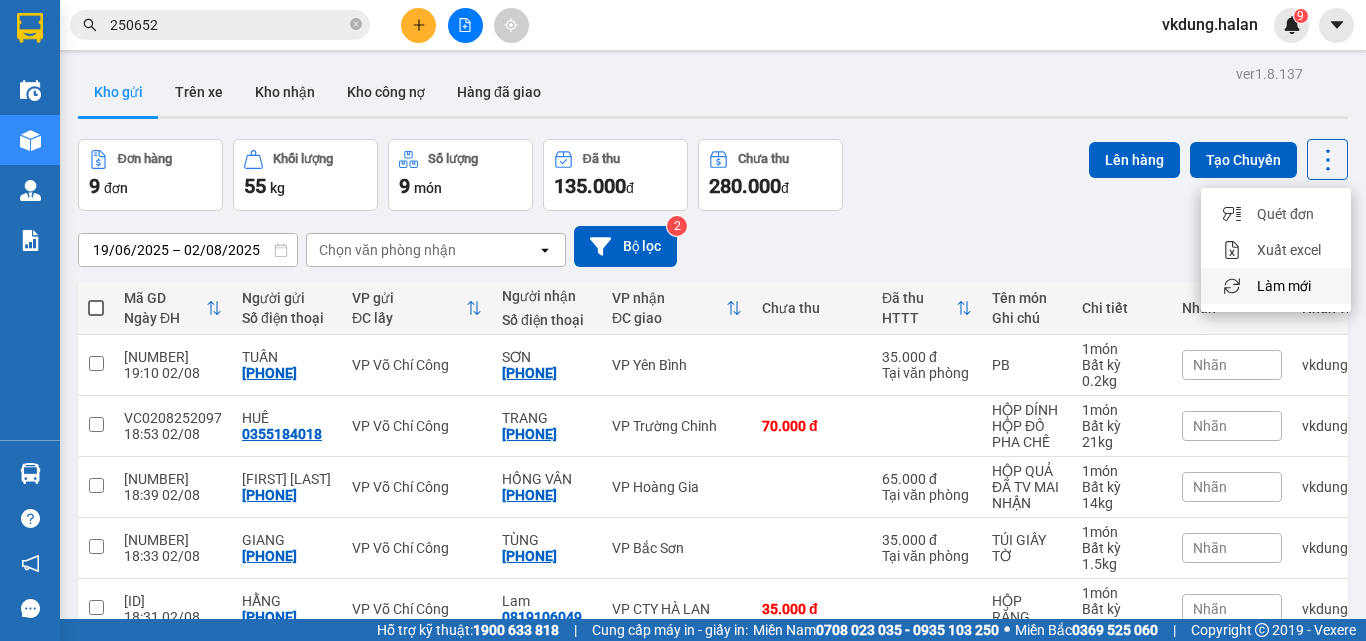 click on "Làm mới" at bounding box center (1284, 286) 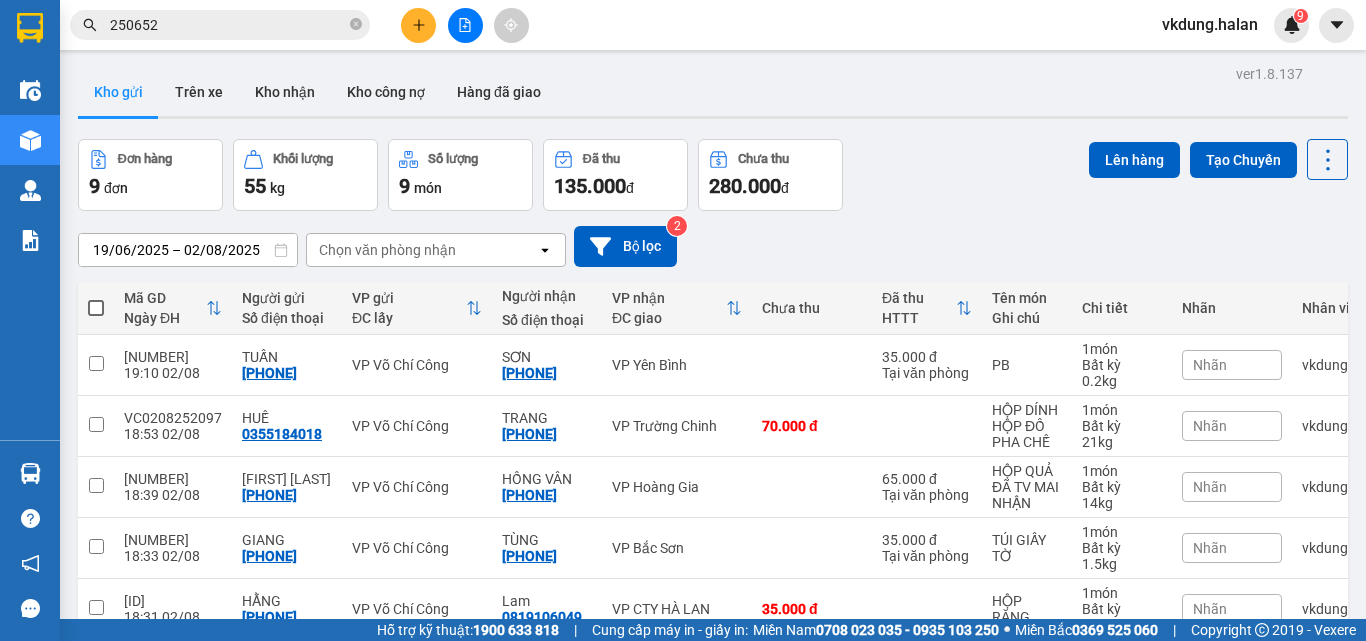 click at bounding box center (96, 308) 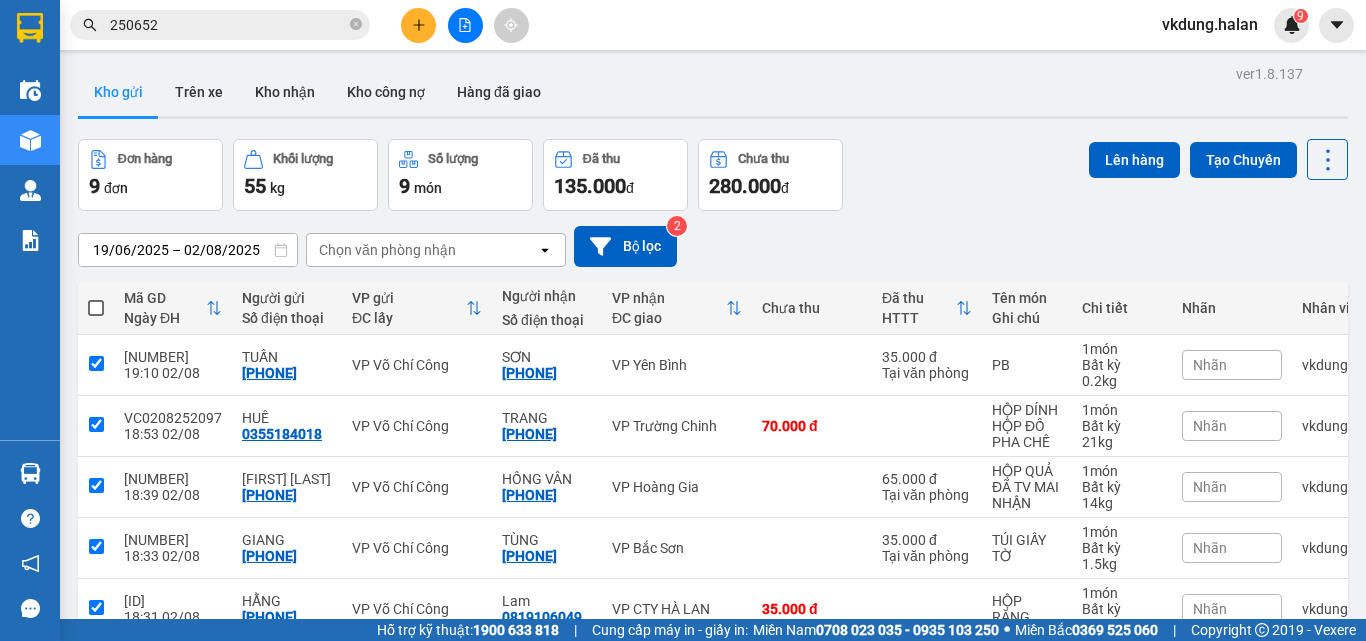 checkbox on "true" 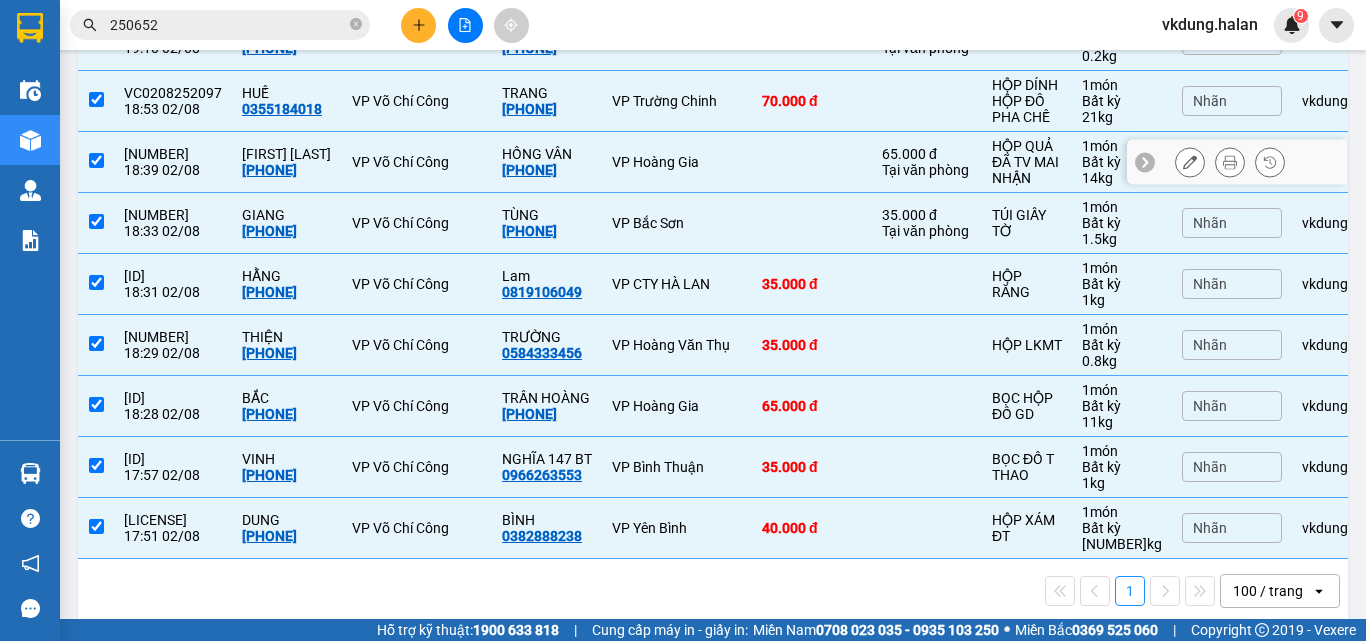 scroll, scrollTop: 355, scrollLeft: 0, axis: vertical 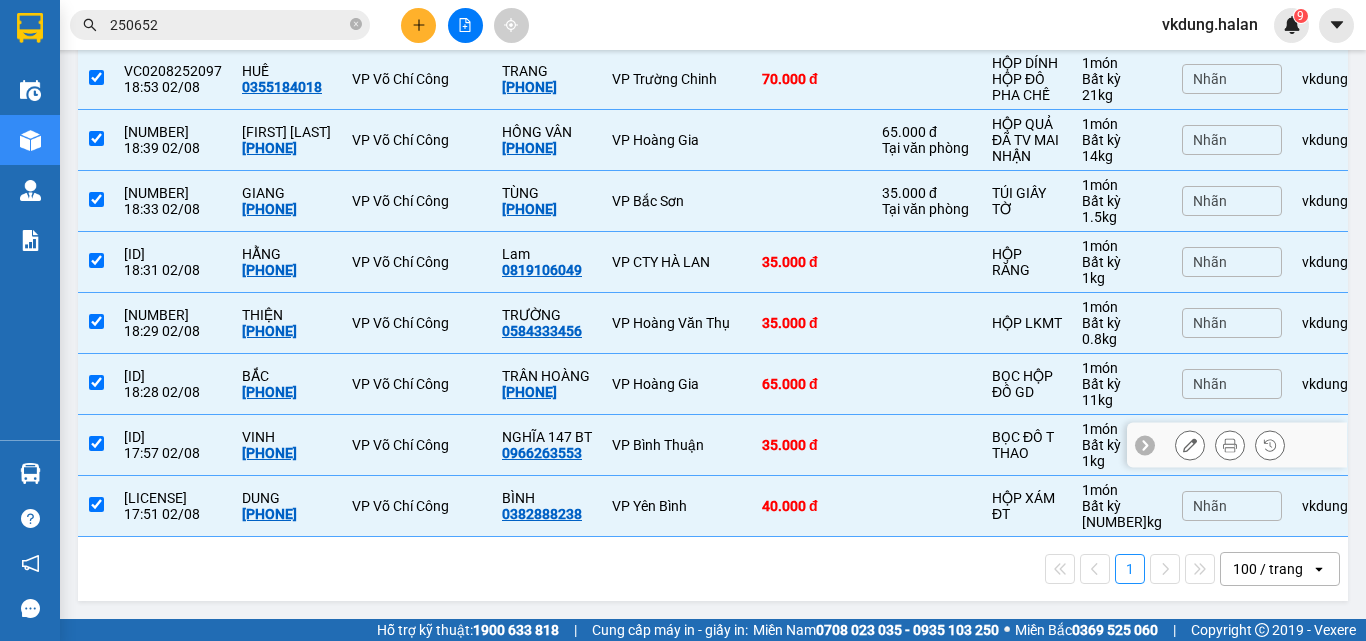 click at bounding box center (96, 443) 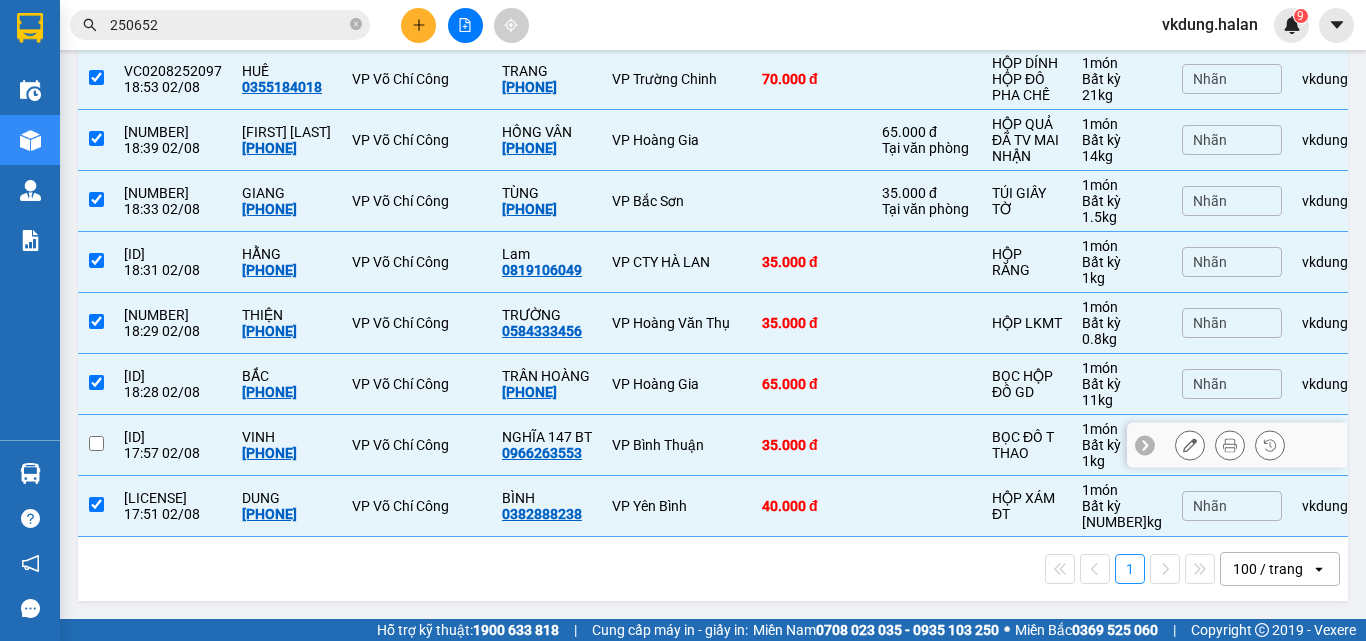 checkbox on "false" 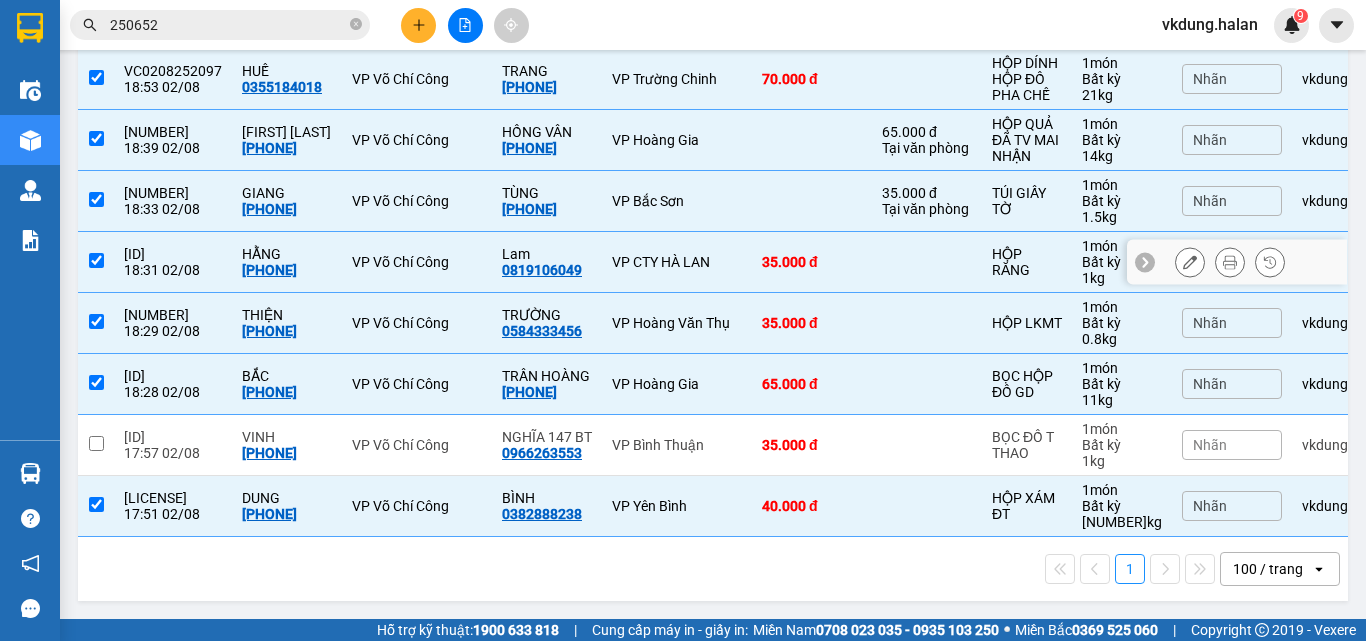 scroll, scrollTop: 255, scrollLeft: 0, axis: vertical 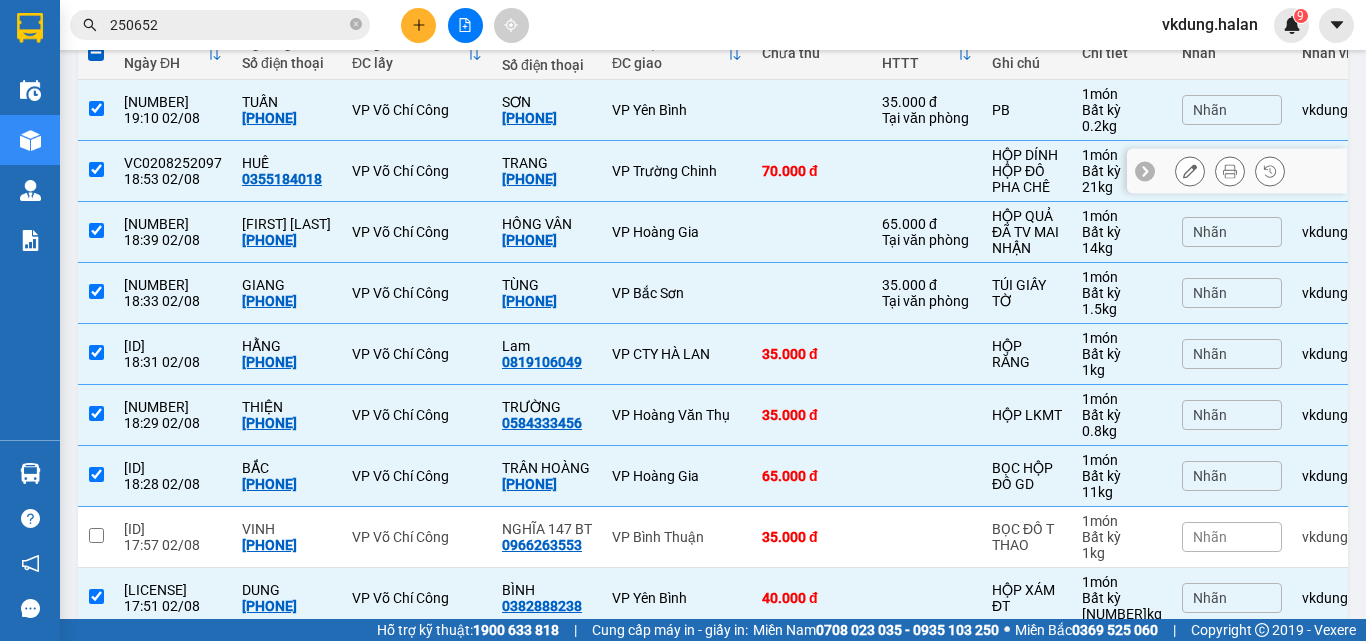 click at bounding box center (96, 169) 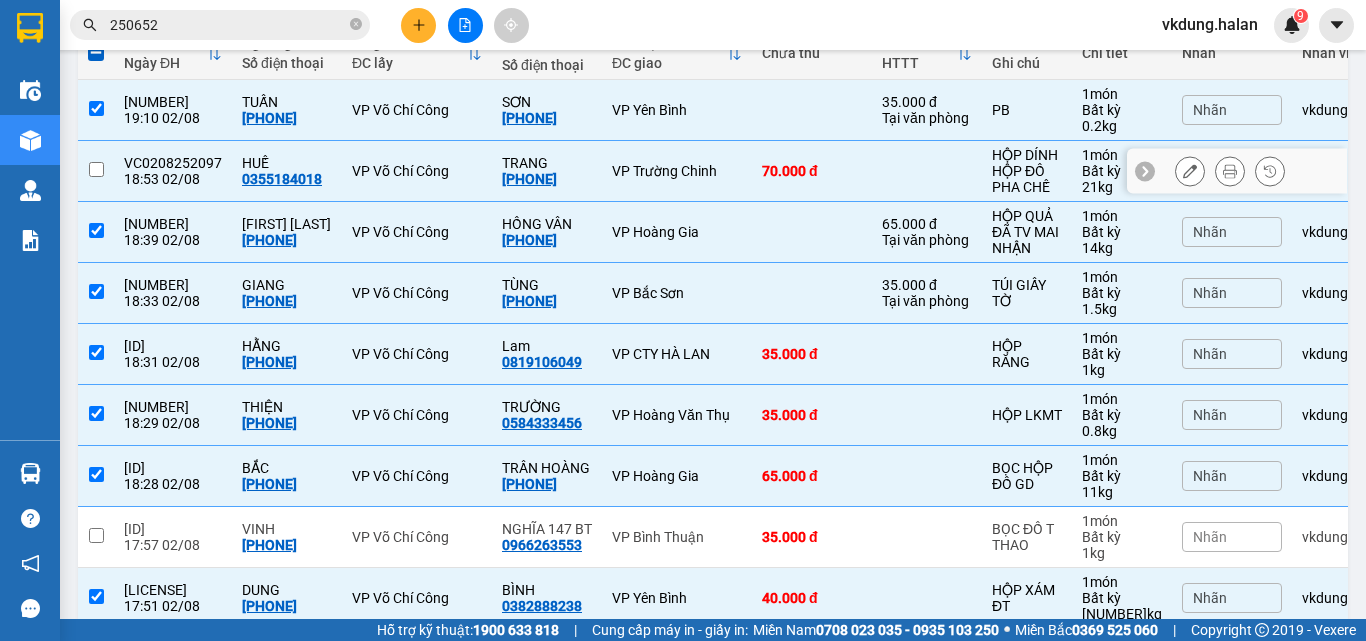 checkbox on "false" 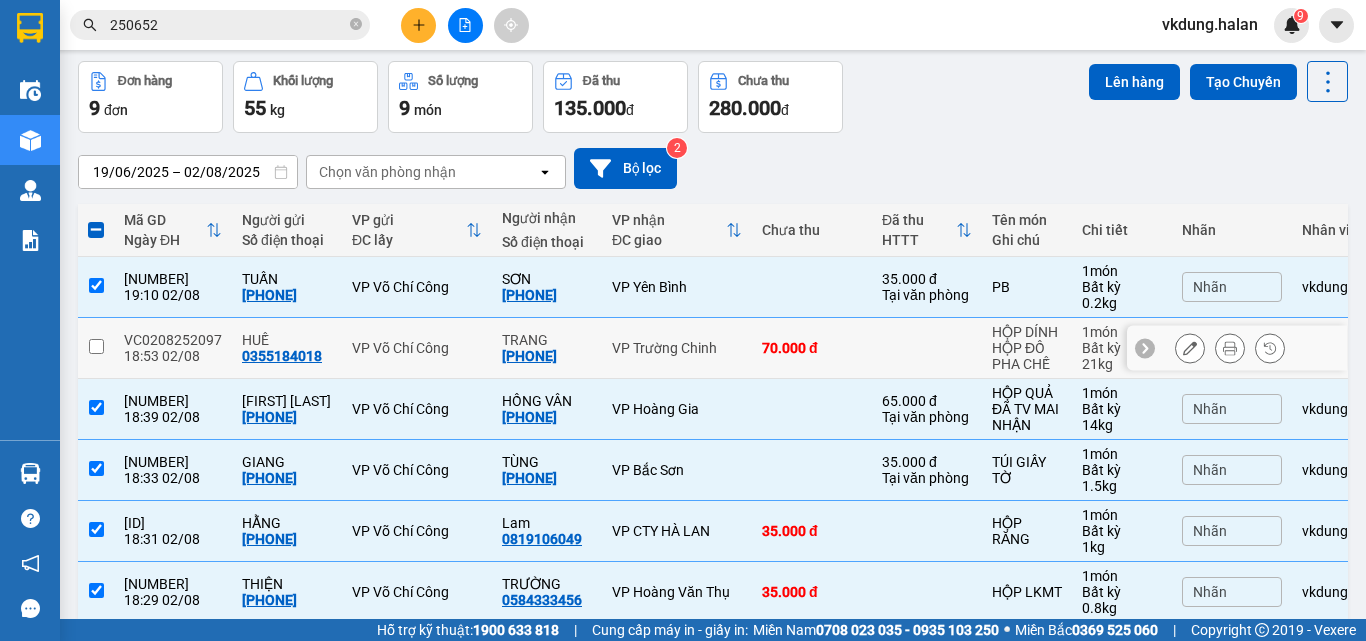 scroll, scrollTop: 0, scrollLeft: 0, axis: both 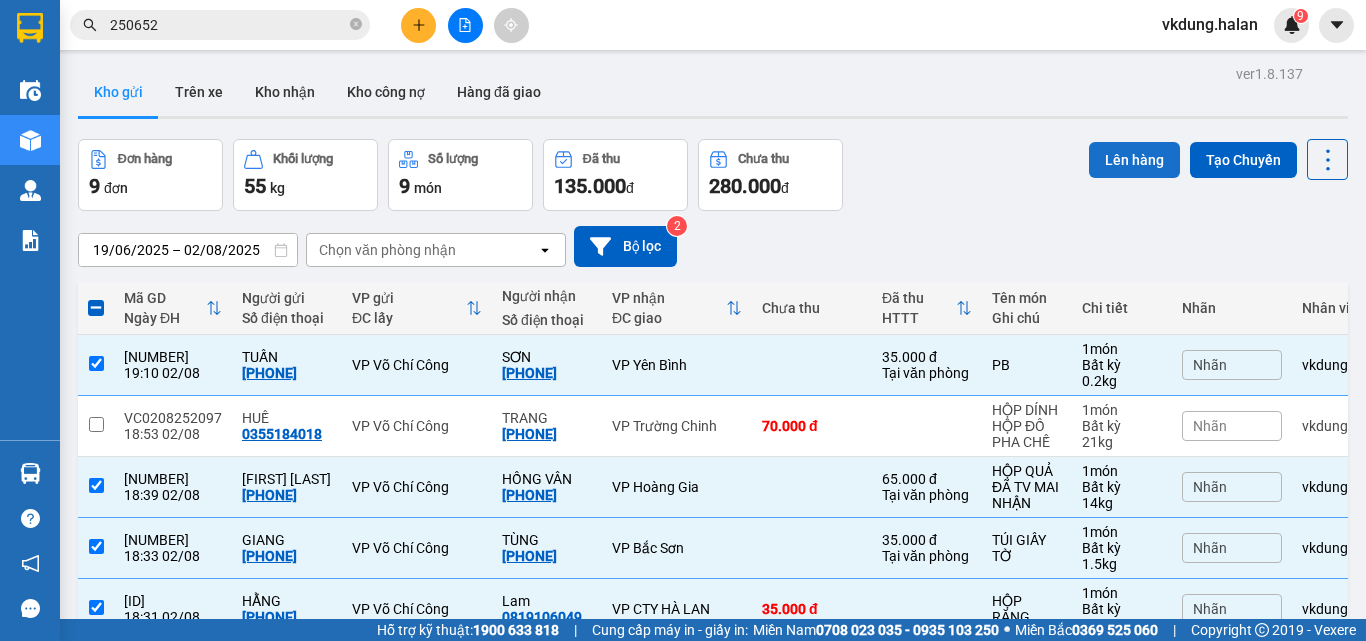 click on "Lên hàng" at bounding box center (1134, 160) 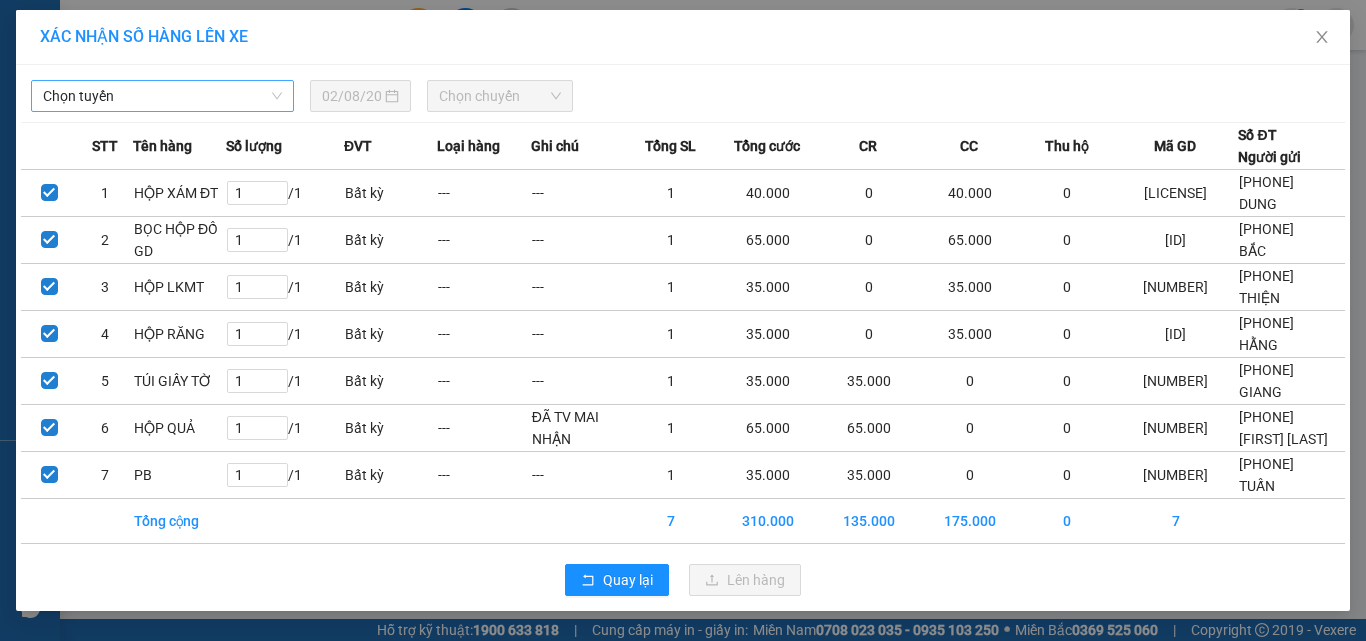 click on "Chọn tuyến" at bounding box center [162, 96] 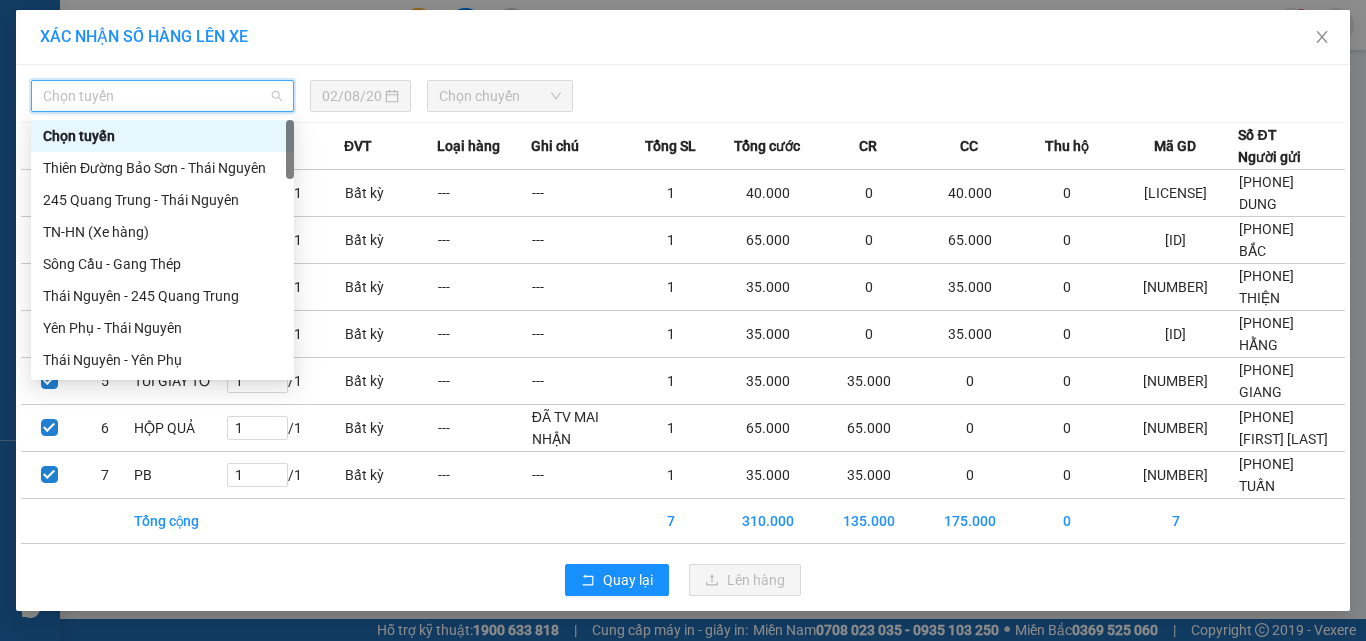 type on "X" 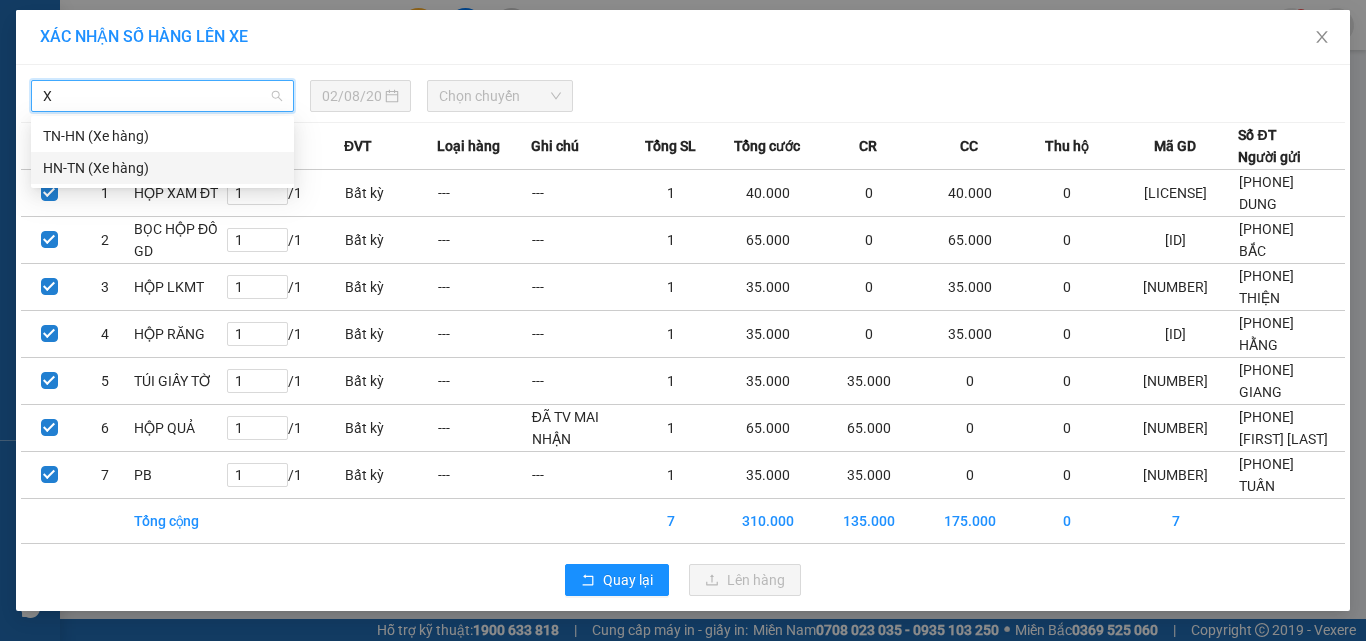 click on "HN-TN (Xe hàng)" at bounding box center (162, 168) 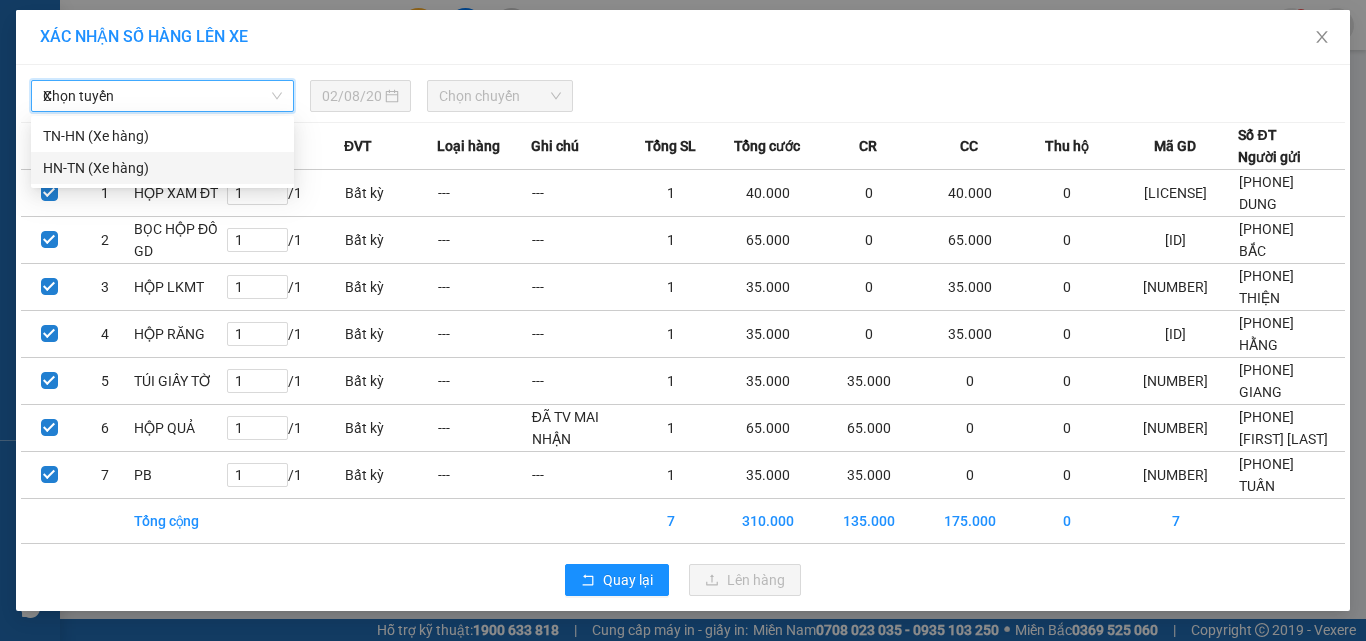 type 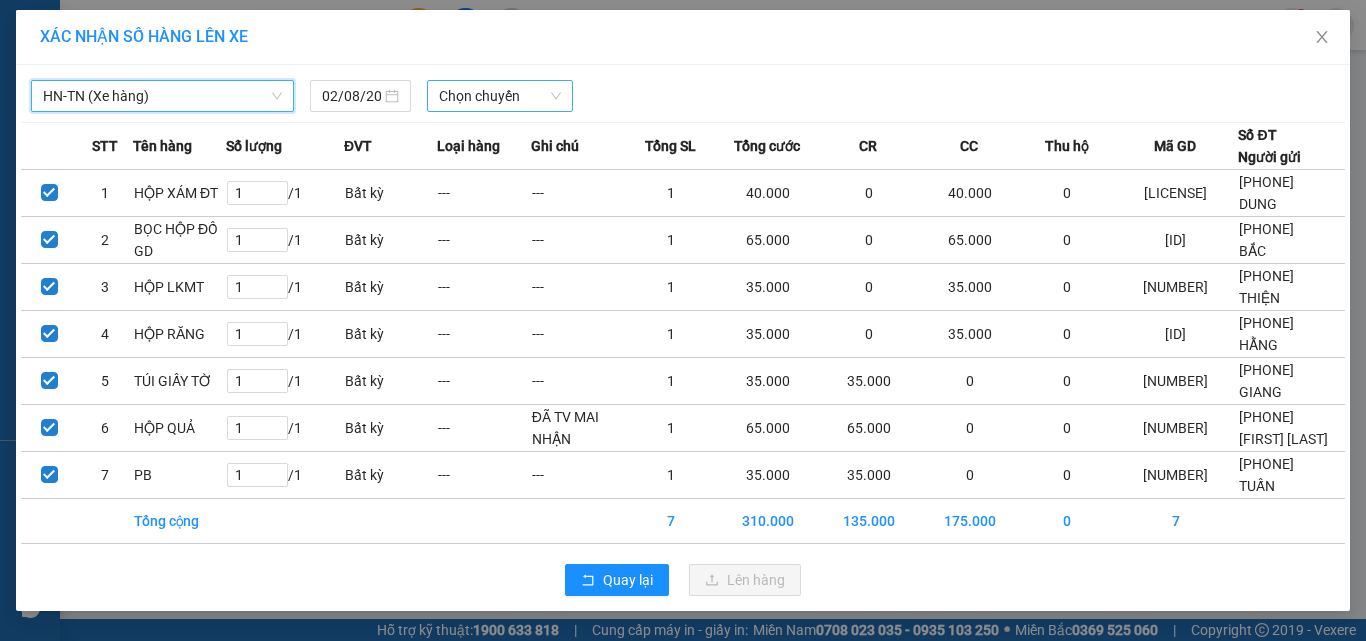click on "Chọn chuyến" at bounding box center [500, 96] 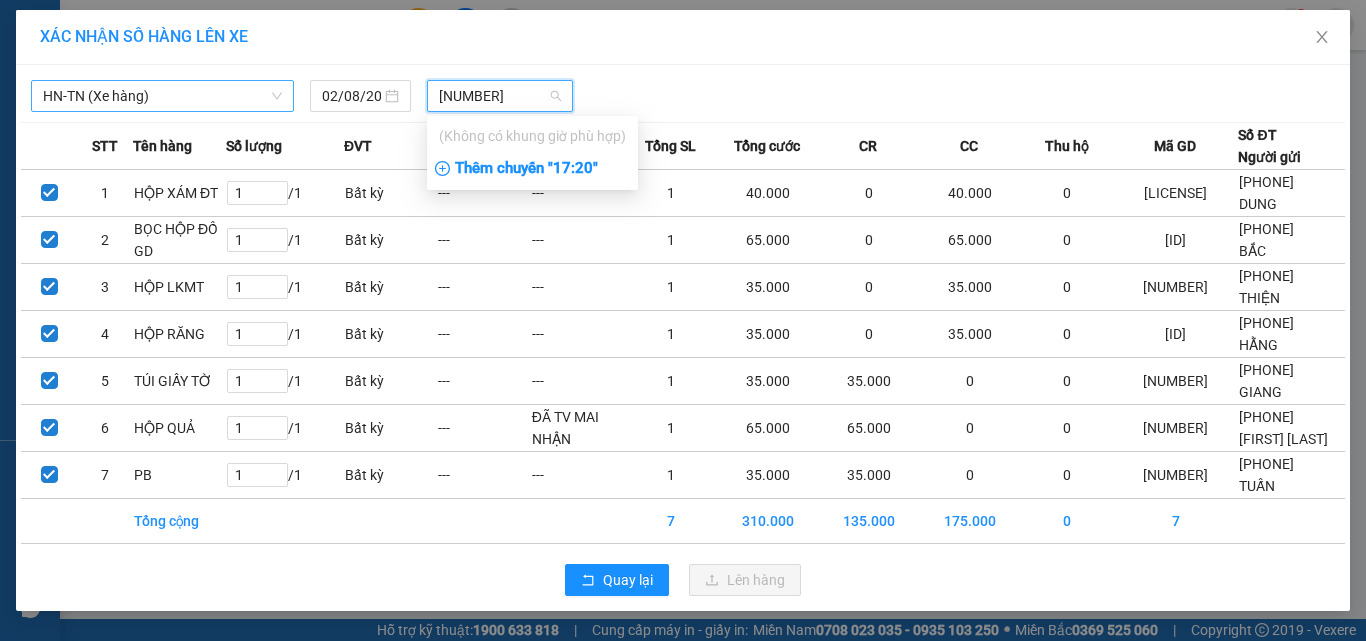 type on "1720" 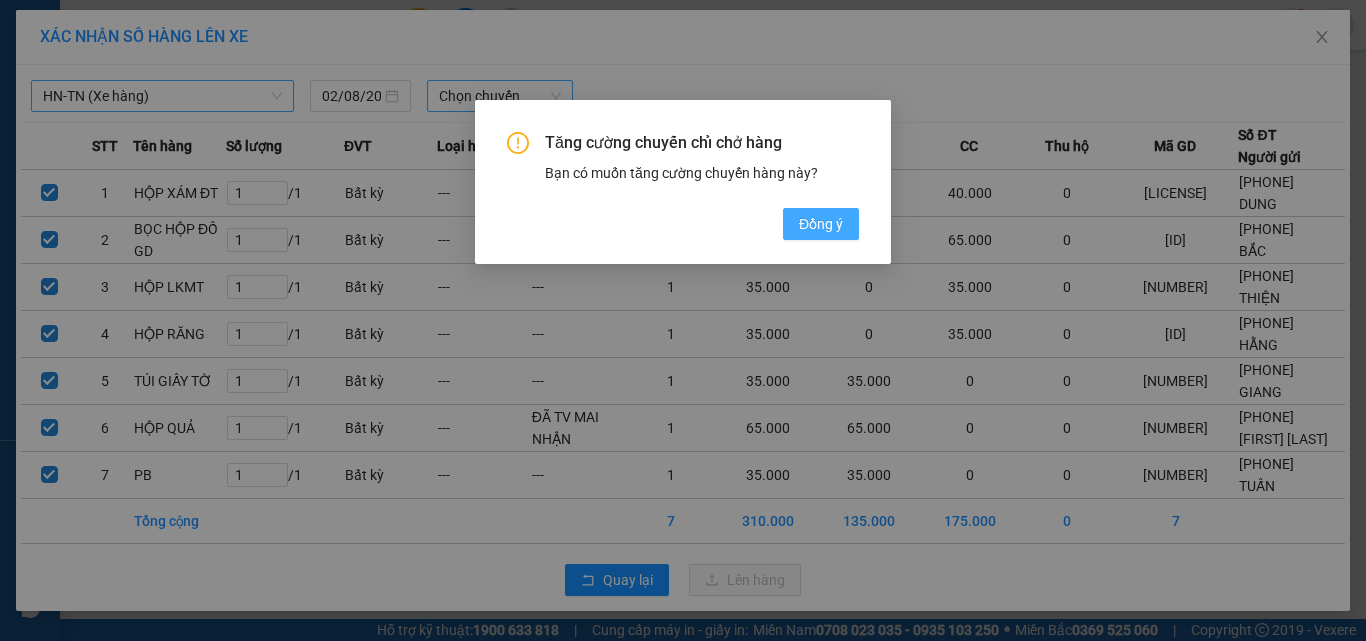 click on "Đồng ý" at bounding box center (821, 224) 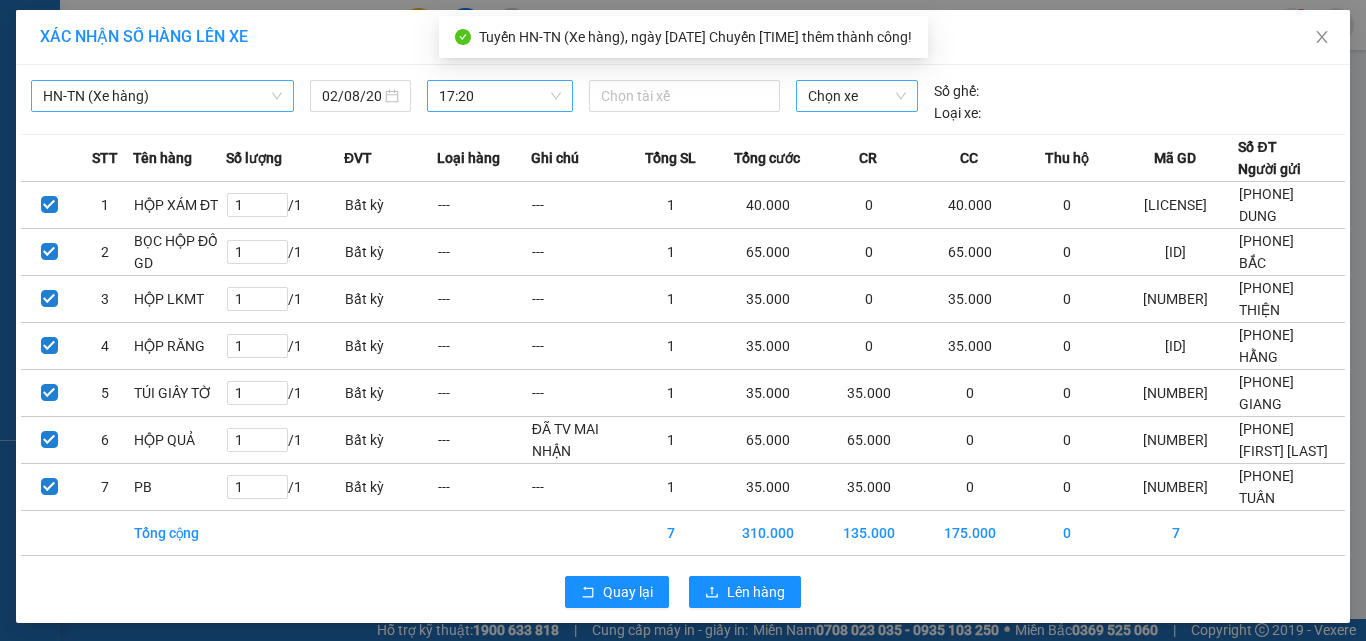 click on "Chọn xe" at bounding box center [857, 96] 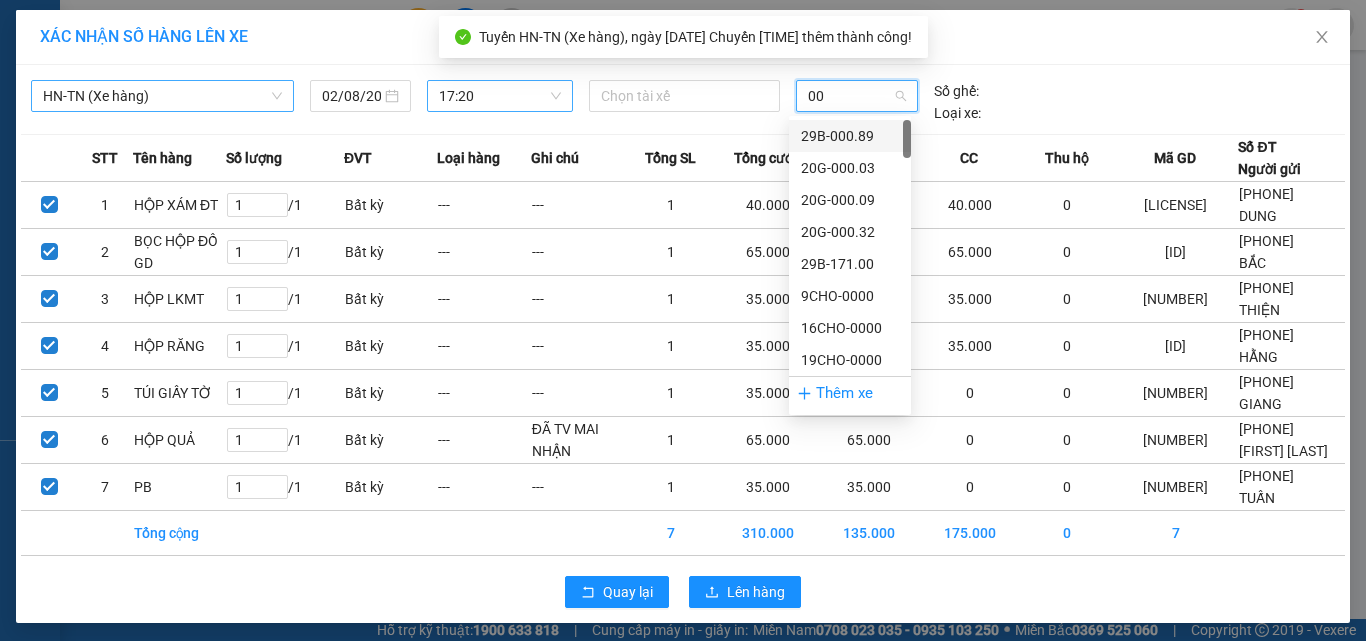 type on "001" 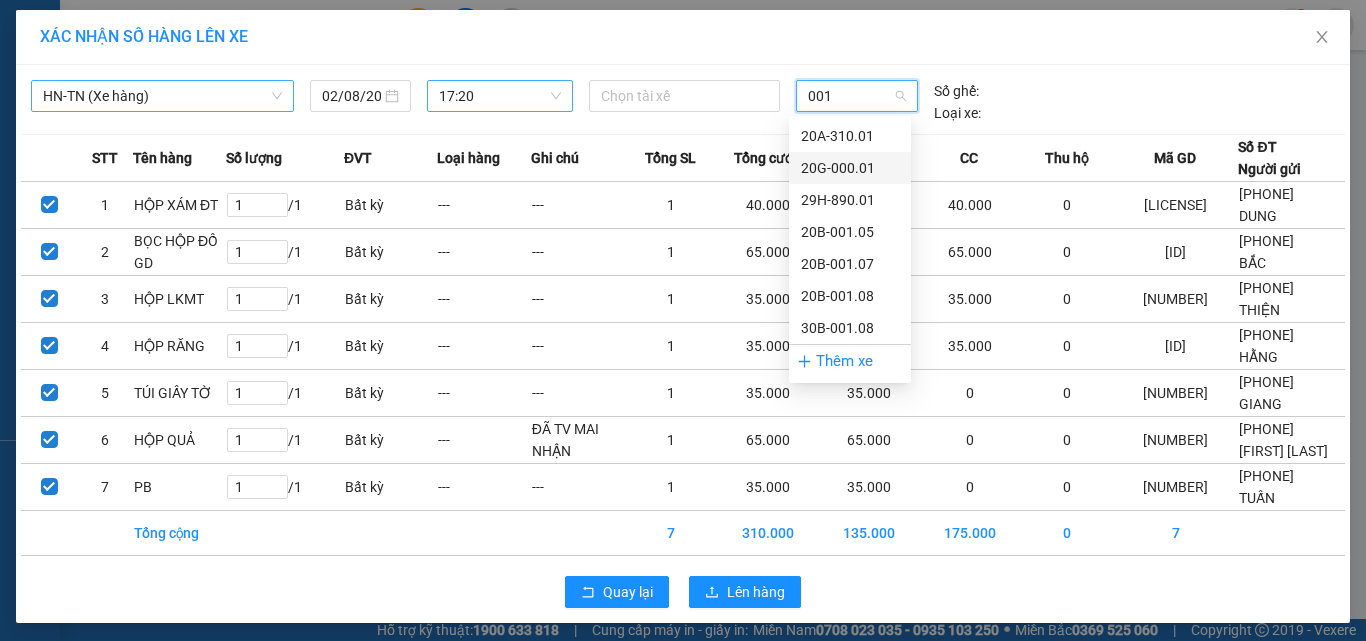 click on "20G-000.01" at bounding box center [850, 168] 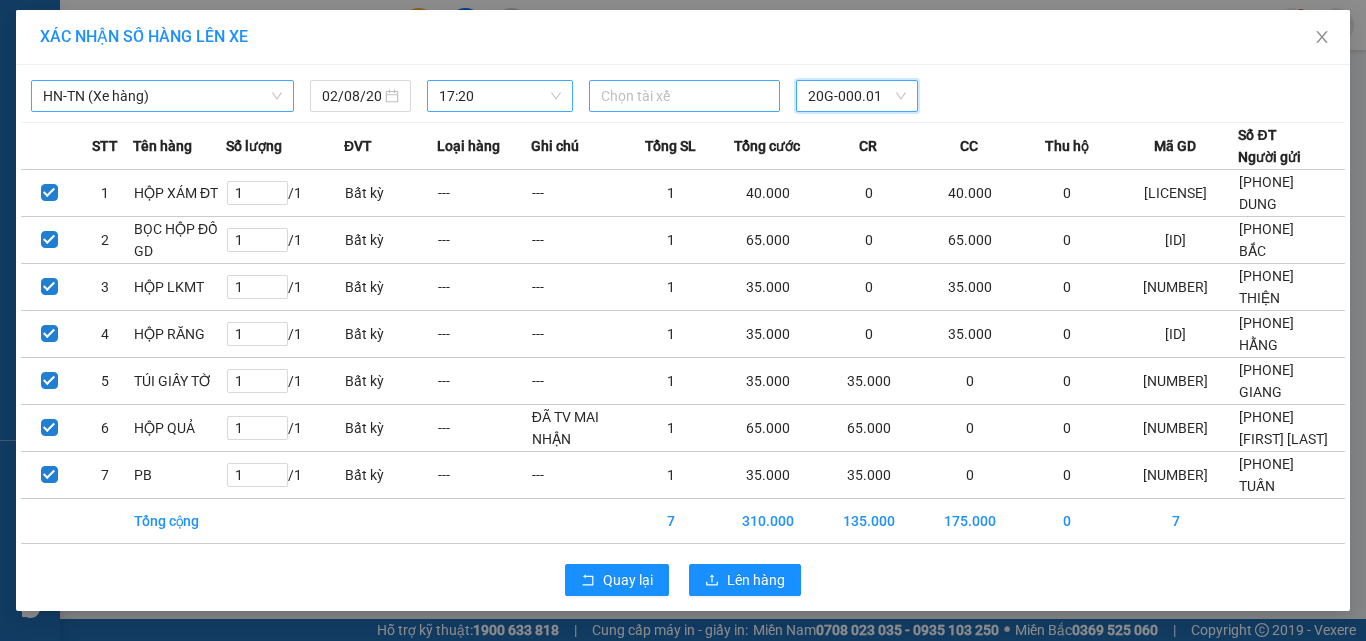 click at bounding box center [685, 96] 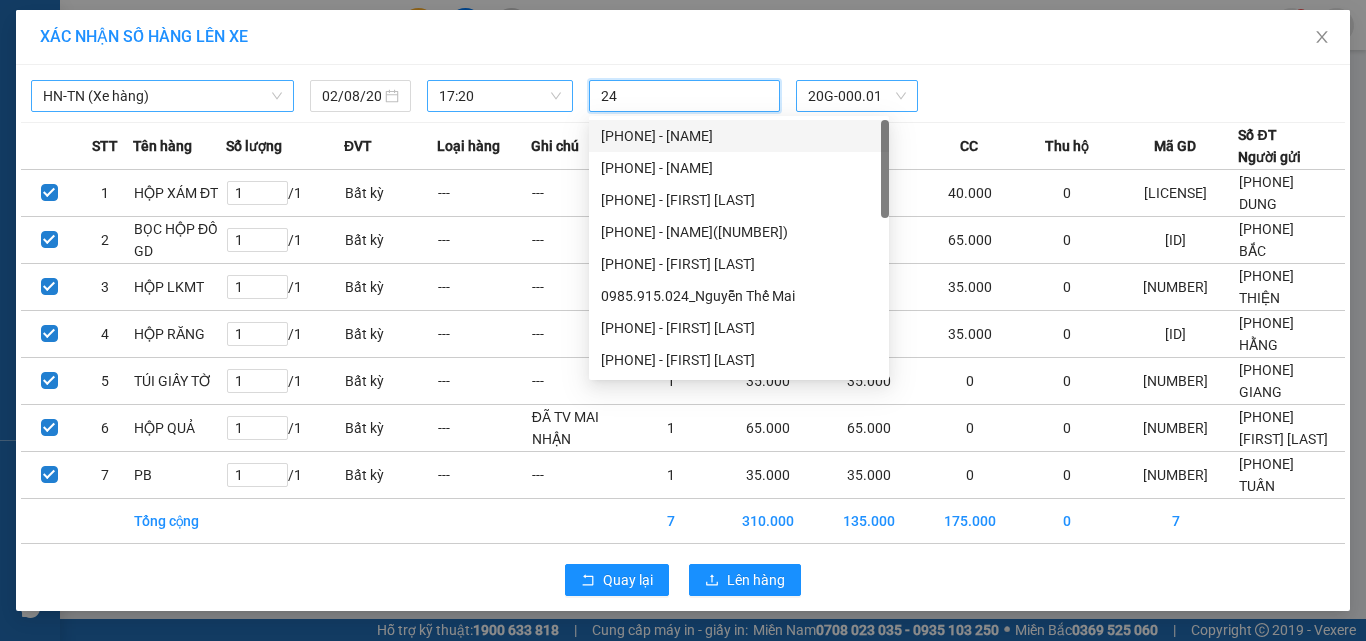 type on "246" 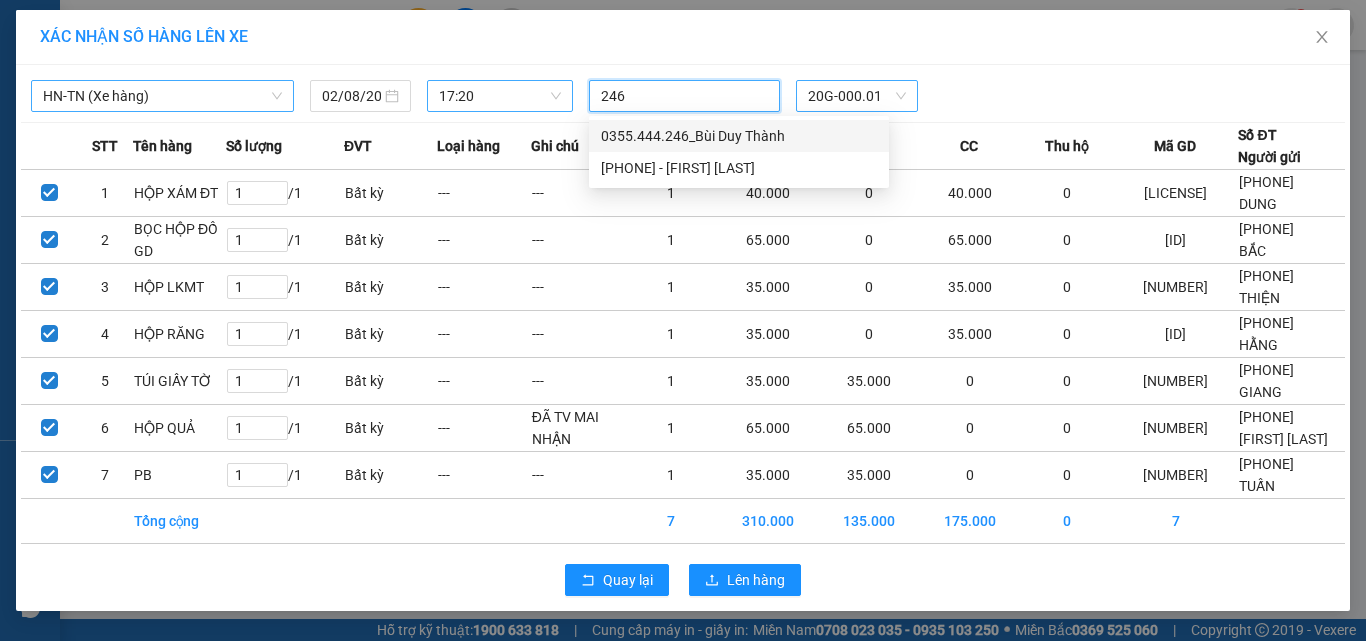 click on "0355.444.246_Bùi Duy Thành" at bounding box center (739, 136) 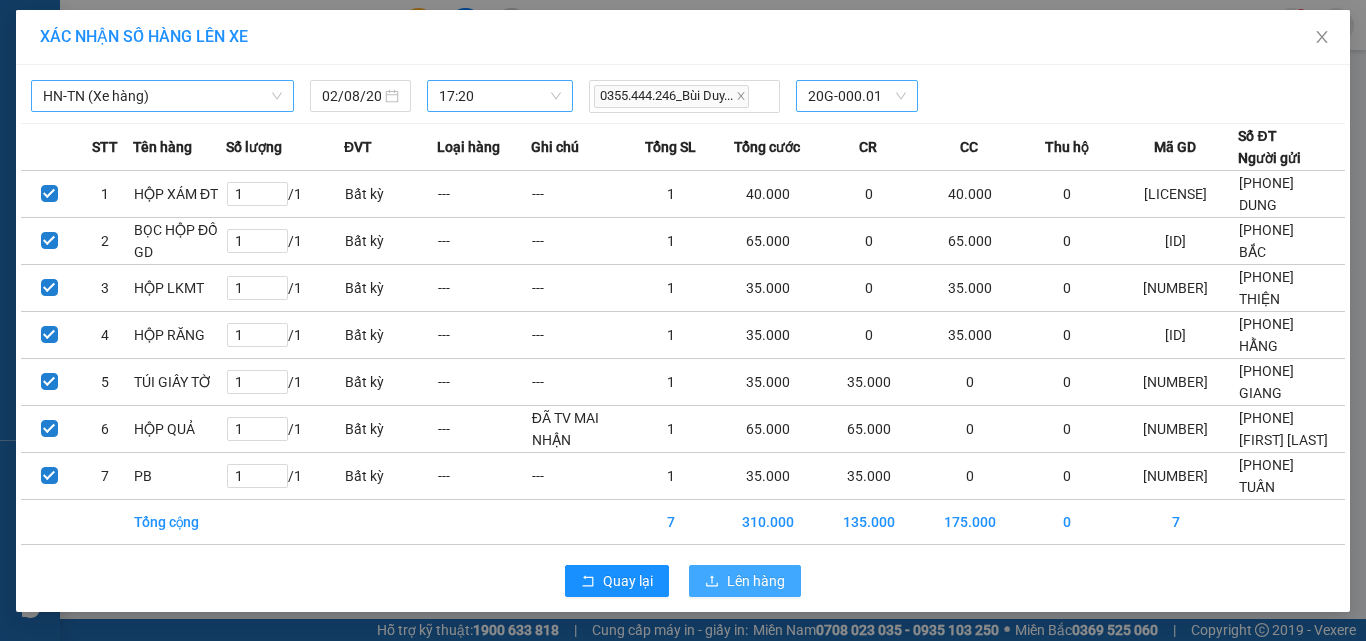 click on "Lên hàng" at bounding box center [756, 581] 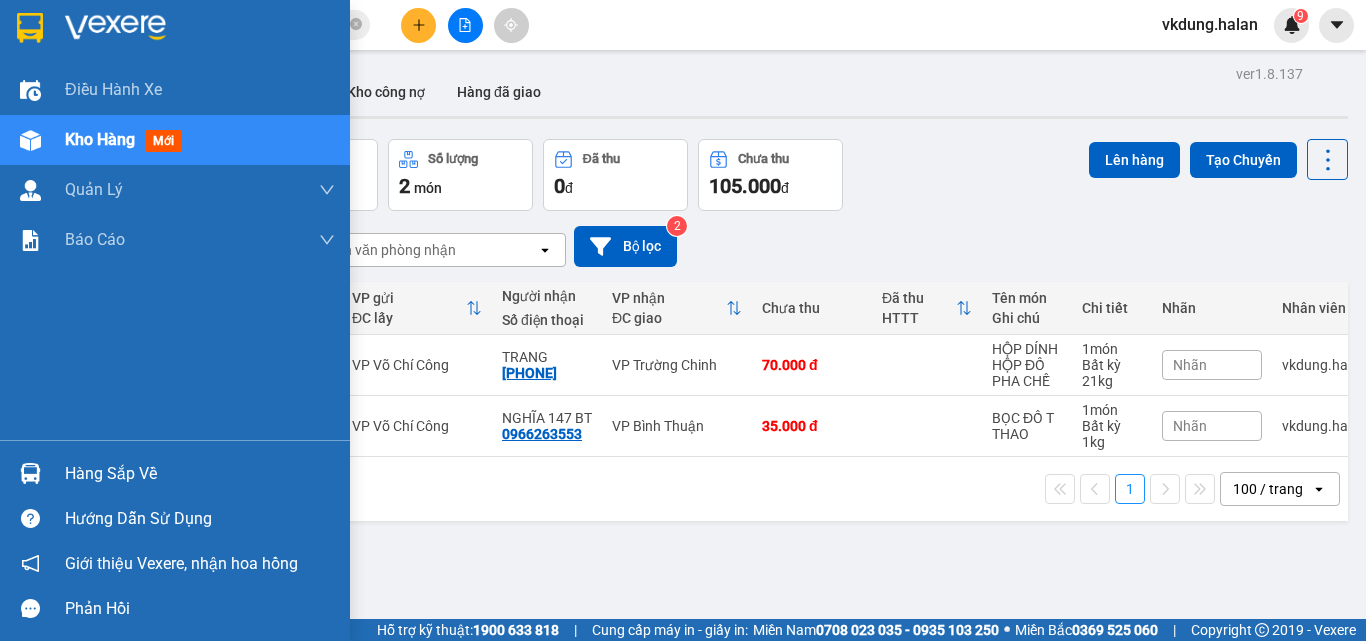 click on "Hàng sắp về" at bounding box center [200, 474] 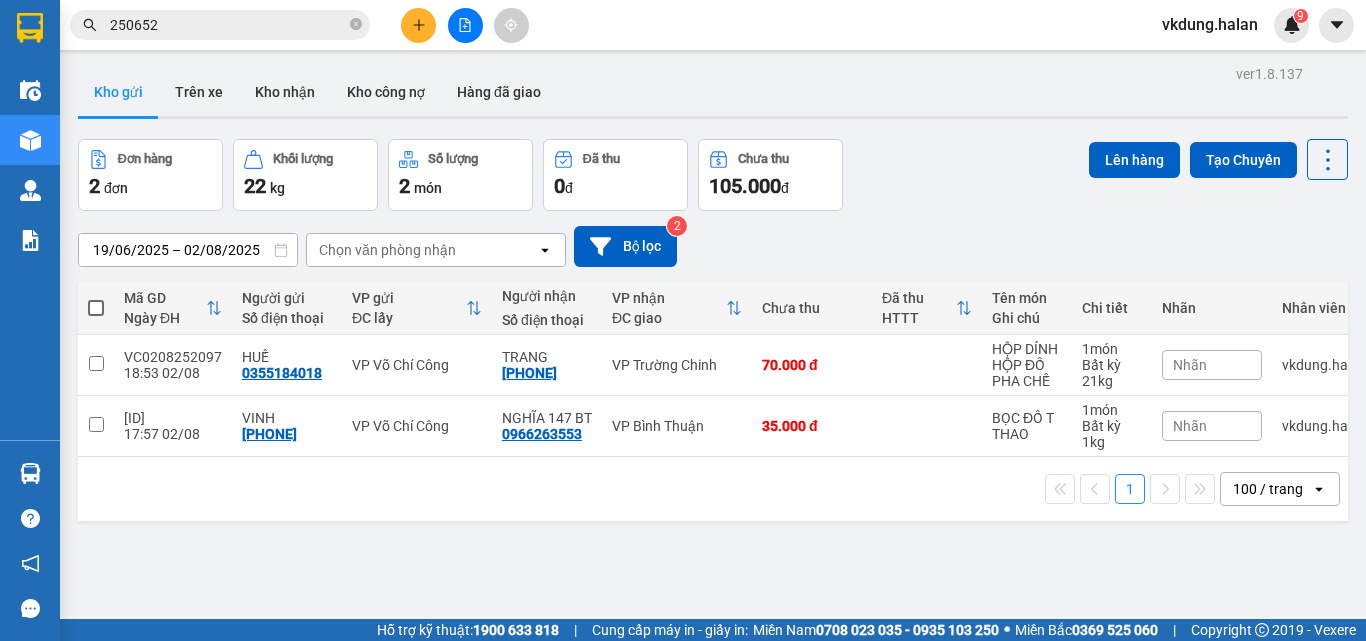 click on "Kết quả tìm kiếm ( 204 )  Bộ lọc  Mã ĐH Trạng thái Món hàng Thu hộ Tổng cước Chưa cước Nhãn Người gửi VP Gửi Người nhận VP Nhận BS0208 250652 10:49 - 02/08 VP Nhận   20G-000.01 13:19 - 02/08 THÙNG MẬT ONG SL:  1 50.000 50.000 0377375107 DÂN VP Bắc Sơn 0908990059 TÚ VP Võ Chí Công TKC0108 250652 10:56 - 01/08 Đã giao   13:56 - 01/08 HỘP PT SL:  1 50.000 0359126390 ĐỨC MY- 0984203882 VP 47 Trần Khát Chân 0328602695 MINH  VP Bắc Sơn NT3107 250652 10:54 - 31/07 Đã giao   14:58 - 31/07 HỘP MẪU SL:  1 35.000 0377586043 DUY, VCC VP Nguyễn Trãi 0358628333 PHẠM ĐIỆP LAB VP Hoàng Văn Thụ TKC3007 250652 10:52 - 30/07 Đã giao   15:04 - 30/07 HỘP YẾN SL:  2 90.000 0356003333 hùng VP 47 Trần Khát Chân 0828288199 MINH VP Hoàng Văn Thụ TDBS2907 250652 10:40 - 29/07 Đã giao   14:45 - 29/07 BỌC DÀI SL:  1 50.000 0814642555 BÁCH VIỆT VP Thiên Đường Bảo Sơn 0982290191 TÂM VP Yên Bình NT2807 250652 Đã giao" at bounding box center [683, 320] 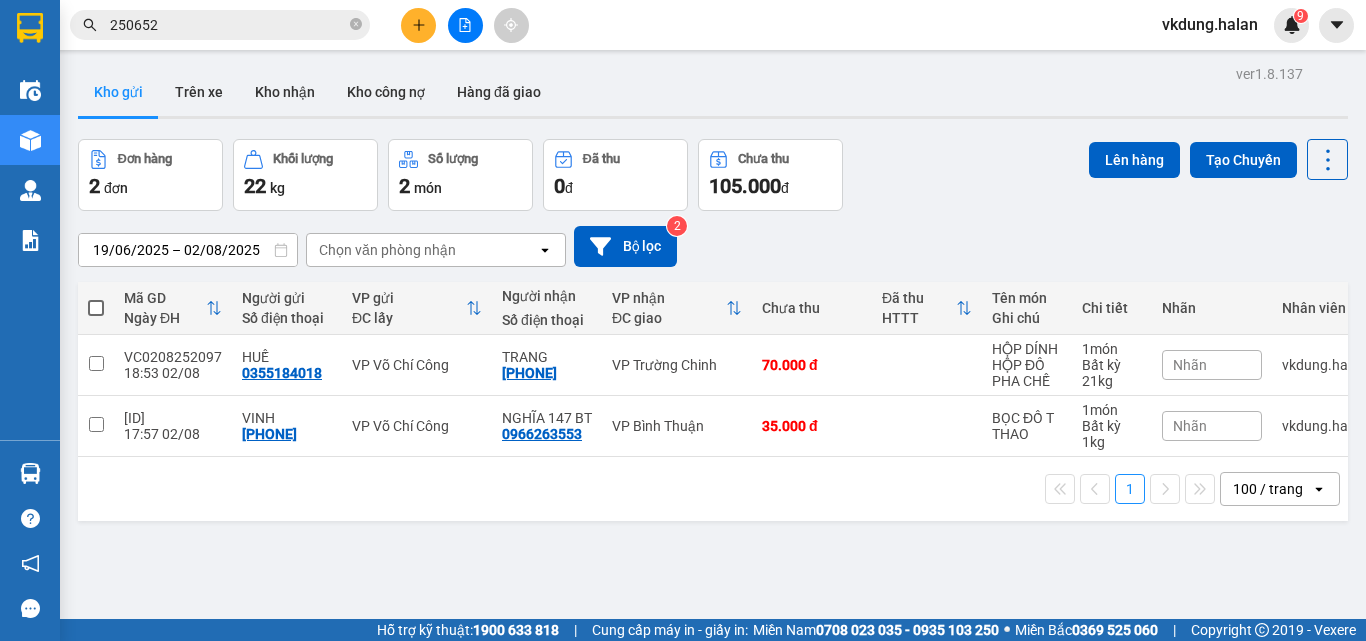 click on "250652" at bounding box center (228, 25) 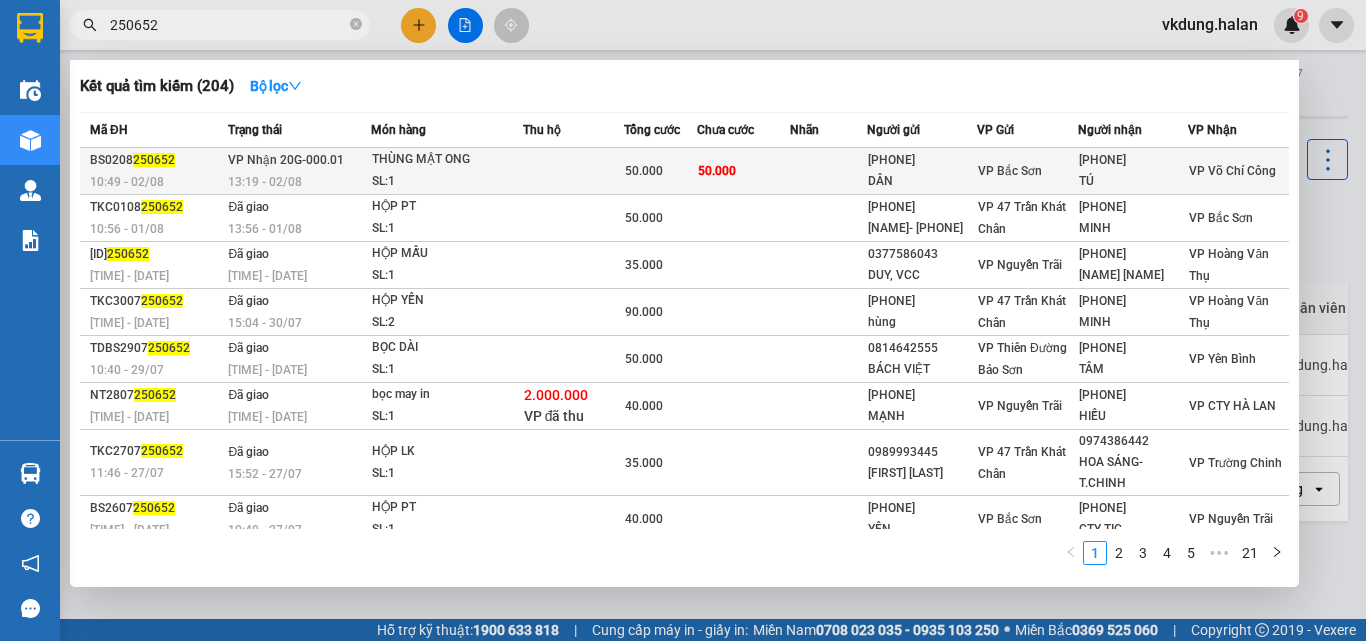 click at bounding box center (574, 171) 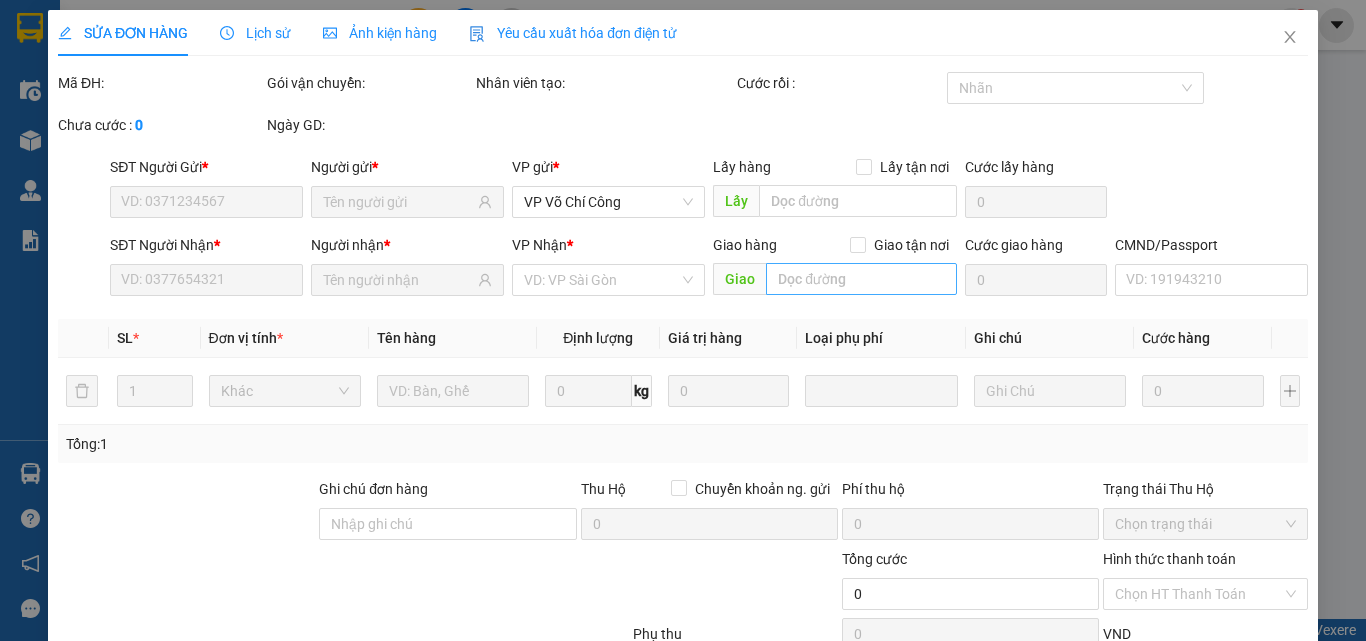 type on "0377375107" 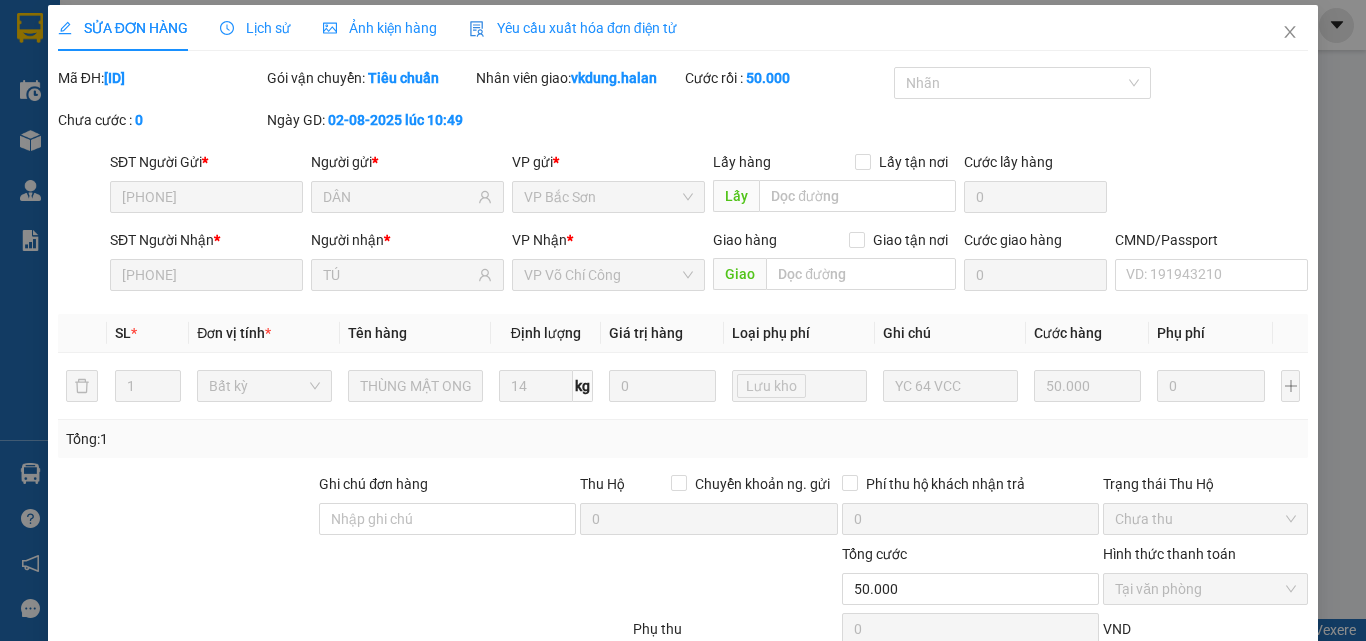 scroll, scrollTop: 0, scrollLeft: 0, axis: both 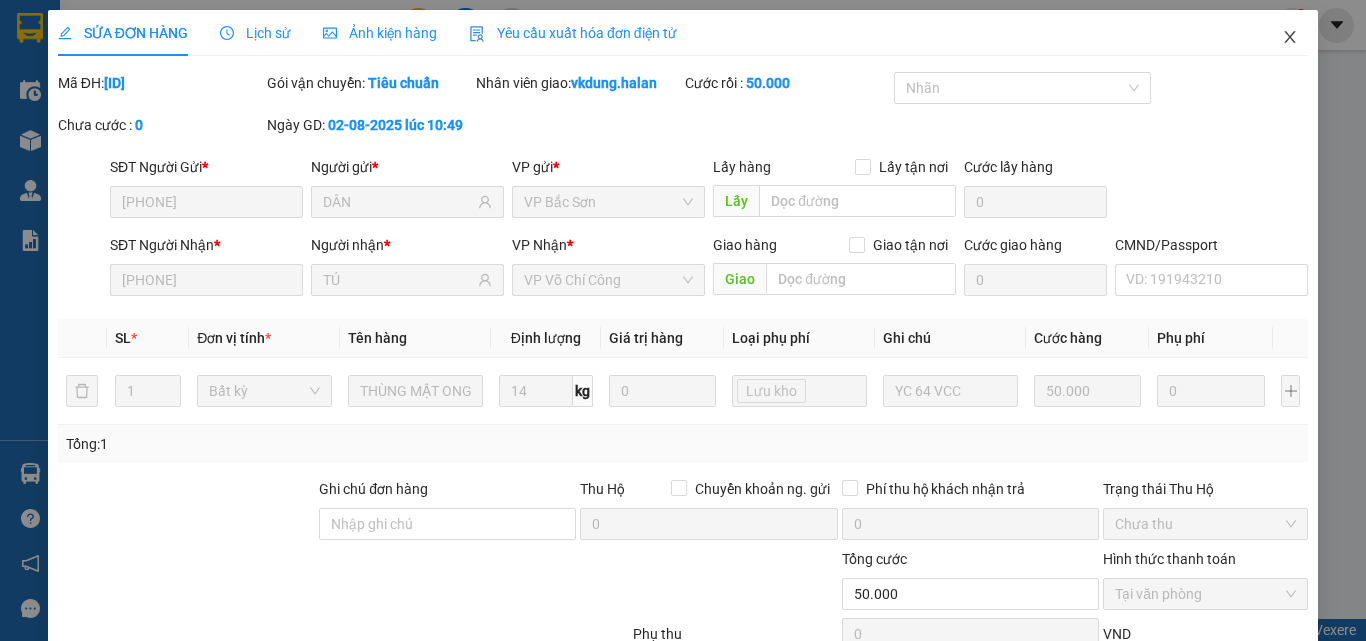 click 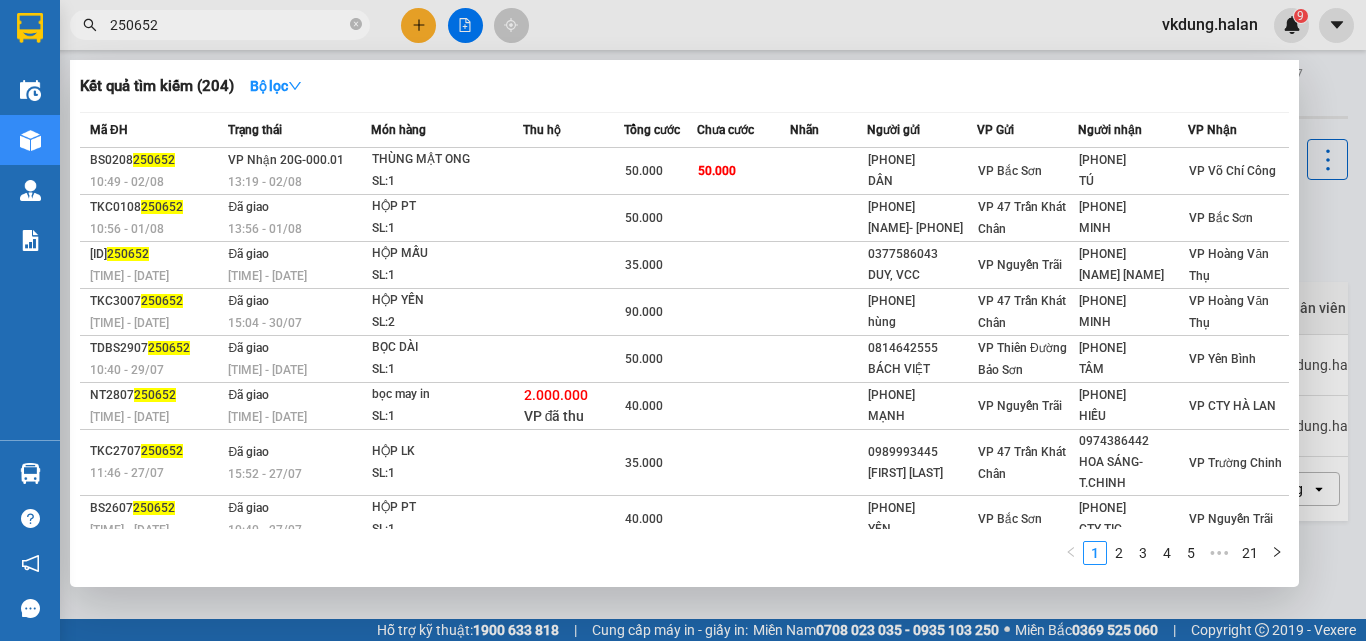 click on "250652" at bounding box center (228, 25) 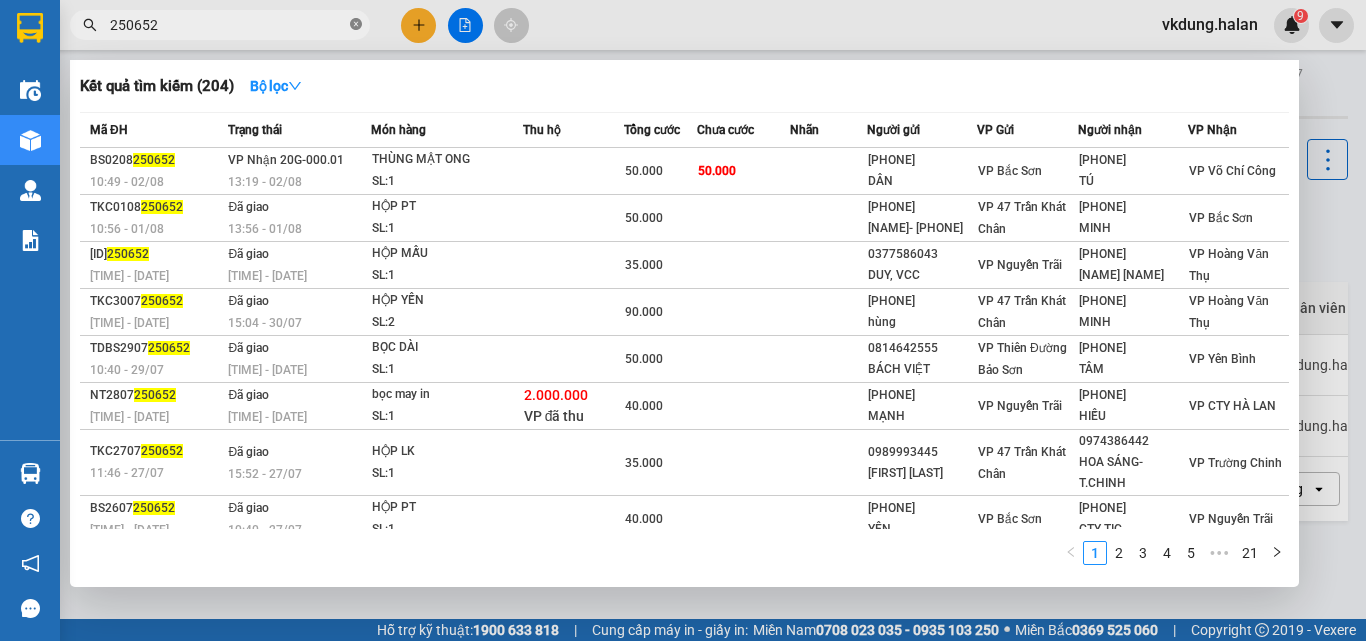 click 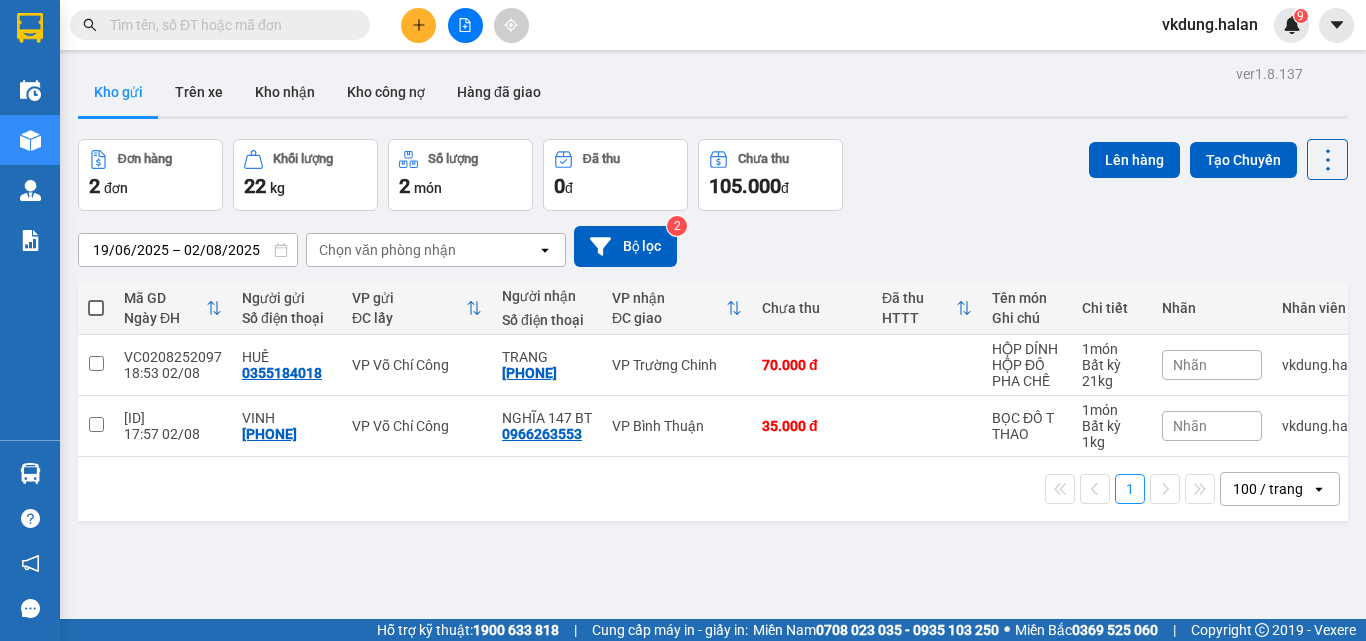 click at bounding box center (228, 25) 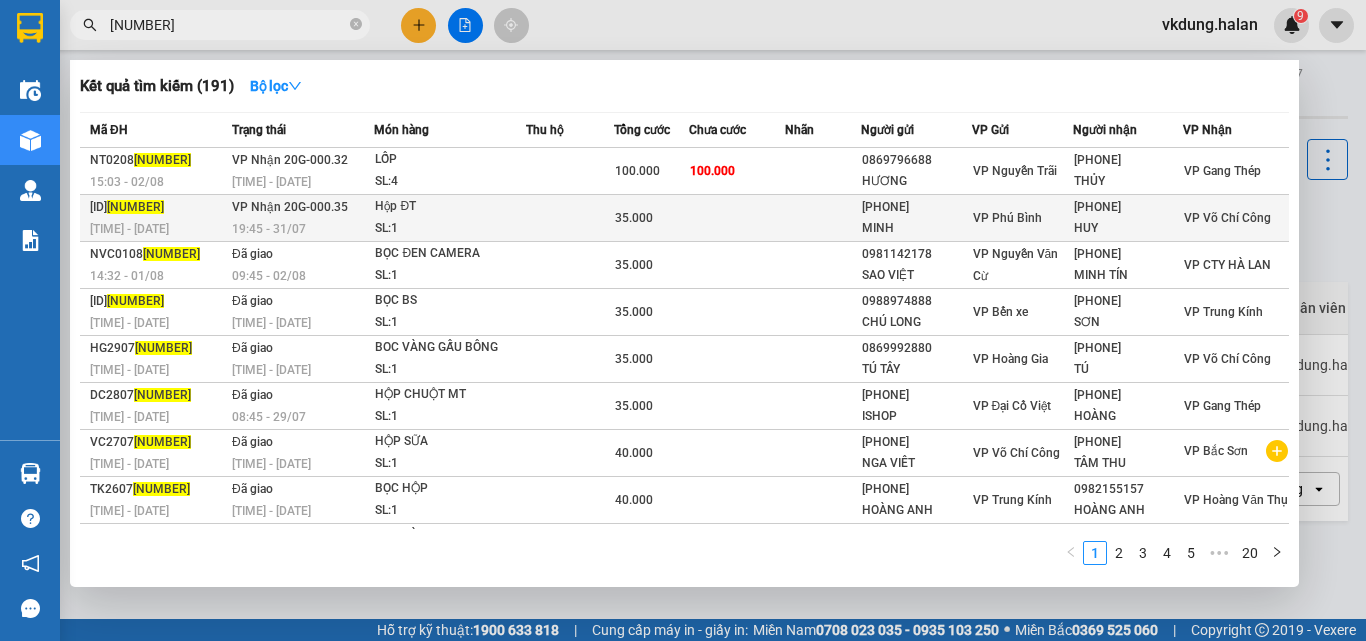 type on "251329" 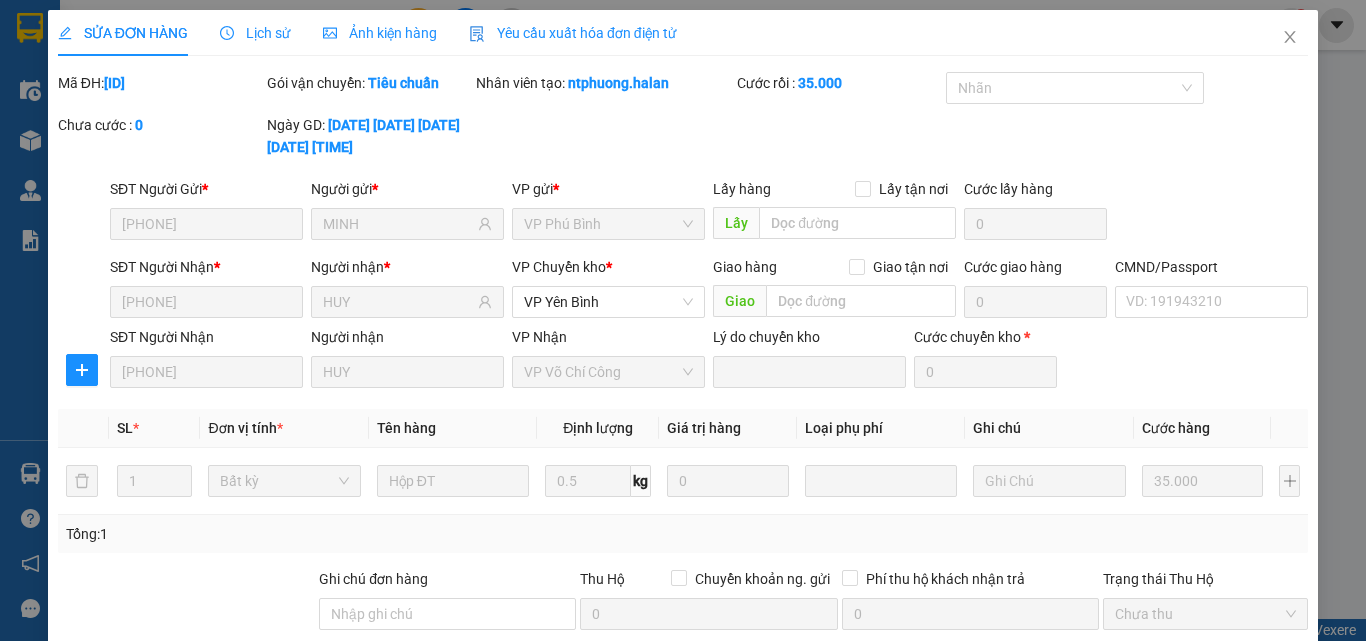type on "0987694353" 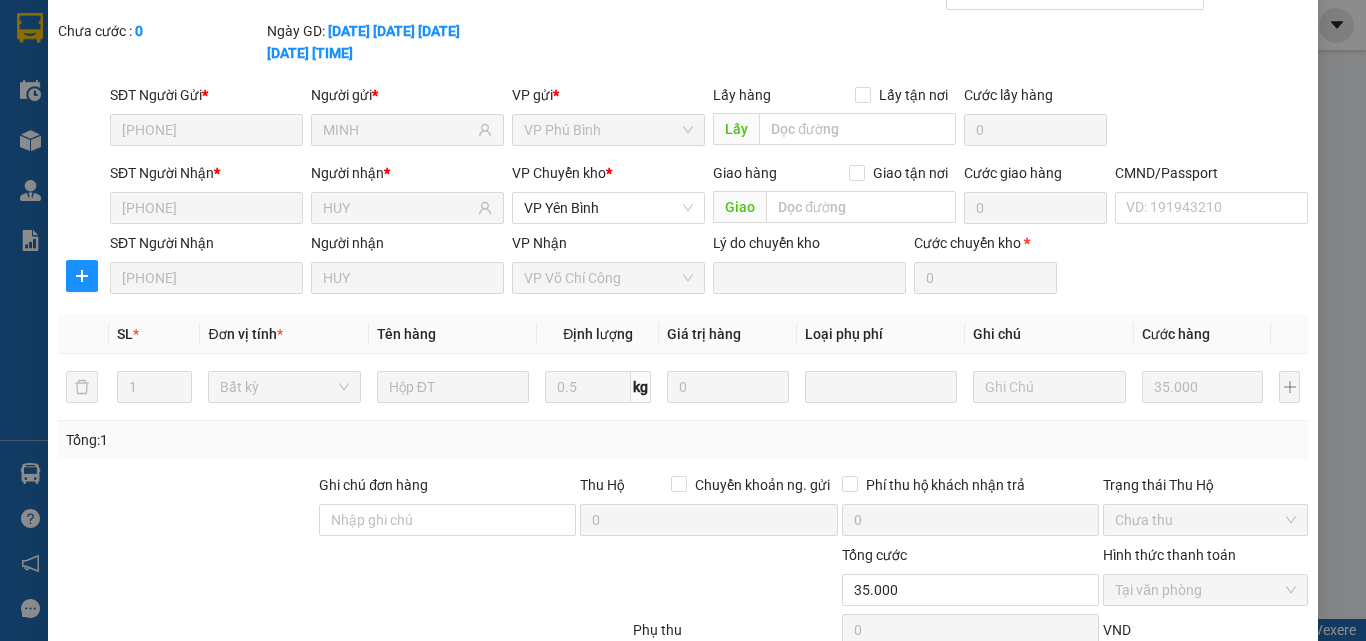 scroll, scrollTop: 211, scrollLeft: 0, axis: vertical 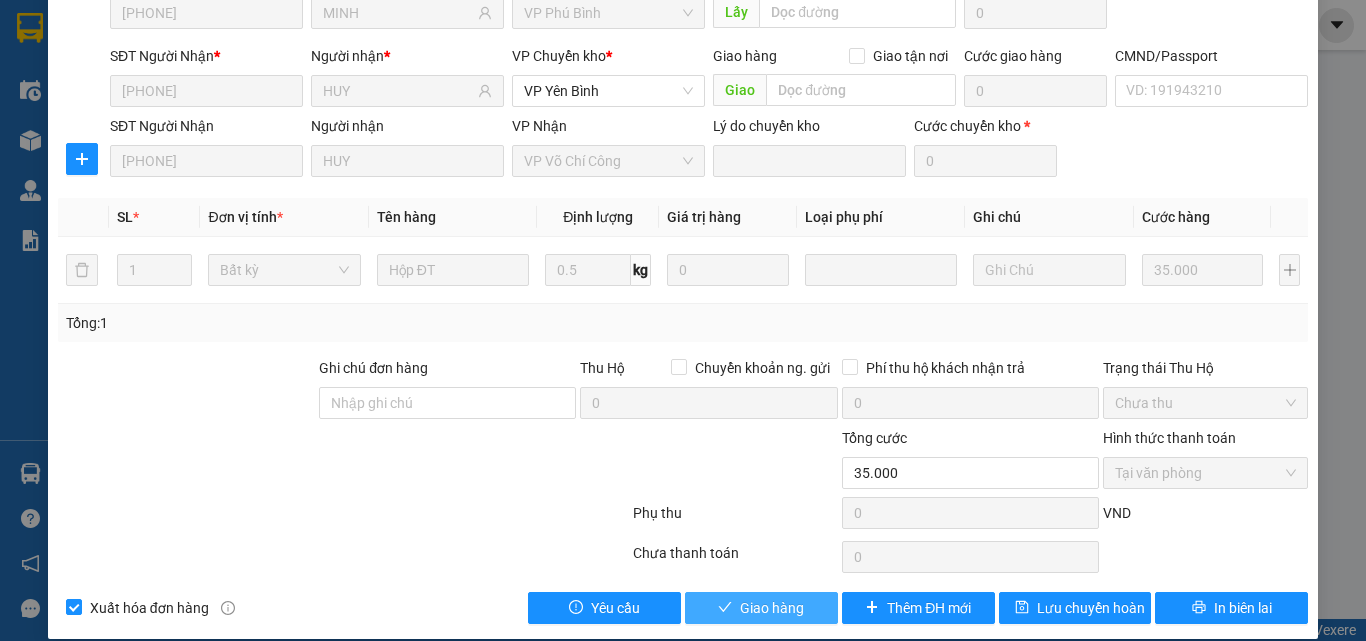 click on "Giao hàng" at bounding box center [772, 608] 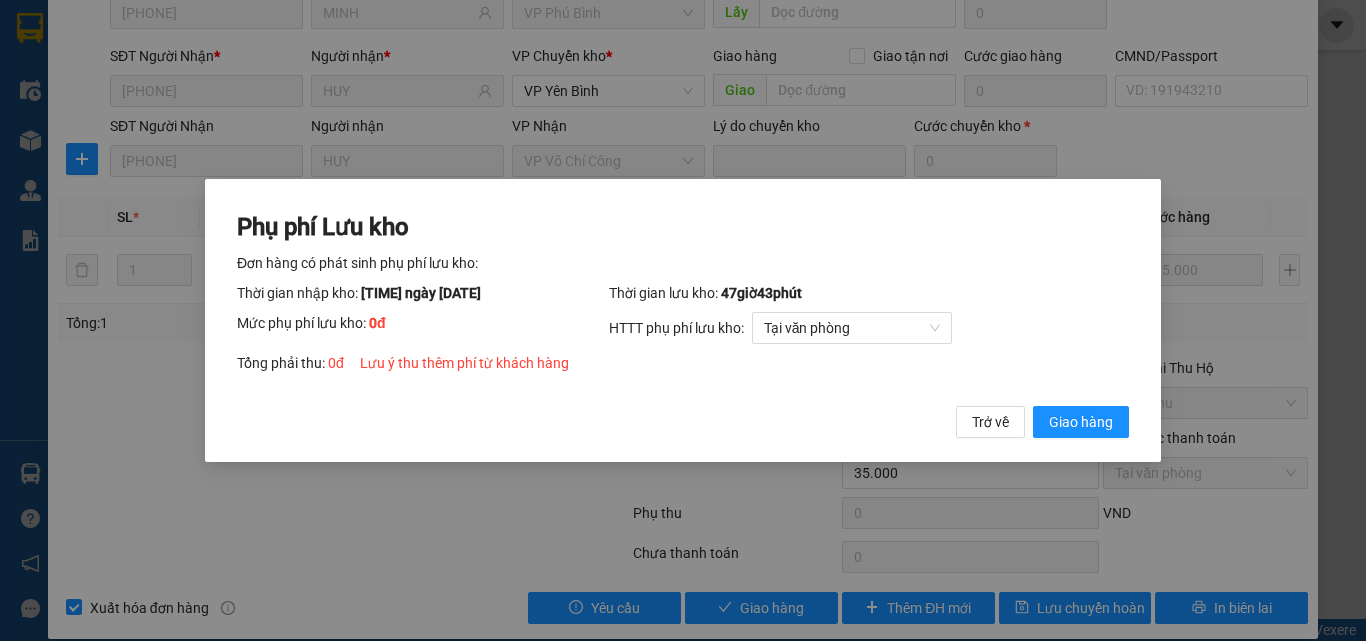 drag, startPoint x: 1275, startPoint y: 96, endPoint x: 1273, endPoint y: 107, distance: 11.18034 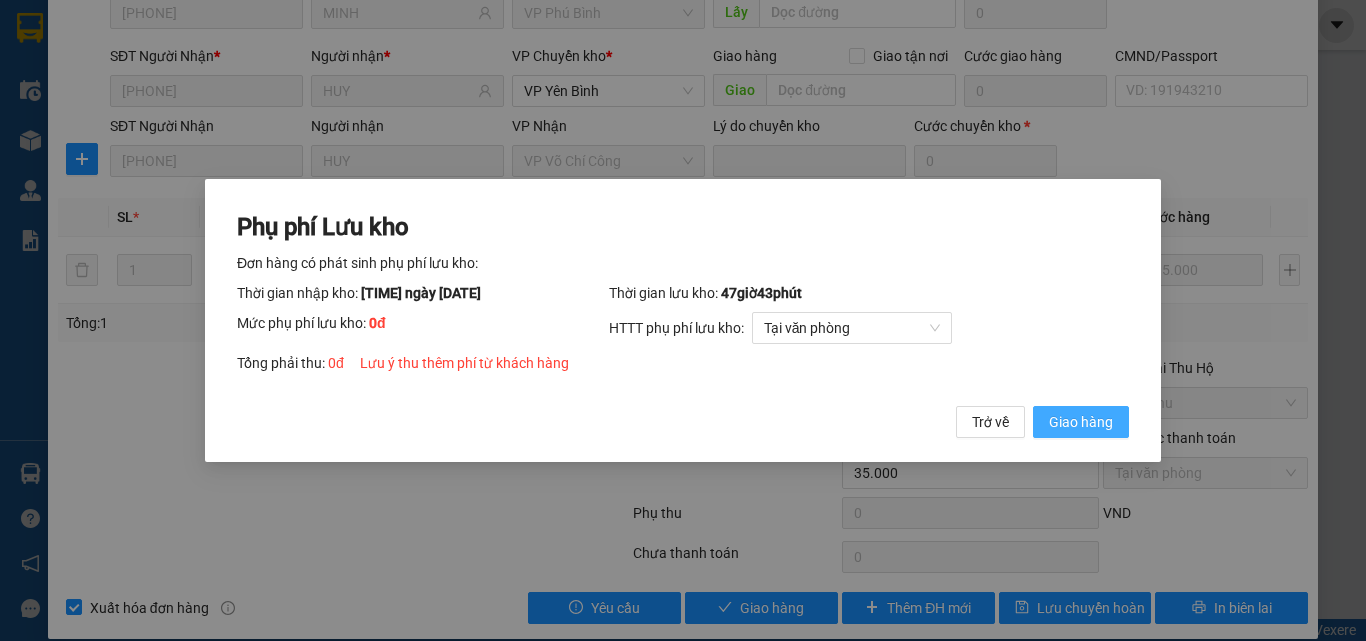 click on "Giao hàng" at bounding box center [1081, 422] 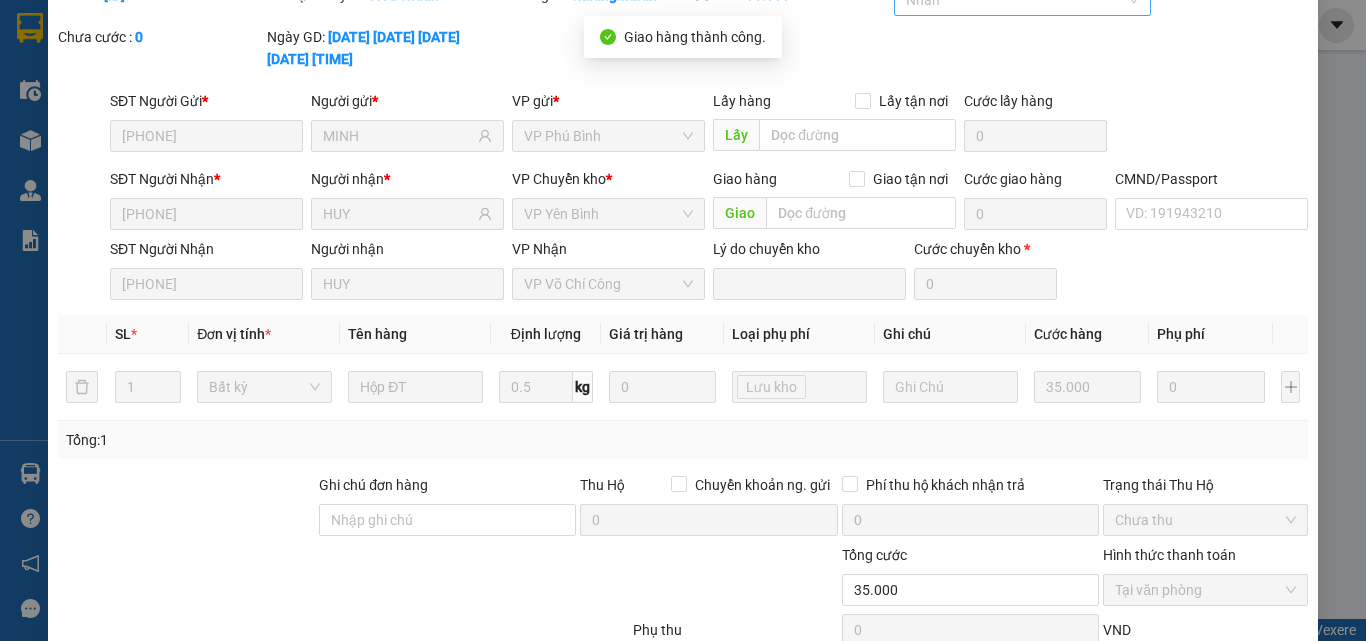 scroll, scrollTop: 0, scrollLeft: 0, axis: both 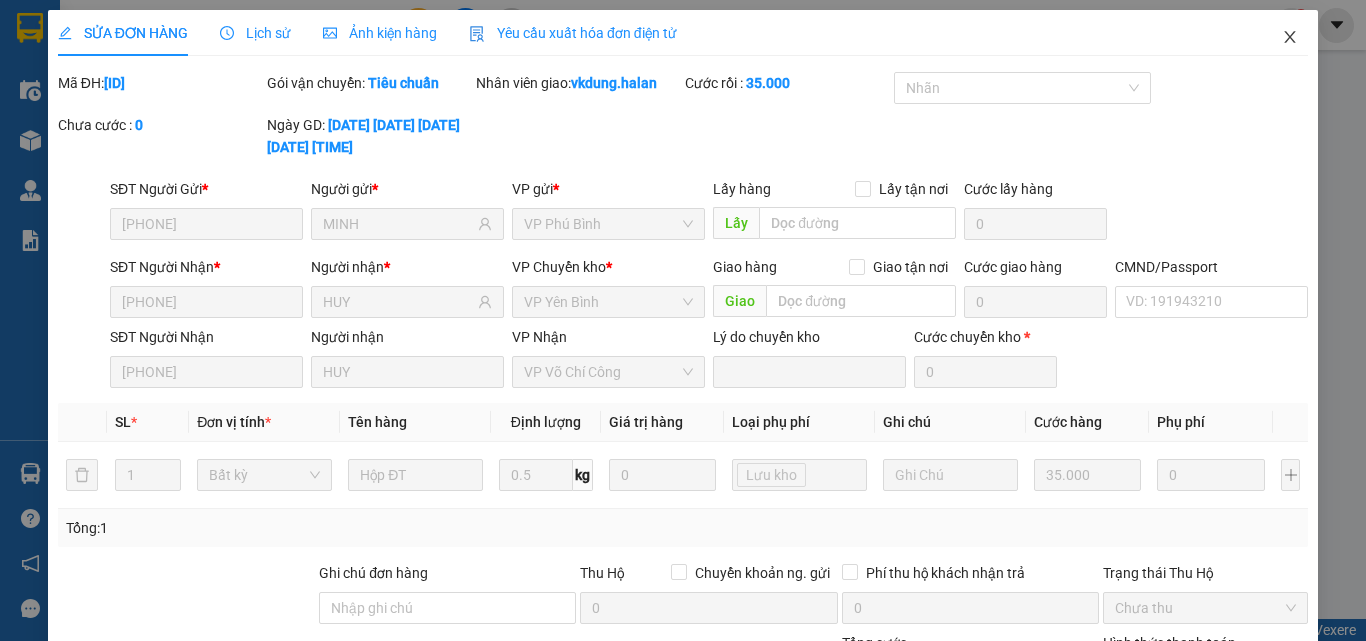 click 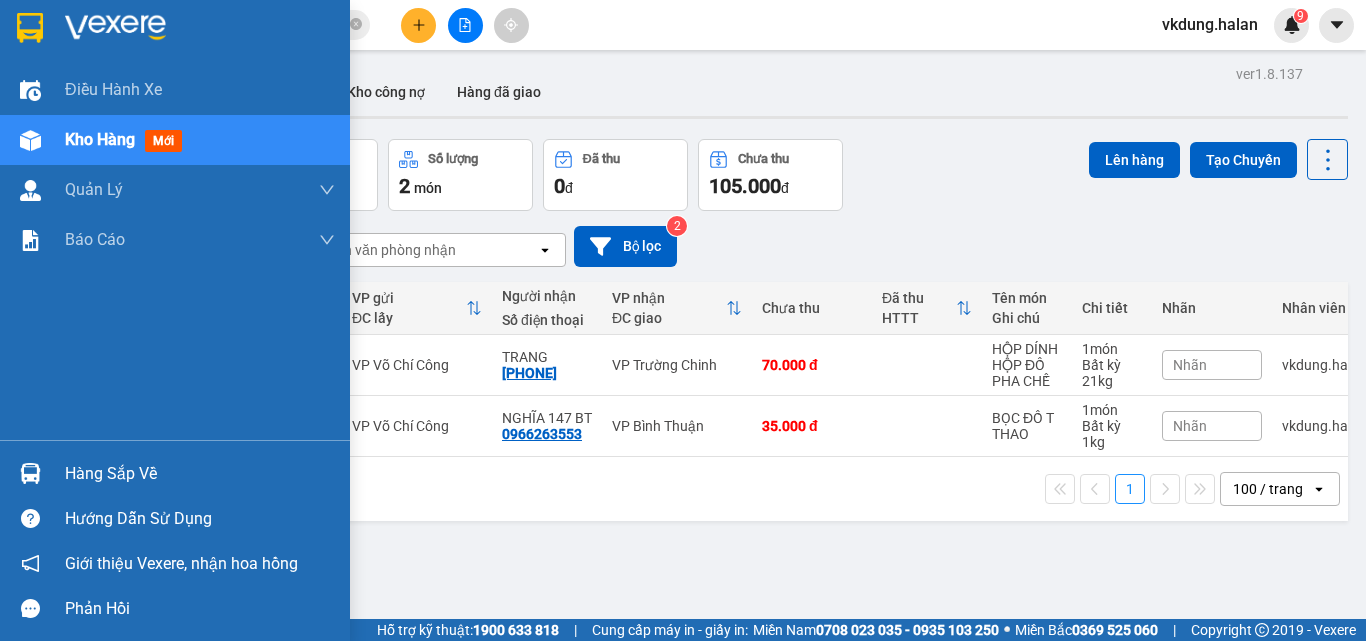 click on "Hàng sắp về" at bounding box center (200, 474) 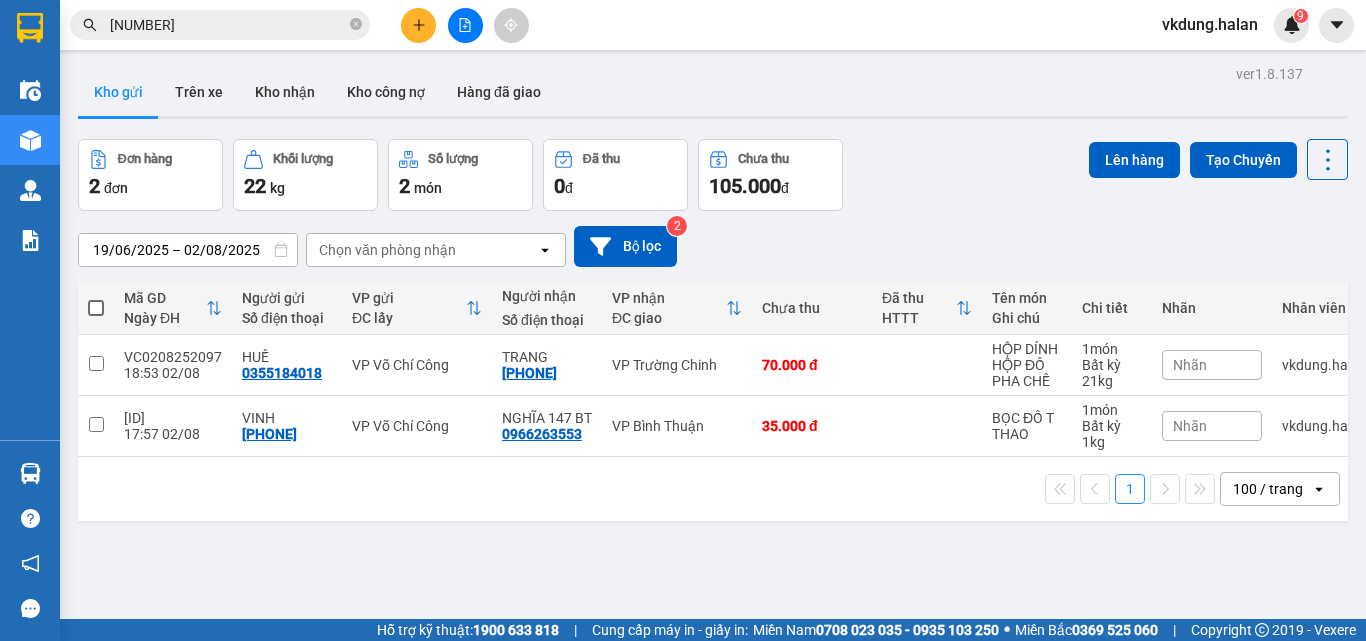 click on "Kết quả tìm kiếm ( 191 )  Bộ lọc  Mã ĐH Trạng thái Món hàng Thu hộ Tổng cước Chưa cước Nhãn Người gửi VP Gửi Người nhận VP Nhận NT0208 251329 15:03 - 02/08 VP Nhận   20G-000.32 18:36 - 02/08 LỐP SL:  4 100.000 100.000 0869796688 HƯƠNG VP Nguyễn Trãi 0387040793 THỦY VP Gang Thép PB3107 251329 15:01 - 31/07 VP Nhận   20G-000.35 19:45 - 31/07 Hộp ĐT SL:  1 35.000 0987694353 MINH VP Phú Bình 0334385121 HUY VP Võ Chí Công NVC0108 251329 14:32 - 01/08 Đã giao   09:45 - 02/08 BỌC ĐEN CAMERA SL:  1 35.000 0981142178 SAO VIỆT VP Nguyễn Văn Cừ 0981768862 MINH TÍN VP CTY HÀ LAN BXTN3007 251329 14:41 - 30/07 Đã giao   09:08 - 31/07 BỌC BS SL:  1 35.000 0988974888 CHÚ LONG VP Bến xe 0356055607 SƠN VP Trung Kính HG2907 251329 14:24 - 29/07 Đã giao   12:15 - 30/07 BOC VÀNG GẤU BÔNG SL:  1 35.000 0869992880 TÚ TÂY VP Hoàng Gia 0962229527 TÚ  VP Võ Chí Công DC2807 251329 14:20 - 28/07 Đã giao   08:45 - 29/07 SL:  1 35.000" at bounding box center (683, 320) 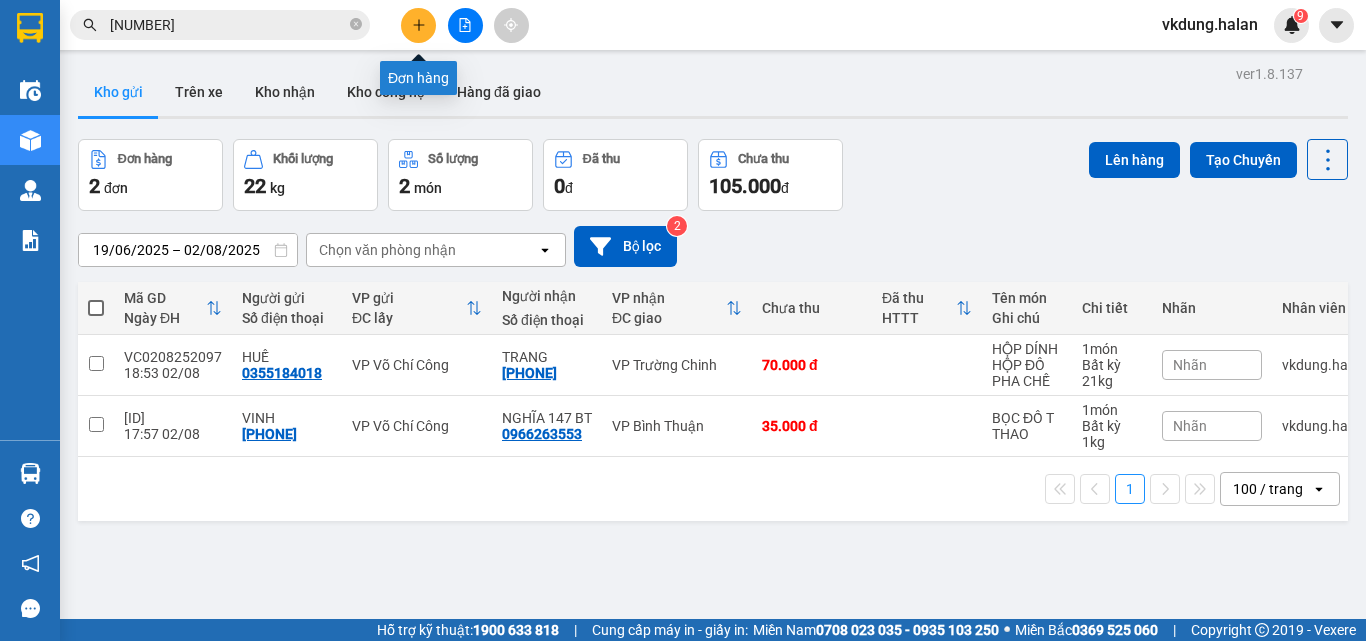 click 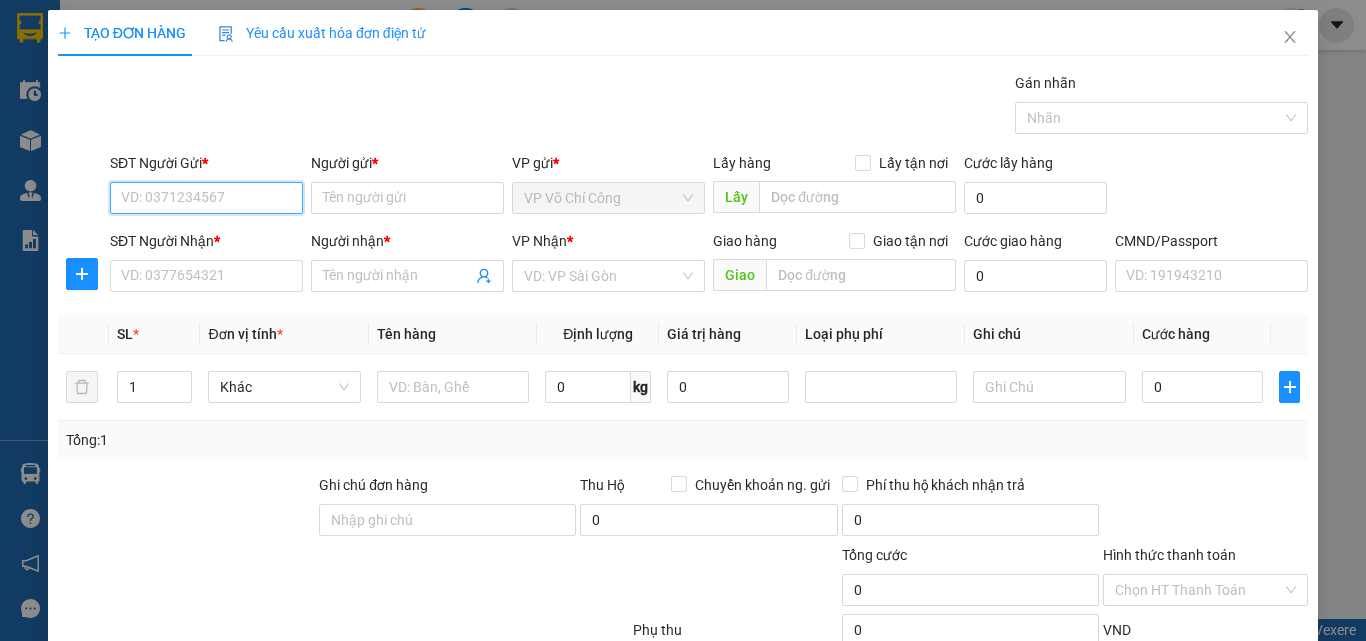 click on "SĐT Người Gửi  *" at bounding box center (206, 198) 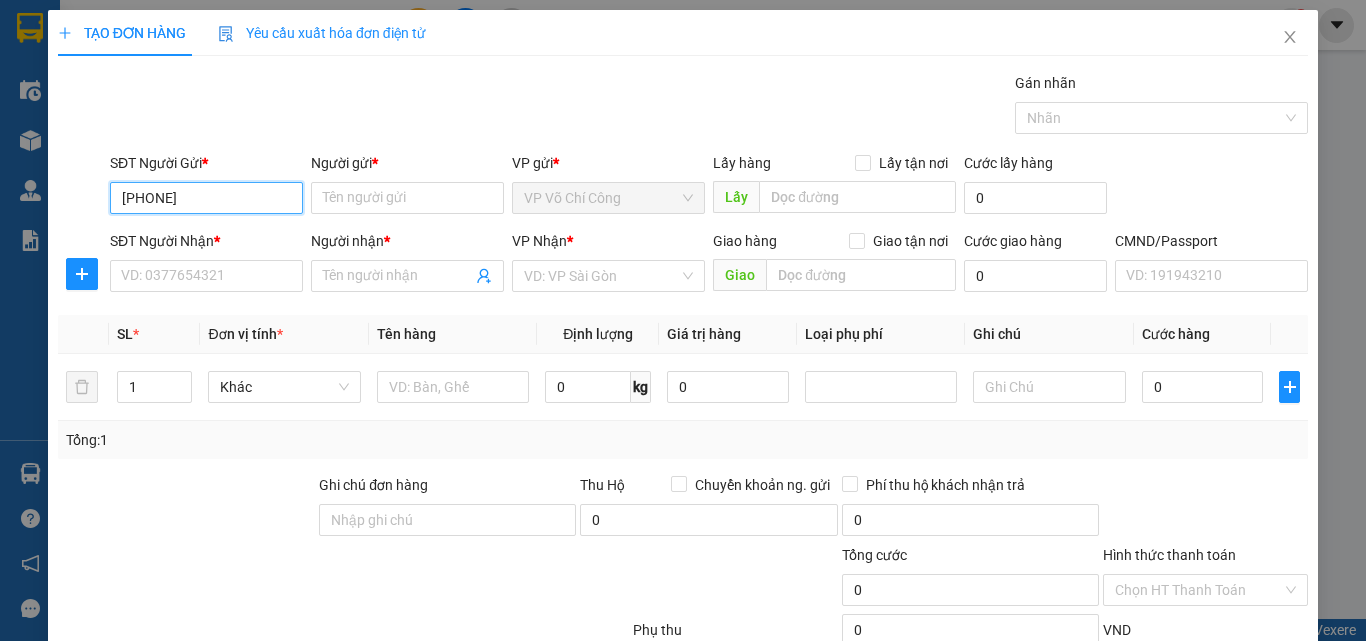 type on "0965822813" 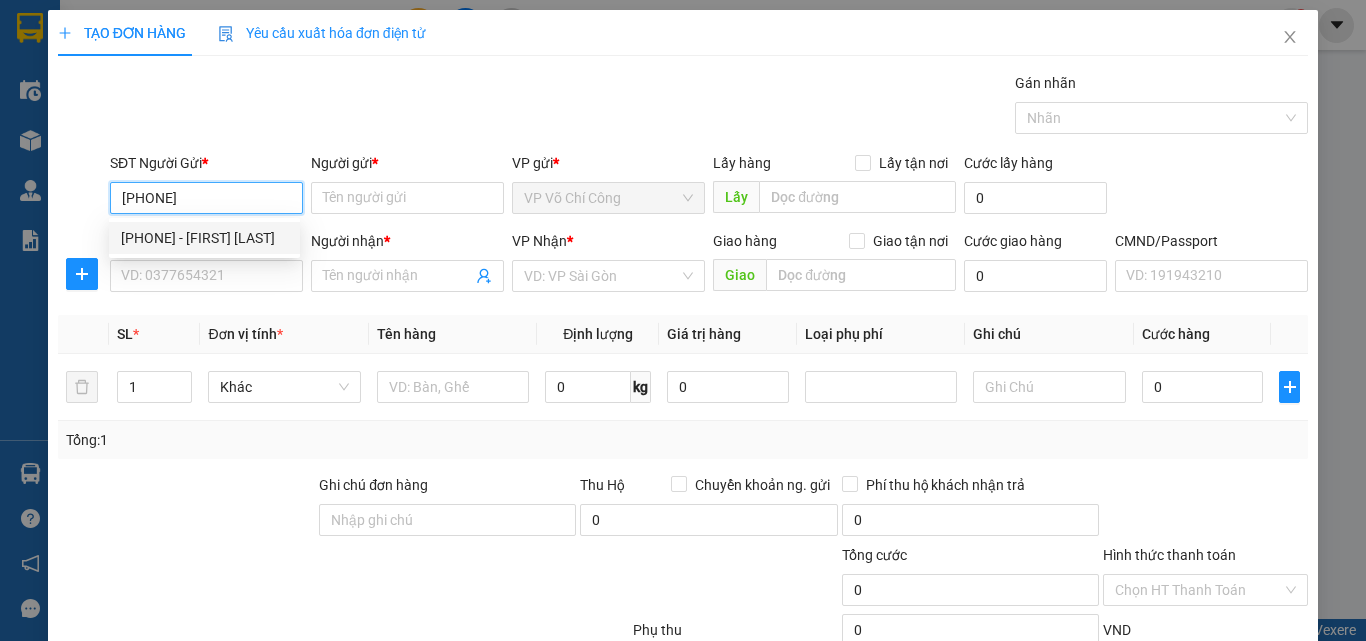 click on "0965822813 - MAI" at bounding box center [204, 238] 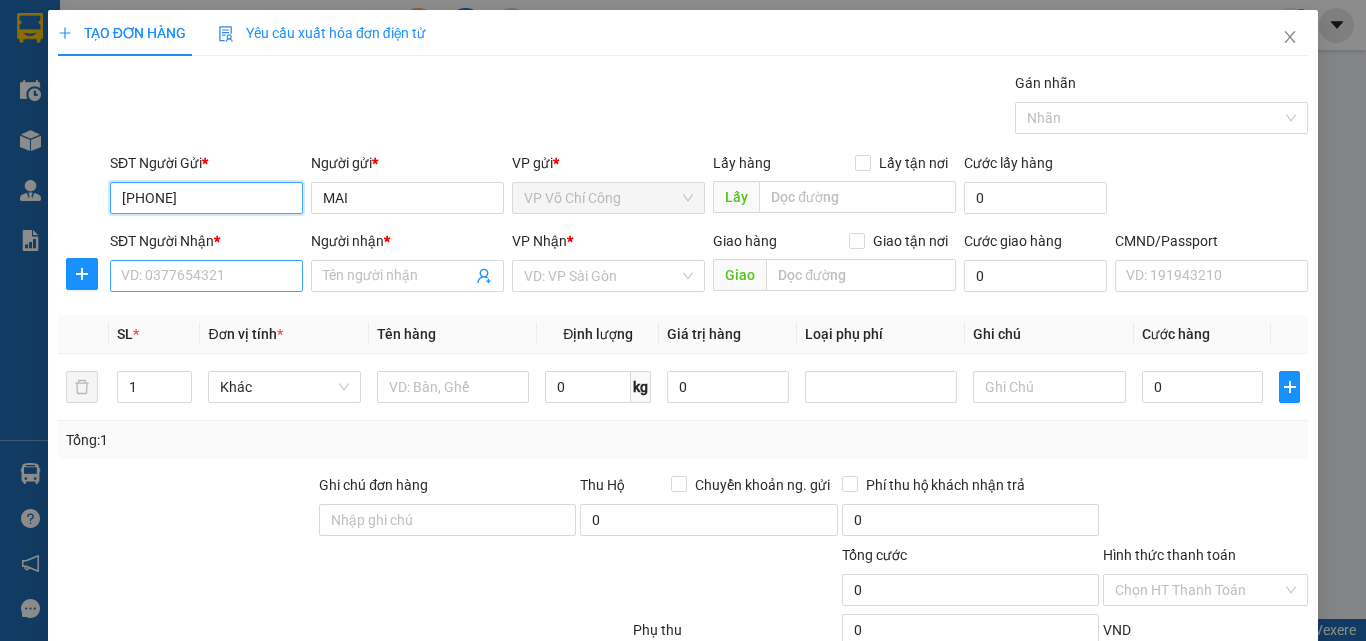 type on "0965822813" 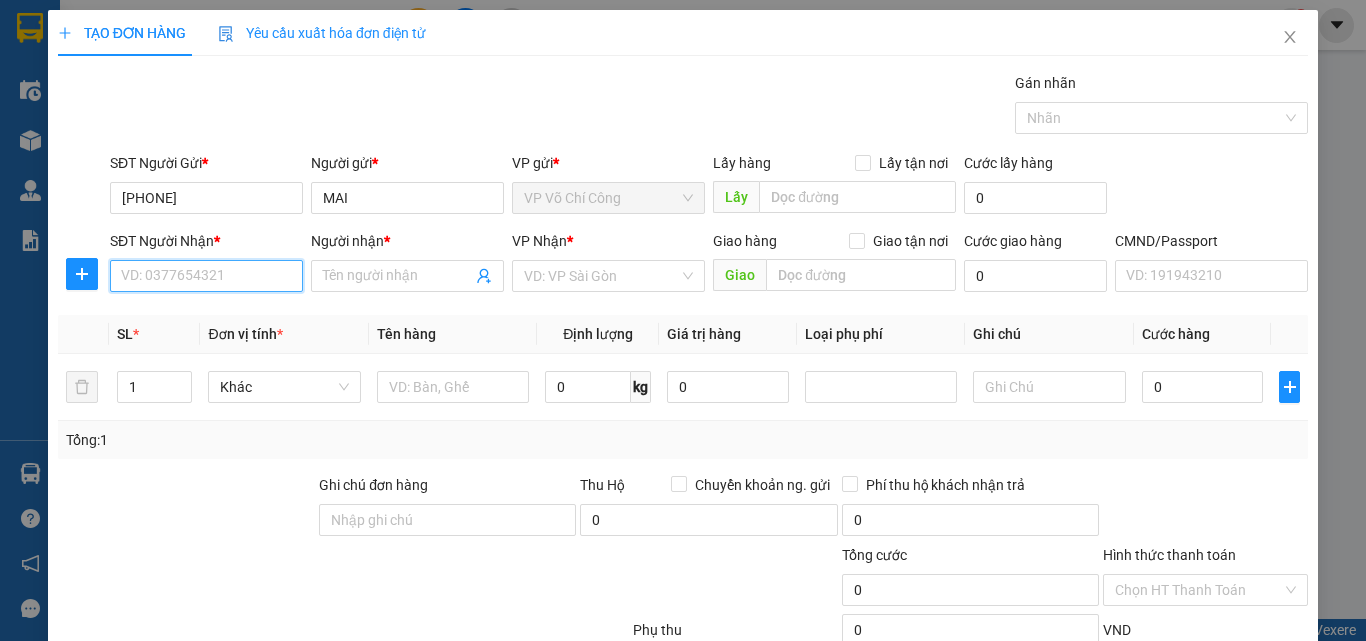 click on "SĐT Người Nhận  *" at bounding box center (206, 276) 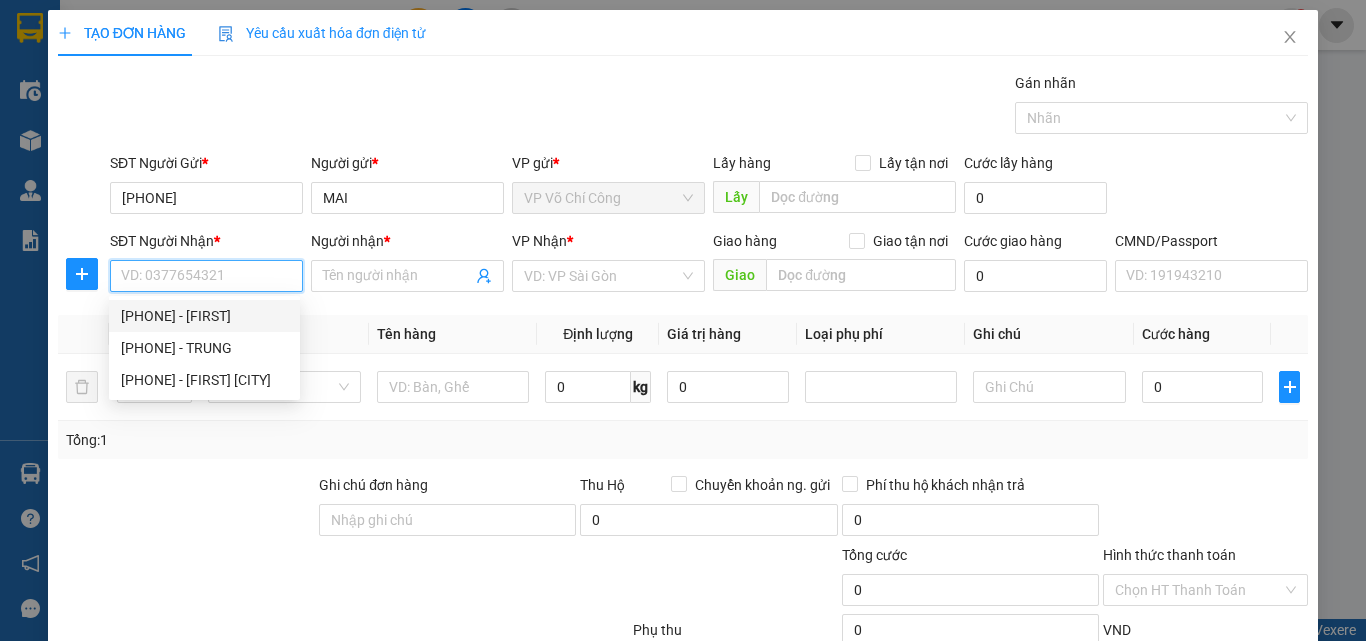 click on "0385974567 - DUY KHÁNH" at bounding box center (204, 316) 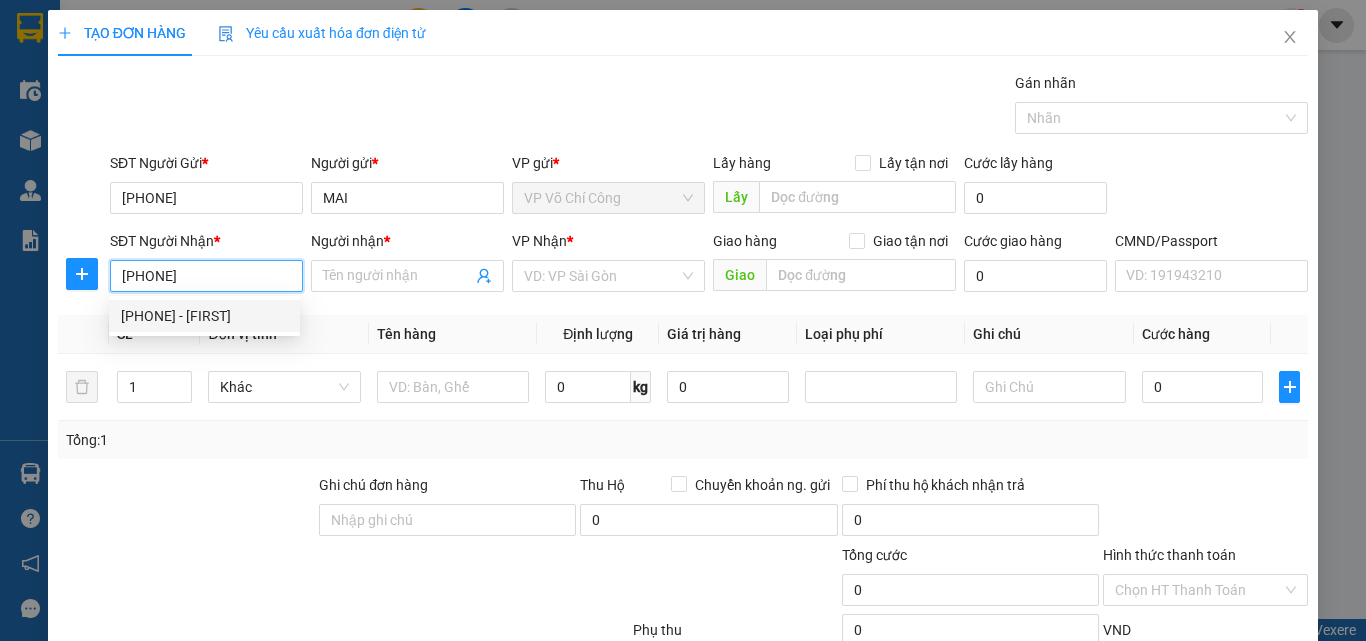 type on "DUY KHÁNH" 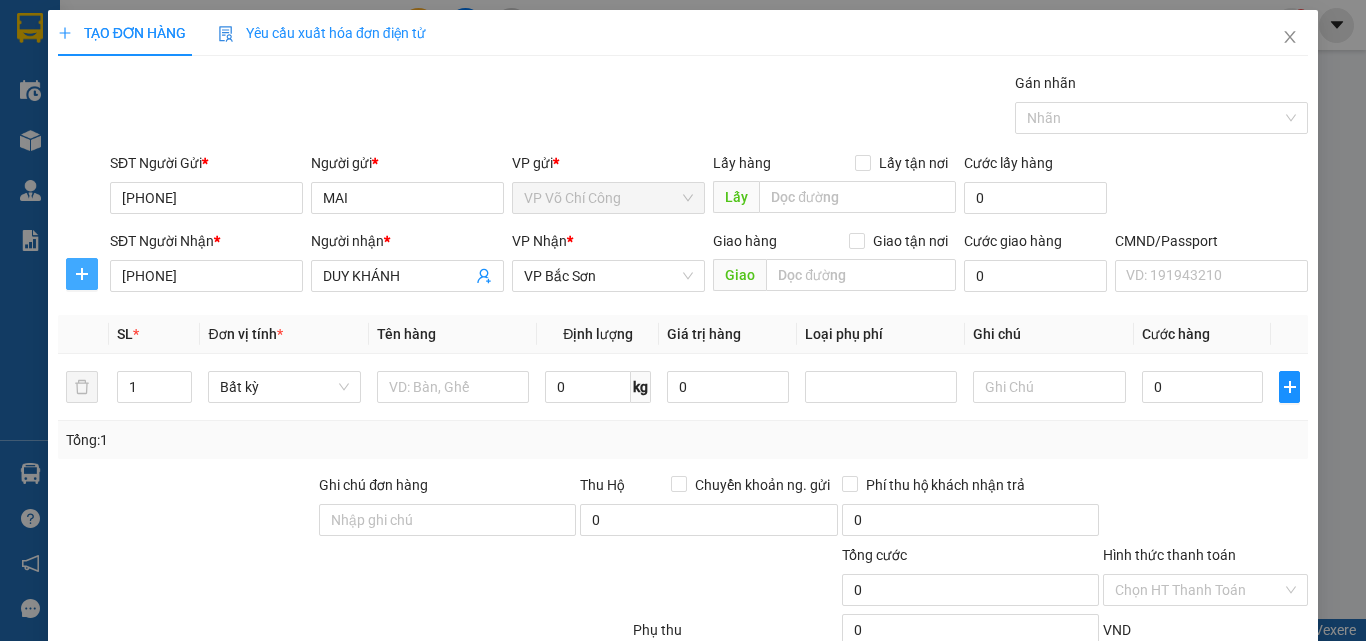click at bounding box center (82, 274) 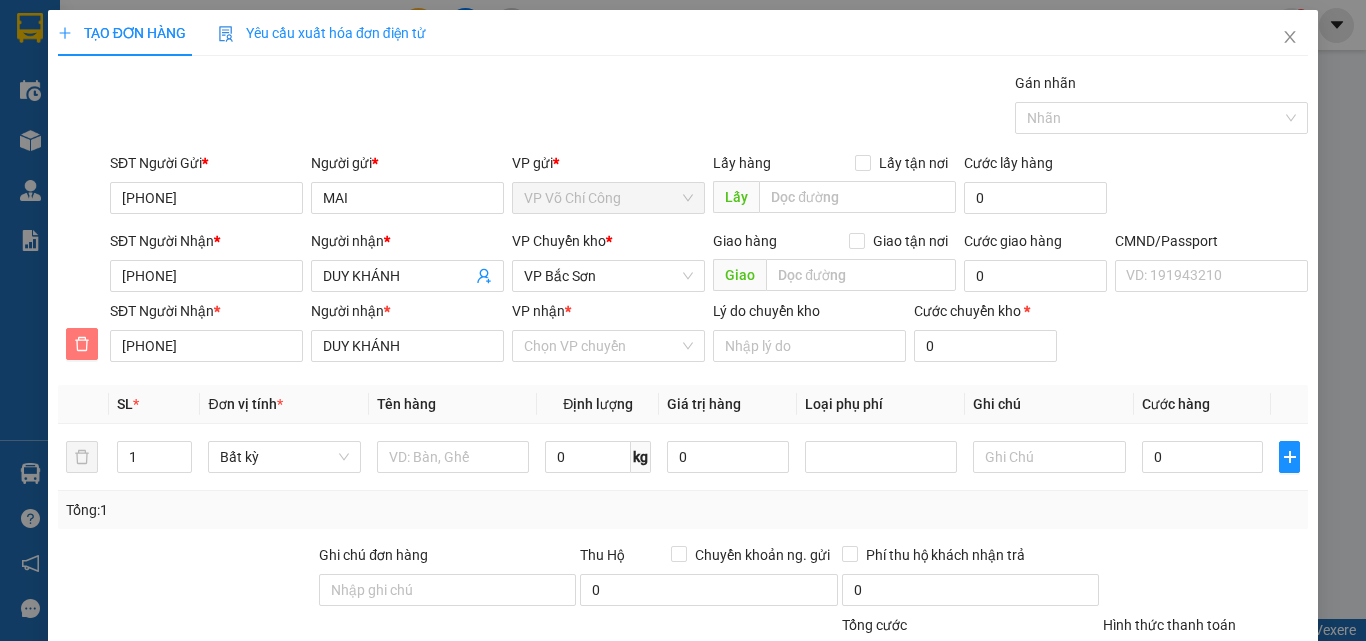 click 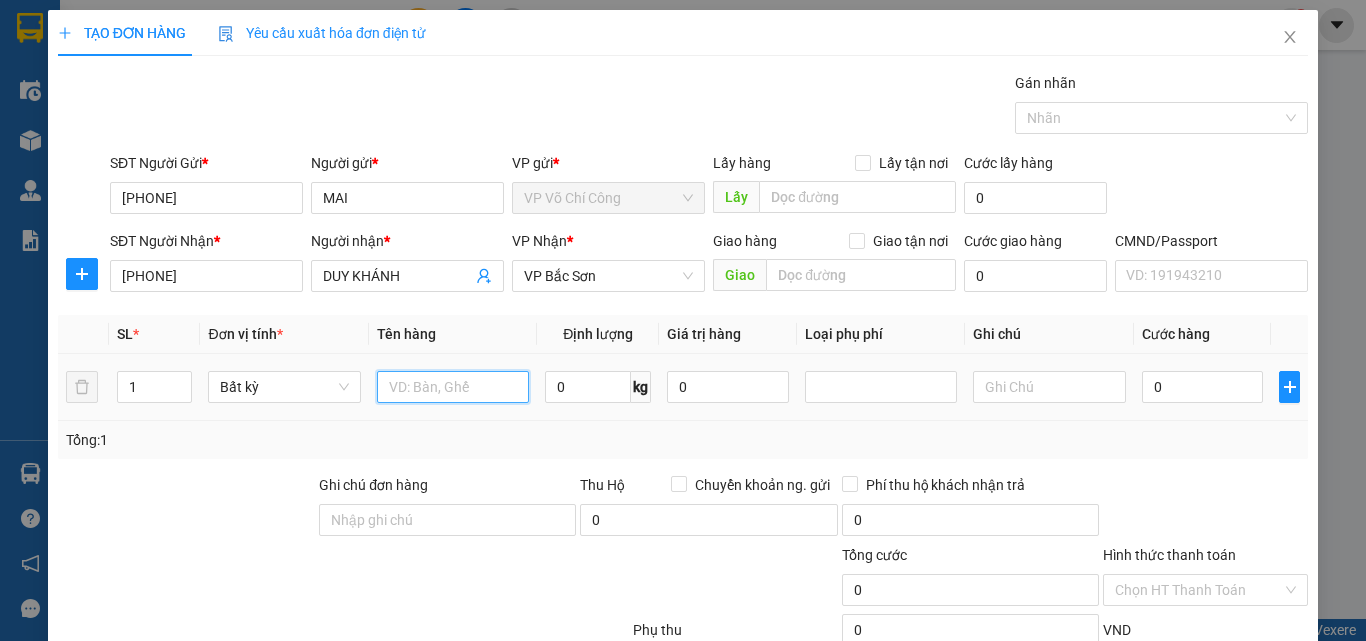 click at bounding box center (453, 387) 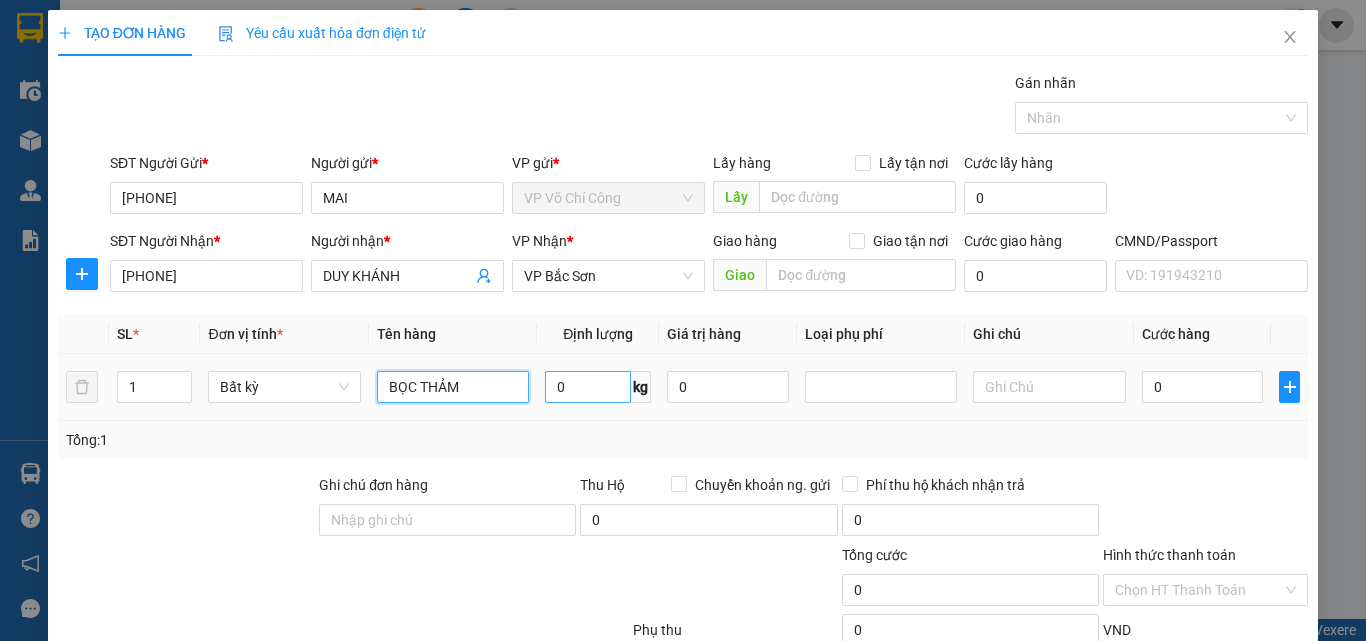 type on "BỌC THẢM" 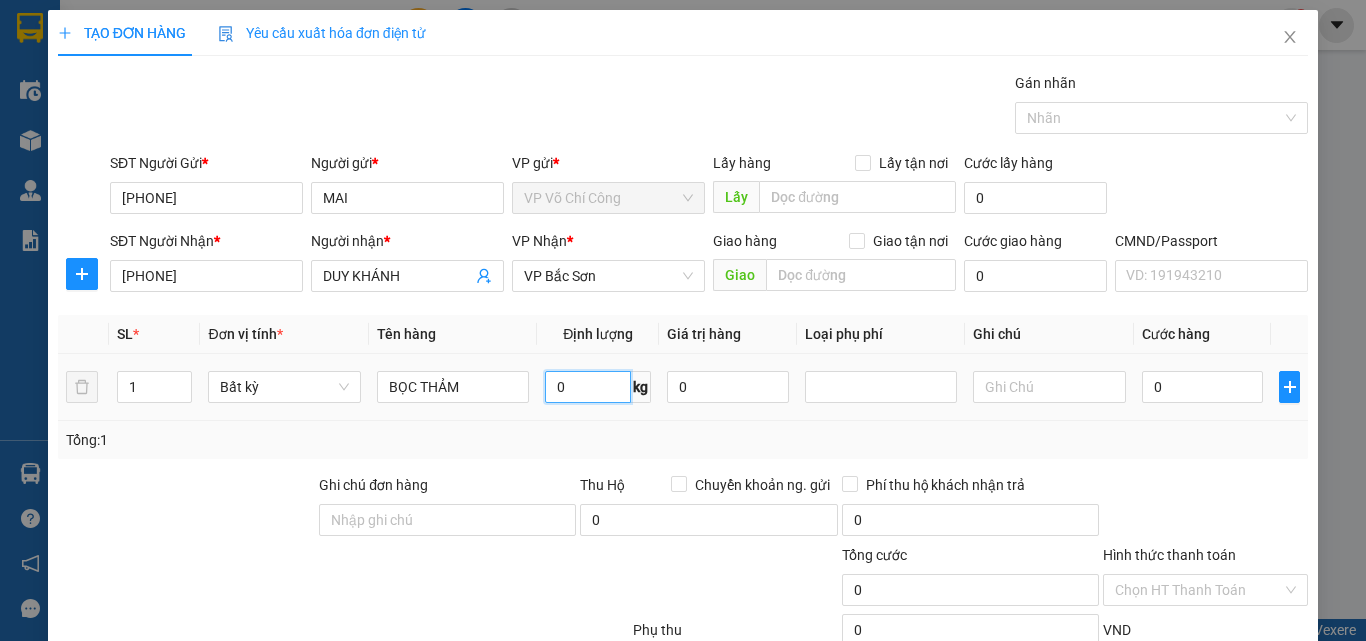 click on "0" at bounding box center (588, 387) 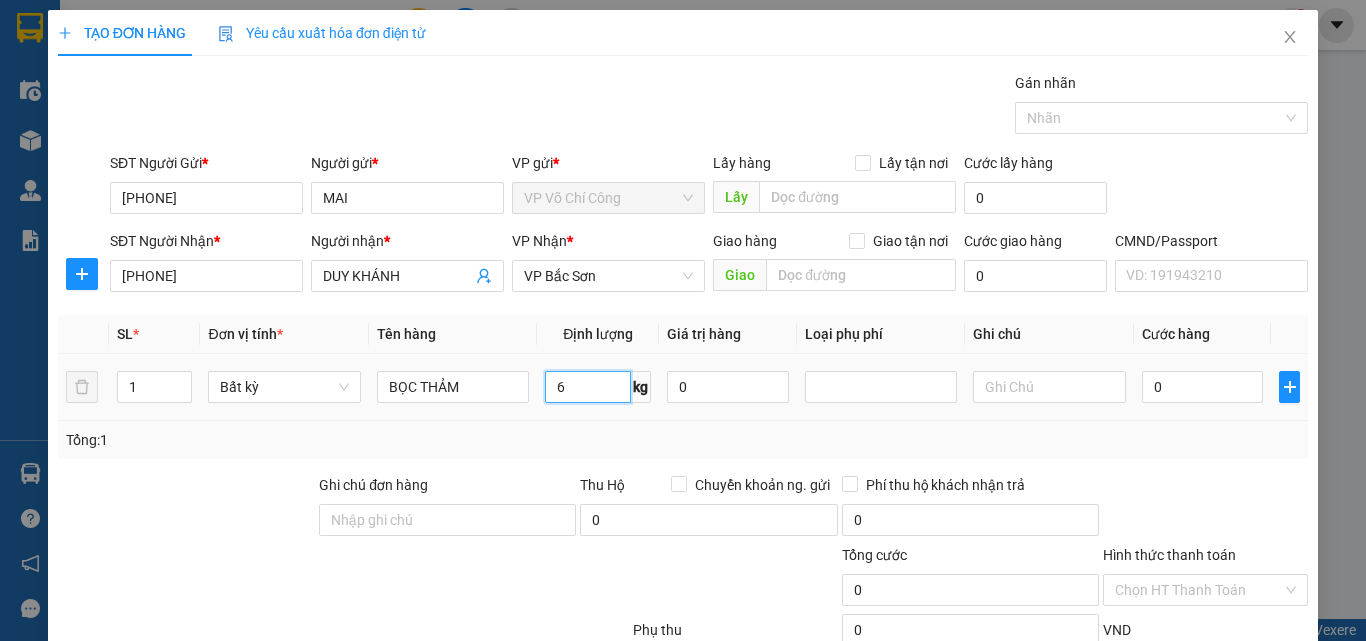 type on "6" 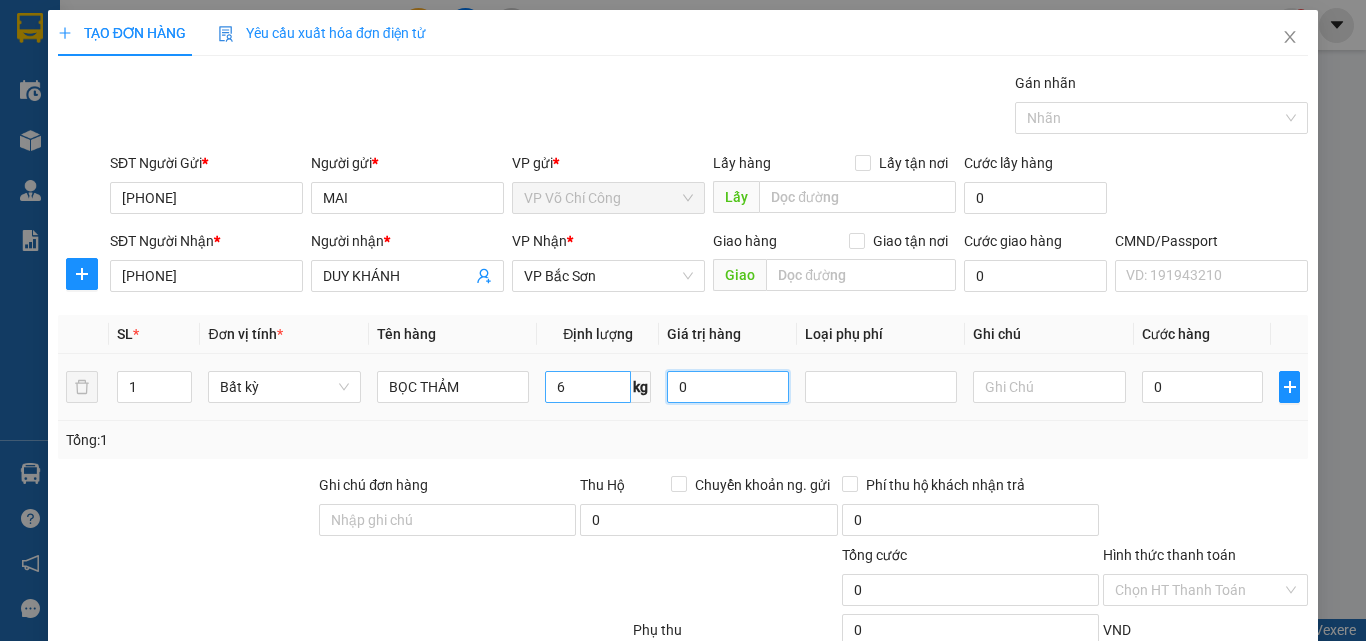 type on "40.000" 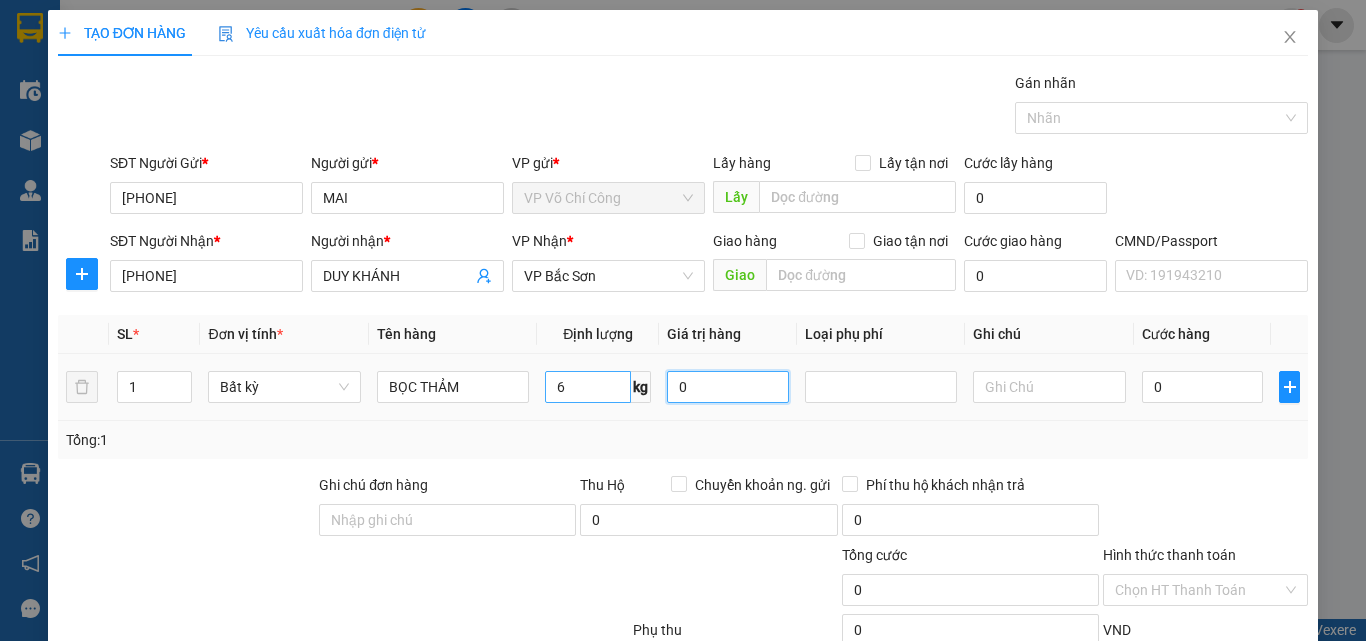 type on "40.000" 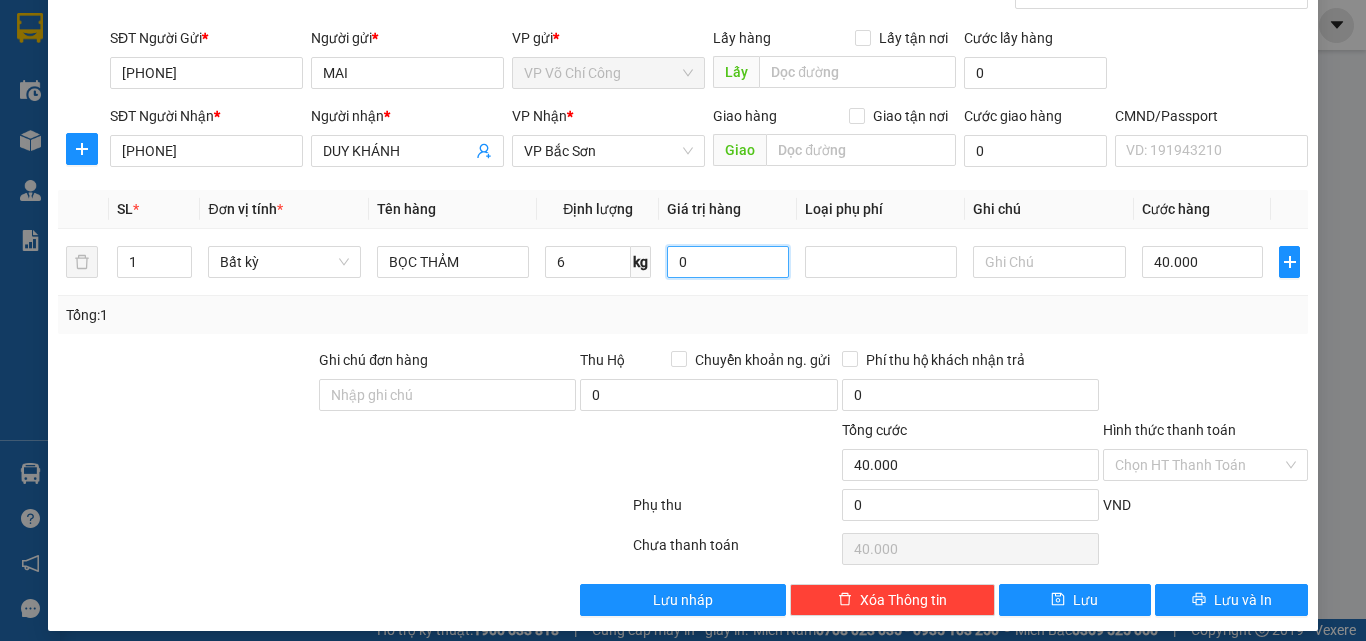 scroll, scrollTop: 139, scrollLeft: 0, axis: vertical 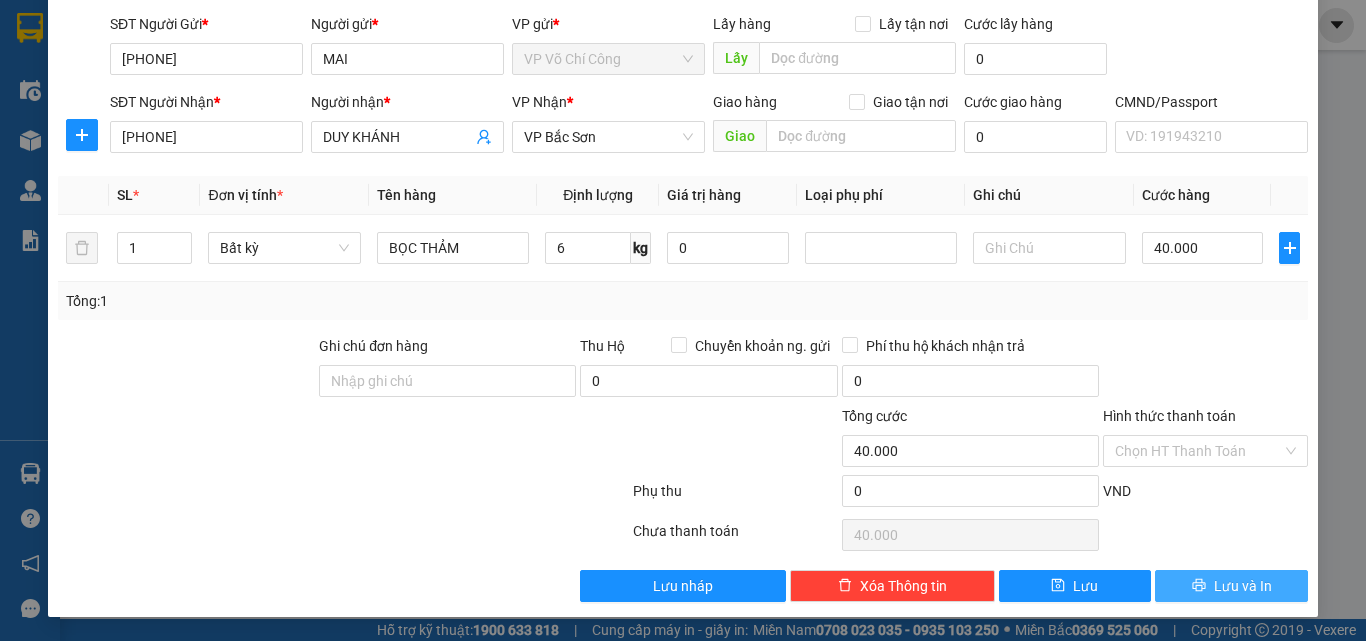 click on "Lưu và In" at bounding box center (1243, 586) 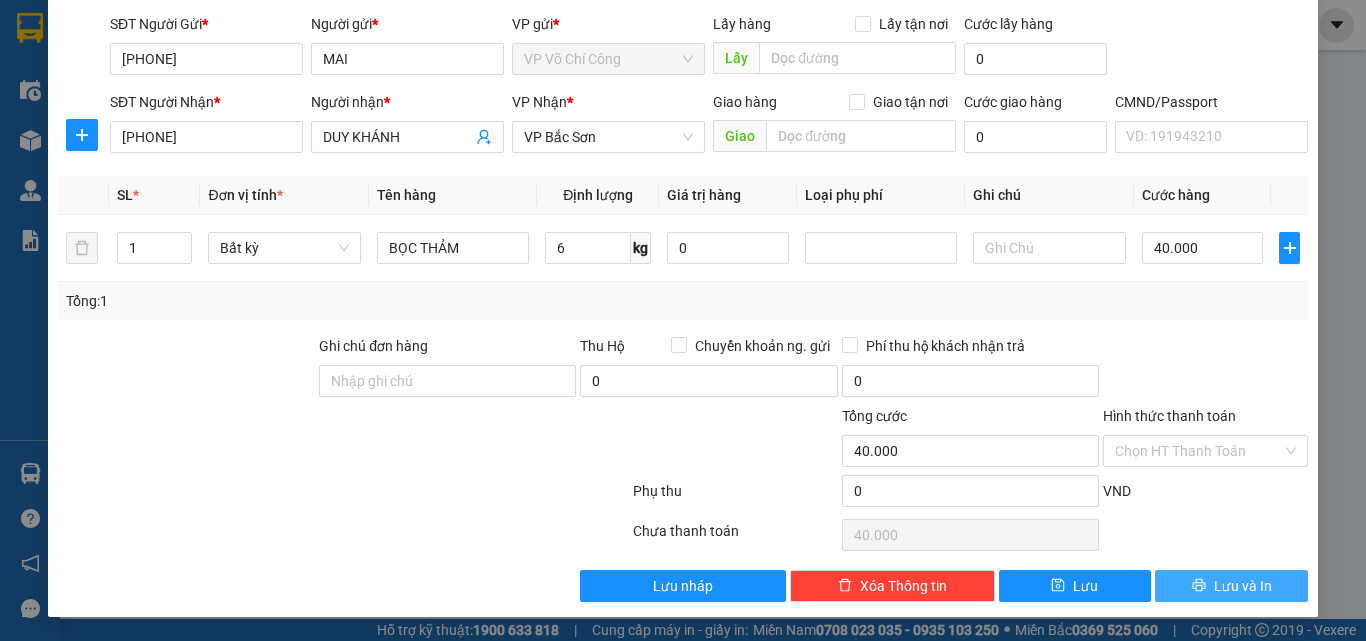 click on "Lưu và In" at bounding box center [1243, 586] 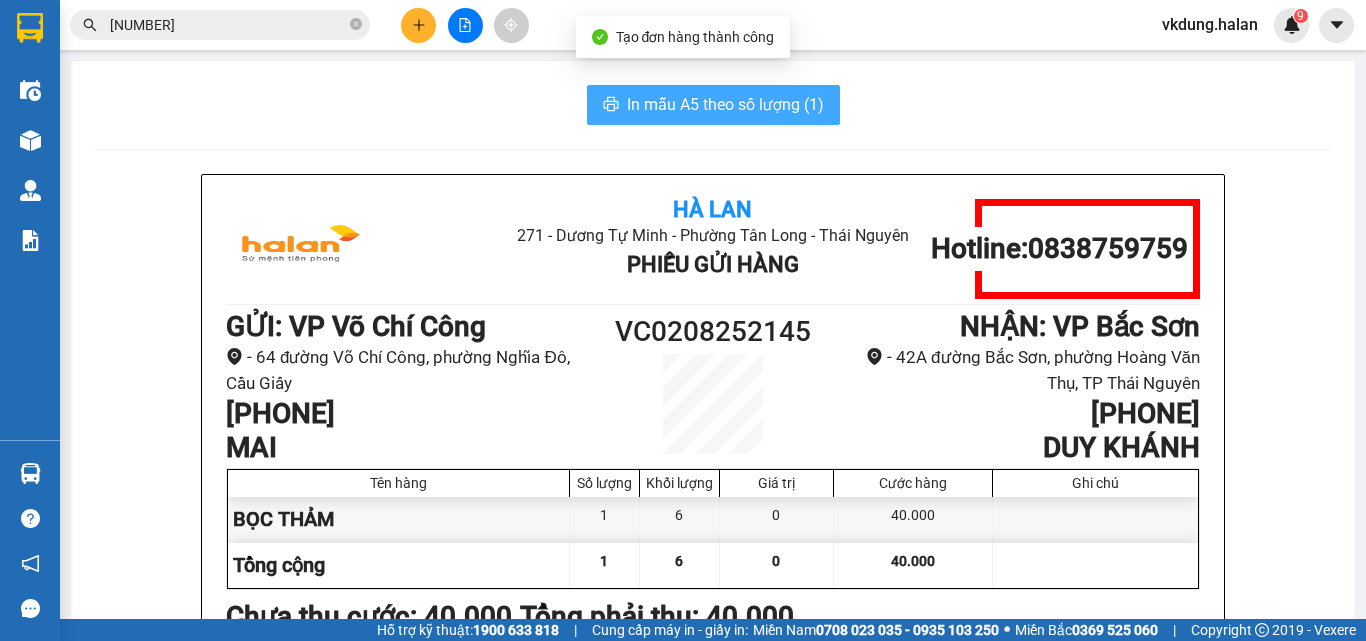 click on "In mẫu A5 theo số lượng
(1)" at bounding box center [725, 104] 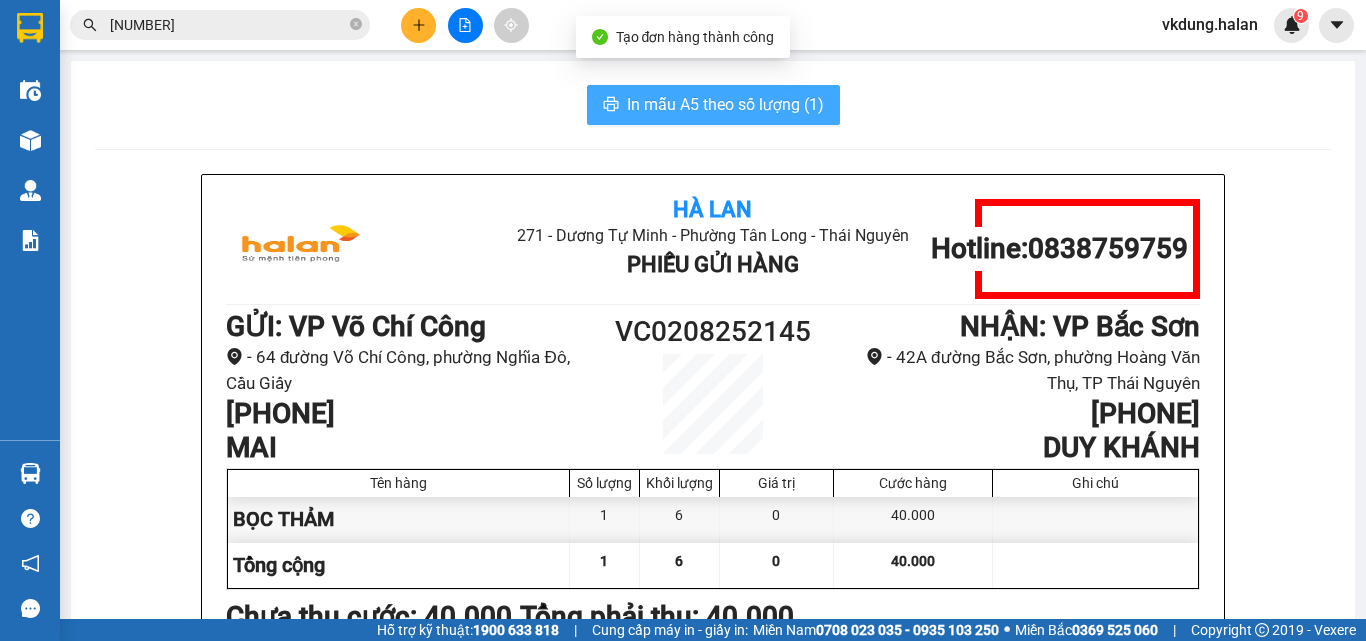 scroll, scrollTop: 0, scrollLeft: 0, axis: both 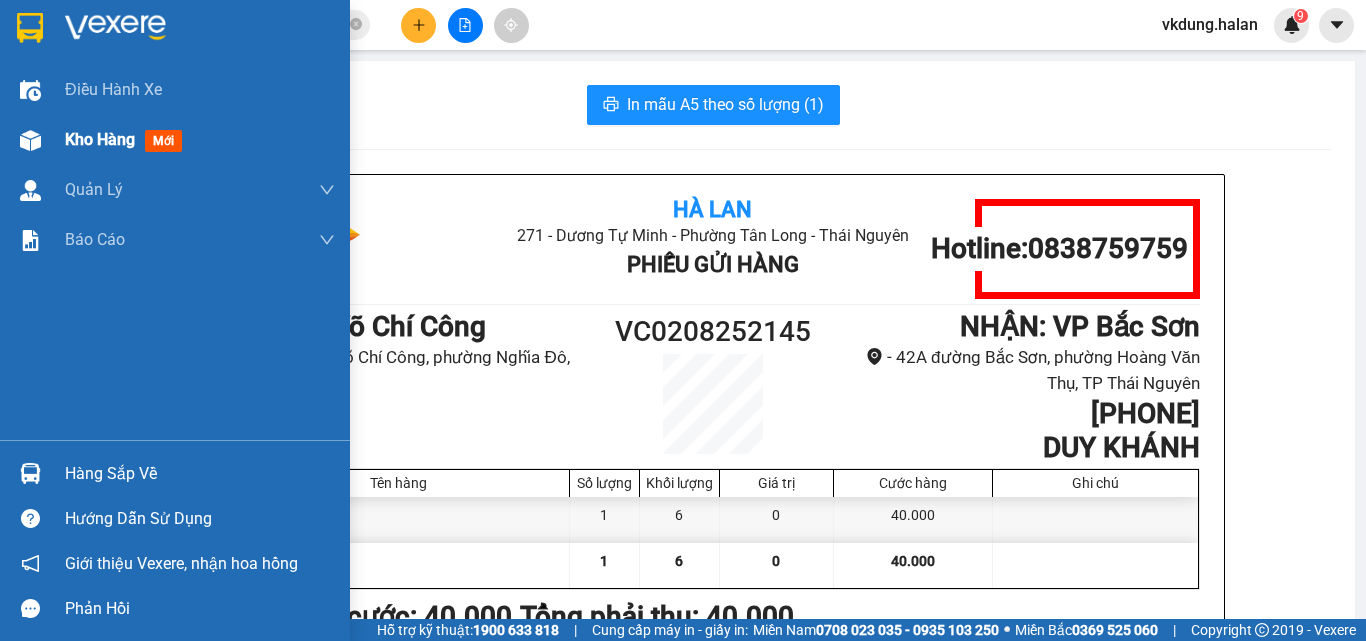 click on "Kho hàng" at bounding box center (100, 139) 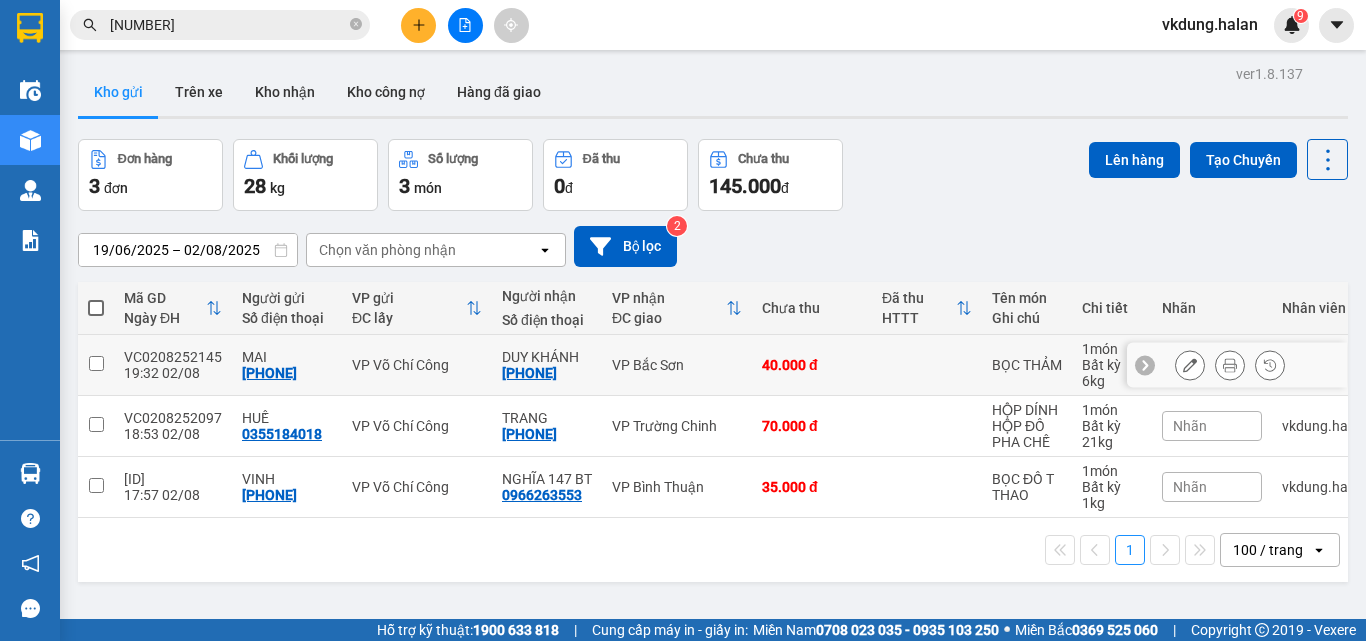 click at bounding box center (96, 363) 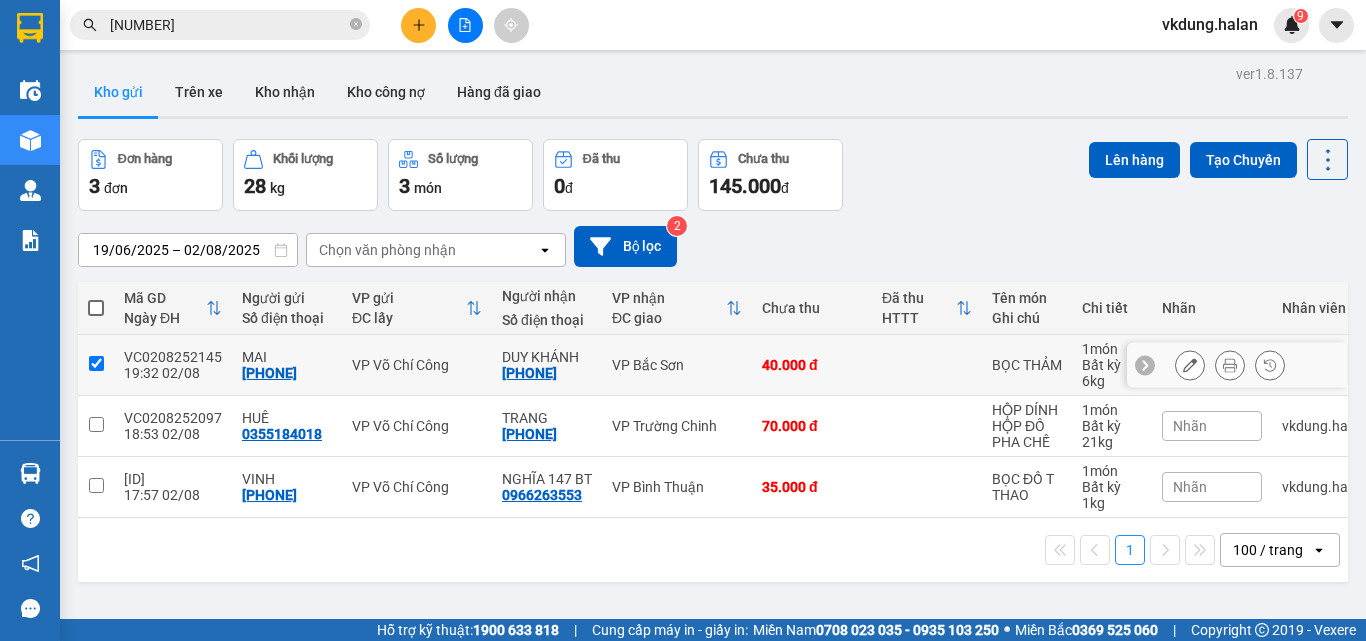 checkbox on "true" 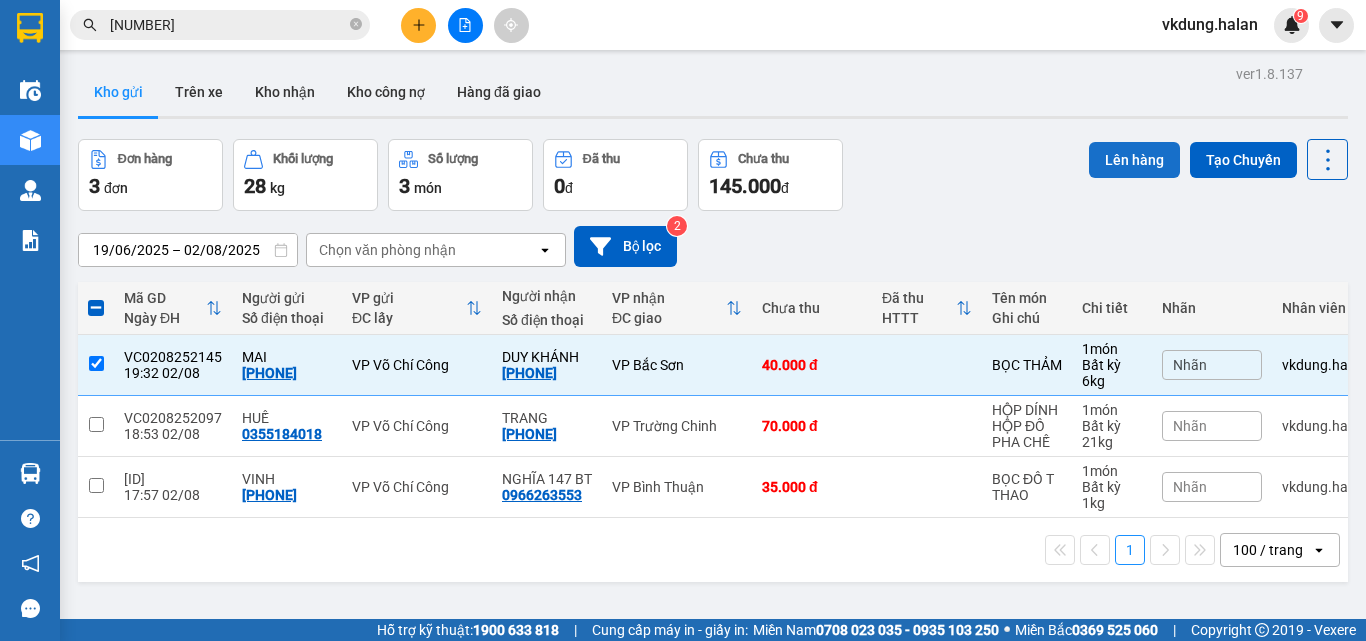 click on "Lên hàng" at bounding box center [1134, 160] 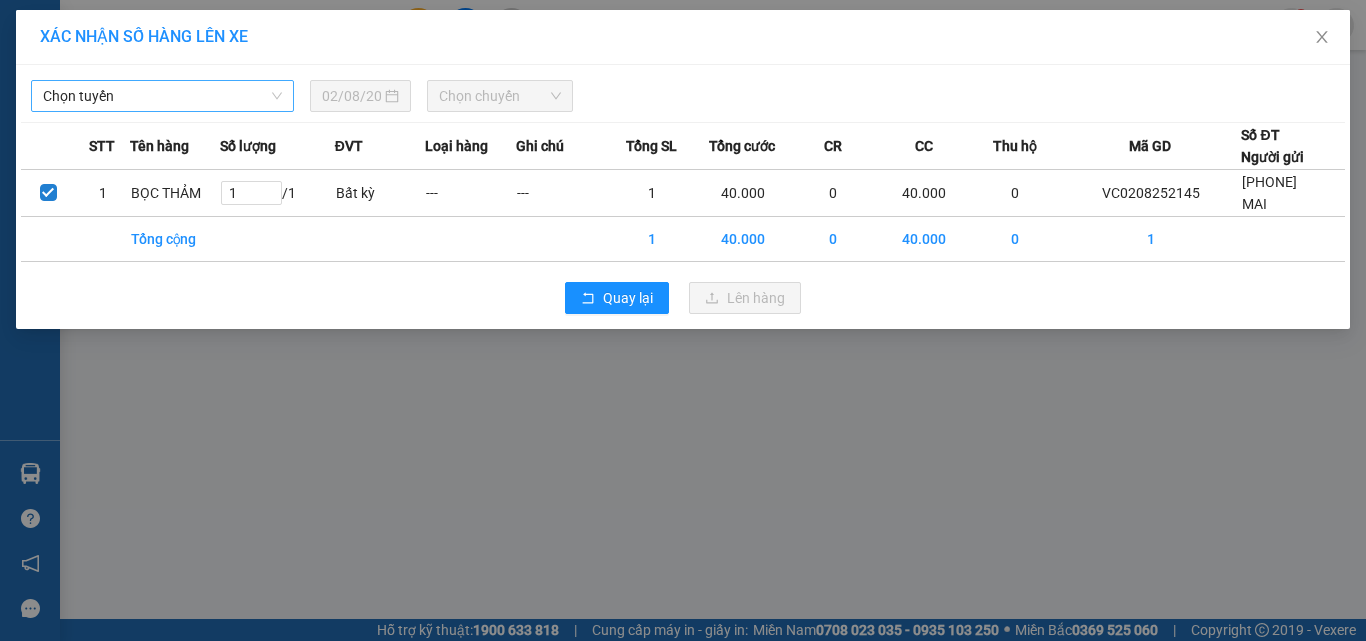 click on "Chọn tuyến" at bounding box center [162, 96] 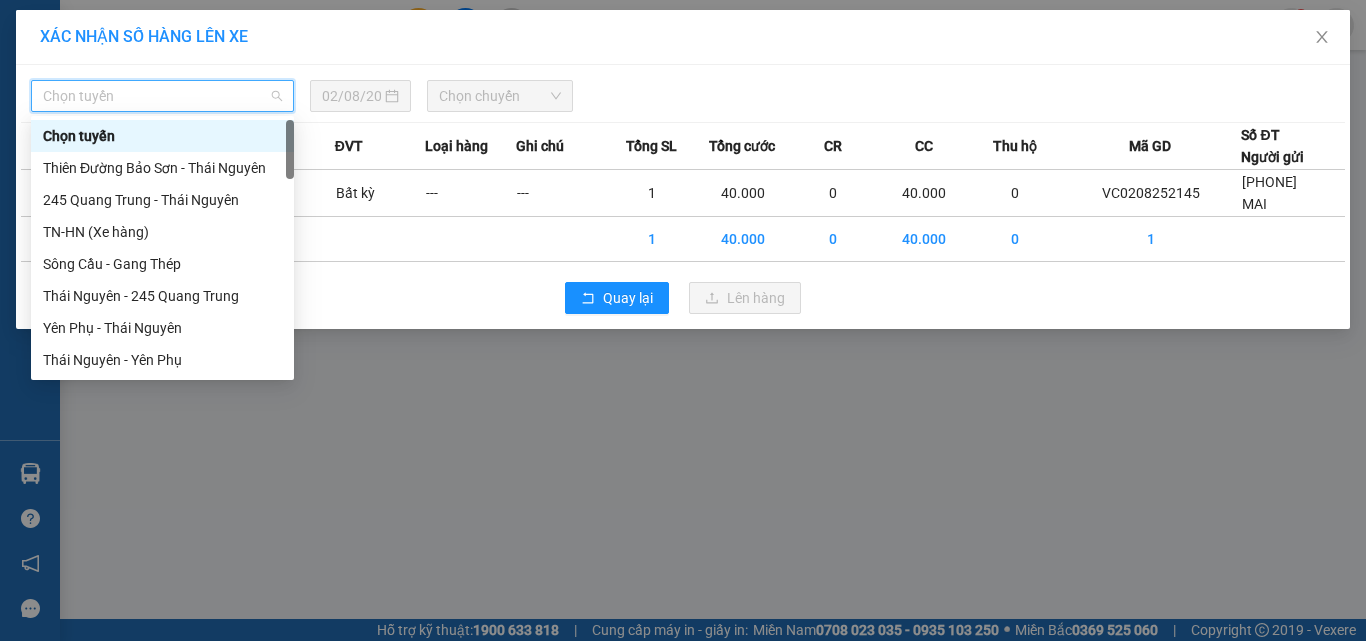 type on "X" 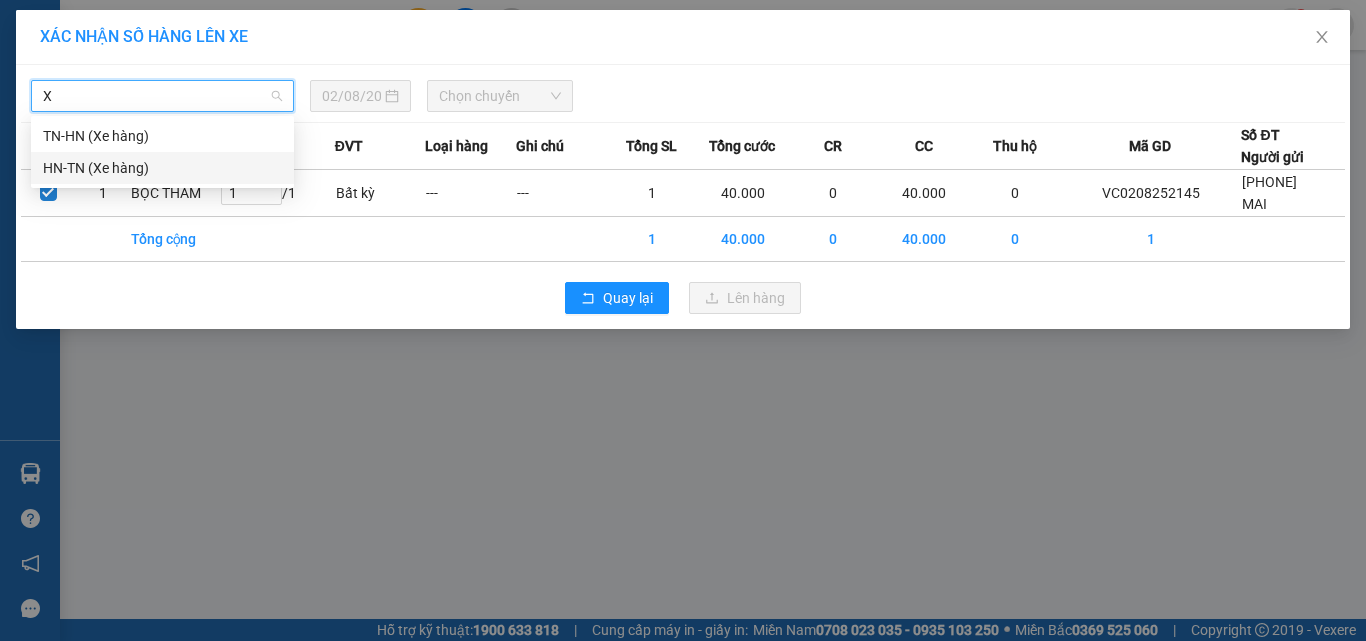 click on "HN-TN (Xe hàng)" at bounding box center (162, 168) 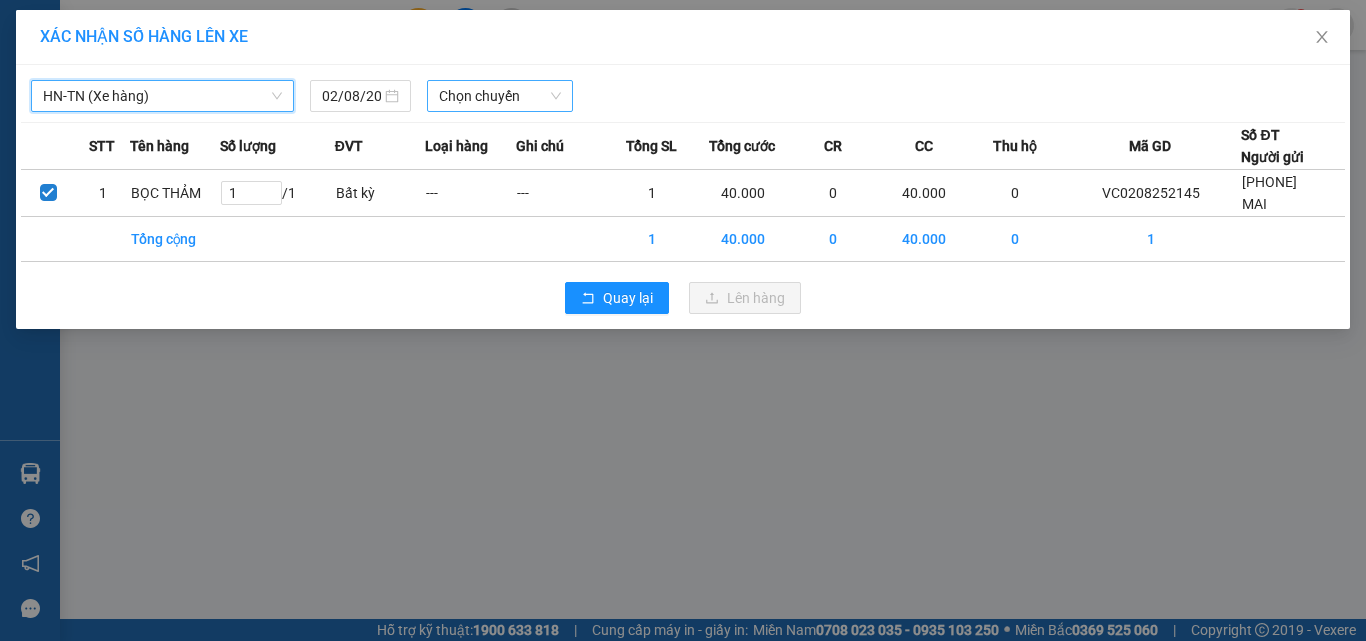 click on "Chọn chuyến" at bounding box center [500, 96] 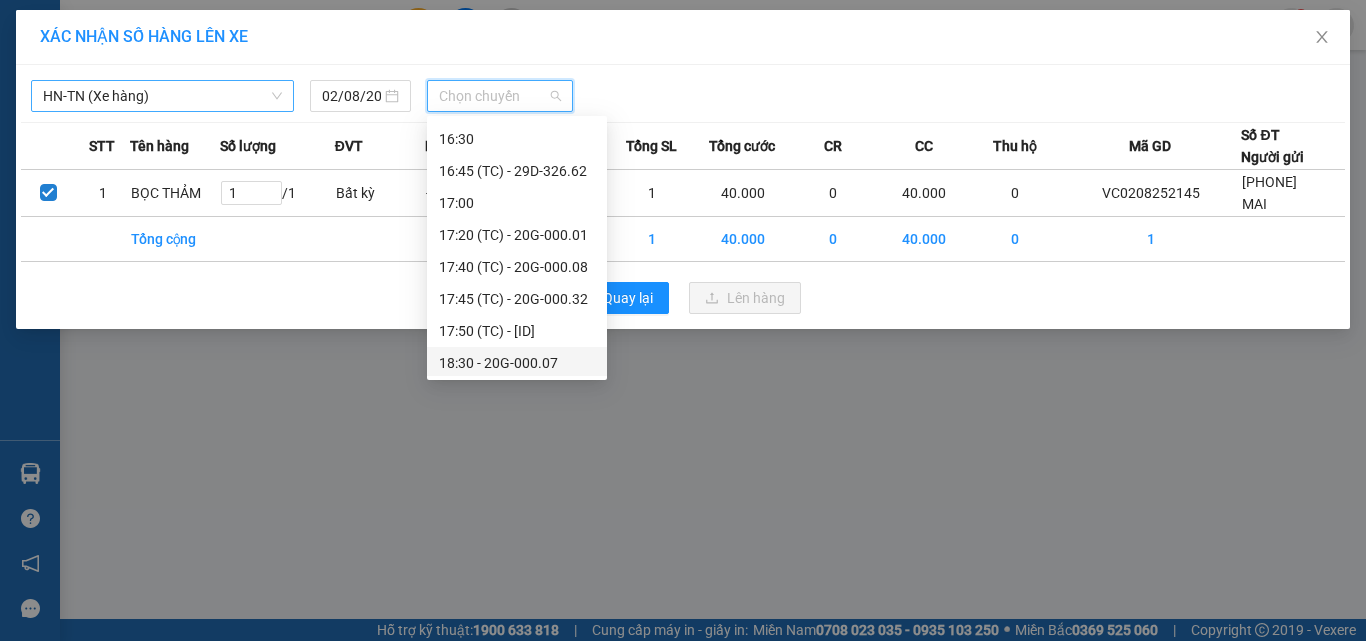 scroll, scrollTop: 796, scrollLeft: 0, axis: vertical 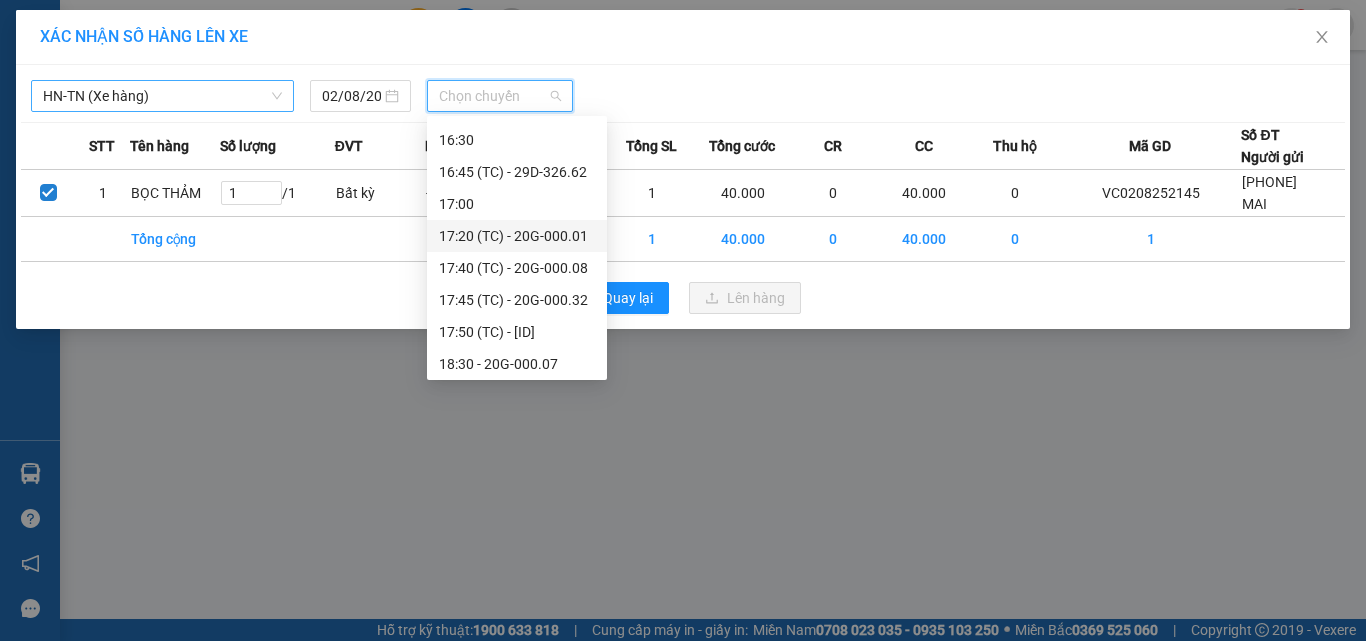click on "17:20   (TC)   - 20G-000.01" at bounding box center (517, 236) 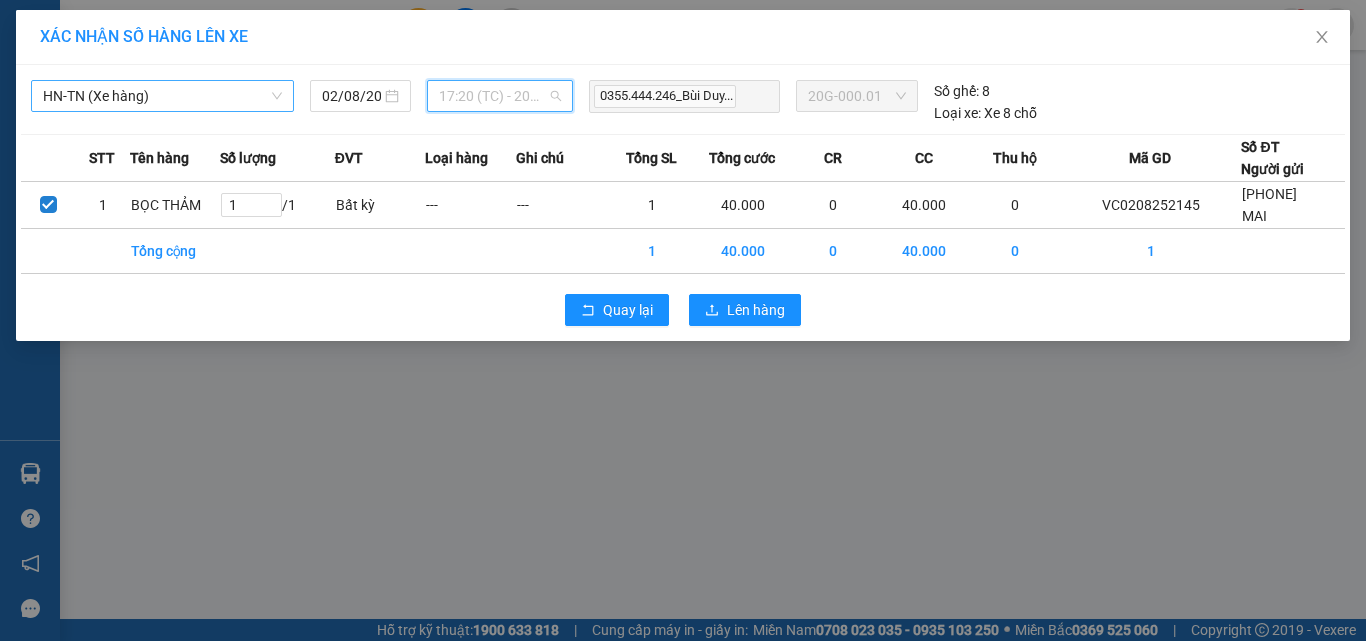 click on "17:20   (TC)   - 20G-000.01" at bounding box center [500, 96] 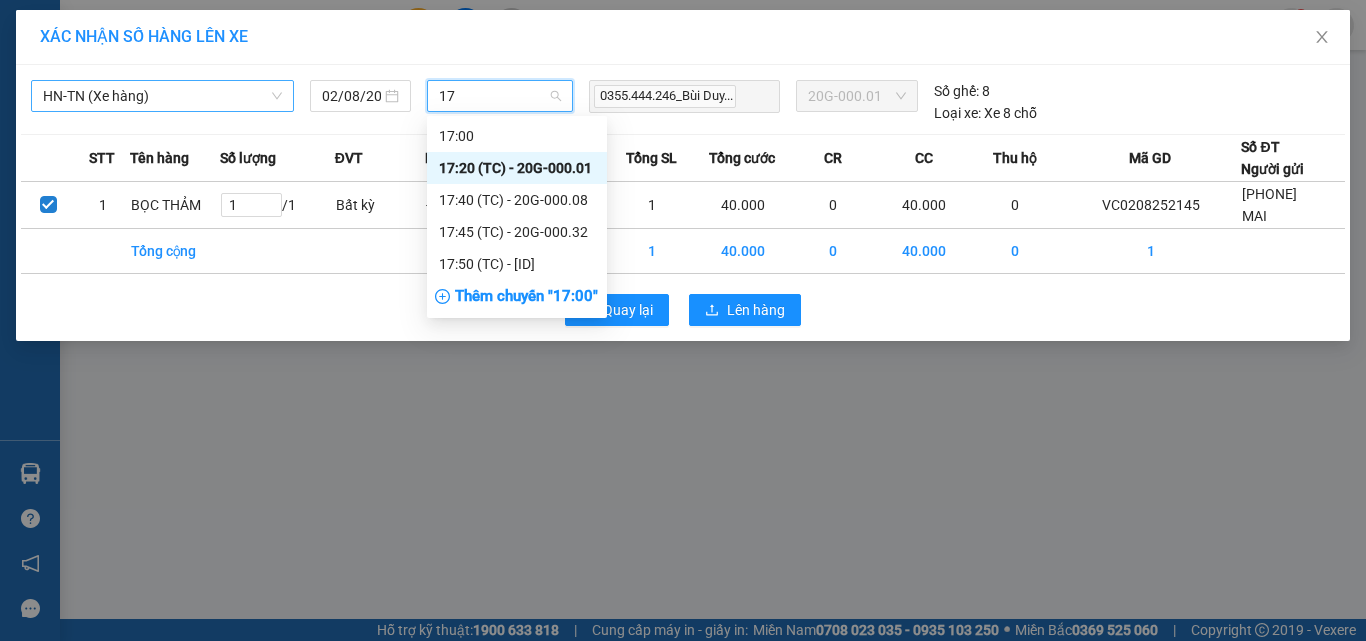 scroll, scrollTop: 0, scrollLeft: 0, axis: both 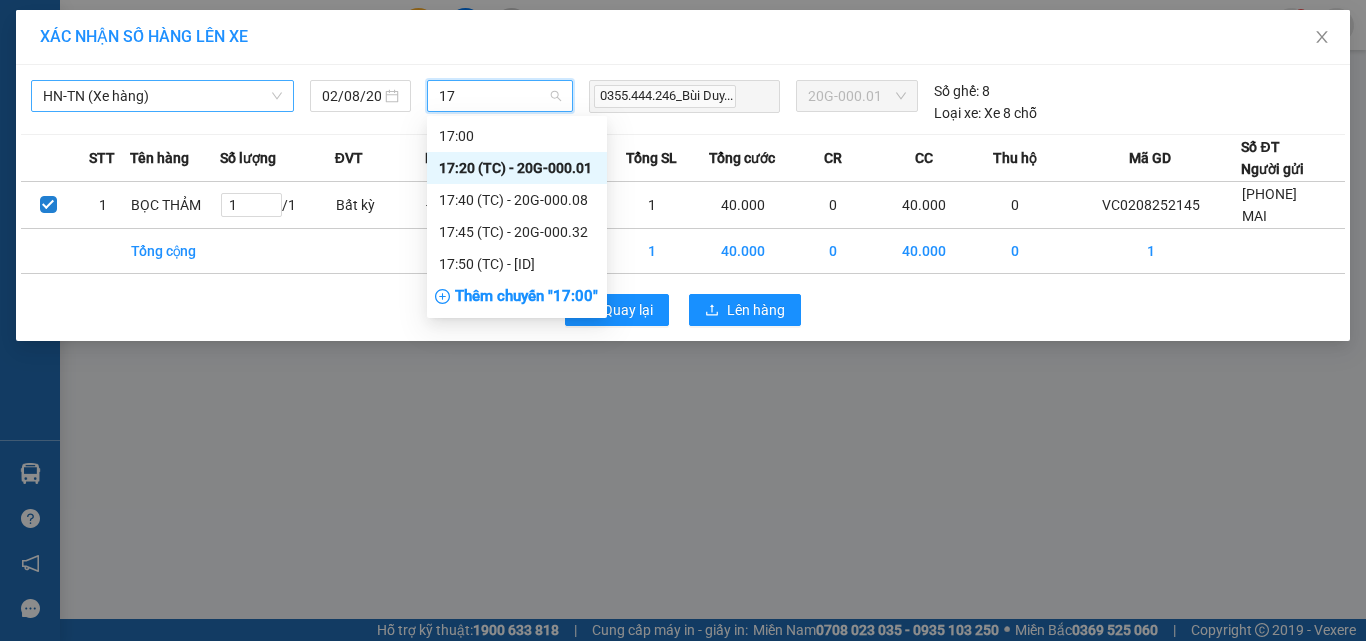 type on "1" 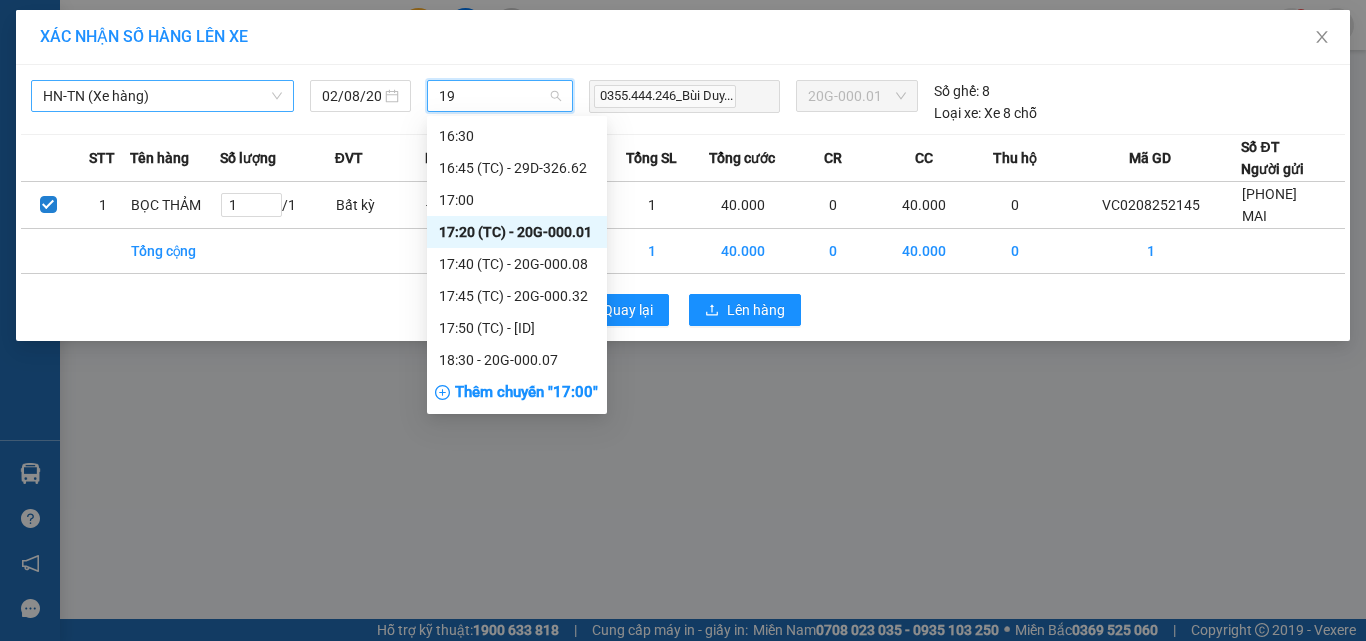 scroll, scrollTop: 0, scrollLeft: 0, axis: both 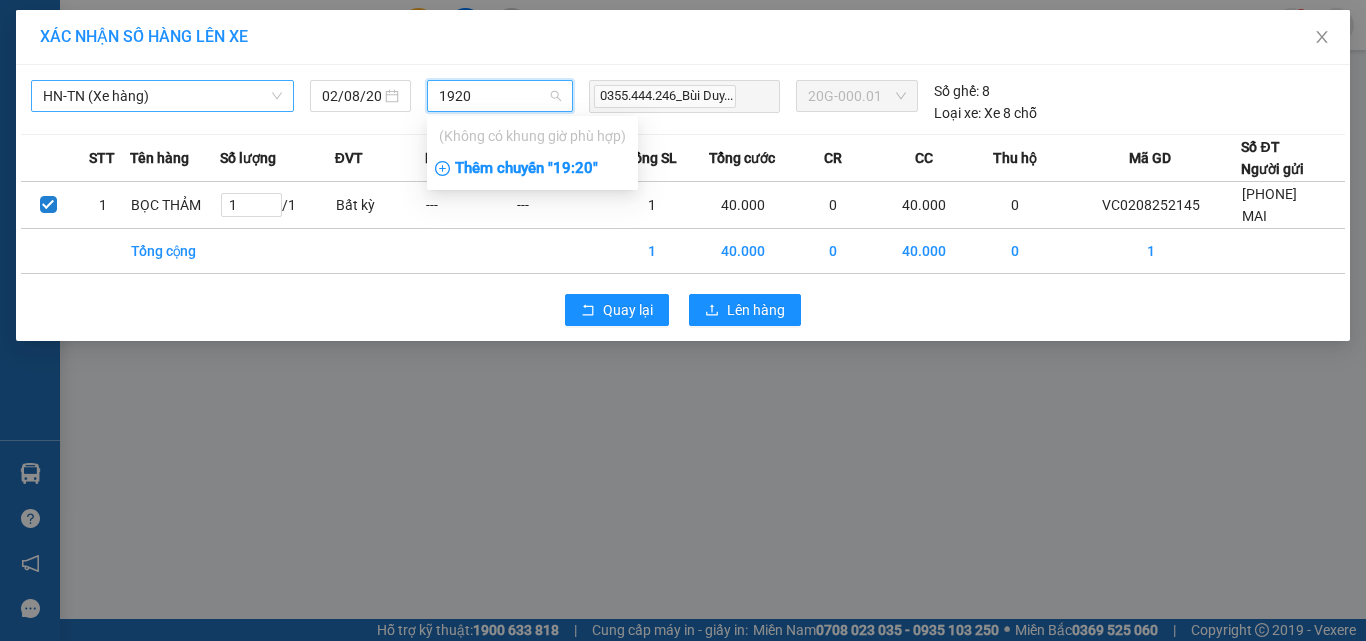 type on "1920" 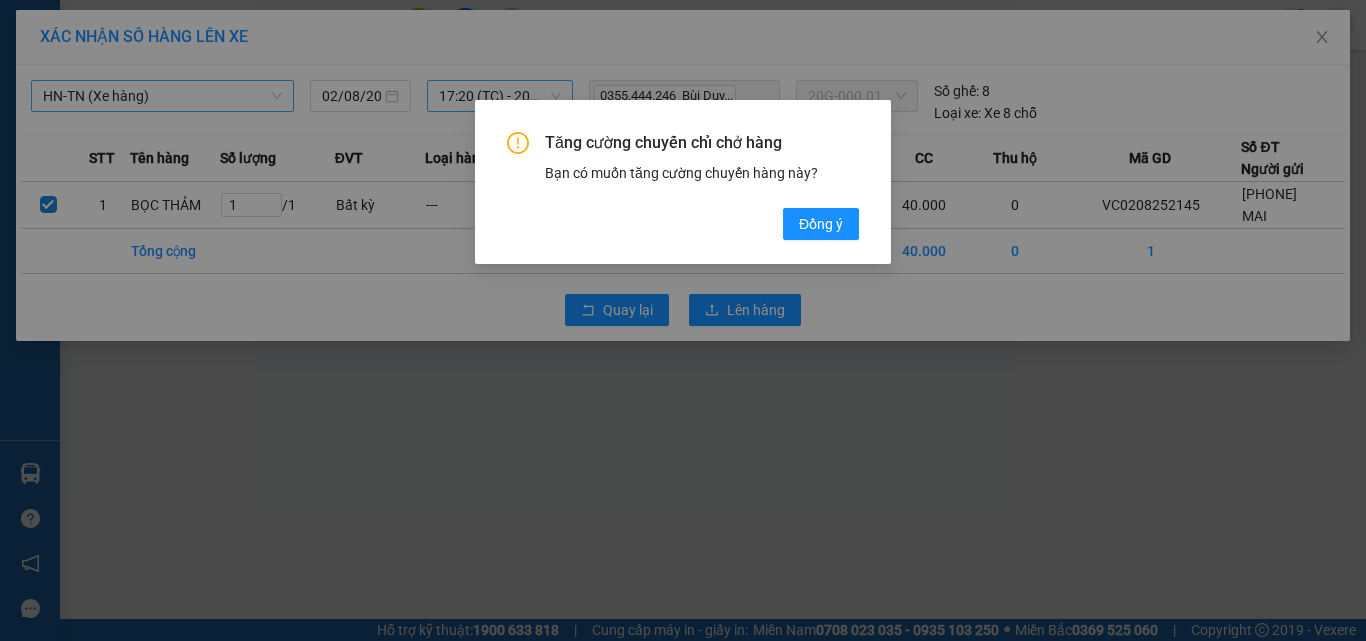 click on "Tăng cường chuyến chỉ chở hàng Bạn có muốn tăng cường chuyến hàng này? Đồng ý" at bounding box center (683, 320) 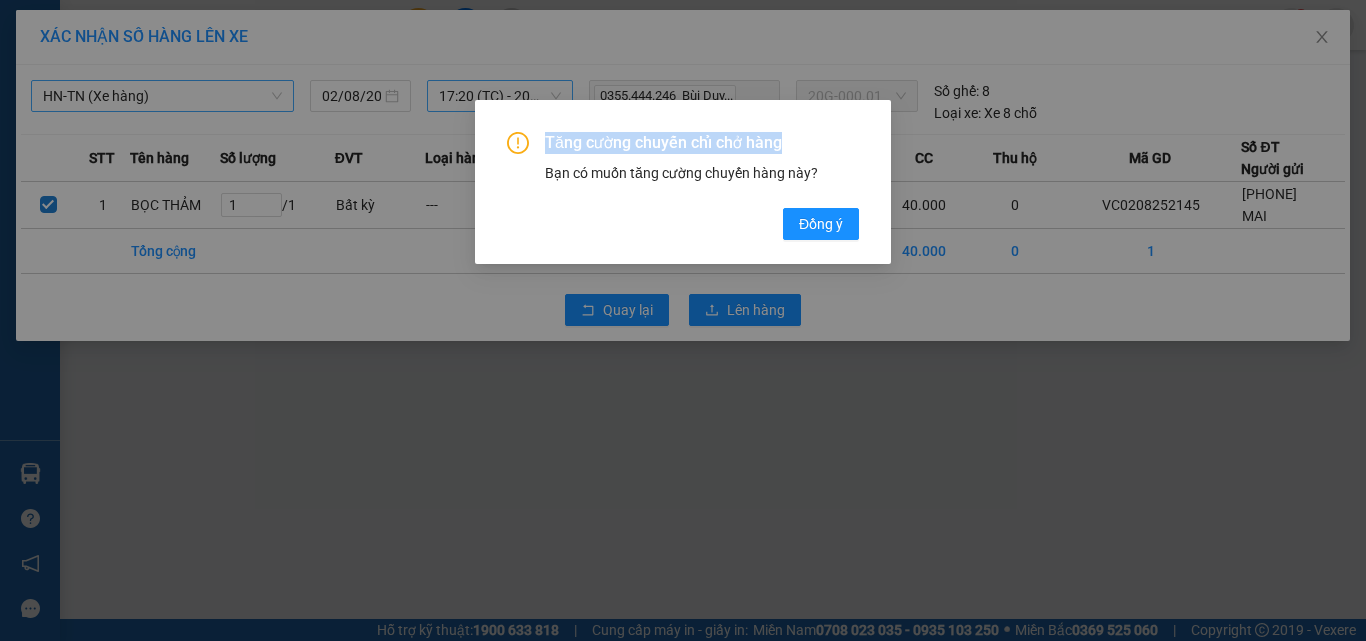 click on "Tăng cường chuyến chỉ chở hàng Bạn có muốn tăng cường chuyến hàng này? Đồng ý" at bounding box center [683, 320] 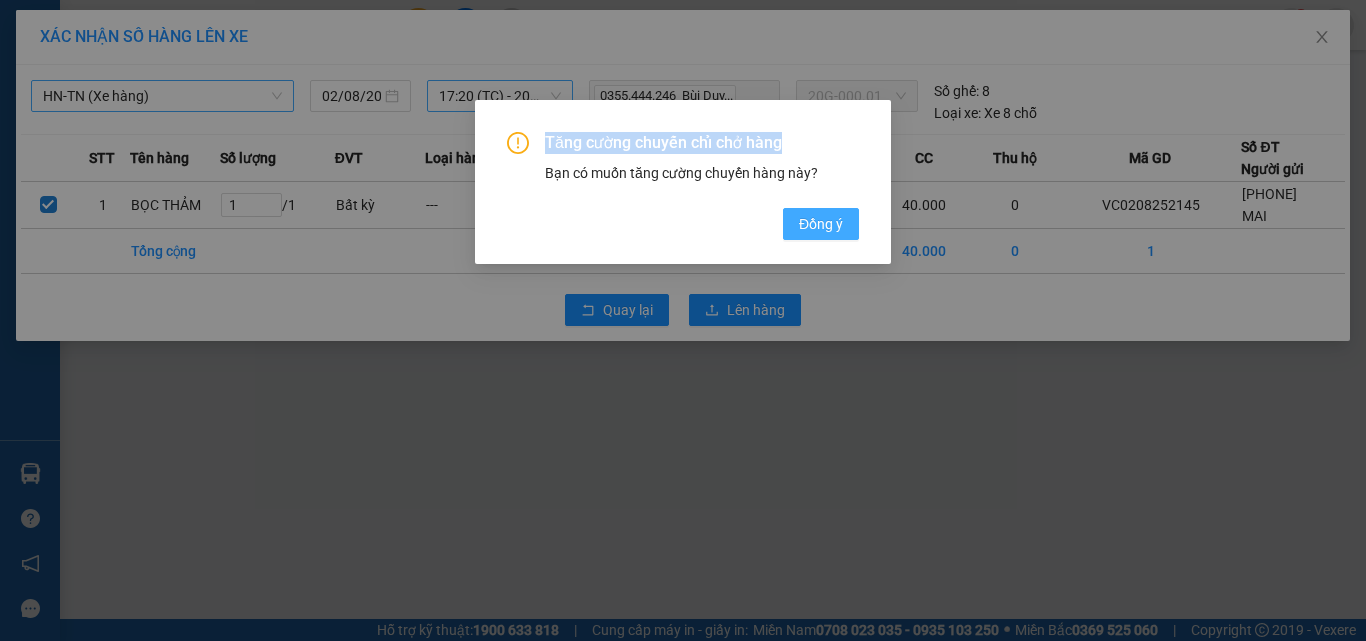 click on "Đồng ý" at bounding box center (821, 224) 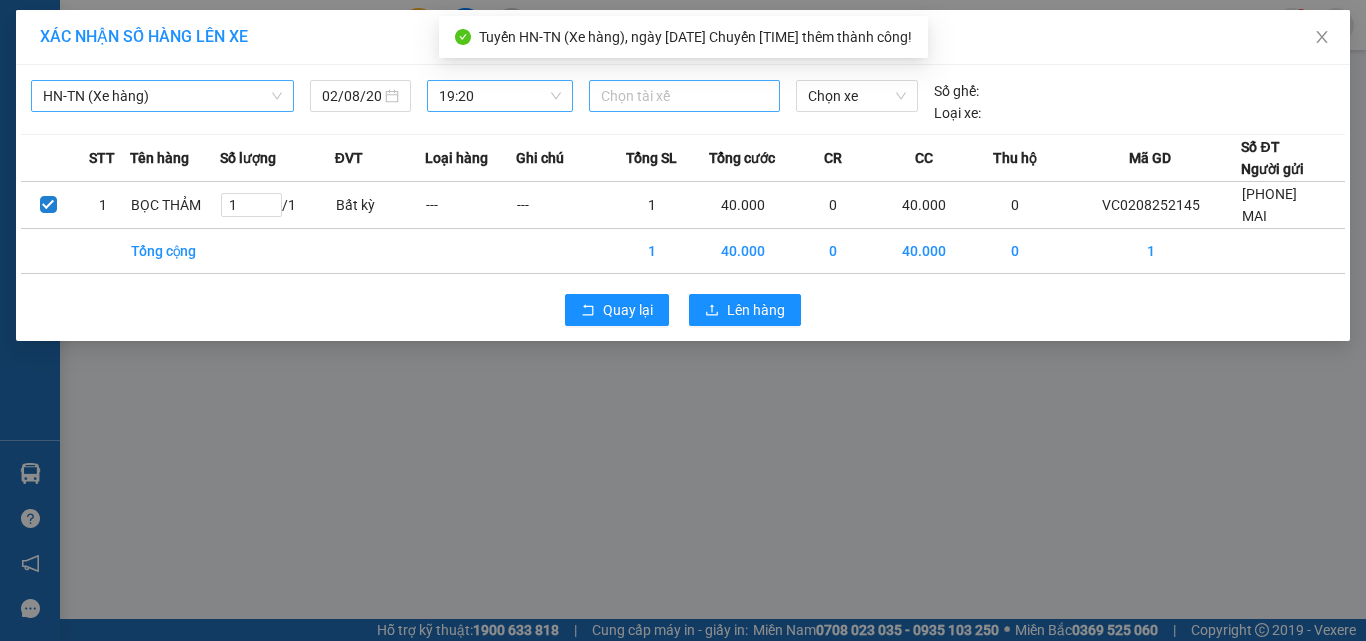 click at bounding box center [685, 96] 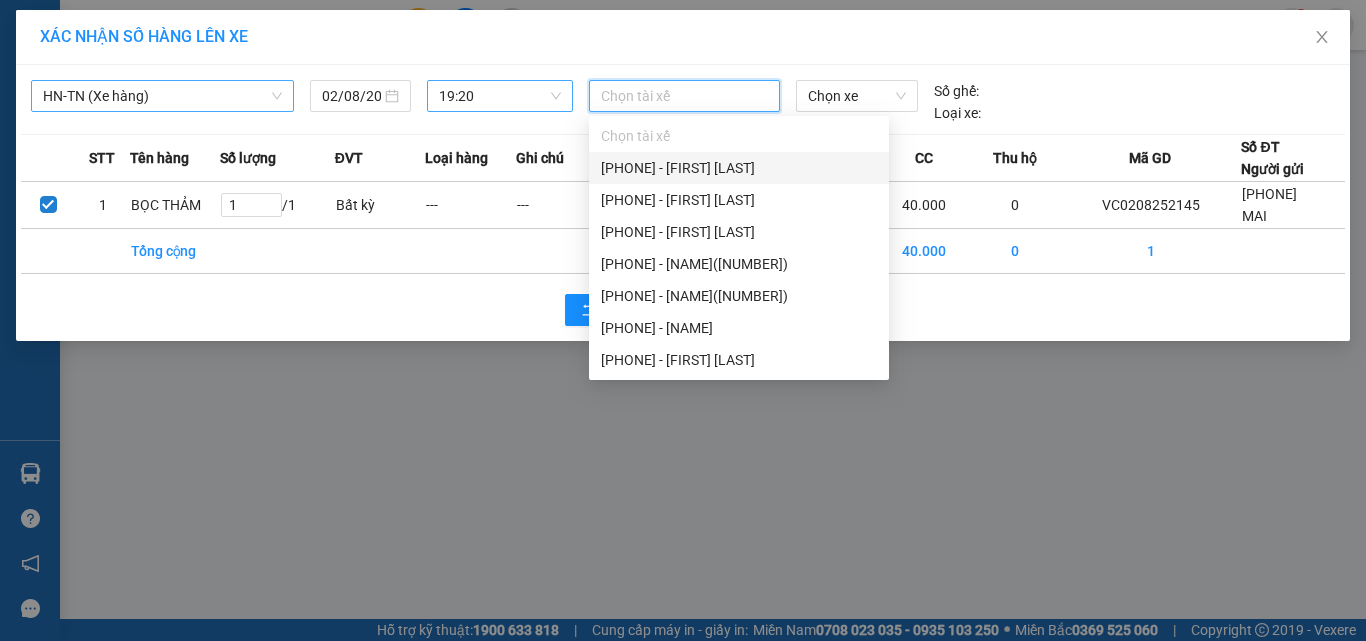 click on "19:20" at bounding box center [500, 96] 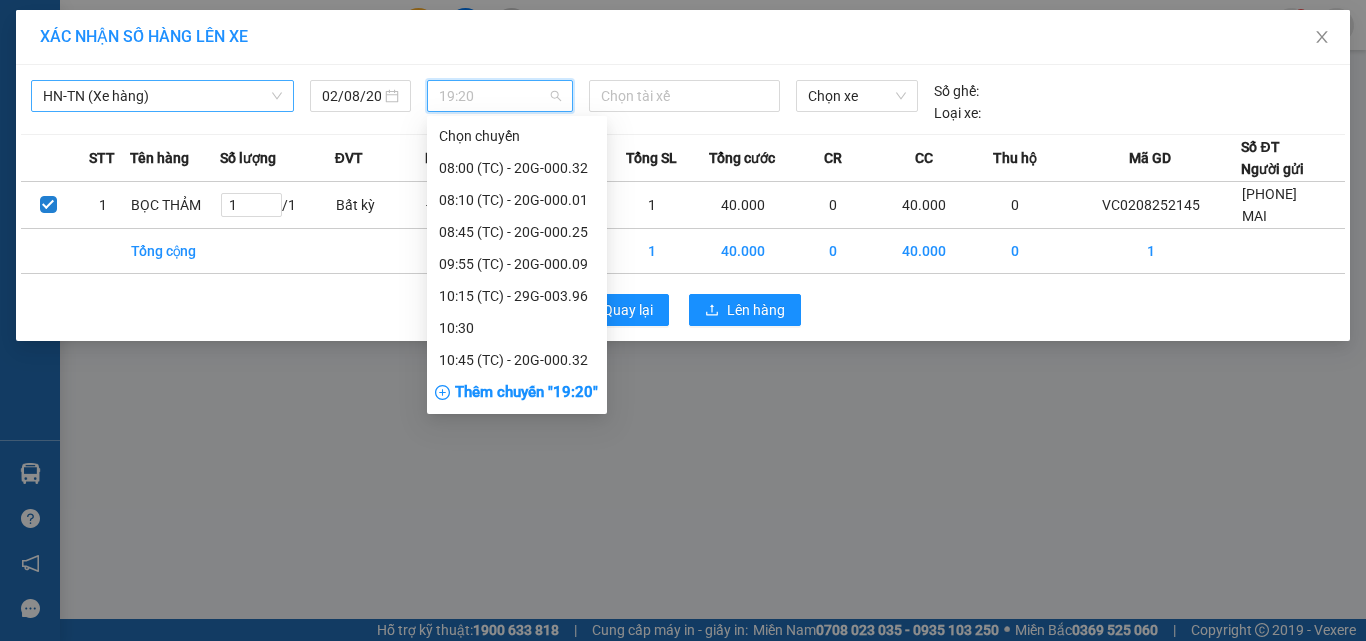 scroll, scrollTop: 928, scrollLeft: 0, axis: vertical 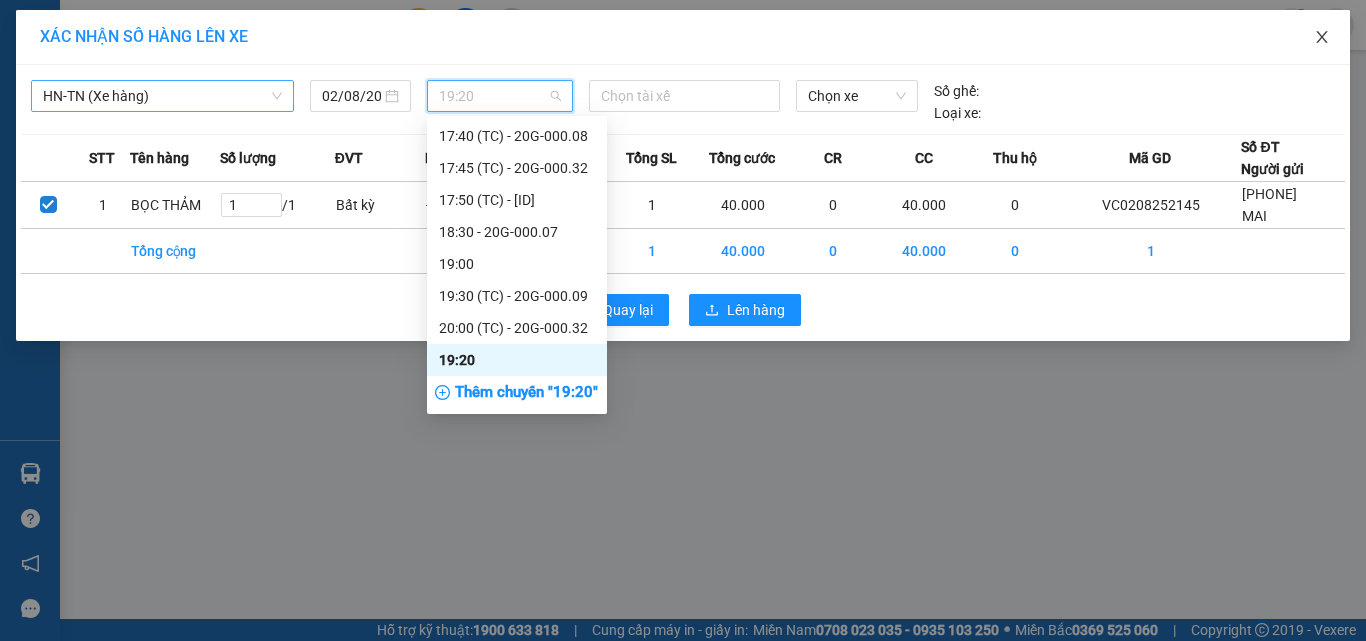 click 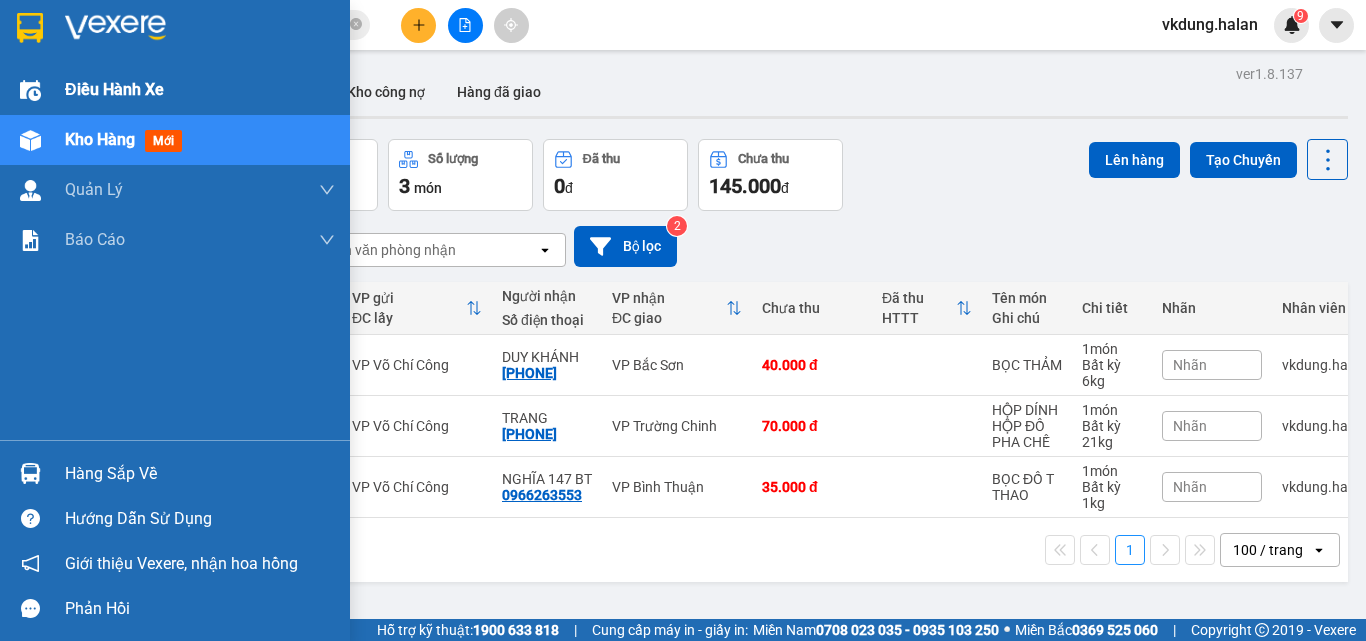 click on "Điều hành xe" at bounding box center [200, 90] 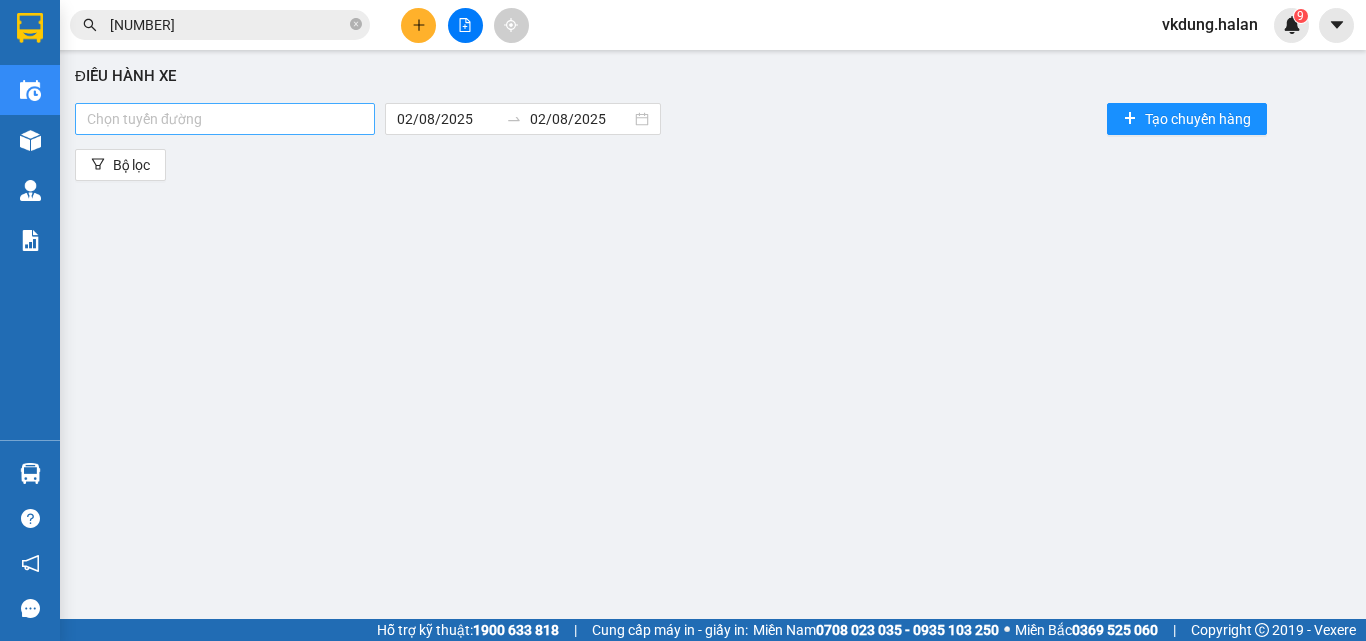click at bounding box center [225, 119] 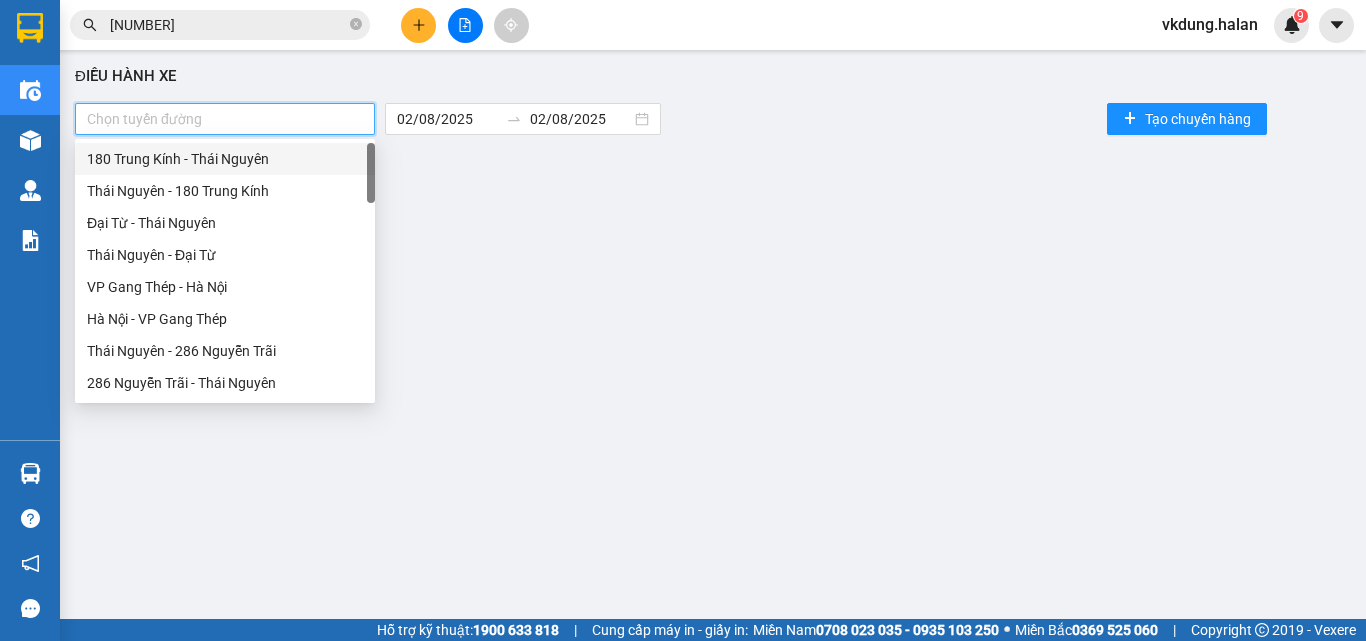 type on "X" 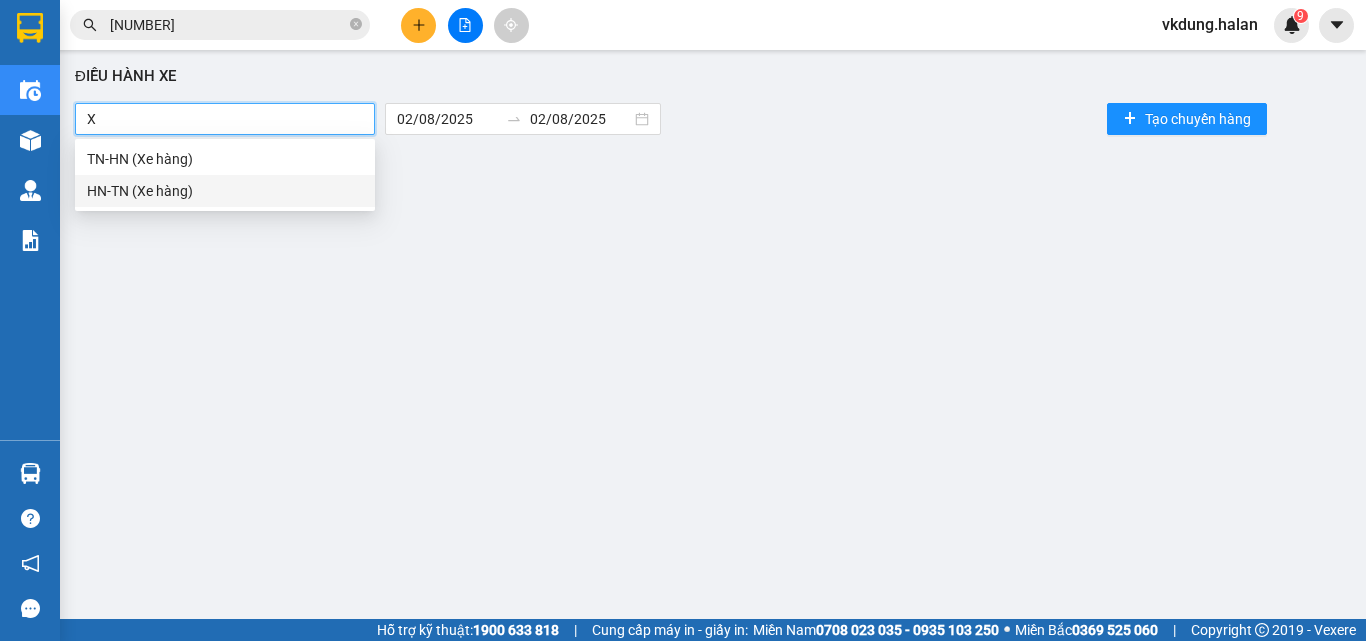 click on "HN-TN (Xe hàng)" at bounding box center (225, 191) 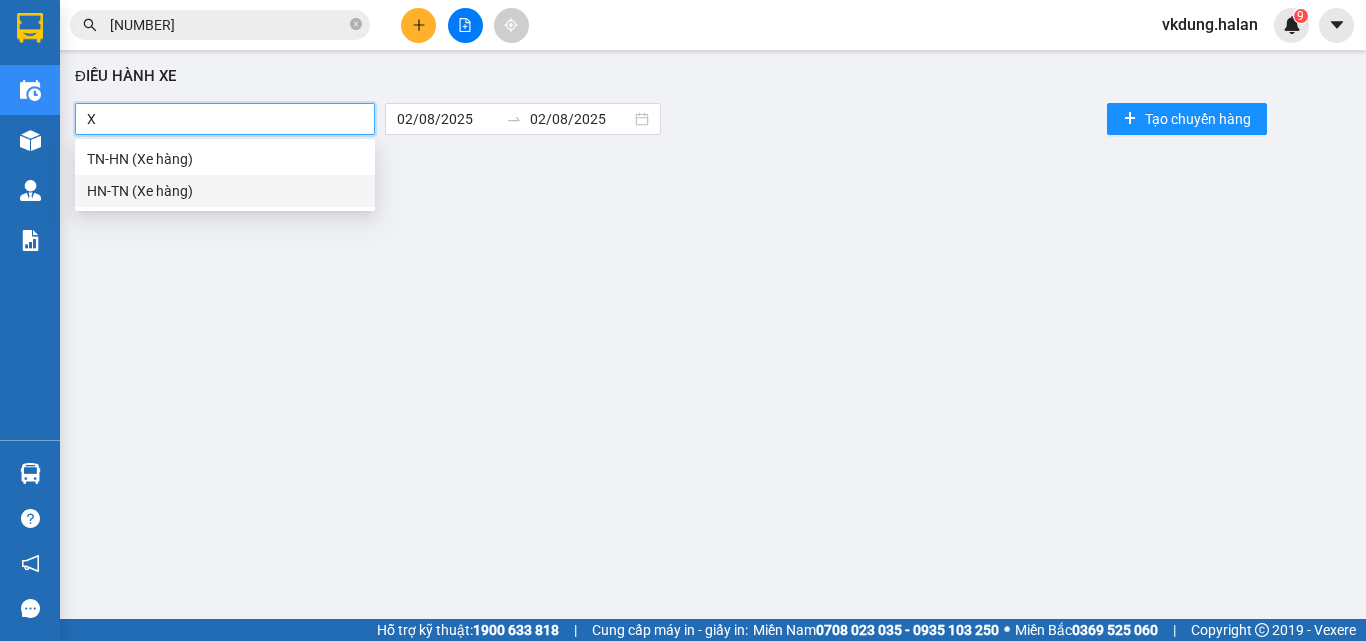 type 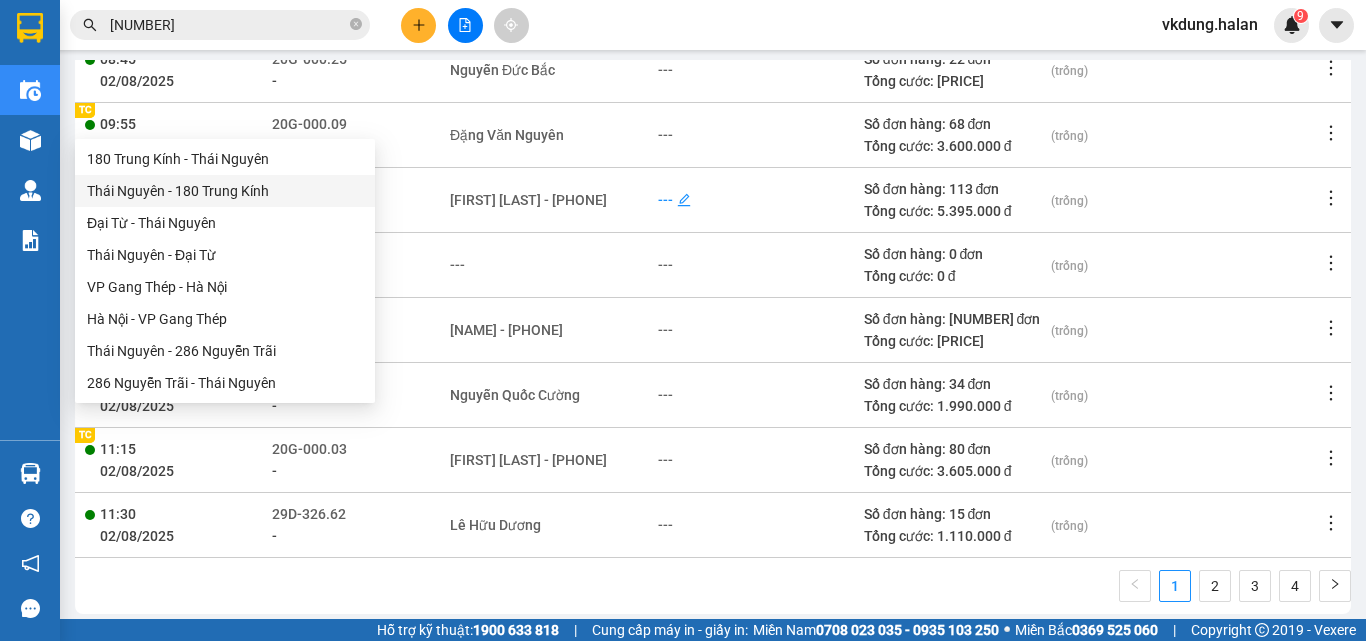scroll, scrollTop: 456, scrollLeft: 0, axis: vertical 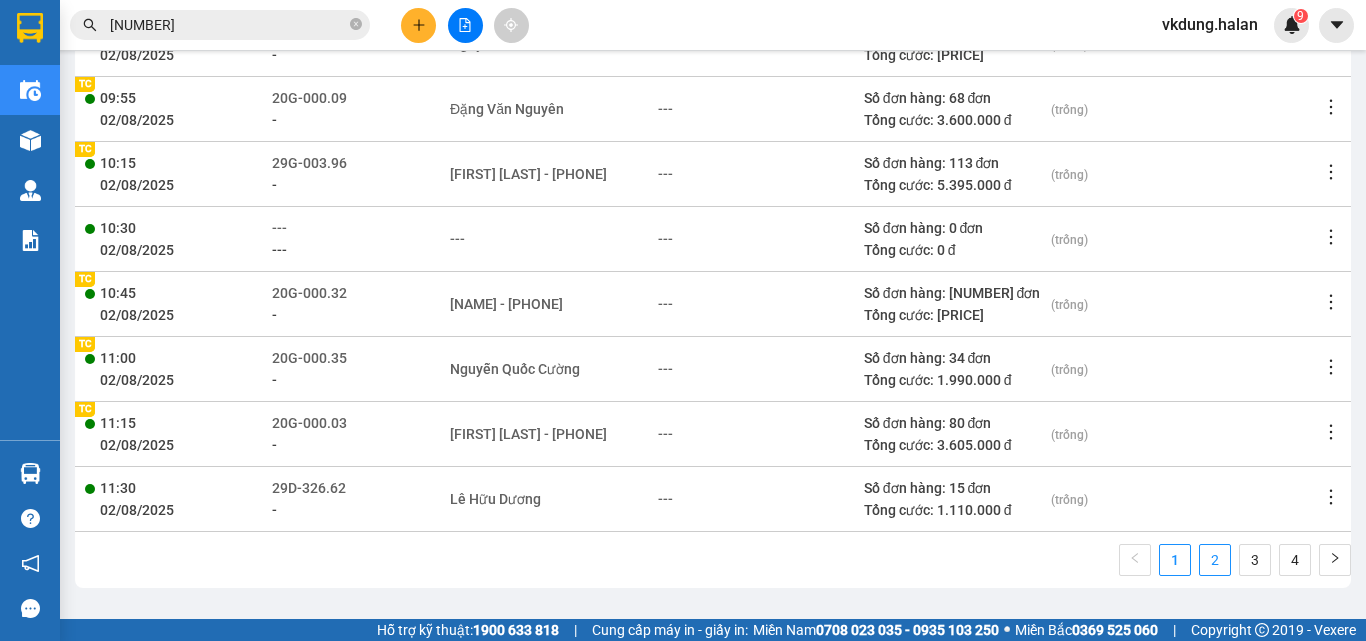 click on "2" at bounding box center (1215, 560) 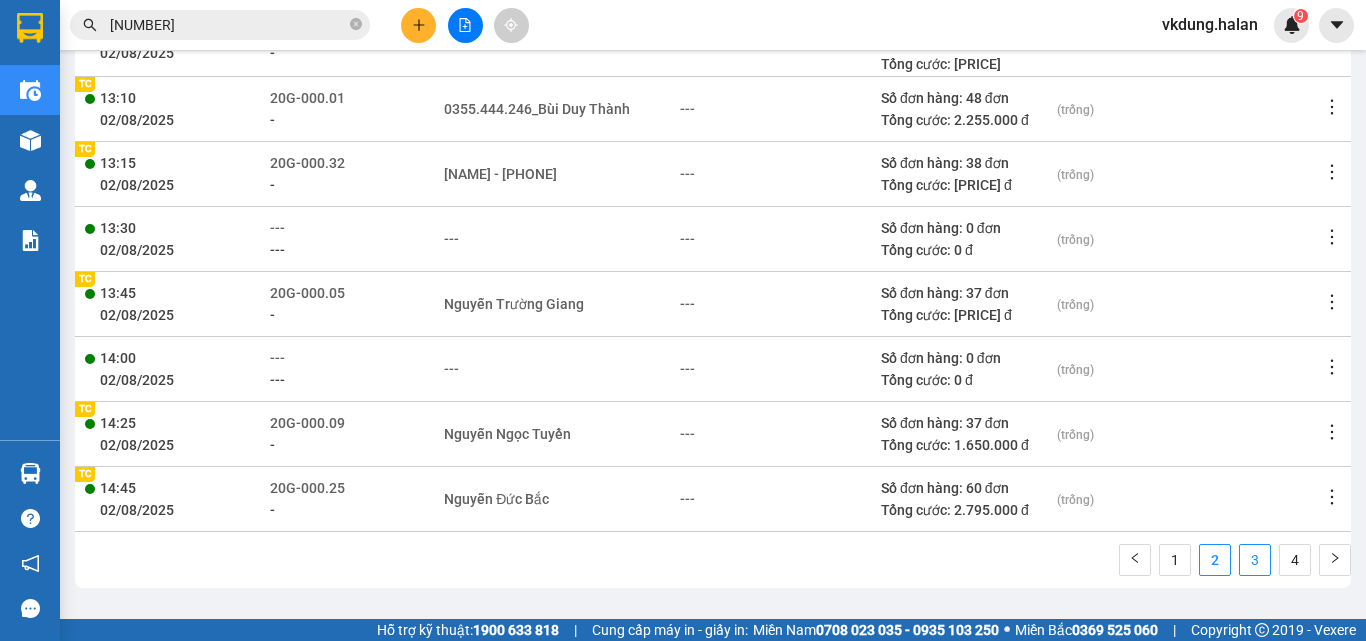 click on "3" at bounding box center (1255, 560) 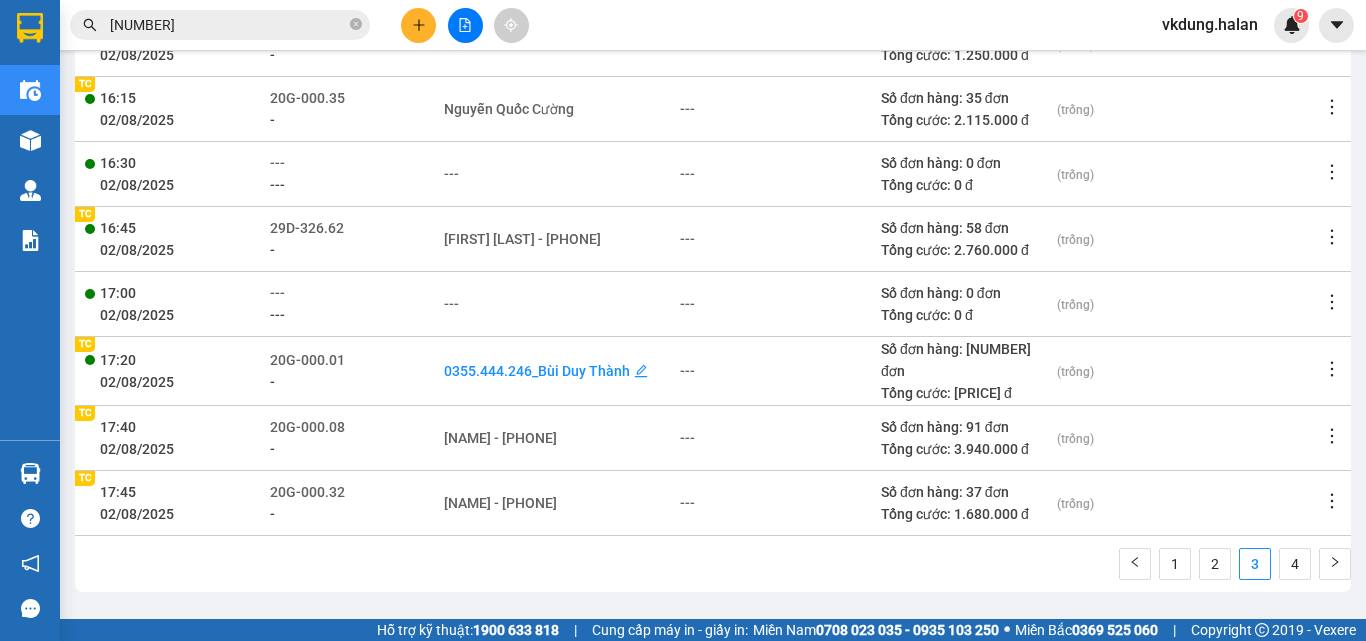 click on "0355.444.246_Bùi Duy Thành" at bounding box center (537, 371) 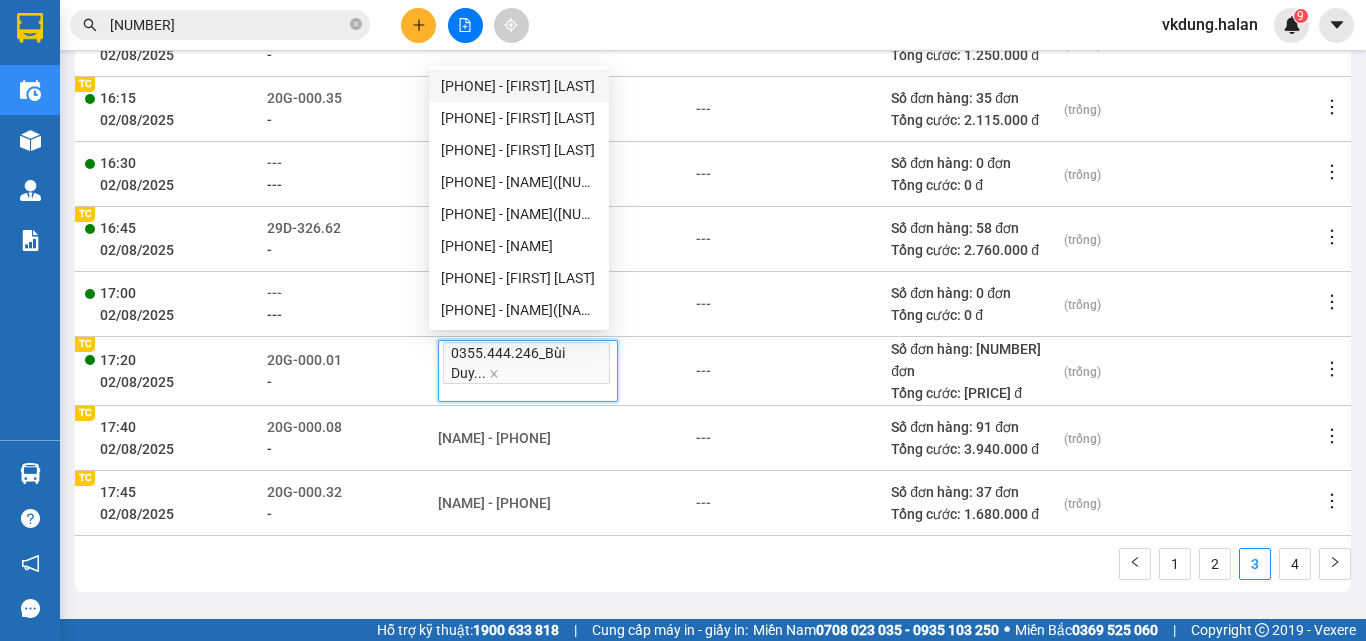 click on "17:20 02/08/2025 TC TC" at bounding box center [170, 370] 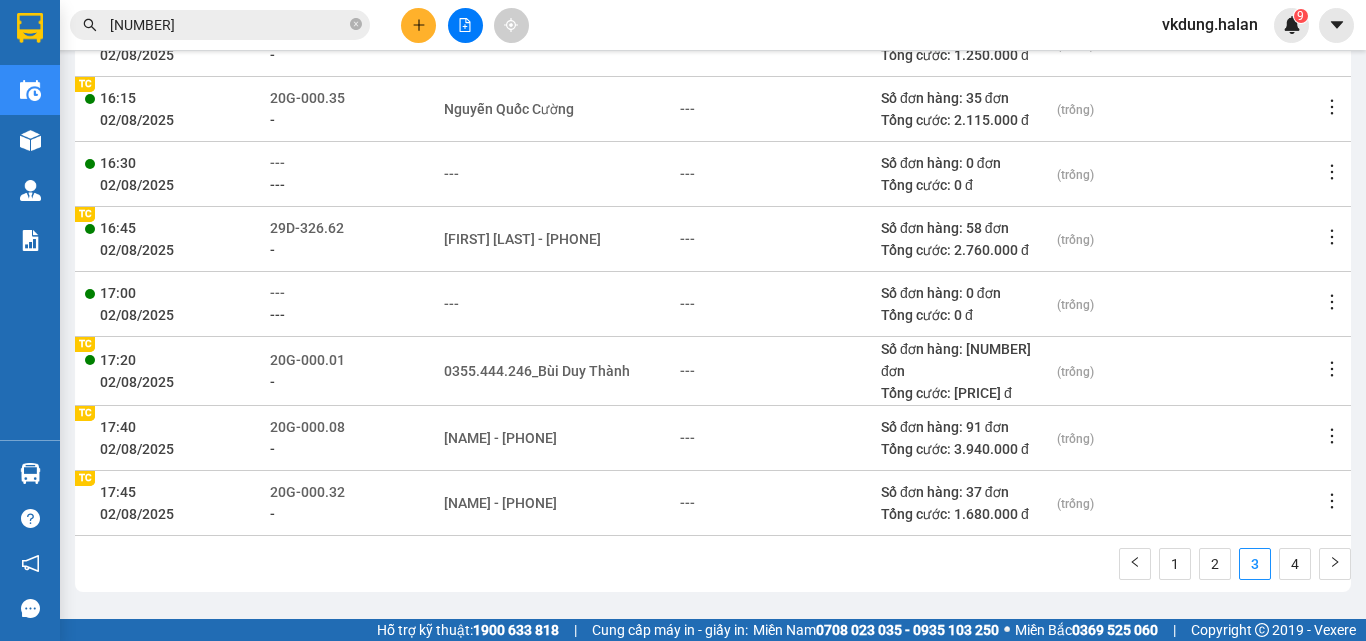 click on "17:20" at bounding box center (118, 360) 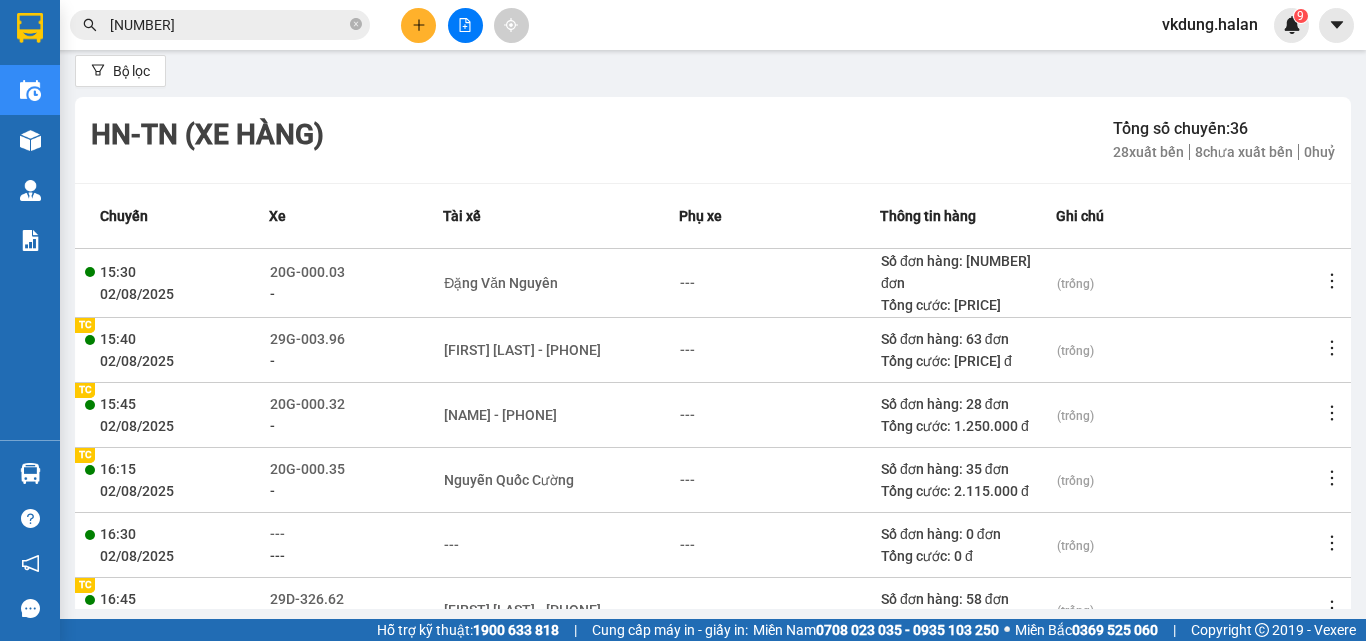 scroll, scrollTop: 0, scrollLeft: 0, axis: both 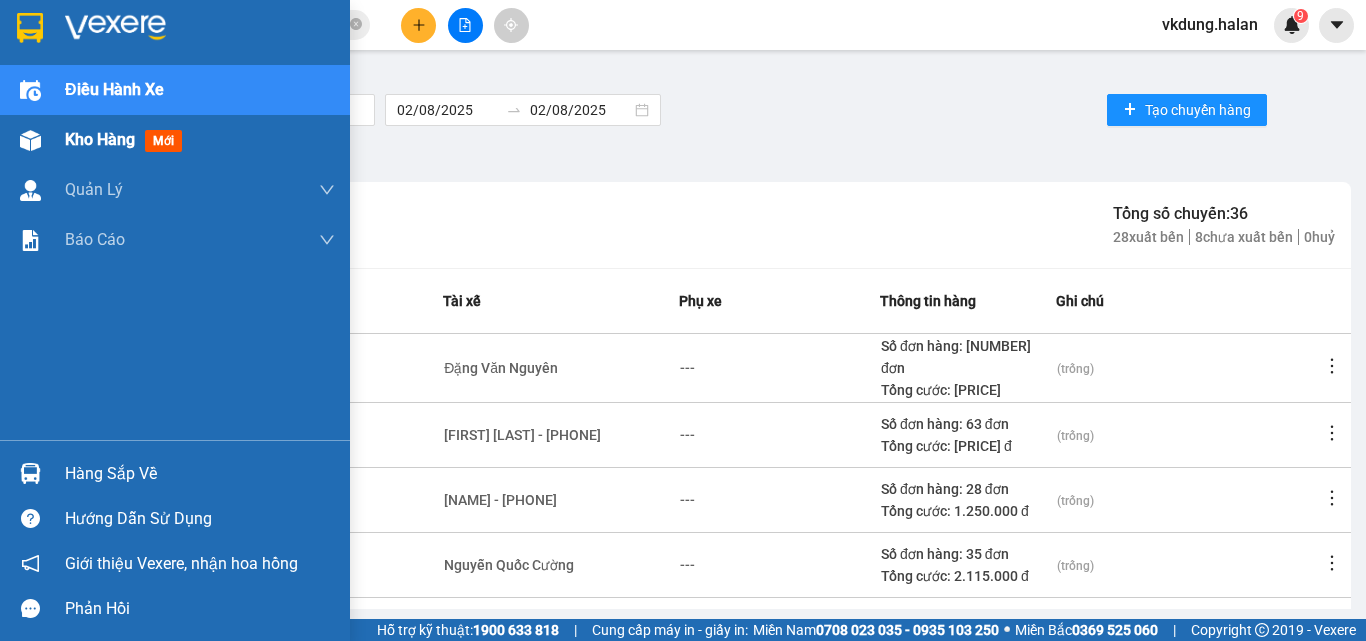 click on "Kho hàng mới" at bounding box center (200, 140) 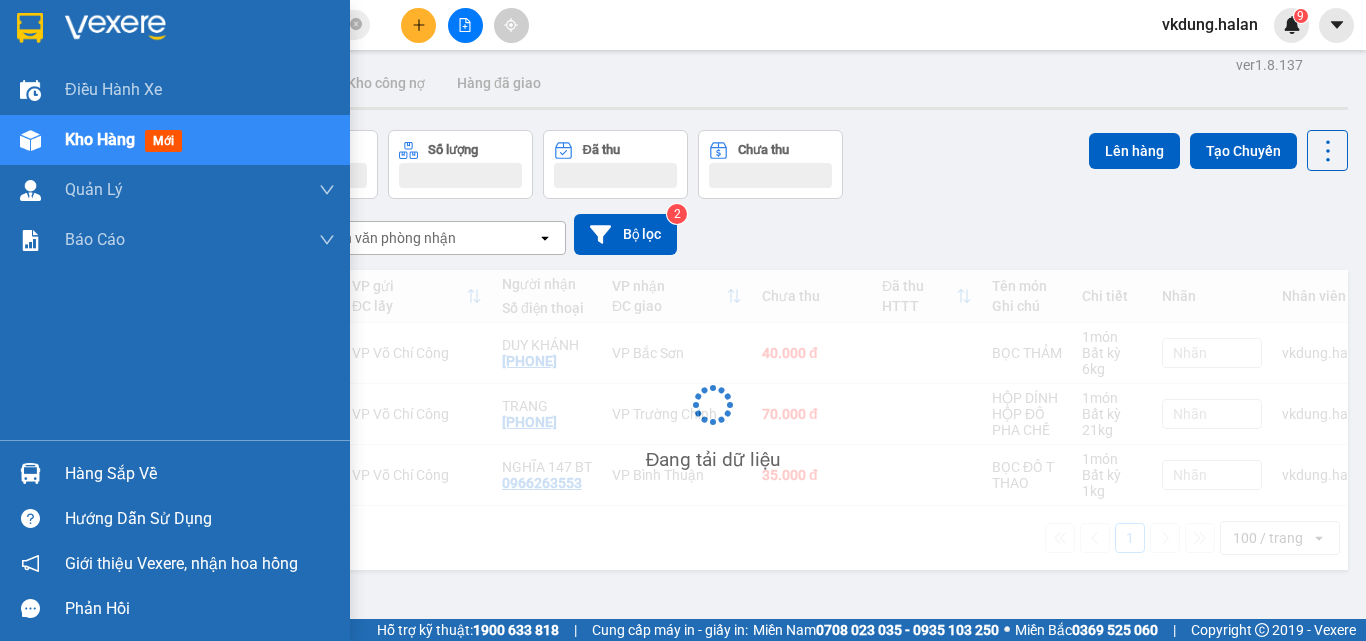 scroll, scrollTop: 0, scrollLeft: 0, axis: both 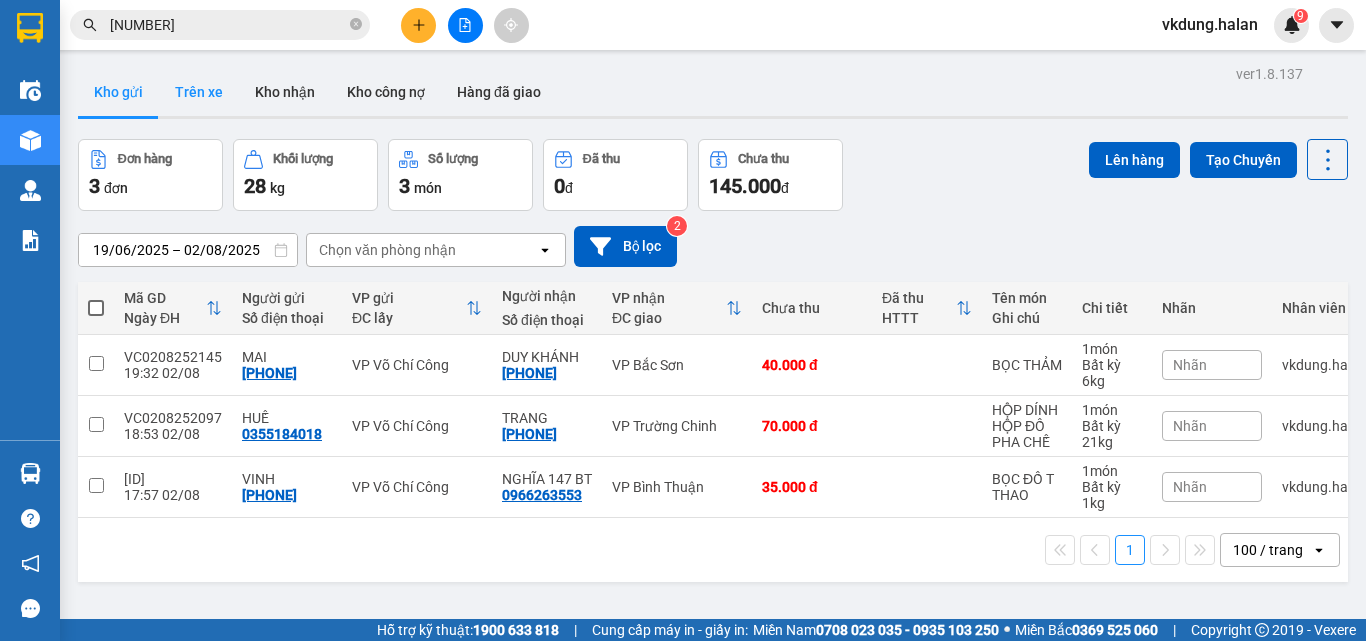 click on "Trên xe" at bounding box center [199, 92] 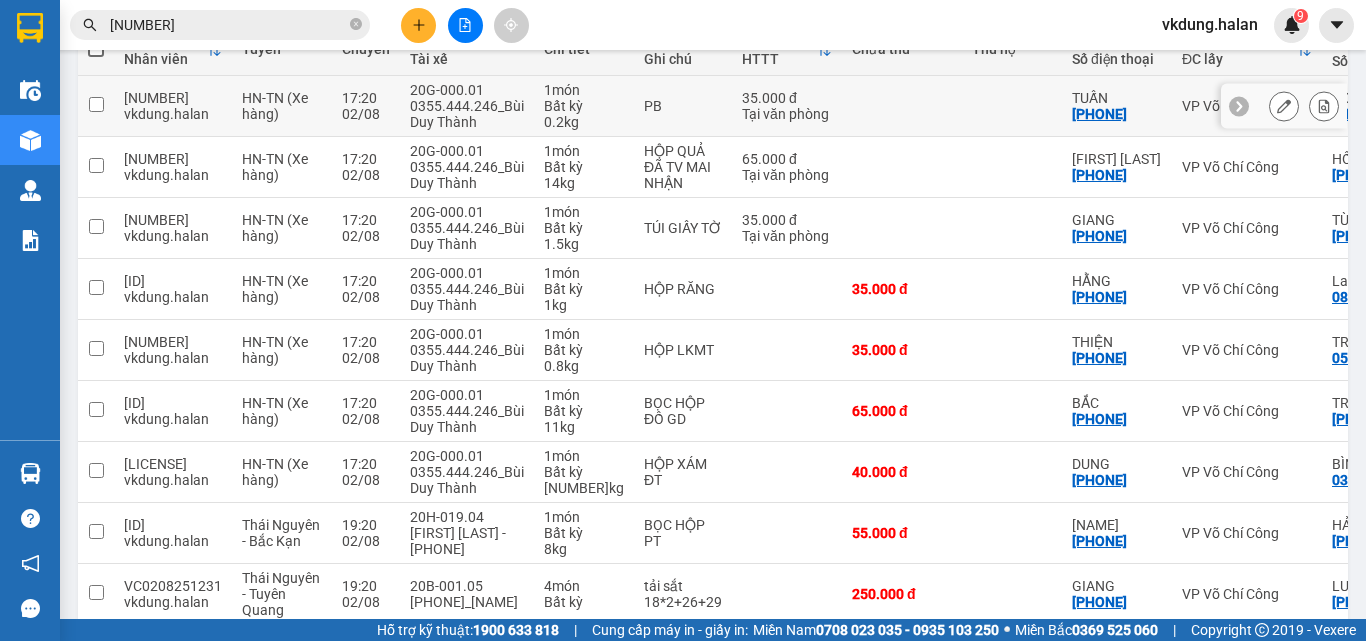 scroll, scrollTop: 216, scrollLeft: 0, axis: vertical 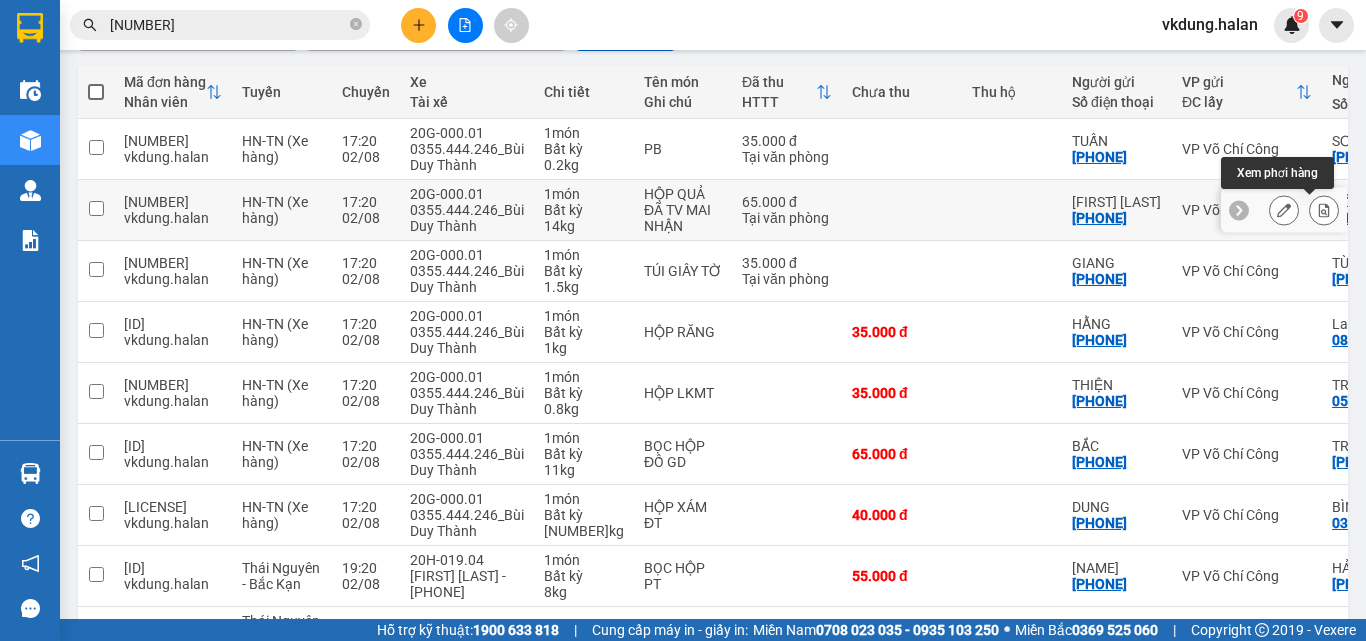 click 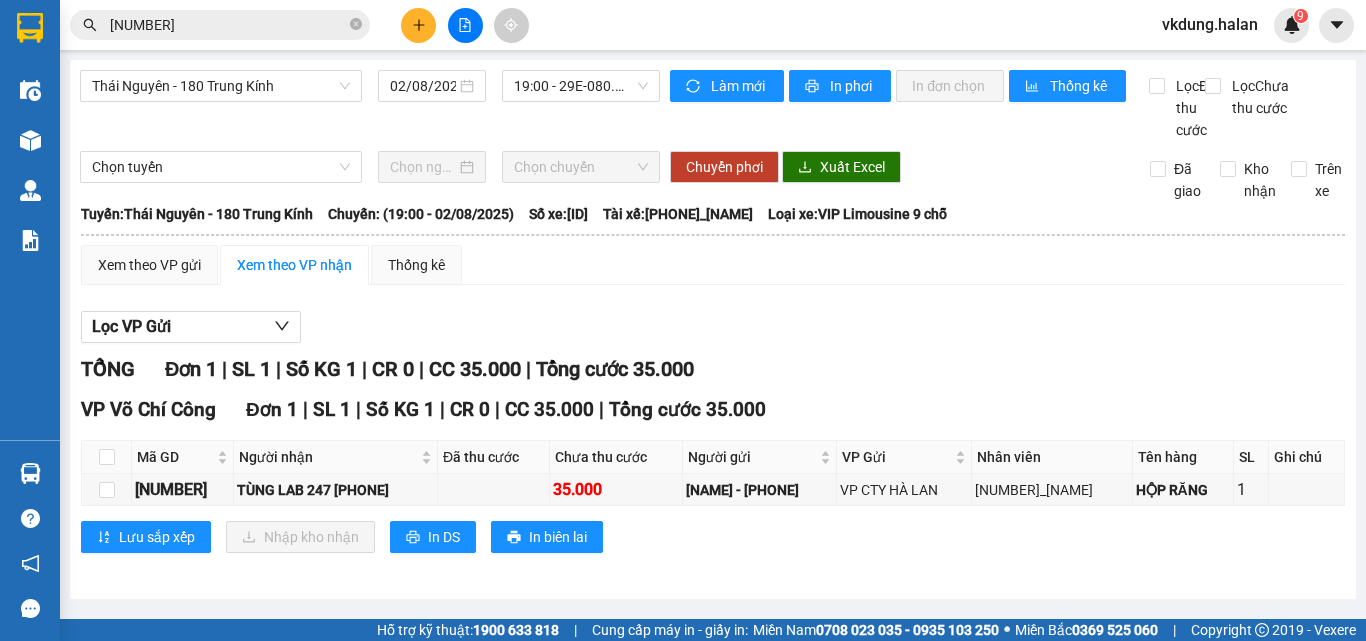 scroll, scrollTop: 12, scrollLeft: 0, axis: vertical 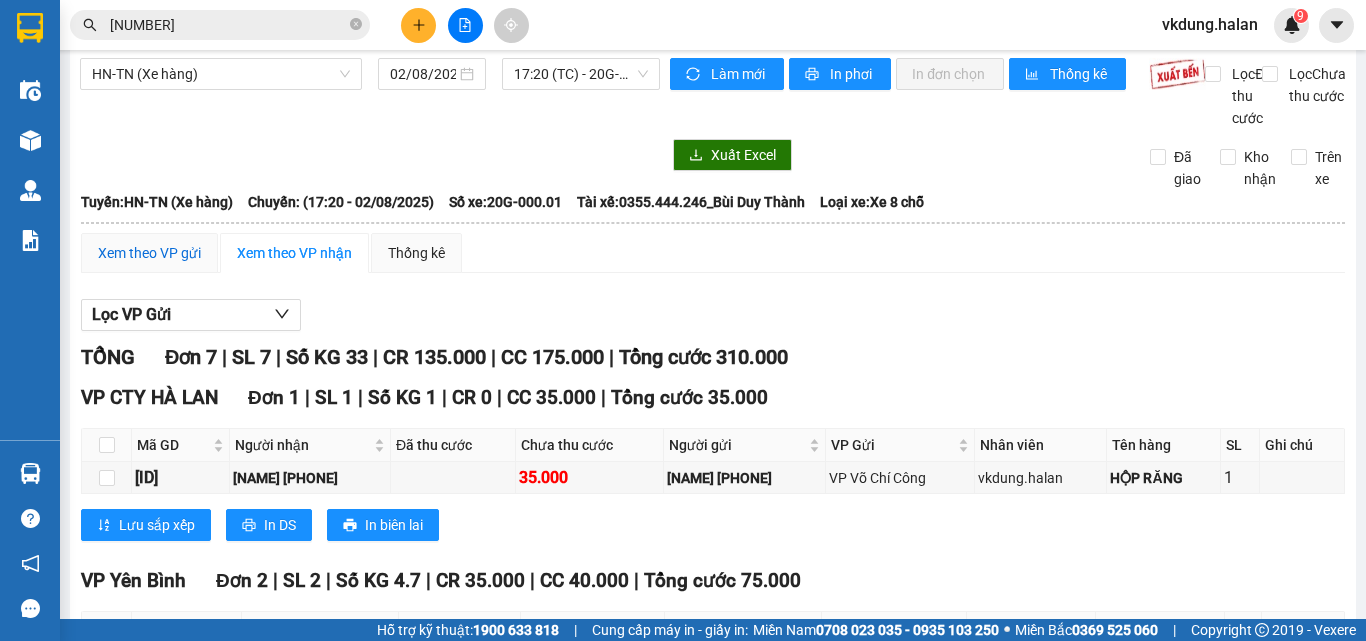 click on "Xem theo VP gửi" at bounding box center [149, 253] 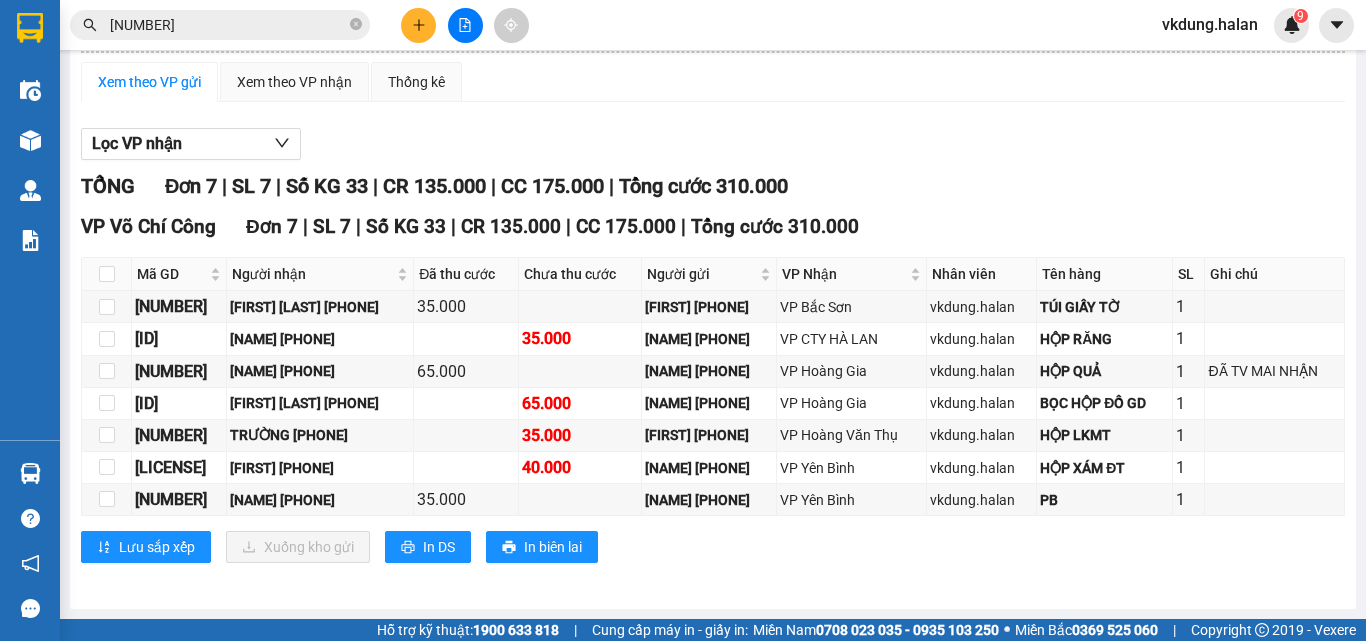 scroll, scrollTop: 205, scrollLeft: 0, axis: vertical 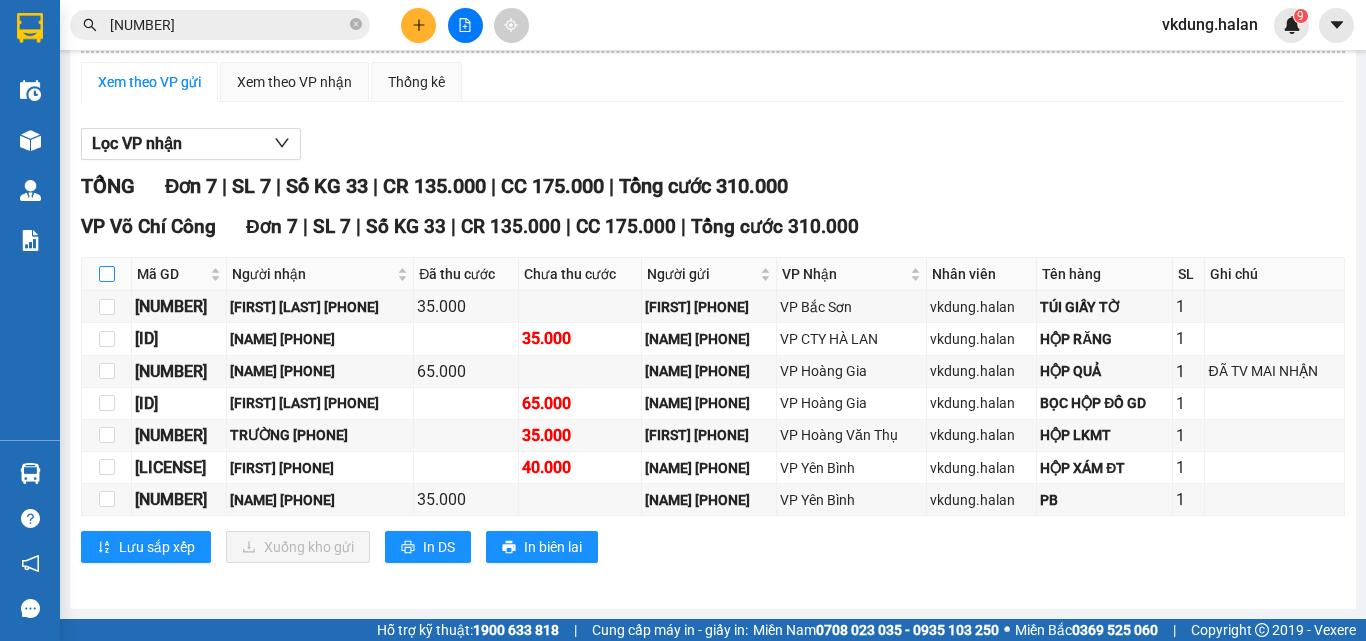 click at bounding box center [107, 274] 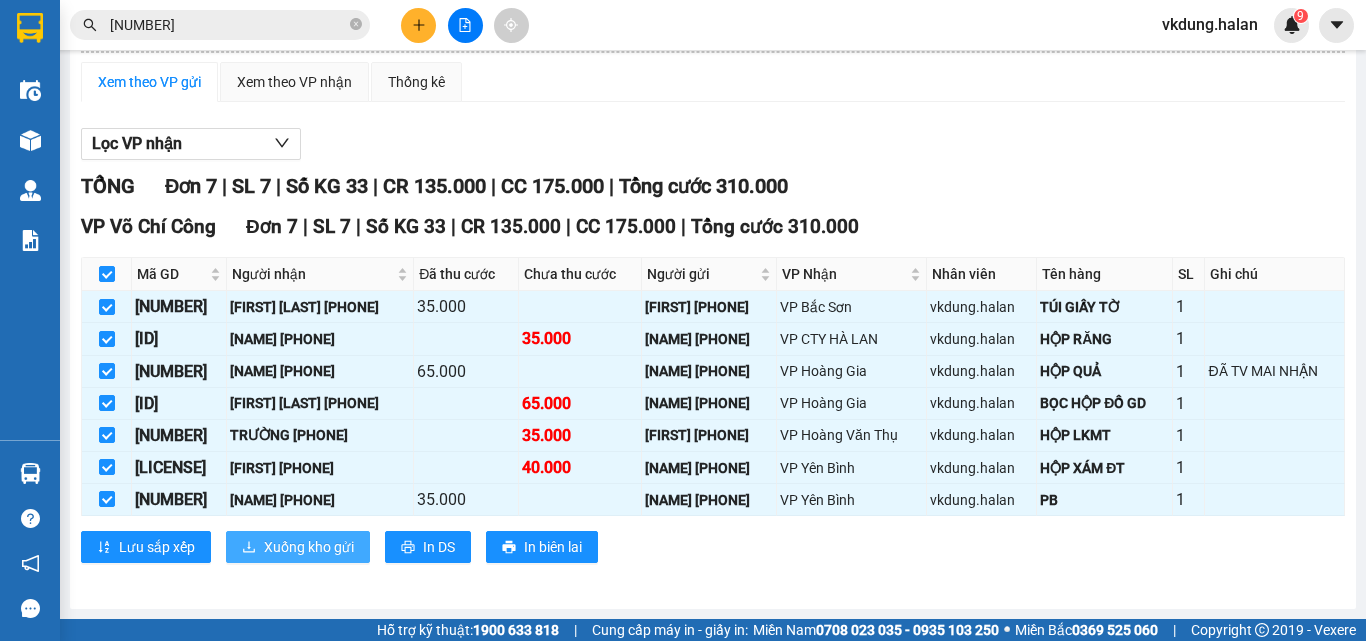 click on "Xuống kho gửi" at bounding box center (309, 547) 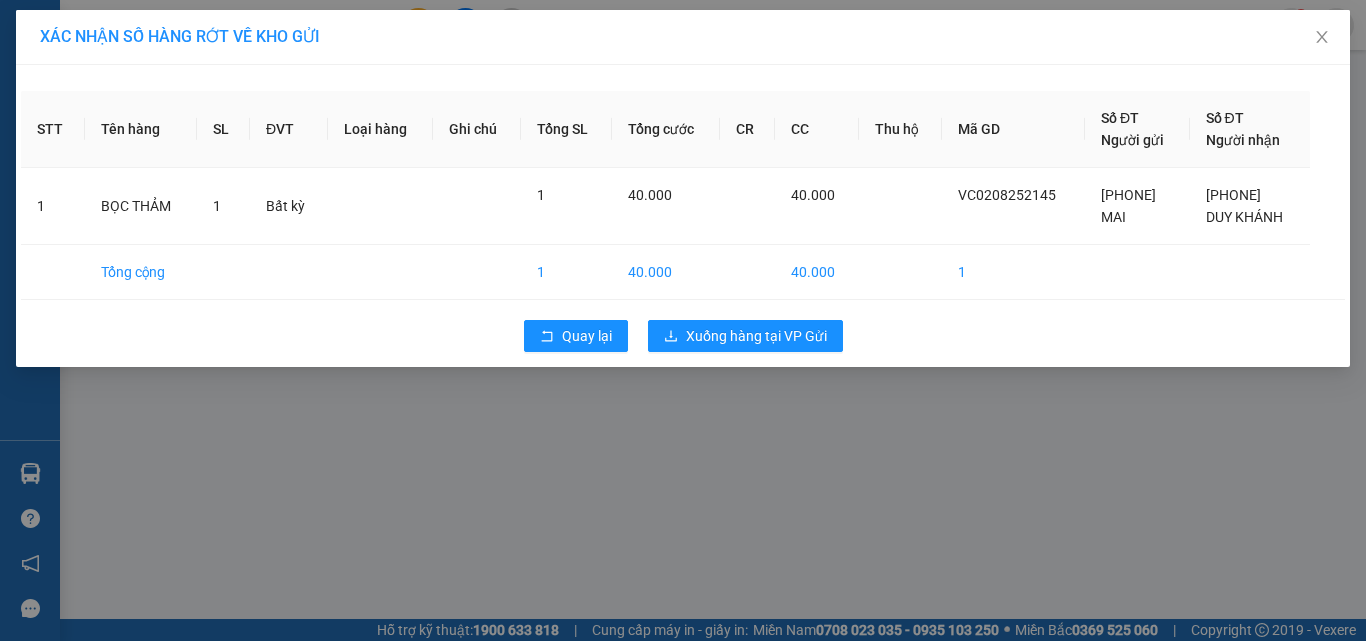 scroll, scrollTop: 0, scrollLeft: 0, axis: both 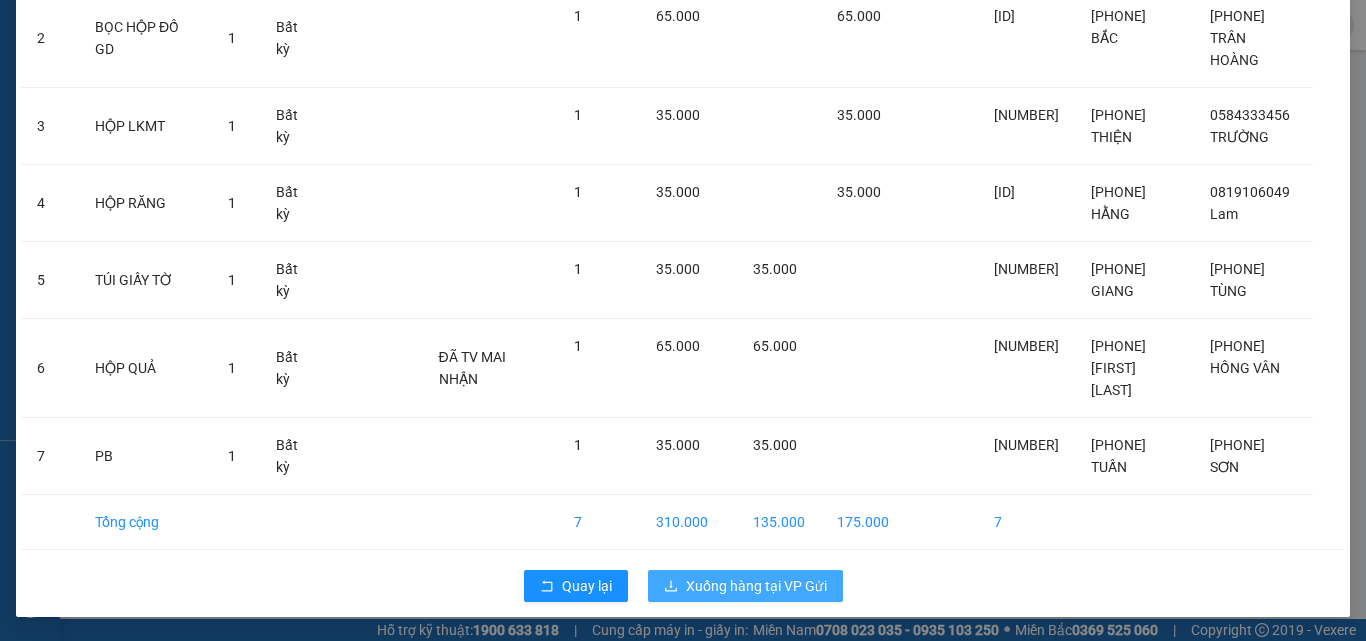 click on "Xuống hàng tại VP Gửi" at bounding box center [756, 586] 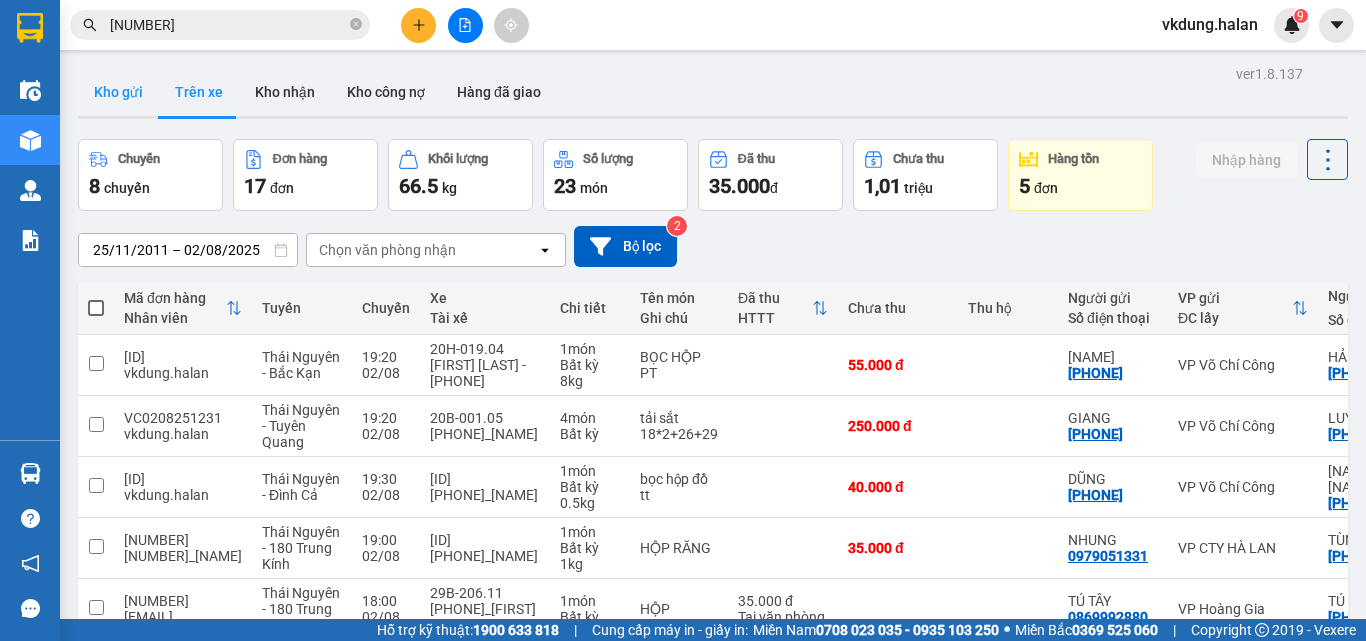 click on "Kho gửi" at bounding box center (118, 92) 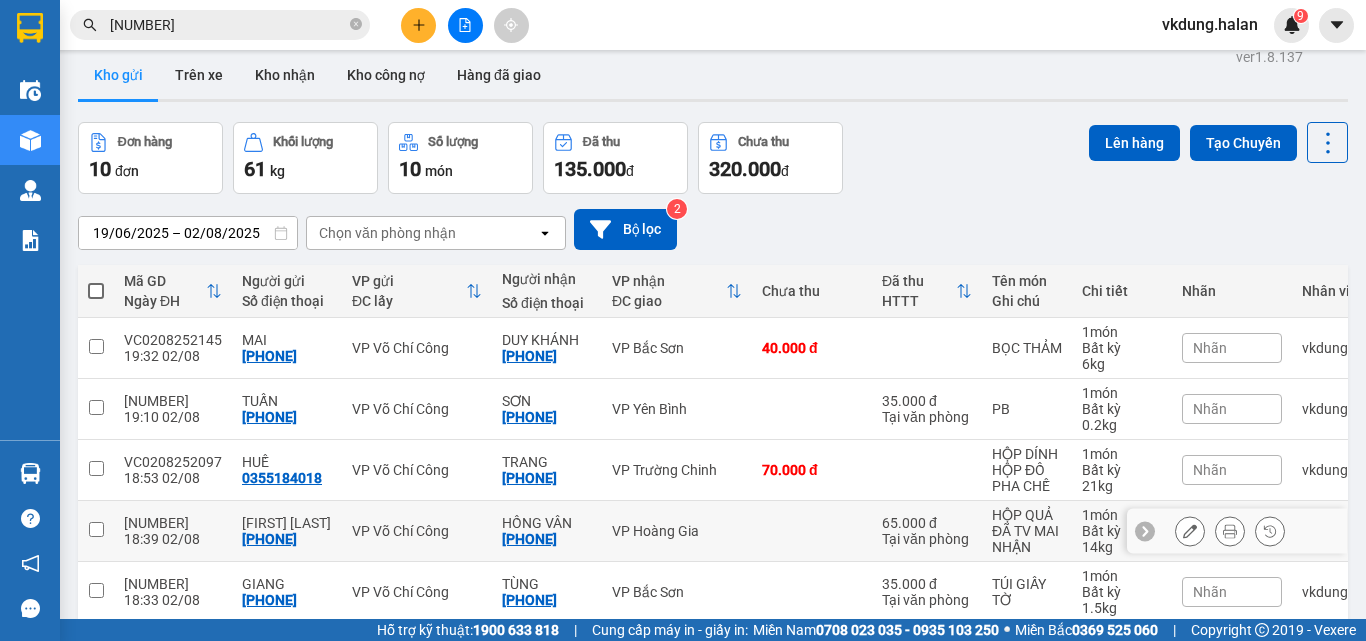 scroll, scrollTop: 0, scrollLeft: 0, axis: both 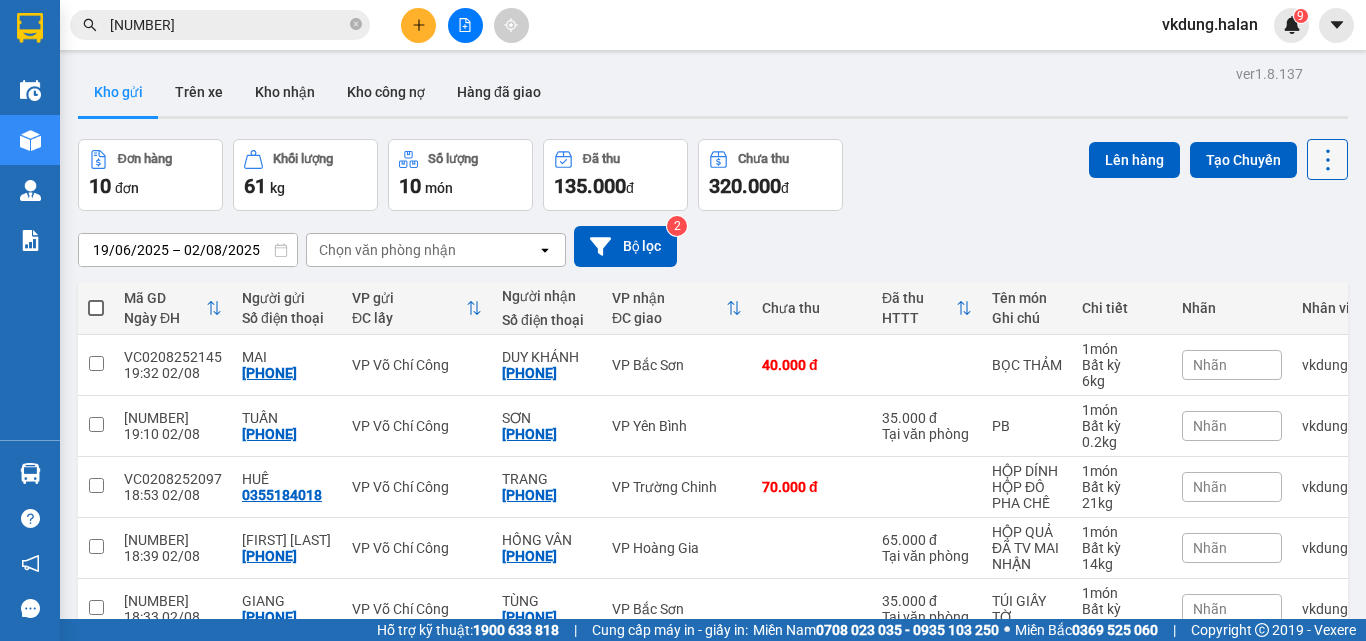click 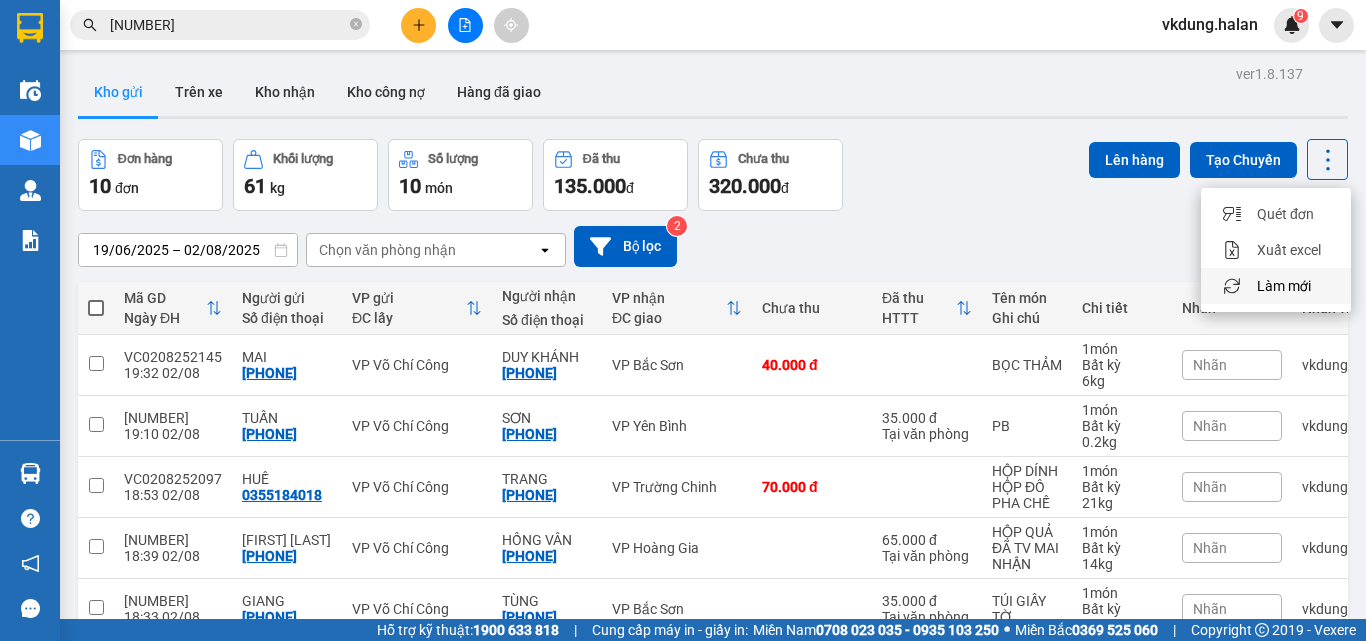 click on "Làm mới" at bounding box center (1284, 286) 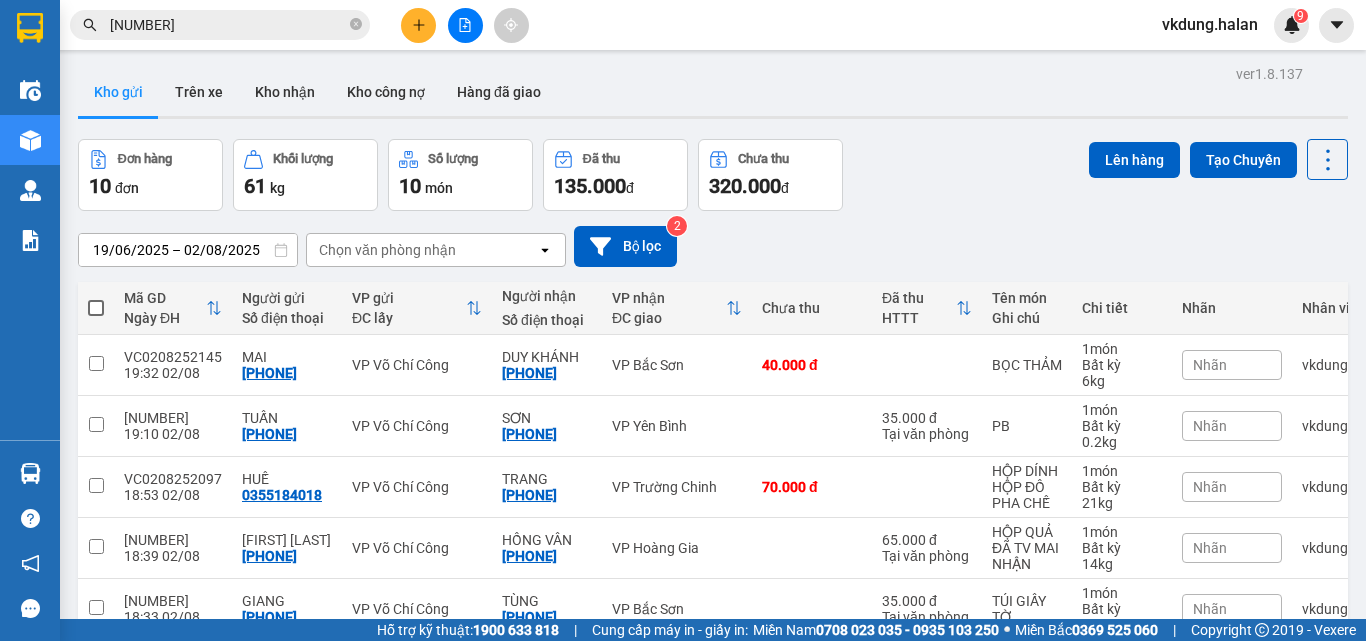 click at bounding box center [96, 308] 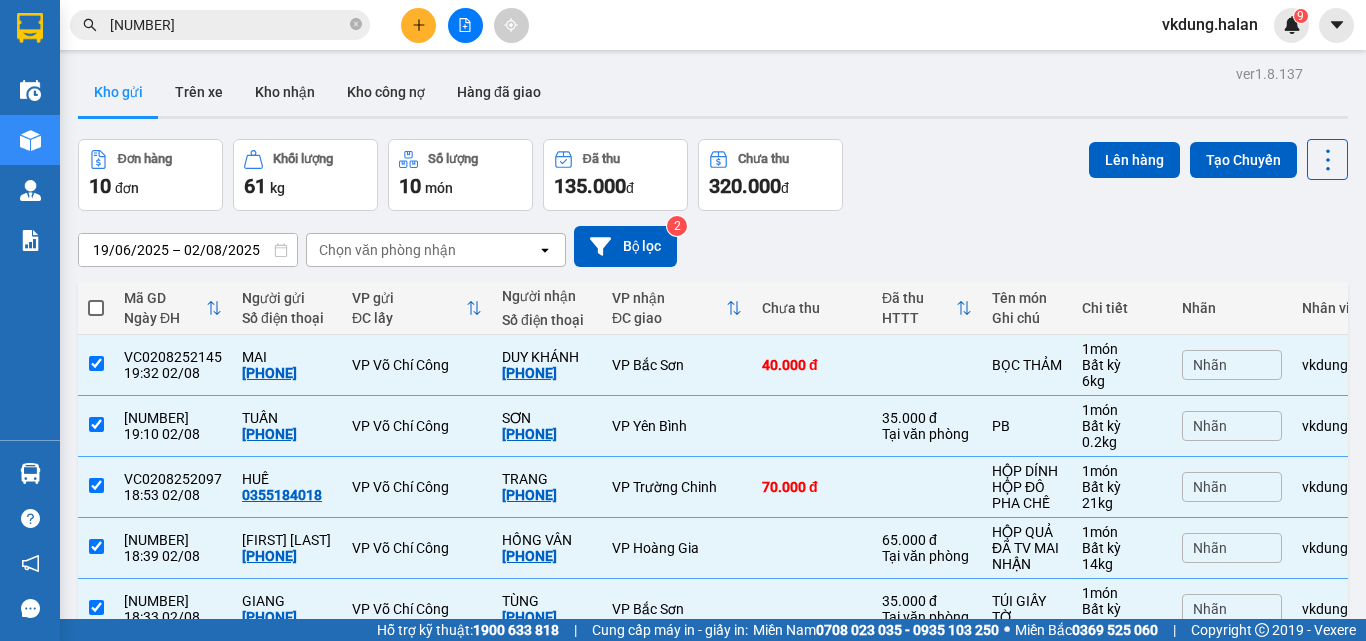 checkbox on "true" 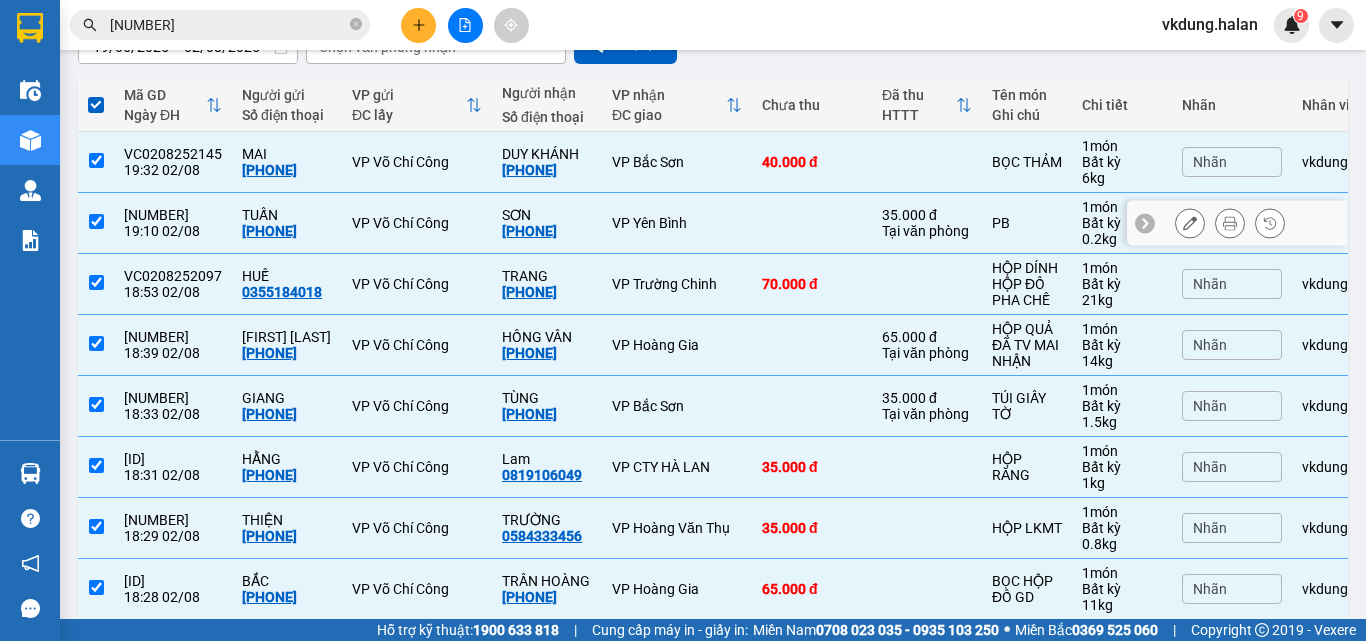 scroll, scrollTop: 200, scrollLeft: 0, axis: vertical 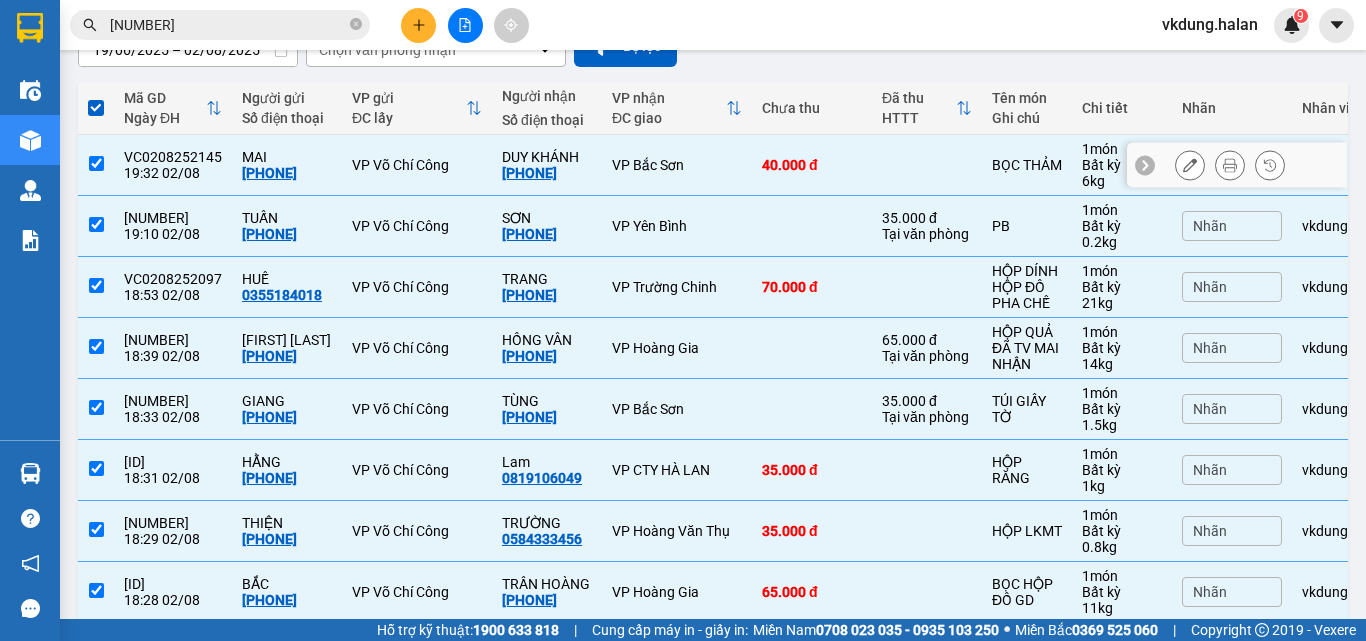 click at bounding box center (96, 163) 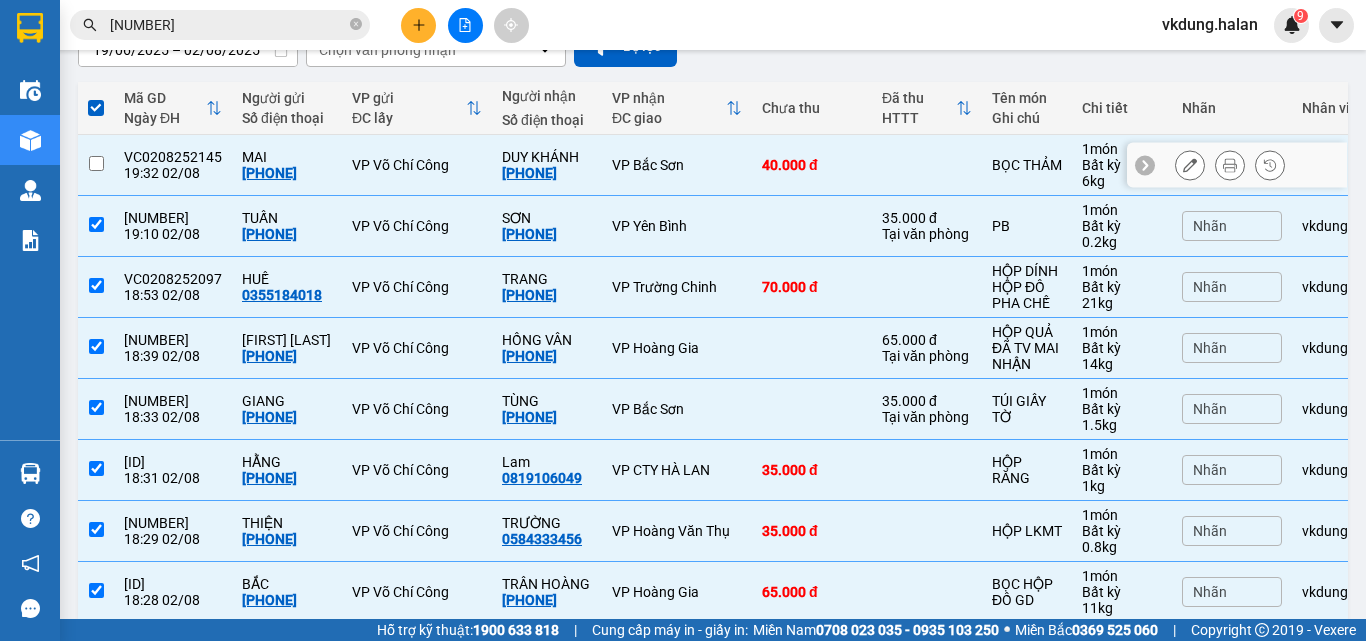checkbox on "false" 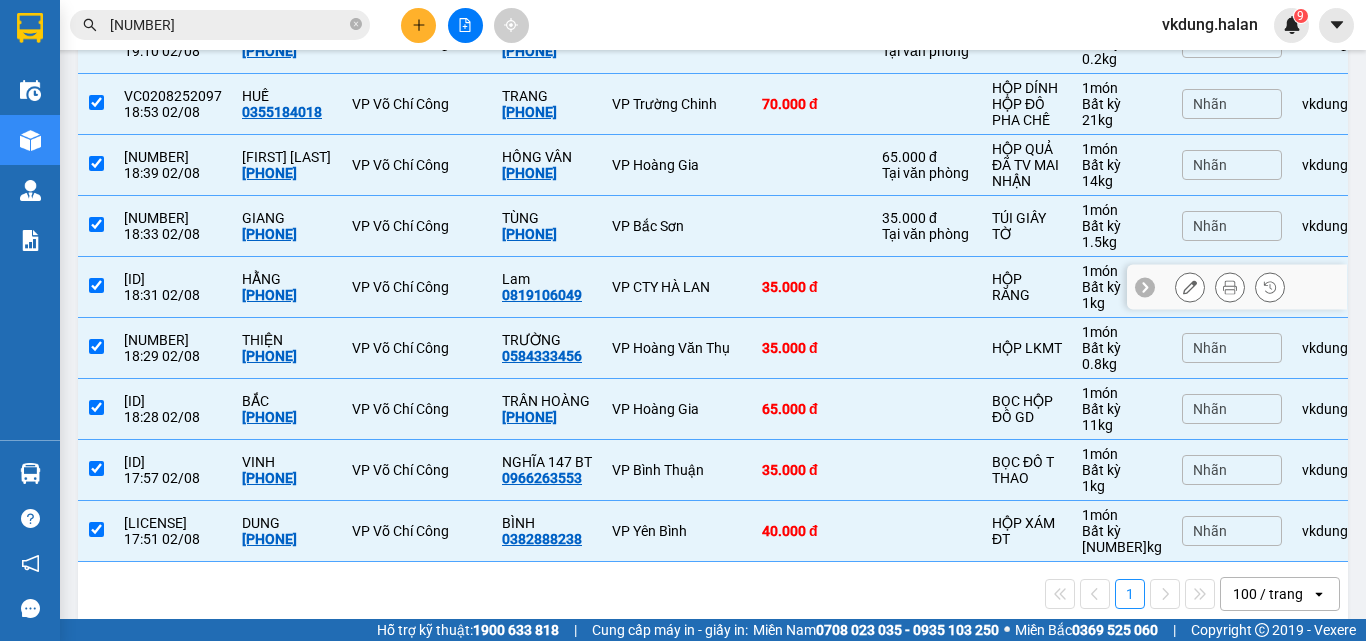 scroll, scrollTop: 400, scrollLeft: 0, axis: vertical 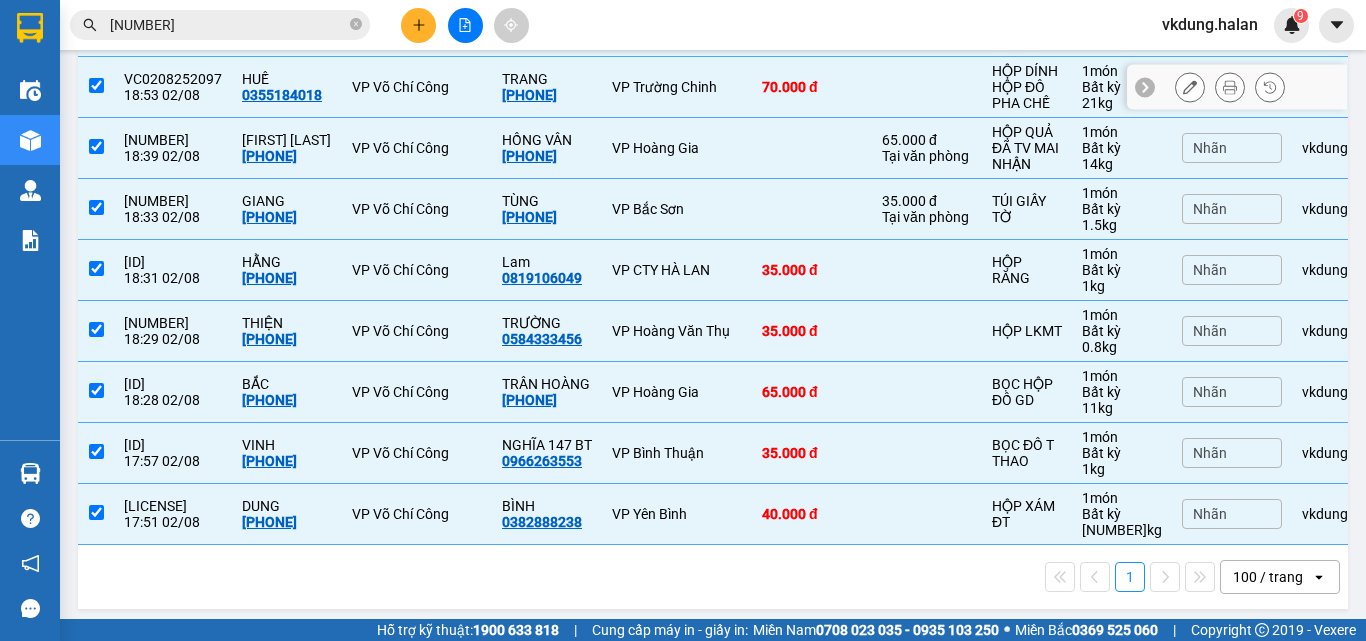 click at bounding box center (96, 85) 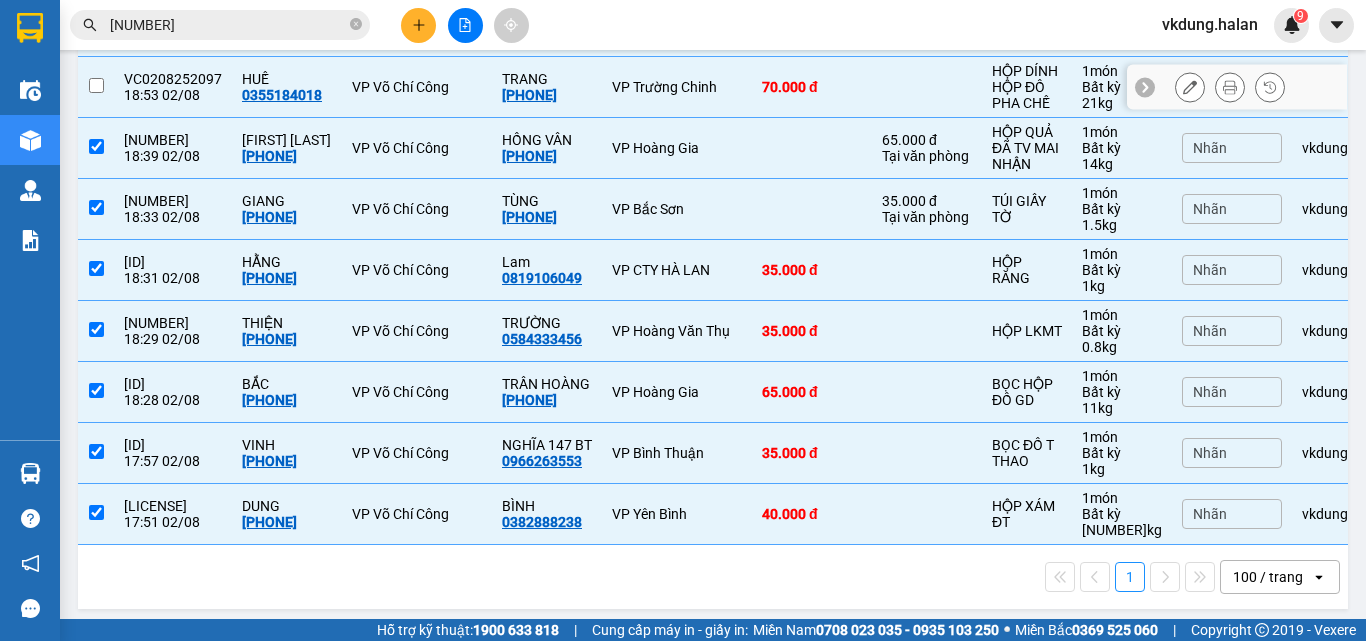 checkbox on "false" 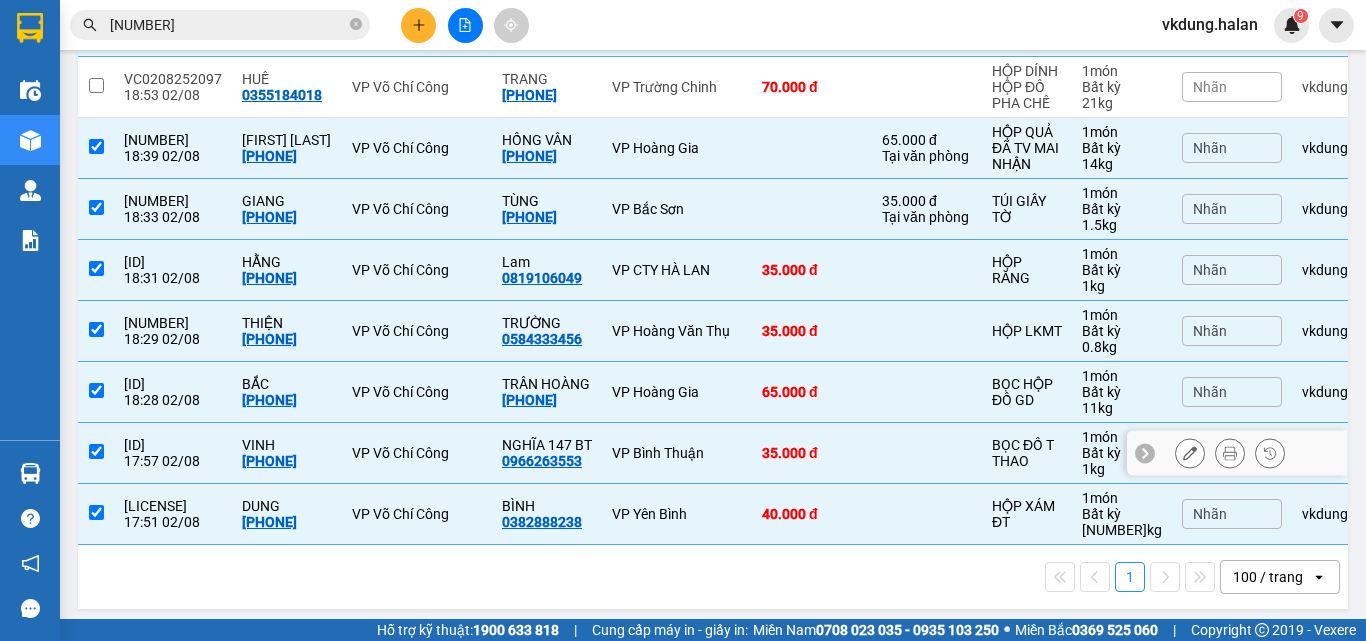 click at bounding box center [96, 451] 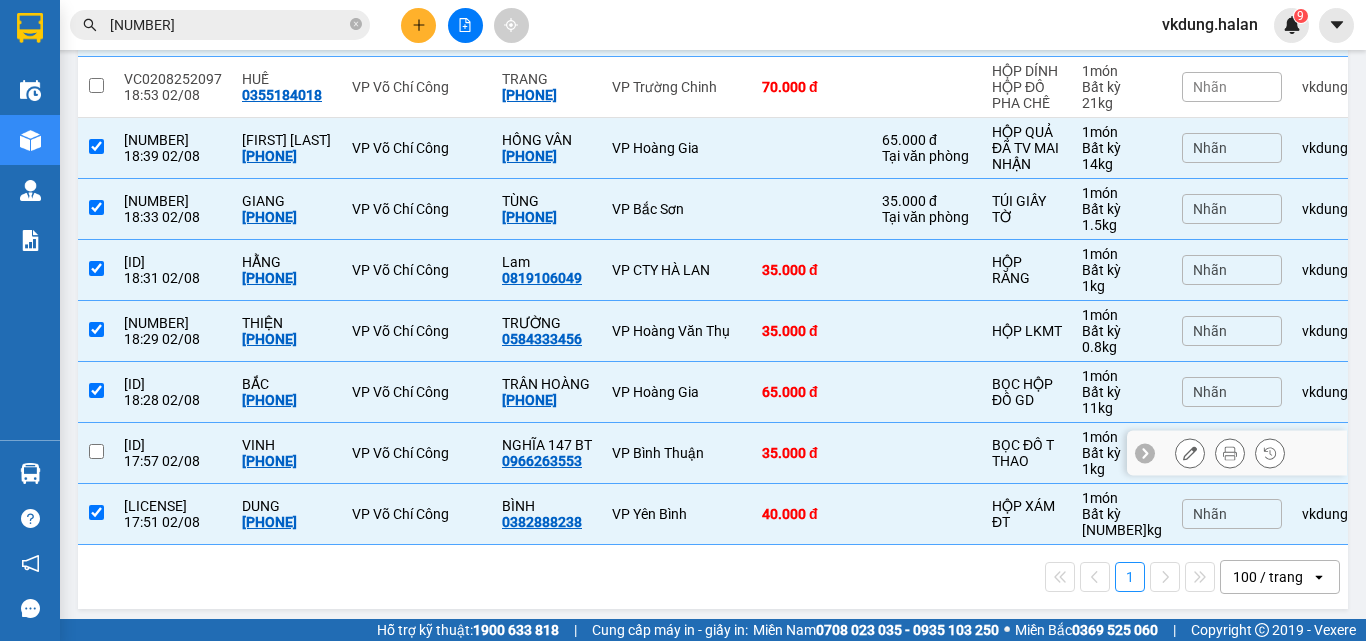 checkbox on "false" 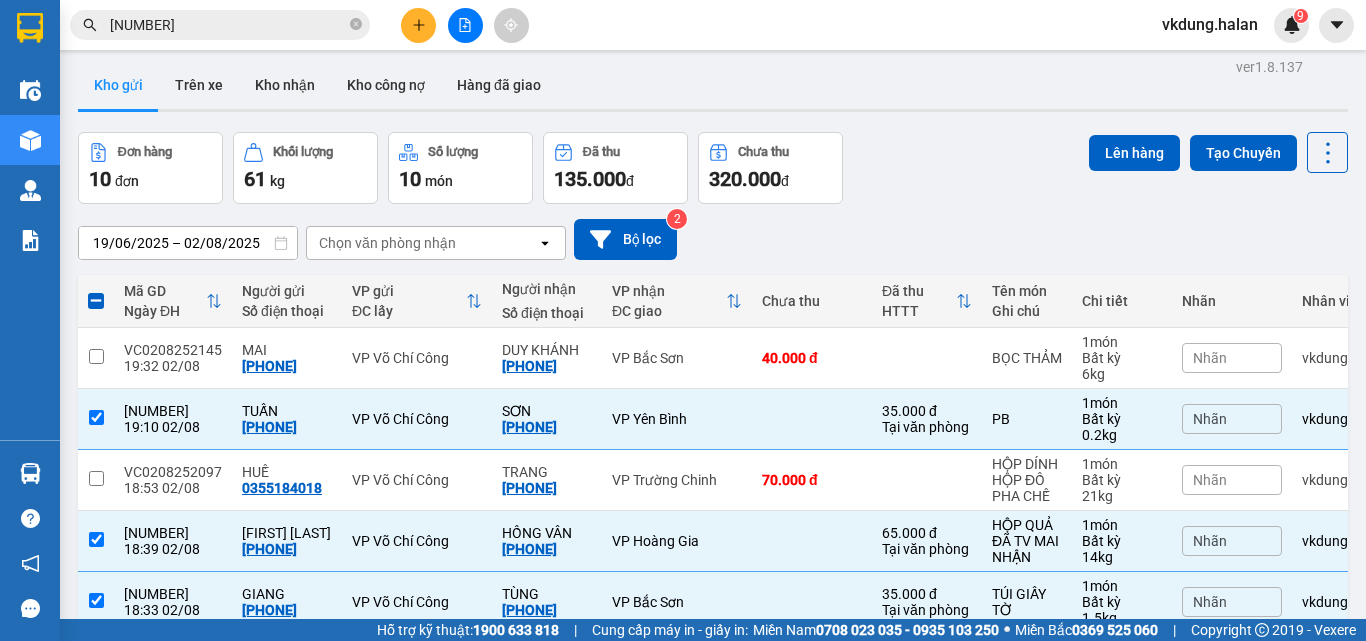 scroll, scrollTop: 0, scrollLeft: 0, axis: both 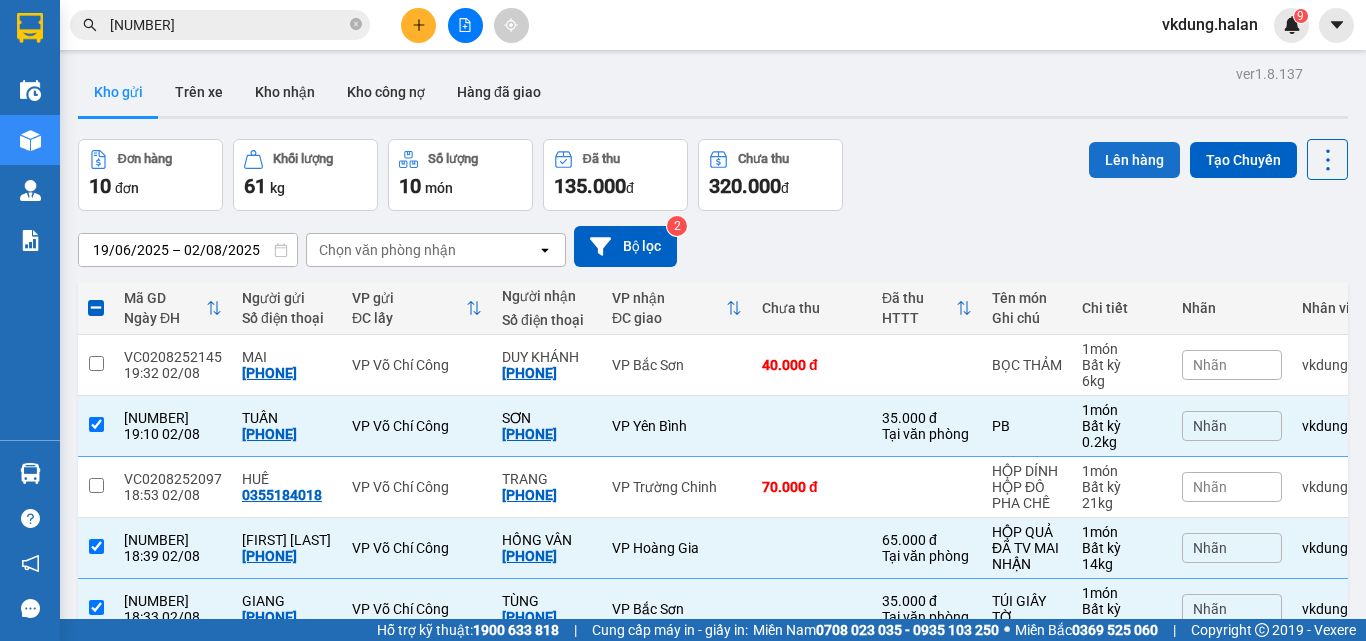 click on "Lên hàng" at bounding box center [1134, 160] 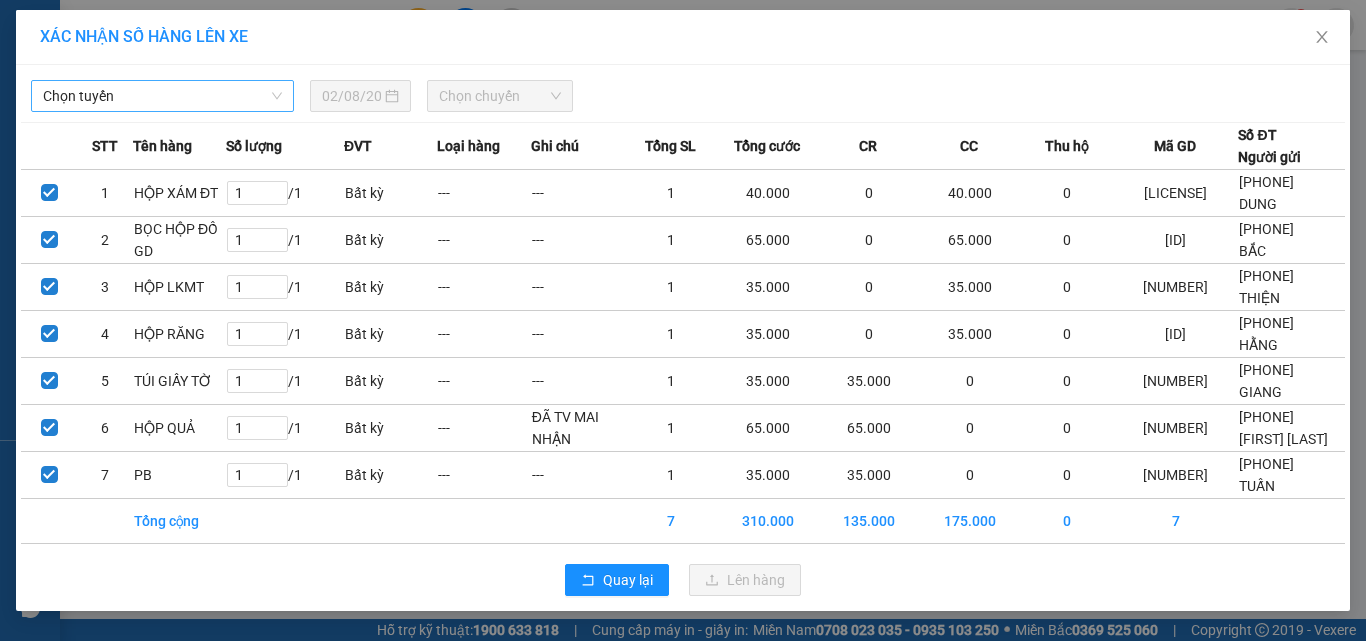 click on "Chọn tuyến" at bounding box center (162, 96) 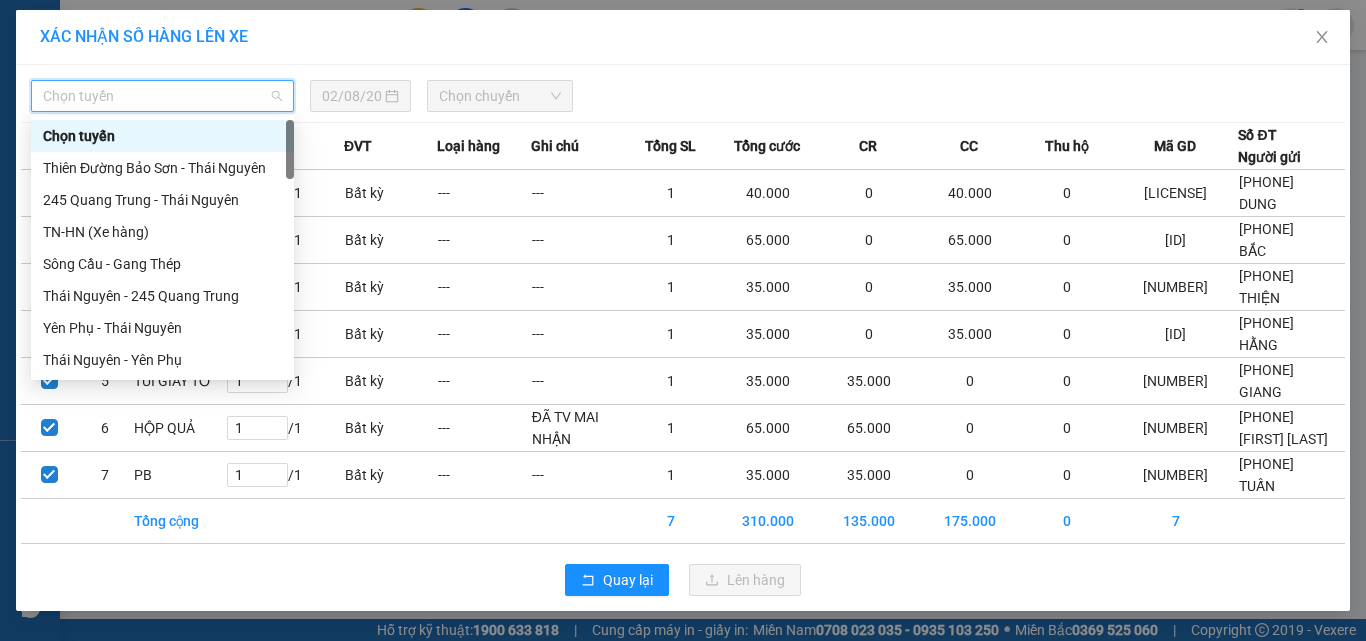 type on "X" 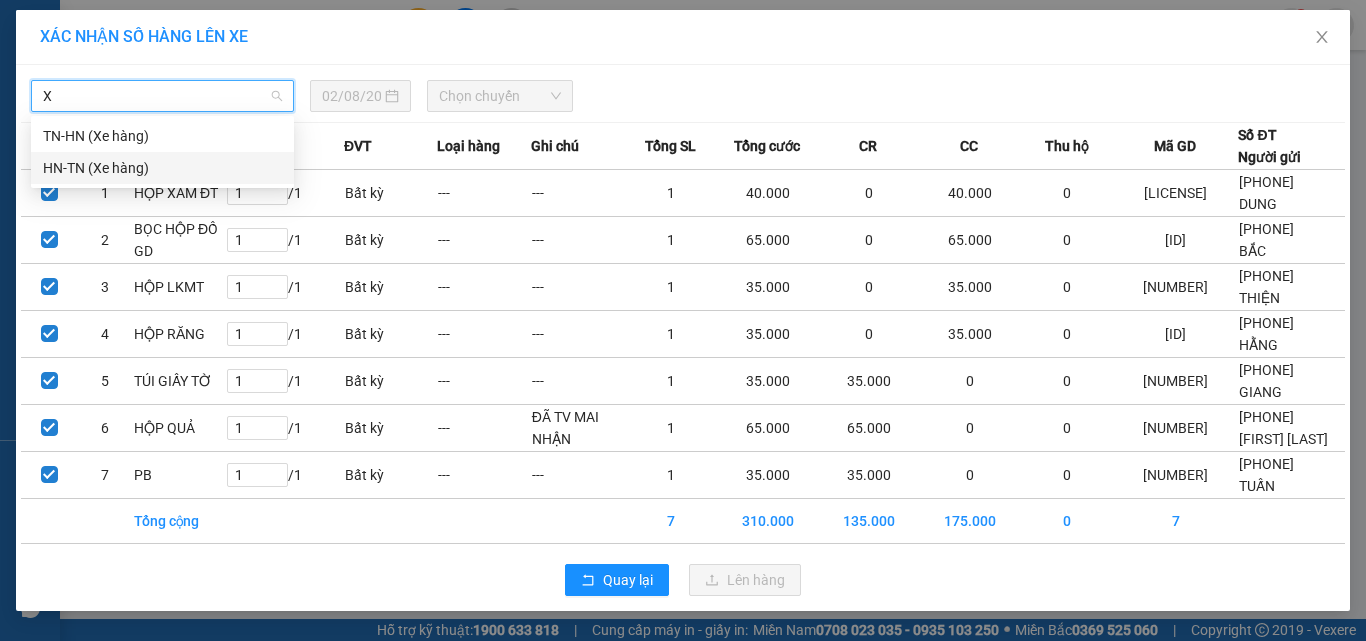 click on "HN-TN (Xe hàng)" at bounding box center [162, 168] 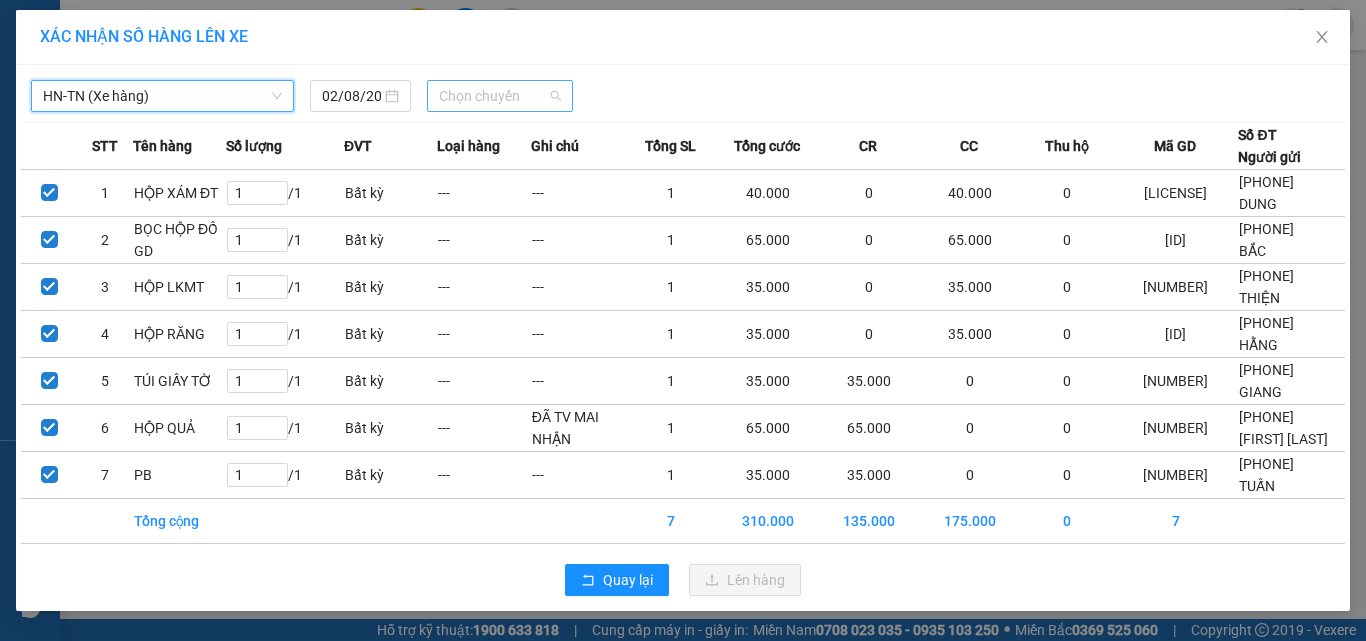 click on "Chọn chuyến" at bounding box center [500, 96] 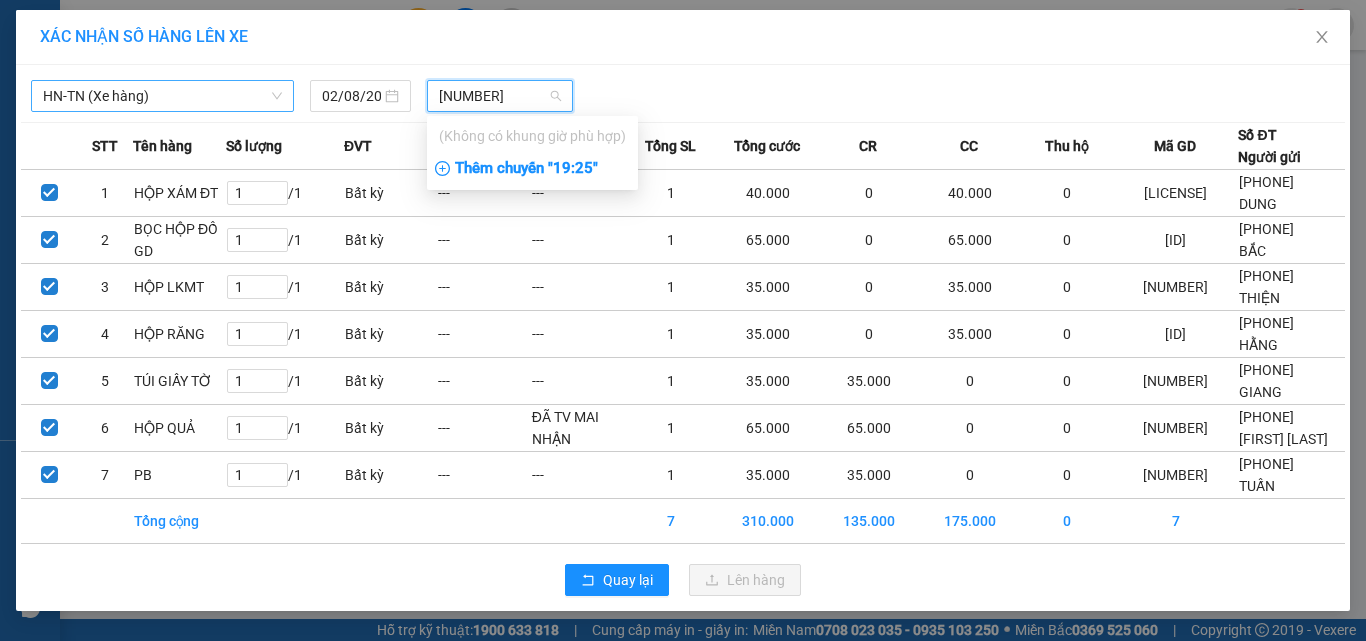 type on "1925" 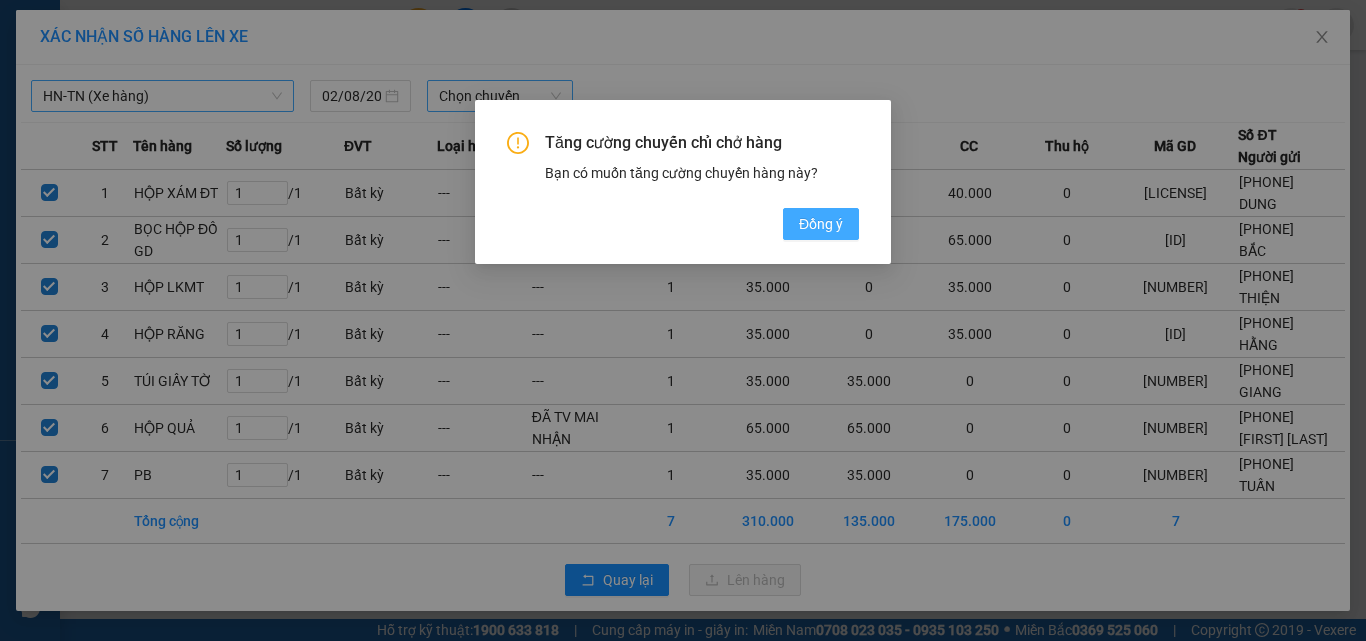 click on "Đồng ý" at bounding box center [821, 224] 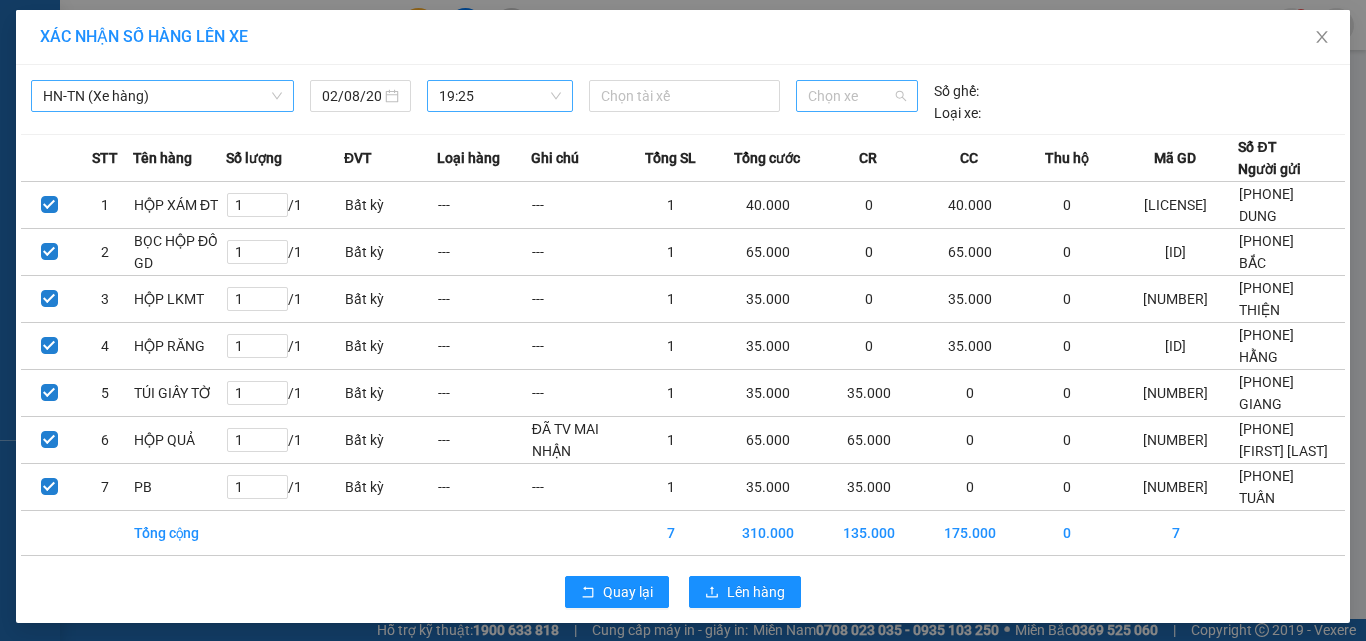 click on "Chọn xe" at bounding box center [857, 96] 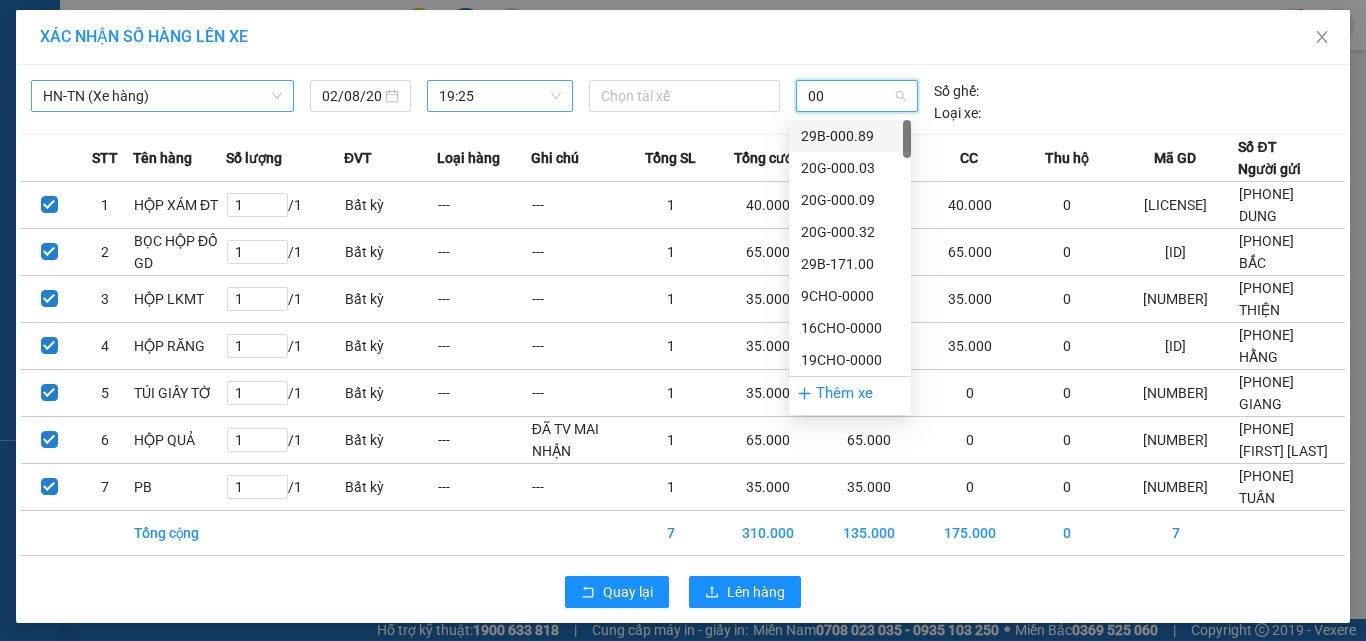 type on "001" 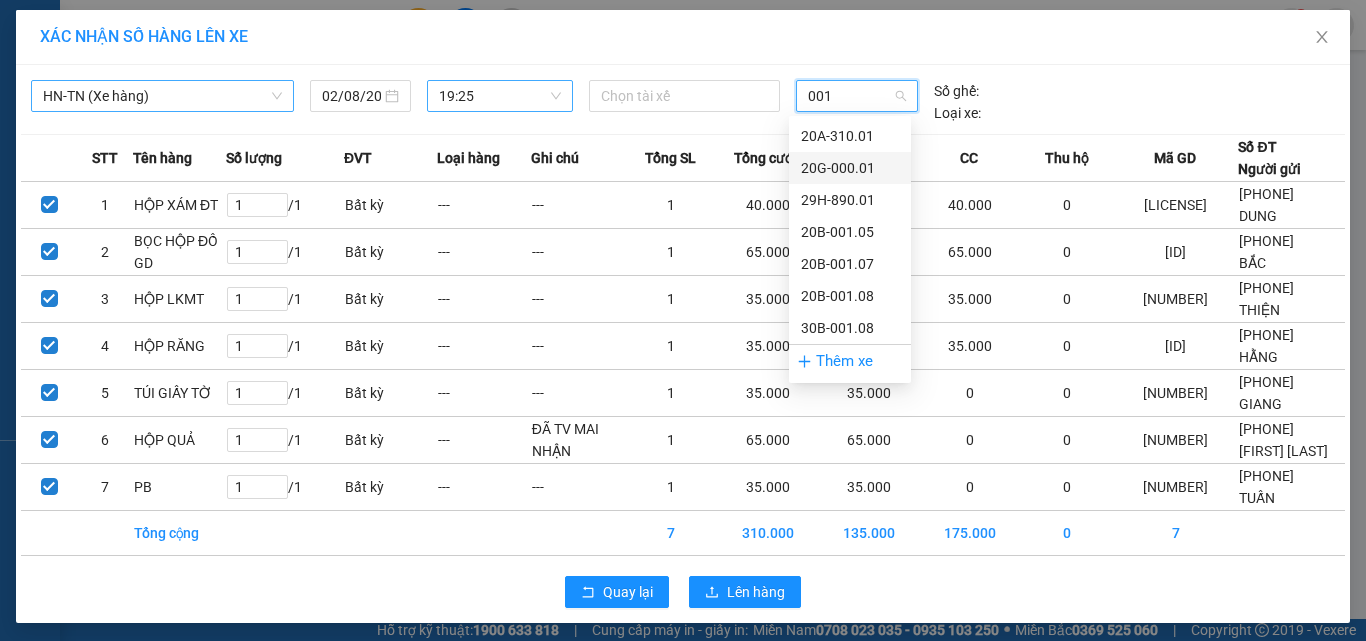 click on "20G-000.01" at bounding box center (850, 168) 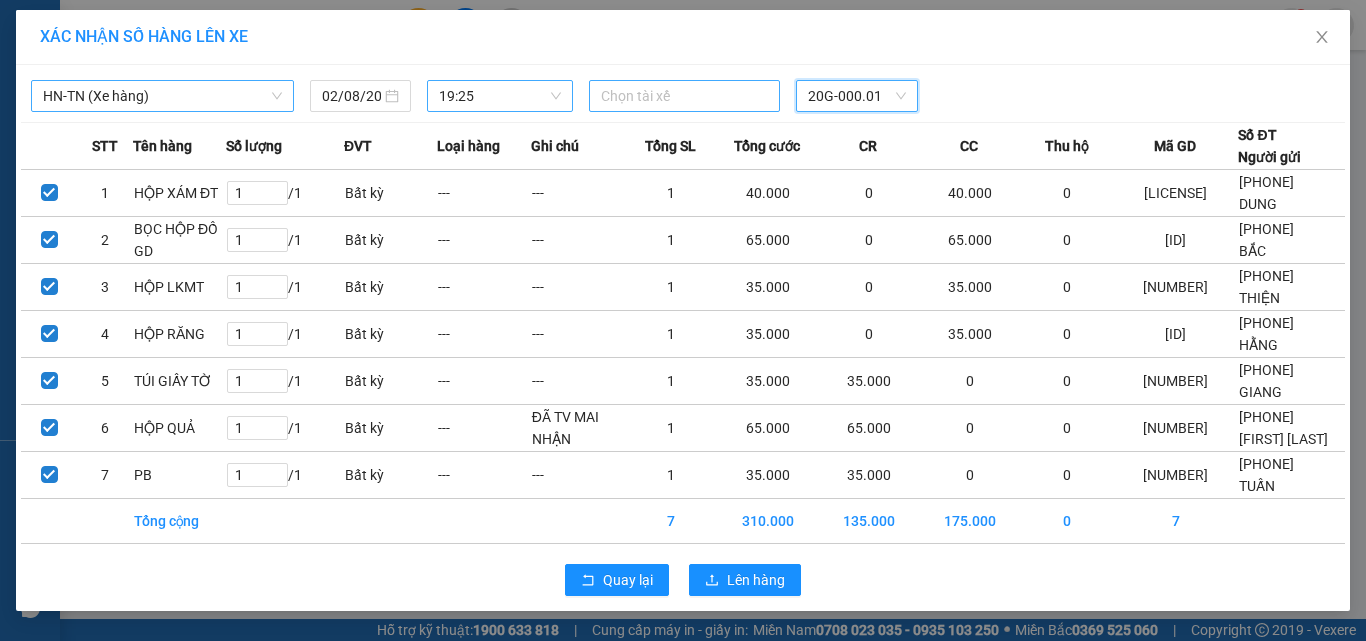click at bounding box center (685, 96) 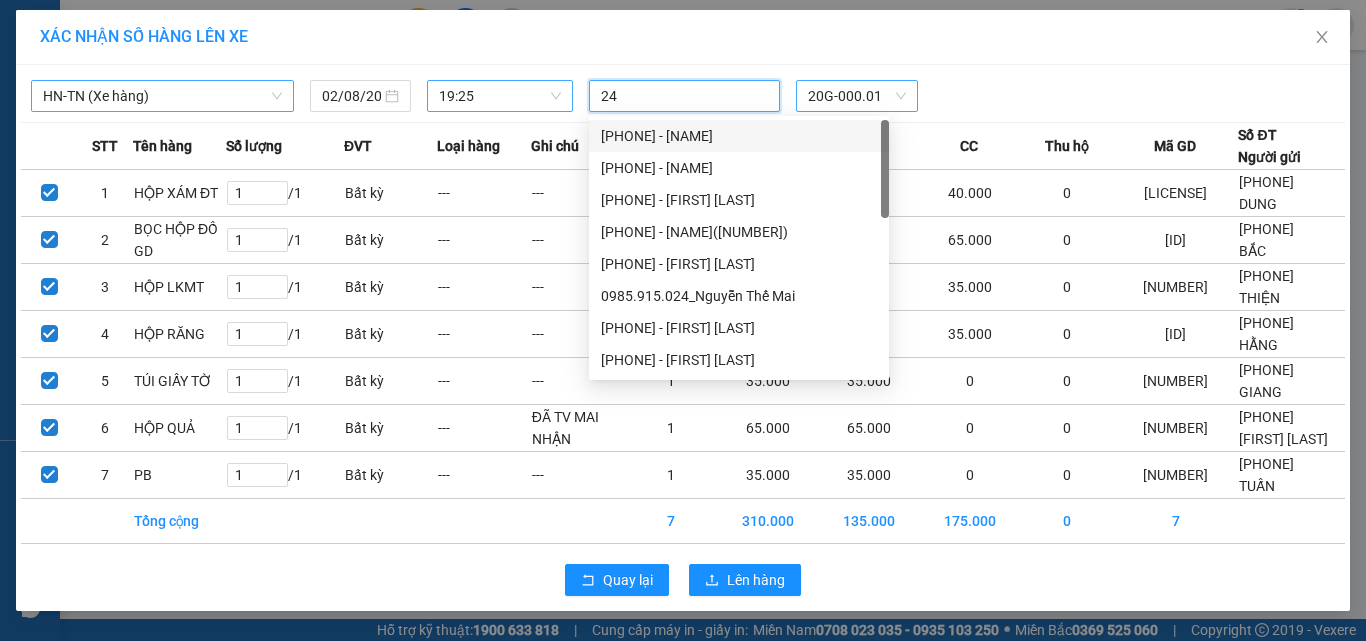 type on "246" 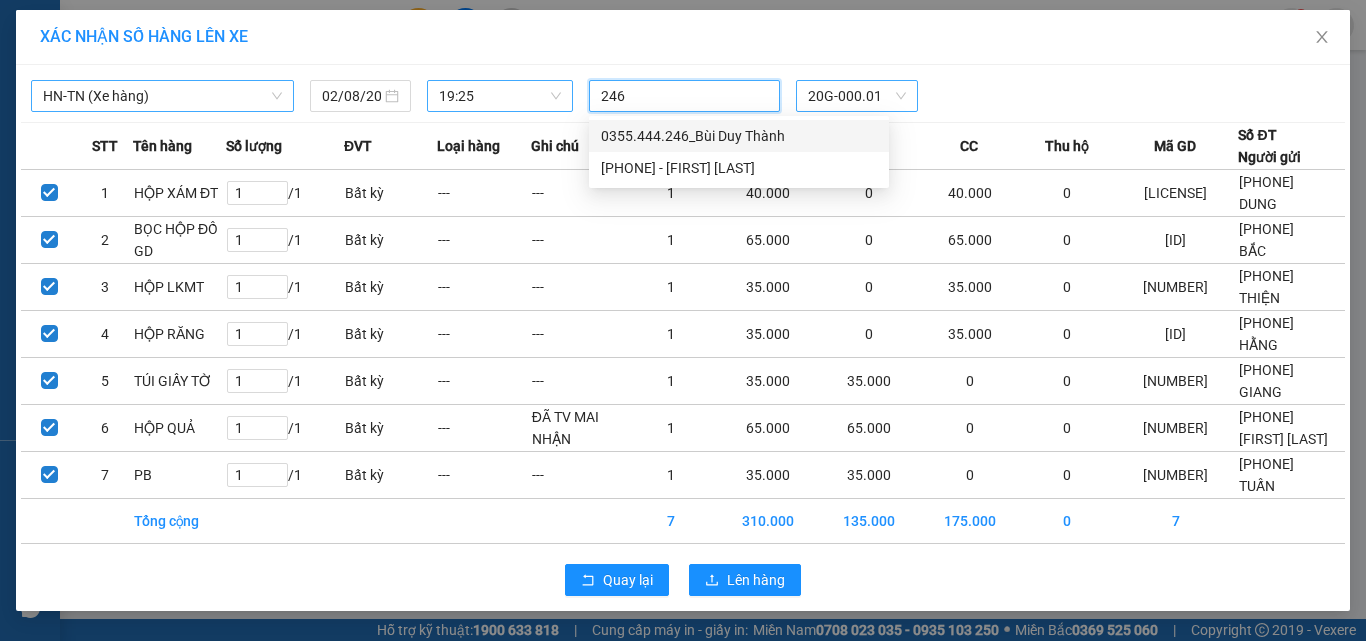 click on "0355.444.246_Bùi Duy Thành" at bounding box center [739, 136] 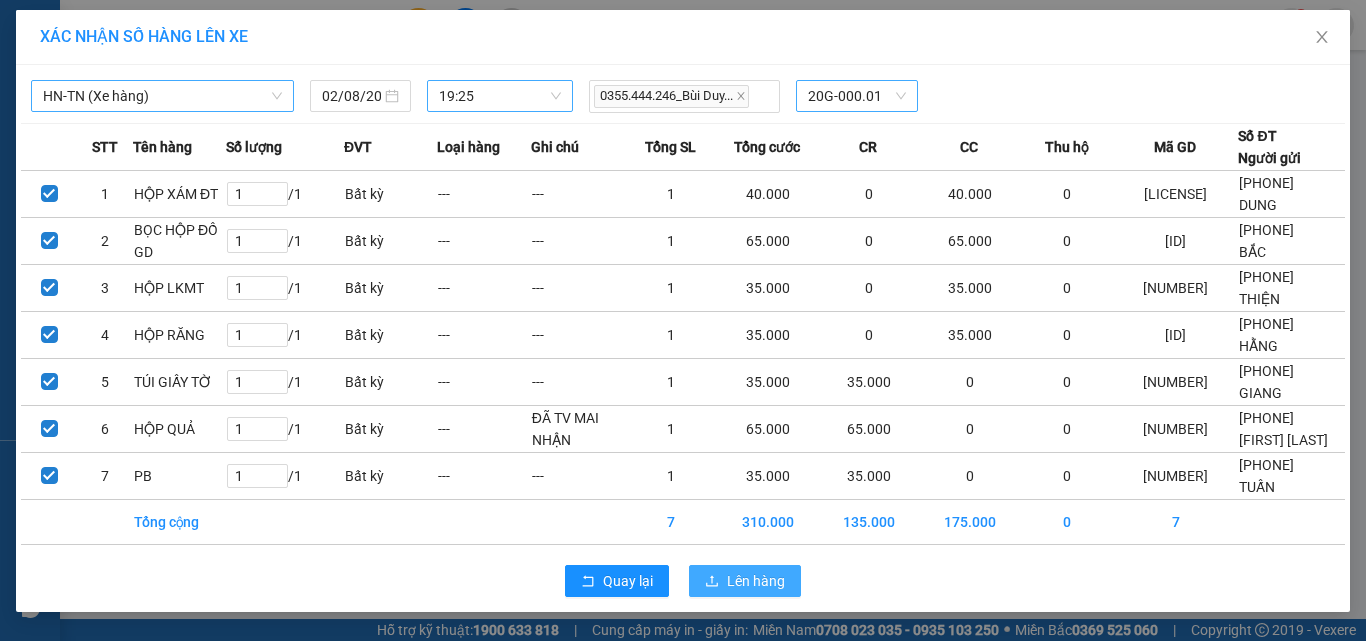 click on "Lên hàng" at bounding box center [756, 581] 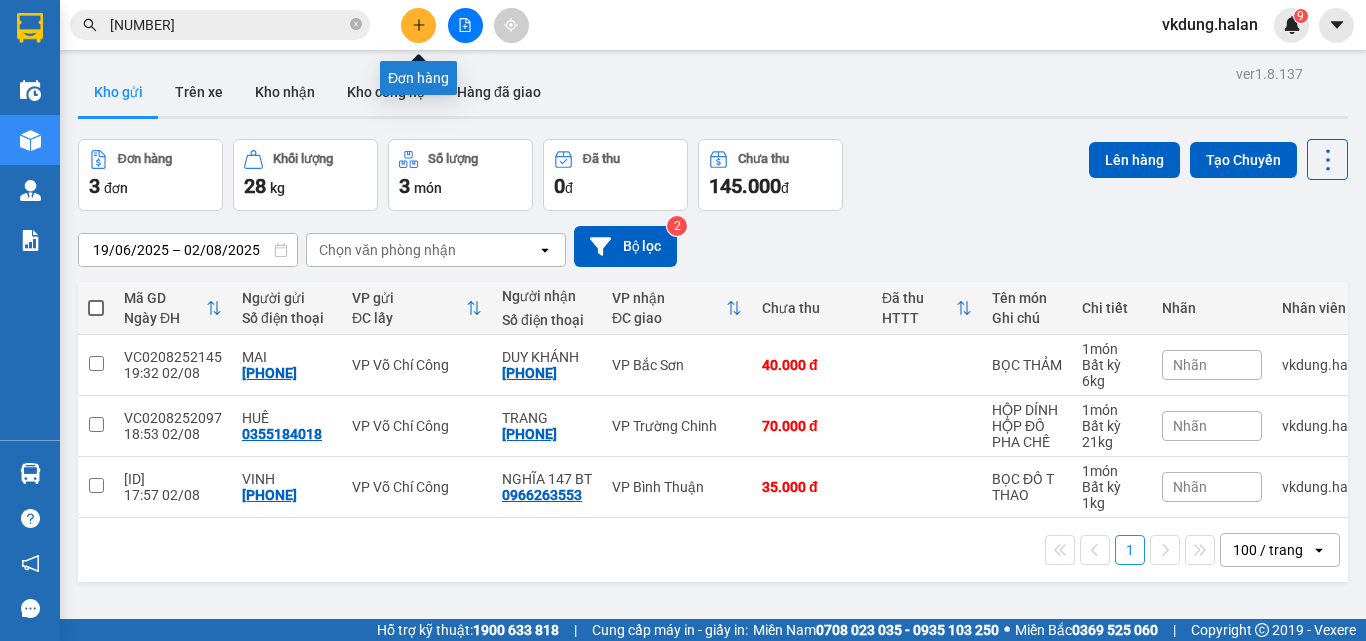 click at bounding box center (418, 25) 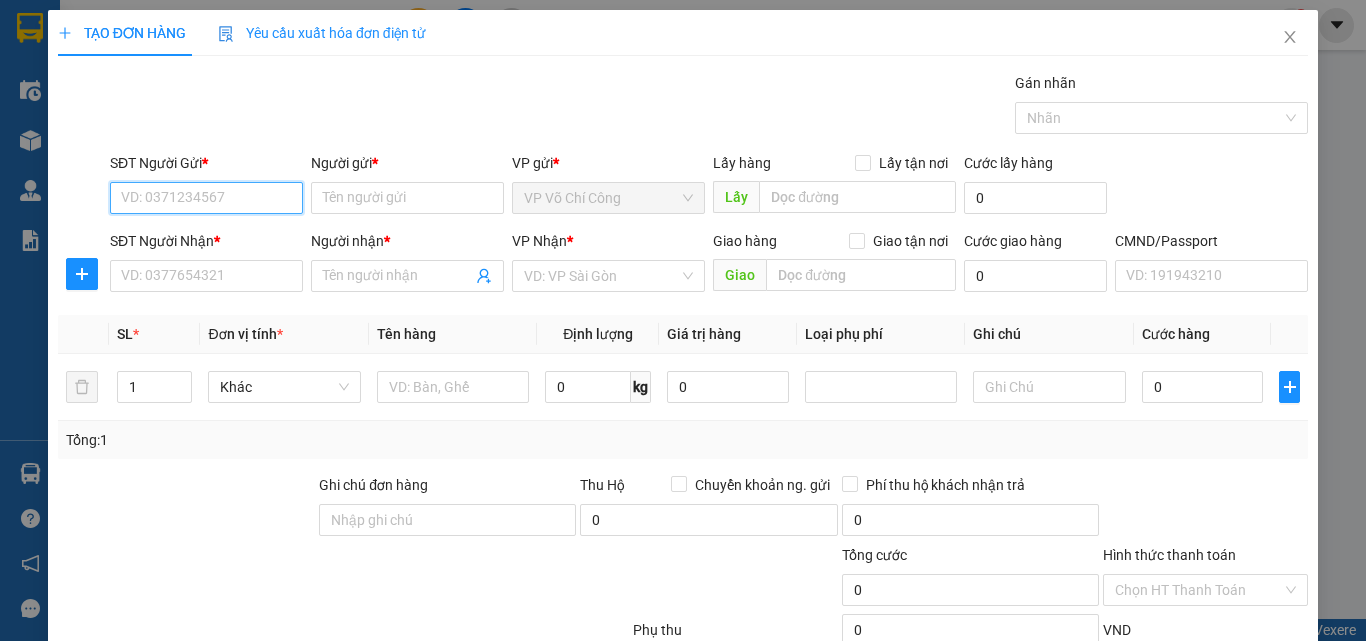 click on "SĐT Người Gửi  *" at bounding box center (206, 198) 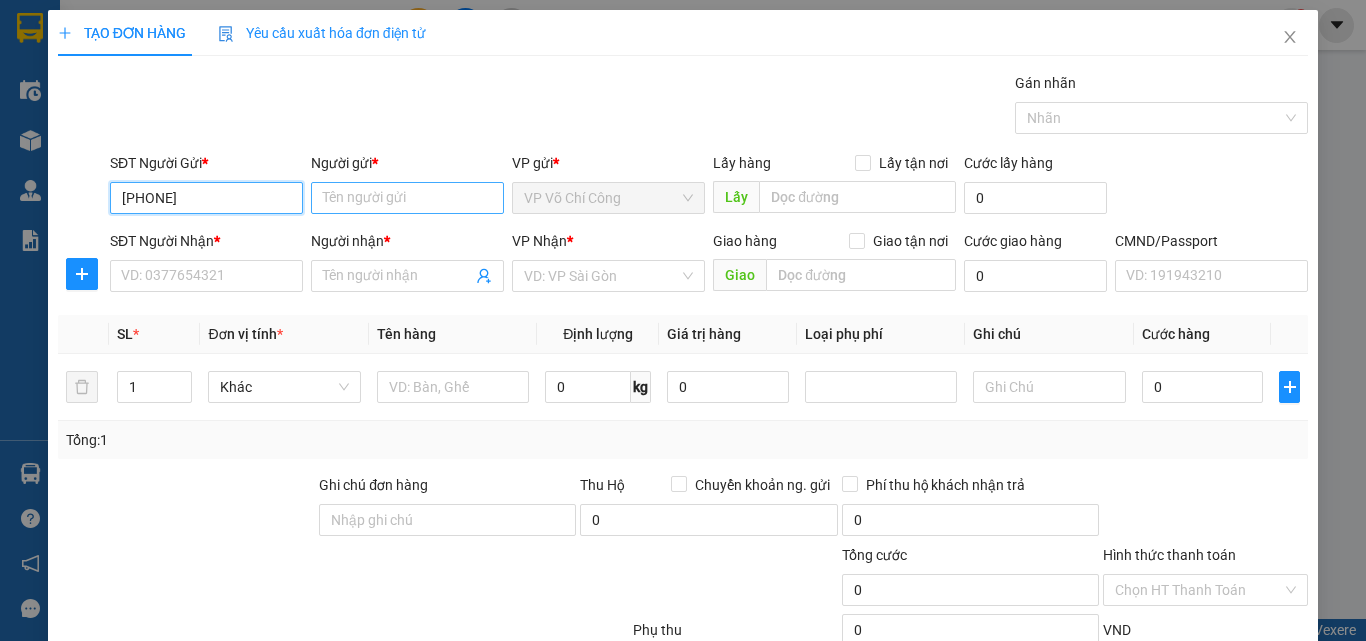 type on "0973135856" 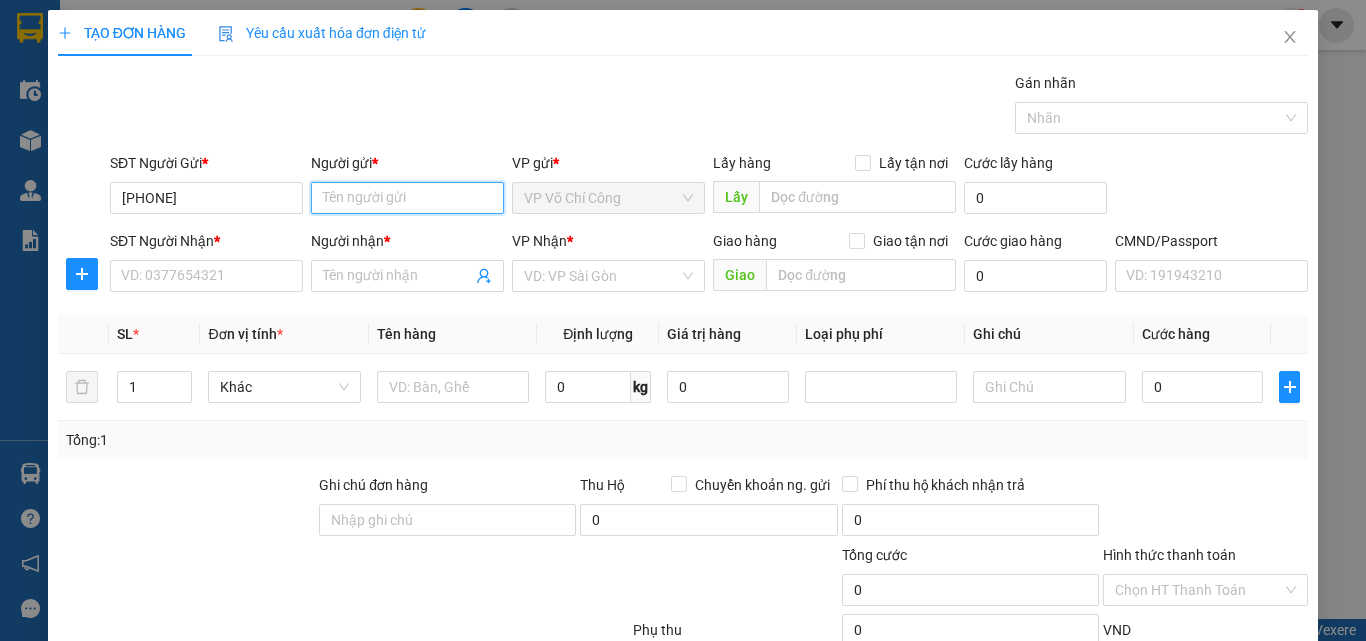click on "Người gửi  *" at bounding box center [407, 198] 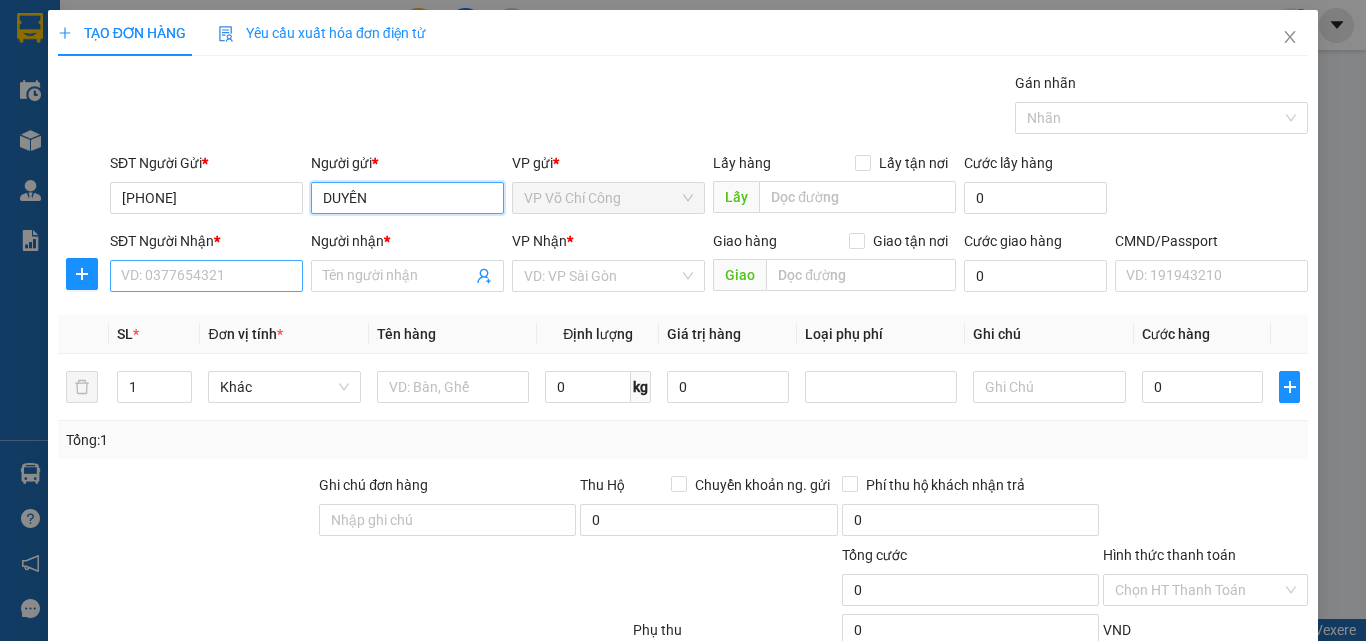 type on "DUYÊN" 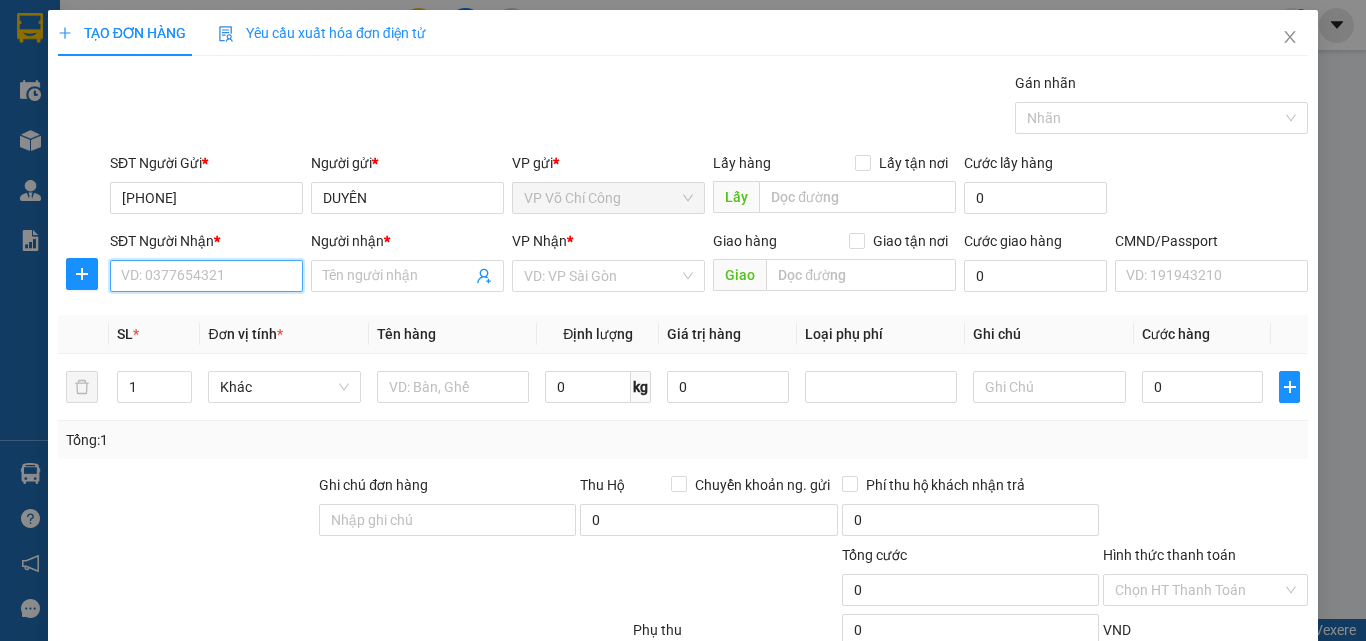 click on "SĐT Người Nhận  *" at bounding box center (206, 276) 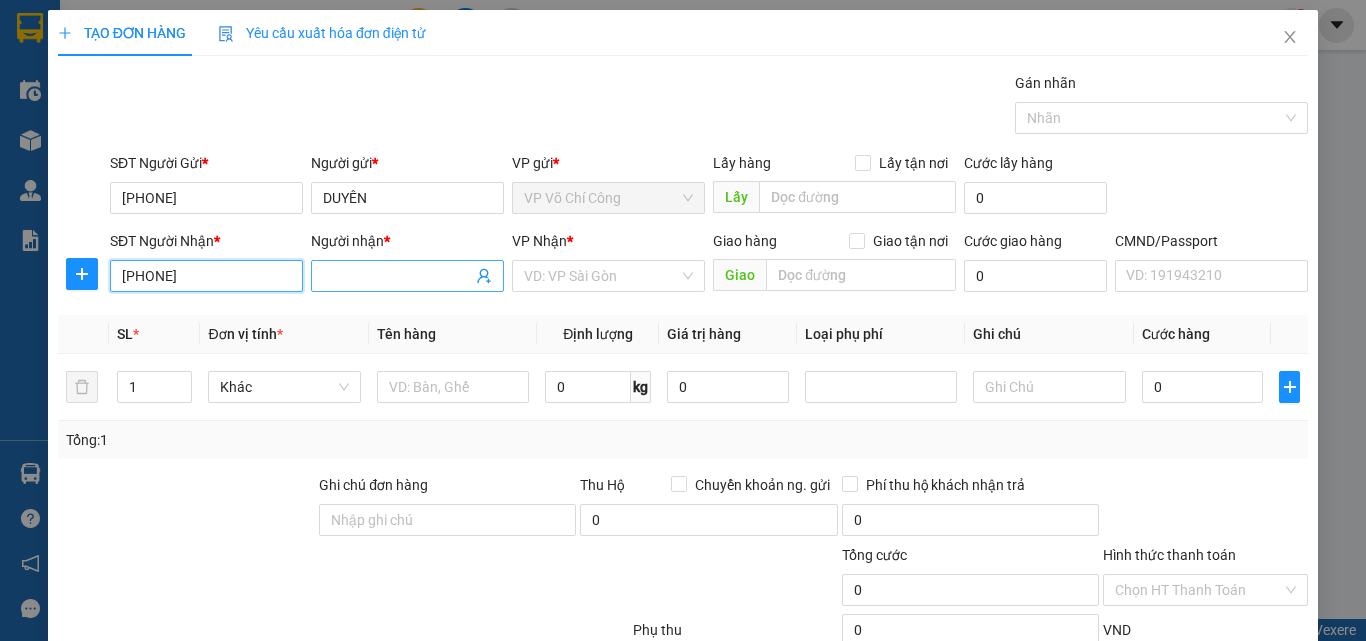 type on "0976286696" 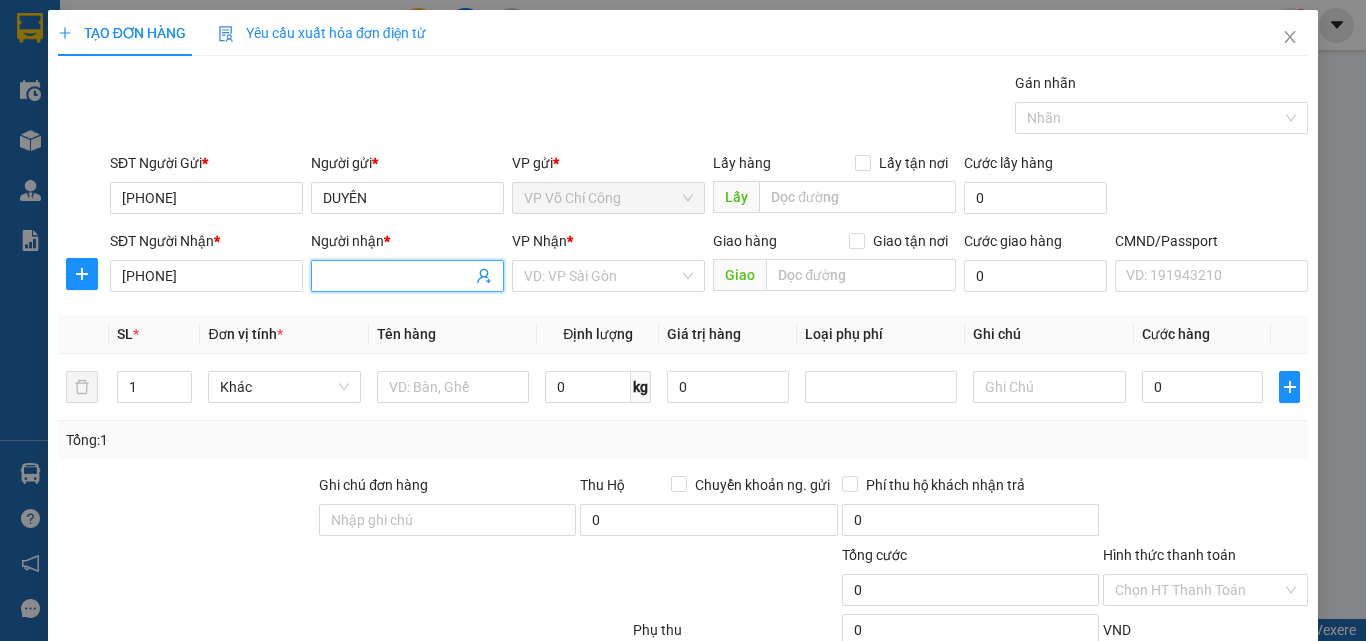 click on "Người nhận  *" at bounding box center (397, 276) 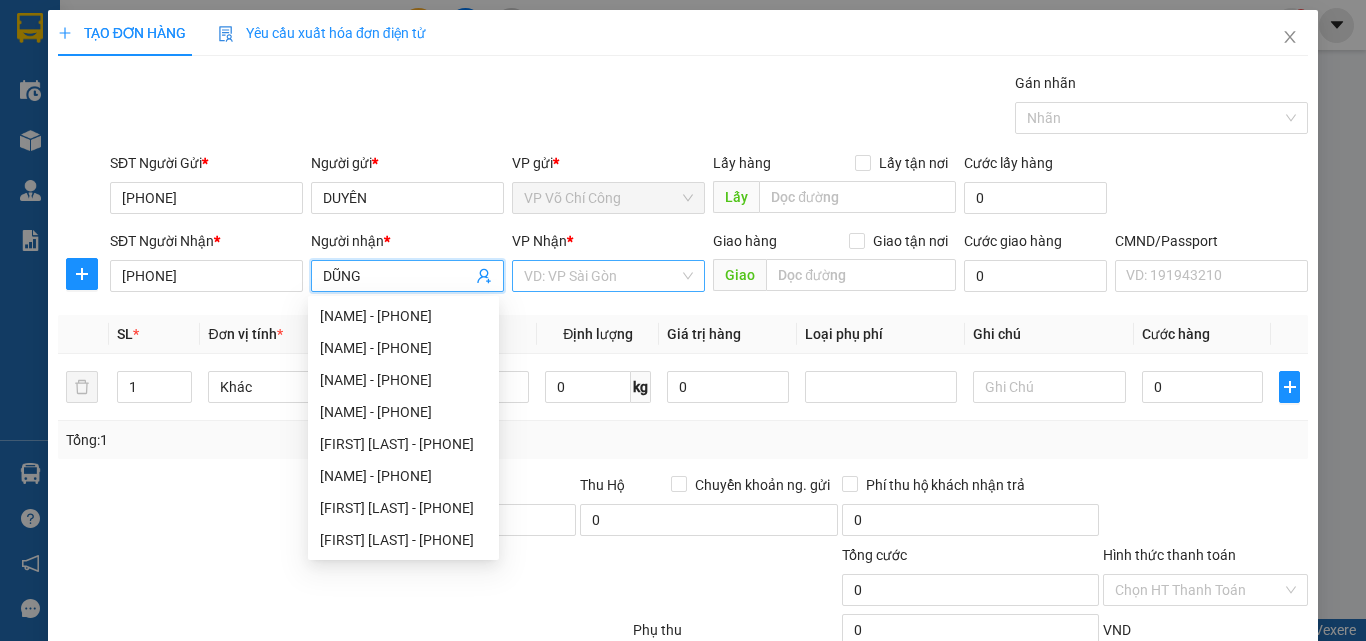 type on "DŨNG" 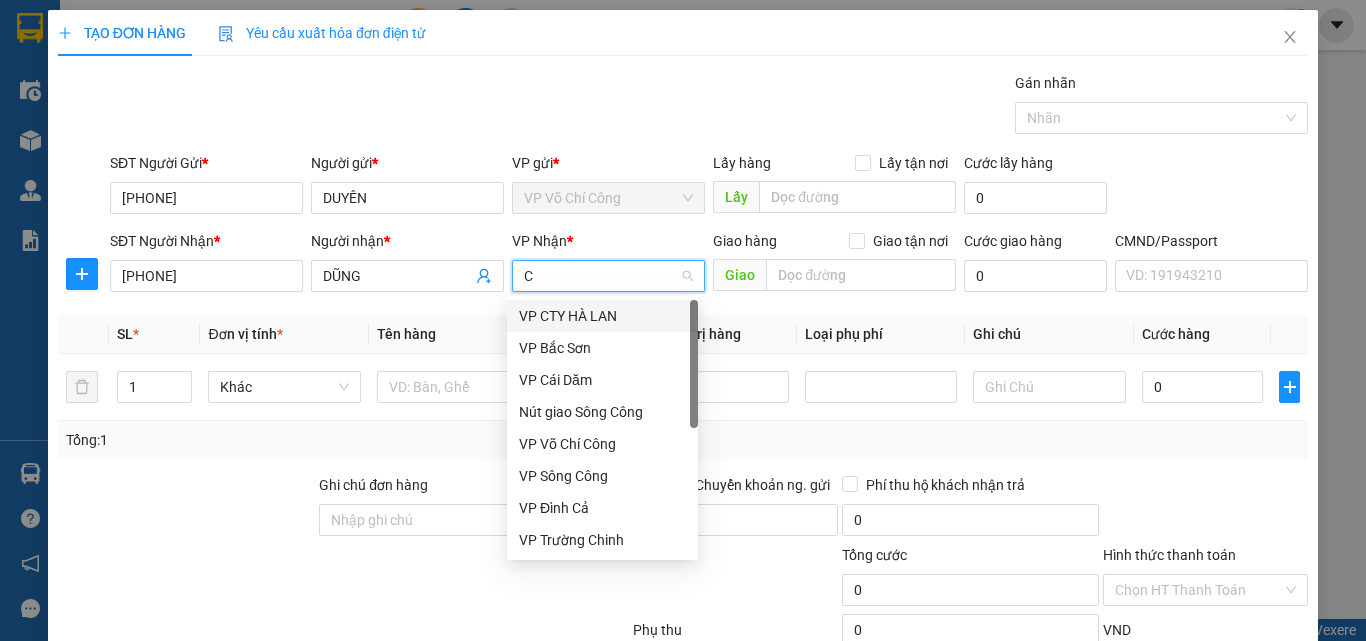 type on "CT" 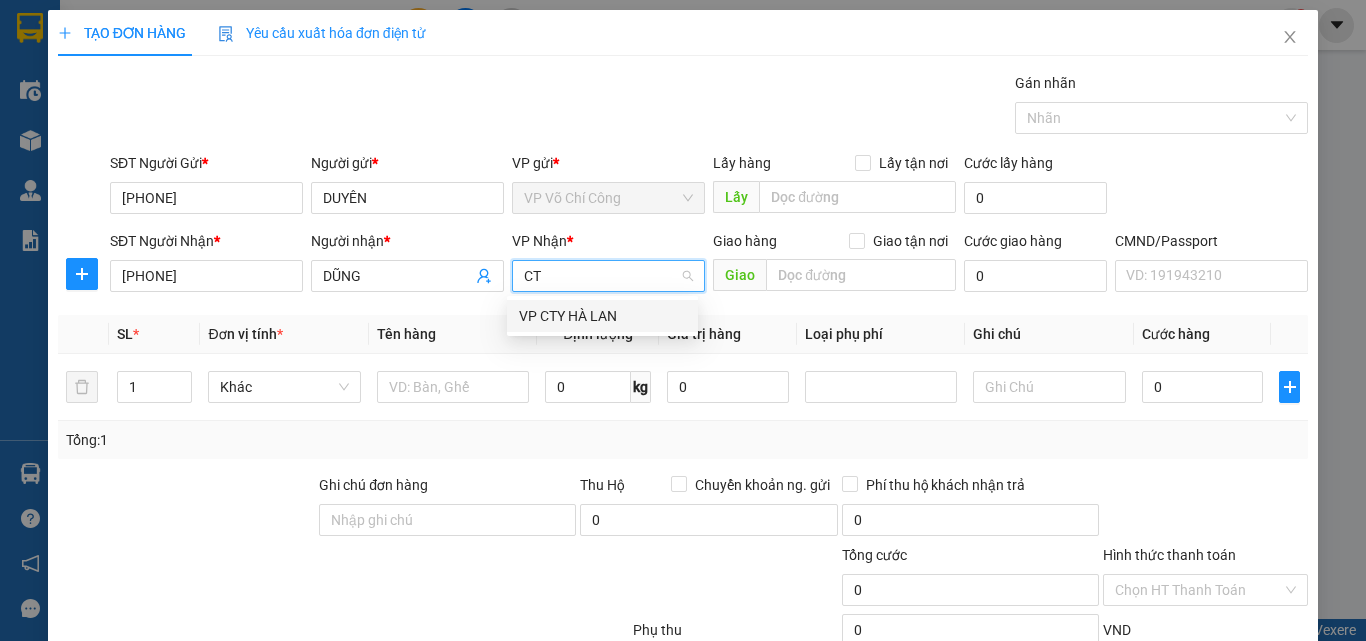 click on "VP CTY HÀ LAN" at bounding box center [602, 316] 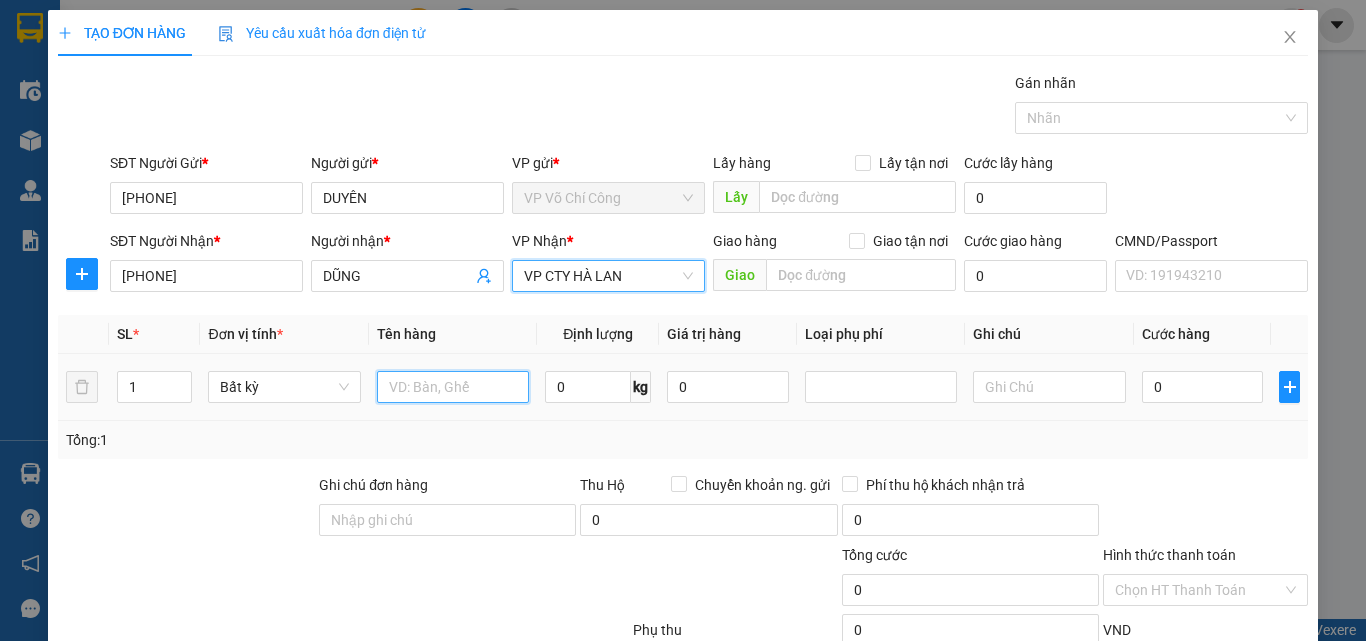 click at bounding box center [453, 387] 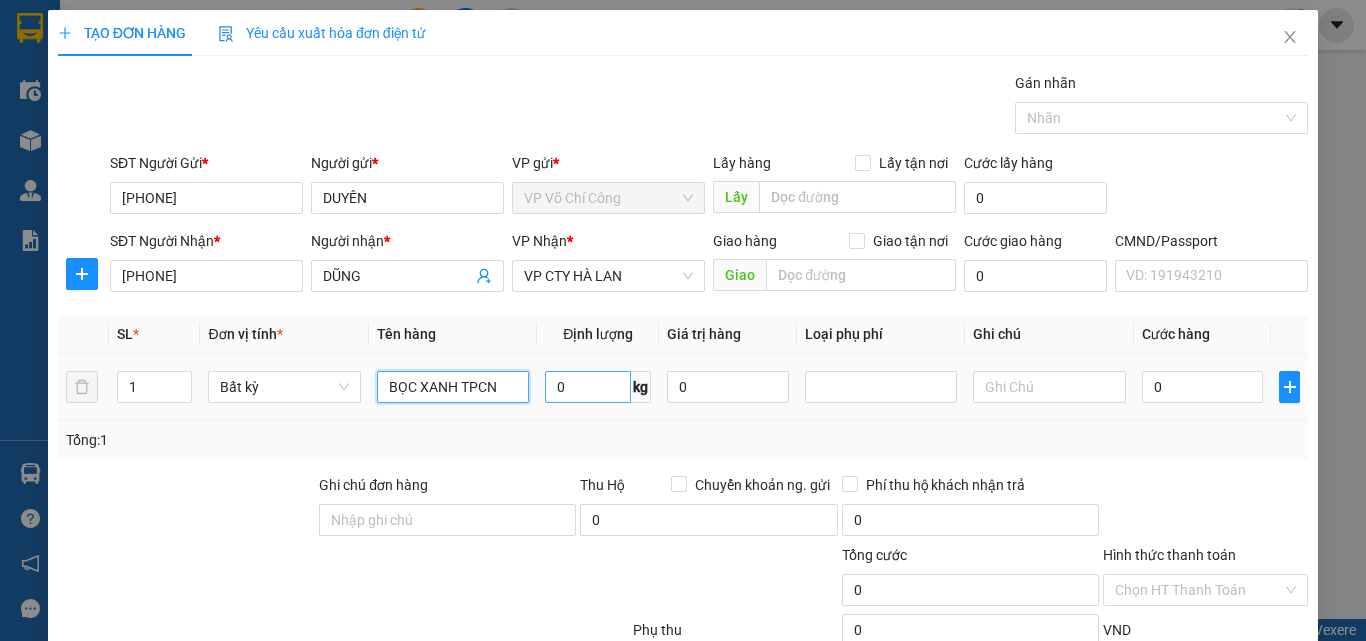 type on "BỌC XANH TPCN" 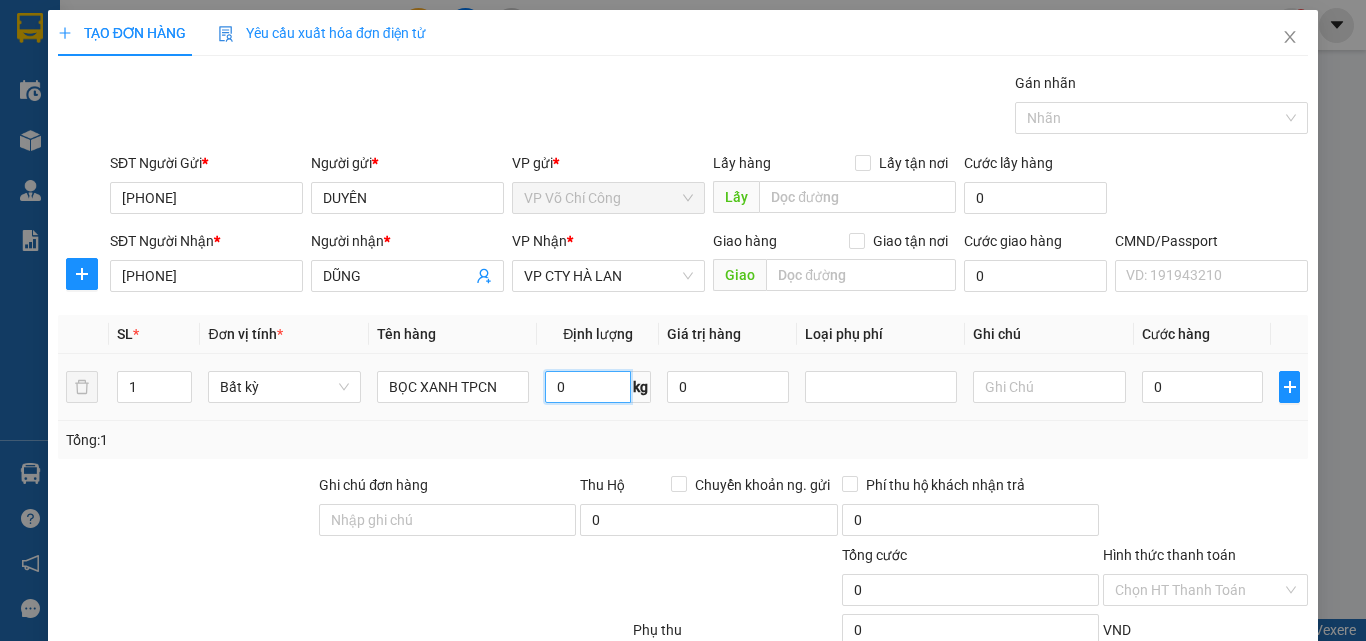 click on "0" at bounding box center (588, 387) 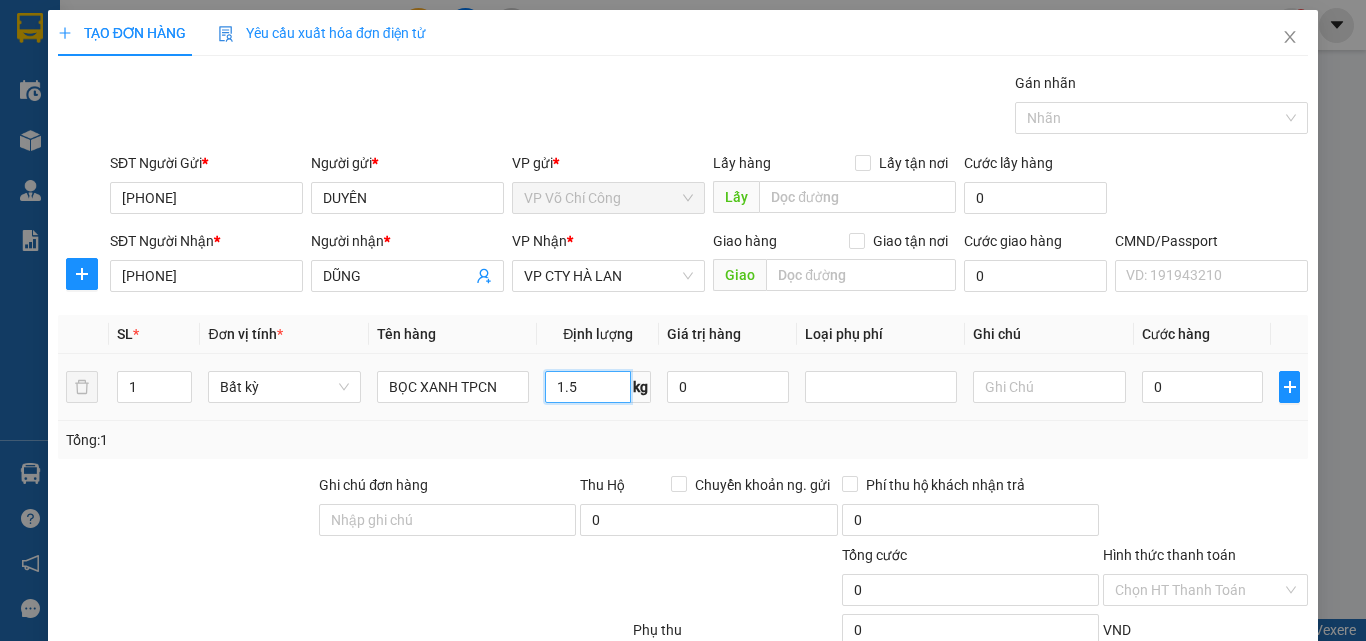 type on "1.5" 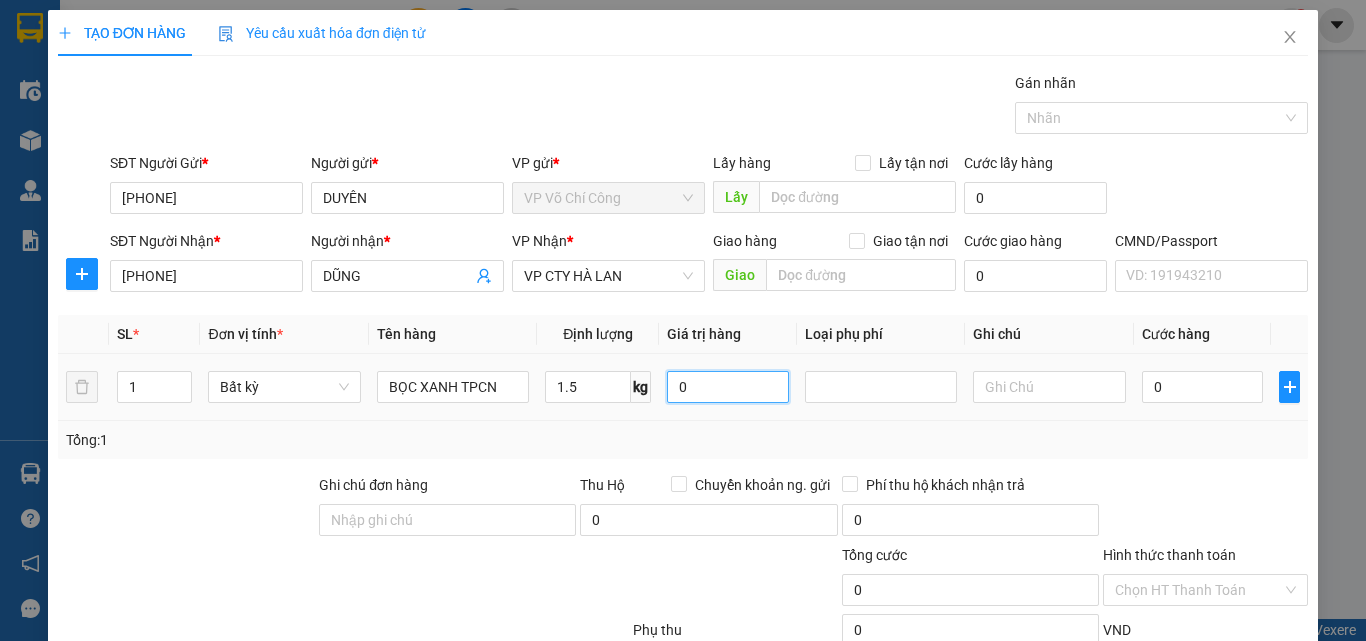 type on "35.000" 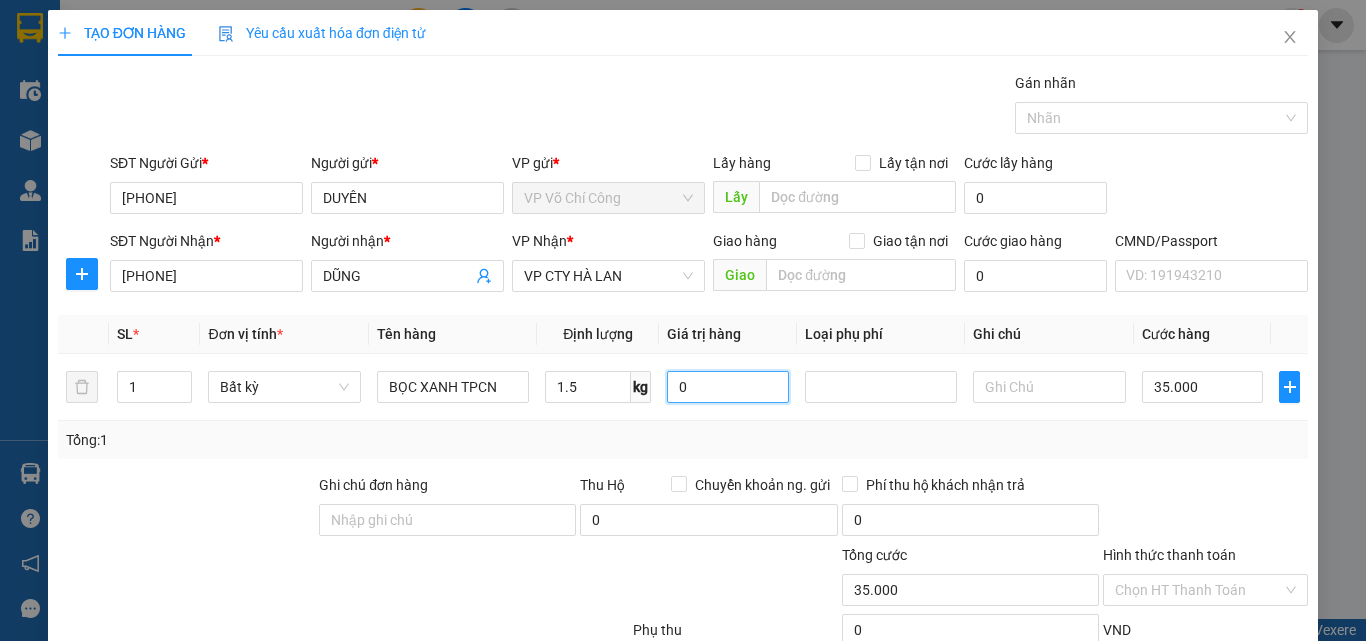 scroll, scrollTop: 139, scrollLeft: 0, axis: vertical 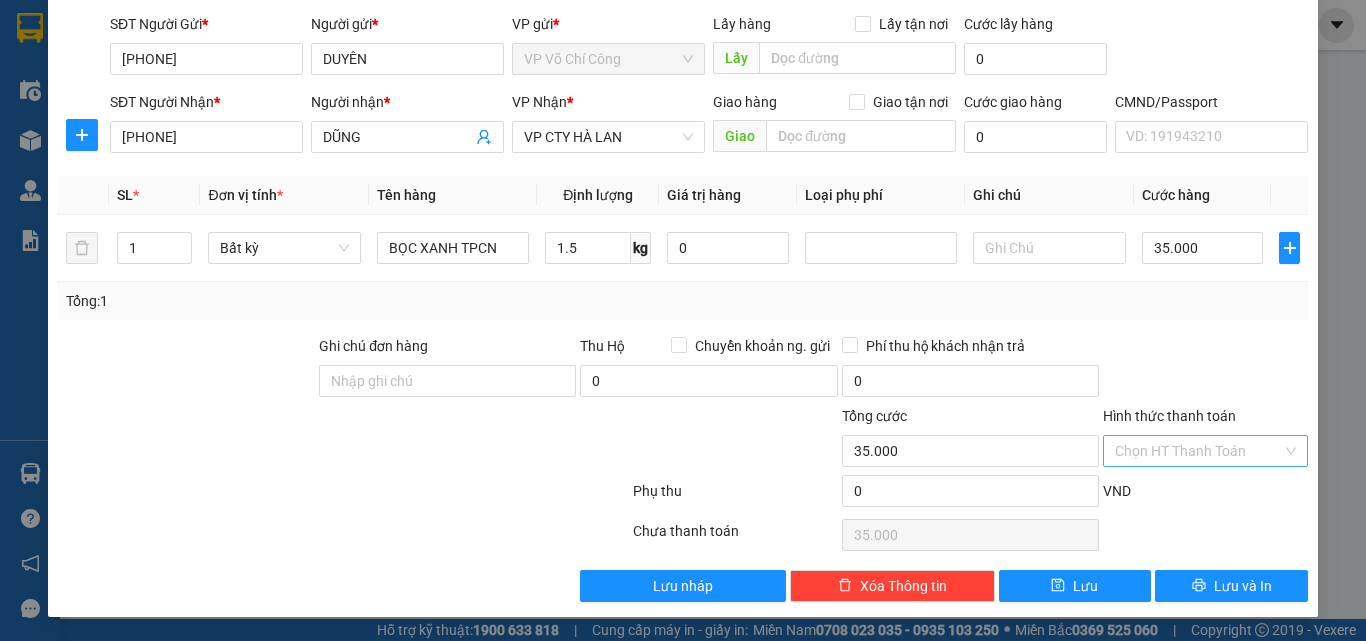 click on "Hình thức thanh toán" at bounding box center [1198, 451] 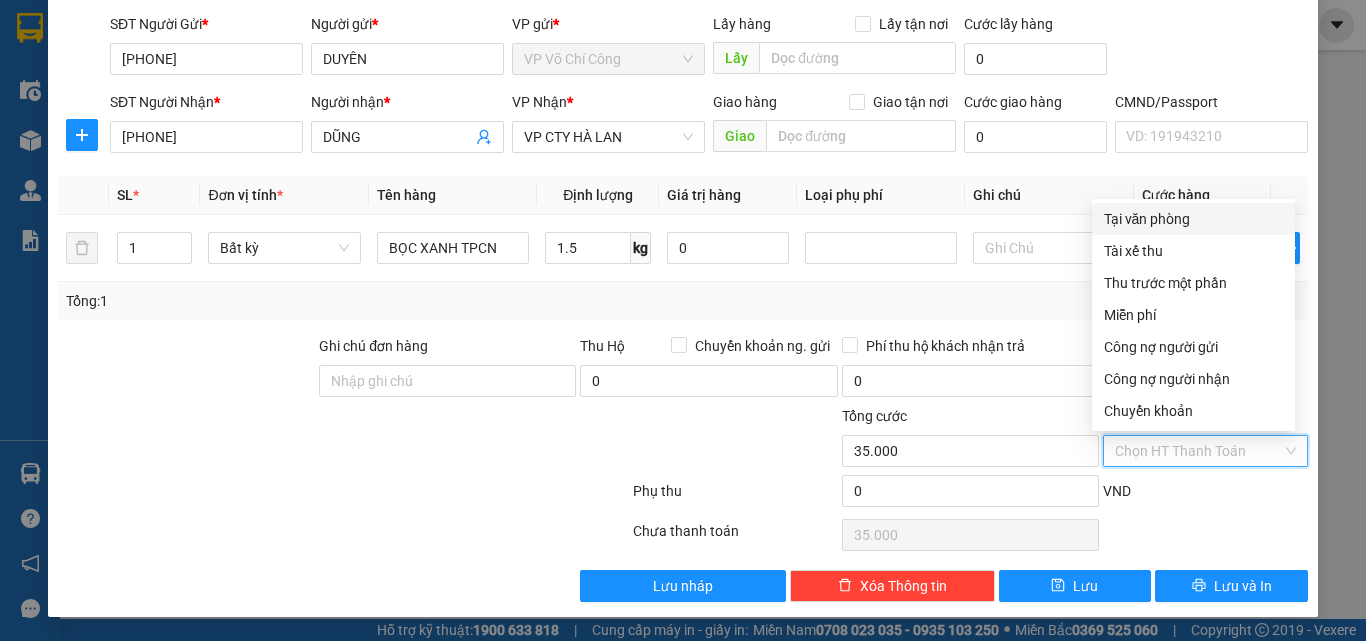 click on "Tại văn phòng" at bounding box center [1193, 219] 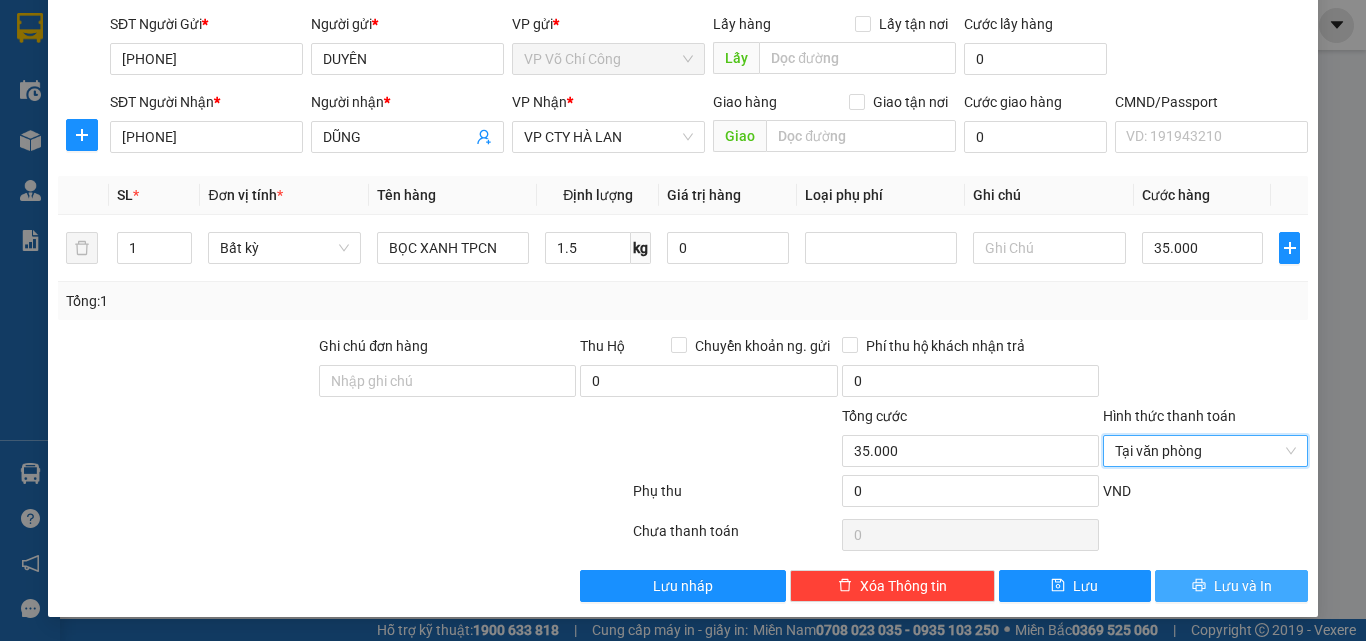click on "Lưu và In" at bounding box center (1231, 586) 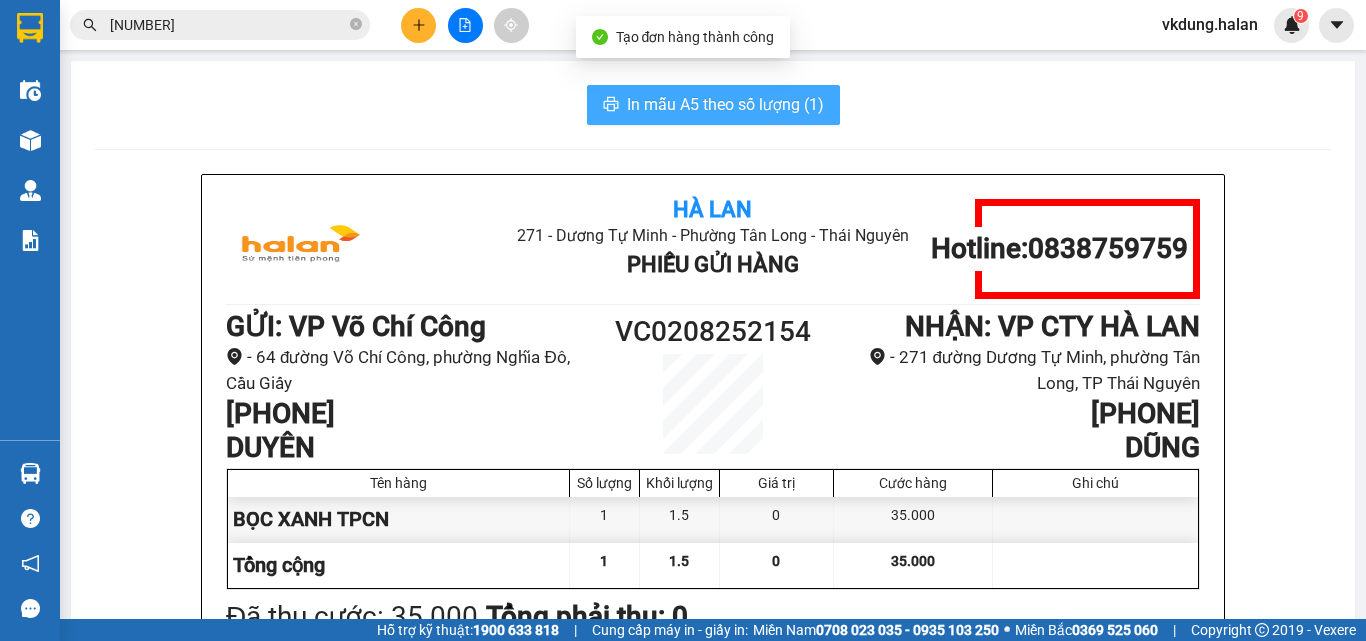 click on "In mẫu A5 theo số lượng
(1)" at bounding box center [725, 104] 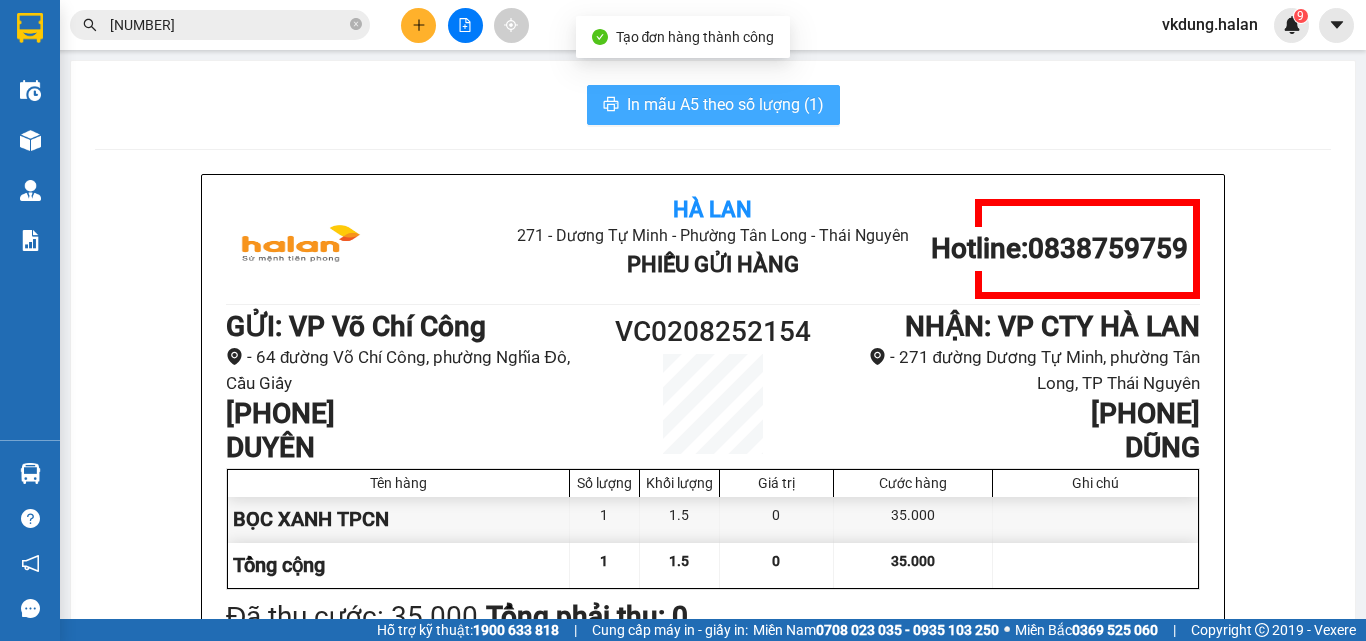 click on "In mẫu A5 theo số lượng
(1)" at bounding box center (725, 104) 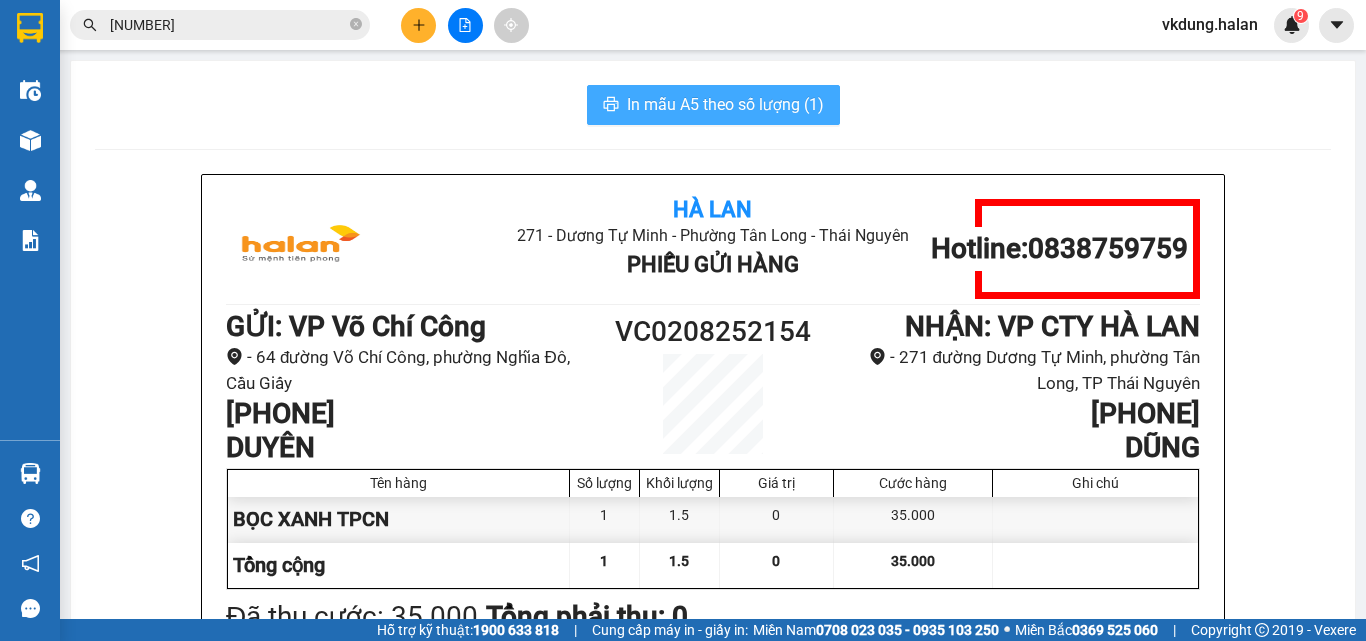 scroll, scrollTop: 0, scrollLeft: 0, axis: both 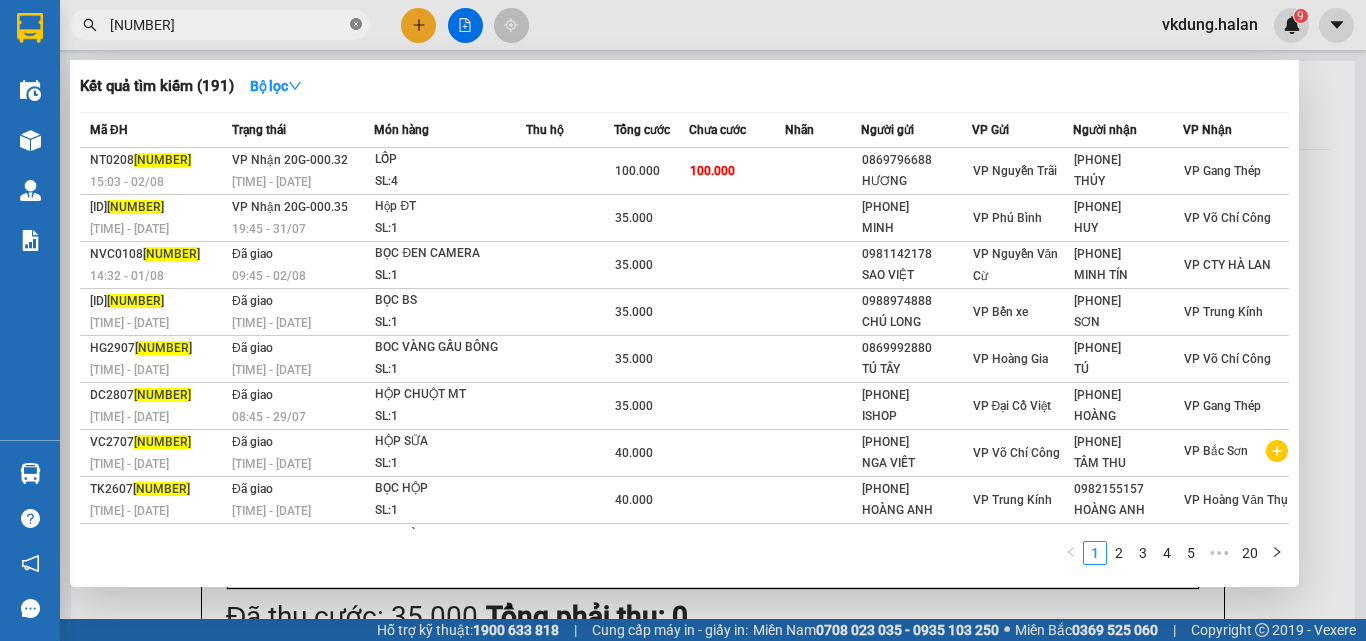 click 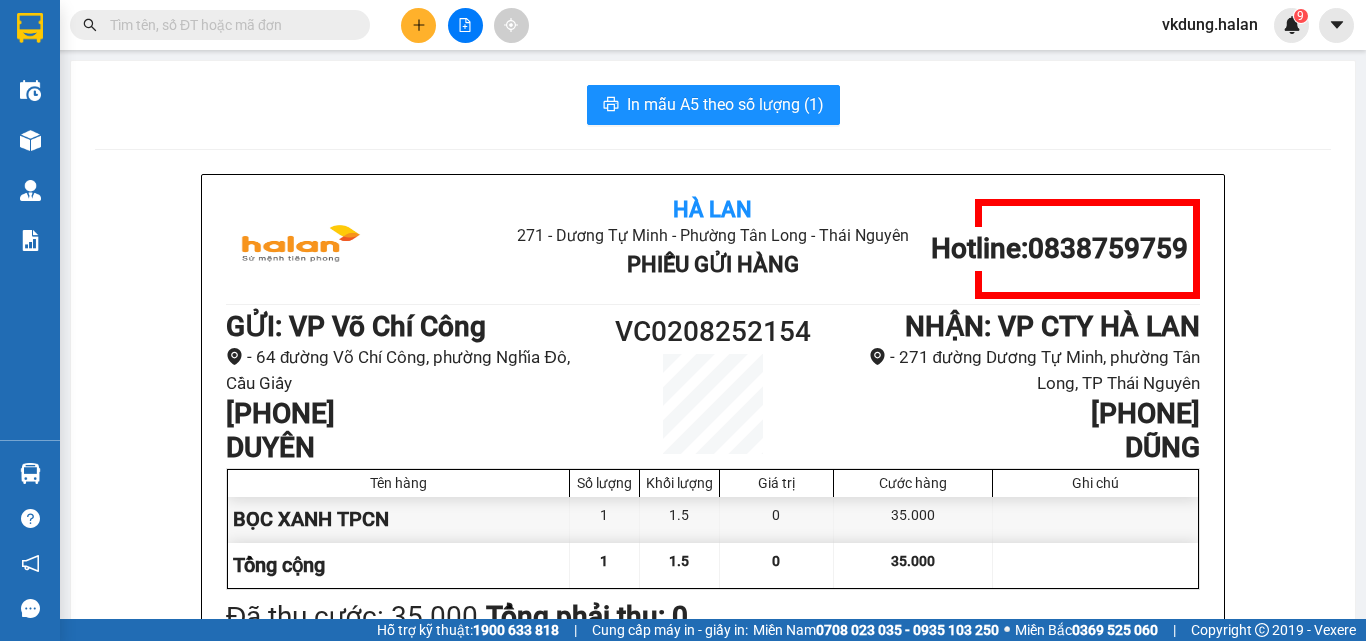 click at bounding box center [228, 25] 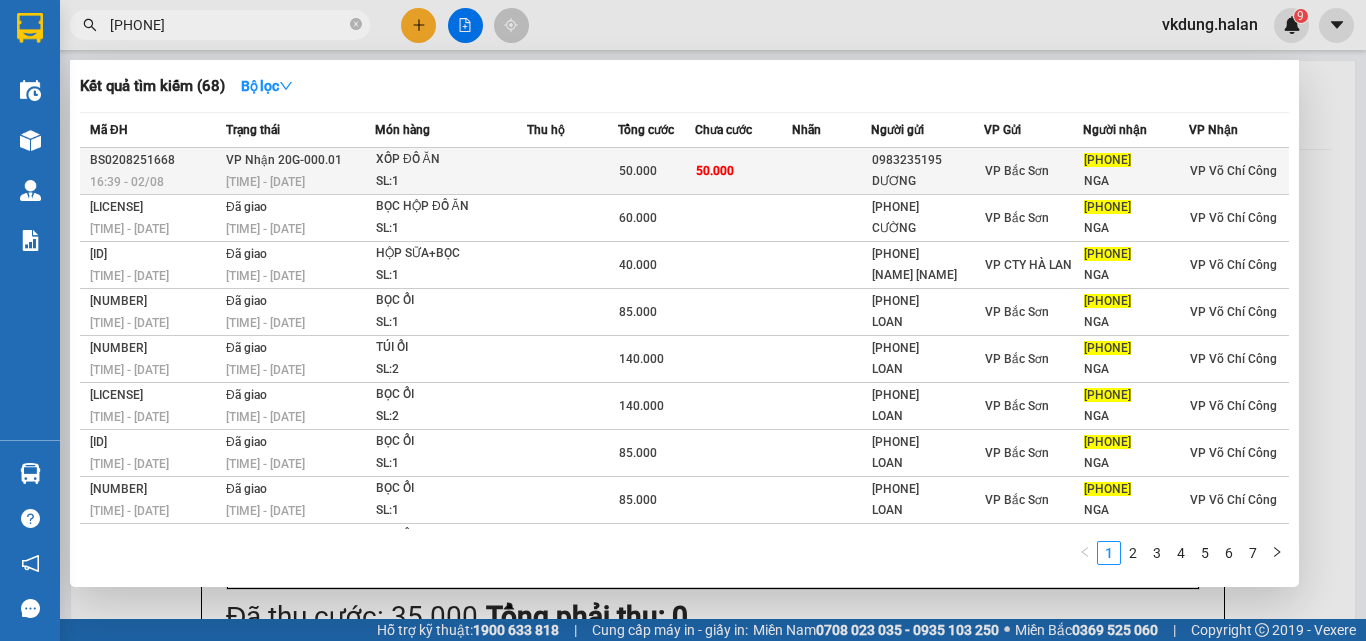 type on "0973758376" 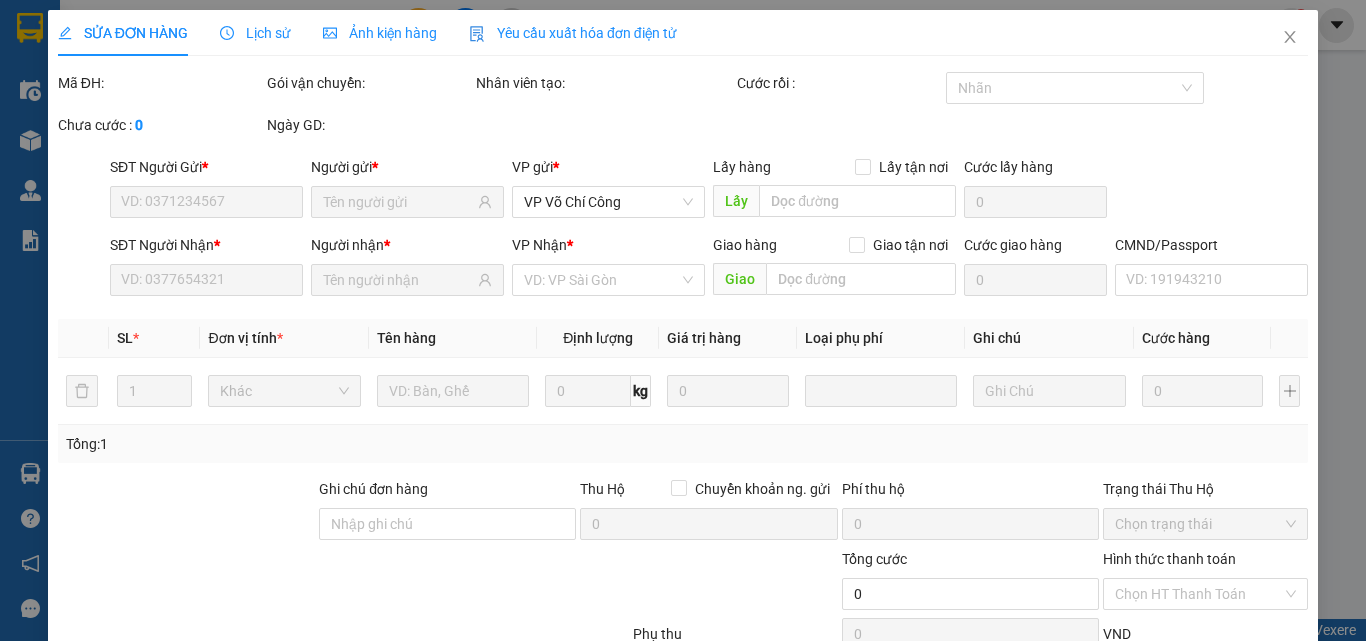 type on "0983235195" 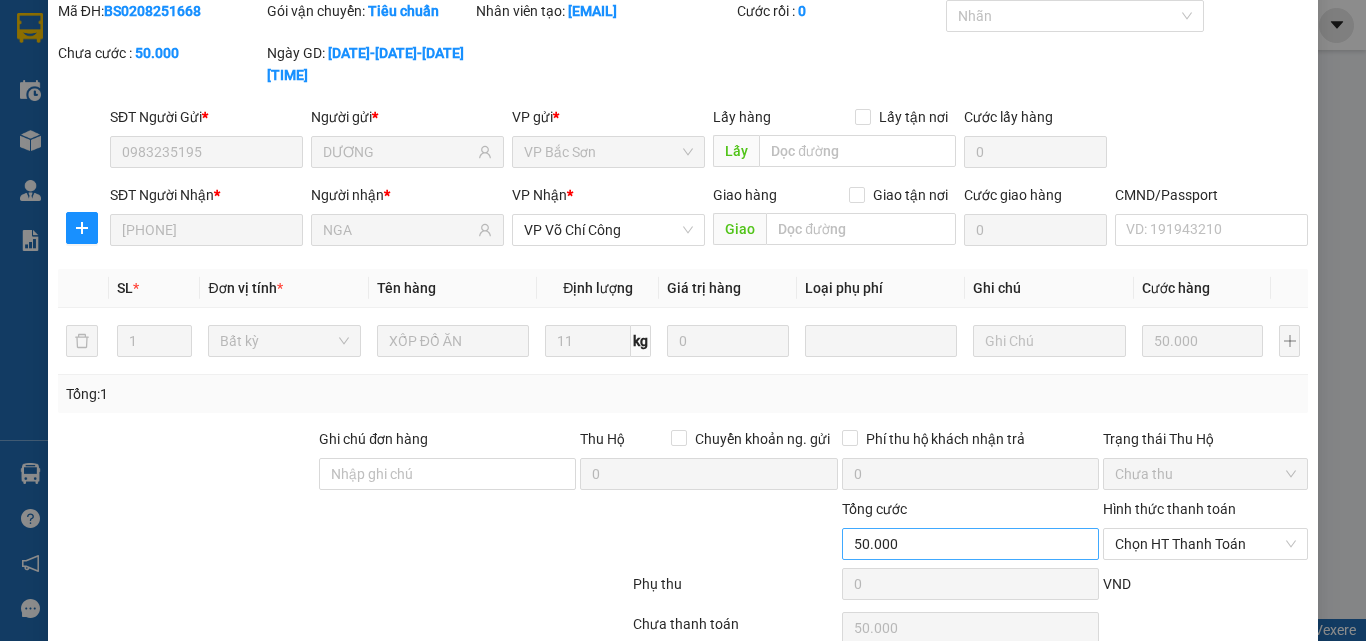 scroll, scrollTop: 143, scrollLeft: 0, axis: vertical 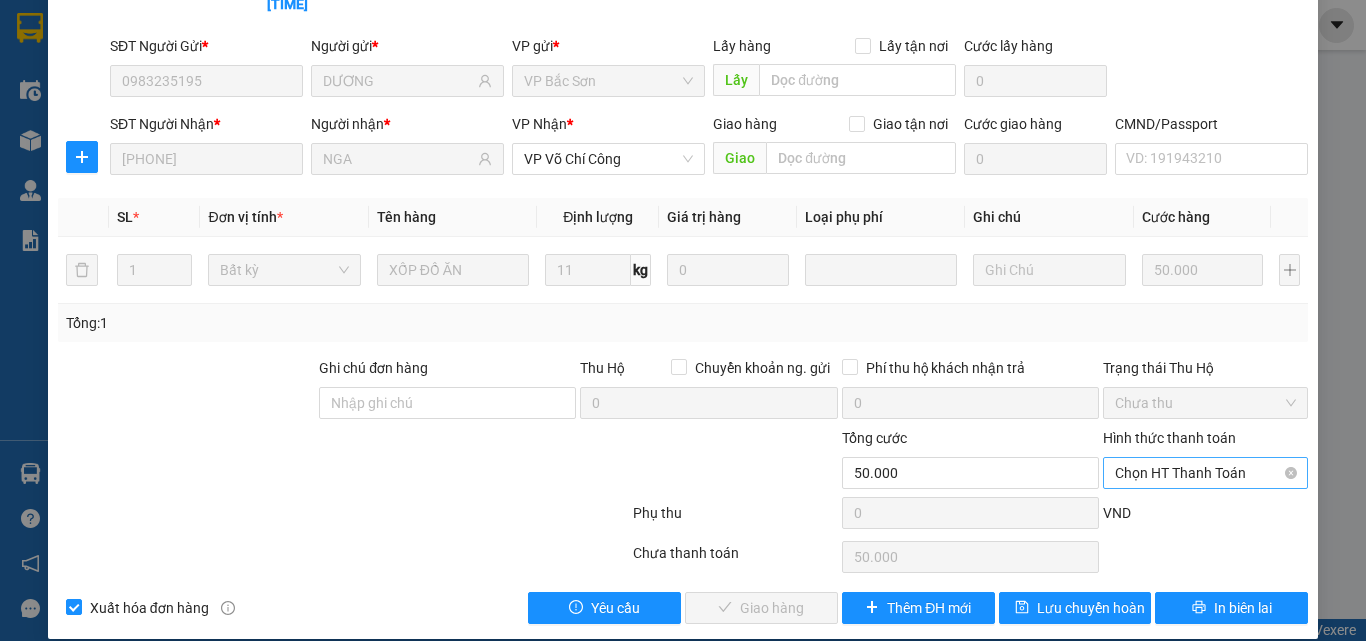 click on "Chọn HT Thanh Toán" at bounding box center (1205, 473) 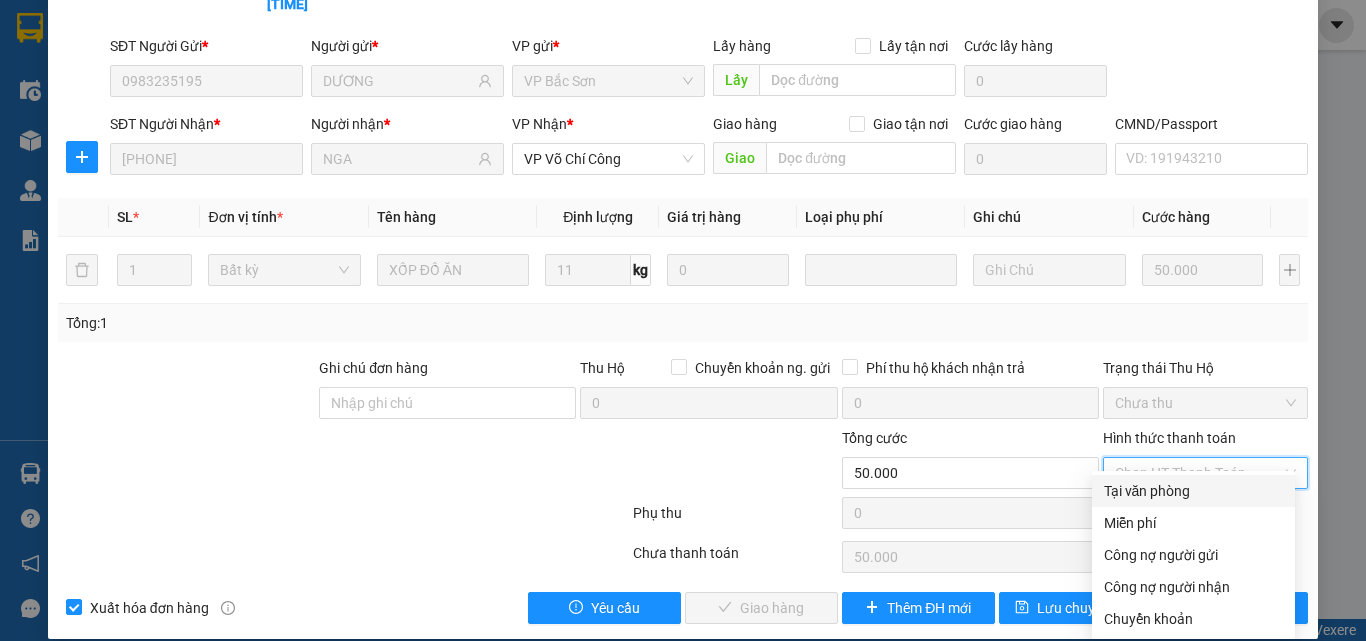 click on "Tại văn phòng" at bounding box center [1193, 491] 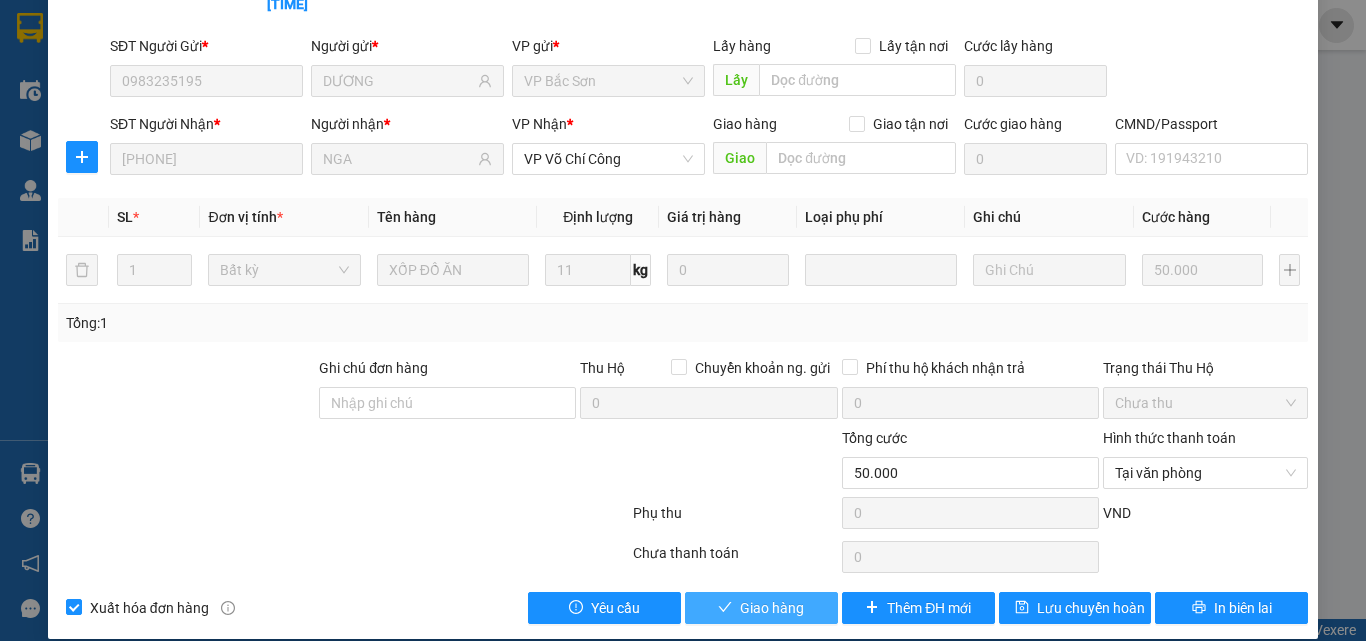 click on "Giao hàng" at bounding box center [772, 608] 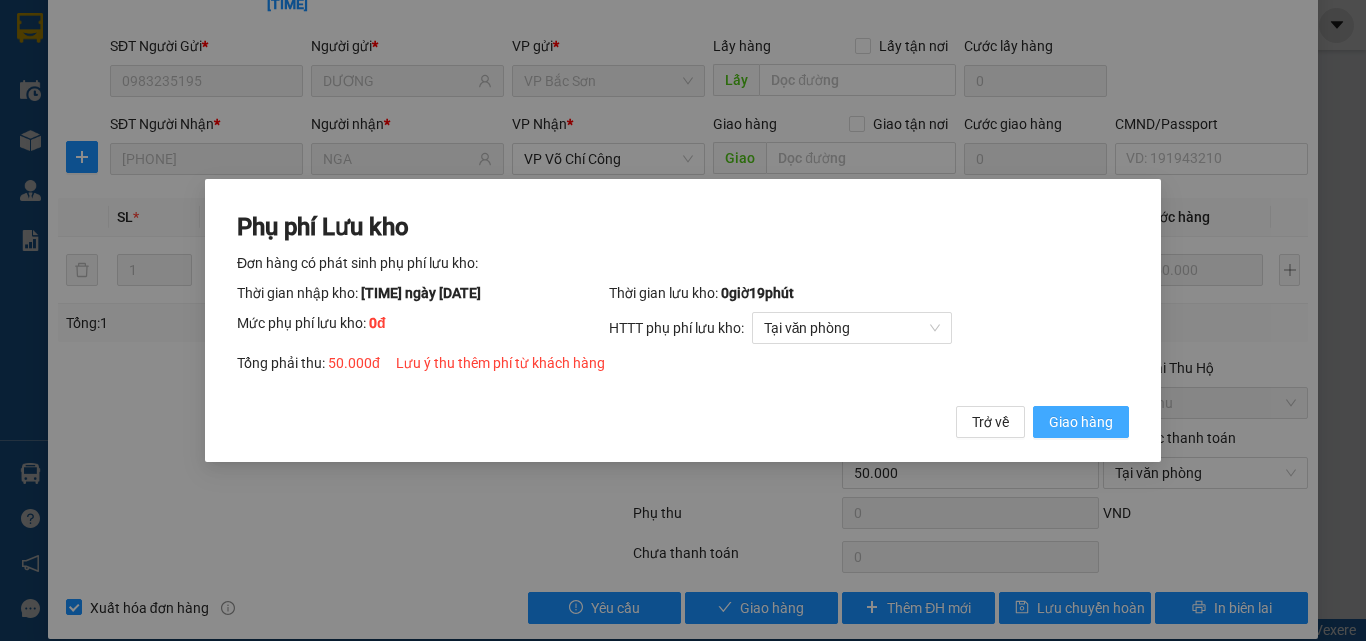 click on "Giao hàng" at bounding box center [1081, 422] 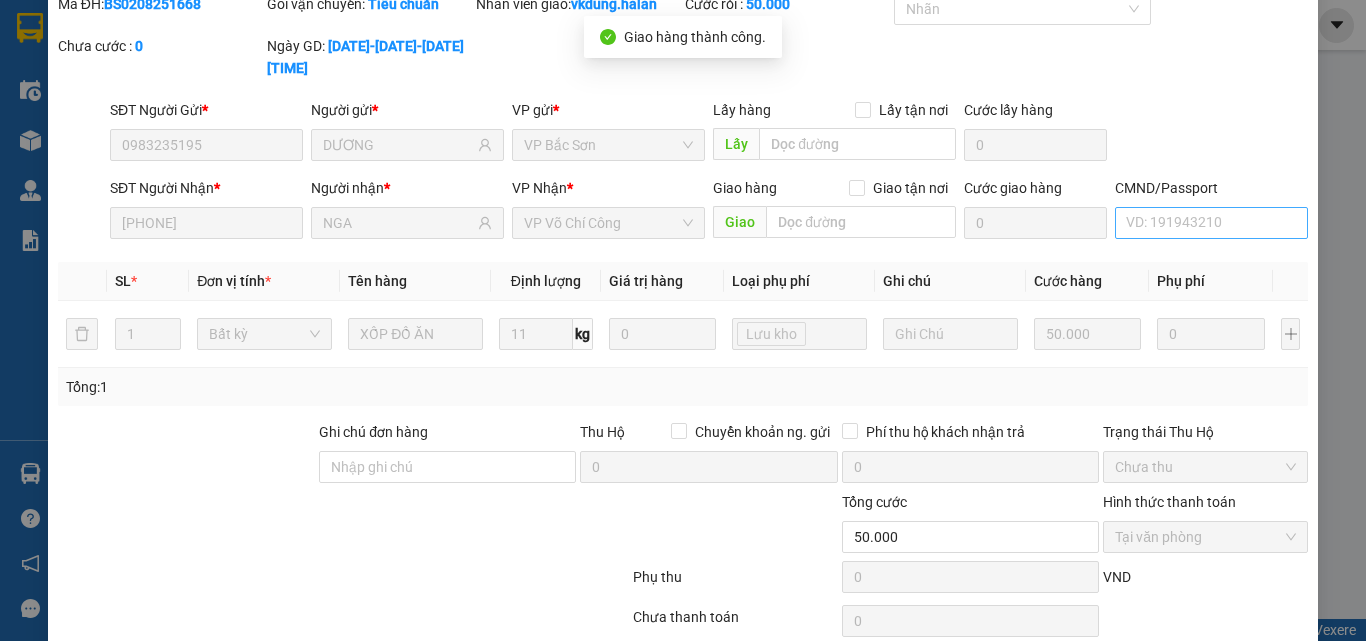 scroll, scrollTop: 0, scrollLeft: 0, axis: both 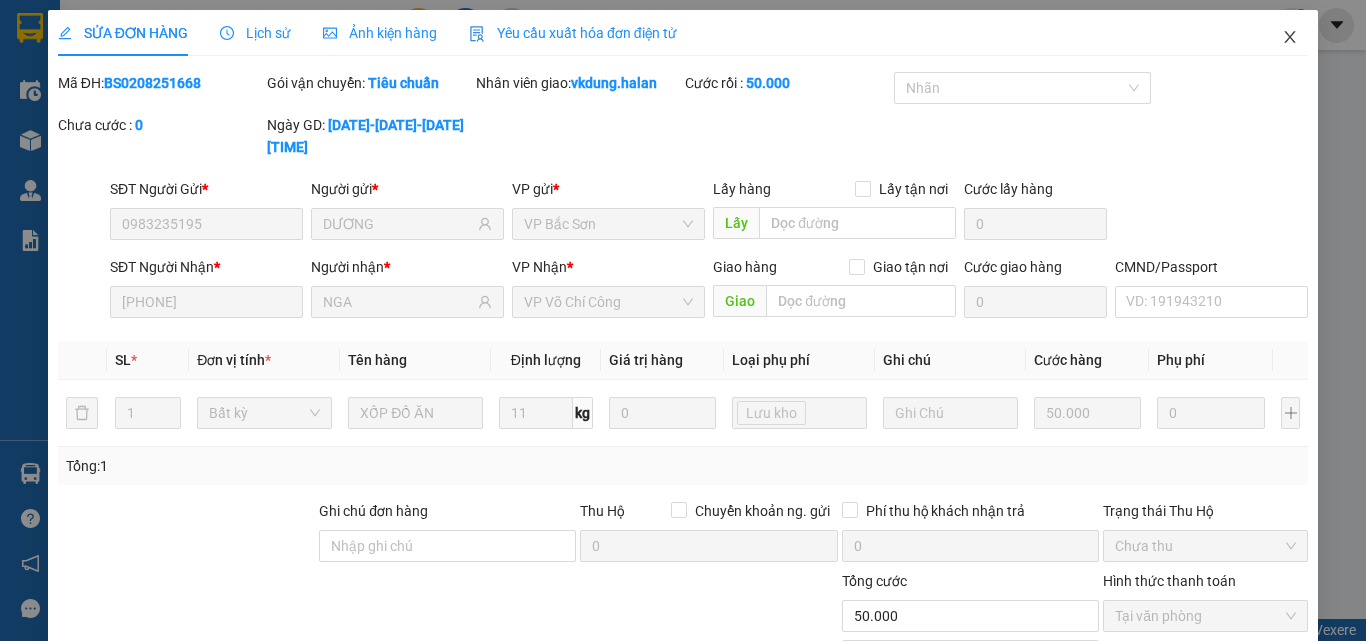 click 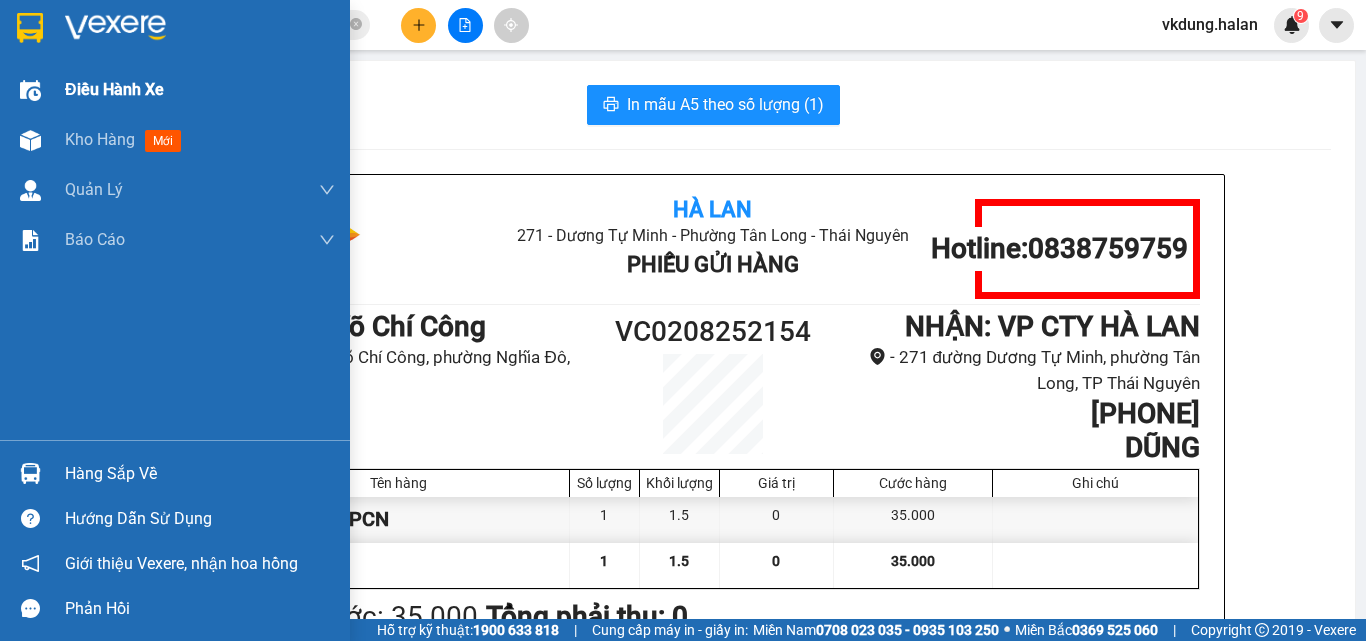 click on "Điều hành xe" at bounding box center [114, 89] 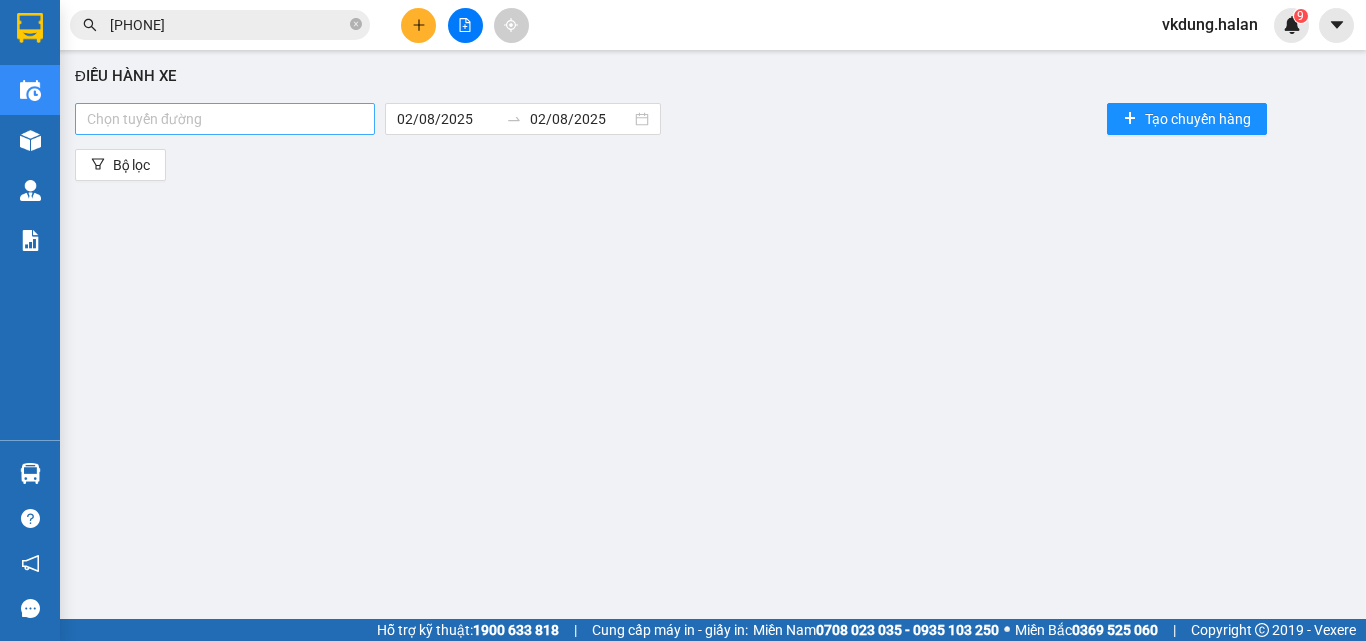 click at bounding box center [225, 119] 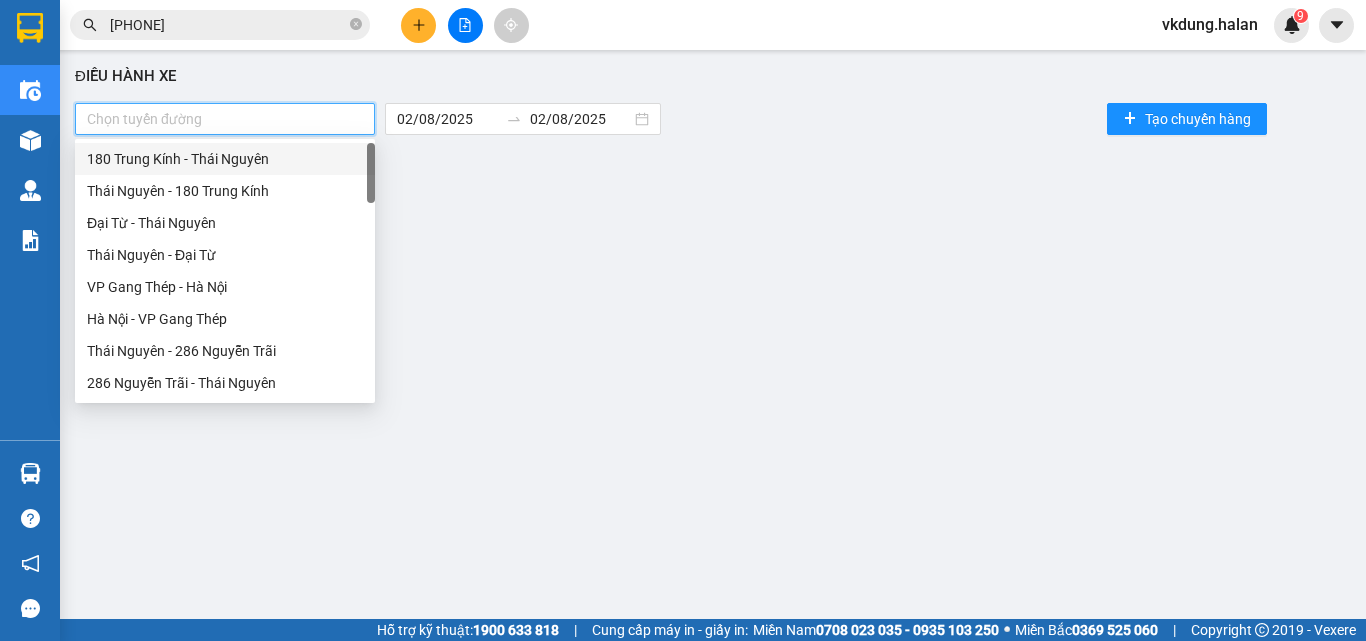 type on "X" 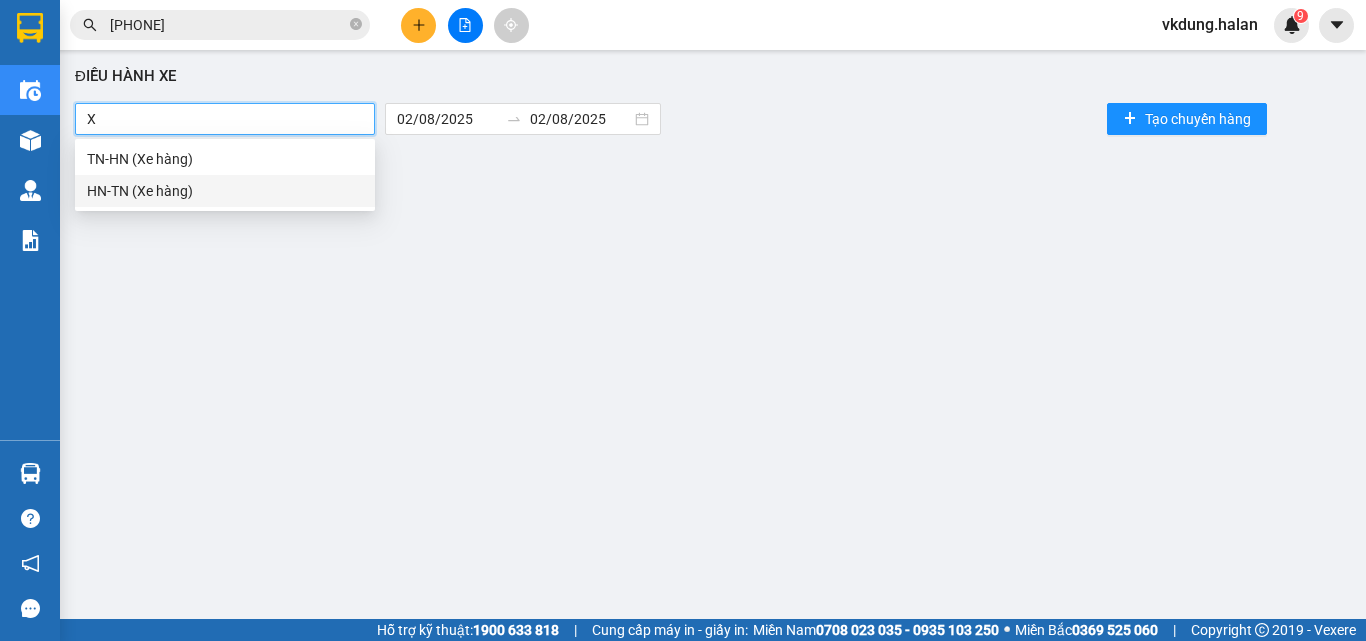 click on "HN-TN (Xe hàng)" at bounding box center [225, 191] 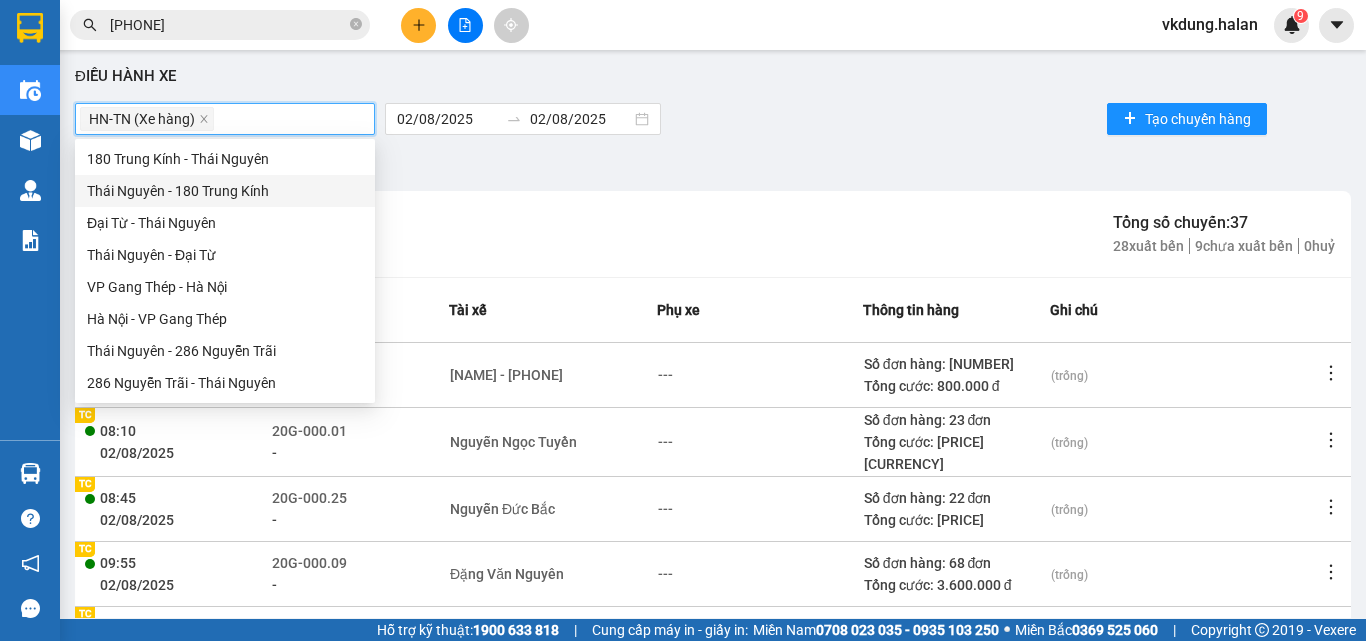 scroll, scrollTop: 456, scrollLeft: 0, axis: vertical 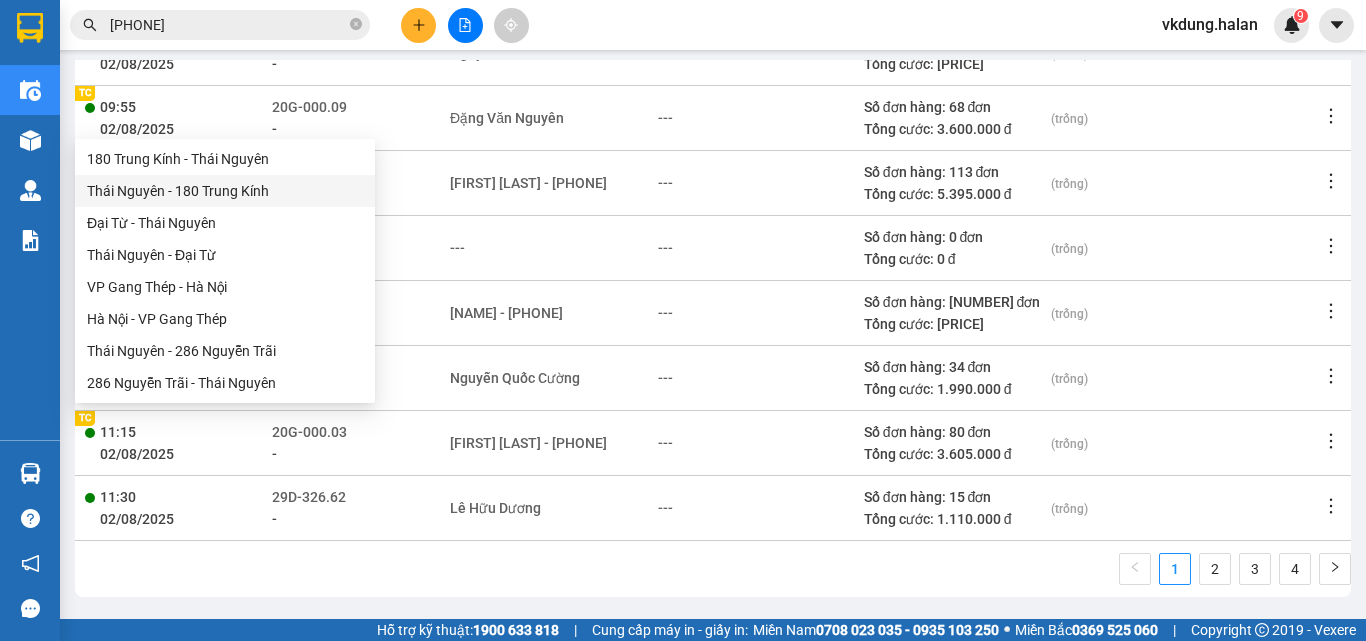 click on "---" at bounding box center [760, 118] 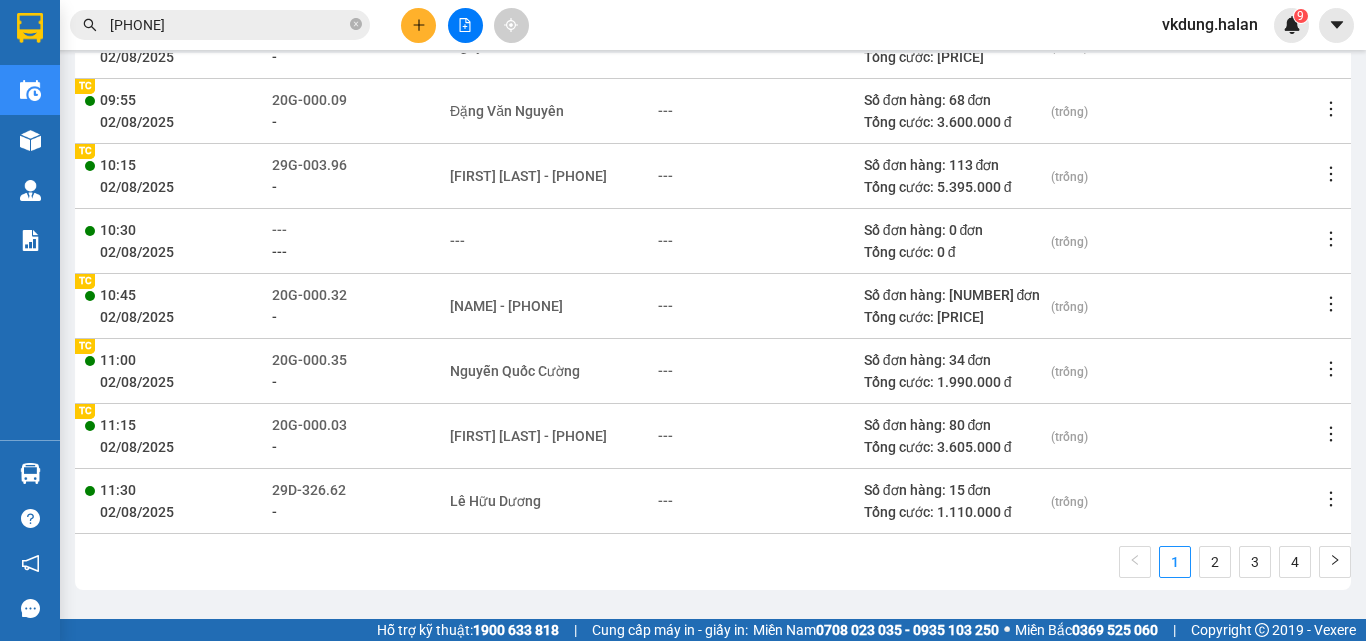 scroll, scrollTop: 9, scrollLeft: 0, axis: vertical 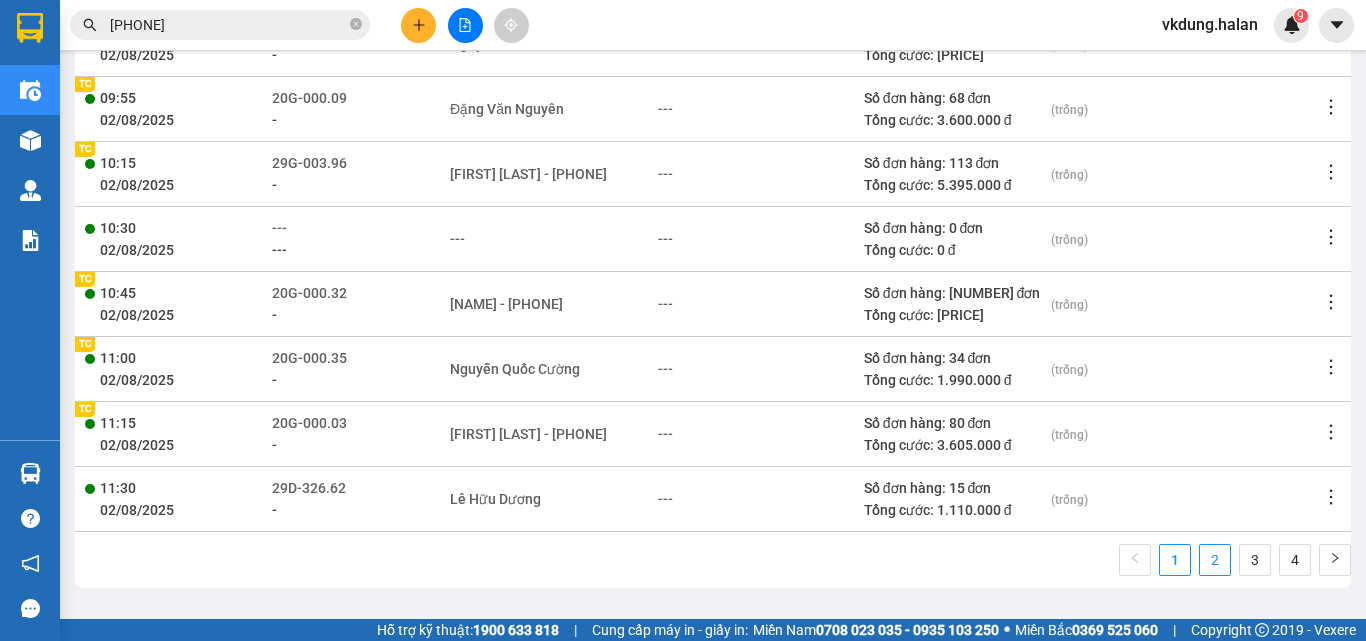 click on "2" at bounding box center [1215, 560] 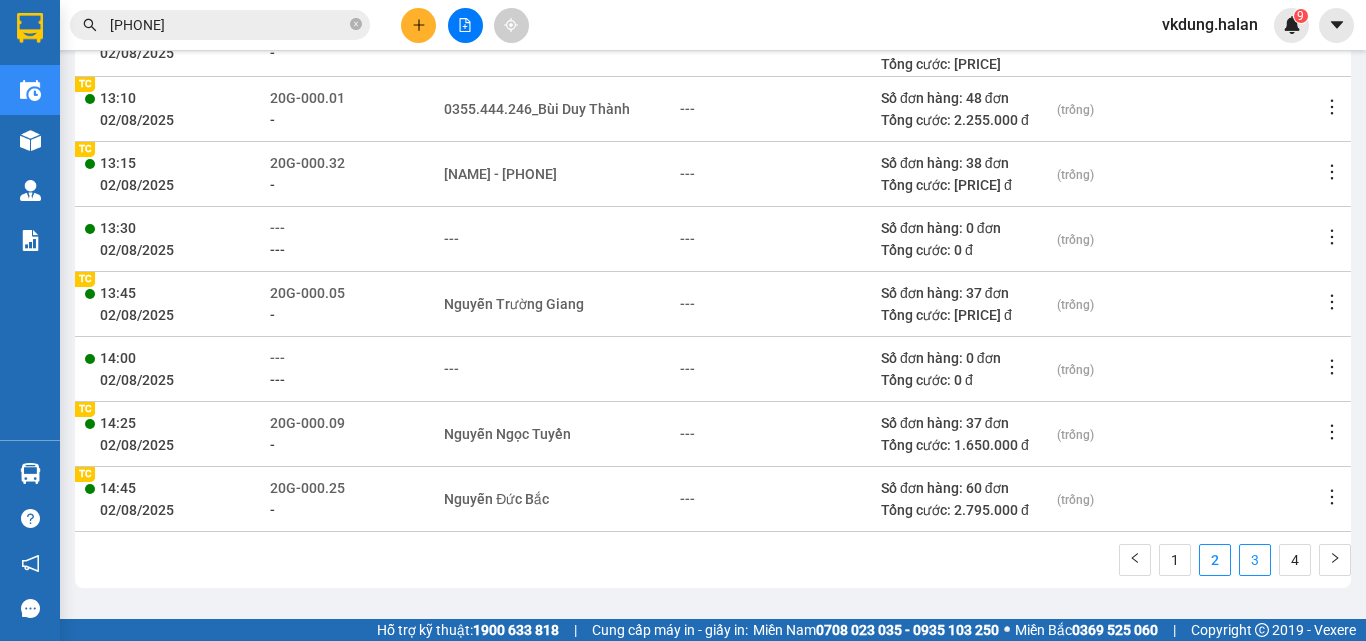 click on "3" at bounding box center (1255, 560) 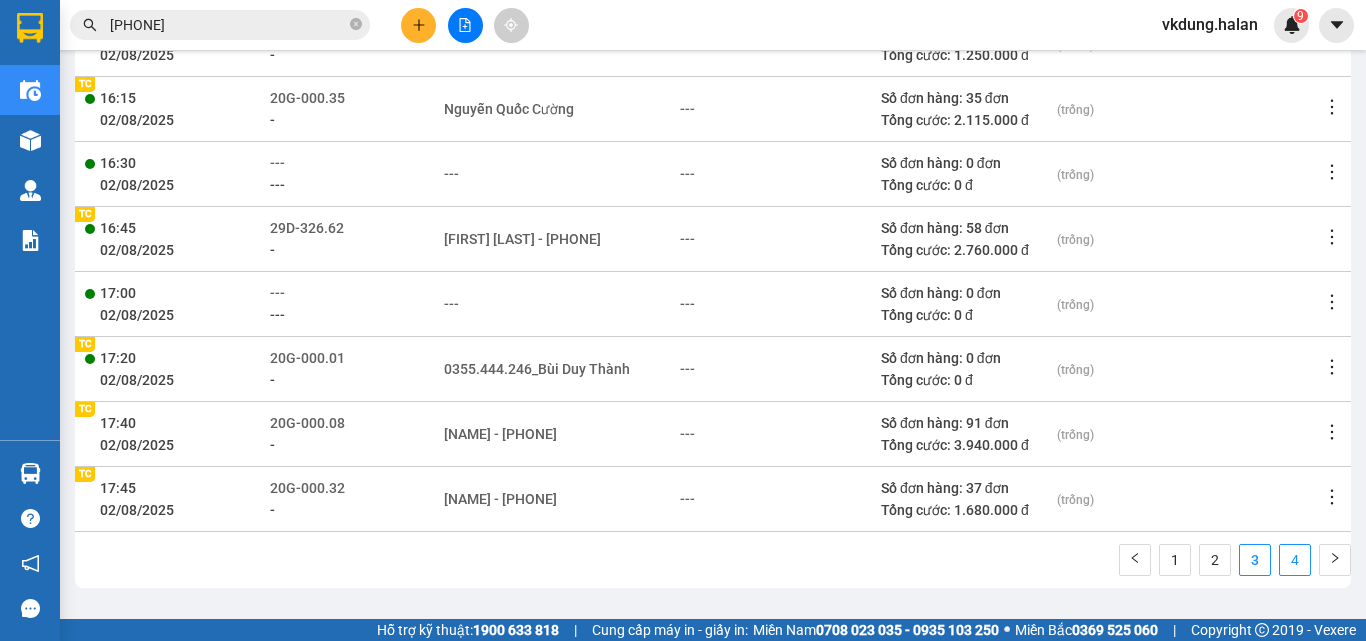 click on "4" at bounding box center [1295, 560] 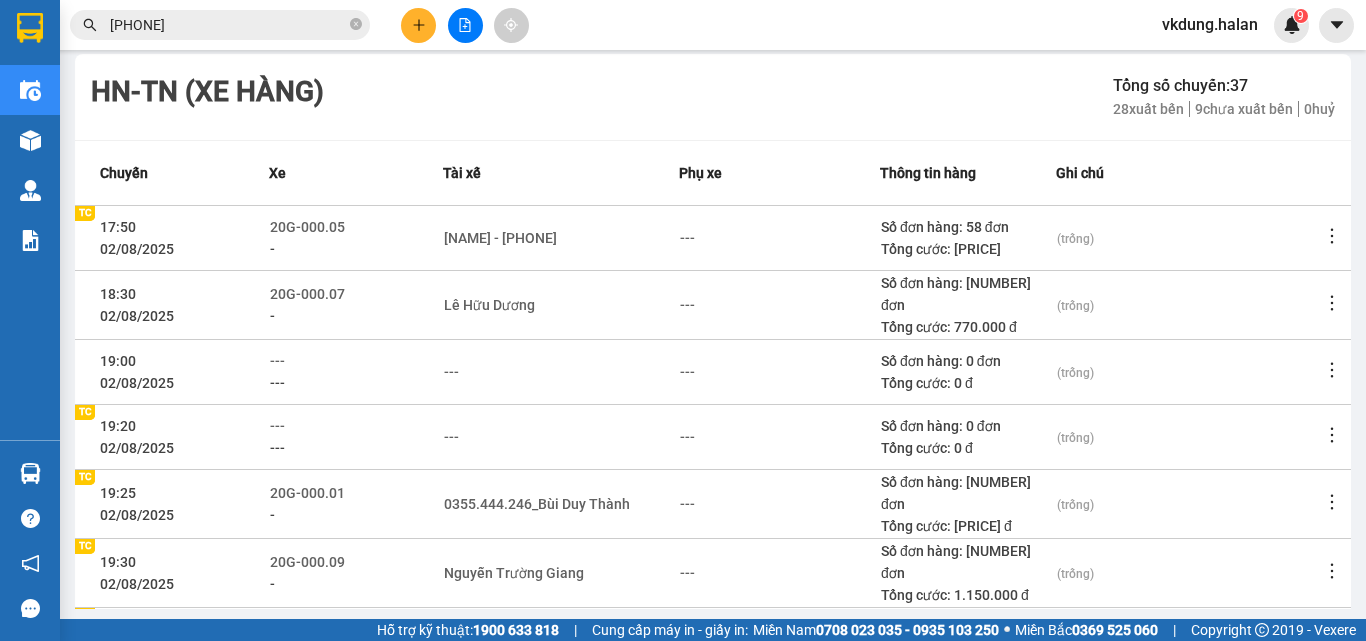 scroll, scrollTop: 0, scrollLeft: 0, axis: both 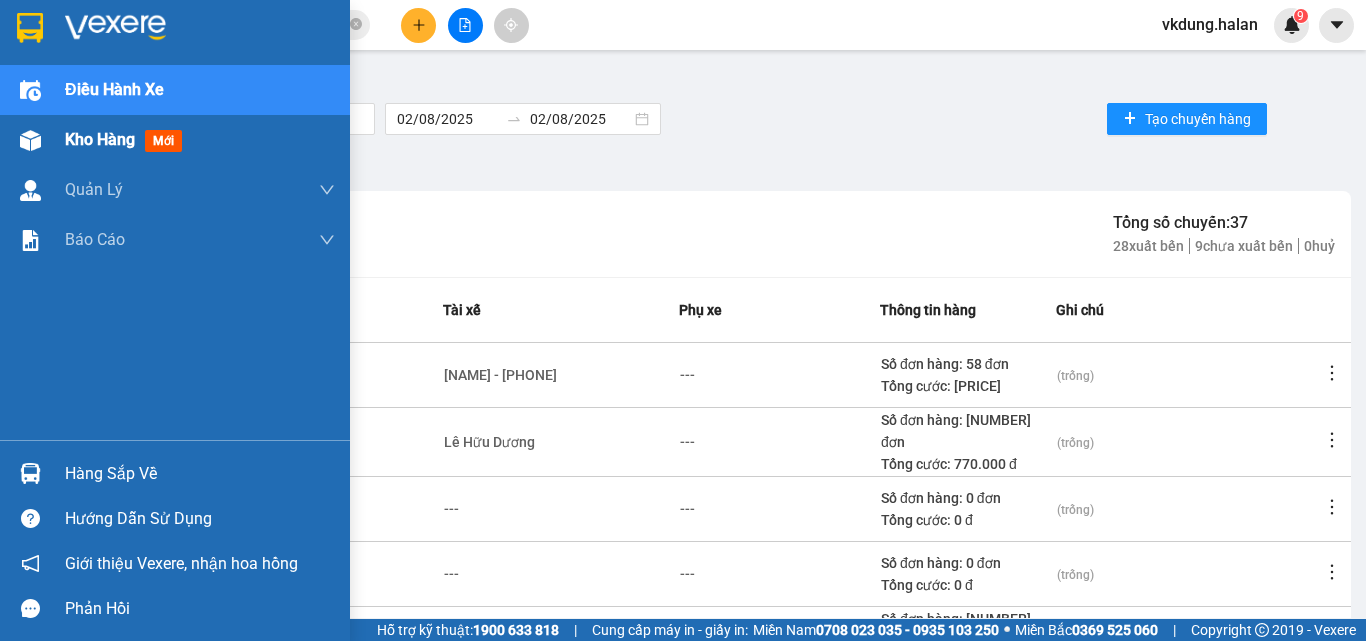 click on "Kho hàng" at bounding box center (100, 139) 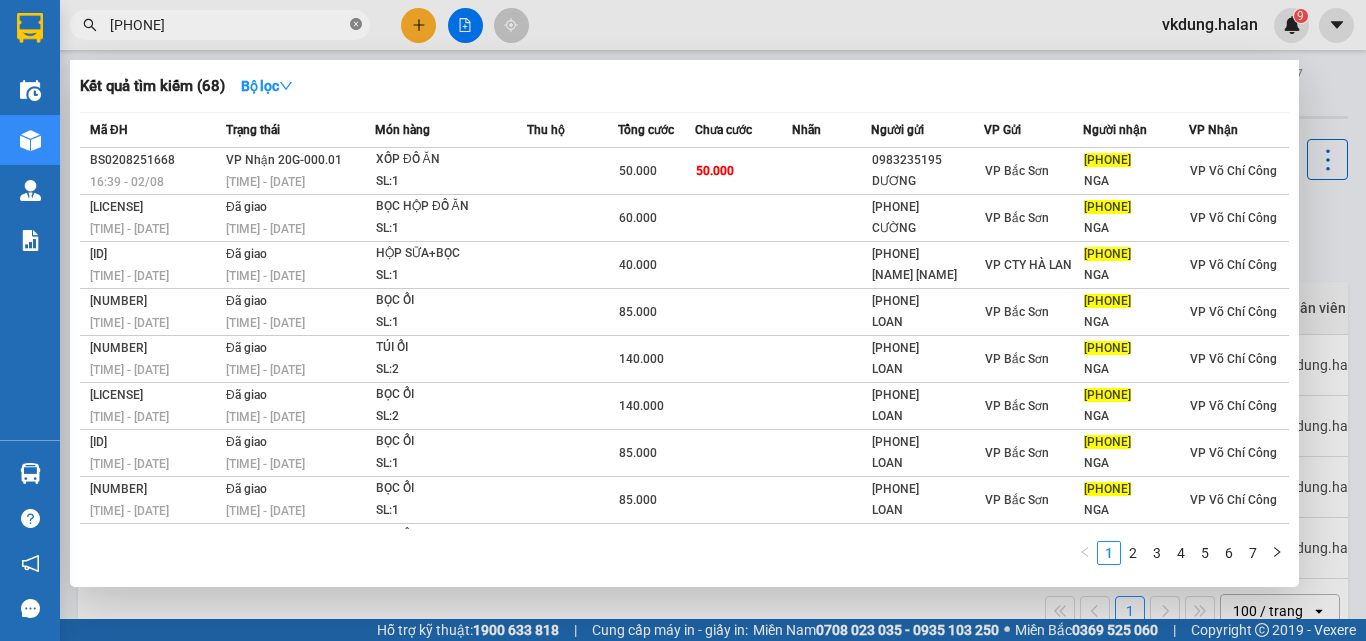 click 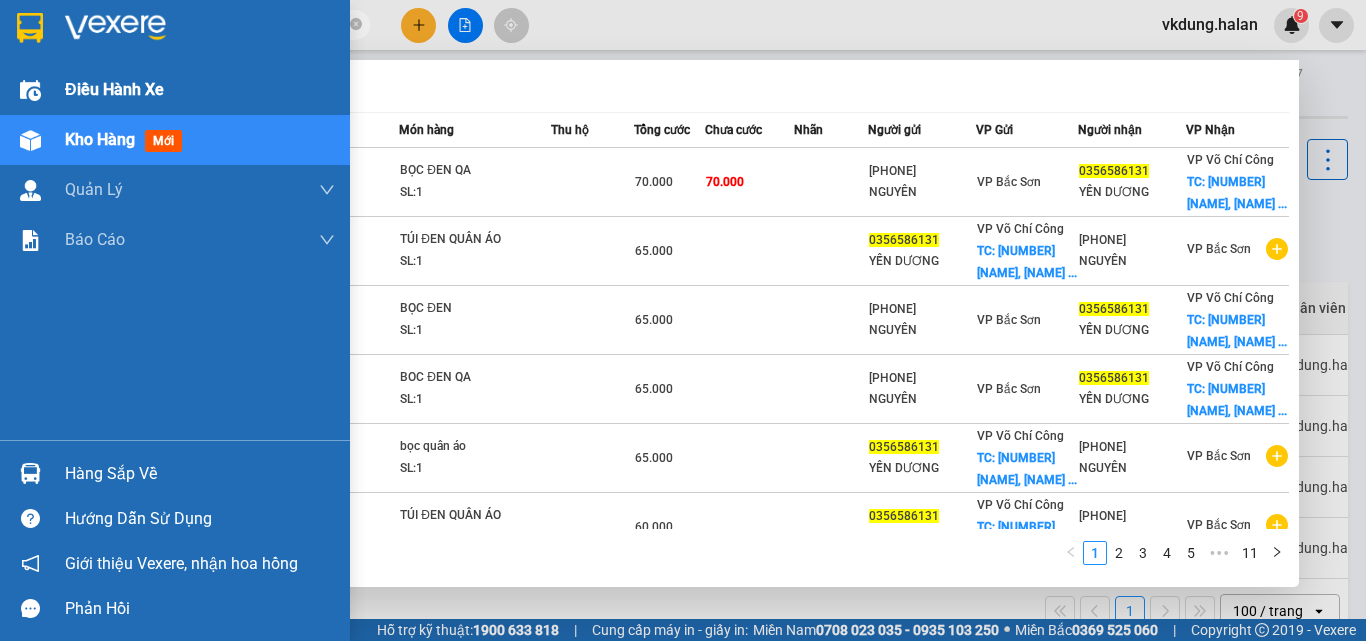 type on "0356586131" 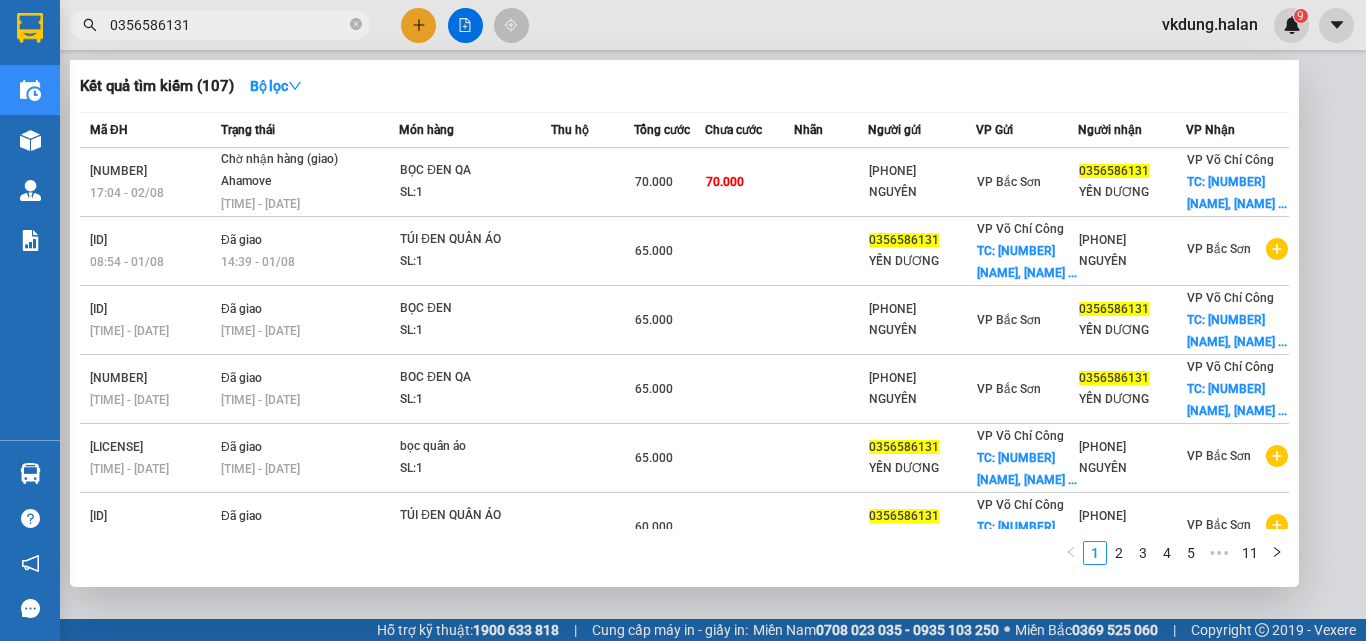 click at bounding box center [683, 320] 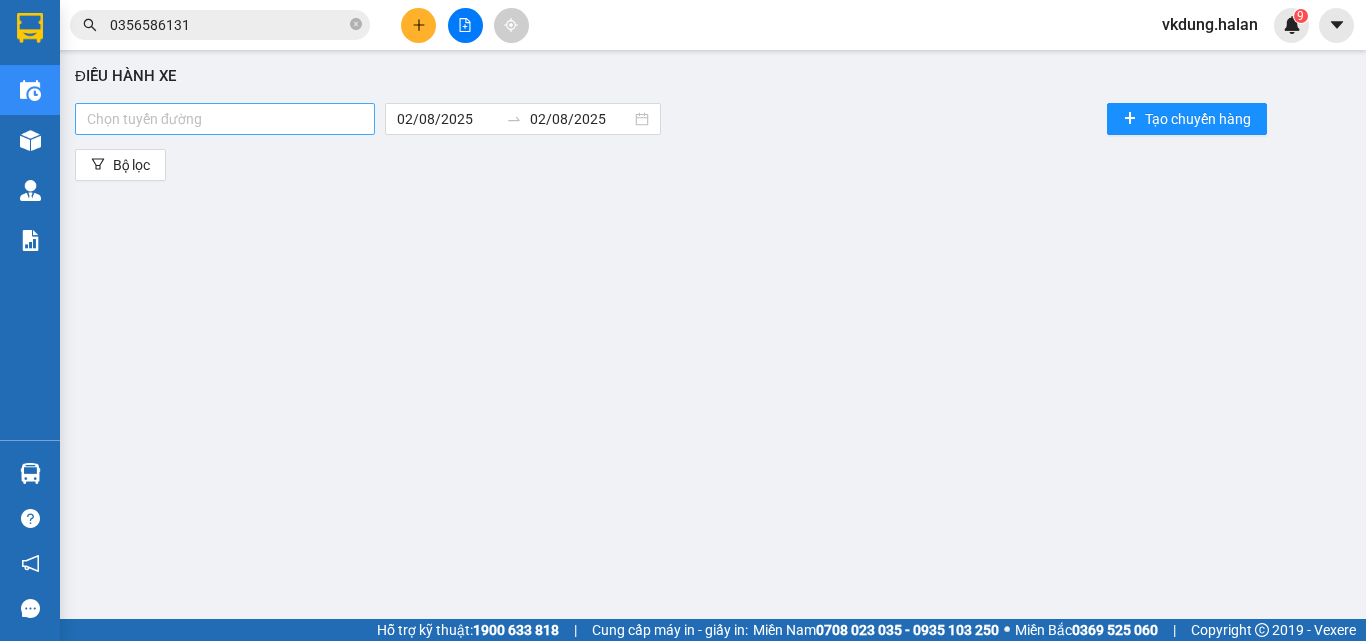click at bounding box center (225, 119) 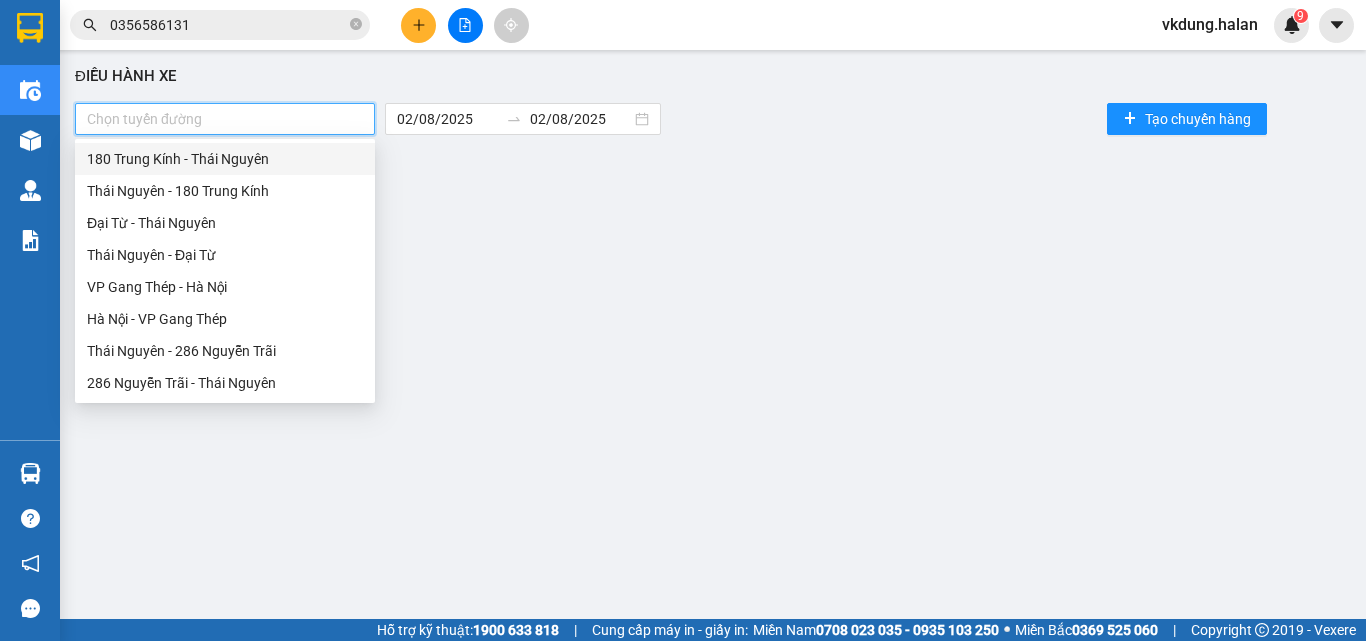 type on "X" 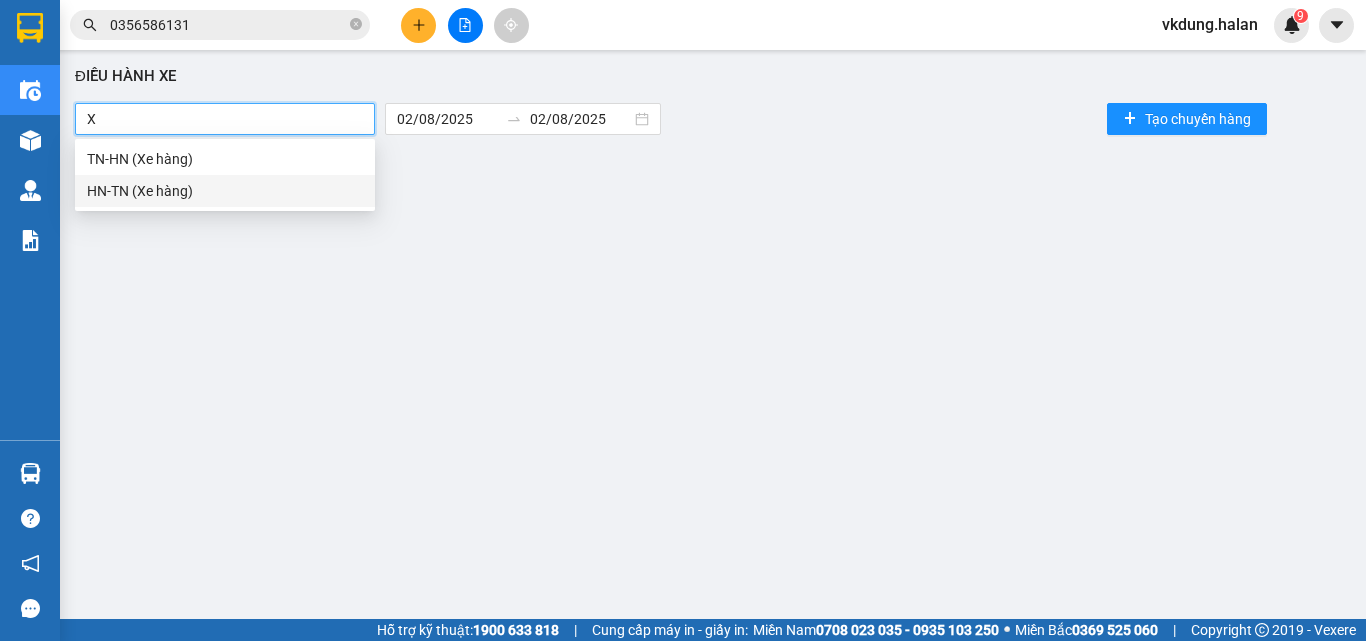 click on "HN-TN (Xe hàng)" at bounding box center (225, 191) 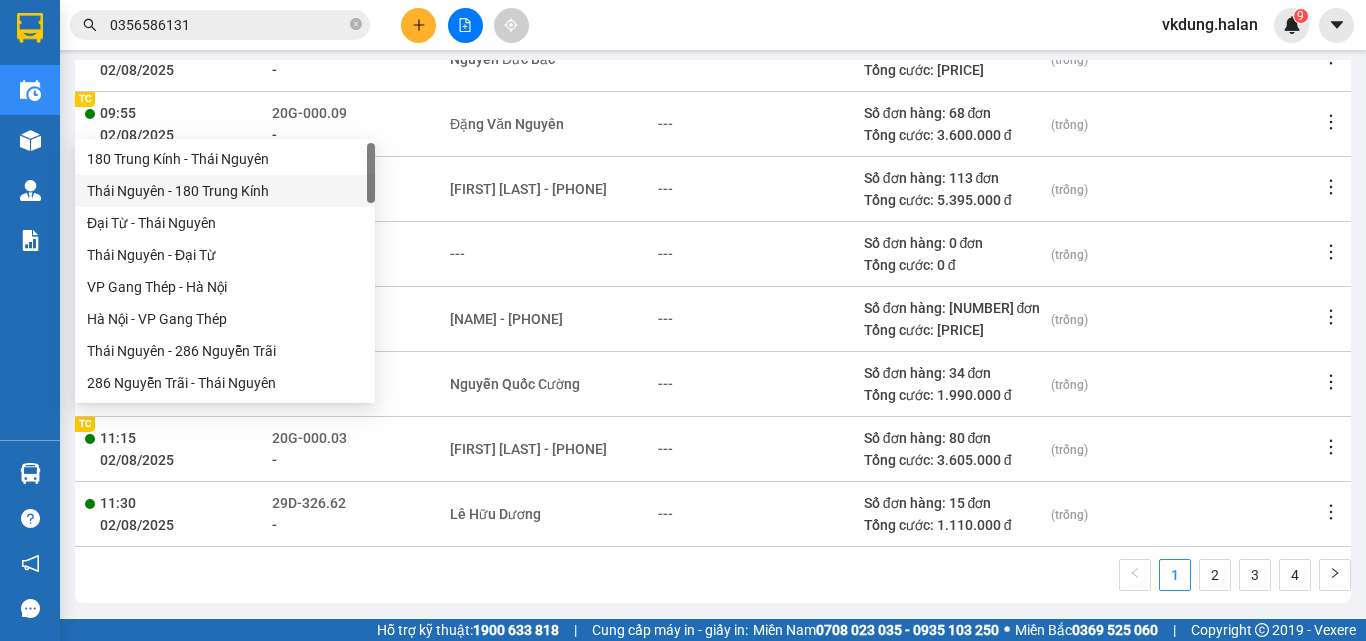 scroll, scrollTop: 456, scrollLeft: 0, axis: vertical 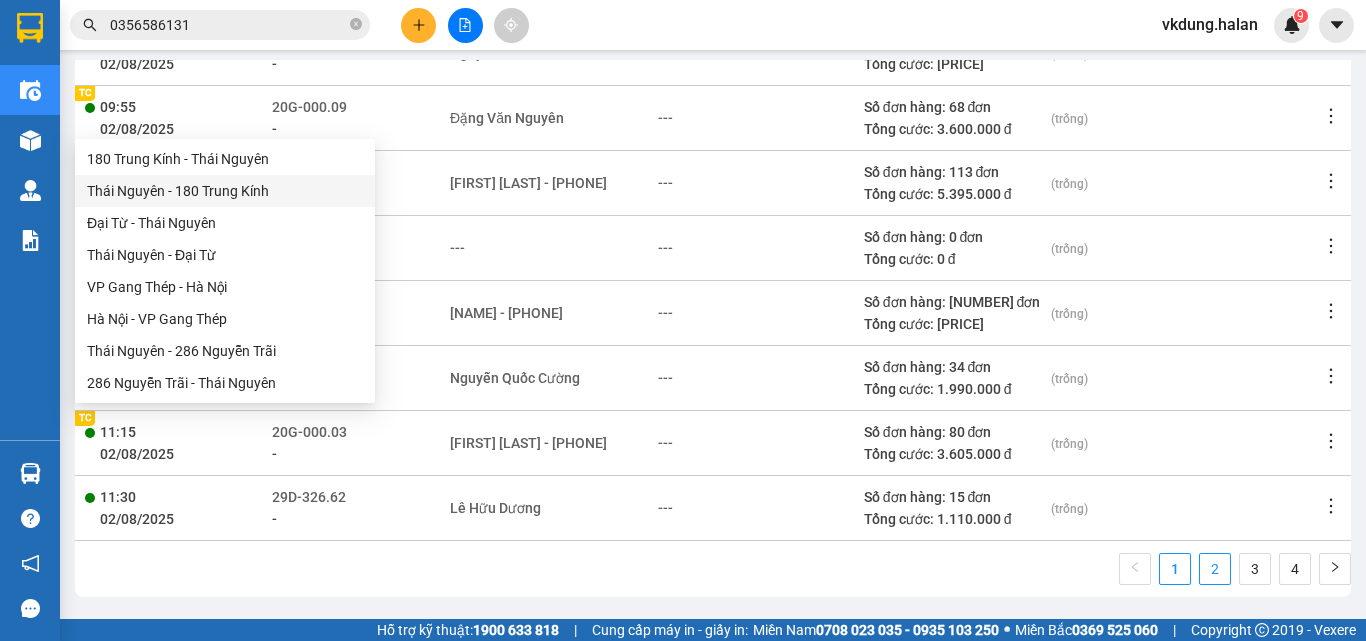 click on "2" at bounding box center (1215, 569) 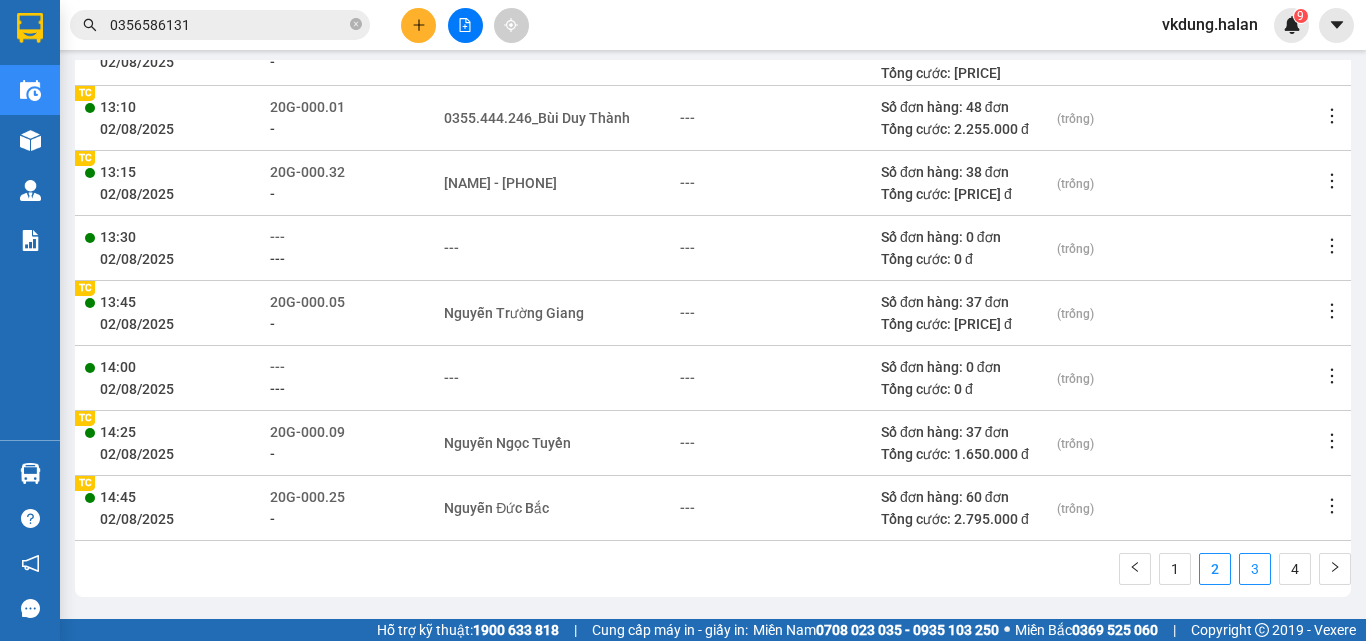click on "3" at bounding box center [1255, 569] 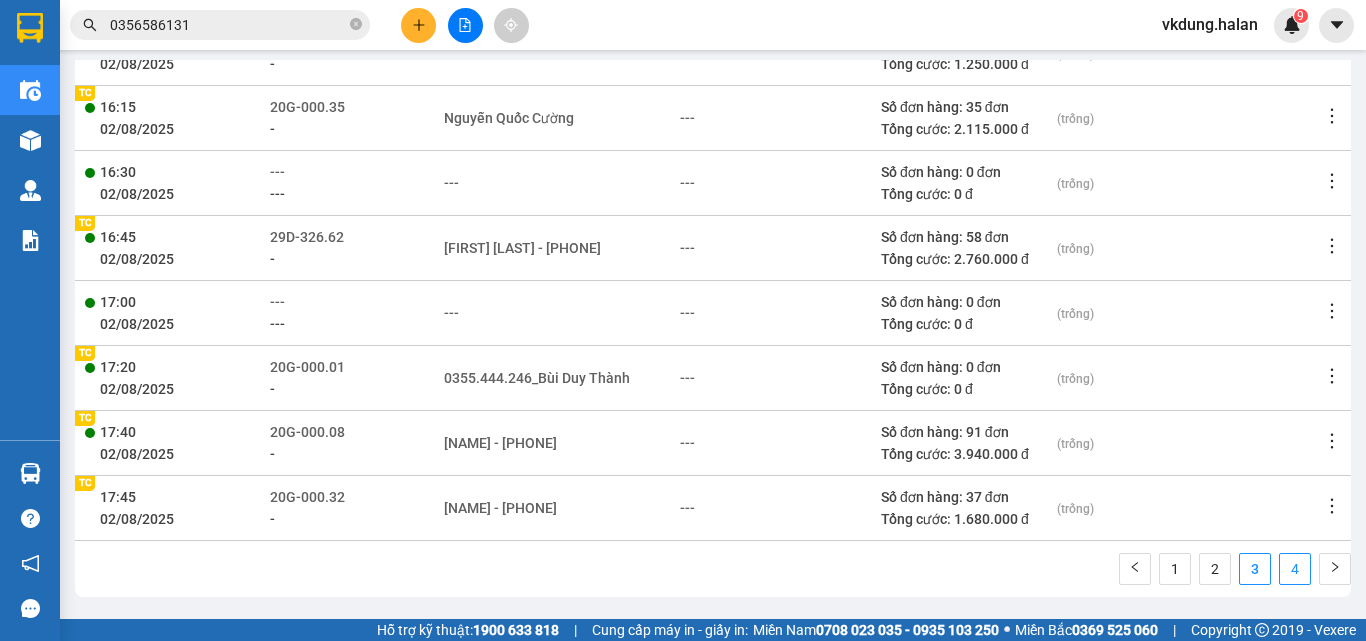 click on "4" at bounding box center (1295, 569) 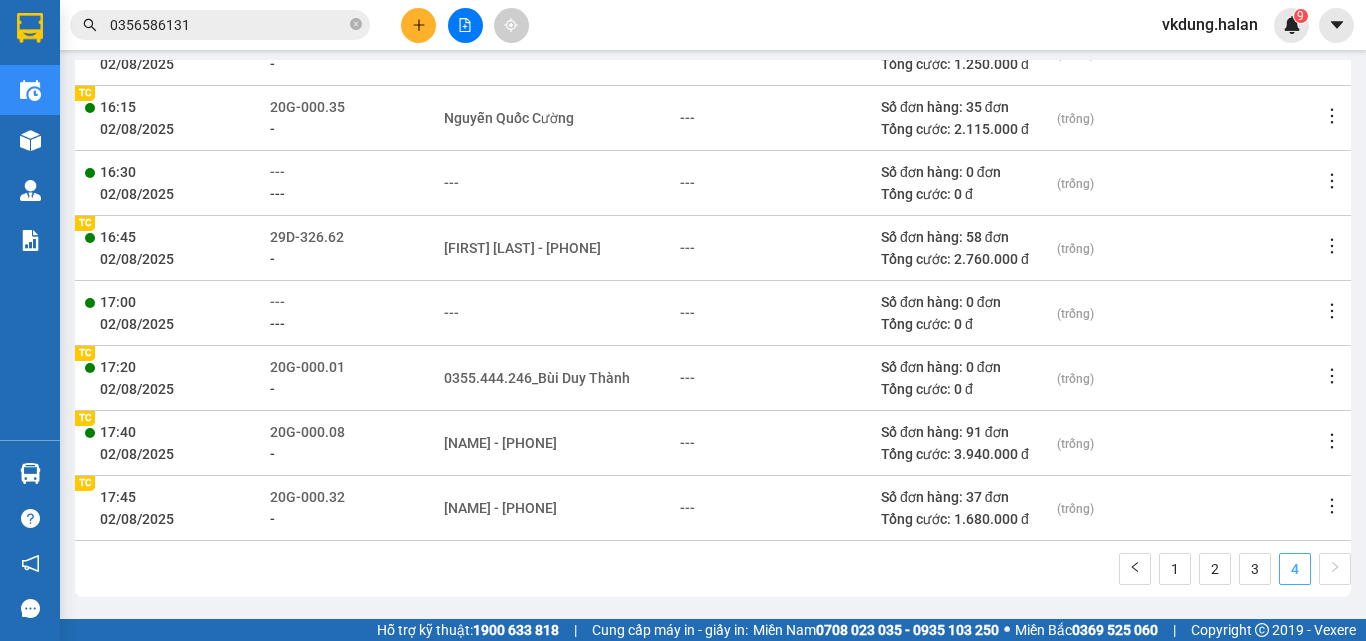 scroll, scrollTop: 261, scrollLeft: 0, axis: vertical 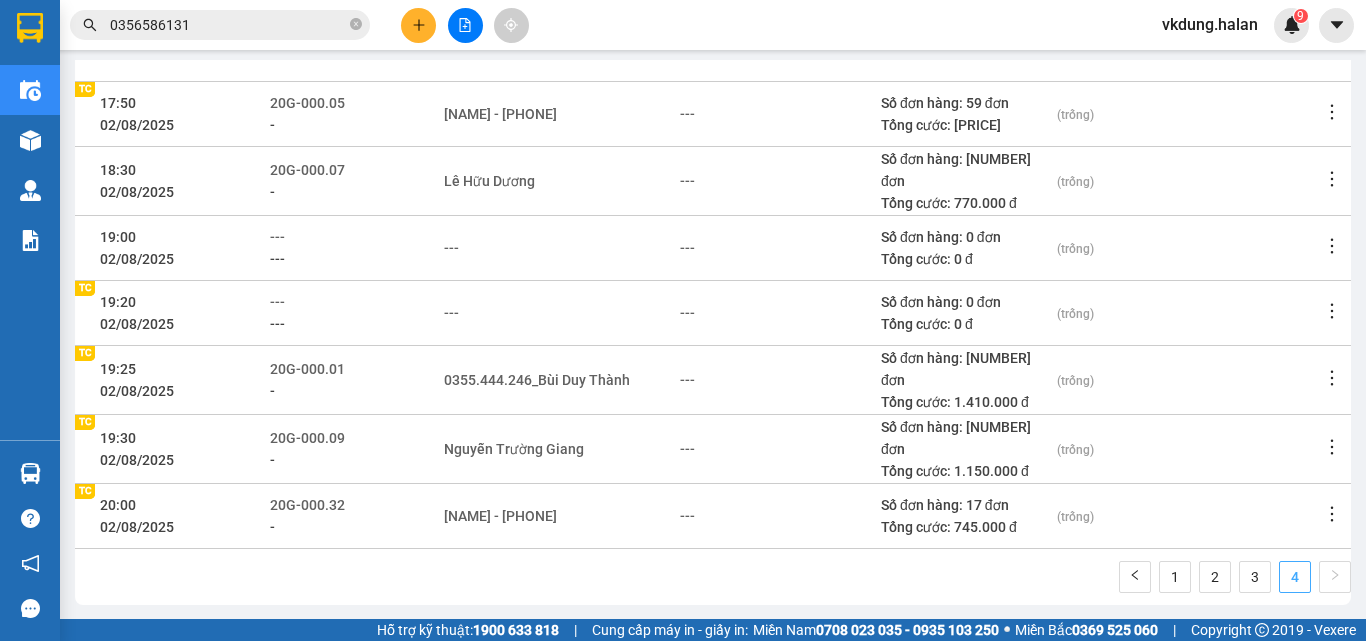 click on "4" at bounding box center [1295, 577] 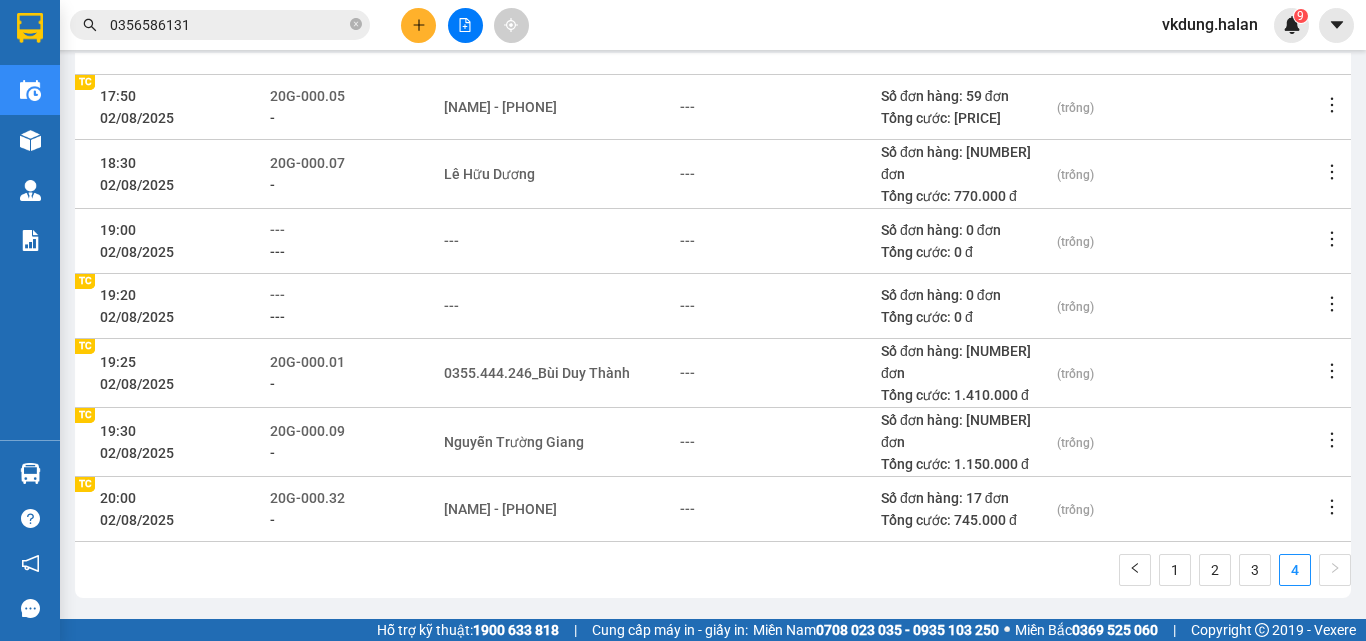 scroll, scrollTop: 9, scrollLeft: 0, axis: vertical 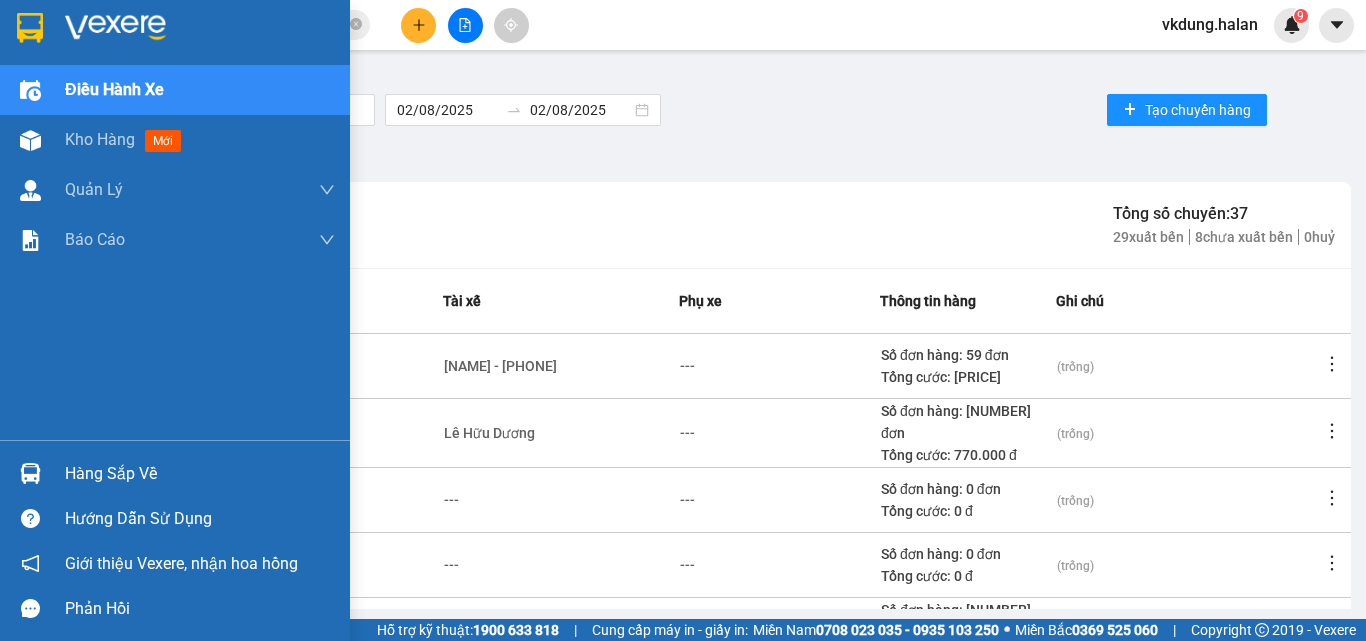 click on "Hàng sắp về" at bounding box center [200, 474] 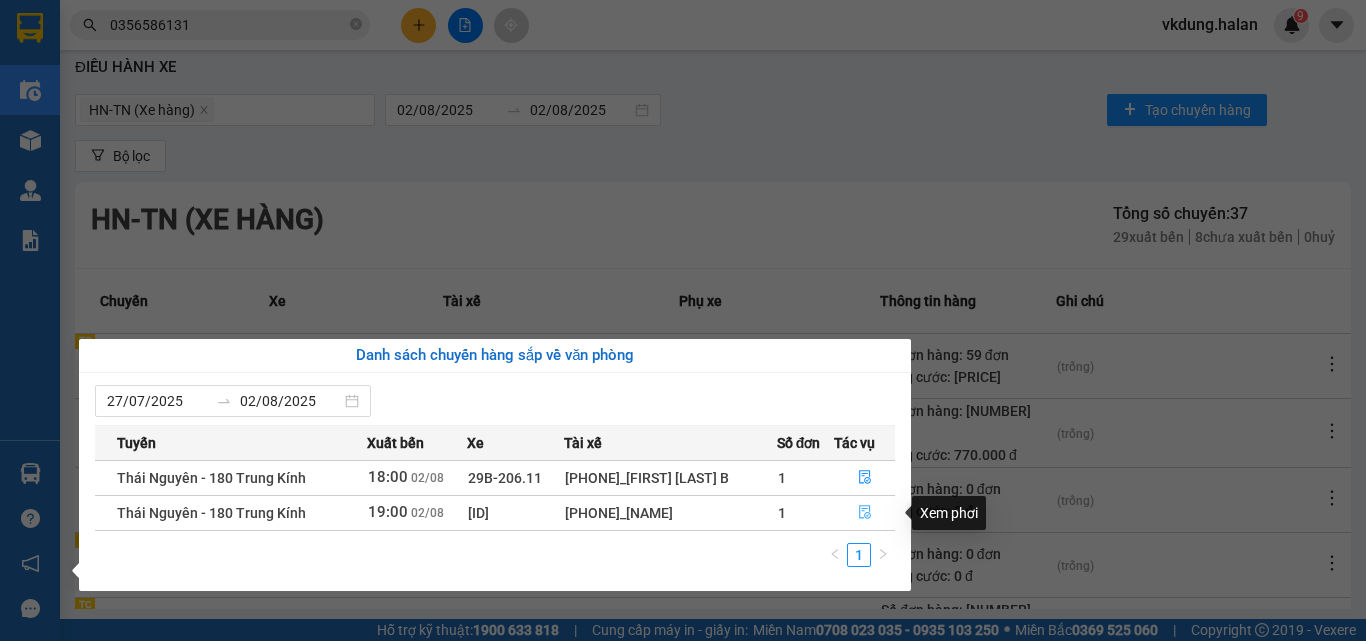 click 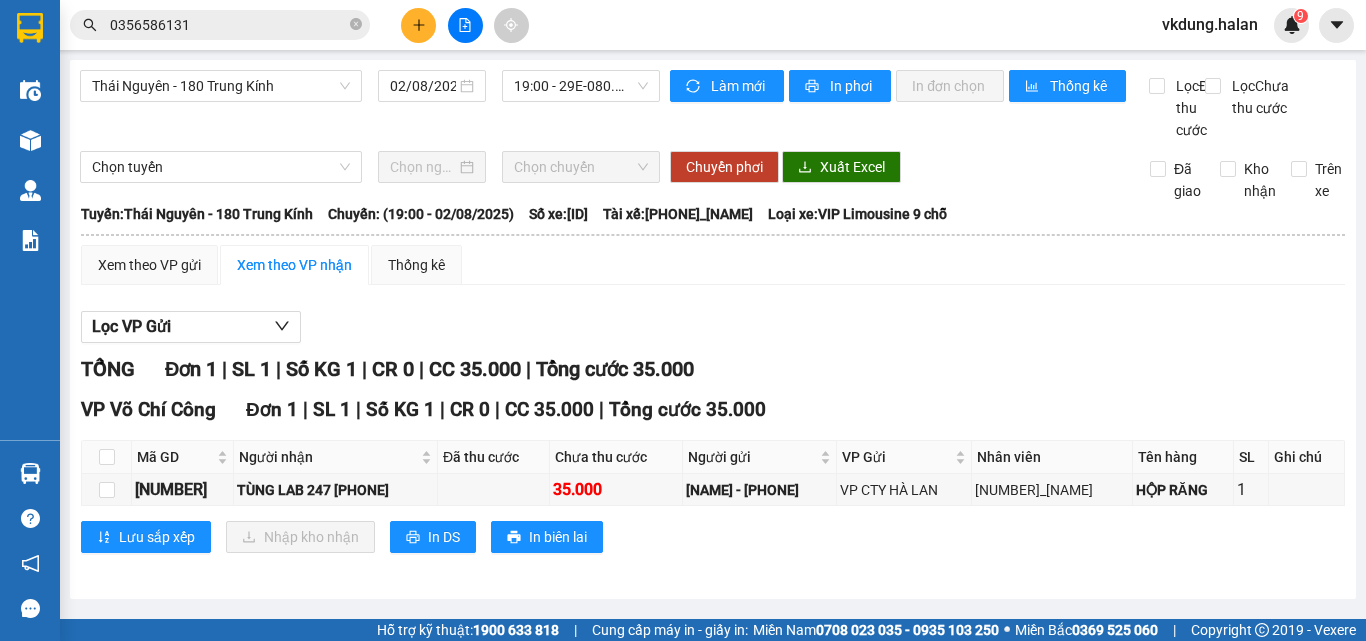 scroll, scrollTop: 12, scrollLeft: 0, axis: vertical 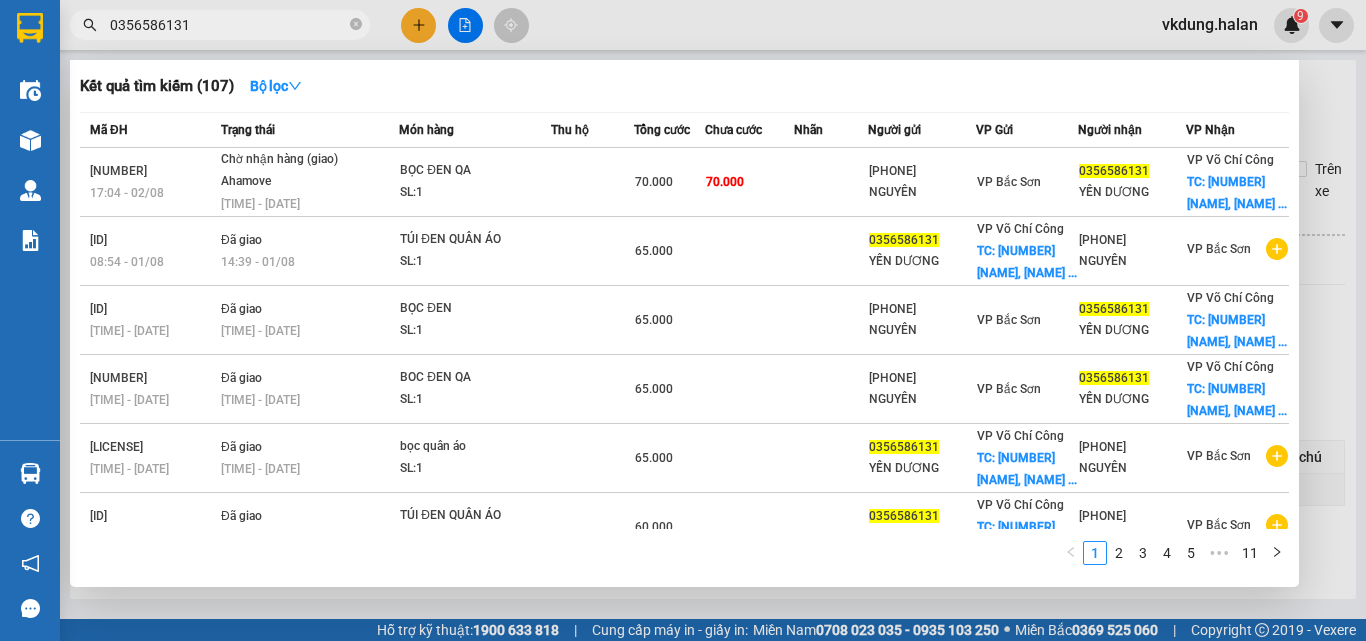 click on "0356586131" at bounding box center [228, 25] 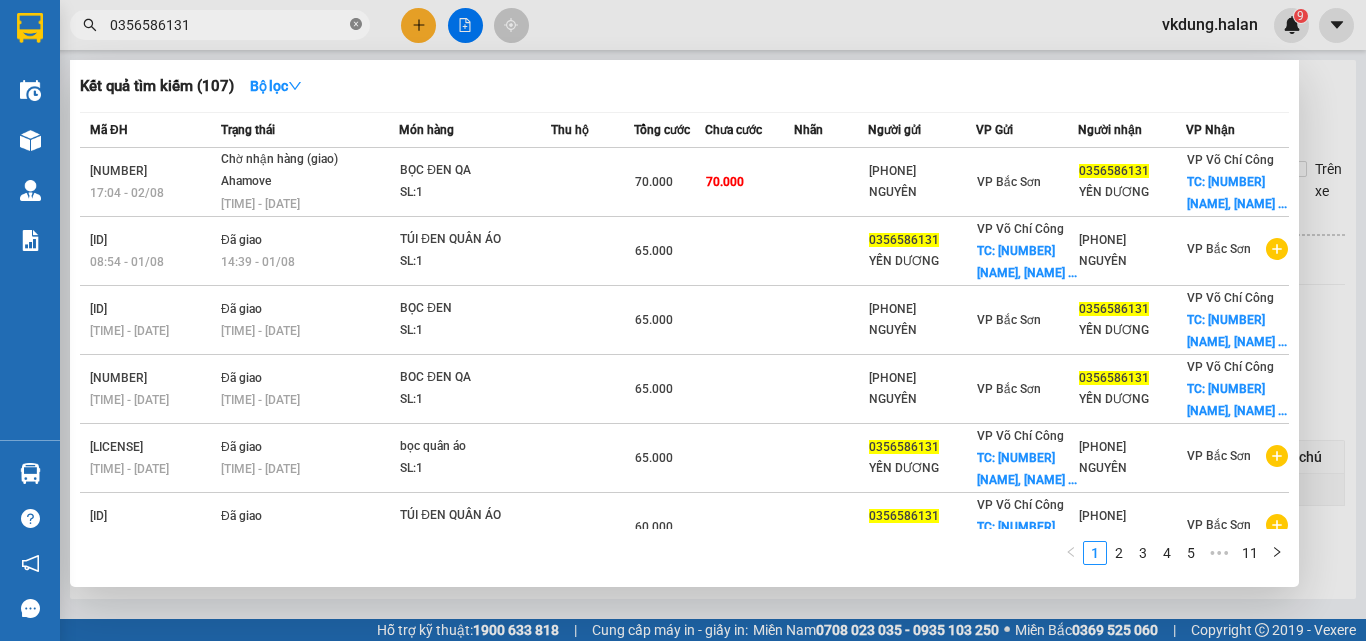 click 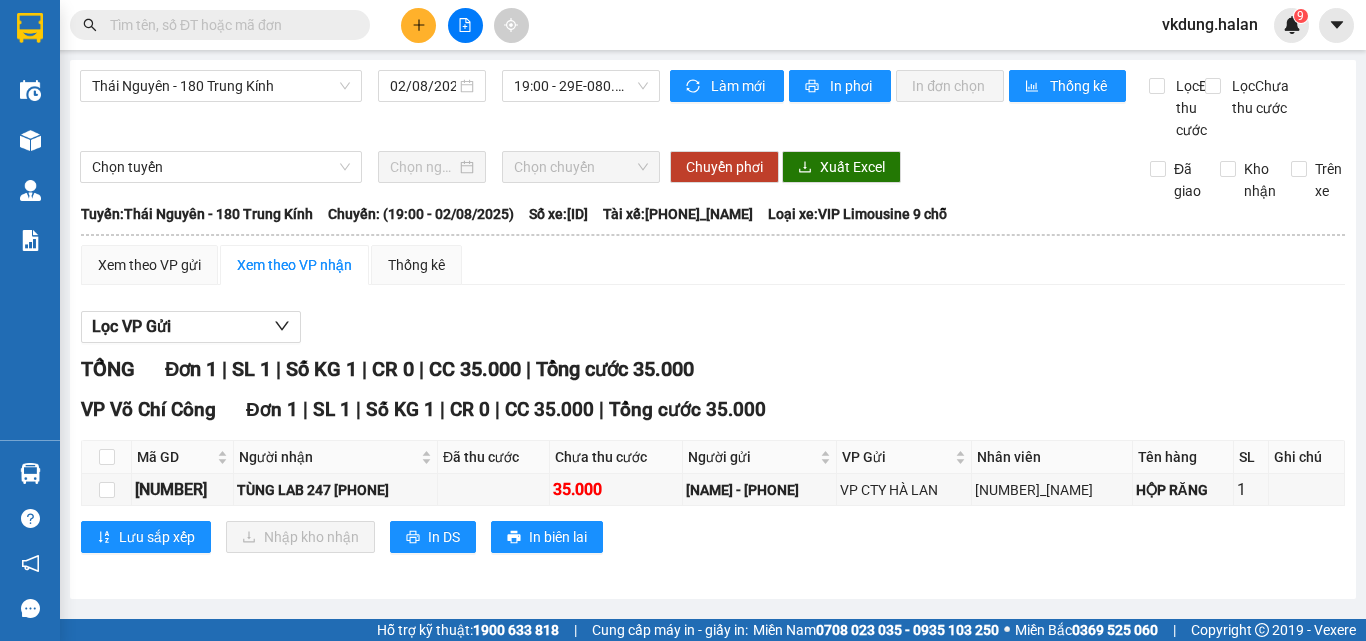 click at bounding box center (228, 25) 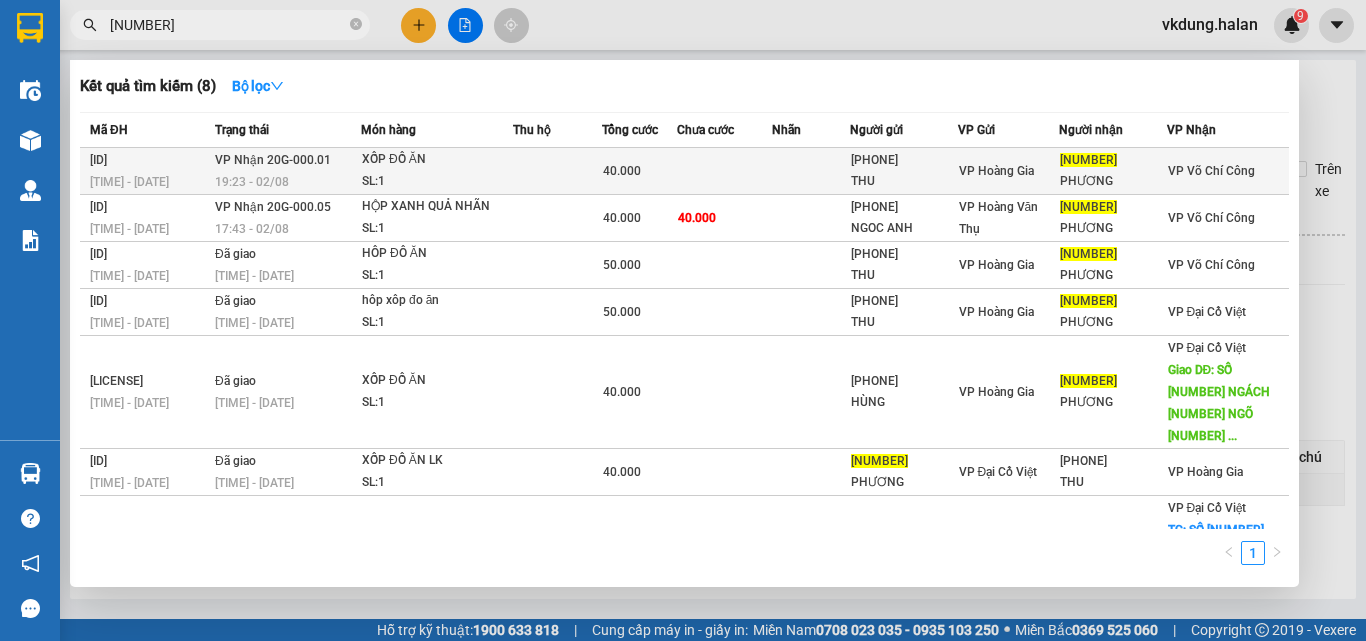type on "0354659543" 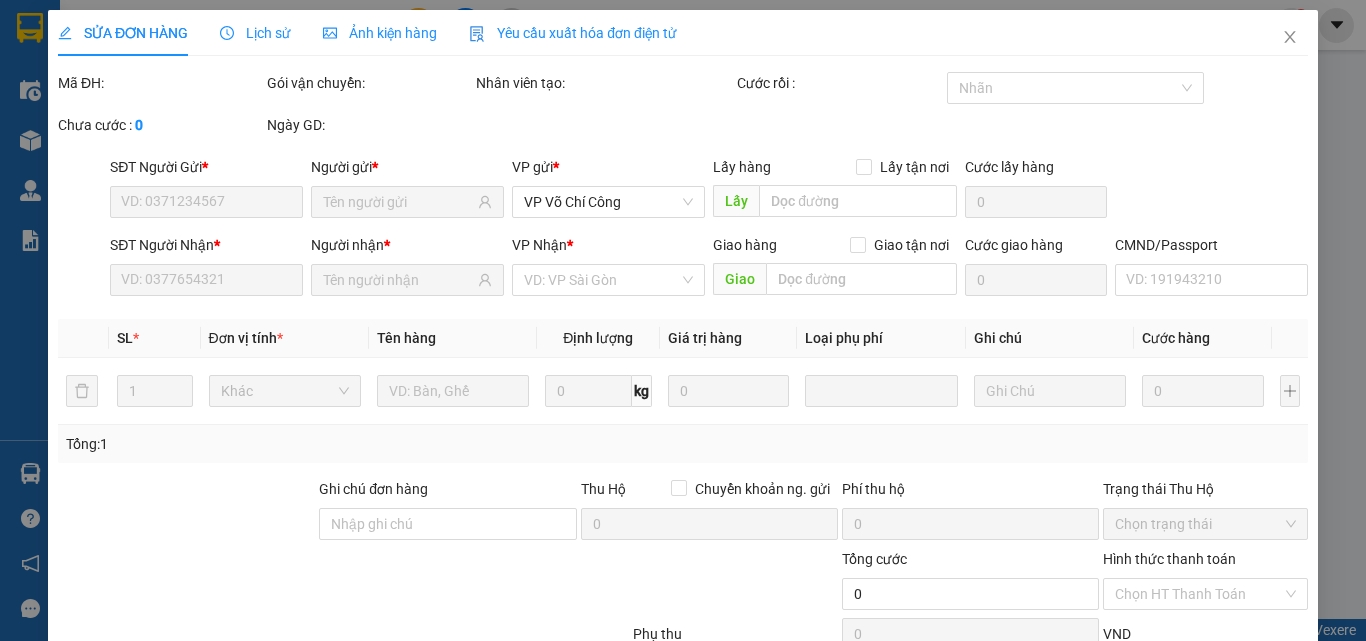 scroll, scrollTop: 0, scrollLeft: 0, axis: both 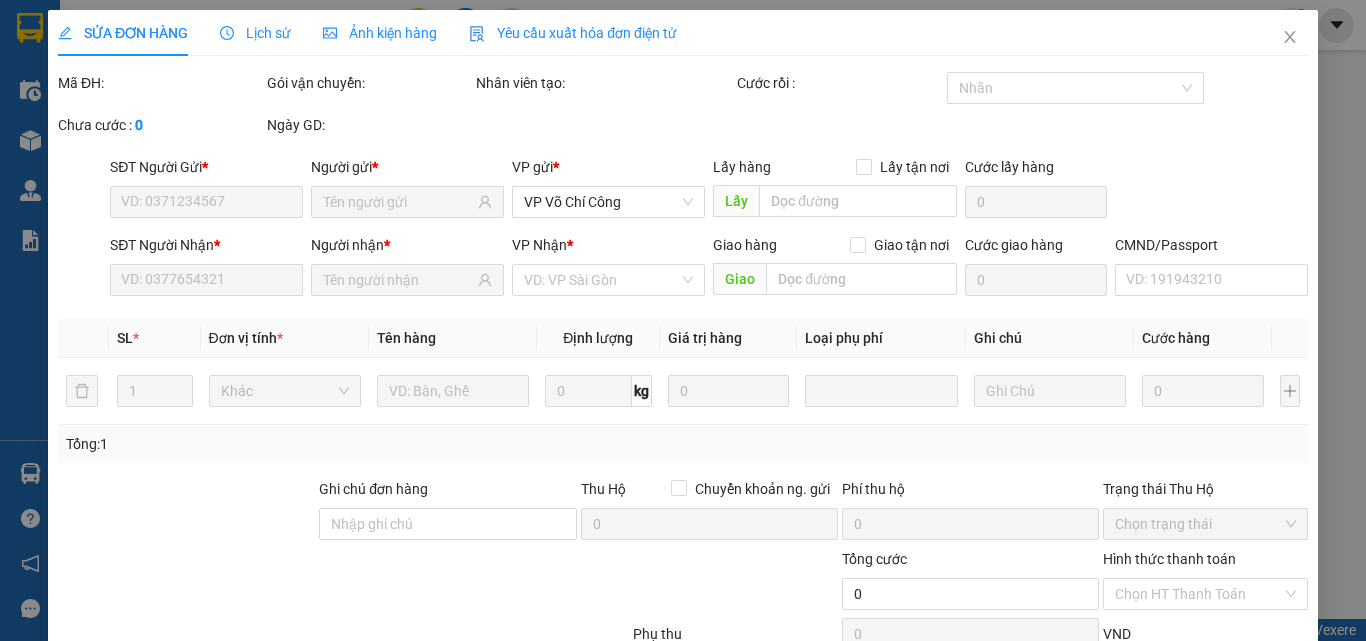 type on "0352019064" 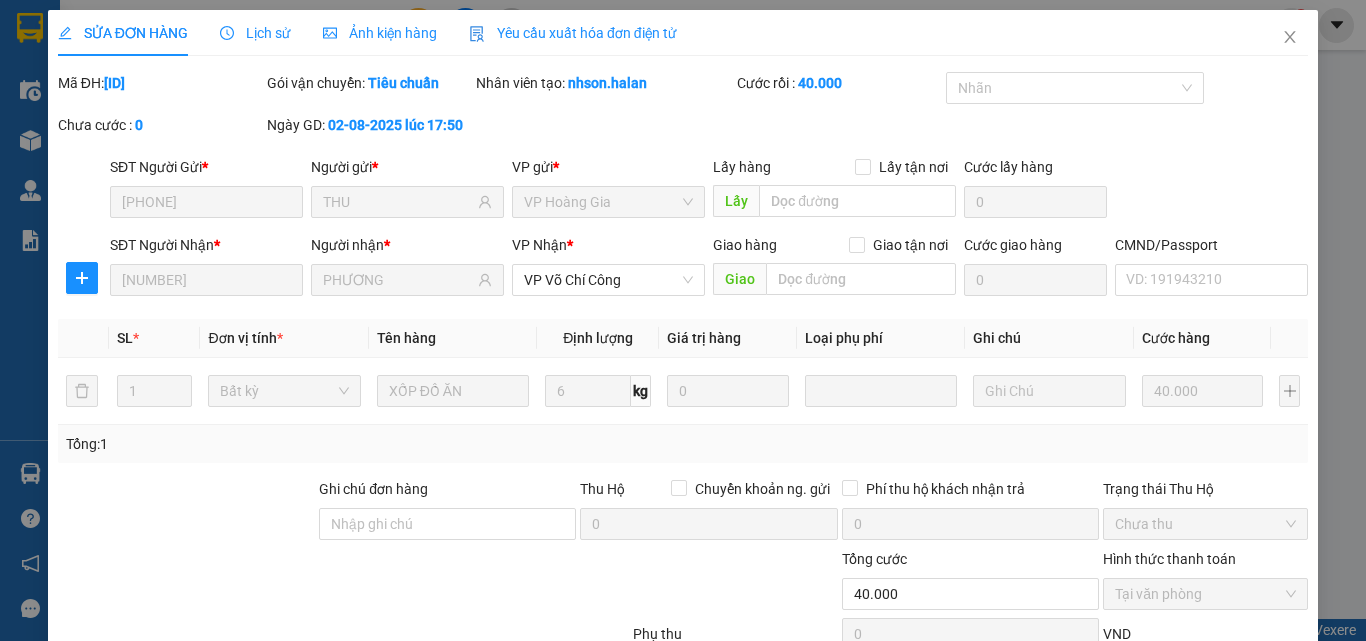 scroll, scrollTop: 143, scrollLeft: 0, axis: vertical 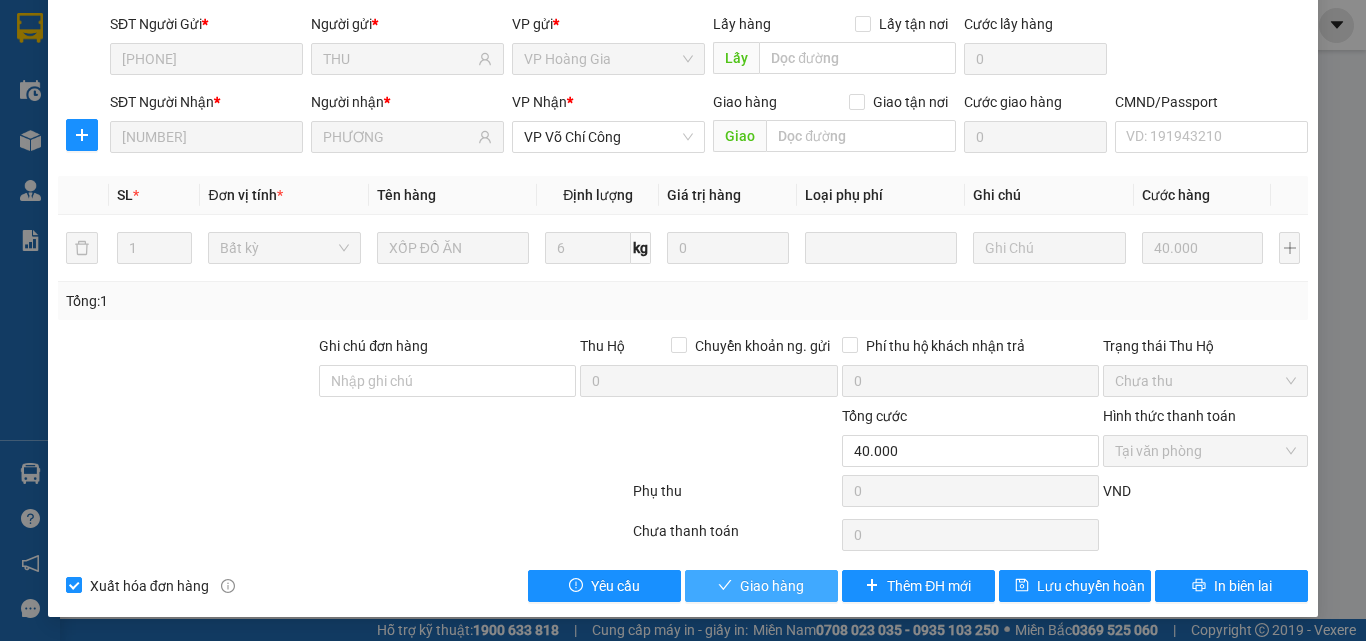 click on "Giao hàng" at bounding box center (772, 586) 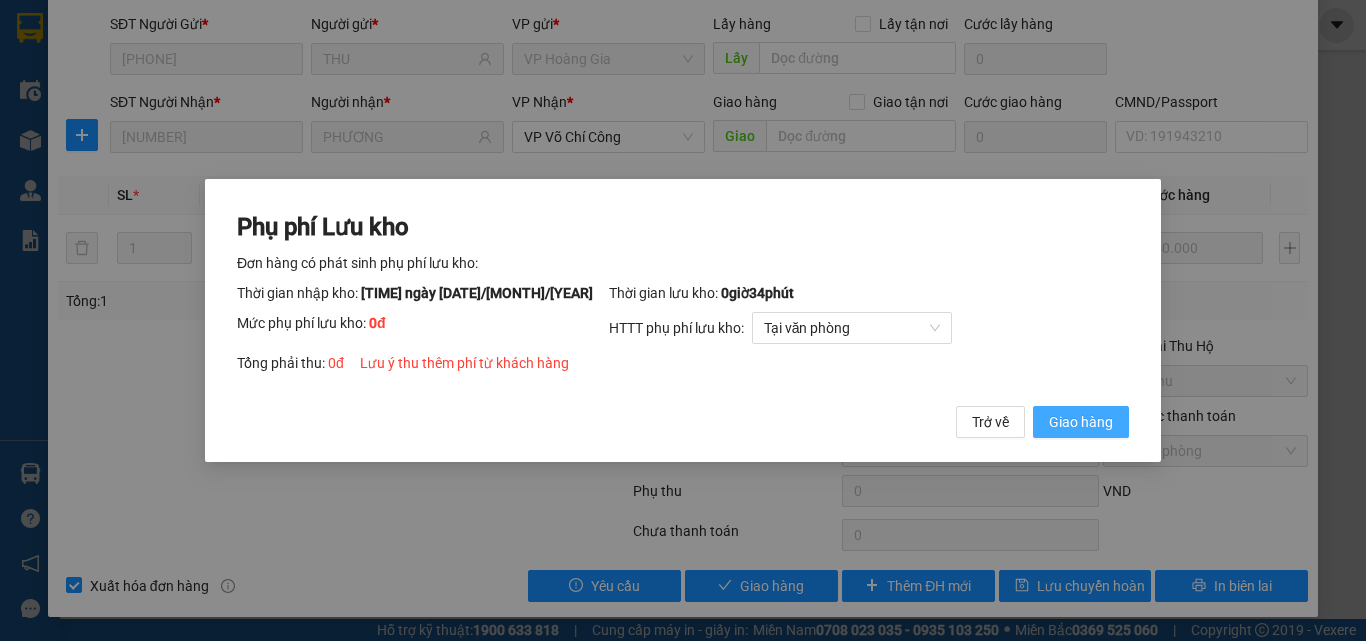click on "Giao hàng" at bounding box center [1081, 422] 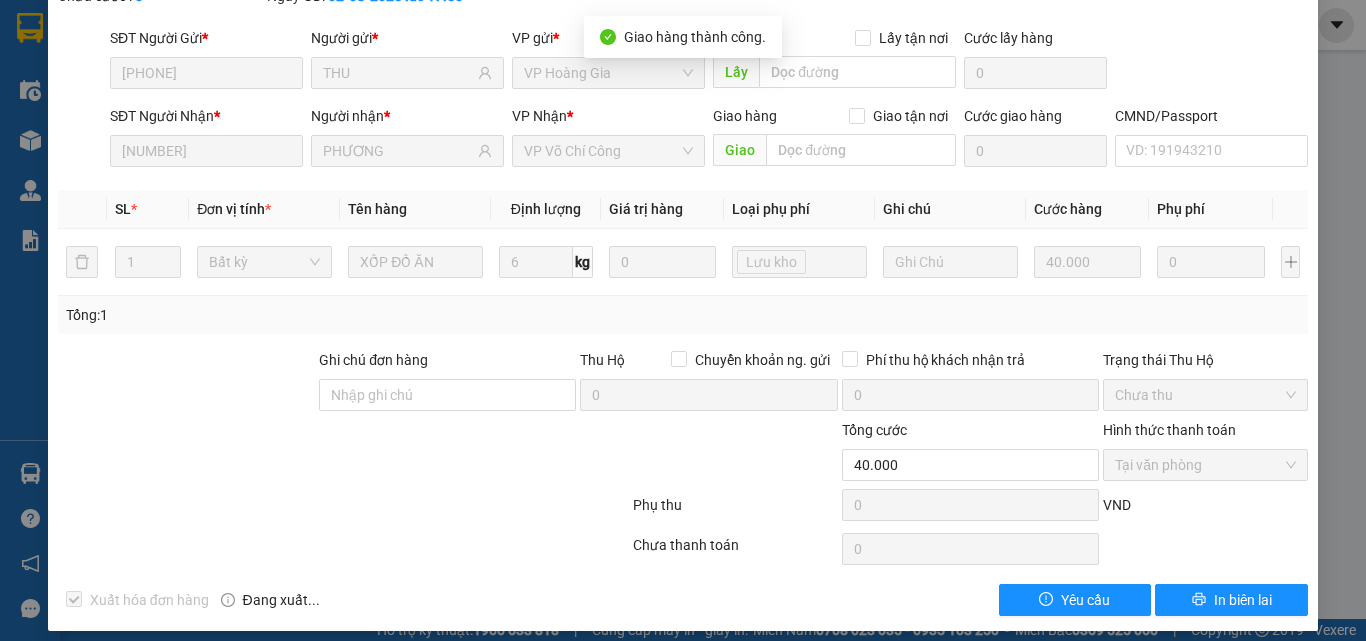 scroll, scrollTop: 0, scrollLeft: 0, axis: both 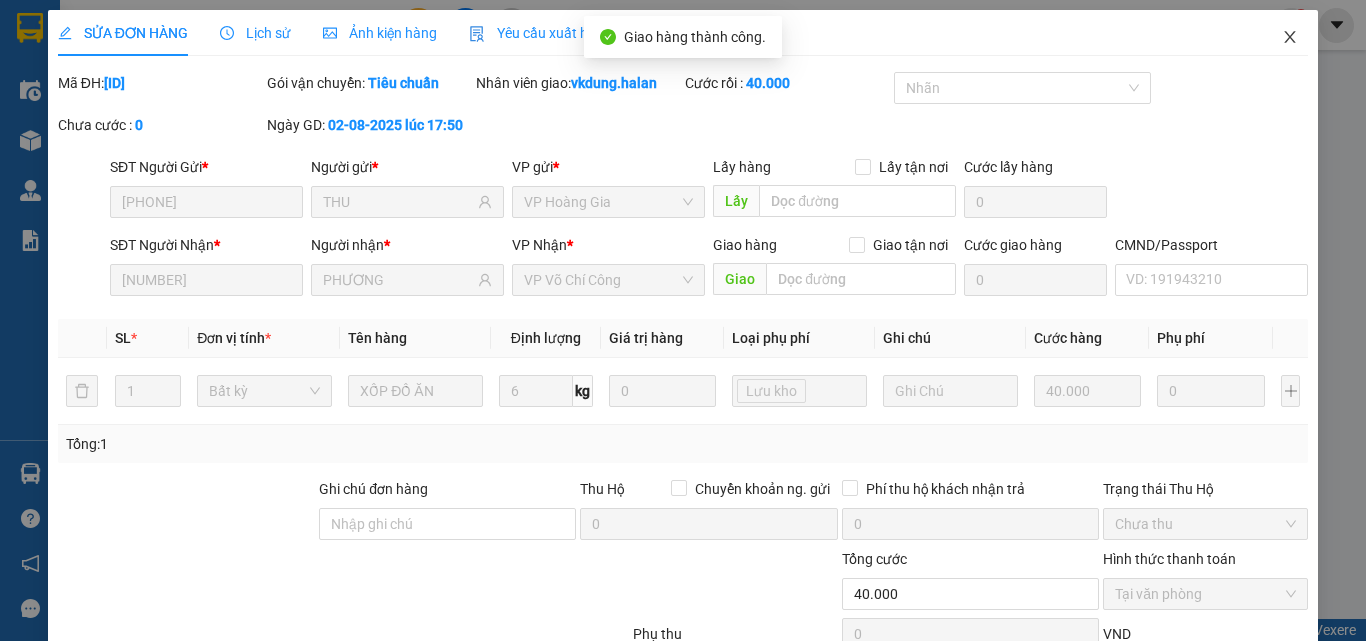 click 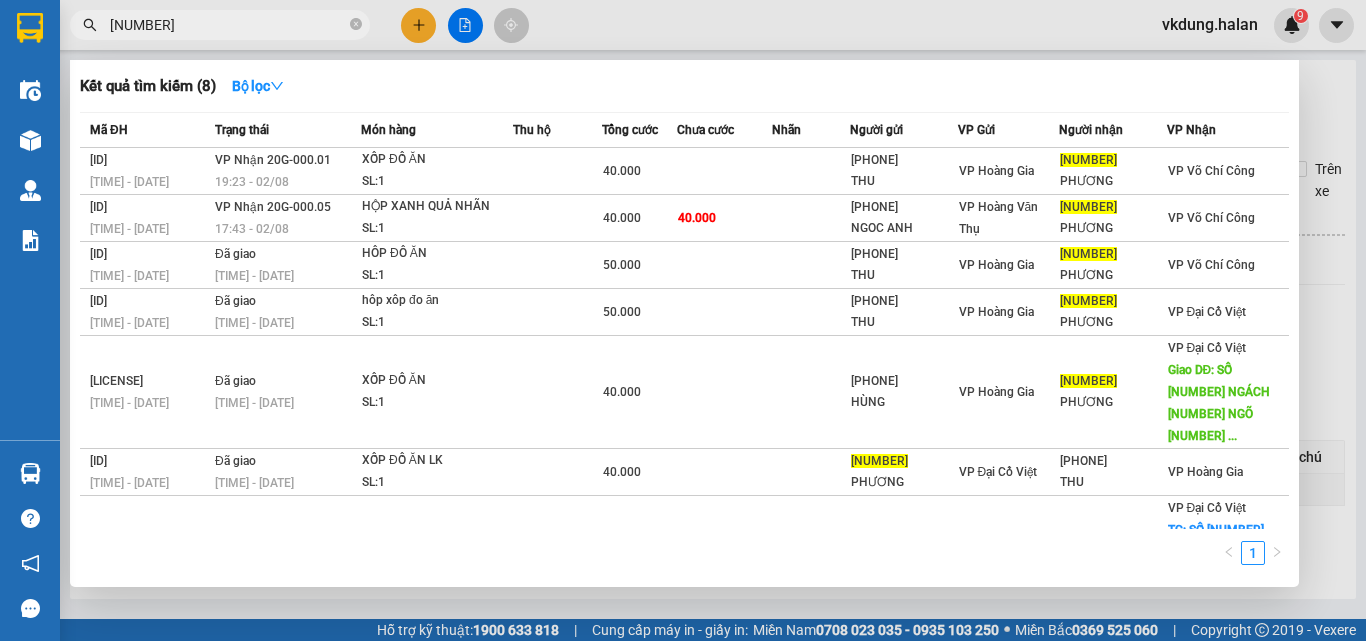 click on "0354659543" at bounding box center (228, 25) 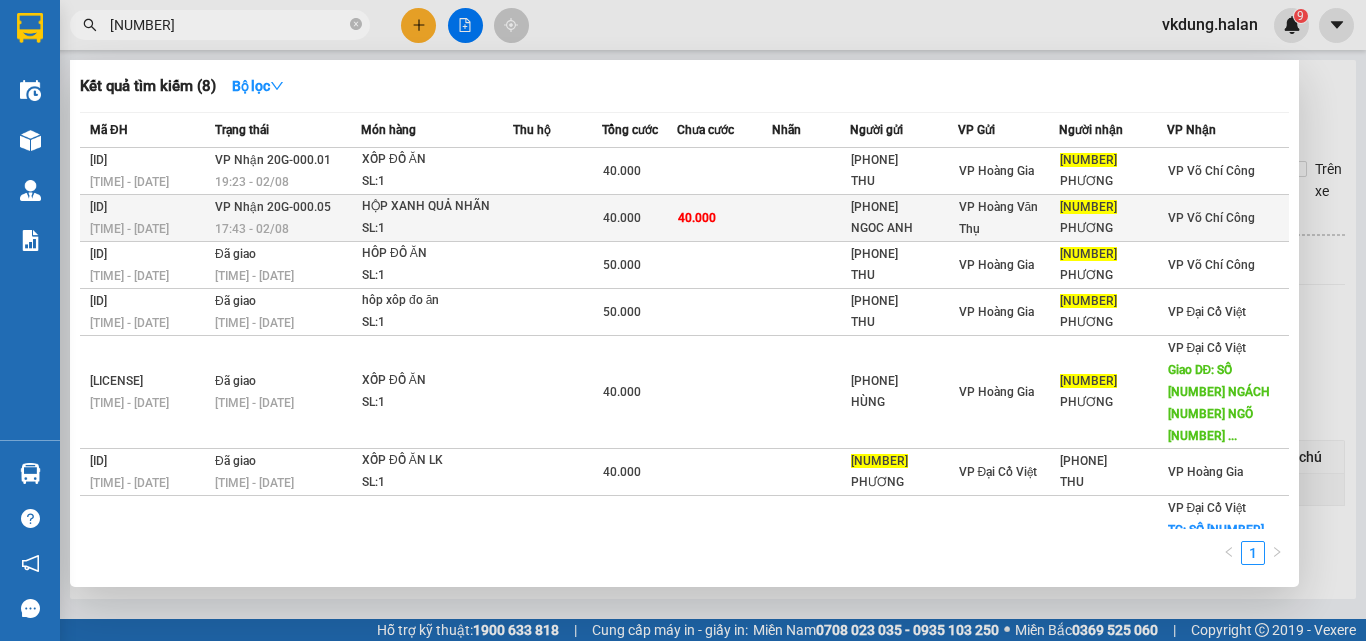 click on "40.000" at bounding box center [622, 218] 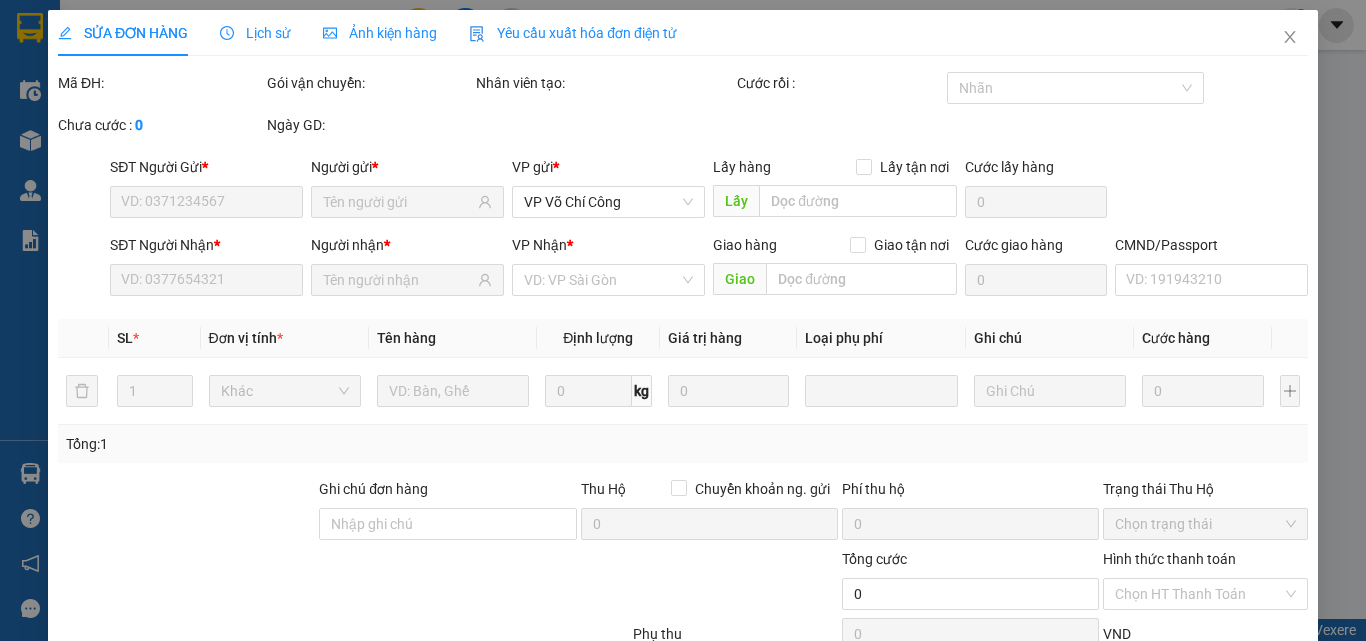 type on "0942623885" 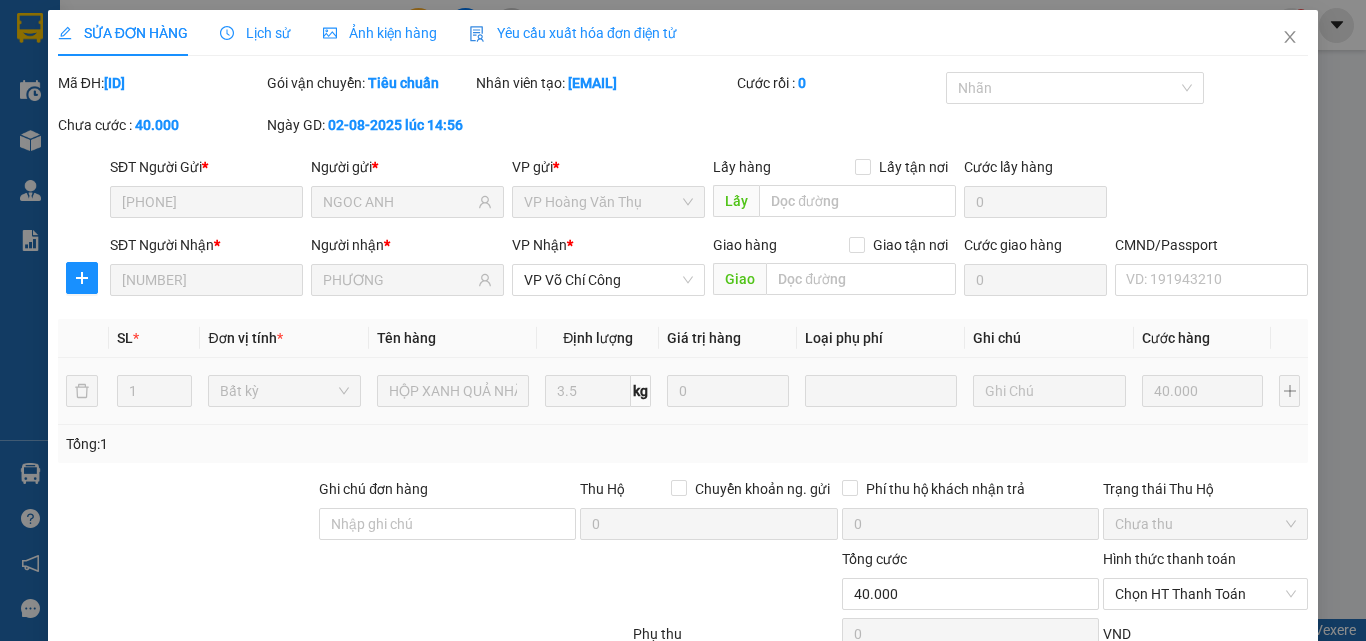scroll, scrollTop: 143, scrollLeft: 0, axis: vertical 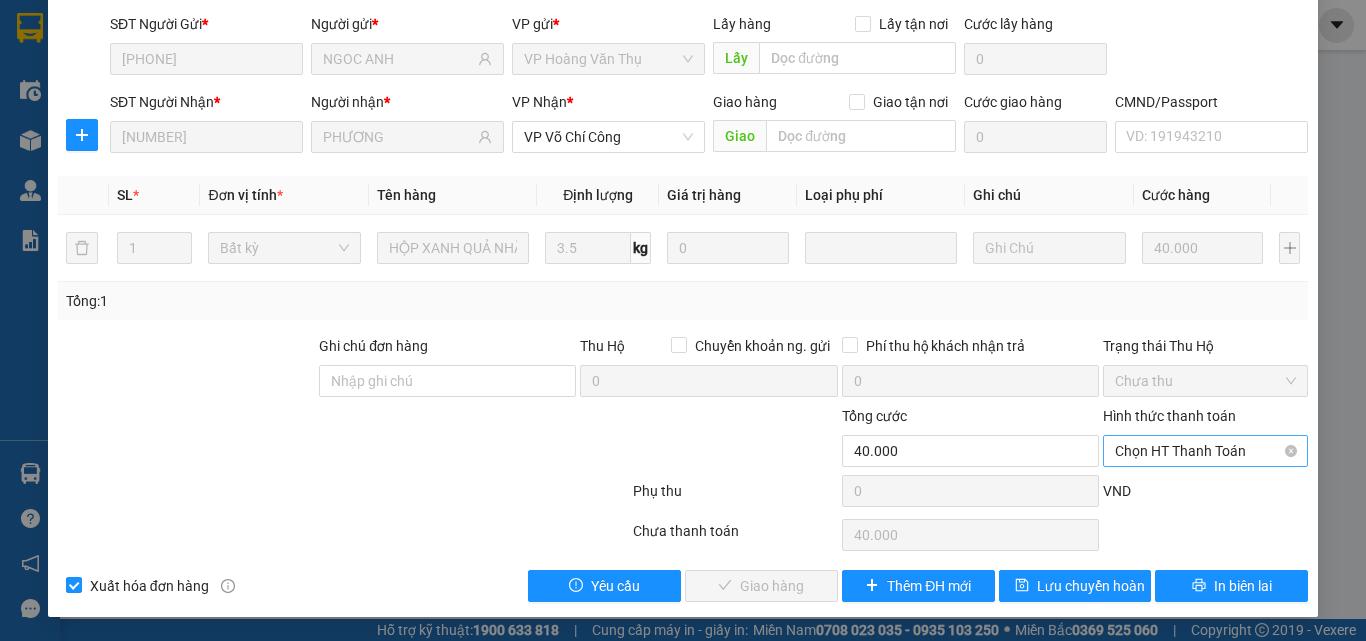 click on "Chọn HT Thanh Toán" at bounding box center [1205, 451] 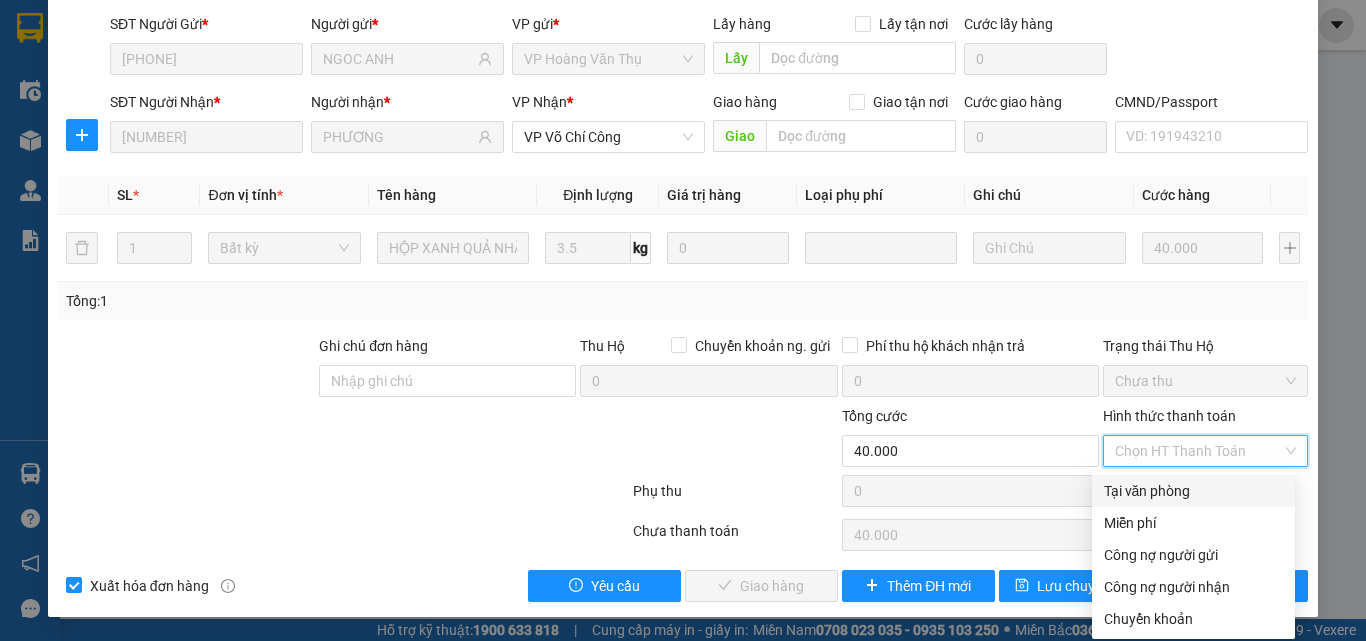 click on "Tại văn phòng" at bounding box center [1193, 491] 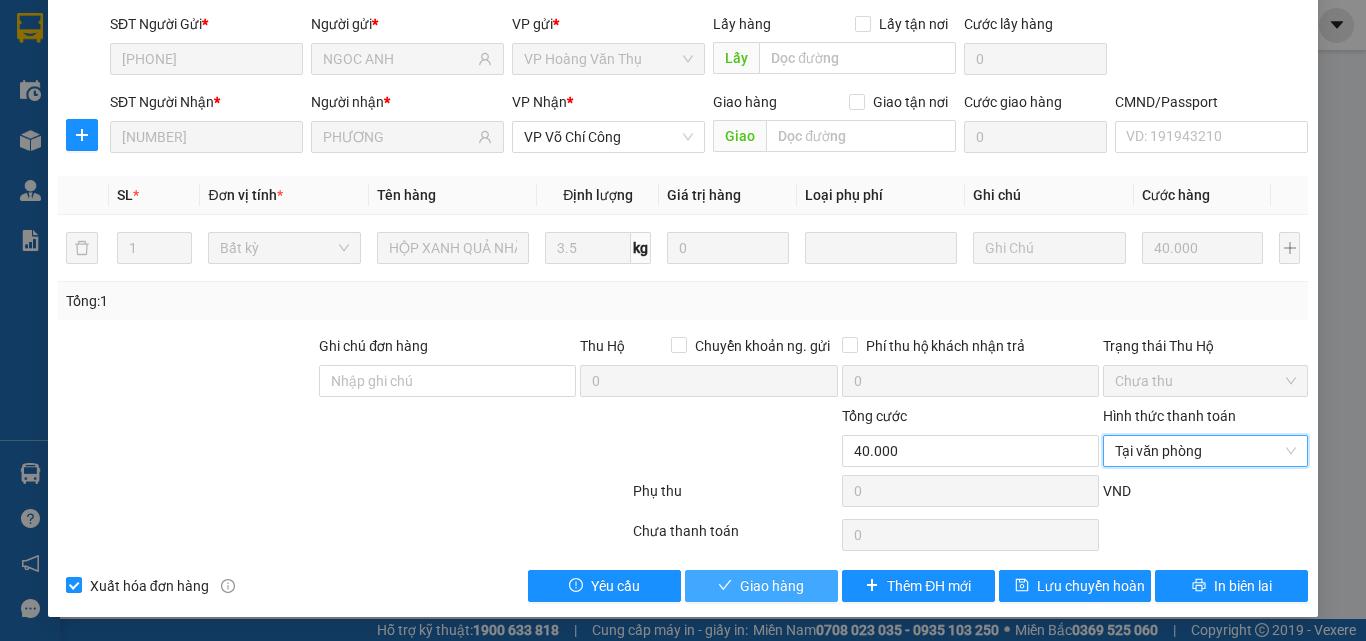 click on "Giao hàng" at bounding box center (772, 586) 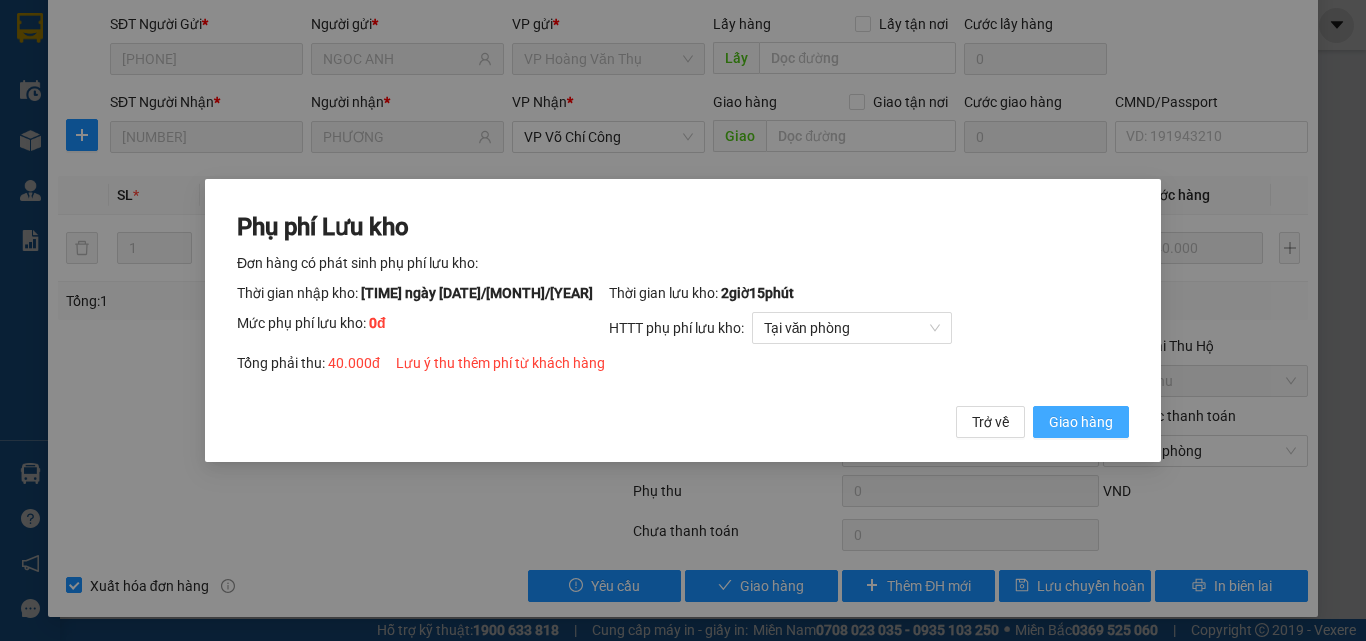 click on "Giao hàng" at bounding box center [1081, 422] 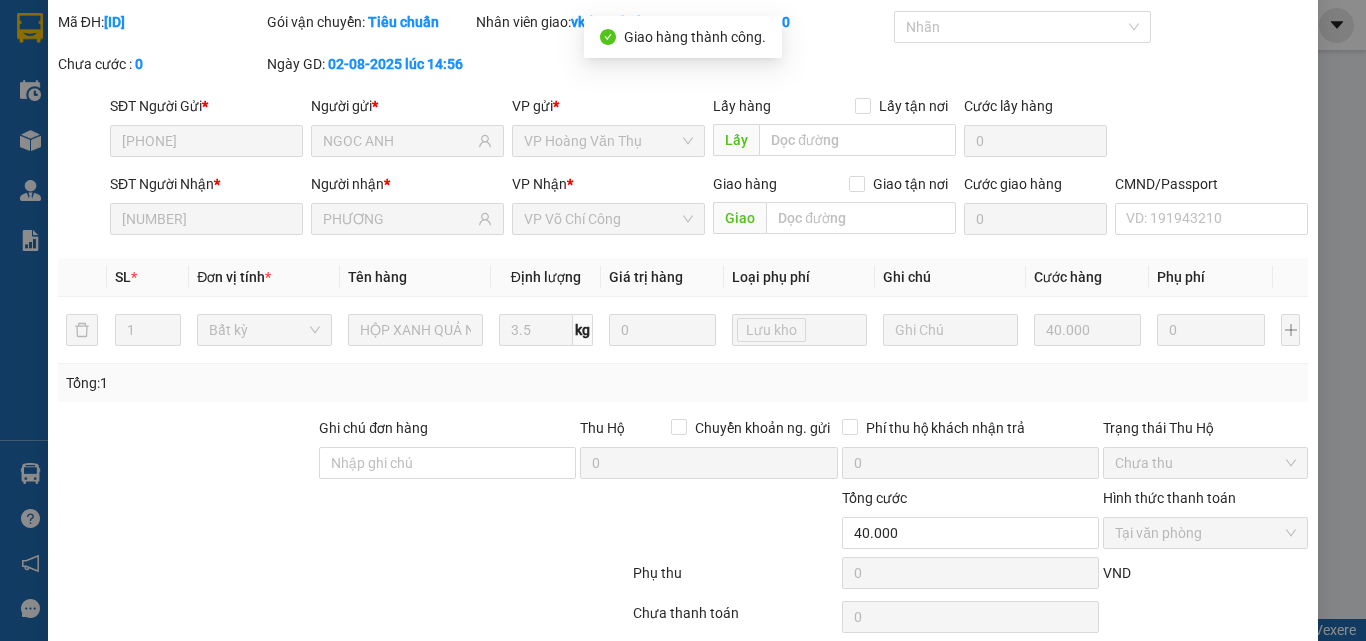 scroll, scrollTop: 0, scrollLeft: 0, axis: both 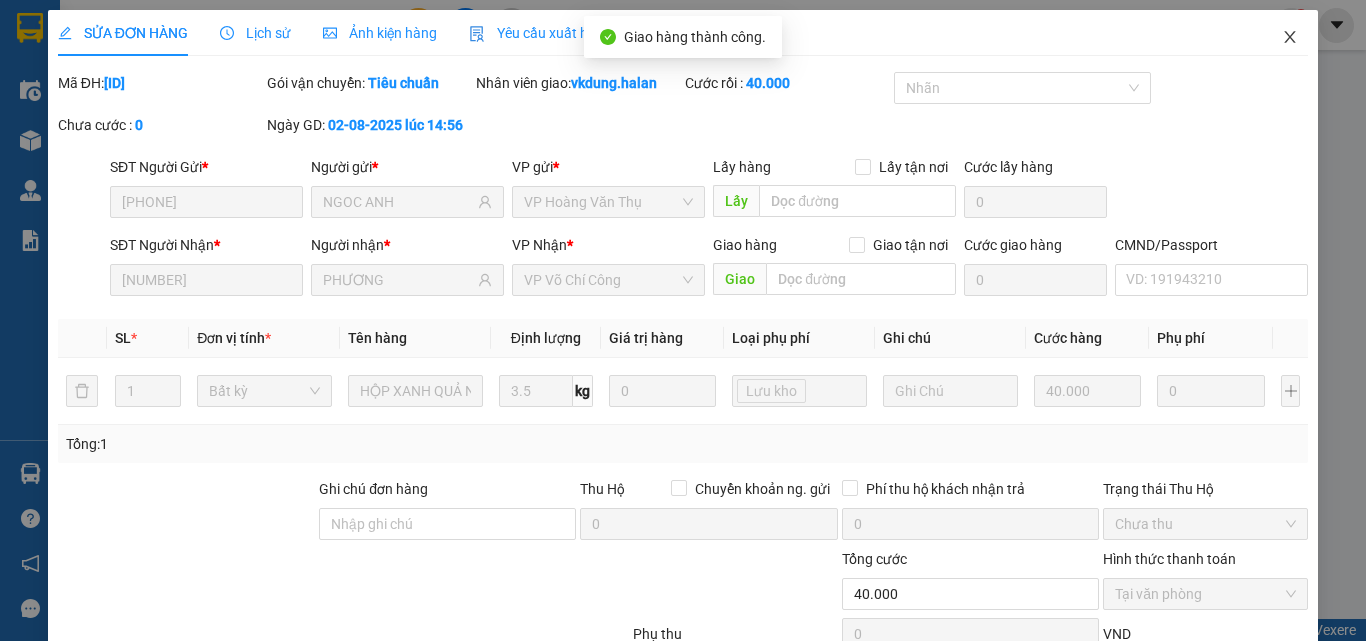click 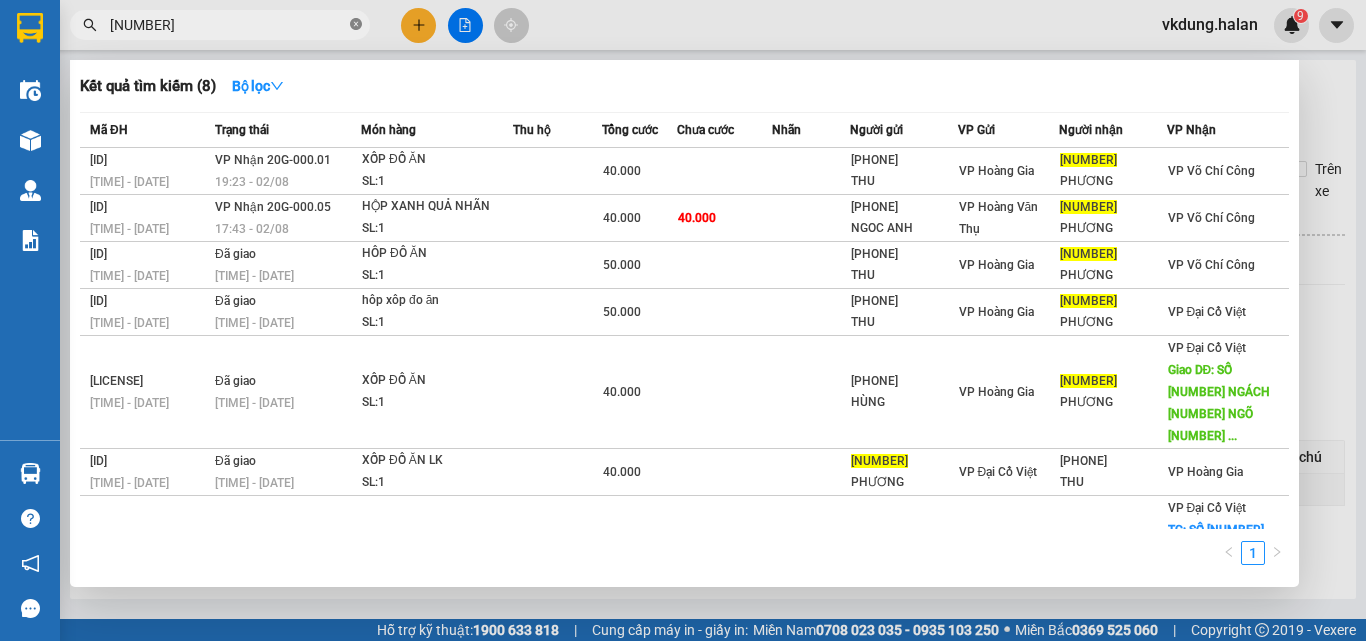 click 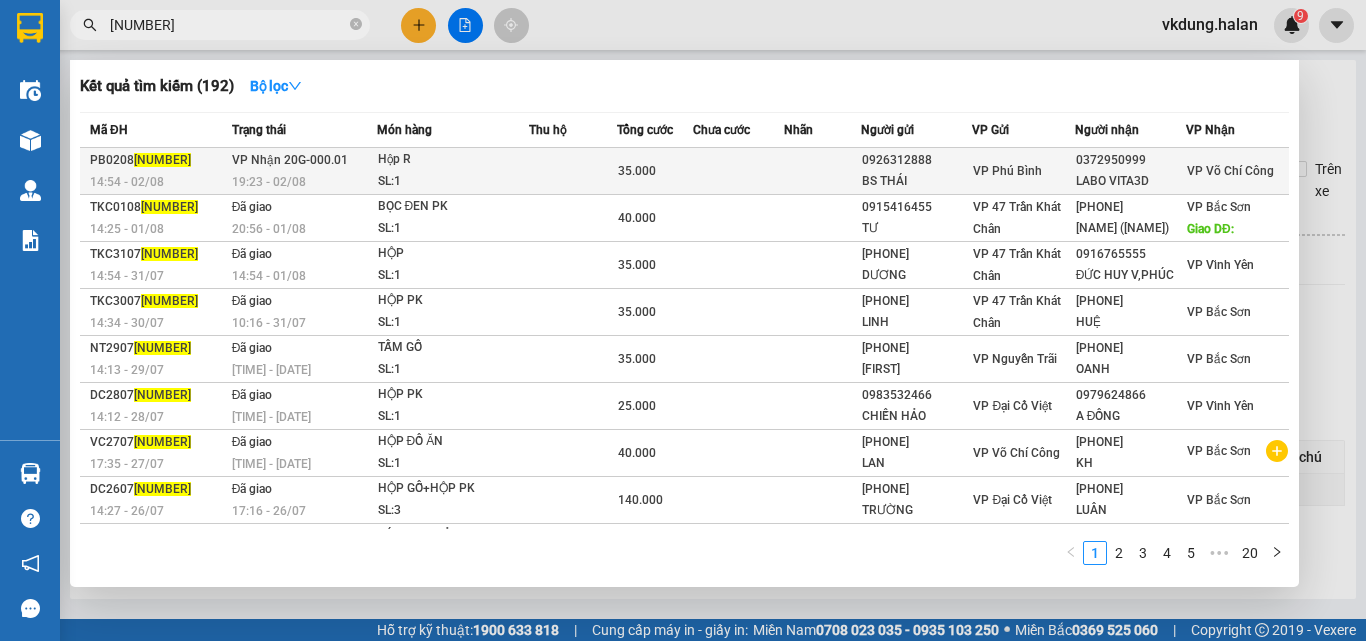 type on "251302" 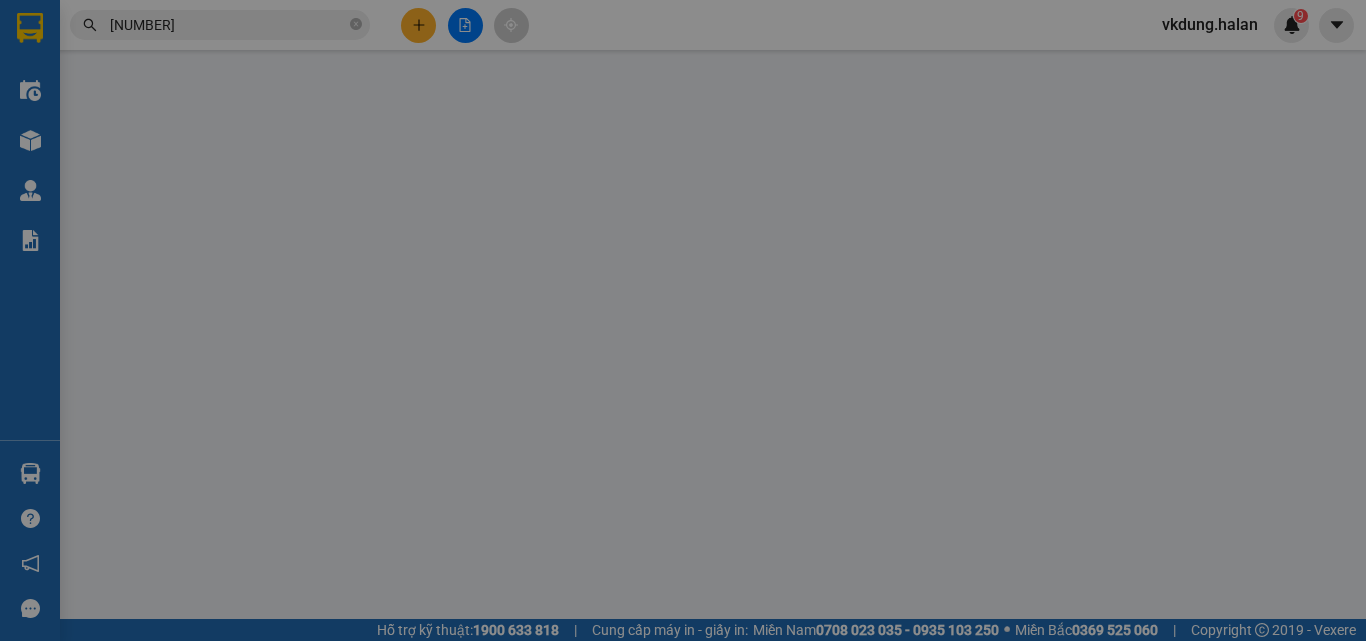 type on "0926312888" 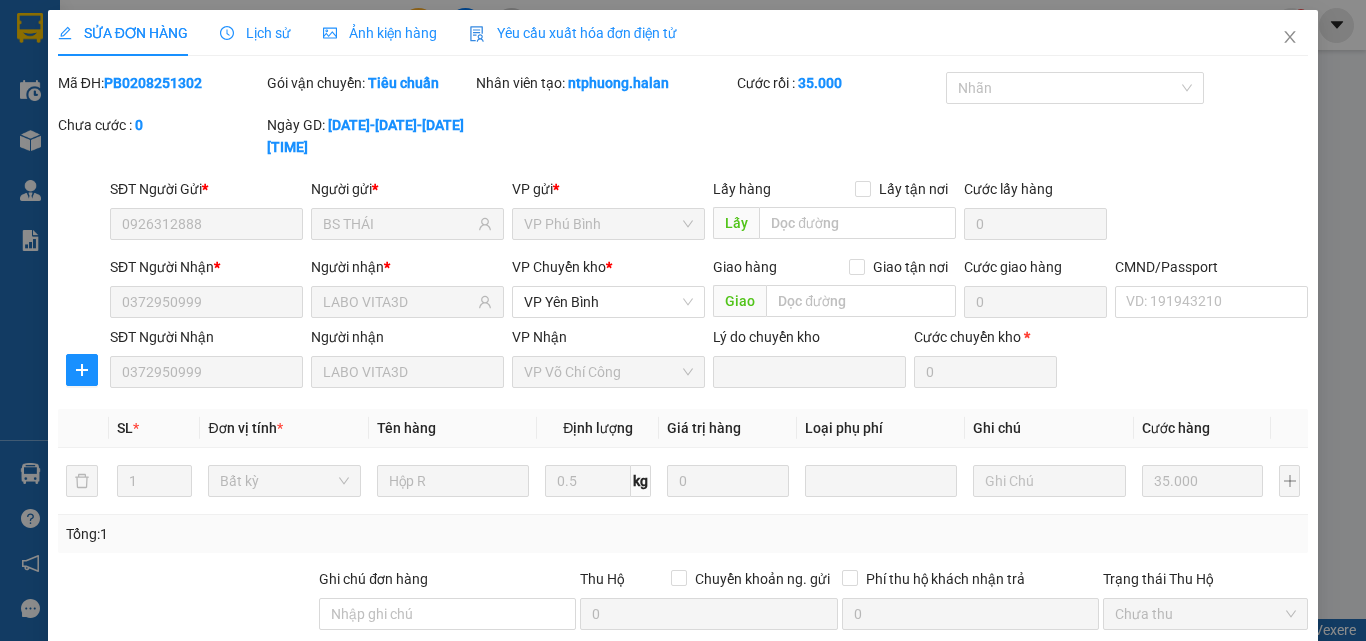 scroll, scrollTop: 211, scrollLeft: 0, axis: vertical 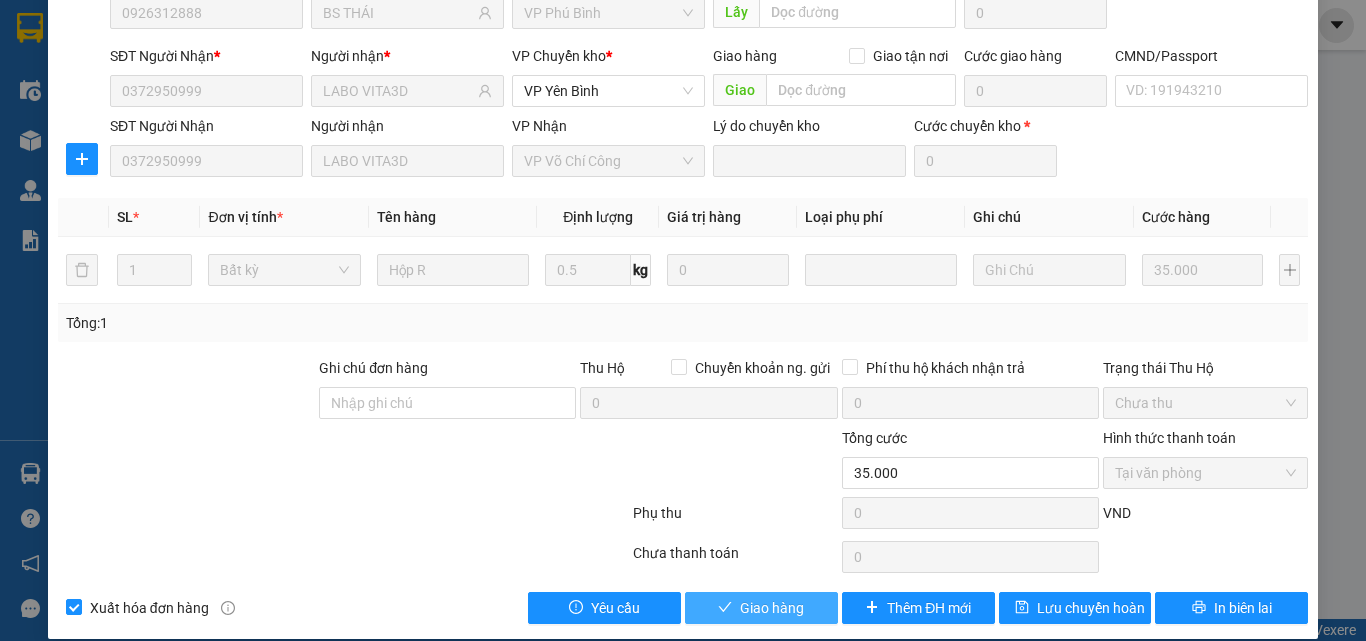 click on "Giao hàng" at bounding box center [761, 608] 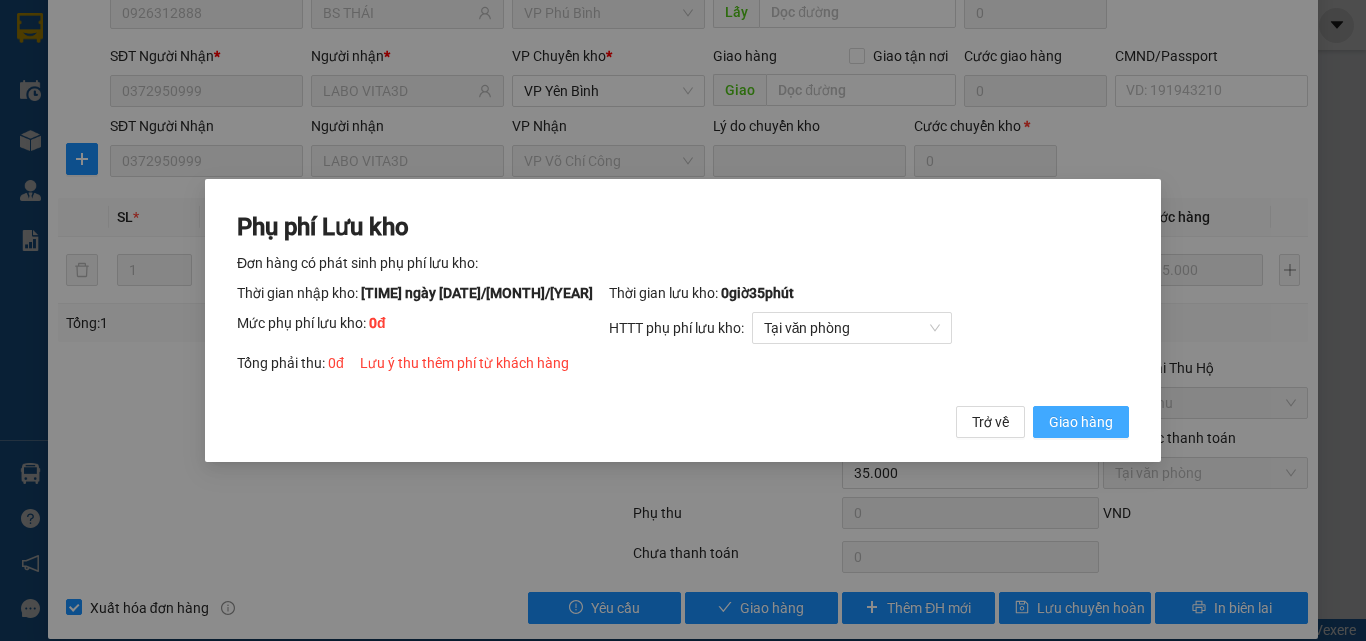click on "Giao hàng" at bounding box center (1081, 422) 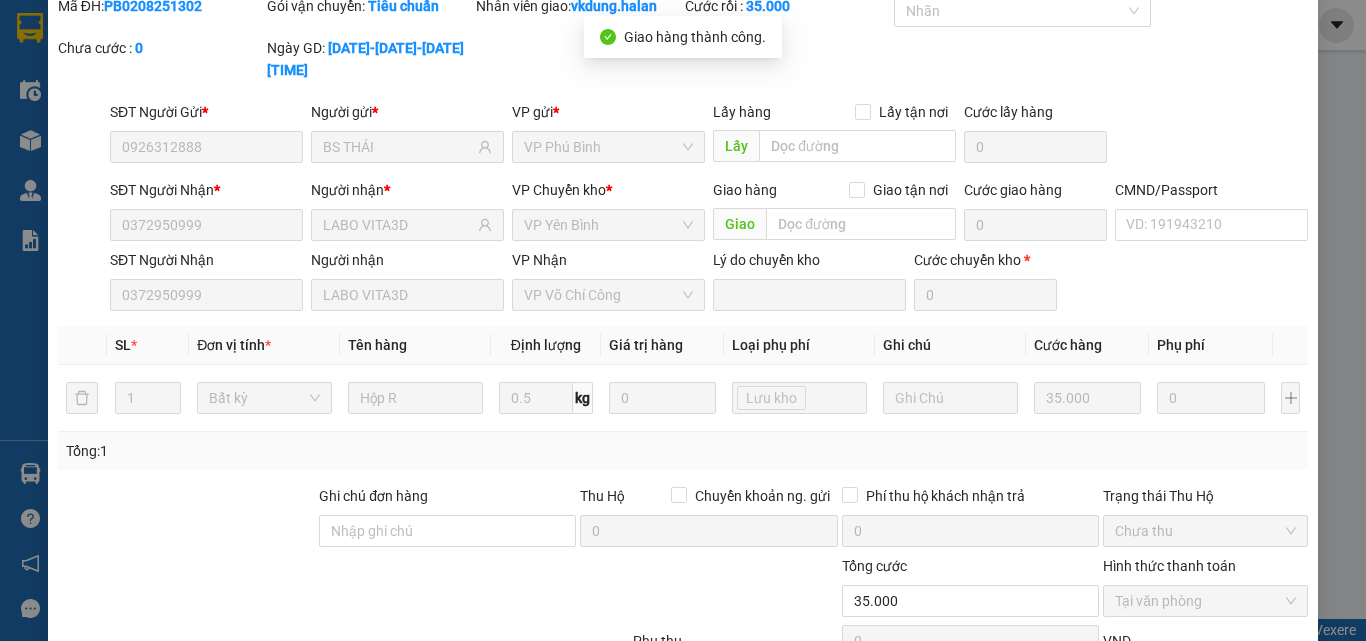 scroll, scrollTop: 0, scrollLeft: 0, axis: both 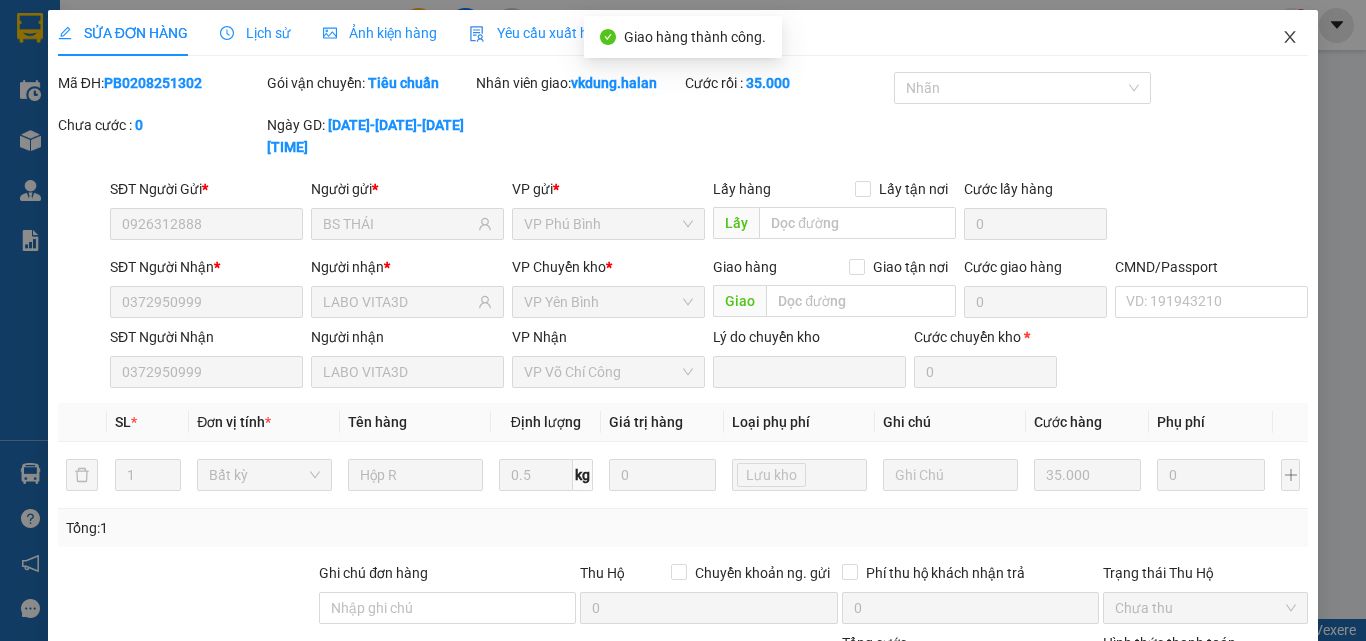 click 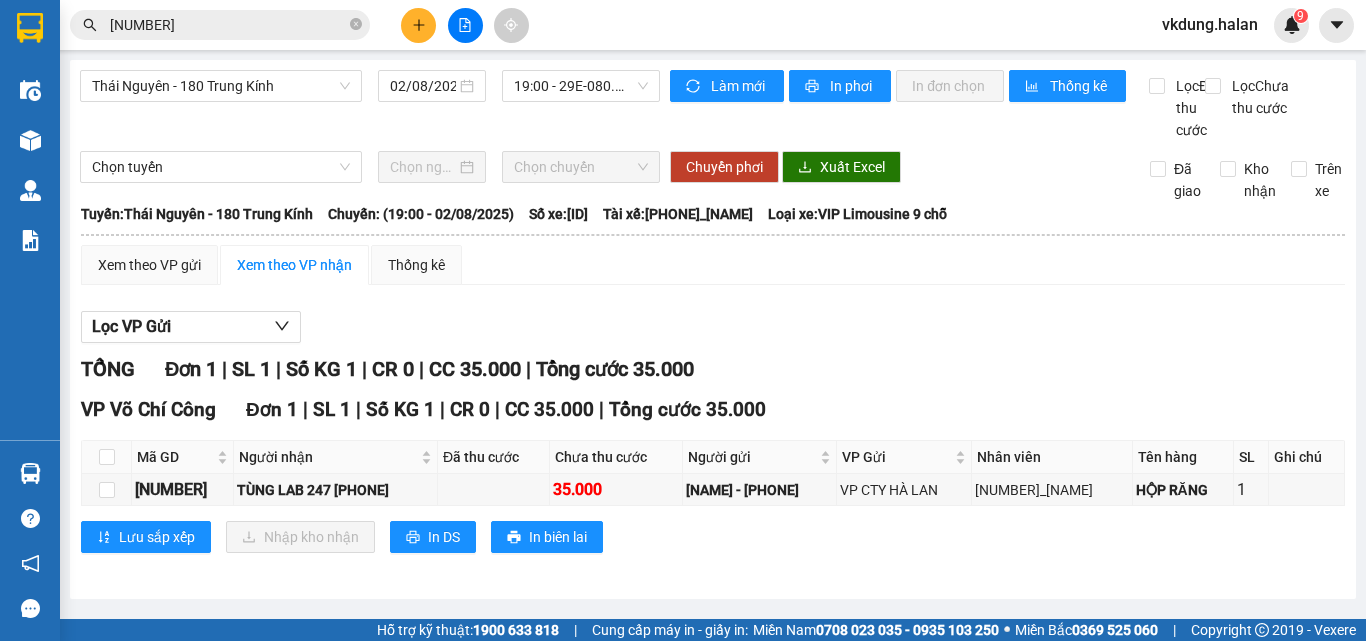 click on "251302" at bounding box center [228, 25] 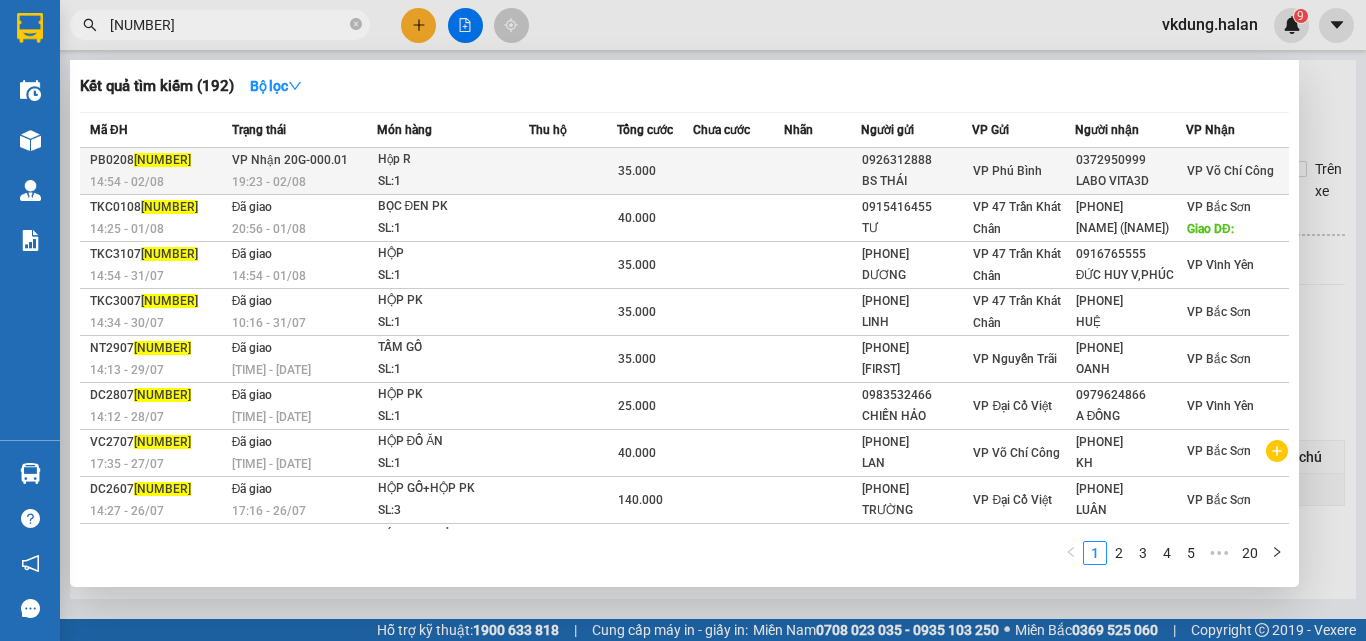 click on "Hộp R" at bounding box center (453, 160) 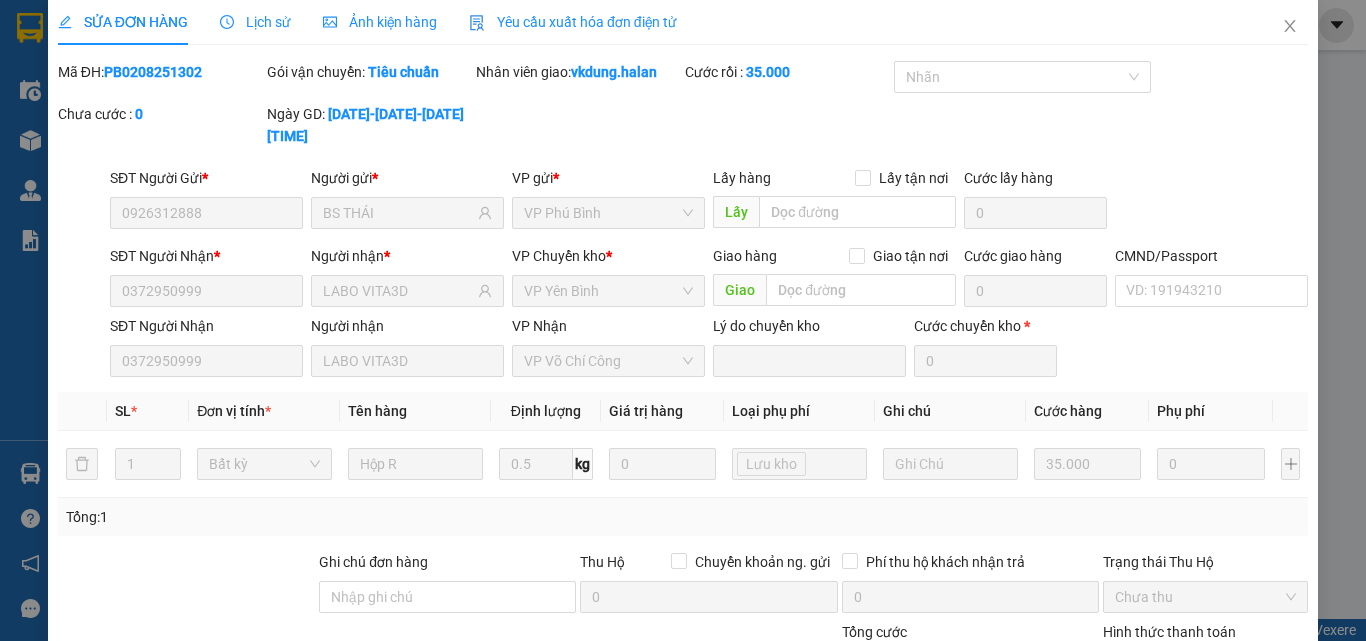 scroll, scrollTop: 0, scrollLeft: 0, axis: both 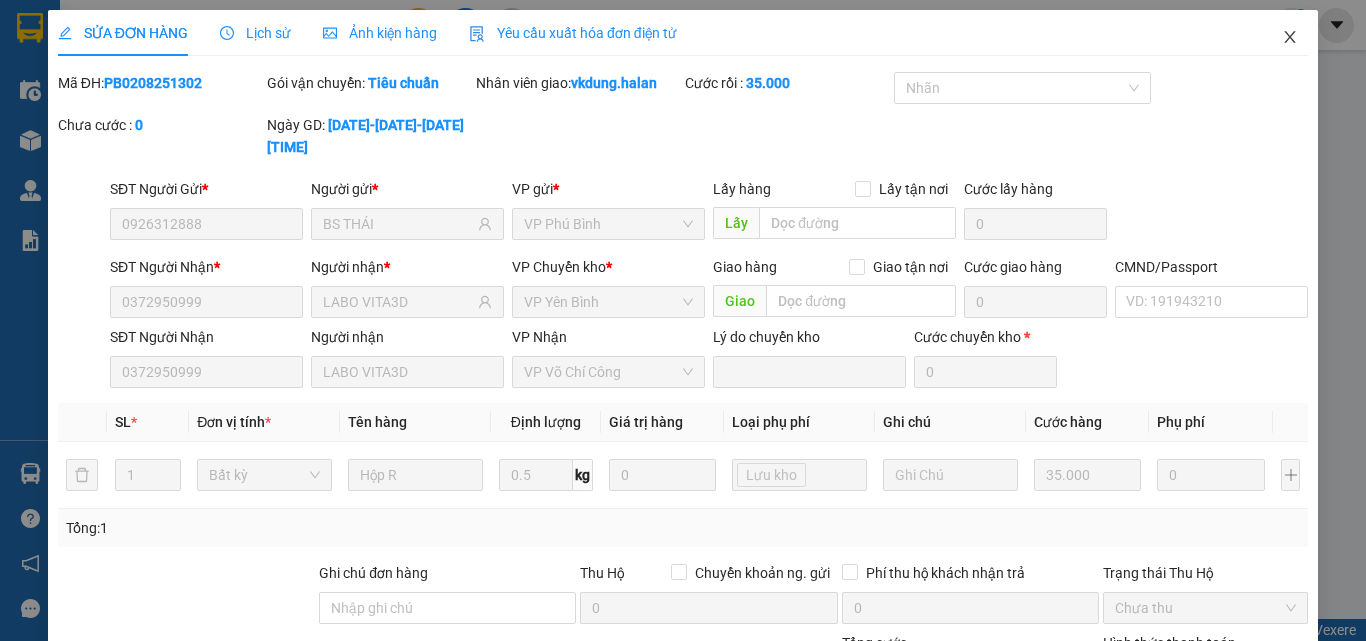 click 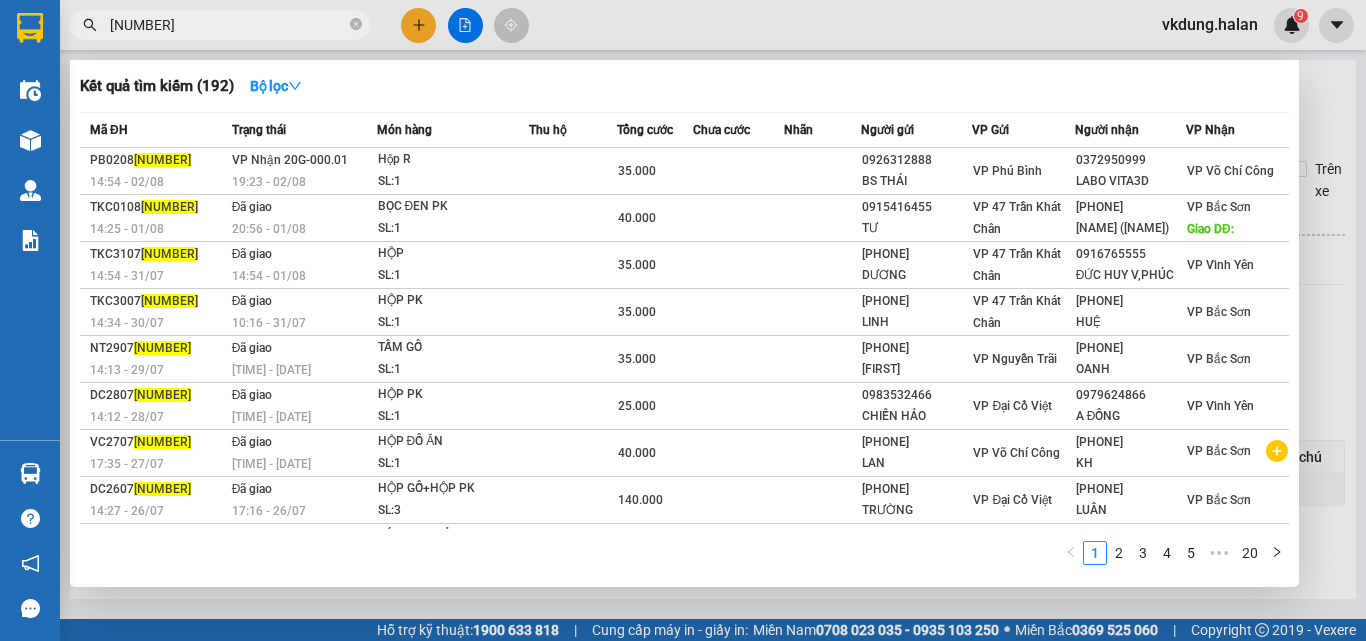click on "251302" at bounding box center (228, 25) 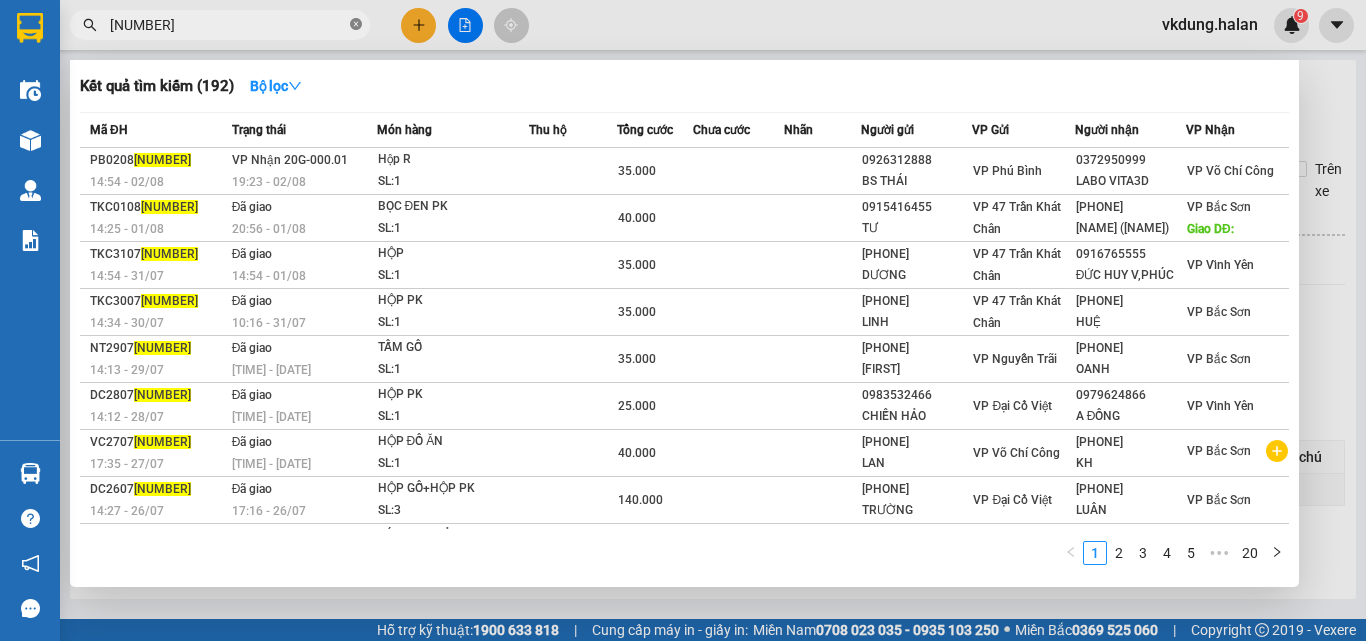 click 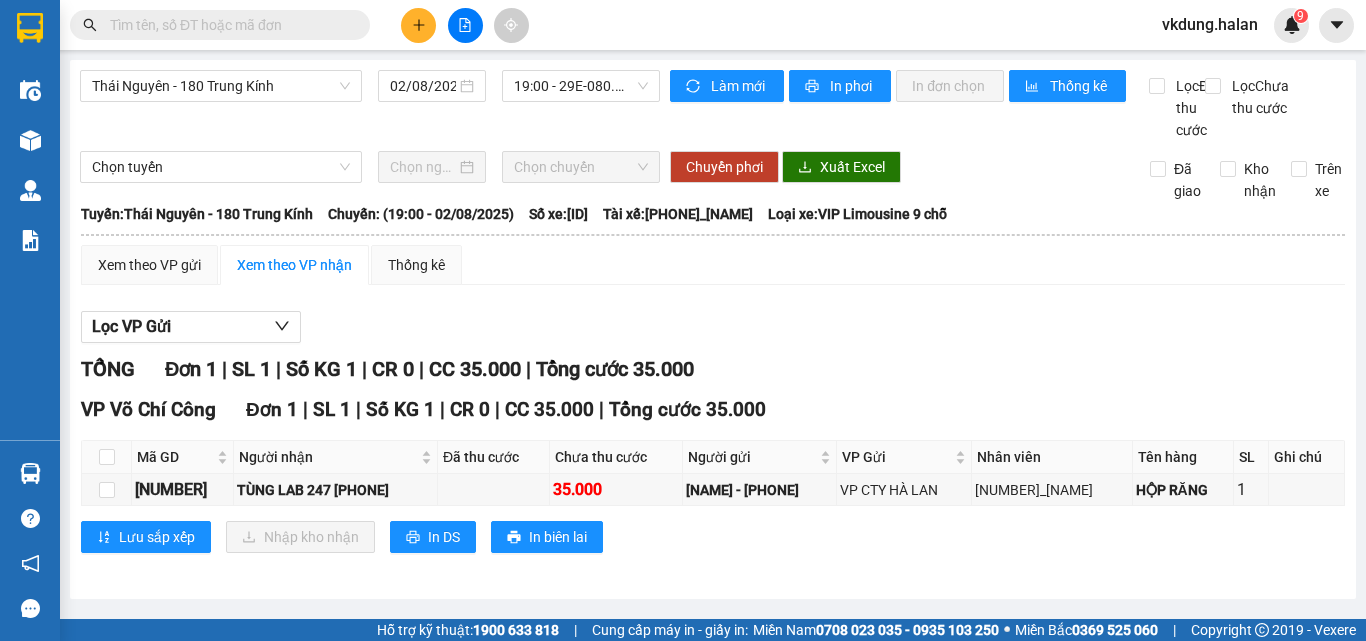 click at bounding box center [228, 25] 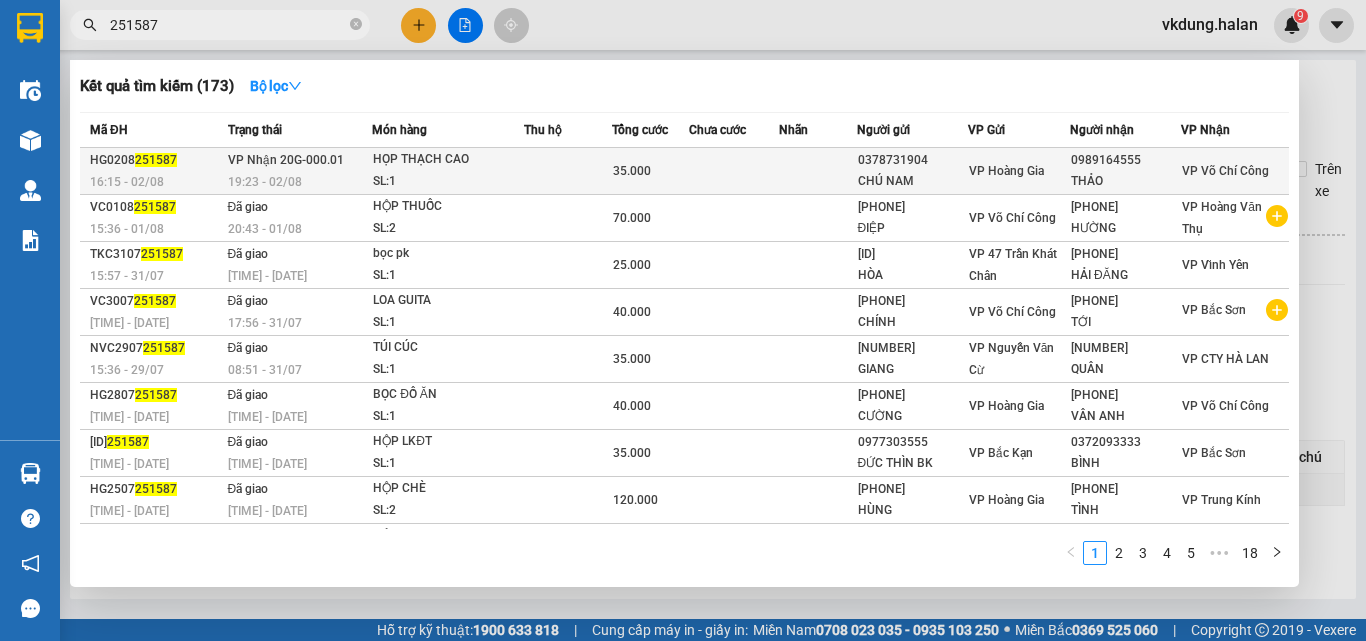 click on "HỌP THẠCH CAO" at bounding box center (448, 160) 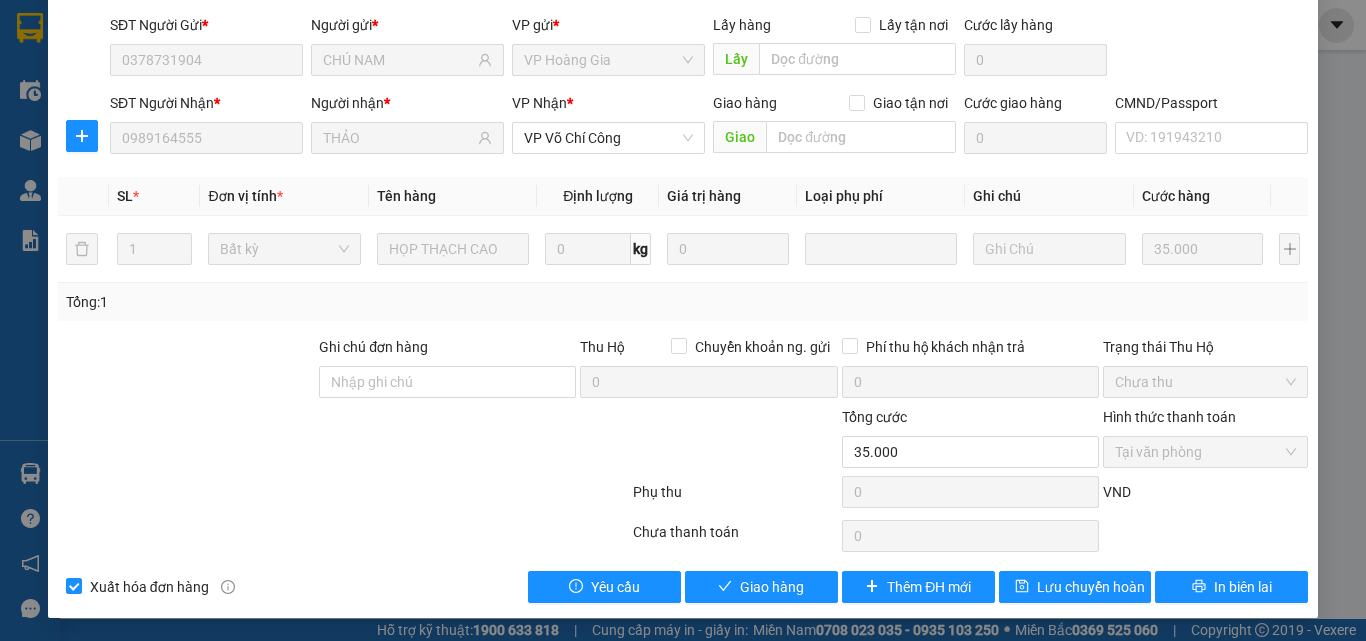 scroll, scrollTop: 143, scrollLeft: 0, axis: vertical 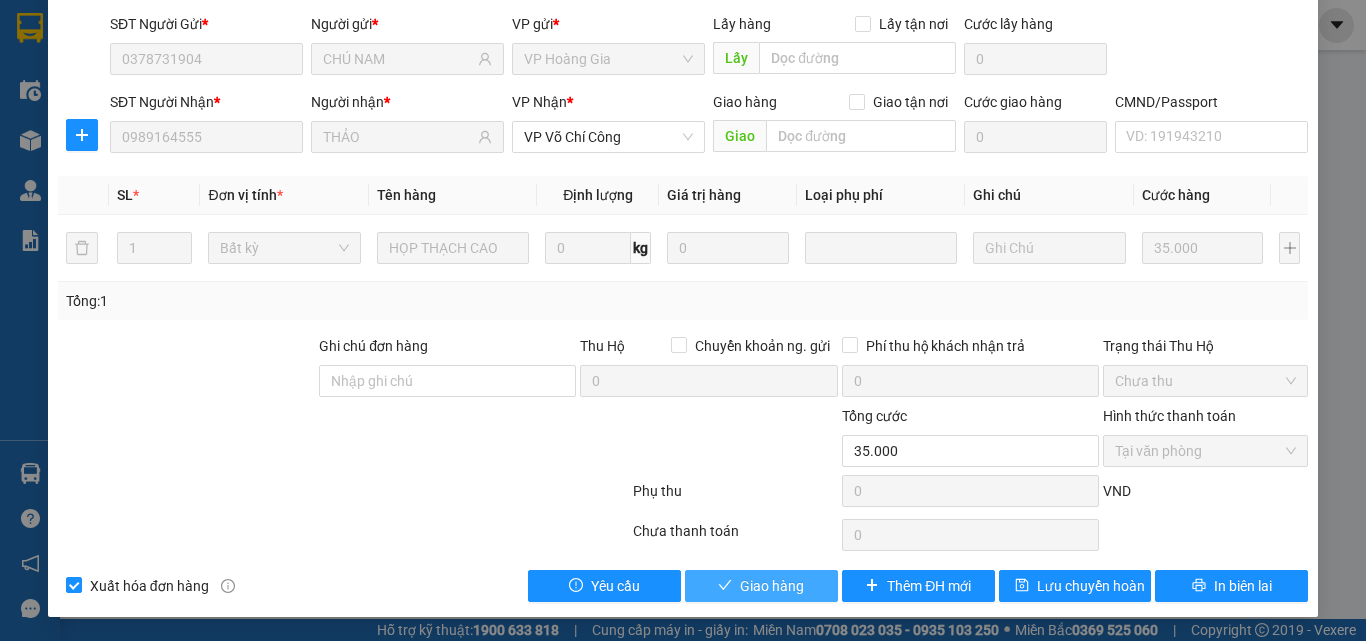 click on "Giao hàng" at bounding box center (772, 586) 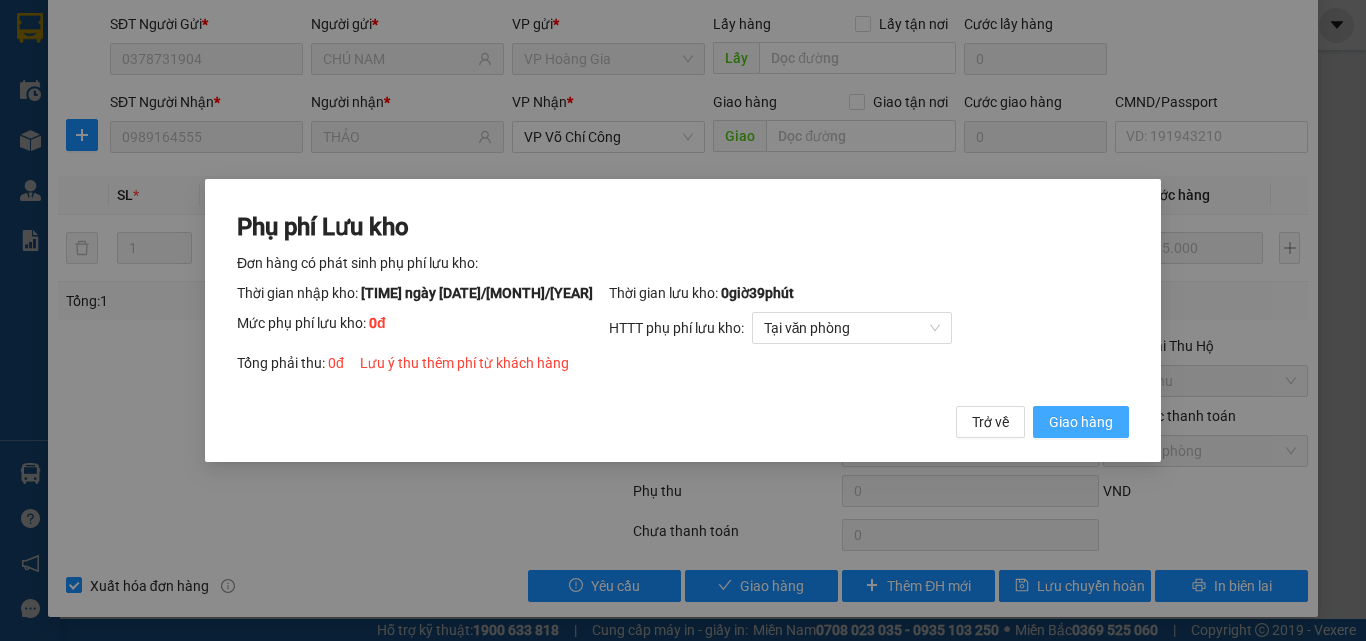 click on "Giao hàng" at bounding box center (1081, 422) 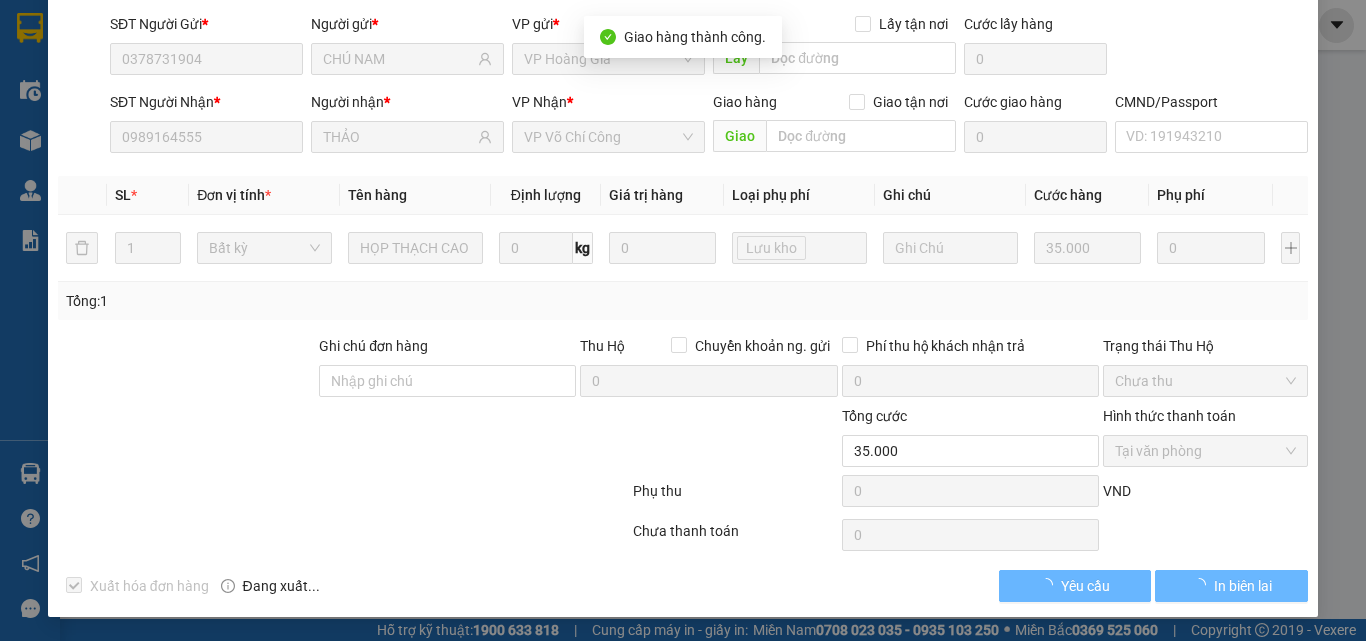 scroll, scrollTop: 0, scrollLeft: 0, axis: both 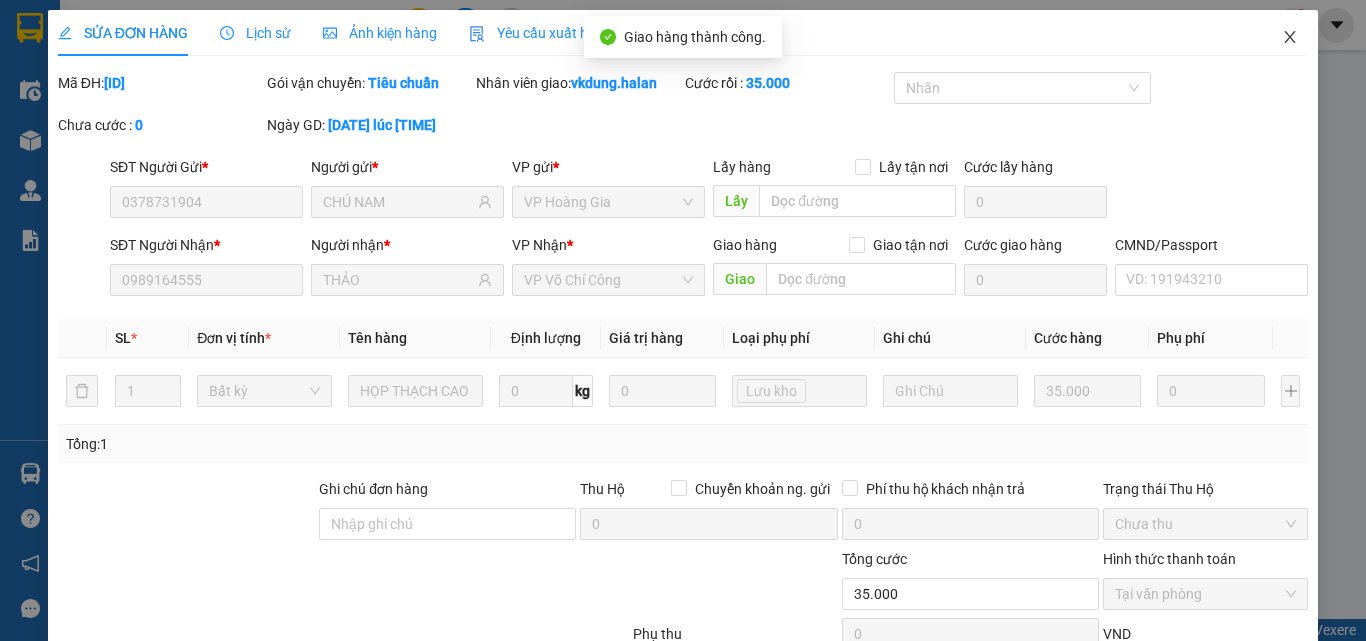 click 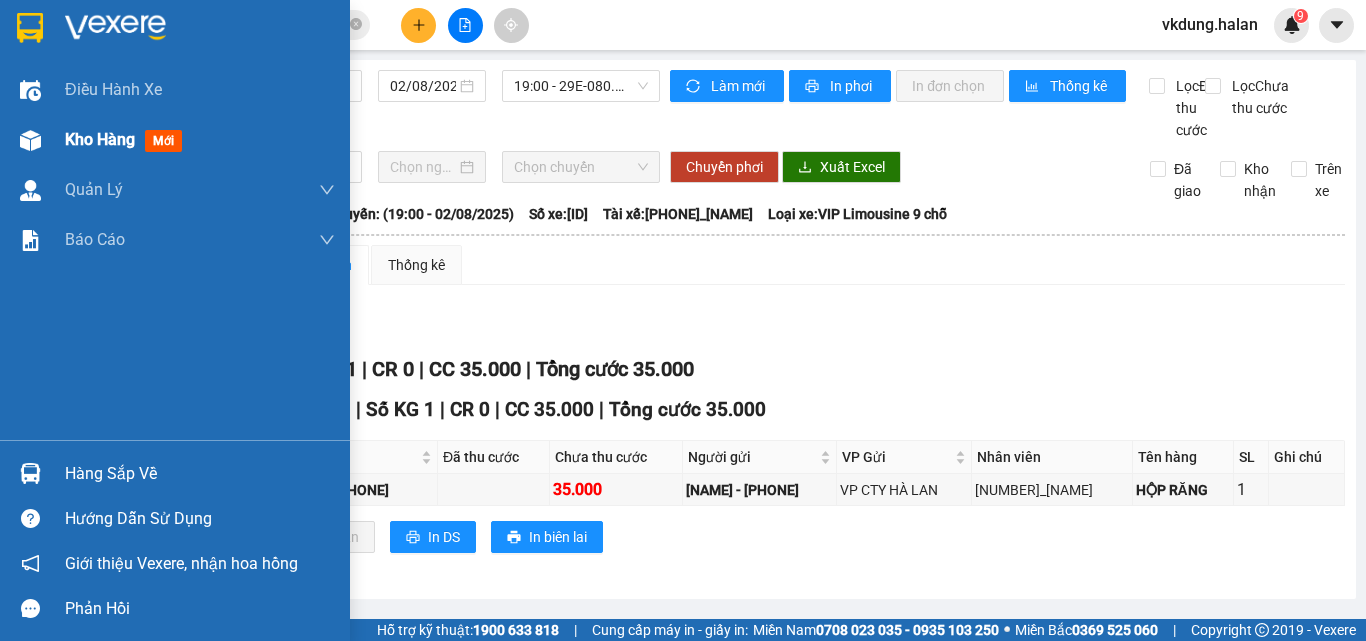 click on "Kho hàng" at bounding box center [100, 139] 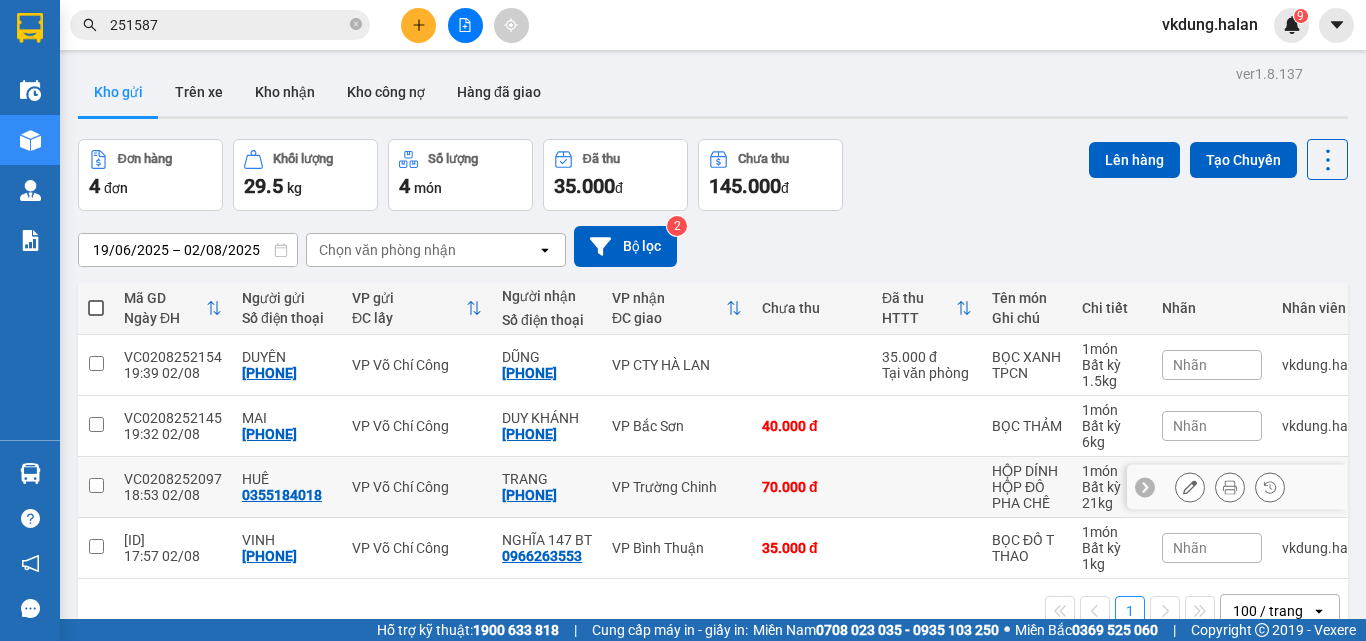 click at bounding box center [96, 485] 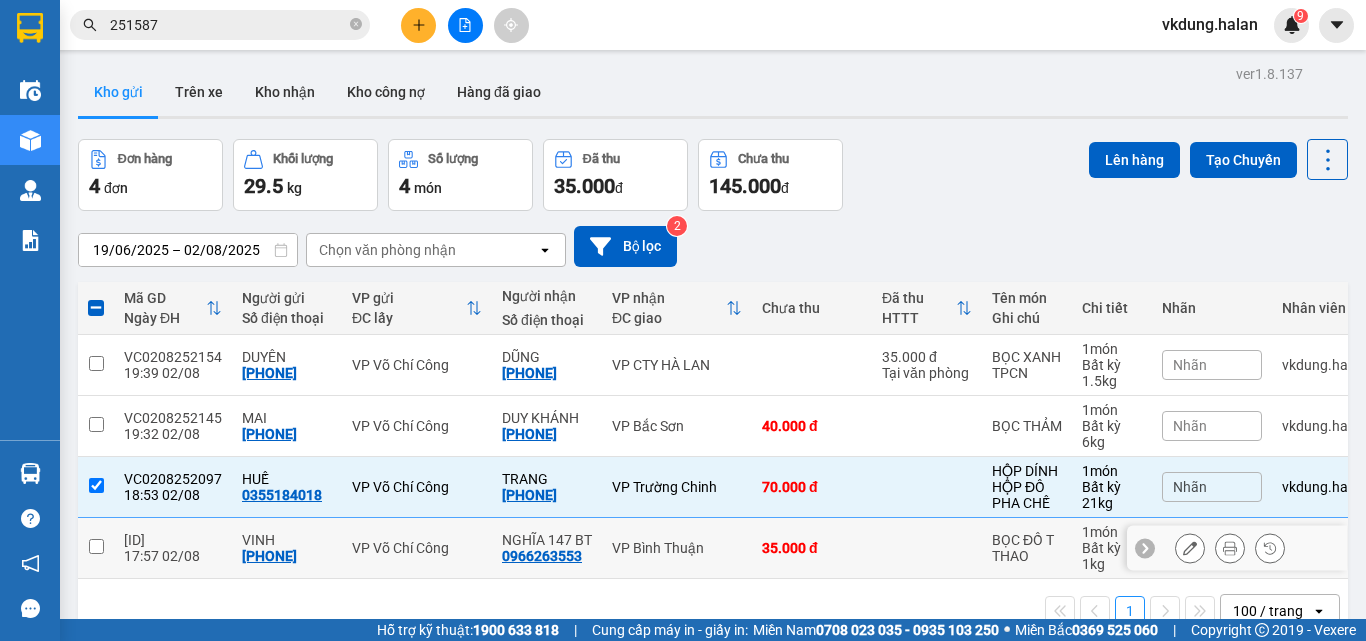 click at bounding box center (96, 546) 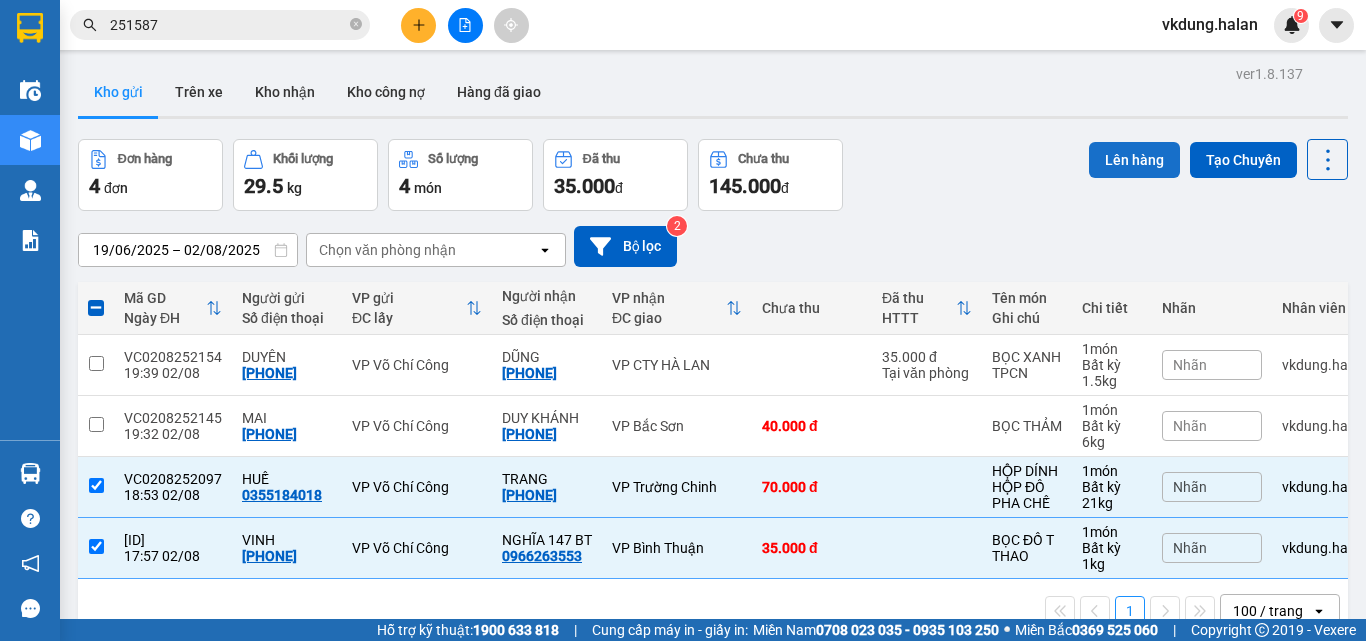 click on "Lên hàng" at bounding box center (1134, 160) 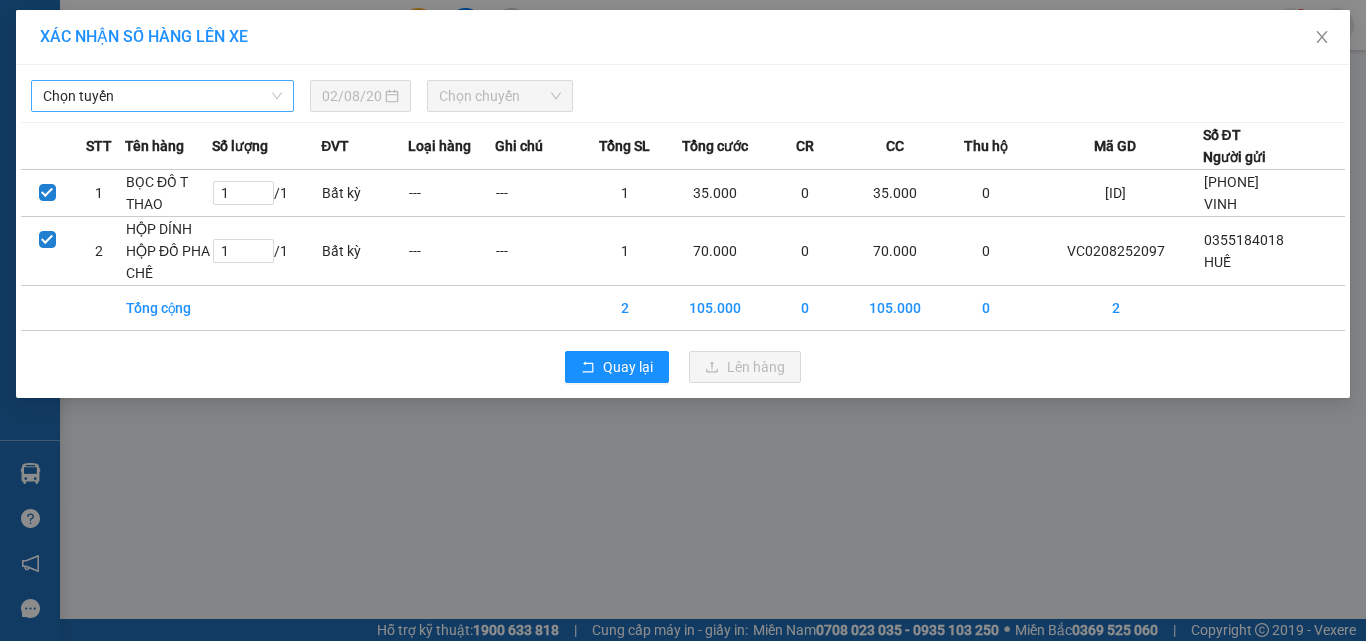 click on "Chọn tuyến" at bounding box center (162, 96) 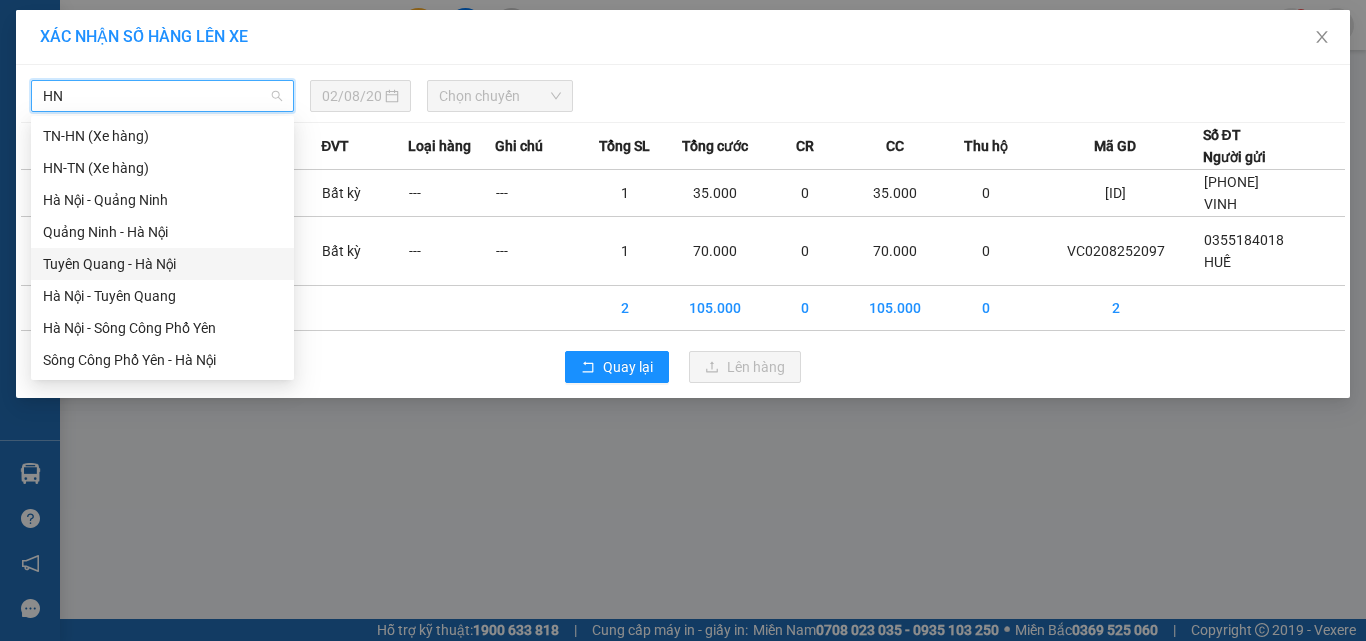 click on "Tuyên Quang - Hà Nội" at bounding box center (162, 264) 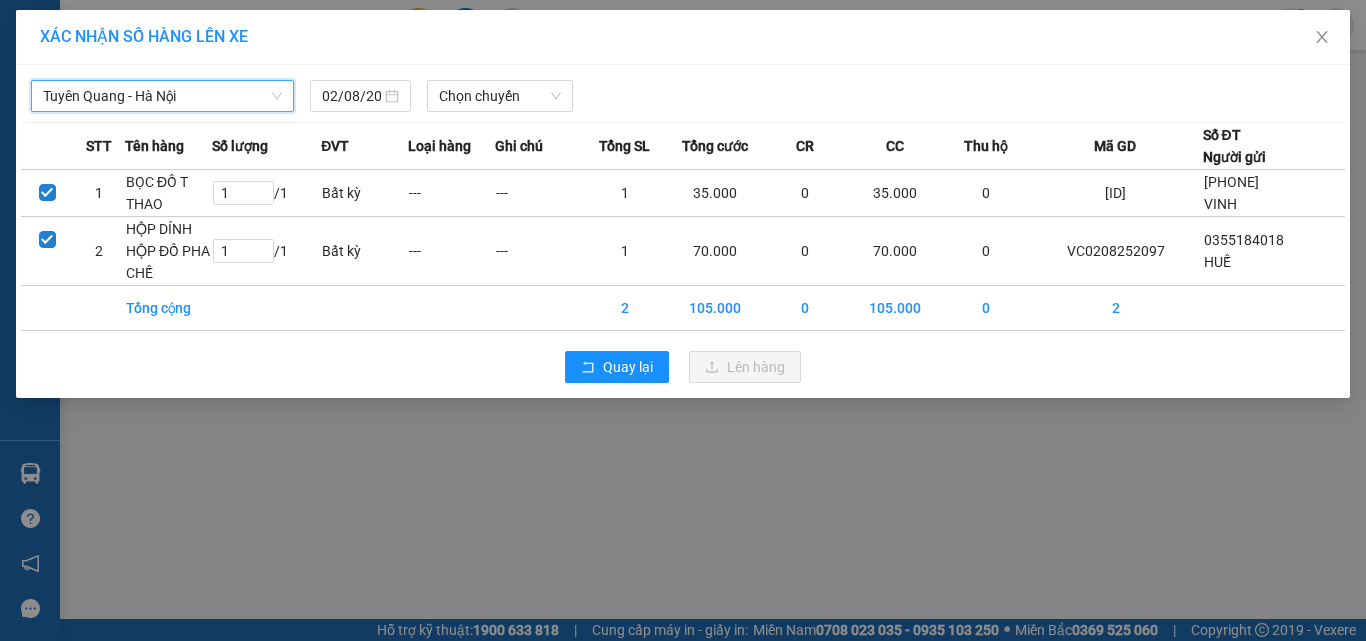 click on "Tuyên Quang - Hà Nội" at bounding box center (162, 96) 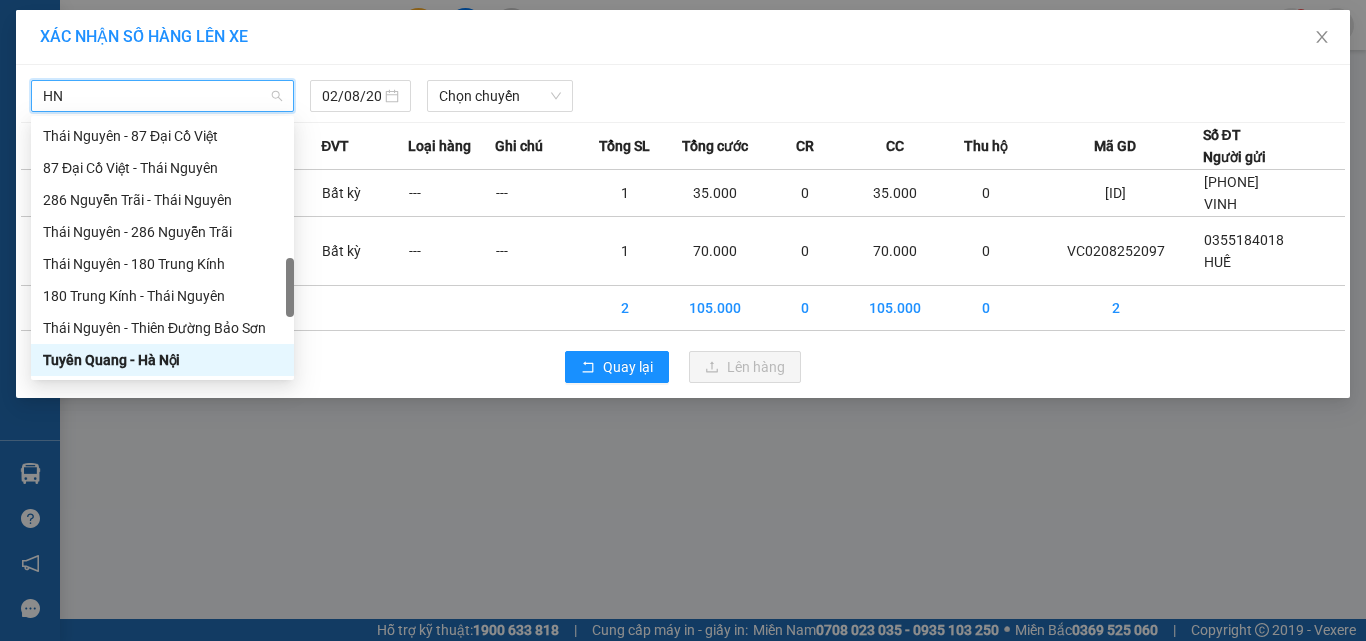 scroll, scrollTop: 64, scrollLeft: 0, axis: vertical 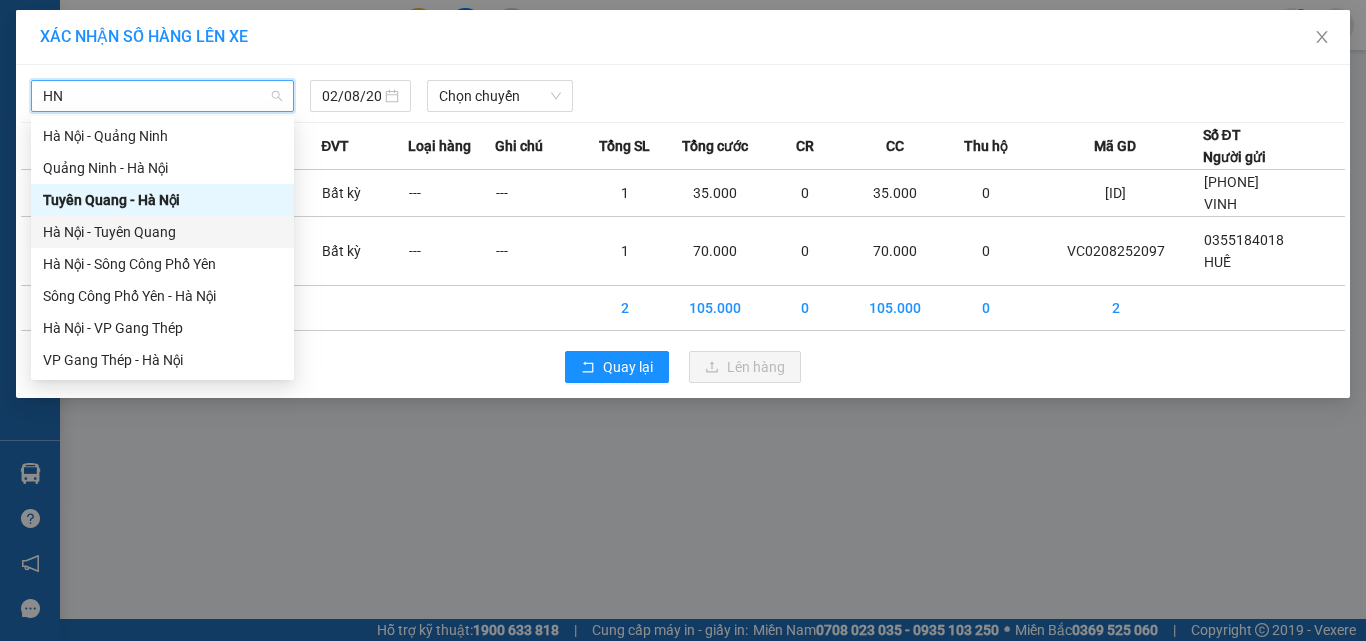 click on "Hà Nội - Tuyên Quang" at bounding box center (162, 232) 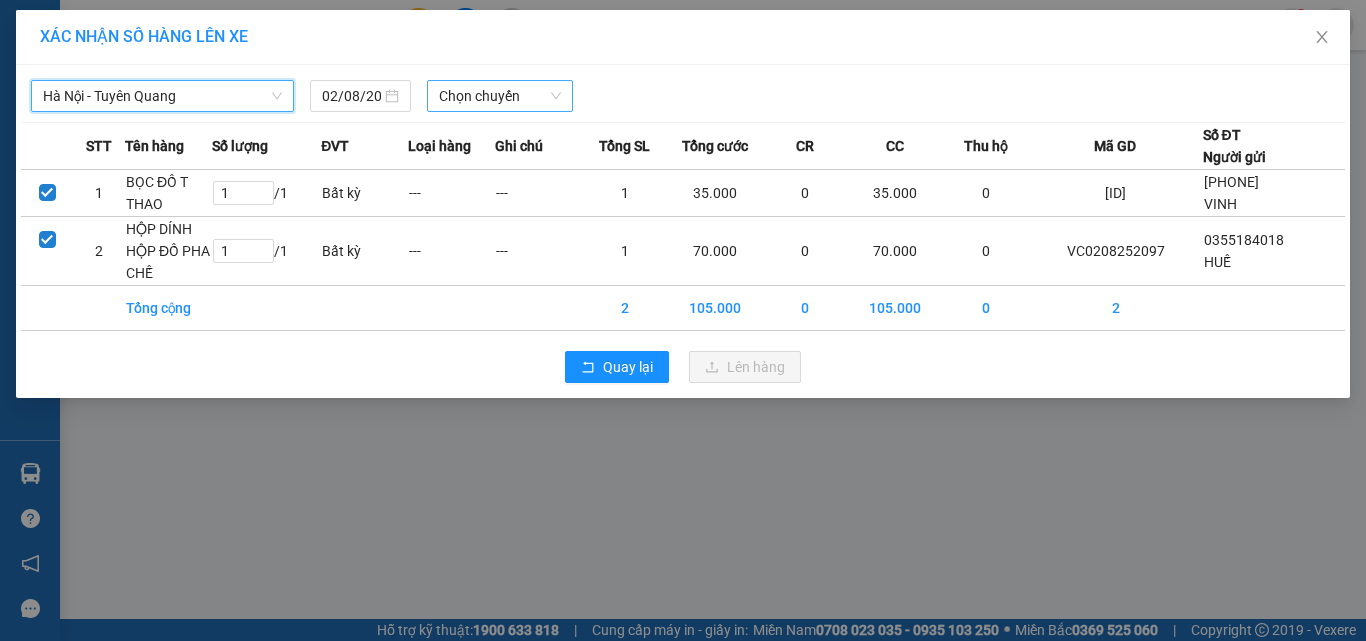 click on "Chọn chuyến" at bounding box center (500, 96) 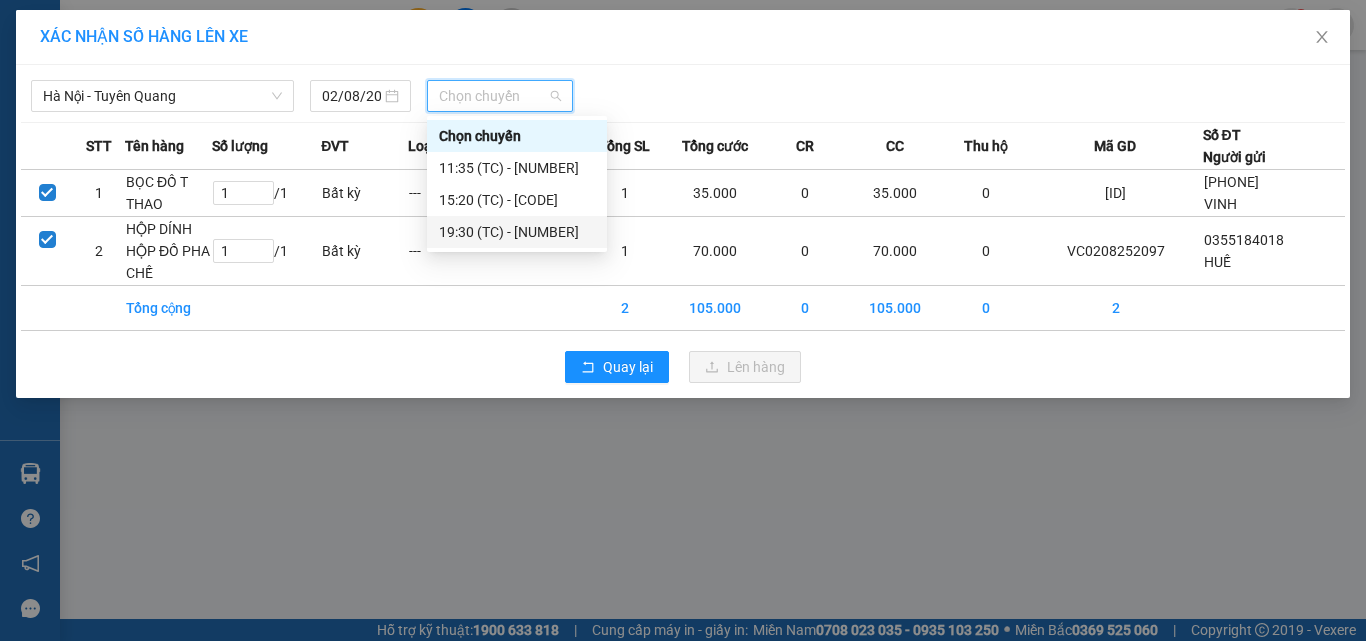click on "19:30   (TC)   - 20G-000.04" at bounding box center [517, 232] 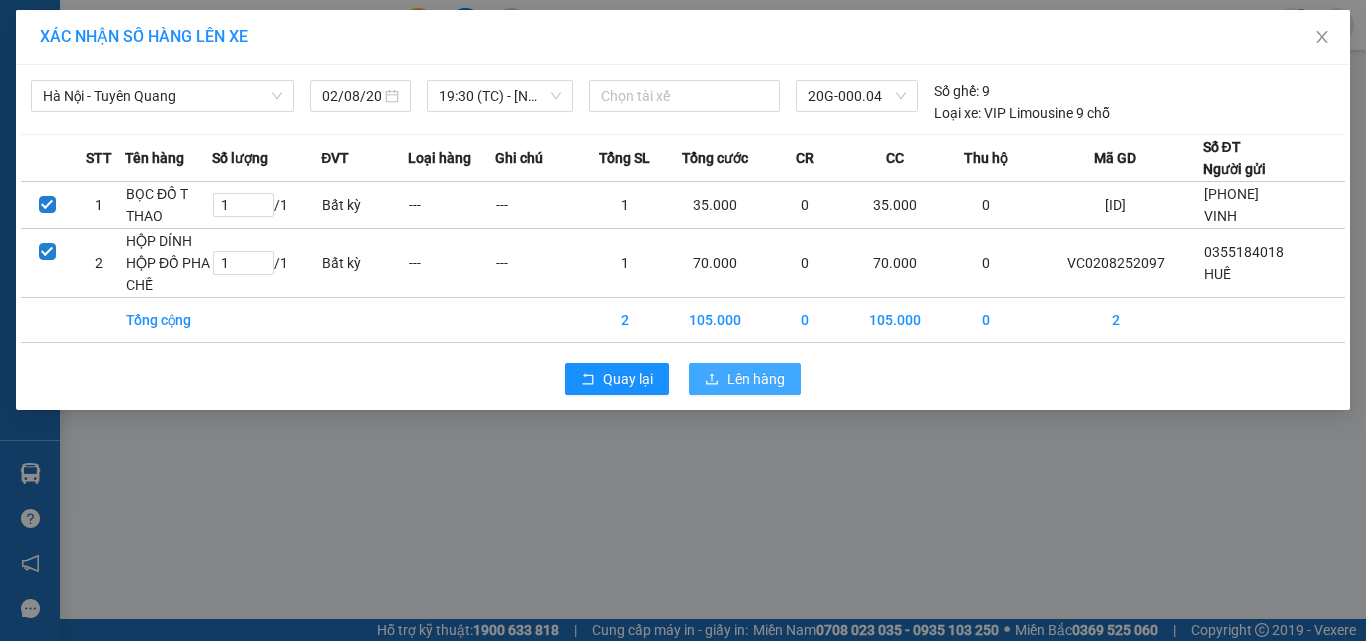 click on "Lên hàng" at bounding box center [756, 379] 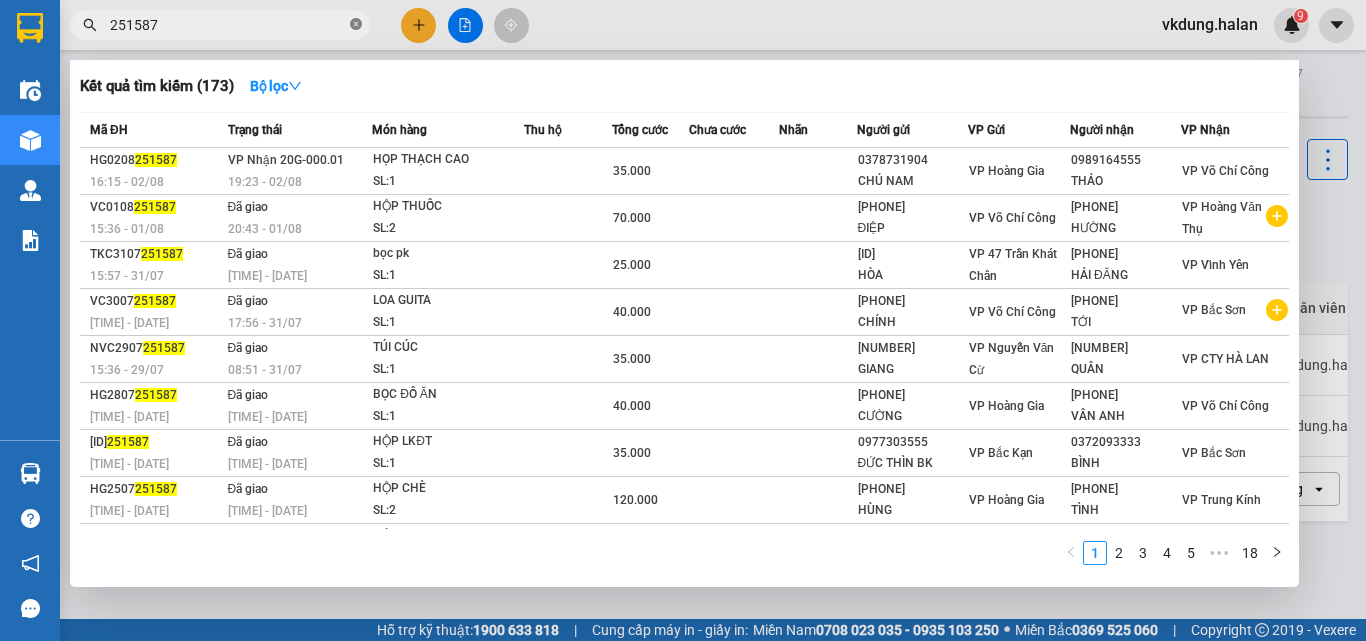 click 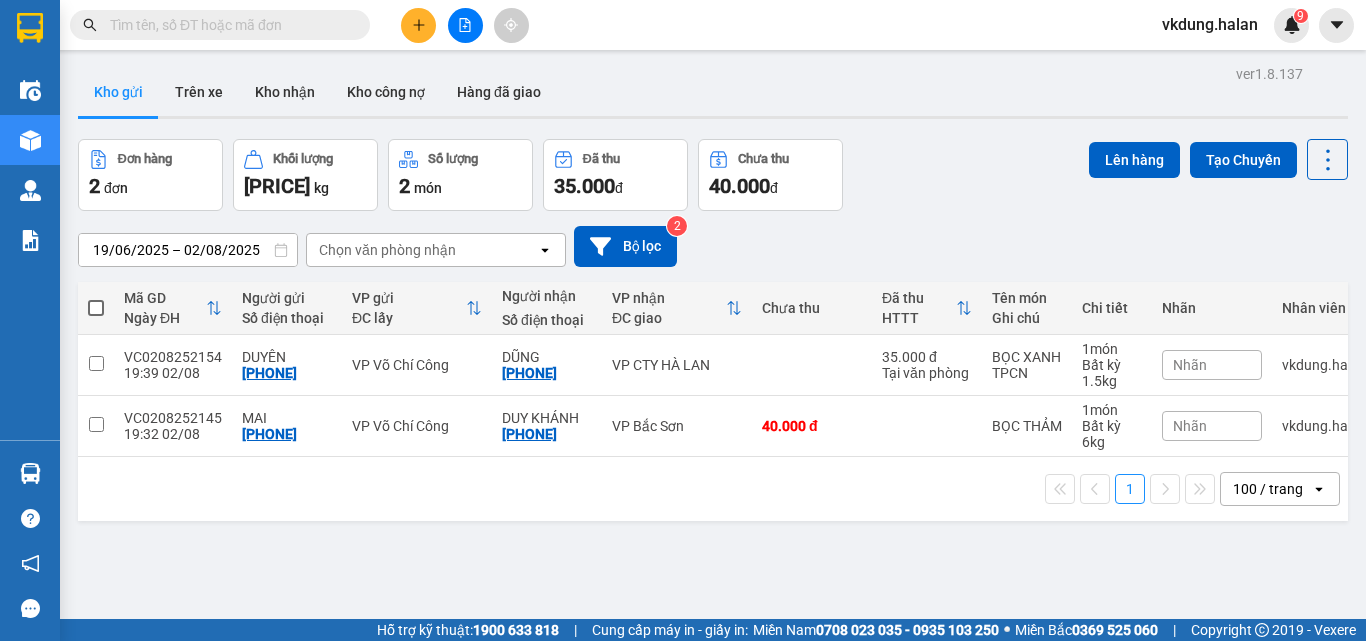 click at bounding box center [228, 25] 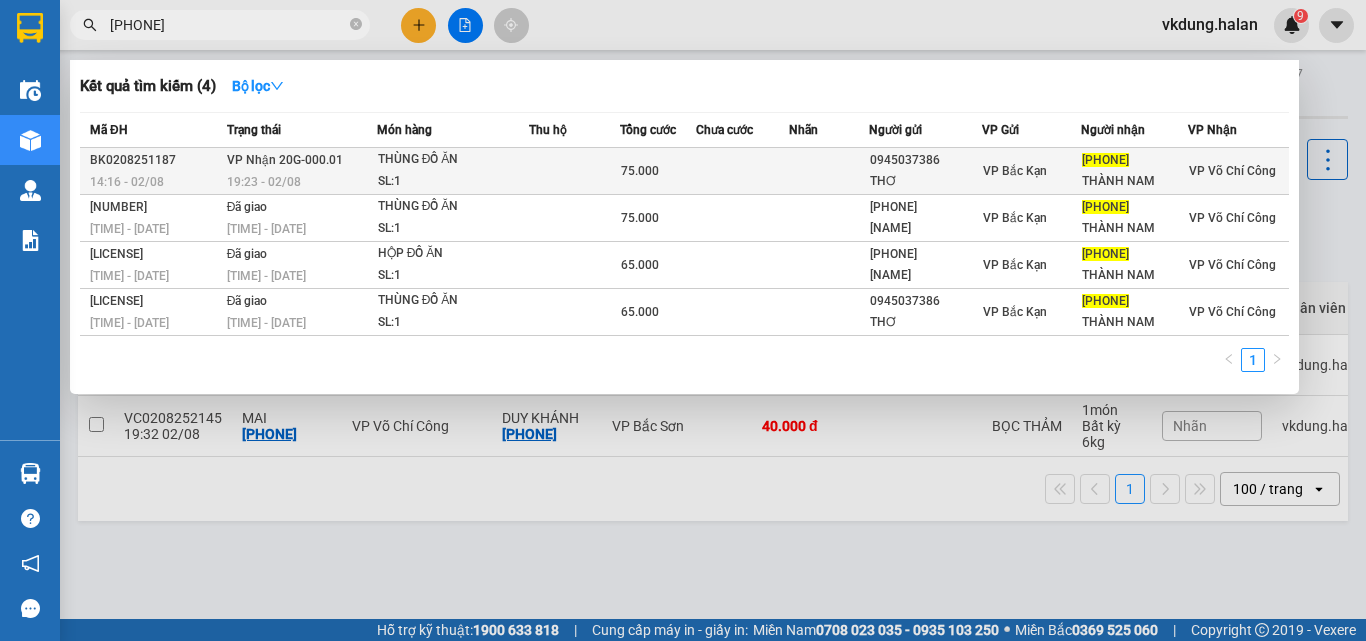click on "75.000" at bounding box center (640, 171) 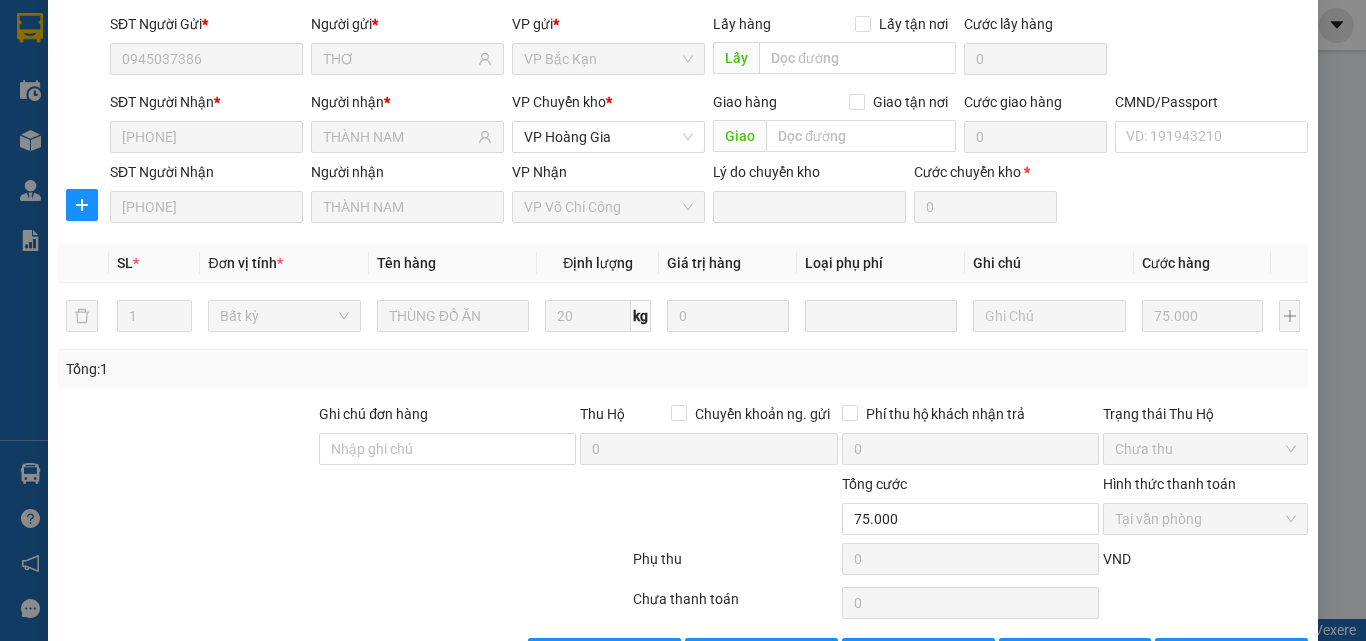 scroll, scrollTop: 211, scrollLeft: 0, axis: vertical 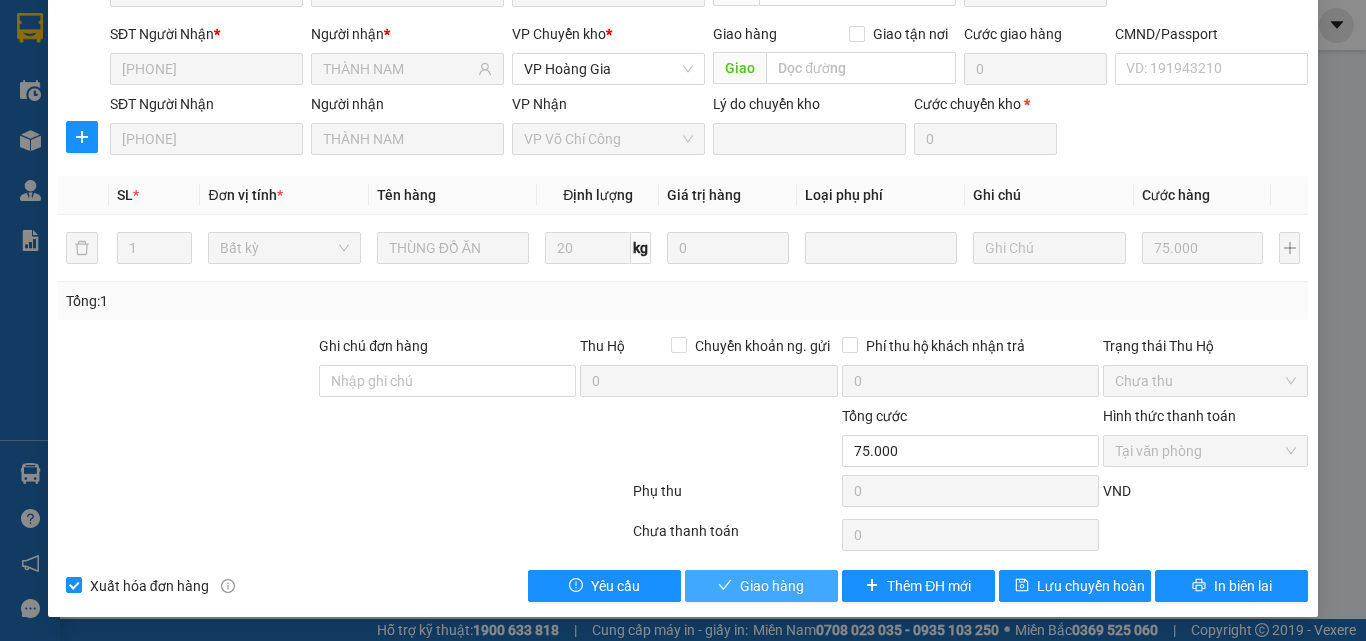 click on "Giao hàng" at bounding box center [772, 586] 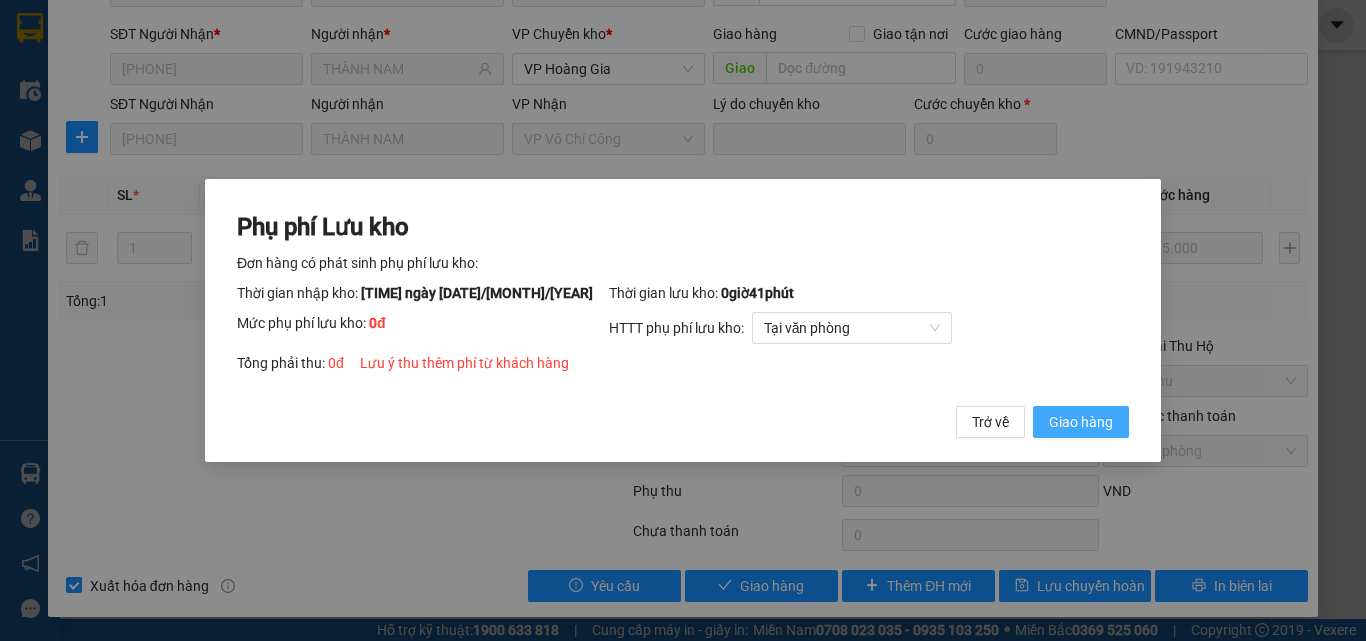 click on "Giao hàng" at bounding box center [1081, 422] 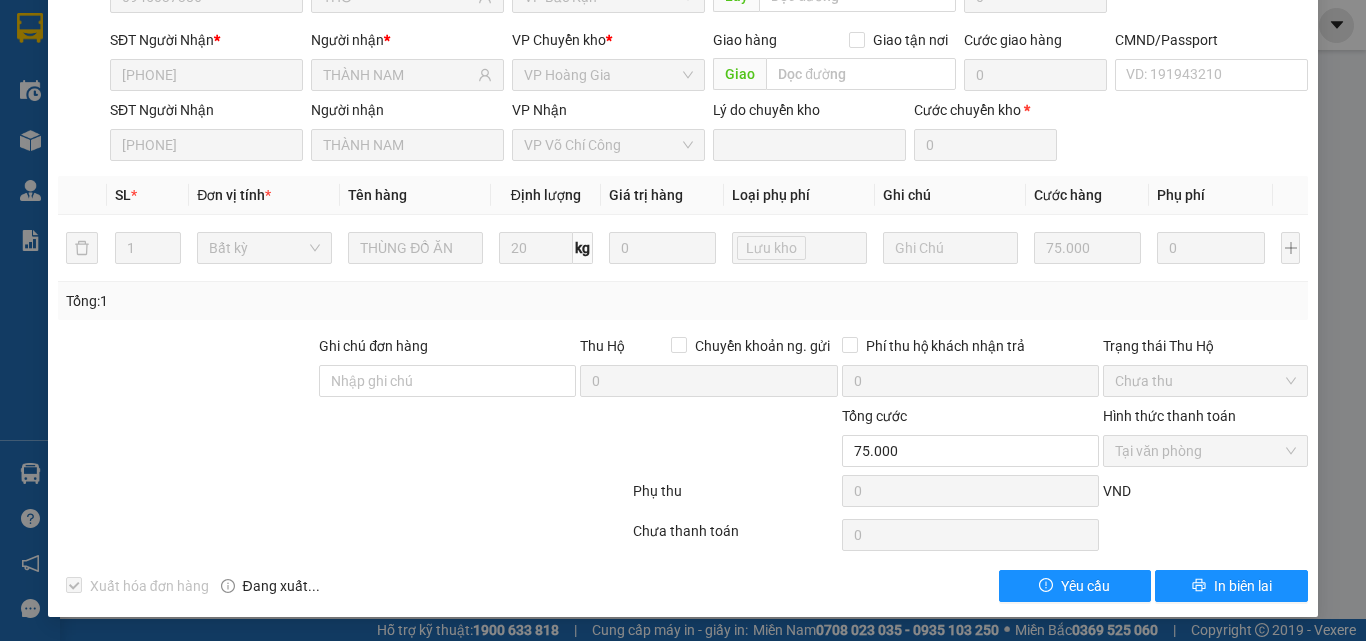 scroll, scrollTop: 0, scrollLeft: 0, axis: both 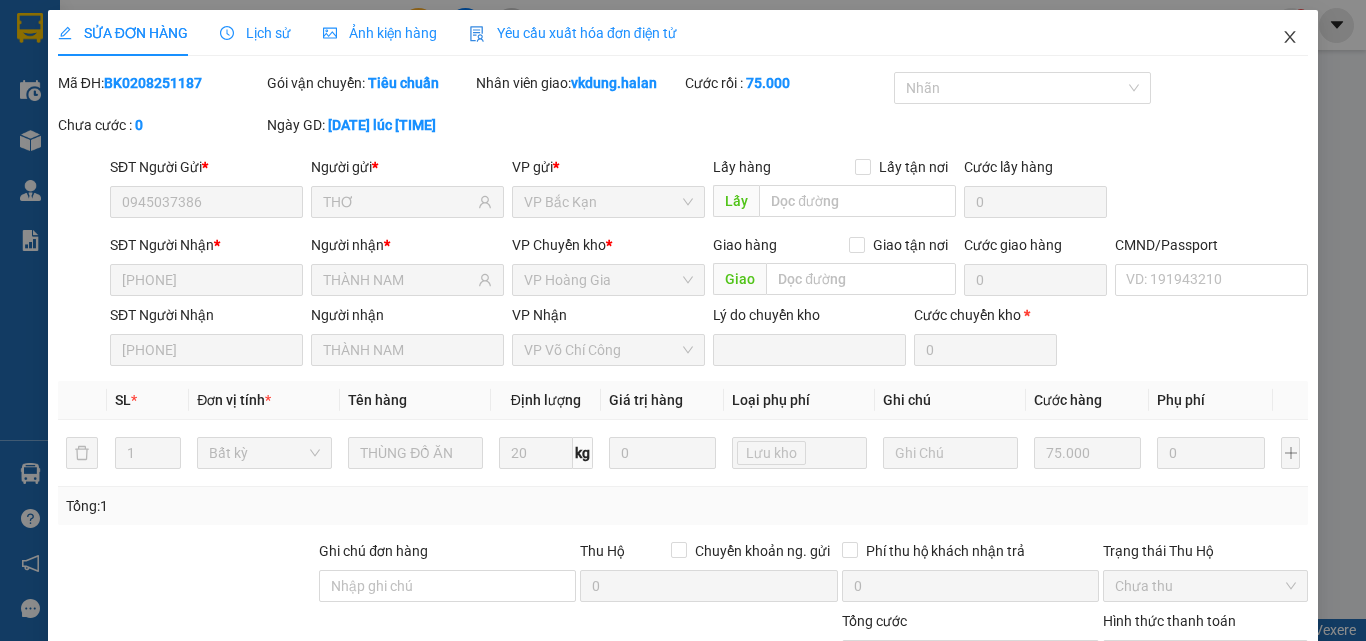 click 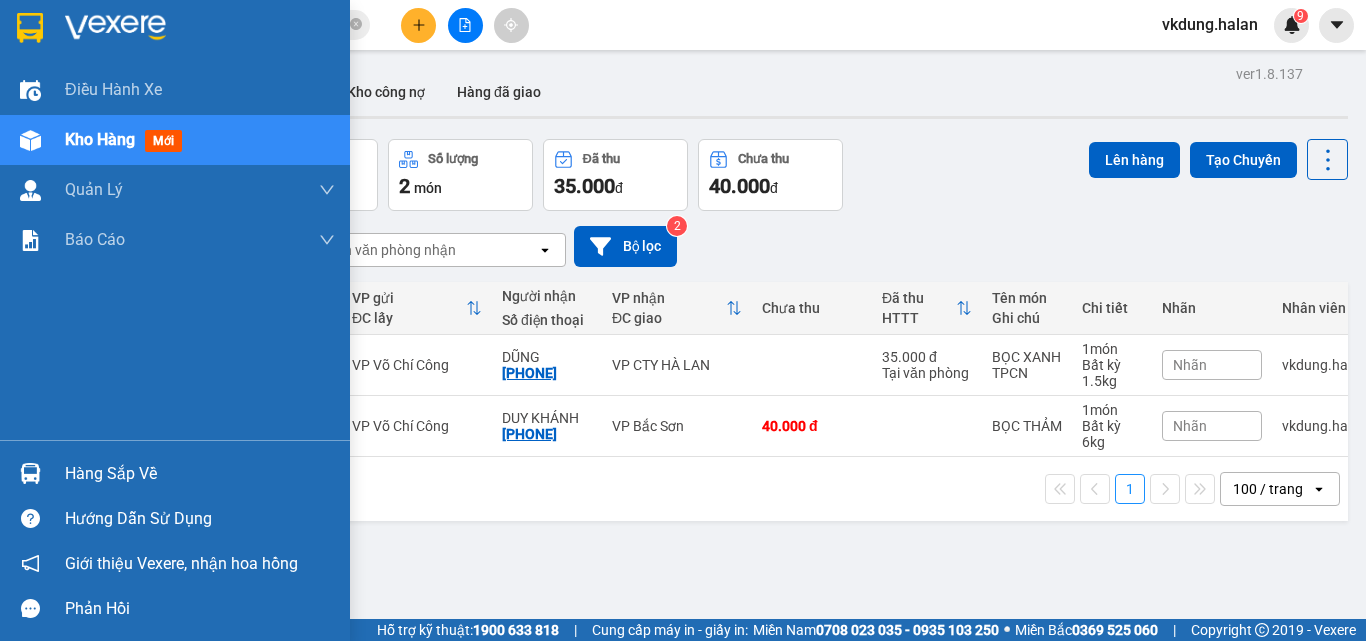 click on "Hàng sắp về" at bounding box center (200, 474) 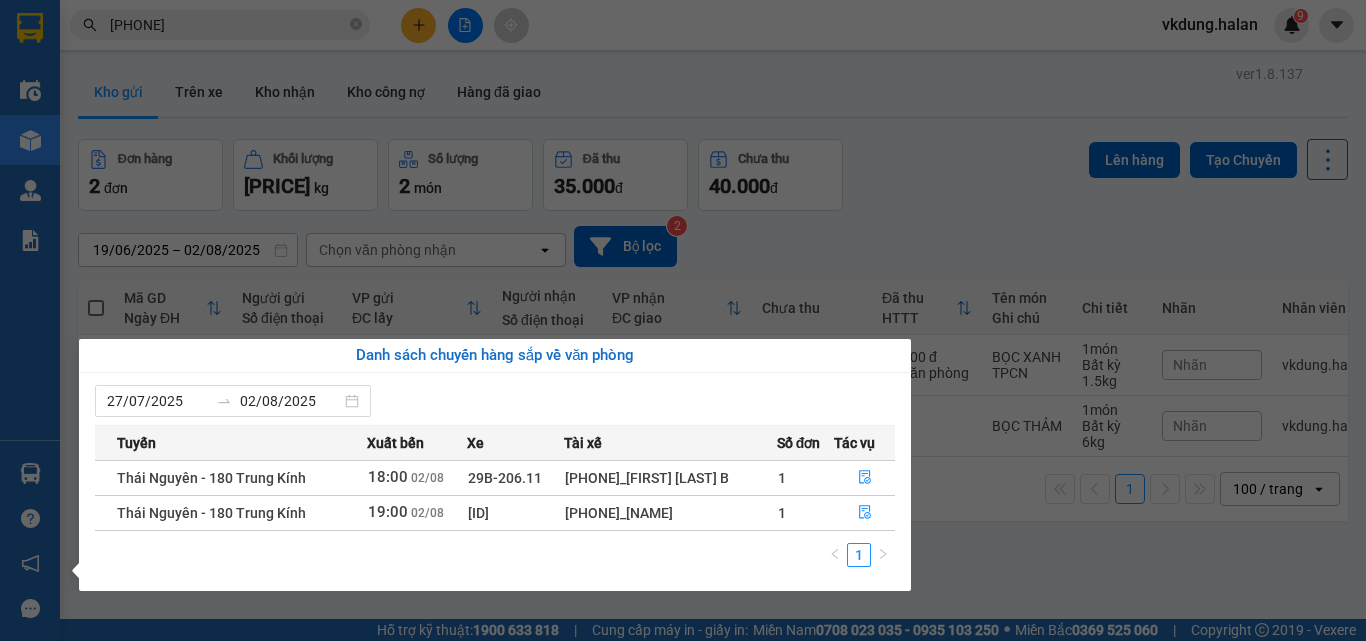 click on "Kết quả tìm kiếm ( 4 )  Bộ lọc  Mã ĐH Trạng thái Món hàng Thu hộ Tổng cước Chưa cước Nhãn Người gửi VP Gửi Người nhận VP Nhận BK0208251187 14:16 - 02/08 VP Nhận   20G-000.01 19:23 - 02/08 THÙNG ĐỒ ĂN SL:  1 75.000 0945037386 THƠ VP Bắc Kạn 0328614099 THÀNH NAM VP Võ Chí Công BK0306251112 13:26 - 03/06 Đã giao   20:02 - 03/06 THÙNG ĐỒ ĂN SL:  1 75.000 0947037386 NGUYỄN THANH HÀ  VP Bắc Kạn 0328614099 THÀNH NAM VP Võ Chí Công BK1804251079 13:30 - 18/04 Đã giao   20:13 - 18/04 HỘP ĐỒ ĂN SL:  1 65.000 0947037386 NGUYỄN THANH HÀ  VP Bắc Kạn 0328614099 THÀNH NAM VP Võ Chí Công BK1803250756 11:09 - 18/03 Đã giao   18:31 - 18/03 THÙNG ĐỒ ĂN SL:  1 65.000 0945037386 THƠ VP Bắc Kạn 0328614099 THÀNH NAM VP Võ Chí Công 1 0328614099 vkdung.halan 9     Điều hành xe     Kho hàng mới     Quản Lý Quản lý chuyến Quản lý kiểm kho     Báo cáo 12. Thống kê đơn đối tác Hàng sắp về 2 2" at bounding box center (683, 320) 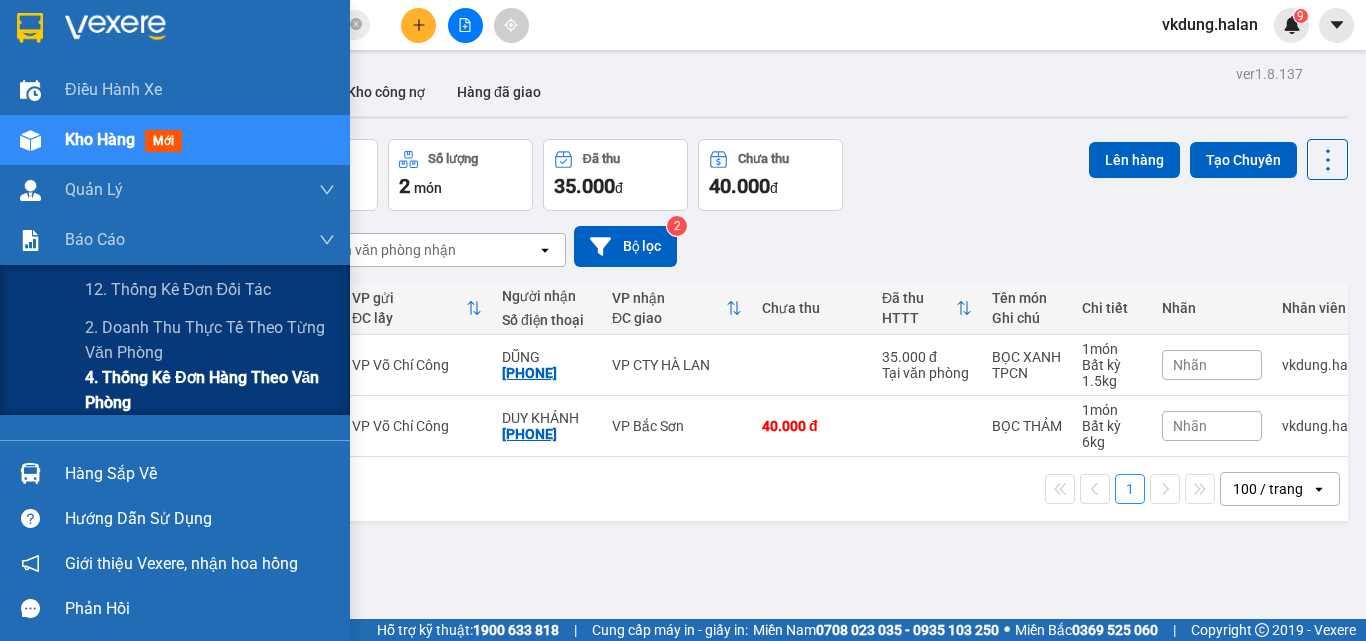 click on "4. Thống kê đơn hàng theo văn phòng" at bounding box center [210, 390] 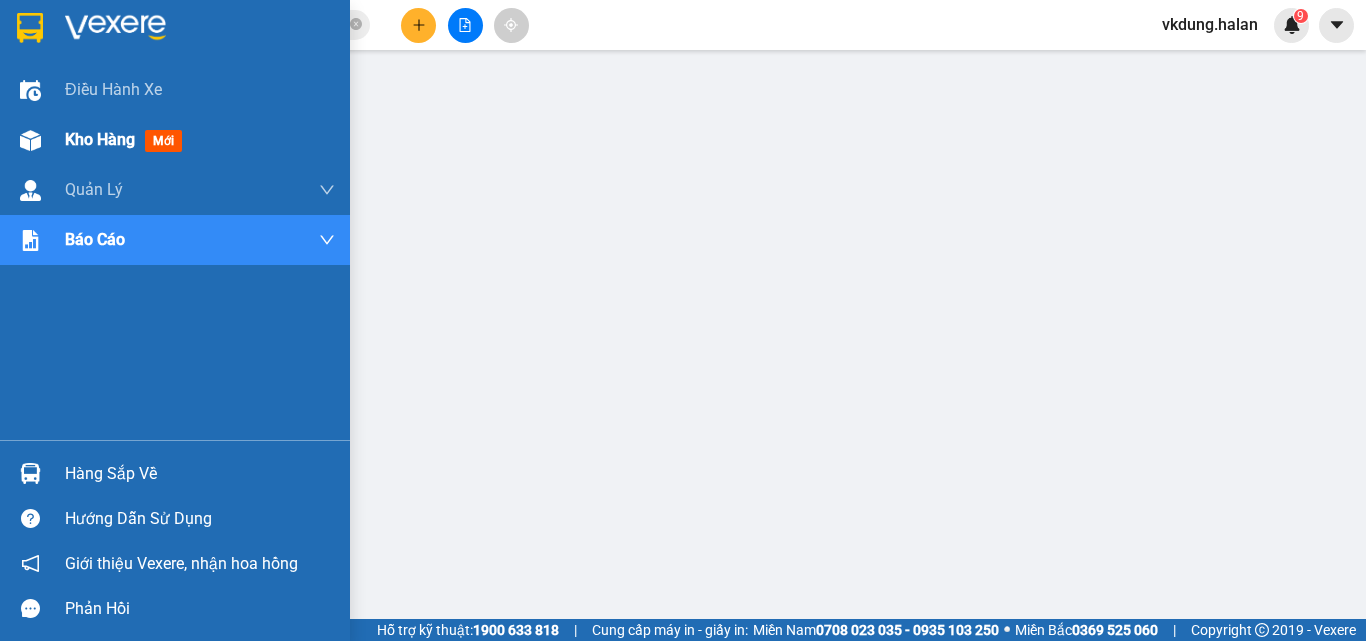 click on "Kho hàng mới" at bounding box center (200, 140) 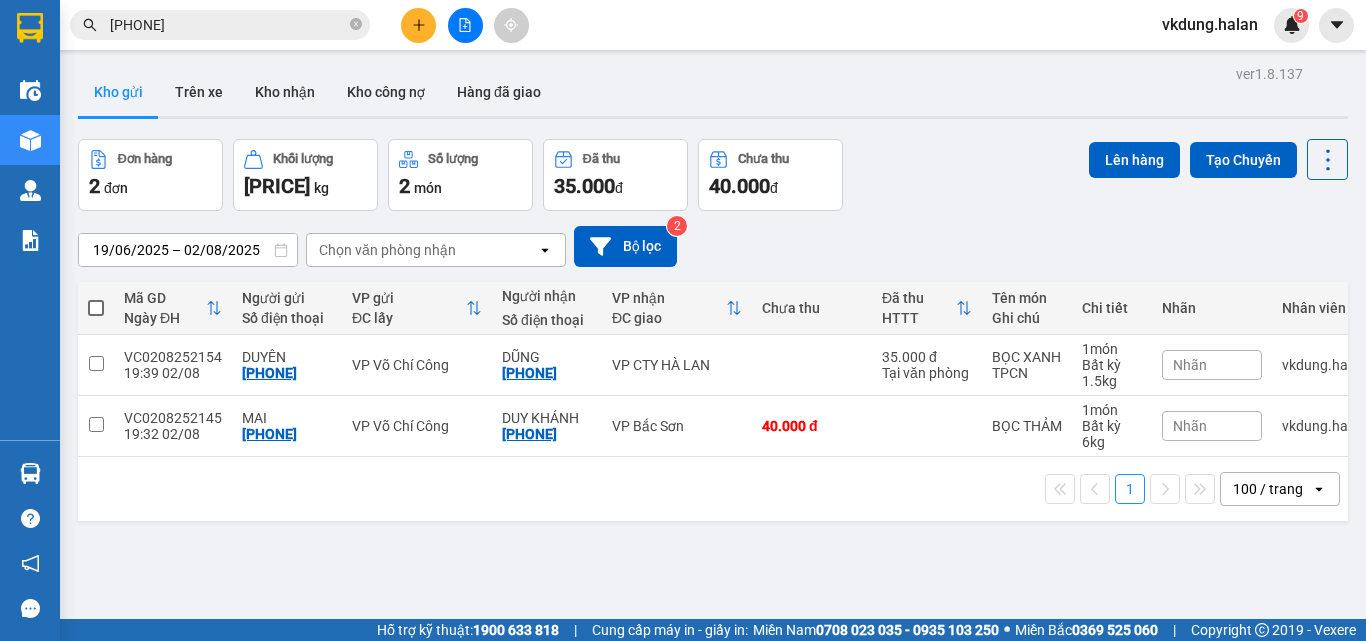 click on "0328614099" at bounding box center (228, 25) 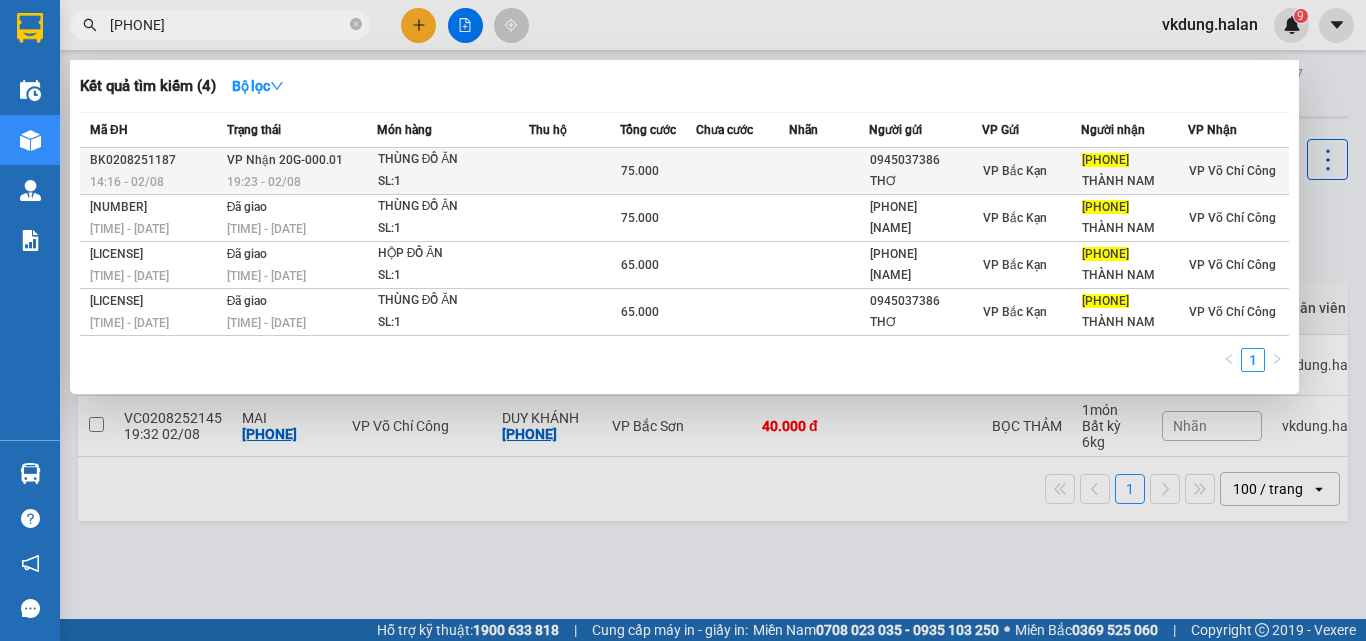 click at bounding box center (575, 171) 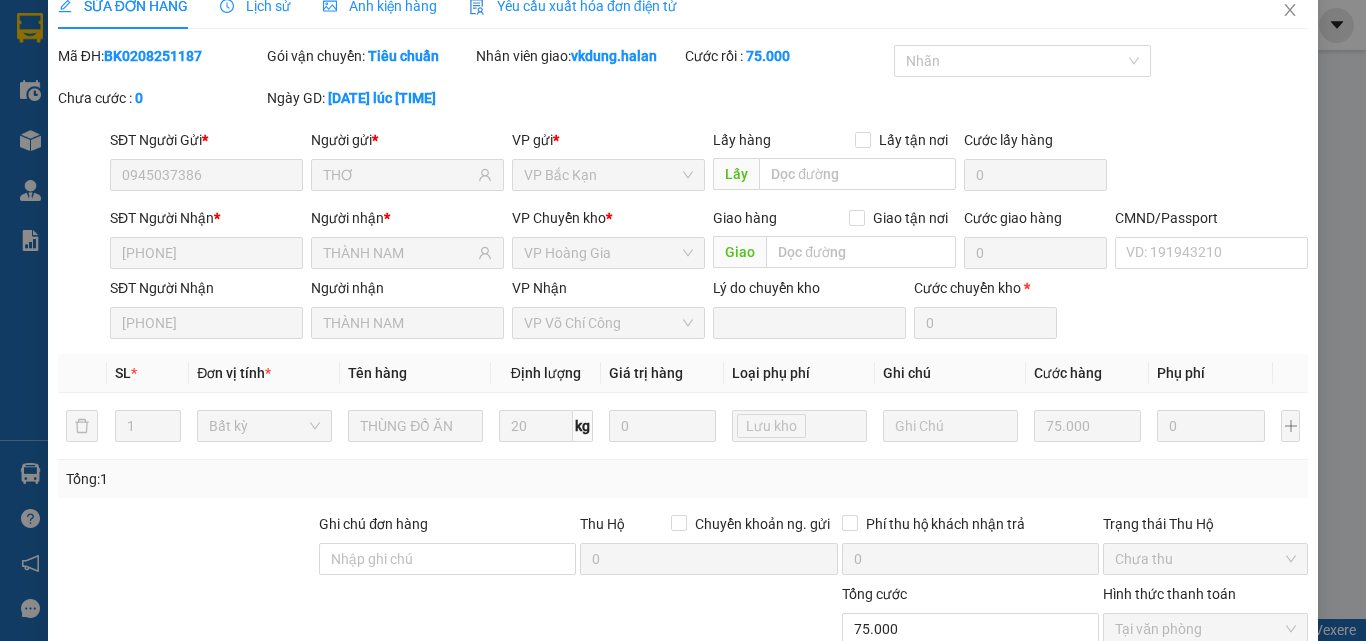 scroll, scrollTop: 0, scrollLeft: 0, axis: both 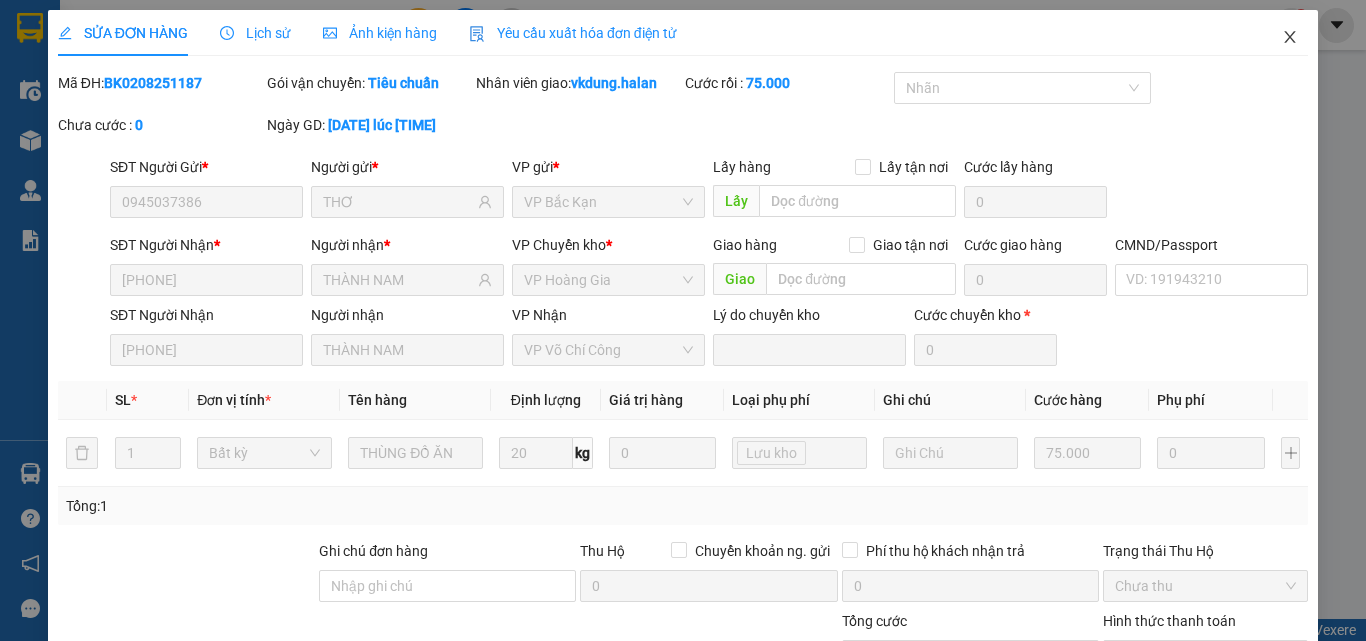 click 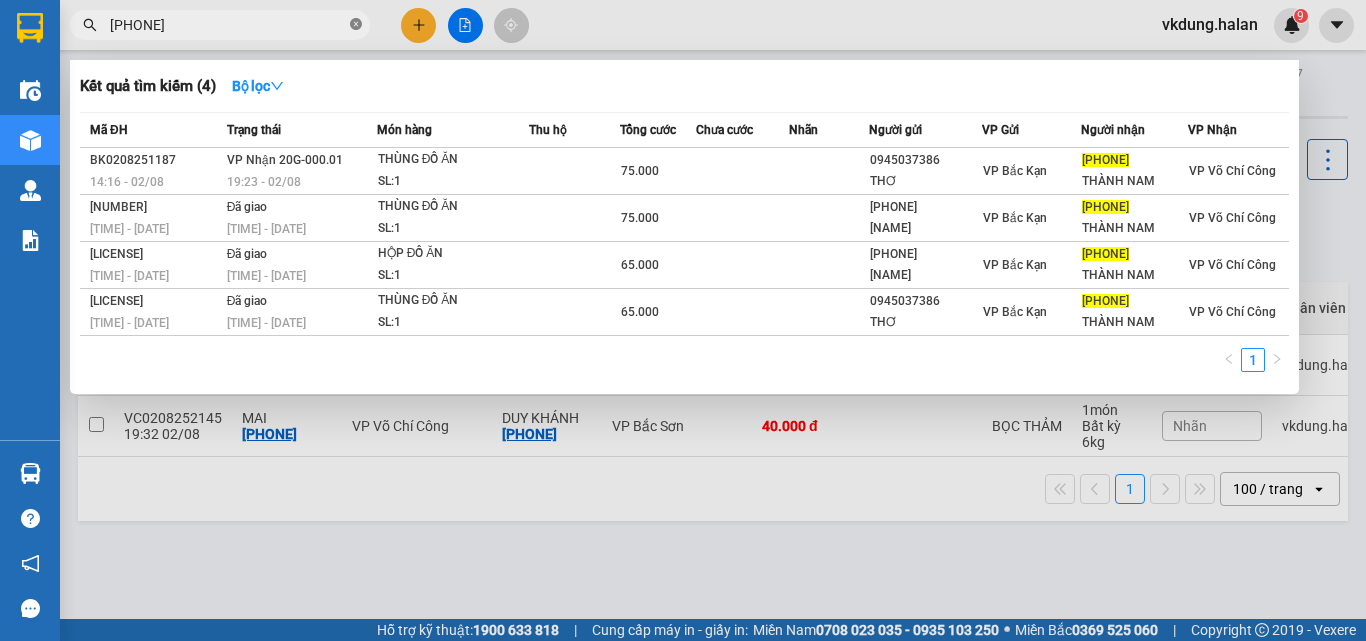 click 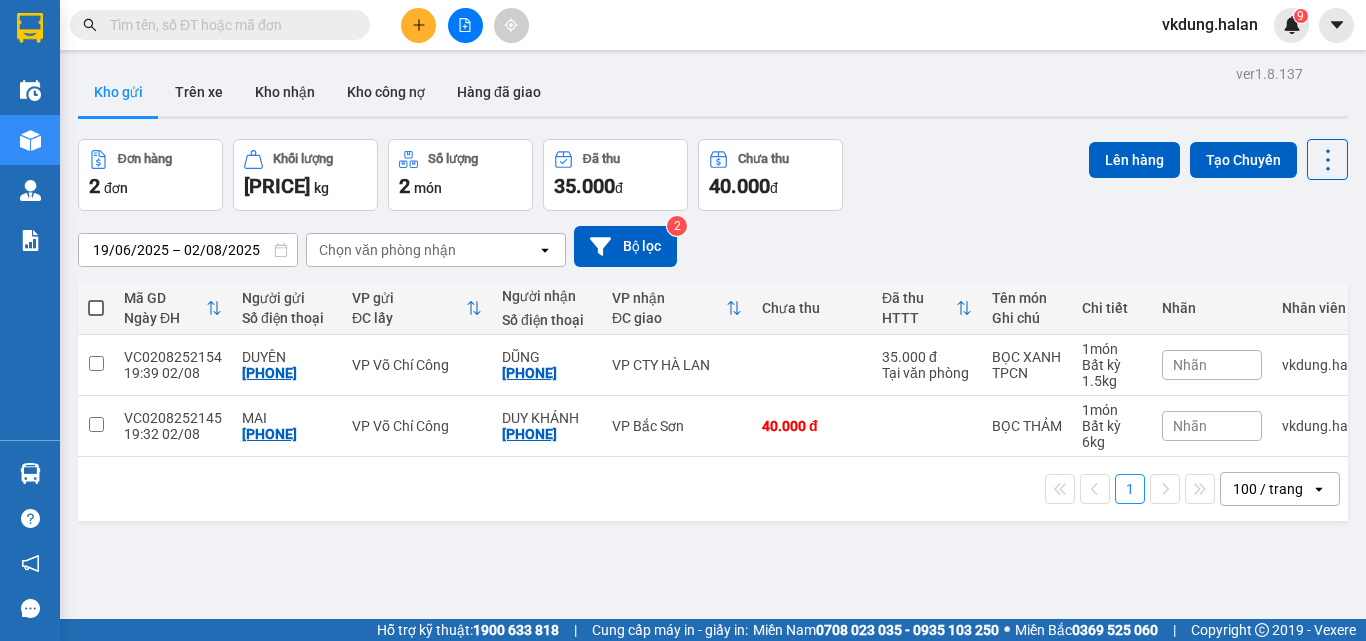 click at bounding box center [228, 25] 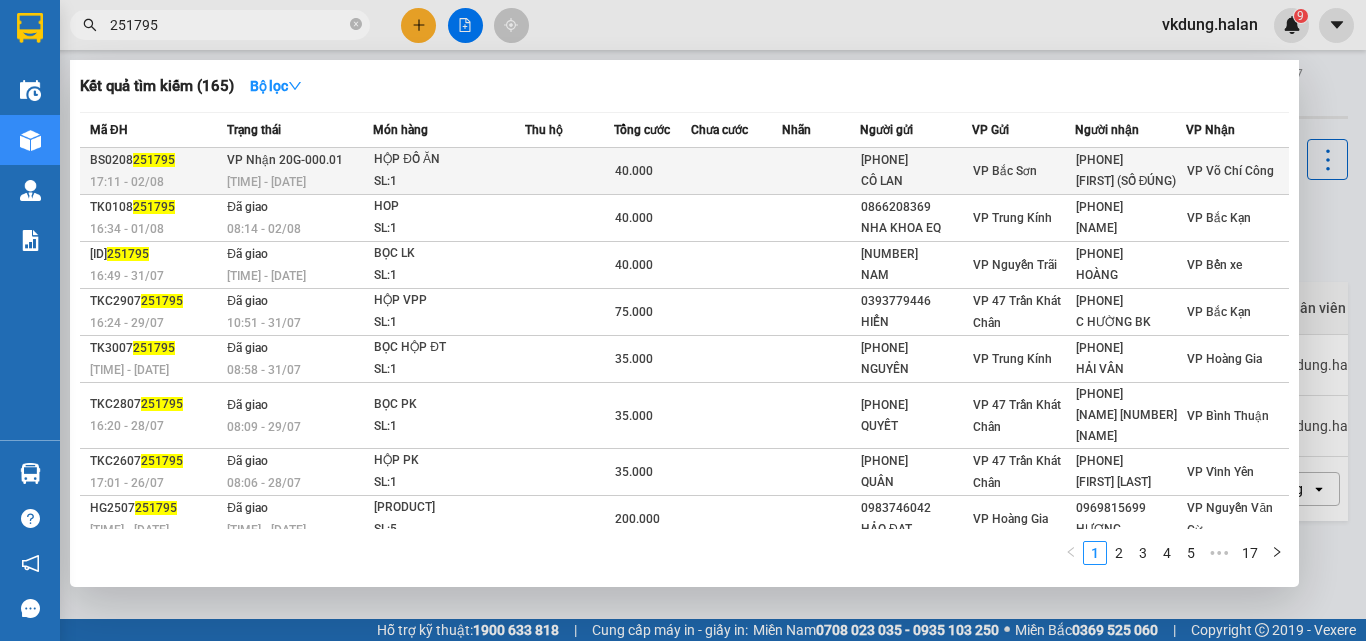 click on "HỘP ĐỒ ĂN" at bounding box center [449, 160] 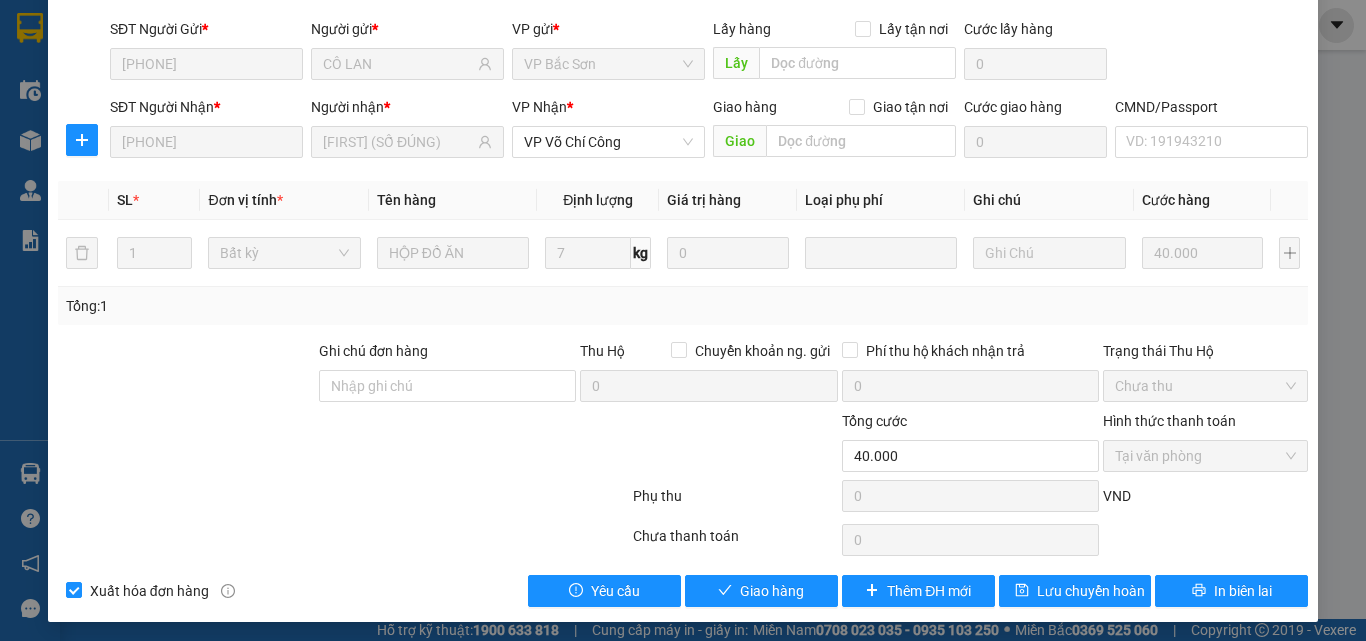 scroll, scrollTop: 143, scrollLeft: 0, axis: vertical 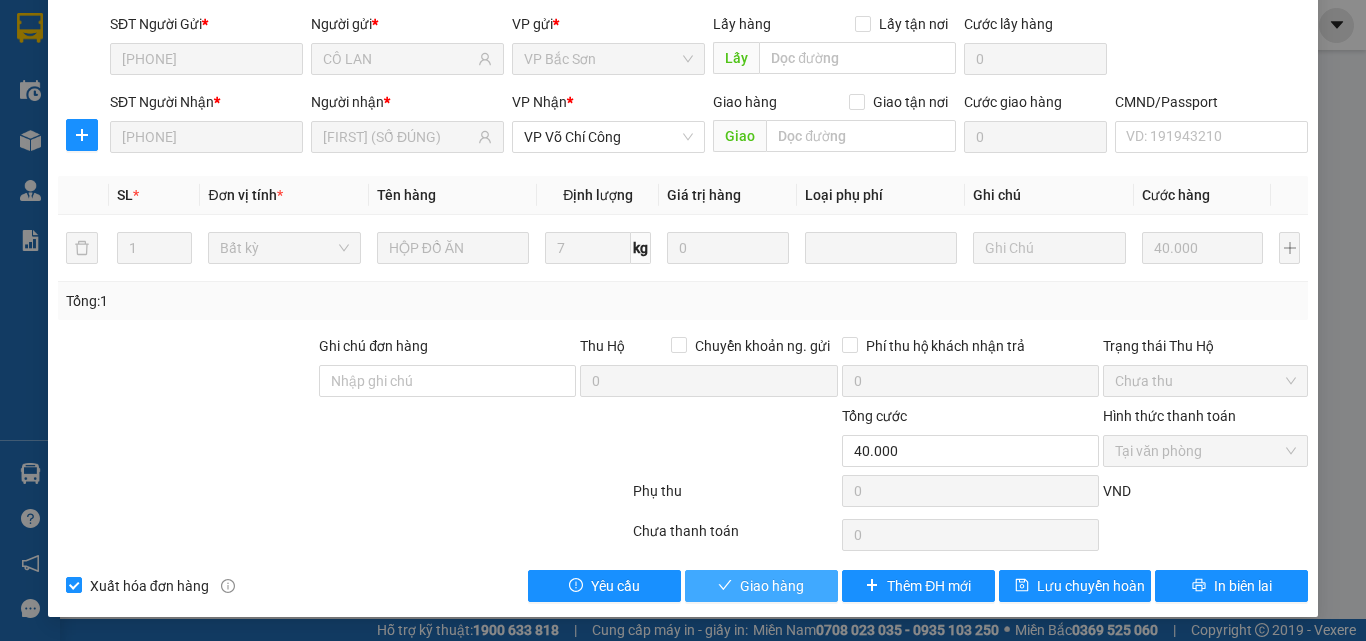 click on "Giao hàng" at bounding box center (772, 586) 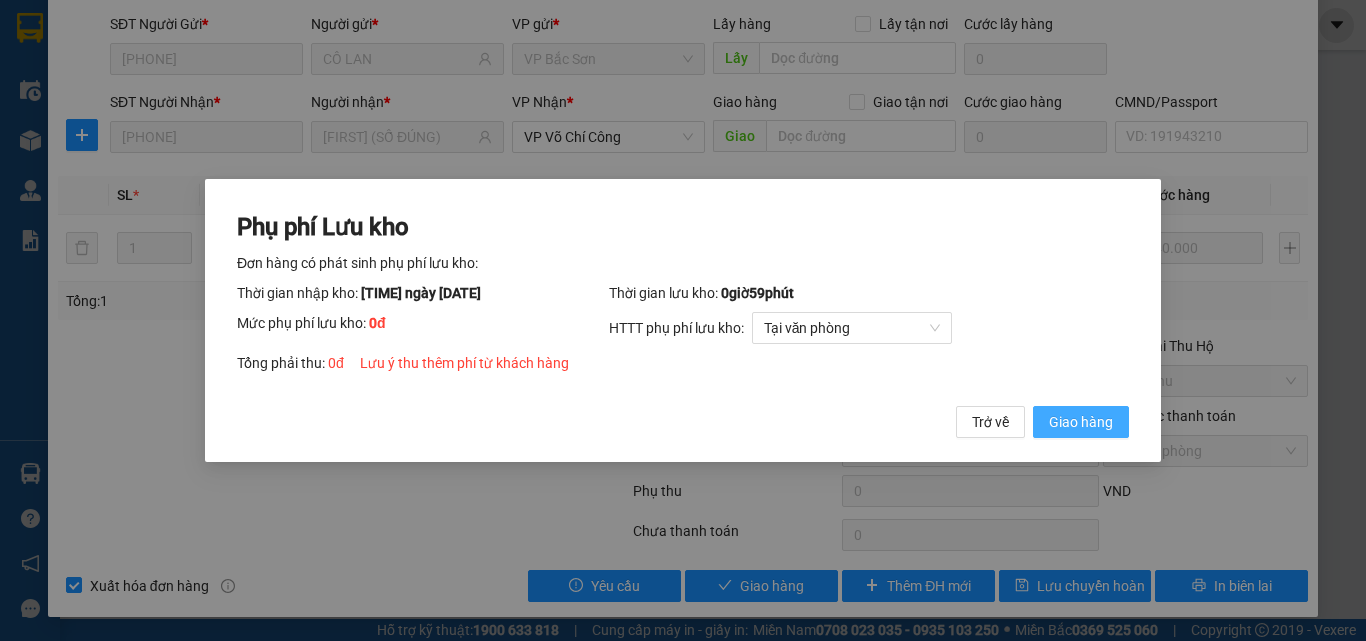 click on "Giao hàng" at bounding box center (1081, 422) 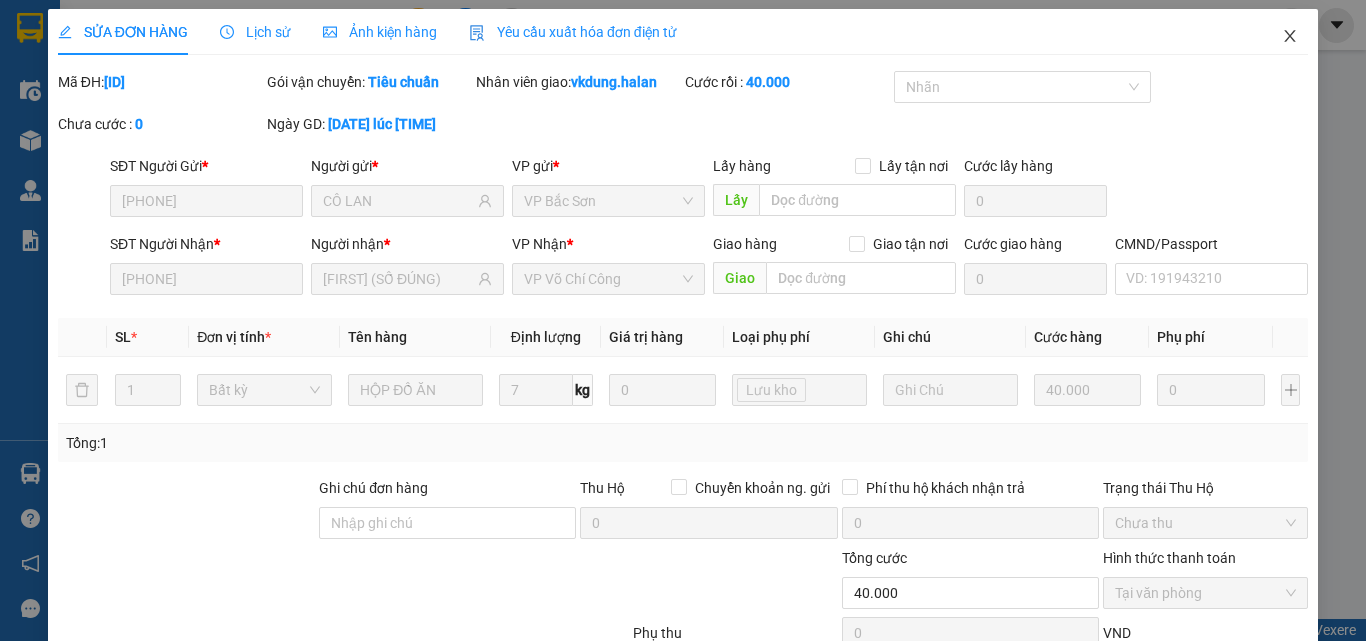 scroll, scrollTop: 0, scrollLeft: 0, axis: both 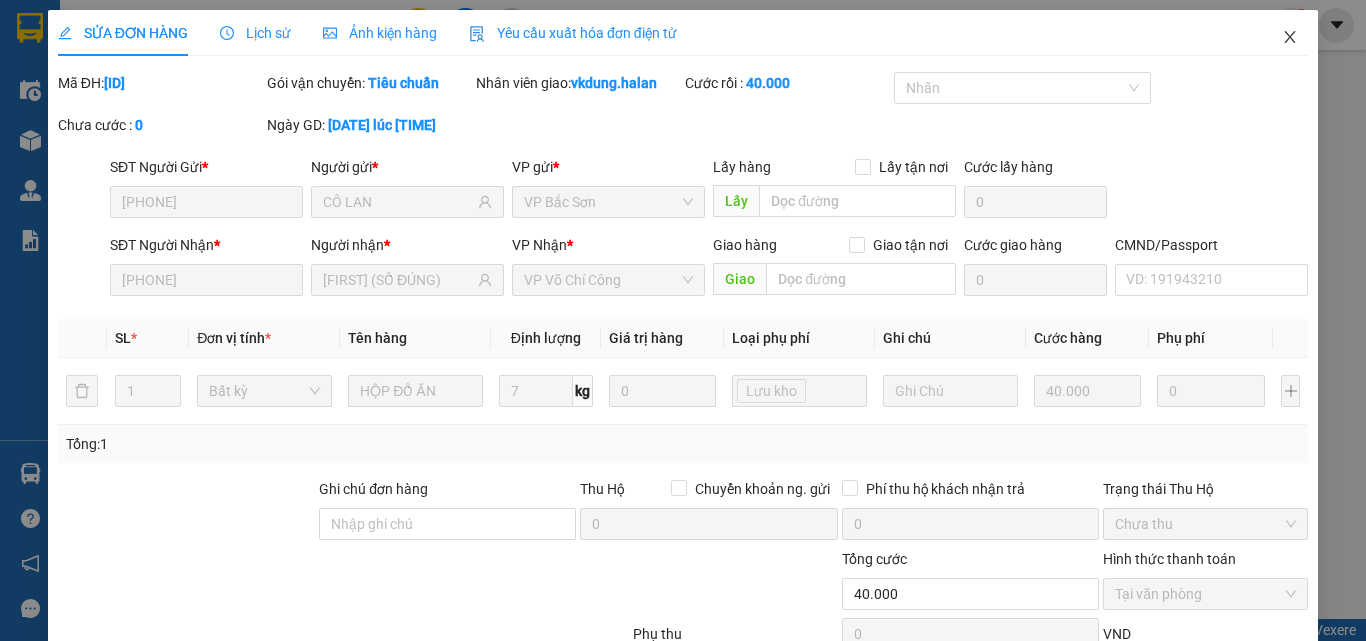 click at bounding box center [1290, 38] 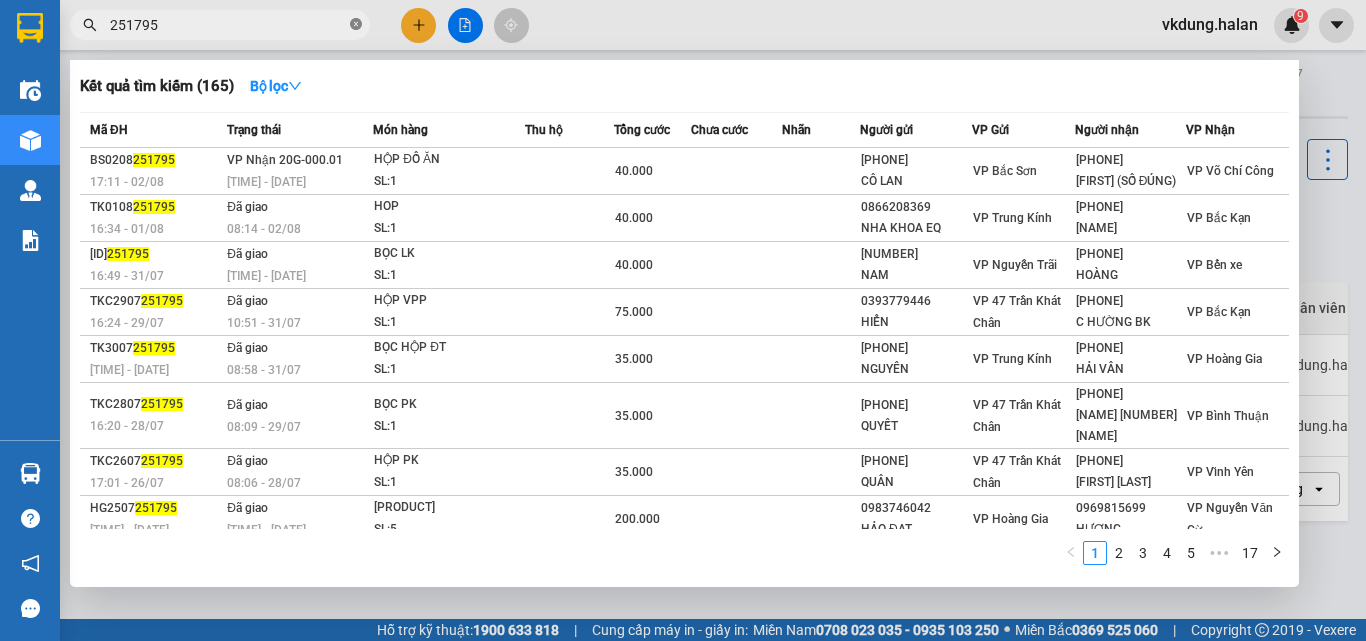 click 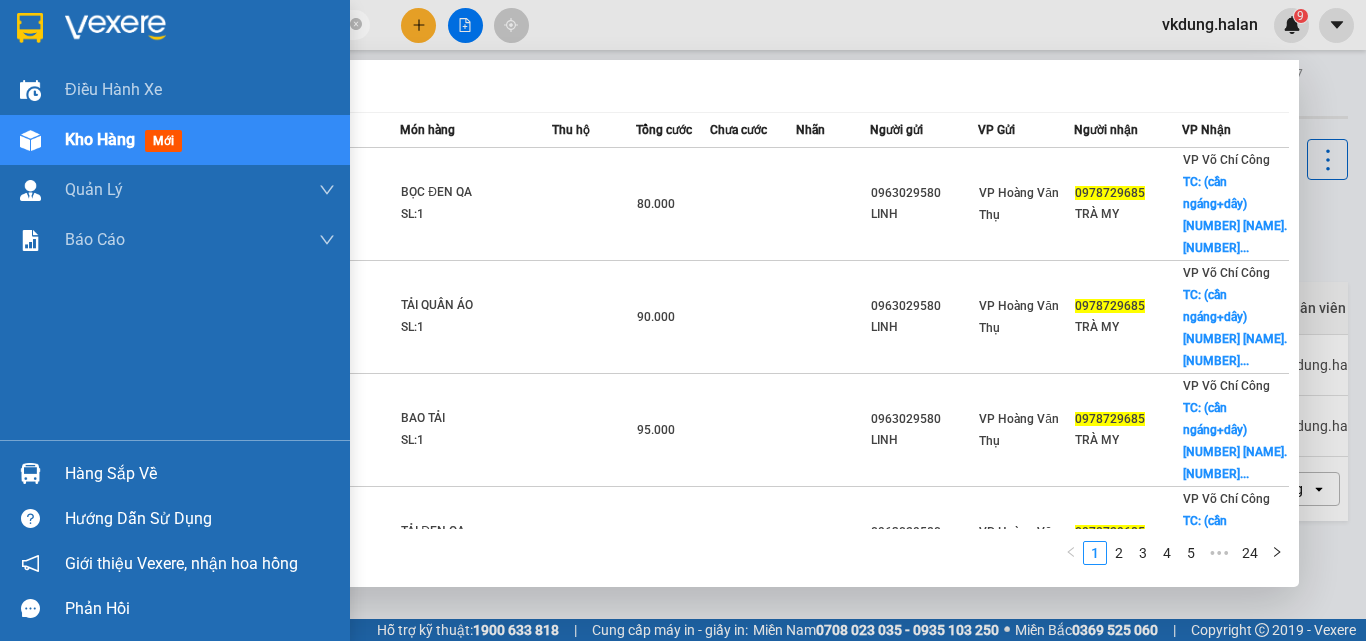 click on "Hàng sắp về" at bounding box center [200, 474] 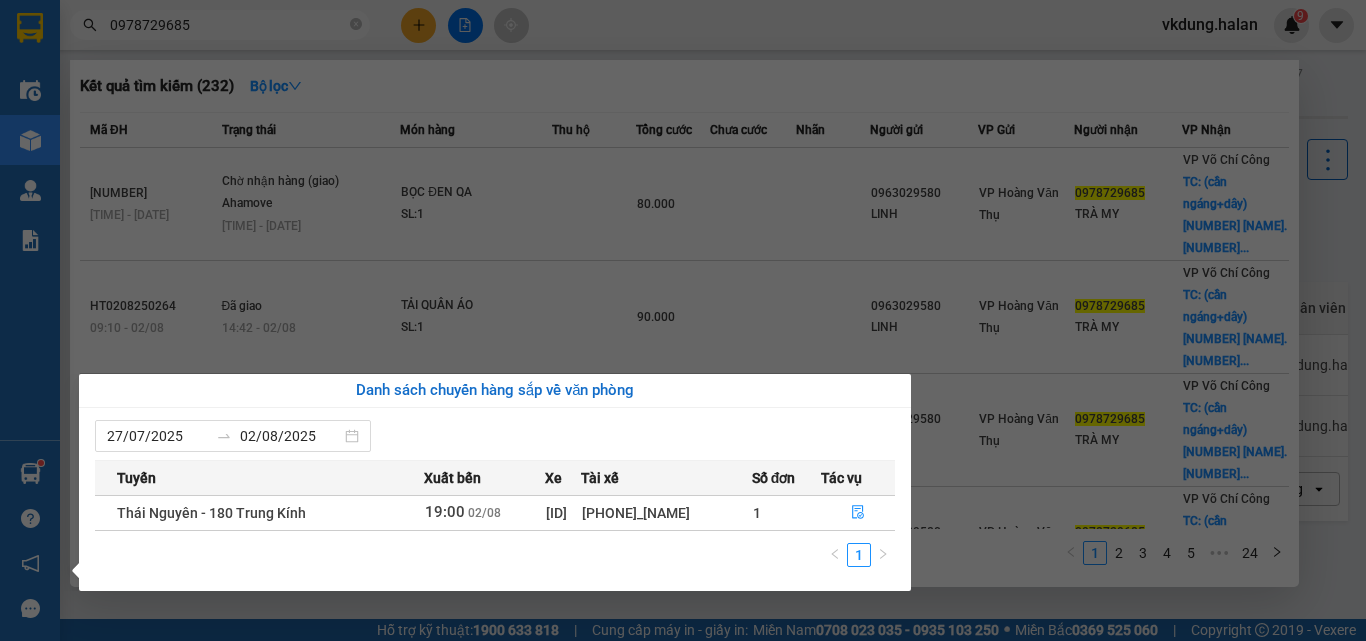 click on "Kết quả tìm kiếm ( 232 )  Bộ lọc  Mã ĐH Trạng thái Món hàng Thu hộ Tổng cước Chưa cước Nhãn Người gửi VP Gửi Người nhận VP Nhận HT0208251687 16:45 - 02/08 Chờ nhận hàng (giao) Ahamove 19:45 - 02/08 BỌC ĐEN QA SL:  1 80.000 0963029580 LINH  VP Hoàng Văn Thụ 0978729685 TRÀ MY VP Võ Chí Công TC: (cần ngáng+dây) 42 Ng. 406... HT0208250264 09:10 - 02/08 Đã giao   14:42 - 02/08 TẢI QUẦN ÁO SL:  1 90.000 0963029580 LINH  VP Hoàng Văn Thụ 0978729685 TRÀ MY VP Võ Chí Công TC: (cần ngáng+dây) 42 Ng. 406... HT3107250937 12:11 - 31/07 Đã giao   14:53 - 31/07 BAO TẢI SL:  1 95.000 0963029580 LINH  VP Hoàng Văn Thụ 0978729685 TRÀ MY VP Võ Chí Công TC: (cần ngáng+dây) 42 Ng. 406... HT2907252478 21:49 - 29/07 Đã giao   09:17 - 30/07 TẢI ĐEN QA SL:  1 120.000 0963029580 LINH  VP Hoàng Văn Thụ 0978729685 TRÀ MY VP Võ Chí Công TC: (cần ngáng+dây) 42 Ng. 406... HT2707250537 10:57 - 27/07 Đã giao   14:29 - 27/07 1" at bounding box center (683, 320) 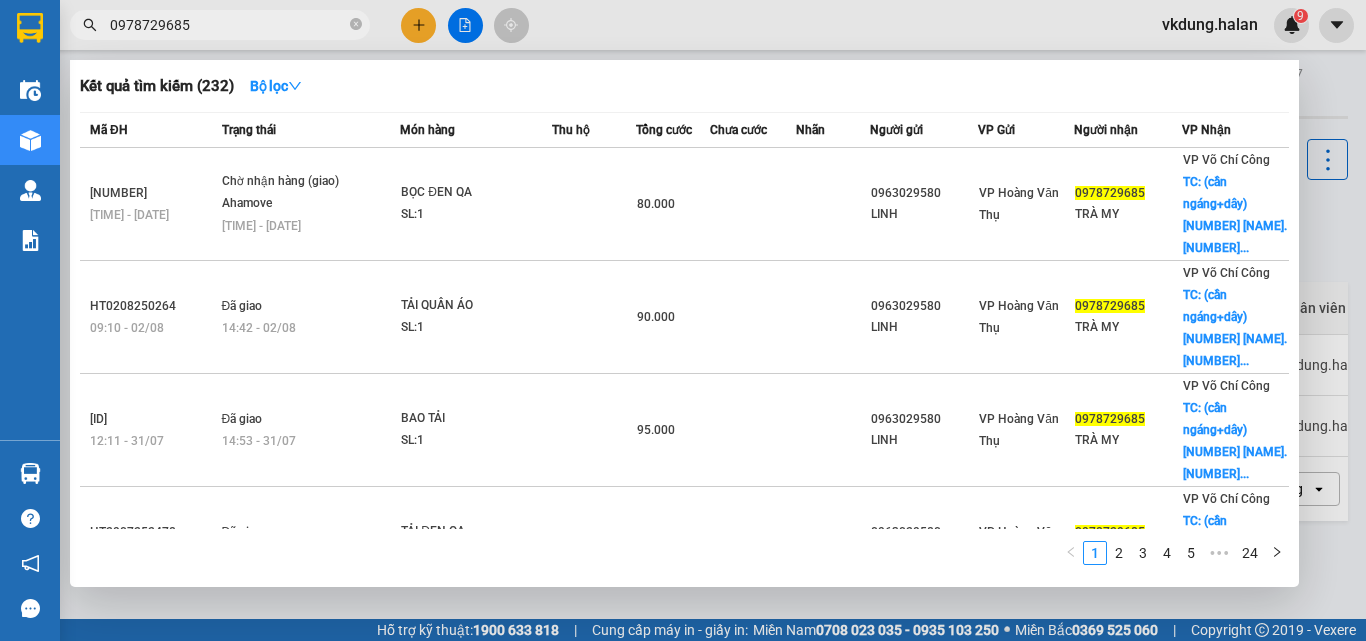 click at bounding box center (683, 320) 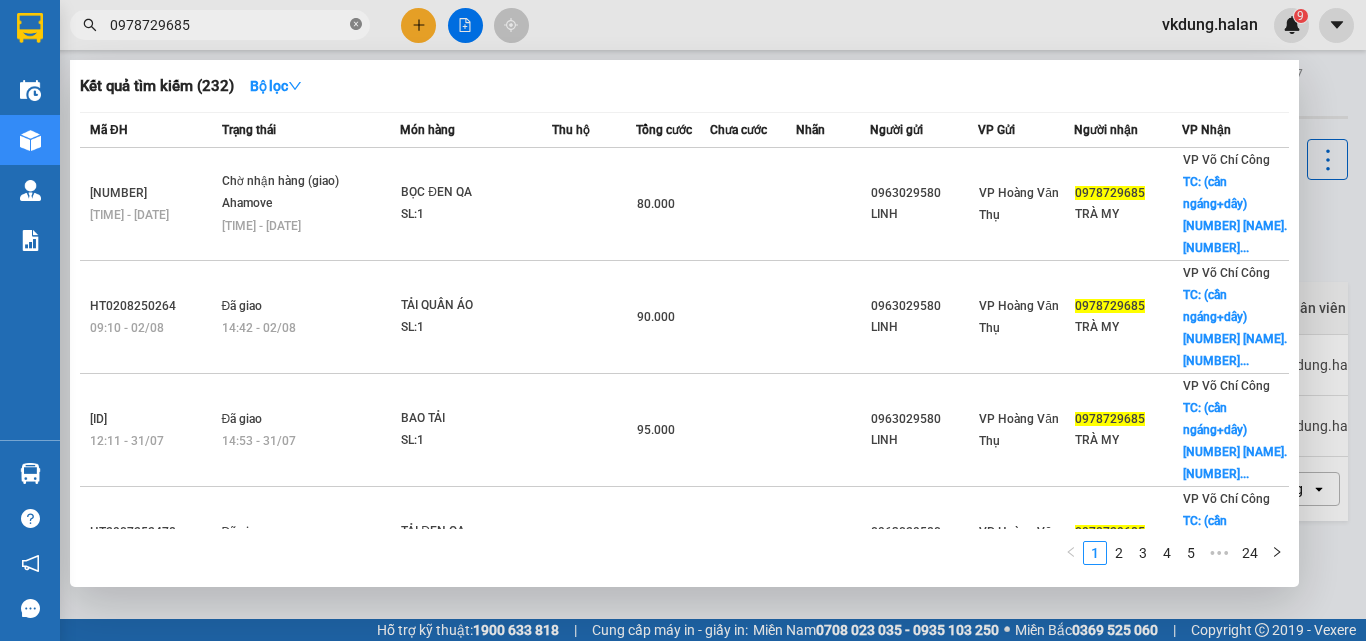 click 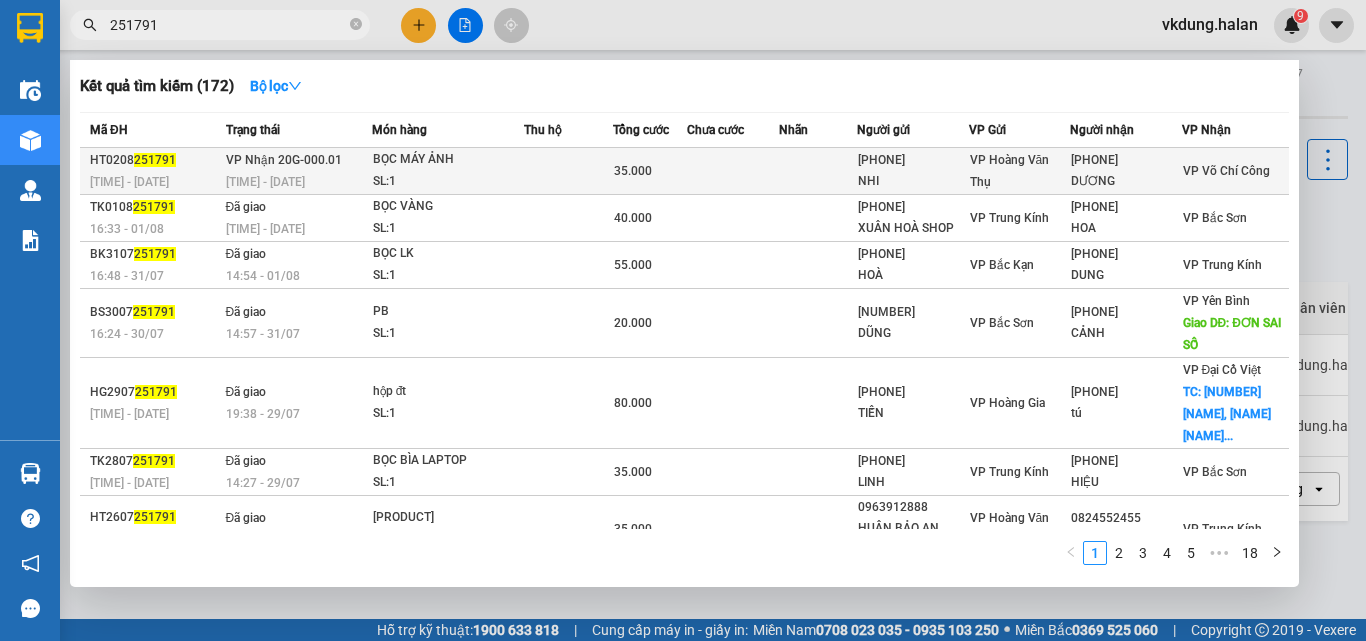 click at bounding box center [568, 171] 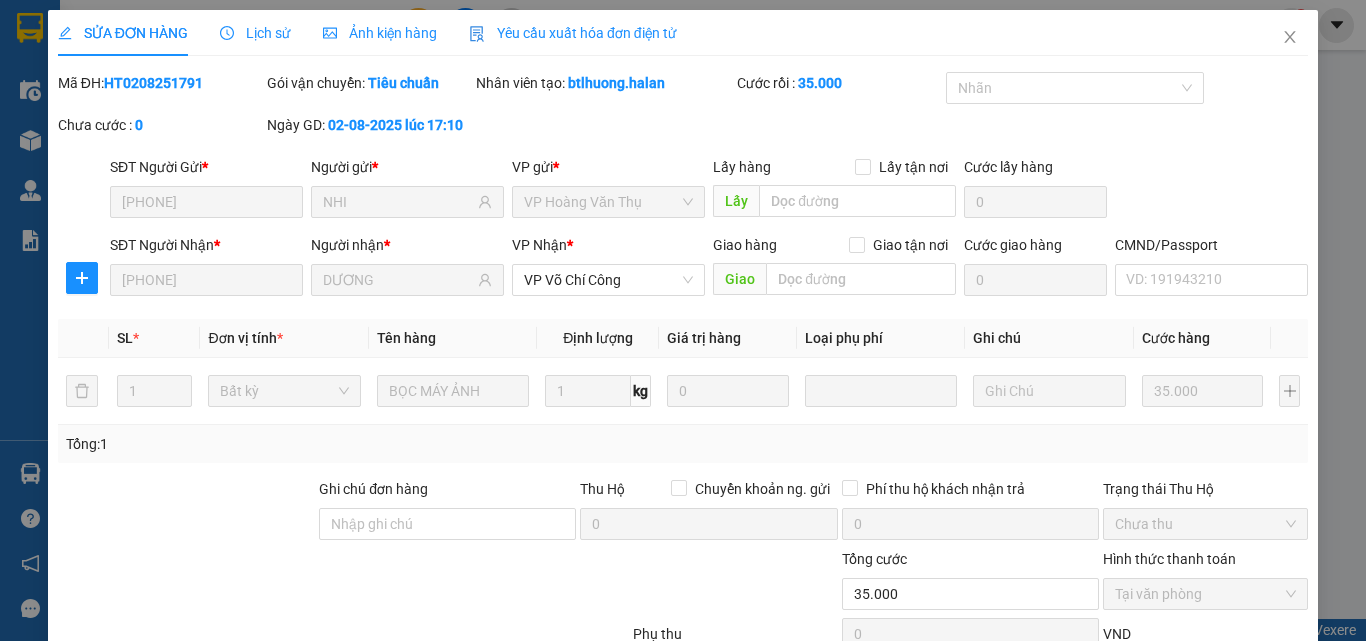 scroll, scrollTop: 0, scrollLeft: 0, axis: both 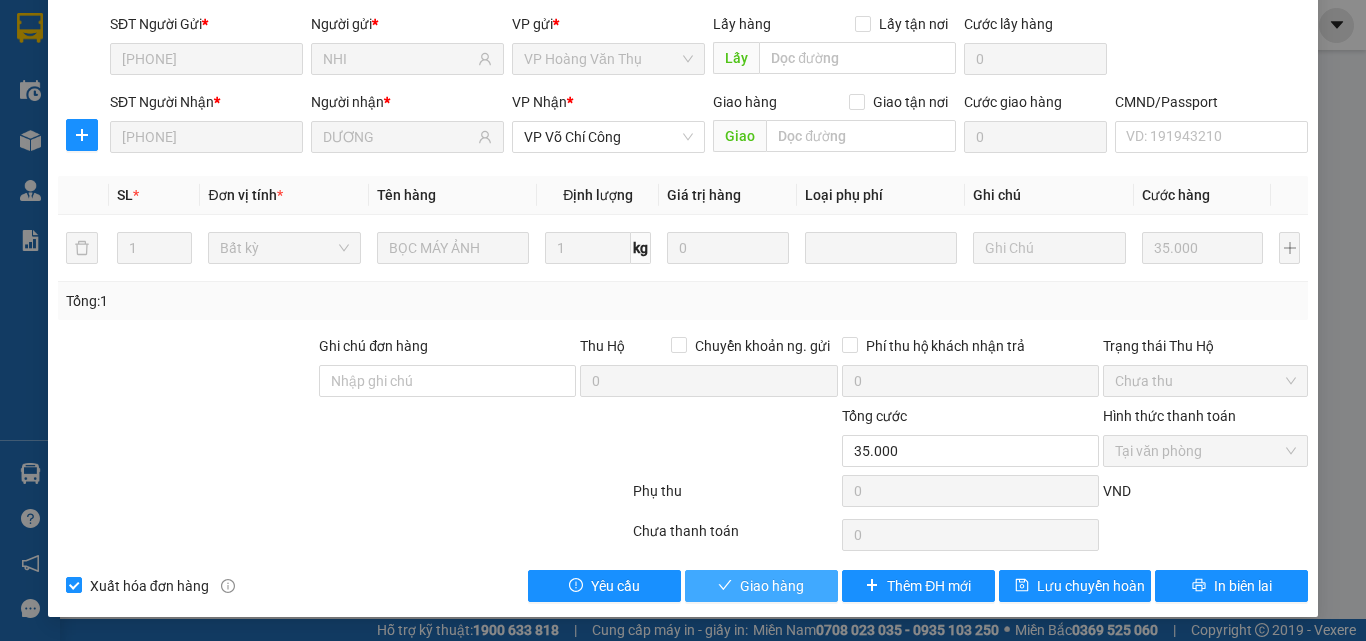 click on "Giao hàng" at bounding box center (772, 586) 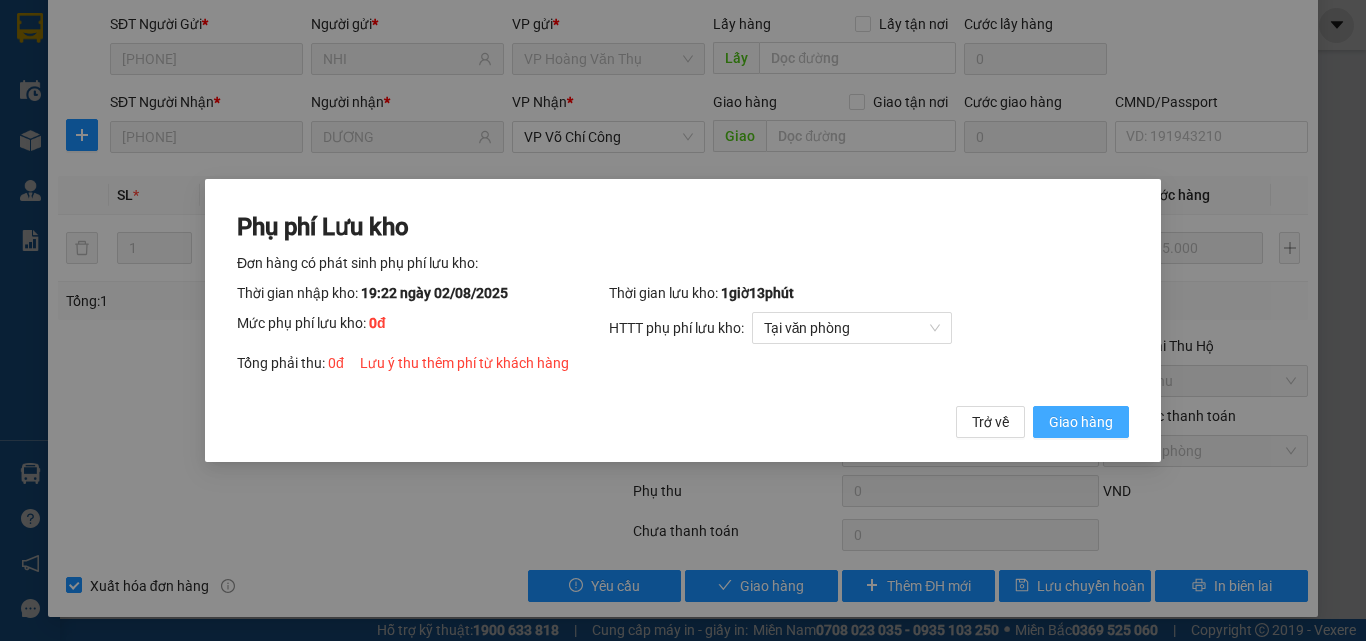 click on "Giao hàng" at bounding box center [1081, 422] 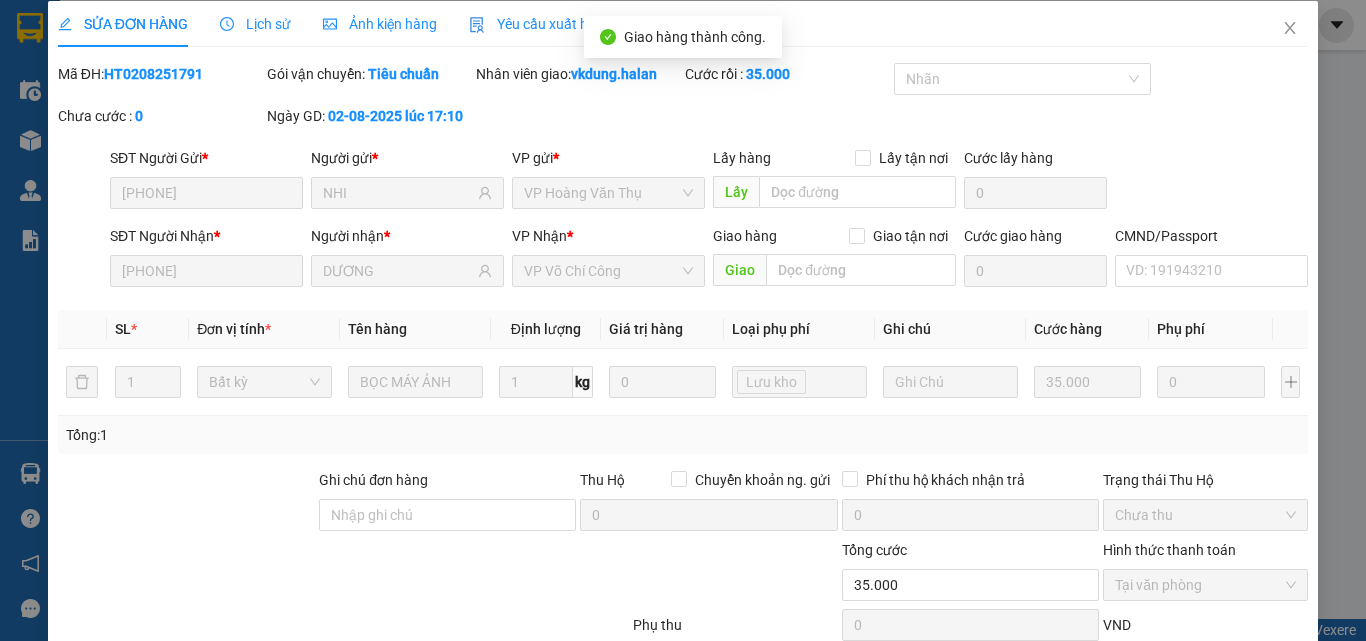 scroll, scrollTop: 0, scrollLeft: 0, axis: both 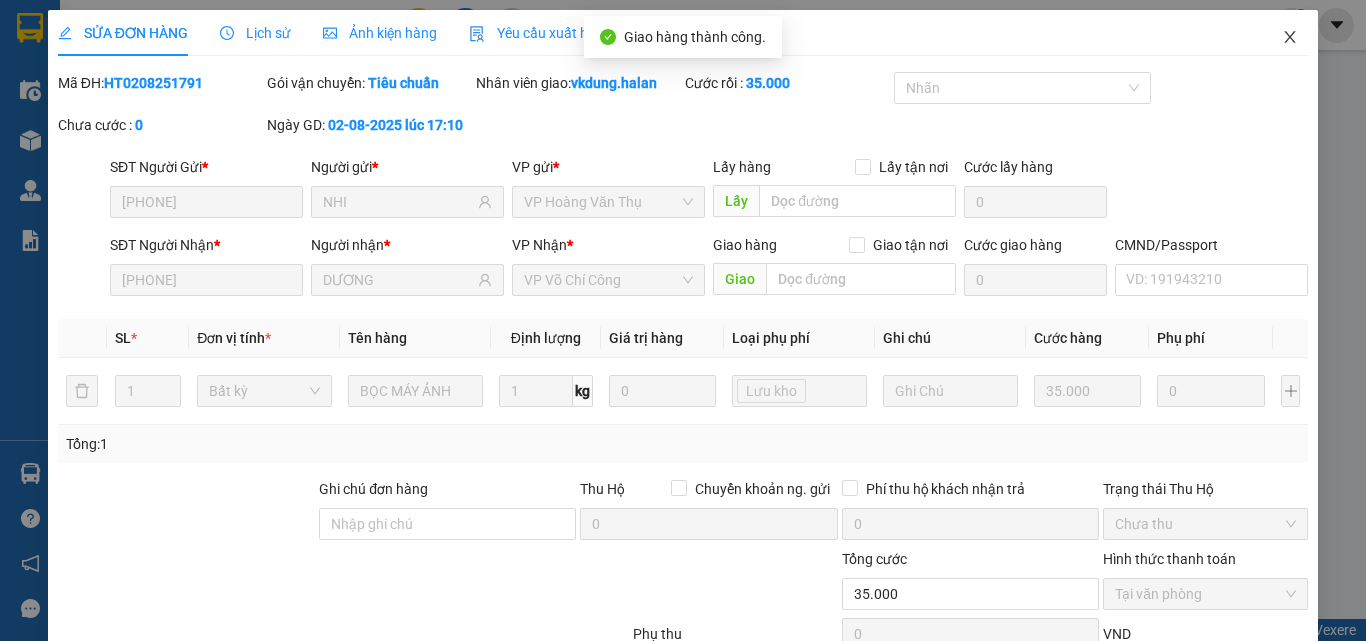 click 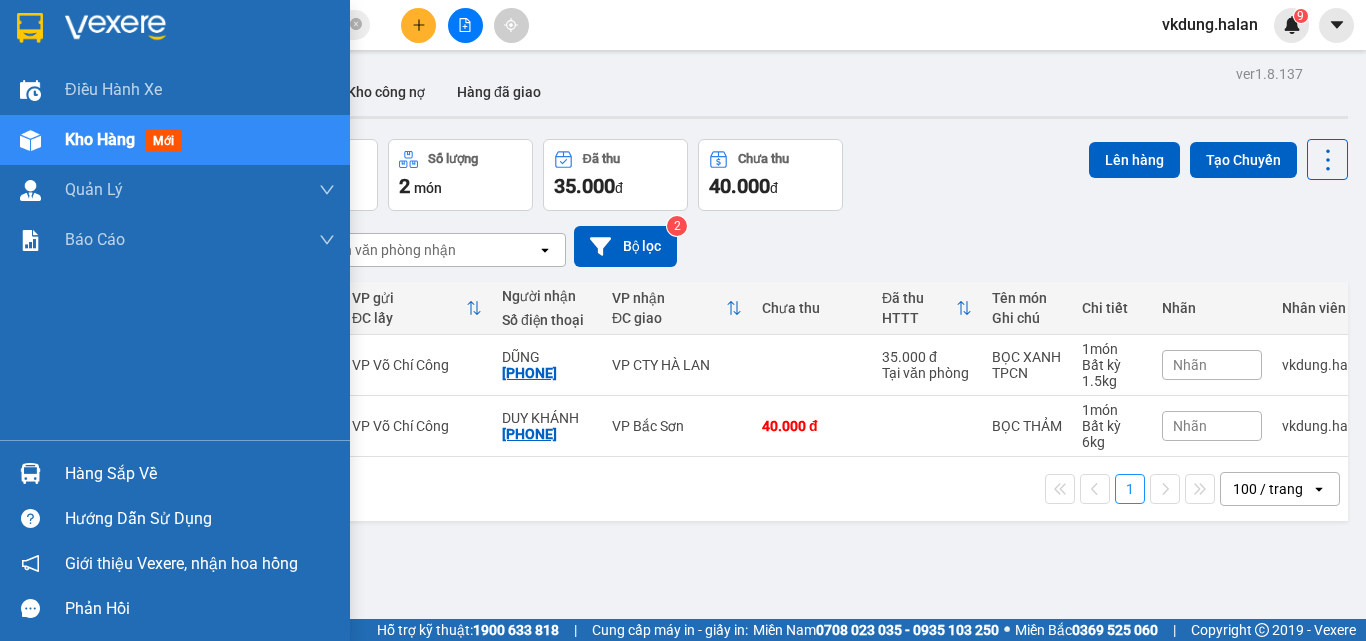 click on "Hàng sắp về" at bounding box center [200, 474] 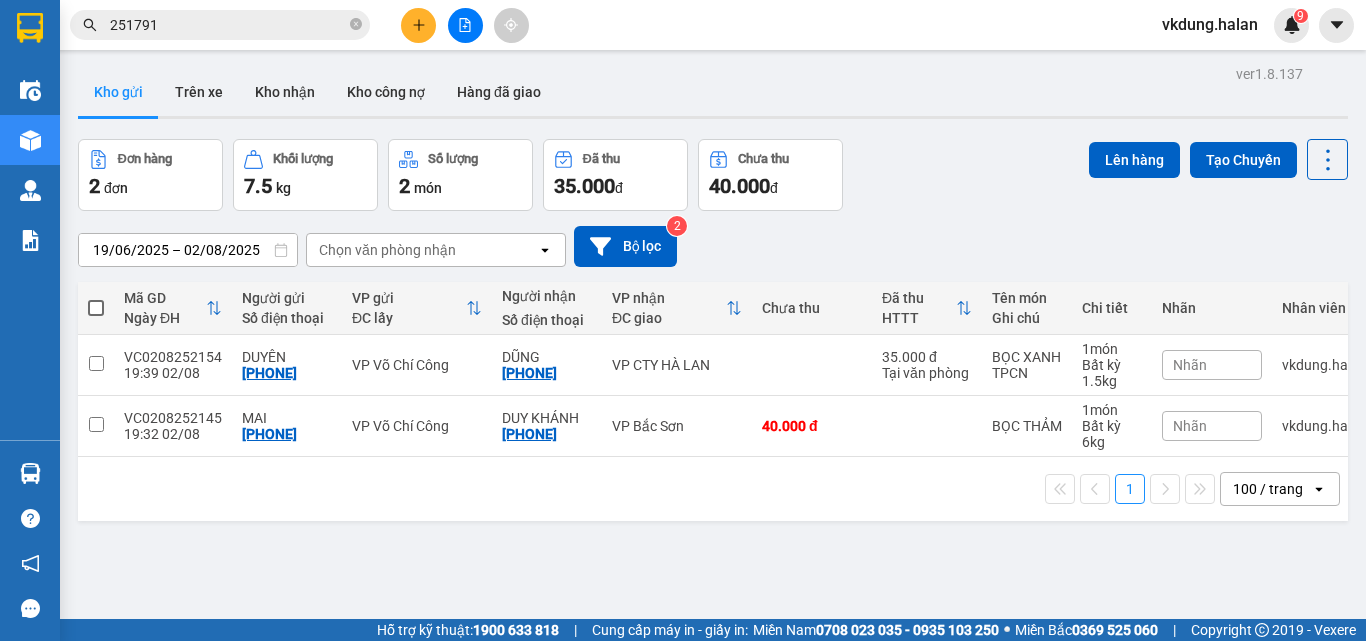 click on "Kết quả tìm kiếm ( 172 )  Bộ lọc  Mã ĐH Trạng thái Món hàng Thu hộ Tổng cước Chưa cước Nhãn Người gửi VP Gửi Người nhận VP Nhận HT0208 251791 17:10 - 02/08 VP Nhận   20G-000.01 19:22 - 02/08 BỌC MÁY ẢNH SL:  1 35.000 [PHONE] NHI VP Hoàng Văn Thụ [PHONE] DƯƠNG VP Võ Chí Công TK0108 251791 16:33 - 01/08 Đã giao   17:49 - 02/08 BỌC VÀNG SL:  1 40.000 [PHONE] XUÂN HOÀ SHOP VP Trung Kính [PHONE] HOA VP Bắc Sơn BK3107 251791 16:48 - 31/07 Đã giao   14:54 - 01/08 BỌC LK SL:  1 55.000 [PHONE] HOÀ VP Bắc Kạn [PHONE] DUNG VP Trung Kính BS3007 251791 16:24 - 30/07 Đã giao   14:57 - 31/07 PB SL:  1 20.000 [PHONE] DŨNG VP Bắc Sơn [PHONE] CẢNH VP Yên Bình Giao DĐ: ĐƠN SAI SỐ  HG2907 251791 16:22 - 29/07 Đã giao   19:38 - 29/07 hộp đt SL:  1 80.000 [PHONE] TIẾN VP Hoàng Gia [PHONE] tú VP Đại Cồ Việt TC: 120 P. Thái Hà, Trung Liệt... TK2807 251791 16:19 - 28/07 Đã giao   SL:  1" at bounding box center [683, 320] 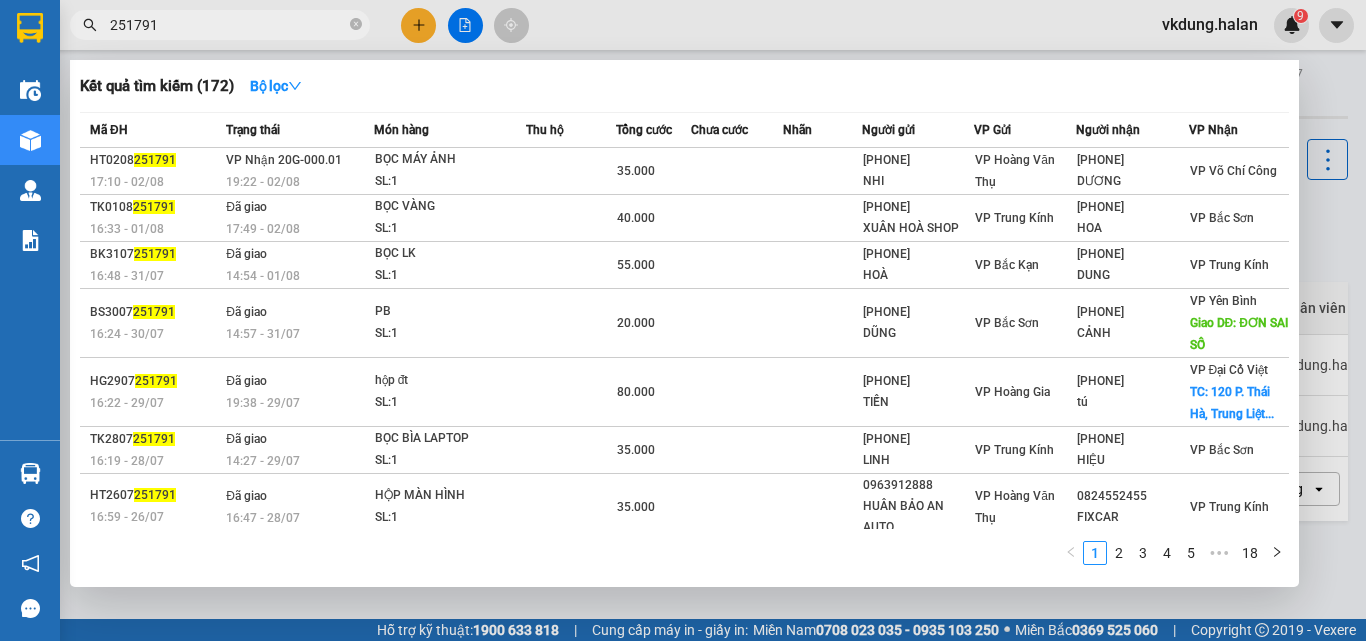 click on "251791" at bounding box center [228, 25] 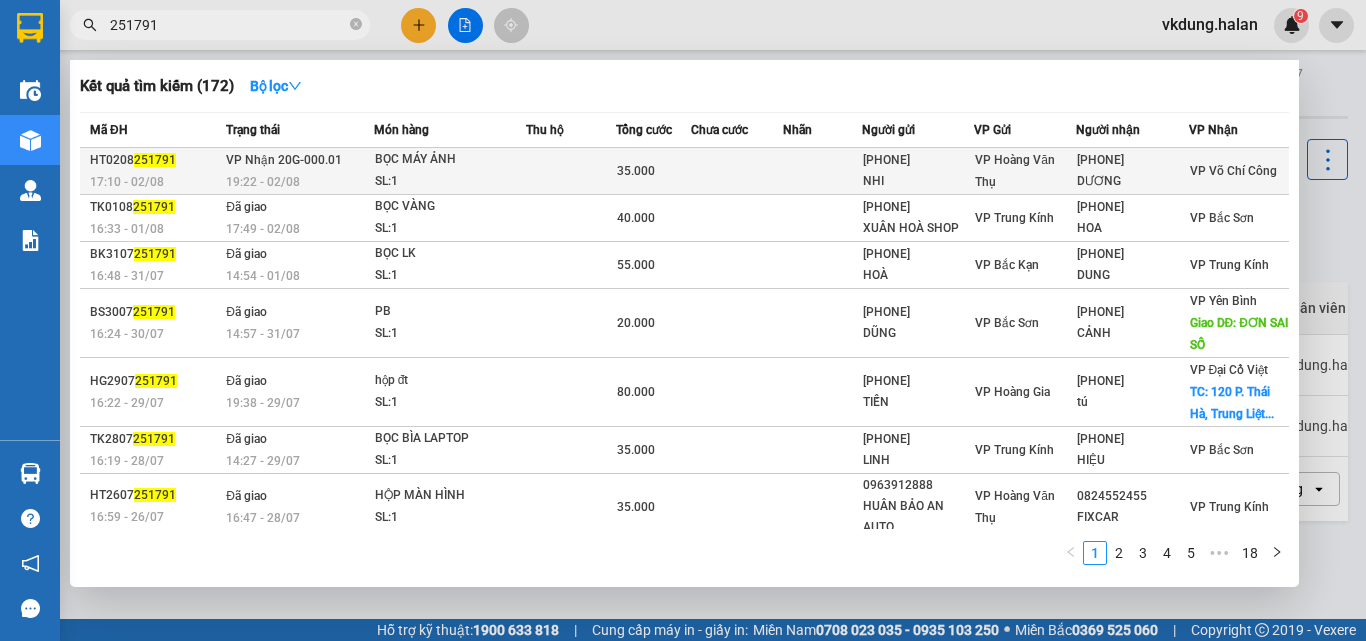 click at bounding box center (571, 171) 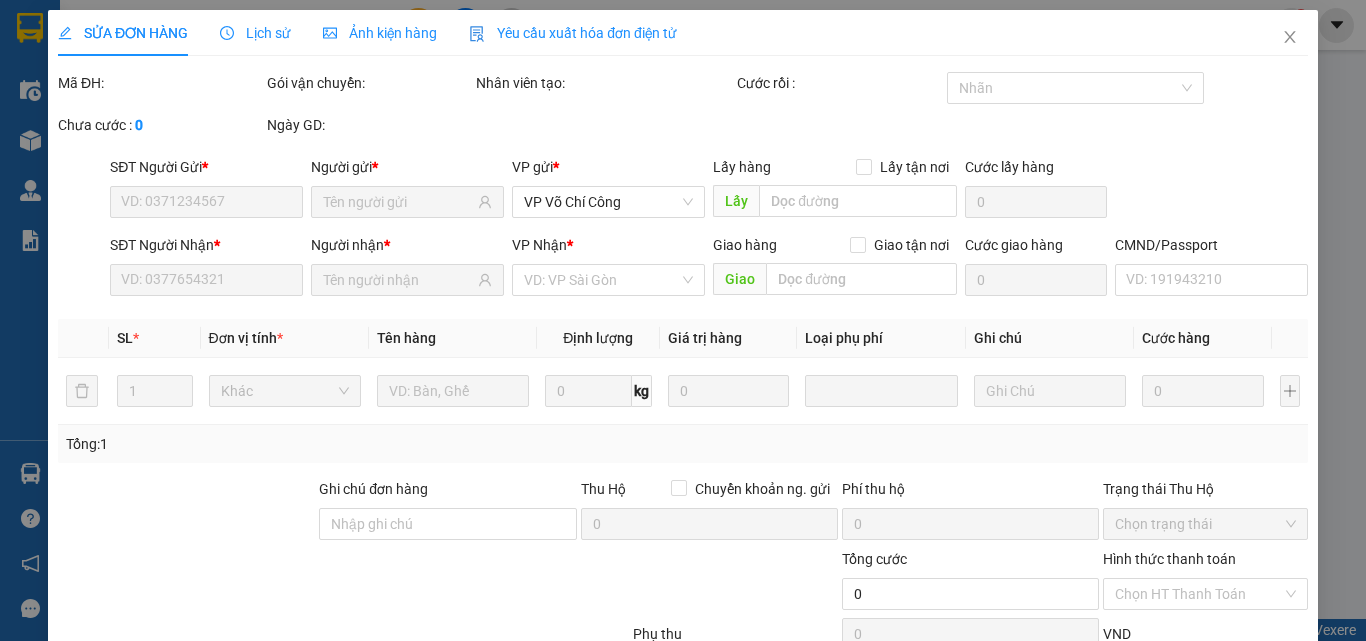 type on "[PHONE]" 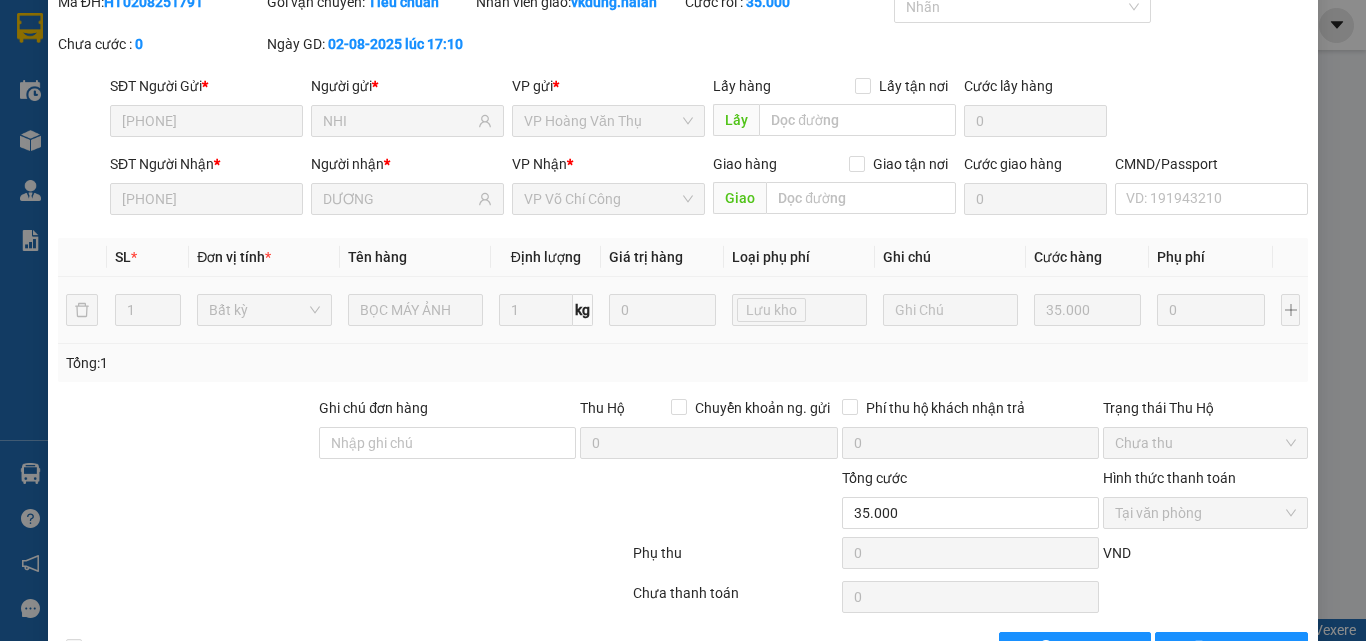 scroll, scrollTop: 0, scrollLeft: 0, axis: both 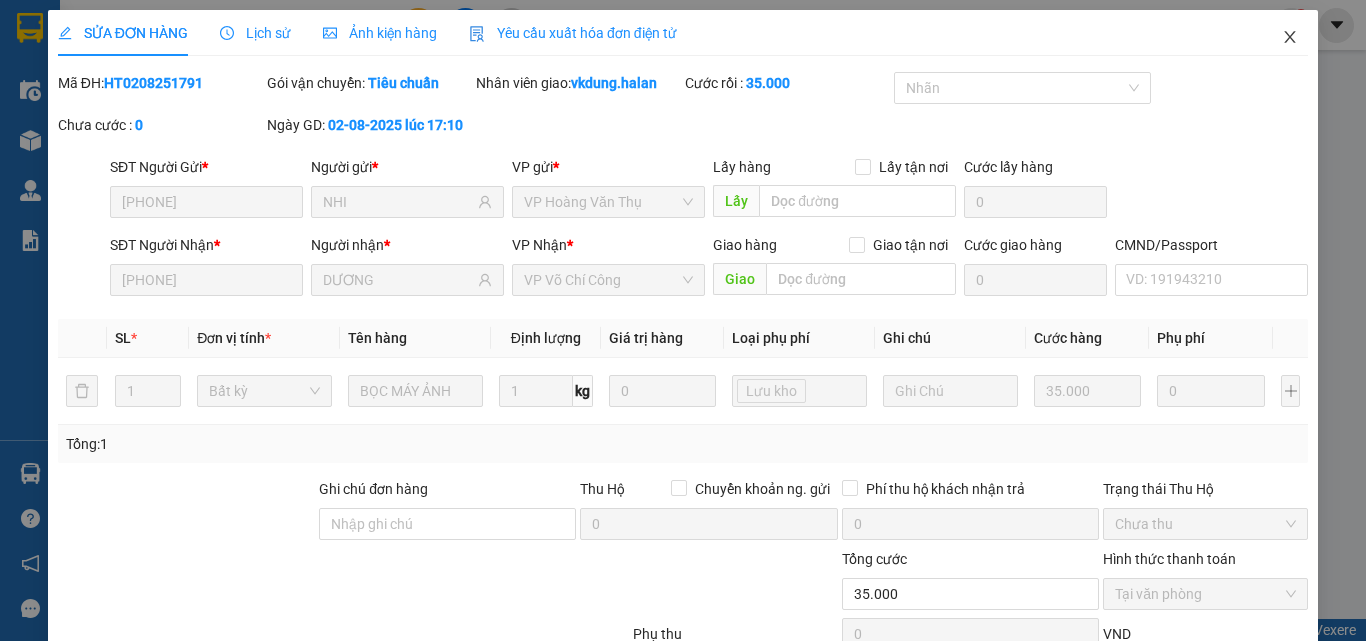 click 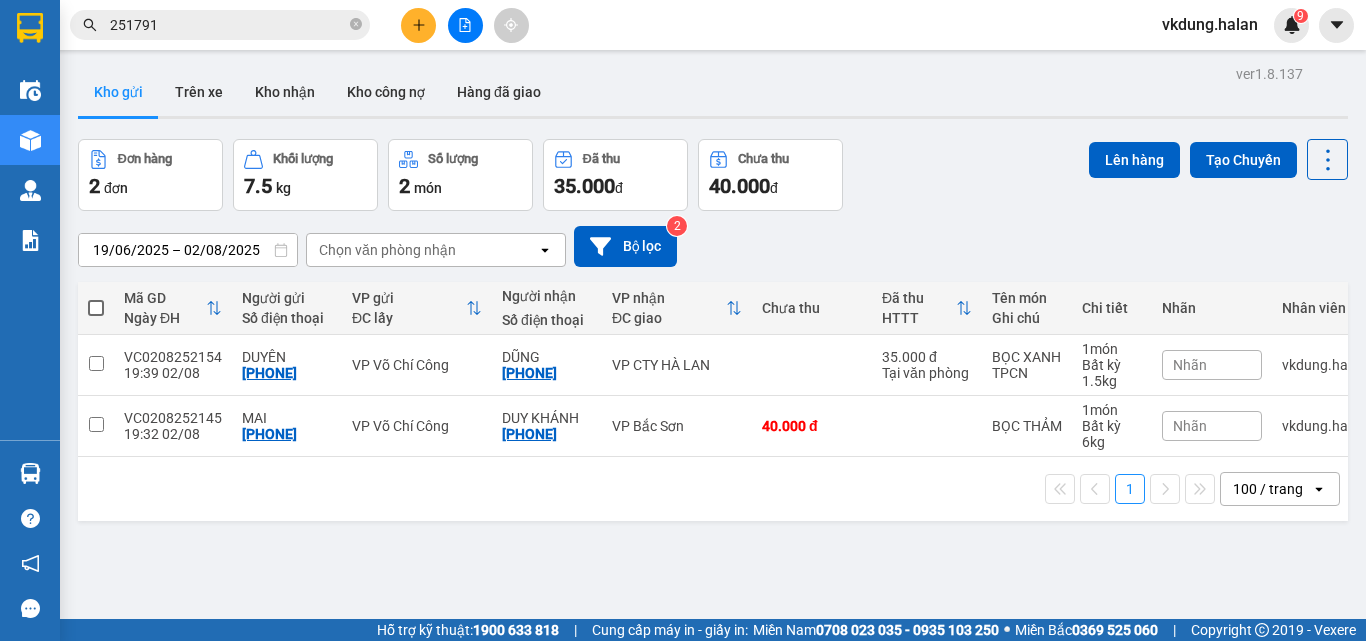 click 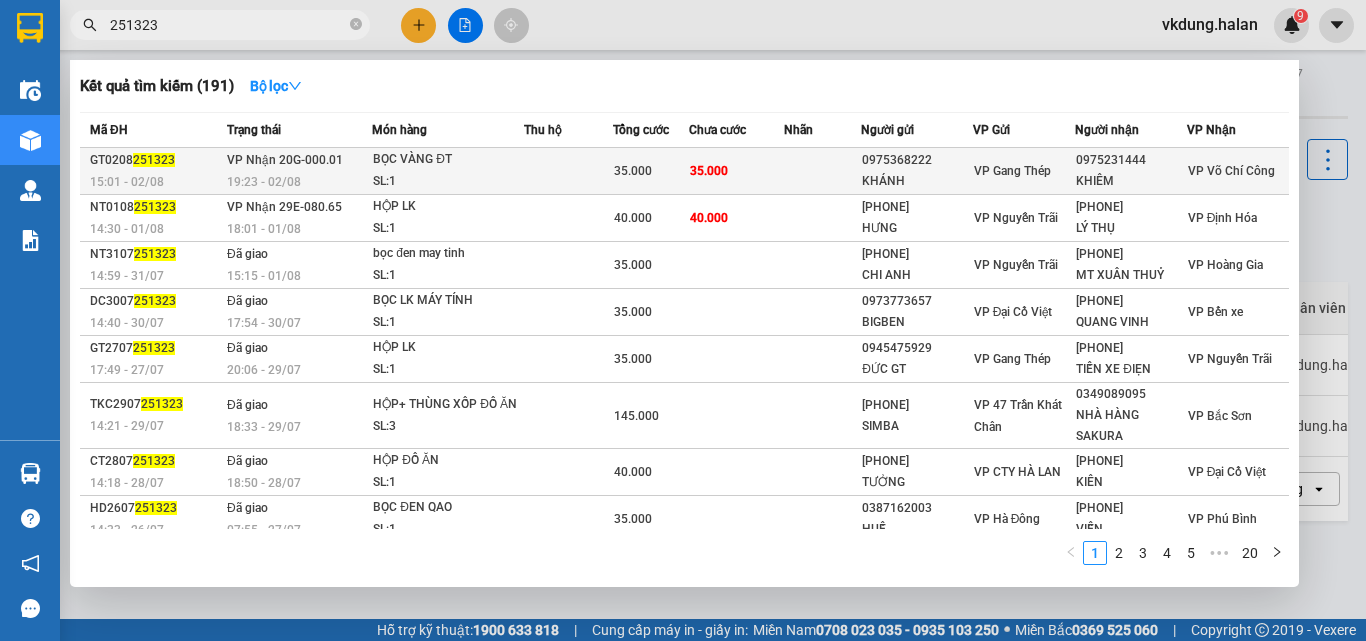 type on "251323" 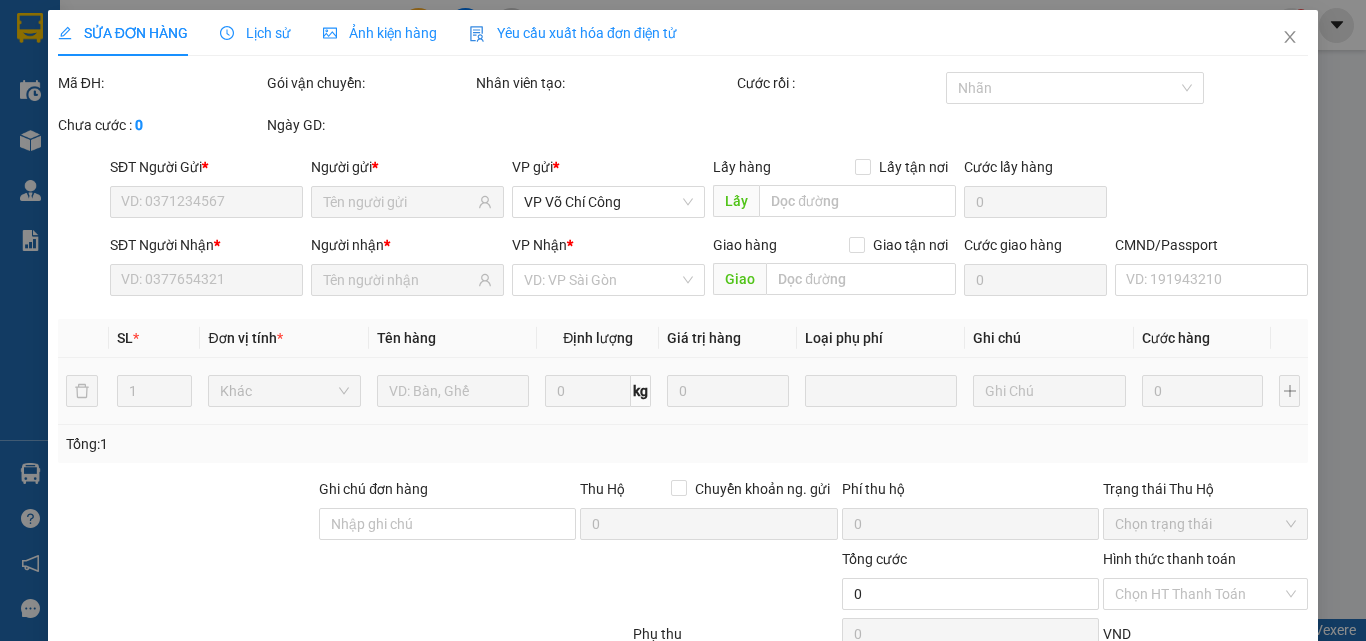 type on "0975368222" 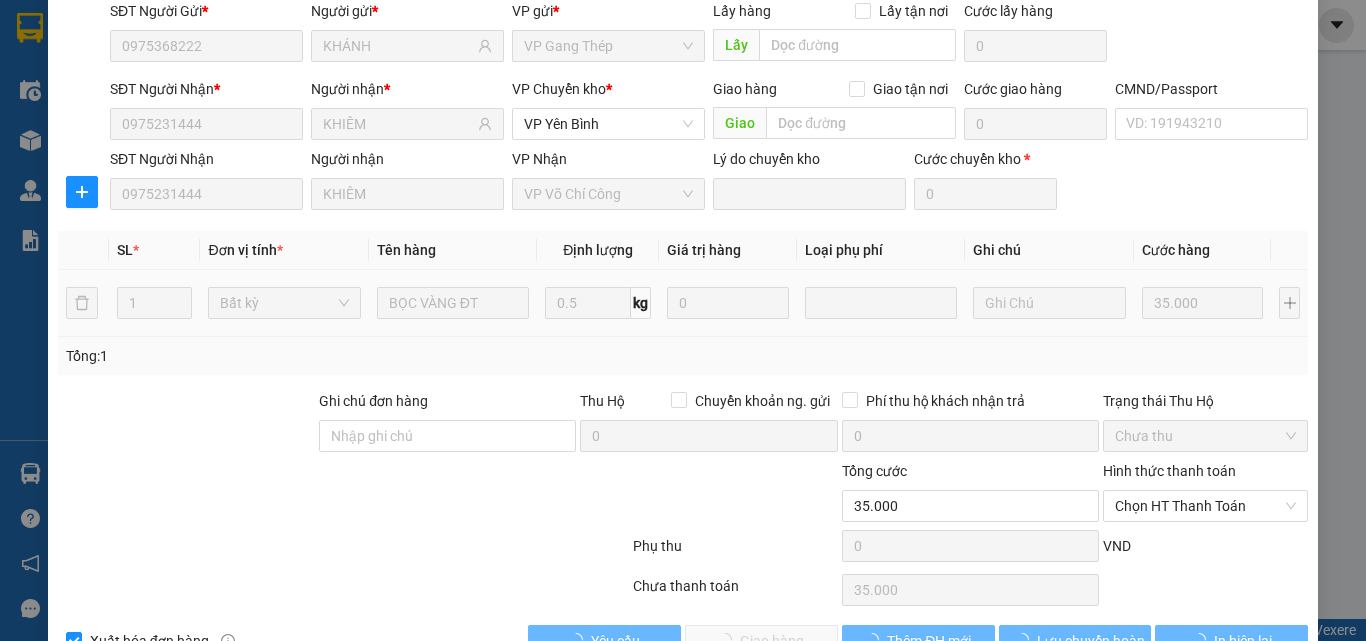scroll, scrollTop: 211, scrollLeft: 0, axis: vertical 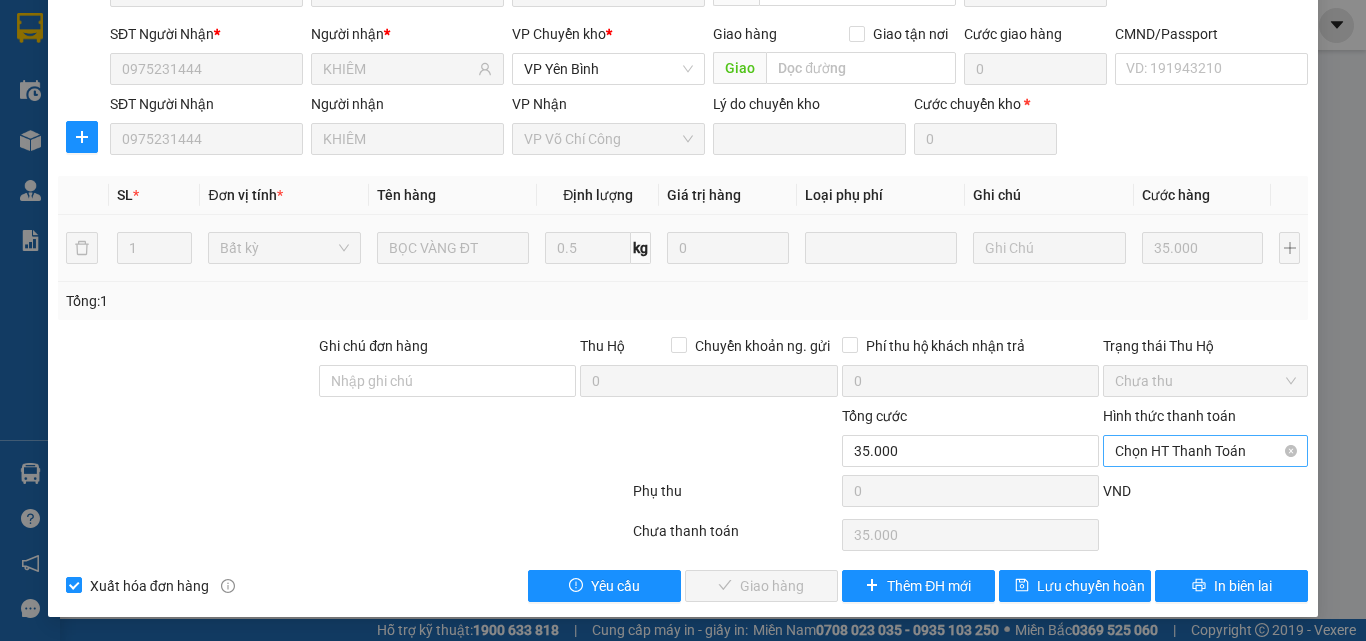 click on "Chọn HT Thanh Toán" at bounding box center (1205, 451) 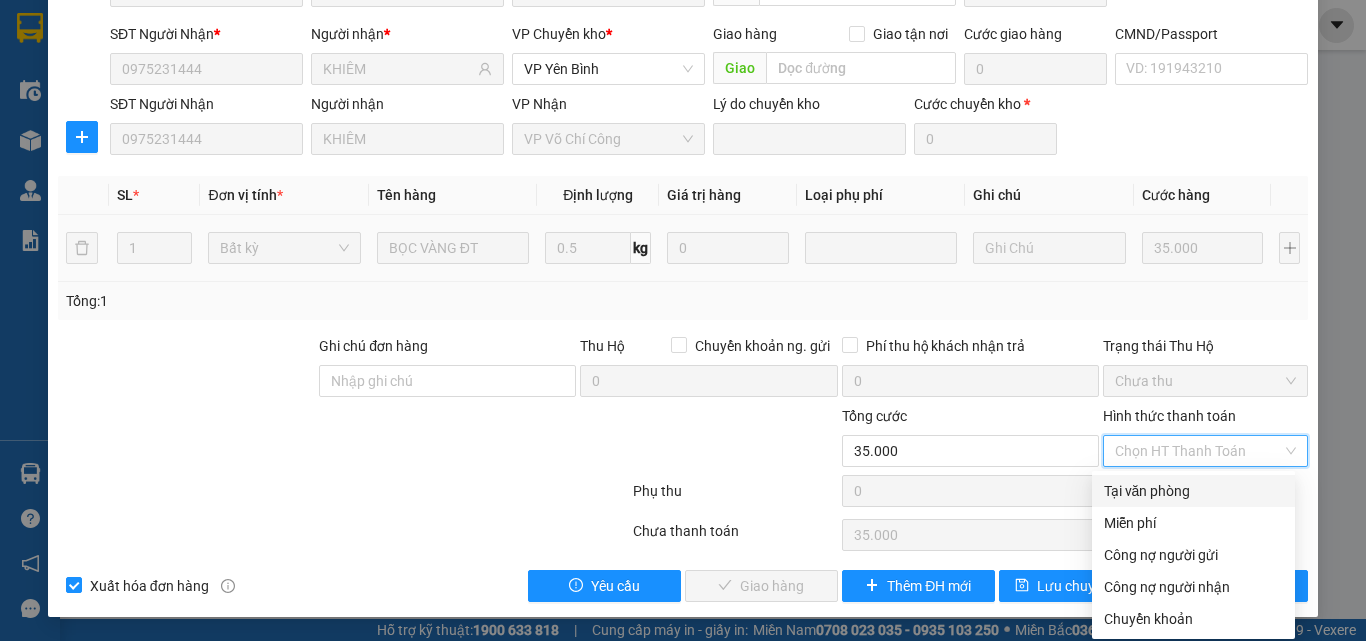 click on "Tại văn phòng" at bounding box center (1193, 491) 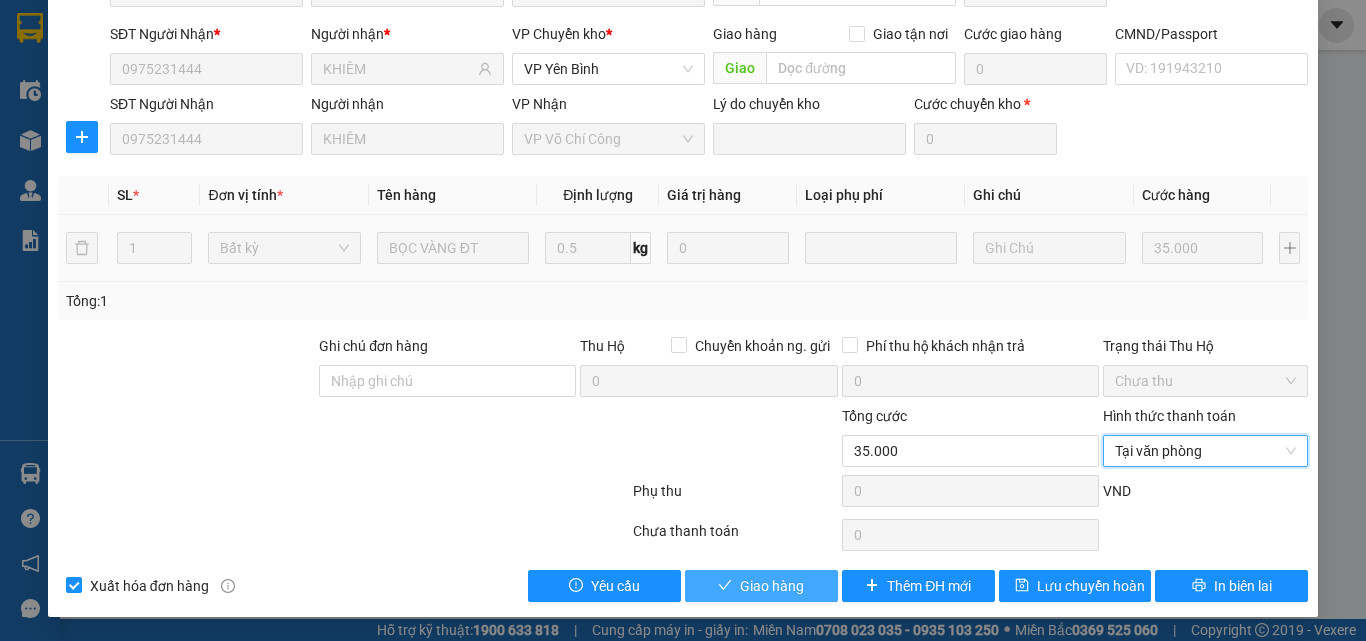 click on "Giao hàng" at bounding box center (761, 586) 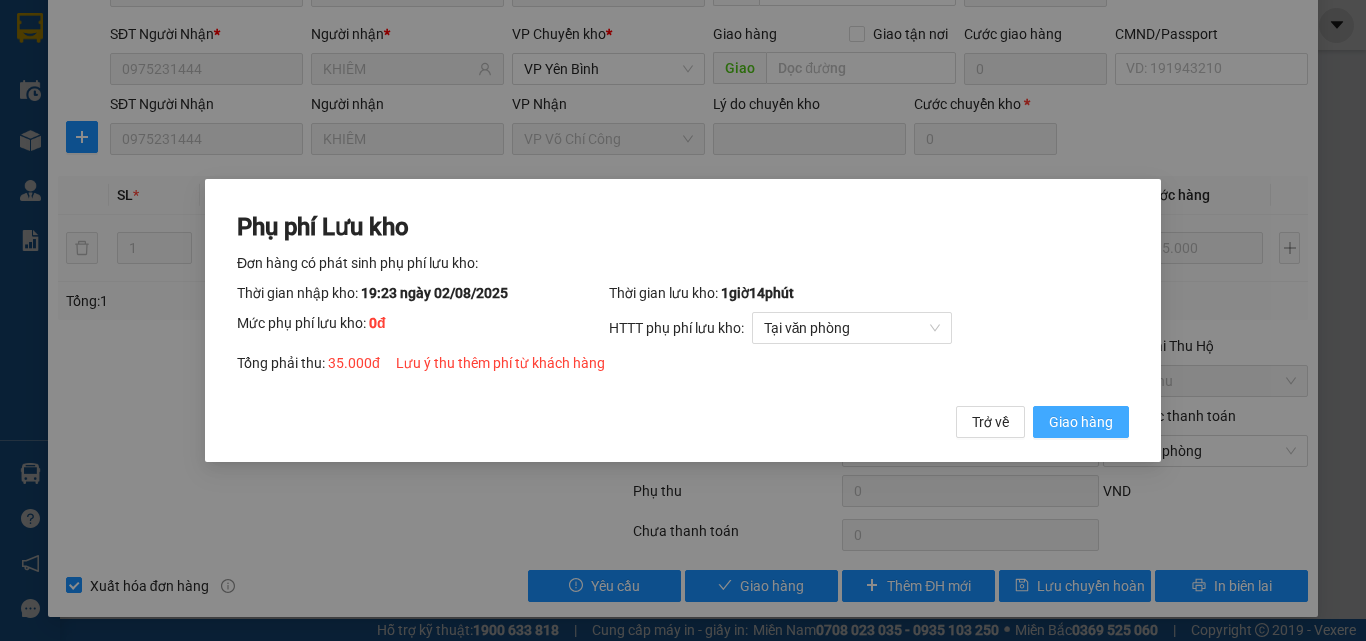 click on "Giao hàng" at bounding box center [1081, 422] 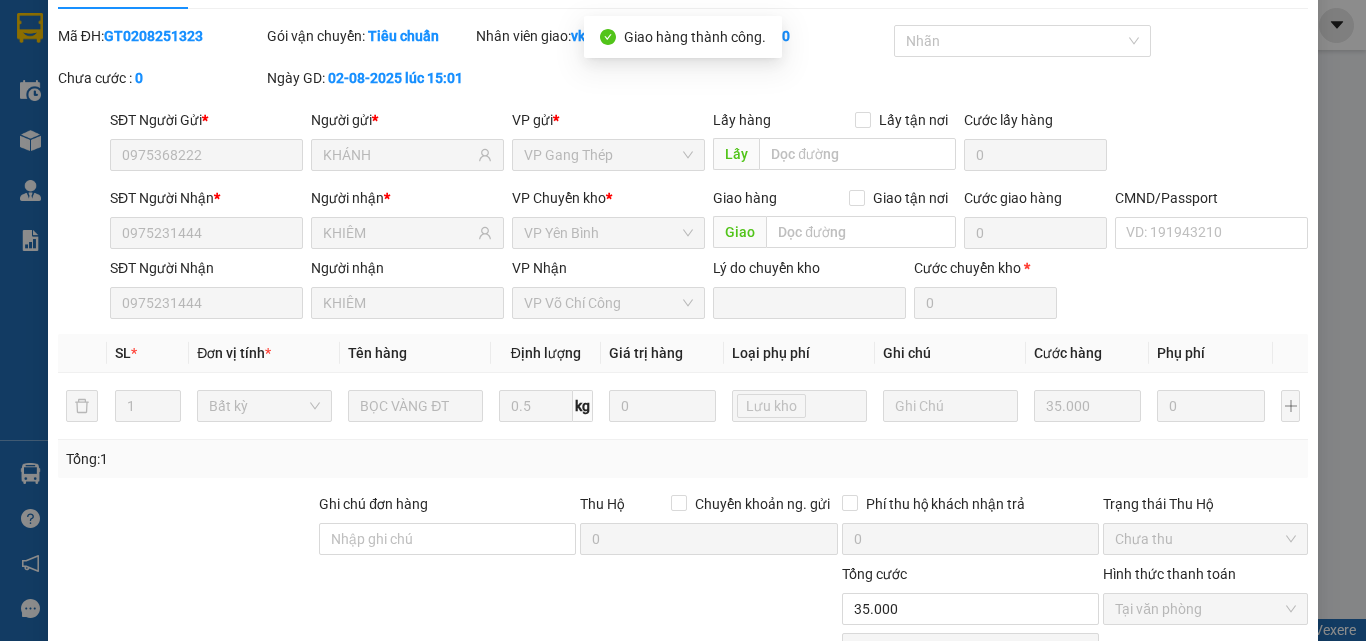 scroll, scrollTop: 0, scrollLeft: 0, axis: both 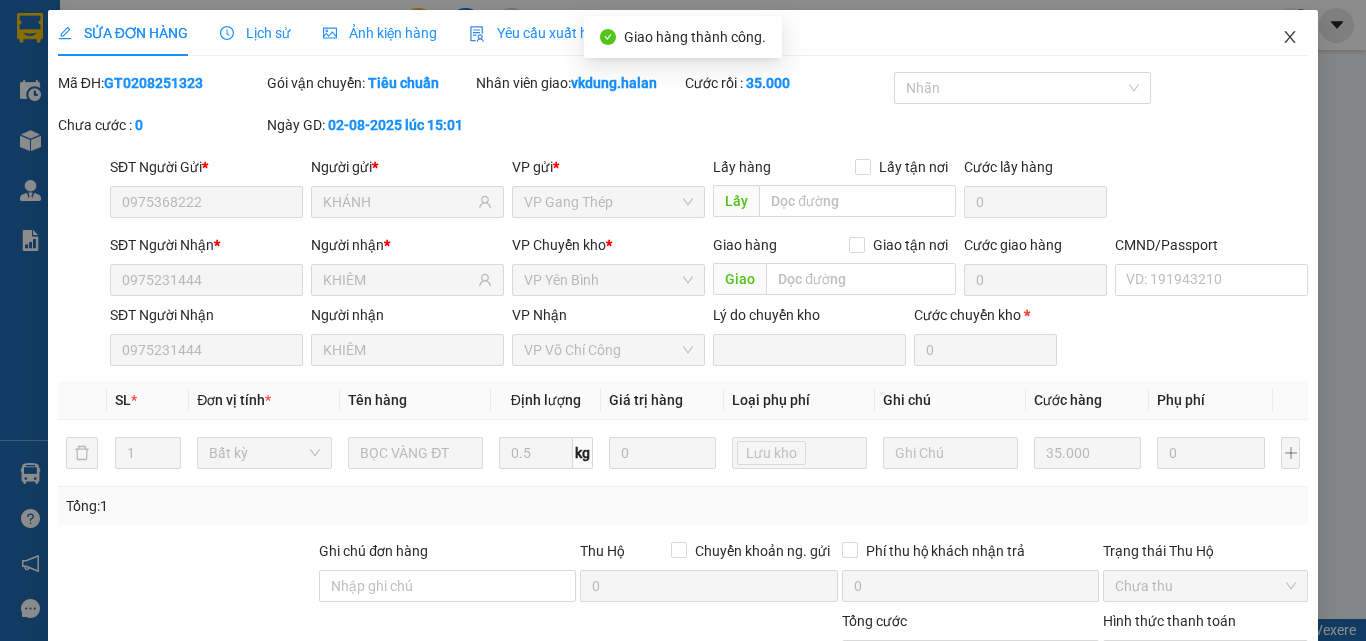 click 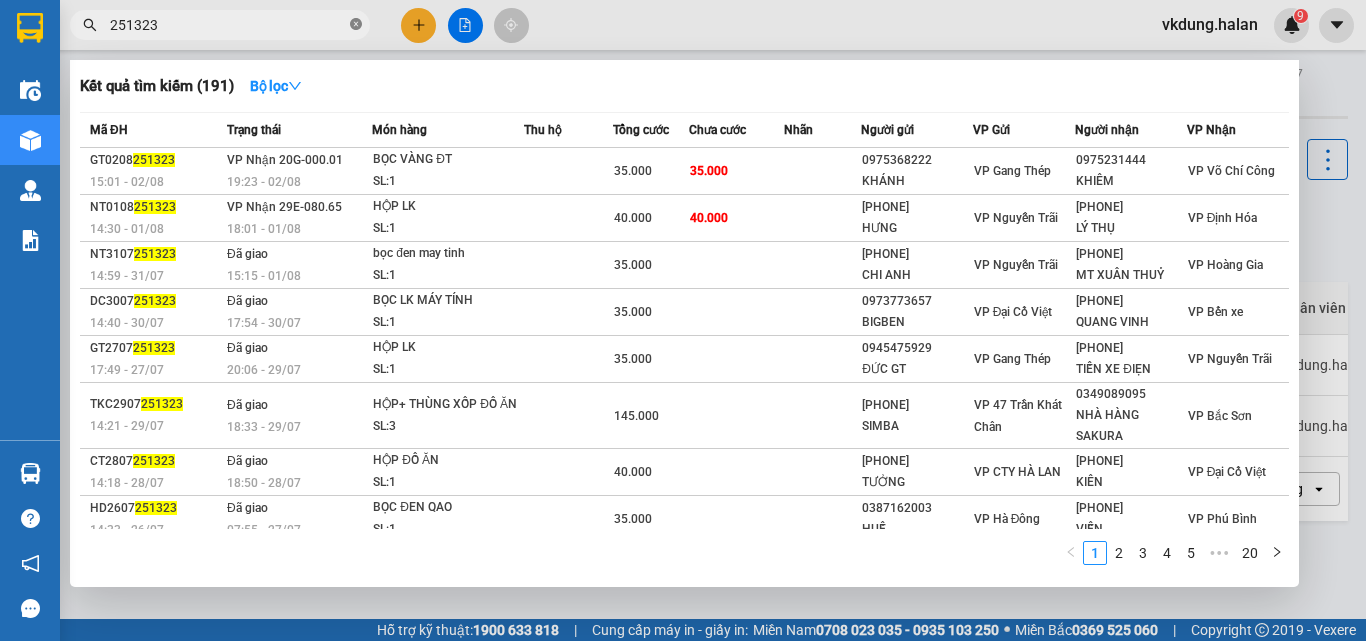 click 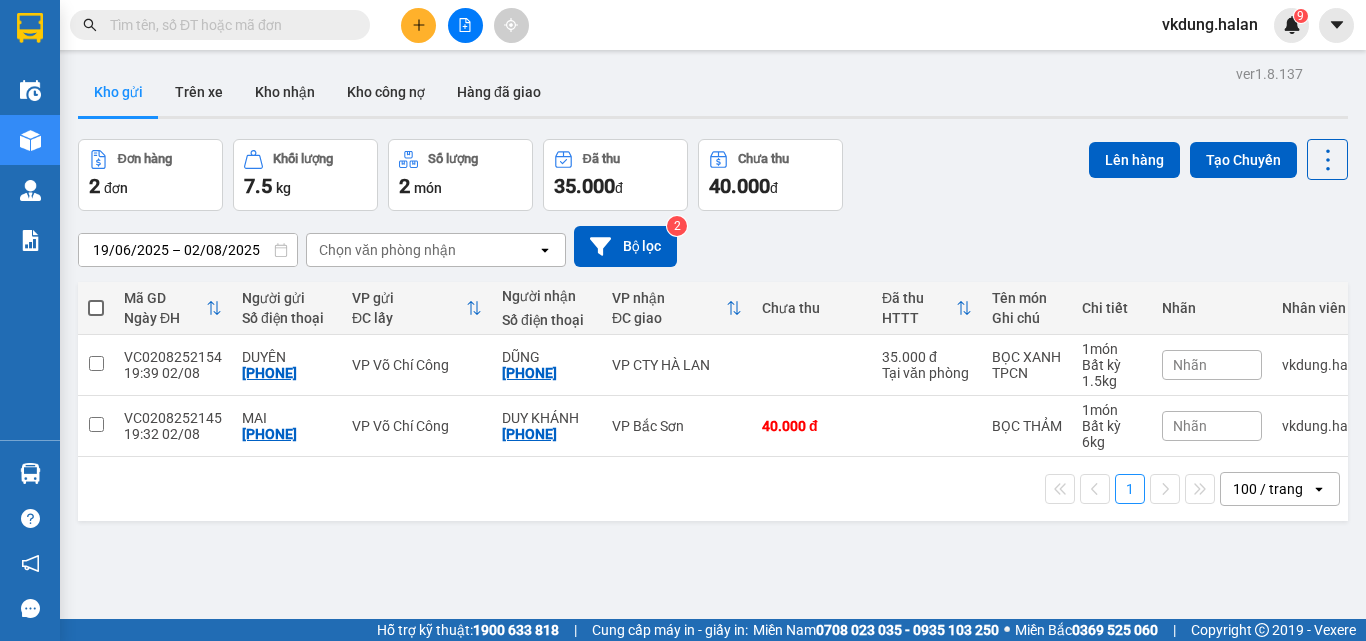 click at bounding box center [228, 25] 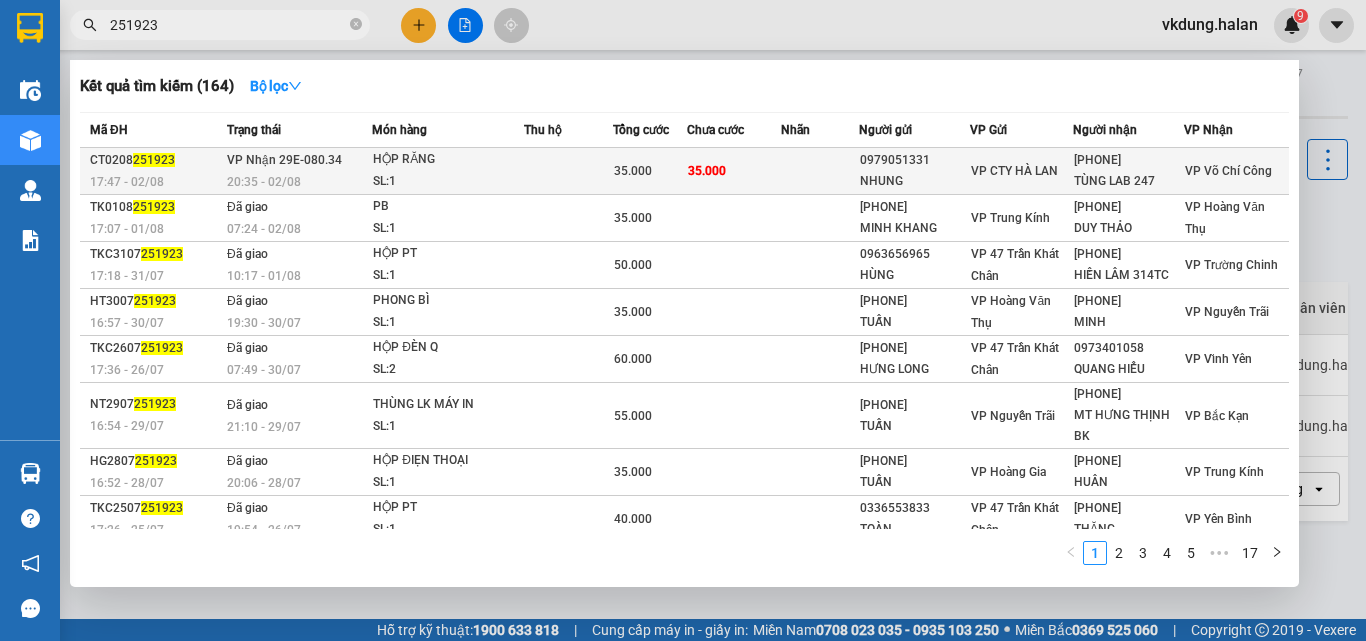 type on "251923" 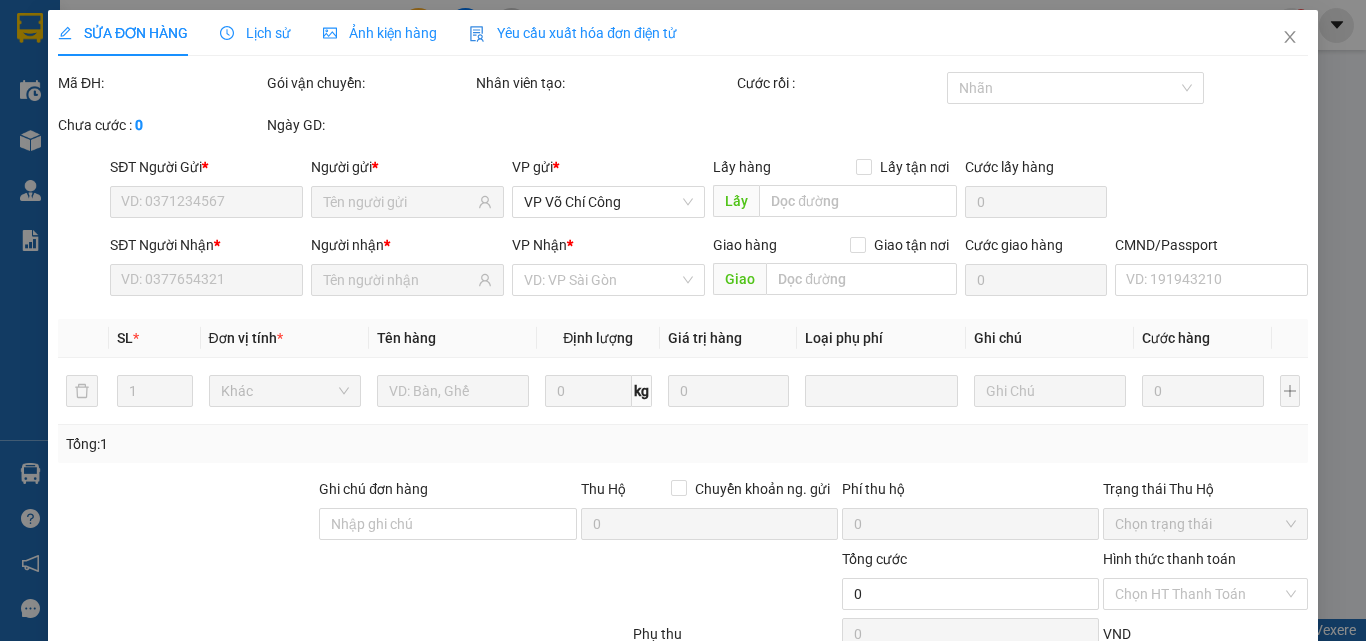 type on "0979051331" 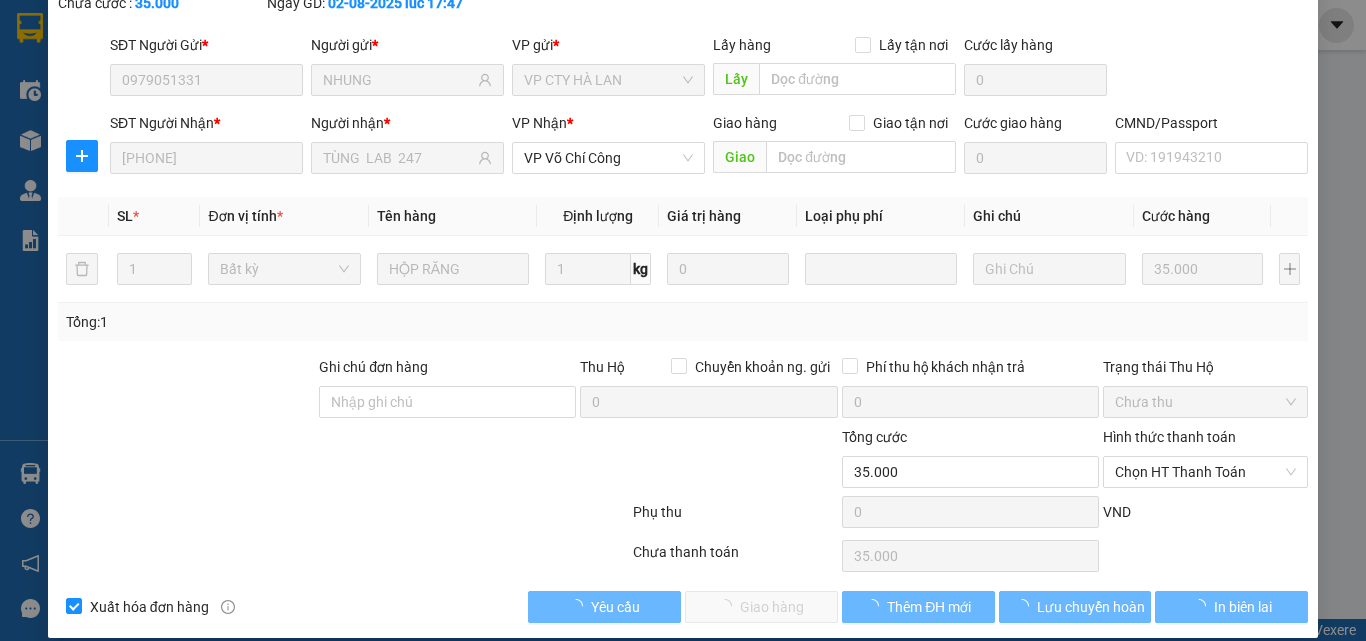 scroll, scrollTop: 143, scrollLeft: 0, axis: vertical 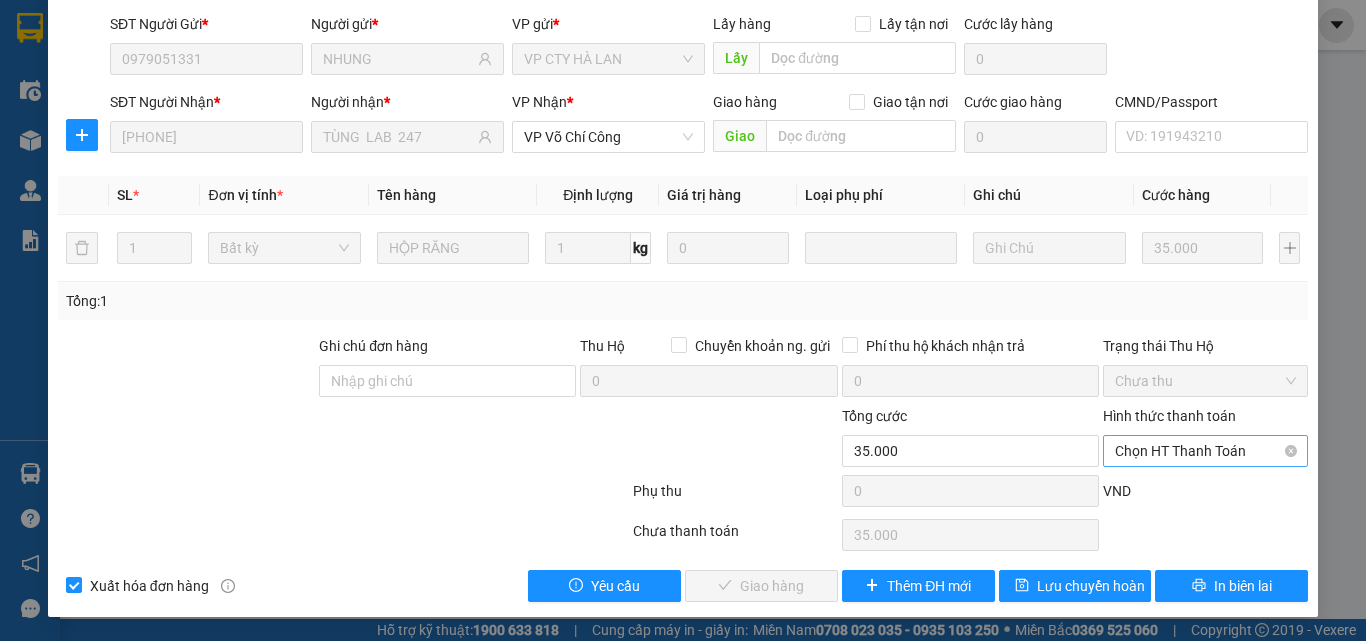 click on "Chọn HT Thanh Toán" at bounding box center [1205, 451] 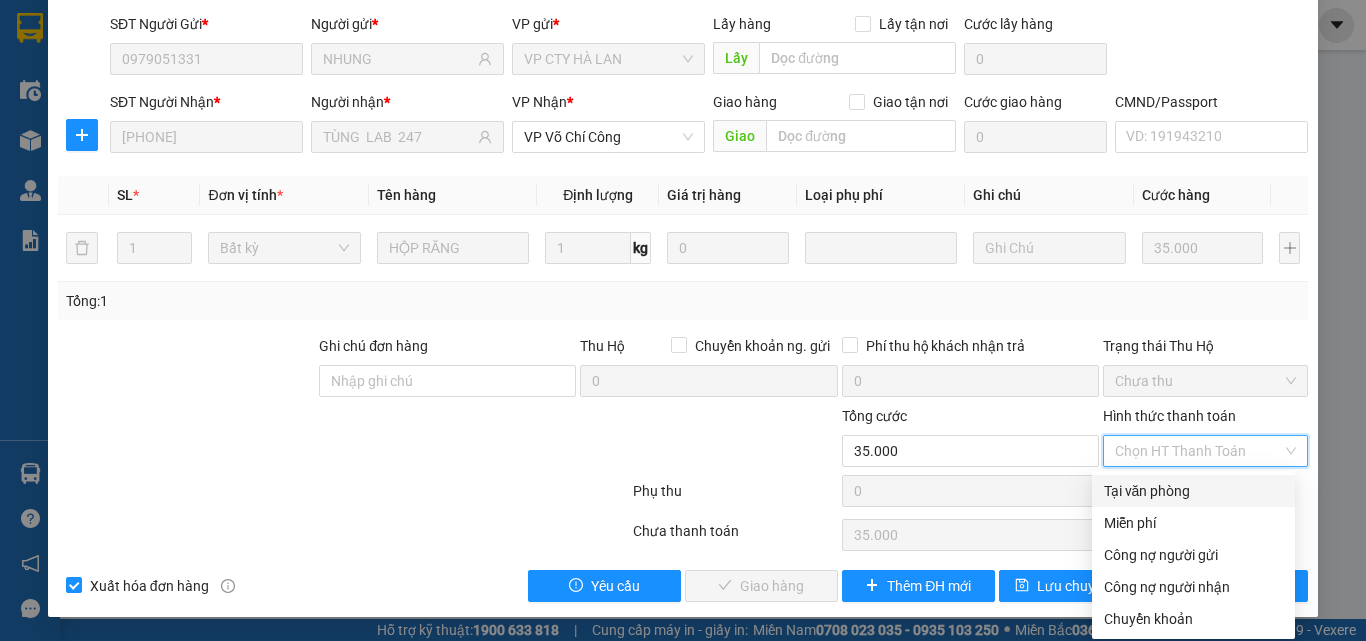 click on "Tại văn phòng" at bounding box center (1193, 491) 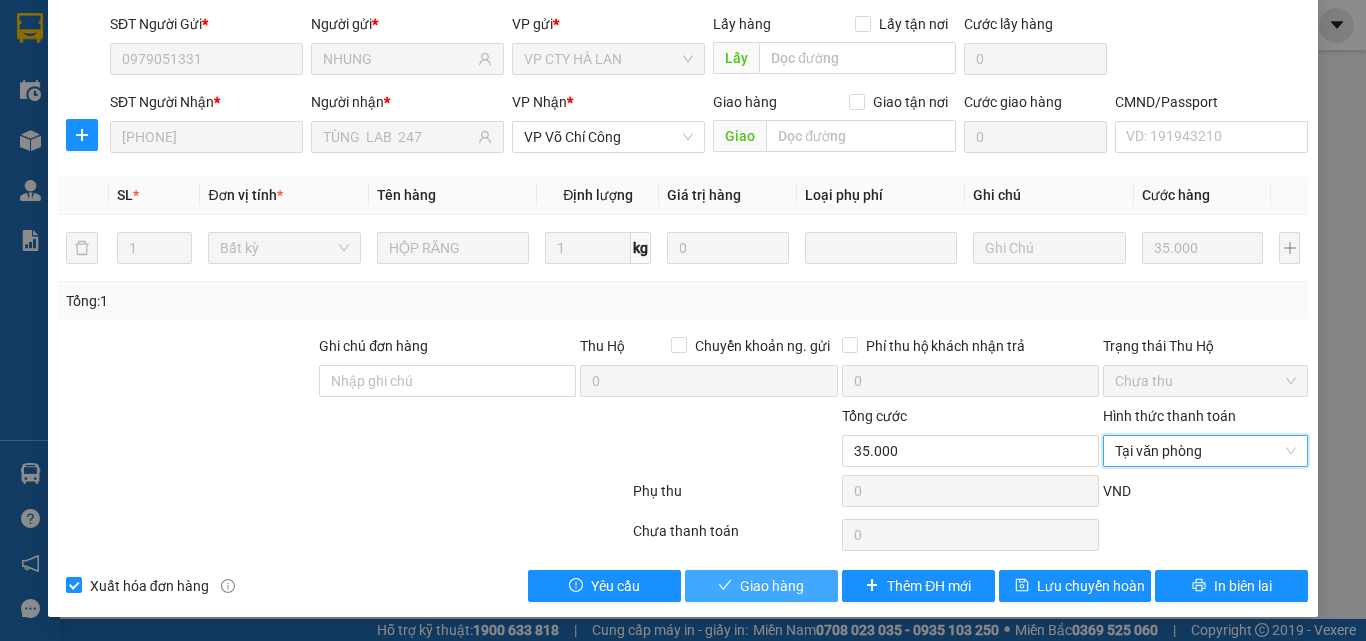 click on "Giao hàng" at bounding box center (772, 586) 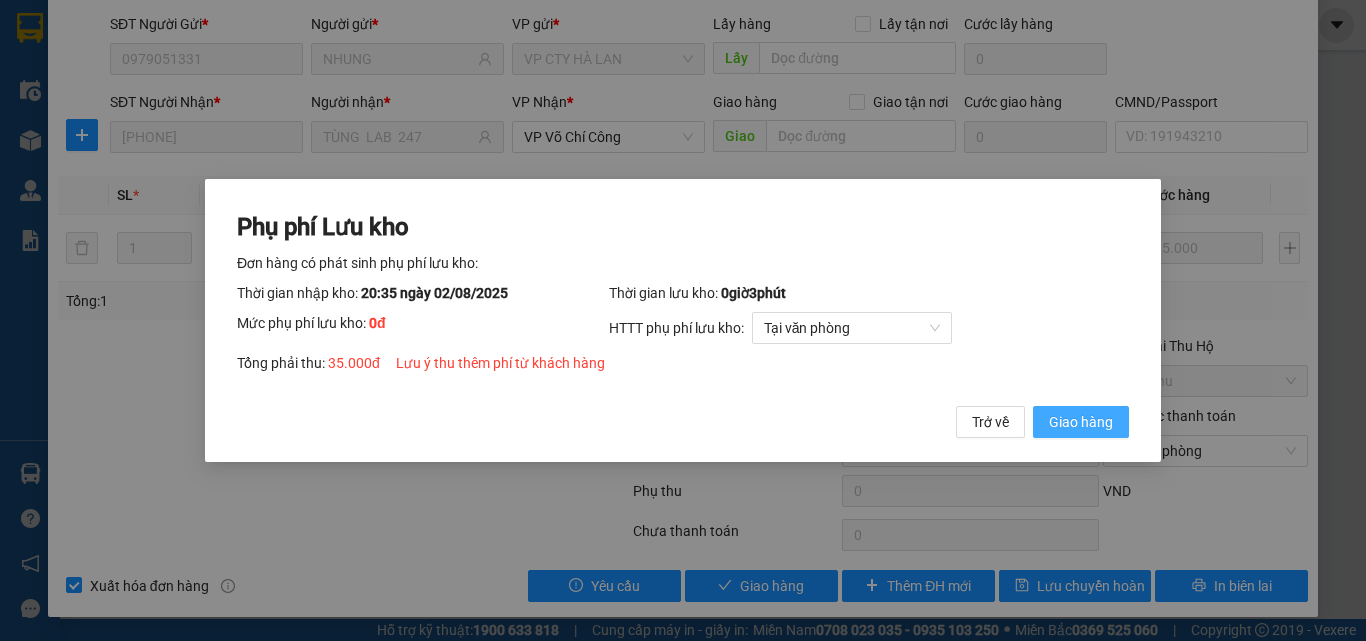 click on "Giao hàng" at bounding box center (1081, 422) 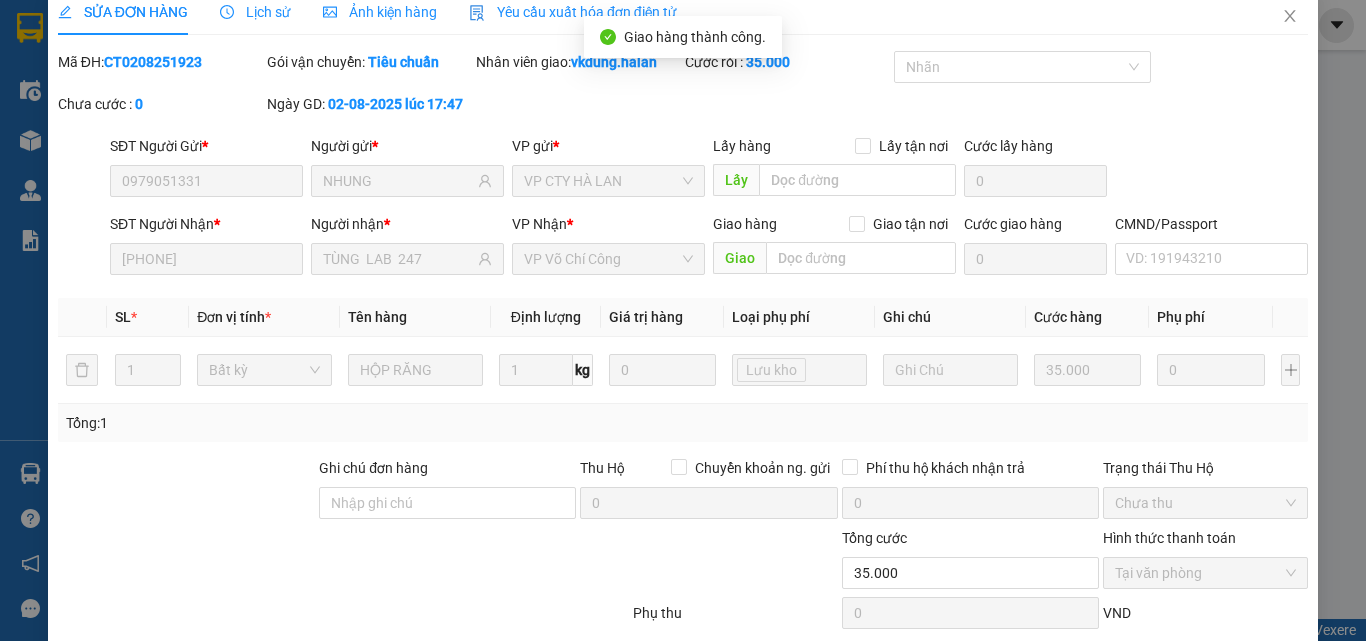 scroll, scrollTop: 0, scrollLeft: 0, axis: both 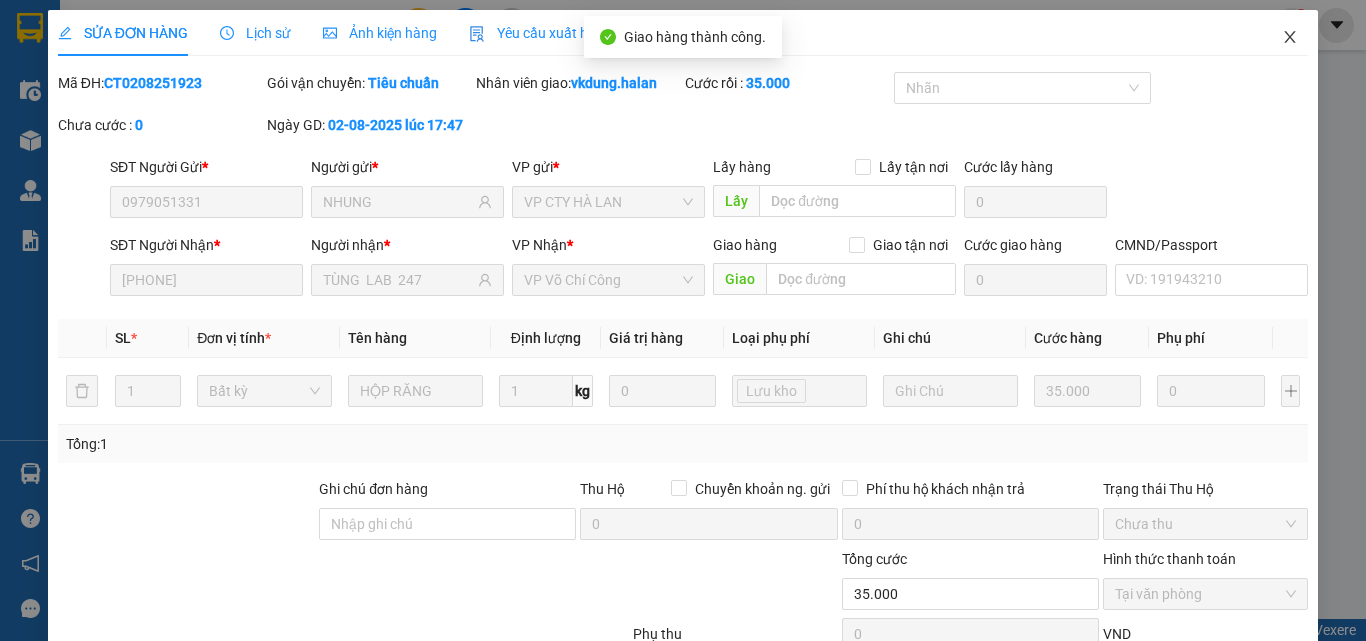 click 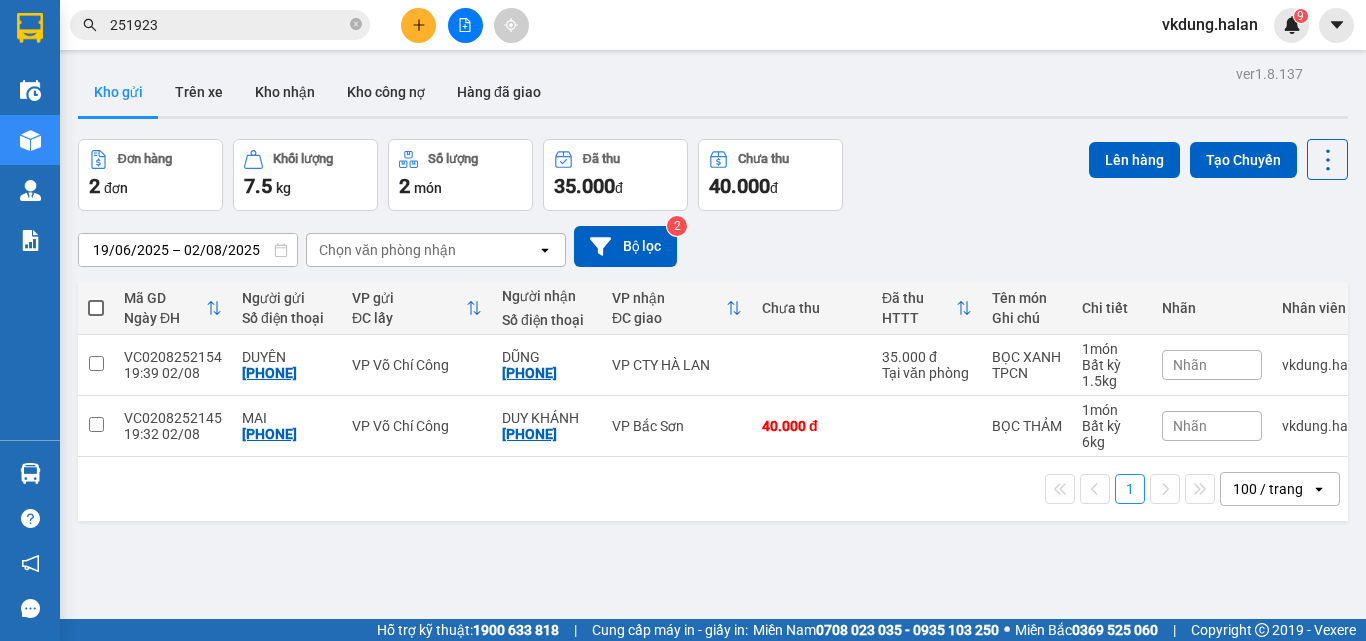 click on "1 100 / trang open" at bounding box center (713, 489) 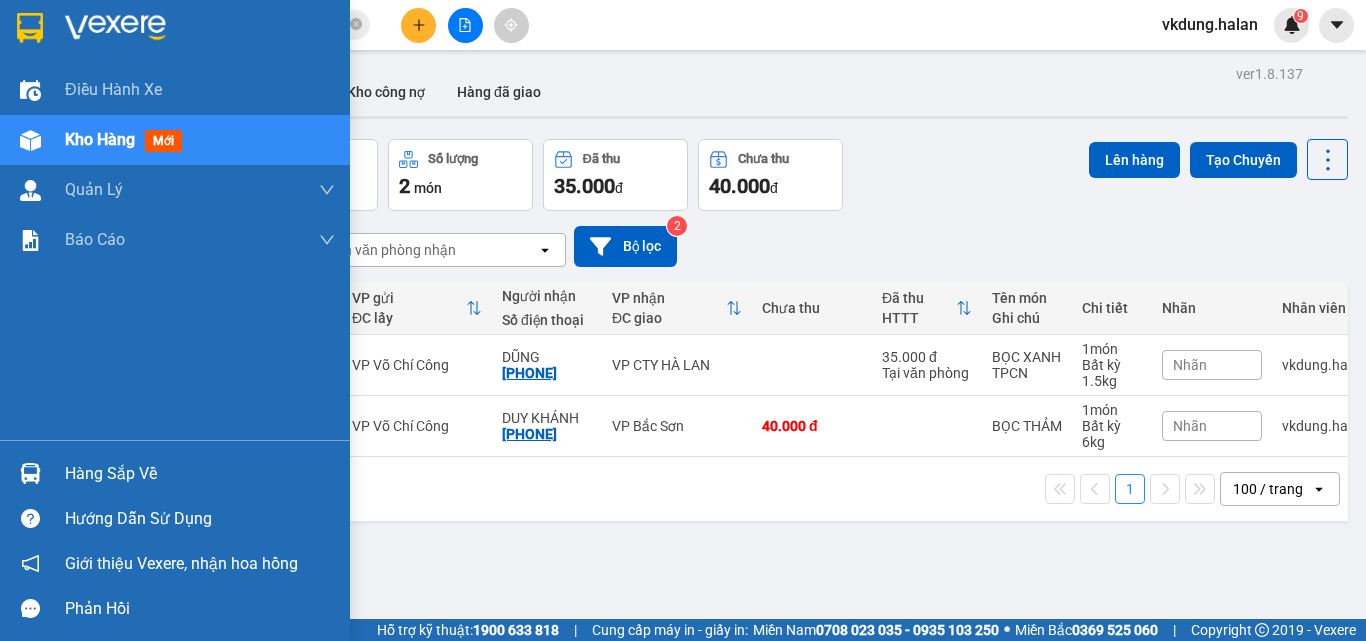 click on "Hàng sắp về" at bounding box center (200, 474) 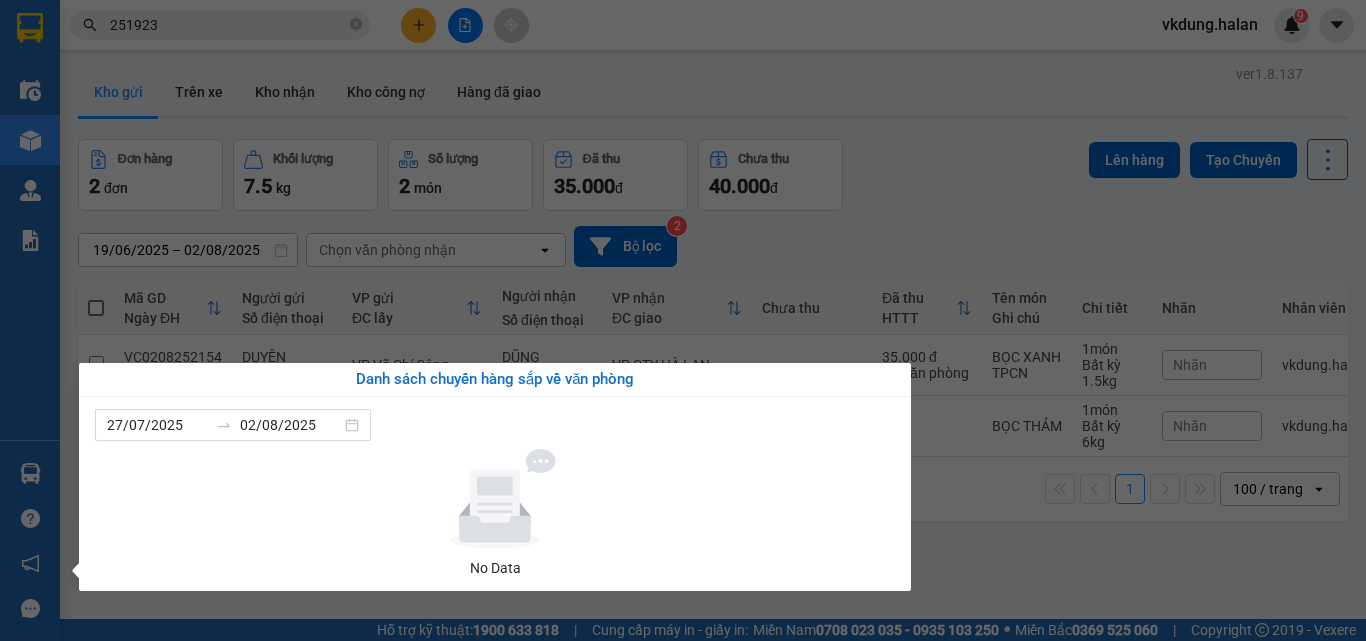 click on "Kết quả tìm kiếm ( 164 )  Bộ lọc  Mã ĐH Trạng thái Món hàng Thu hộ Tổng cước Chưa cước Nhãn Người gửi VP Gửi Người nhận VP Nhận CT0208 251923 17:47 - 02/08 VP Nhận   29E-080.34 20:35 - 02/08 HỘP RĂNG SL:  1 35.000 35.000 0979051331 NHUNG VP CTY HÀ LAN 0974678893 TÙNG  LAB  247 VP Võ Chí Công TK0108 251923 17:07 - 01/08 Đã giao   07:24 - 02/08 PB SL:  1 35.000 0971718900 MINH KHANG VP Trung Kính 0932333000 DUY THẢO VP Hoàng Văn Thụ TKC3107 251923 17:18 - 31/07 Đã giao   10:17 - 01/08 HỘP PT SL:  1 50.000 0963656965 HÙNG VP 47 Trần Khát Chân 0586766866 HIỀN LÂM 314TC VP Trường Chinh HT3007 251923 16:57 - 30/07 Đã giao   19:30 - 30/07 PHONG BÌ SL:  1 35.000 0862509265 TUẤN VP Hoàng Văn Thụ 0364816666 MINH VP Nguyễn Trãi TKC2607 251923 17:36 - 26/07 Đã giao   07:49 - 30/07 HỘP ĐÈN Q SL:  2 60.000 0971668665 HƯNG LONG  VP 47 Trần Khát Chân 0973401058 QUANG HIỂU VP Vĩnh Yên NT2907 251923 16:54 - 29/07 Đã giao" at bounding box center (683, 320) 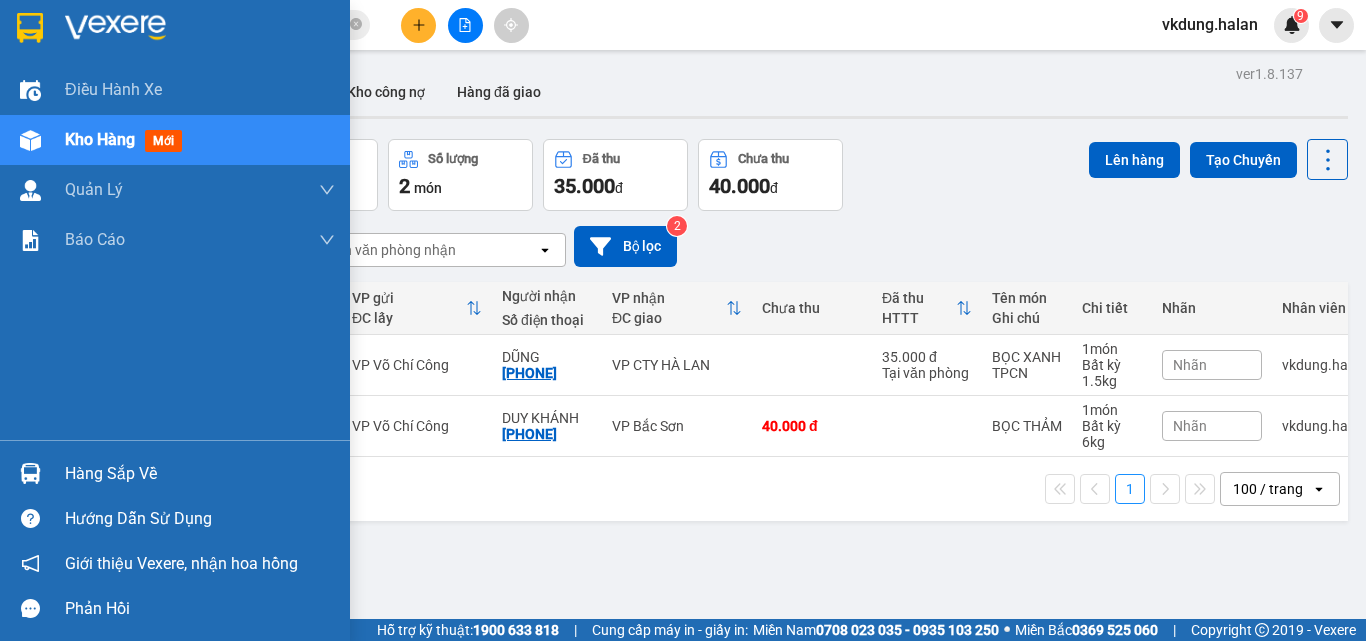 click on "Hàng sắp về" at bounding box center [200, 474] 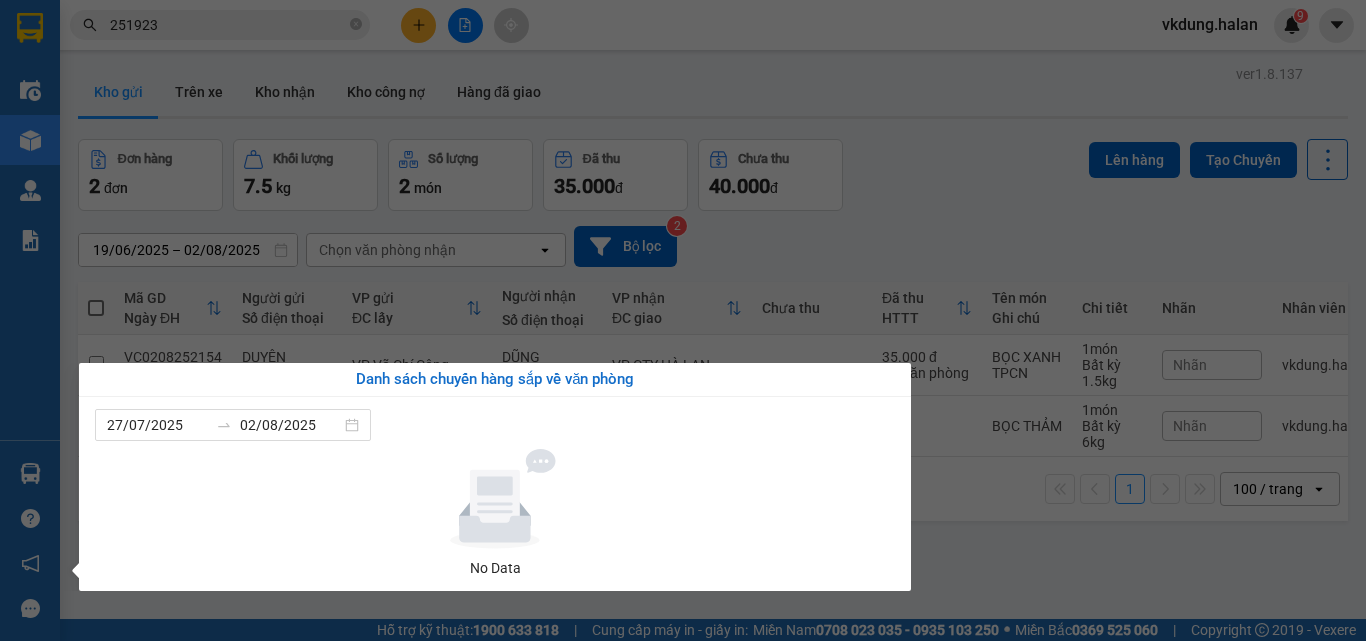 click on "Kết quả tìm kiếm ( 164 )  Bộ lọc  Mã ĐH Trạng thái Món hàng Thu hộ Tổng cước Chưa cước Nhãn Người gửi VP Gửi Người nhận VP Nhận CT0208 251923 17:47 - 02/08 VP Nhận   29E-080.34 20:35 - 02/08 HỘP RĂNG SL:  1 35.000 35.000 0979051331 NHUNG VP CTY HÀ LAN 0974678893 TÙNG  LAB  247 VP Võ Chí Công TK0108 251923 17:07 - 01/08 Đã giao   07:24 - 02/08 PB SL:  1 35.000 0971718900 MINH KHANG VP Trung Kính 0932333000 DUY THẢO VP Hoàng Văn Thụ TKC3107 251923 17:18 - 31/07 Đã giao   10:17 - 01/08 HỘP PT SL:  1 50.000 0963656965 HÙNG VP 47 Trần Khát Chân 0586766866 HIỀN LÂM 314TC VP Trường Chinh HT3007 251923 16:57 - 30/07 Đã giao   19:30 - 30/07 PHONG BÌ SL:  1 35.000 0862509265 TUẤN VP Hoàng Văn Thụ 0364816666 MINH VP Nguyễn Trãi TKC2607 251923 17:36 - 26/07 Đã giao   07:49 - 30/07 HỘP ĐÈN Q SL:  2 60.000 0971668665 HƯNG LONG  VP 47 Trần Khát Chân 0973401058 QUANG HIỂU VP Vĩnh Yên NT2907 251923 16:54 - 29/07 Đã giao" at bounding box center [683, 320] 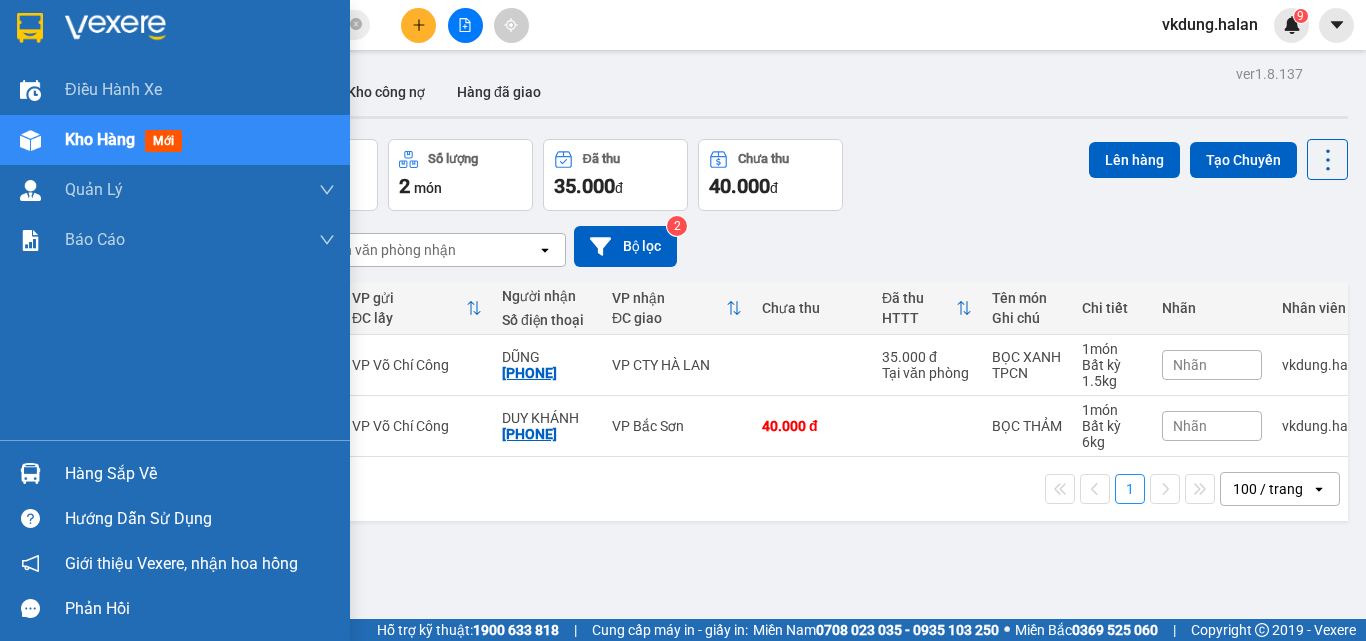 click on "Hàng sắp về" at bounding box center [200, 474] 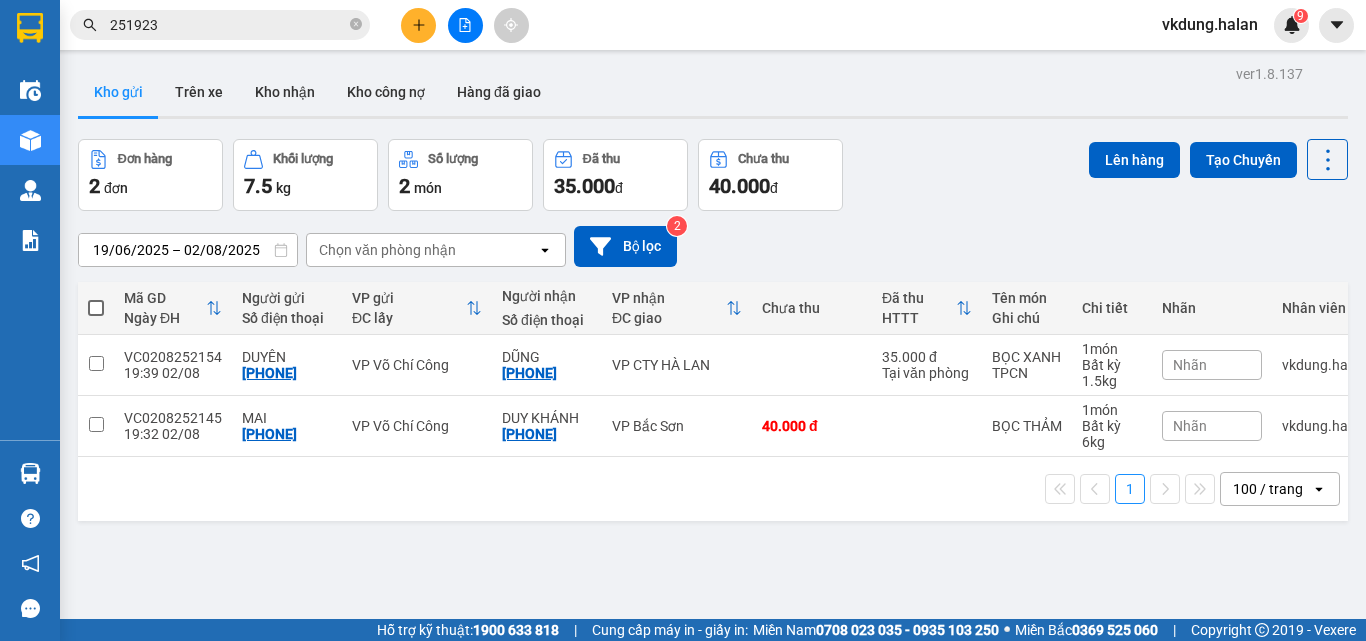 click on "Kết quả tìm kiếm ( 164 )  Bộ lọc  Mã ĐH Trạng thái Món hàng Thu hộ Tổng cước Chưa cước Nhãn Người gửi VP Gửi Người nhận VP Nhận CT0208 251923 17:47 - 02/08 VP Nhận   29E-080.34 20:35 - 02/08 HỘP RĂNG SL:  1 35.000 35.000 0979051331 NHUNG VP CTY HÀ LAN 0974678893 TÙNG  LAB  247 VP Võ Chí Công TK0108 251923 17:07 - 01/08 Đã giao   07:24 - 02/08 PB SL:  1 35.000 0971718900 MINH KHANG VP Trung Kính 0932333000 DUY THẢO VP Hoàng Văn Thụ TKC3107 251923 17:18 - 31/07 Đã giao   10:17 - 01/08 HỘP PT SL:  1 50.000 0963656965 HÙNG VP 47 Trần Khát Chân 0586766866 HIỀN LÂM 314TC VP Trường Chinh HT3007 251923 16:57 - 30/07 Đã giao   19:30 - 30/07 PHONG BÌ SL:  1 35.000 0862509265 TUẤN VP Hoàng Văn Thụ 0364816666 MINH VP Nguyễn Trãi TKC2607 251923 17:36 - 26/07 Đã giao   07:49 - 30/07 HỘP ĐÈN Q SL:  2 60.000 0971668665 HƯNG LONG  VP 47 Trần Khát Chân 0973401058 QUANG HIỂU VP Vĩnh Yên NT2907 251923 16:54 - 29/07 Đã giao" at bounding box center [683, 320] 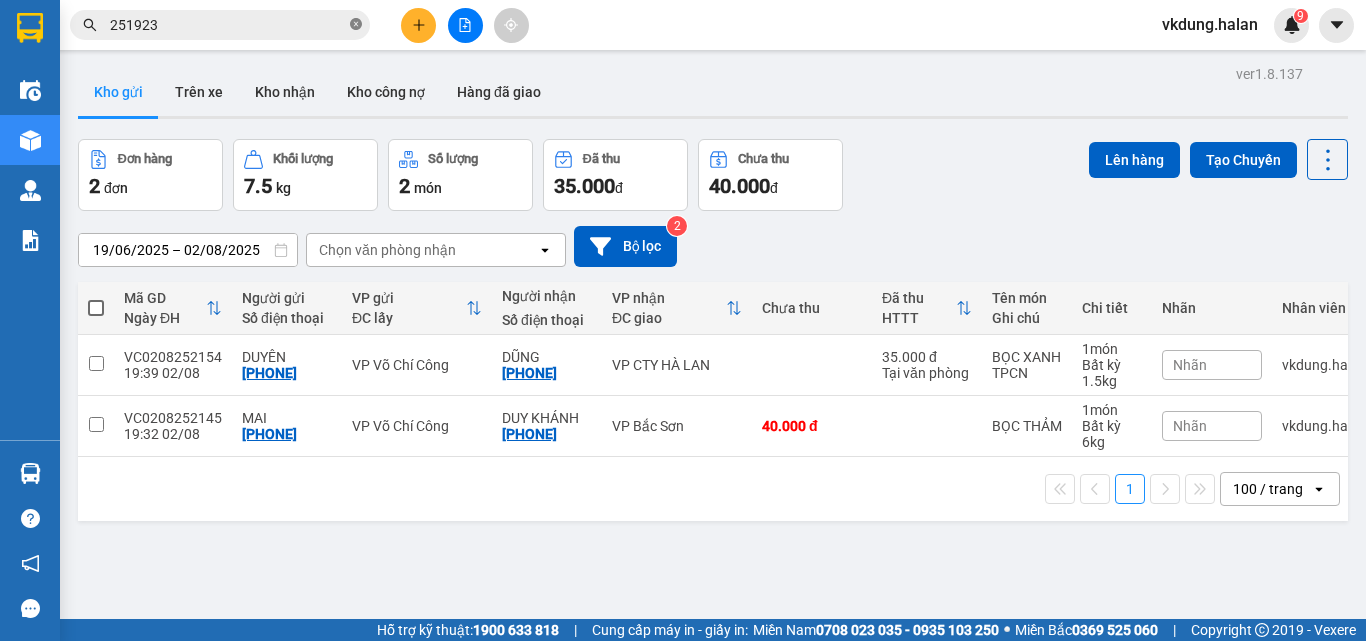 click 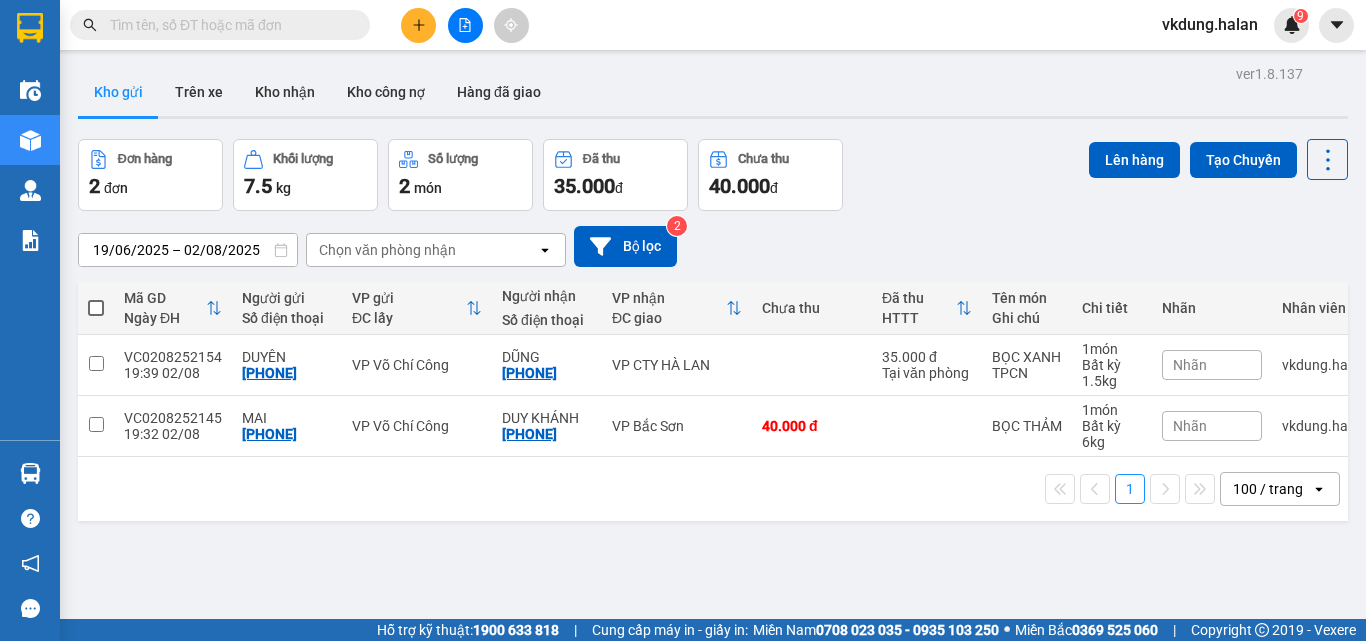 click at bounding box center (228, 25) 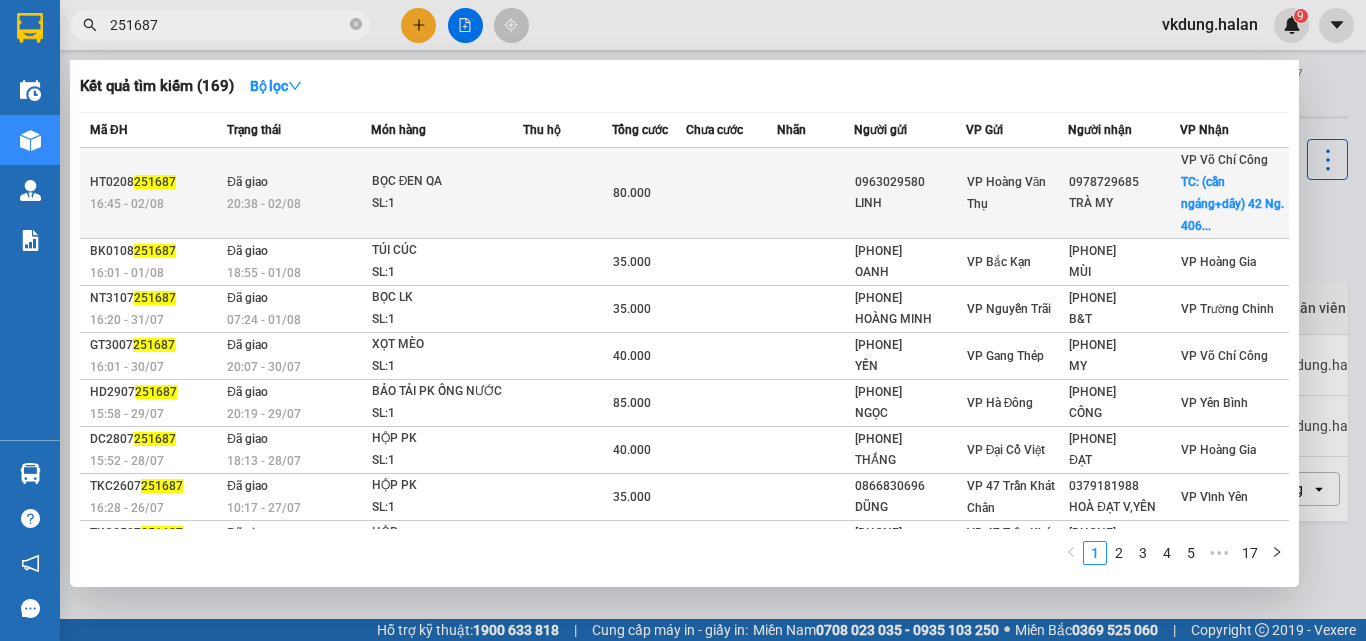 type on "251687" 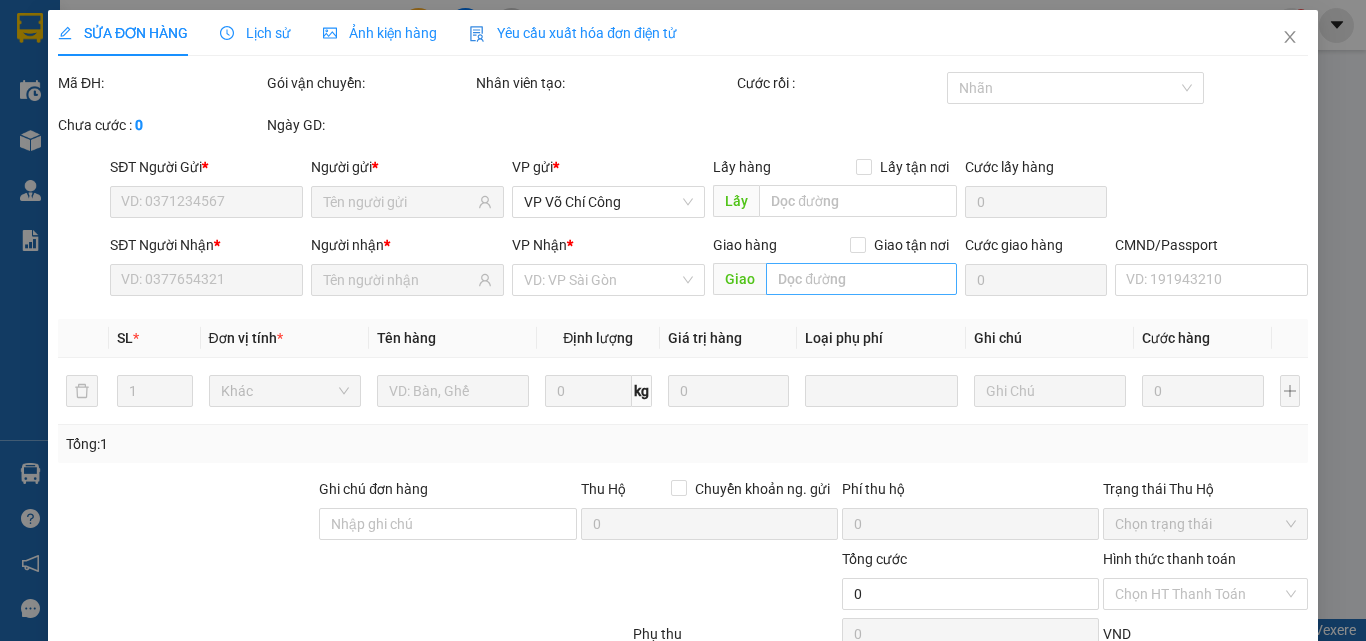 type on "0963029580" 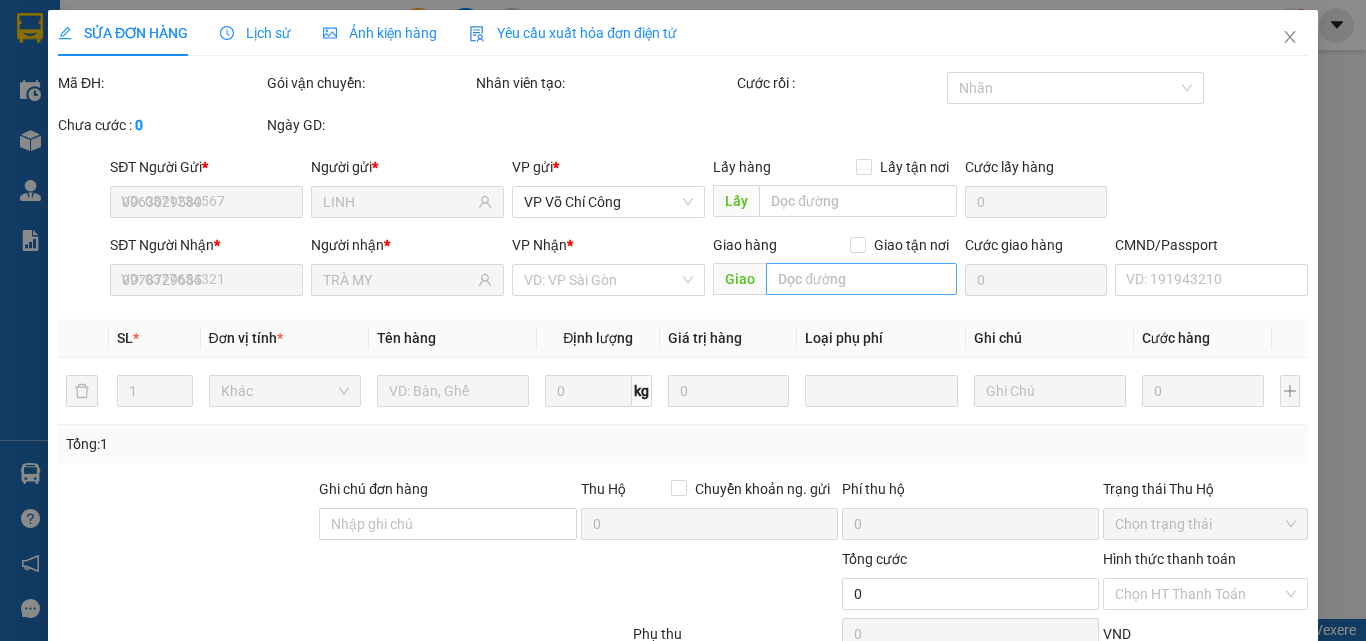 type on "(cần ngáng+dây) 42 Ng. 406 Đ. Âu Cơ, Nhật Tân, Tây Hồ, Hà Nội, Việt Nam" 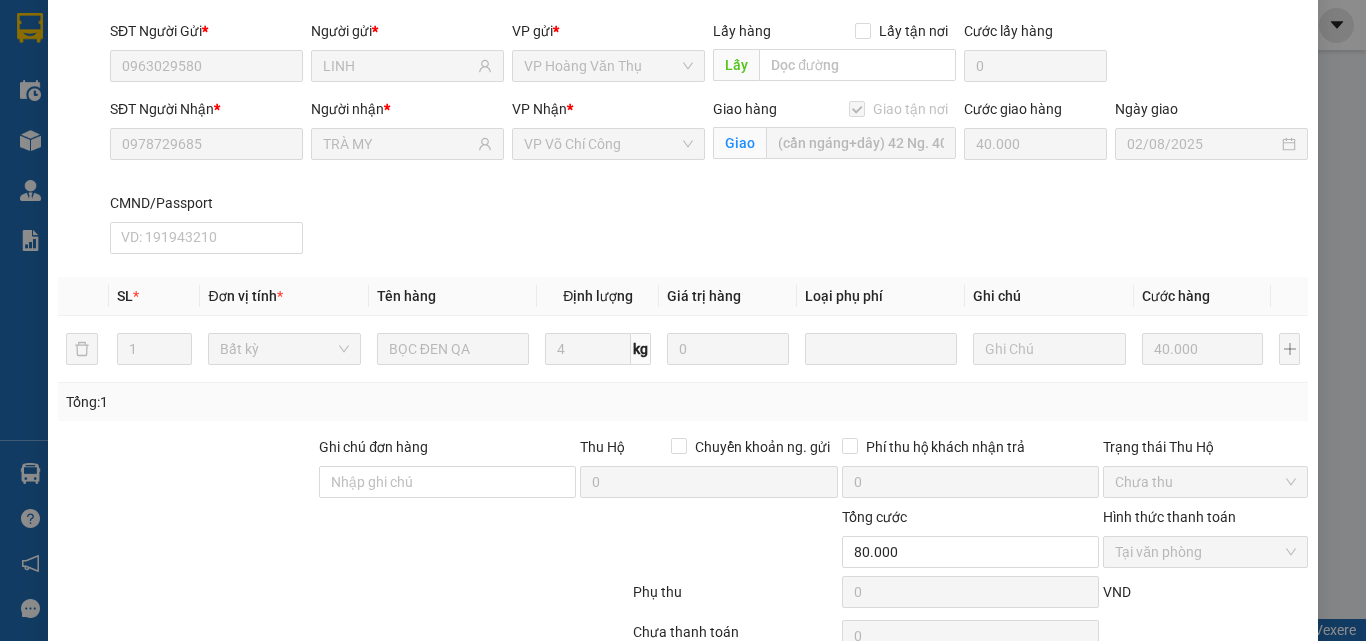 scroll, scrollTop: 0, scrollLeft: 0, axis: both 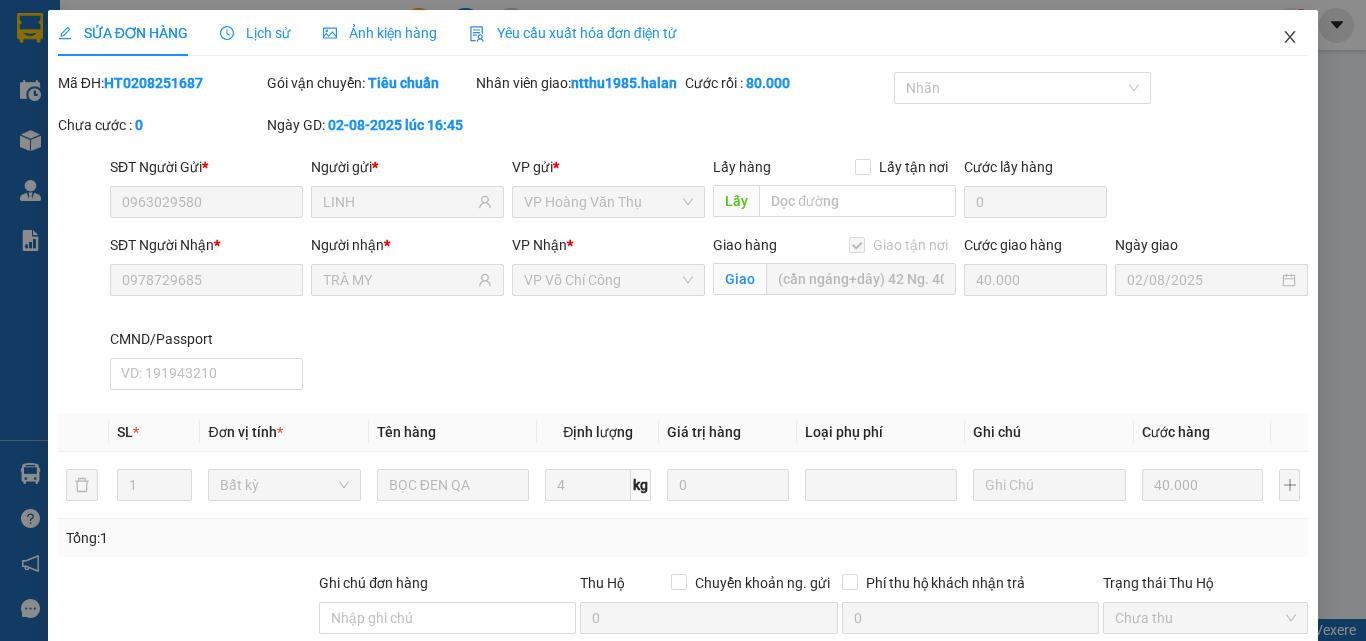 click 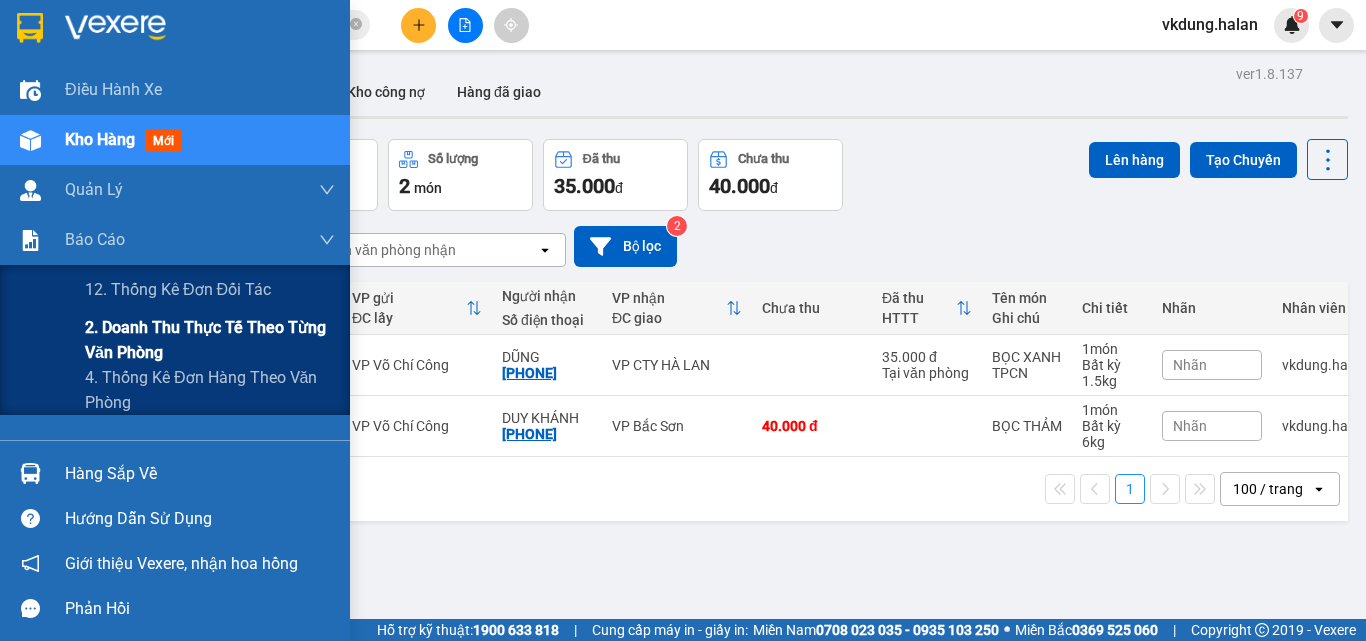 click on "2. Doanh thu thực tế theo từng văn phòng" at bounding box center [210, 340] 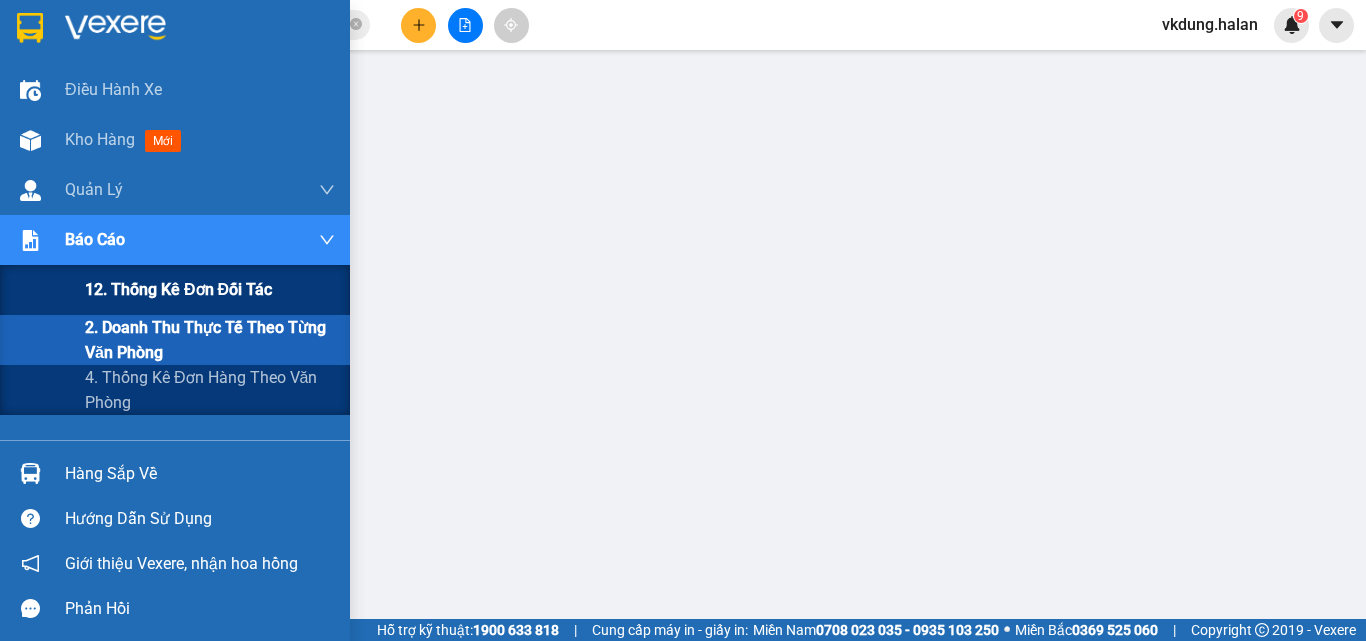 click on "12. Thống kê đơn đối tác" at bounding box center (178, 289) 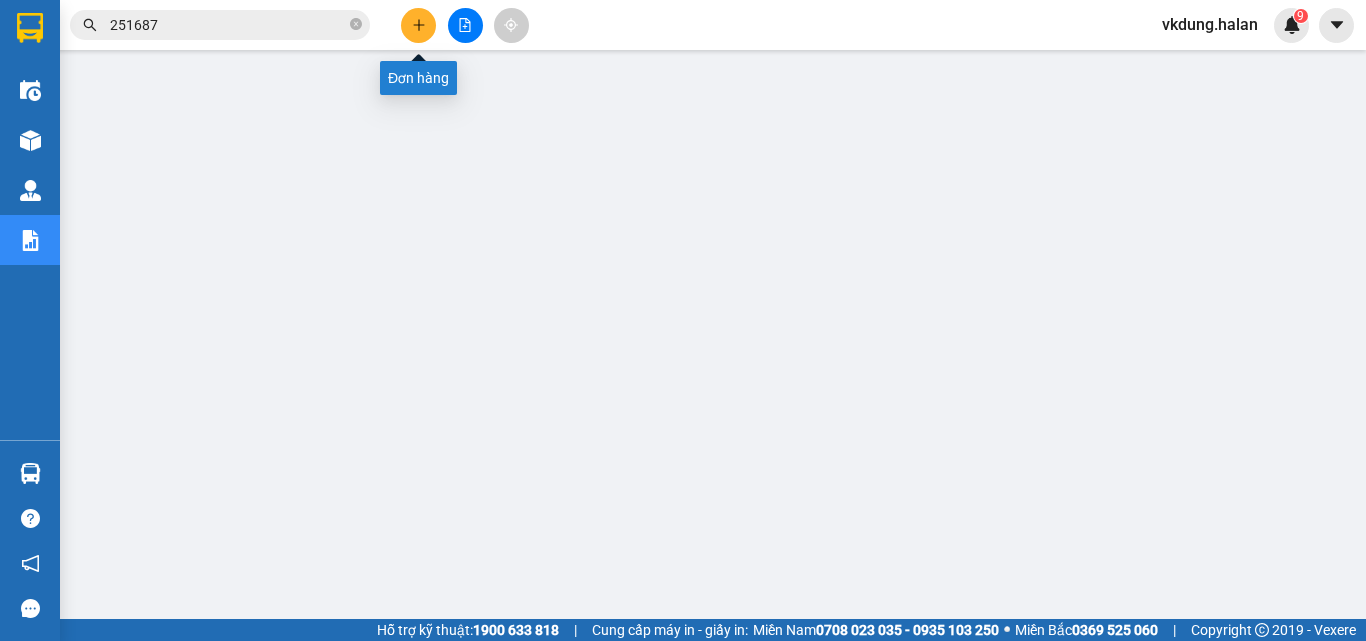 click 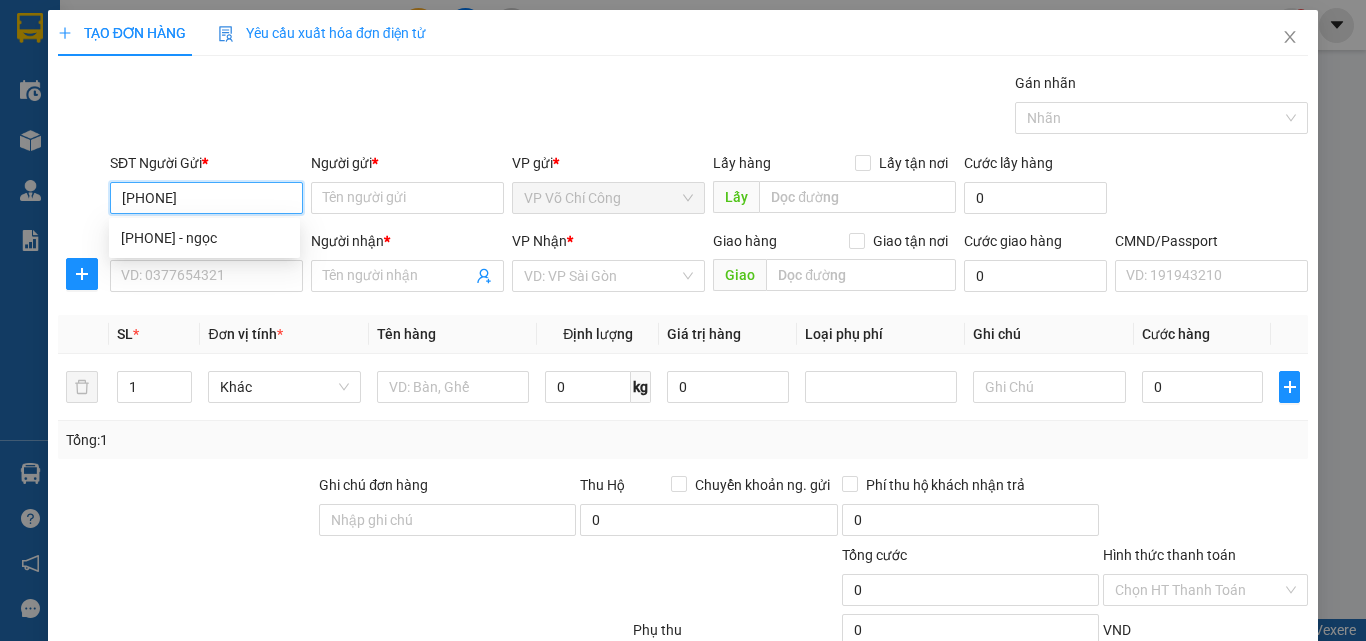 type on "0965326675" 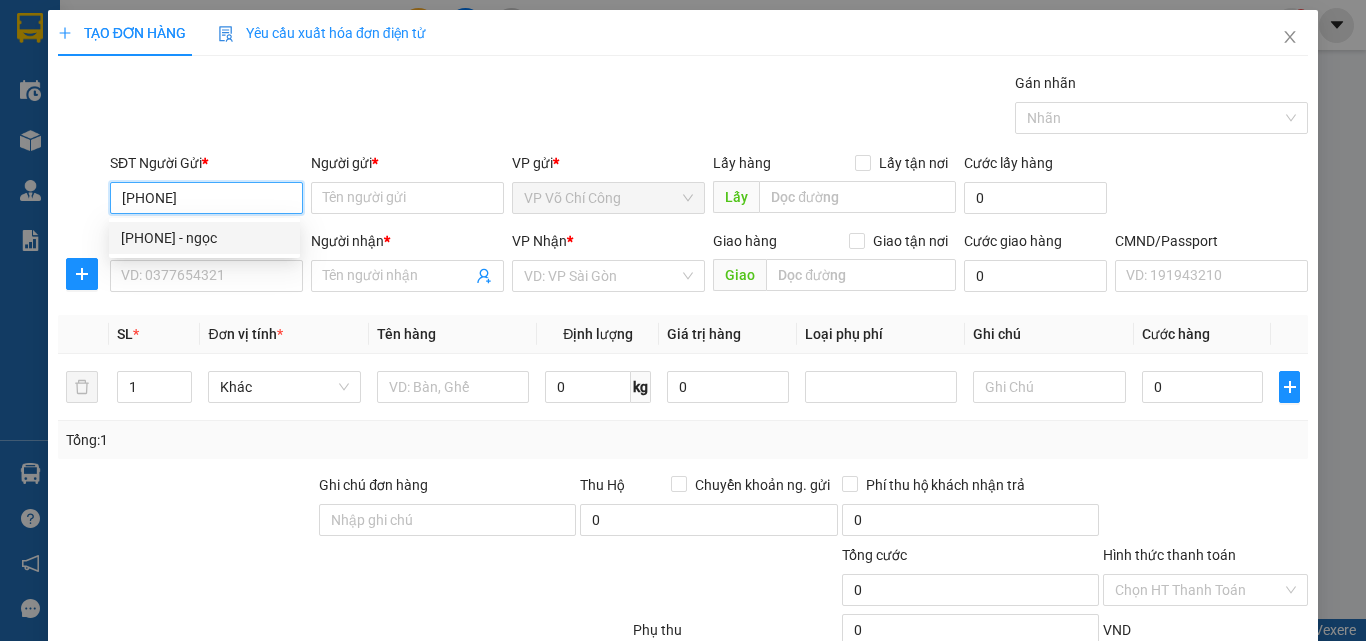 click on "0965326675 - ngọc" at bounding box center [204, 238] 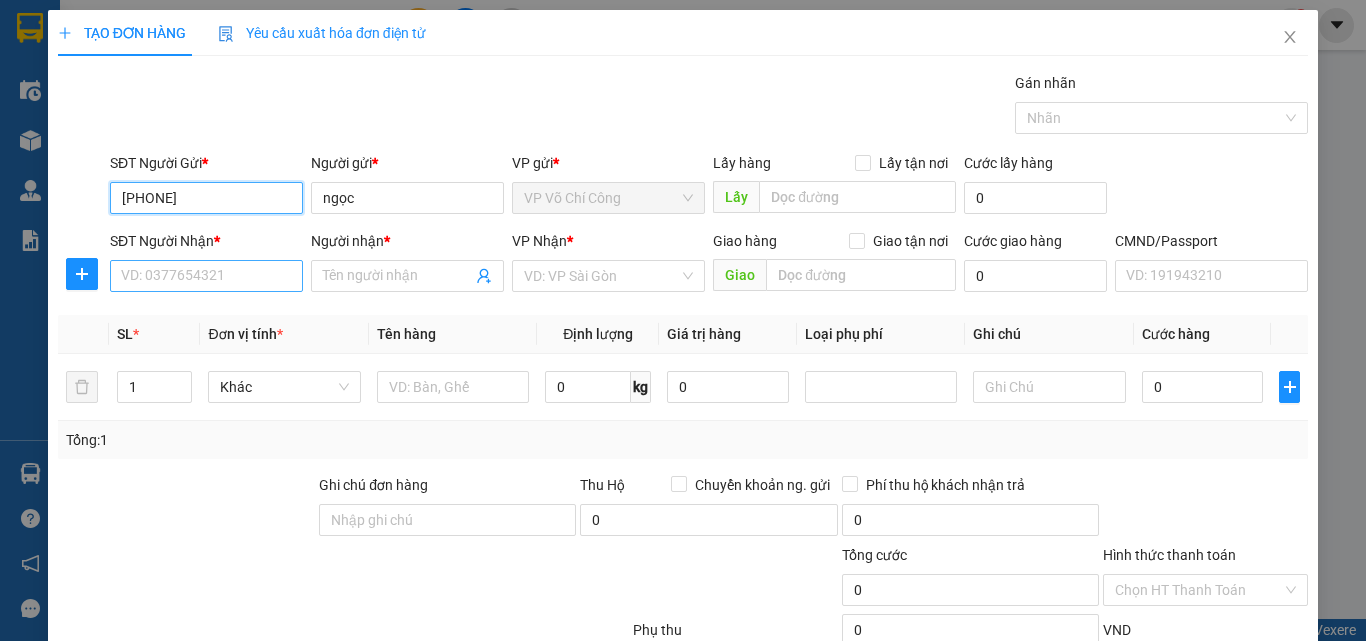 type on "0965326675" 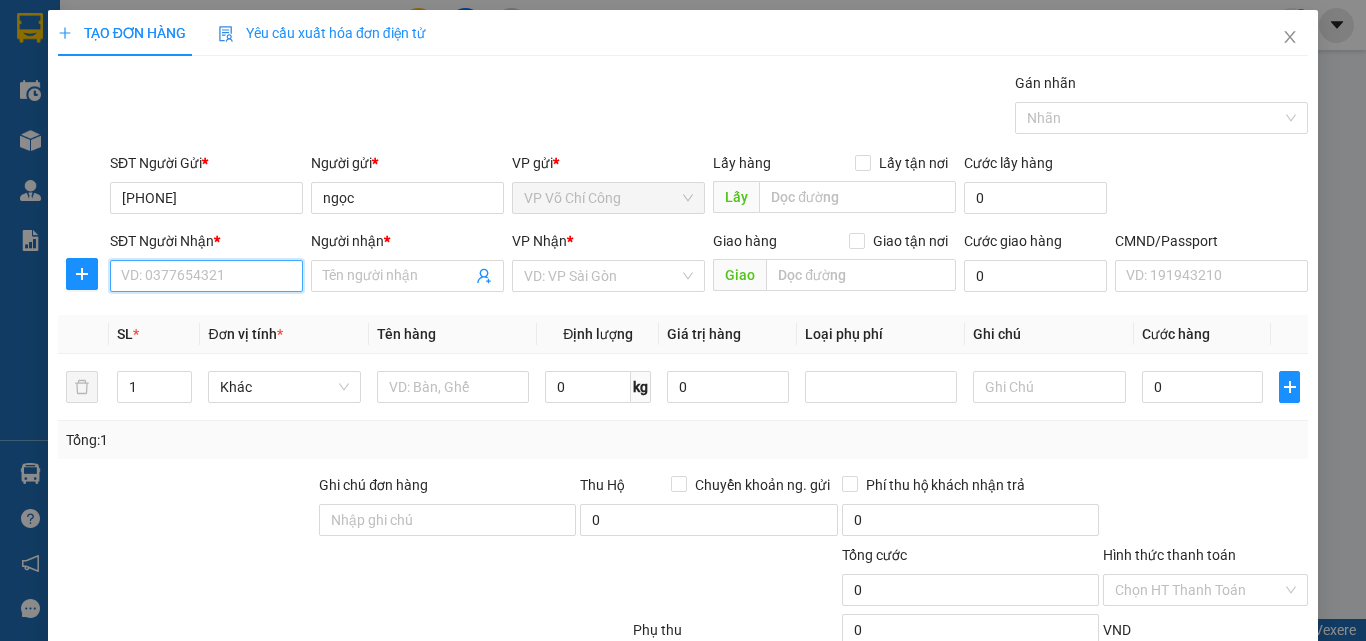 click on "SĐT Người Nhận  *" at bounding box center [206, 276] 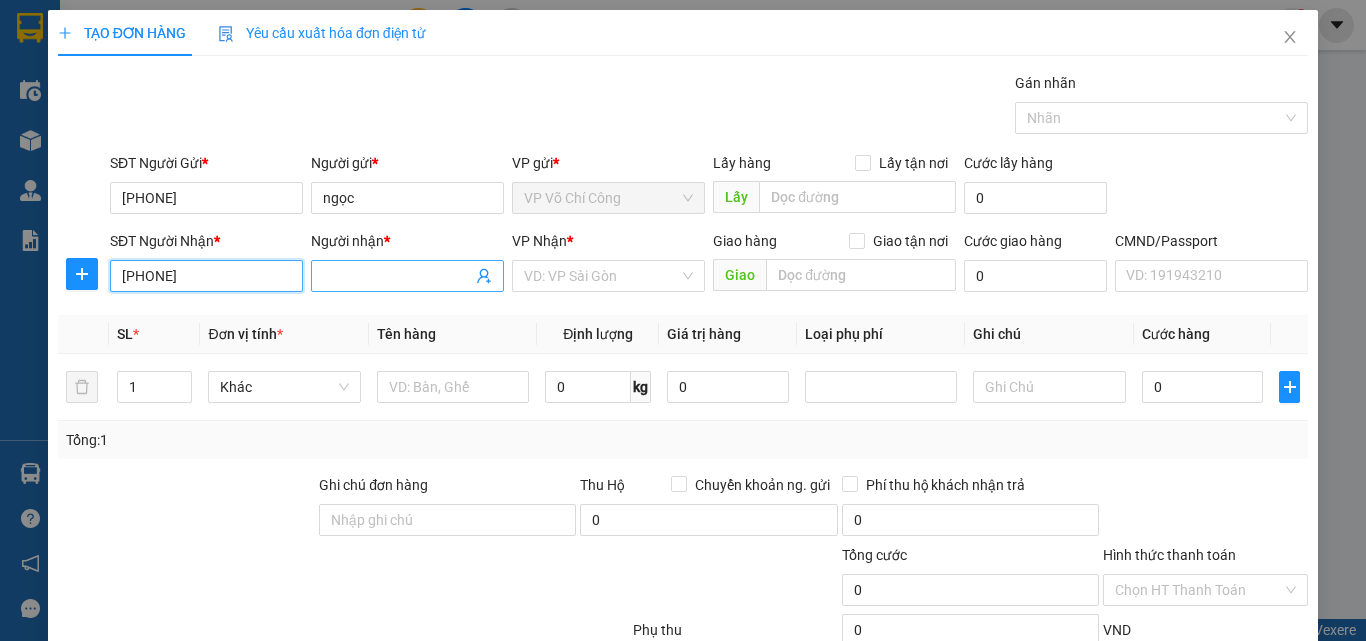 type on "0334288257" 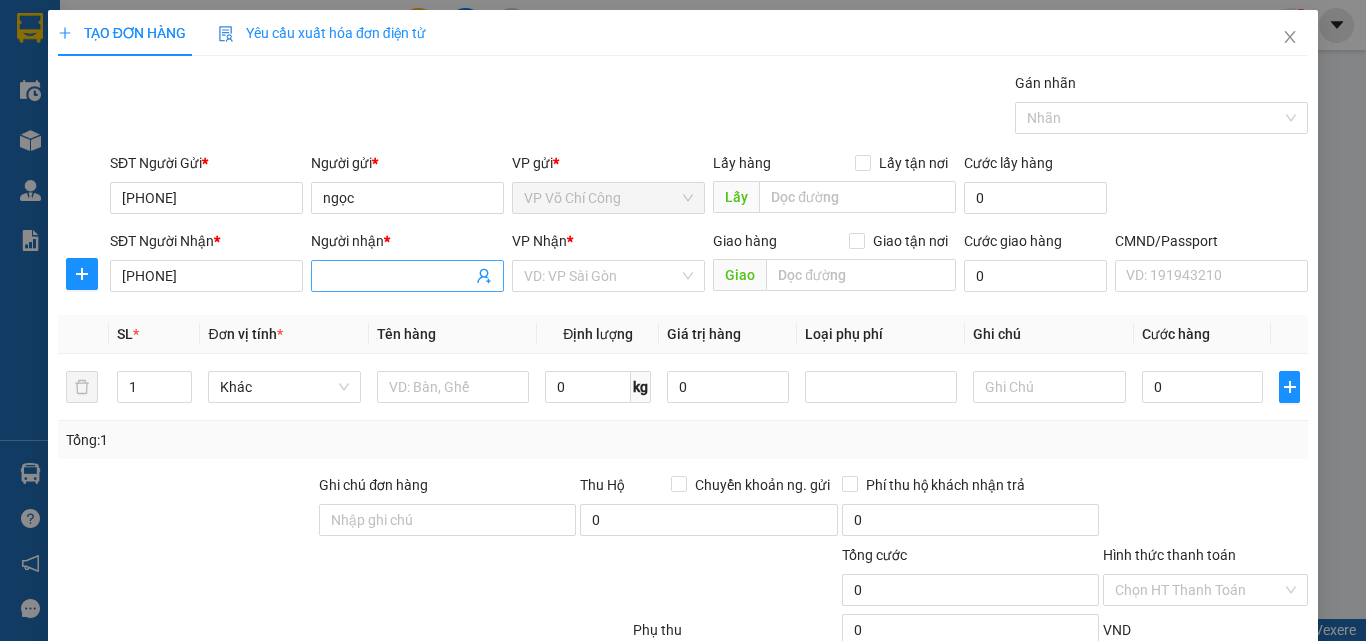 click on "Người nhận  *" at bounding box center (397, 276) 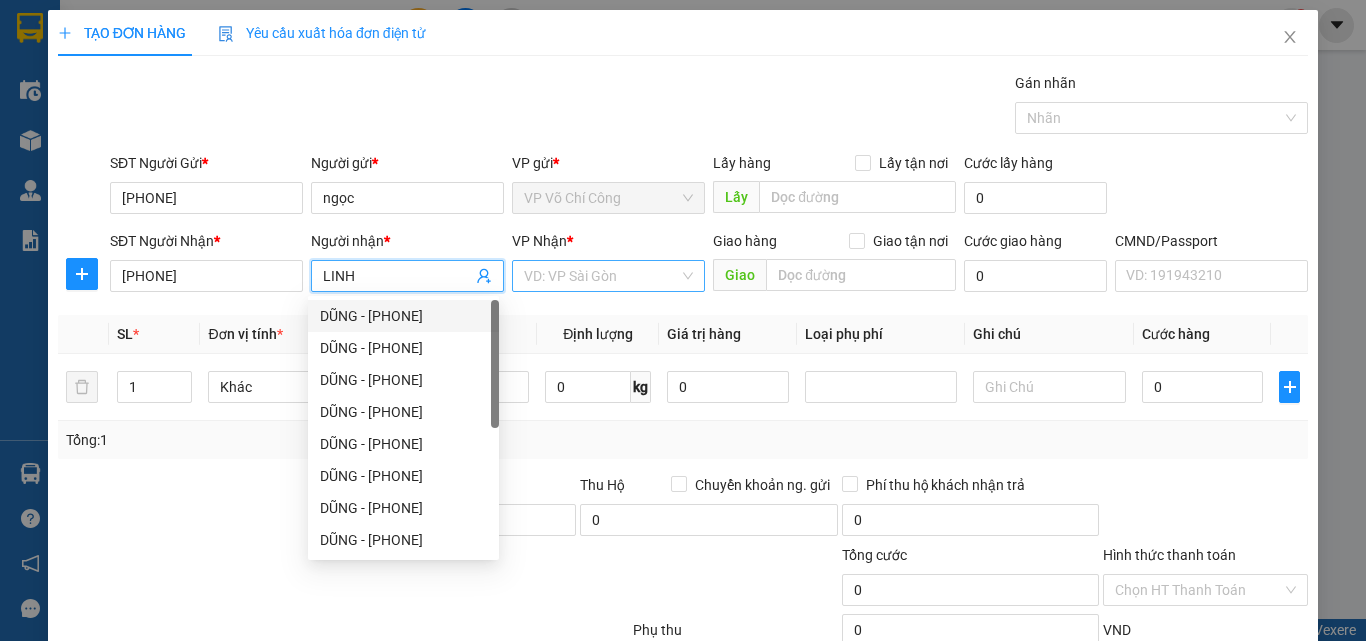 type on "LINH" 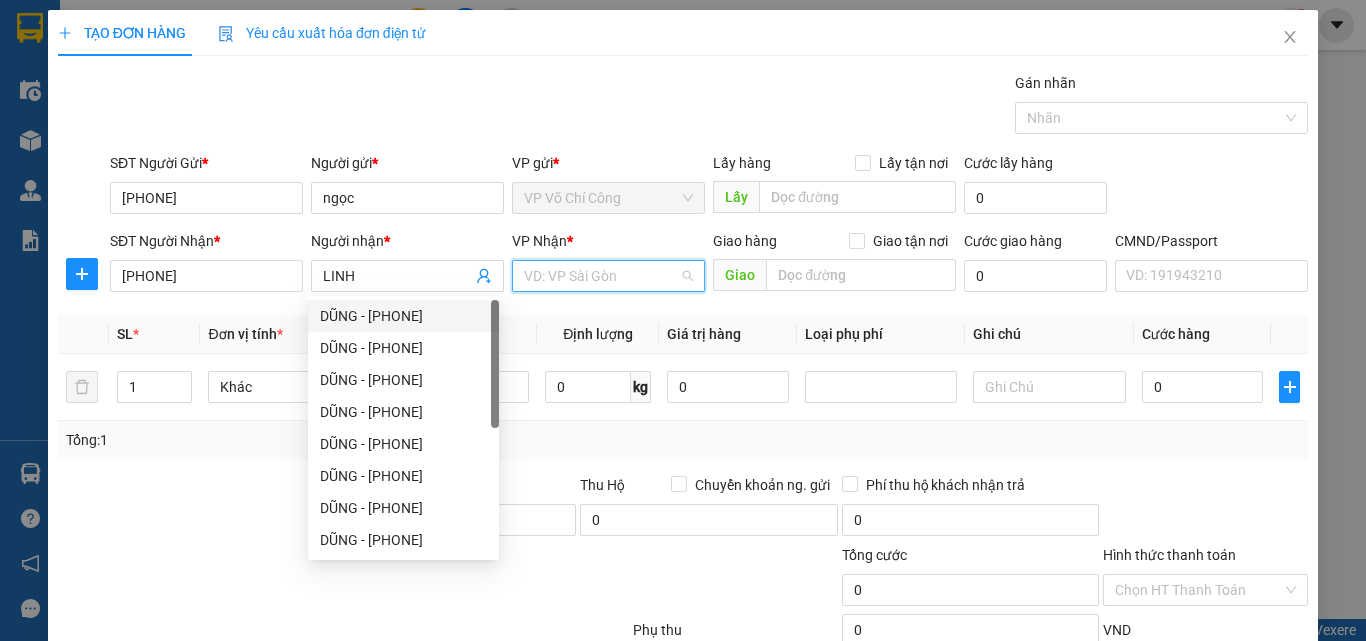 click at bounding box center (601, 276) 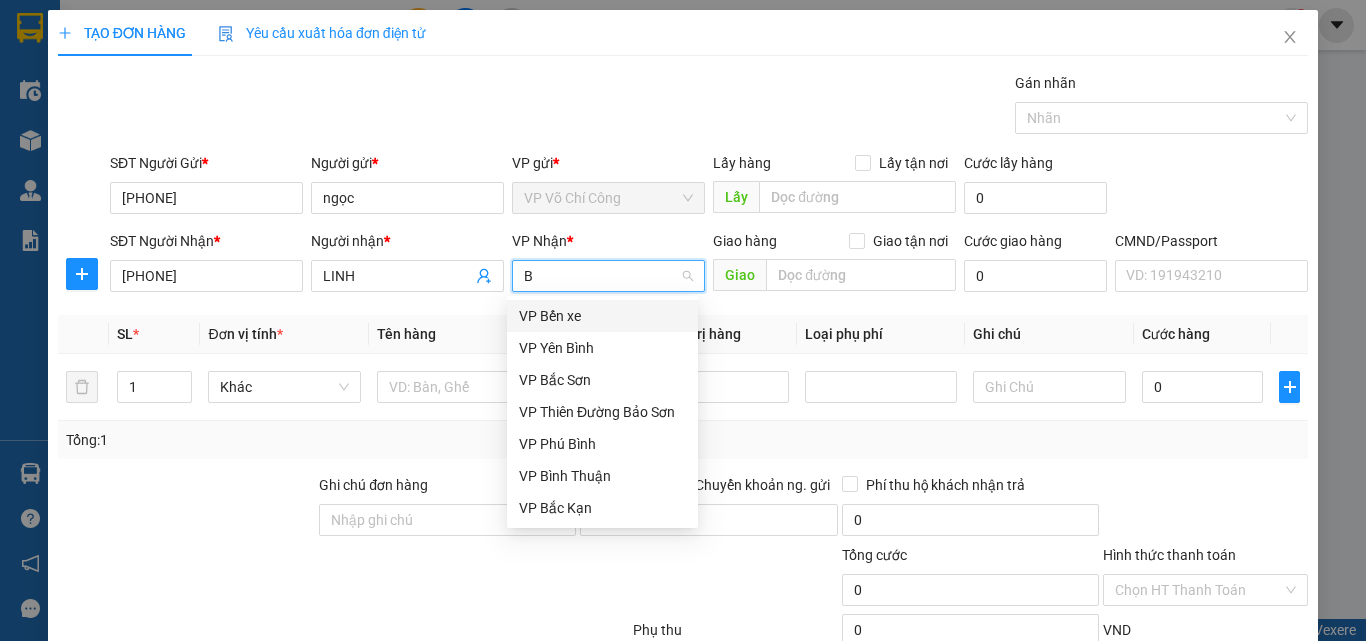 type on "BS" 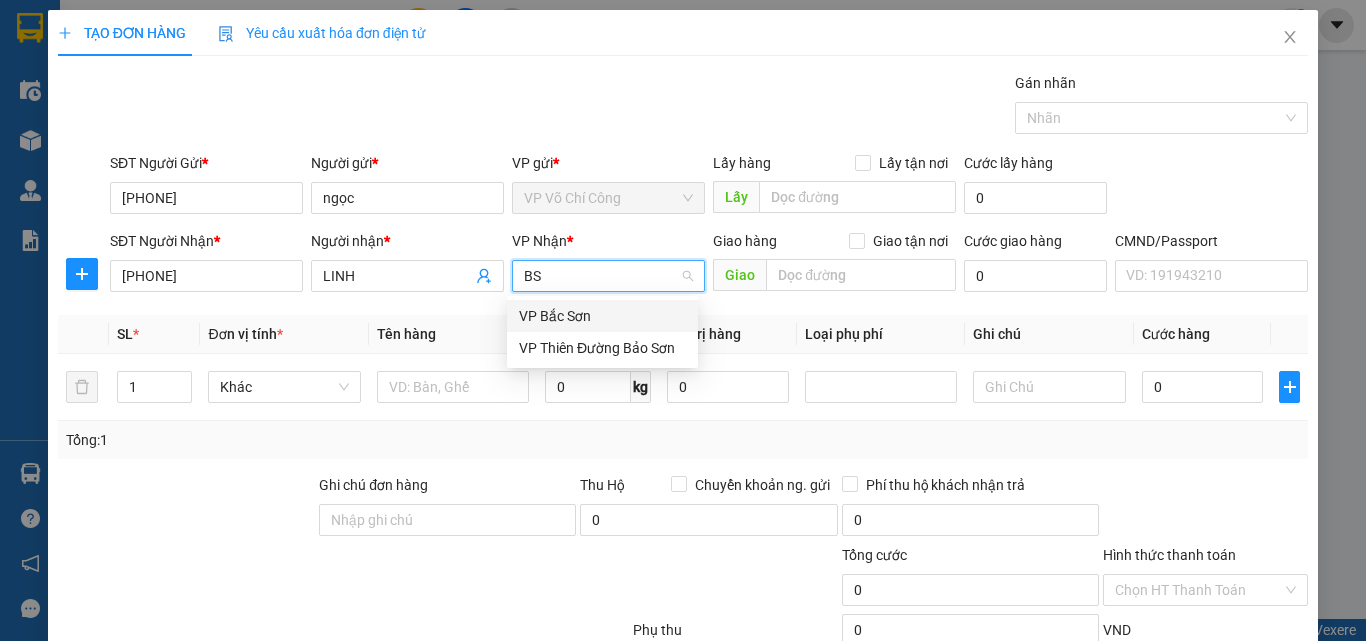 click on "VP Bắc Sơn" at bounding box center (602, 316) 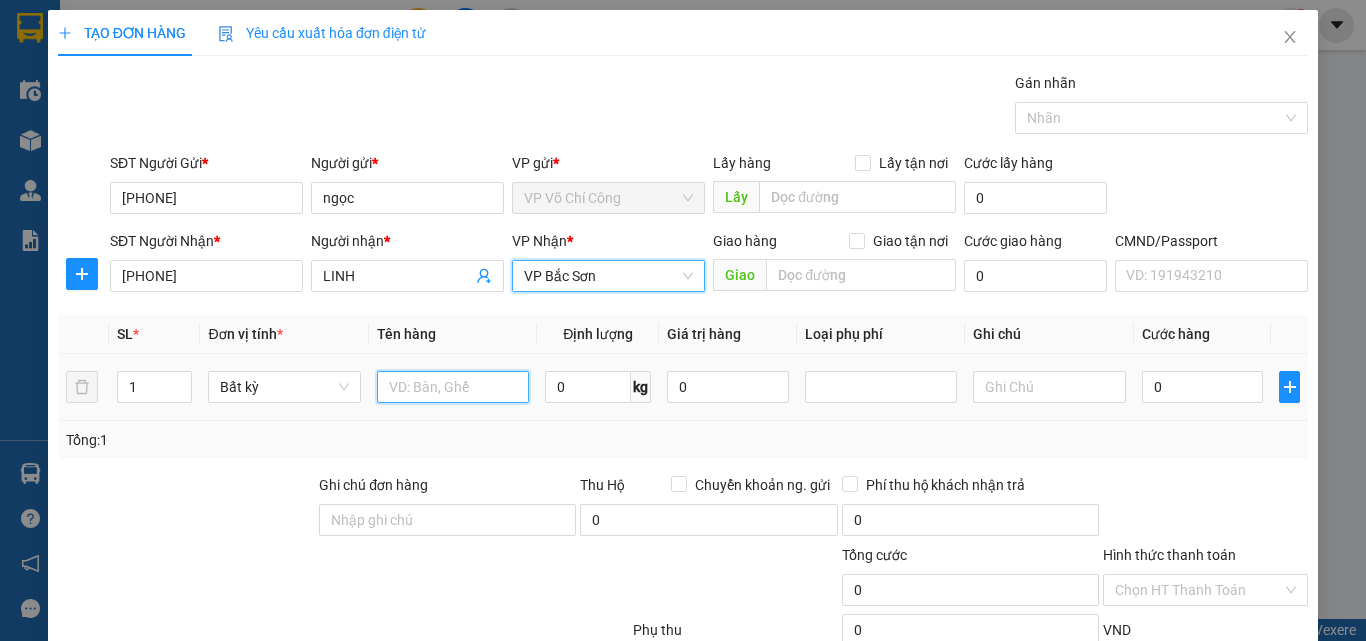 click at bounding box center (453, 387) 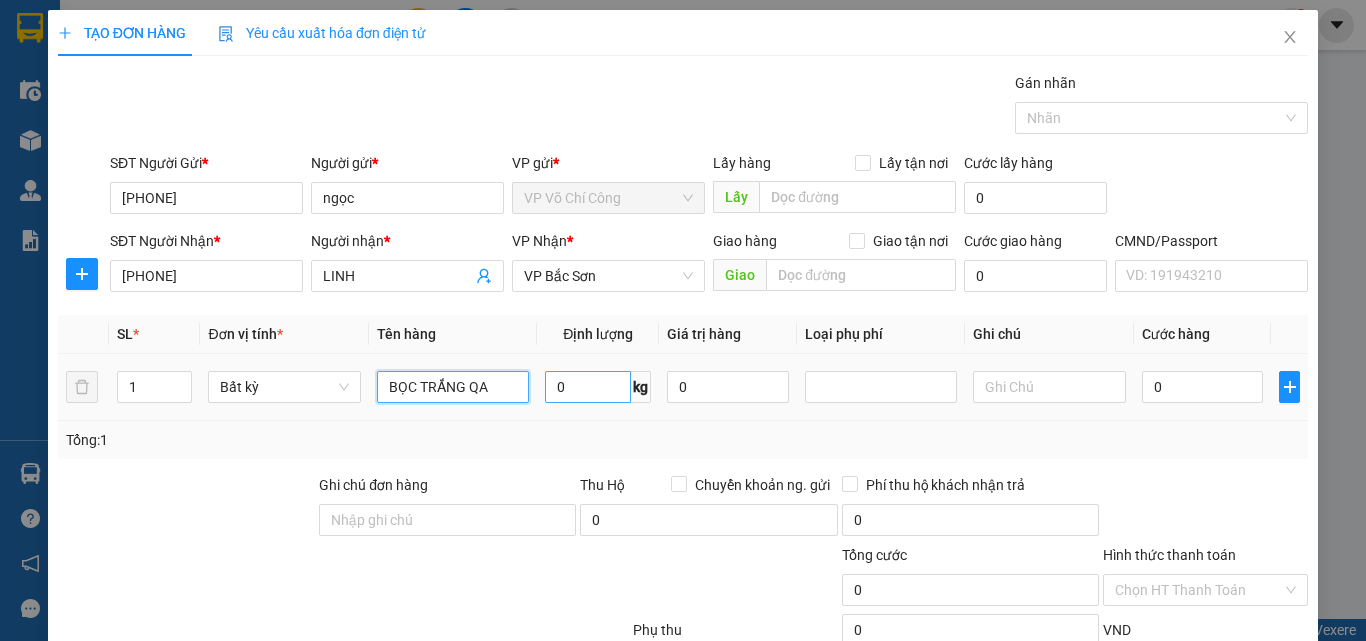 type on "BỌC TRẮNG QA" 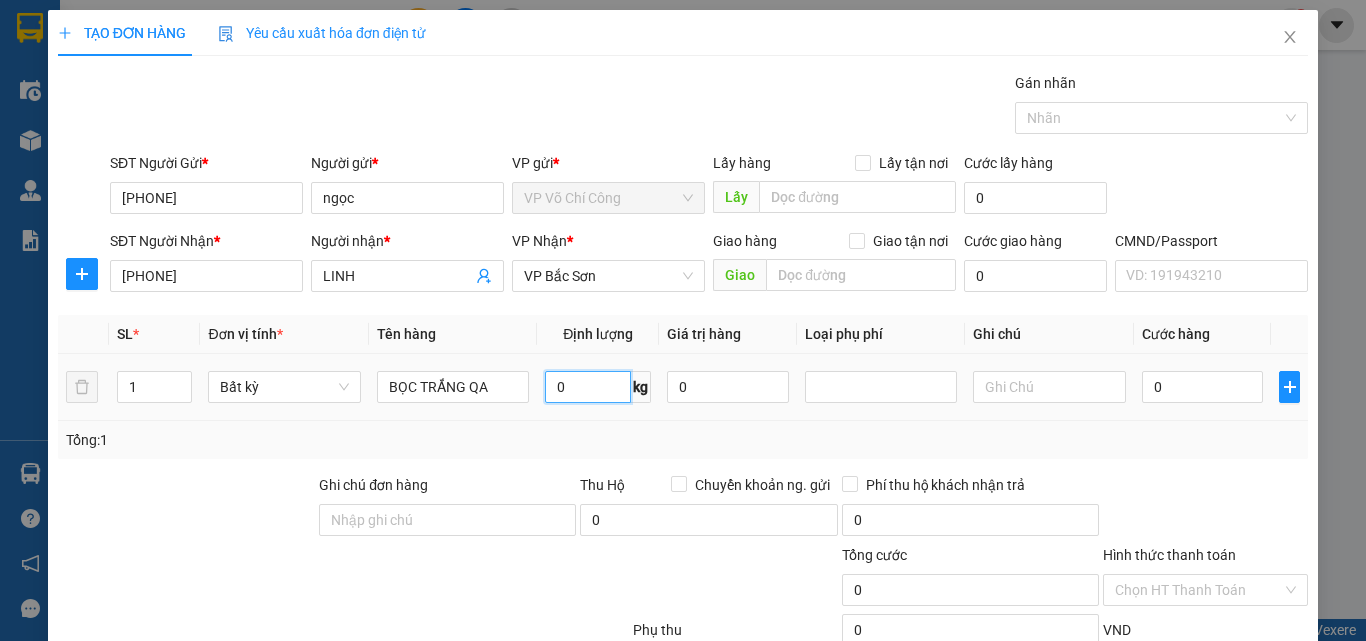 click on "0" at bounding box center [588, 387] 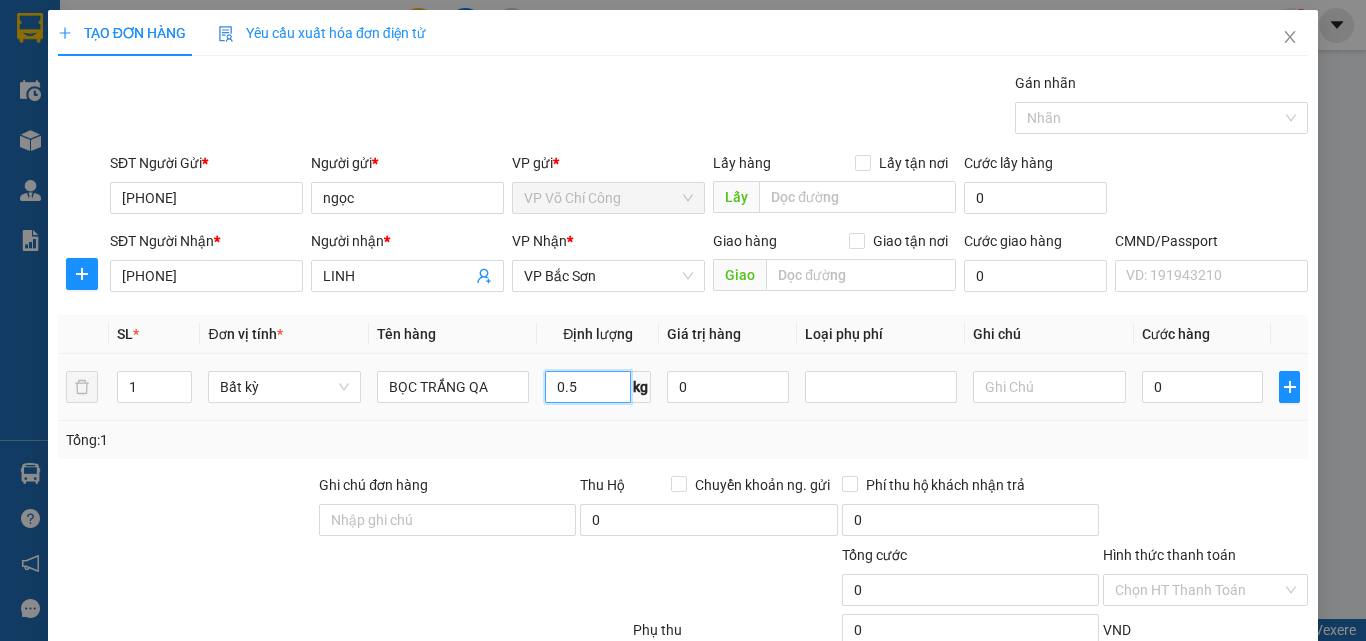 type on "0.5" 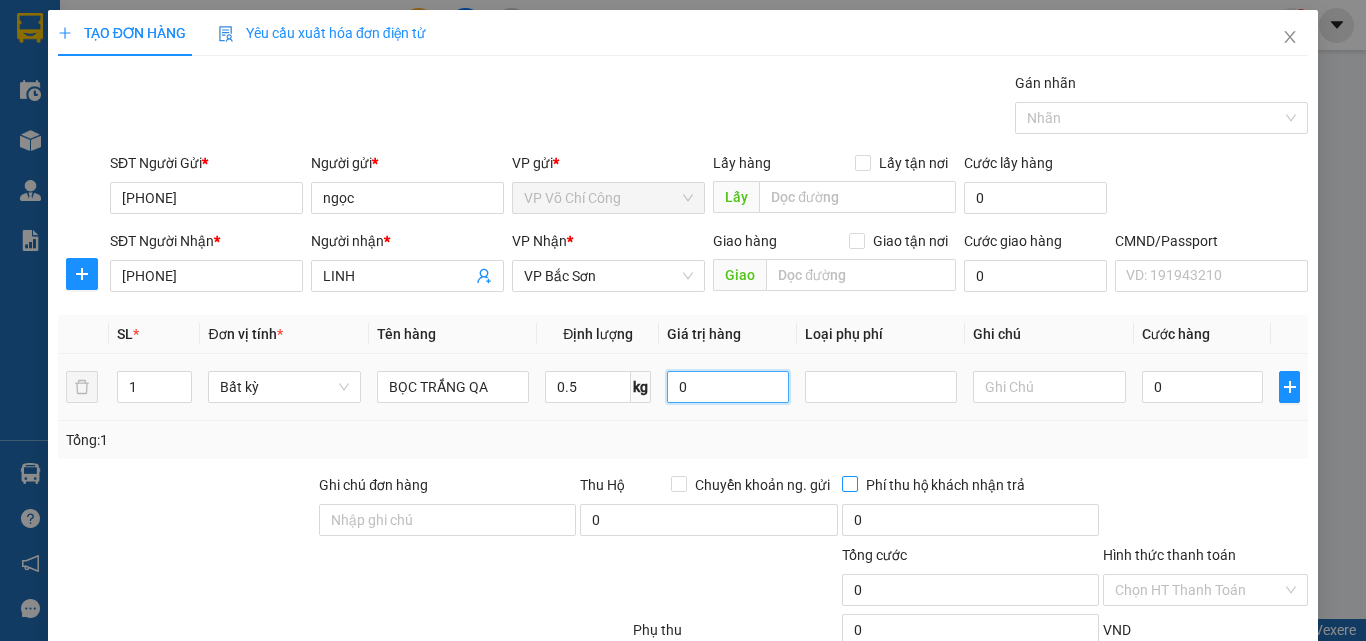 type on "35.000" 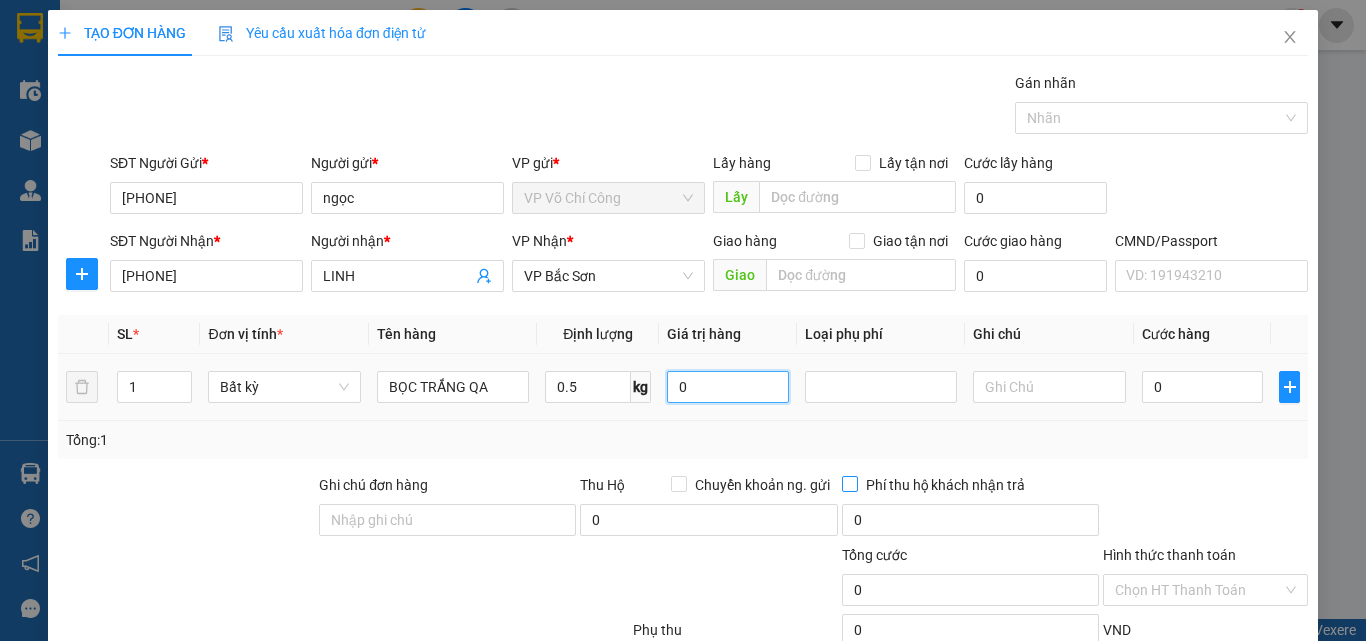 type on "35.000" 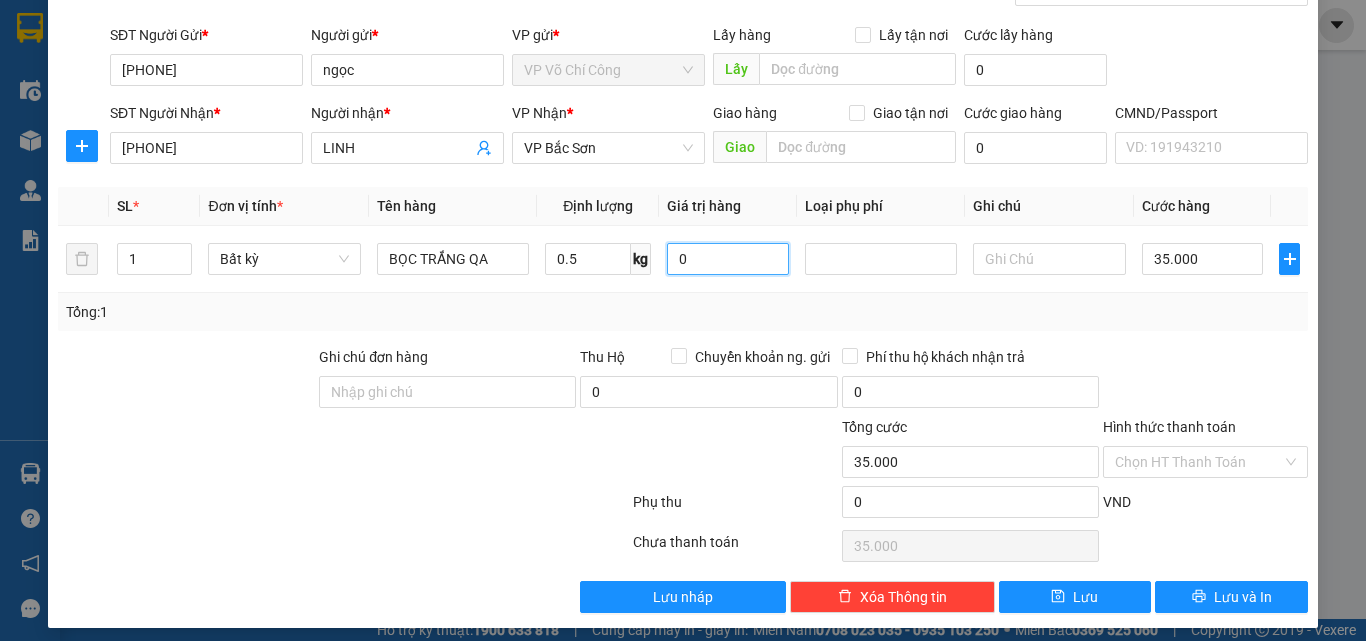 scroll, scrollTop: 139, scrollLeft: 0, axis: vertical 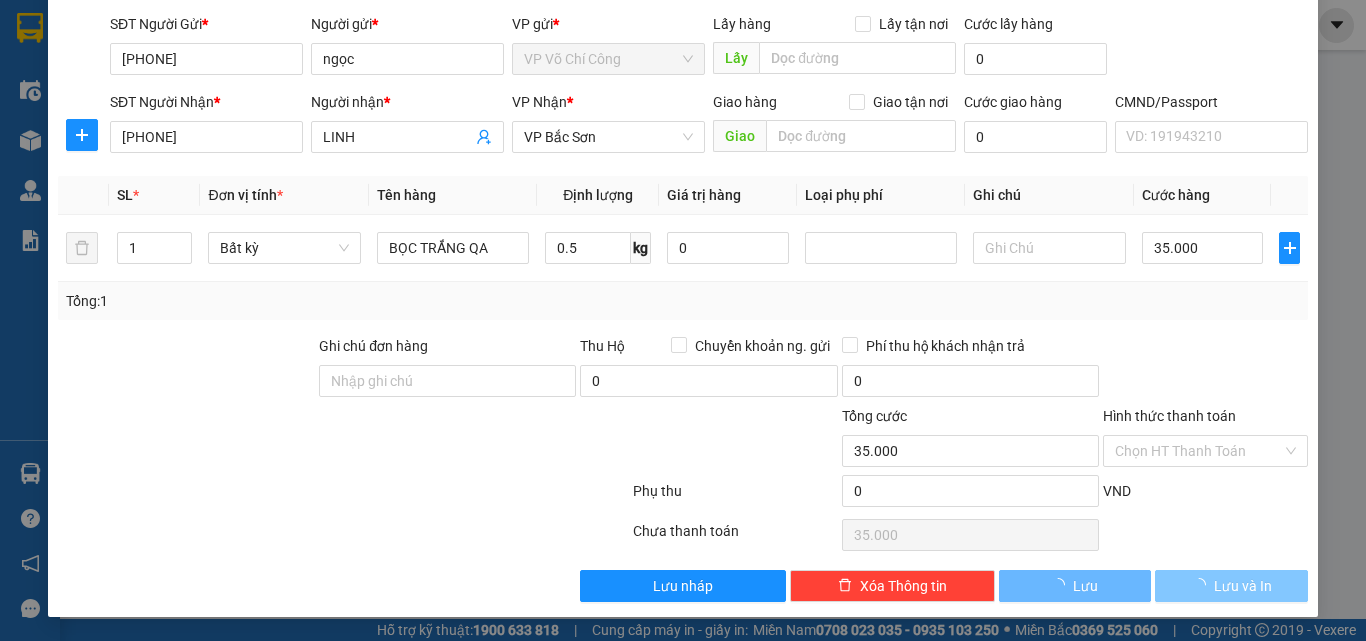 click on "Lưu và In" at bounding box center (1243, 586) 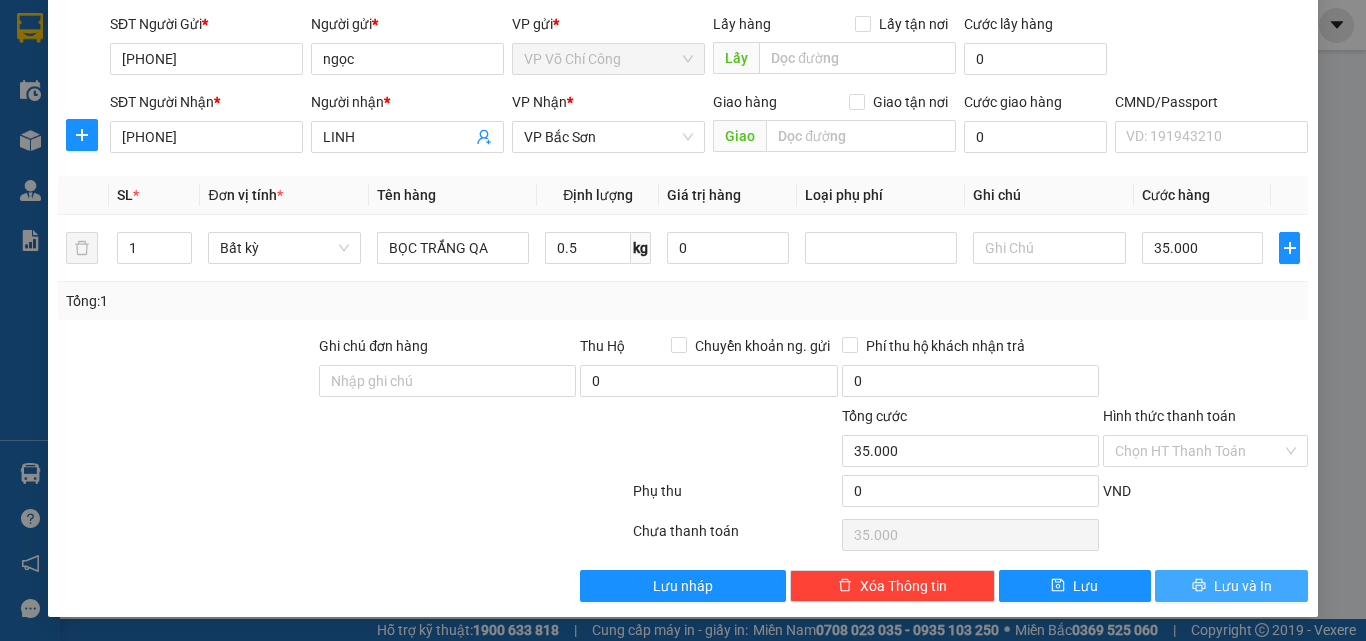 click on "Lưu và In" at bounding box center [1243, 586] 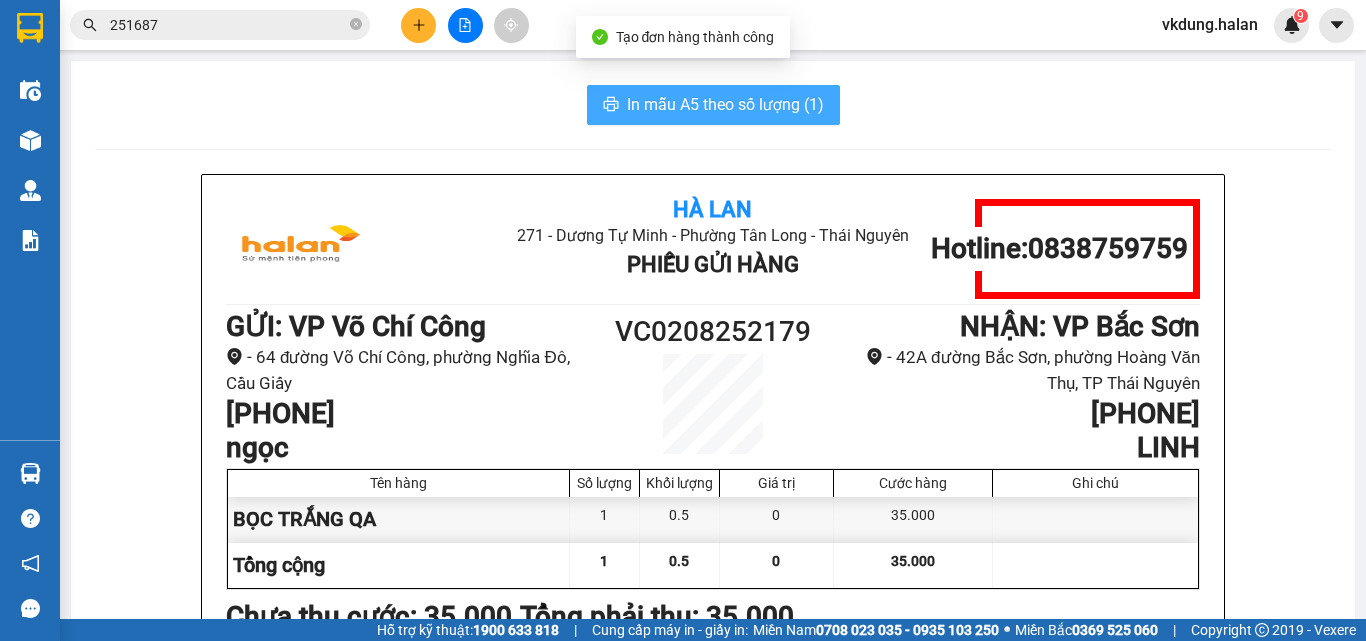 click on "In mẫu A5 theo số lượng
(1)" at bounding box center [725, 104] 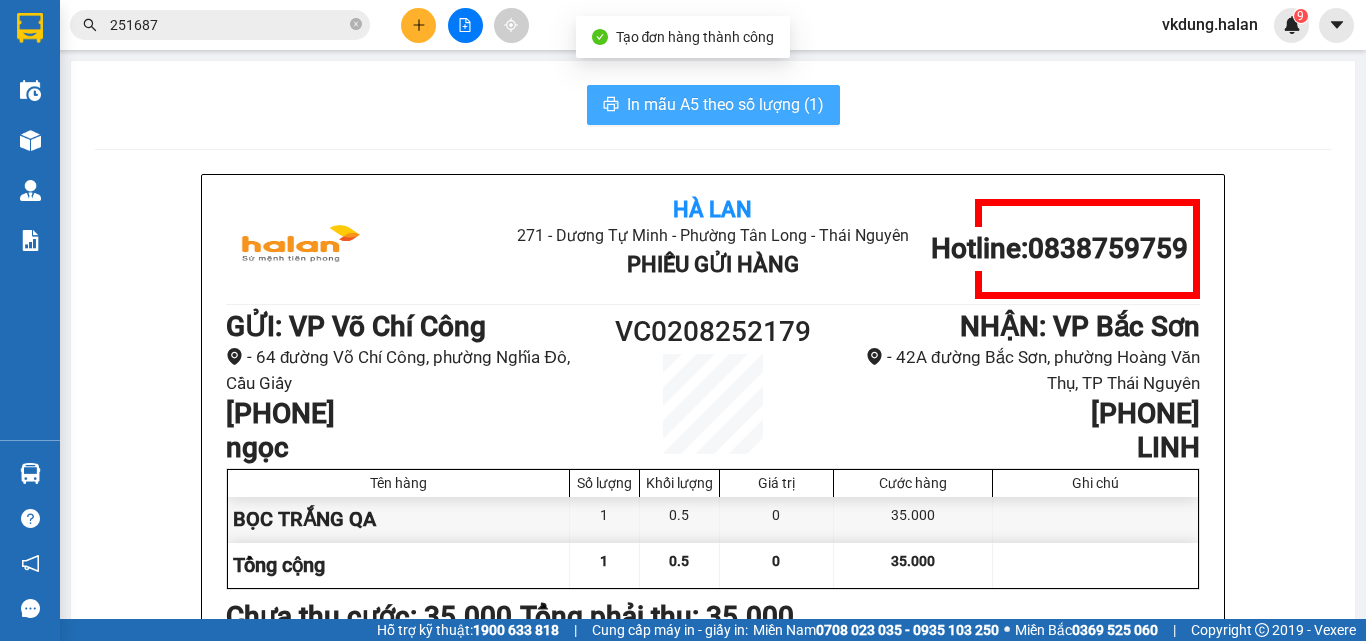 click on "In mẫu A5 theo số lượng
(1)" at bounding box center (725, 104) 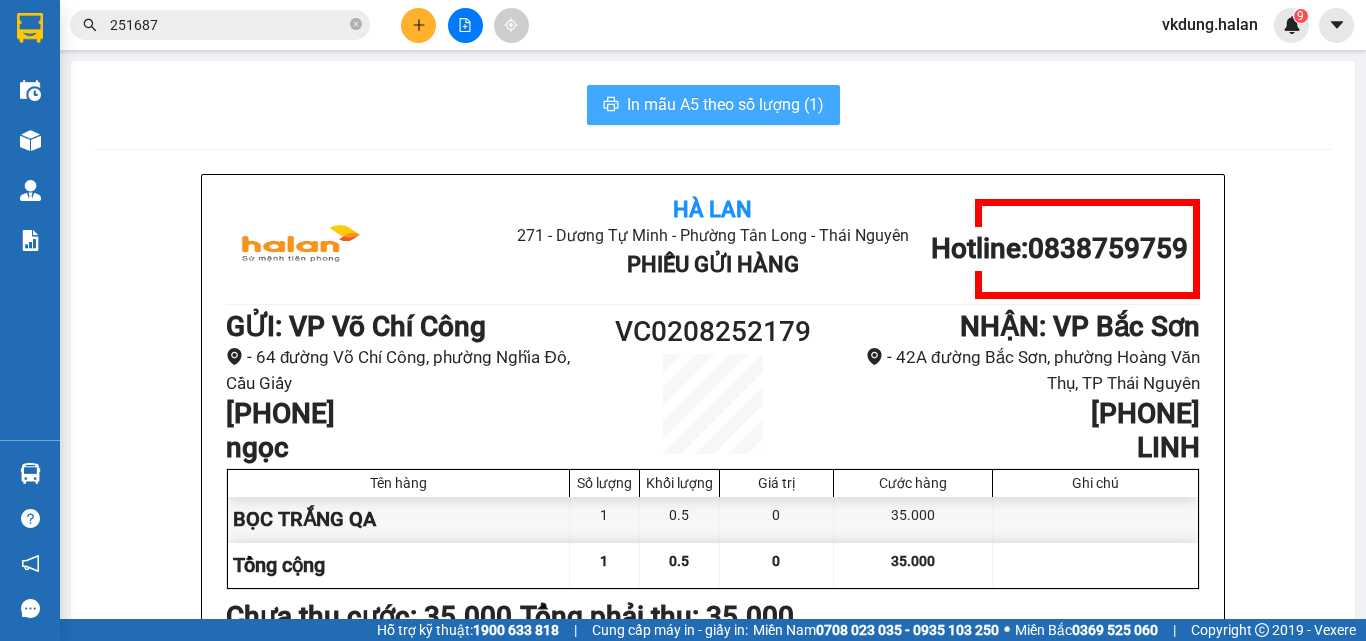 scroll, scrollTop: 0, scrollLeft: 0, axis: both 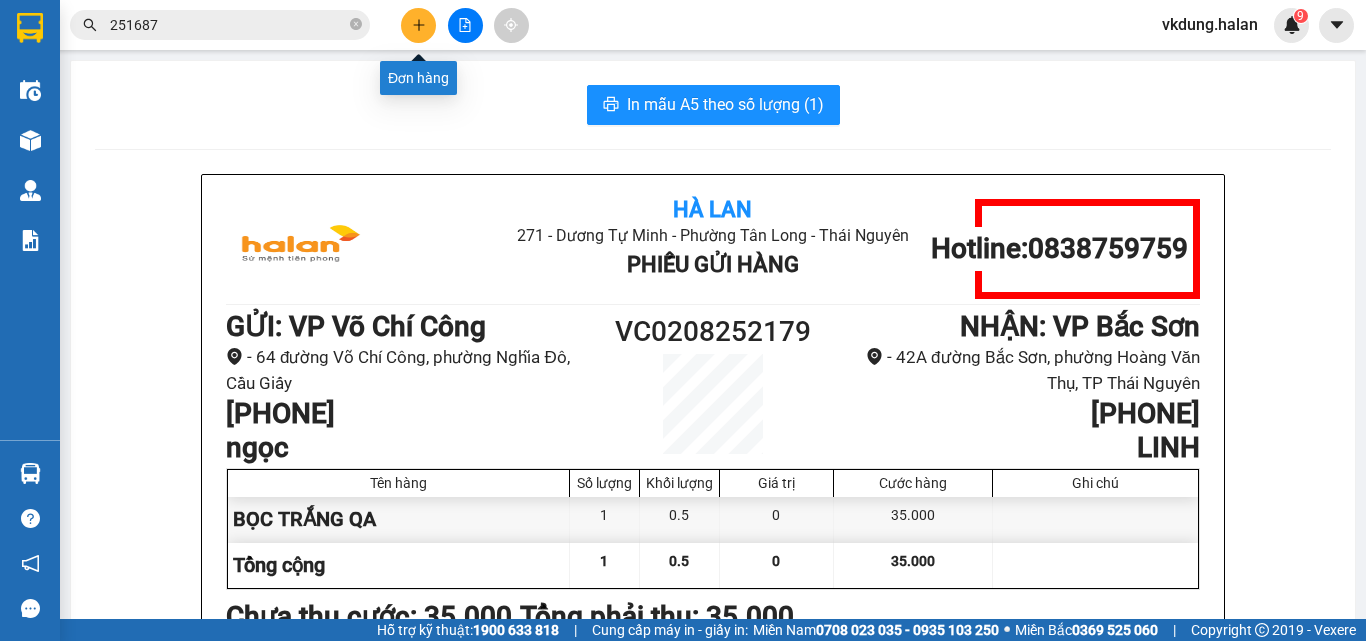 click 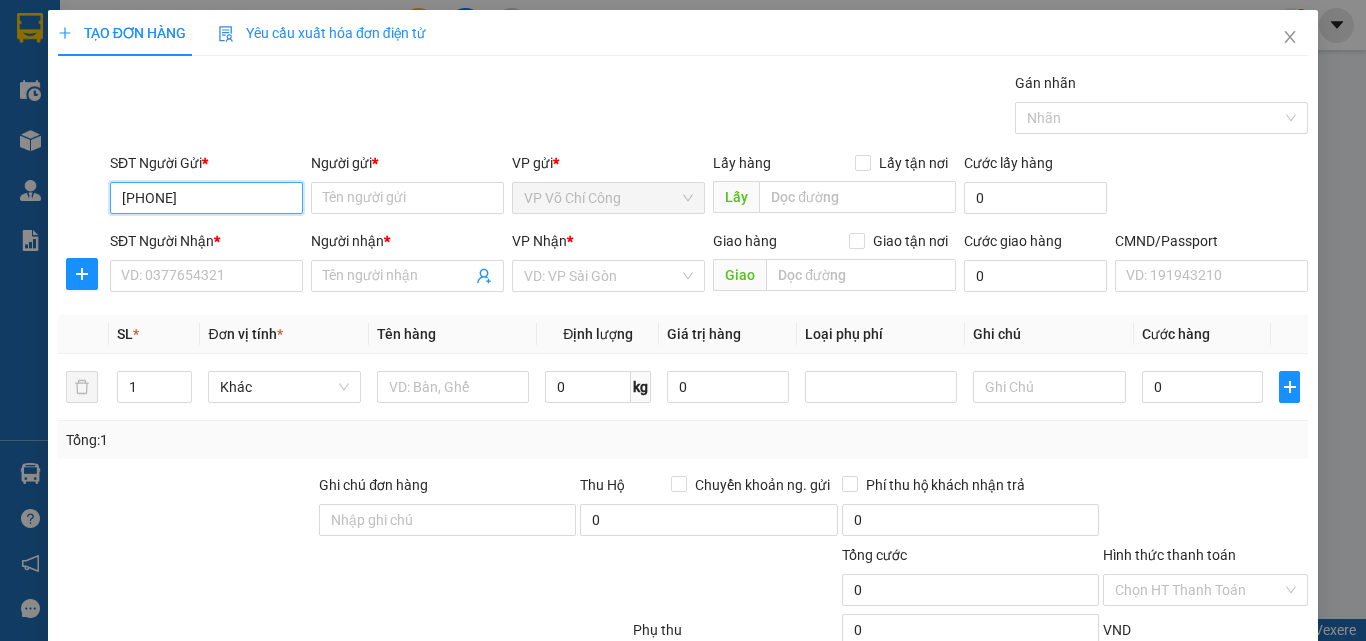 type on "0911882650" 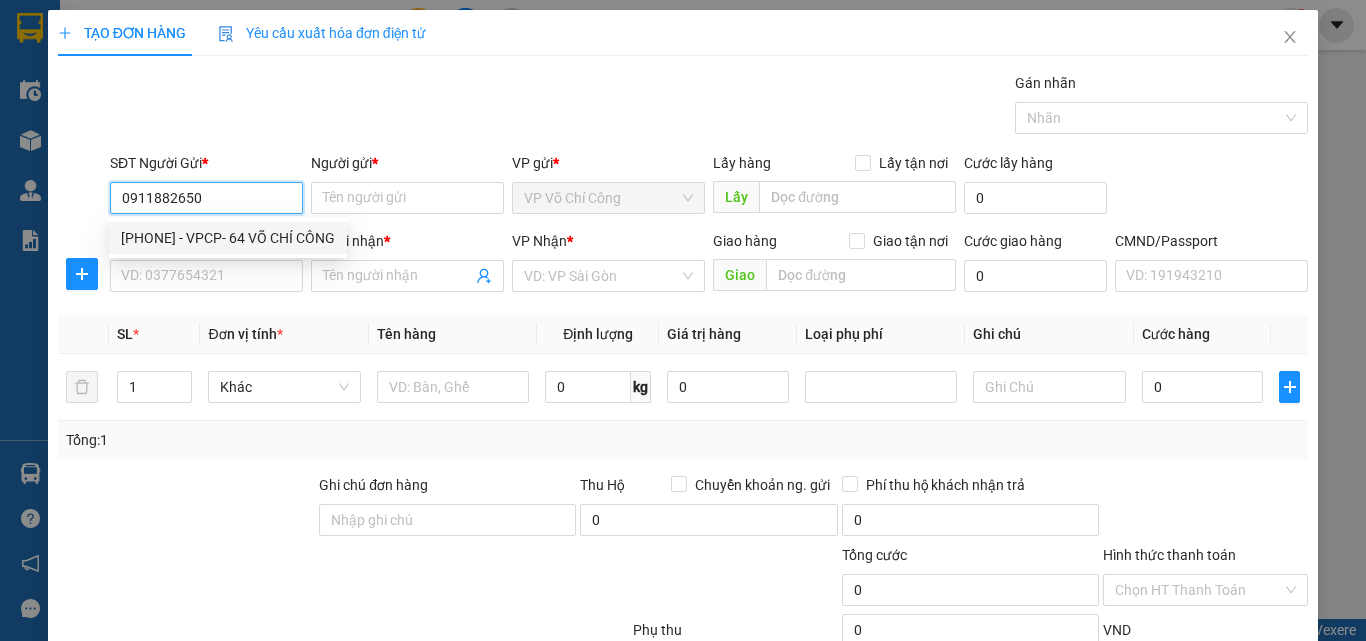 click on "0911882650 - VPCP- 64 VÕ CHÍ CÔNG" at bounding box center (228, 238) 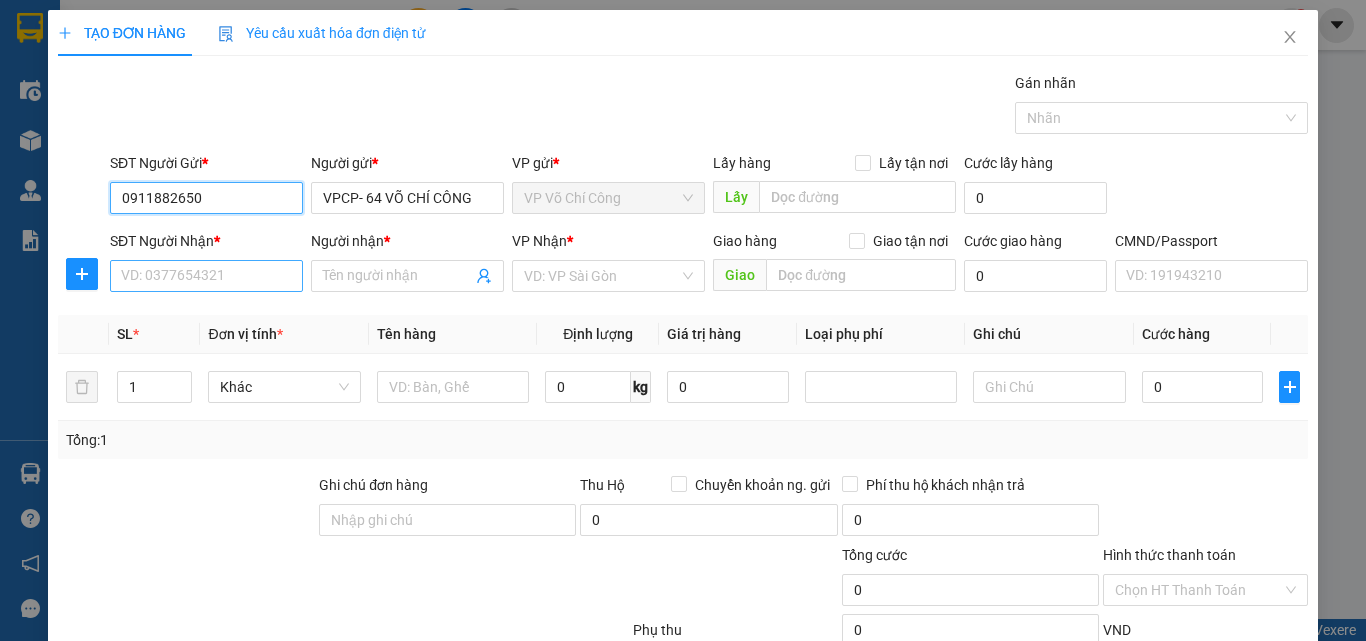 type on "0911882650" 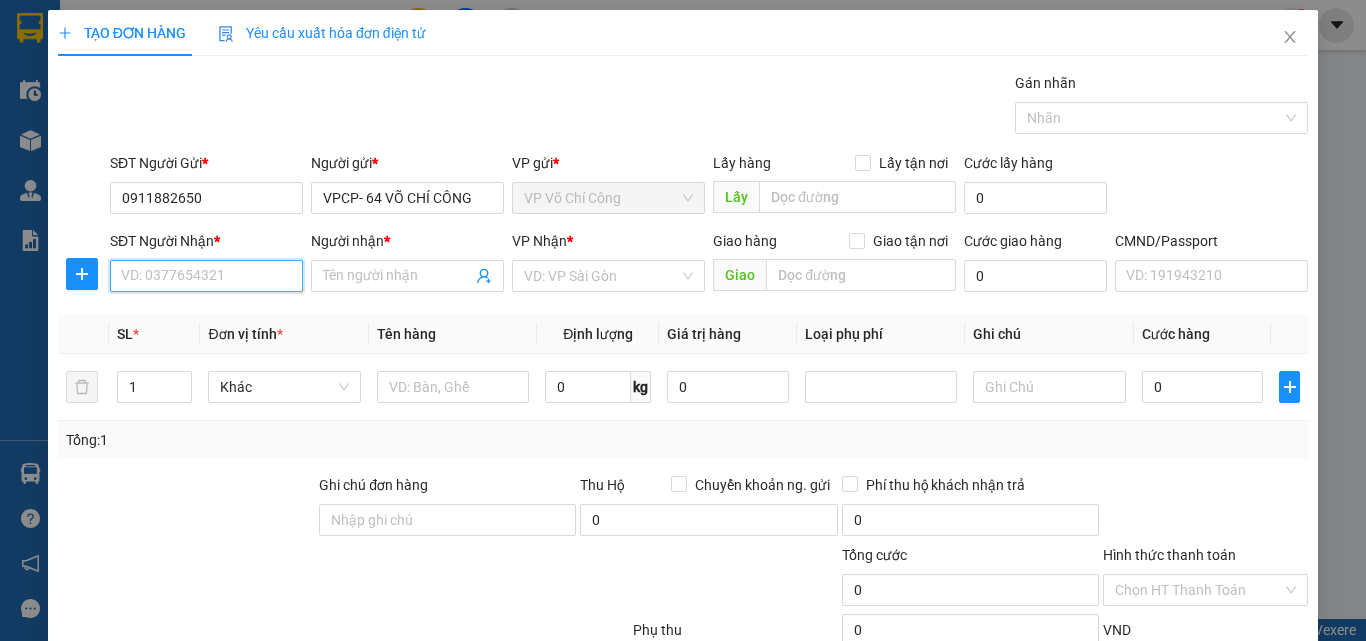 click on "SĐT Người Nhận  *" at bounding box center (206, 276) 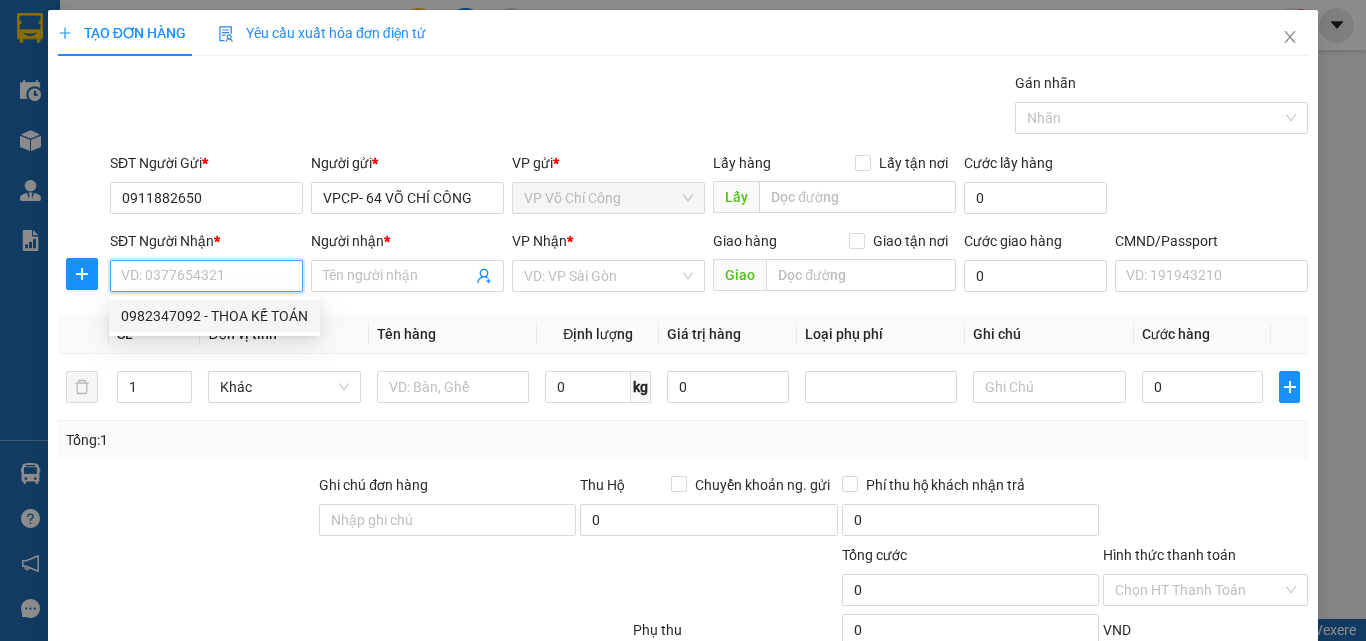 click on "0982347092 - THOA KẾ TOÁN" at bounding box center [214, 316] 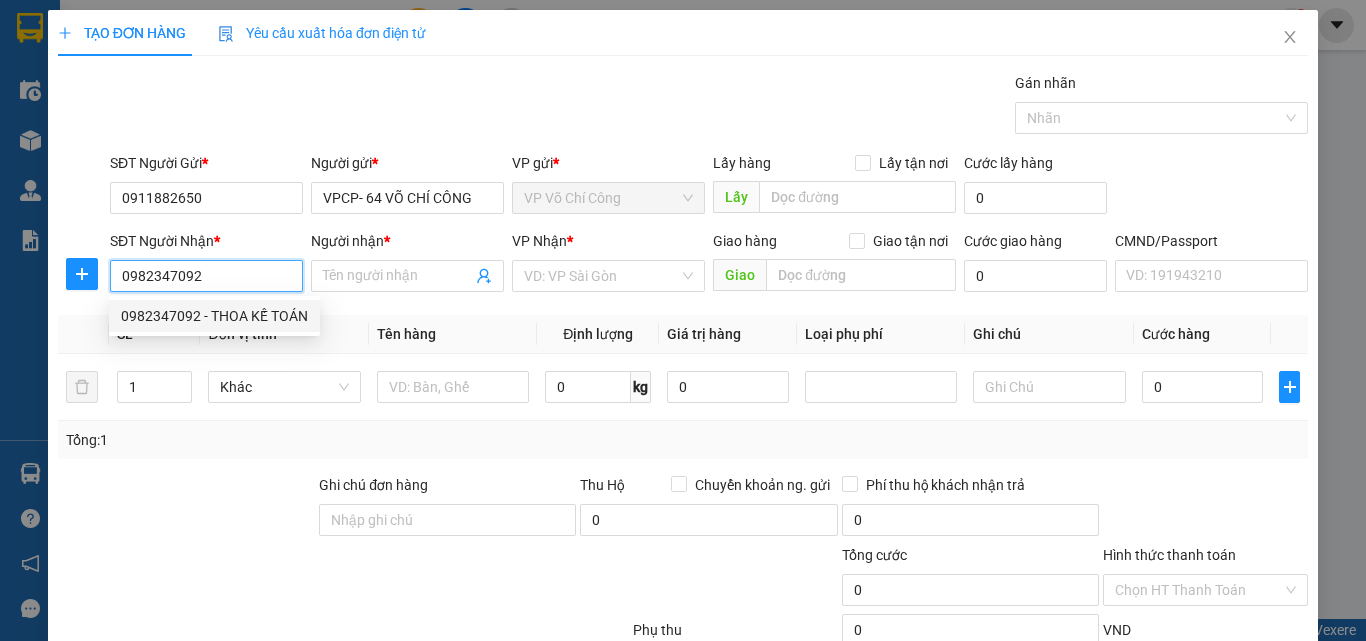 type on "THOA KẾ TOÁN" 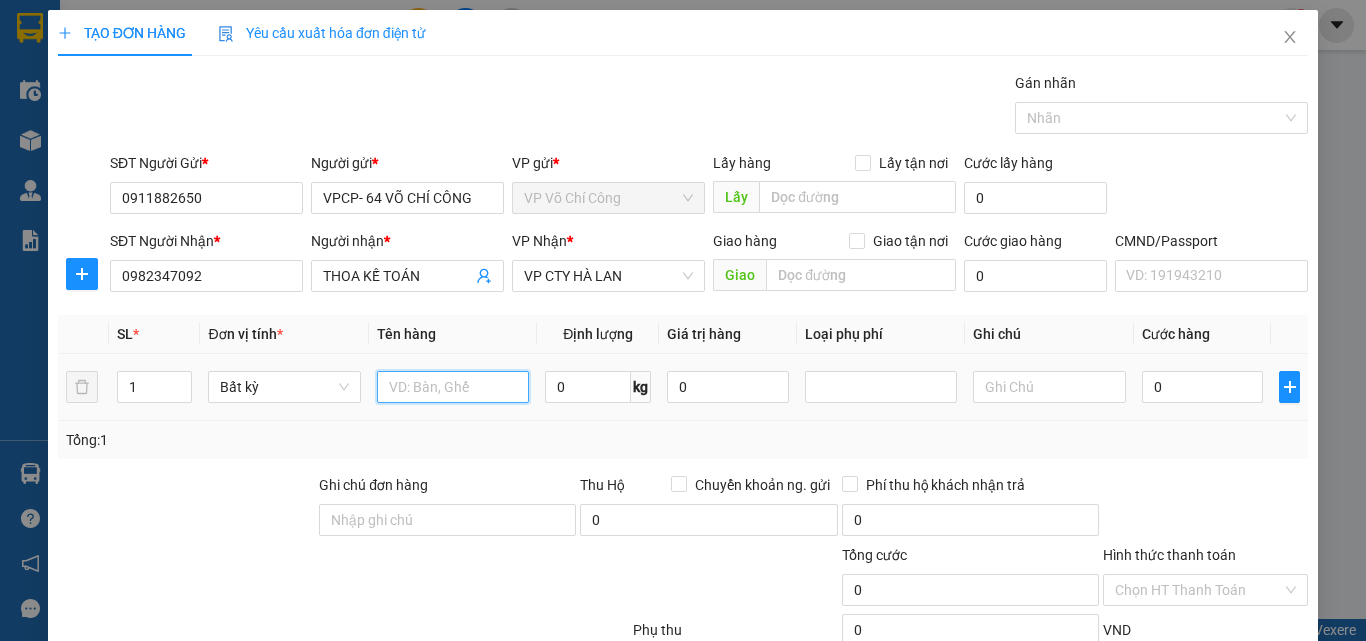 click at bounding box center [453, 387] 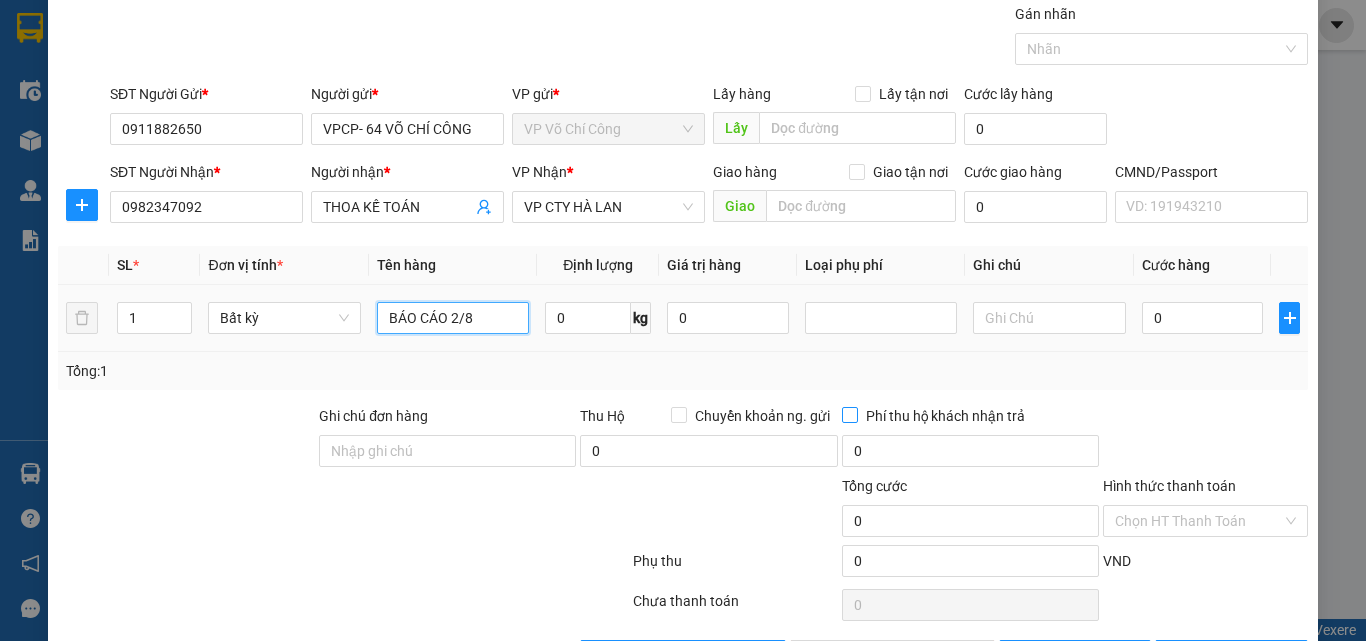 scroll, scrollTop: 139, scrollLeft: 0, axis: vertical 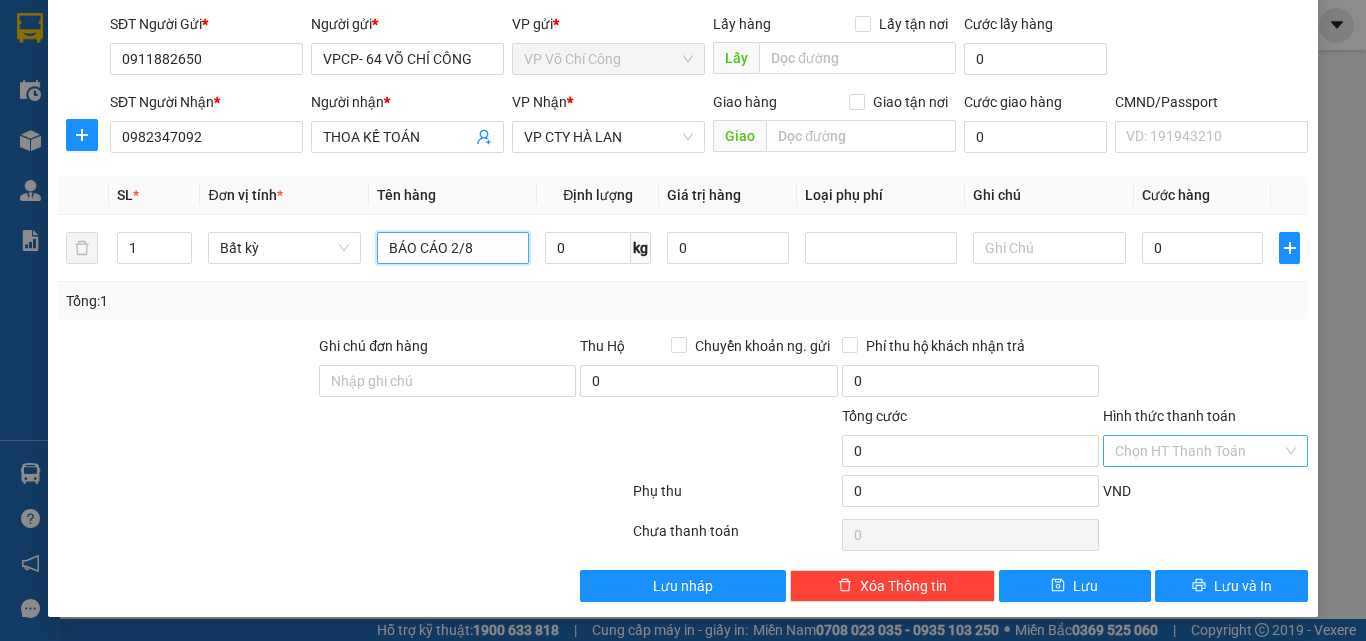 type on "BÁO CÁO 2/8" 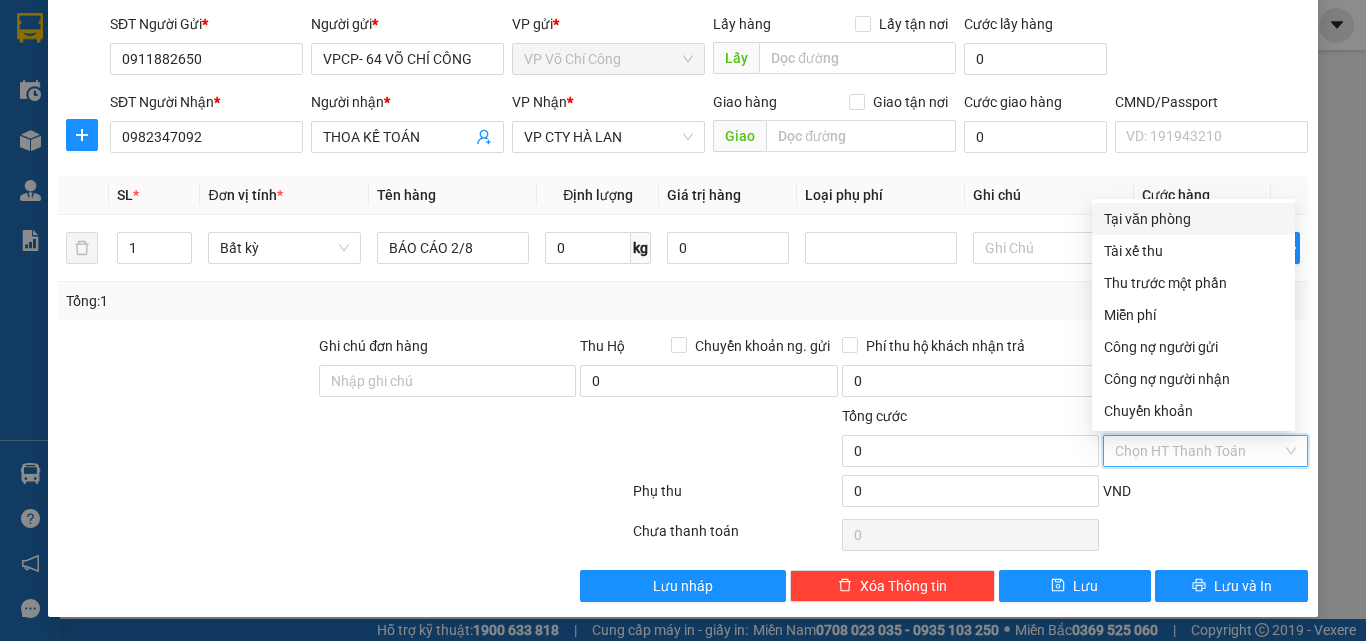 click on "Hình thức thanh toán" at bounding box center (1198, 451) 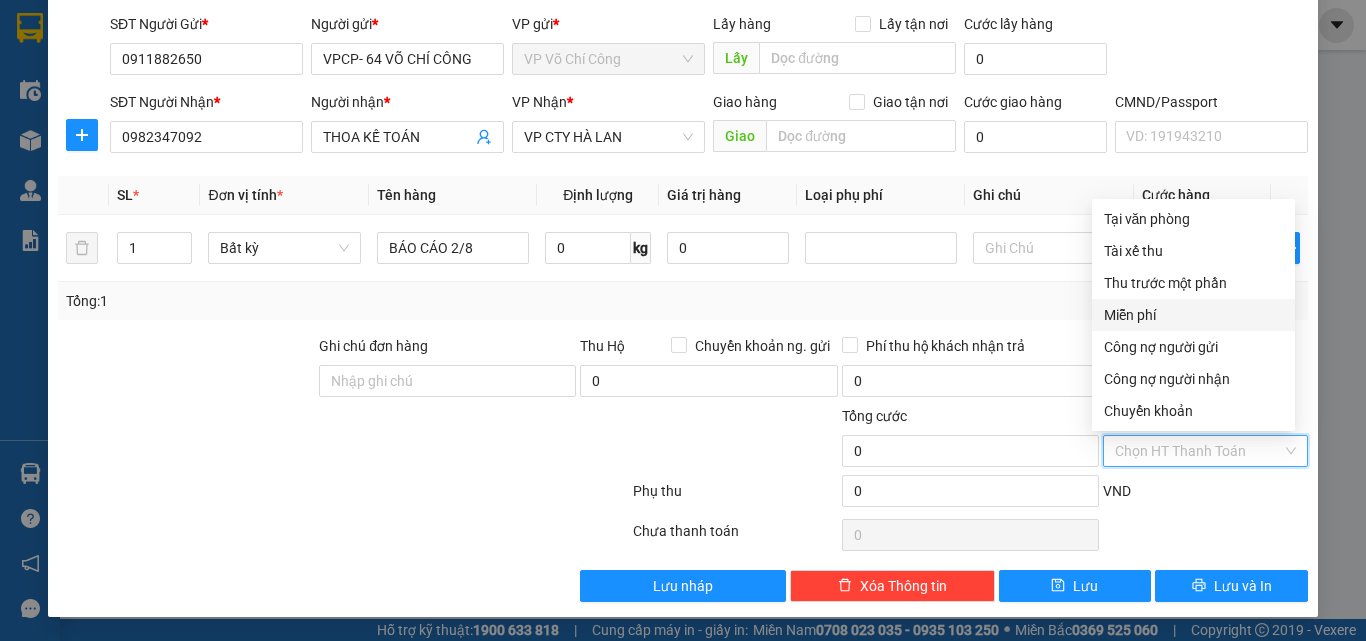 click on "Miễn phí" at bounding box center [1193, 315] 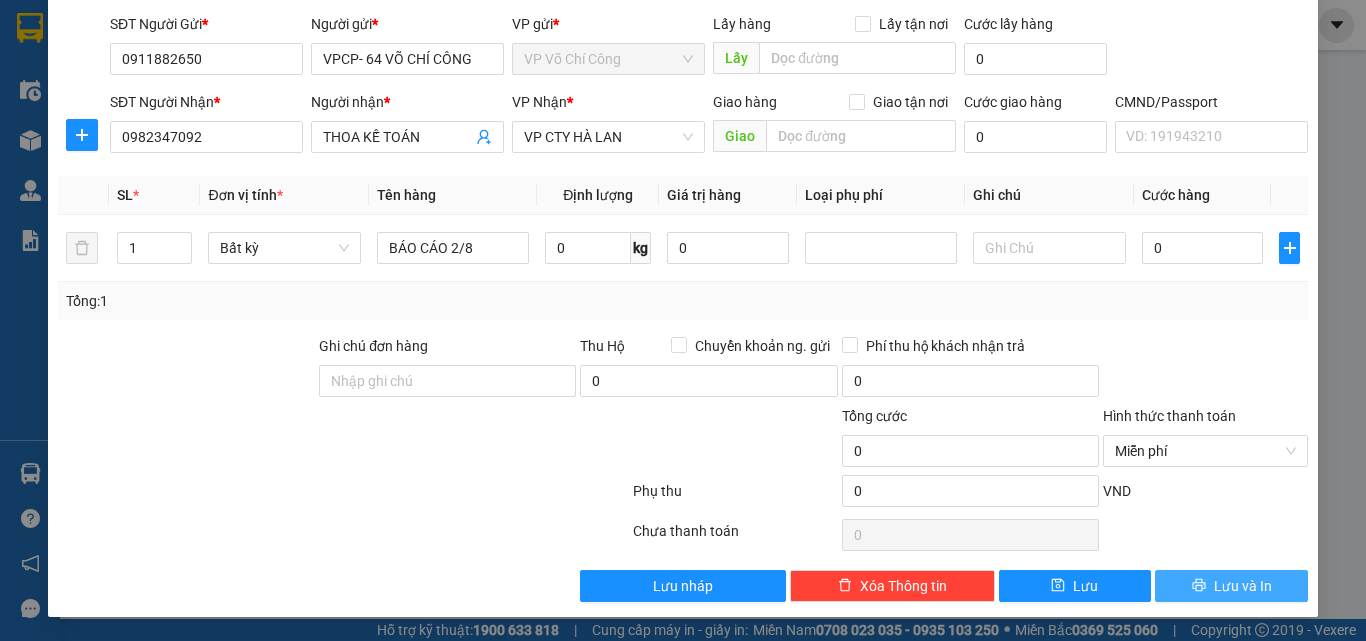 click on "Lưu và In" at bounding box center [1243, 586] 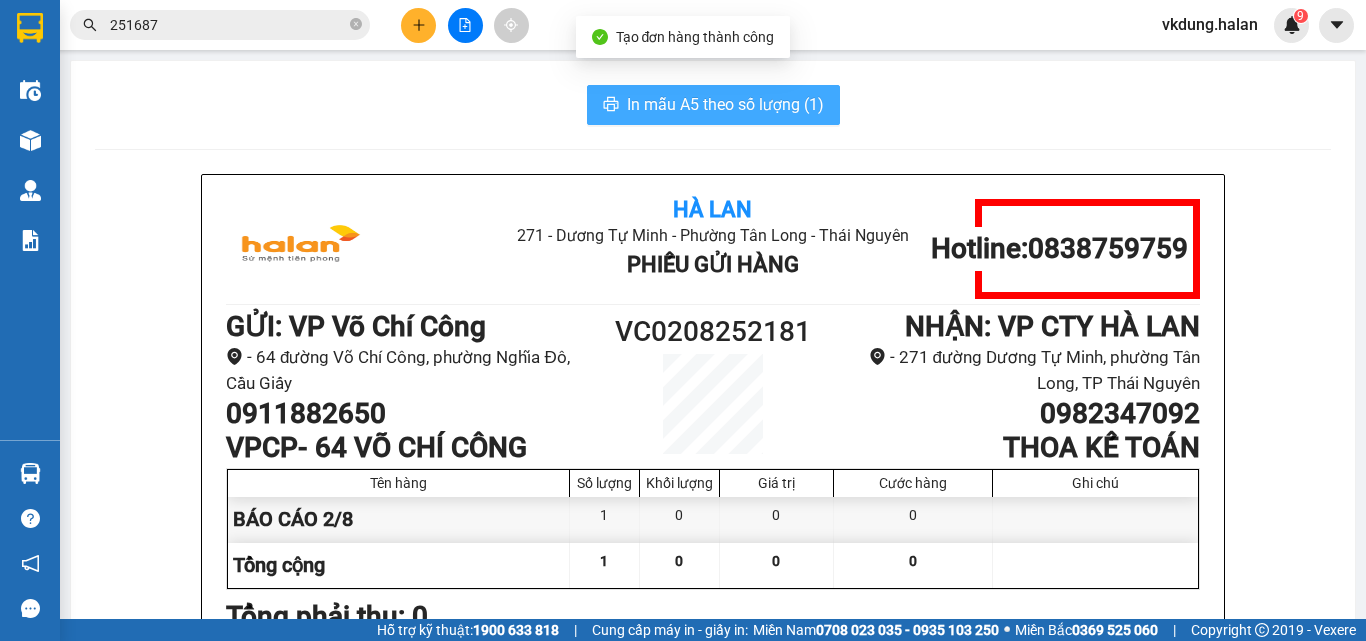click on "In mẫu A5 theo số lượng
(1)" at bounding box center [725, 104] 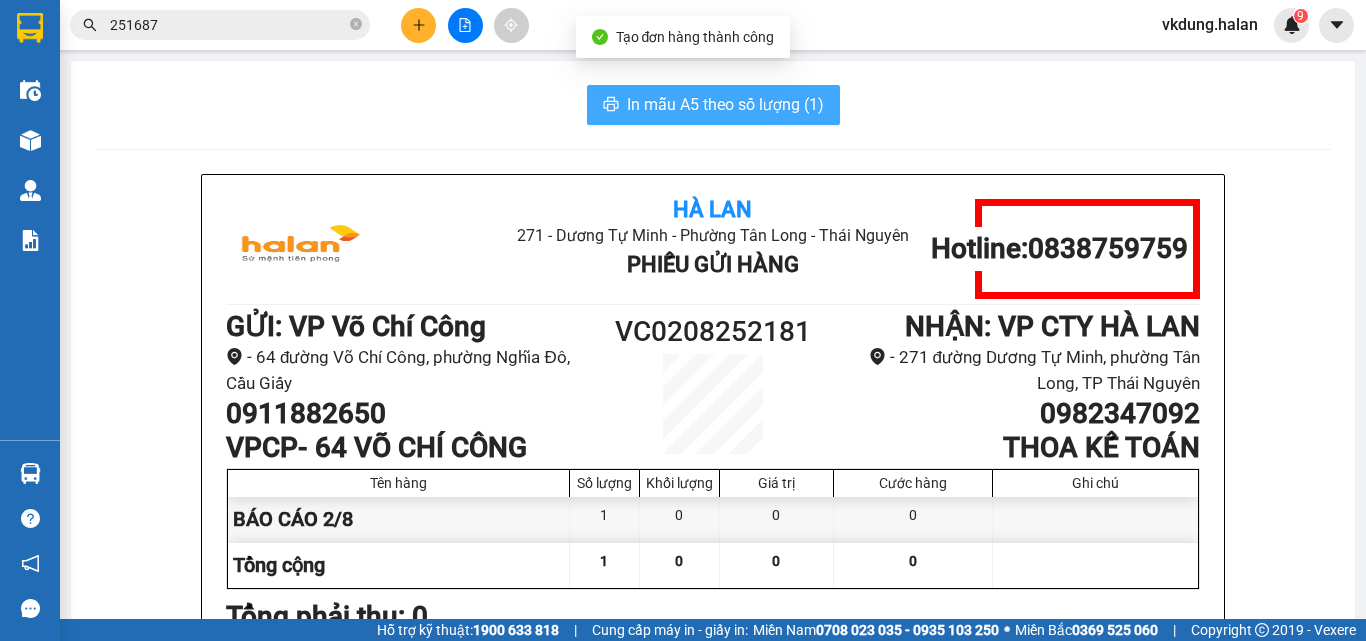 click on "In mẫu A5 theo số lượng
(1)" at bounding box center (725, 104) 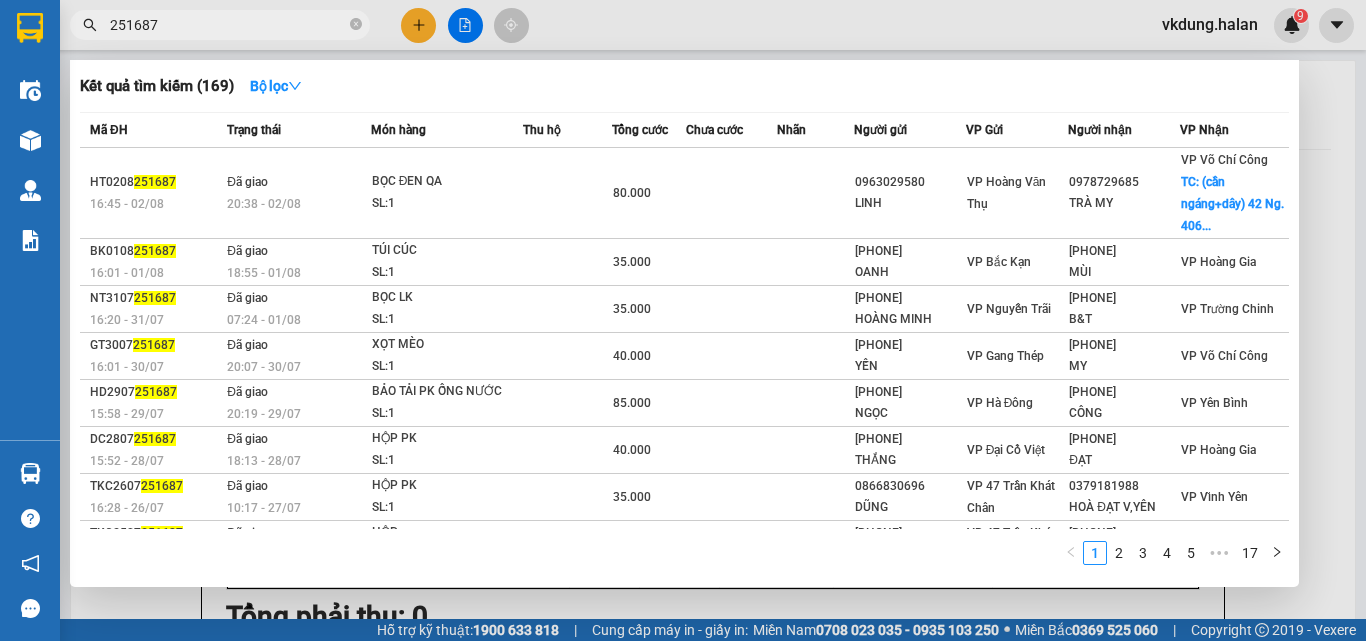 click on "251687" at bounding box center [228, 25] 